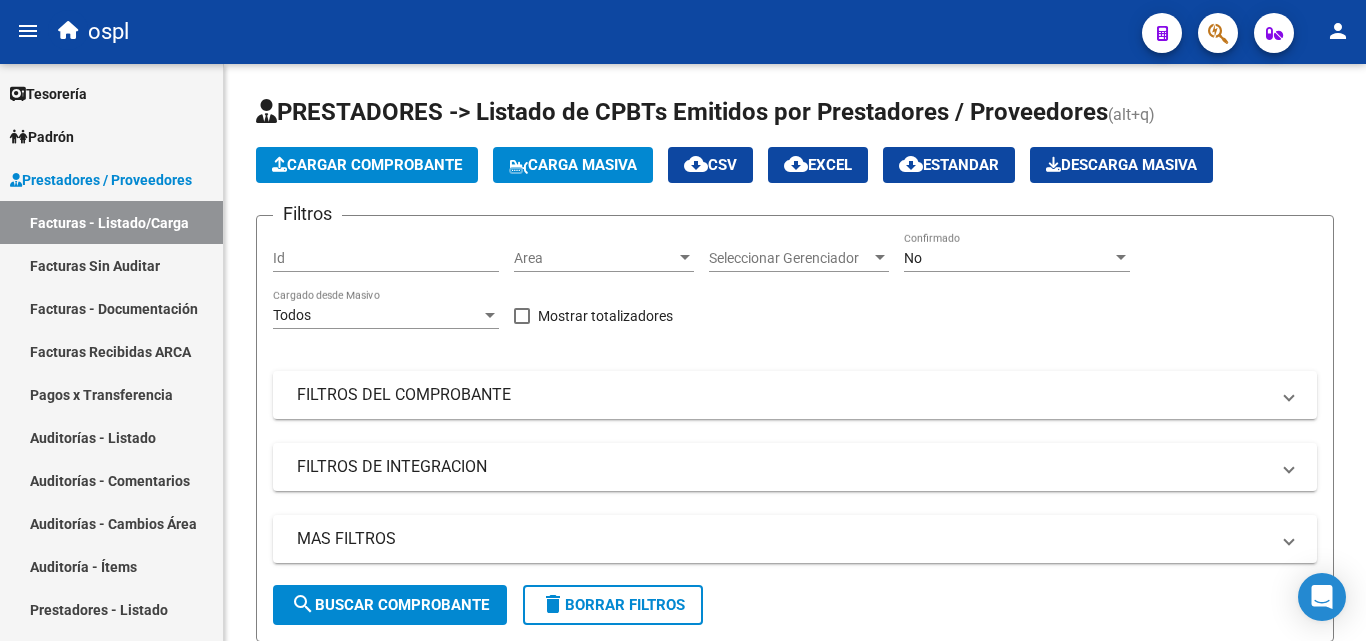 scroll, scrollTop: 0, scrollLeft: 0, axis: both 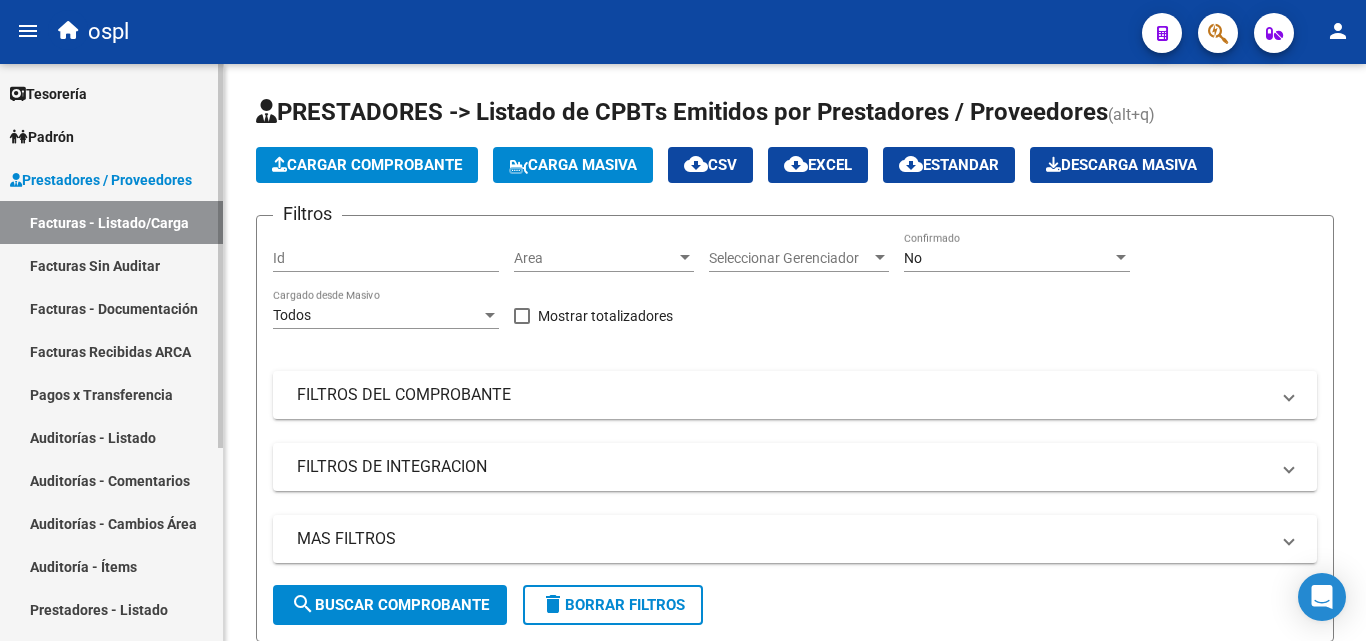 click on "Facturas Sin Auditar" at bounding box center (111, 265) 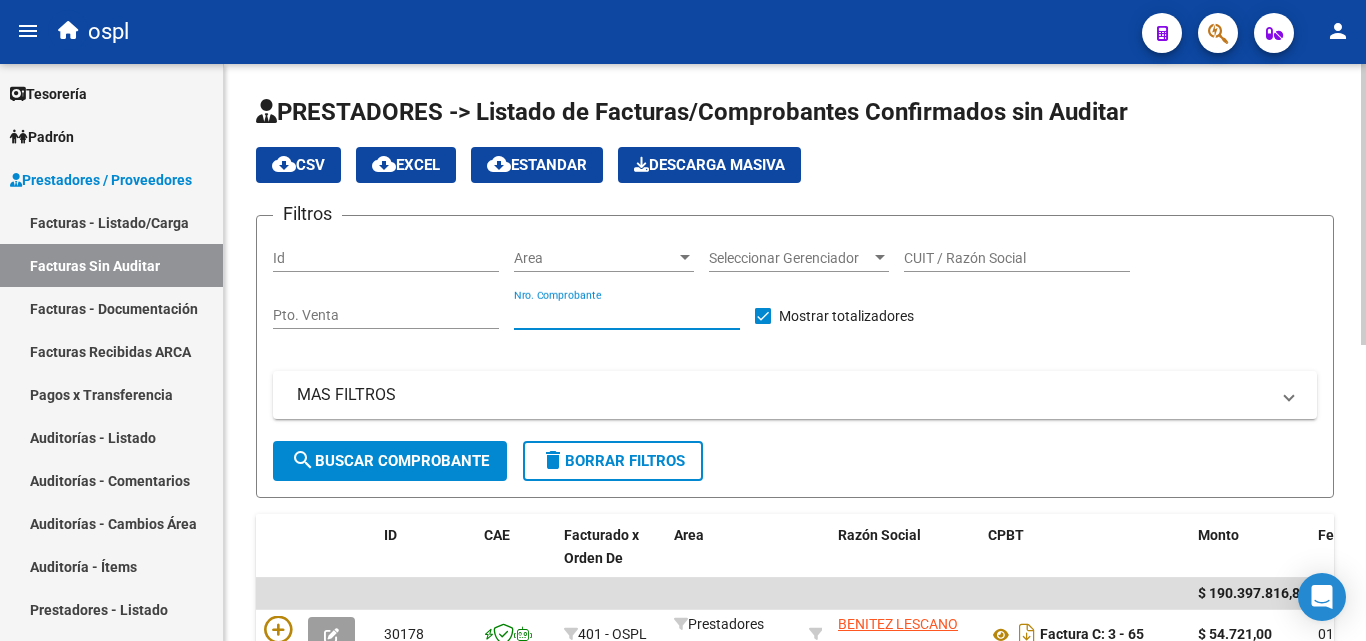 click on "Nro. Comprobante" at bounding box center [627, 315] 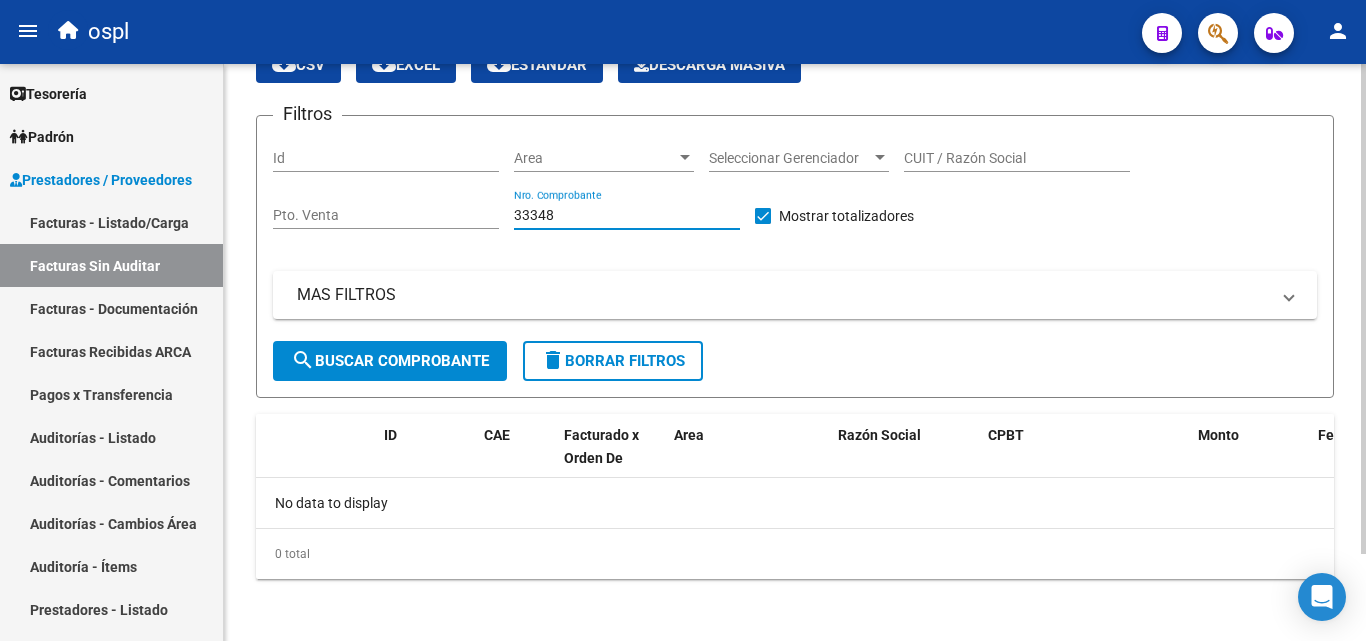 scroll, scrollTop: 102, scrollLeft: 0, axis: vertical 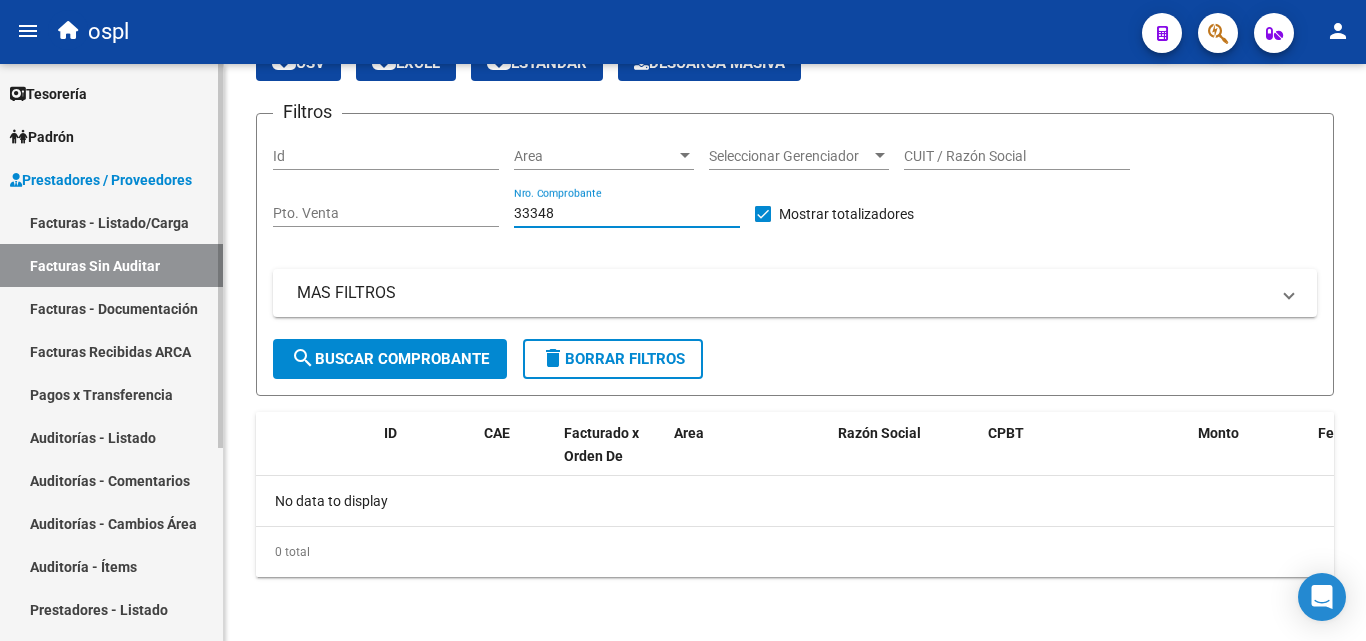 type on "33348" 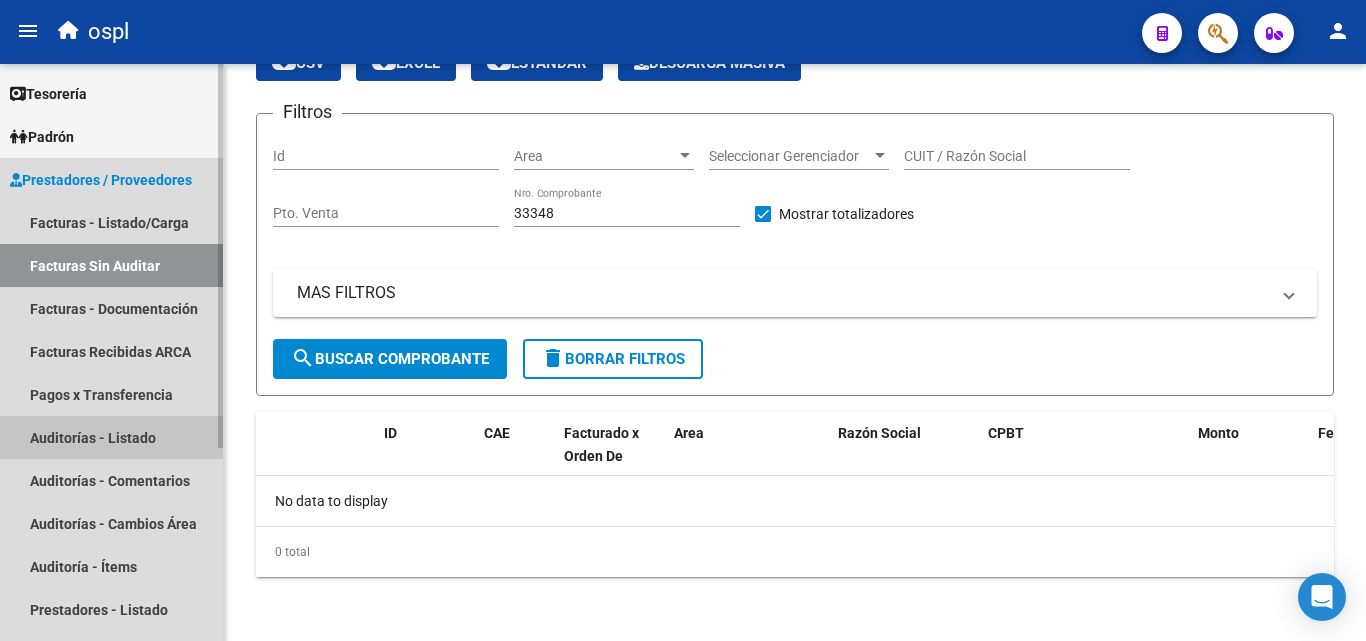 click on "Auditorías - Listado" at bounding box center (111, 437) 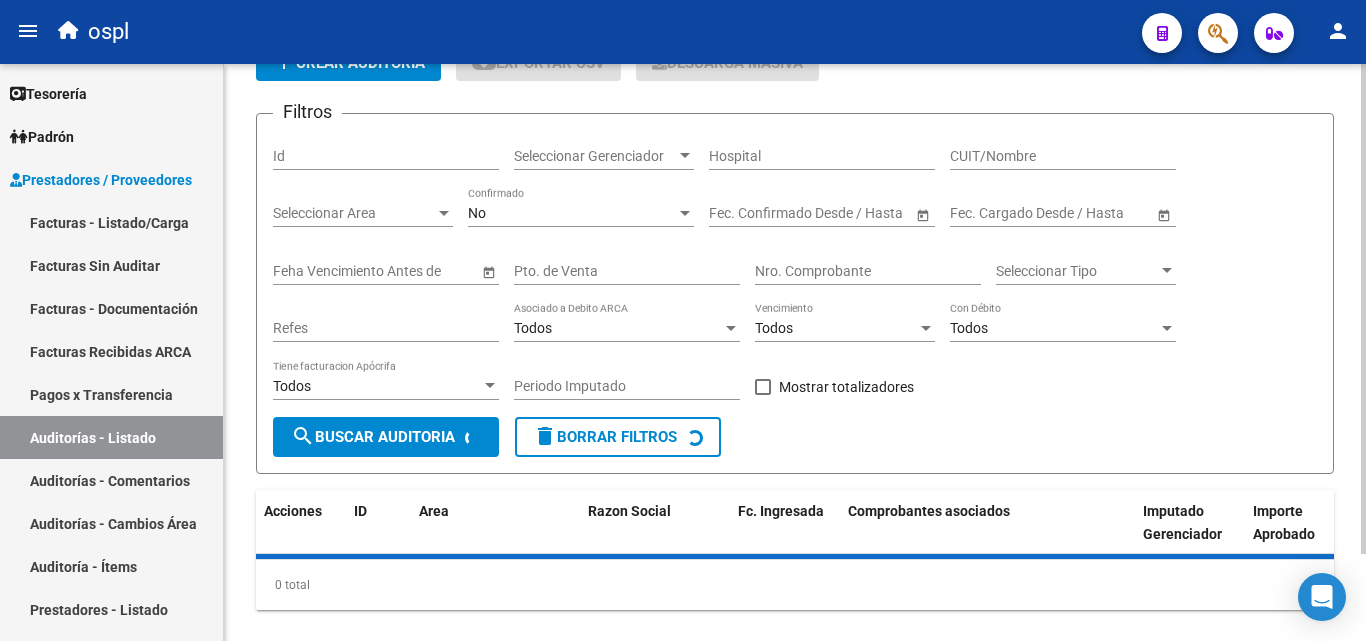 scroll, scrollTop: 0, scrollLeft: 0, axis: both 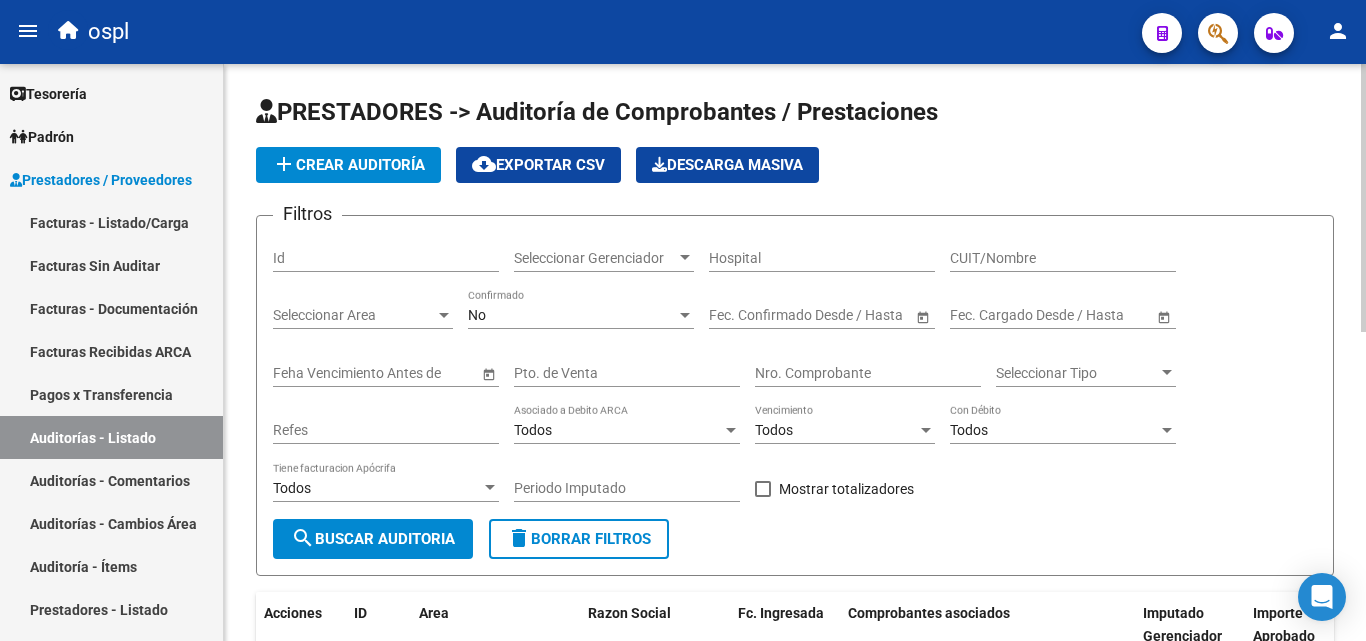 click on "Nro. Comprobante" at bounding box center (868, 373) 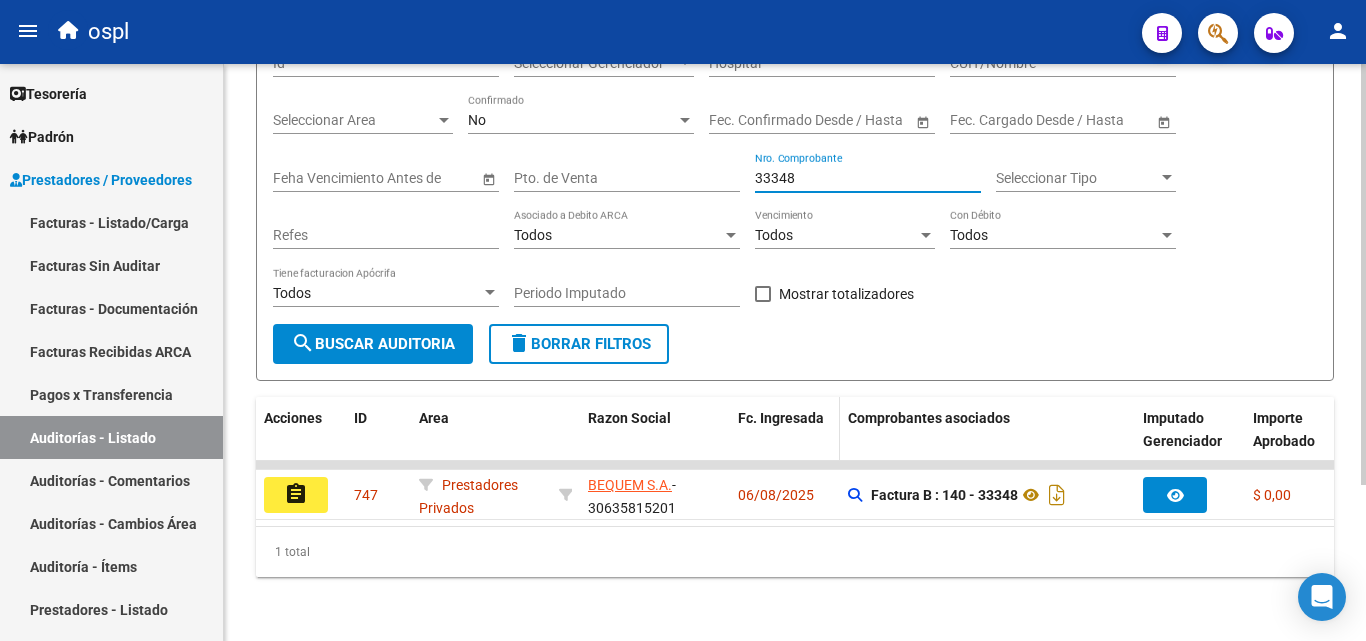 scroll, scrollTop: 213, scrollLeft: 0, axis: vertical 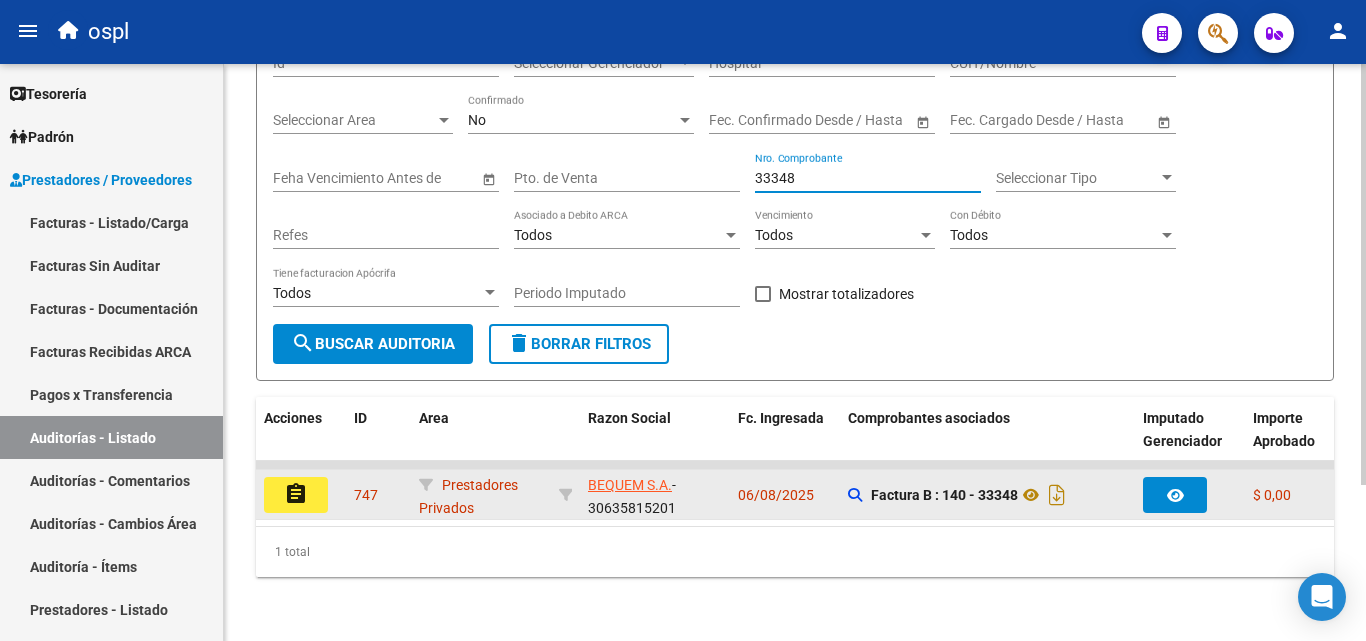 type on "33348" 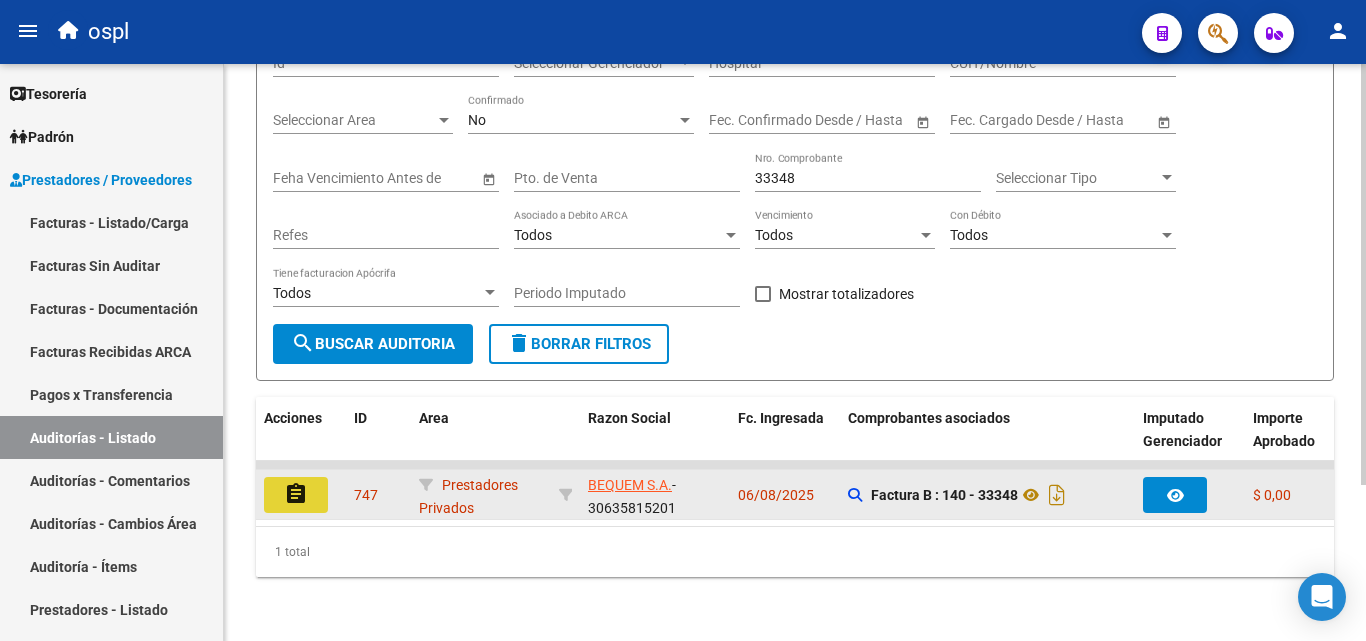 click on "assignment" 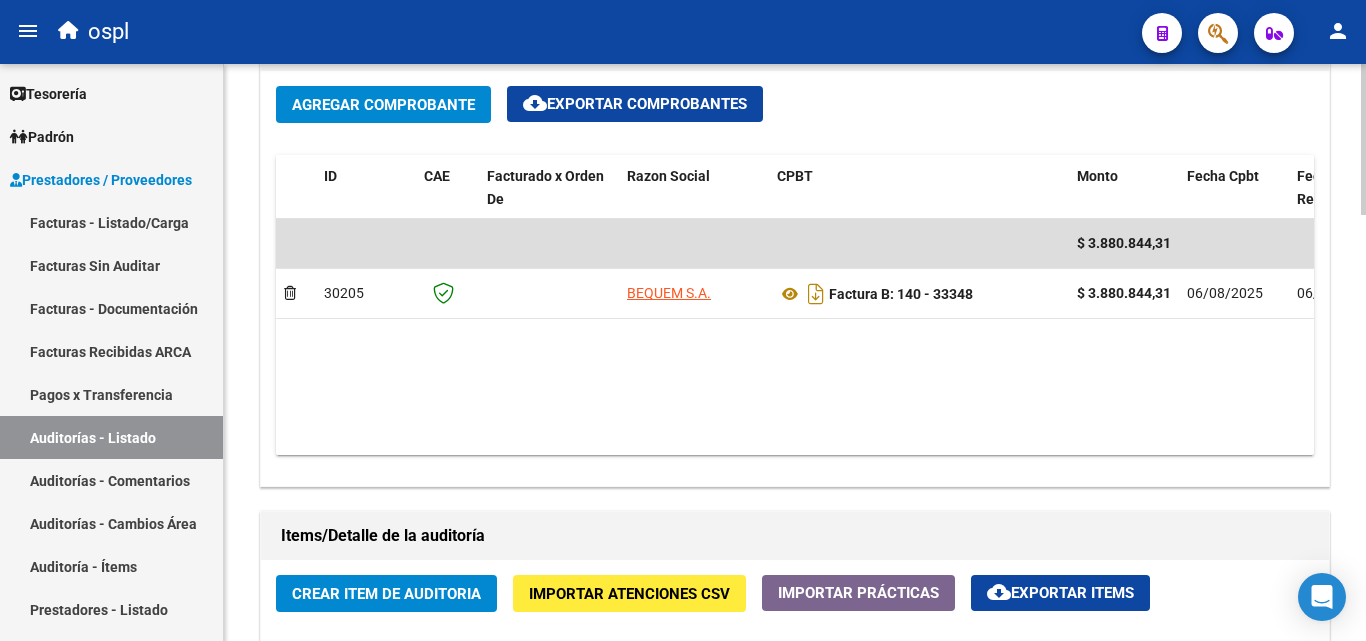 scroll, scrollTop: 1000, scrollLeft: 0, axis: vertical 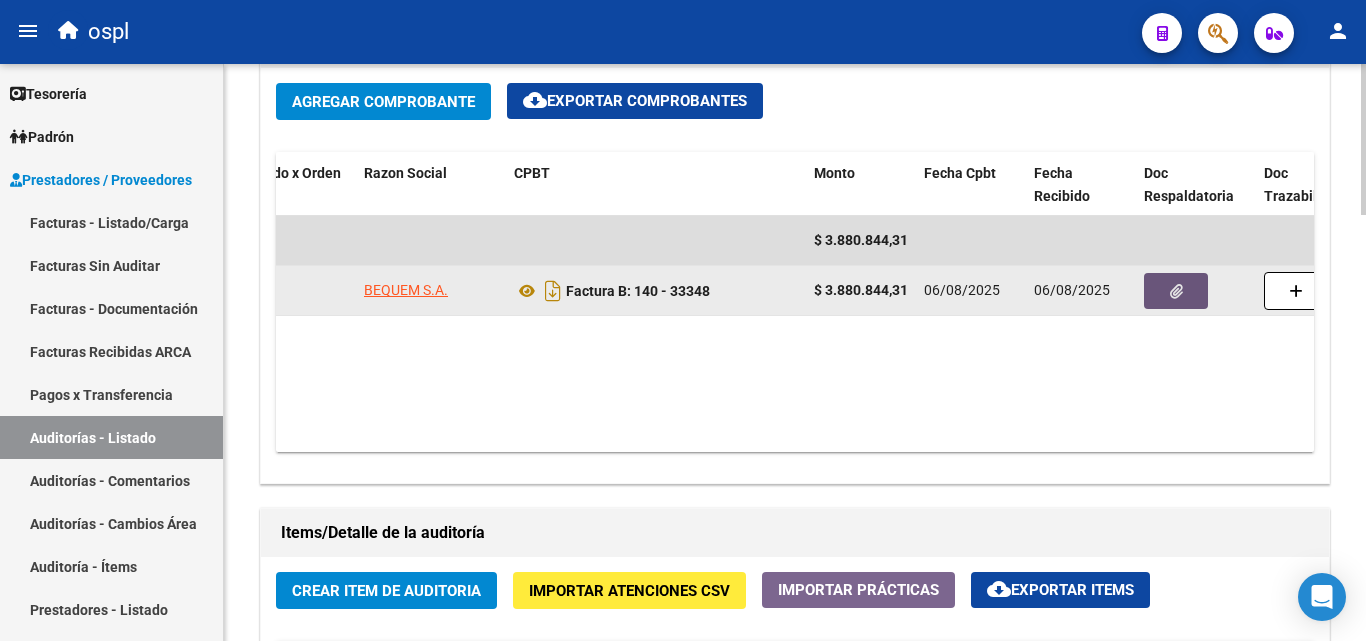 click 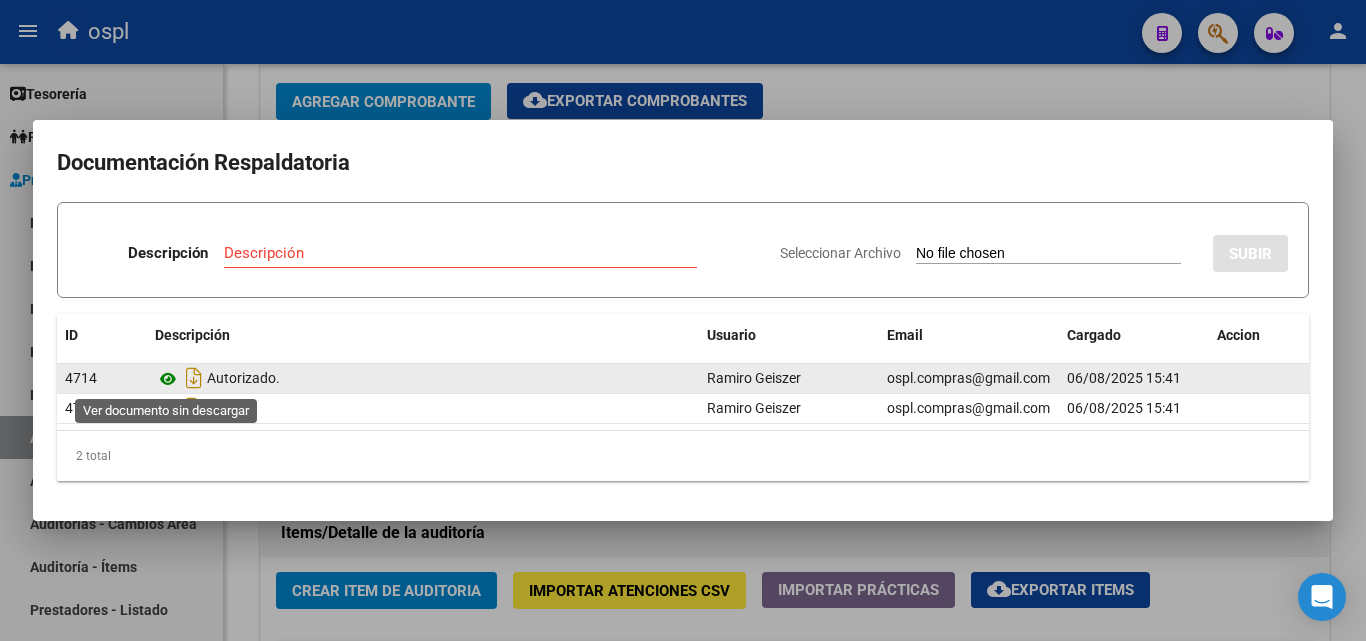 click 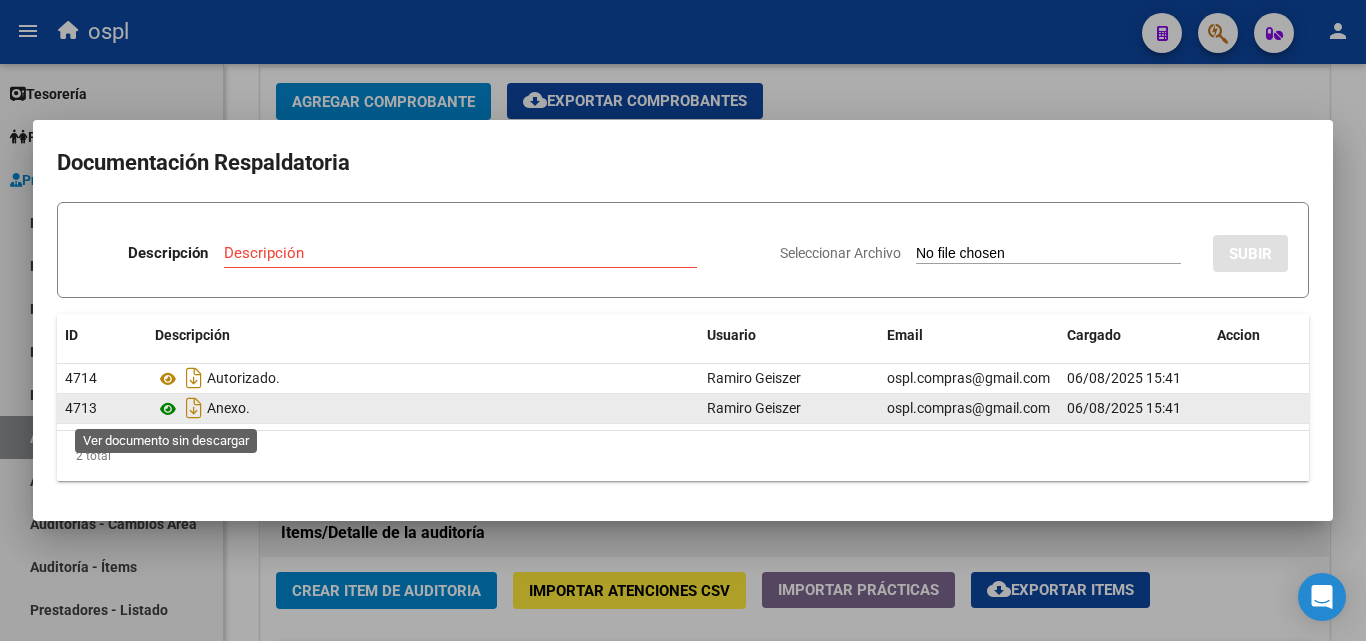 click 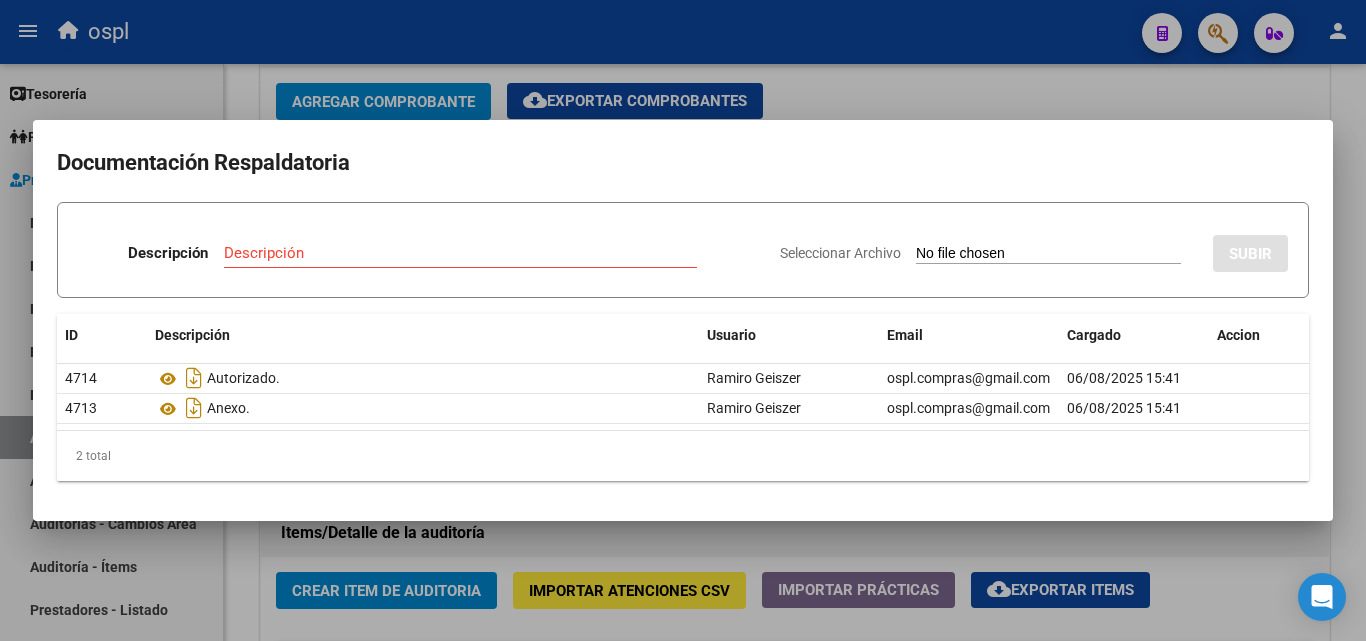 click at bounding box center [683, 320] 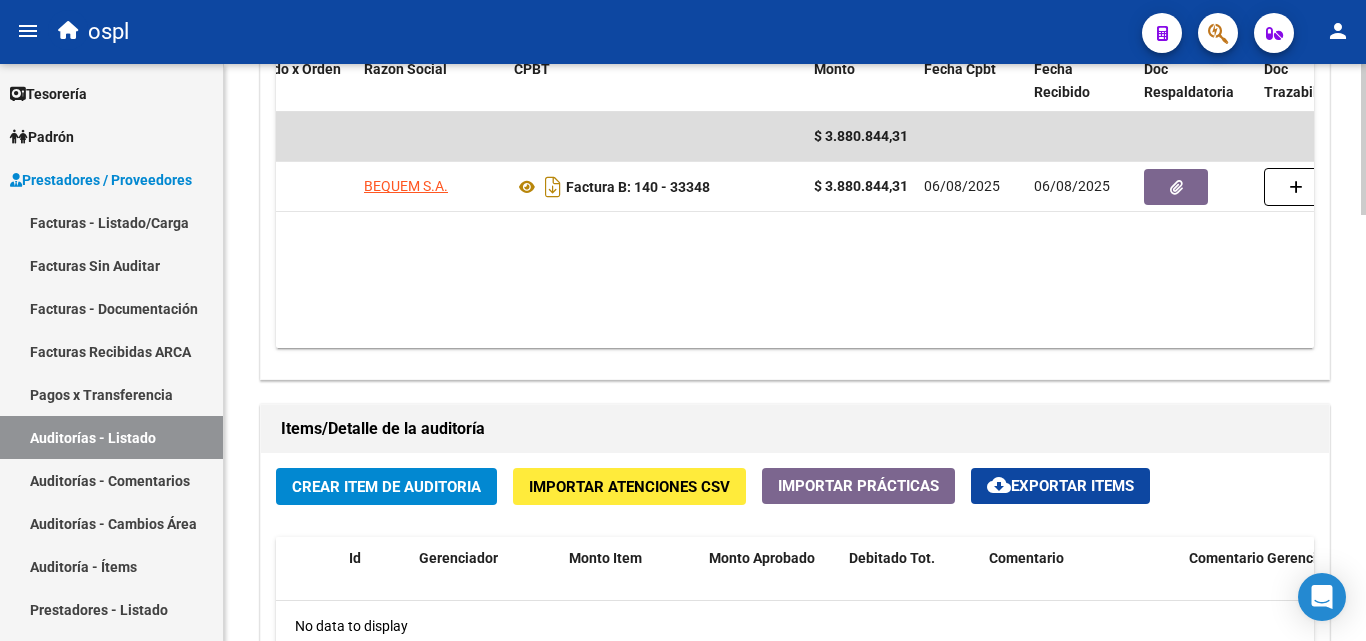 scroll, scrollTop: 1100, scrollLeft: 0, axis: vertical 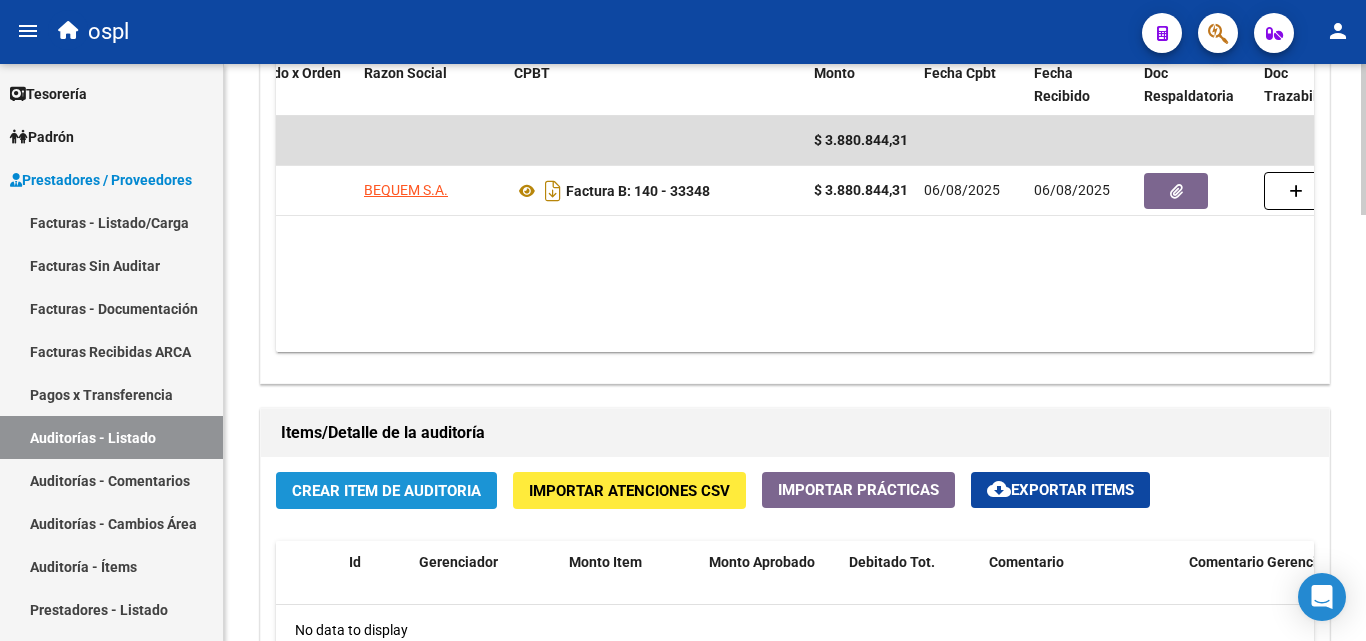 click on "Crear Item de Auditoria" 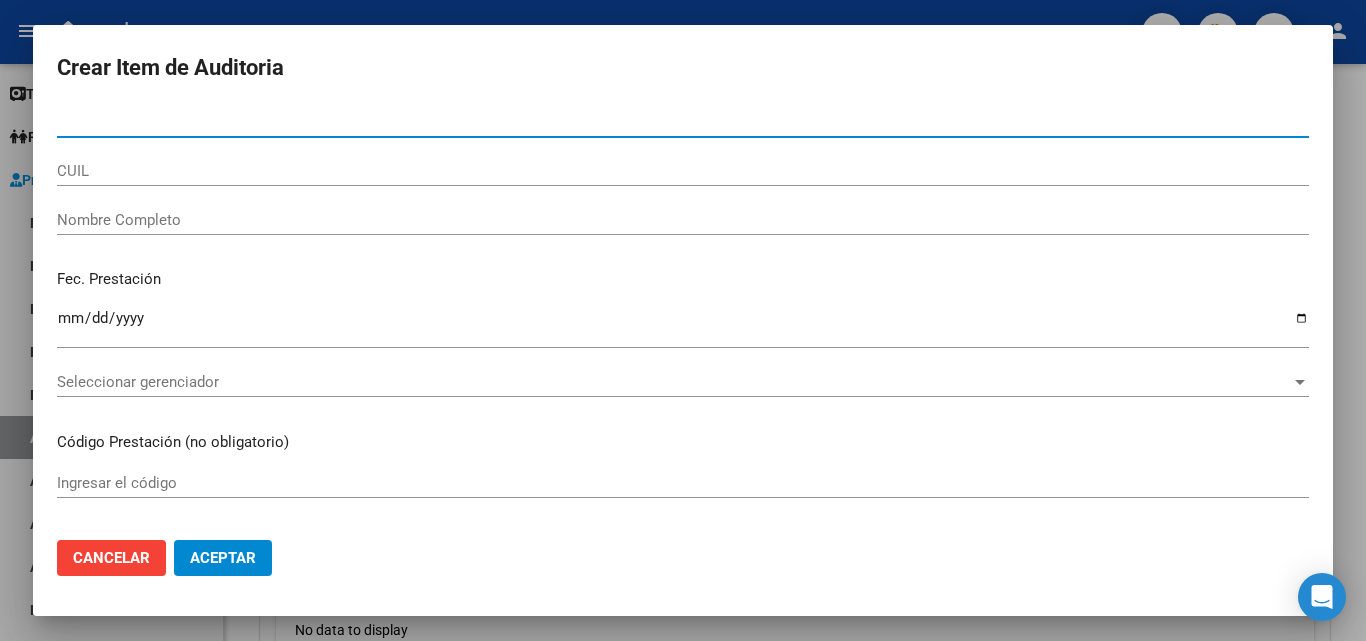 type on "[NUMBER]" 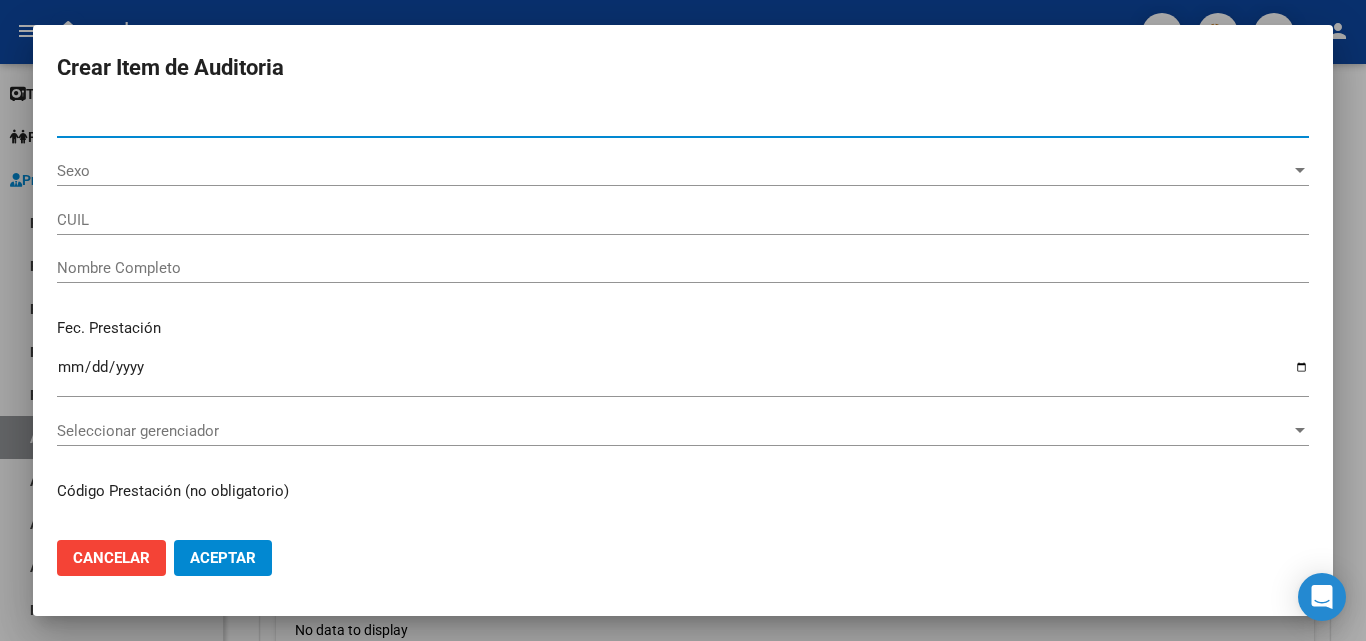 type on "20145744947" 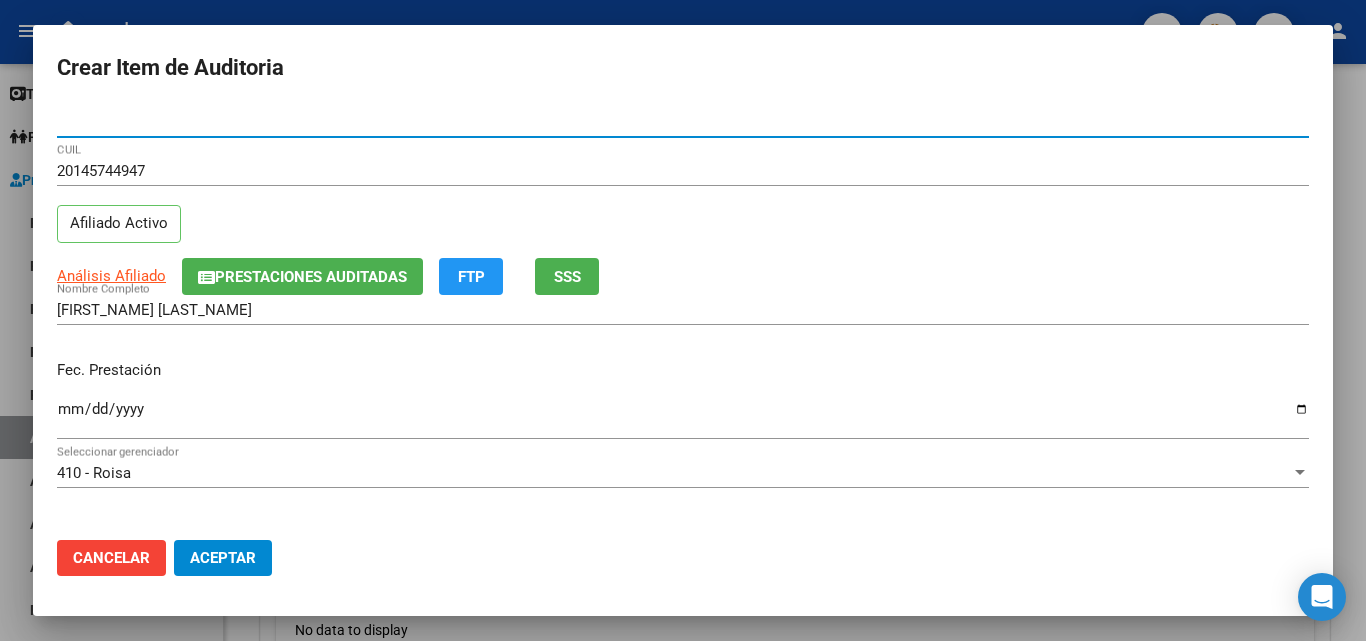 type on "[NUMBER]" 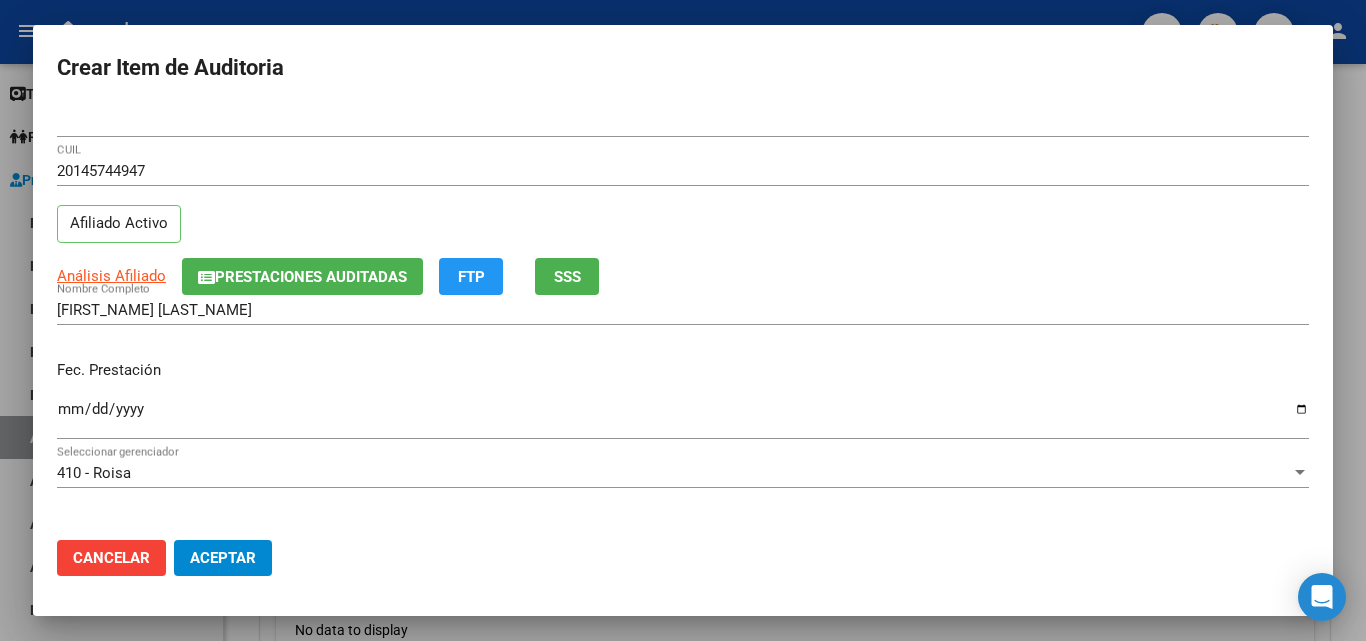 click on "Ingresar la fecha" at bounding box center (683, 417) 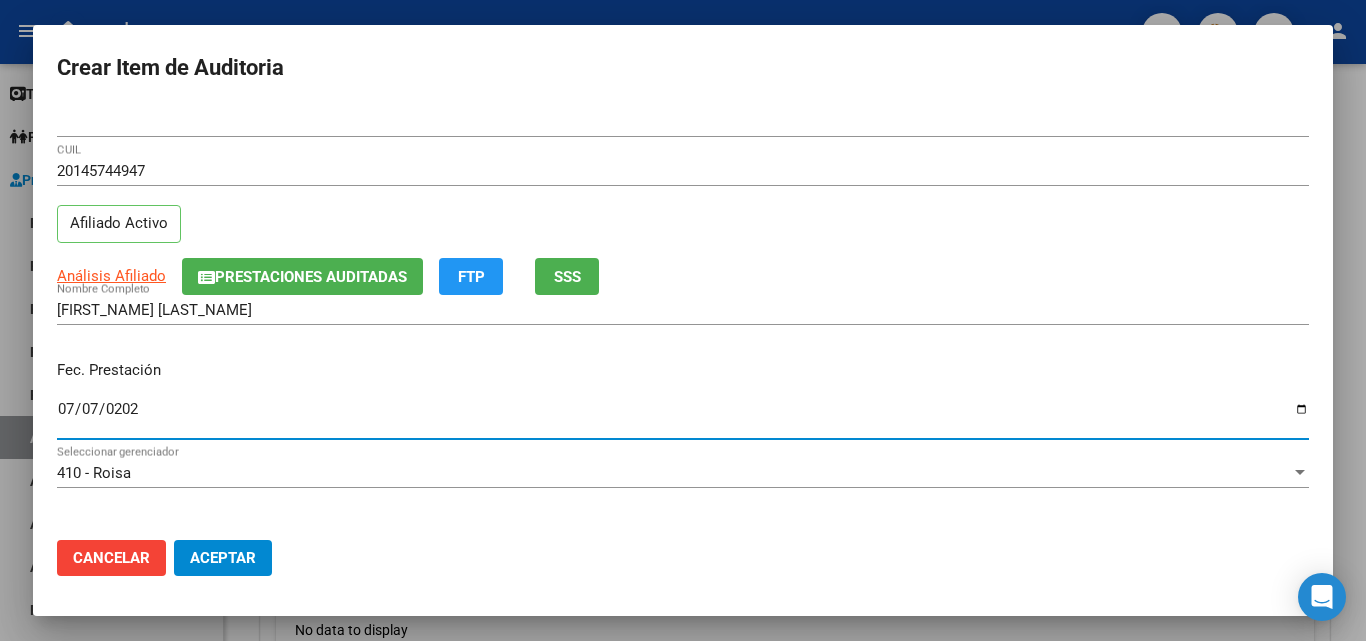 type on "2025-07-07" 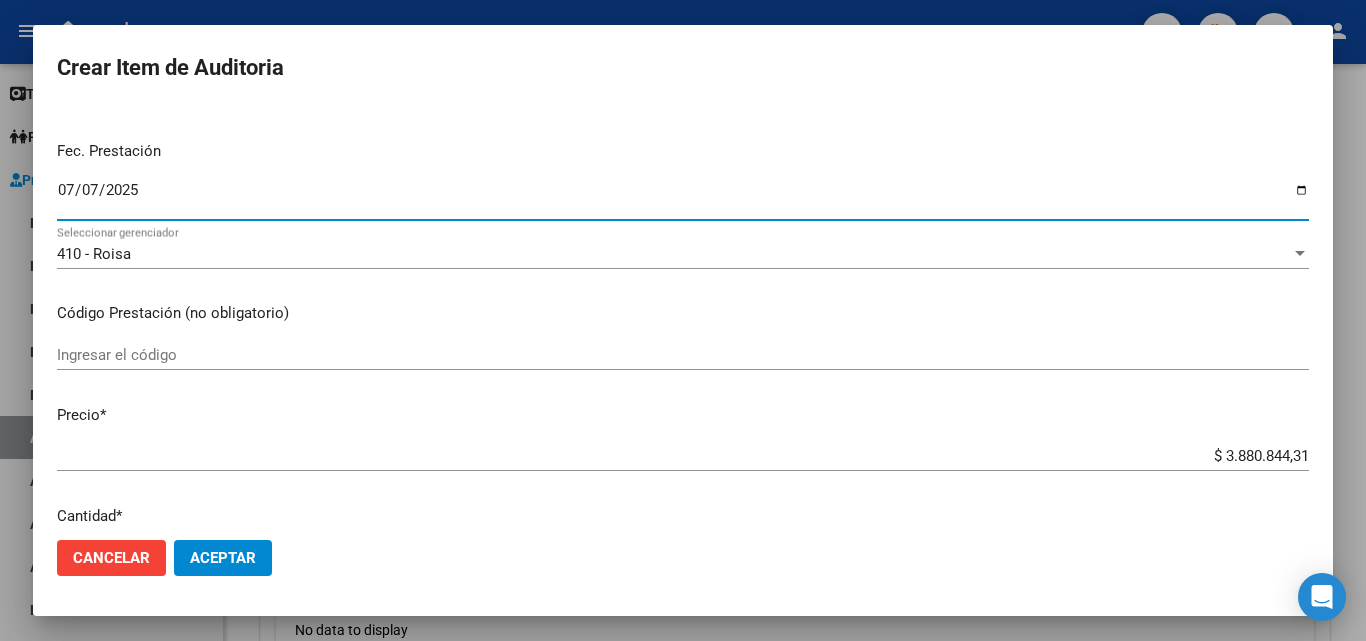 scroll, scrollTop: 300, scrollLeft: 0, axis: vertical 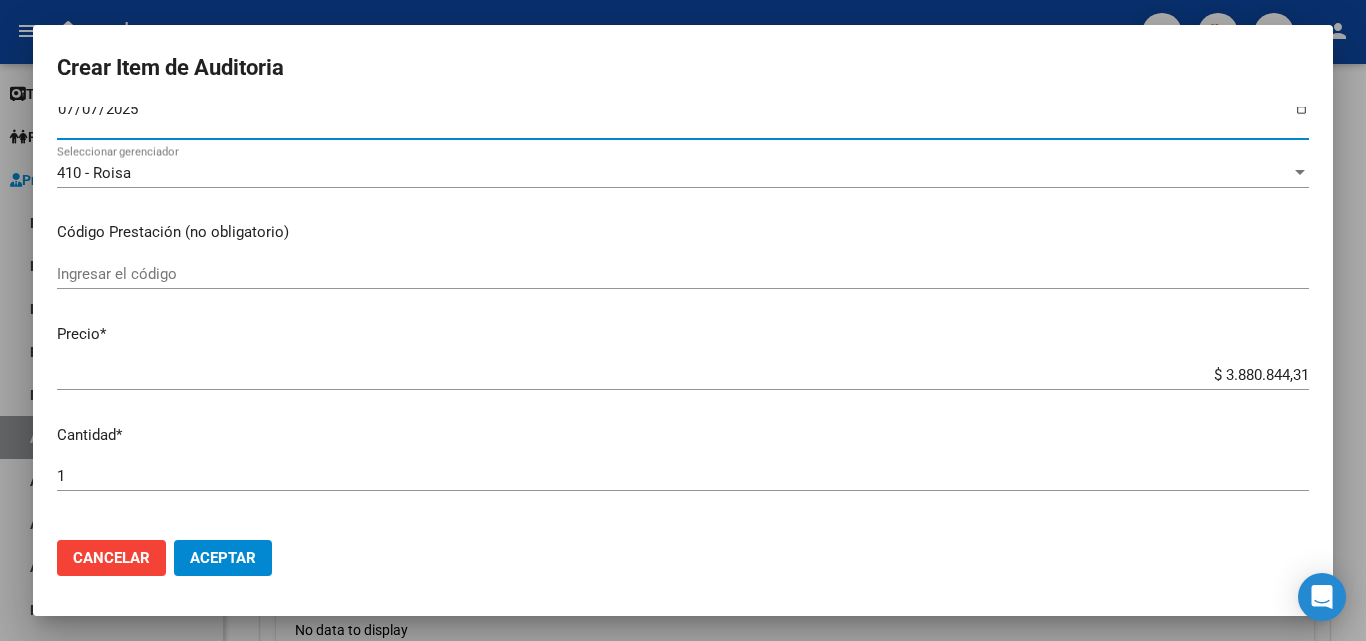 click on "Ingresar el código" at bounding box center (683, 274) 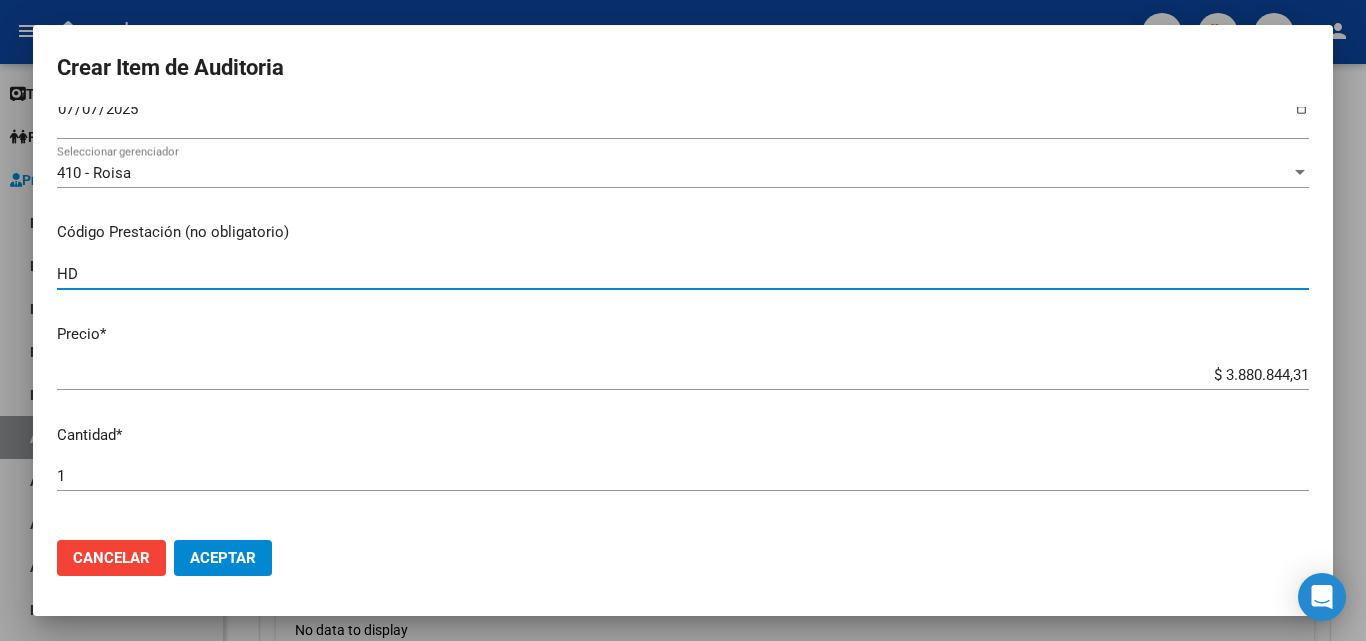 type on "H" 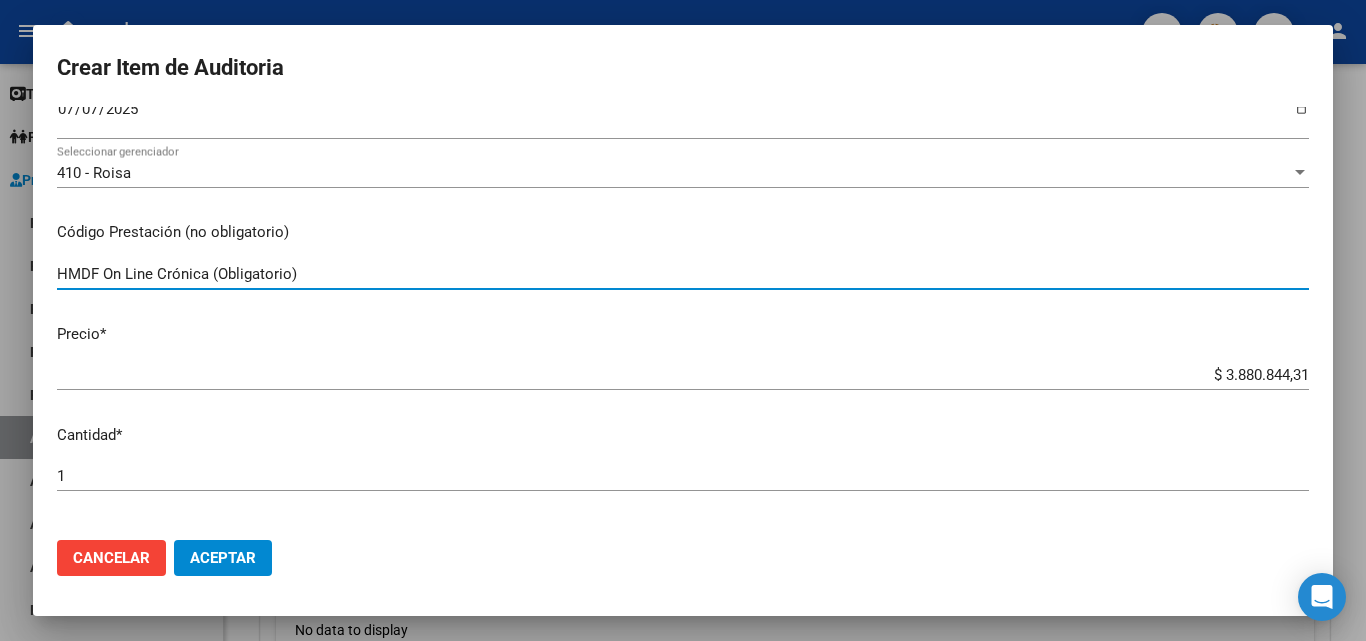 click on "HMDF On Line Crónica (Obligatorio)" at bounding box center [683, 274] 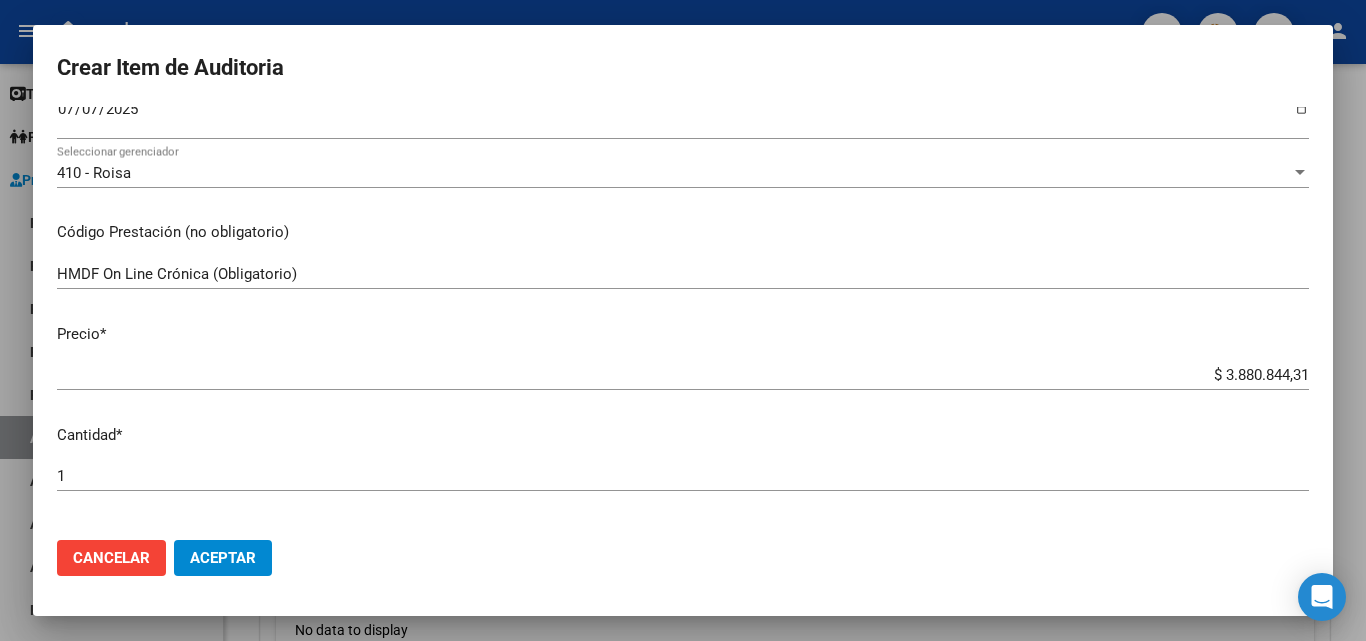 click on "$ 3.880.844,31 Ingresar el precio" at bounding box center (683, 375) 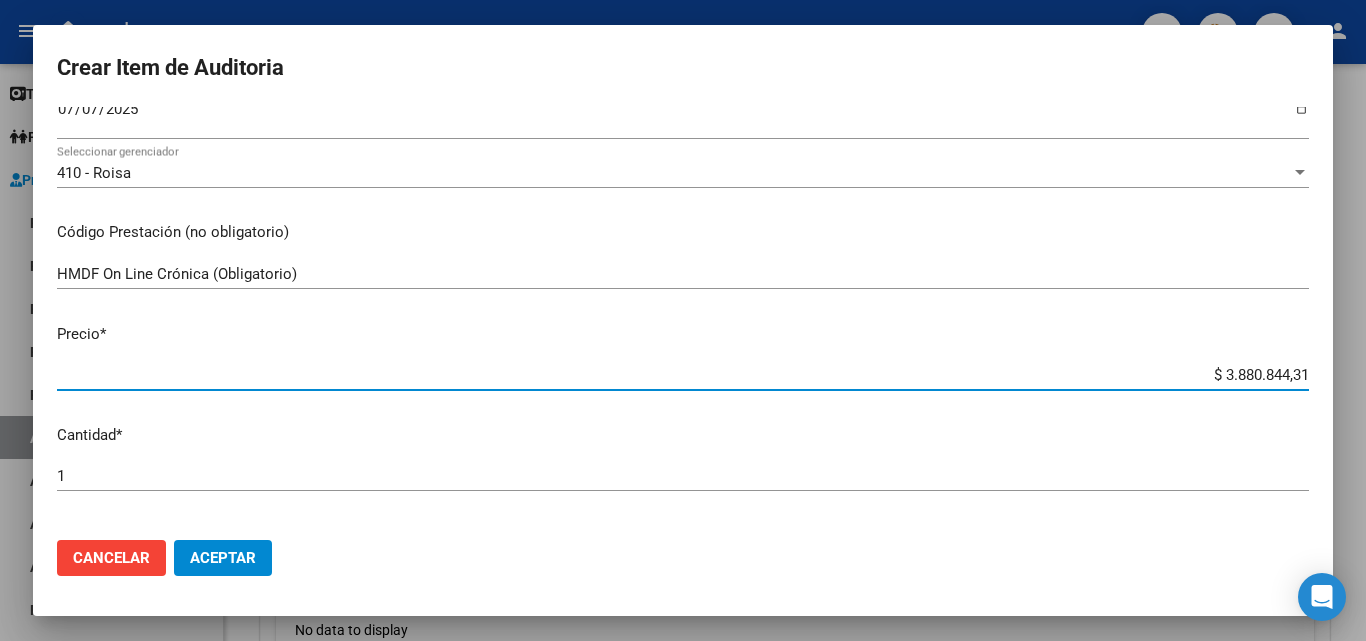 drag, startPoint x: 1177, startPoint y: 377, endPoint x: 1365, endPoint y: 404, distance: 189.92894 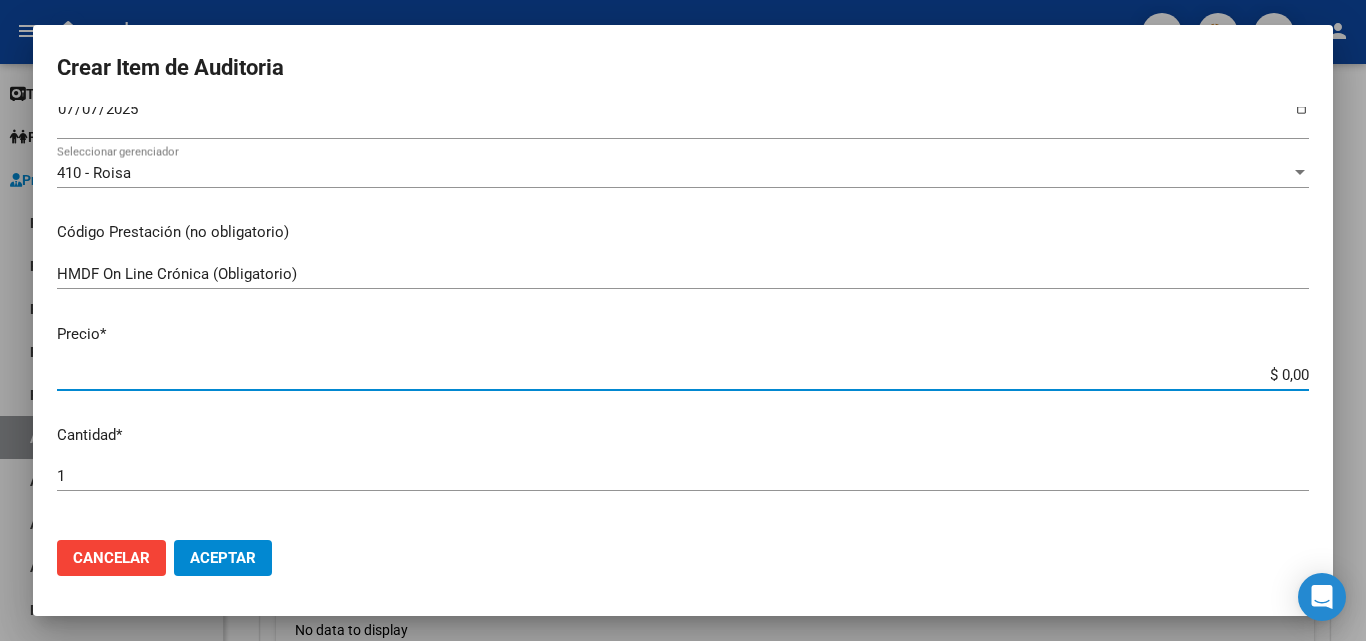 type on "$ 0,03" 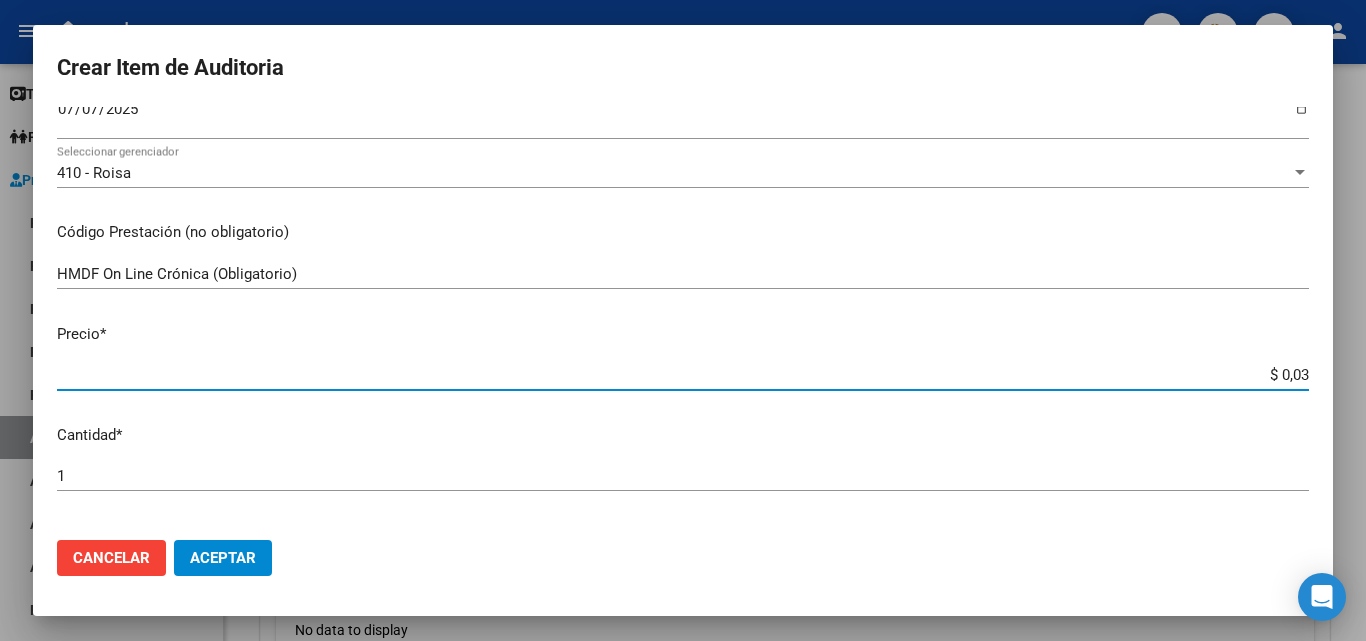 type on "$ 0,36" 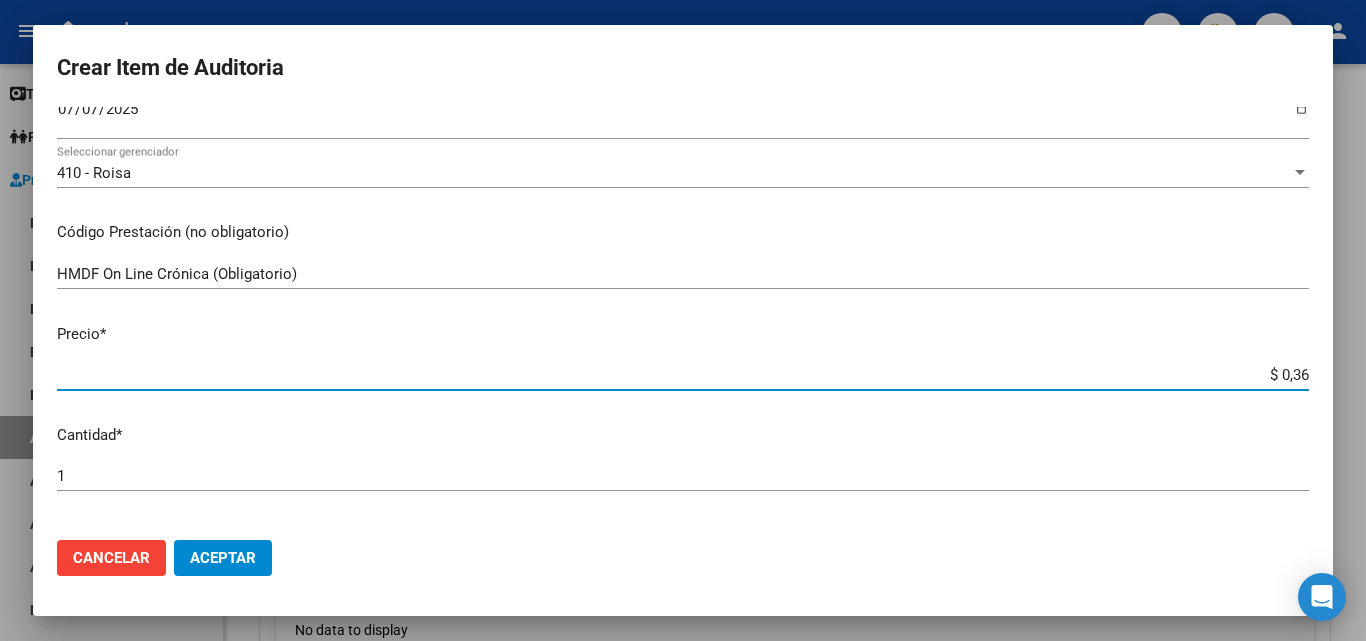 type on "$ 0,36" 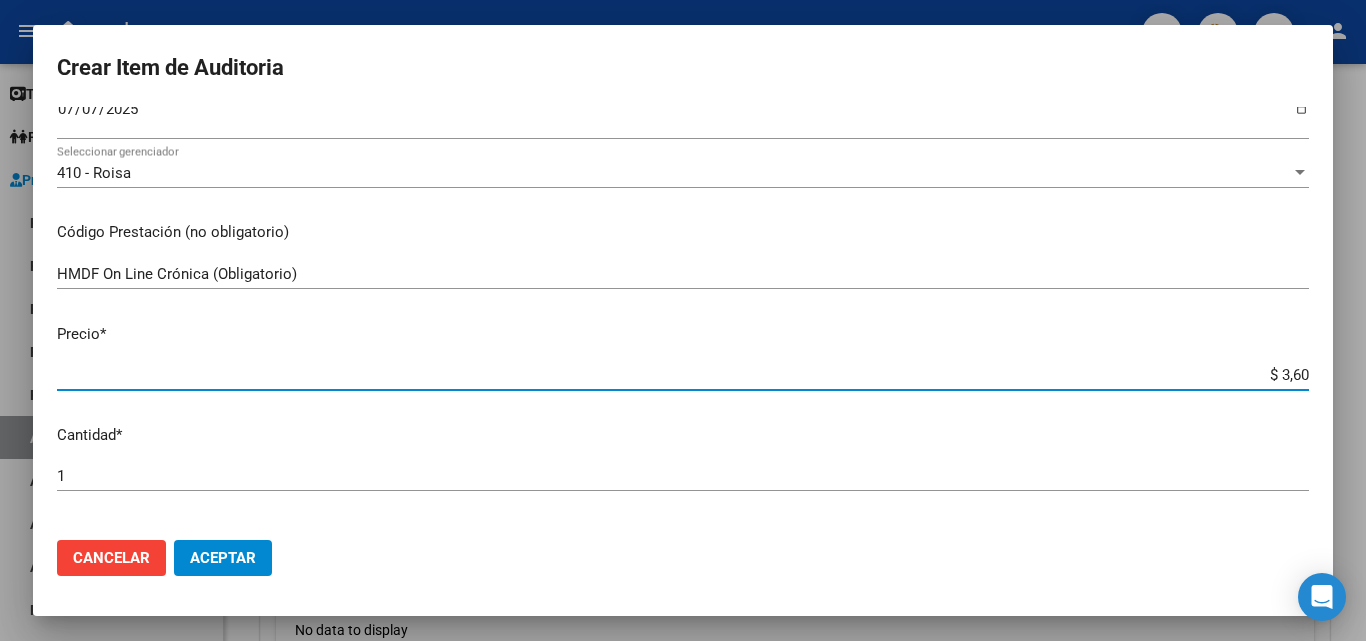 type on "$ 3,60" 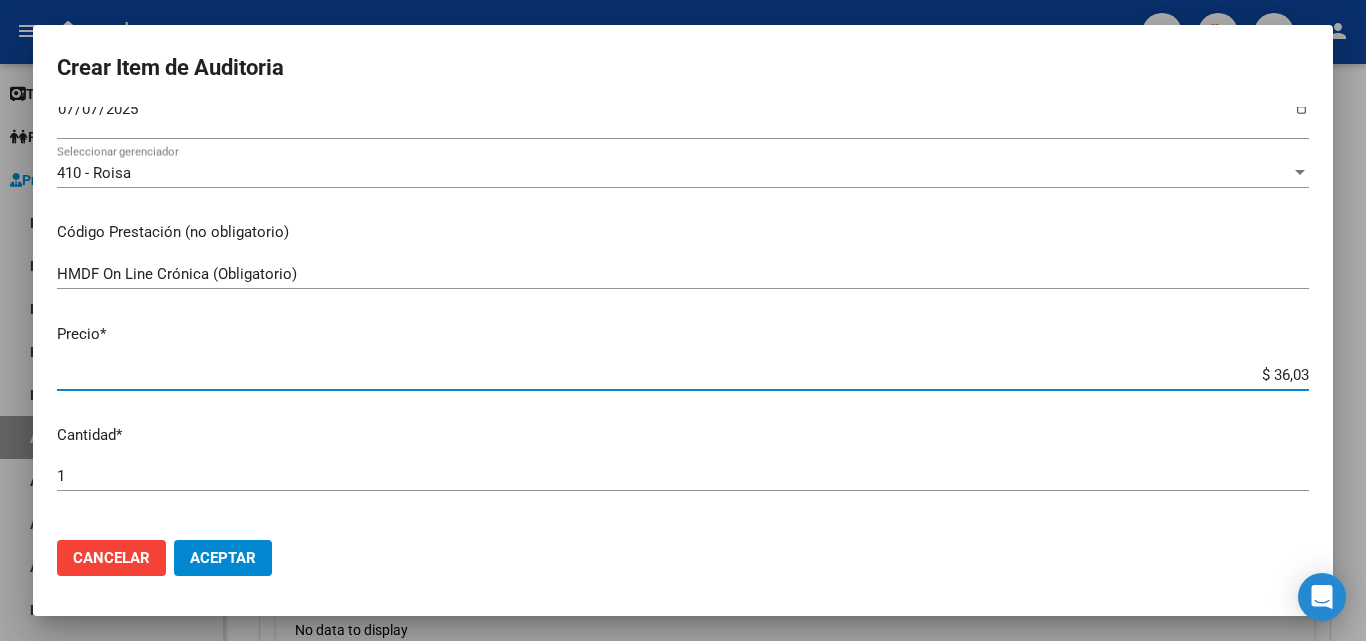 type on "$ 360,38" 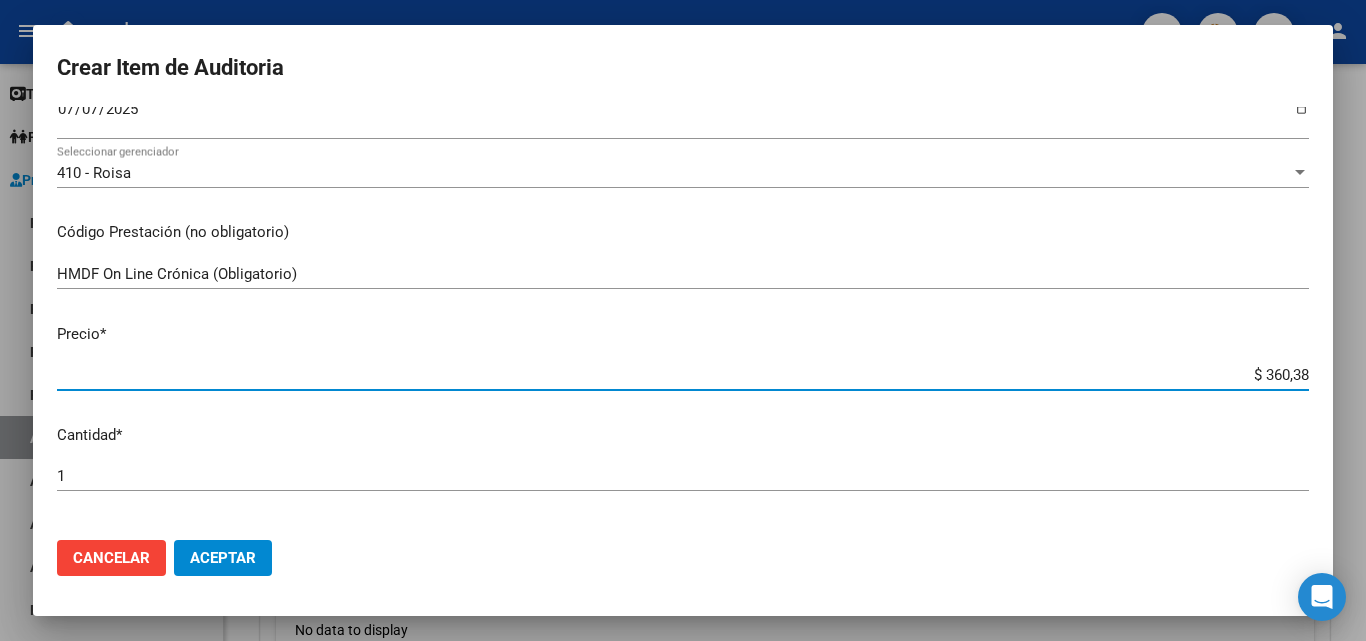 type on "$ 3.603,82" 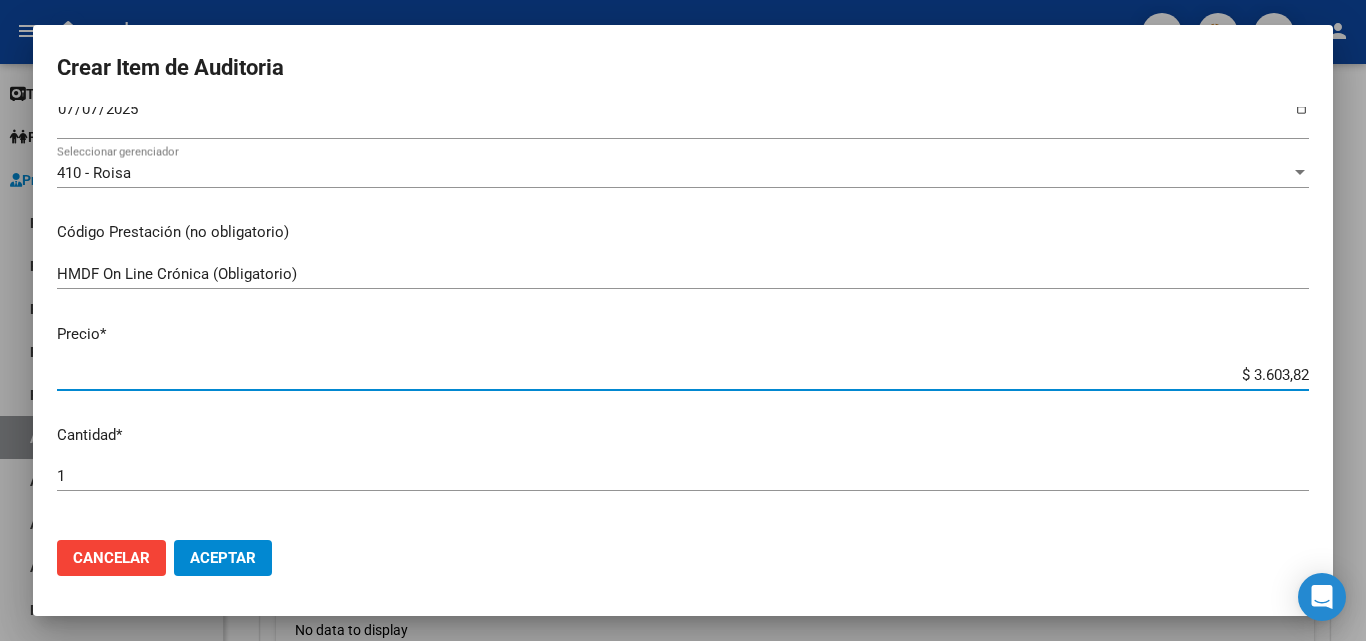 type on "$ 36.038,28" 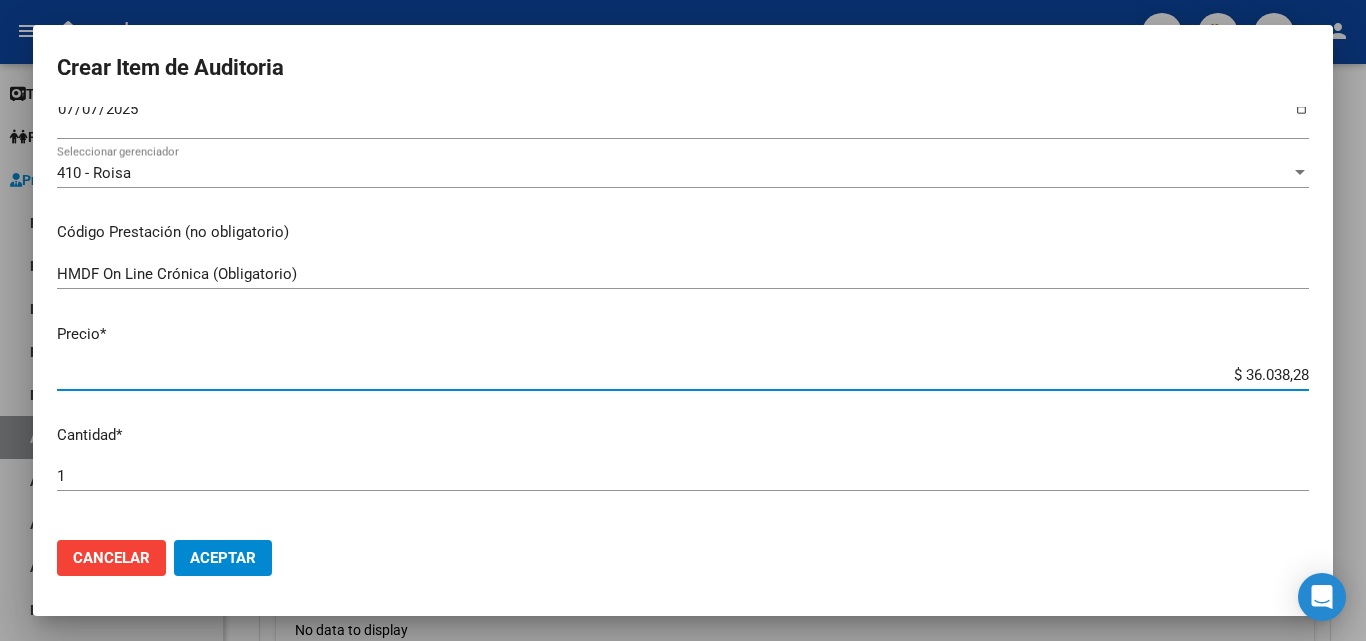 type on "$ 360.382,88" 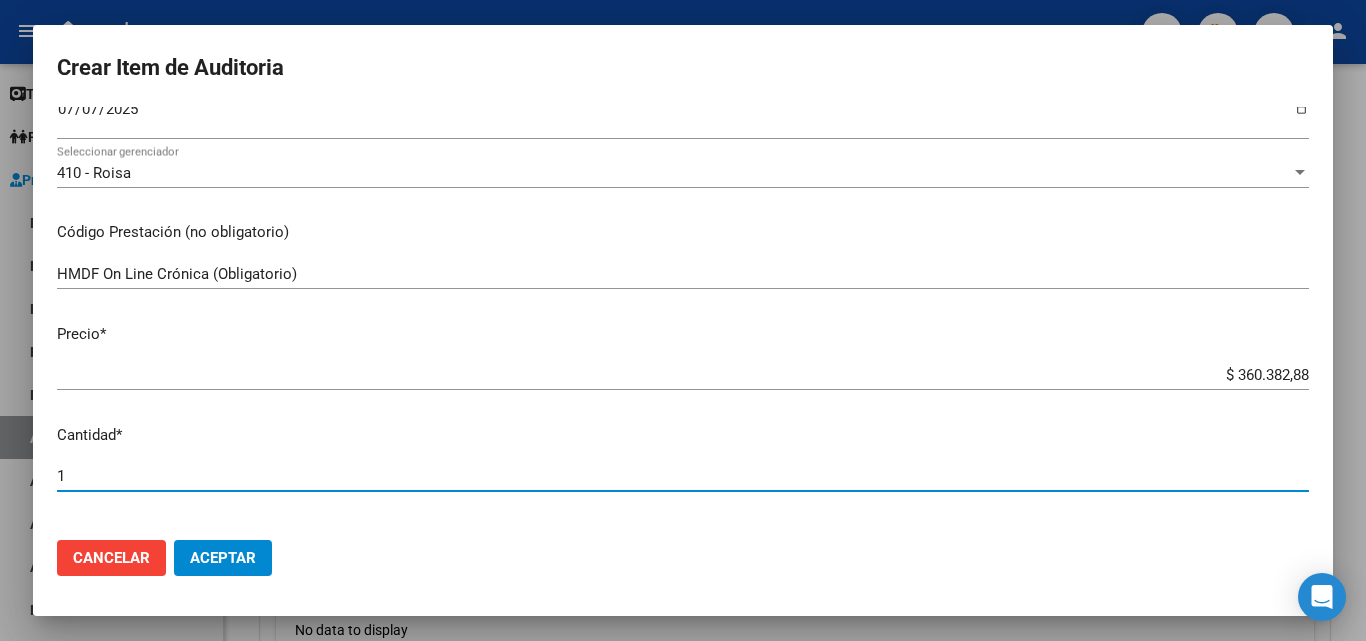 click on "1" at bounding box center (683, 476) 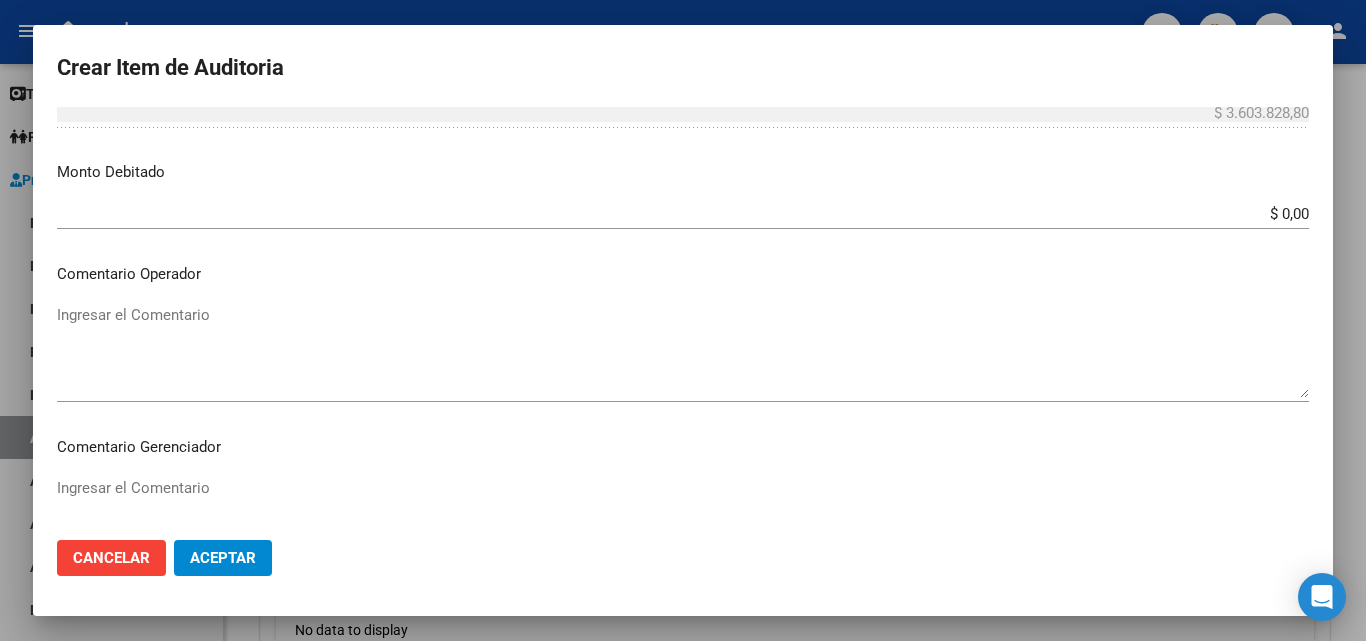 scroll, scrollTop: 800, scrollLeft: 0, axis: vertical 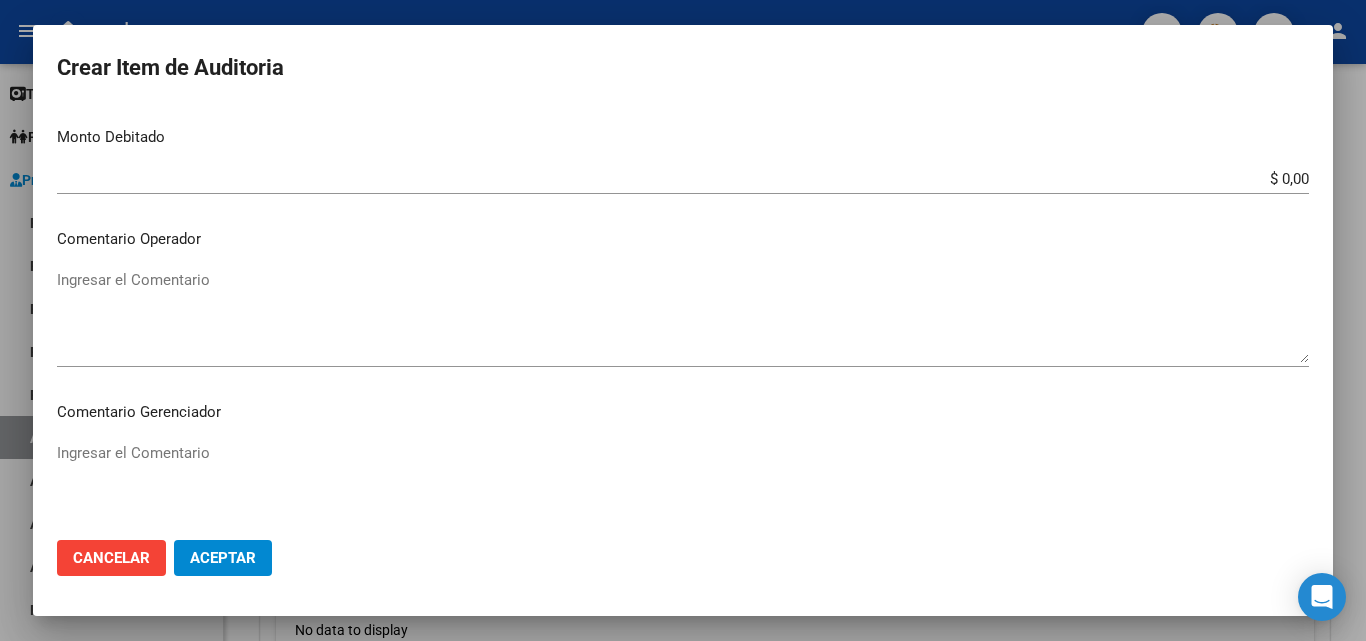 type on "10" 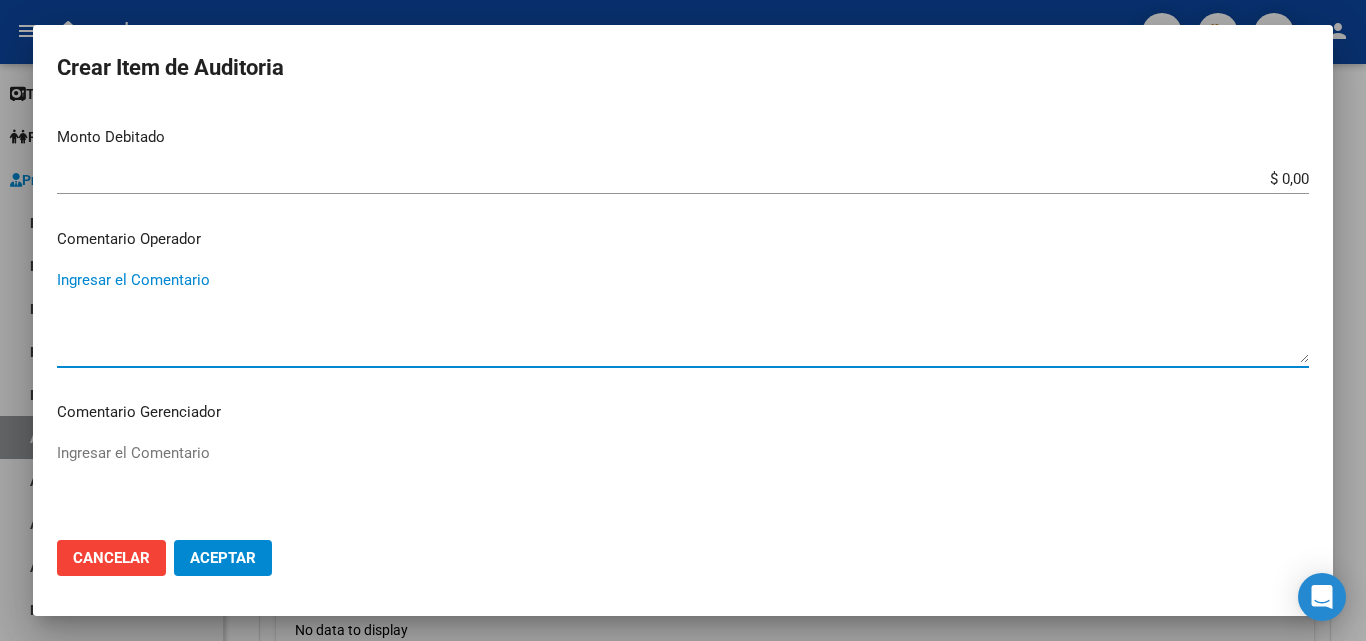 click on "Ingresar el Comentario" at bounding box center [683, 316] 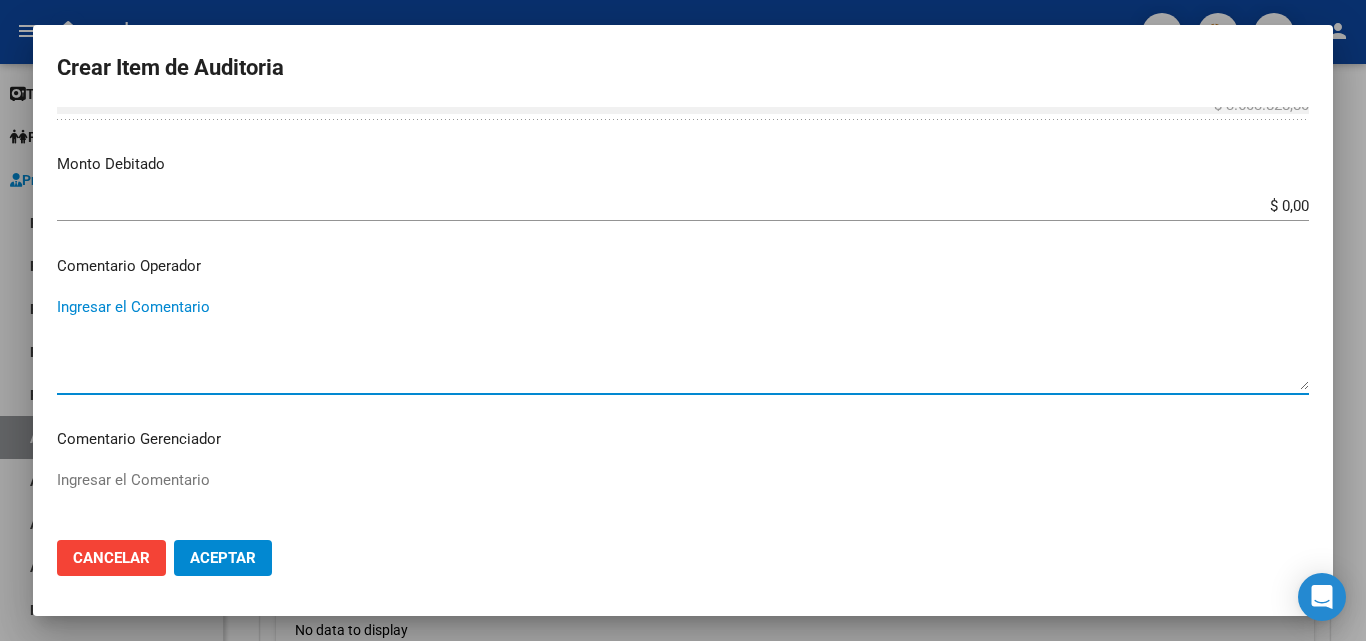 scroll, scrollTop: 800, scrollLeft: 0, axis: vertical 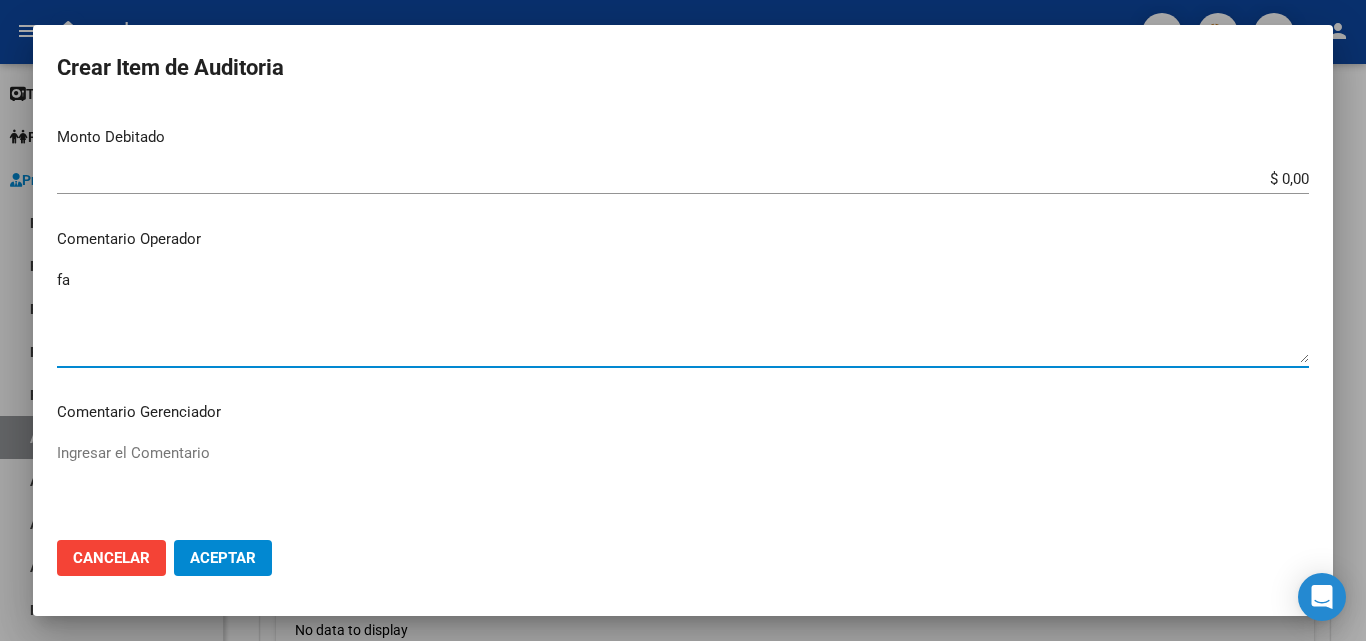 type on "f" 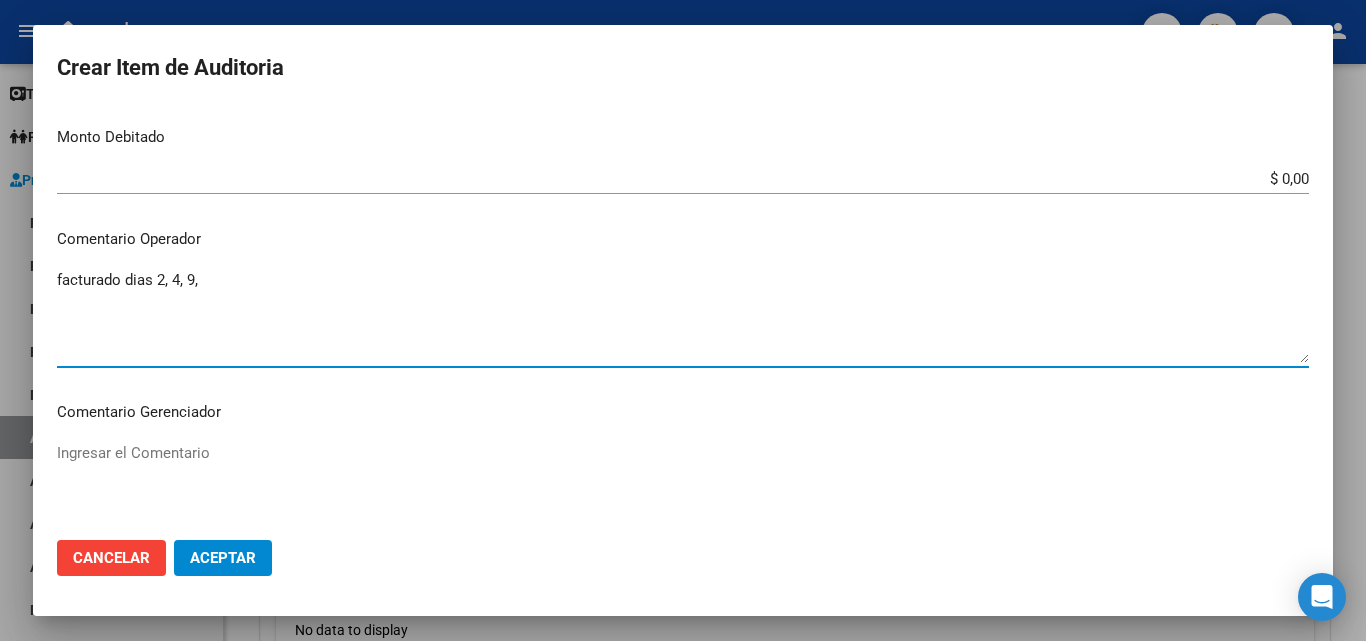 click on "facturado dias 2, 4, 9," at bounding box center [683, 316] 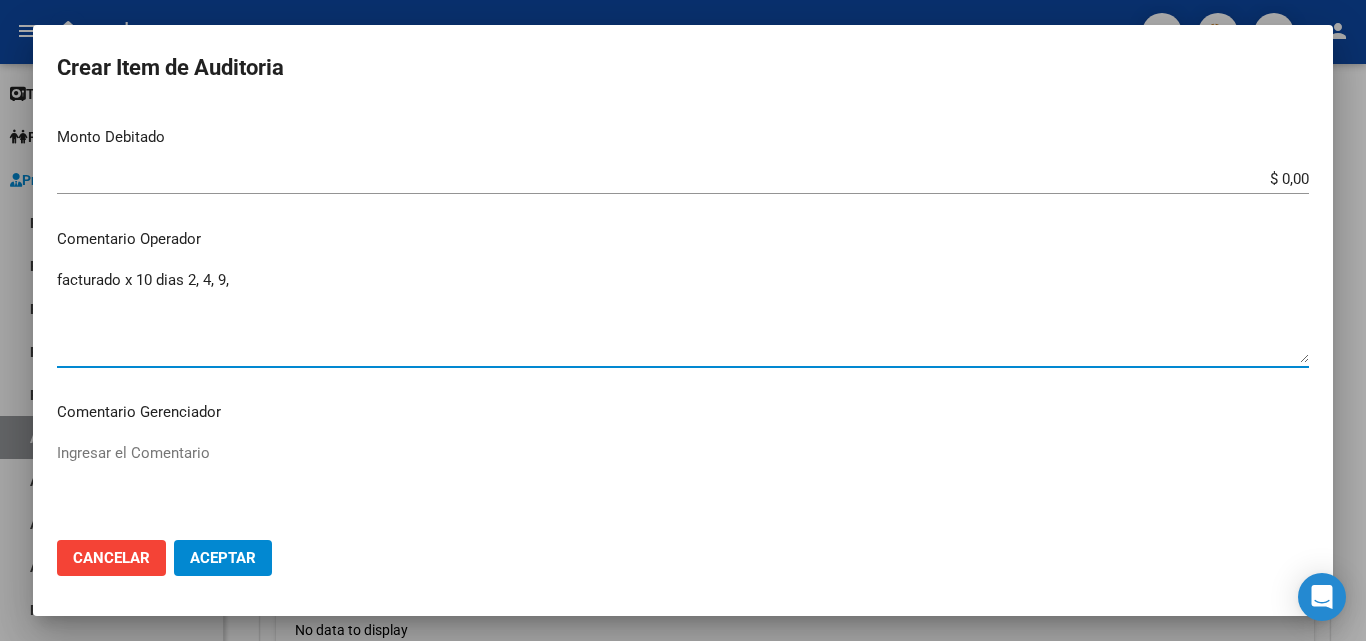 drag, startPoint x: 155, startPoint y: 279, endPoint x: 184, endPoint y: 284, distance: 29.427877 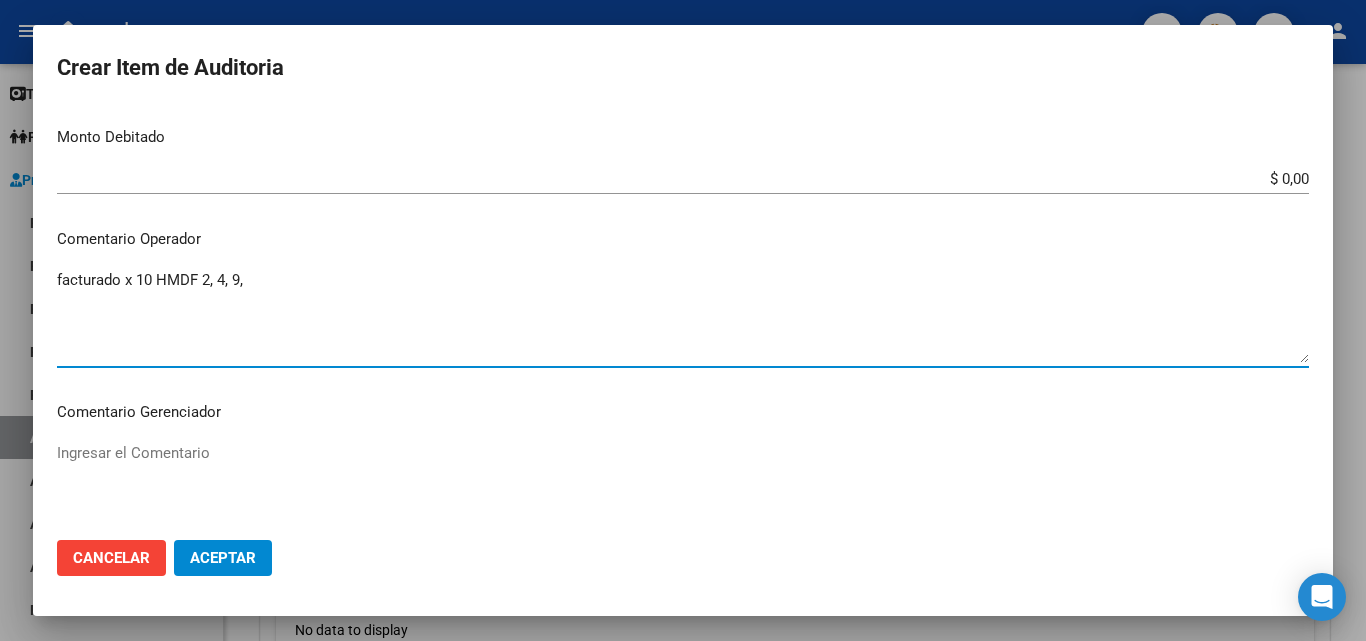 click on "facturado x 10 HMDF 2, 4, 9," at bounding box center (683, 316) 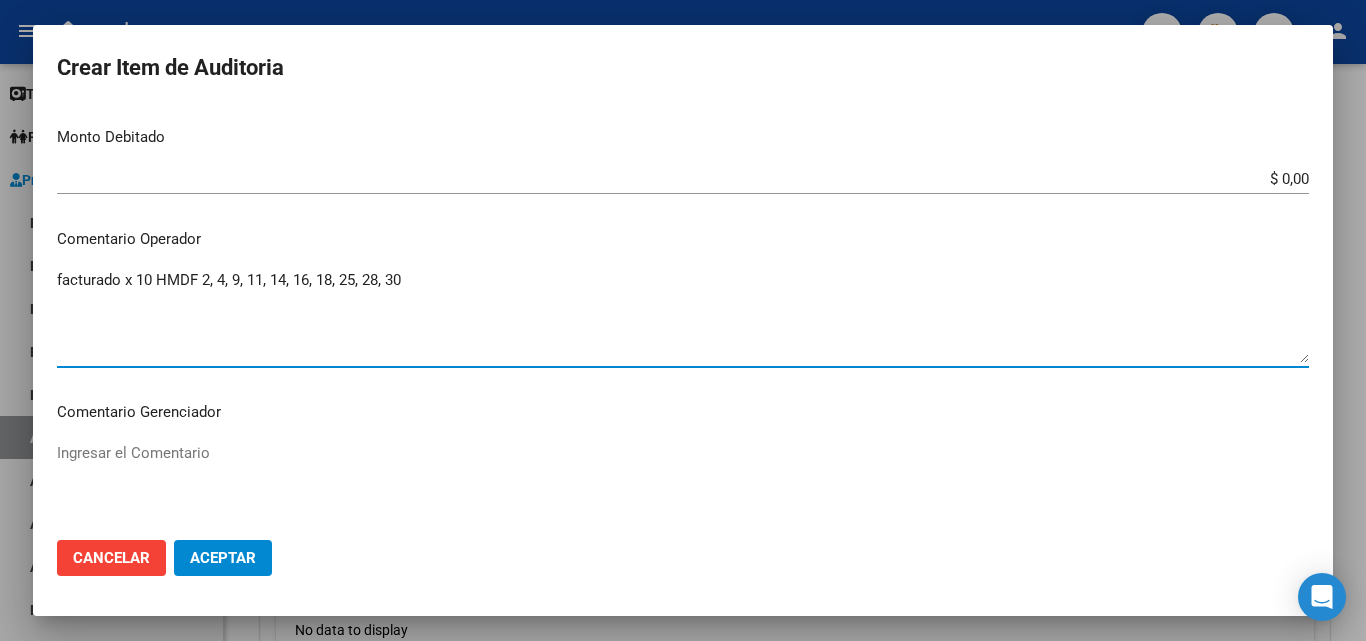 click on "facturado x 10 HMDF 2, 4, 9, 11, 14, 16, 18, 25, 28, 30" at bounding box center [683, 316] 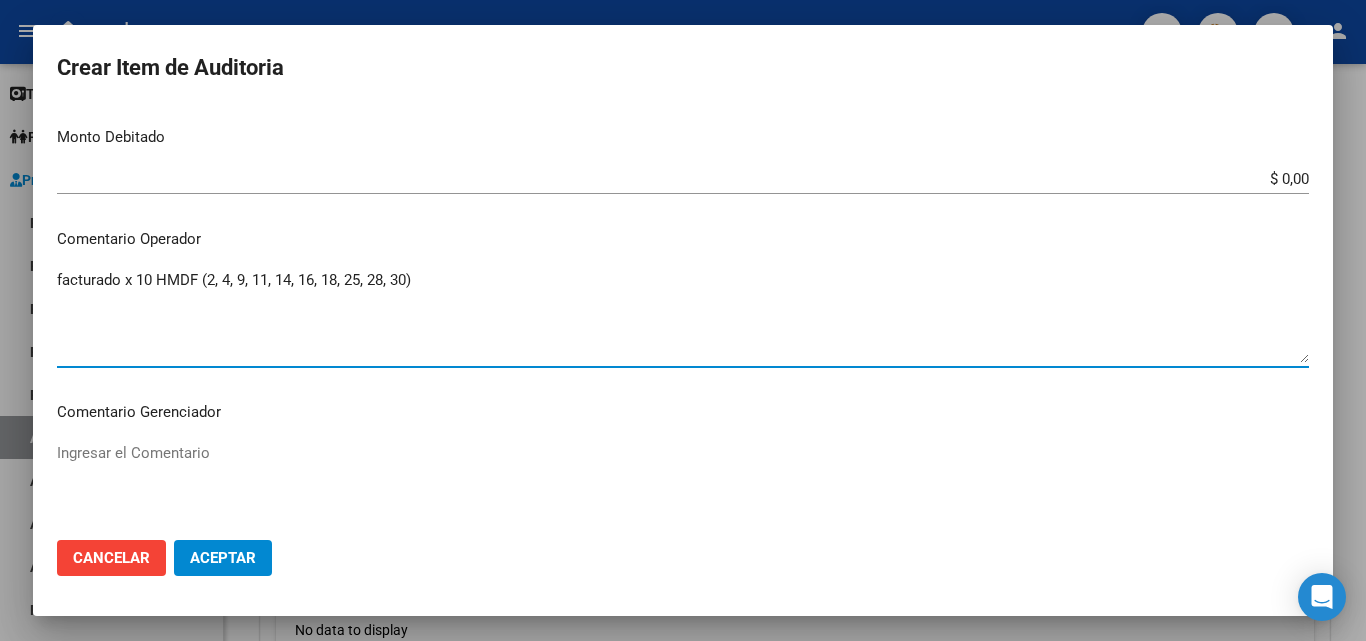 click on "facturado x 10 HMDF (2, 4, 9, 11, 14, 16, 18, 25, 28, 30)" at bounding box center [683, 316] 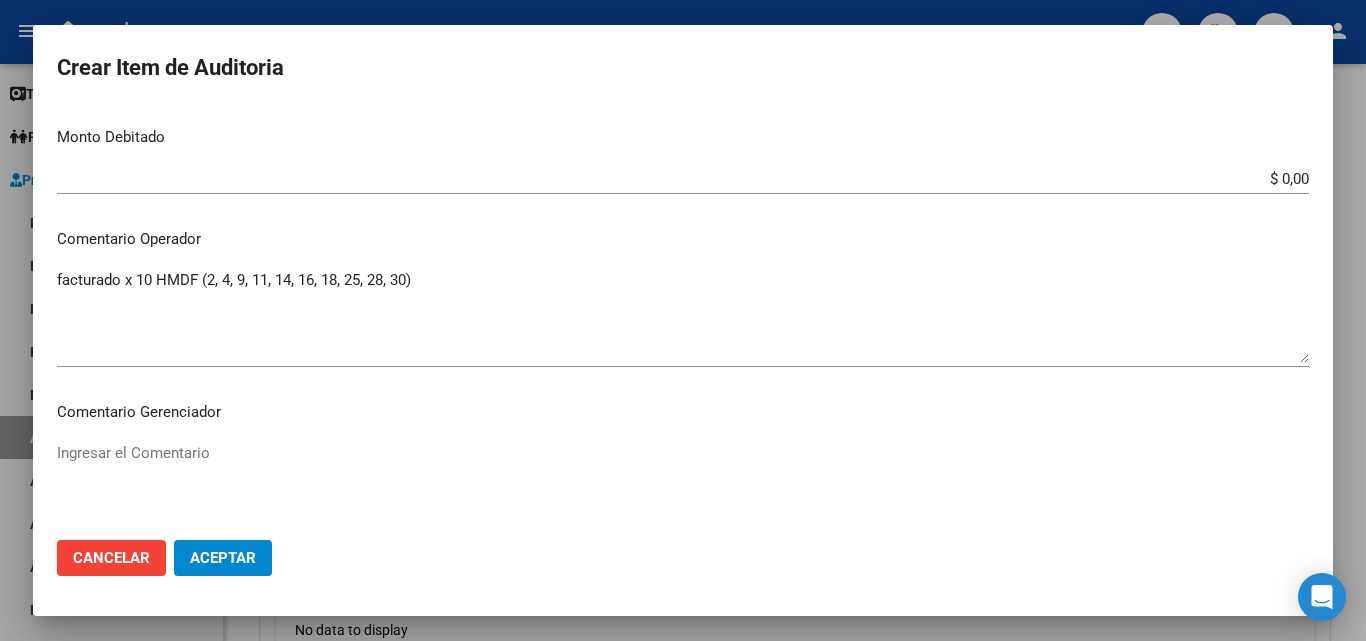 click on "14574494 Nro Documento    20145744947 CUIL   Afiliado Activo  Análisis Afiliado  Prestaciones Auditadas FTP SSS   MARTINEZ ROGELIO ANTONIO Nombre Completo  Fec. Prestación    2025-07-07 Ingresar la fecha  410 - Roisa Seleccionar gerenciador Código Prestación (no obligatorio)    HMDF On Line Crónica (Obligatorio) Ingresar el código  Precio  *   $ 360.382,88 Ingresar el precio  Cantidad  *   10 Ingresar la cantidad  Monto Item  *   $ 3.603.828,80 Ingresar el monto  Monto Debitado    $ 0,00 Ingresar el monto  Comentario Operador    facturado x 10 HMDF (2, 4, 9, 11, 14, 16, 18, 25, 28, 30) Ingresar el Comentario  Comentario Gerenciador    Ingresar el Comentario  Descripción    Ingresar el Descripción   Atencion Tipo  Seleccionar tipo Seleccionar tipo  Nomenclador  Seleccionar Nomenclador Seleccionar Nomenclador" at bounding box center [683, 315] 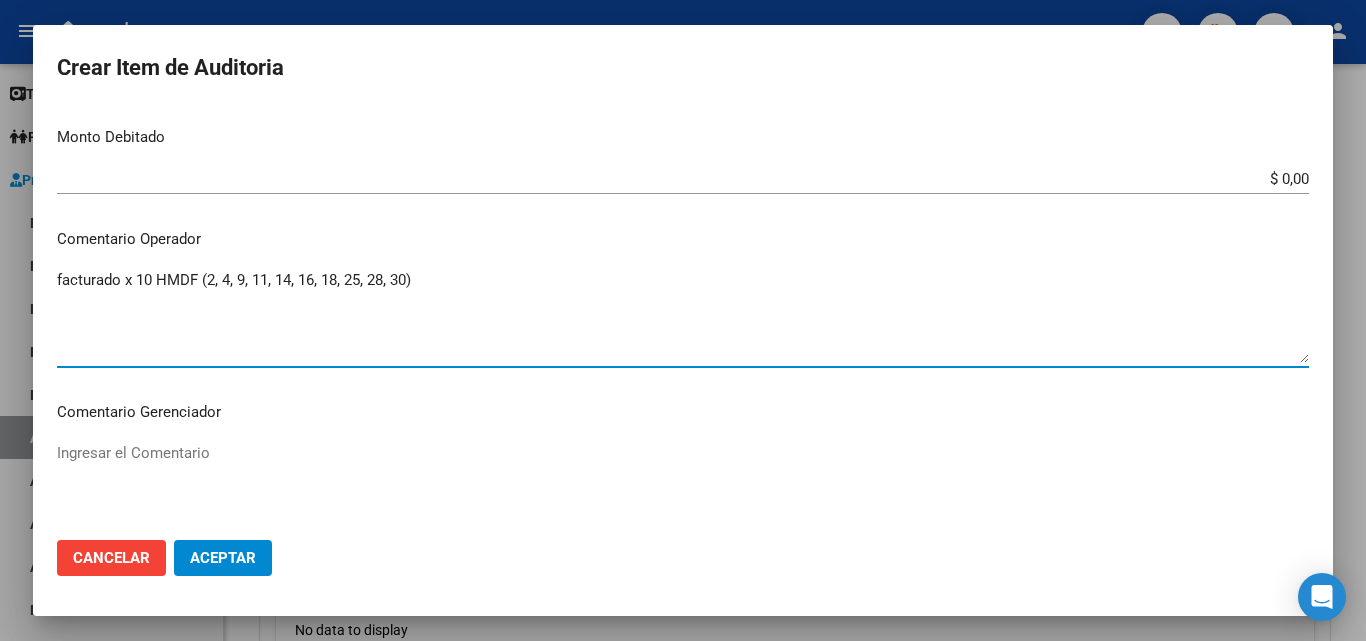 click on "facturado x 10 HMDF (2, 4, 9, 11, 14, 16, 18, 25, 28, 30)" at bounding box center [683, 316] 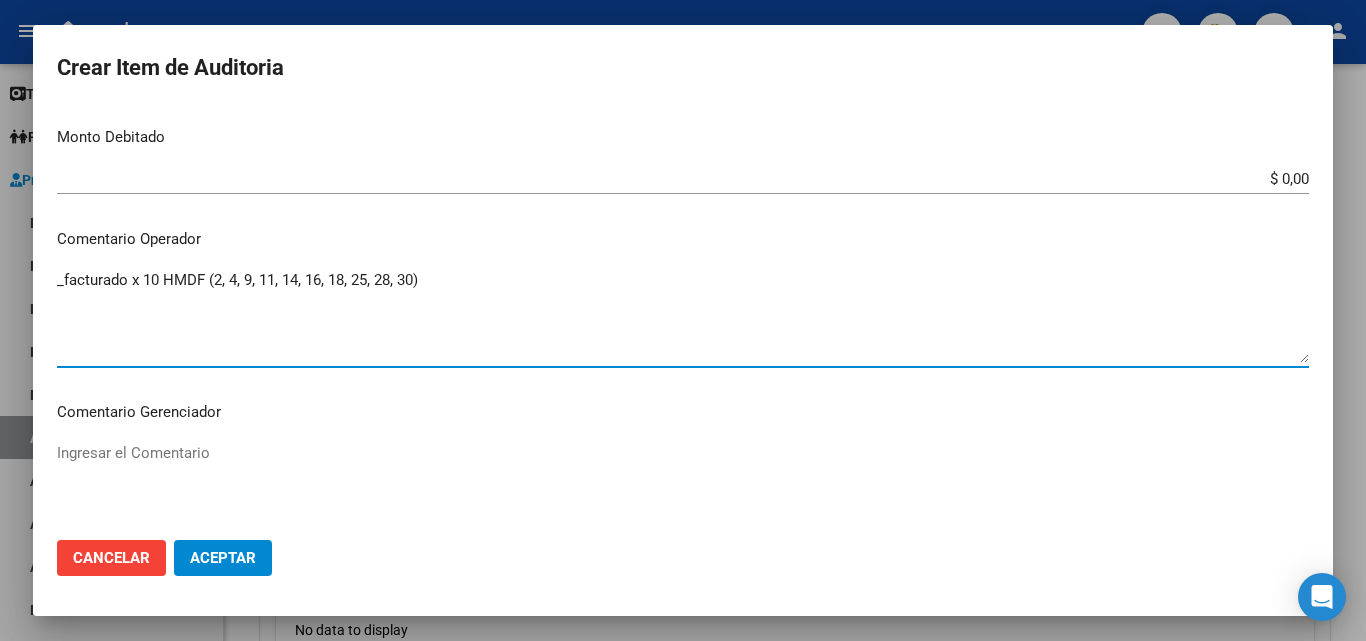 click on "_facturado x 10 HMDF (2, 4, 9, 11, 14, 16, 18, 25, 28, 30)" at bounding box center [683, 316] 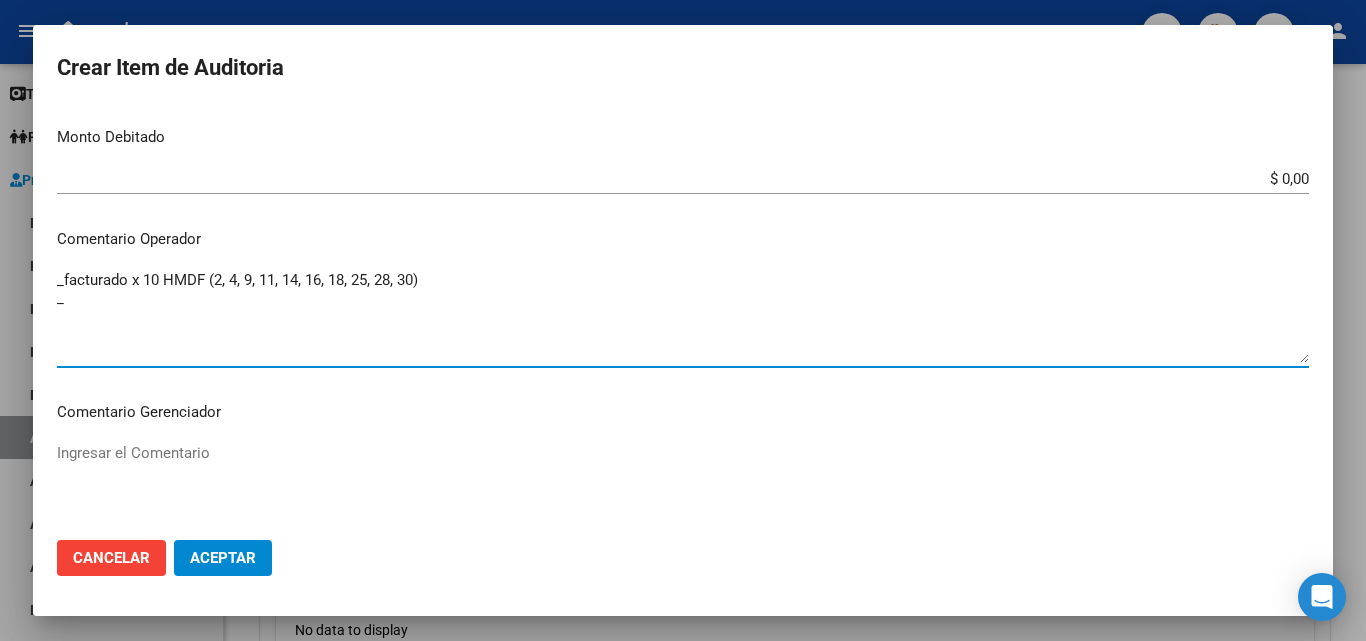 click on "_facturado x 10 HMDF (2, 4, 9, 11, 14, 16, 18, 25, 28, 30)
_" at bounding box center (683, 316) 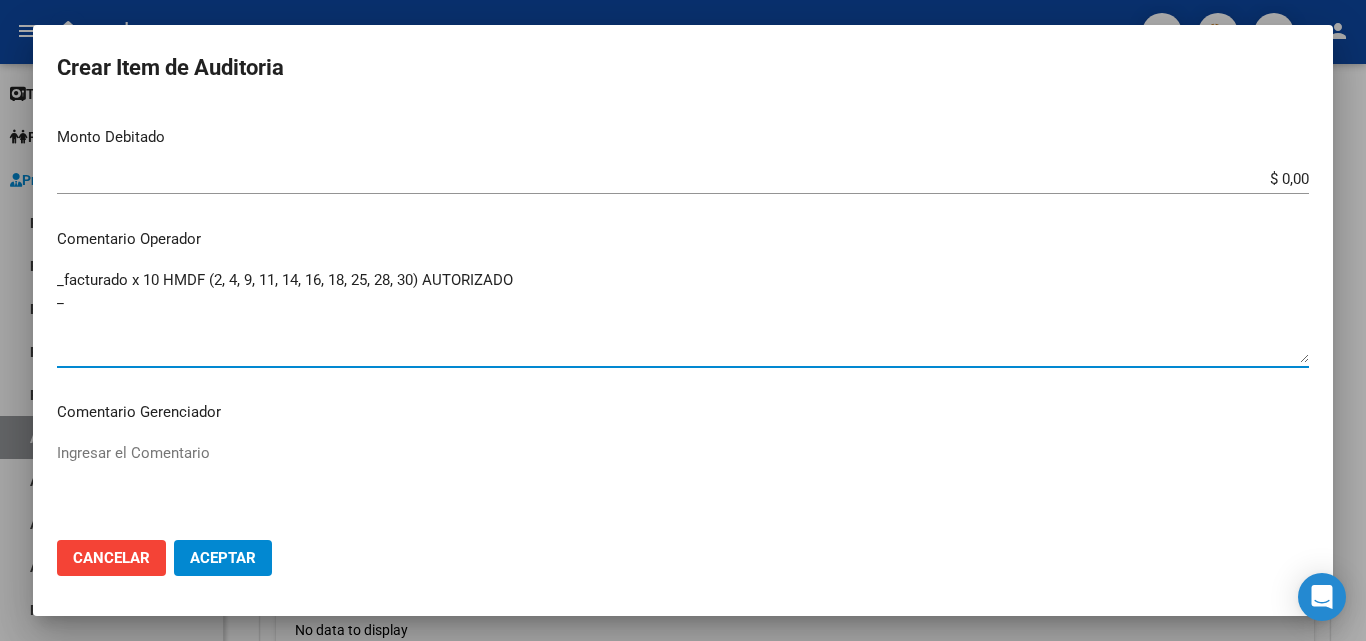 click on "_facturado x 10 HMDF (2, 4, 9, 11, 14, 16, 18, 25, 28, 30) AUTORIZADO
_" at bounding box center (683, 316) 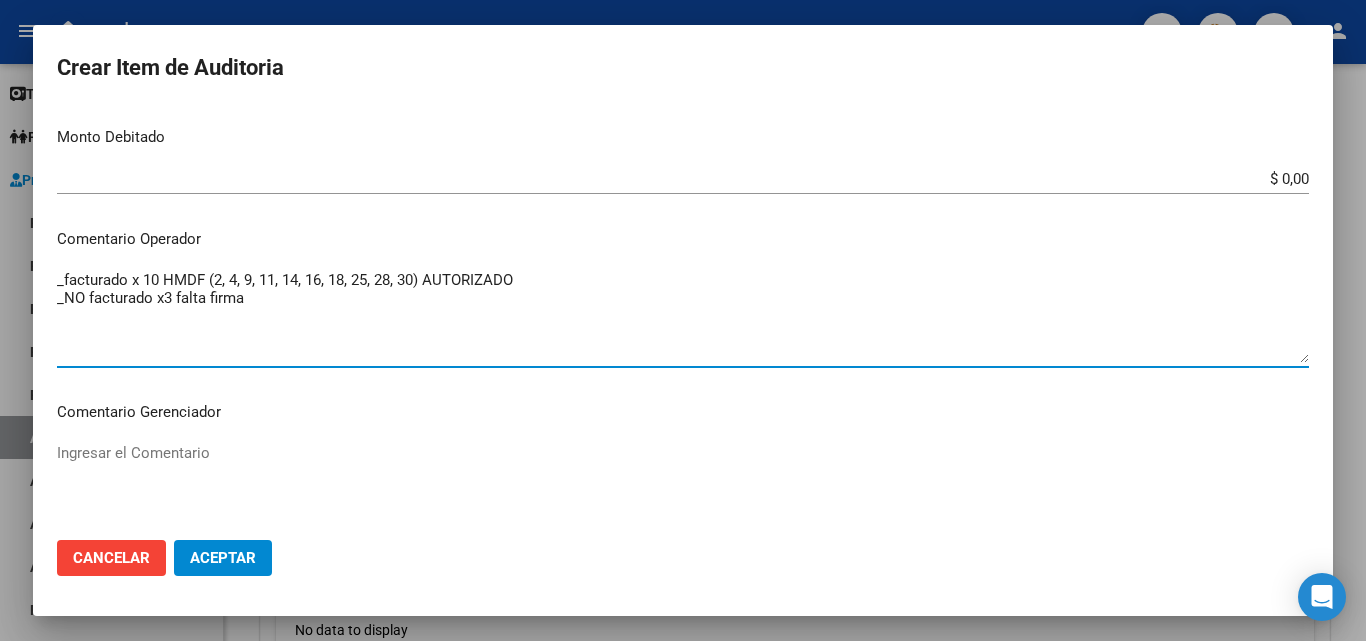 click on "_facturado x 10 HMDF (2, 4, 9, 11, 14, 16, 18, 25, 28, 30) AUTORIZADO
_NO facturado x3 falta firma" at bounding box center (683, 316) 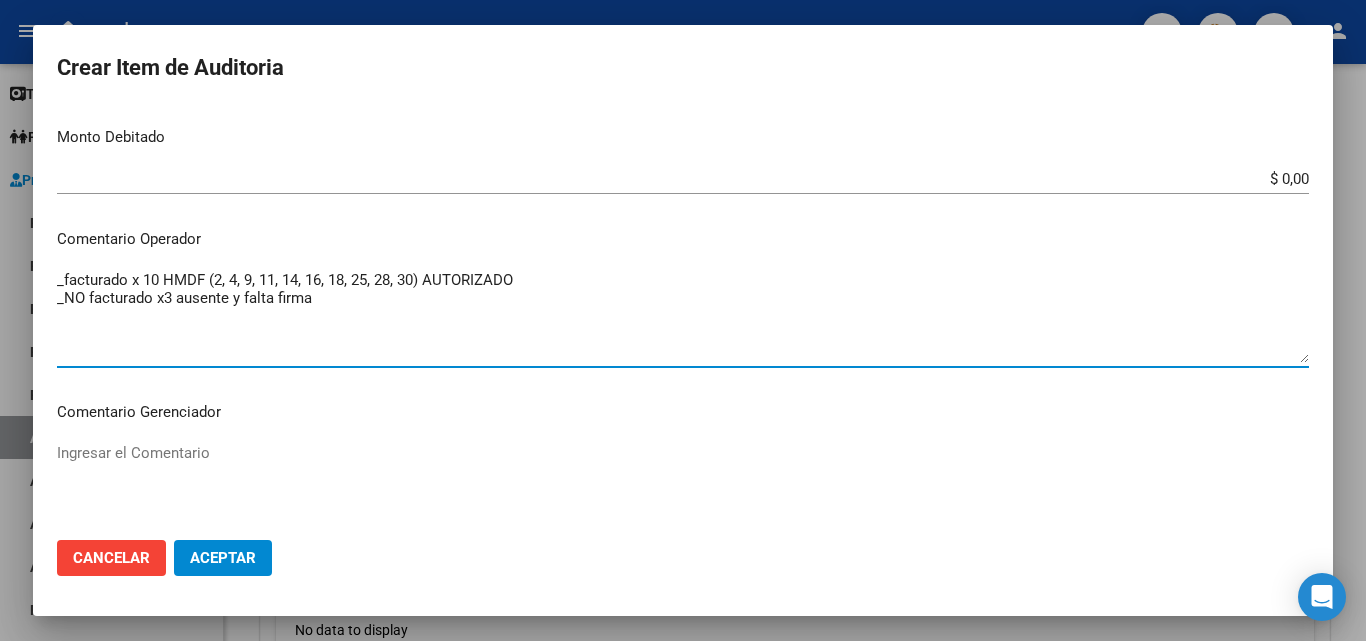 click on "_facturado x 10 HMDF (2, 4, 9, 11, 14, 16, 18, 25, 28, 30) AUTORIZADO
_NO facturado x3 ausente y falta firma" at bounding box center (683, 316) 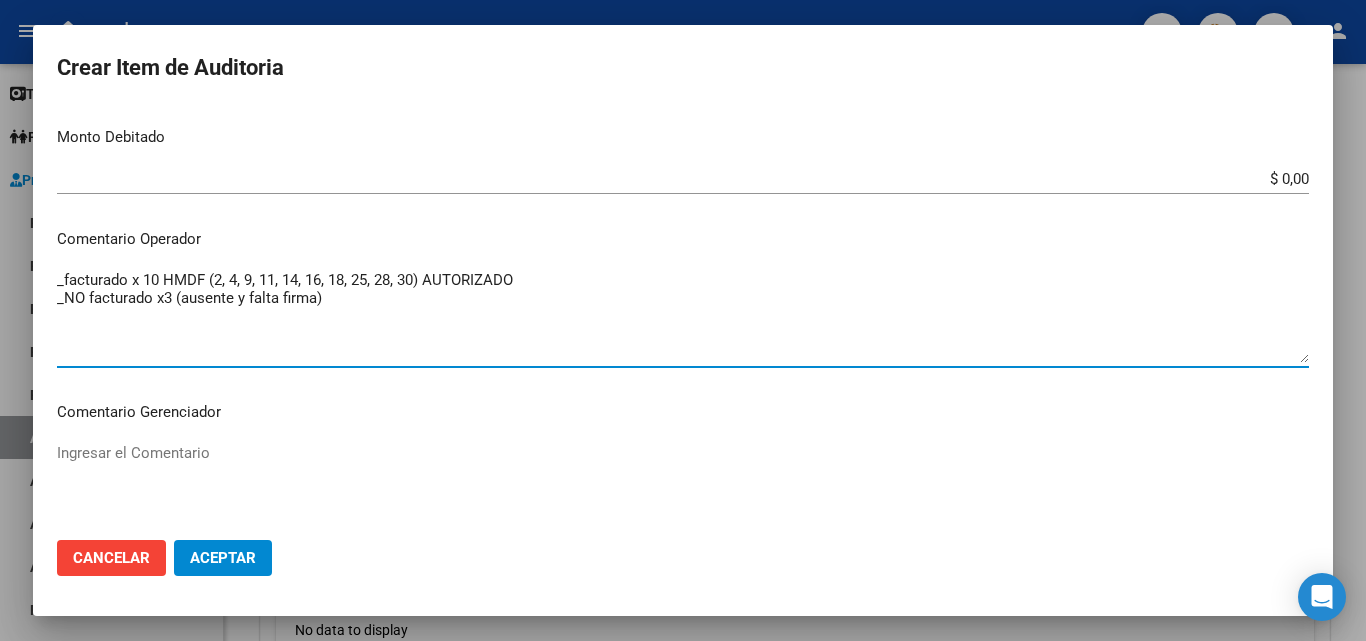 click on "_facturado x 10 HMDF (2, 4, 9, 11, 14, 16, 18, 25, 28, 30) AUTORIZADO
_NO facturado x3 (ausente y falta firma)" at bounding box center (683, 316) 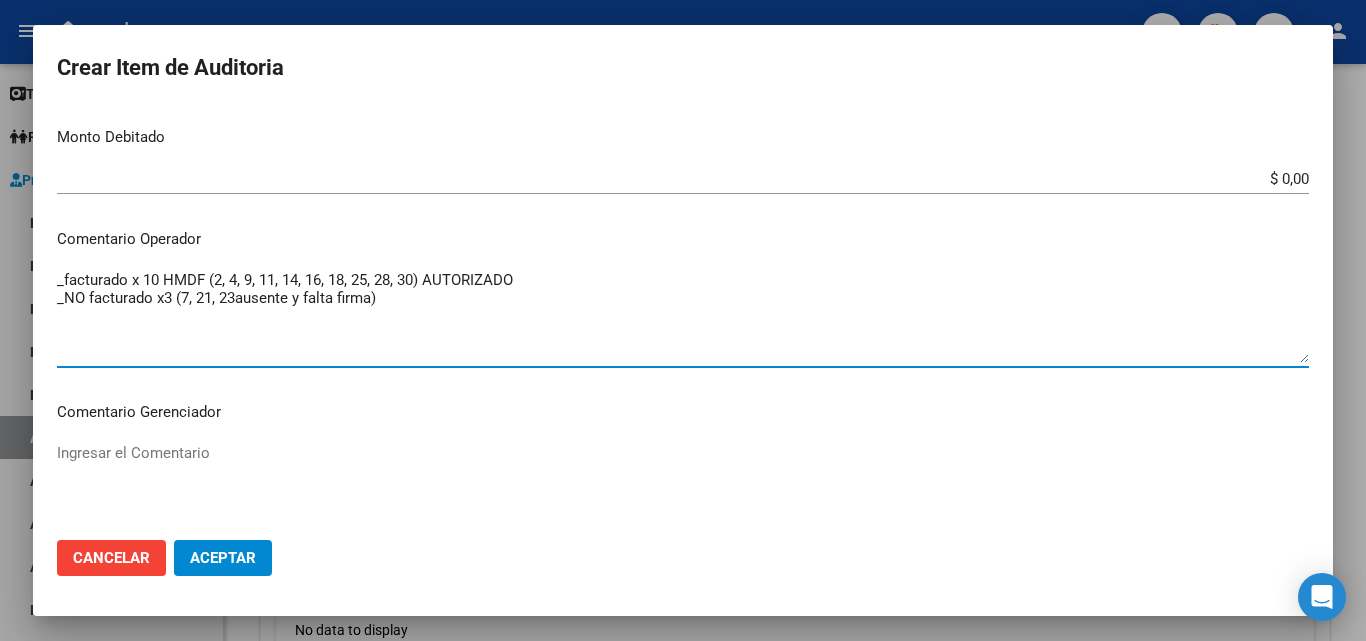 click on "_facturado x 10 HMDF (2, 4, 9, 11, 14, 16, 18, 25, 28, 30) AUTORIZADO
_NO facturado x3 (7, 21, 23ausente y falta firma)" at bounding box center (683, 316) 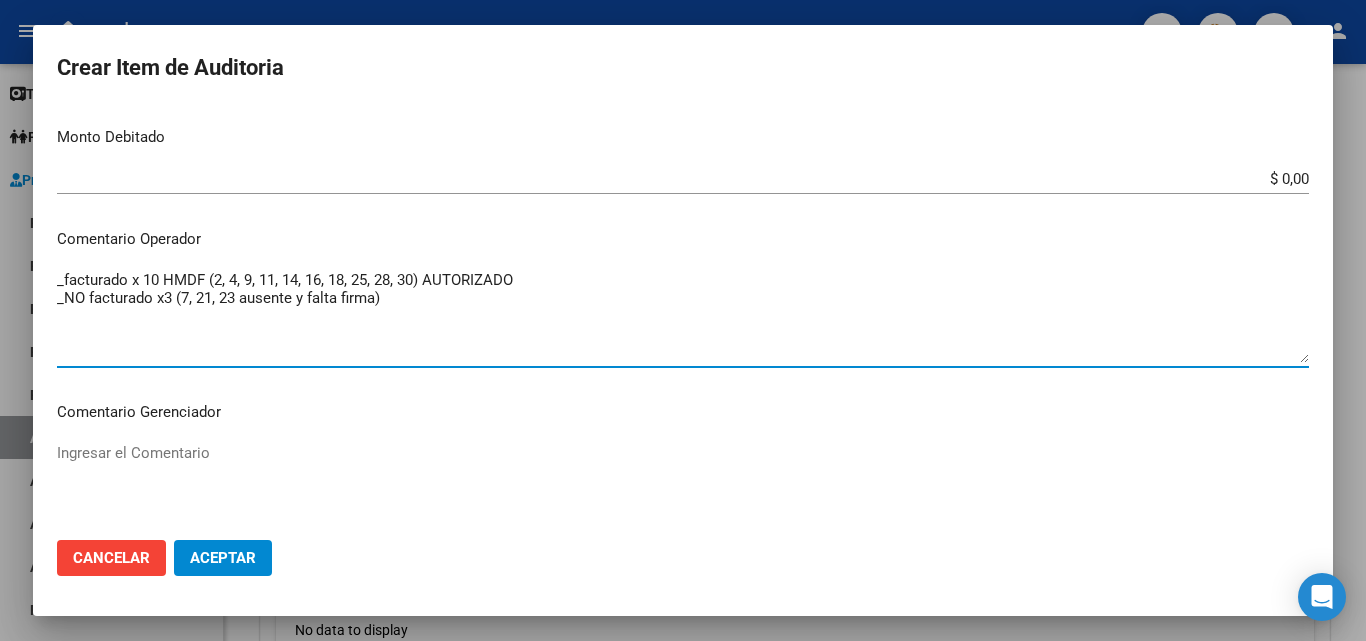 click on "_facturado x 10 HMDF (2, 4, 9, 11, 14, 16, 18, 25, 28, 30) AUTORIZADO
_NO facturado x3 (7, 21, 23 ausente y falta firma)" at bounding box center (683, 316) 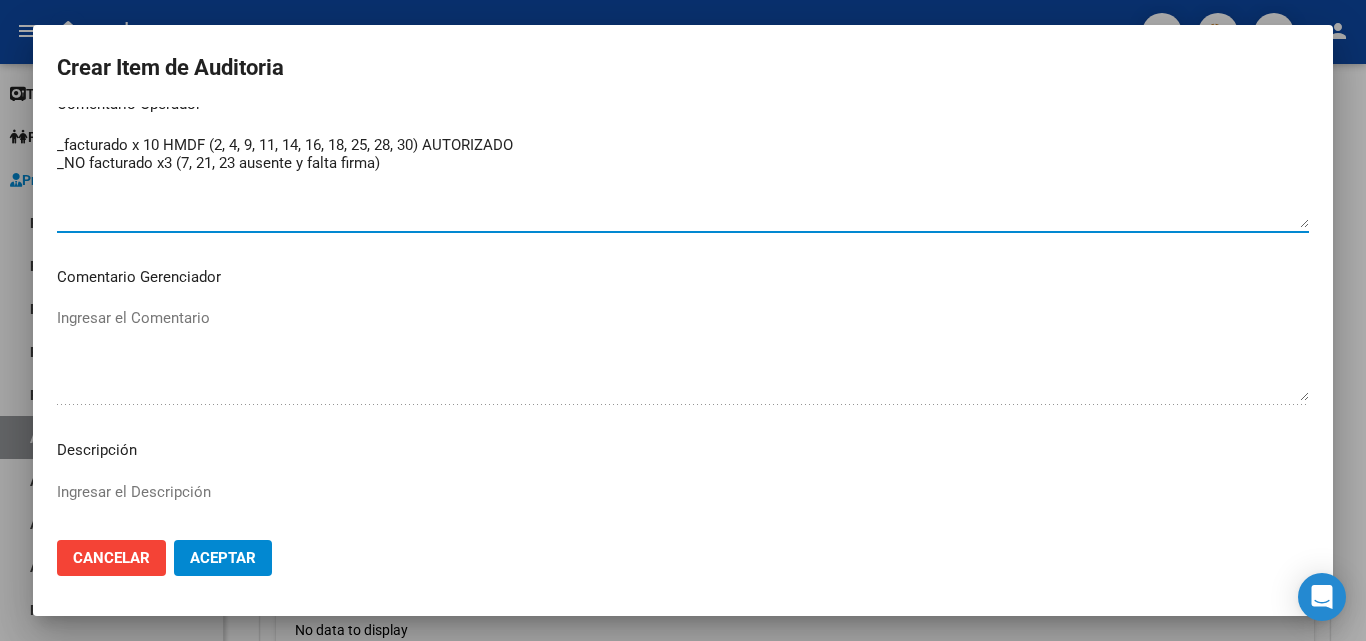 scroll, scrollTop: 900, scrollLeft: 0, axis: vertical 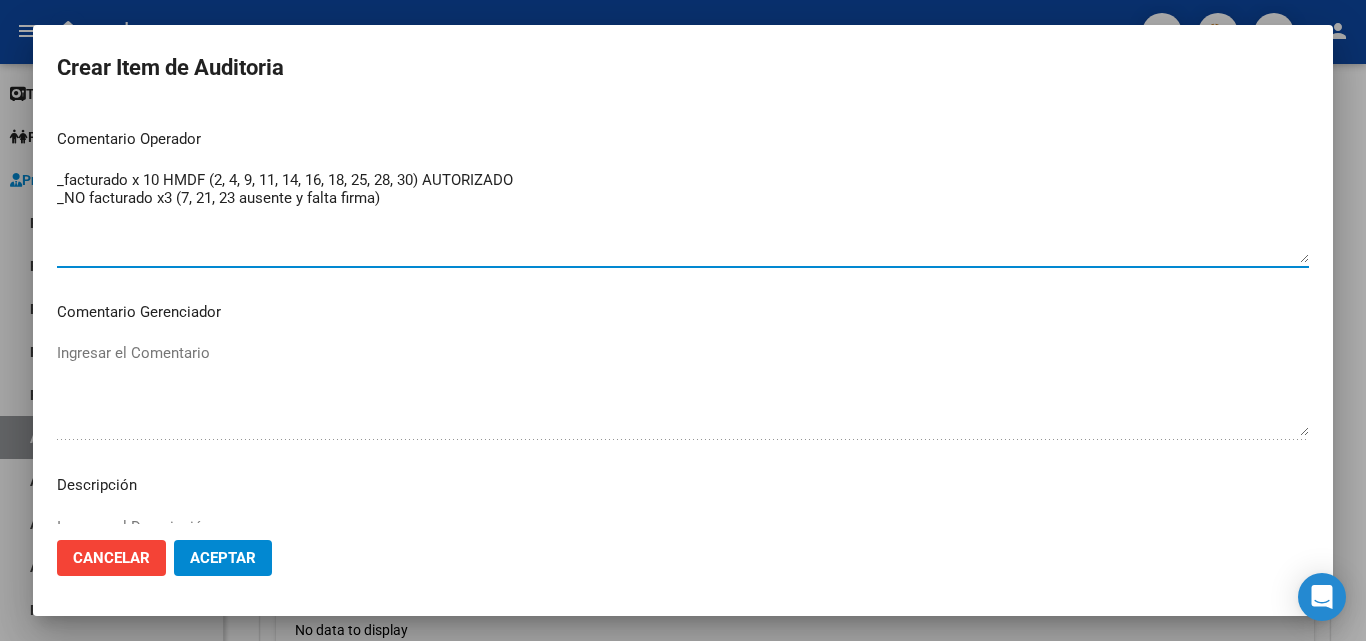 drag, startPoint x: 413, startPoint y: 201, endPoint x: 36, endPoint y: 178, distance: 377.70093 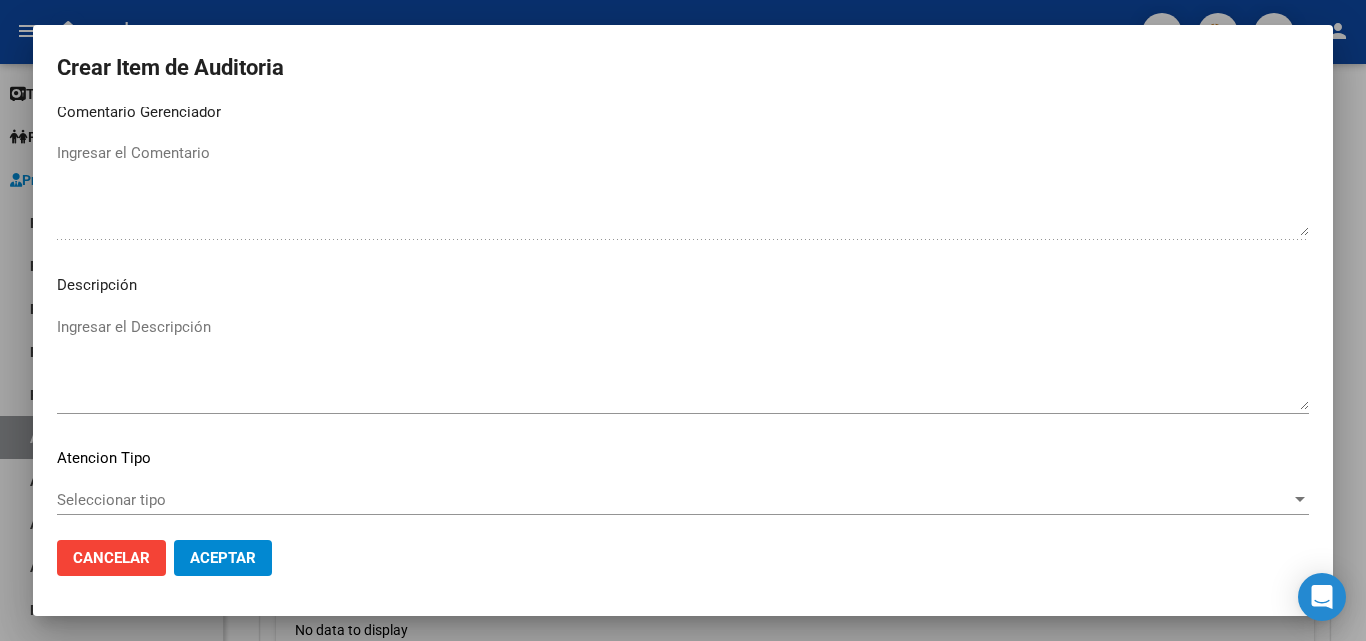 scroll, scrollTop: 1211, scrollLeft: 0, axis: vertical 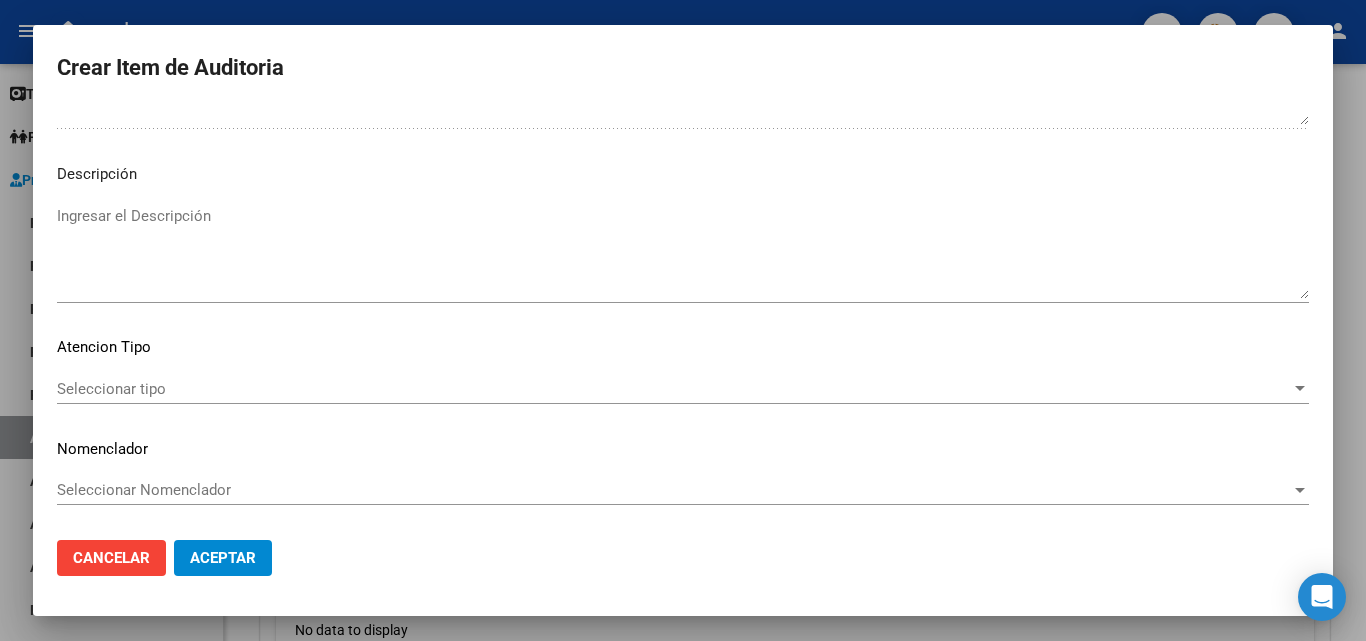 type on "_facturado x 10 HMDF (2, 4, 9, 11, 14, 16, 18, 25, 28, 30) AUTORIZADO
_NO facturado x3 (7, 21, 23 ausente y falta firma)" 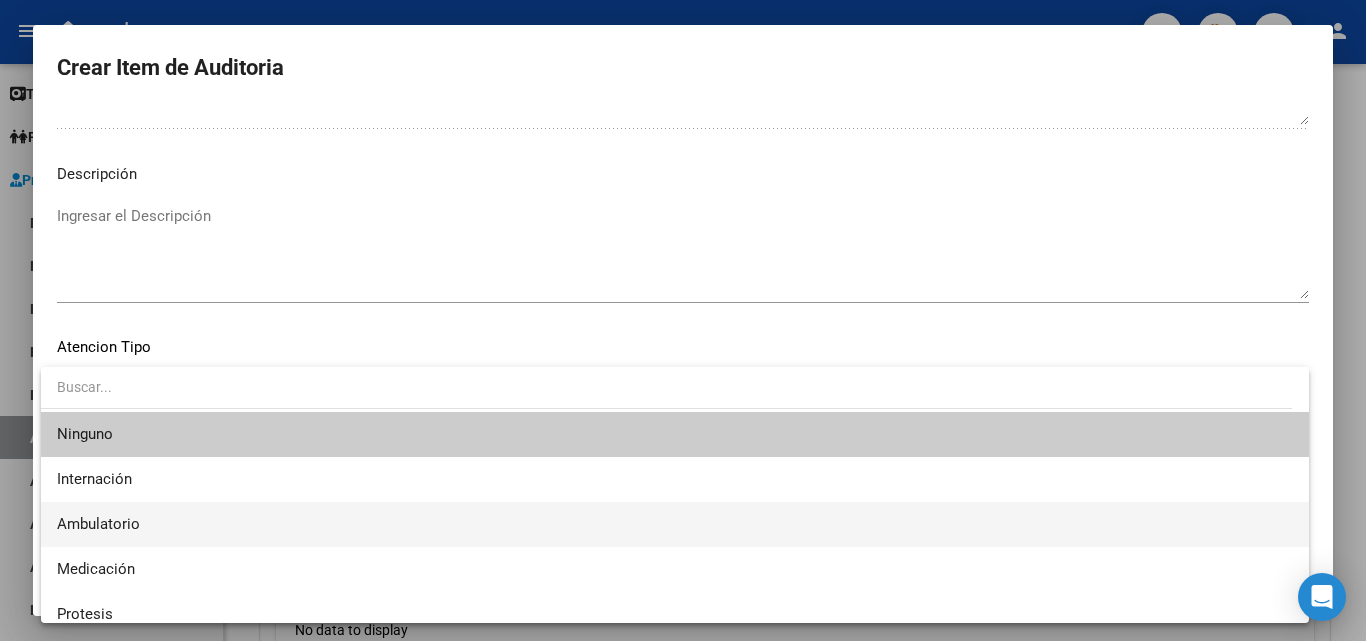 scroll, scrollTop: 59, scrollLeft: 0, axis: vertical 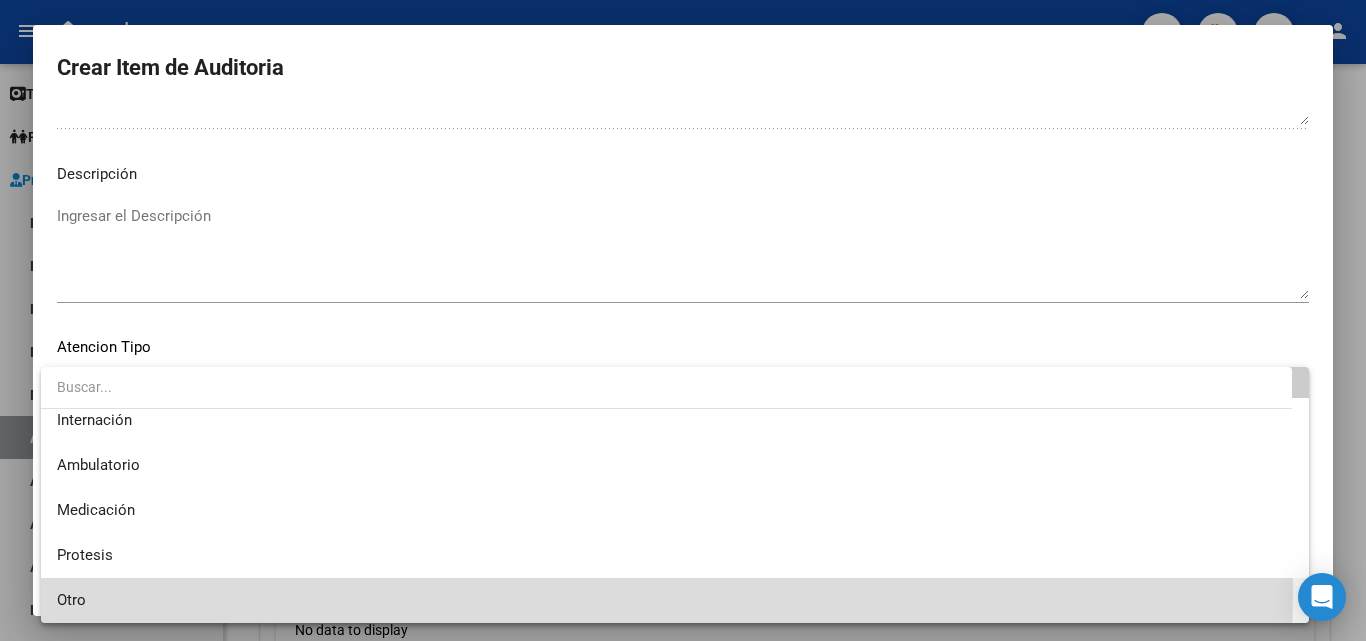 click on "Otro" at bounding box center (675, 600) 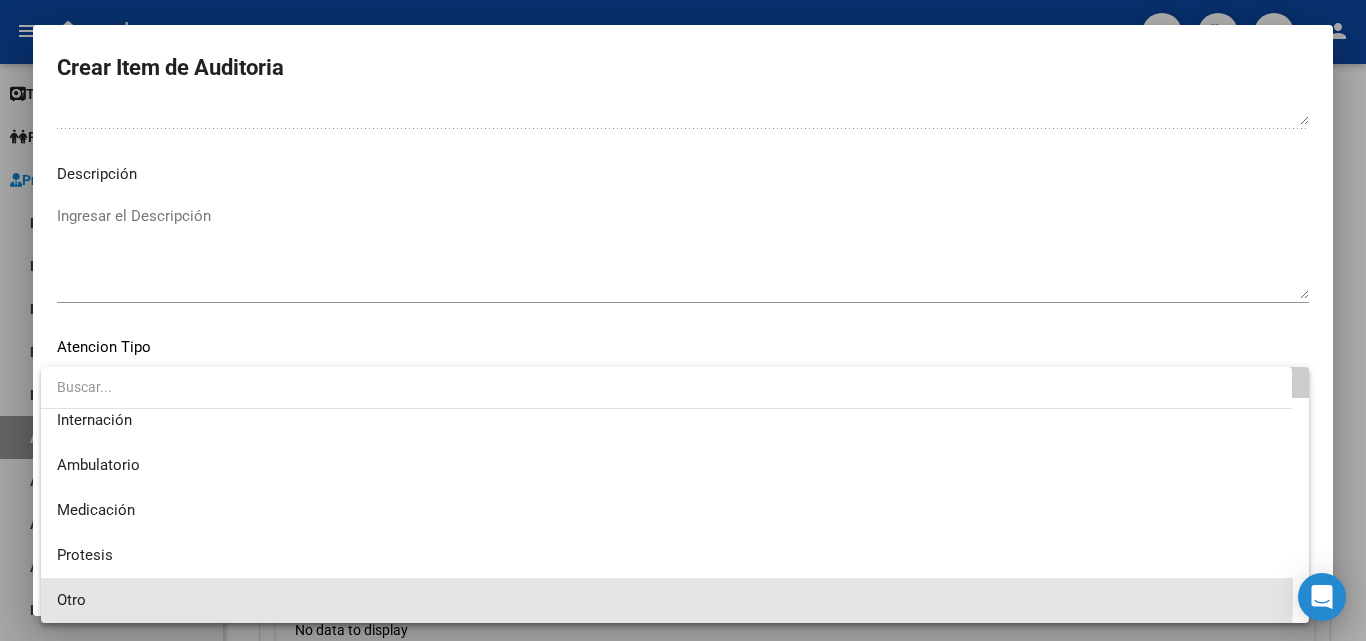 scroll, scrollTop: 56, scrollLeft: 0, axis: vertical 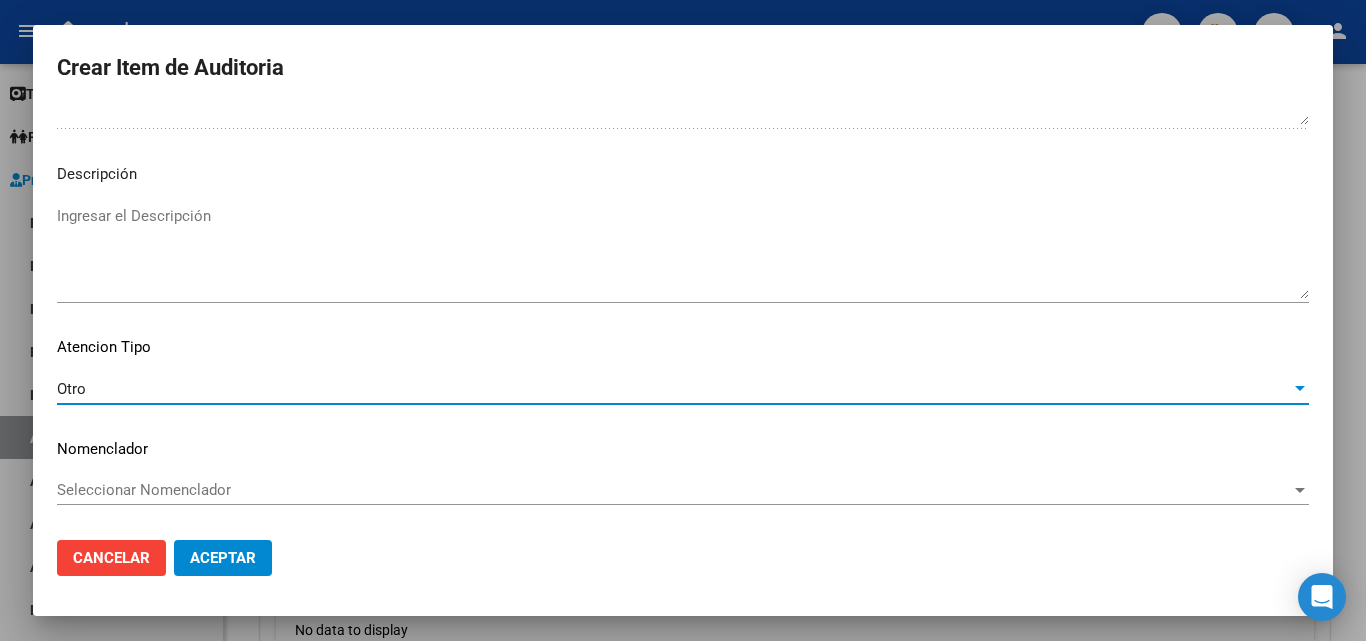 click on "Aceptar" 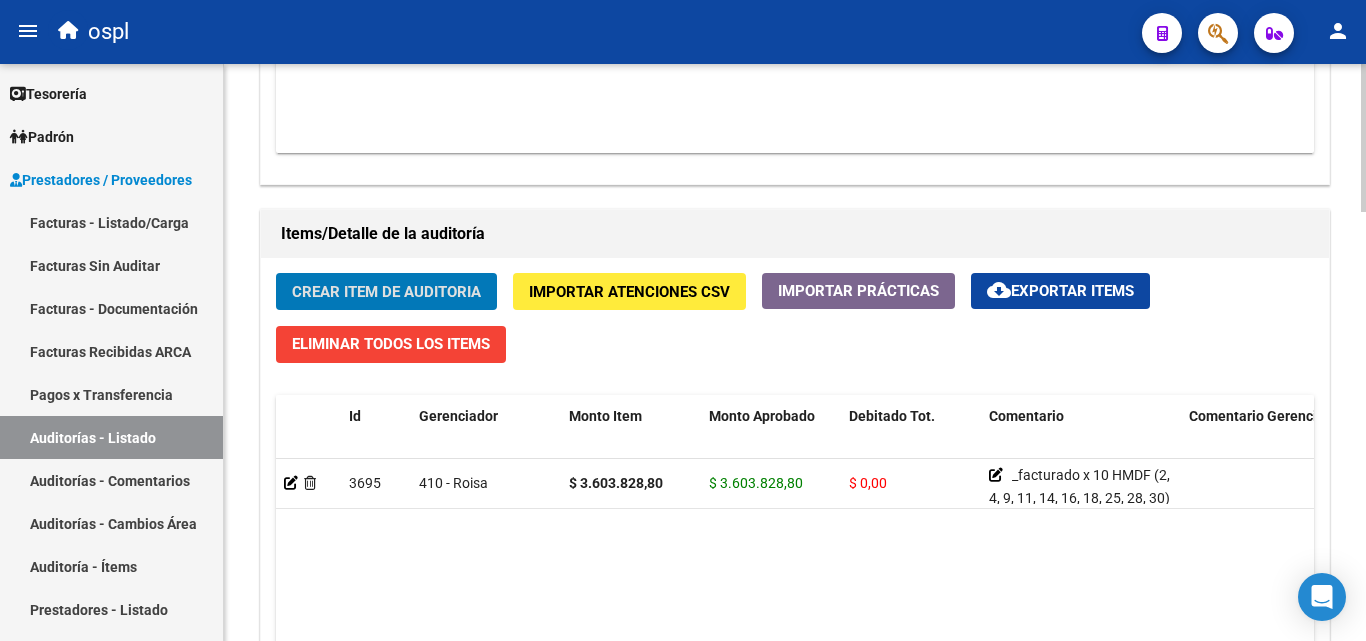 scroll, scrollTop: 1400, scrollLeft: 0, axis: vertical 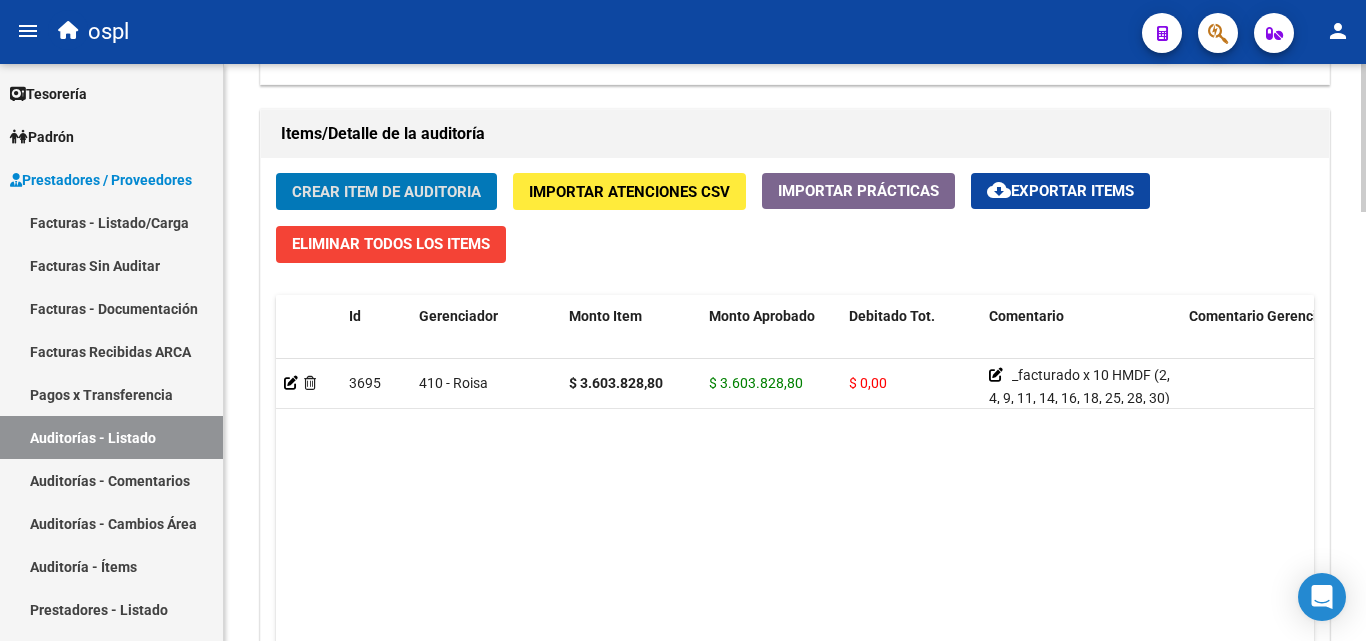 click on "Crear Item de Auditoria" 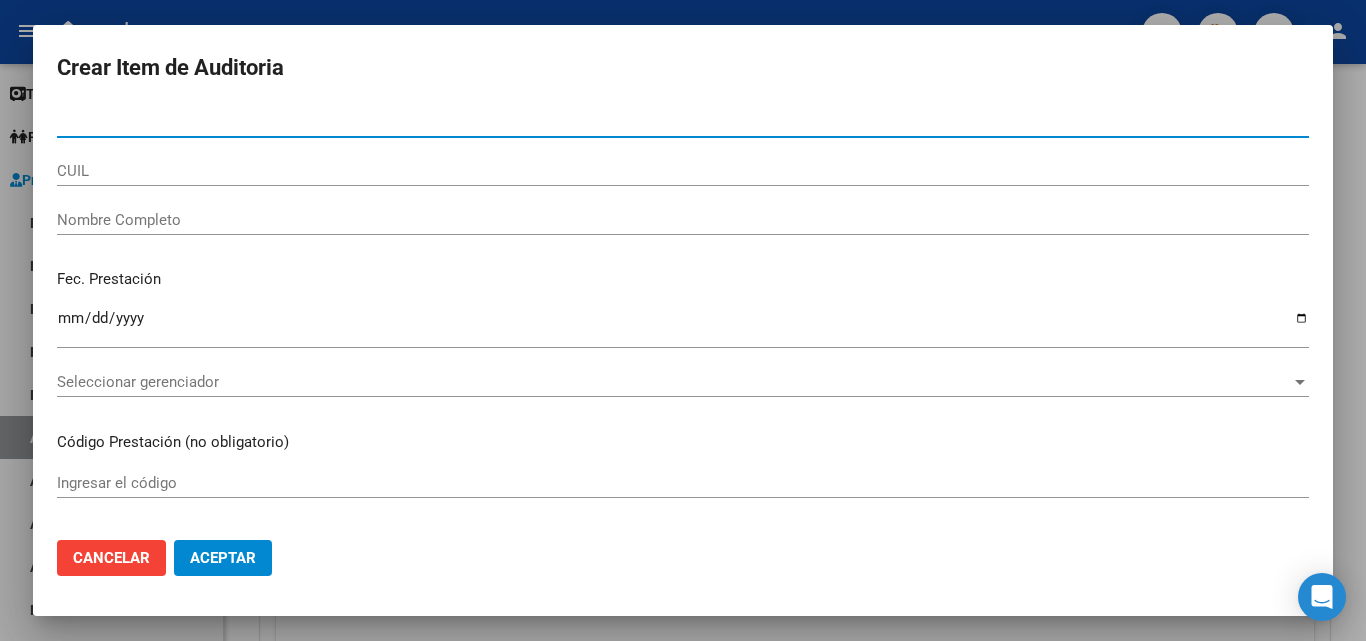 type on "[NUMBER]" 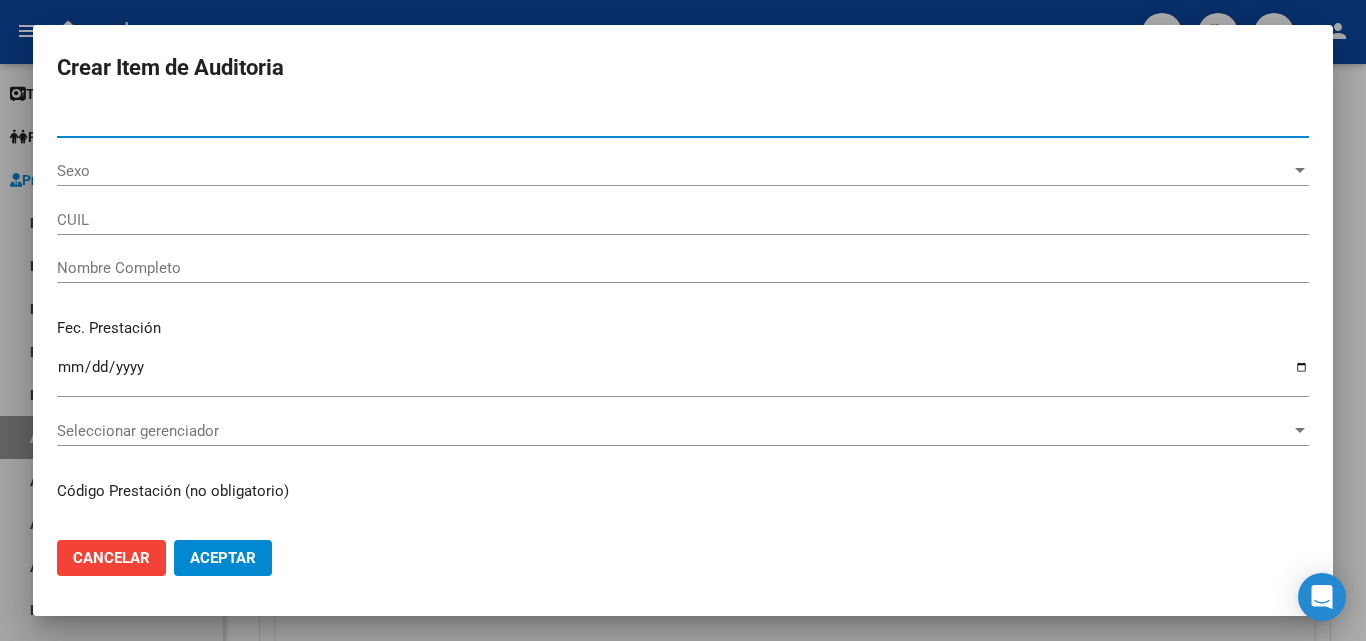 type on "20145744947" 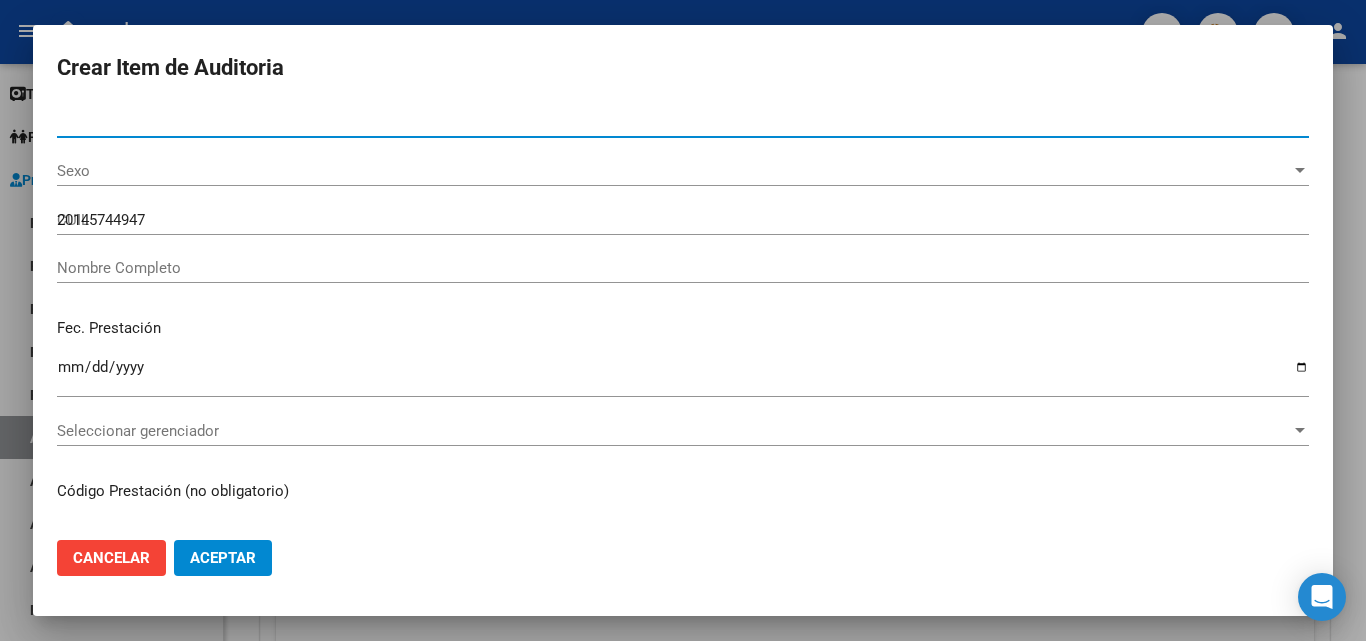 type on "[FIRST_NAME] [LAST_NAME]" 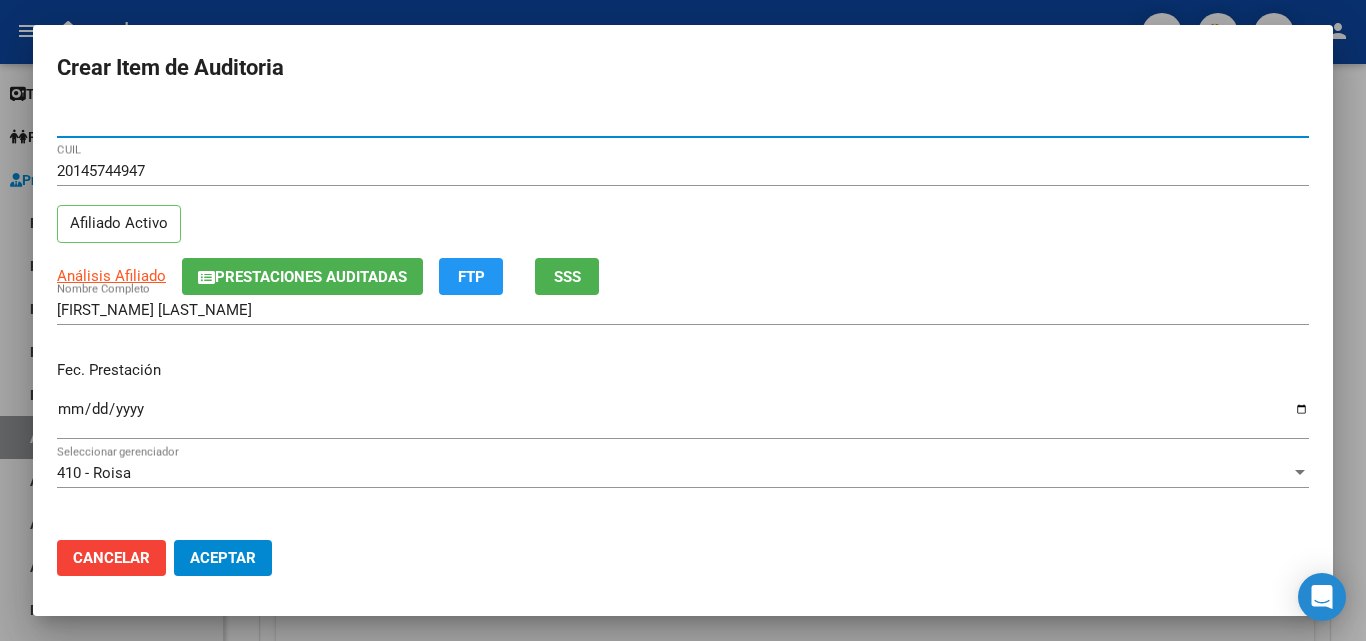 type on "[NUMBER]" 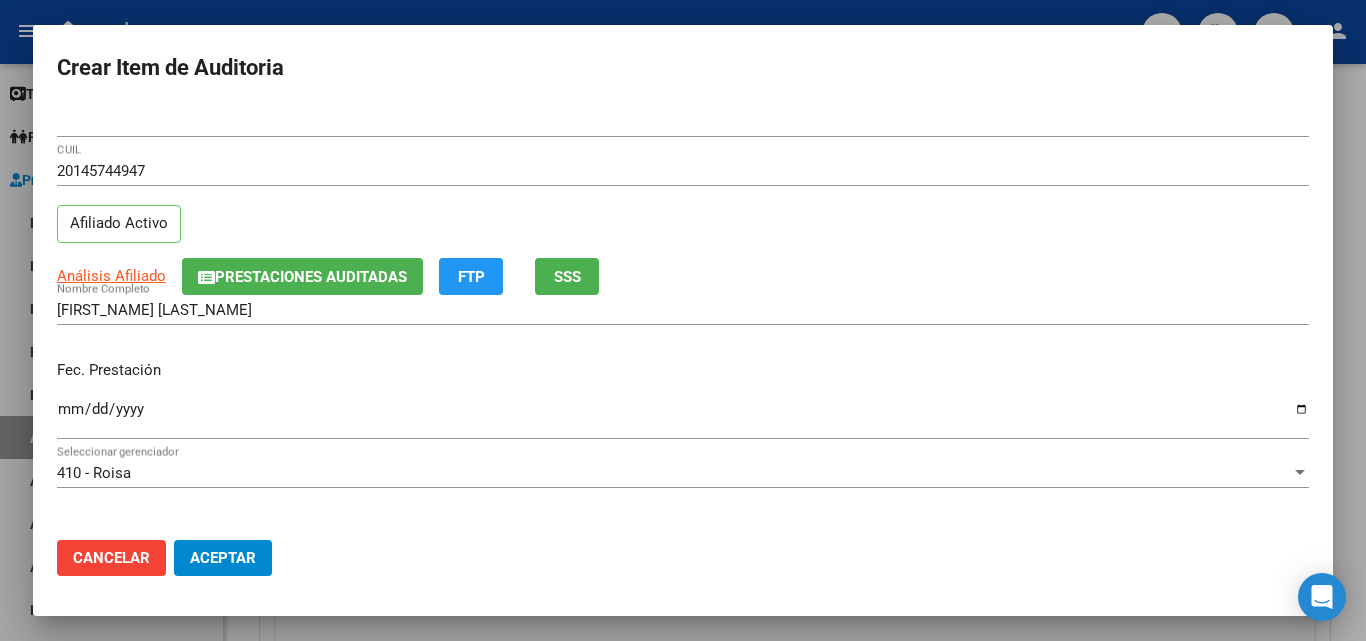 click on "[NUMBER] Nro Documento    [NUMBER] CUIL   Afiliado Activo  Análisis Afiliado  Prestaciones Auditadas FTP SSS   [LAST] [FIRST] [LAST] Nombre Completo  Fec. Prestación    Ingresar la fecha  410 - Roisa Seleccionar gerenciador Código Prestación (no obligatorio)    Ingresar el código  Precio  *   $ 277.015,51 Ingresar el precio  Cantidad  *   1 Ingresar la cantidad  Monto Item  *   $ 277.015,51 Ingresar el monto  Monto Debitado    $ 0,00 Ingresar el monto  Comentario Operador    Ingresar el Comentario  Comentario Gerenciador    Ingresar el Comentario  Descripción    Ingresar el Descripción   Atencion Tipo  Seleccionar tipo Seleccionar tipo  Nomenclador  Seleccionar Nomenclador Seleccionar Nomenclador" at bounding box center [683, 315] 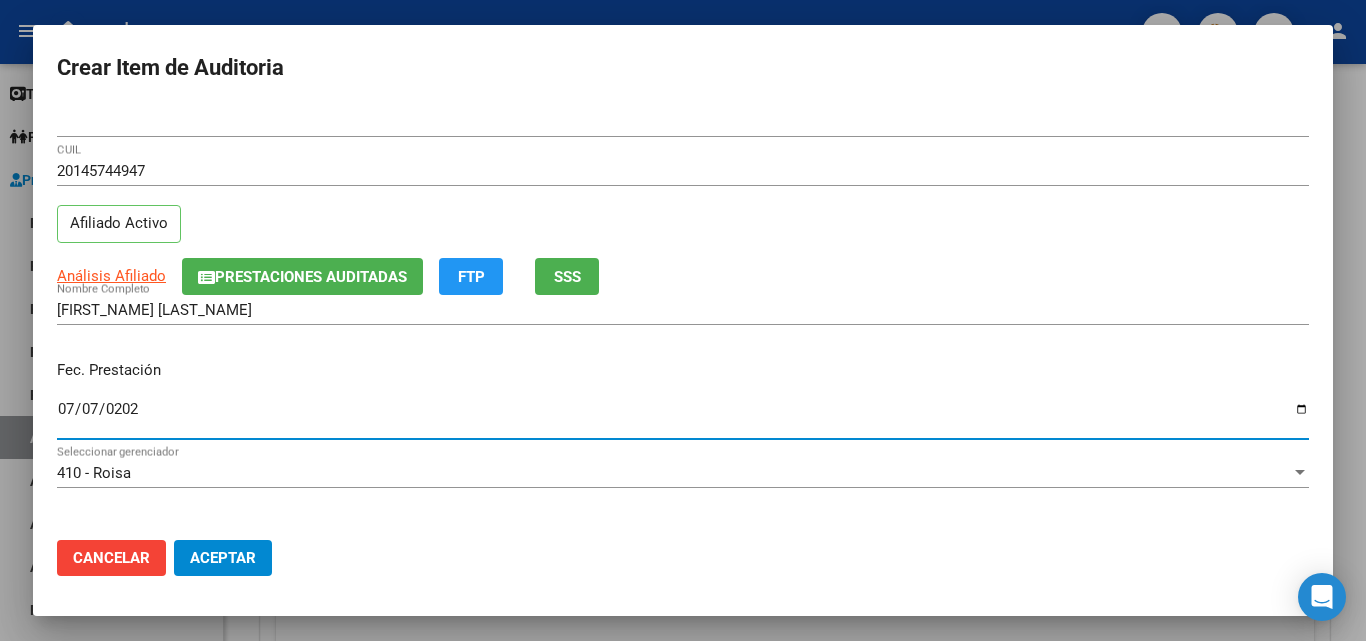 type on "2025-07-07" 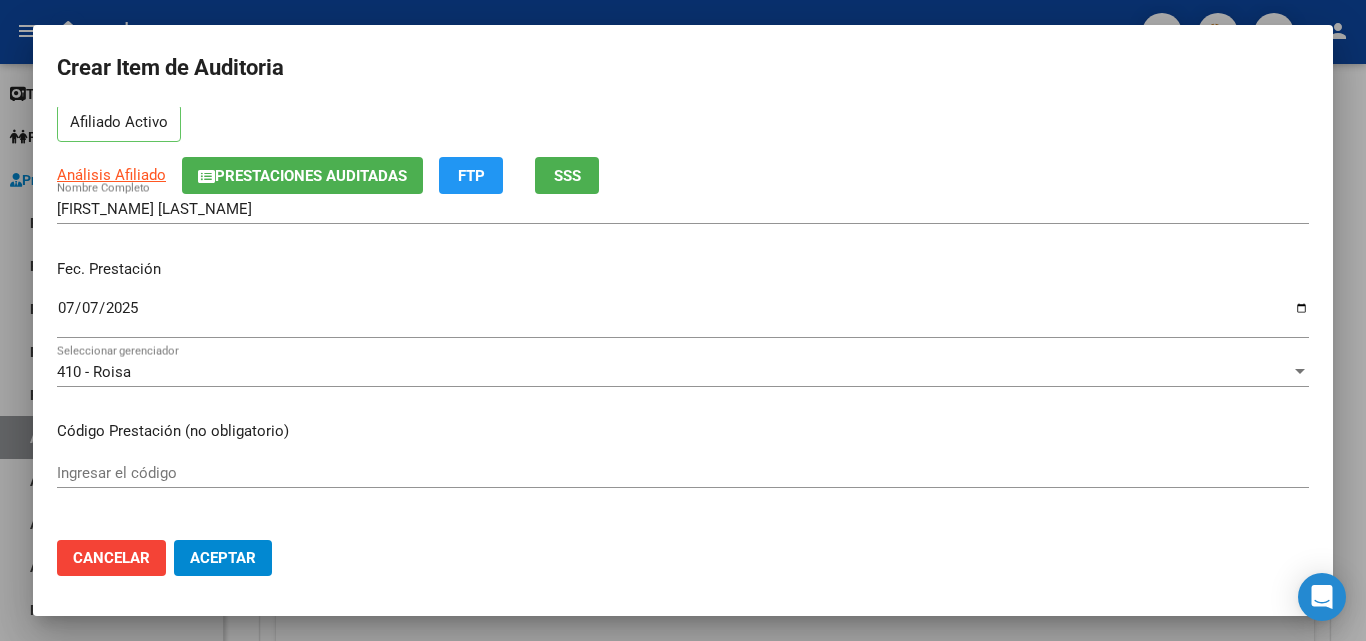 scroll, scrollTop: 200, scrollLeft: 0, axis: vertical 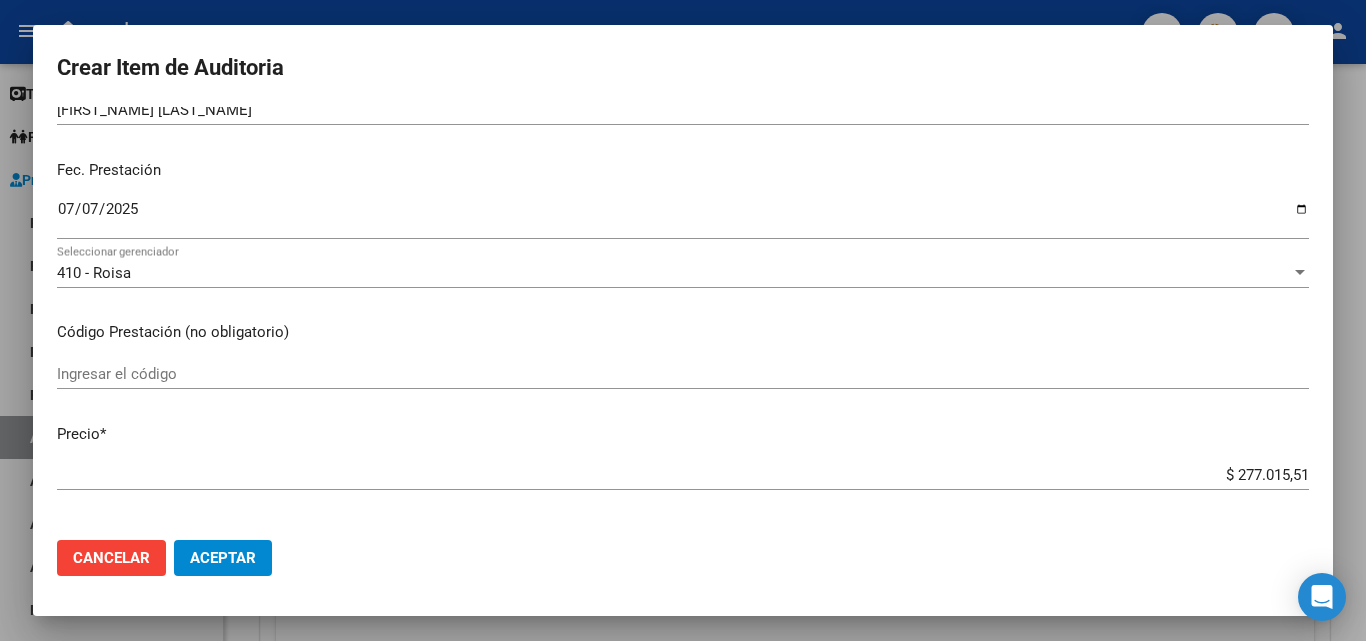 click on "Ingresar el código" at bounding box center [683, 374] 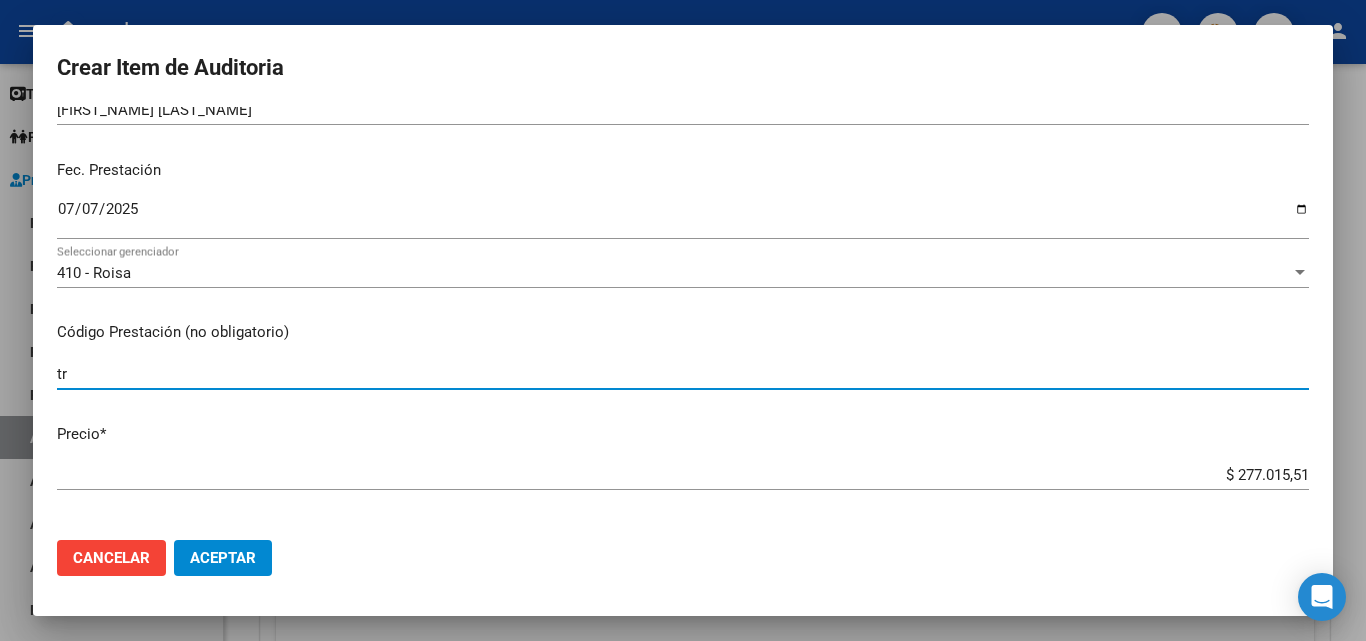 type on "t" 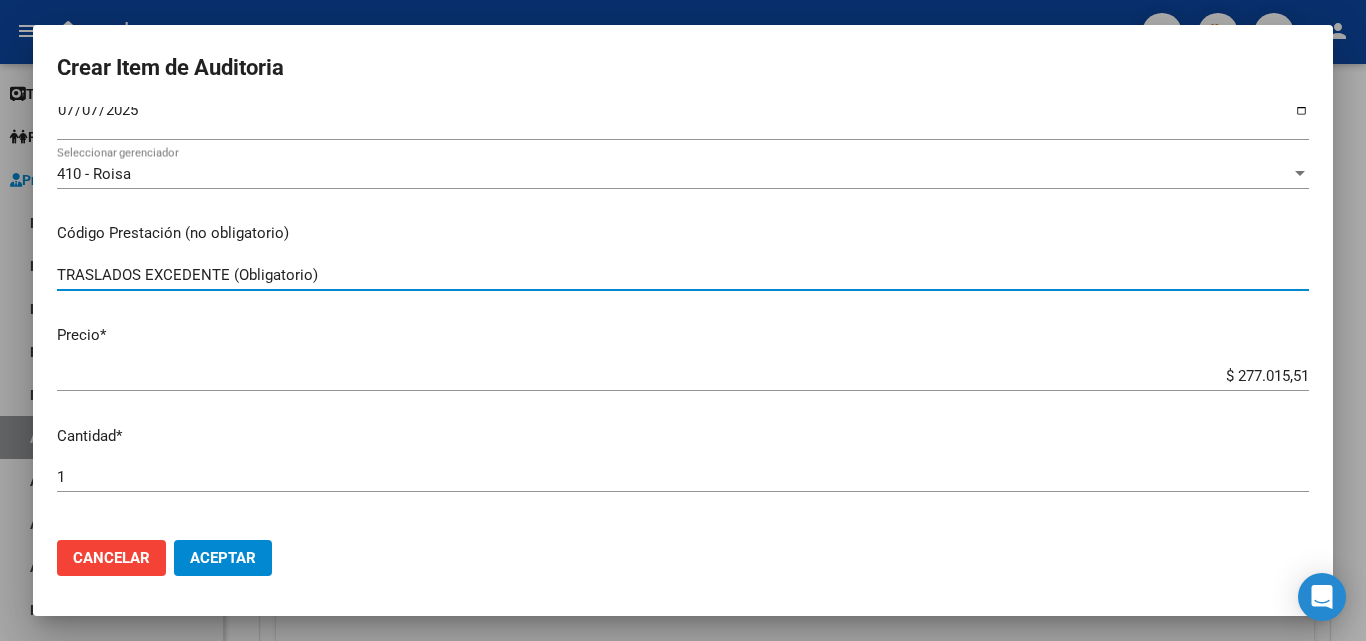 scroll, scrollTop: 300, scrollLeft: 0, axis: vertical 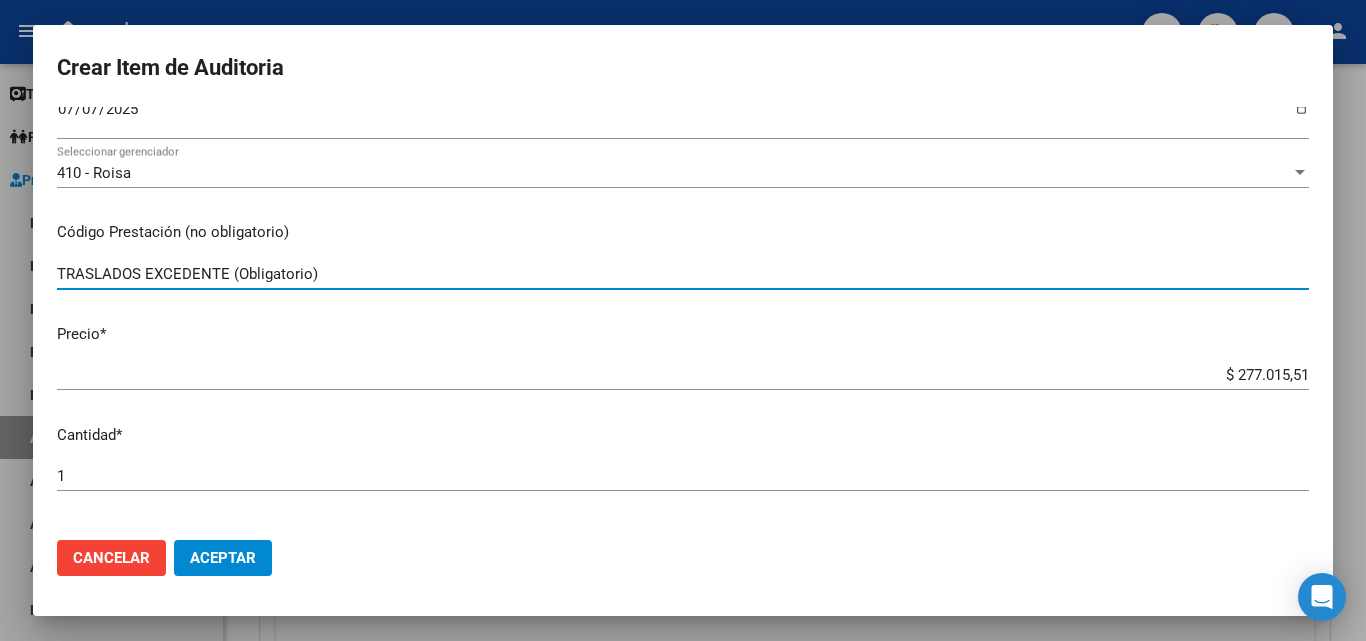 type on "TRASLADOS EXCEDENTE (Obligatorio)" 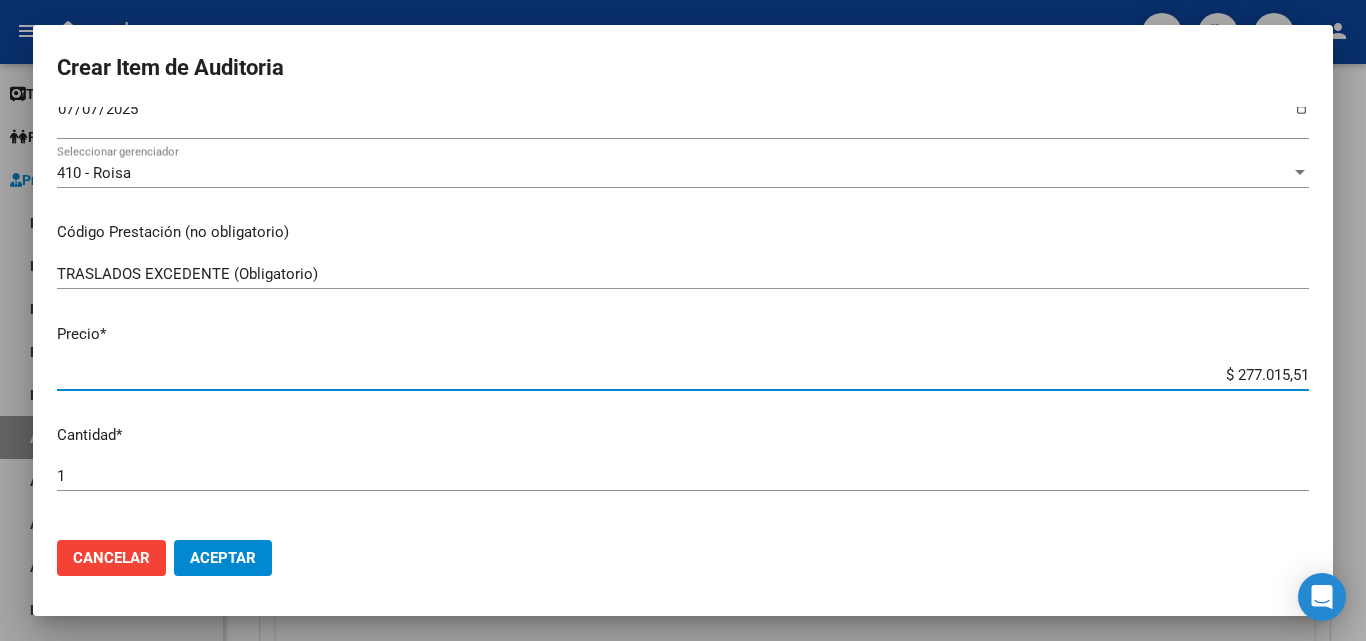 drag, startPoint x: 1195, startPoint y: 374, endPoint x: 1335, endPoint y: 358, distance: 140.91132 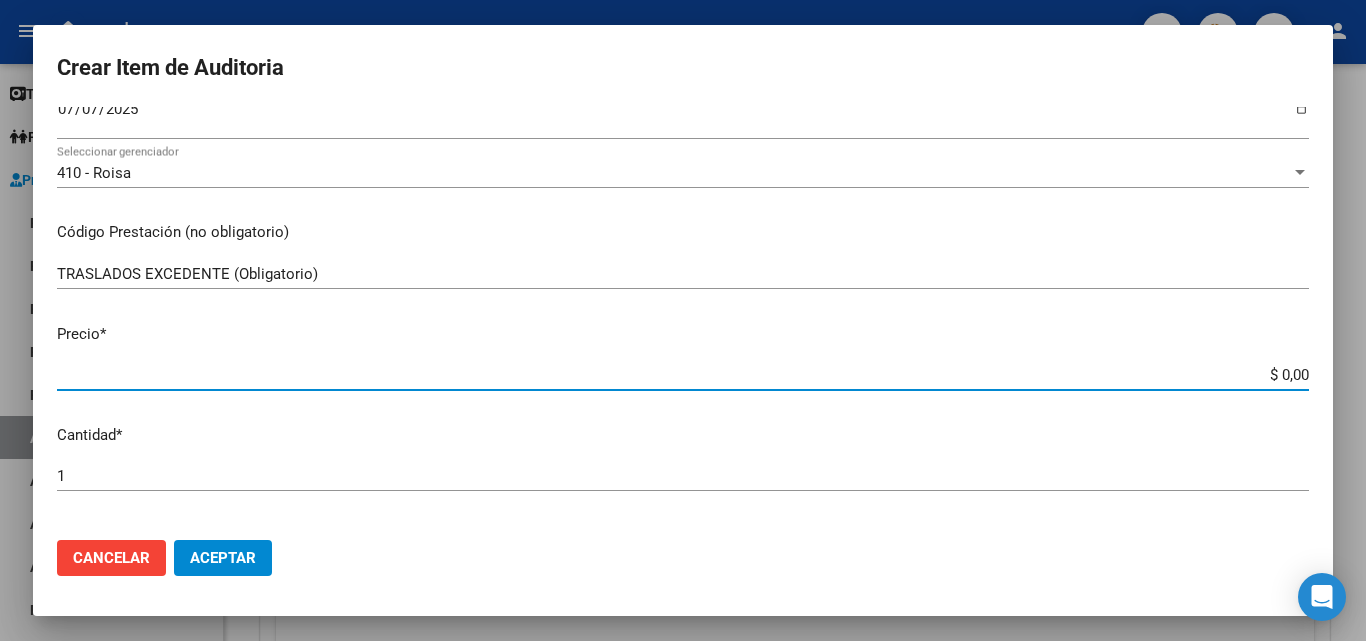 type on "$ 0,01" 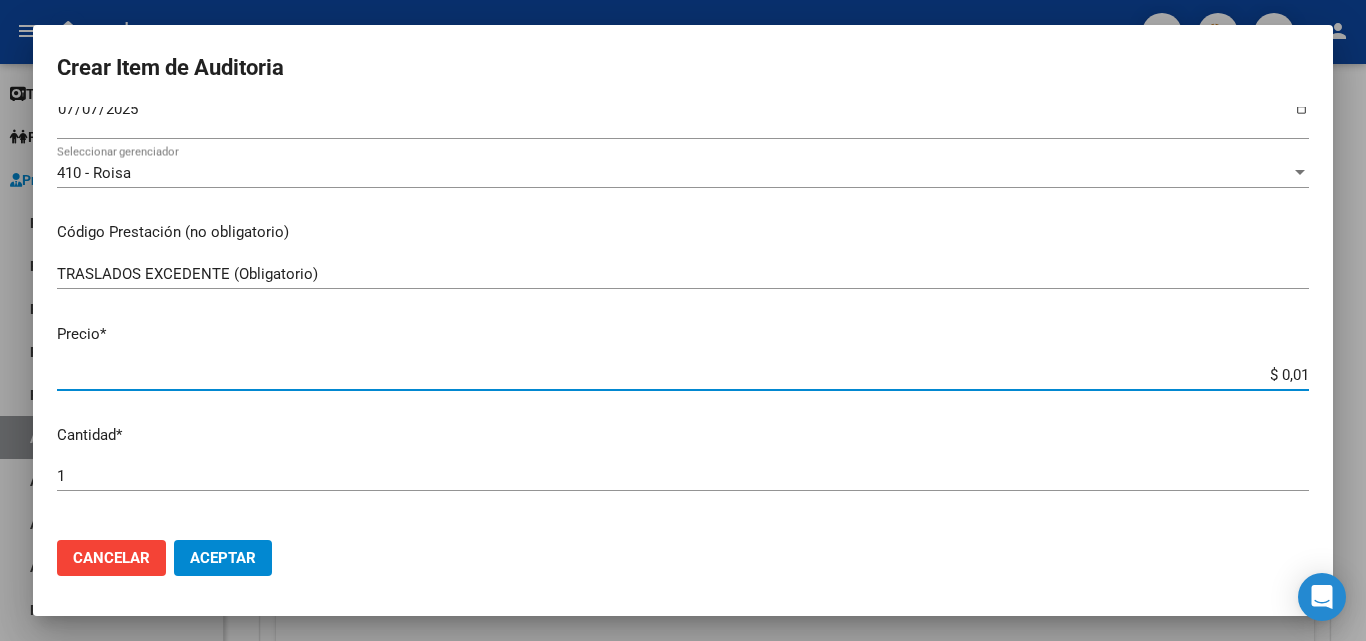 type on "$ 0,17" 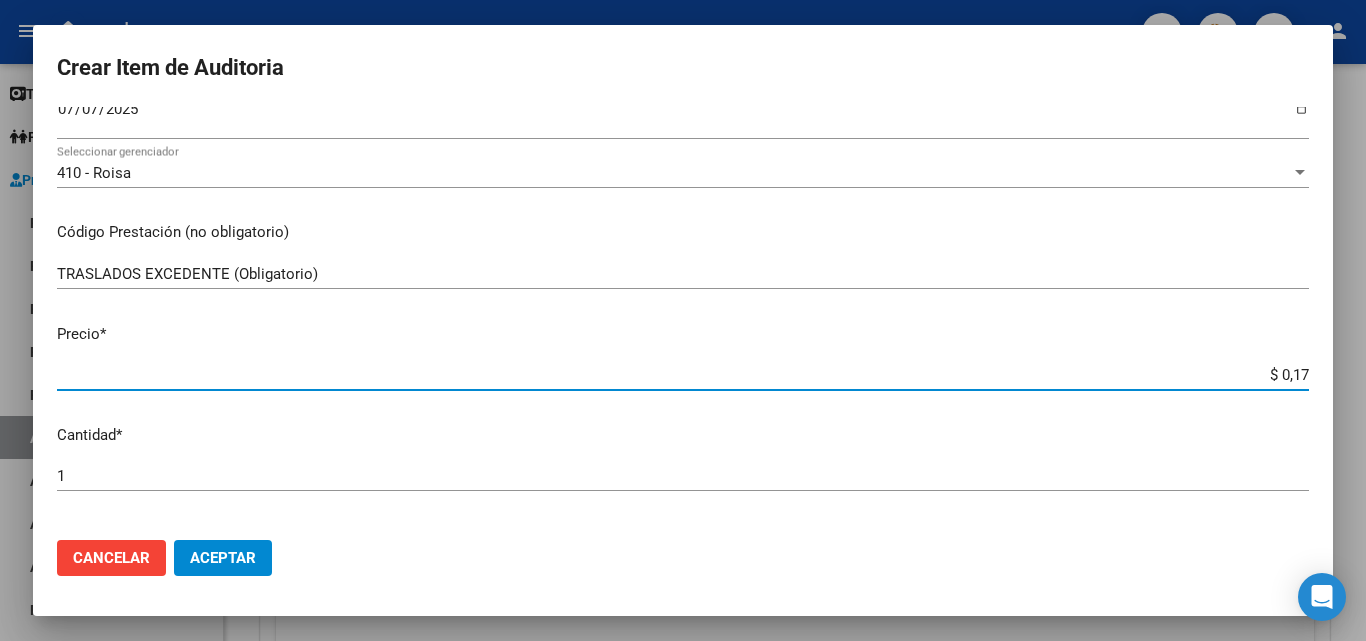 type on "$ 1,75" 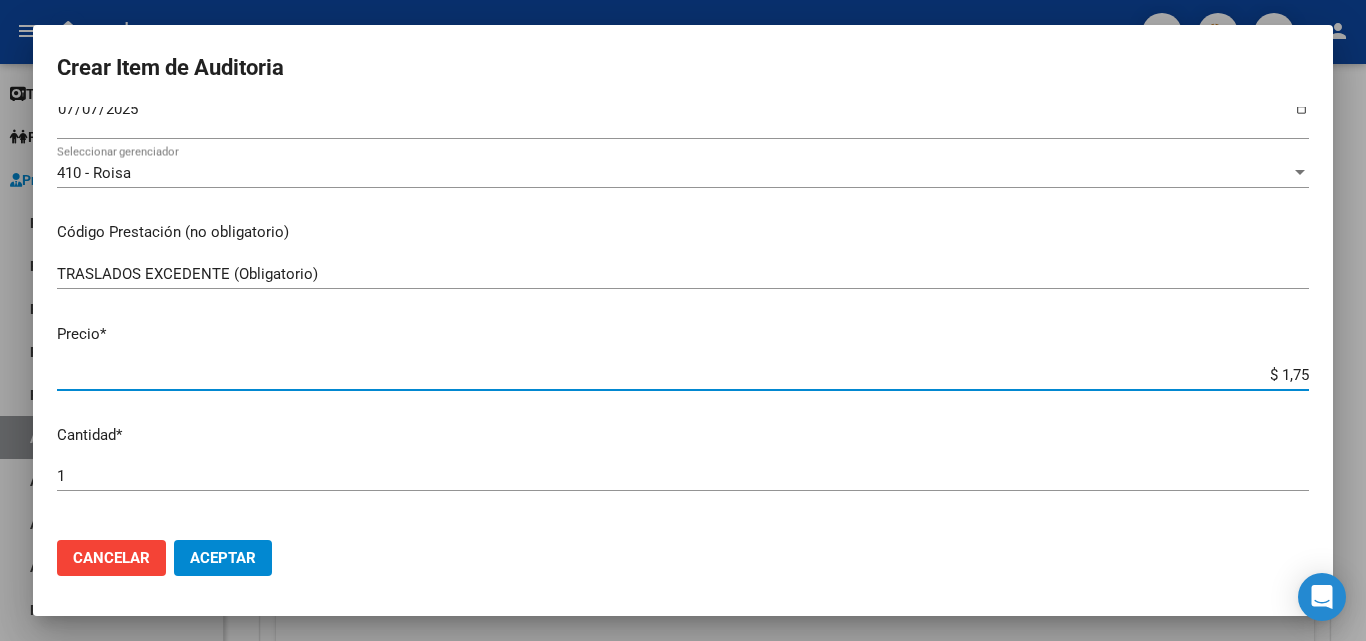 type on "$ 17,52" 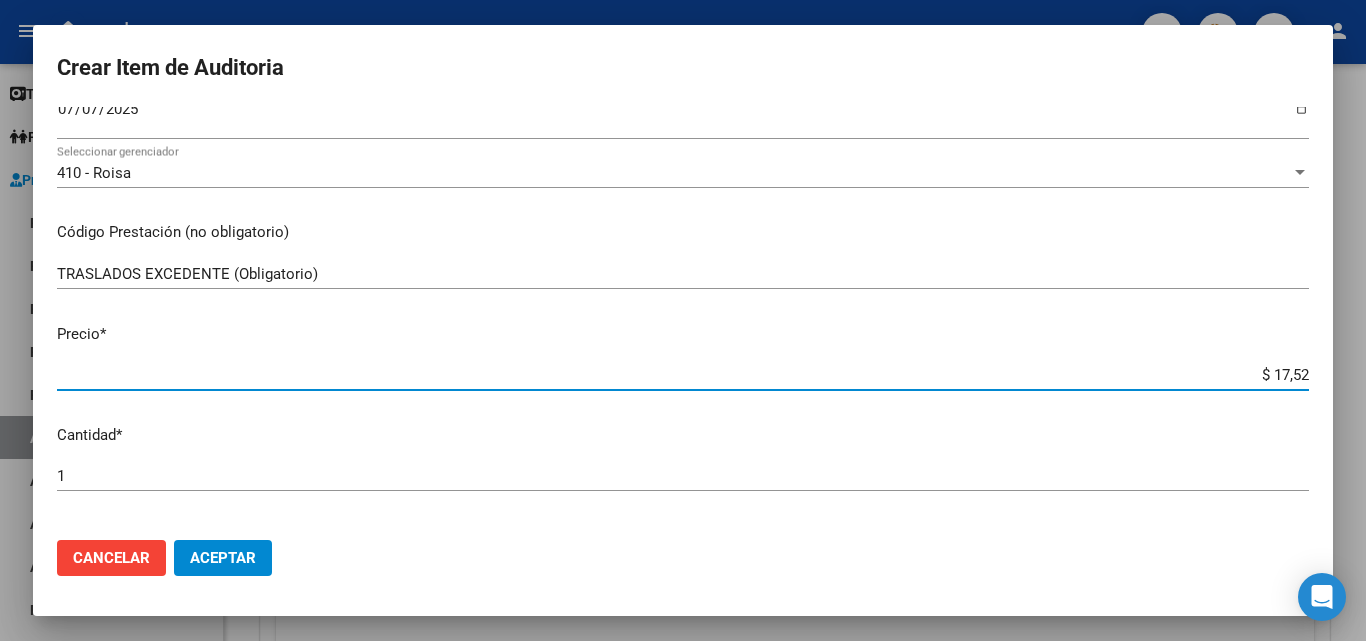 type on "$ 175,22" 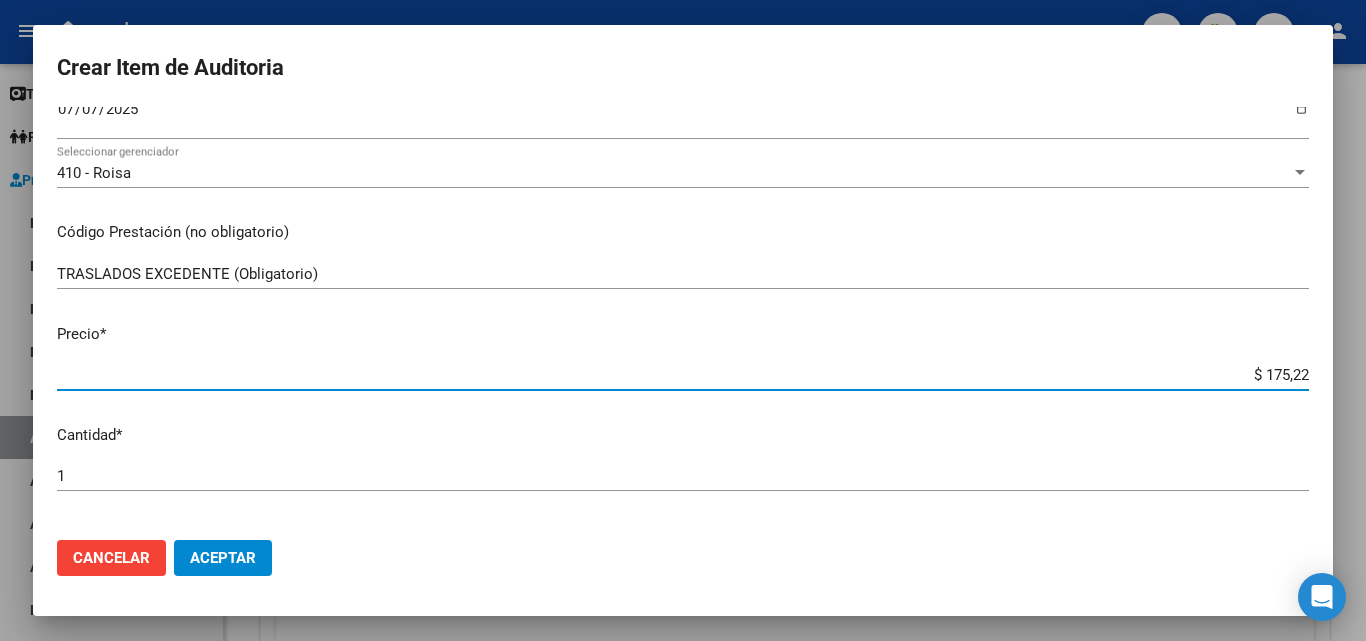 type on "$ 1.752,24" 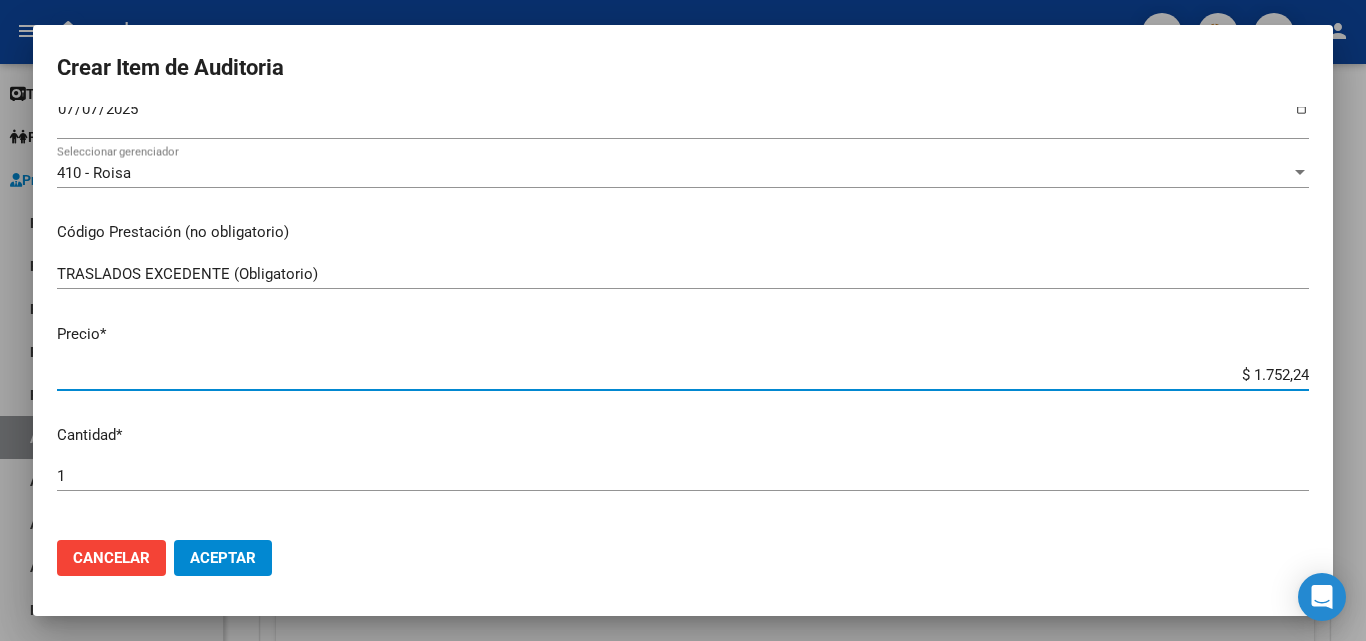 type on "$ 1.752,24" 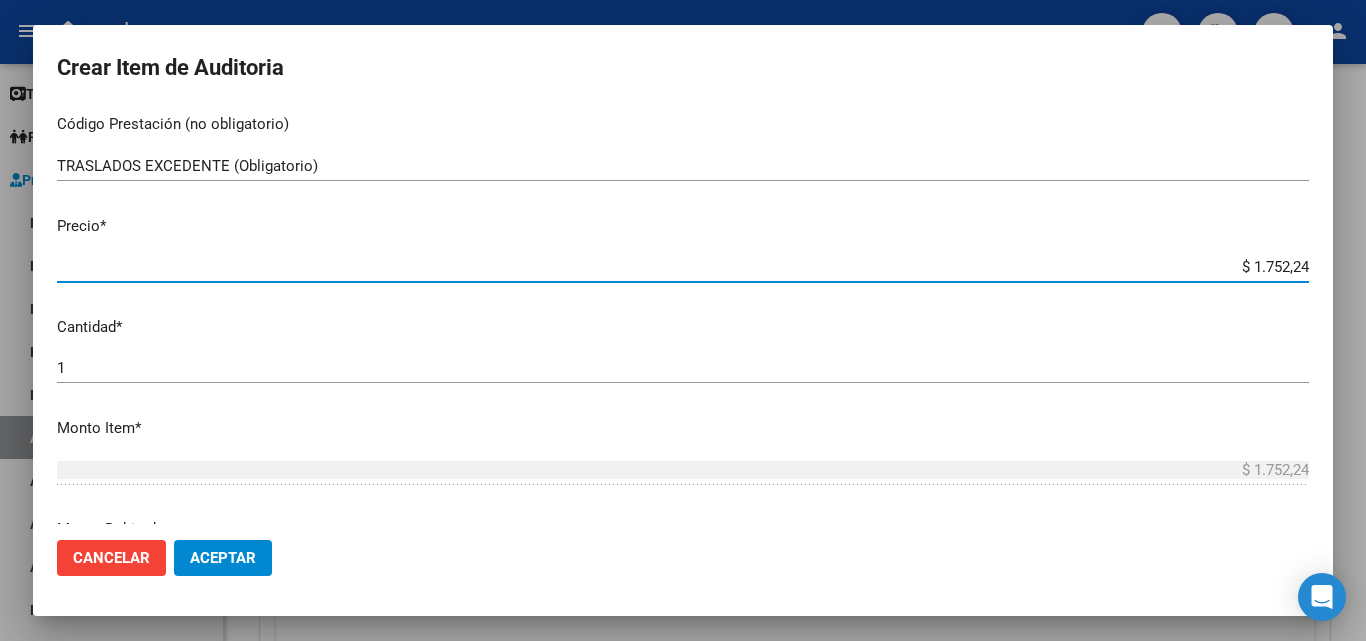 scroll, scrollTop: 500, scrollLeft: 0, axis: vertical 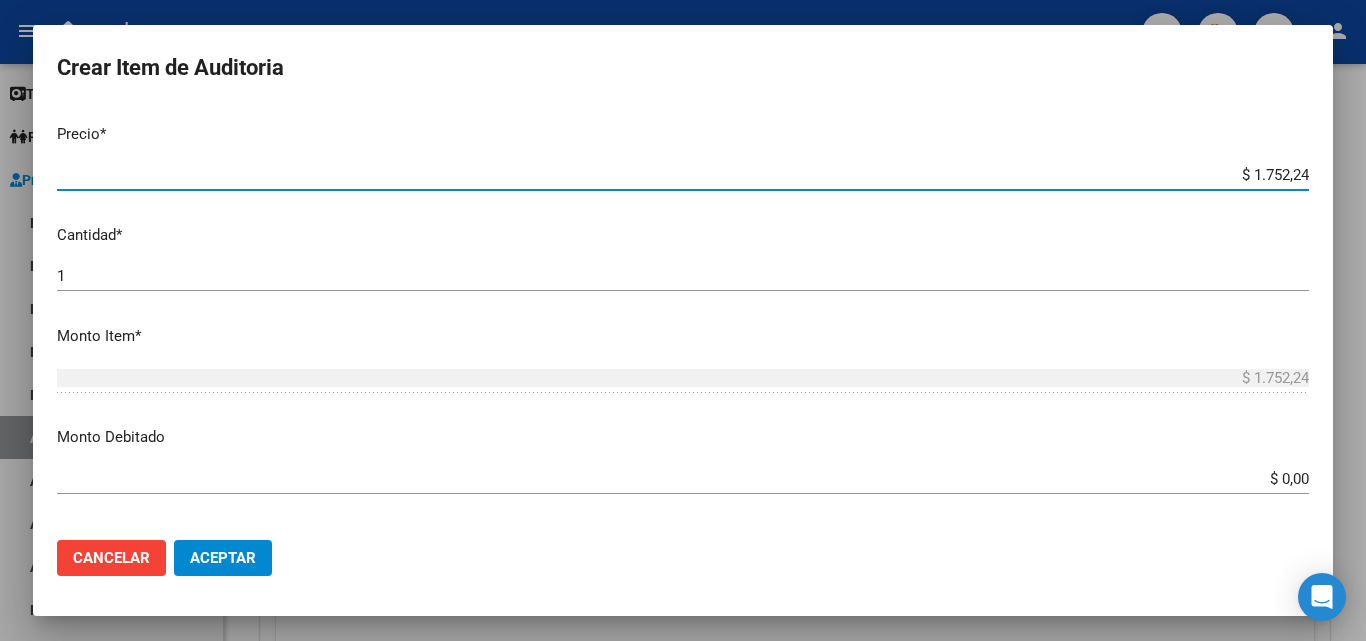 click on "1" at bounding box center [683, 276] 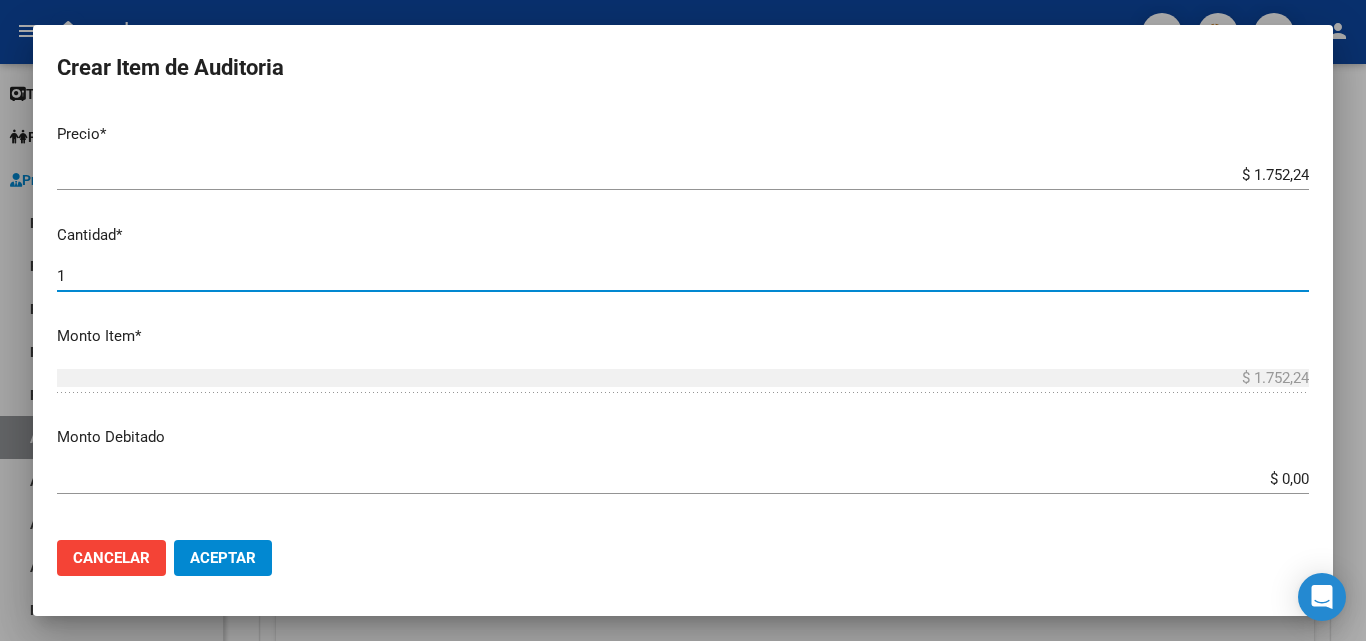 type on "12" 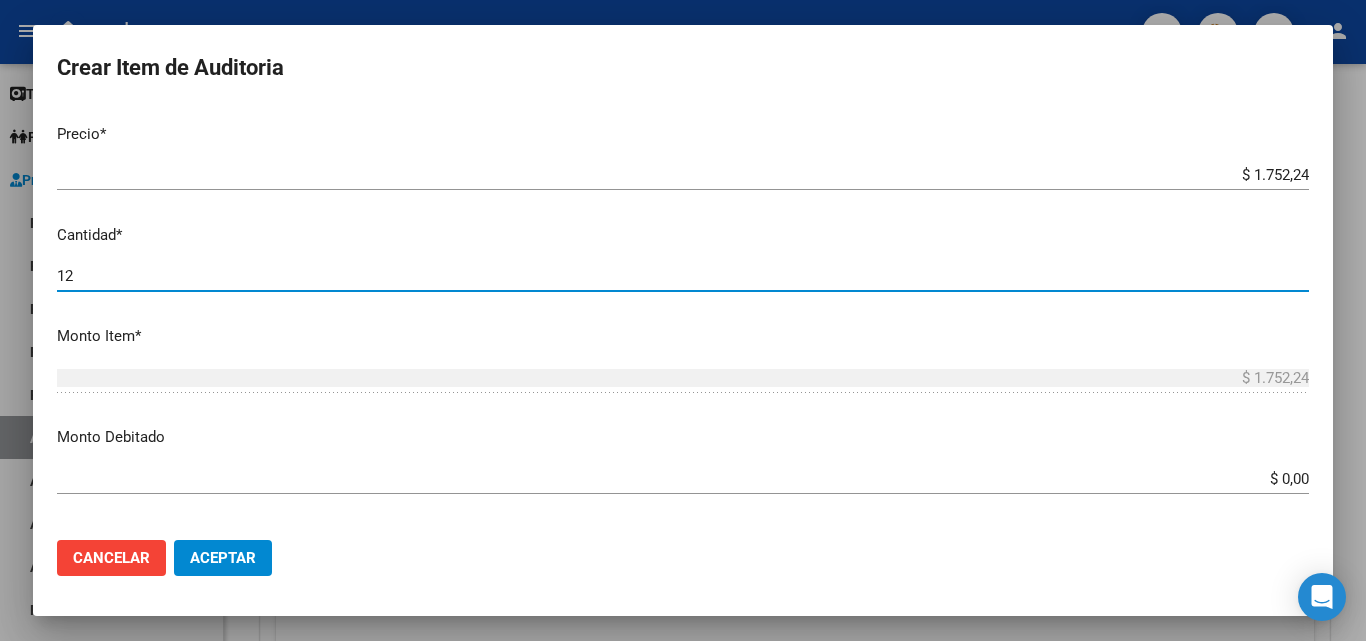 type on "$ 21.026,88" 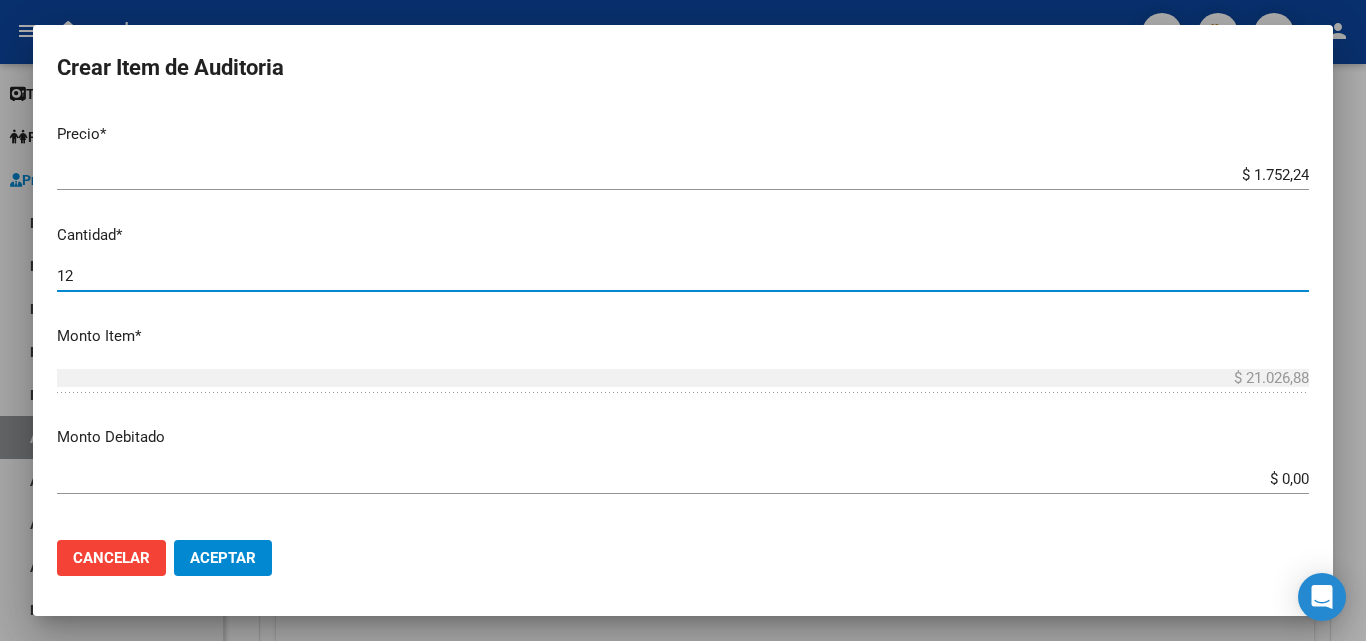 type on "120" 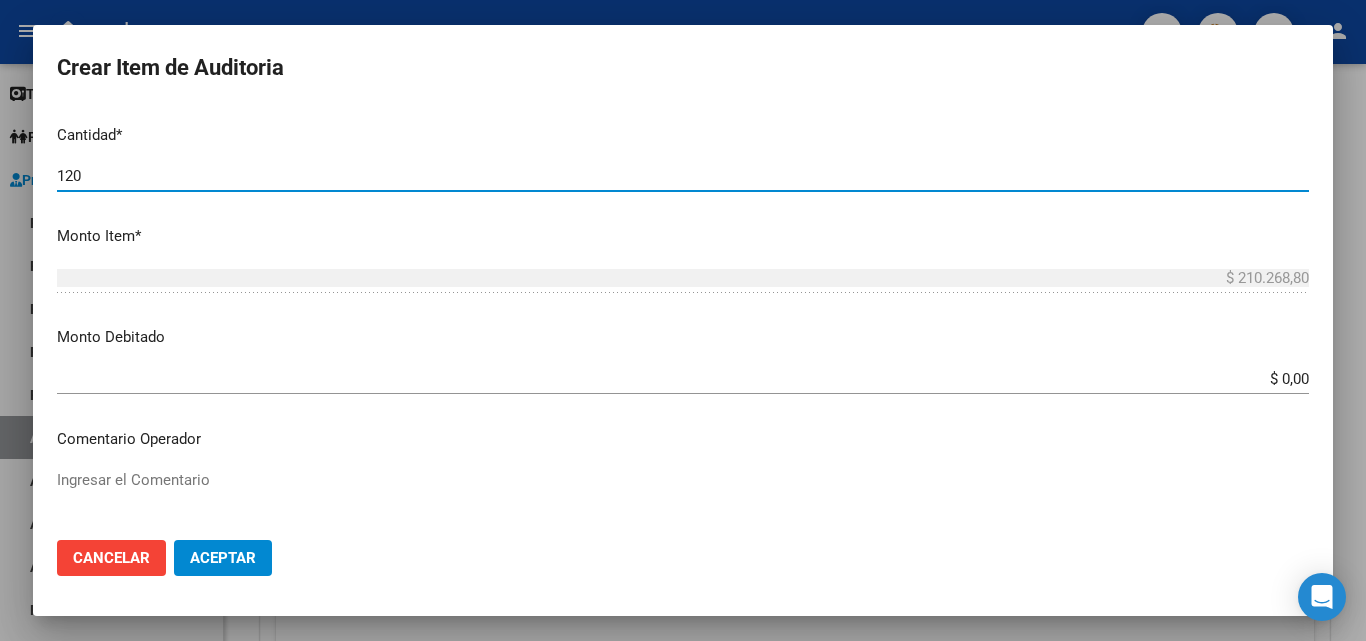 scroll, scrollTop: 500, scrollLeft: 0, axis: vertical 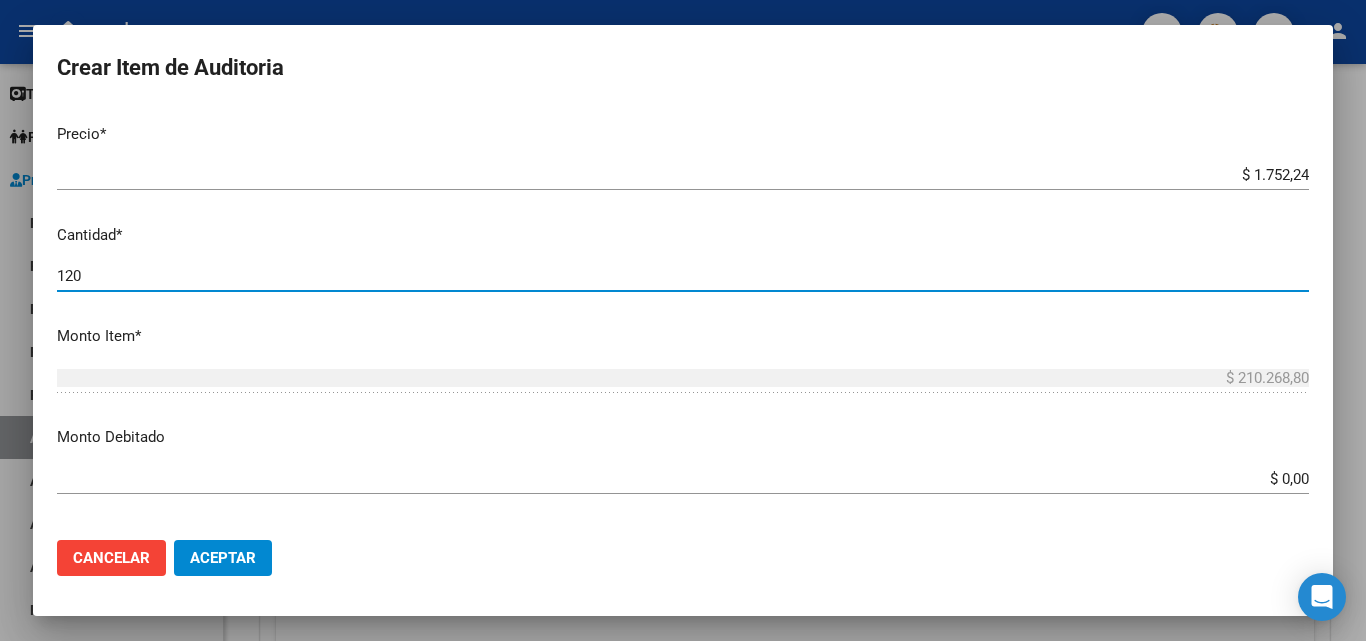 type on "120" 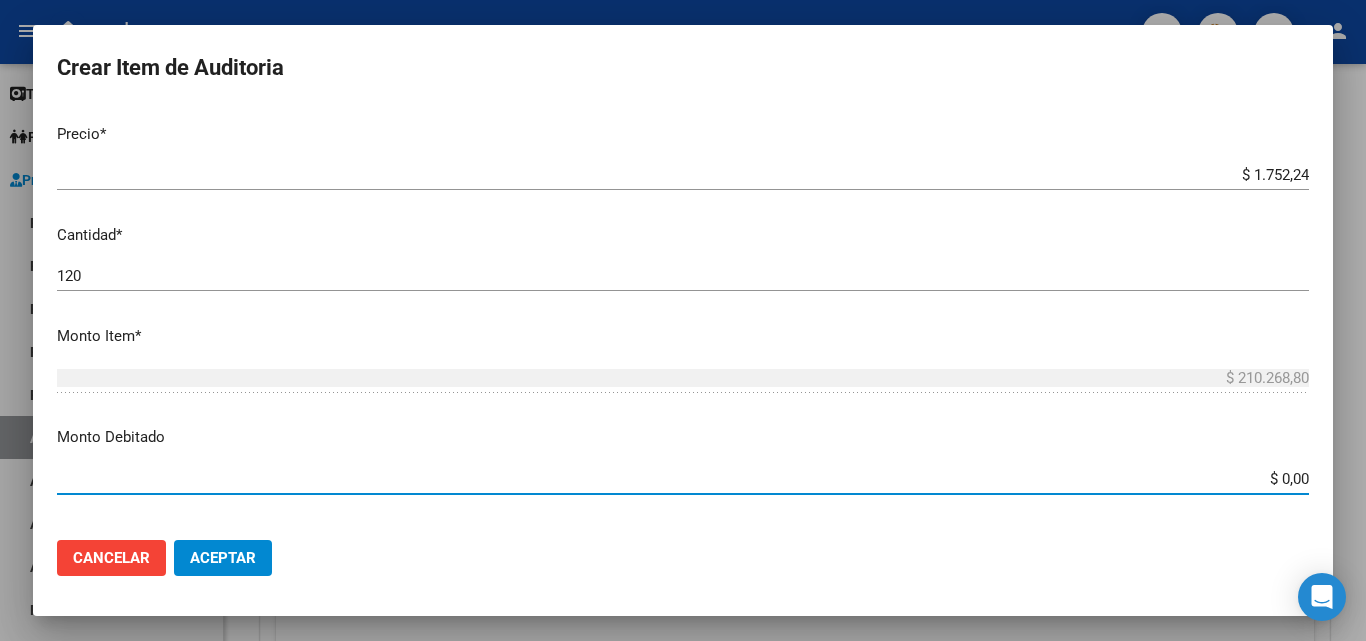 click on "$ 0,00" at bounding box center (683, 479) 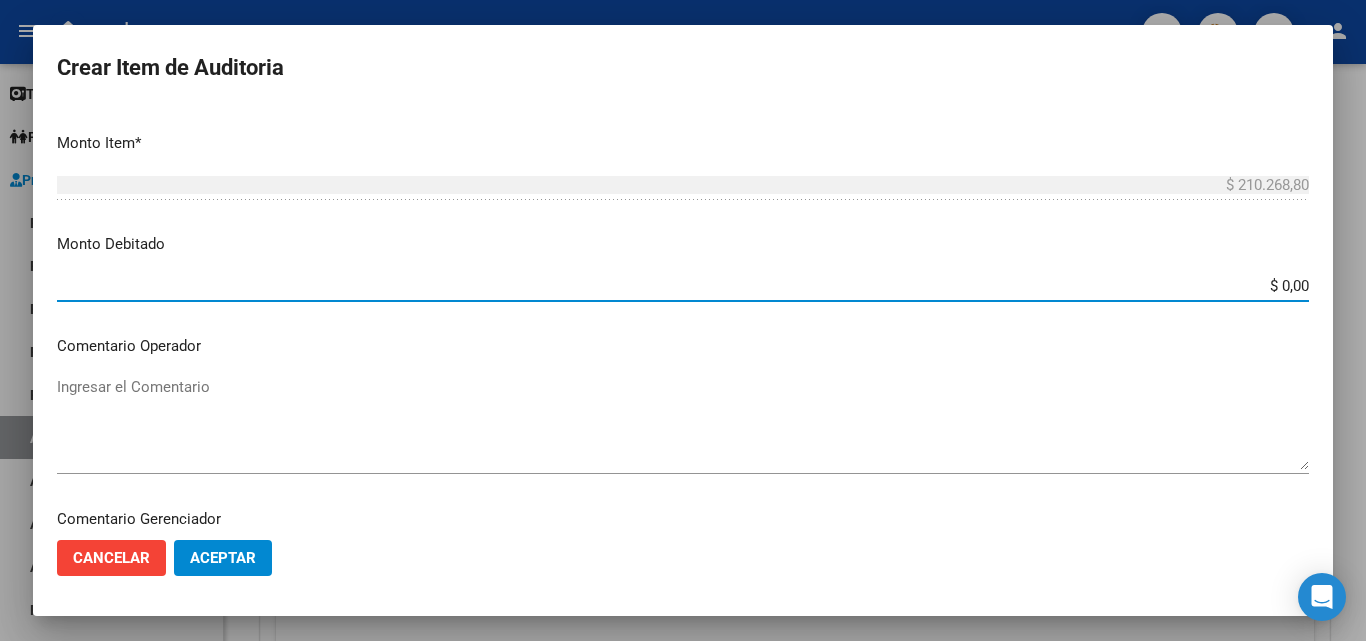 scroll, scrollTop: 700, scrollLeft: 0, axis: vertical 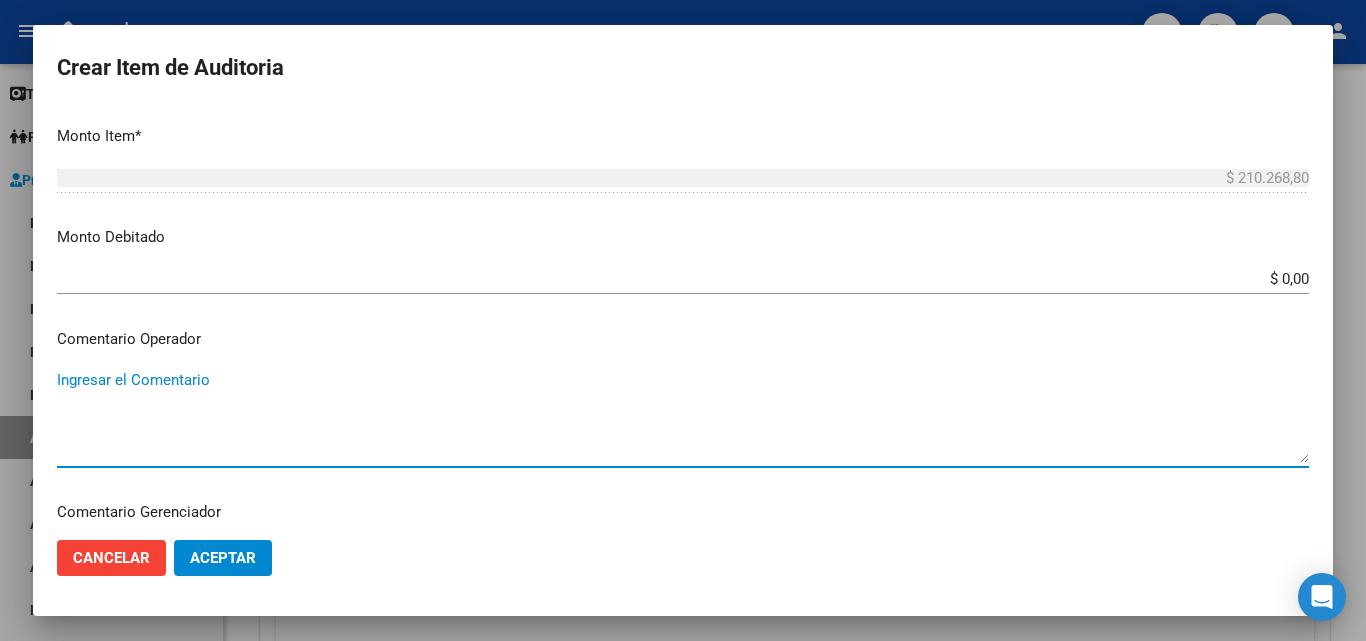 click on "Ingresar el Comentario" at bounding box center (683, 416) 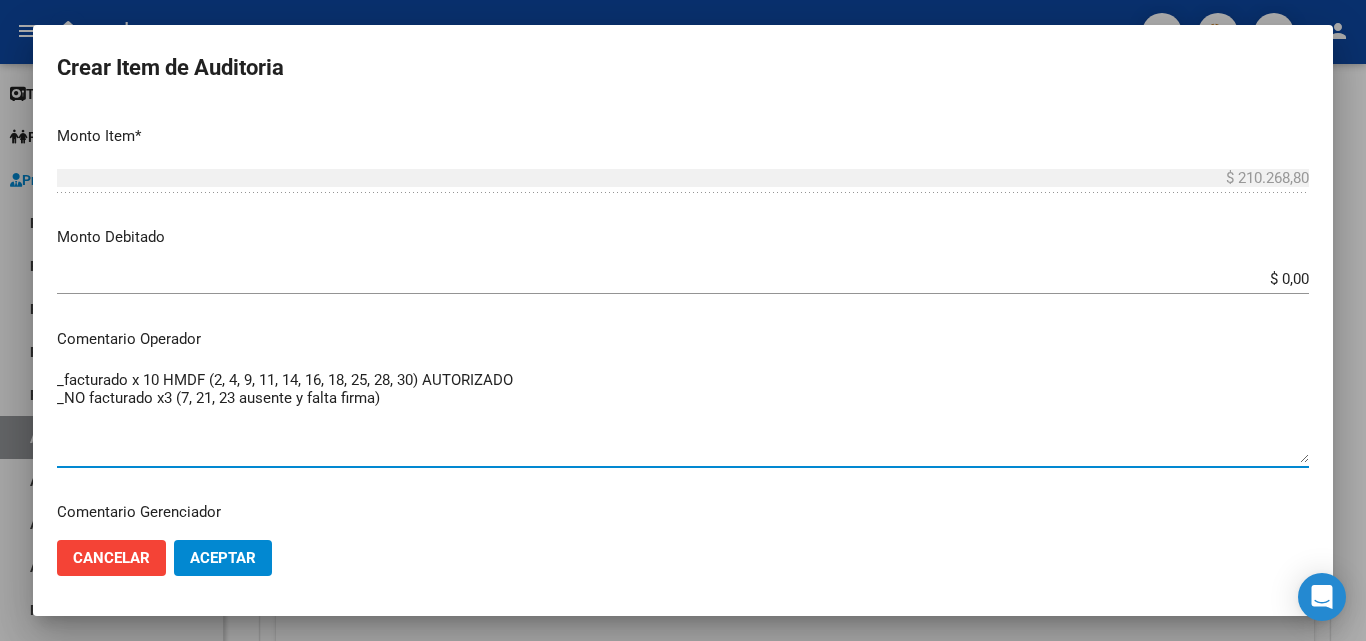 click on "_facturado x 10 HMDF (2, 4, 9, 11, 14, 16, 18, 25, 28, 30) AUTORIZADO
_NO facturado x3 (7, 21, 23 ausente y falta firma)" at bounding box center (683, 416) 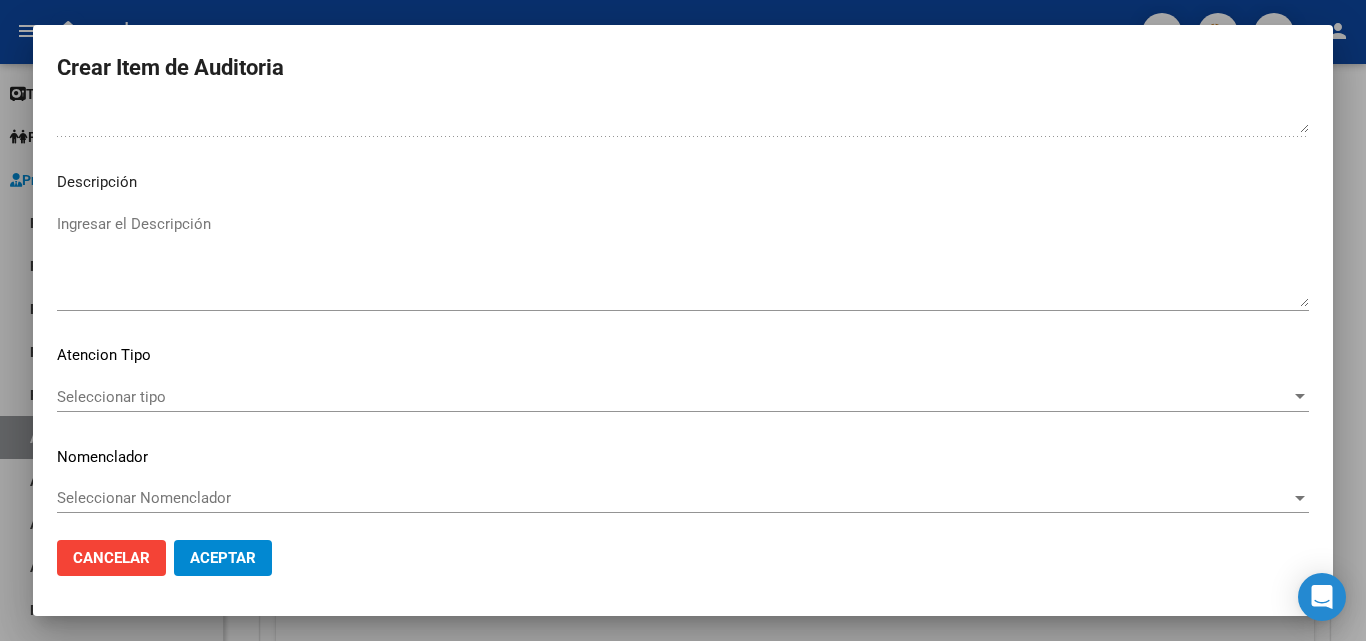 scroll, scrollTop: 1211, scrollLeft: 0, axis: vertical 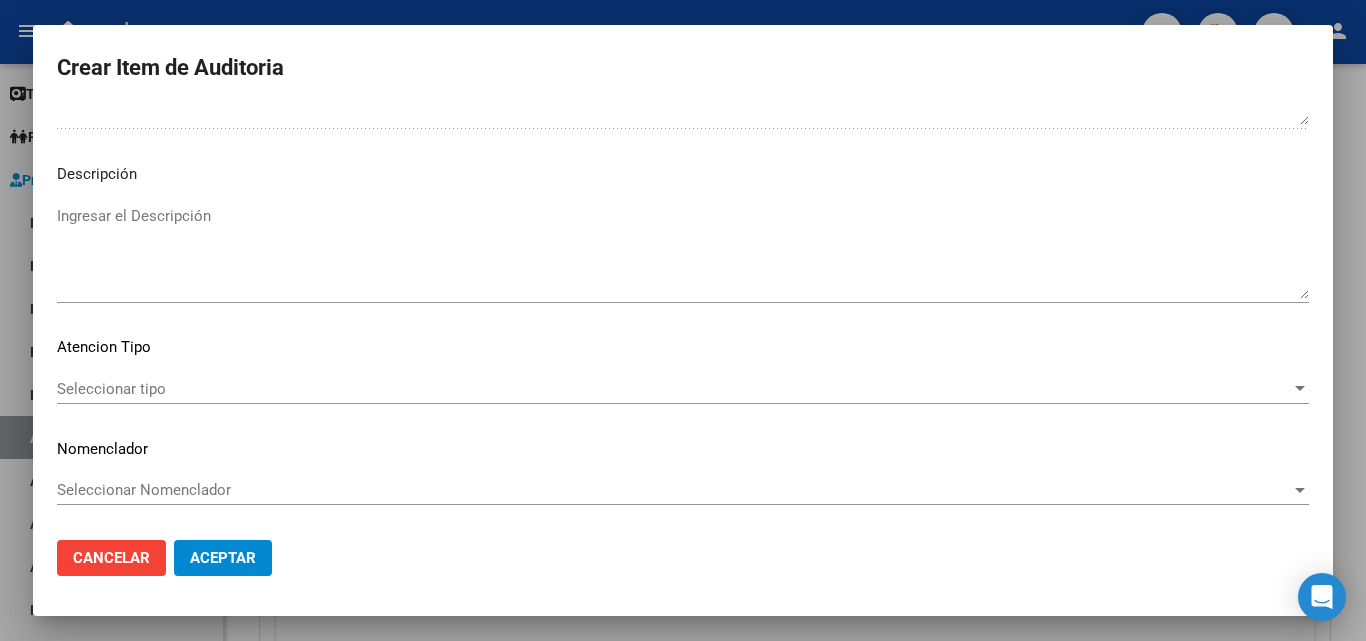 type on "_facturado x 10 HMDF (2, 4, 9, 11, 14, 16, 18, 25, 28, 30) AUTORIZADO
_NO facturado x3 (7, 21, 23 ausente y falta firma)" 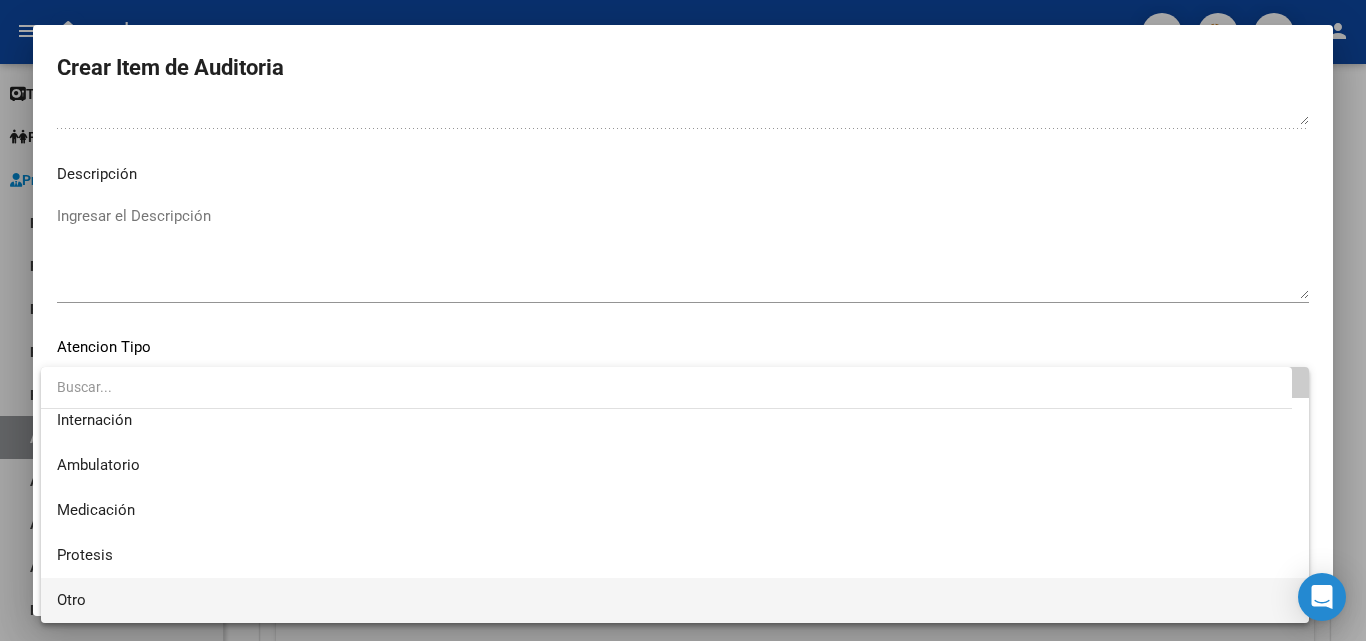 click on "Otro" at bounding box center [675, 600] 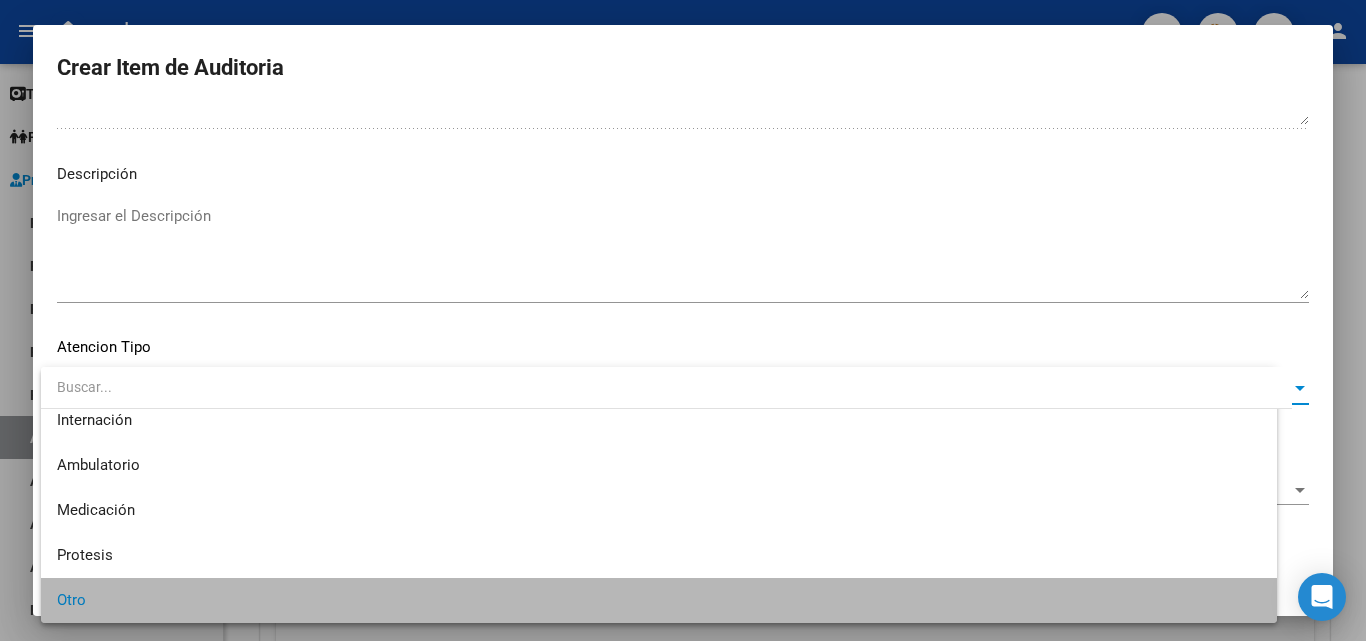 scroll, scrollTop: 56, scrollLeft: 0, axis: vertical 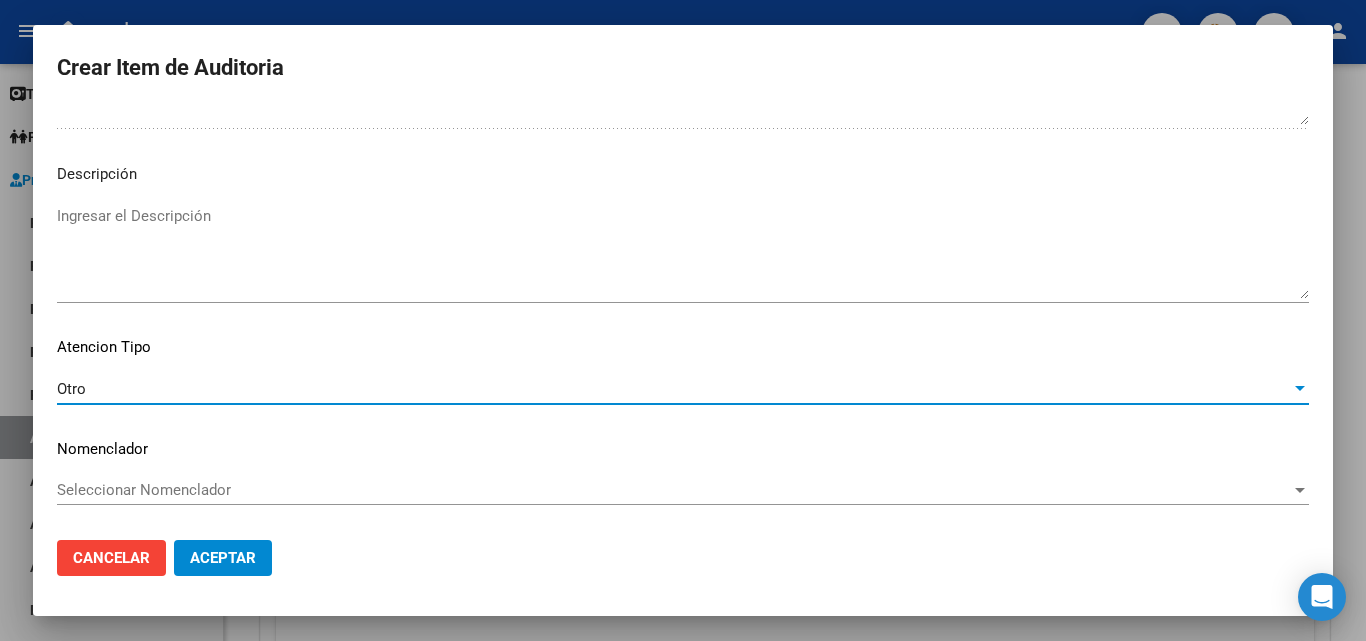 click on "Aceptar" 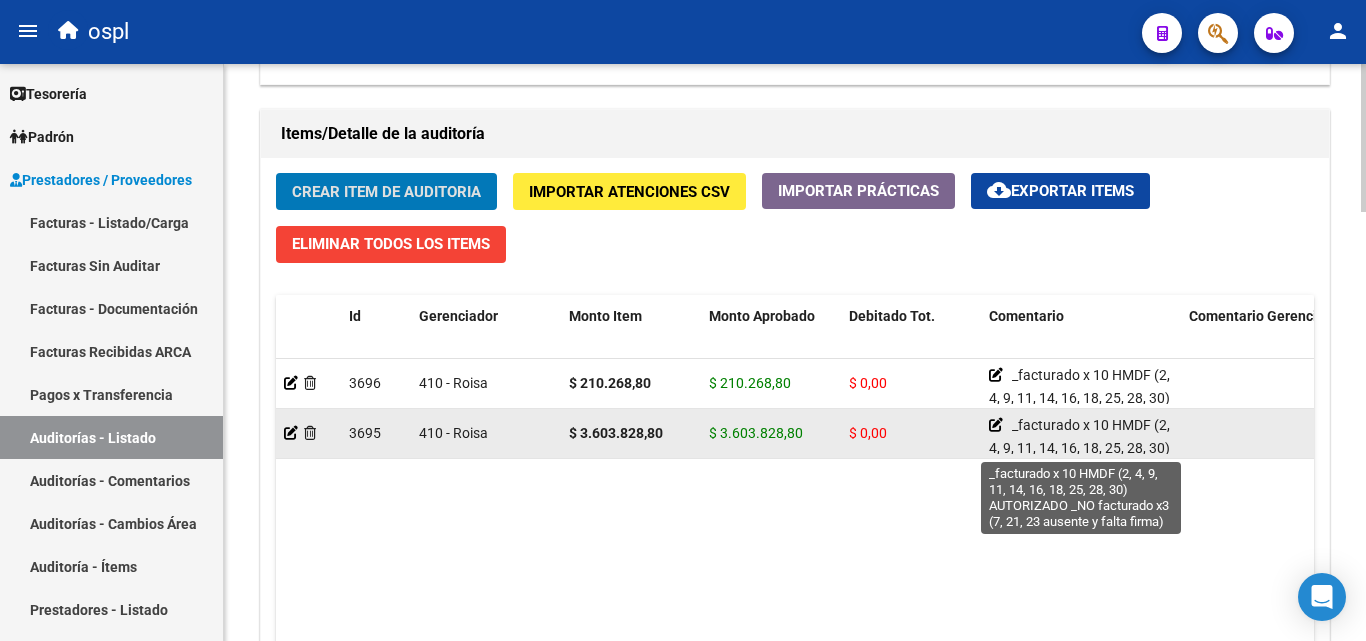 click 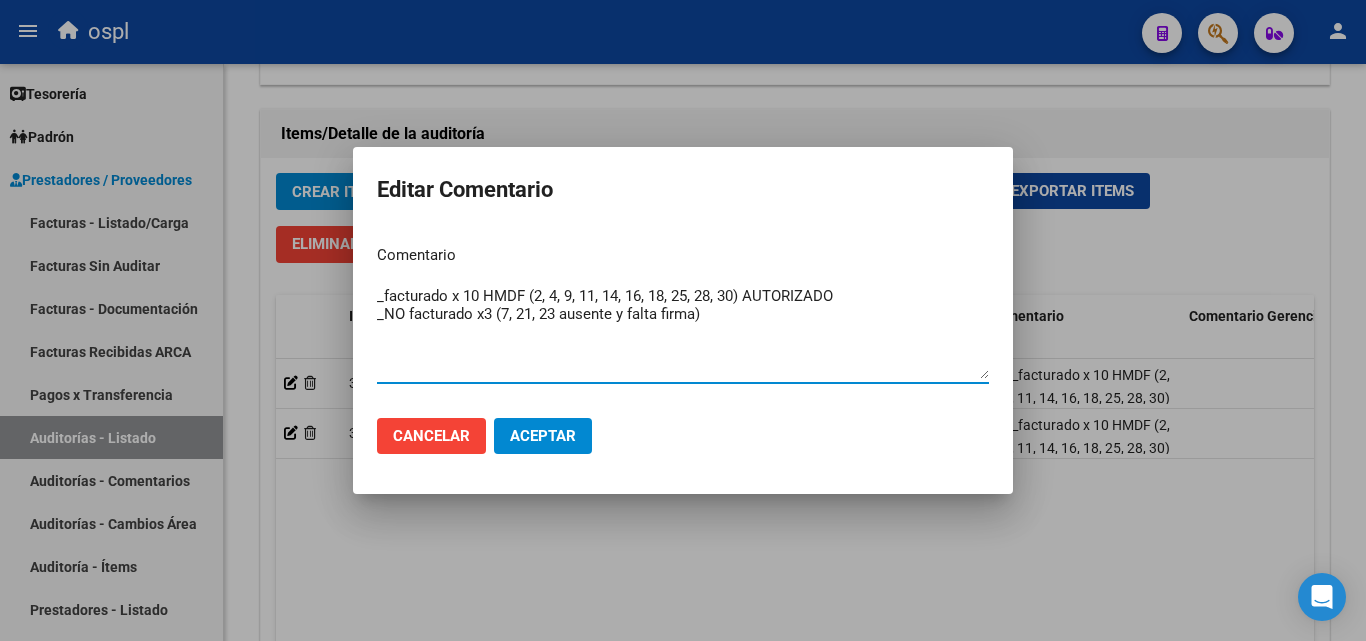 click on "_facturado x 10 HMDF (2, 4, 9, 11, 14, 16, 18, 25, 28, 30) AUTORIZADO
_NO facturado x3 (7, 21, 23 ausente y falta firma)" at bounding box center (683, 332) 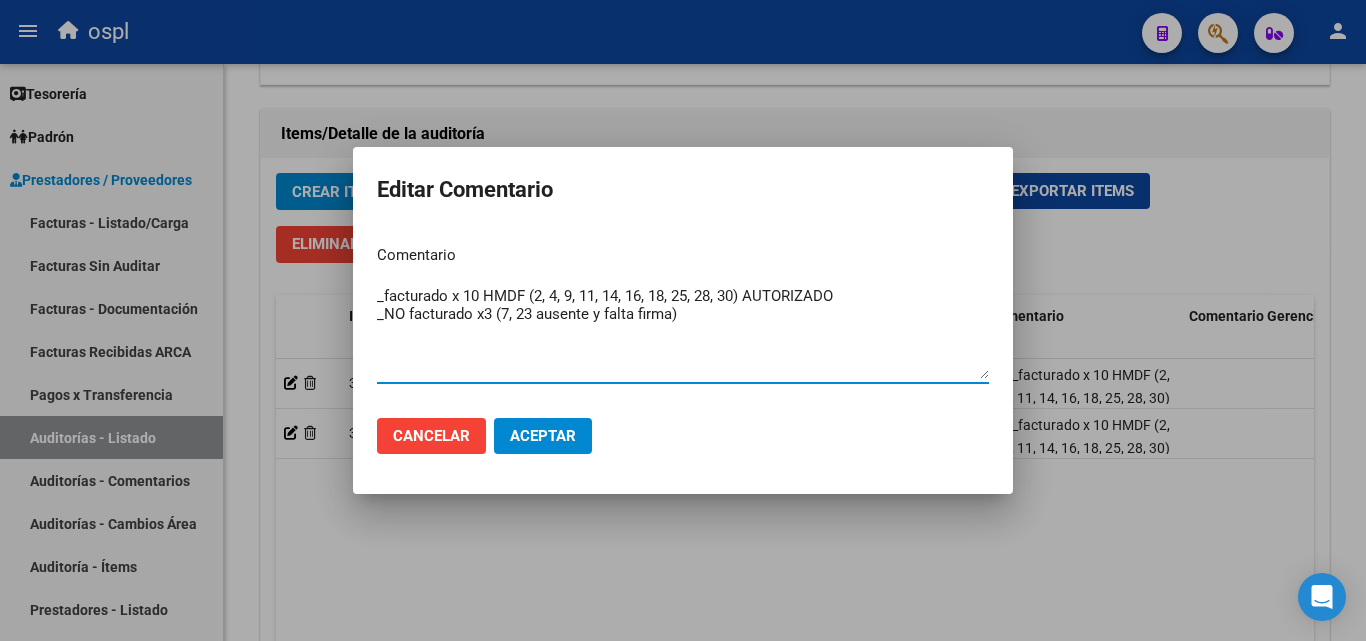 click on "_facturado x 10 HMDF (2, 4, 9, 11, 14, 16, 18, 25, 28, 30) AUTORIZADO
_NO facturado x3 (7, 23 ausente y falta firma)" at bounding box center [683, 332] 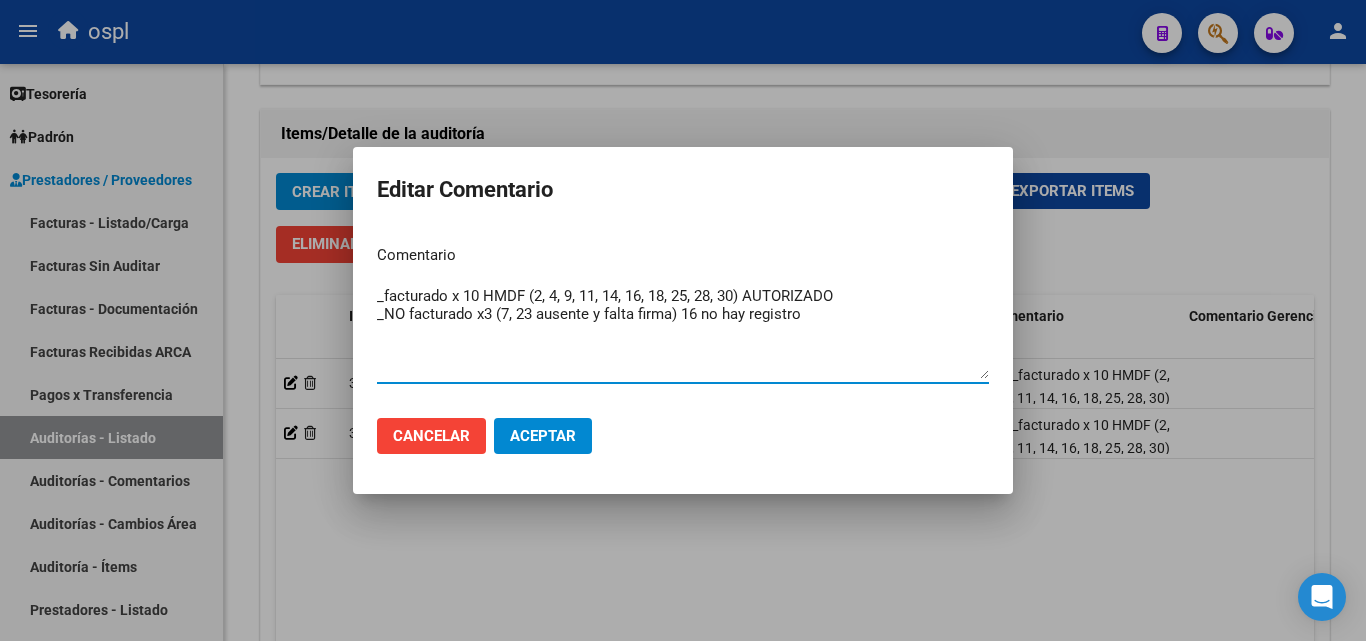click on "_facturado x 10 HMDF (2, 4, 9, 11, 14, 16, 18, 25, 28, 30) AUTORIZADO
_NO facturado x3 (7, 23 ausente y falta firma) 16 no hay registro" at bounding box center (683, 332) 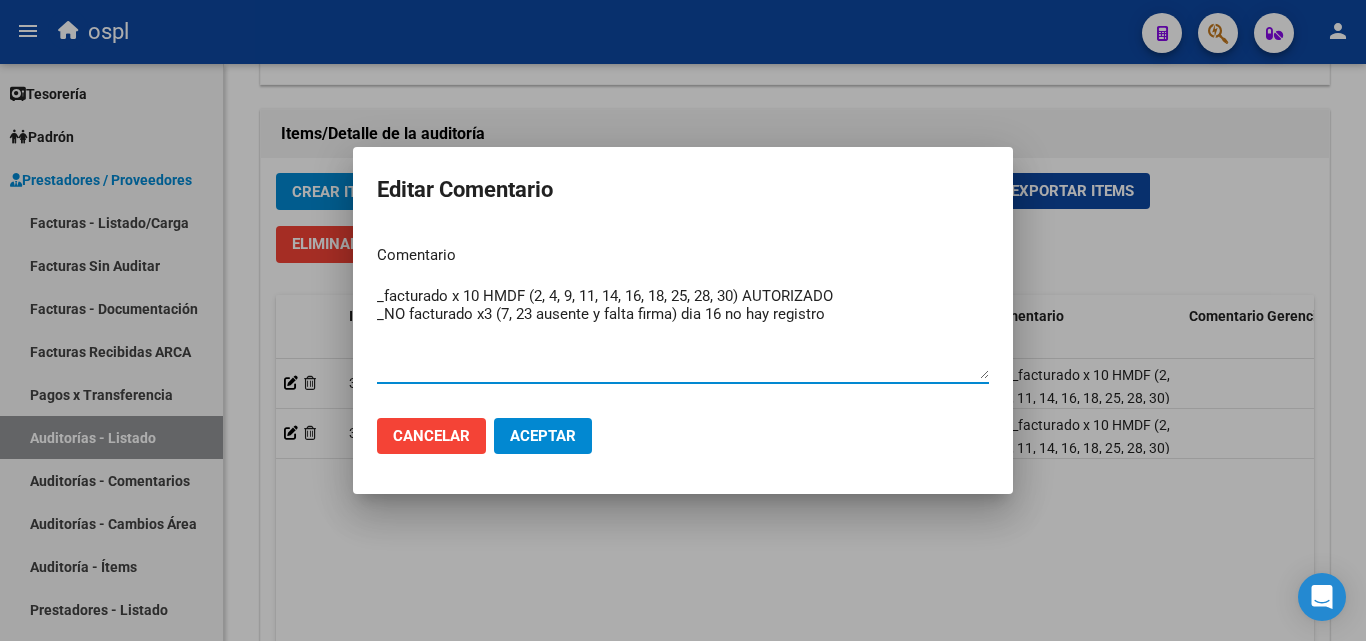 click on "_facturado x 10 HMDF (2, 4, 9, 11, 14, 16, 18, 25, 28, 30) AUTORIZADO
_NO facturado x3 (7, 23 ausente y falta firma) dia 16 no hay registro" at bounding box center [683, 332] 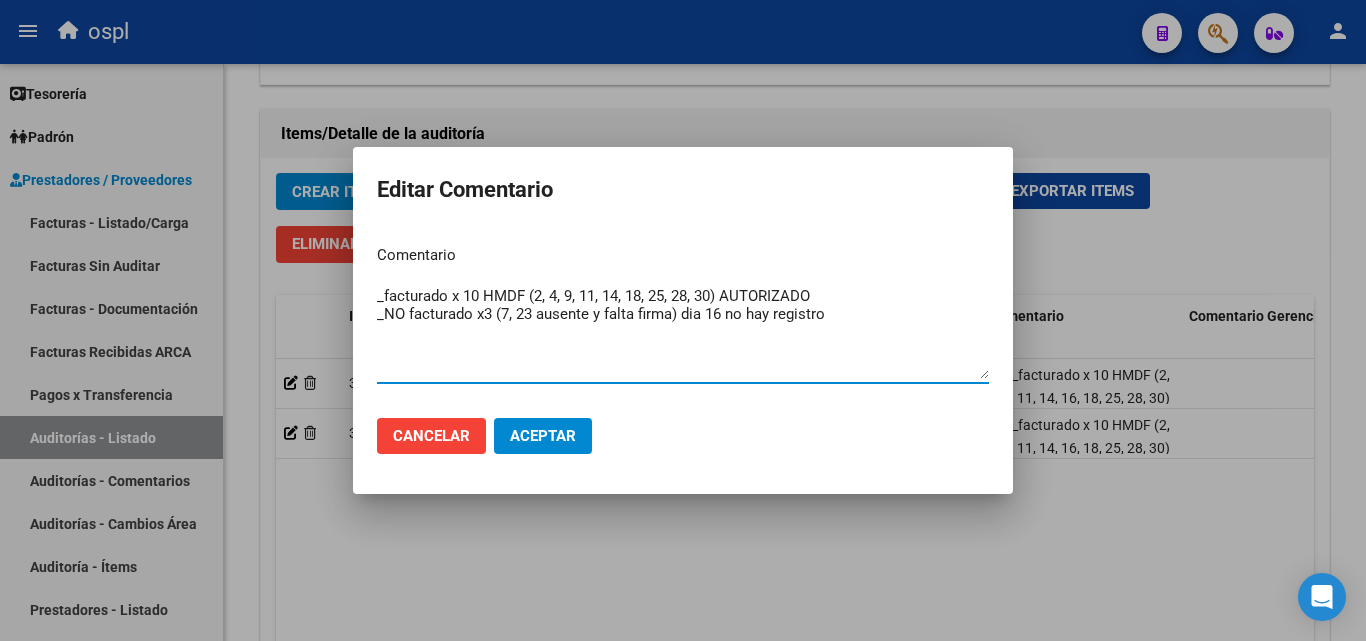 click on "_facturado x 10 HMDF (2, 4, 9, 11, 14, 18, 25, 28, 30) AUTORIZADO
_NO facturado x3 (7, 23 ausente y falta firma) dia 16 no hay registro" at bounding box center [683, 332] 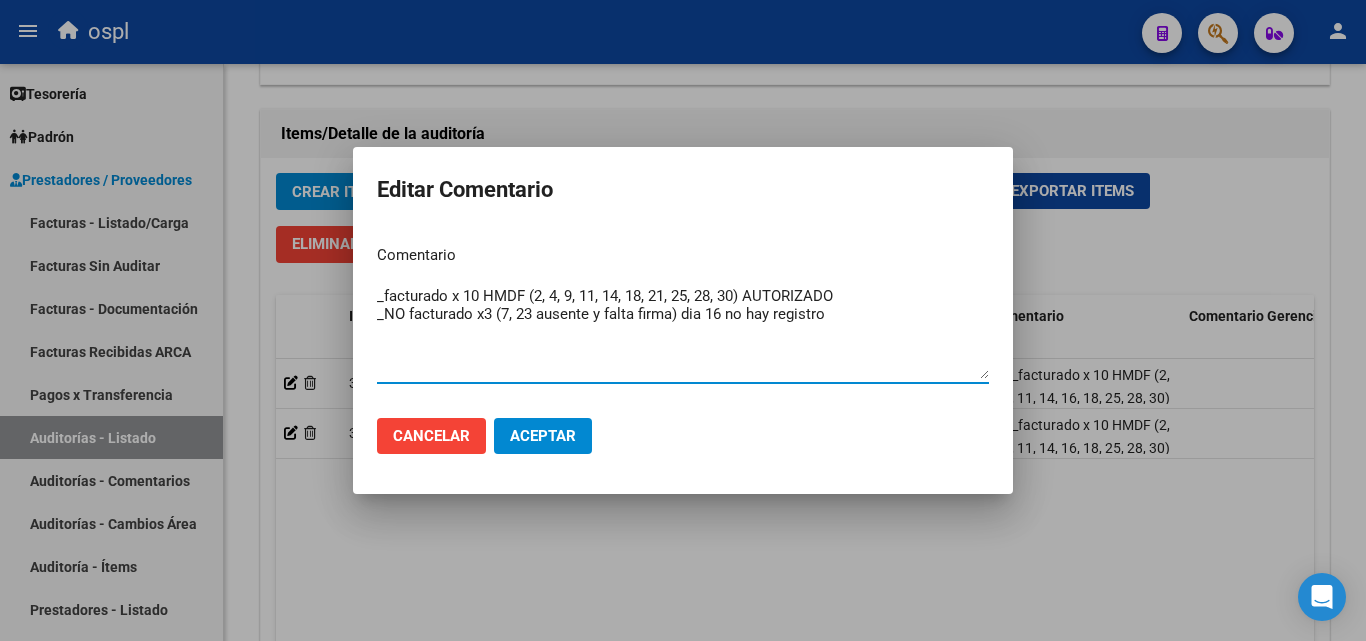 click on "_facturado x 10 HMDF (2, 4, 9, 11, 14, 18, 21, 25, 28, 30) AUTORIZADO
_NO facturado x3 (7, 23 ausente y falta firma) dia 16 no hay registro" at bounding box center [683, 332] 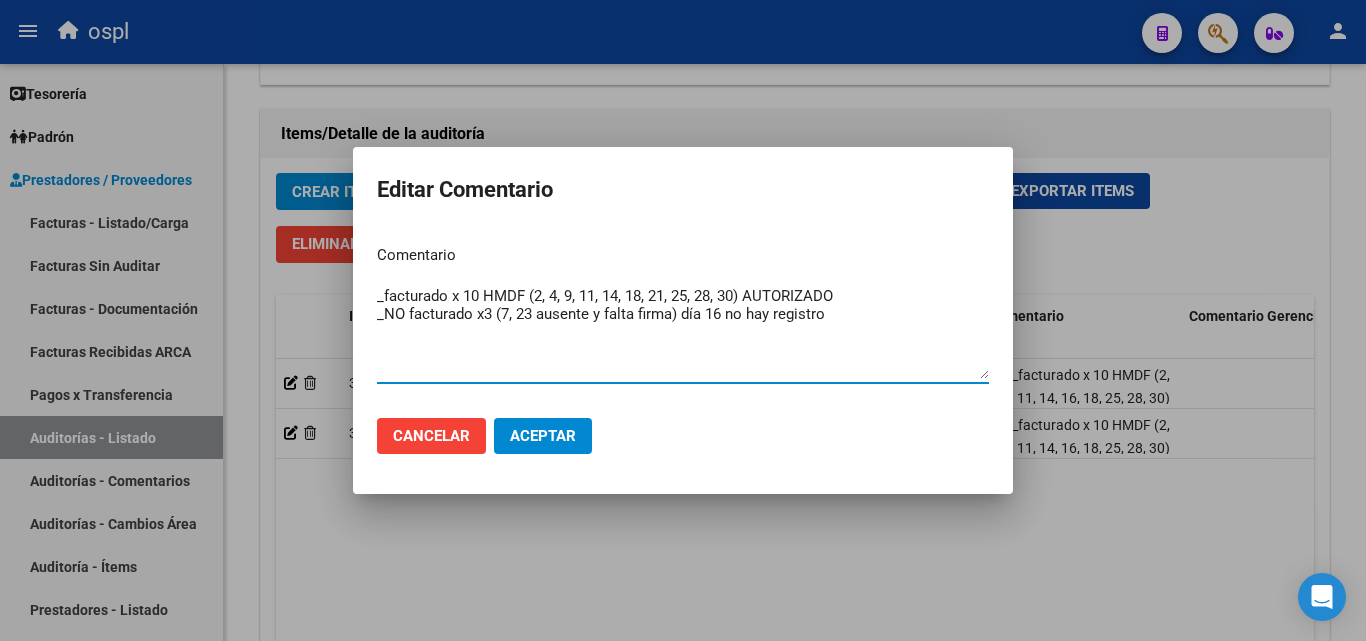 click on "_facturado x 10 HMDF (2, 4, 9, 11, 14, 18, 21, 25, 28, 30) AUTORIZADO
_NO facturado x3 (7, 23 ausente y falta firma) día 16 no hay registro" at bounding box center [683, 332] 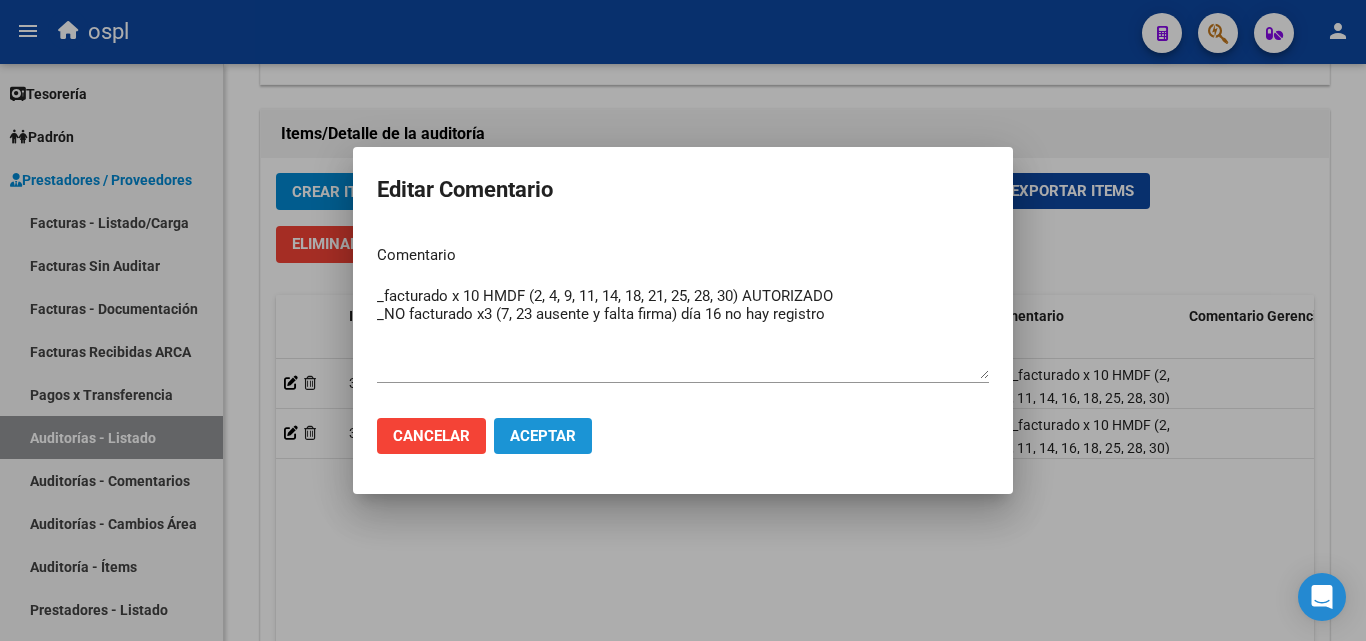 click on "Aceptar" 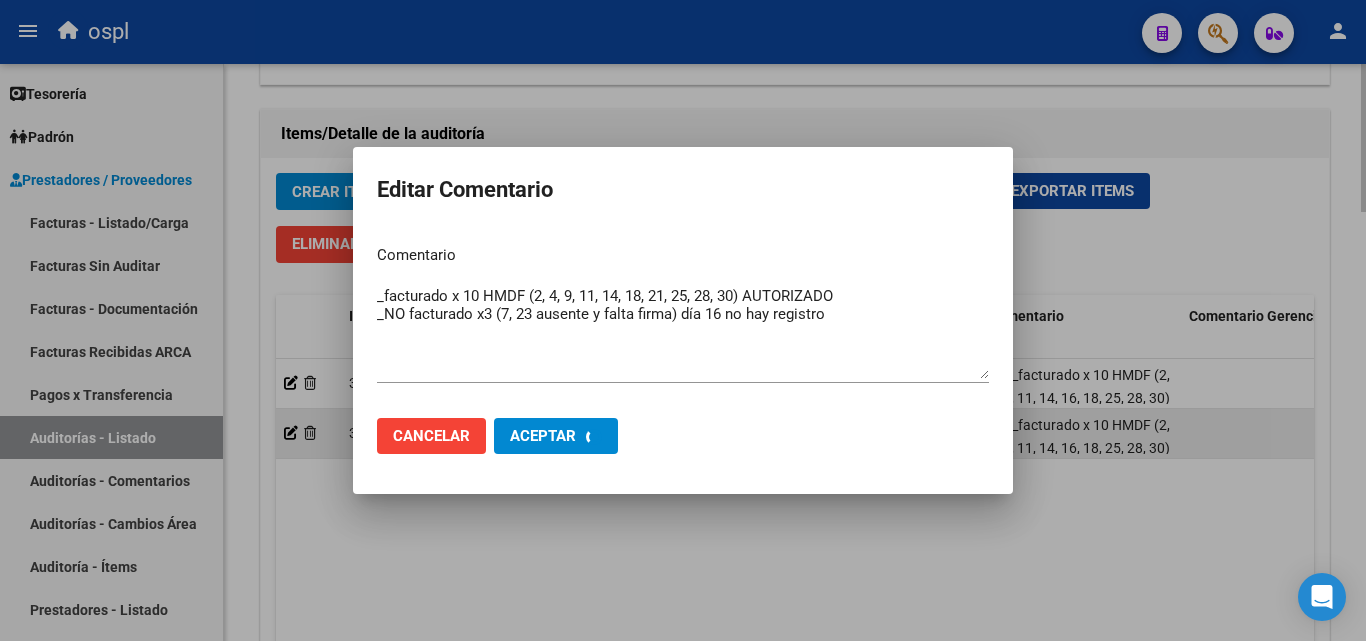 type 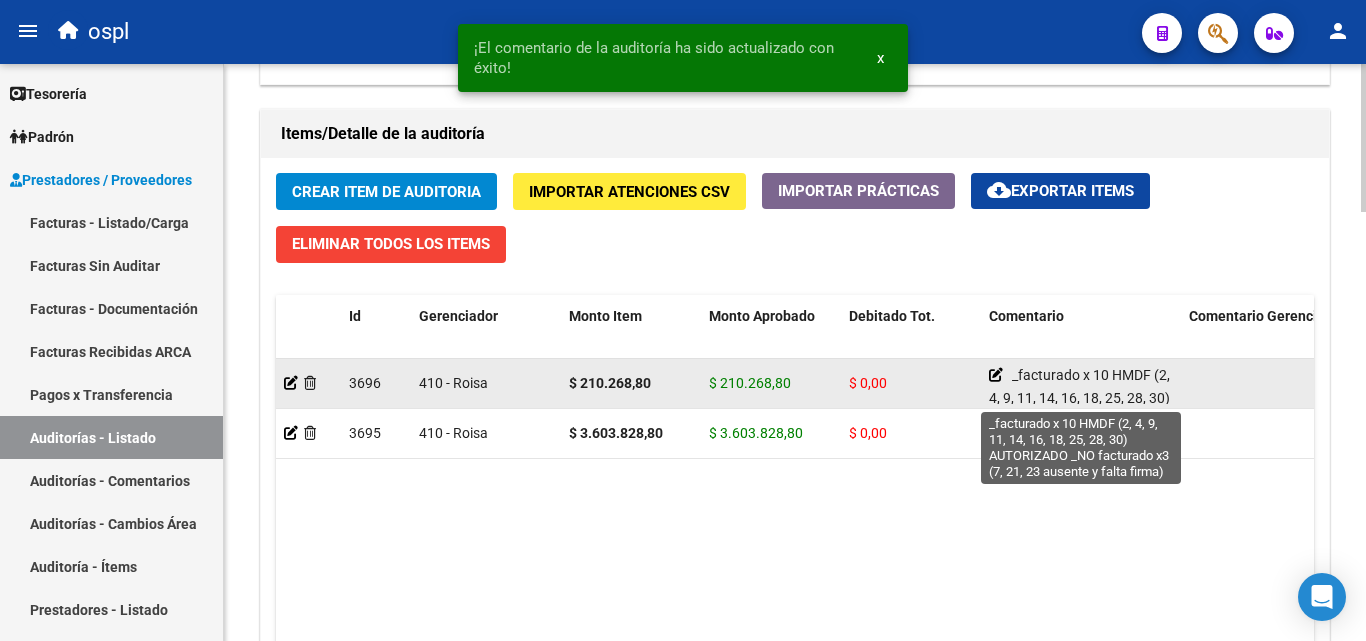 click 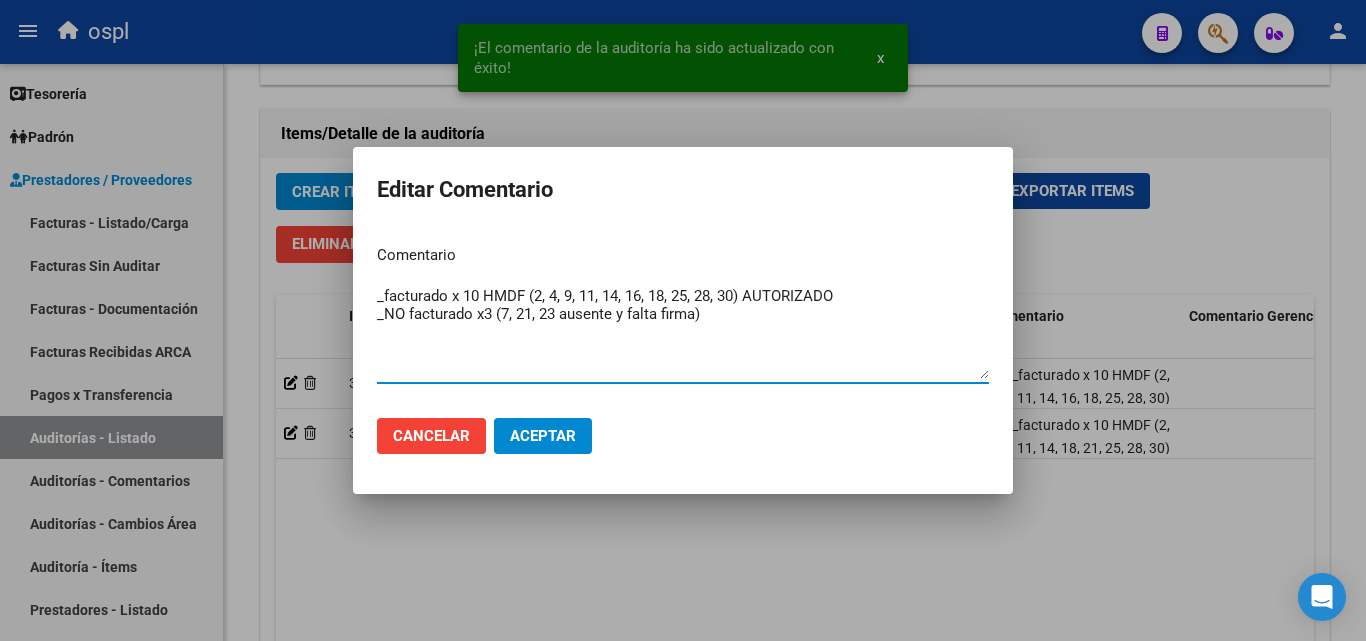 drag, startPoint x: 778, startPoint y: 335, endPoint x: 307, endPoint y: 293, distance: 472.8689 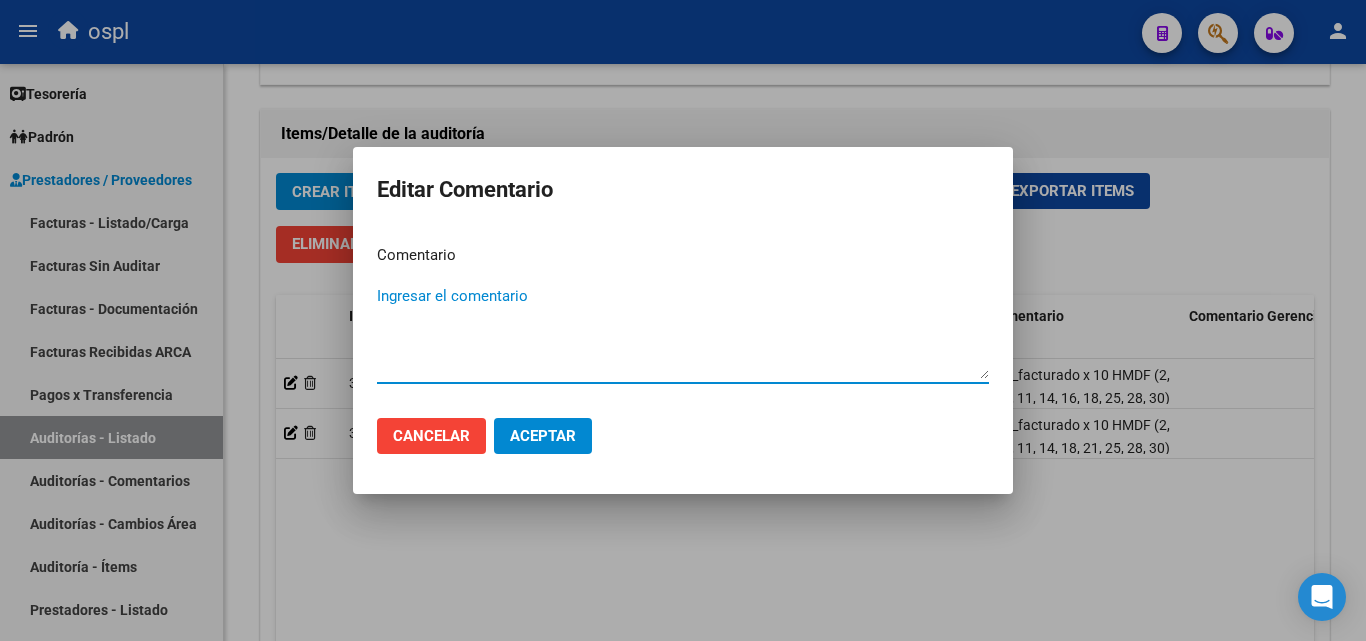paste on "_facturado x 10 HMDF (2, 4, 9, 11, 14, 18, 21, 25, 28, 30) AUTORIZADO
_NO facturado x3 (7, 23 ausente y falta firma) día 16 no hay registro" 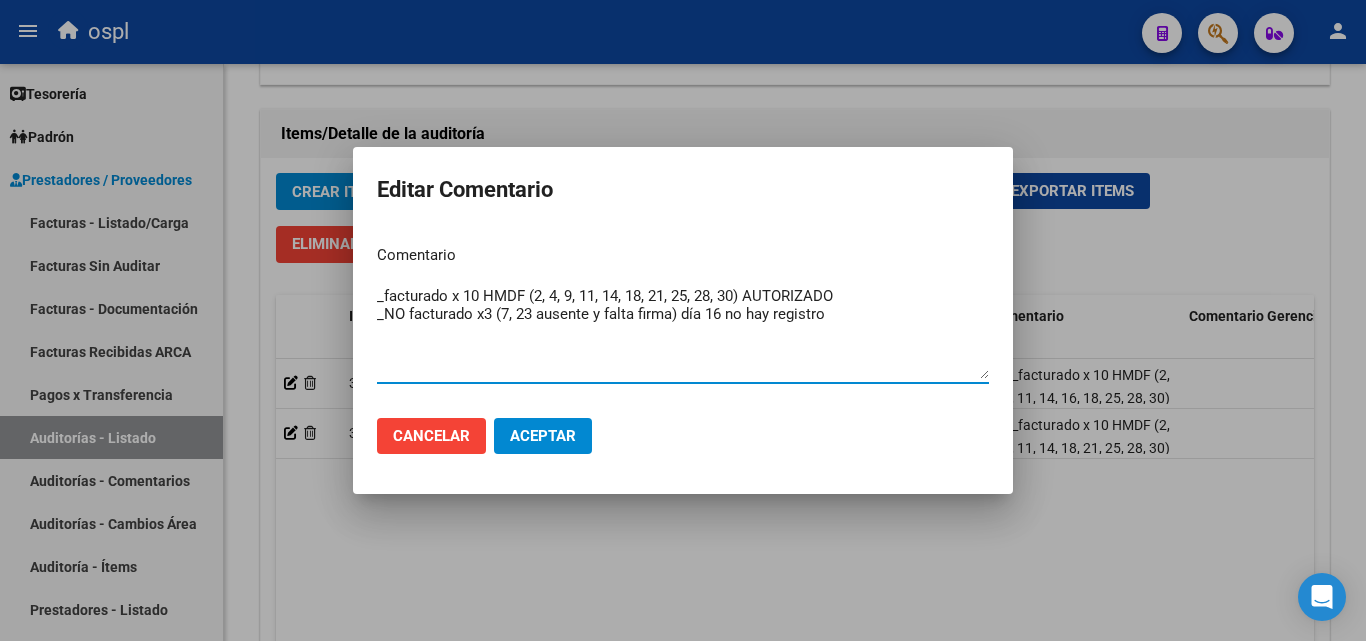 click on "_facturado x 10 HMDF (2, 4, 9, 11, 14, 18, 21, 25, 28, 30) AUTORIZADO
_NO facturado x3 (7, 23 ausente y falta firma) día 16 no hay registro" at bounding box center [683, 332] 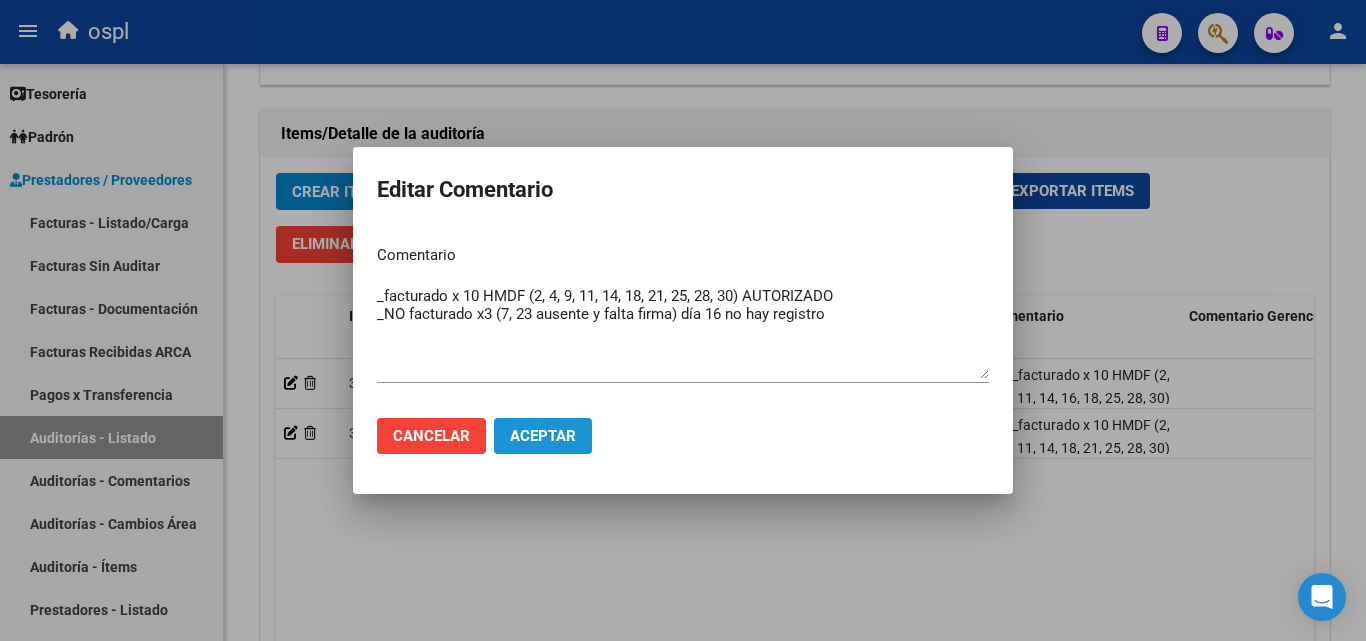 click on "Aceptar" 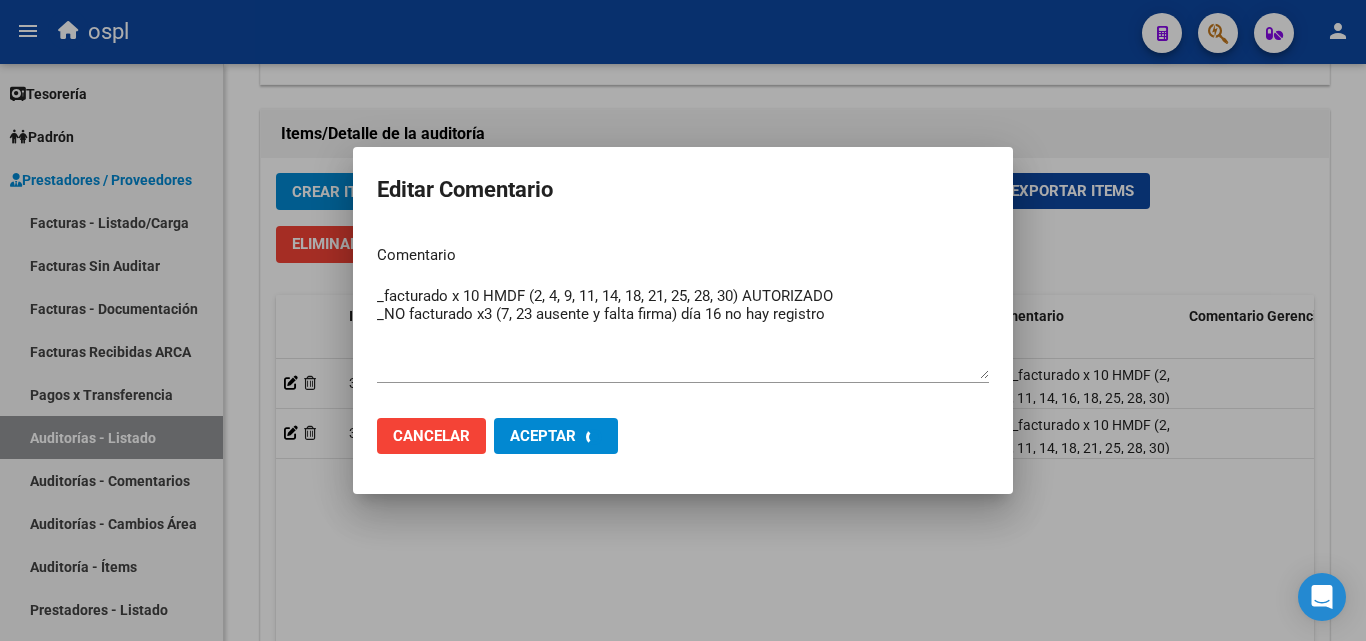 type 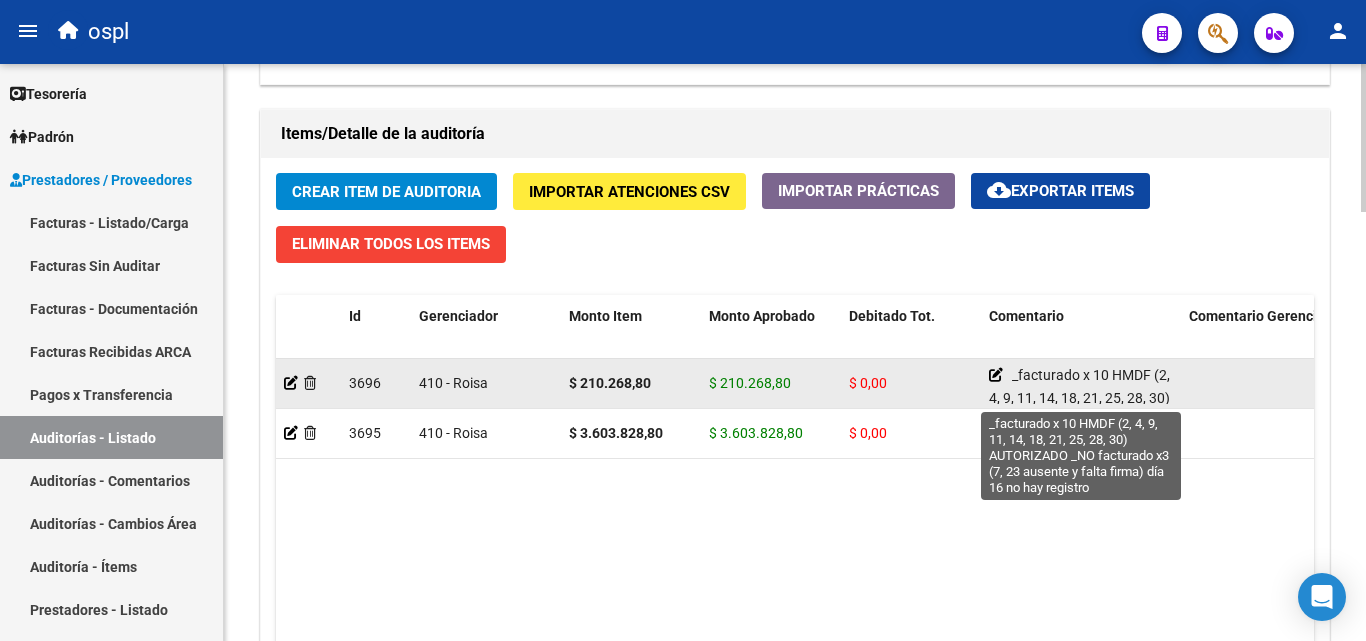 click 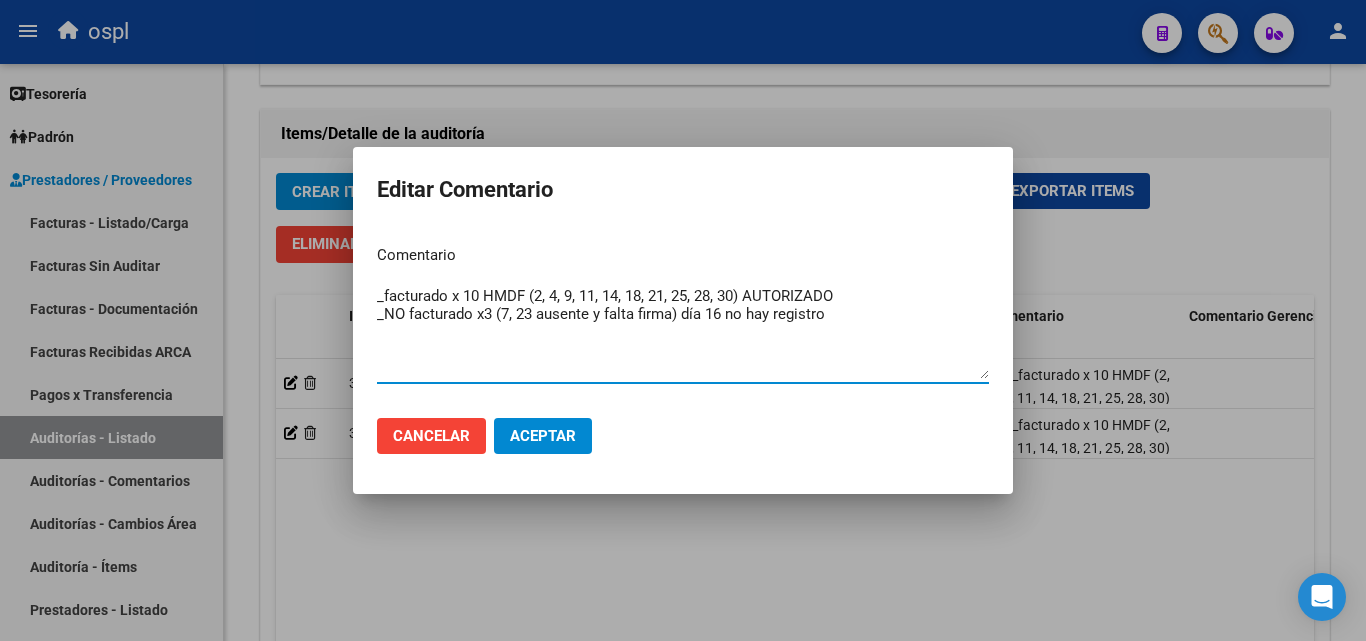 click on "_facturado x 10 HMDF (2, 4, 9, 11, 14, 18, 21, 25, 28, 30) AUTORIZADO
_NO facturado x3 (7, 23 ausente y falta firma) día 16 no hay registro" at bounding box center [683, 332] 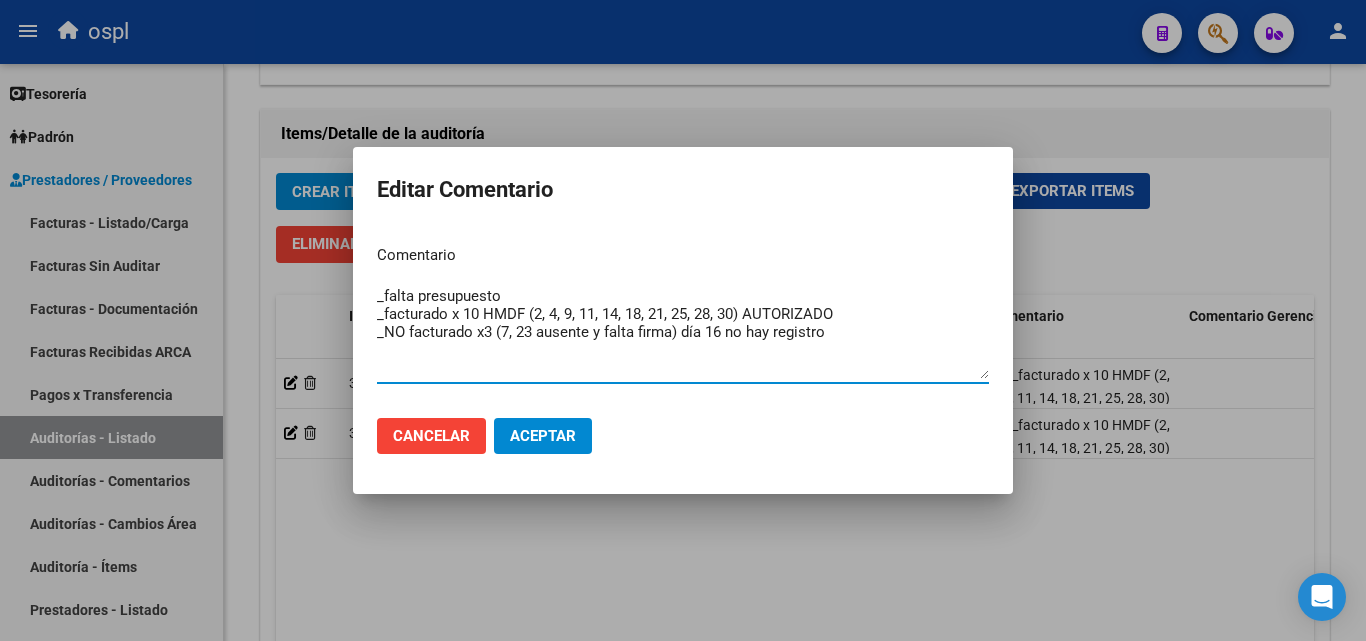 type on "_falta presupuesto
_facturado x 10 HMDF (2, 4, 9, 11, 14, 18, 21, 25, 28, 30) AUTORIZADO
_NO facturado x3 (7, 23 ausente y falta firma) día 16 no hay registro" 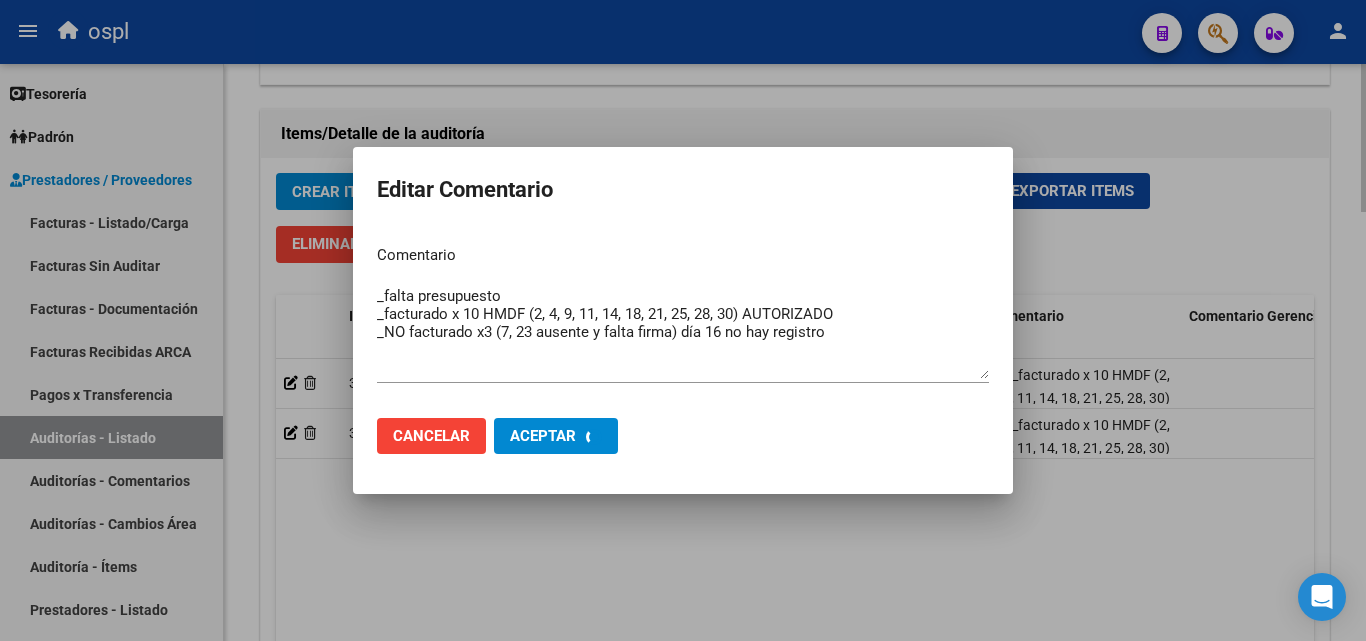 type 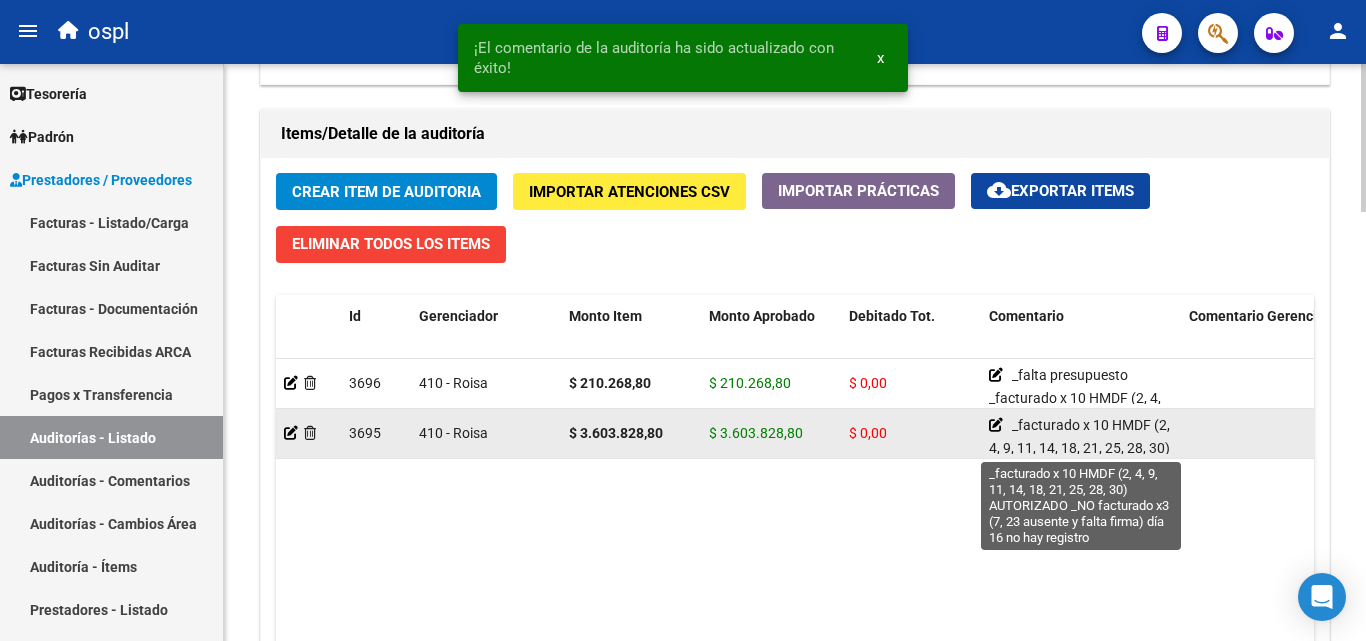 click 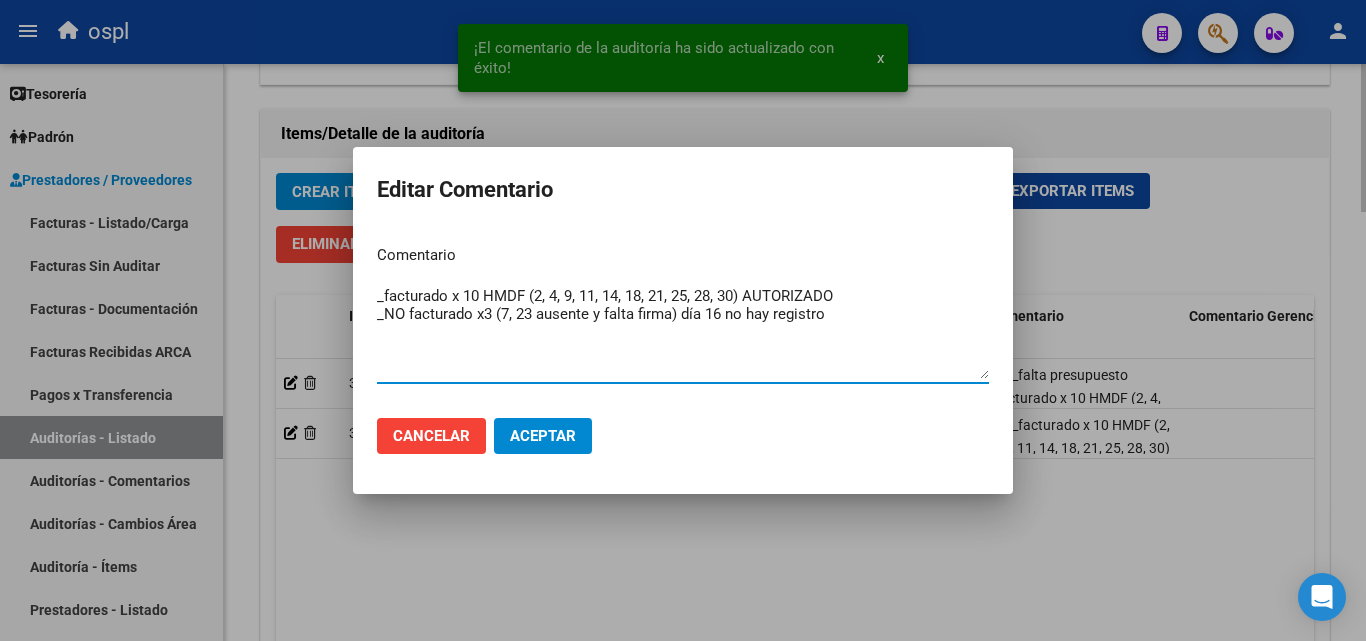 click at bounding box center (683, 320) 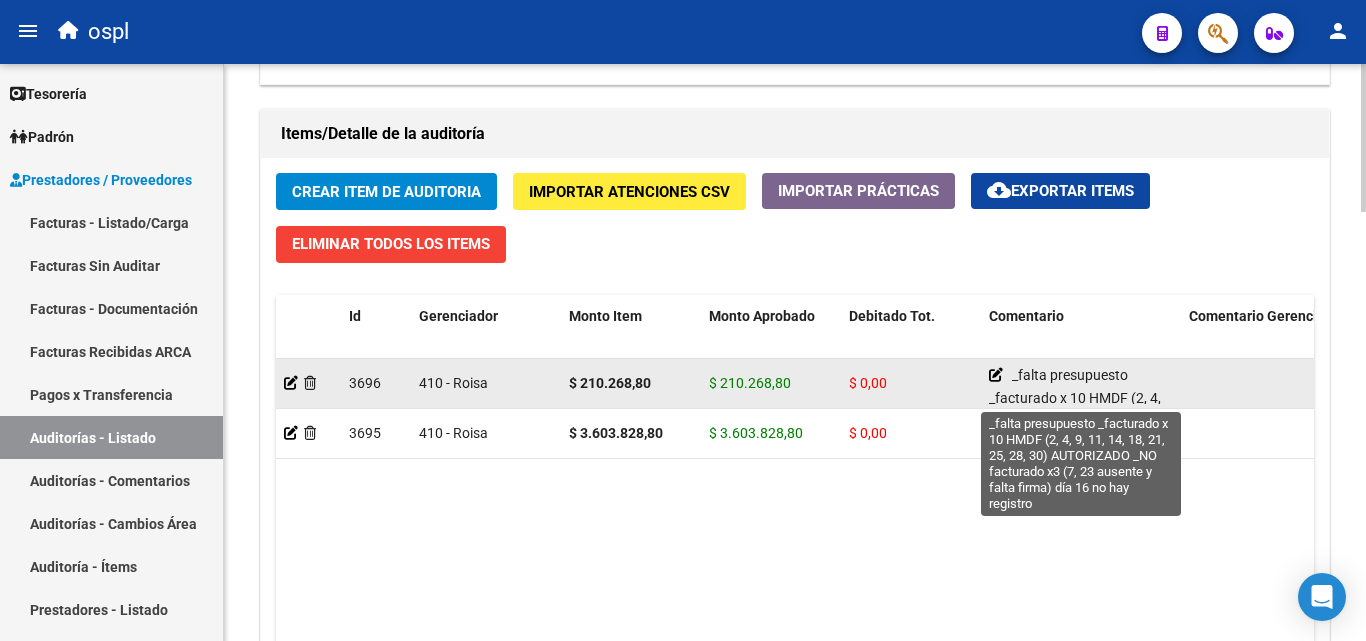 click 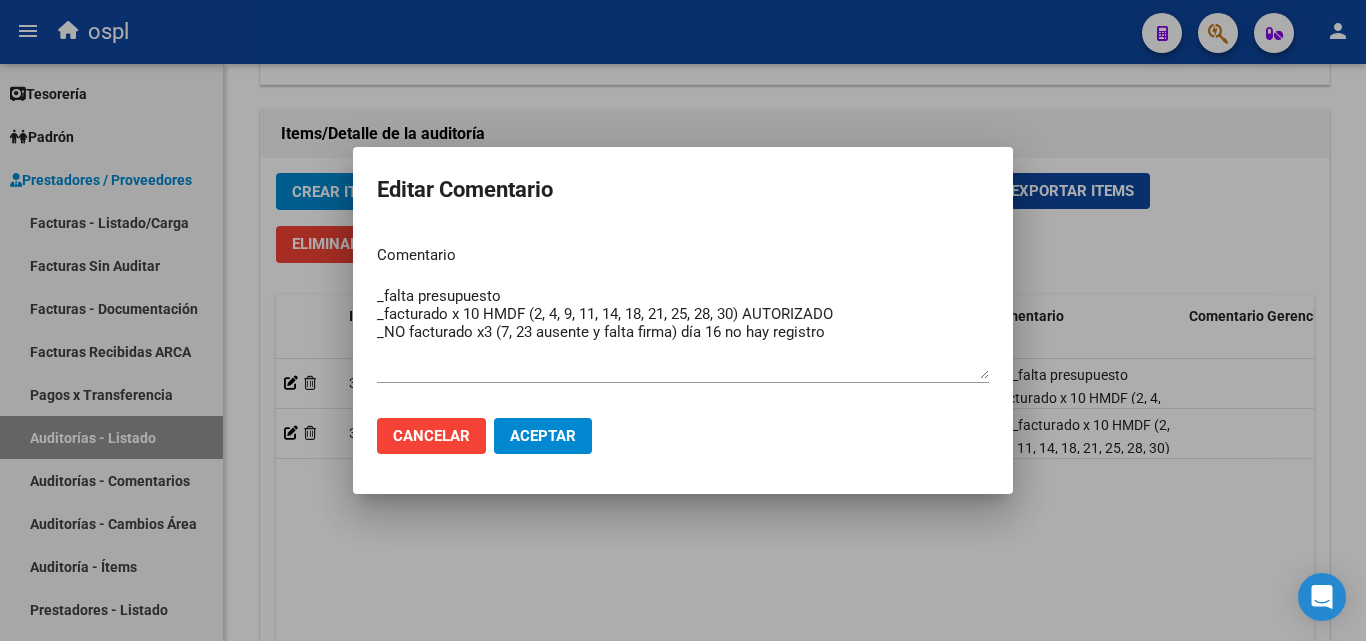 click at bounding box center [683, 320] 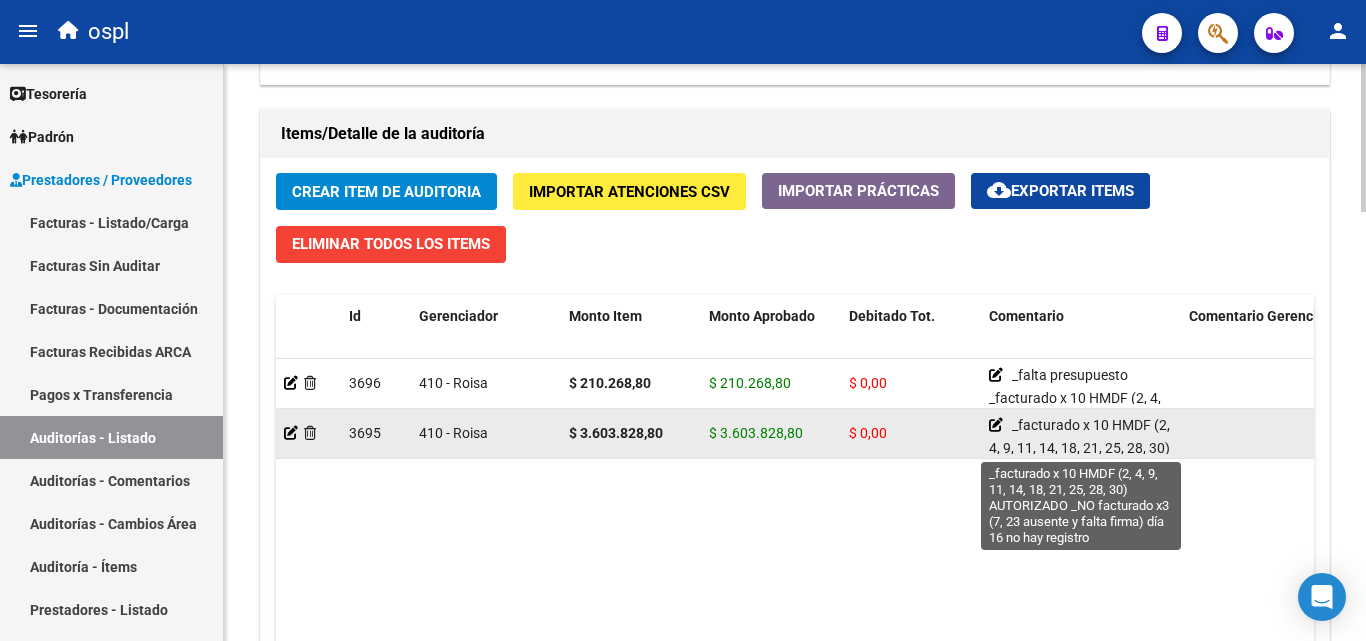 click 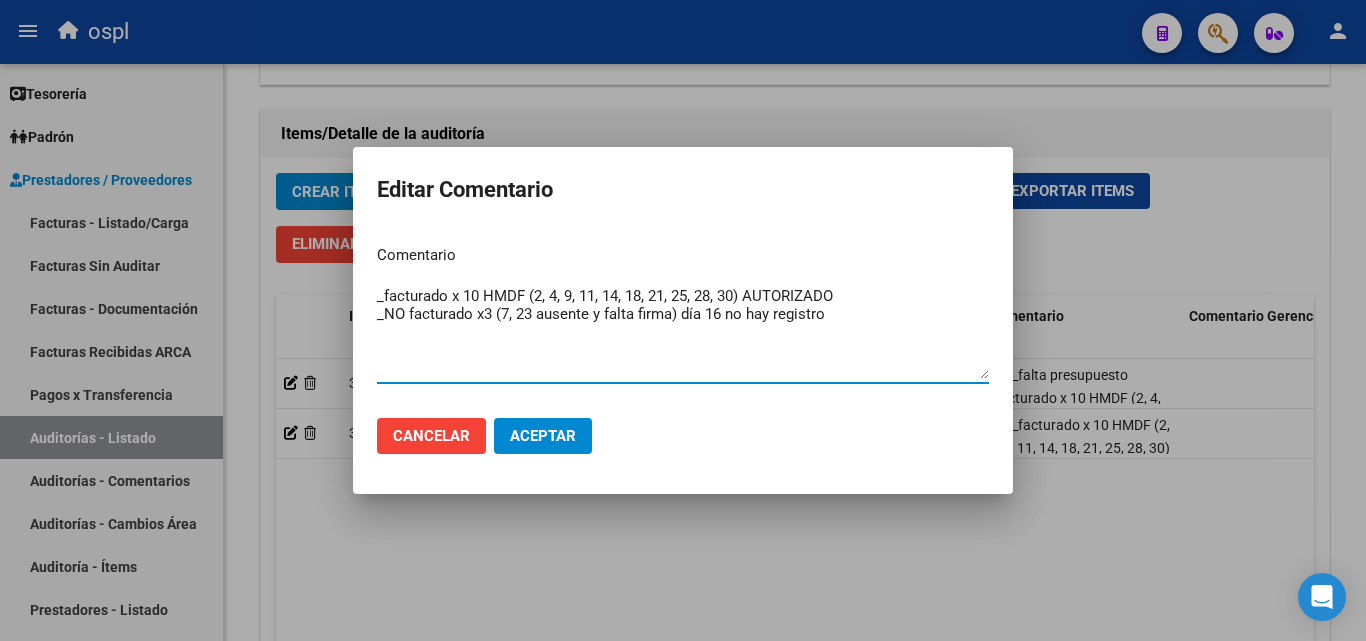 click on "_facturado x 10 HMDF (2, 4, 9, 11, 14, 18, 21, 25, 28, 30) AUTORIZADO
_NO facturado x3 (7, 23 ausente y falta firma) día 16 no hay registro" at bounding box center (683, 332) 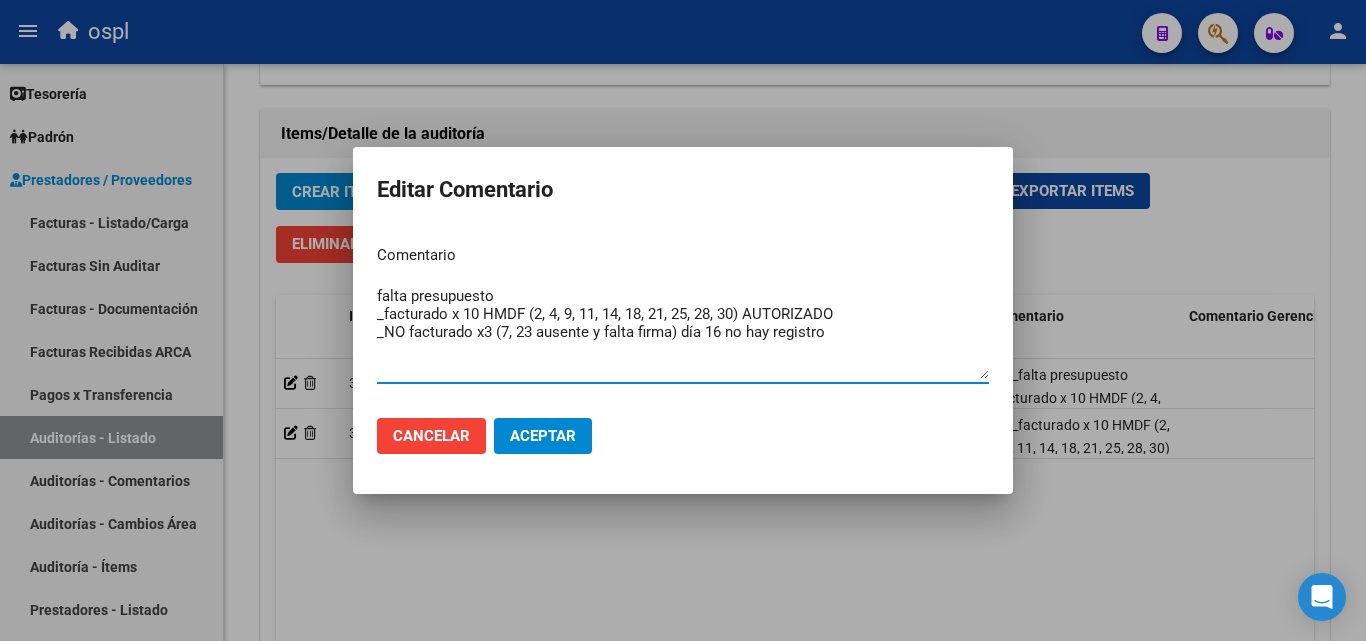 type on "falta presupuesto
_facturado x 10 HMDF (2, 4, 9, 11, 14, 18, 21, 25, 28, 30) AUTORIZADO
_NO facturado x3 (7, 23 ausente y falta firma) día 16 no hay registro" 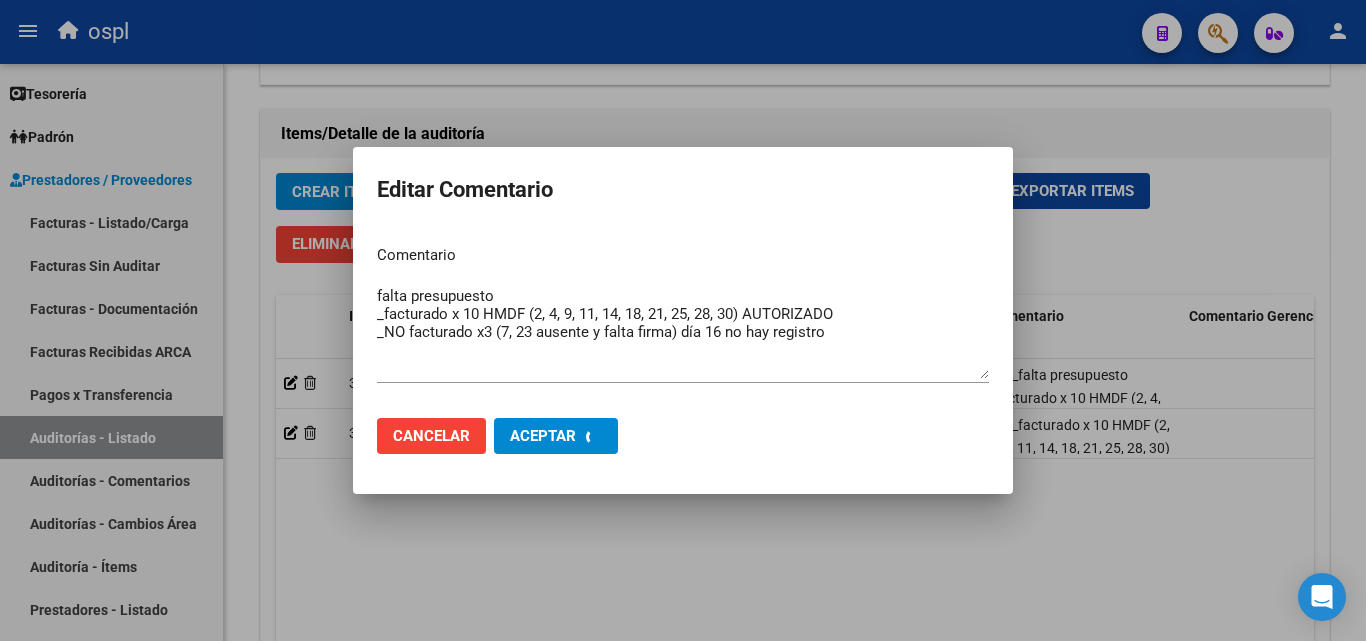 type 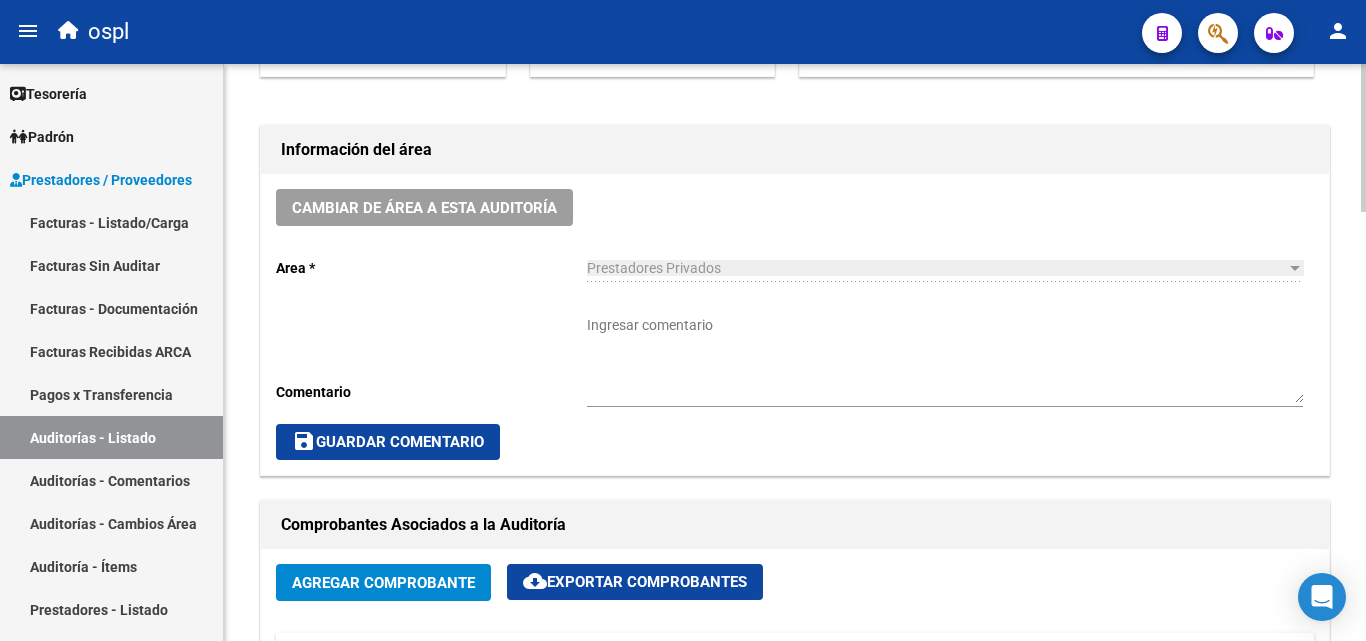 scroll, scrollTop: 500, scrollLeft: 0, axis: vertical 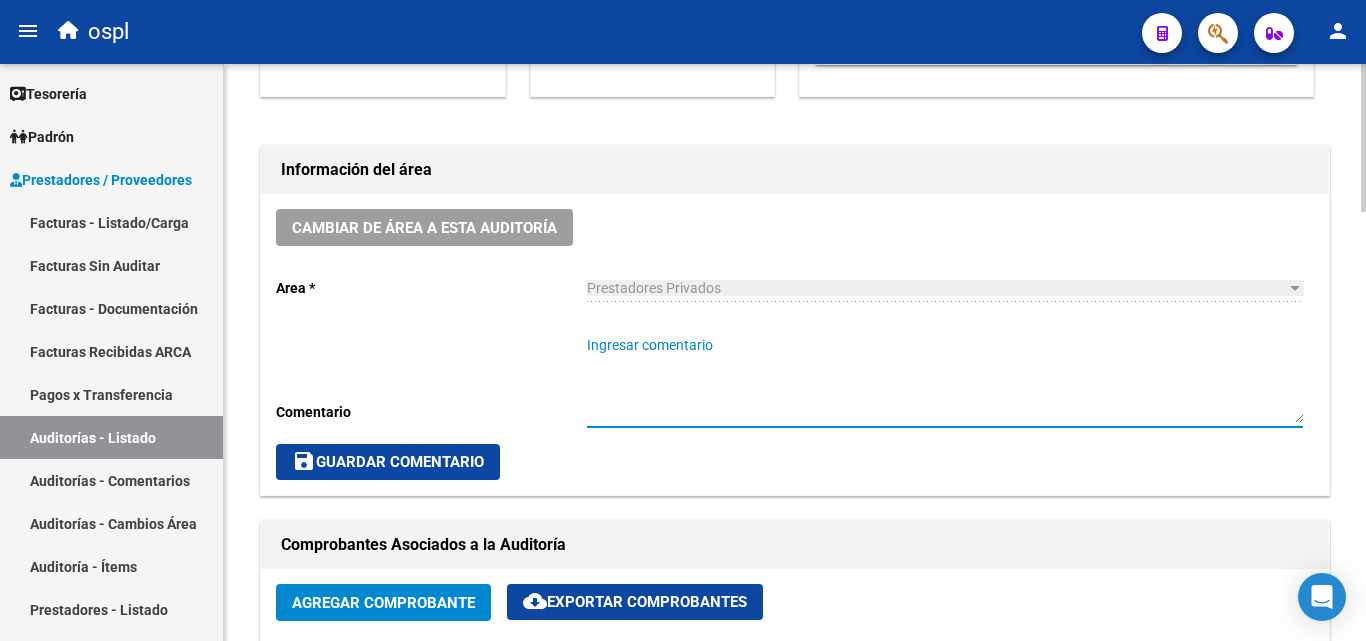 click on "Ingresar comentario" at bounding box center (945, 379) 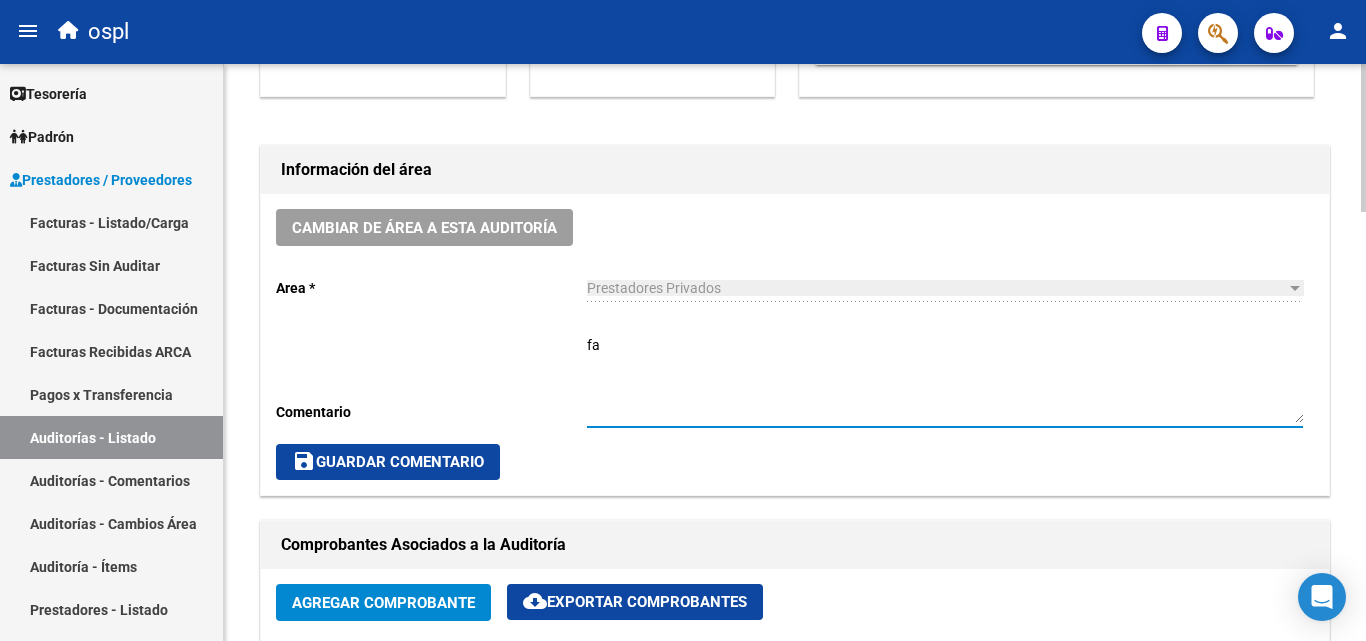 type on "f" 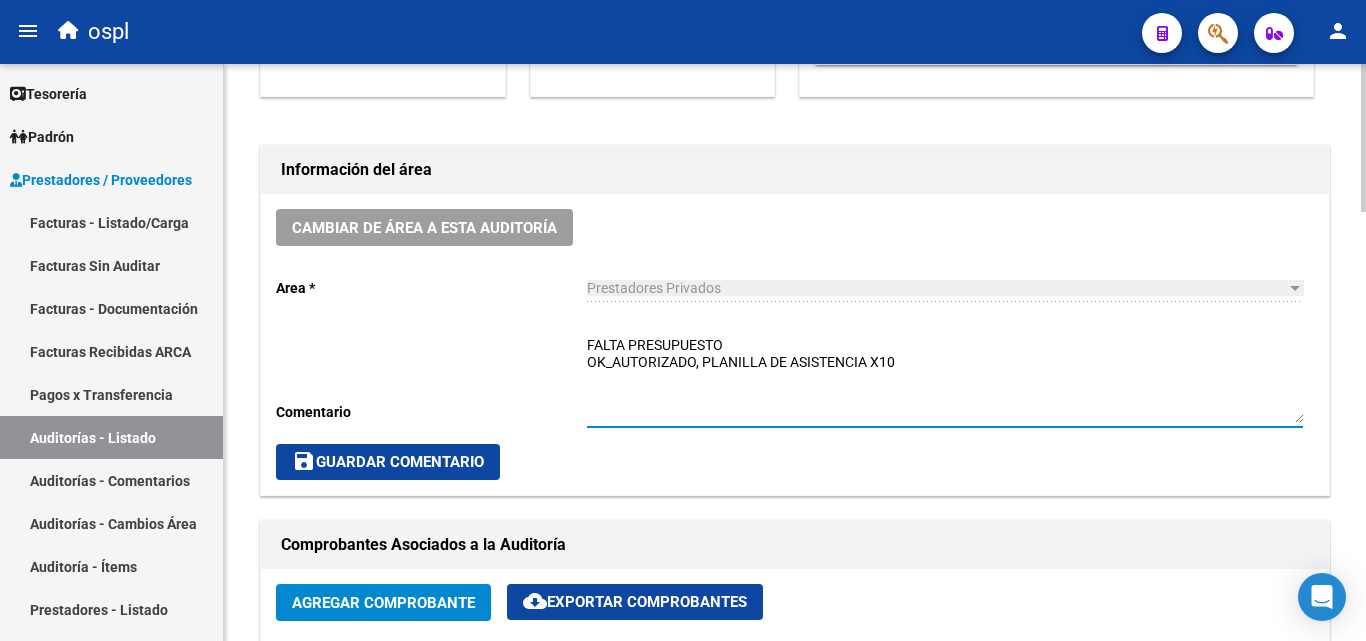 click on "FALTA PRESUPUESTO
OK_AUTORIZADO, PLANILLA DE ASISTENCIA X10" at bounding box center (945, 379) 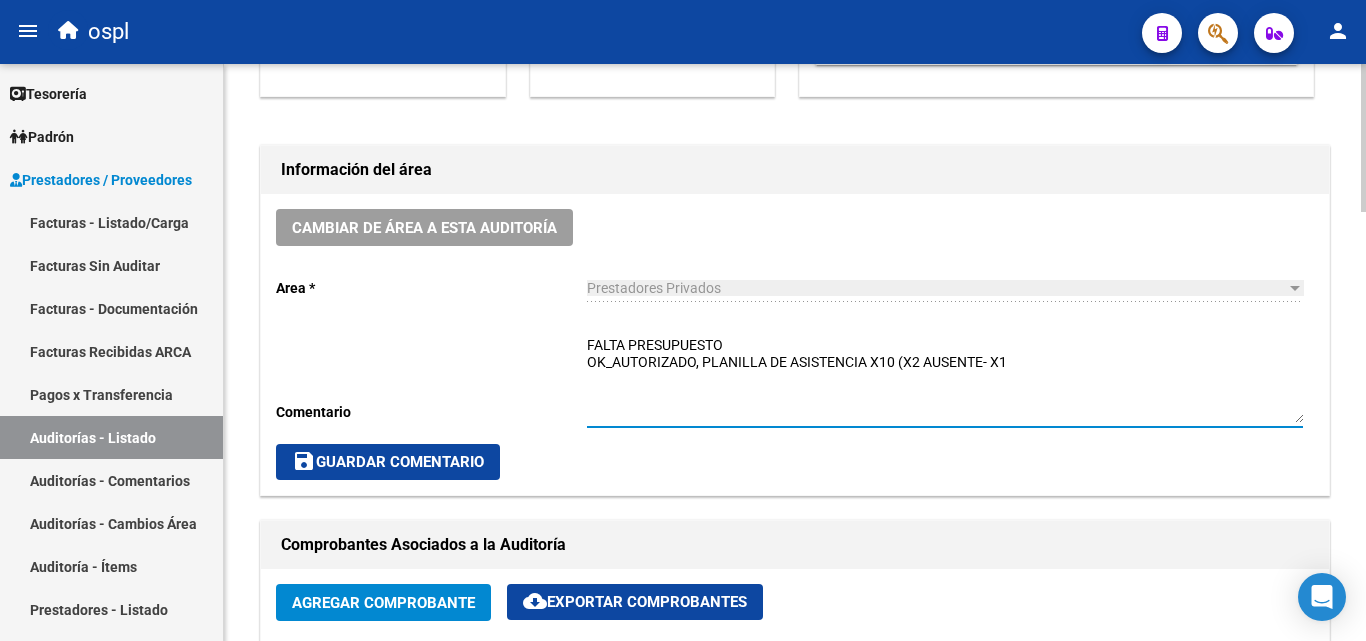 click on "FALTA PRESUPUESTO
OK_AUTORIZADO, PLANILLA DE ASISTENCIA X10 (X2 AUSENTE- X1" at bounding box center (945, 379) 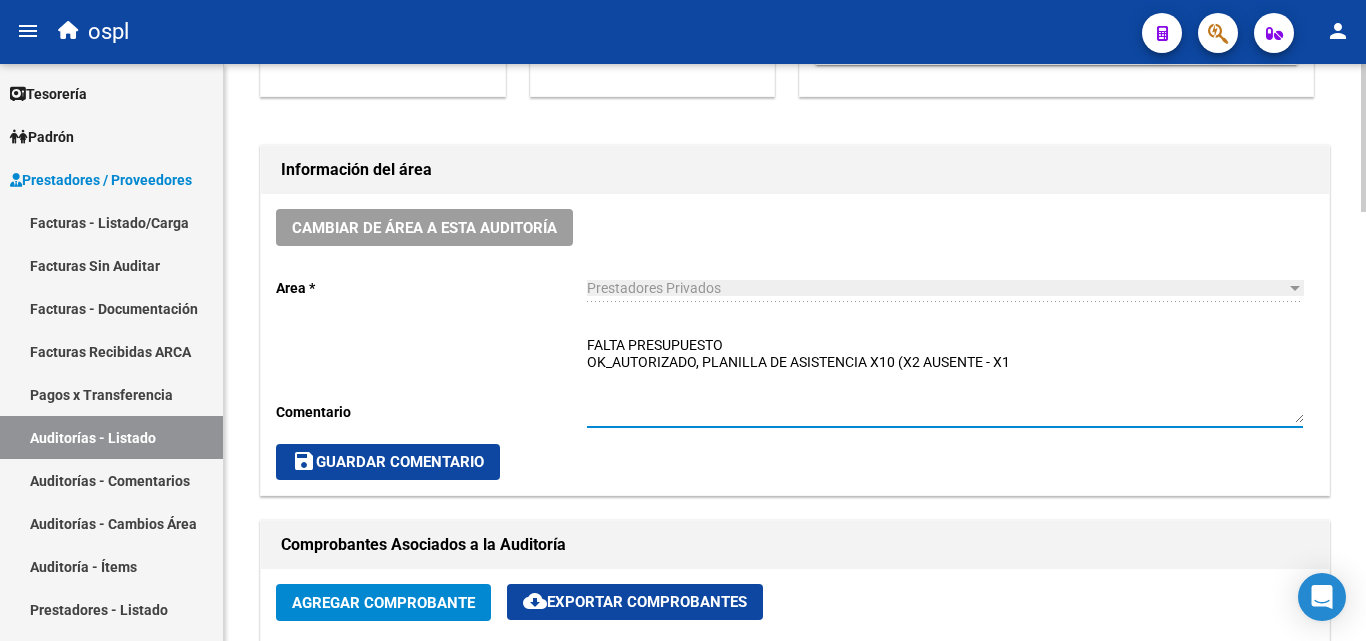 click on "FALTA PRESUPUESTO
OK_AUTORIZADO, PLANILLA DE ASISTENCIA X10 (X2 AUSENTE - X1" at bounding box center (945, 379) 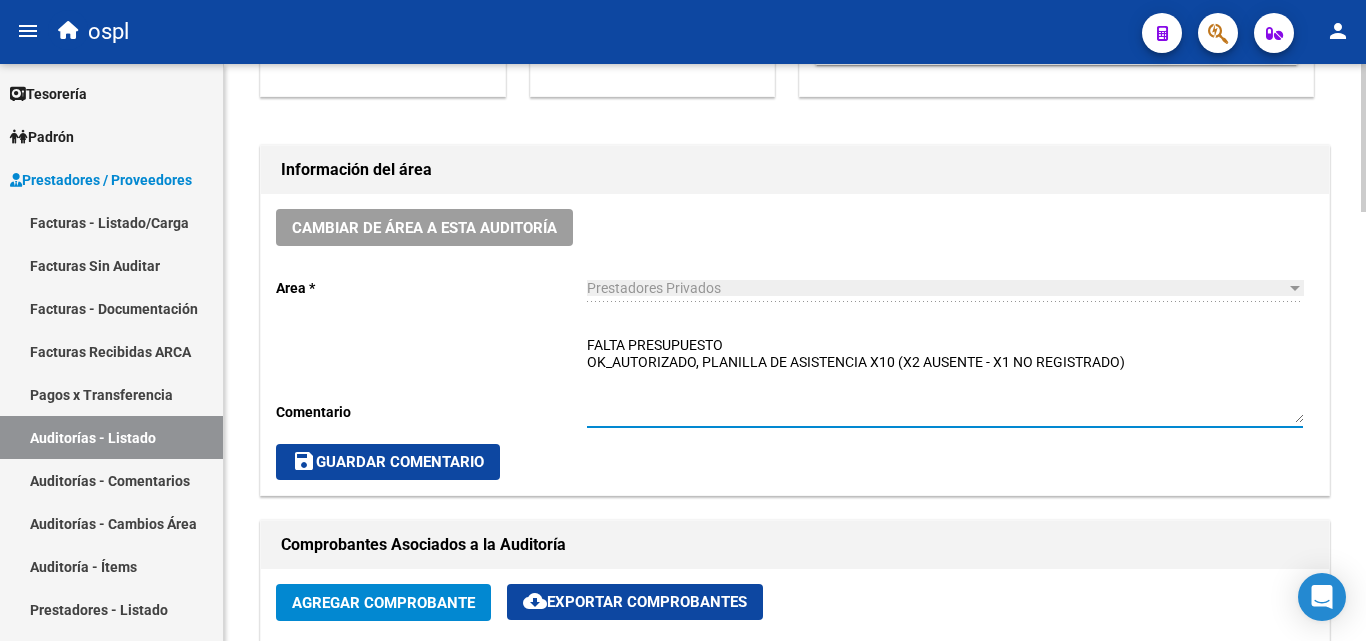click on "FALTA PRESUPUESTO
OK_AUTORIZADO, PLANILLA DE ASISTENCIA X10 (X2 AUSENTE - X1 NO REGISTRADO)" at bounding box center [945, 379] 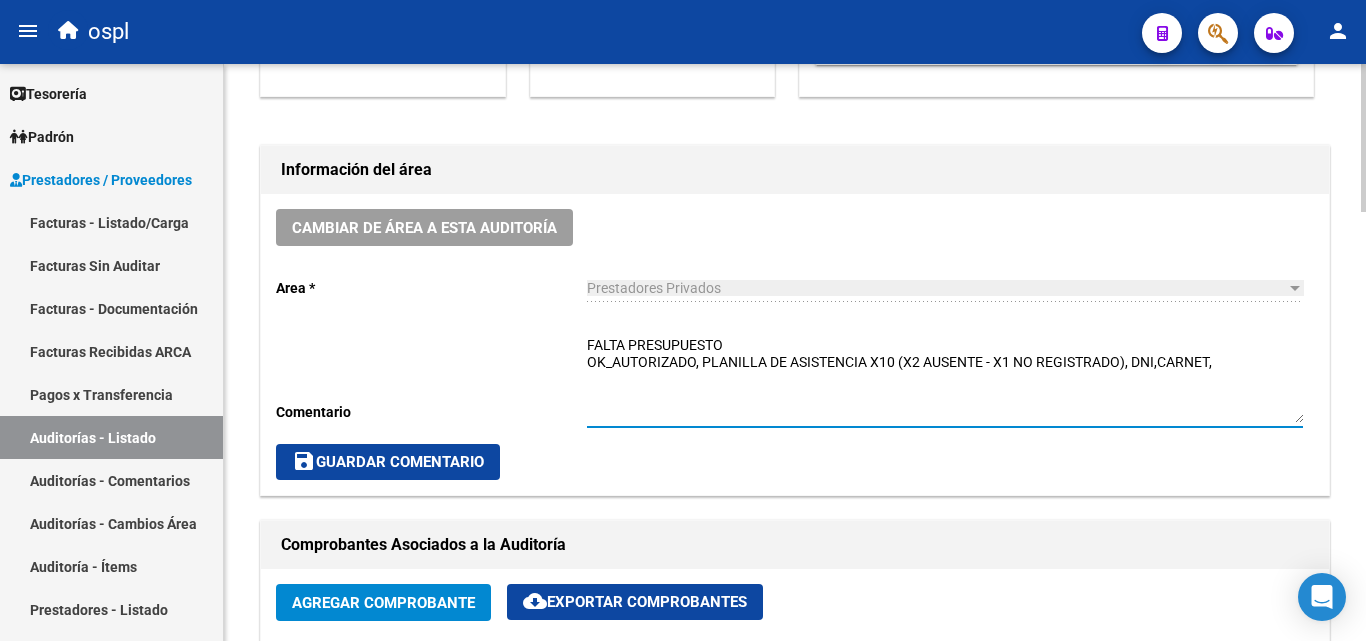 click on "FALTA PRESUPUESTO
OK_AUTORIZADO, PLANILLA DE ASISTENCIA X10 (X2 AUSENTE - X1 NO REGISTRADO), DNI,CARNET," at bounding box center (945, 379) 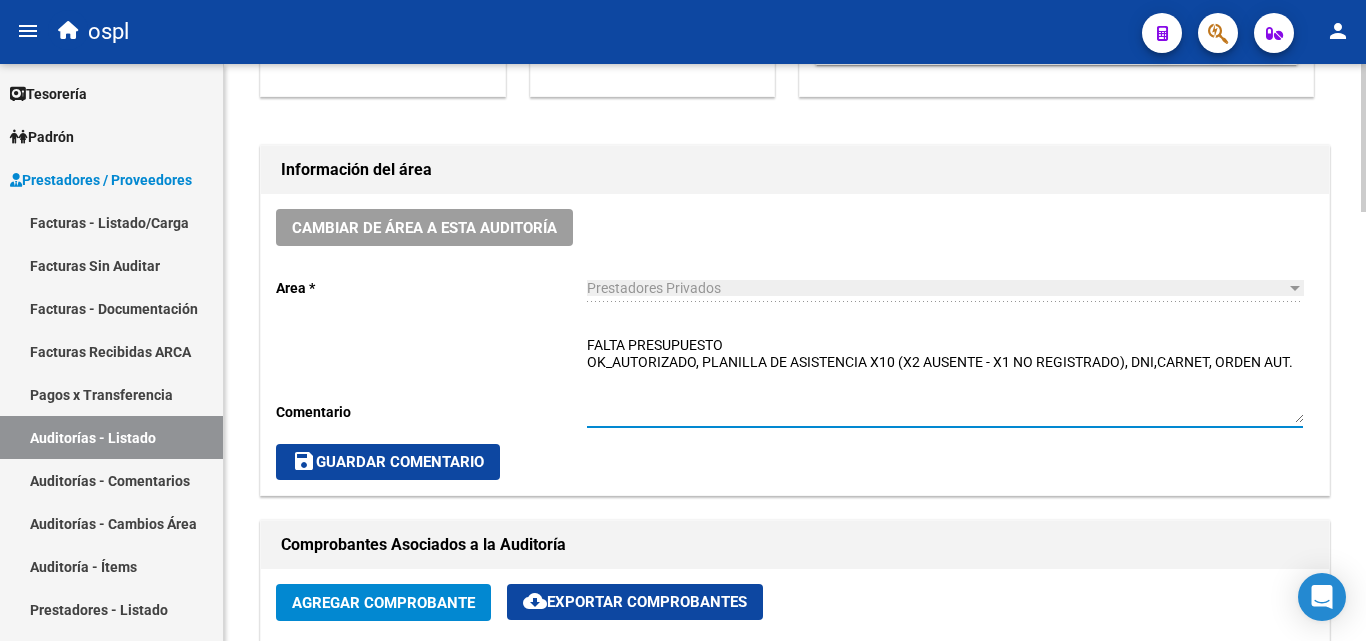 click on "FALTA PRESUPUESTO
OK_AUTORIZADO, PLANILLA DE ASISTENCIA X10 (X2 AUSENTE - X1 NO REGISTRADO), DNI,CARNET, ORDEN AUT." at bounding box center [945, 379] 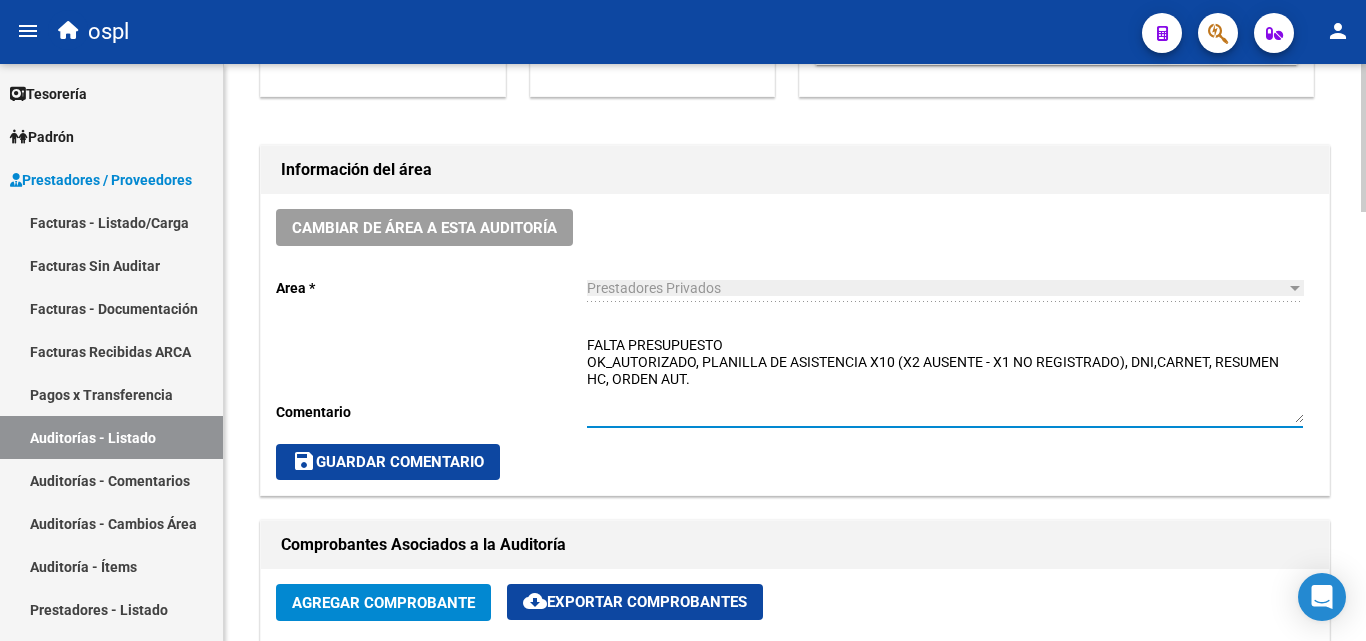 click on "FALTA PRESUPUESTO
OK_AUTORIZADO, PLANILLA DE ASISTENCIA X10 (X2 AUSENTE - X1 NO REGISTRADO), DNI,CARNET, RESUMEN HC, ORDEN AUT." at bounding box center (945, 379) 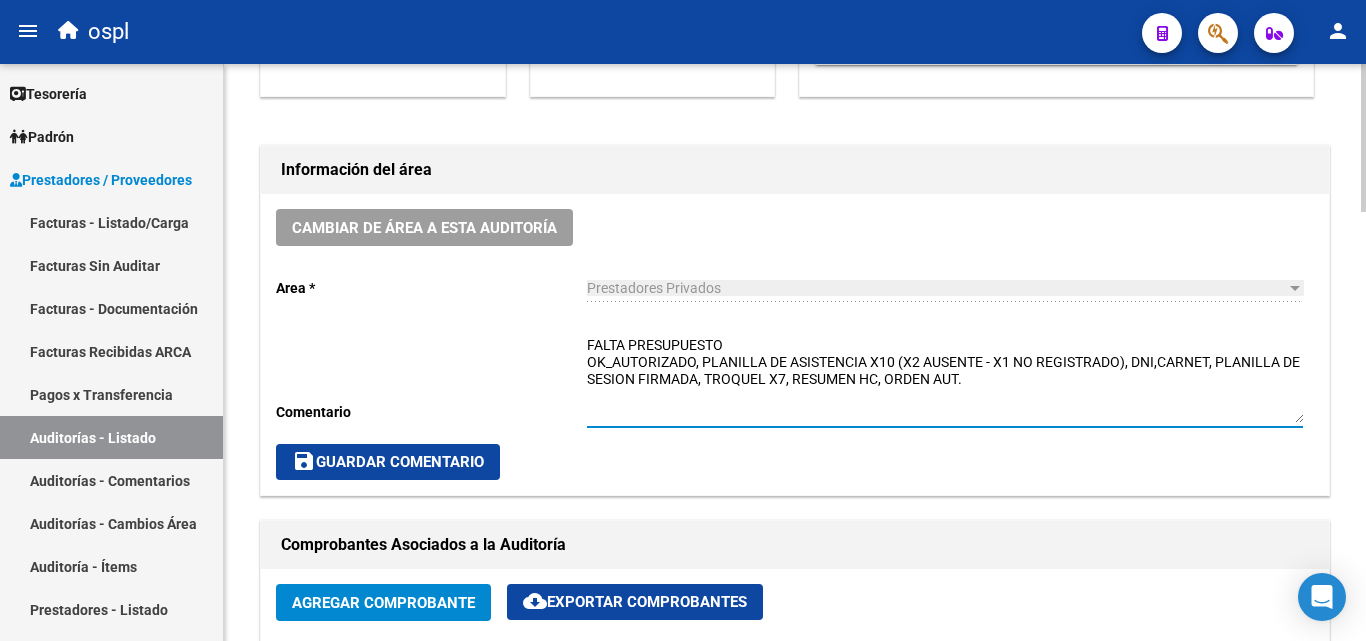 click on "FALTA PRESUPUESTO
OK_AUTORIZADO, PLANILLA DE ASISTENCIA X10 (X2 AUSENTE - X1 NO REGISTRADO), DNI,CARNET, PLANILLA DE SESION FIRMADA, TROQUEL X7, RESUMEN HC, ORDEN AUT." at bounding box center (945, 379) 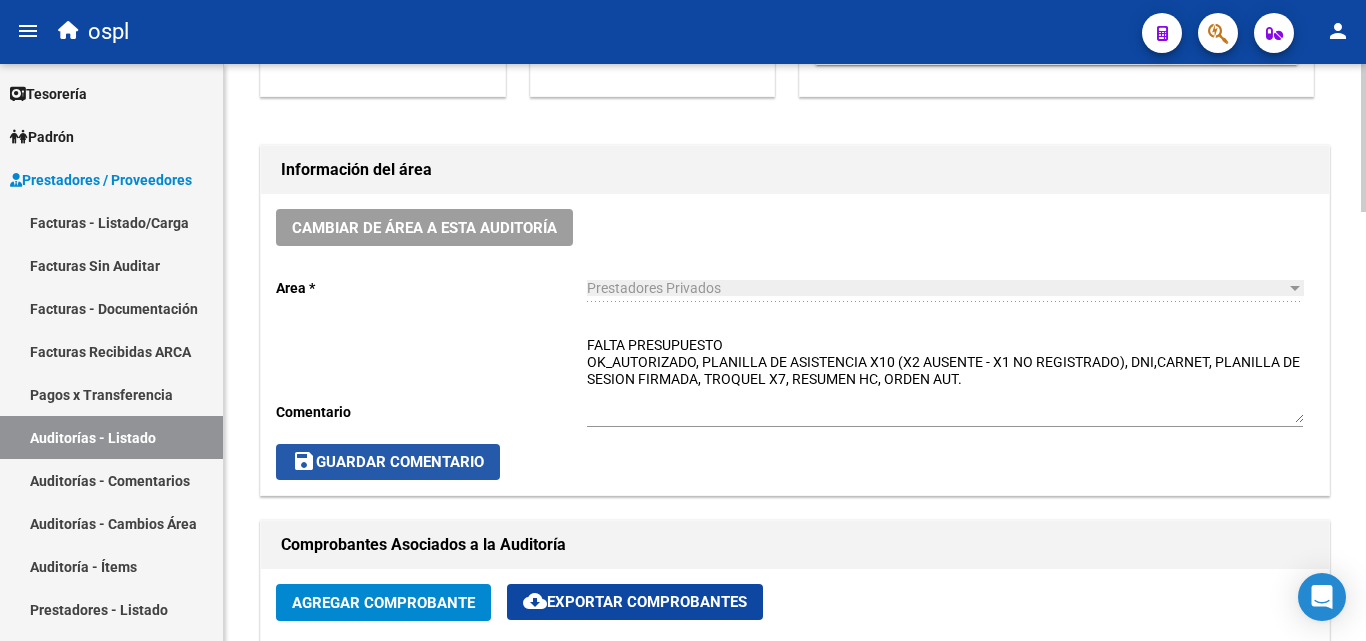 click on "save  Guardar Comentario" 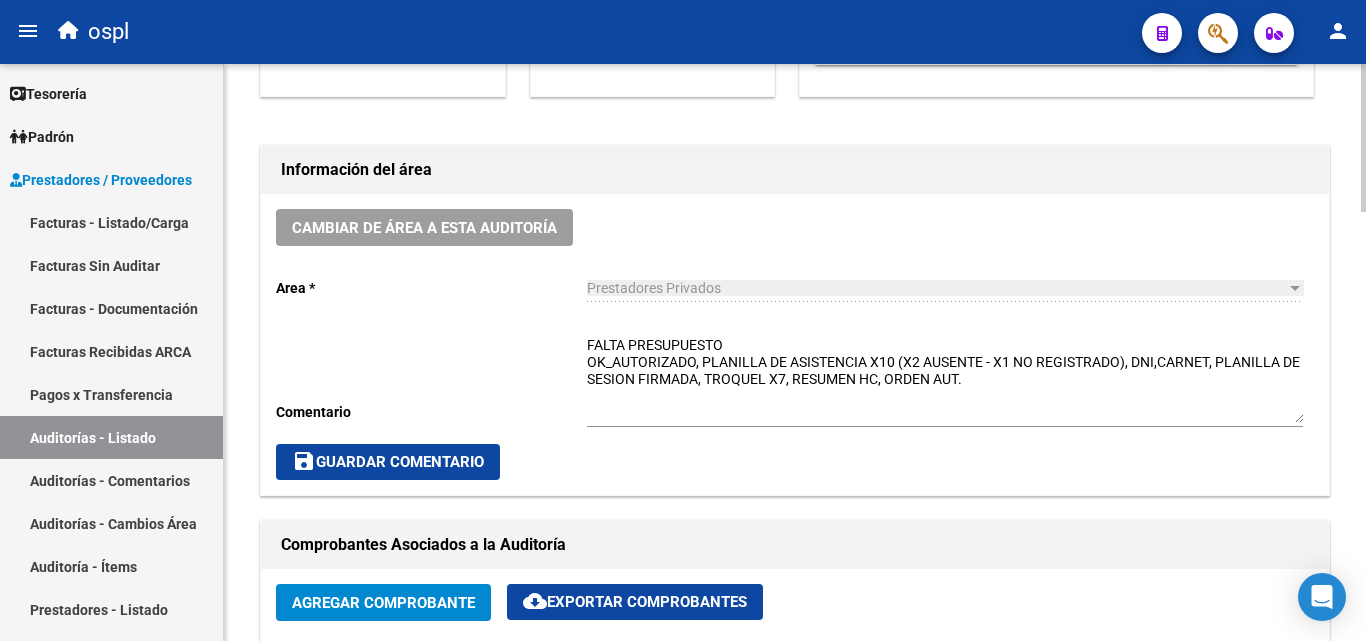 click on "FALTA PRESUPUESTO
OK_AUTORIZADO, PLANILLA DE ASISTENCIA X10 (X2 AUSENTE - X1 NO REGISTRADO), DNI,CARNET, PLANILLA DE SESION FIRMADA, TROQUEL X7, RESUMEN HC, ORDEN AUT." at bounding box center (945, 379) 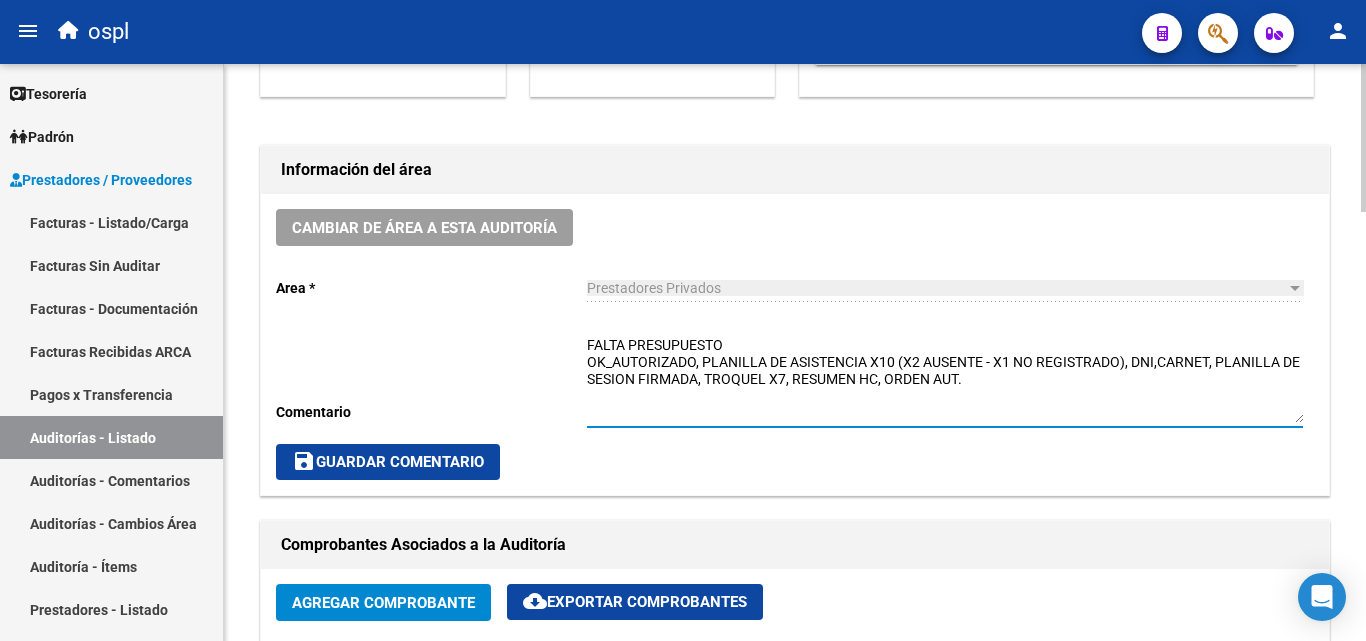 click on "FALTA PRESUPUESTO
OK_AUTORIZADO, PLANILLA DE ASISTENCIA X10 (X2 AUSENTE - X1 NO REGISTRADO), DNI,CARNET, PLANILLA DE SESION FIRMADA, TROQUEL X7, RESUMEN HC, ORDEN AUT." at bounding box center [945, 379] 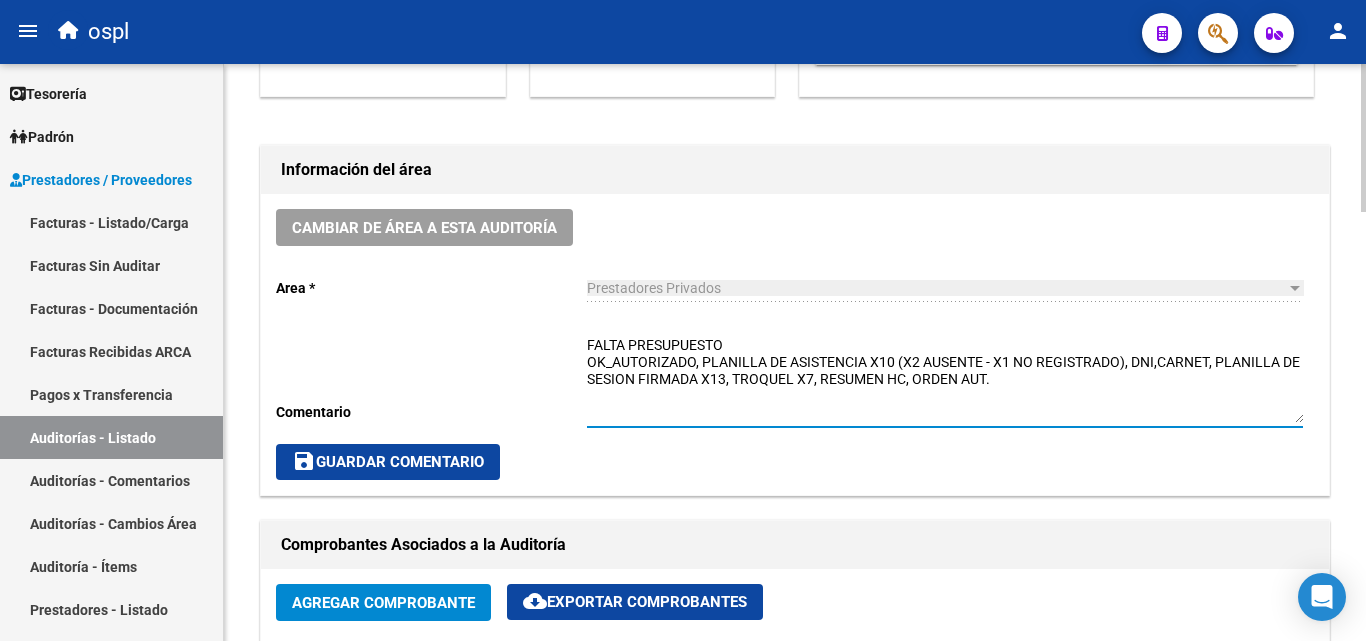 click on "FALTA PRESUPUESTO
OK_AUTORIZADO, PLANILLA DE ASISTENCIA X10 (X2 AUSENTE - X1 NO REGISTRADO), DNI,CARNET, PLANILLA DE SESION FIRMADA X13, TROQUEL X7, RESUMEN HC, ORDEN AUT." at bounding box center [945, 379] 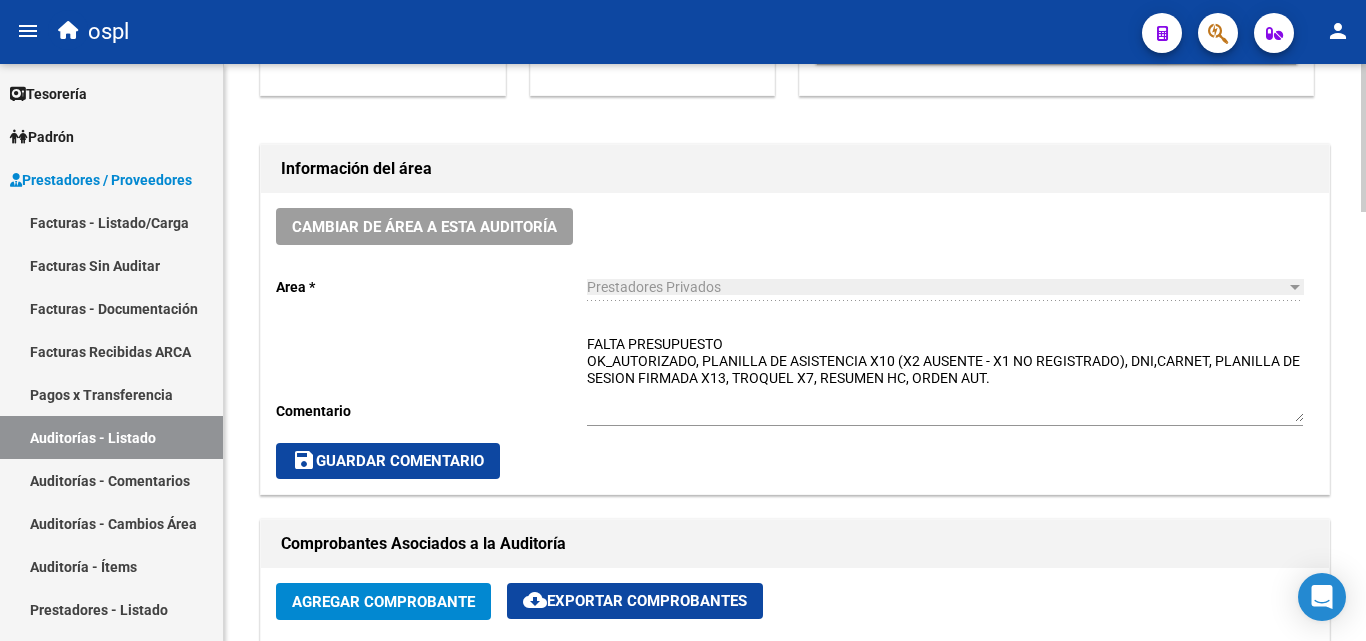 scroll, scrollTop: 500, scrollLeft: 0, axis: vertical 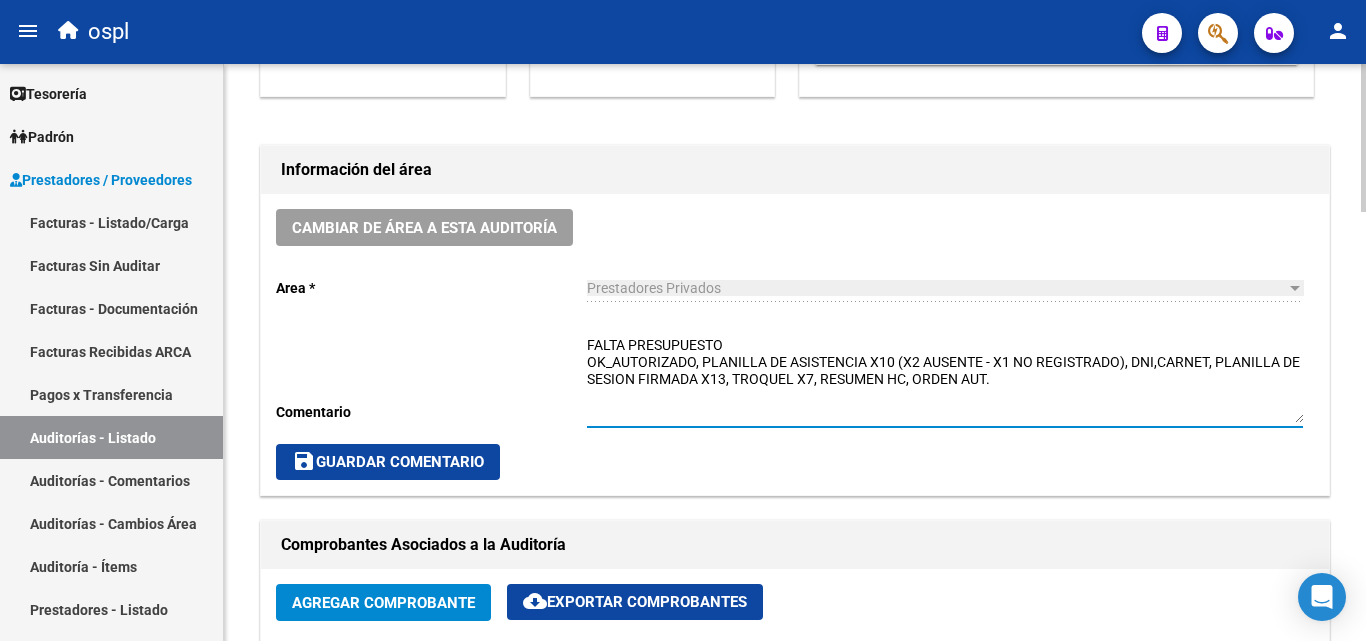 click on "FALTA PRESUPUESTO
OK_AUTORIZADO, PLANILLA DE ASISTENCIA X10 (X2 AUSENTE - X1 NO REGISTRADO), DNI,CARNET, PLANILLA DE SESION FIRMADA X13, TROQUEL X7, RESUMEN HC, ORDEN AUT." at bounding box center [945, 379] 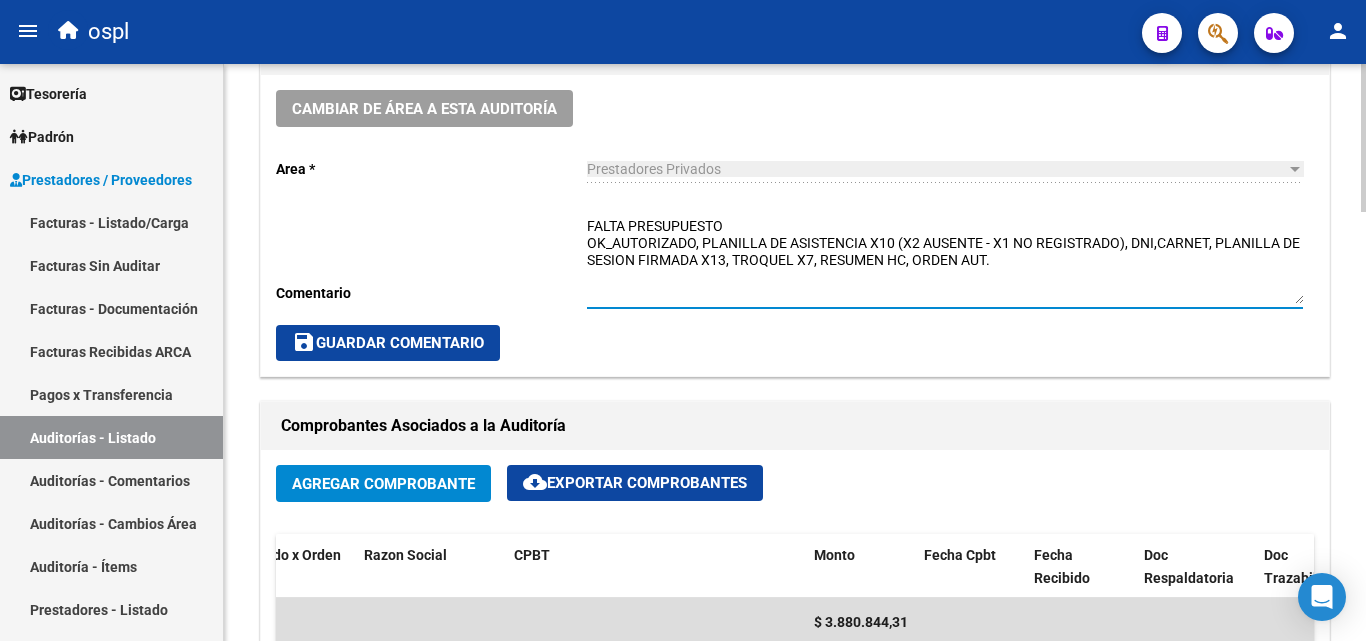 scroll, scrollTop: 600, scrollLeft: 0, axis: vertical 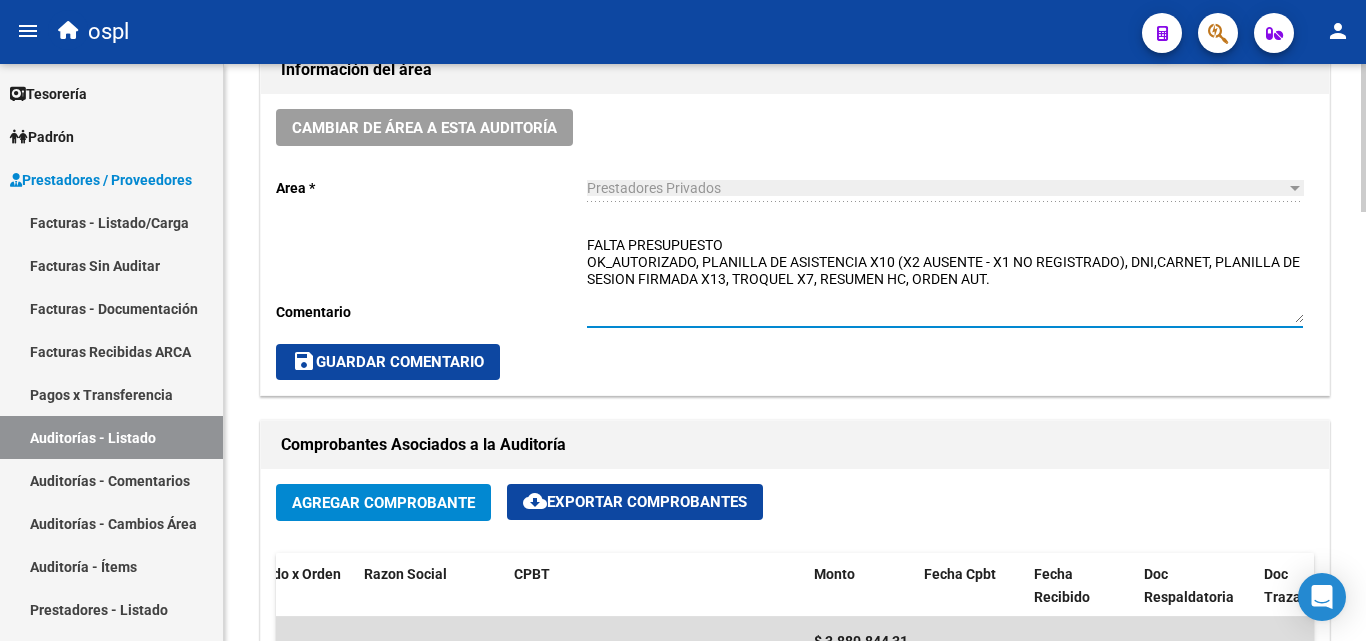 click on "save  Guardar Comentario" 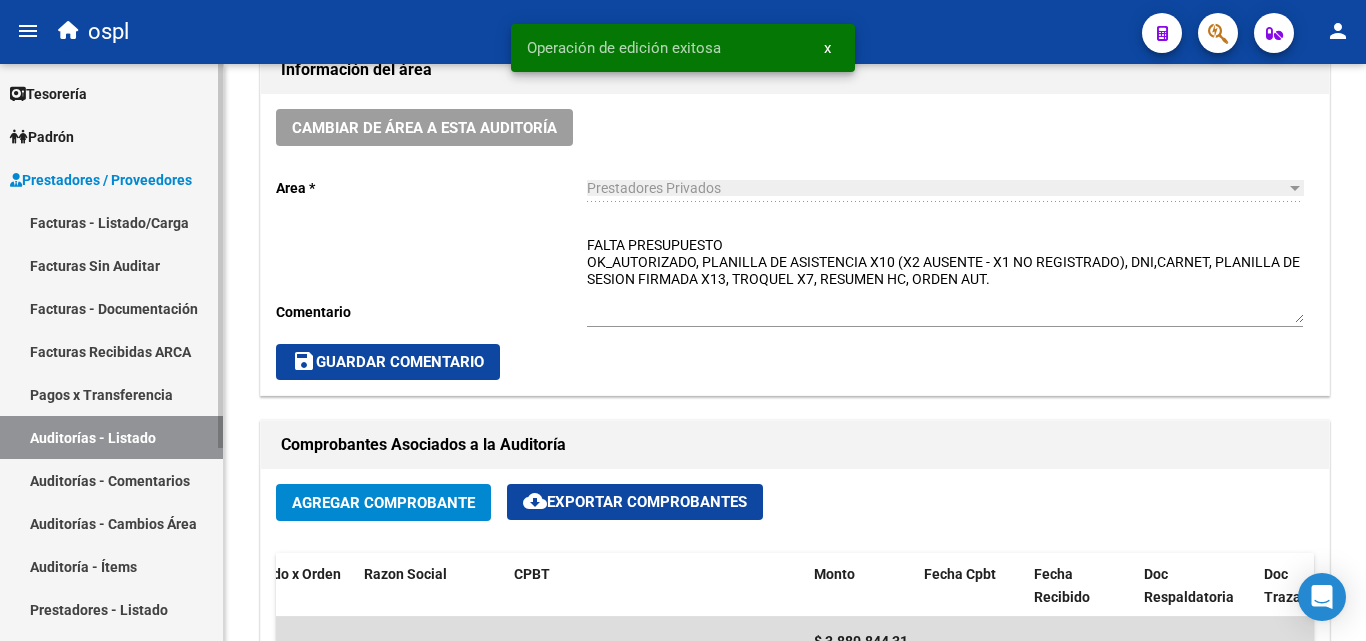 click on "Auditorías - Listado" at bounding box center (111, 437) 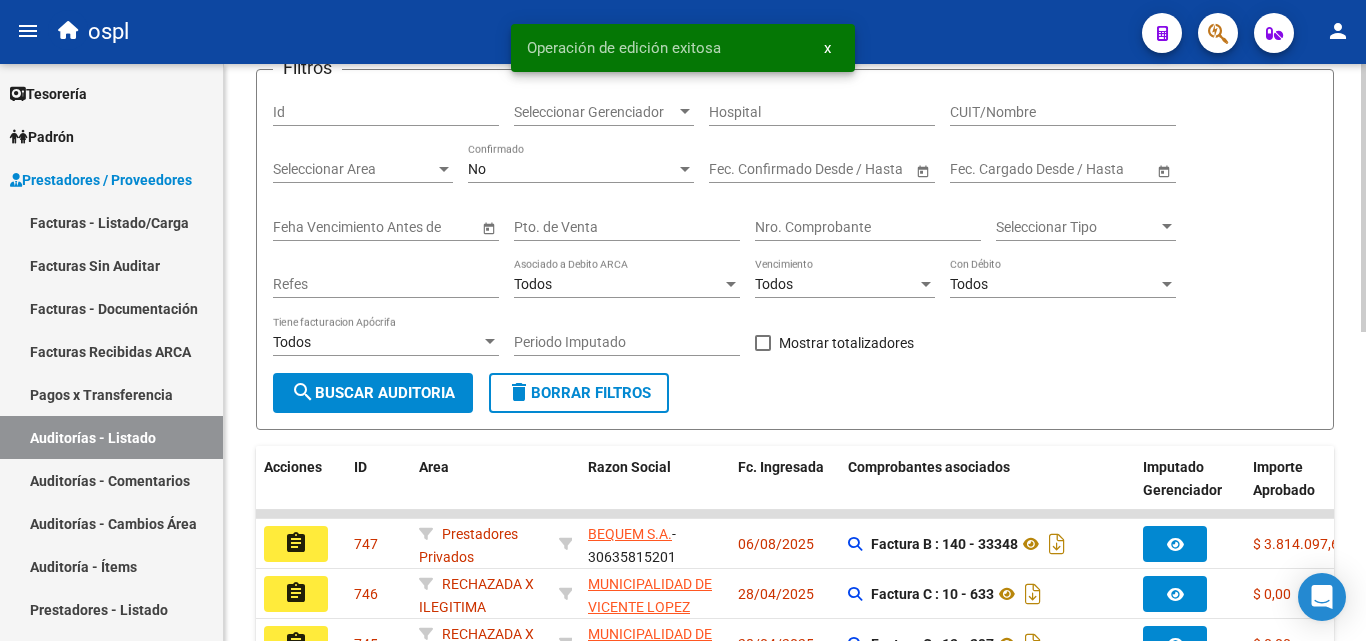 scroll, scrollTop: 100, scrollLeft: 0, axis: vertical 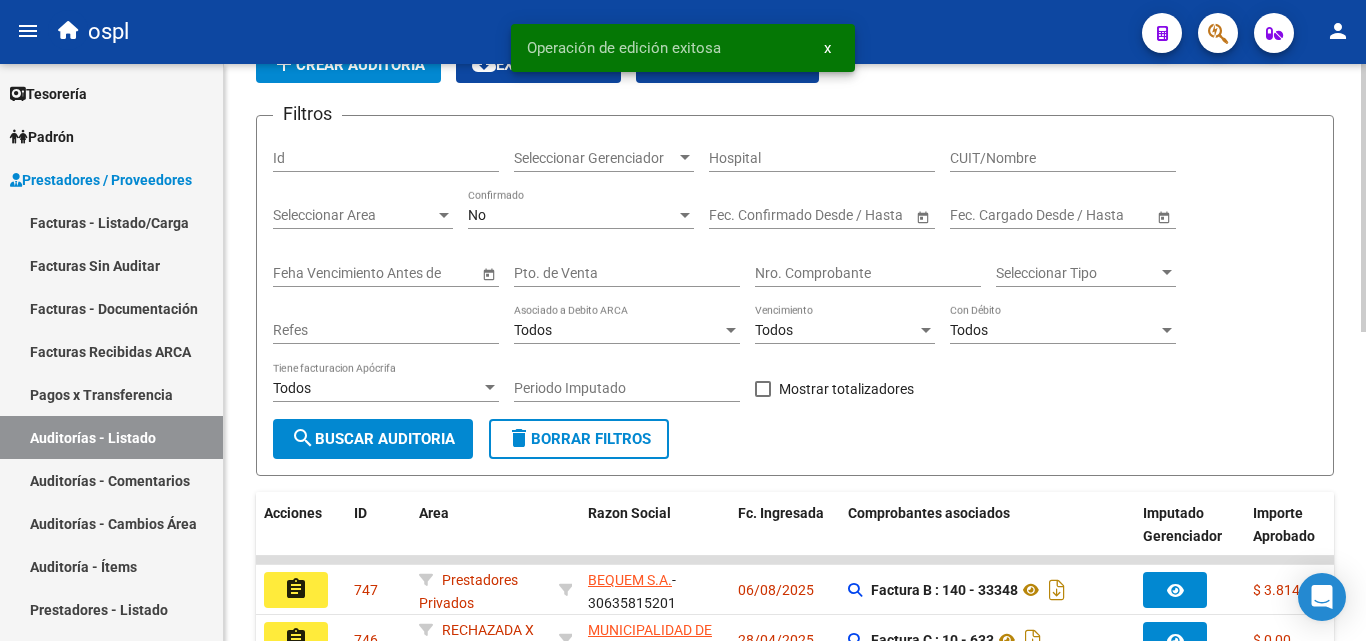 click on "Nro. Comprobante" 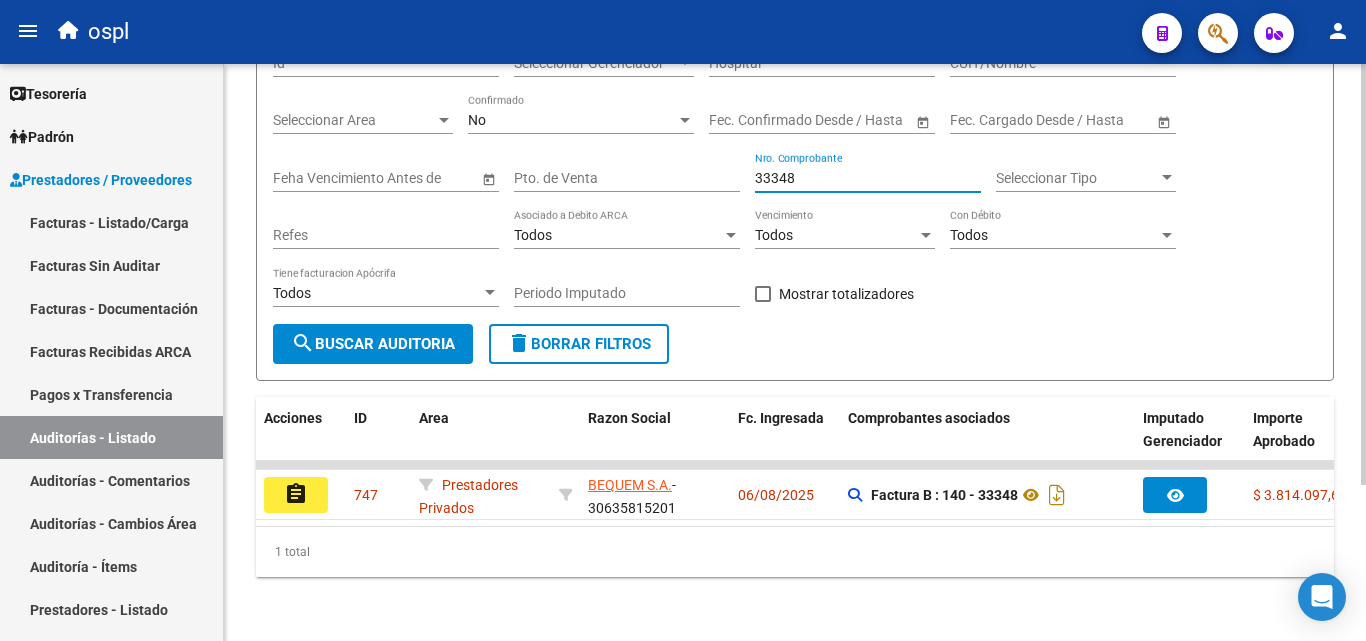 scroll, scrollTop: 213, scrollLeft: 0, axis: vertical 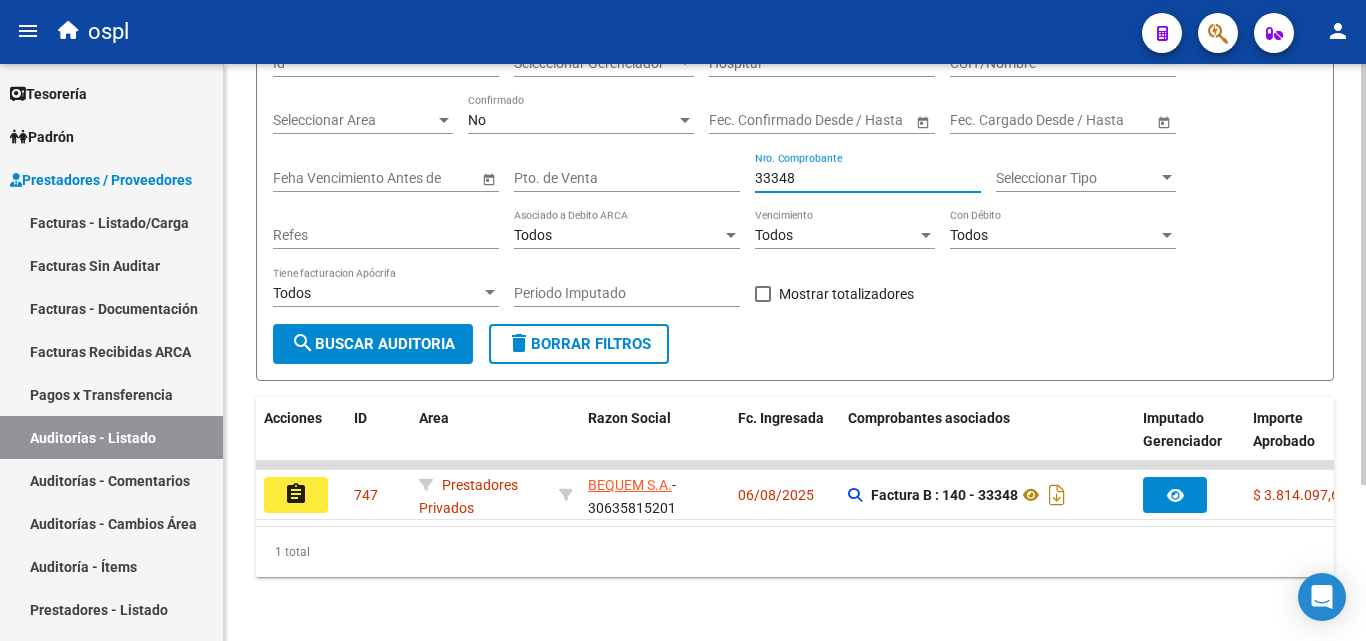 type on "33348" 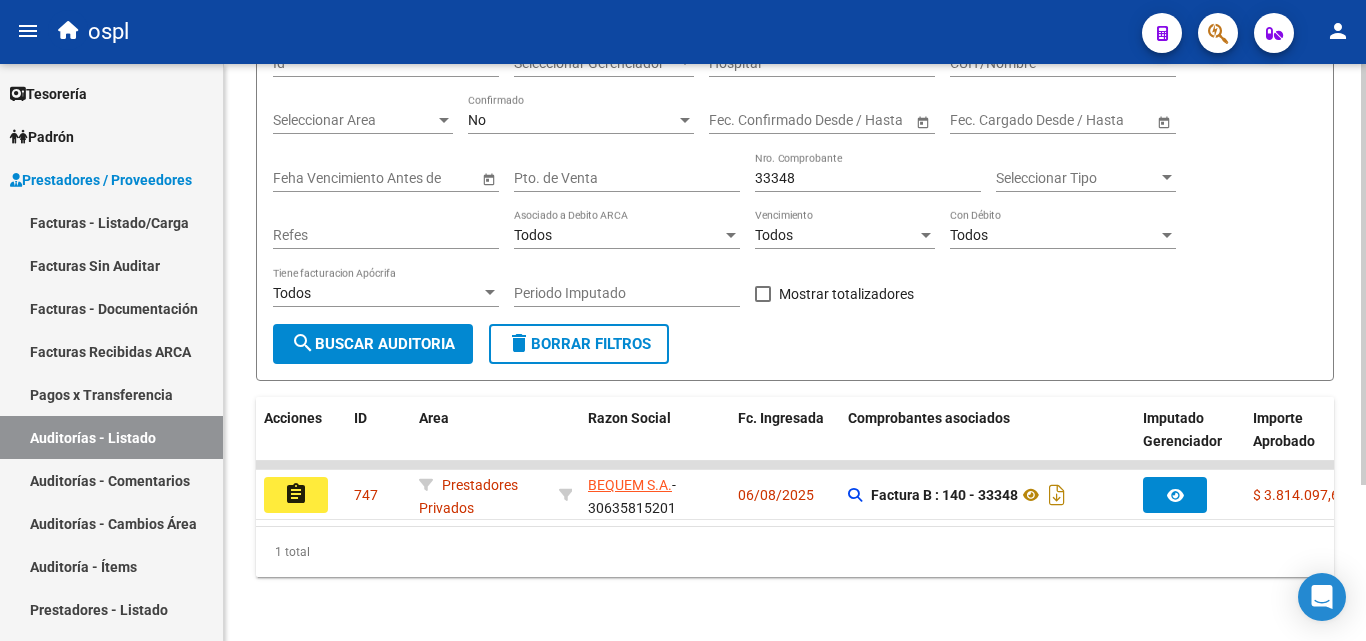 drag, startPoint x: 642, startPoint y: 508, endPoint x: 870, endPoint y: 506, distance: 228.00877 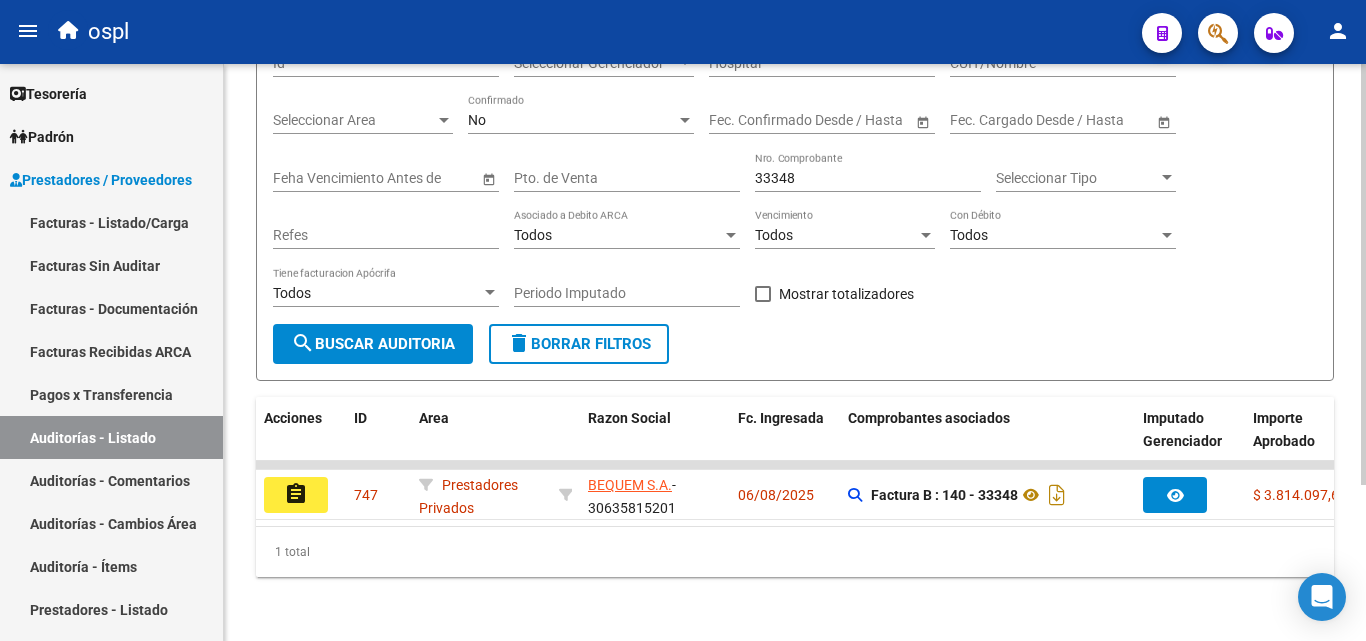 click on "assignment 747      Prestadores Privados  BEQUEM S.A.  - [CUIL] [DATE]      Factura B : 140 - 33348  $ 3.814.097,60 $ 0,00 $ 3.880.844,31 [DATE] [DATE] [FIRST_NAME] [LAST_NAME] FALTA PRESUPUESTO
OK_AUTORIZADO, PLANILLA DE ASISTENCIA X10 (X2 AUSENTE - X1 NO REGISTRADO), DNI,CARNET, PLANILLA DE SESION FIRMADA X13, TROQUEL X7, RESUMEN HC, ORDEN AUT." 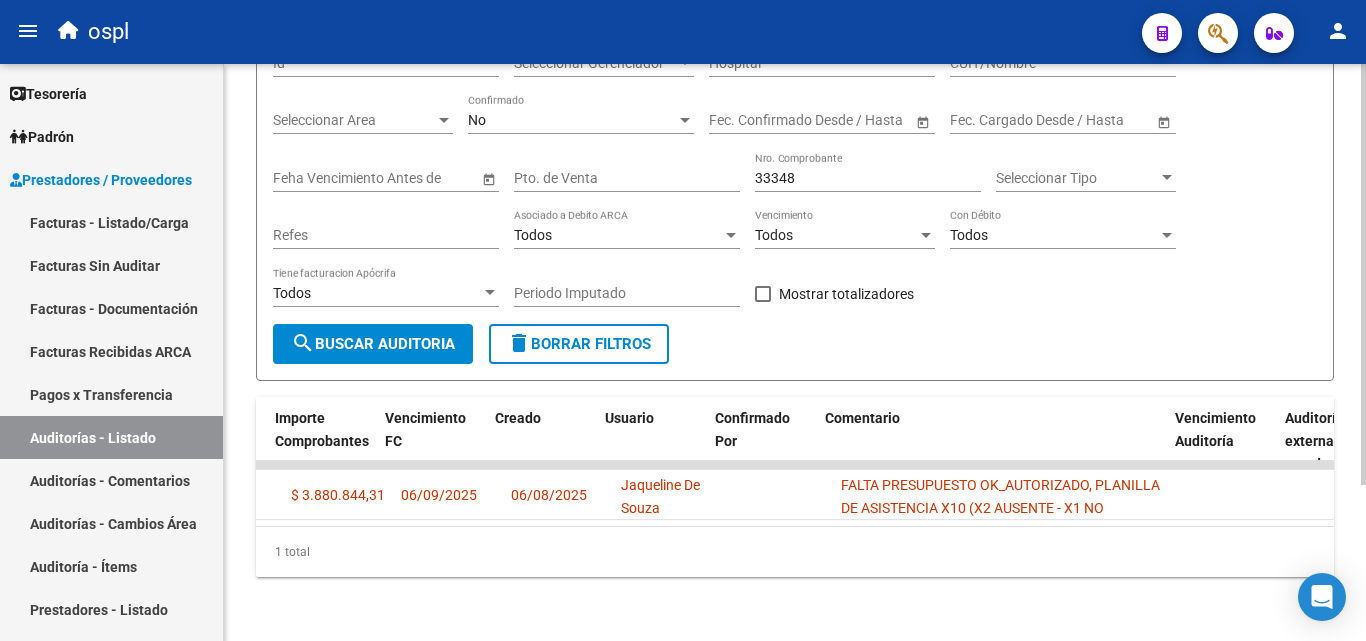 scroll, scrollTop: 0, scrollLeft: 1167, axis: horizontal 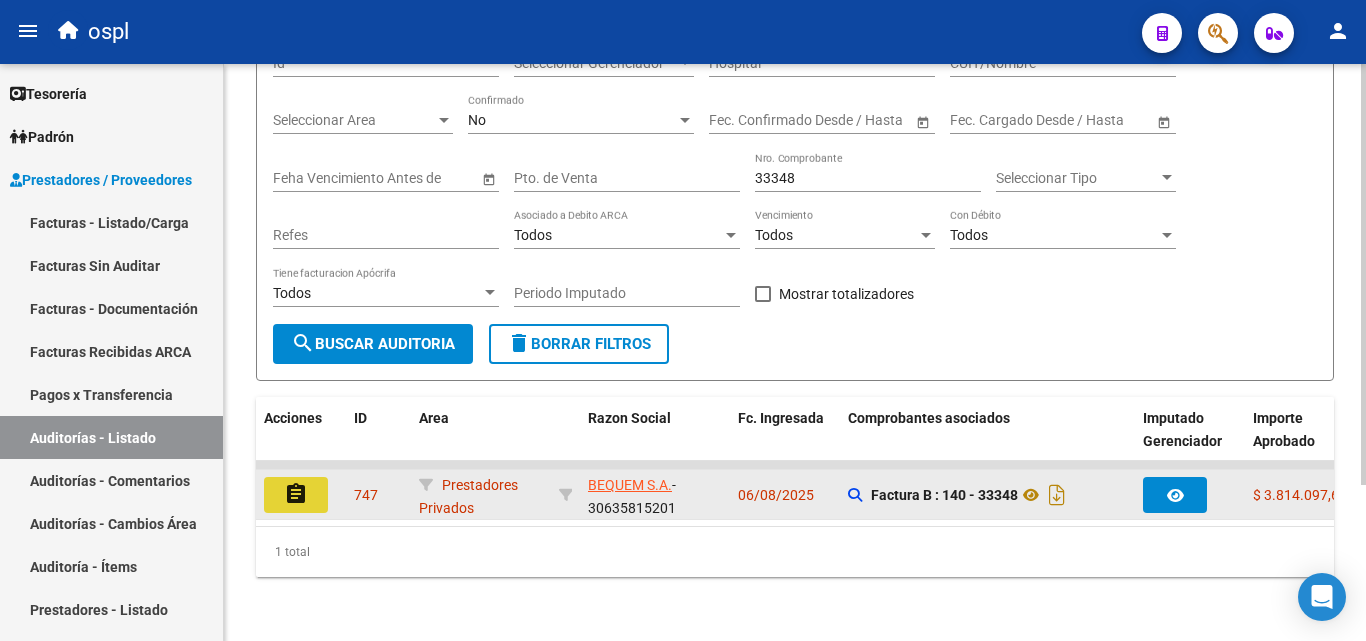click on "assignment" 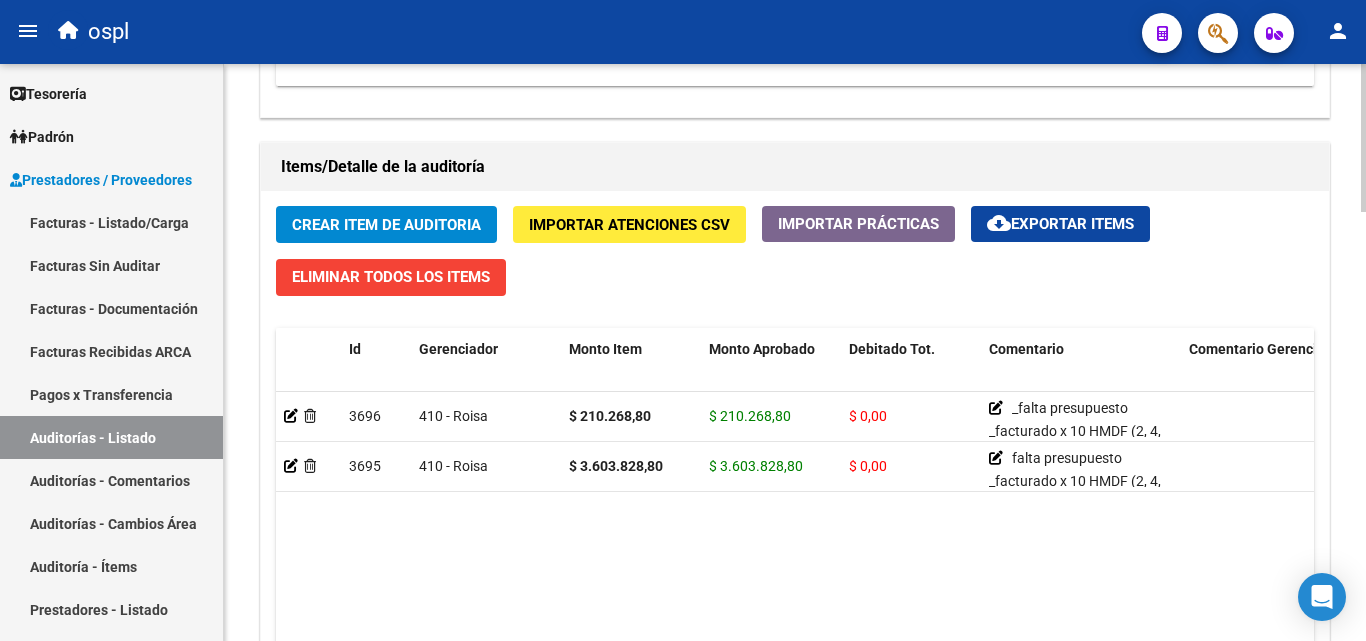 scroll, scrollTop: 1400, scrollLeft: 0, axis: vertical 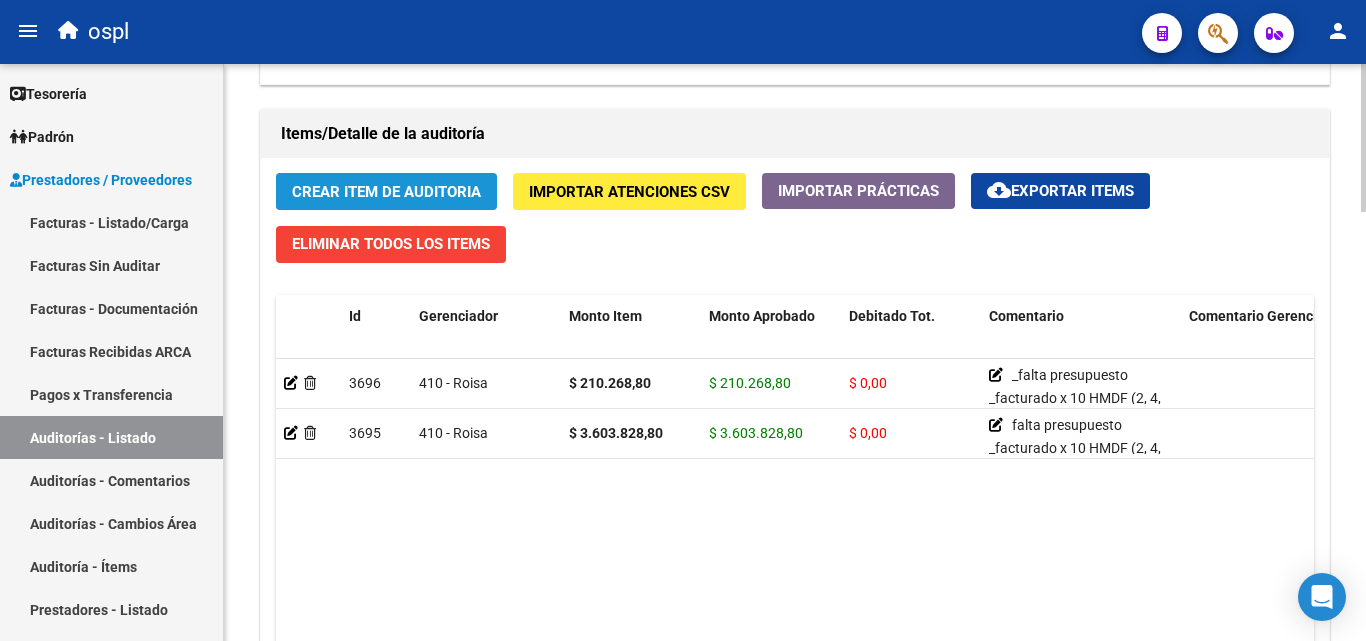 click on "Crear Item de Auditoria" 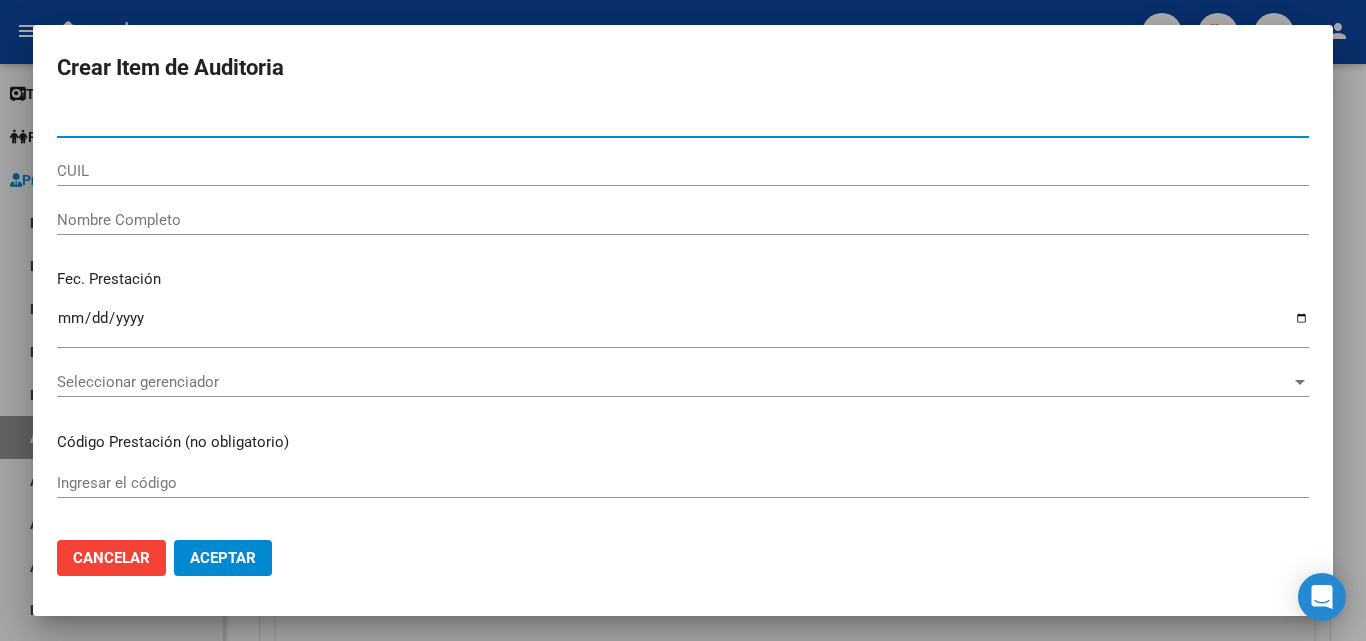 type on "[NUMBER]" 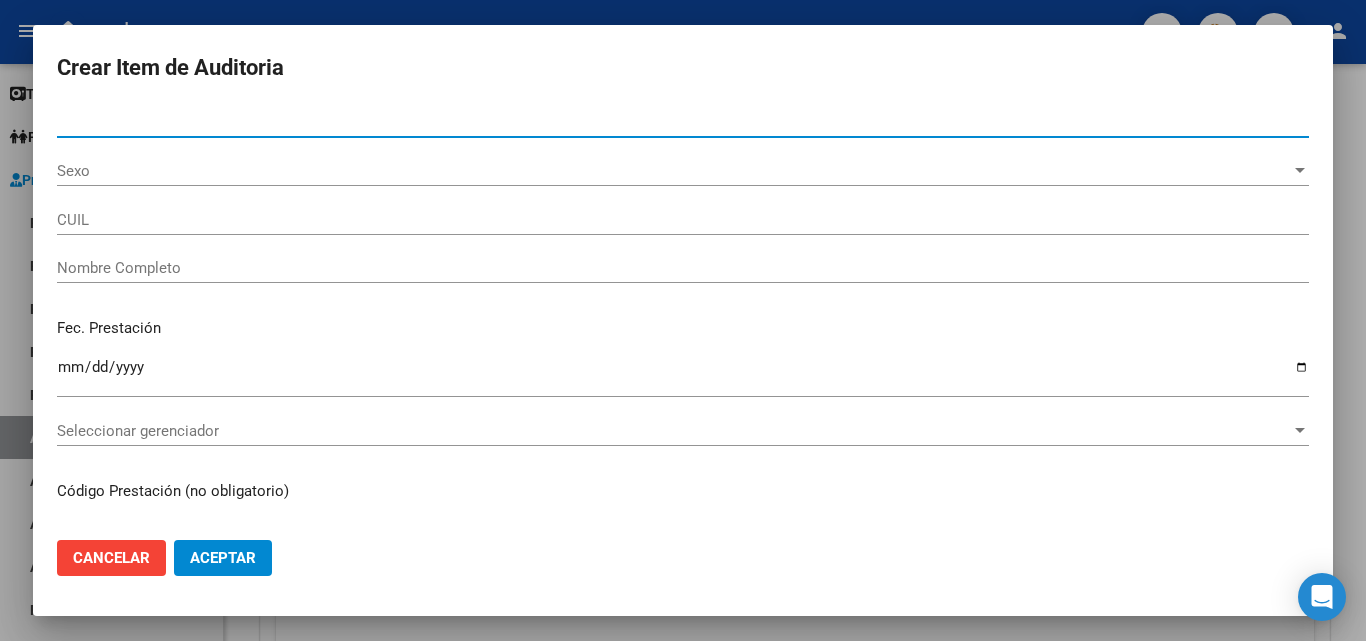 type on "20145744947" 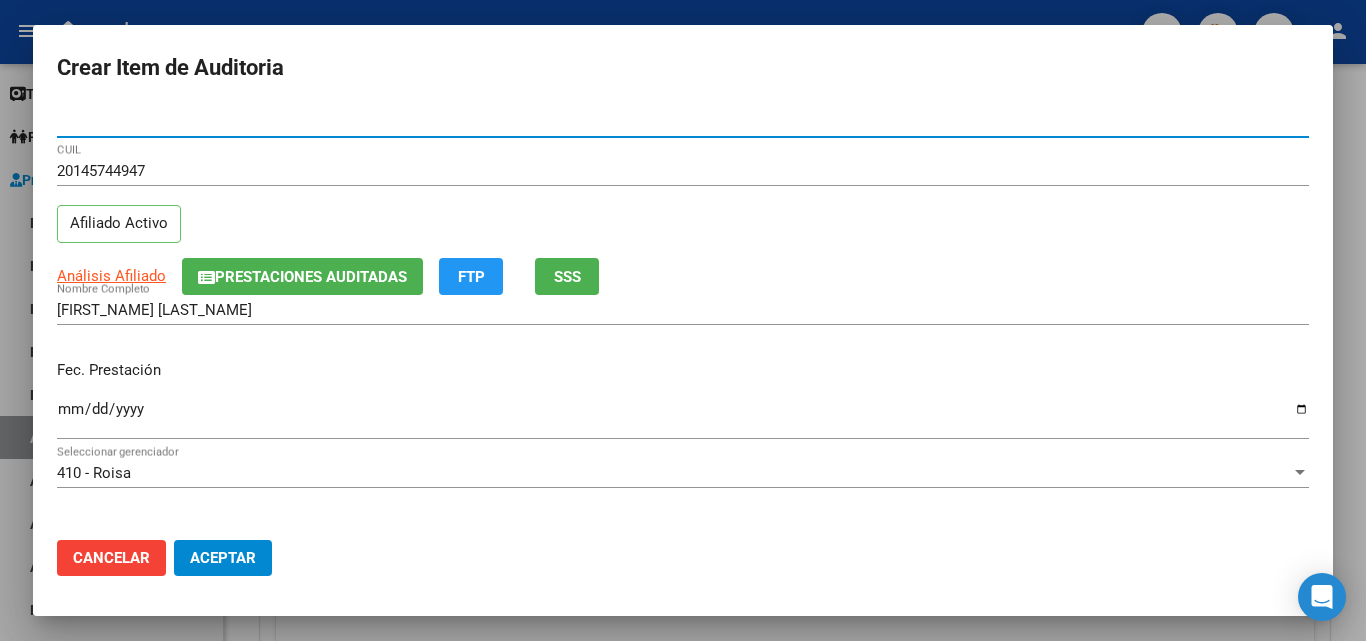 type on "[NUMBER]" 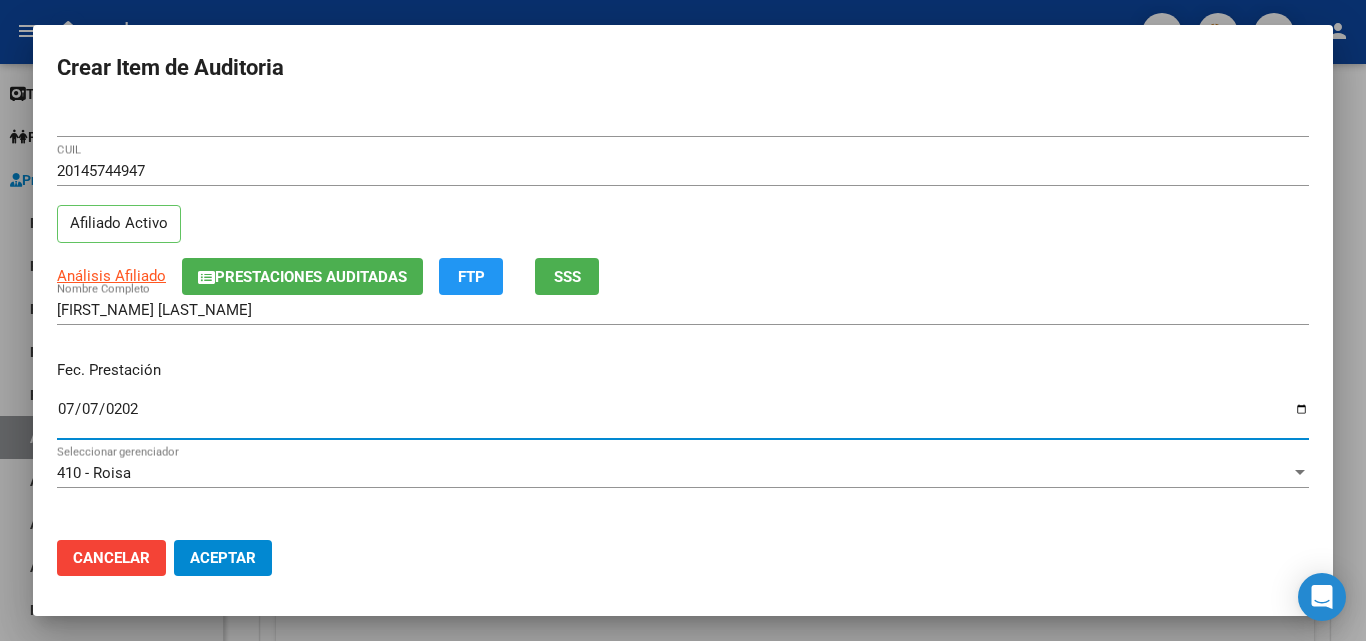 type on "2025-07-07" 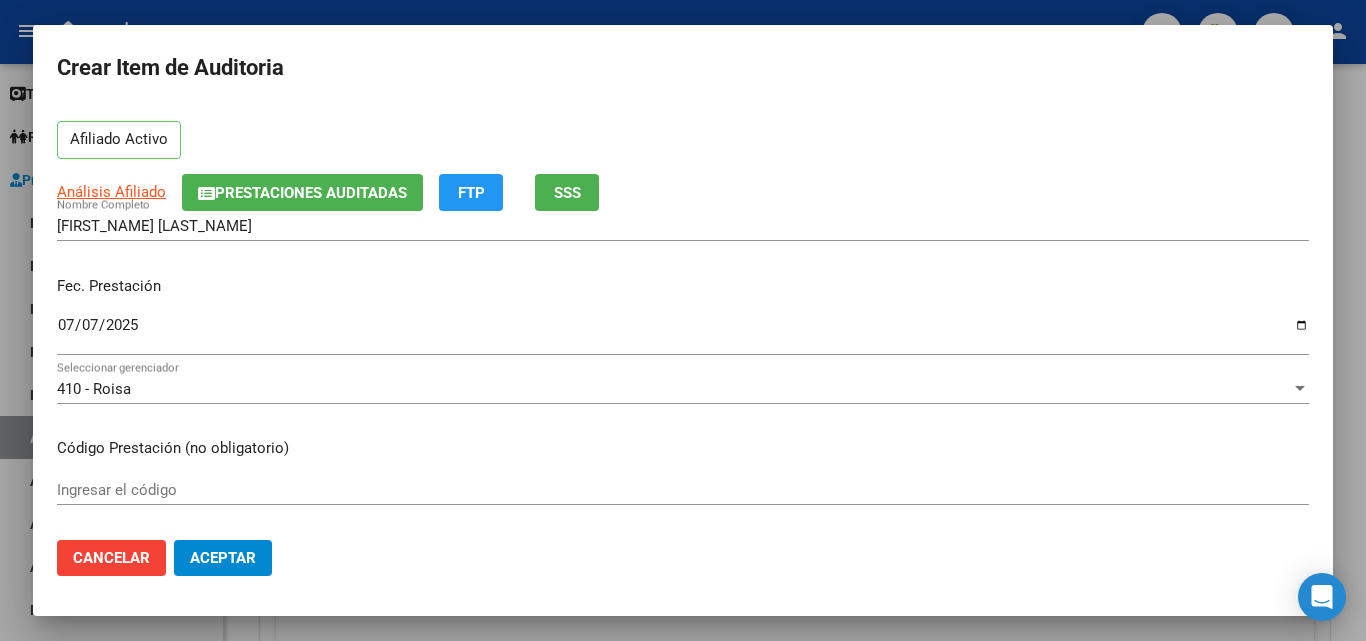 scroll, scrollTop: 100, scrollLeft: 0, axis: vertical 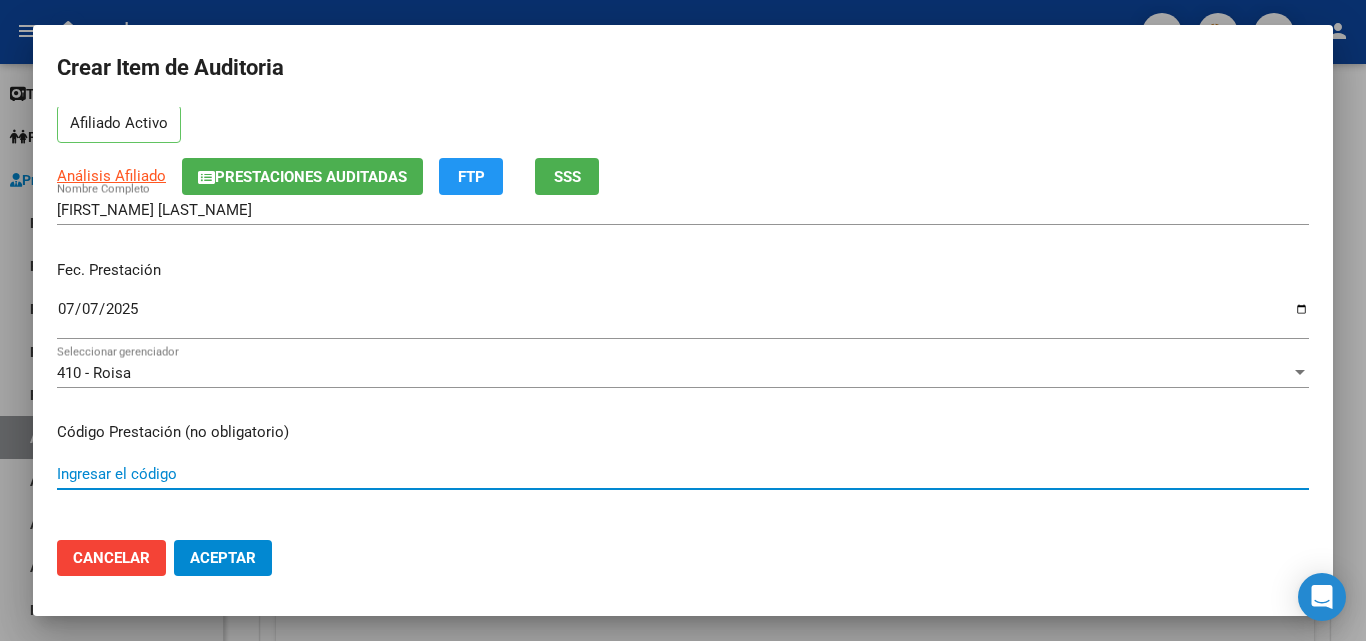 drag, startPoint x: 141, startPoint y: 469, endPoint x: 152, endPoint y: 465, distance: 11.7046995 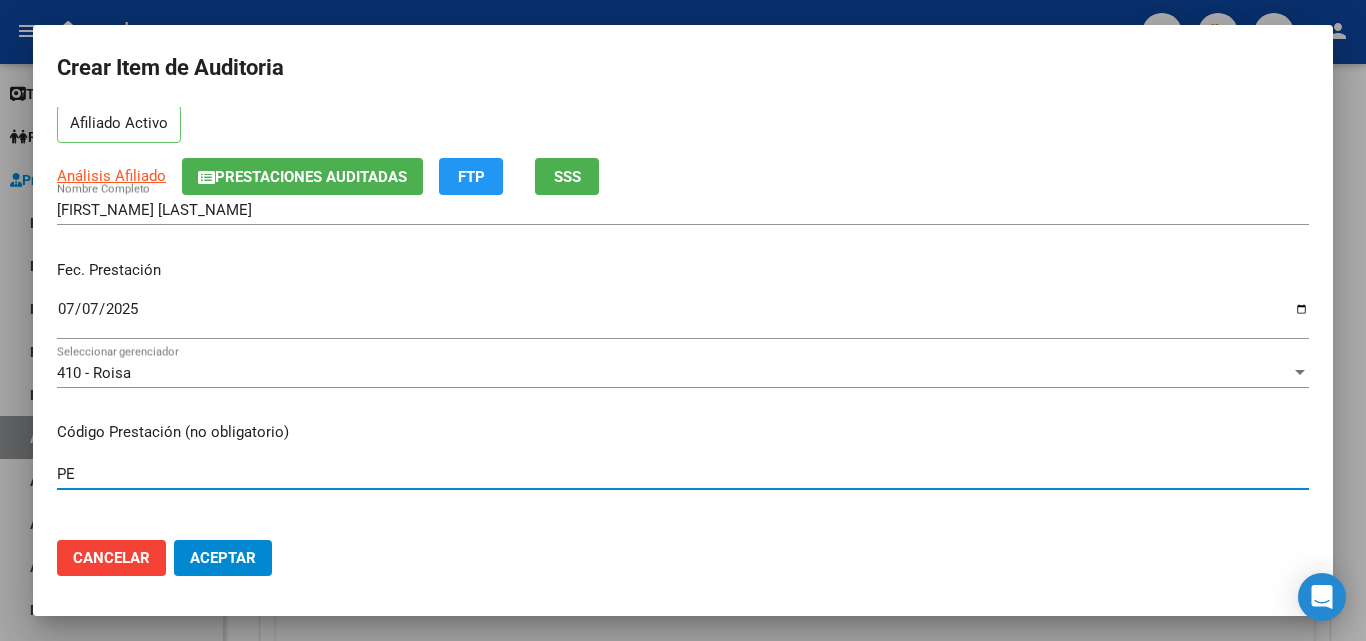 type on "P" 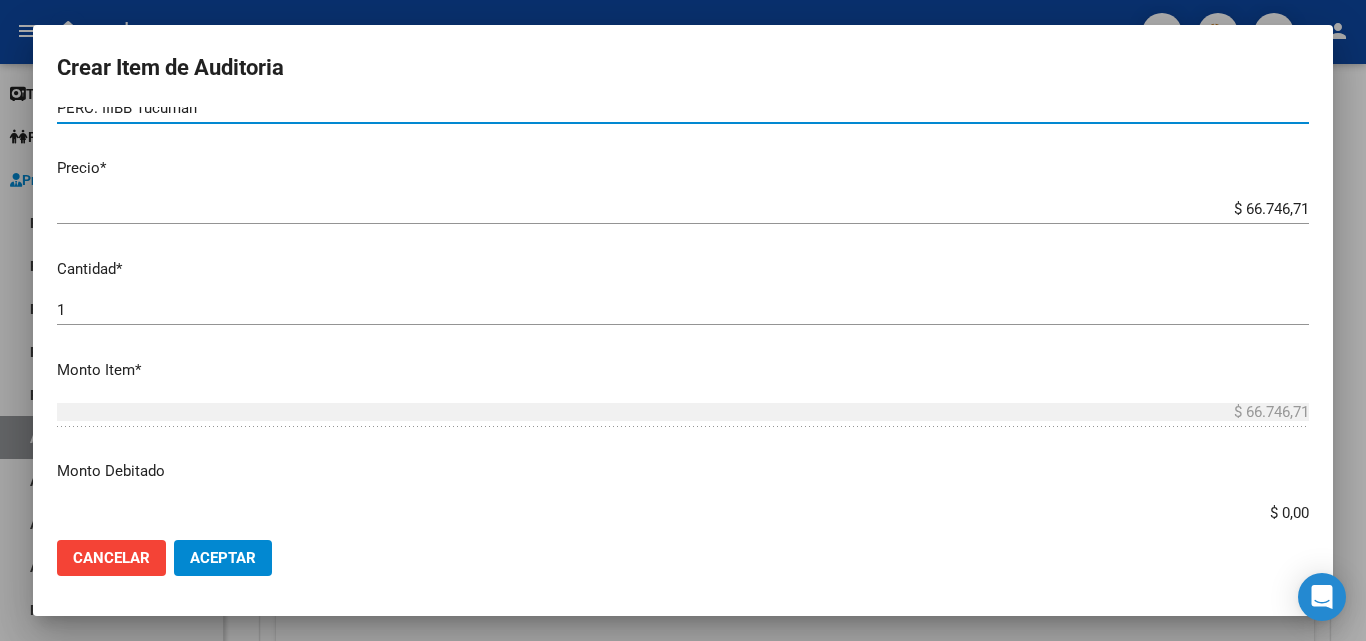 scroll, scrollTop: 600, scrollLeft: 0, axis: vertical 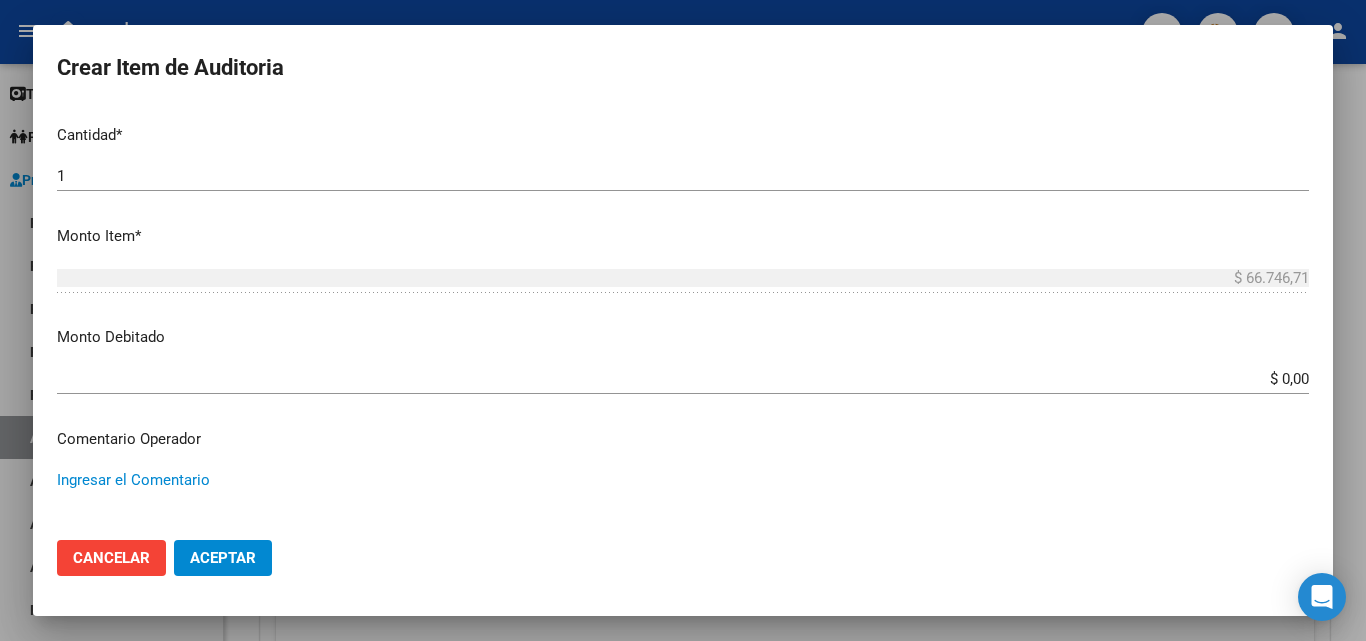click on "Ingresar el Comentario" at bounding box center [683, 516] 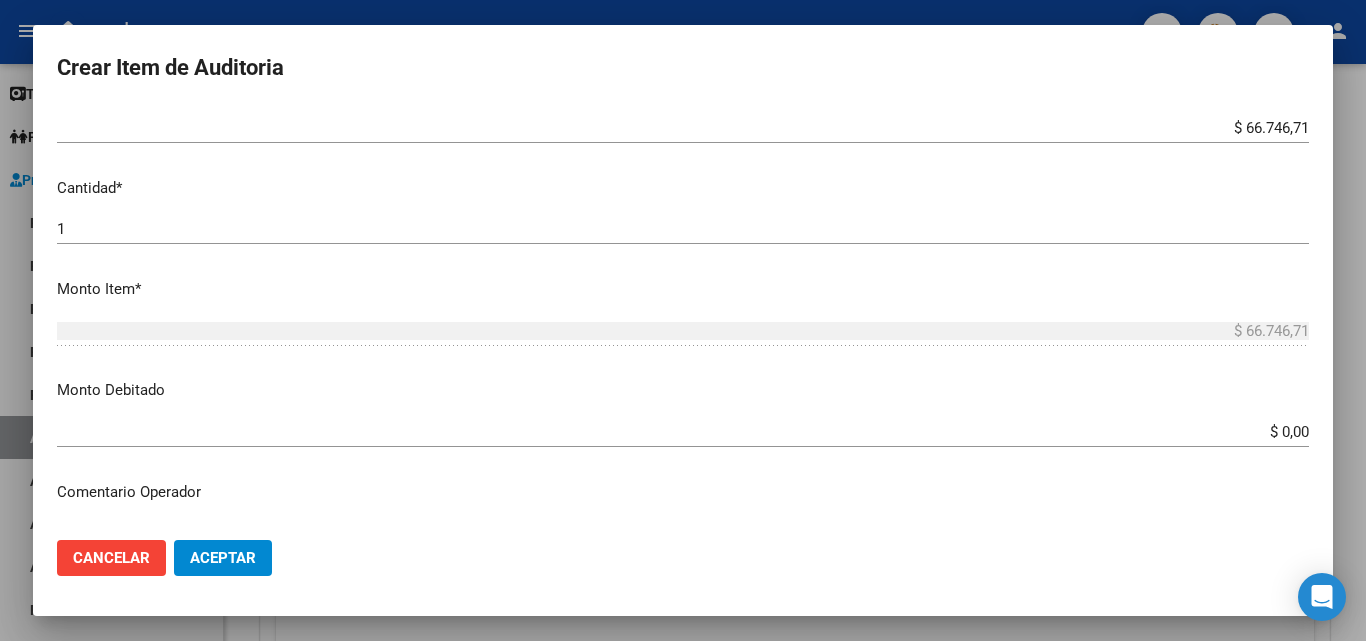 scroll, scrollTop: 300, scrollLeft: 0, axis: vertical 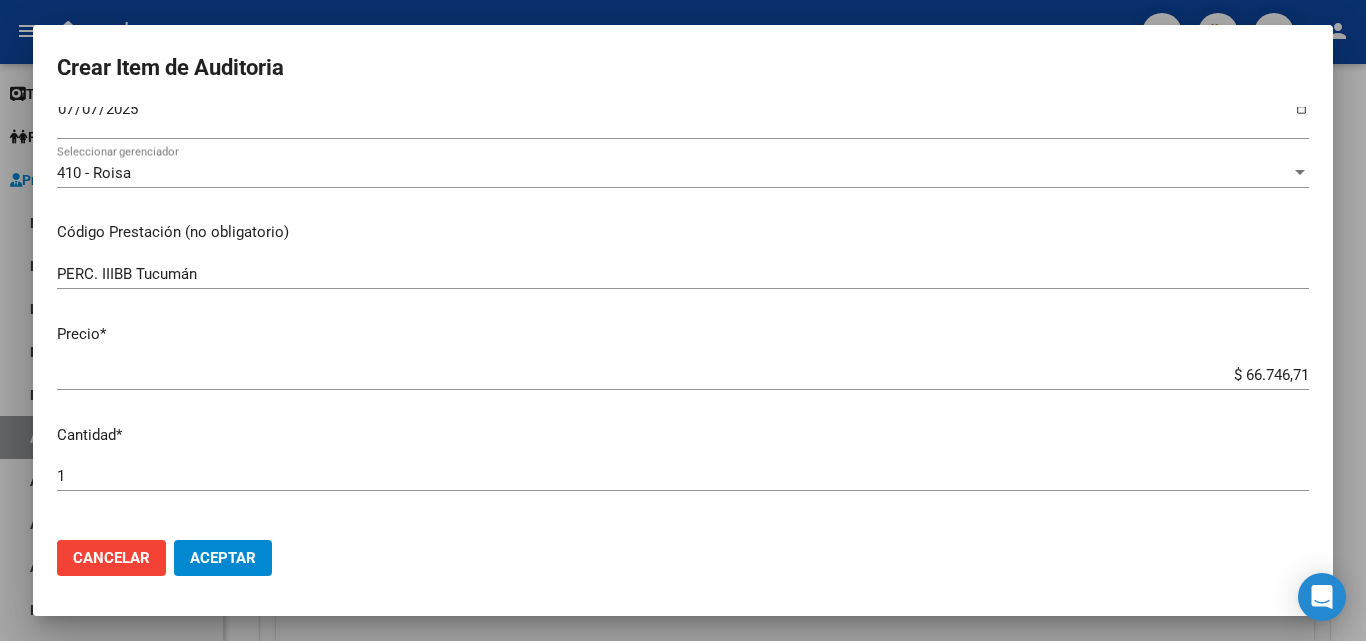 click on "PERC. IIIBB Tucumán" at bounding box center [683, 274] 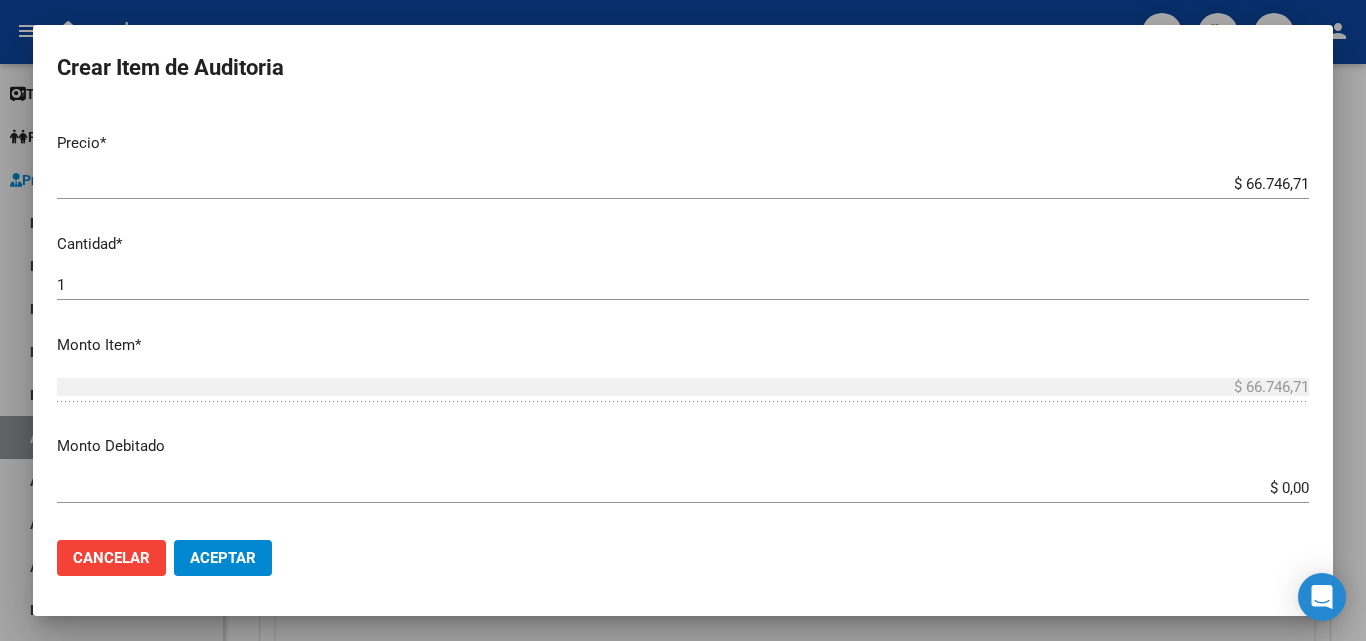scroll, scrollTop: 500, scrollLeft: 0, axis: vertical 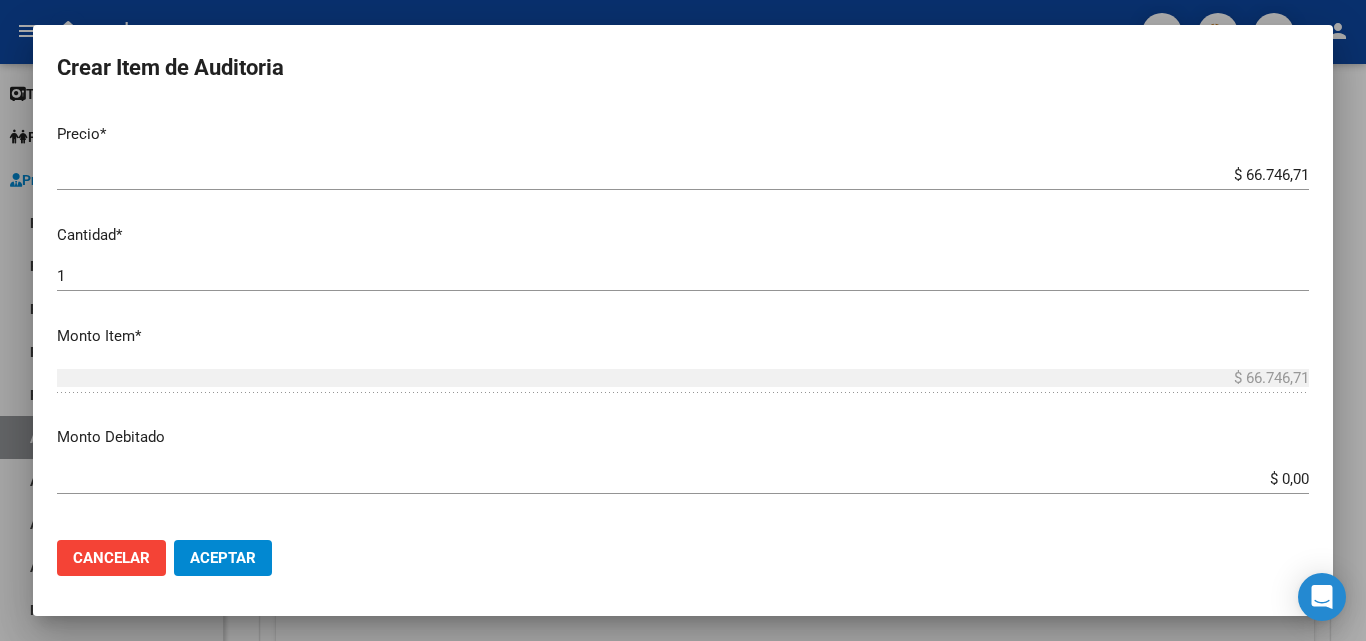 type on "PERC. IIIBB Tucumán 1,75%" 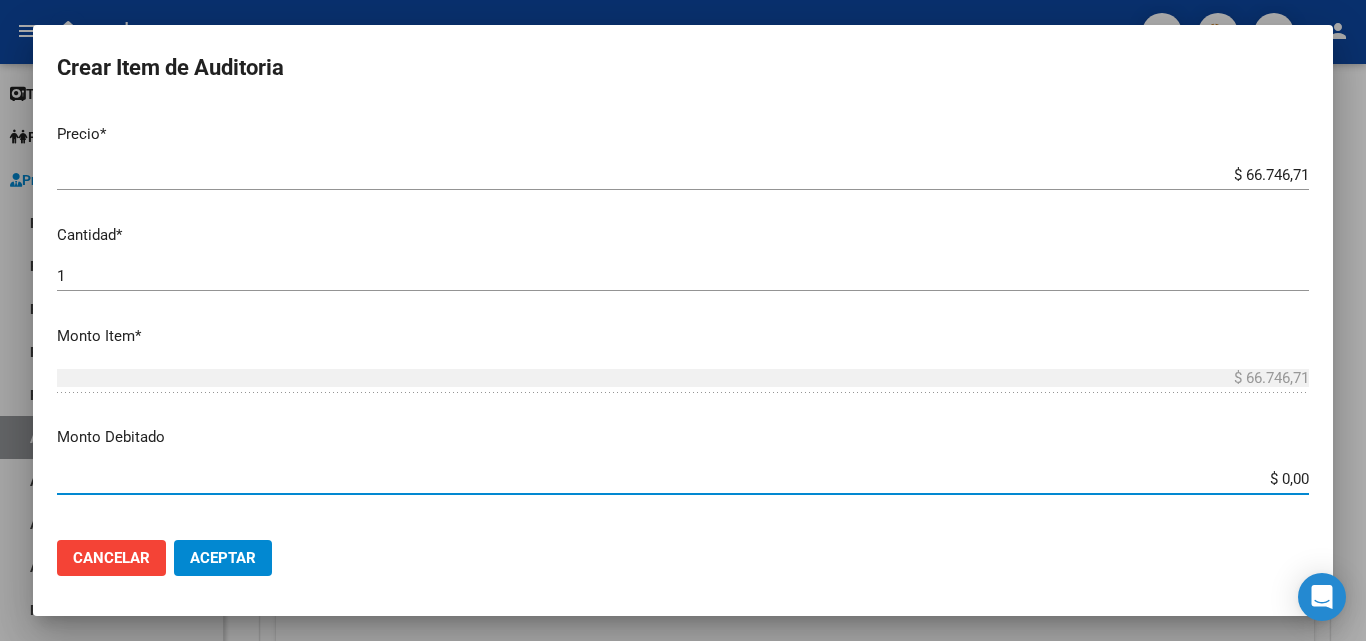 click on "$ 0,00" at bounding box center (683, 479) 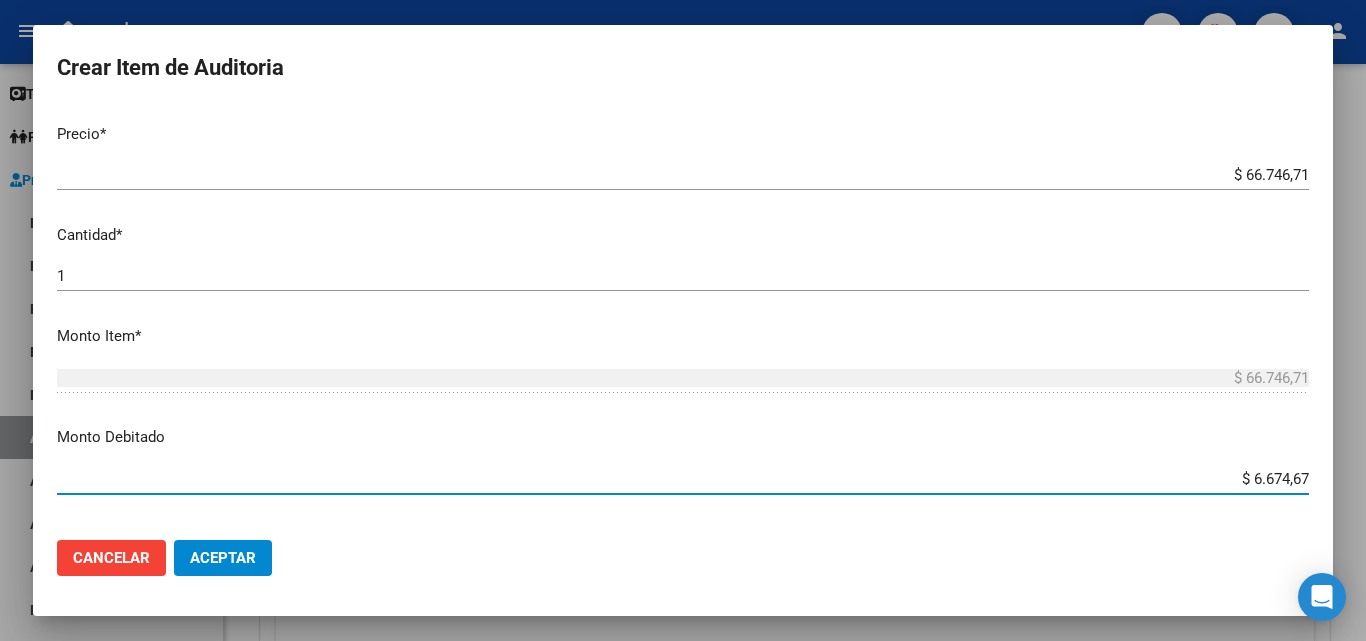 type on "$ 66.746,71" 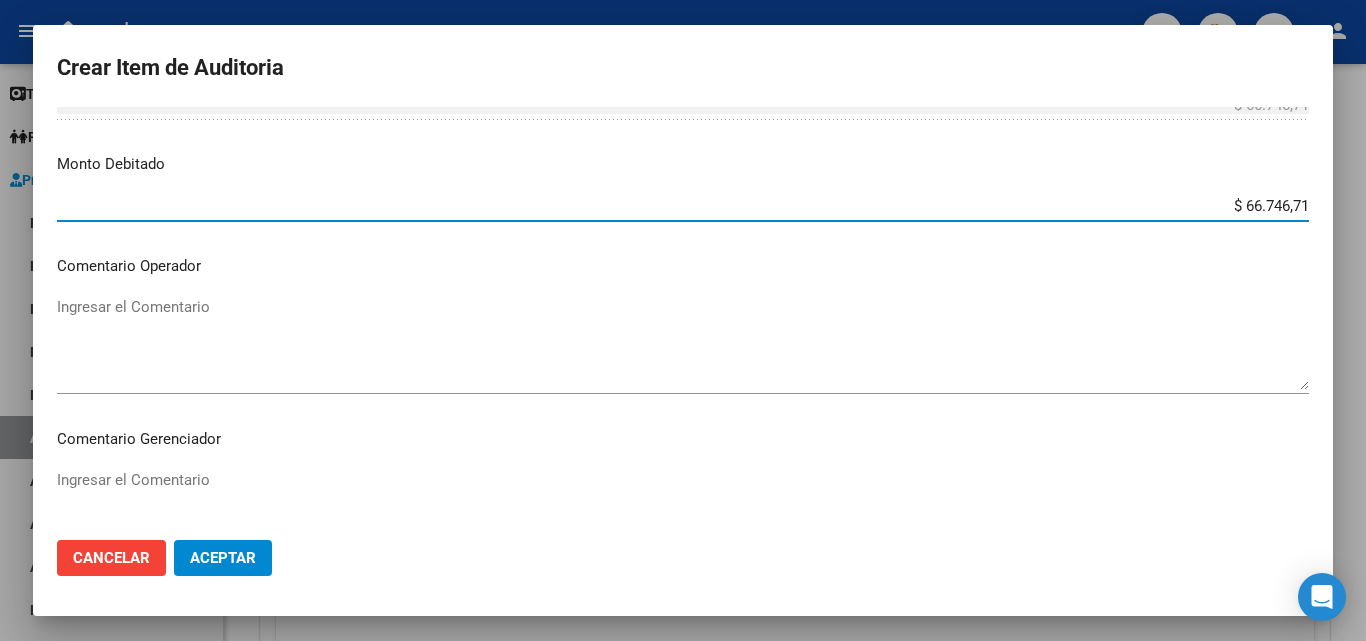 scroll, scrollTop: 800, scrollLeft: 0, axis: vertical 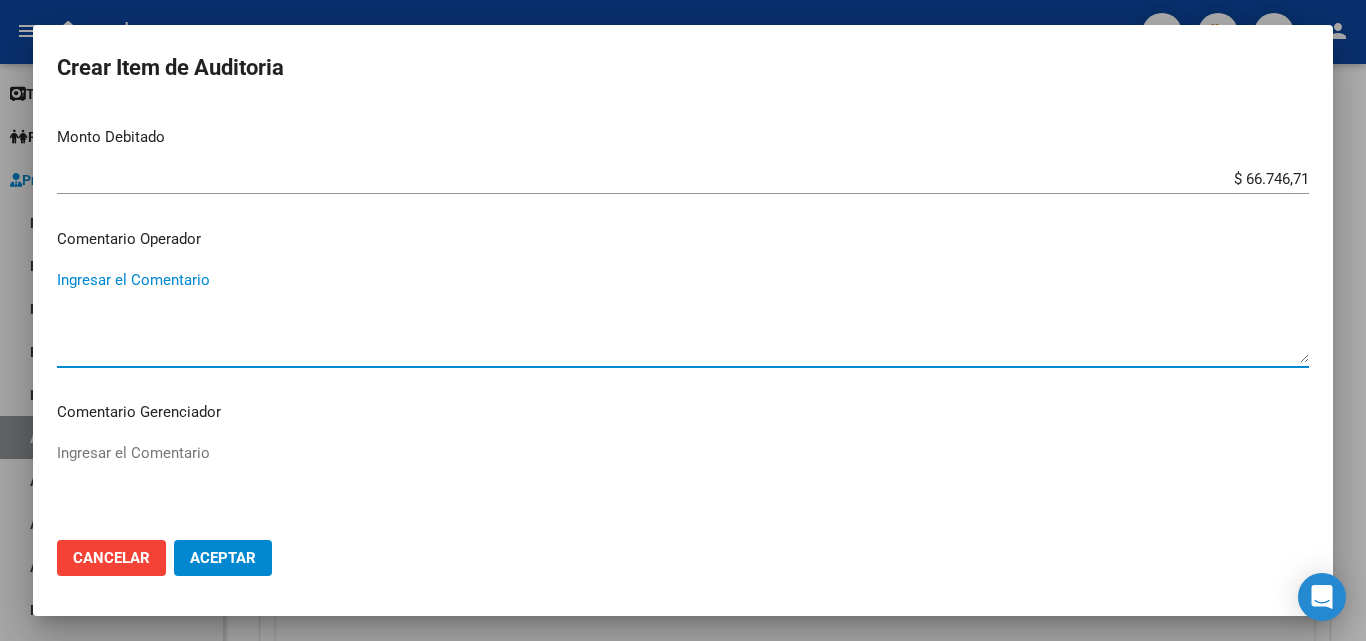 click on "Ingresar el Comentario" at bounding box center (683, 316) 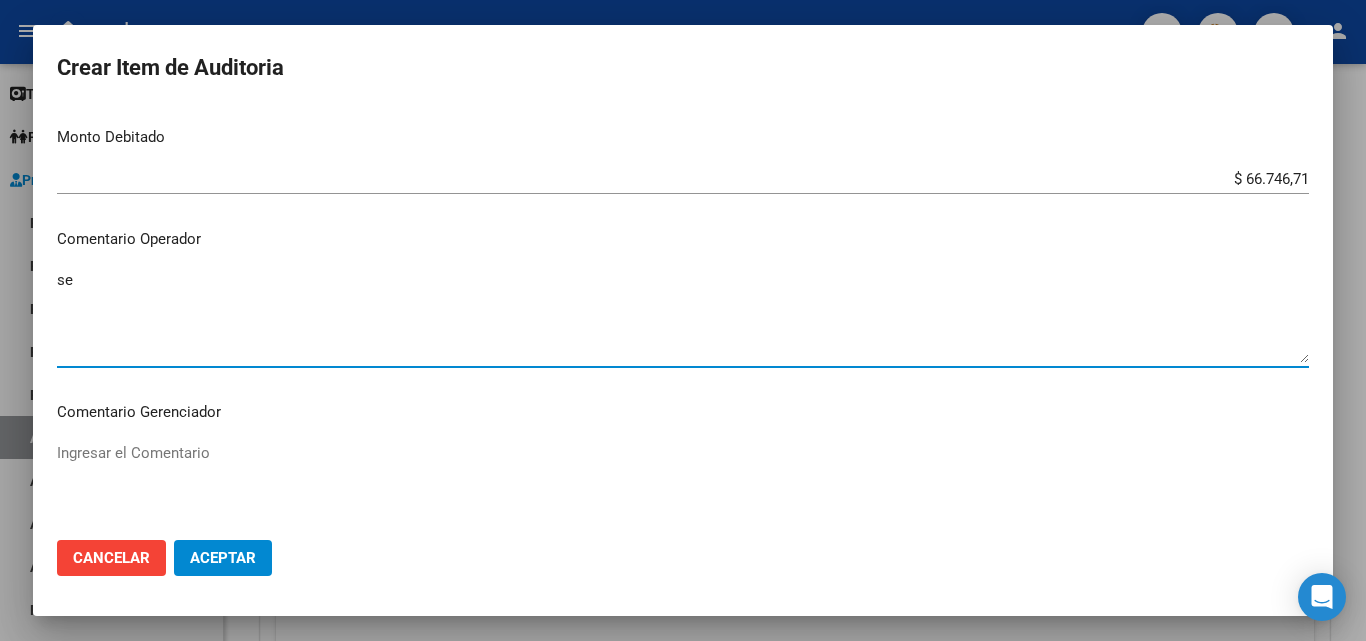 type on "s" 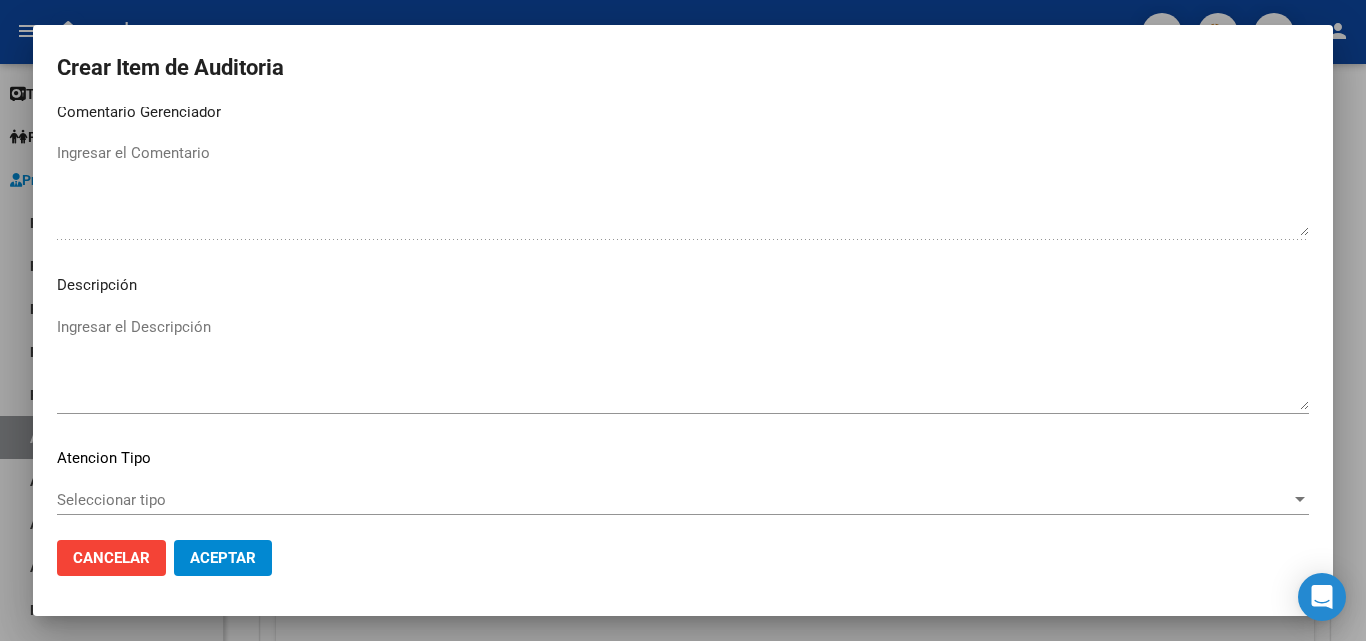 scroll, scrollTop: 1200, scrollLeft: 0, axis: vertical 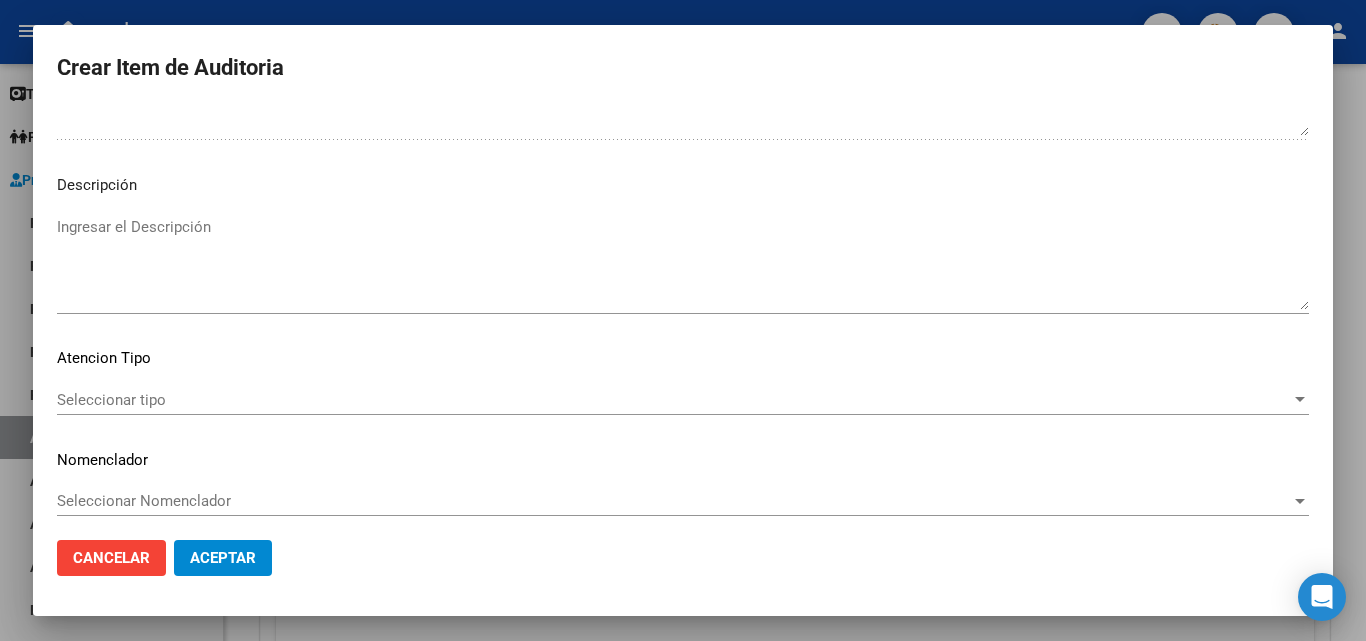 type on "solicitar NC" 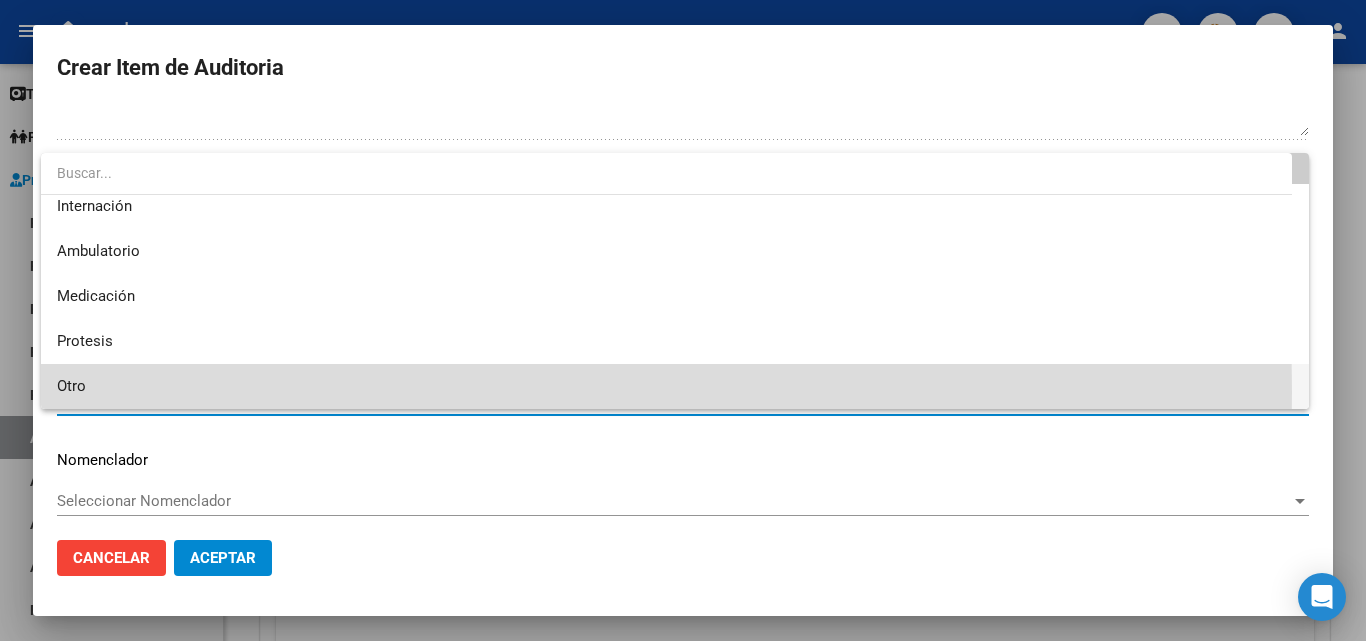 click on "Otro" at bounding box center (675, 386) 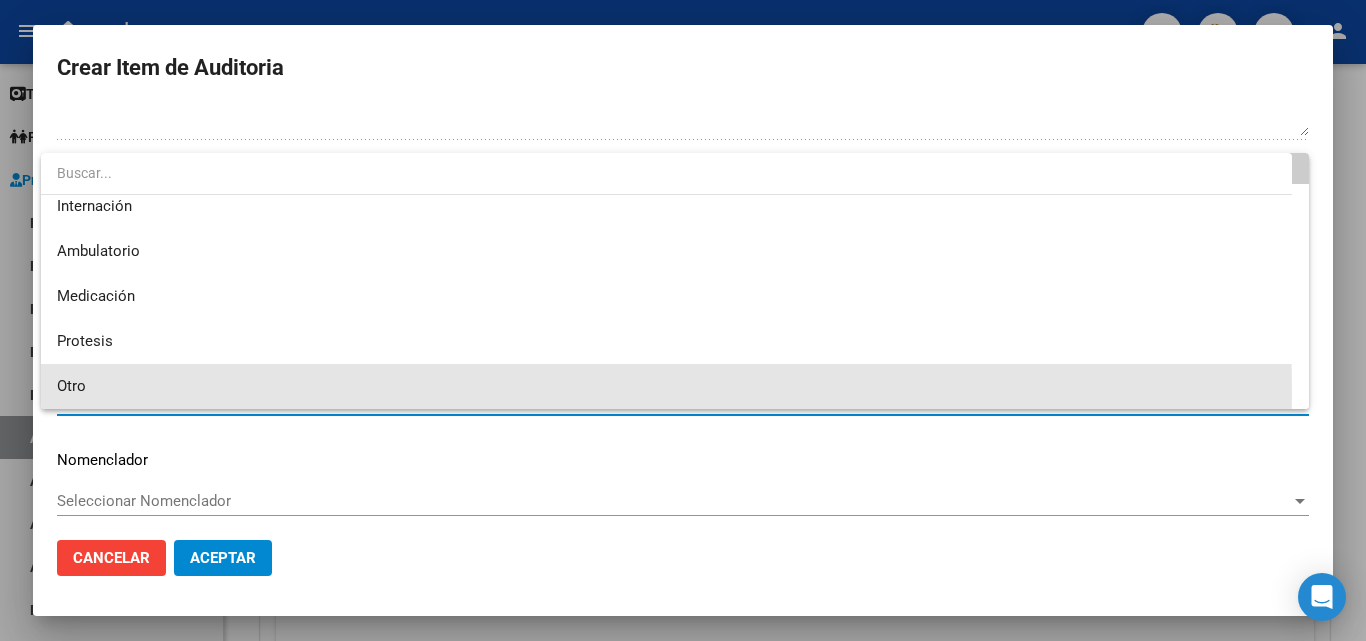 scroll, scrollTop: 56, scrollLeft: 0, axis: vertical 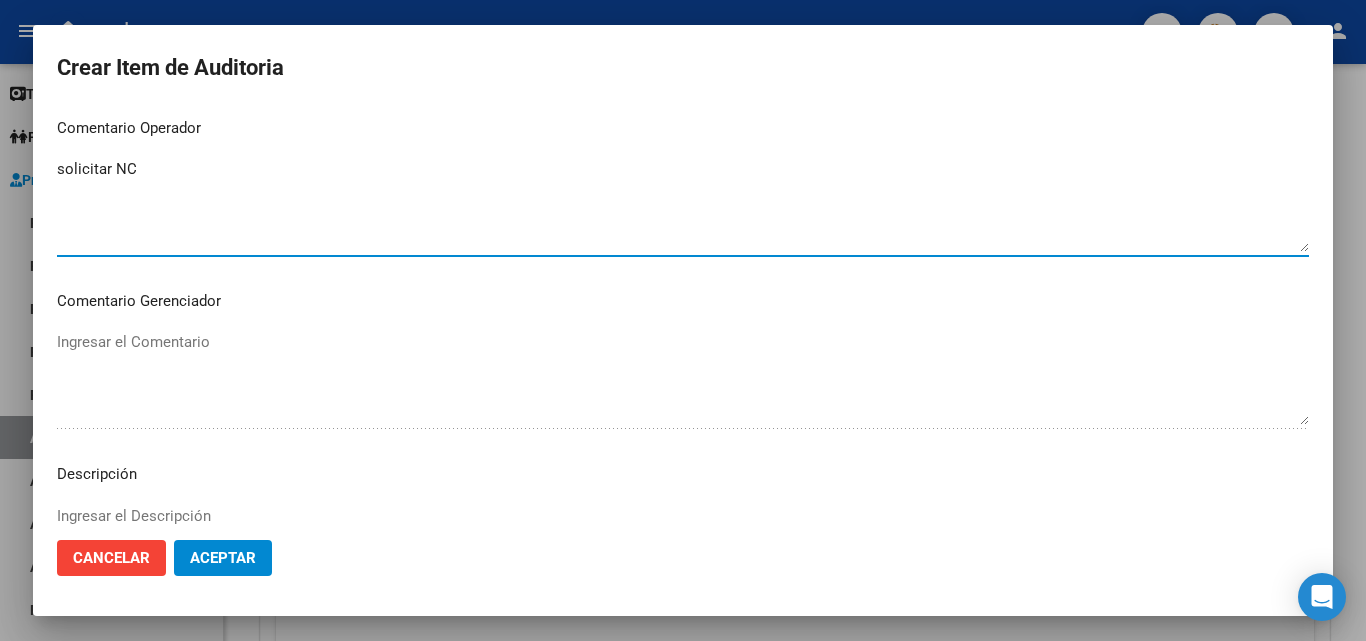 click on "solicitar NC" at bounding box center [683, 205] 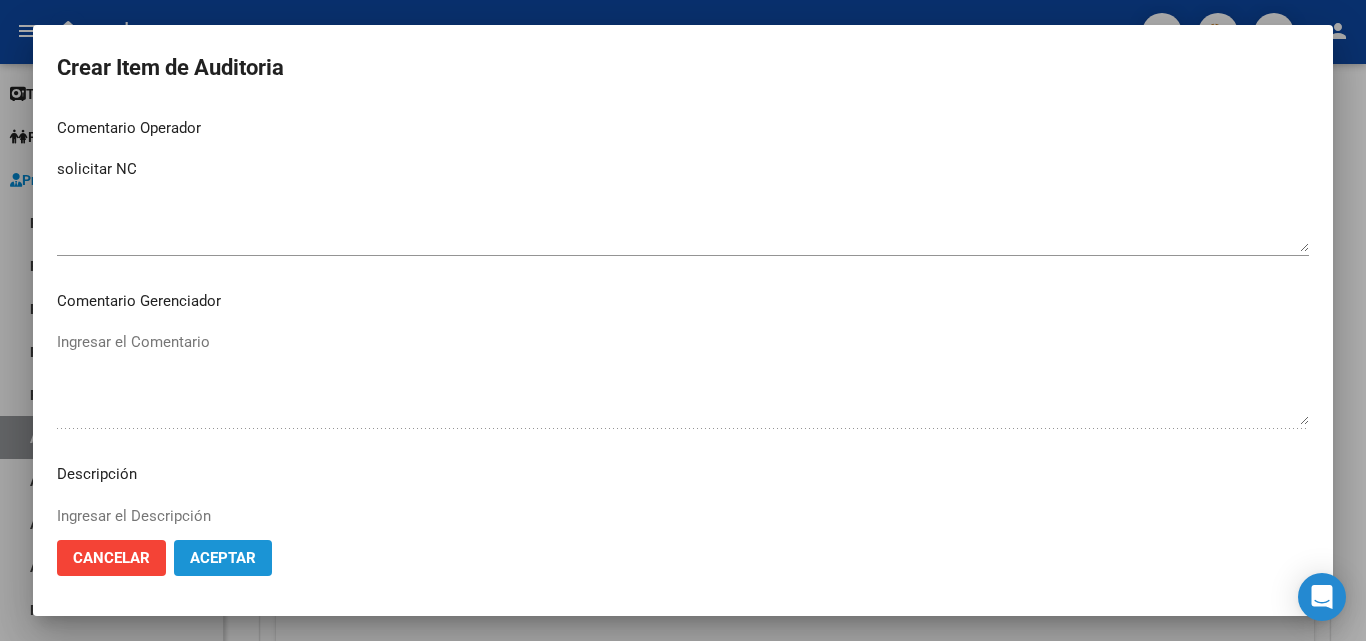click on "Aceptar" 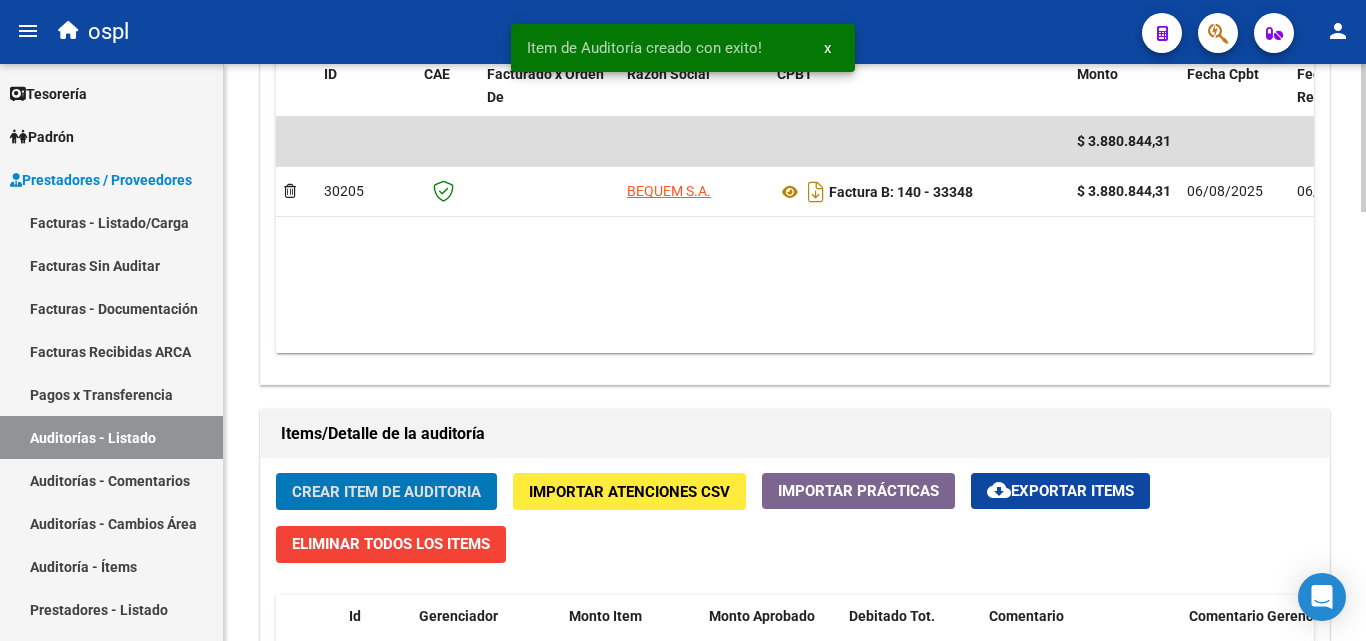 scroll, scrollTop: 500, scrollLeft: 0, axis: vertical 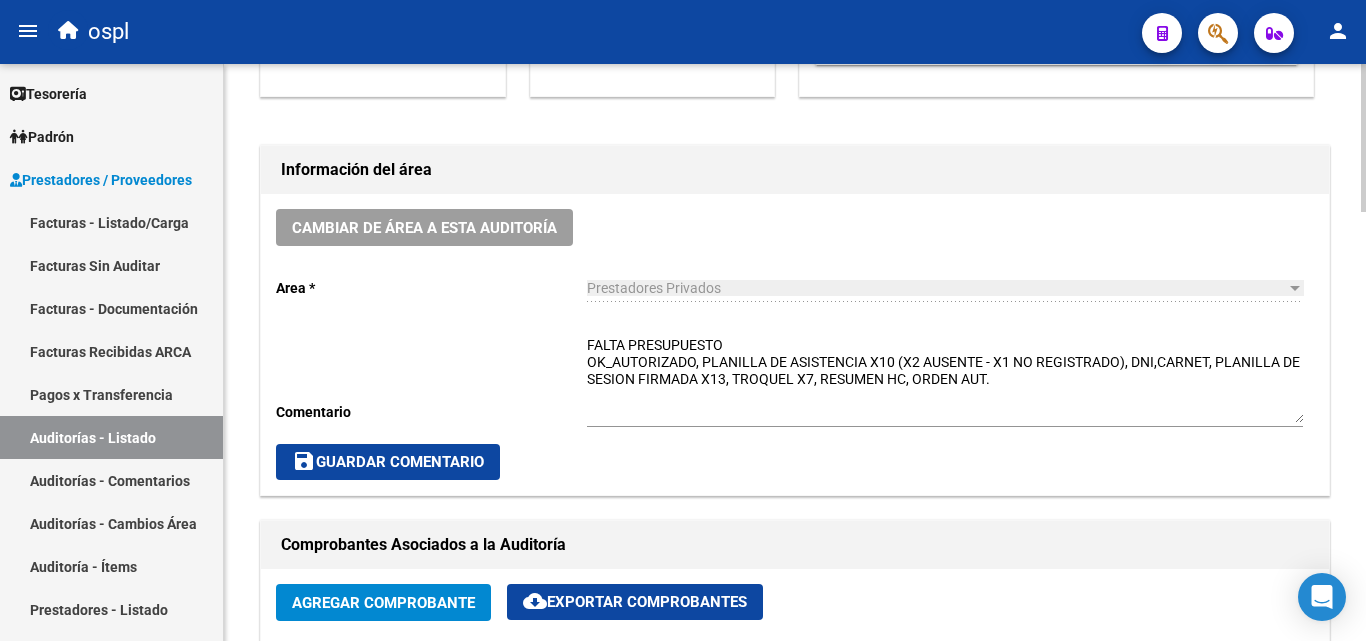 click on "FALTA PRESUPUESTO
OK_AUTORIZADO, PLANILLA DE ASISTENCIA X10 (X2 AUSENTE - X1 NO REGISTRADO), DNI,CARNET, PLANILLA DE SESION FIRMADA X13, TROQUEL X7, RESUMEN HC, ORDEN AUT." at bounding box center [945, 379] 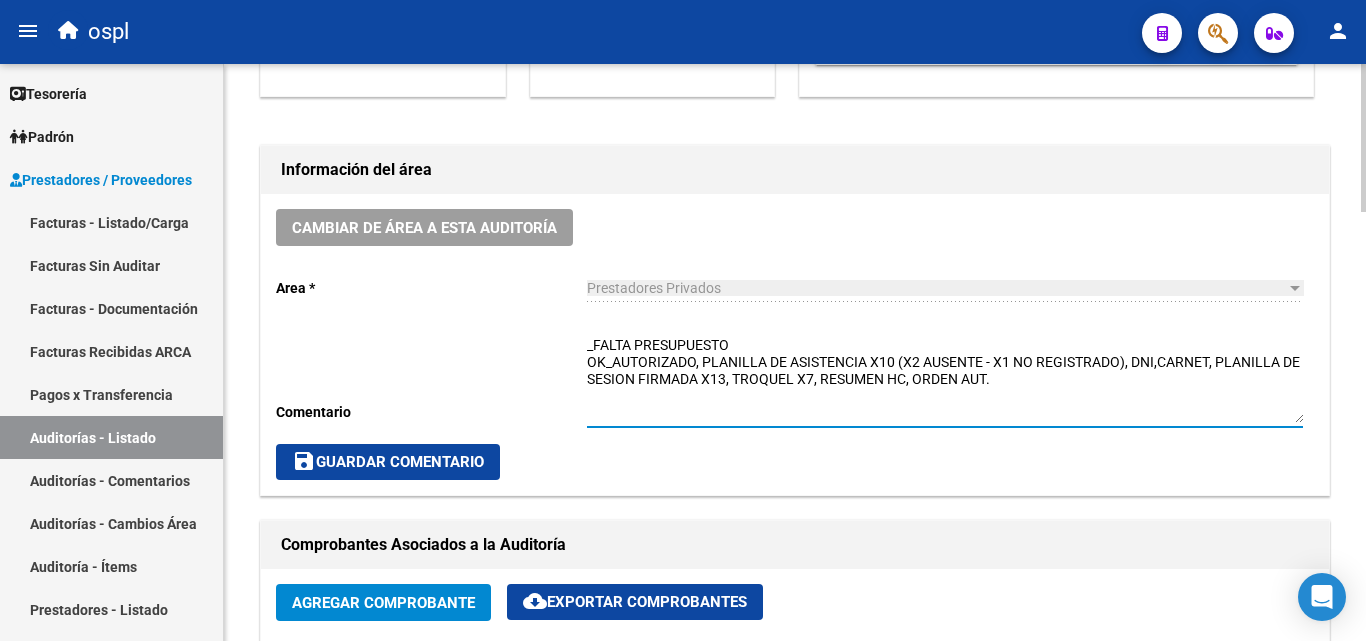 click on "_FALTA PRESUPUESTO
OK_AUTORIZADO, PLANILLA DE ASISTENCIA X10 (X2 AUSENTE - X1 NO REGISTRADO), DNI,CARNET, PLANILLA DE SESION FIRMADA X13, TROQUEL X7, RESUMEN HC, ORDEN AUT." at bounding box center [945, 379] 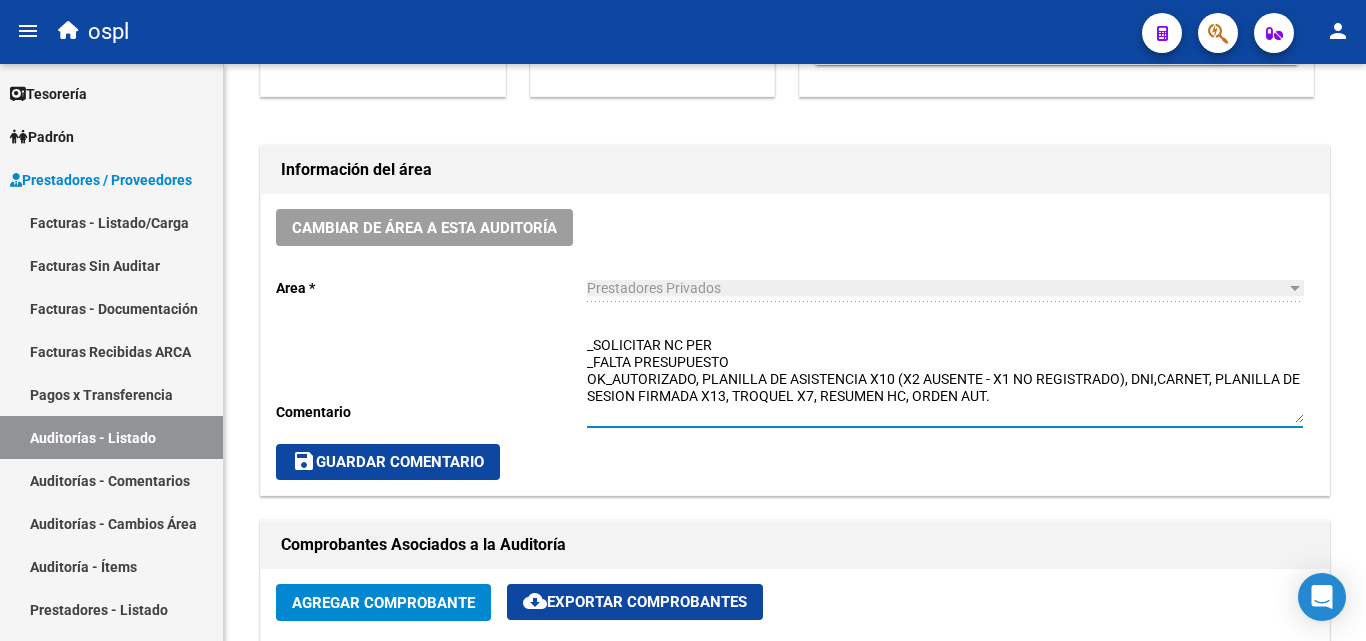 type on "_SOLICITAR NC PER
_FALTA PRESUPUESTO
OK_AUTORIZADO, PLANILLA DE ASISTENCIA X10 (X2 AUSENTE - X1 NO REGISTRADO), DNI,CARNET, PLANILLA DE SESION FIRMADA X13, TROQUEL X7, RESUMEN HC, ORDEN AUT." 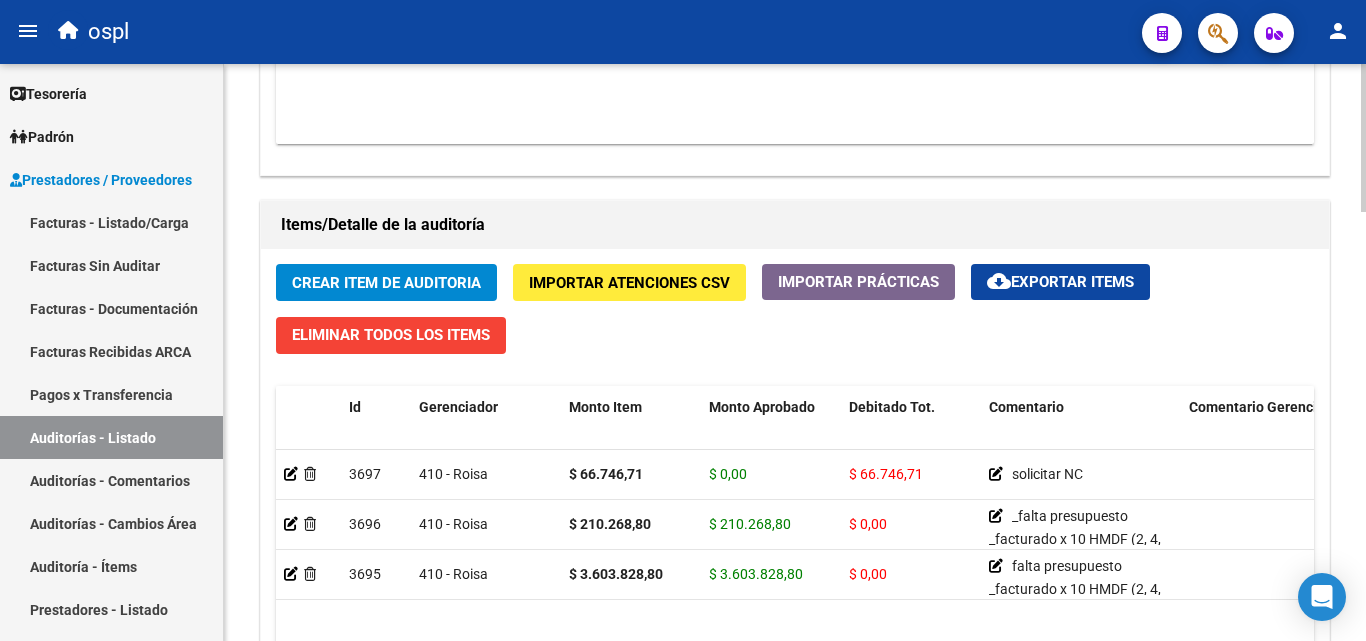 scroll, scrollTop: 1500, scrollLeft: 0, axis: vertical 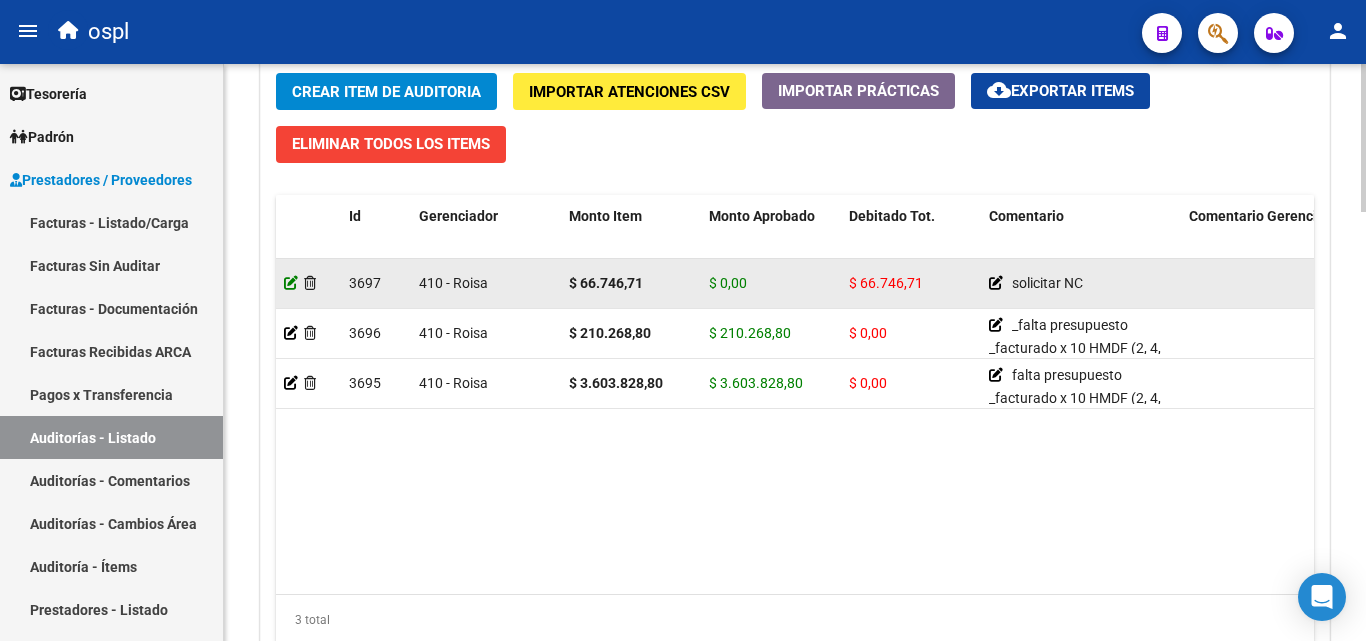 click 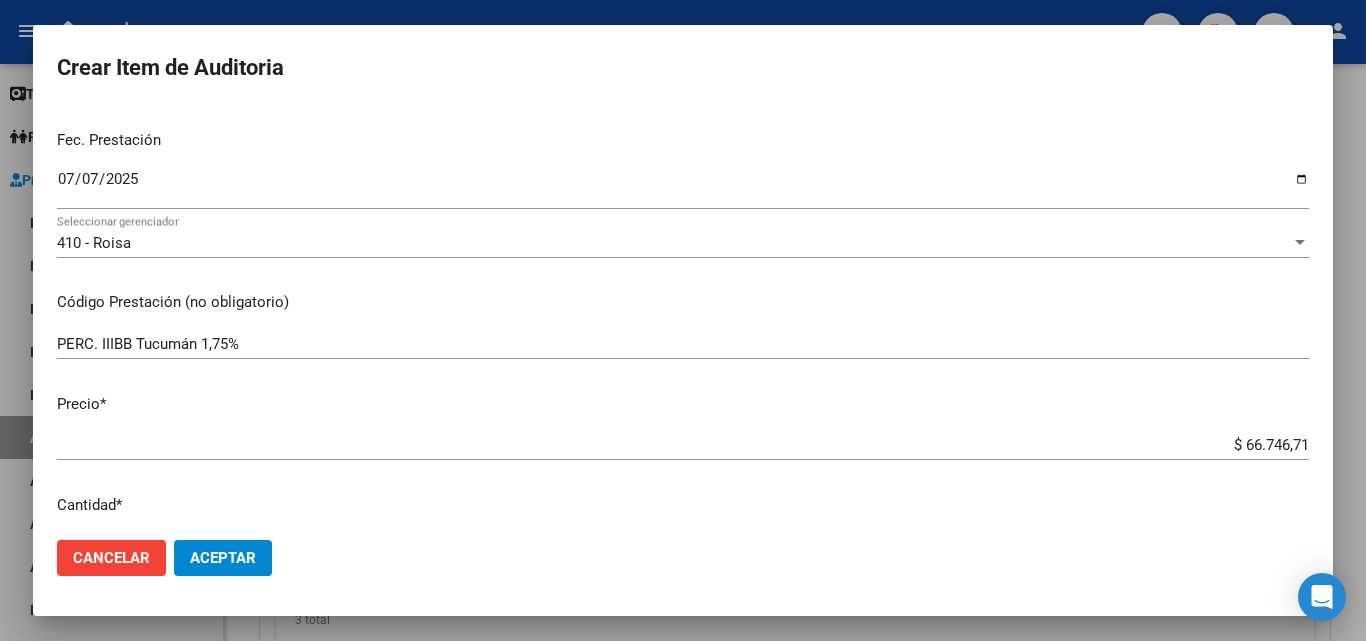 scroll, scrollTop: 200, scrollLeft: 0, axis: vertical 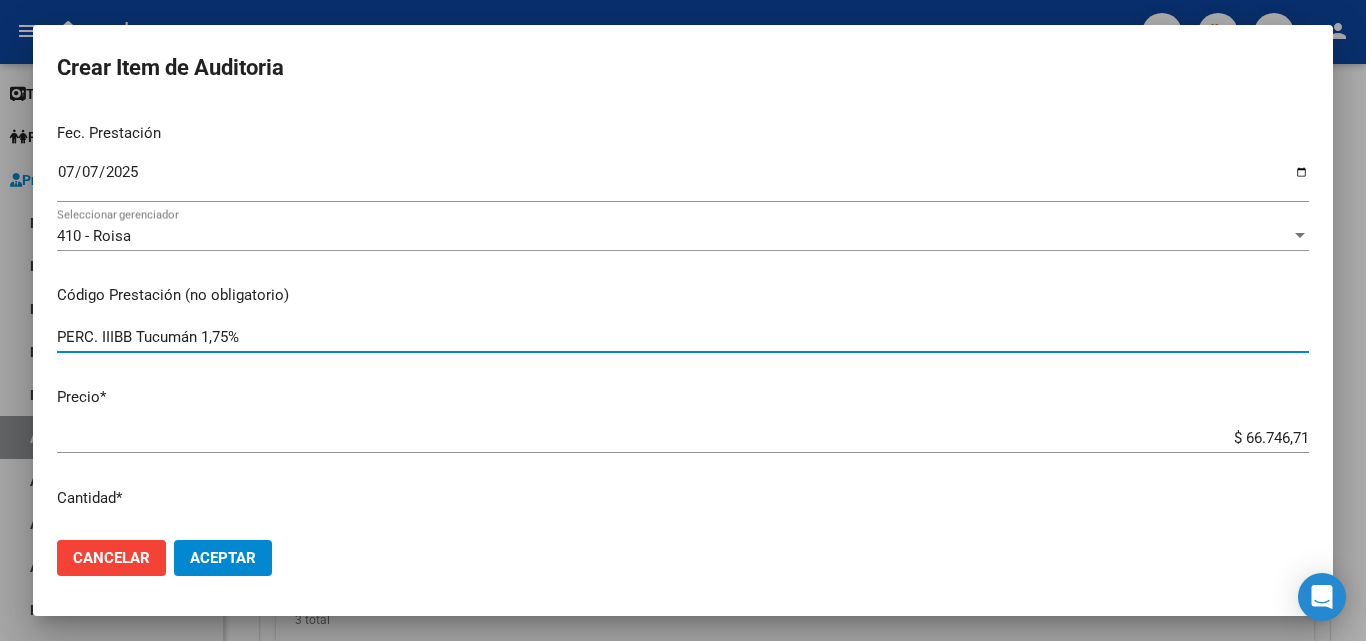 click on "PERC. IIIBB Tucumán 1,75%" at bounding box center [683, 337] 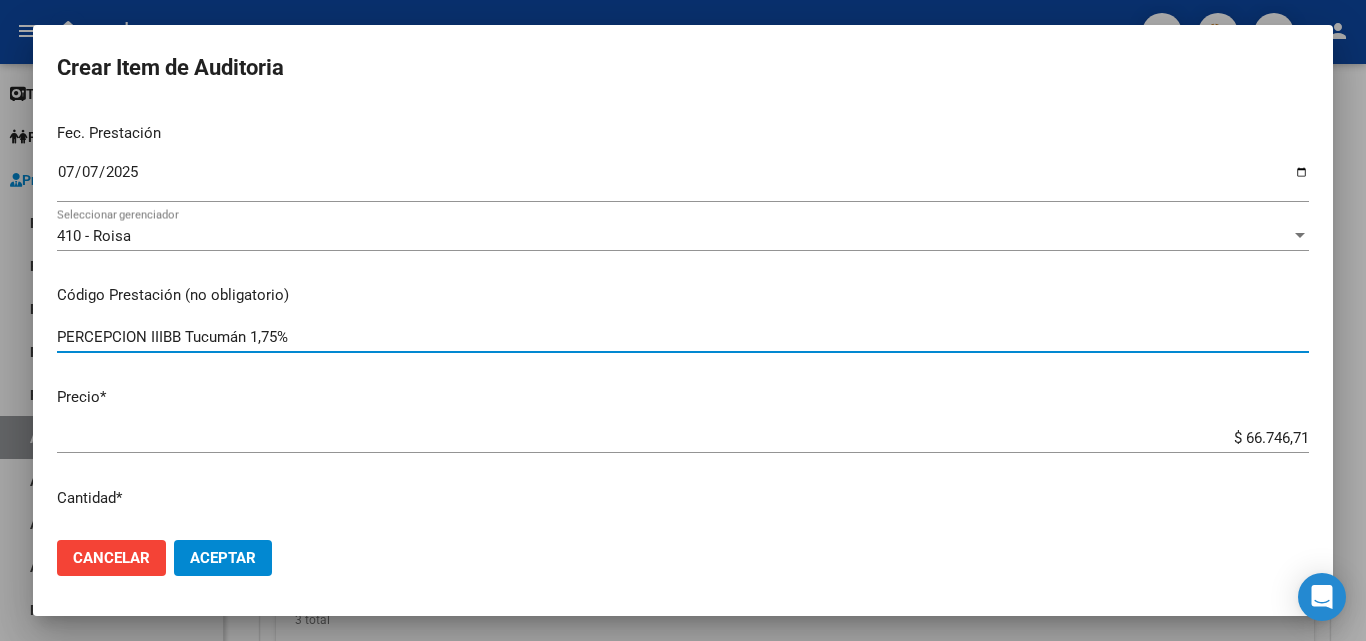 type on "PERCEPCION IIIBB Tucumán 1,75%" 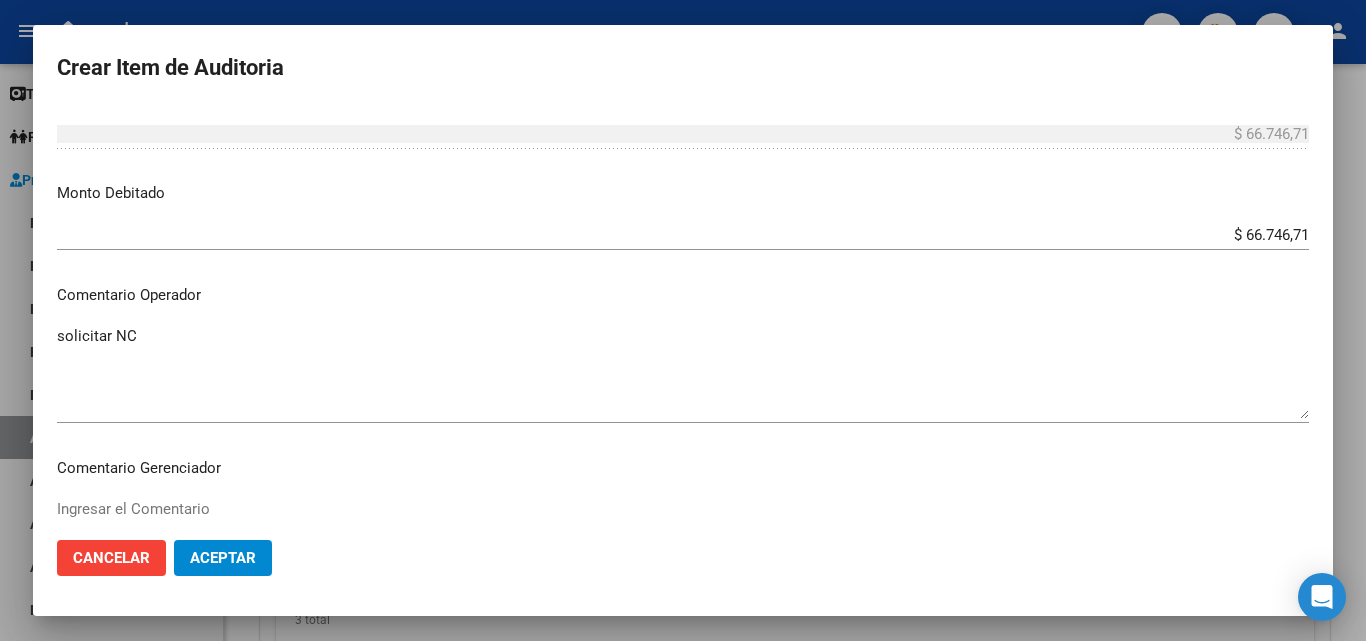 scroll, scrollTop: 900, scrollLeft: 0, axis: vertical 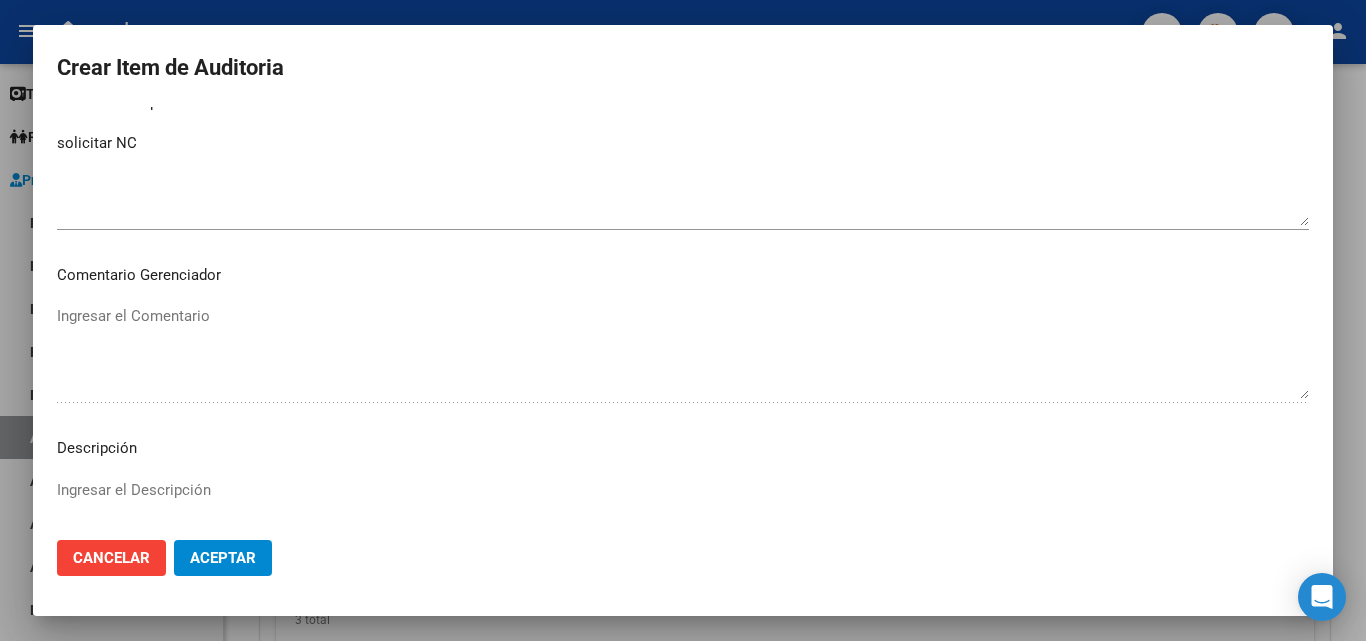 click on "solicitar NC" at bounding box center (683, 179) 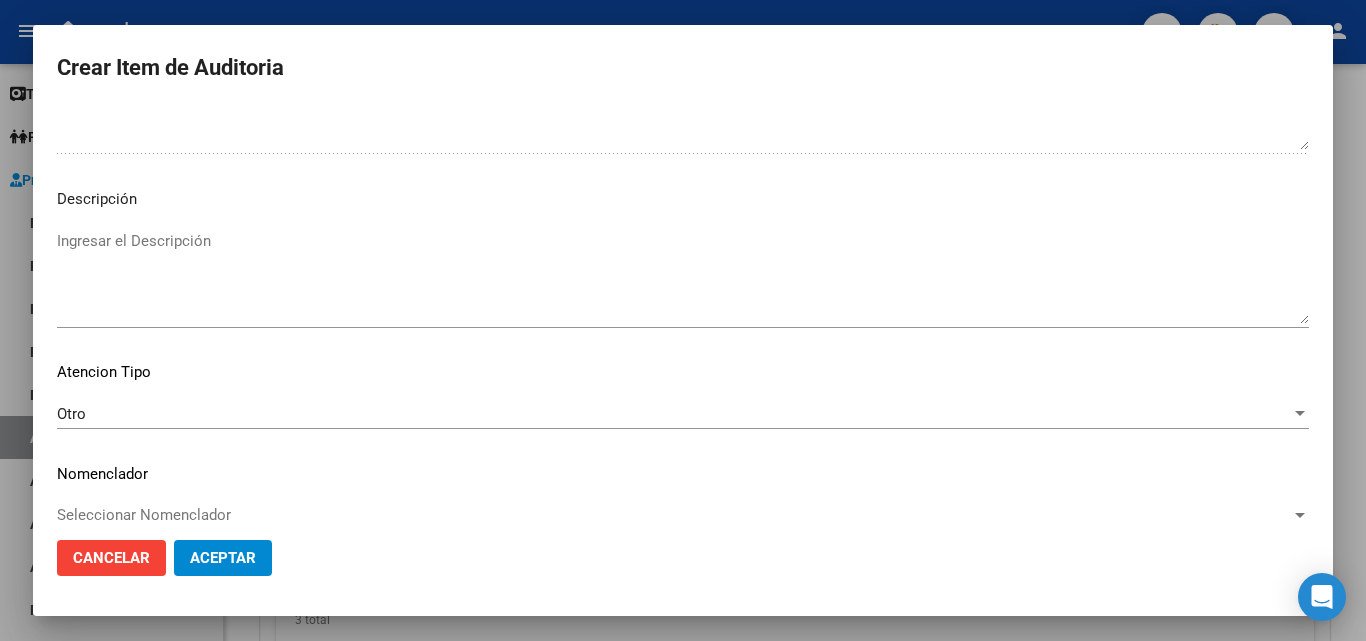 scroll, scrollTop: 1174, scrollLeft: 0, axis: vertical 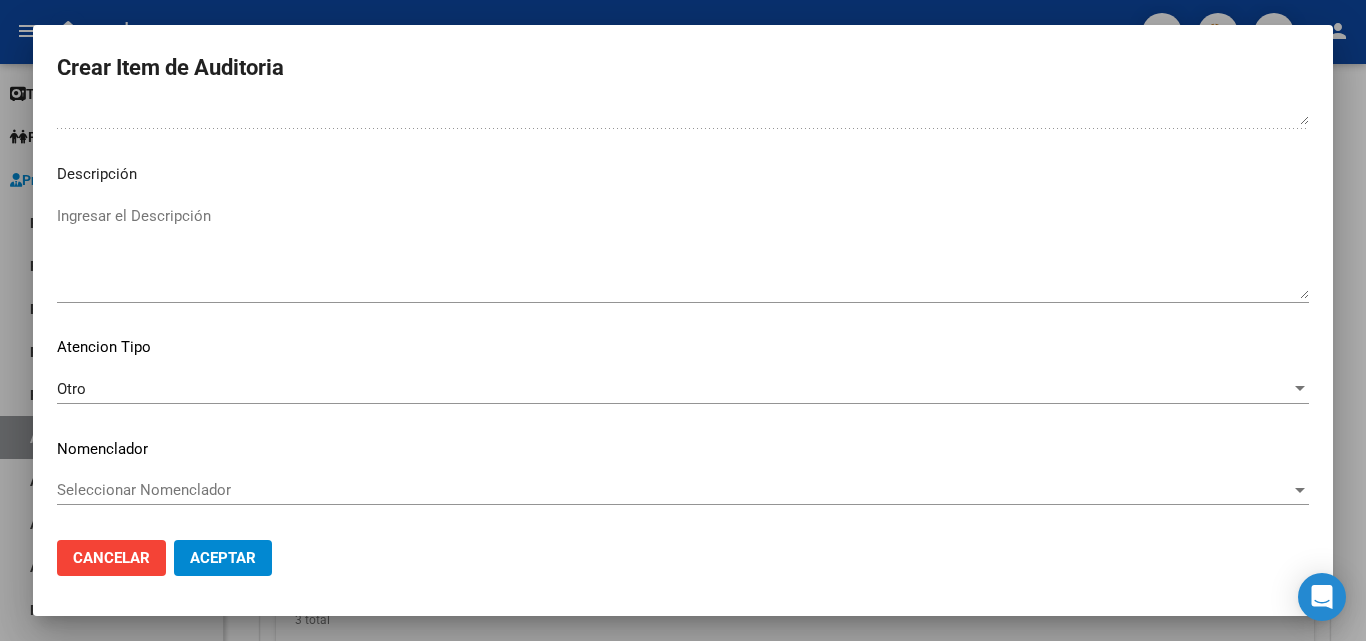 click on "Aceptar" 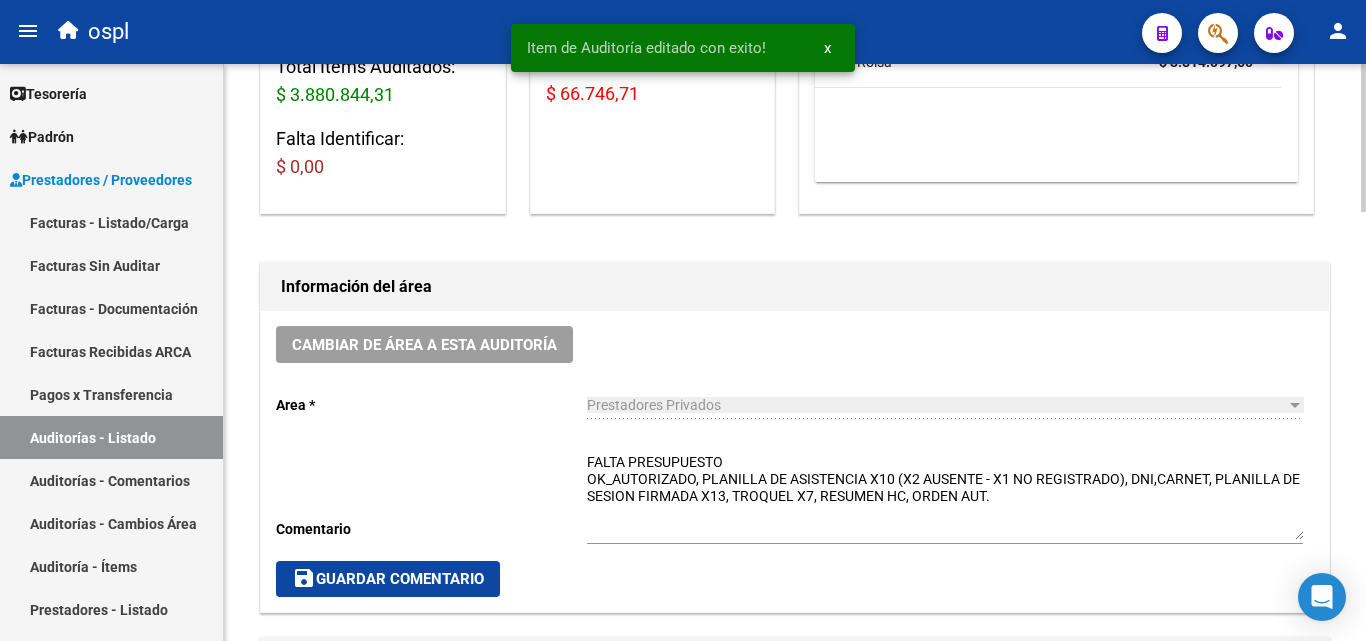scroll, scrollTop: 600, scrollLeft: 0, axis: vertical 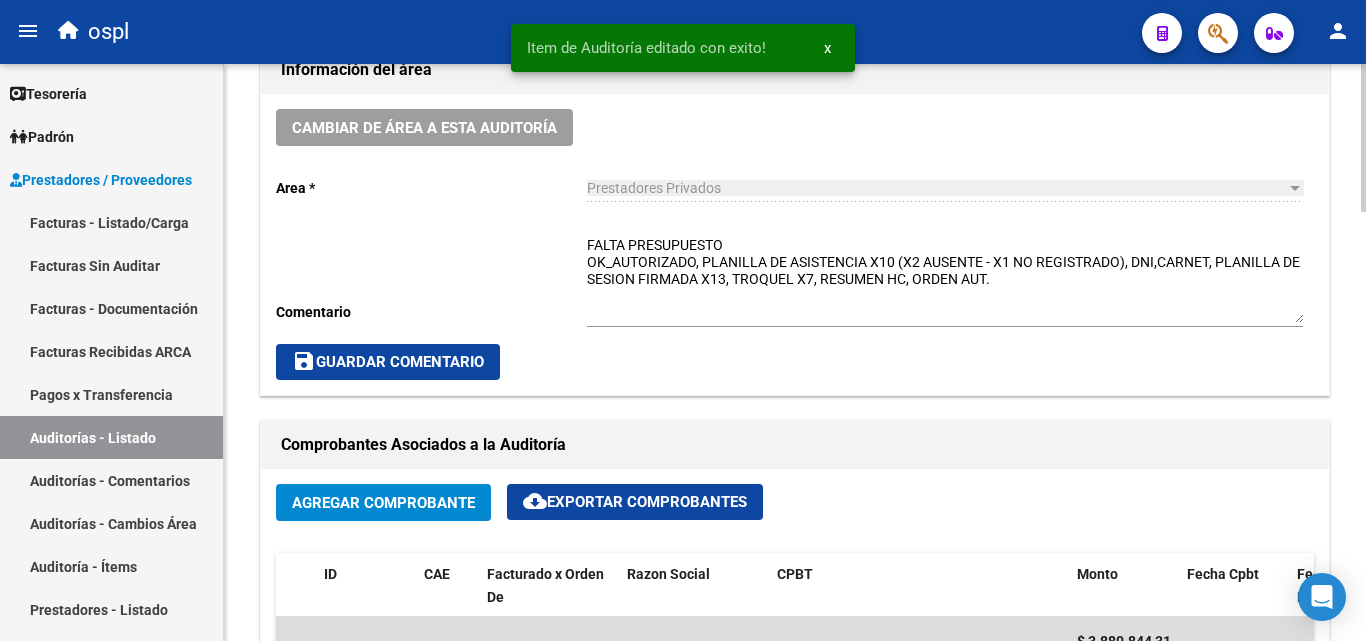 click on "FALTA PRESUPUESTO
OK_AUTORIZADO, PLANILLA DE ASISTENCIA X10 (X2 AUSENTE - X1 NO REGISTRADO), DNI,CARNET, PLANILLA DE SESION FIRMADA X13, TROQUEL X7, RESUMEN HC, ORDEN AUT." at bounding box center [945, 279] 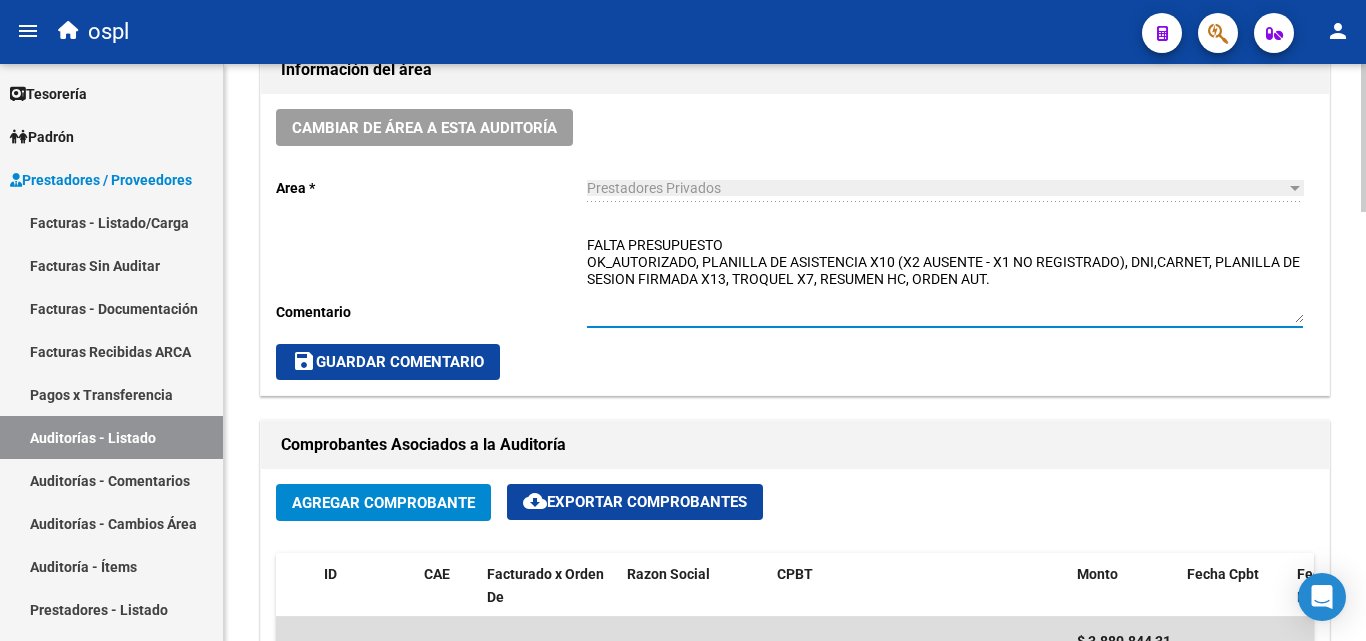 click on "FALTA PRESUPUESTO
OK_AUTORIZADO, PLANILLA DE ASISTENCIA X10 (X2 AUSENTE - X1 NO REGISTRADO), DNI,CARNET, PLANILLA DE SESION FIRMADA X13, TROQUEL X7, RESUMEN HC, ORDEN AUT." at bounding box center (945, 279) 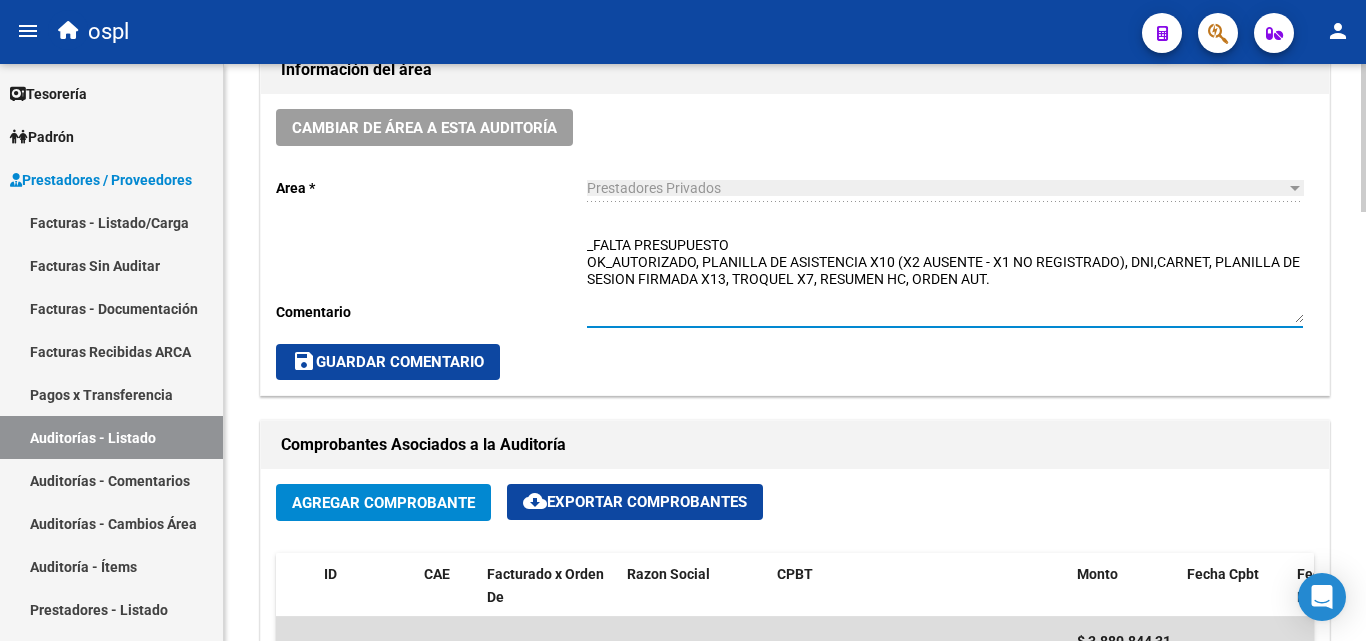 click on "_FALTA PRESUPUESTO
OK_AUTORIZADO, PLANILLA DE ASISTENCIA X10 (X2 AUSENTE - X1 NO REGISTRADO), DNI,CARNET, PLANILLA DE SESION FIRMADA X13, TROQUEL X7, RESUMEN HC, ORDEN AUT." at bounding box center [945, 279] 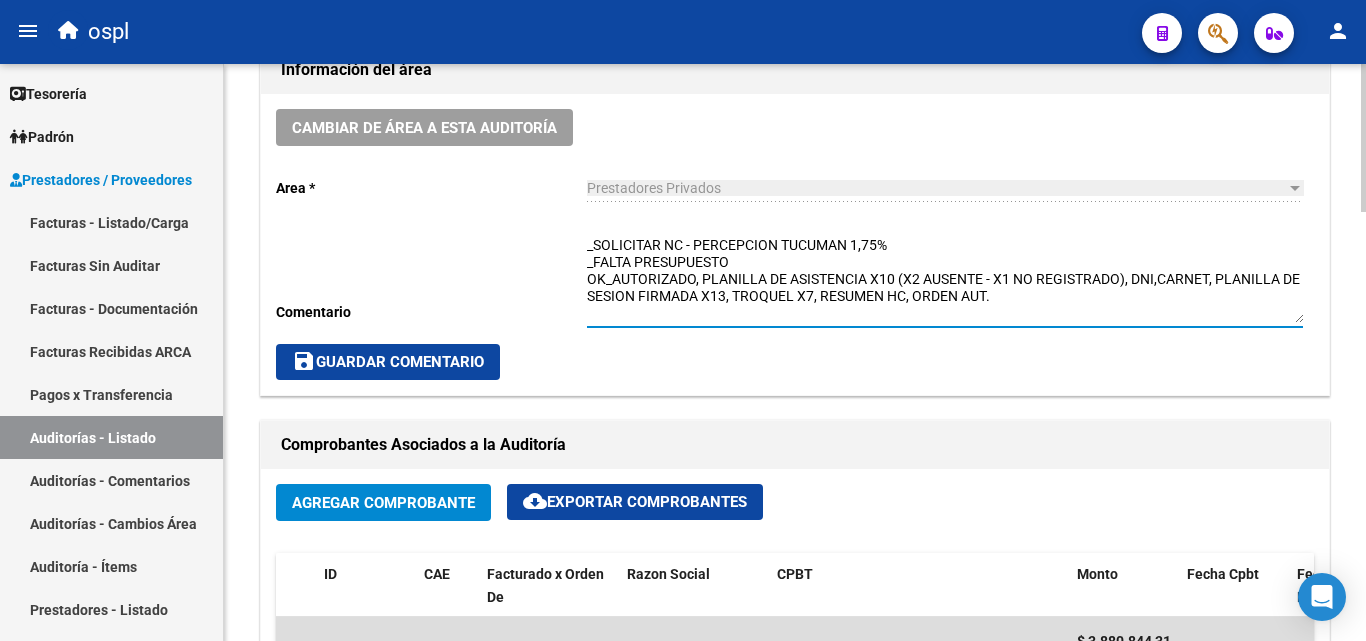 type on "_SOLICITAR NC - PERCEPCION TUCUMAN 1,75%
_FALTA PRESUPUESTO
OK_AUTORIZADO, PLANILLA DE ASISTENCIA X10 (X2 AUSENTE - X1 NO REGISTRADO), DNI,CARNET, PLANILLA DE SESION FIRMADA X13, TROQUEL X7, RESUMEN HC, ORDEN AUT." 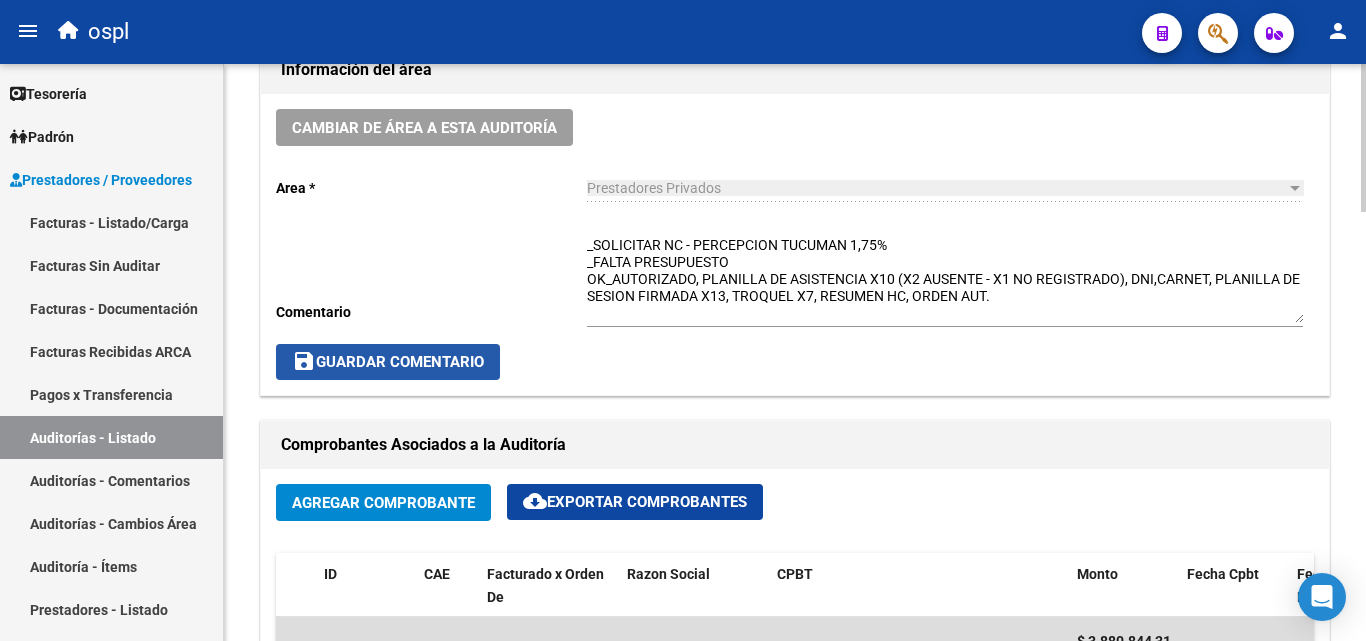 click on "save  Guardar Comentario" 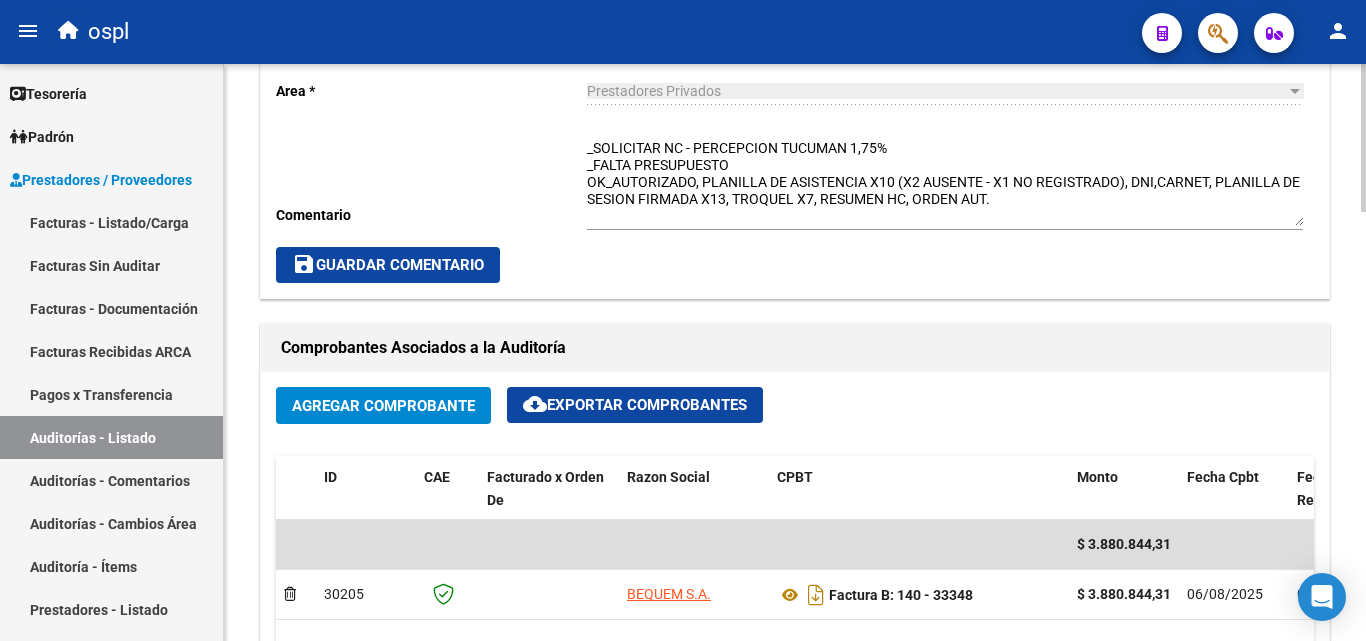 scroll, scrollTop: 600, scrollLeft: 0, axis: vertical 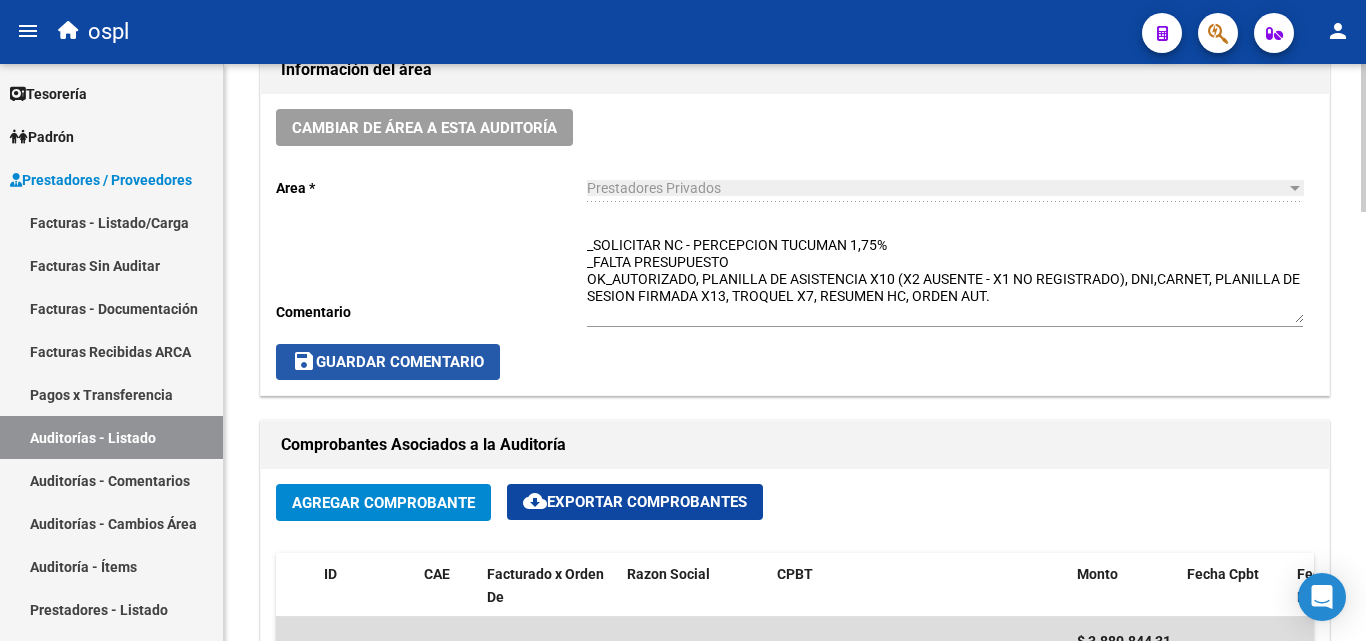 click on "save  Guardar Comentario" 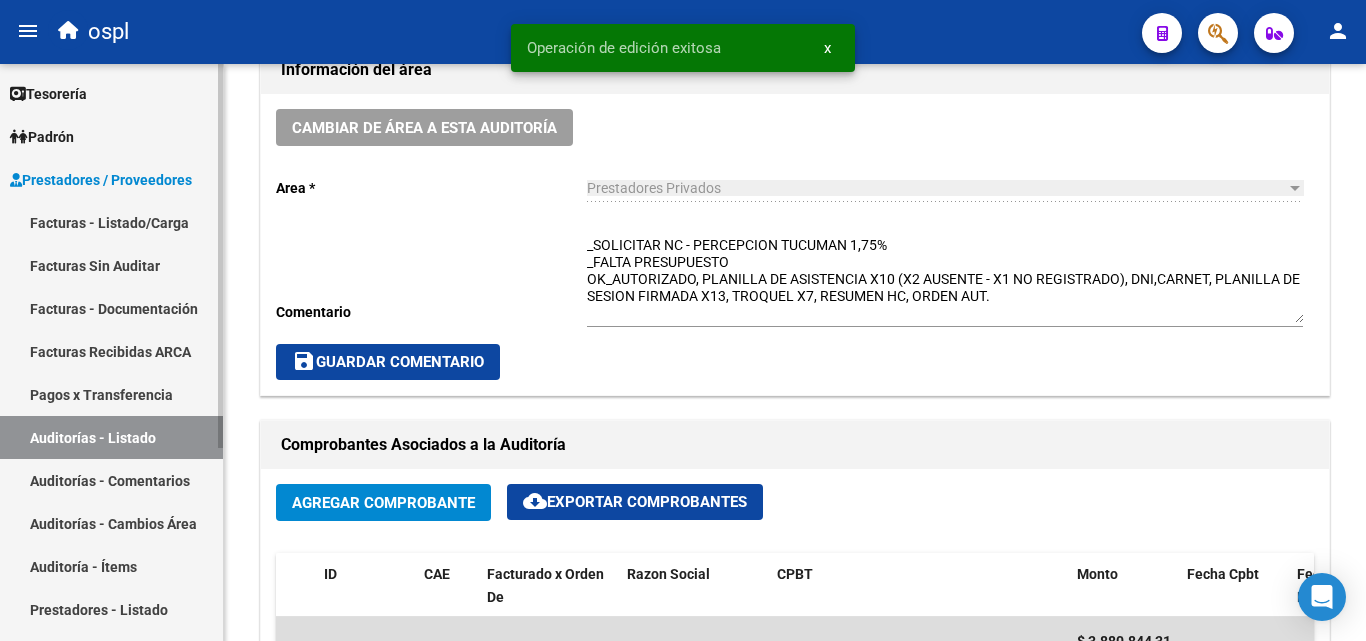 click on "Auditorías - Listado" at bounding box center [111, 437] 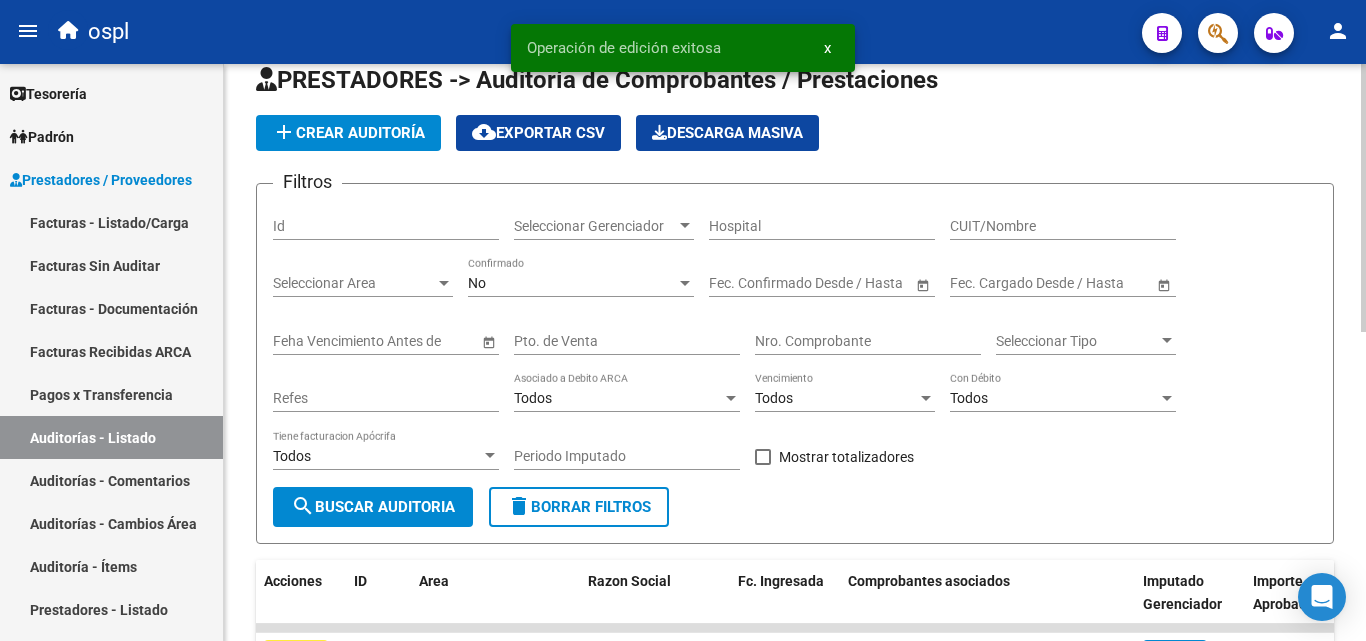 scroll, scrollTop: 0, scrollLeft: 0, axis: both 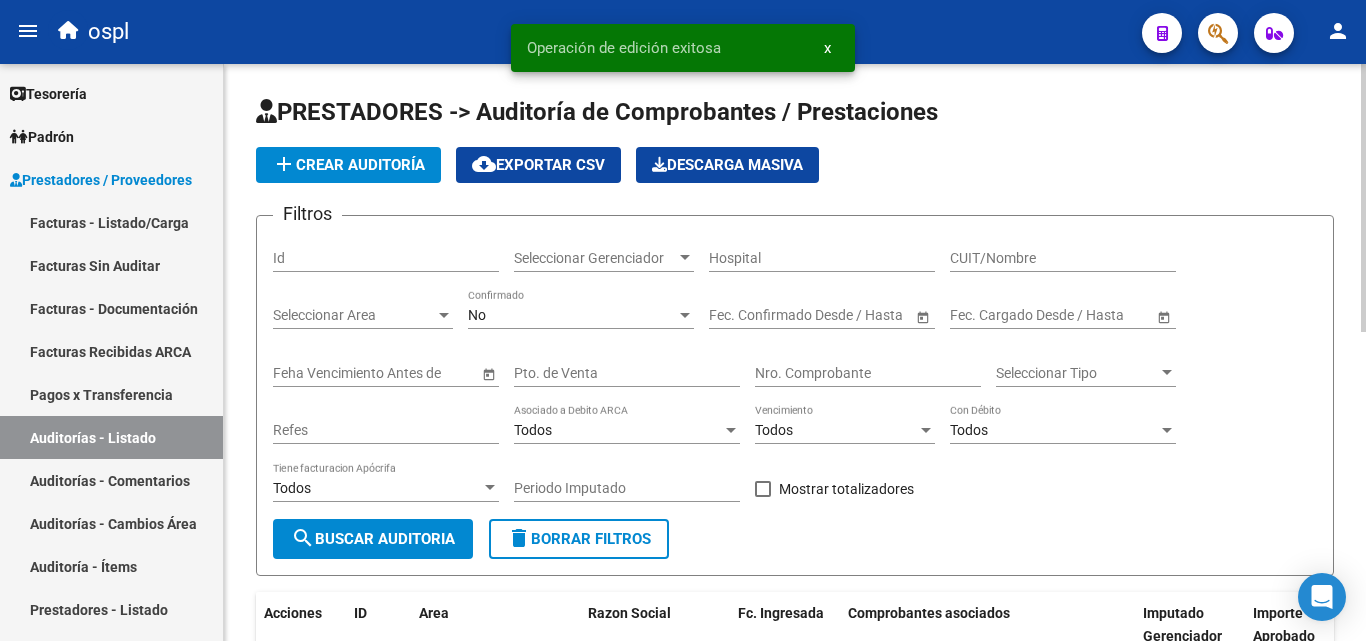 click on "Nro. Comprobante" at bounding box center (868, 373) 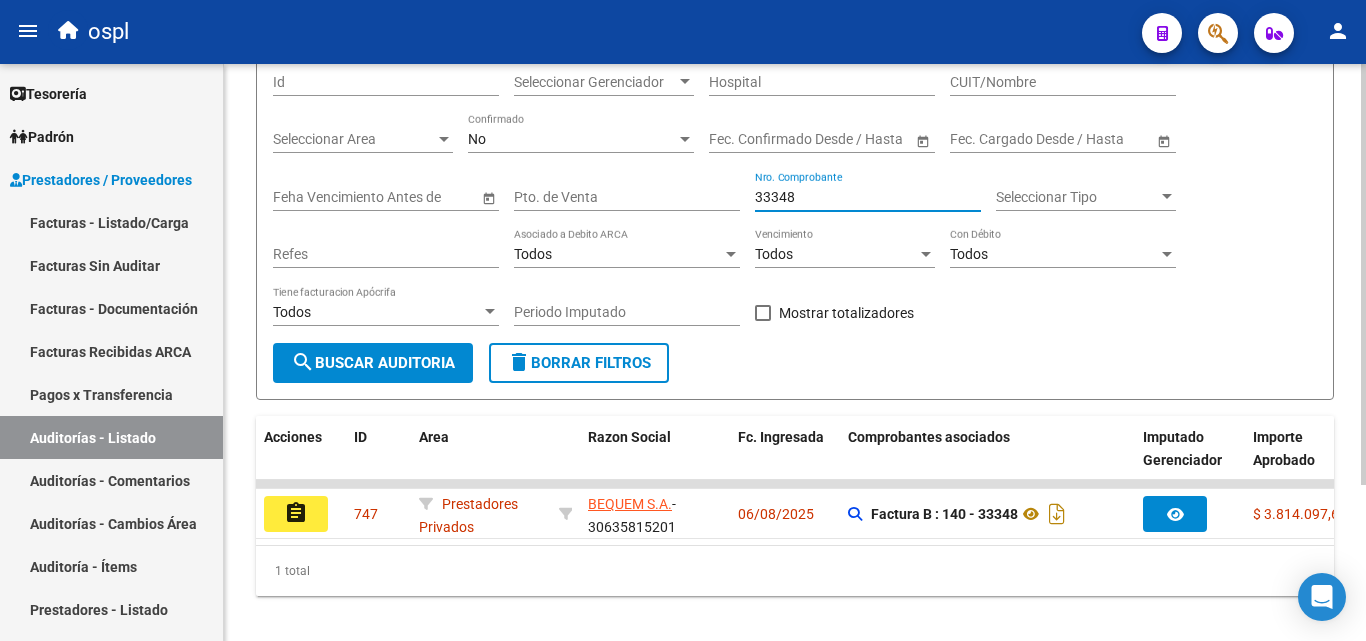 scroll, scrollTop: 213, scrollLeft: 0, axis: vertical 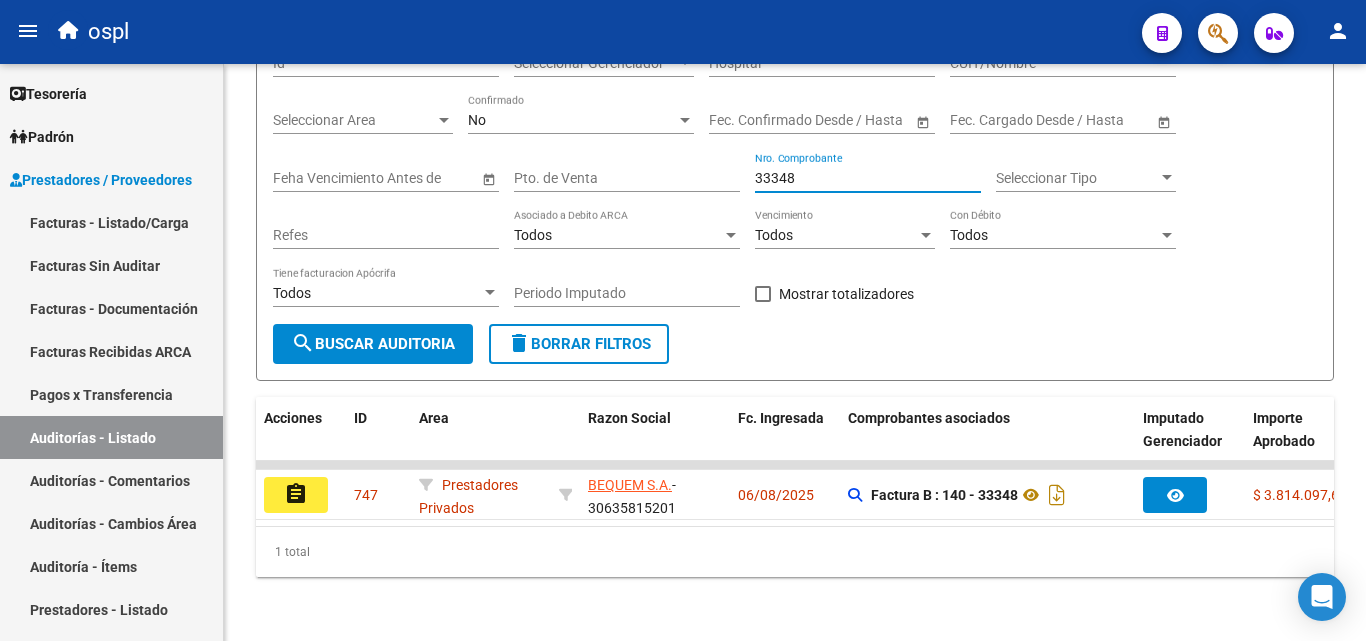type on "33348" 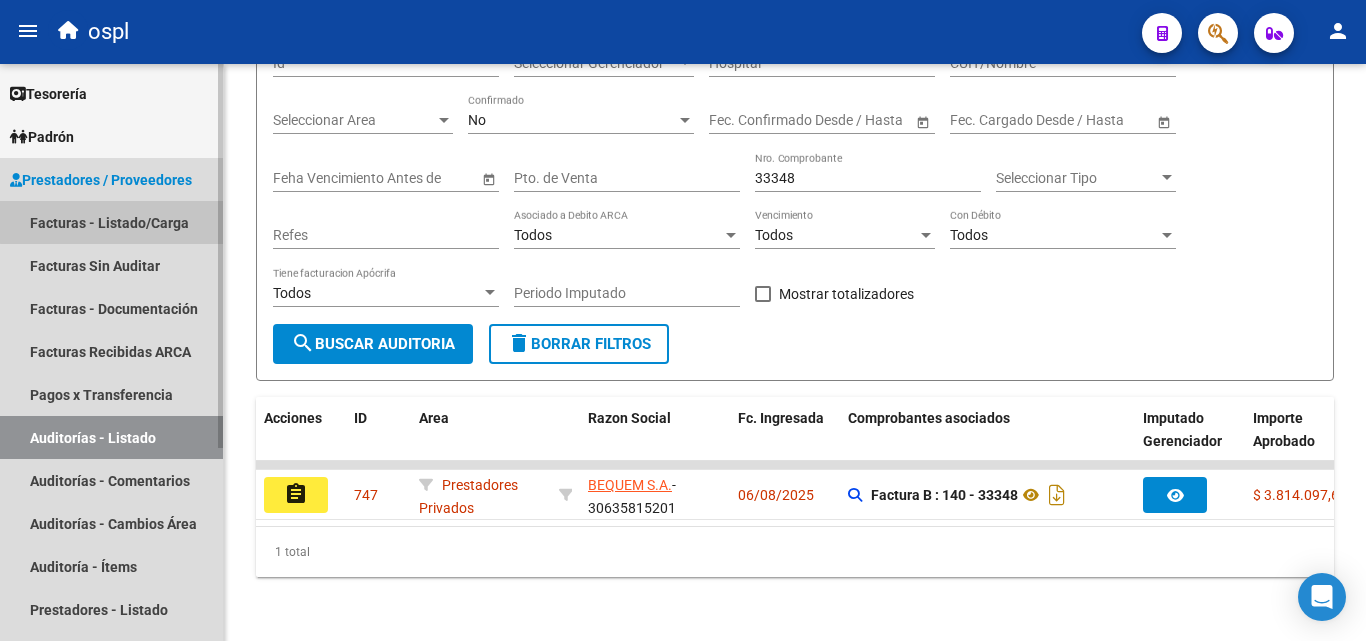 click on "Facturas - Listado/Carga" at bounding box center (111, 222) 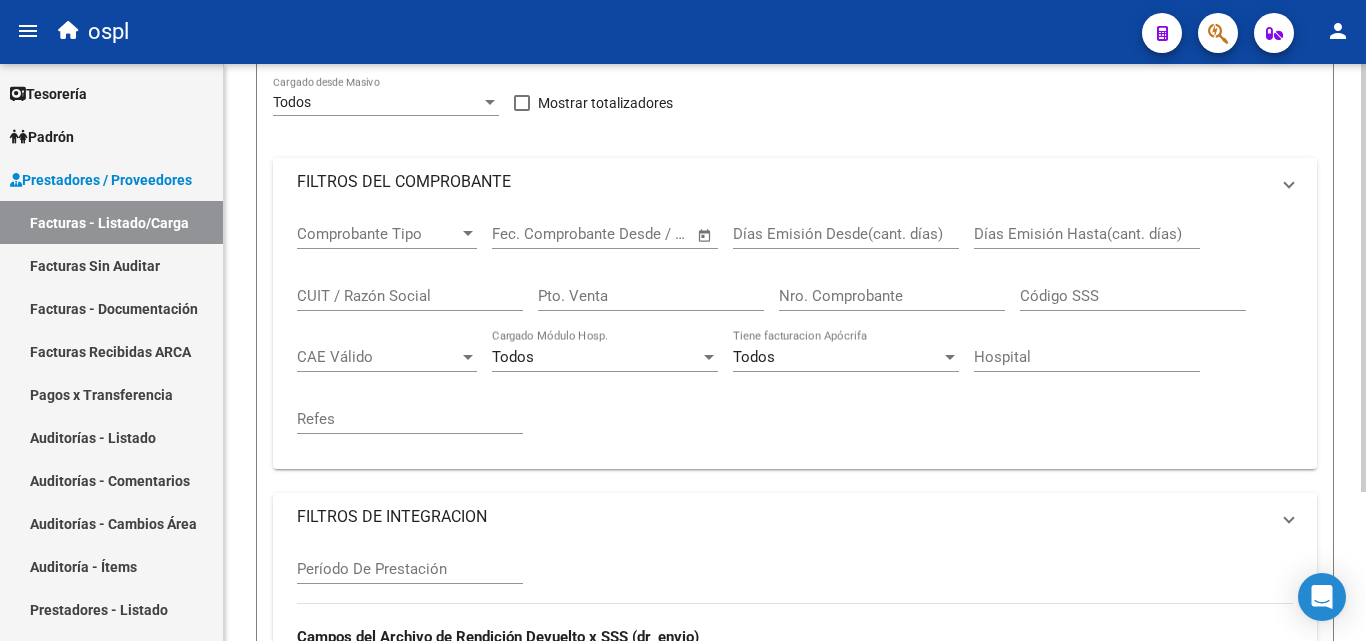 click on "Area" at bounding box center [595, 45] 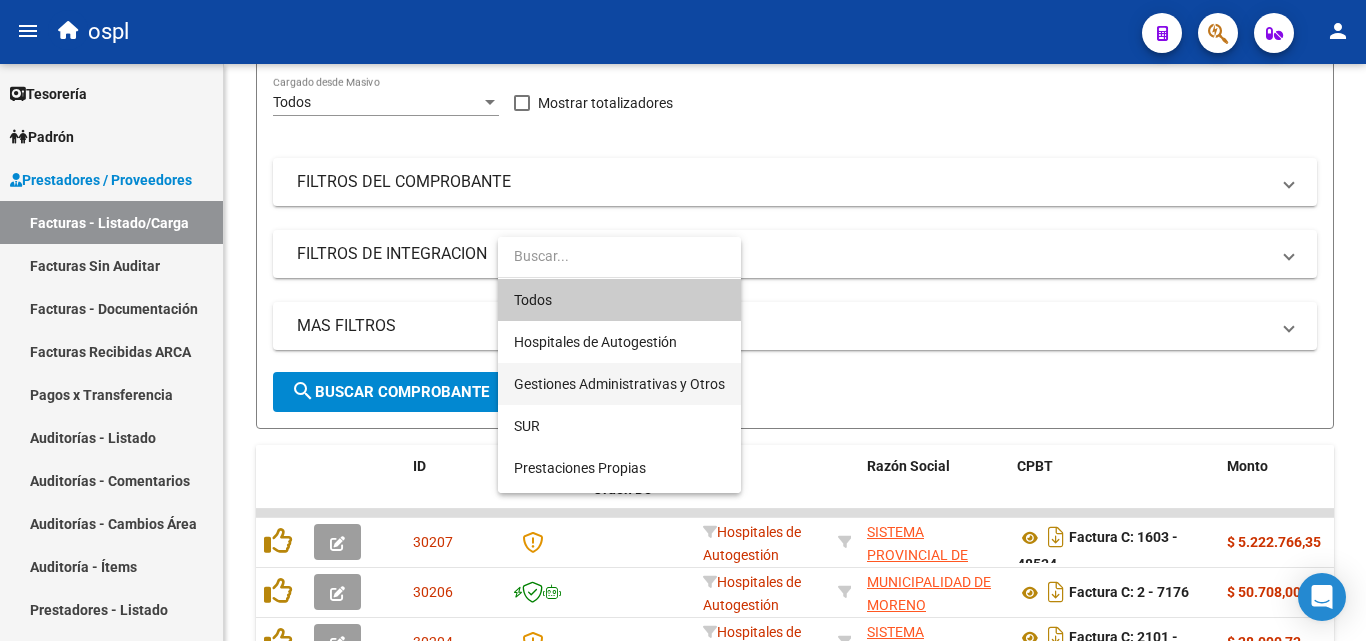 scroll, scrollTop: 0, scrollLeft: 0, axis: both 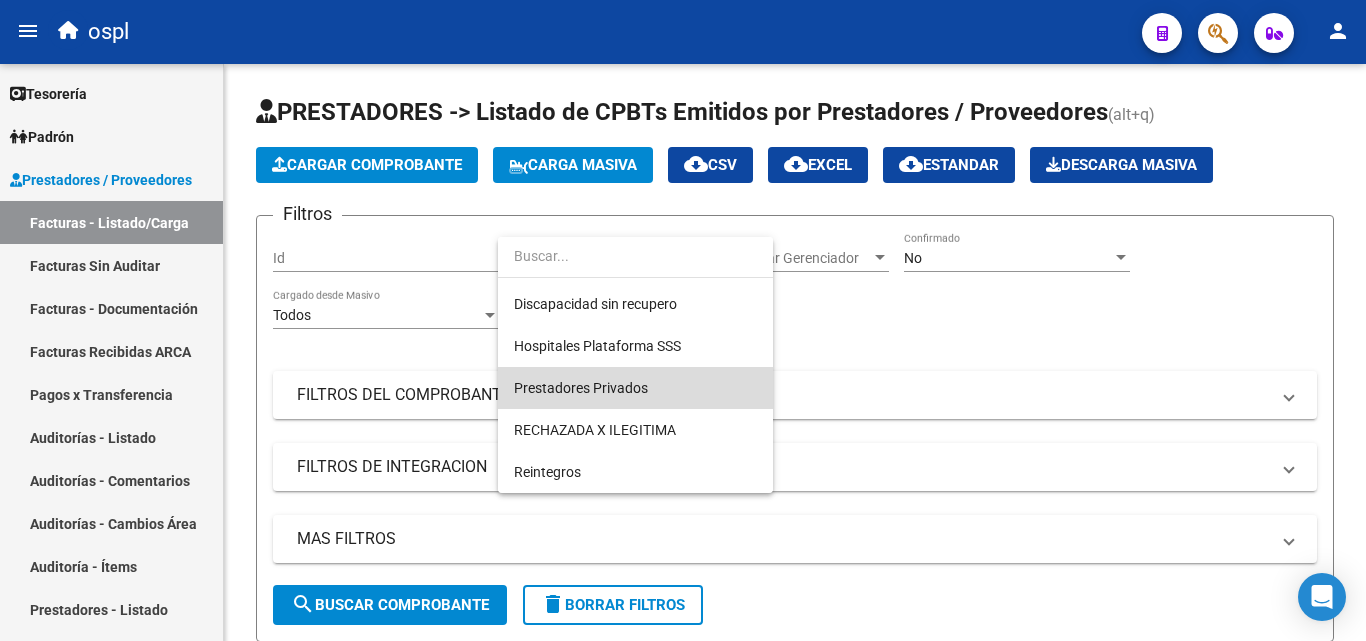 click on "Prestadores Privados" at bounding box center [635, 388] 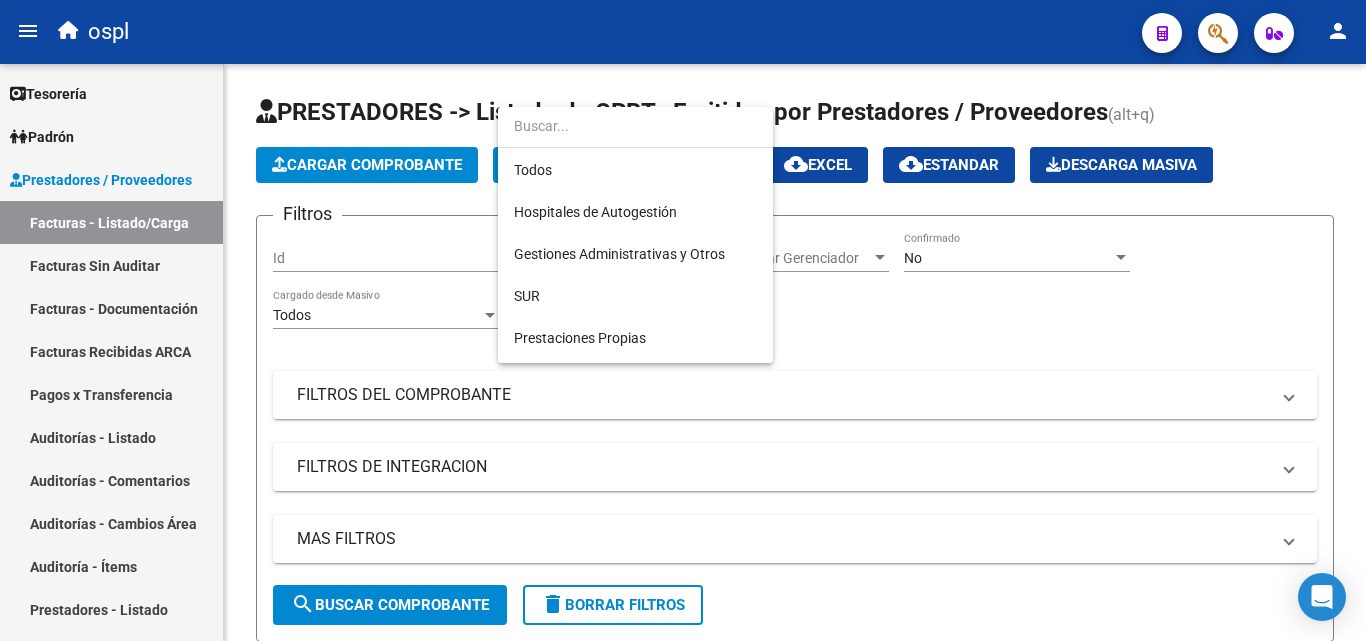 scroll, scrollTop: 290, scrollLeft: 0, axis: vertical 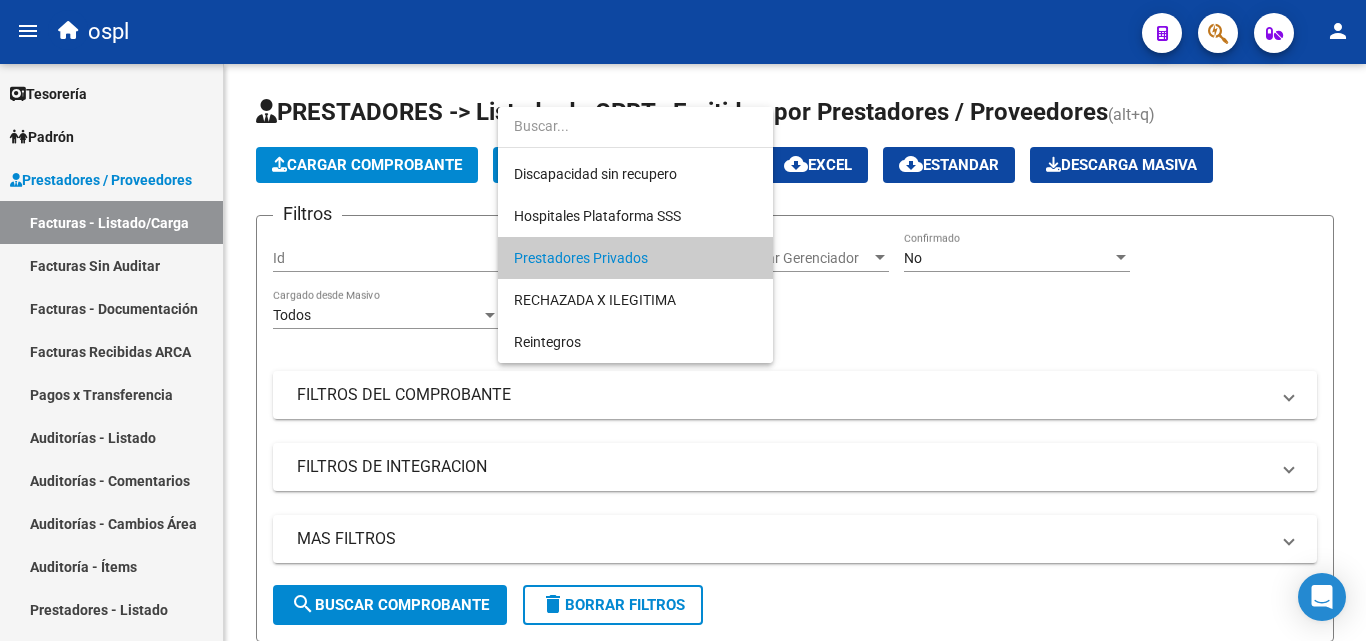 click at bounding box center [683, 320] 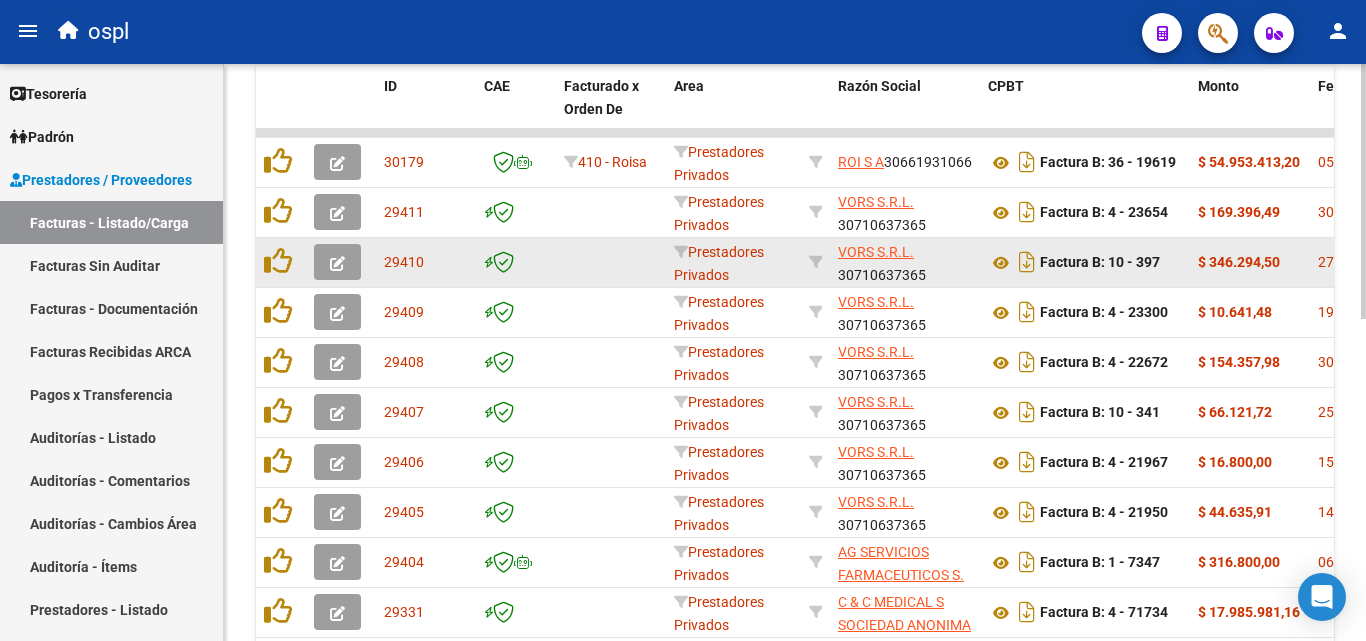 scroll, scrollTop: 600, scrollLeft: 0, axis: vertical 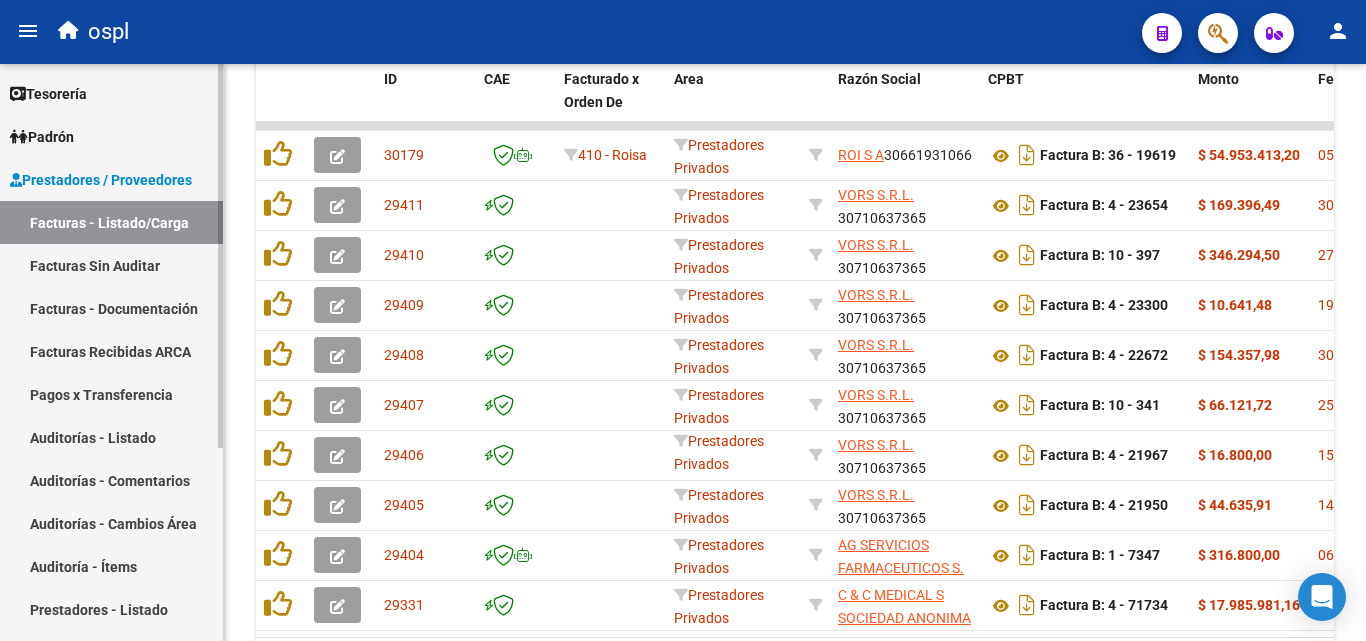 click on "Facturas Sin Auditar" at bounding box center (111, 265) 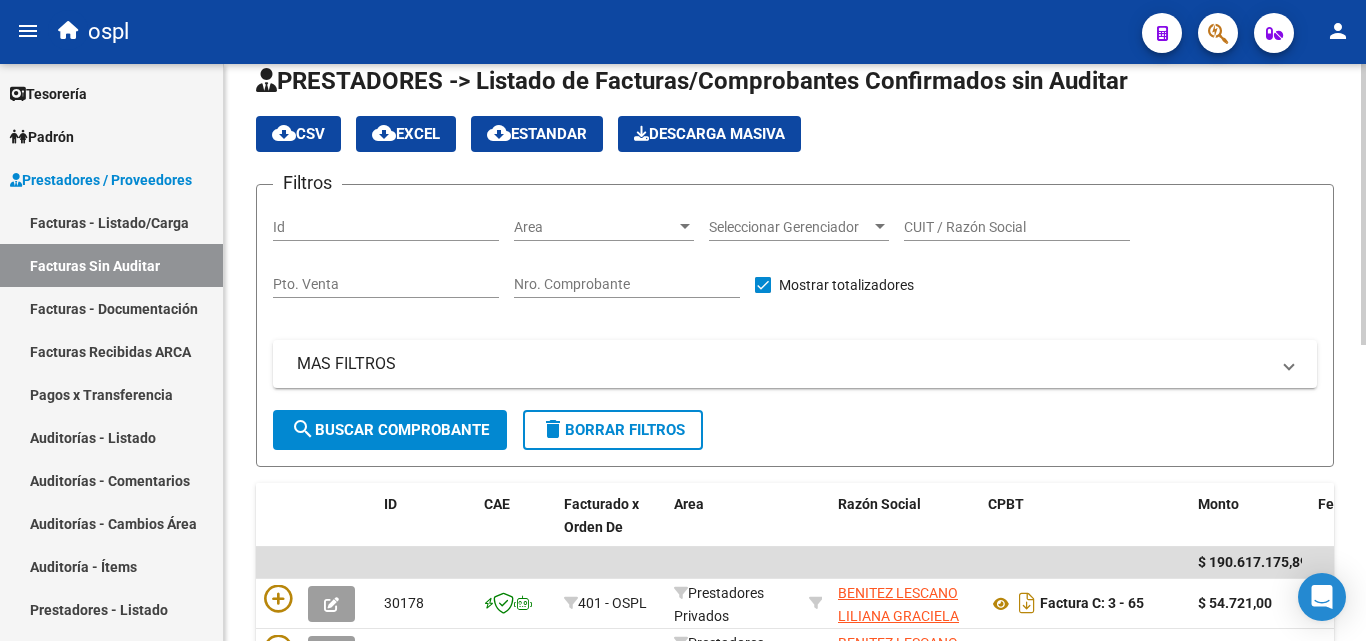 scroll, scrollTop: 0, scrollLeft: 0, axis: both 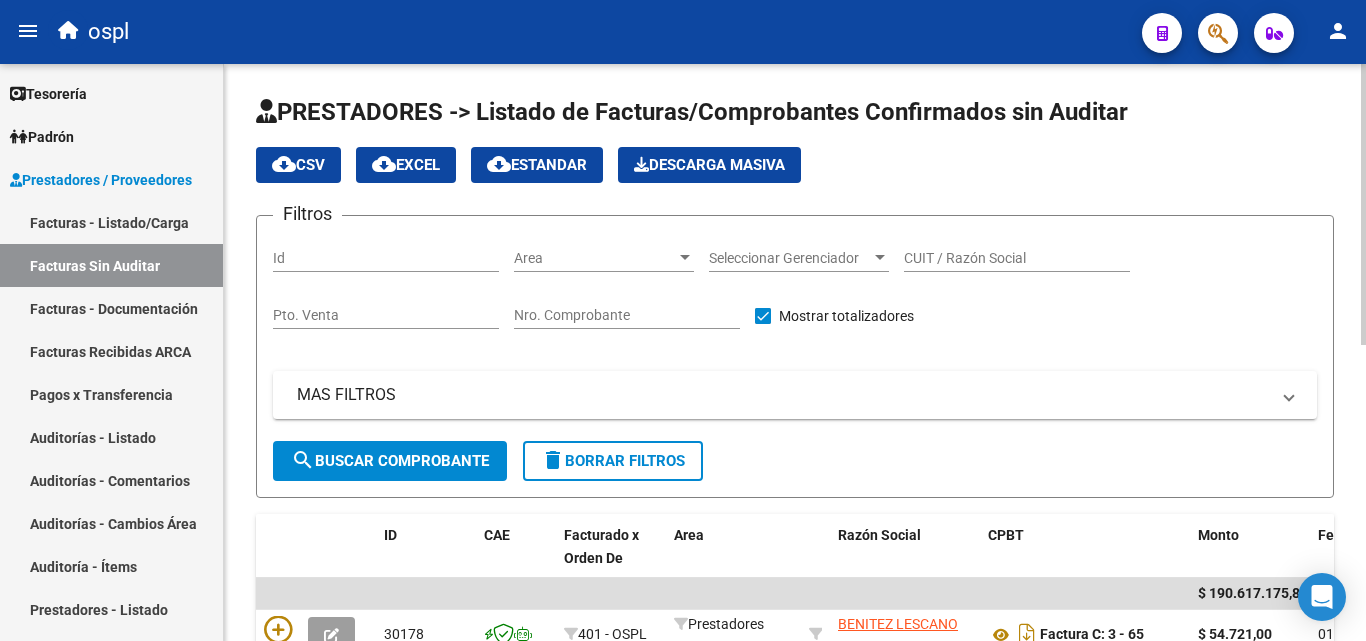 click on "Area Area" 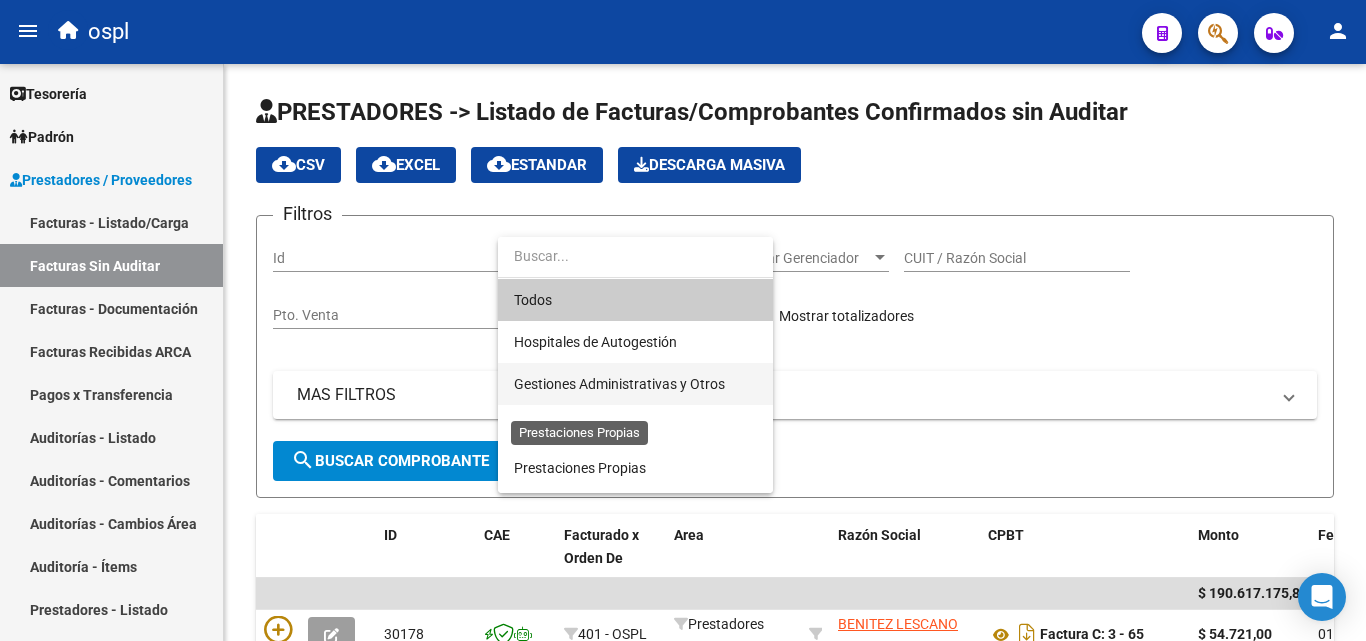 scroll, scrollTop: 290, scrollLeft: 0, axis: vertical 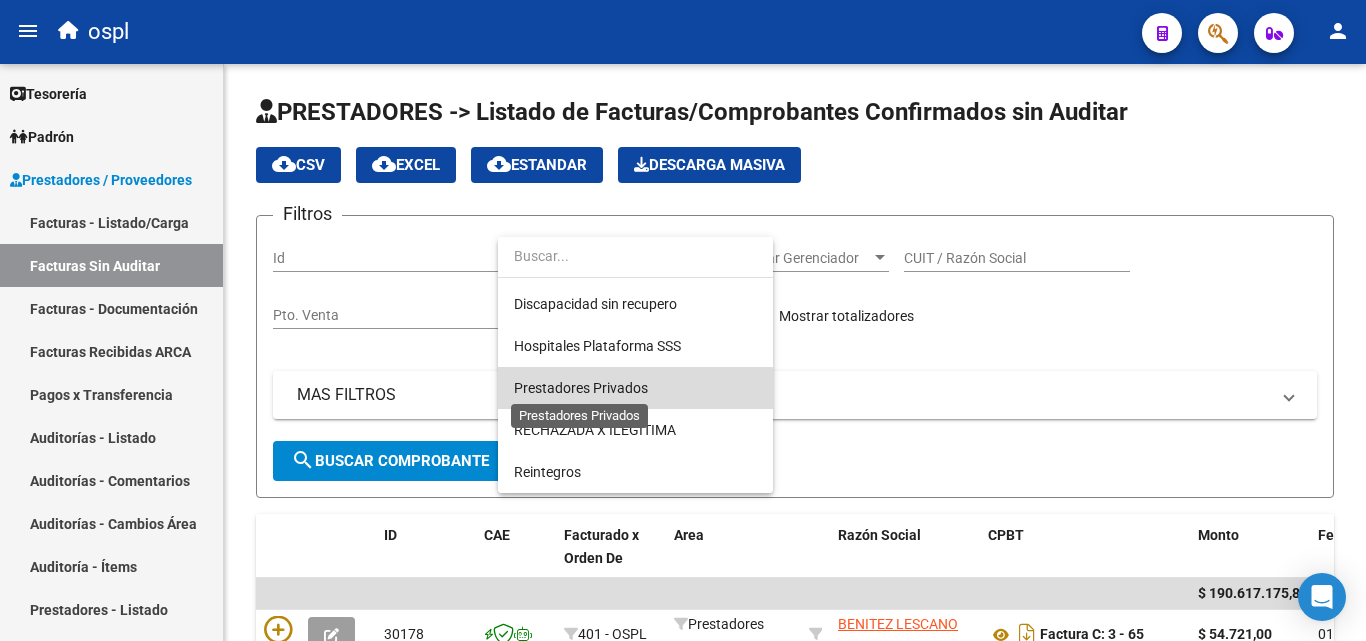 click on "Prestadores Privados" at bounding box center [581, 388] 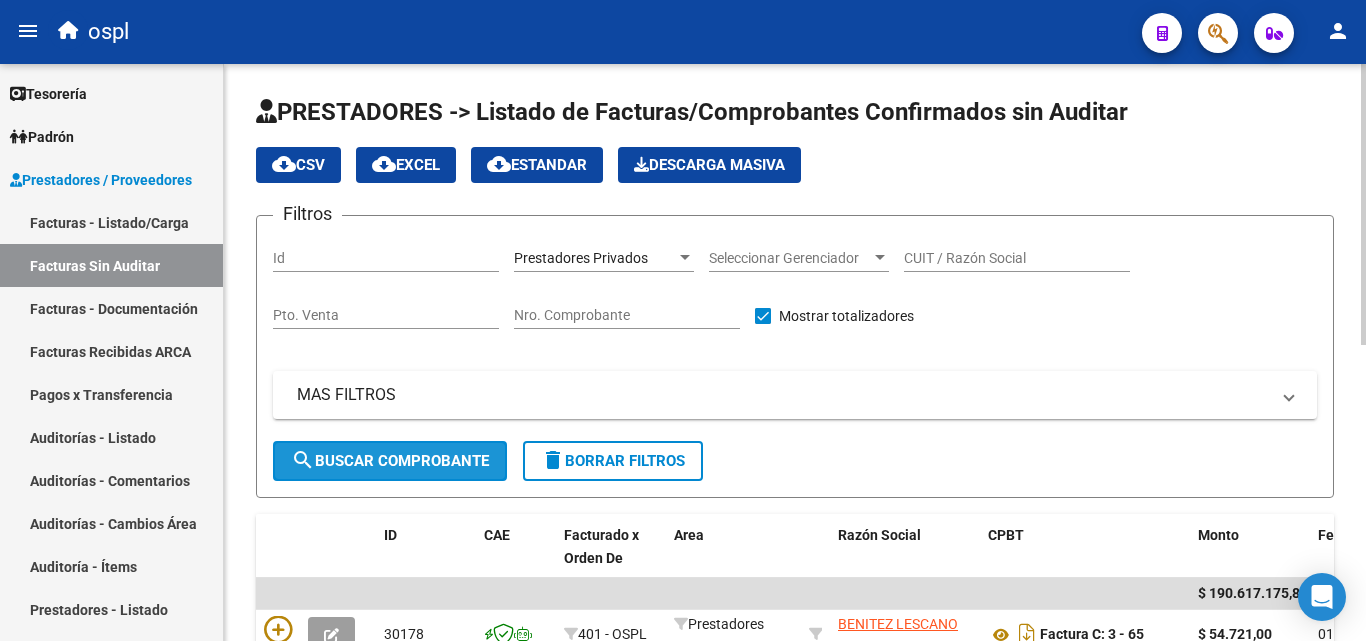 click on "search  Buscar Comprobante" 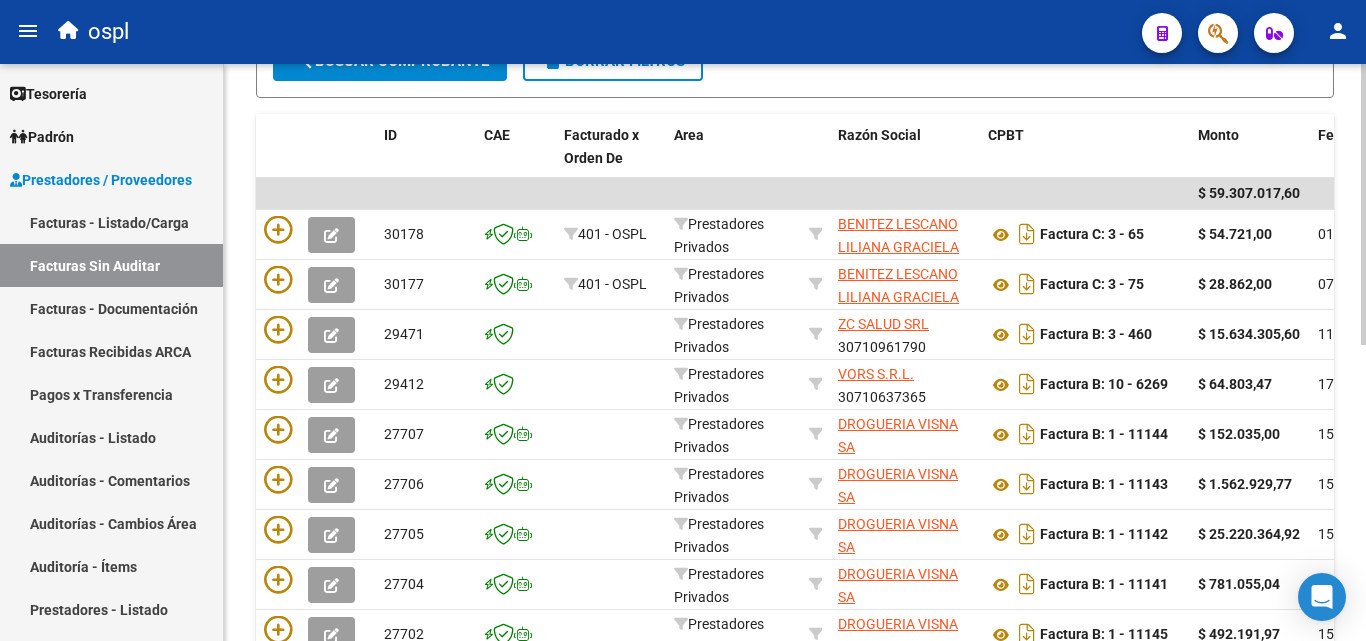 scroll, scrollTop: 500, scrollLeft: 0, axis: vertical 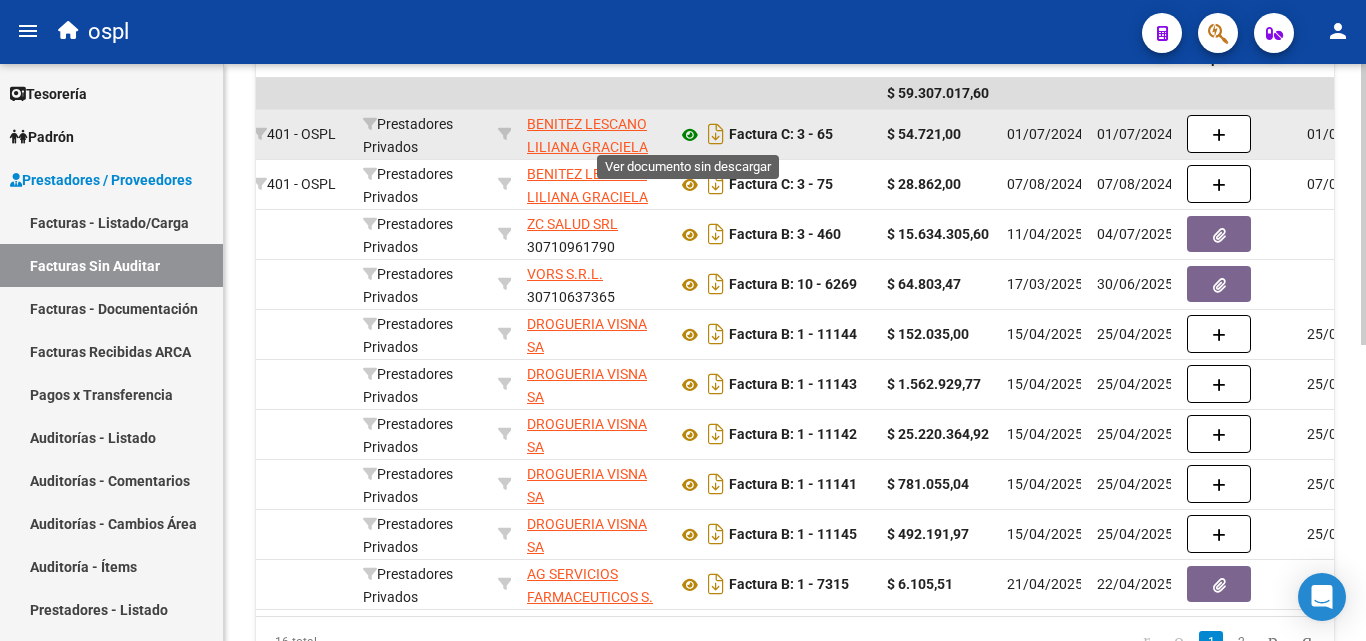 click 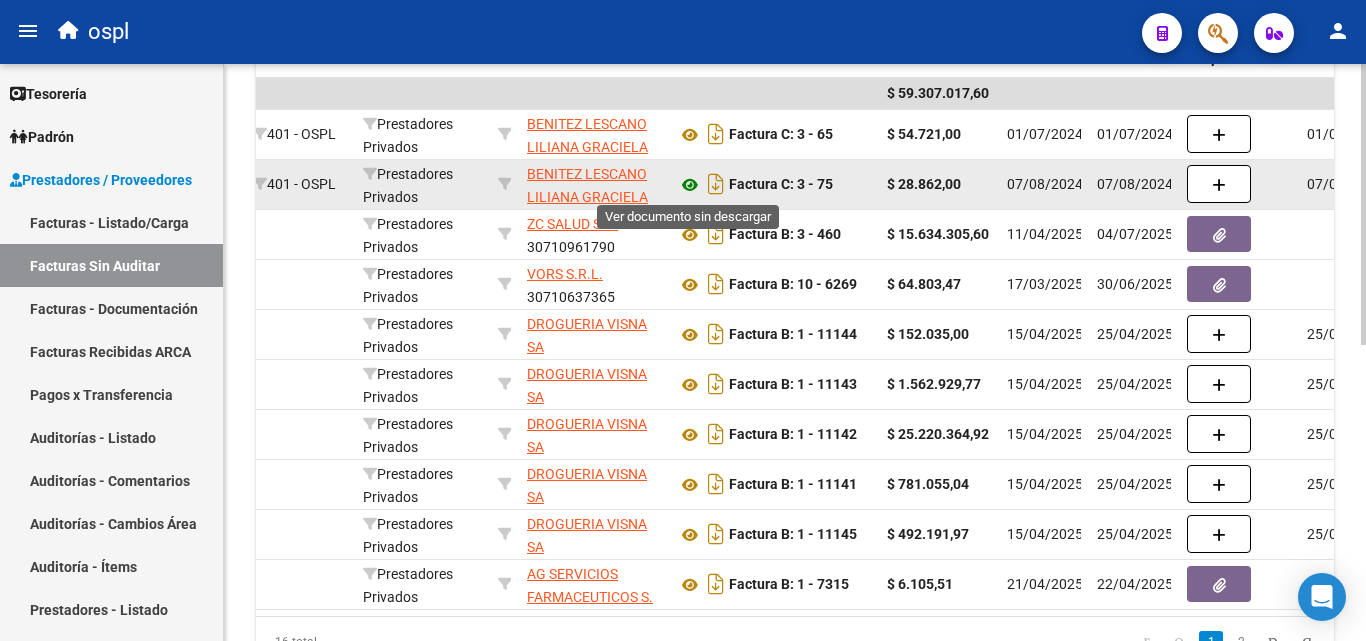click 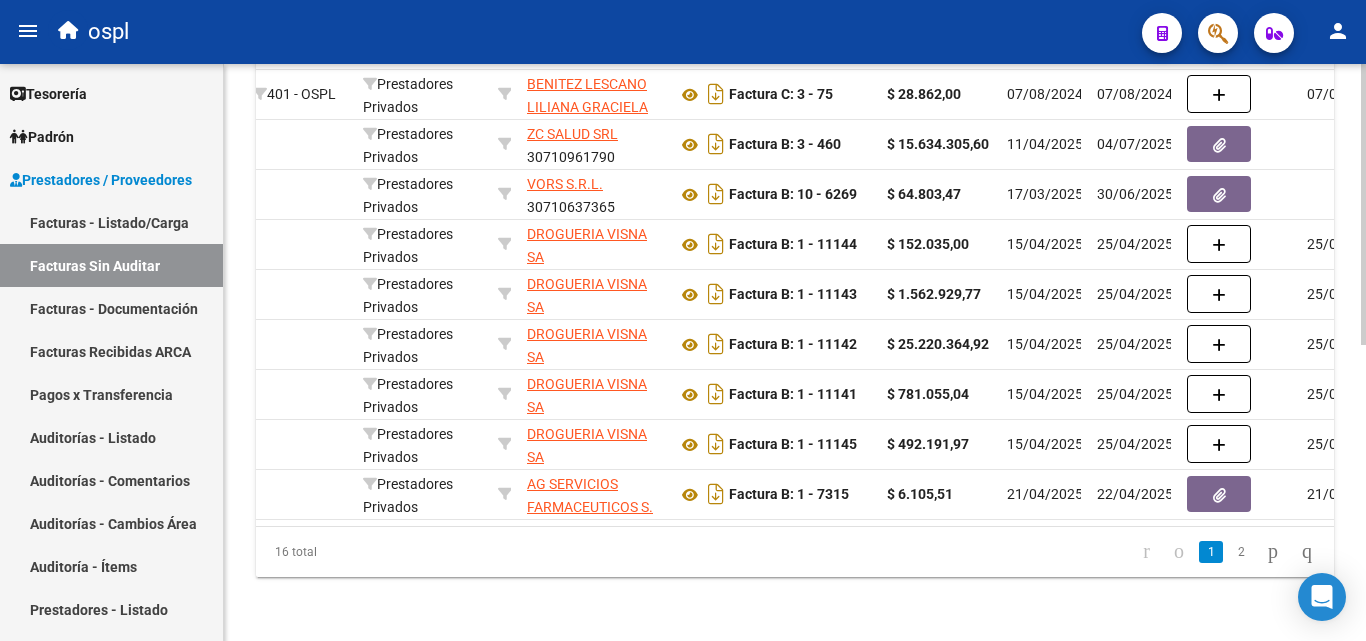 scroll, scrollTop: 208, scrollLeft: 0, axis: vertical 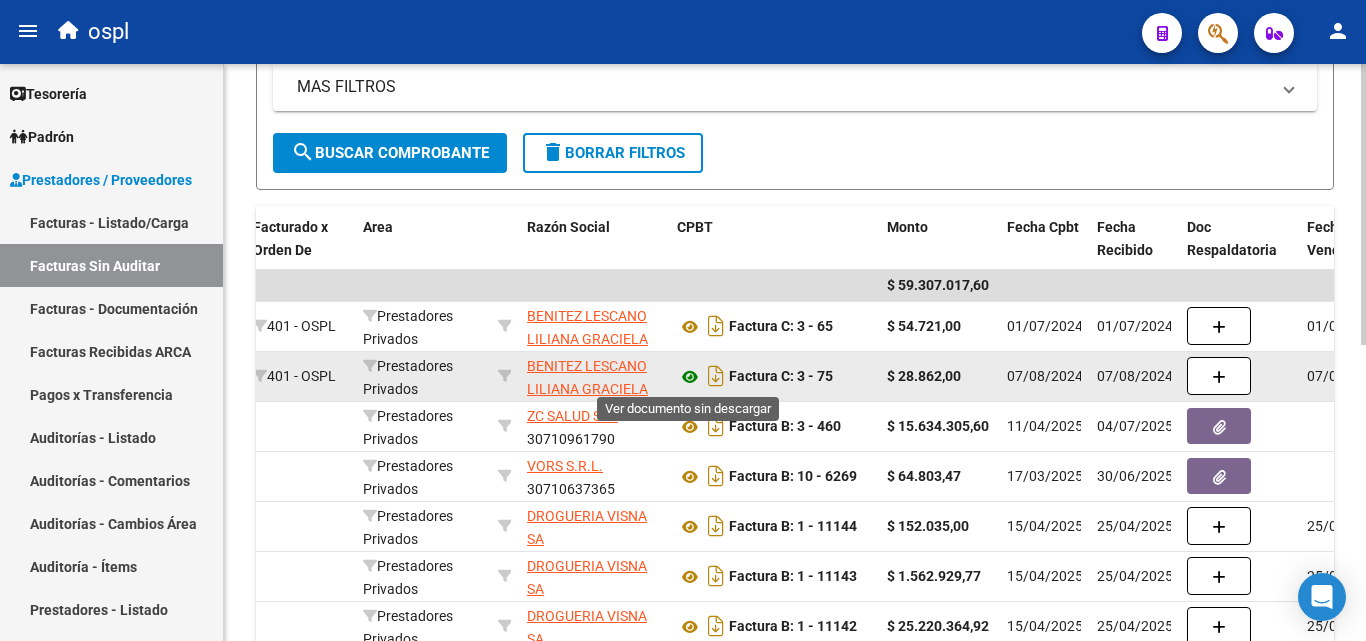 click 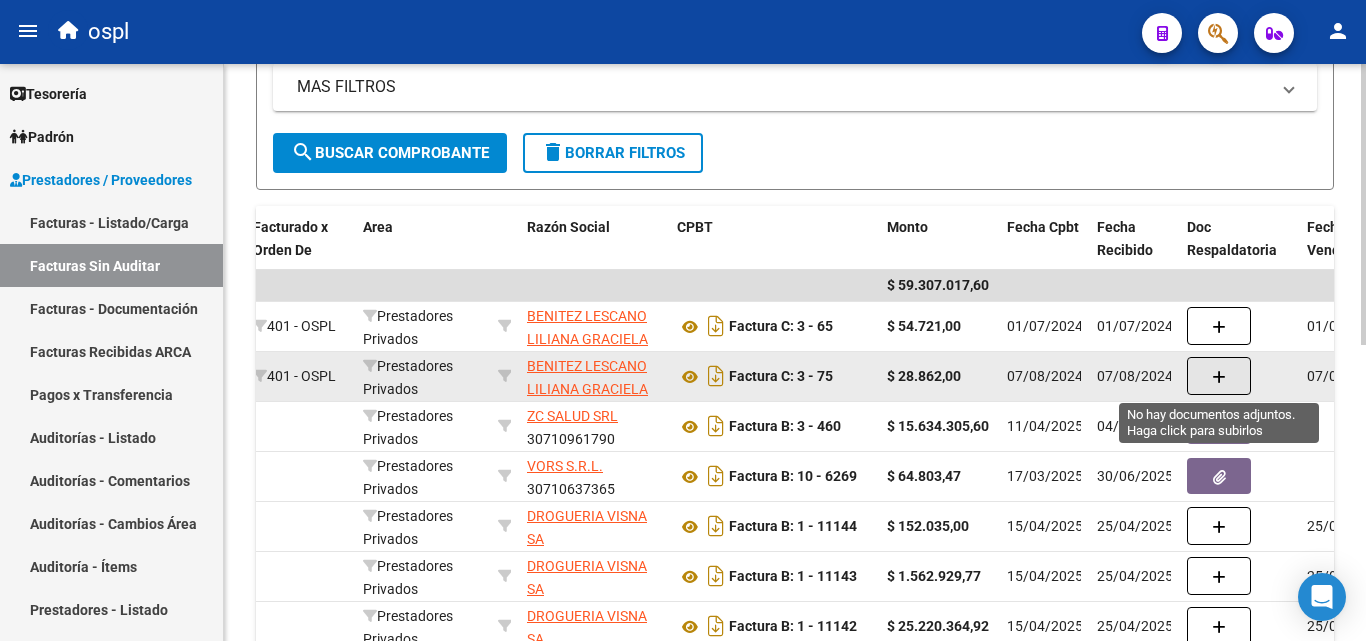 click 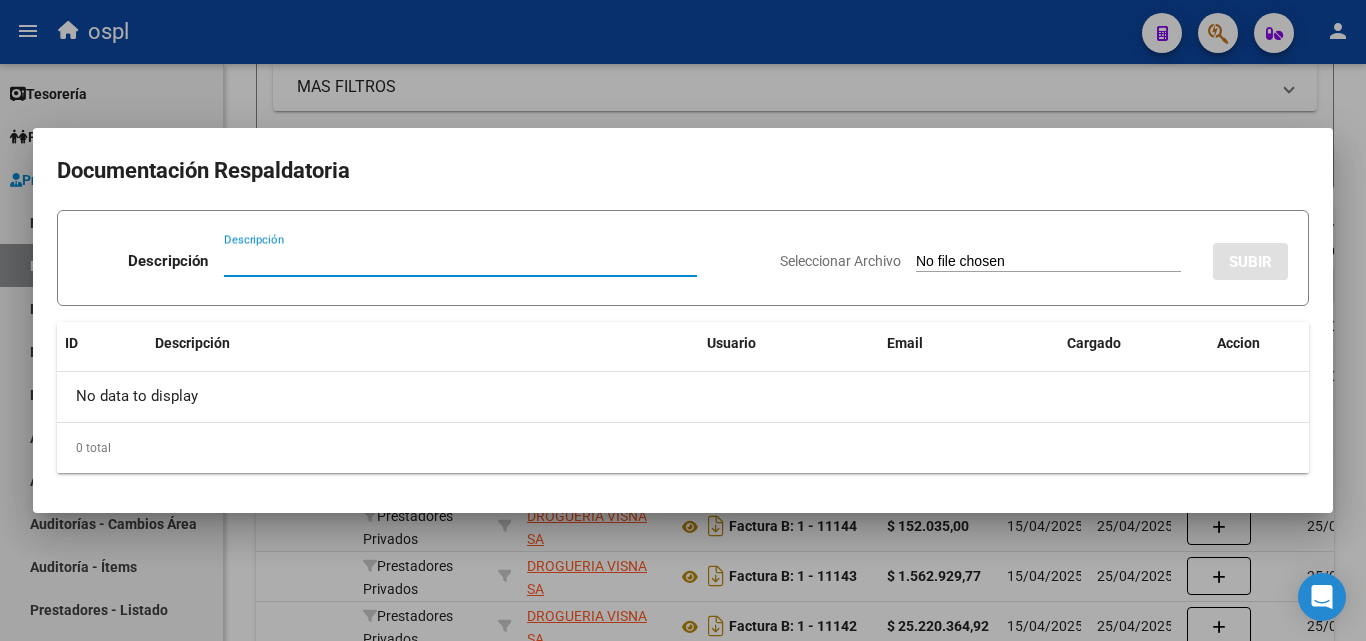 click on "Seleccionar Archivo" at bounding box center [1048, 262] 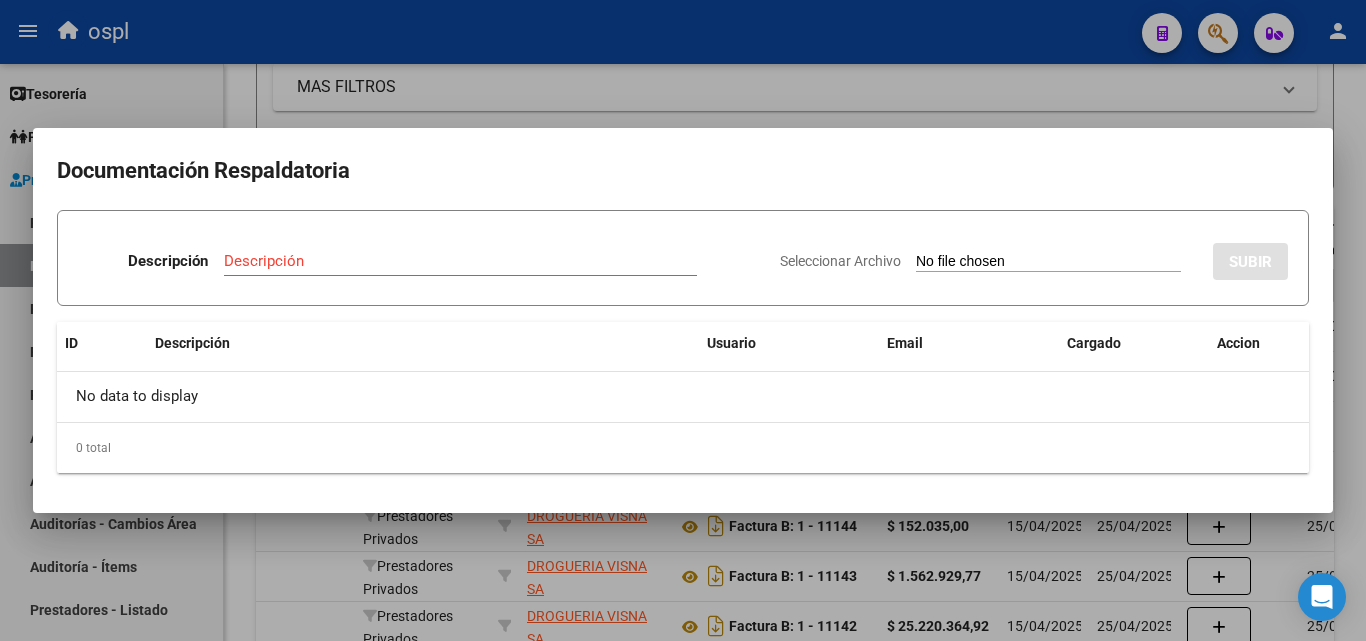 type on "C:\fakepath\ospl julio 24.pdf" 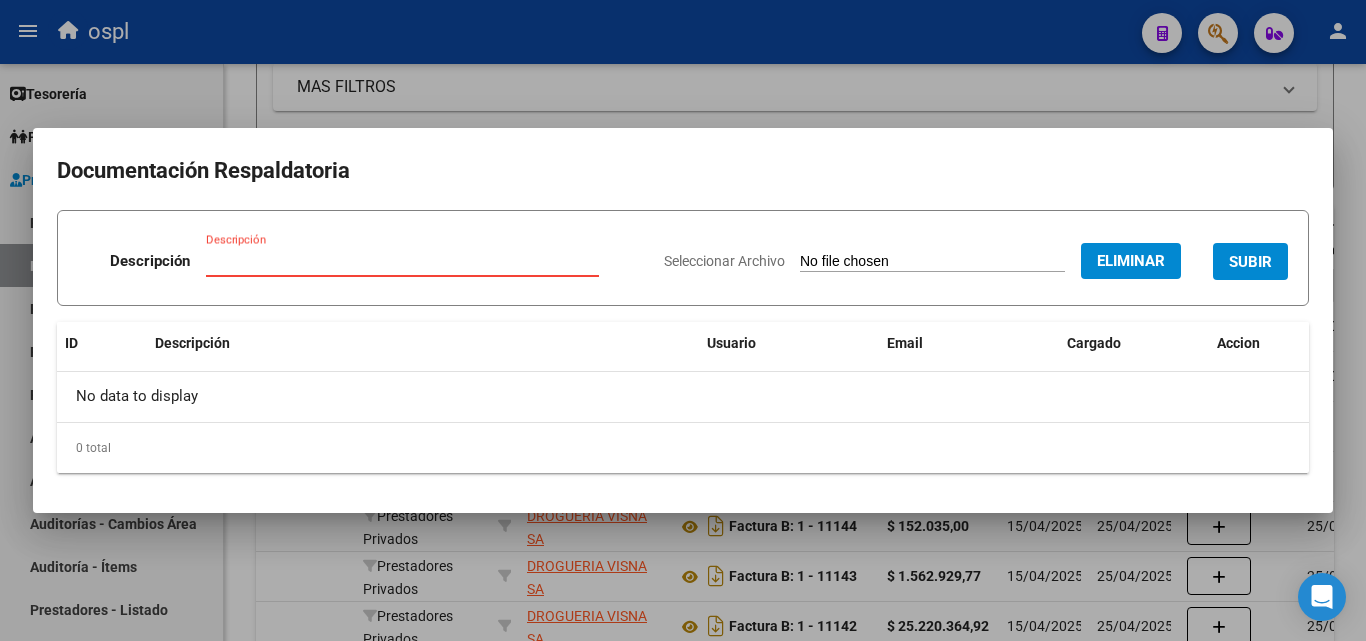 click on "Descripción" at bounding box center (402, 261) 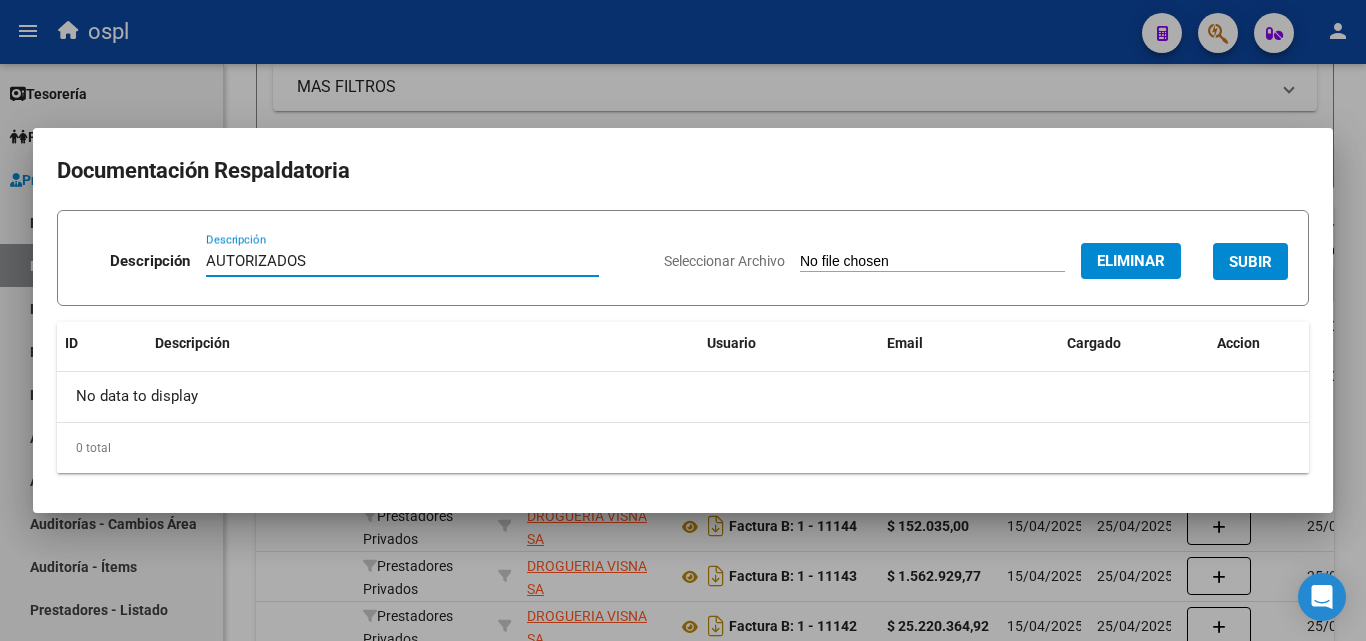 type on "AUTORIZADOS" 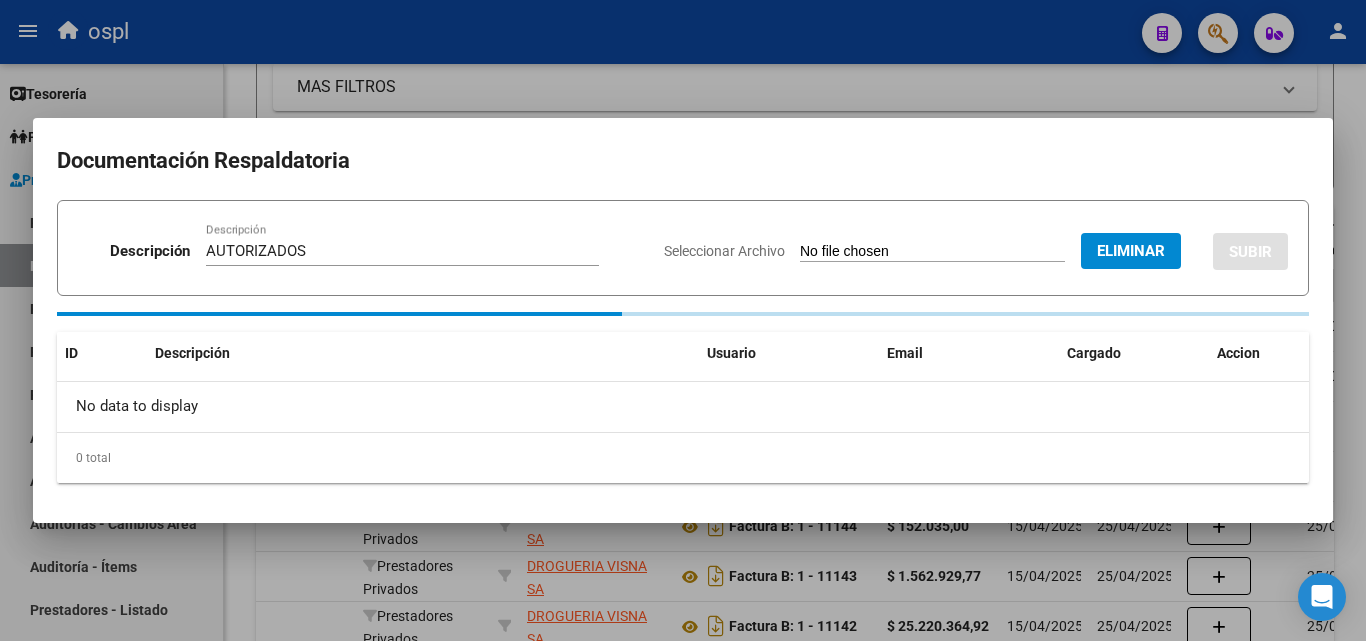 type 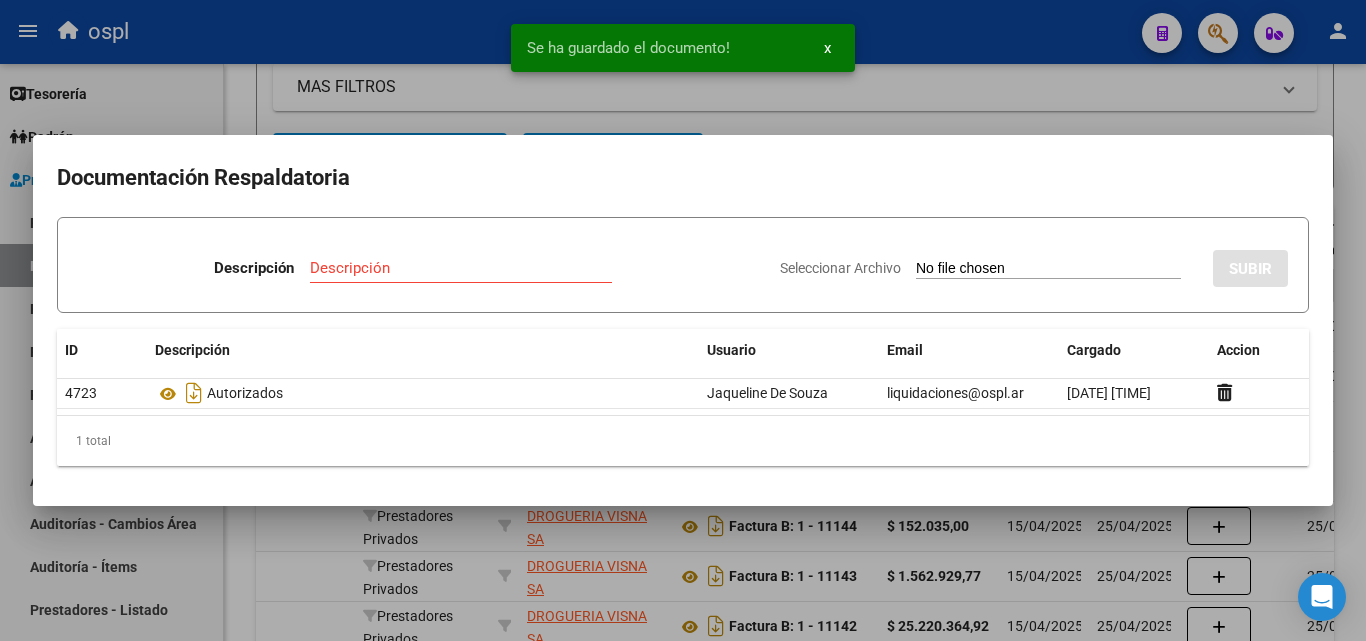 click on "Seleccionar Archivo" at bounding box center [1048, 269] 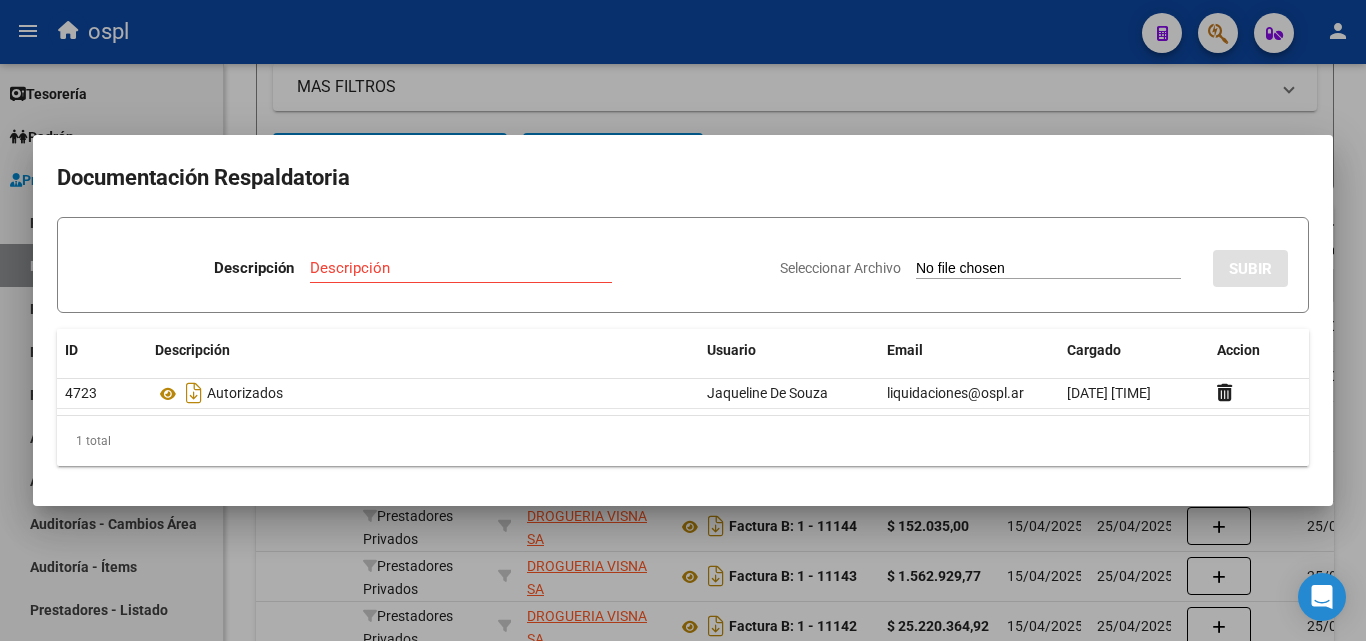 type on "C:\fakepath\OSPL julio 24.xlsx" 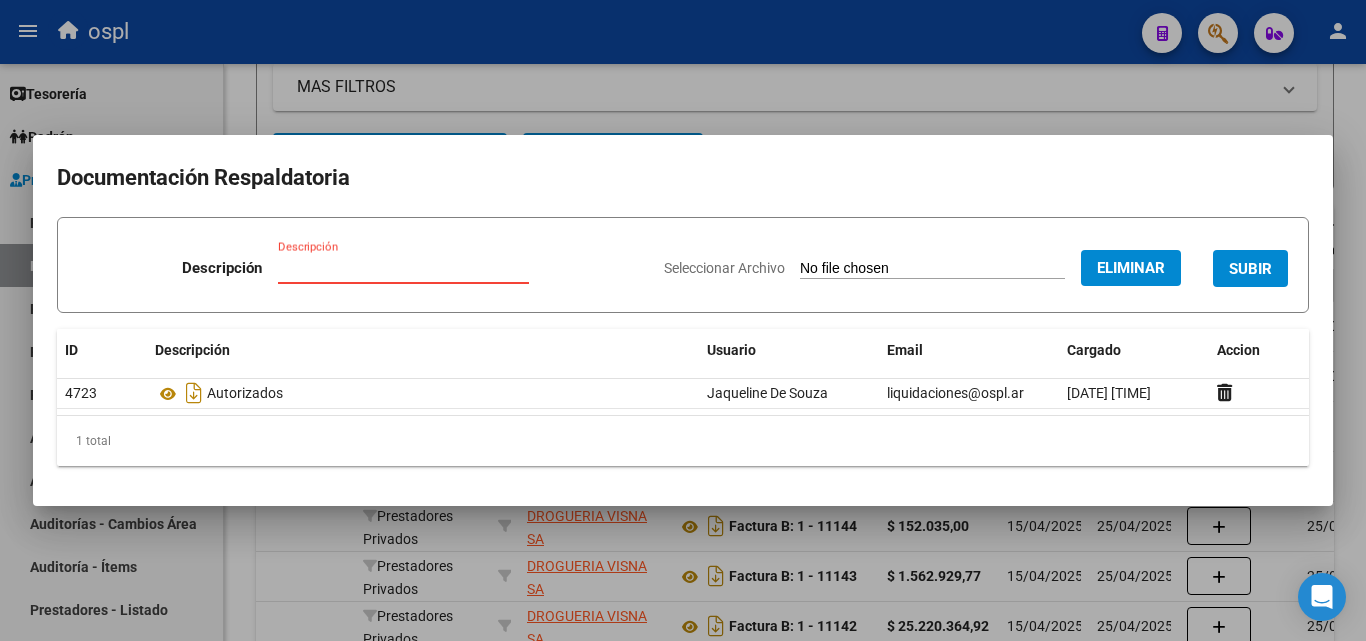 click on "Descripción" at bounding box center [403, 268] 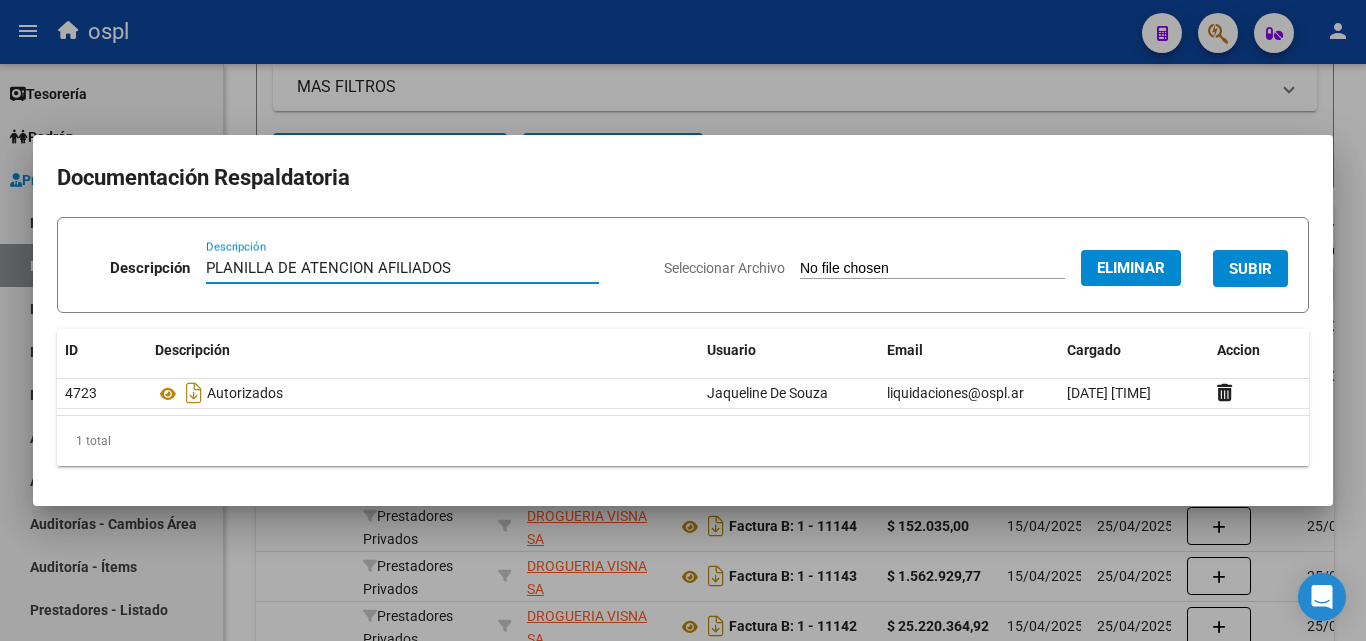 type on "PLANILLA DE ATENCION AFILIADOS" 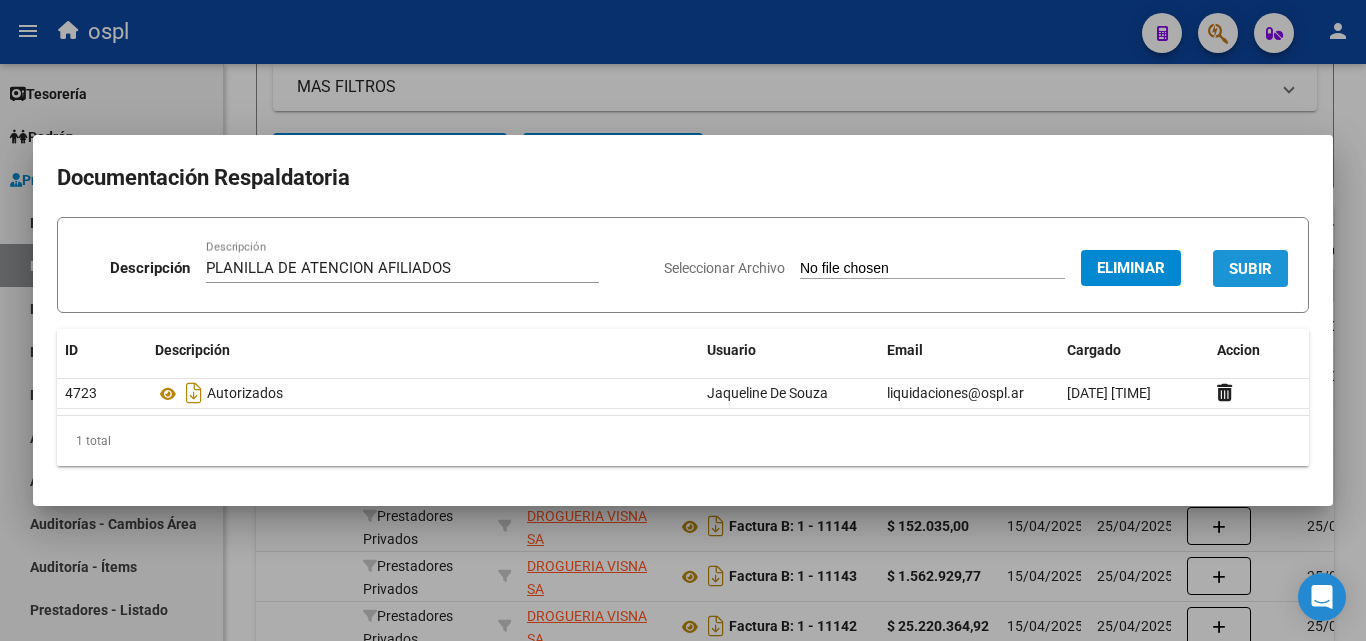 click on "SUBIR" at bounding box center (1250, 268) 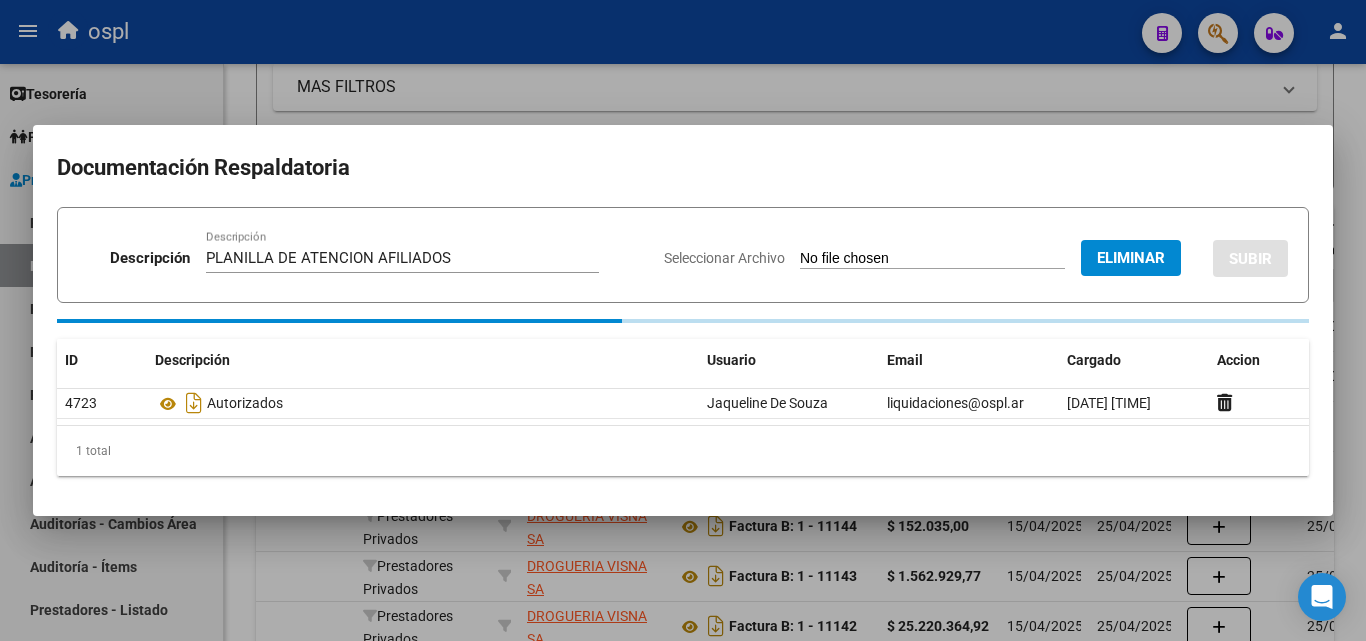 type 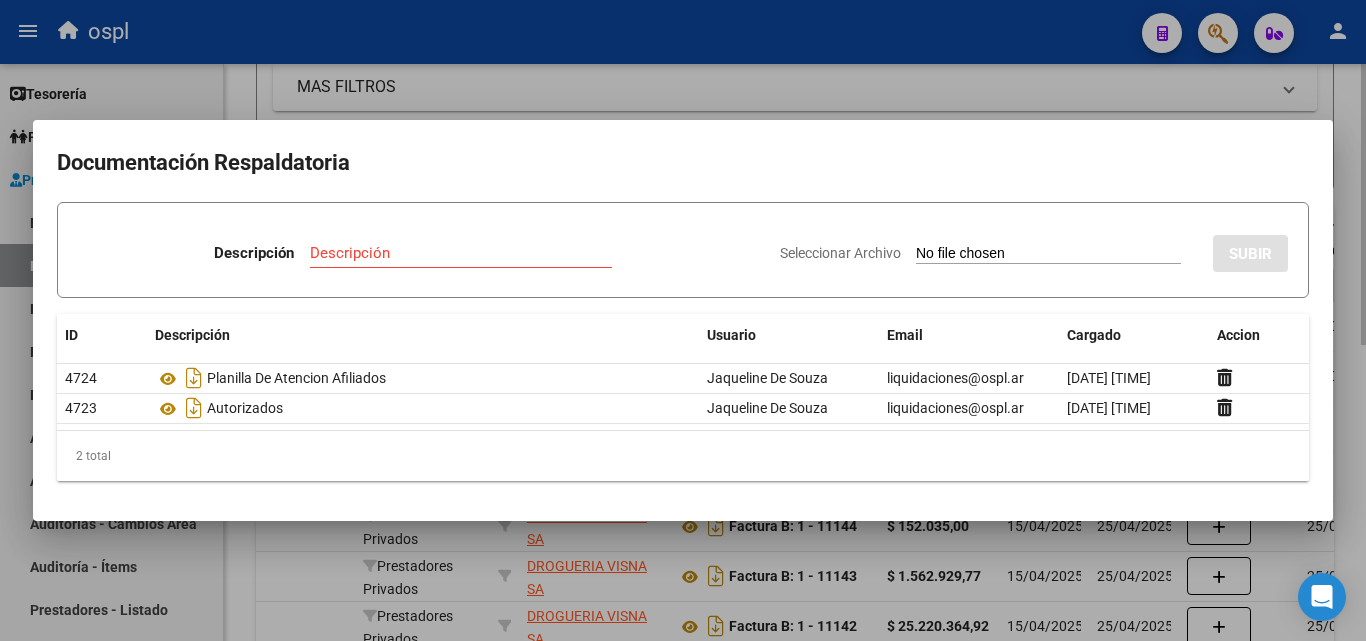 click at bounding box center [683, 320] 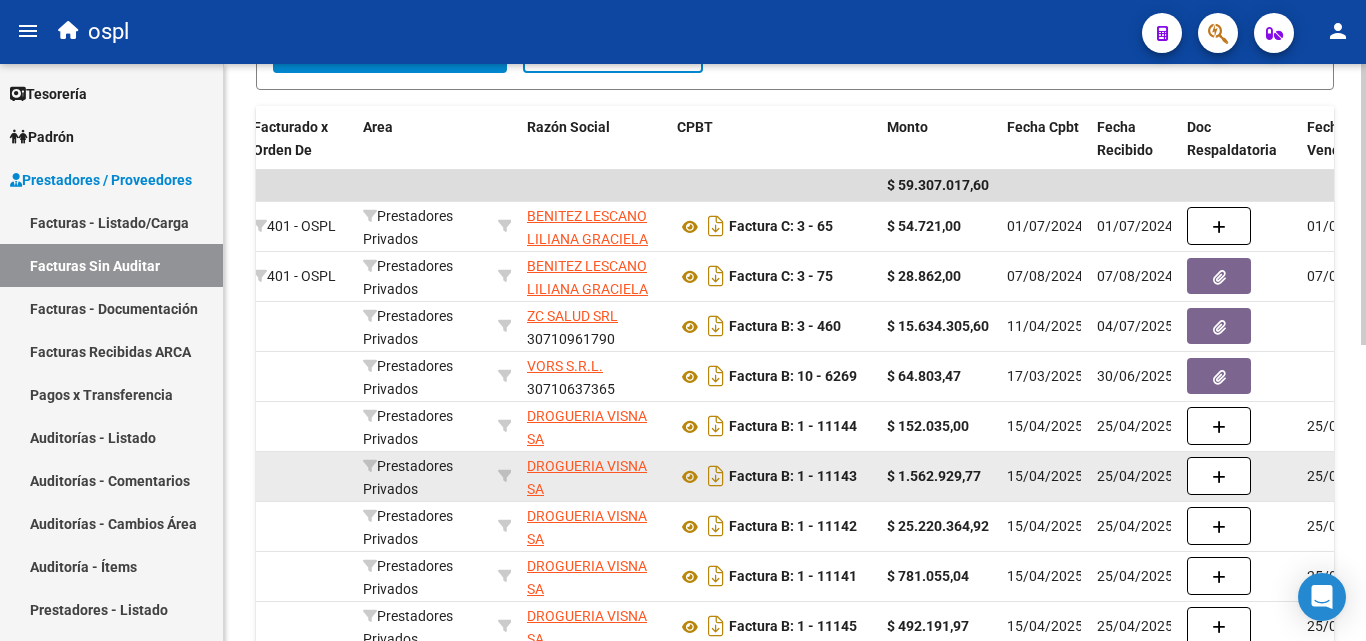 scroll, scrollTop: 508, scrollLeft: 0, axis: vertical 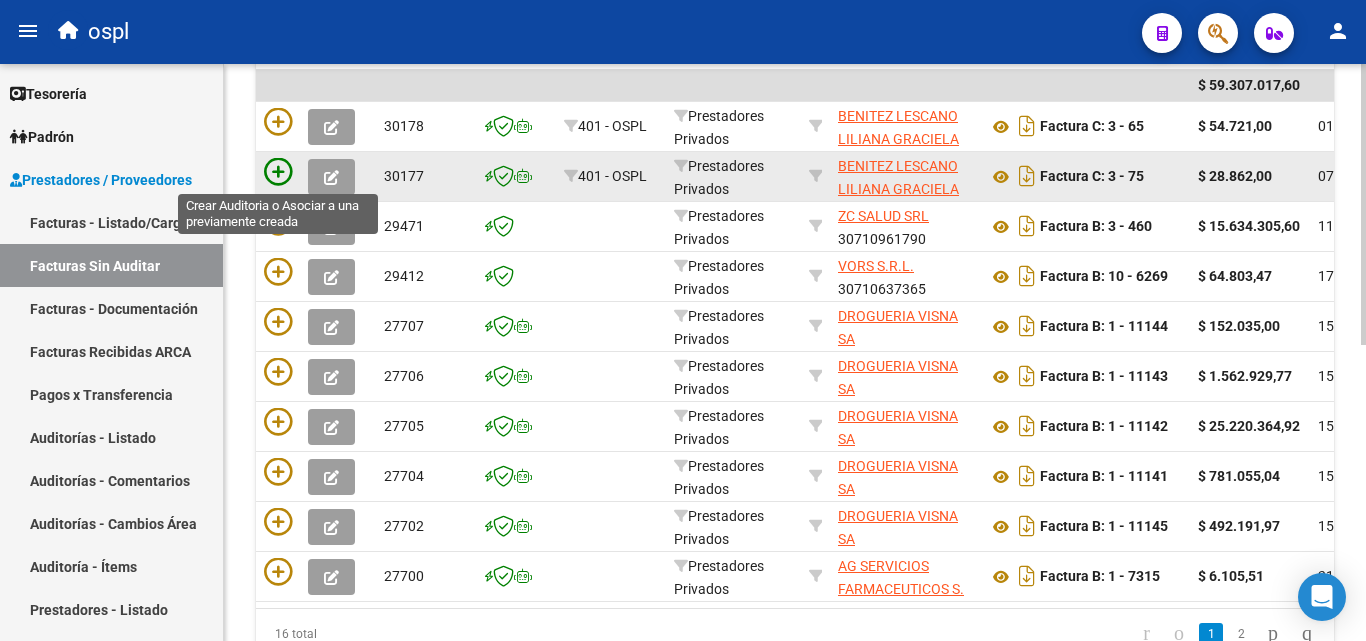 click 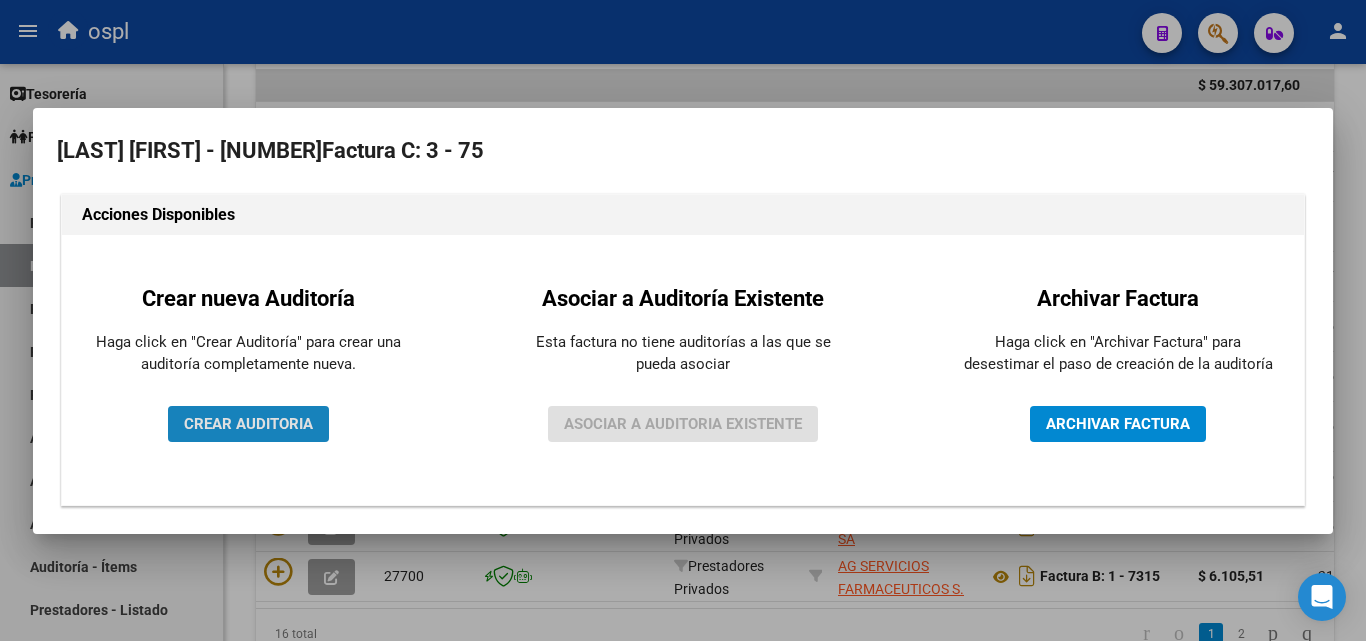 click on "CREAR AUDITORIA" at bounding box center [248, 424] 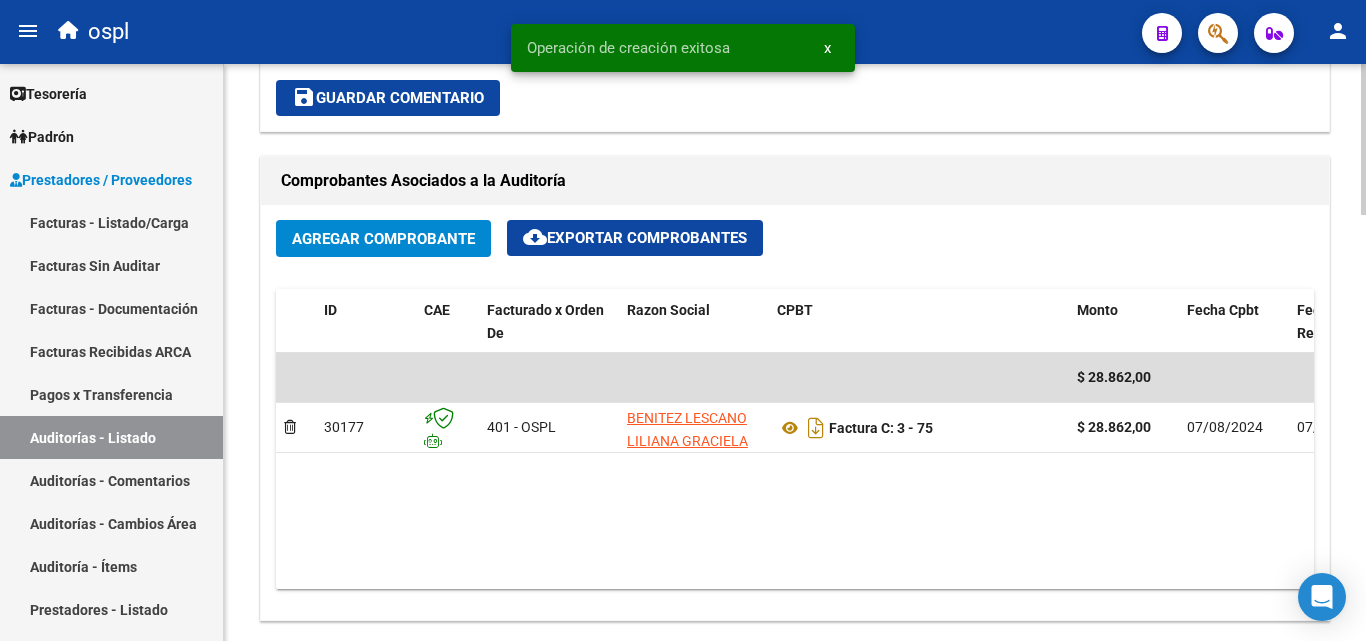 scroll, scrollTop: 900, scrollLeft: 0, axis: vertical 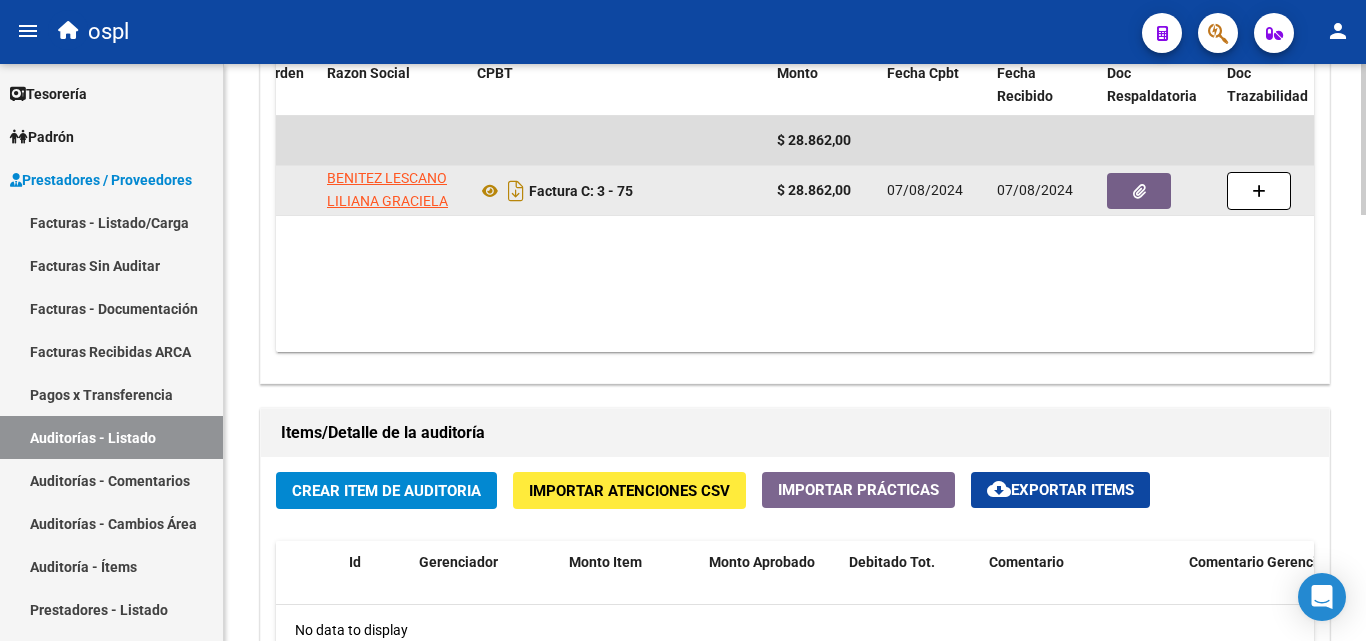 click 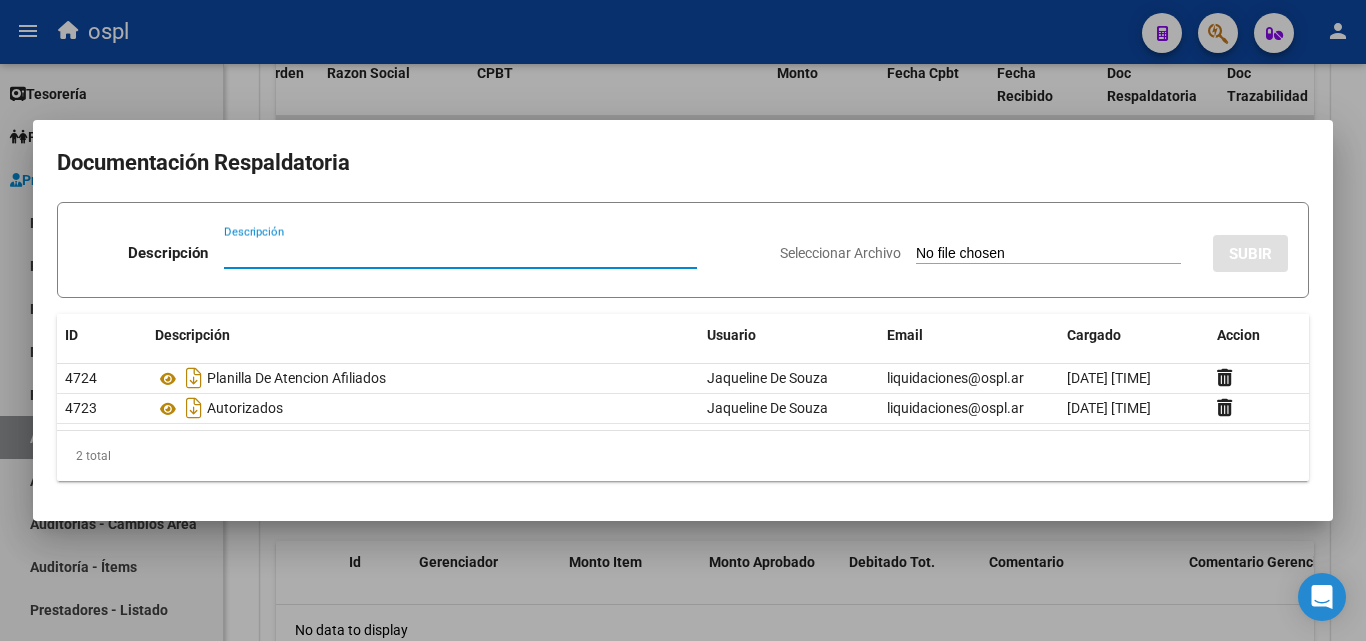 click at bounding box center (683, 320) 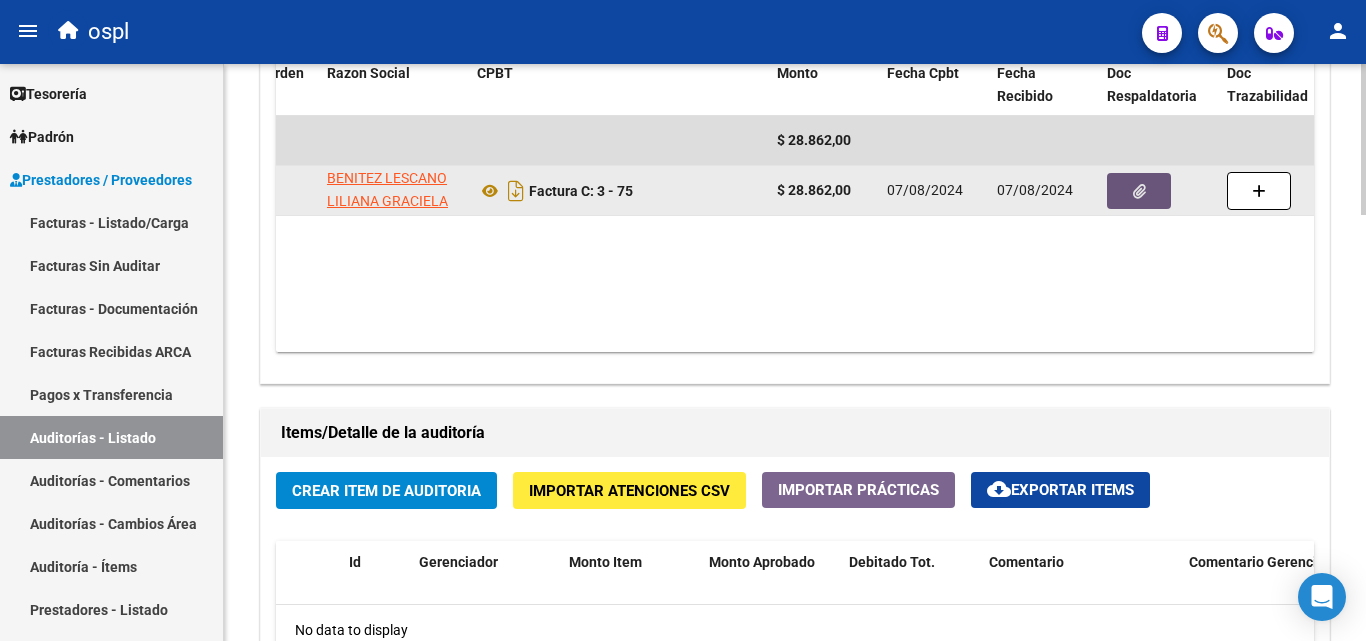 click 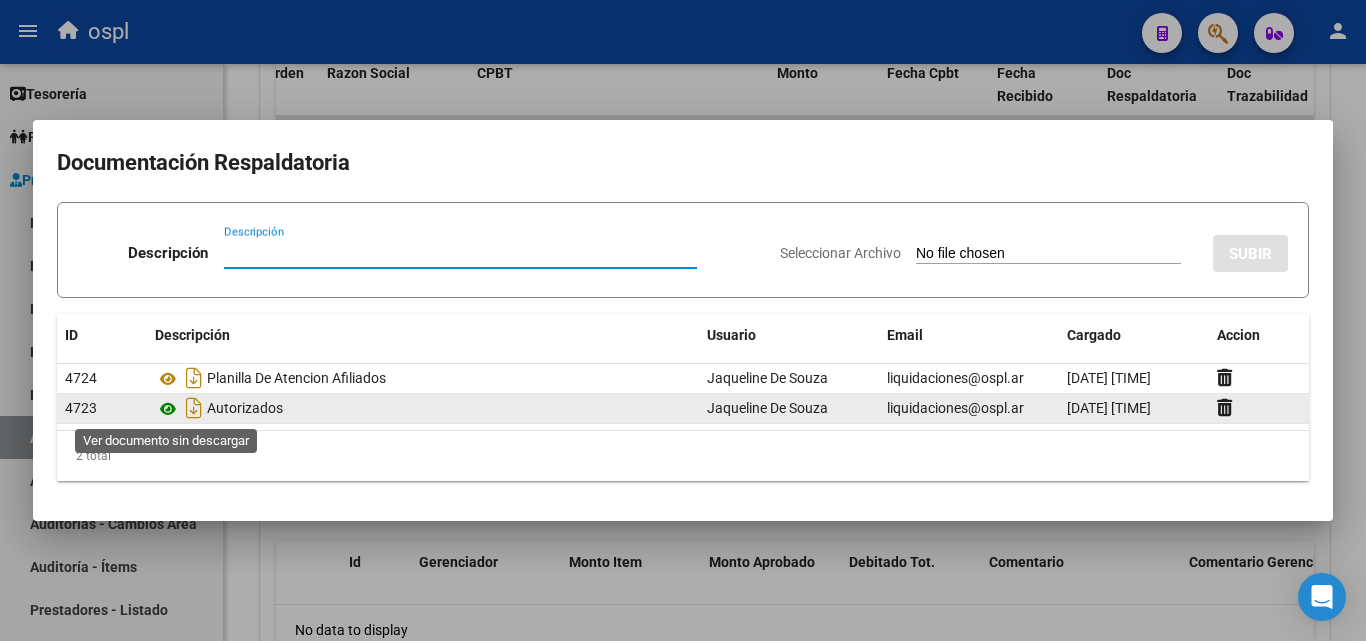 click 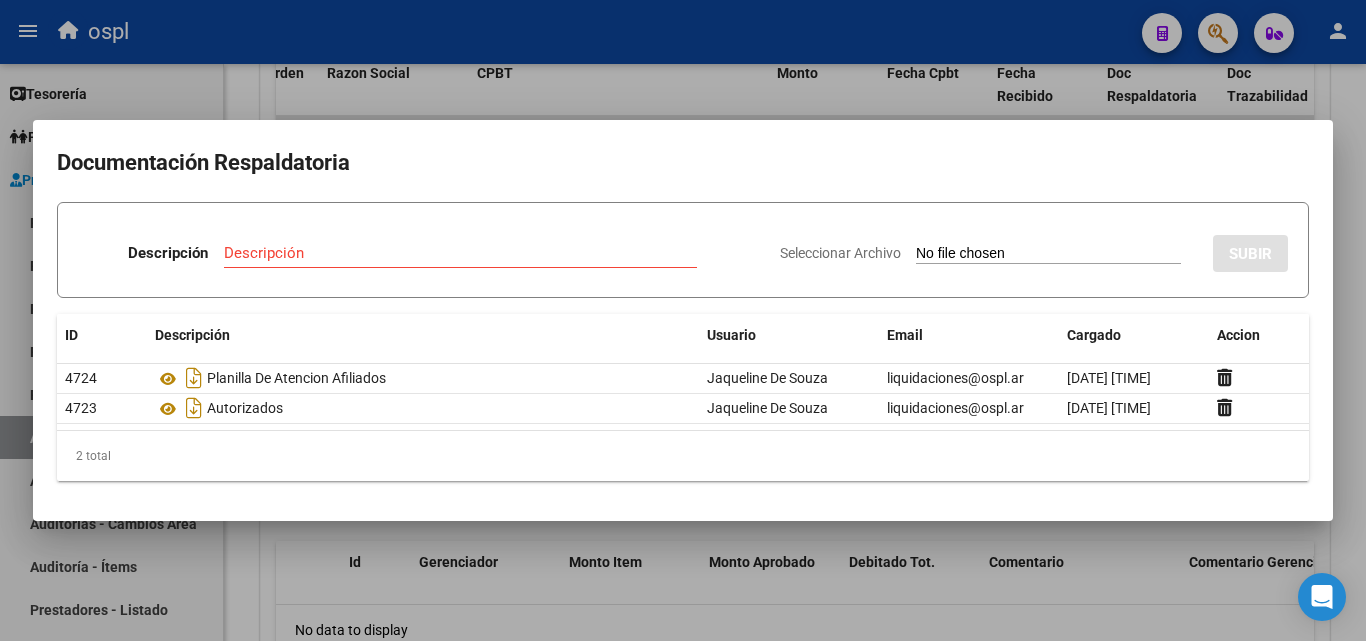 click on "Seleccionar Archivo" at bounding box center [1048, 254] 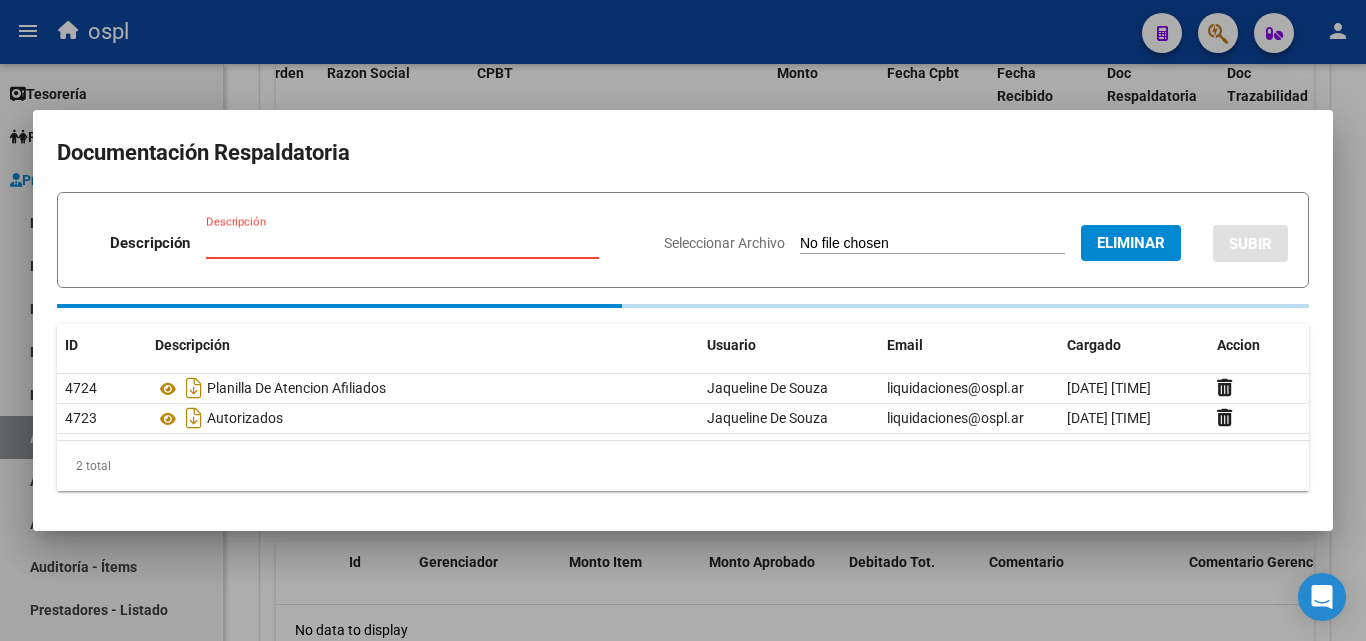 click on "Descripción" at bounding box center (402, 243) 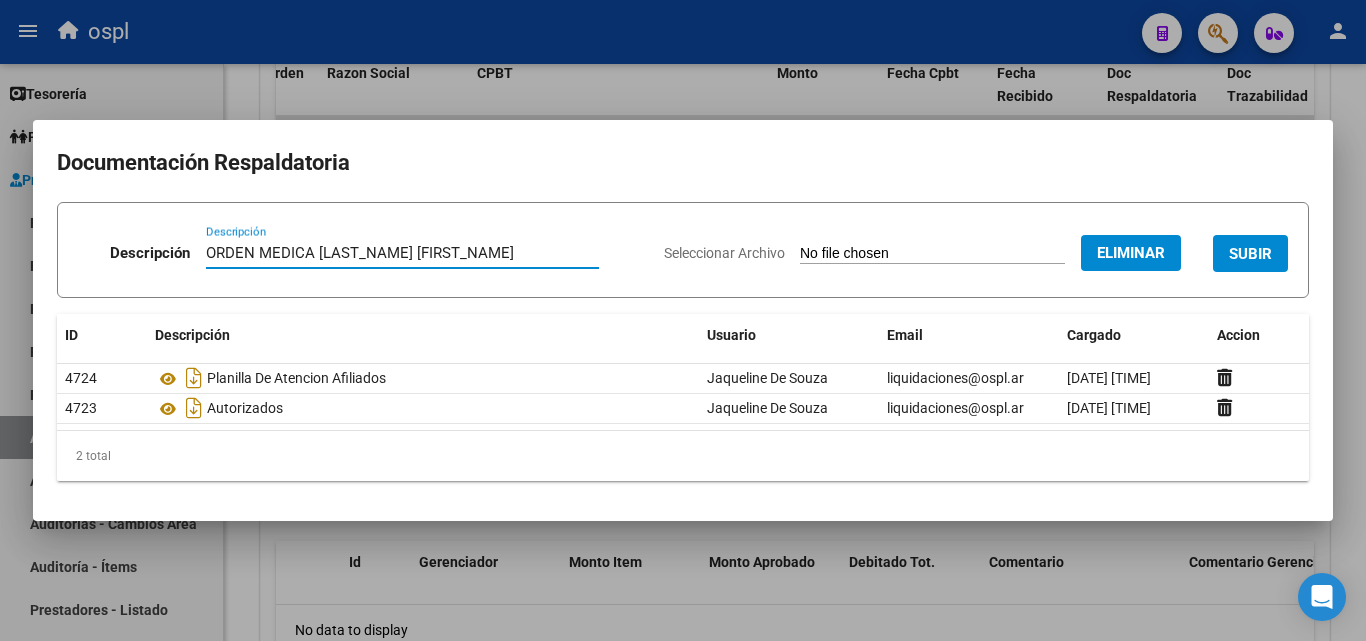 type on "ORDEN MEDICA [LAST_NAME] [FIRST_NAME]" 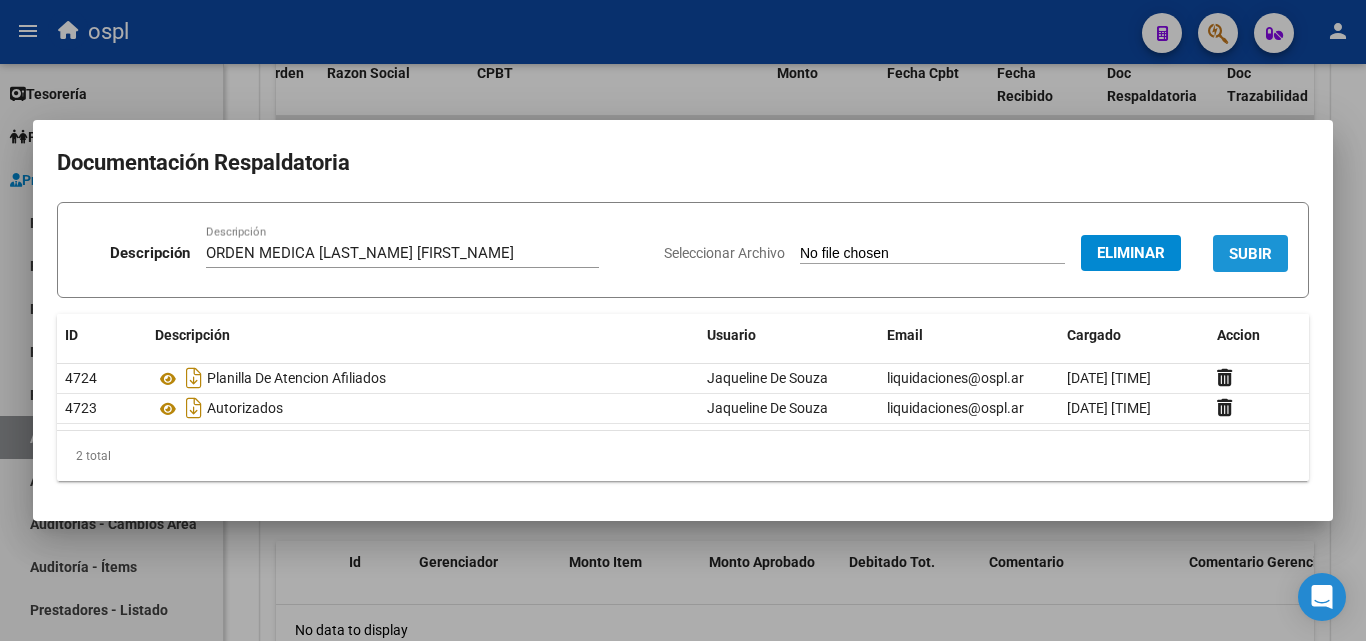 click on "SUBIR" at bounding box center [1250, 254] 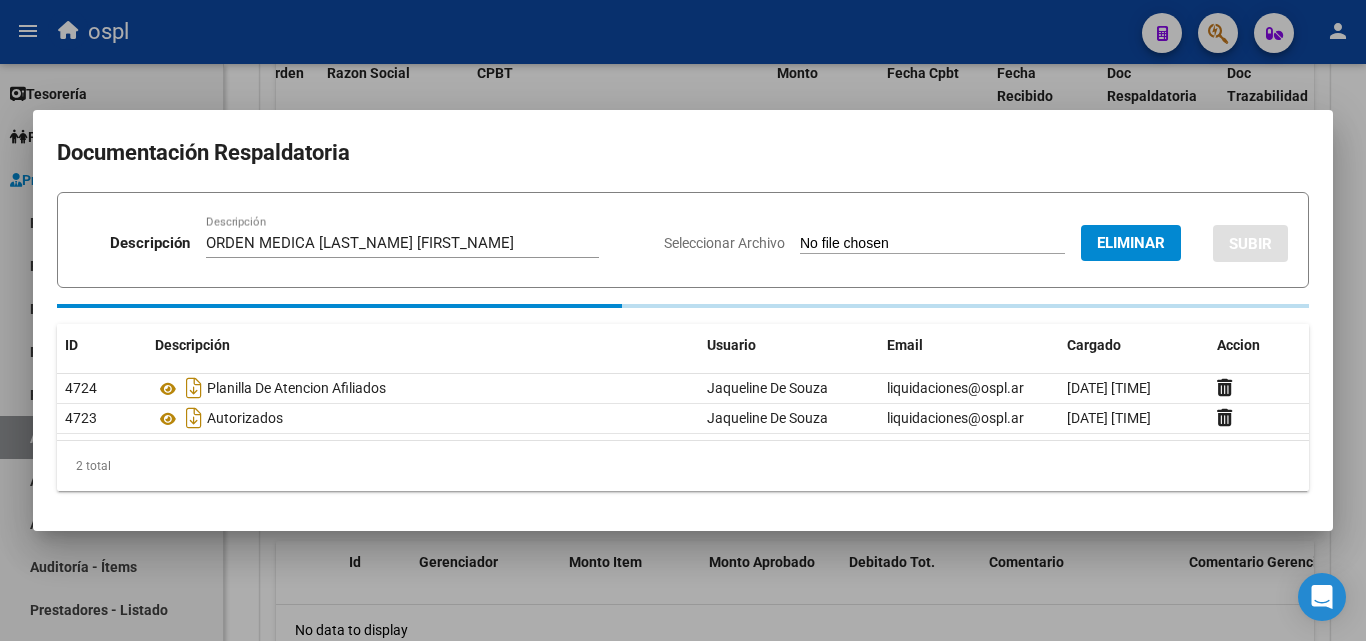 type 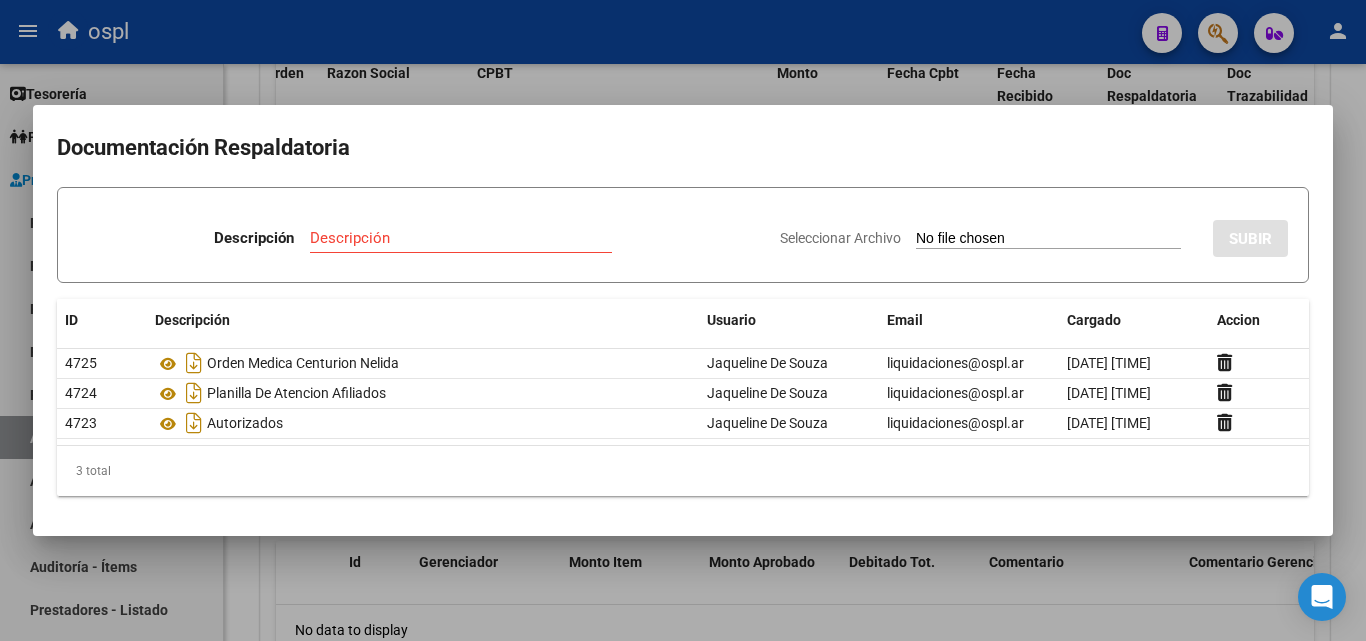 click on "Seleccionar Archivo" at bounding box center [1048, 239] 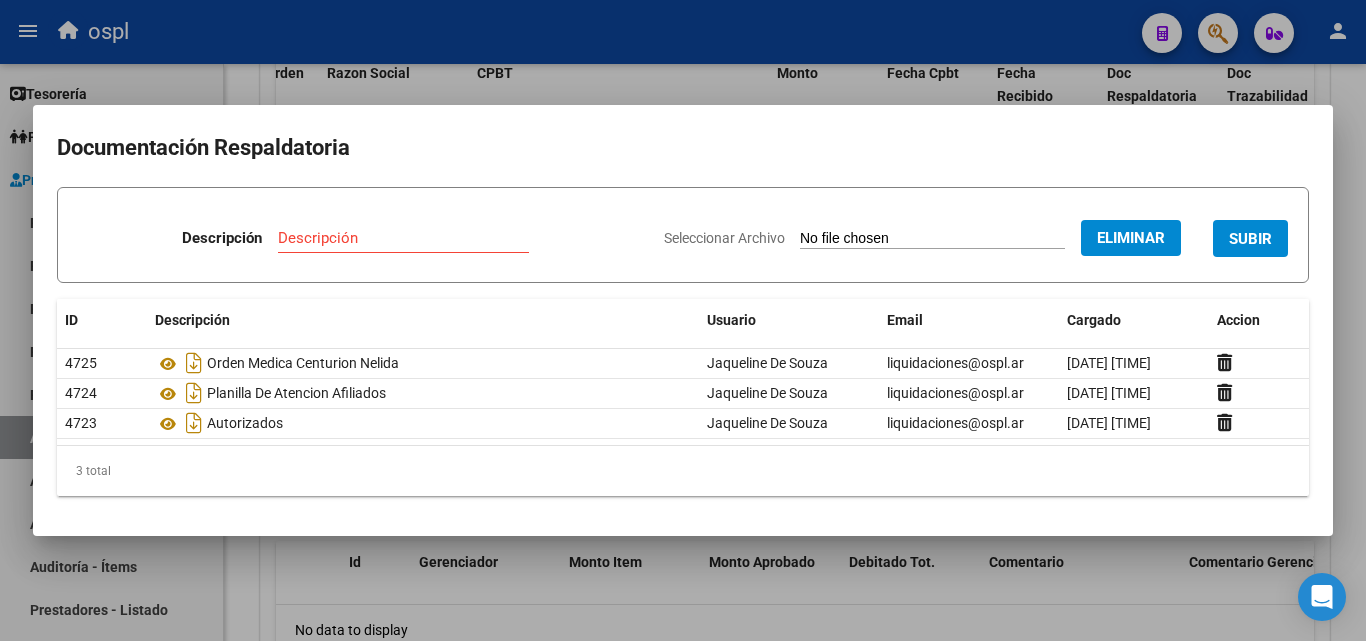 click on "Descripción" at bounding box center (403, 238) 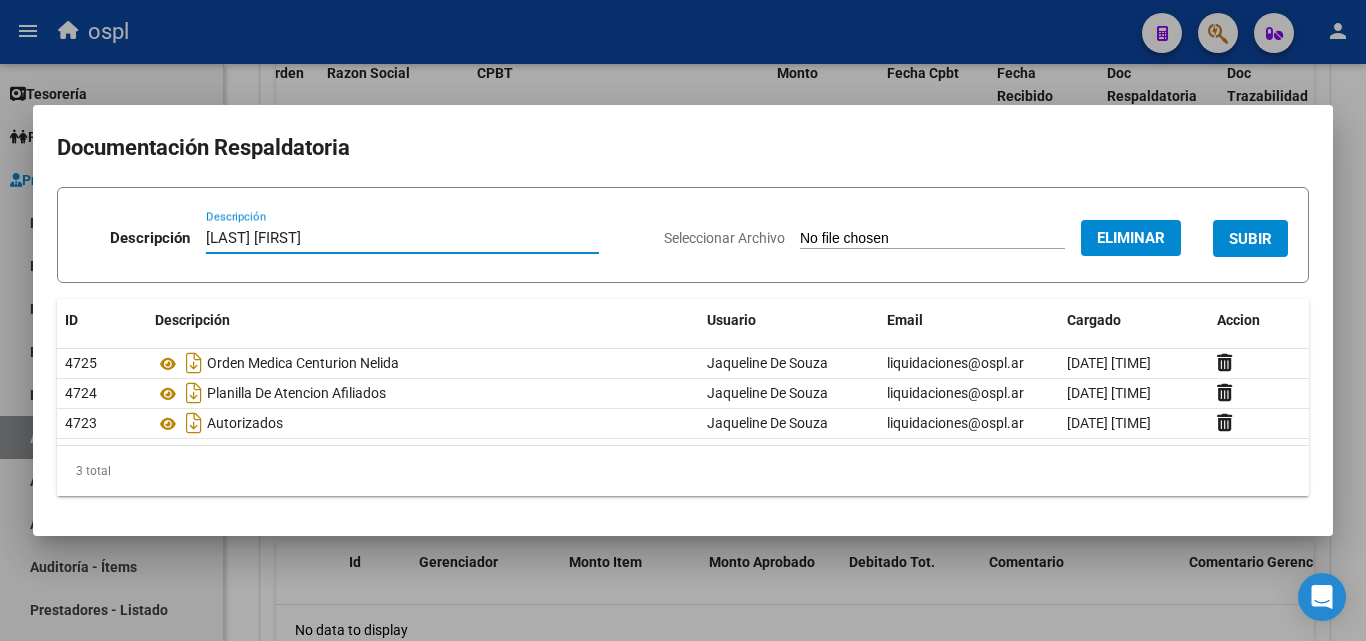click on "[LAST] [FIRST]" at bounding box center (402, 238) 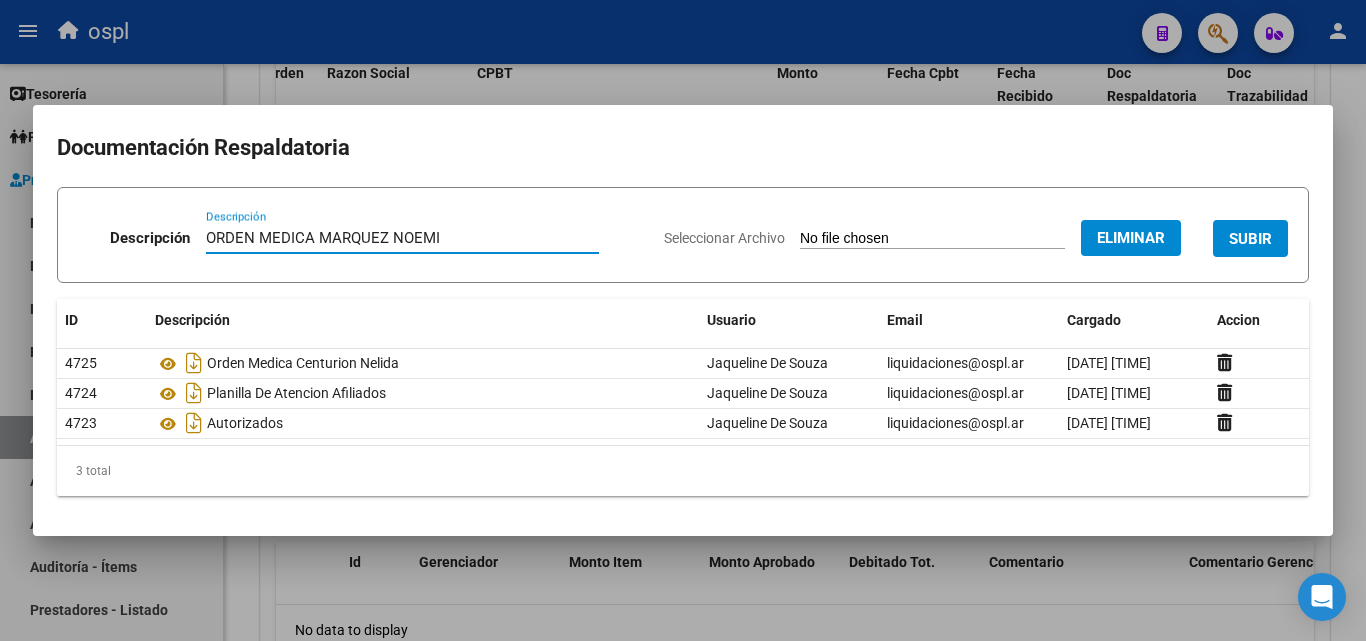 type on "ORDEN MEDICA MARQUEZ NOEMI" 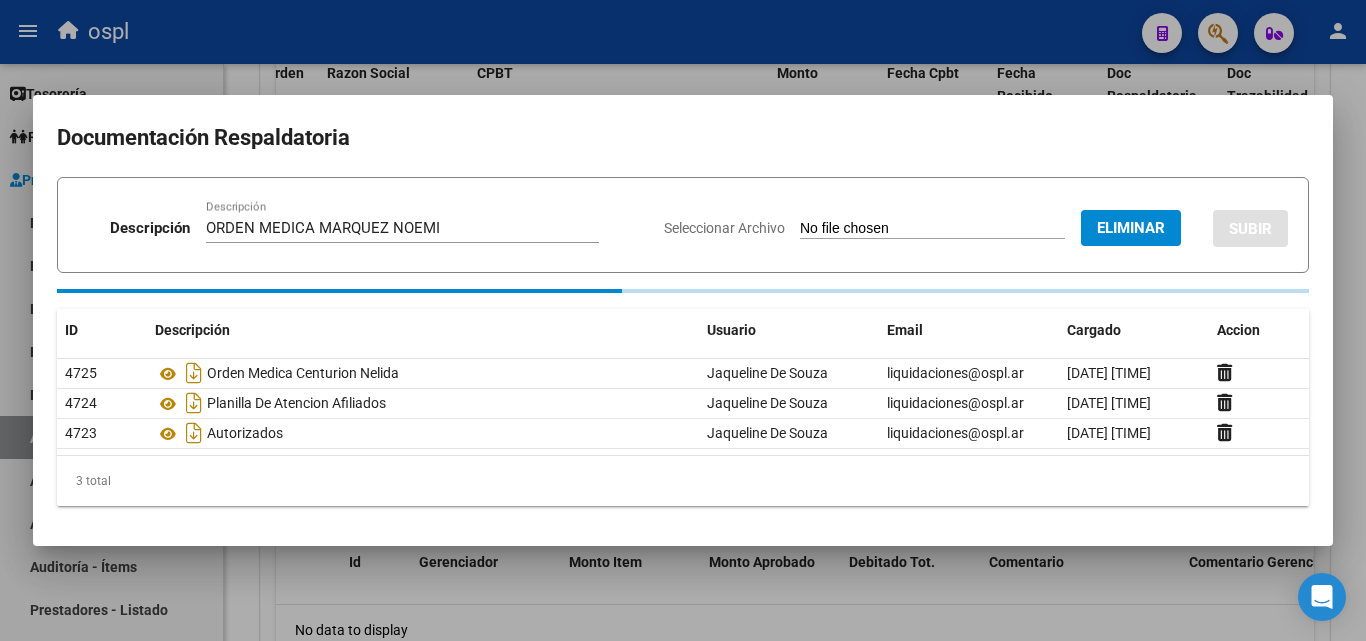 type 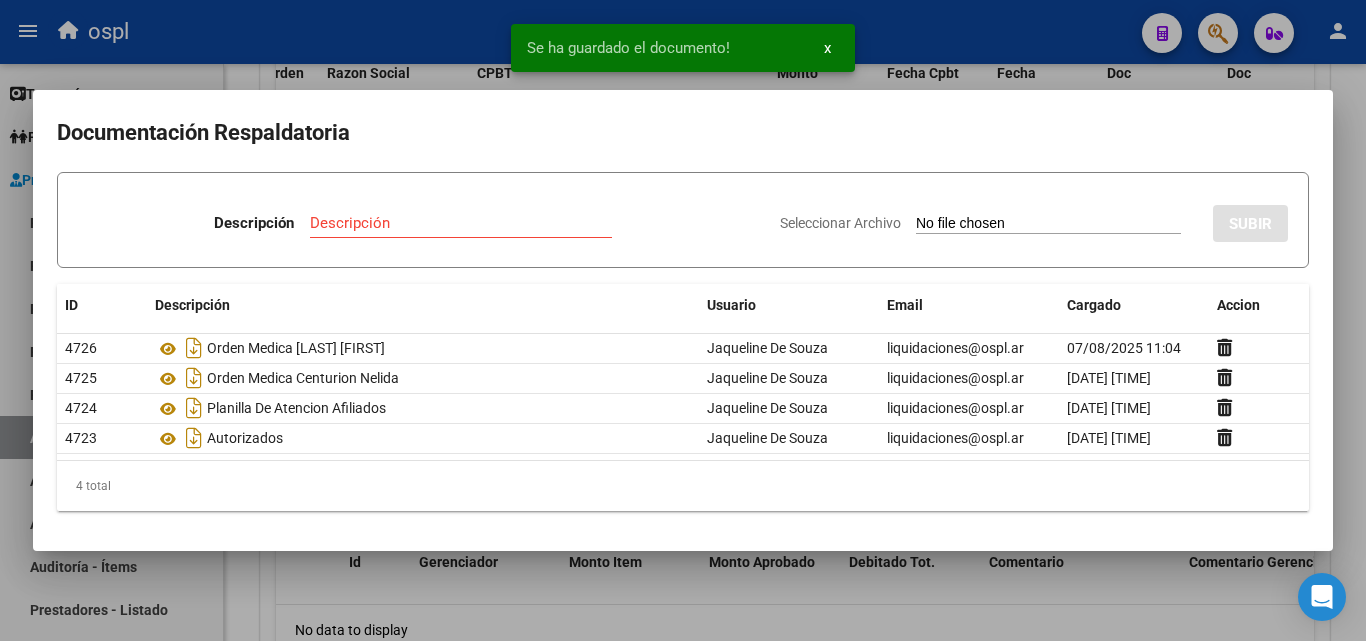 click on "Seleccionar Archivo" at bounding box center (1048, 224) 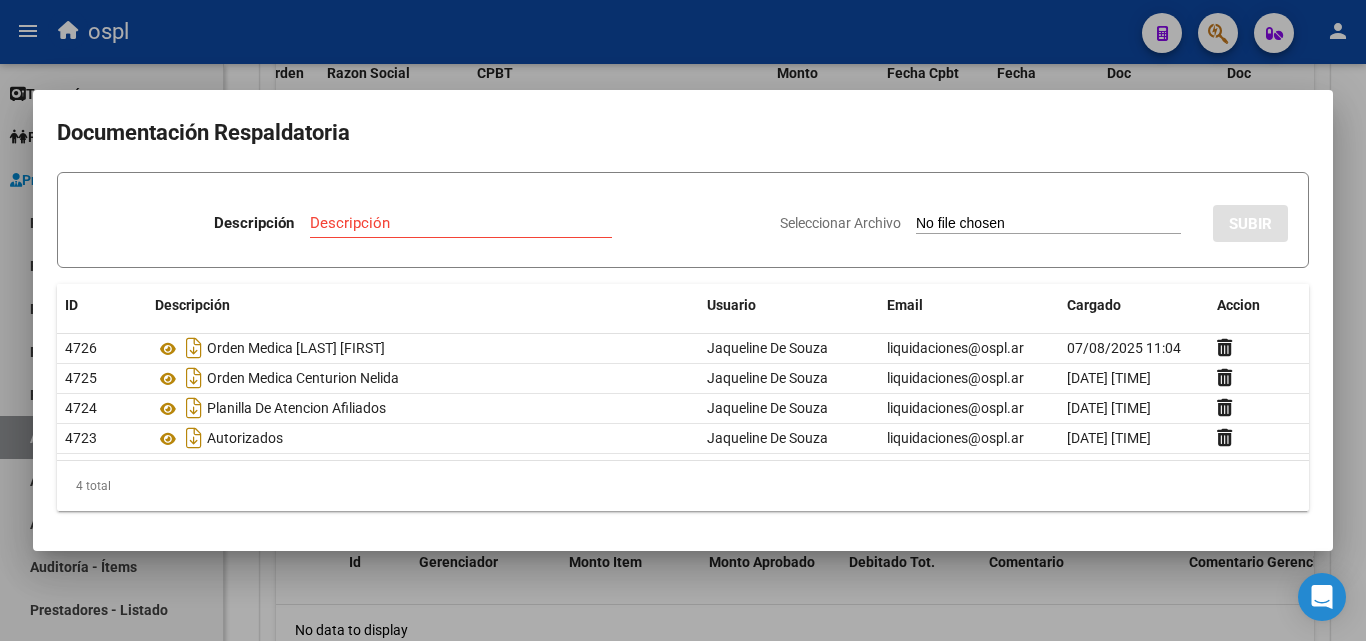 type on "C:\fakepath\[NUMBER] - [FIRST_NAME].jpg" 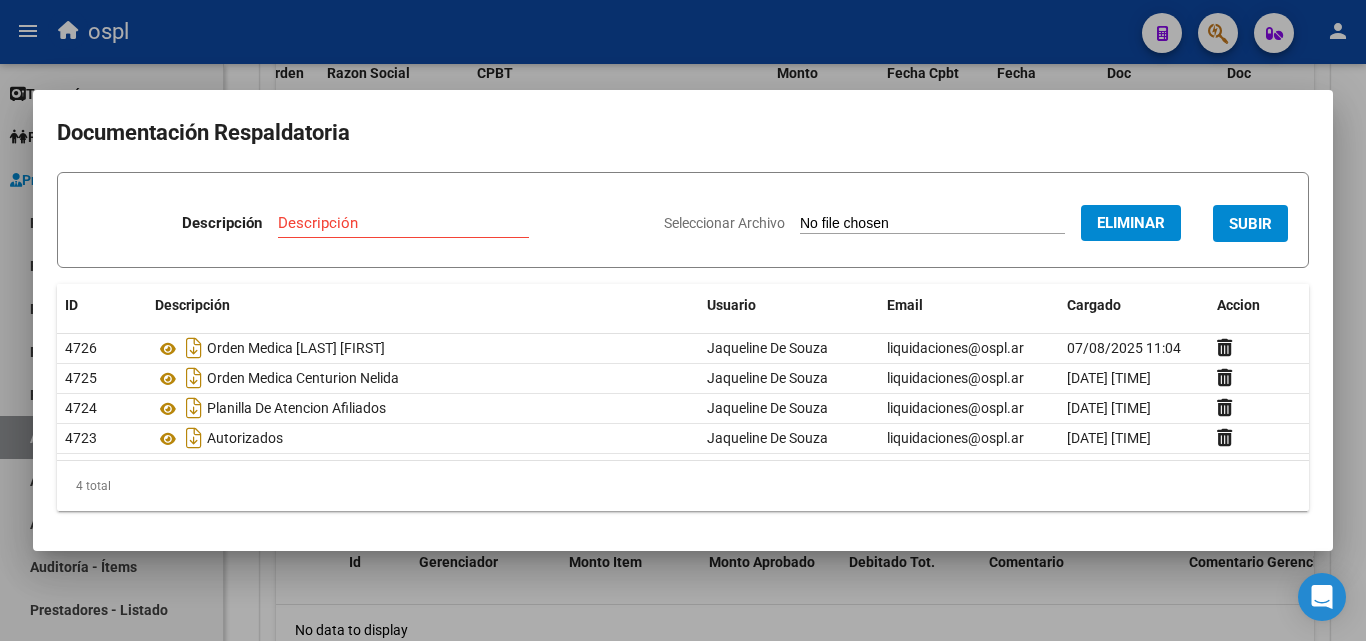 click on "Descripción" at bounding box center [403, 223] 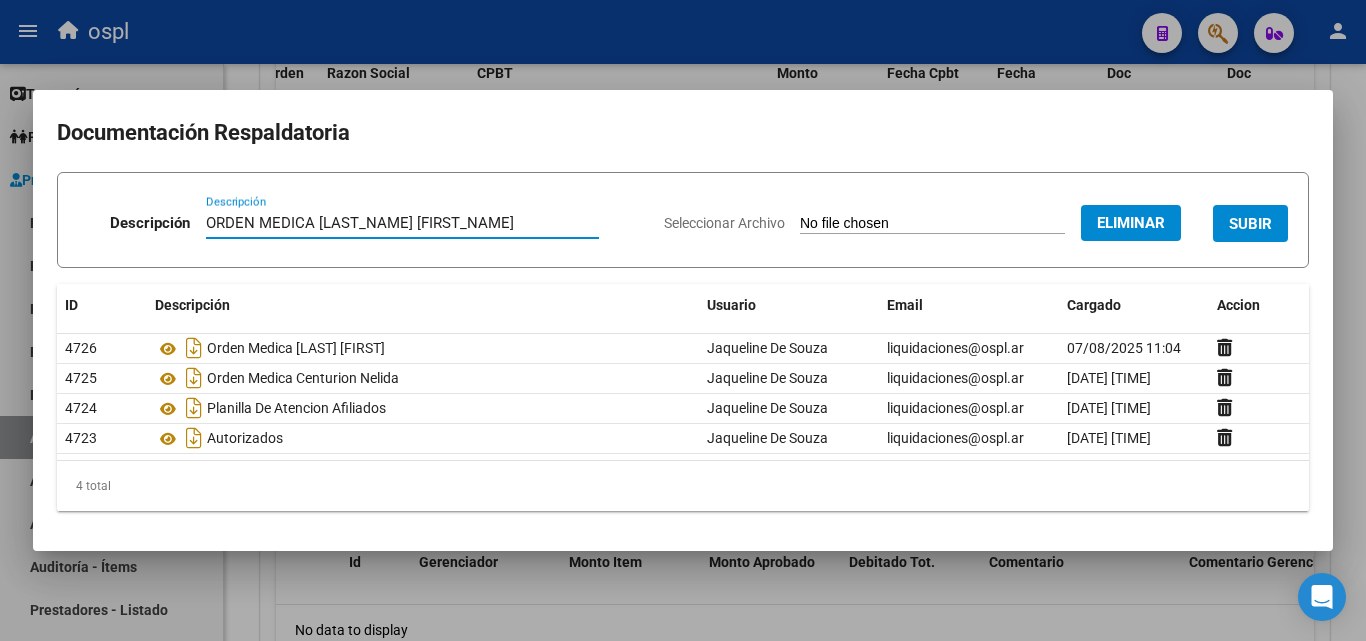 type on "ORDEN MEDICA [LAST_NAME] [FIRST_NAME]" 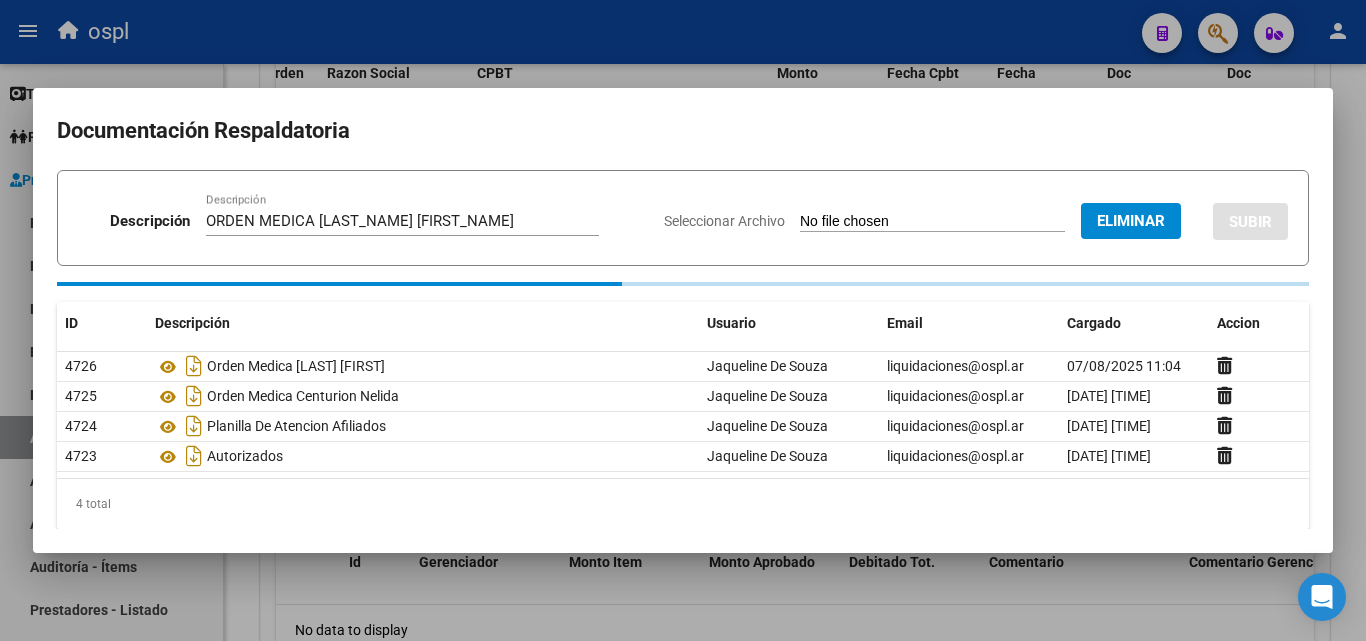 type 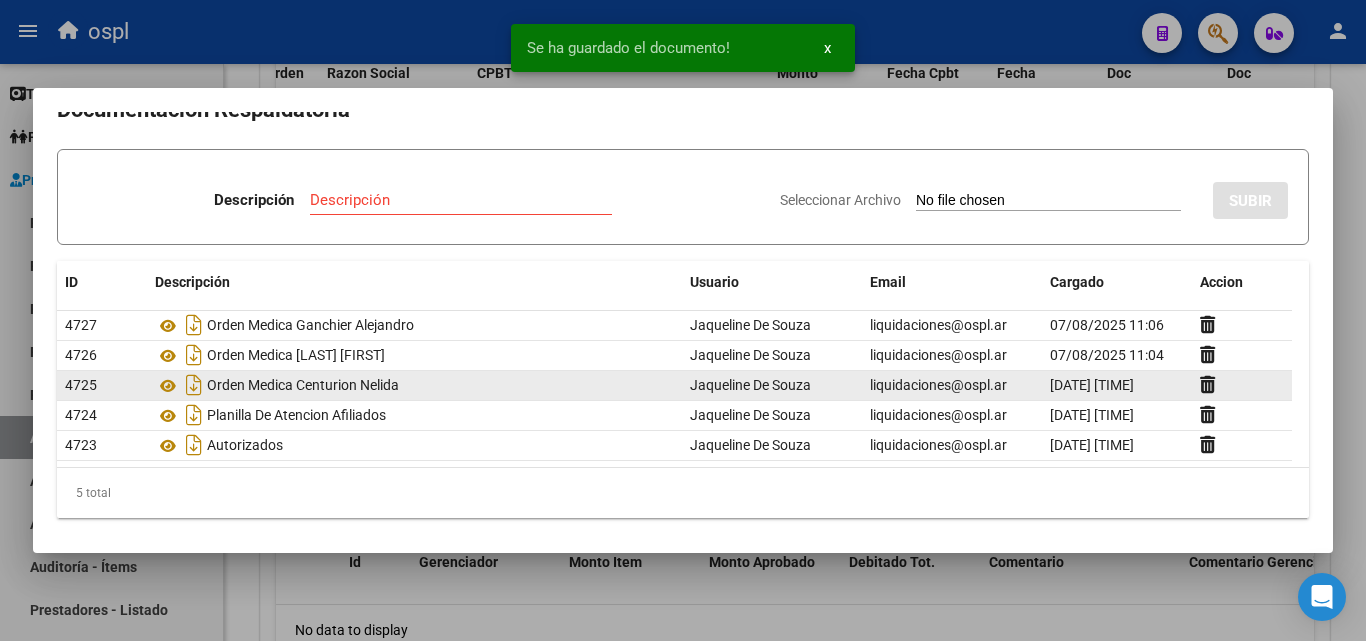 scroll, scrollTop: 26, scrollLeft: 0, axis: vertical 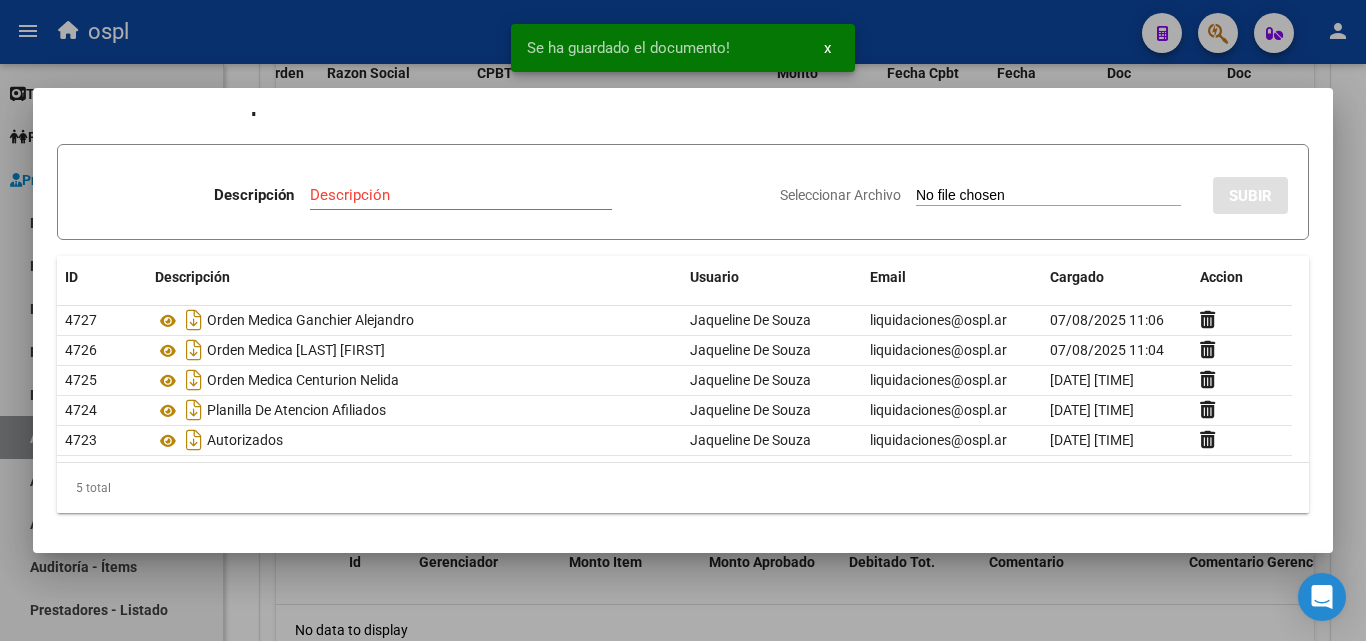 click at bounding box center (683, 320) 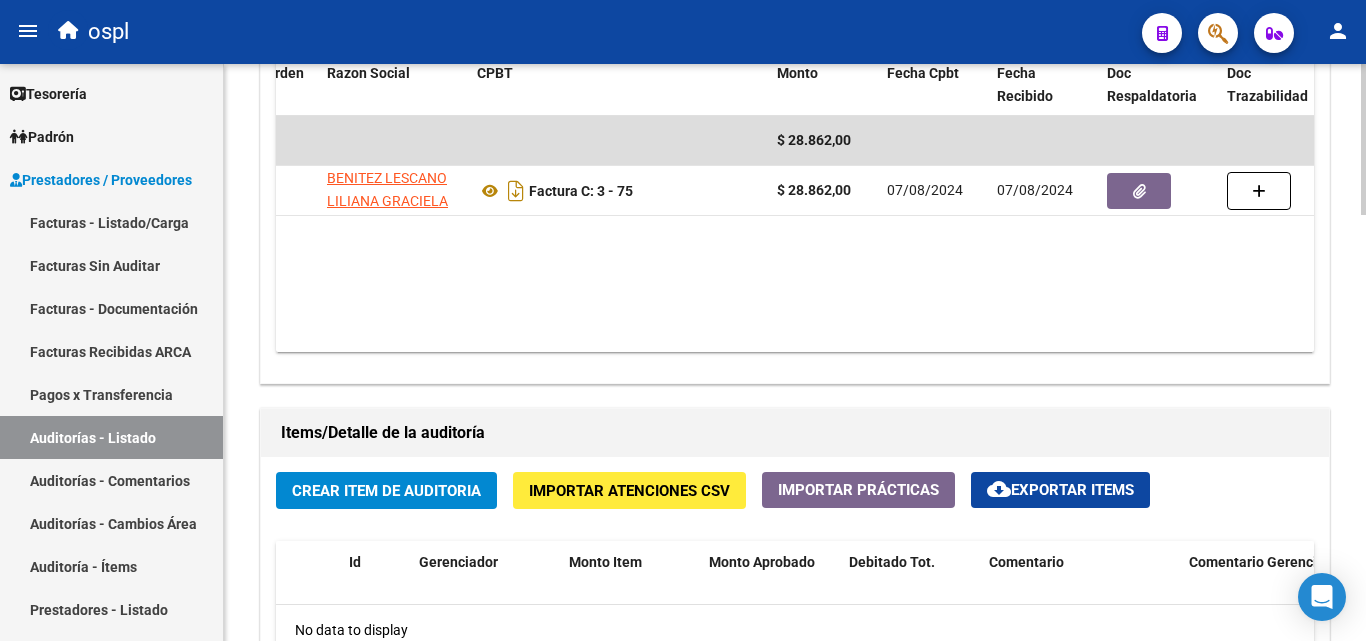 click on "$ 28.862,00 30177  401 - OSPL BENITEZ LESCANO LILIANA GRACIELA  Factura C: 3 - 75  $ 28.862,00 07/08/2024 07/08/2024 05/08/2025 Francisco Acosta Ryan - franacostaryan@gmail.com" 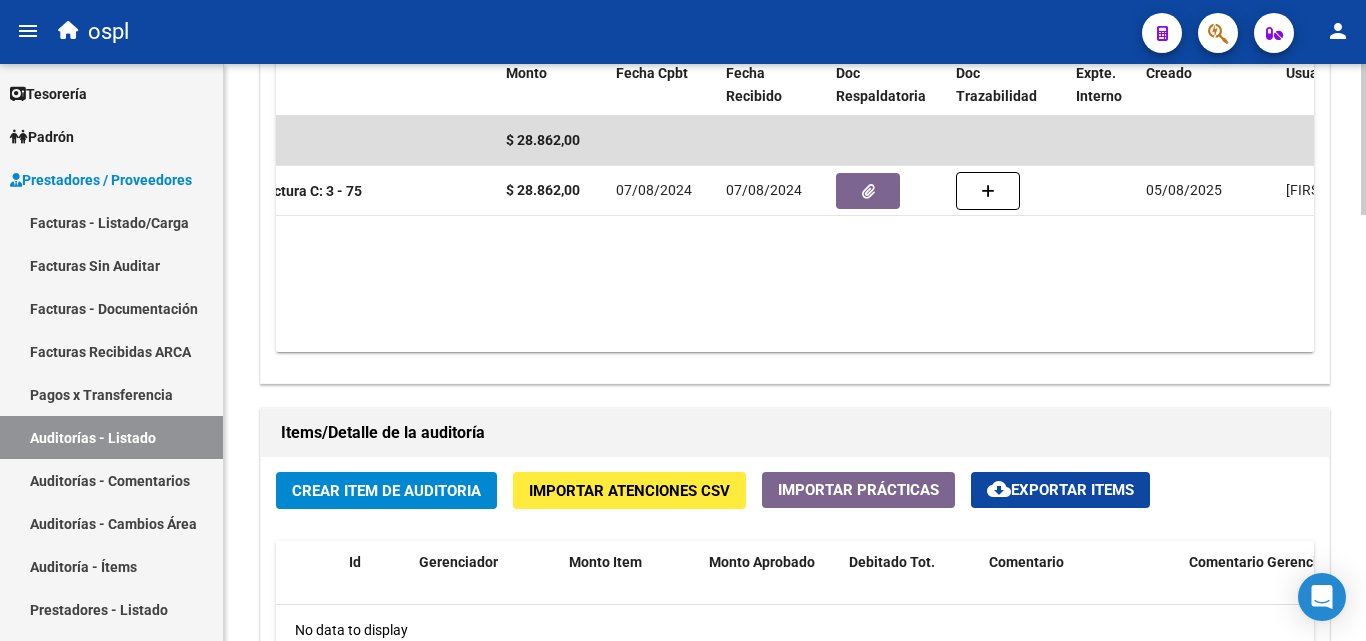 scroll, scrollTop: 0, scrollLeft: 538, axis: horizontal 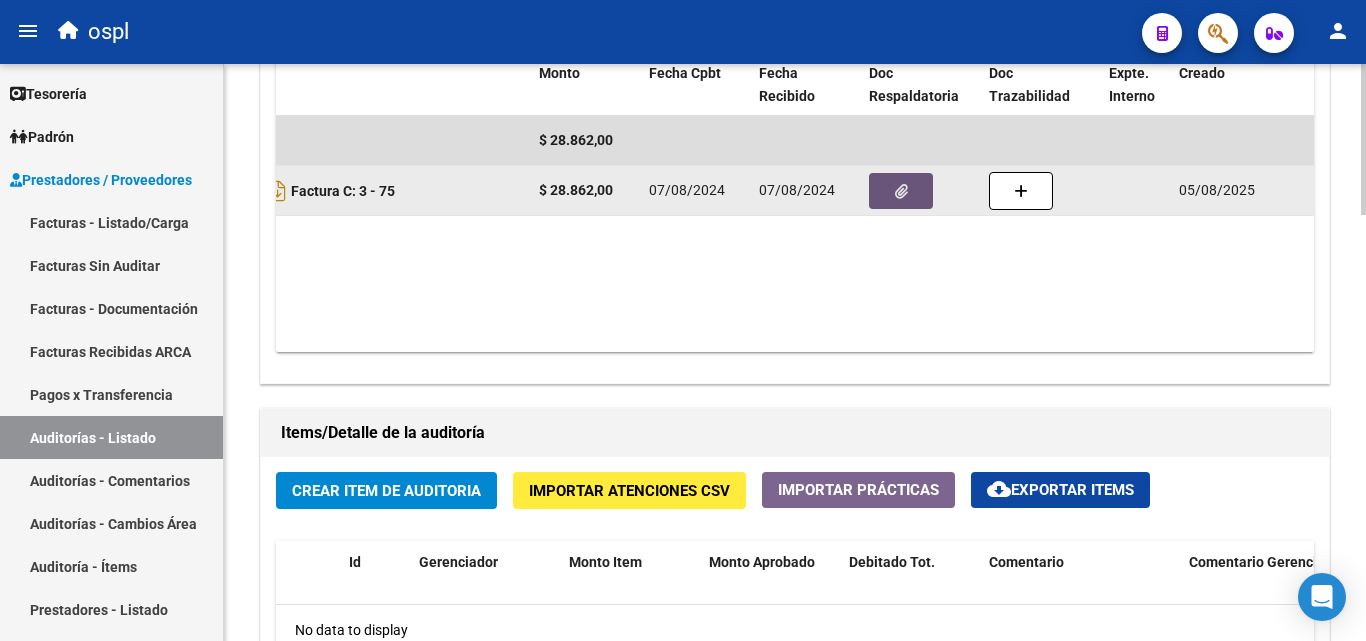 click 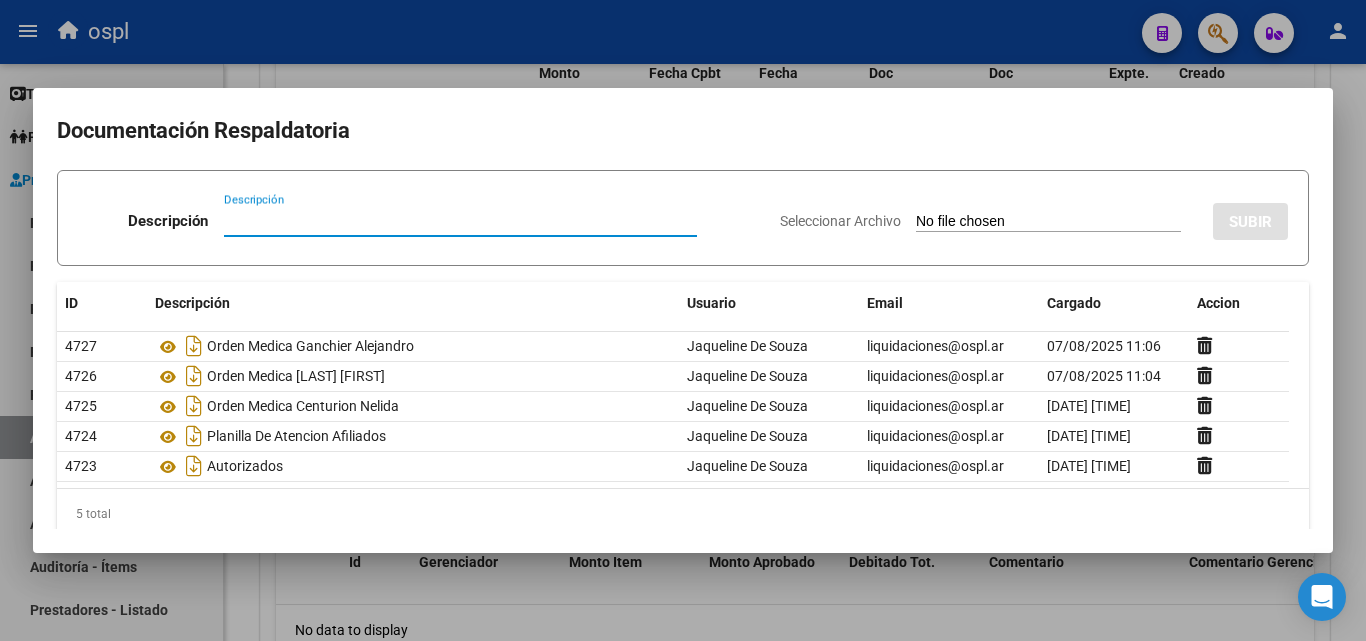 click at bounding box center [683, 320] 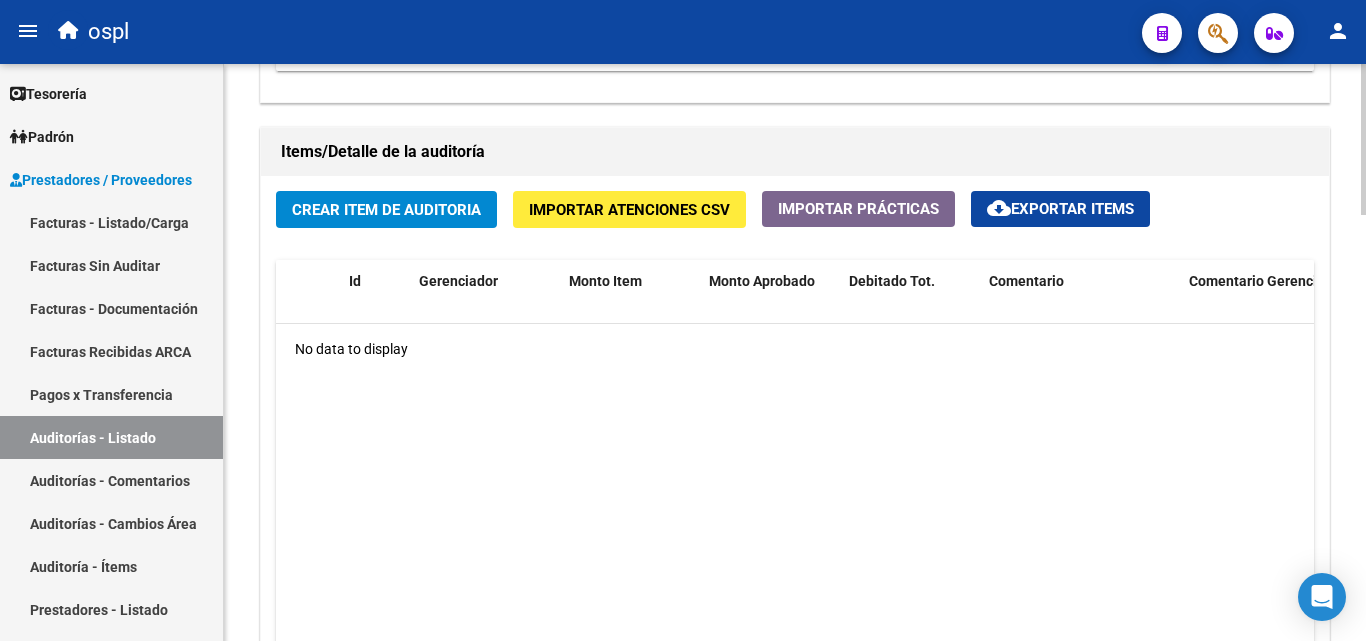 scroll, scrollTop: 1400, scrollLeft: 0, axis: vertical 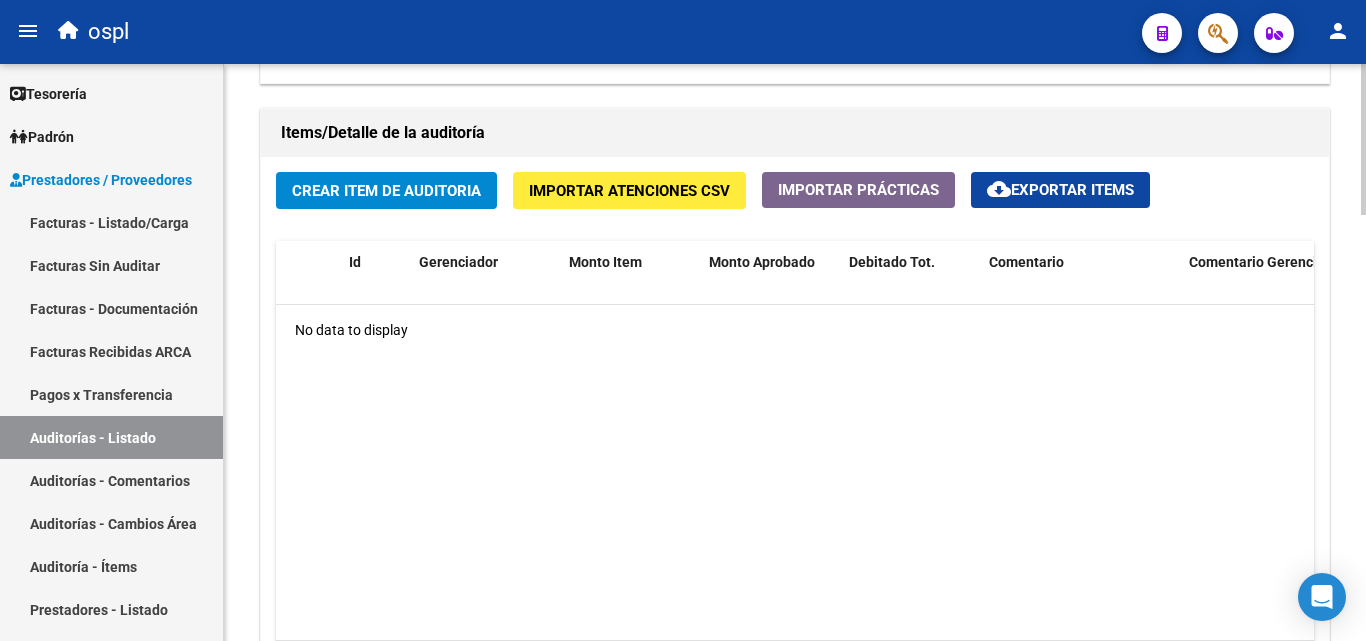 click on "Crear Item de Auditoria Importar Atenciones CSV  Importar Prácticas
cloud_download  Exportar Items  Id Gerenciador Monto Item Monto Aprobado Debitado Tot. Comentario Comentario Gerenciador Descripción Afiliado Estado CUIL Documento Nombre Completo Fec. Prestación Atencion Tipo Nomenclador Código Nomenclador Nombre Usuario Creado Area Creado Area Modificado No data to display  0 total   1" 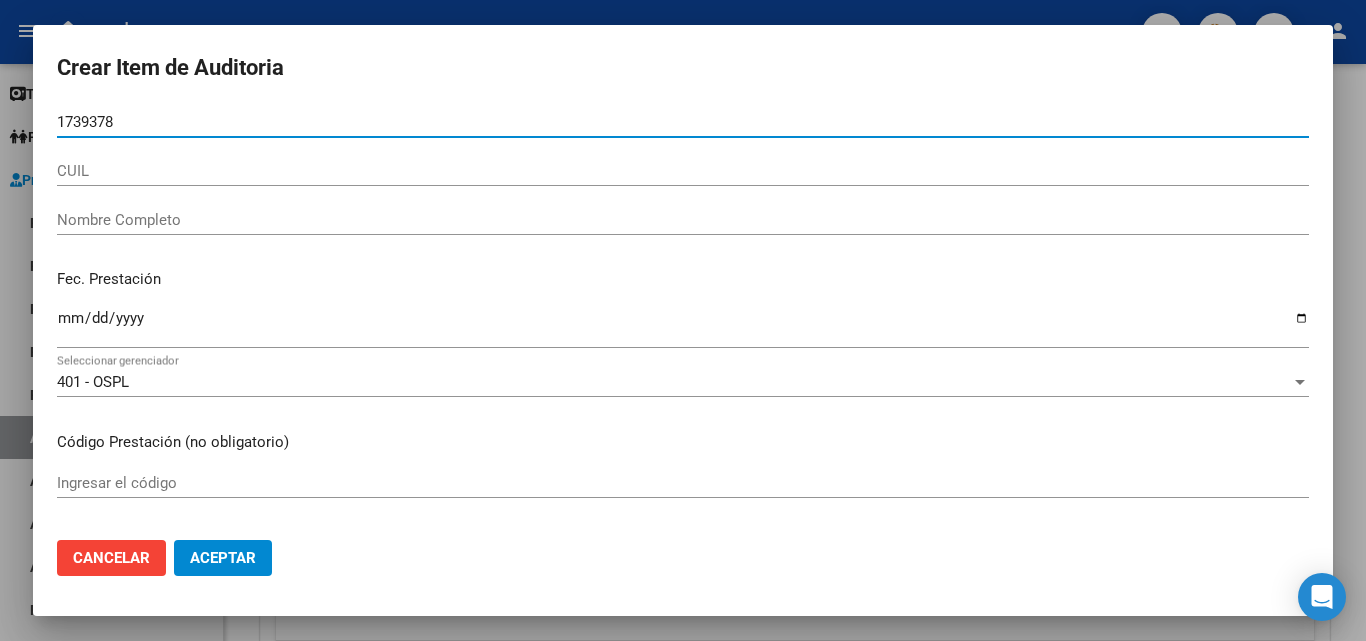 type on "17393781" 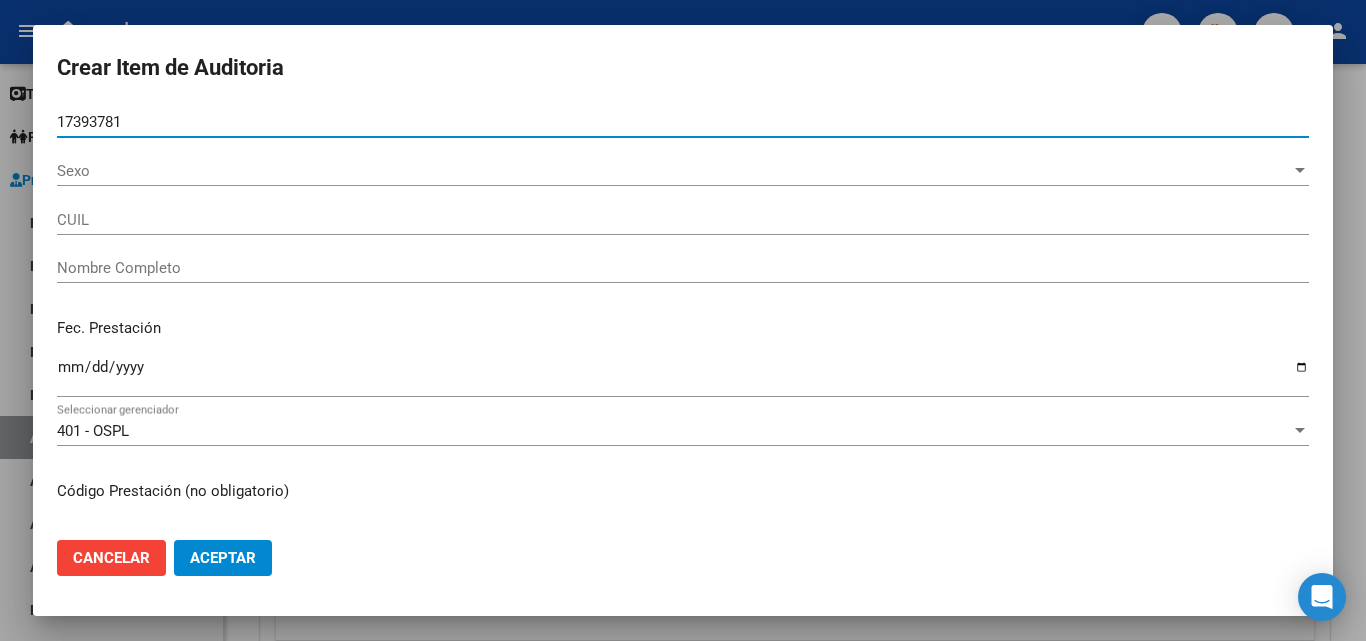 type on "23173937814" 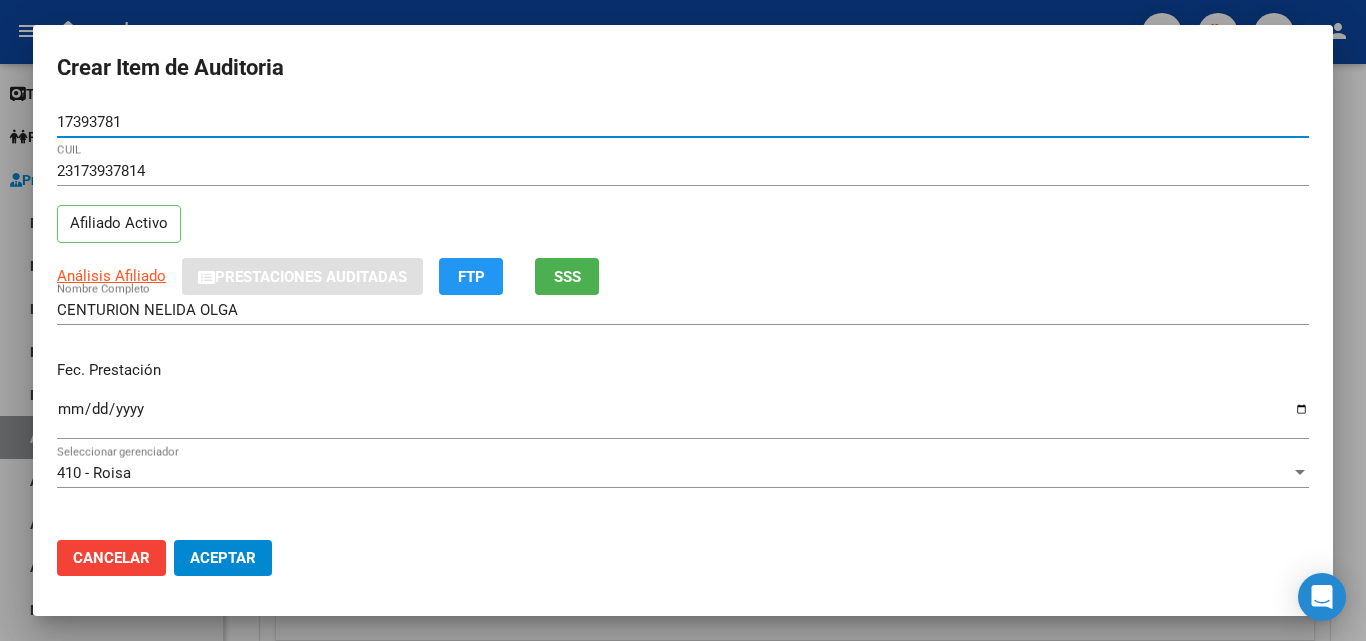 type on "17393781" 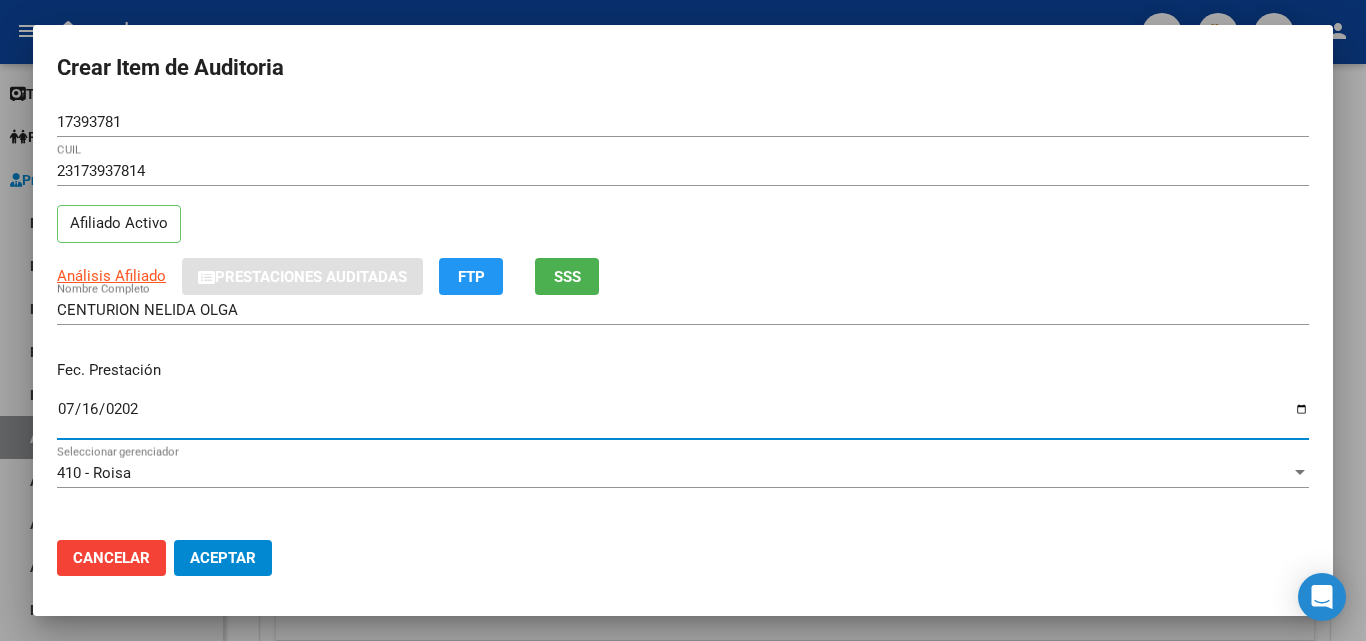 type on "[DATE]" 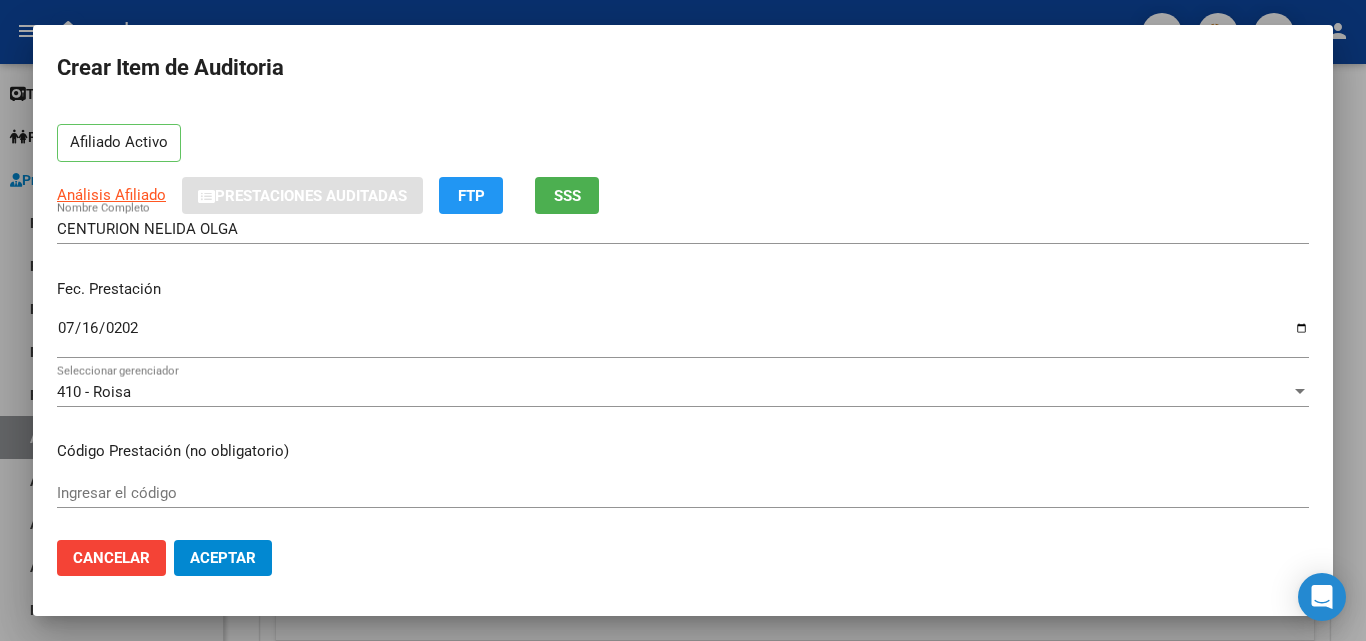 scroll, scrollTop: 100, scrollLeft: 0, axis: vertical 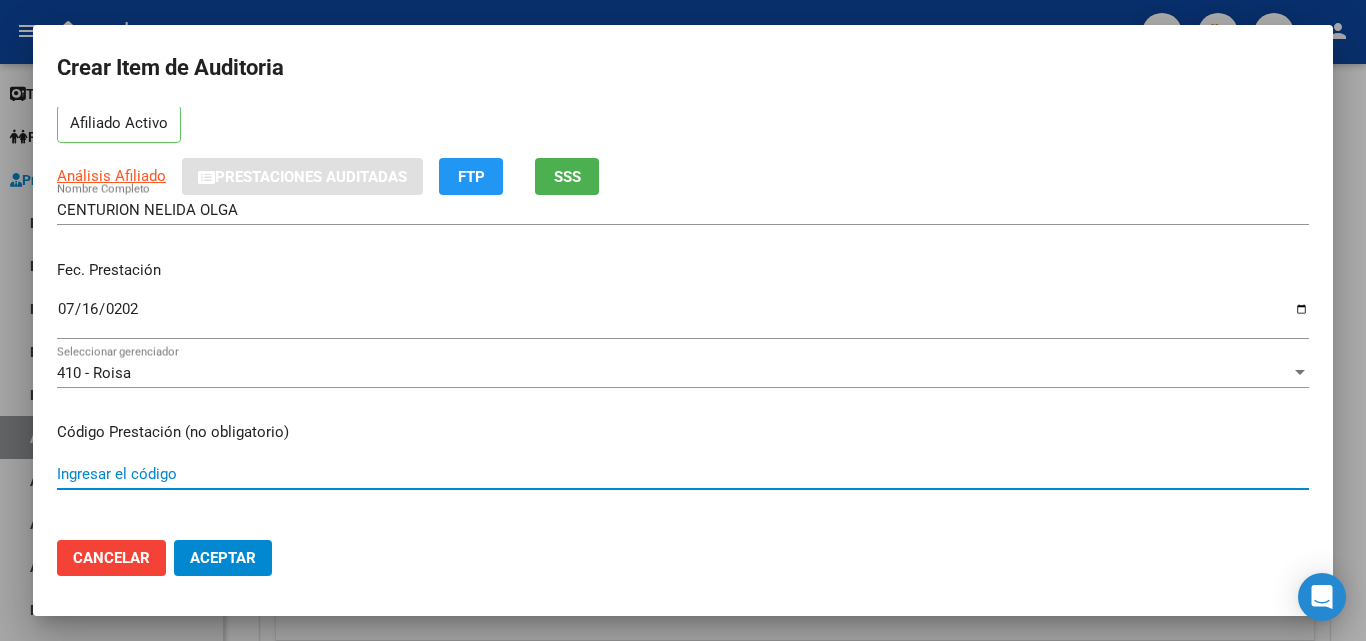 click on "Ingresar el código" at bounding box center [683, 474] 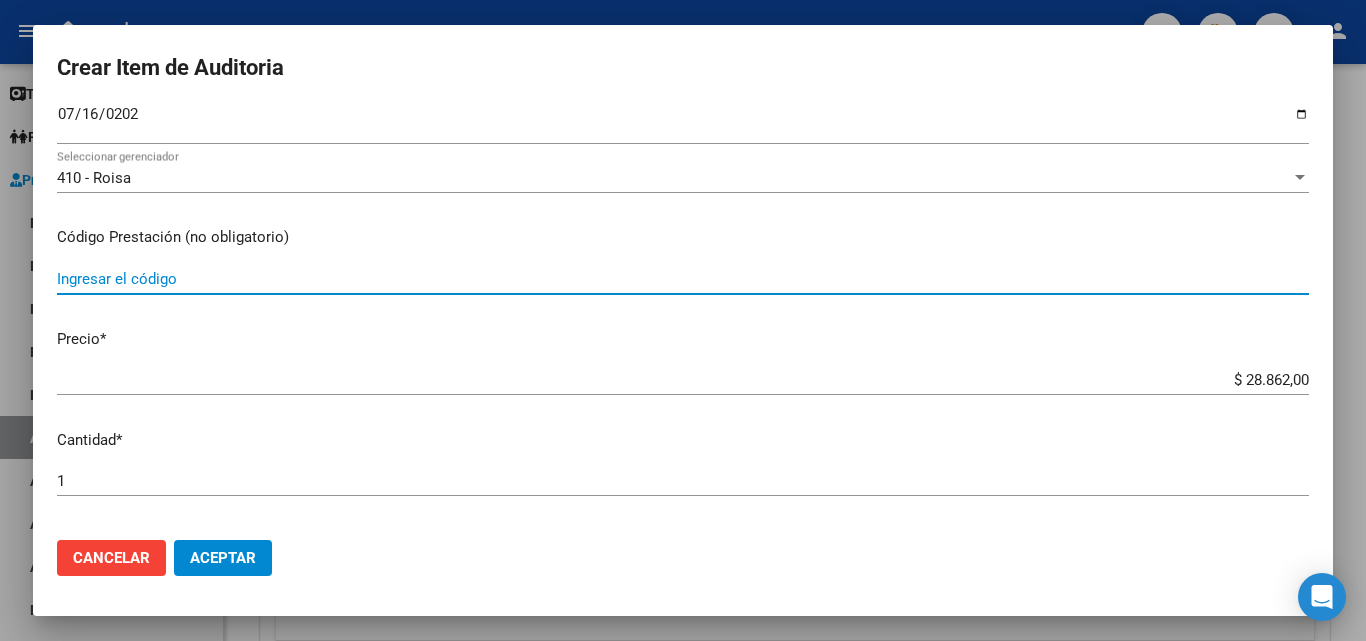 scroll, scrollTop: 300, scrollLeft: 0, axis: vertical 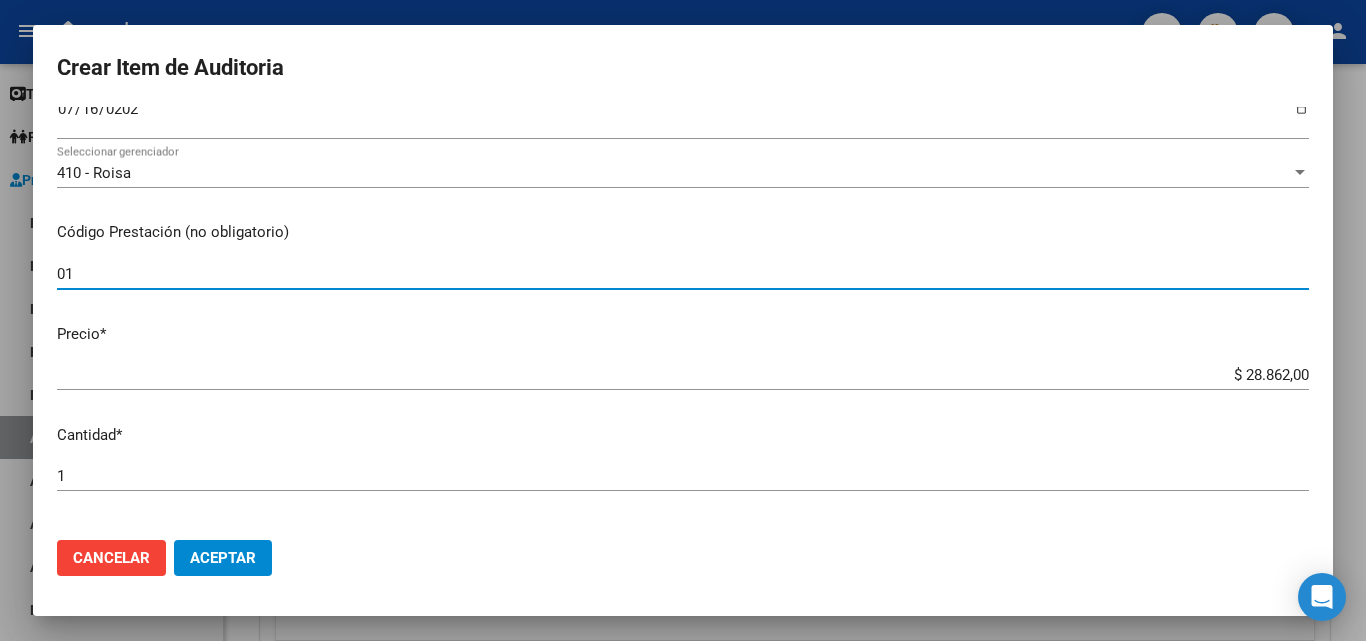 type on "0" 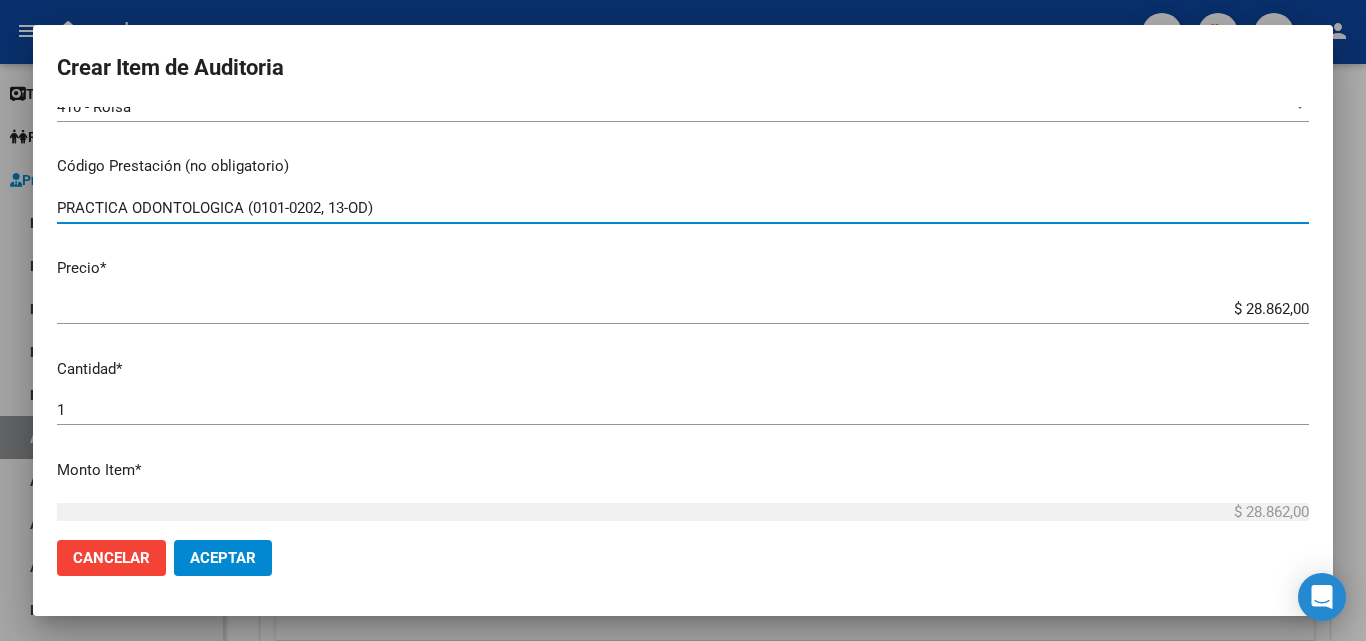 scroll, scrollTop: 400, scrollLeft: 0, axis: vertical 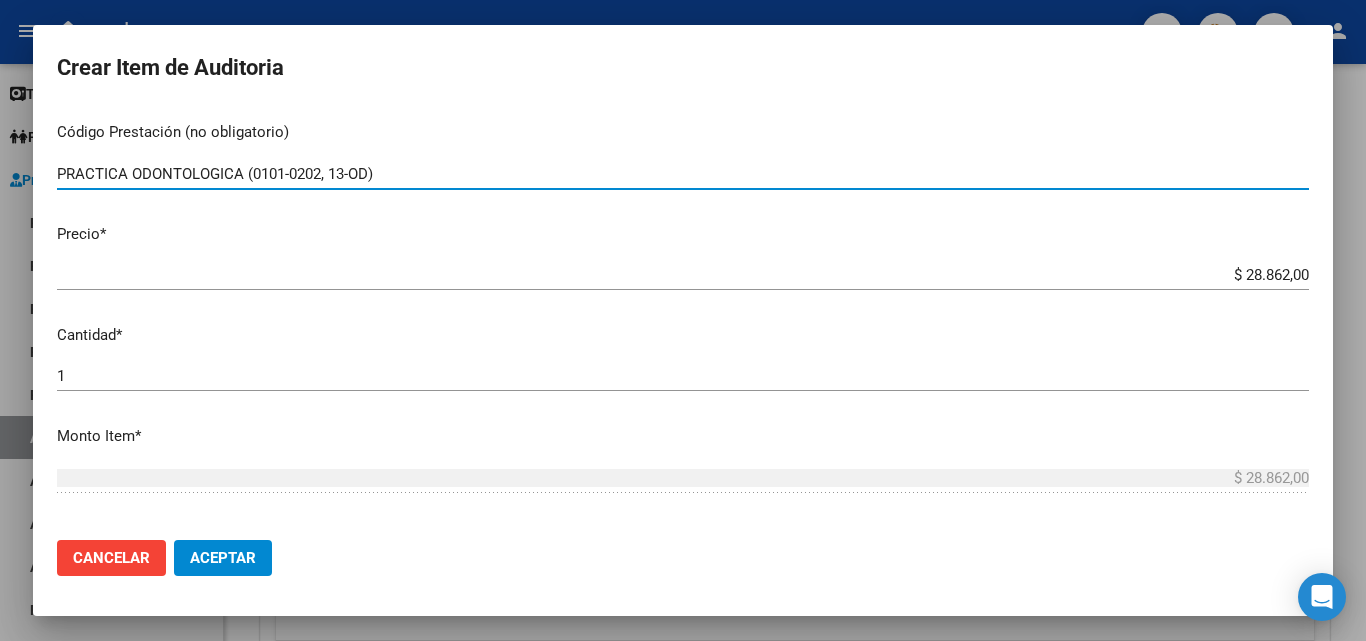 type on "PRACTICA ODONTOLOGICA (0101-0202, 13-OD)" 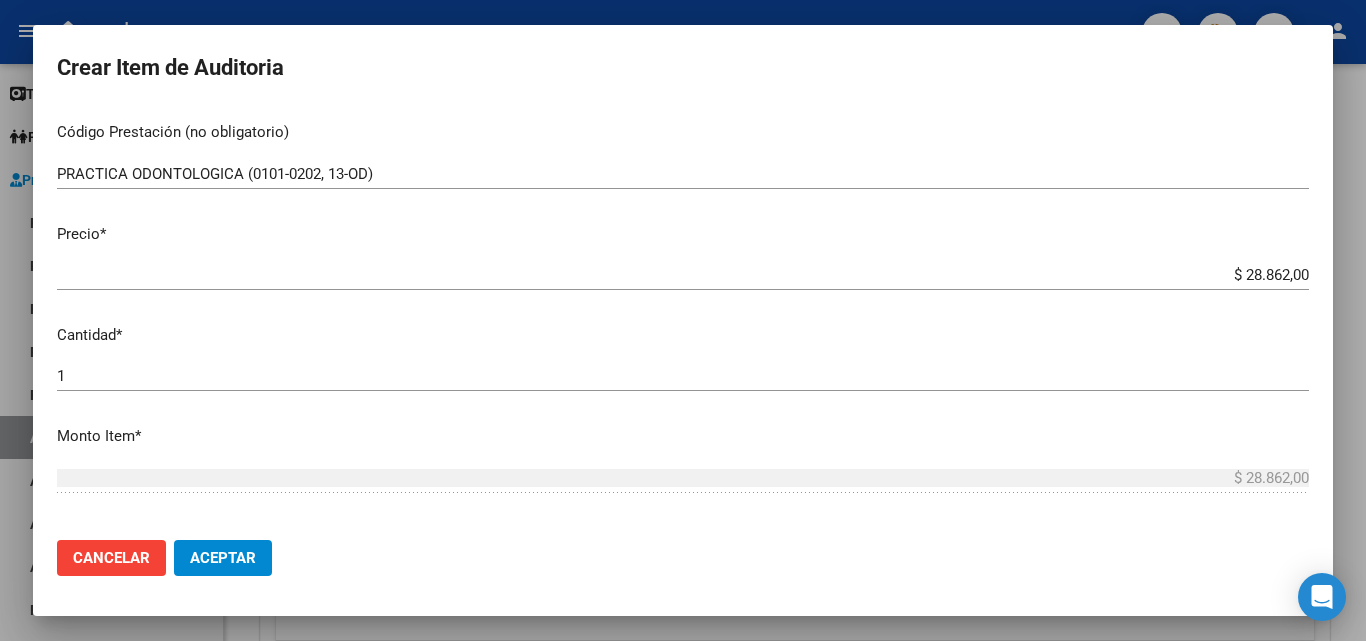 click on "$ 28.862,00 Ingresar el precio" at bounding box center [683, 275] 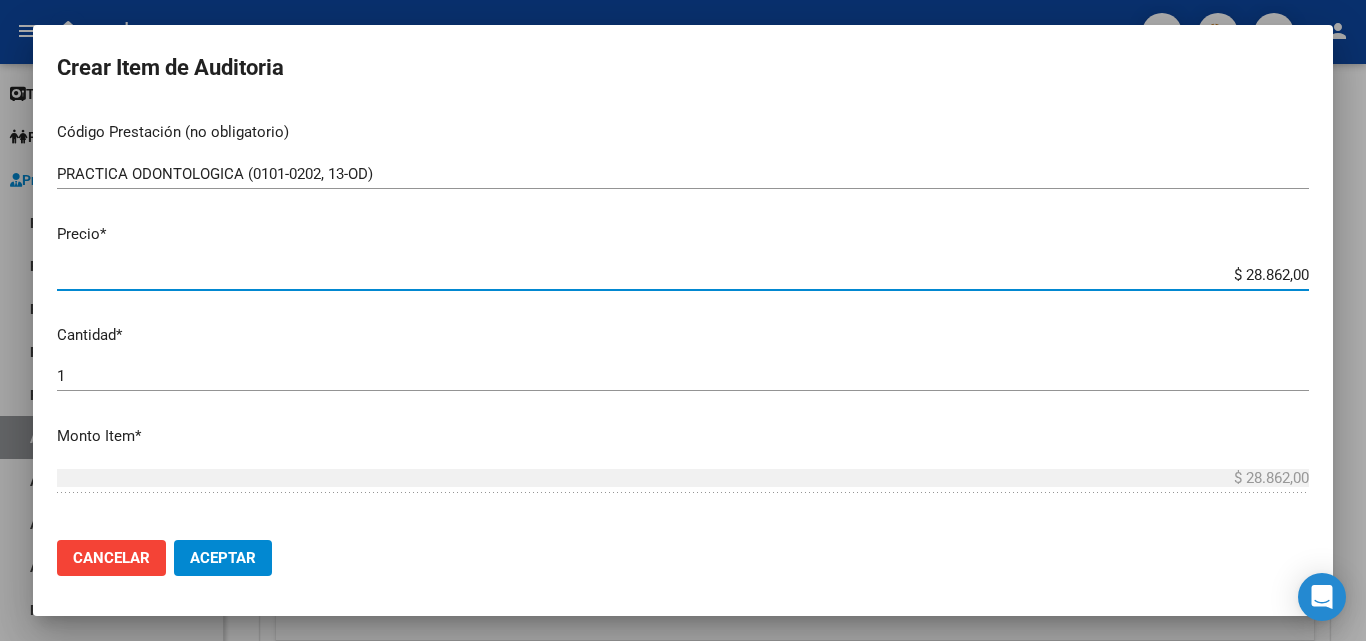 type on "$ 2.886,20" 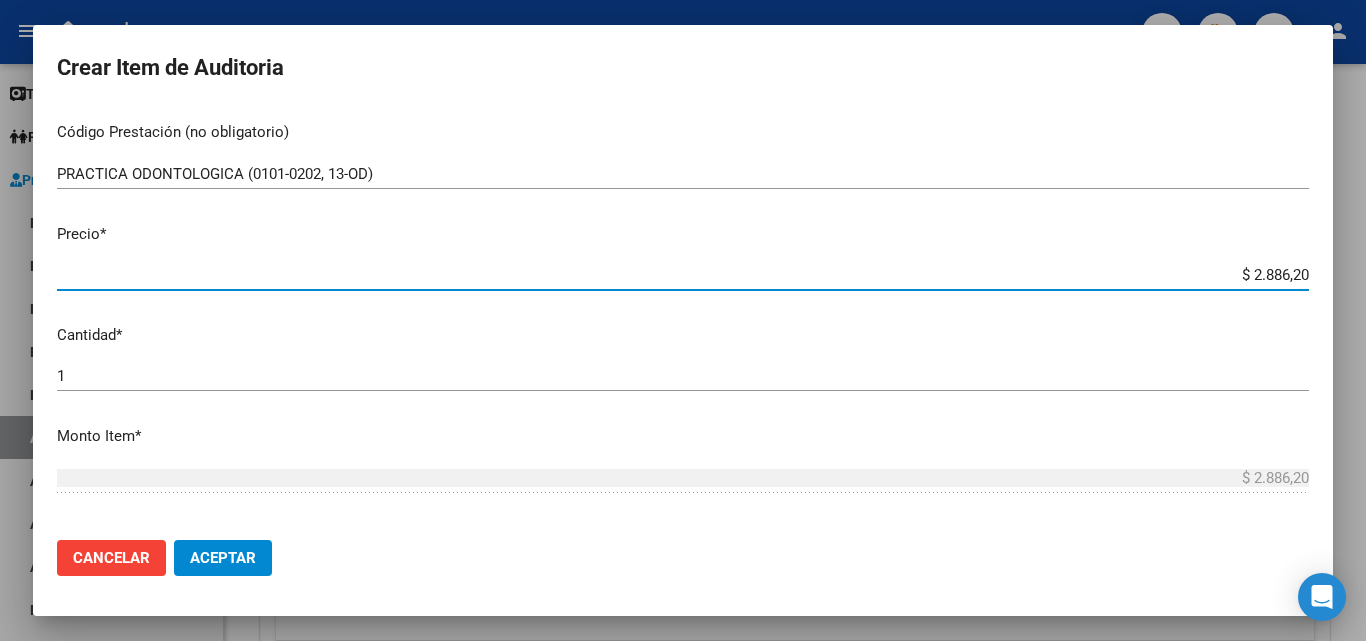 type on "$ 288,62" 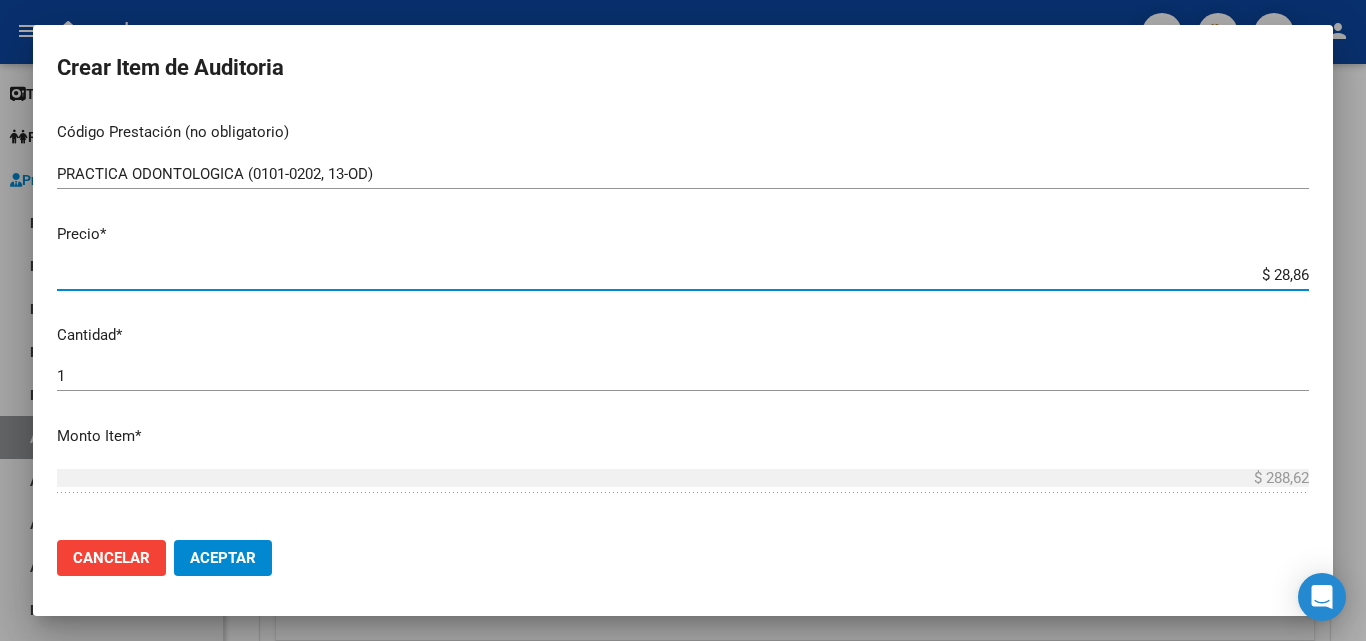 type on "$ 2,88" 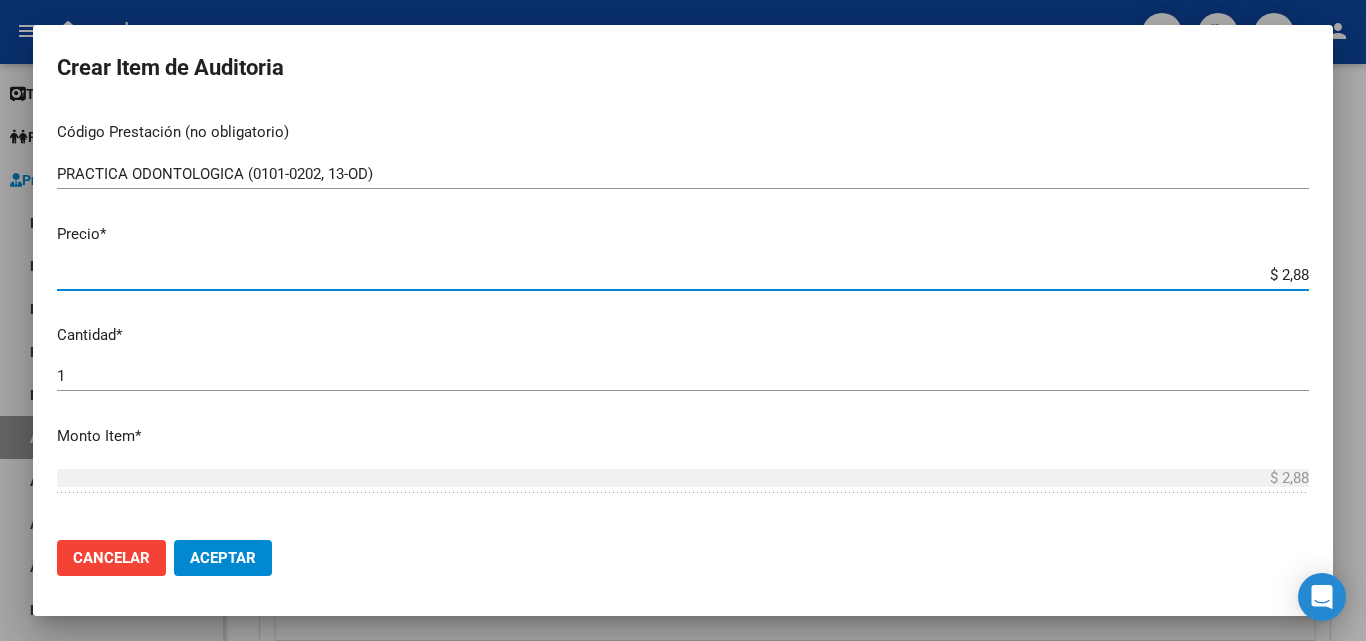 type on "$ 0,28" 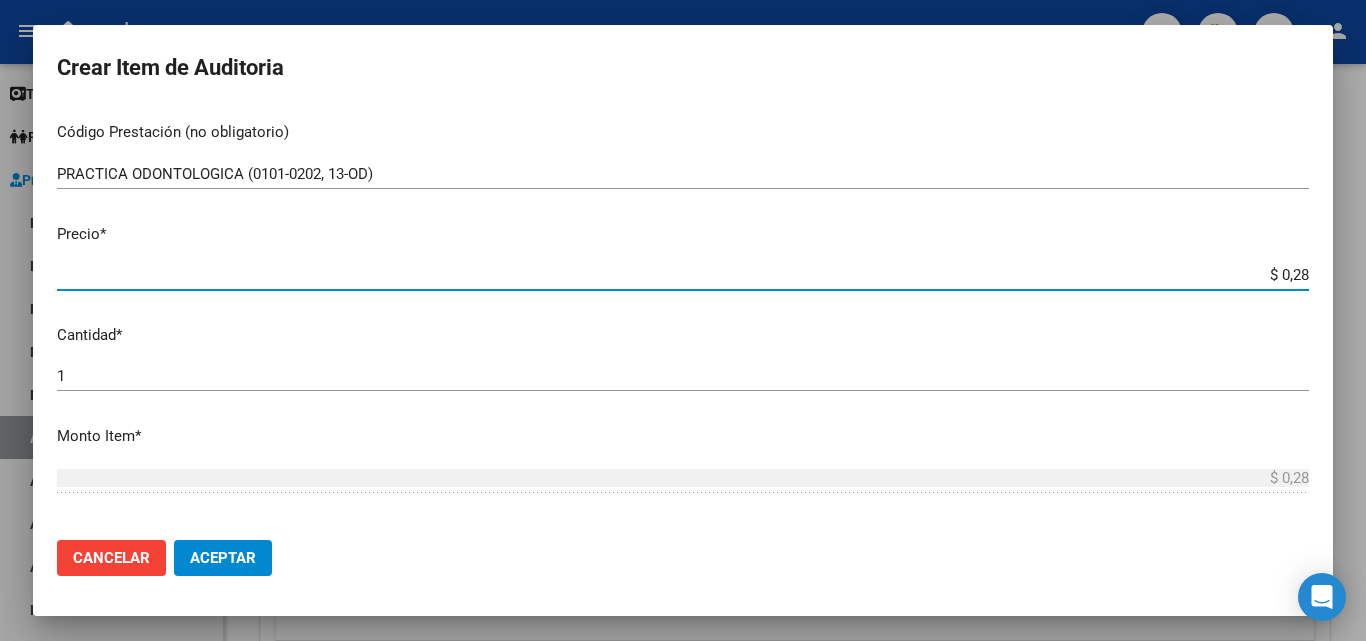 type on "$ 0,02" 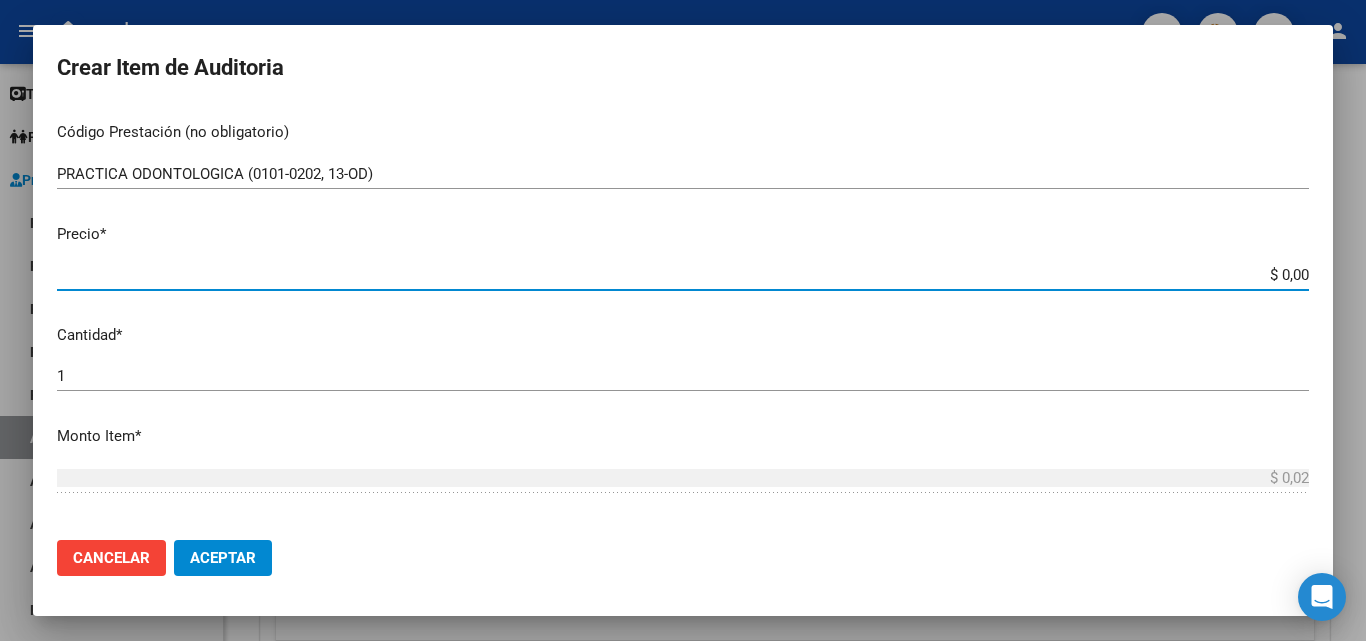 type on "$ 0,01" 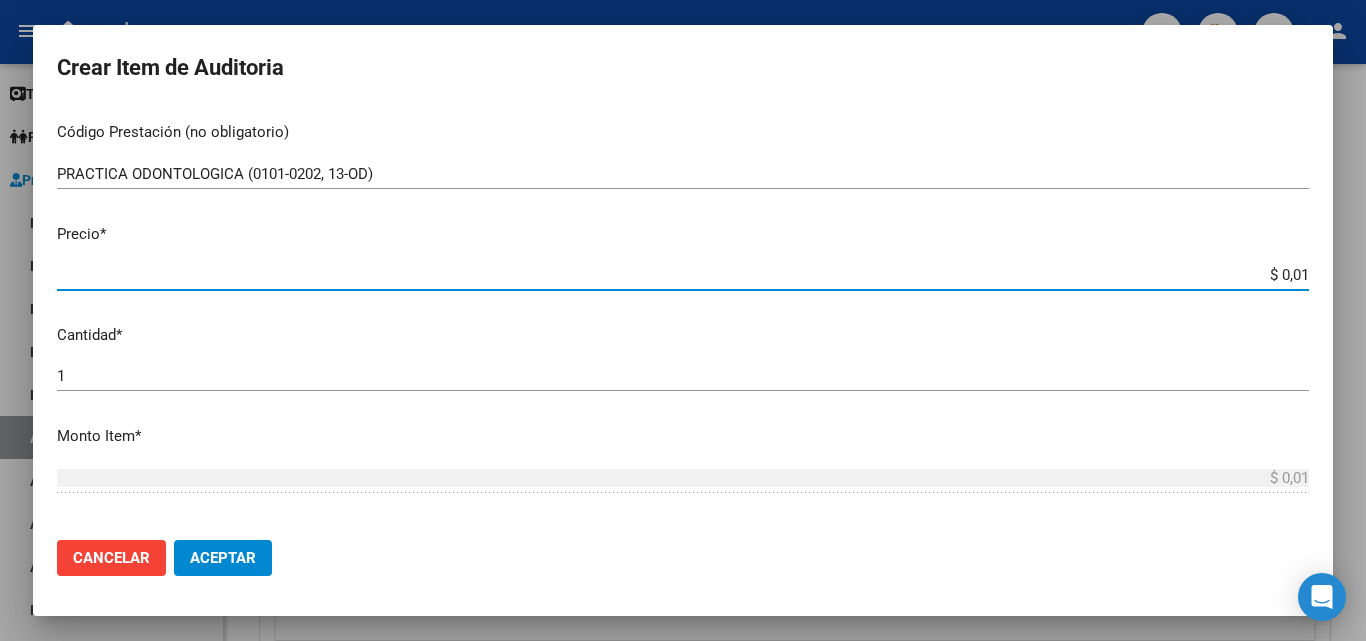 type on "$ 0,13" 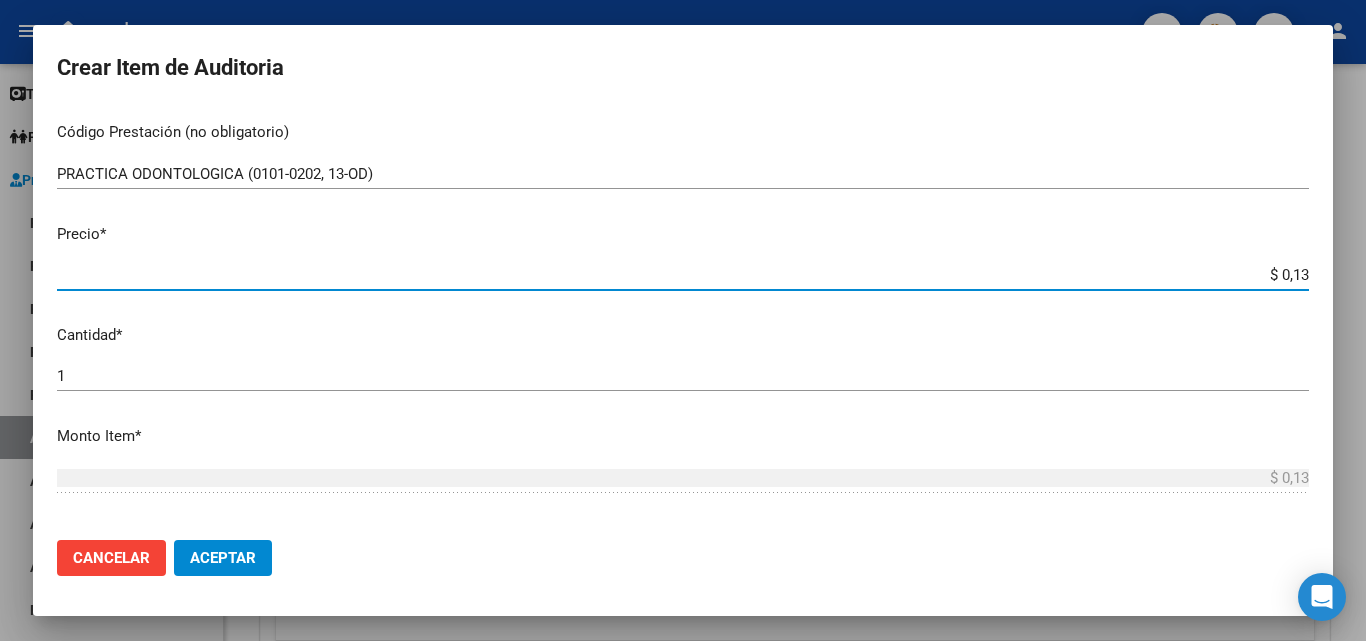 type on "$ 1,30" 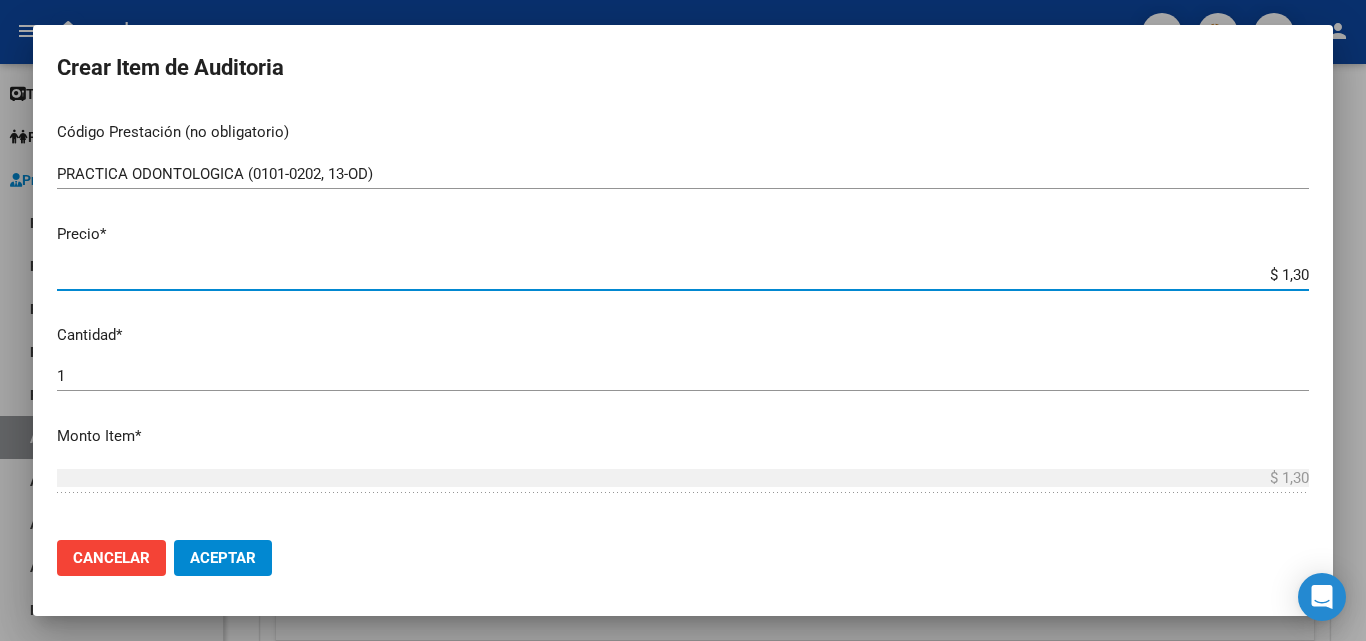 type on "$ 13,00" 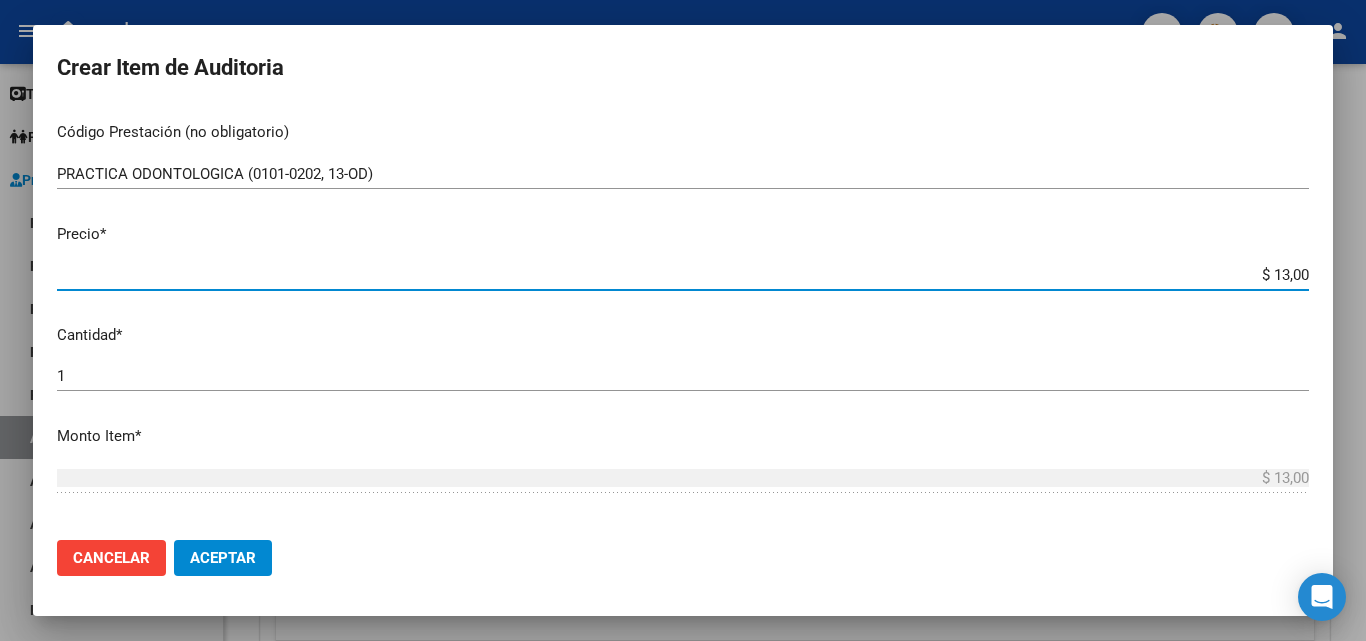 type on "$ 130,00" 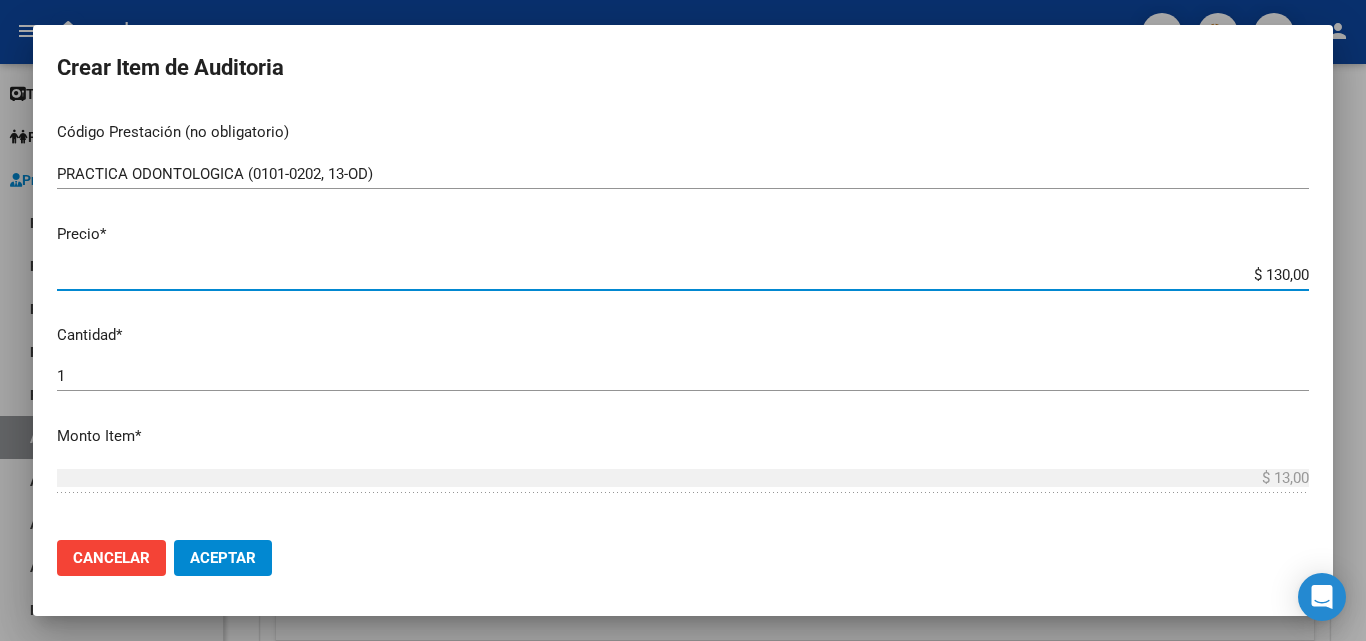 type on "$ 130,00" 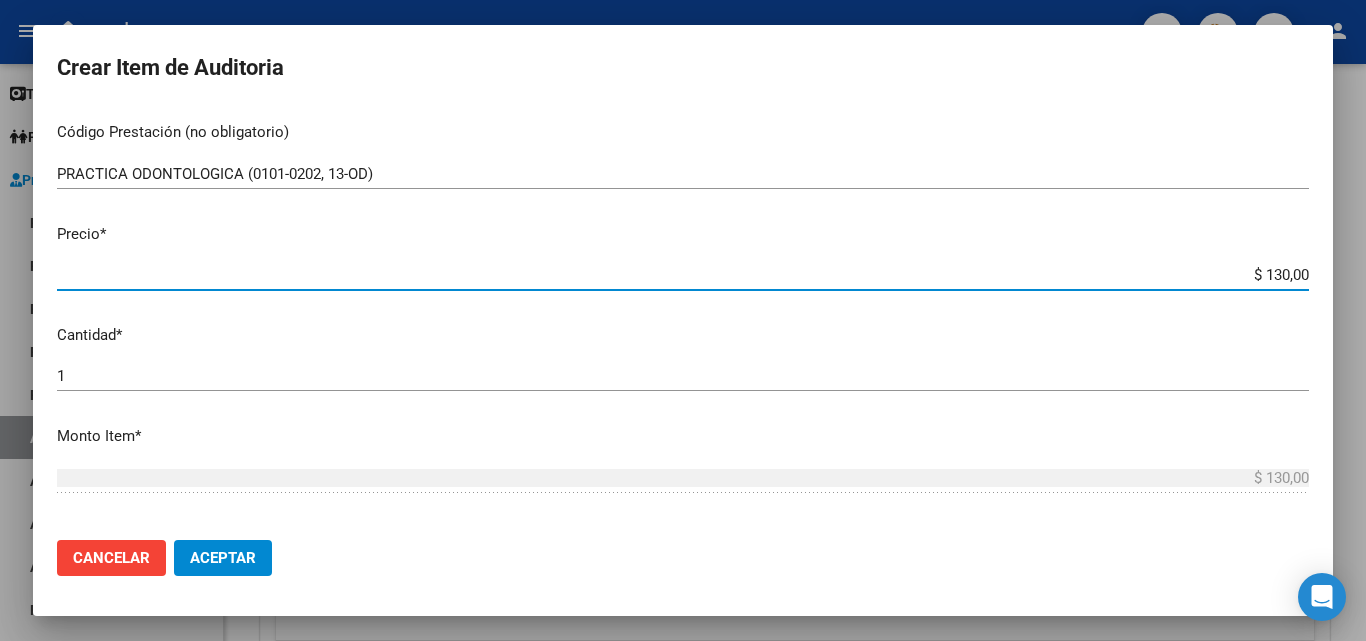 type on "$ 1.300,00" 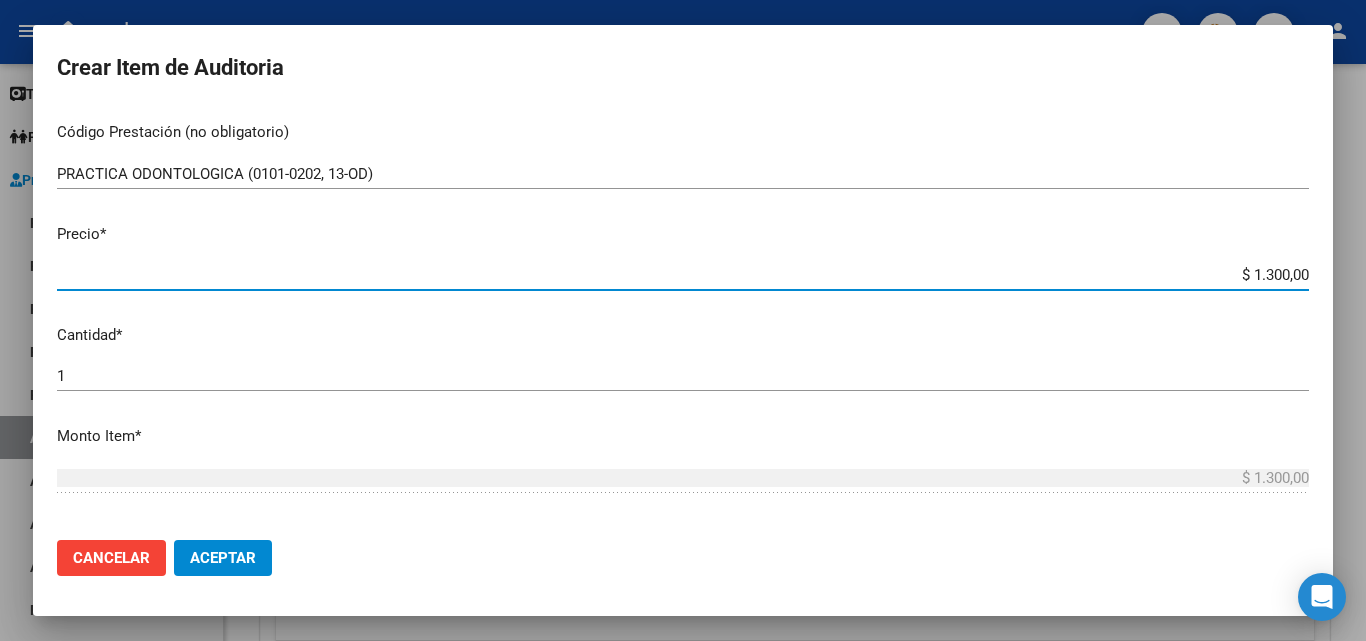 type on "$ 13.000,00" 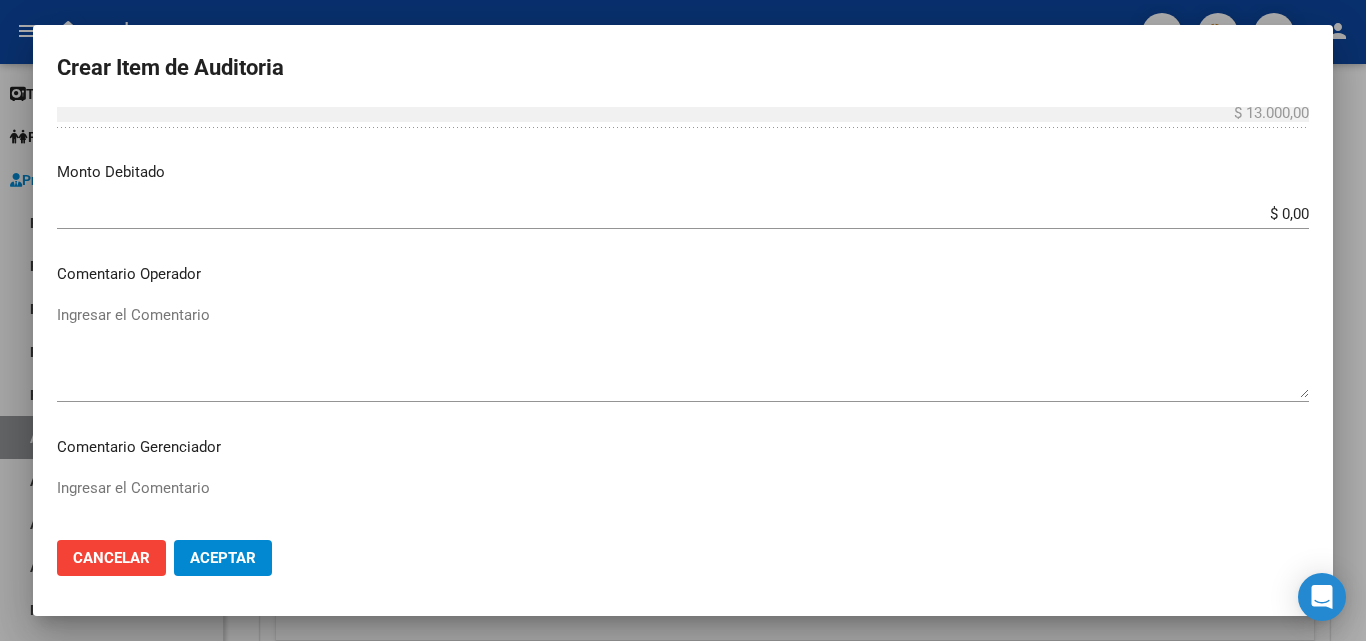 scroll, scrollTop: 800, scrollLeft: 0, axis: vertical 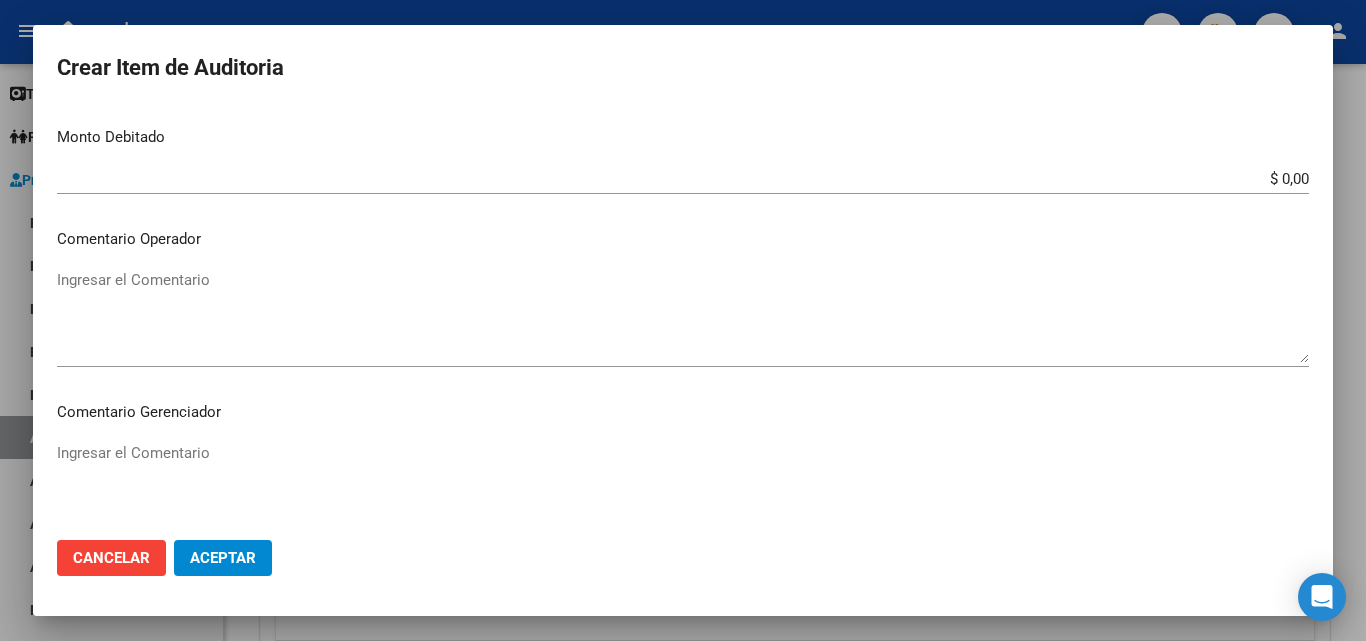 click on "Ingresar el Comentario" at bounding box center [683, 316] 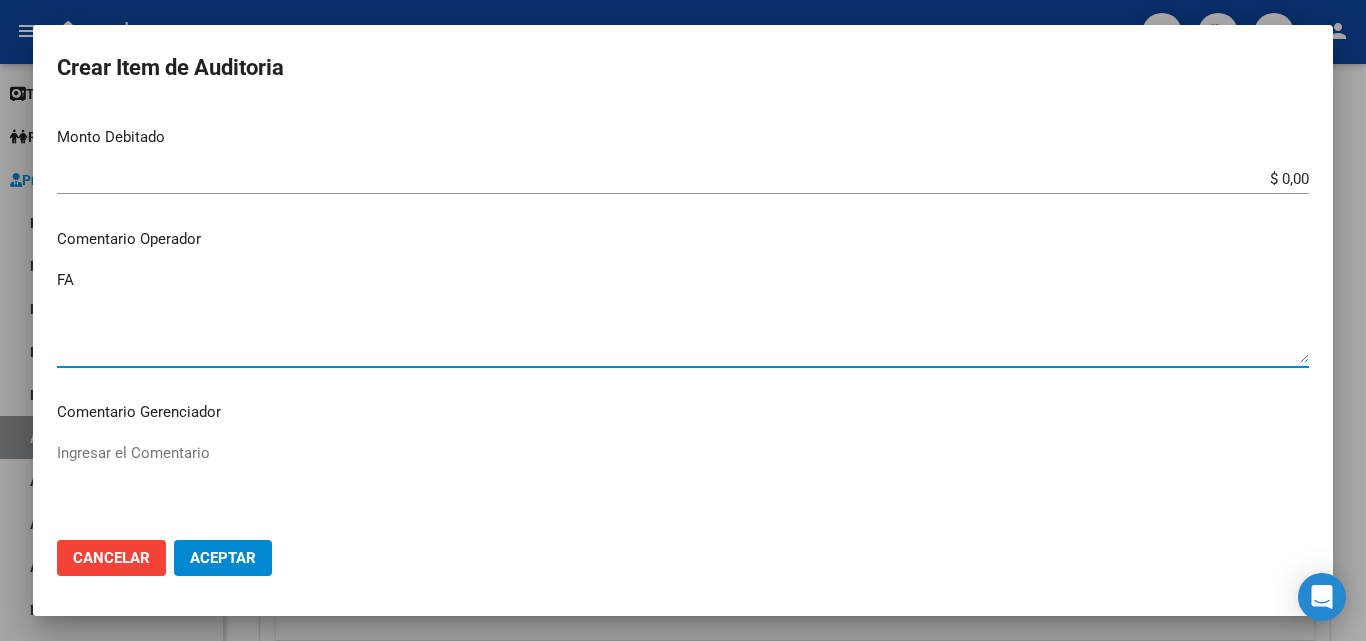 type on "F" 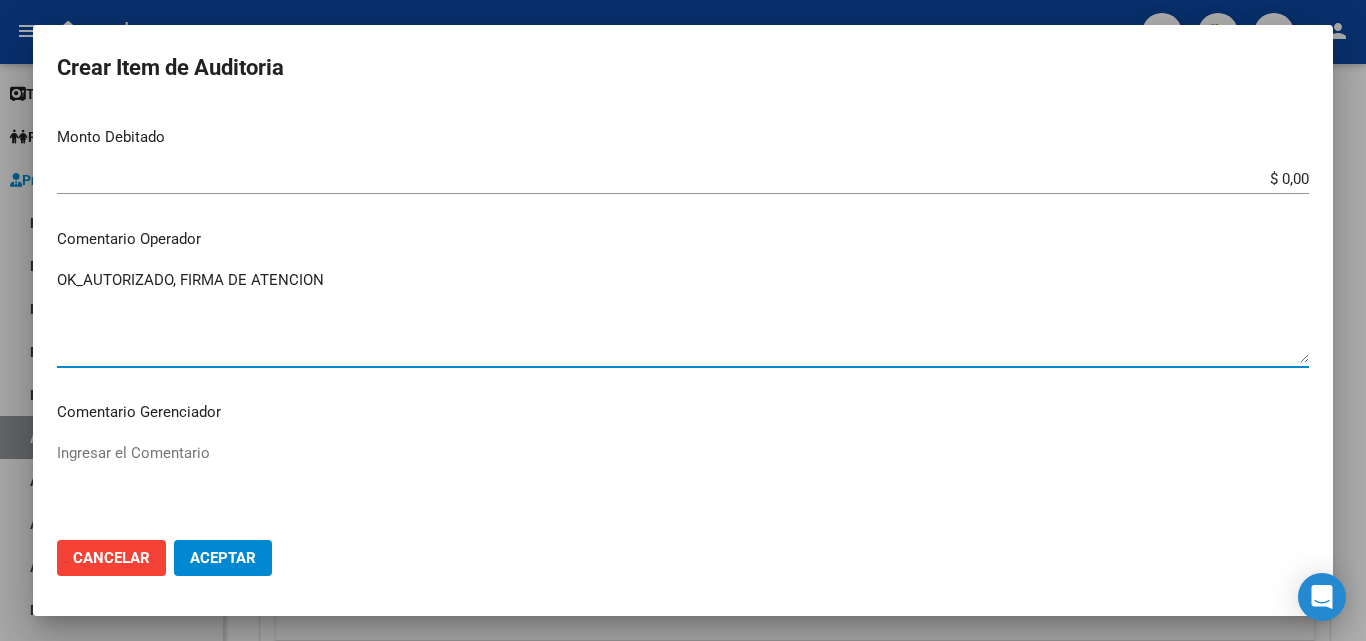 click on "OK_AUTORIZADO, FIRMA DE ATENCION" at bounding box center (683, 316) 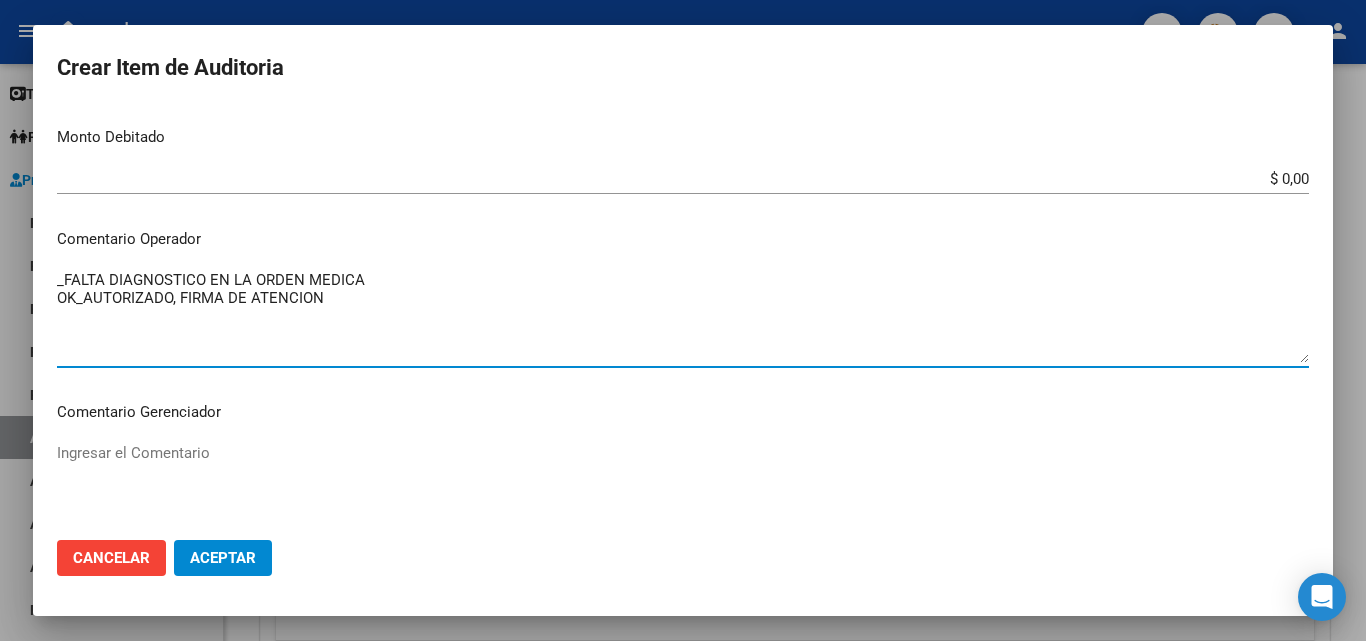 click on "_FALTA DIAGNOSTICO EN LA ORDEN MEDICA
OK_AUTORIZADO, FIRMA DE ATENCION" at bounding box center (683, 316) 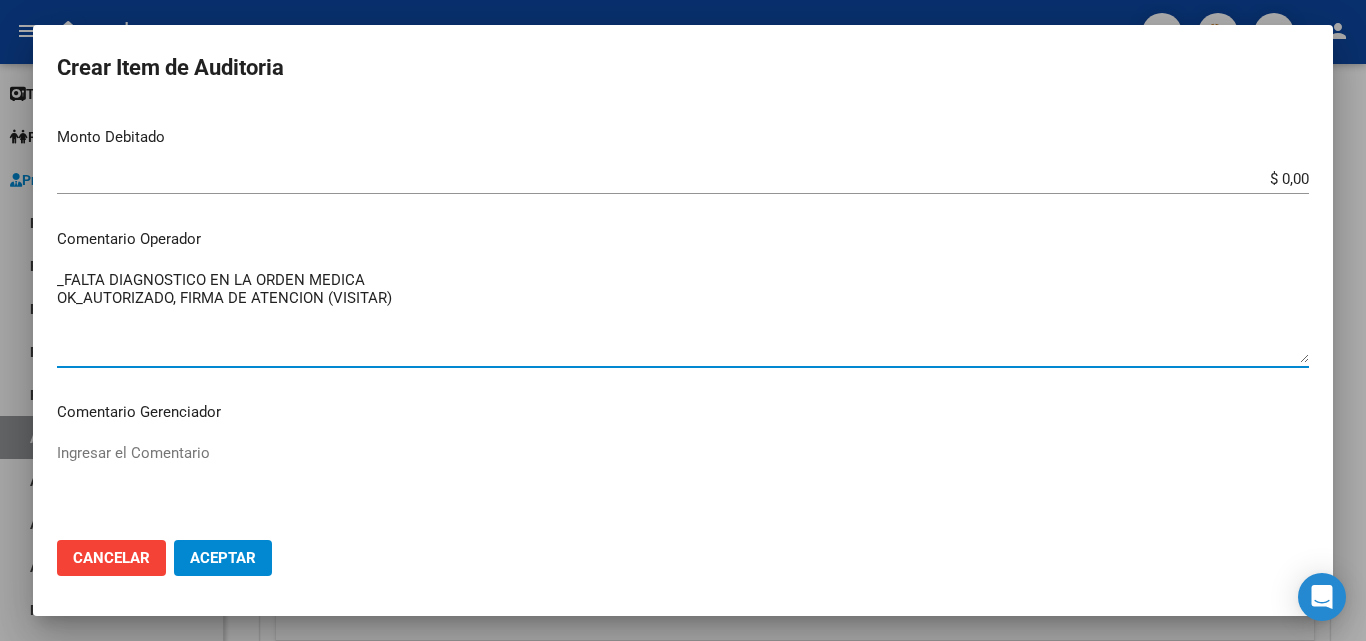 click on "_FALTA DIAGNOSTICO EN LA ORDEN MEDICA
OK_AUTORIZADO, FIRMA DE ATENCION (VISITAR)" at bounding box center [683, 316] 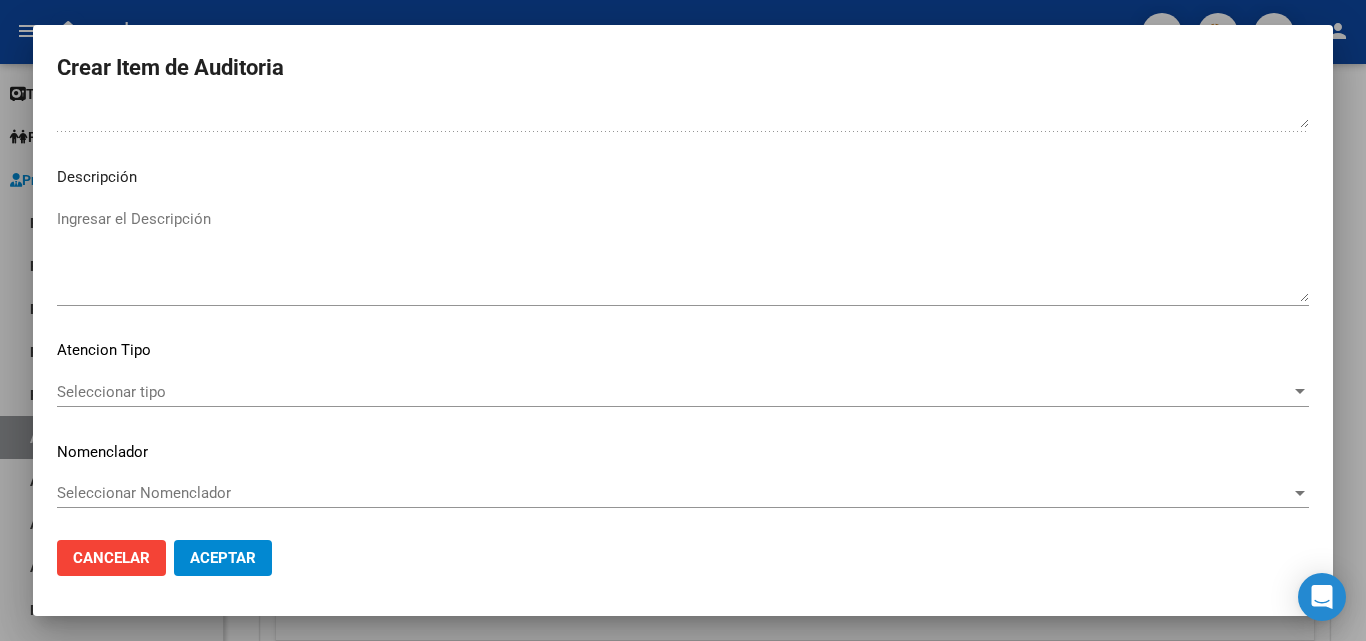 scroll, scrollTop: 1211, scrollLeft: 0, axis: vertical 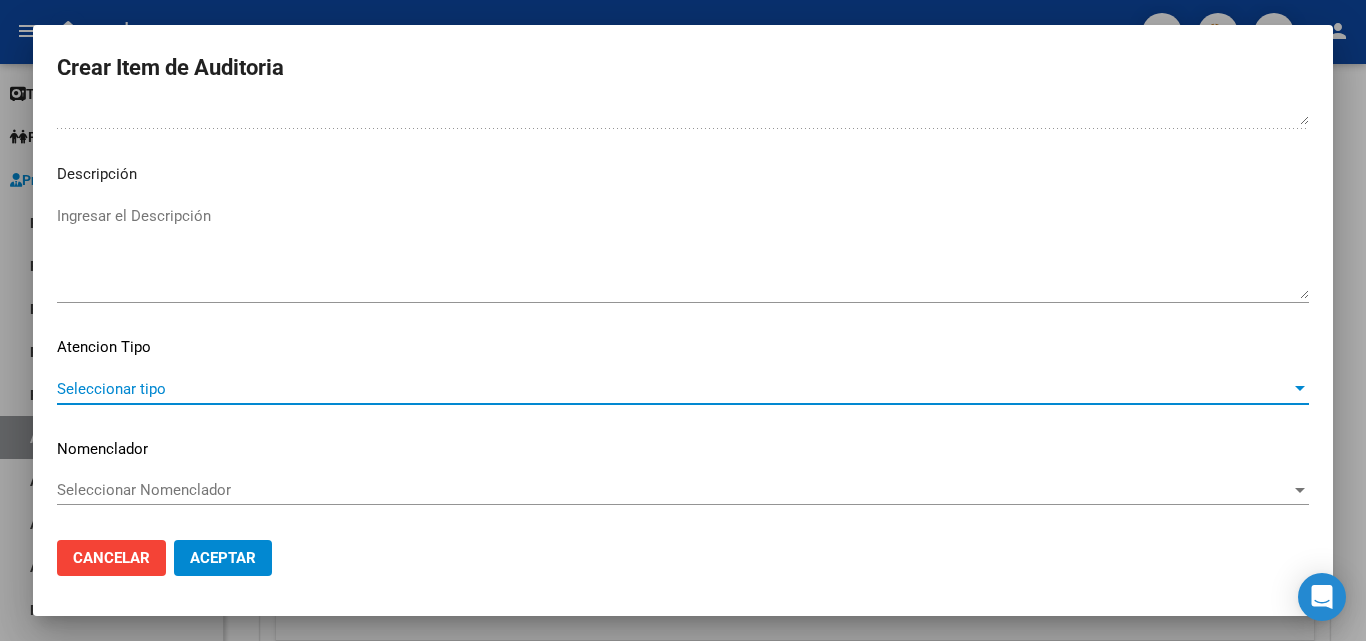 click on "Seleccionar tipo" at bounding box center (674, 389) 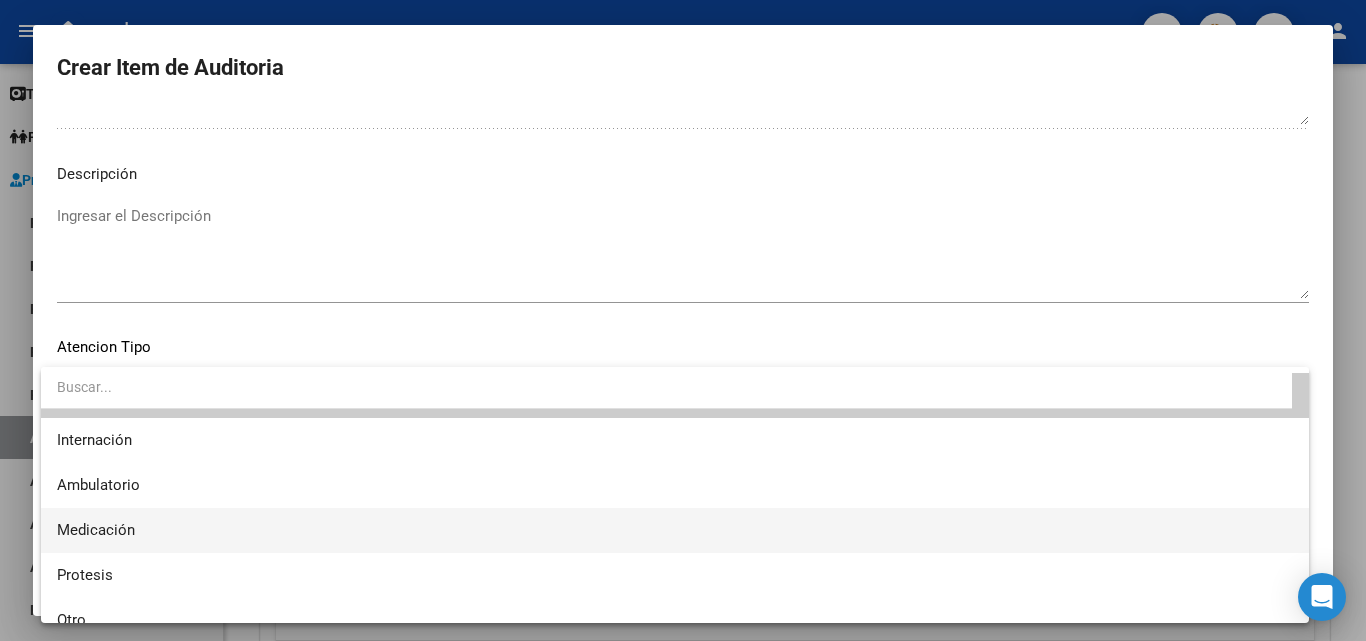 scroll, scrollTop: 59, scrollLeft: 0, axis: vertical 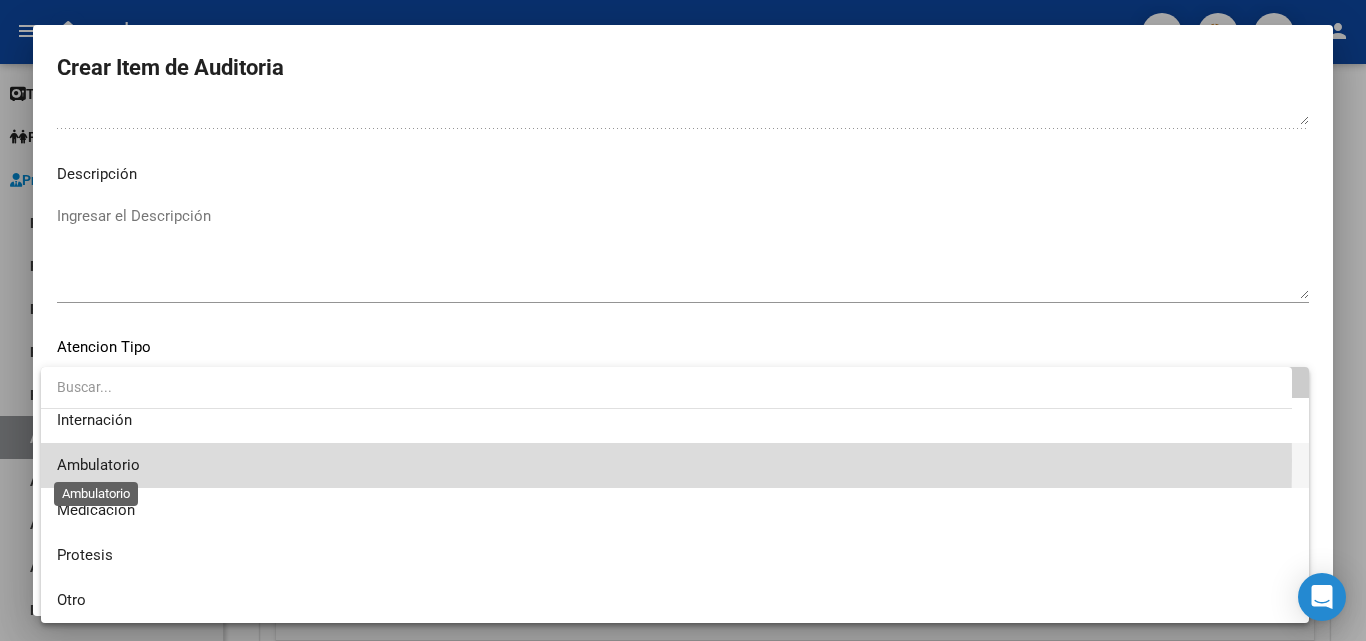 click on "Ambulatorio" at bounding box center (98, 465) 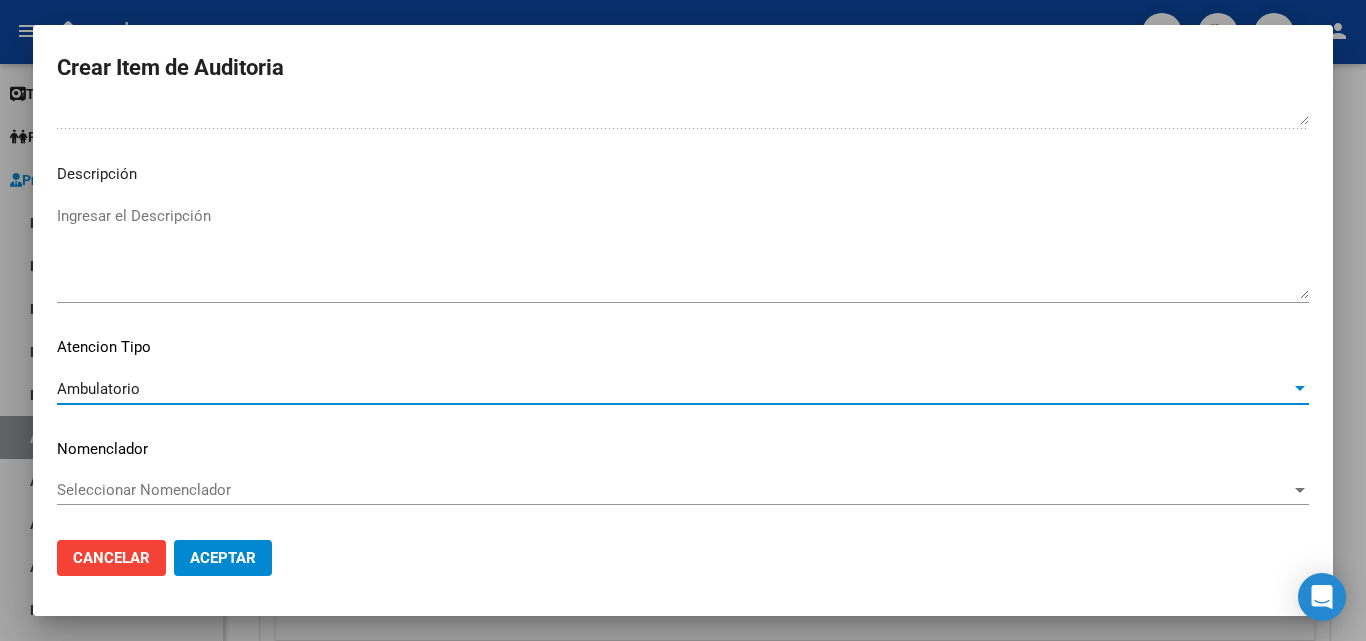 click on "Ambulatorio" at bounding box center [98, 389] 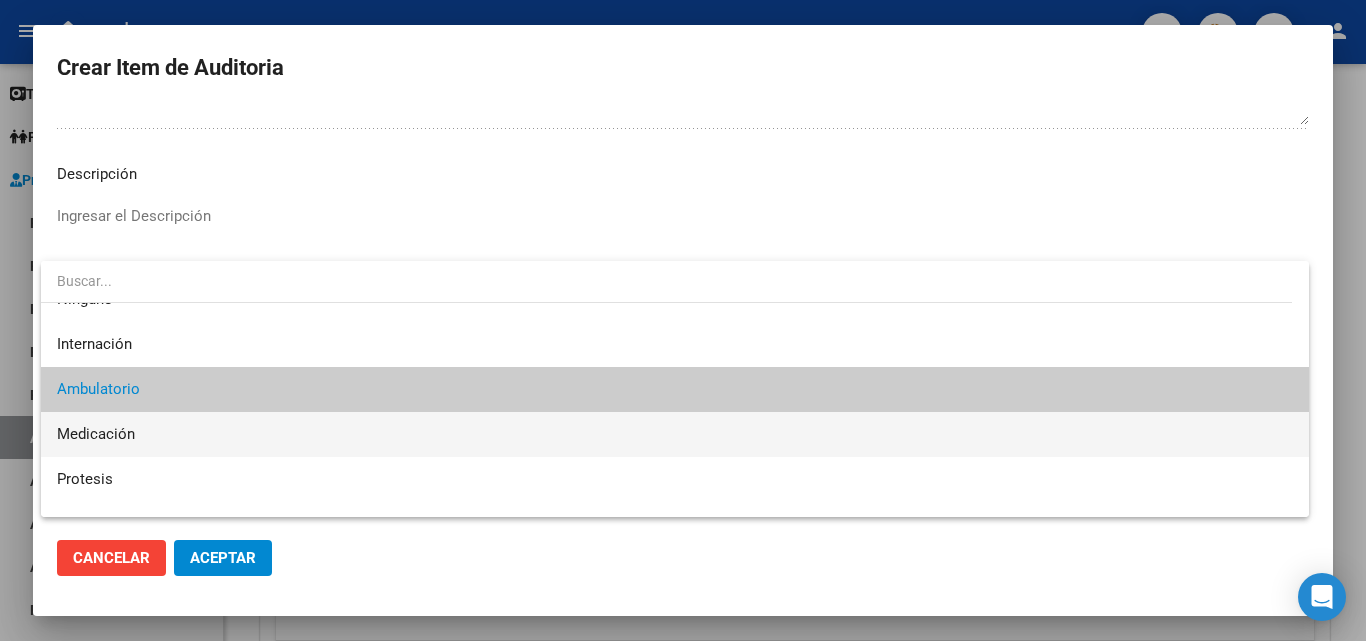scroll, scrollTop: 59, scrollLeft: 0, axis: vertical 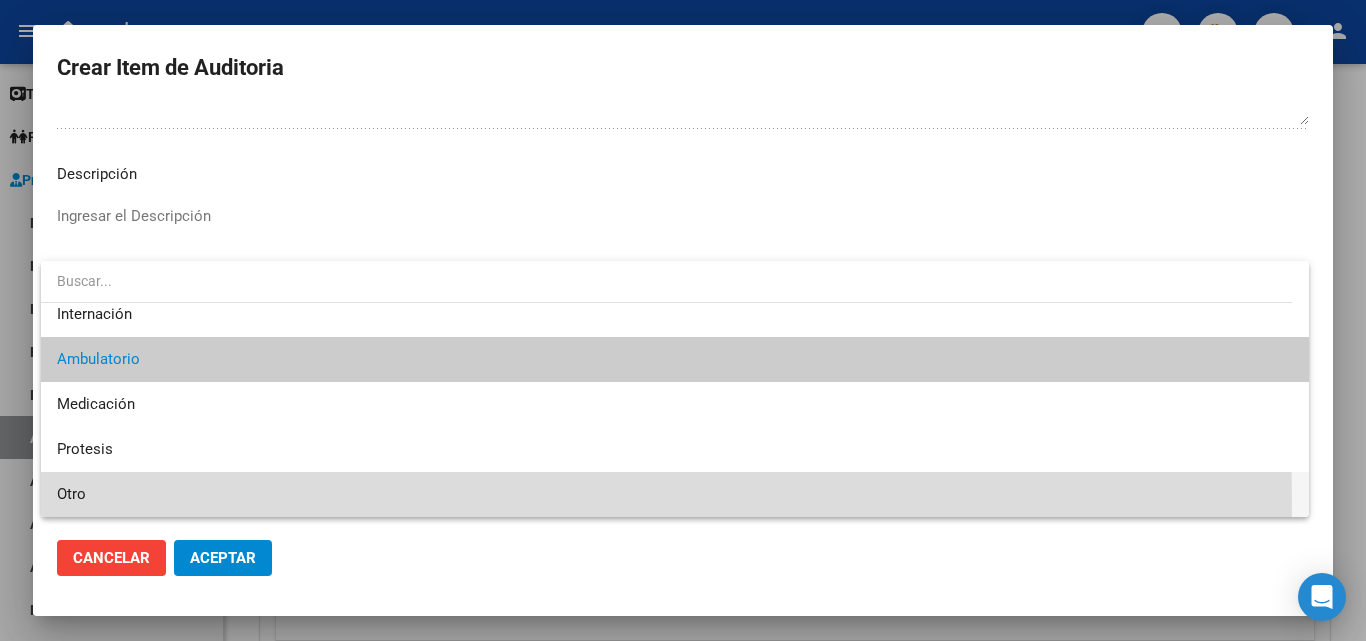 click on "Otro" at bounding box center [675, 494] 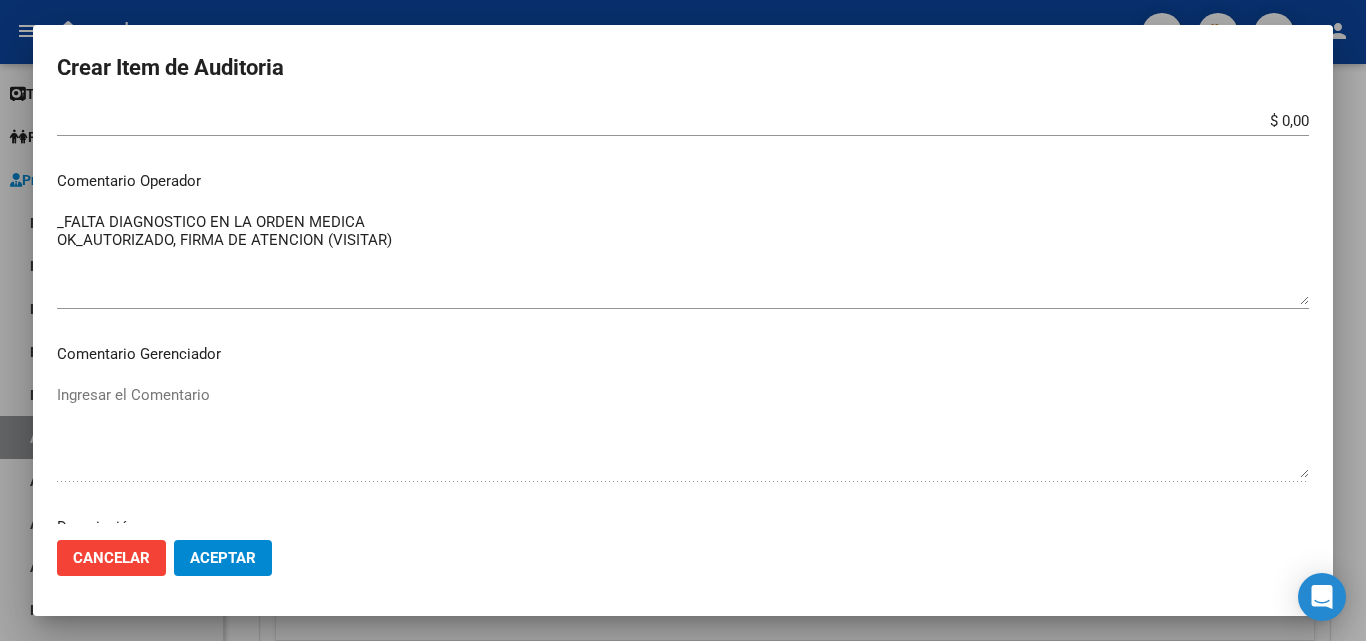 scroll, scrollTop: 911, scrollLeft: 0, axis: vertical 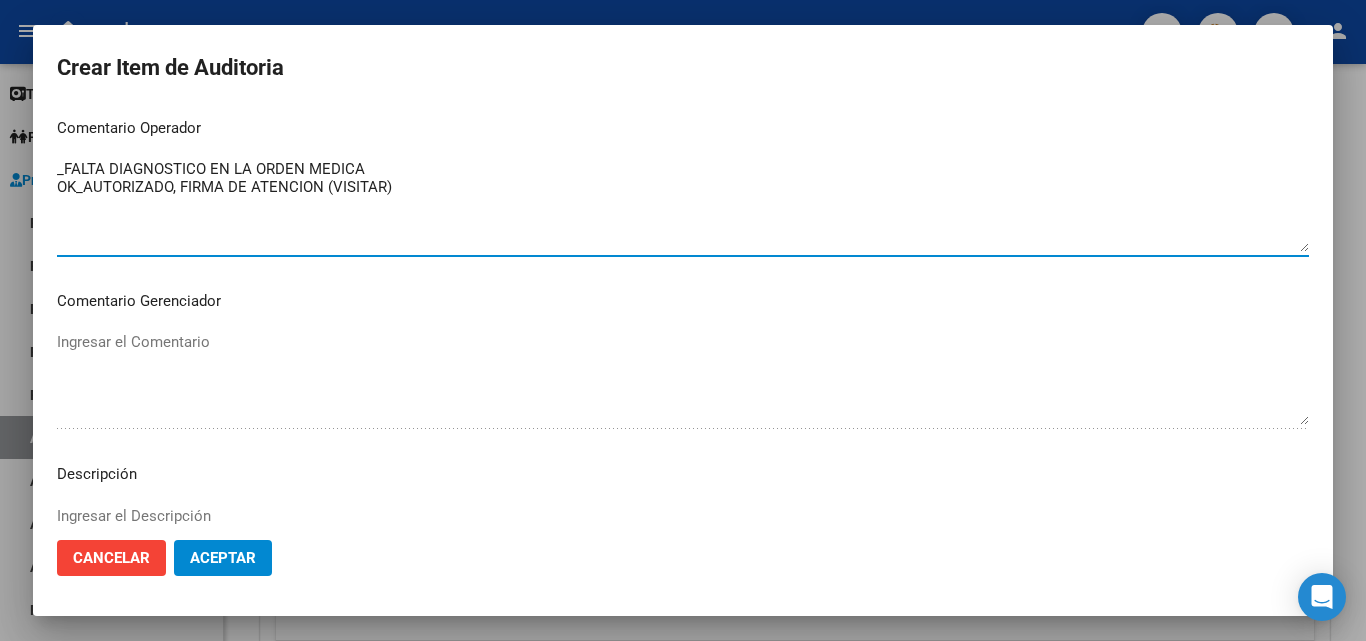 click on "_FALTA DIAGNOSTICO EN LA ORDEN MEDICA
OK_AUTORIZADO, FIRMA DE ATENCION (VISITAR)" at bounding box center (683, 205) 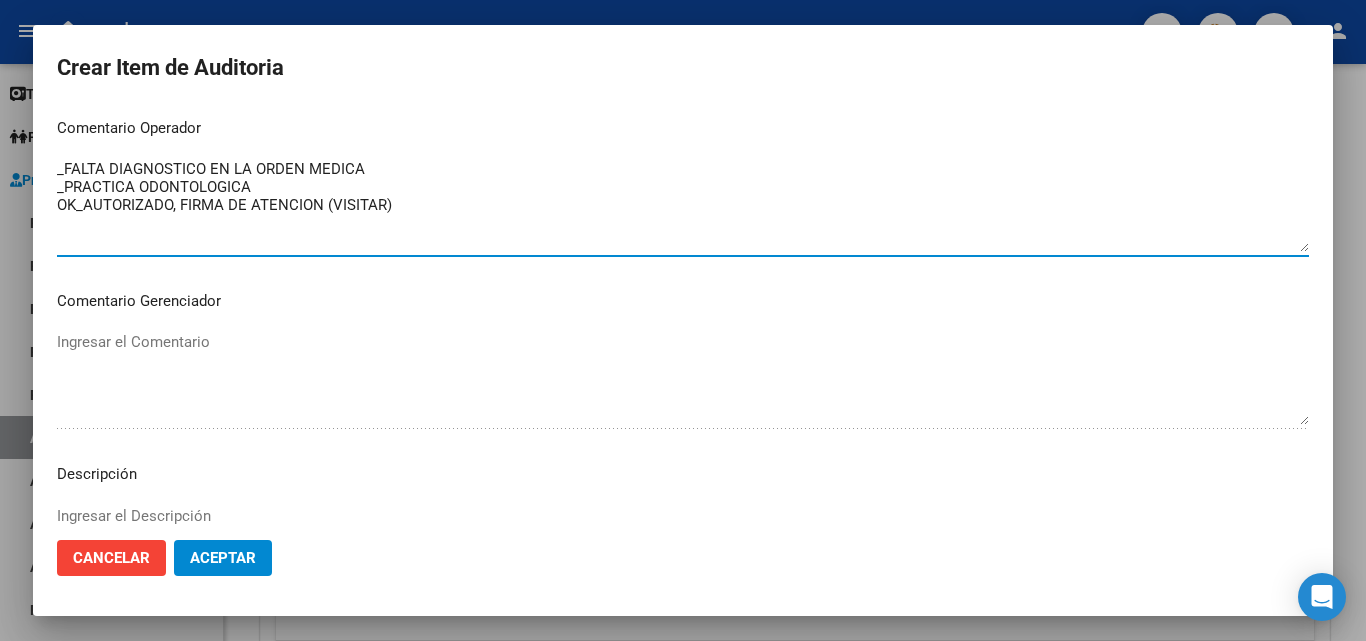click on "_FALTA DIAGNOSTICO EN LA ORDEN MEDICA
_PRACTICA ODONTOLOGICA
OK_AUTORIZADO, FIRMA DE ATENCION (VISITAR)" at bounding box center (683, 205) 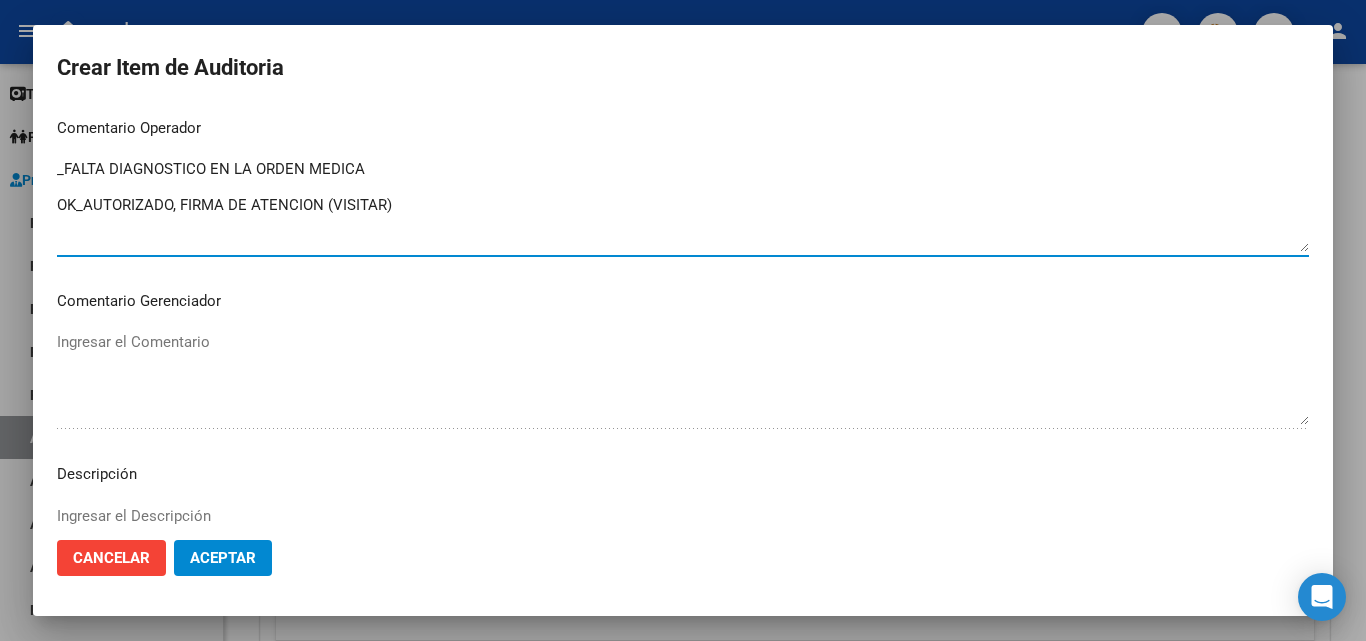 click on "[DOCUMENT_NUMBER] Nro Documento    [CUIL] CUIL   Afiliado Activo  Análisis Afiliado  Prestaciones Auditadas FTP SSS   [LAST_NAME] [FIRST_NAME] Nombre Completo  Fec. Prestación    2024-07-16 Ingresar la fecha  410 - Roisa Seleccionar gerenciador Código Prestación (no obligatorio)    PRACTICA ODONTOLOGICA (0101-0202, 13-OD) Ingresar el código  Precio  *   $ 13.000,00 Ingresar el precio  Cantidad  *   1 Ingresar la cantidad  Monto Item  *   $ 13.000,00 Ingresar el monto  Monto Debitado    $ 0,00 Ingresar el monto  Comentario Operador    _FALTA DIAGNOSTICO EN LA ORDEN MEDICA
OK_AUTORIZADO, FIRMA DE ATENCION (VISITAR) Ingresar el Comentario  Comentario Gerenciador    Ingresar el Comentario  Descripción    Ingresar el Descripción   Atencion Tipo  Otro Seleccionar tipo  Nomenclador  Seleccionar Nomenclador Seleccionar Nomenclador" at bounding box center [683, 315] 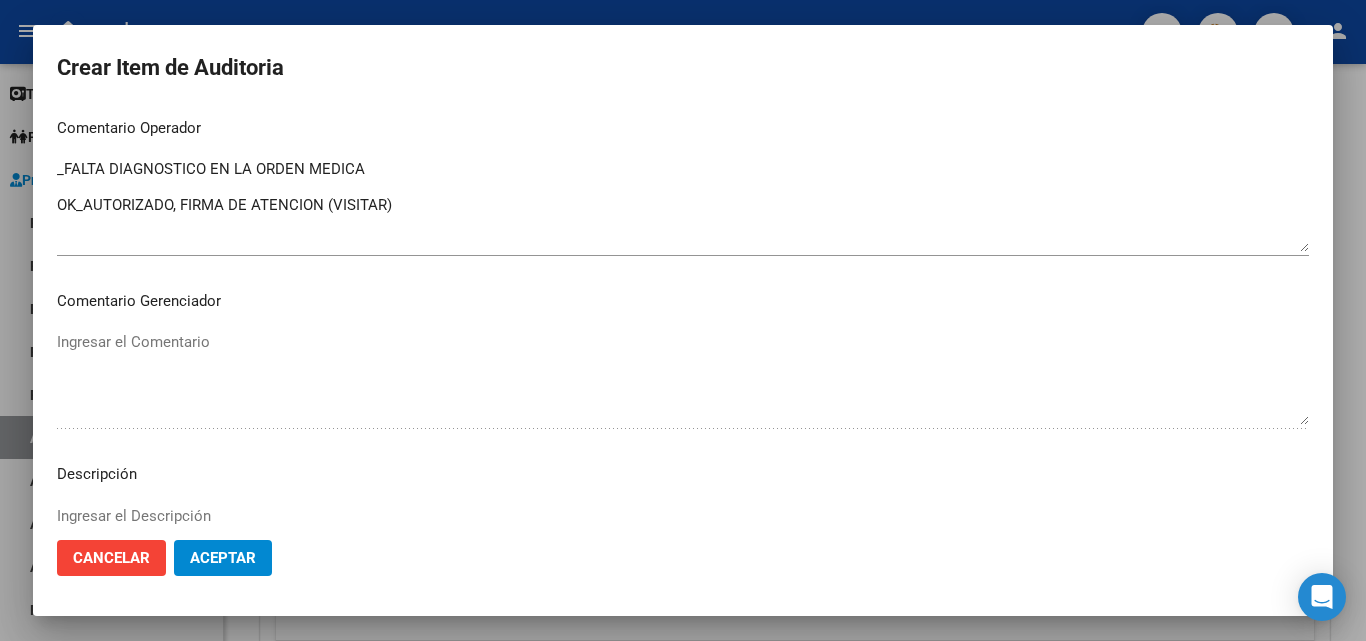 click on "_FALTA DIAGNOSTICO EN LA ORDEN MEDICA
OK_AUTORIZADO, FIRMA DE ATENCION (VISITAR)" at bounding box center [683, 205] 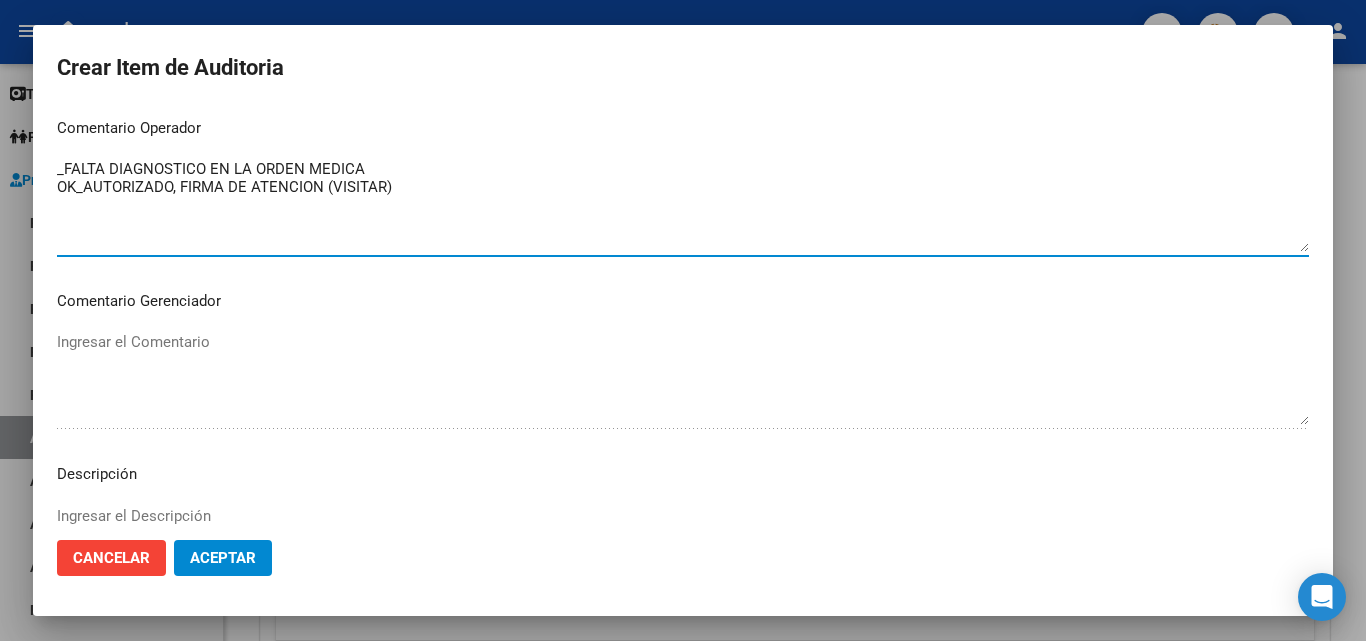 click on "_FALTA DIAGNOSTICO EN LA ORDEN MEDICA
OK_AUTORIZADO, FIRMA DE ATENCION (VISITAR)" at bounding box center (683, 205) 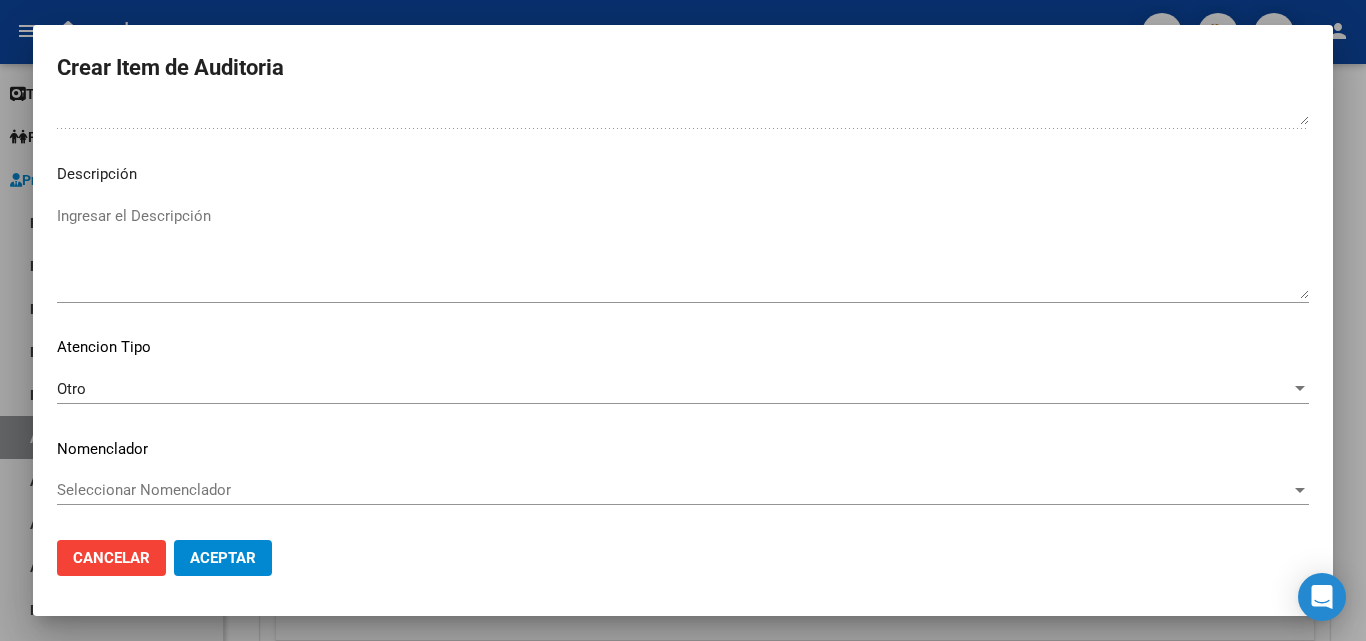 type on "_FALTA DIAGNOSTICO EN LA ORDEN MEDICA
OK_AUTORIZADO, FIRMA DE ATENCION (VISITAR)" 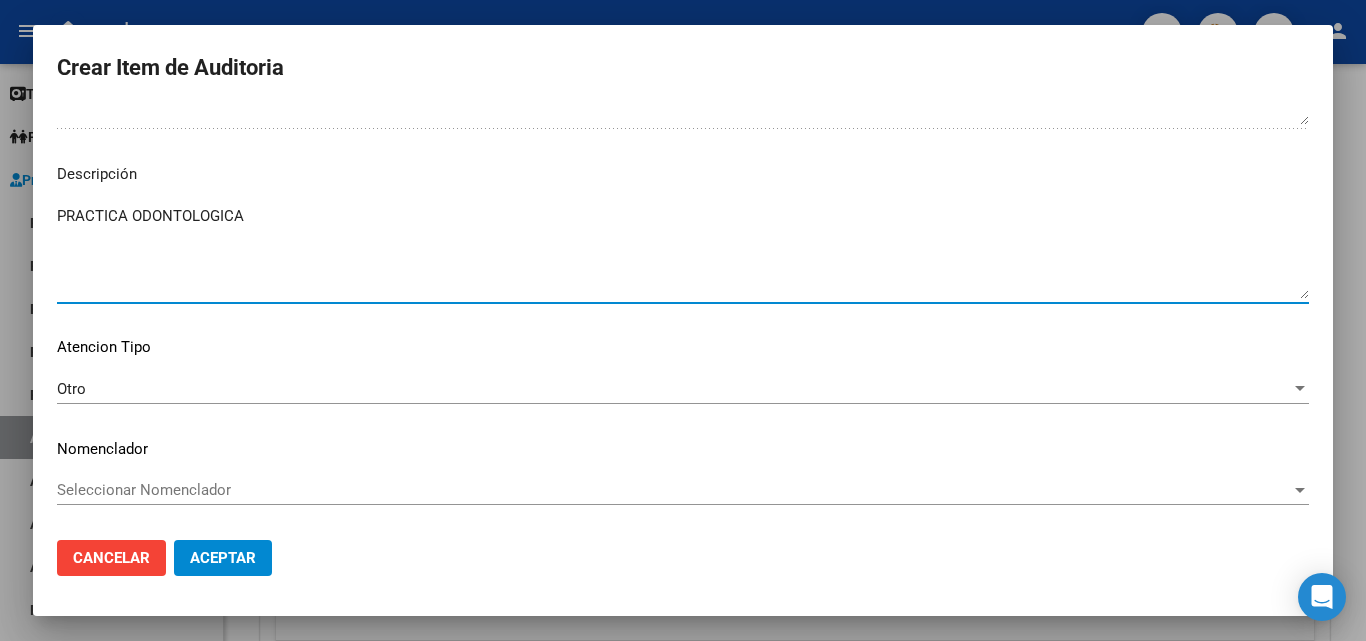 type on "PRACTICA ODONTOLOGICA" 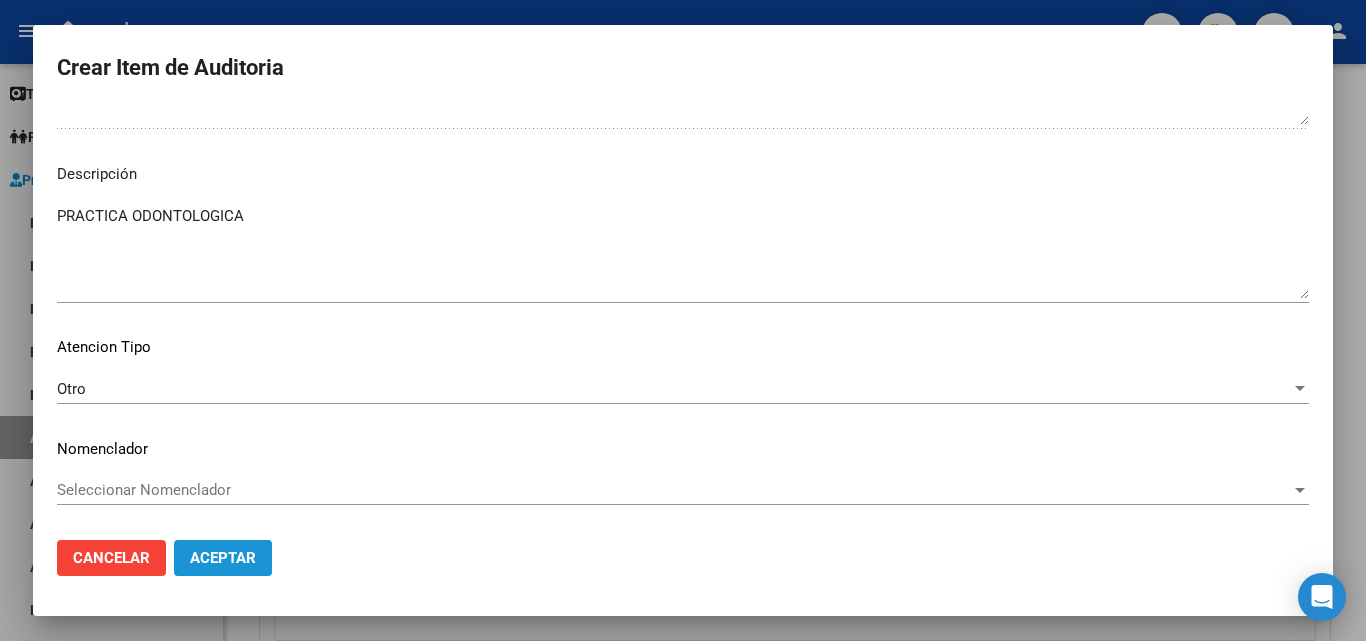 click on "Aceptar" 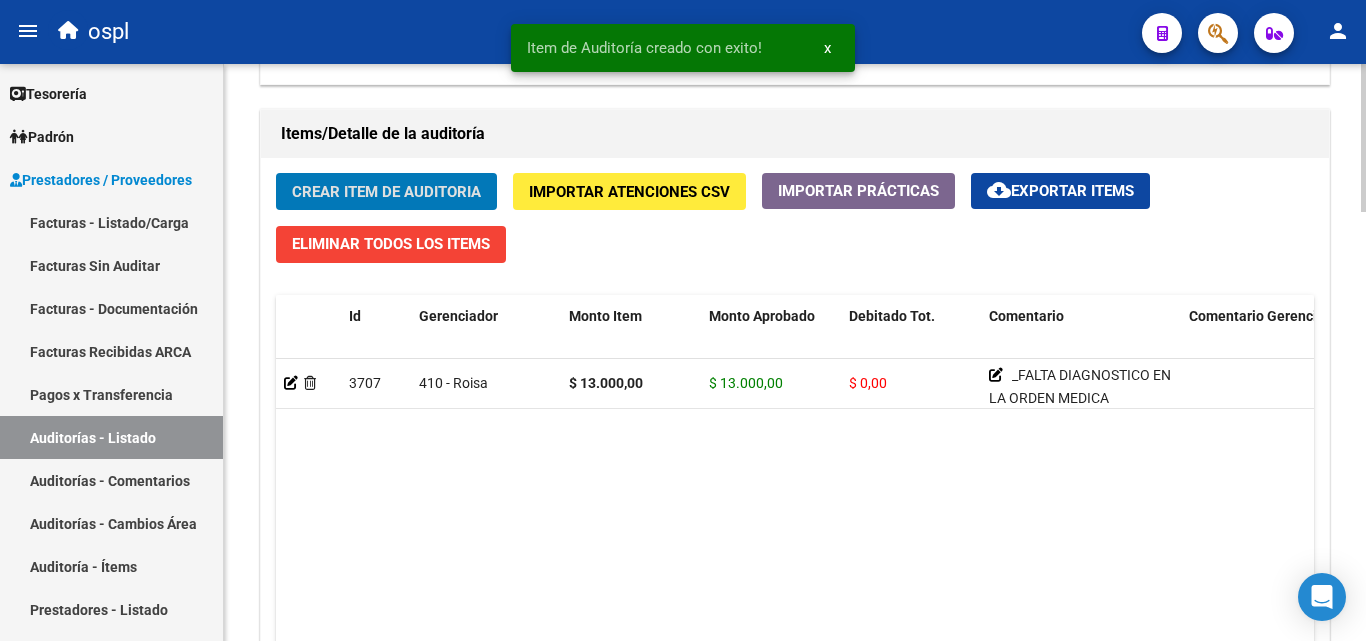 scroll, scrollTop: 1401, scrollLeft: 0, axis: vertical 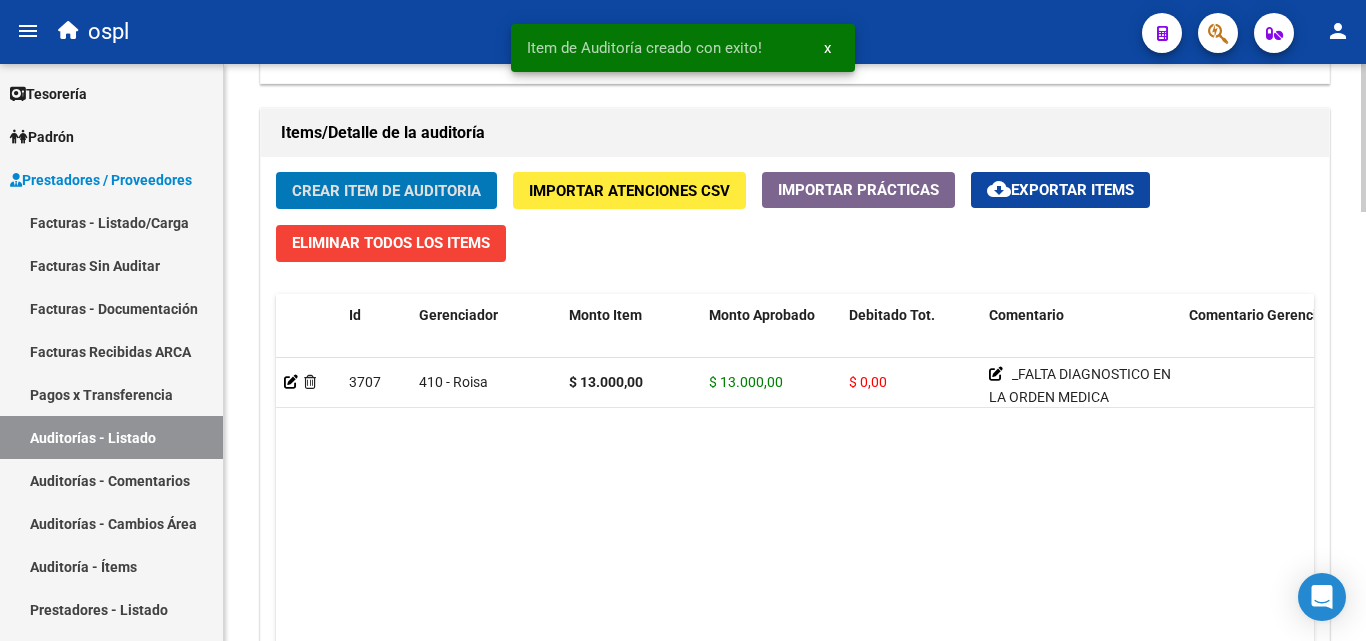 click on "Crear Item de Auditoria" 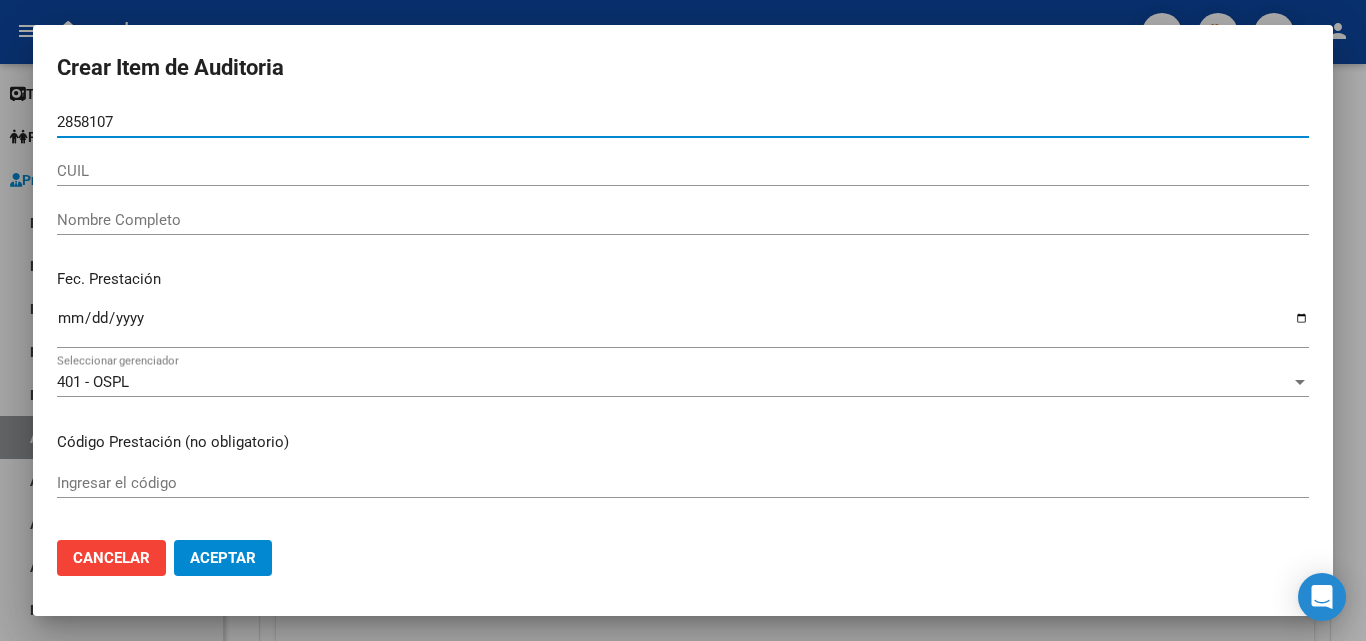 type on "28581073" 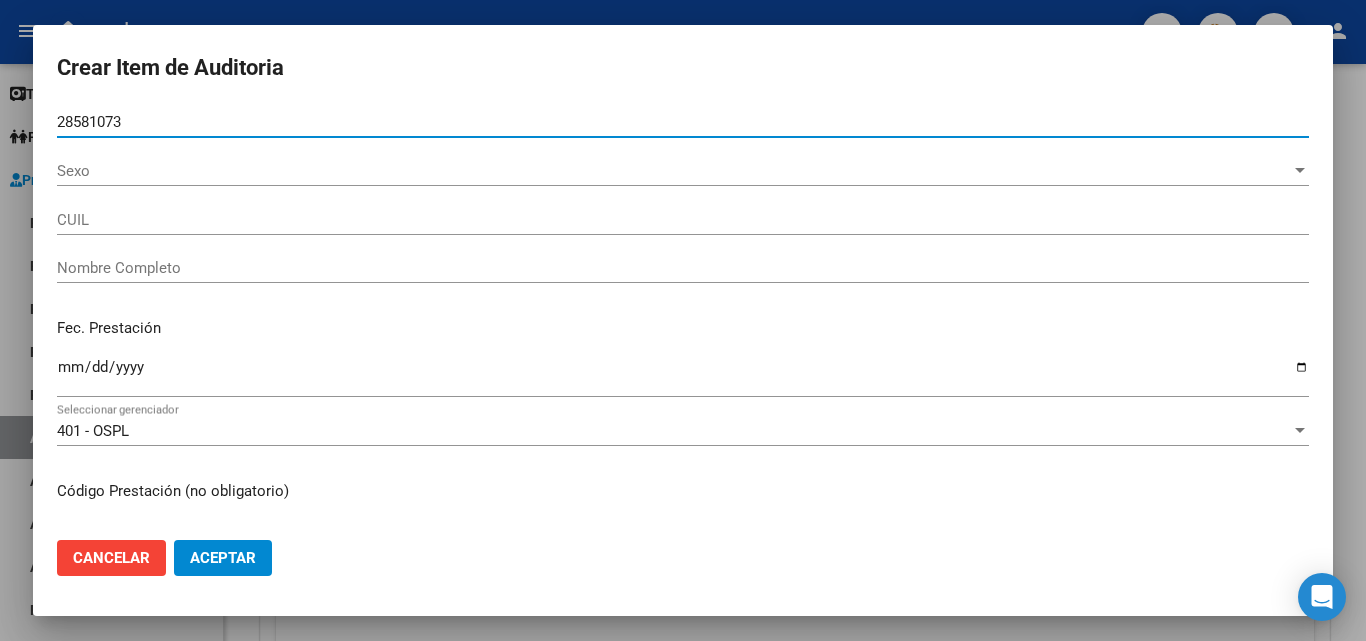 type on "24285810732" 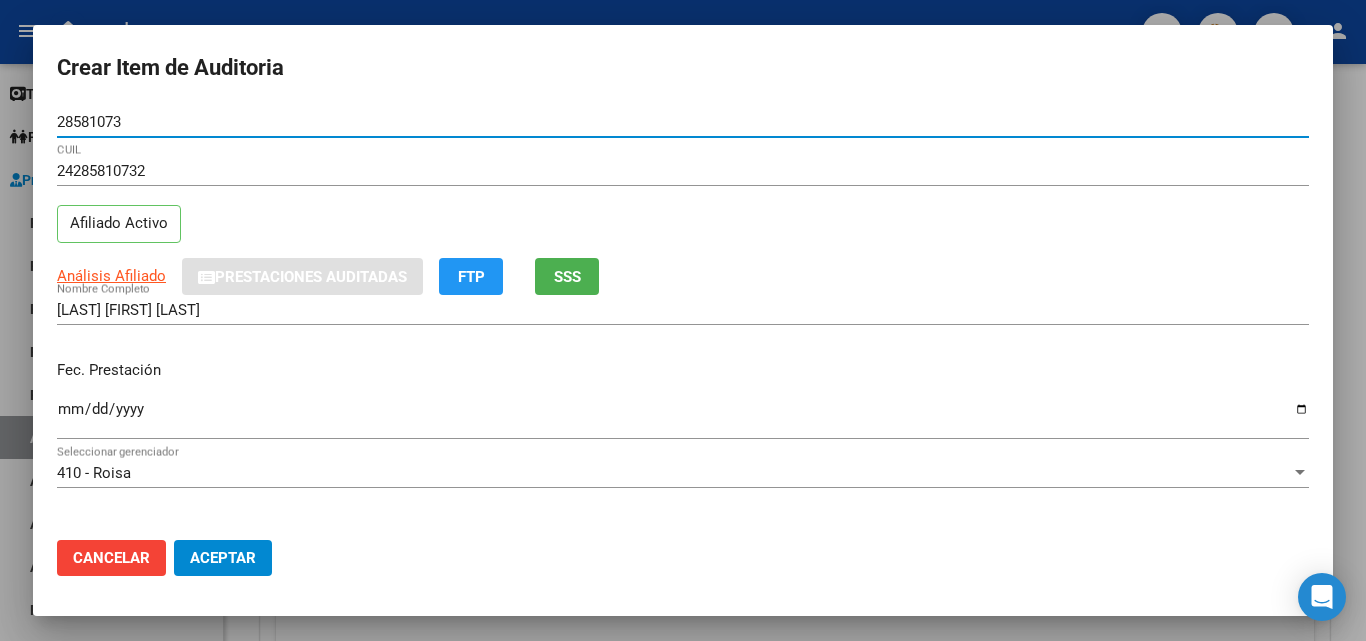 type on "28581073" 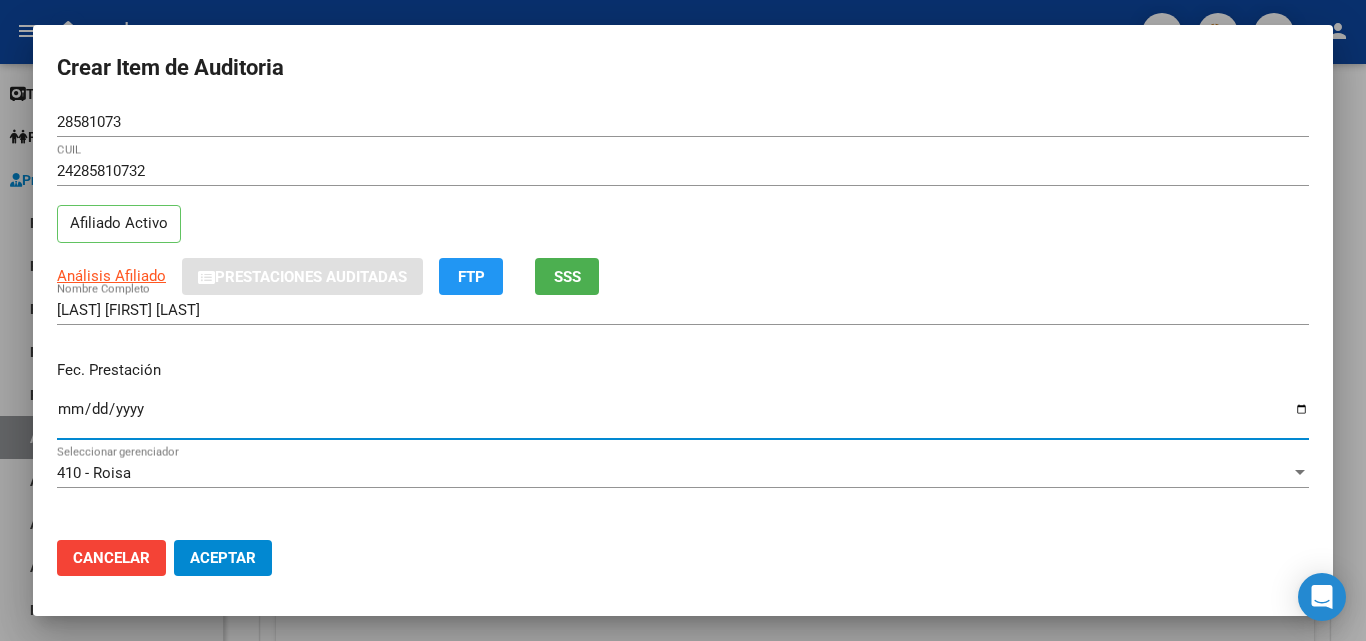 click on "Ingresar la fecha" at bounding box center [683, 417] 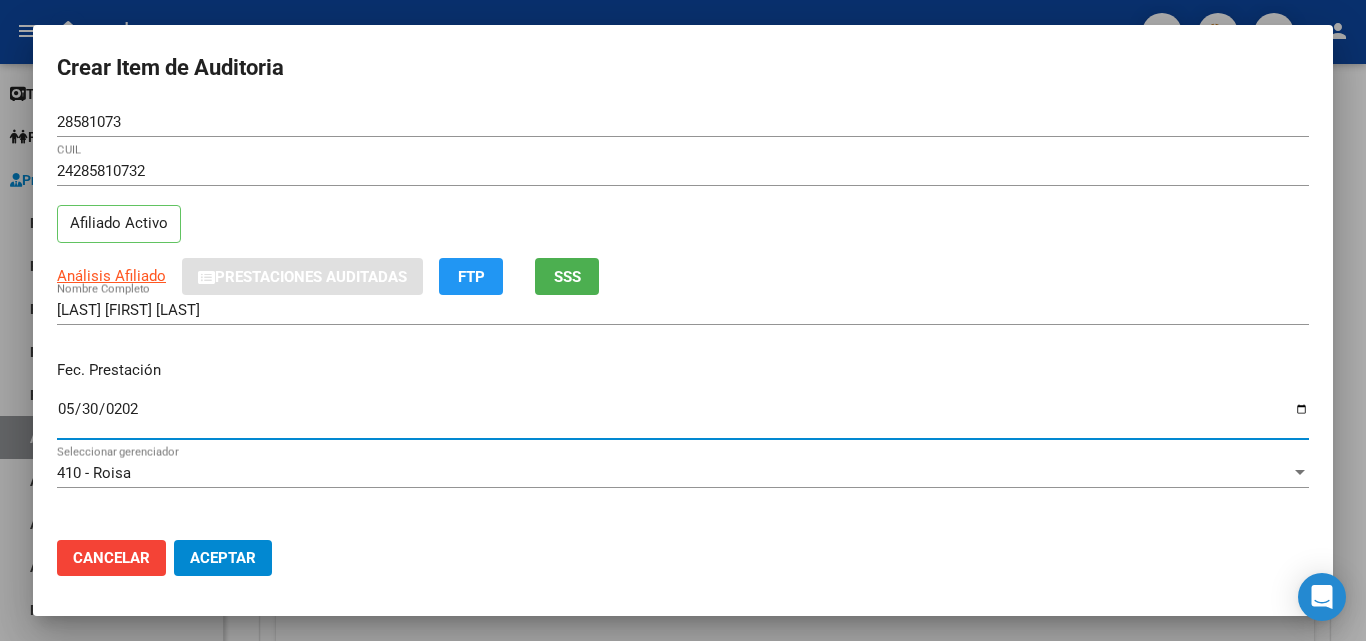 type on "2025-05-30" 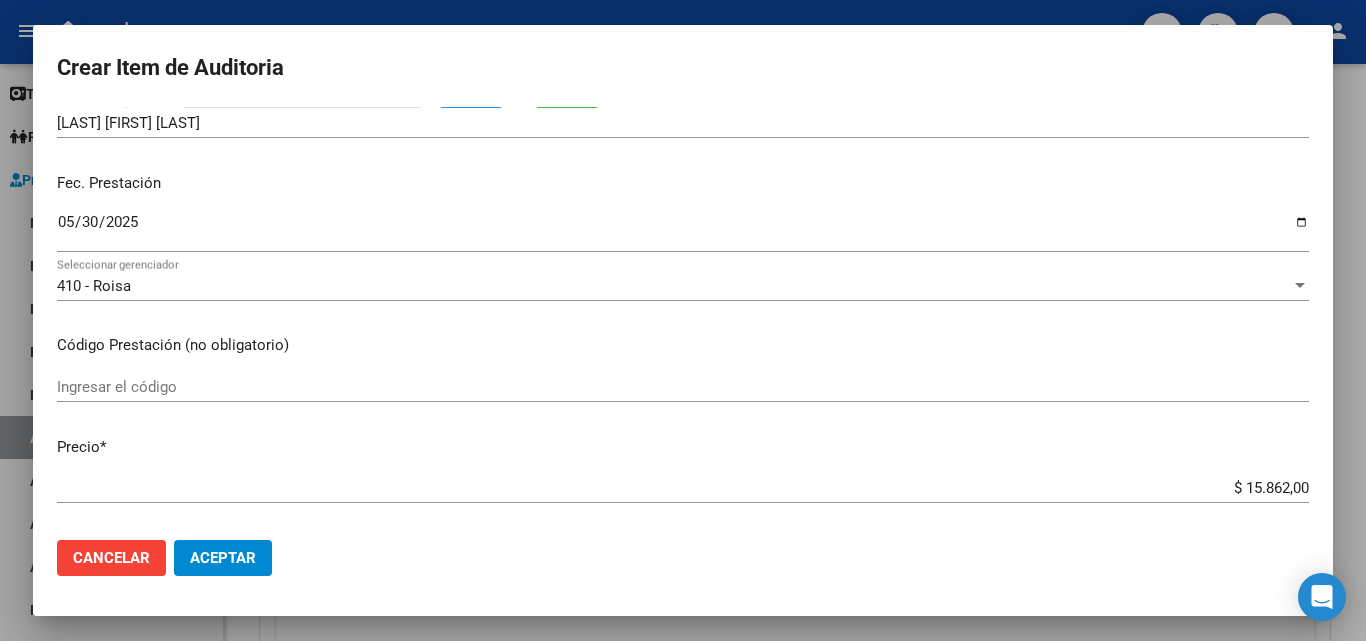 scroll, scrollTop: 200, scrollLeft: 0, axis: vertical 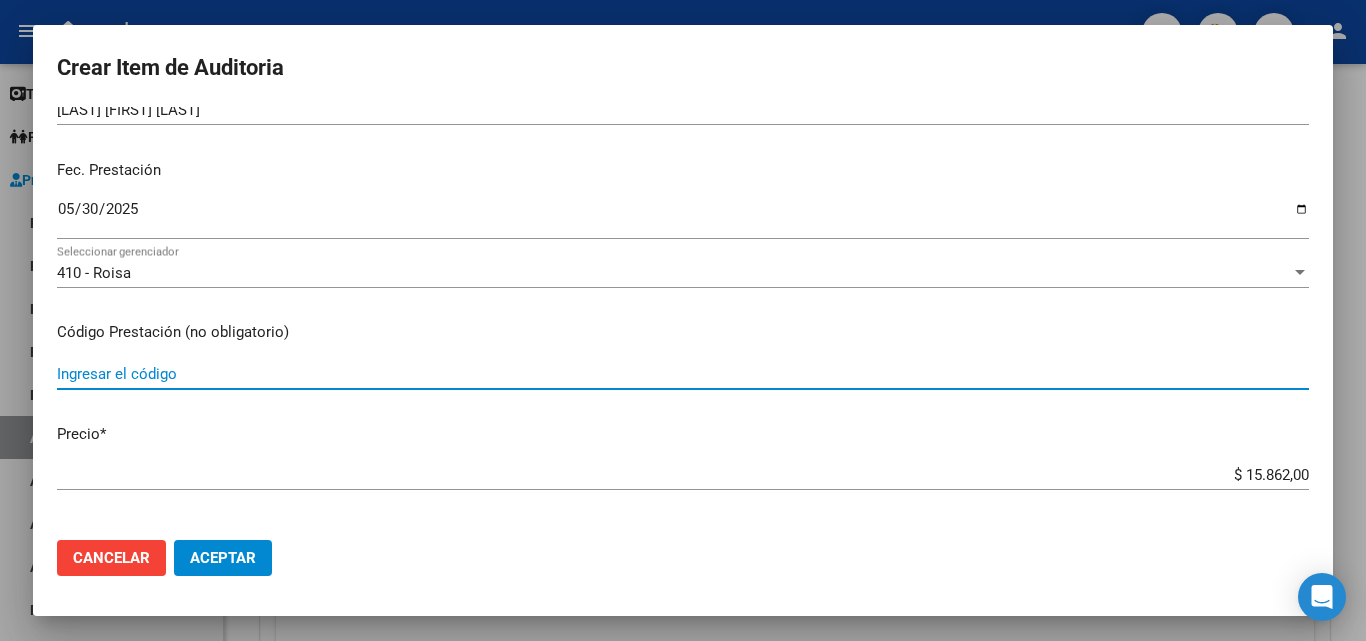click on "Ingresar el código" at bounding box center (683, 374) 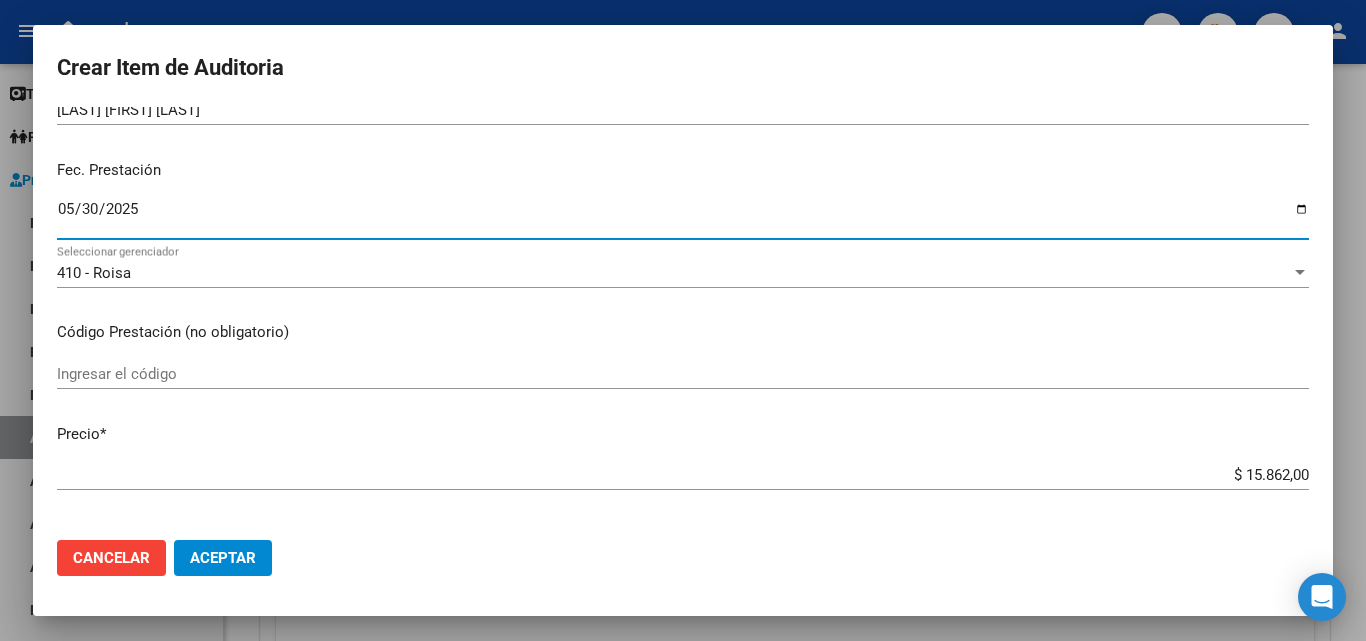 click on "2025-05-30" at bounding box center [683, 217] 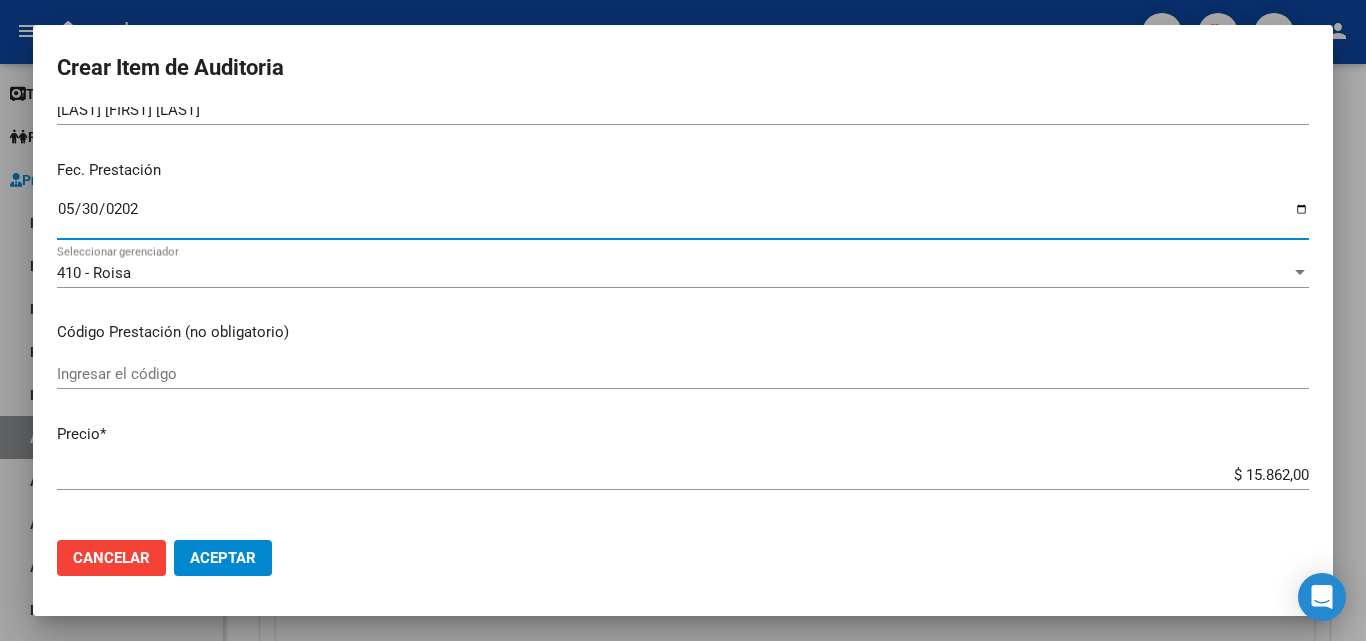 type on "2024-05-30" 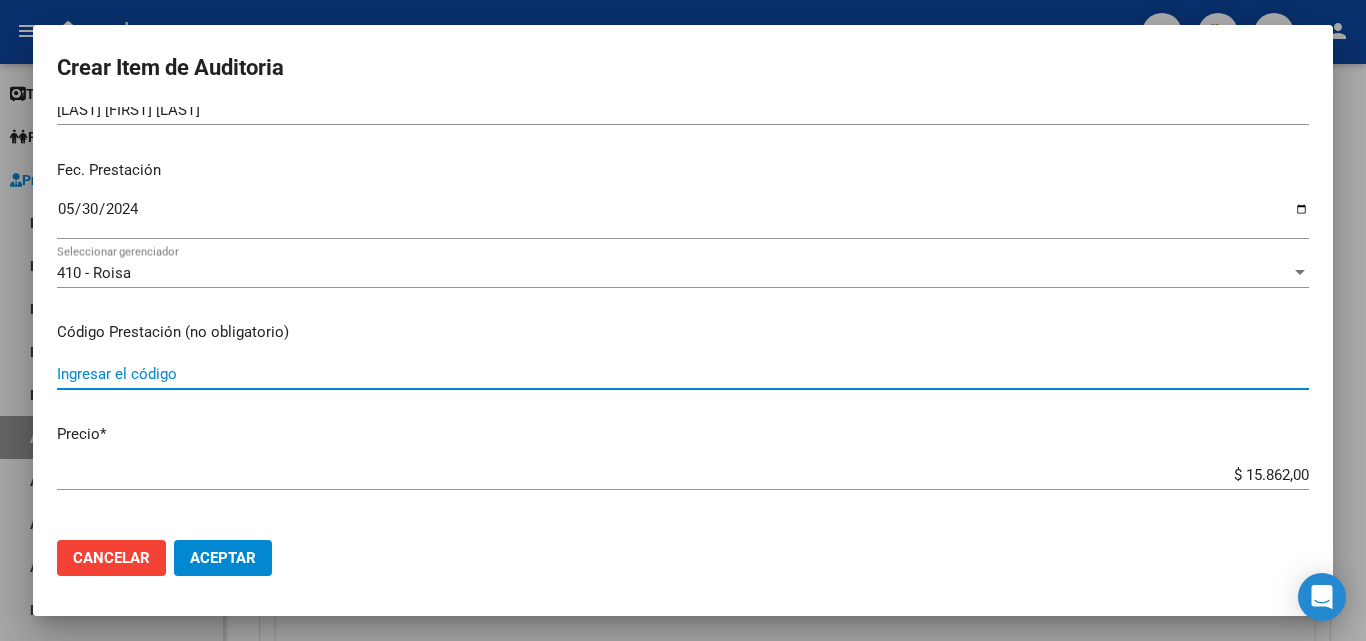 click on "Ingresar el código" at bounding box center (683, 374) 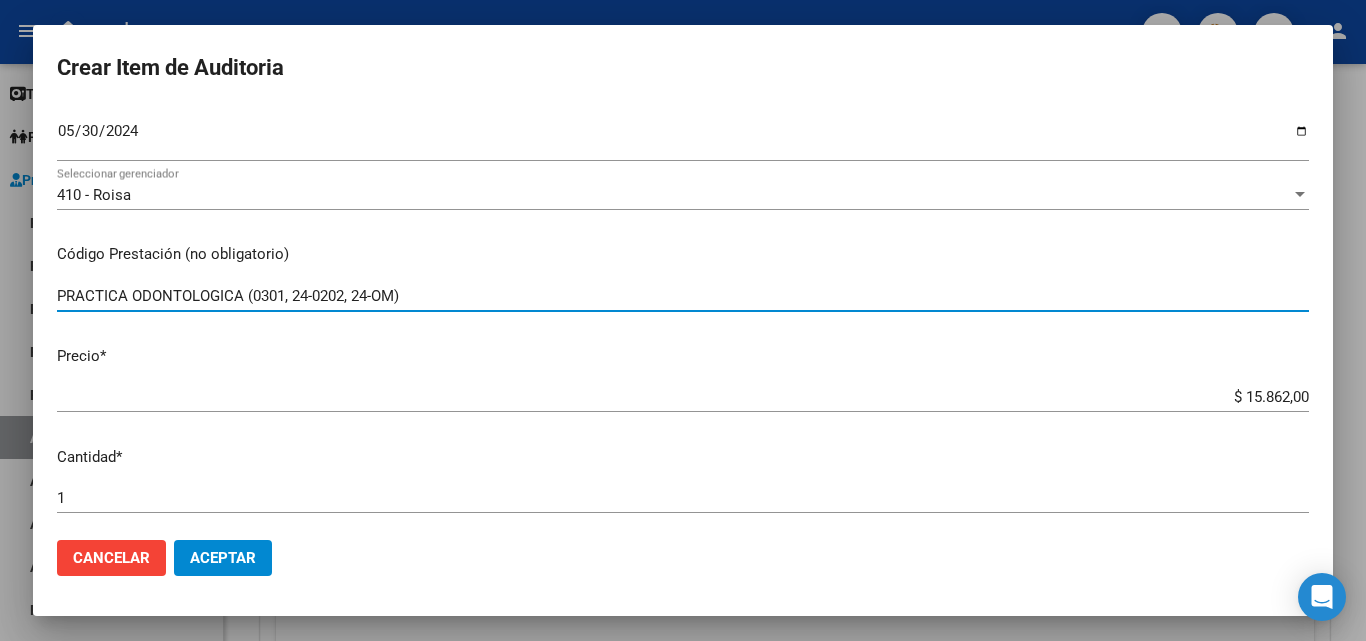 scroll, scrollTop: 300, scrollLeft: 0, axis: vertical 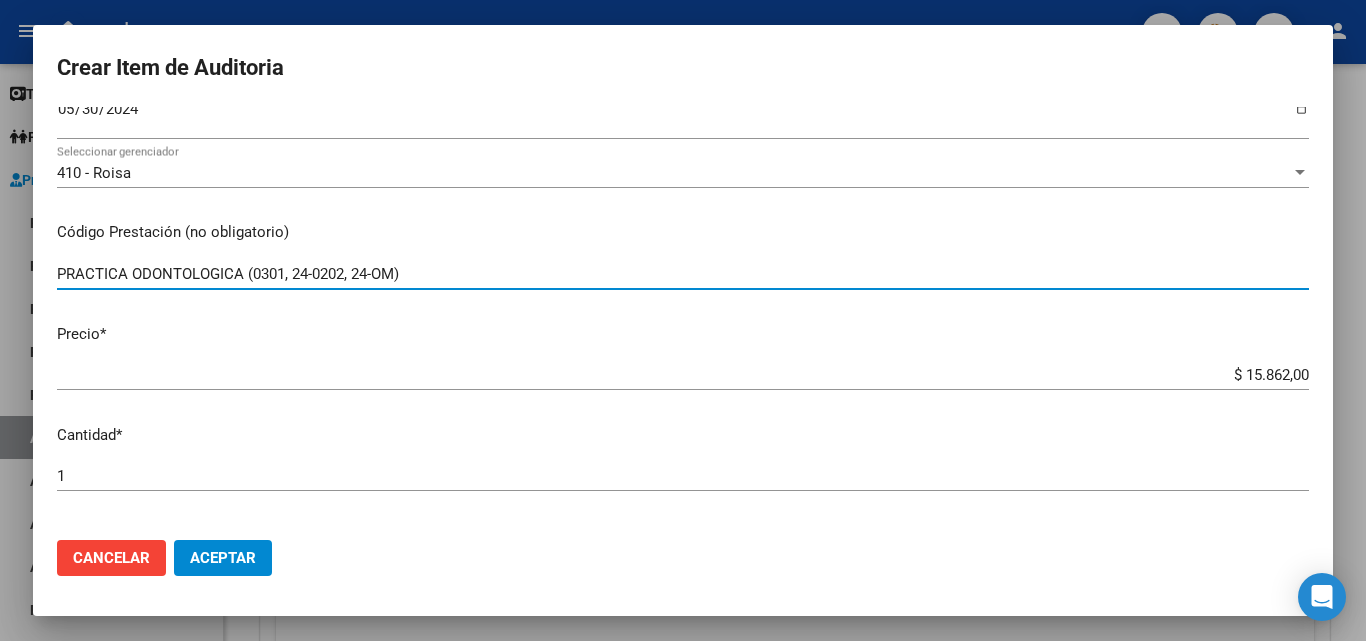 type on "PRACTICA ODONTOLOGICA (0301, 24-0202, 24-OM)" 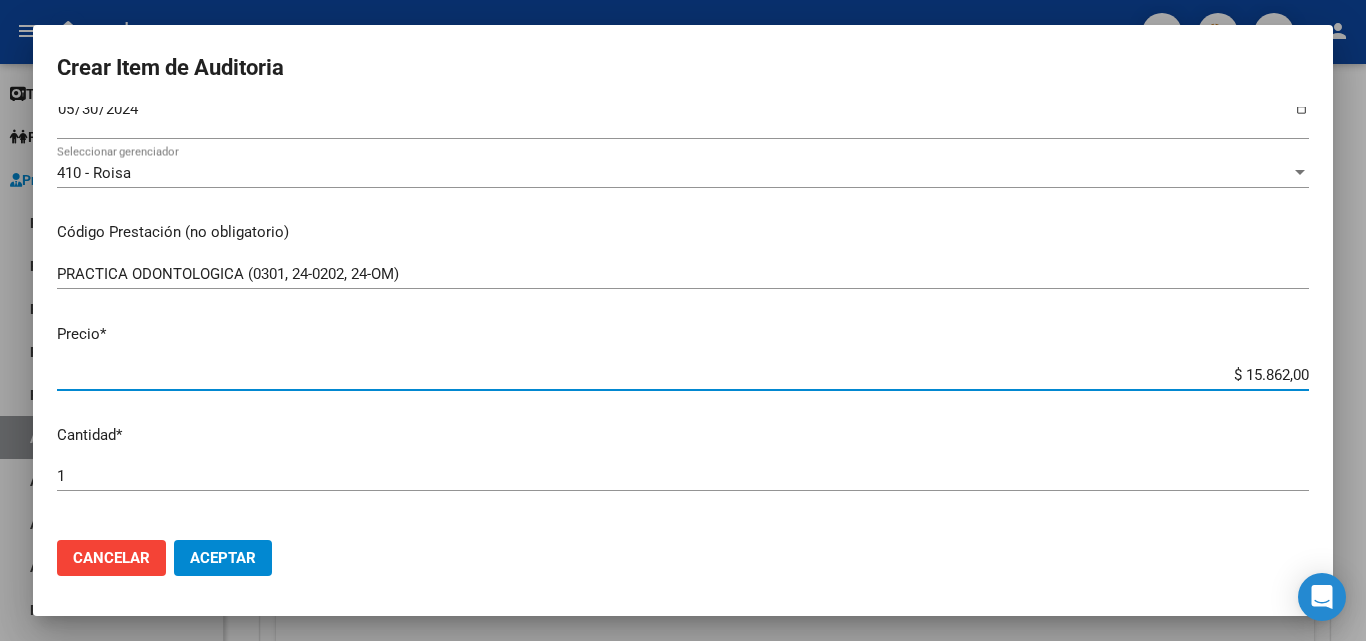 drag, startPoint x: 1205, startPoint y: 376, endPoint x: 1318, endPoint y: 376, distance: 113 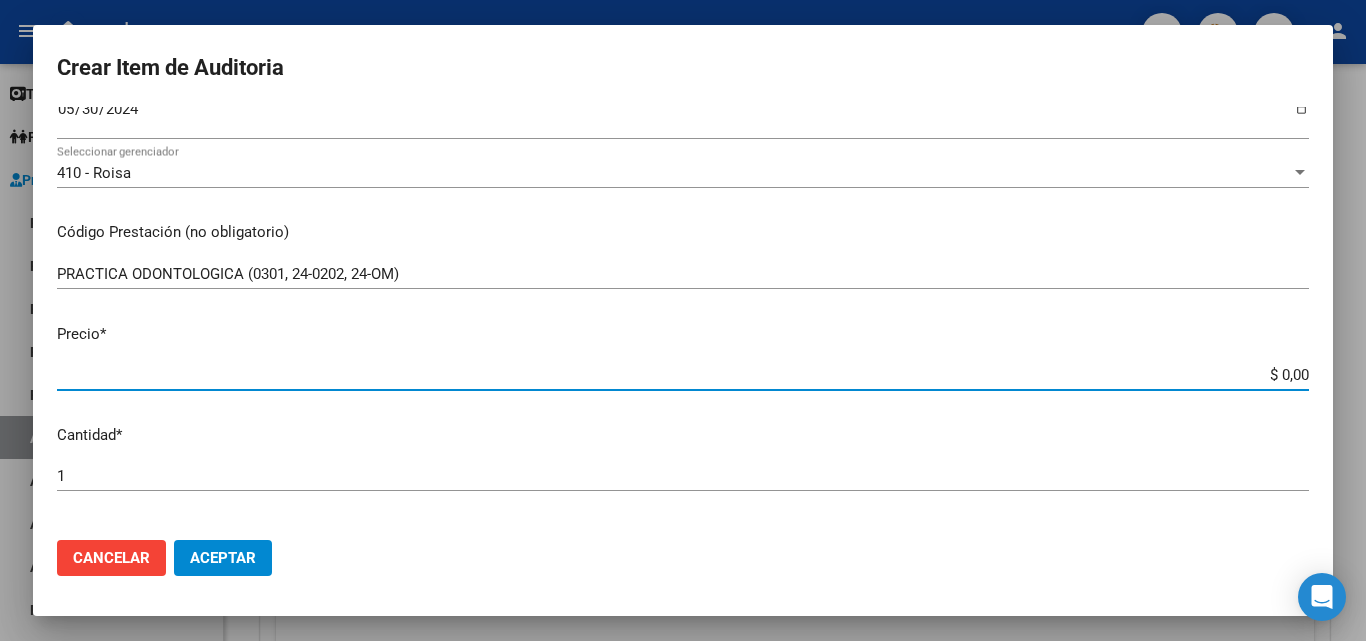 type on "$ 0,01" 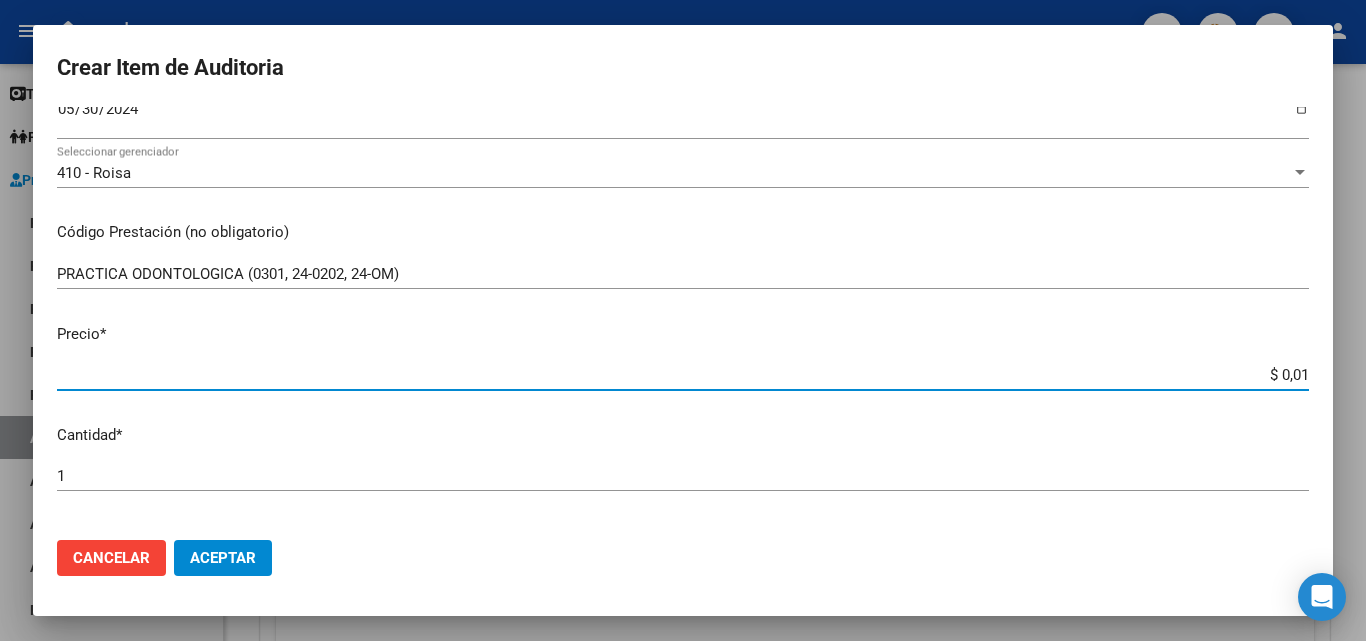 type on "$ 0,18" 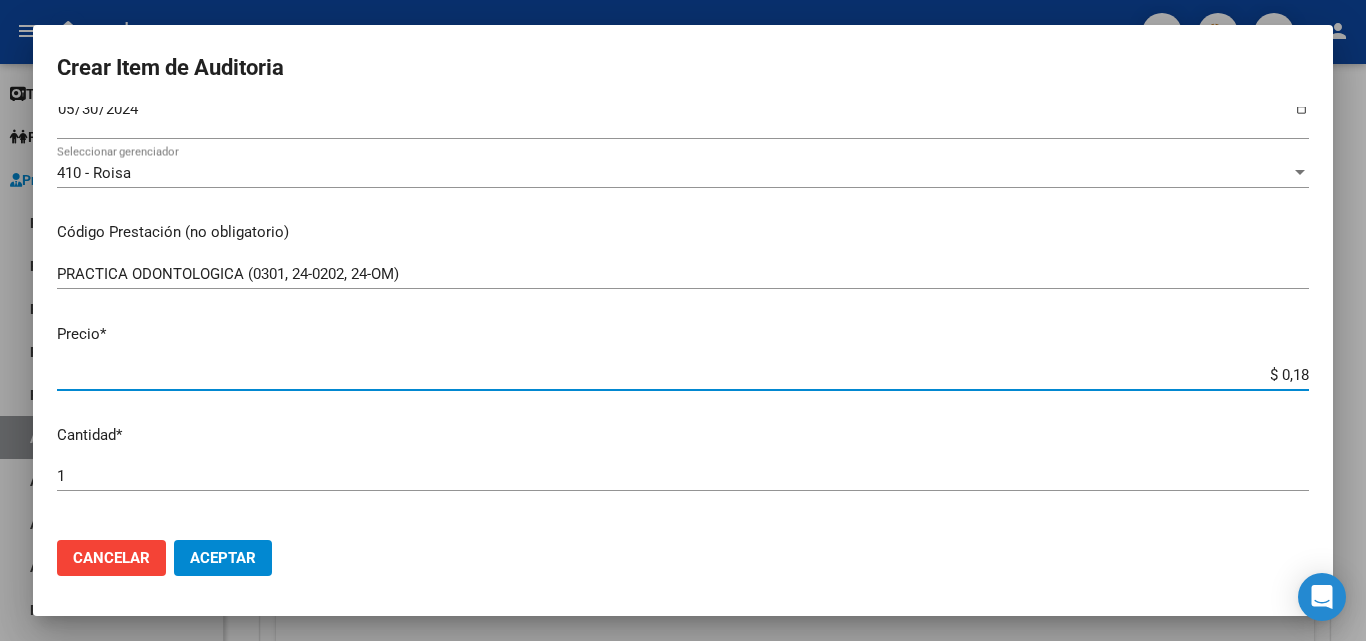 type on "$ 1,80" 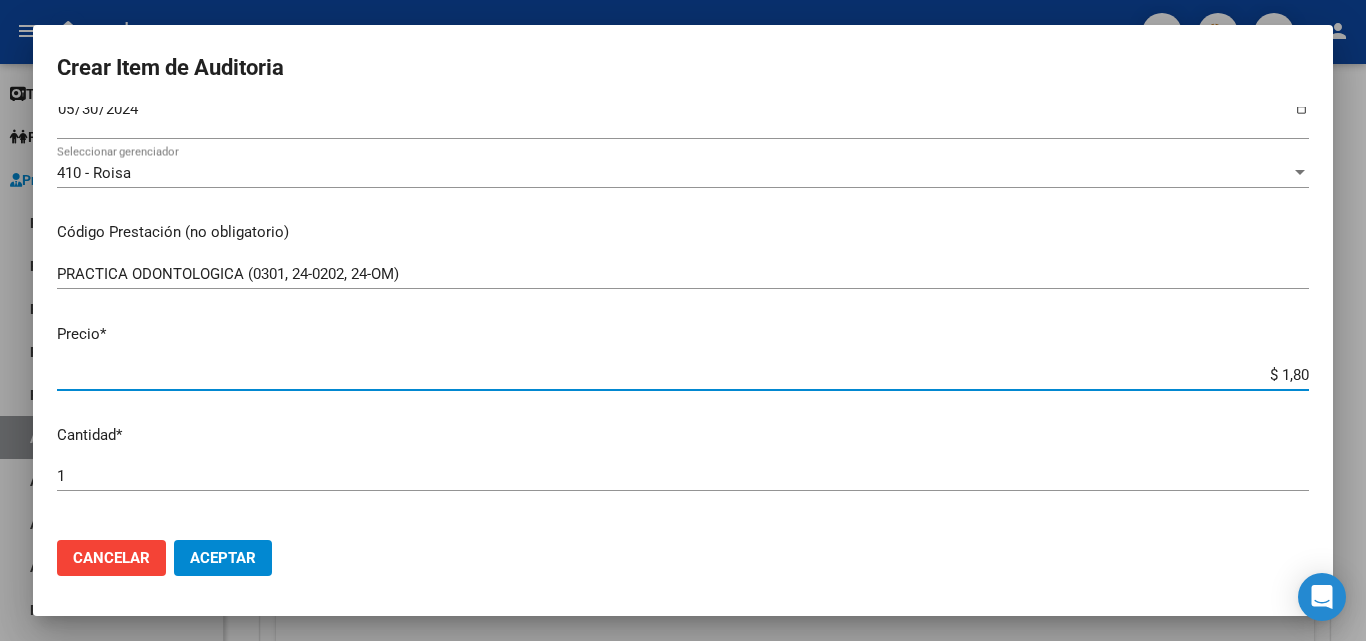 type on "$ 18,00" 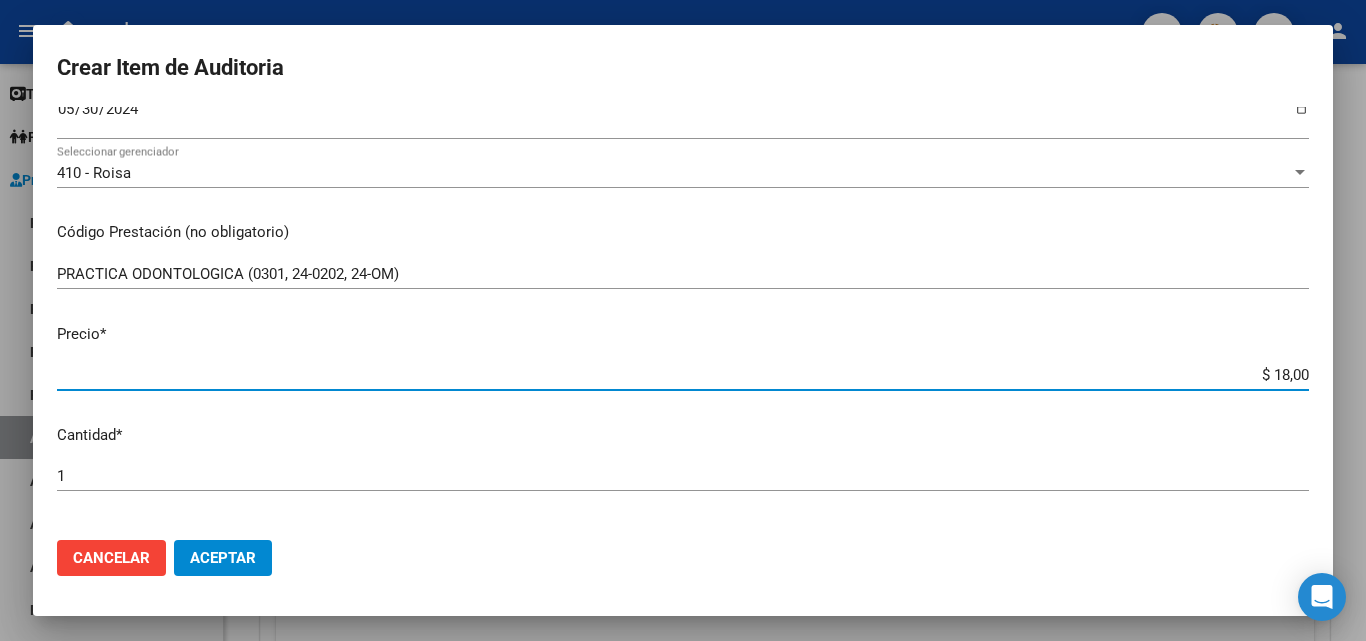 type on "$ 180,00" 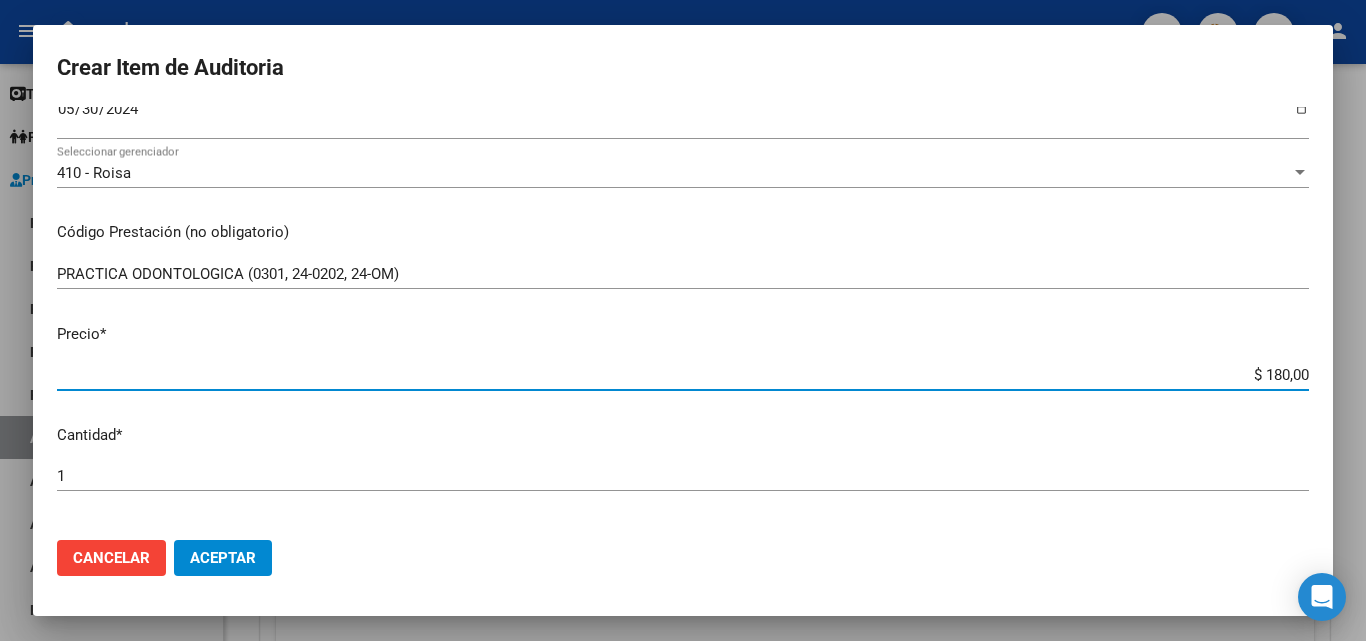 type on "$ 1.800,00" 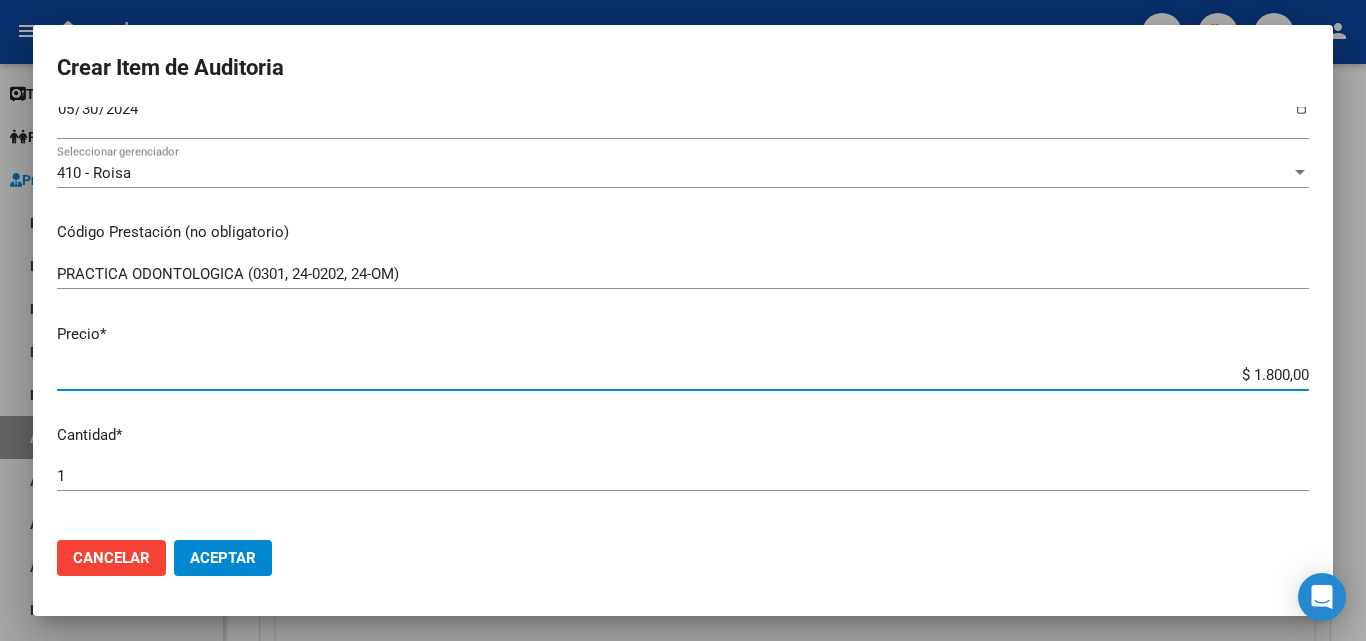 type on "$ 18.000,00" 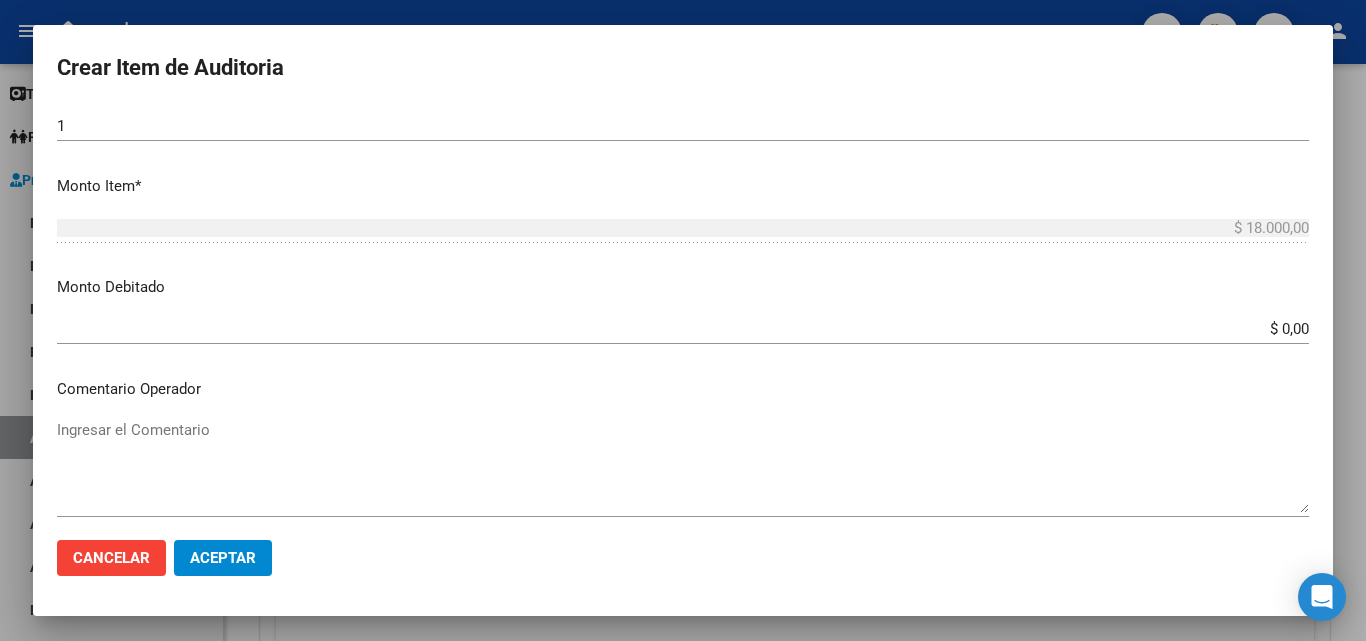 scroll, scrollTop: 700, scrollLeft: 0, axis: vertical 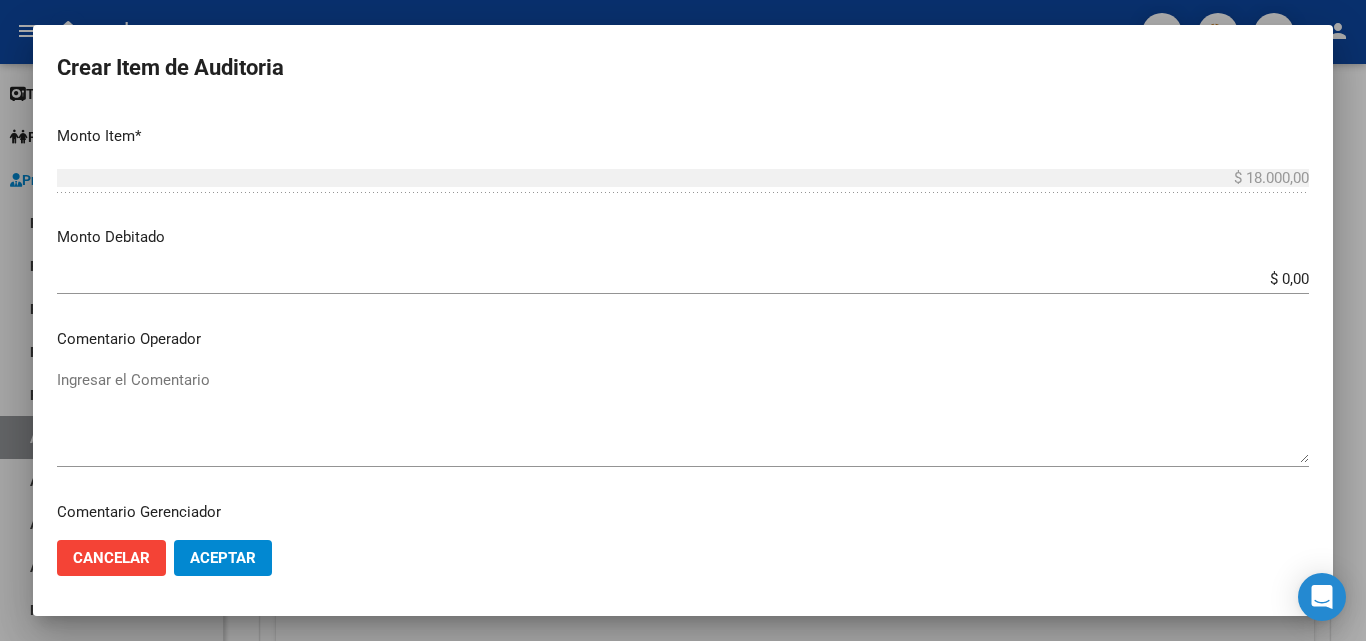 click on "Ingresar el Comentario" at bounding box center (683, 416) 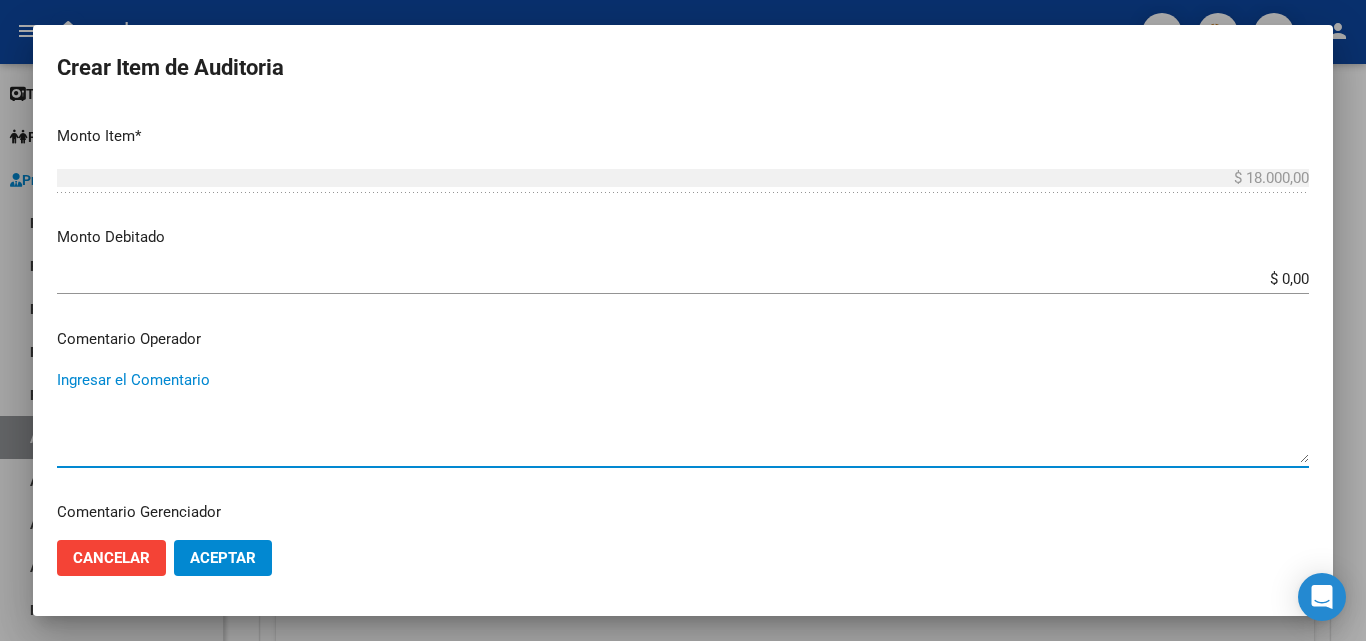 paste on "_FALTA DIAGNOSTICO EN LA ORDEN MEDICA
OK_AUTORIZADO, FIRMA DE ATENCION (VISITAR)" 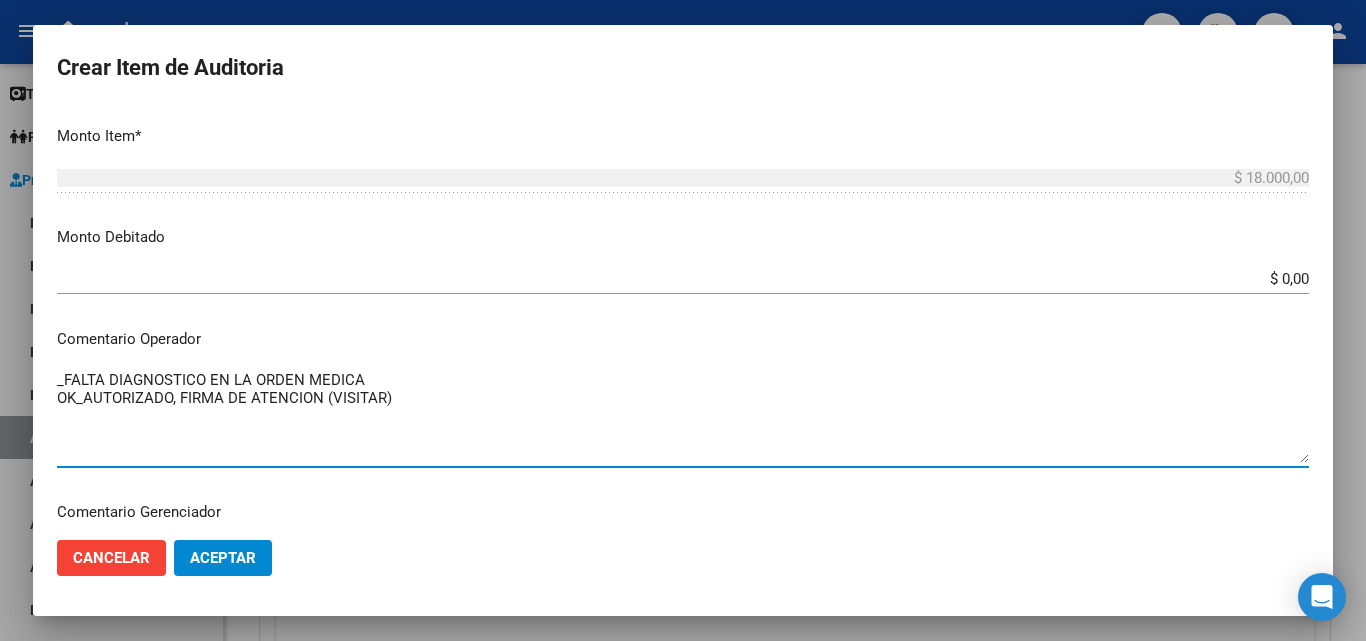 click on "_FALTA DIAGNOSTICO EN LA ORDEN MEDICA
OK_AUTORIZADO, FIRMA DE ATENCION (VISITAR)" at bounding box center (683, 416) 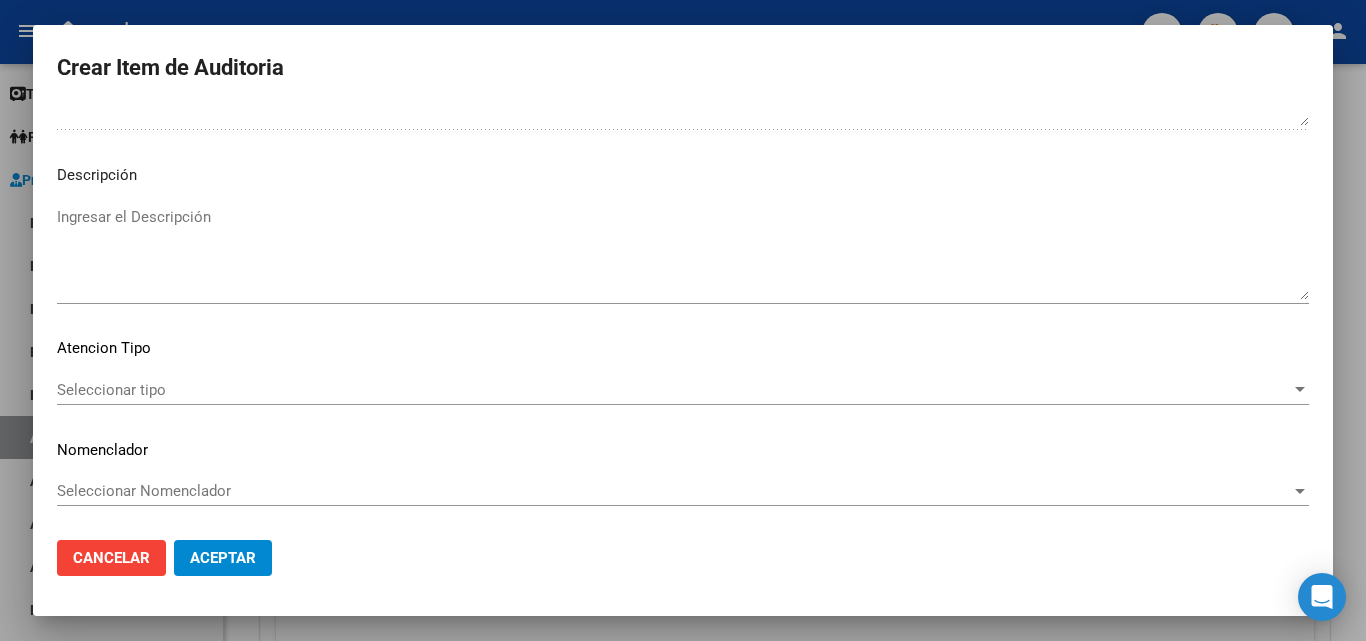 scroll, scrollTop: 1211, scrollLeft: 0, axis: vertical 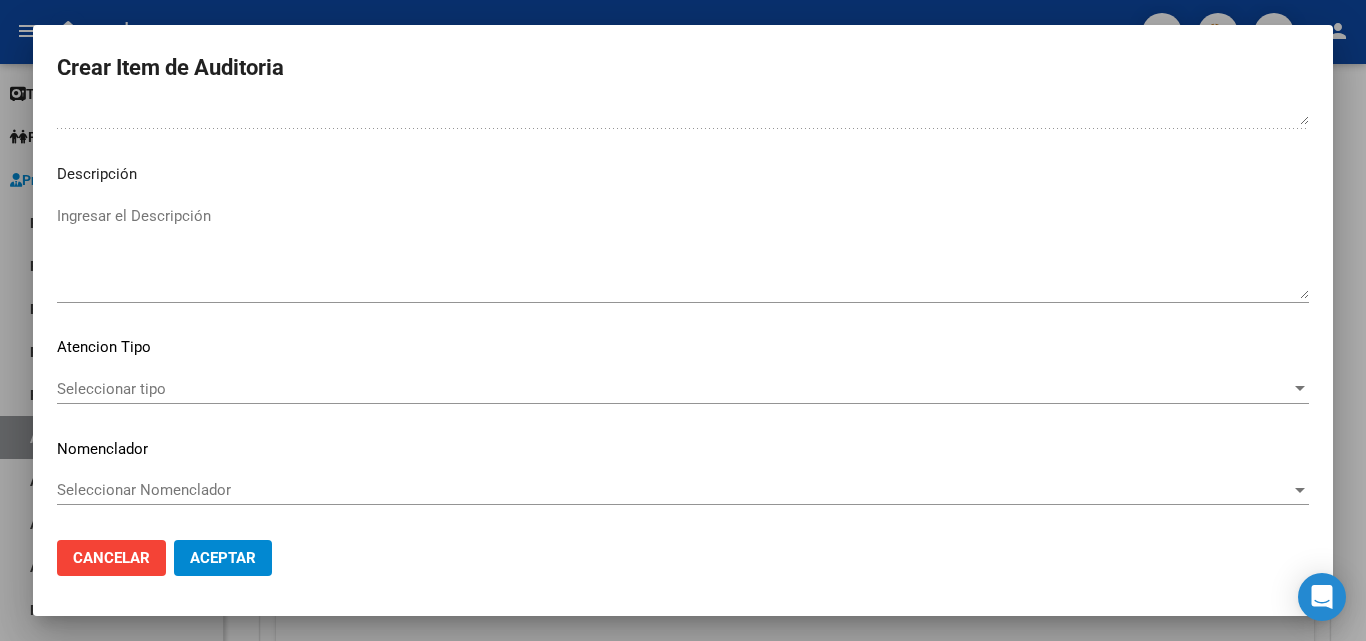 type on "_FALTA DIAGNOSTICO EN LA ORDEN MEDICA
OK_AUTORIZADO, FIRMA DE ATENCION (VISITAR)" 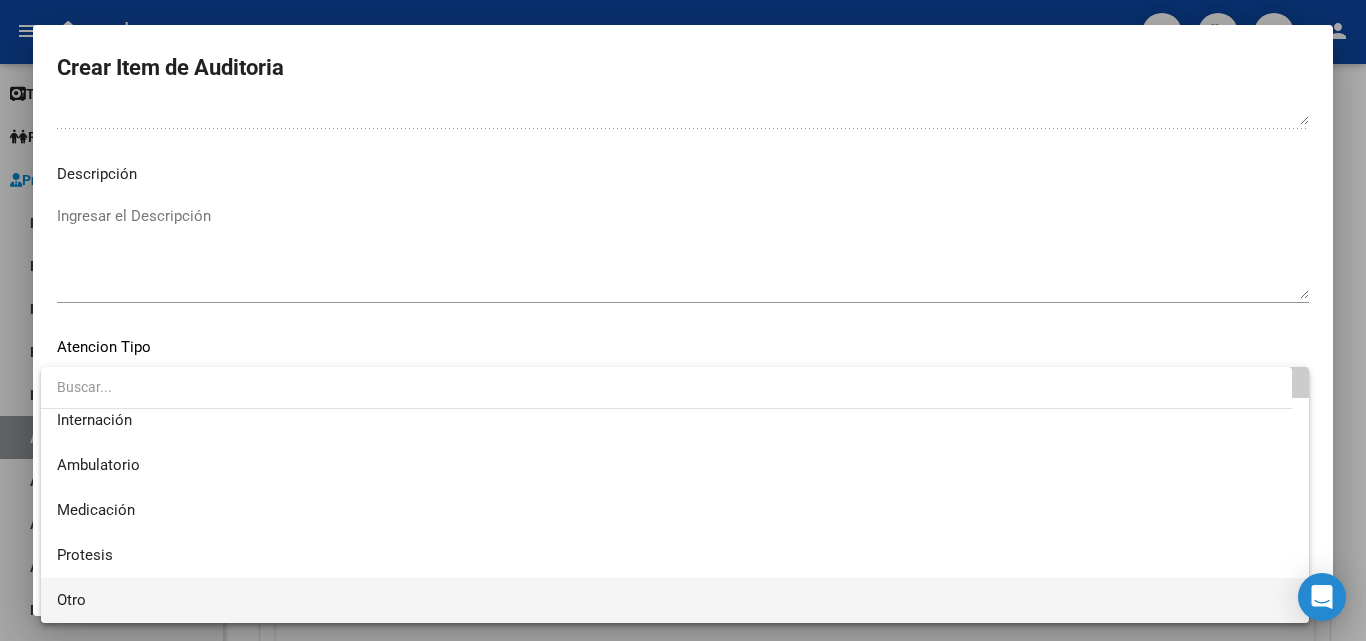 click on "Otro" at bounding box center [675, 600] 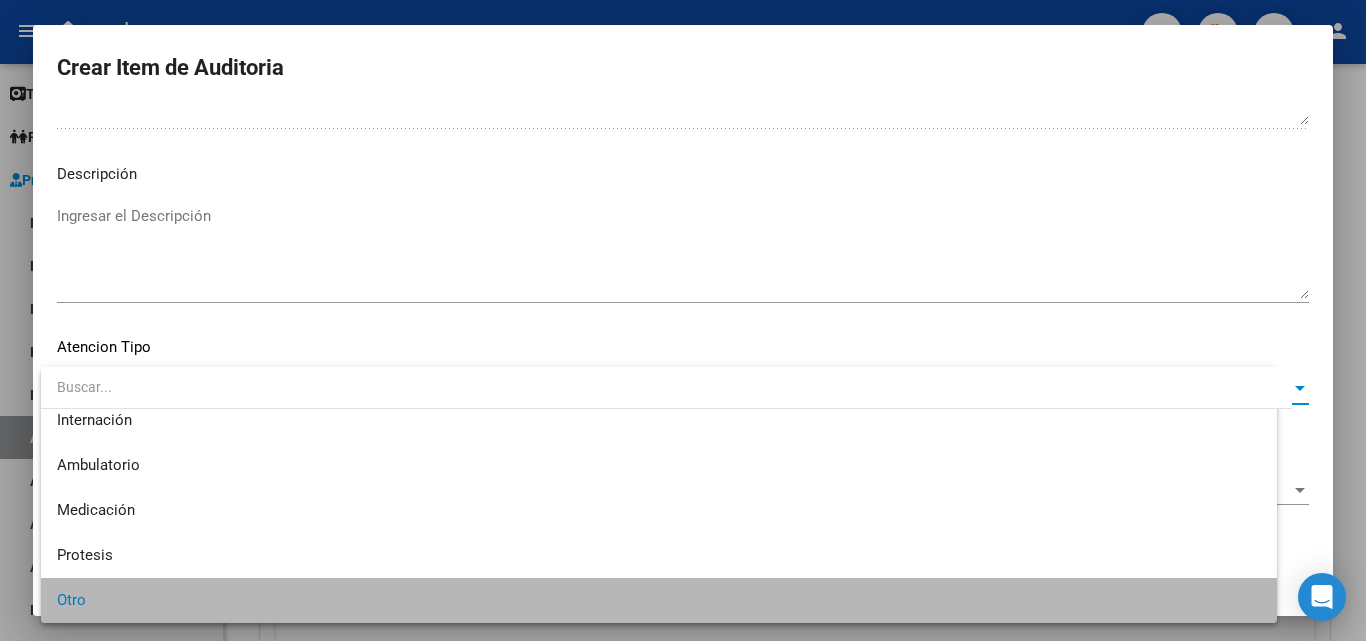 scroll, scrollTop: 56, scrollLeft: 0, axis: vertical 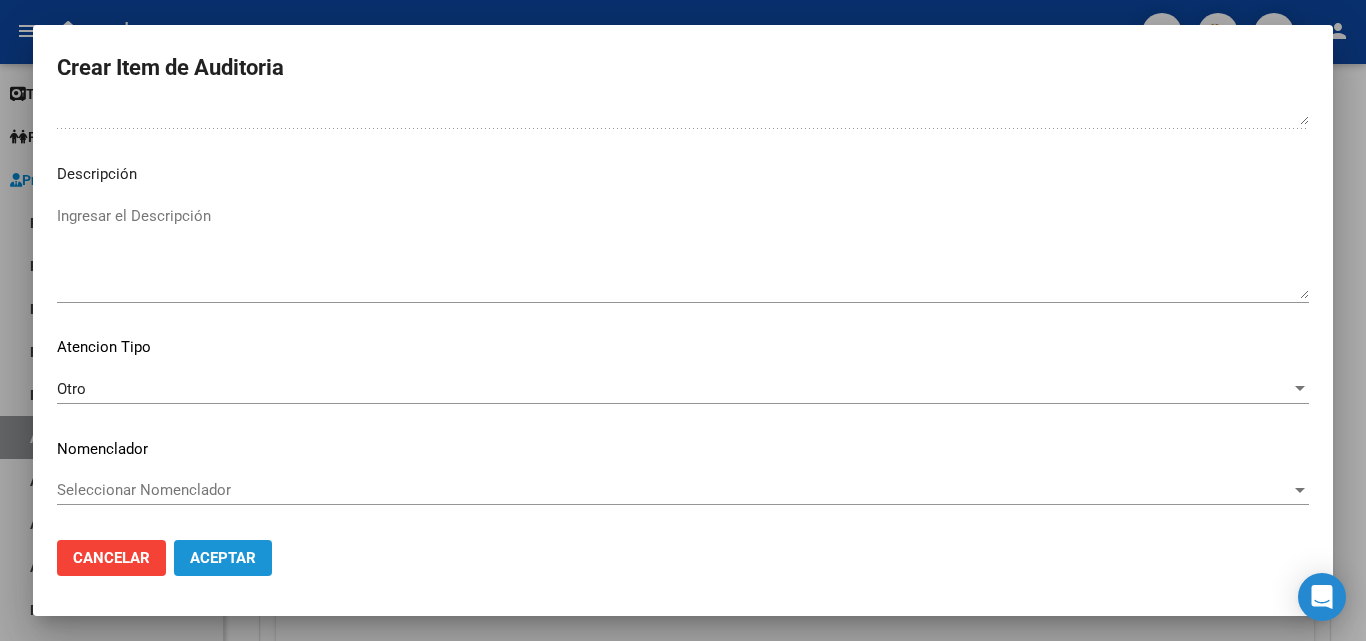 click on "Aceptar" 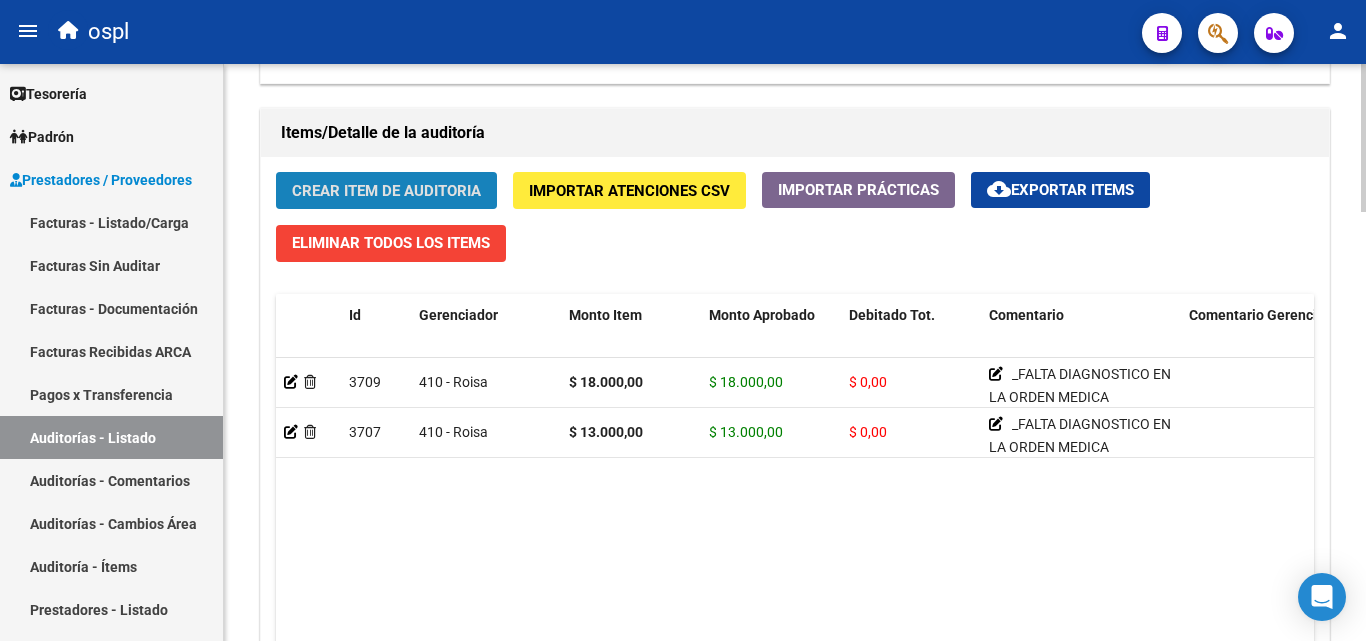 click on "Crear Item de Auditoria" 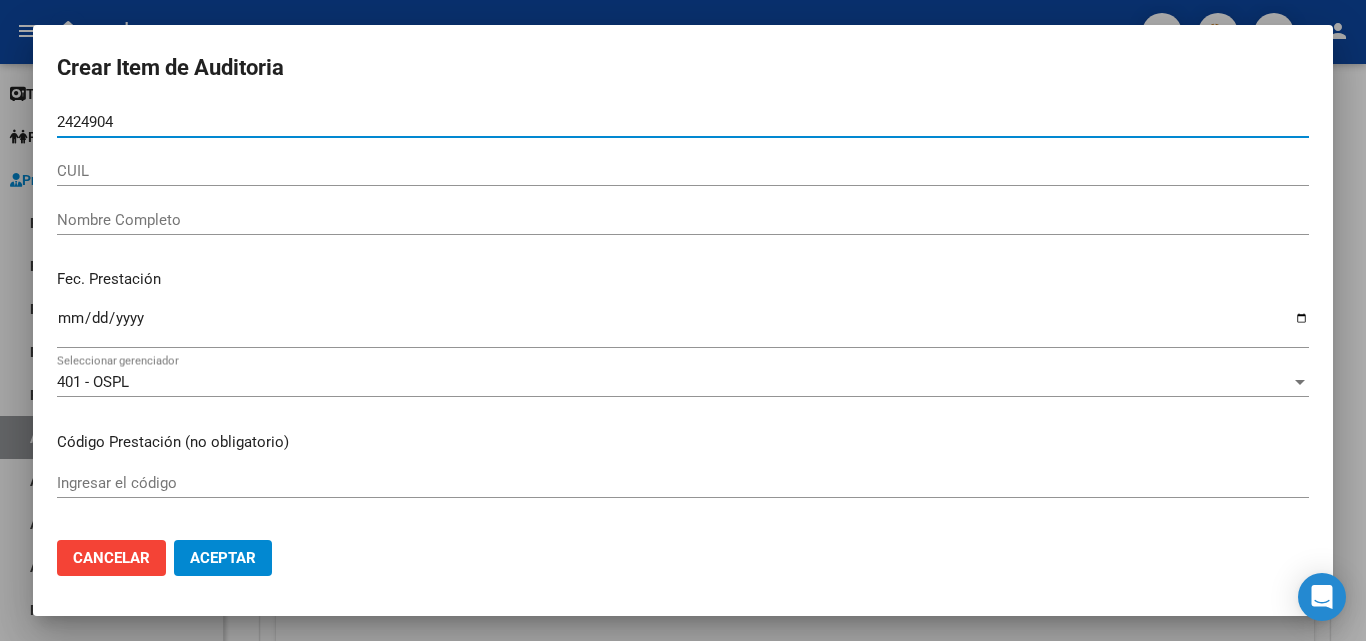 type on "24249045" 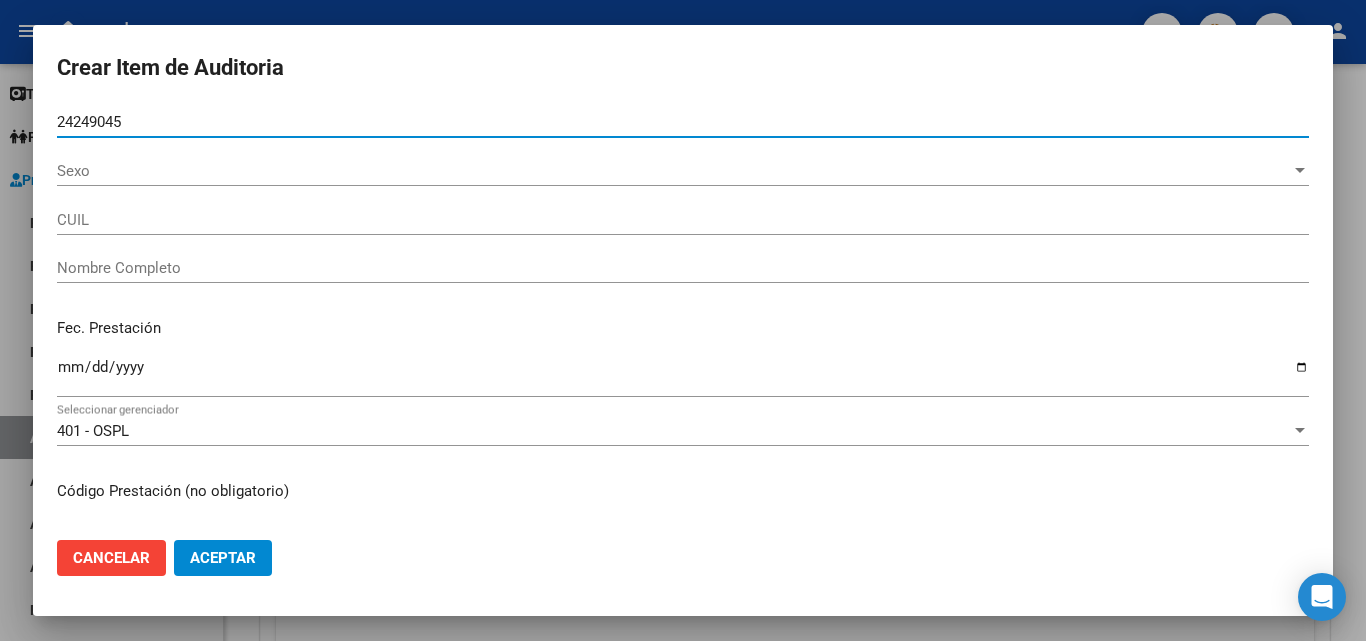 type on "[NUMBER]" 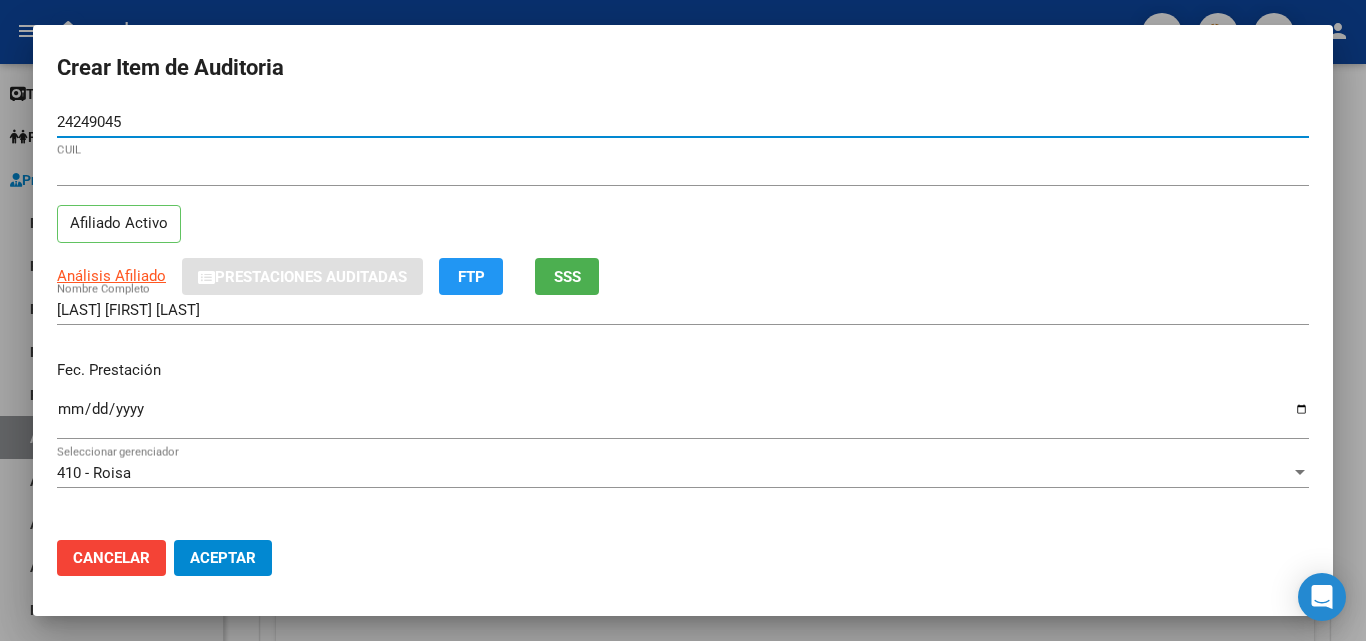 type on "24249045" 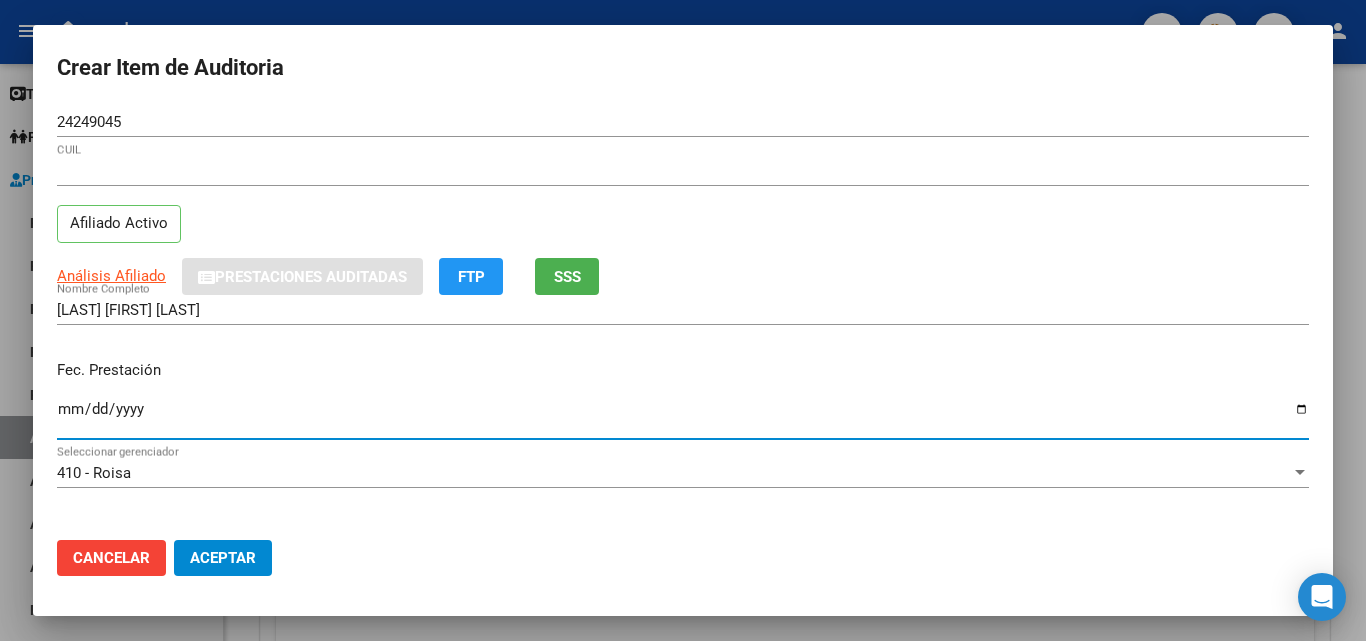 click on "Ingresar la fecha" at bounding box center [683, 417] 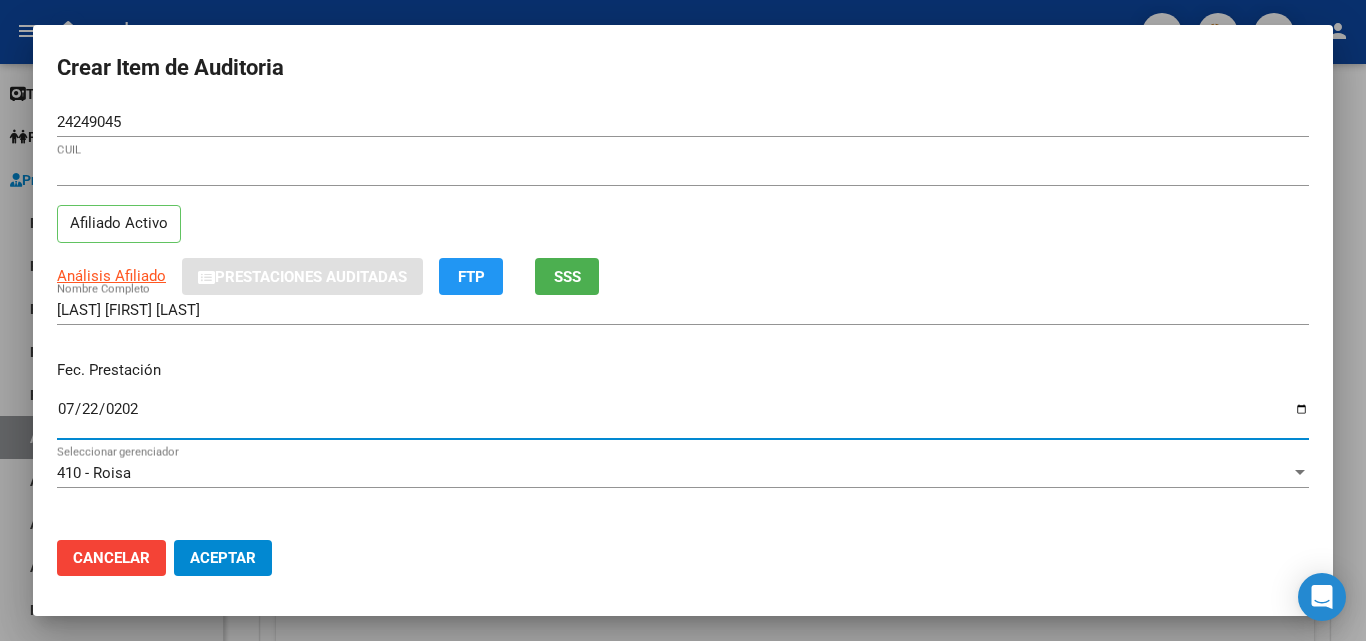 type on "2025-07-22" 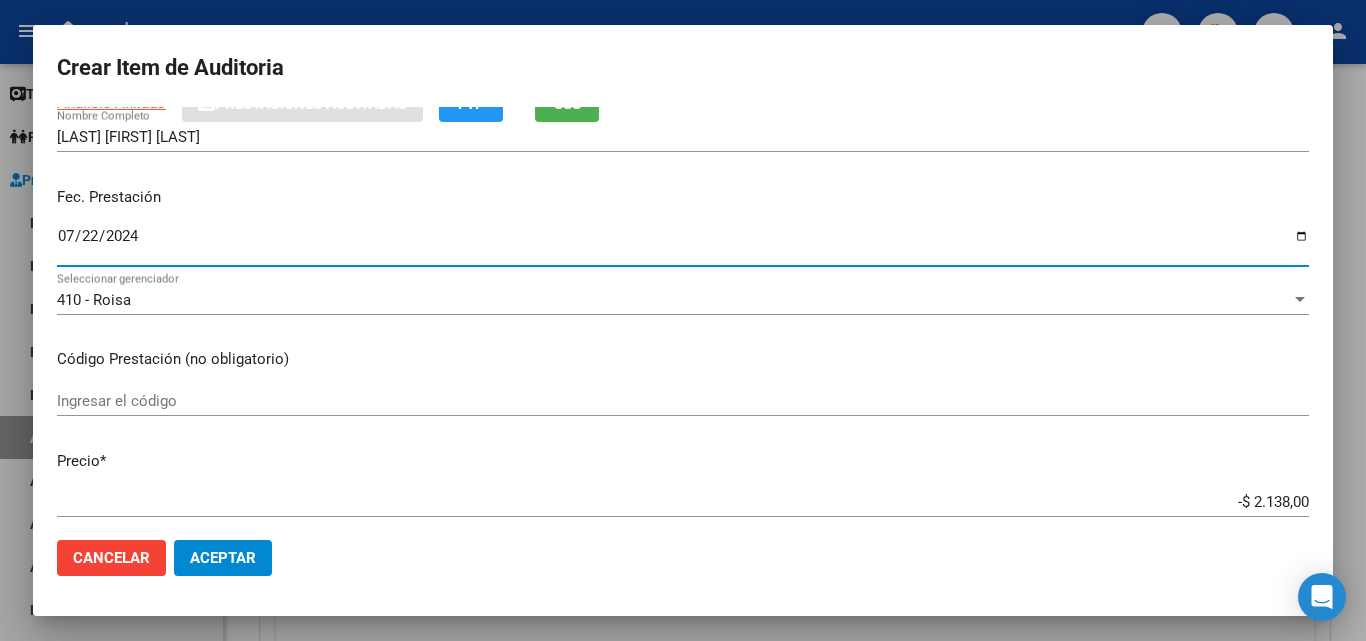 scroll, scrollTop: 200, scrollLeft: 0, axis: vertical 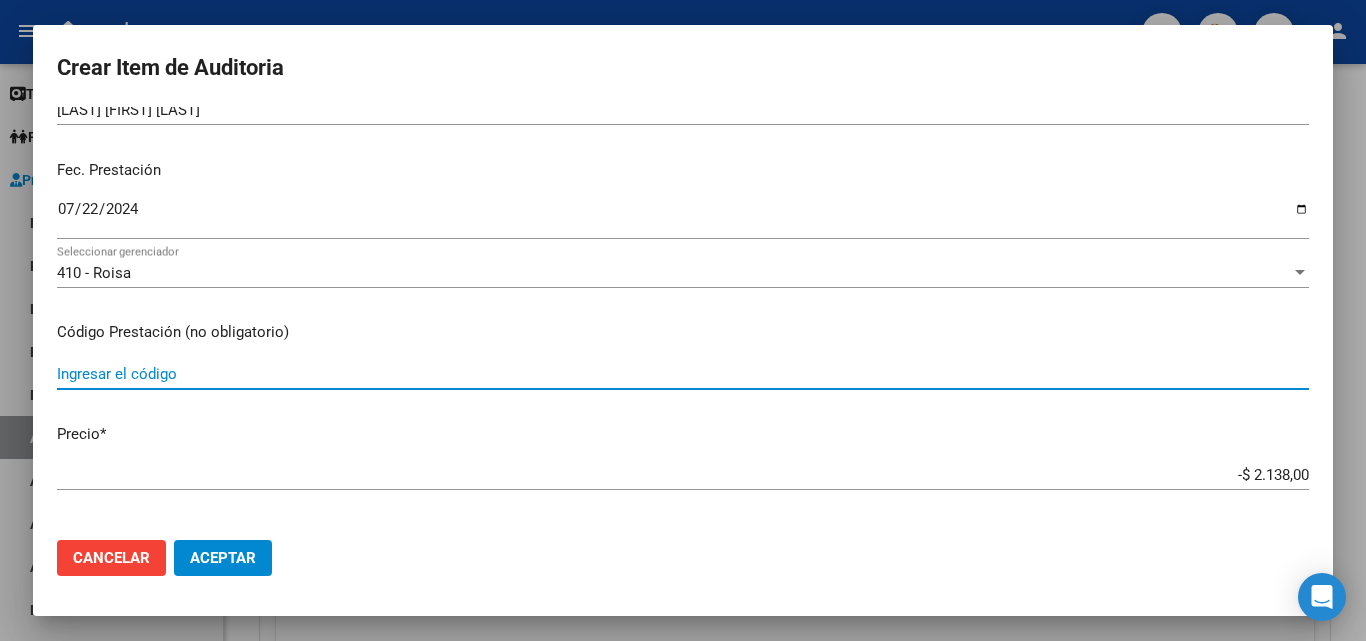 click on "Ingresar el código" at bounding box center [683, 374] 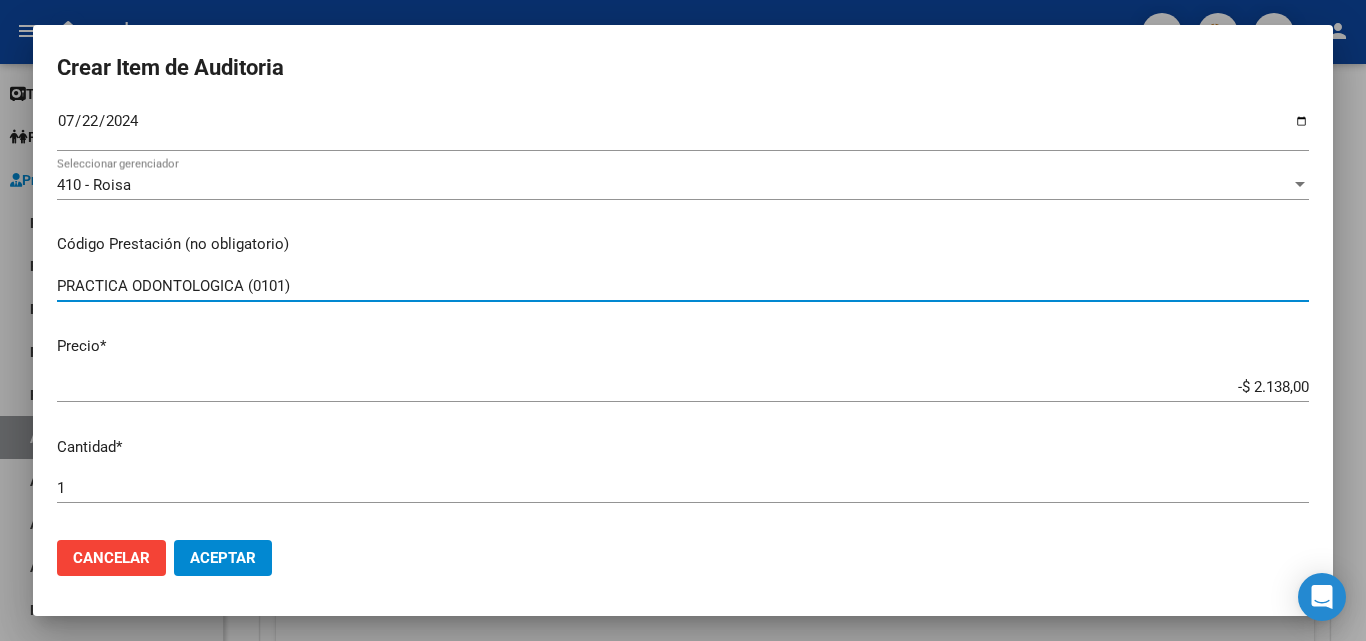 scroll, scrollTop: 300, scrollLeft: 0, axis: vertical 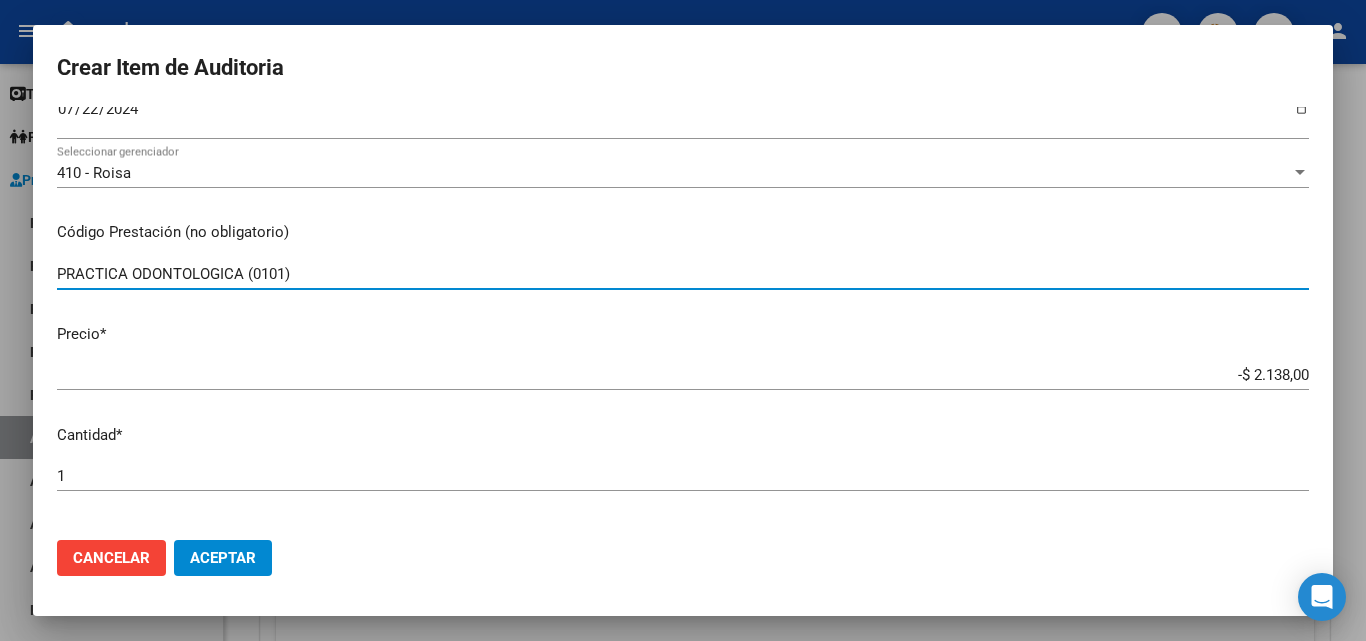 type on "PRACTICA ODONTOLOGICA (0101)" 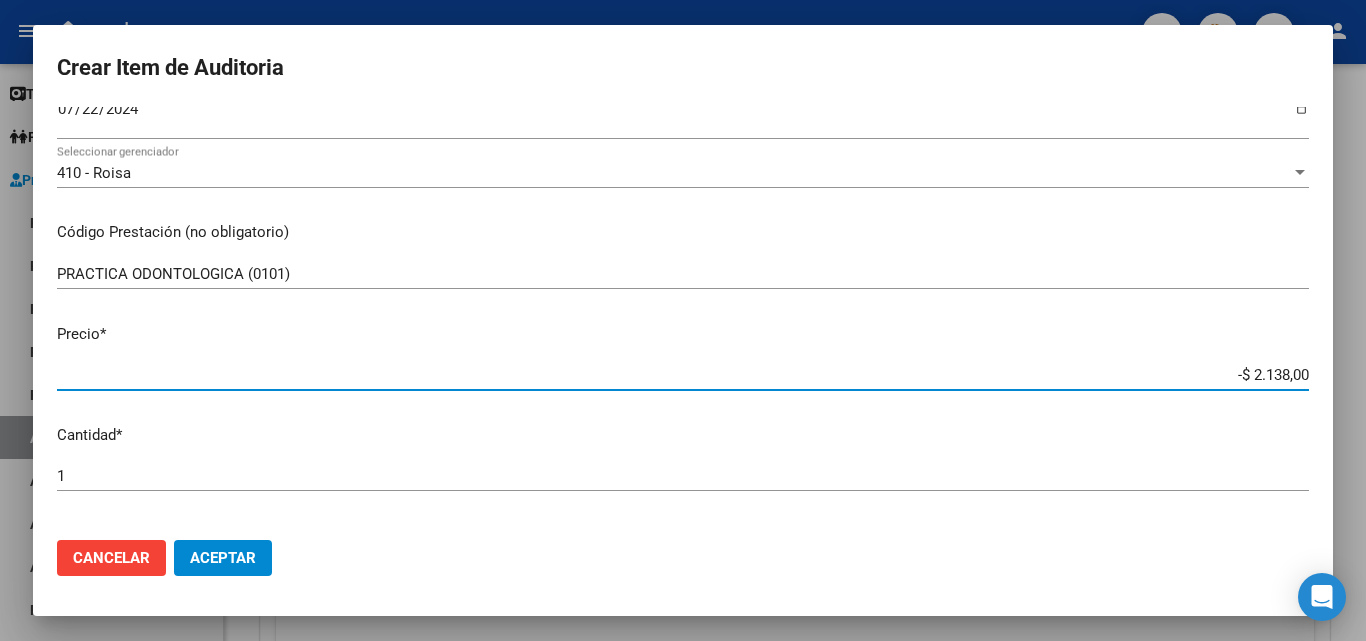 drag, startPoint x: 1196, startPoint y: 369, endPoint x: 1326, endPoint y: 371, distance: 130.01538 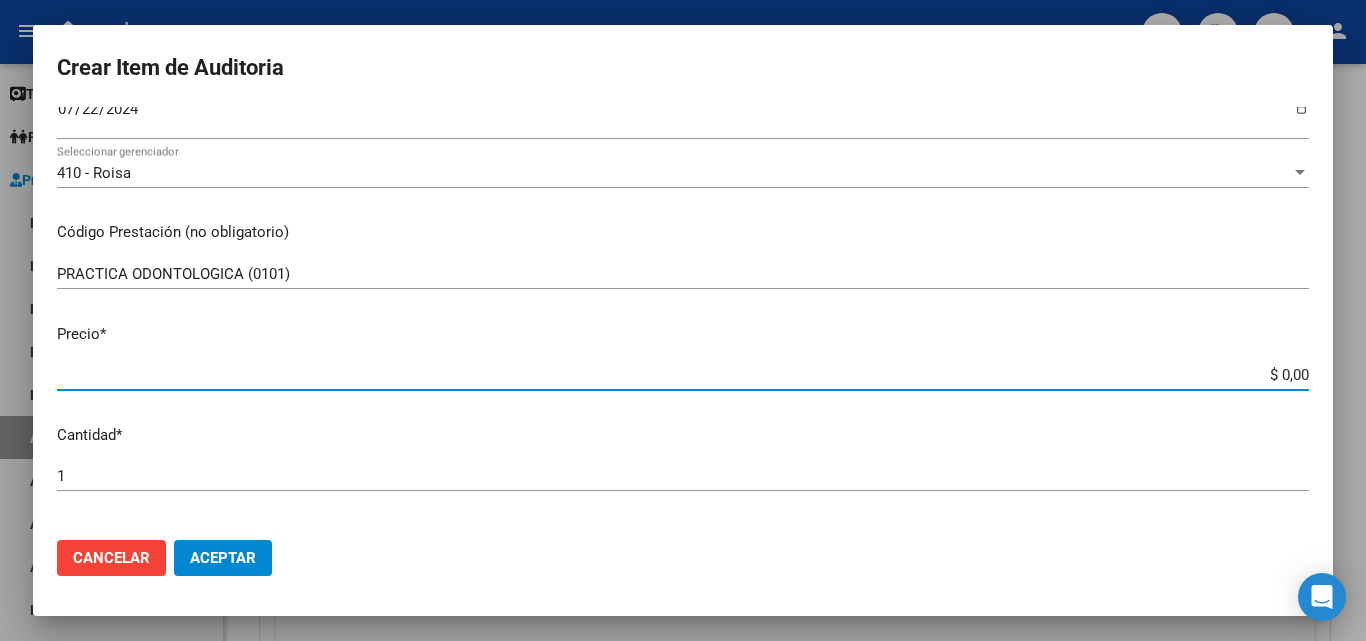 type on "$ 0,05" 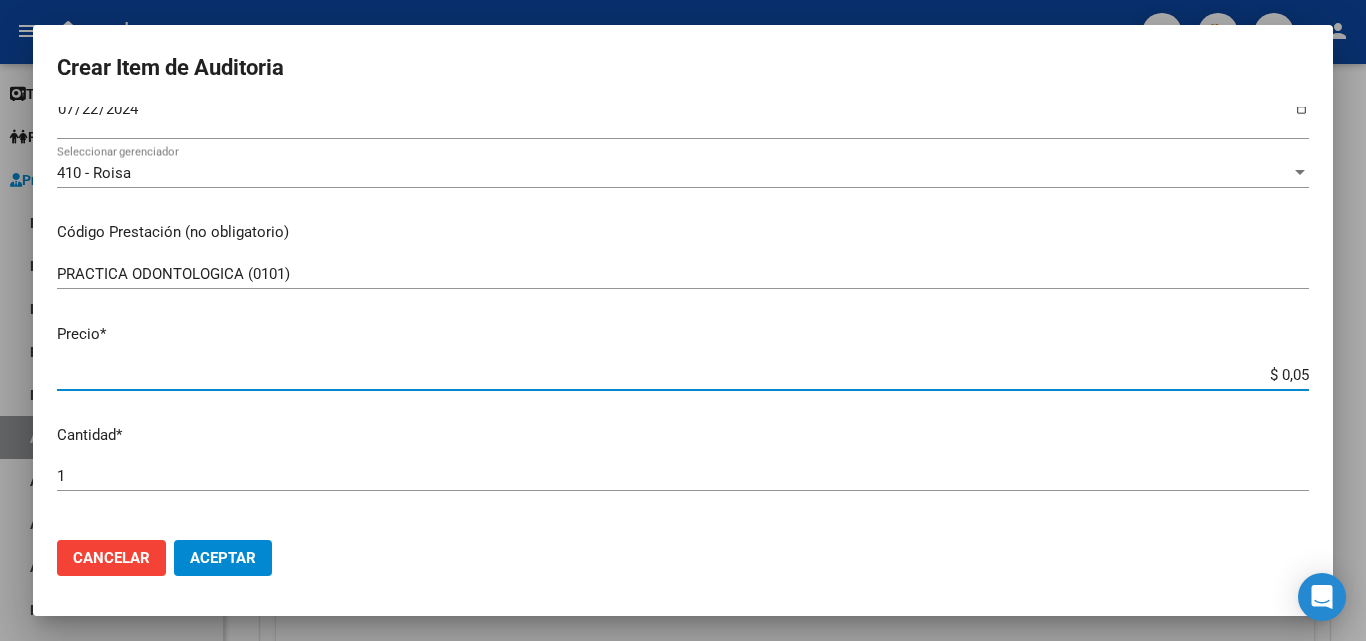 type on "$ 0,50" 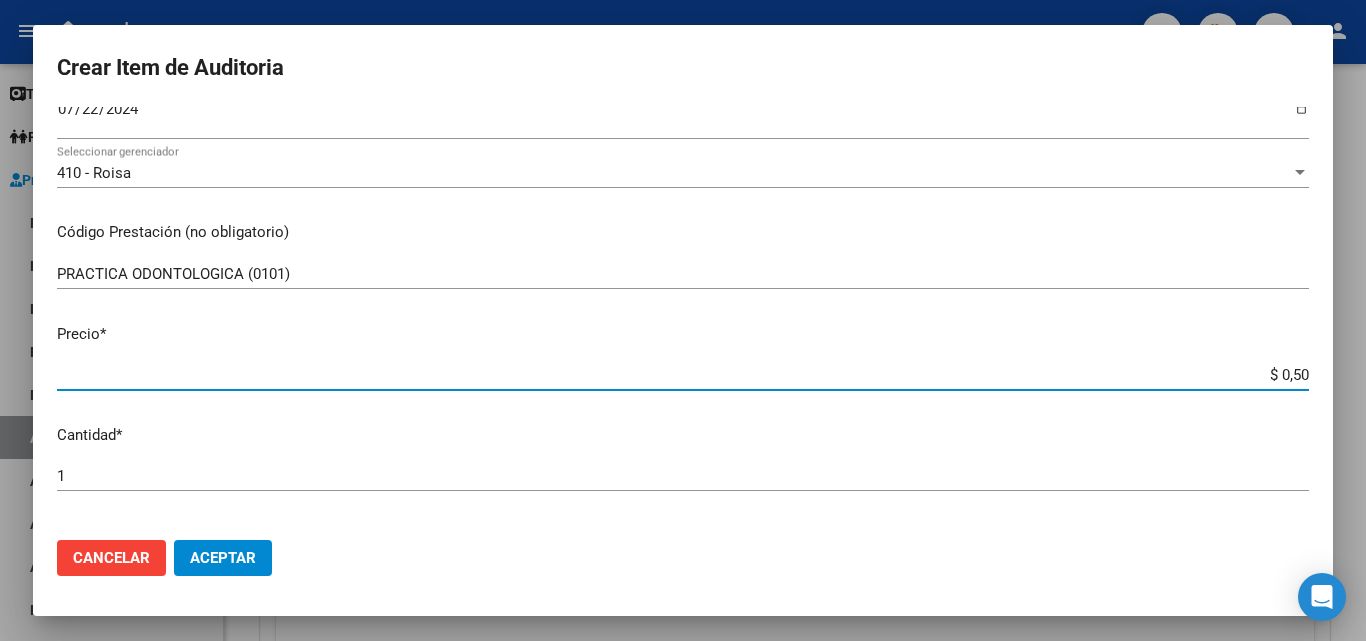 type on "$ 5,00" 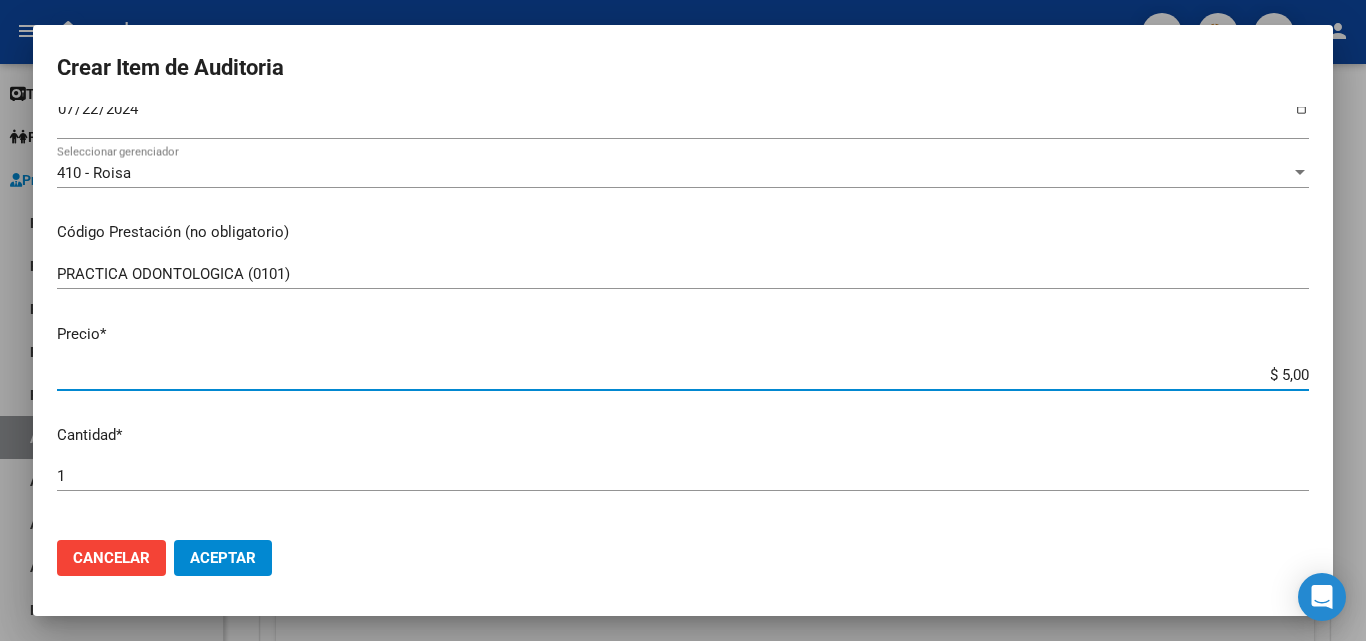 type on "$ 50,00" 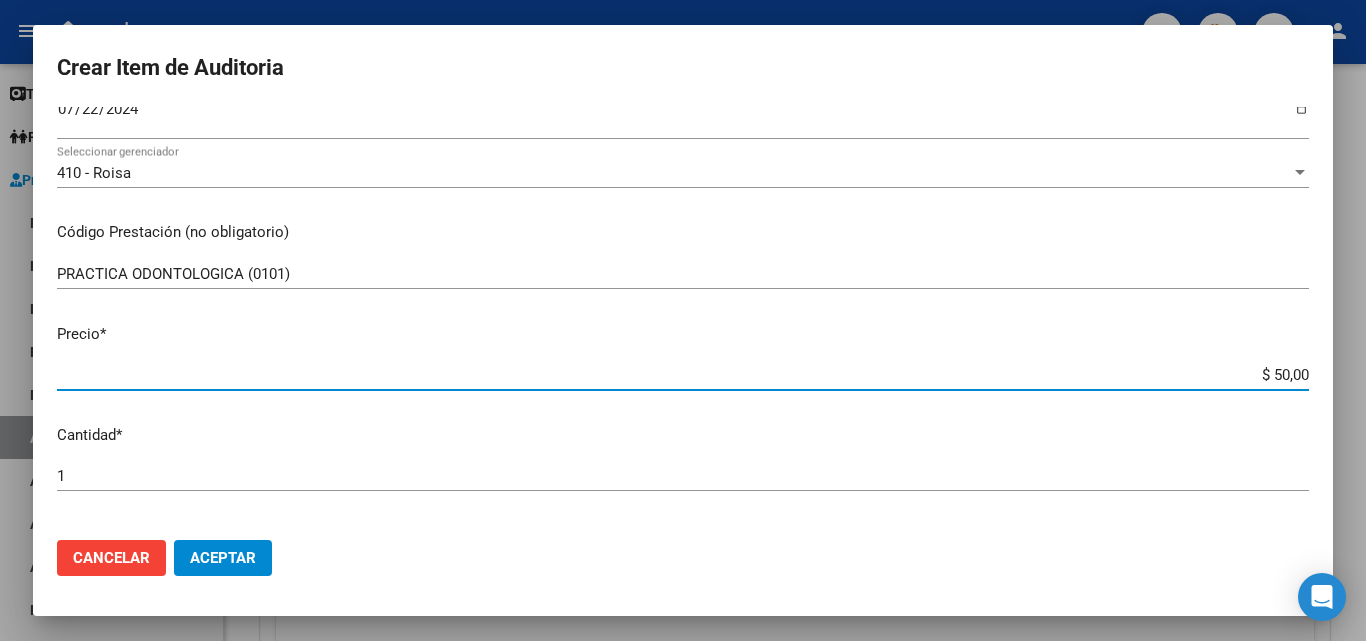type on "$ 500,00" 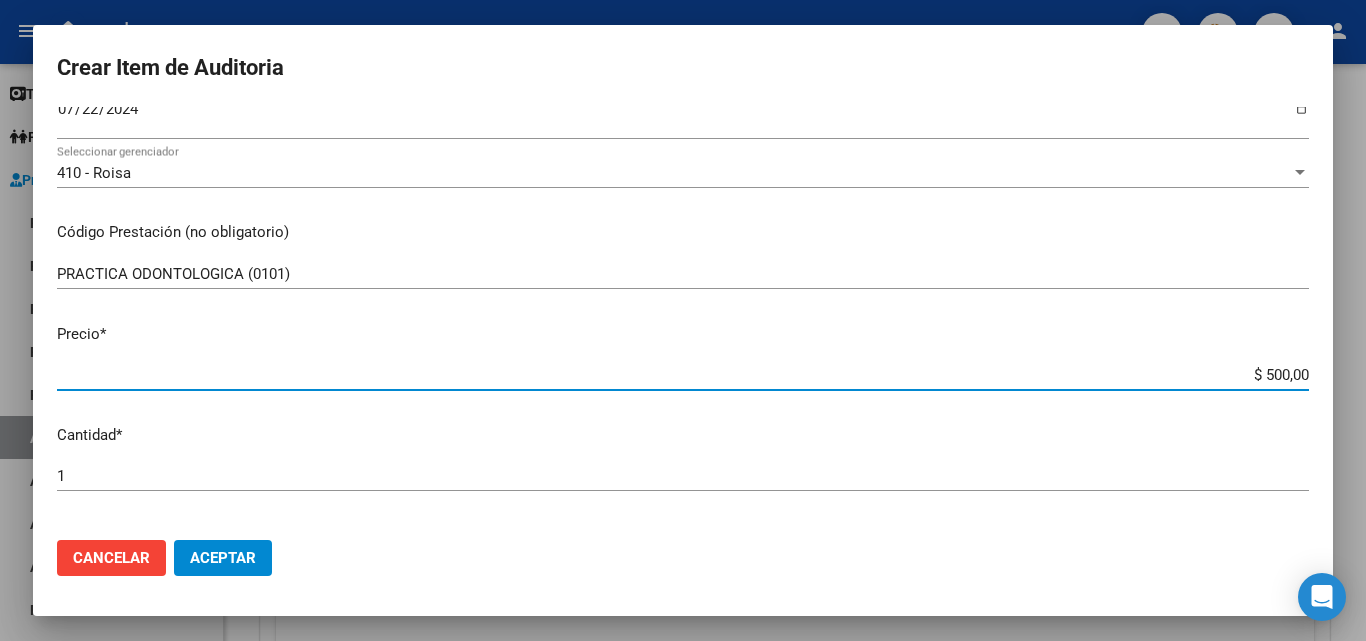type on "$ 5.000,00" 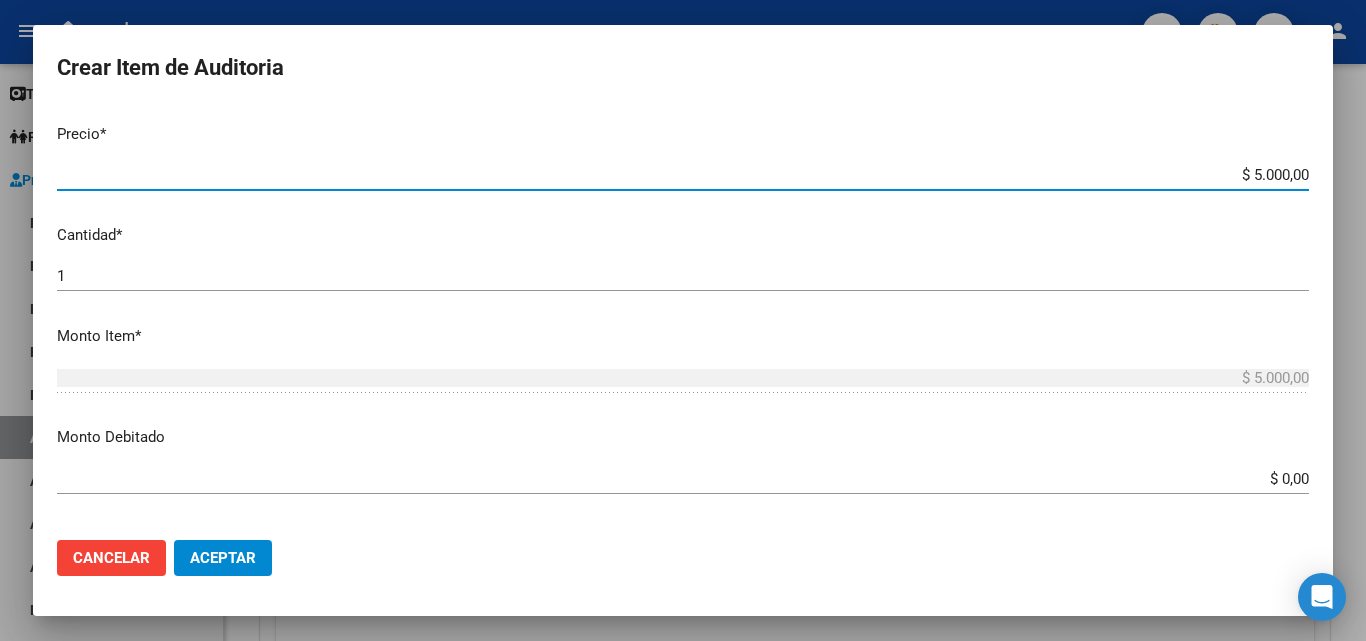 scroll, scrollTop: 700, scrollLeft: 0, axis: vertical 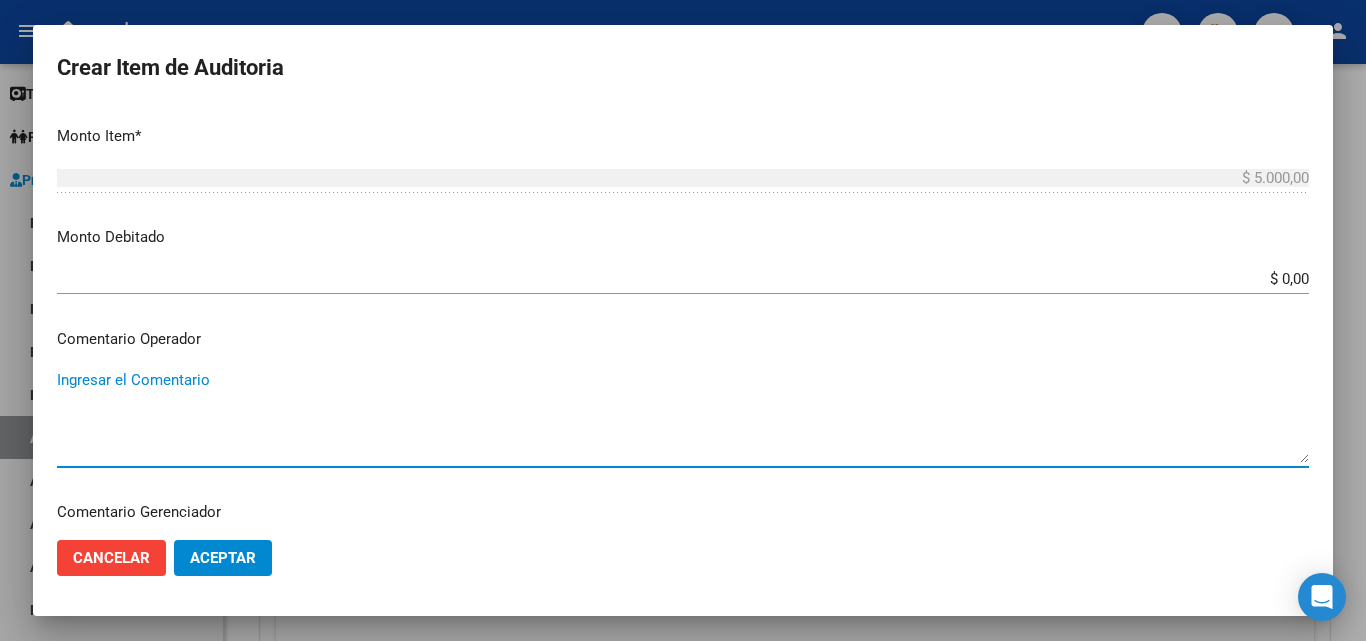 click on "Ingresar el Comentario" at bounding box center (683, 416) 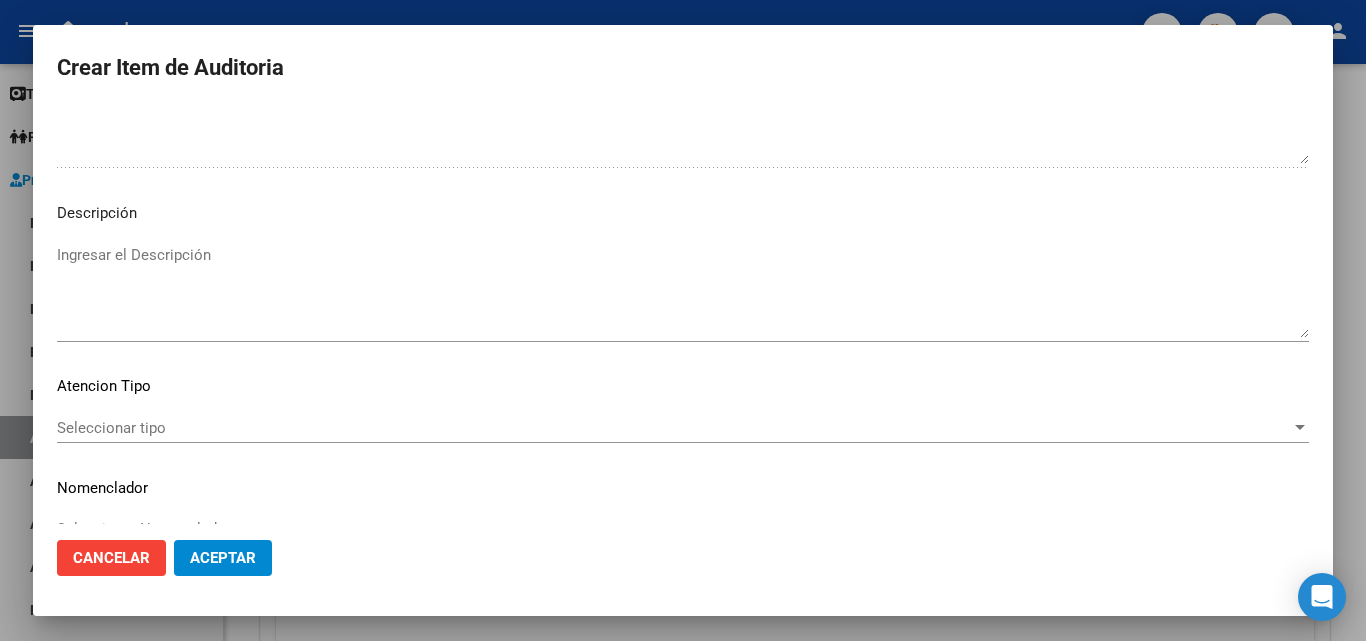 scroll, scrollTop: 1211, scrollLeft: 0, axis: vertical 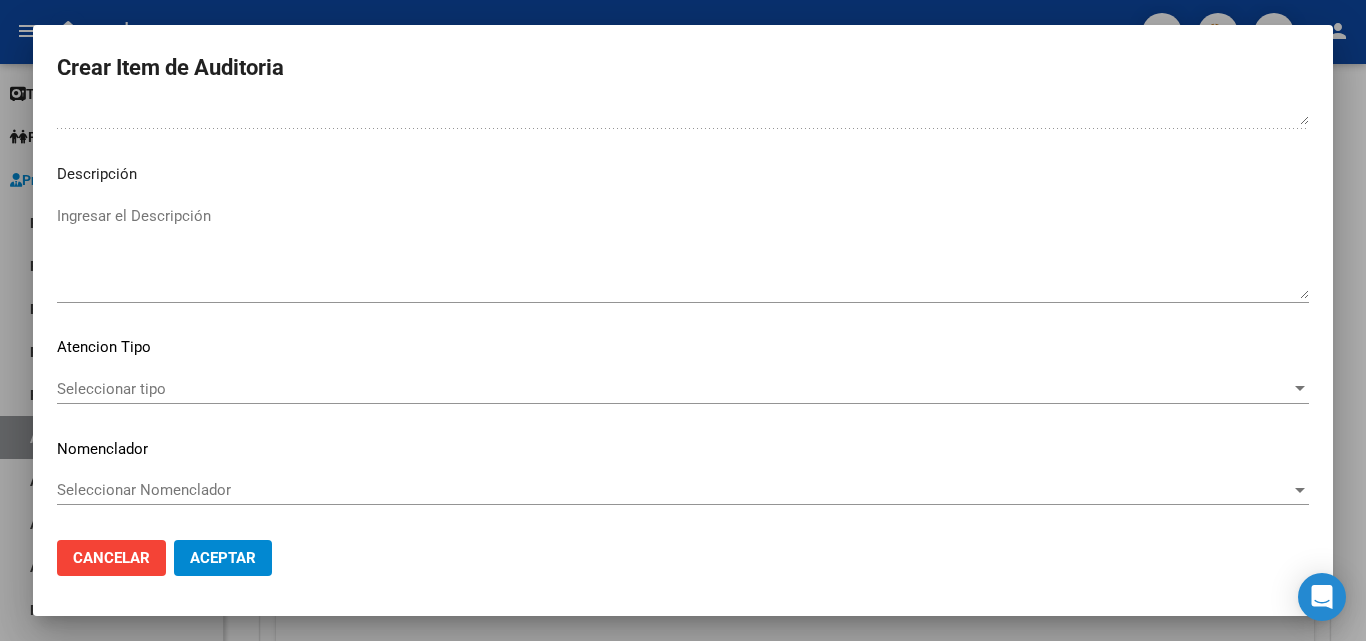 type on "_FALTA DIAGNOSTICO EN LA ORDEN MEDICA
OK_AUTORIZADO, FIRMA DE ATENCION (VISITAR)" 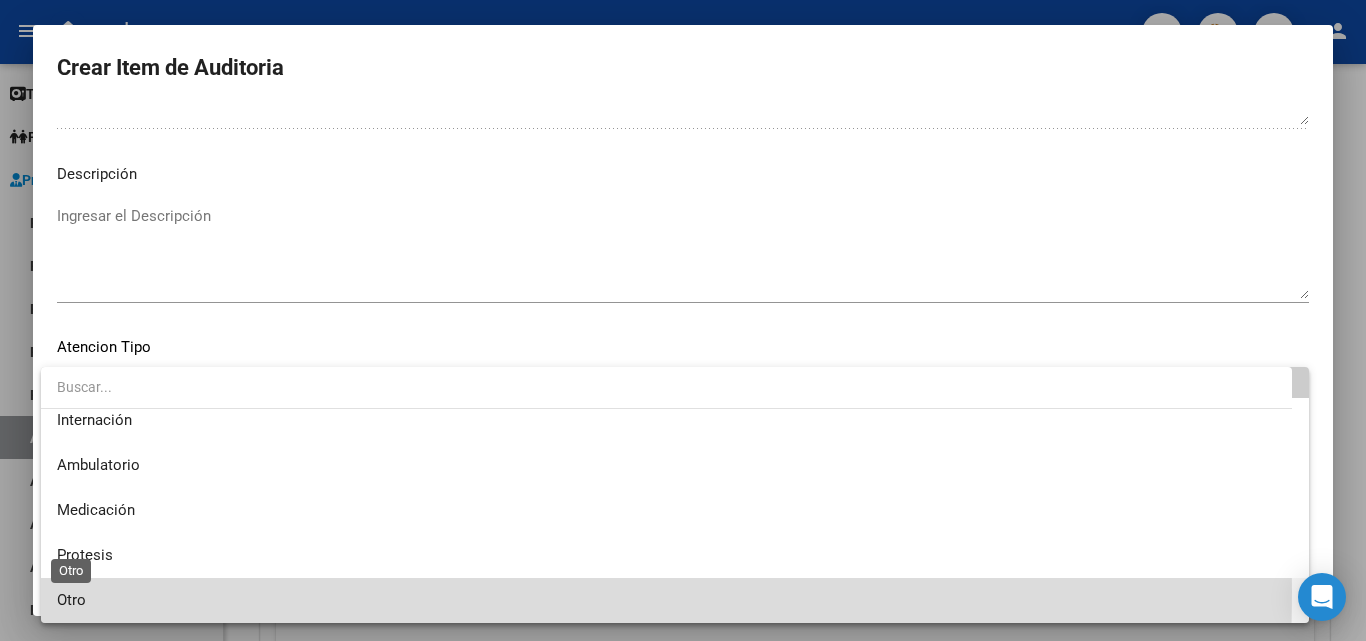 click on "Otro" at bounding box center (71, 600) 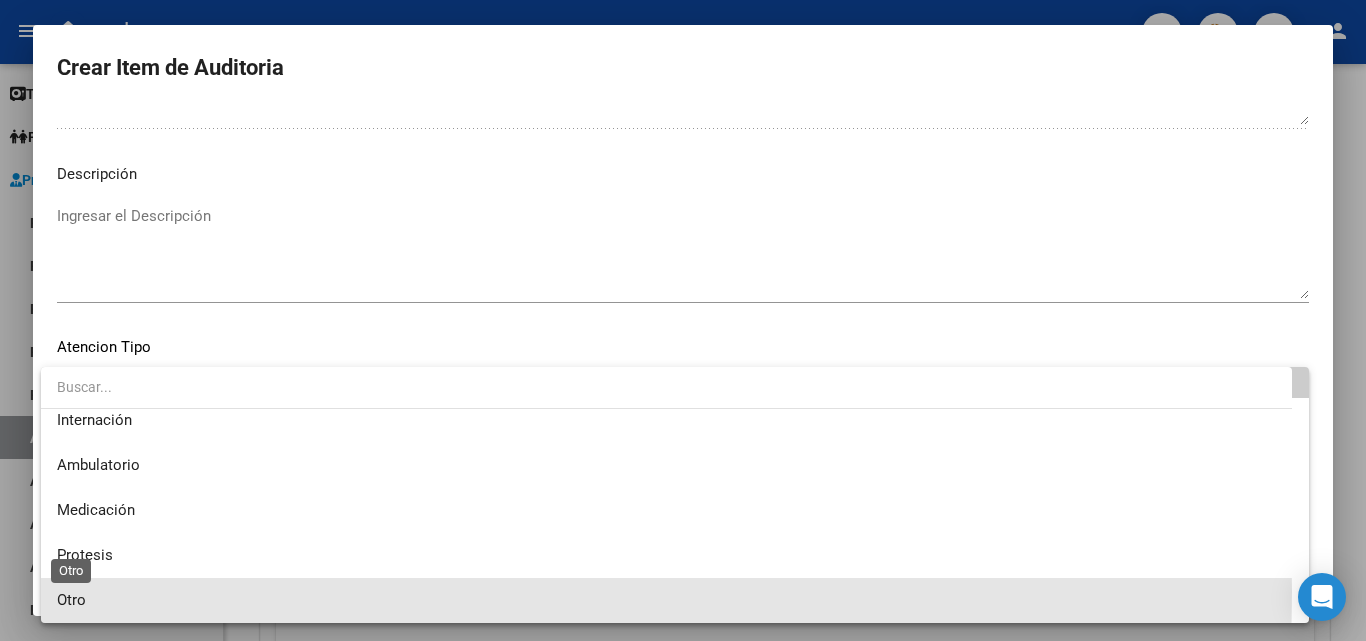 scroll, scrollTop: 56, scrollLeft: 0, axis: vertical 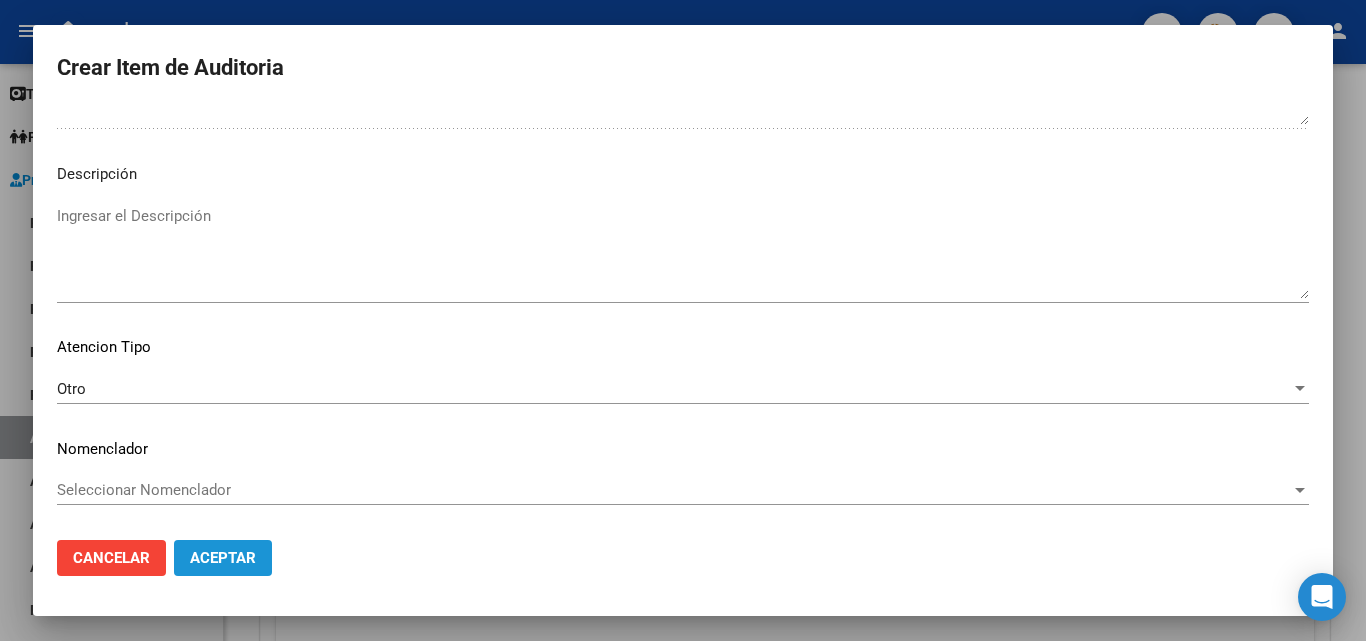 click on "Aceptar" 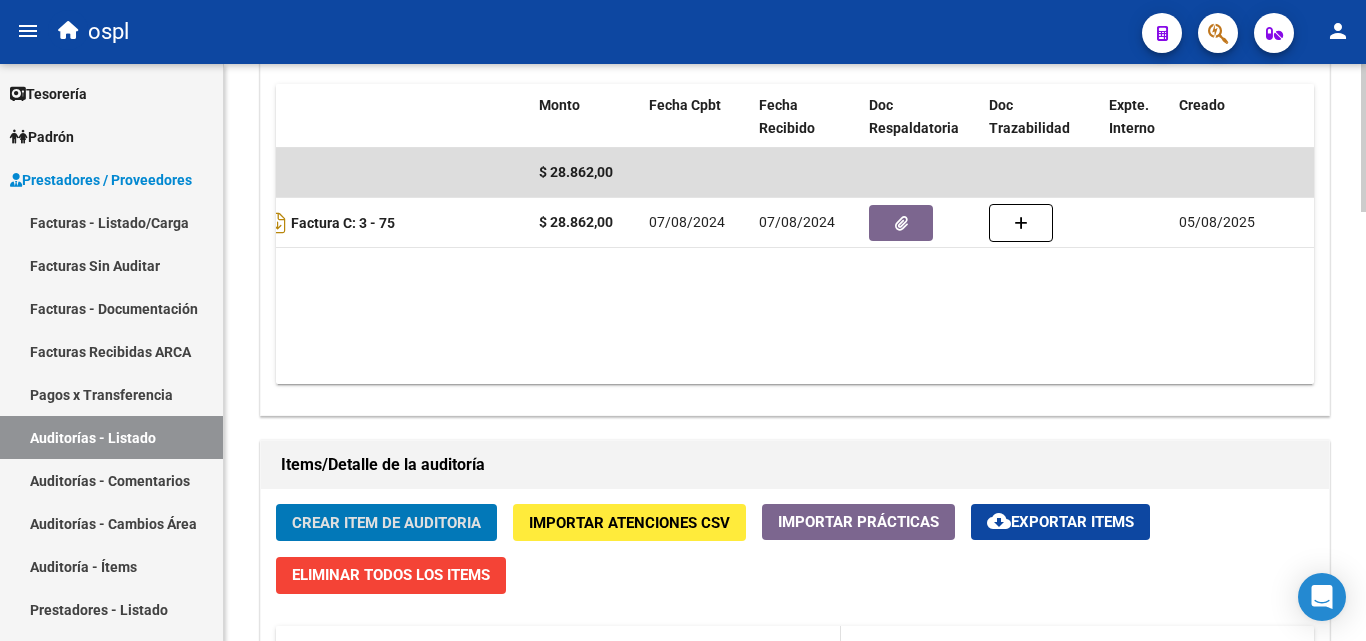scroll, scrollTop: 901, scrollLeft: 0, axis: vertical 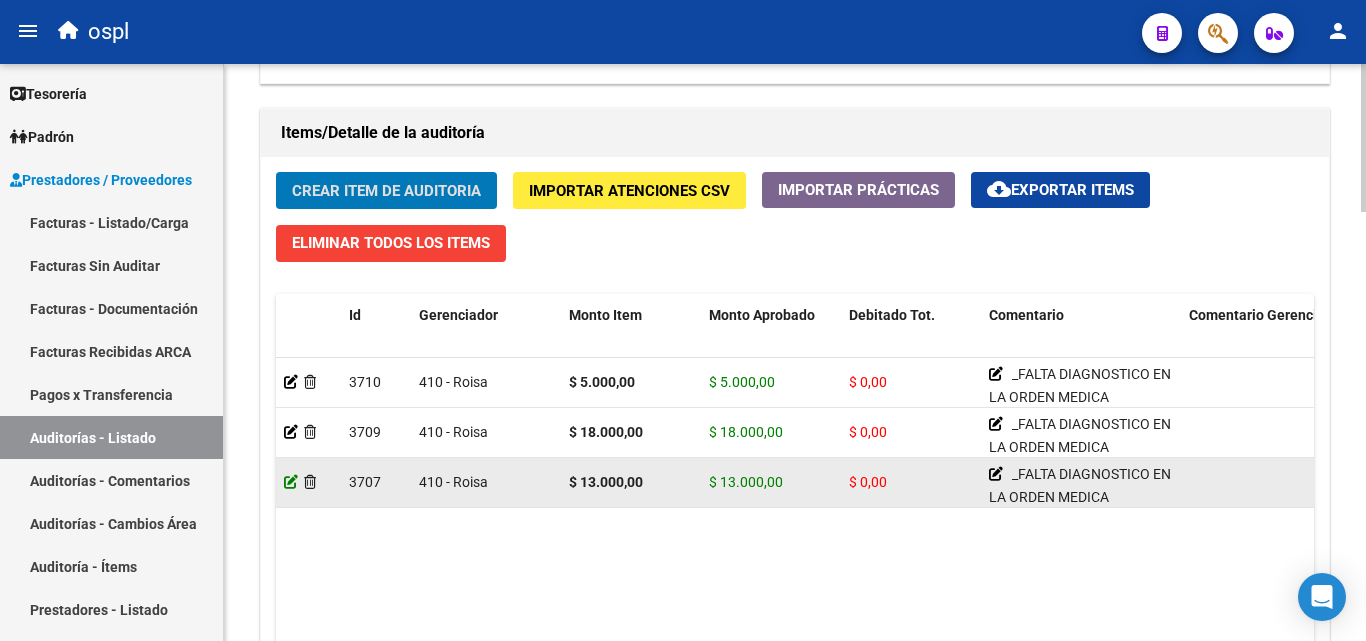 click 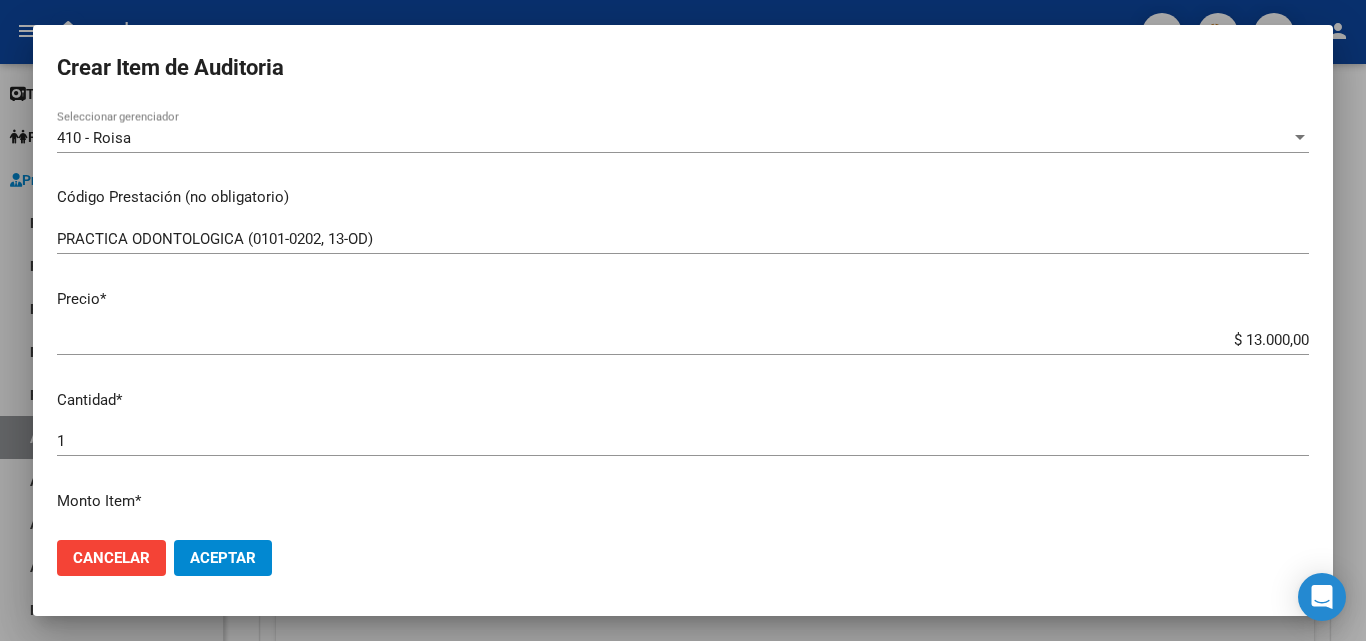 scroll, scrollTop: 300, scrollLeft: 0, axis: vertical 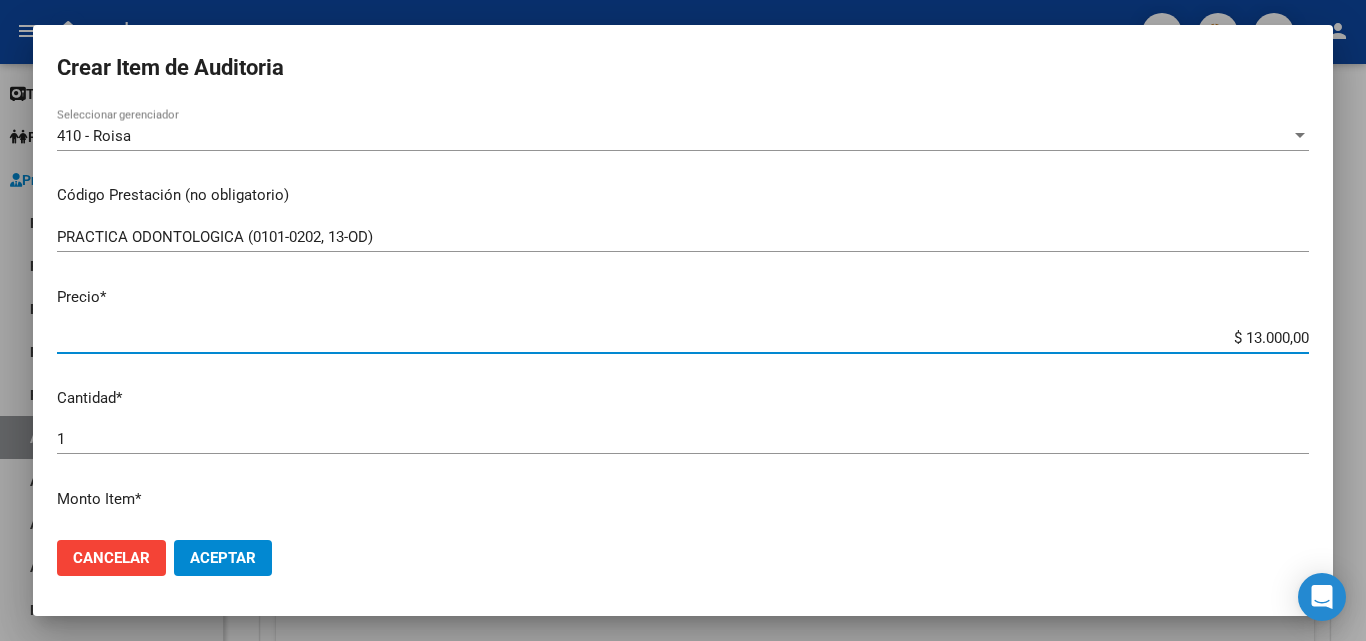 drag, startPoint x: 1215, startPoint y: 339, endPoint x: 1322, endPoint y: 342, distance: 107.042046 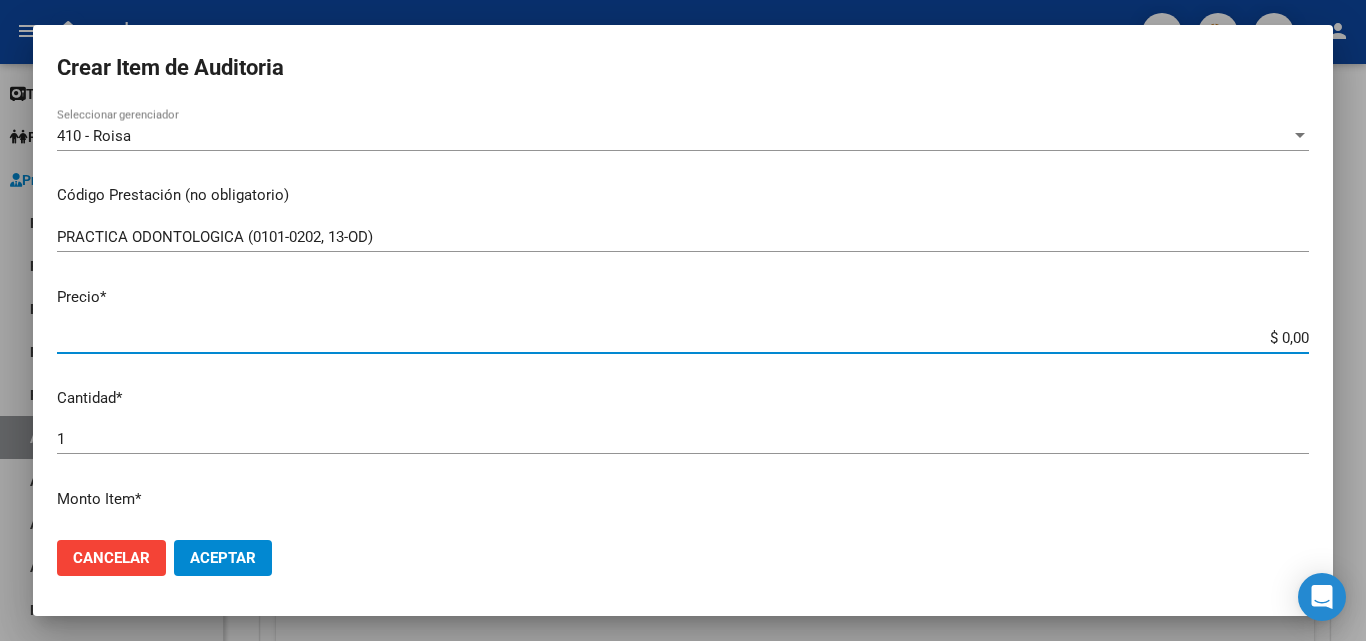 type on "$ 0,07" 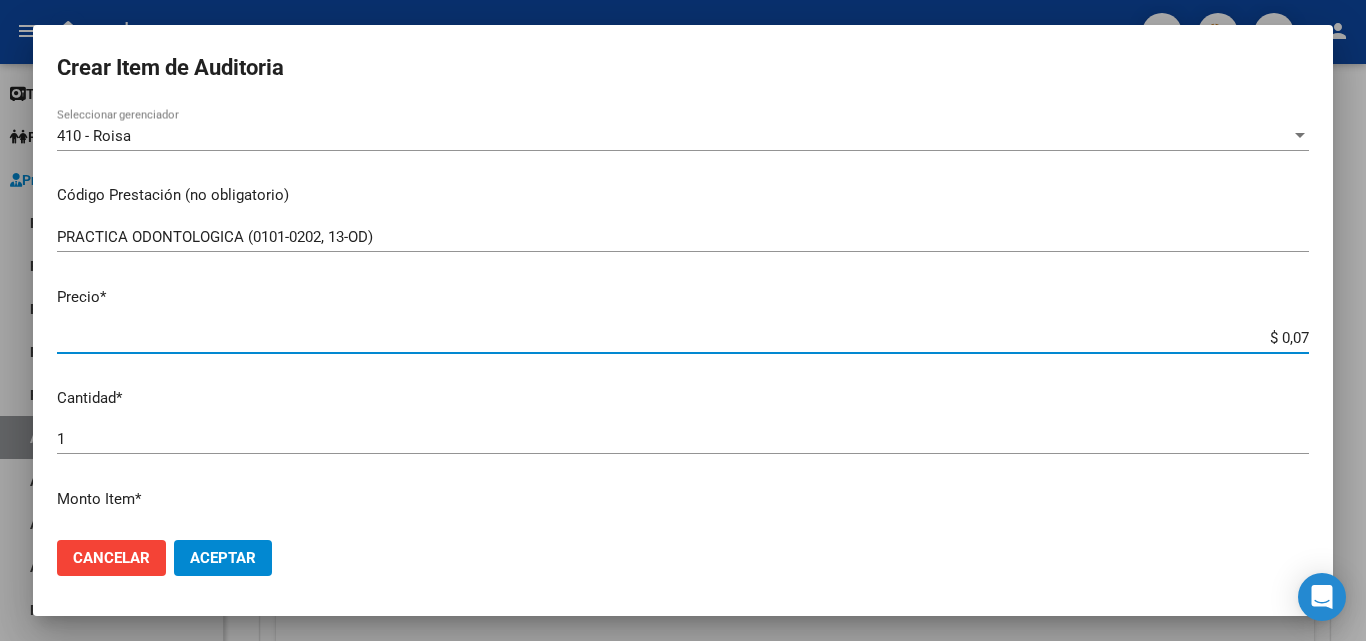 type on "$ 0,79" 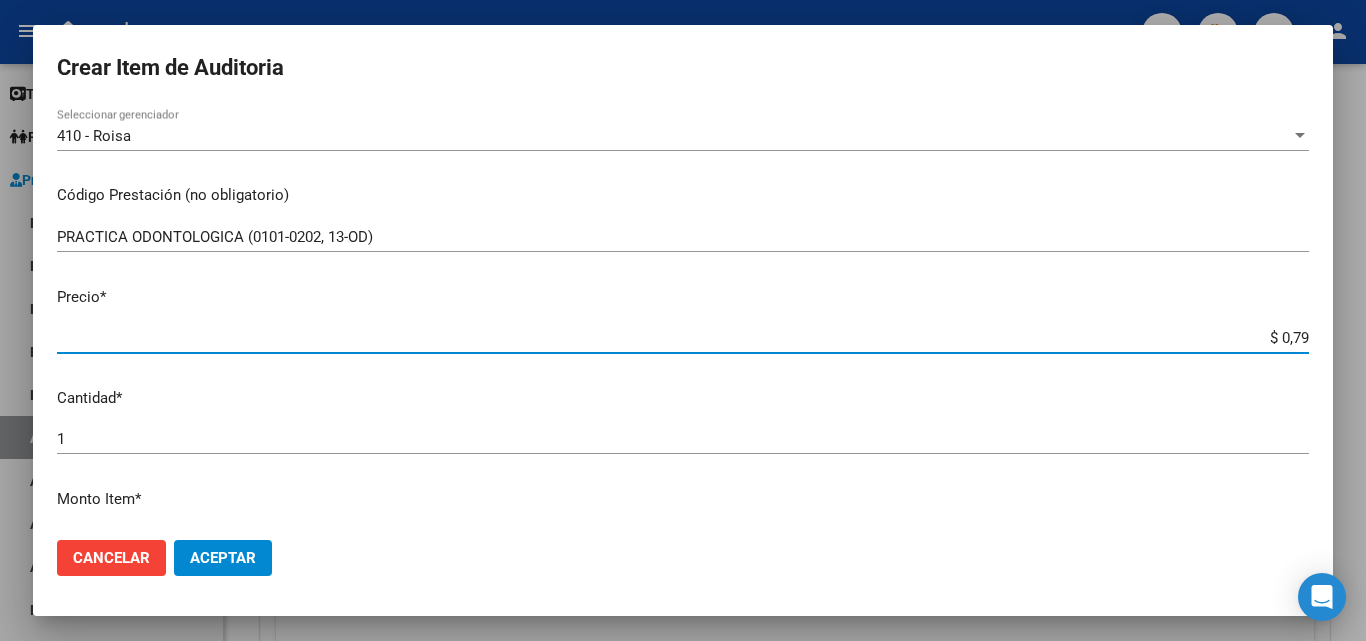 type on "$ 7,95" 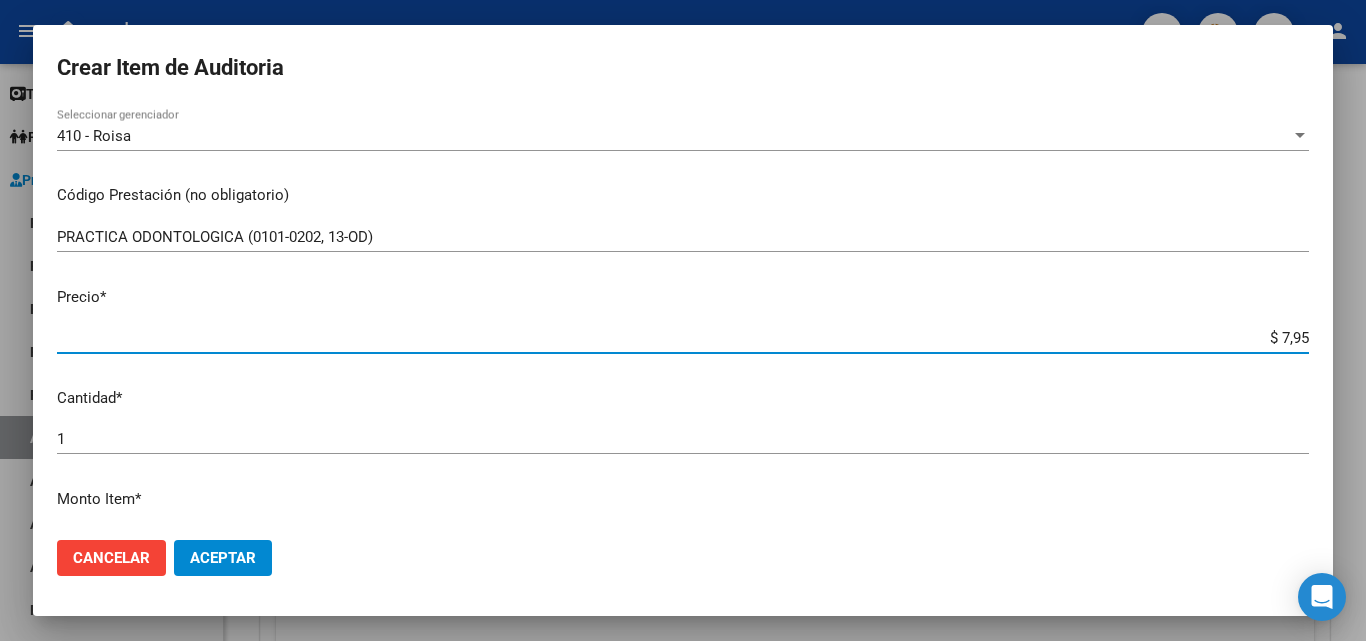 type on "$ 79,54" 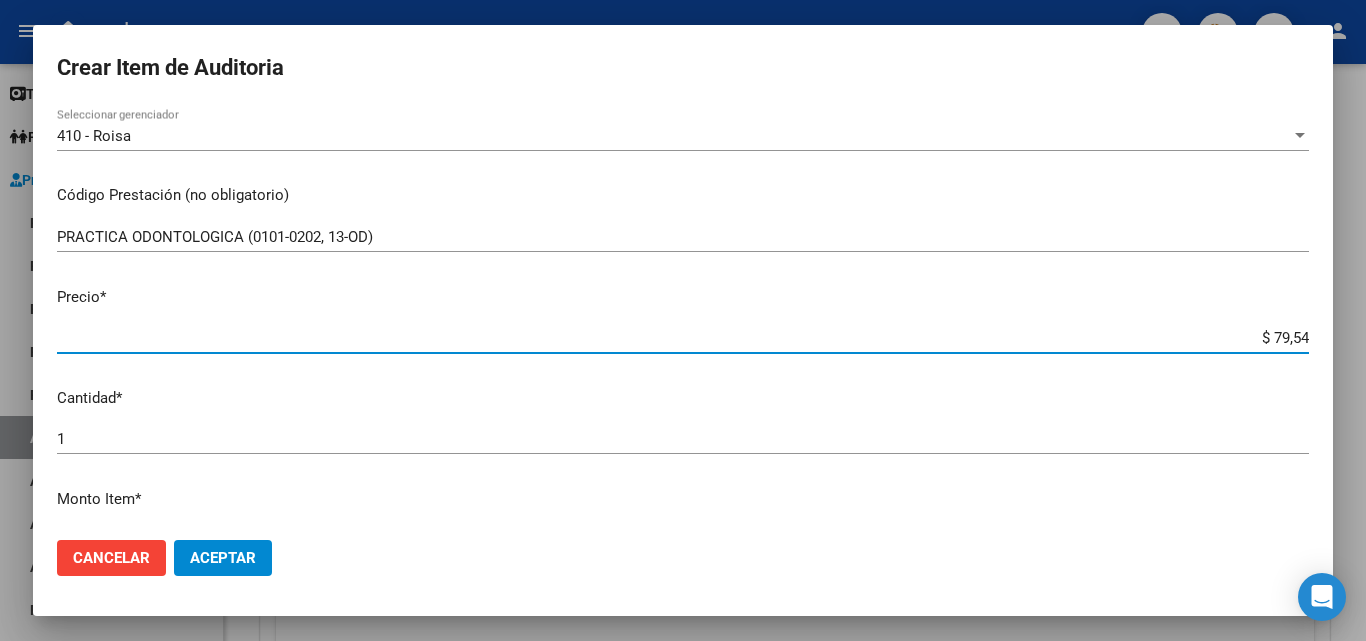 type on "$ 795,40" 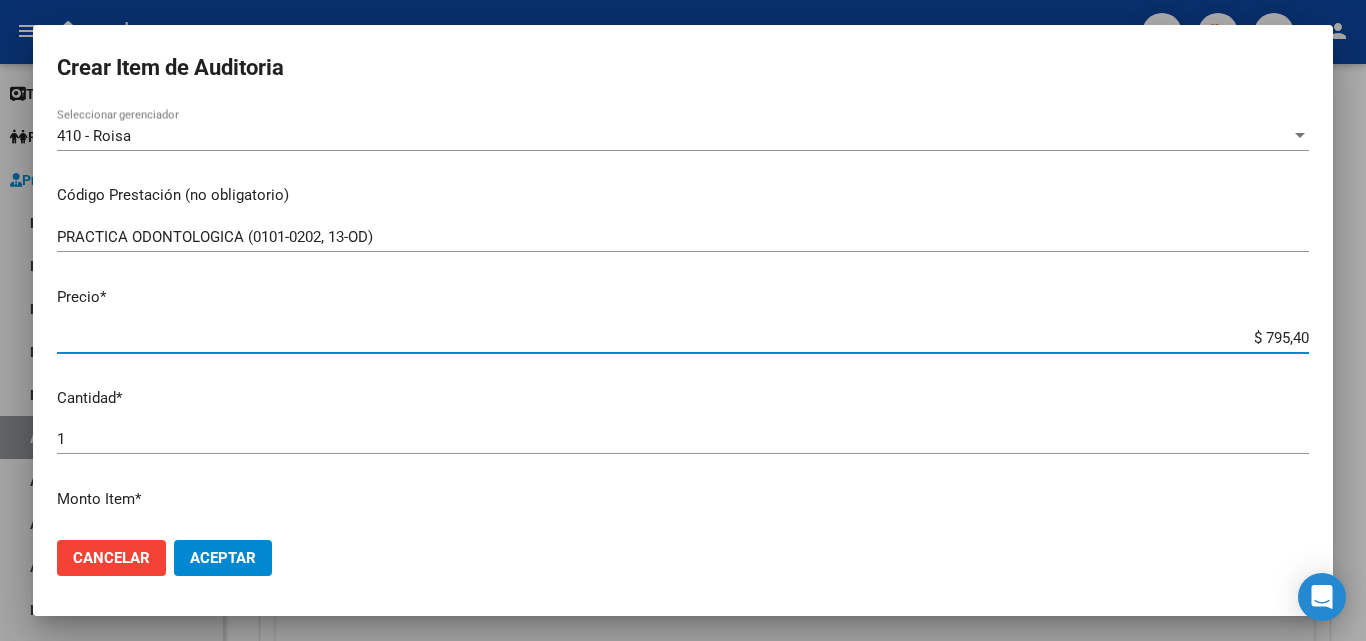 type on "$ 7.954,00" 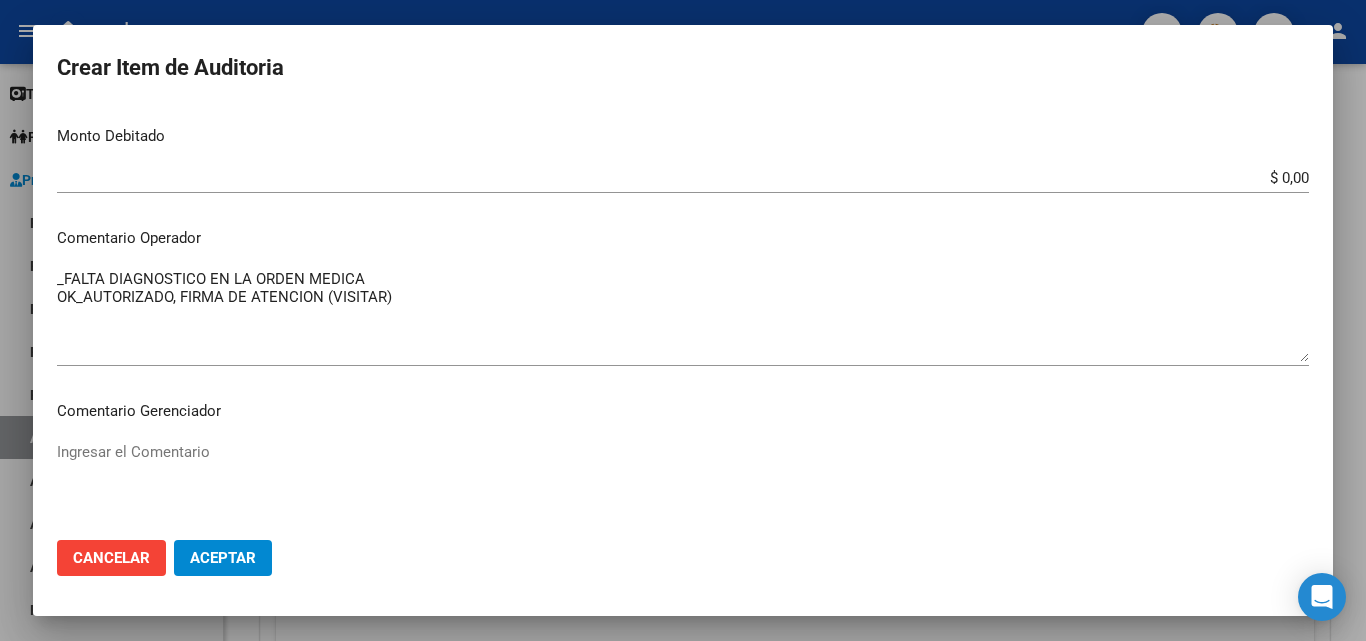 scroll, scrollTop: 800, scrollLeft: 0, axis: vertical 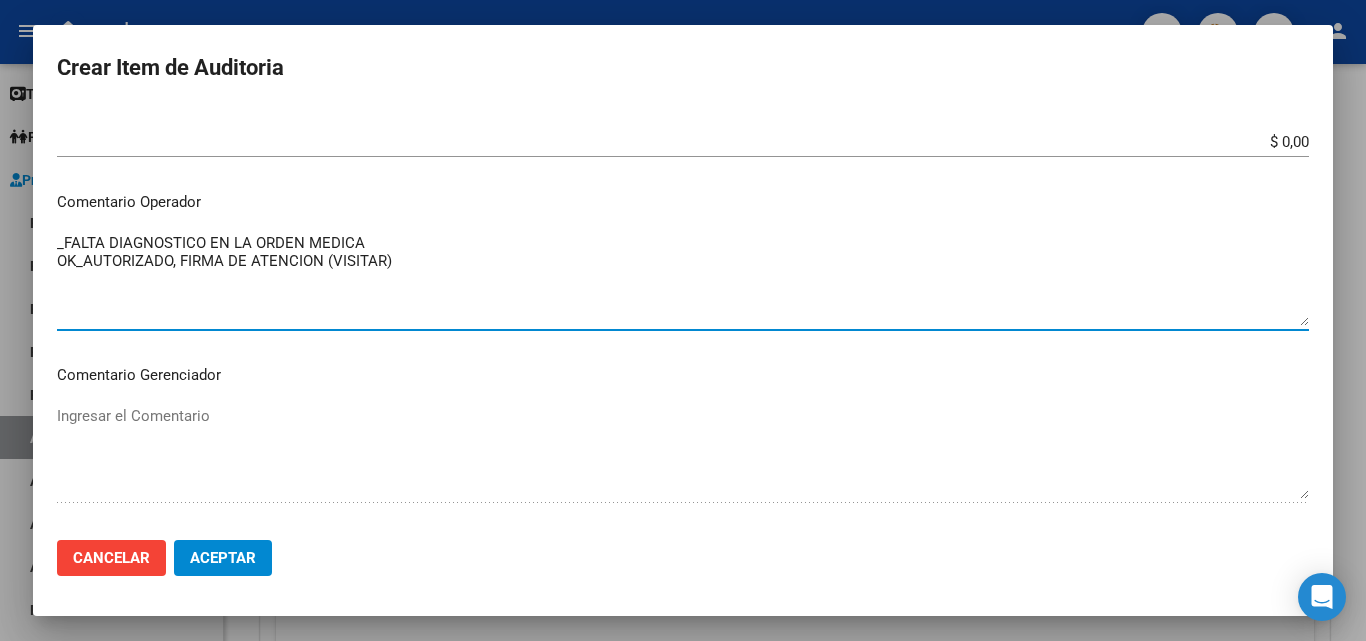 click on "_FALTA DIAGNOSTICO EN LA ORDEN MEDICA
OK_AUTORIZADO, FIRMA DE ATENCION (VISITAR)" at bounding box center (683, 279) 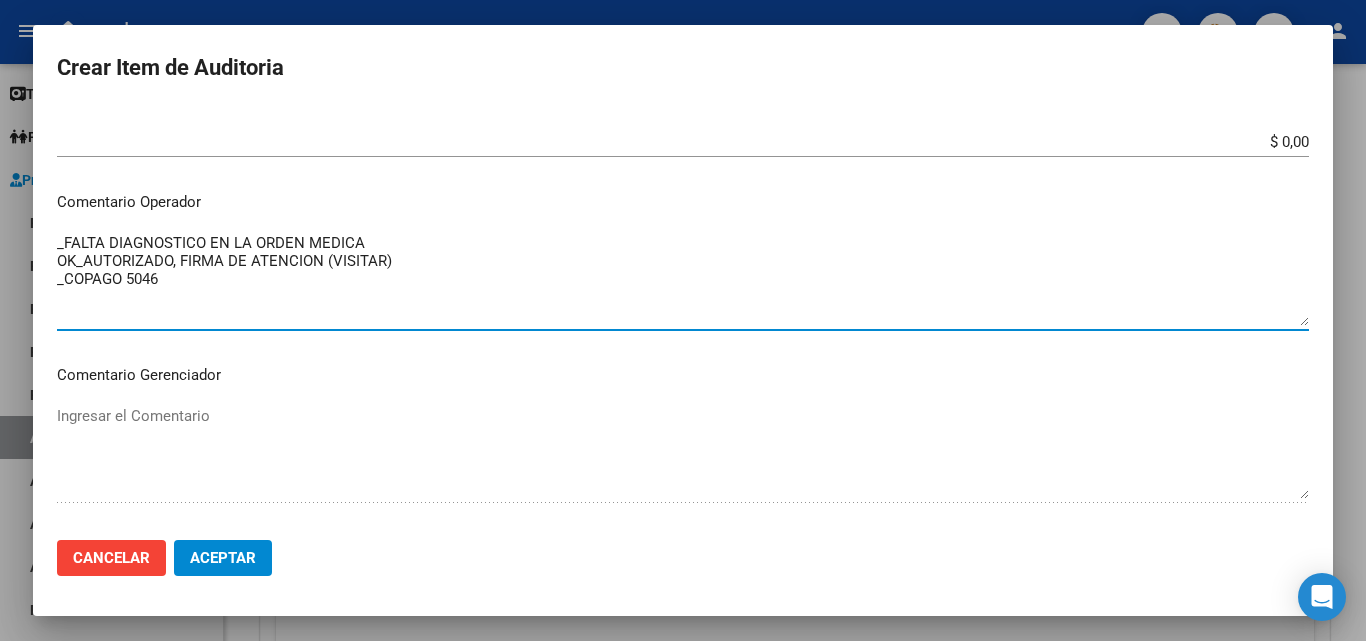 click on "_FALTA DIAGNOSTICO EN LA ORDEN MEDICA
OK_AUTORIZADO, FIRMA DE ATENCION (VISITAR)
_COPAGO 5046" at bounding box center [683, 279] 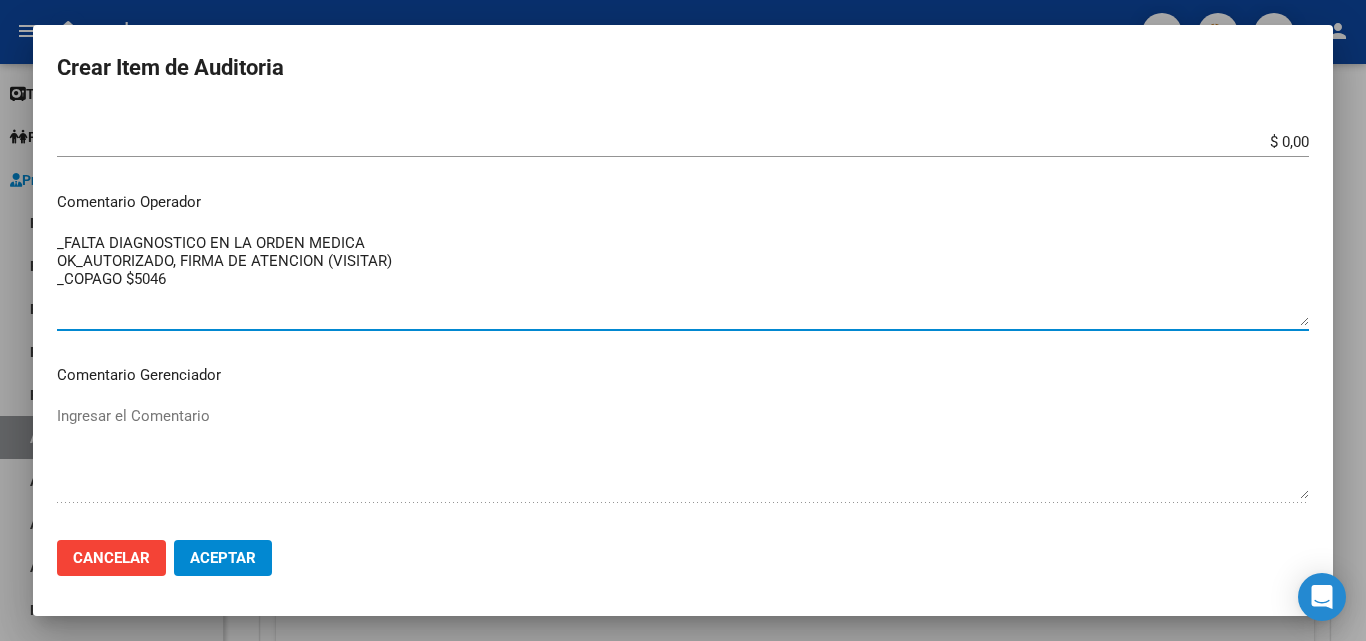 click on "_FALTA DIAGNOSTICO EN LA ORDEN MEDICA
OK_AUTORIZADO, FIRMA DE ATENCION (VISITAR)
_COPAGO $5046" at bounding box center (683, 279) 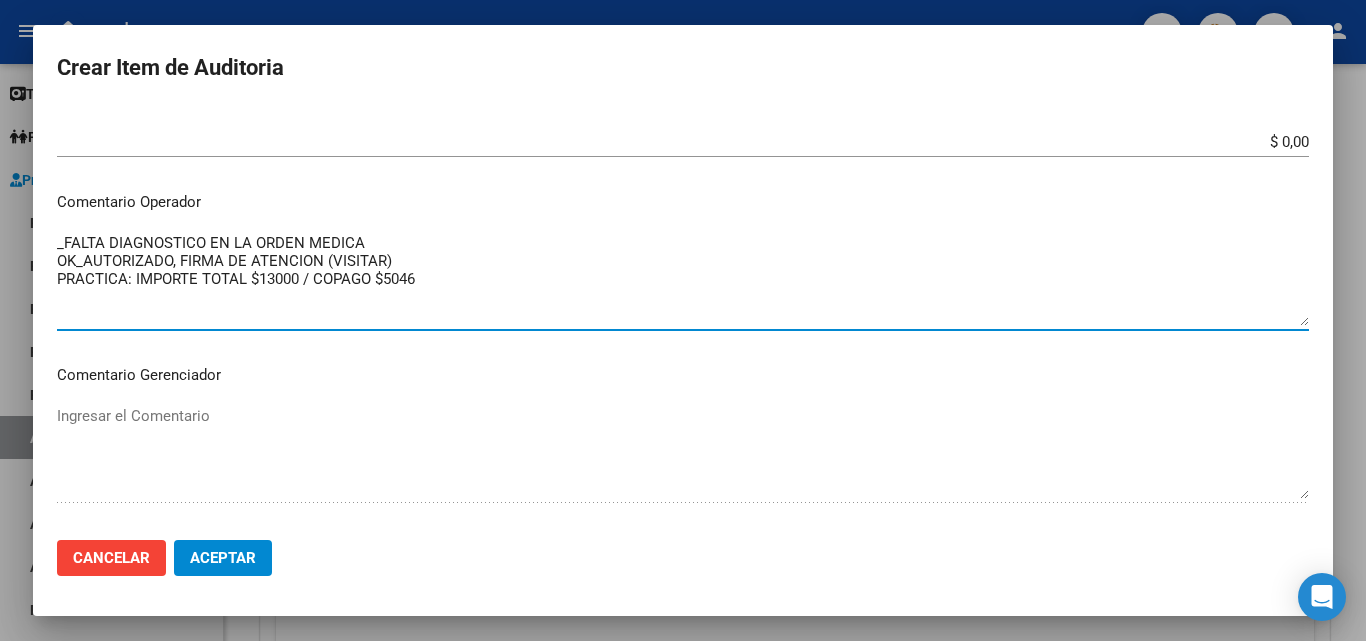 click on "_FALTA DIAGNOSTICO EN LA ORDEN MEDICA
OK_AUTORIZADO, FIRMA DE ATENCION (VISITAR)
PRACTICA: IMPORTE TOTAL $13000 / COPAGO $5046" at bounding box center [683, 279] 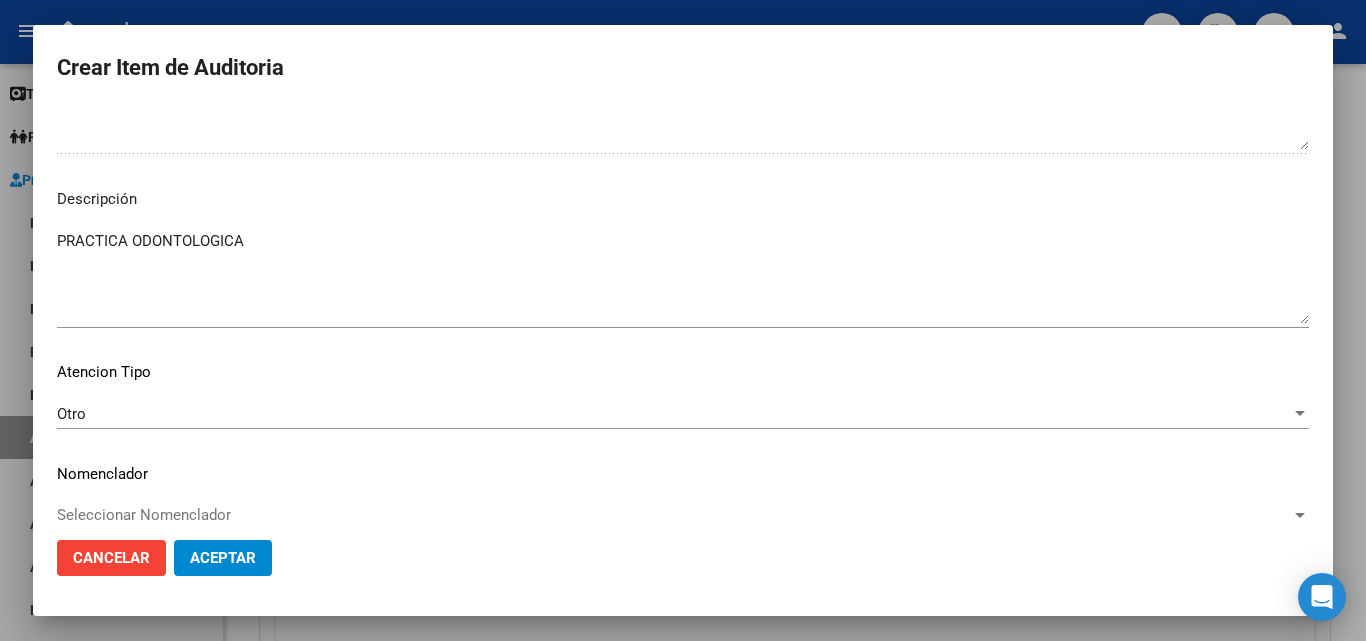 scroll, scrollTop: 1174, scrollLeft: 0, axis: vertical 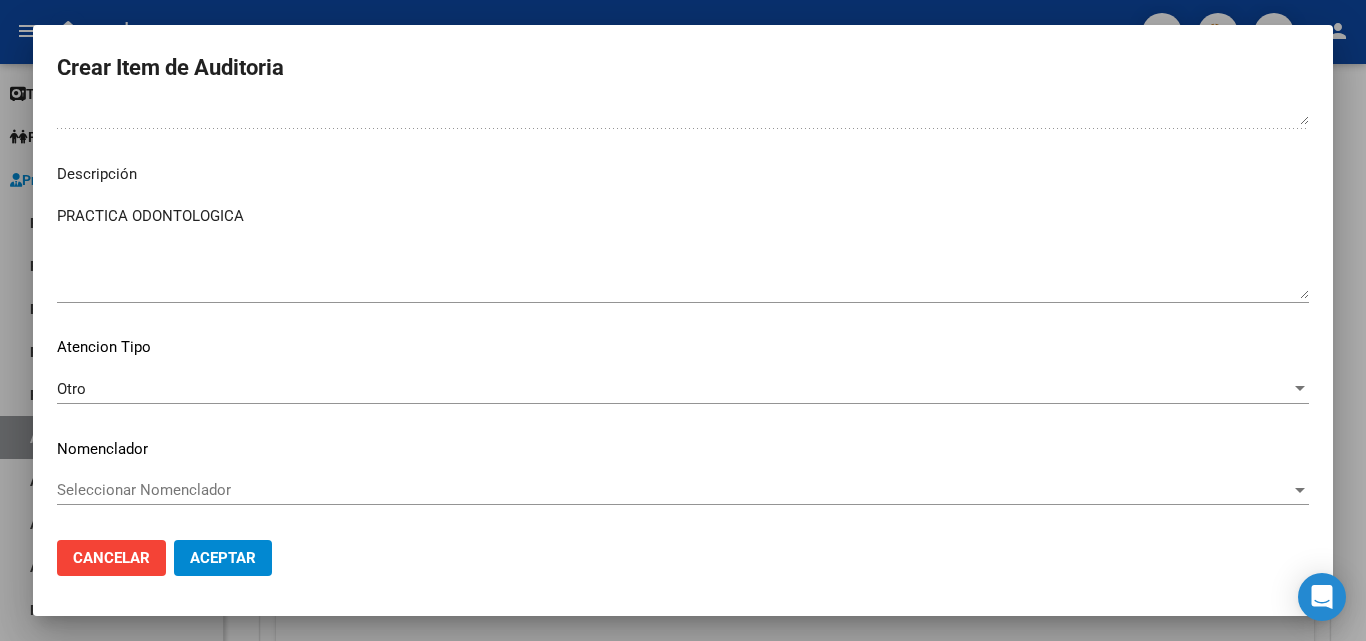 type on "_FALTA DIAGNOSTICO EN LA ORDEN MEDICA
OK_AUTORIZADO, FIRMA DE ATENCION (VISITAR)
PRACTICA: IMPORTE TOTAL $13000 / COPAGO $5046" 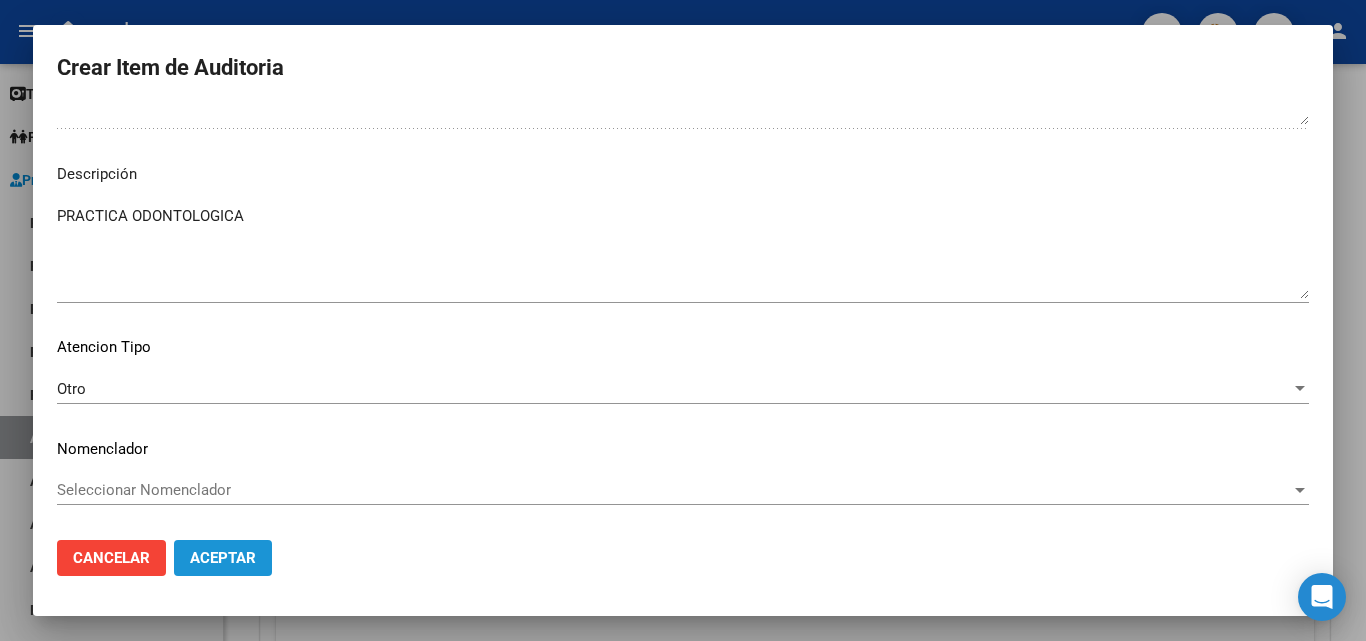 click on "Aceptar" 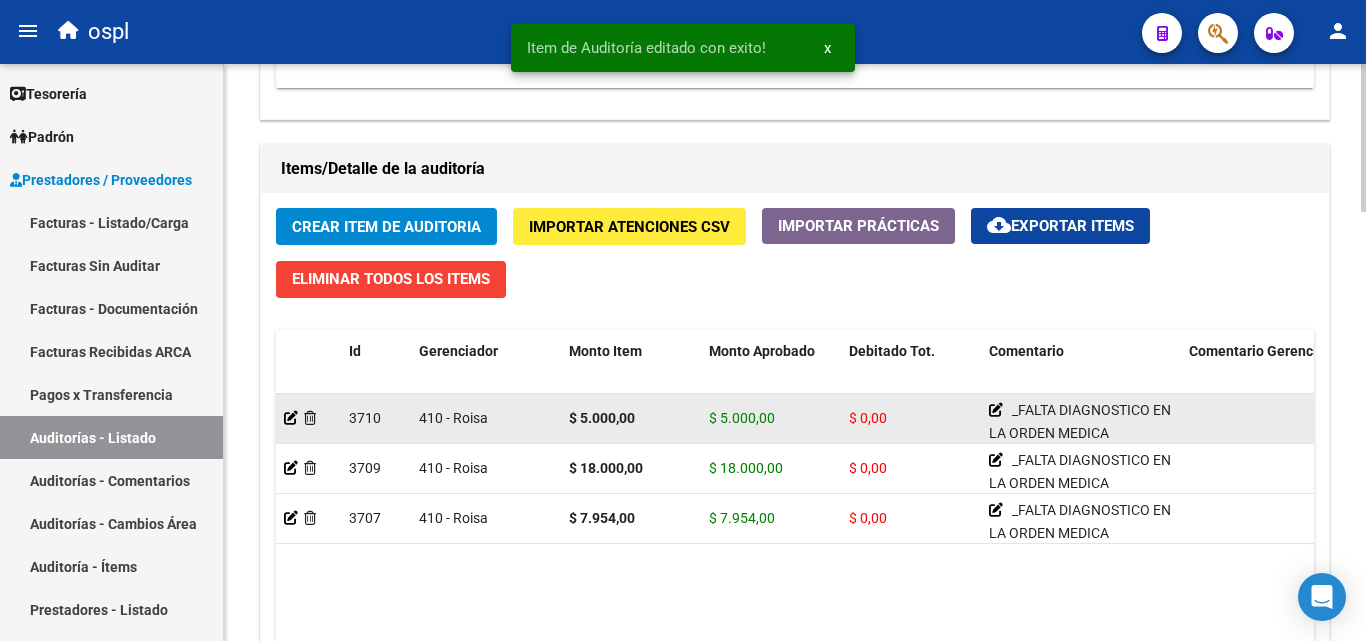 scroll, scrollTop: 1400, scrollLeft: 0, axis: vertical 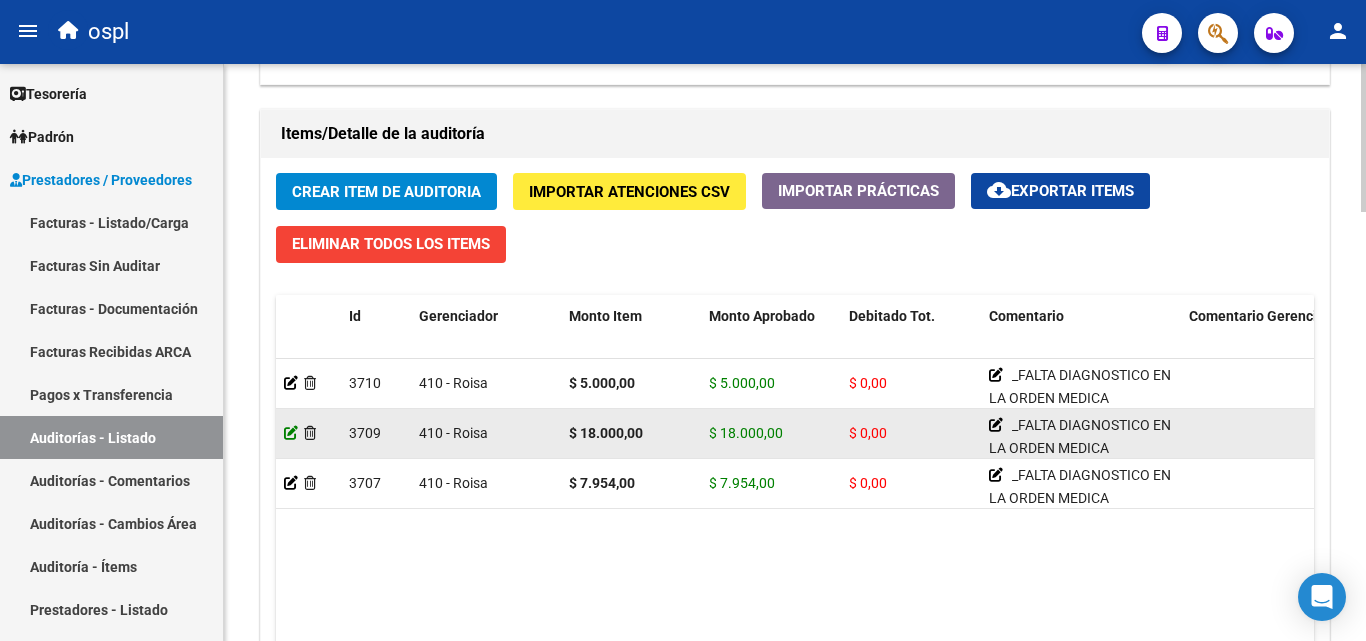 click 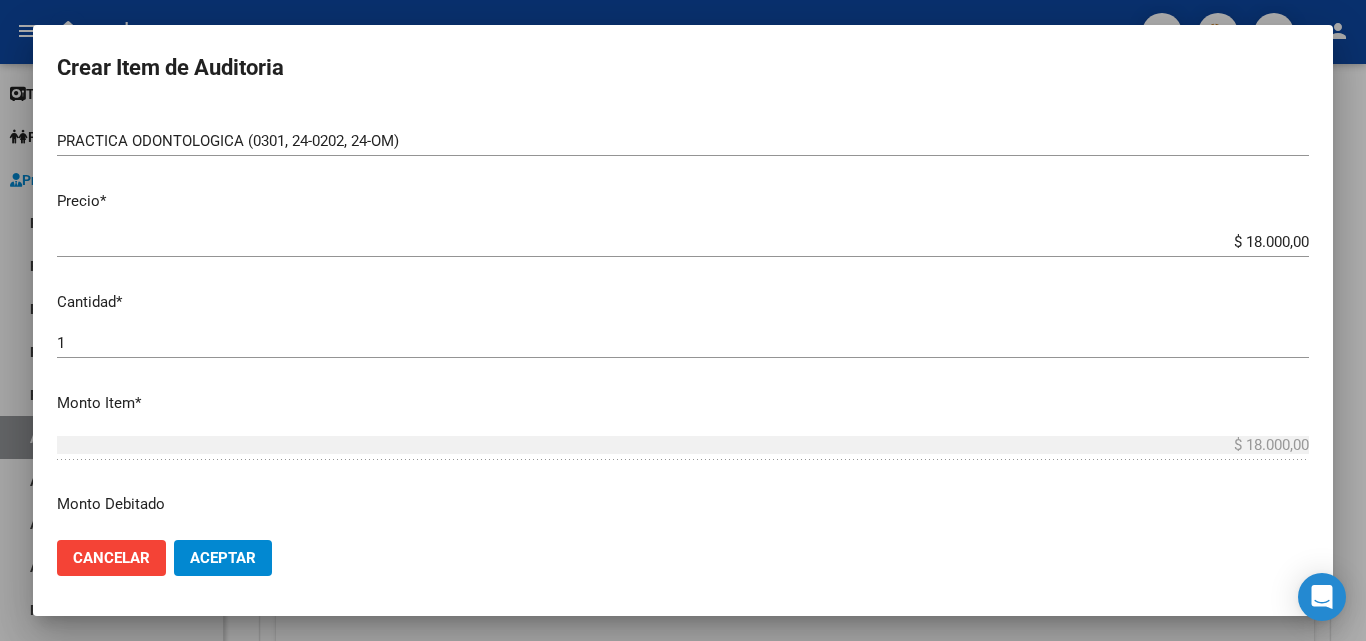 scroll, scrollTop: 400, scrollLeft: 0, axis: vertical 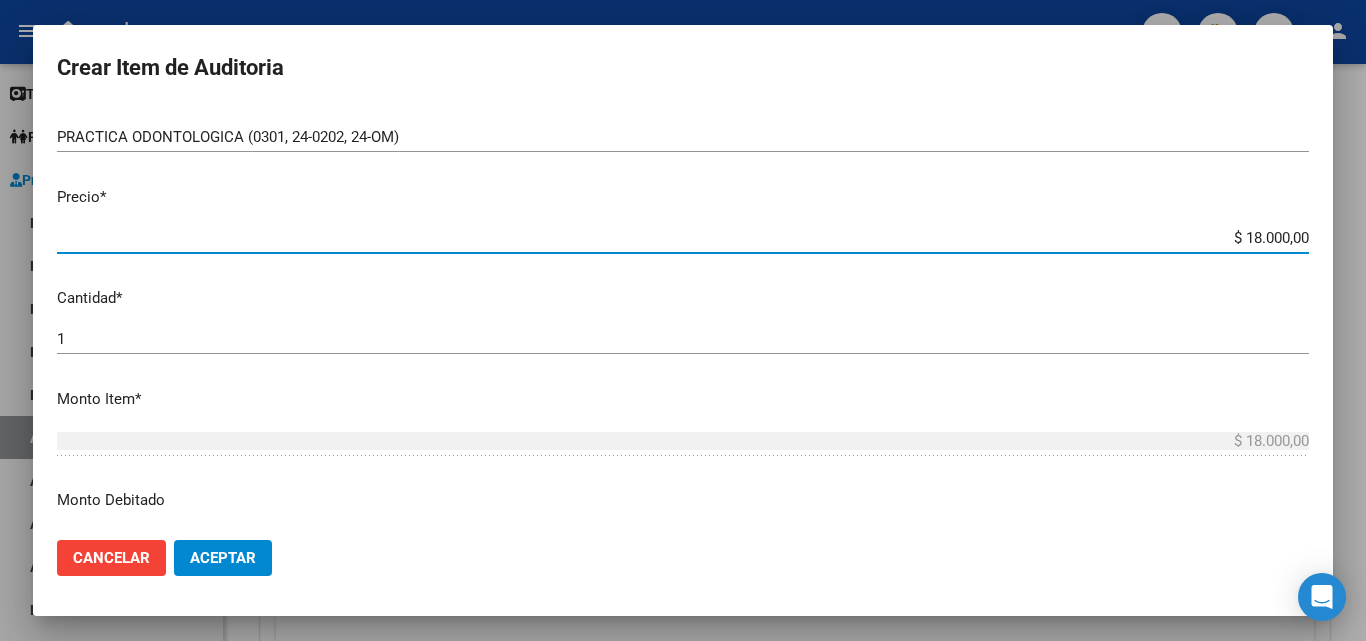 drag, startPoint x: 1207, startPoint y: 229, endPoint x: 1309, endPoint y: 231, distance: 102.01961 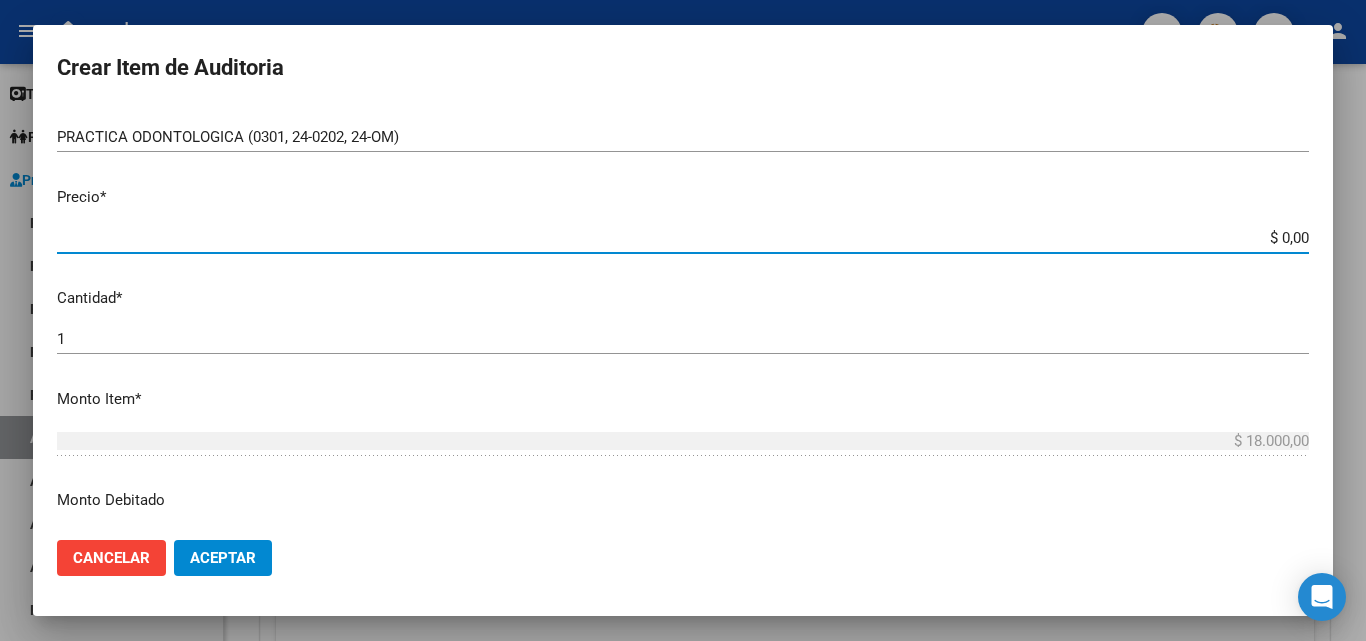 type on "$ 0,01" 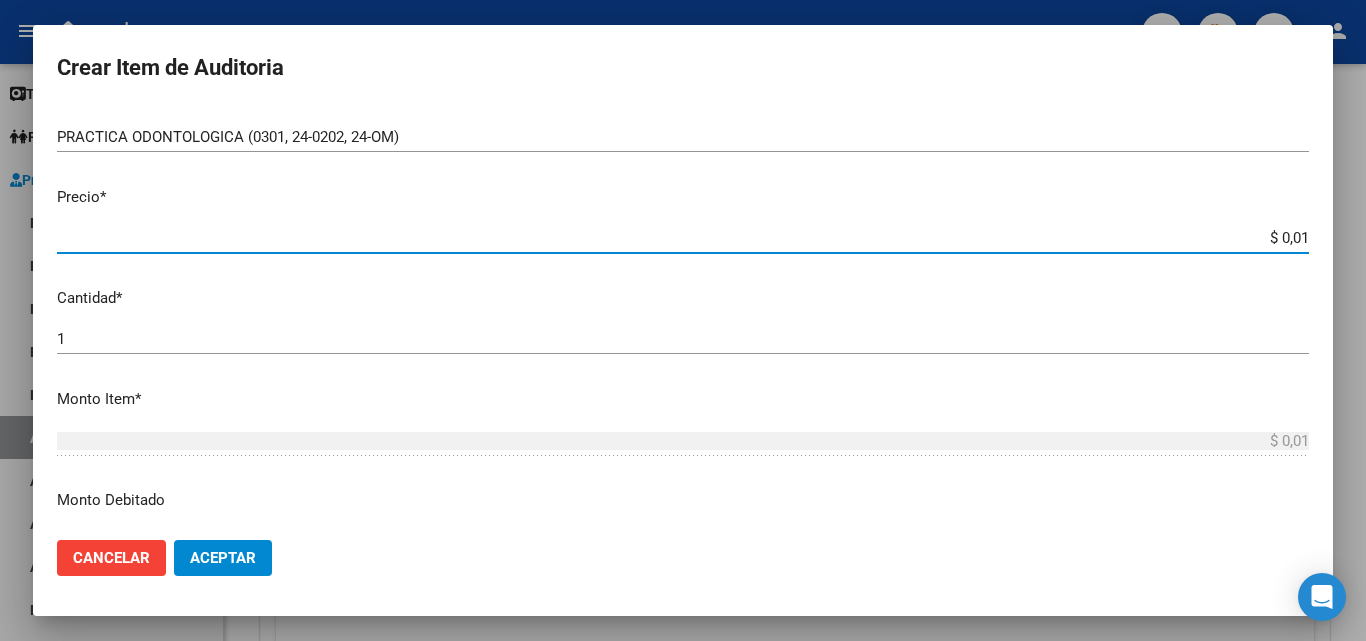 type on "$ 0,12" 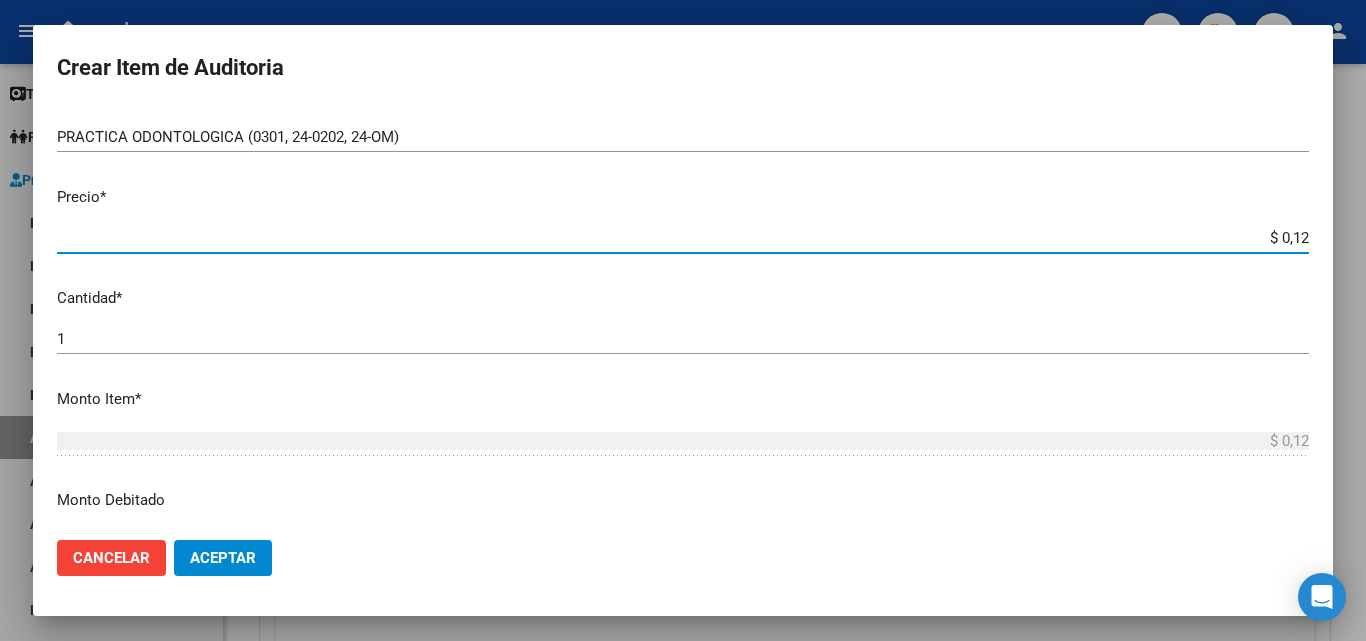 type on "$ 1,29" 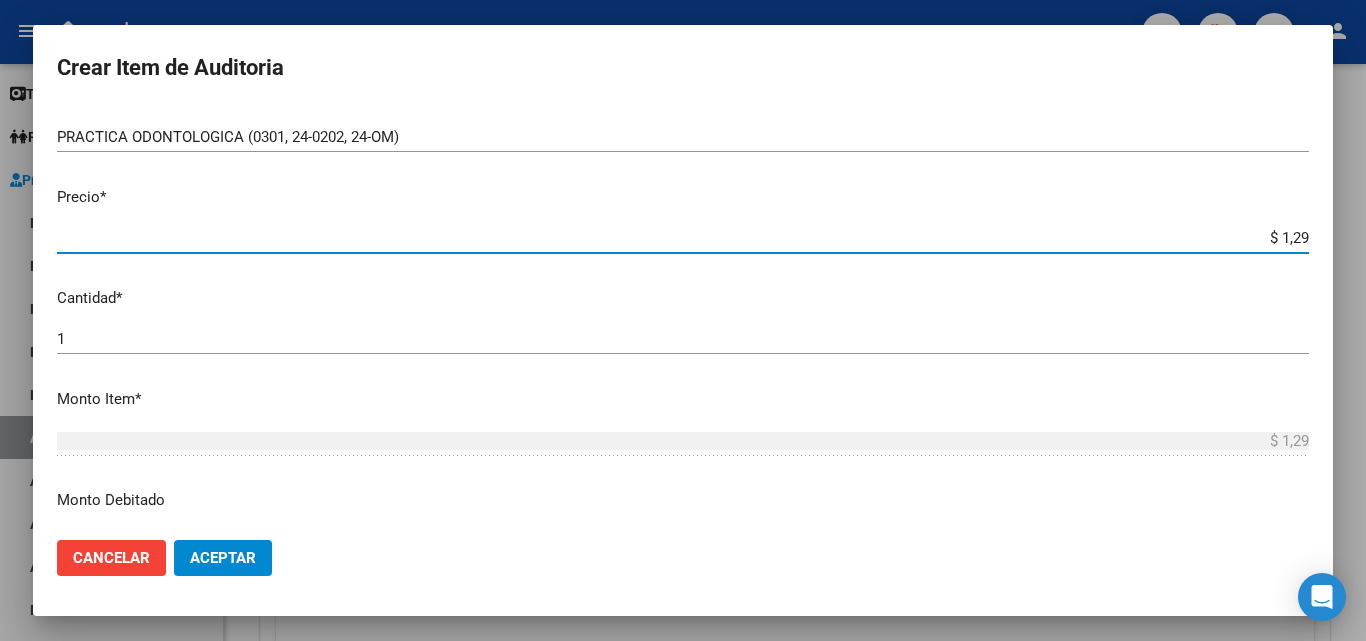 type on "$ 12,95" 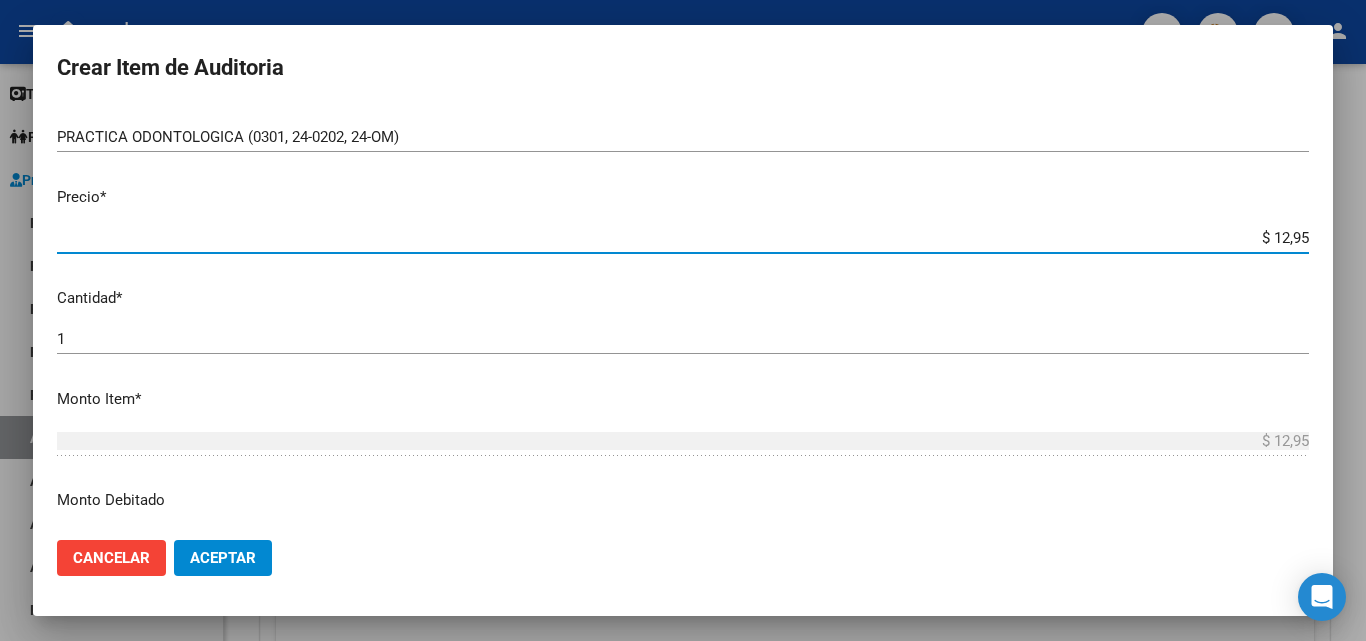 type on "$ 129,54" 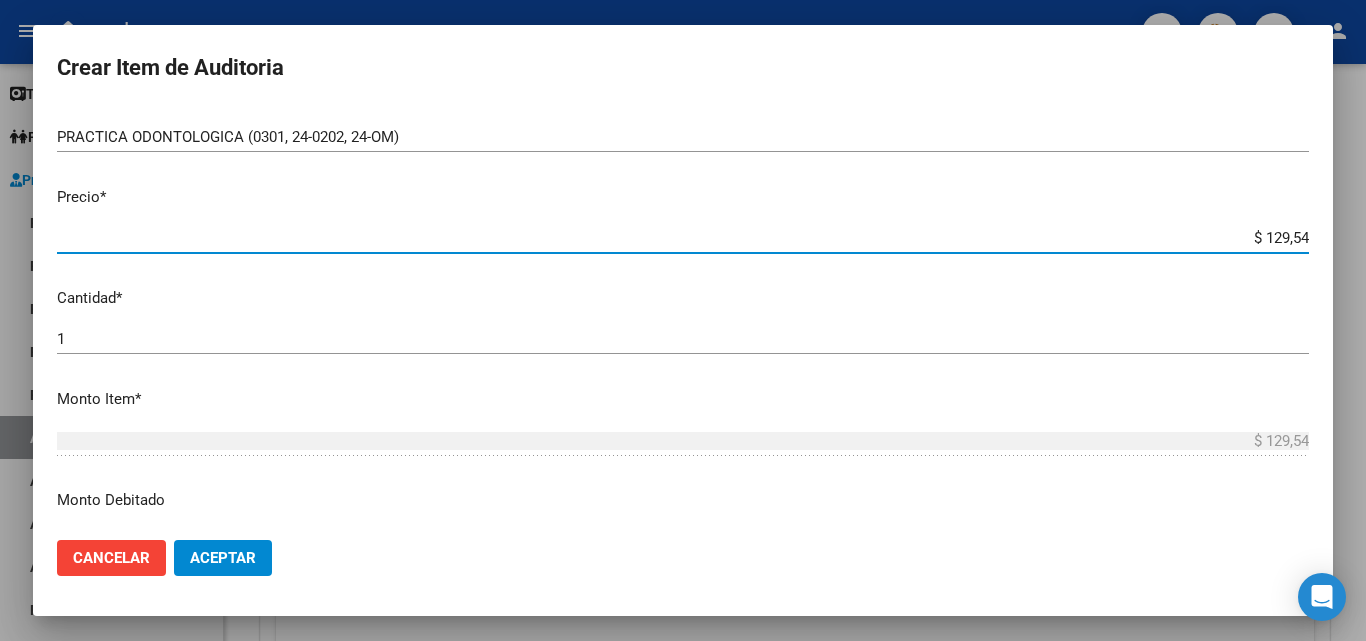 type on "$ 1.295,40" 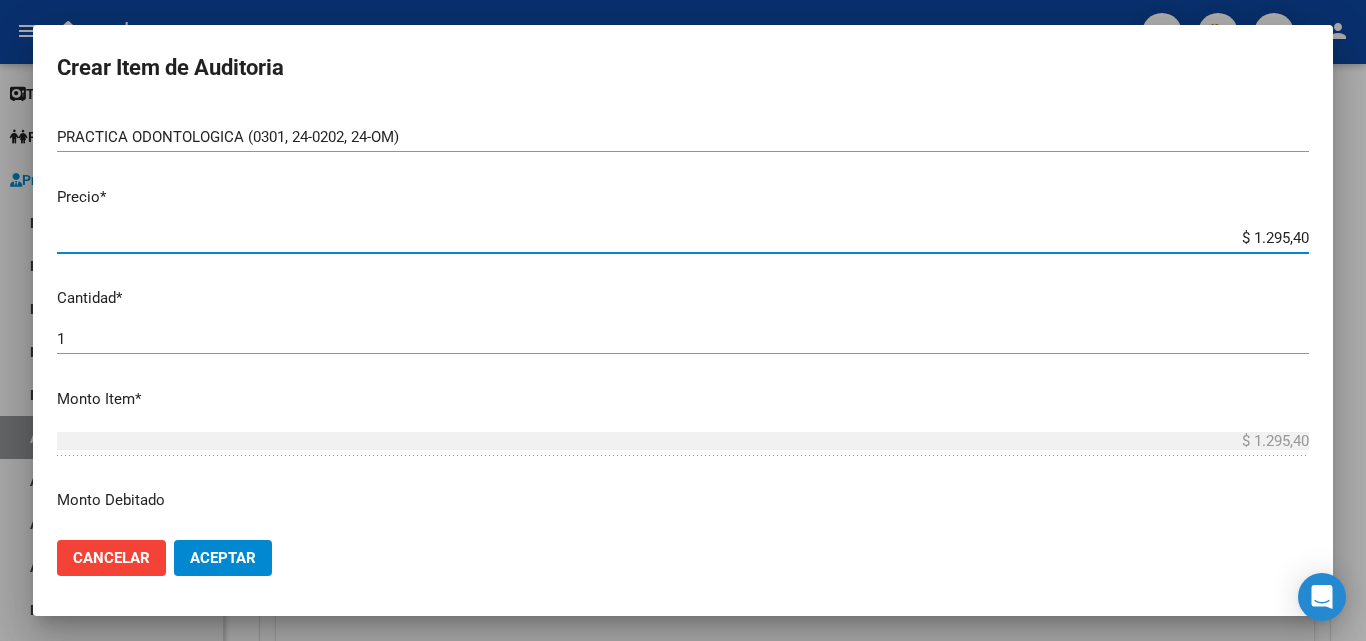 type on "$ 12.954,00" 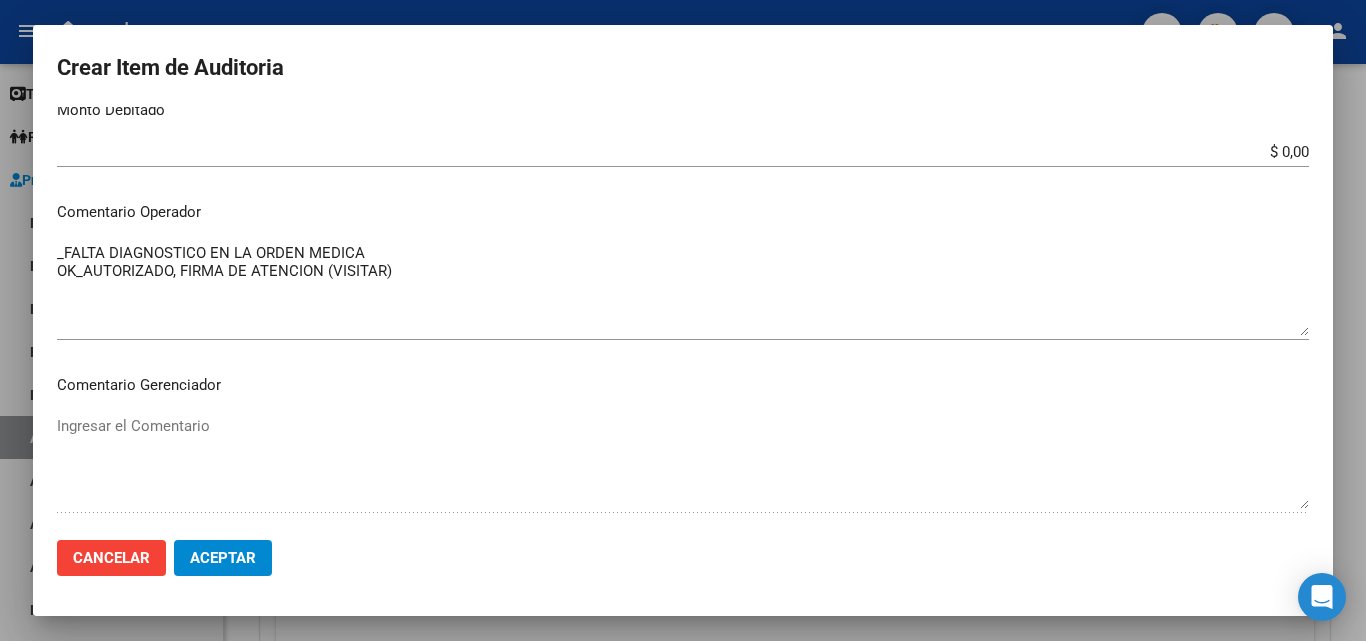 scroll, scrollTop: 800, scrollLeft: 0, axis: vertical 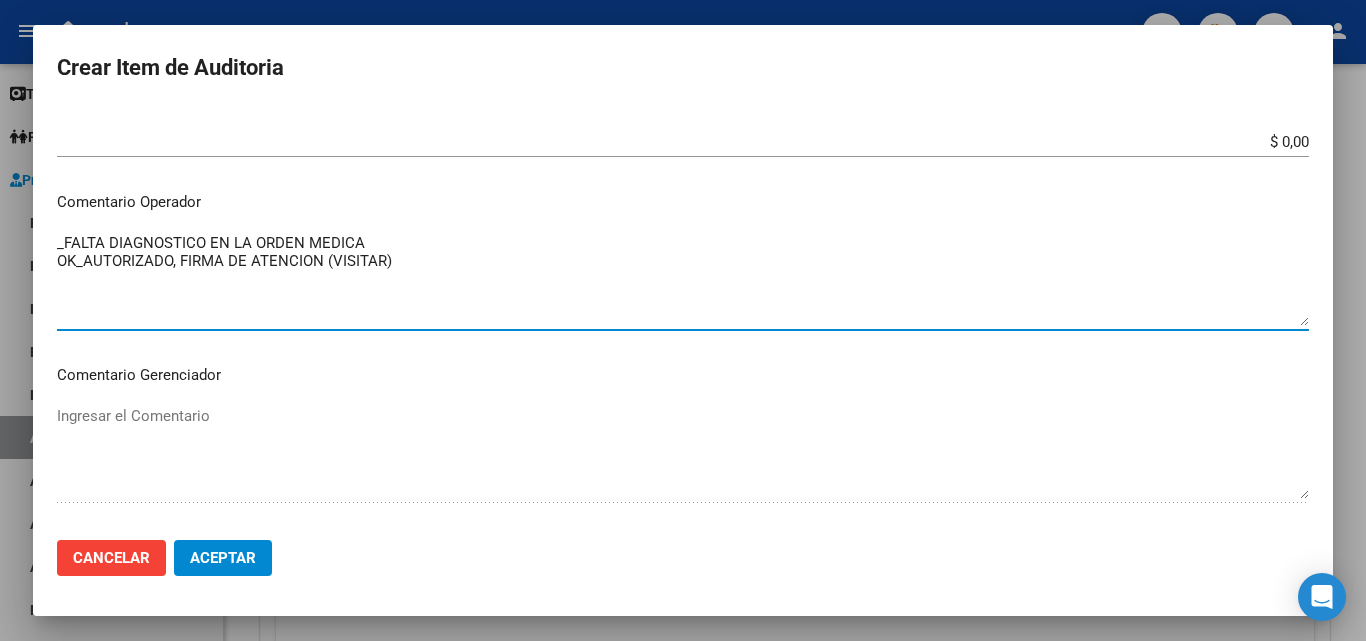 drag, startPoint x: 453, startPoint y: 276, endPoint x: 41, endPoint y: 246, distance: 413.0908 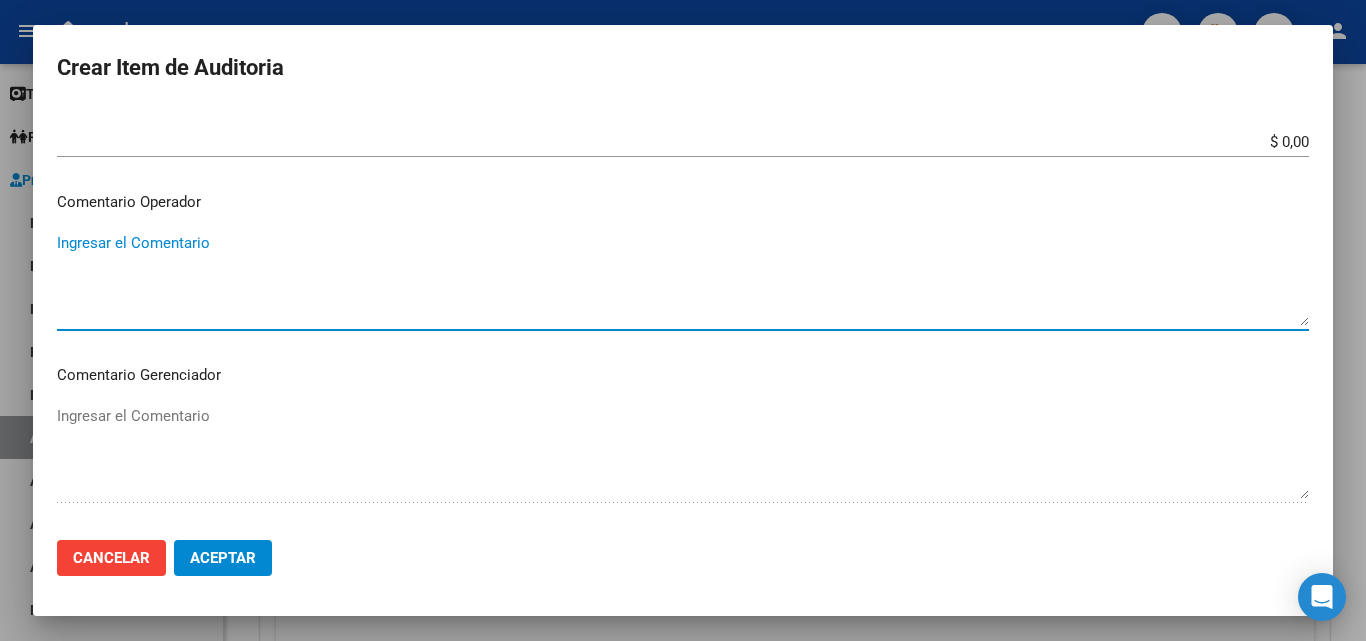 paste on "_FALTA DIAGNOSTICO EN LA ORDEN MEDICA
OK_AUTORIZADO, FIRMA DE ATENCION (VISITAR)
PRACTICA: IMPORTE TOTAL $13000 / COPAGO $5046" 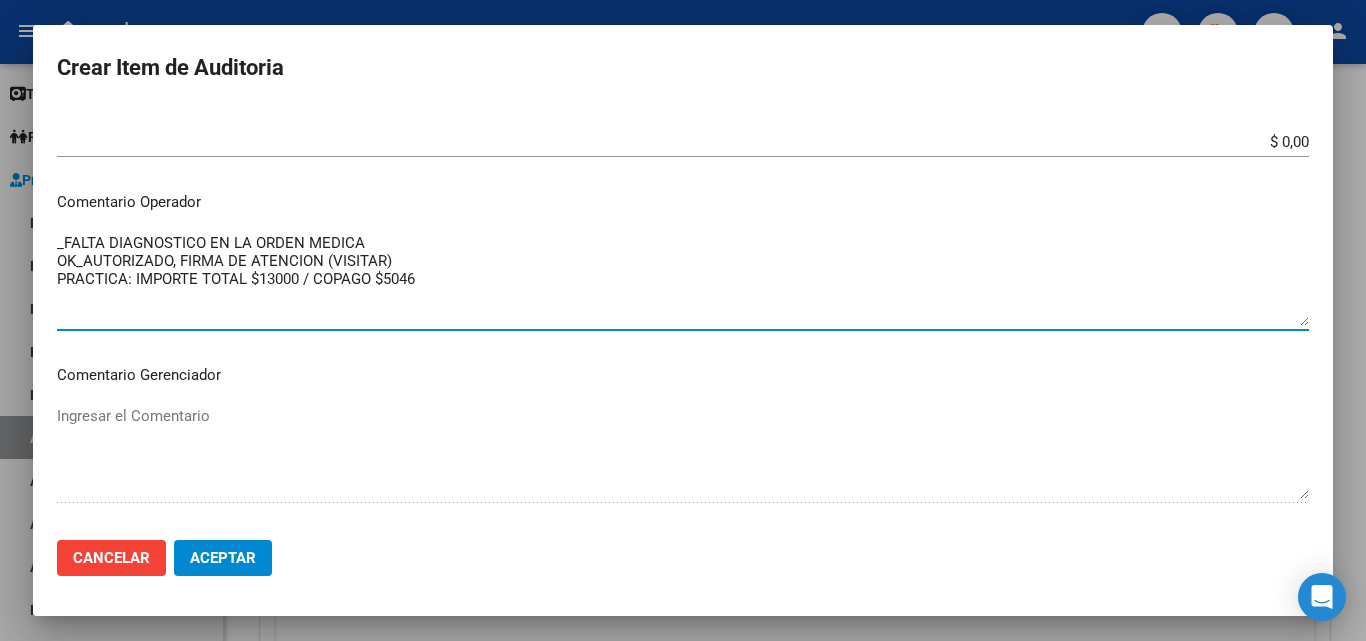 click on "_FALTA DIAGNOSTICO EN LA ORDEN MEDICA
OK_AUTORIZADO, FIRMA DE ATENCION (VISITAR)
PRACTICA: IMPORTE TOTAL $13000 / COPAGO $5046" at bounding box center (683, 279) 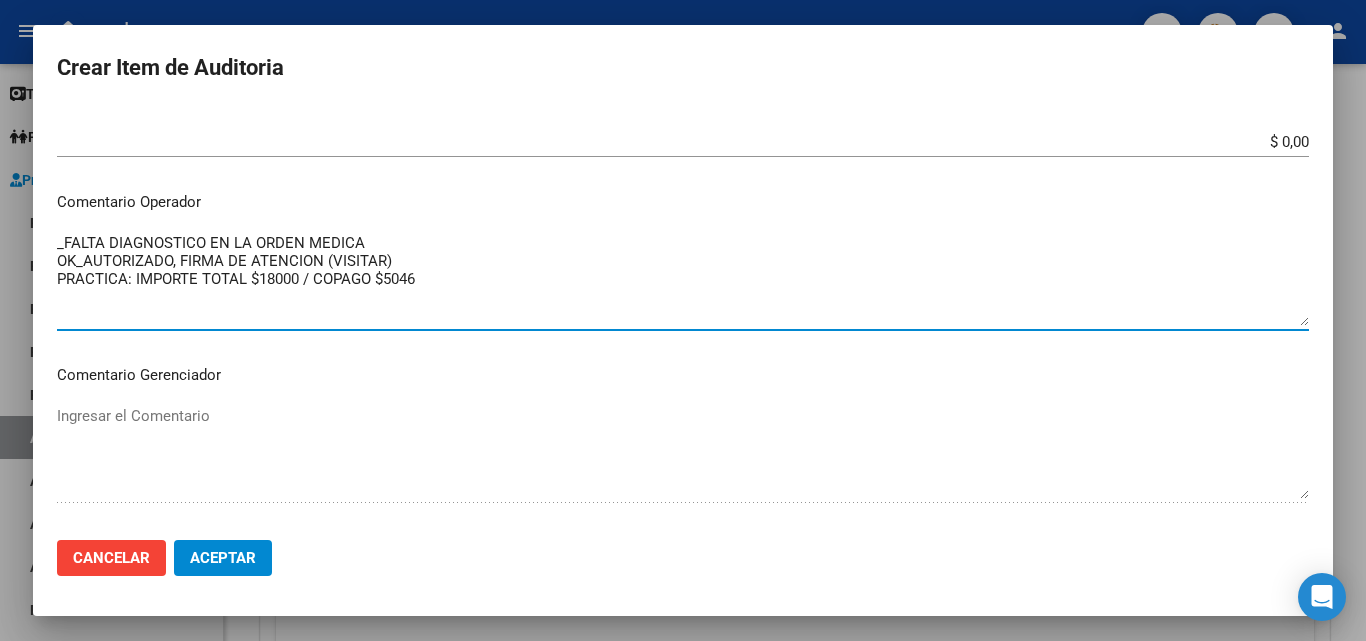 click on "_FALTA DIAGNOSTICO EN LA ORDEN MEDICA
OK_AUTORIZADO, FIRMA DE ATENCION (VISITAR)
PRACTICA: IMPORTE TOTAL $18000 / COPAGO $5046" at bounding box center (683, 279) 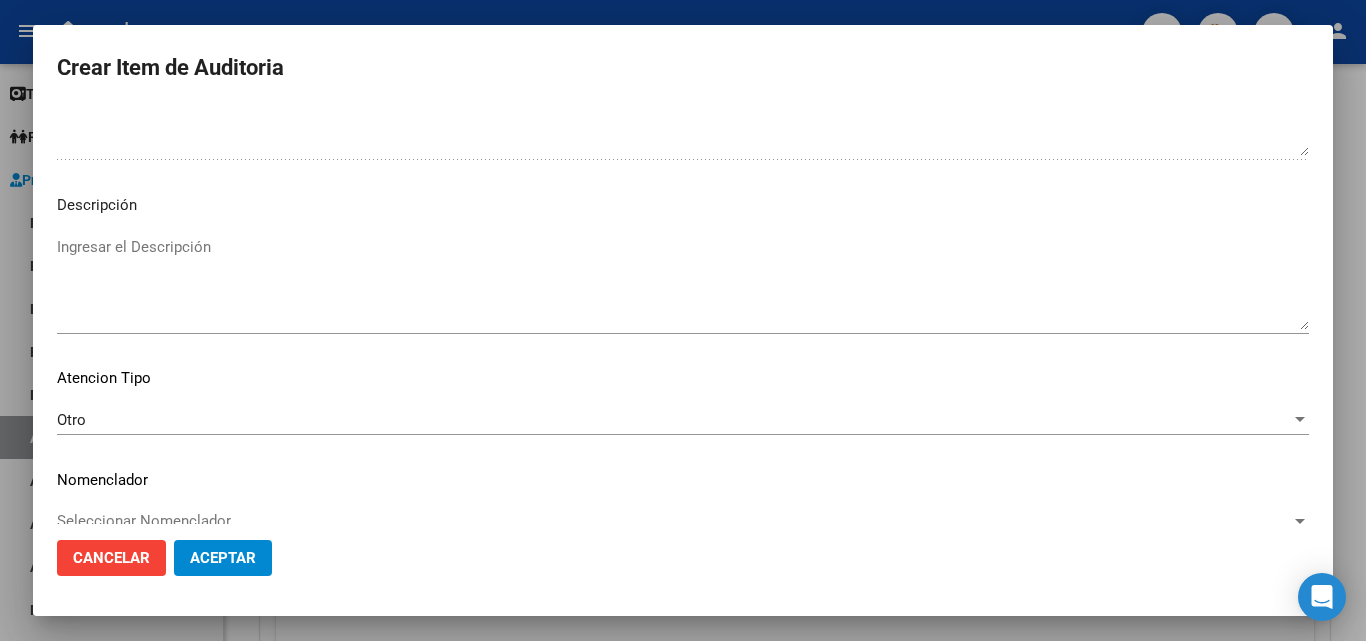 scroll, scrollTop: 1174, scrollLeft: 0, axis: vertical 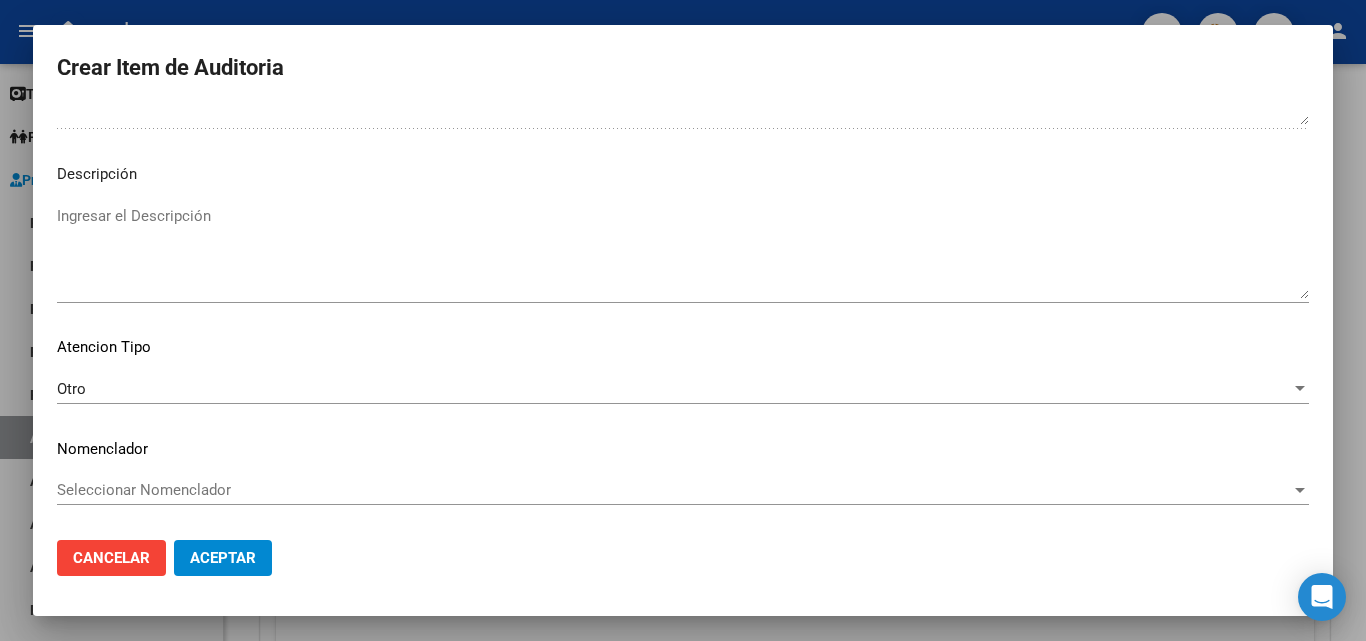 click on "Aceptar" 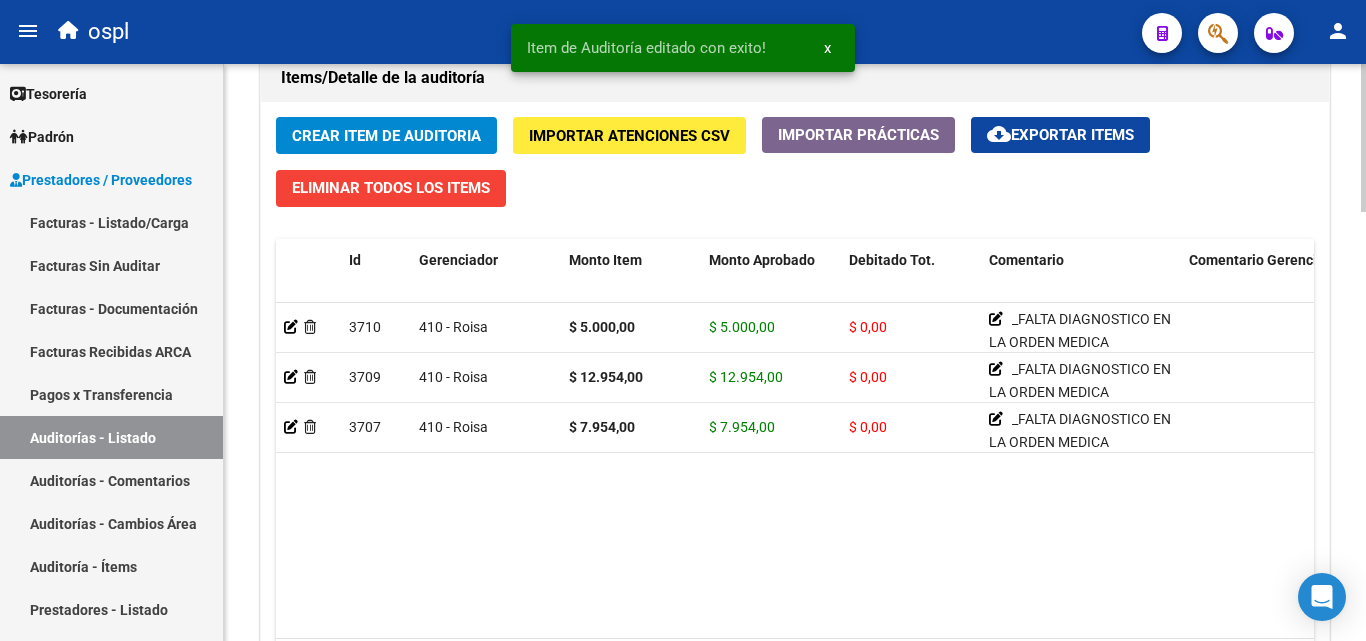 scroll, scrollTop: 1500, scrollLeft: 0, axis: vertical 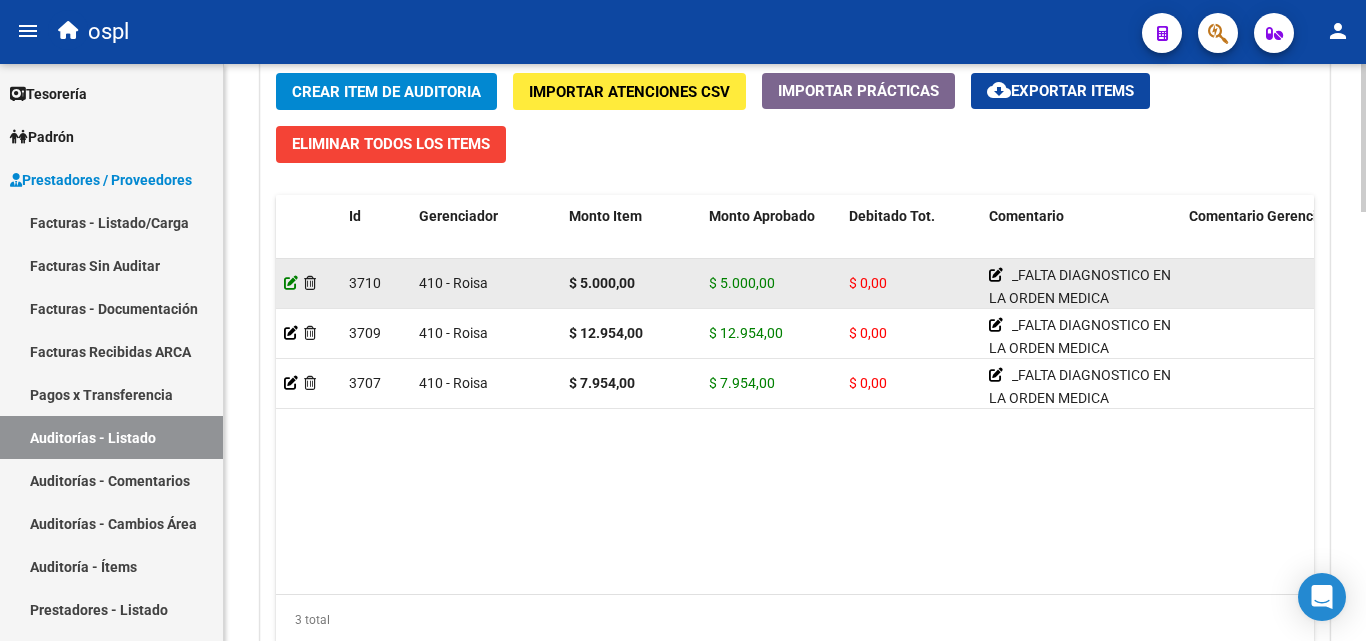 click 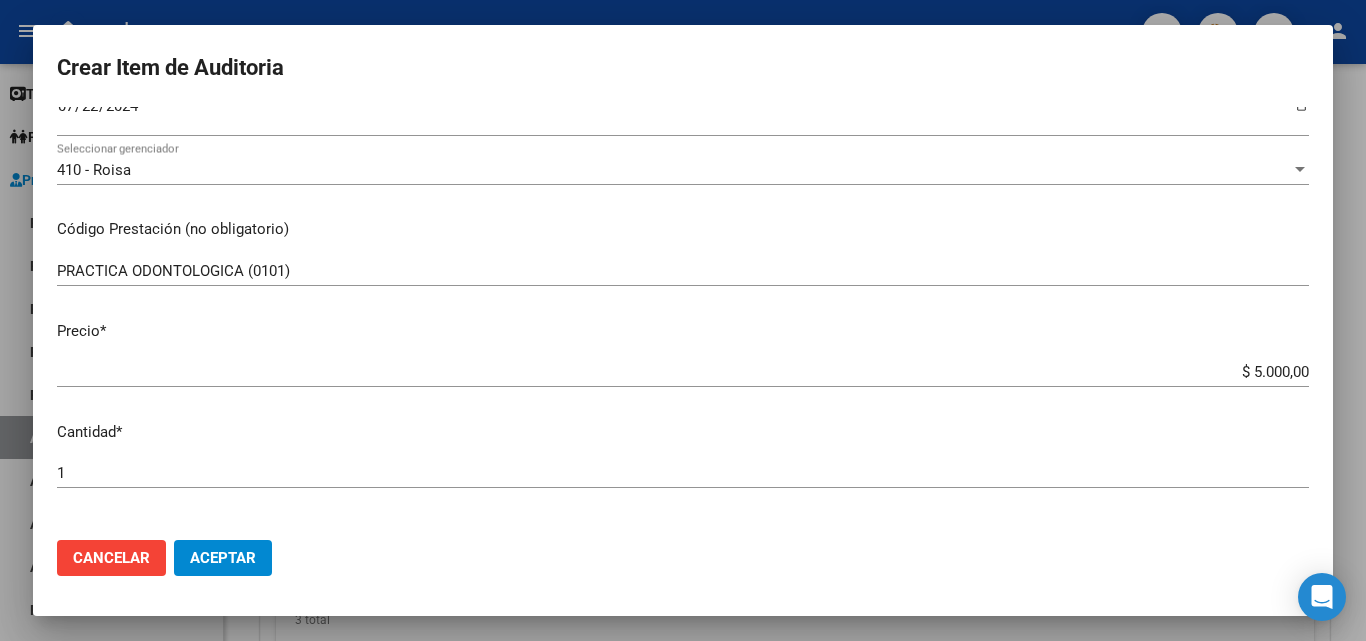 scroll, scrollTop: 300, scrollLeft: 0, axis: vertical 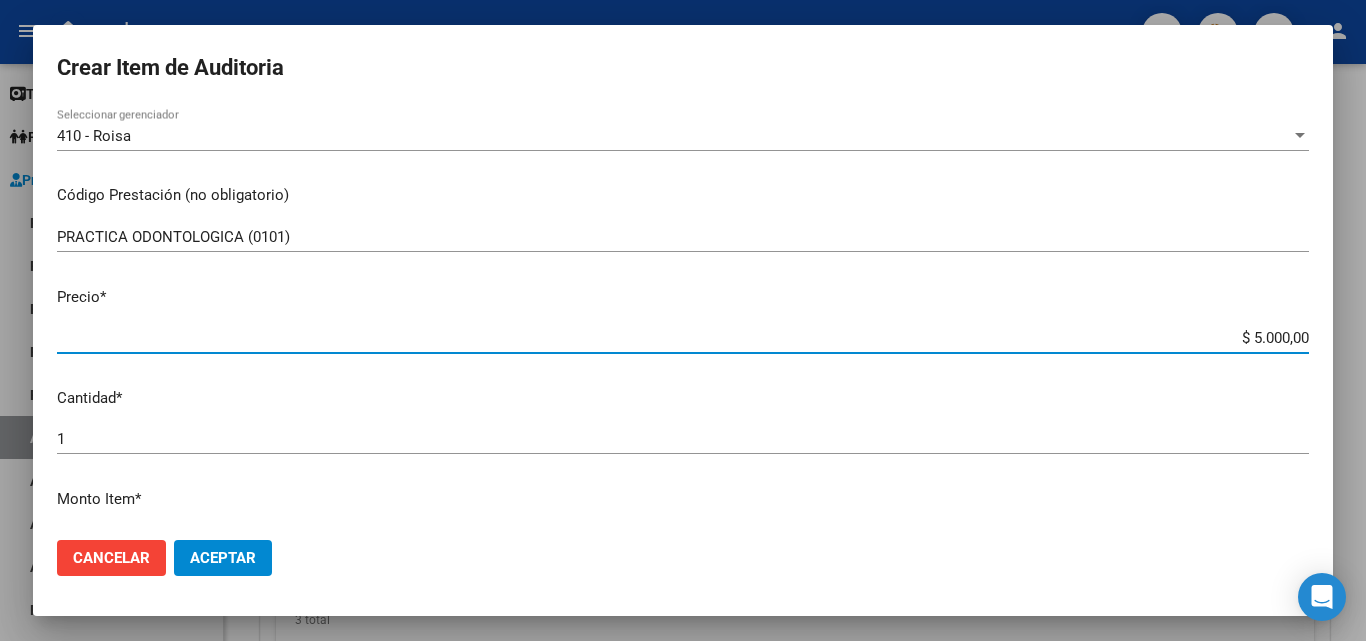 drag, startPoint x: 1231, startPoint y: 341, endPoint x: 1347, endPoint y: 343, distance: 116.01724 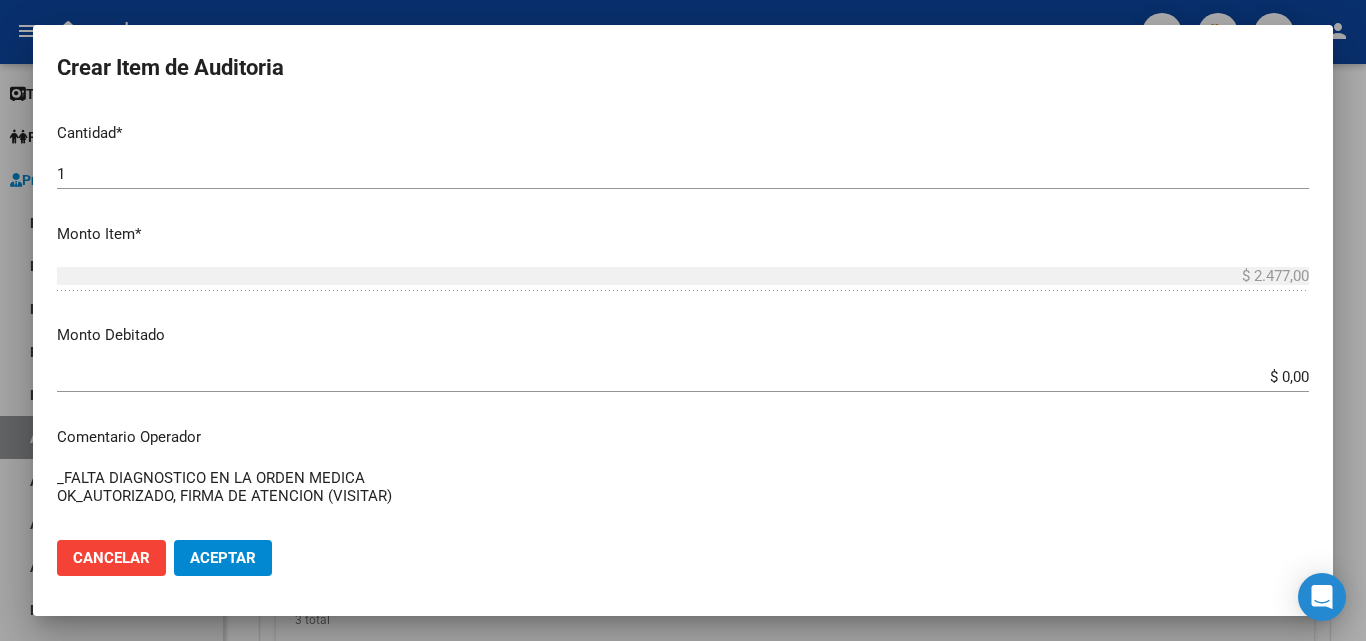 scroll, scrollTop: 600, scrollLeft: 0, axis: vertical 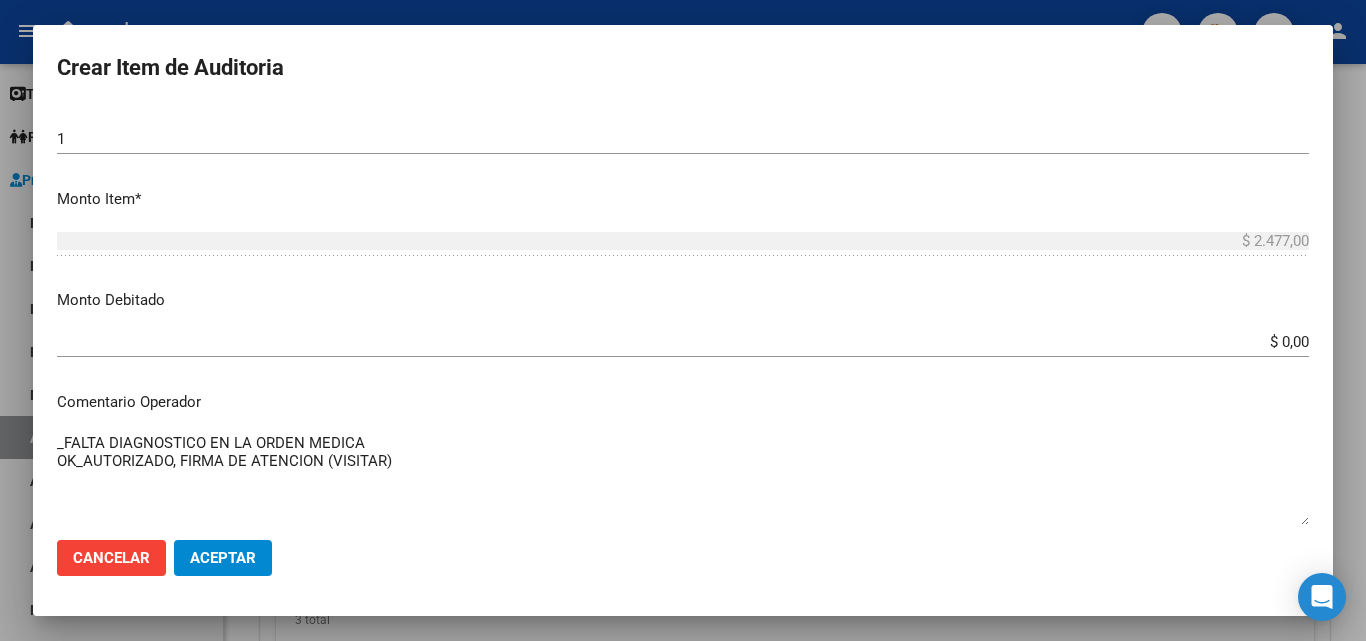 drag, startPoint x: 430, startPoint y: 472, endPoint x: 6, endPoint y: 402, distance: 429.73944 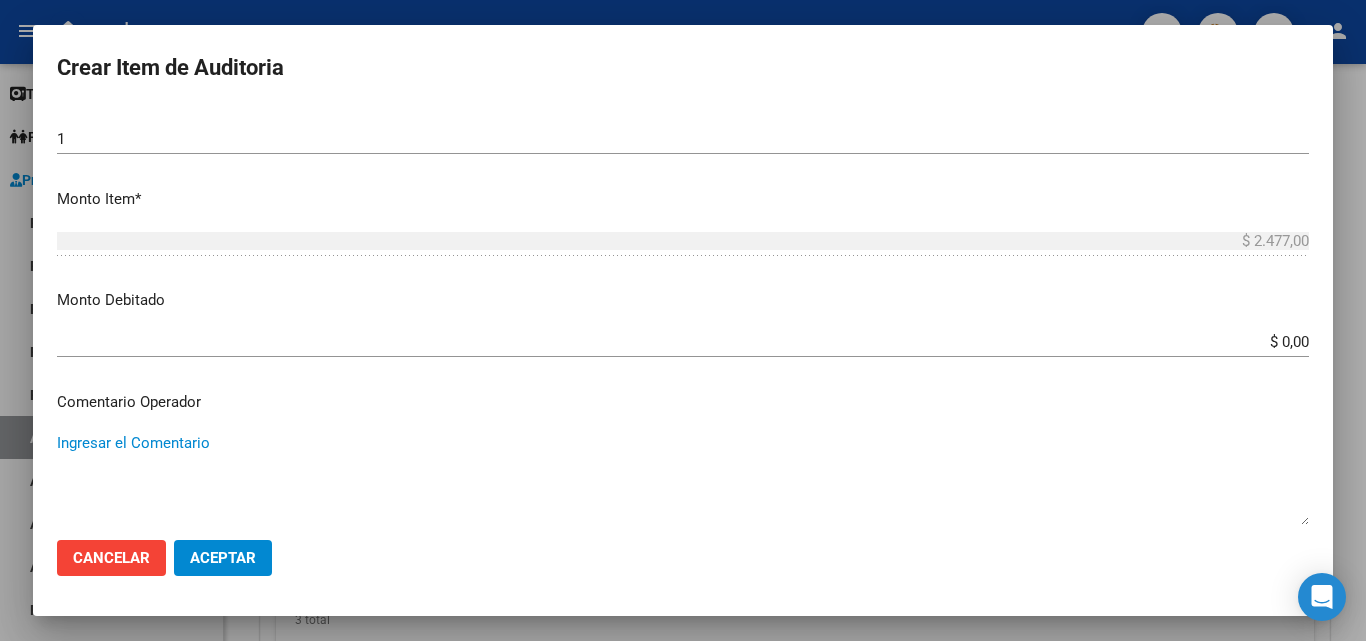 paste on "_FALTA DIAGNOSTICO EN LA ORDEN MEDICA
OK_AUTORIZADO, FIRMA DE ATENCION (VISITAR)
PRACTICA: IMPORTE TOTAL $13000 / COPAGO $5046" 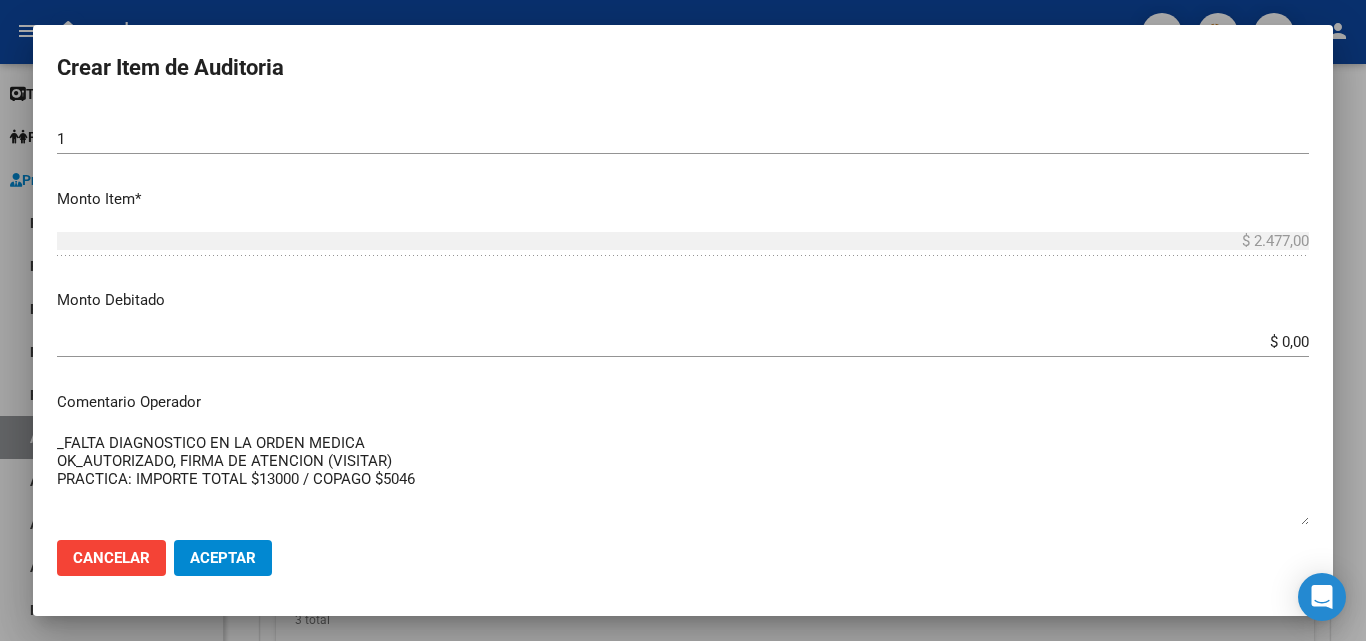 click on "_FALTA DIAGNOSTICO EN LA ORDEN MEDICA
OK_AUTORIZADO, FIRMA DE ATENCION (VISITAR)
PRACTICA: IMPORTE TOTAL $13000 / COPAGO $5046" at bounding box center [683, 479] 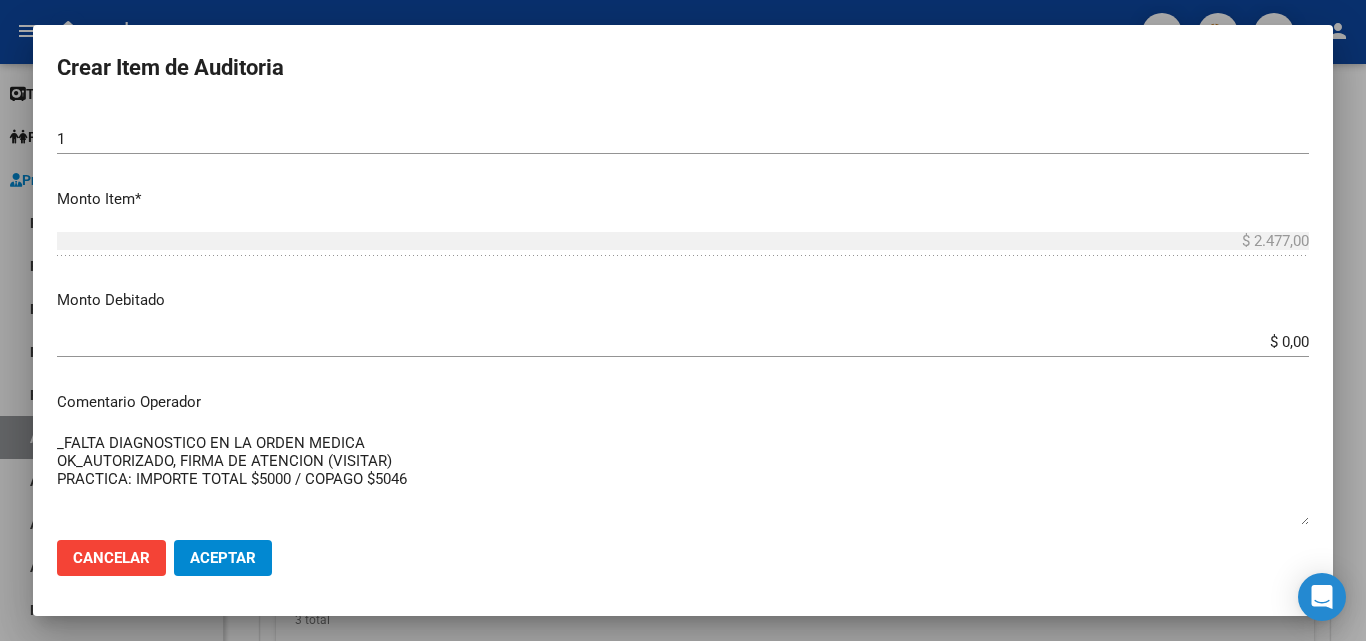 click on "_FALTA DIAGNOSTICO EN LA ORDEN MEDICA
OK_AUTORIZADO, FIRMA DE ATENCION (VISITAR)
PRACTICA: IMPORTE TOTAL $5000 / COPAGO $5046" at bounding box center [683, 479] 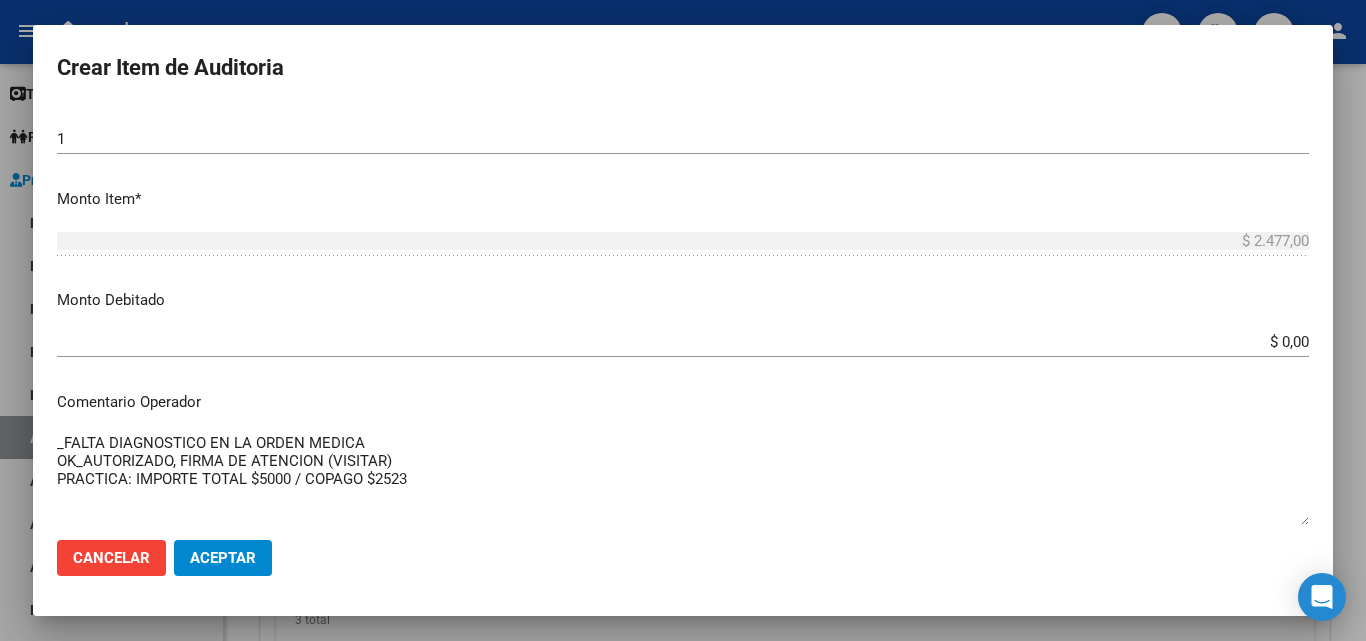 click on "_FALTA DIAGNOSTICO EN LA ORDEN MEDICA
OK_AUTORIZADO, FIRMA DE ATENCION (VISITAR)
PRACTICA: IMPORTE TOTAL $5000 / COPAGO $2523" at bounding box center (683, 479) 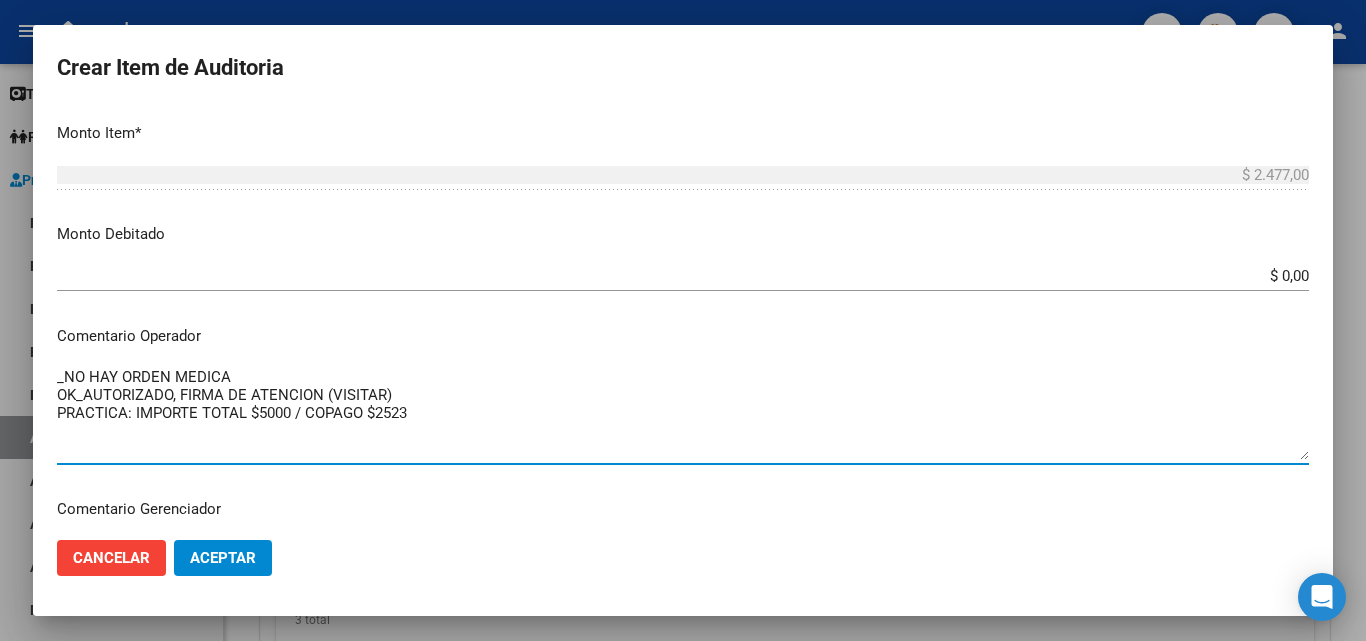 scroll, scrollTop: 700, scrollLeft: 0, axis: vertical 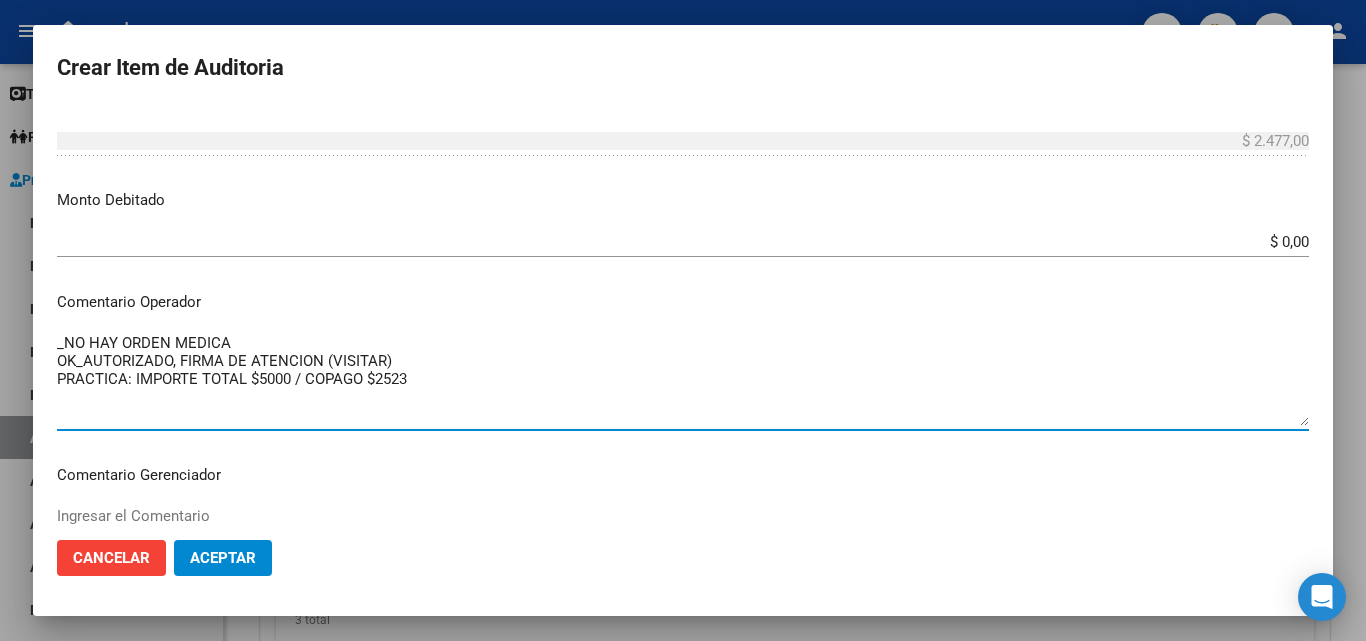 click on "_NO HAY ORDEN MEDICA
OK_AUTORIZADO, FIRMA DE ATENCION (VISITAR)
PRACTICA: IMPORTE TOTAL $5000 / COPAGO $2523" at bounding box center [683, 379] 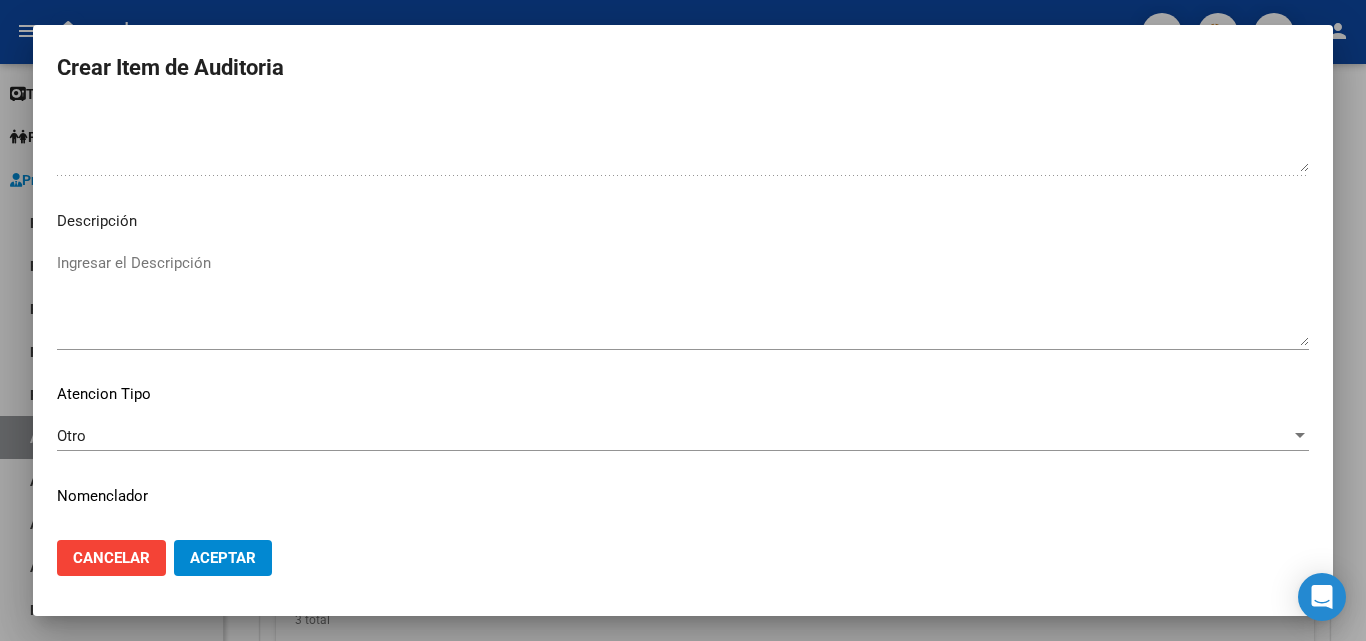 scroll, scrollTop: 1174, scrollLeft: 0, axis: vertical 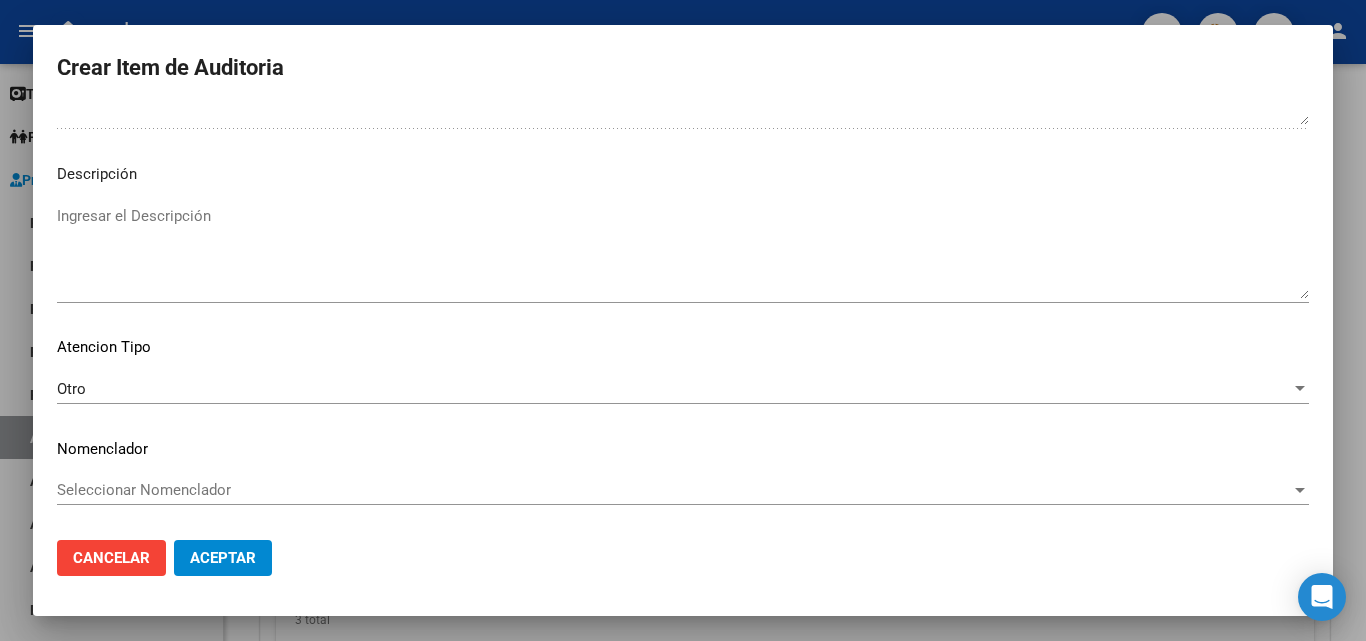click on "Aceptar" 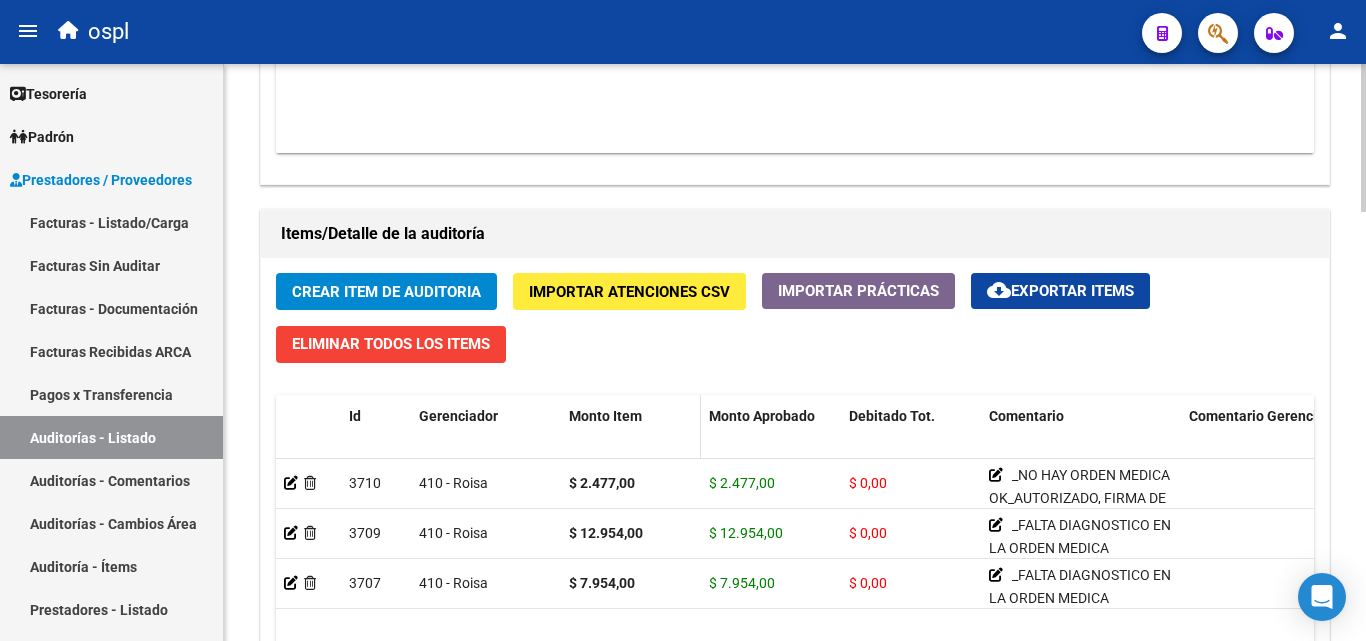 scroll, scrollTop: 1400, scrollLeft: 0, axis: vertical 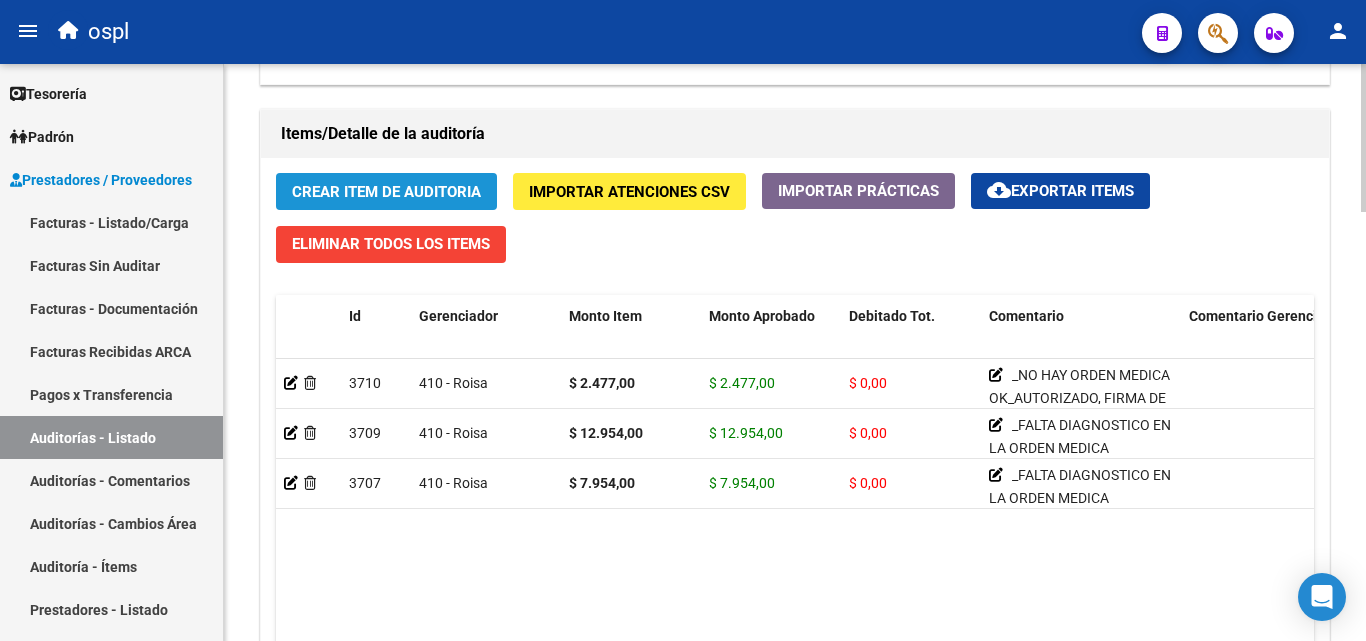 click on "Crear Item de Auditoria" 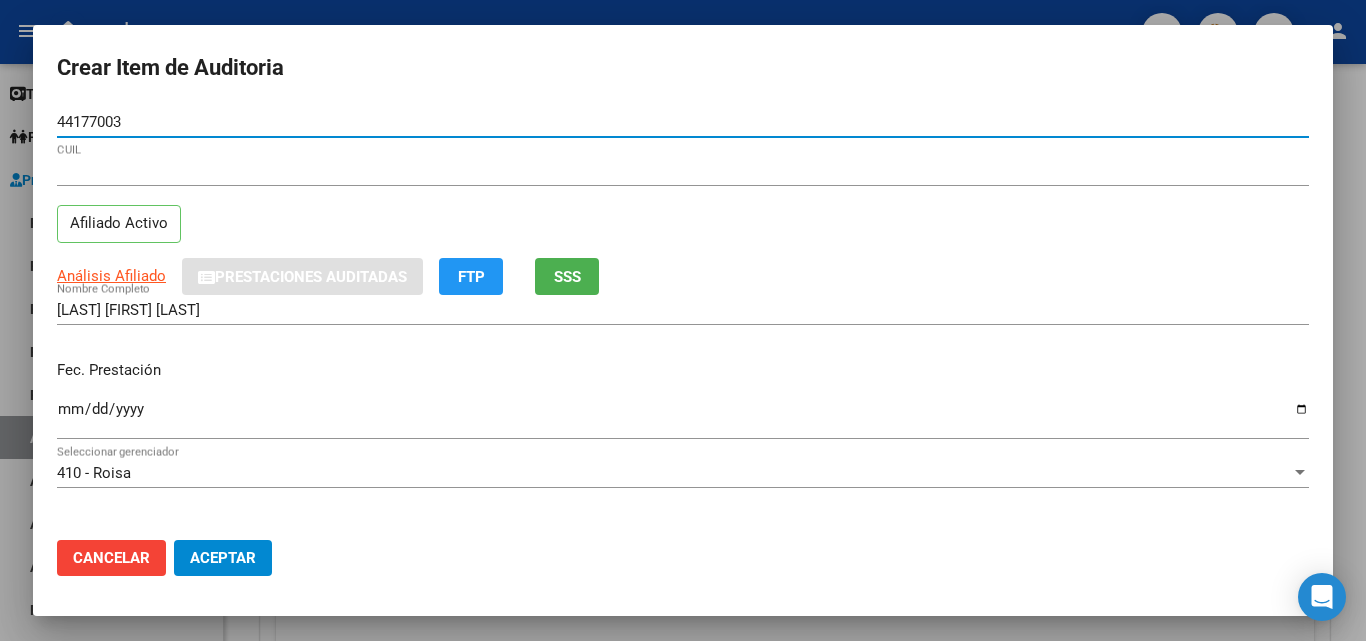 click on "Ingresar la fecha" at bounding box center [683, 417] 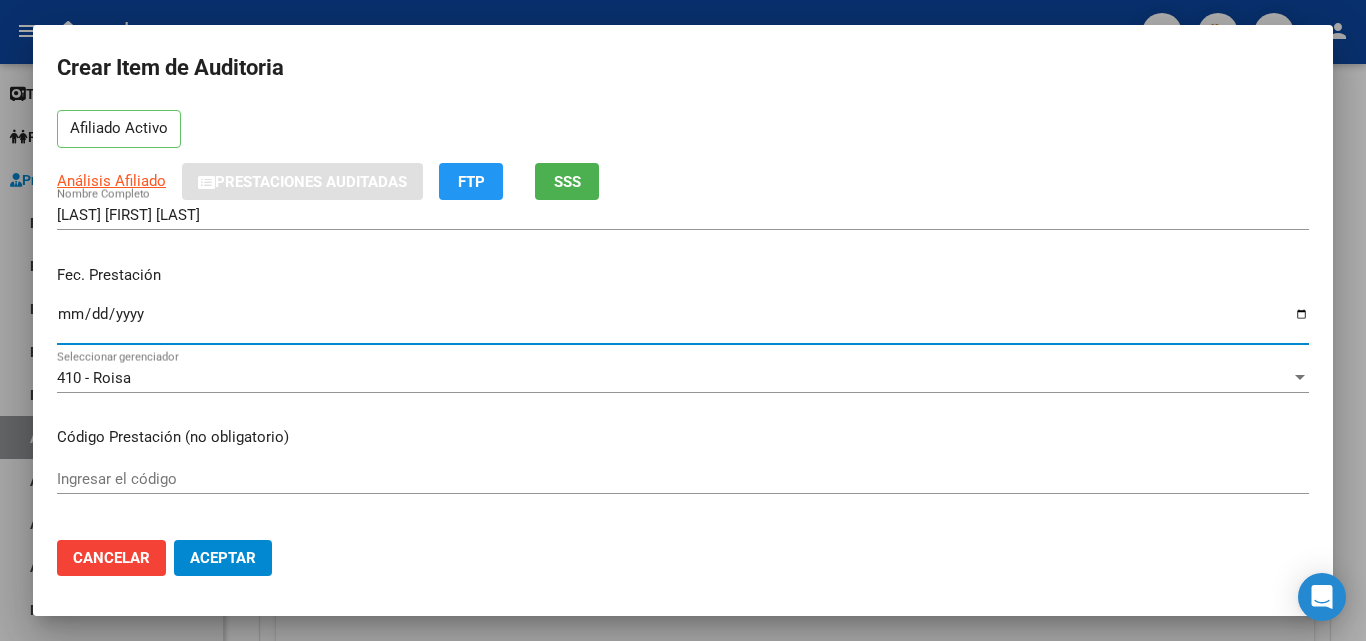 scroll, scrollTop: 200, scrollLeft: 0, axis: vertical 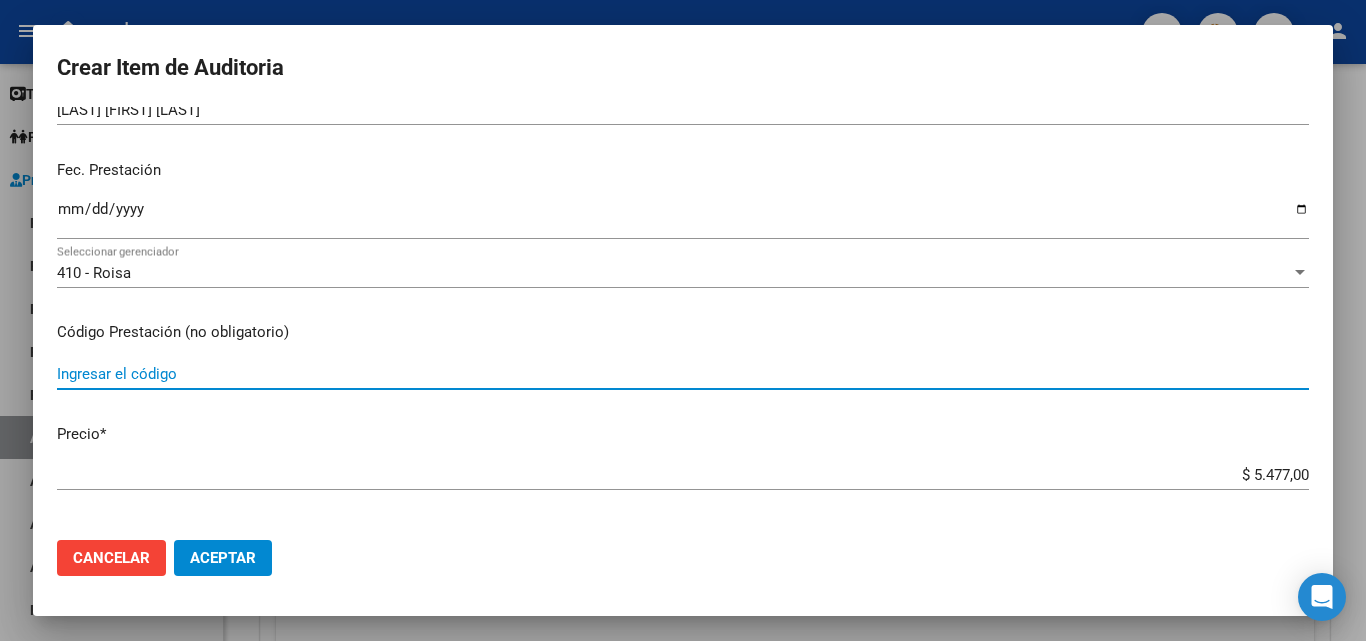 click on "Ingresar el código" at bounding box center [683, 374] 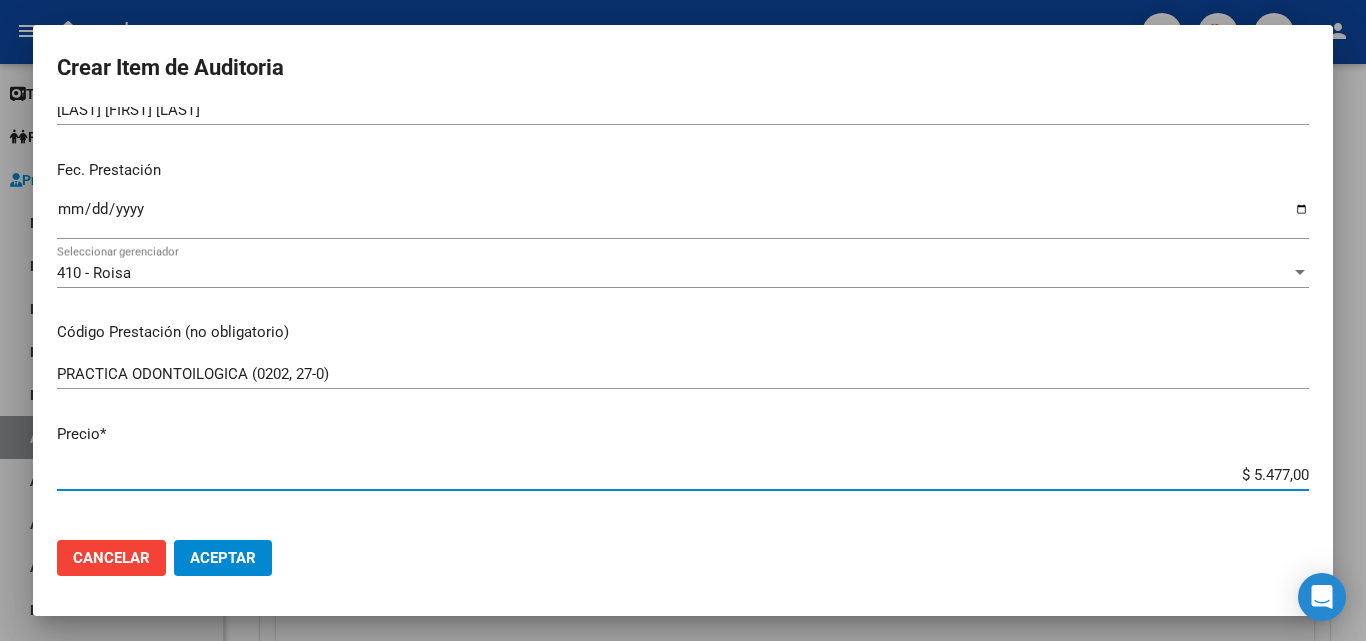 click on "$ 5.477,00" at bounding box center (683, 475) 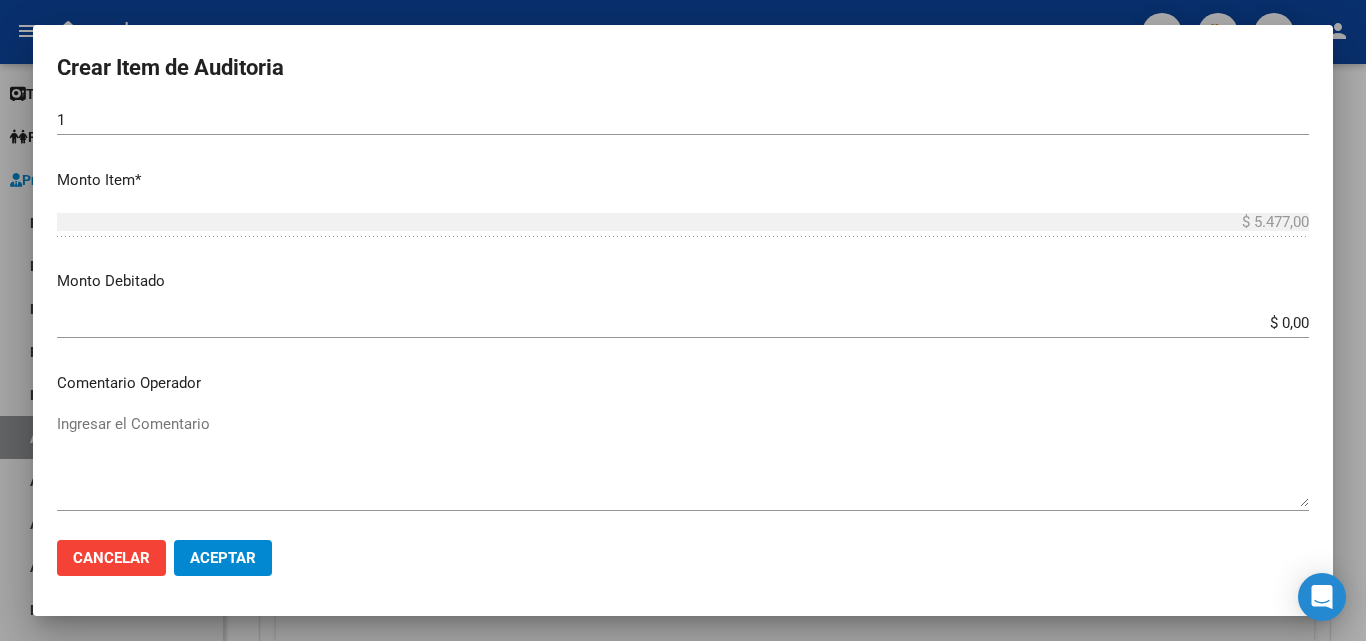 scroll, scrollTop: 700, scrollLeft: 0, axis: vertical 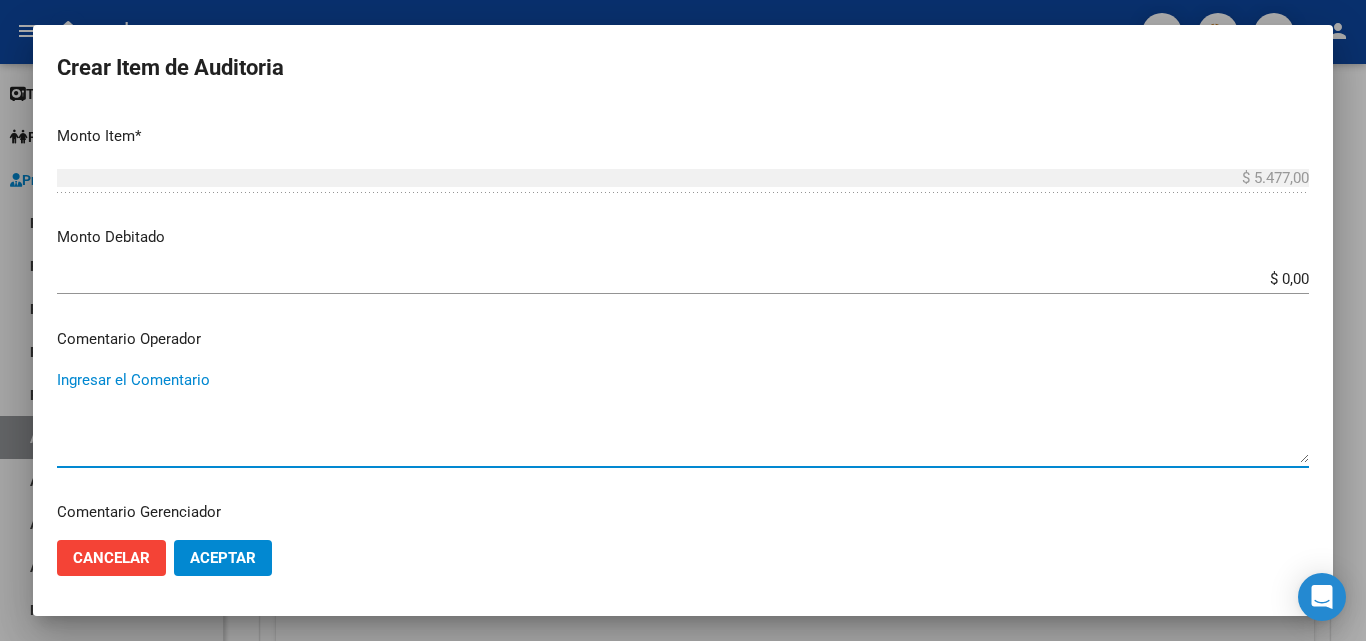 click on "Ingresar el Comentario" at bounding box center (683, 416) 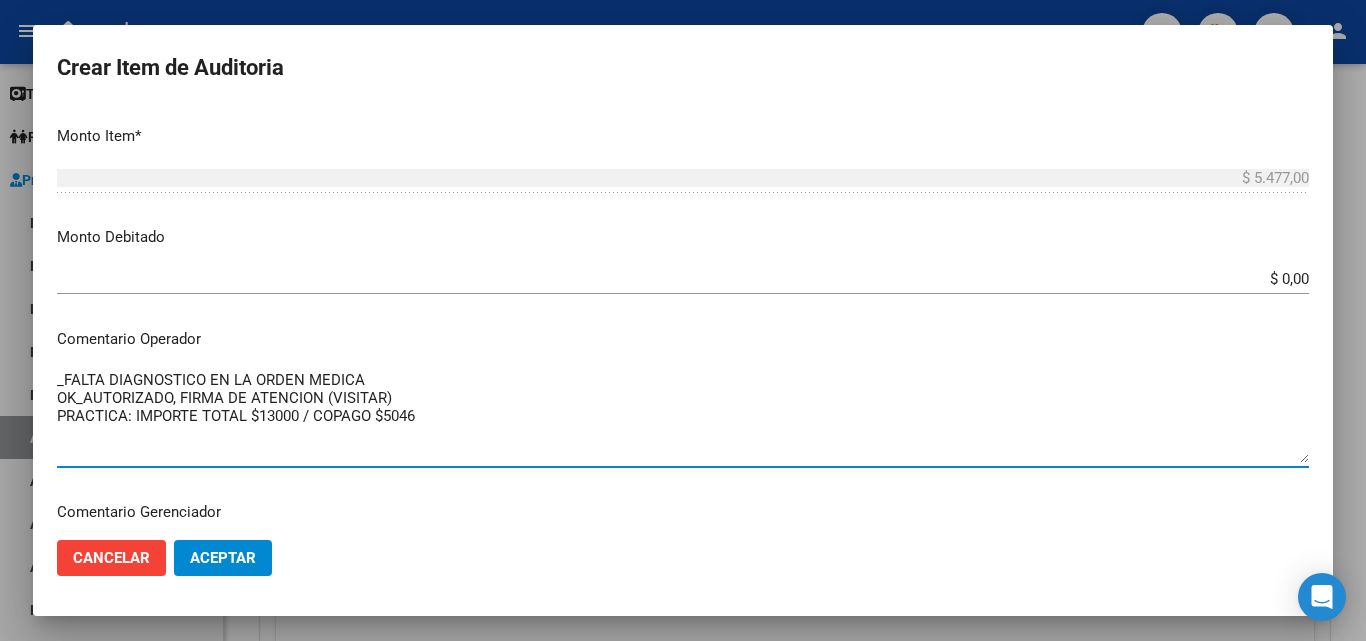 click on "_FALTA DIAGNOSTICO EN LA ORDEN MEDICA
OK_AUTORIZADO, FIRMA DE ATENCION (VISITAR)
PRACTICA: IMPORTE TOTAL $13000 / COPAGO $5046" at bounding box center (683, 416) 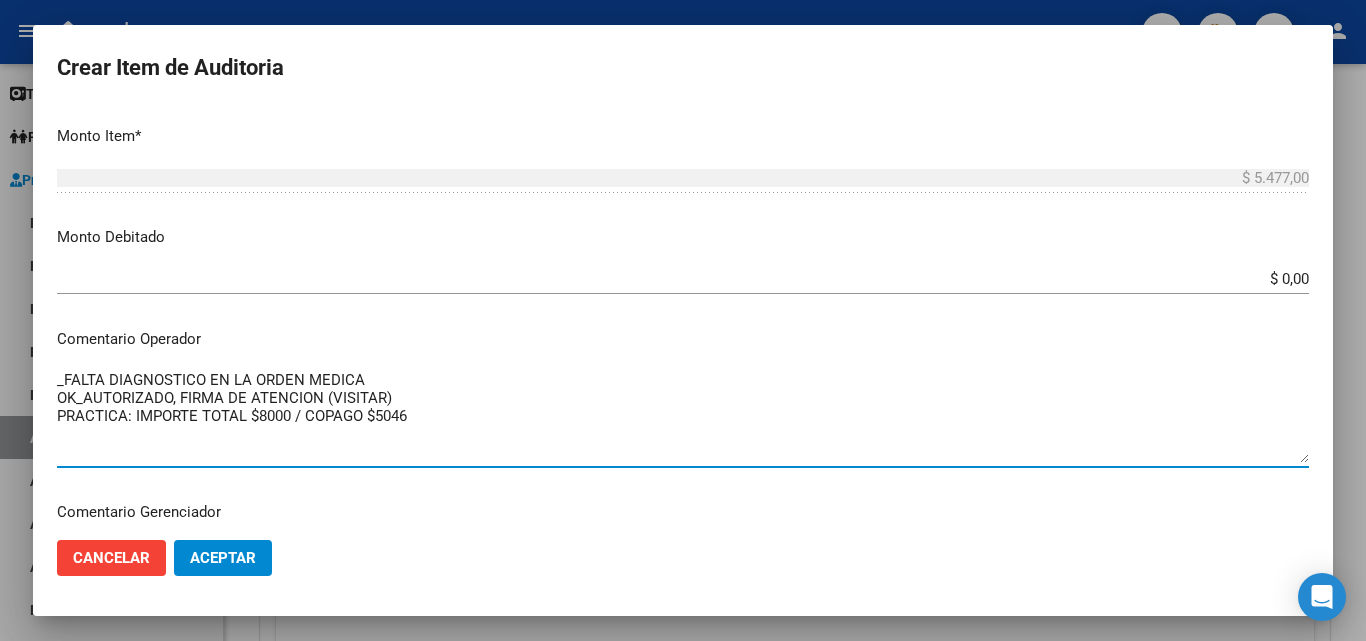 click on "_FALTA DIAGNOSTICO EN LA ORDEN MEDICA
OK_AUTORIZADO, FIRMA DE ATENCION (VISITAR)
PRACTICA: IMPORTE TOTAL $8000 / COPAGO $5046" at bounding box center (683, 416) 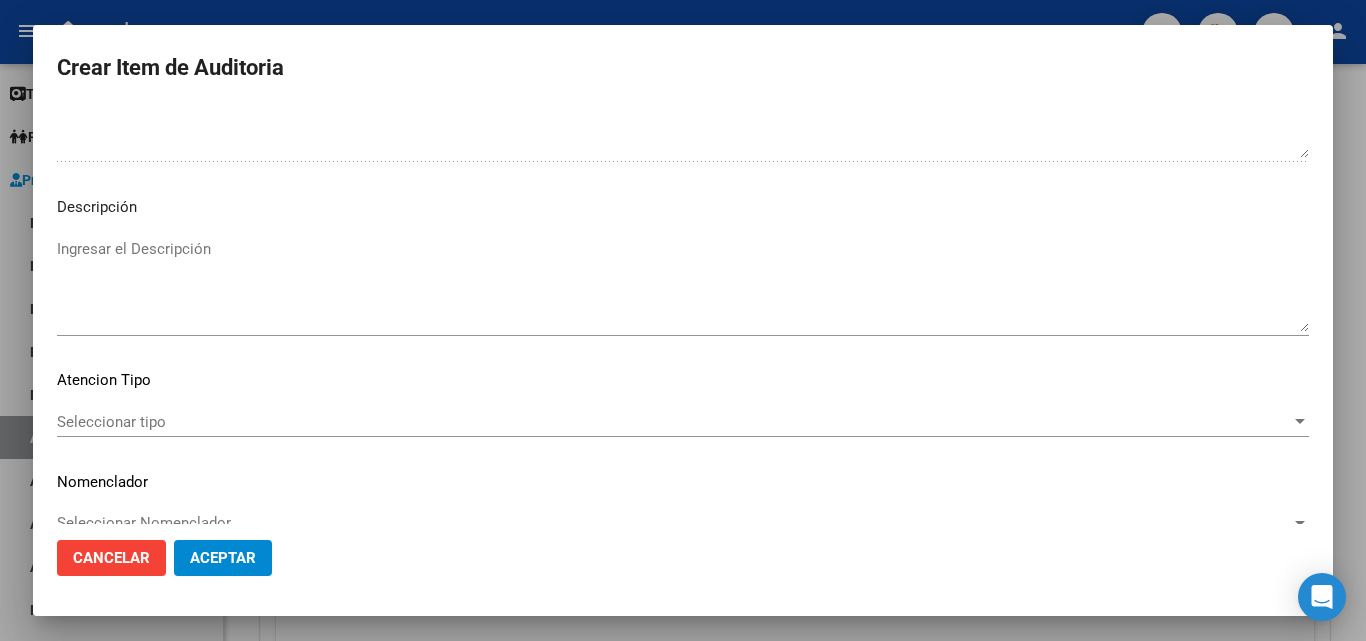 scroll, scrollTop: 1211, scrollLeft: 0, axis: vertical 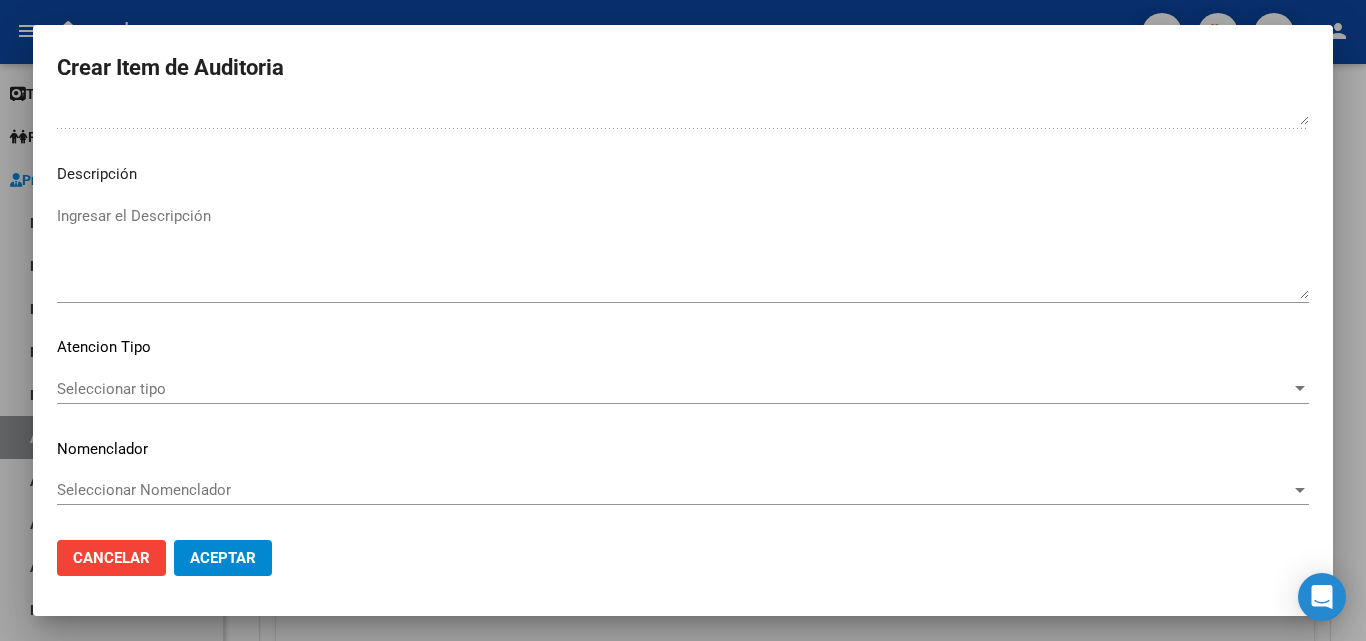 click on "Seleccionar tipo Seleccionar tipo" 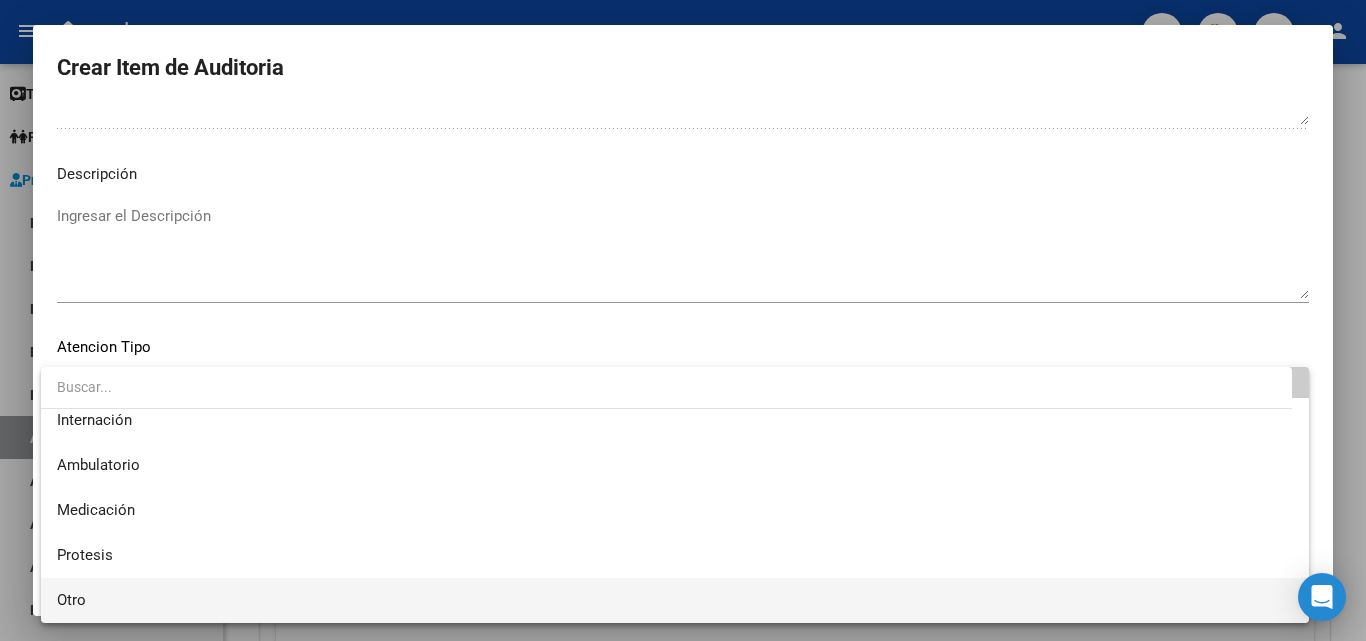 click on "Otro" at bounding box center [675, 600] 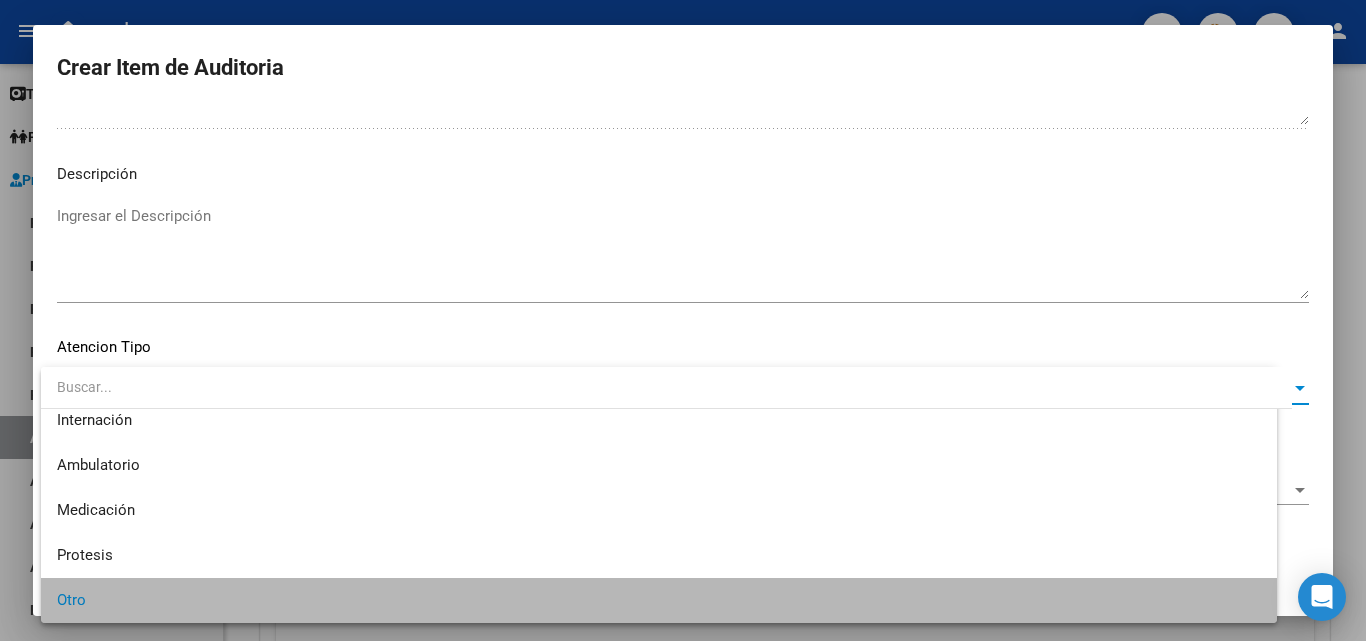 scroll, scrollTop: 56, scrollLeft: 0, axis: vertical 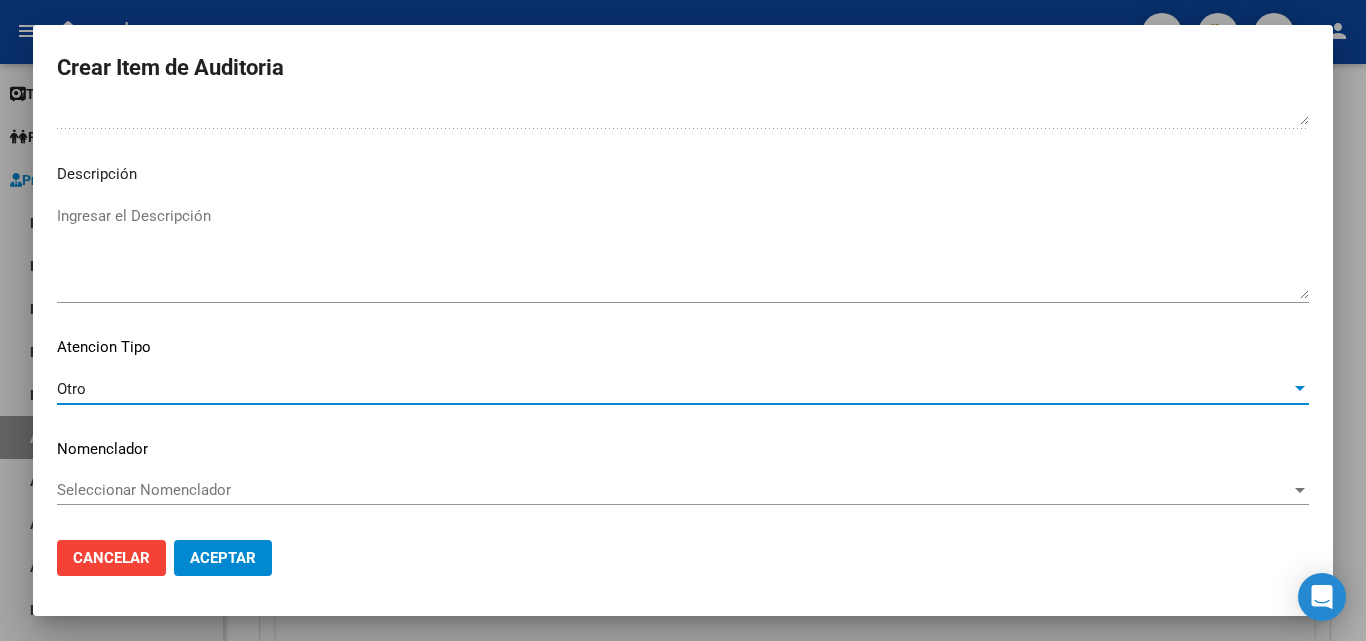click on "Aceptar" 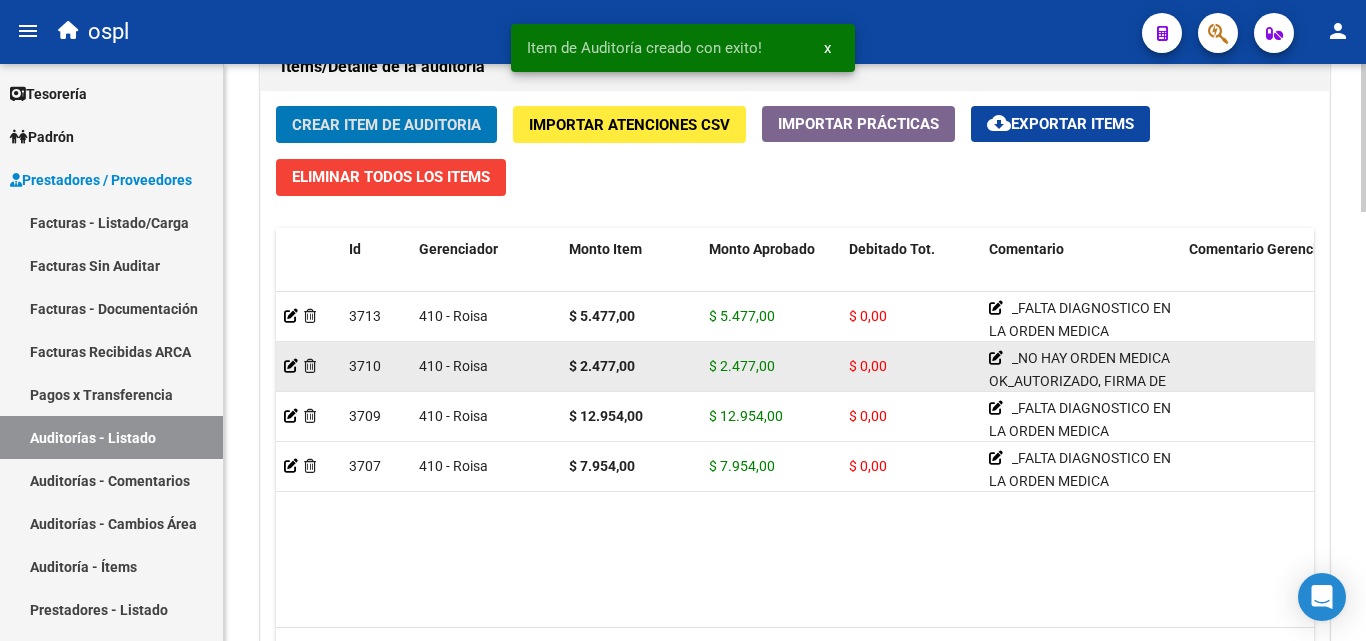 scroll, scrollTop: 1500, scrollLeft: 0, axis: vertical 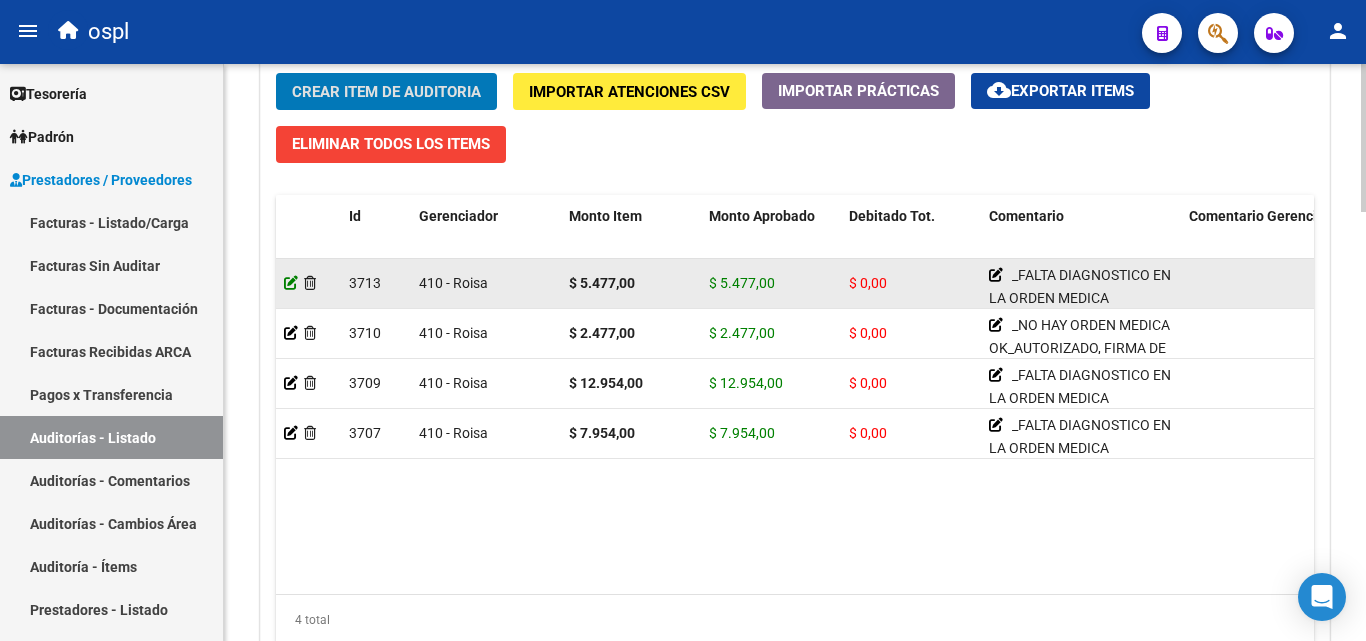 click 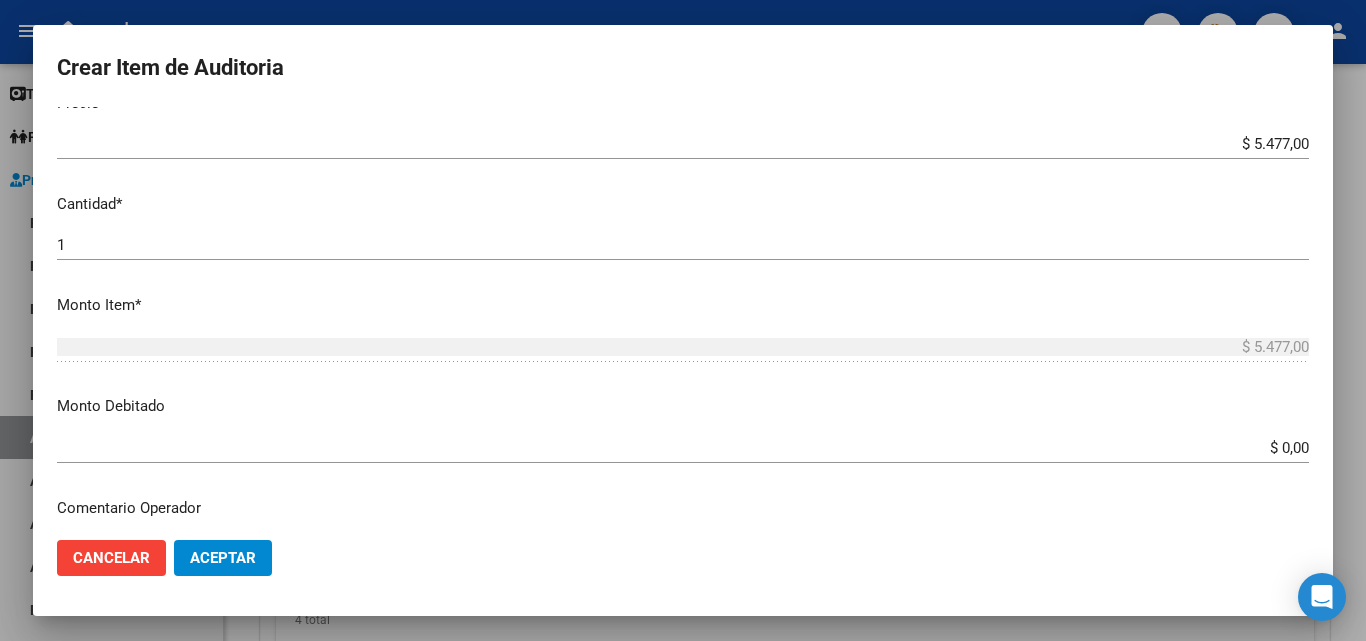 scroll, scrollTop: 500, scrollLeft: 0, axis: vertical 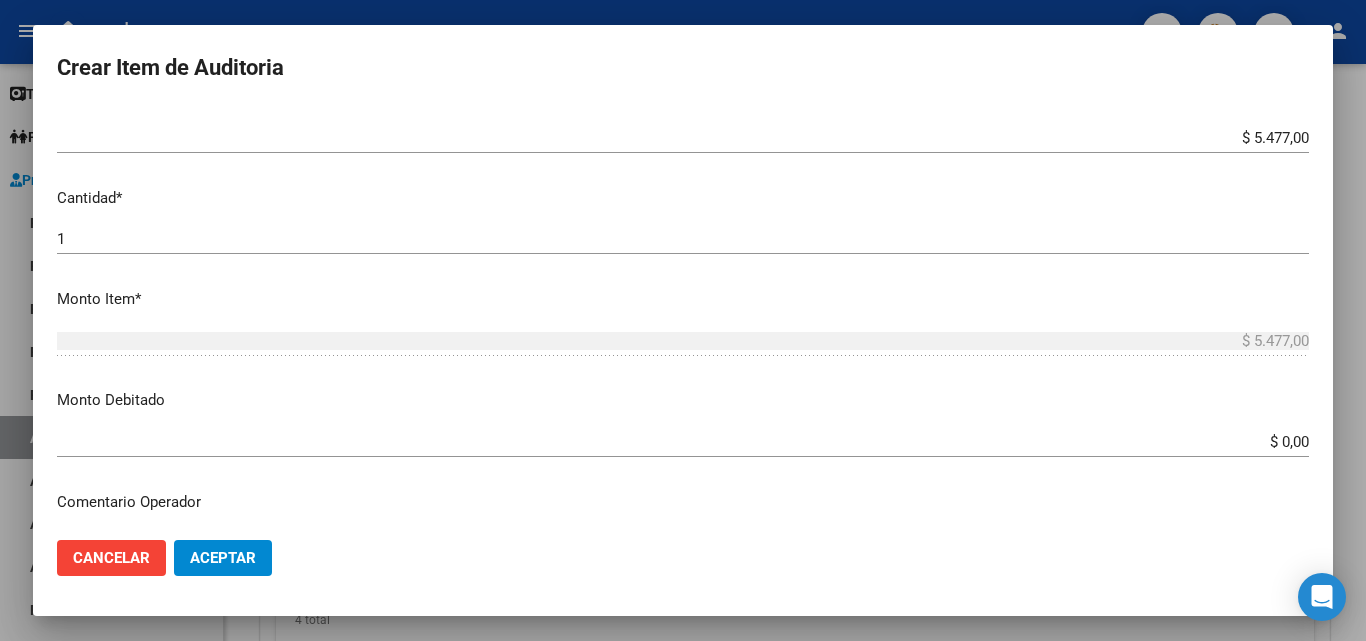 click on "$ 0,00" at bounding box center [683, 442] 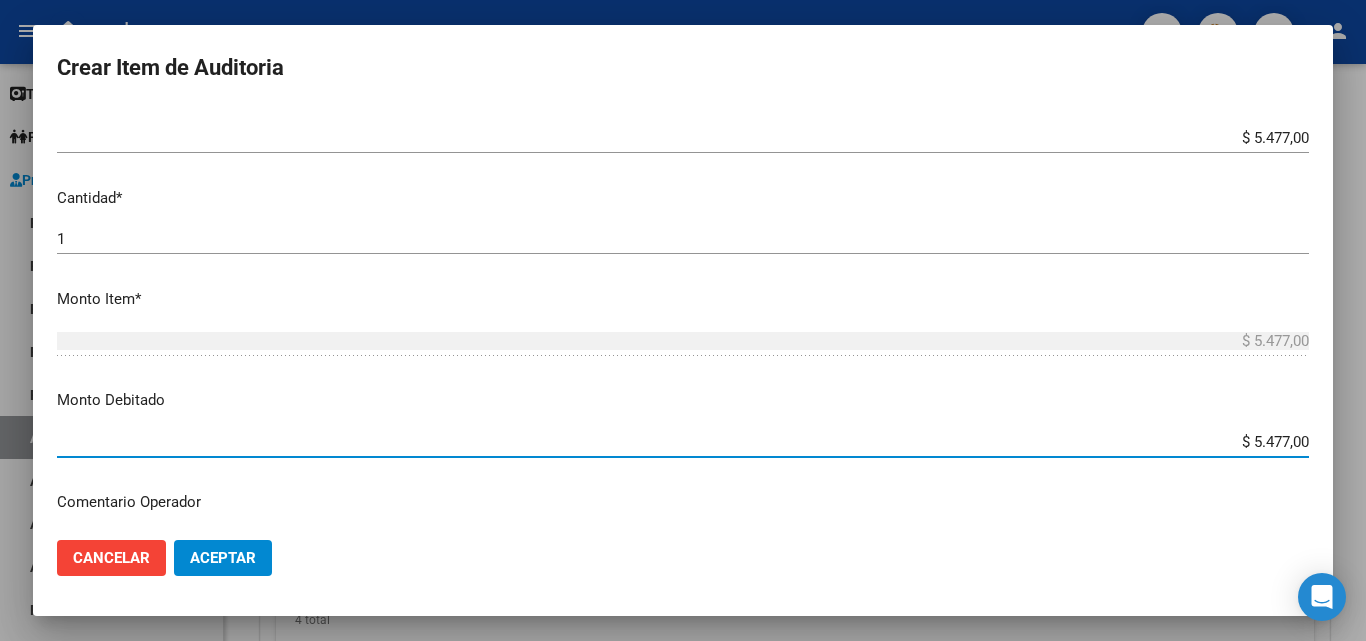 click on "Aceptar" 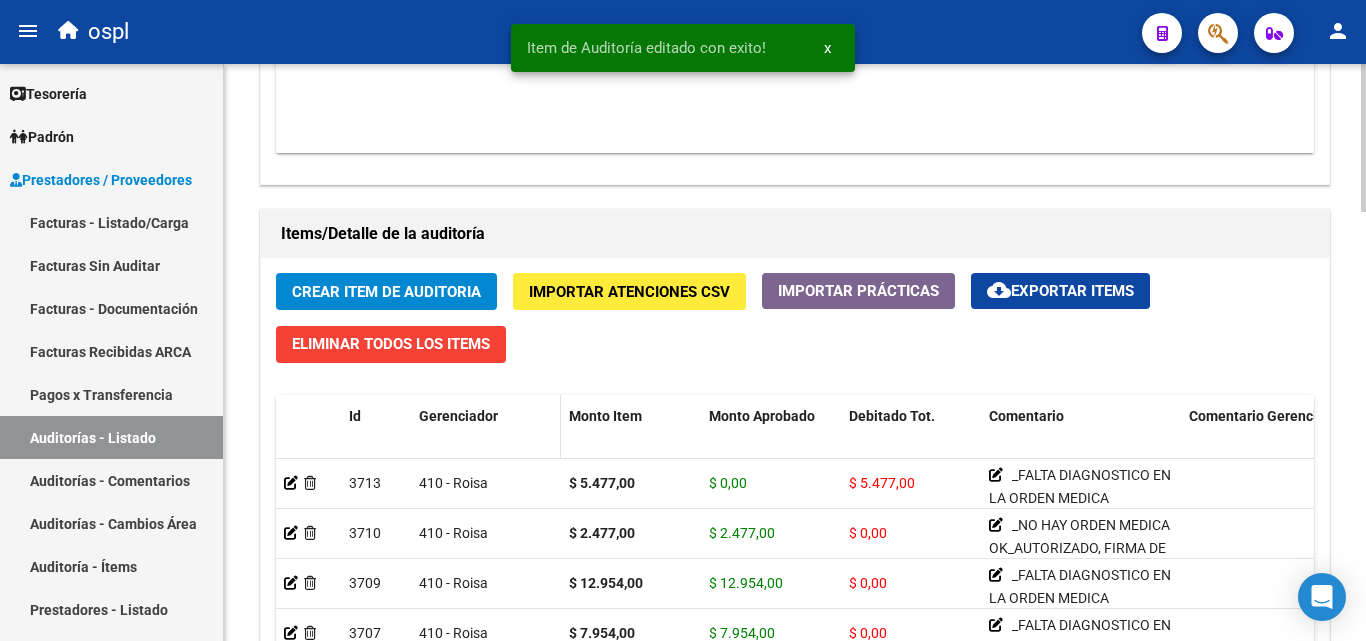 scroll, scrollTop: 1500, scrollLeft: 0, axis: vertical 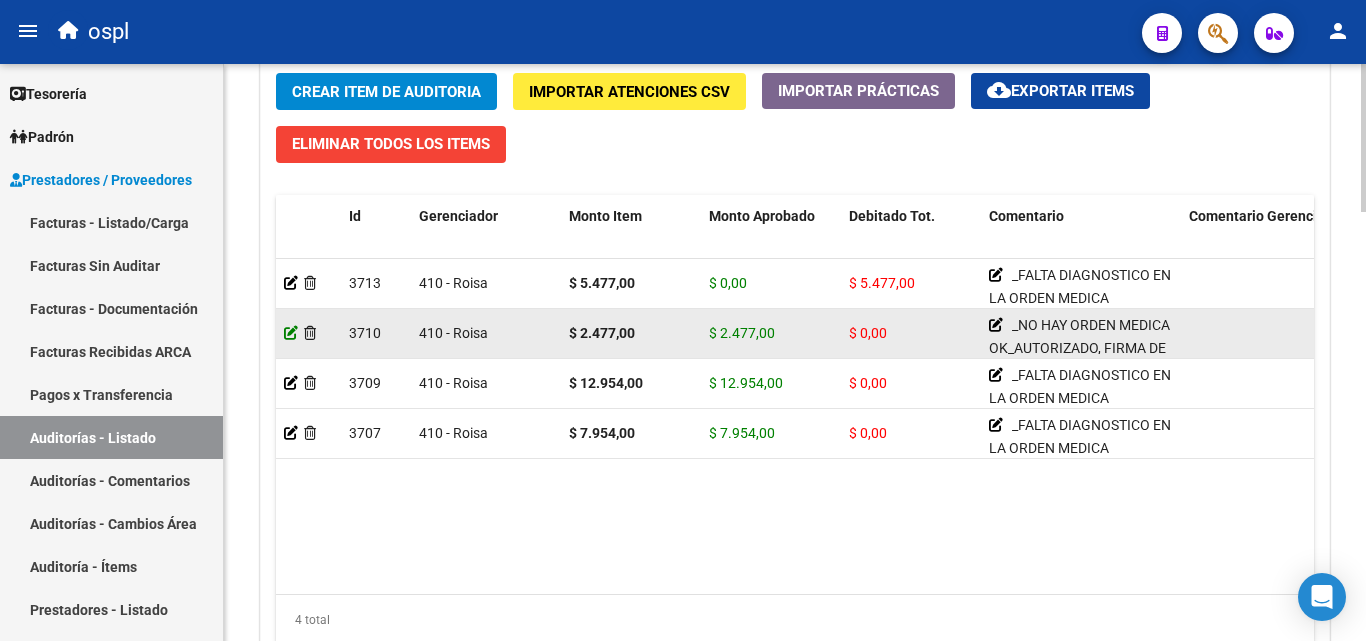 click 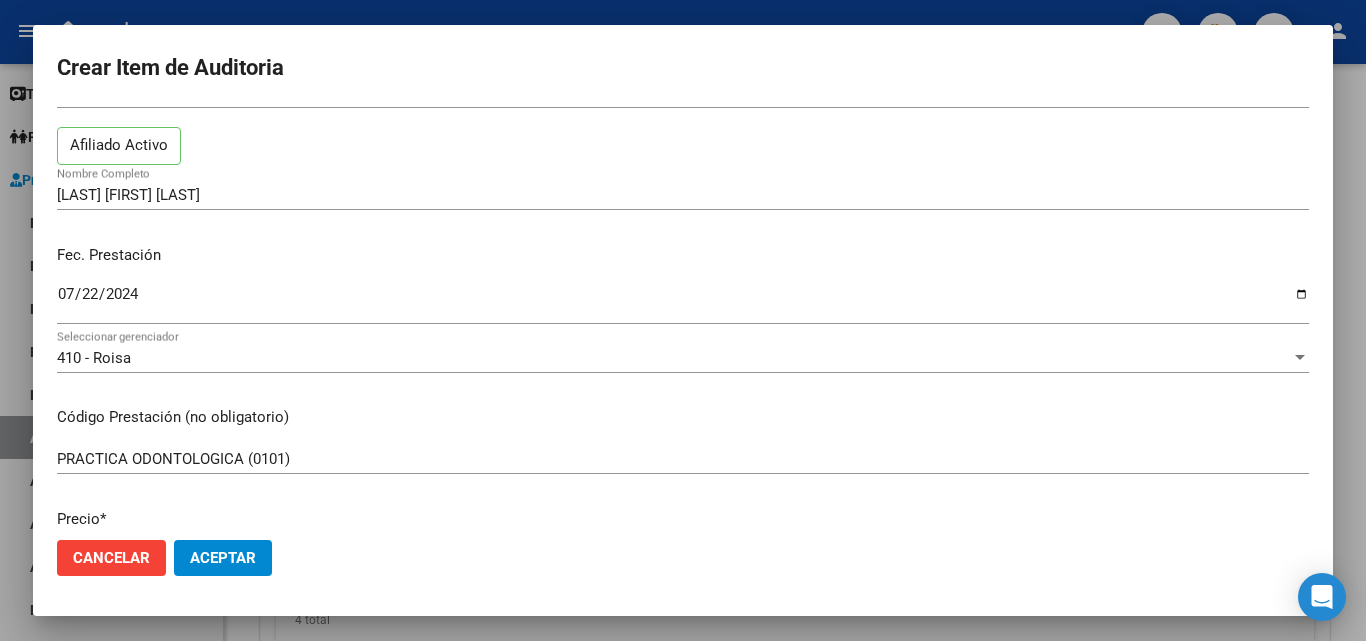 scroll, scrollTop: 0, scrollLeft: 0, axis: both 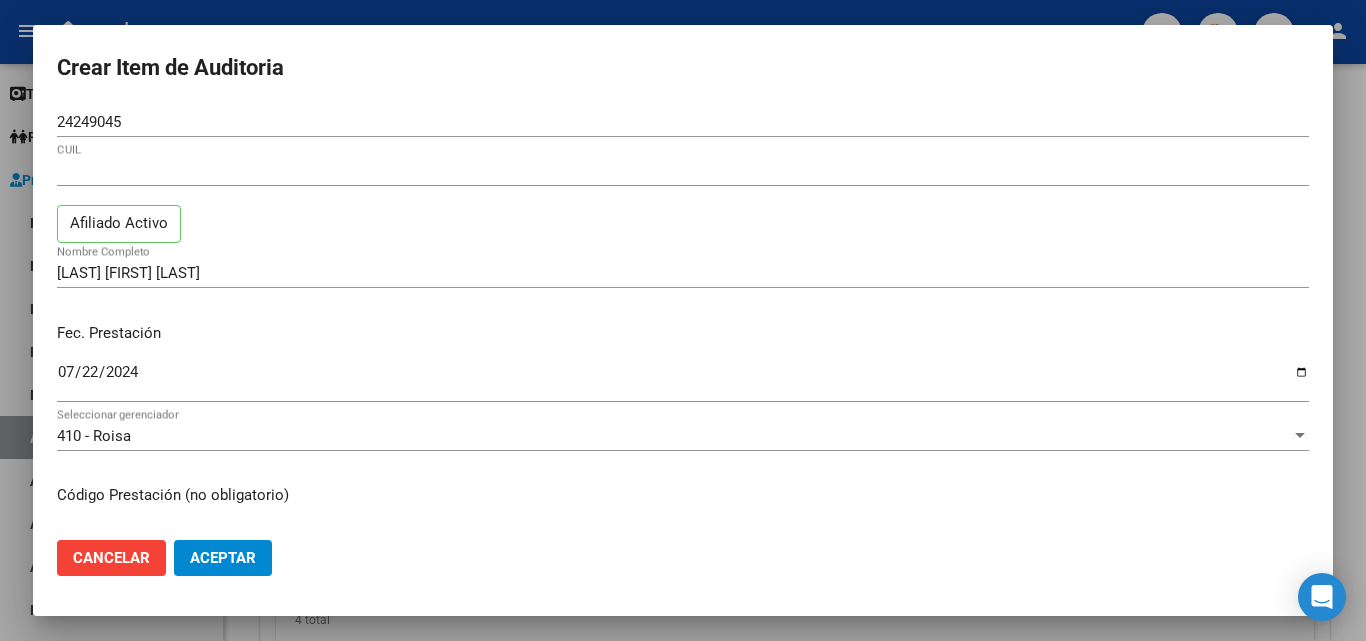 click at bounding box center [683, 320] 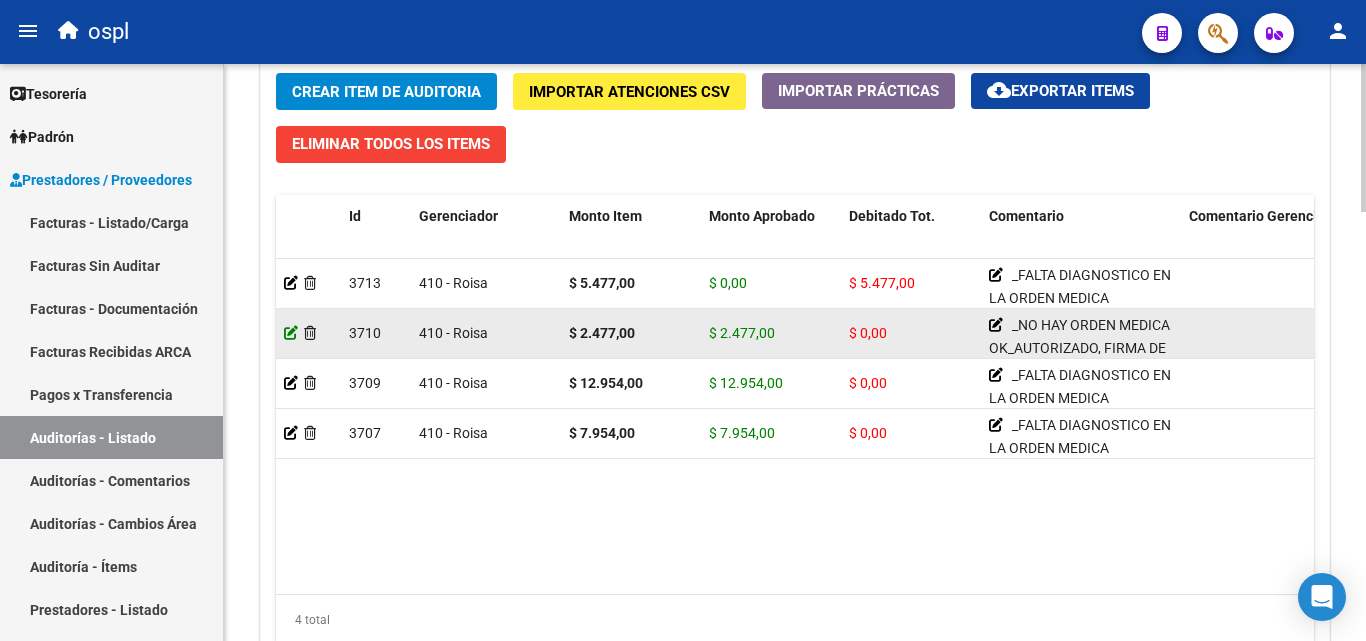 click 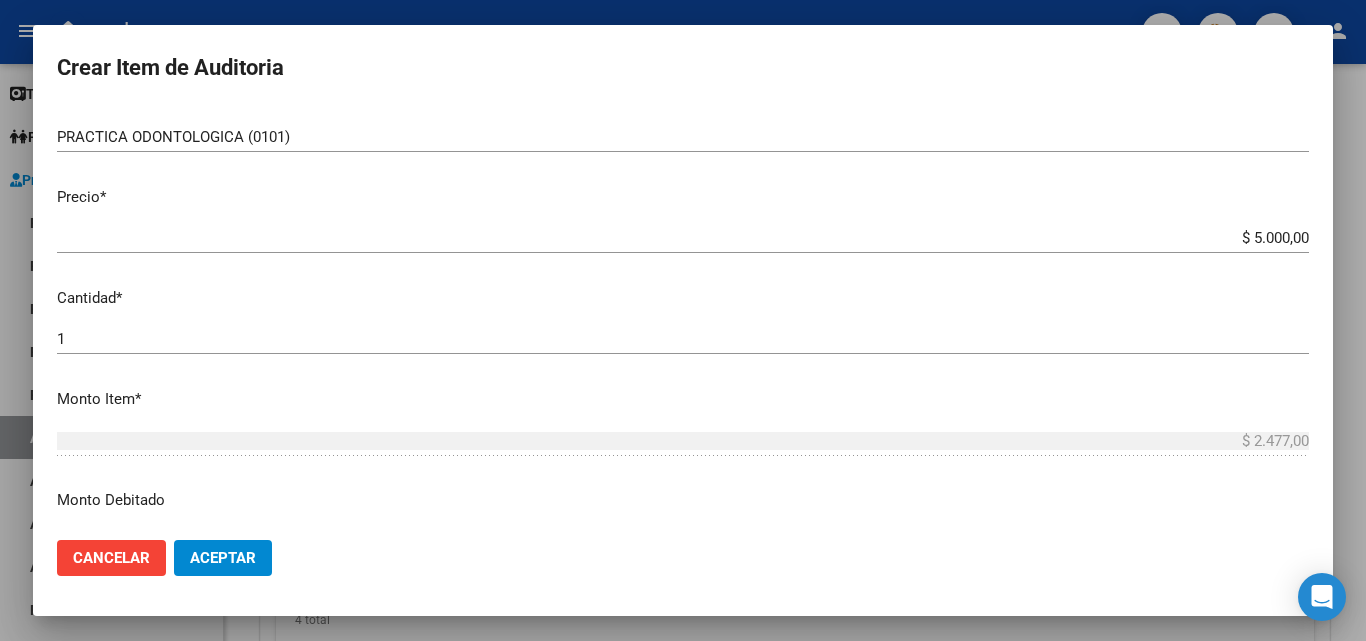 scroll, scrollTop: 600, scrollLeft: 0, axis: vertical 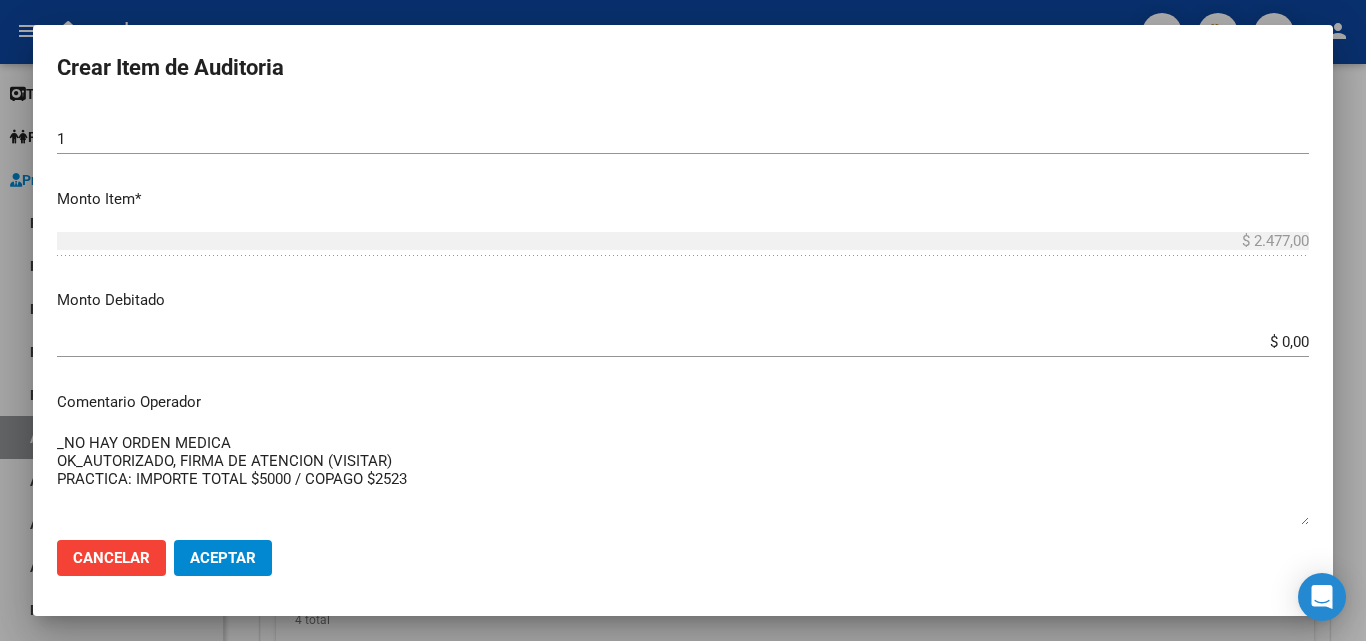 click on "Monto Debitado    $ 0,00 Ingresar el monto" at bounding box center (691, 320) 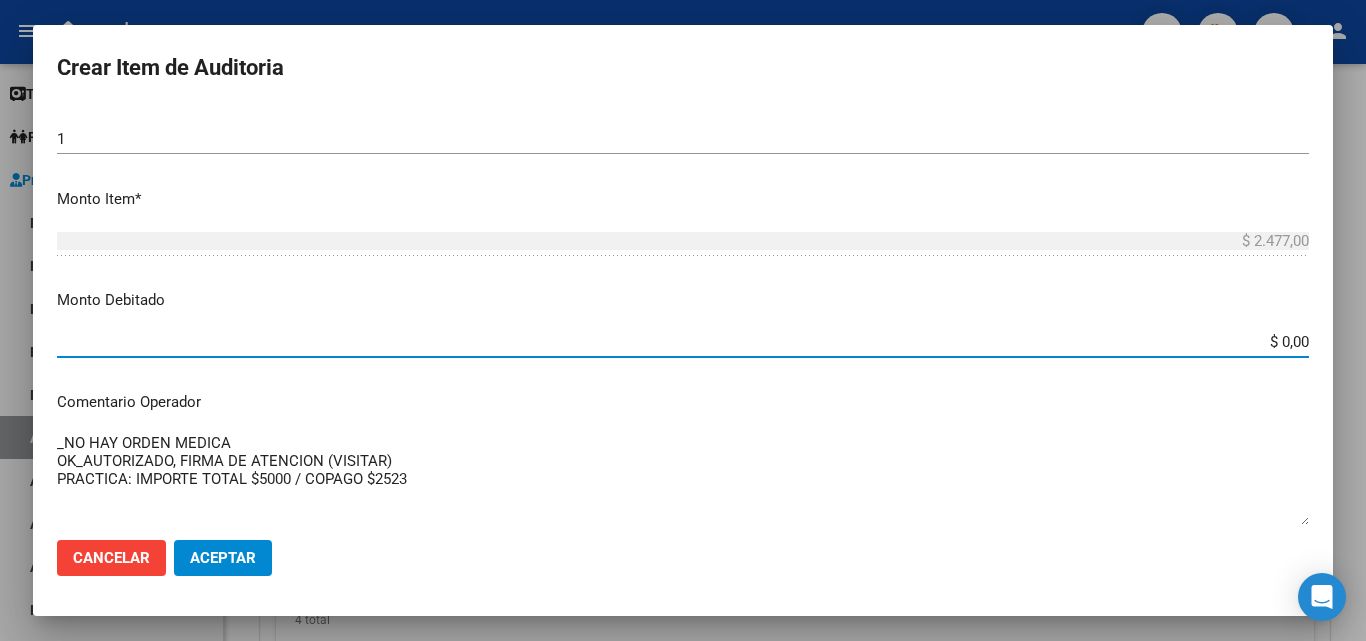 click on "Monto Debitado    $ 0,00 Ingresar el monto" at bounding box center [691, 320] 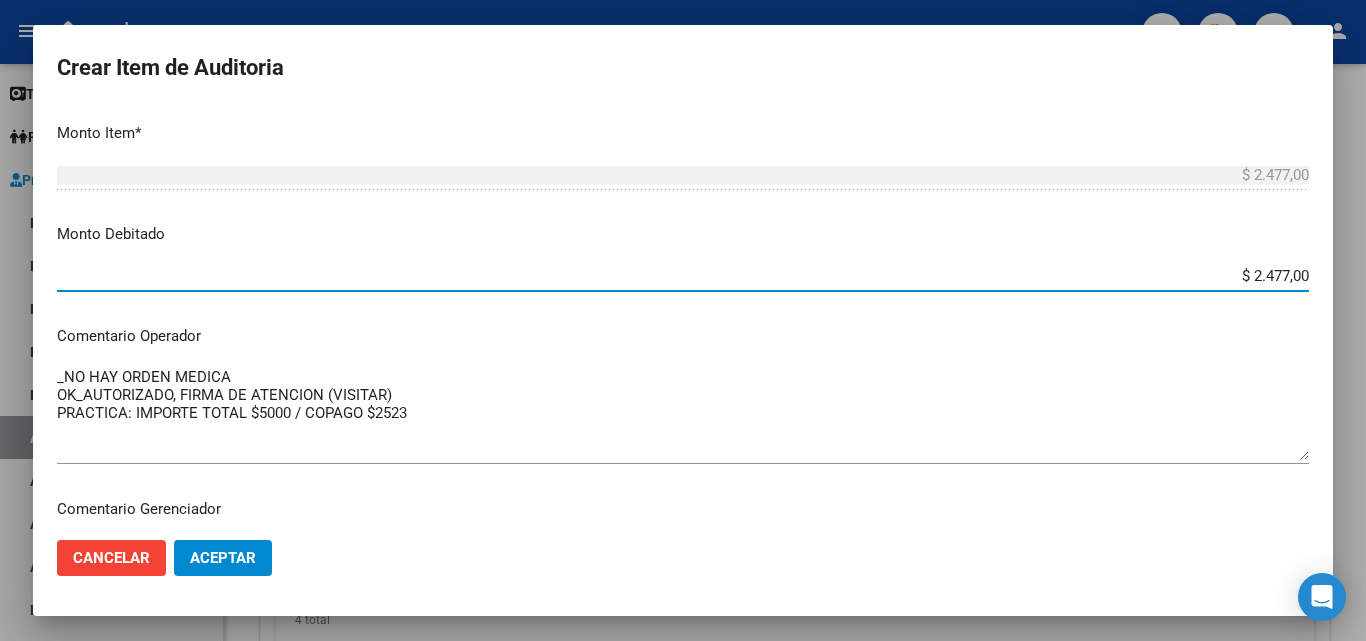 scroll, scrollTop: 700, scrollLeft: 0, axis: vertical 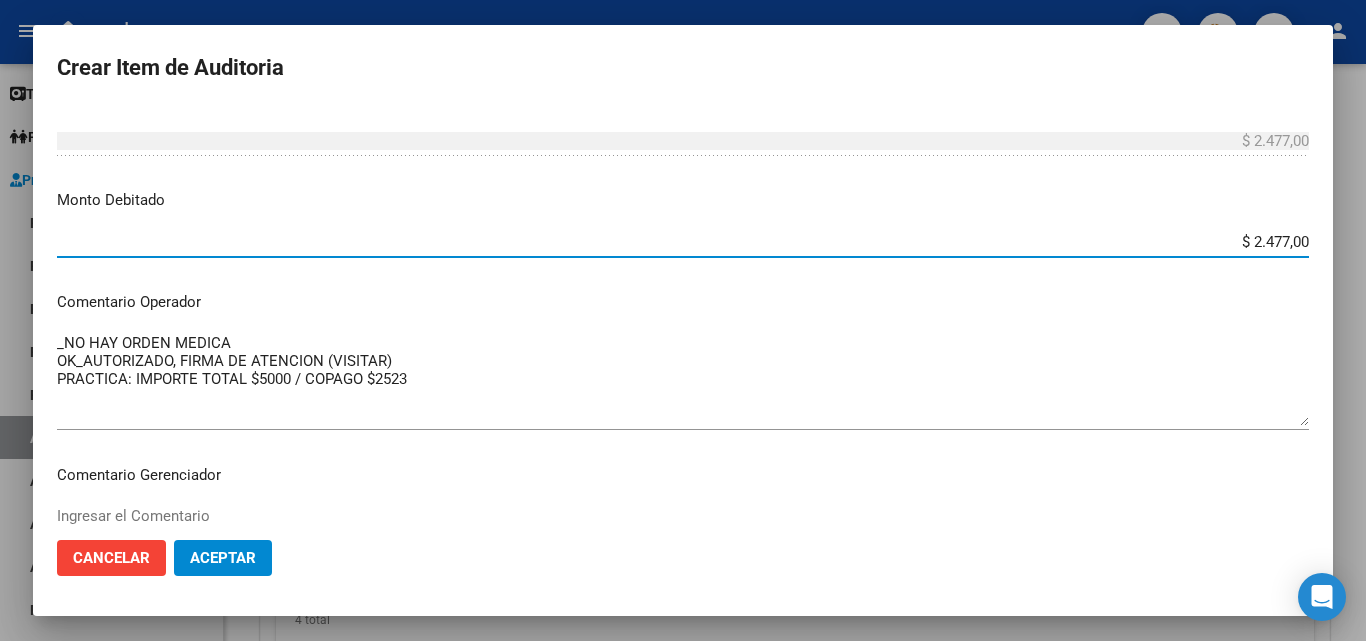 click on "Aceptar" 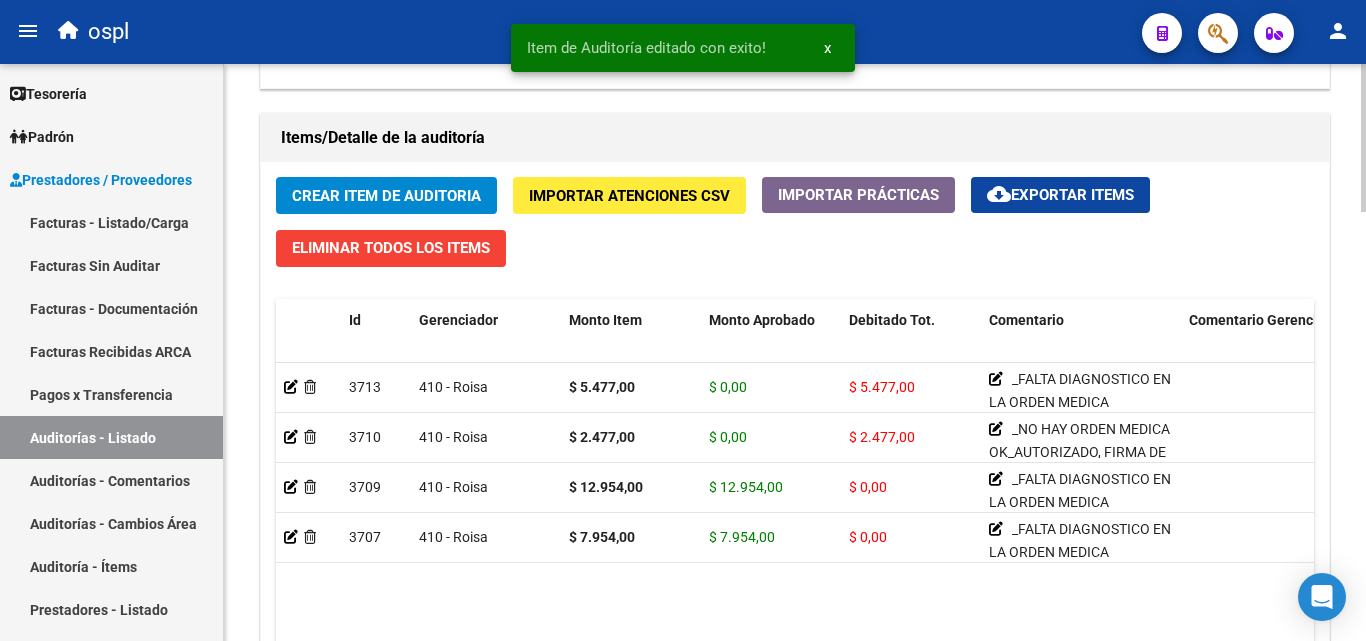 scroll, scrollTop: 1500, scrollLeft: 0, axis: vertical 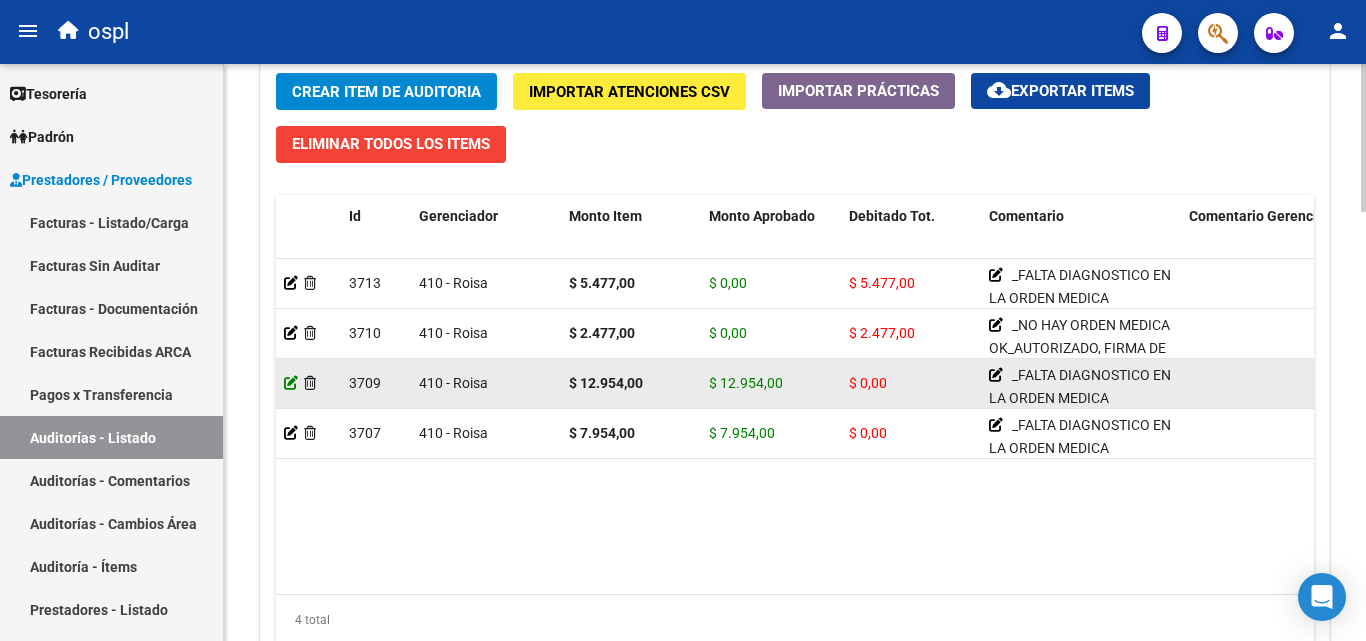 click 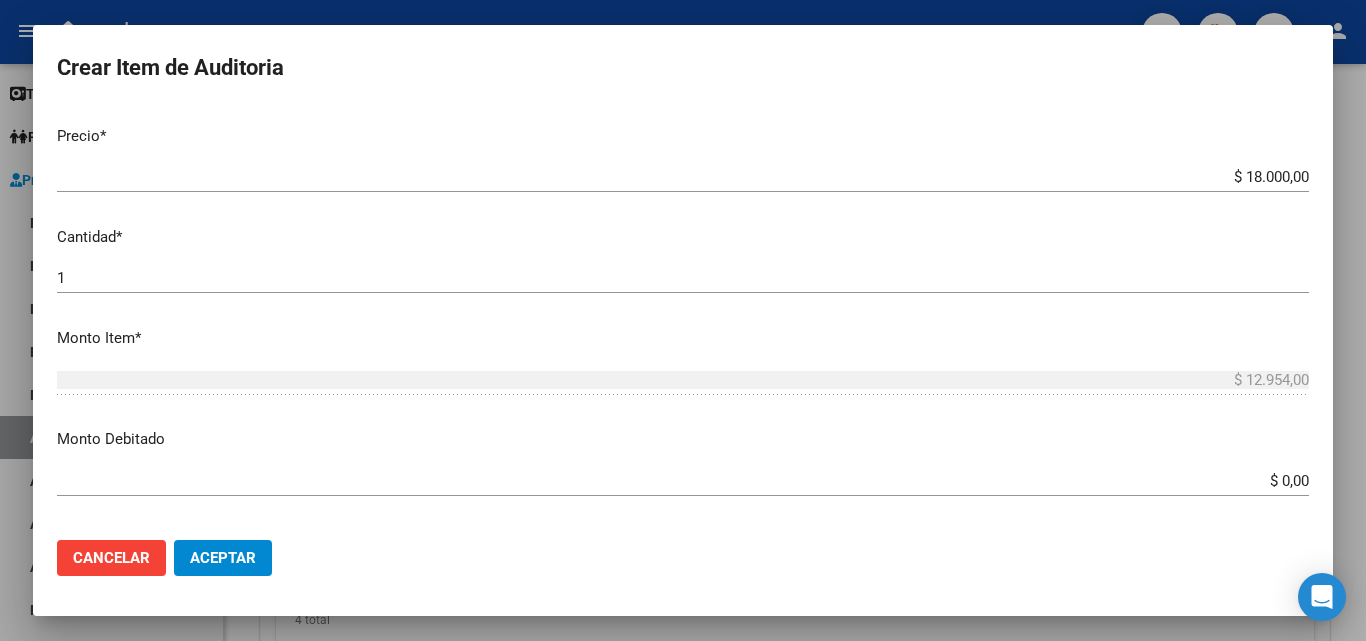 scroll, scrollTop: 500, scrollLeft: 0, axis: vertical 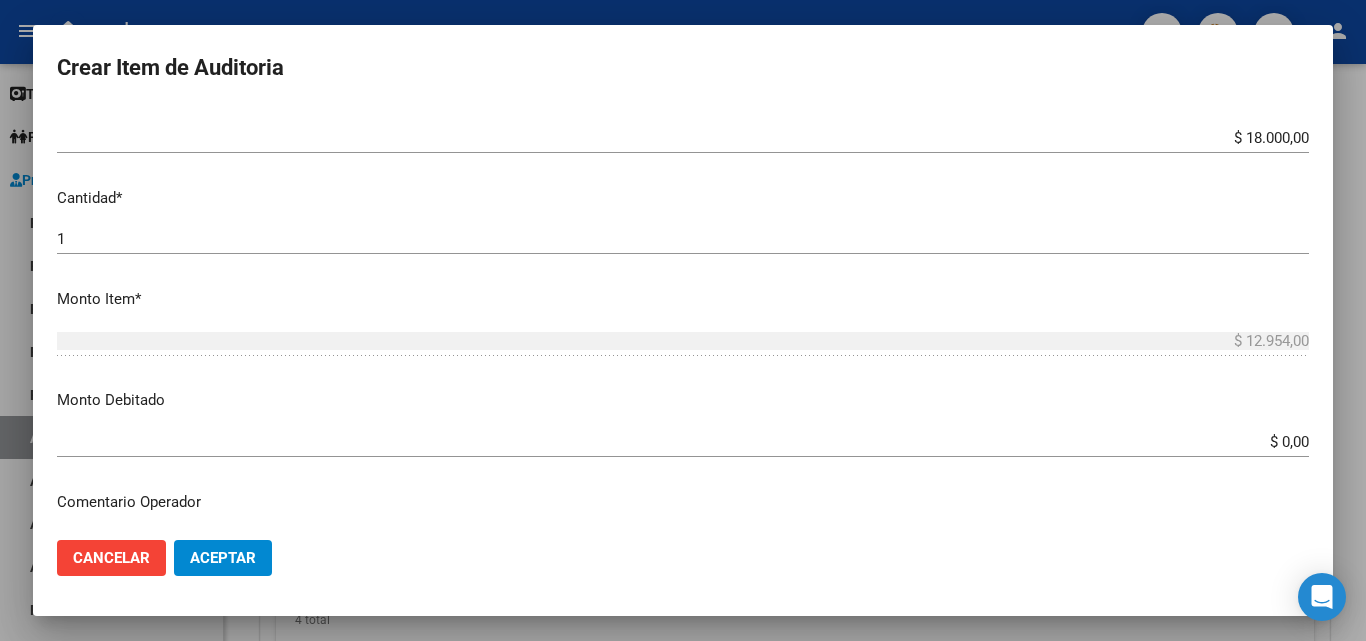 click on "$ 0,00" at bounding box center (683, 442) 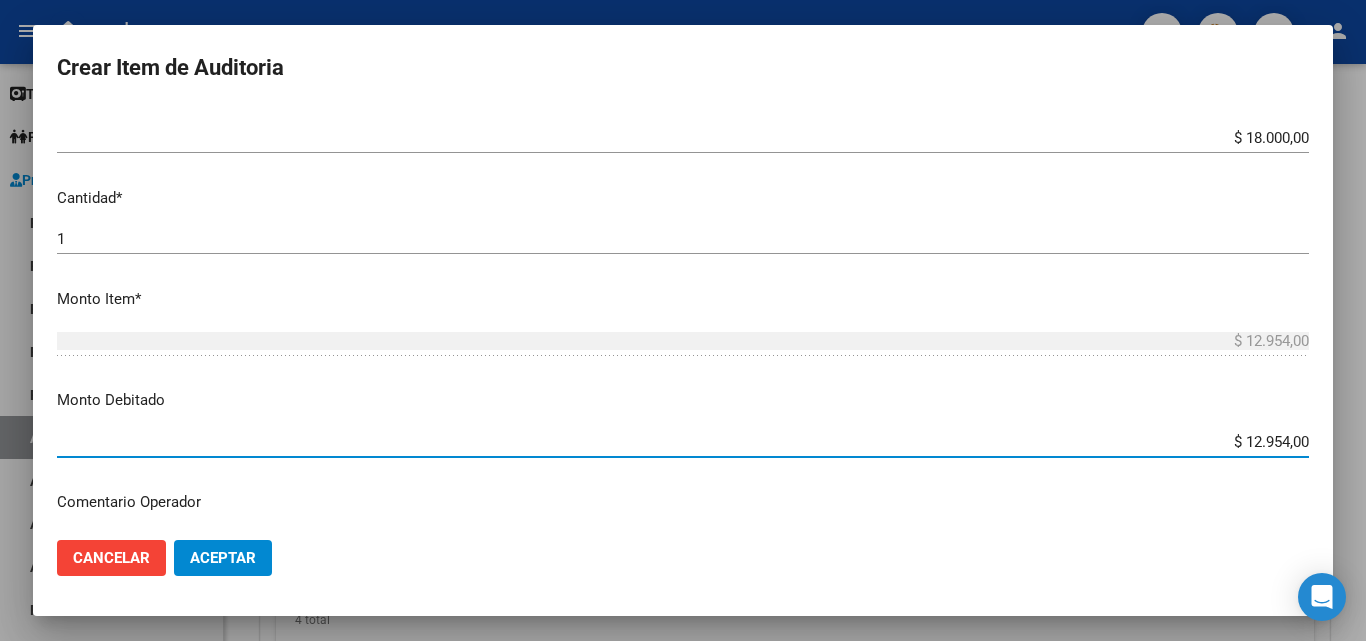 click on "Aceptar" 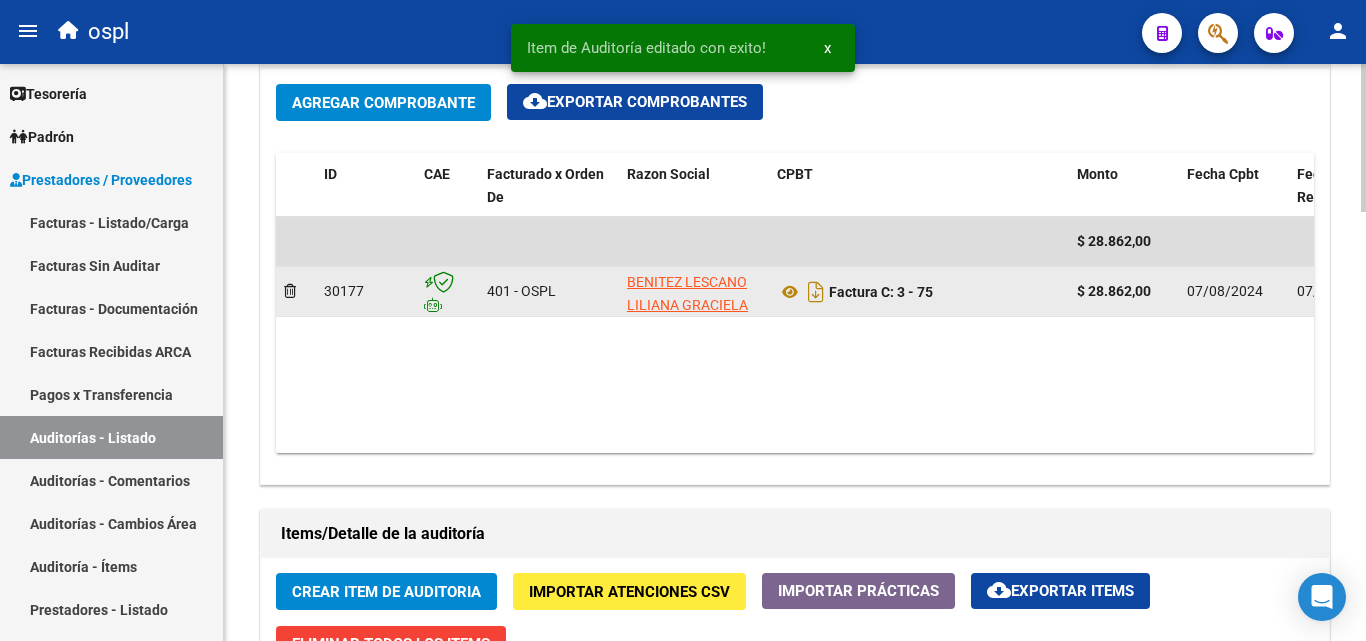 scroll, scrollTop: 1500, scrollLeft: 0, axis: vertical 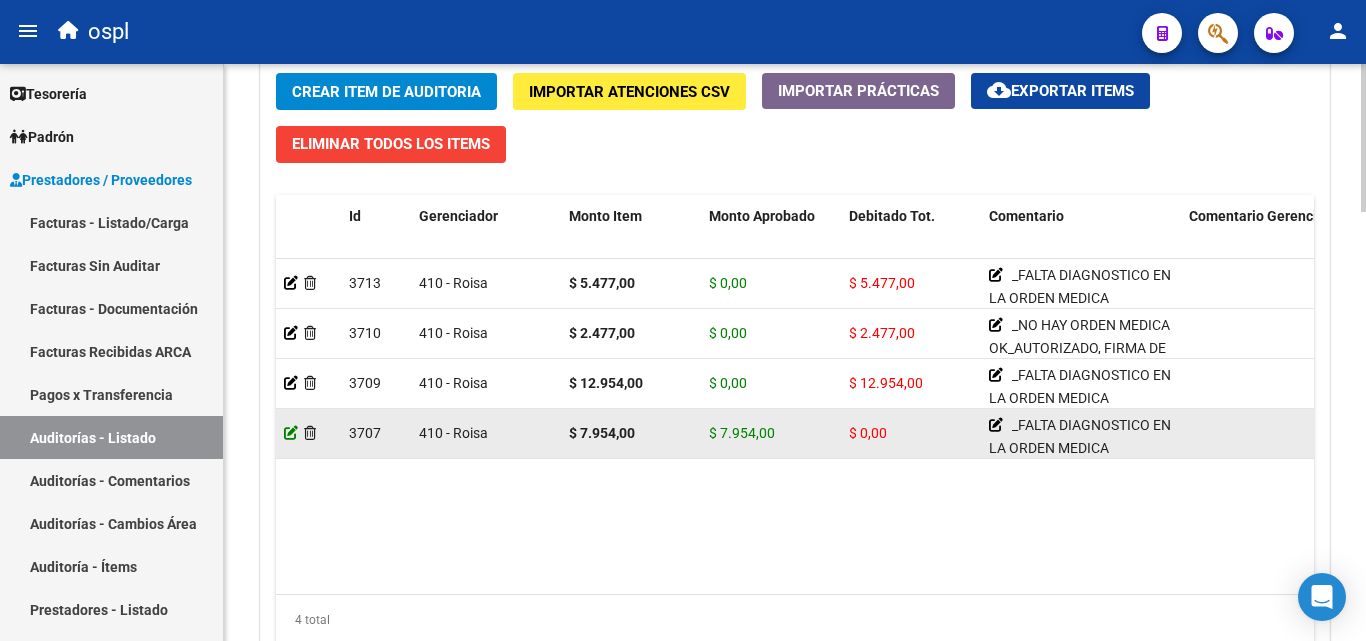 click 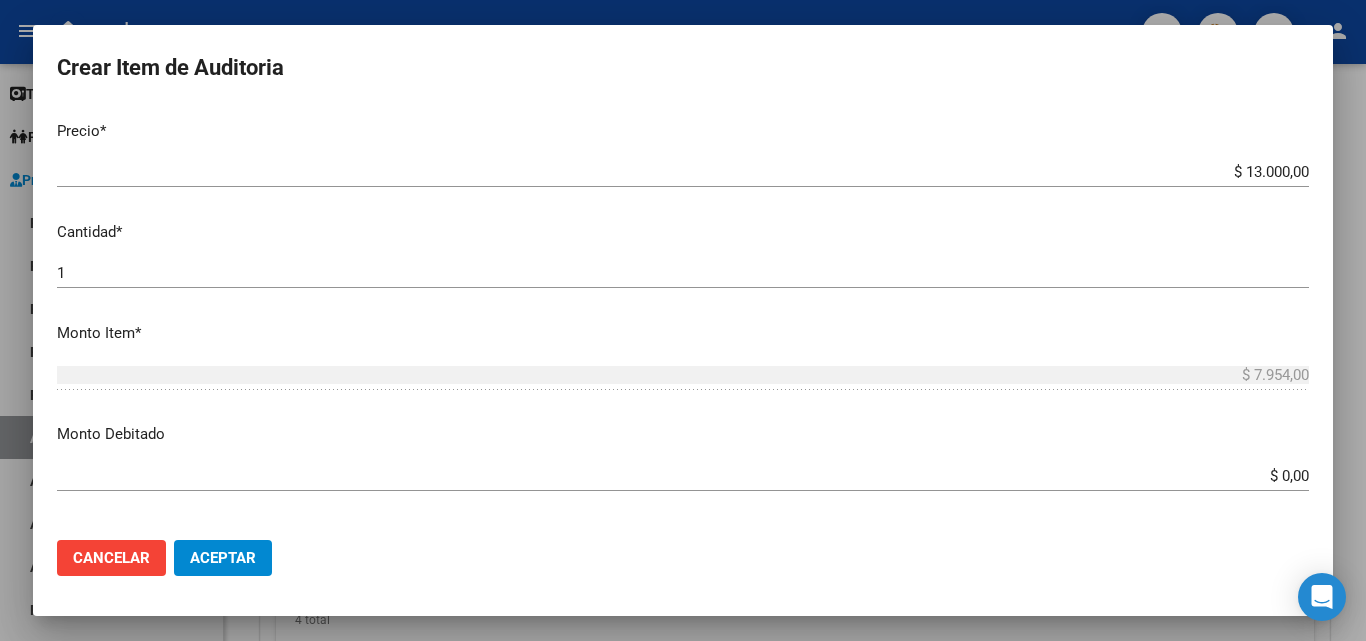 scroll, scrollTop: 500, scrollLeft: 0, axis: vertical 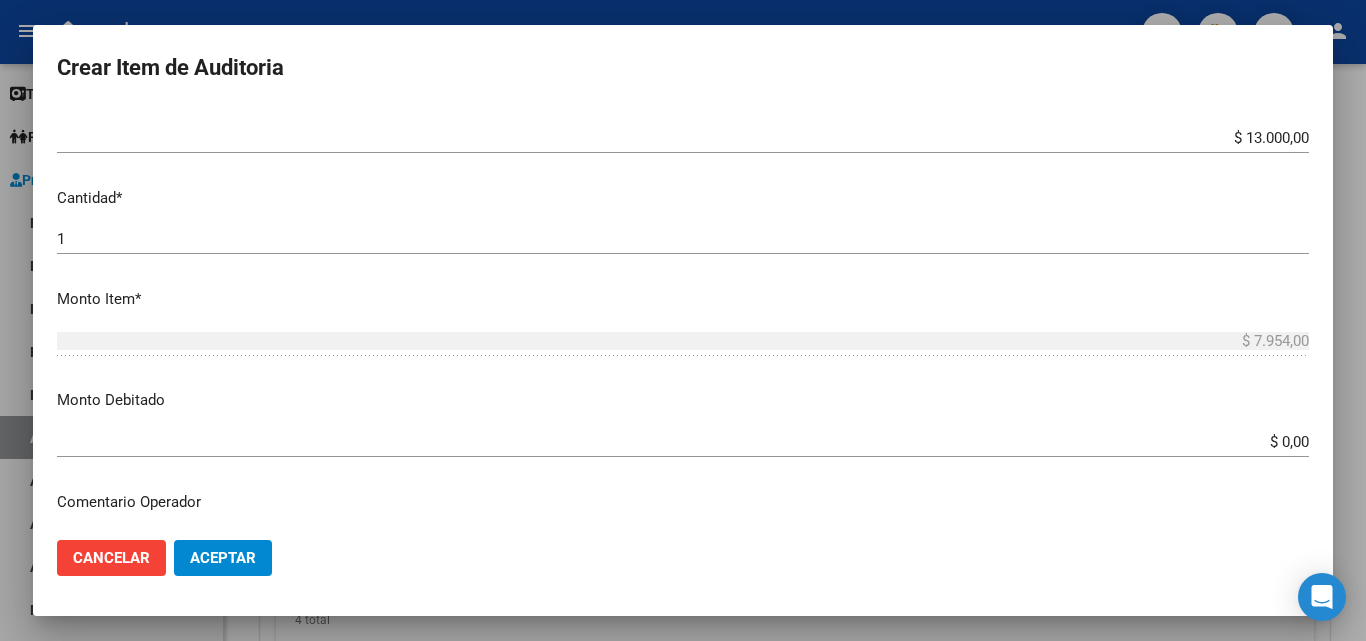 click on "Monto Debitado    $ 0,00 Ingresar el monto" at bounding box center [691, 420] 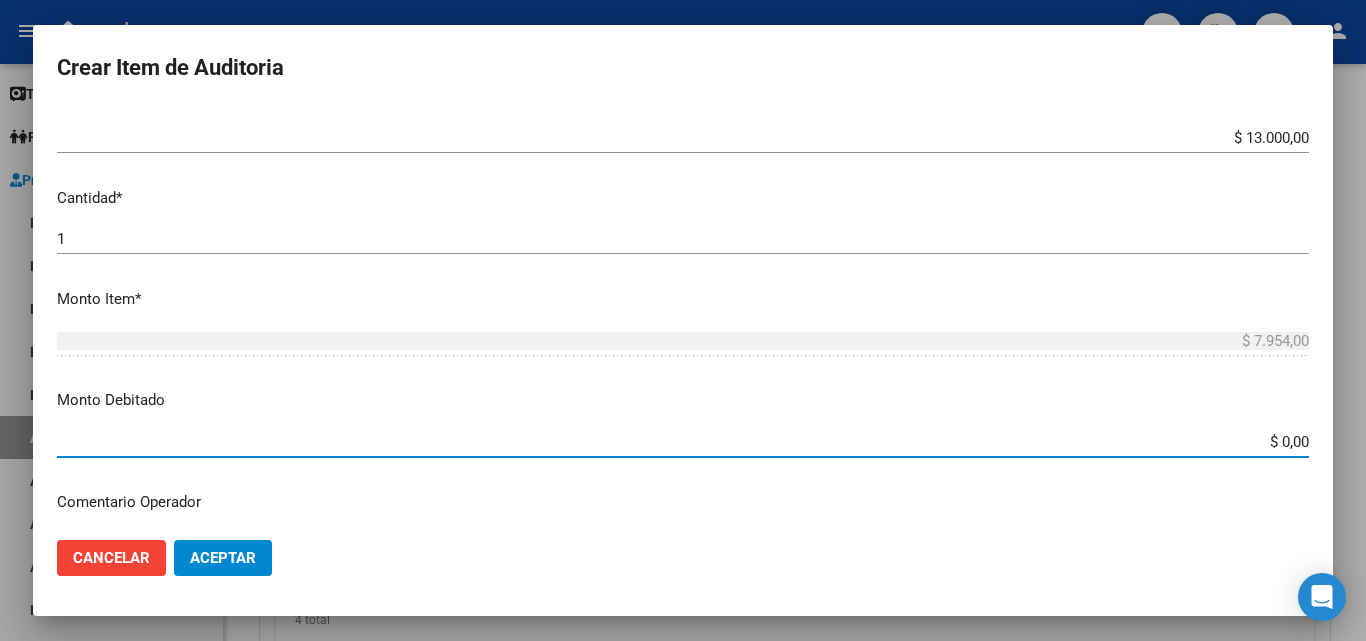 click on "$ 0,00" at bounding box center (683, 442) 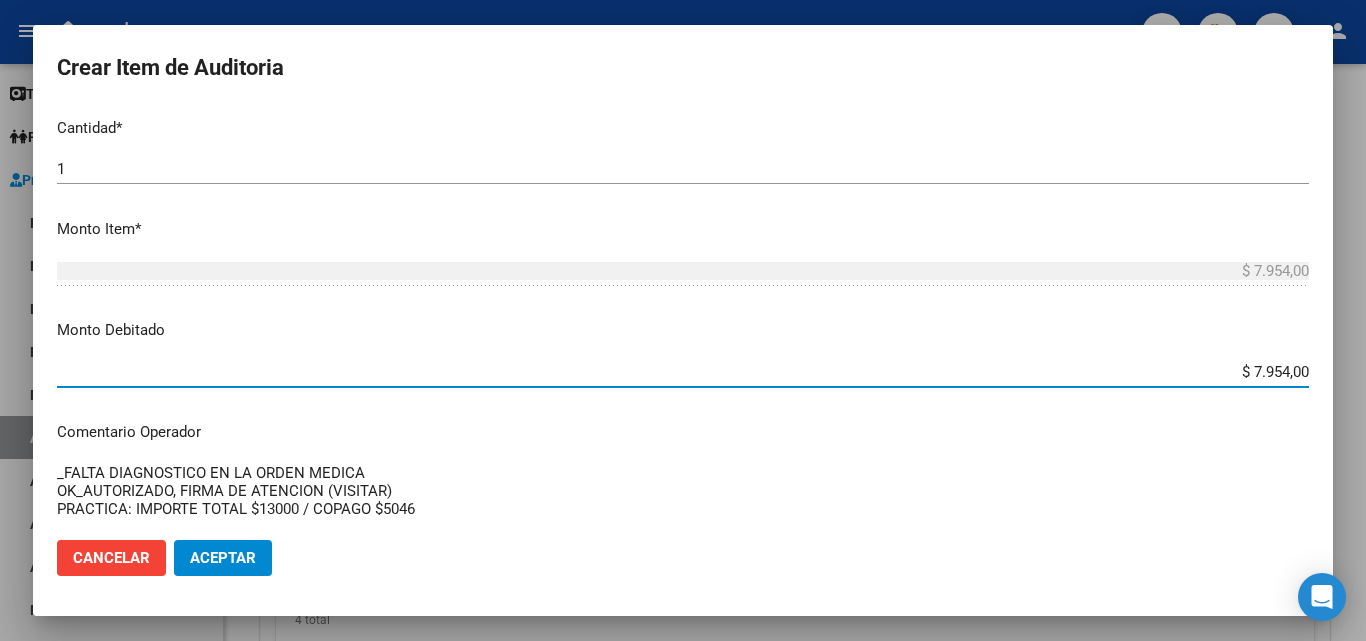 scroll, scrollTop: 700, scrollLeft: 0, axis: vertical 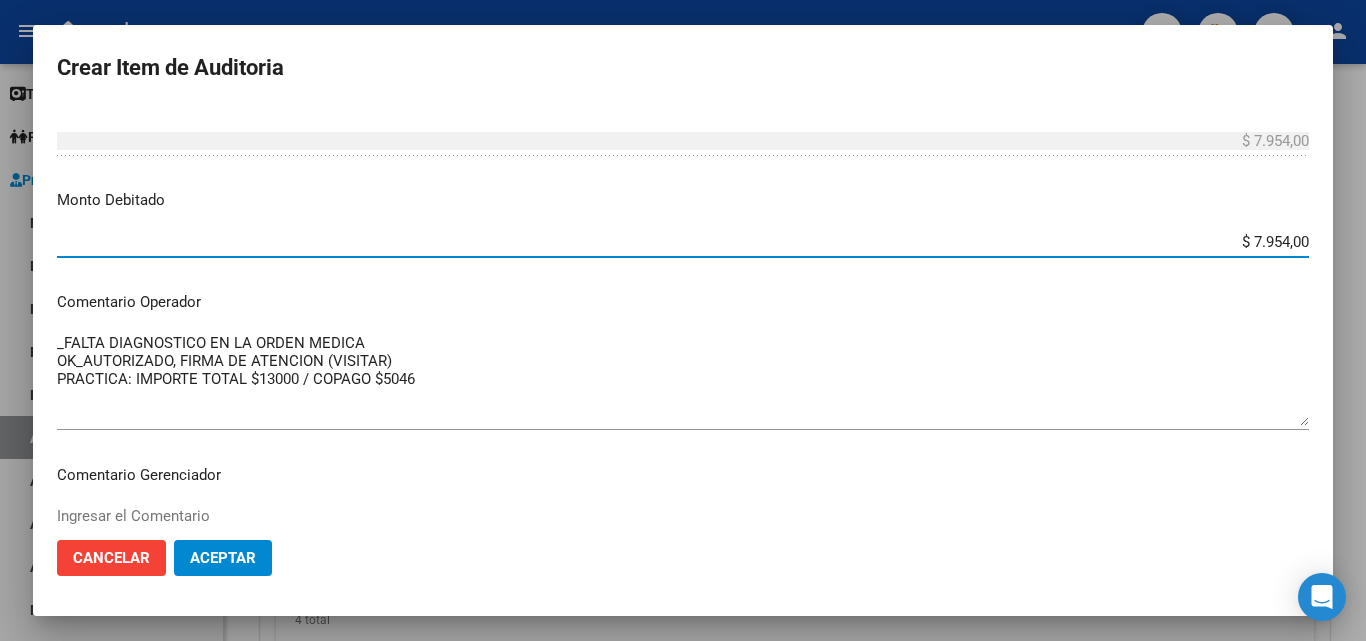 click on "Aceptar" 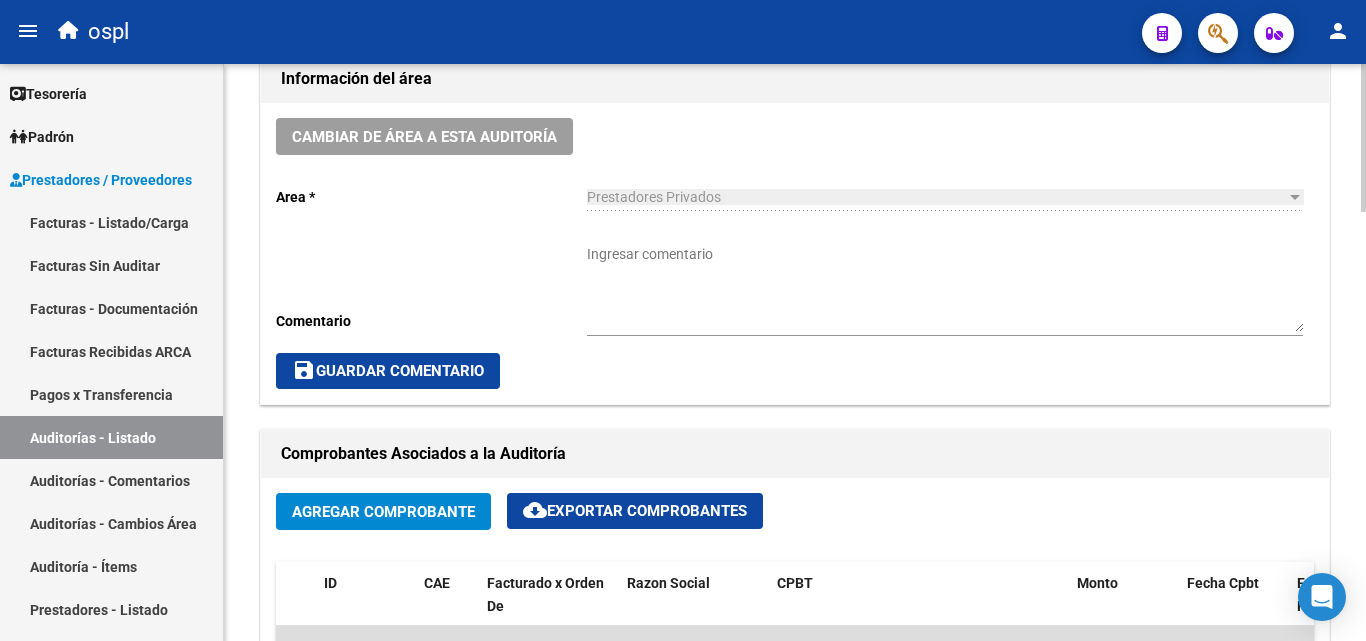 scroll, scrollTop: 600, scrollLeft: 0, axis: vertical 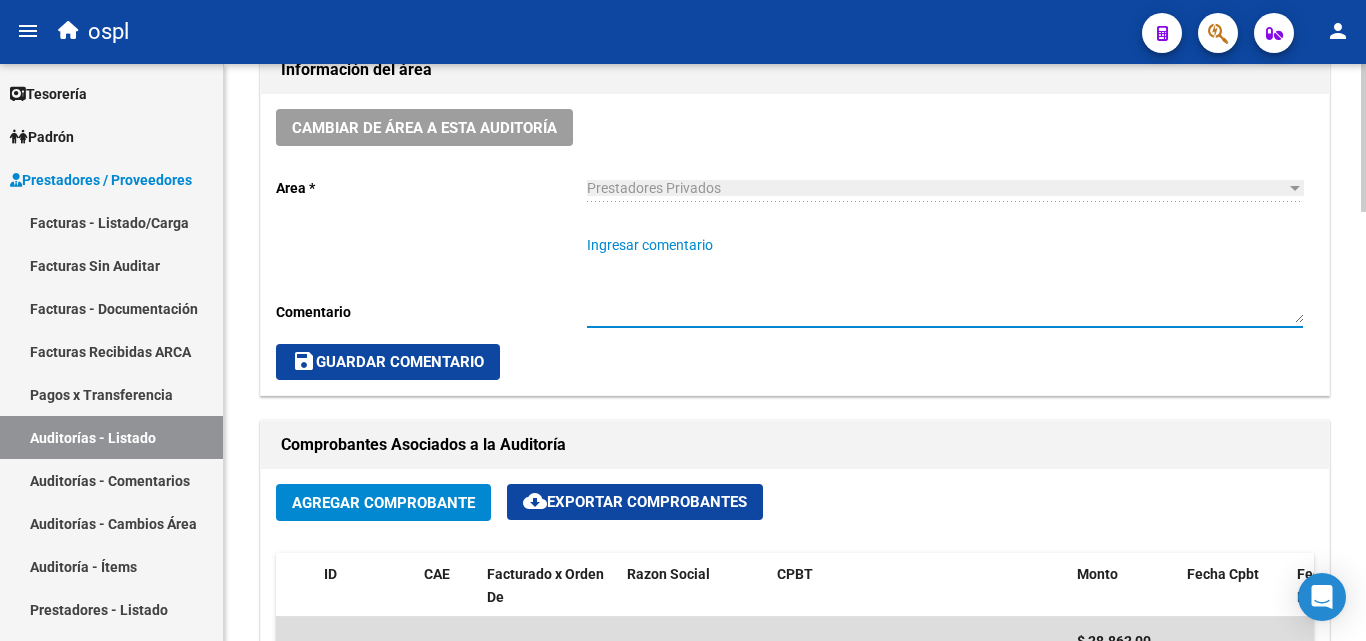 paste on "_FALTA DIAGNOSTICO EN LA ORDEN MEDICA
OK_AUTORIZADO, FIRMA DE ATENCION (VISITAR)
PRACTICA: IMPORTE TOTAL $13000 / COPAGO $5046" 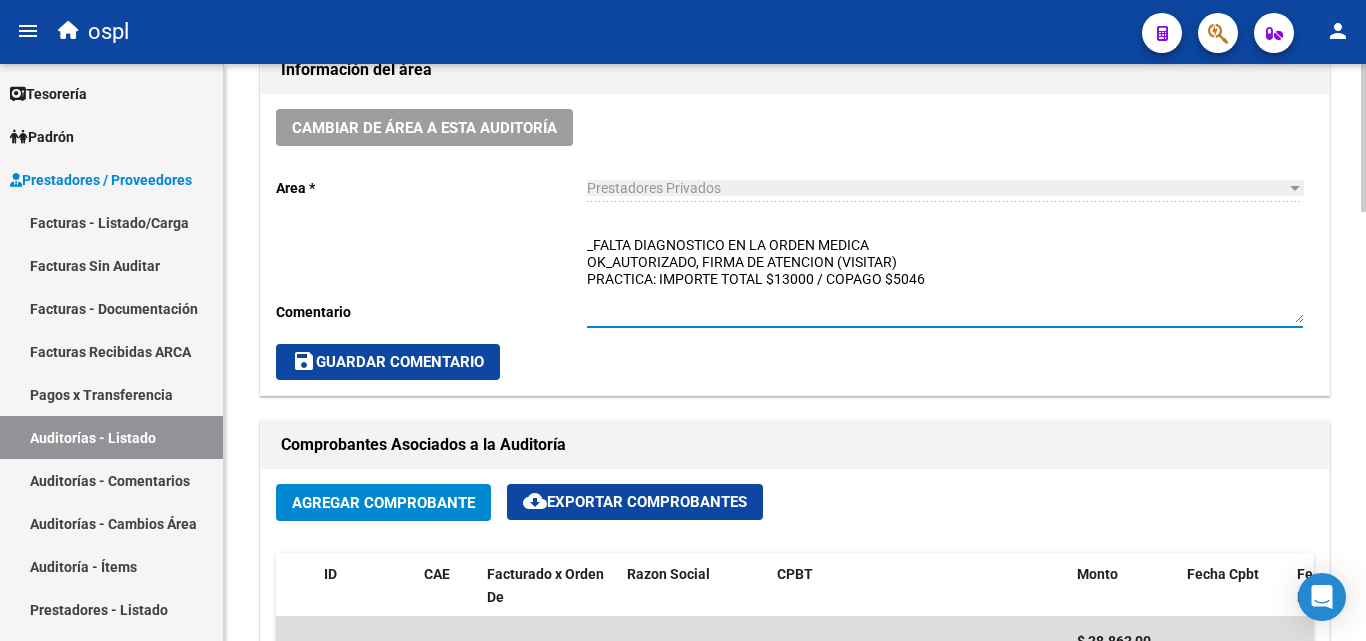 click on "_FALTA DIAGNOSTICO EN LA ORDEN MEDICA
OK_AUTORIZADO, FIRMA DE ATENCION (VISITAR)
PRACTICA: IMPORTE TOTAL $13000 / COPAGO $5046" at bounding box center [945, 279] 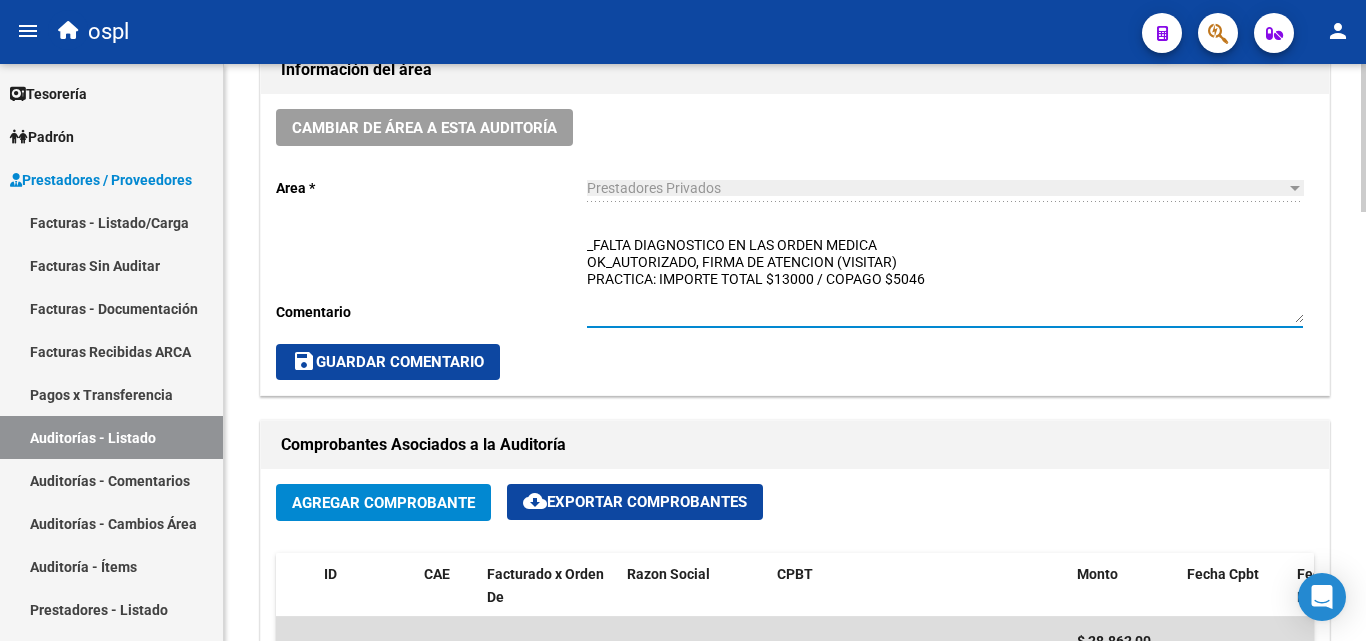 drag, startPoint x: 822, startPoint y: 240, endPoint x: 832, endPoint y: 245, distance: 11.18034 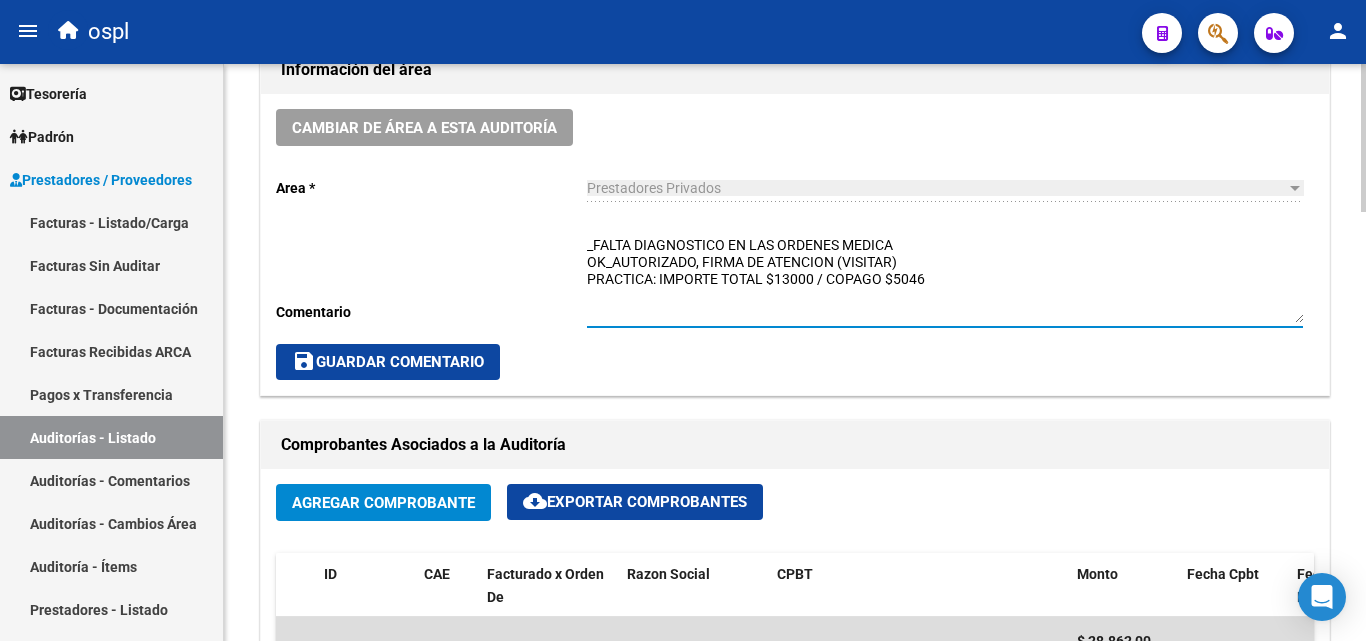 click on "_FALTA DIAGNOSTICO EN LAS ORDENES MEDICA
OK_AUTORIZADO, FIRMA DE ATENCION (VISITAR)
PRACTICA: IMPORTE TOTAL $13000 / COPAGO $5046" at bounding box center (945, 279) 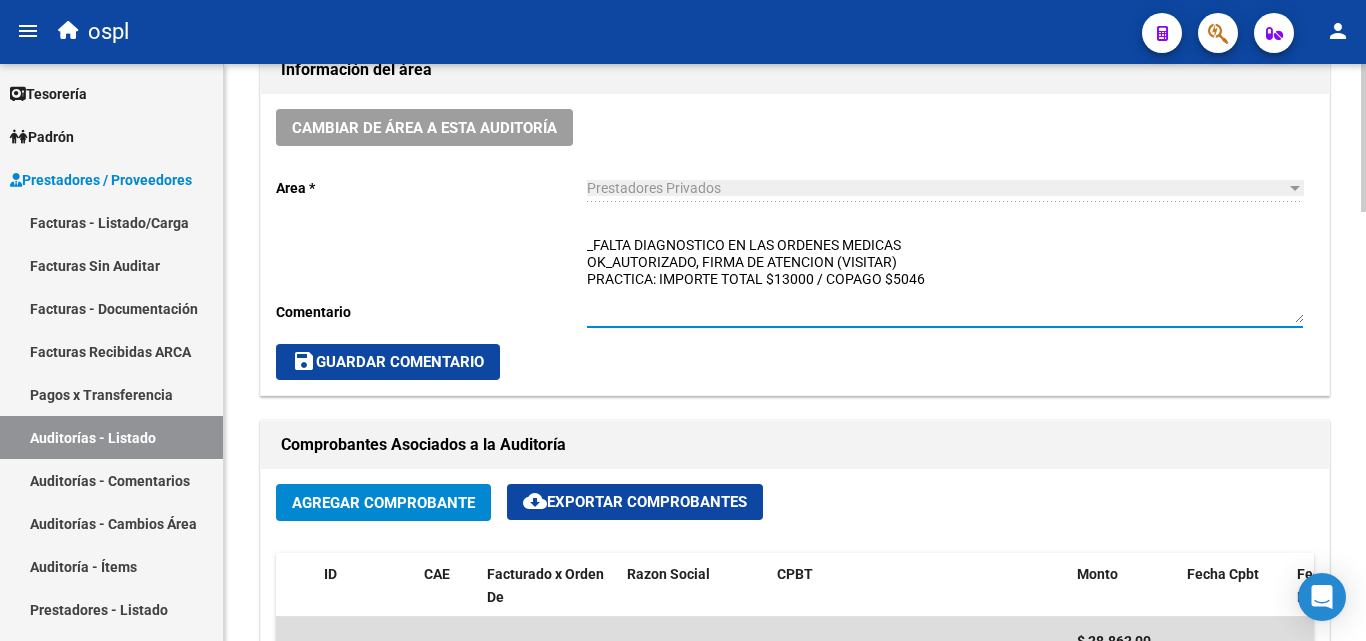 click on "_FALTA DIAGNOSTICO EN LAS ORDENES MEDICAS
OK_AUTORIZADO, FIRMA DE ATENCION (VISITAR)
PRACTICA: IMPORTE TOTAL $13000 / COPAGO $5046" at bounding box center (945, 279) 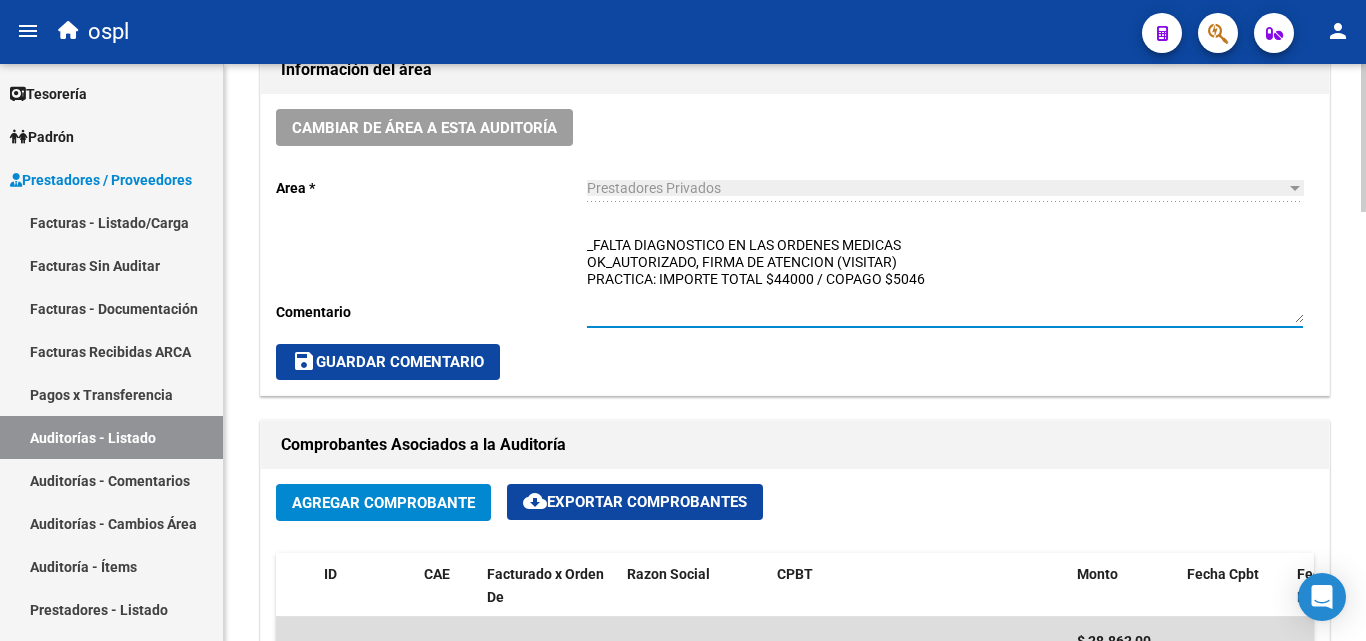 click on "_FALTA DIAGNOSTICO EN LAS ORDENES MEDICAS
OK_AUTORIZADO, FIRMA DE ATENCION (VISITAR)
PRACTICA: IMPORTE TOTAL $44000 / COPAGO $5046" at bounding box center [945, 279] 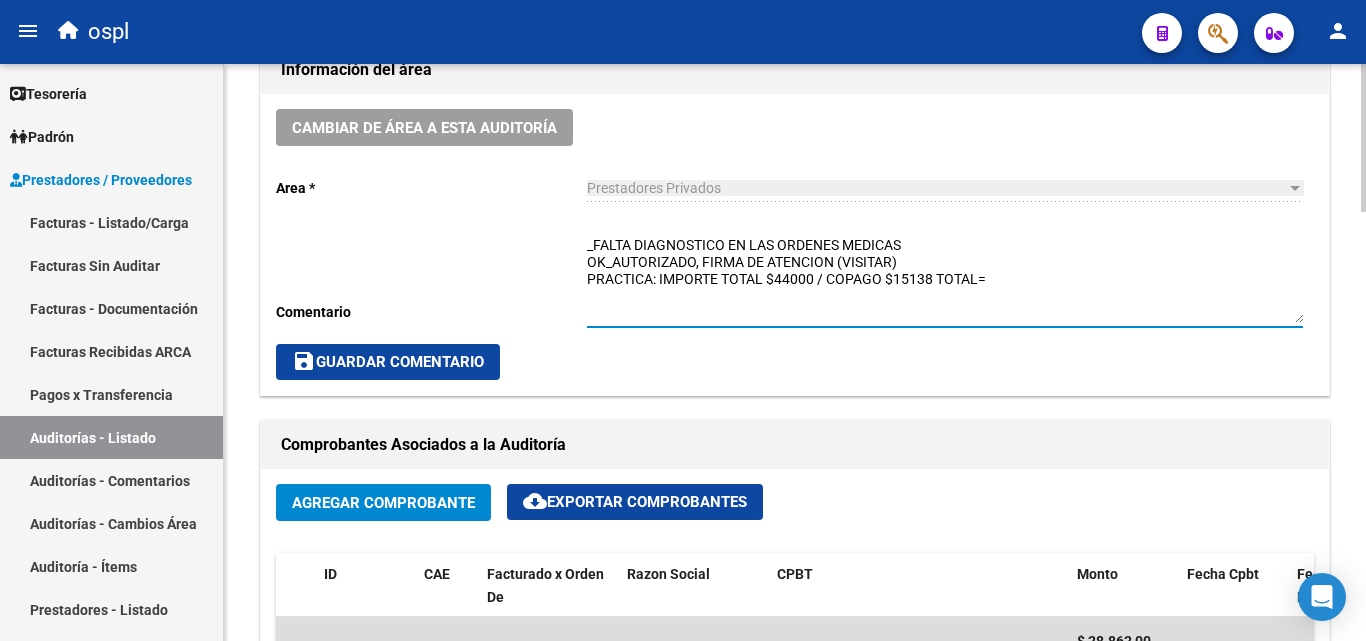 click on "_FALTA DIAGNOSTICO EN LAS ORDENES MEDICAS
OK_AUTORIZADO, FIRMA DE ATENCION (VISITAR)
PRACTICA: IMPORTE TOTAL $44000 / COPAGO $15138 TOTAL=" at bounding box center (945, 279) 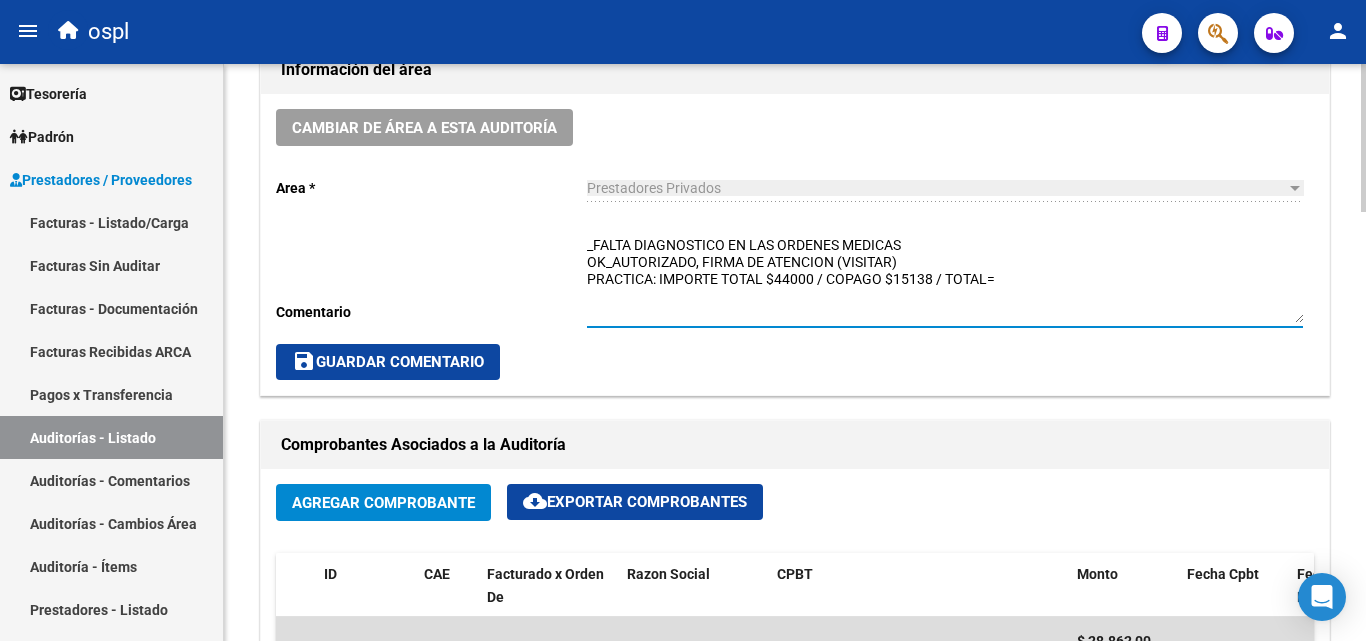click on "_FALTA DIAGNOSTICO EN LAS ORDENES MEDICAS
OK_AUTORIZADO, FIRMA DE ATENCION (VISITAR)
PRACTICA: IMPORTE TOTAL $44000 / COPAGO $15138 / TOTAL=" at bounding box center [945, 279] 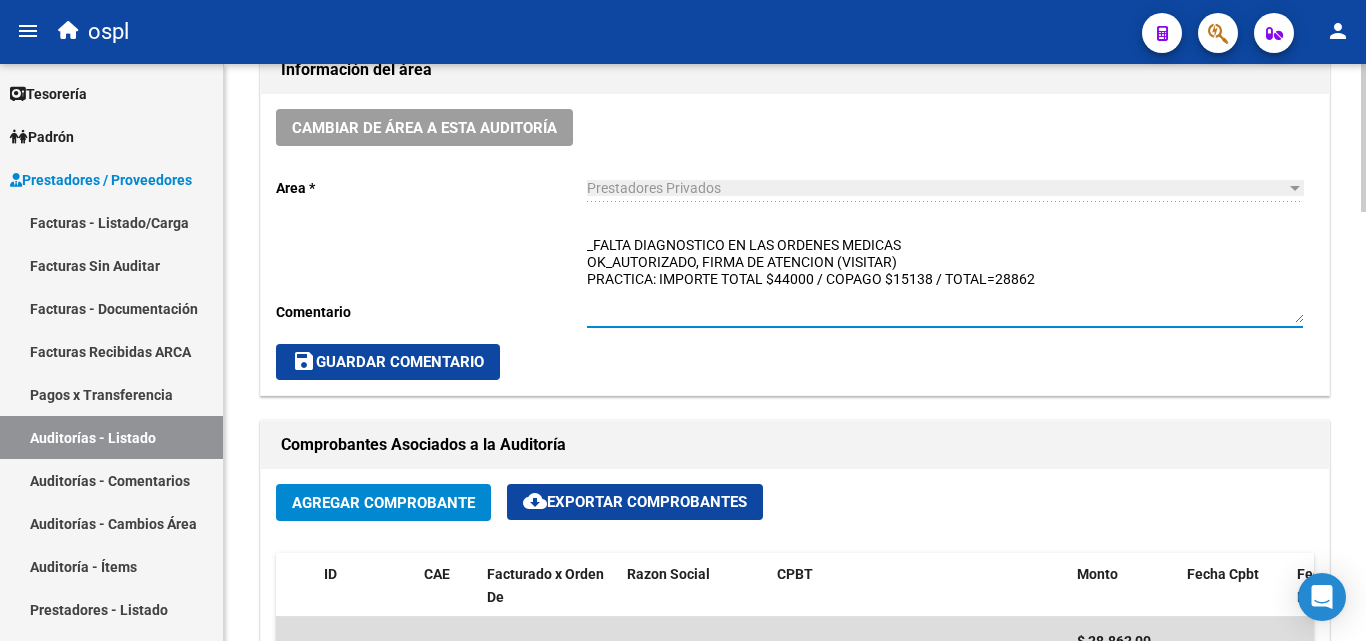 click on "_FALTA DIAGNOSTICO EN LAS ORDENES MEDICAS
OK_AUTORIZADO, FIRMA DE ATENCION (VISITAR)
PRACTICA: IMPORTE TOTAL $44000 / COPAGO $15138 / TOTAL=28862" at bounding box center [945, 279] 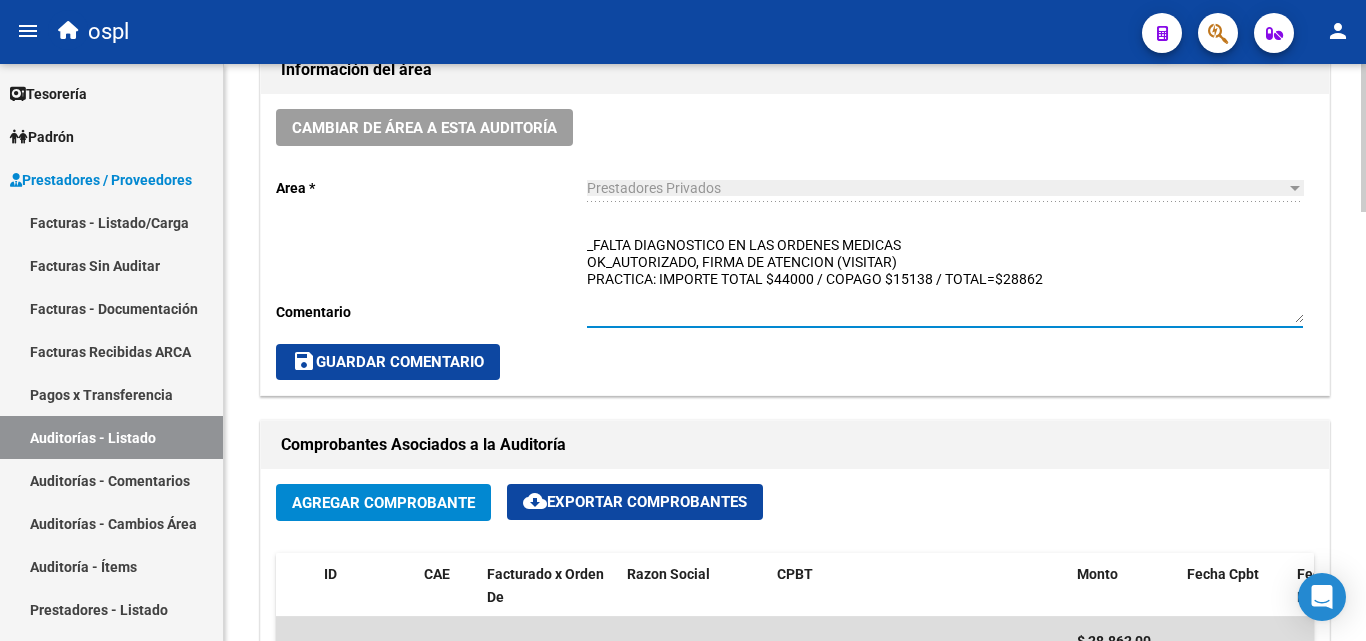 click on "_FALTA DIAGNOSTICO EN LAS ORDENES MEDICAS
OK_AUTORIZADO, FIRMA DE ATENCION (VISITAR)
PRACTICA: IMPORTE TOTAL $44000 / COPAGO $15138 / TOTAL=$28862" at bounding box center (945, 279) 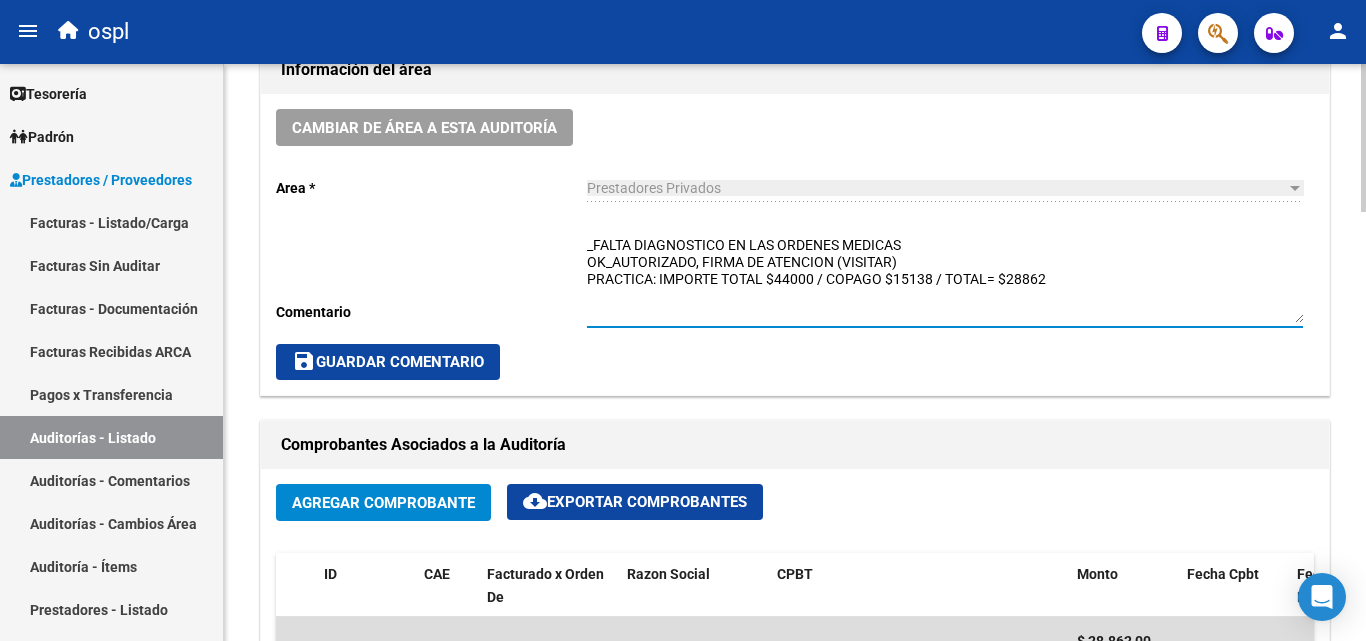 click on "_FALTA DIAGNOSTICO EN LAS ORDENES MEDICAS
OK_AUTORIZADO, FIRMA DE ATENCION (VISITAR)
PRACTICA: IMPORTE TOTAL $44000 / COPAGO $15138 / TOTAL= $28862" at bounding box center [945, 279] 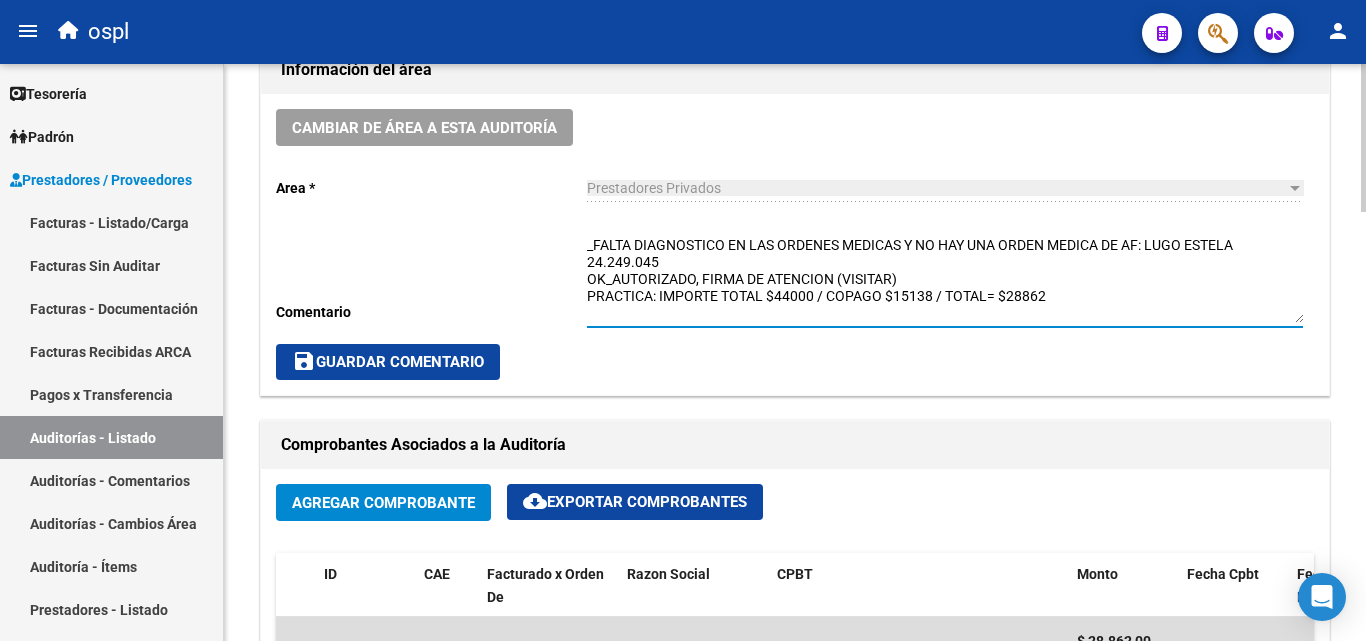 click on "_FALTA DIAGNOSTICO EN LAS ORDENES MEDICAS Y NO HAY UNA ORDEN MEDICA DE AF: LUGO ESTELA 24.249.045
OK_AUTORIZADO, FIRMA DE ATENCION (VISITAR)
PRACTICA: IMPORTE TOTAL $44000 / COPAGO $15138 / TOTAL= $28862" at bounding box center [945, 279] 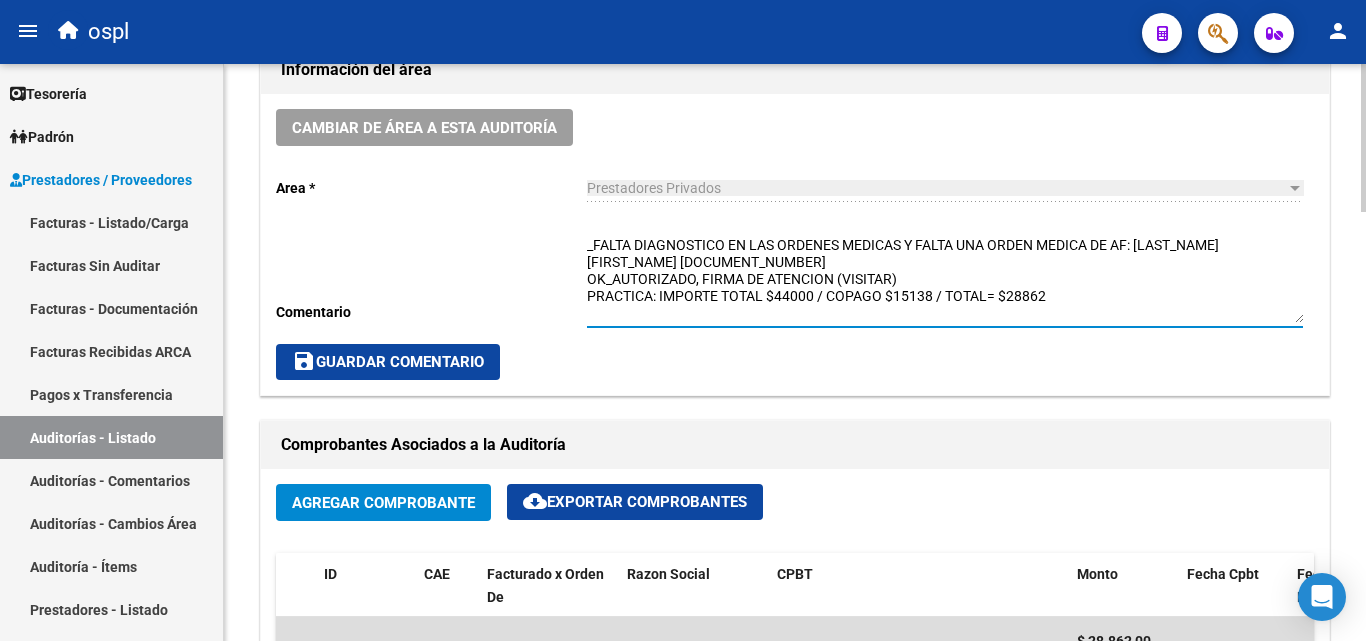 click on "_FALTA DIAGNOSTICO EN LAS ORDENES MEDICAS Y FALTA UNA ORDEN MEDICA DE AF: [LAST_NAME] [FIRST_NAME] [DOCUMENT_NUMBER]
OK_AUTORIZADO, FIRMA DE ATENCION (VISITAR)
PRACTICA: IMPORTE TOTAL $44000 / COPAGO $15138 / TOTAL= $28862" at bounding box center (945, 279) 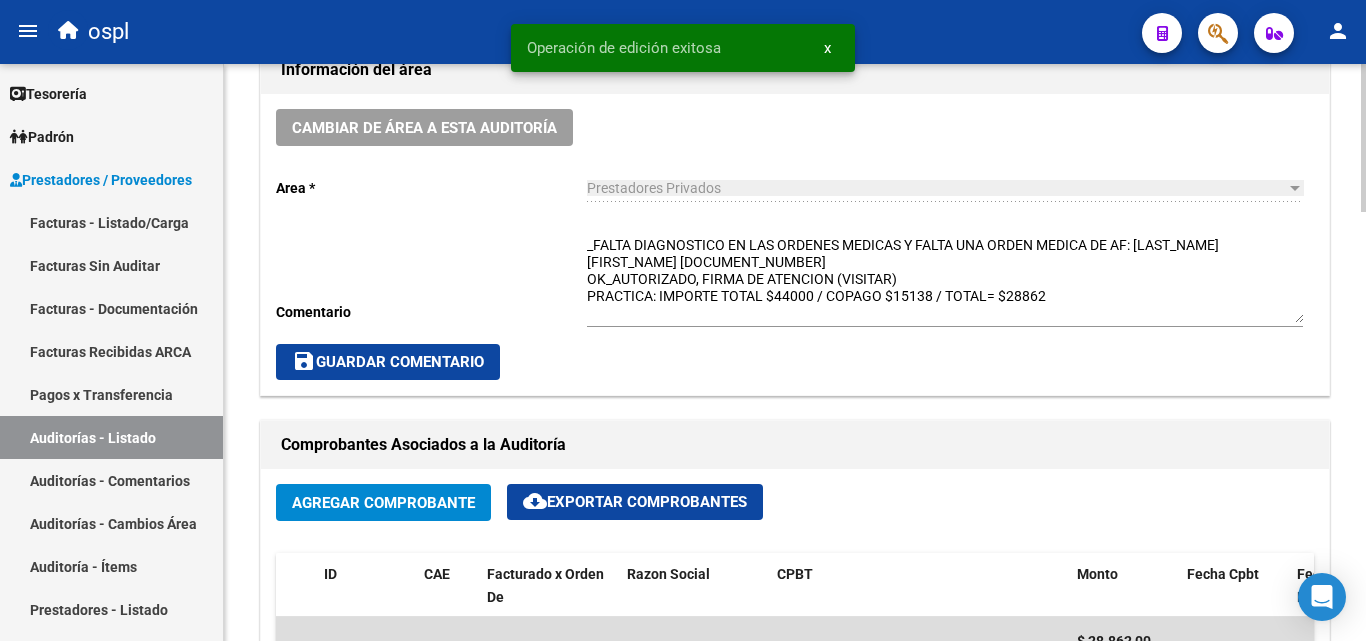 click on "save  Guardar Comentario" 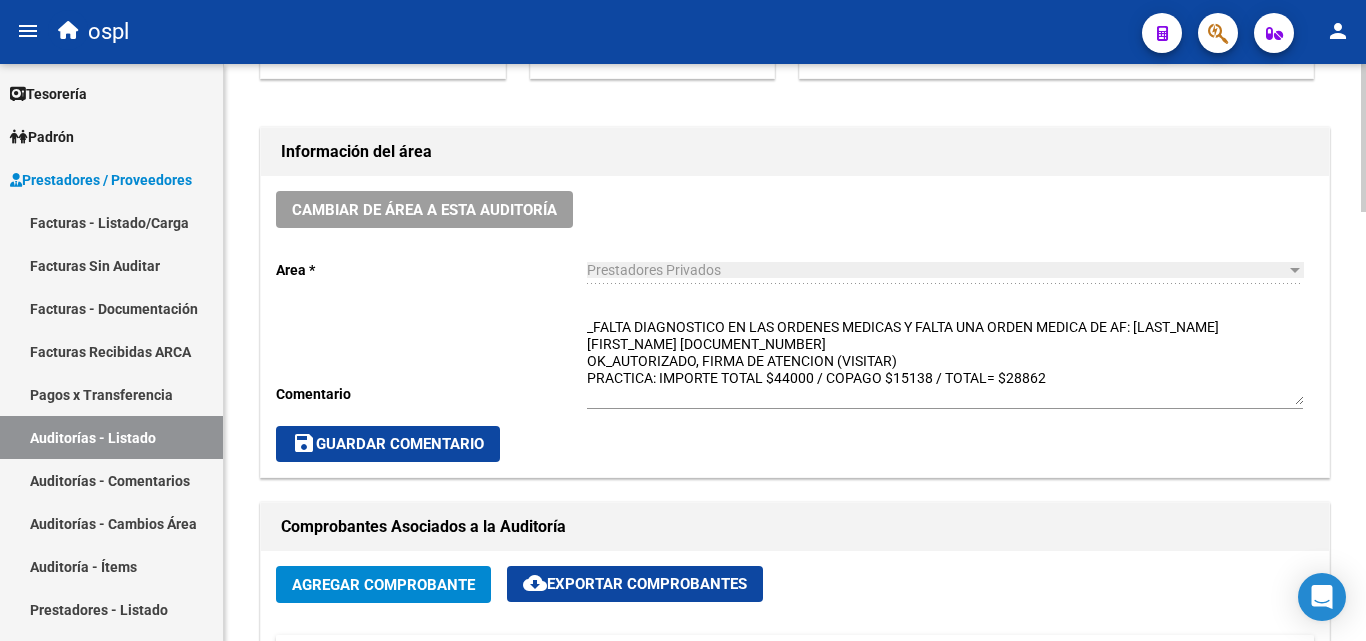 scroll, scrollTop: 500, scrollLeft: 0, axis: vertical 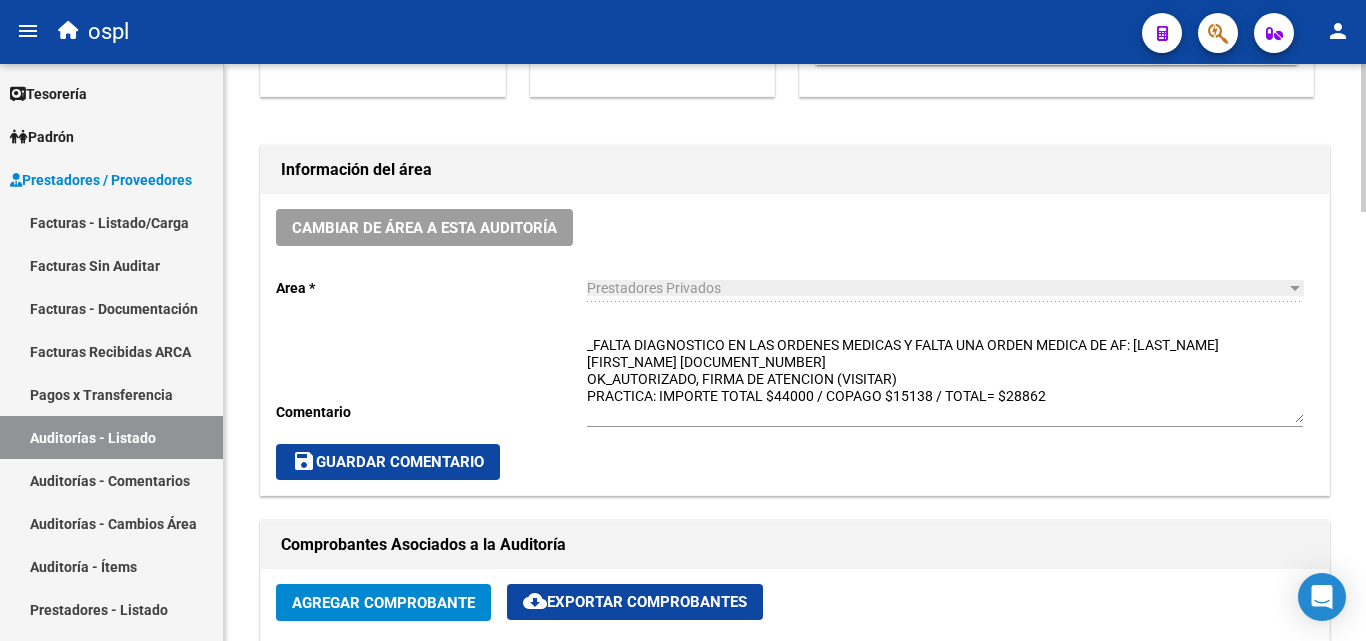 click on "save  Guardar Comentario" 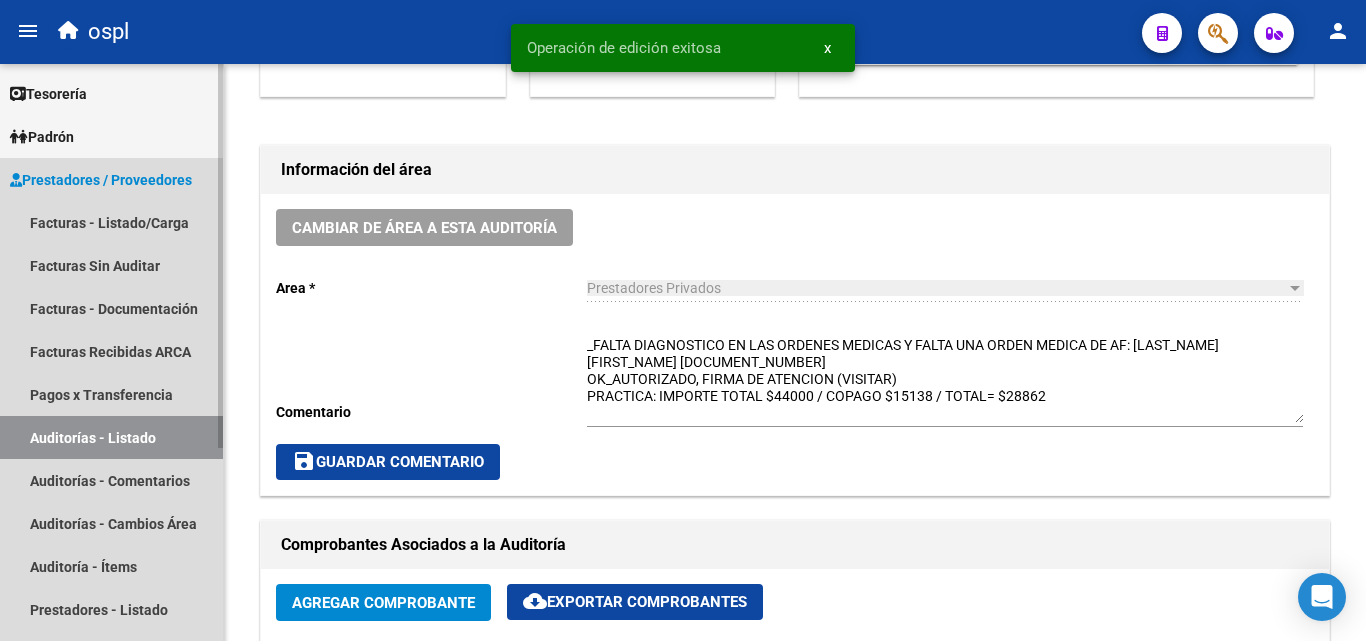 click on "Auditorías - Listado" at bounding box center (111, 437) 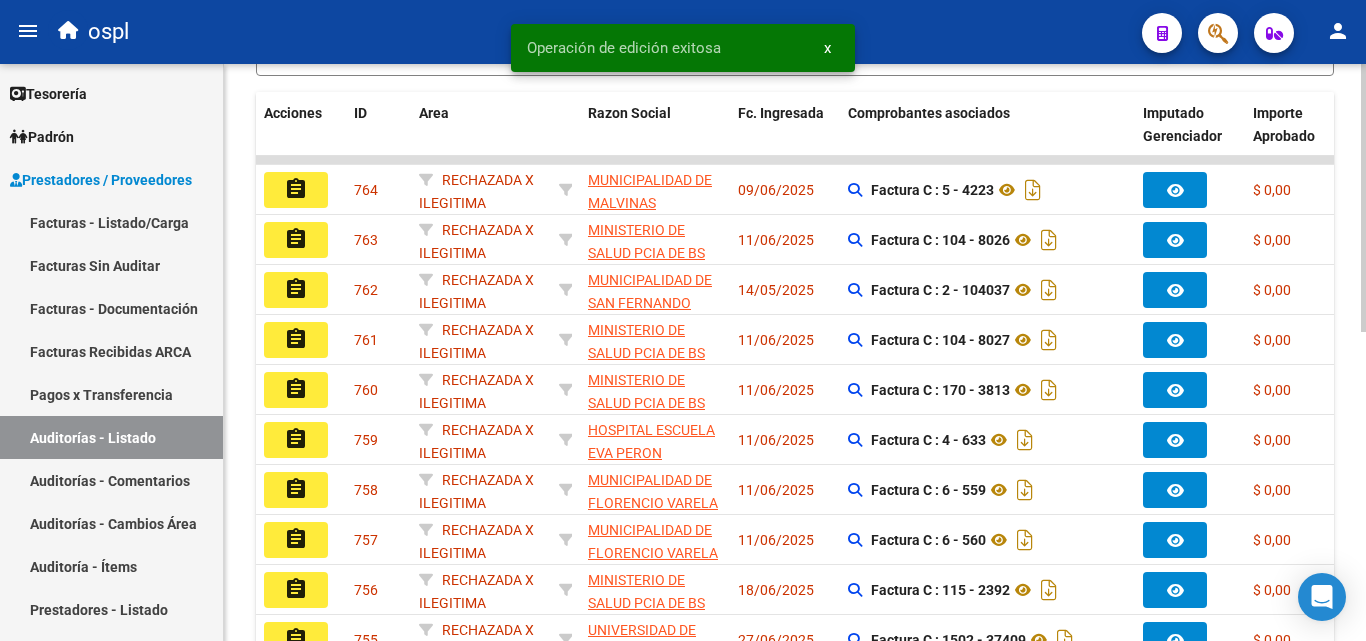 scroll, scrollTop: 0, scrollLeft: 0, axis: both 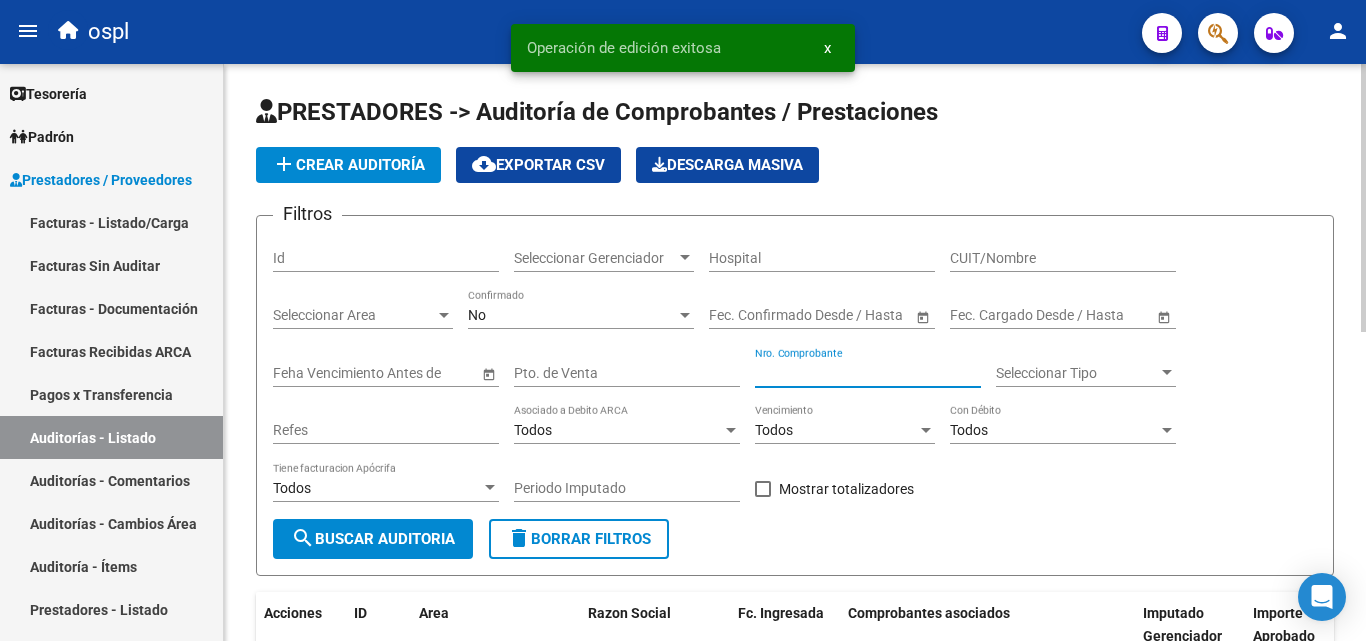 click on "Nro. Comprobante" at bounding box center [868, 373] 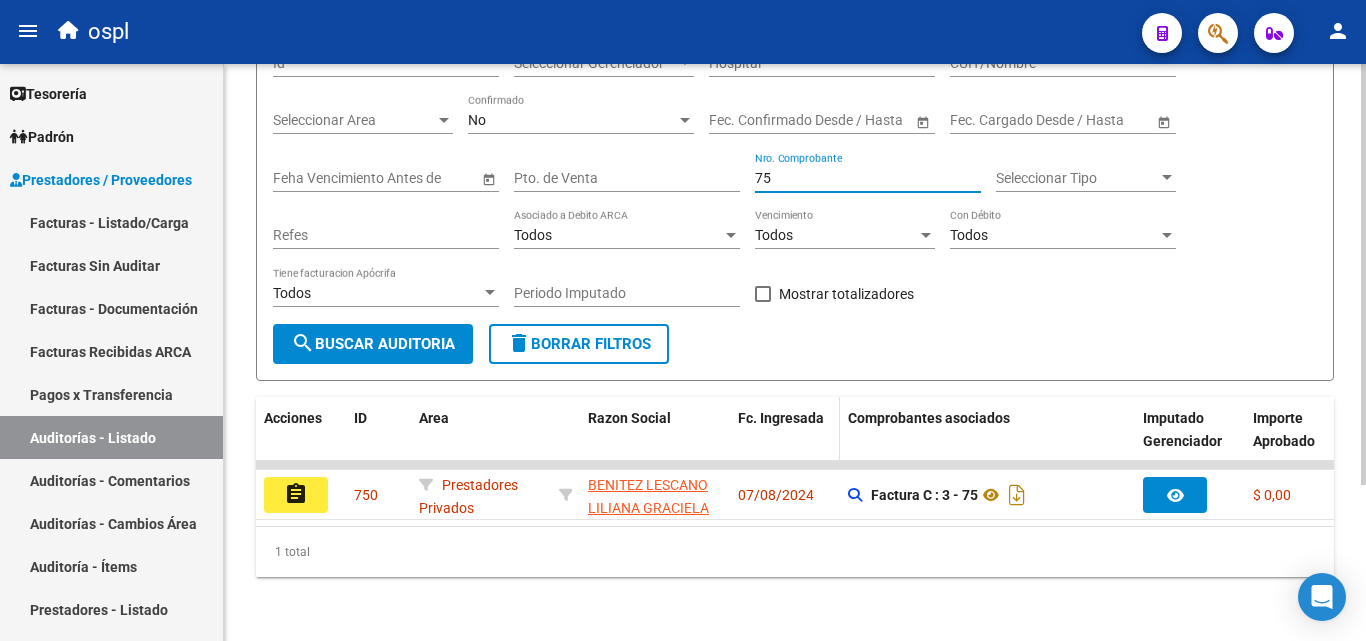 scroll, scrollTop: 213, scrollLeft: 0, axis: vertical 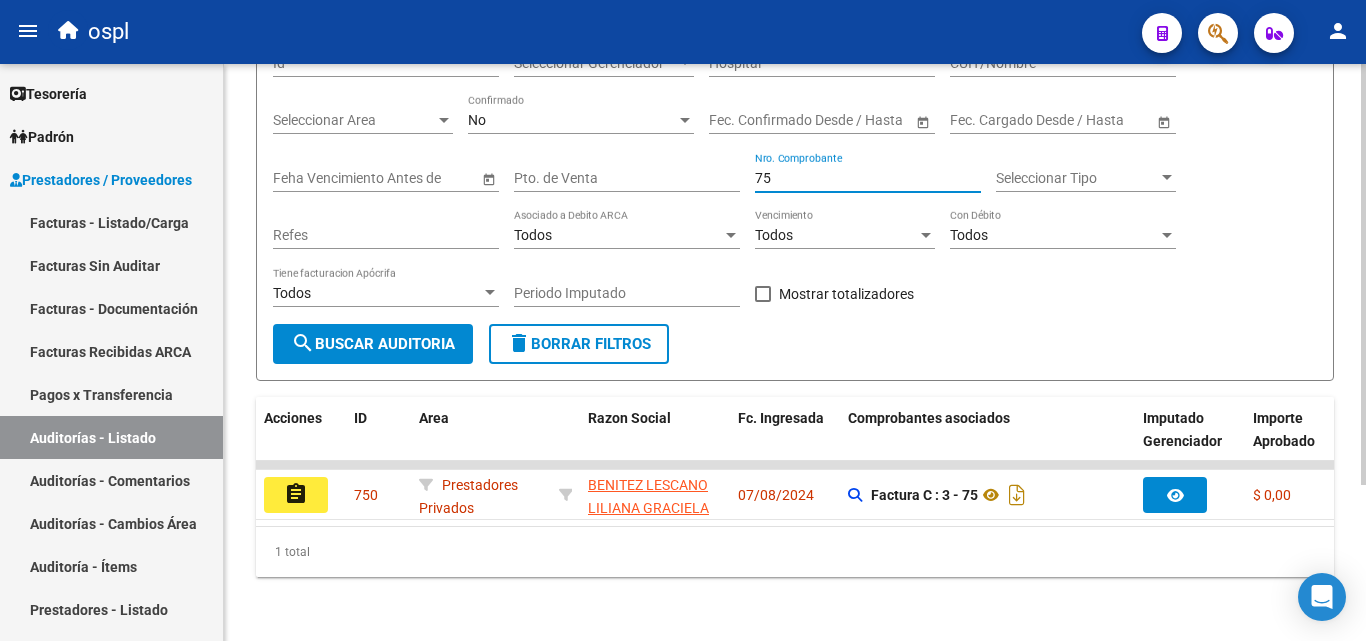 click on "1 total" 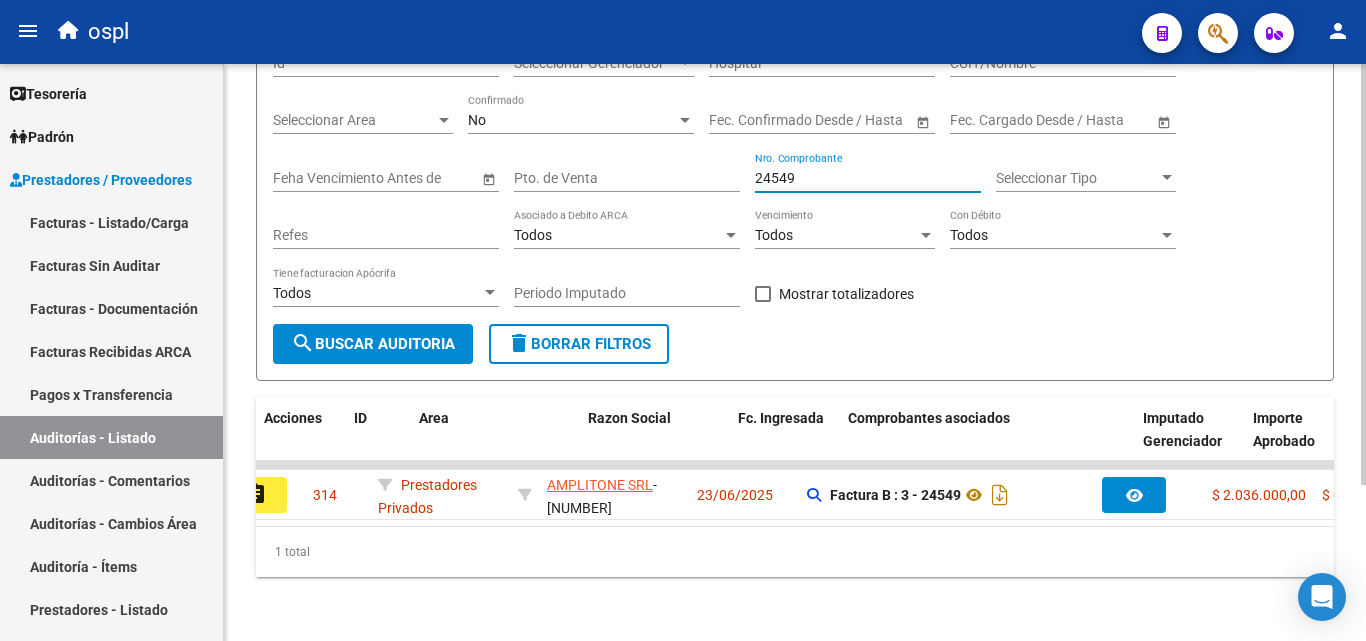 scroll, scrollTop: 0, scrollLeft: 0, axis: both 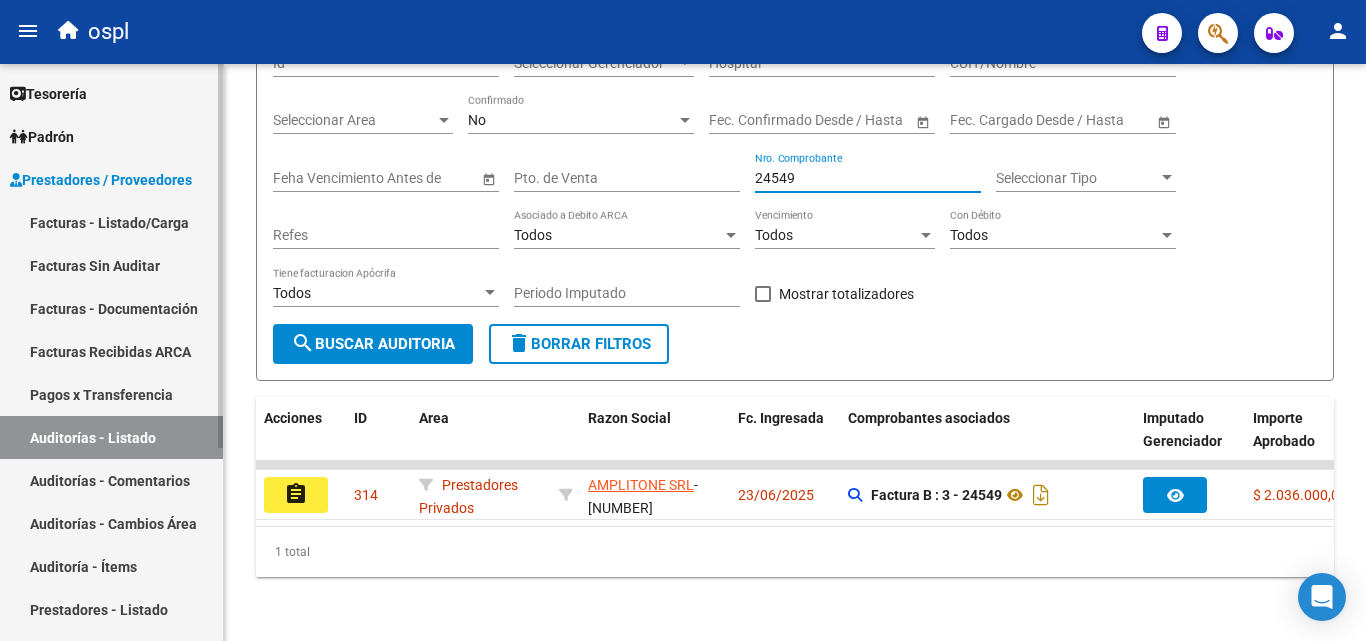 click on "Facturas - Listado/Carga" at bounding box center (111, 222) 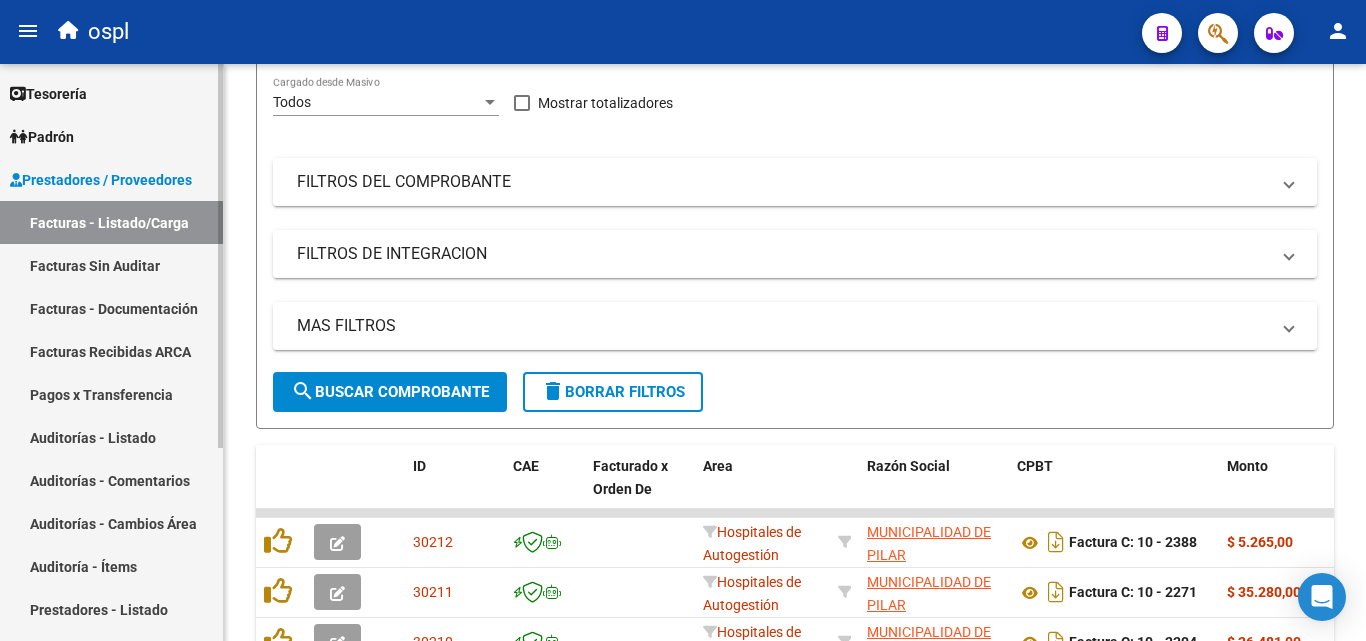 scroll, scrollTop: 0, scrollLeft: 0, axis: both 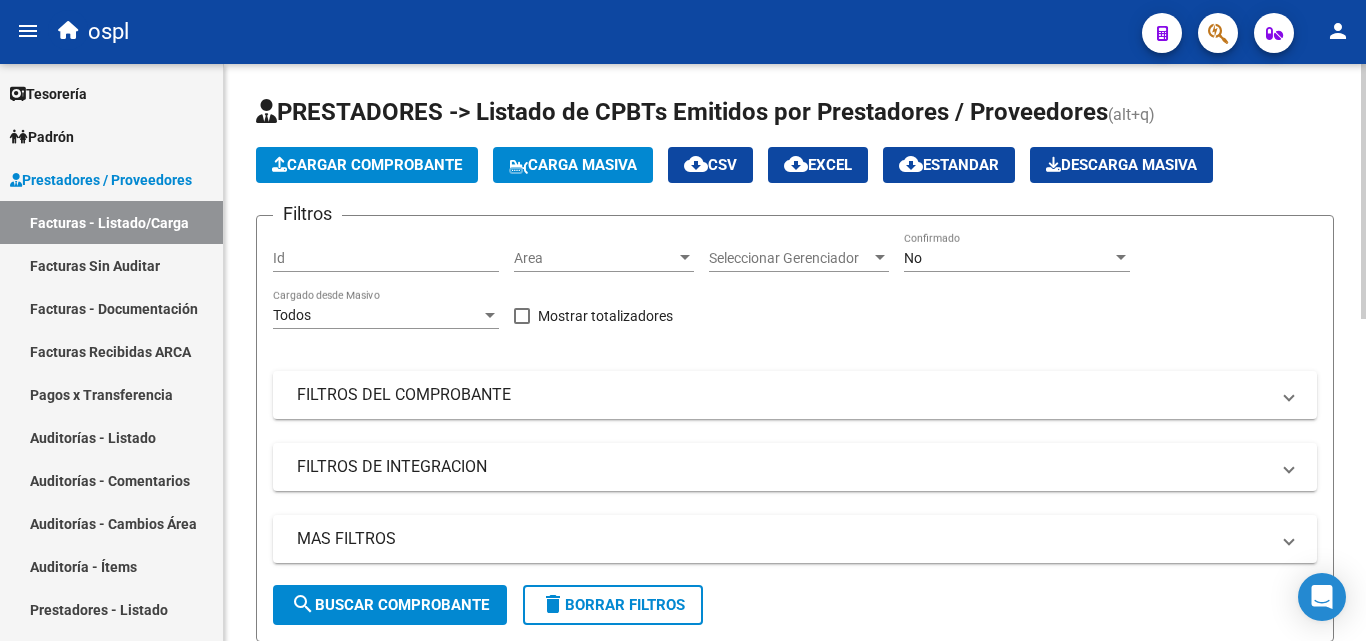 click on "Area" at bounding box center [595, 258] 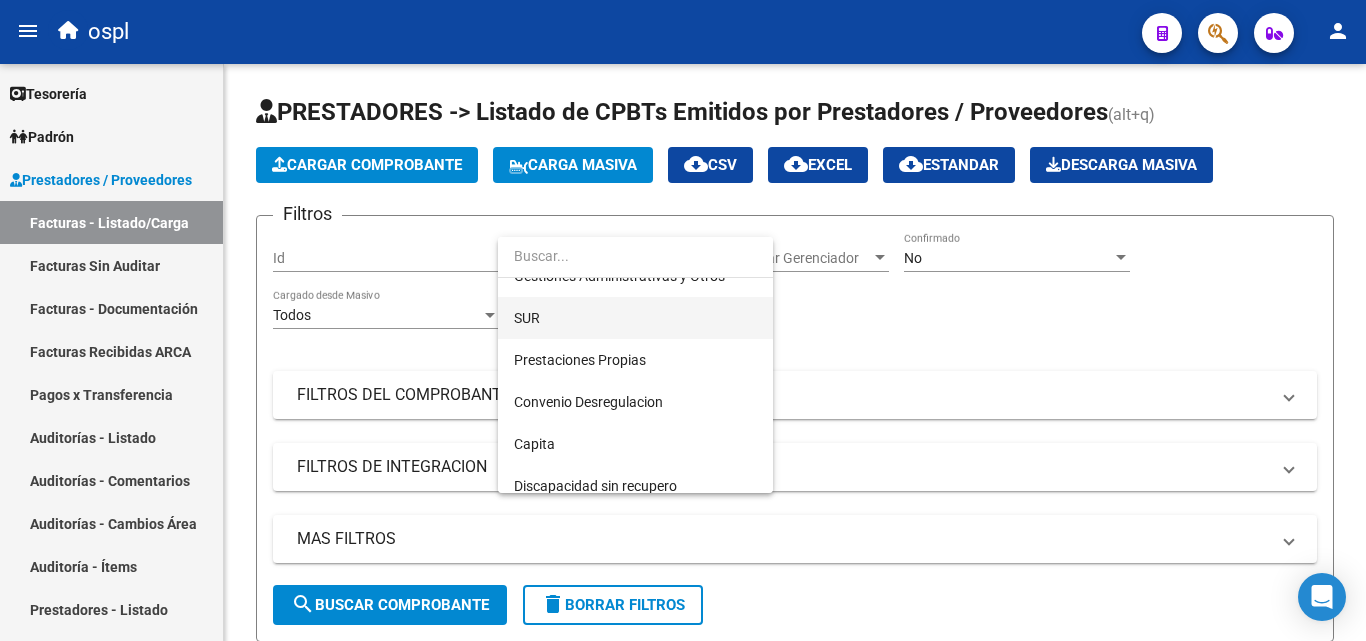 scroll, scrollTop: 290, scrollLeft: 0, axis: vertical 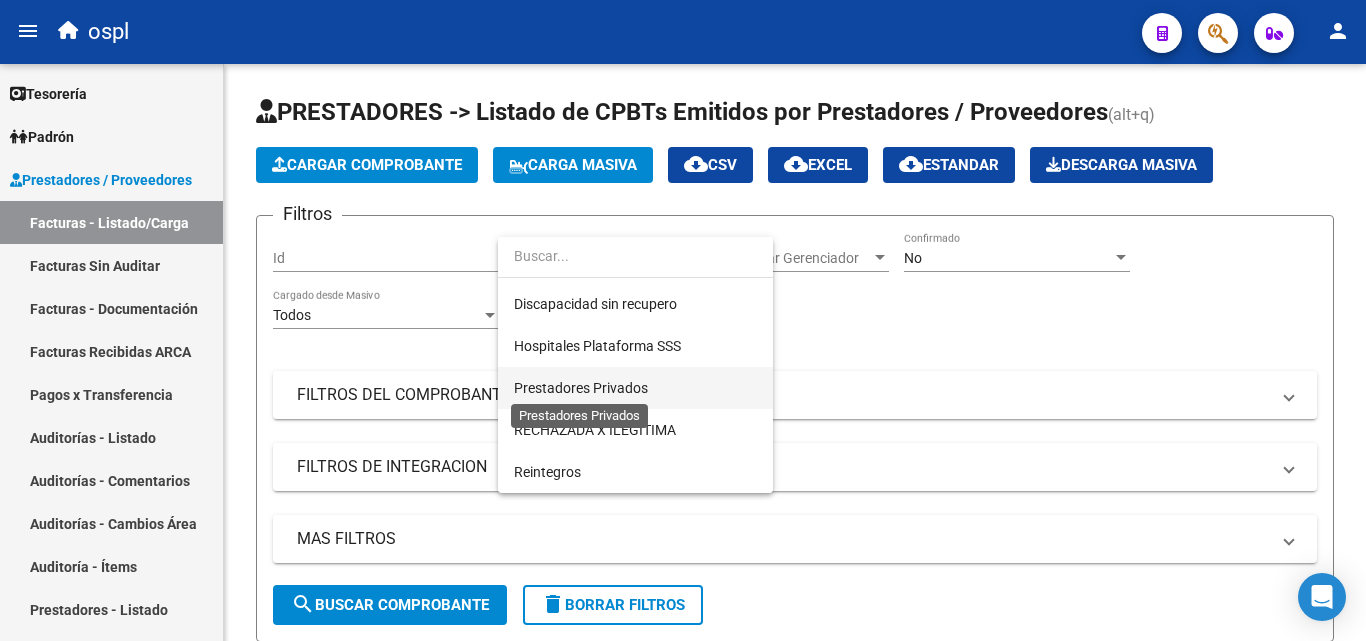 click on "Prestadores Privados" at bounding box center (635, 388) 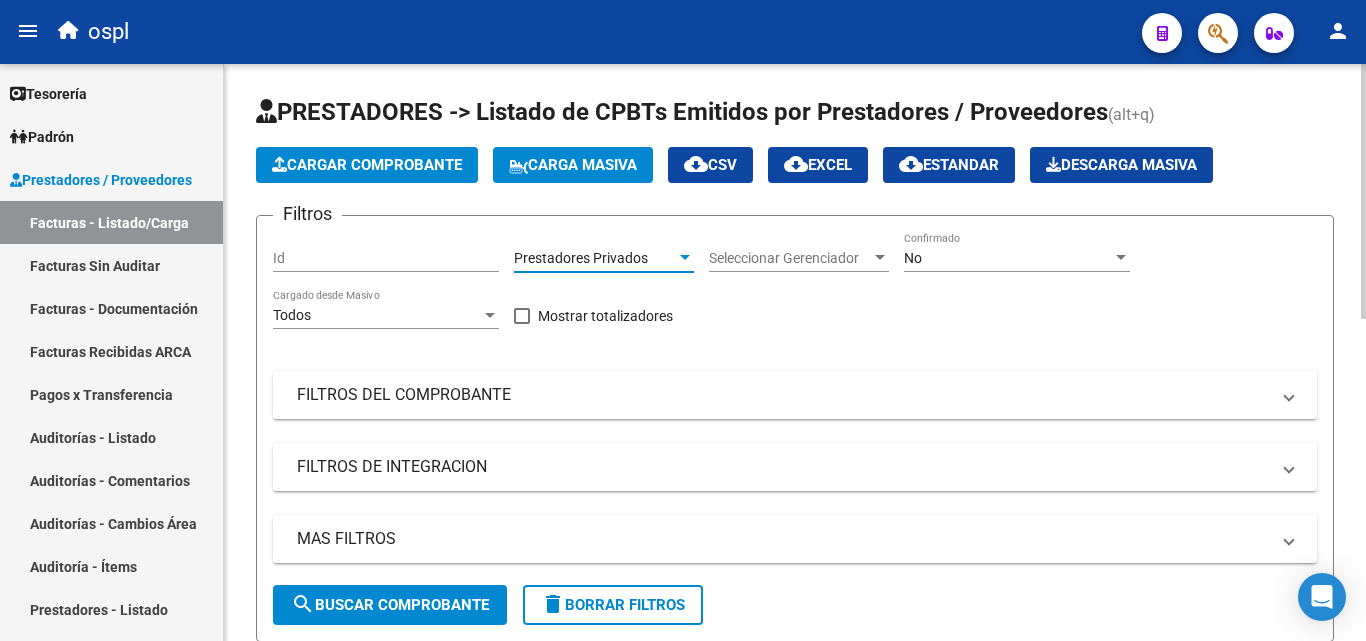 click on "search  Buscar Comprobante" 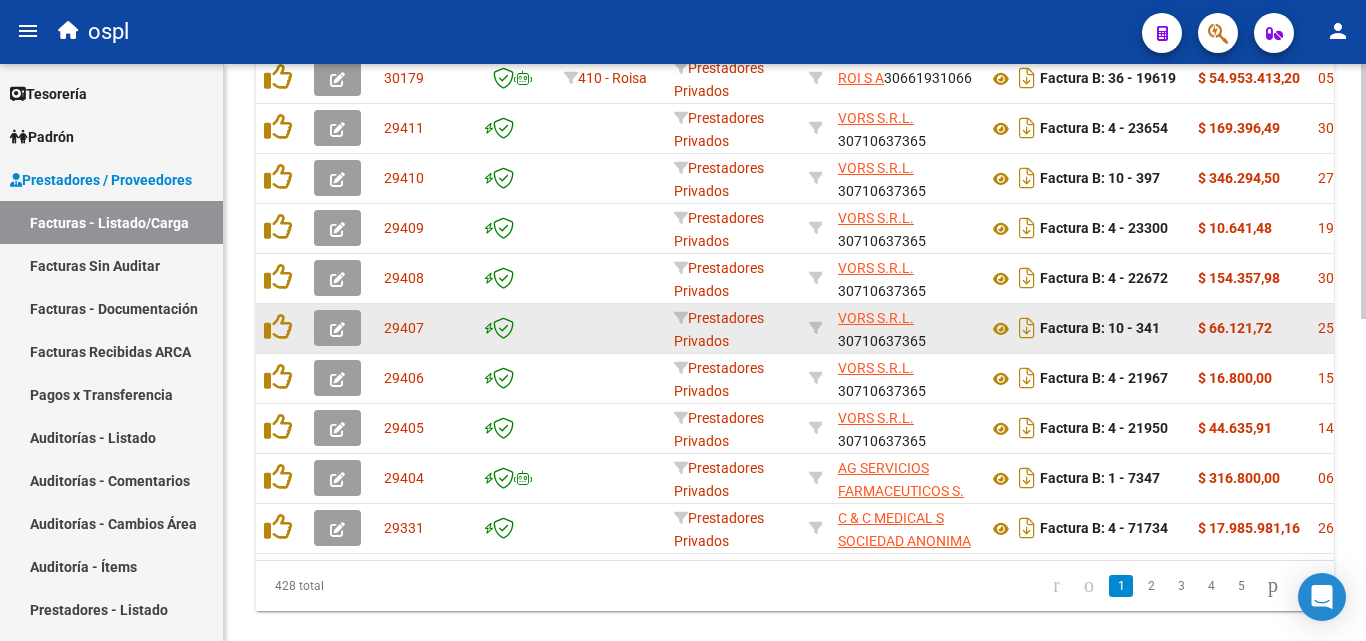 scroll, scrollTop: 729, scrollLeft: 0, axis: vertical 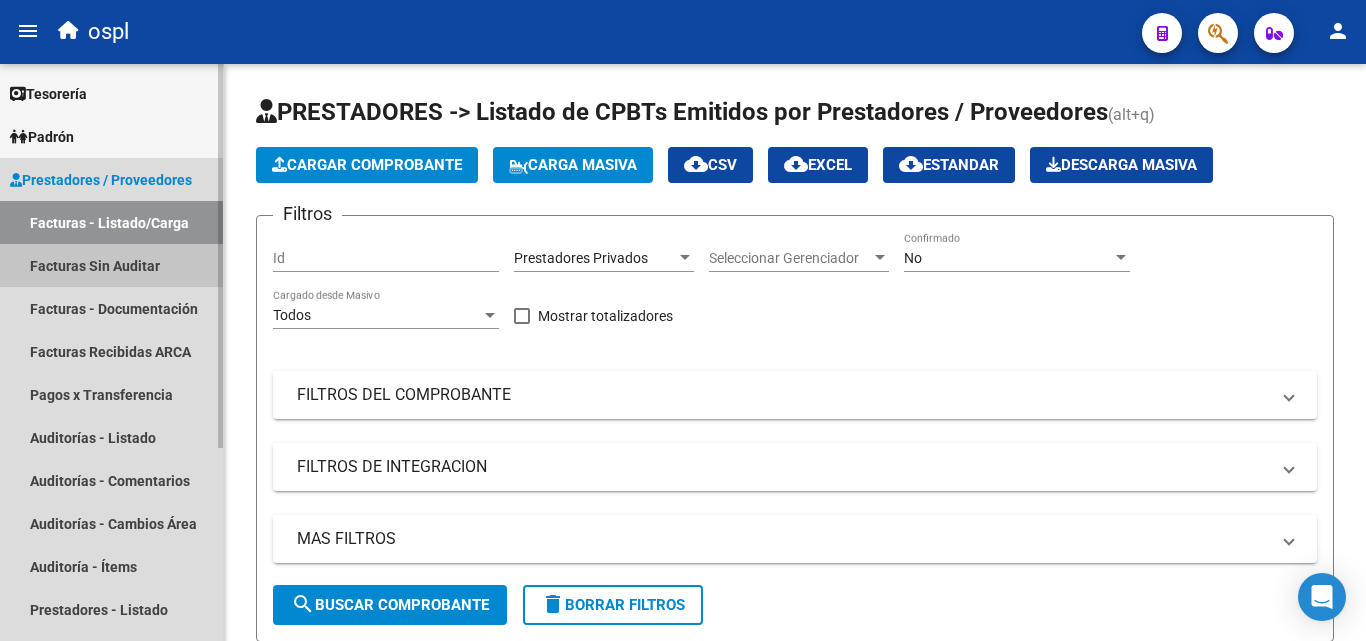 click on "Facturas Sin Auditar" at bounding box center (111, 265) 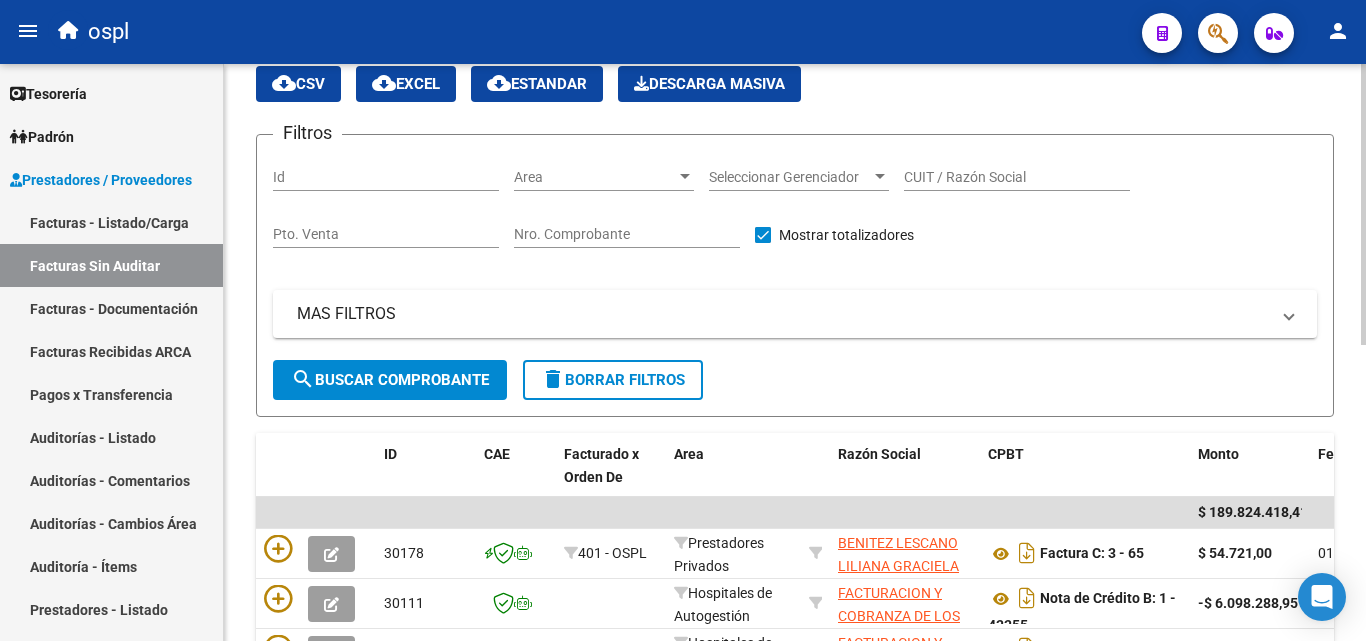 scroll, scrollTop: 0, scrollLeft: 0, axis: both 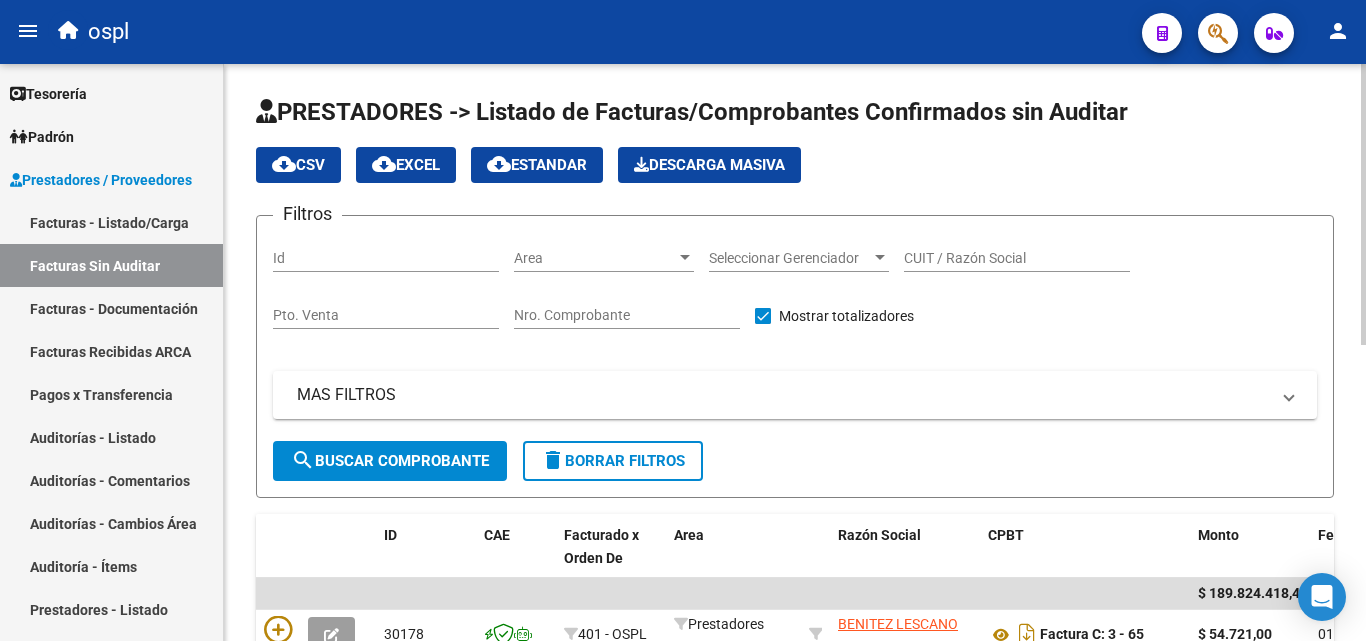 click on "Area Area" 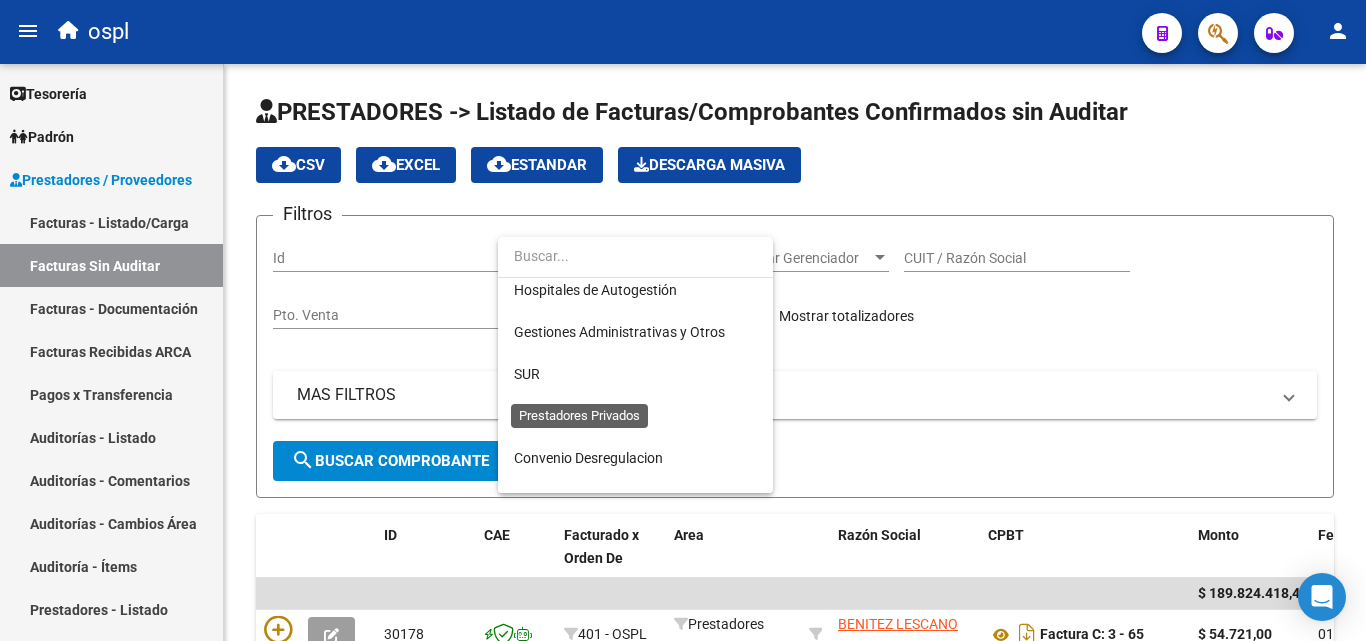 scroll, scrollTop: 290, scrollLeft: 0, axis: vertical 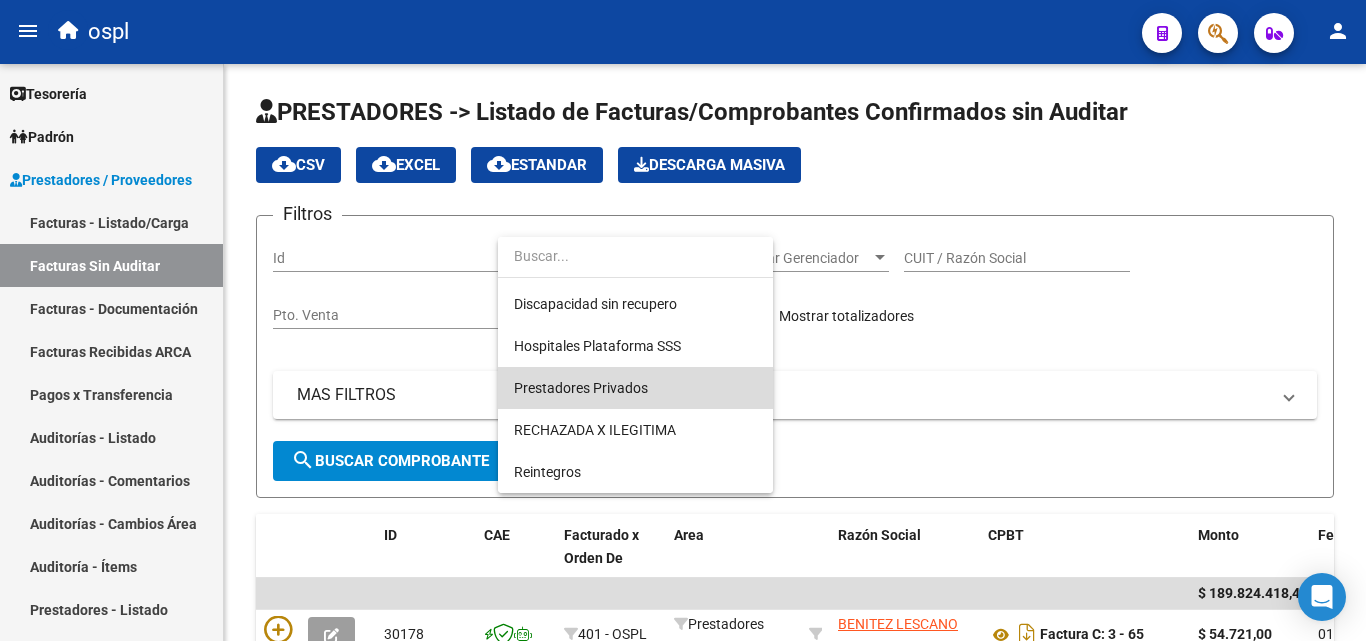 click on "Prestadores Privados" at bounding box center (635, 388) 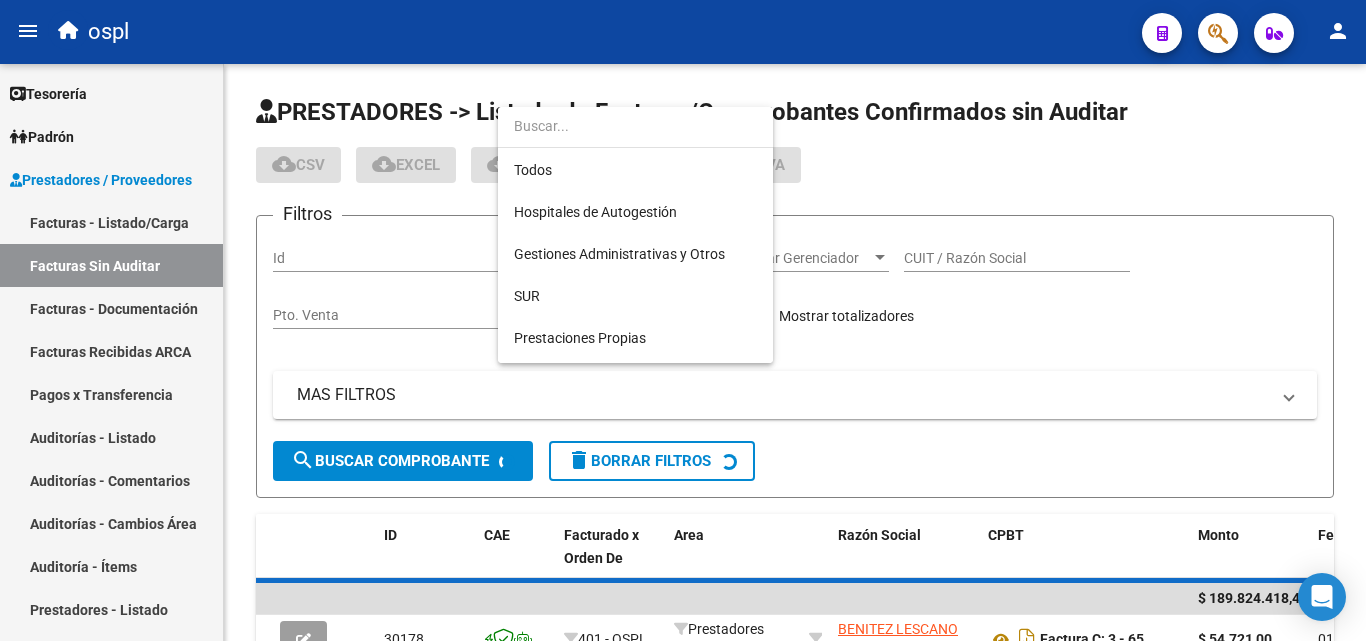 scroll, scrollTop: 290, scrollLeft: 0, axis: vertical 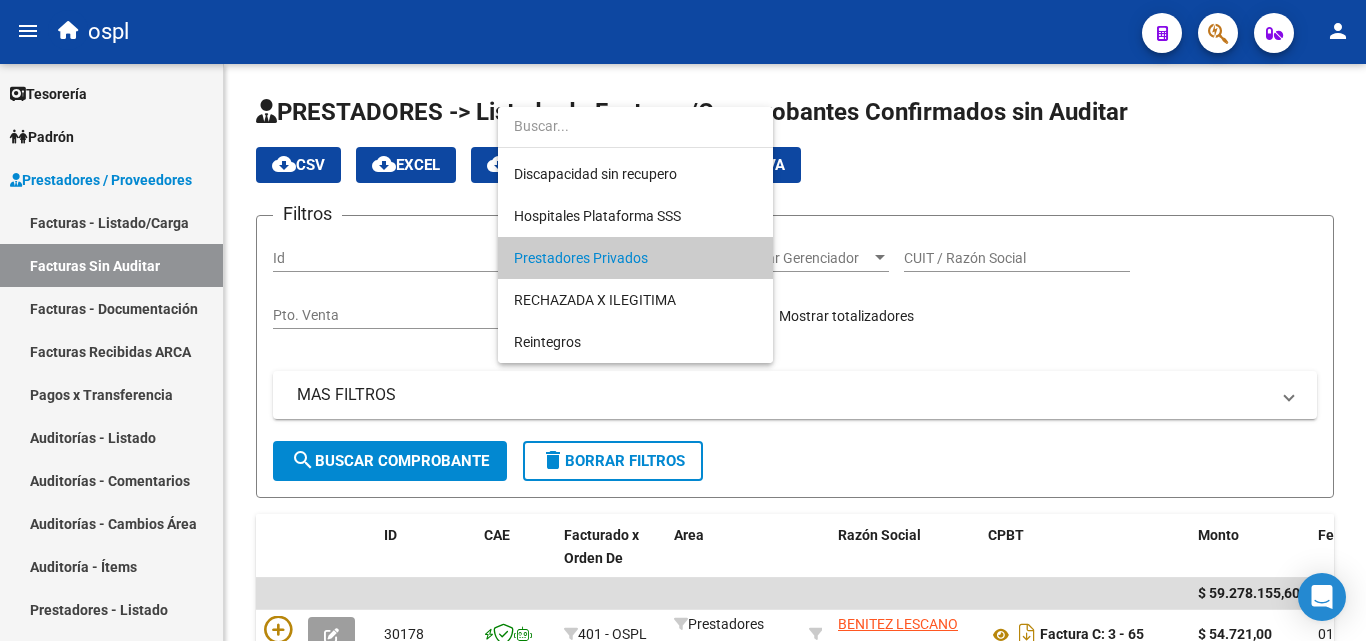 click at bounding box center [683, 320] 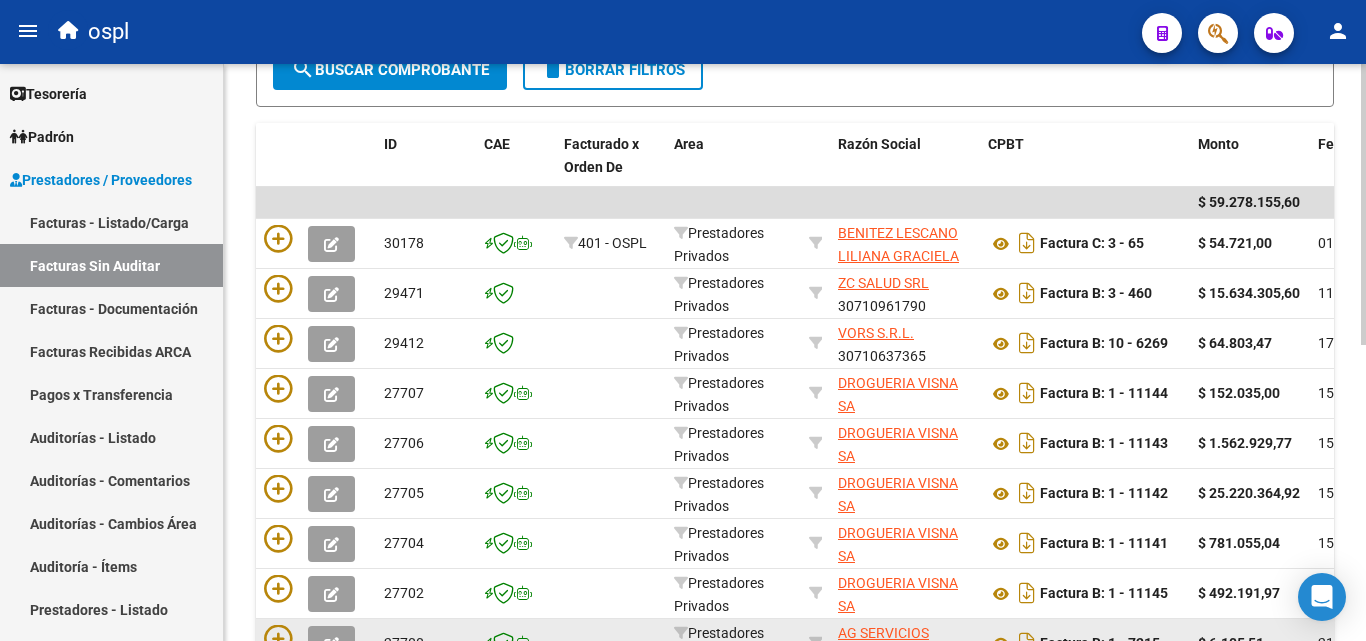 scroll, scrollTop: 500, scrollLeft: 0, axis: vertical 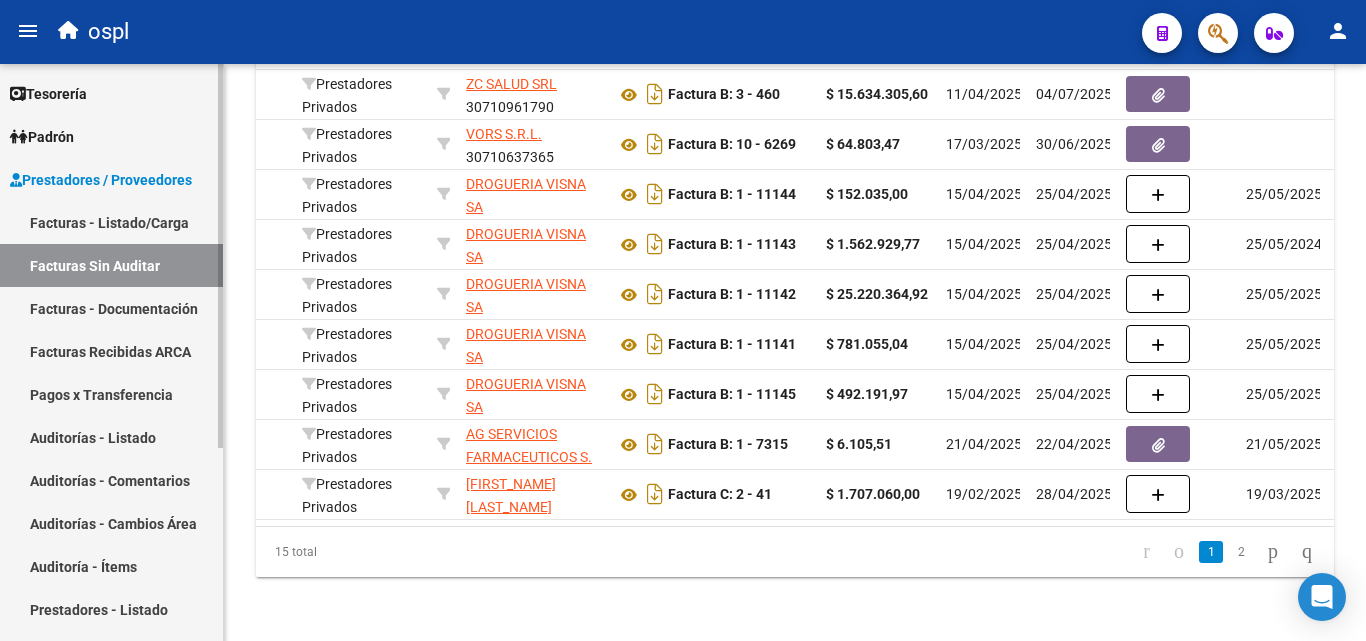 click on "Facturas - Listado/Carga" at bounding box center [111, 222] 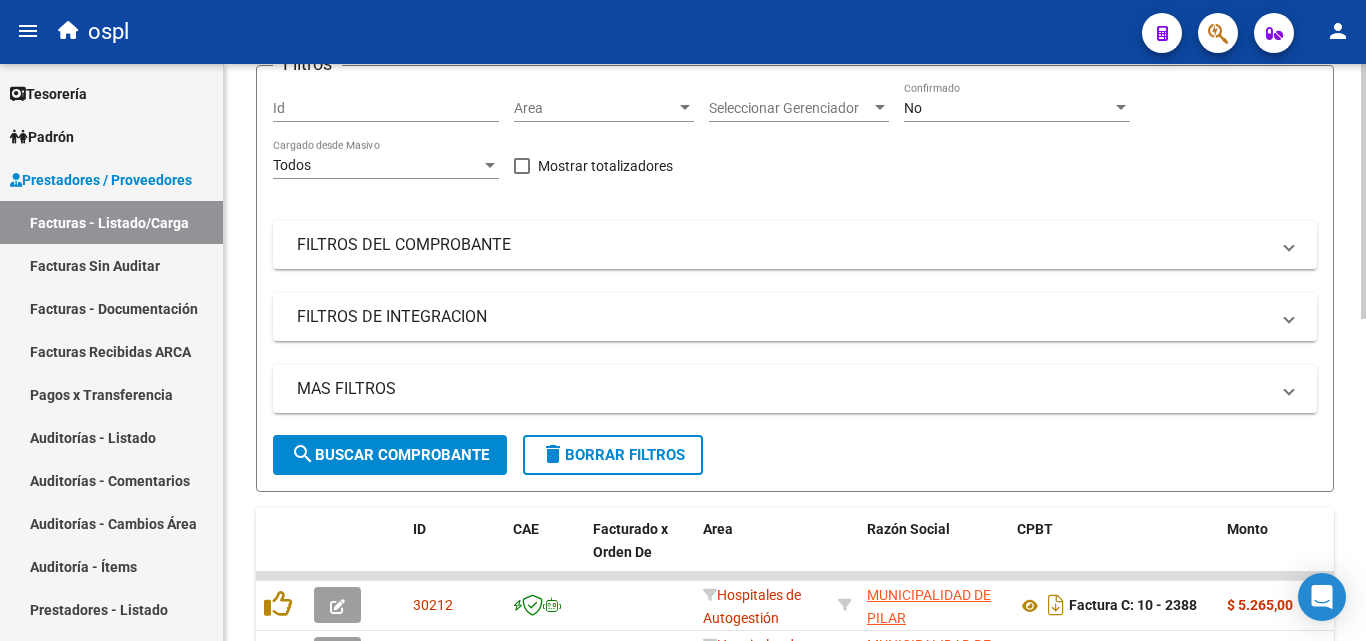 scroll, scrollTop: 101, scrollLeft: 0, axis: vertical 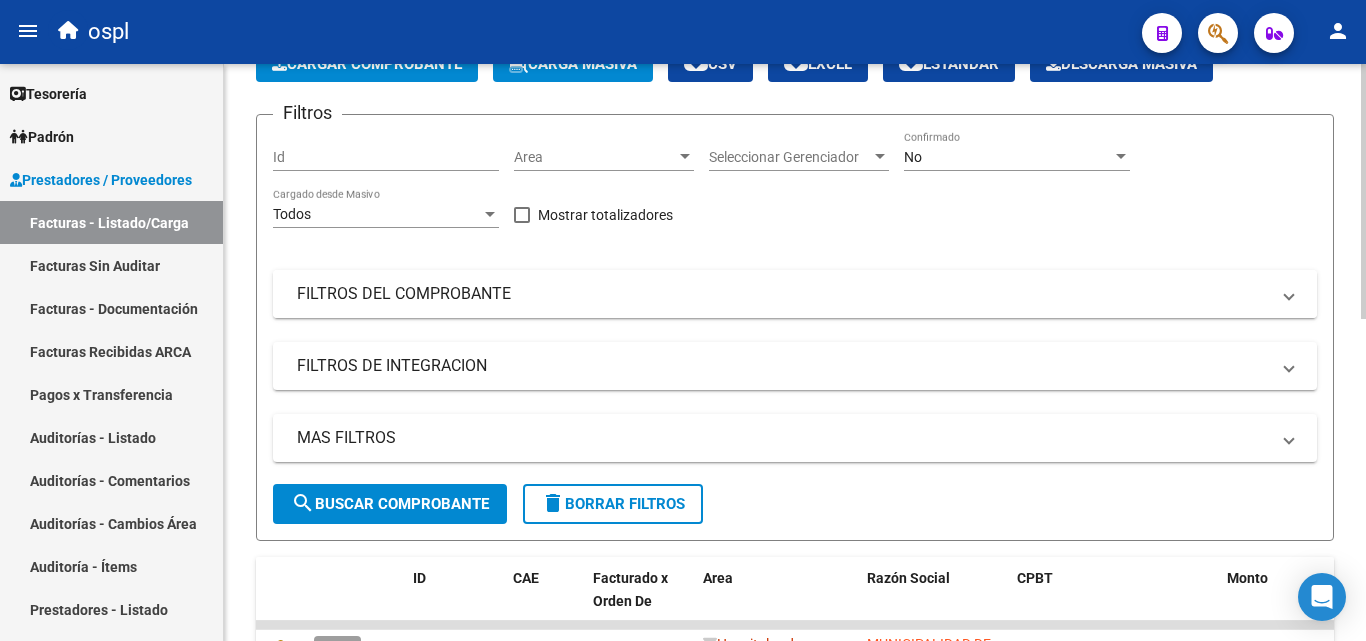 click on "FILTROS DEL COMPROBANTE" at bounding box center (783, 294) 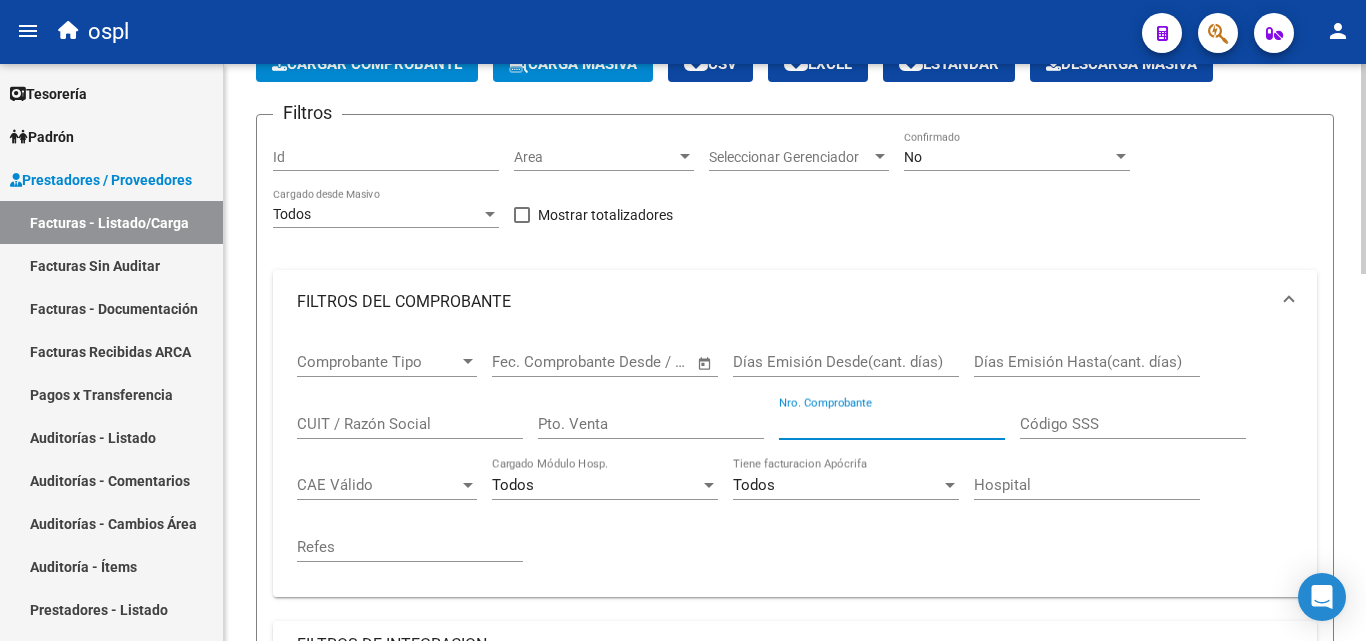click on "Nro. Comprobante" at bounding box center (892, 424) 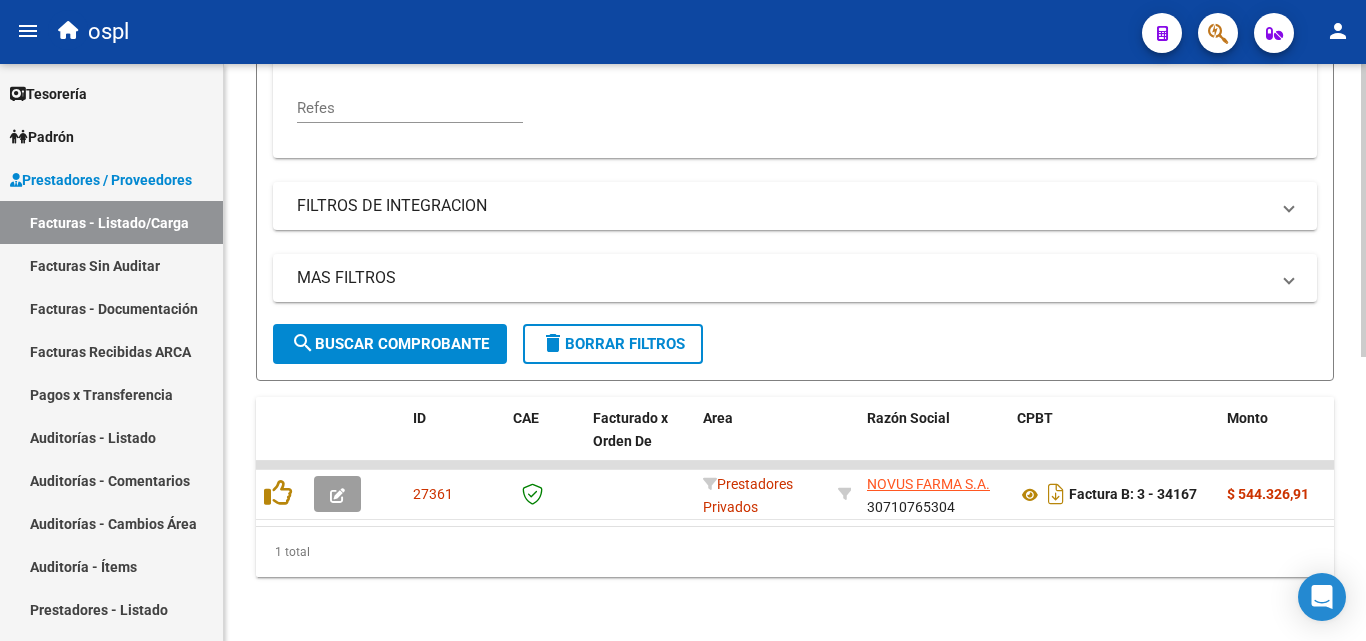 scroll, scrollTop: 558, scrollLeft: 0, axis: vertical 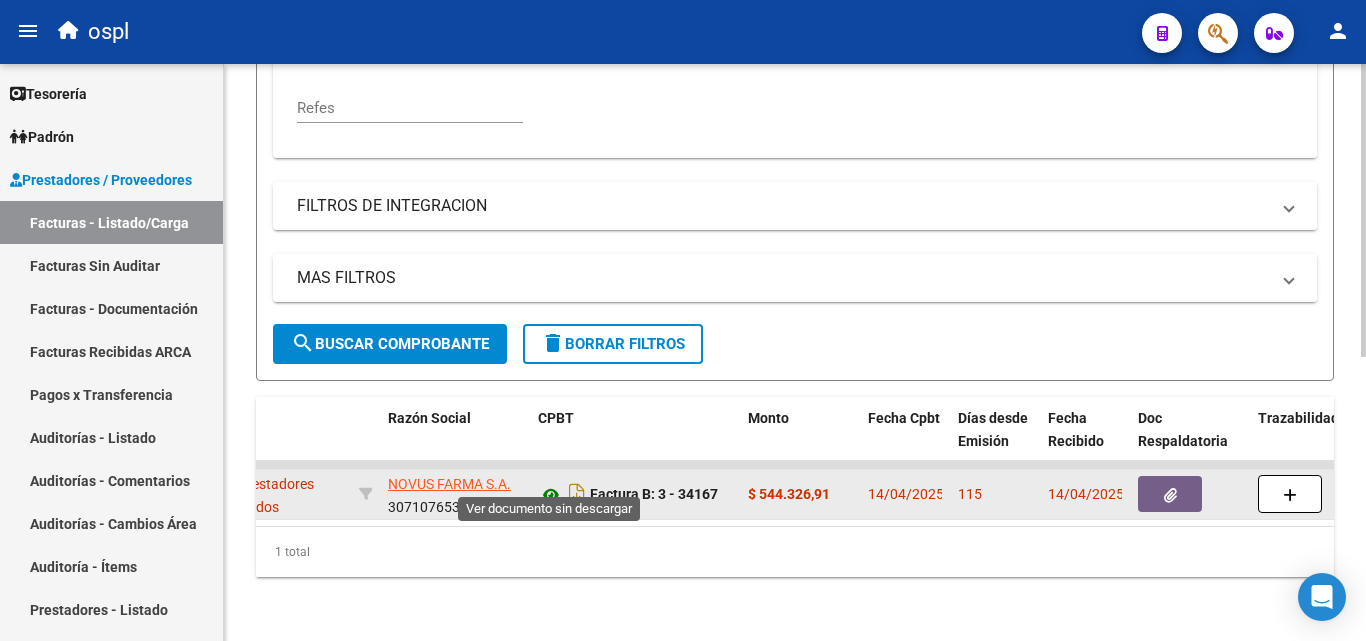 click 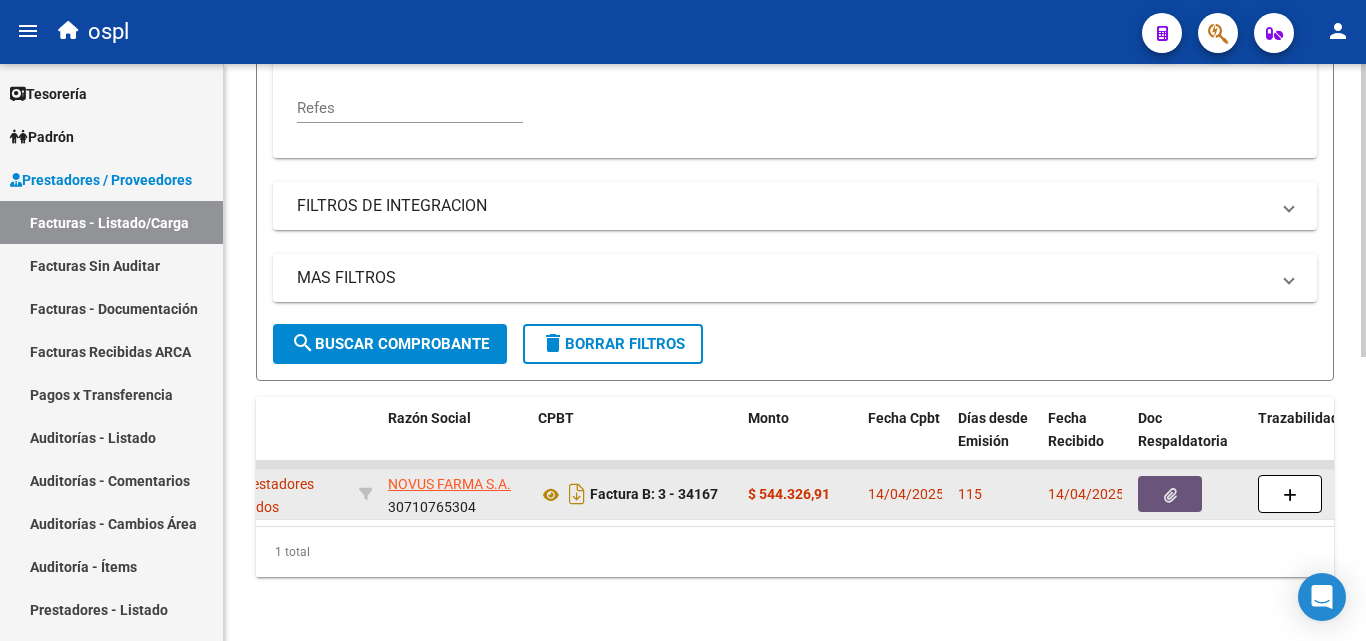 click 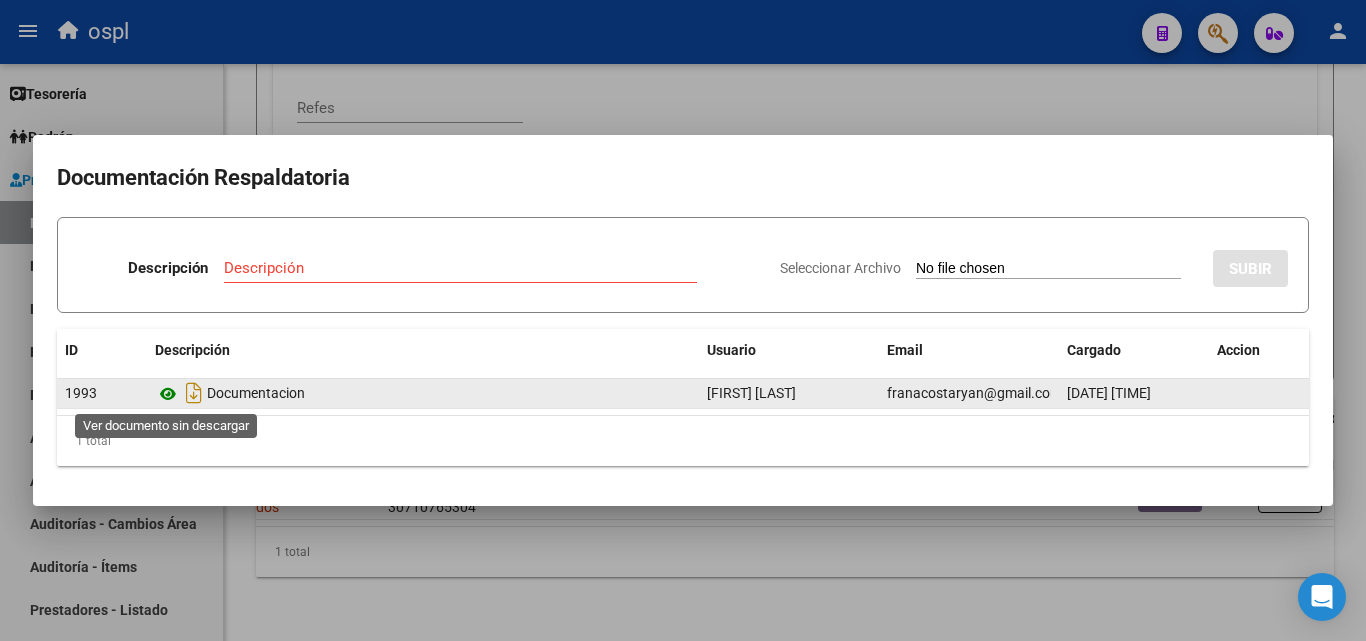 click 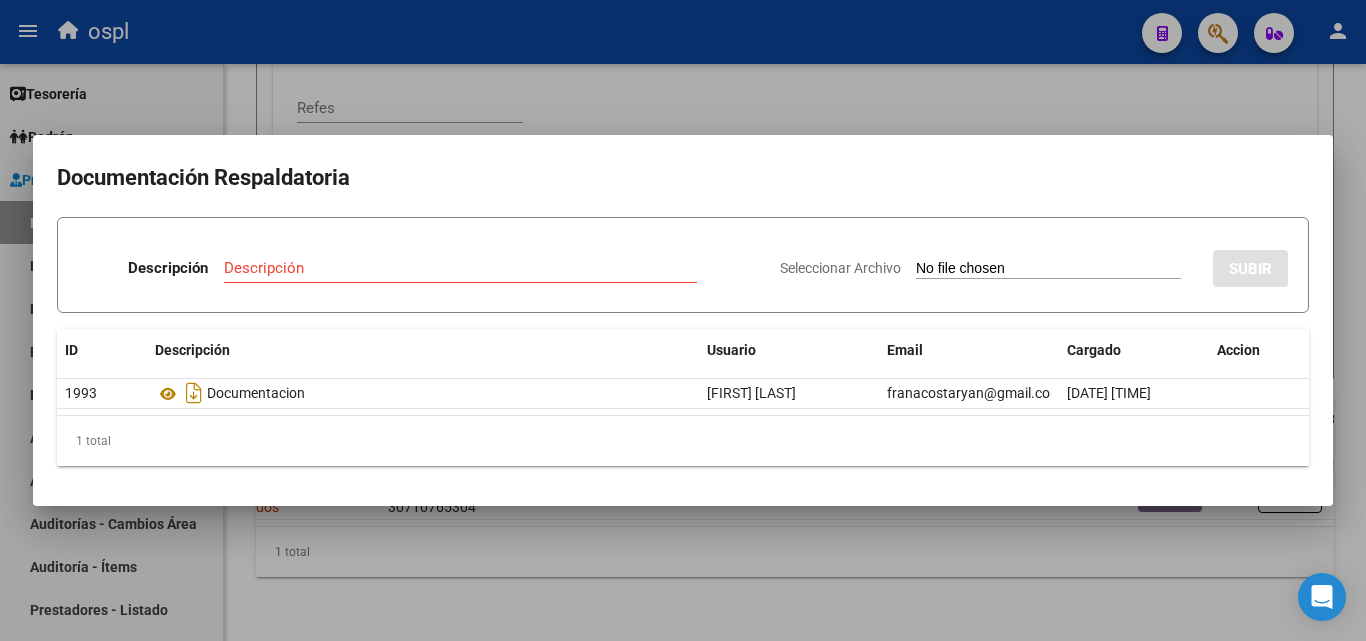 click on "Documentación Respaldatoria Descripción Descripción Seleccionar Archivo SUBIR ID Descripción Usuario Email Cargado Accion 1993  Documentacion  Francisco Acosta Ryan franacostaryan@example.com 14/04/2025 14:35  1 total   1" at bounding box center [683, 320] 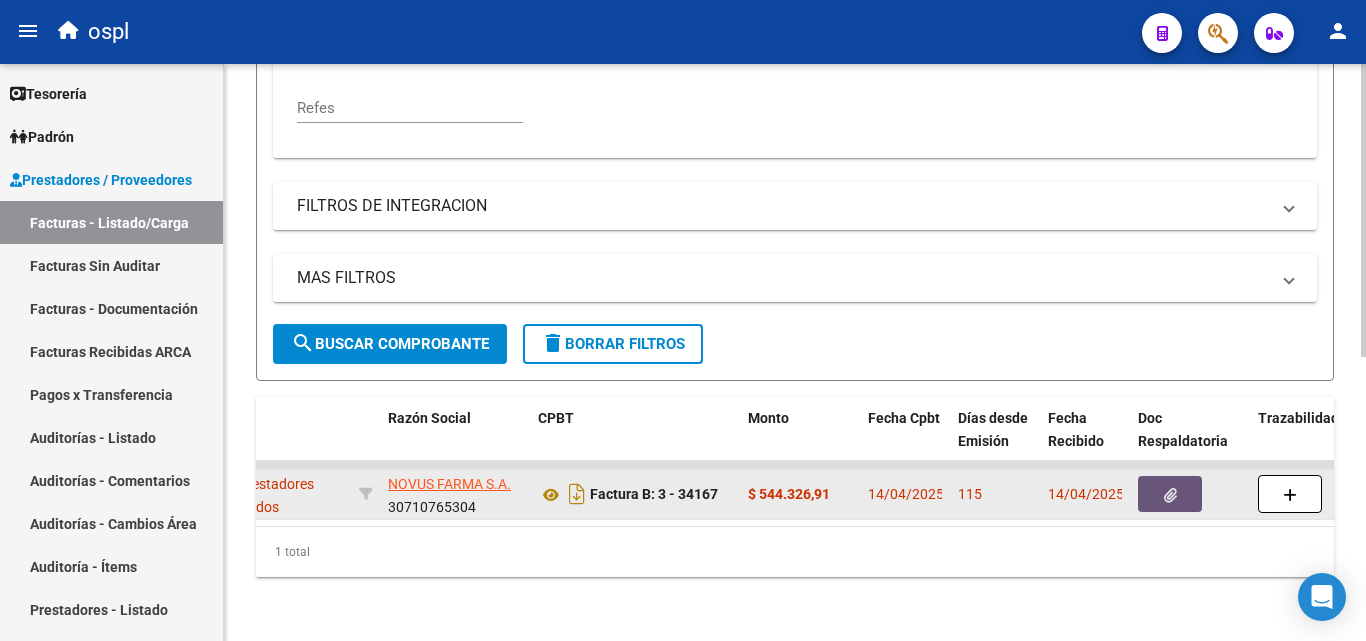 click 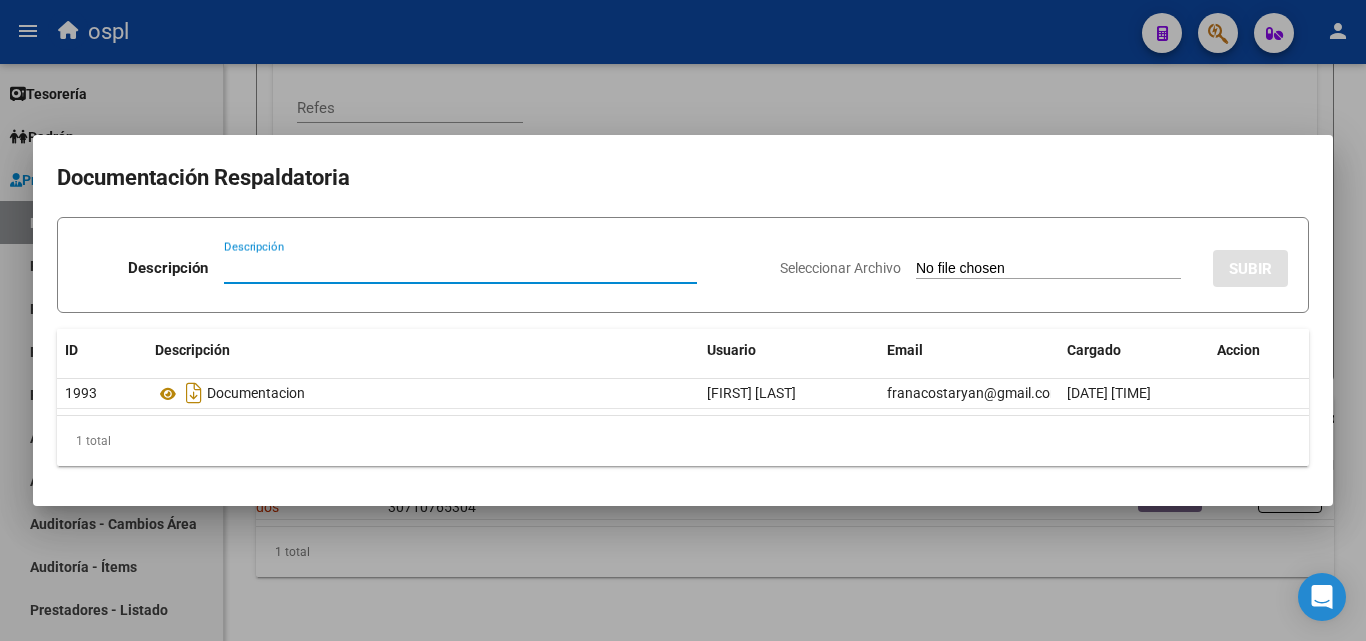 click on "Seleccionar Archivo" at bounding box center [1048, 269] 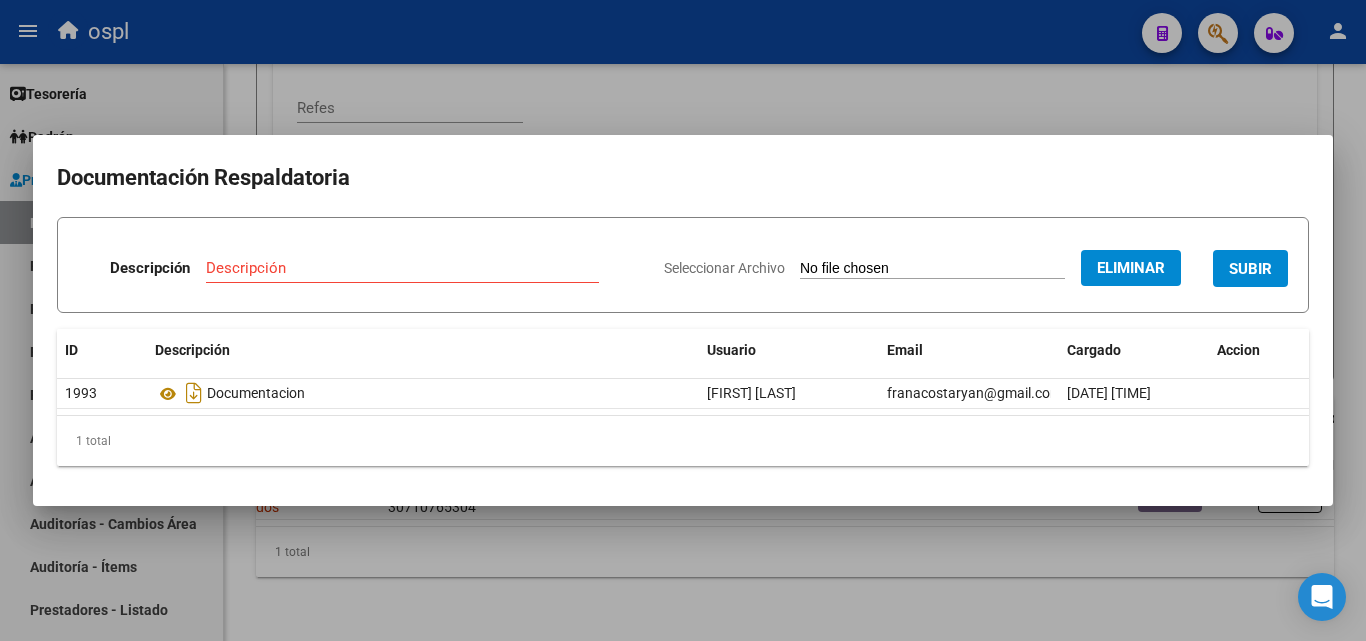 click on "Eliminar" at bounding box center (1131, 268) 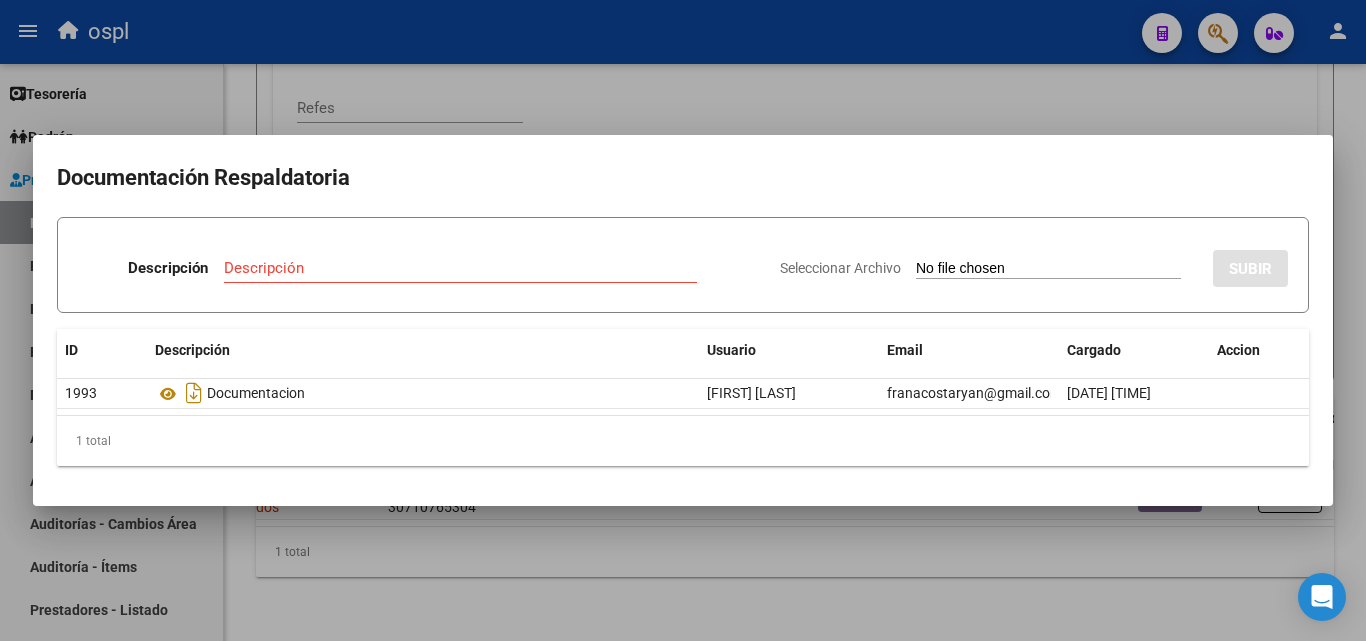 click on "Seleccionar Archivo" at bounding box center [1048, 269] 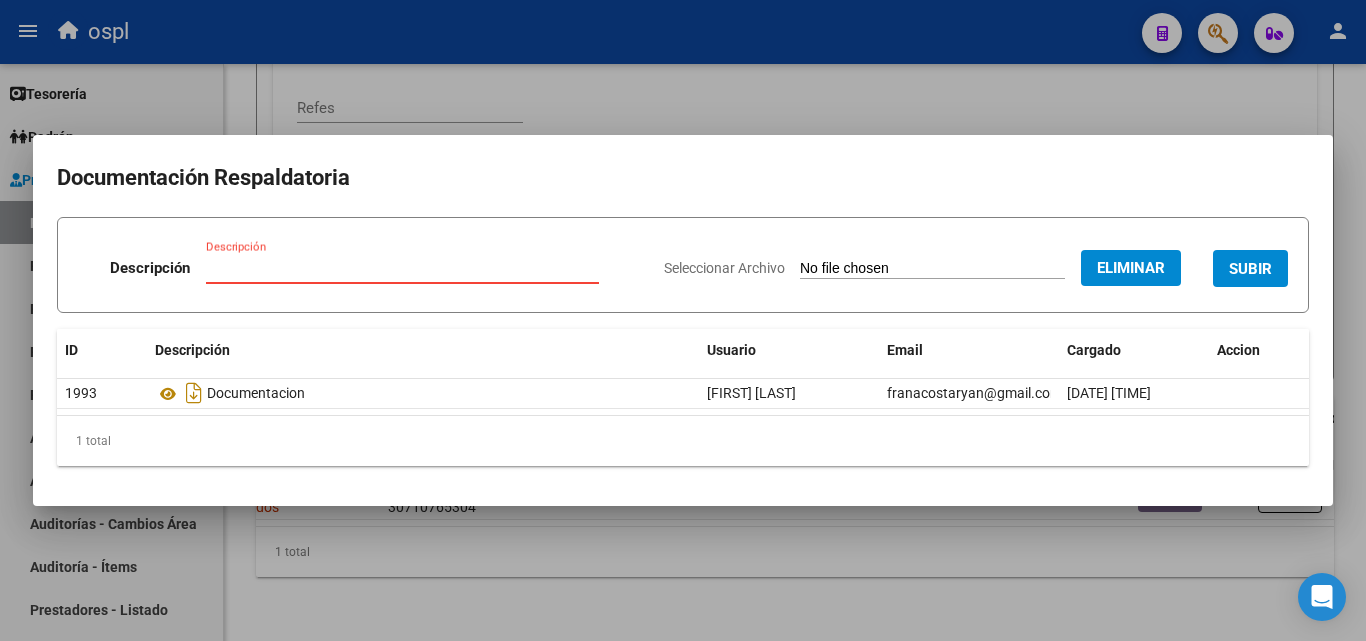 click on "Descripción" at bounding box center (402, 268) 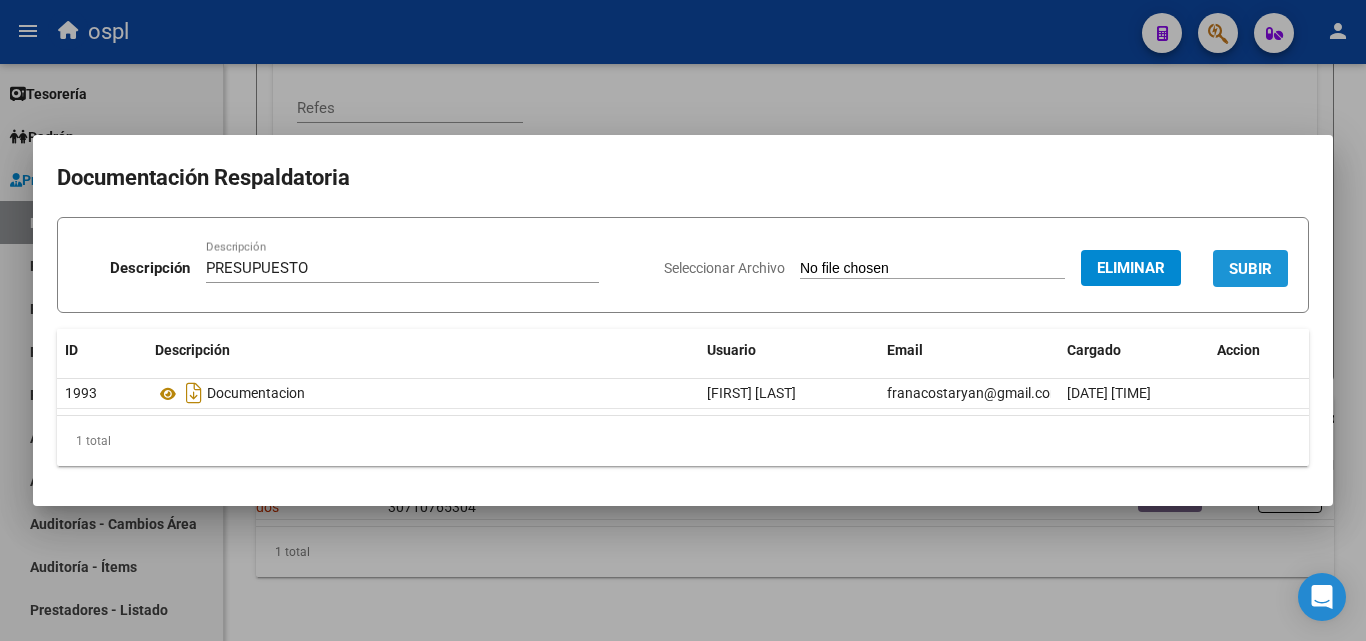 click on "SUBIR" at bounding box center (1250, 269) 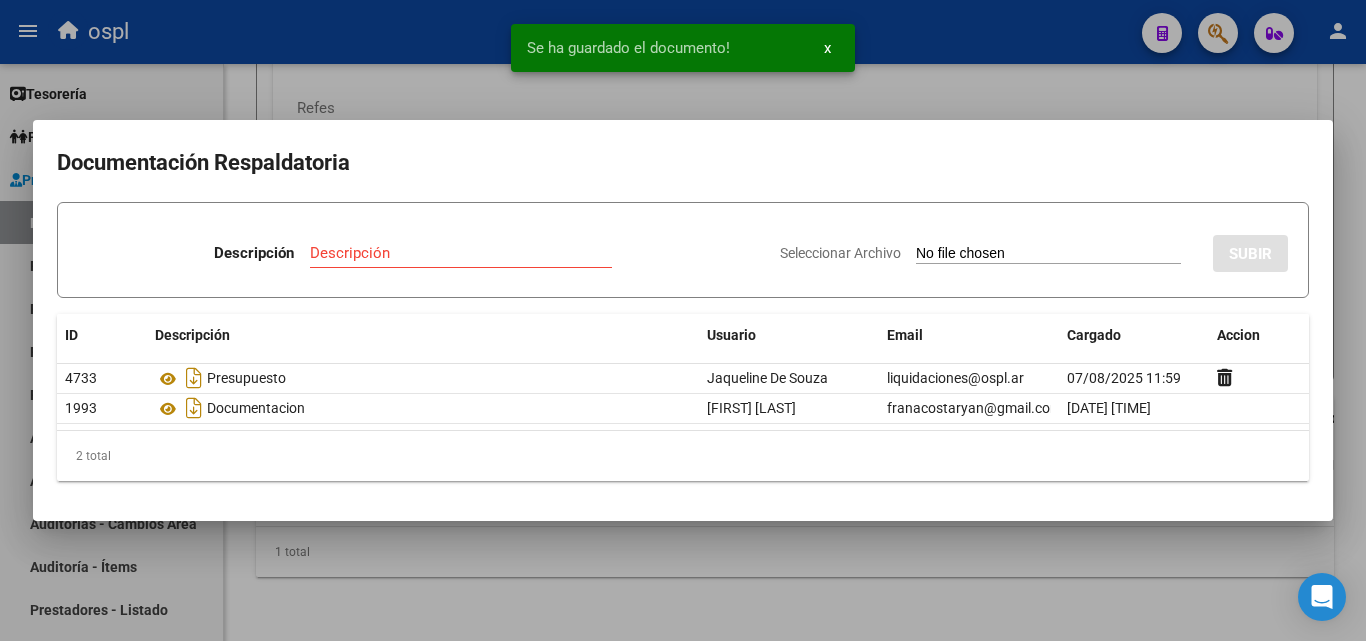 click on "Seleccionar Archivo" at bounding box center [1048, 254] 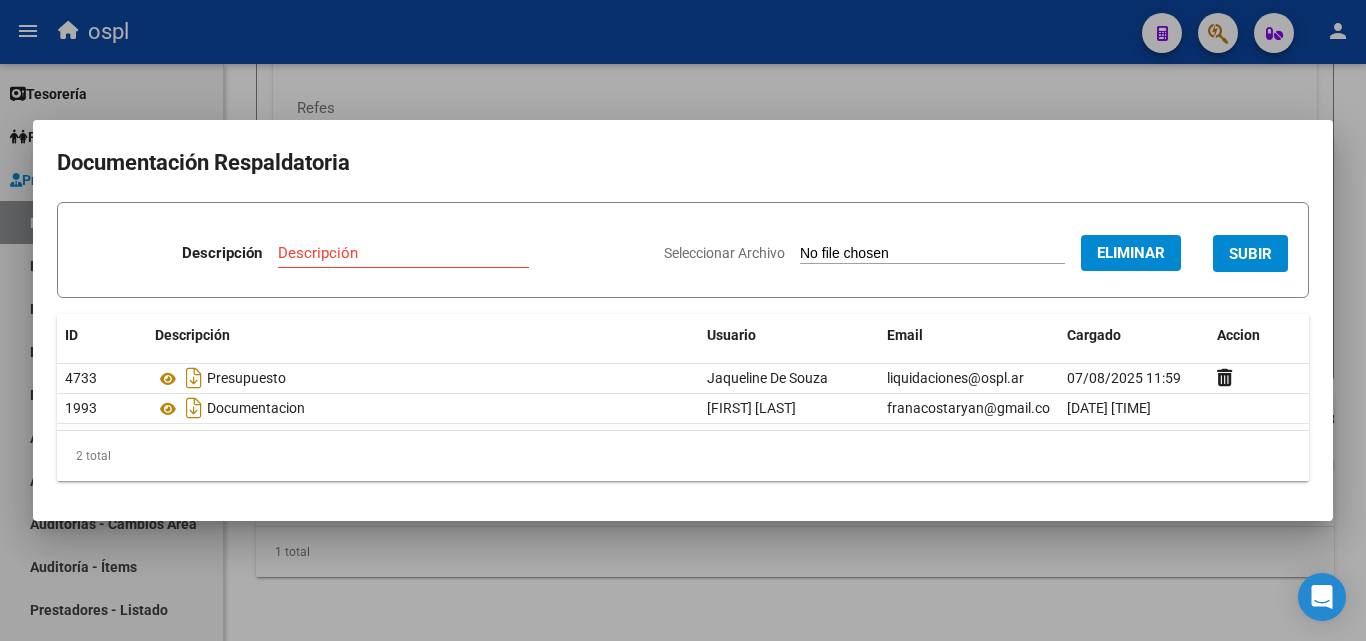 click on "Descripción" at bounding box center [403, 253] 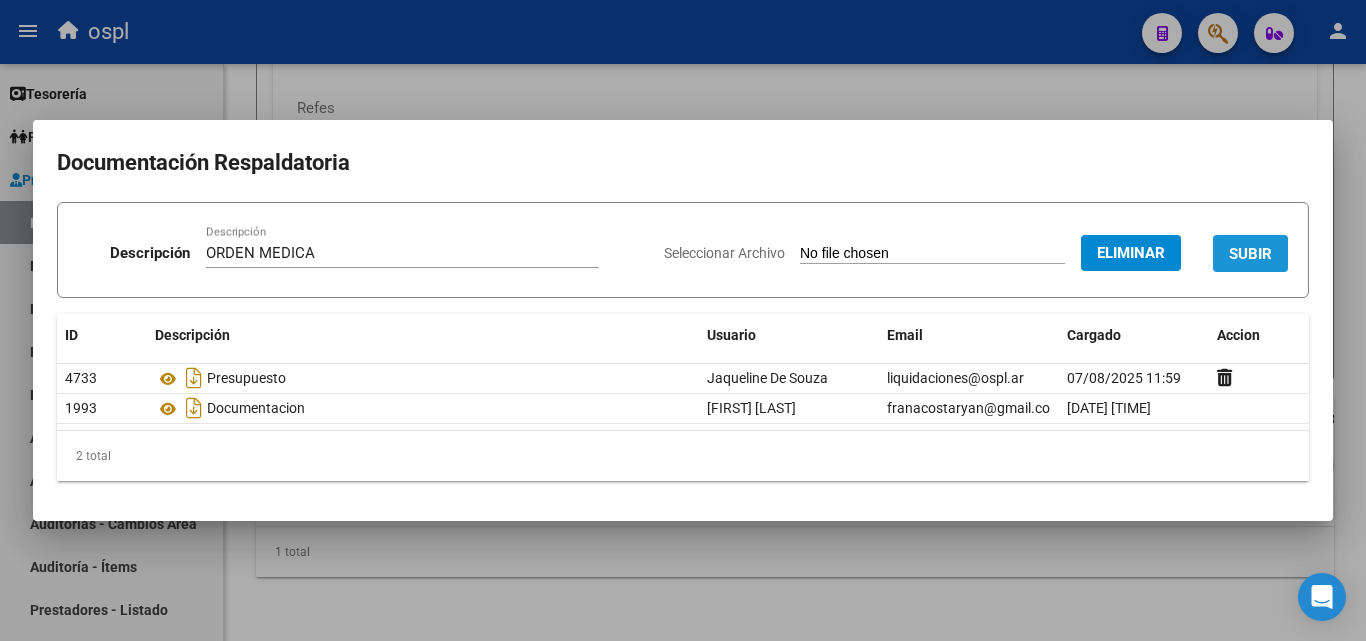 click on "SUBIR" at bounding box center (1250, 254) 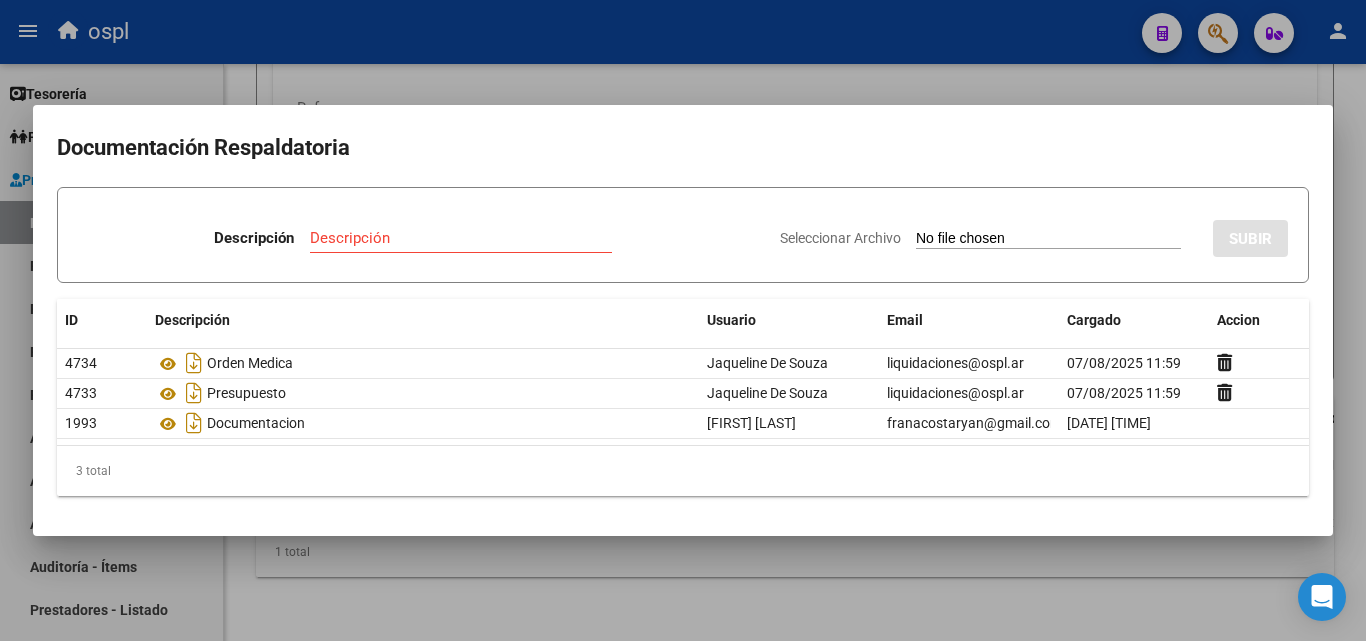click at bounding box center (683, 320) 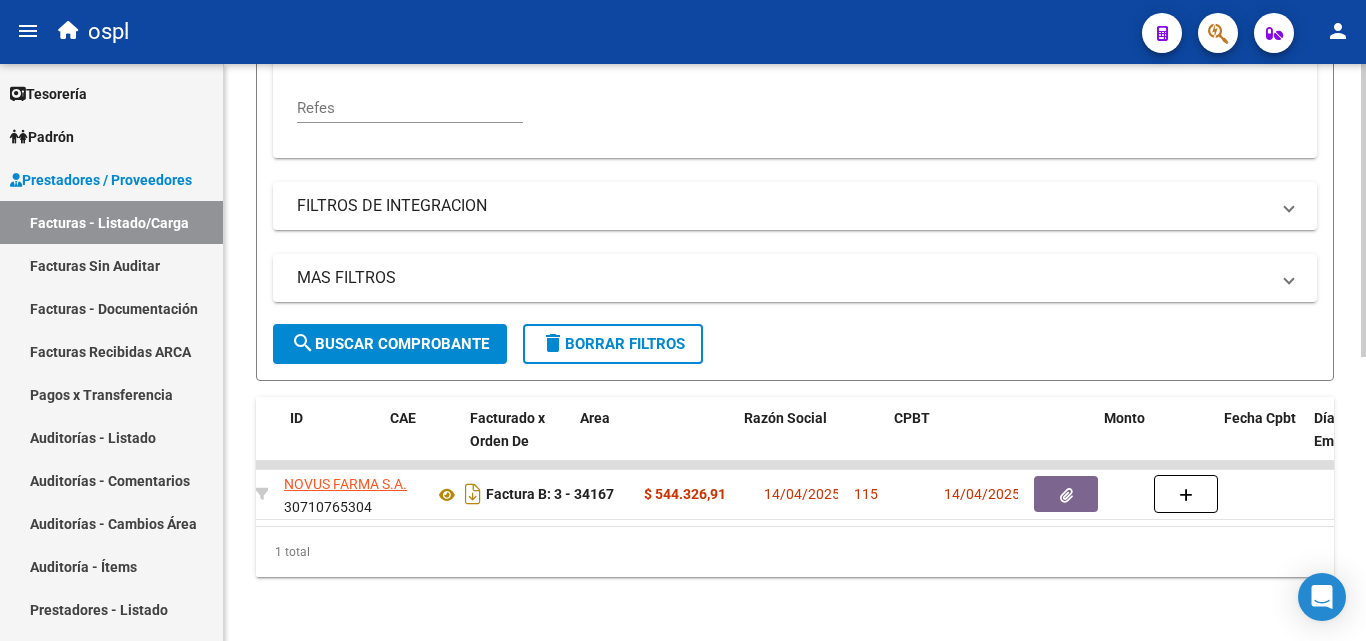 scroll, scrollTop: 0, scrollLeft: 0, axis: both 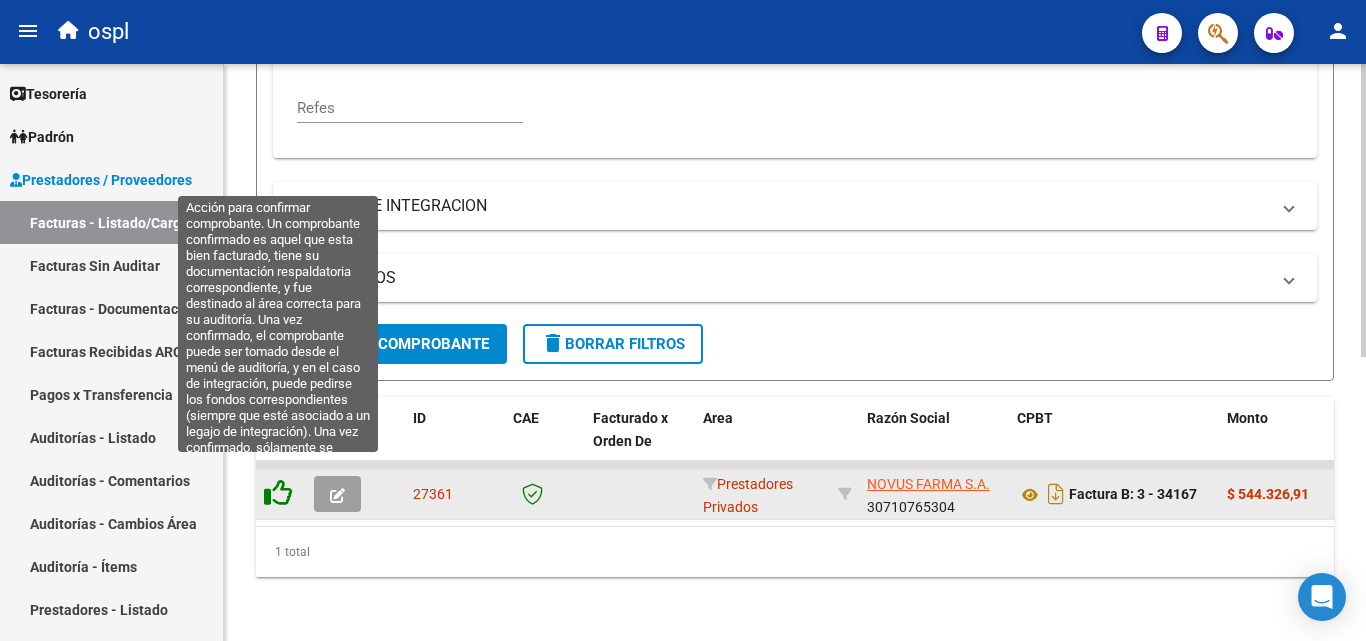 click 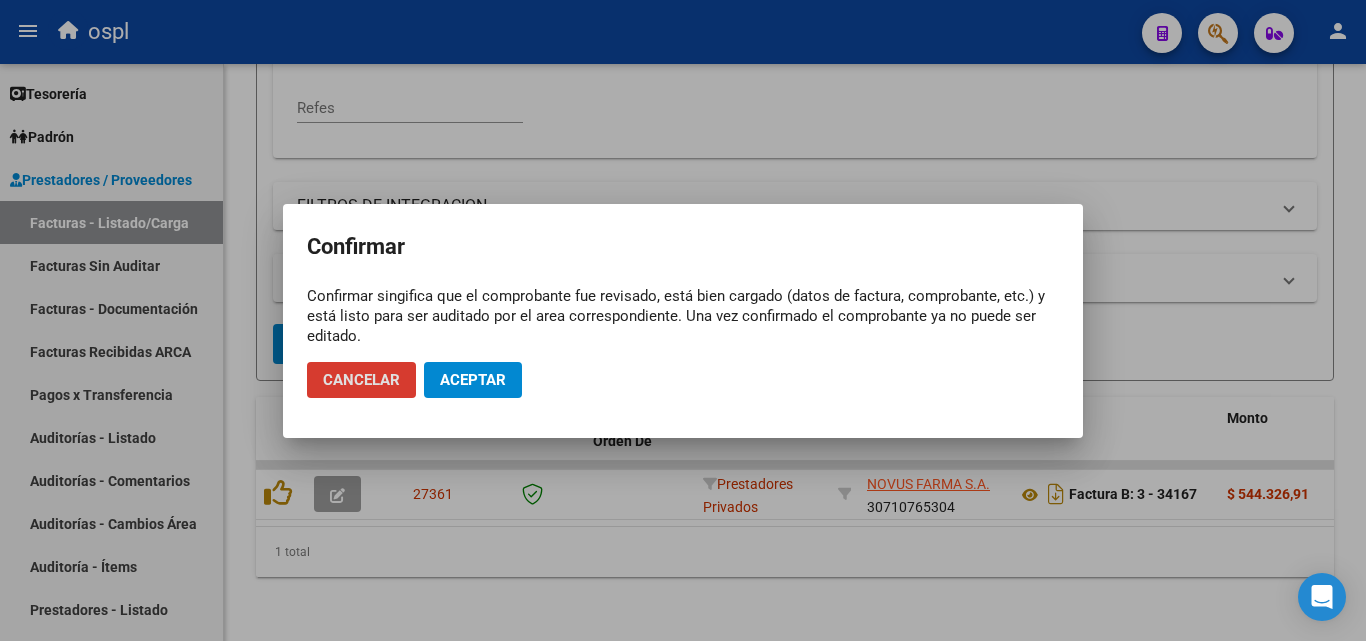 click on "Aceptar" 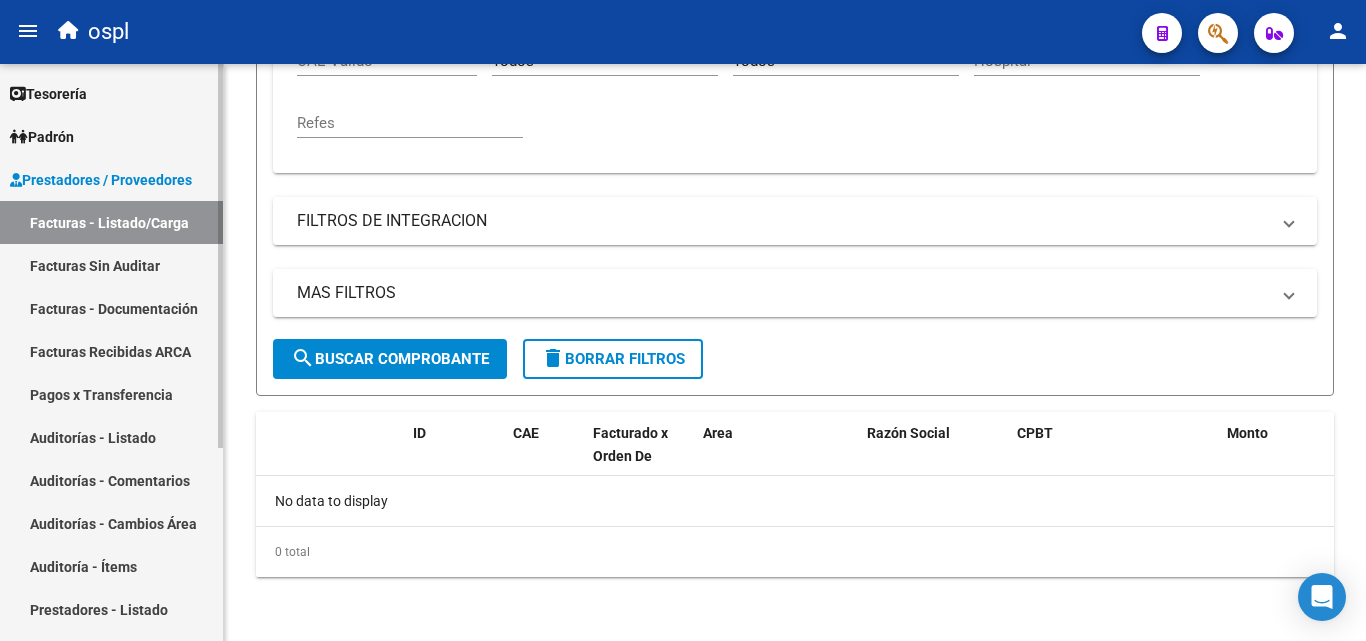 scroll, scrollTop: 525, scrollLeft: 0, axis: vertical 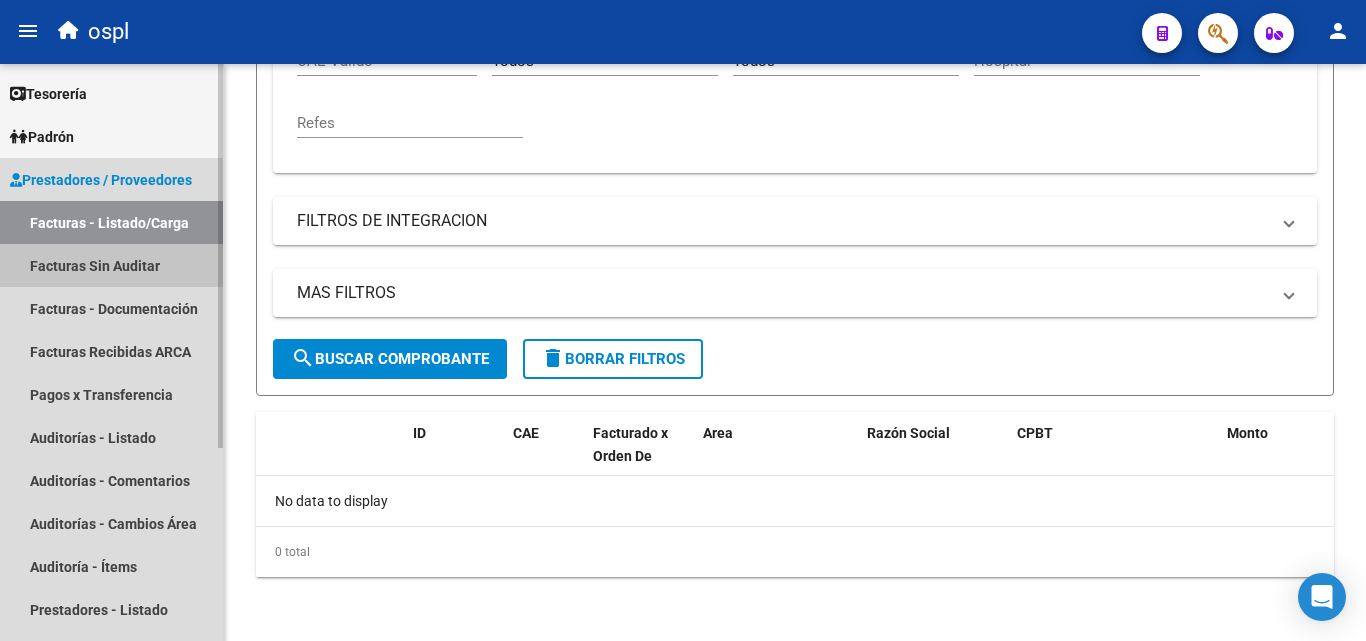 click on "Facturas Sin Auditar" at bounding box center (111, 265) 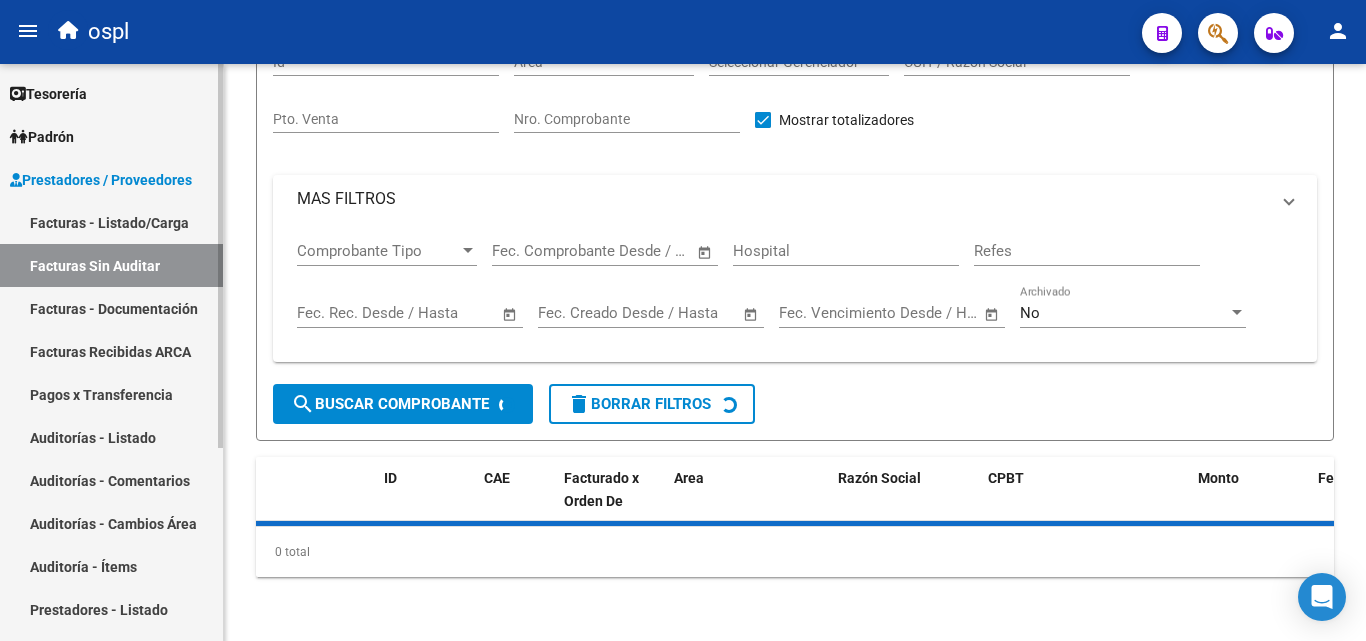 scroll, scrollTop: 0, scrollLeft: 0, axis: both 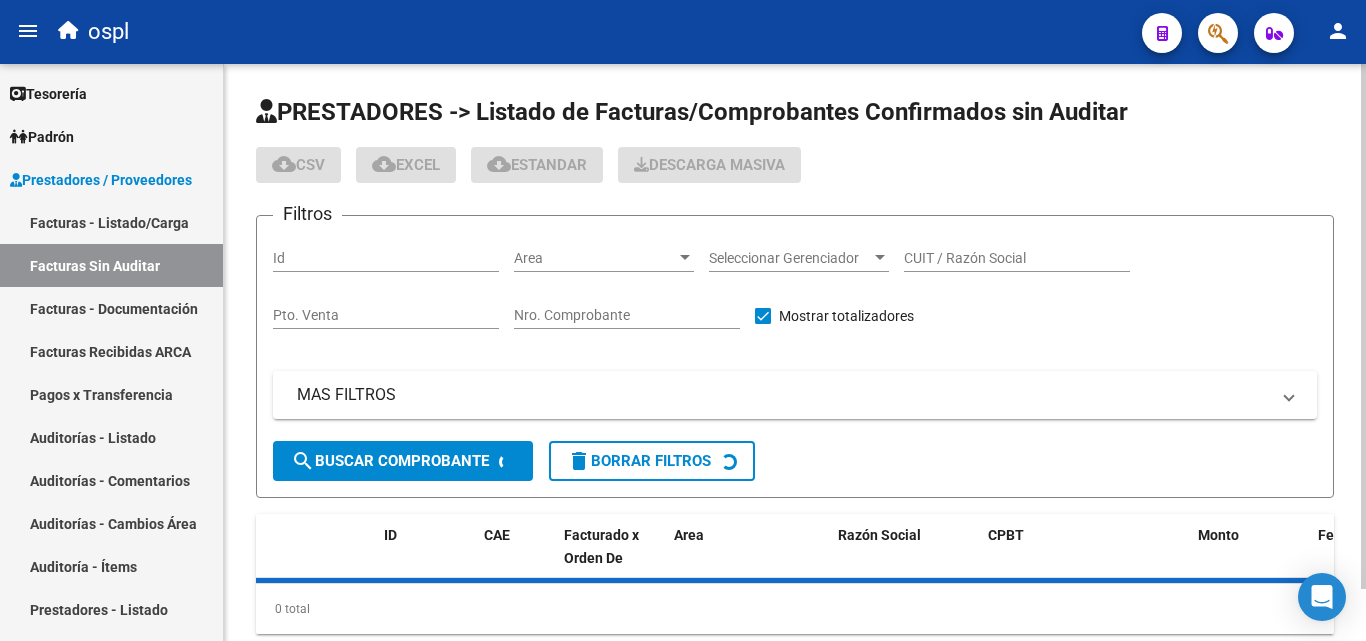 click on "Nro. Comprobante" 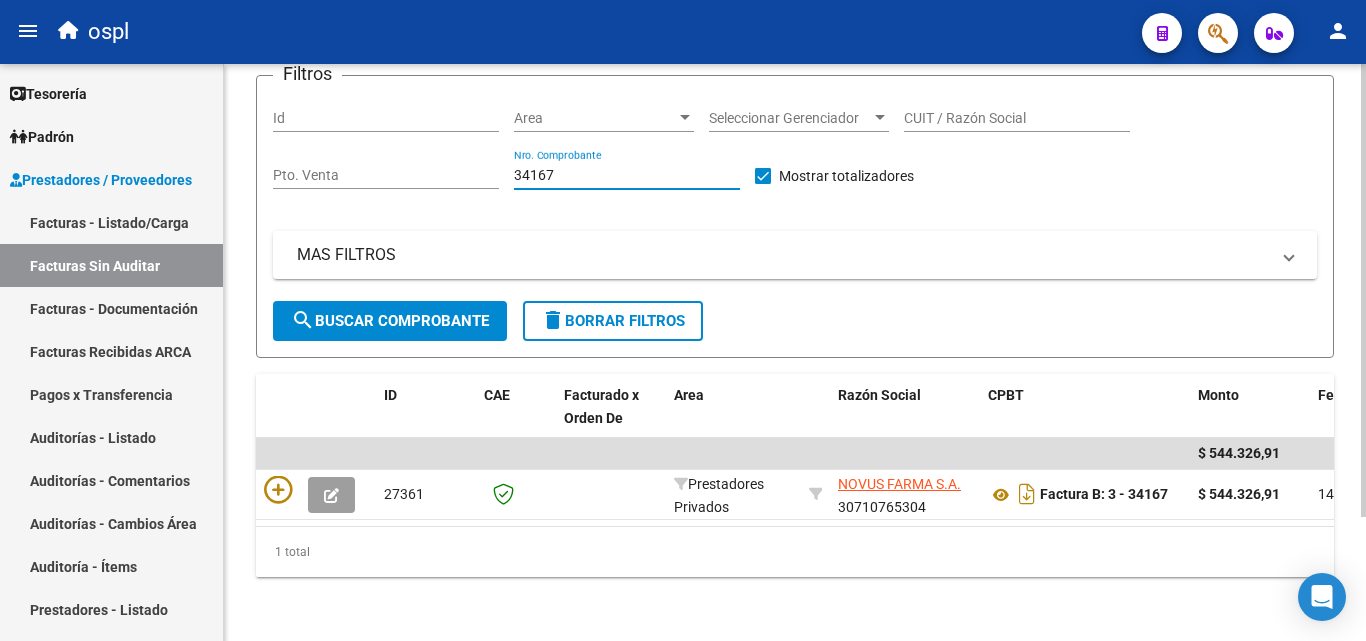 scroll, scrollTop: 158, scrollLeft: 0, axis: vertical 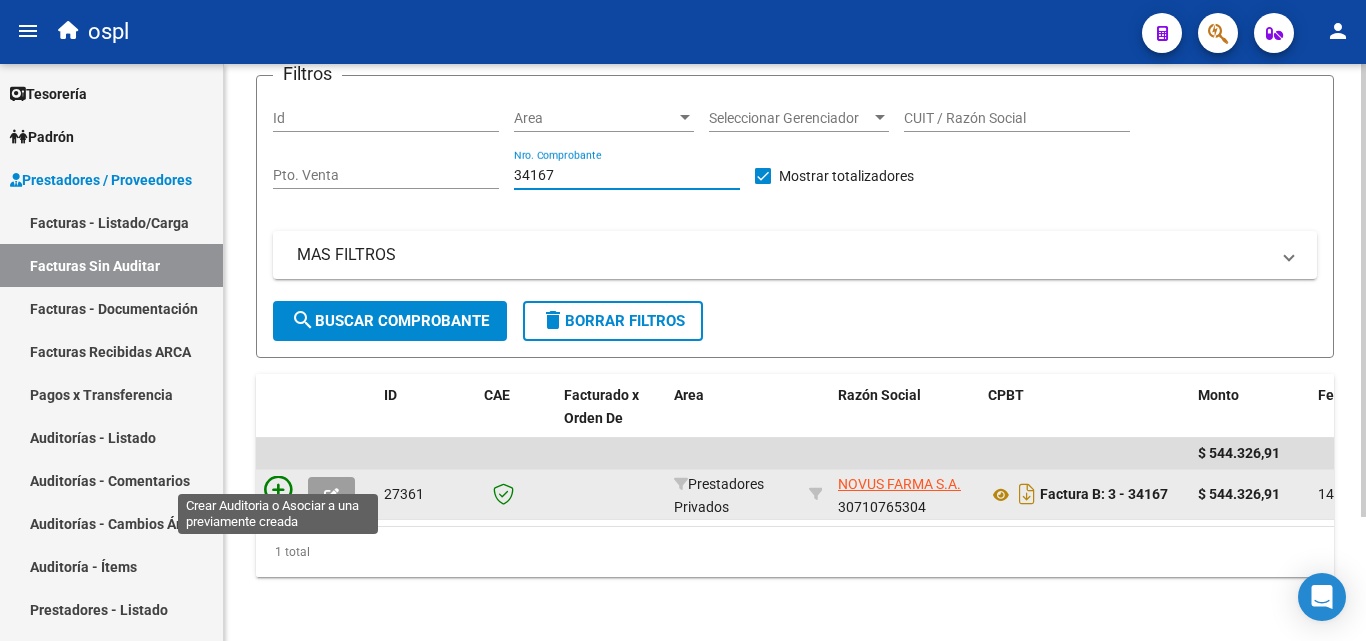 click 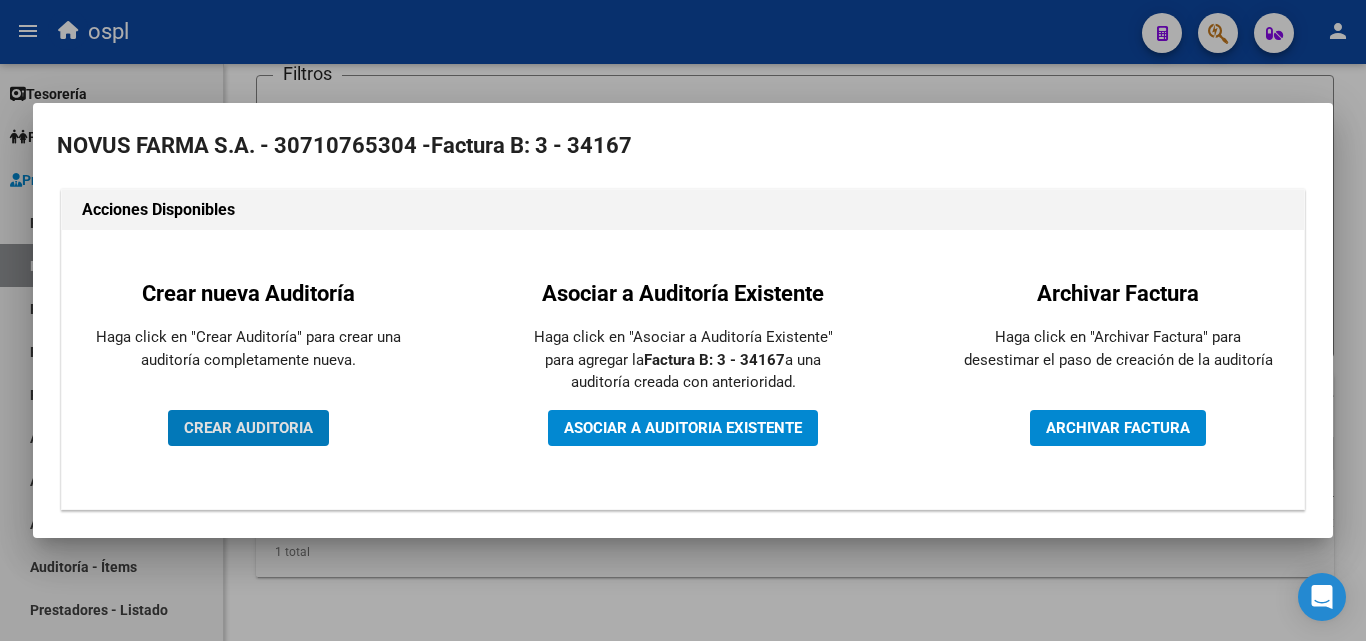 click on "CREAR AUDITORIA" at bounding box center [248, 428] 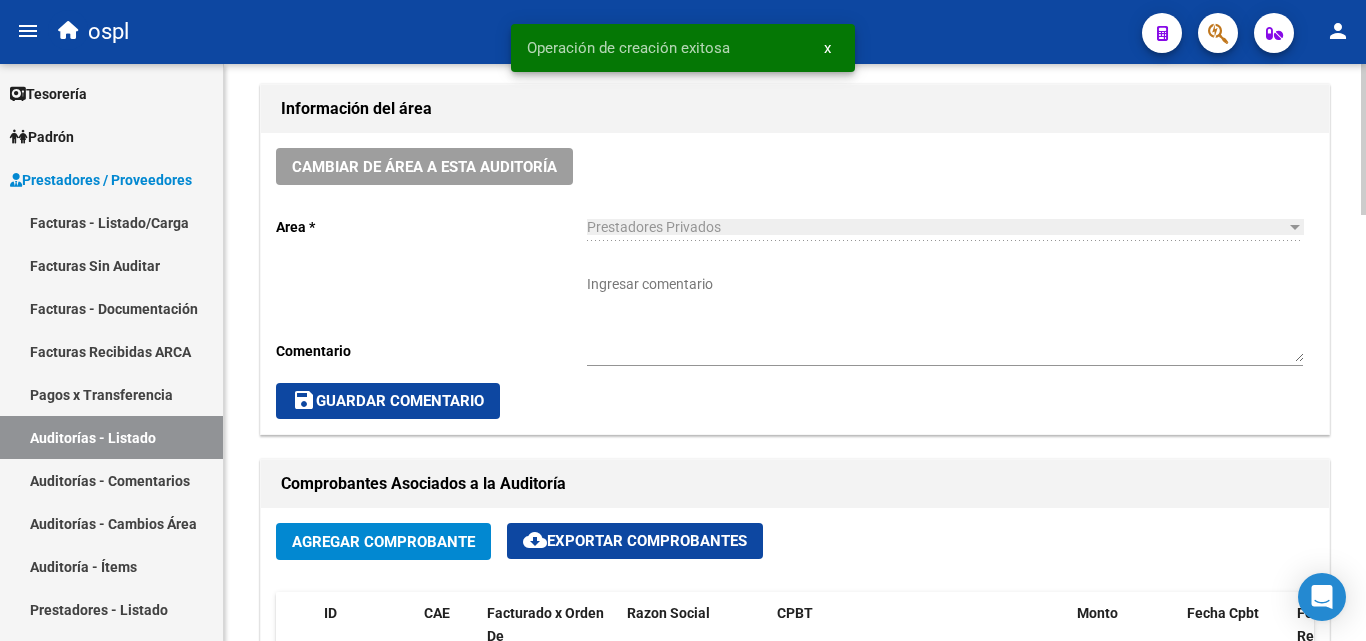 scroll, scrollTop: 600, scrollLeft: 0, axis: vertical 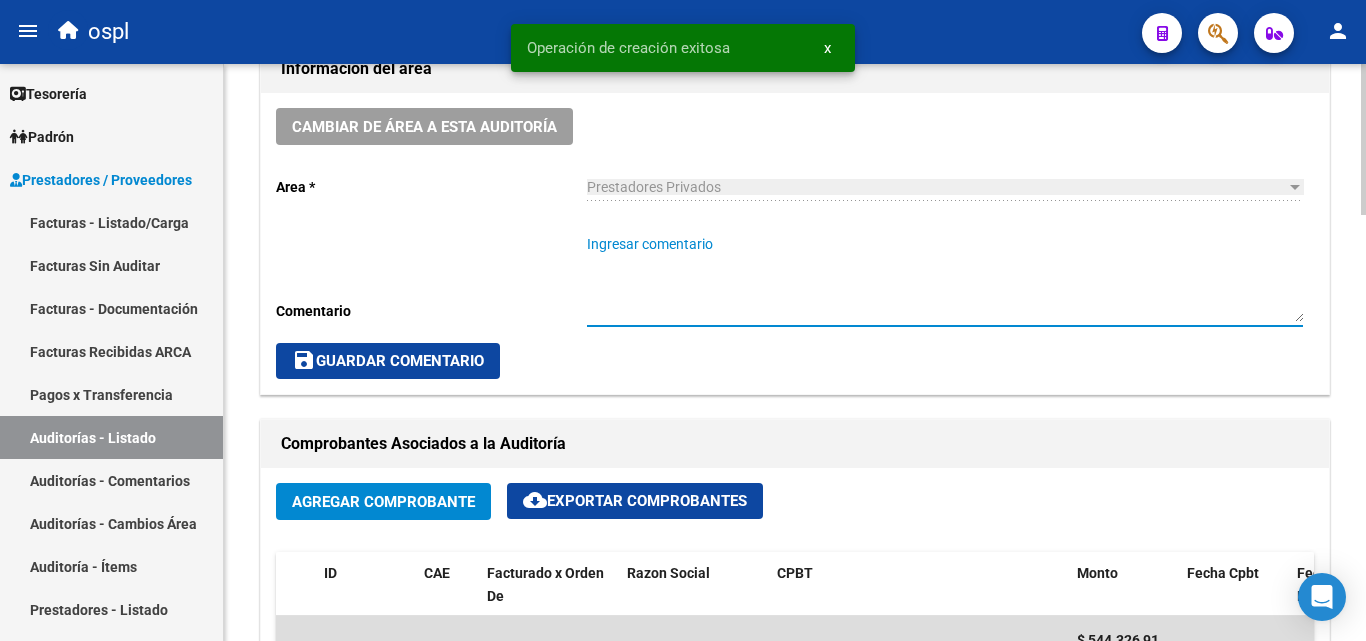 click on "Ingresar comentario" at bounding box center [945, 278] 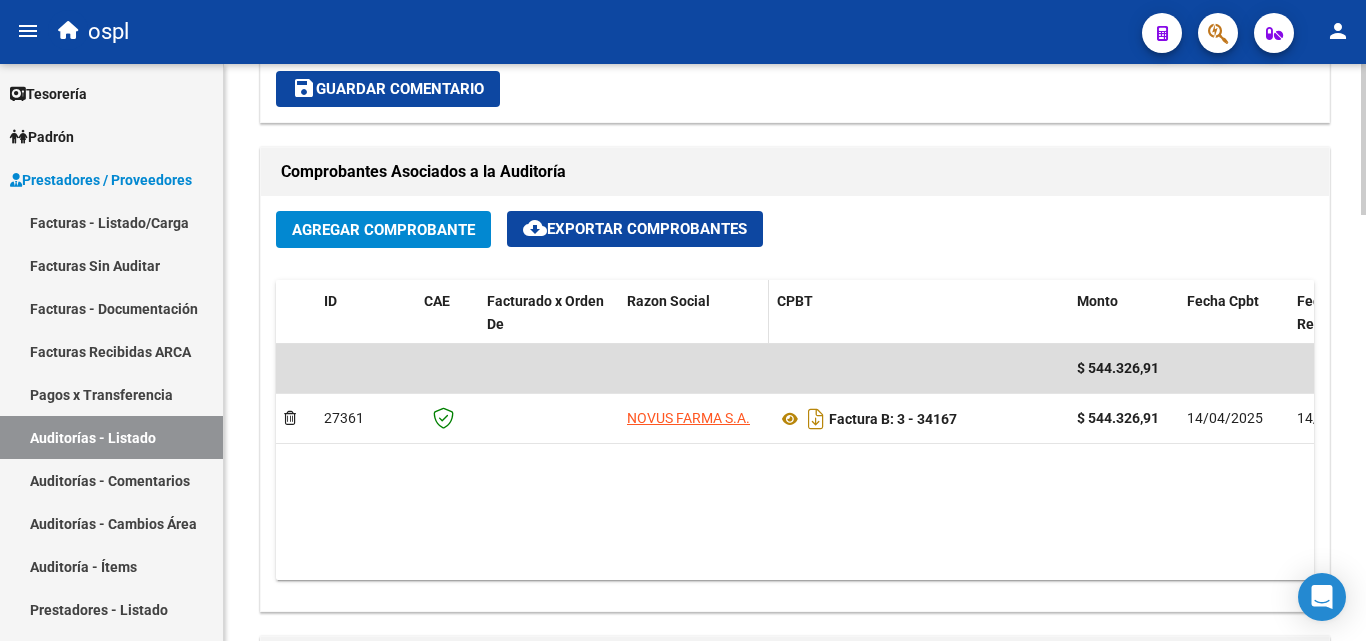 scroll, scrollTop: 900, scrollLeft: 0, axis: vertical 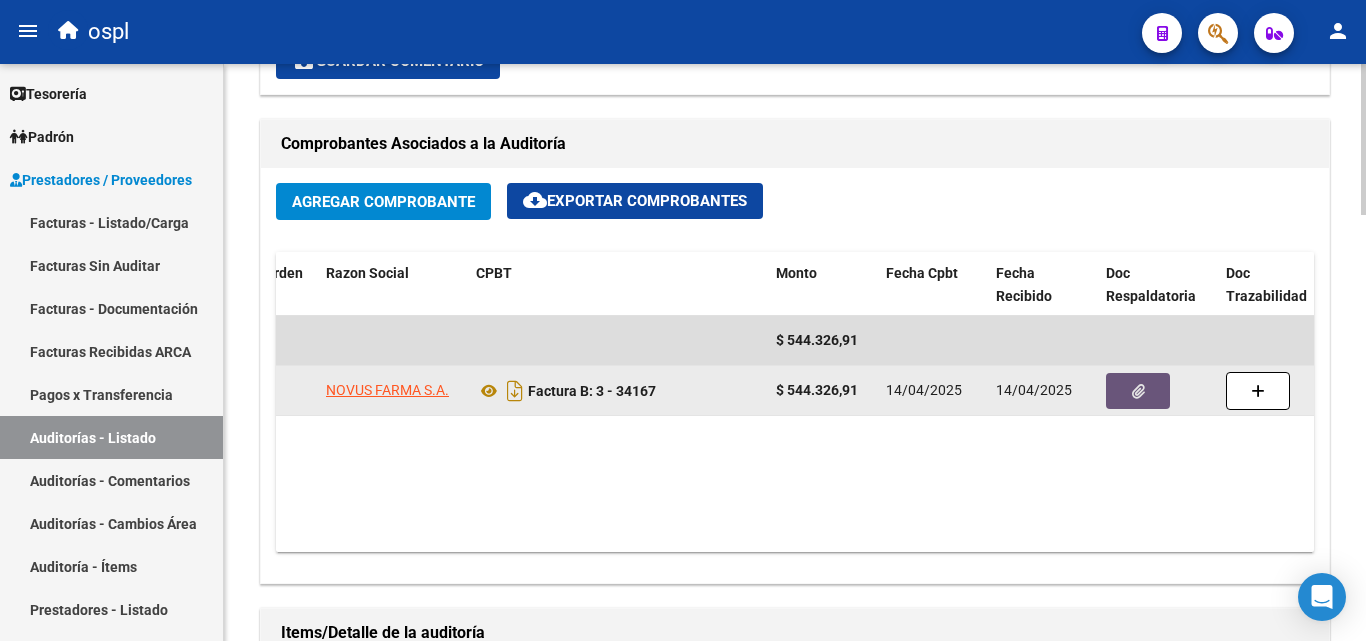 click 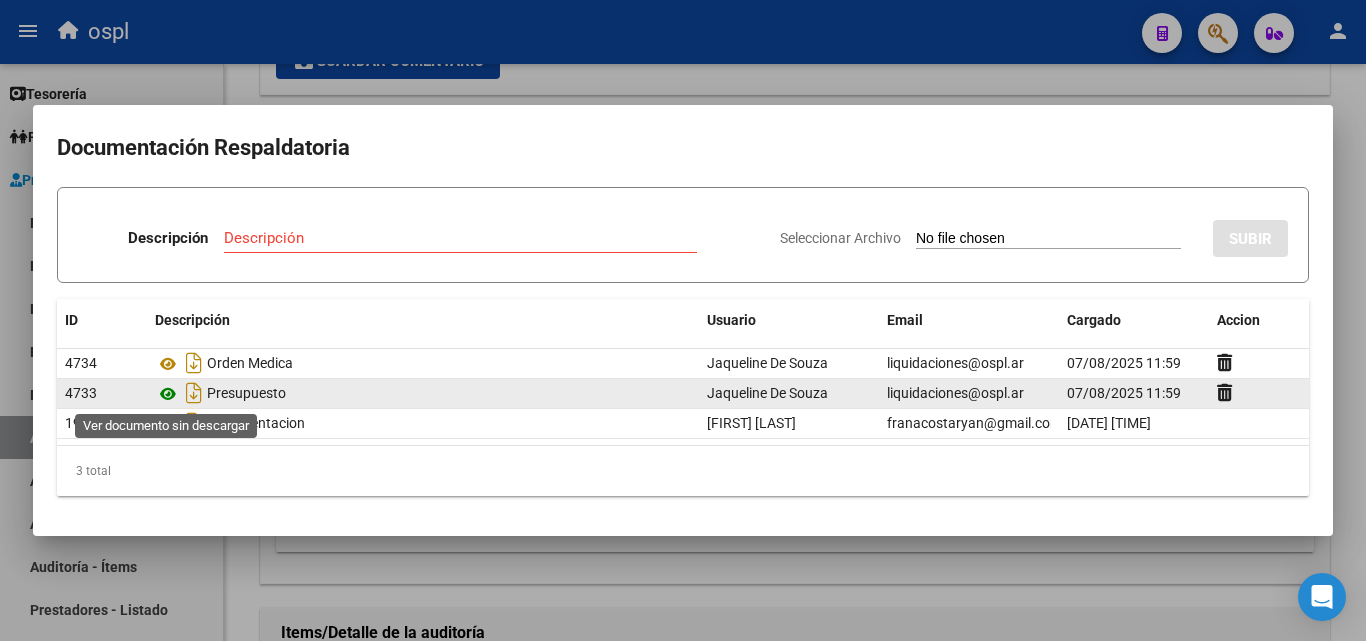 click 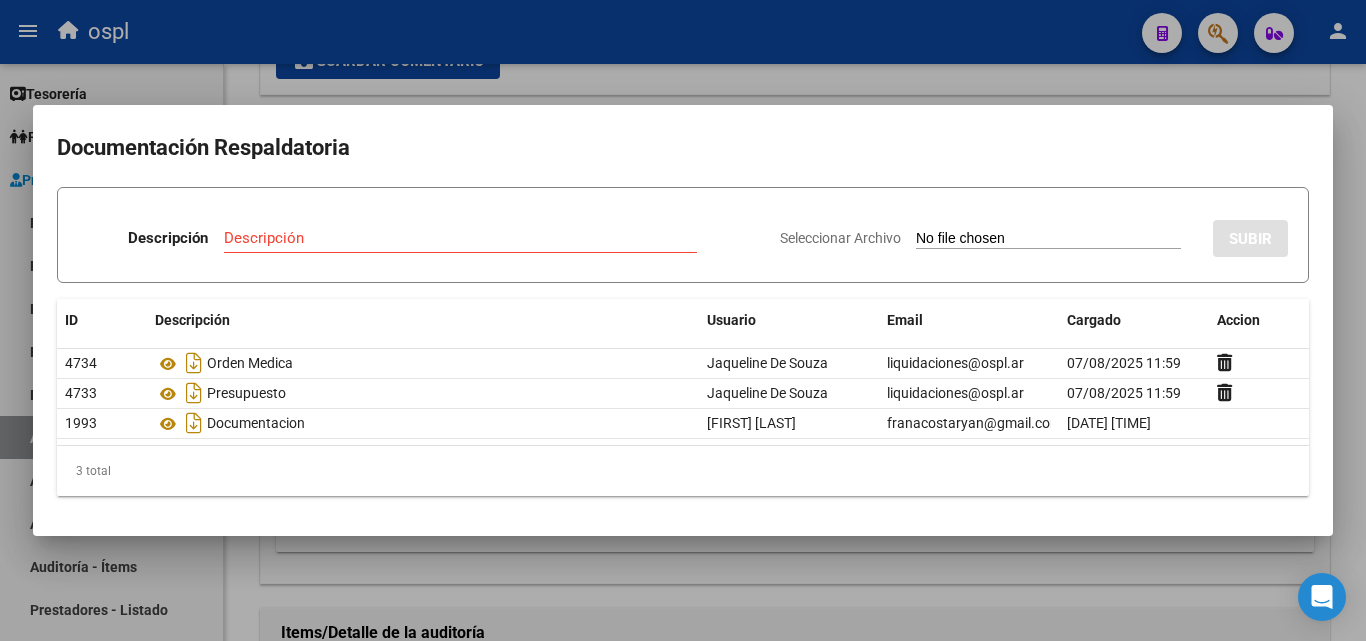 click at bounding box center (683, 320) 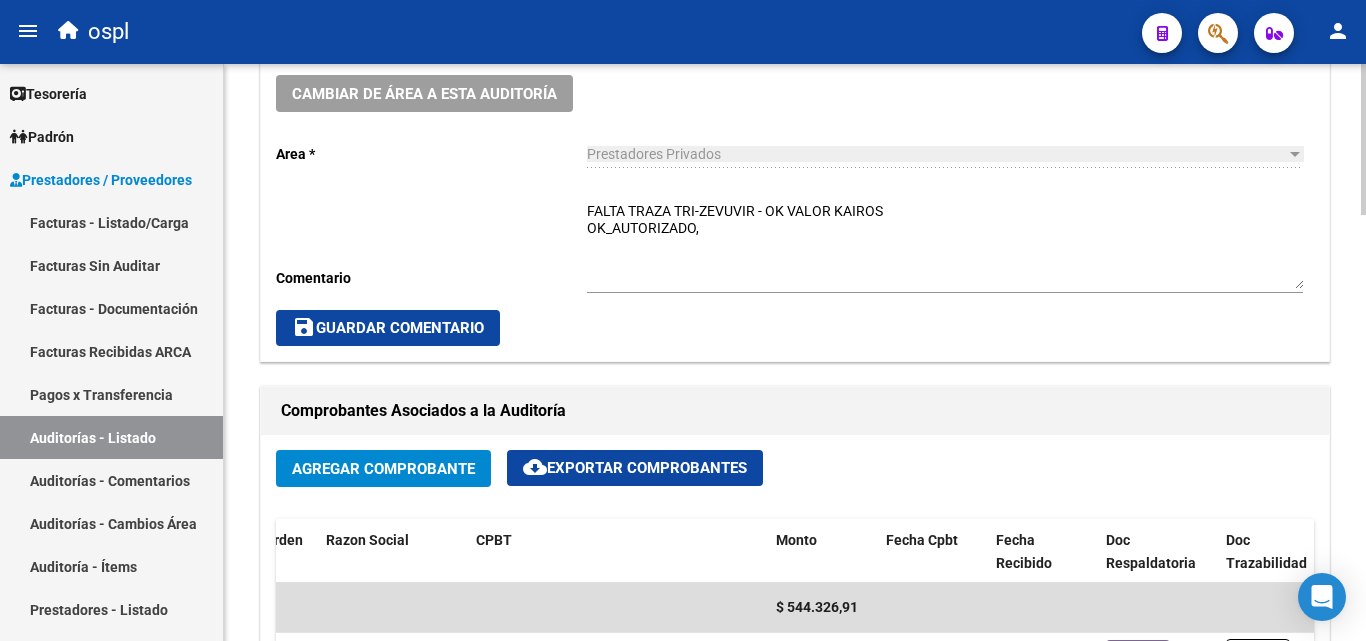 scroll, scrollTop: 600, scrollLeft: 0, axis: vertical 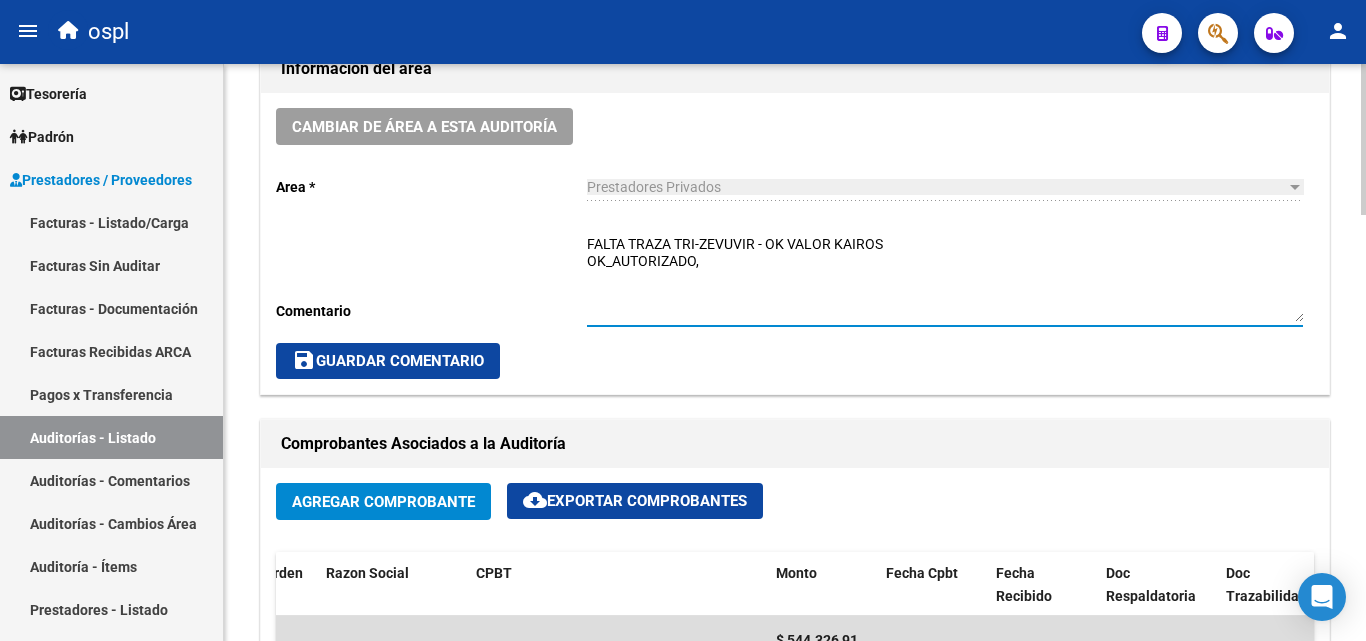 click on "FALTA TRAZA TRI-ZEVUVIR - OK VALOR KAIROS
OK_AUTORIZADO," at bounding box center [945, 278] 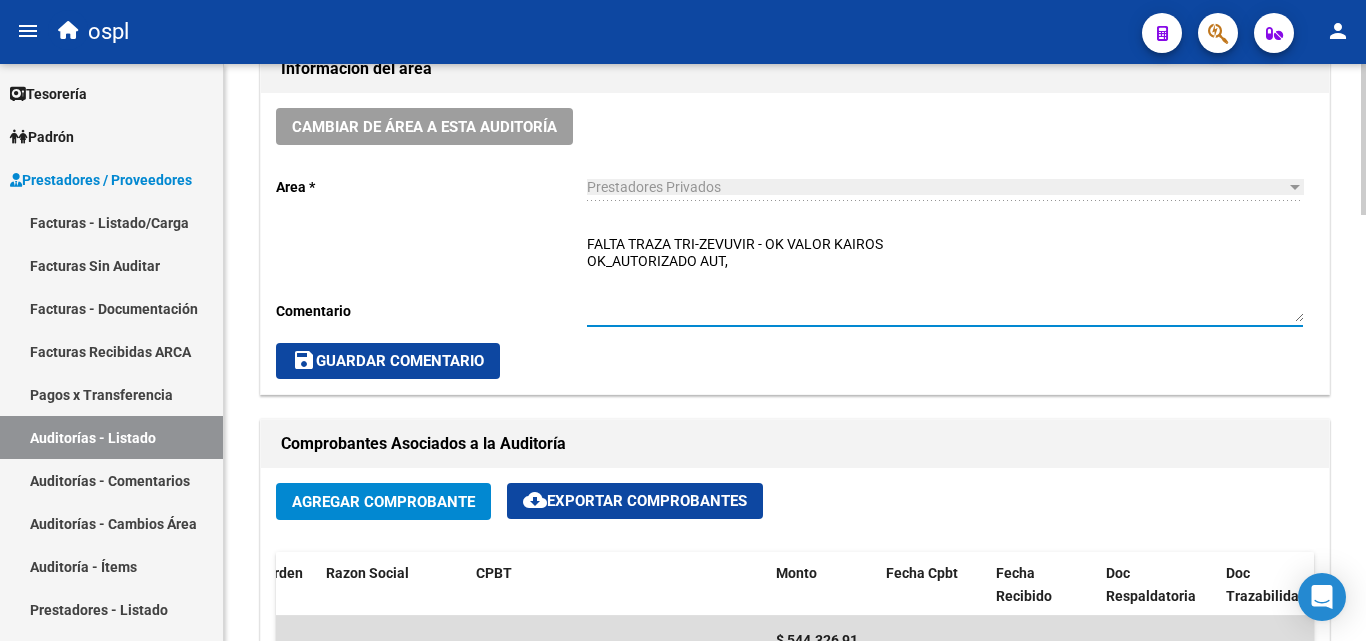 click on "FALTA TRAZA TRI-ZEVUVIR - OK VALOR KAIROS
OK_AUTORIZADO AUT," at bounding box center (945, 278) 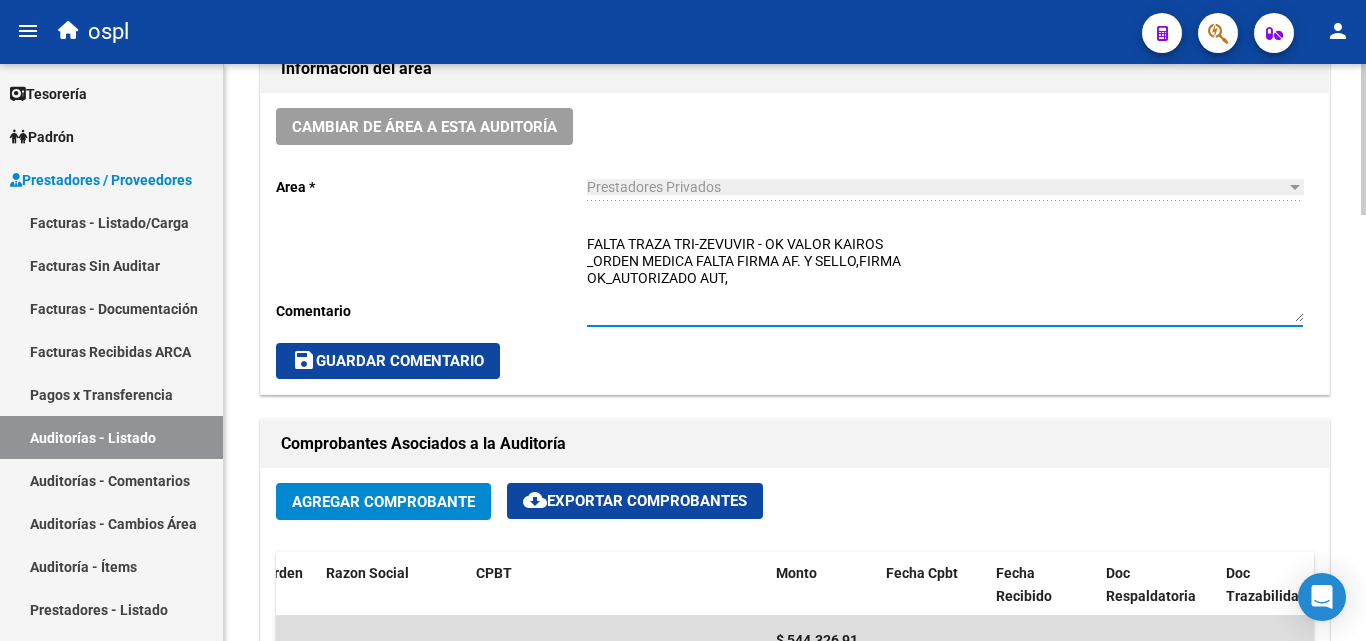 click on "FALTA TRAZA TRI-ZEVUVIR - OK VALOR KAIROS
_ORDEN MEDICA FALTA FIRMA AF. Y SELLO,FIRMA
OK_AUTORIZADO AUT," at bounding box center (945, 278) 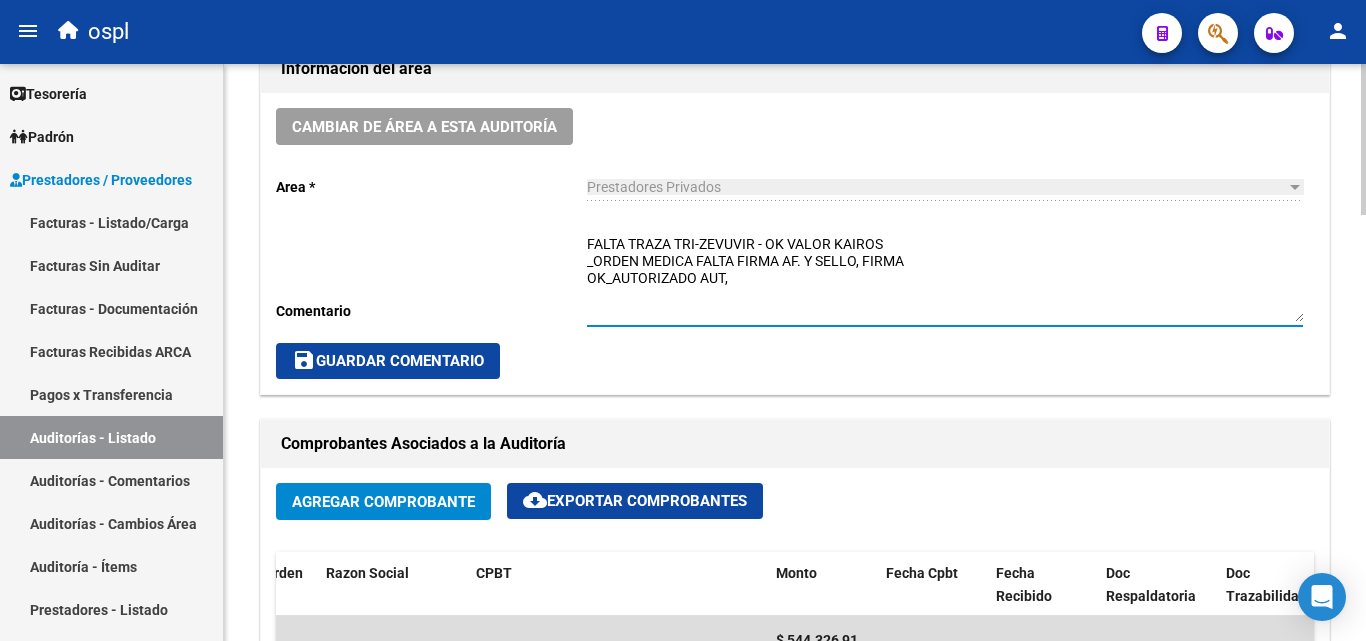 click on "FALTA TRAZA TRI-ZEVUVIR - OK VALOR KAIROS
_ORDEN MEDICA FALTA FIRMA AF. Y SELLO, FIRMA
OK_AUTORIZADO AUT," at bounding box center (945, 278) 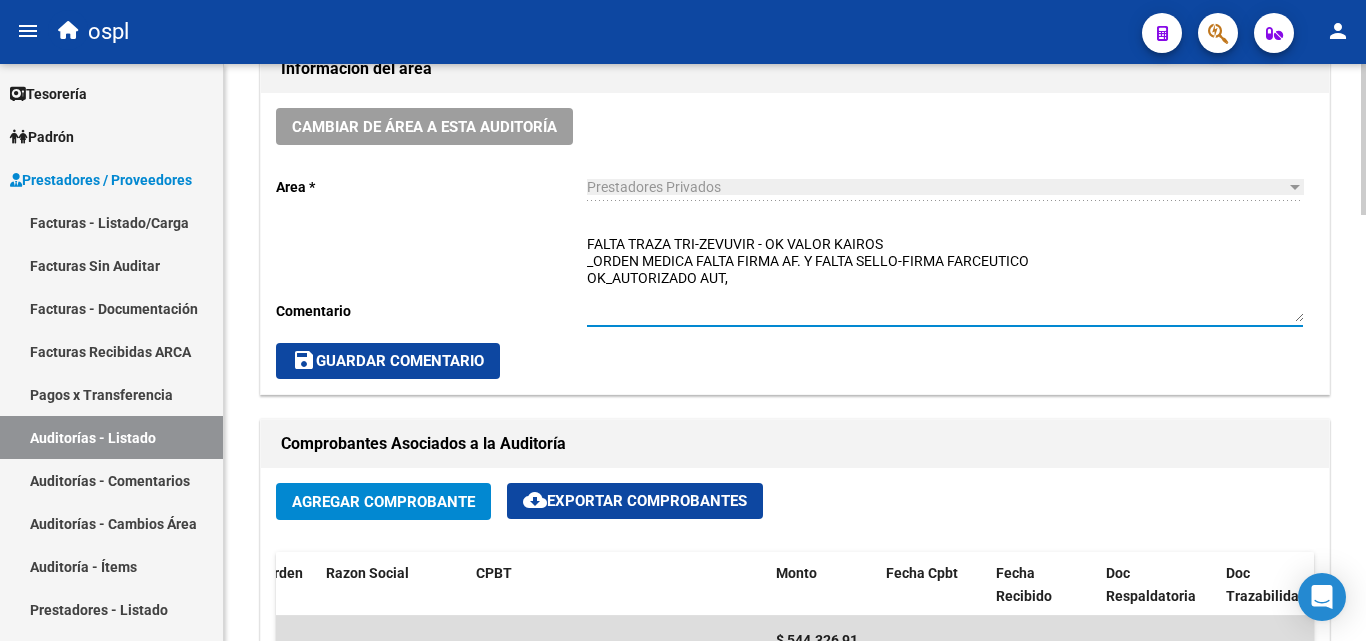 click on "FALTA TRAZA TRI-ZEVUVIR - OK VALOR KAIROS
_ORDEN MEDICA FALTA FIRMA AF. Y FALTA SELLO-FIRMA FARCEUTICO
OK_AUTORIZADO AUT," at bounding box center (945, 278) 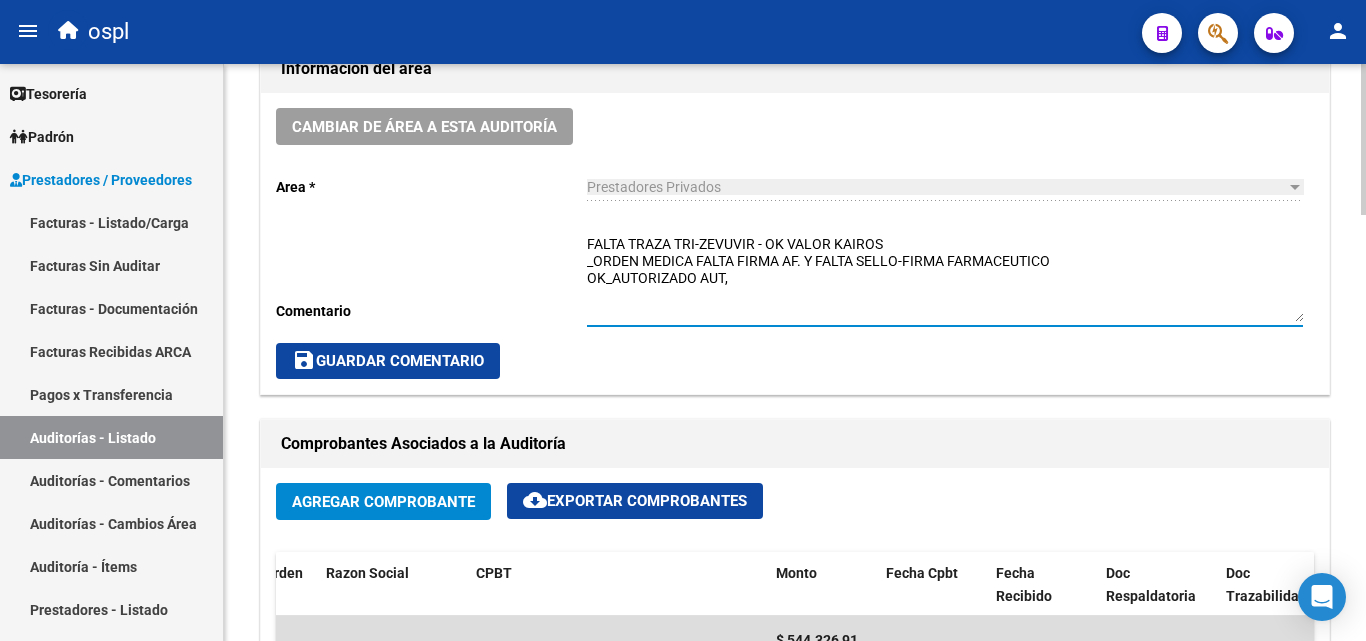 click on "FALTA TRAZA TRI-ZEVUVIR - OK VALOR KAIROS
_ORDEN MEDICA FALTA FIRMA AF. Y FALTA SELLO-FIRMA FARMACEUTICO
OK_AUTORIZADO AUT," at bounding box center (945, 278) 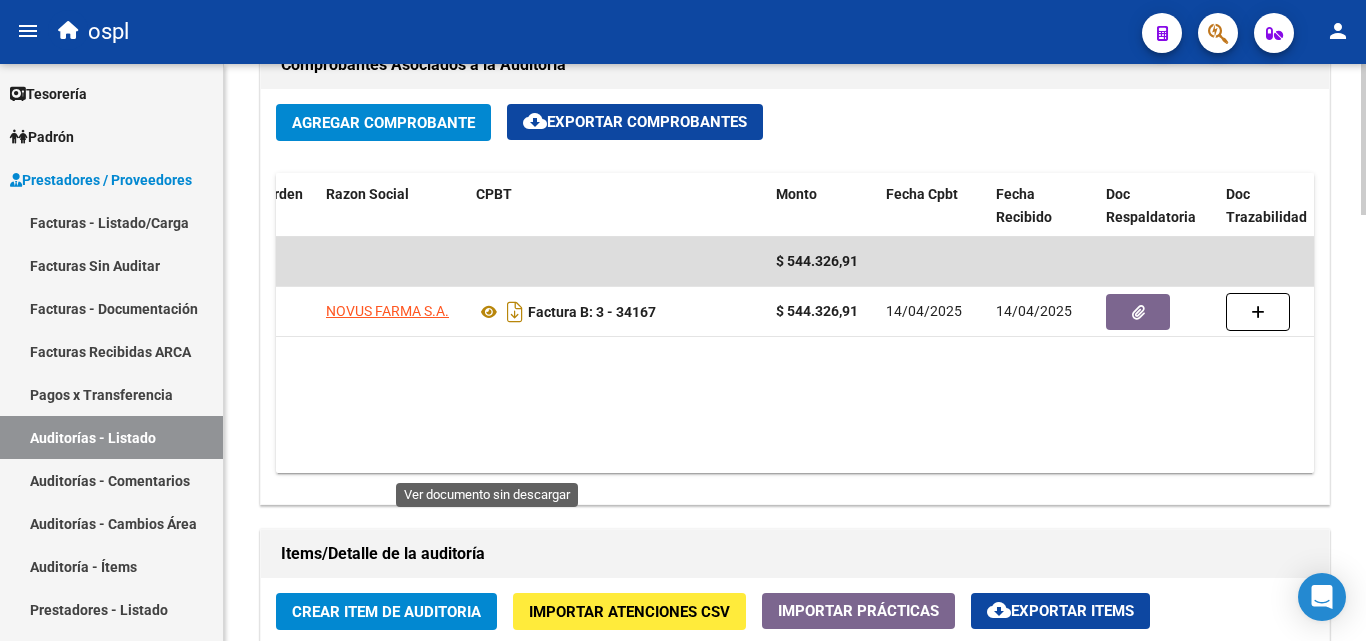 scroll, scrollTop: 700, scrollLeft: 0, axis: vertical 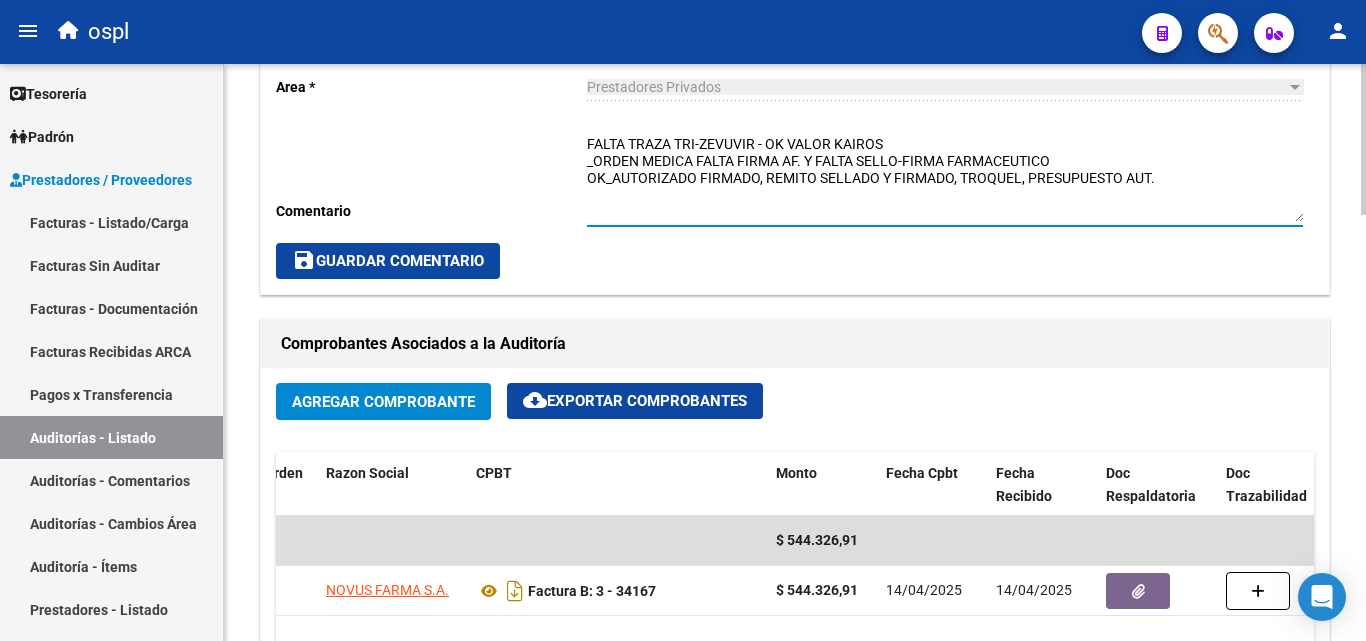 click on "save  Guardar Comentario" 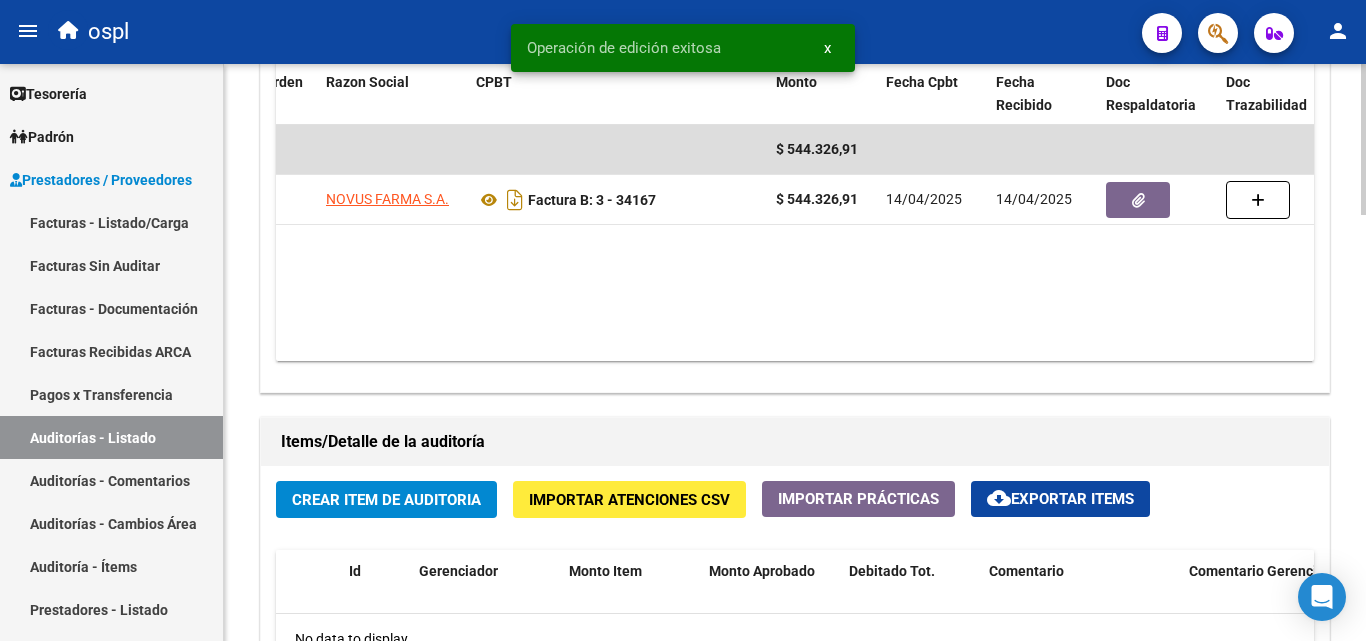 scroll, scrollTop: 1200, scrollLeft: 0, axis: vertical 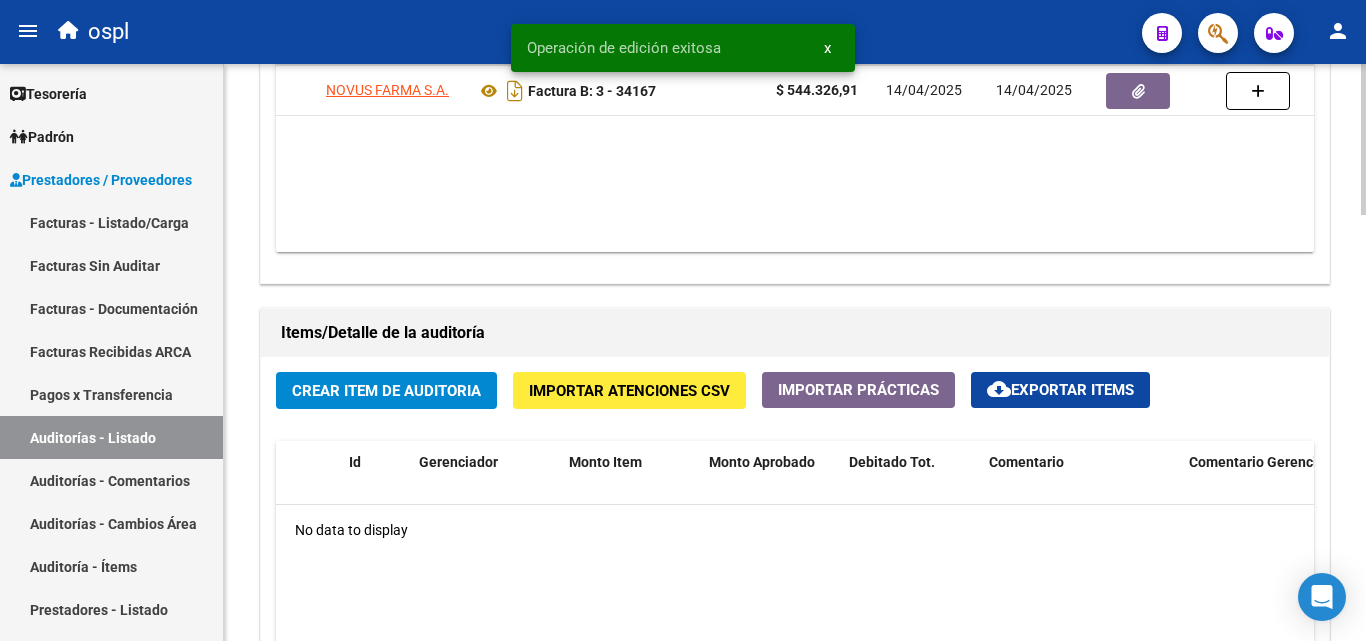 click on "Crear Item de Auditoria" 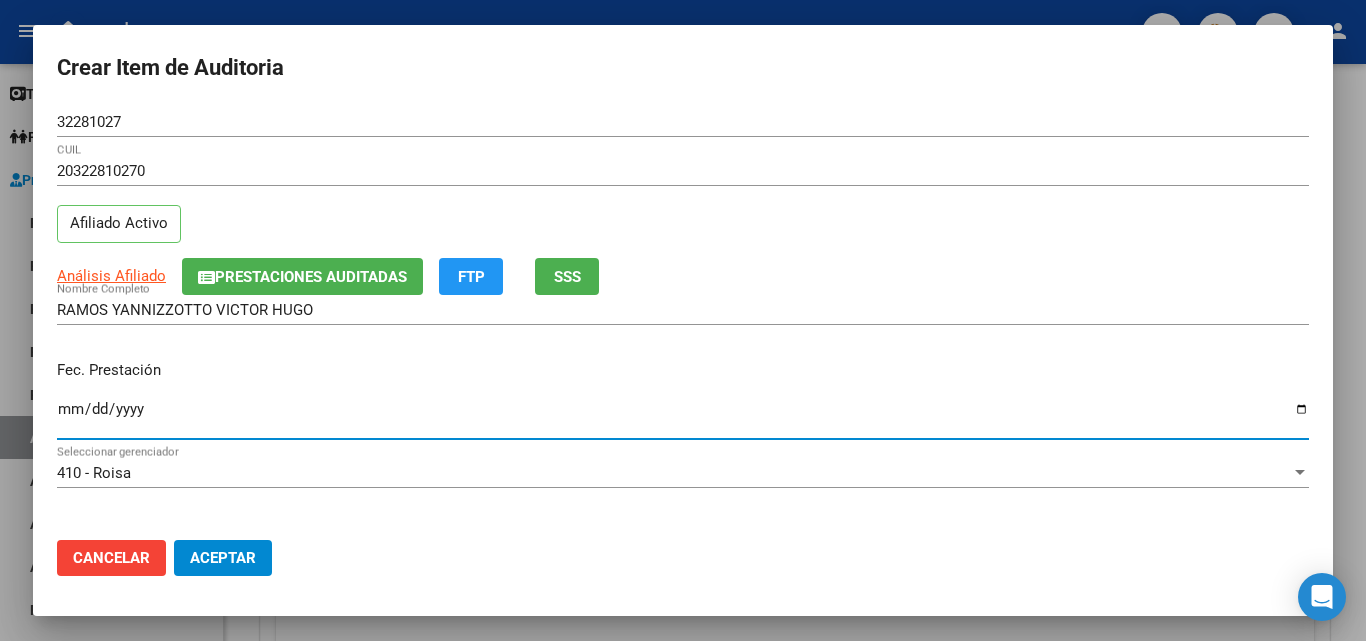 click on "Ingresar la fecha" at bounding box center [683, 417] 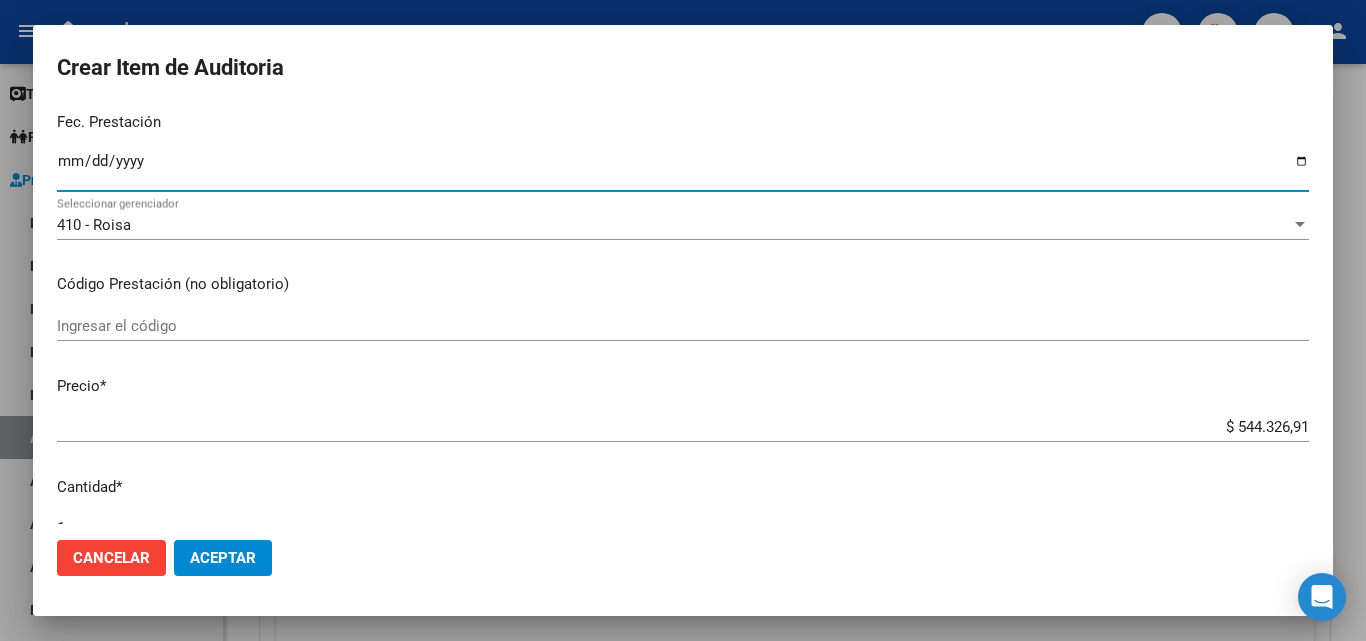 scroll, scrollTop: 300, scrollLeft: 0, axis: vertical 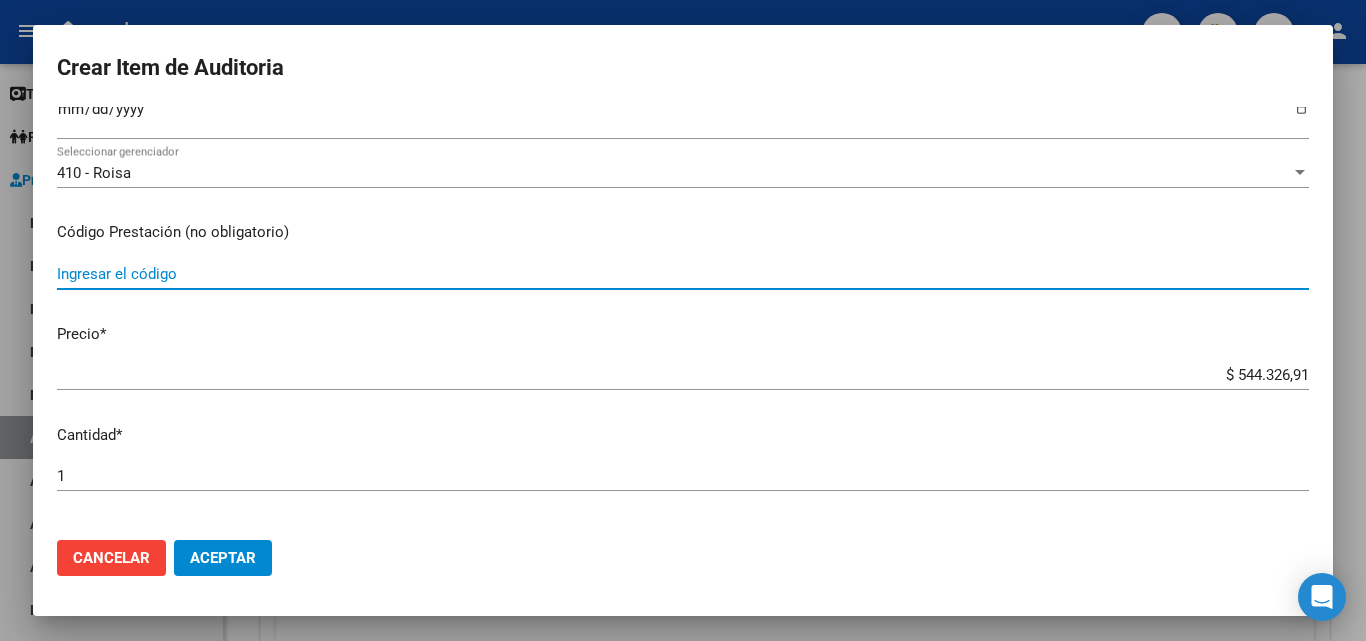 click on "Ingresar el código" at bounding box center (683, 274) 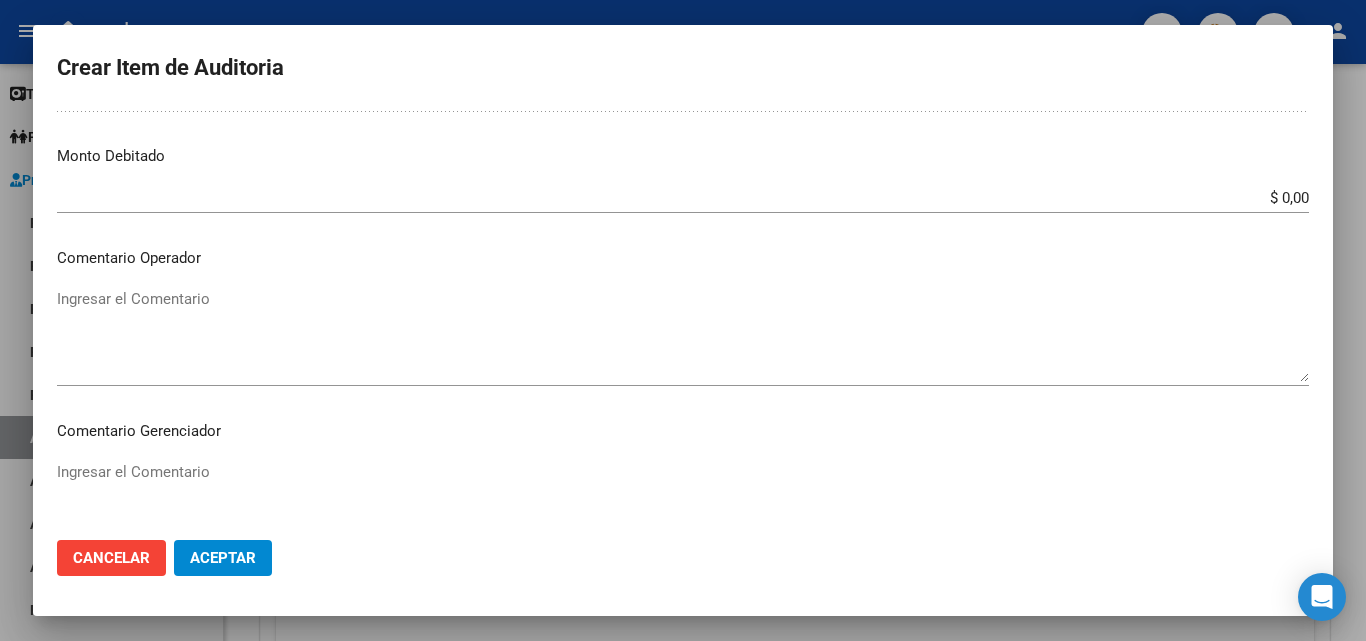 scroll, scrollTop: 800, scrollLeft: 0, axis: vertical 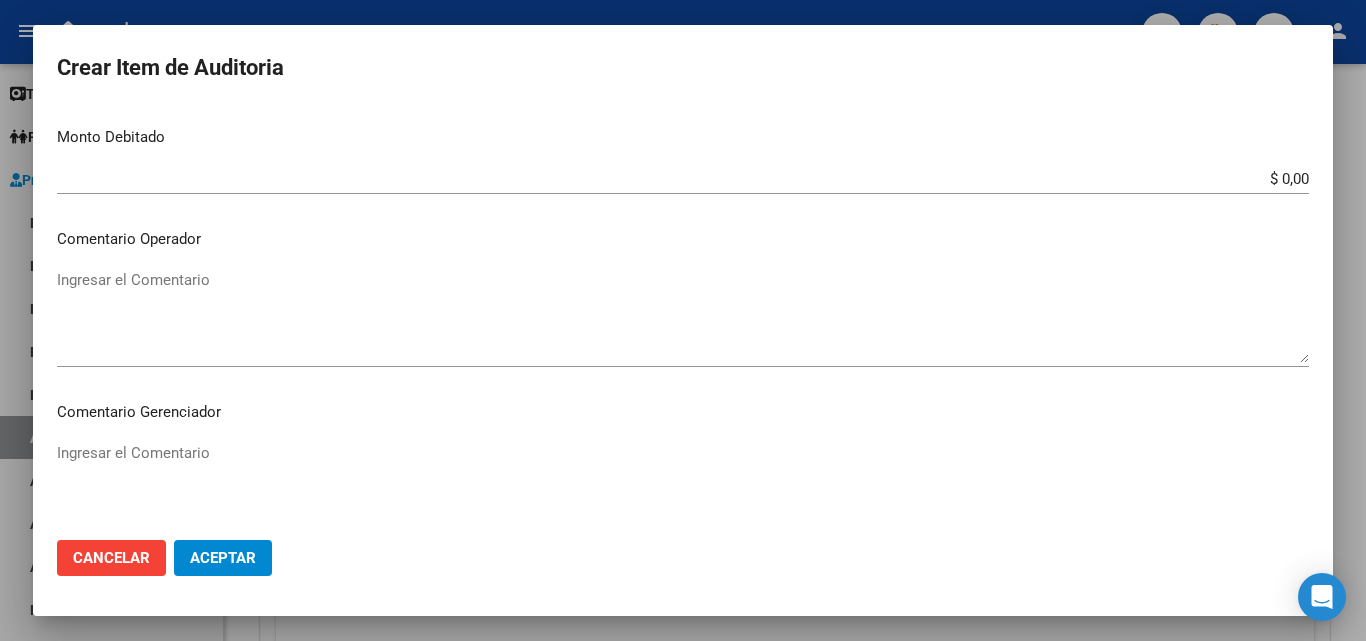 click on "Ingresar el Comentario" at bounding box center (683, 316) 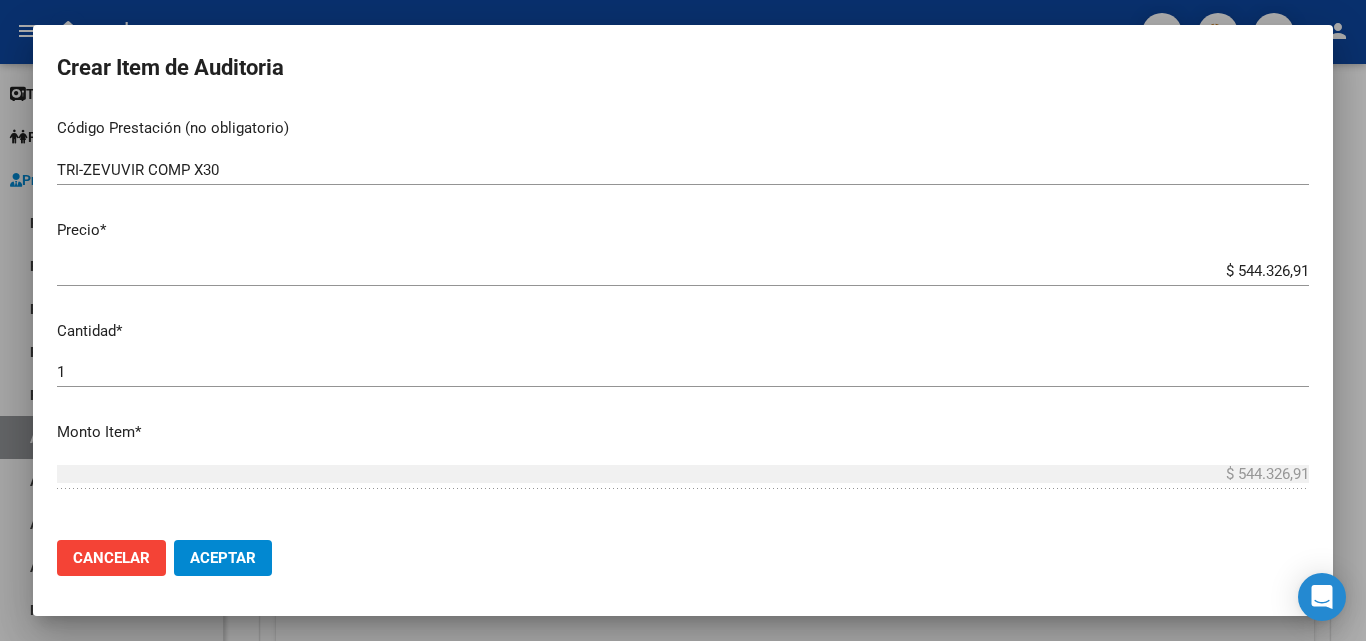 scroll, scrollTop: 400, scrollLeft: 0, axis: vertical 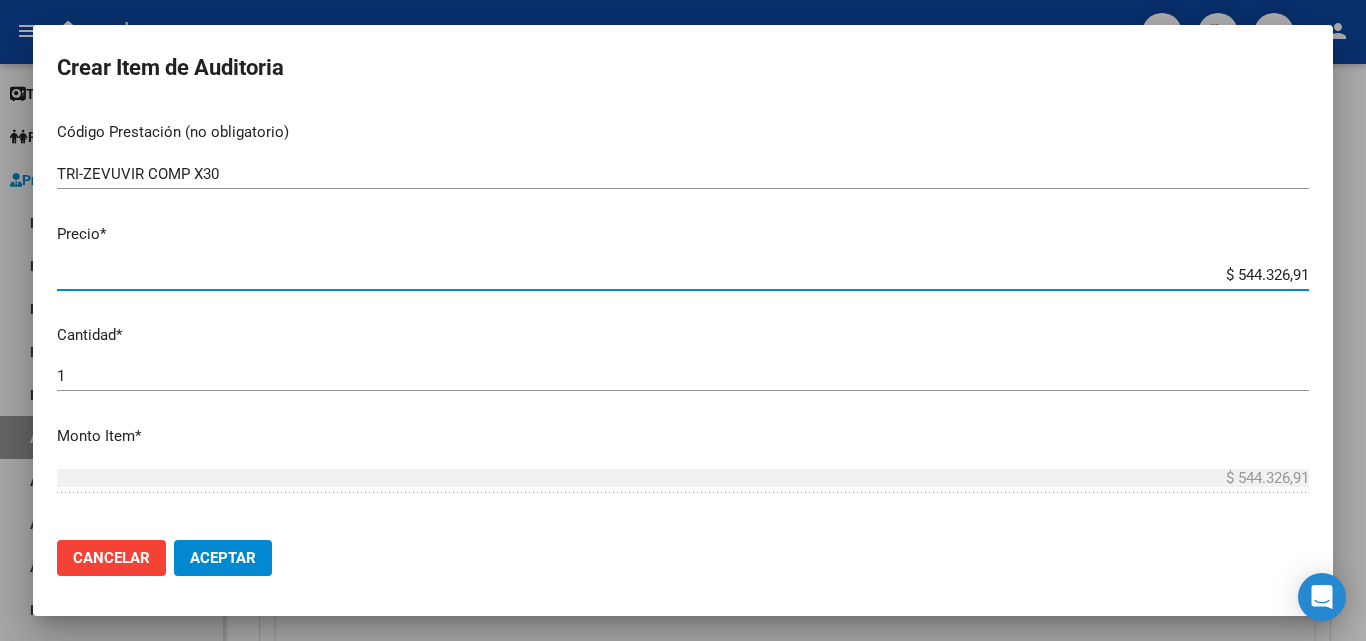 drag, startPoint x: 1221, startPoint y: 281, endPoint x: 1315, endPoint y: 284, distance: 94.04786 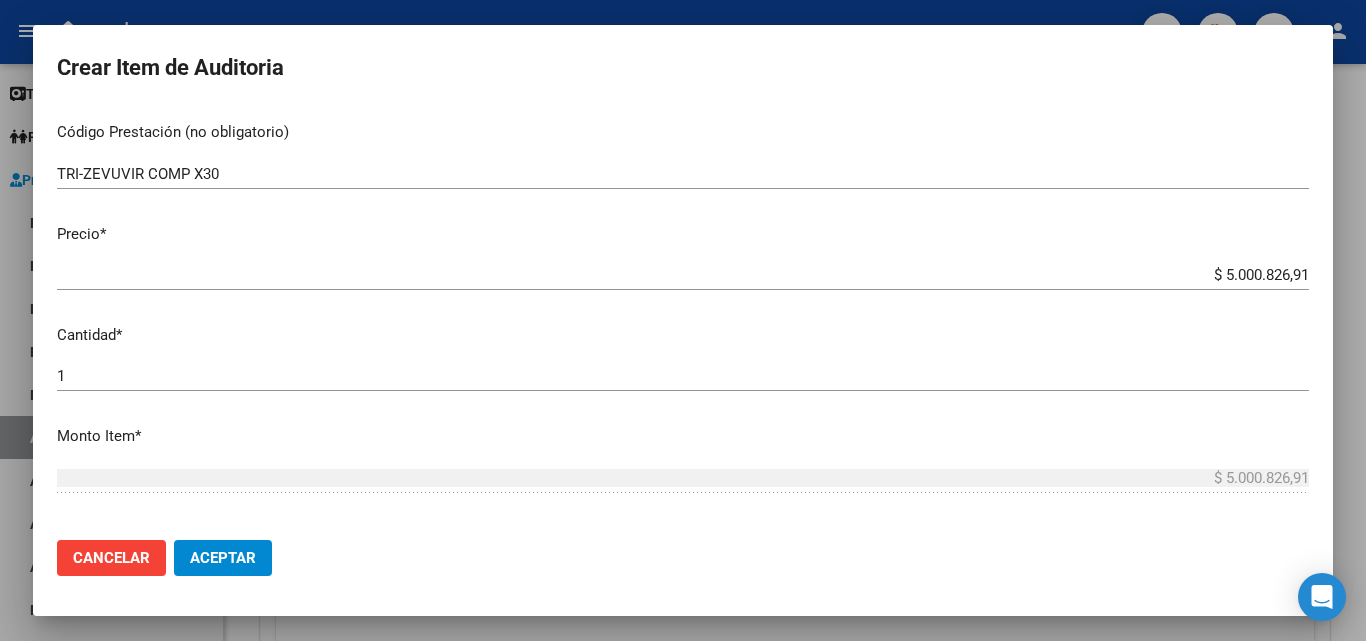 click on "$ 5.000.826,91 Ingresar el precio" at bounding box center [683, 275] 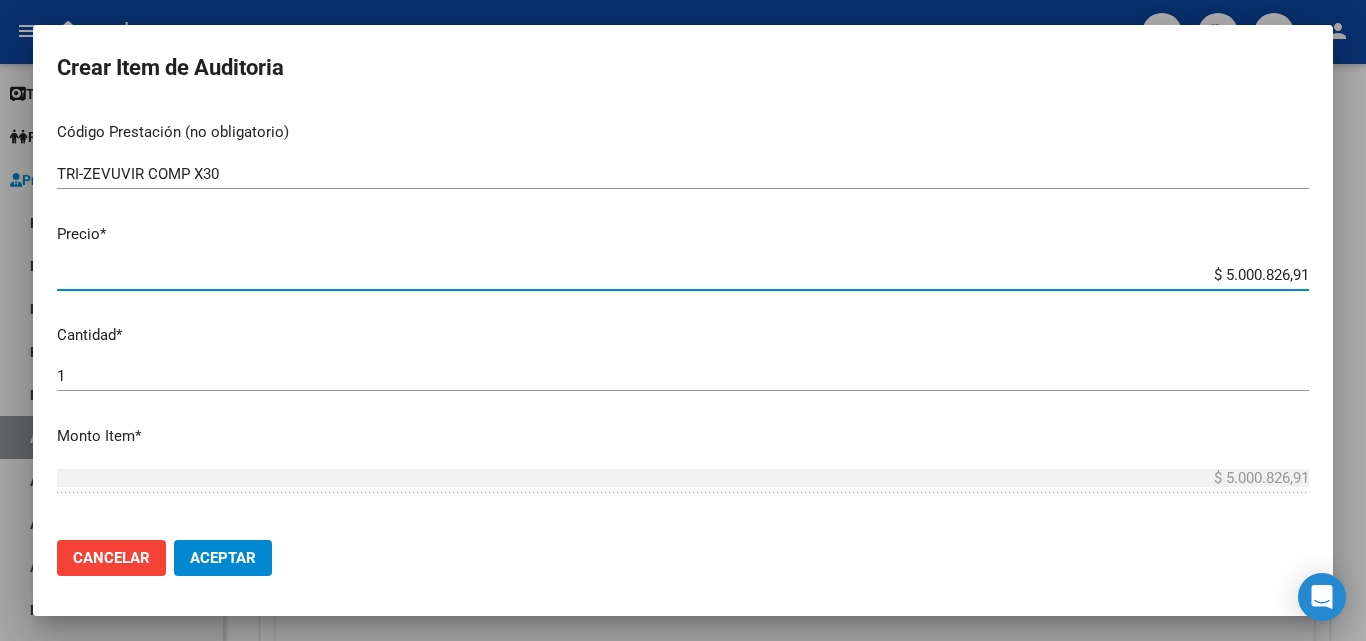 click on "$ 5.000.826,91" at bounding box center (683, 275) 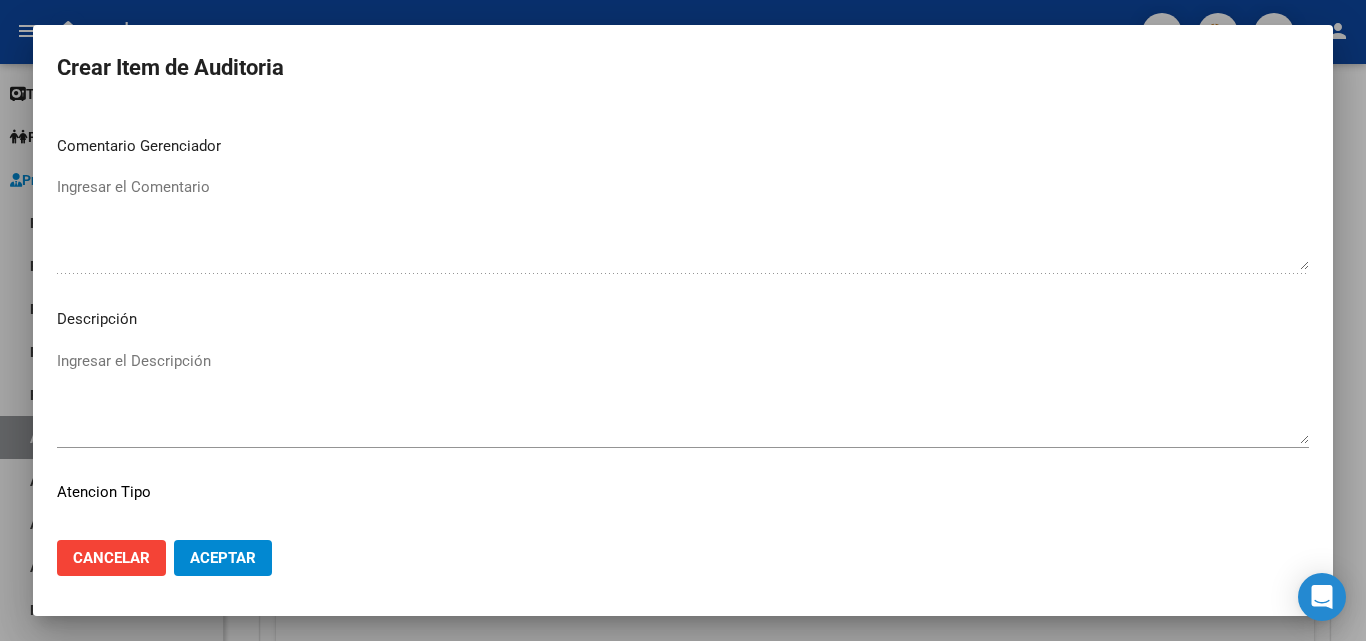 scroll, scrollTop: 1100, scrollLeft: 0, axis: vertical 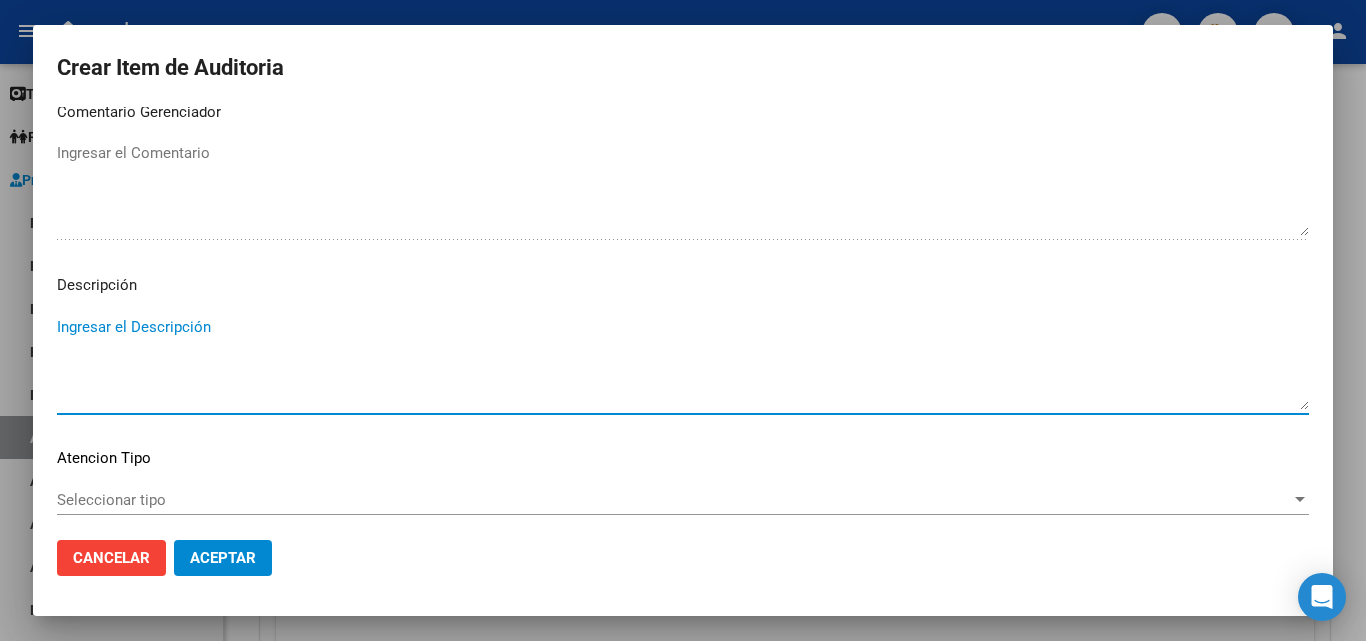 click on "Ingresar el Descripción" at bounding box center (683, 363) 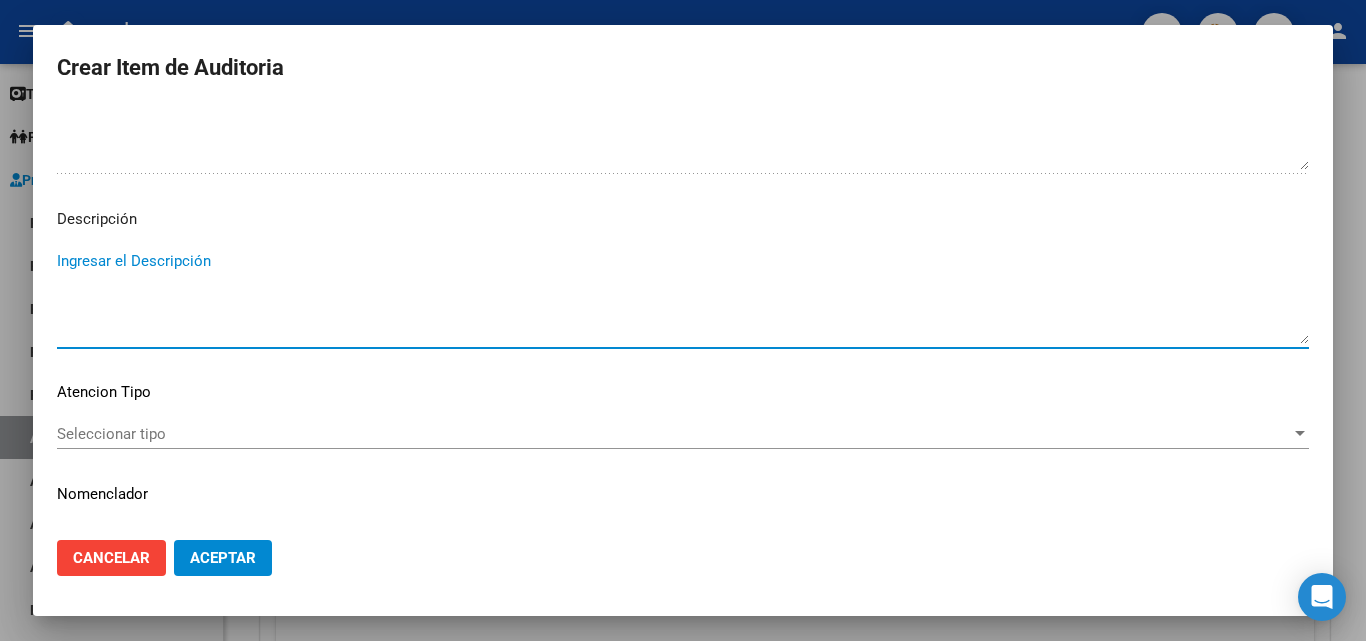 scroll, scrollTop: 1211, scrollLeft: 0, axis: vertical 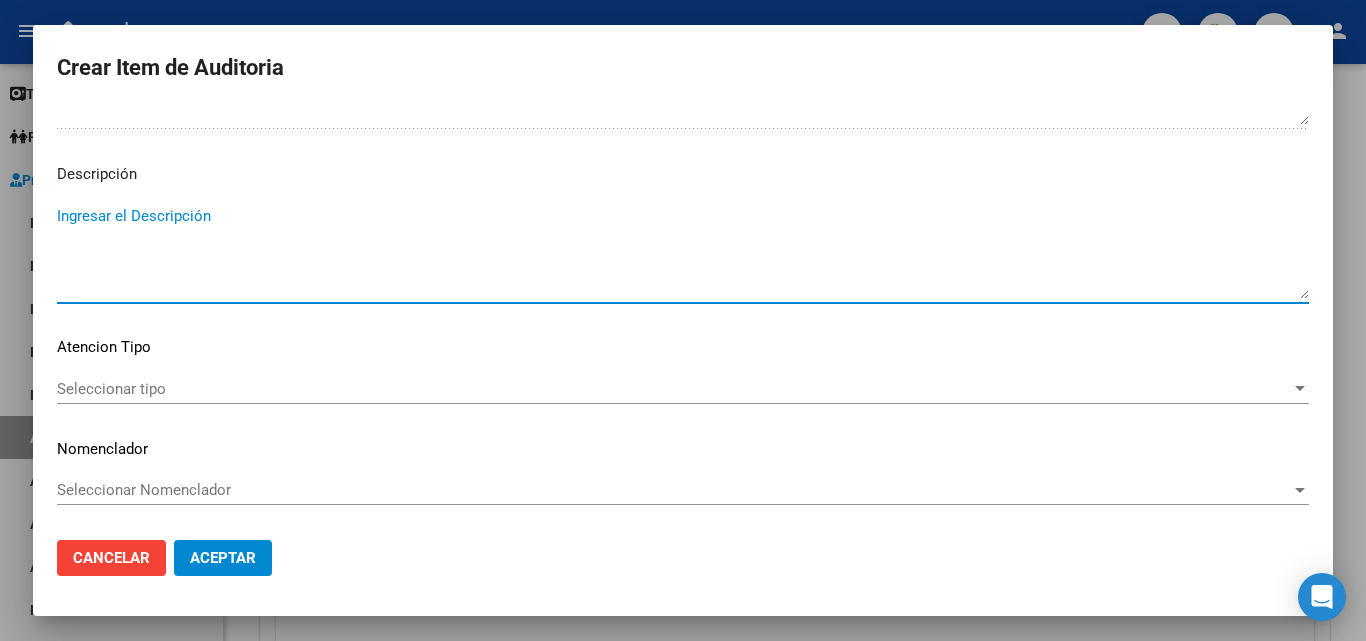 click on "Seleccionar tipo" at bounding box center (674, 389) 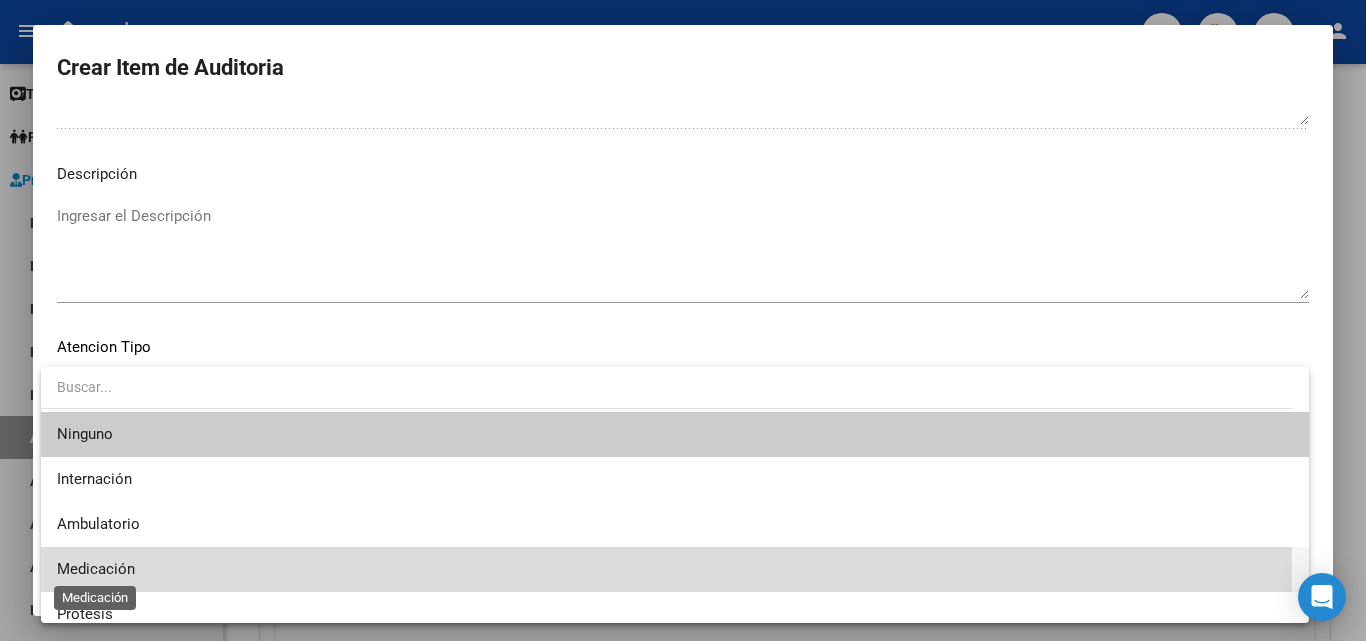 click on "Medicación" at bounding box center (96, 569) 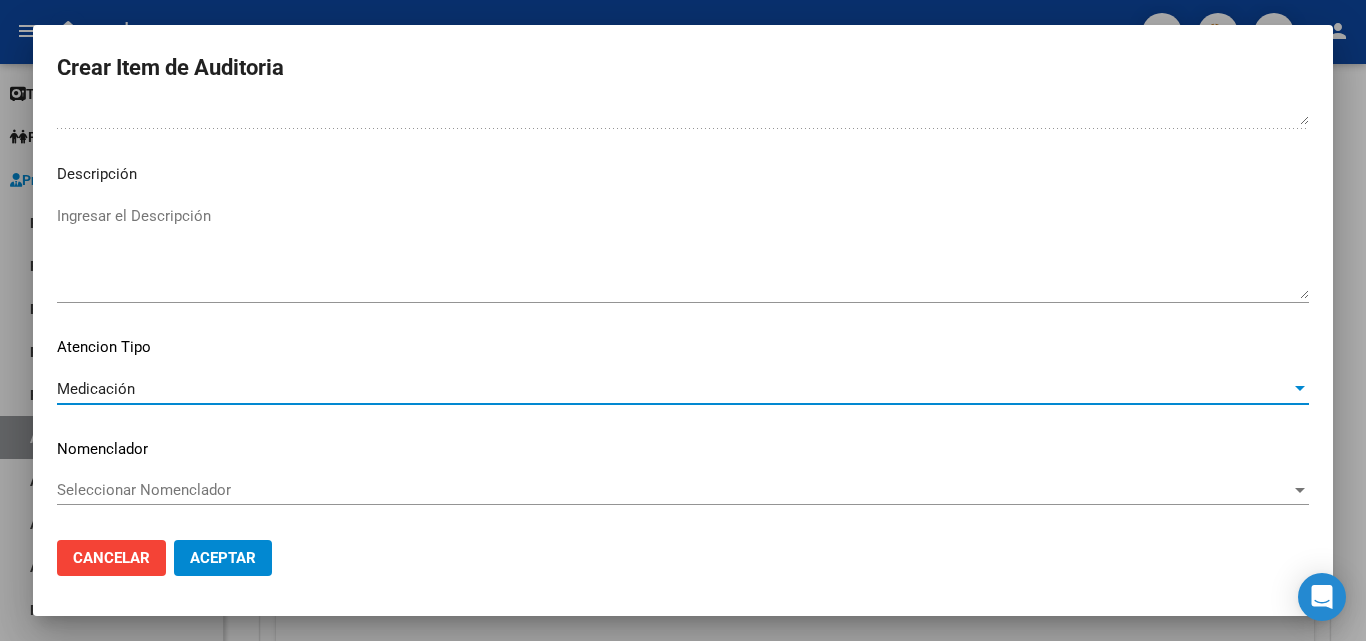 click on "Aceptar" 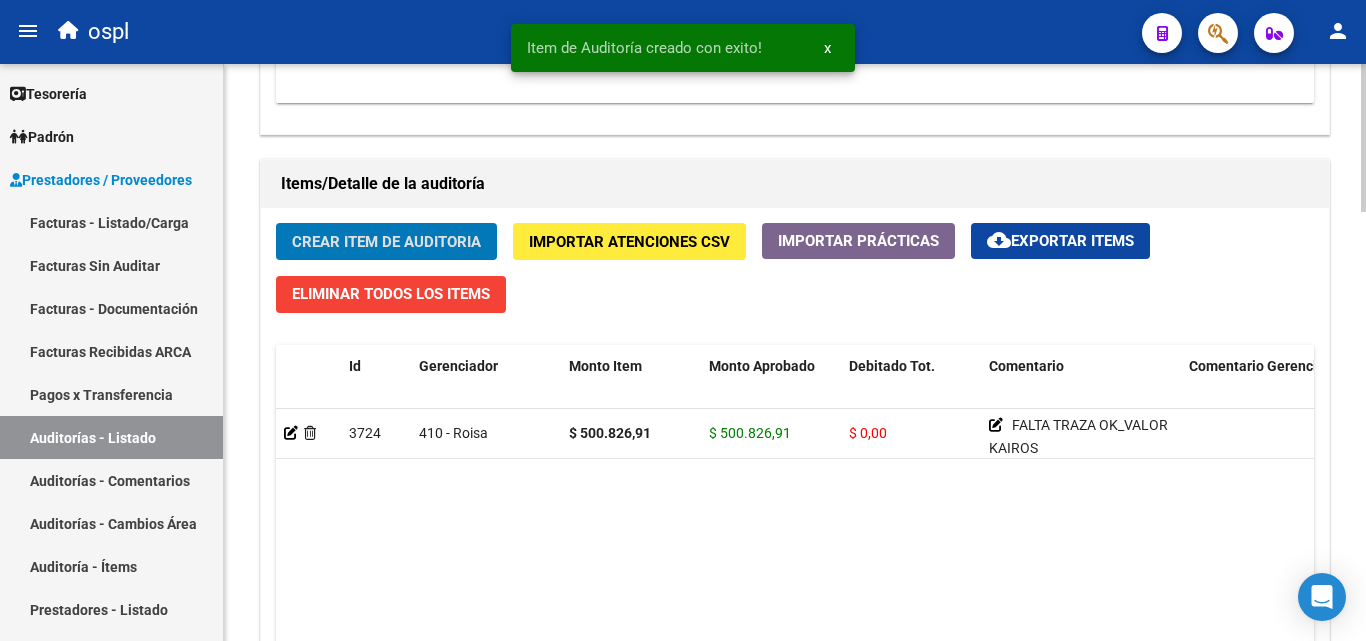 scroll, scrollTop: 1401, scrollLeft: 0, axis: vertical 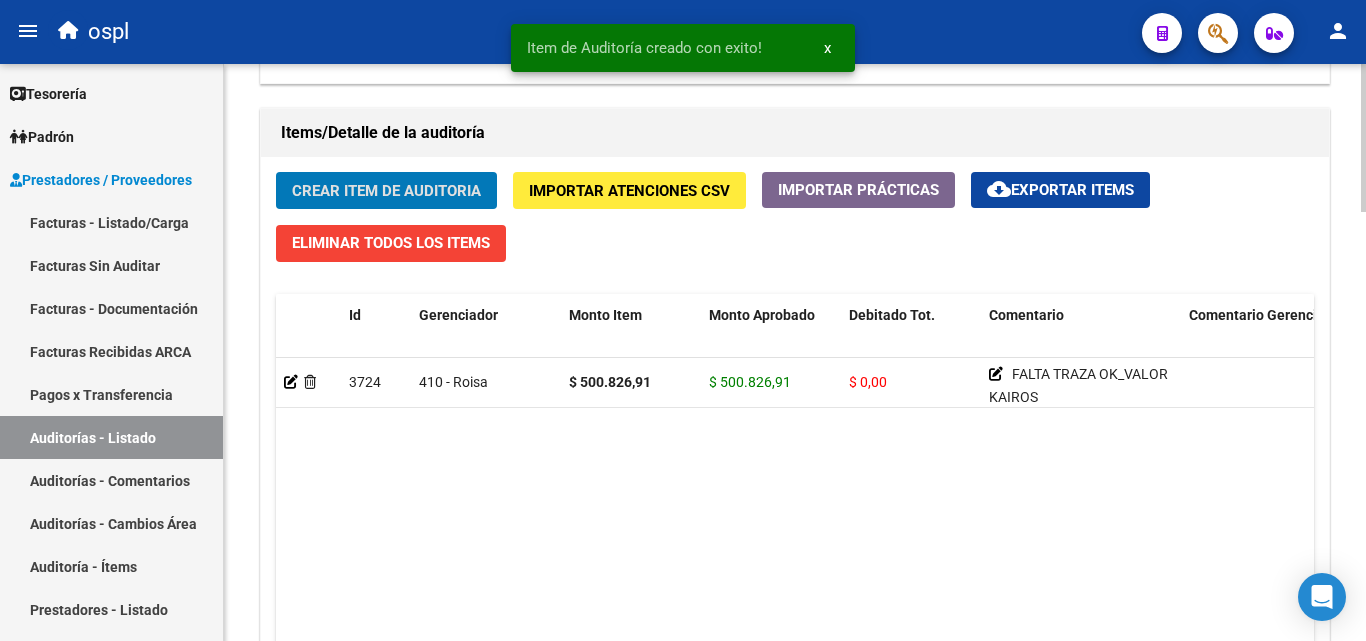 click on "Crear Item de Auditoria" 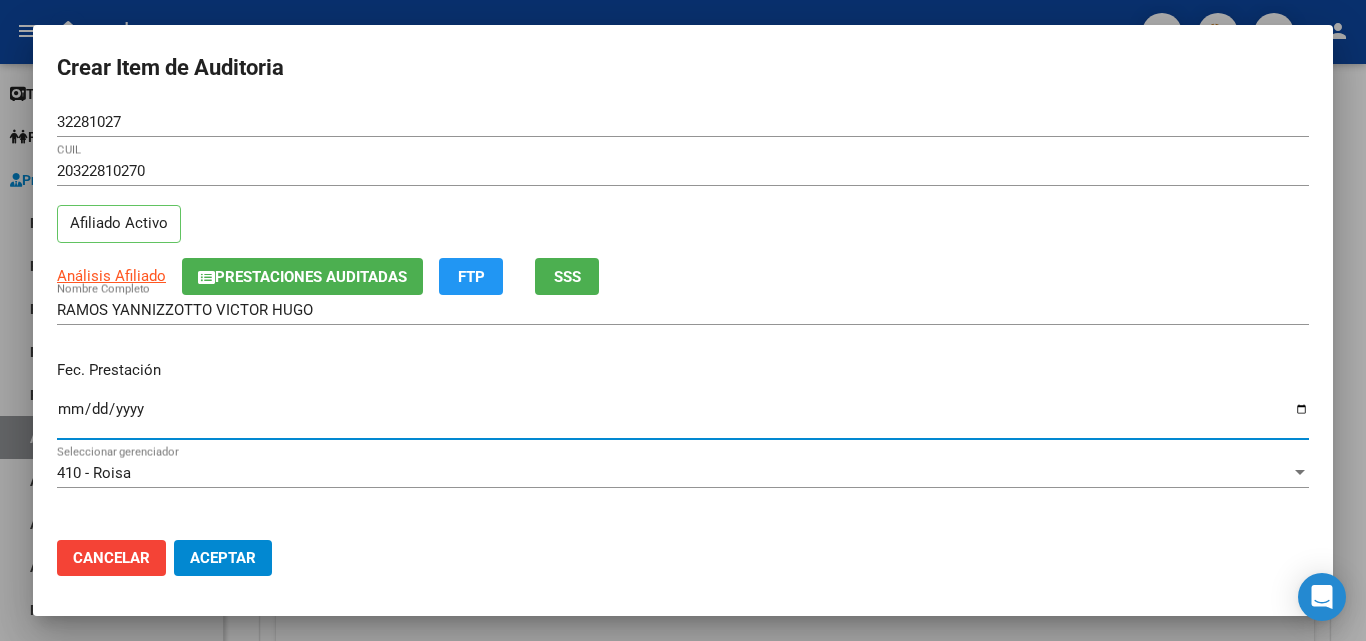 click on "Ingresar la fecha" at bounding box center (683, 417) 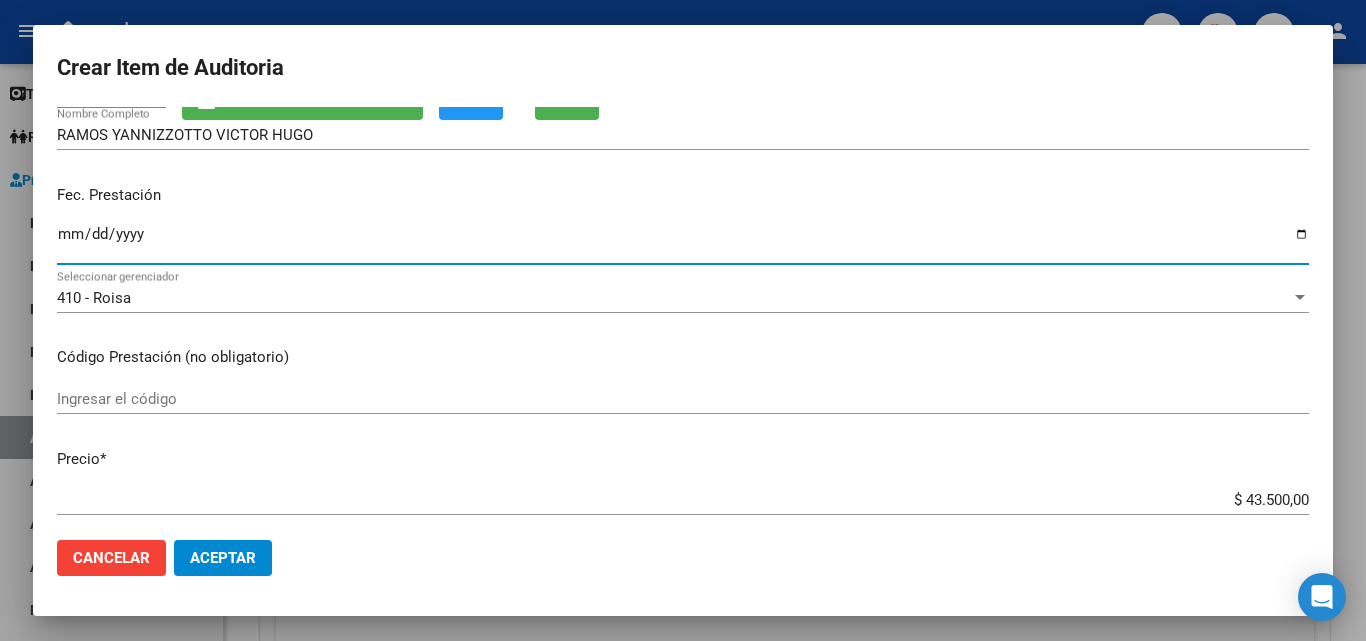 scroll, scrollTop: 200, scrollLeft: 0, axis: vertical 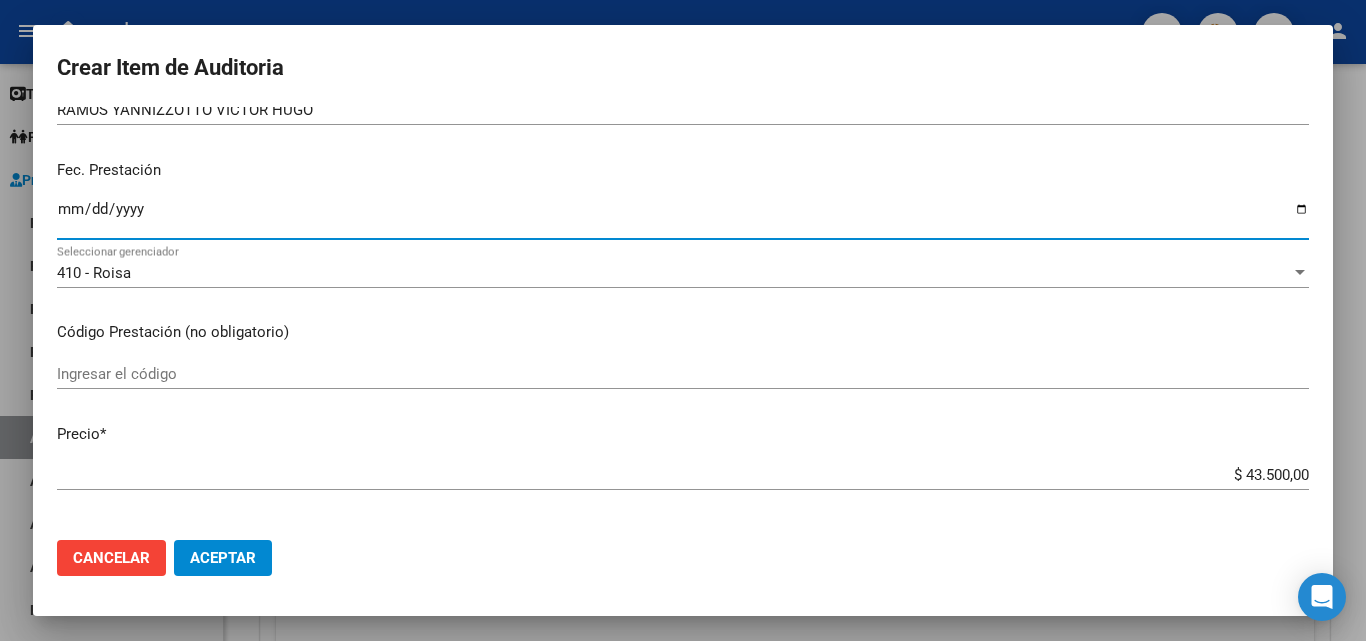 click on "Ingresar el código" at bounding box center [683, 374] 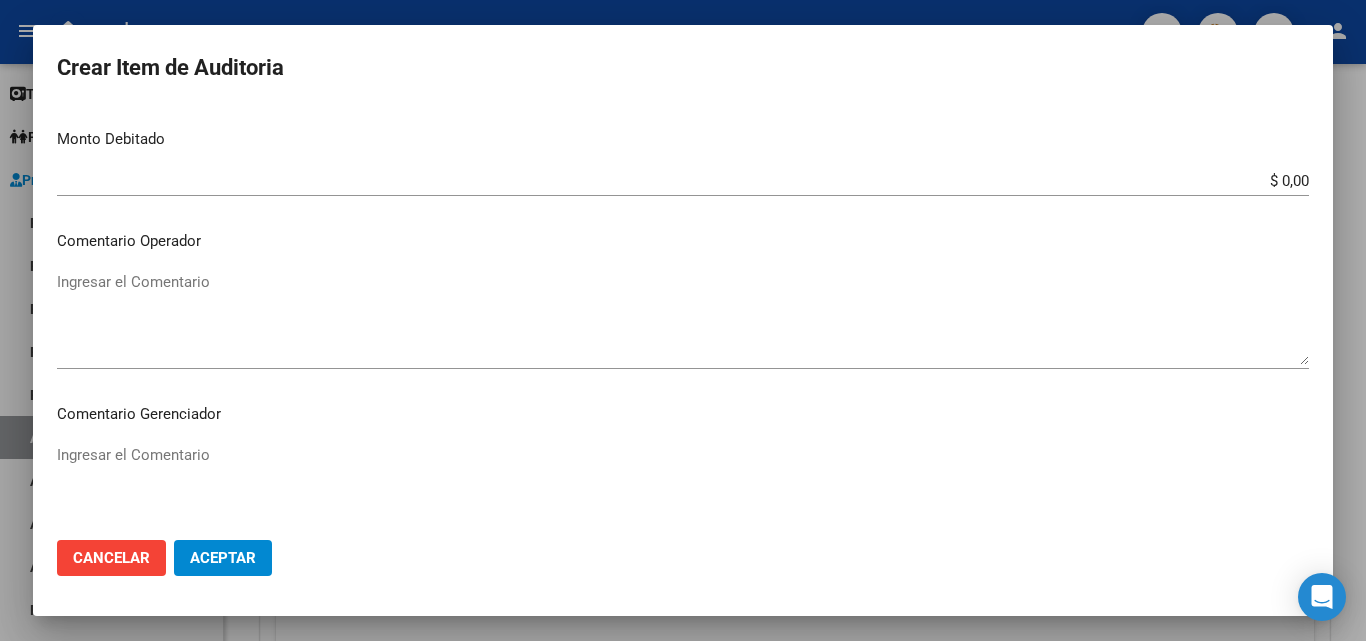 scroll, scrollTop: 800, scrollLeft: 0, axis: vertical 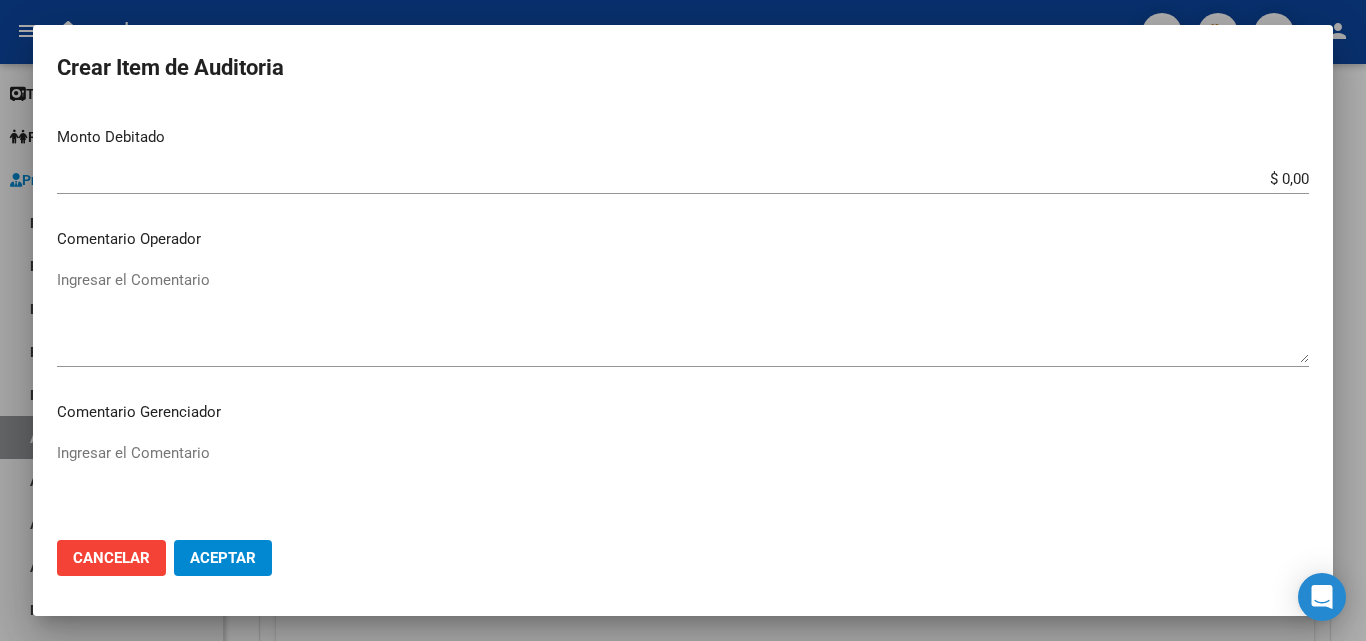 click on "Ingresar el Comentario" at bounding box center (683, 316) 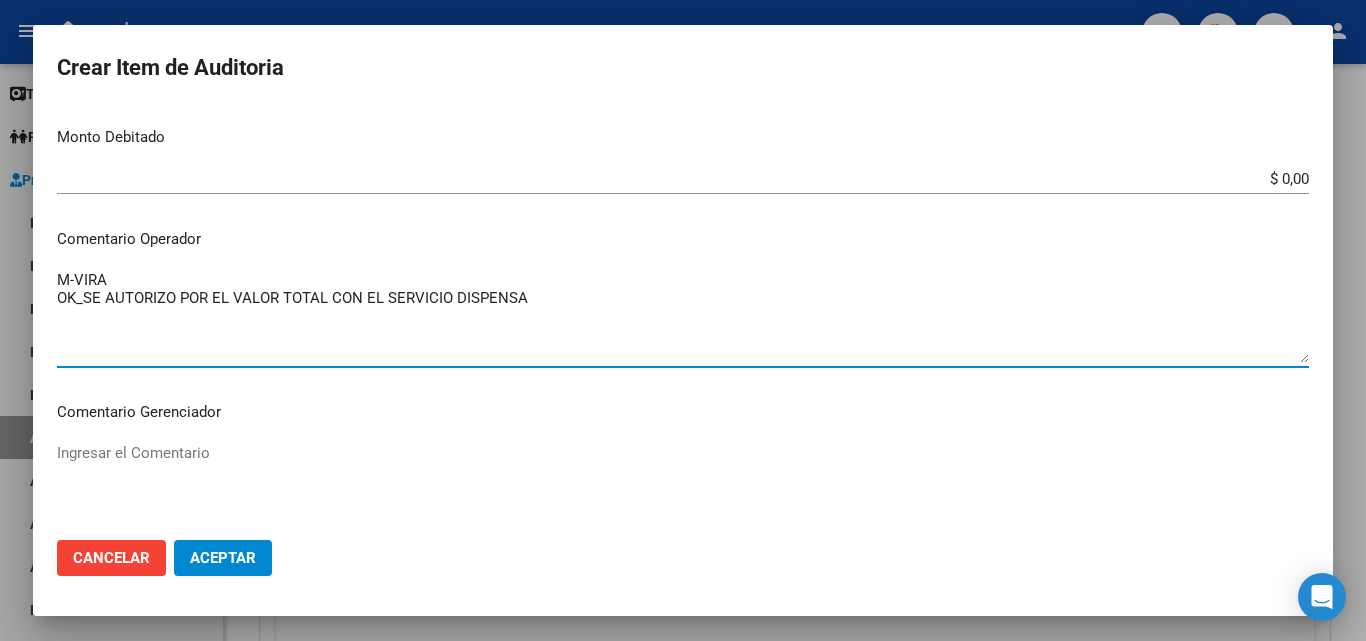 click on "M-VIRA
OK_SE AUTORIZO POR EL VALOR TOTAL CON EL SERVICIO DISPENSA" at bounding box center (683, 316) 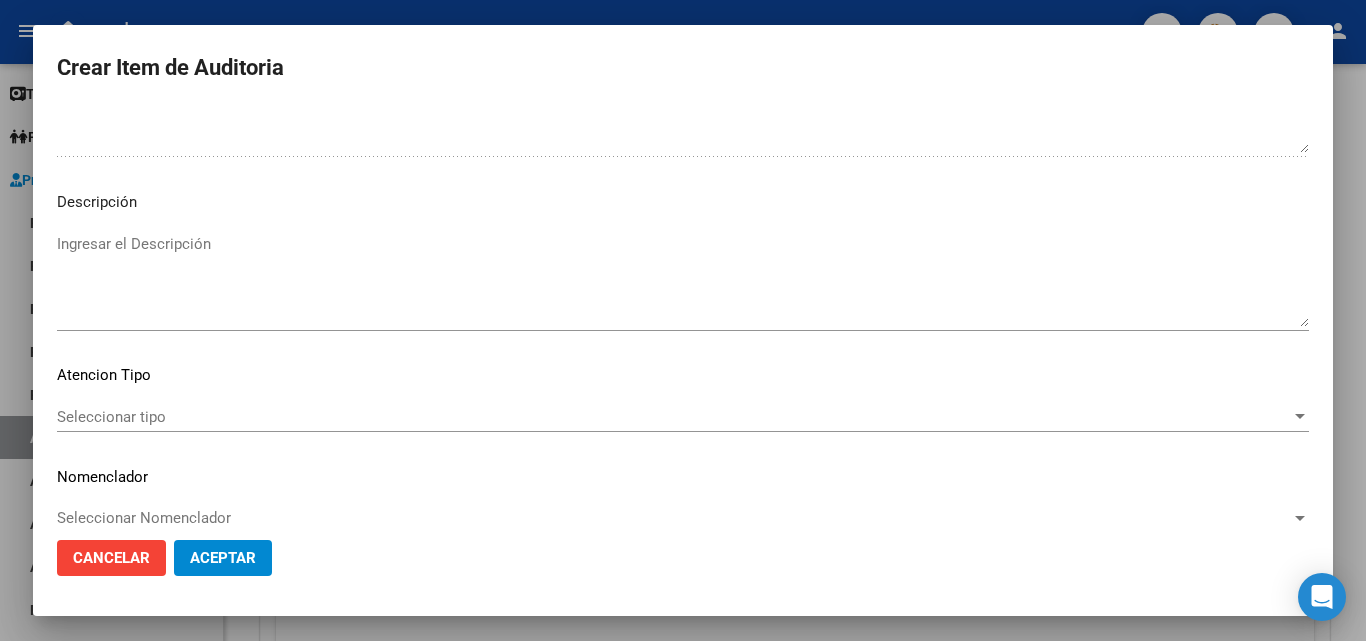 scroll, scrollTop: 1211, scrollLeft: 0, axis: vertical 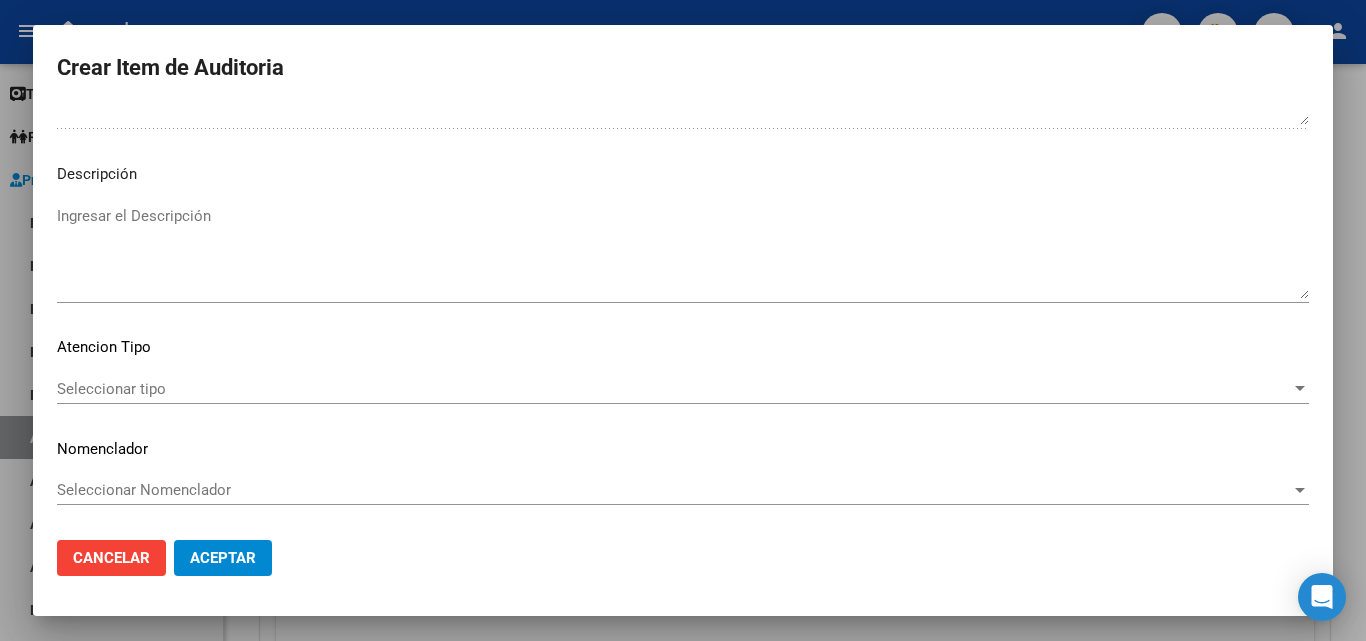 click on "Seleccionar tipo" at bounding box center (674, 389) 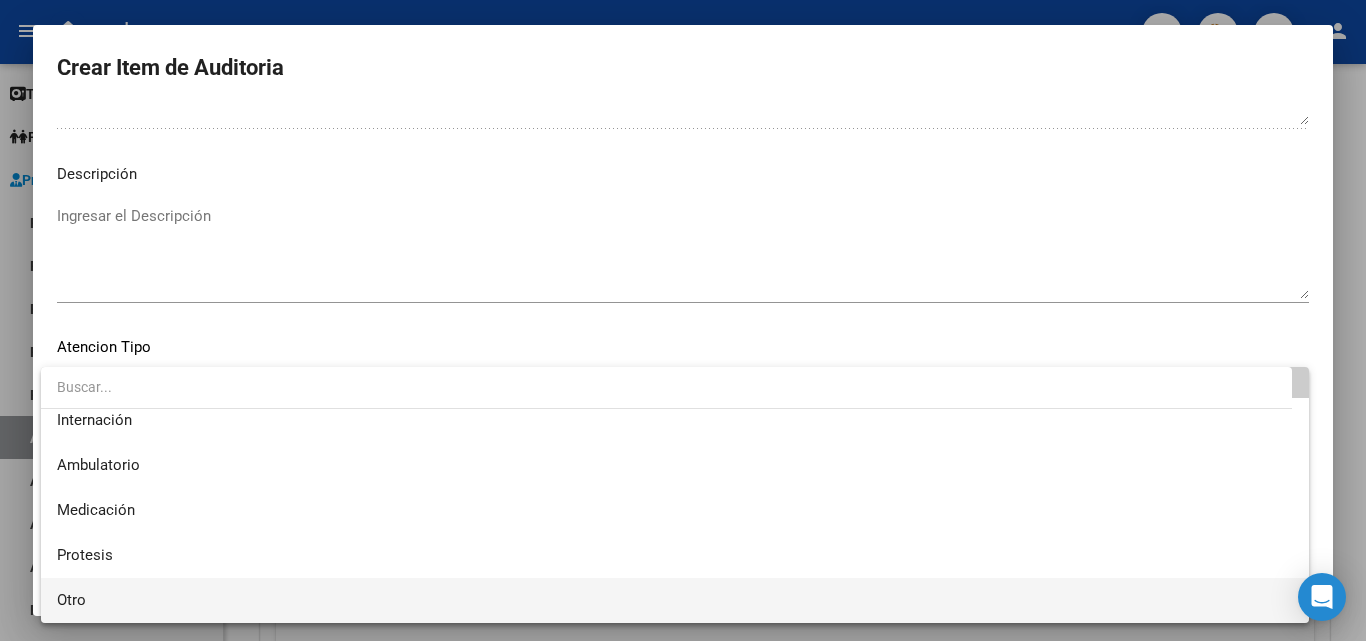 click on "Otro" at bounding box center [675, 600] 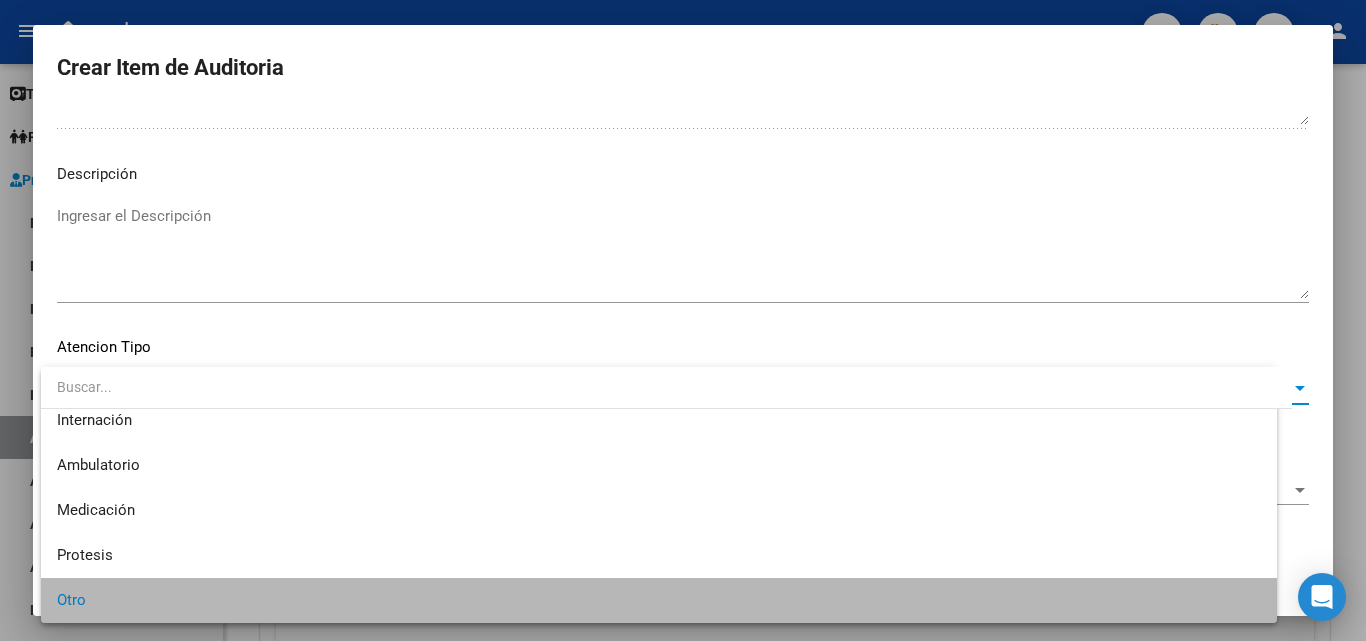 scroll, scrollTop: 56, scrollLeft: 0, axis: vertical 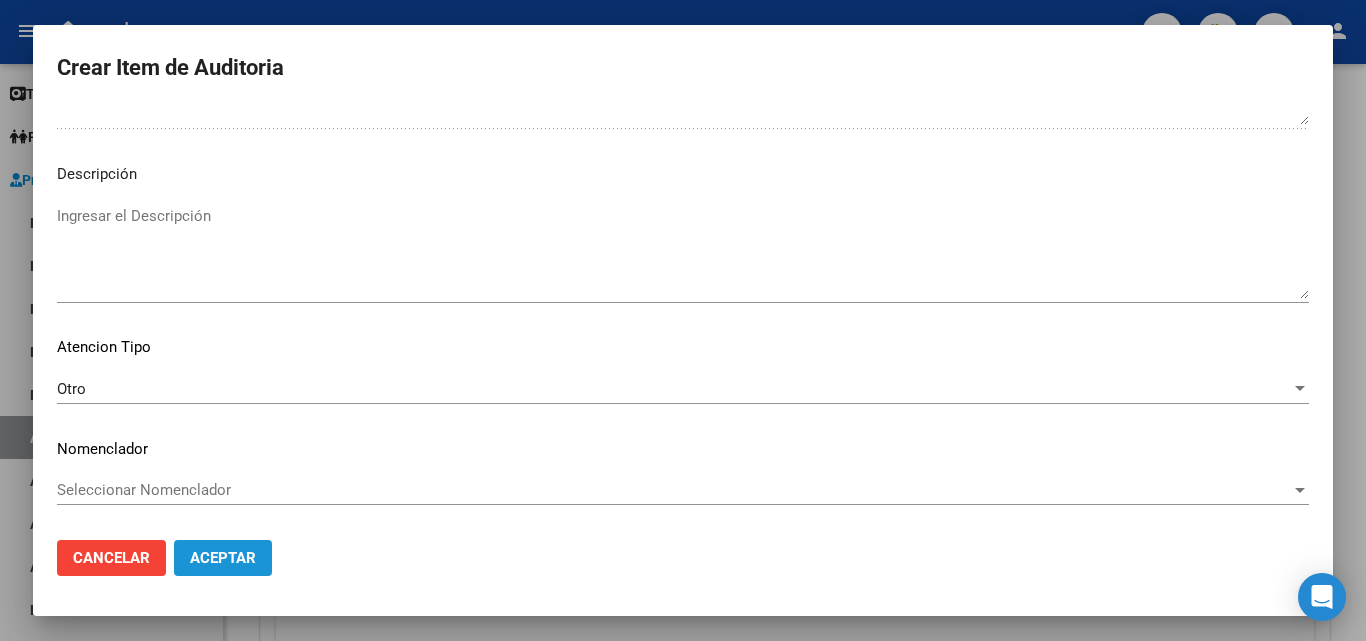 click on "Aceptar" 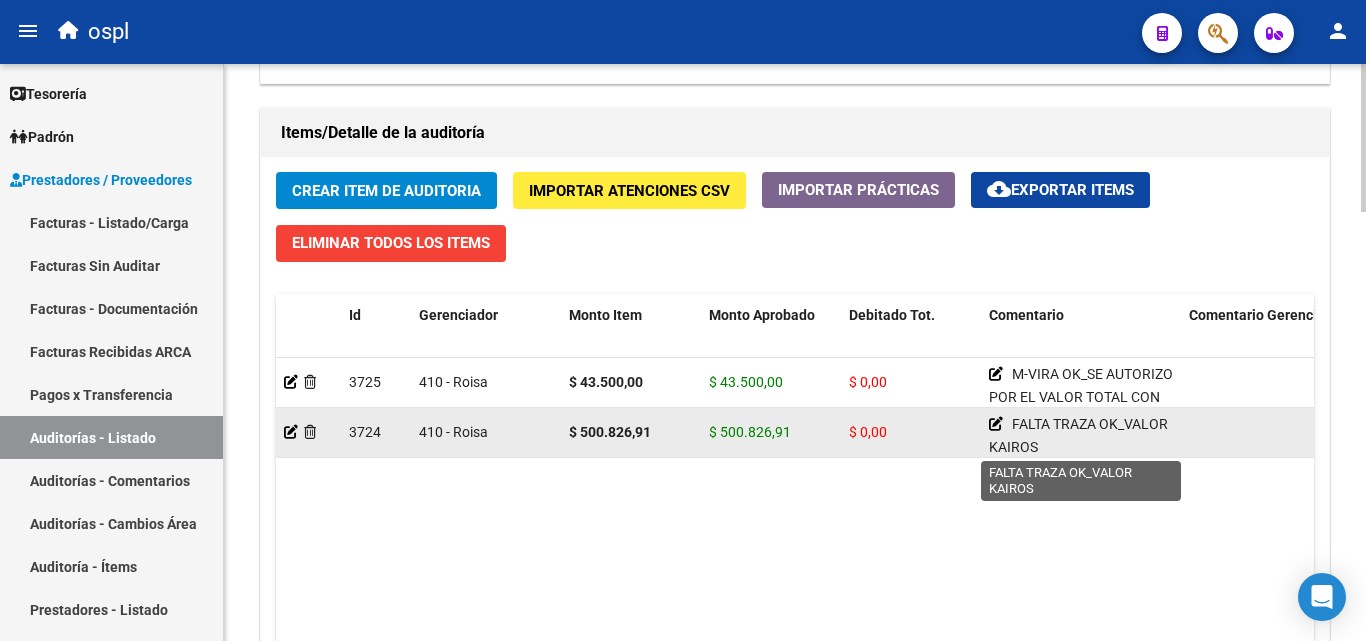 click 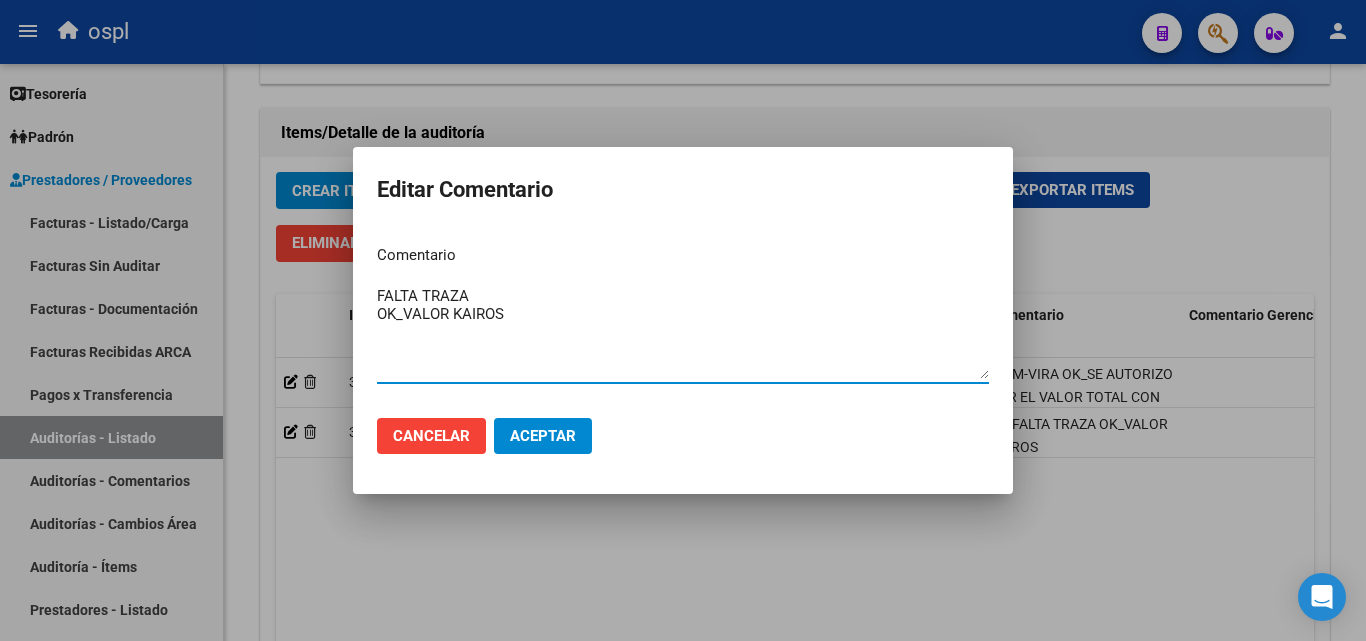 click on "FALTA TRAZA
OK_VALOR KAIROS" at bounding box center [683, 332] 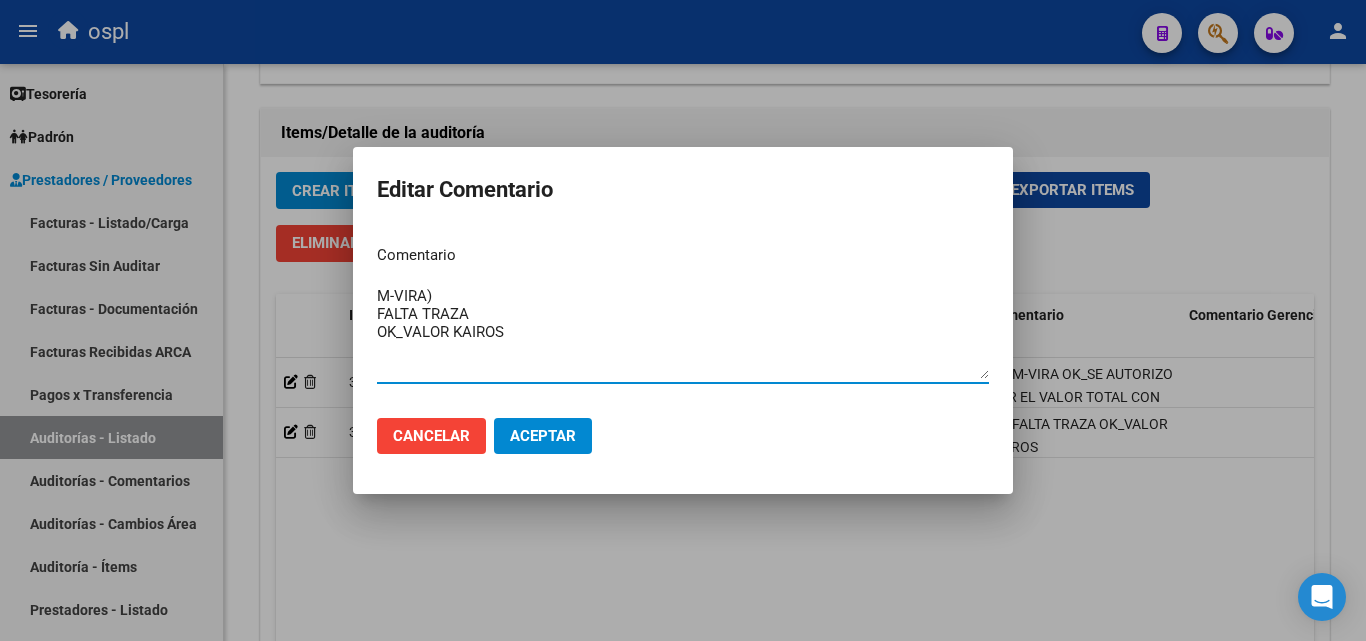 click on "M-VIRA)
FALTA TRAZA
OK_VALOR KAIROS" at bounding box center [683, 332] 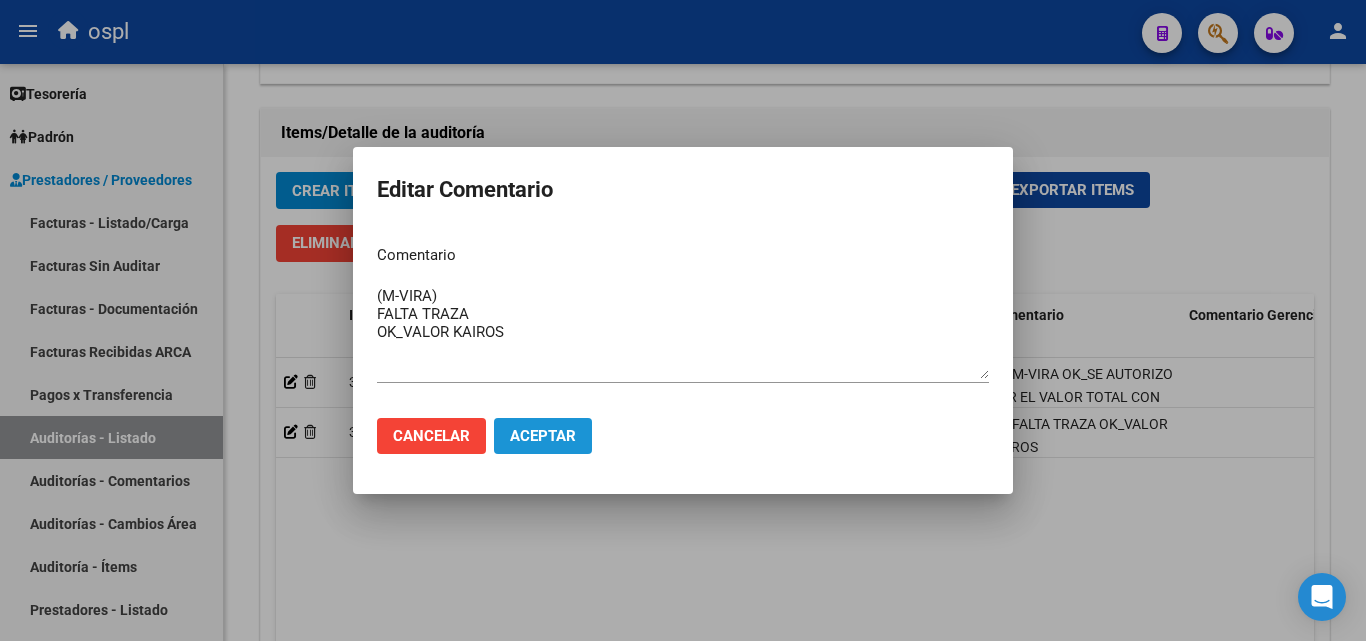 drag, startPoint x: 513, startPoint y: 435, endPoint x: 523, endPoint y: 436, distance: 10.049875 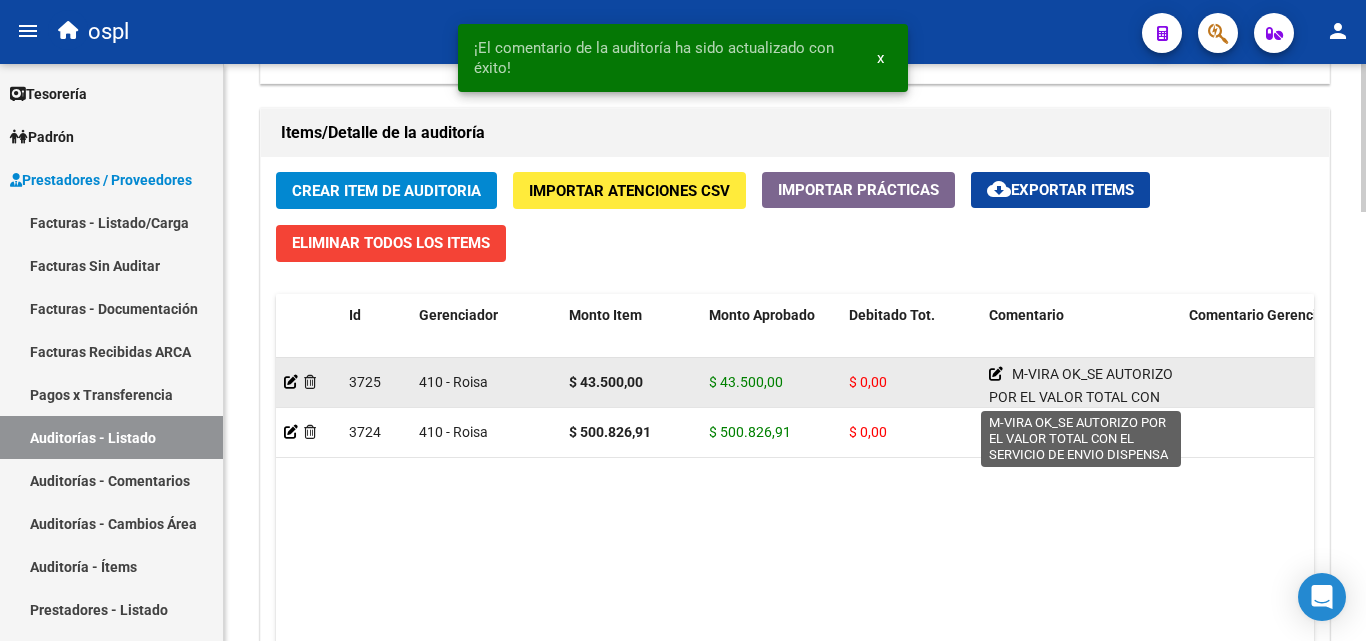 click 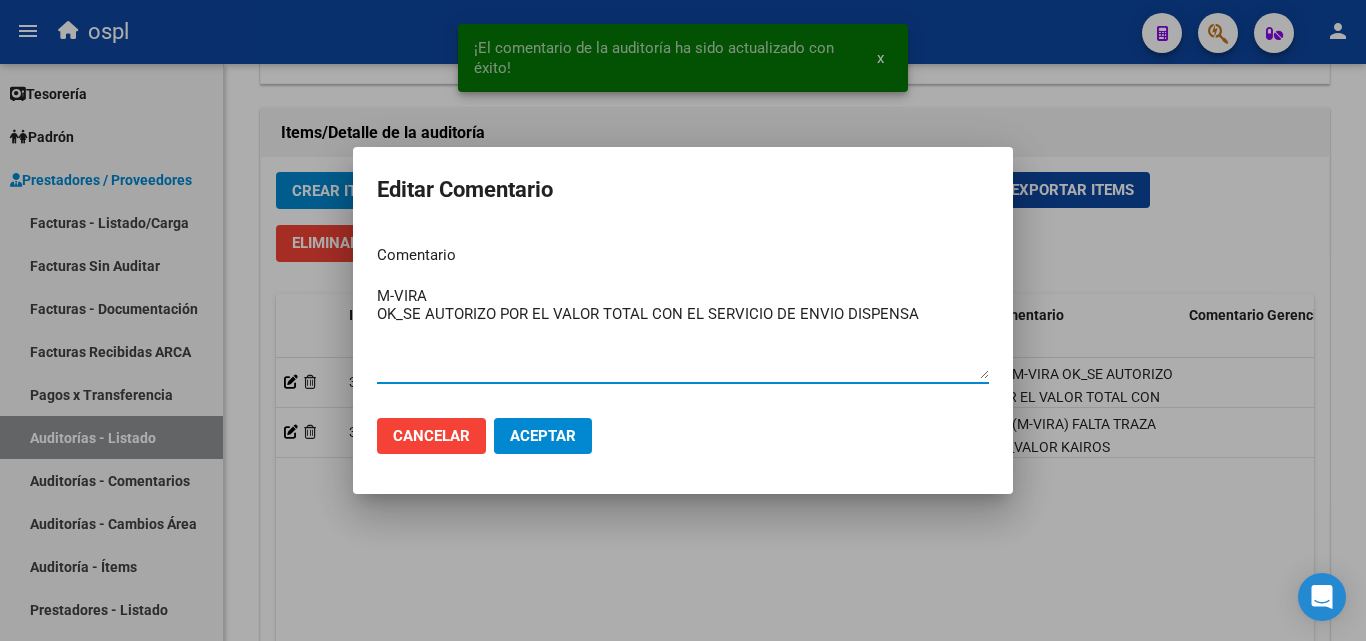 click on "M-VIRA
OK_SE AUTORIZO POR EL VALOR TOTAL CON EL SERVICIO DE ENVIO DISPENSA" at bounding box center (683, 332) 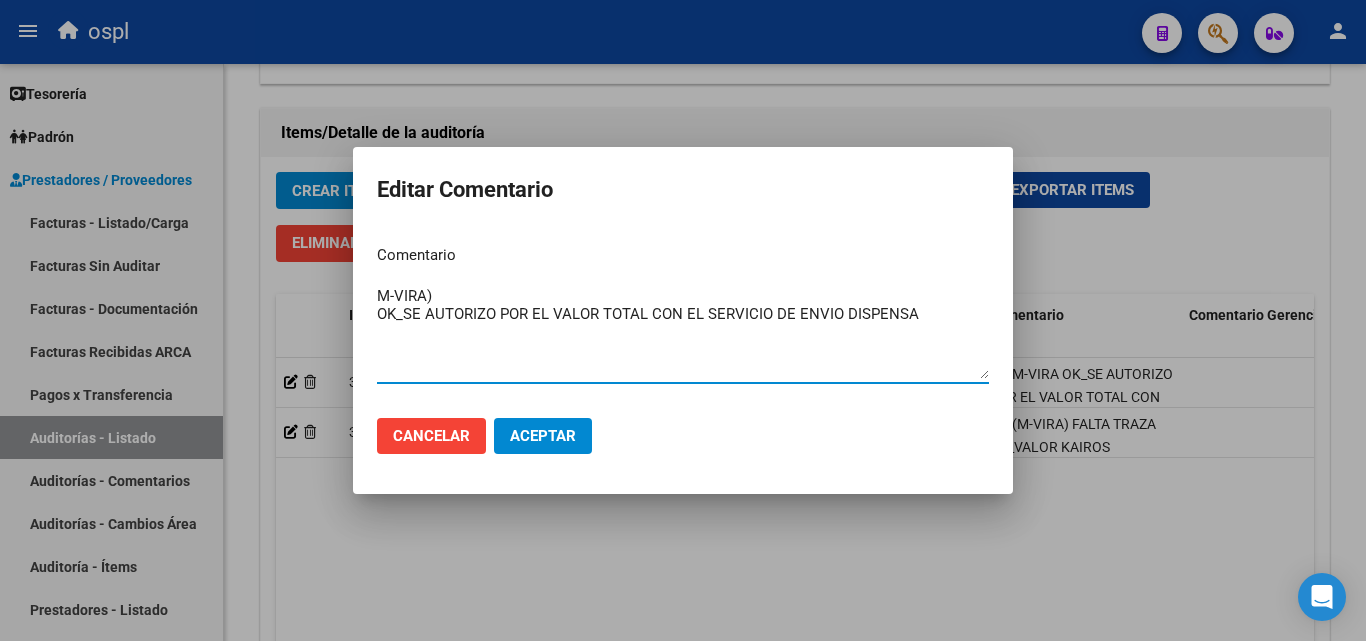 click on "M-VIRA)
OK_SE AUTORIZO POR EL VALOR TOTAL CON EL SERVICIO DE ENVIO DISPENSA" at bounding box center [683, 332] 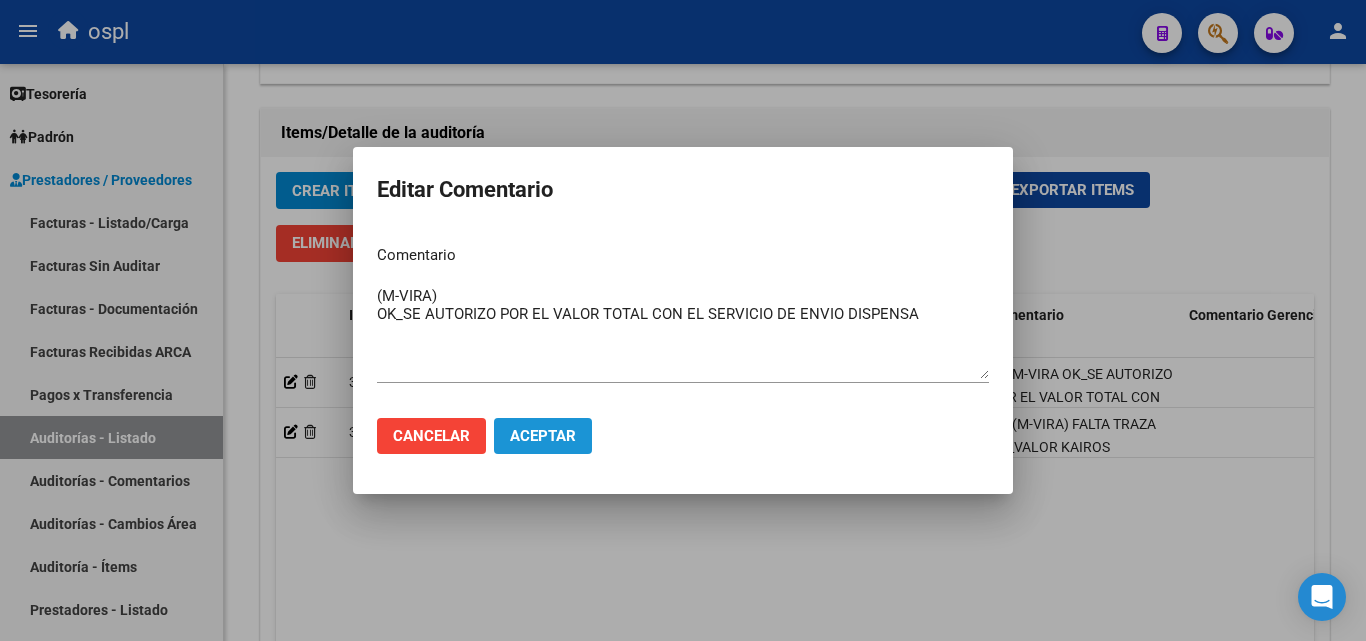 click on "Aceptar" 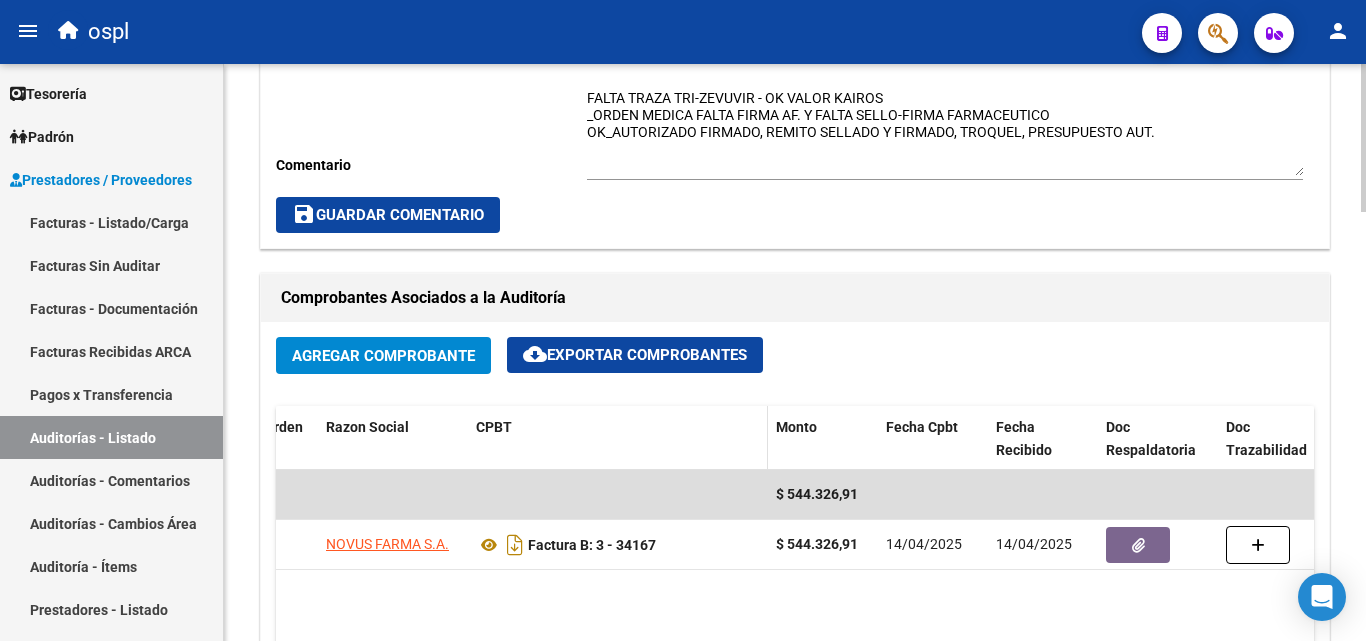 scroll, scrollTop: 477, scrollLeft: 0, axis: vertical 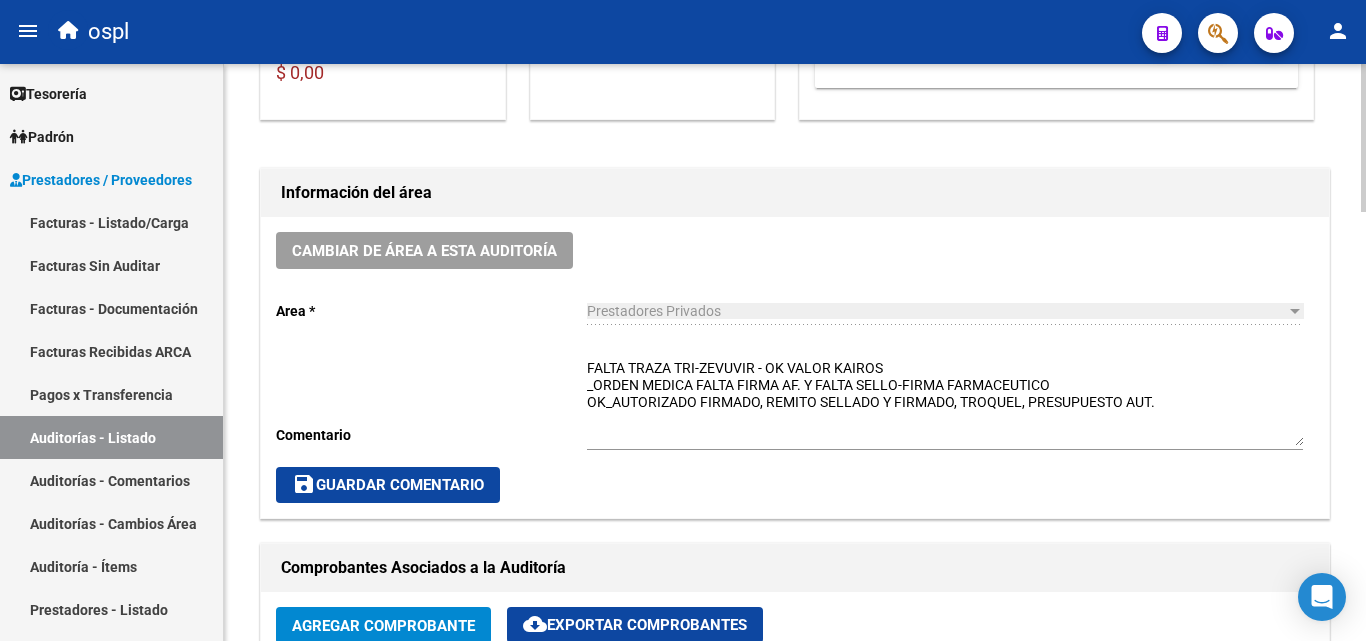 click on "save  Guardar Comentario" 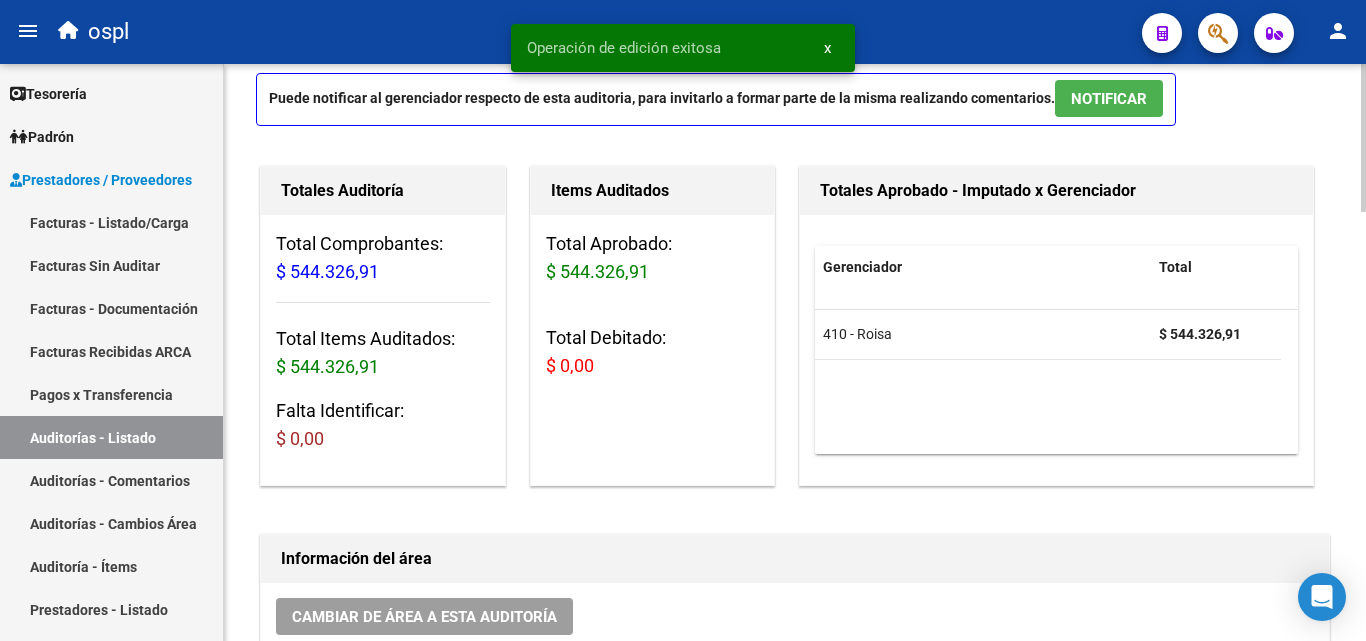 scroll, scrollTop: 0, scrollLeft: 0, axis: both 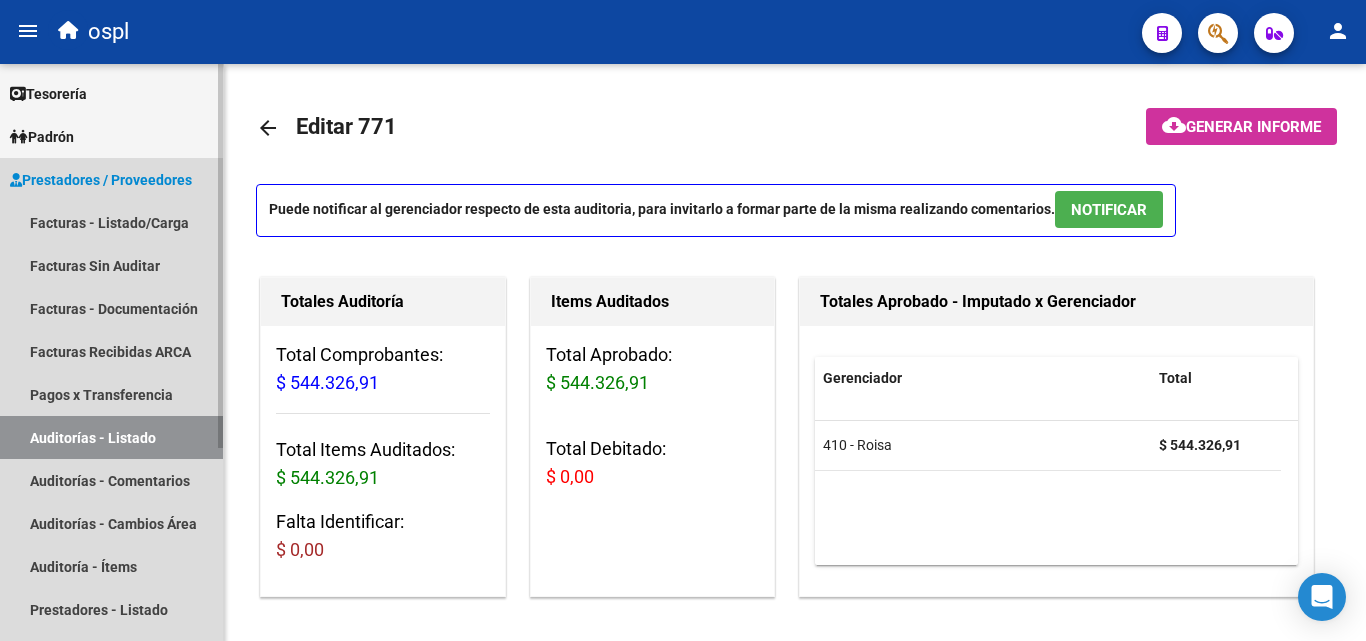 click on "Auditorías - Listado" at bounding box center [111, 437] 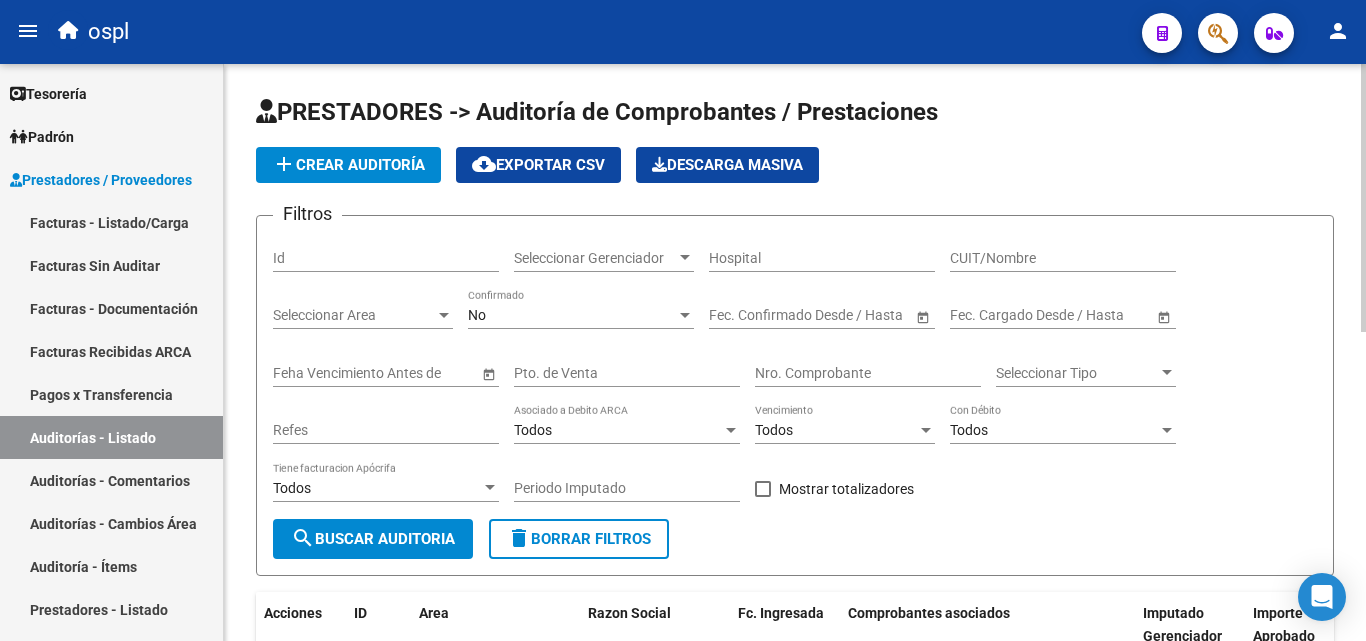 click on "Nro. Comprobante" at bounding box center (868, 373) 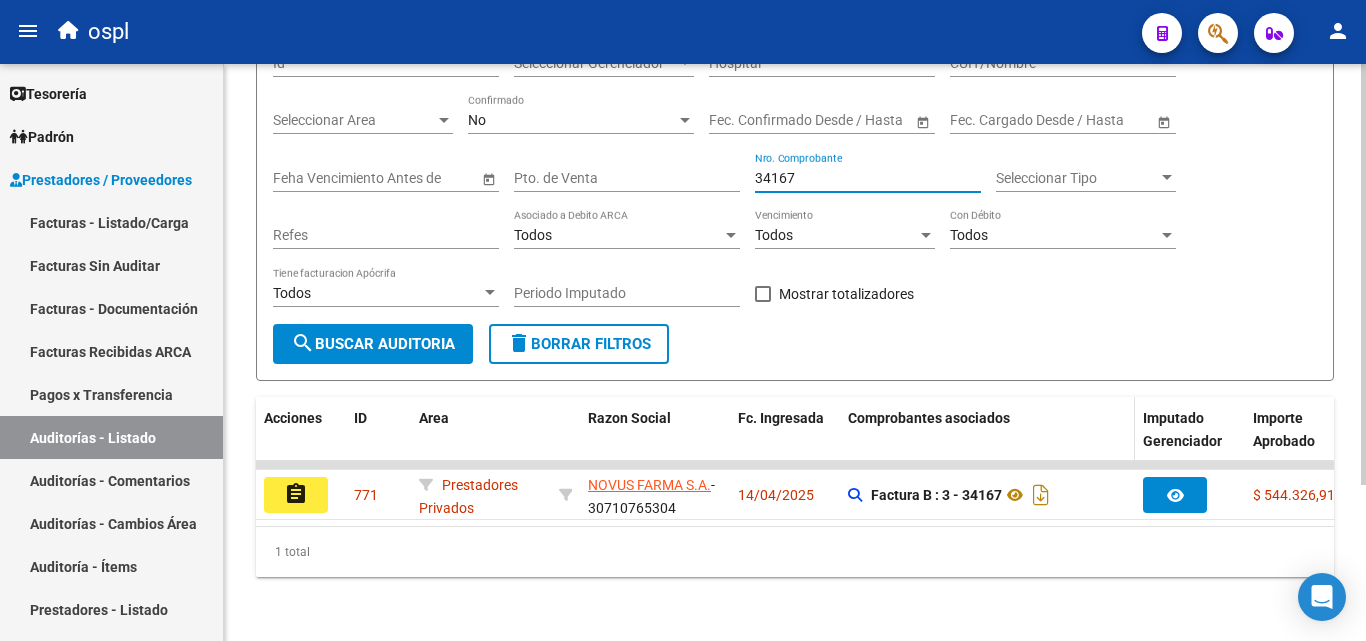 scroll, scrollTop: 213, scrollLeft: 0, axis: vertical 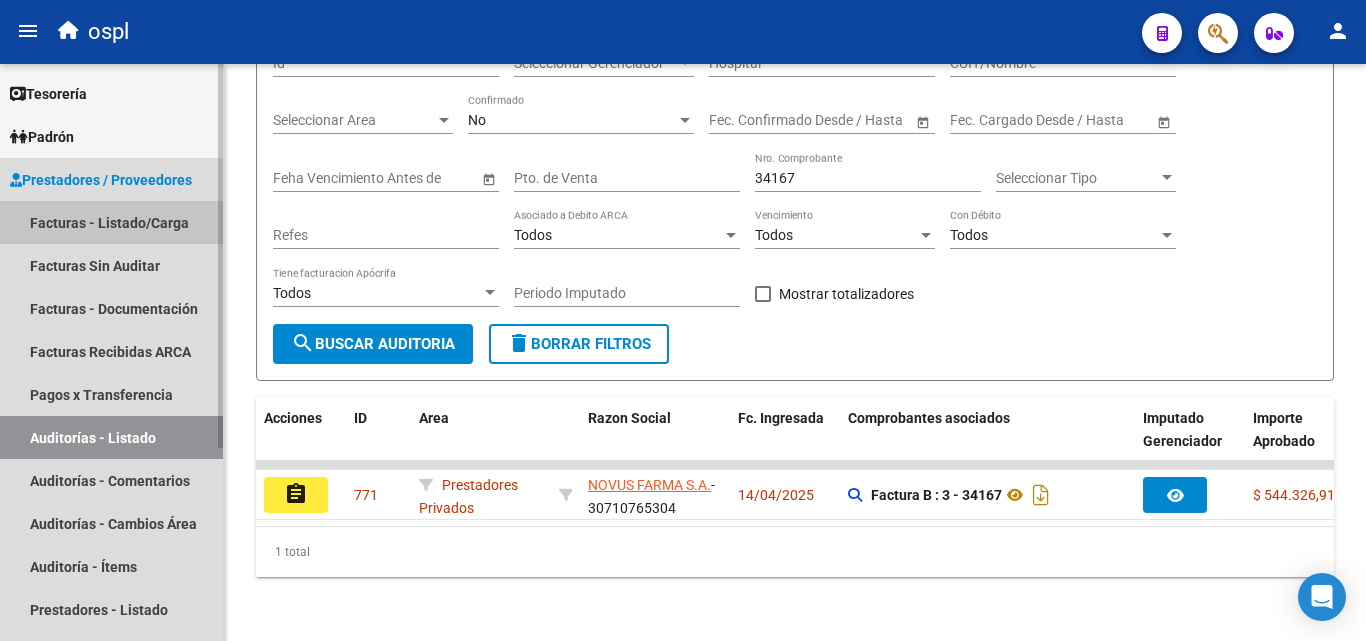 click on "Facturas - Listado/Carga" at bounding box center [111, 222] 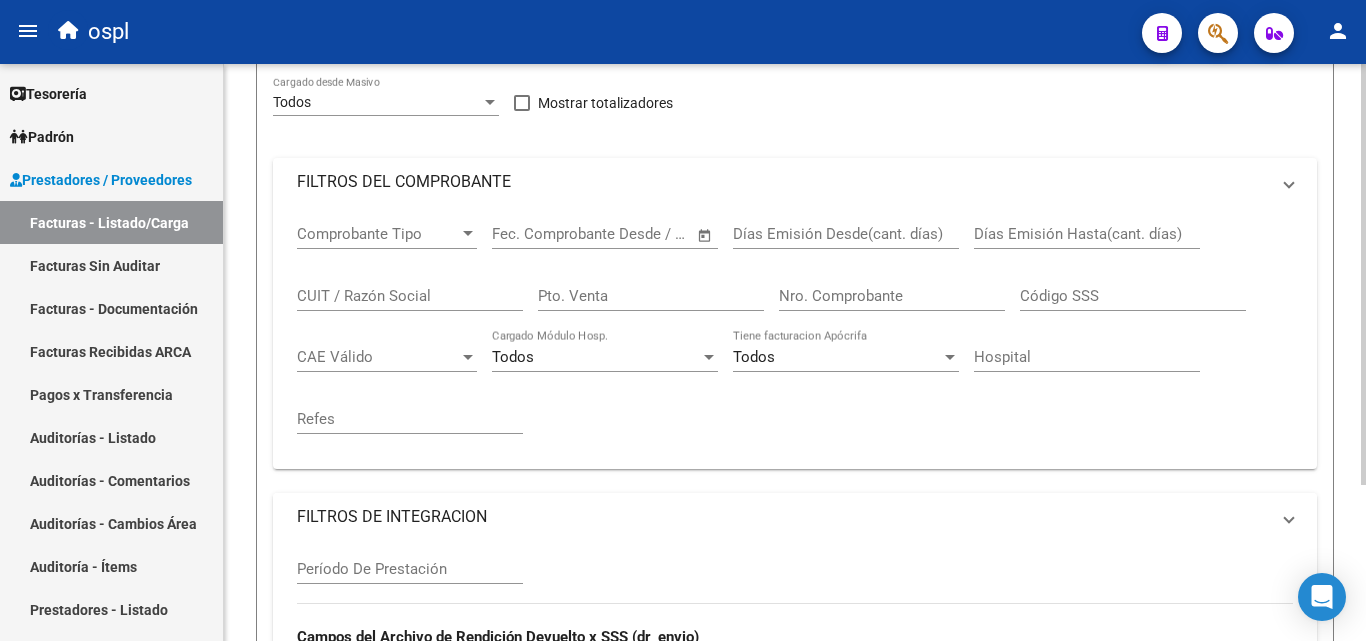 click on "FILTROS DEL COMPROBANTE" at bounding box center [795, 182] 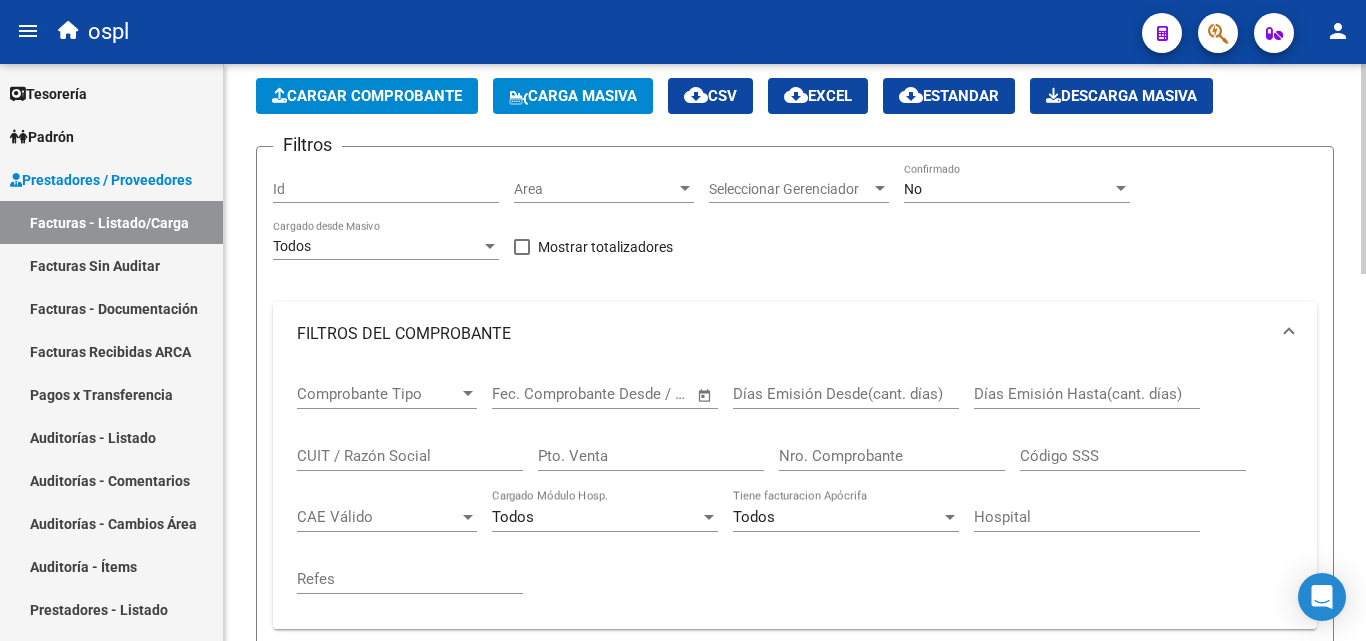 scroll, scrollTop: 100, scrollLeft: 0, axis: vertical 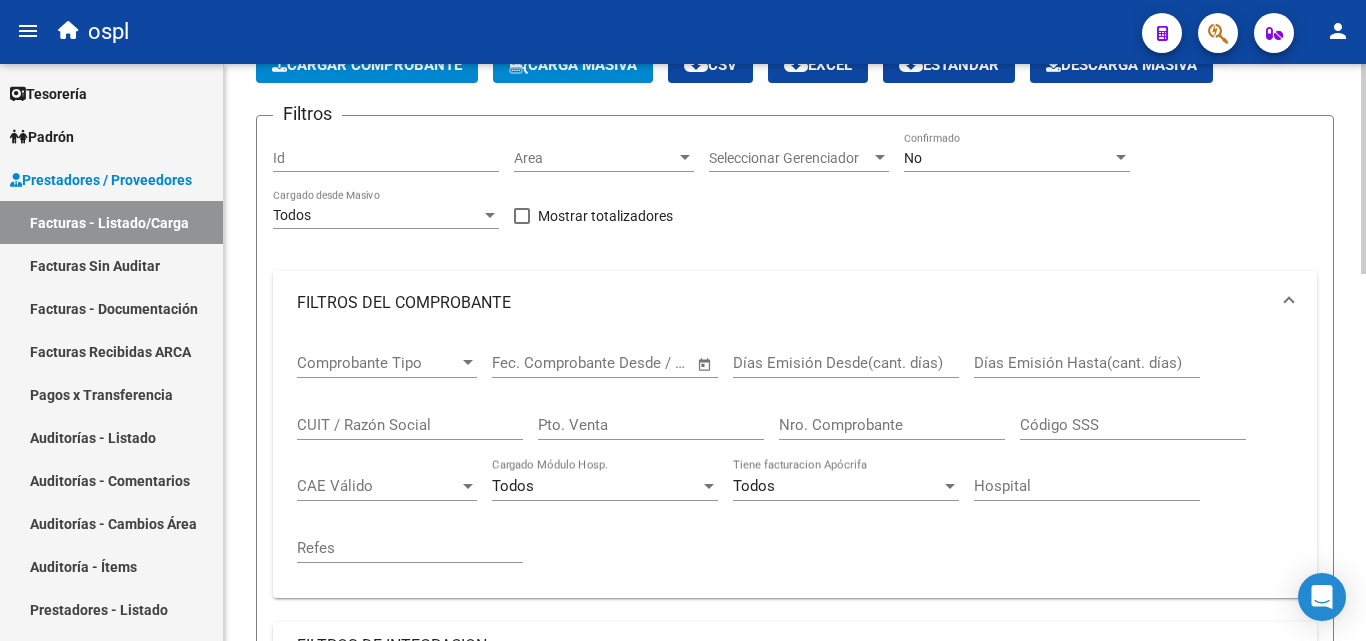 click on "Nro. Comprobante" at bounding box center [892, 425] 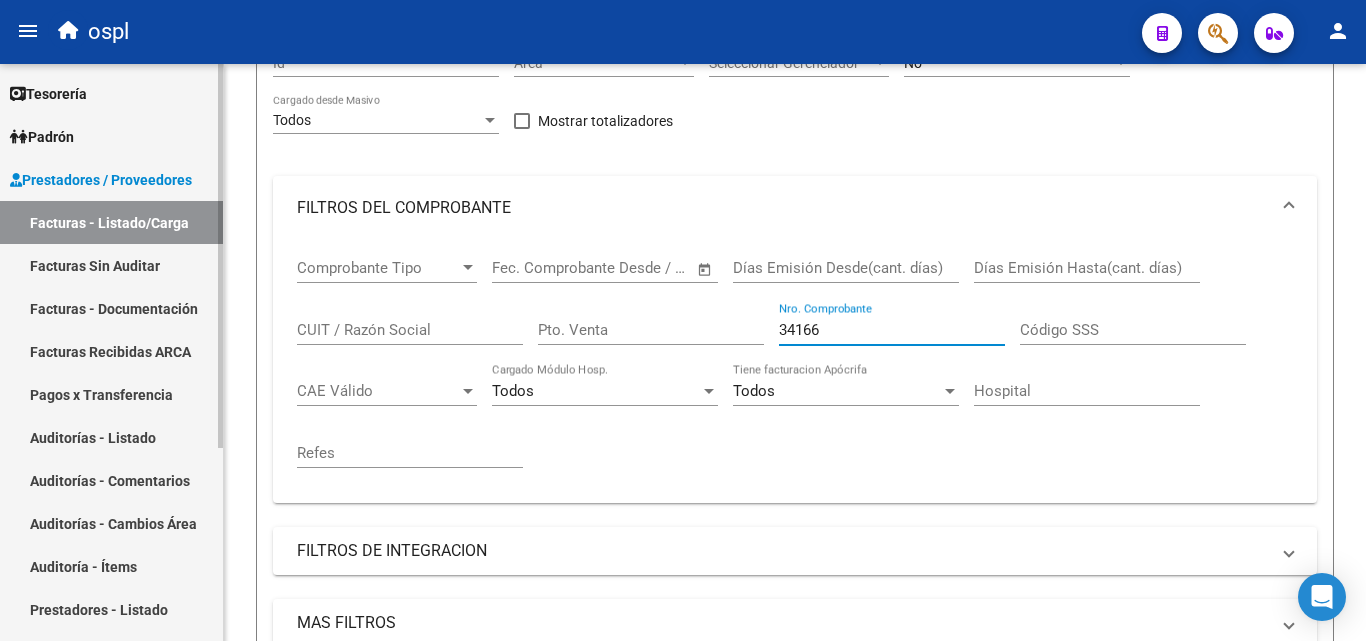 scroll, scrollTop: 225, scrollLeft: 0, axis: vertical 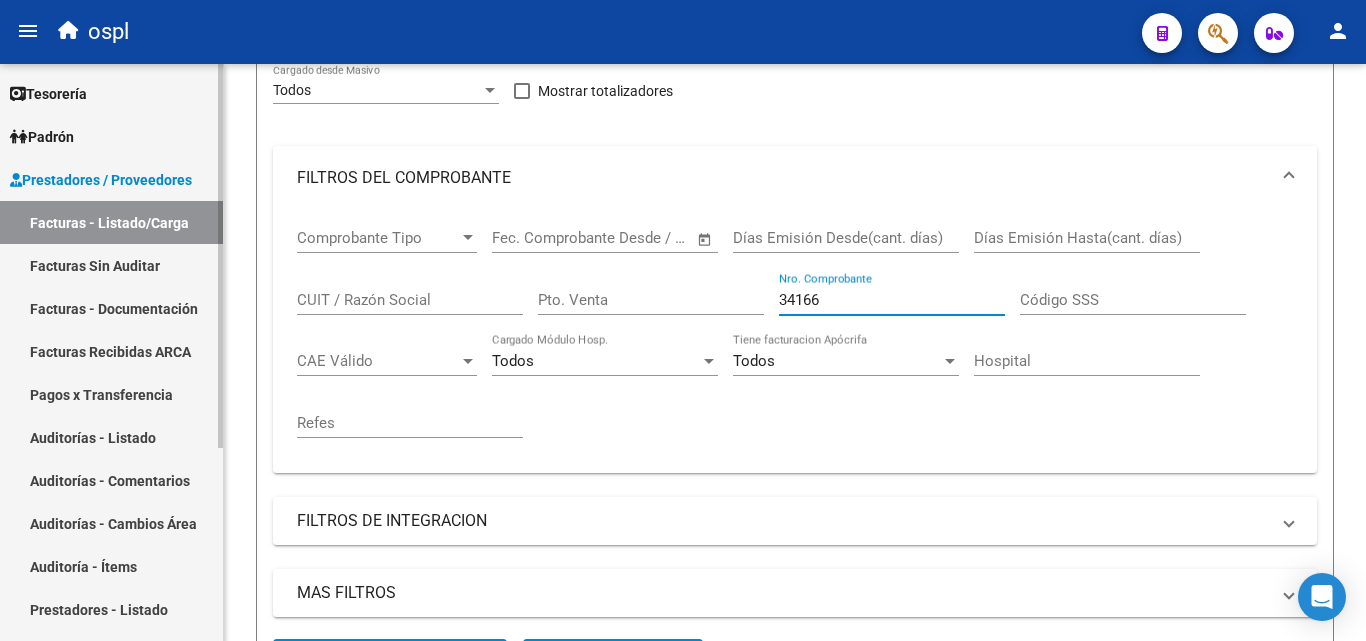 click on "Facturas Sin Auditar" at bounding box center [111, 265] 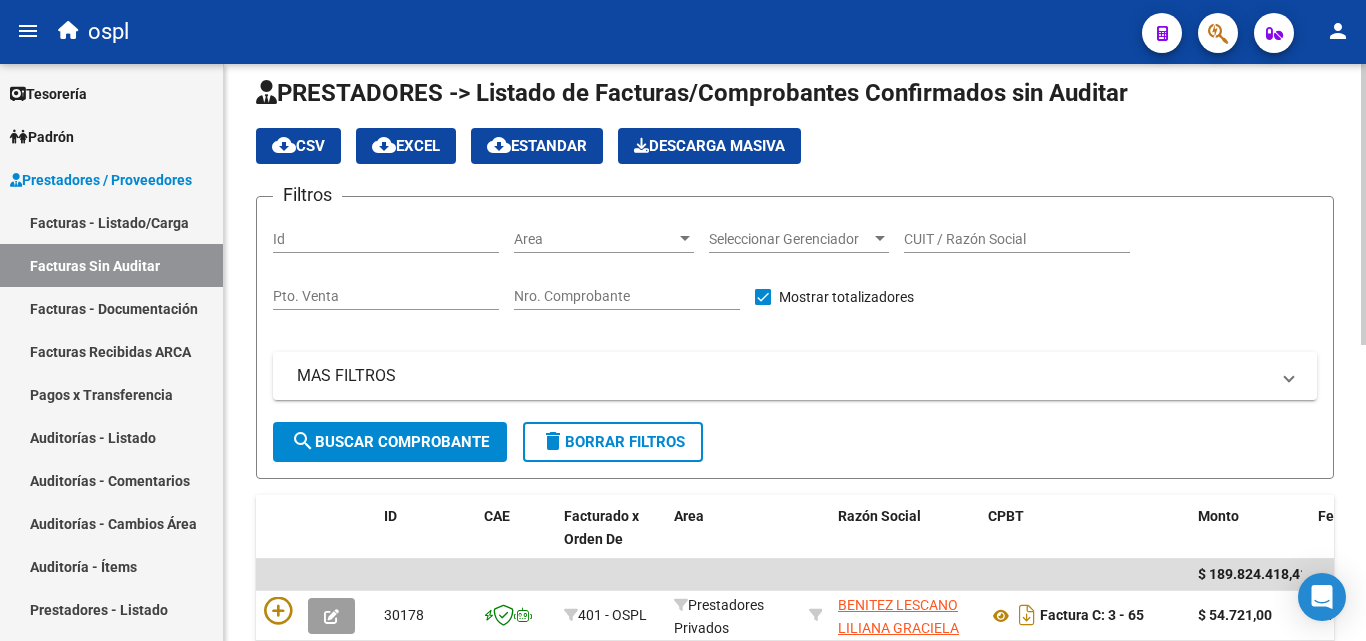 scroll, scrollTop: 0, scrollLeft: 0, axis: both 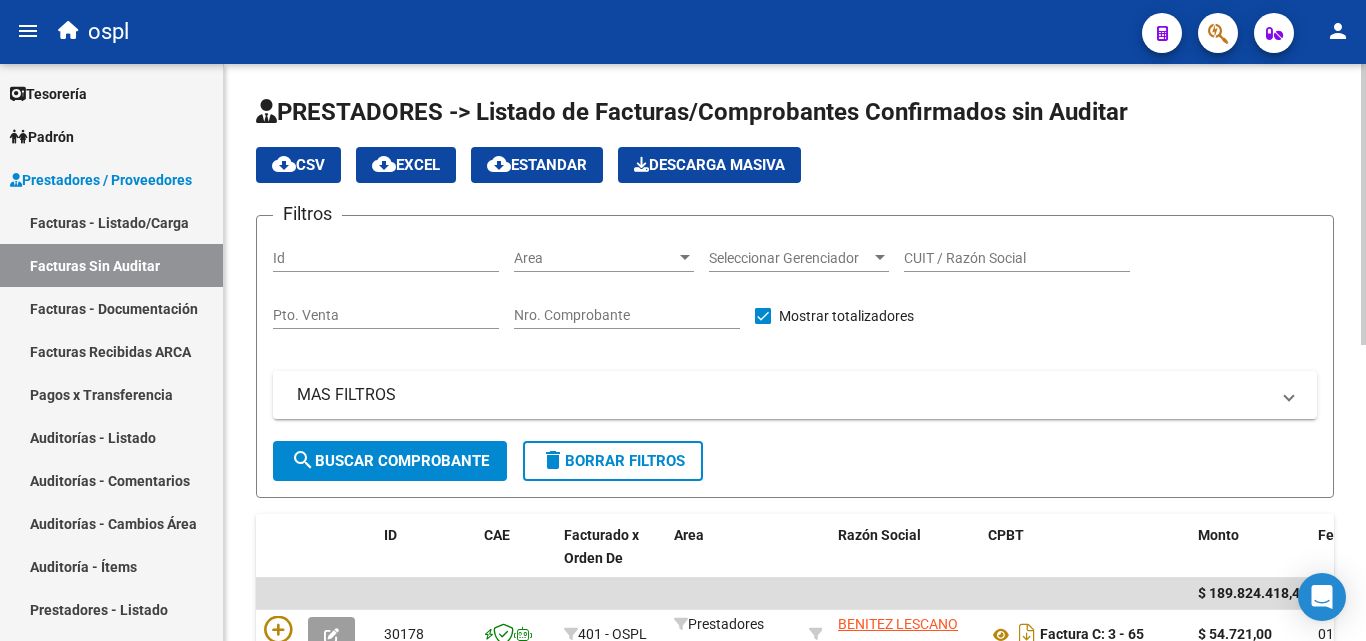 click on "Nro. Comprobante" at bounding box center (627, 315) 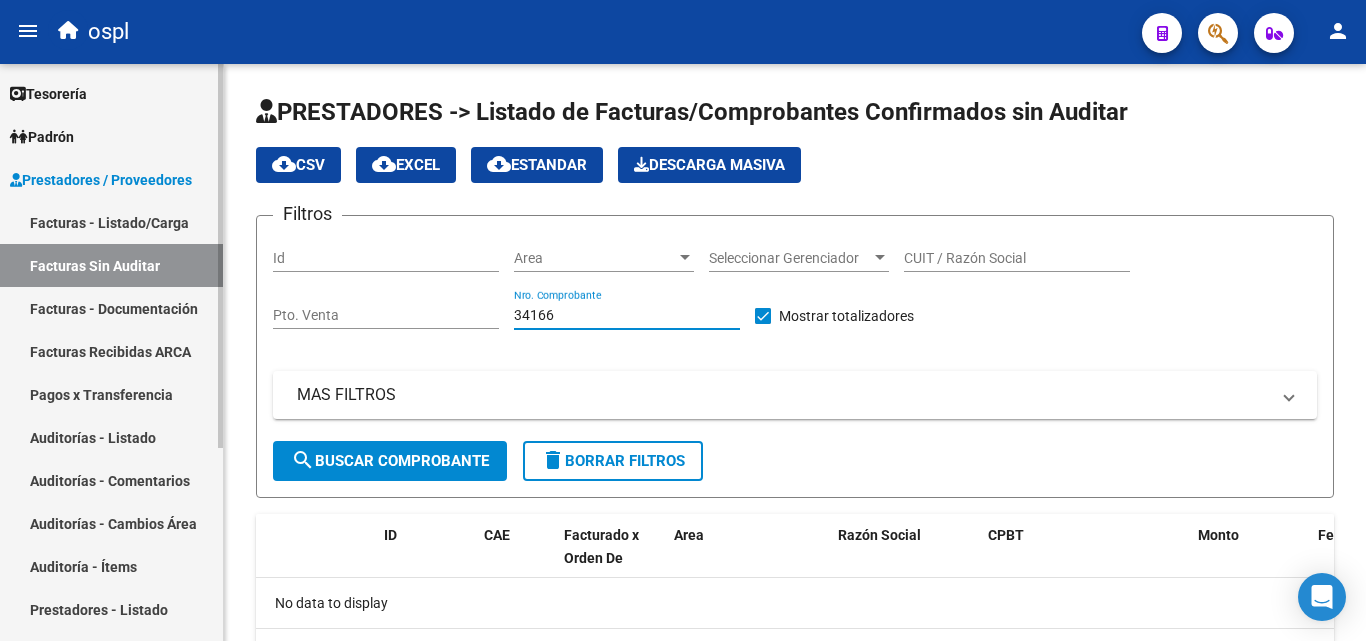 click on "Auditorías - Listado" at bounding box center (111, 437) 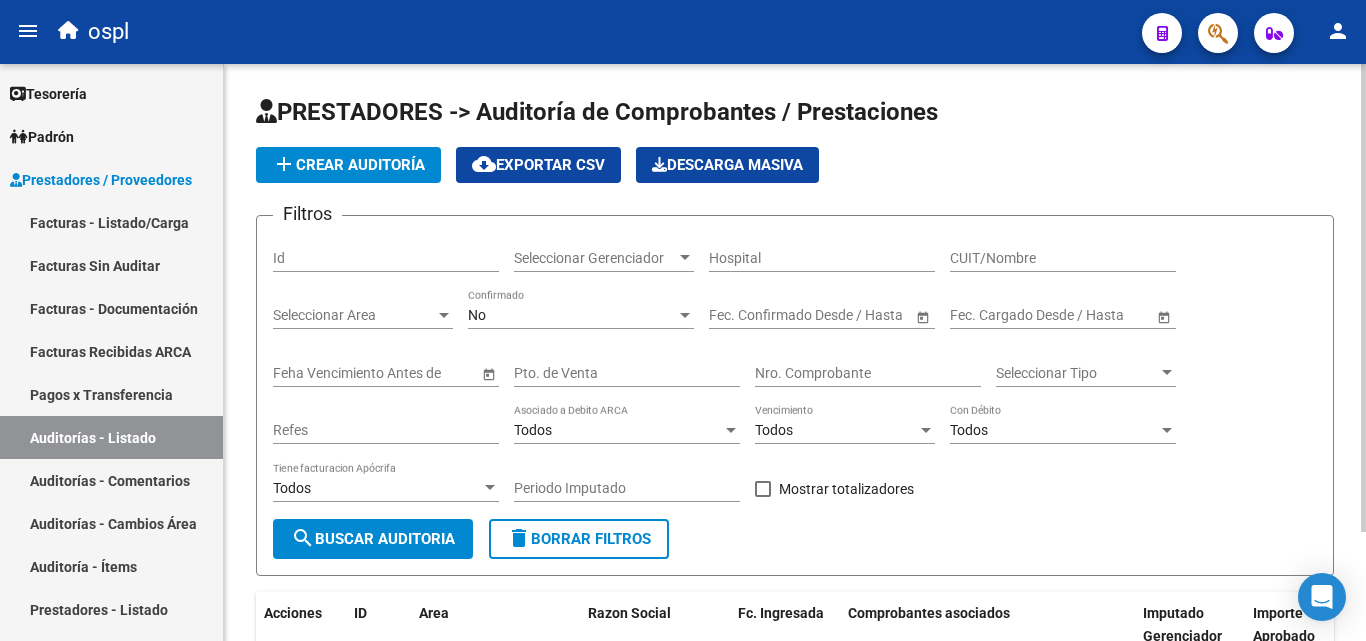 click on "Nro. Comprobante" at bounding box center [868, 373] 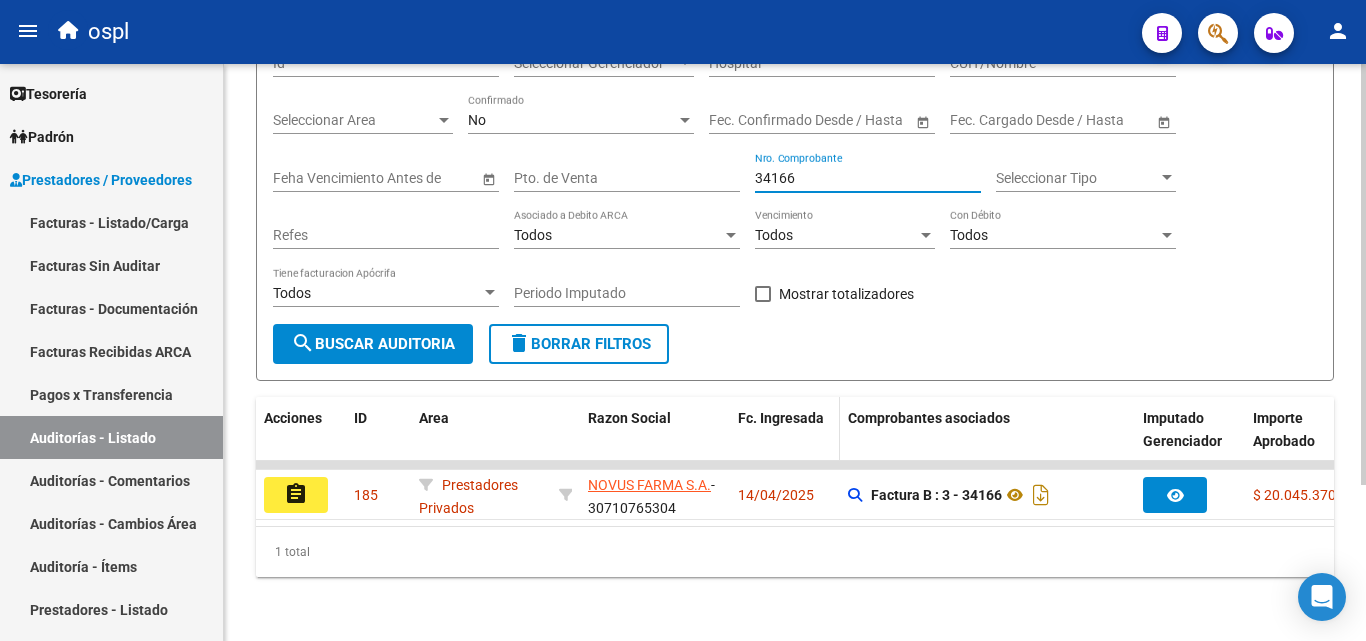 scroll, scrollTop: 213, scrollLeft: 0, axis: vertical 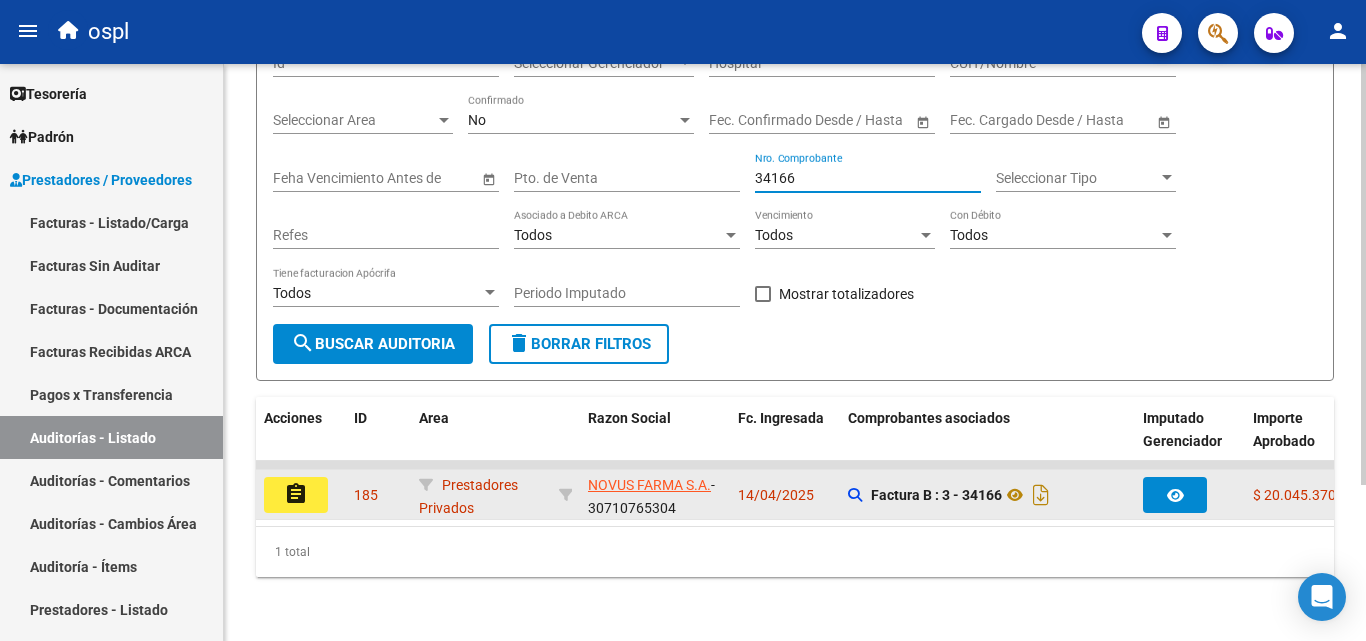 click on "assignment" 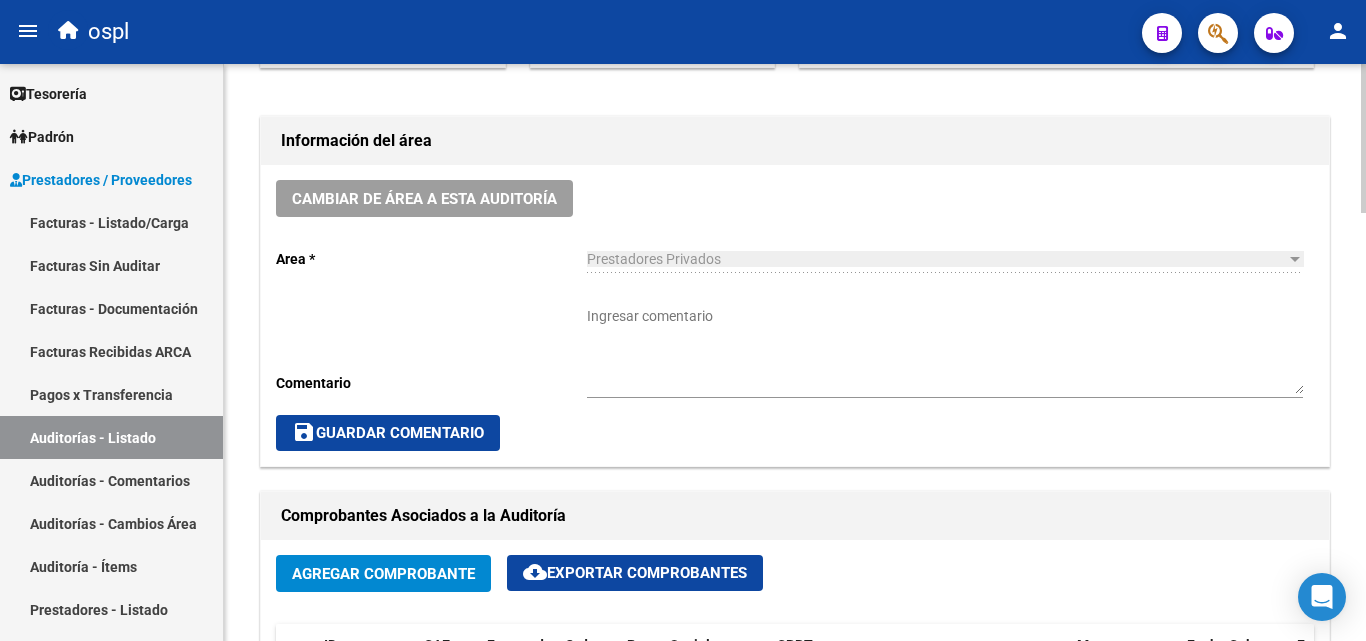 scroll, scrollTop: 500, scrollLeft: 0, axis: vertical 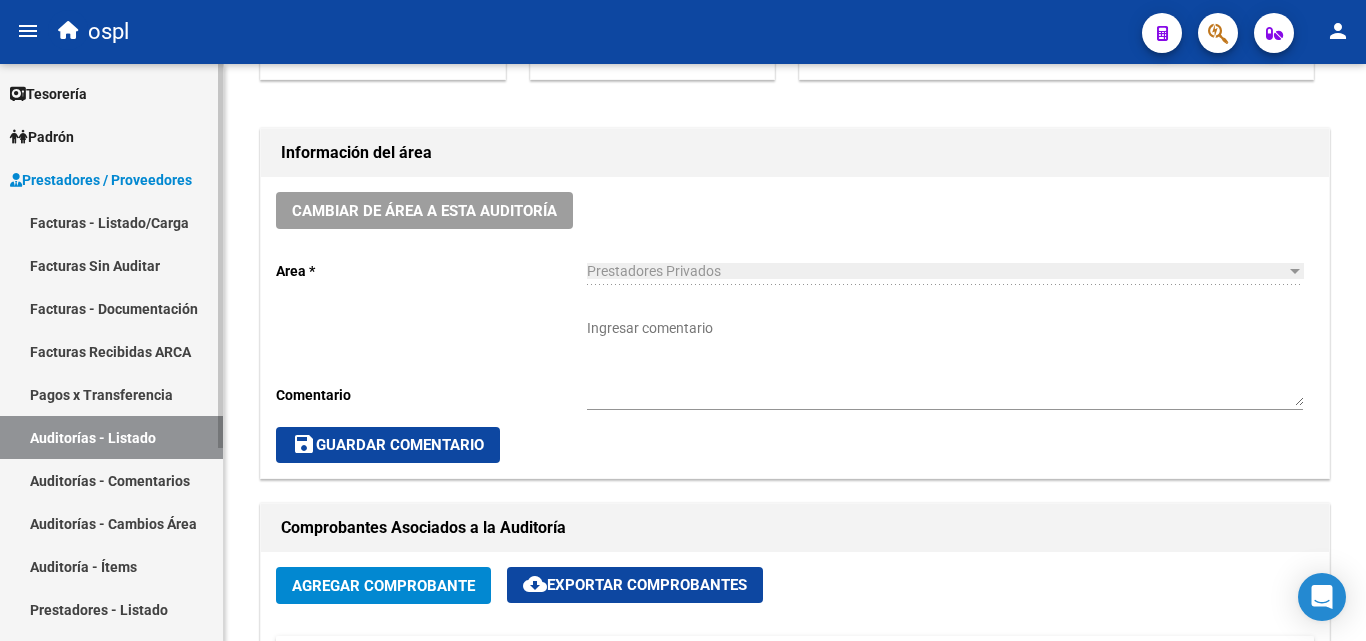 click on "Auditorías - Listado" at bounding box center [111, 437] 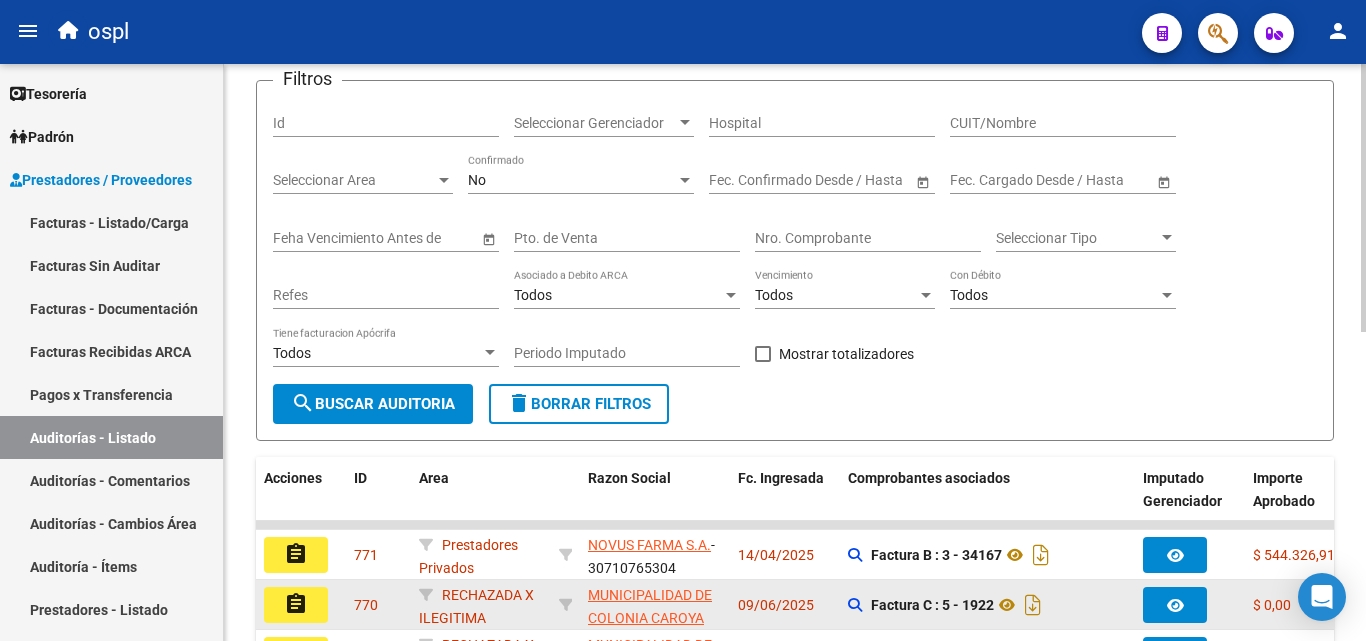 scroll, scrollTop: 500, scrollLeft: 0, axis: vertical 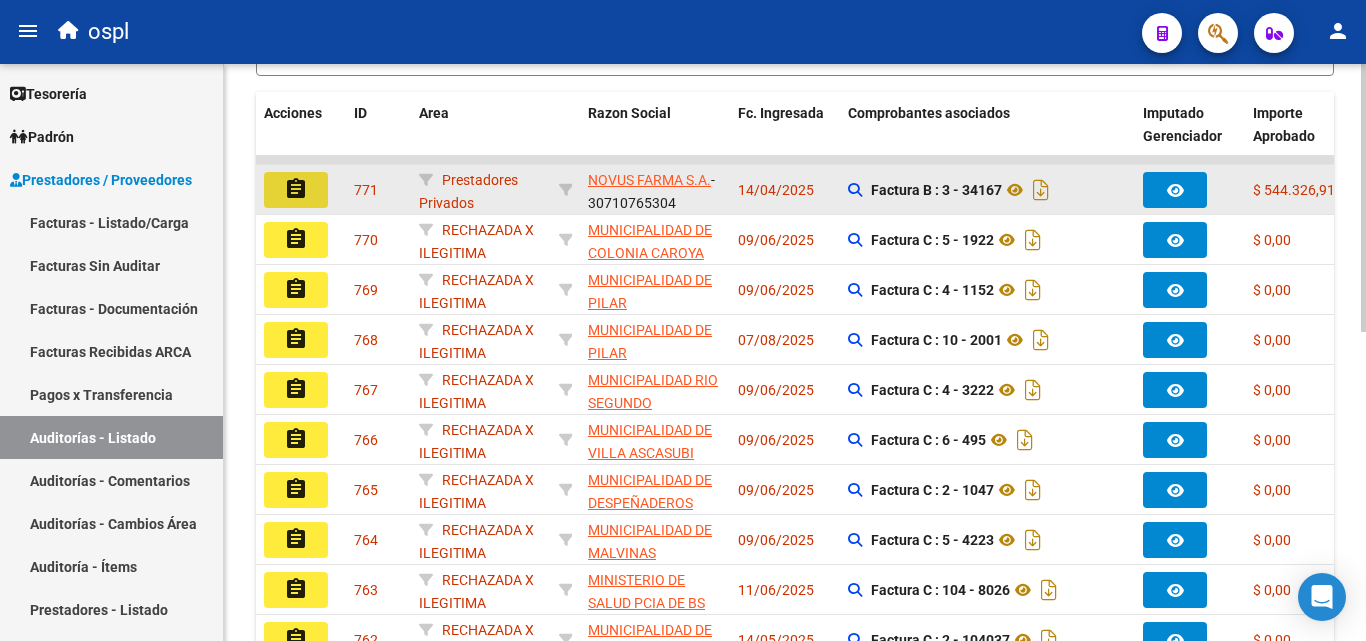 click on "assignment" 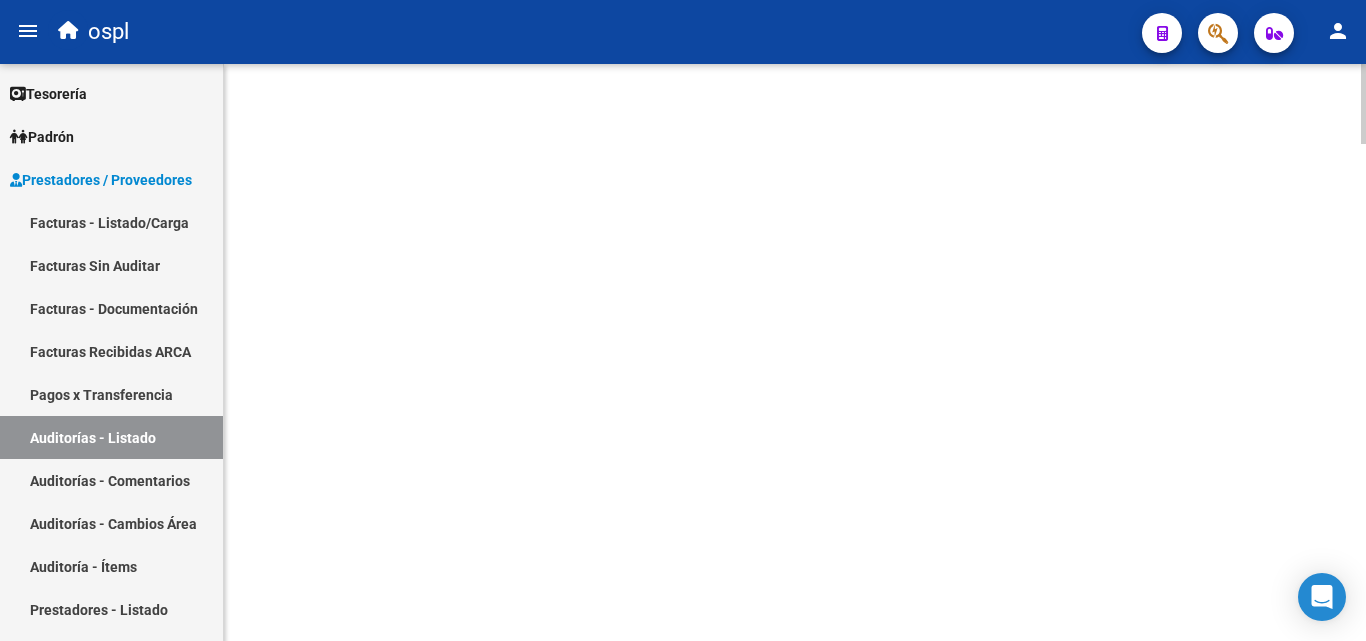 scroll, scrollTop: 0, scrollLeft: 0, axis: both 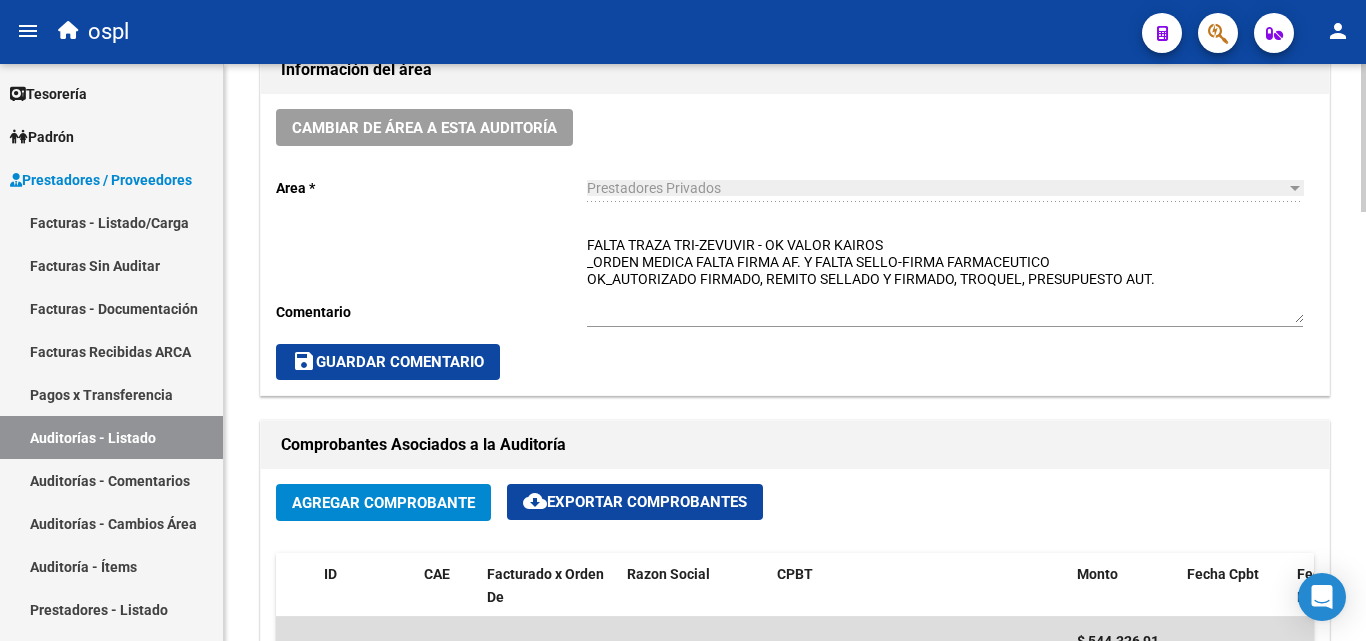 click on "save  Guardar Comentario" 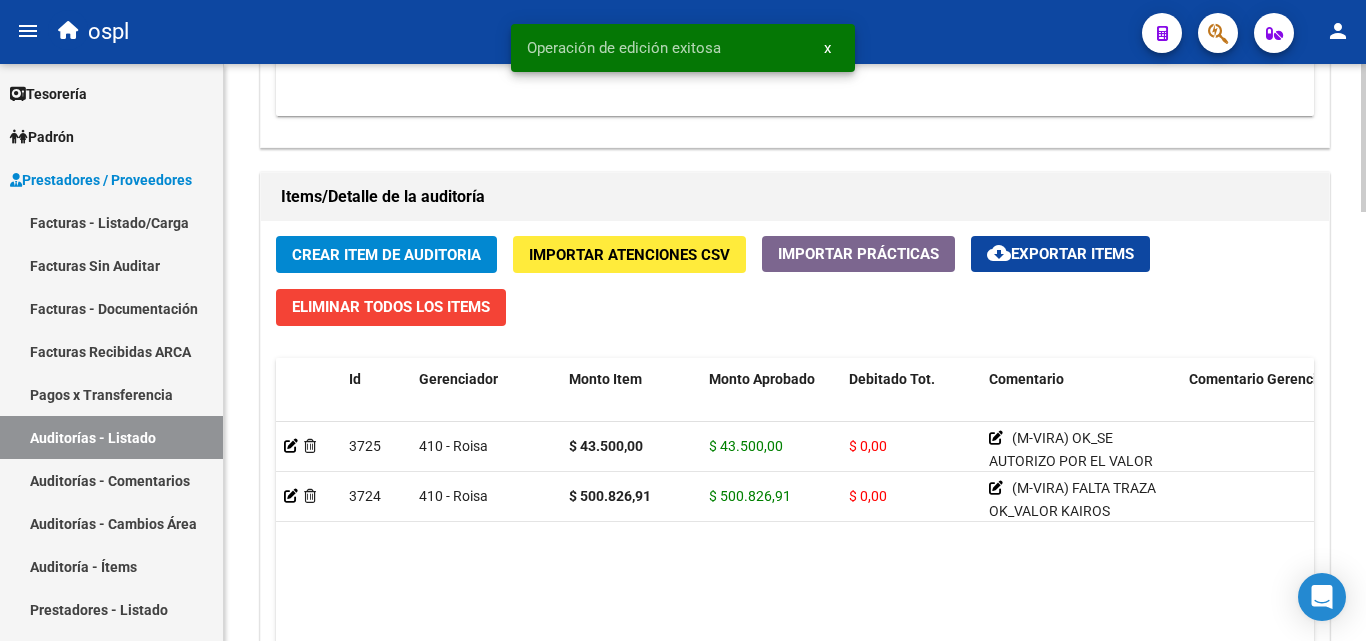 scroll, scrollTop: 1500, scrollLeft: 0, axis: vertical 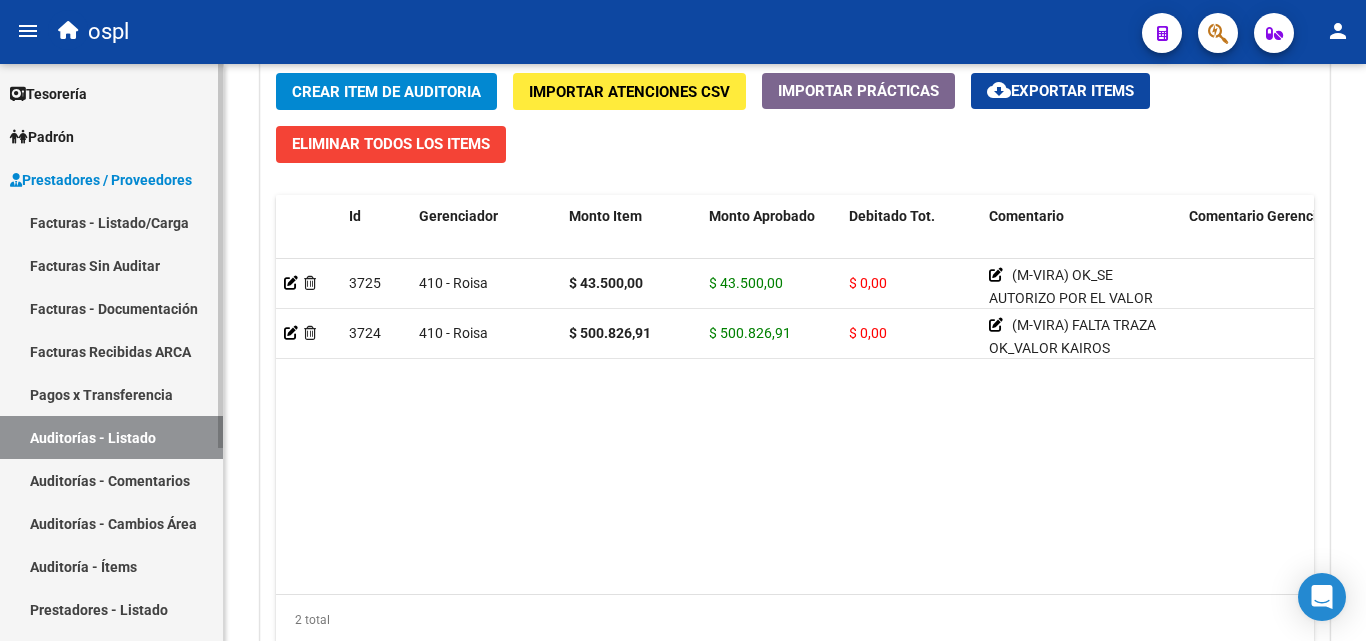 click on "Auditorías - Listado" at bounding box center (111, 437) 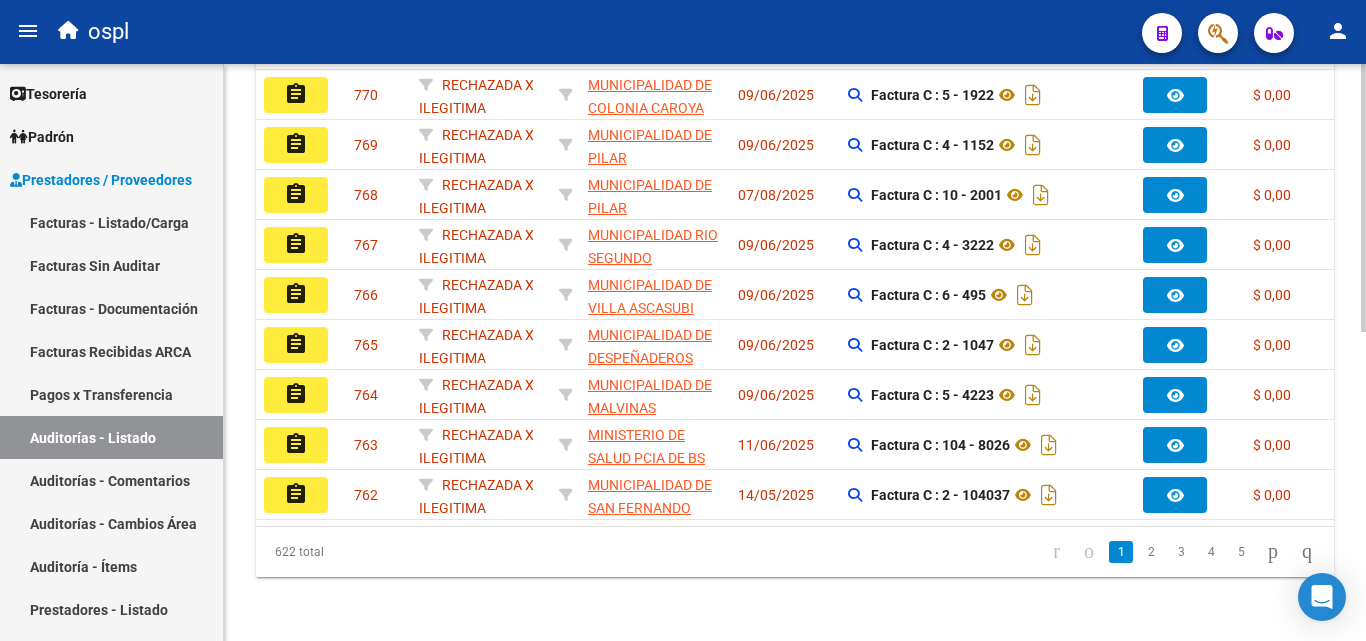 scroll, scrollTop: 163, scrollLeft: 0, axis: vertical 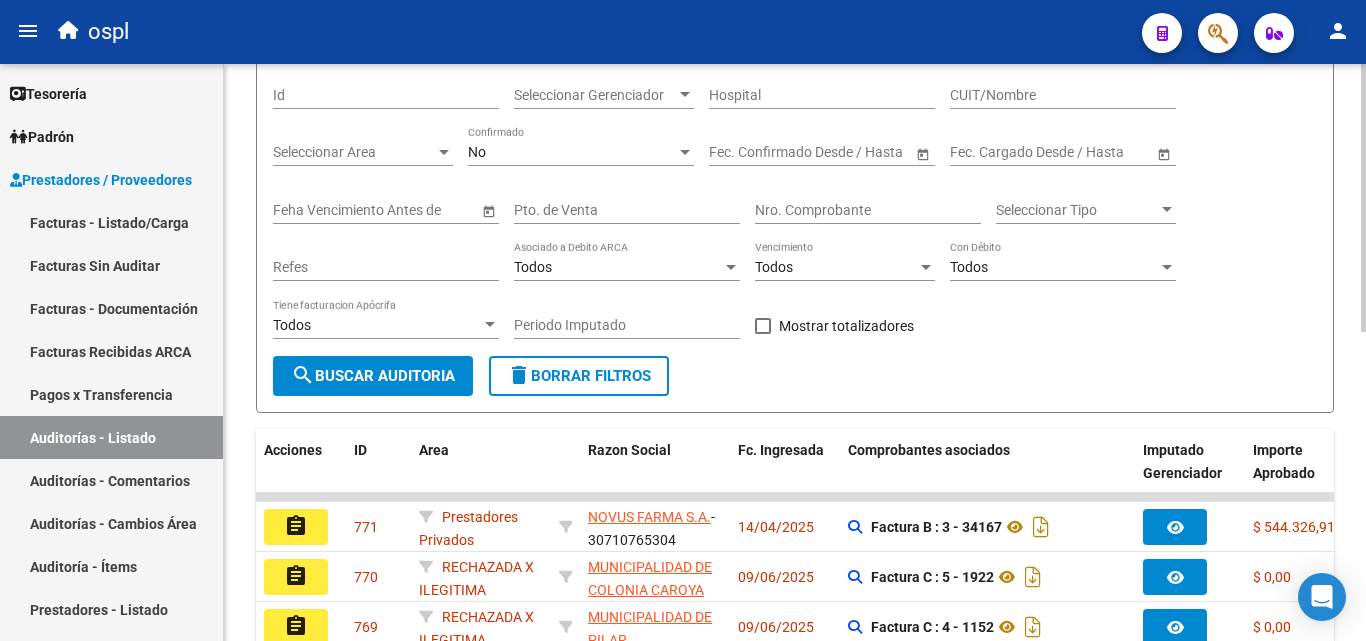 click on "Nro. Comprobante" at bounding box center (868, 210) 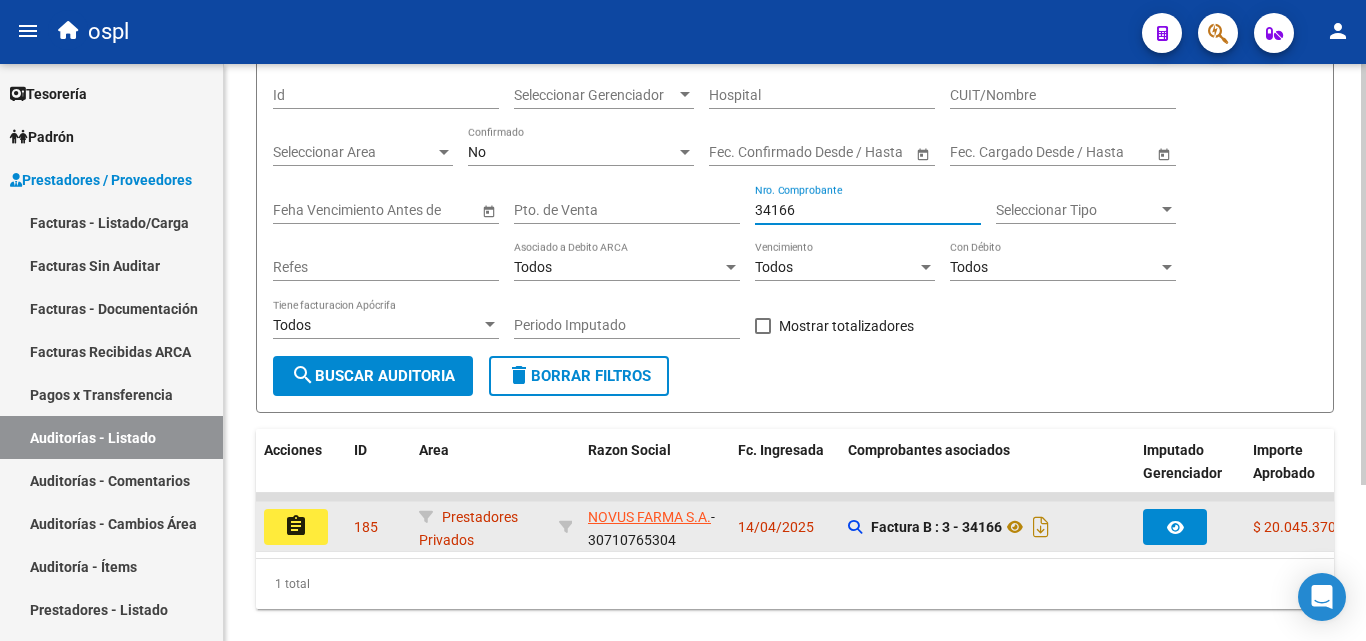type on "34166" 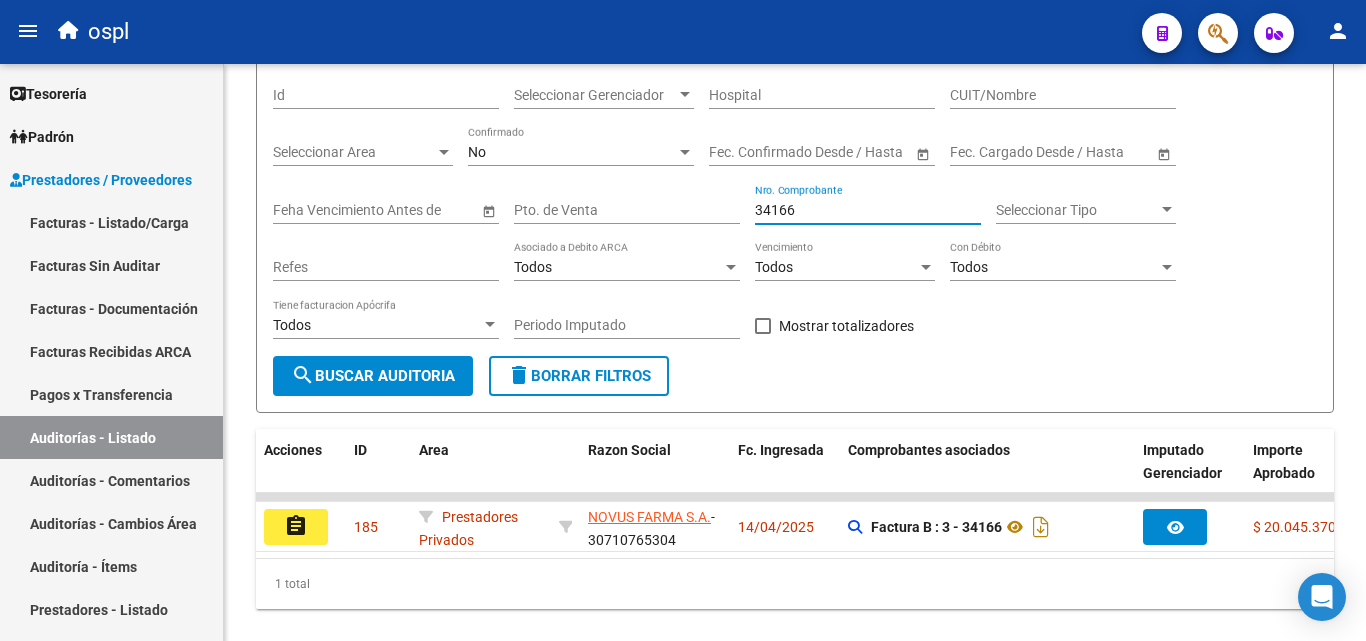 click on "assignment" 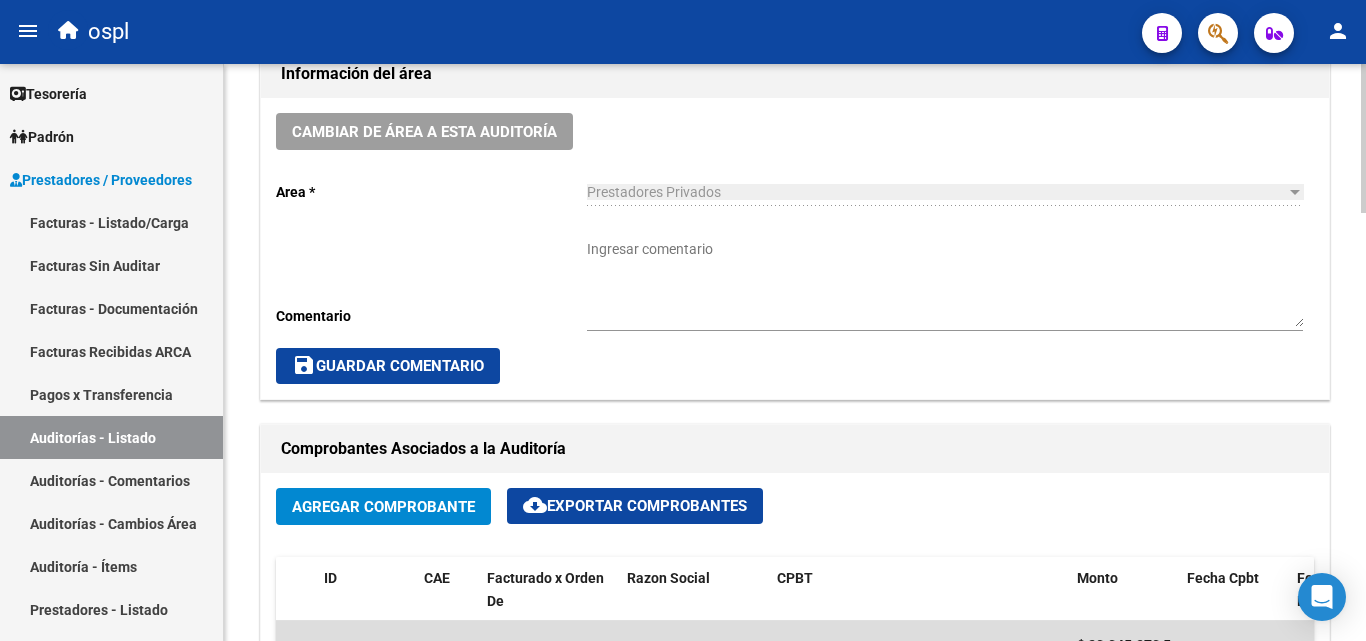 scroll, scrollTop: 500, scrollLeft: 0, axis: vertical 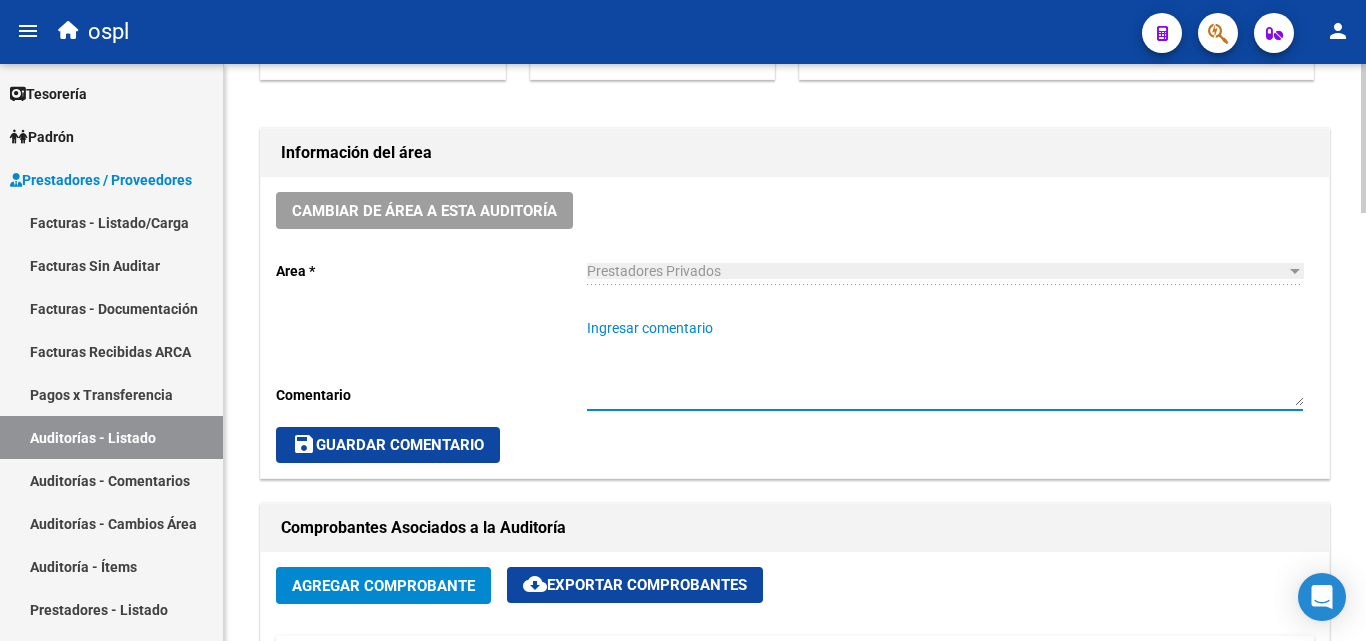 click on "Ingresar comentario" at bounding box center (945, 362) 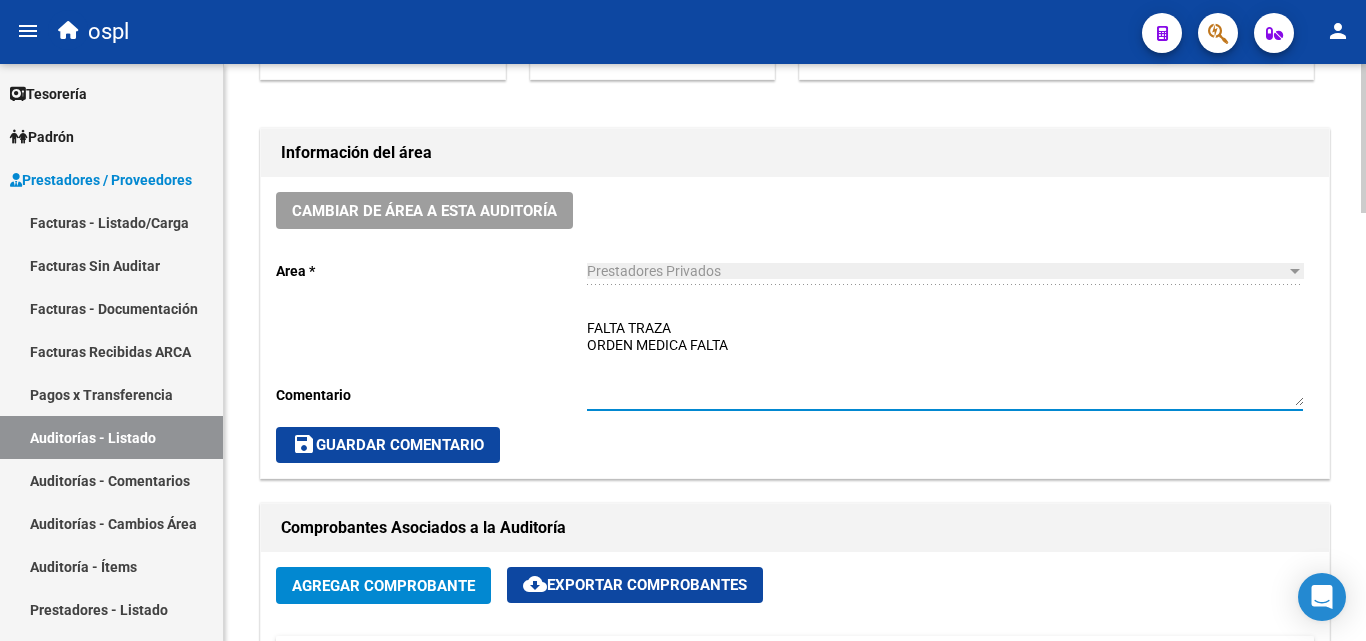 click on "FALTA TRAZA
ORDEN MEDICA FALTA" at bounding box center [945, 362] 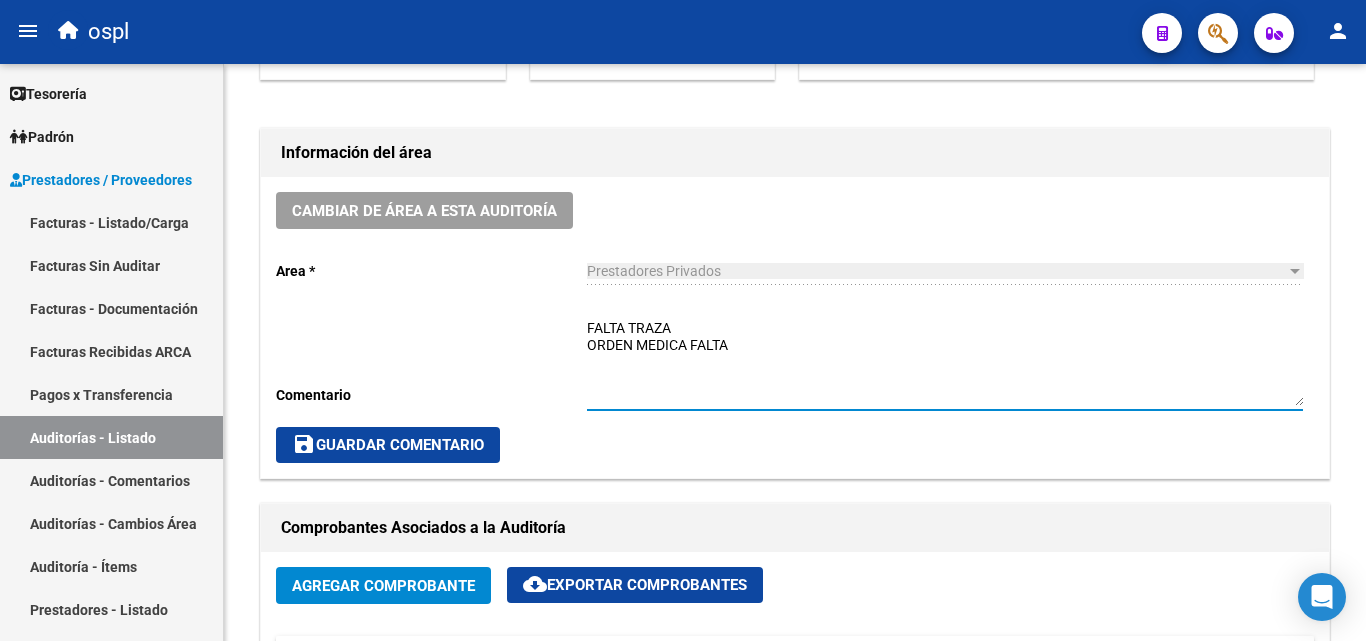 type on "FALTA TRAZA
ORDEN MEDICA FALTA" 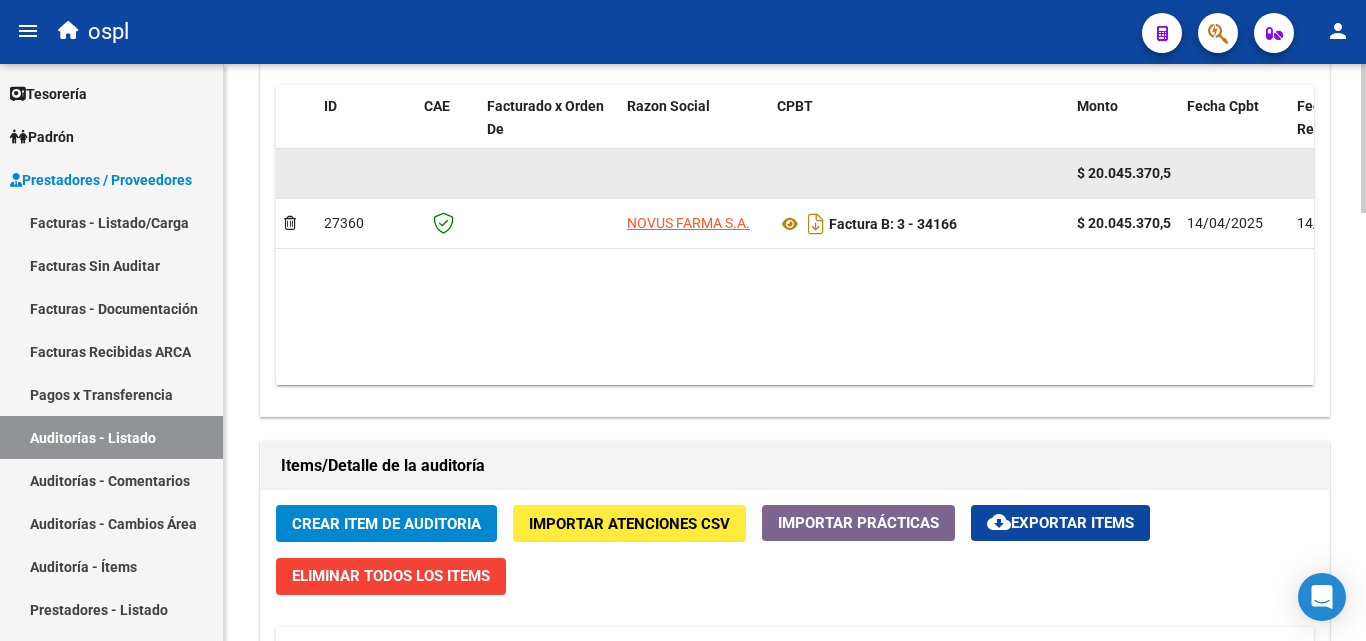 scroll, scrollTop: 1100, scrollLeft: 0, axis: vertical 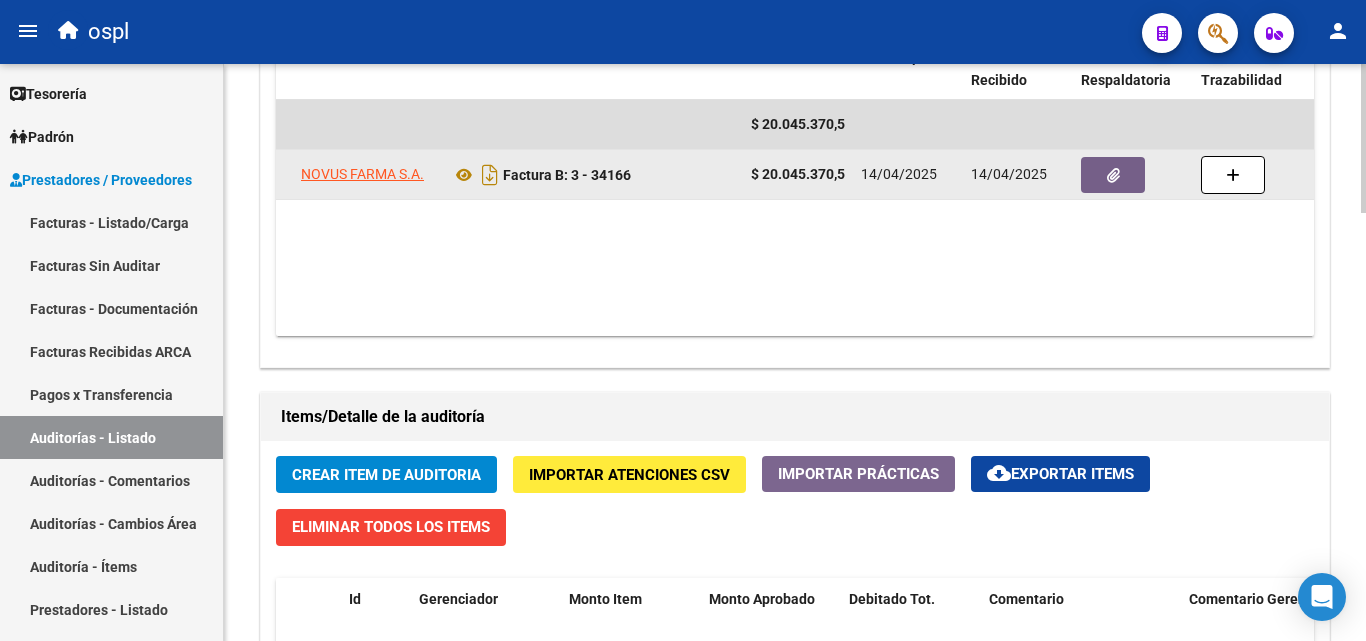click 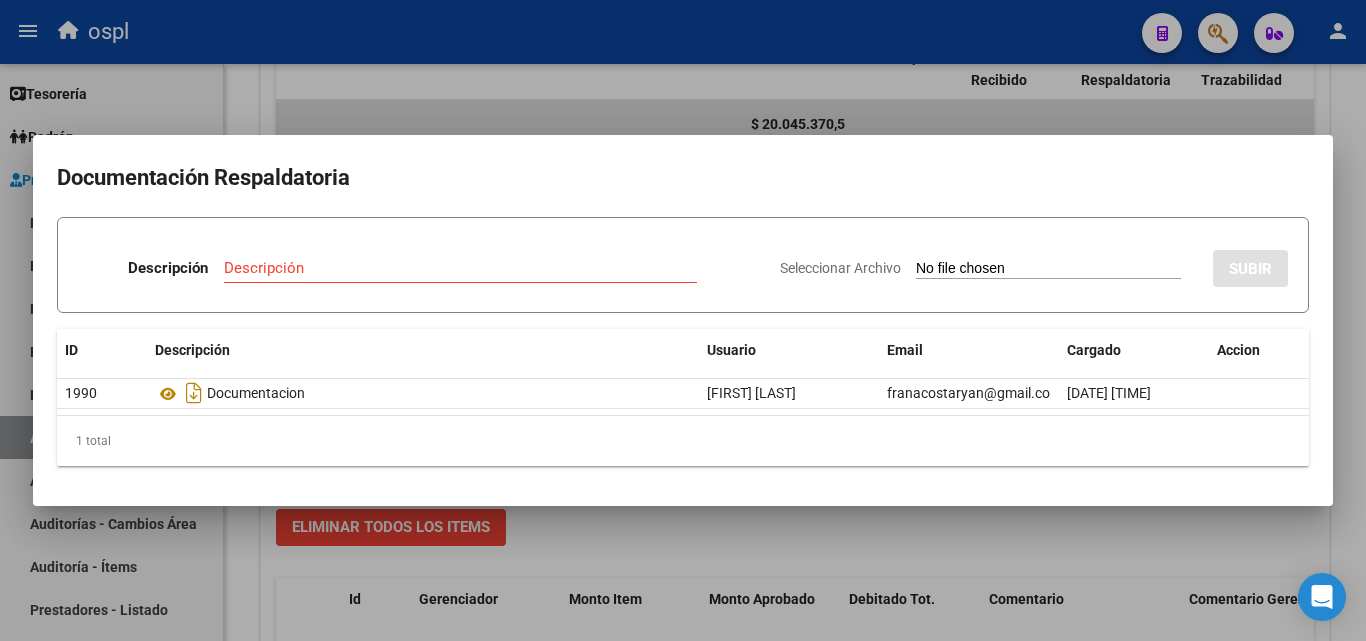 click on "Seleccionar Archivo SUBIR" at bounding box center [1034, 264] 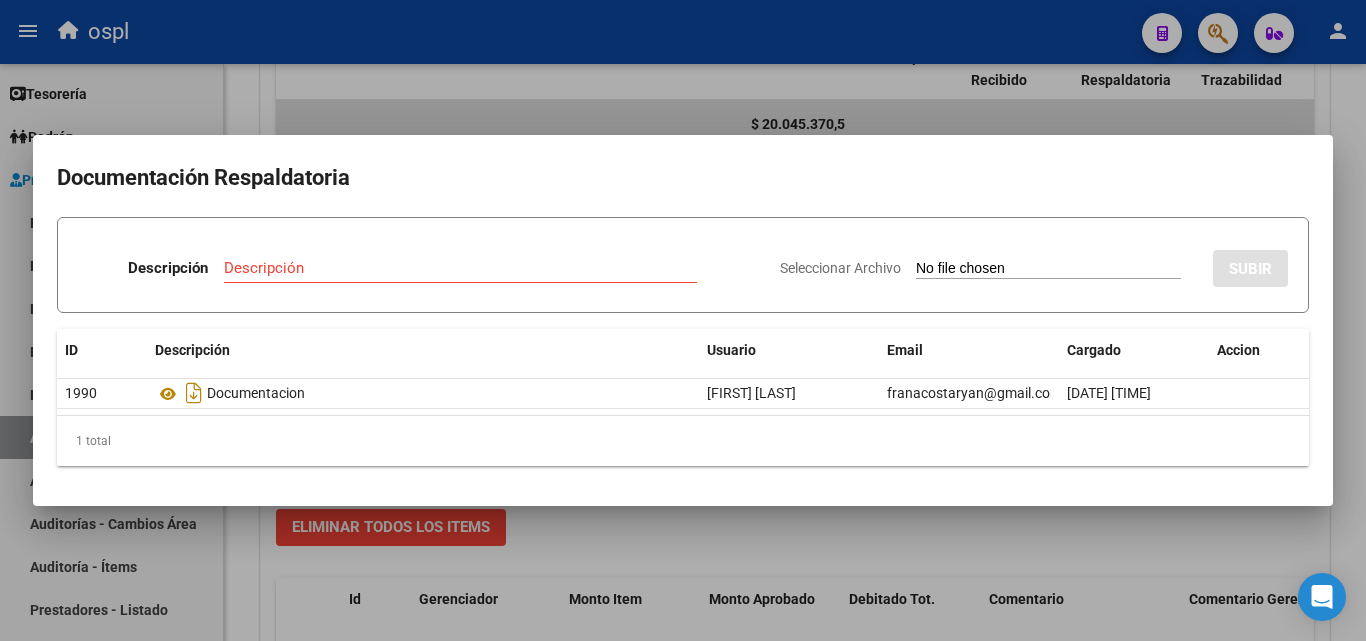 type on "C:\fakepath\48648 - WhatsApp Image 2025-03-25 at 09.23.27.jpeg" 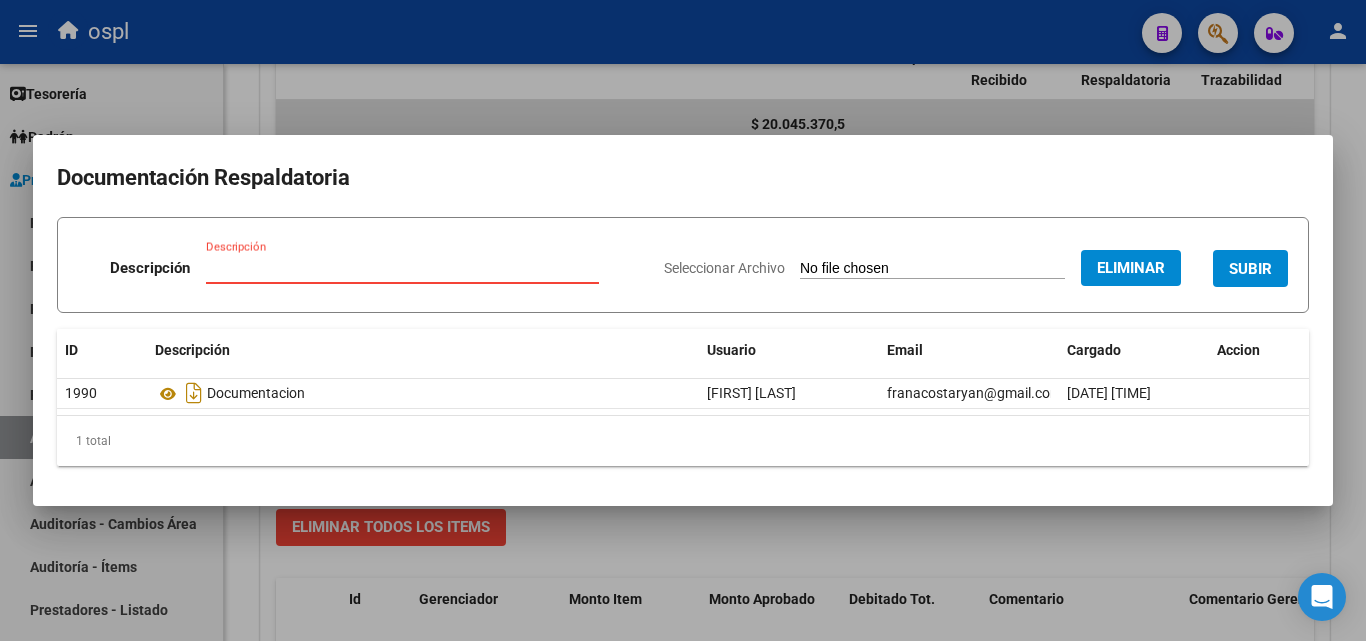click on "Descripción" at bounding box center [402, 268] 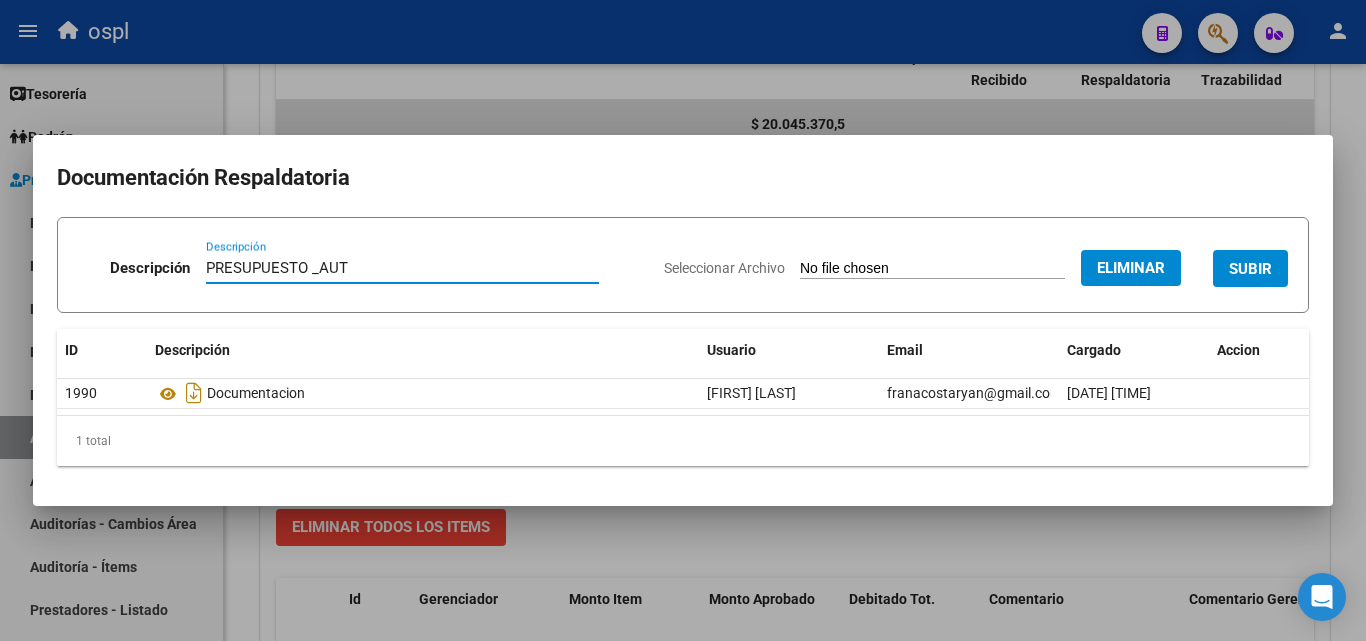 type on "PRESUPUESTO _AUT" 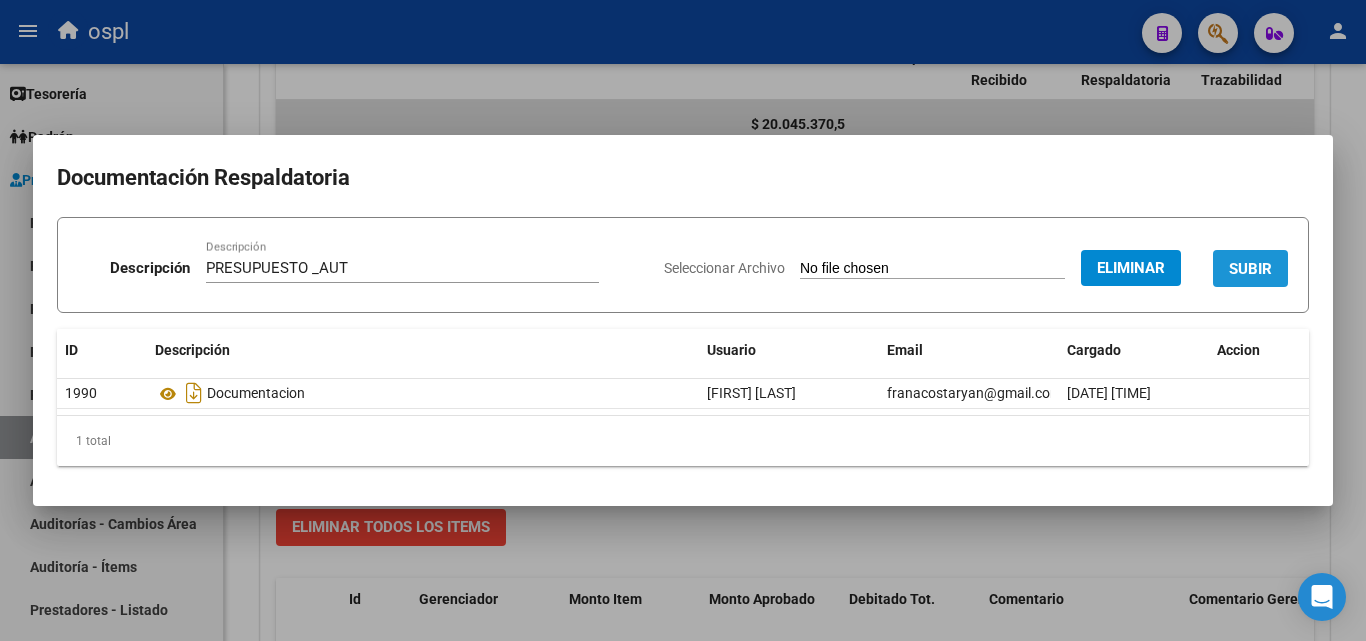 click on "SUBIR" at bounding box center [1250, 269] 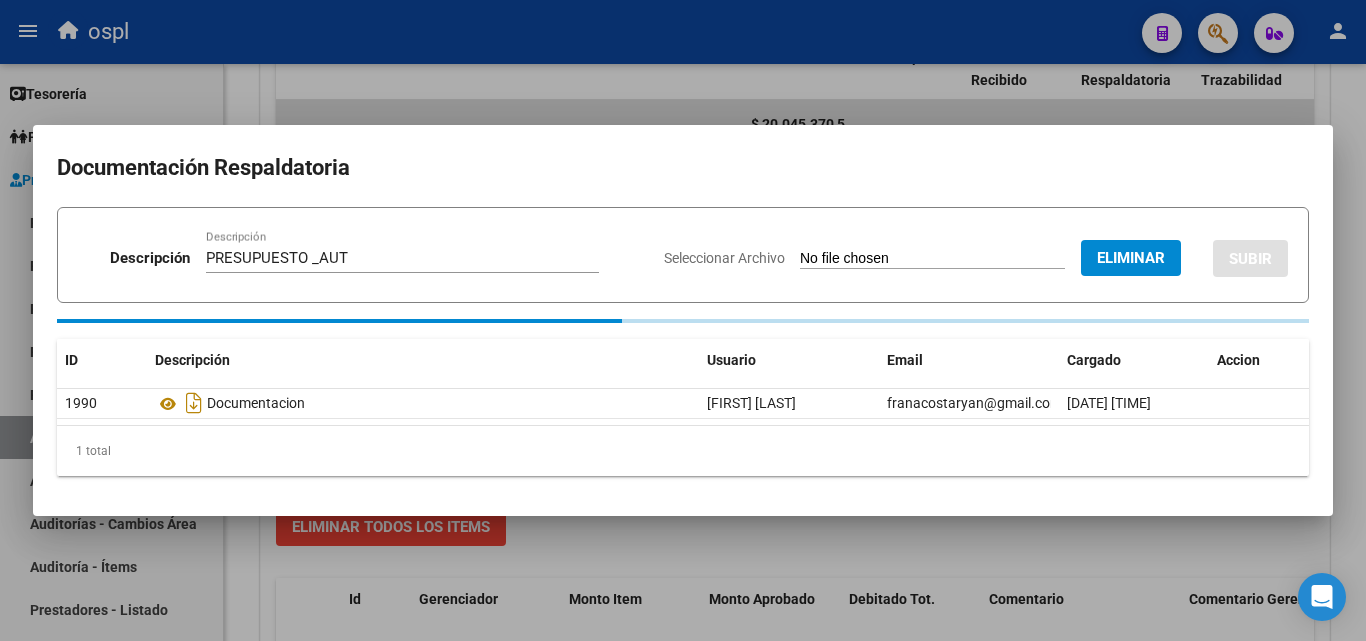 type 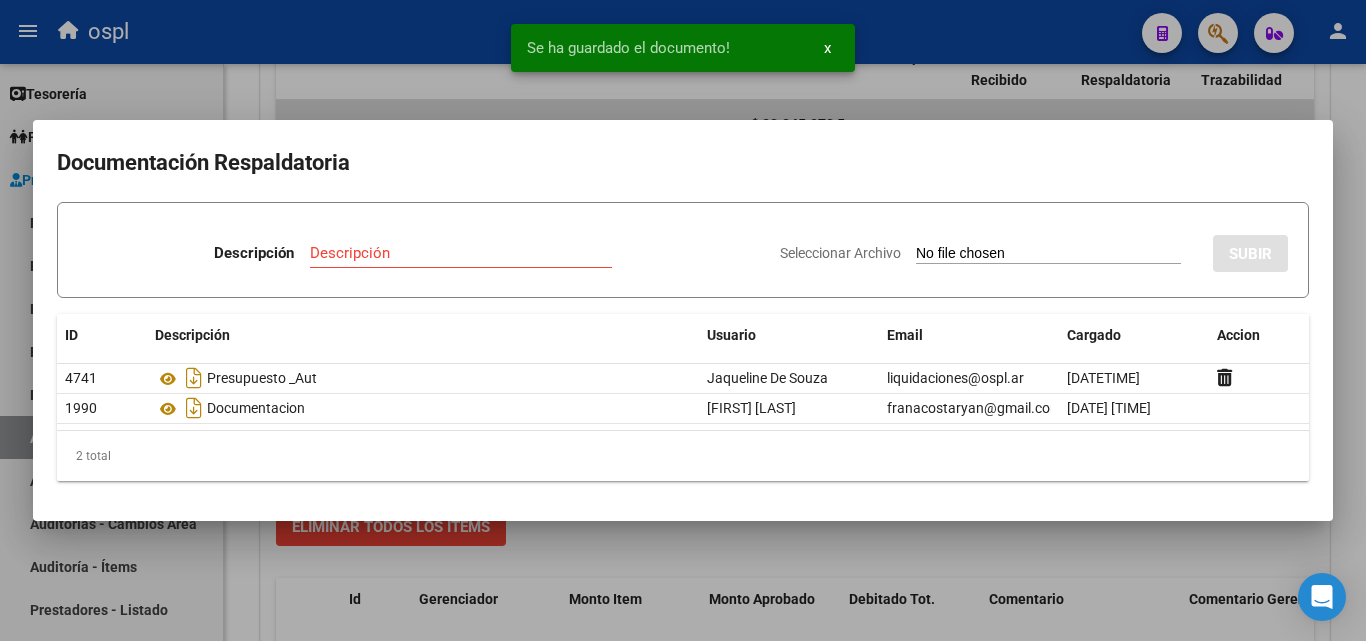click on "Descripción" at bounding box center [461, 253] 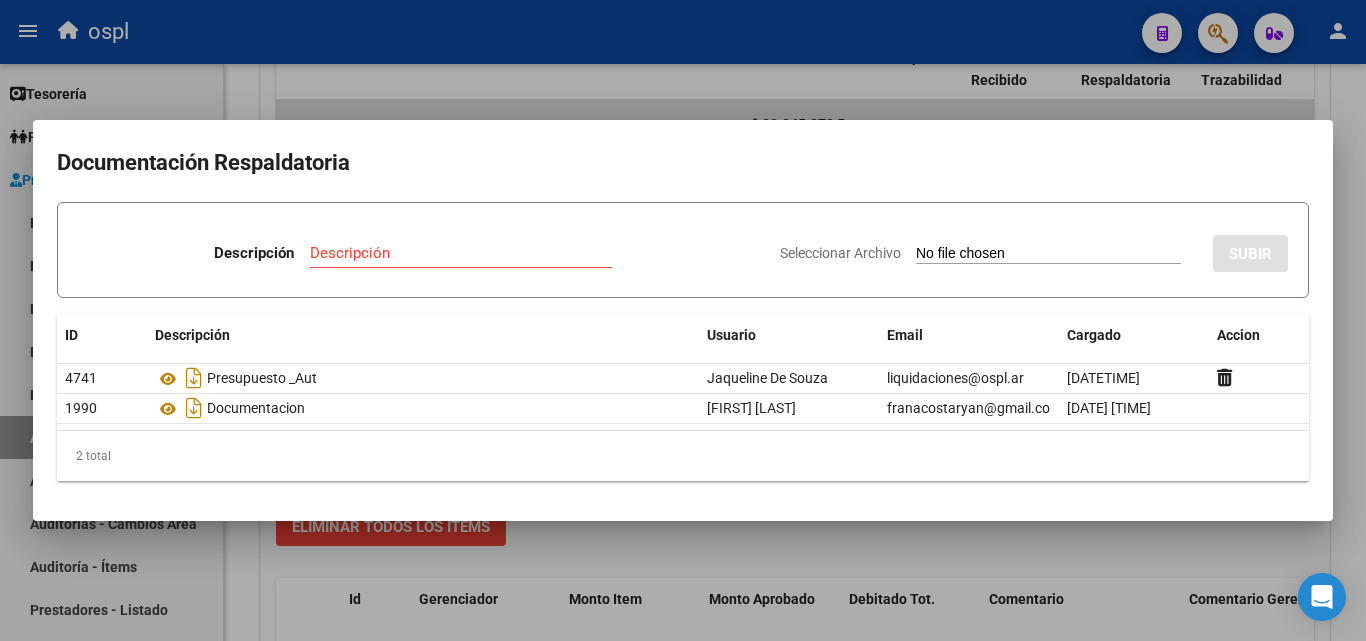 click on "Seleccionar Archivo" at bounding box center [1048, 254] 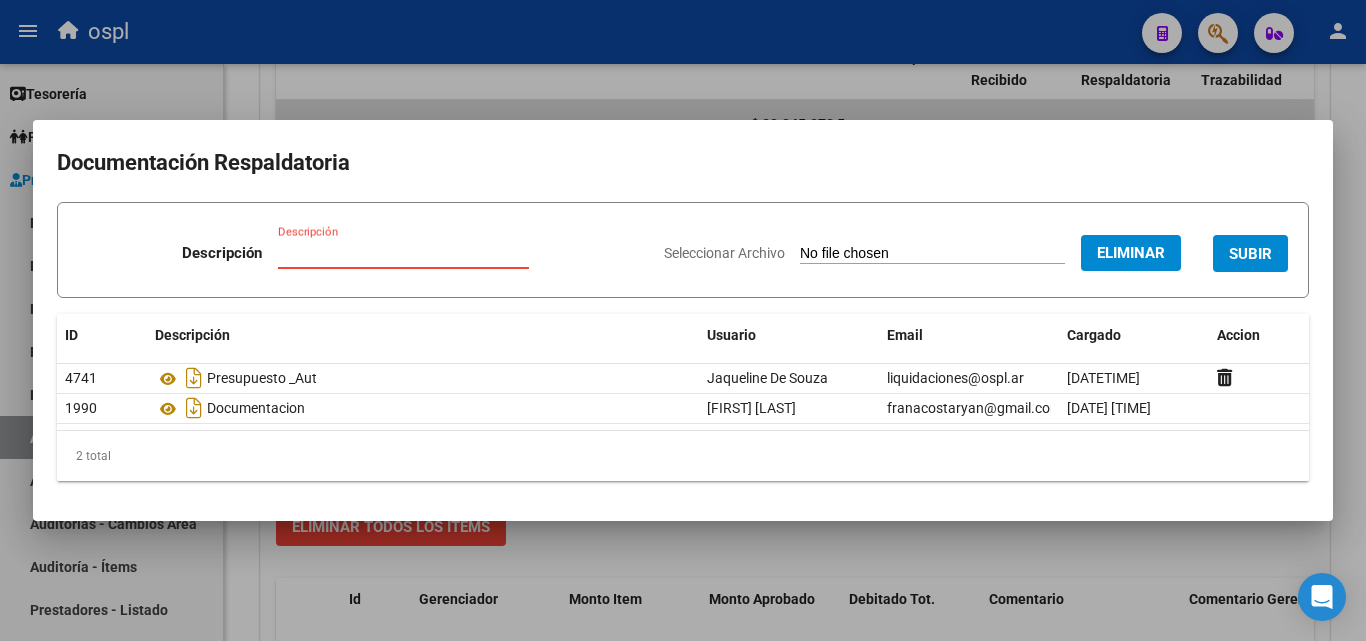 click on "Descripción" at bounding box center (403, 253) 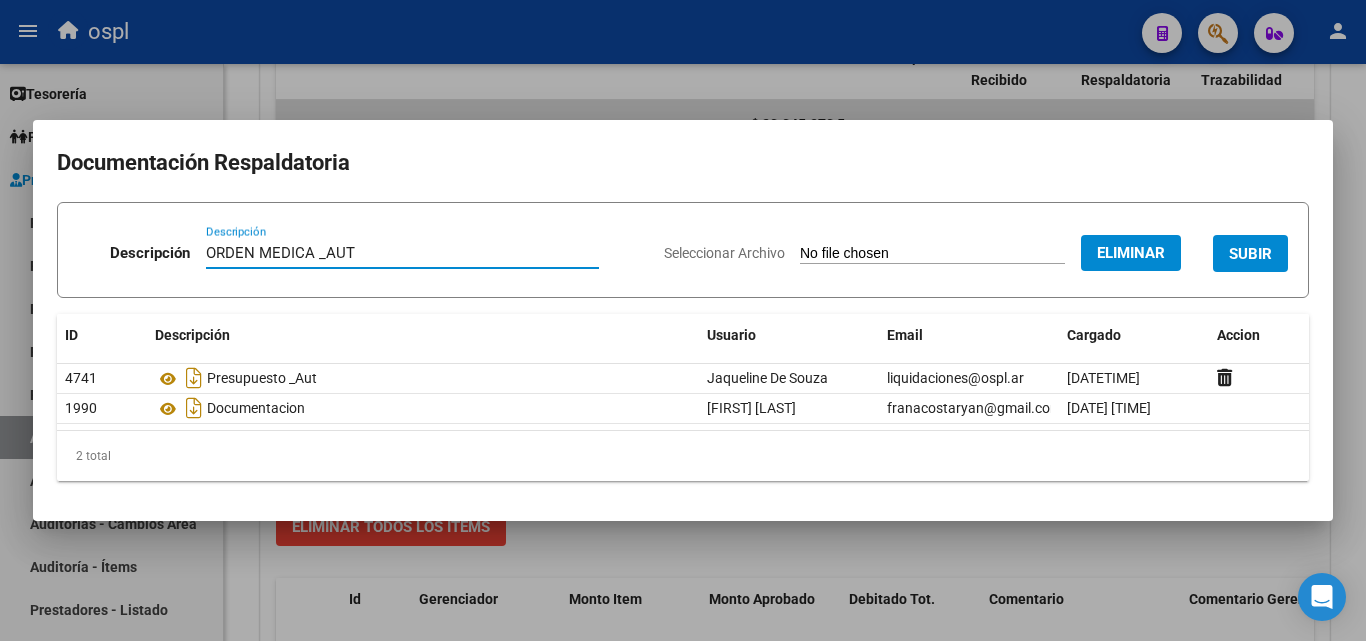 type on "ORDEN MEDICA _AUT" 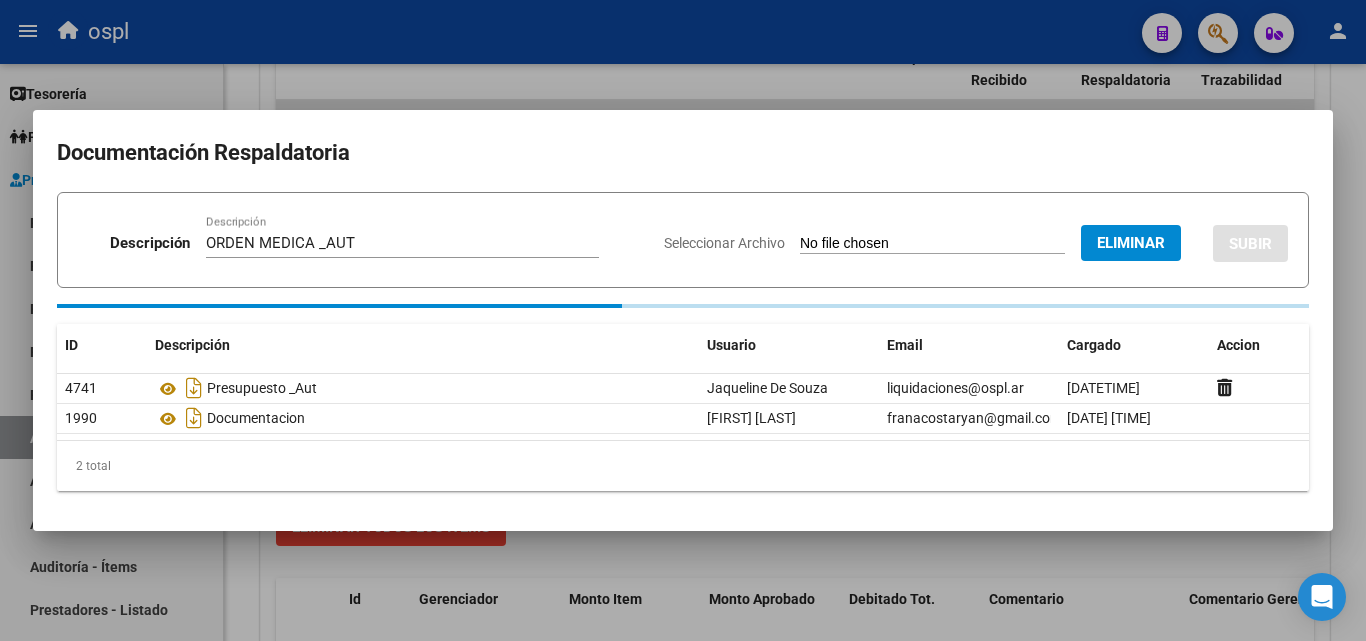 type 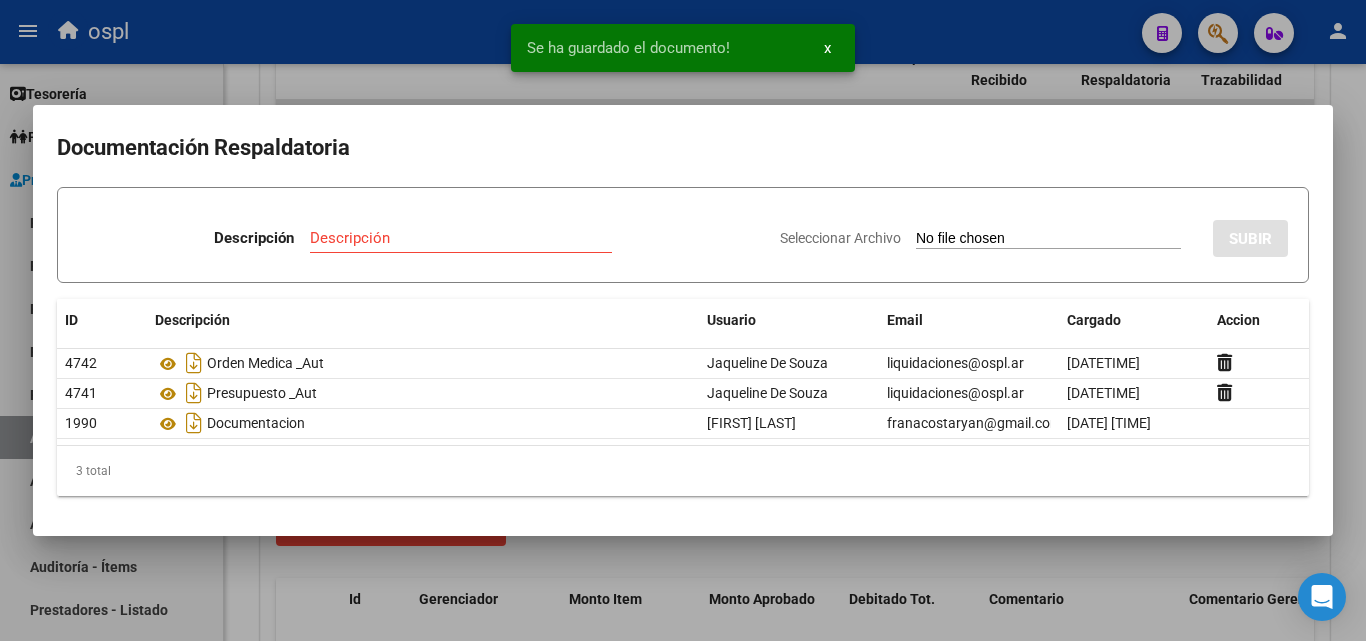 click at bounding box center [683, 320] 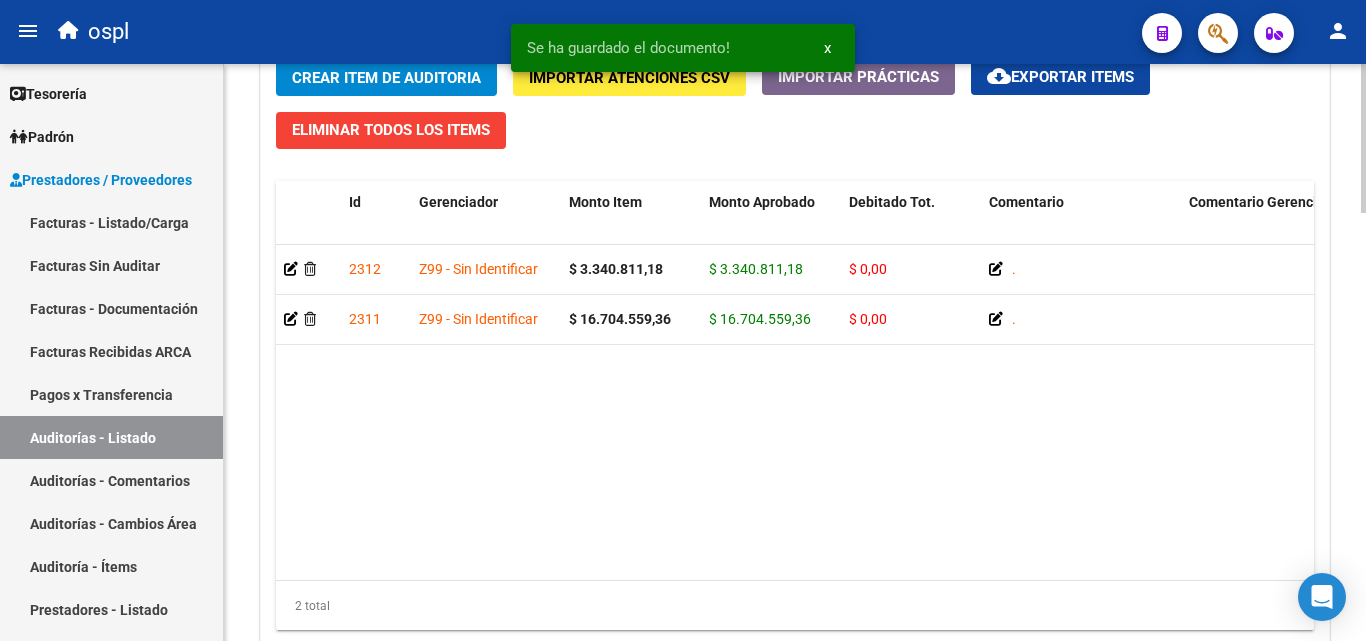 scroll, scrollTop: 1500, scrollLeft: 0, axis: vertical 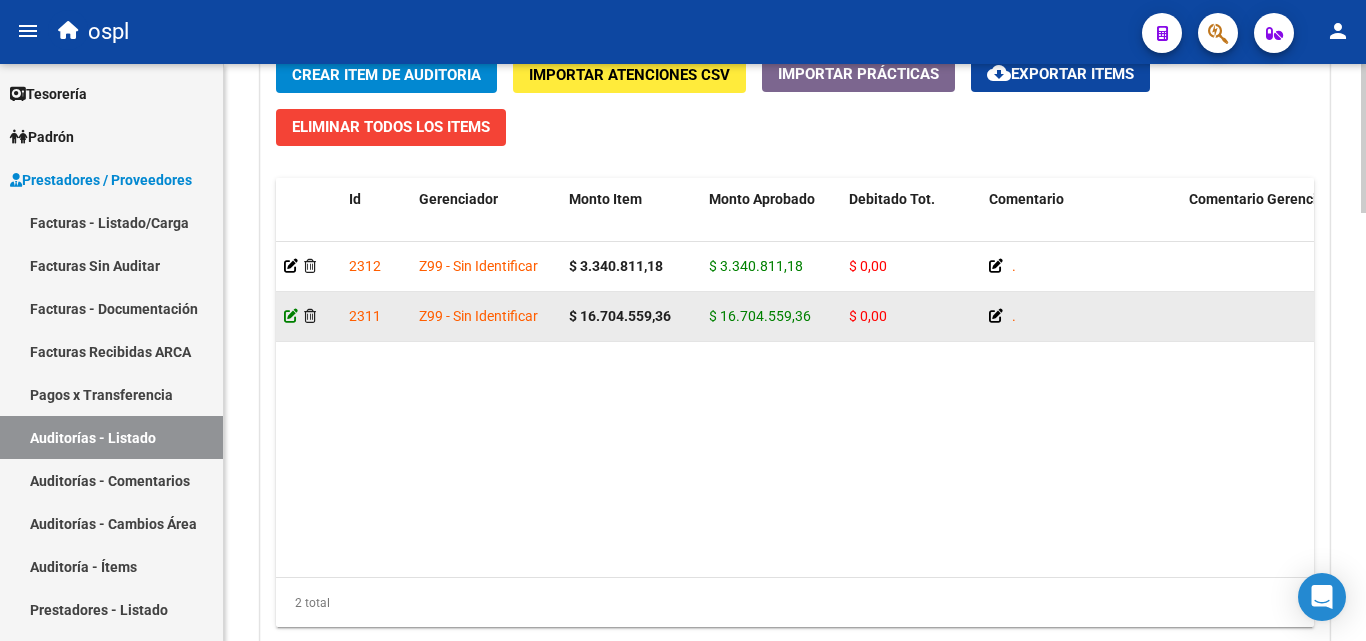 click 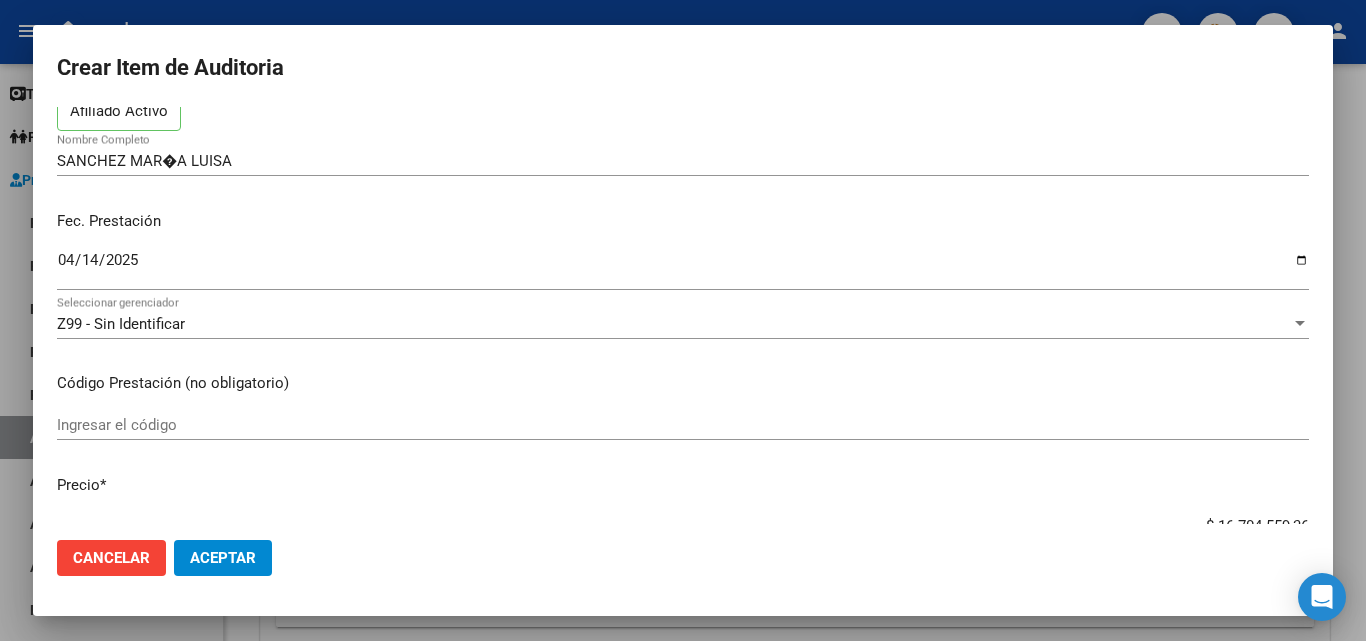 scroll, scrollTop: 100, scrollLeft: 0, axis: vertical 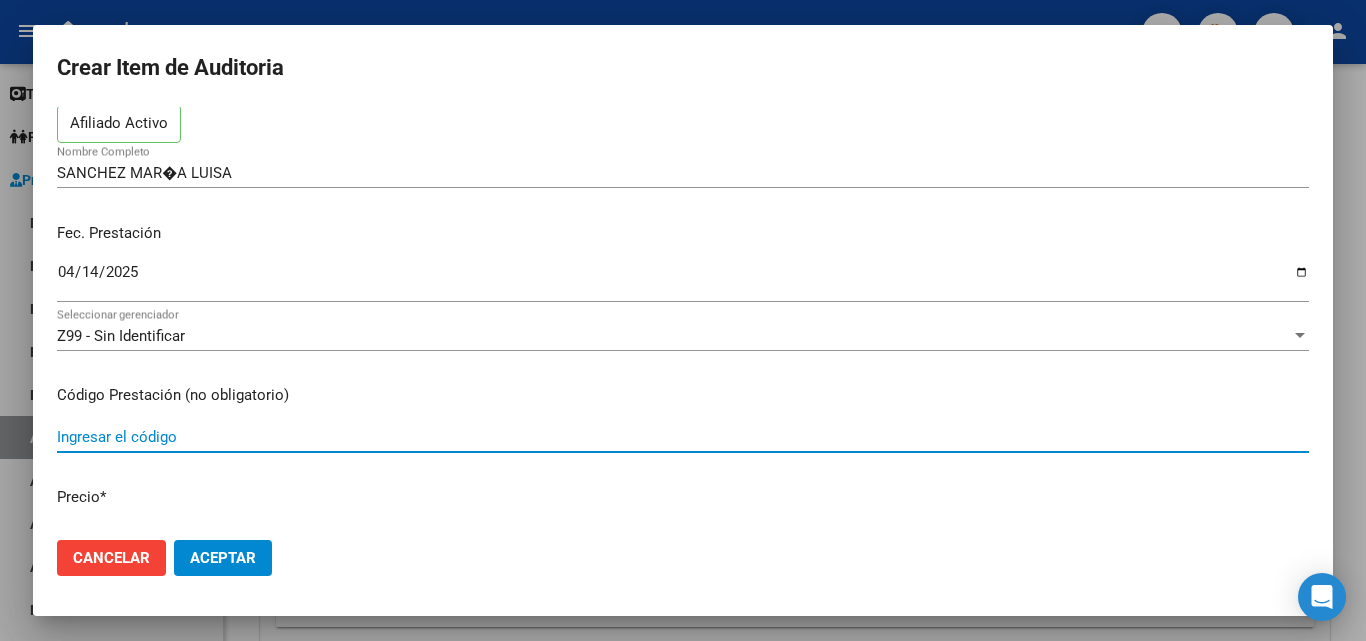 click on "Ingresar el código" at bounding box center [683, 437] 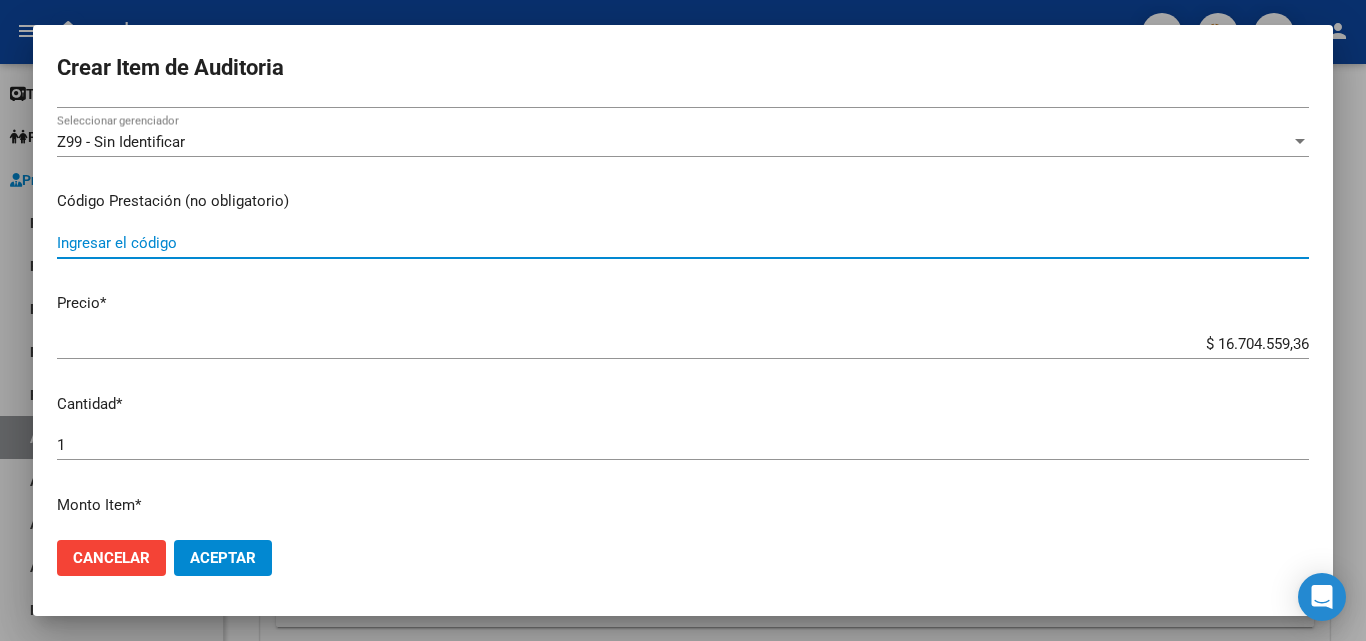 scroll, scrollTop: 300, scrollLeft: 0, axis: vertical 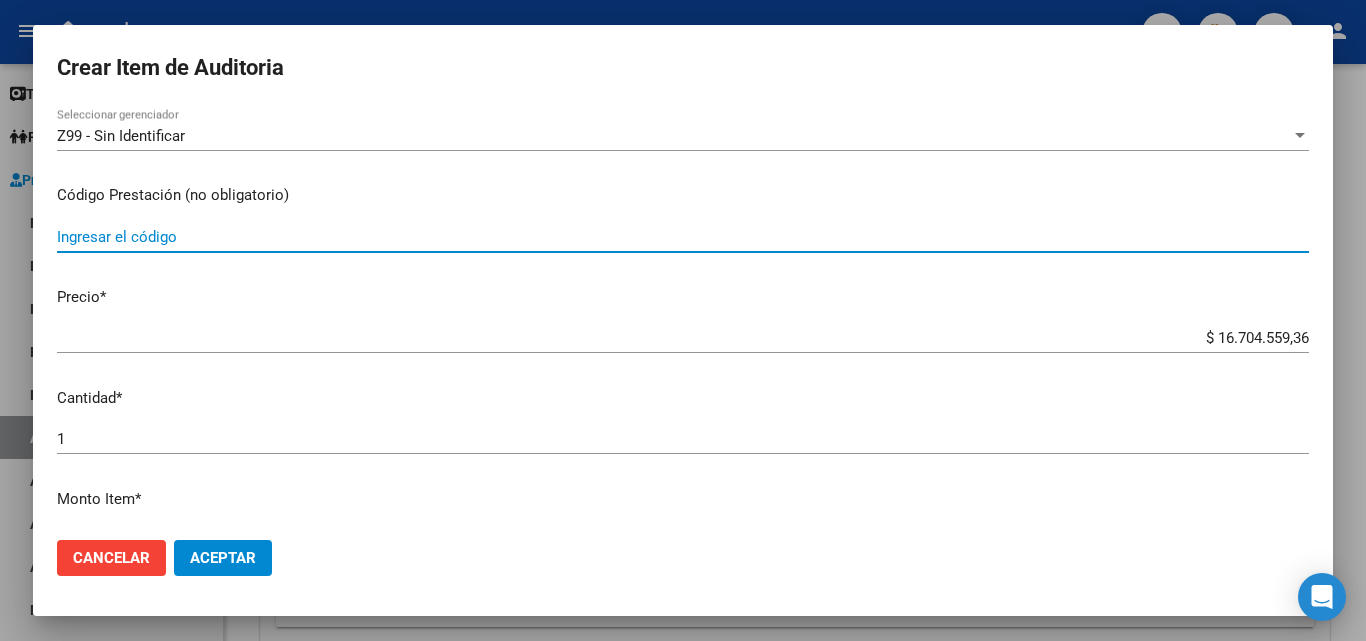 click at bounding box center (683, 320) 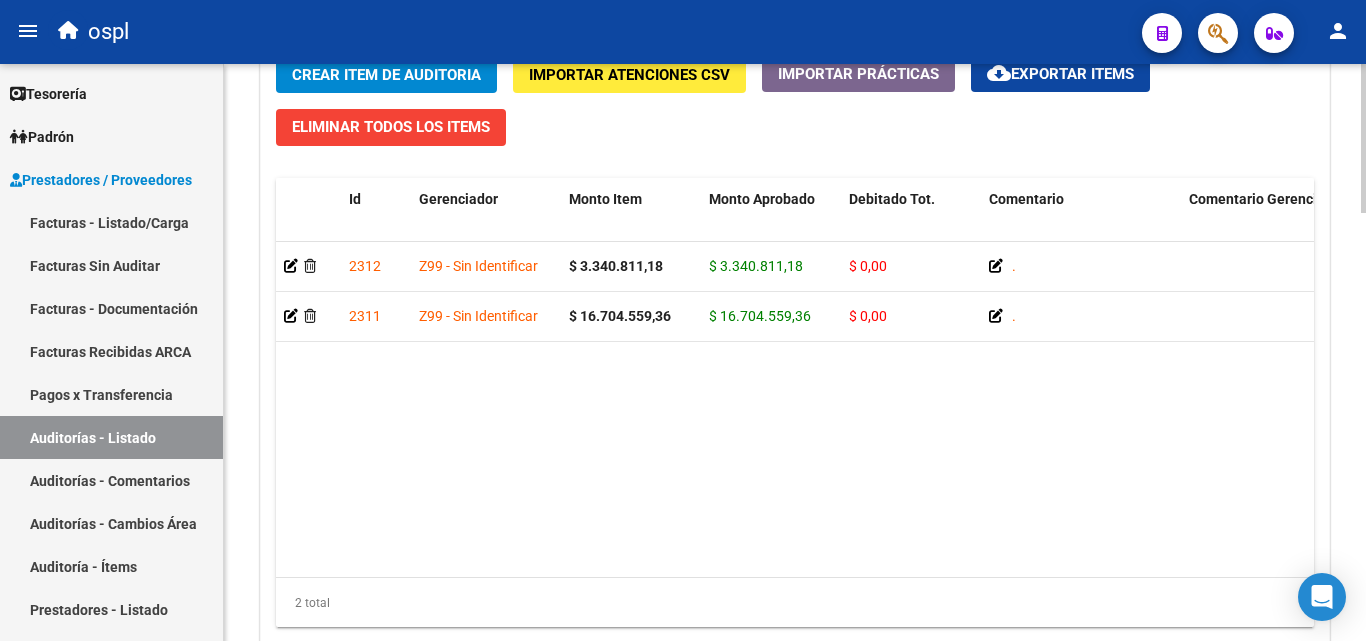 click on "Eliminar Todos los Items" 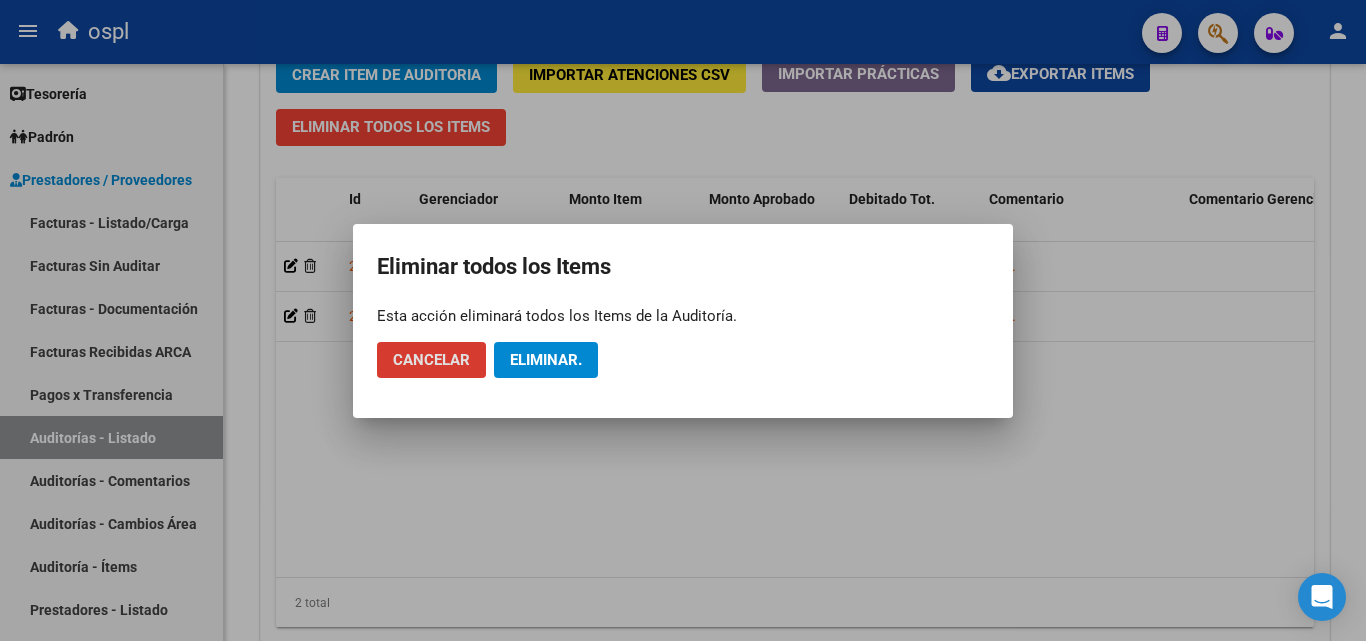 click on "Eliminar." 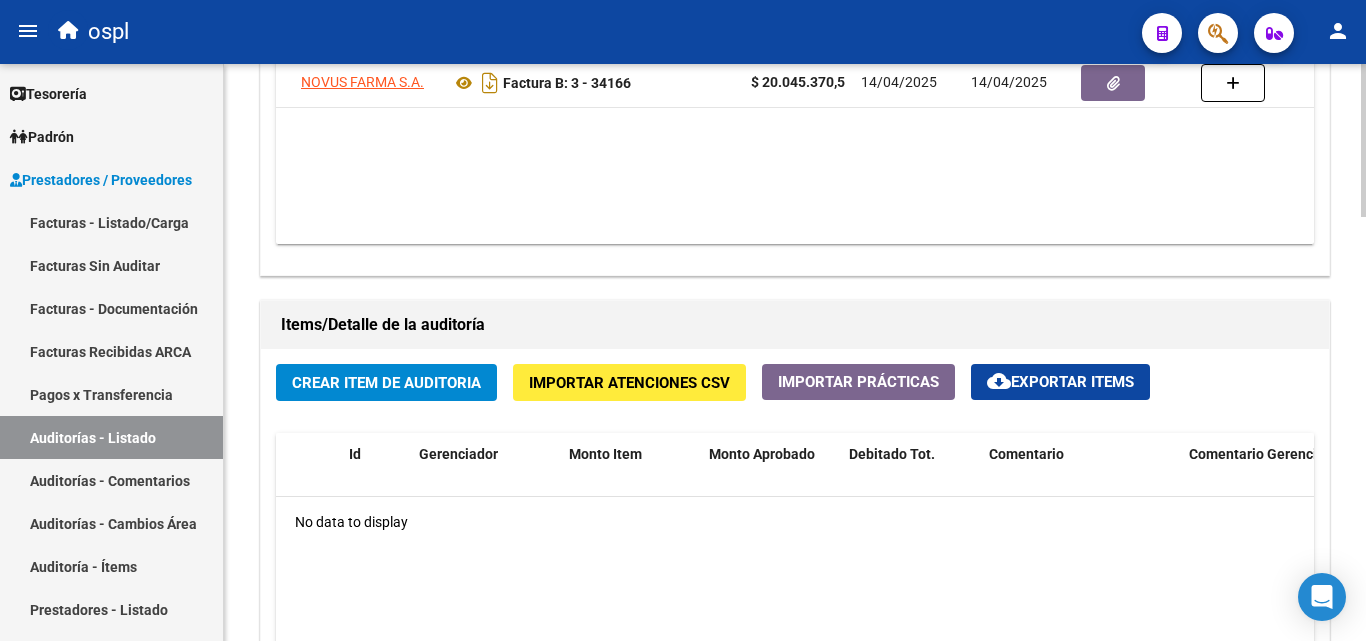 scroll, scrollTop: 1299, scrollLeft: 0, axis: vertical 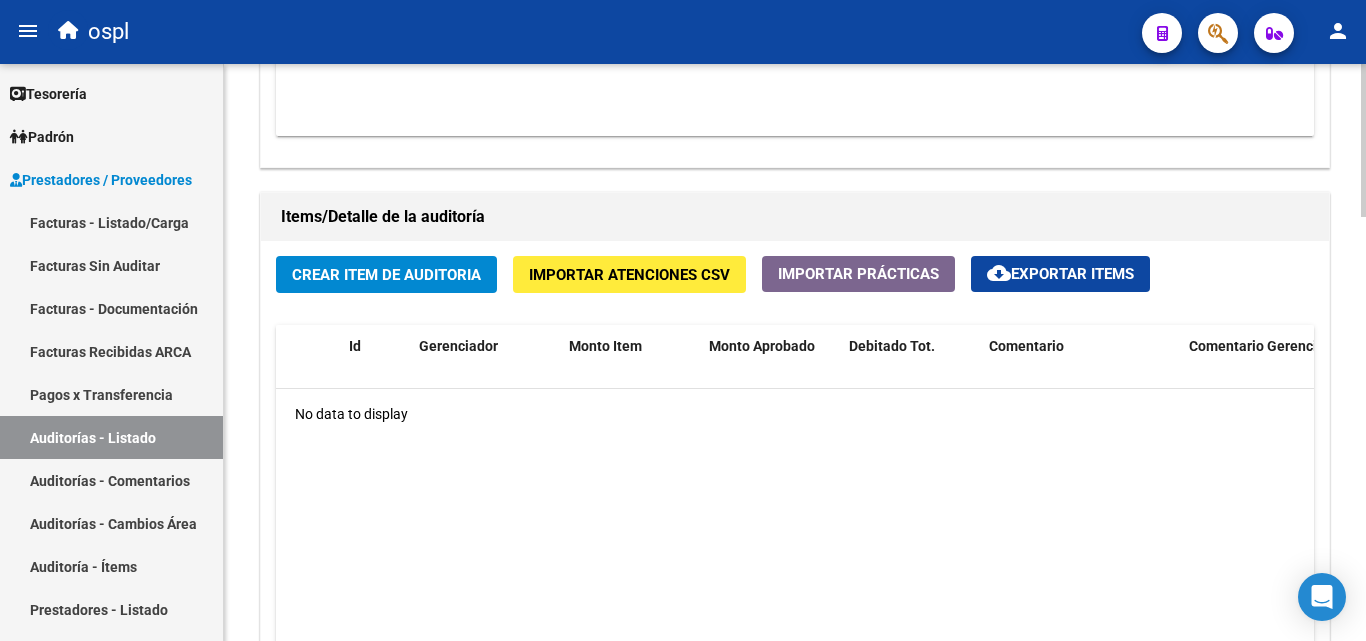 click on "Crear Item de Auditoria" 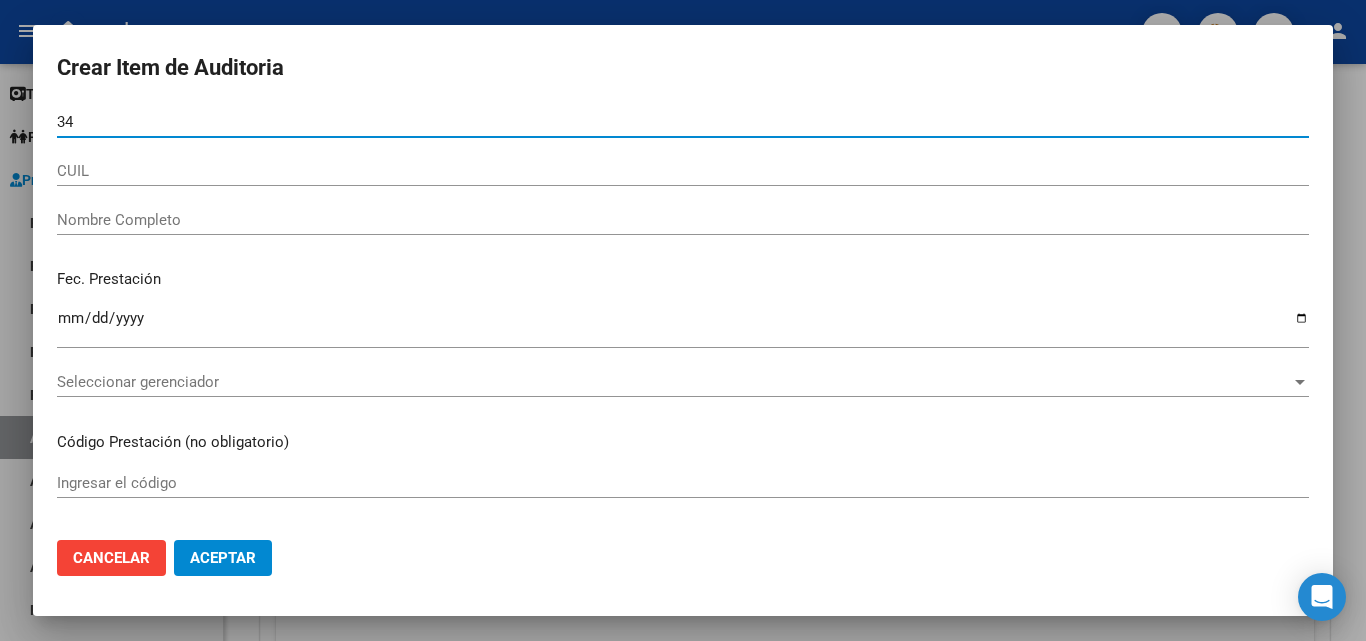 type on "3" 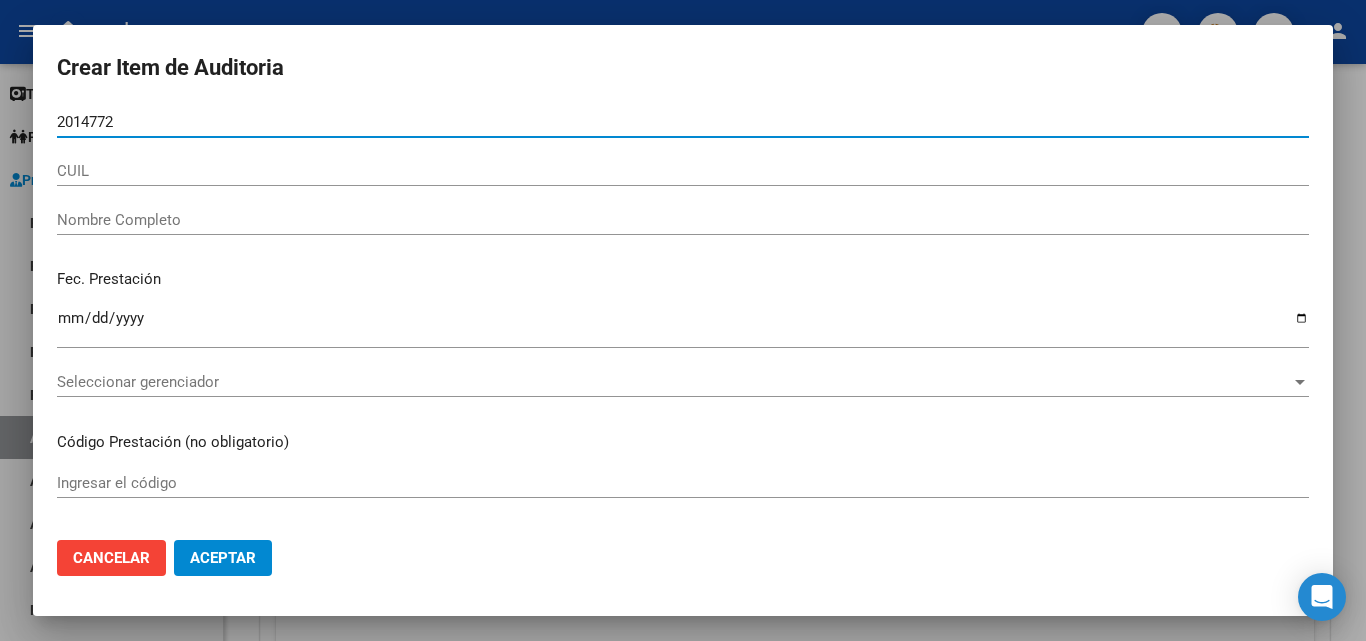 type on "20147720" 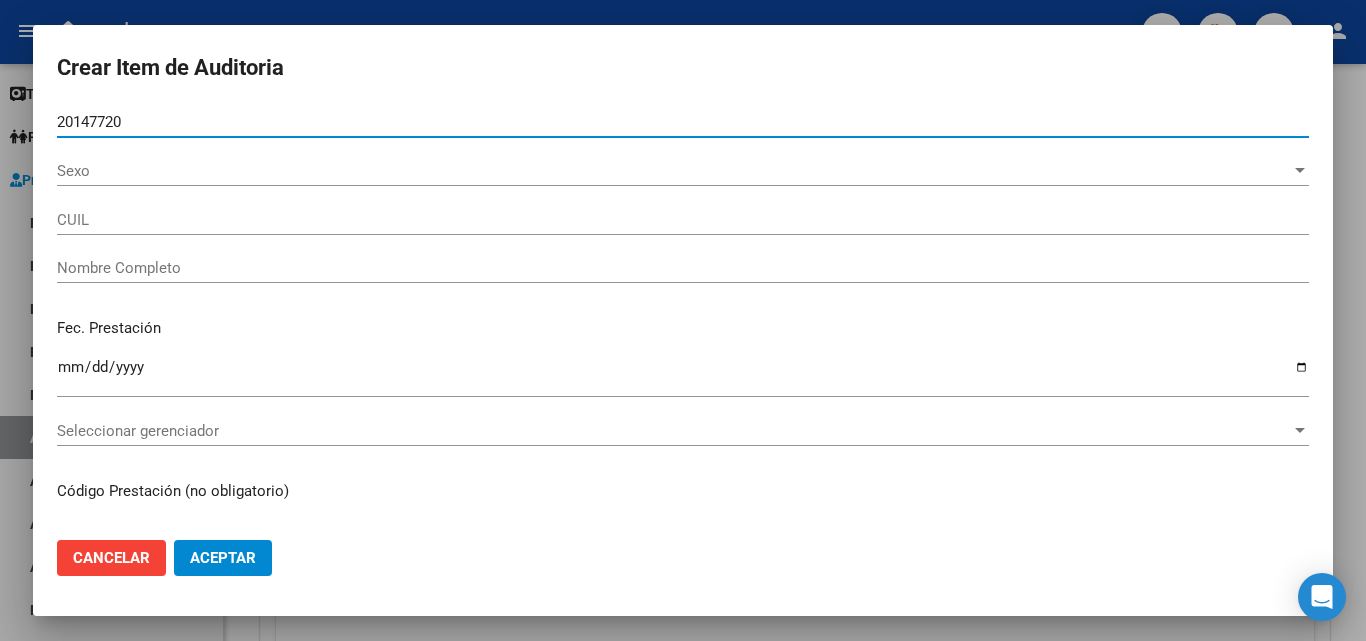 type on "23201477204" 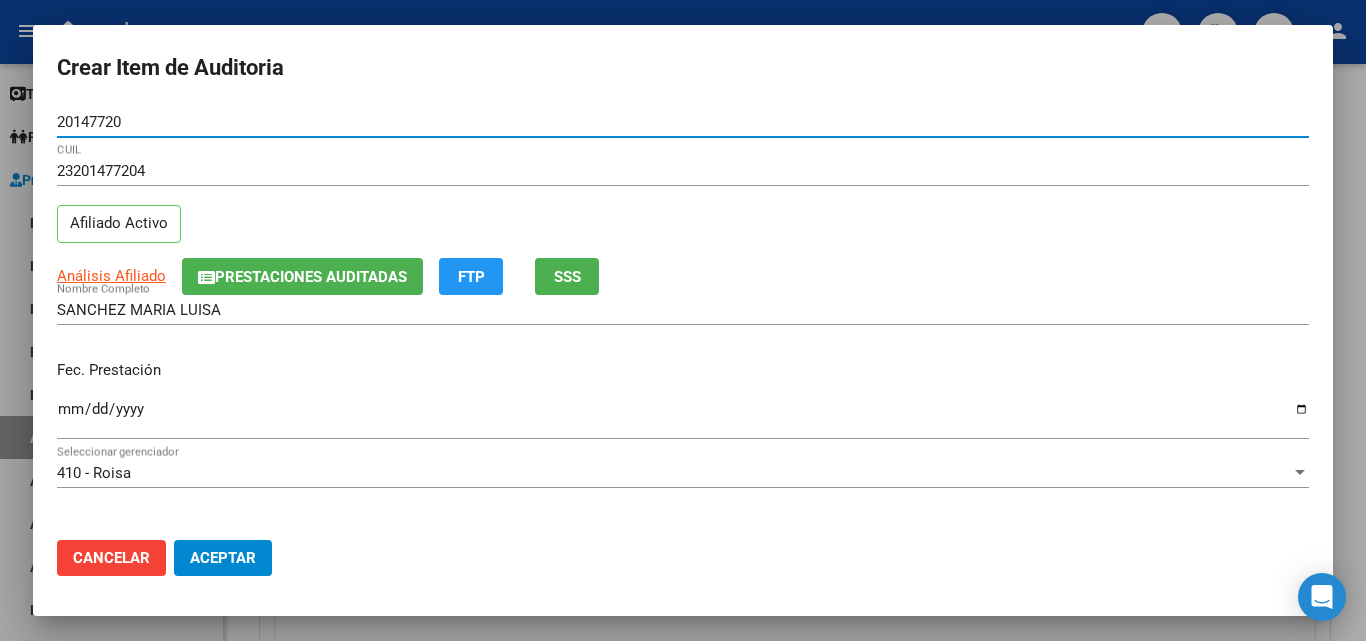 type on "20147720" 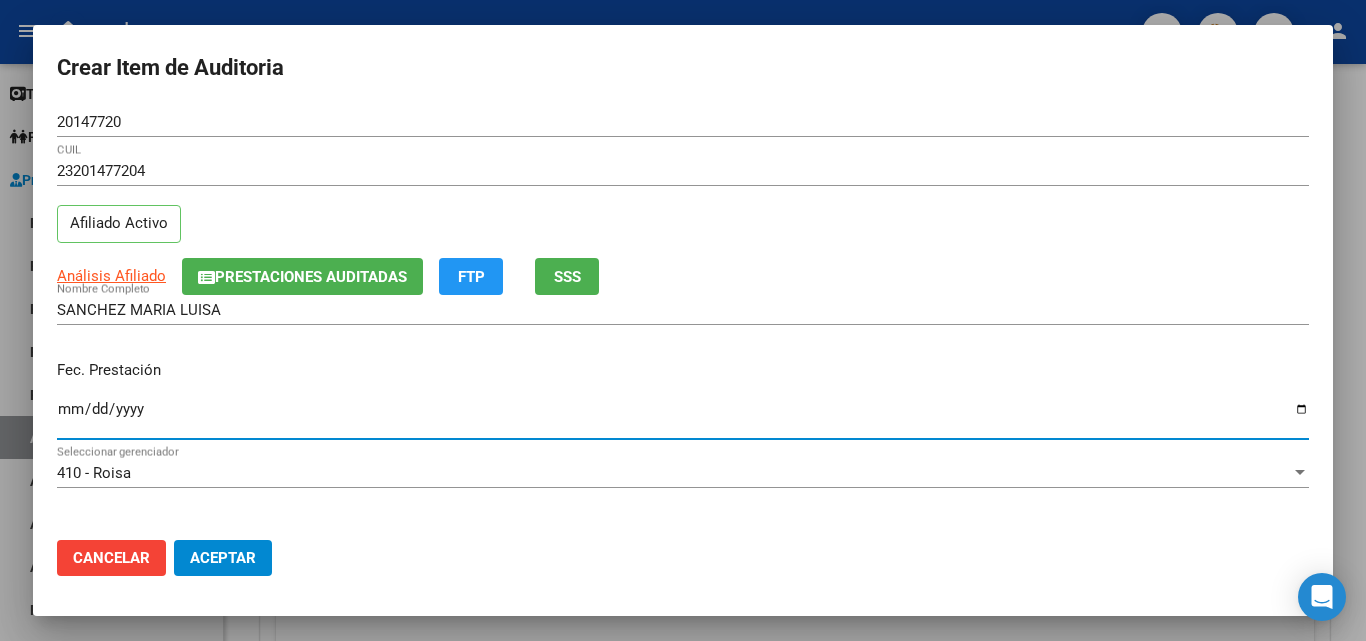 click on "Ingresar la fecha" at bounding box center (683, 417) 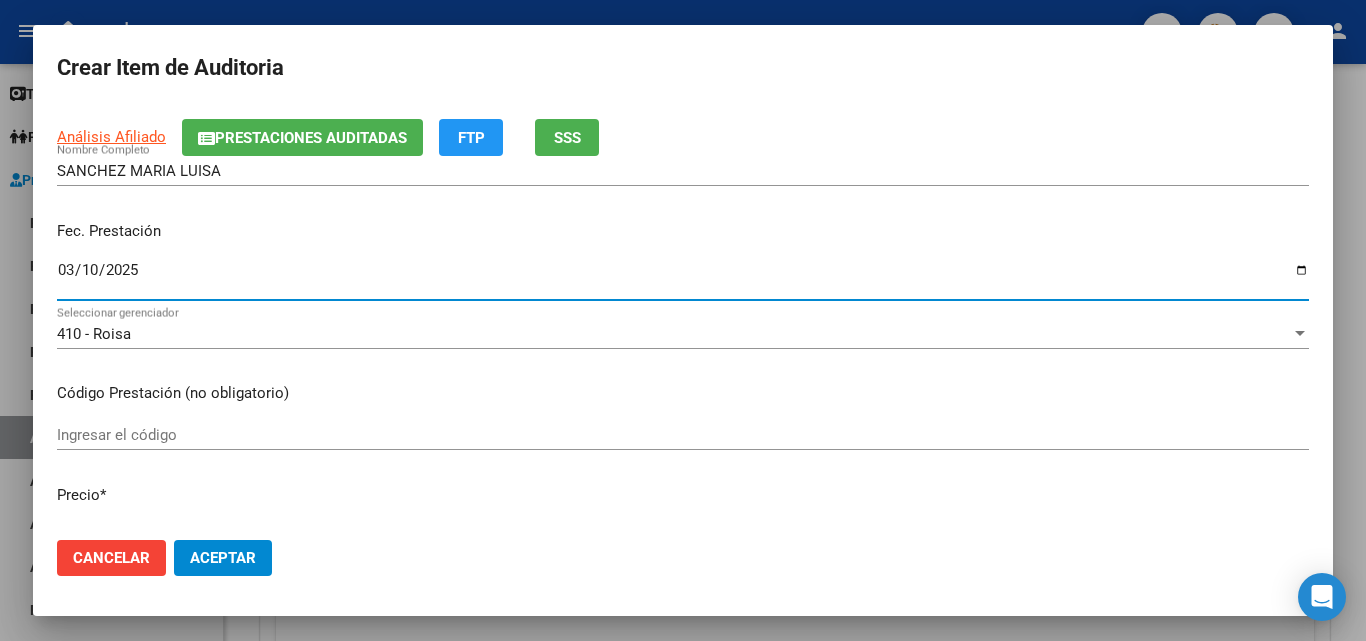 scroll, scrollTop: 200, scrollLeft: 0, axis: vertical 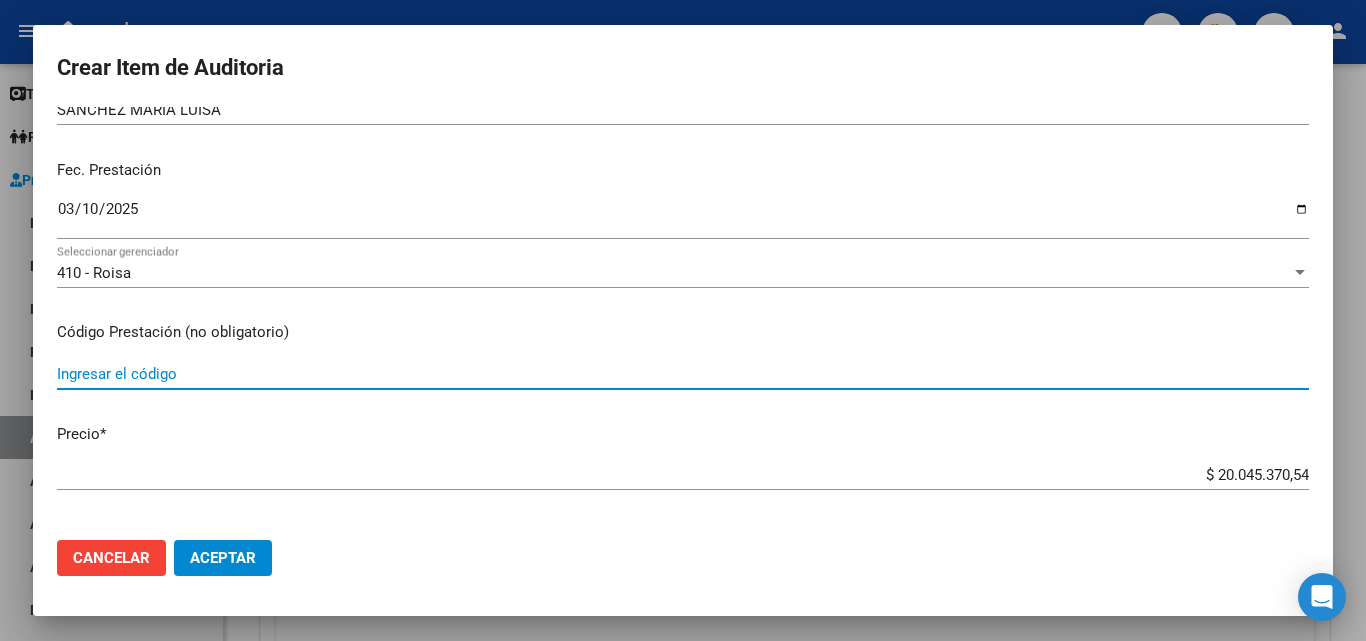 click on "Ingresar el código" at bounding box center (683, 374) 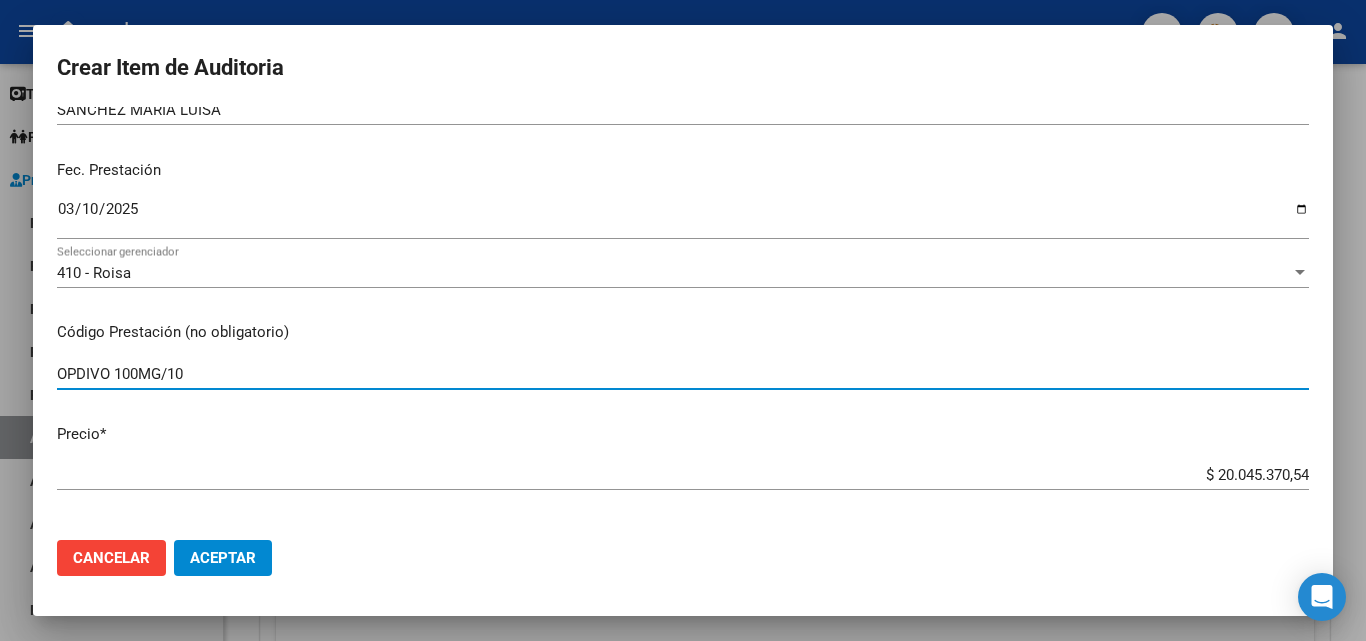 click on "OPDIVO 100MG/10" at bounding box center (683, 374) 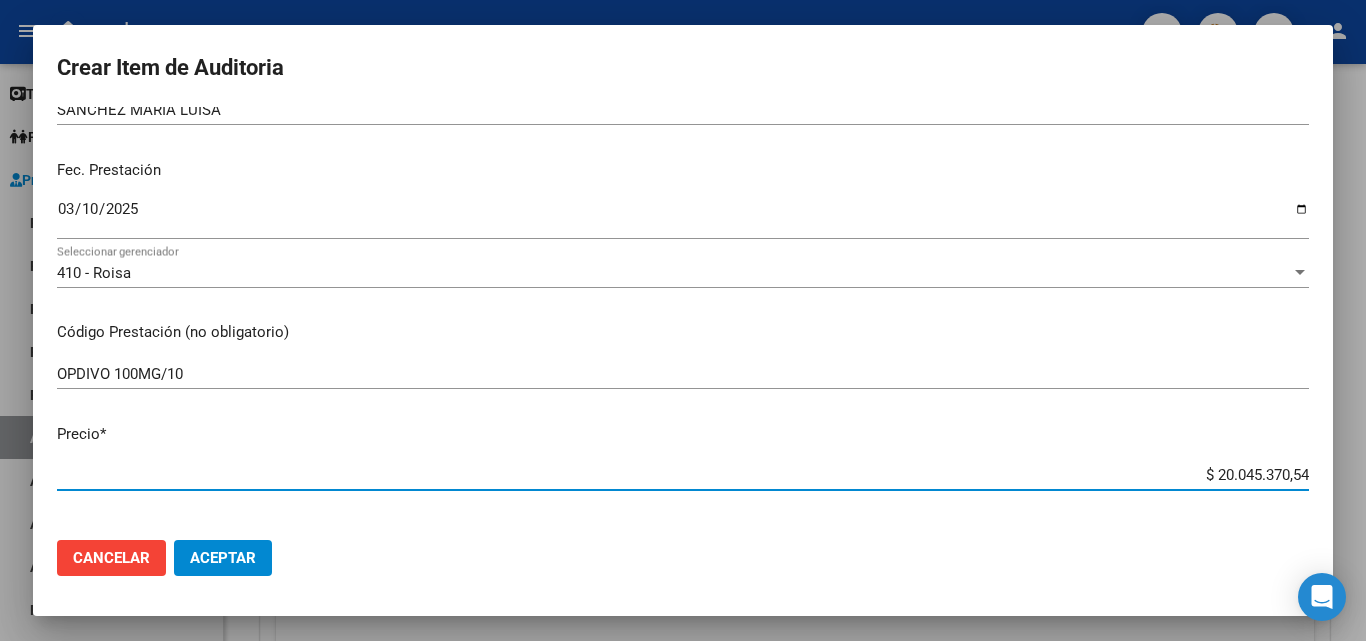 drag, startPoint x: 1178, startPoint y: 482, endPoint x: 1349, endPoint y: 492, distance: 171.29214 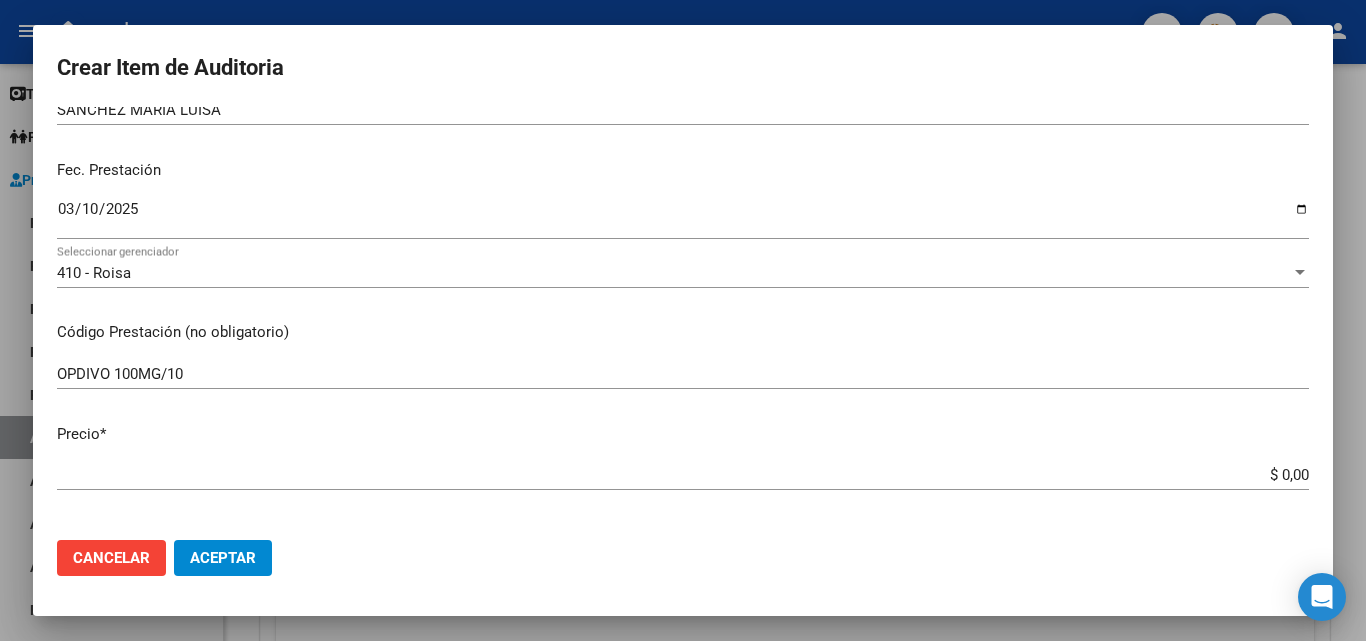click on "OPDIVO 100MG/10 Ingresar el código" at bounding box center (683, 374) 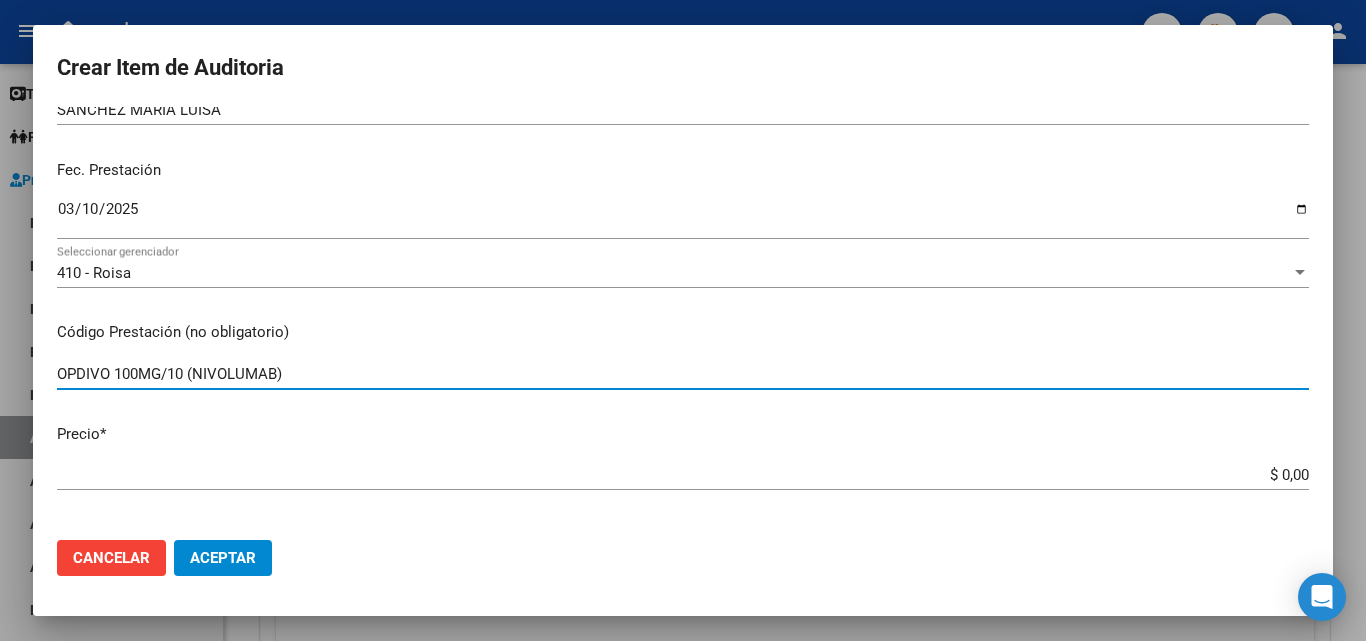 type on "OPDIVO 100MG/10 (NIVOLUMAB)" 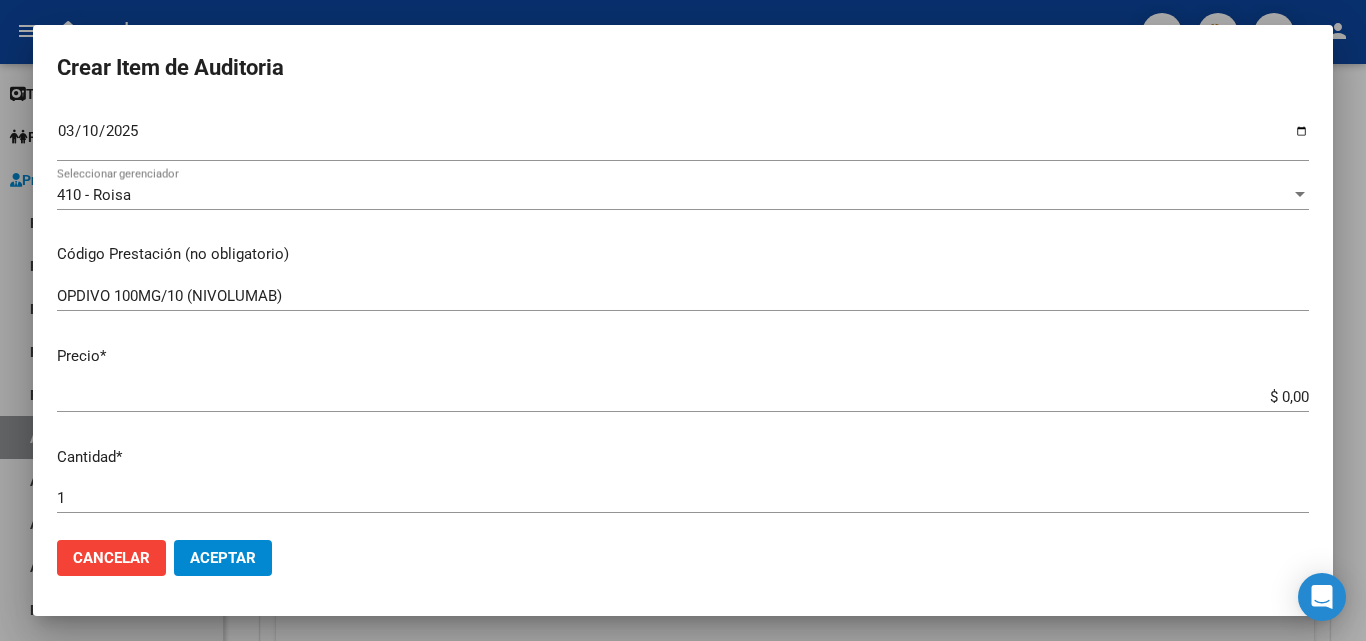 scroll, scrollTop: 300, scrollLeft: 0, axis: vertical 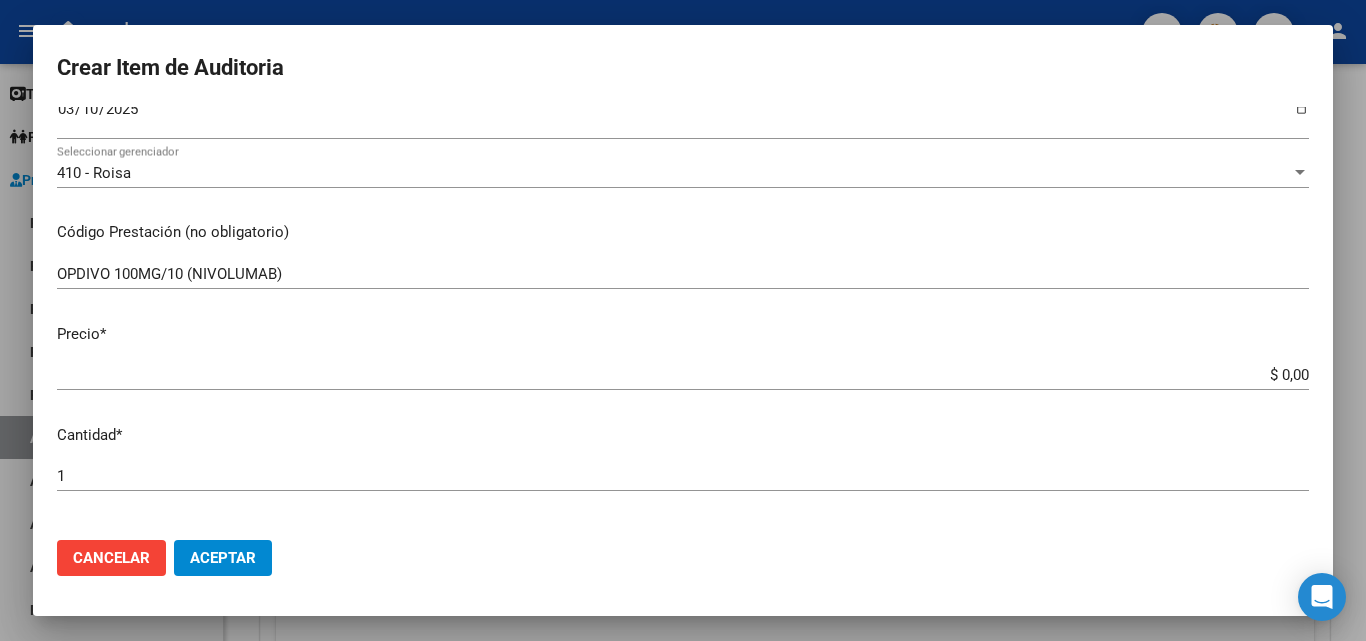 click on "$ 0,00" at bounding box center (683, 375) 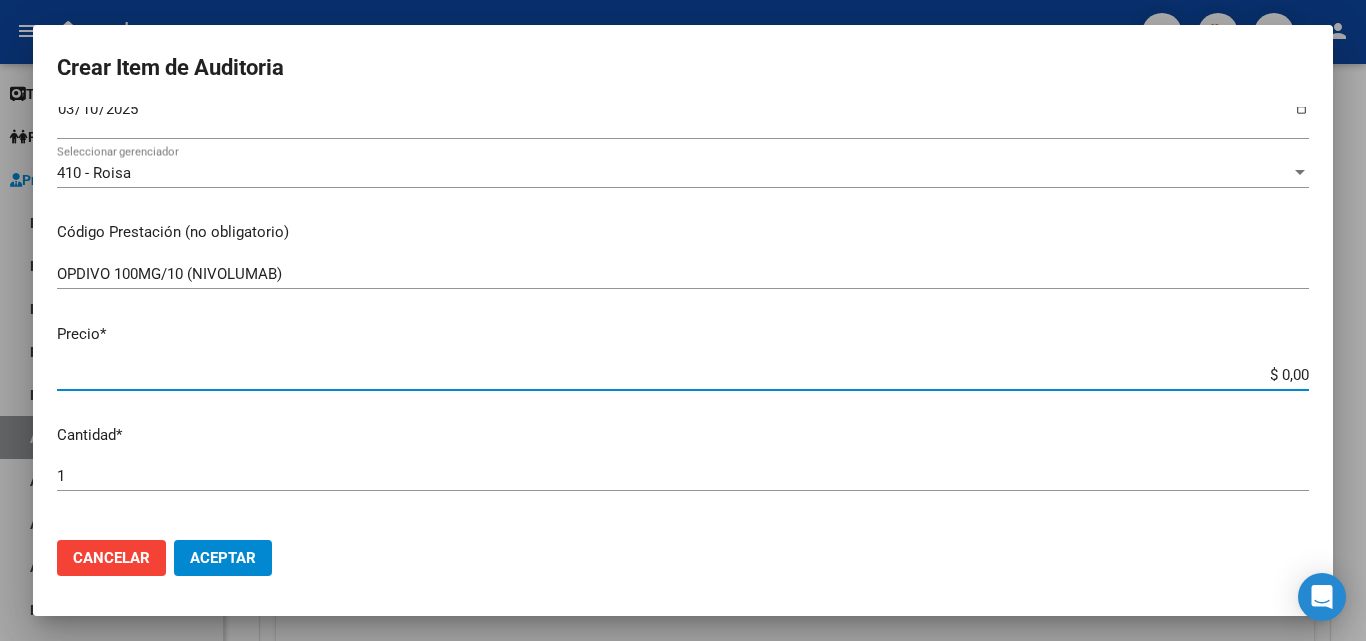 click on "$ 0,00" at bounding box center (683, 375) 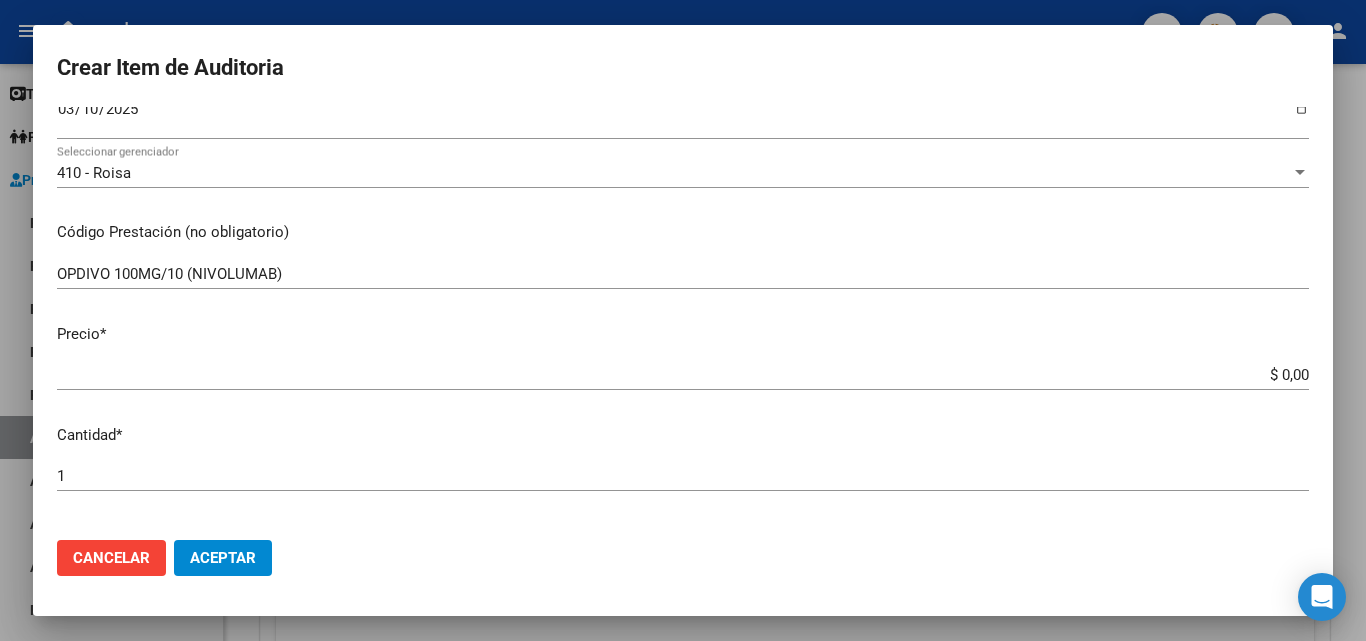 click on "$ 0,00" at bounding box center (683, 375) 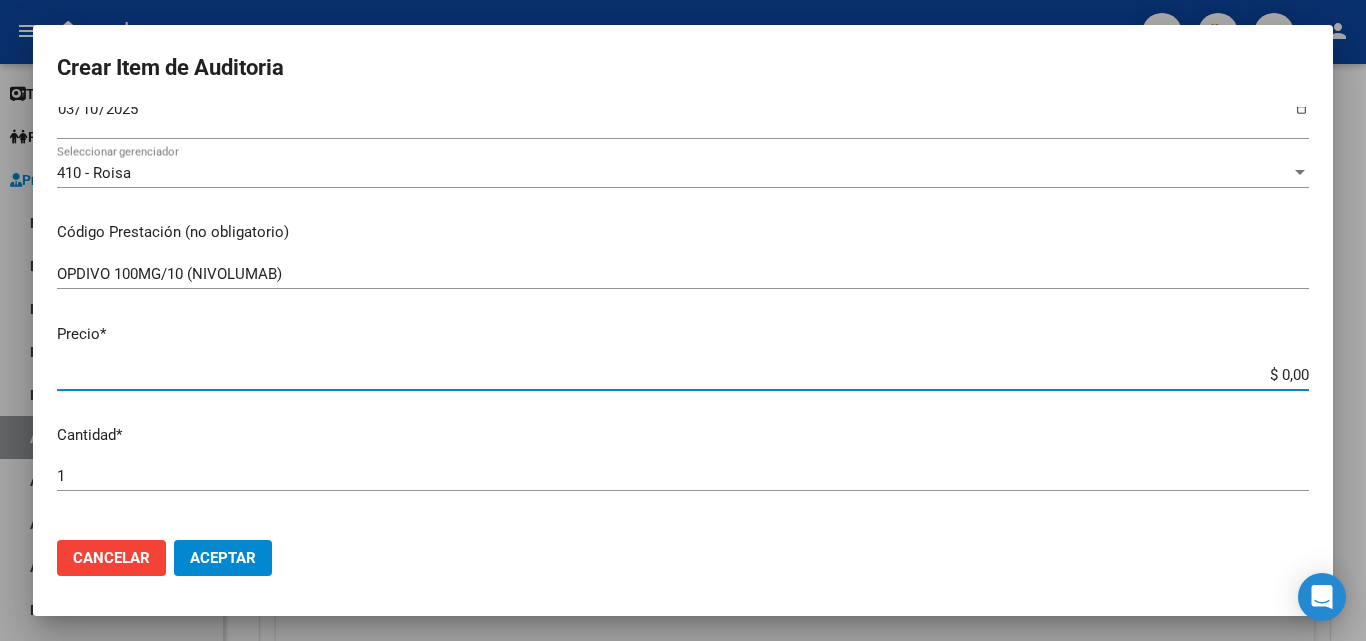 type on "$ 0,04" 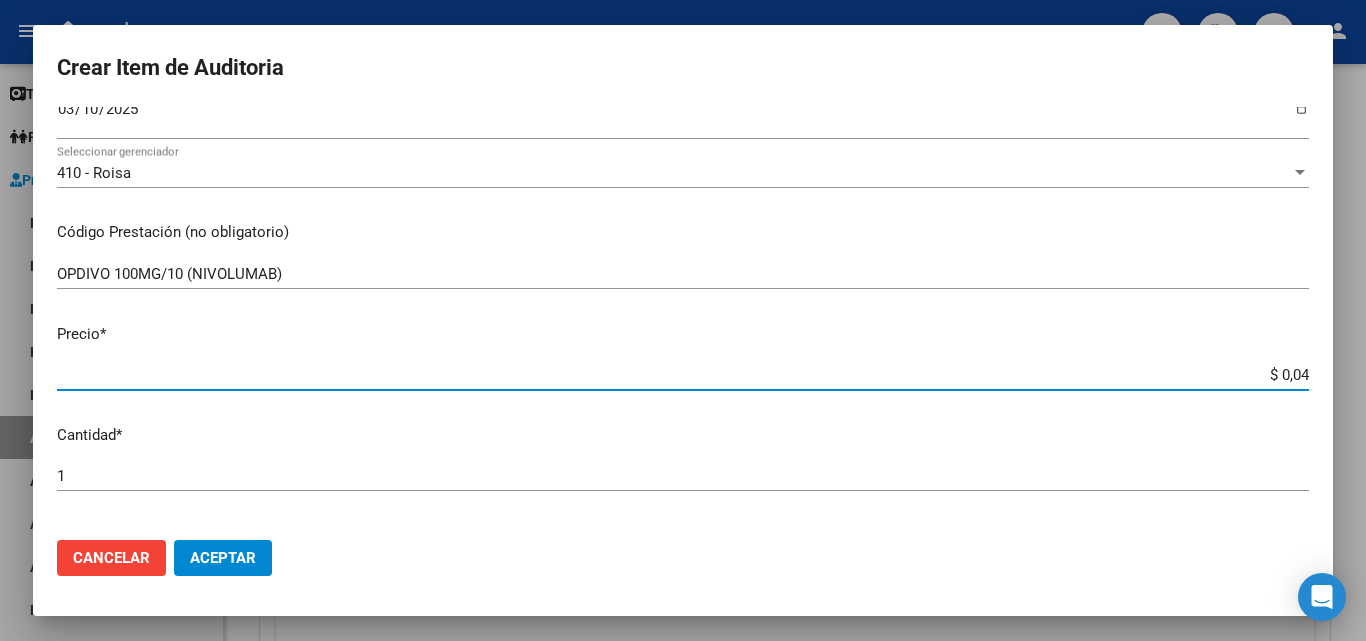 type on "$ 0,41" 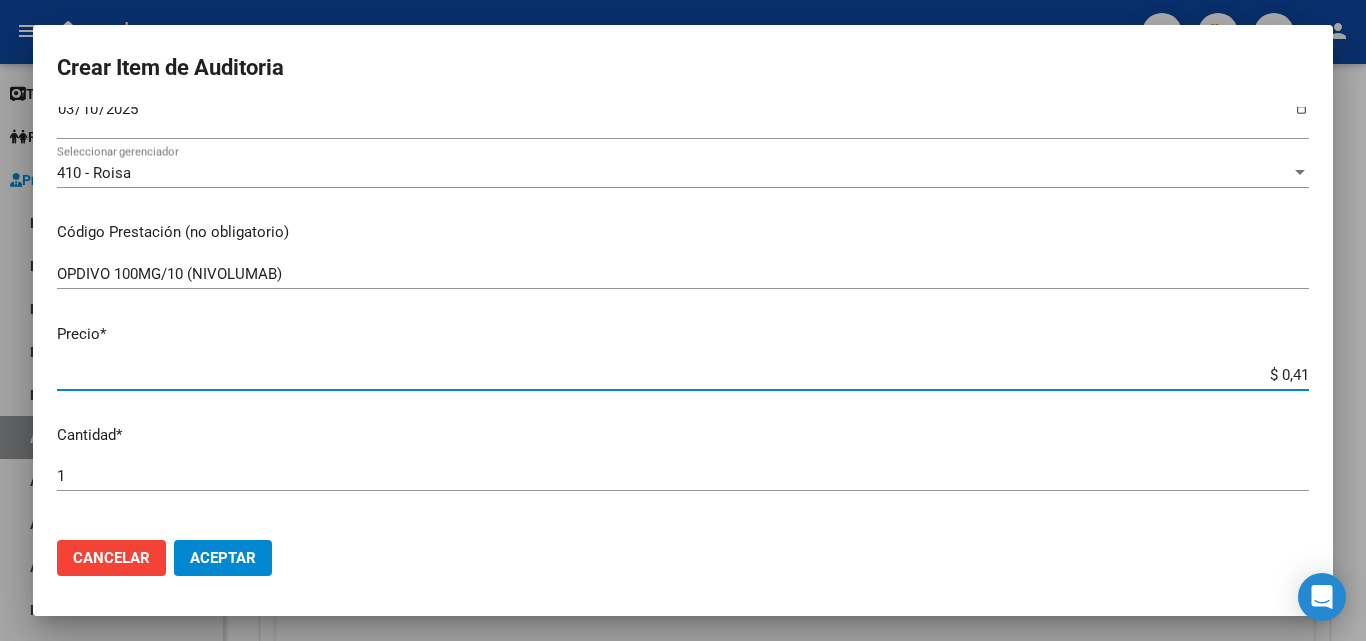 type on "$ 4,17" 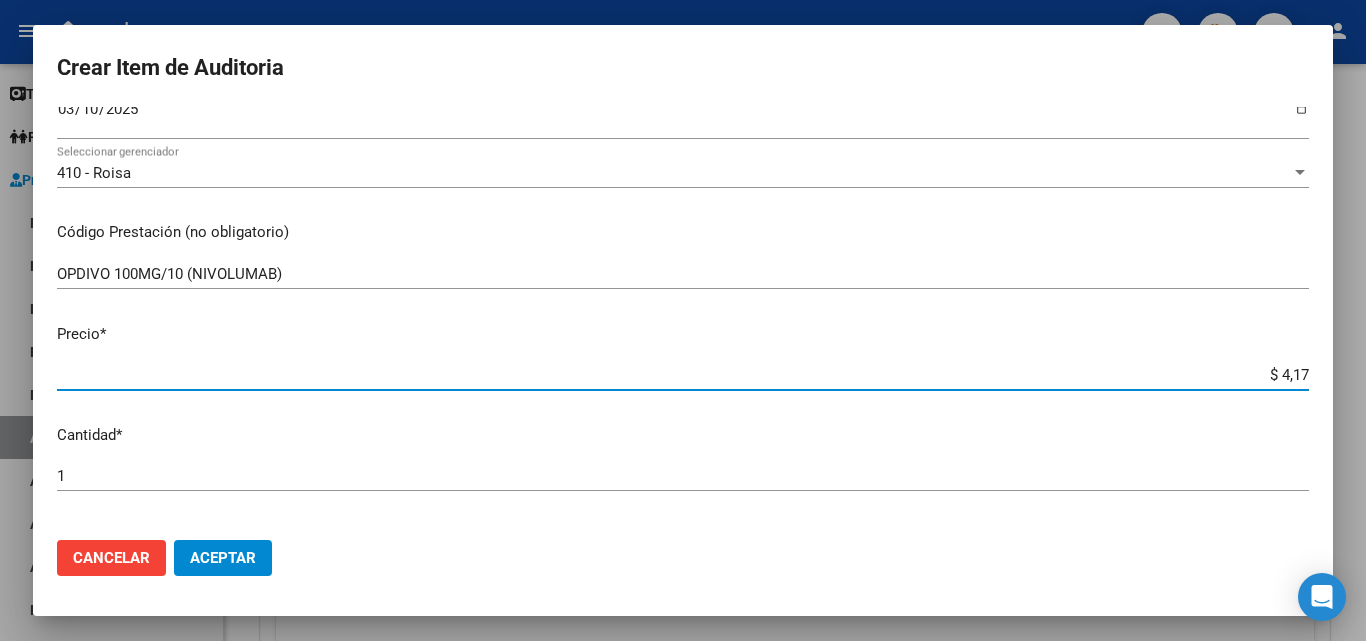 type on "$ 41,76" 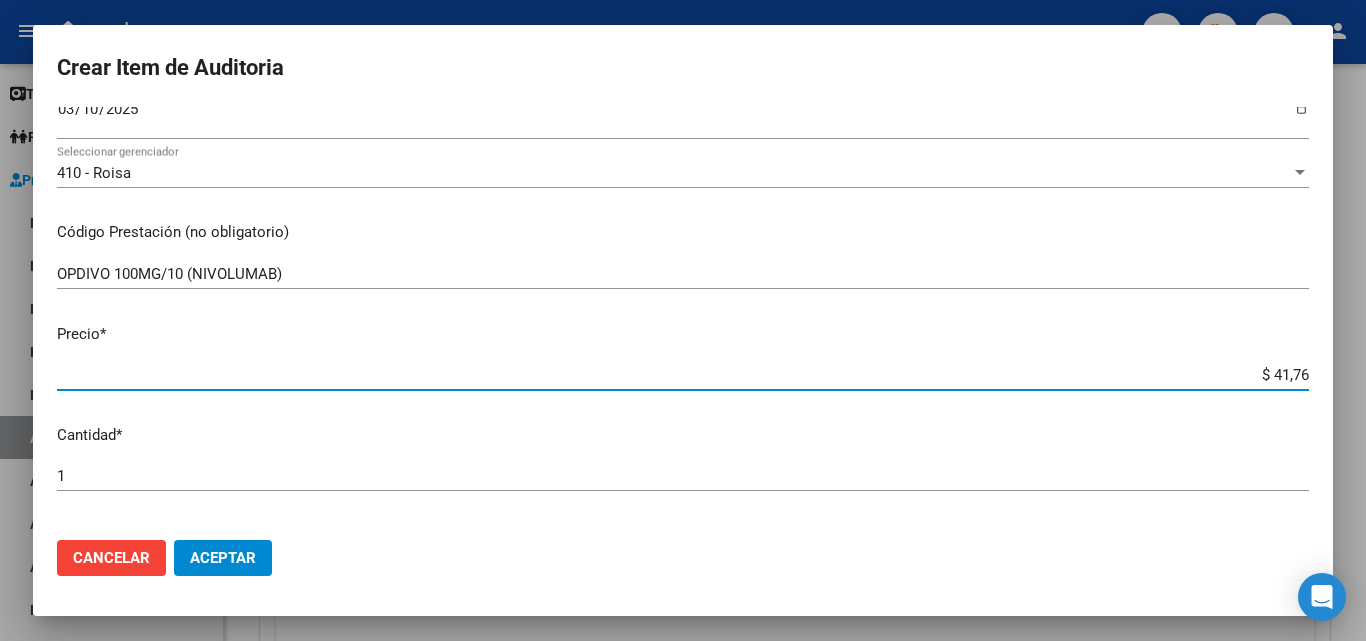 type on "$ 417,61" 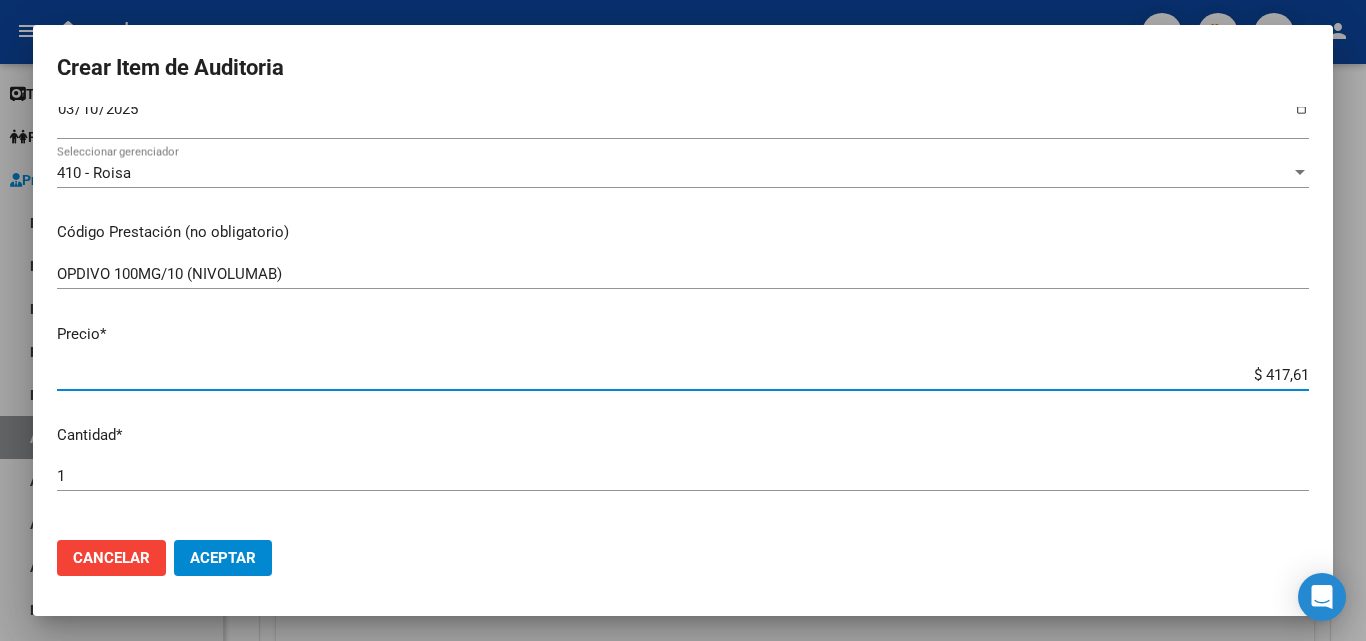 type on "$ 4.176,13" 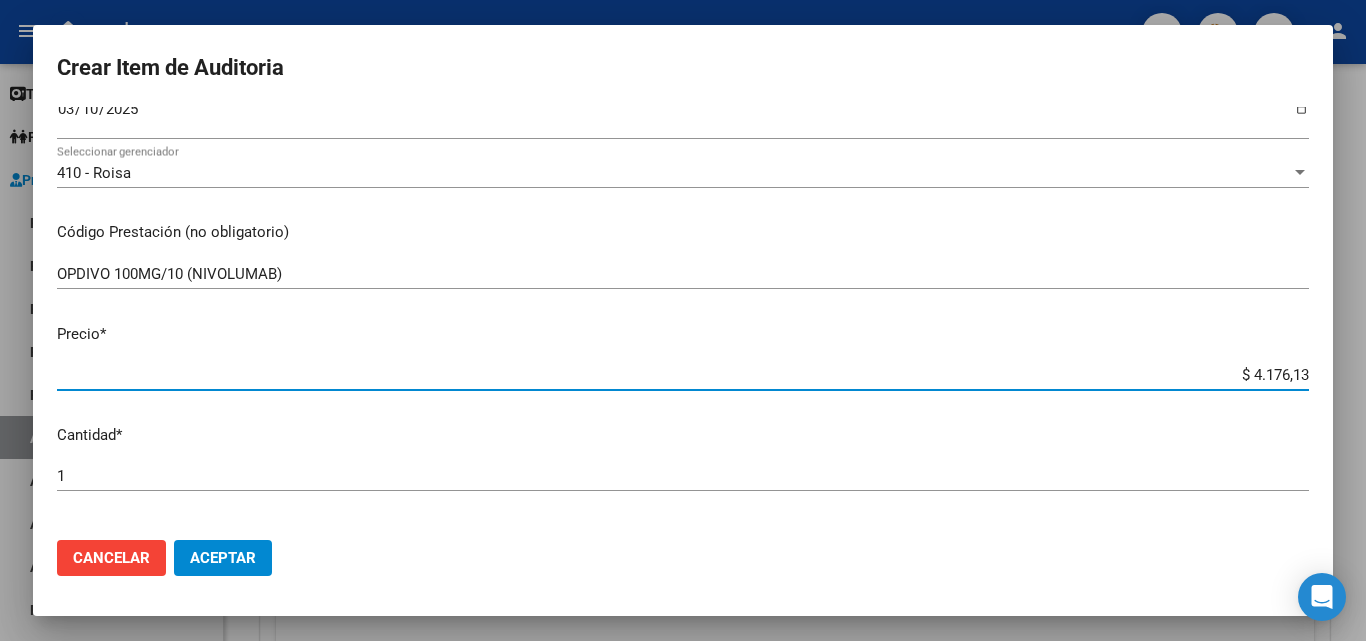 type on "$ 41.761,39" 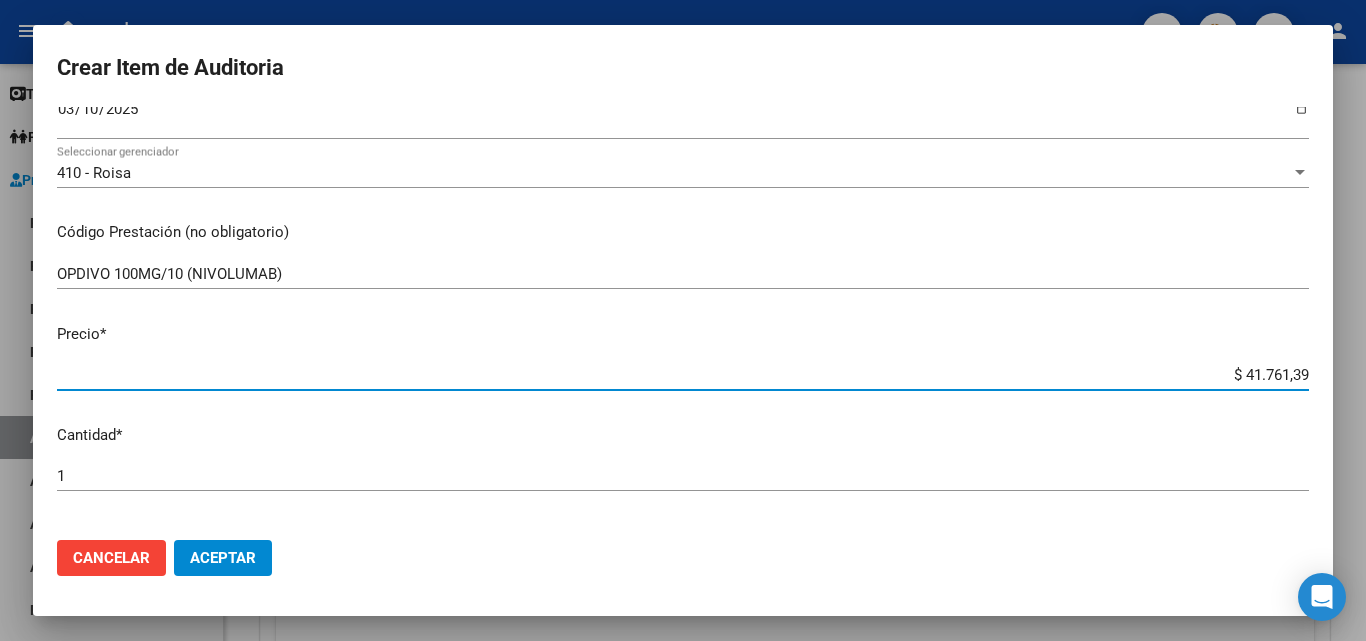 type on "$ 417.613,98" 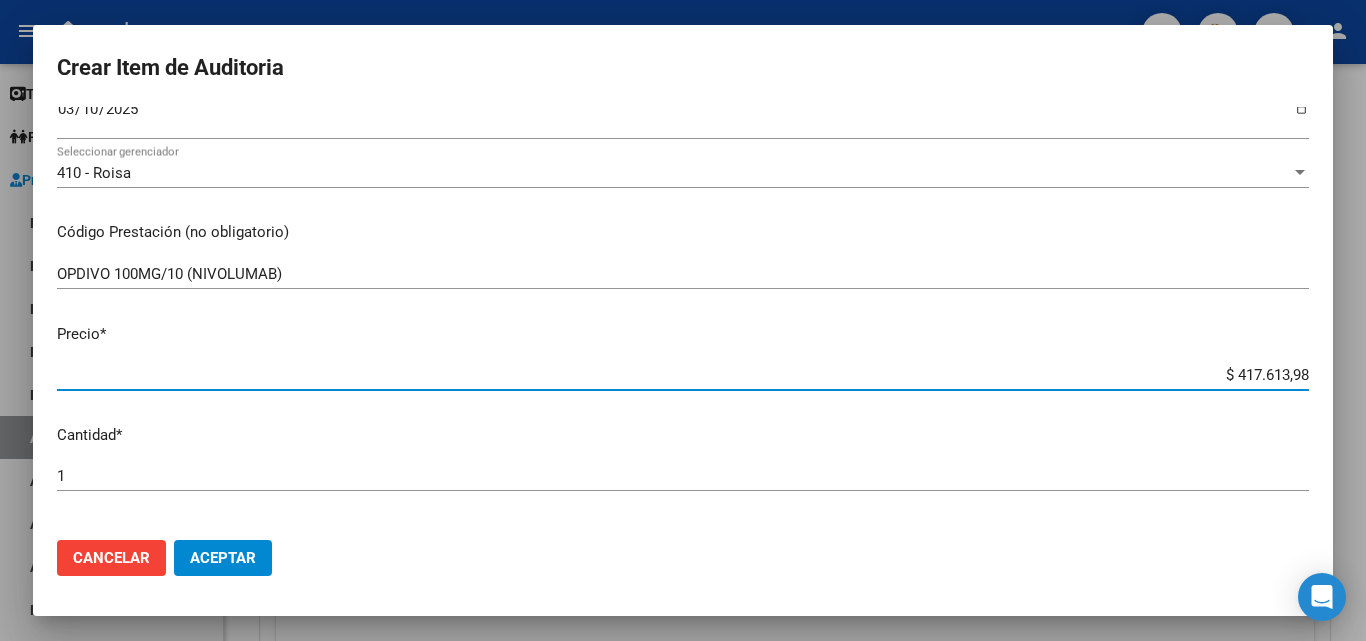 type on "$ 4.176.139,84" 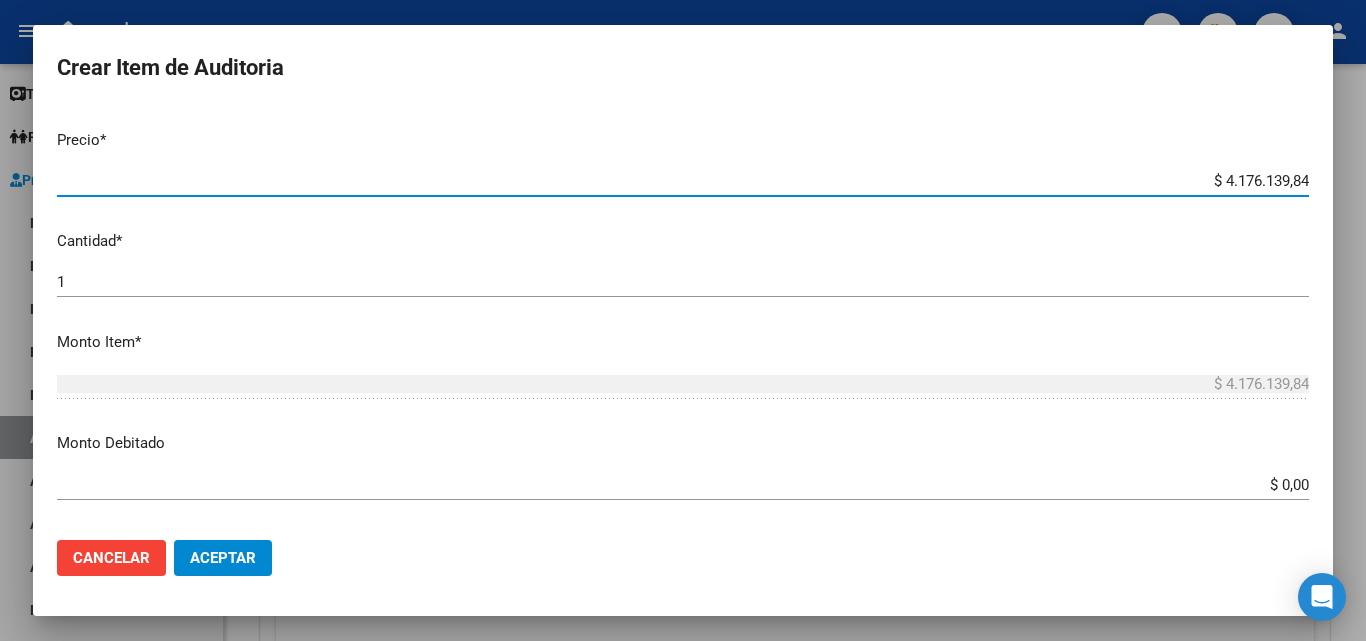 scroll, scrollTop: 500, scrollLeft: 0, axis: vertical 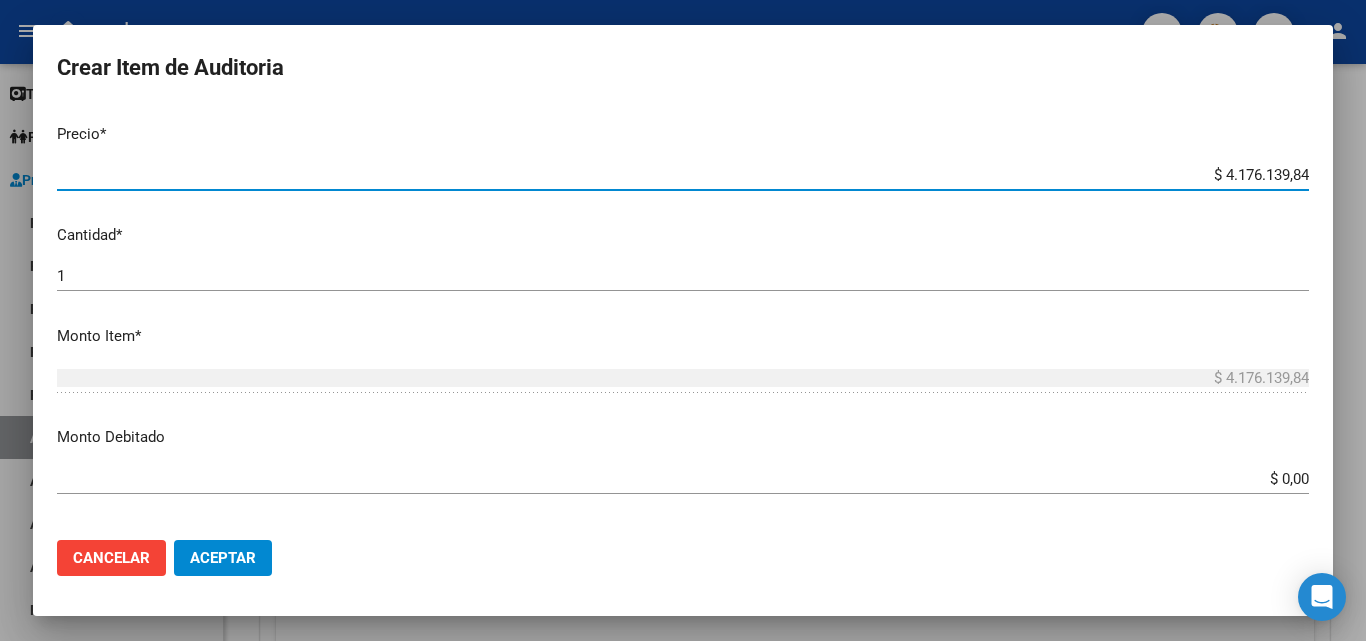 click on "1" at bounding box center [683, 276] 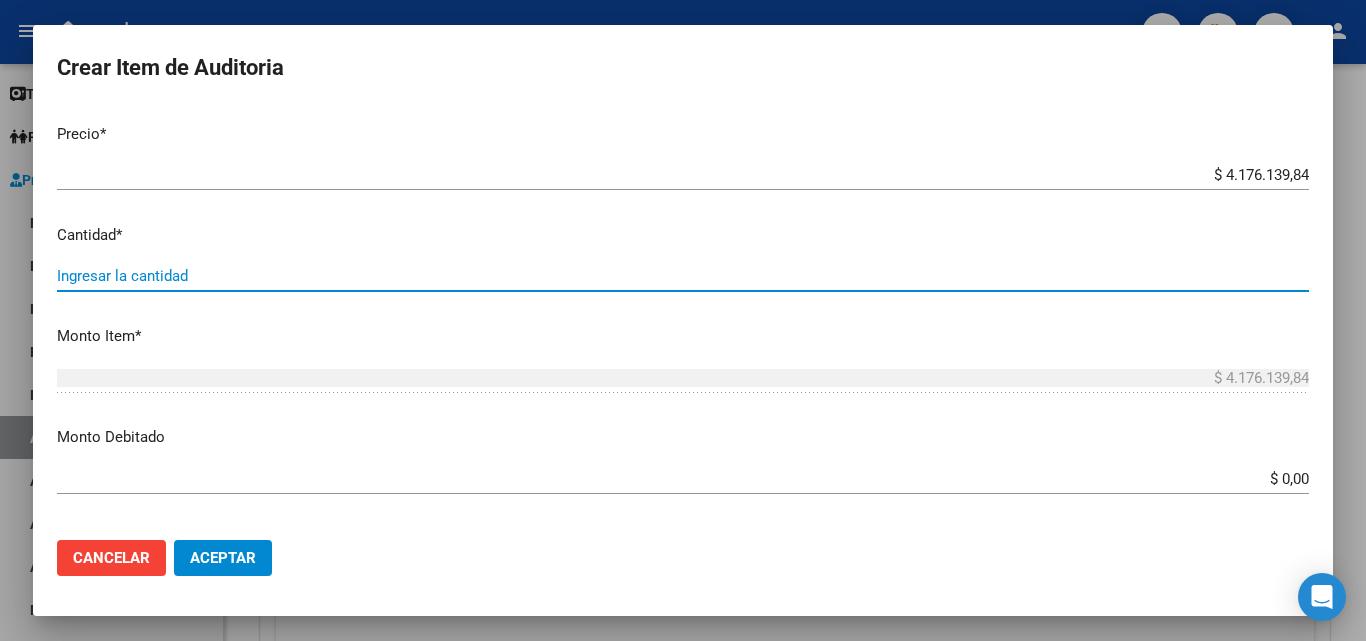 type on "4" 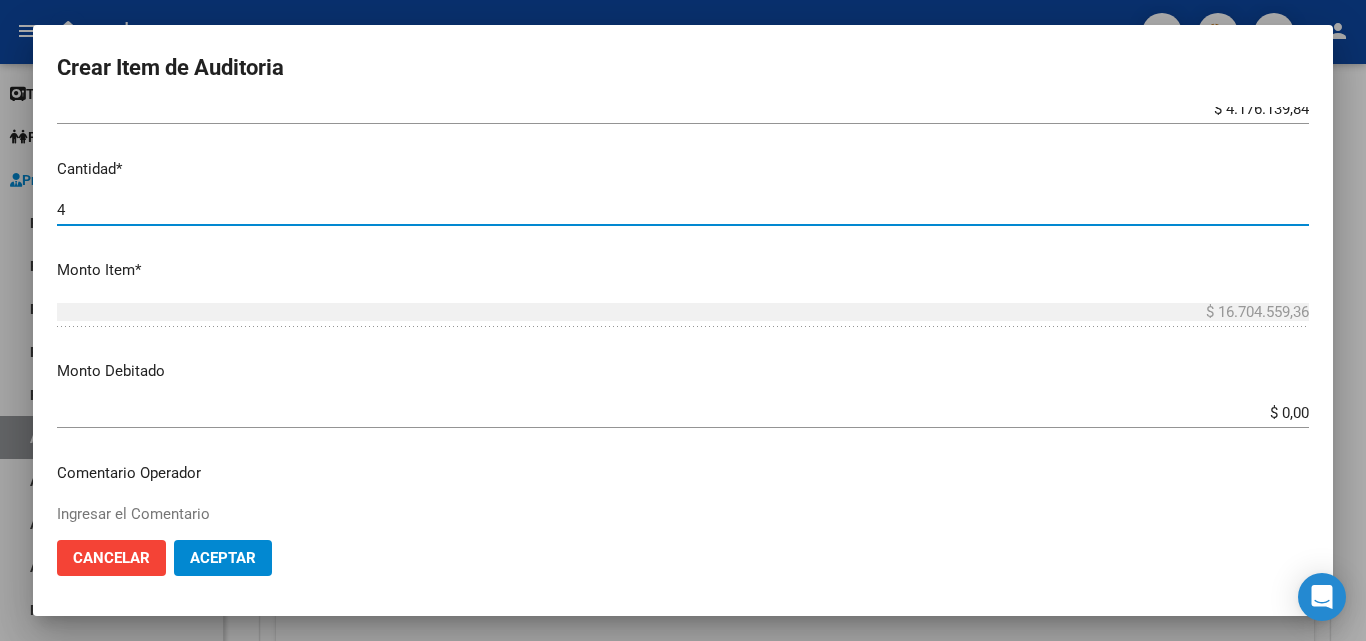 scroll, scrollTop: 600, scrollLeft: 0, axis: vertical 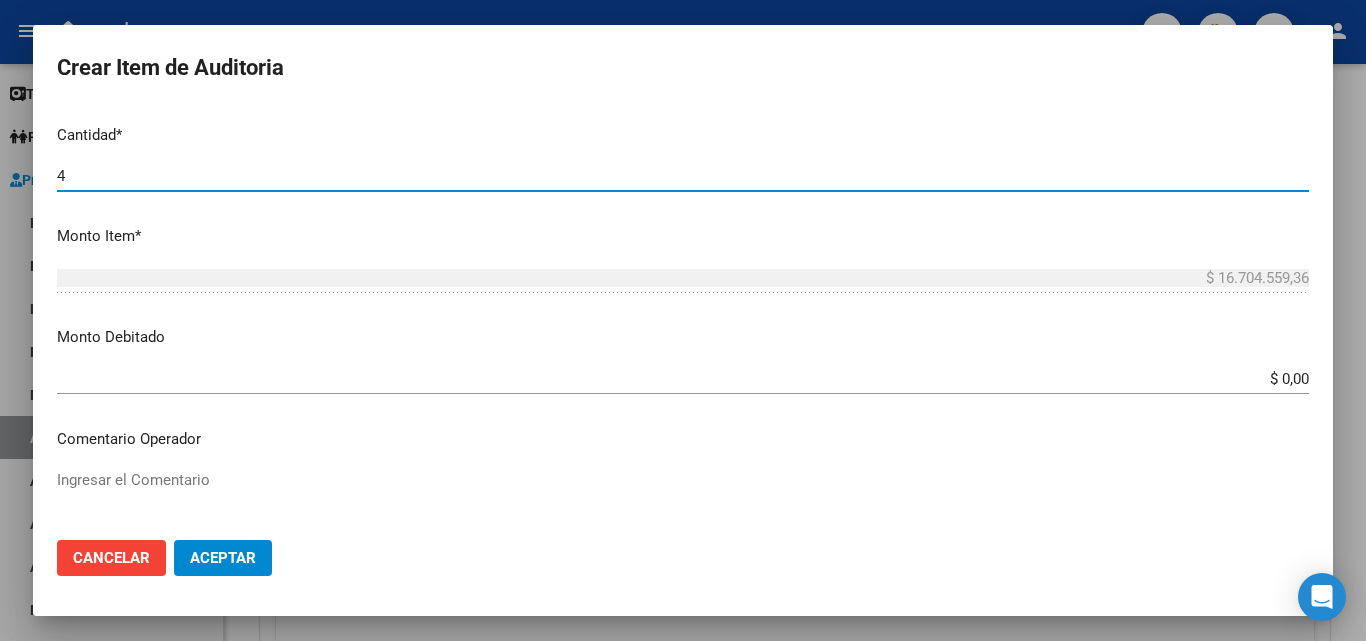 type on "4" 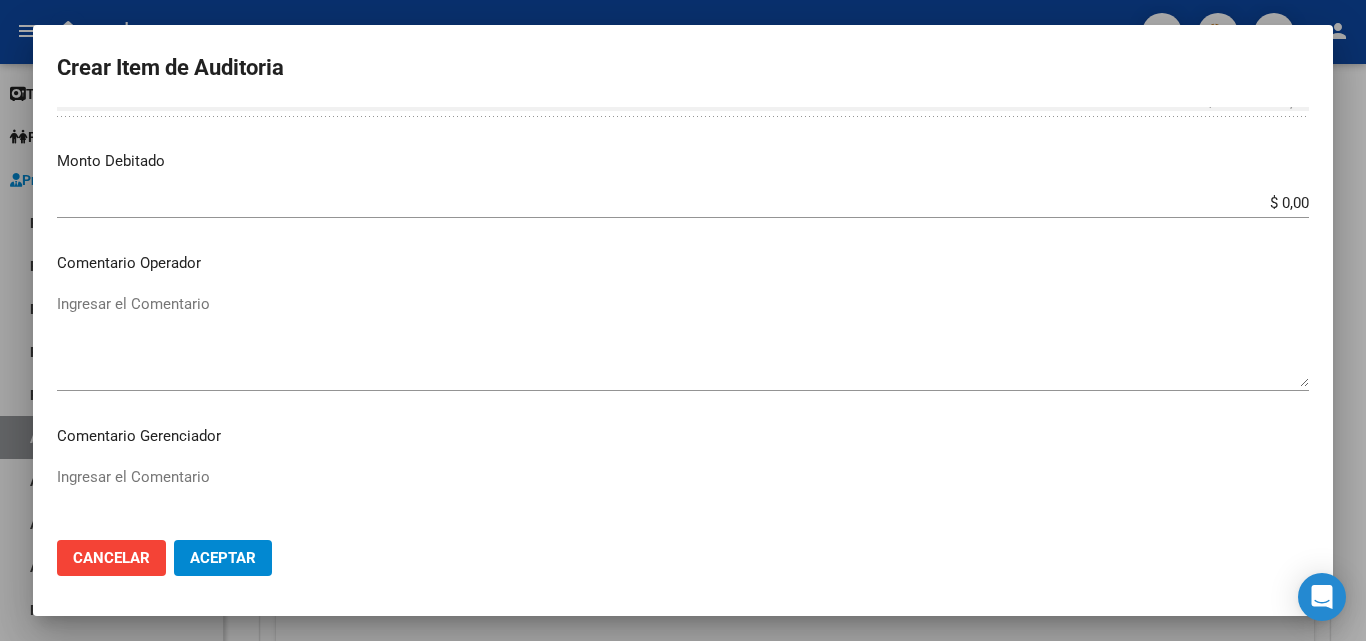 scroll, scrollTop: 800, scrollLeft: 0, axis: vertical 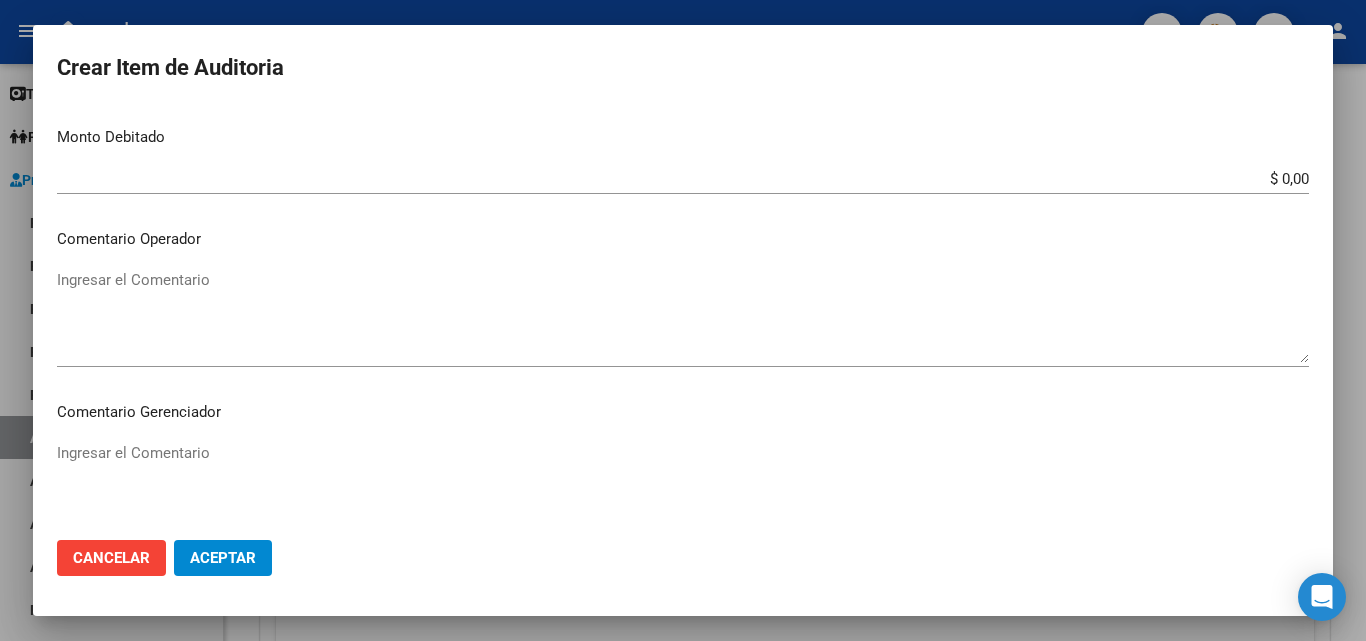 click on "Ingresar el Comentario" at bounding box center (683, 316) 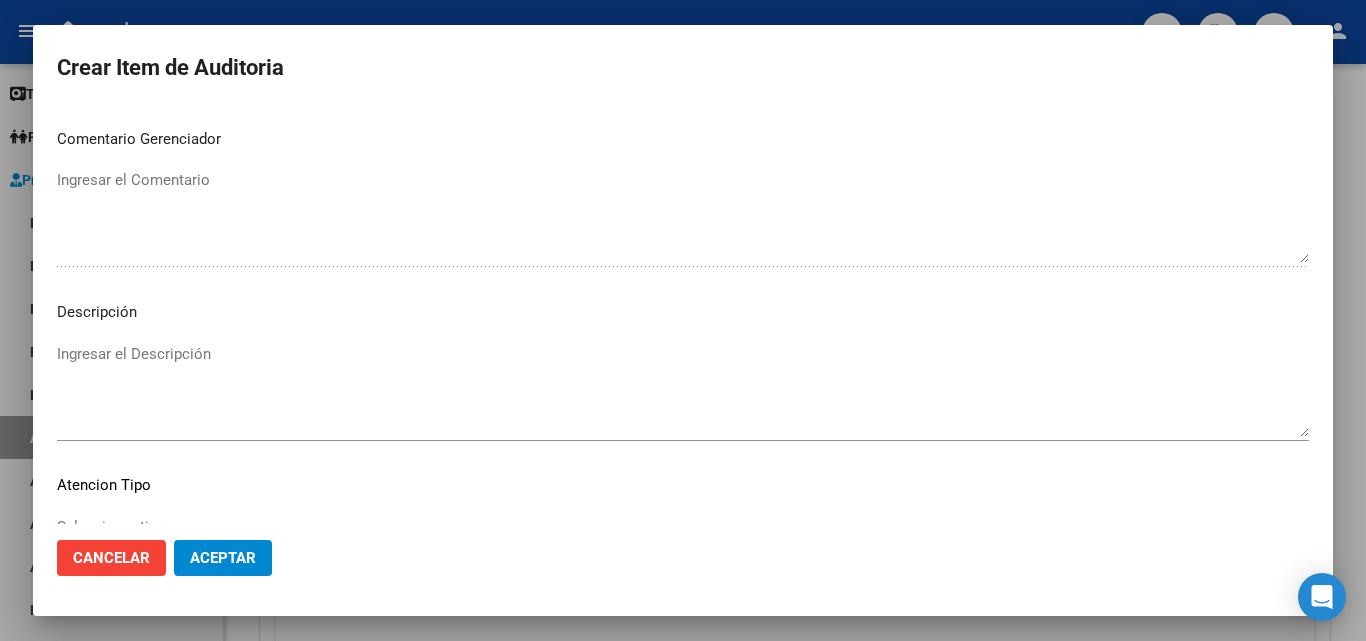 scroll, scrollTop: 1200, scrollLeft: 0, axis: vertical 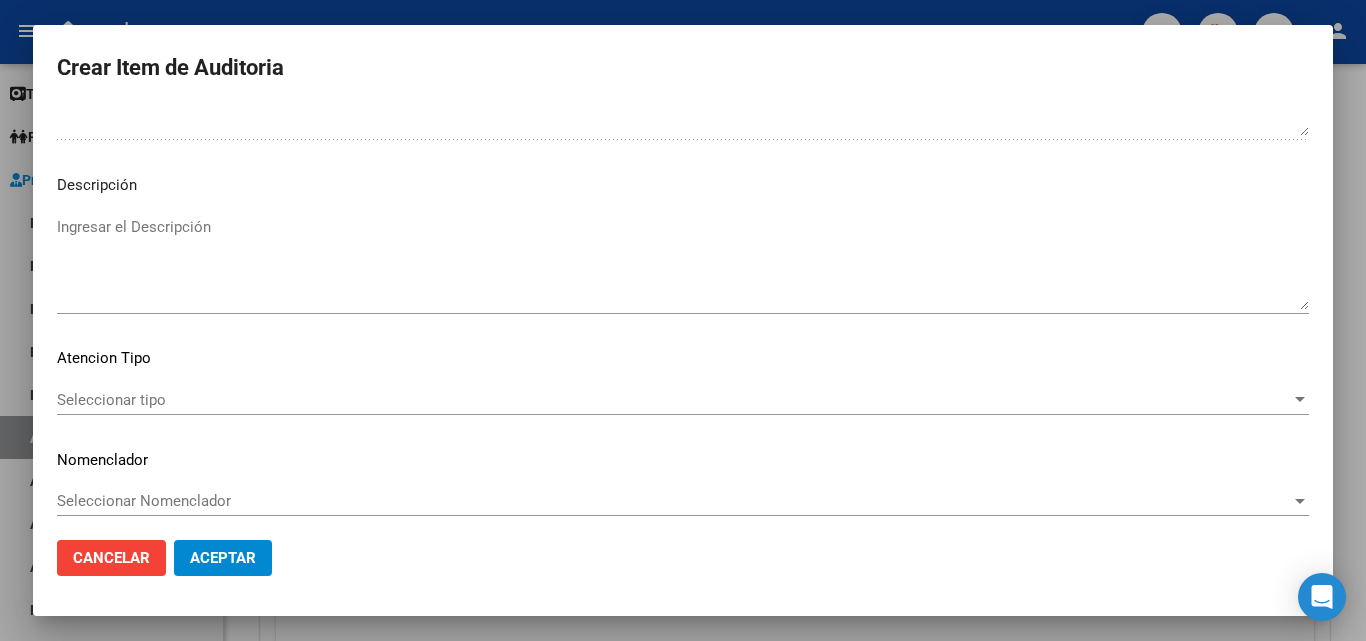 type on "FALTA FIRMA AF Y SELLO FARMACEUTICO EN LA ORDEN MEDICA
FALTA TRAZA
OK_VALOR KAIROS" 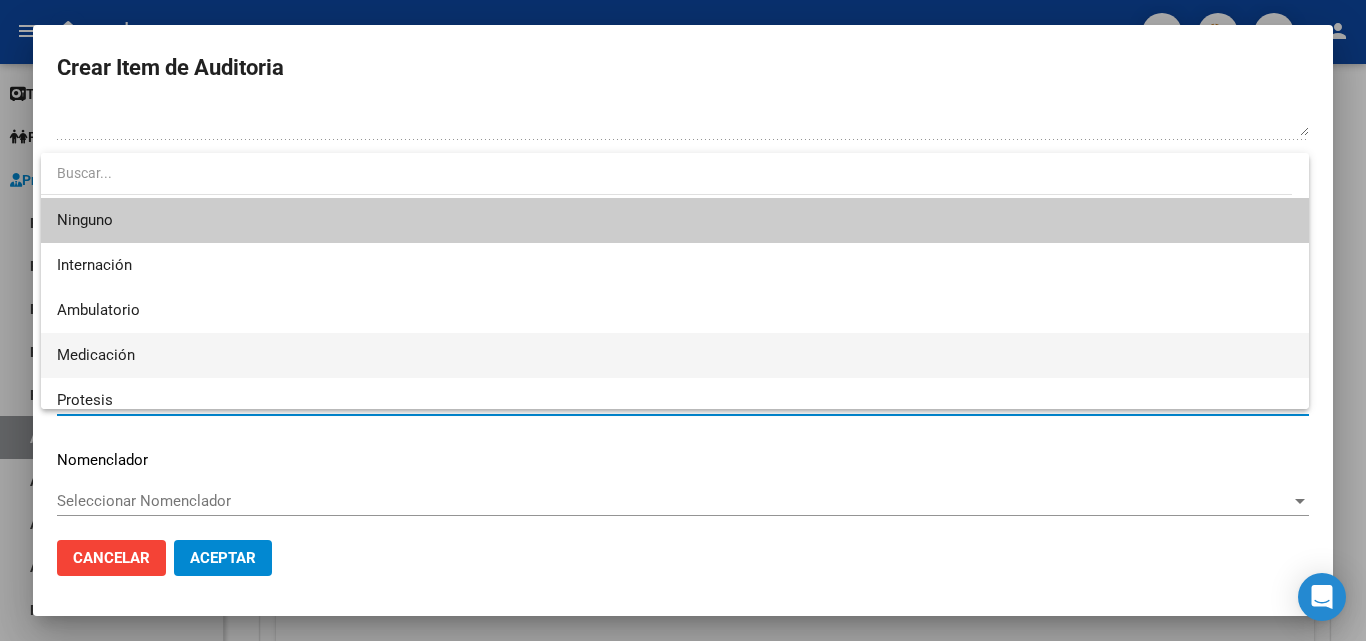 click on "Medicación" at bounding box center (96, 355) 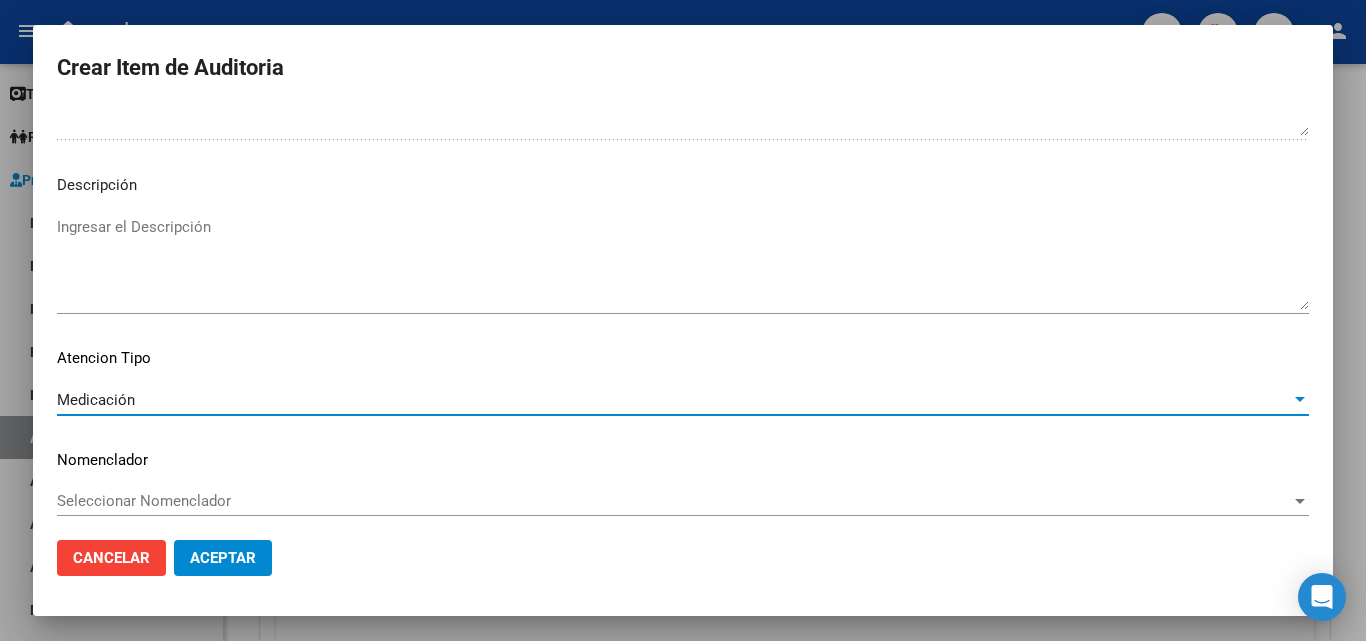 scroll, scrollTop: 1211, scrollLeft: 0, axis: vertical 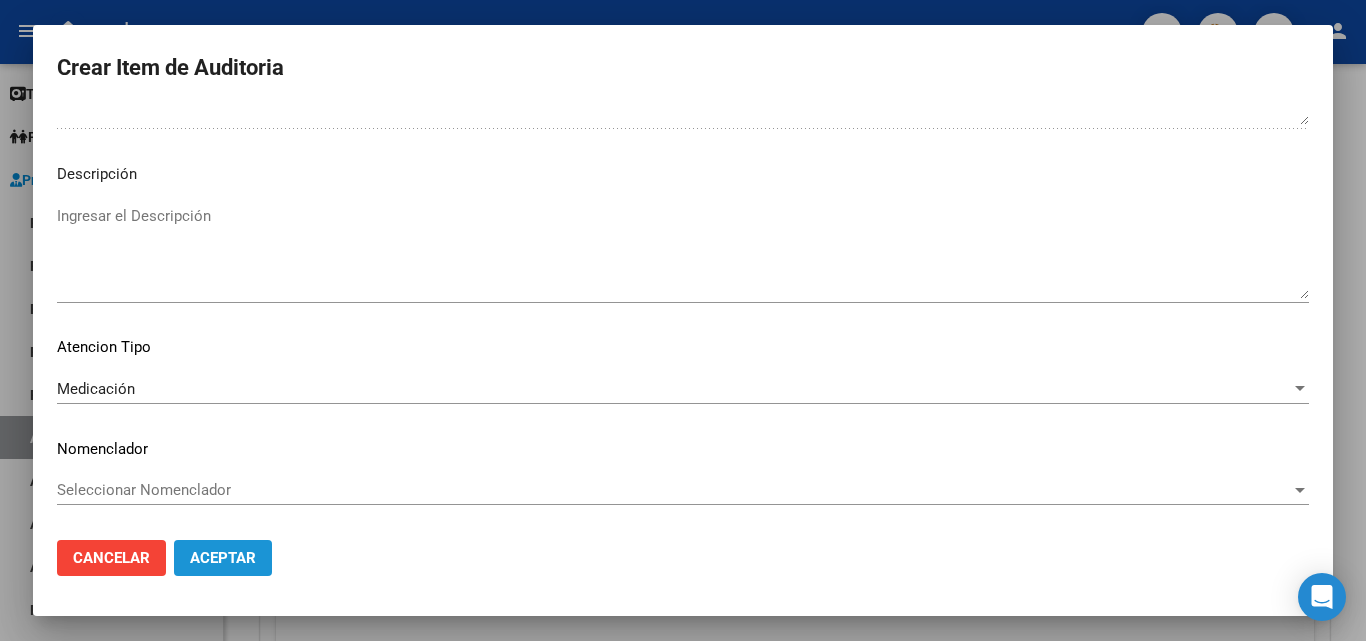 click on "Aceptar" 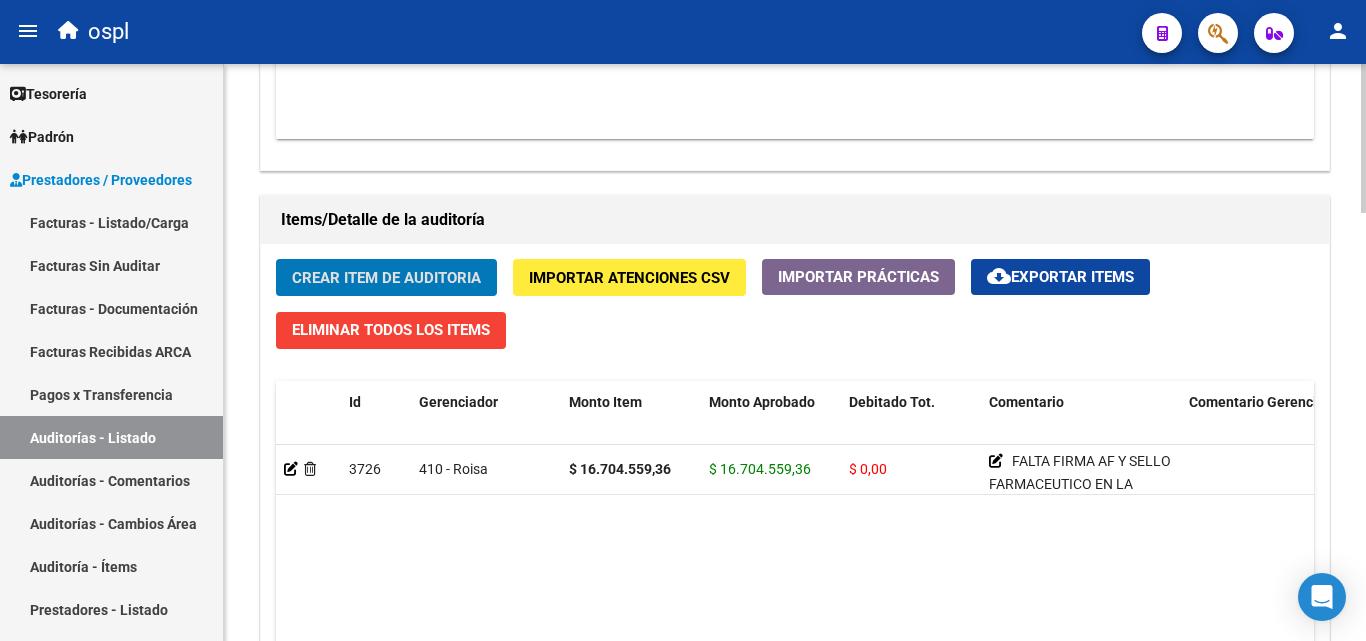 scroll, scrollTop: 1300, scrollLeft: 0, axis: vertical 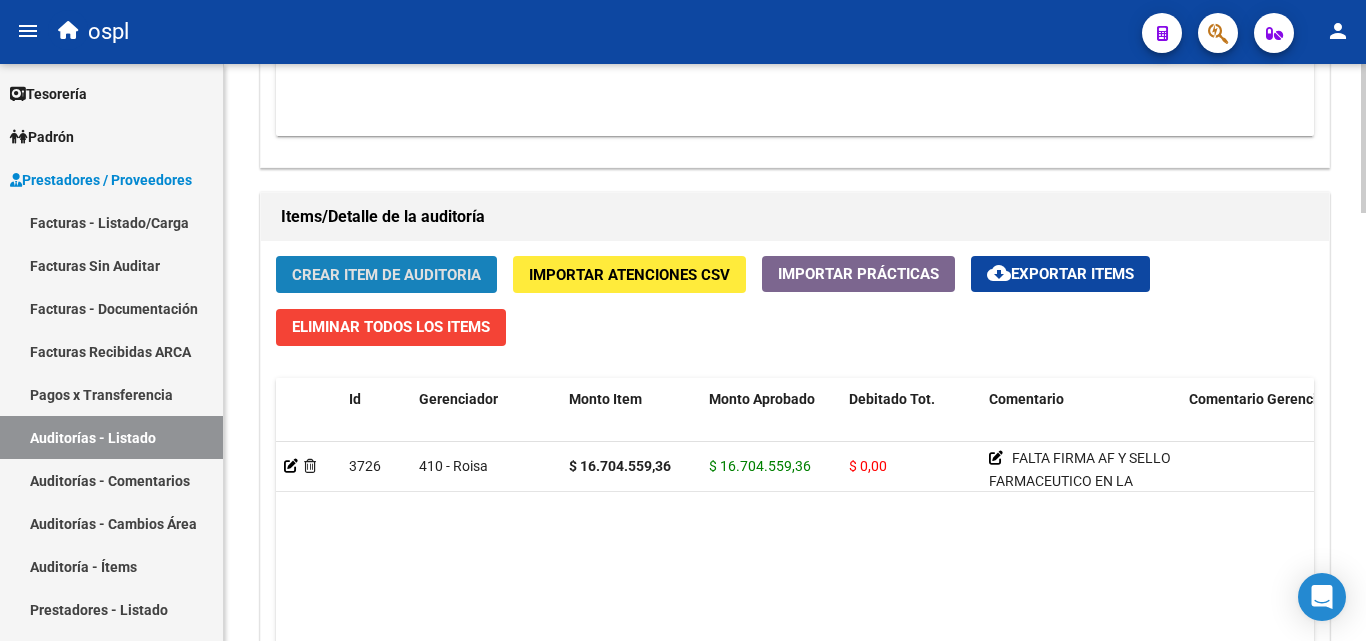 click on "Crear Item de Auditoria" 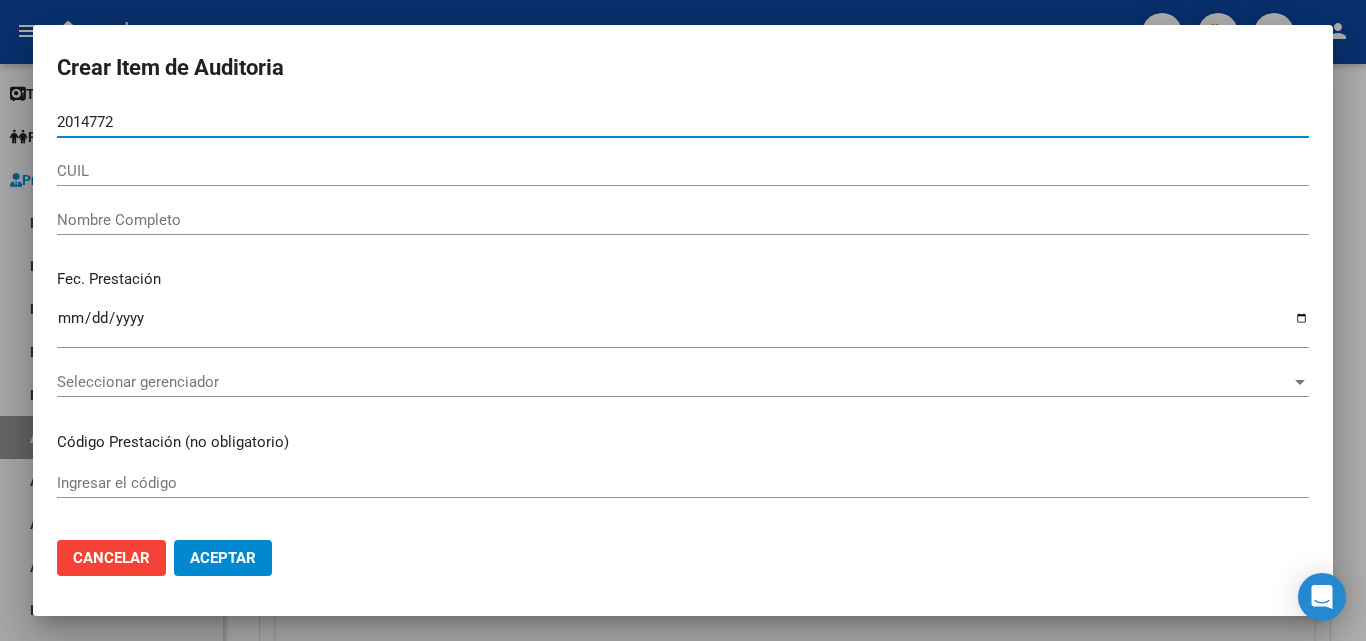 type on "20147720" 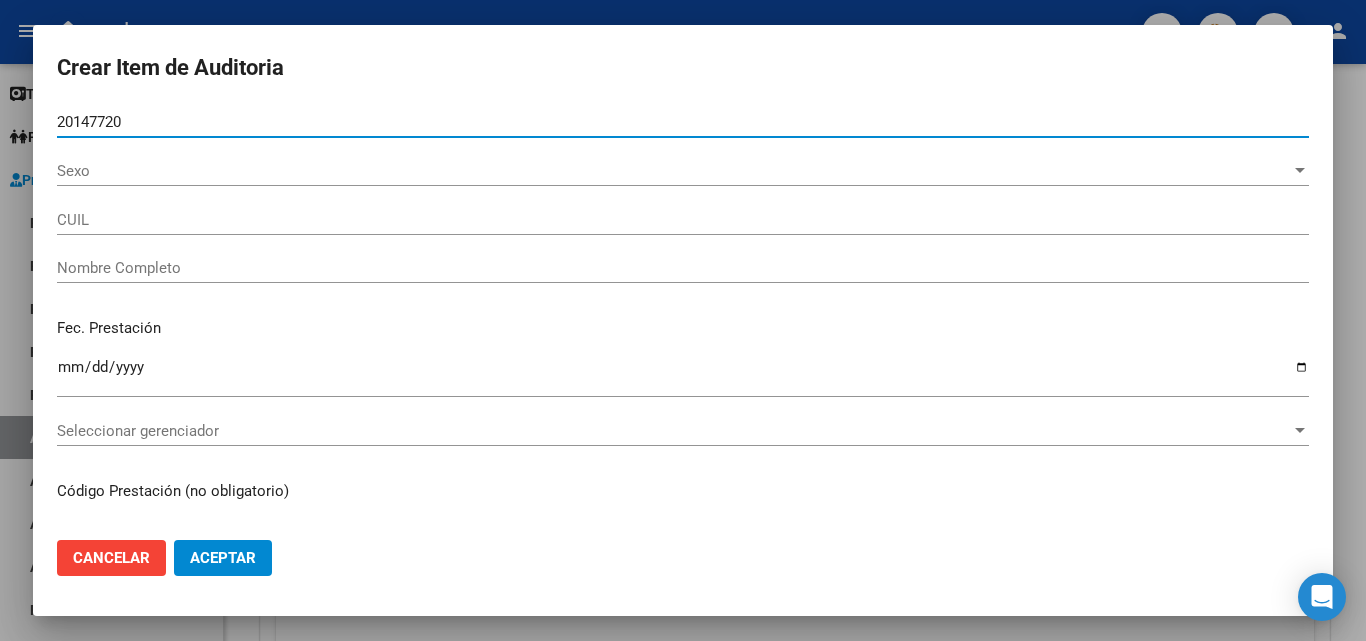 type on "23201477204" 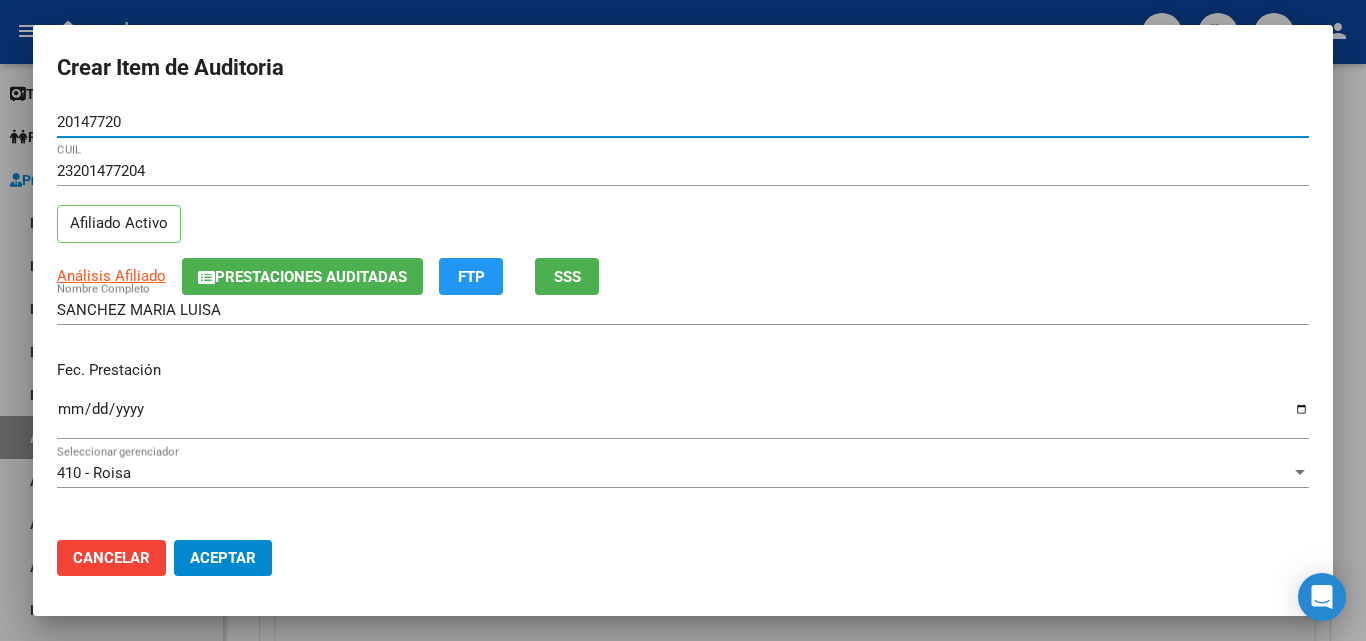 type on "20147720" 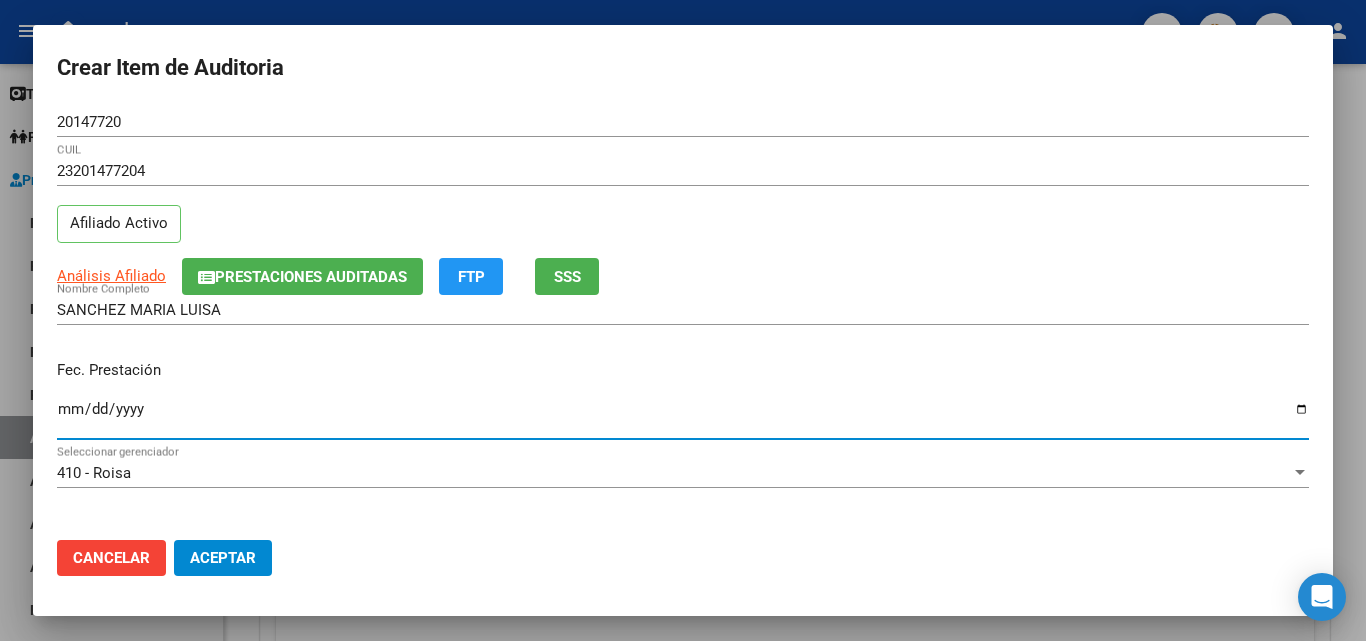 click on "Ingresar la fecha" at bounding box center (683, 417) 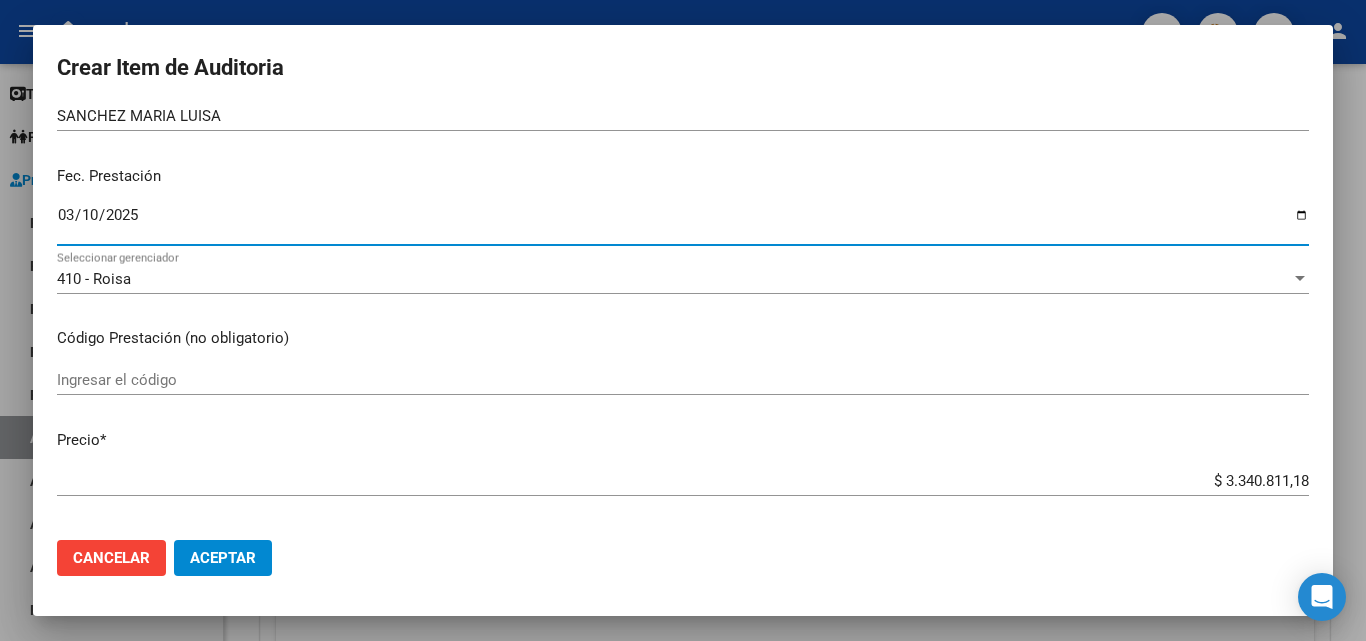 scroll, scrollTop: 200, scrollLeft: 0, axis: vertical 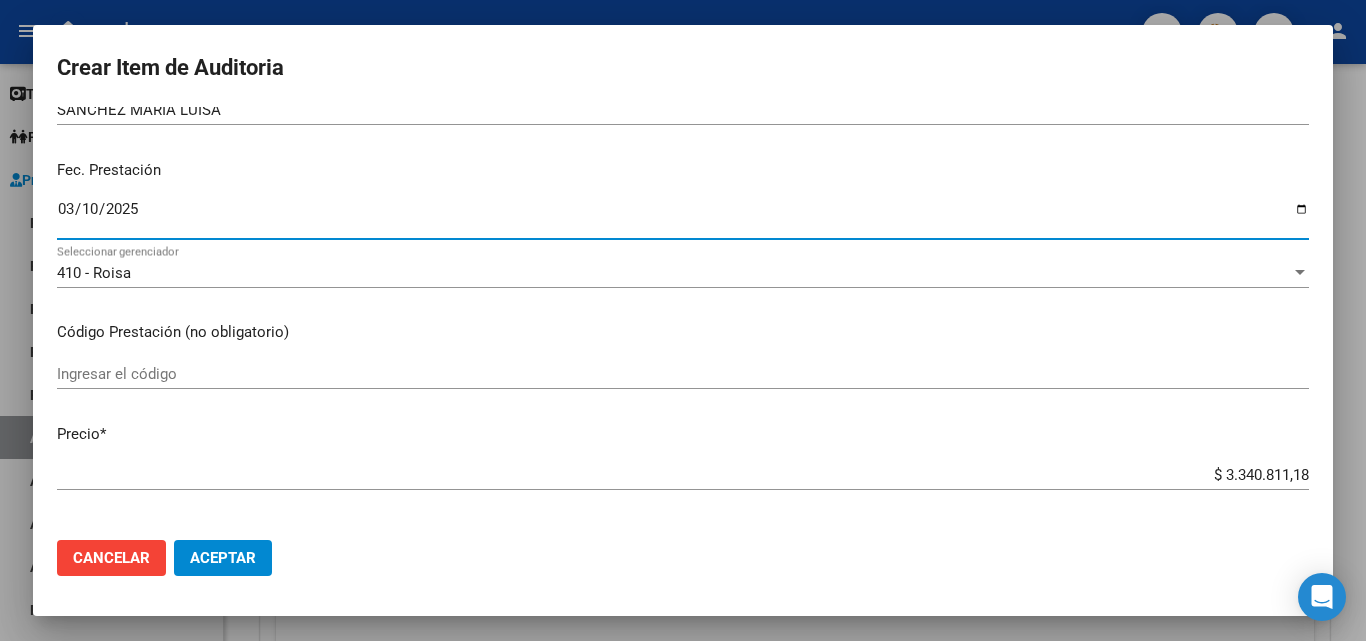 click on "Ingresar el código" at bounding box center (683, 374) 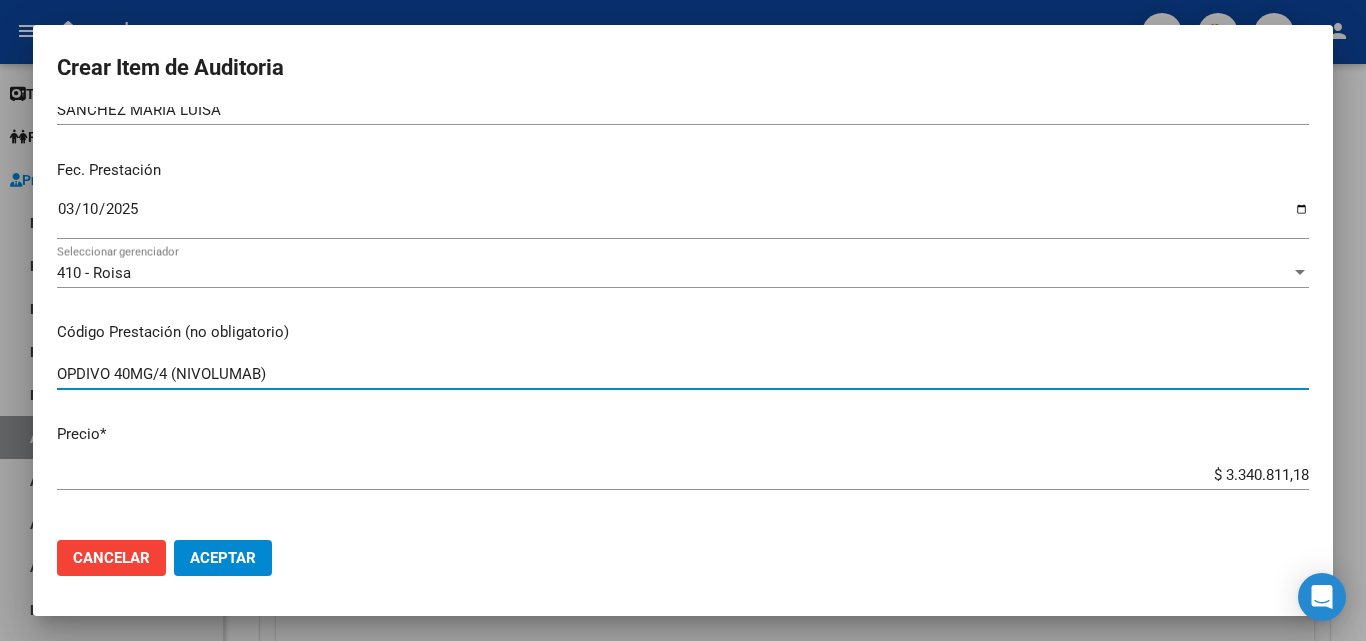 type on "OPDIVO 40MG/4 (NIVOLUMAB)" 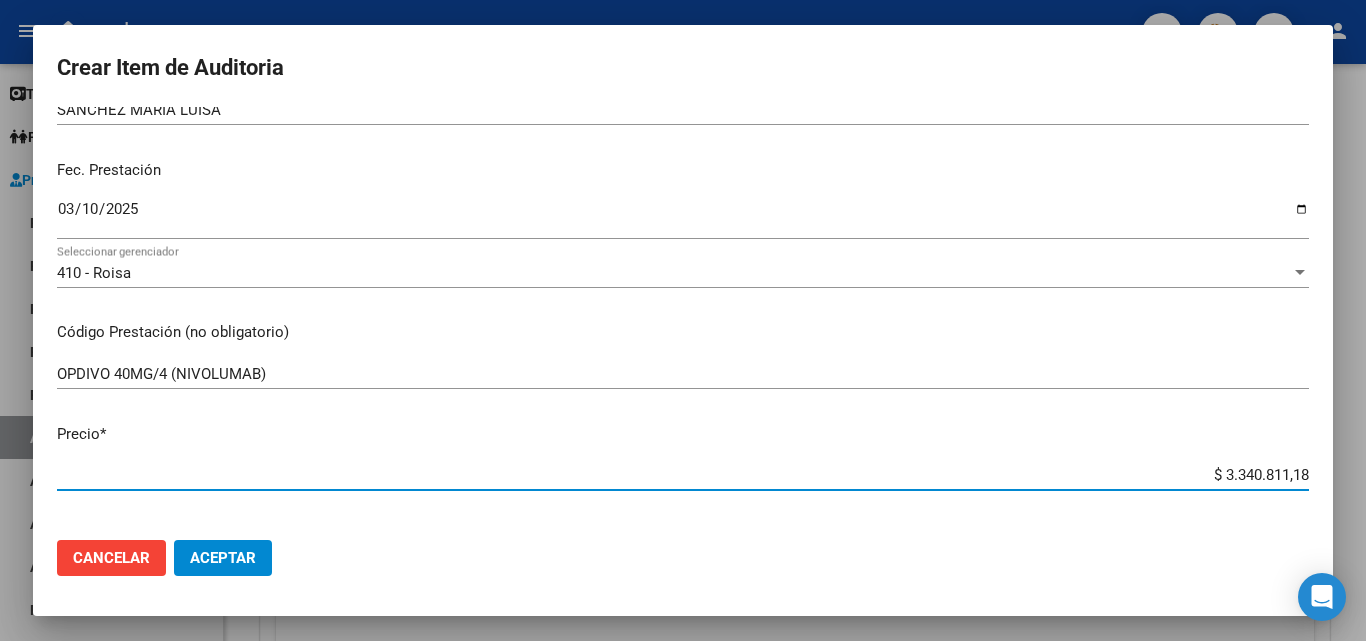 drag, startPoint x: 1205, startPoint y: 478, endPoint x: 1336, endPoint y: 479, distance: 131.00381 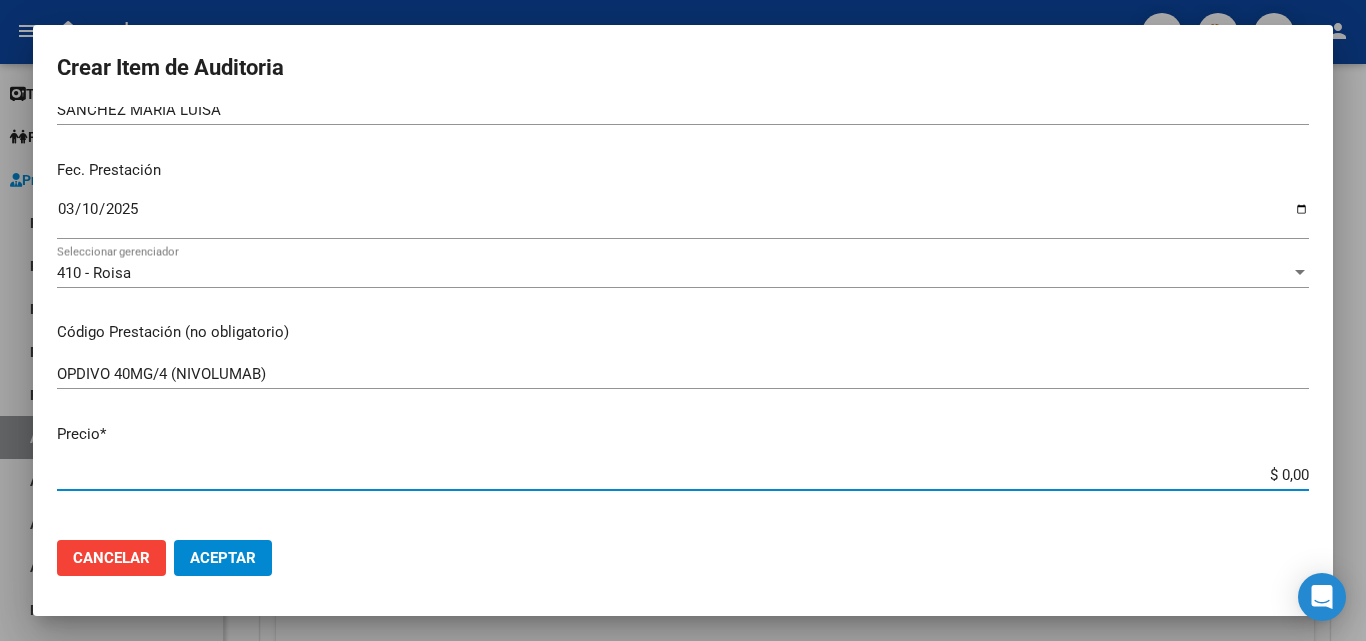 type on "$ 0,01" 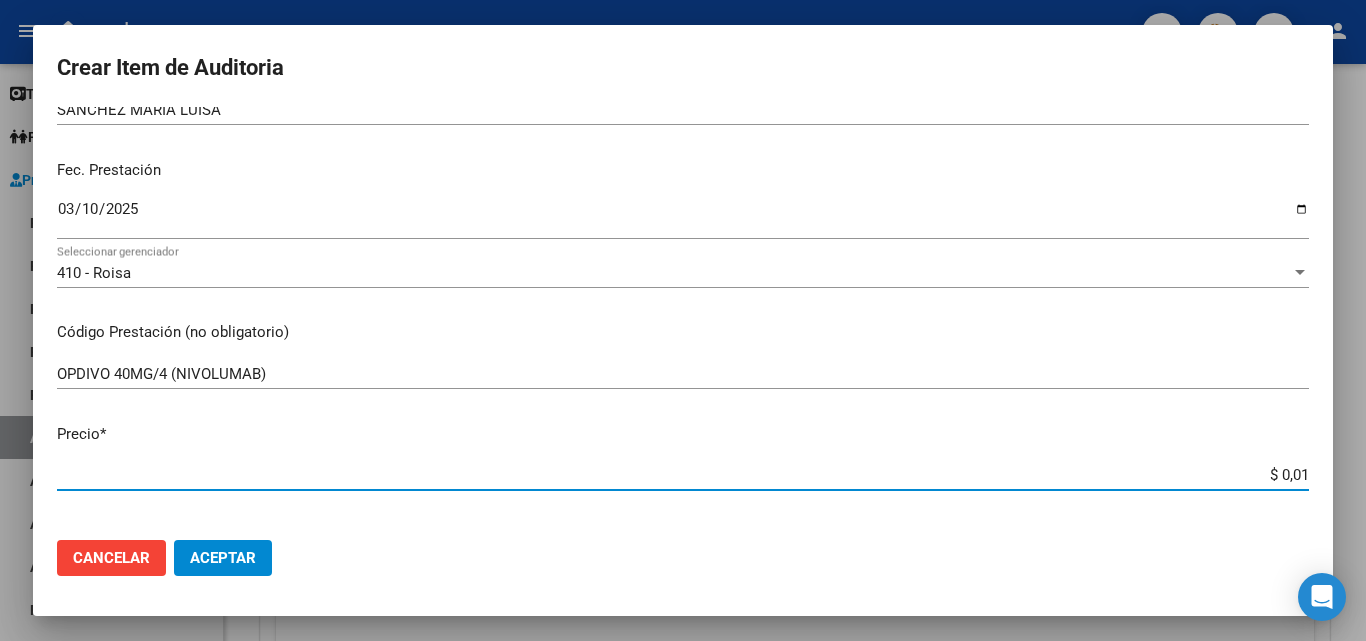 type on "$ 0,16" 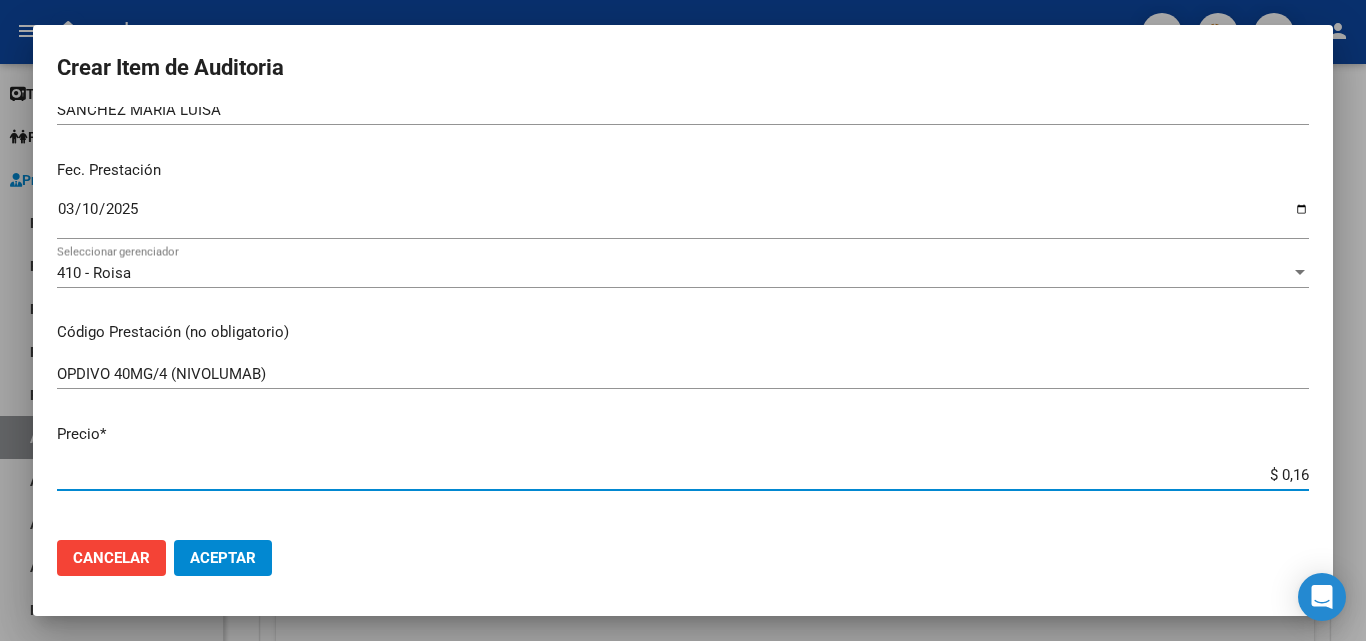 type on "$ 1,67" 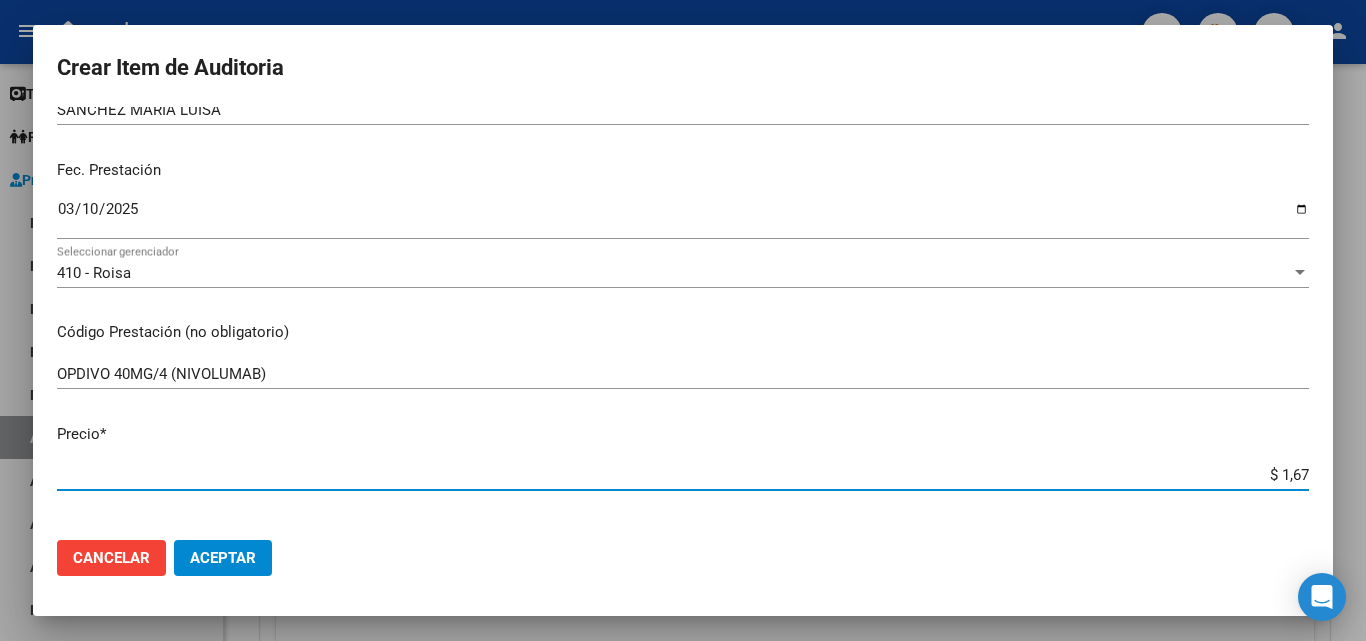 type on "$ 16,70" 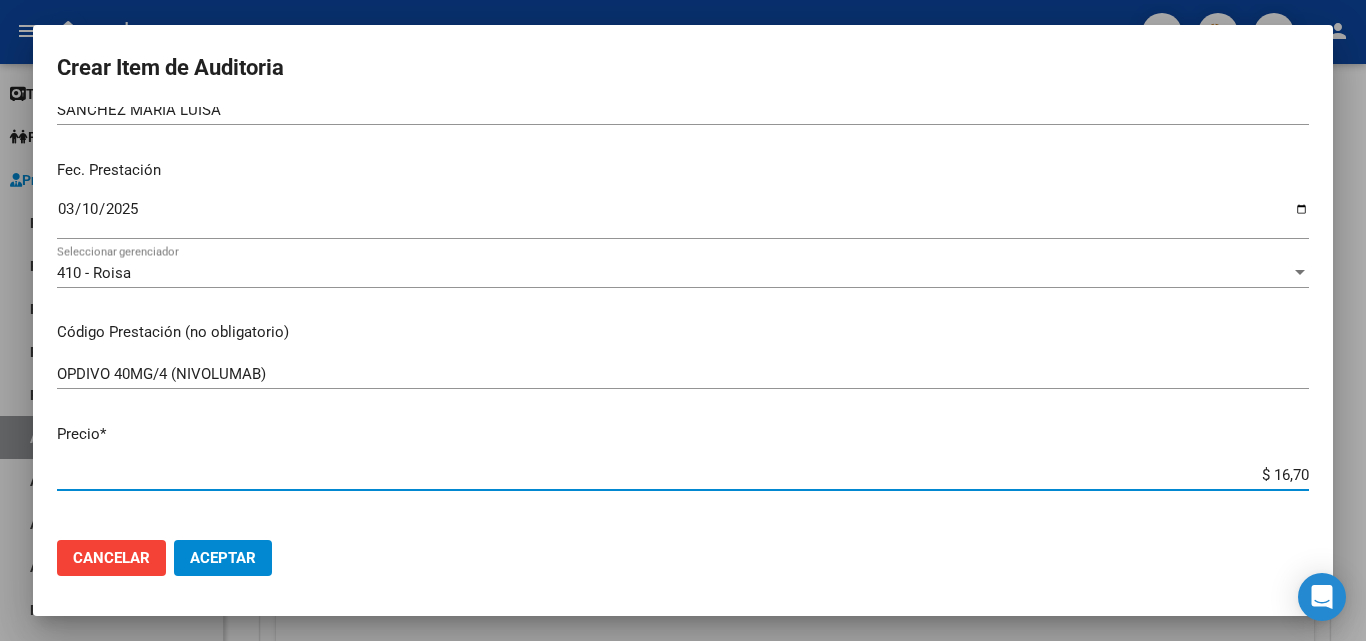 type on "$ 167,04" 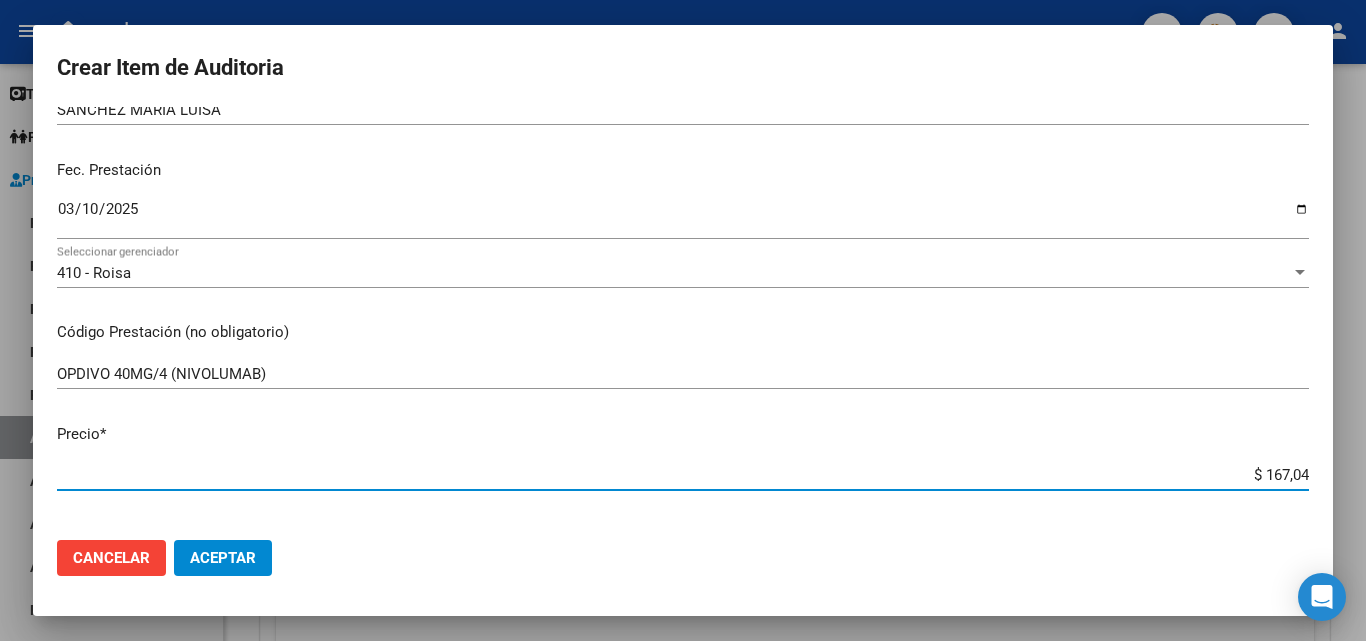 type on "$ 1.670,40" 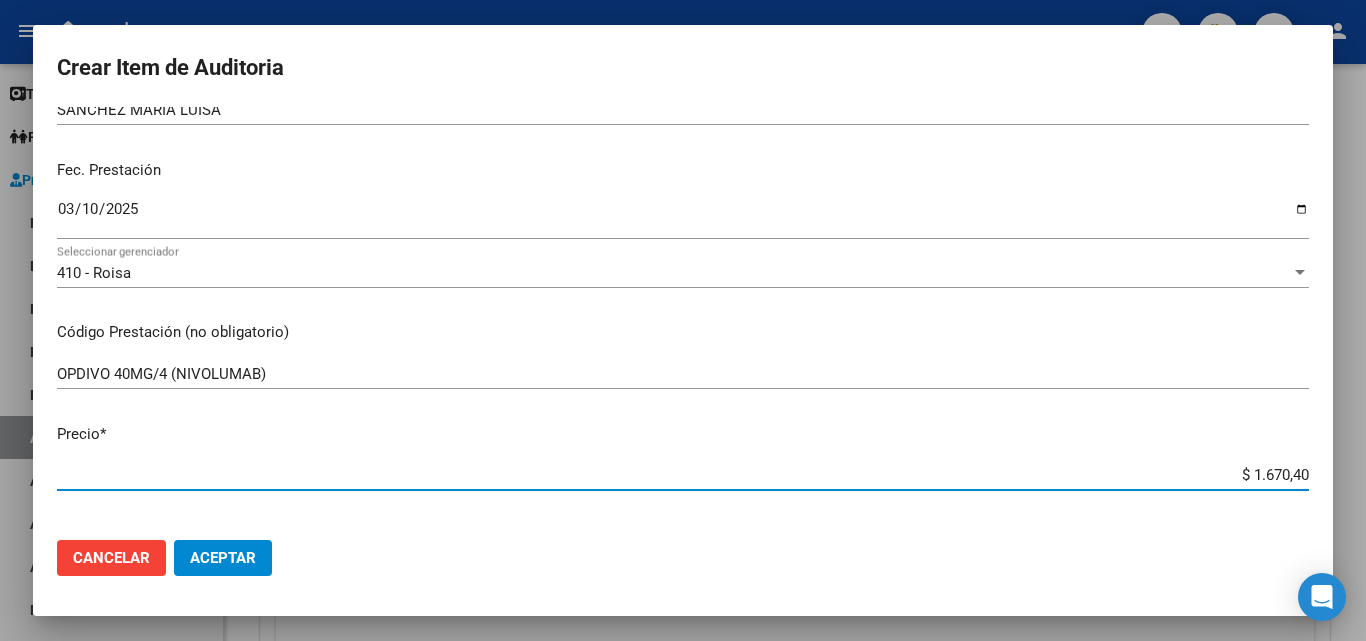 type on "$ 16.704,05" 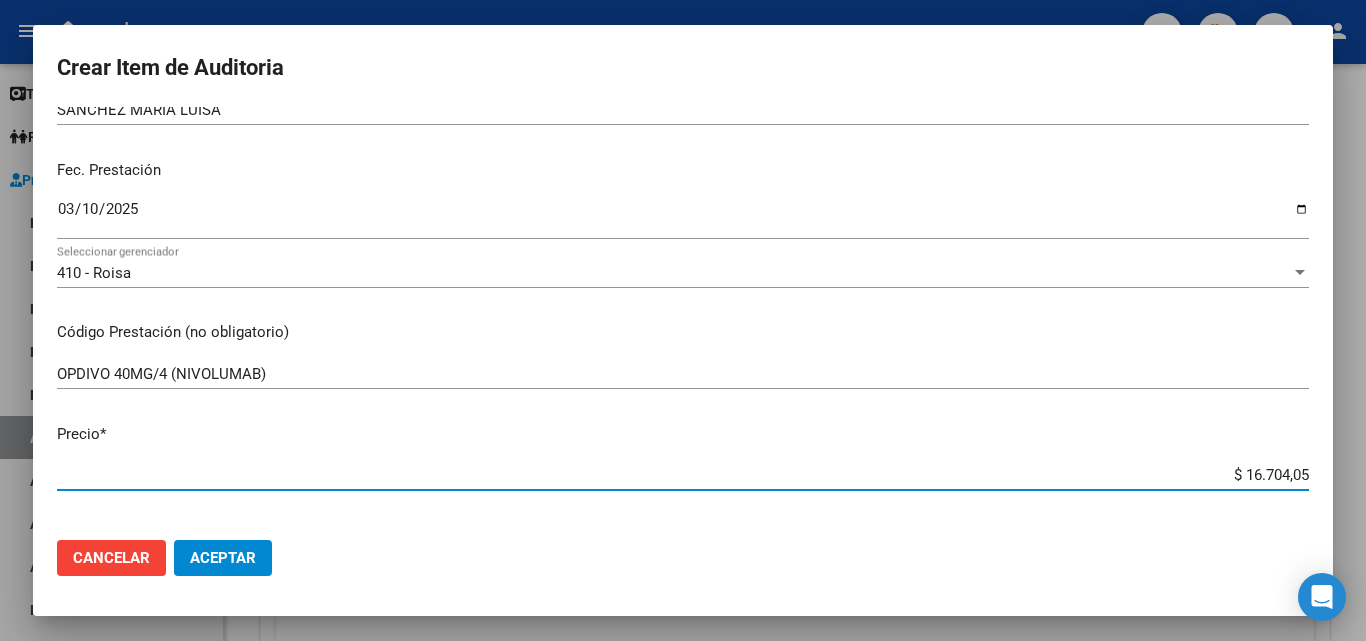 type on "$ 167.040,55" 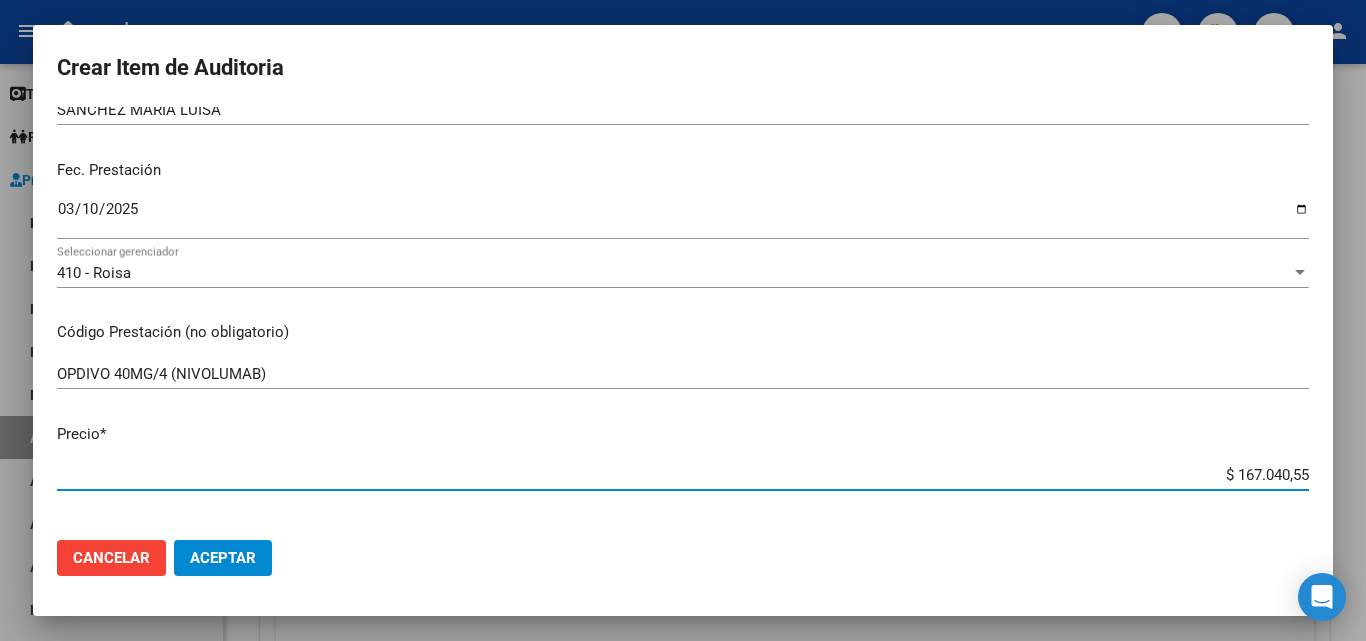 type on "$ 1.670.405,59" 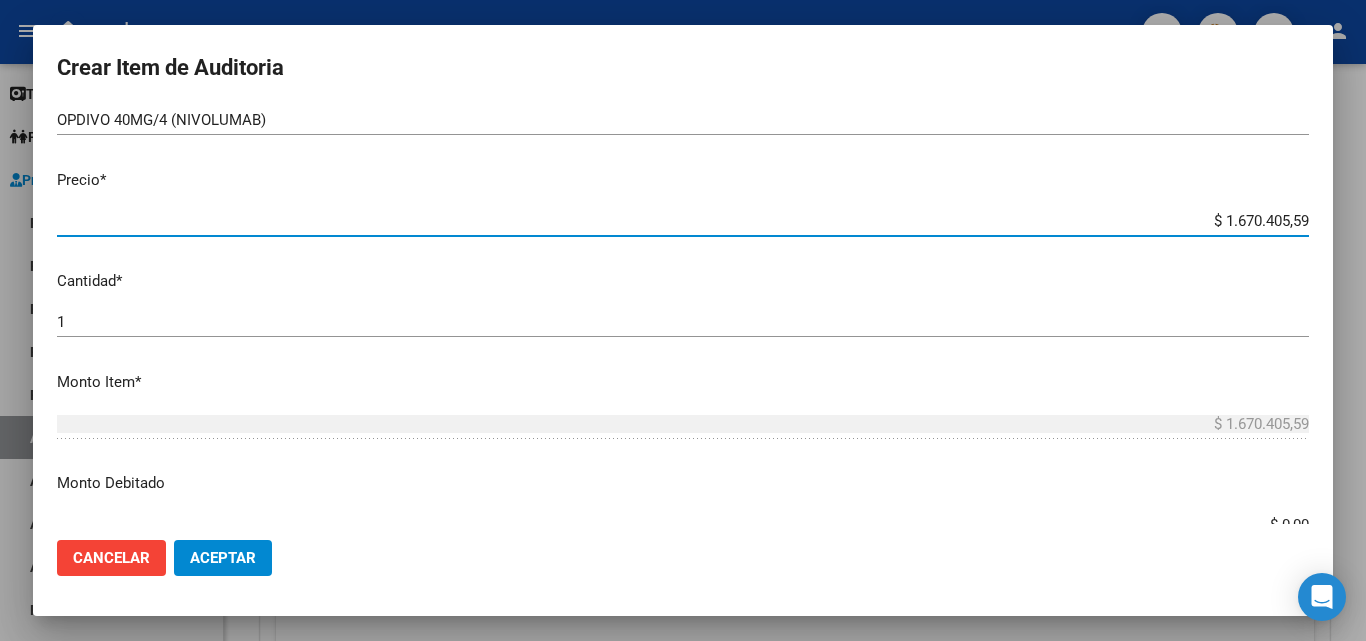 scroll, scrollTop: 500, scrollLeft: 0, axis: vertical 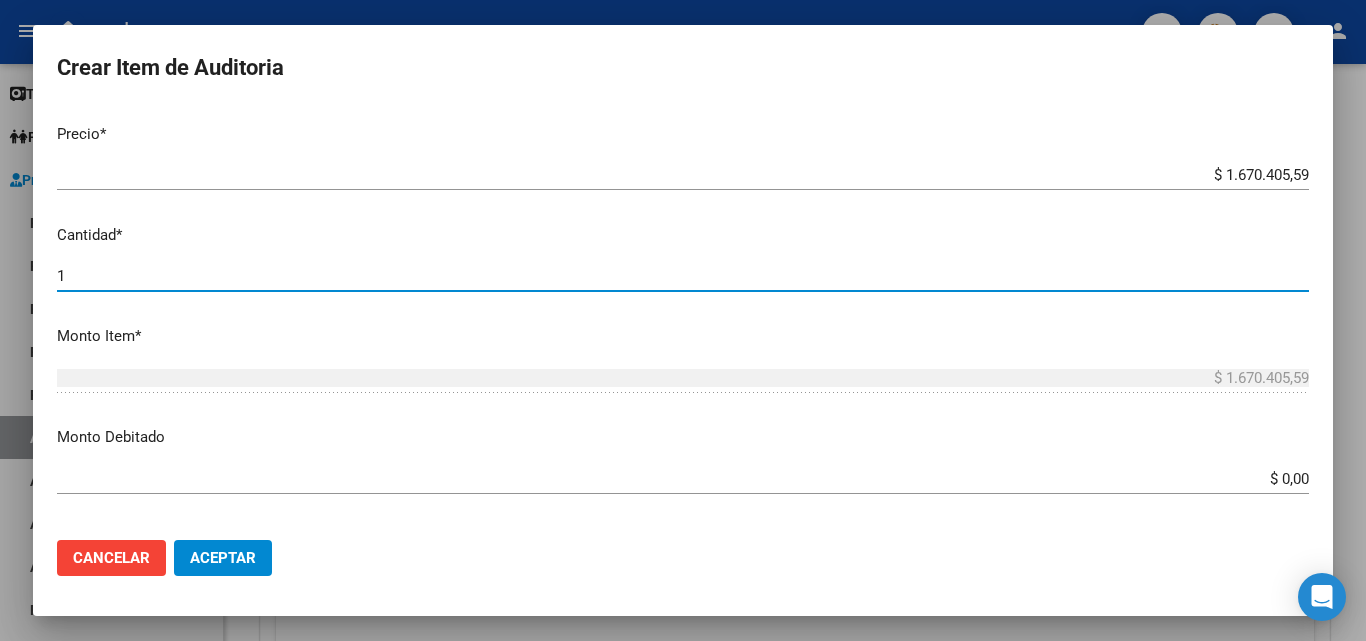 click on "1" at bounding box center [683, 276] 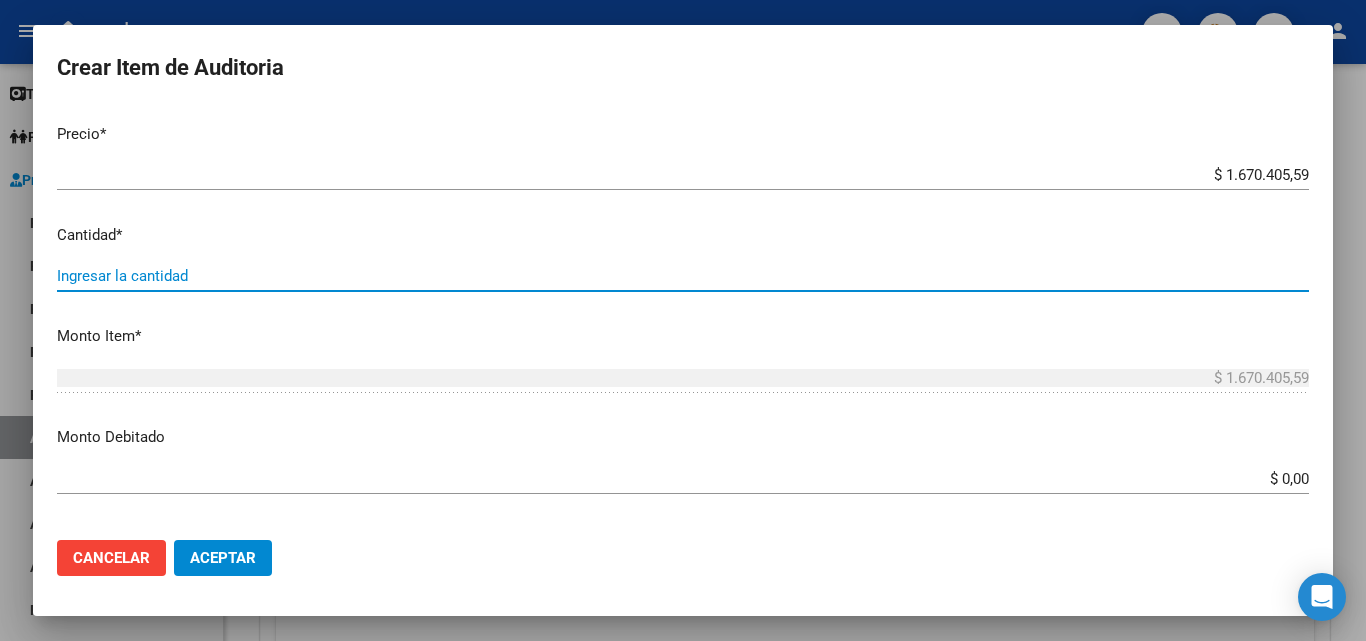 type on "2" 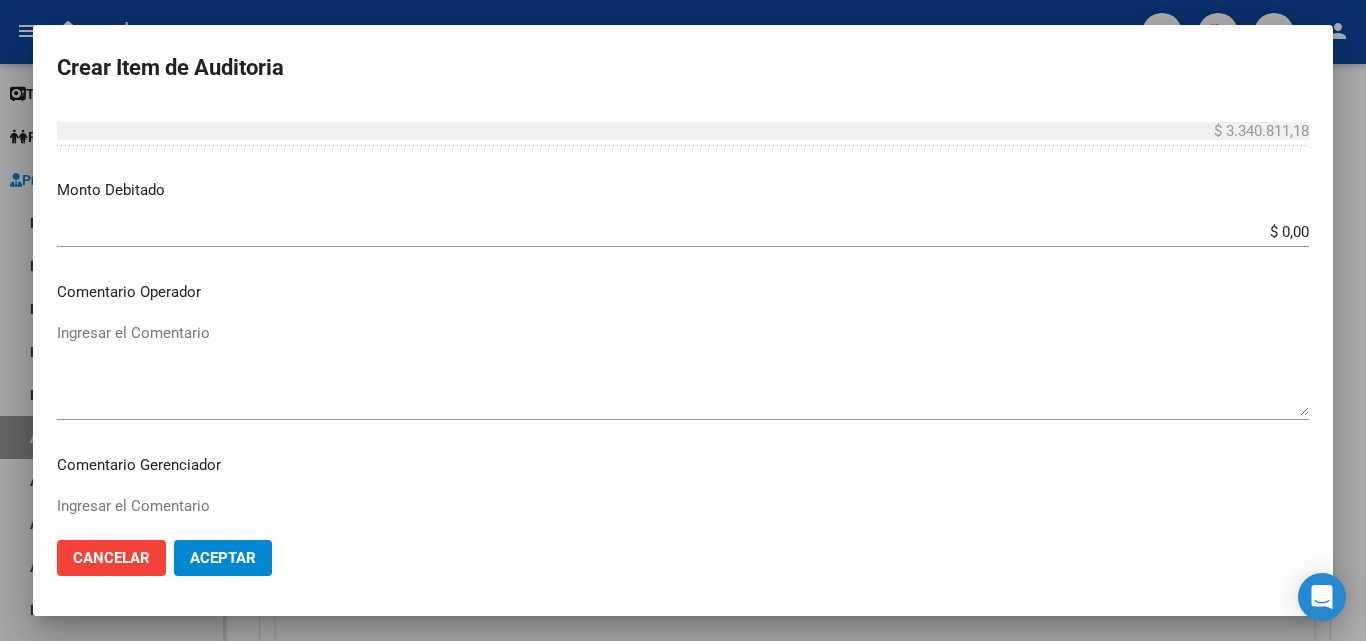 scroll, scrollTop: 800, scrollLeft: 0, axis: vertical 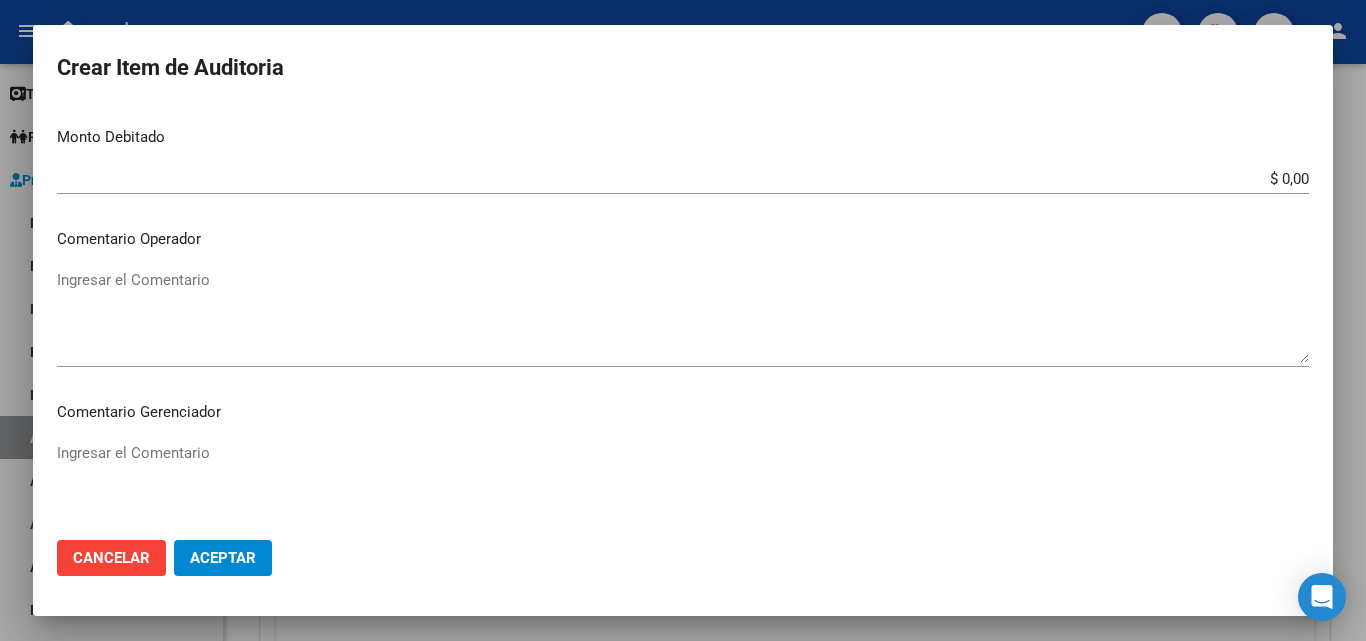 type on "2" 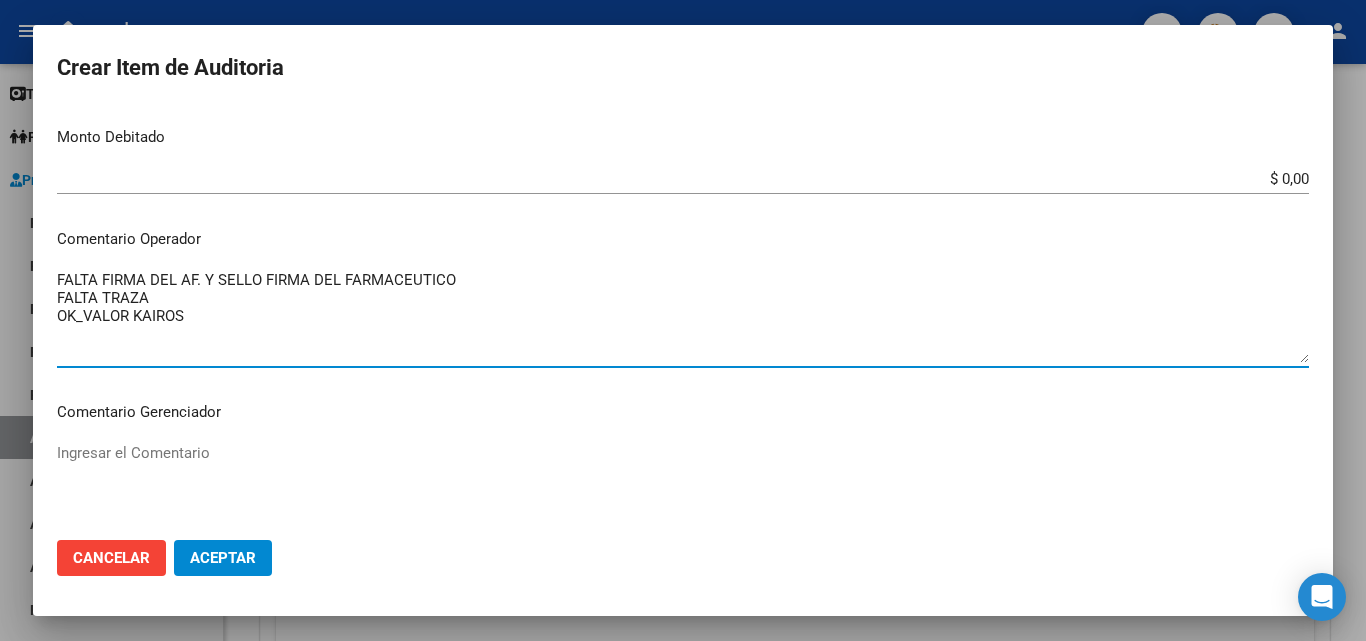 click on "FALTA FIRMA DEL AF. Y SELLO FIRMA DEL FARMACEUTICO
FALTA TRAZA
OK_VALOR KAIROS" at bounding box center (683, 316) 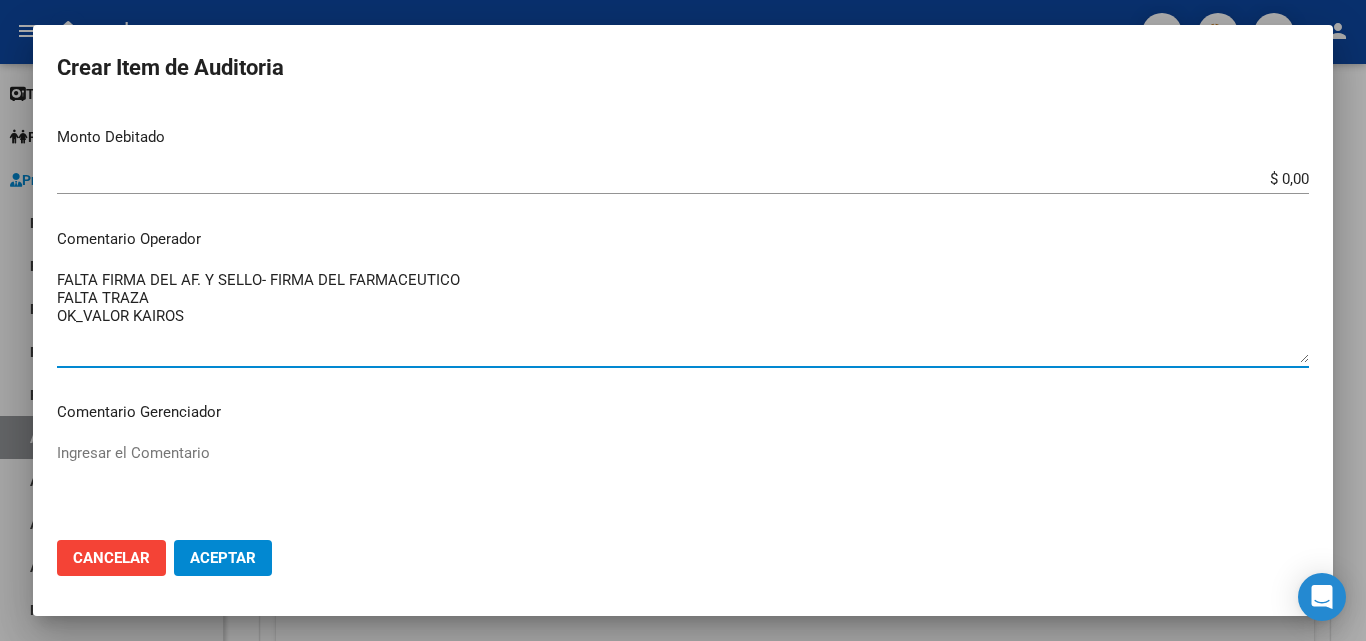 click on "FALTA FIRMA DEL AF. Y SELLO- FIRMA DEL FARMACEUTICO
FALTA TRAZA
OK_VALOR KAIROS" at bounding box center [683, 316] 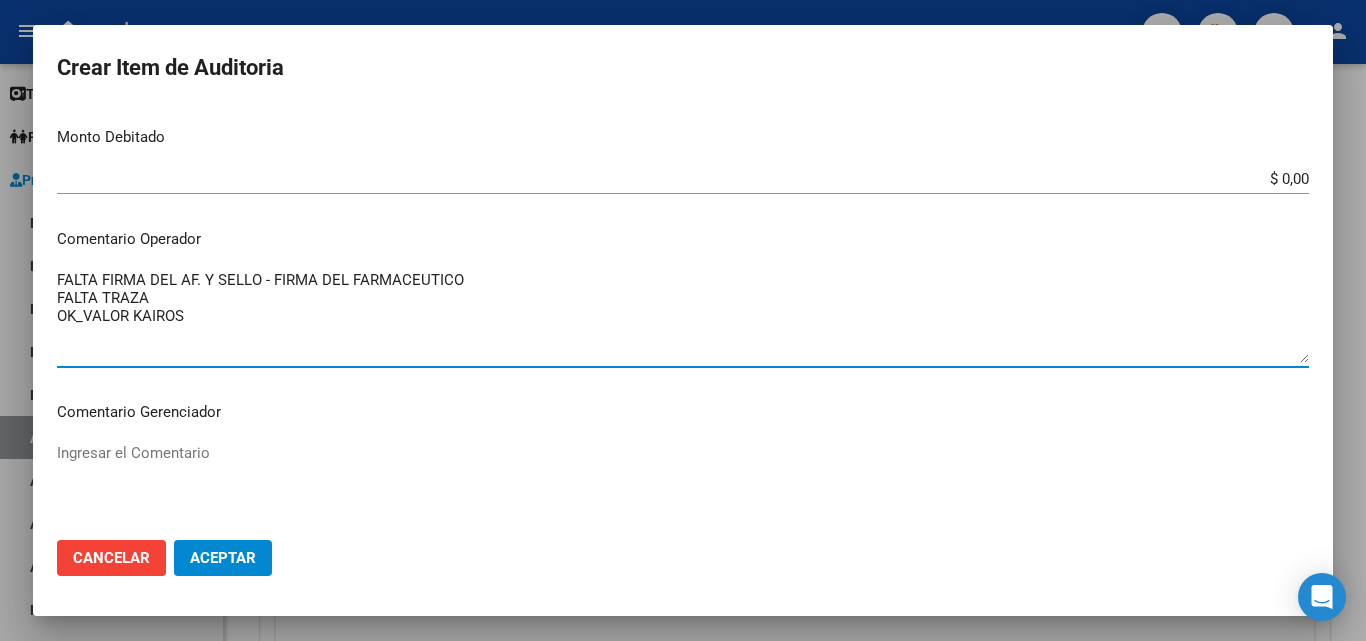 click on "FALTA FIRMA DEL AF. Y SELLO - FIRMA DEL FARMACEUTICO
FALTA TRAZA
OK_VALOR KAIROS" at bounding box center (683, 316) 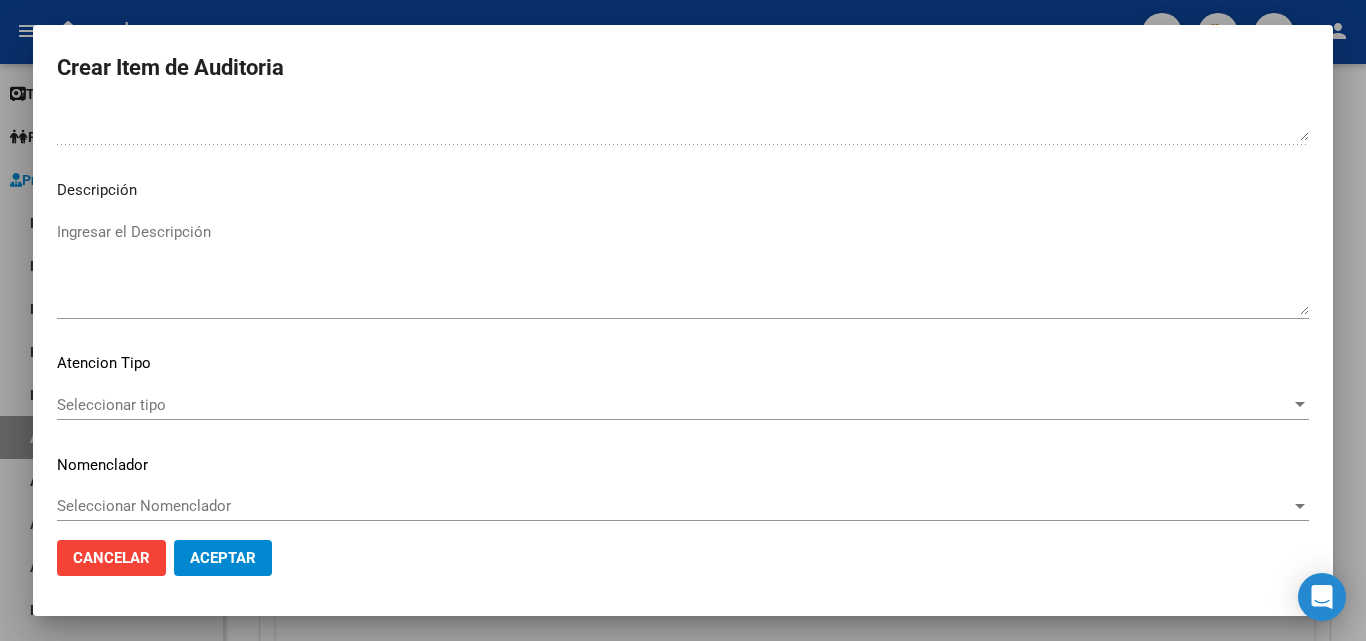 scroll, scrollTop: 1200, scrollLeft: 0, axis: vertical 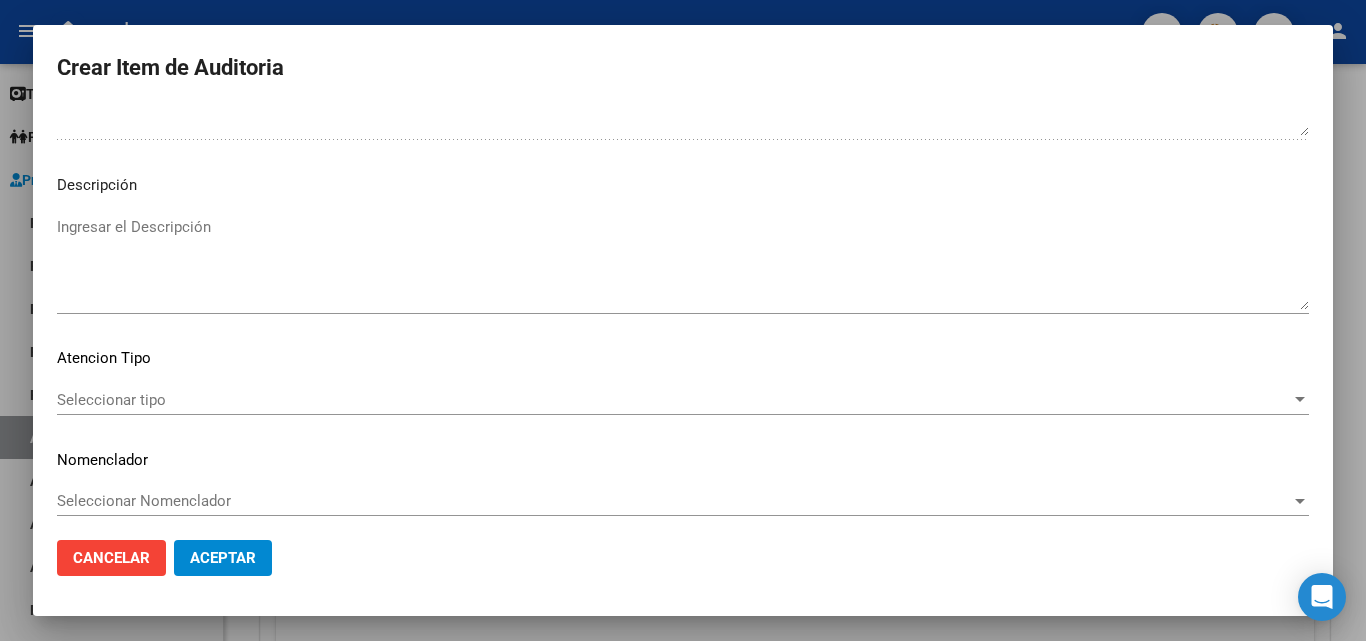 type on "FALTA FIRMA DEL AF. Y SELLO - FIRMA DEL FARMACEUTICO
FALTA TRAZA
OK_VALOR KAIROS" 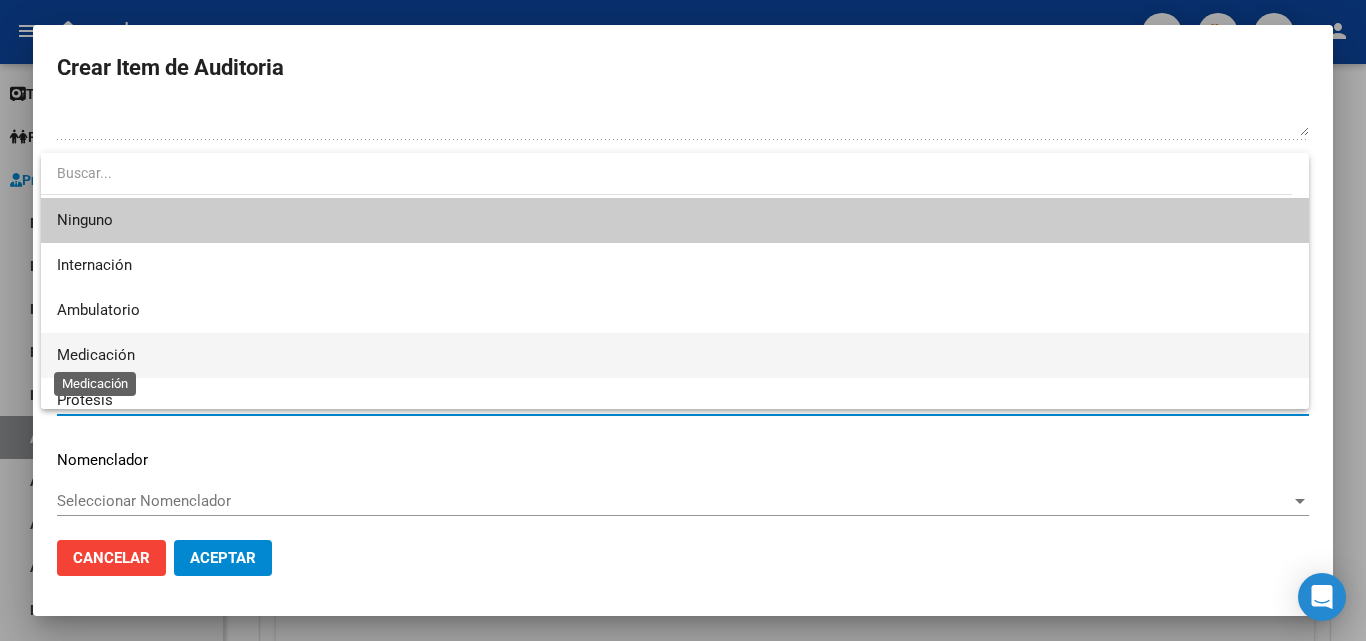 click on "Medicación" at bounding box center (96, 355) 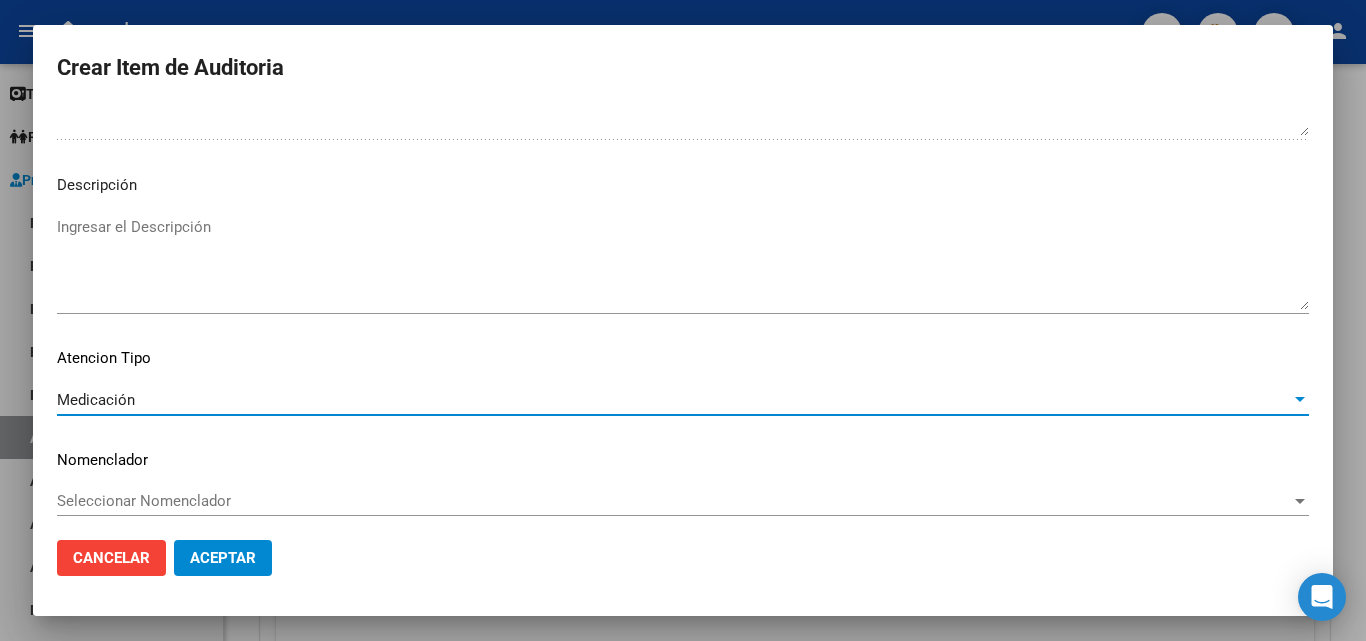 scroll, scrollTop: 1211, scrollLeft: 0, axis: vertical 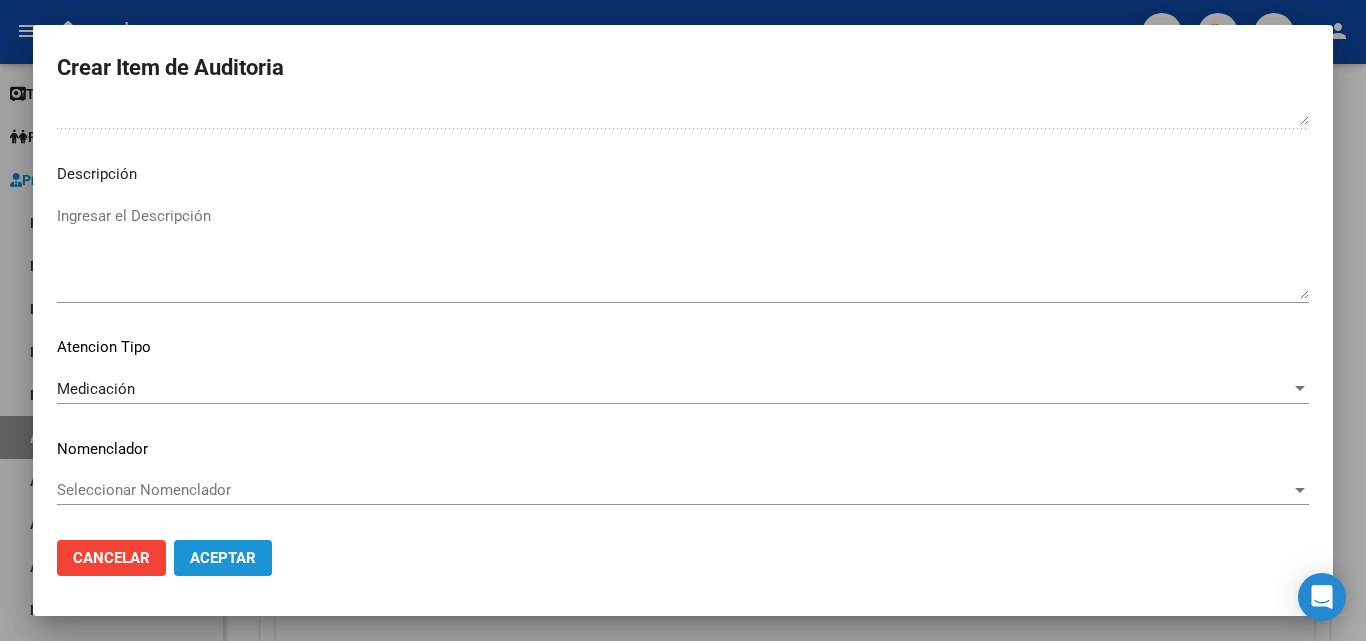 click on "Aceptar" 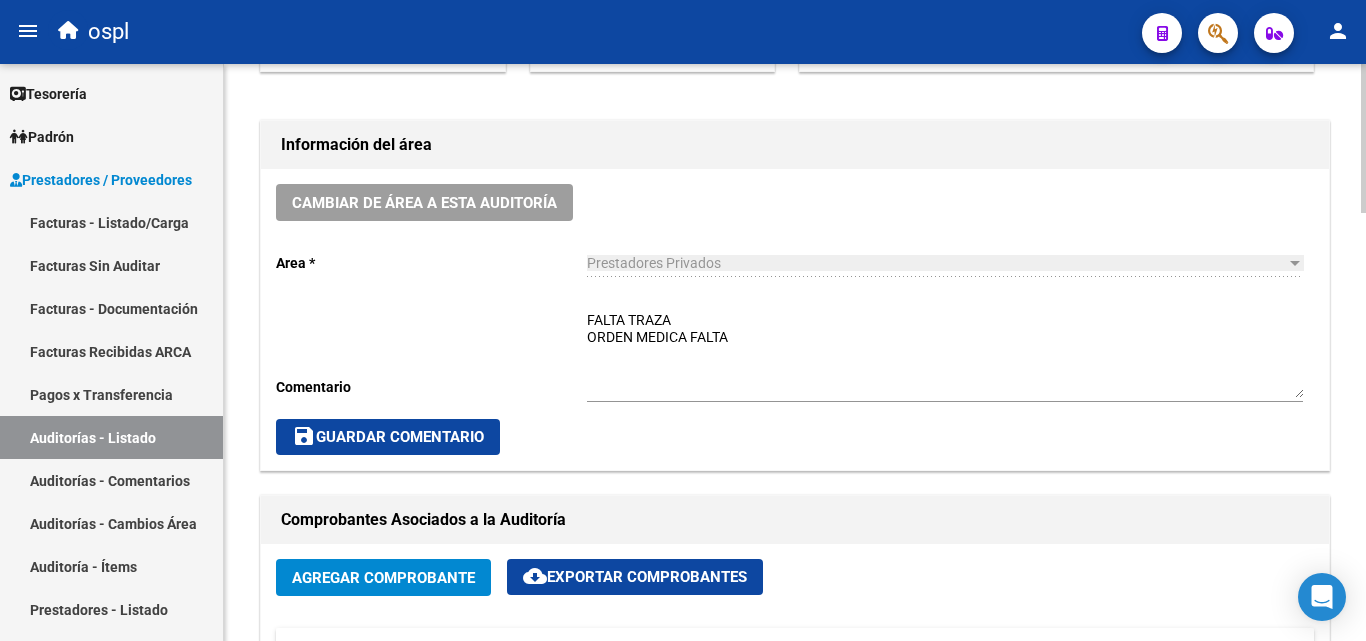 scroll, scrollTop: 500, scrollLeft: 0, axis: vertical 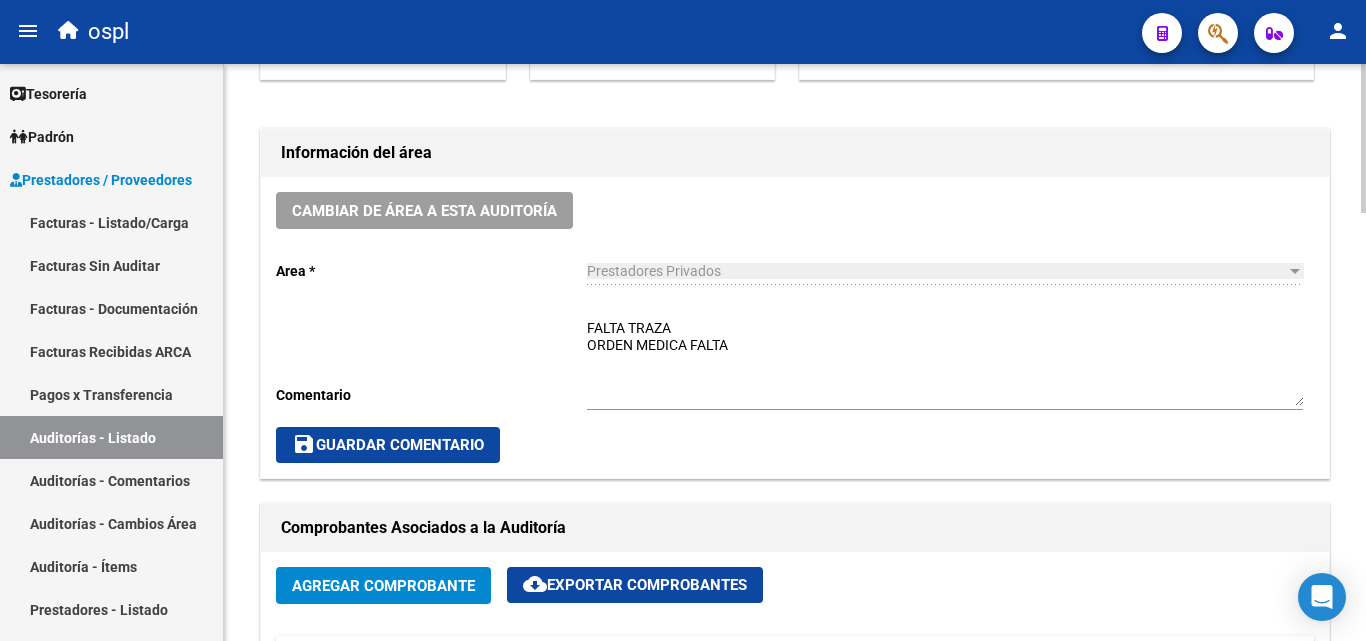 click on "FALTA TRAZA
ORDEN MEDICA FALTA" at bounding box center [945, 362] 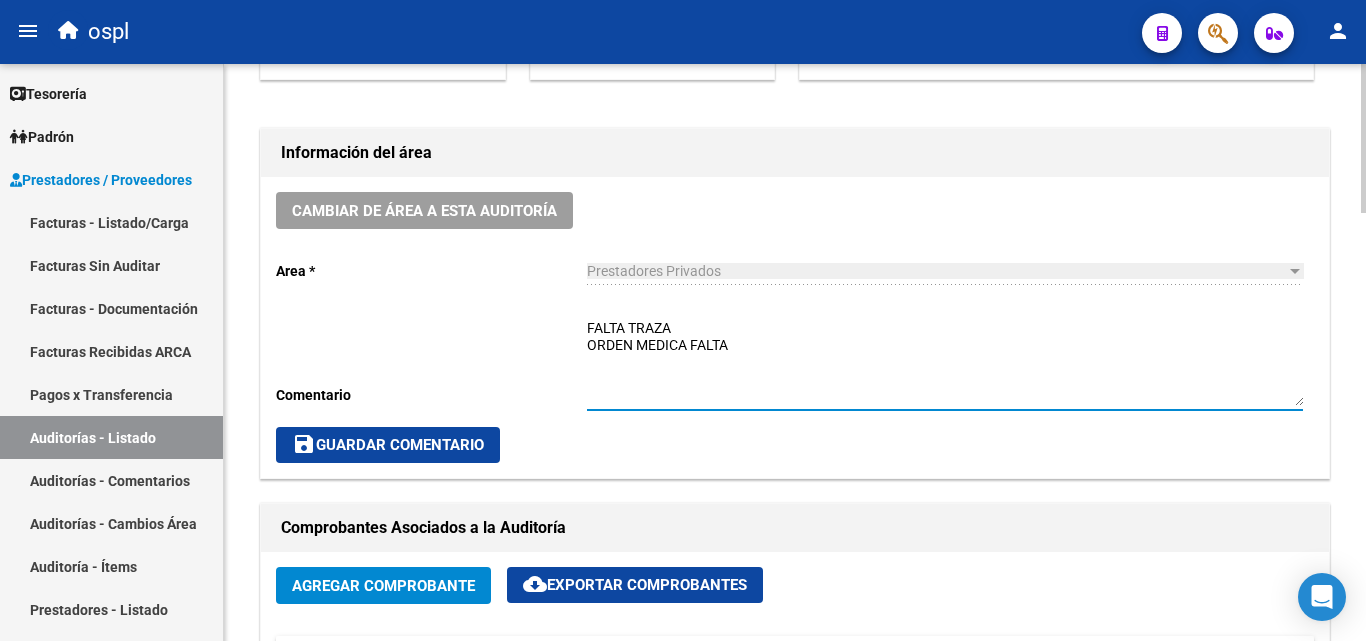 drag, startPoint x: 746, startPoint y: 352, endPoint x: 620, endPoint y: 334, distance: 127.27922 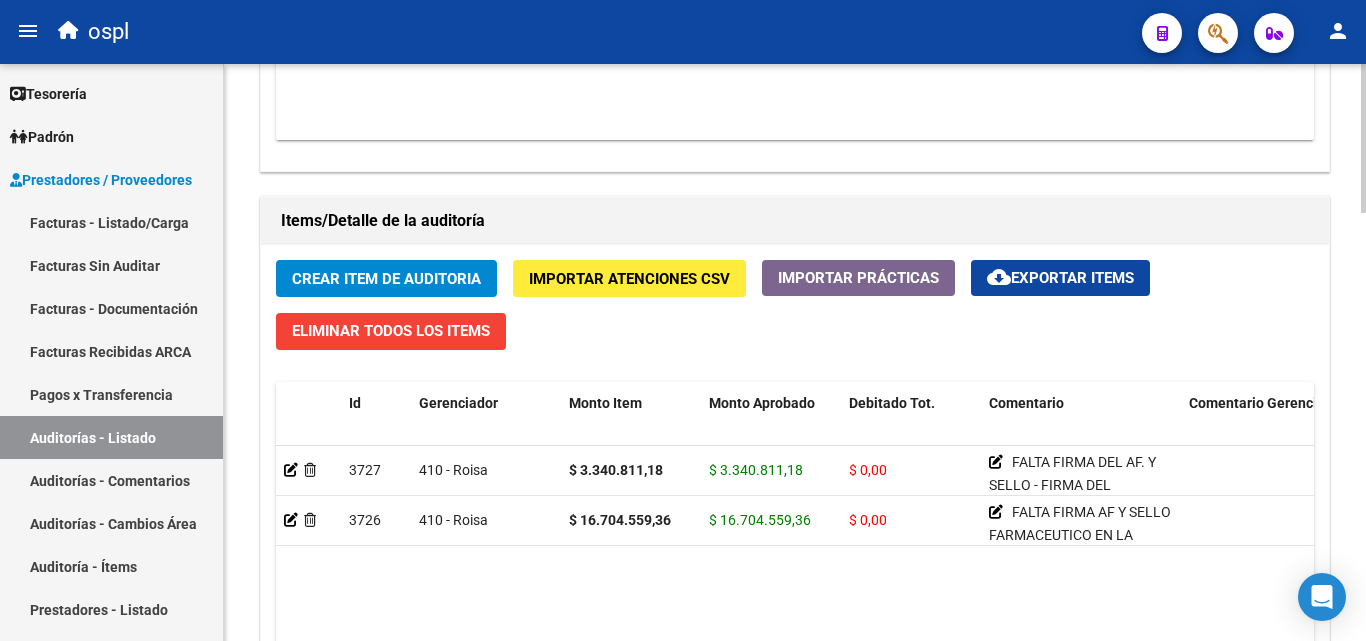 scroll, scrollTop: 1400, scrollLeft: 0, axis: vertical 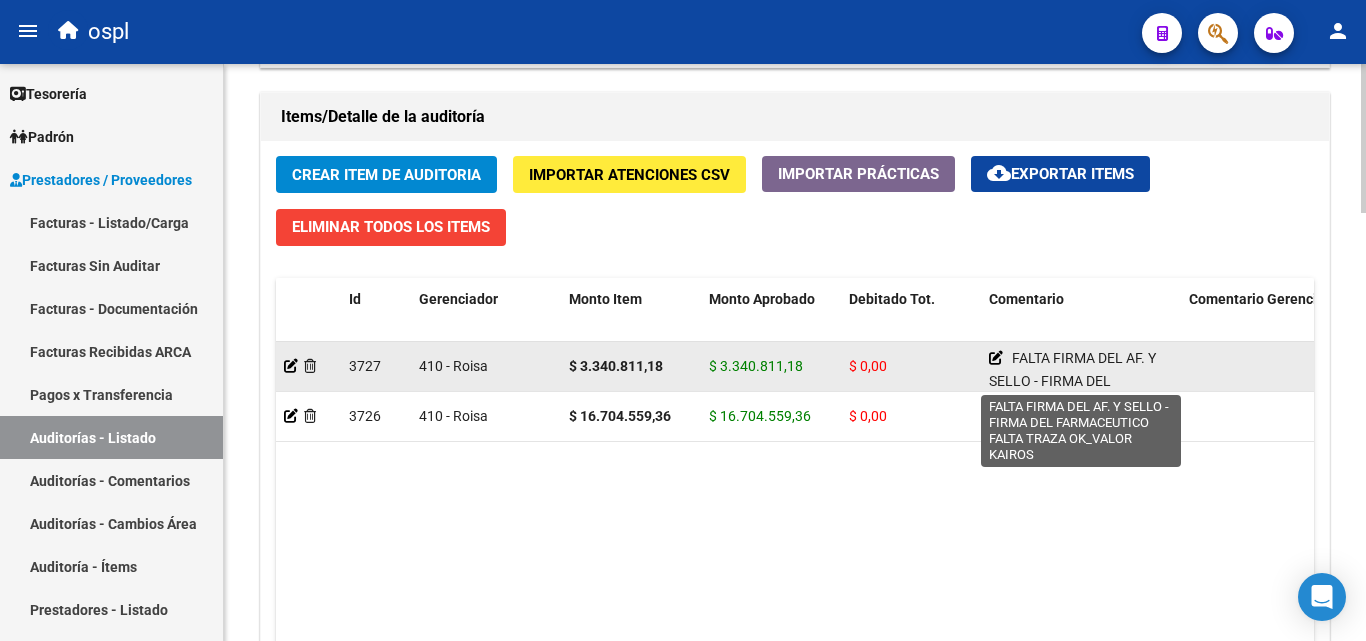 click 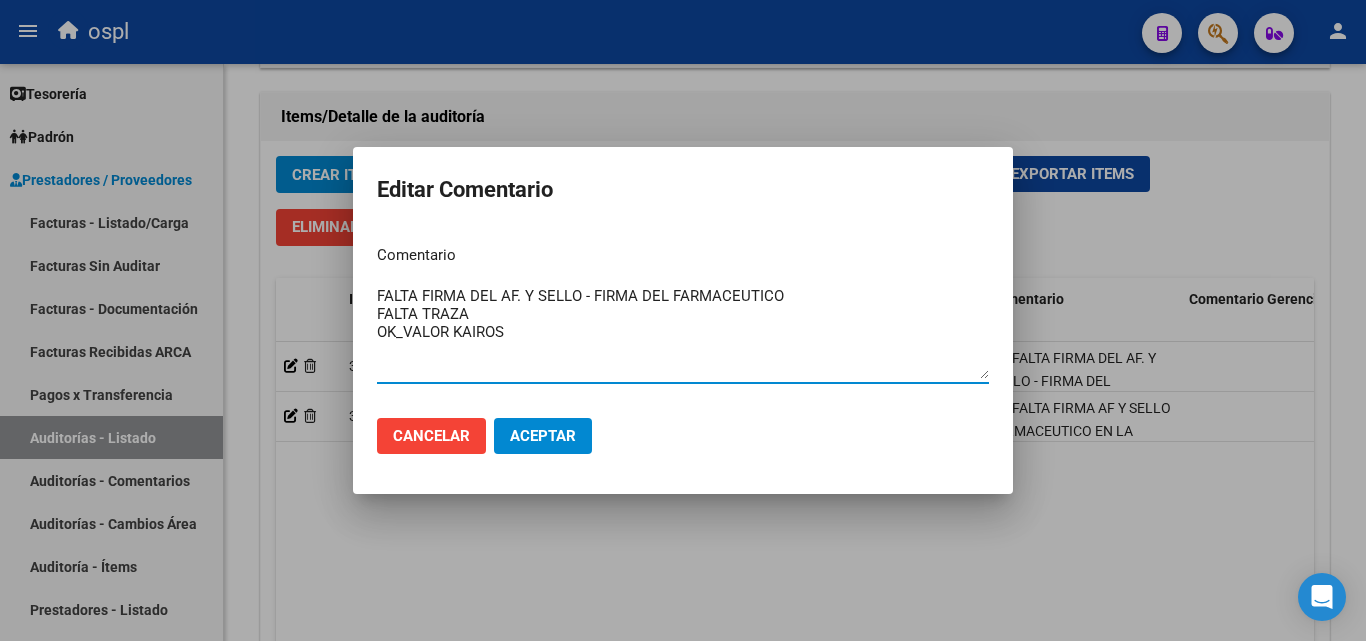 click on "FALTA FIRMA DEL AF. Y SELLO - FIRMA DEL FARMACEUTICO
FALTA TRAZA
OK_VALOR KAIROS" at bounding box center (683, 332) 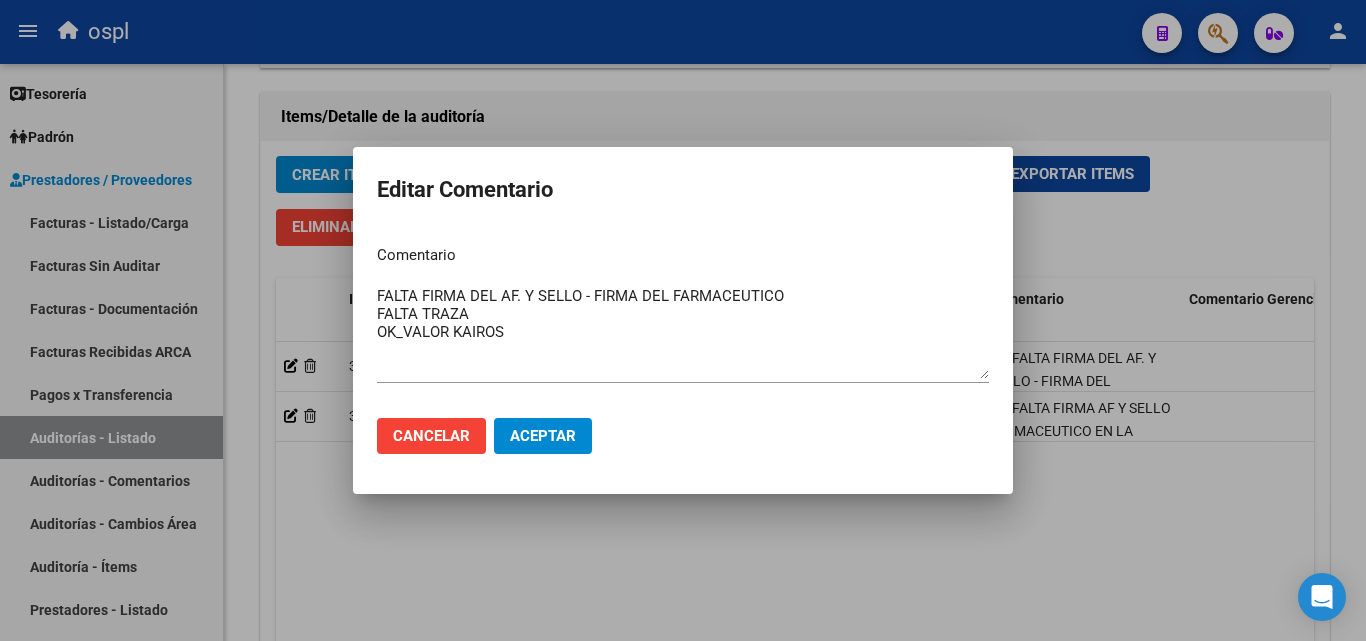 click at bounding box center [683, 320] 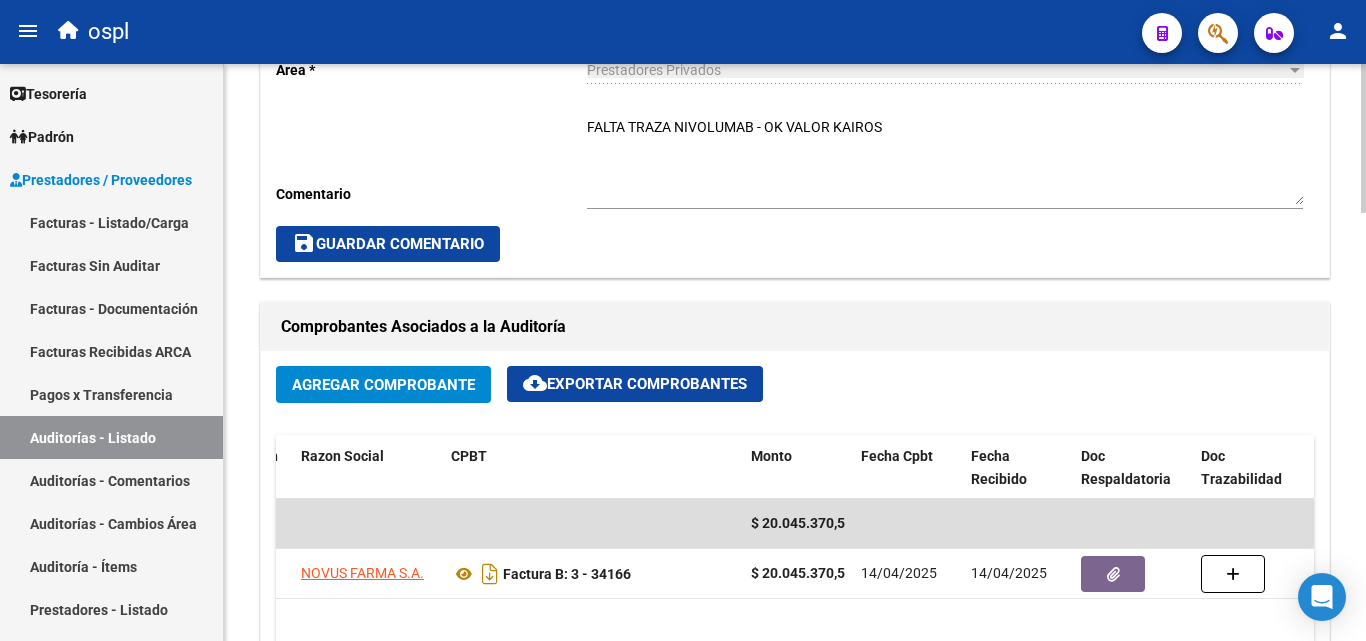 scroll, scrollTop: 700, scrollLeft: 0, axis: vertical 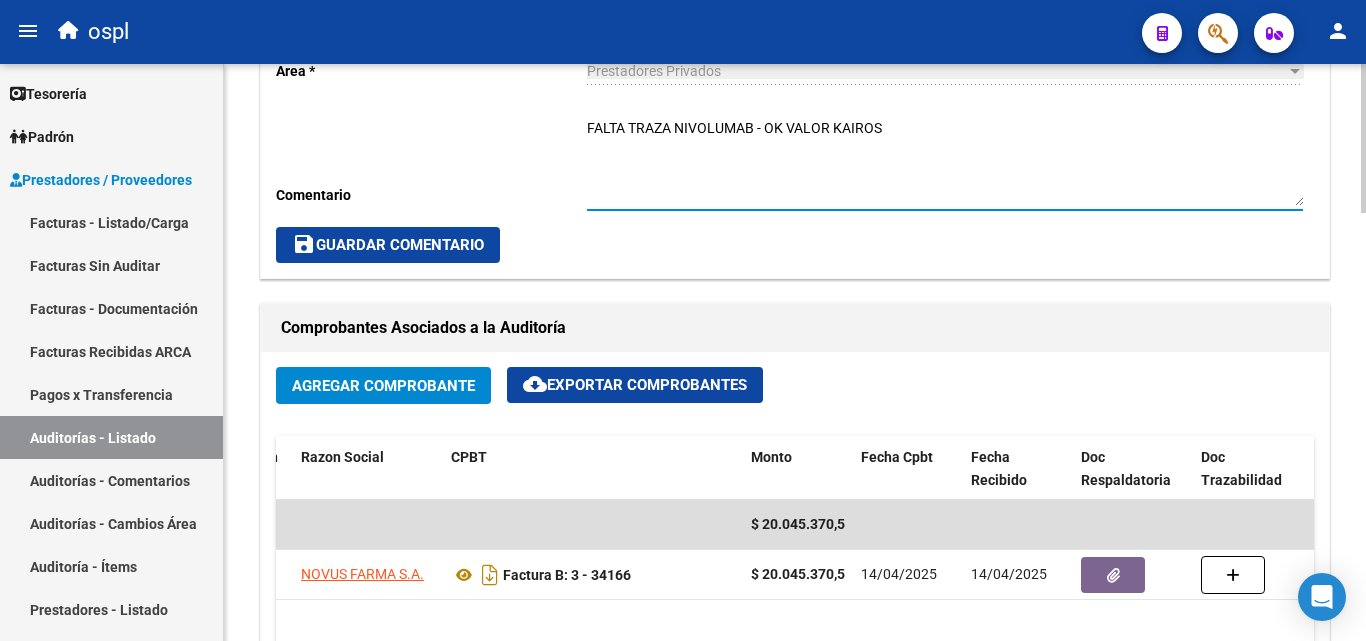 click on "FALTA TRAZA NIVOLUMAB - OK VALOR KAIROS" at bounding box center [945, 162] 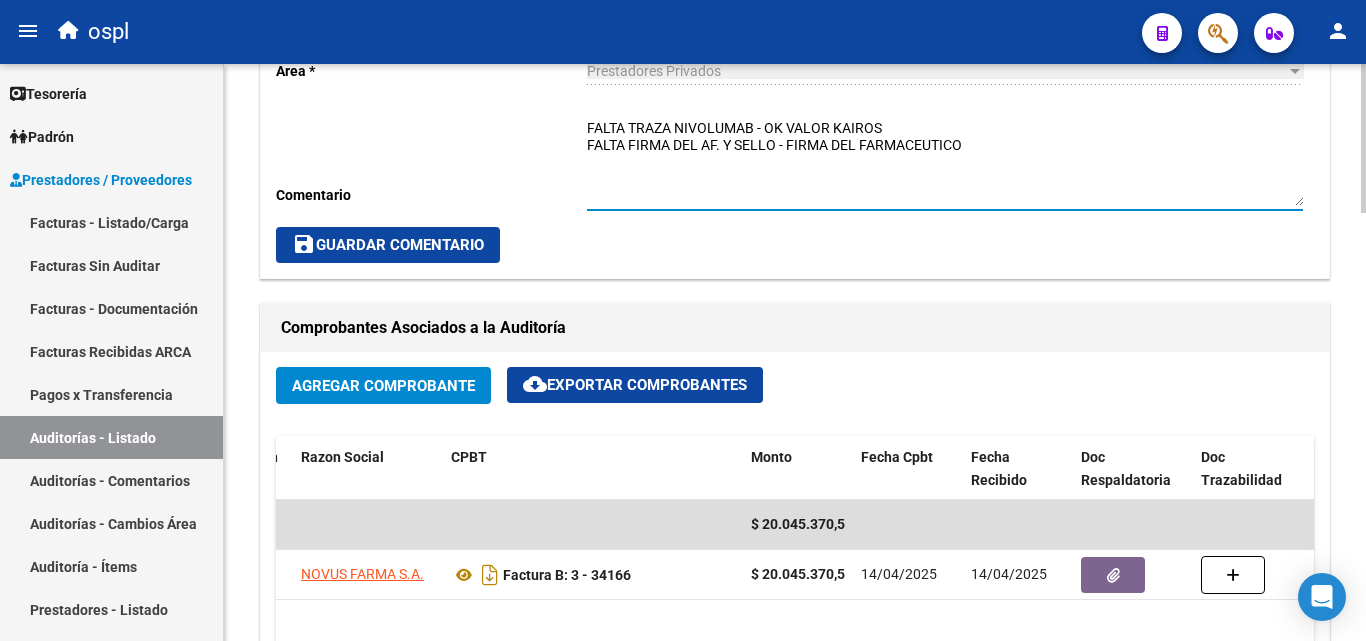 click on "FALTA TRAZA NIVOLUMAB - OK VALOR KAIROS
FALTA FIRMA DEL AF. Y SELLO - FIRMA DEL FARMACEUTICO" at bounding box center (945, 162) 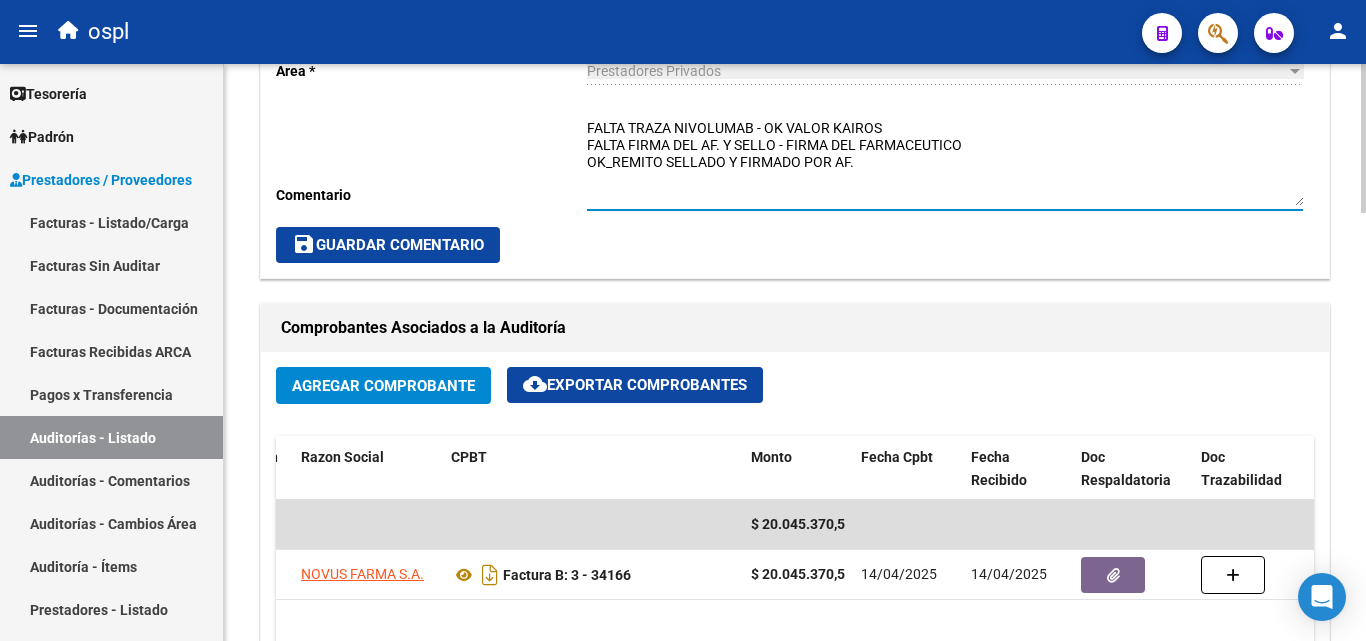 click on "FALTA TRAZA NIVOLUMAB - OK VALOR KAIROS
FALTA FIRMA DEL AF. Y SELLO - FIRMA DEL FARMACEUTICO
OK_REMITO SELLADO Y FIRMADO POR AF." at bounding box center (945, 162) 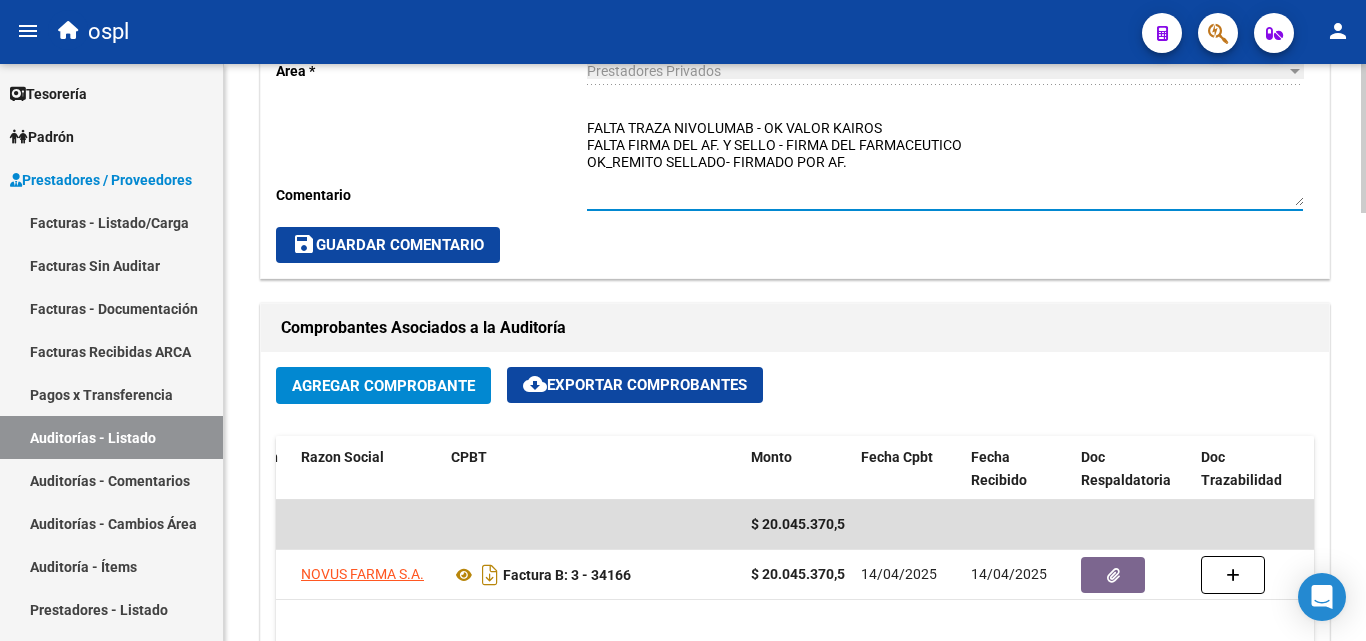 click on "FALTA TRAZA NIVOLUMAB - OK VALOR KAIROS
FALTA FIRMA DEL AF. Y SELLO - FIRMA DEL FARMACEUTICO
OK_REMITO SELLADO- FIRMADO POR AF." at bounding box center [945, 162] 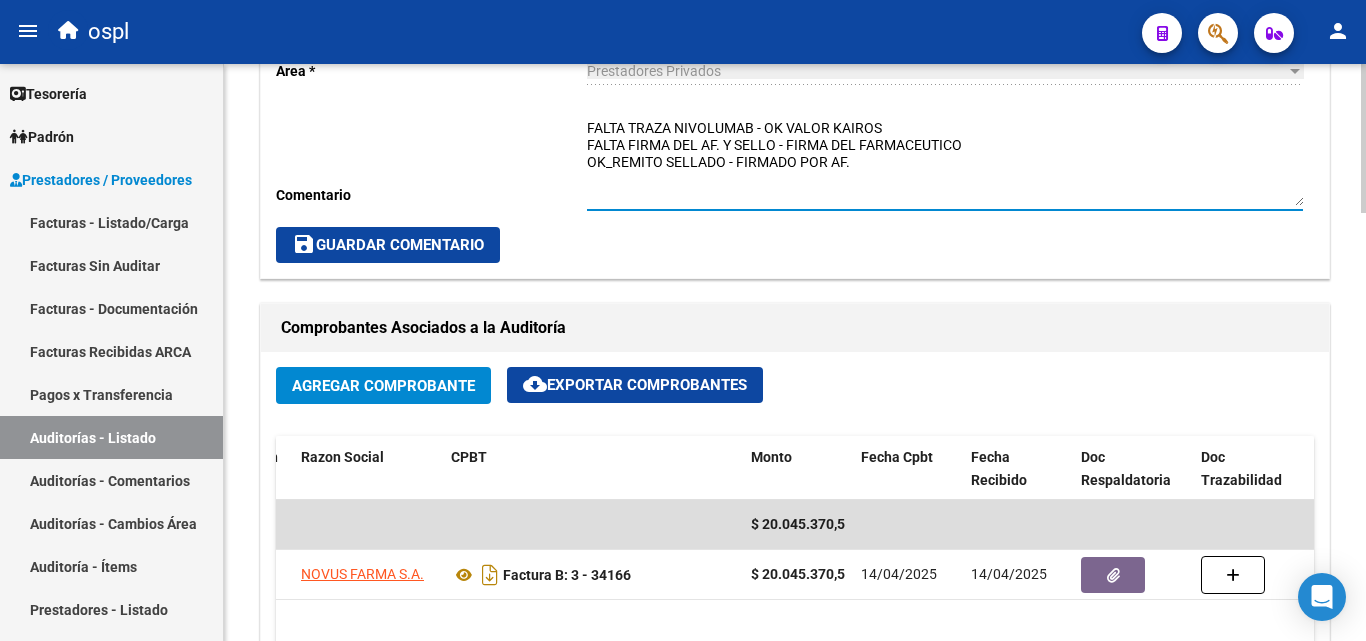 click on "FALTA TRAZA NIVOLUMAB - OK VALOR KAIROS
FALTA FIRMA DEL AF. Y SELLO - FIRMA DEL FARMACEUTICO
OK_REMITO SELLADO - FIRMADO POR AF." at bounding box center (945, 162) 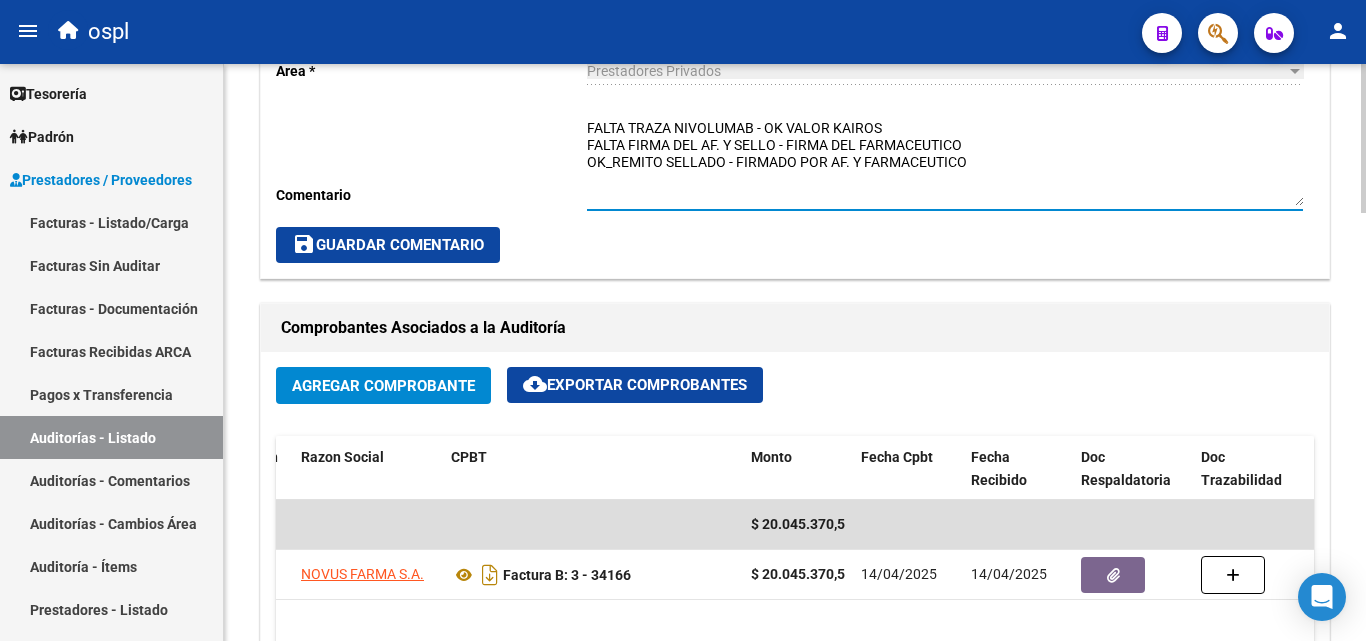 click on "FALTA TRAZA NIVOLUMAB - OK VALOR KAIROS
FALTA FIRMA DEL AF. Y SELLO - FIRMA DEL FARMACEUTICO
OK_REMITO SELLADO - FIRMADO POR AF. Y FARMACEUTICO" at bounding box center [945, 162] 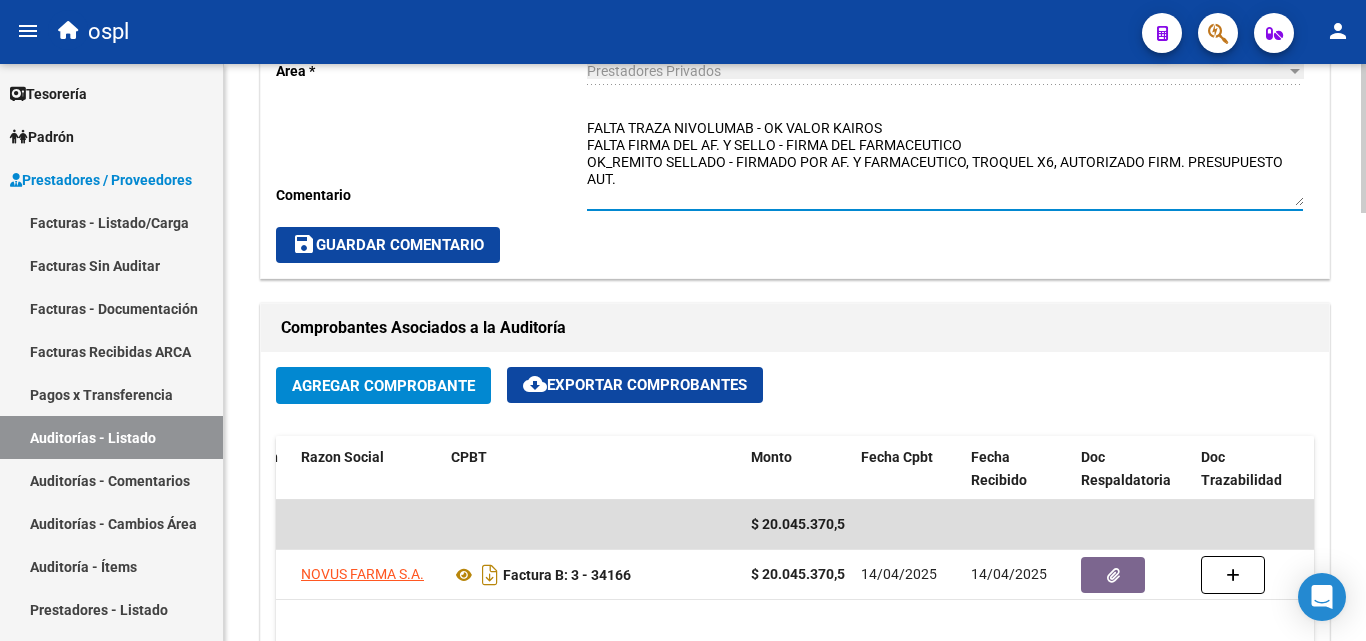 click on "FALTA TRAZA NIVOLUMAB - OK VALOR KAIROS
FALTA FIRMA DEL AF. Y SELLO - FIRMA DEL FARMACEUTICO
OK_REMITO SELLADO - FIRMADO POR AF. Y FARMACEUTICO, TROQUEL X6, AUTORIZADO FIRM. PRESUPUESTO AUT." at bounding box center (945, 162) 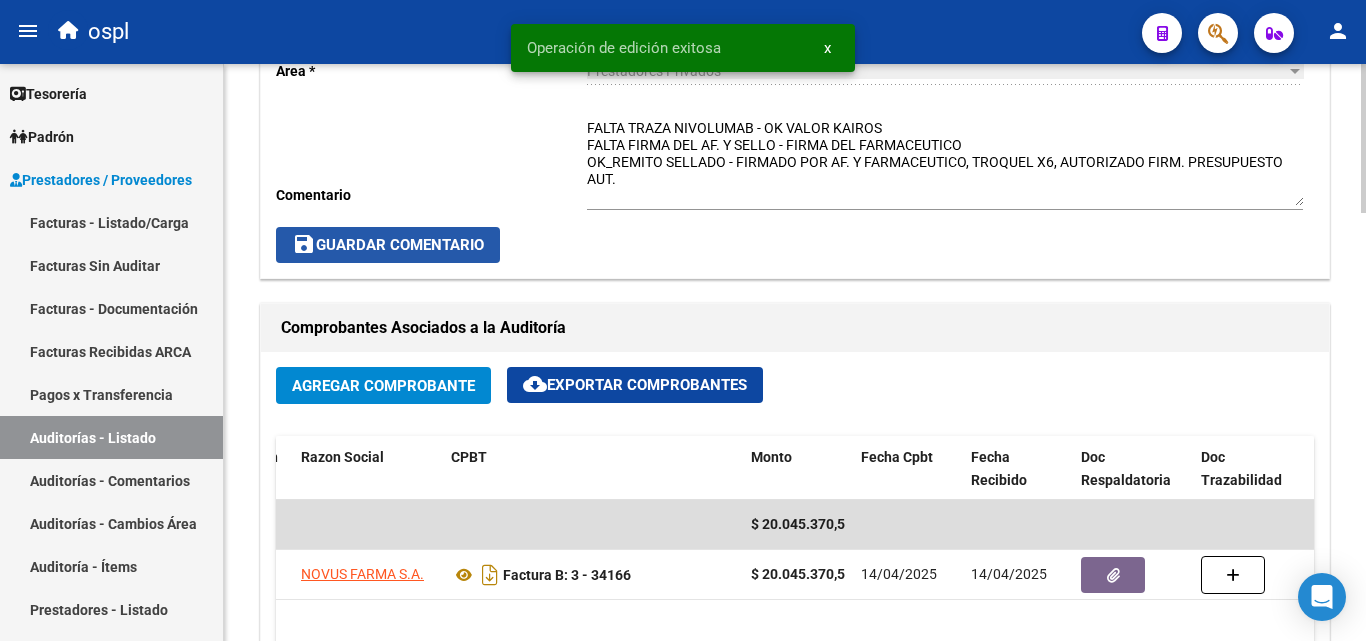click on "save  Guardar Comentario" 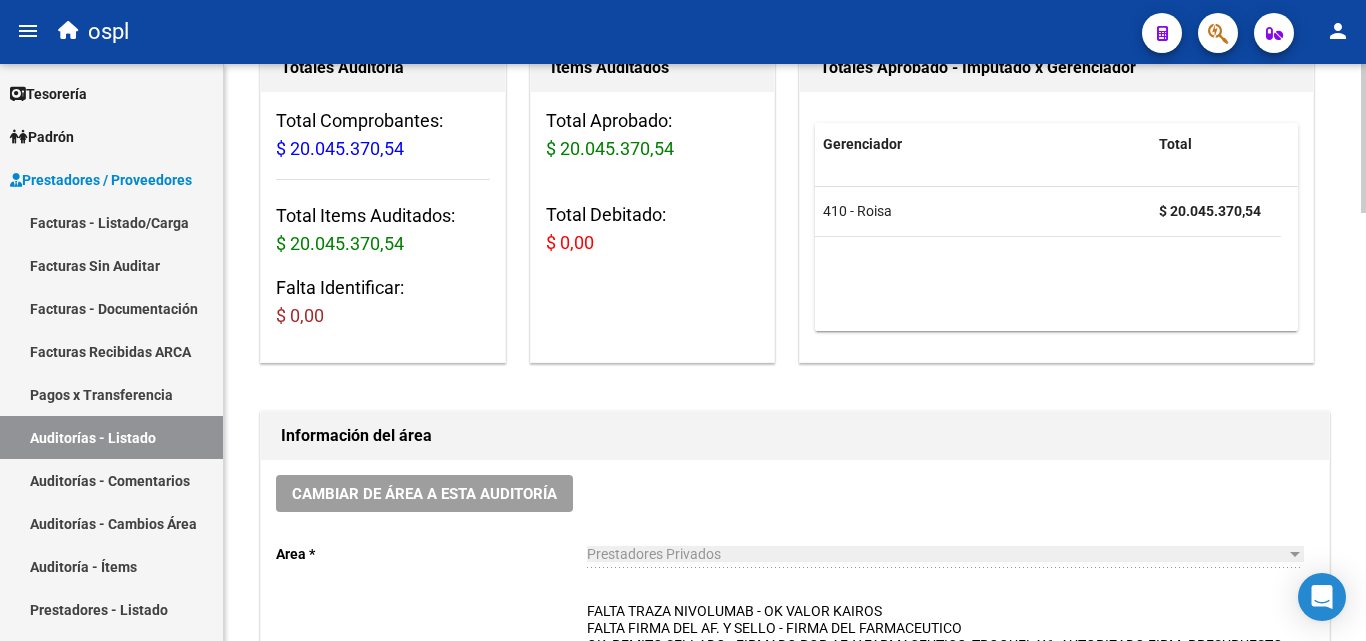 scroll, scrollTop: 200, scrollLeft: 0, axis: vertical 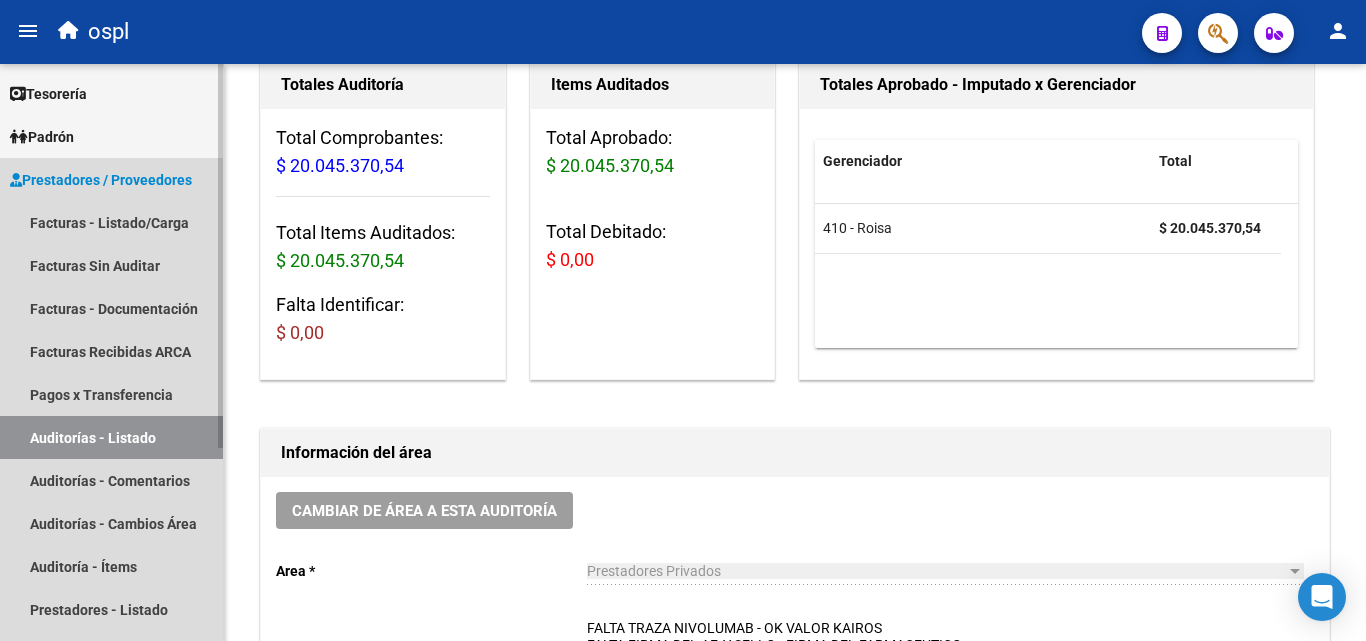 click on "Auditorías - Listado" at bounding box center [111, 437] 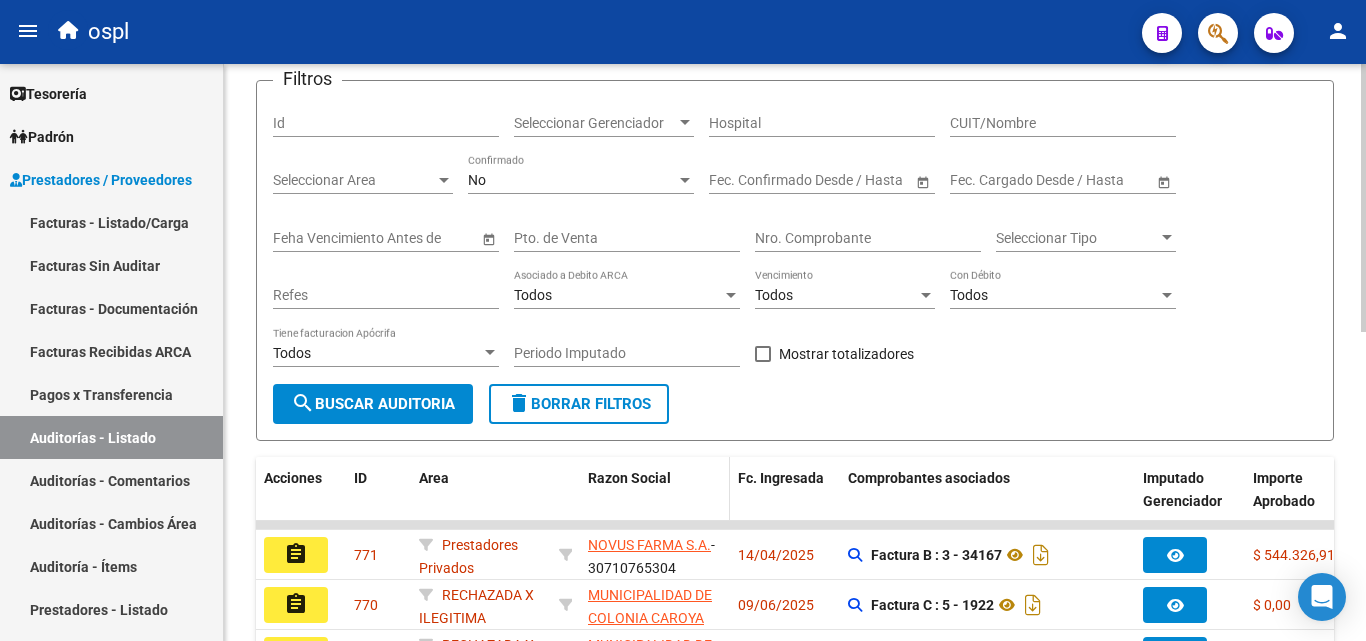 scroll, scrollTop: 200, scrollLeft: 0, axis: vertical 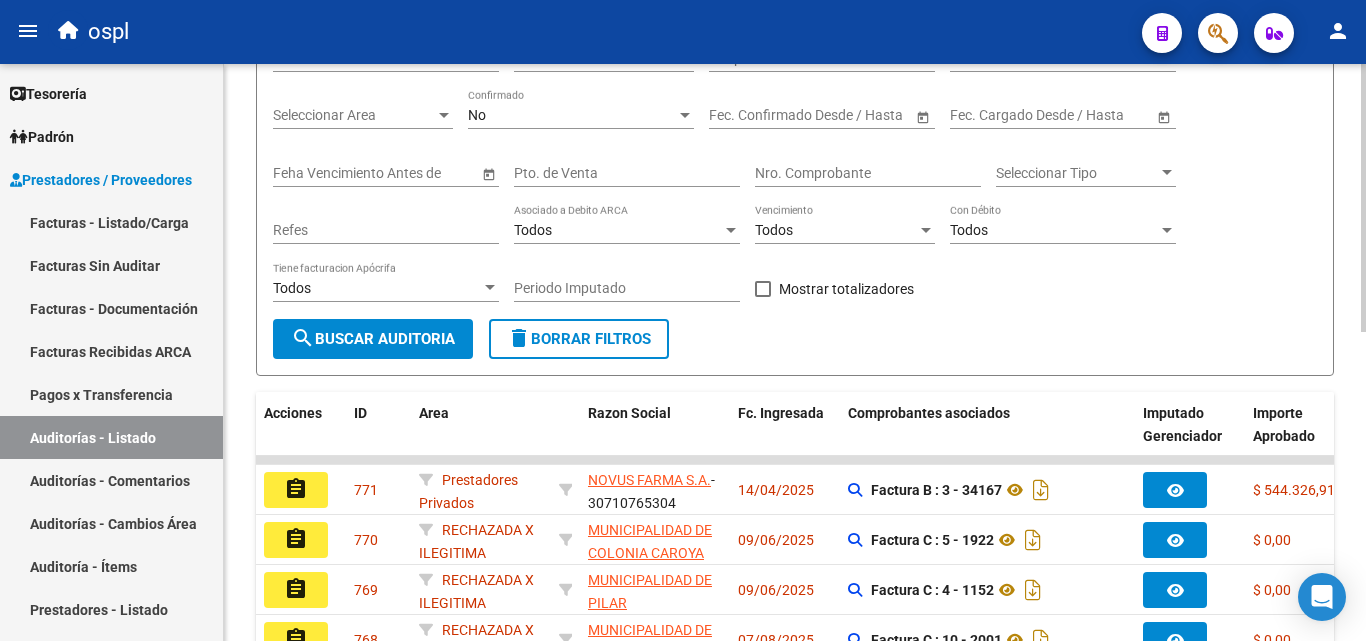 click on "Nro. Comprobante" at bounding box center [868, 173] 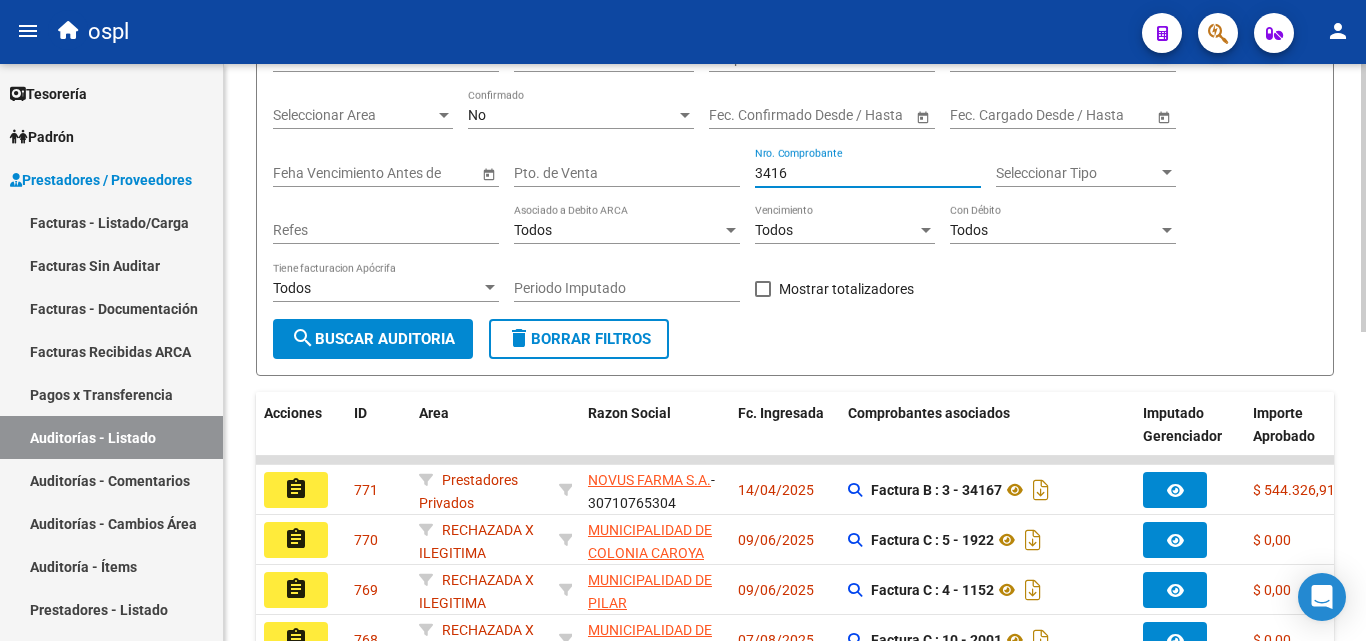 type on "34166" 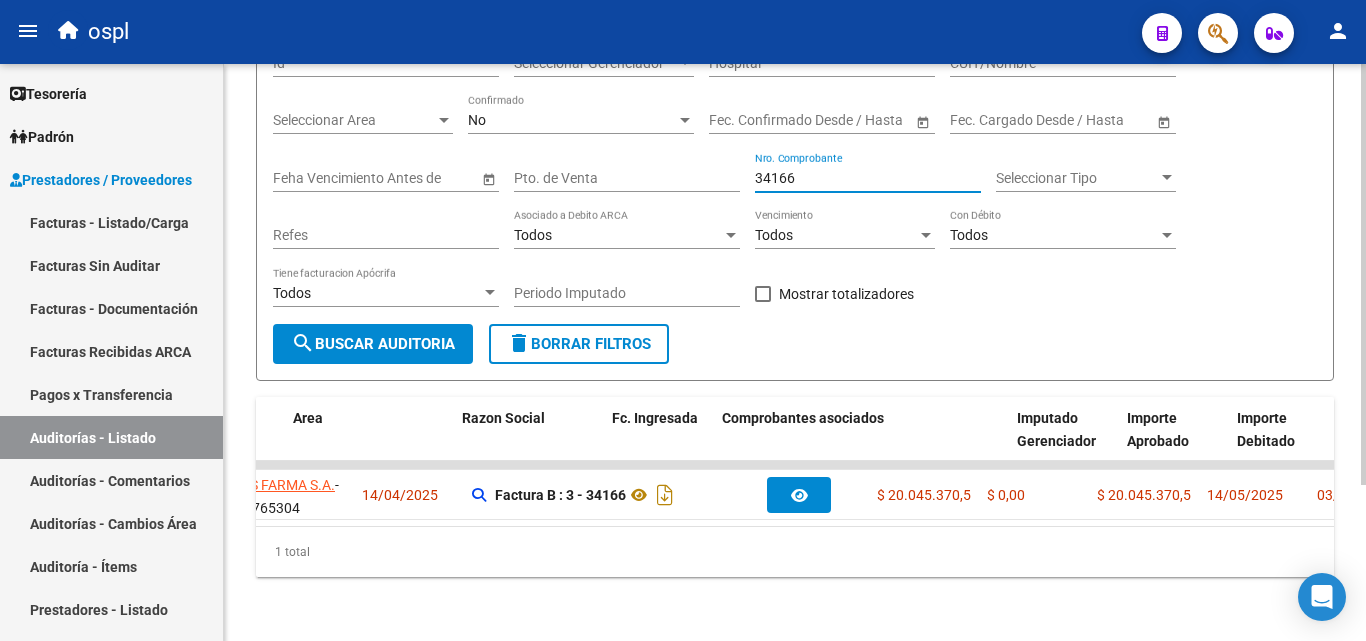 scroll, scrollTop: 0, scrollLeft: 0, axis: both 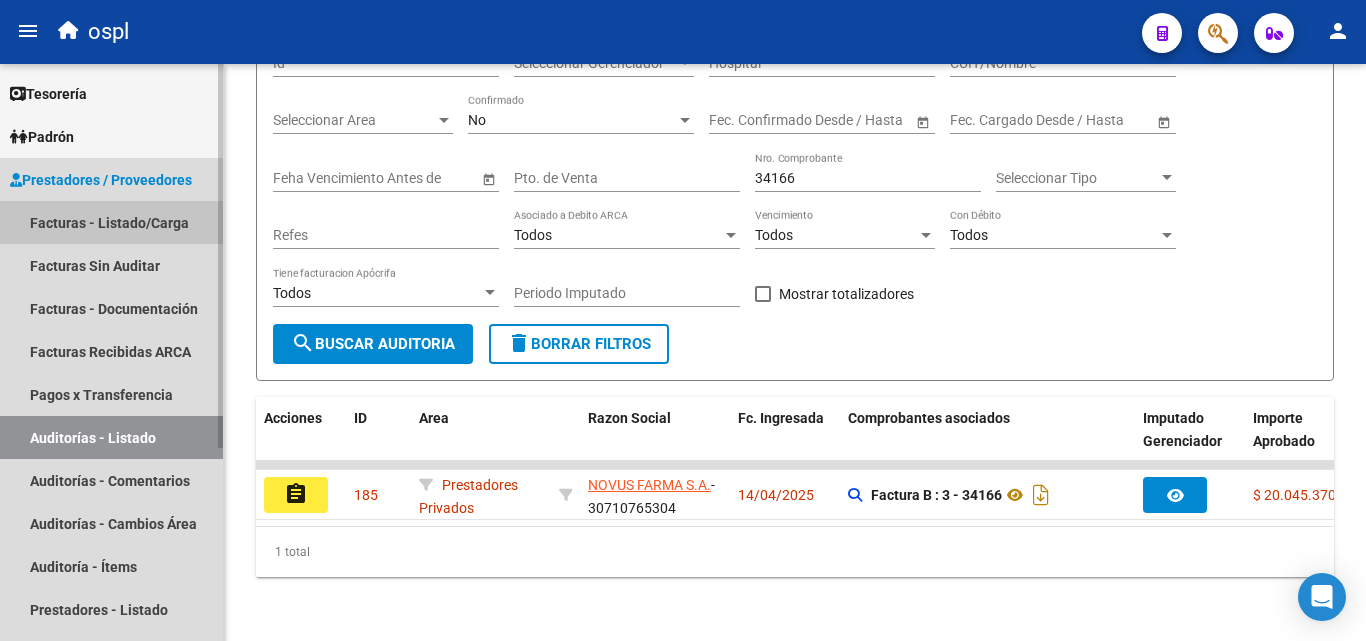 click on "Facturas - Listado/Carga" at bounding box center (111, 222) 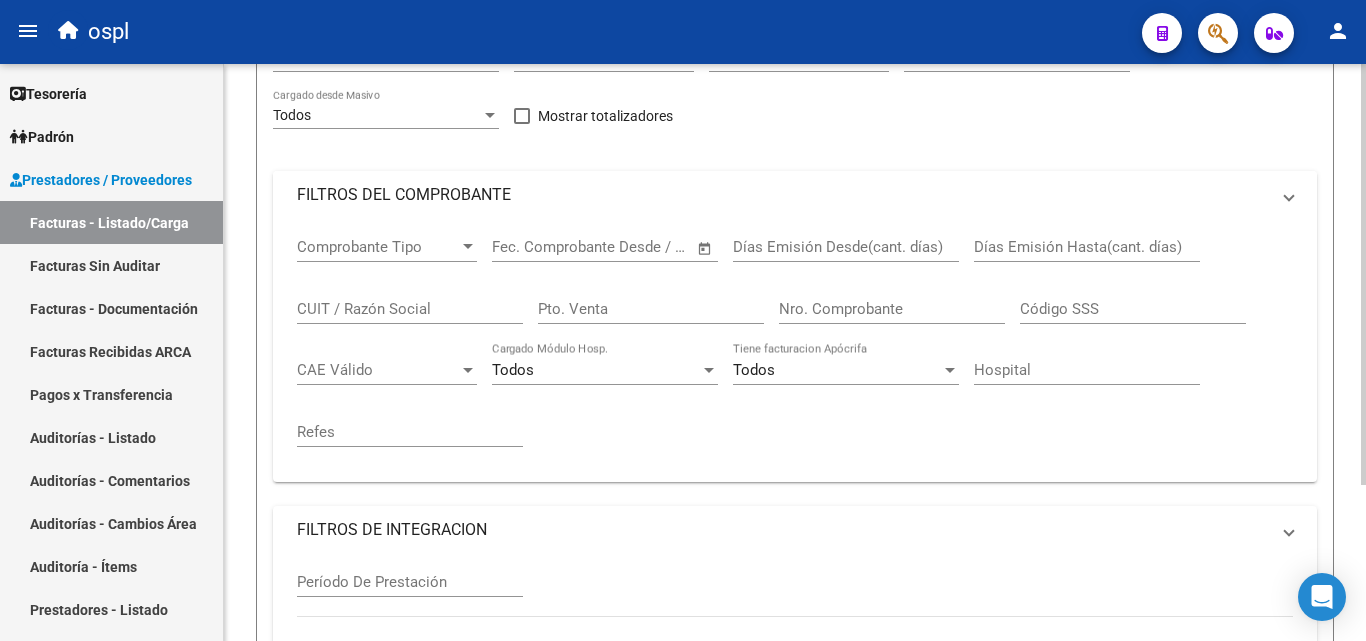 click on "FILTROS DEL COMPROBANTE" at bounding box center [783, 195] 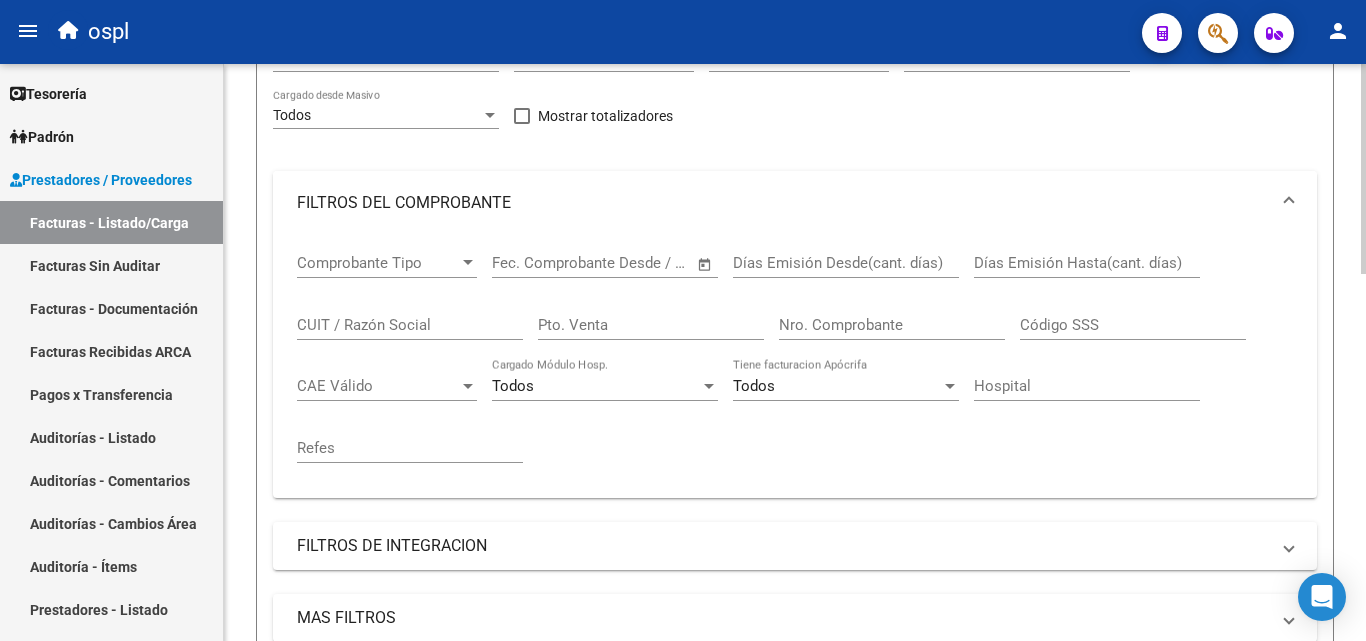scroll, scrollTop: 0, scrollLeft: 0, axis: both 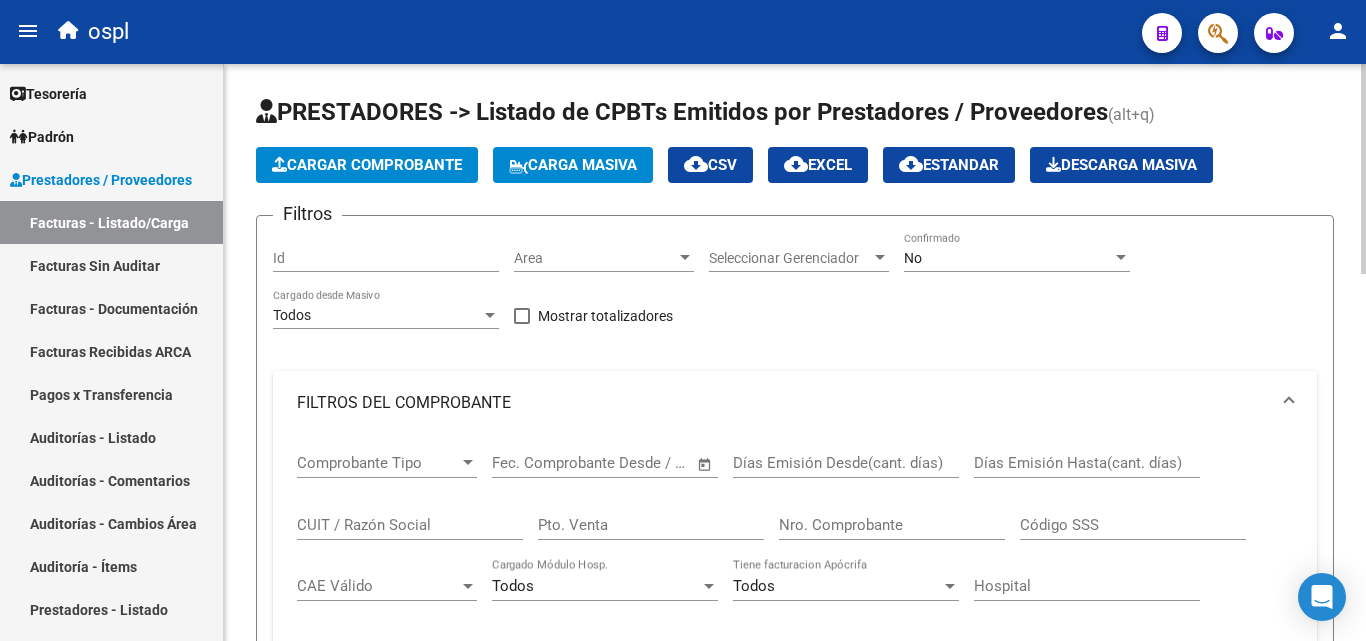 click on "Nro. Comprobante" at bounding box center (892, 525) 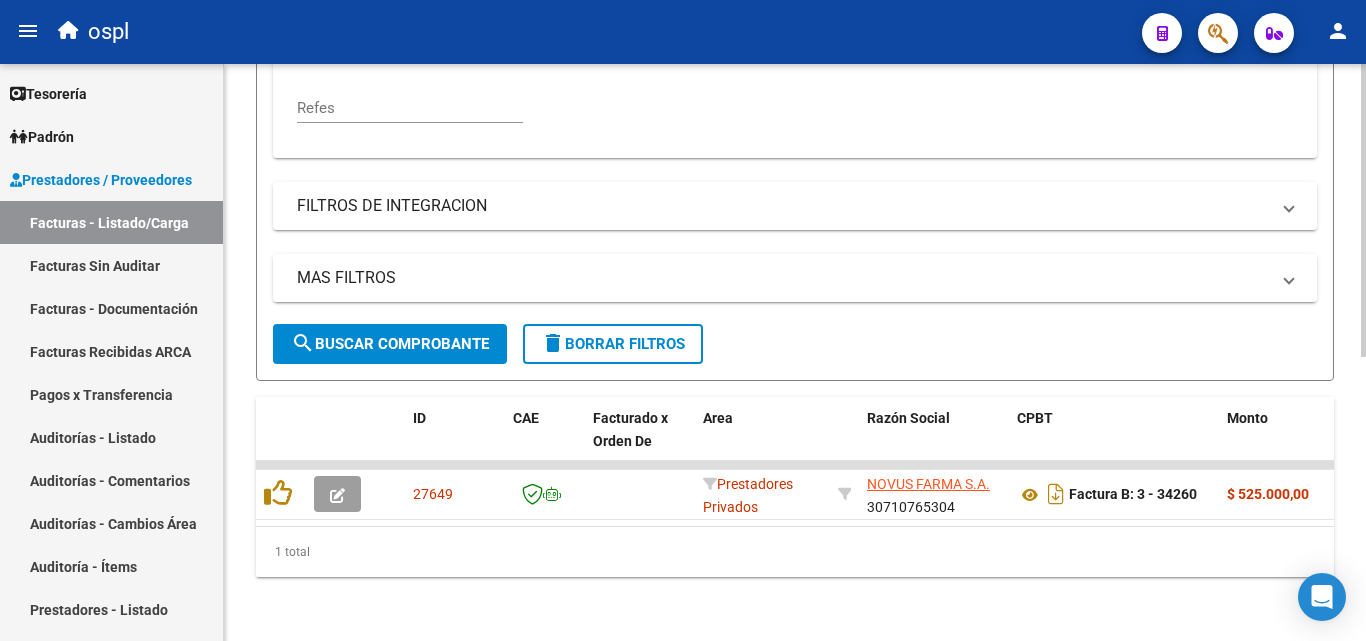 scroll, scrollTop: 558, scrollLeft: 0, axis: vertical 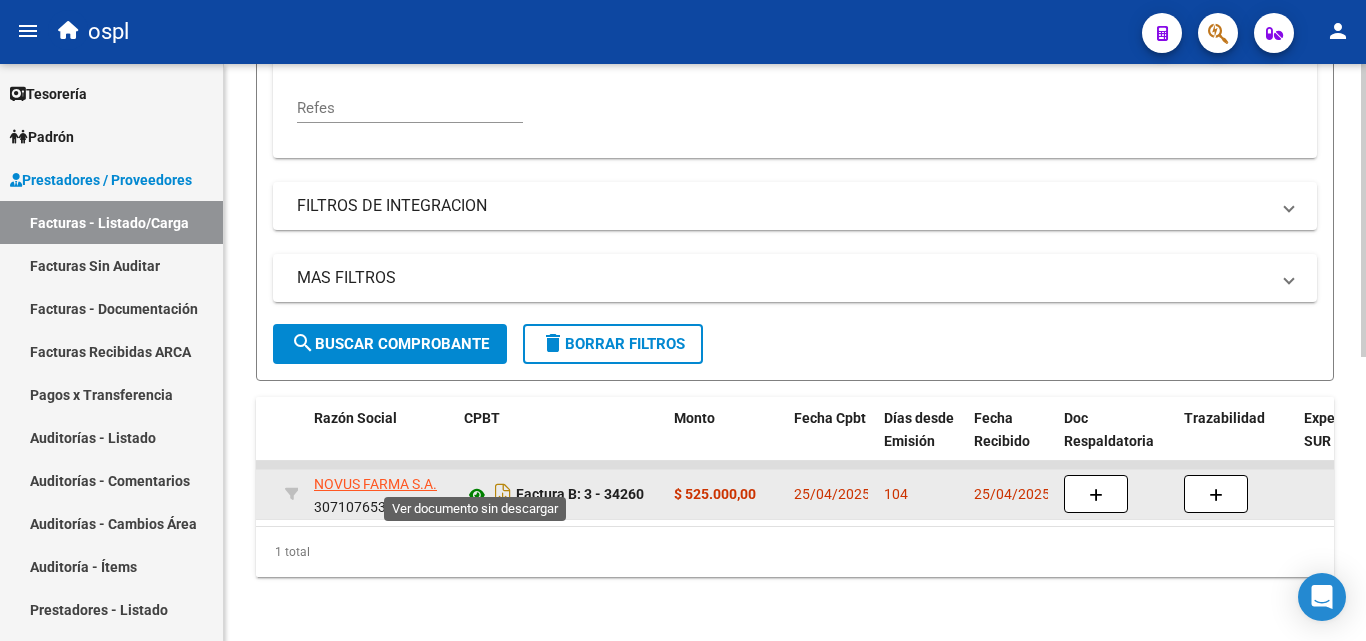 type on "34260" 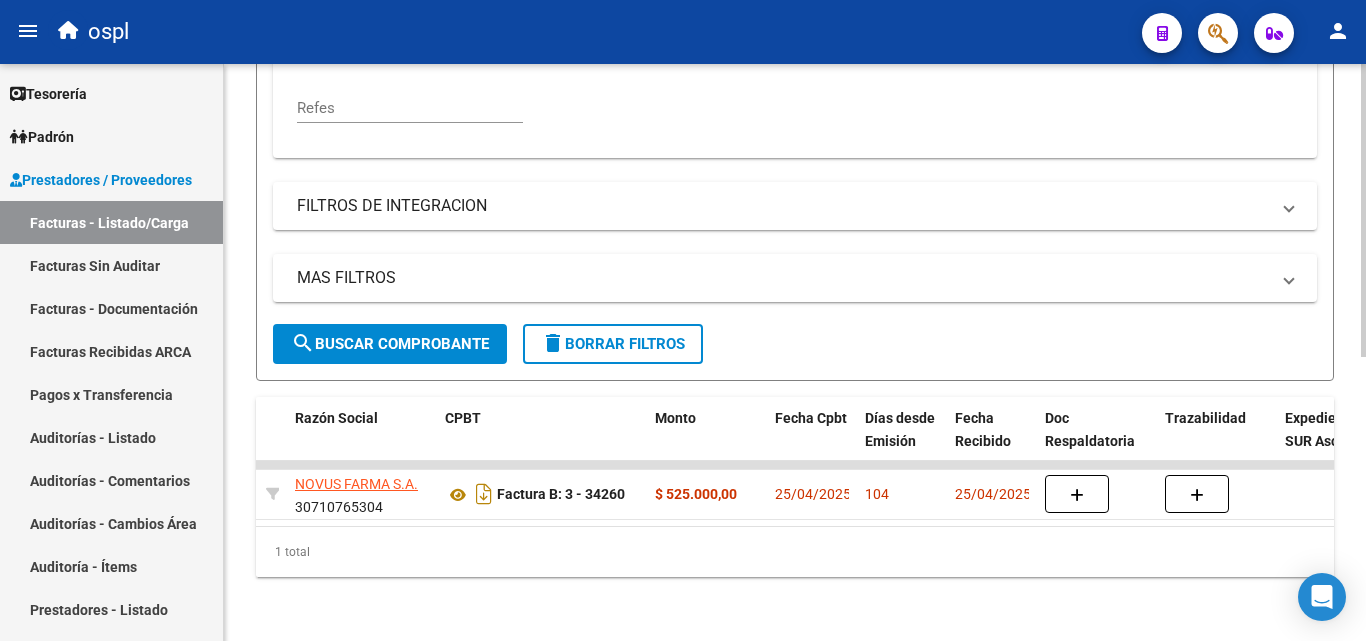 scroll, scrollTop: 0, scrollLeft: 465, axis: horizontal 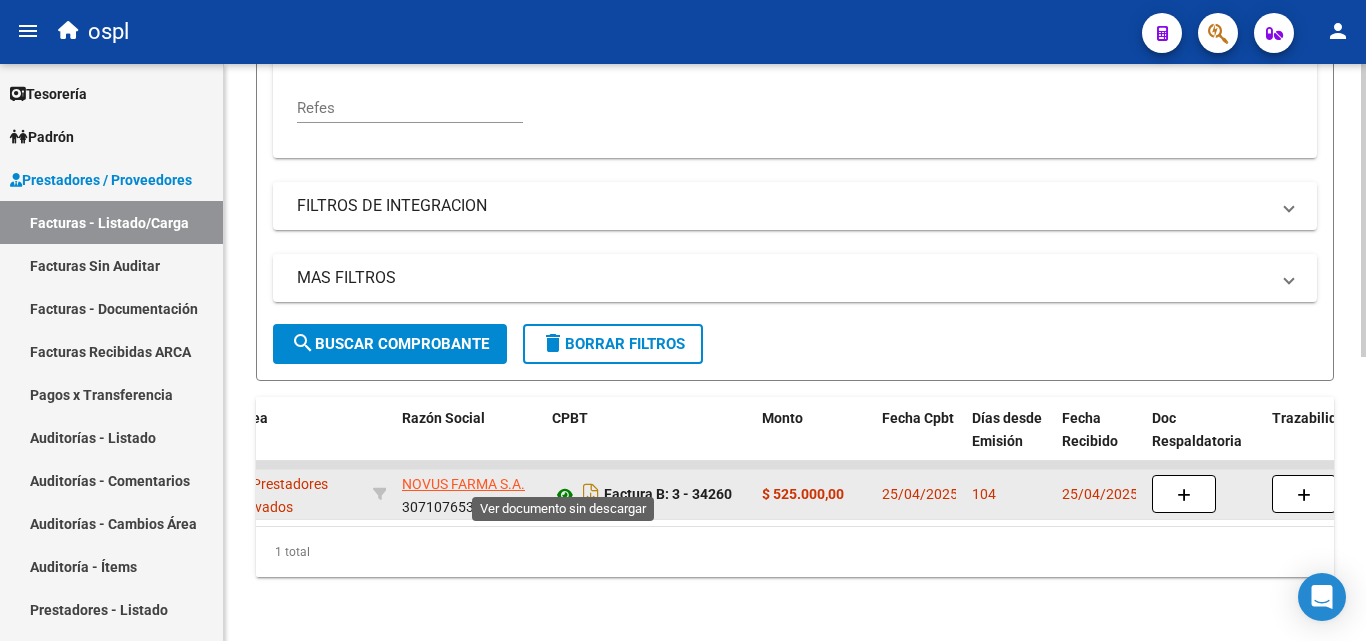 click 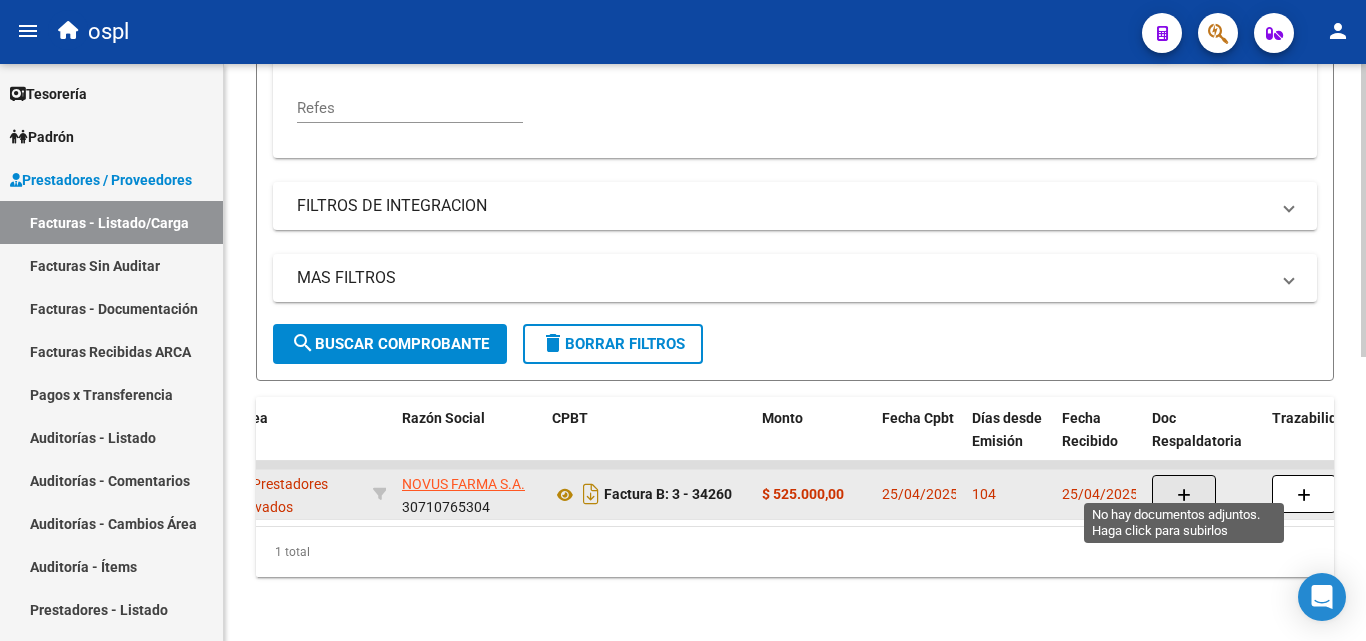 click 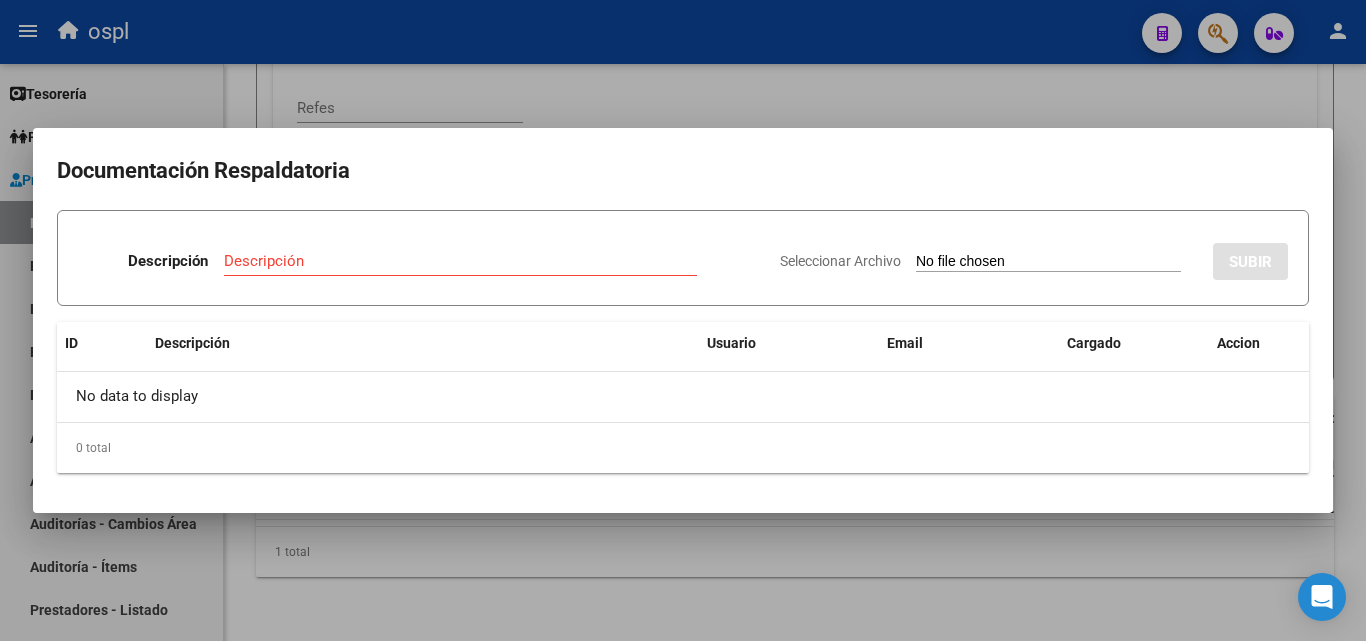 click on "Seleccionar Archivo" at bounding box center [1048, 262] 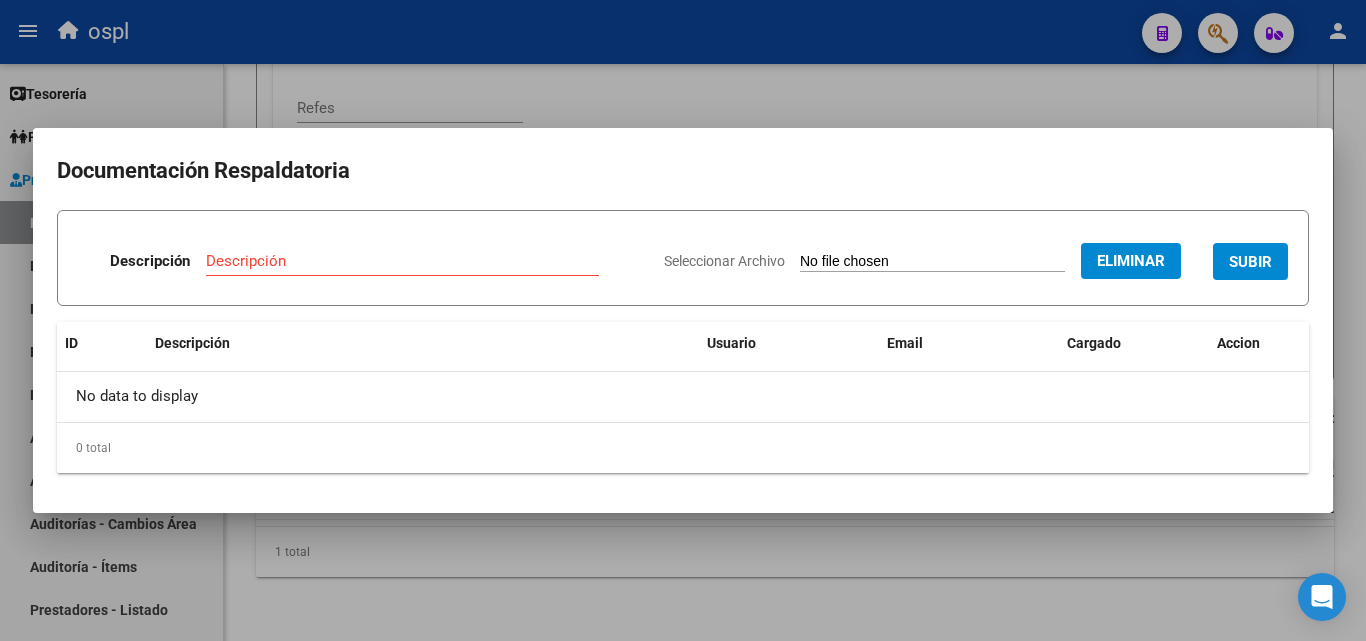 click on "Descripción" at bounding box center [402, 261] 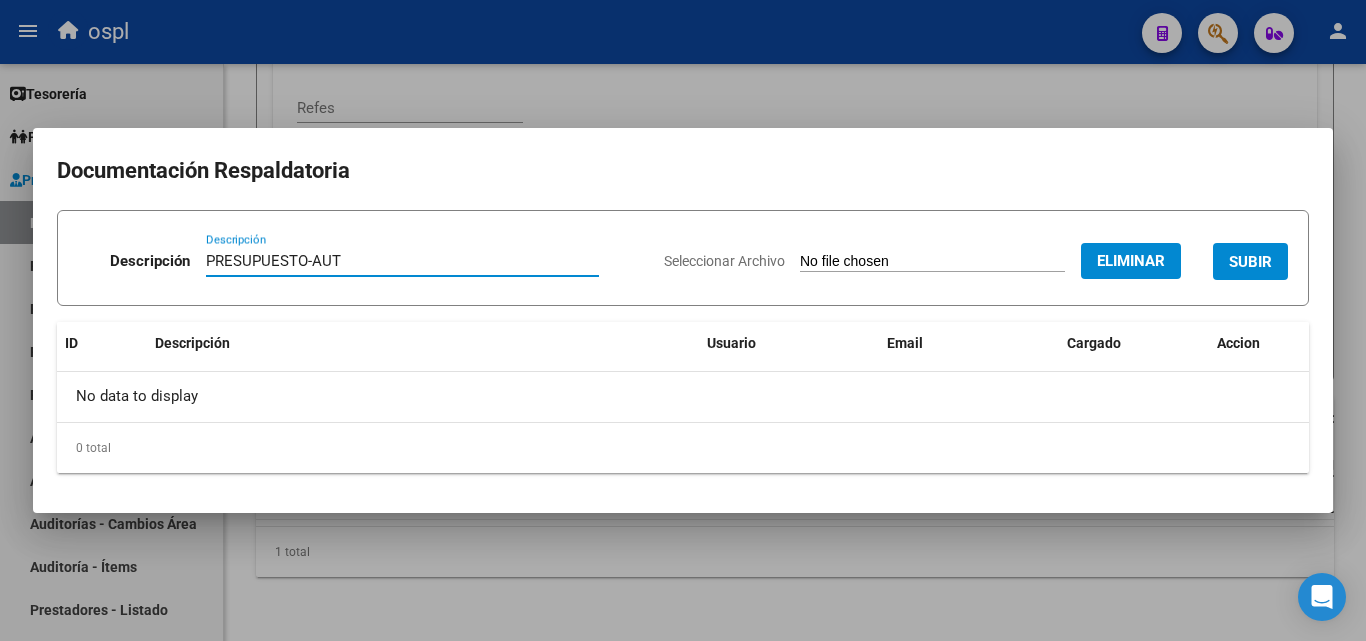 type on "PRESUPUESTO-AUT" 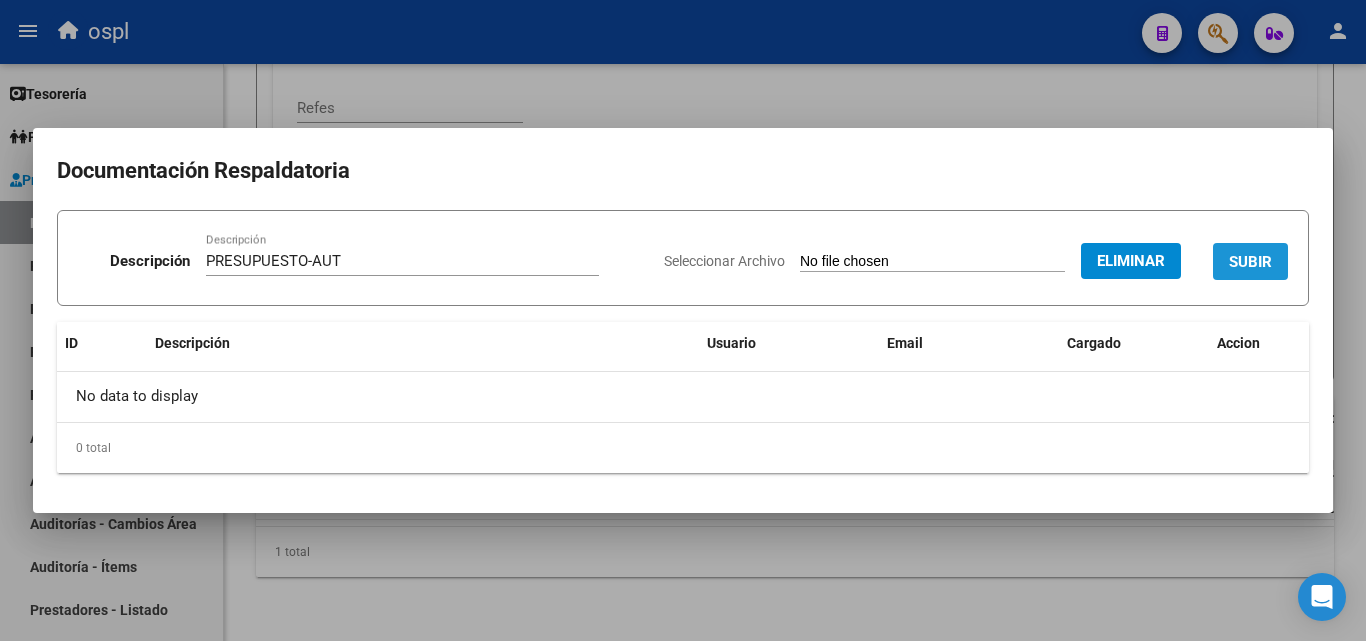 click on "SUBIR" at bounding box center (1250, 261) 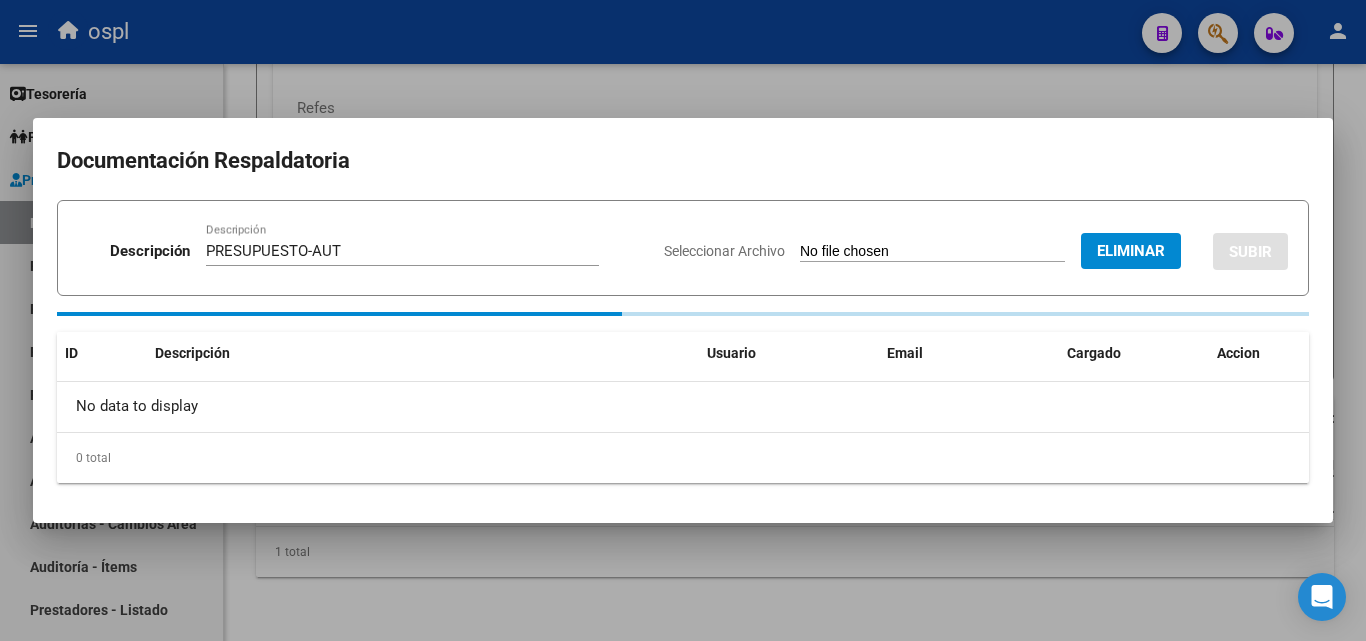 type 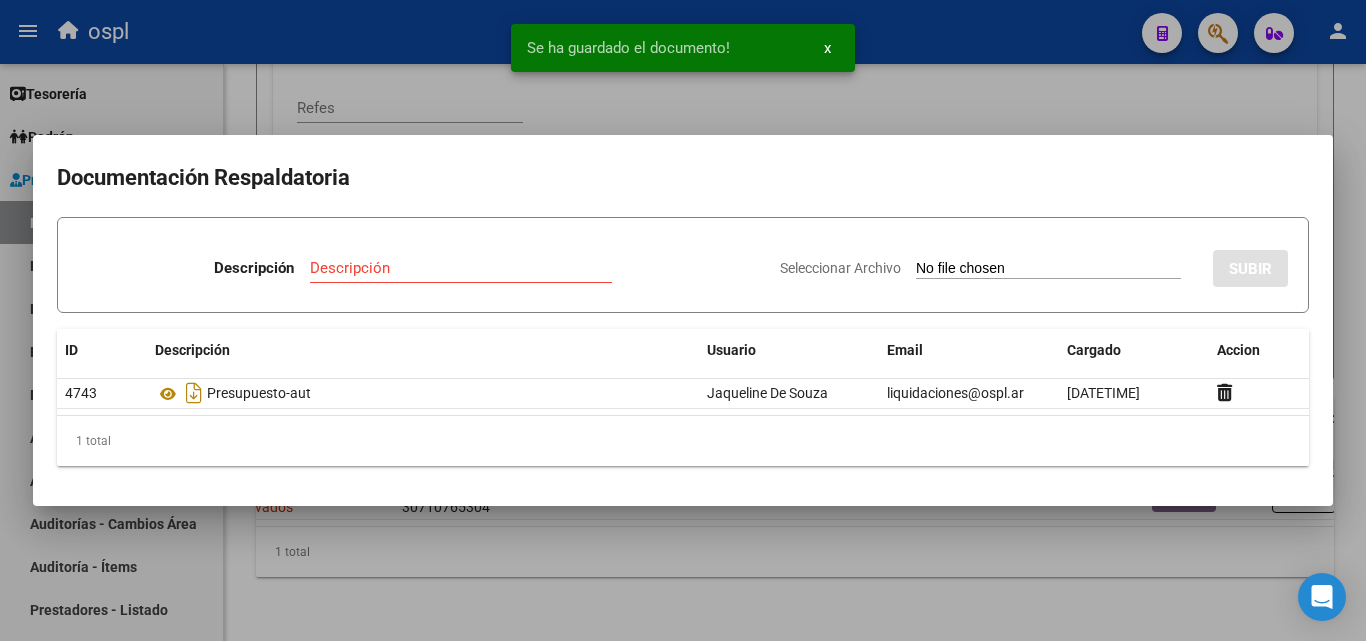 click on "Seleccionar Archivo" at bounding box center [1048, 269] 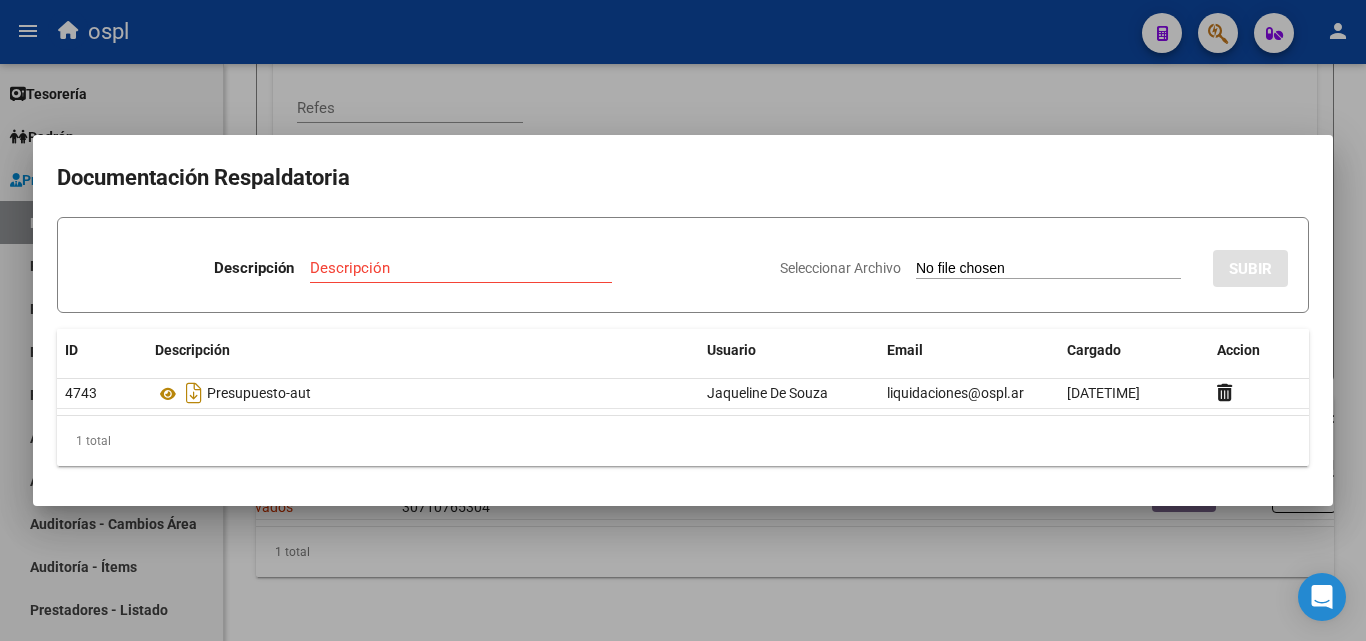 type on "C:\fakepath\48705 - WhatsApp Image 2025-04-04 at 16.58.23.jpeg" 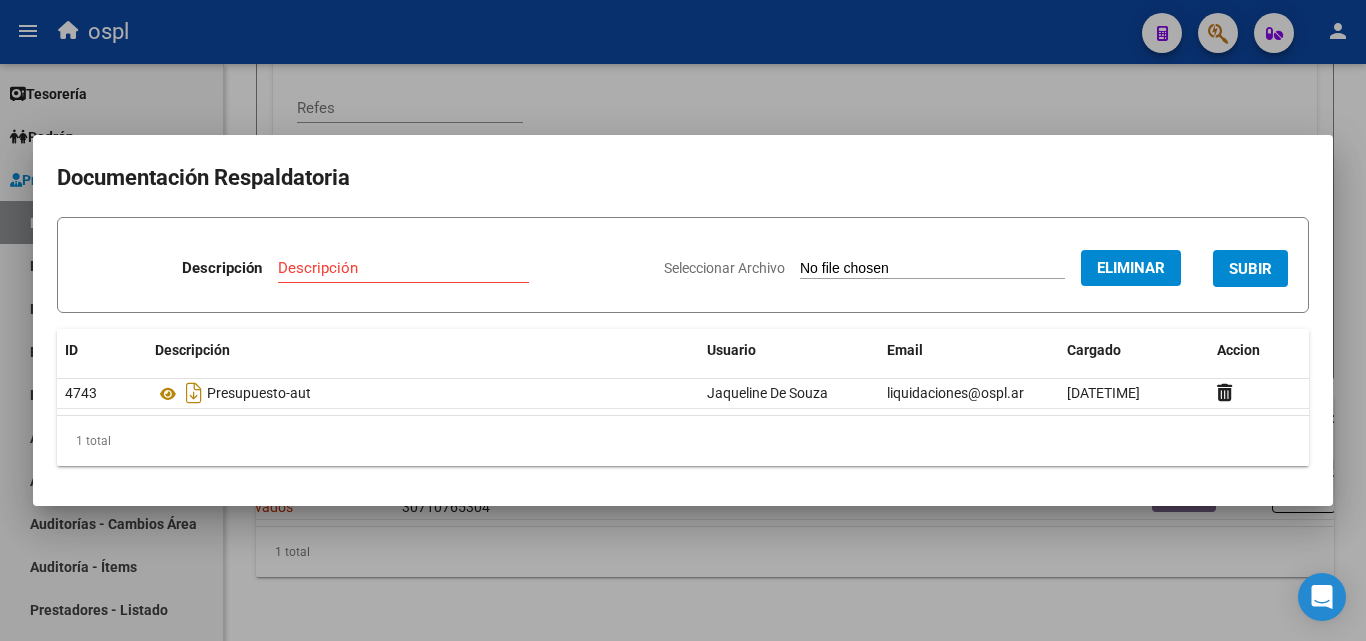 click on "Descripción" at bounding box center [403, 268] 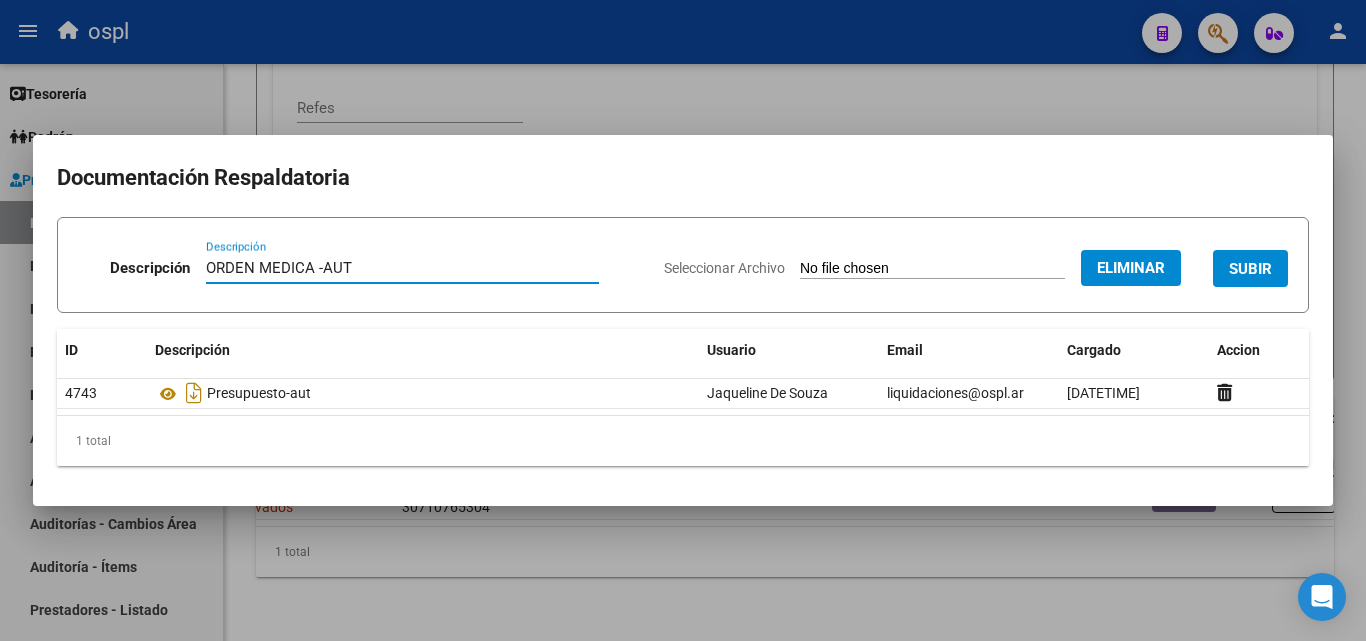 type on "ORDEN MEDICA -AUT" 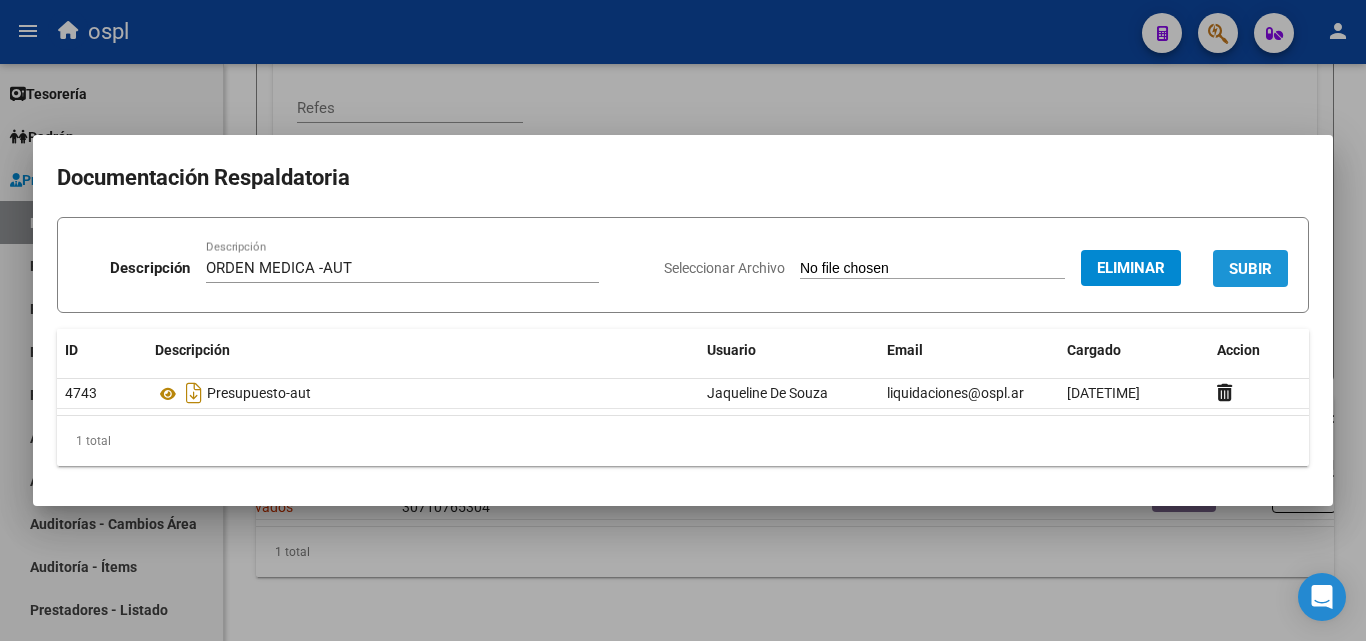 click on "SUBIR" at bounding box center (1250, 269) 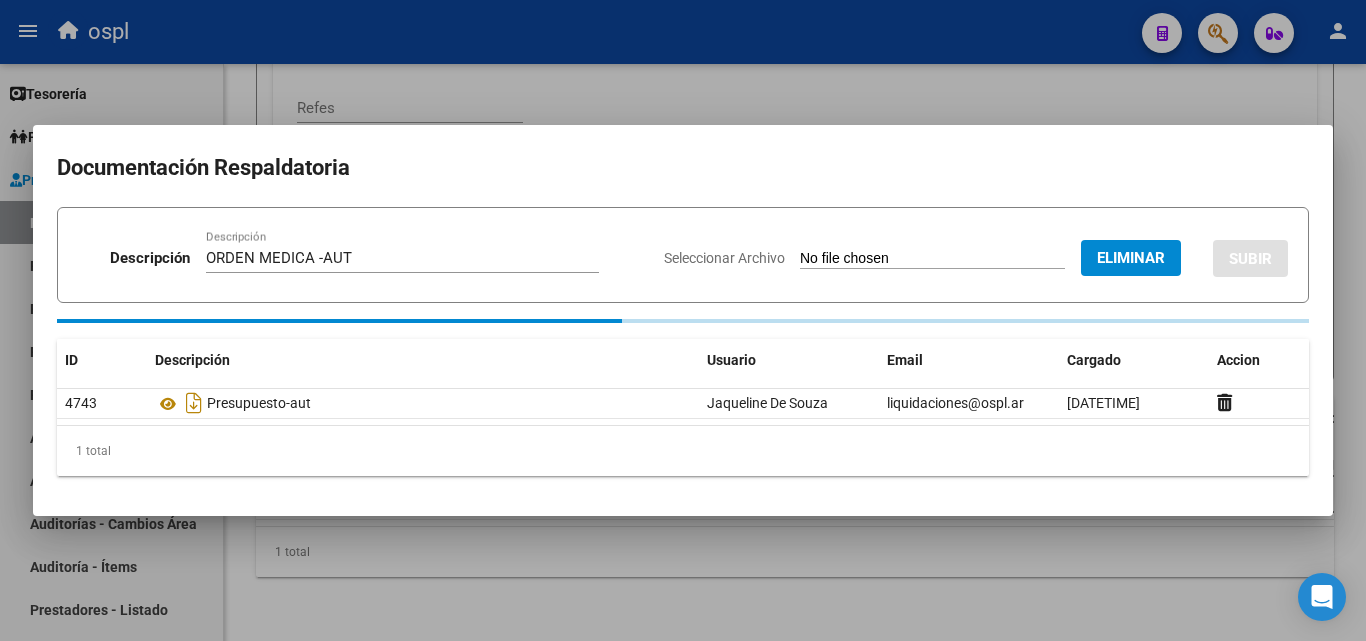 type 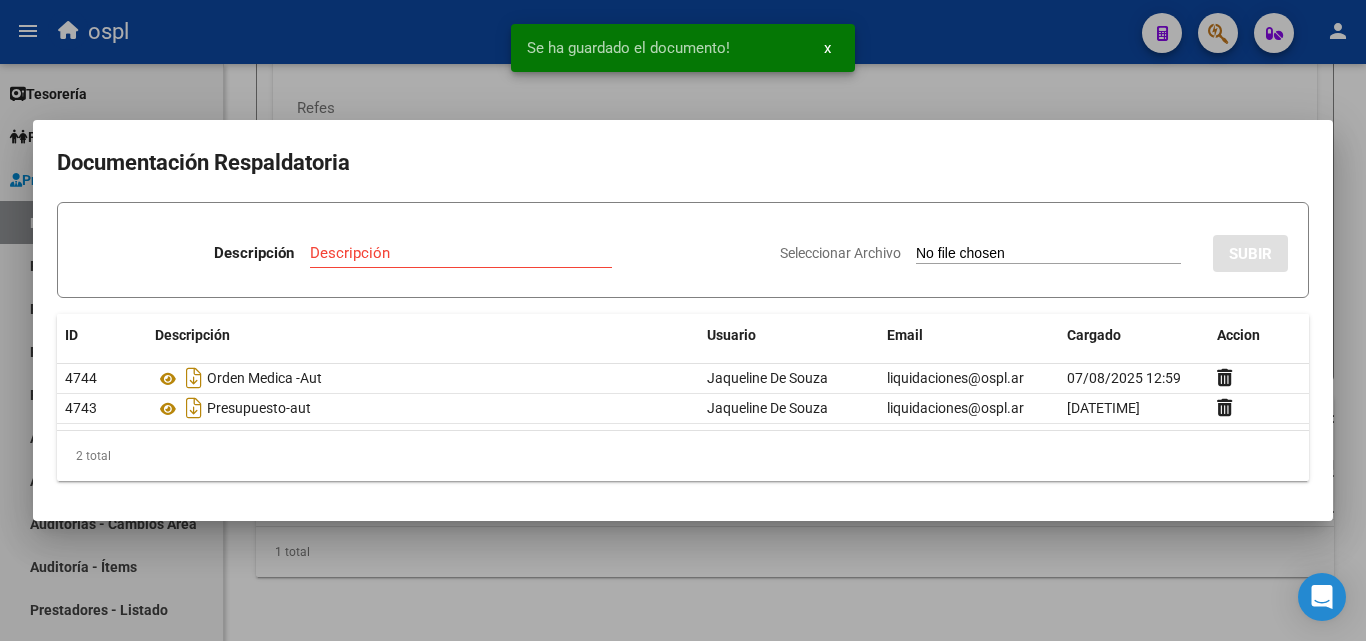 click at bounding box center [683, 320] 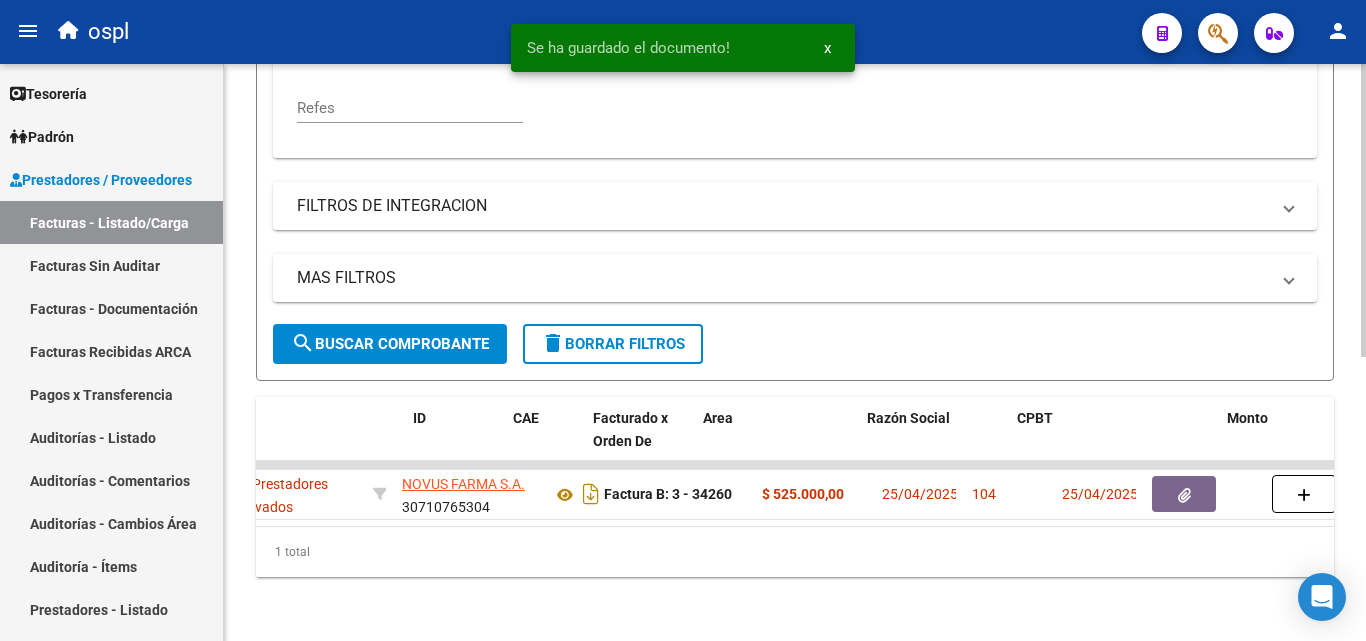 scroll, scrollTop: 0, scrollLeft: 0, axis: both 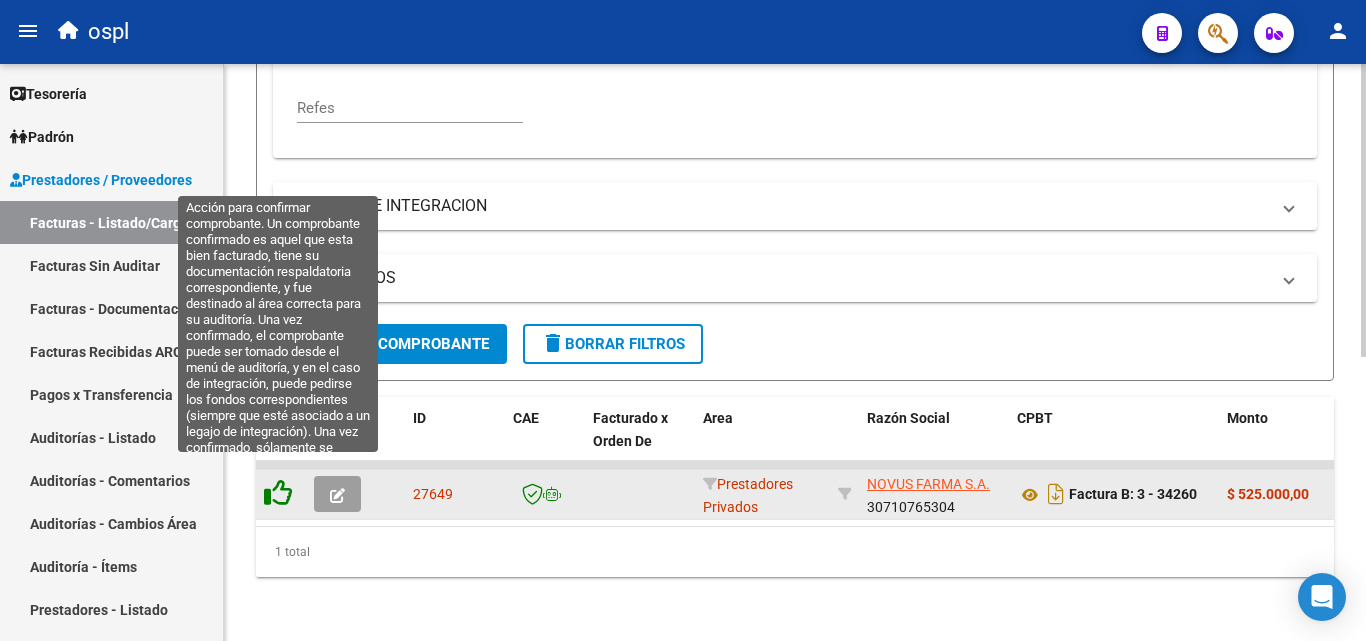 click 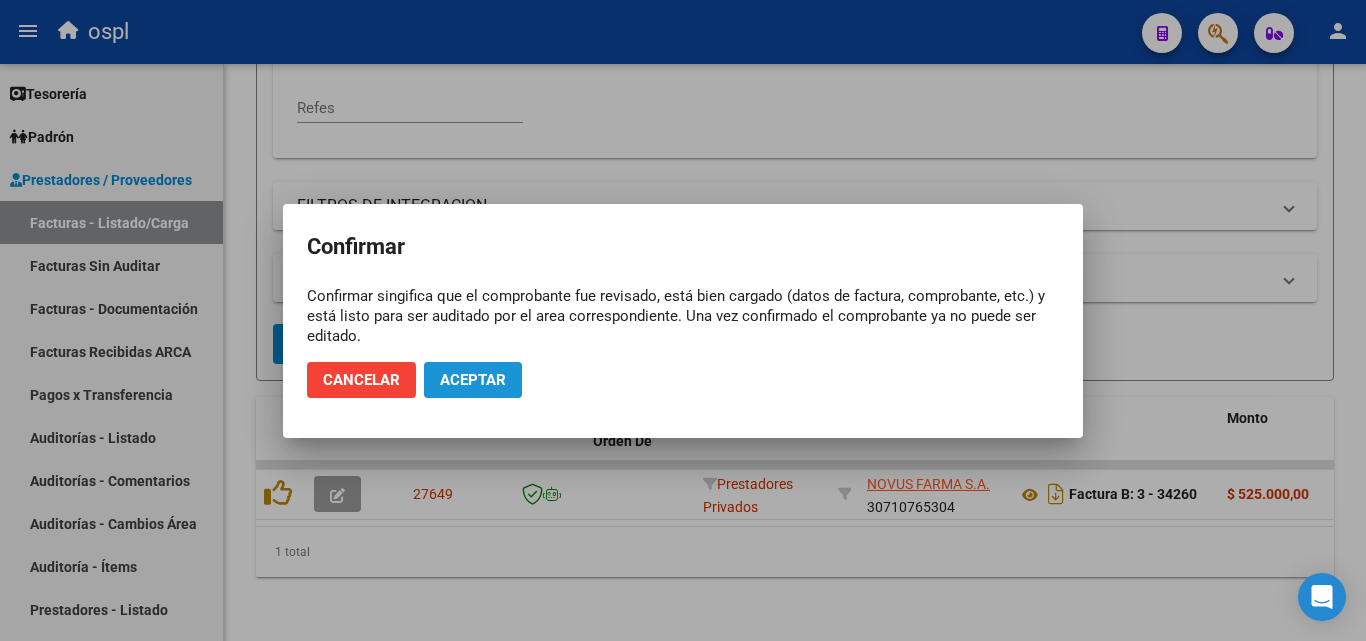 click on "Aceptar" 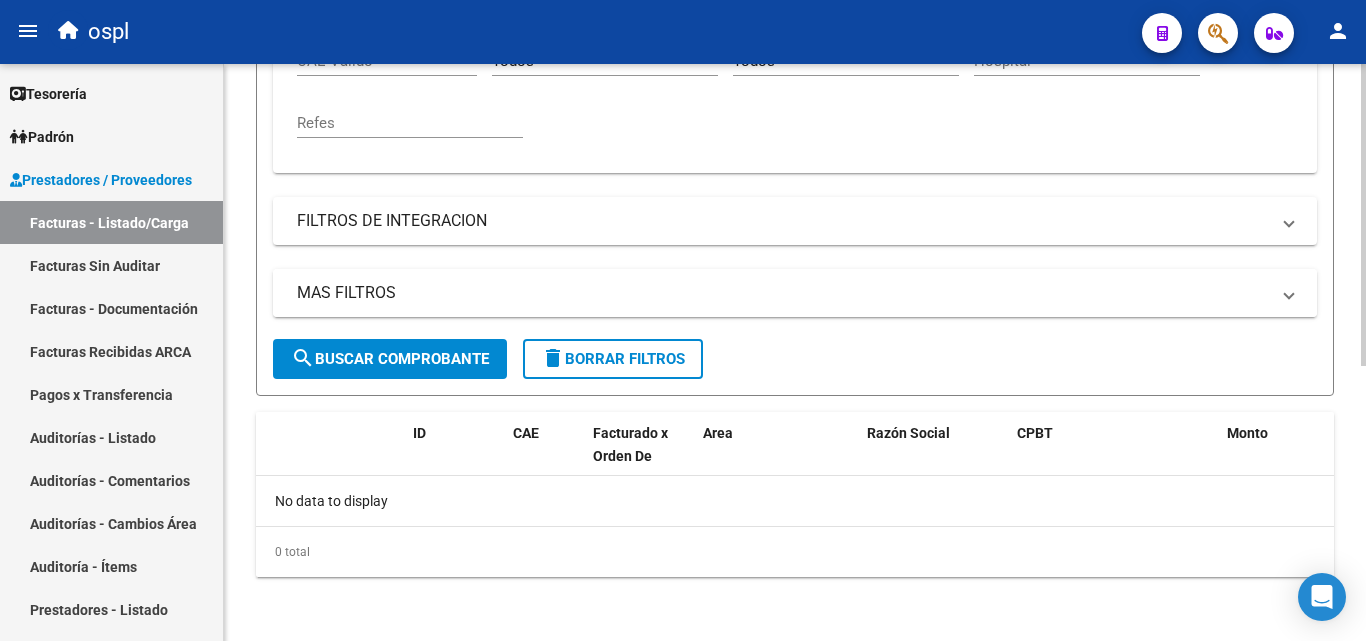 scroll, scrollTop: 525, scrollLeft: 0, axis: vertical 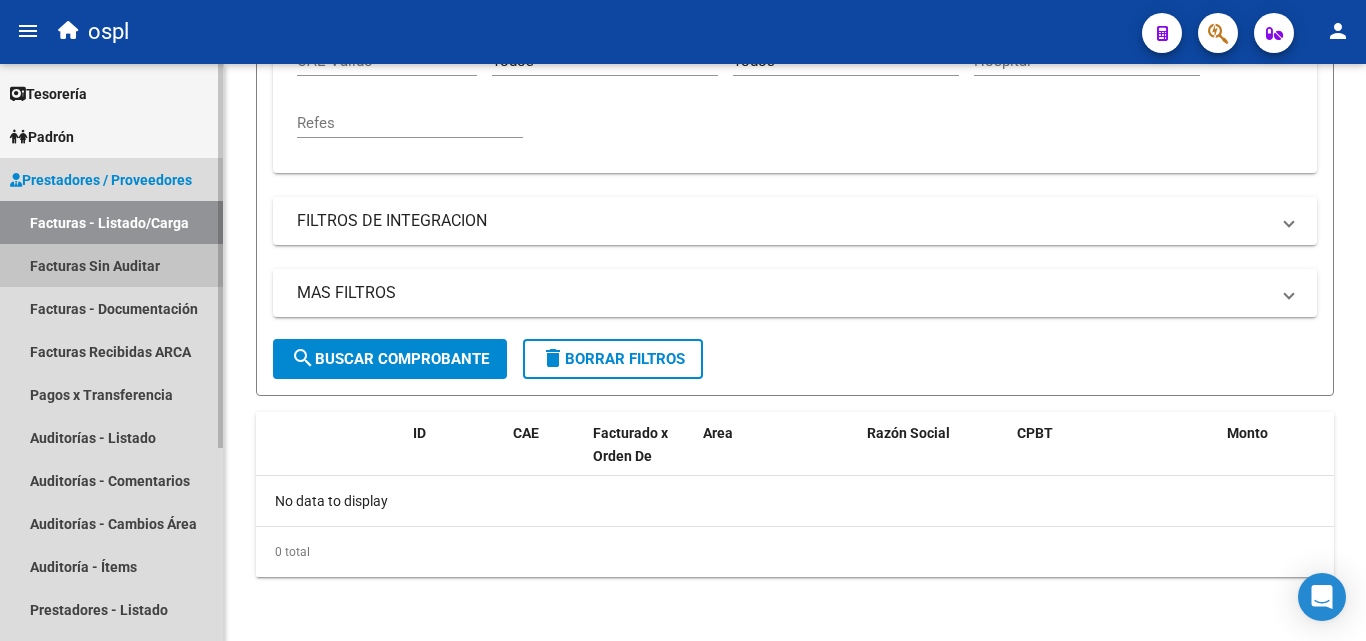 click on "Facturas Sin Auditar" at bounding box center [111, 265] 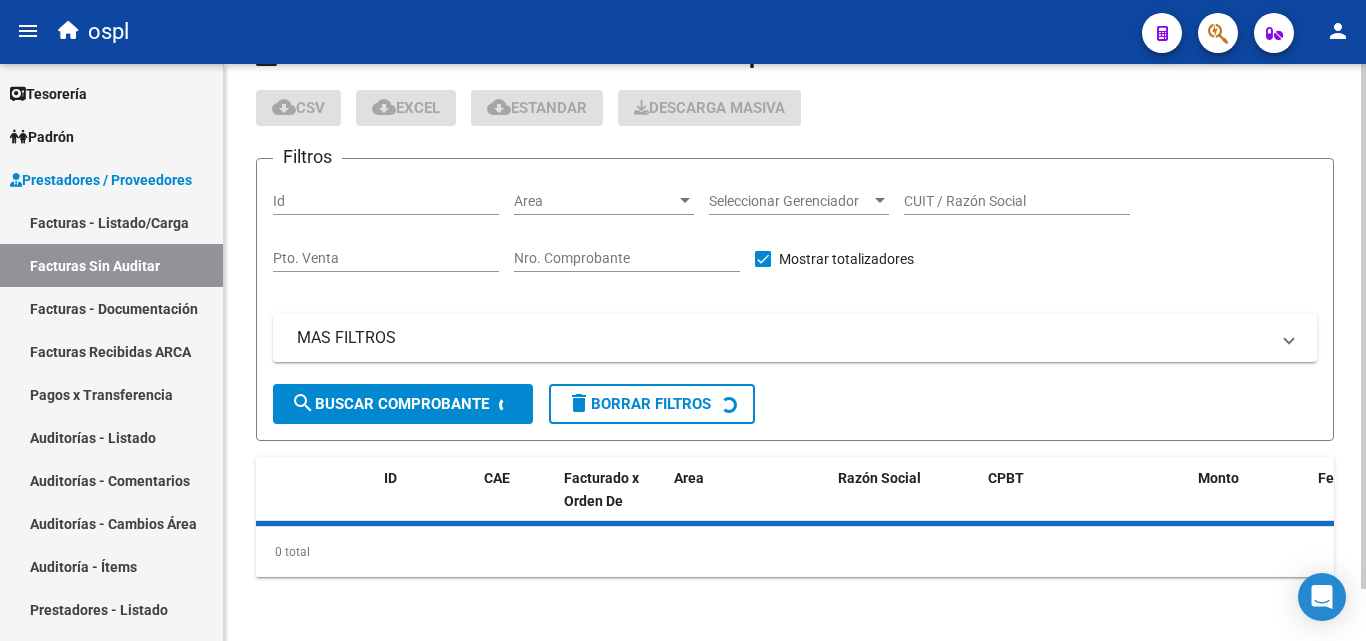 scroll, scrollTop: 0, scrollLeft: 0, axis: both 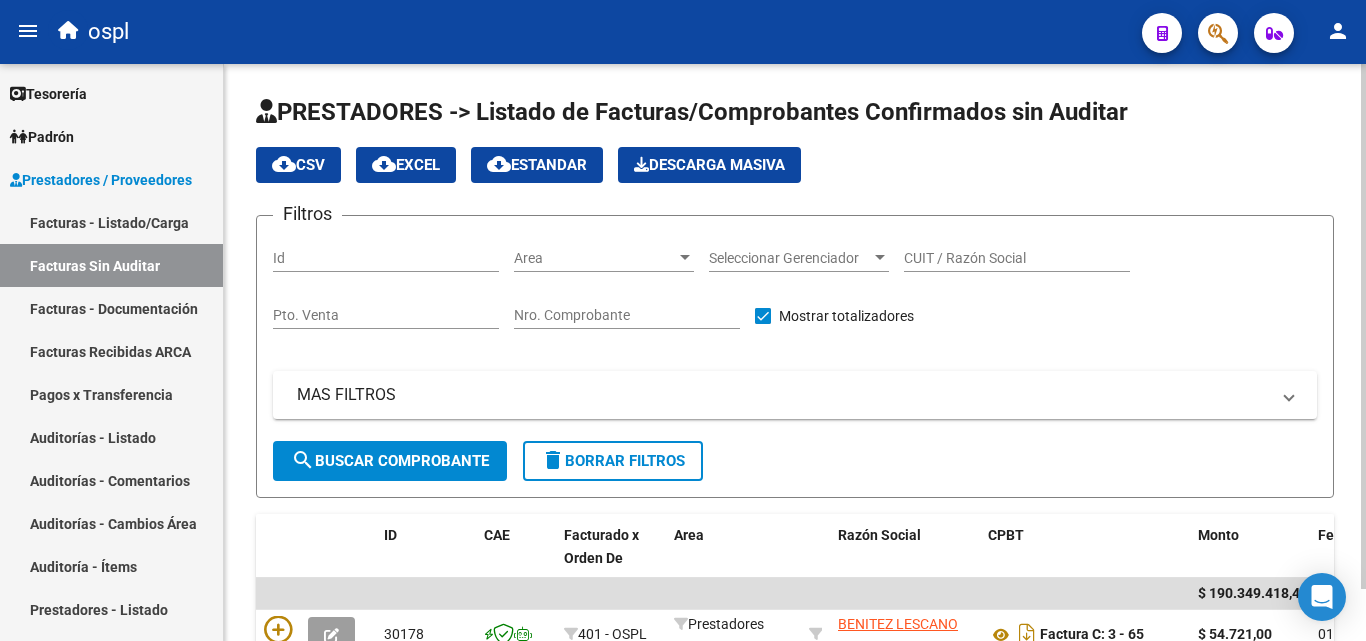 click on "Nro. Comprobante" at bounding box center [627, 315] 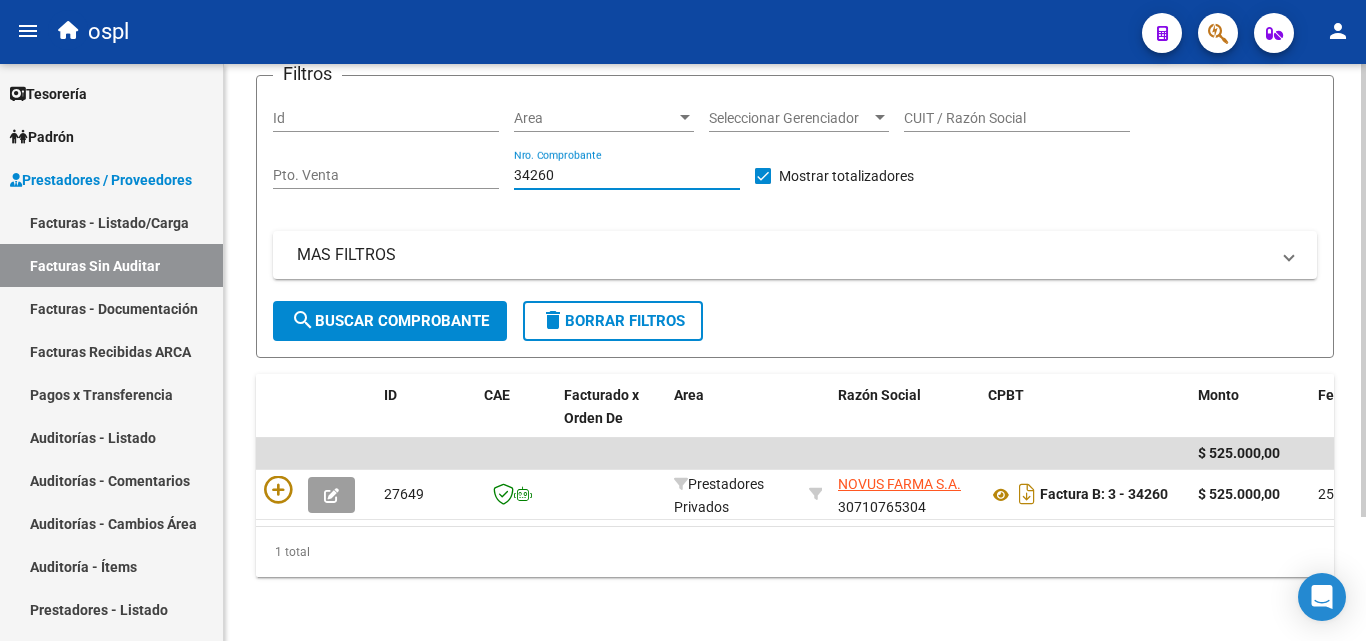 scroll, scrollTop: 158, scrollLeft: 0, axis: vertical 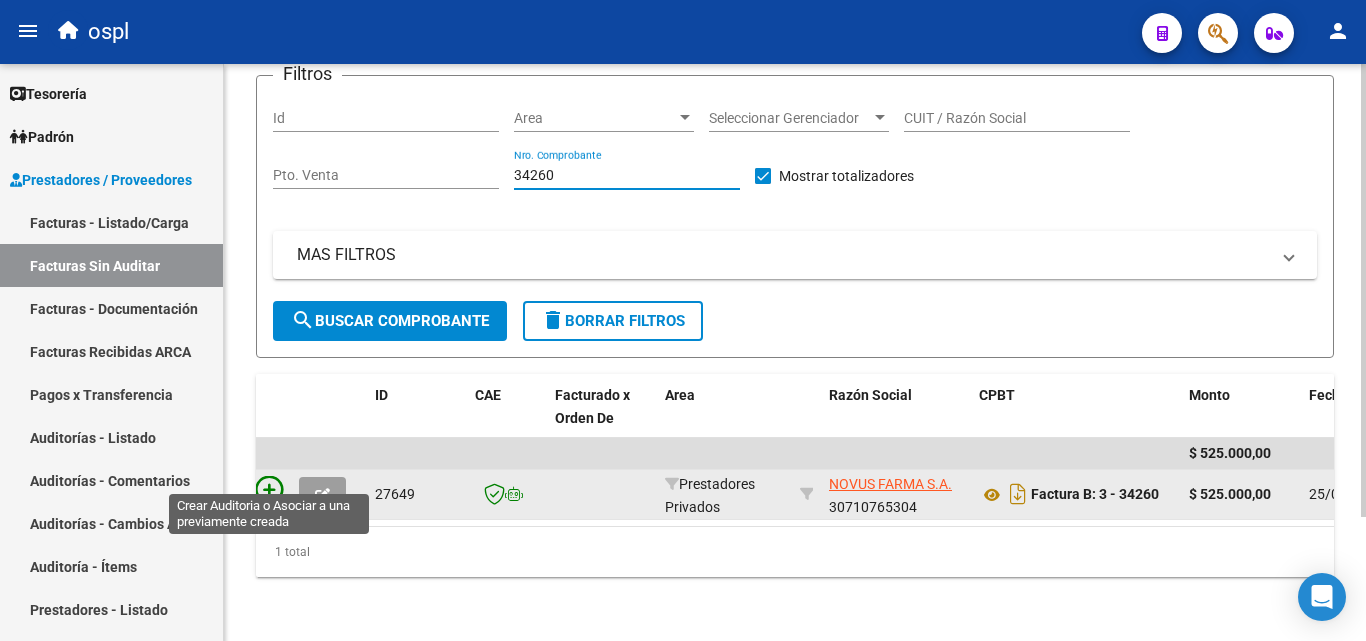 type on "34260" 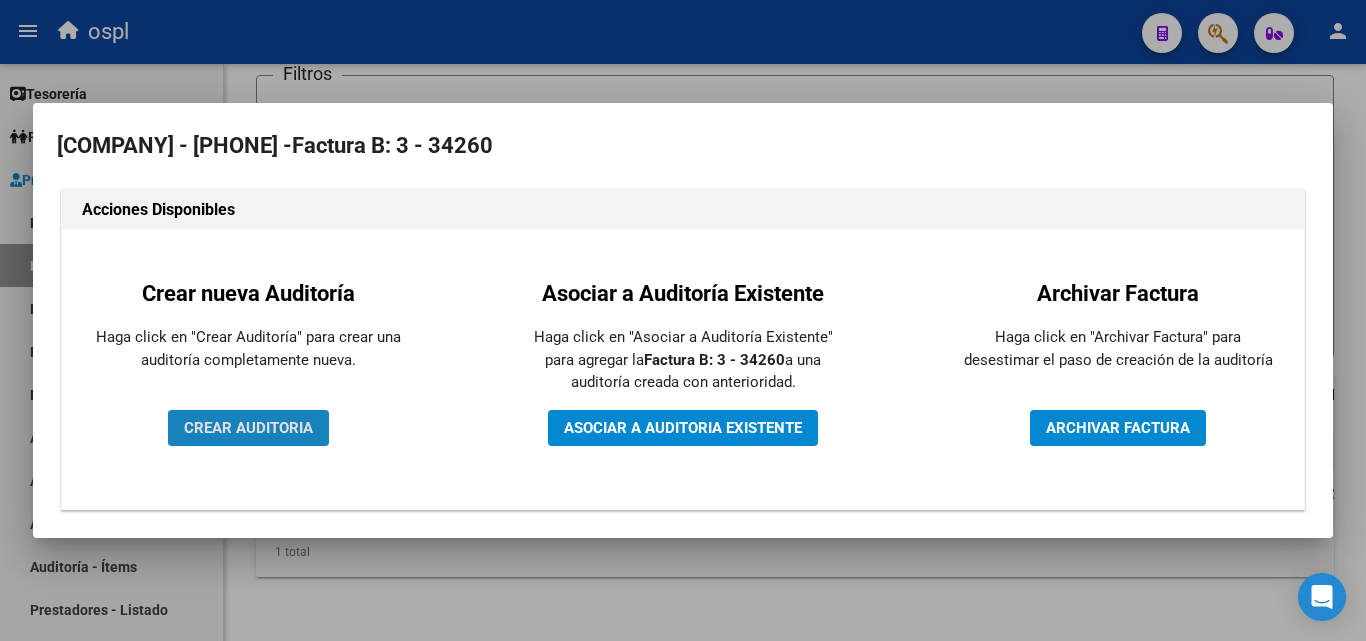 click on "CREAR AUDITORIA" at bounding box center (248, 428) 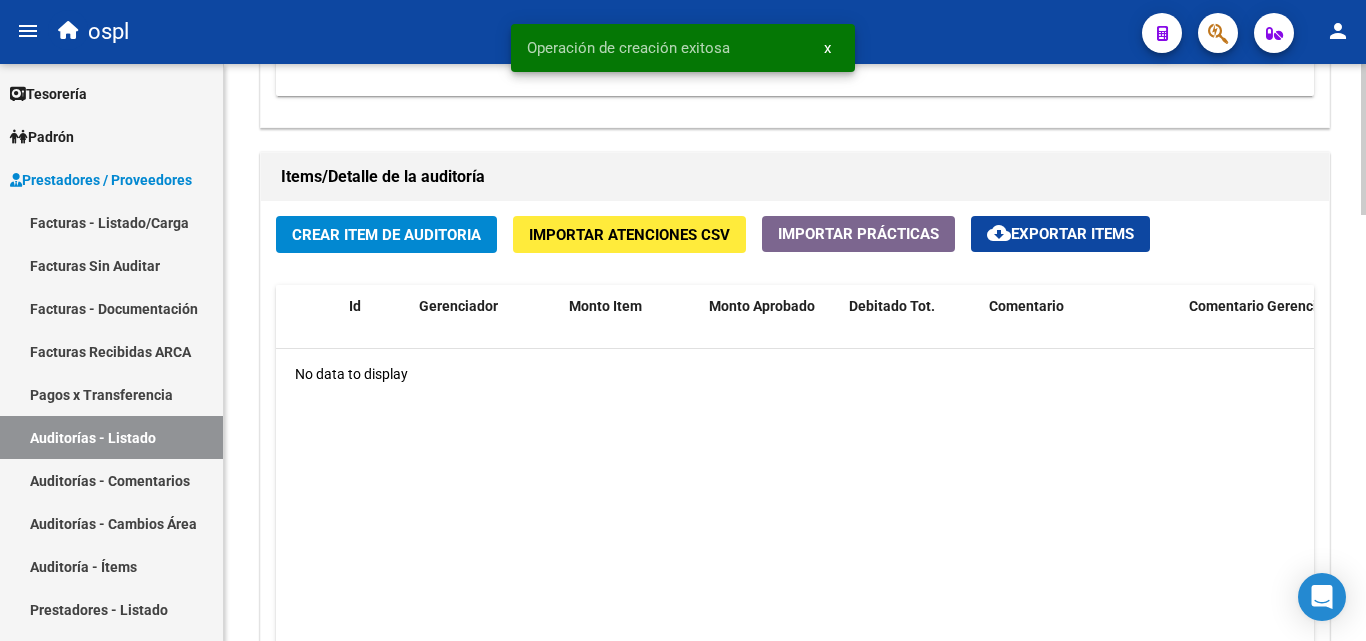 scroll, scrollTop: 1400, scrollLeft: 0, axis: vertical 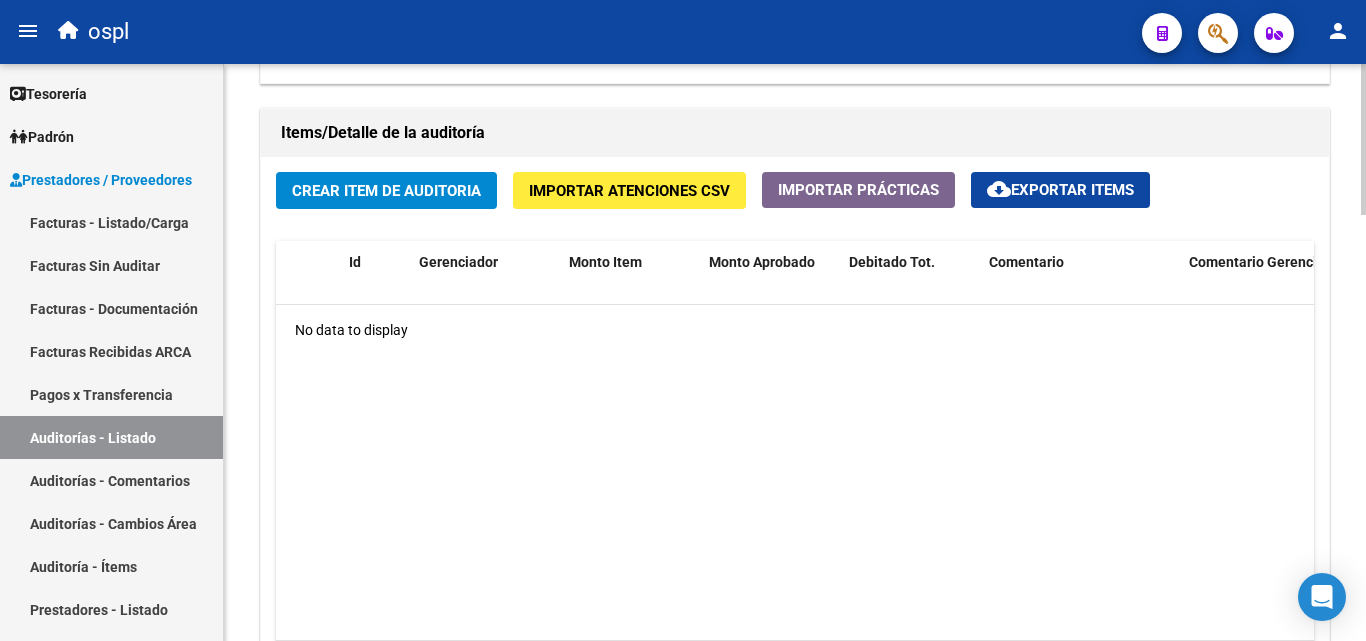 click on "Crear Item de Auditoria" 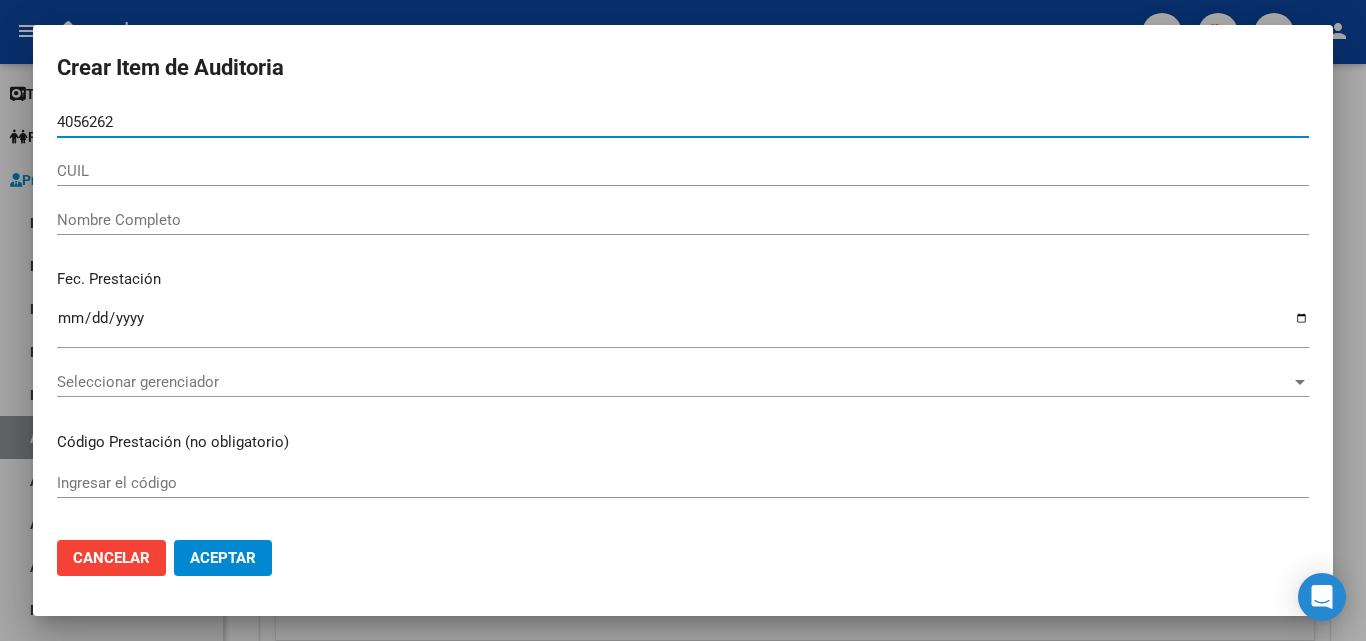 type on "40562621" 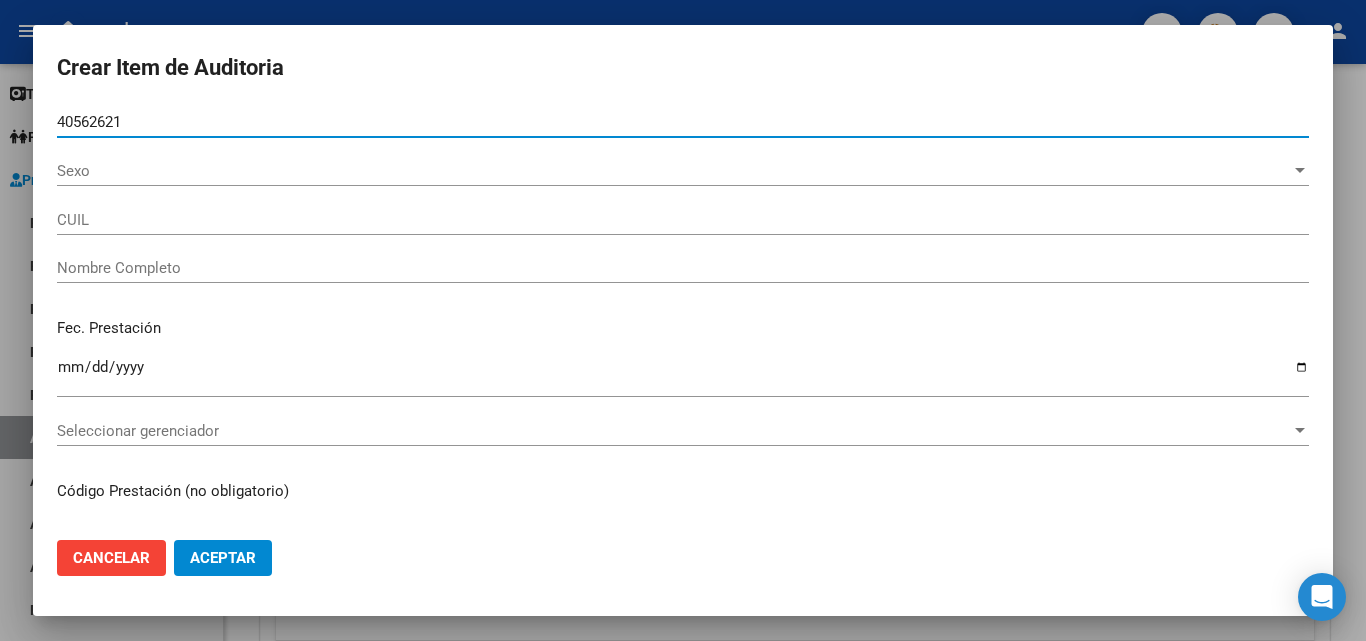 type on "27405626212" 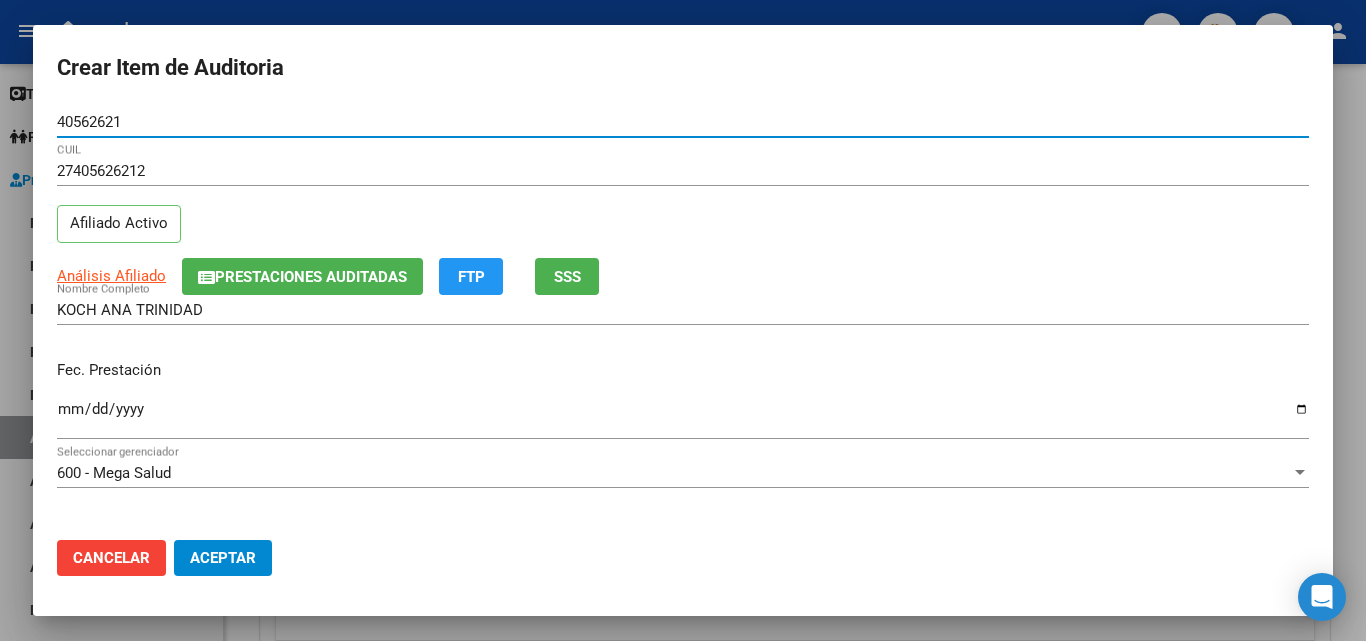 type on "40562621" 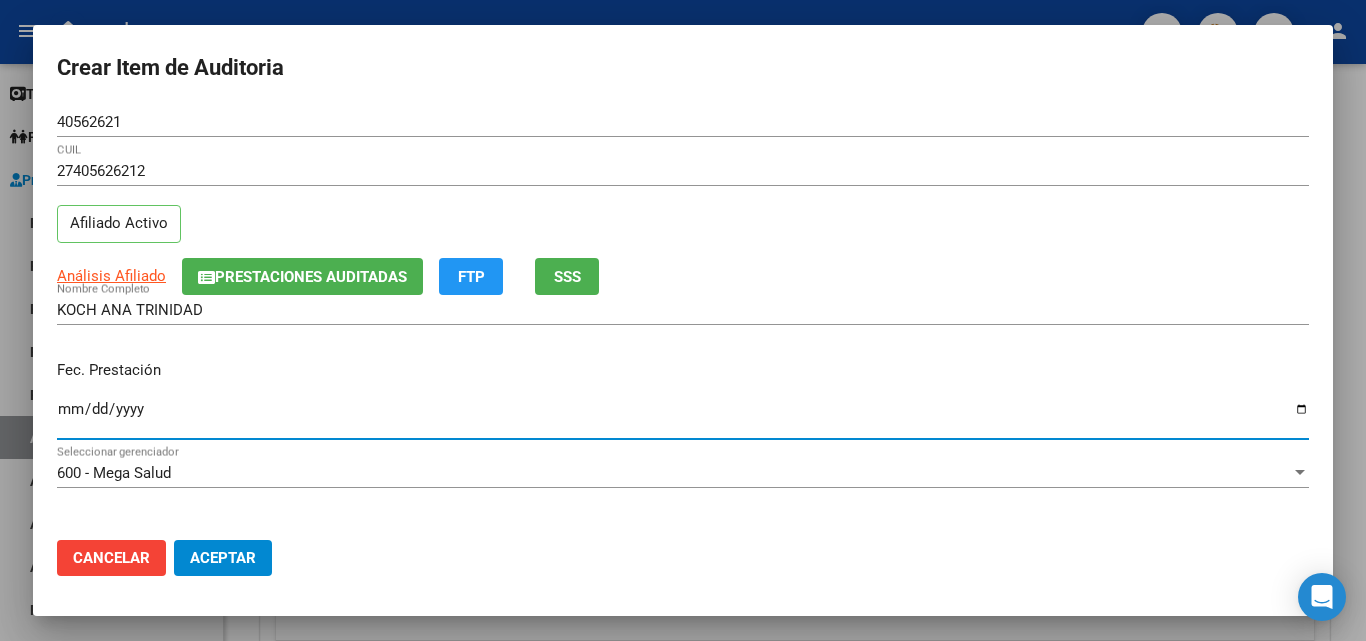 type on "2025-03-21" 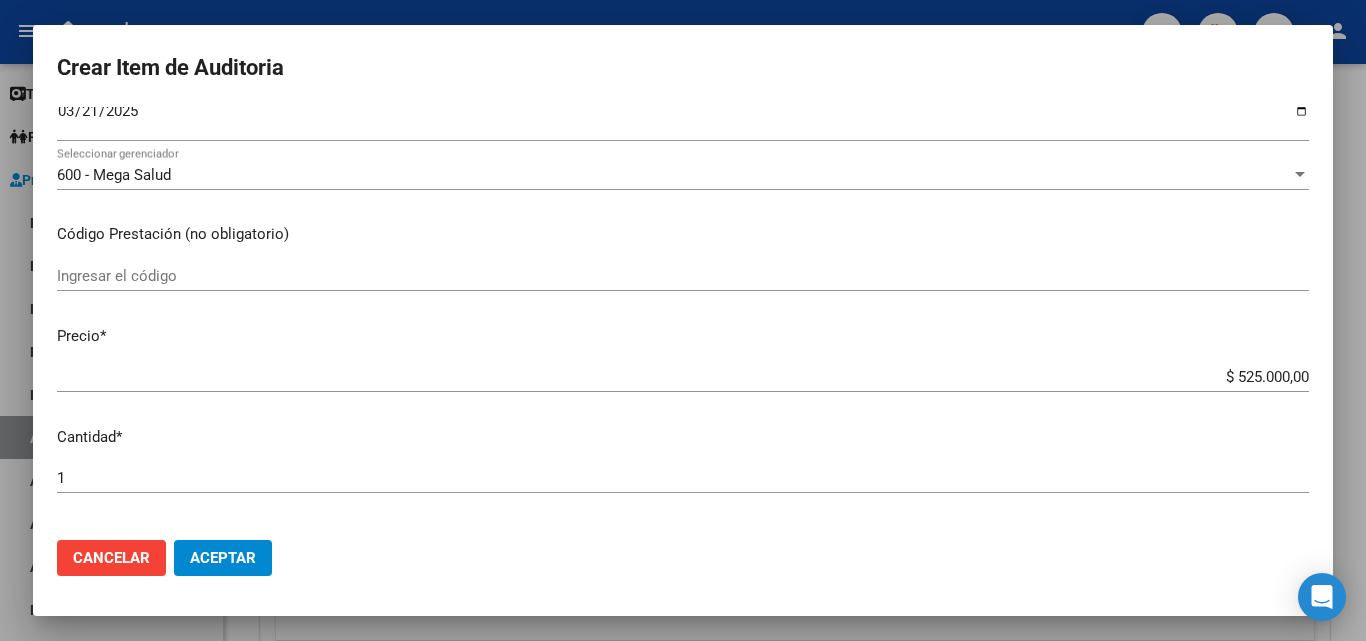scroll, scrollTop: 300, scrollLeft: 0, axis: vertical 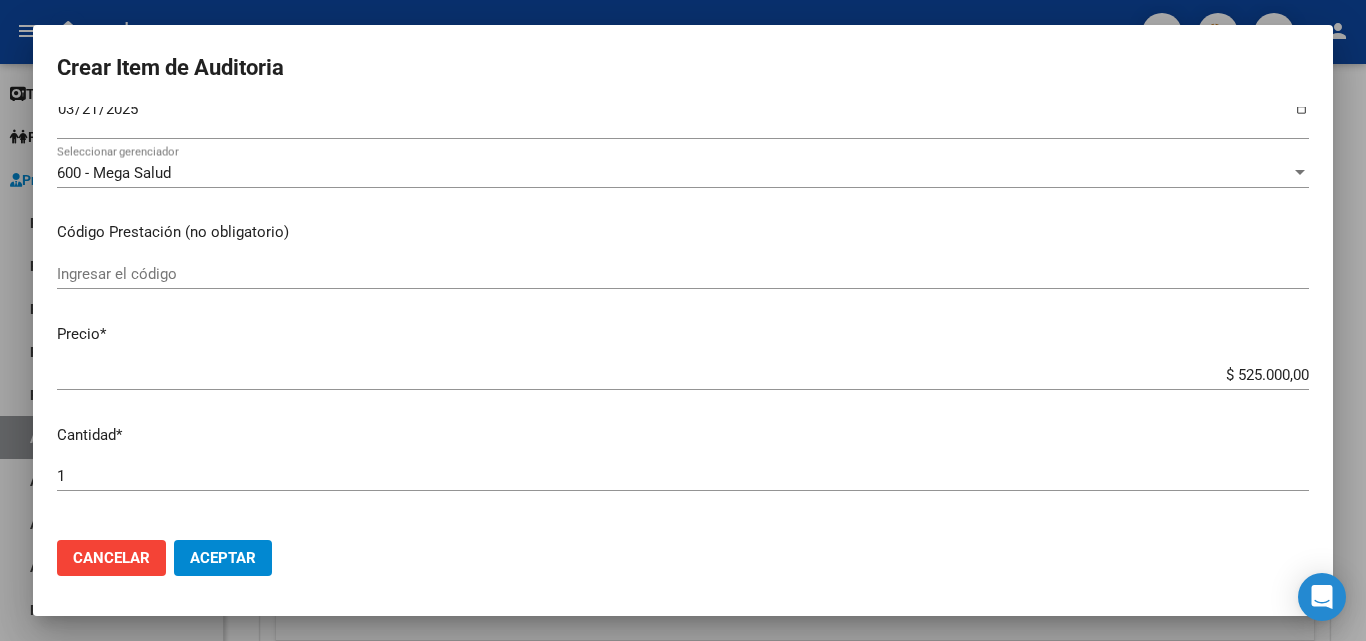 click on "40562621 Nro Documento    27405626212 CUIL   Afiliado Activo  Análisis Afiliado  Prestaciones Auditadas FTP SSS   KOCH ANA TRINIDAD Nombre Completo  Fec. Prestación    2025-03-21 Ingresar la fecha  600 - Mega Salud Seleccionar gerenciador Código Prestación (no obligatorio)    Ingresar el código  Precio  *   $ 525.000,00 Ingresar el precio  Cantidad  *   1 Ingresar la cantidad  Monto Item  *   $ 525.000,00 Ingresar el monto  Monto Debitado    $ 0,00 Ingresar el monto  Comentario Operador    Ingresar el Comentario  Comentario Gerenciador    Ingresar el Comentario  Descripción    Ingresar el Descripción   Atencion Tipo  Seleccionar tipo Seleccionar tipo  Nomenclador  Seleccionar Nomenclador Seleccionar Nomenclador" at bounding box center (683, 315) 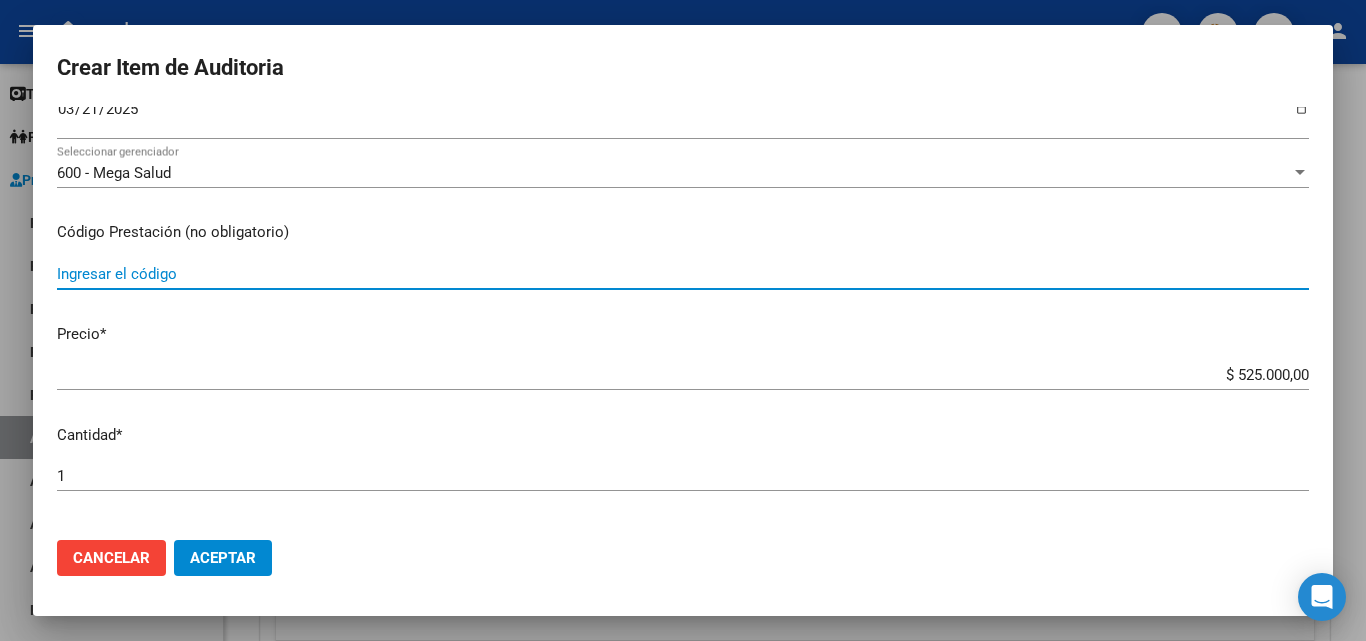 click on "Ingresar el código" at bounding box center [683, 274] 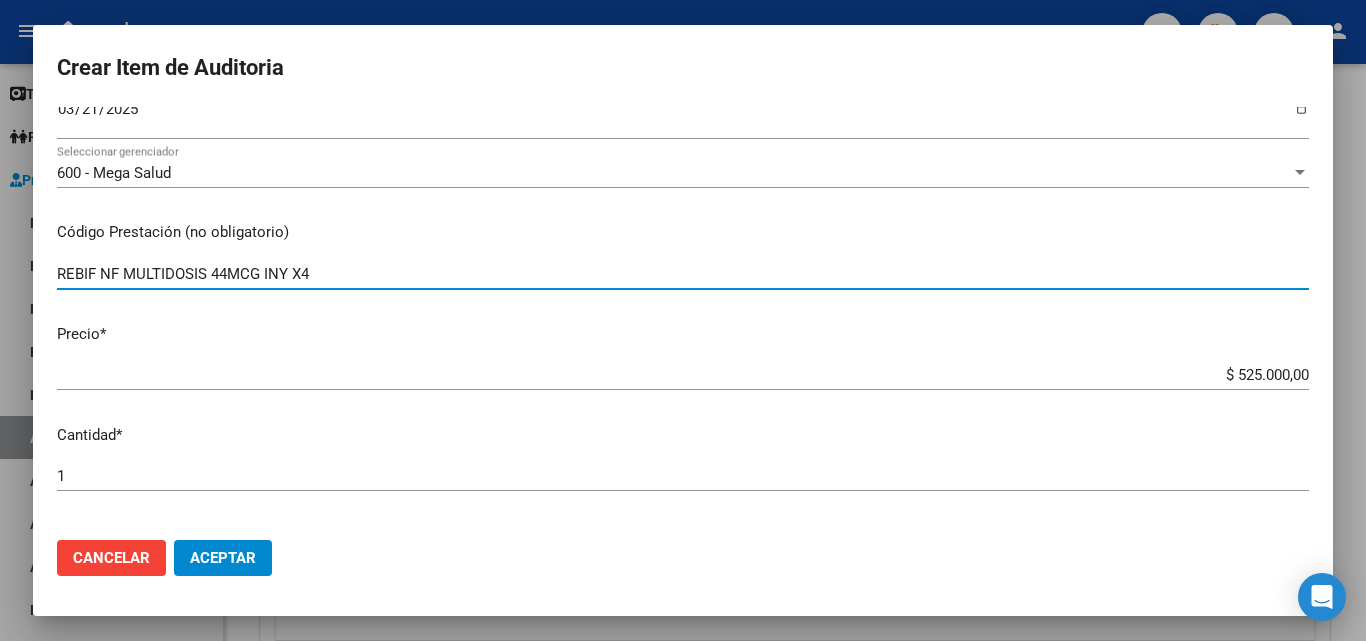 click on "REBIF NF MULTIDOSIS 44MCG INY X4" at bounding box center [683, 274] 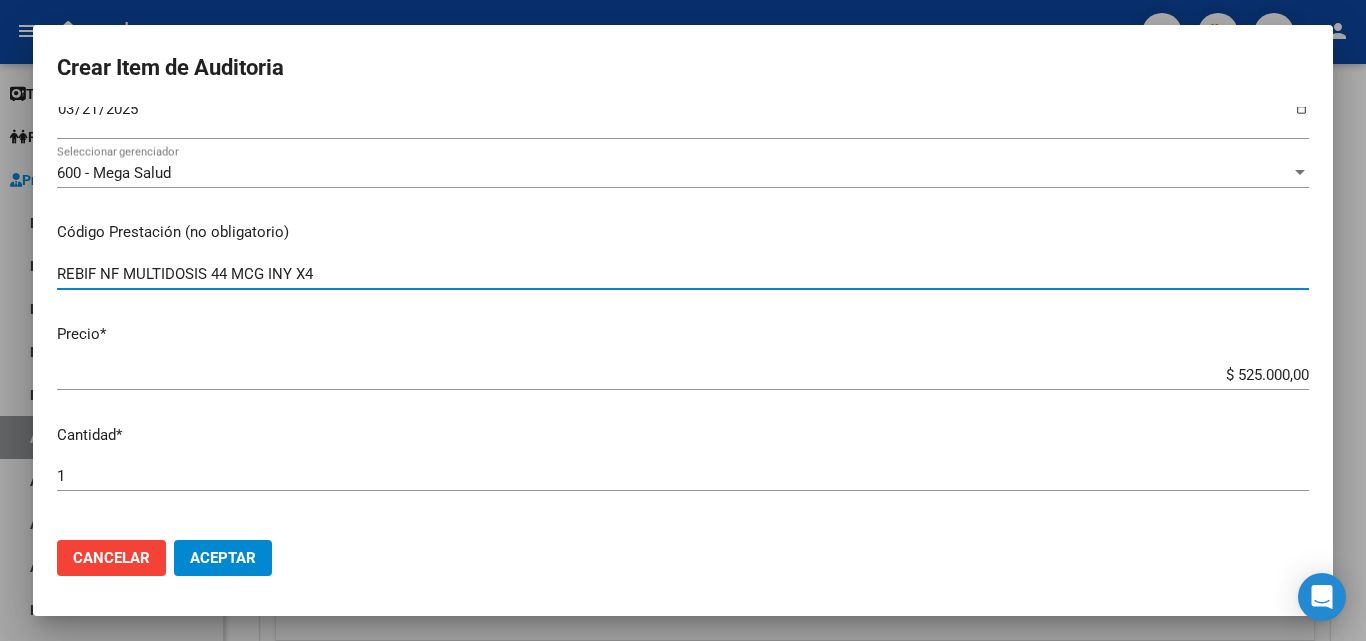click on "REBIF NF MULTIDOSIS 44 MCG INY X4" at bounding box center [683, 274] 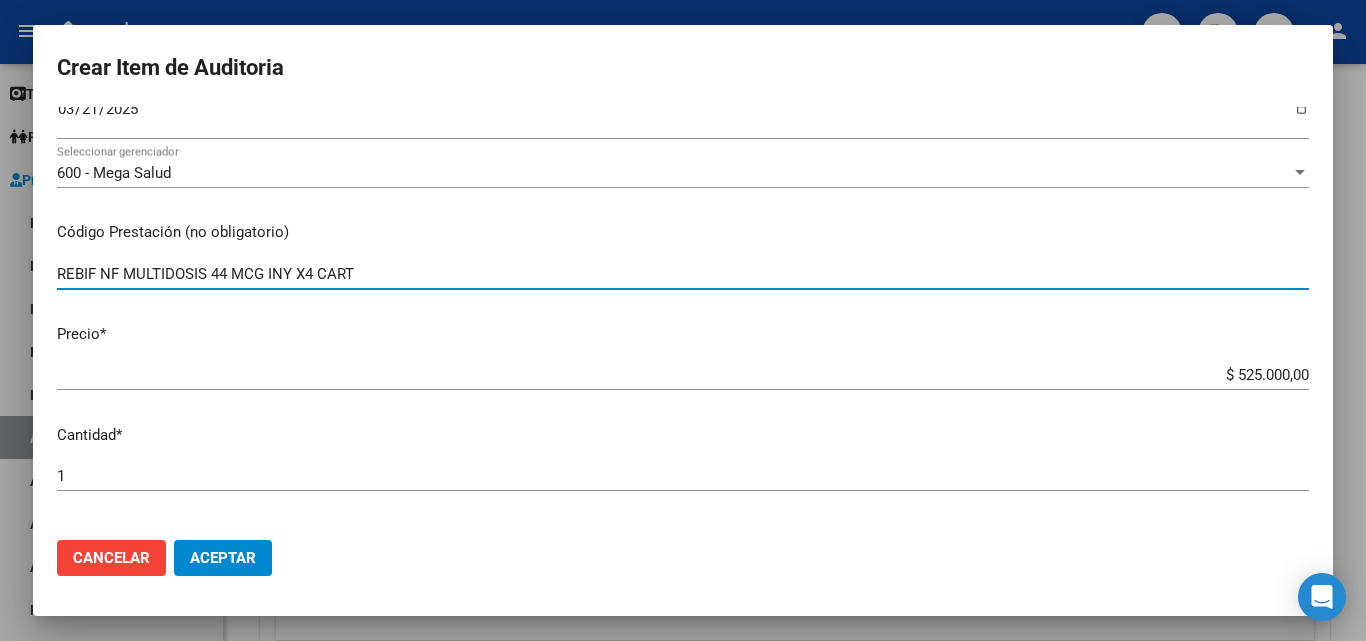 type on "REBIF NF MULTIDOSIS 44 MCG INY X4 CART" 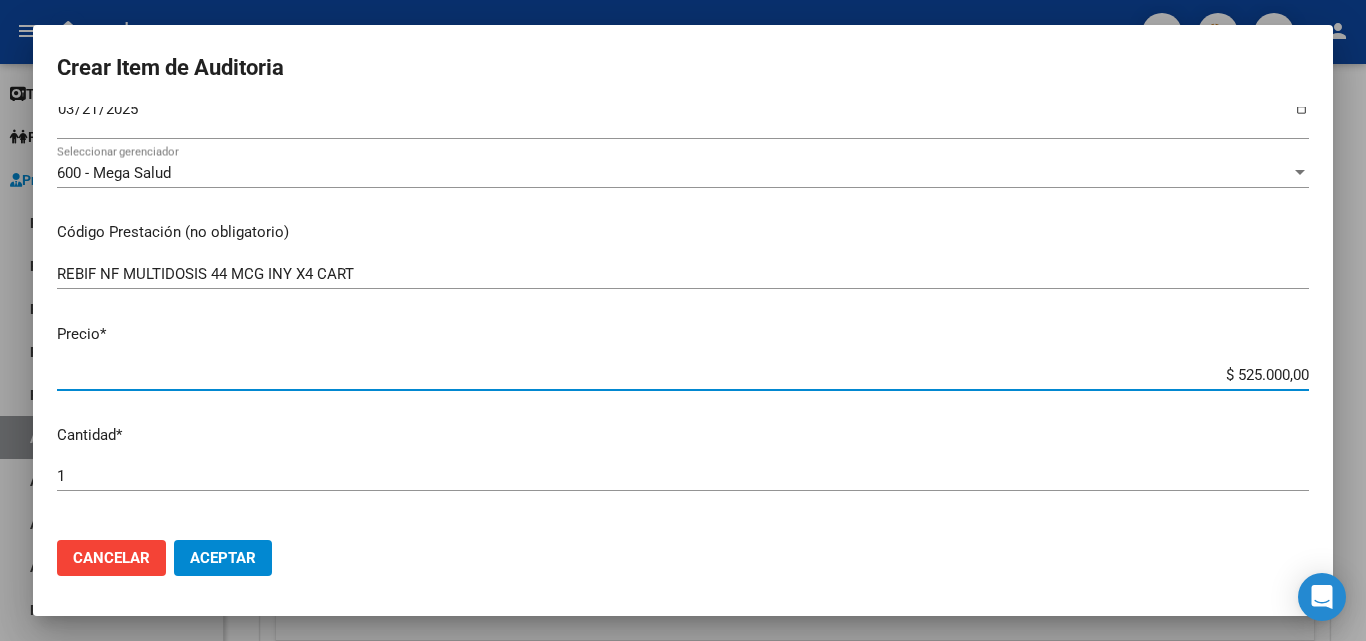 click on "$ 525.000,00" at bounding box center (683, 375) 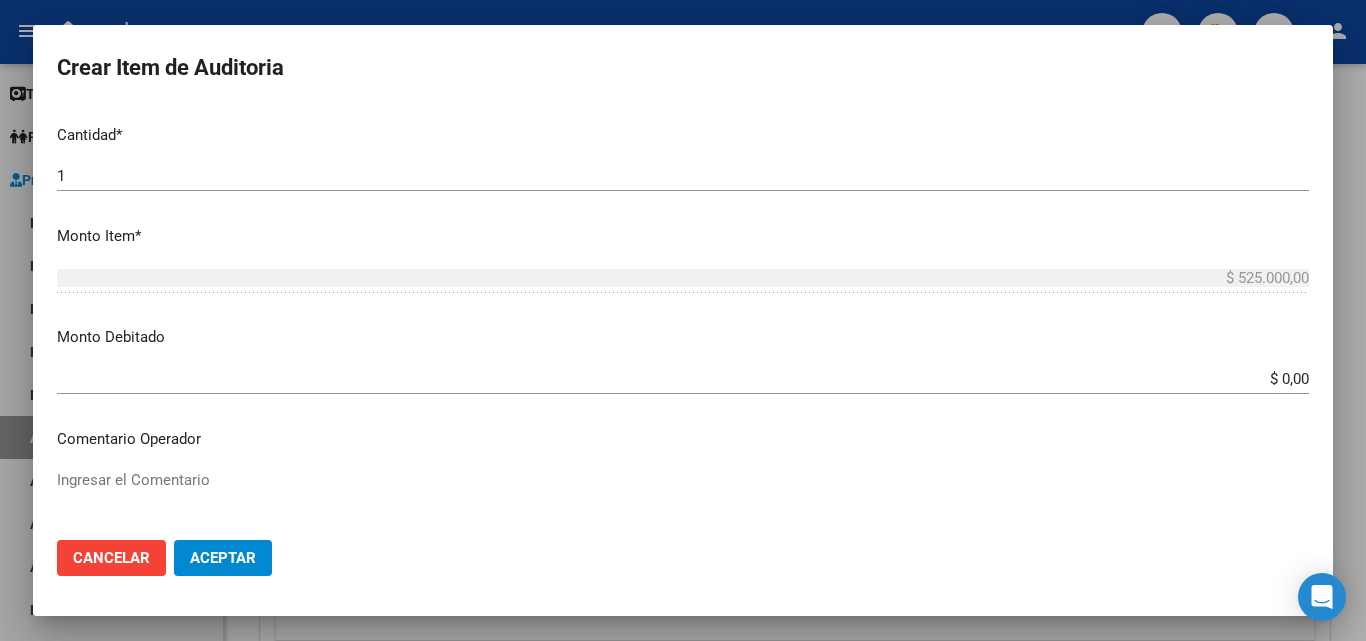 scroll, scrollTop: 800, scrollLeft: 0, axis: vertical 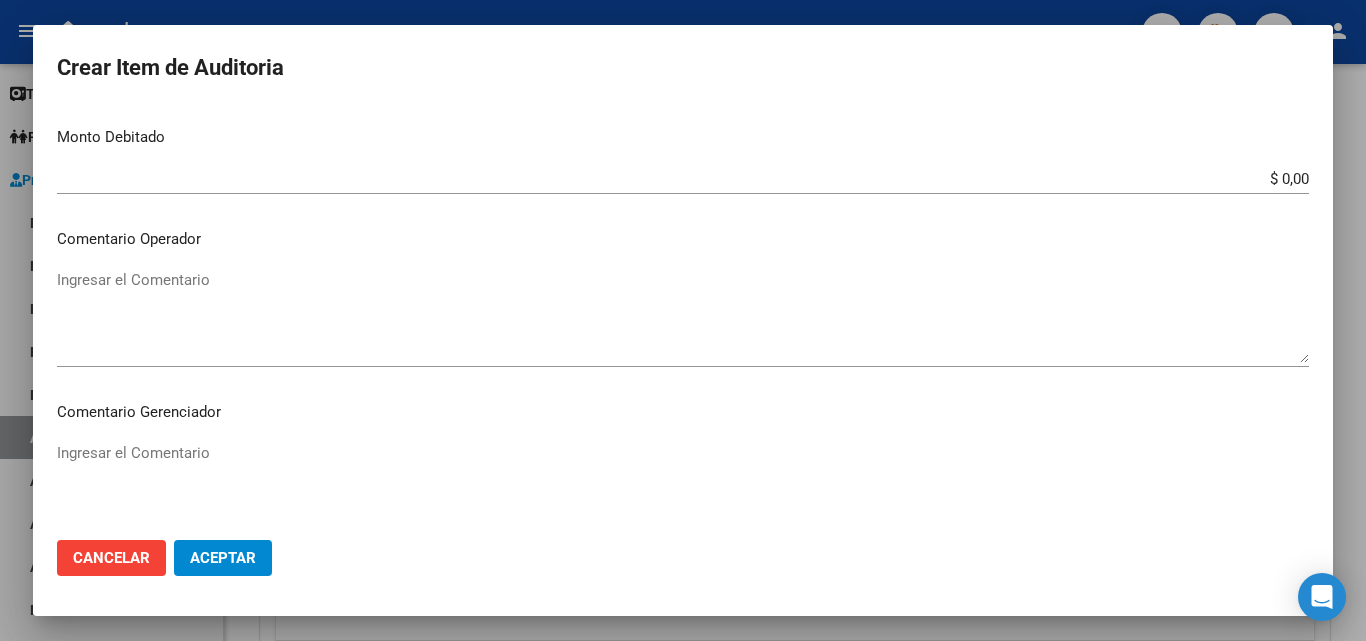 click on "Ingresar el Comentario" at bounding box center [683, 316] 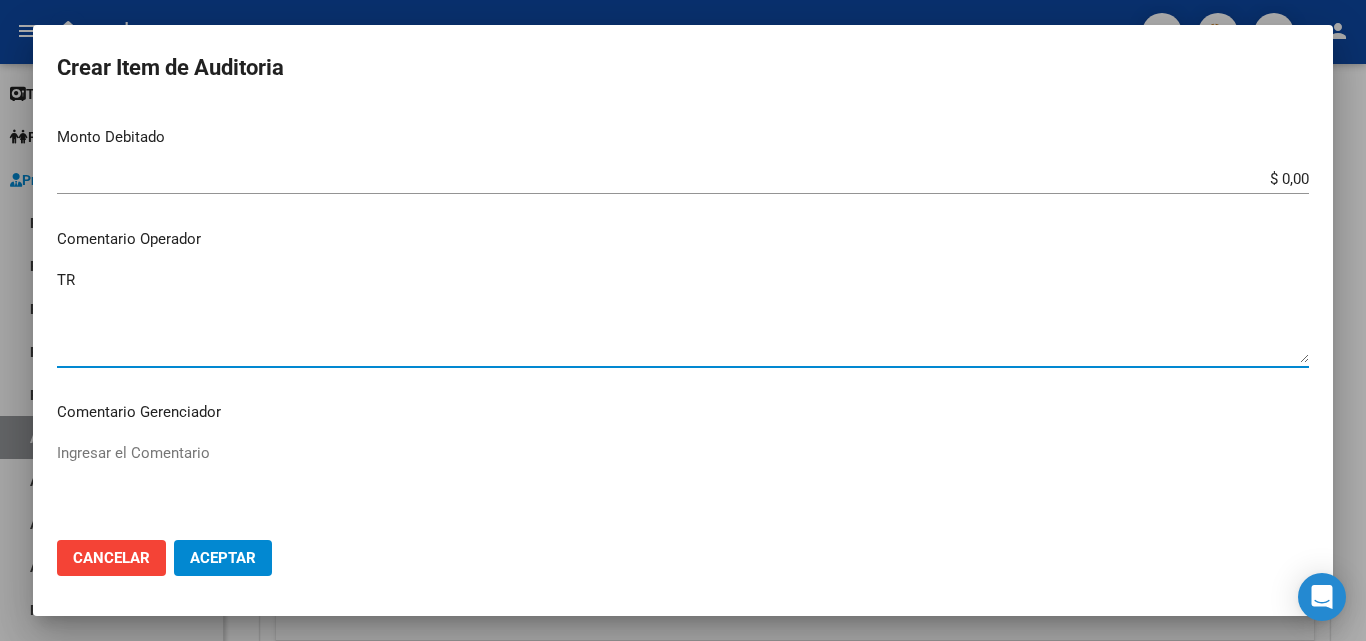 type on "T" 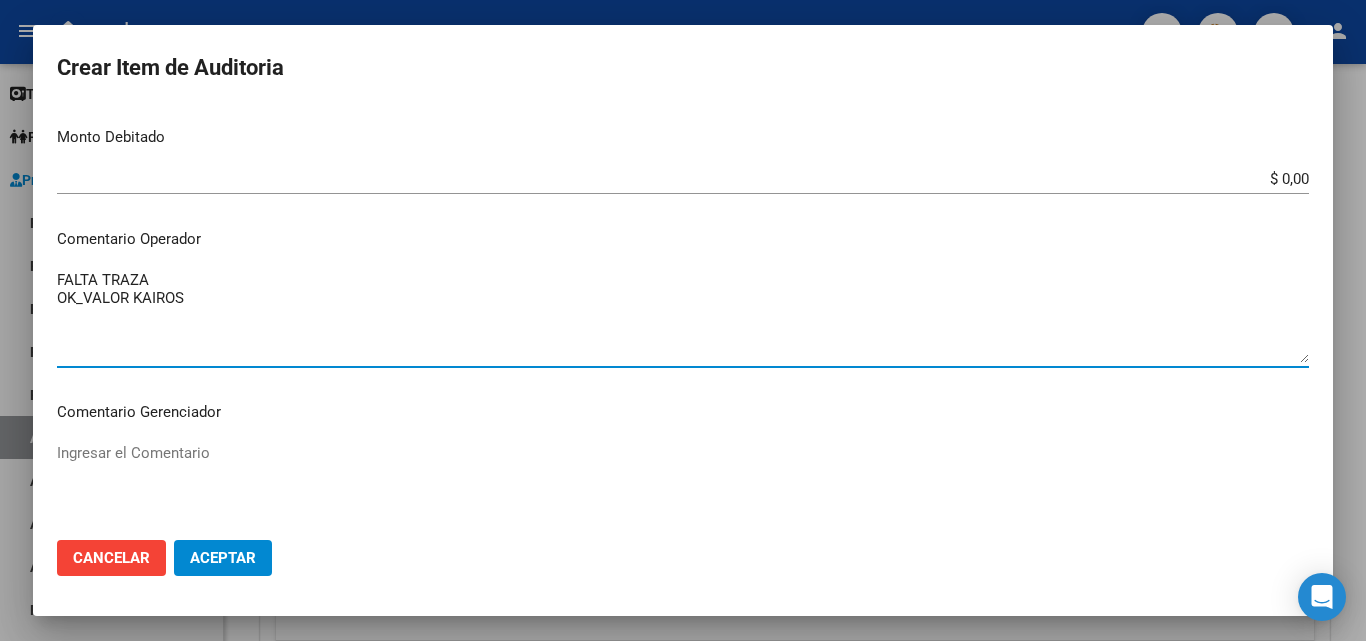 click on "FALTA TRAZA
OK_VALOR KAIROS" at bounding box center (683, 316) 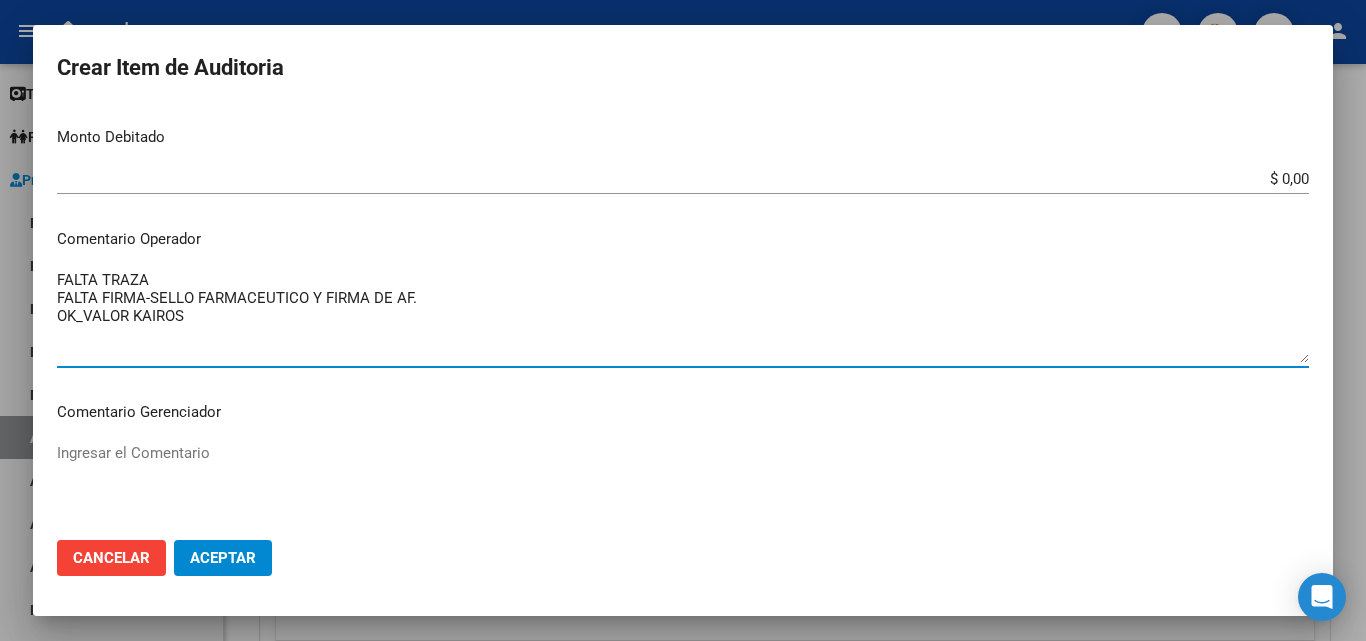 click on "FALTA TRAZA
FALTA FIRMA-SELLO FARMACEUTICO Y FIRMA DE AF.
OK_VALOR KAIROS" at bounding box center [683, 316] 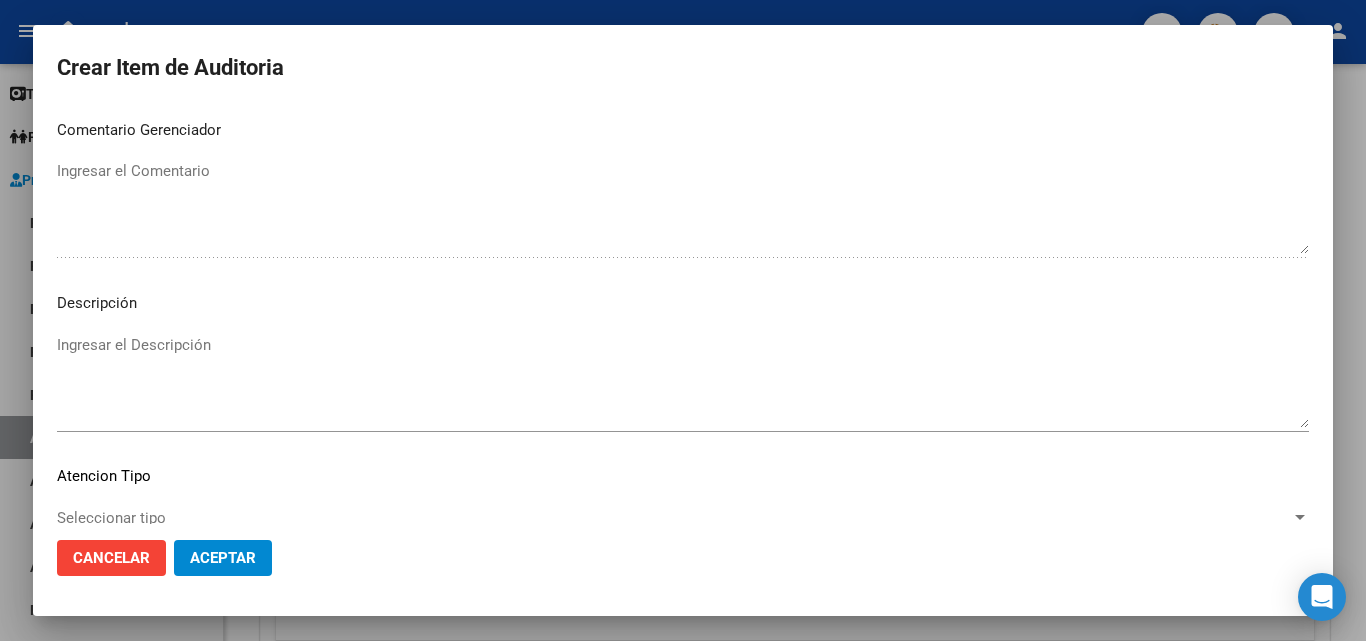 scroll, scrollTop: 1211, scrollLeft: 0, axis: vertical 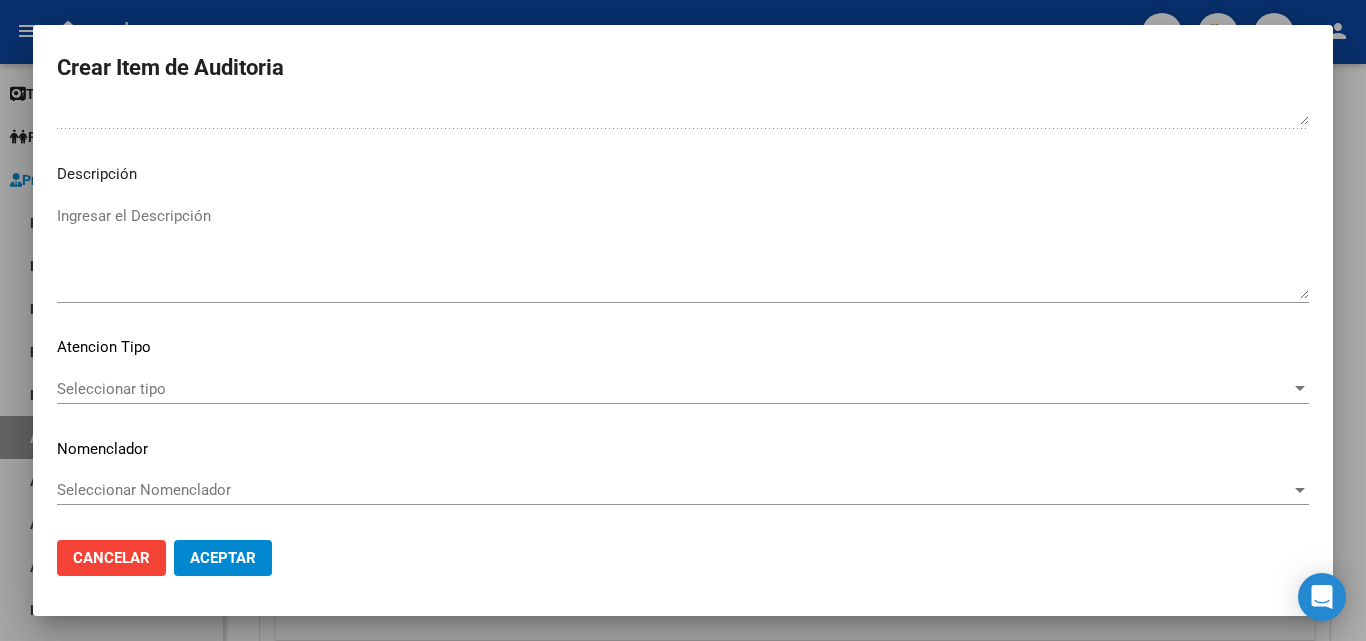 type on "FALTA TRAZA
FALTA FIRMA-SELLO FARMACEUTICO Y FIRMA DE AF.
OK_VALOR KAIROS" 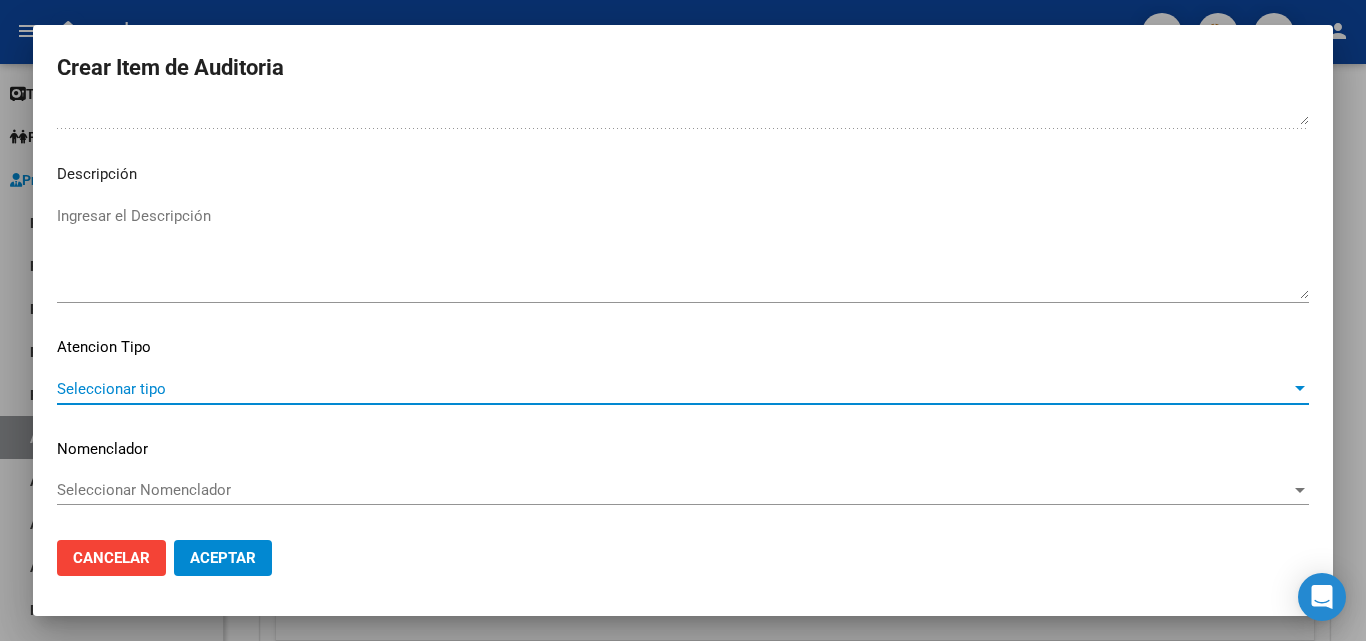click on "Seleccionar tipo" at bounding box center (674, 389) 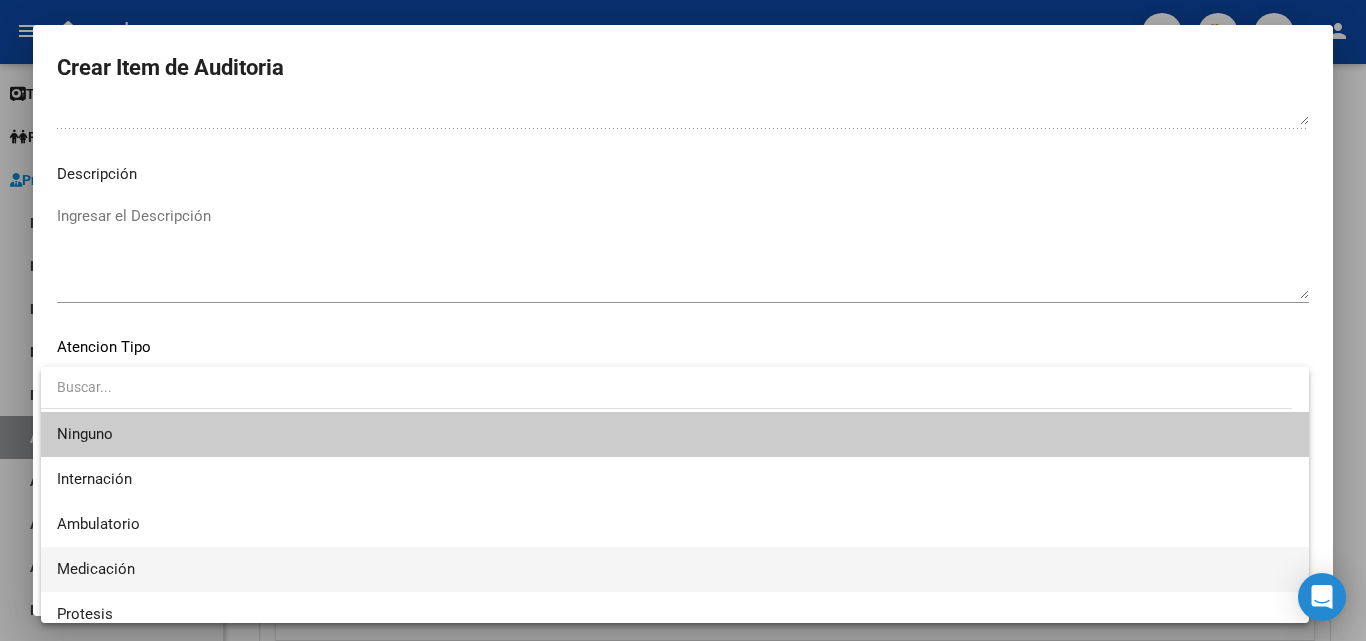 click on "Medicación" at bounding box center [96, 569] 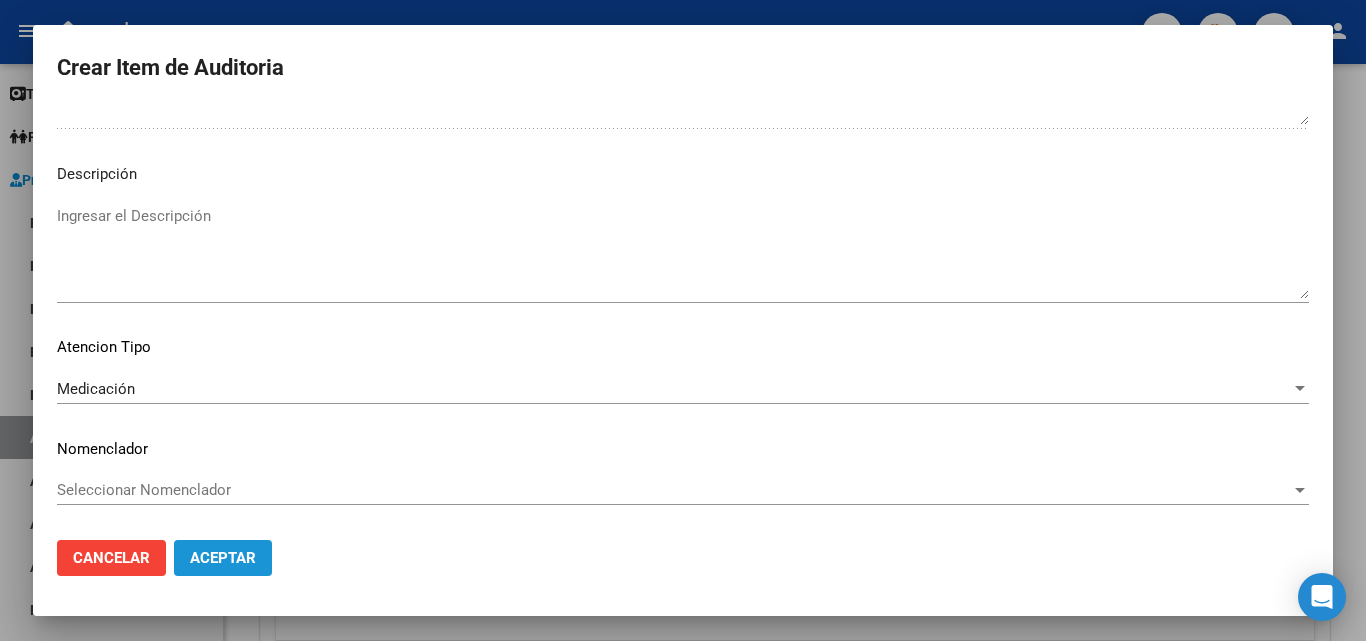 click on "Aceptar" 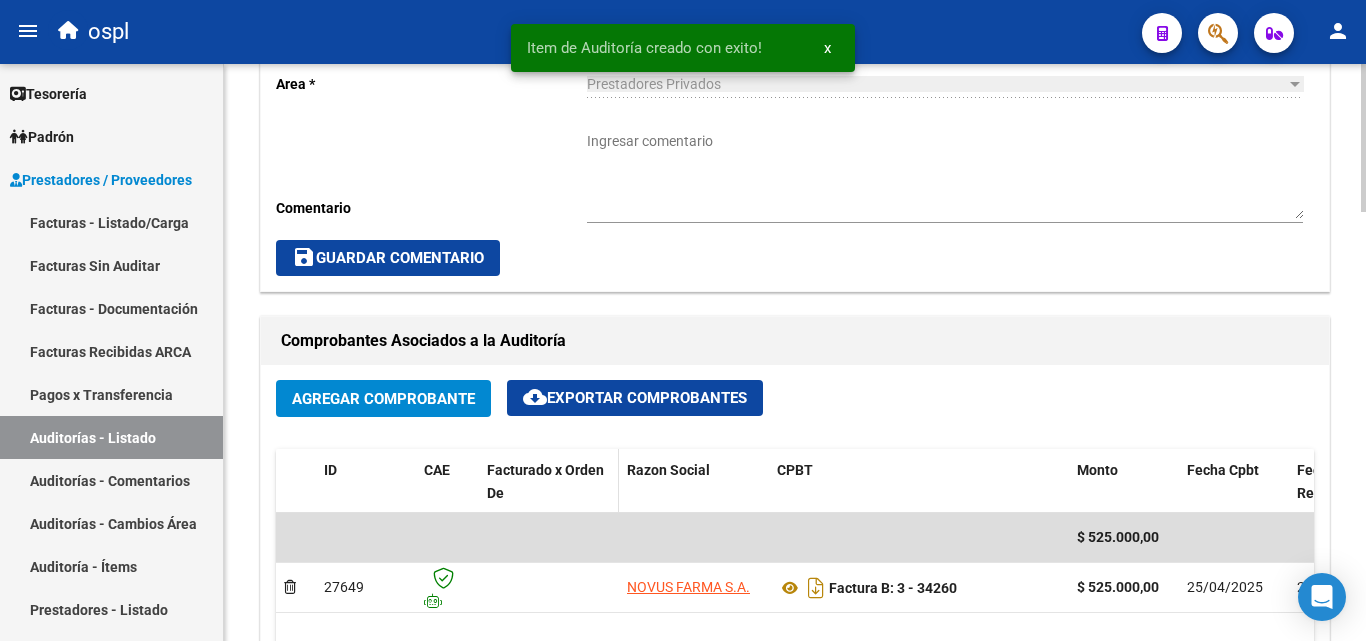scroll, scrollTop: 601, scrollLeft: 0, axis: vertical 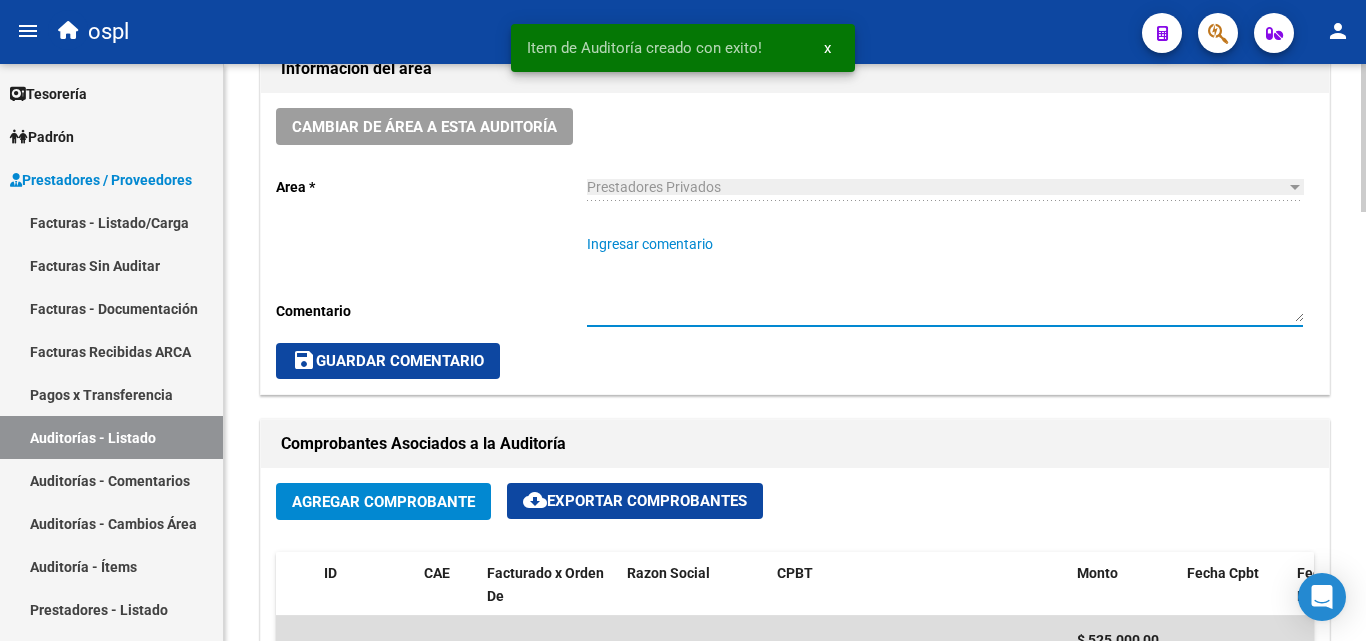 click on "Ingresar comentario" at bounding box center [945, 278] 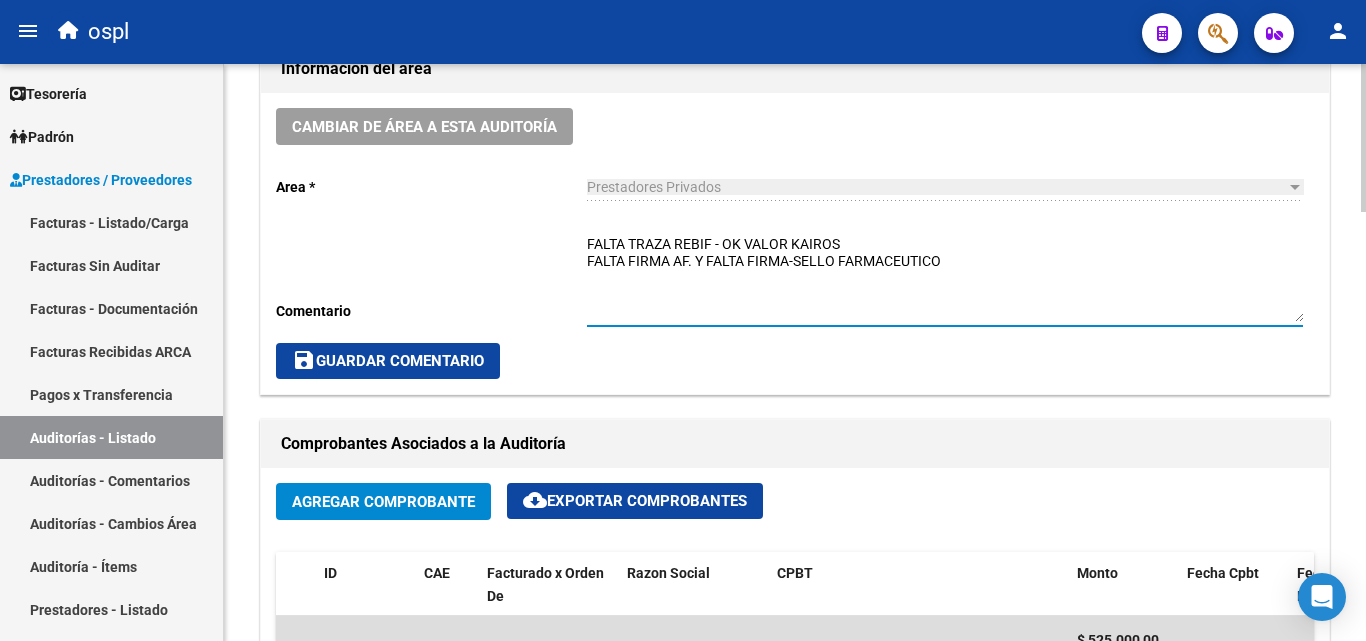 click on "FALTA TRAZA REBIF - OK VALOR KAIROS
FALTA FIRMA AF. Y FALTA FIRMA-SELLO FARMACEUTICO" at bounding box center (945, 278) 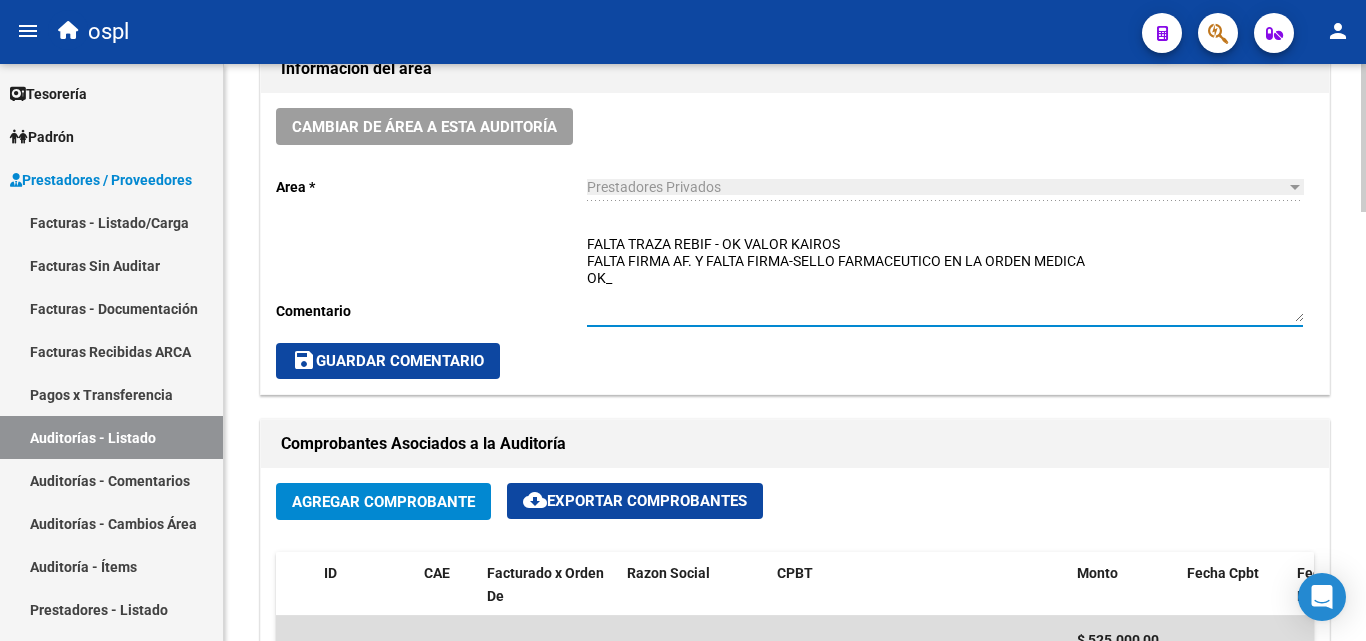 click on "FALTA TRAZA REBIF - OK VALOR KAIROS
FALTA FIRMA AF. Y FALTA FIRMA-SELLO FARMACEUTICO EN LA ORDEN MEDICA
OK_" at bounding box center [945, 278] 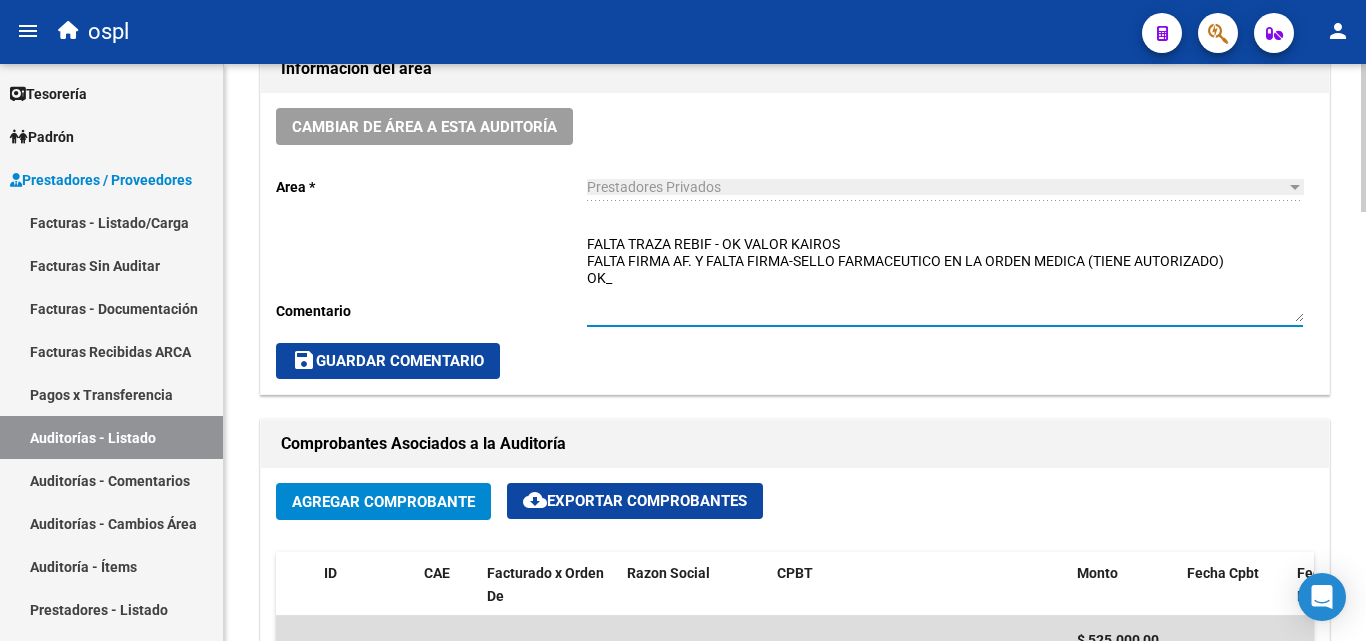click on "FALTA TRAZA REBIF - OK VALOR KAIROS
FALTA FIRMA AF. Y FALTA FIRMA-SELLO FARMACEUTICO EN LA ORDEN MEDICA (TIENE AUTORIZADO)
OK_" at bounding box center [945, 278] 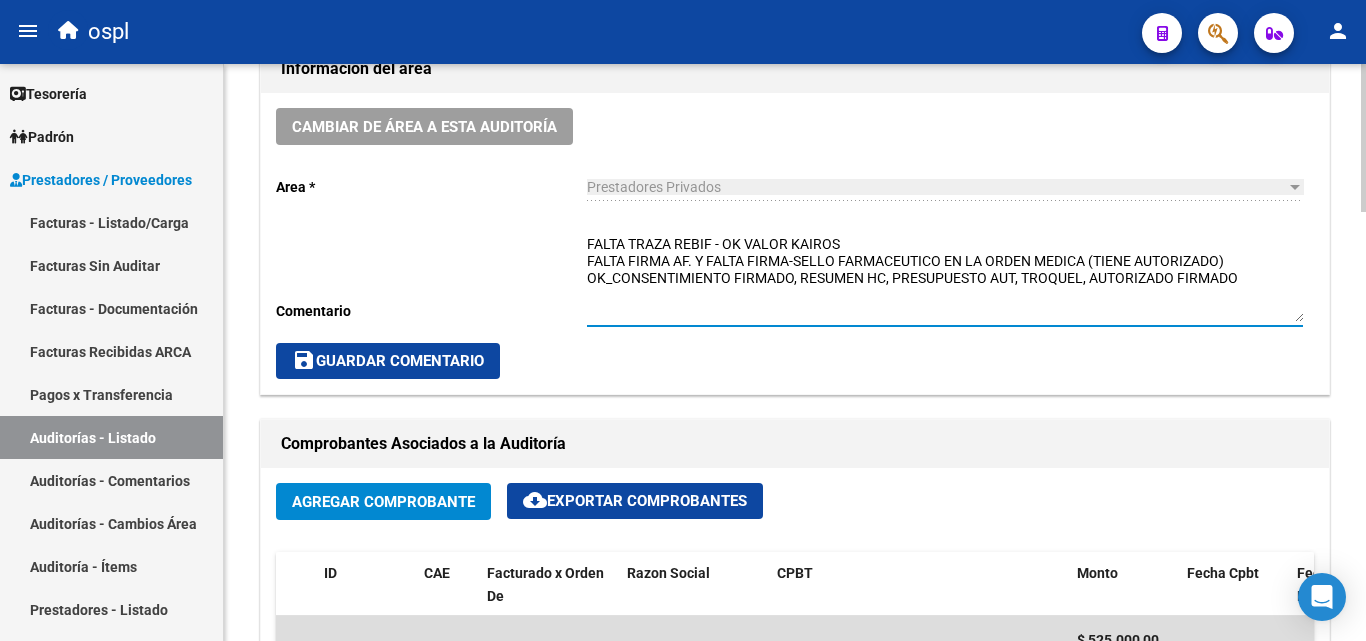click on "FALTA TRAZA REBIF - OK VALOR KAIROS
FALTA FIRMA AF. Y FALTA FIRMA-SELLO FARMACEUTICO EN LA ORDEN MEDICA (TIENE AUTORIZADO)
OK_CONSENTIMIENTO FIRMADO, RESUMEN HC, PRESUPUESTO AUT, TROQUEL, AUTORIZADO FIRMADO" at bounding box center [945, 278] 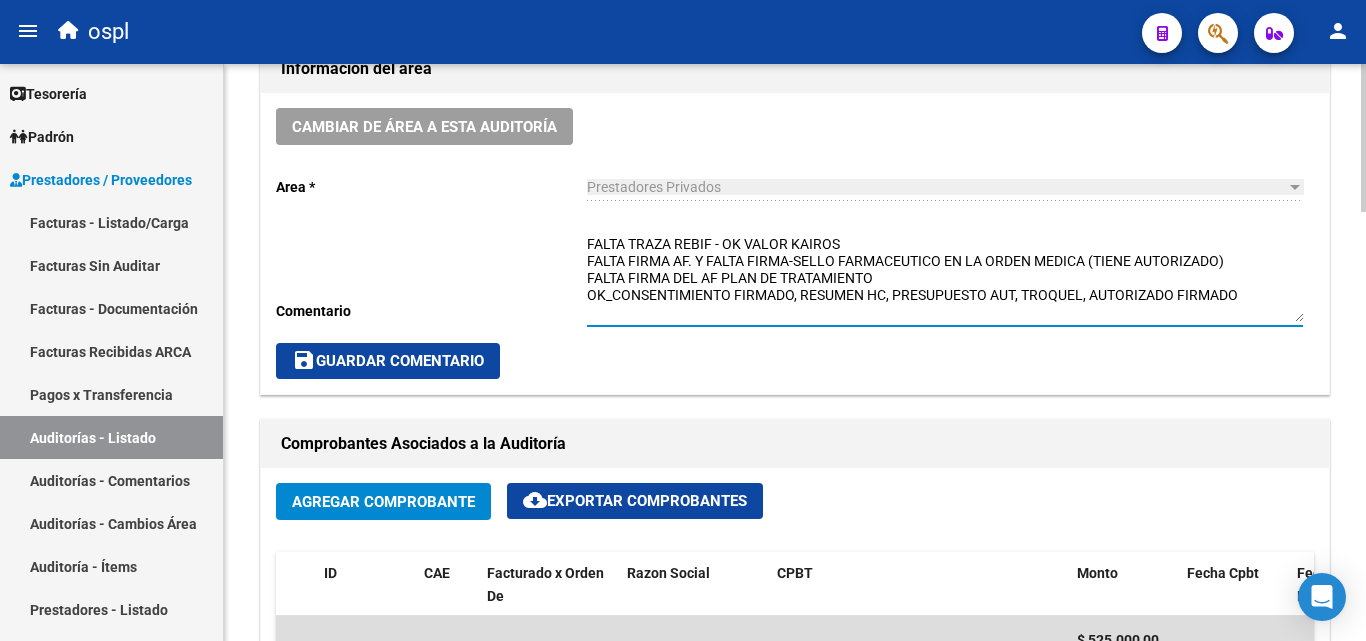 click on "FALTA TRAZA REBIF - OK VALOR KAIROS
FALTA FIRMA AF. Y FALTA FIRMA-SELLO FARMACEUTICO EN LA ORDEN MEDICA (TIENE AUTORIZADO)
FALTA FIRMA DEL AF PLAN DE TRATAMIENTO
OK_CONSENTIMIENTO FIRMADO, RESUMEN HC, PRESUPUESTO AUT, TROQUEL, AUTORIZADO FIRMADO" at bounding box center [945, 278] 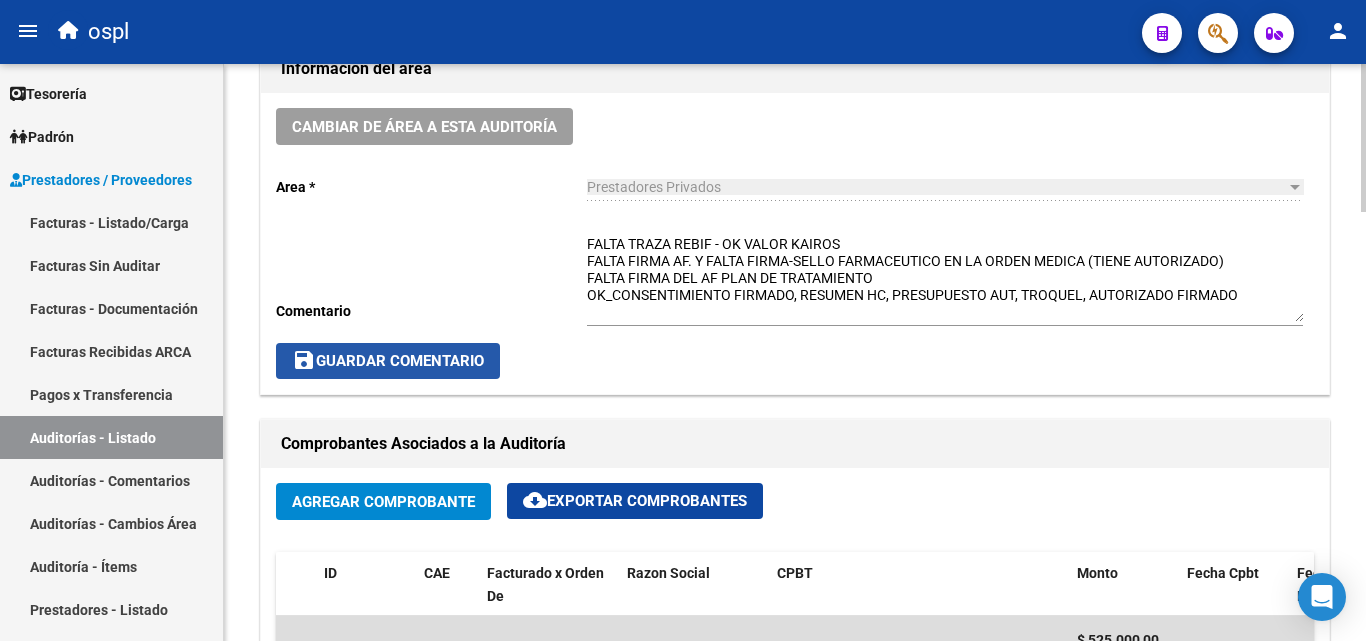 click on "save  Guardar Comentario" 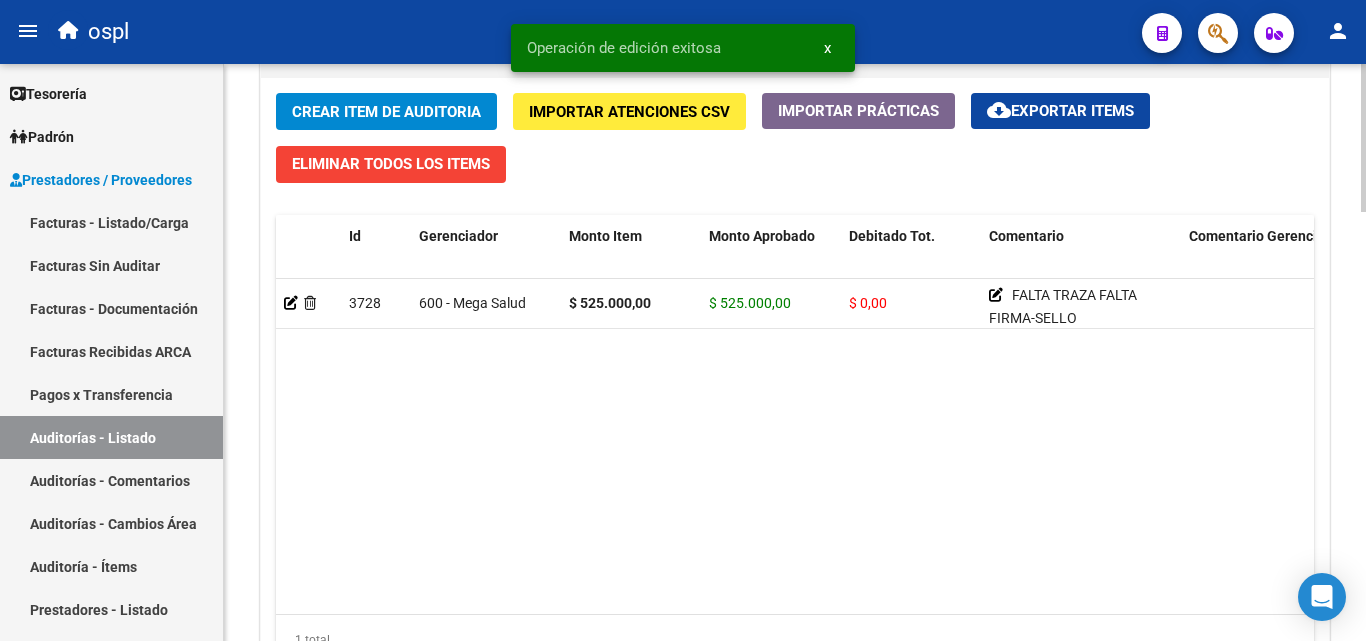 scroll, scrollTop: 1501, scrollLeft: 0, axis: vertical 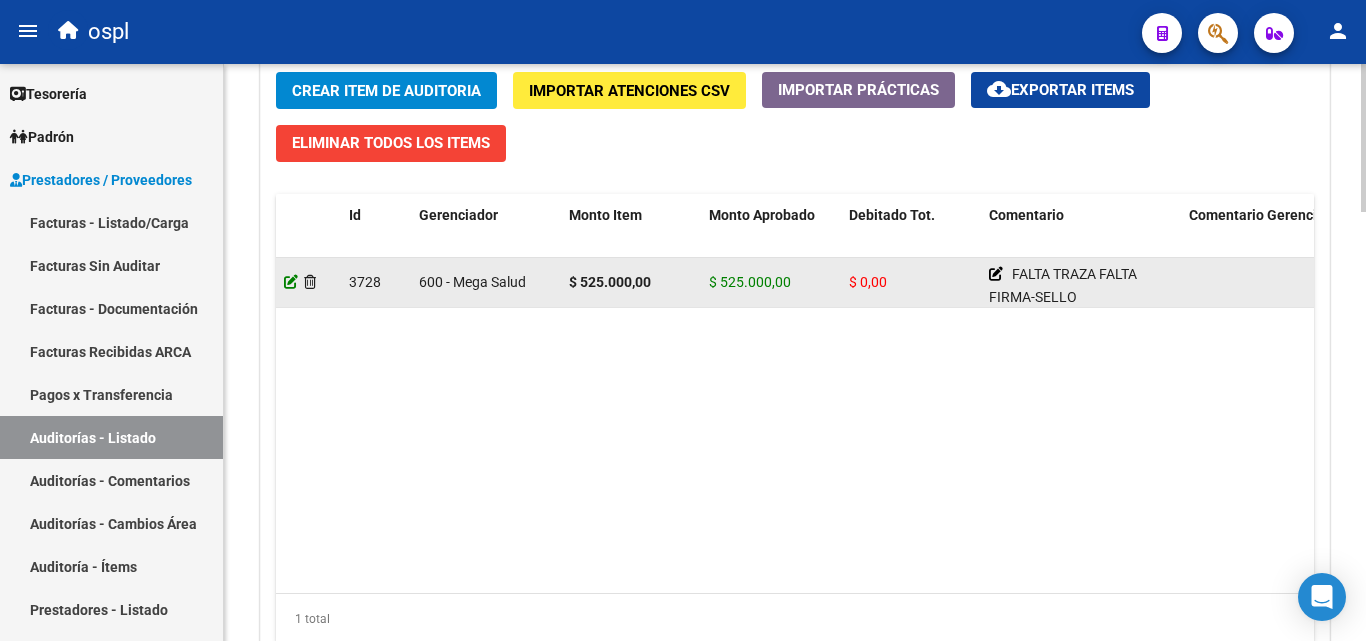click 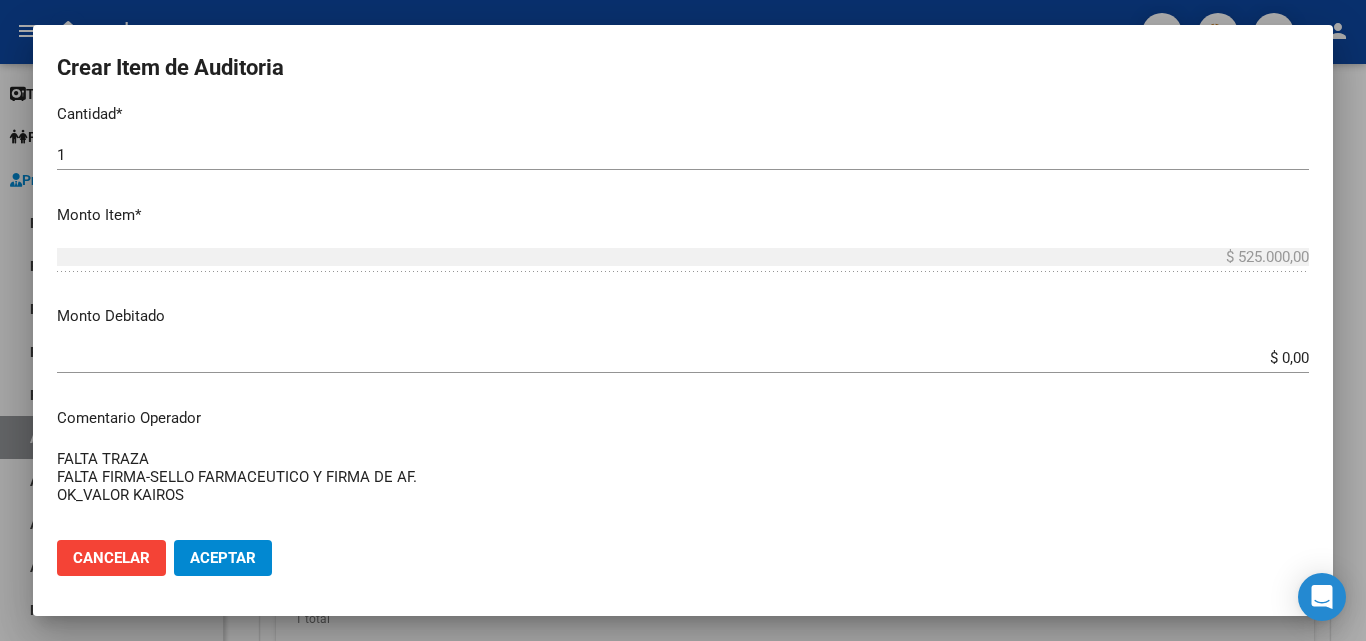 scroll, scrollTop: 600, scrollLeft: 0, axis: vertical 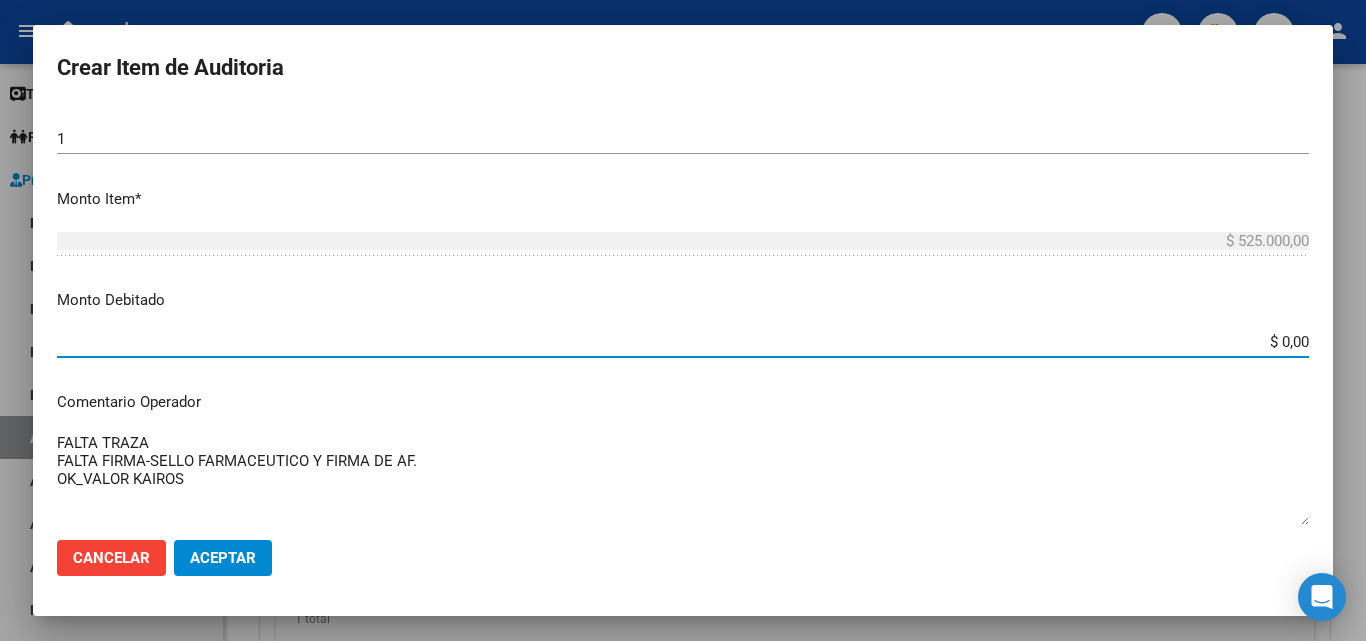 click on "$ 0,00" at bounding box center [683, 342] 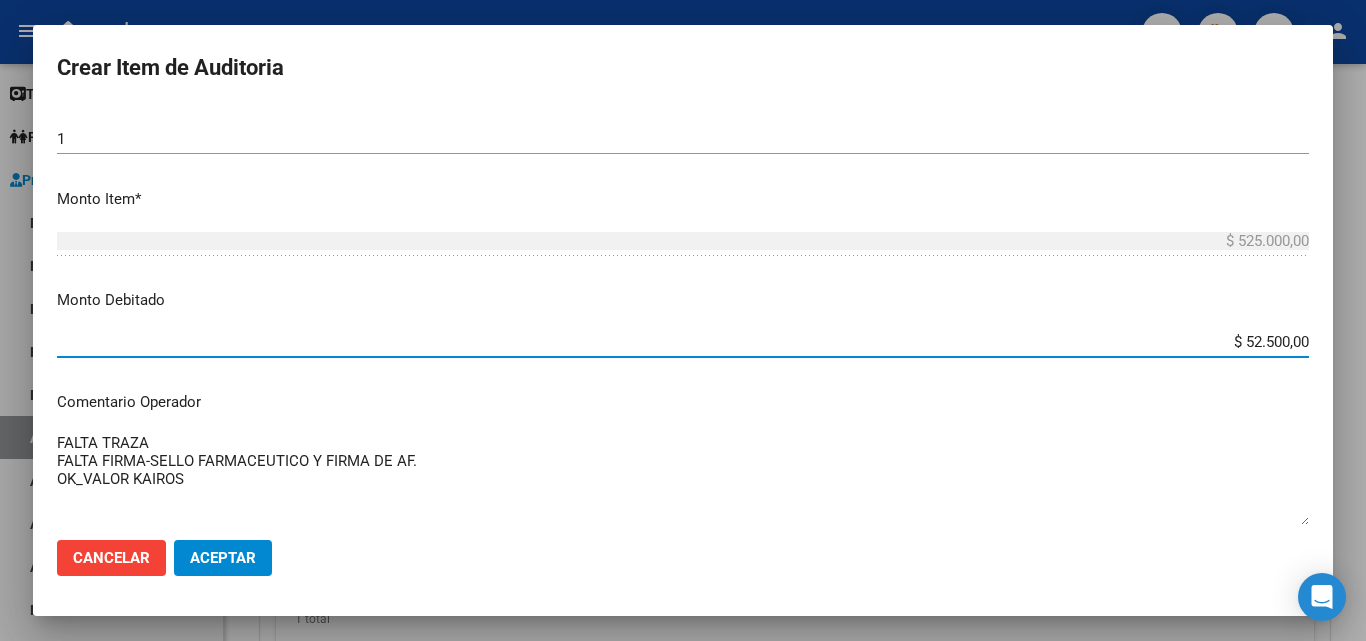 type on "$ 525.000,00" 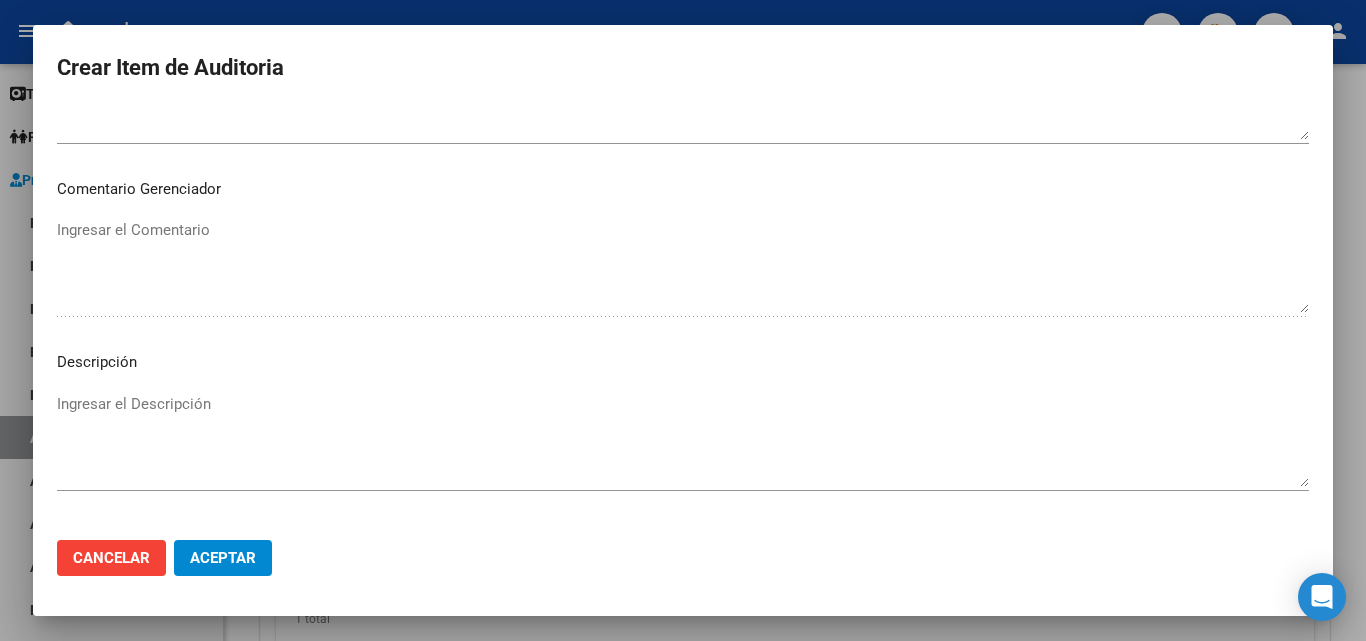 scroll, scrollTop: 1174, scrollLeft: 0, axis: vertical 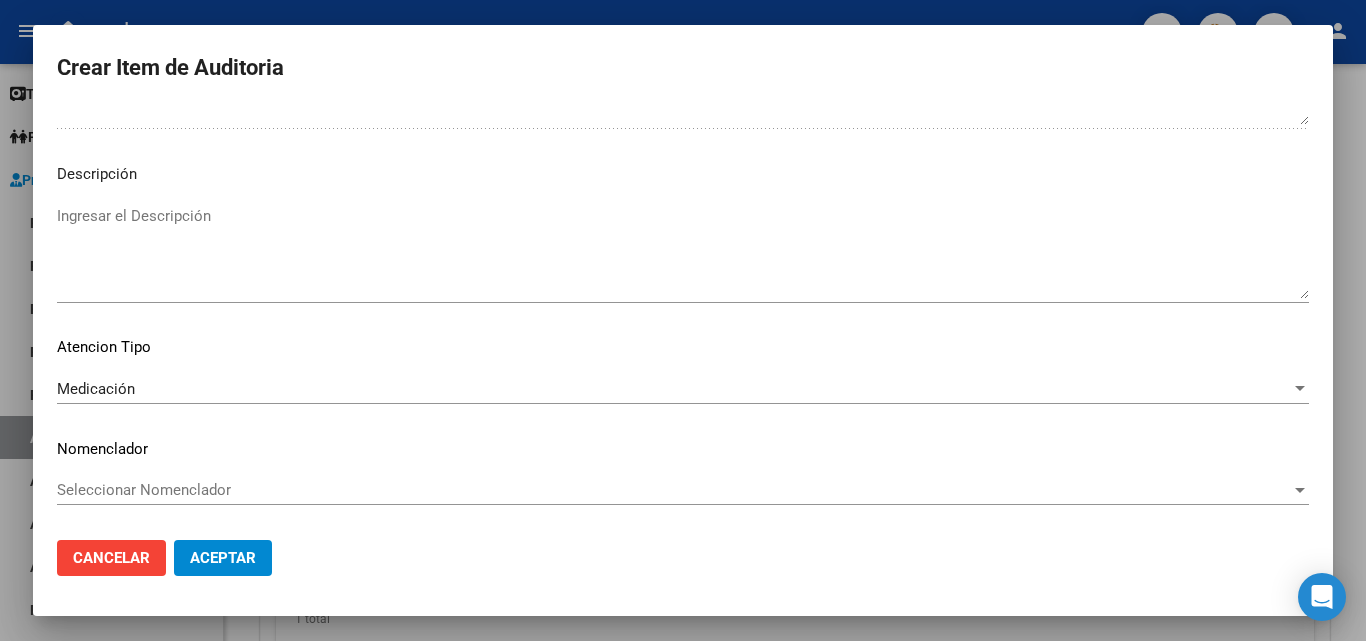 click on "Aceptar" 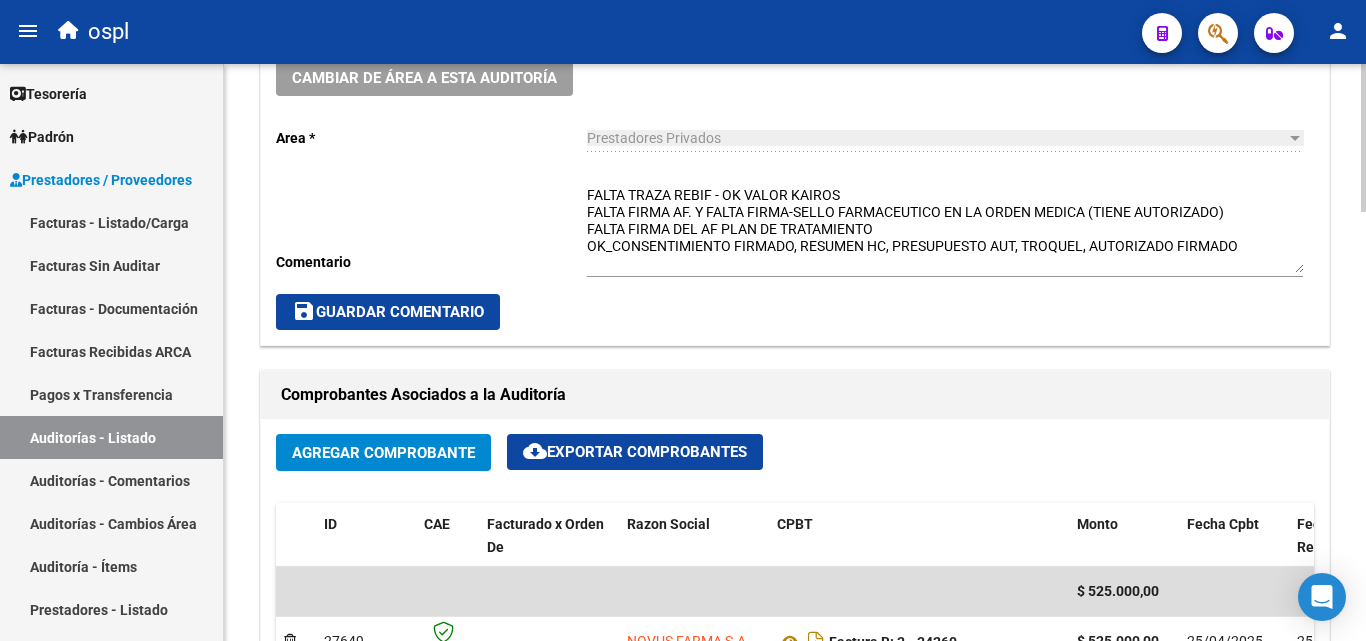 scroll, scrollTop: 700, scrollLeft: 0, axis: vertical 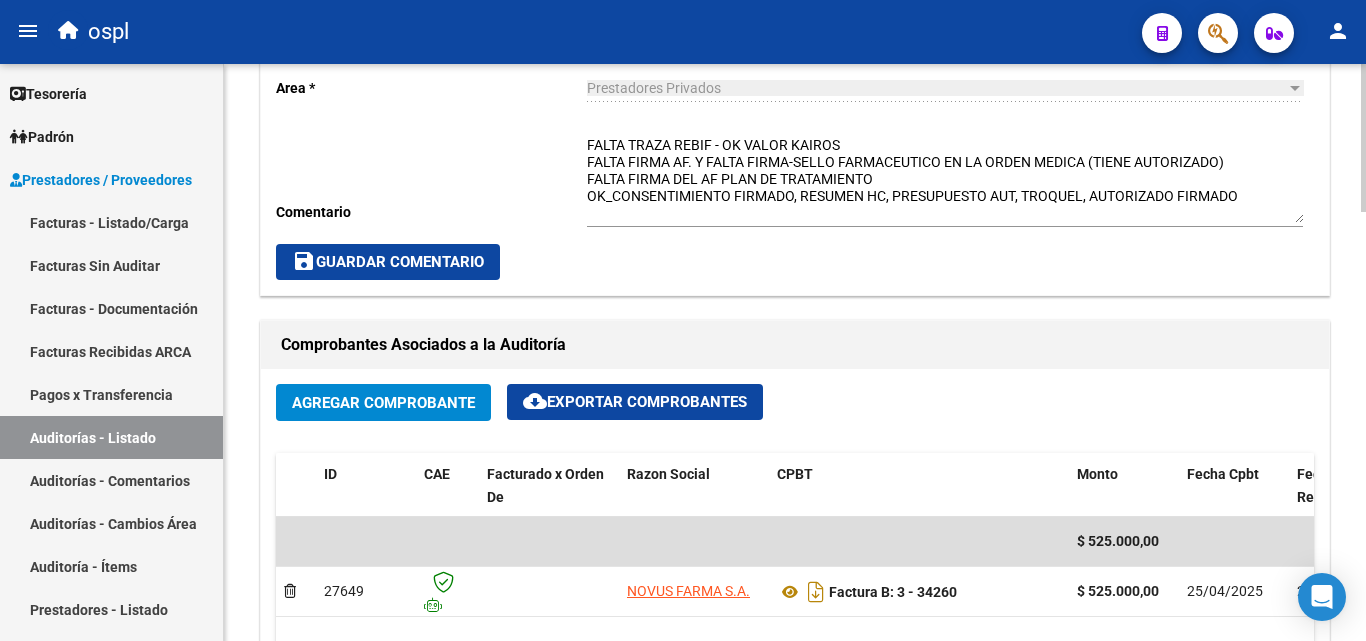 click on "save  Guardar Comentario" 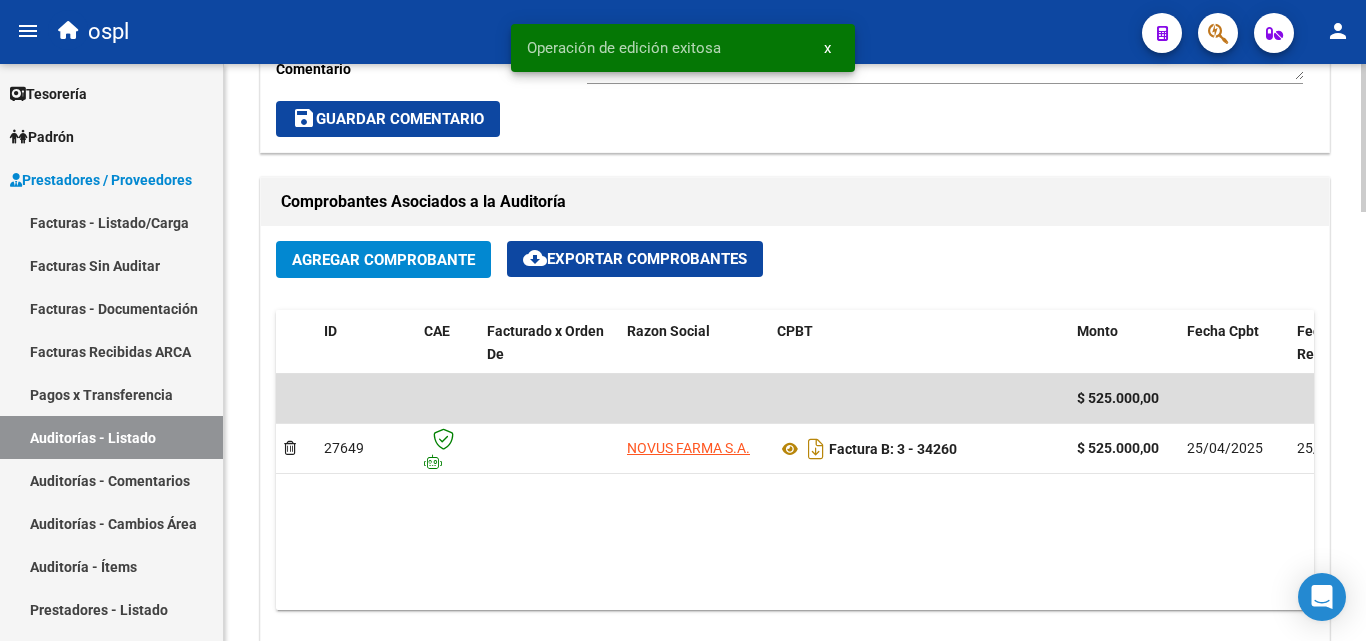 scroll, scrollTop: 1300, scrollLeft: 0, axis: vertical 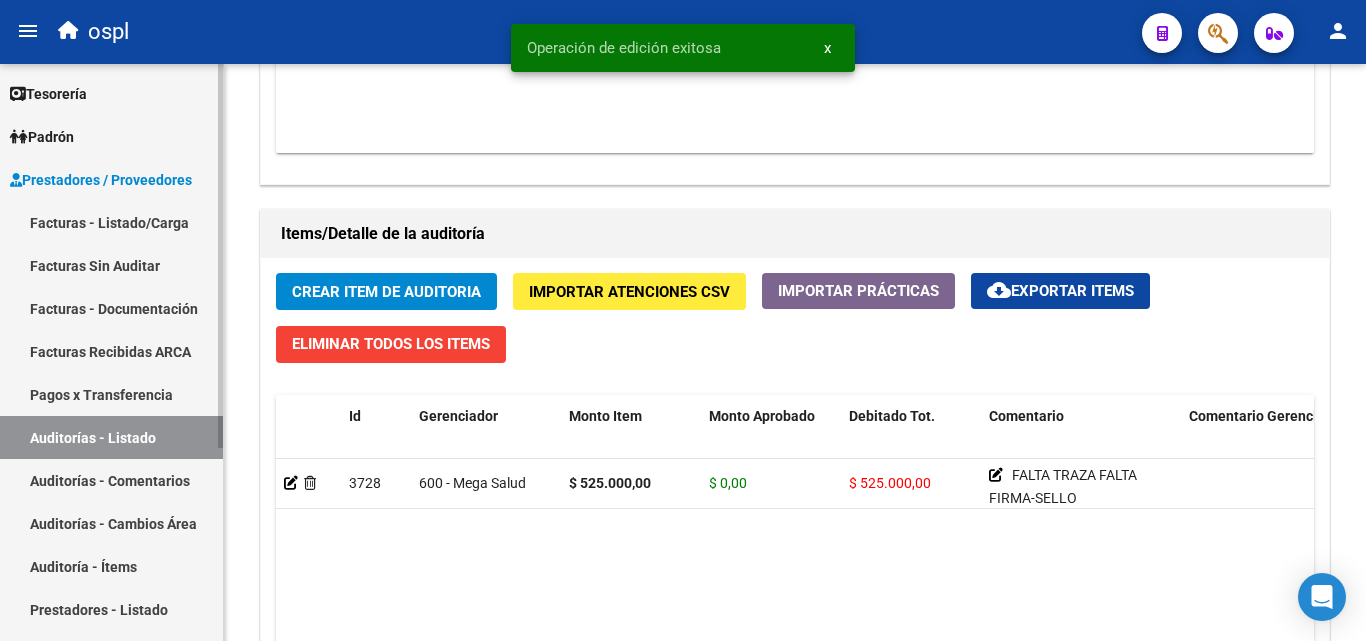 click on "Auditorías - Listado" at bounding box center (111, 437) 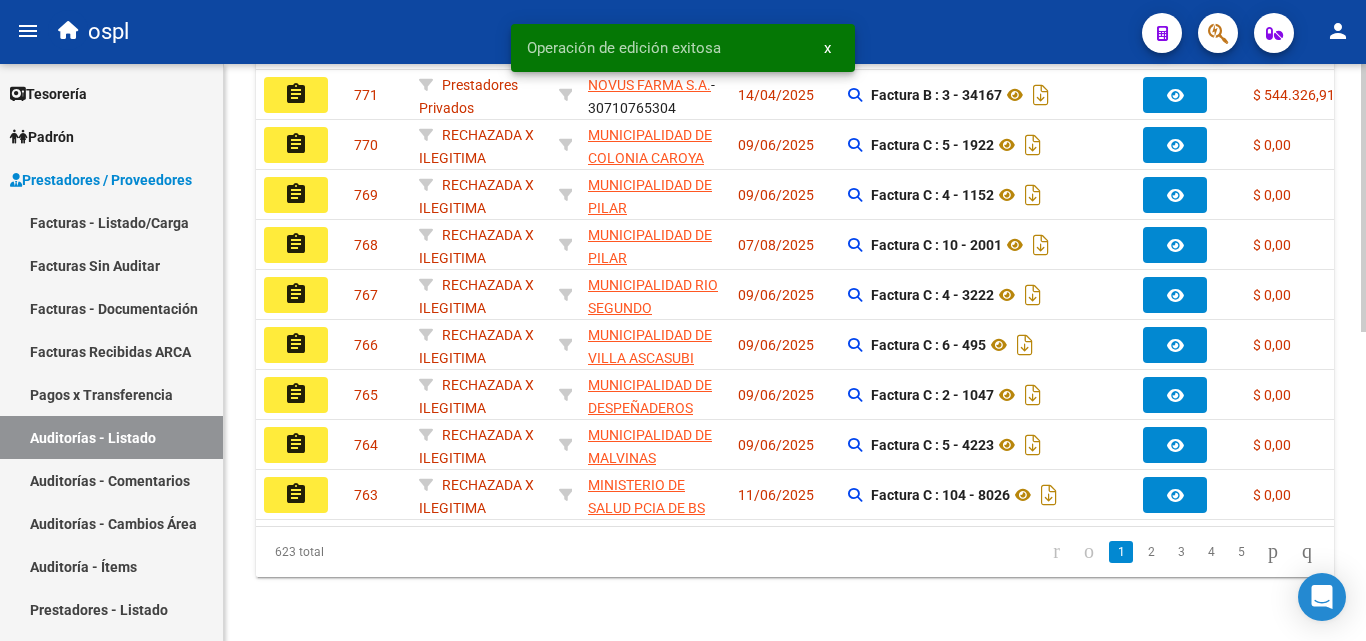 scroll, scrollTop: 163, scrollLeft: 0, axis: vertical 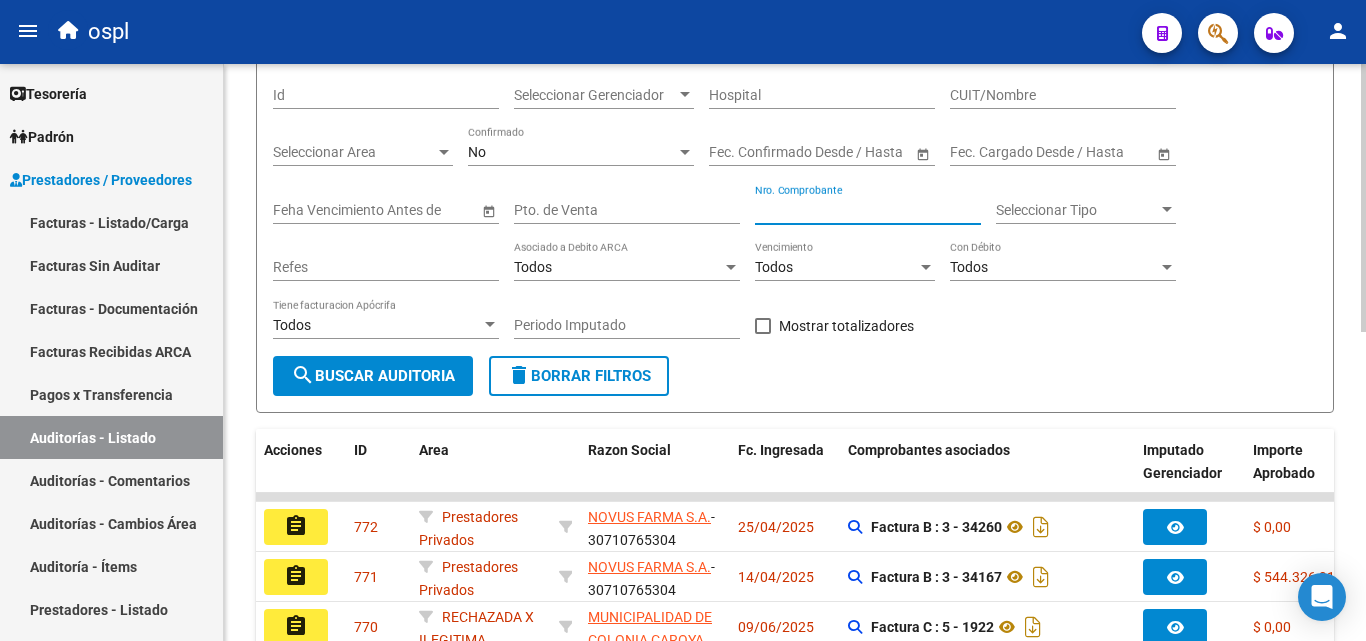 click on "Nro. Comprobante" at bounding box center [868, 210] 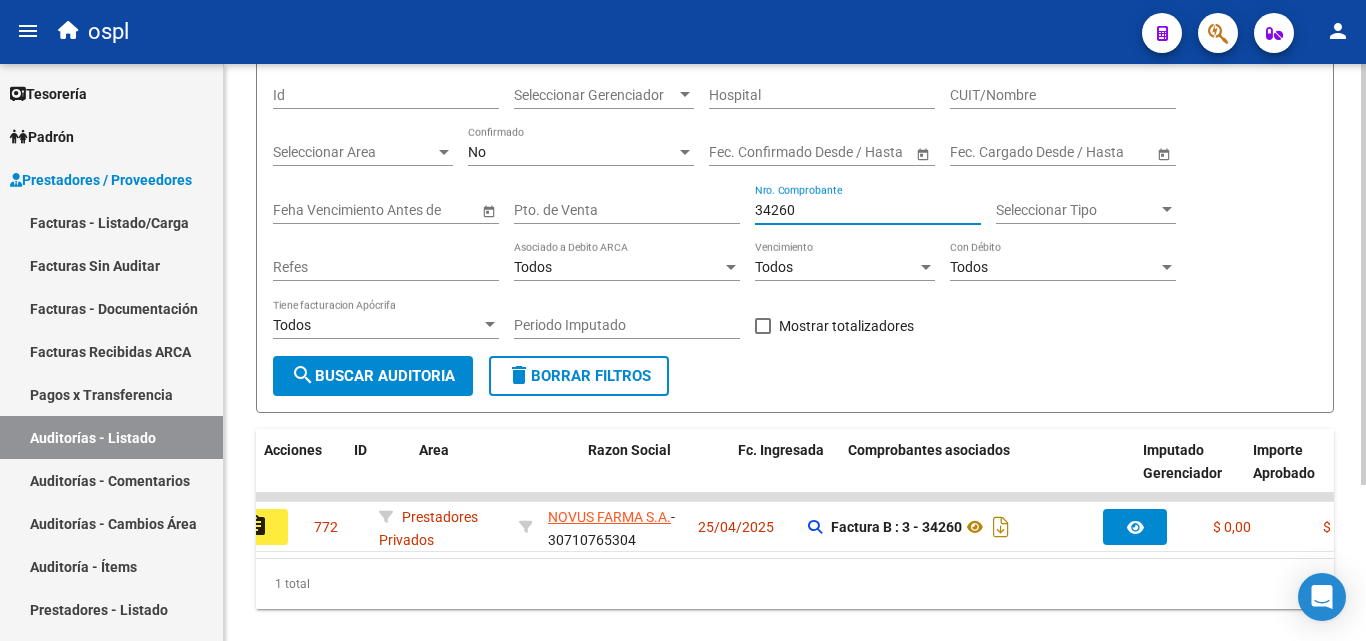 scroll, scrollTop: 0, scrollLeft: 0, axis: both 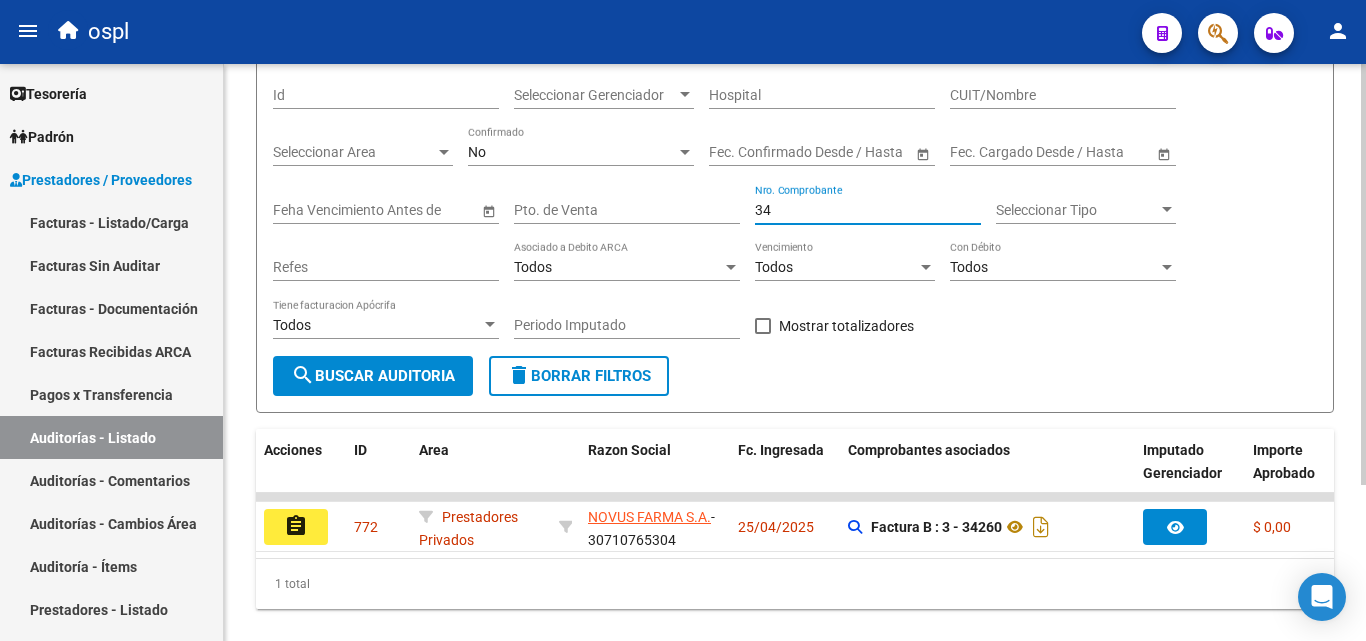 type on "3" 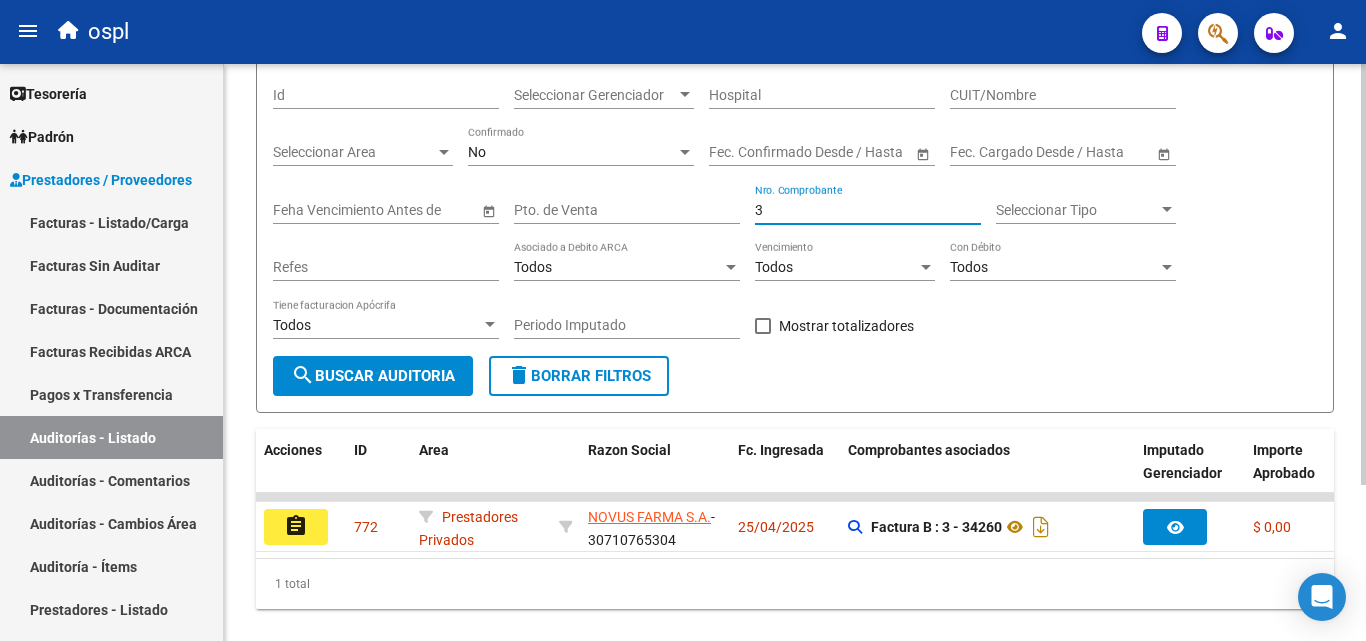 type 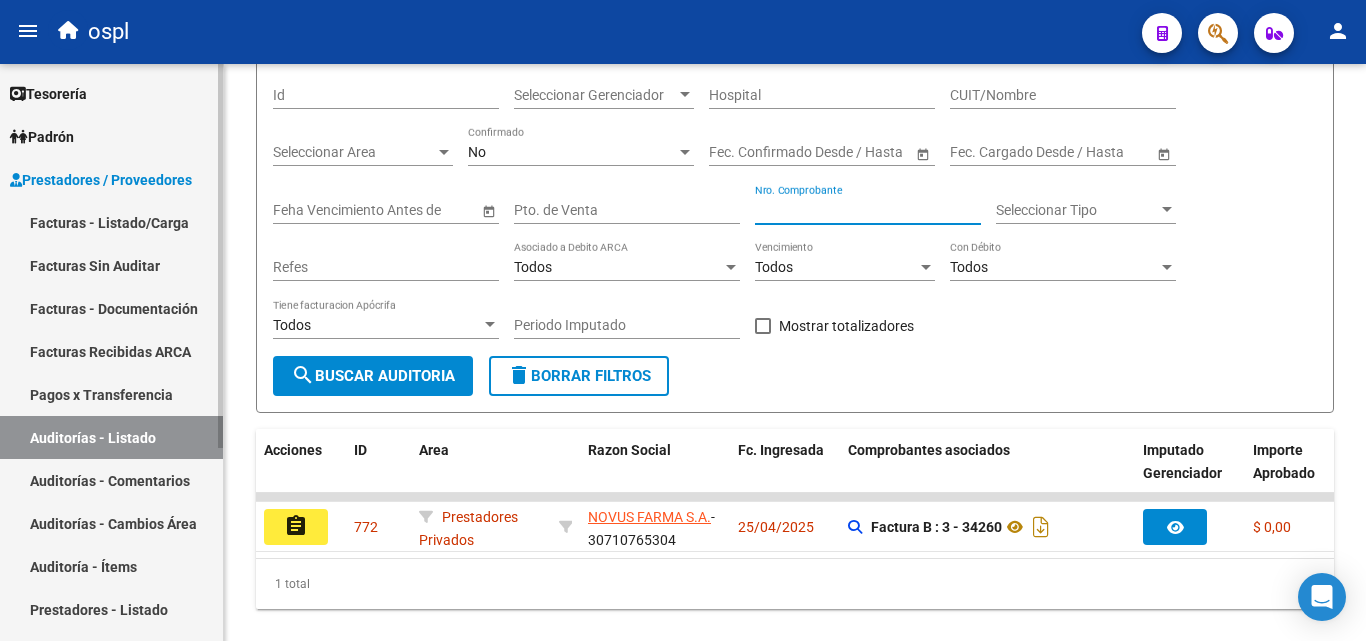 click on "Facturas - Listado/Carga" at bounding box center (111, 222) 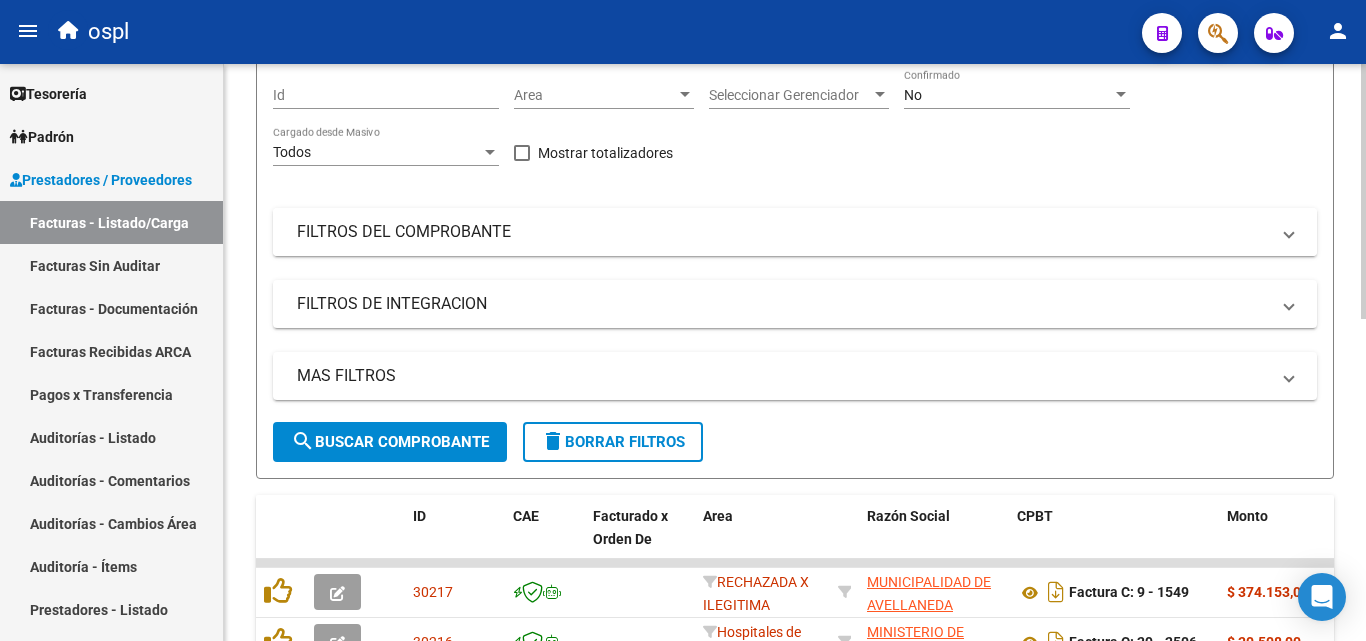 scroll, scrollTop: 0, scrollLeft: 0, axis: both 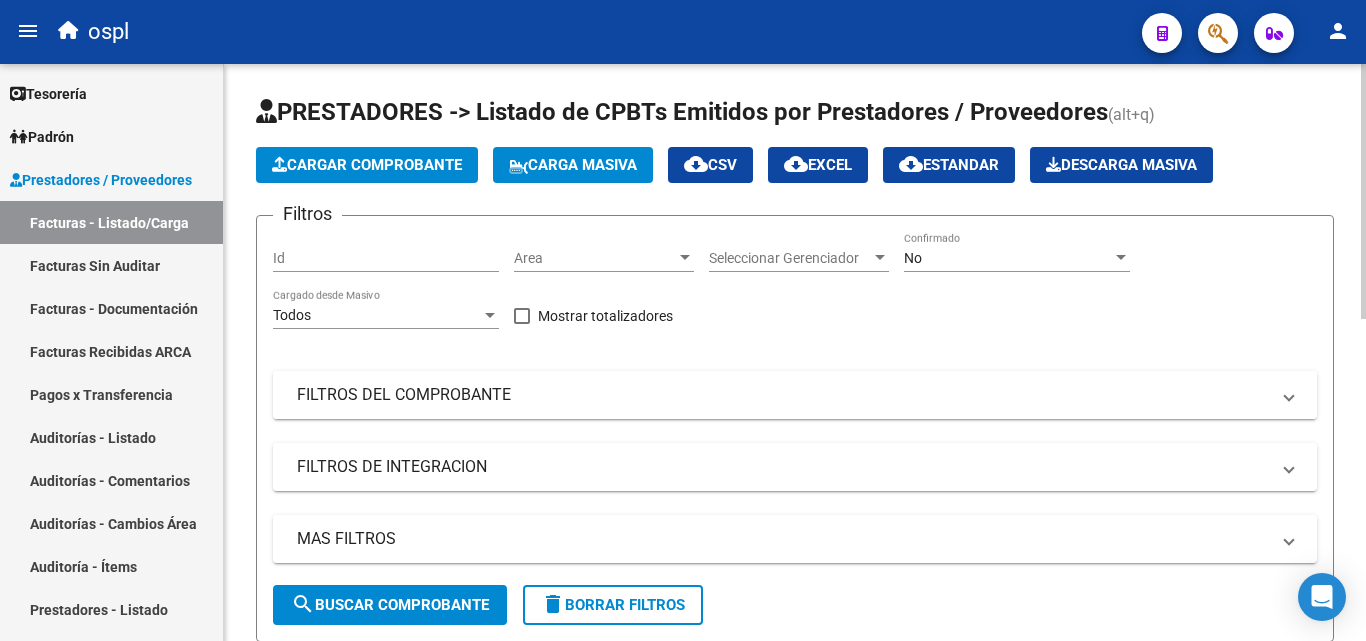 click on "FILTROS DEL COMPROBANTE" at bounding box center (783, 395) 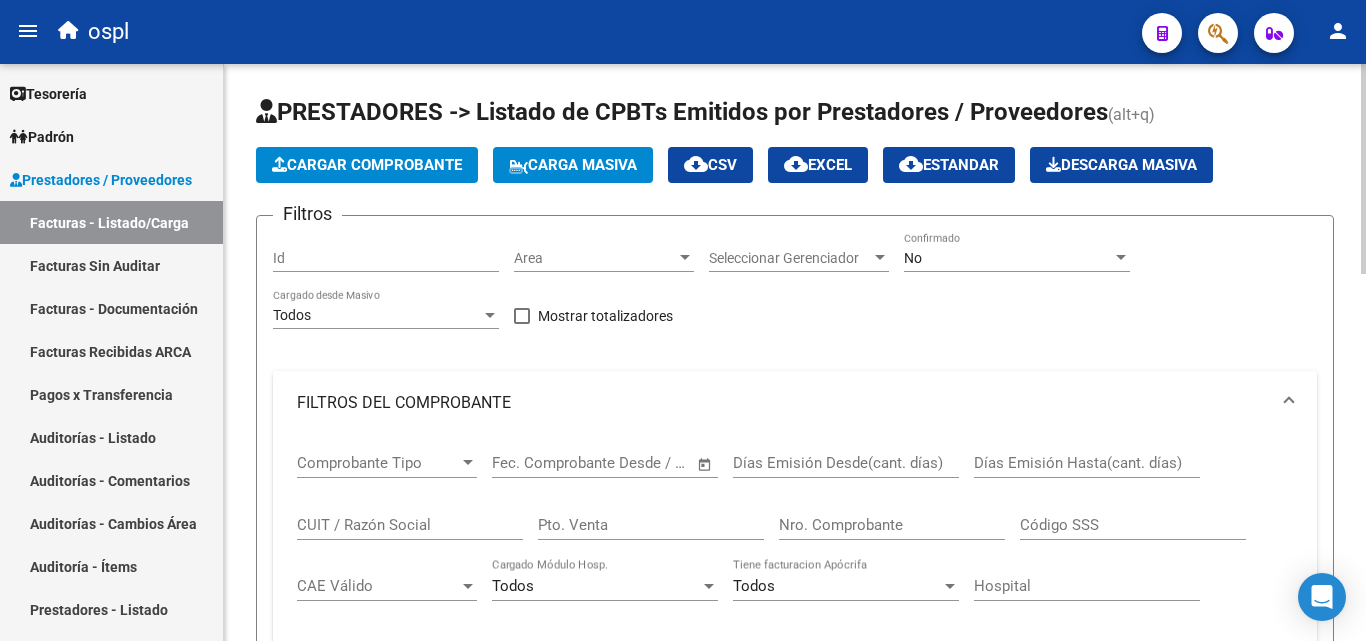 click on "Nro. Comprobante" at bounding box center [892, 525] 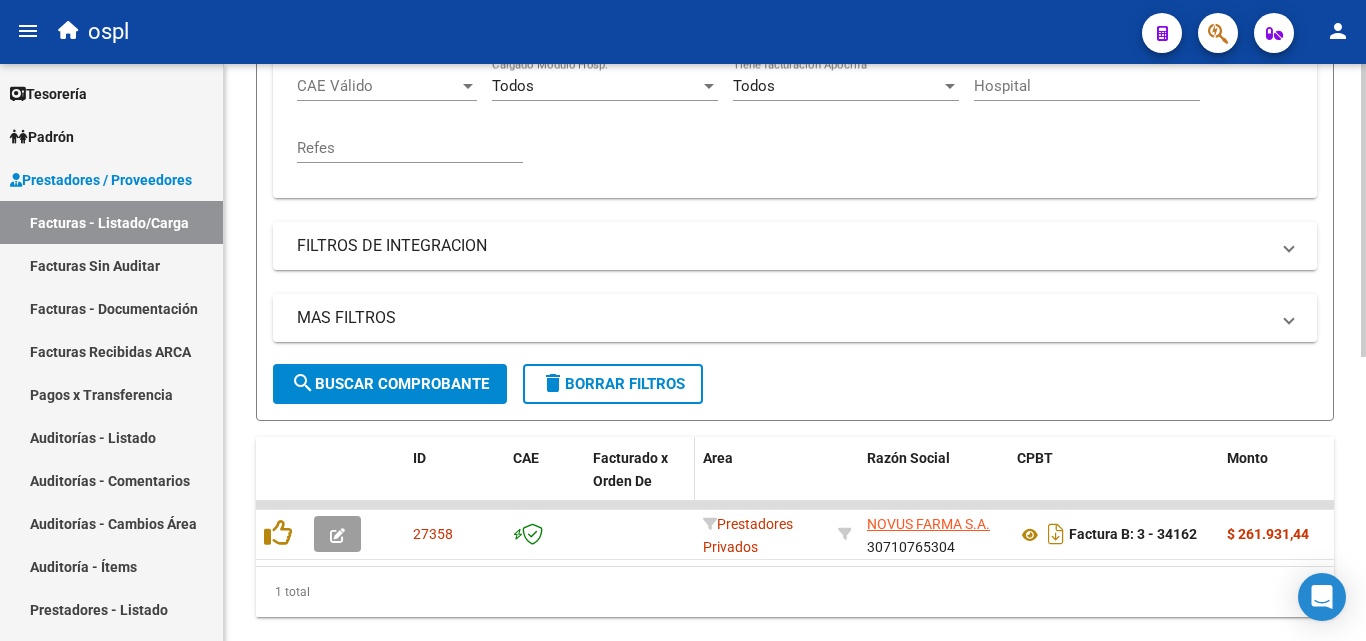 scroll, scrollTop: 558, scrollLeft: 0, axis: vertical 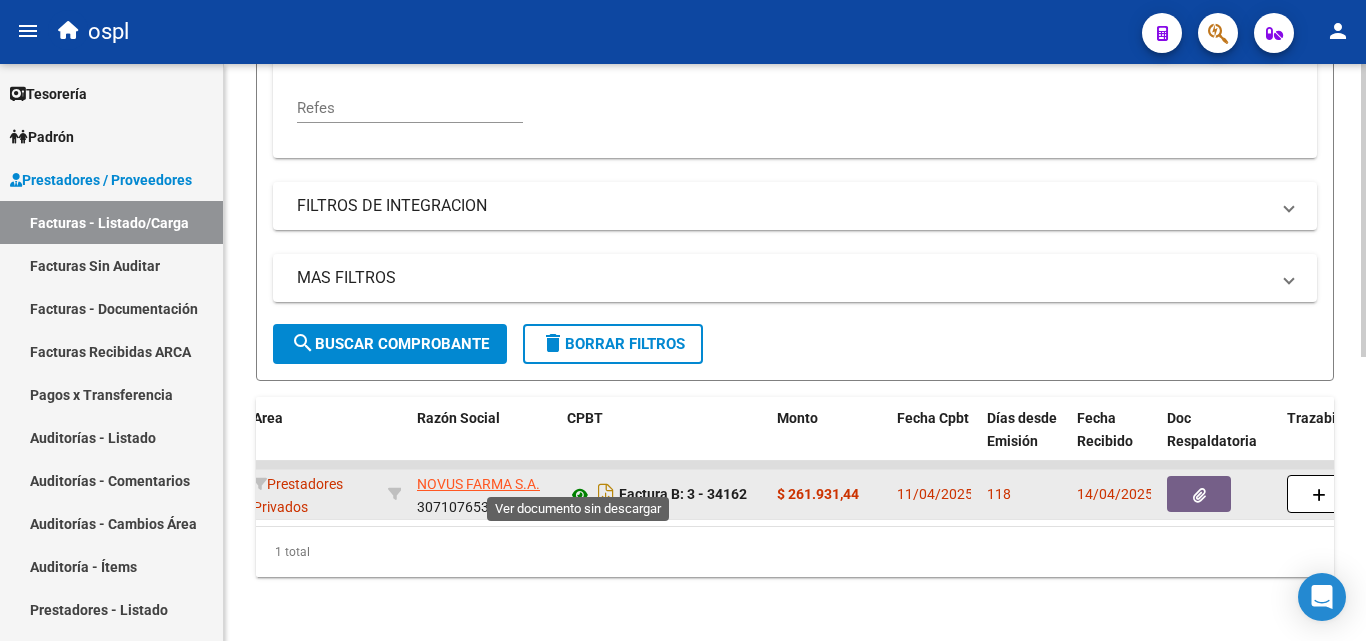 type on "34162" 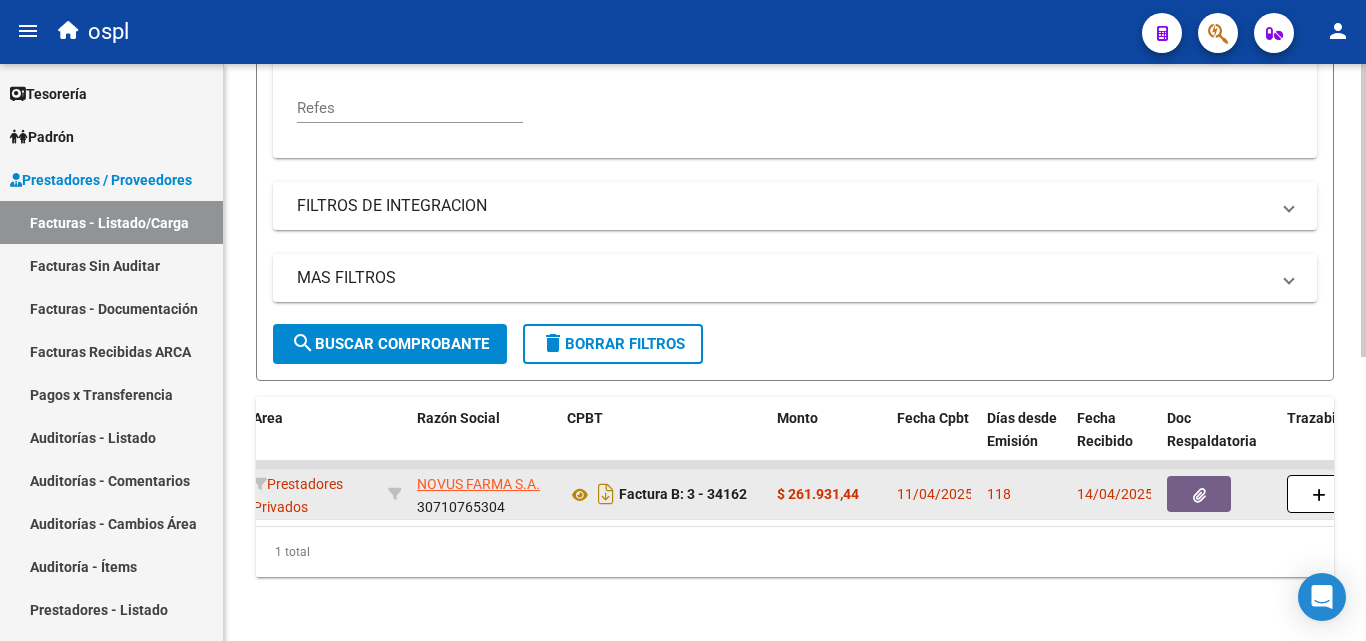 click 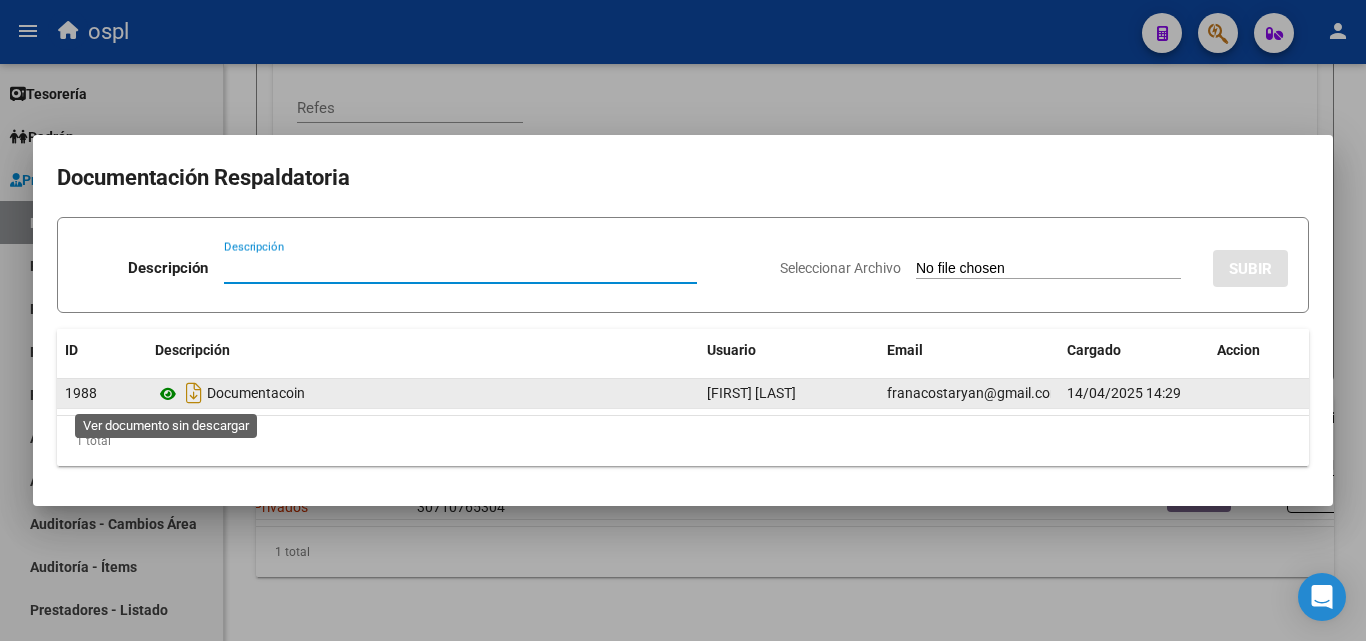 click 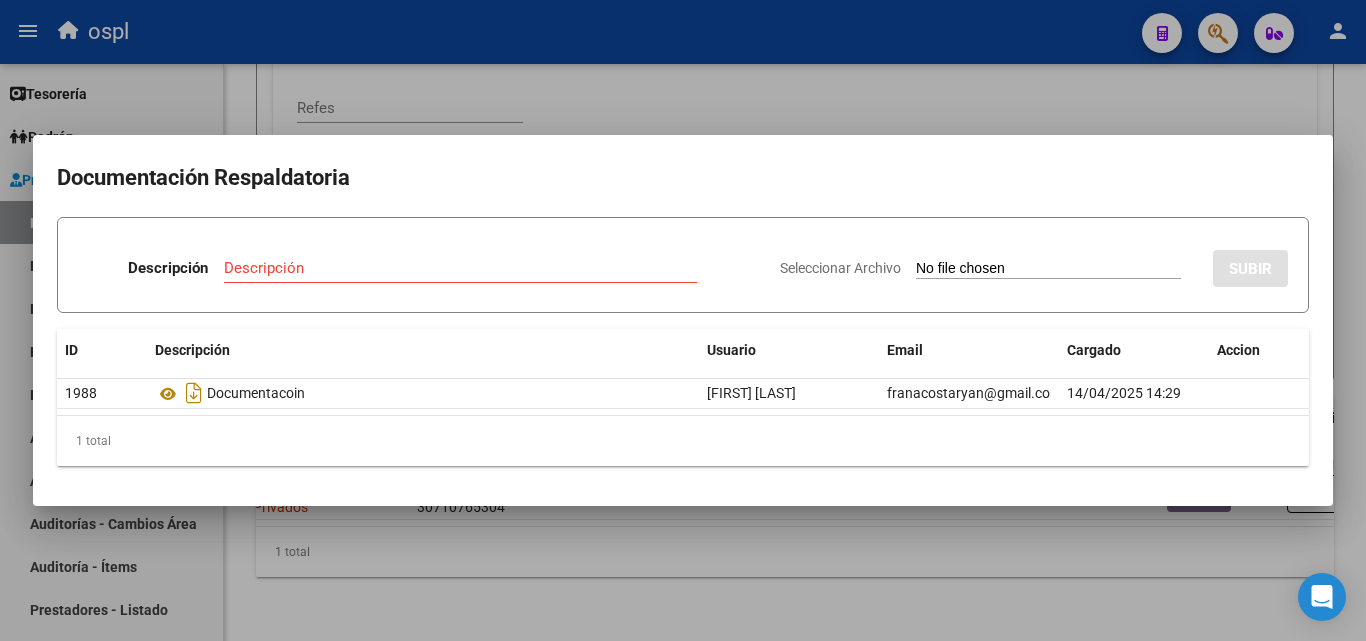 click at bounding box center [683, 320] 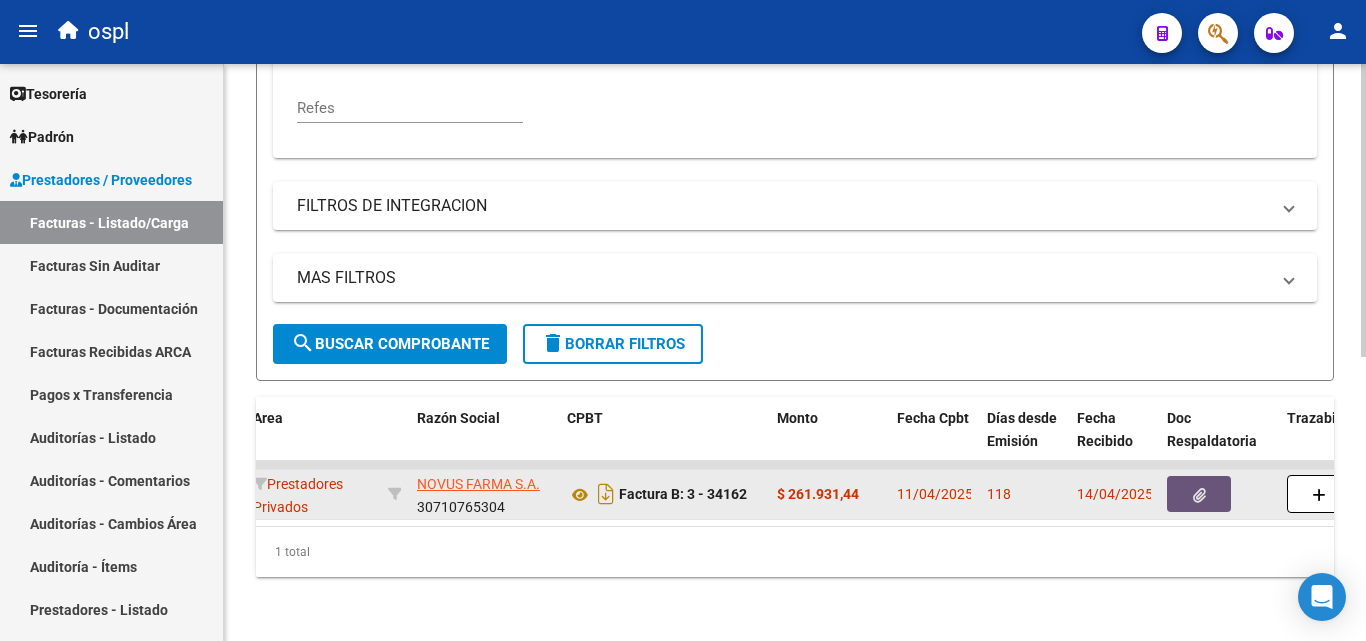 click 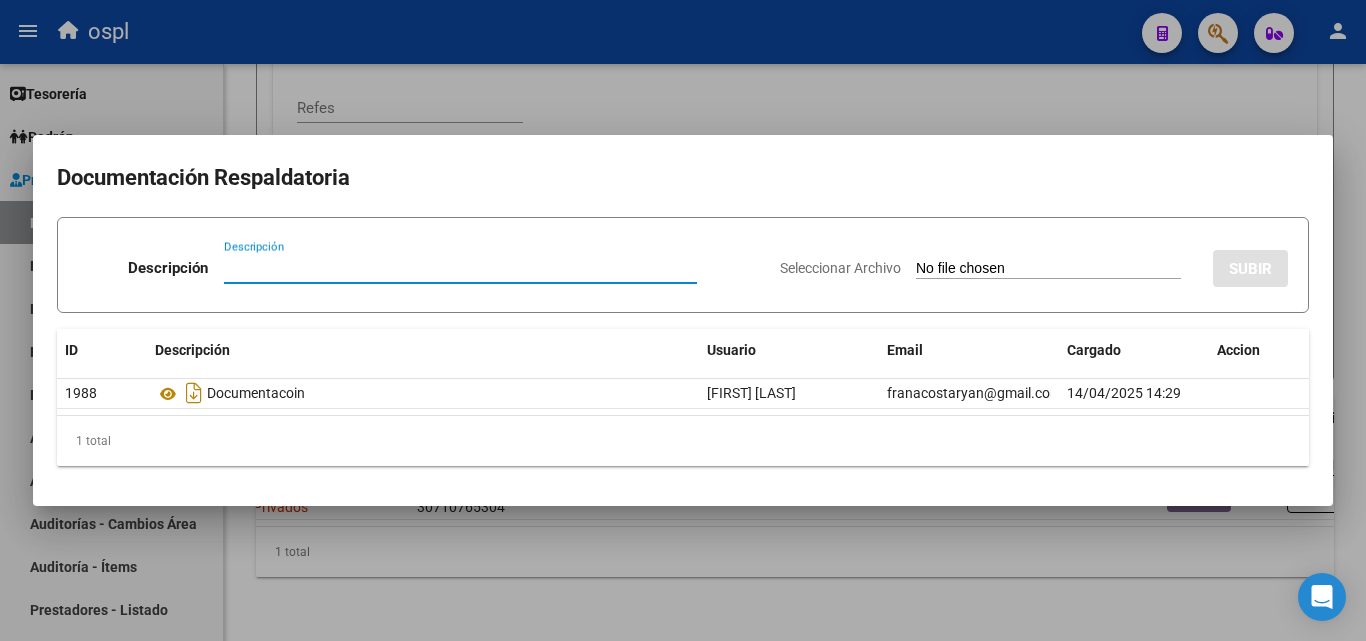 click on "Seleccionar Archivo" at bounding box center [1048, 269] 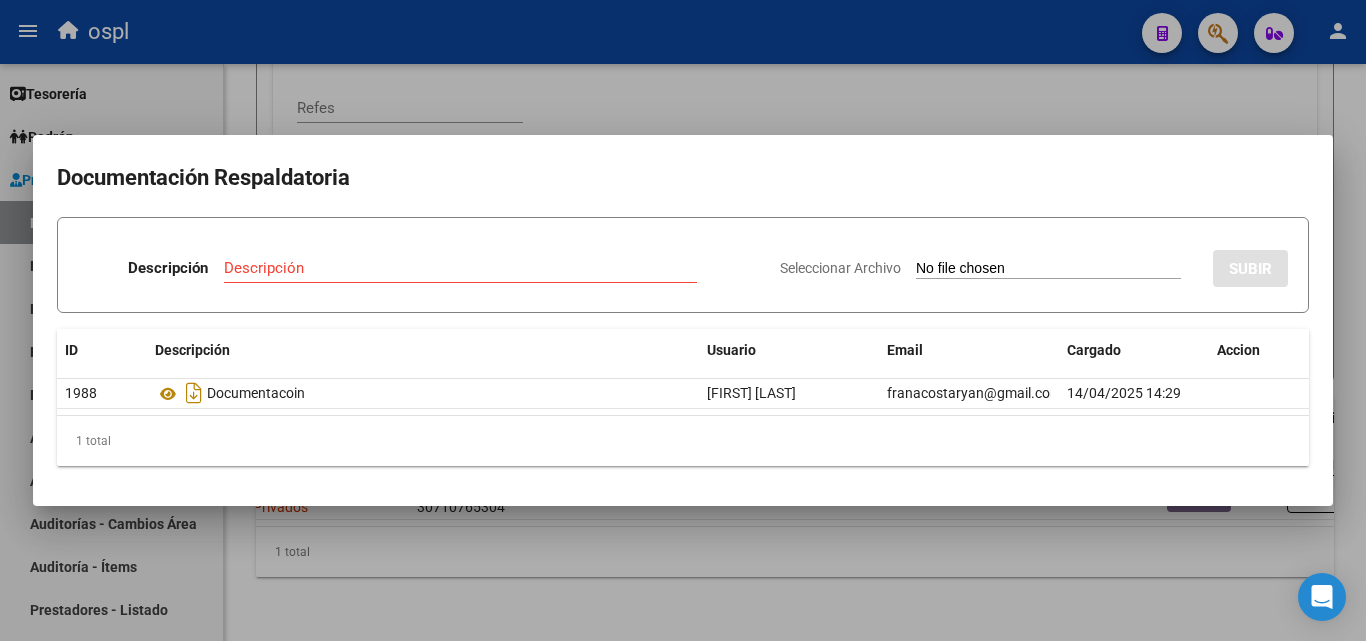 type on "C:\fakepath\48616 - MEDICACION .pdf" 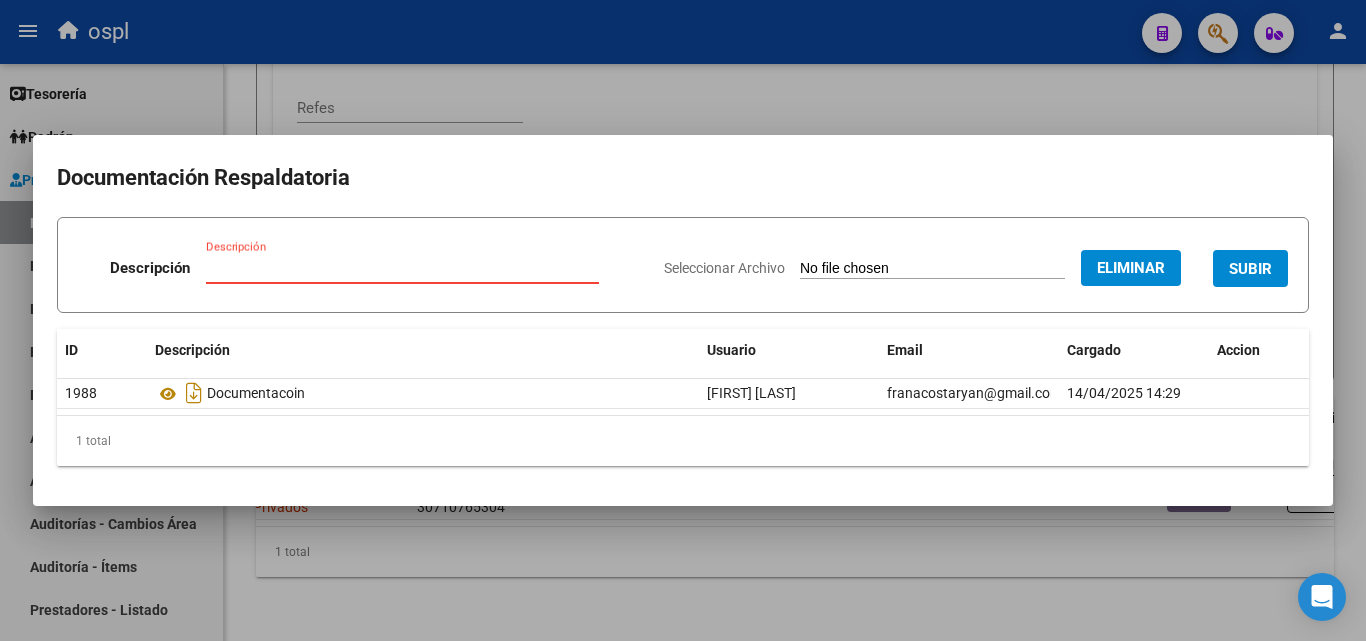 click on "Descripción" at bounding box center [402, 268] 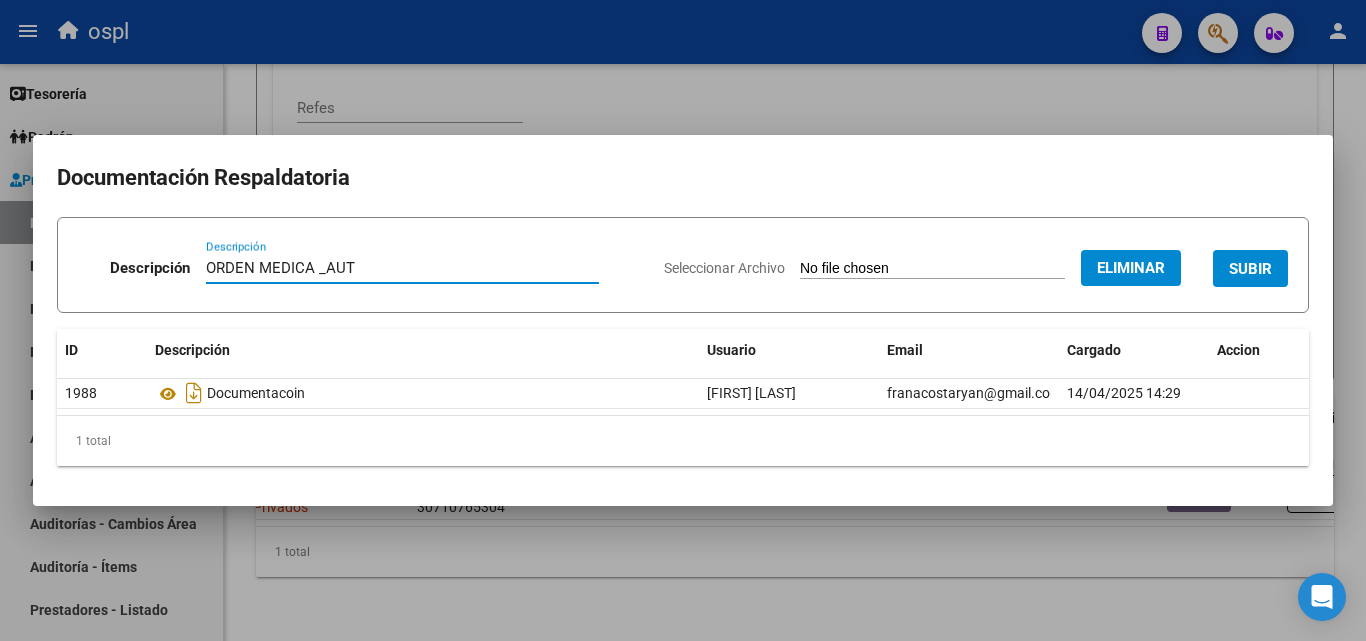 type on "ORDEN MEDICA _AUT" 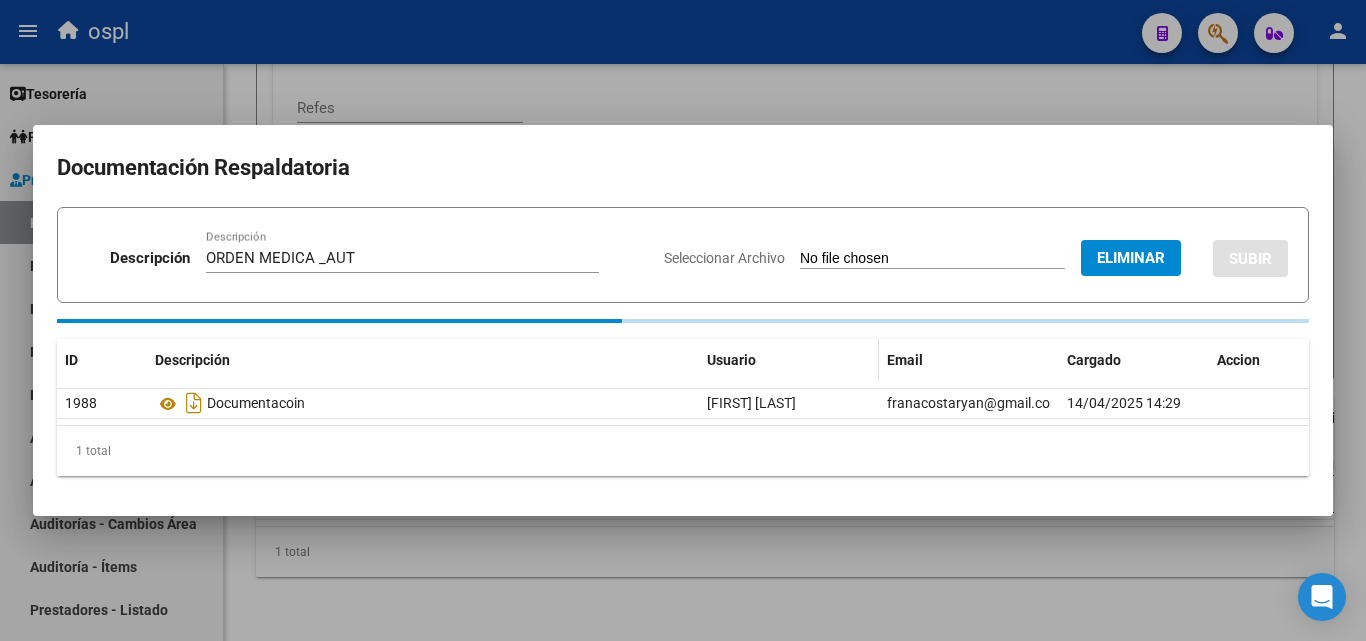 type 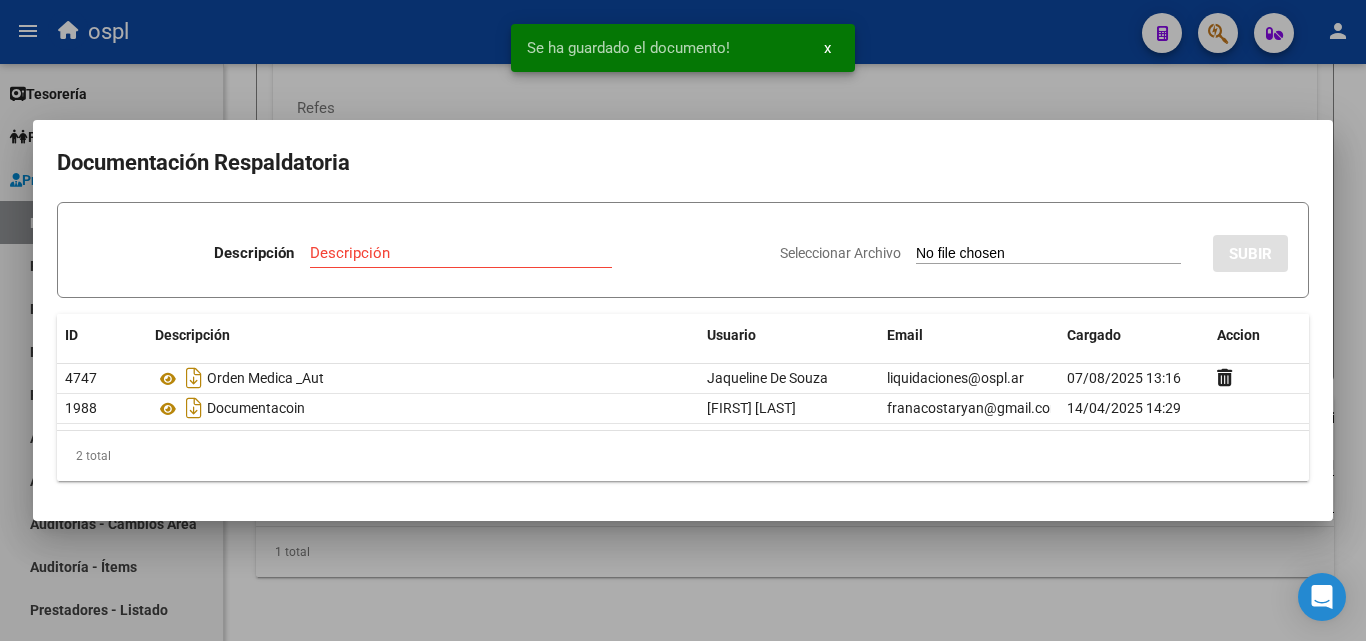 click on "Seleccionar Archivo" at bounding box center (1048, 254) 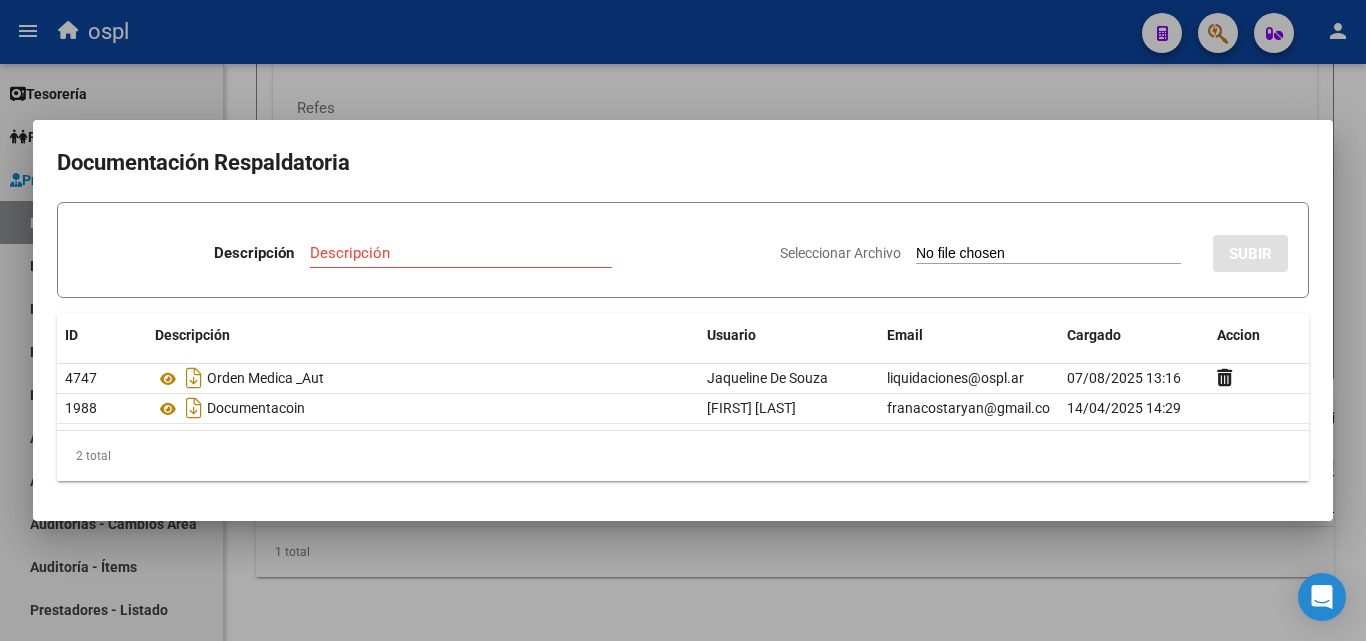 type on "C:\fakepath\48616 - JIMENEZ.jpg" 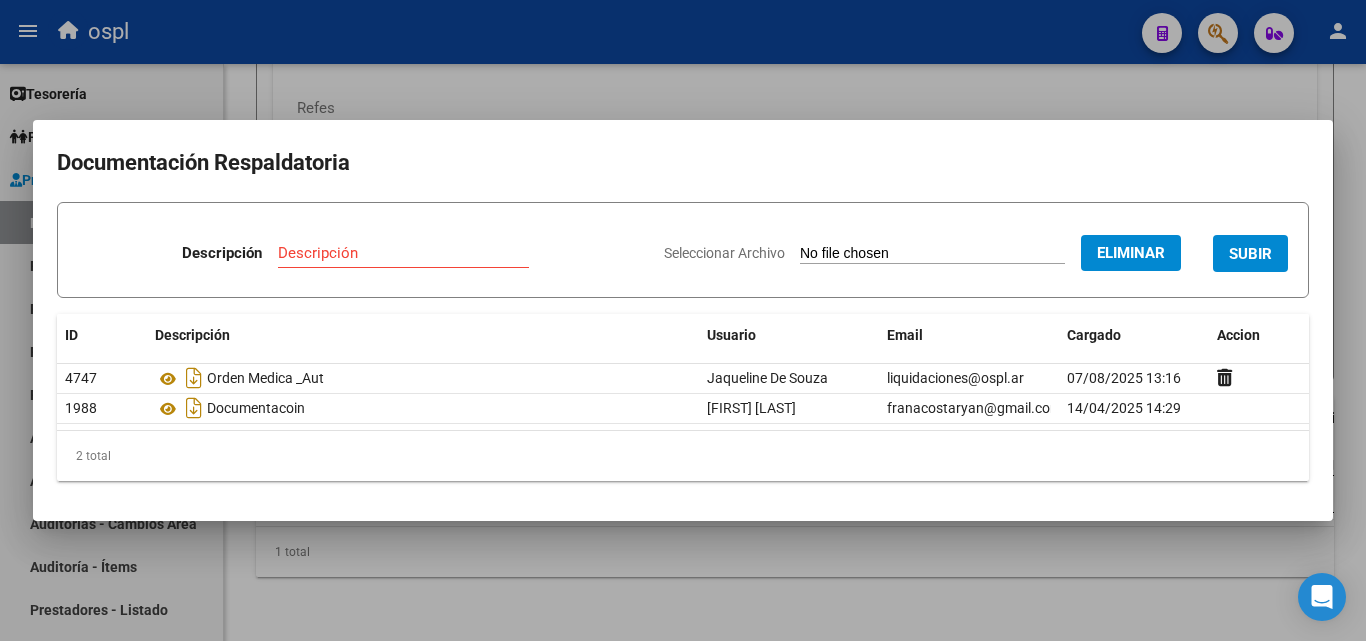 click on "Descripción" at bounding box center [403, 253] 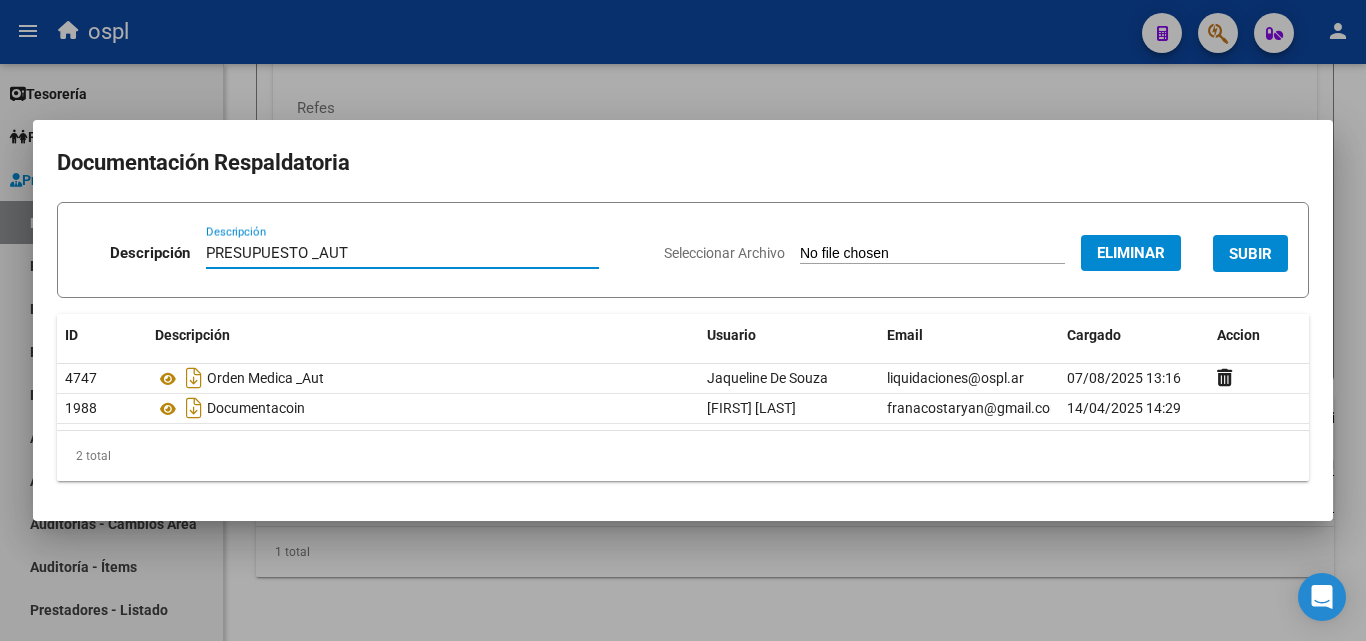 type on "PRESUPUESTO _AUT" 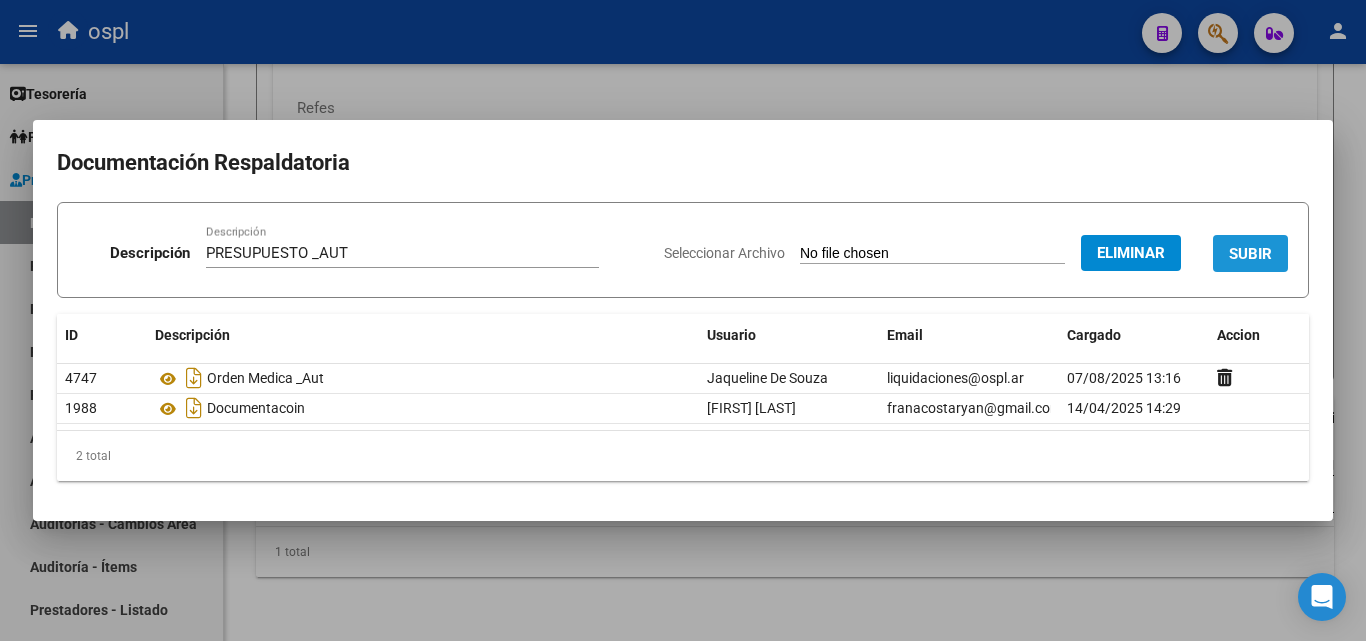 click on "SUBIR" at bounding box center (1250, 254) 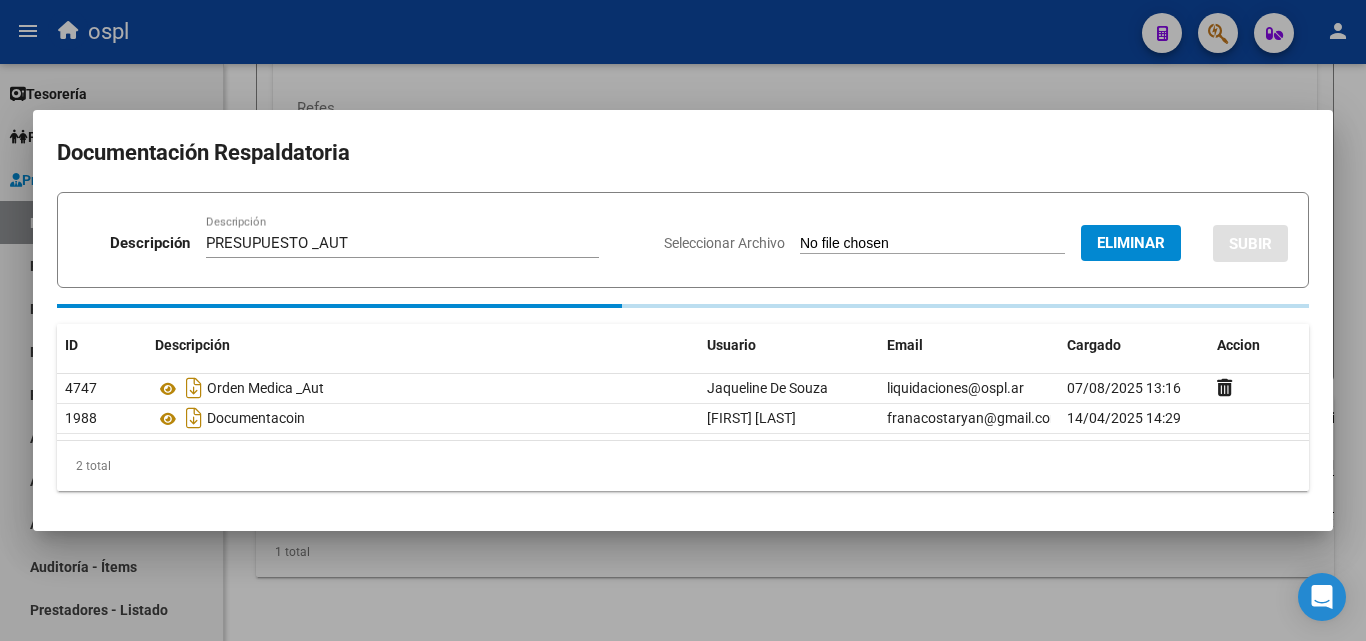 type 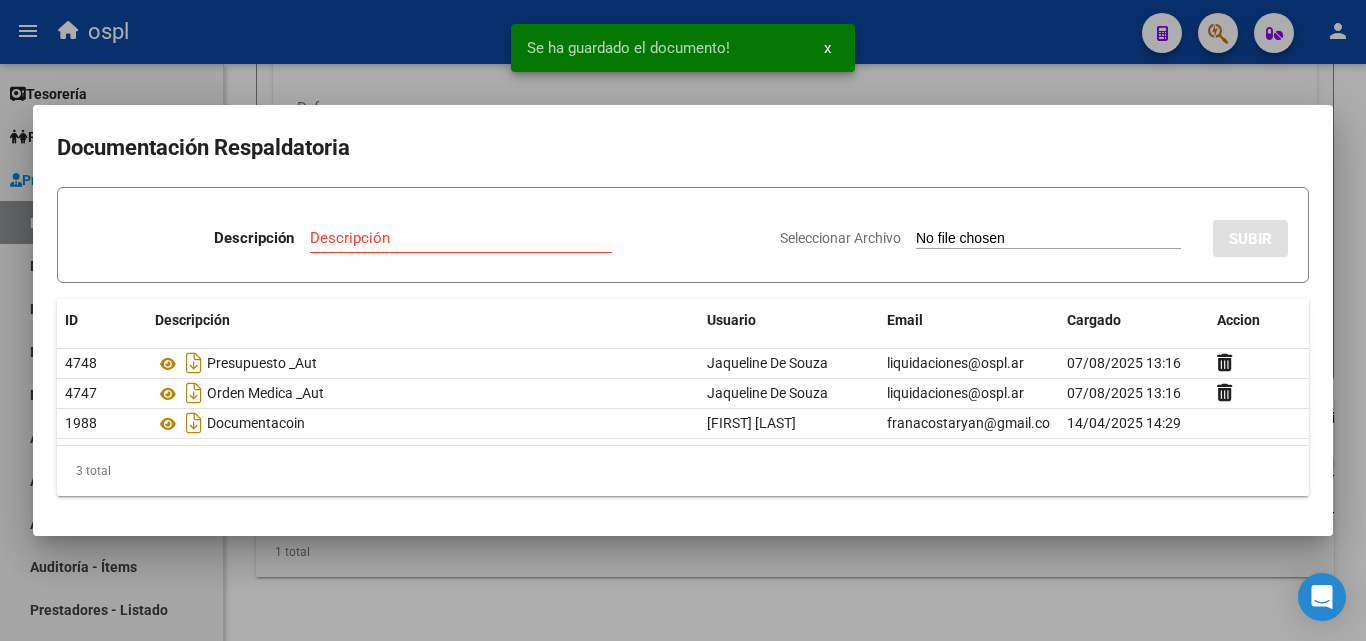click at bounding box center (683, 320) 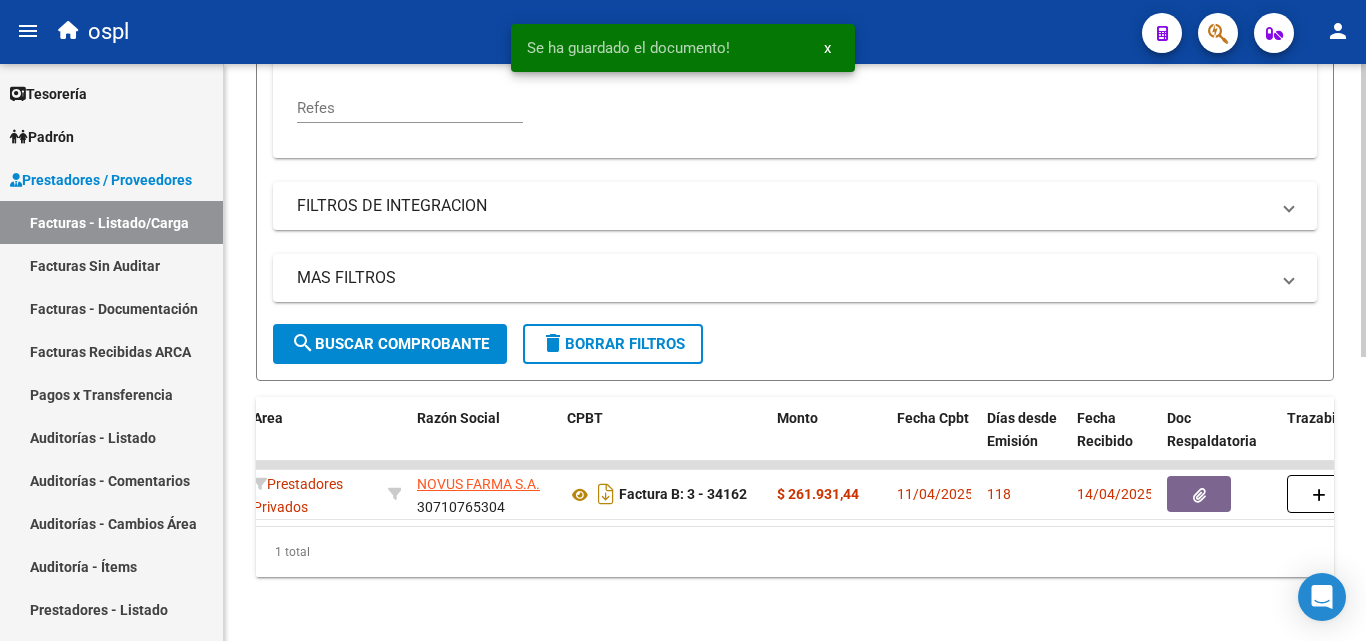 scroll, scrollTop: 558, scrollLeft: 0, axis: vertical 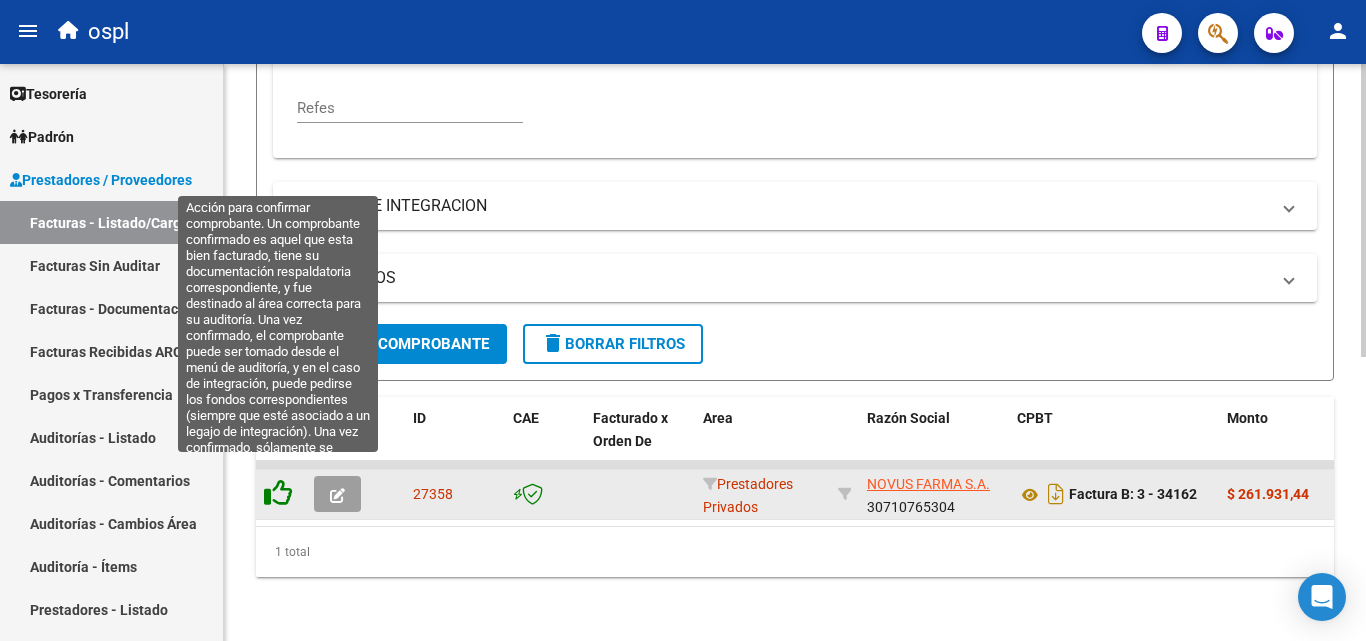 click 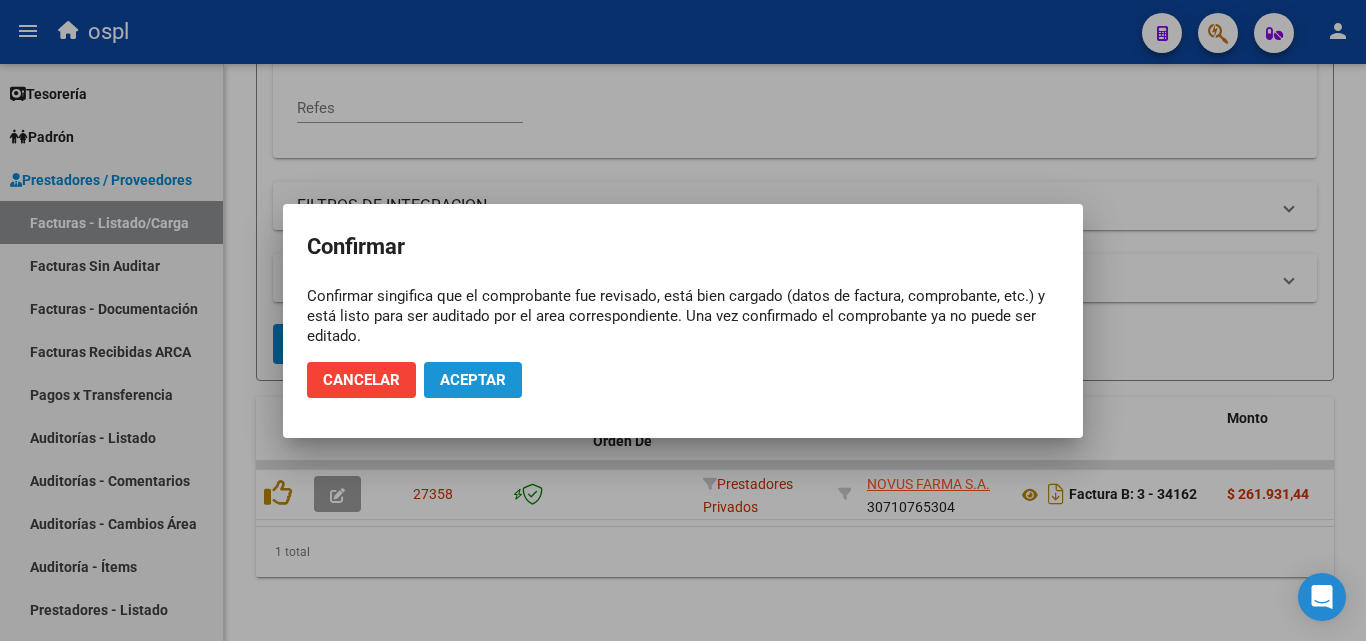 click on "Aceptar" 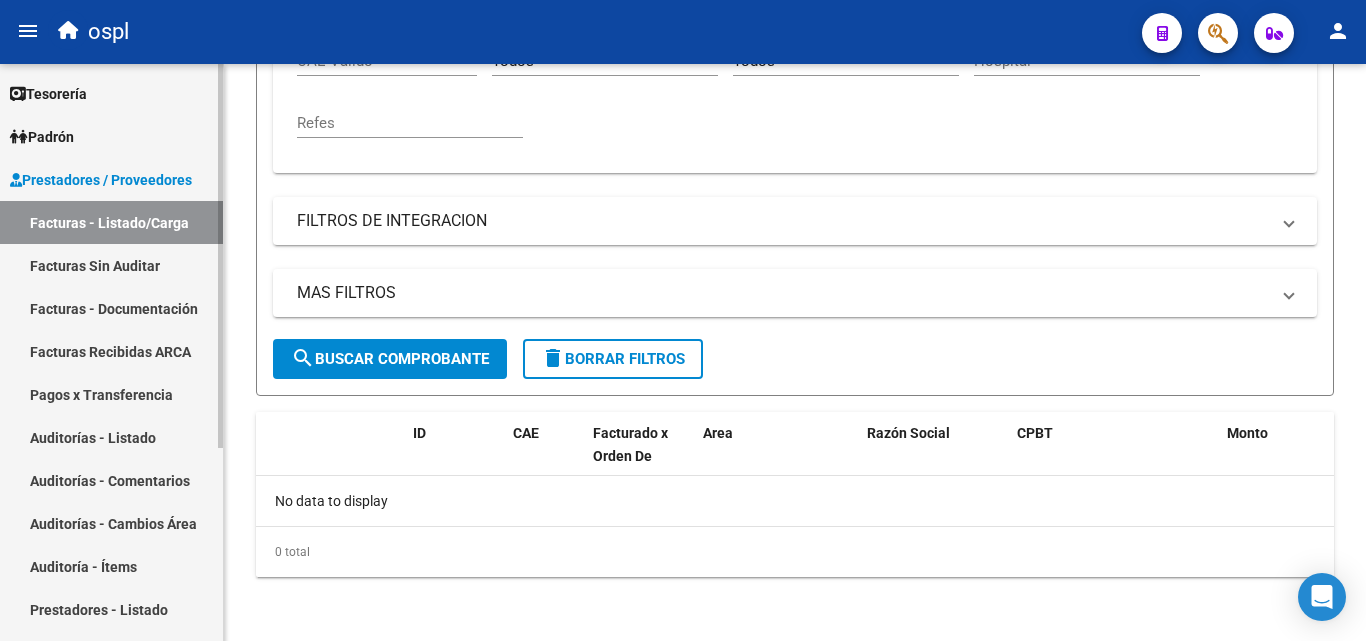 scroll, scrollTop: 525, scrollLeft: 0, axis: vertical 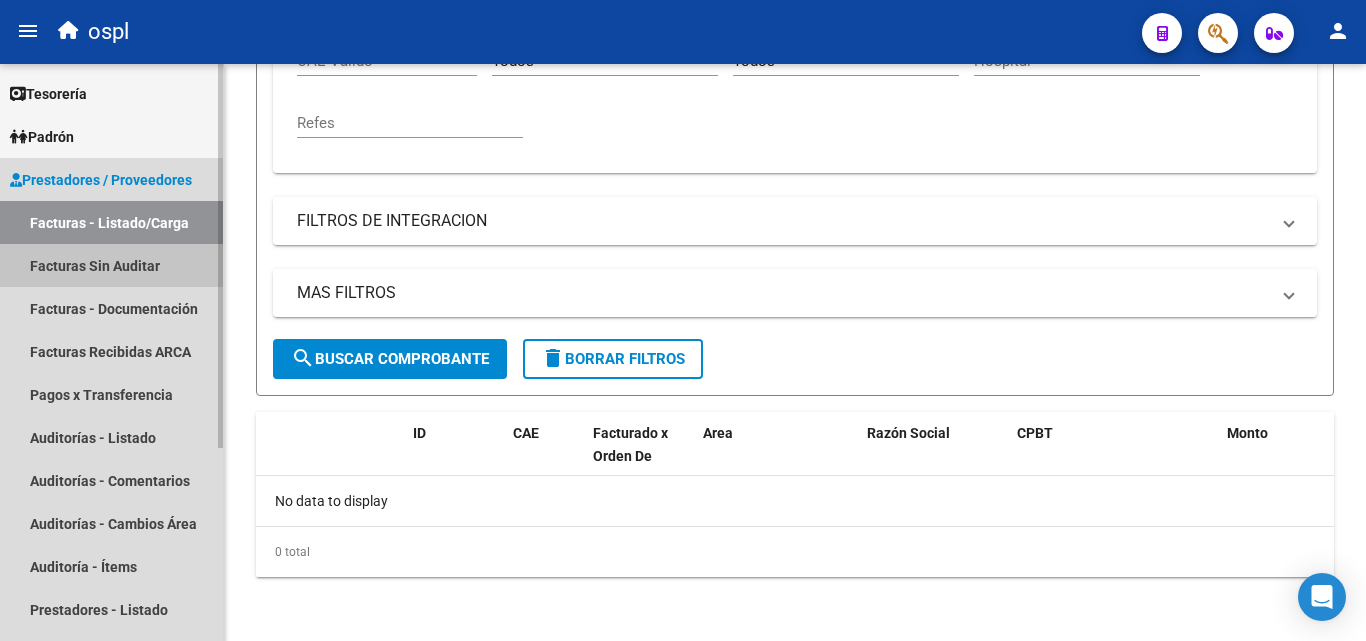 click on "Facturas Sin Auditar" at bounding box center (111, 265) 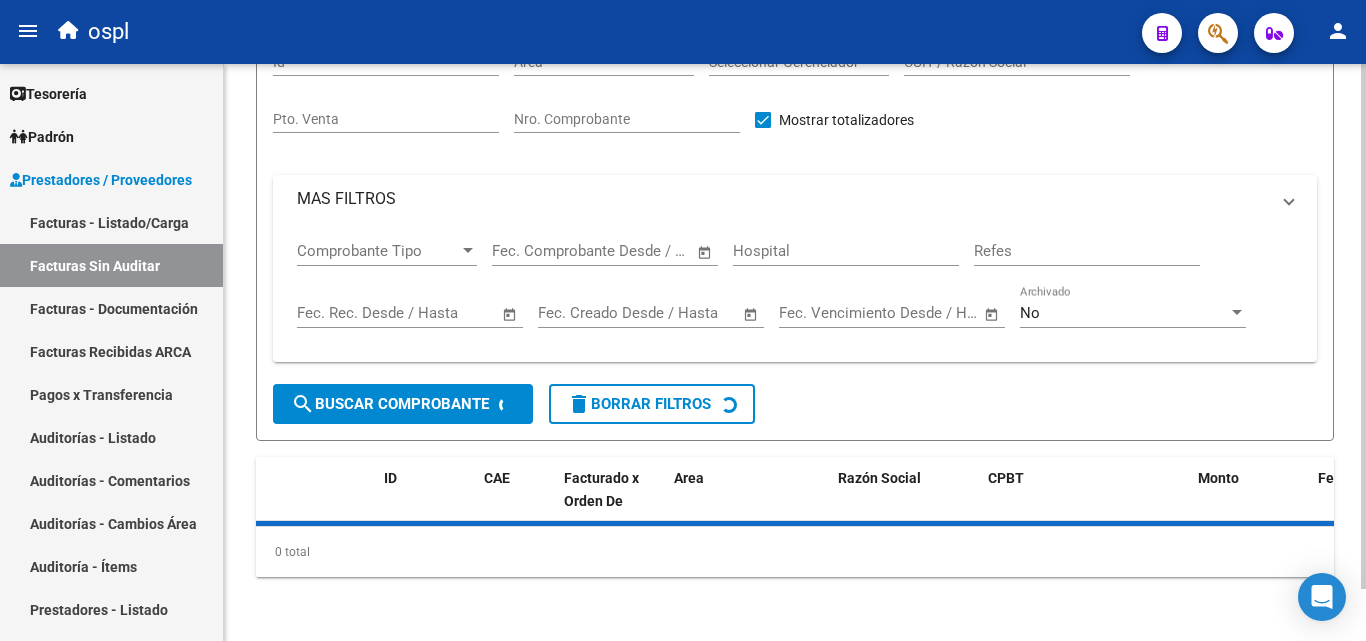 scroll, scrollTop: 0, scrollLeft: 0, axis: both 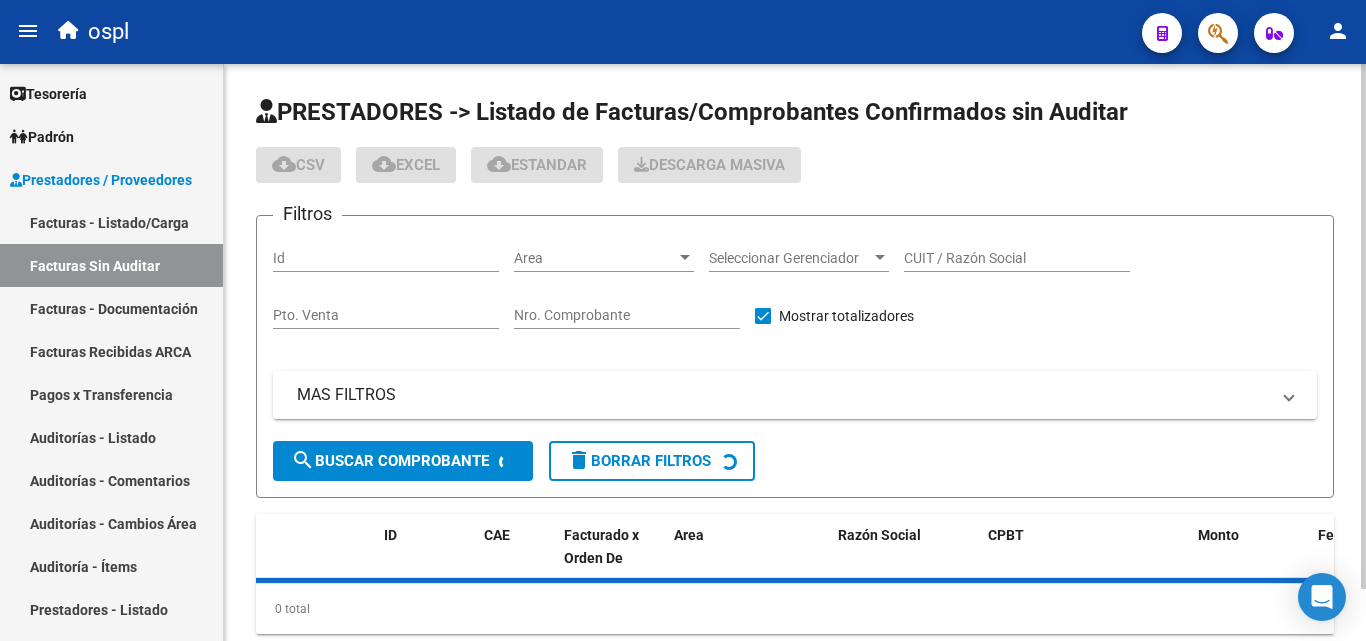 click on "Nro. Comprobante" 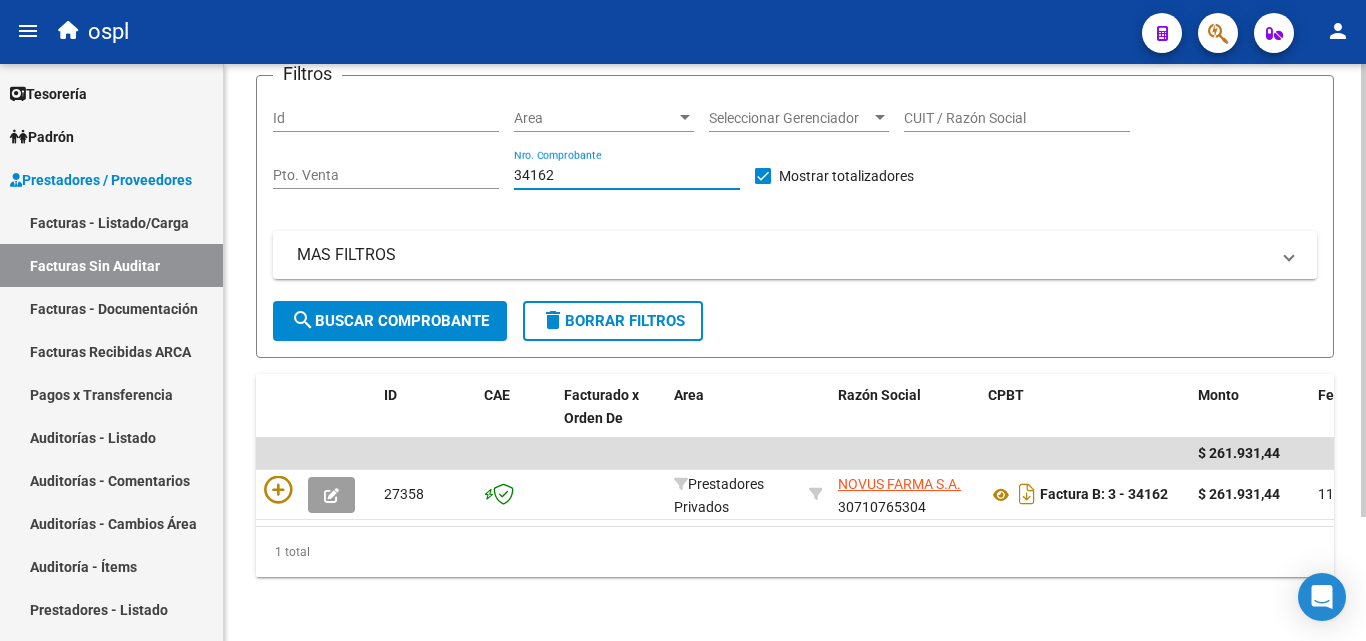 scroll, scrollTop: 158, scrollLeft: 0, axis: vertical 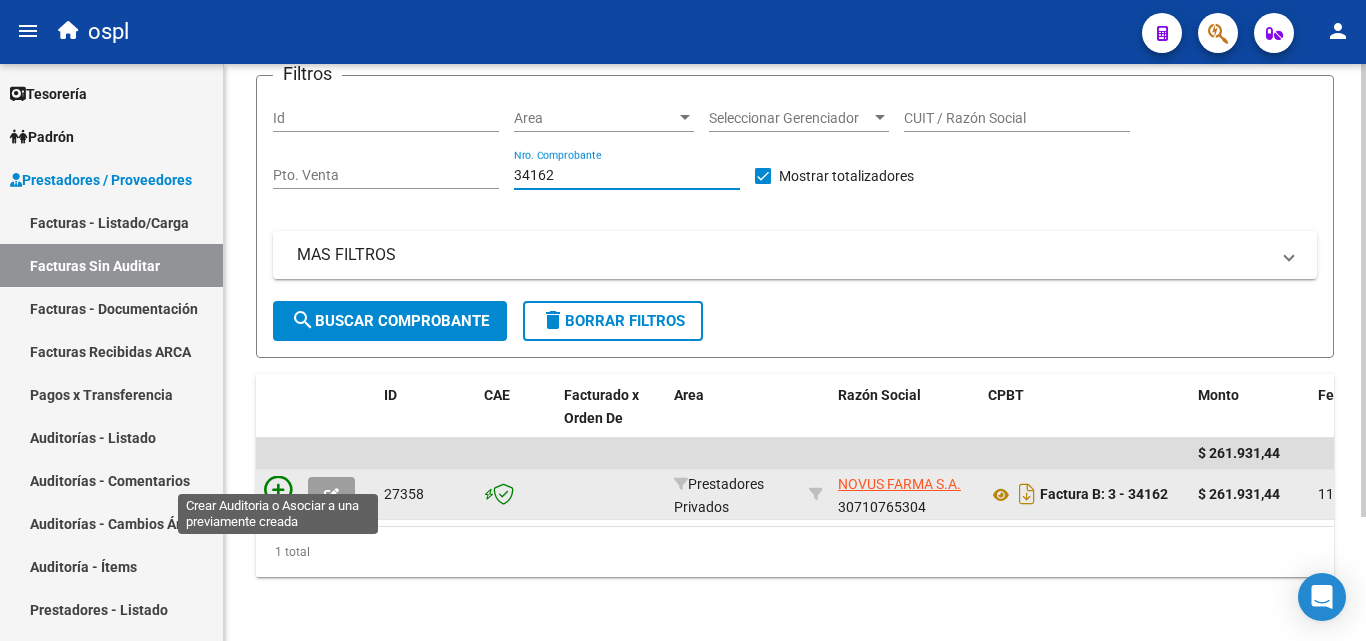 type on "34162" 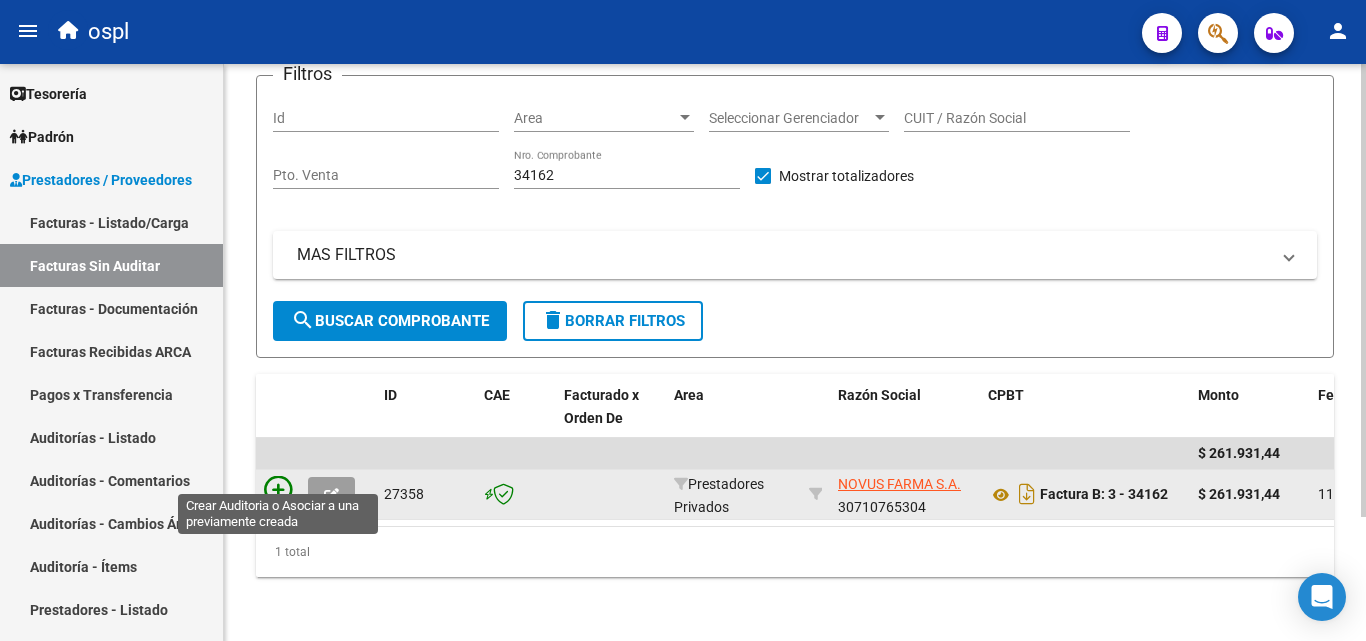 click 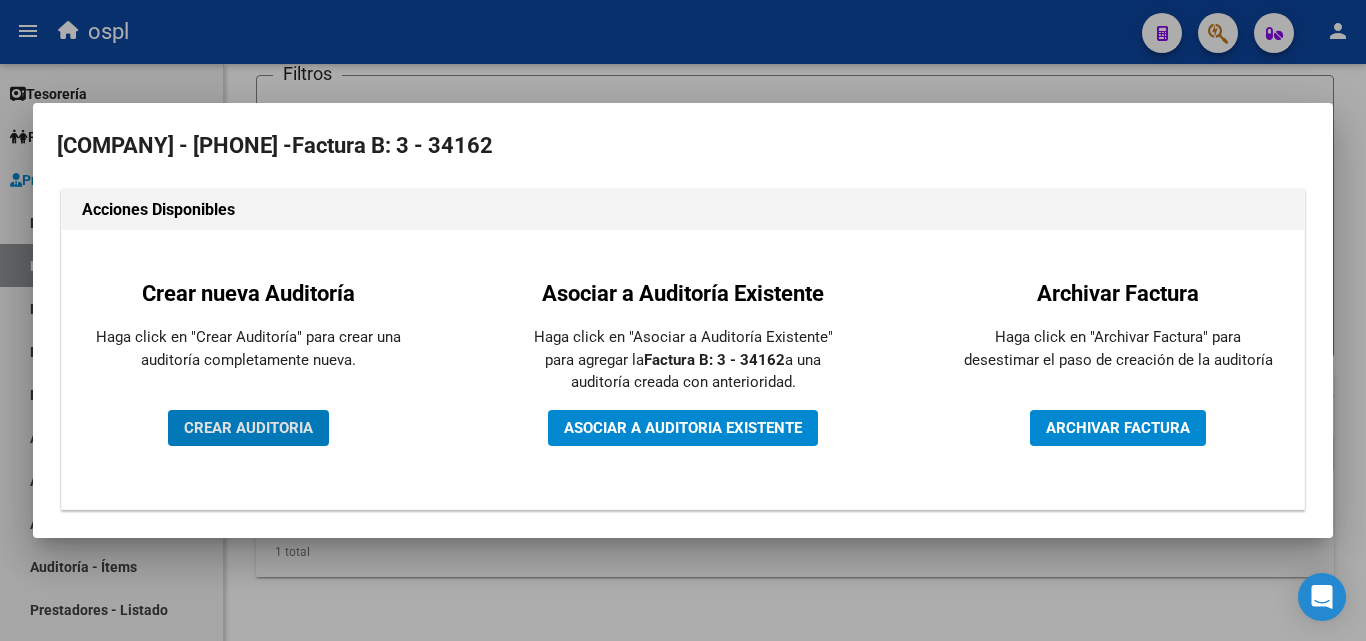 click on "CREAR AUDITORIA" at bounding box center (248, 428) 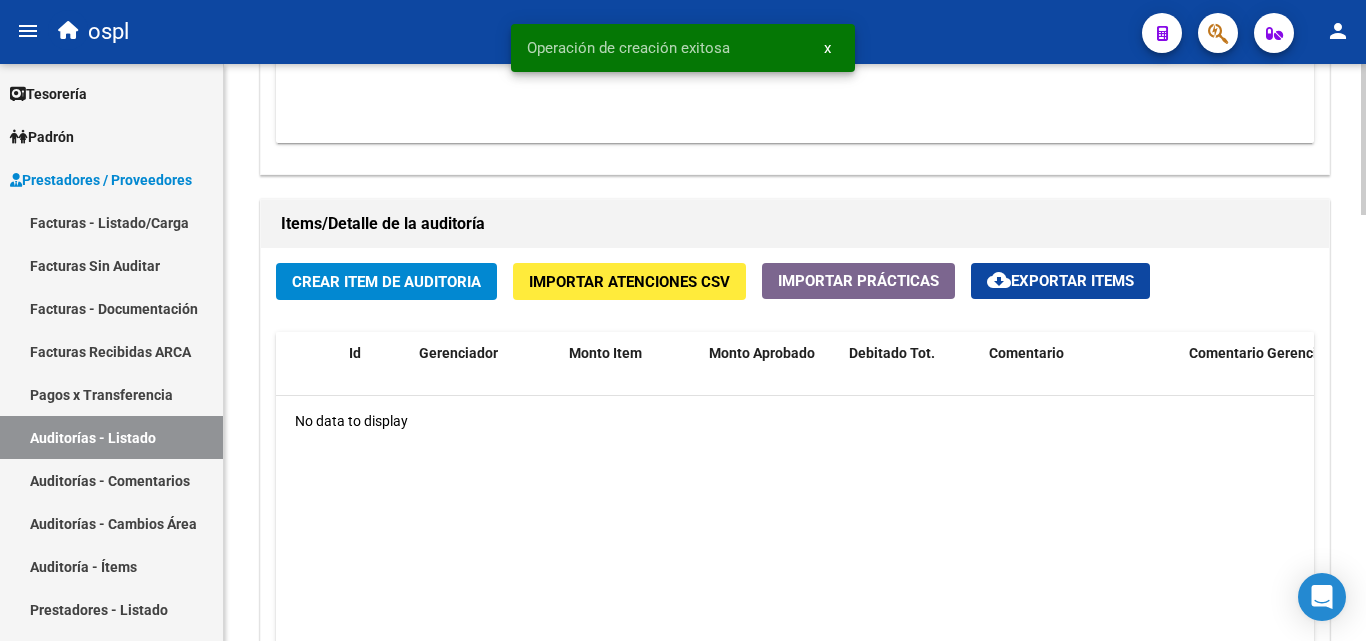 scroll, scrollTop: 1400, scrollLeft: 0, axis: vertical 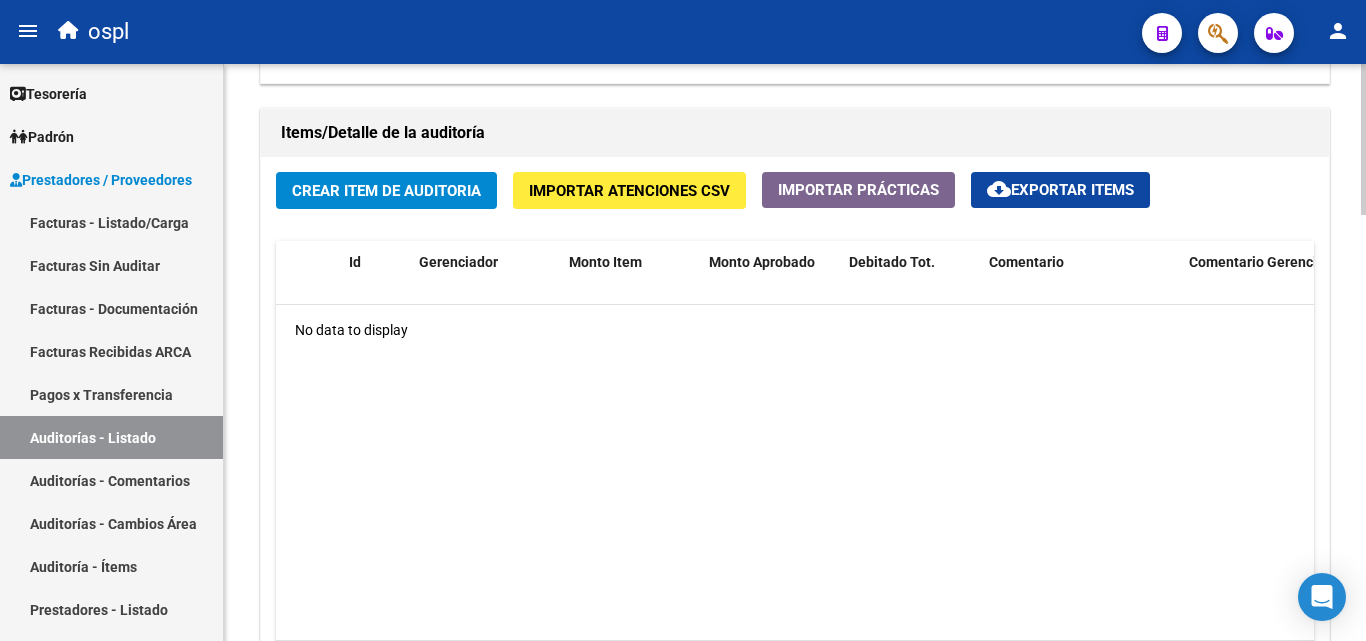 click on "Crear Item de Auditoria" 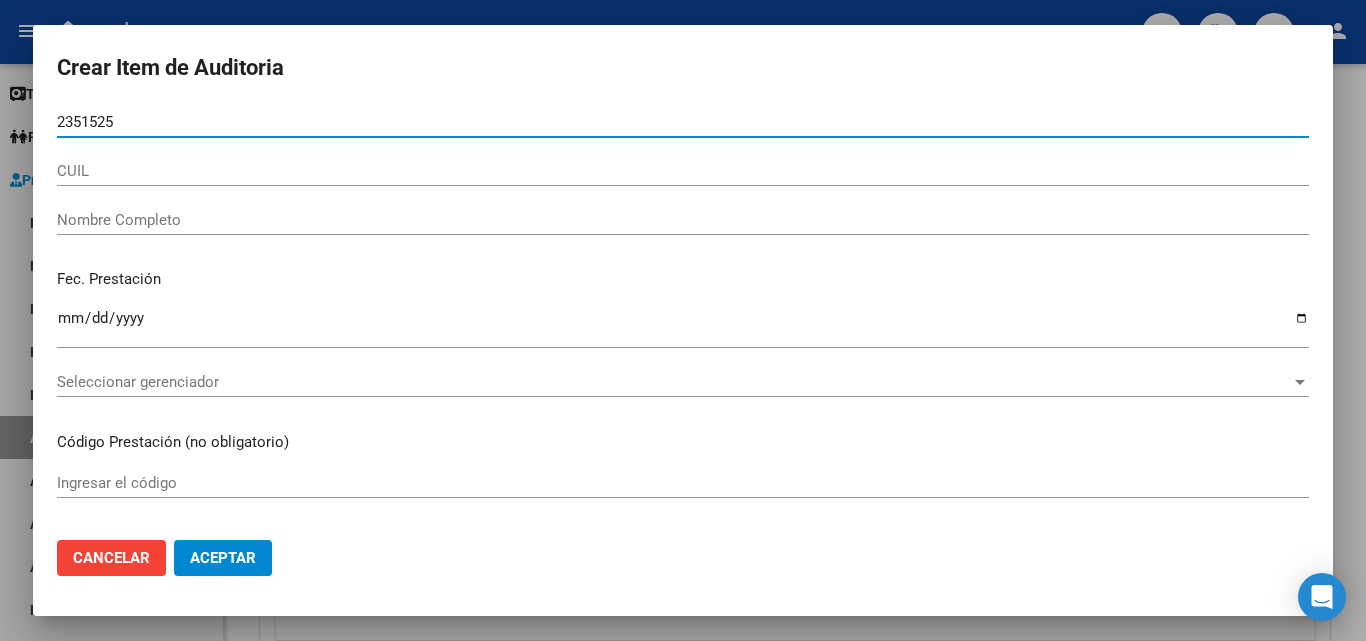 type on "23515252" 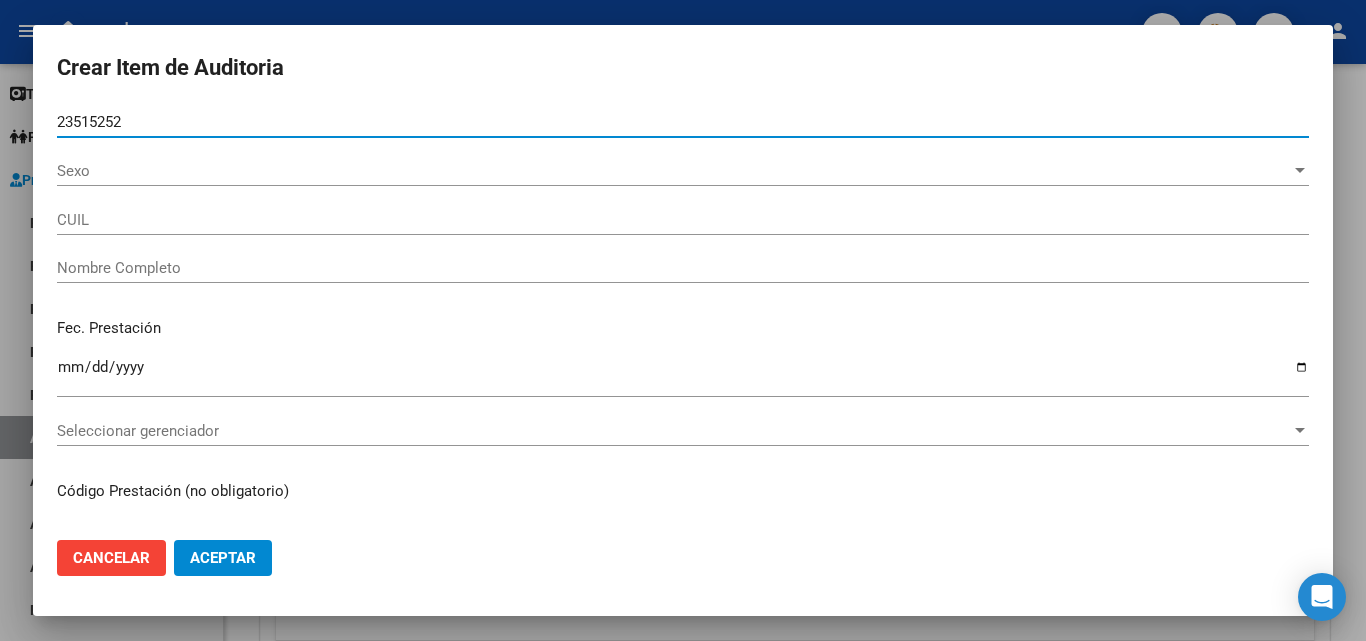 type on "27235152520" 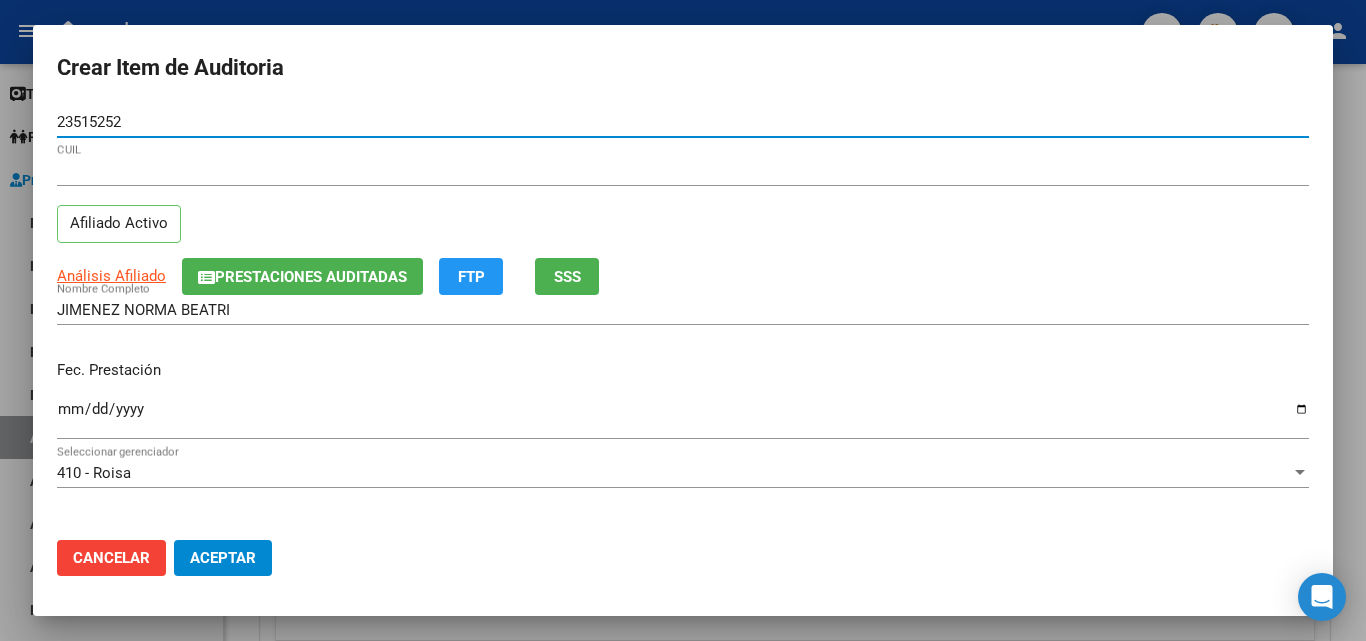 type on "23515252" 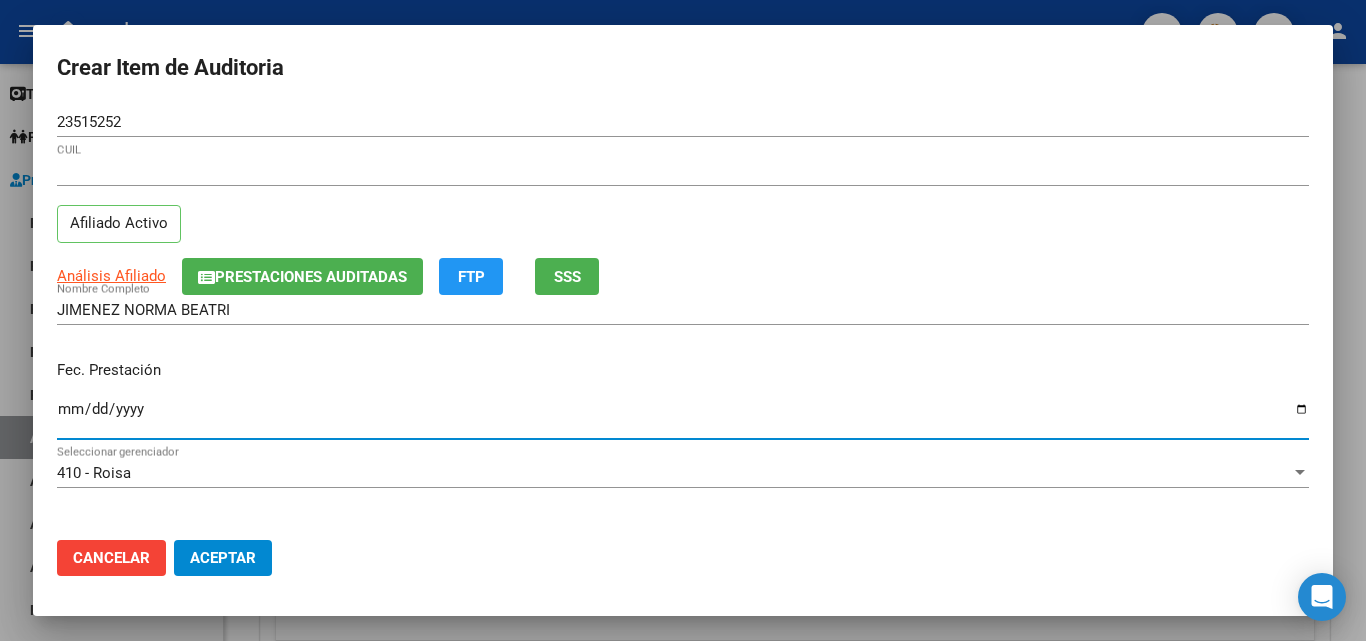 type on "2025-03-06" 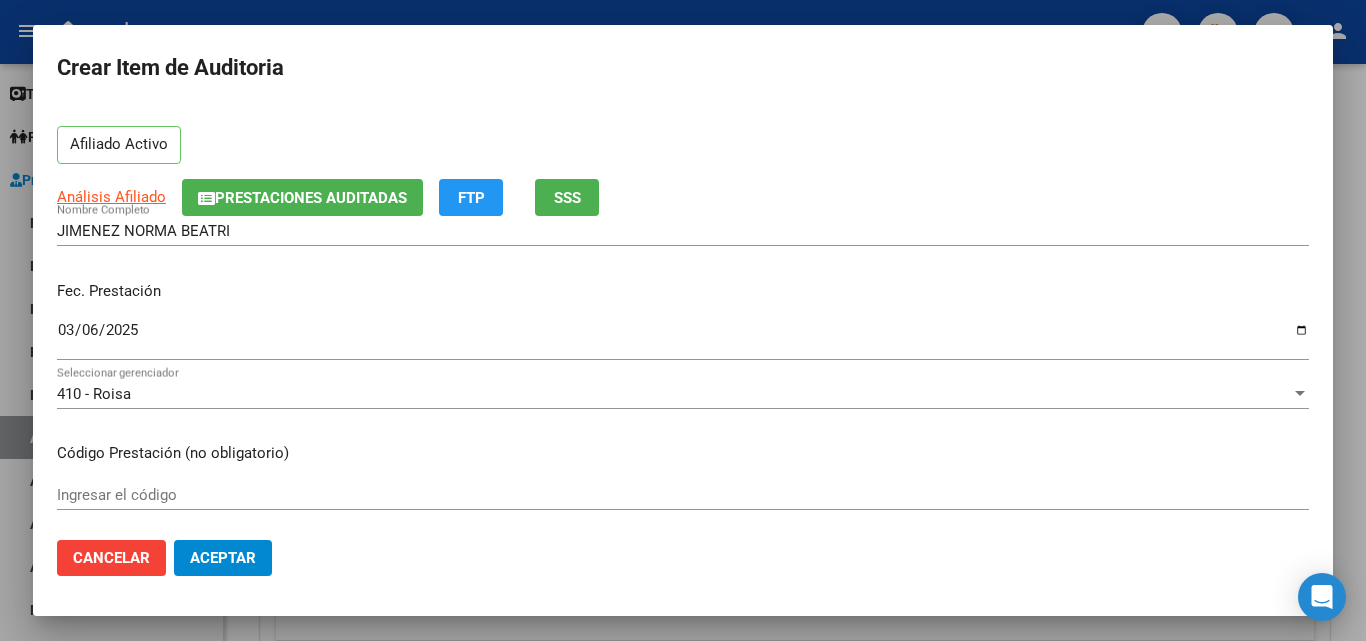 scroll, scrollTop: 100, scrollLeft: 0, axis: vertical 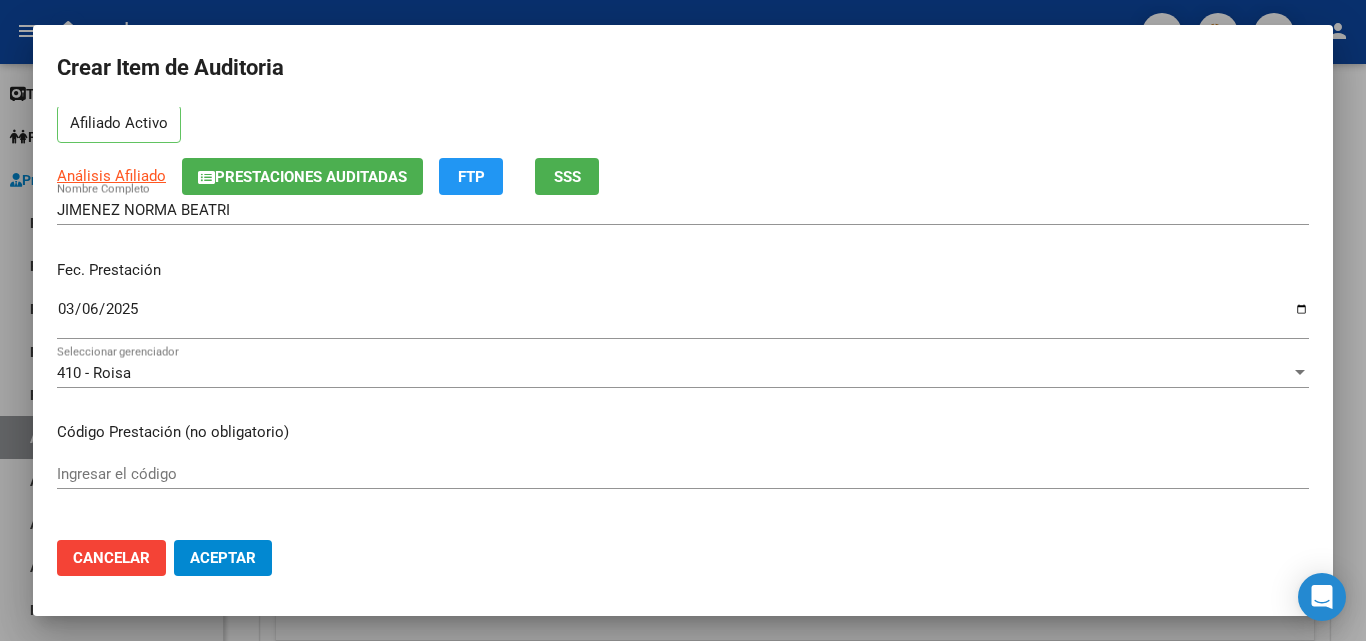 click on "Ingresar el código" at bounding box center (683, 474) 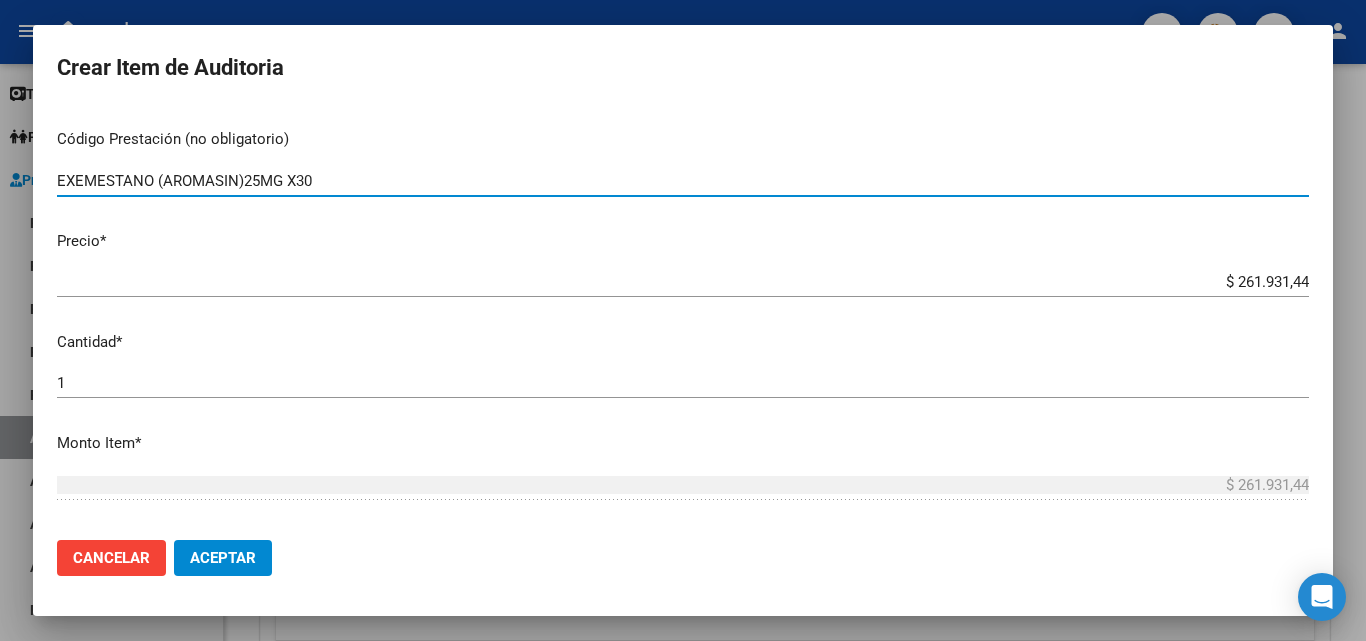 scroll, scrollTop: 400, scrollLeft: 0, axis: vertical 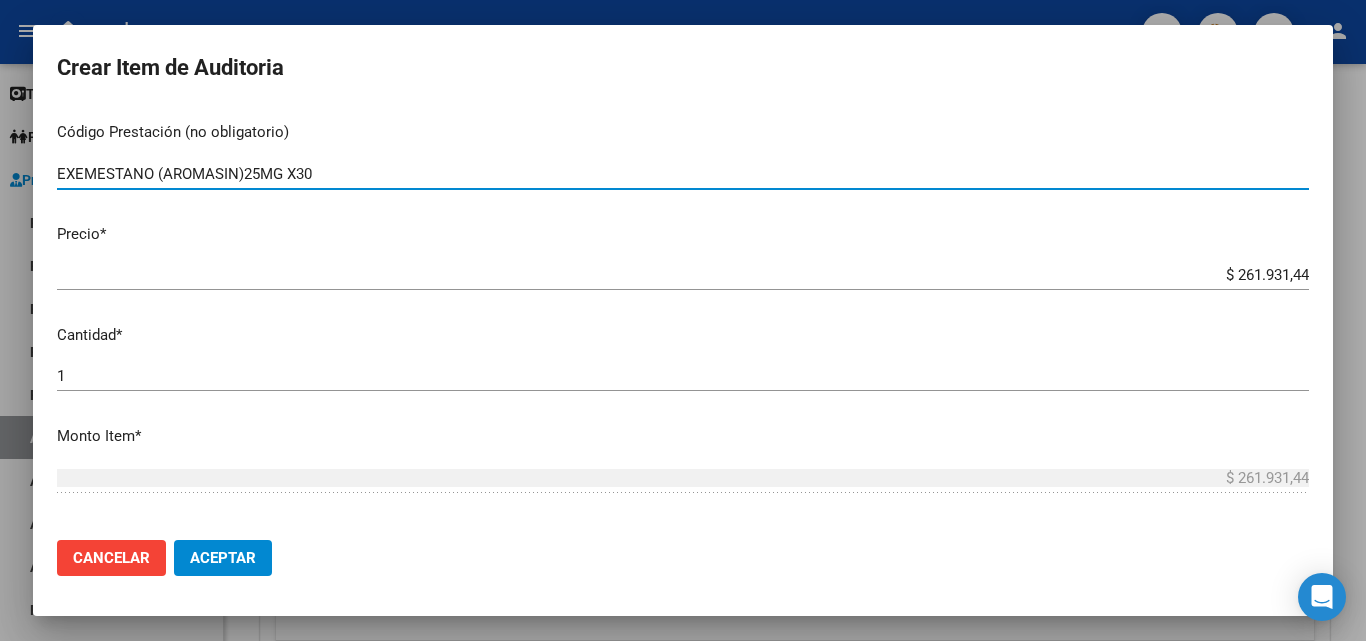 type on "EXEMESTANO (AROMASIN)25MG X30" 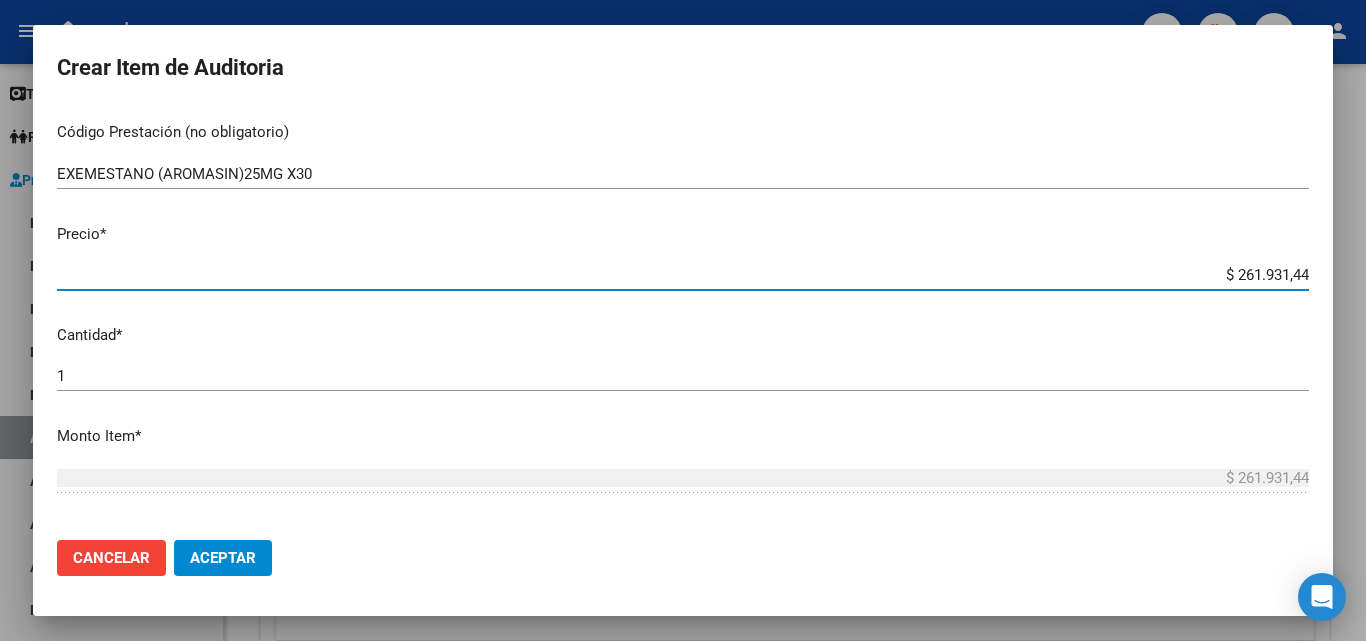 drag, startPoint x: 1207, startPoint y: 283, endPoint x: 1324, endPoint y: 276, distance: 117.20921 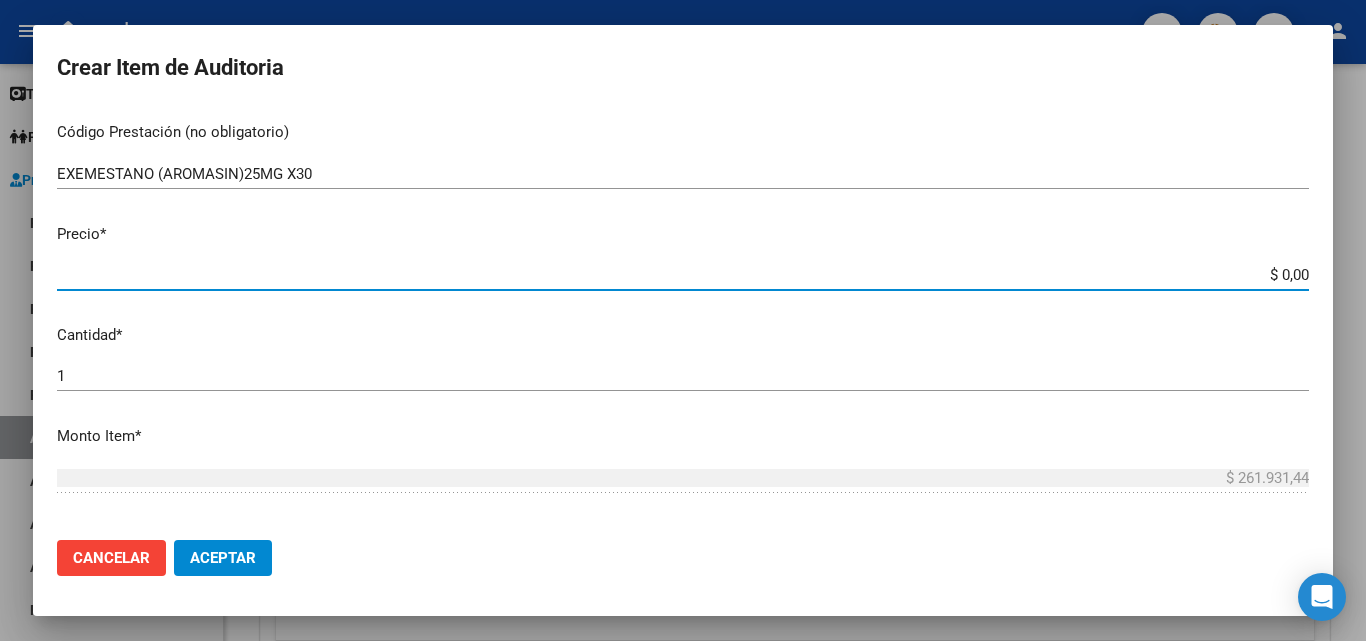 type on "$ 0,08" 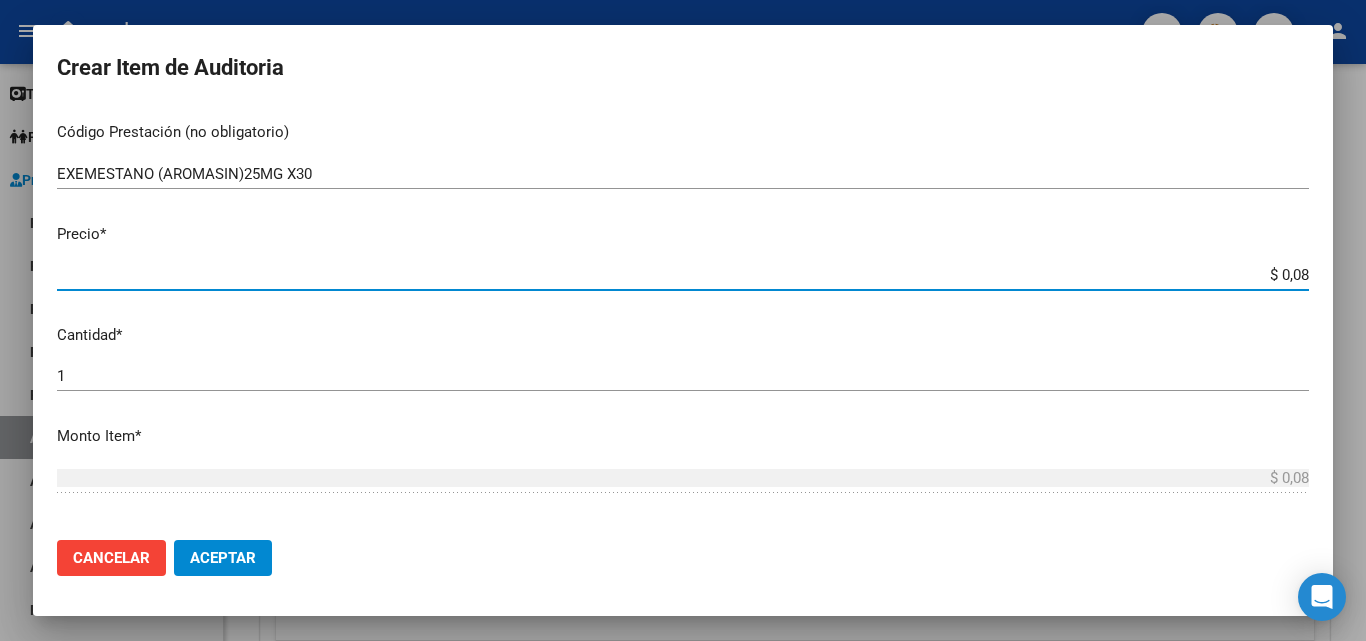 type on "$ 0,87" 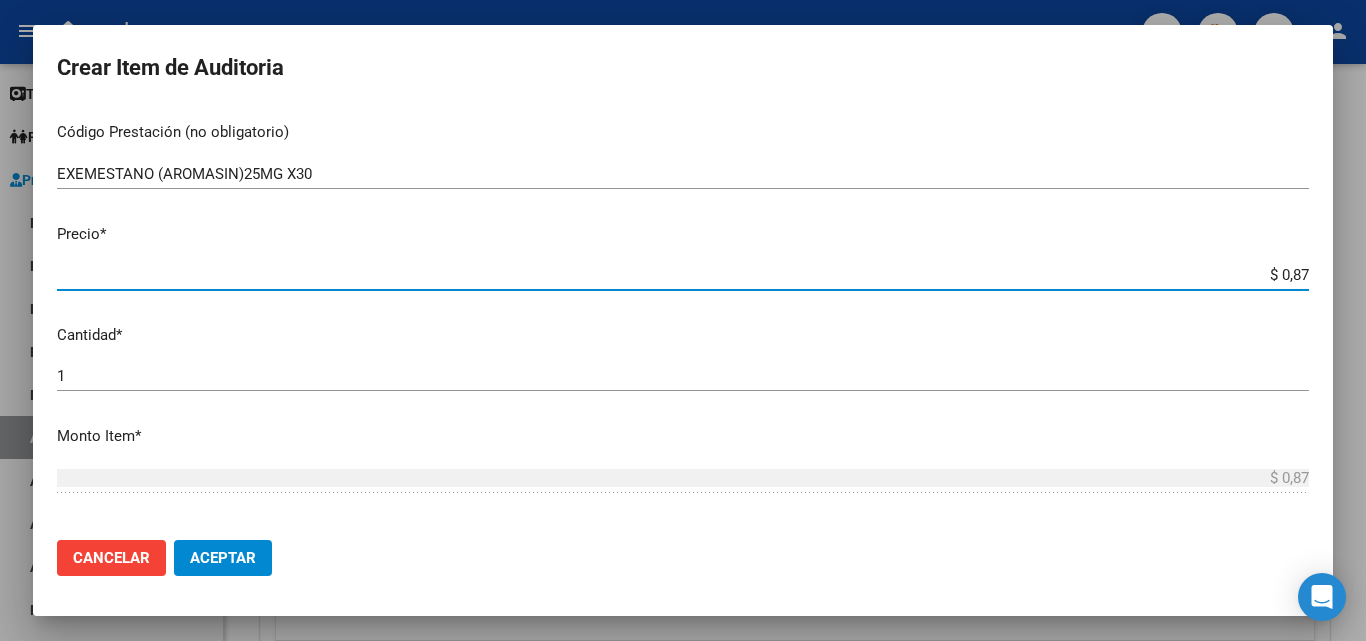 type on "$ 8,73" 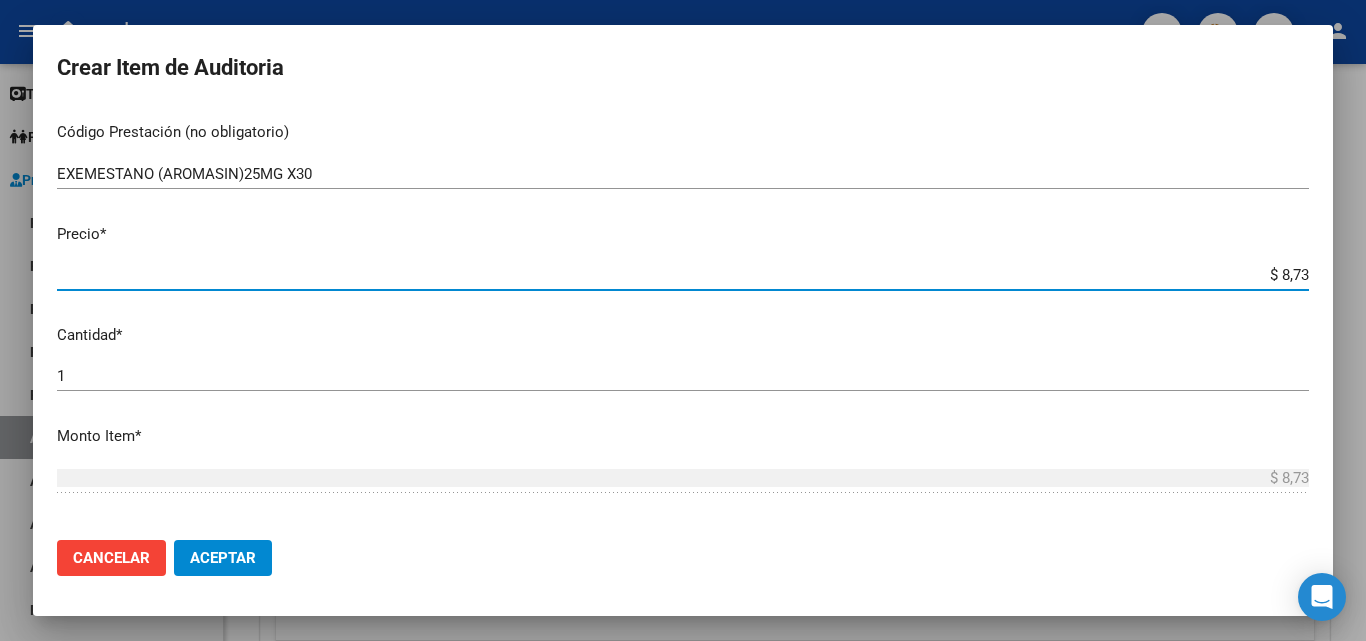 type on "$ 87,31" 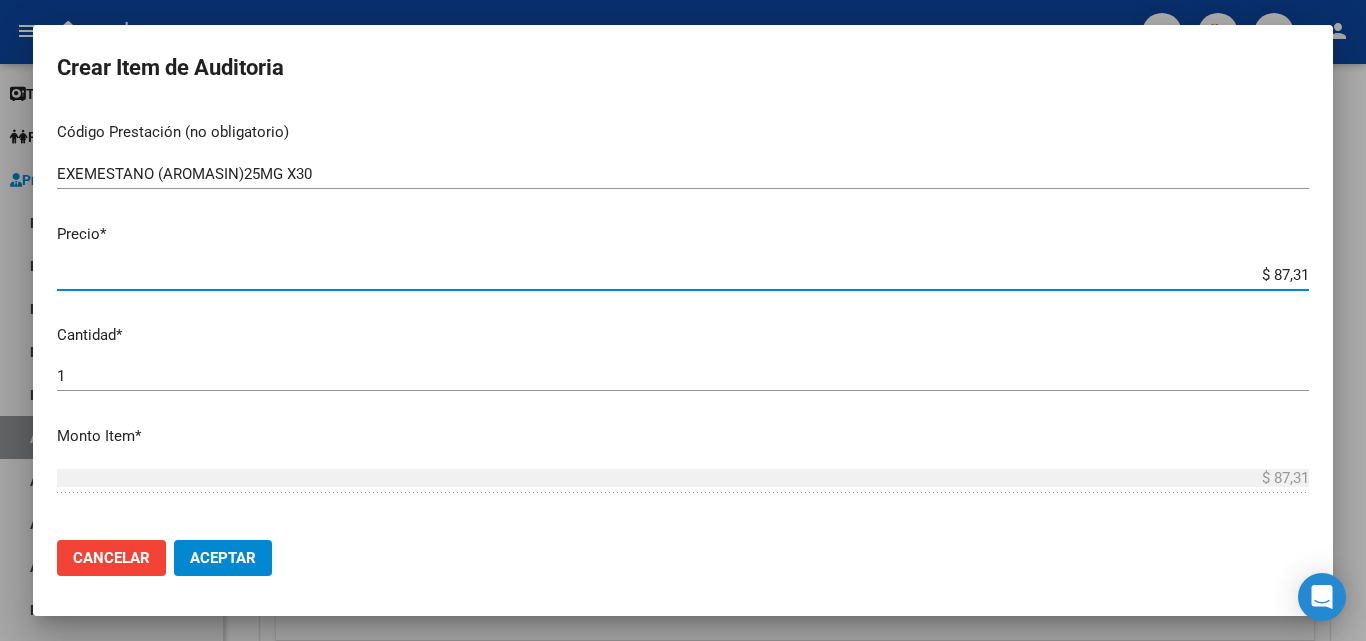 type on "$ 873,10" 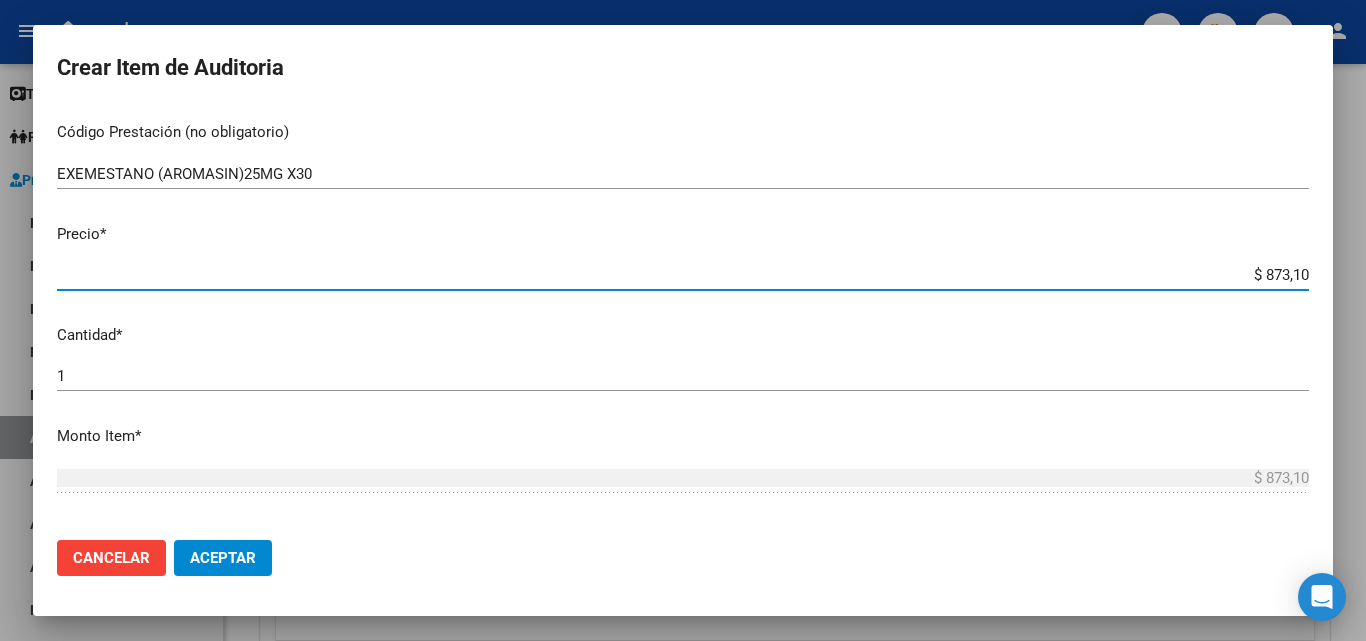 type on "$ 8.731,04" 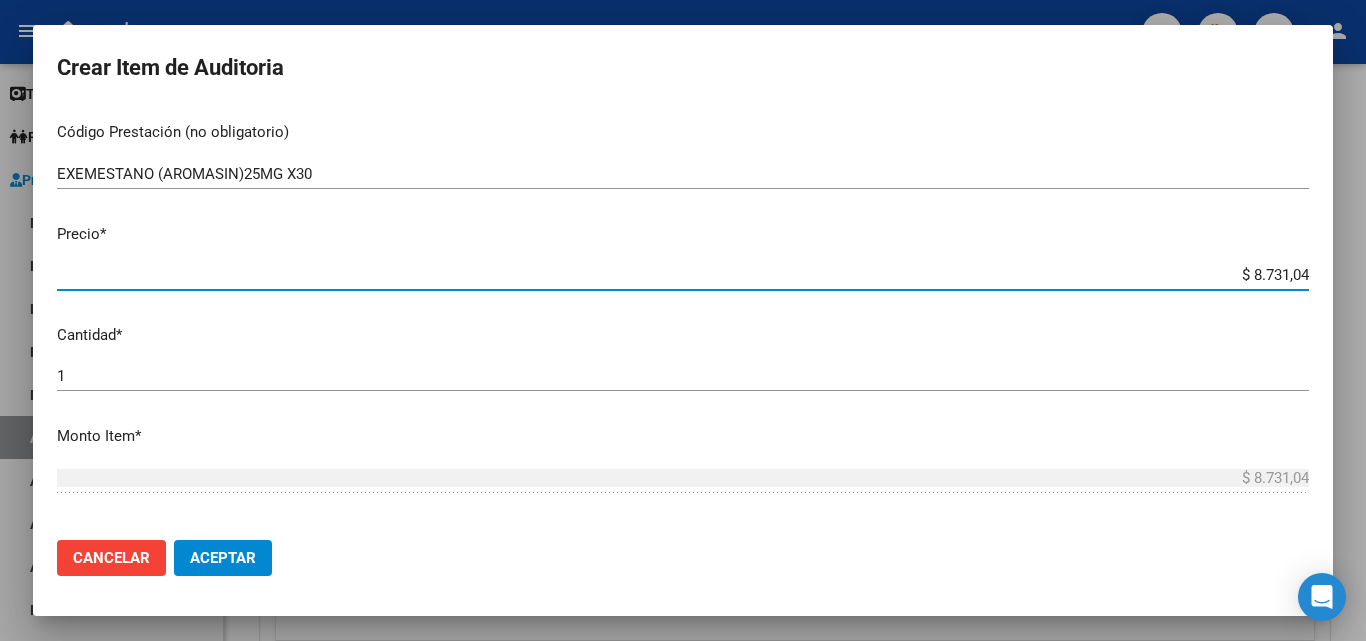 type on "$ 87.310,48" 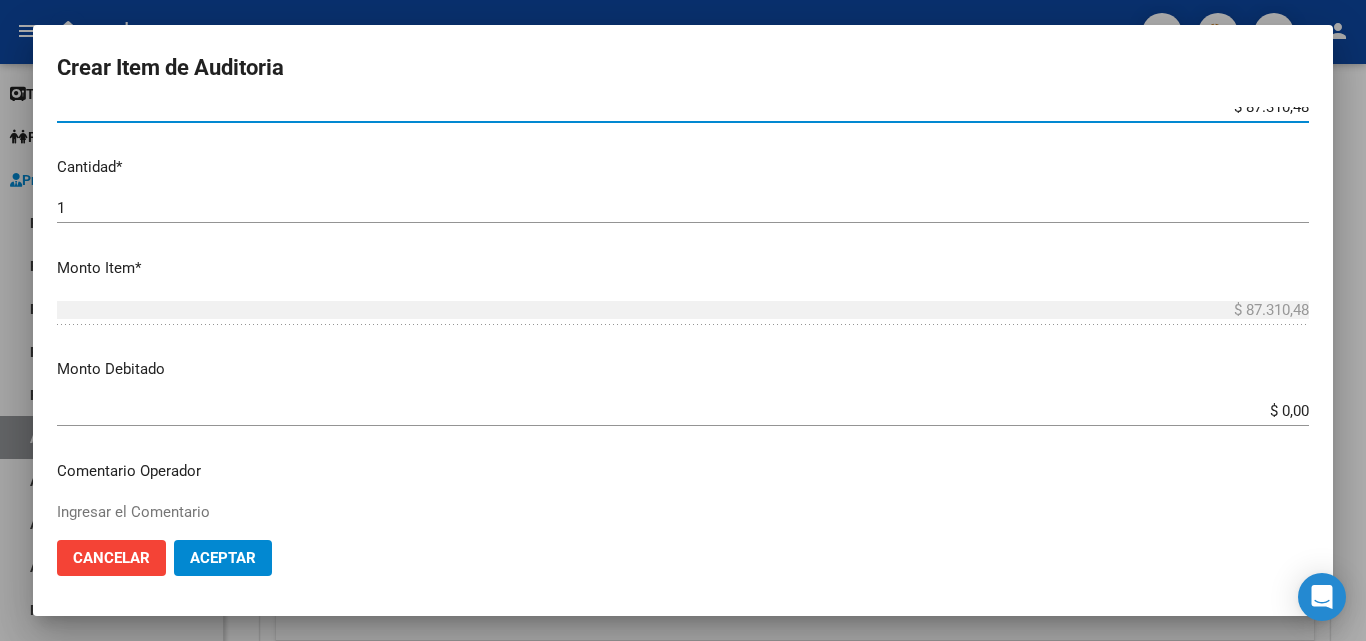 scroll, scrollTop: 600, scrollLeft: 0, axis: vertical 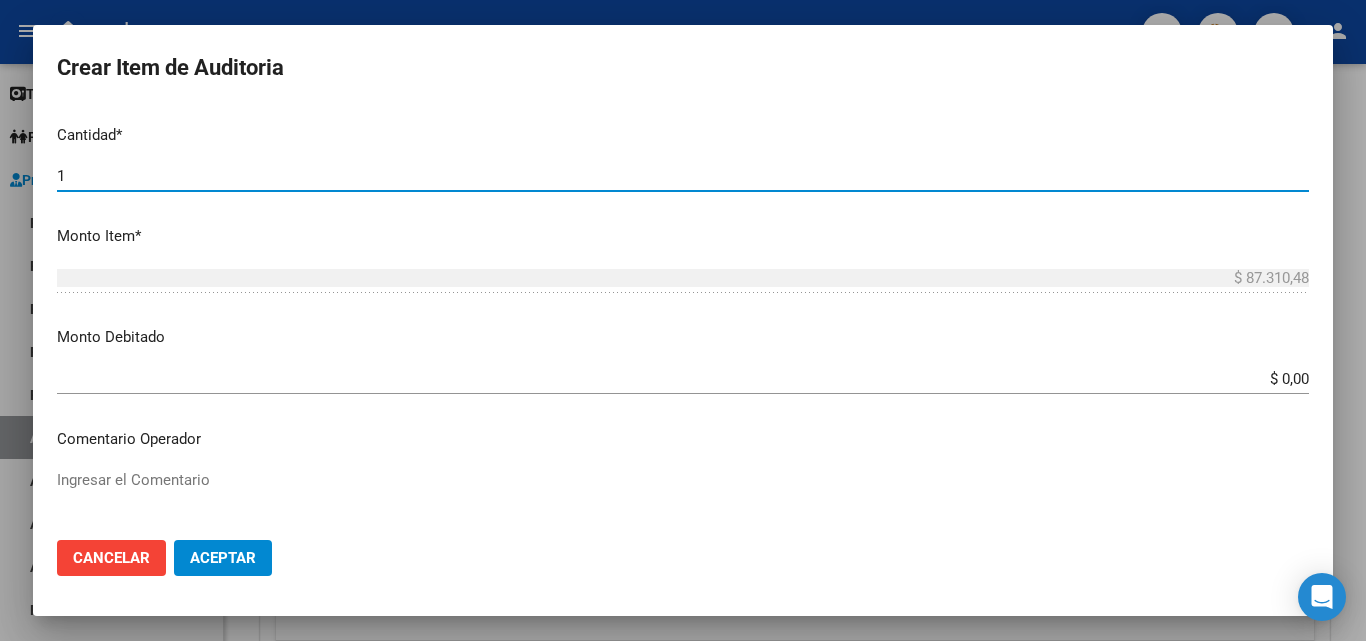 click on "1" at bounding box center (683, 176) 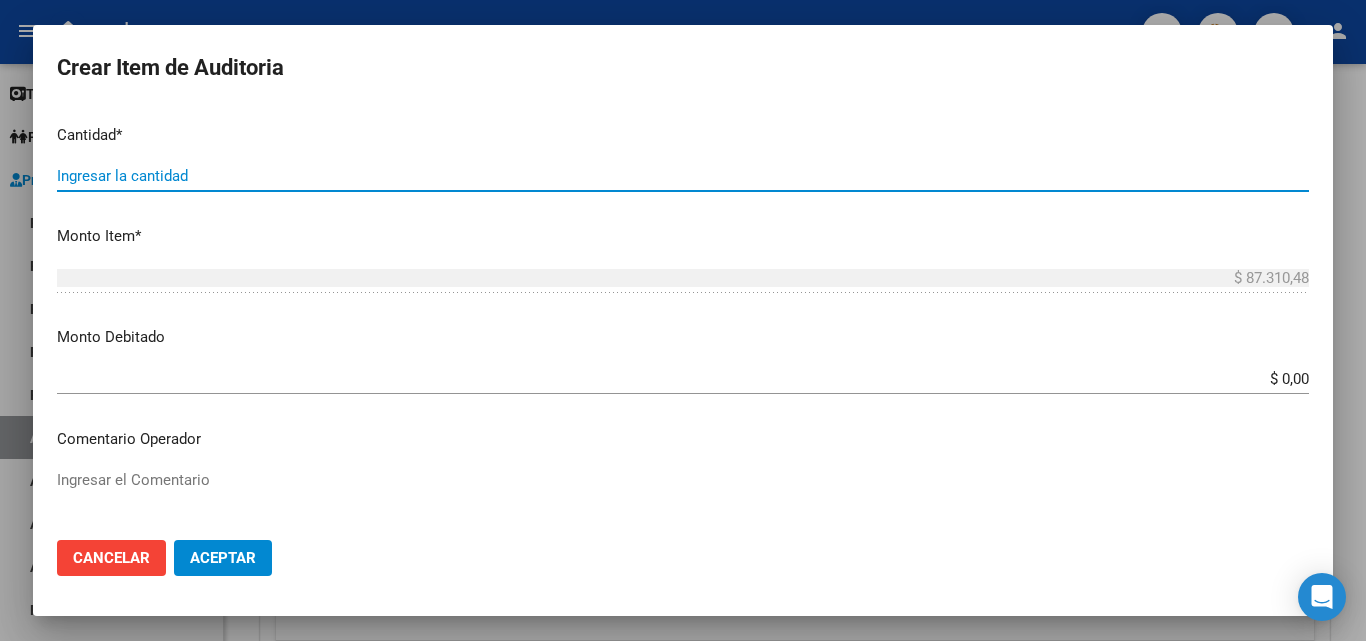 type on "3" 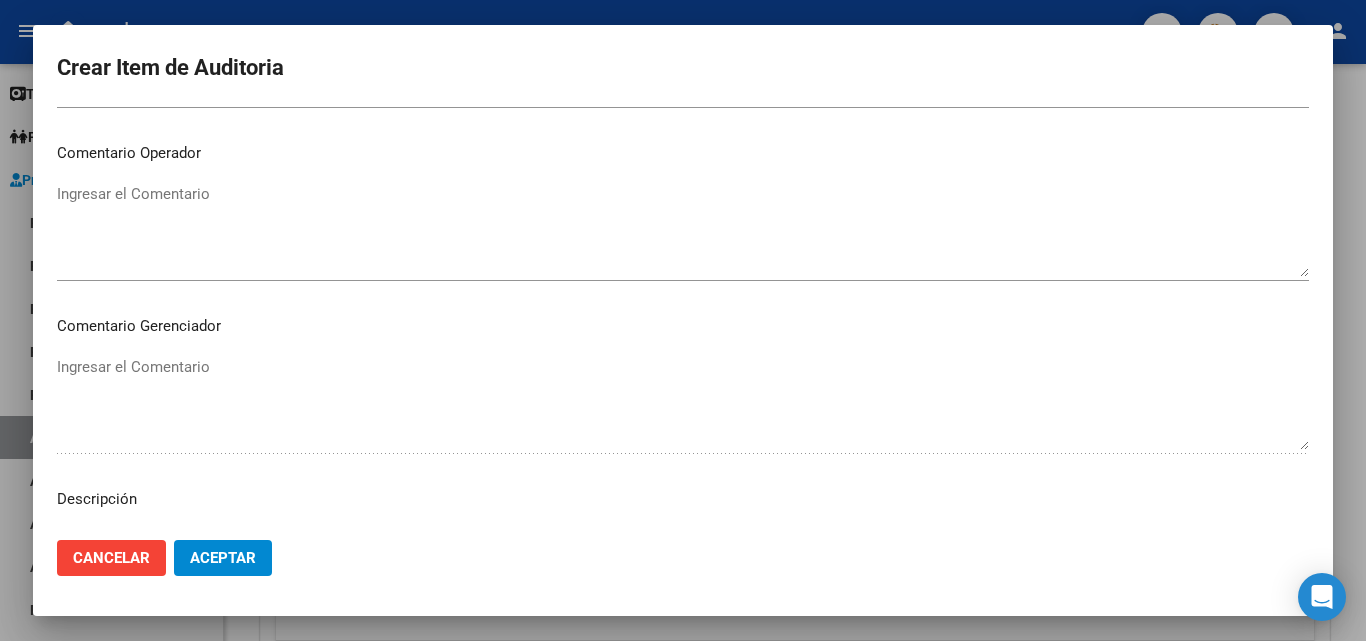 scroll, scrollTop: 900, scrollLeft: 0, axis: vertical 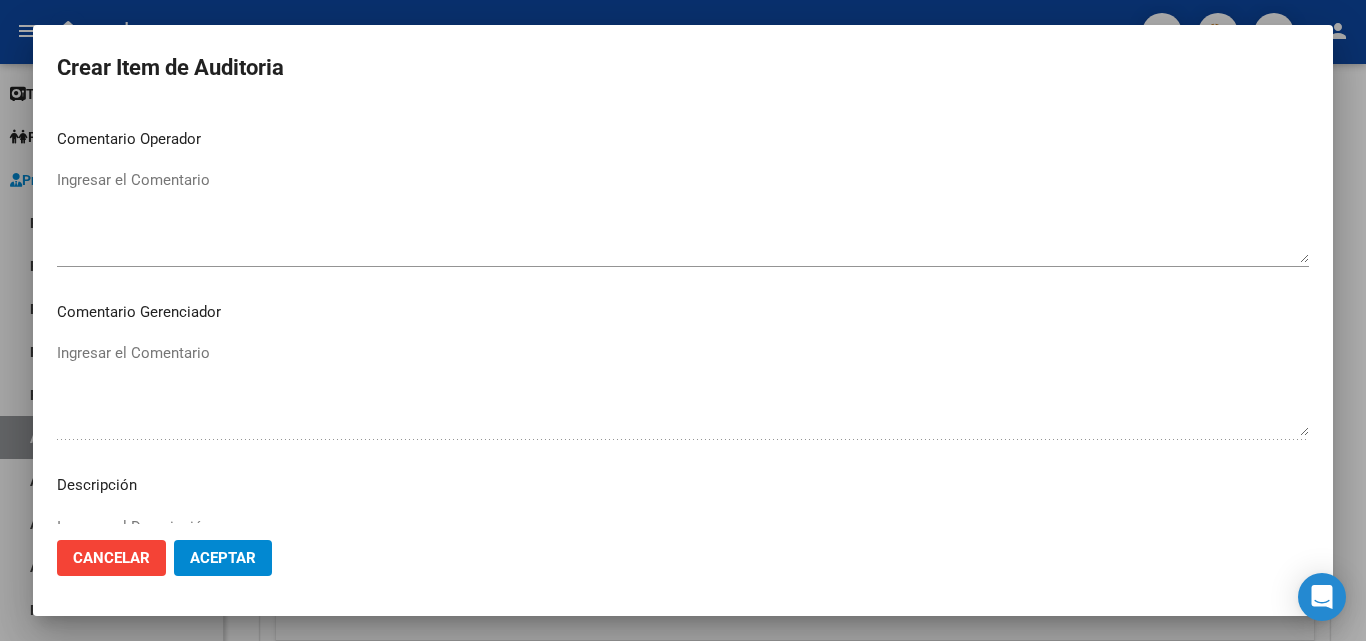 type on "3" 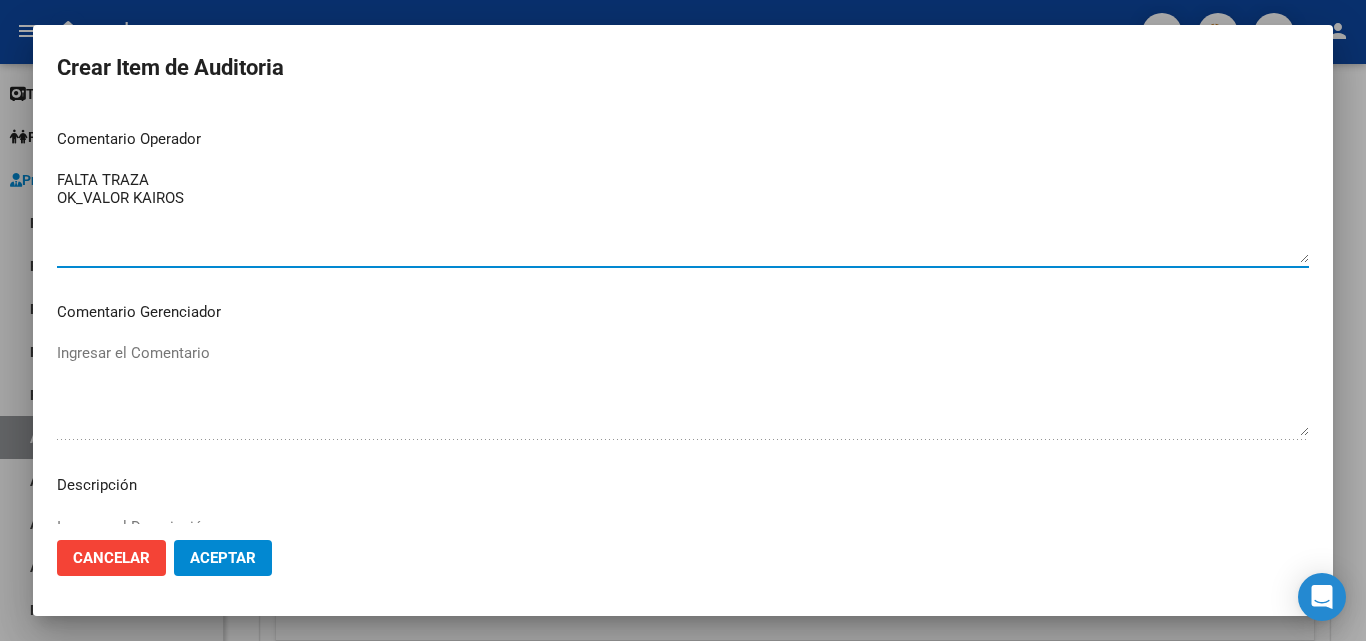 click on "FALTA TRAZA
OK_VALOR KAIROS" at bounding box center (683, 216) 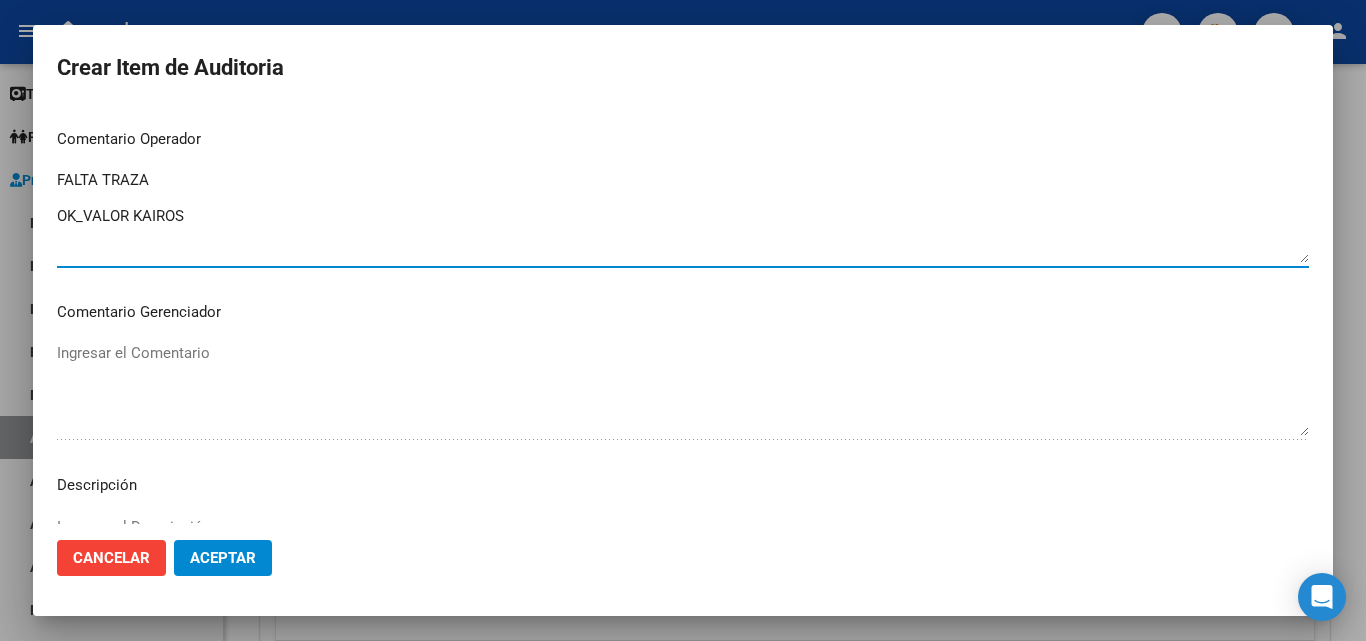 click on "FALTA TRAZA
OK_VALOR KAIROS" at bounding box center [683, 216] 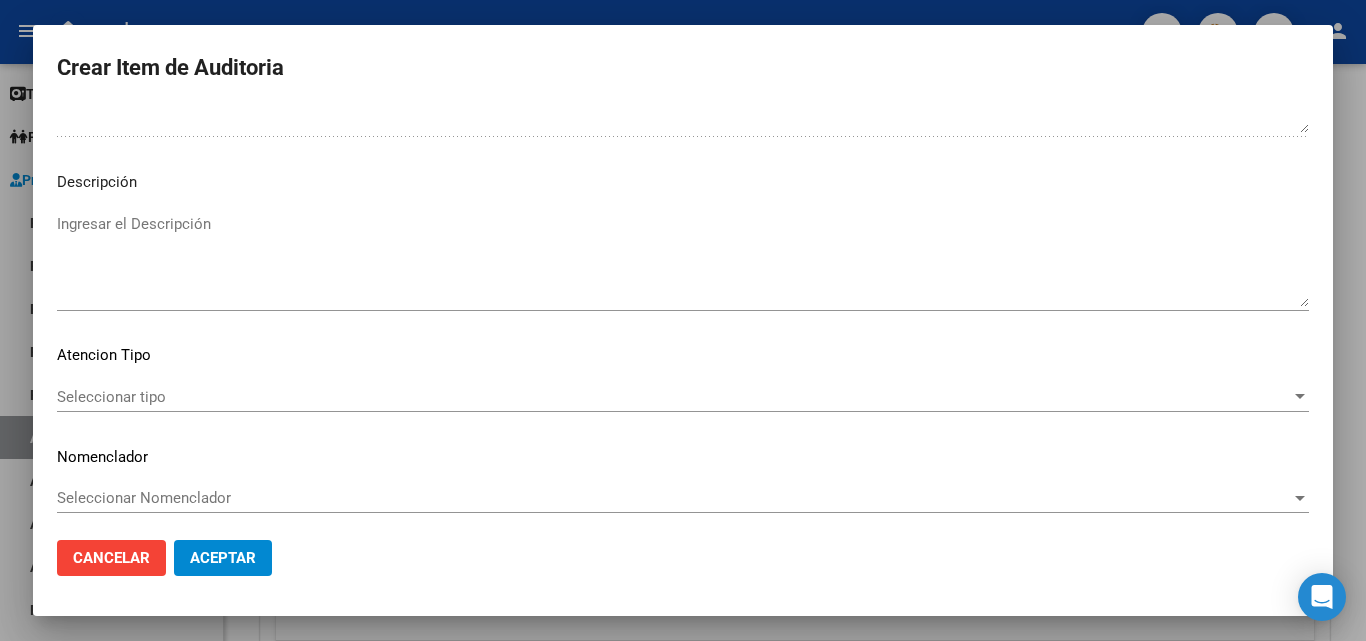 scroll, scrollTop: 1211, scrollLeft: 0, axis: vertical 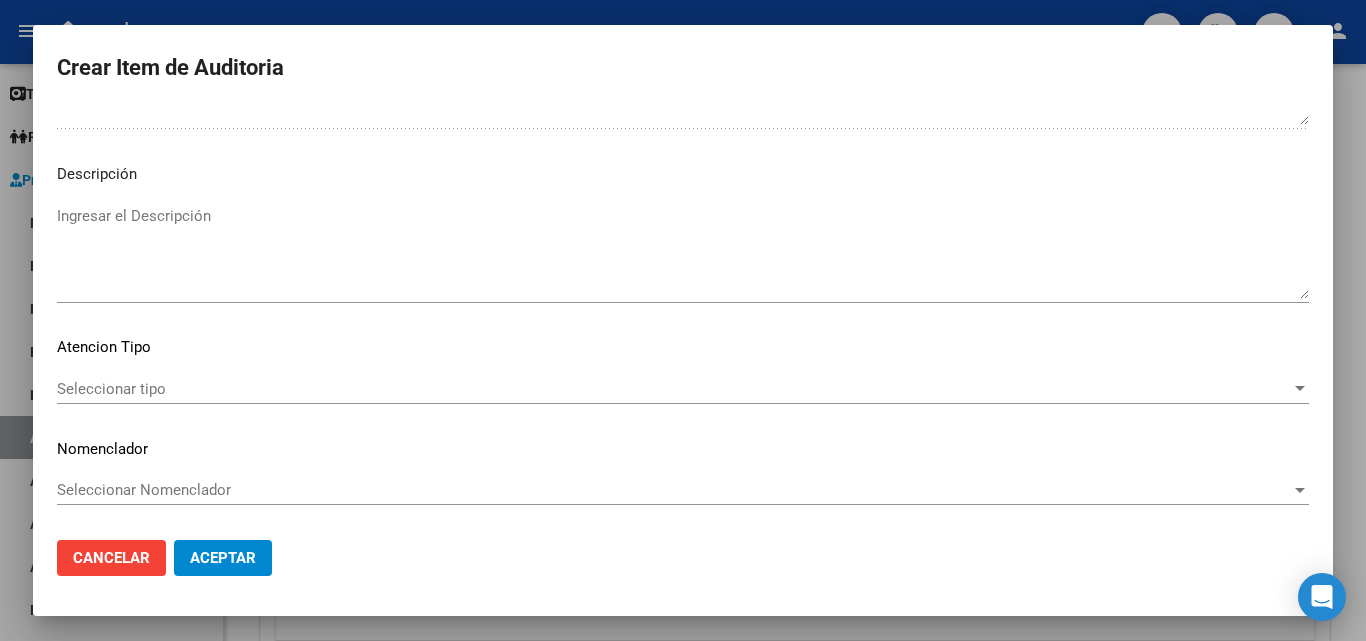 click on "Seleccionar tipo" at bounding box center [674, 389] 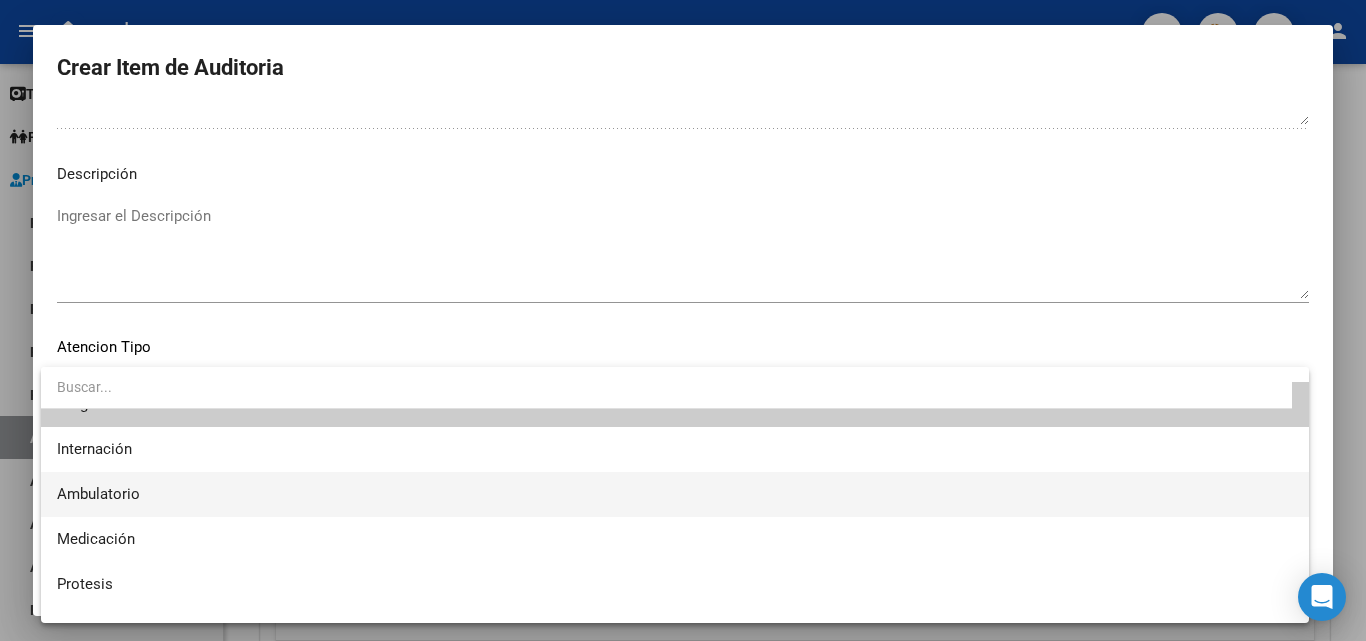 scroll, scrollTop: 59, scrollLeft: 0, axis: vertical 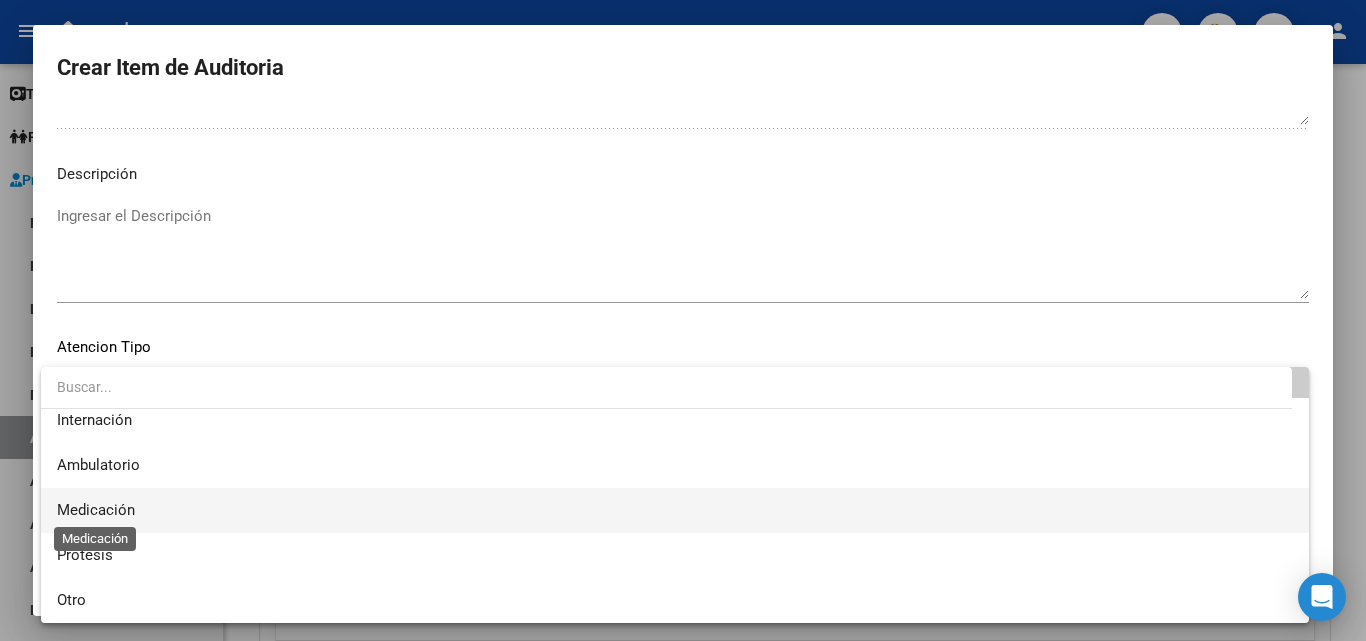 click on "Medicación" at bounding box center (96, 510) 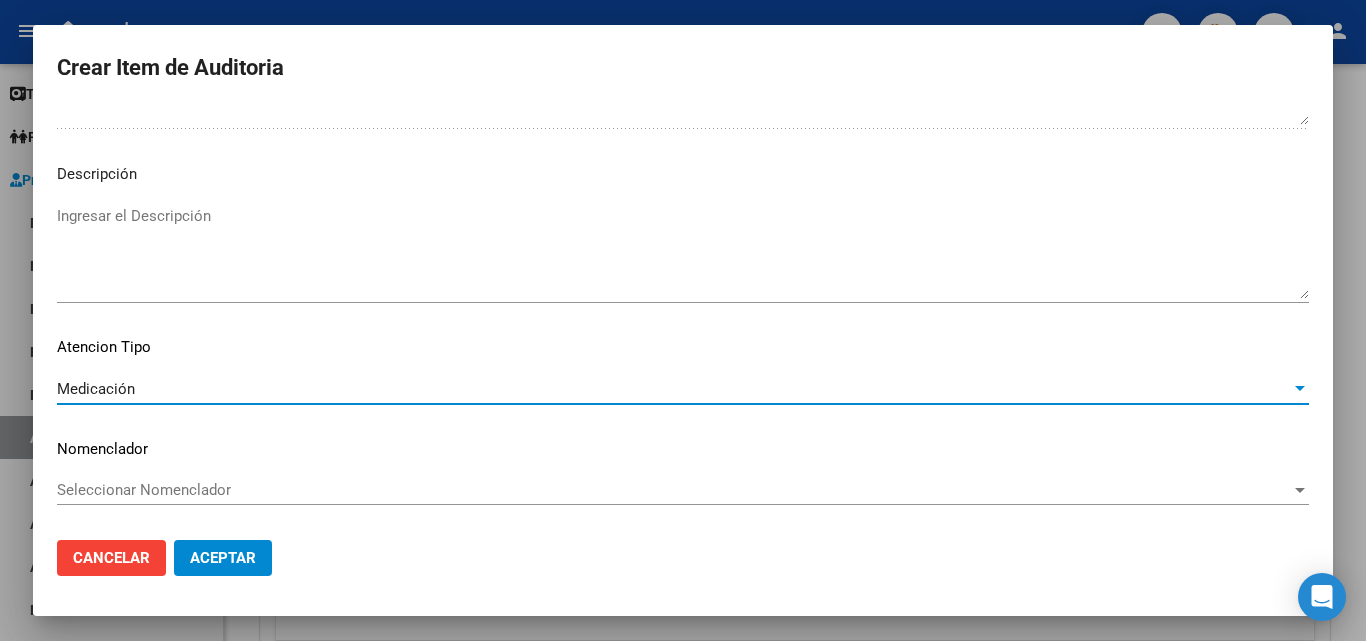 click on "Aceptar" 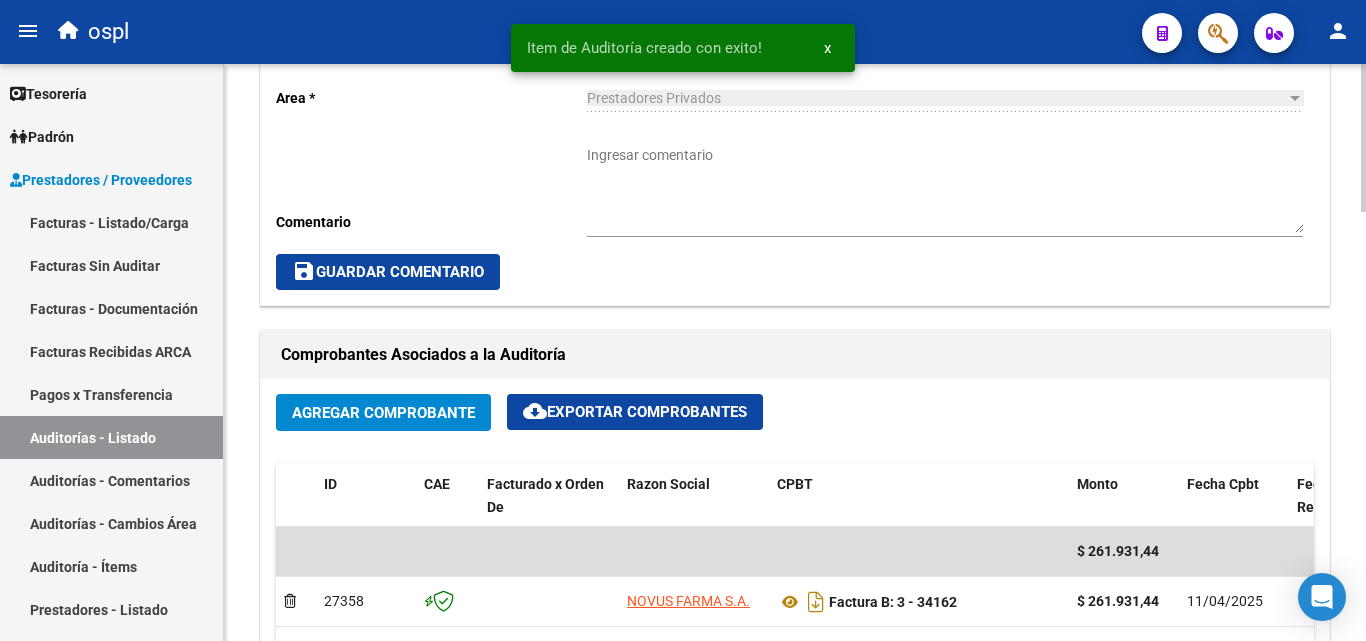 scroll, scrollTop: 477, scrollLeft: 0, axis: vertical 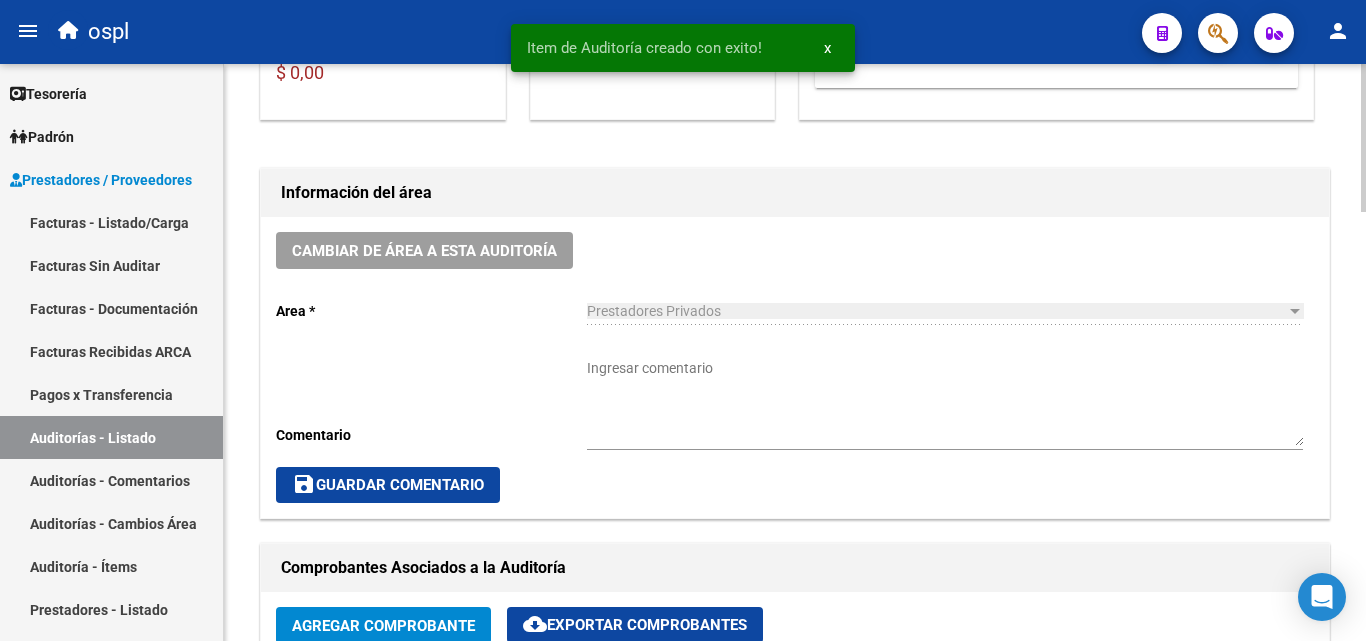 click on "Ingresar comentario" at bounding box center [945, 402] 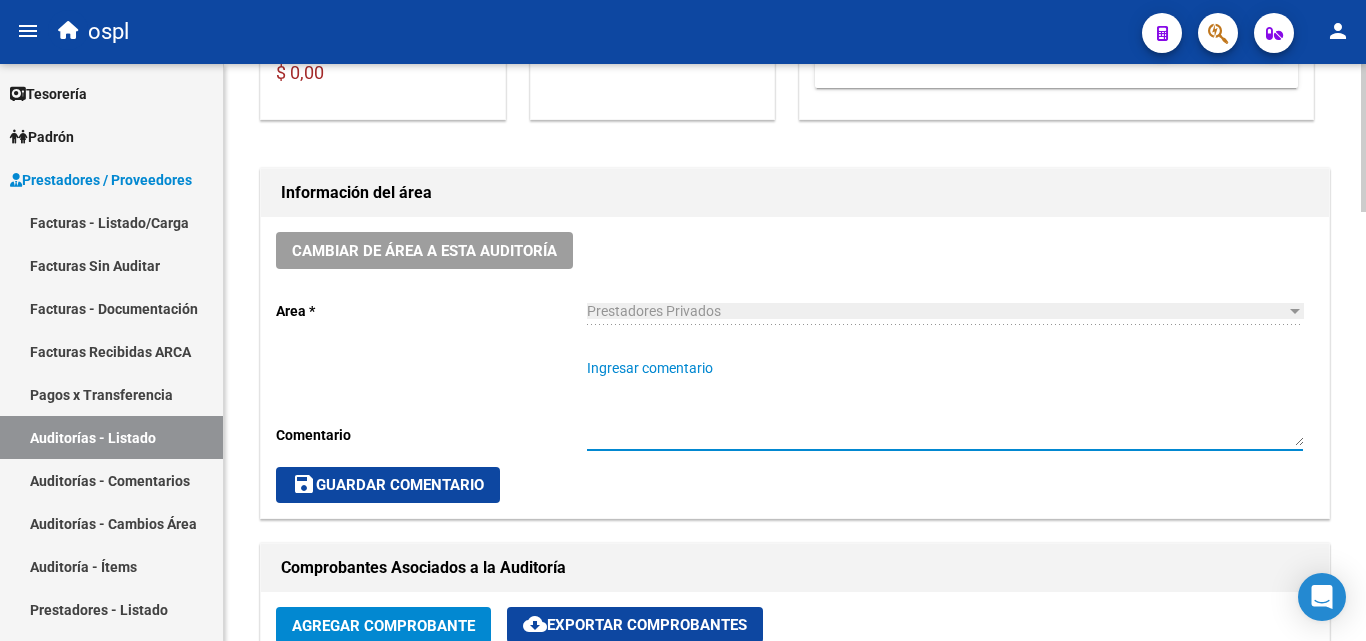 type on "G" 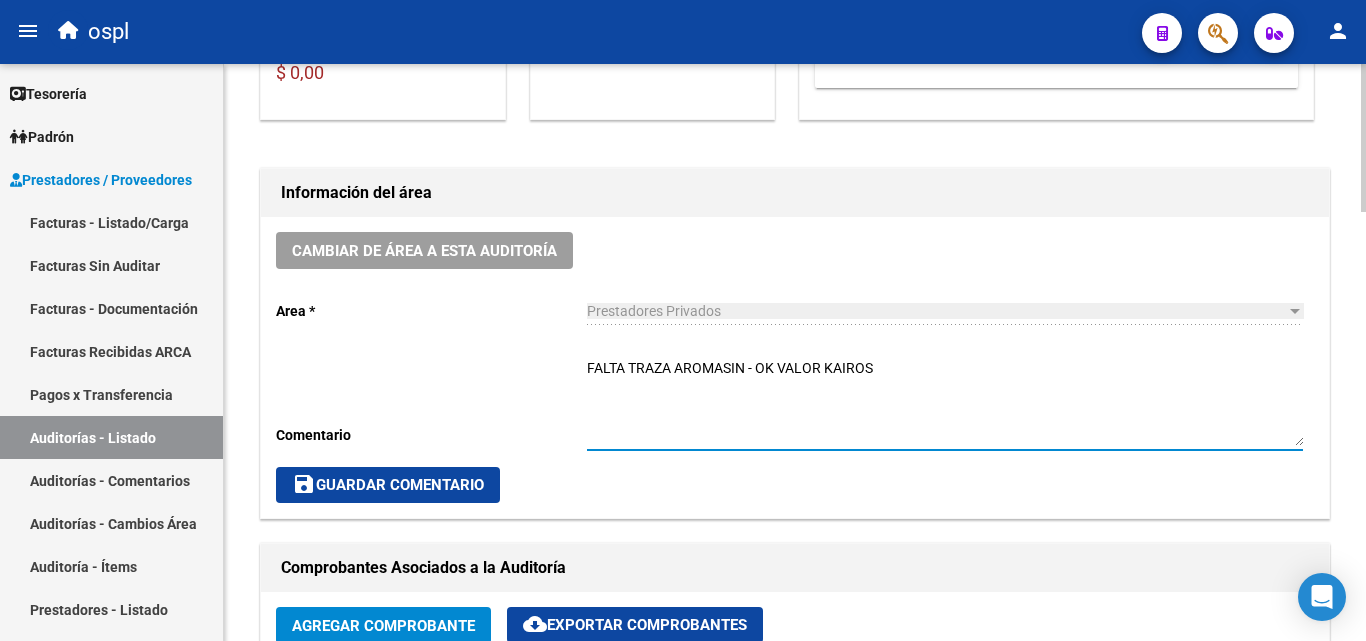click on "FALTA TRAZA AROMASIN - OK VALOR KAIROS" at bounding box center (945, 402) 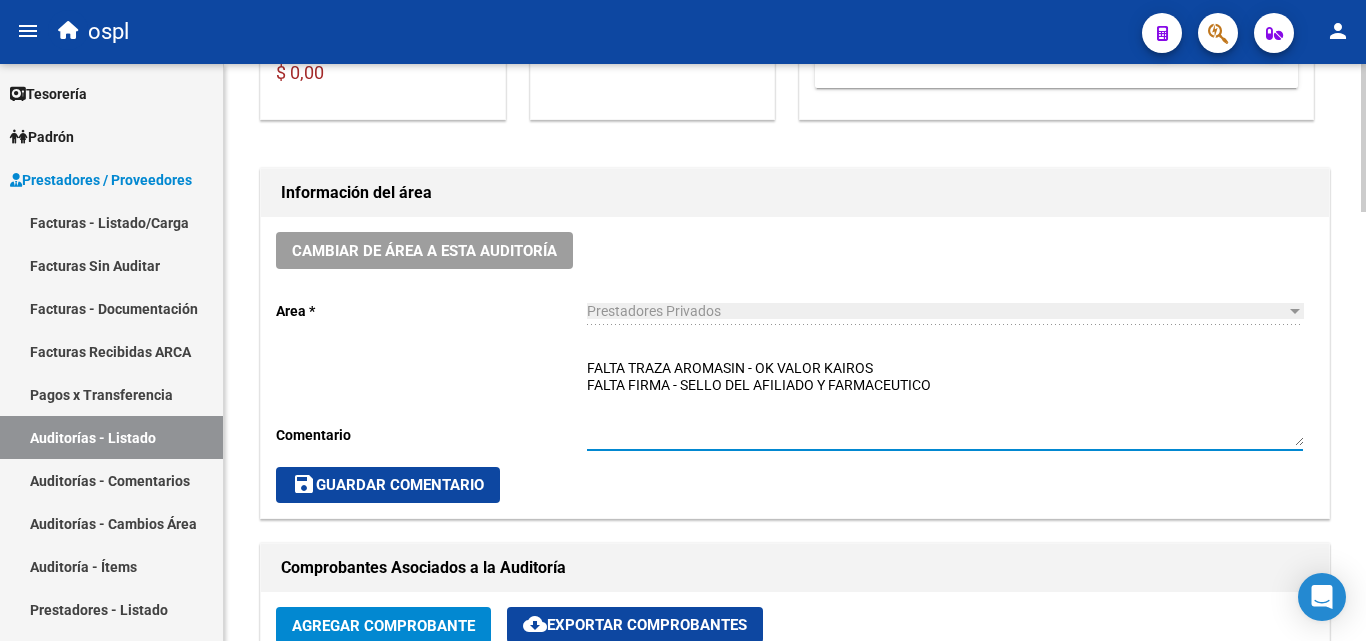 click on "FALTA TRAZA AROMASIN - OK VALOR KAIROS
FALTA FIRMA - SELLO DEL AFILIADO Y FARMACEUTICO" at bounding box center [945, 402] 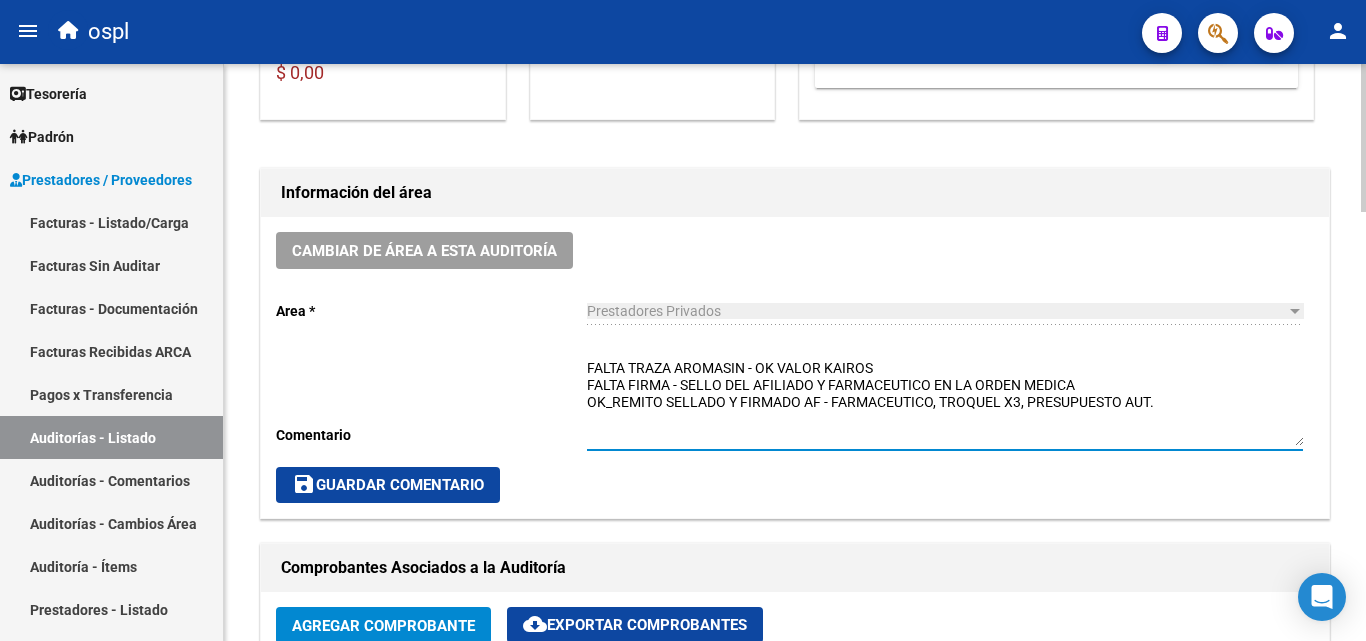 click on "FALTA TRAZA AROMASIN - OK VALOR KAIROS
FALTA FIRMA - SELLO DEL AFILIADO Y FARMACEUTICO EN LA ORDEN MEDICA
OK_REMITO SELLADO Y FIRMADO AF - FARMACEUTICO, TROQUEL X3, PRESUPUESTO AUT." at bounding box center (945, 402) 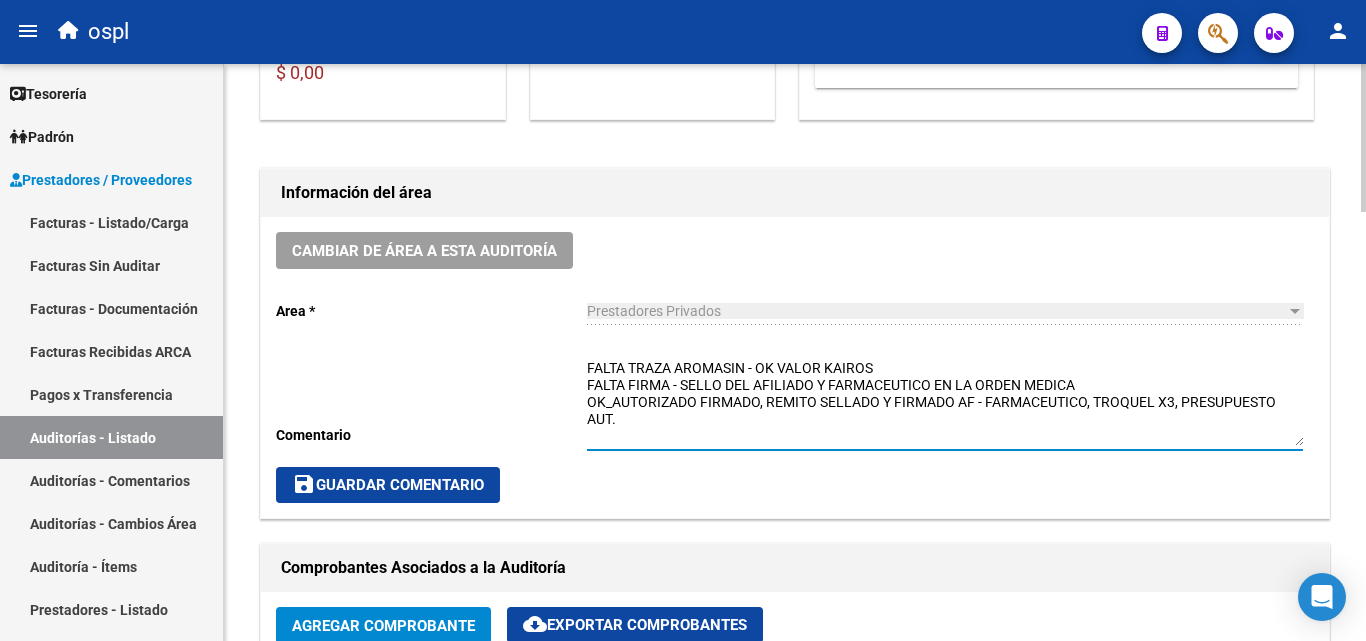 type on "FALTA TRAZA AROMASIN - OK VALOR KAIROS
FALTA FIRMA - SELLO DEL AFILIADO Y FARMACEUTICO EN LA ORDEN MEDICA
OK_AUTORIZADO FIRMADO, REMITO SELLADO Y FIRMADO AF - FARMACEUTICO, TROQUEL X3, PRESUPUESTO AUT." 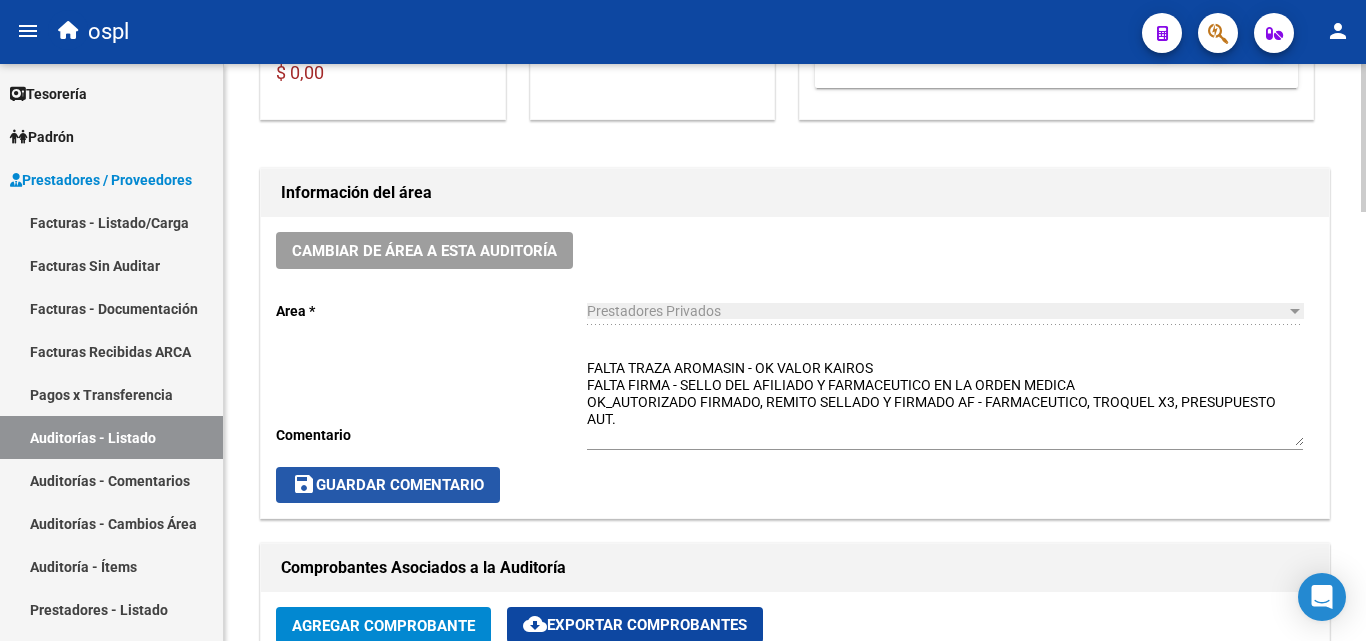 click on "save  Guardar Comentario" 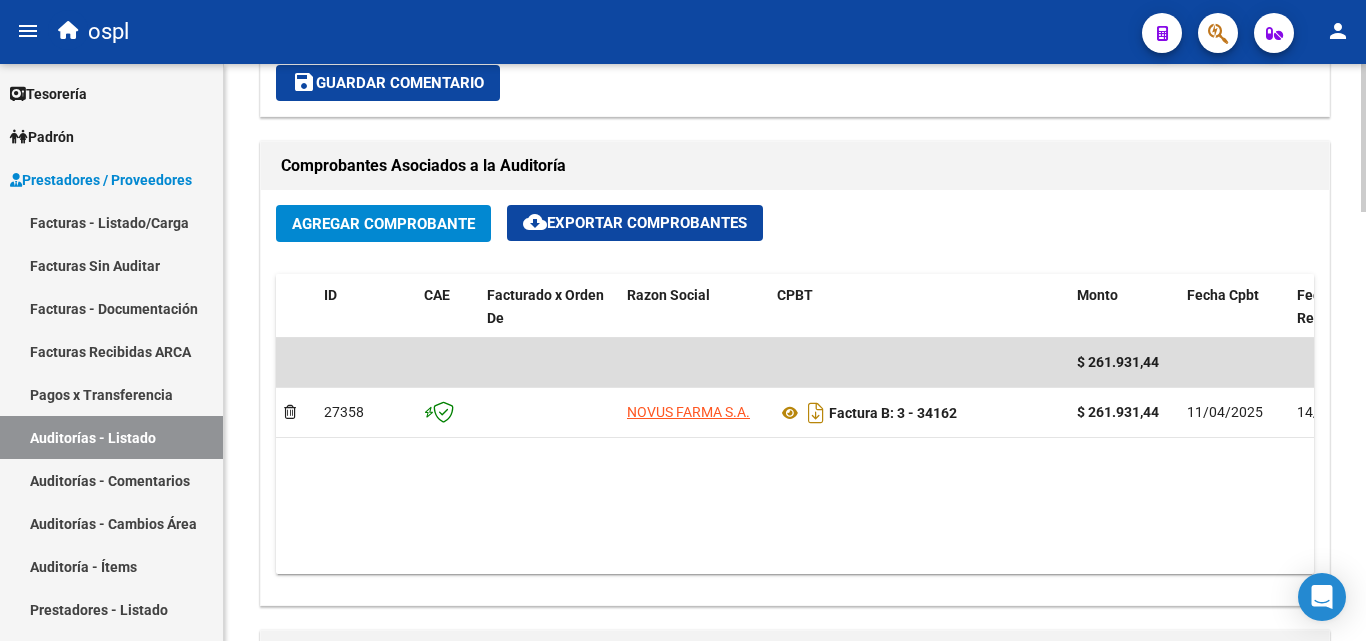 scroll, scrollTop: 777, scrollLeft: 0, axis: vertical 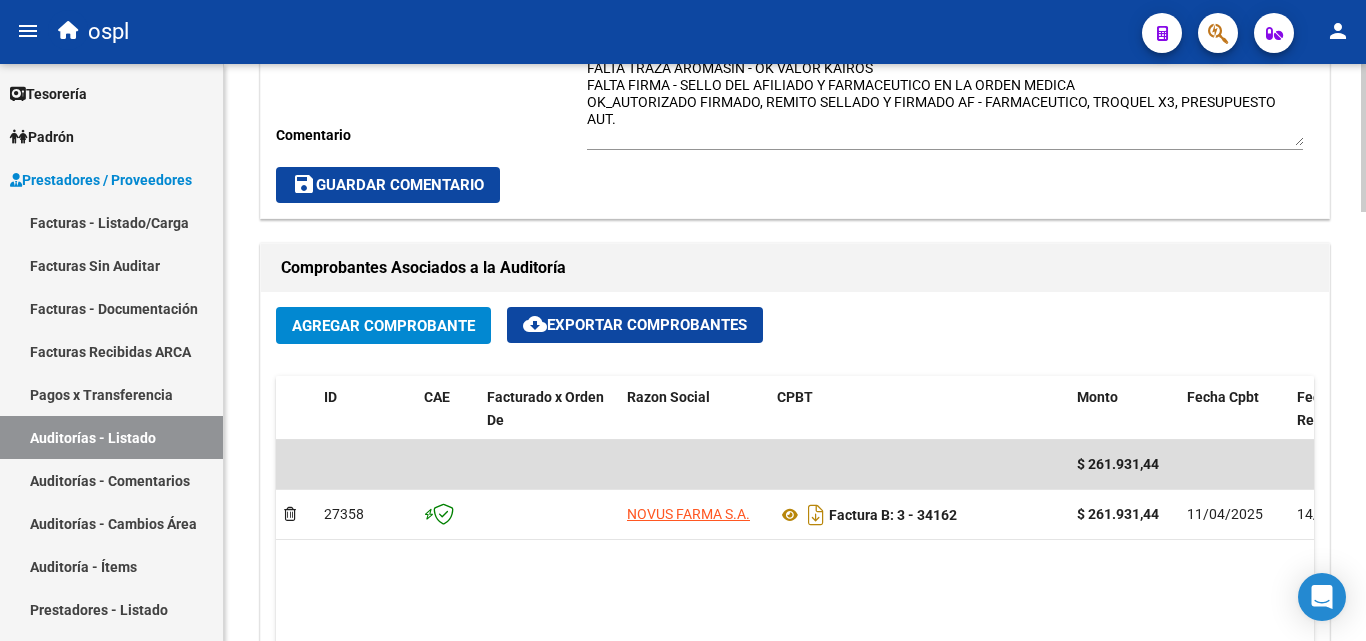 click on "Agregar Comprobante" 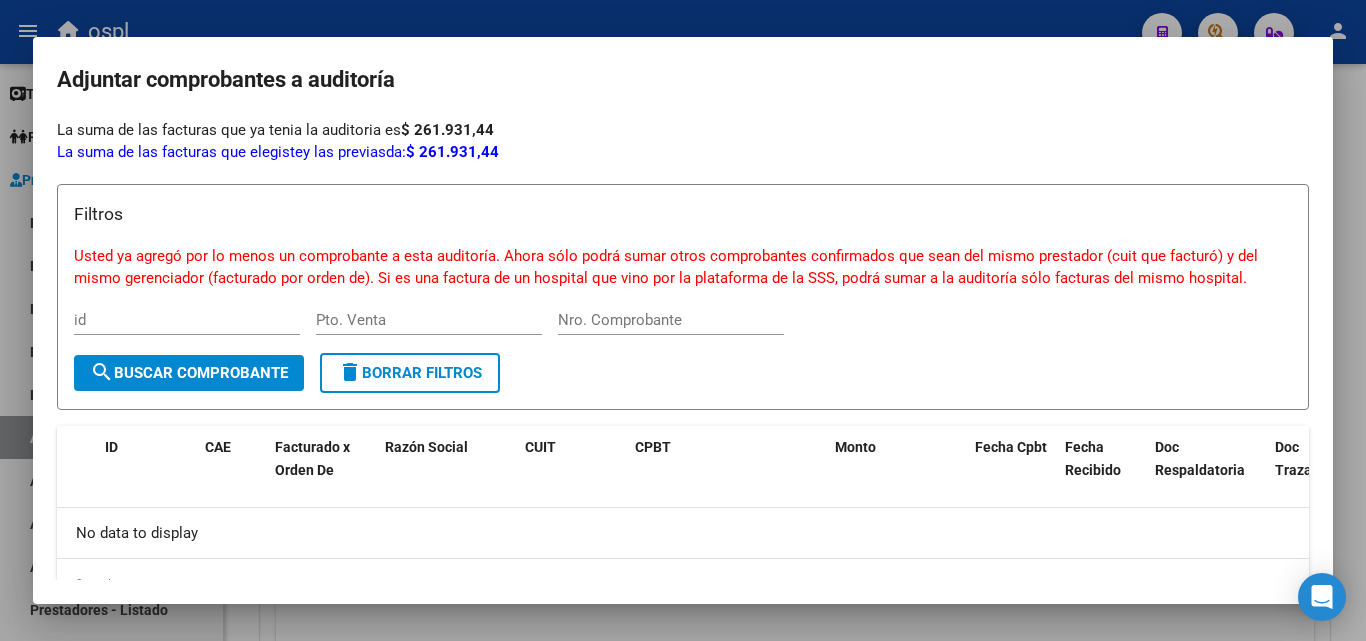 click at bounding box center [683, 320] 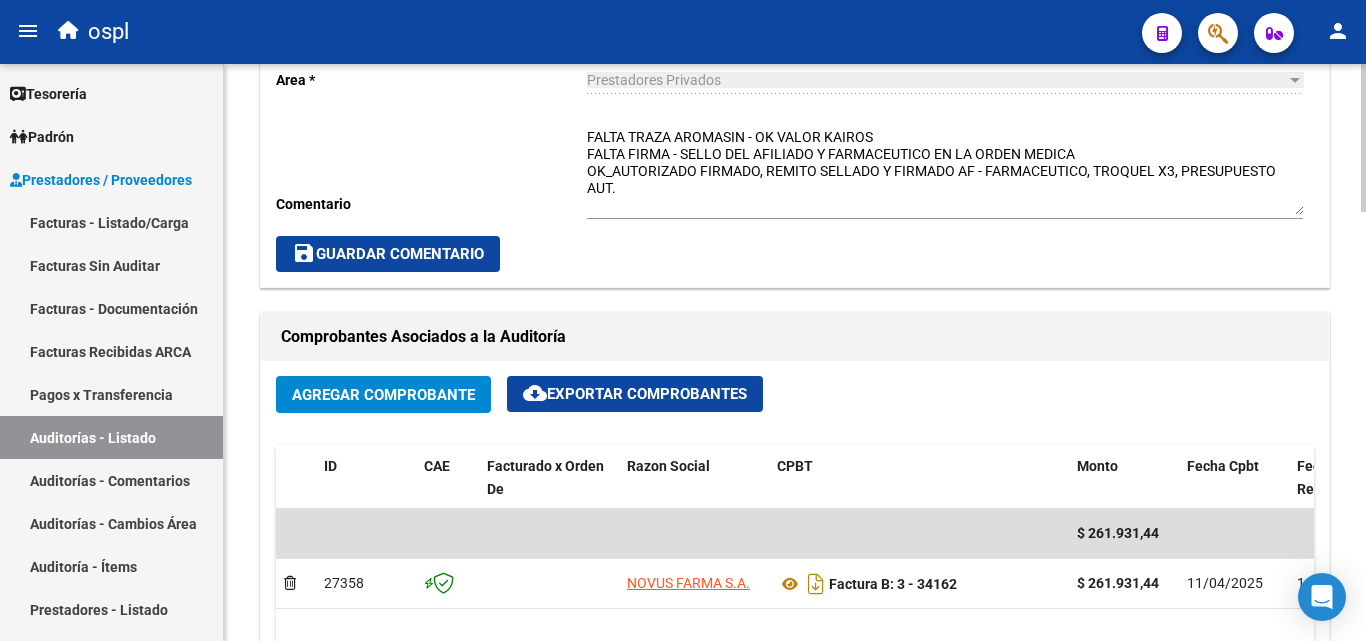 scroll, scrollTop: 577, scrollLeft: 0, axis: vertical 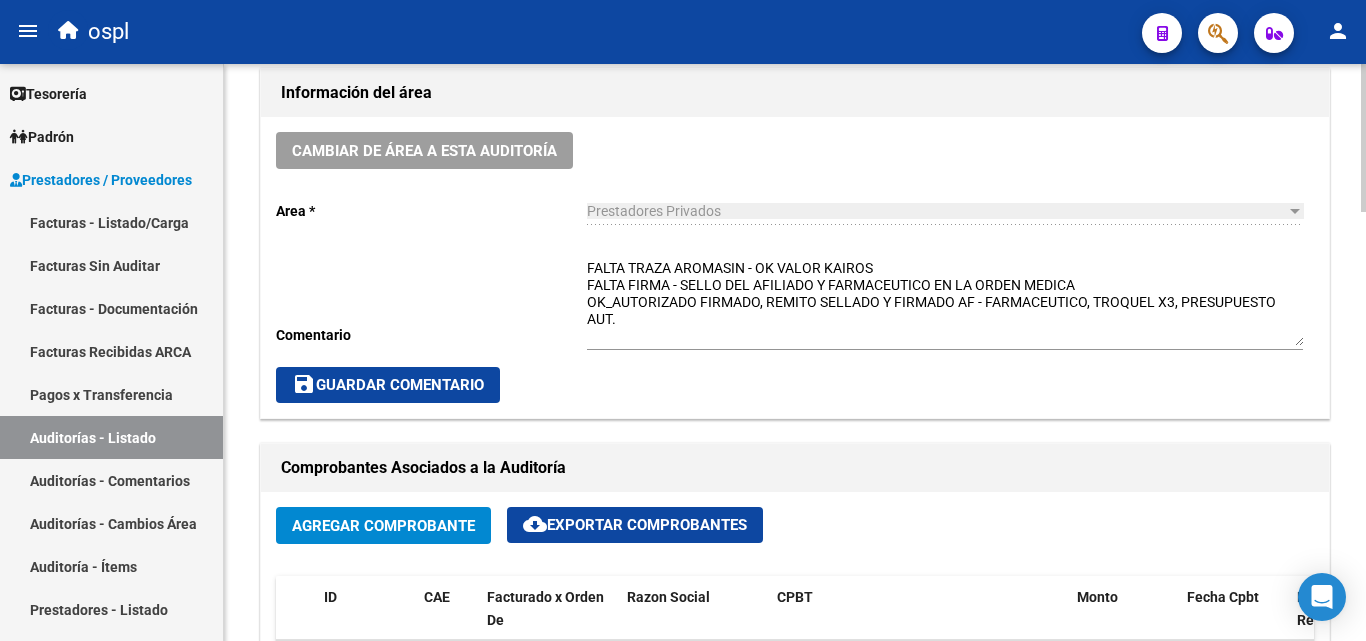 click on "save  Guardar Comentario" 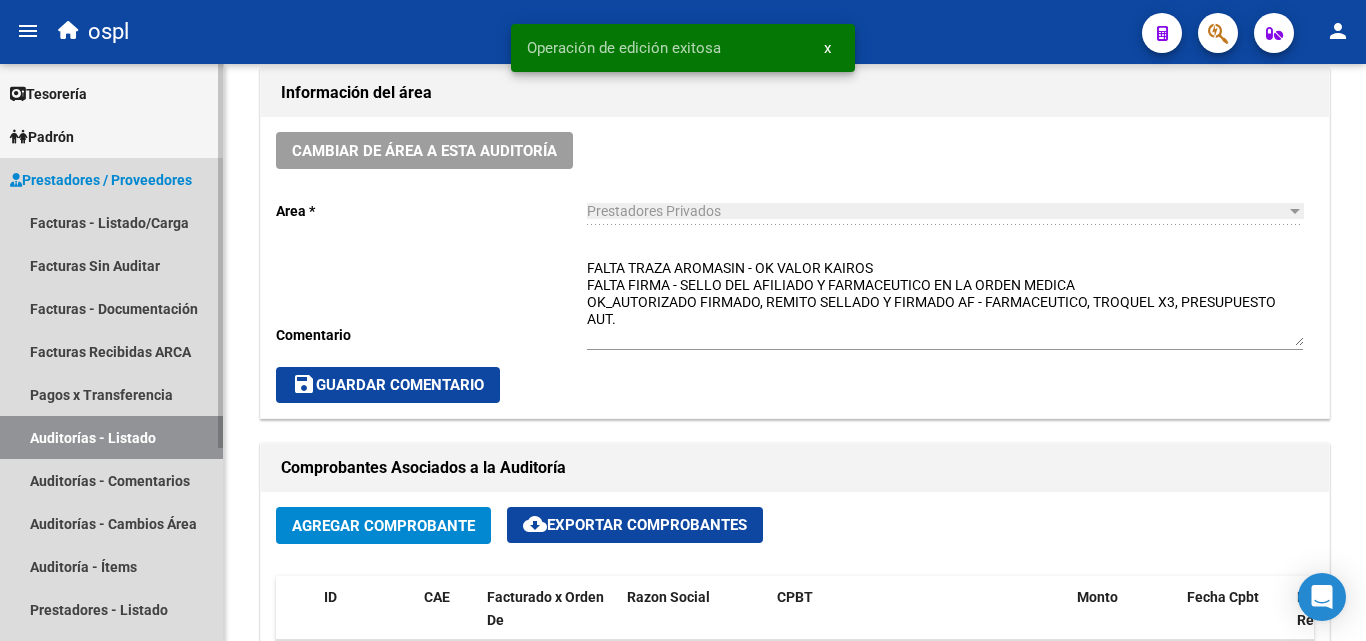 click on "Auditorías - Listado" at bounding box center (111, 437) 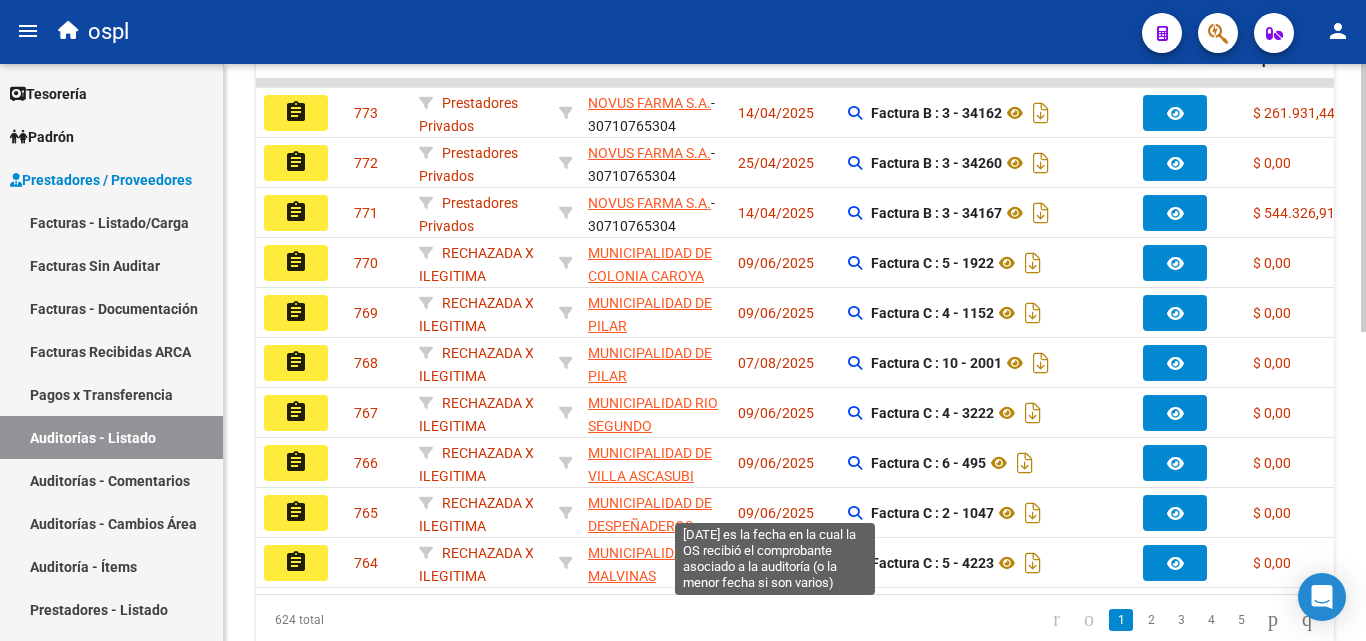 scroll, scrollTop: 77, scrollLeft: 0, axis: vertical 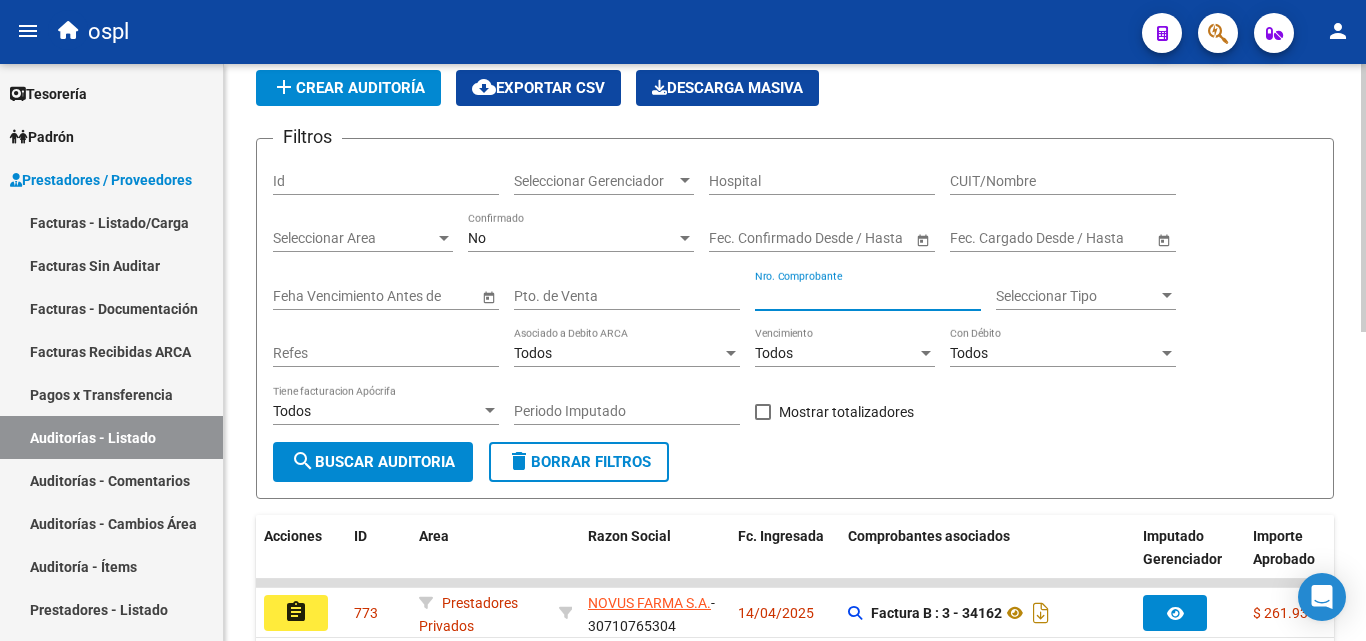 click on "Nro. Comprobante" at bounding box center (868, 296) 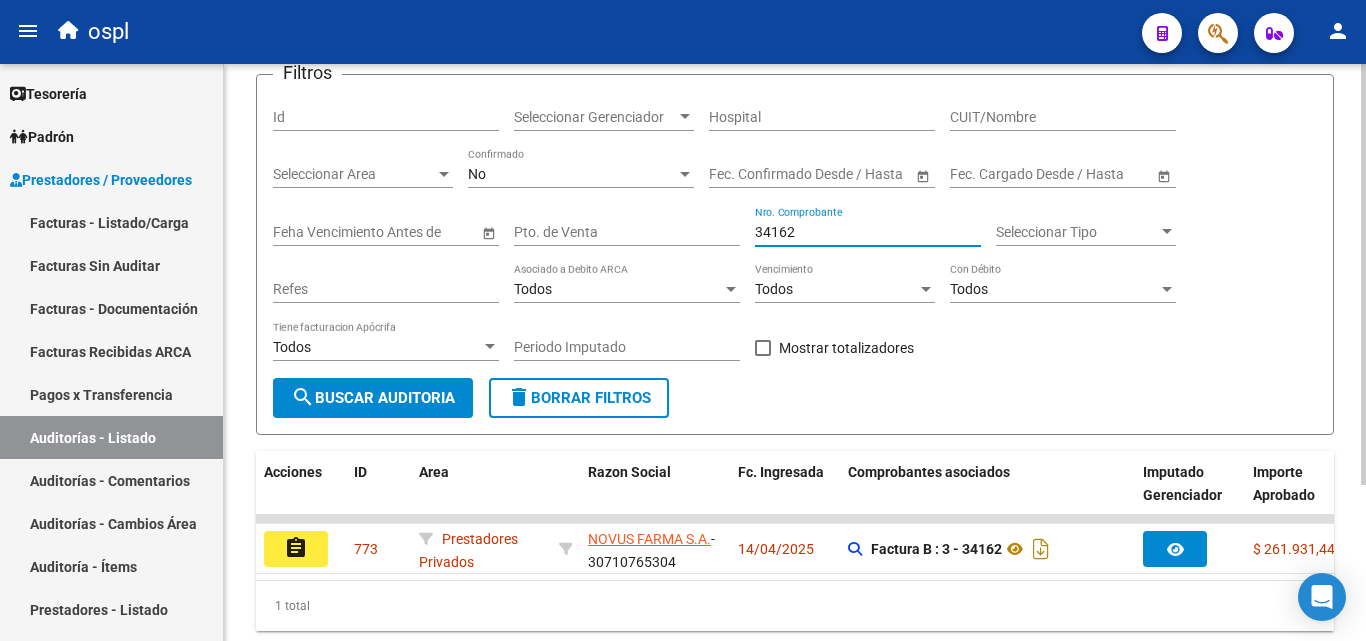scroll, scrollTop: 213, scrollLeft: 0, axis: vertical 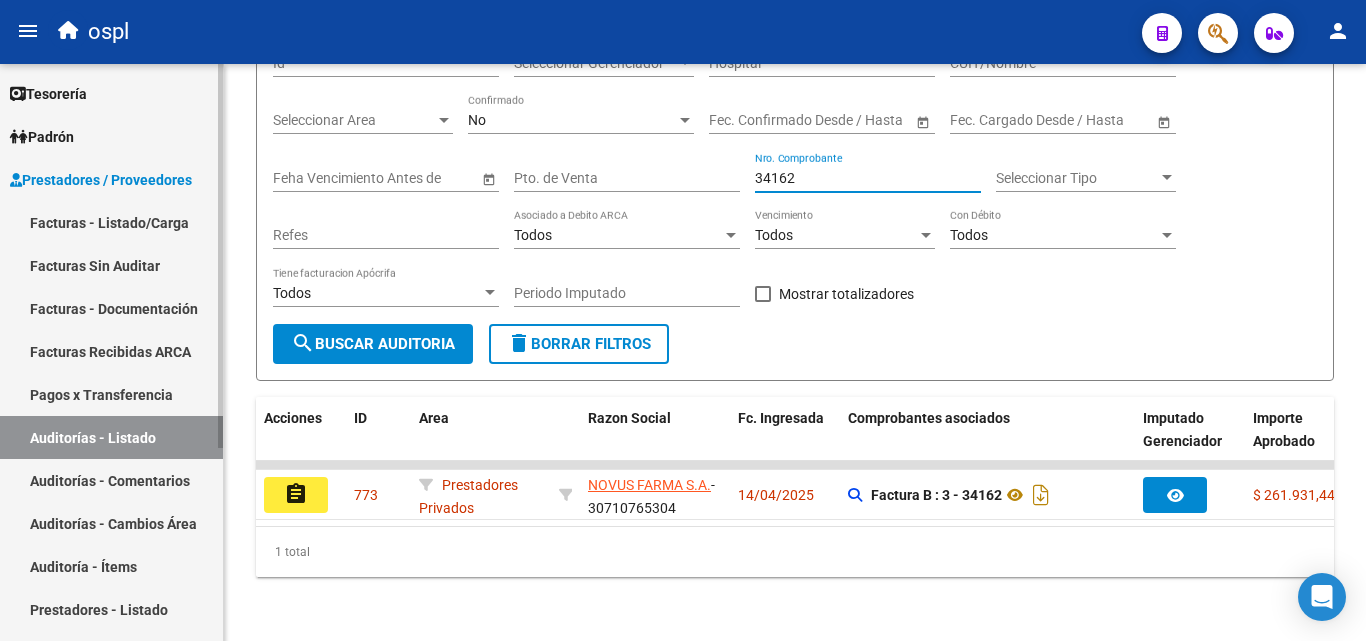 type on "34162" 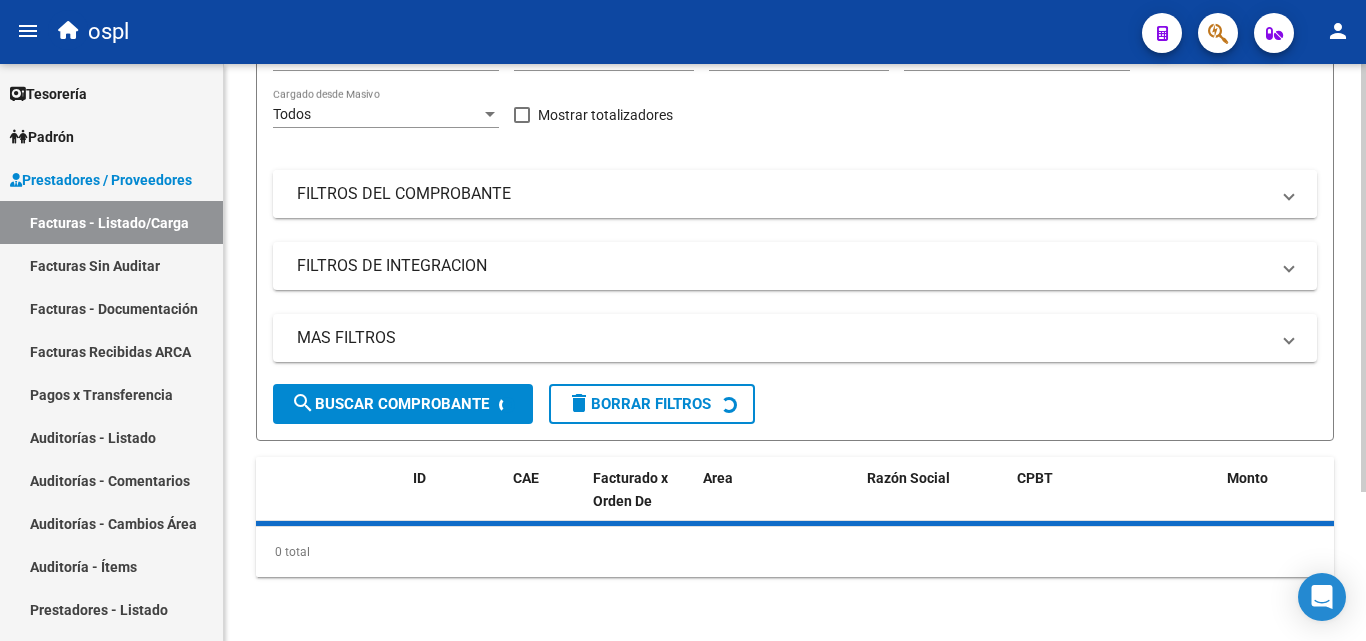scroll, scrollTop: 0, scrollLeft: 0, axis: both 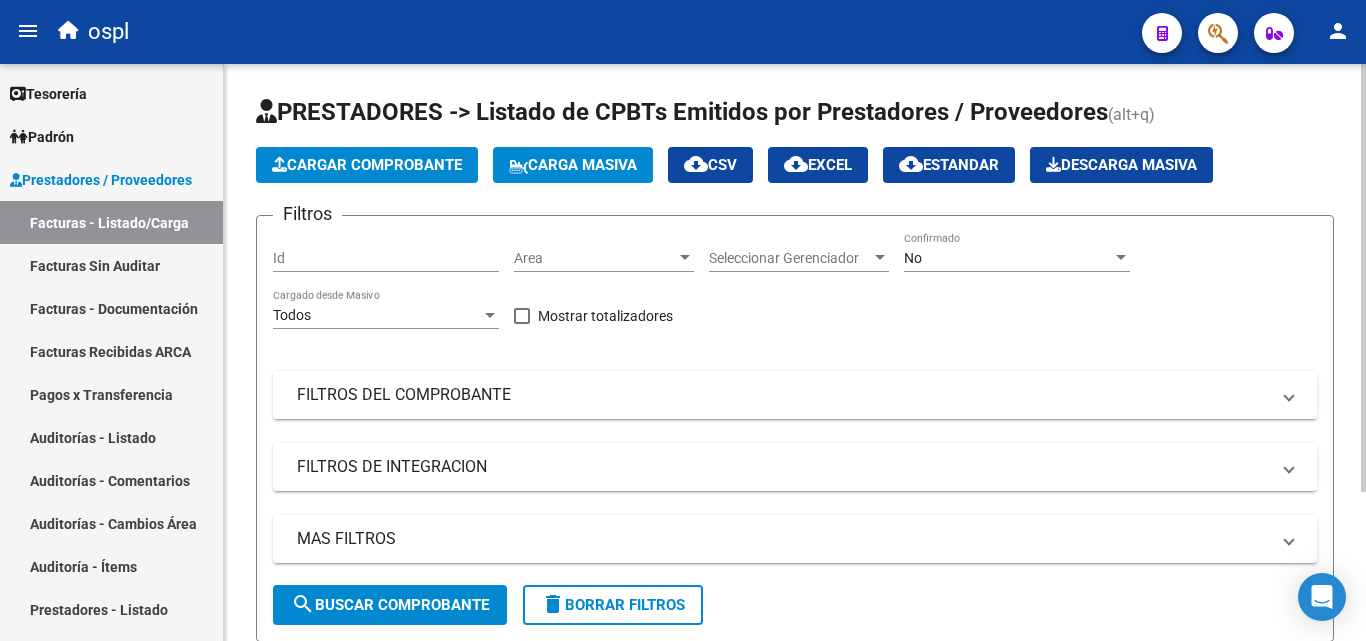 click on "FILTROS DEL COMPROBANTE" at bounding box center [783, 395] 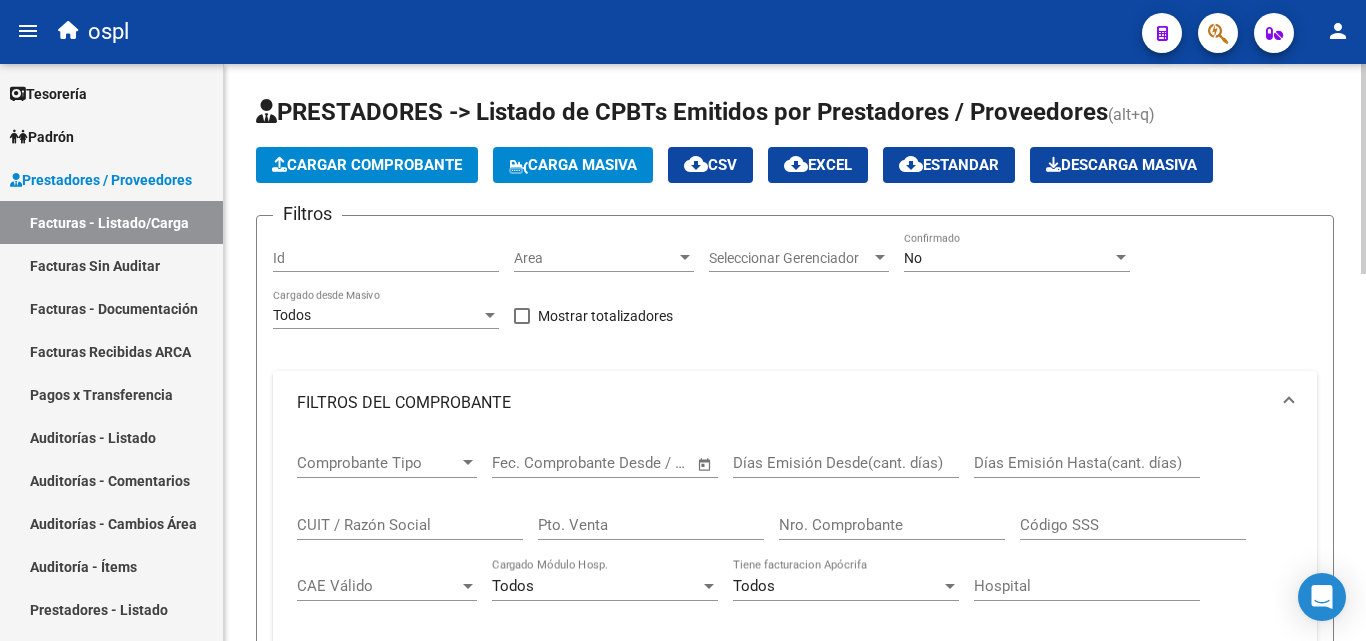 click on "Nro. Comprobante" at bounding box center (892, 525) 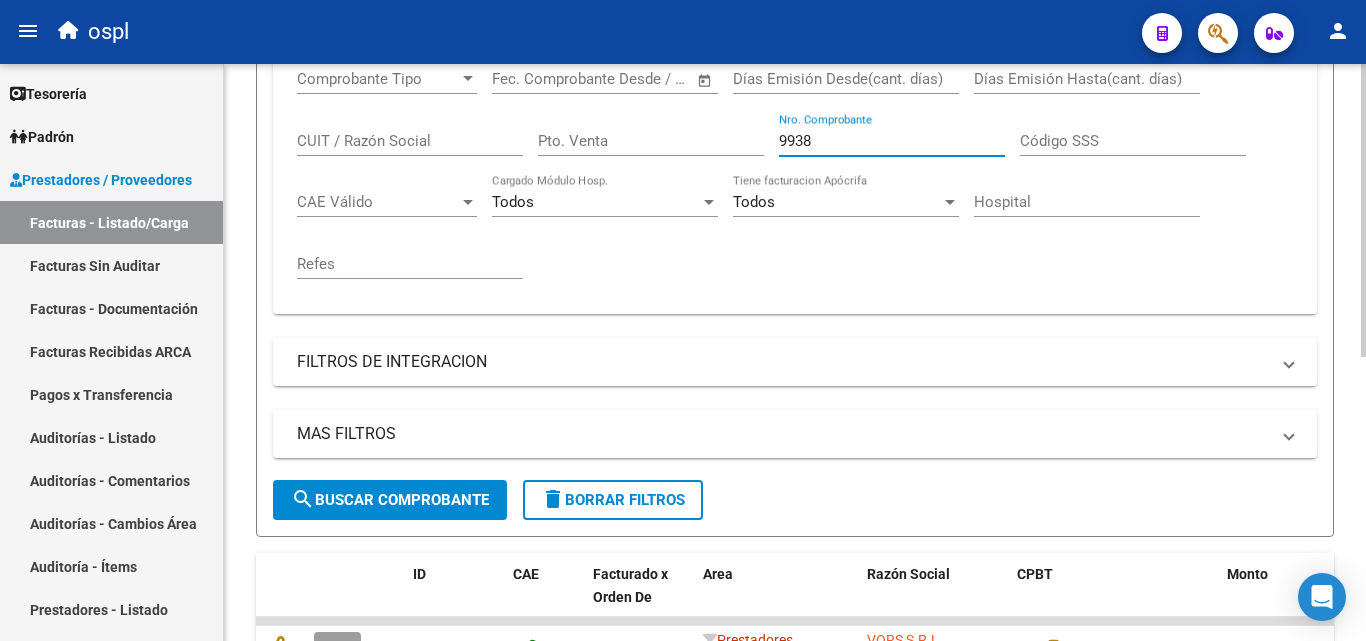 scroll, scrollTop: 558, scrollLeft: 0, axis: vertical 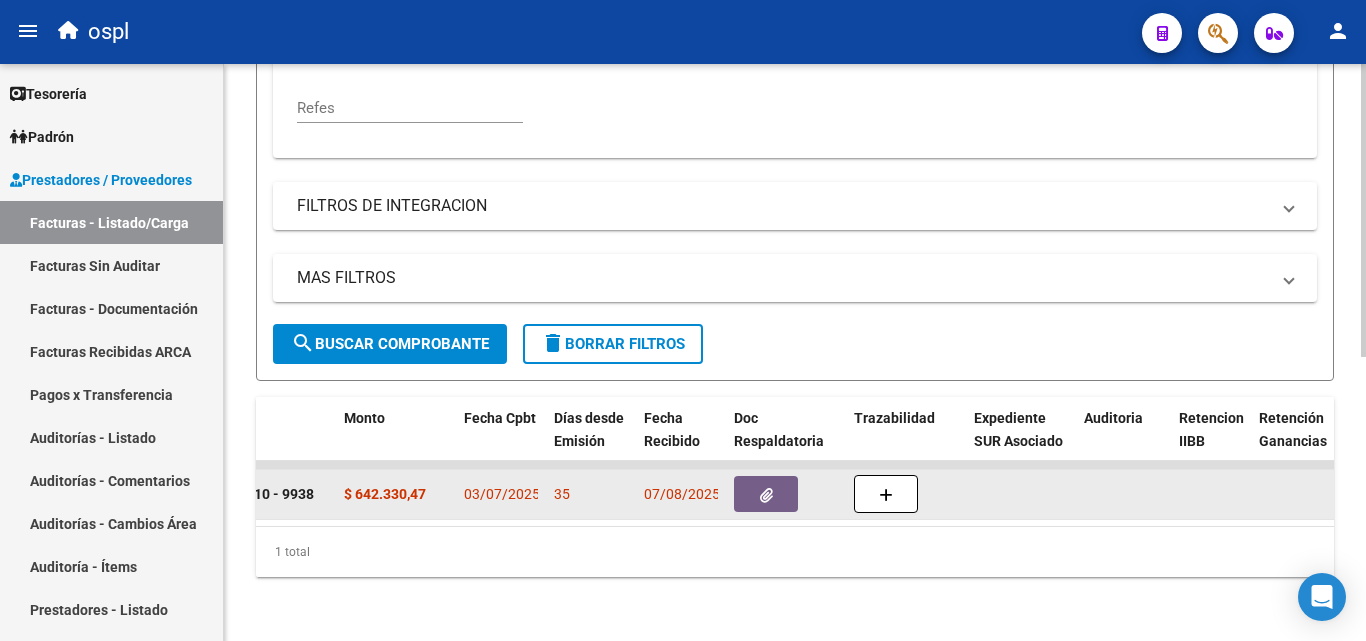 type on "9938" 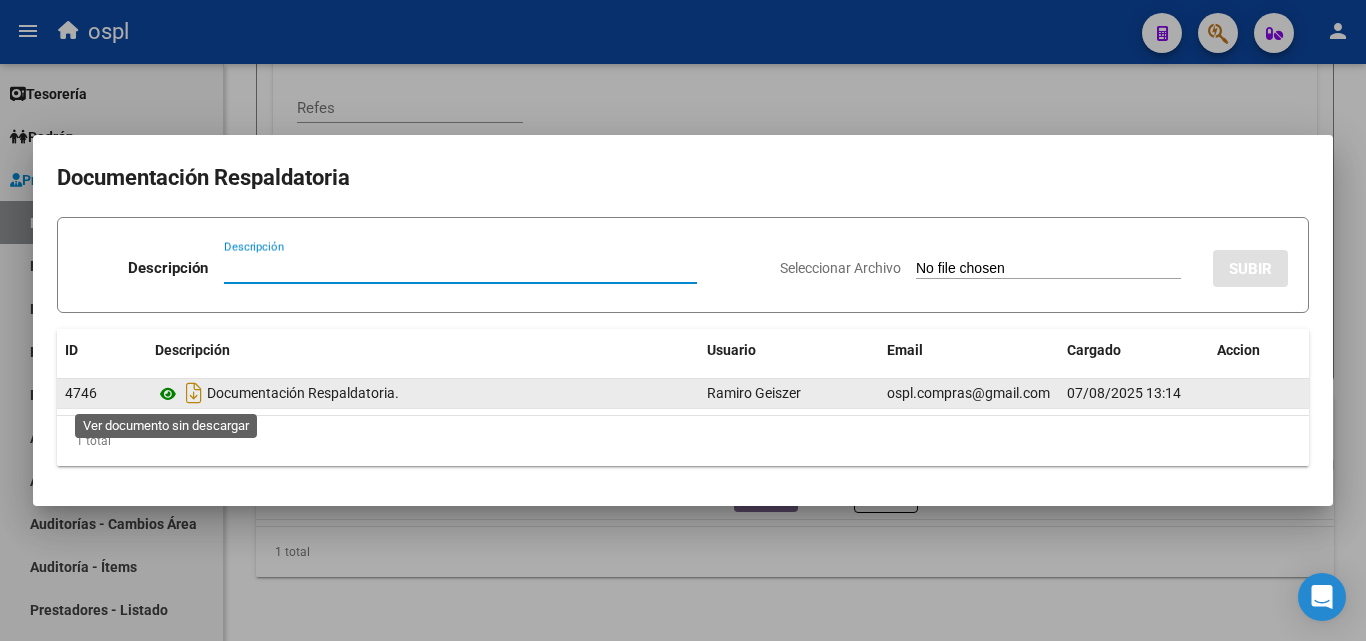 click 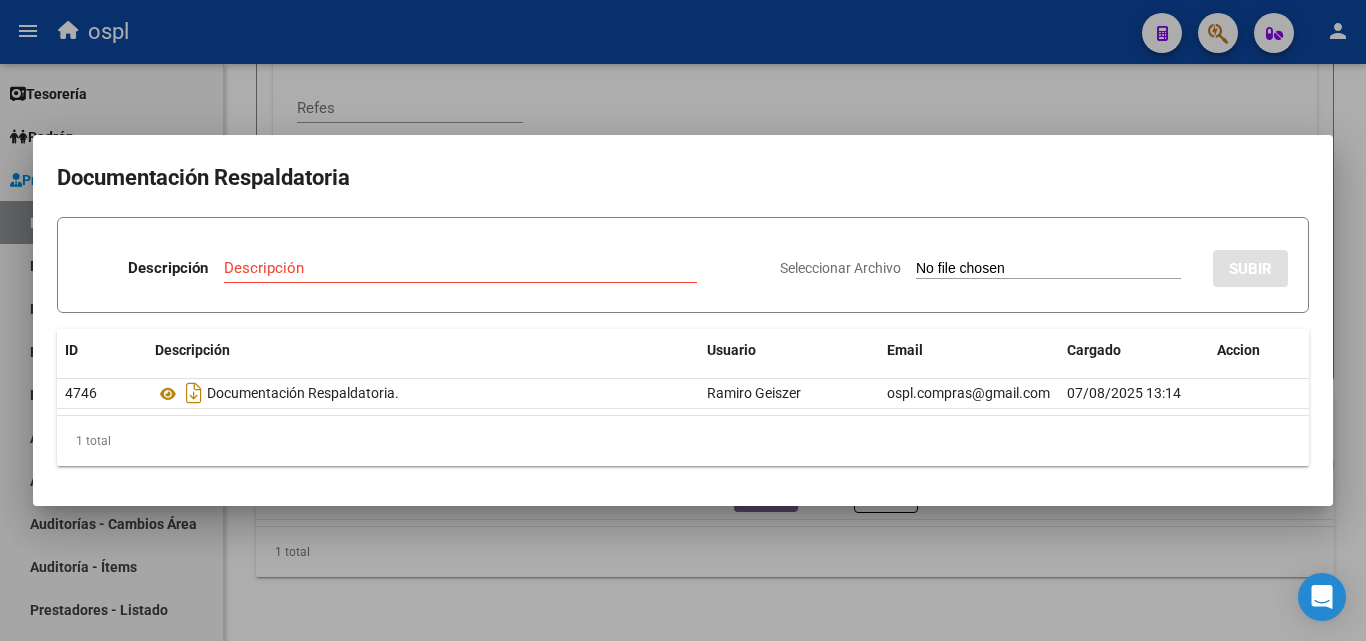 click at bounding box center [683, 320] 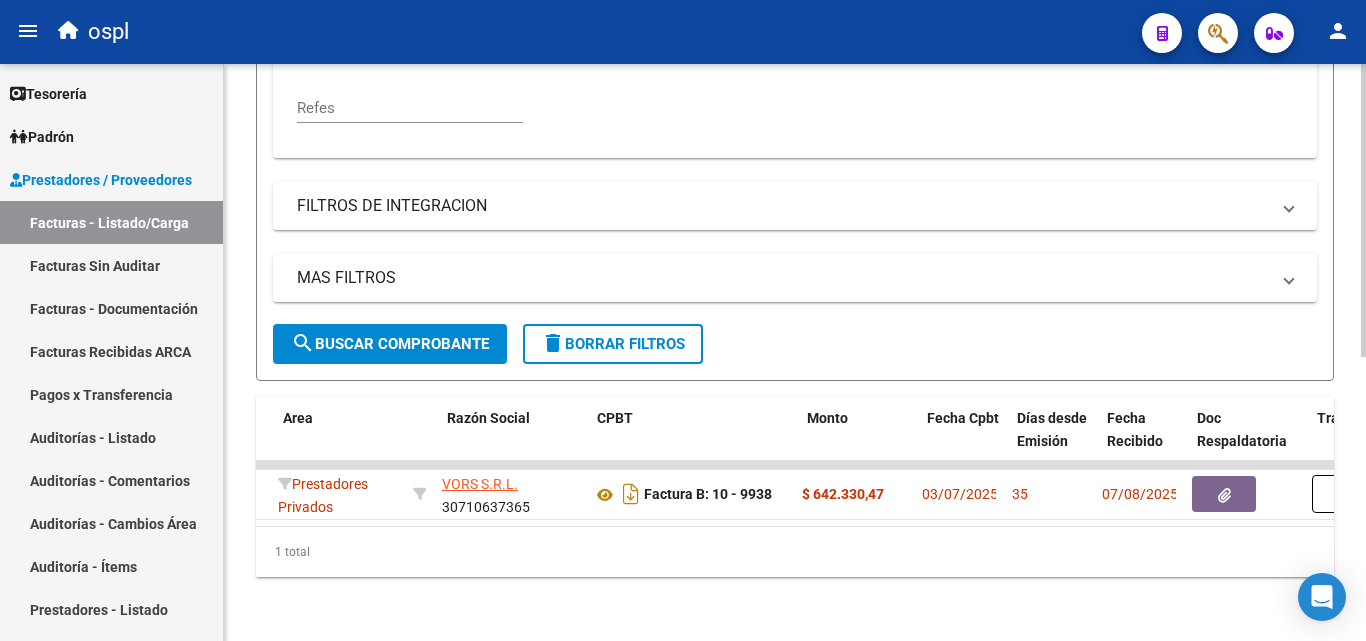 scroll, scrollTop: 0, scrollLeft: 420, axis: horizontal 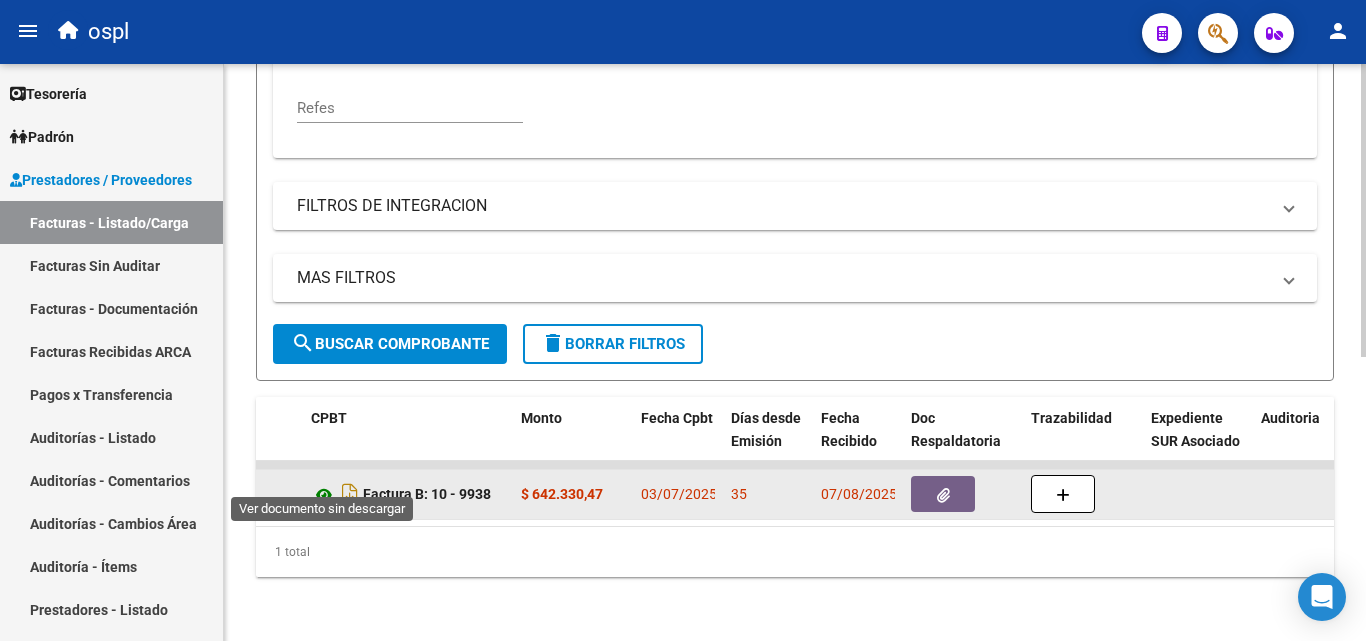 click 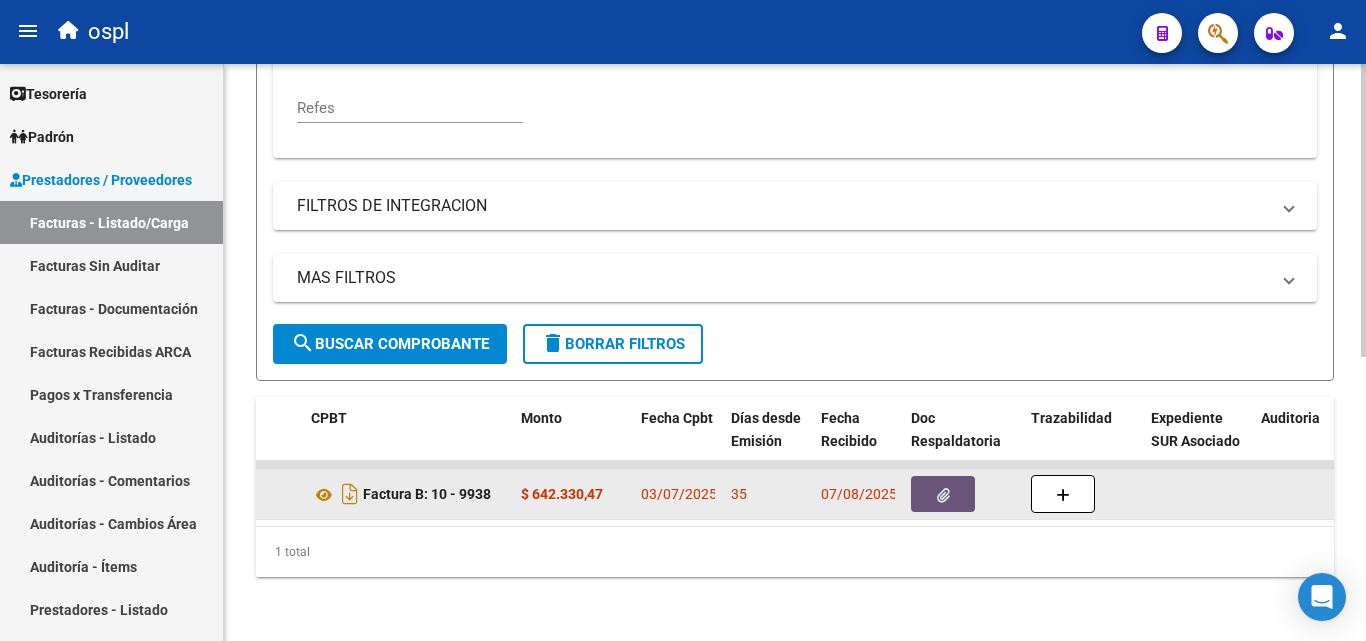 click 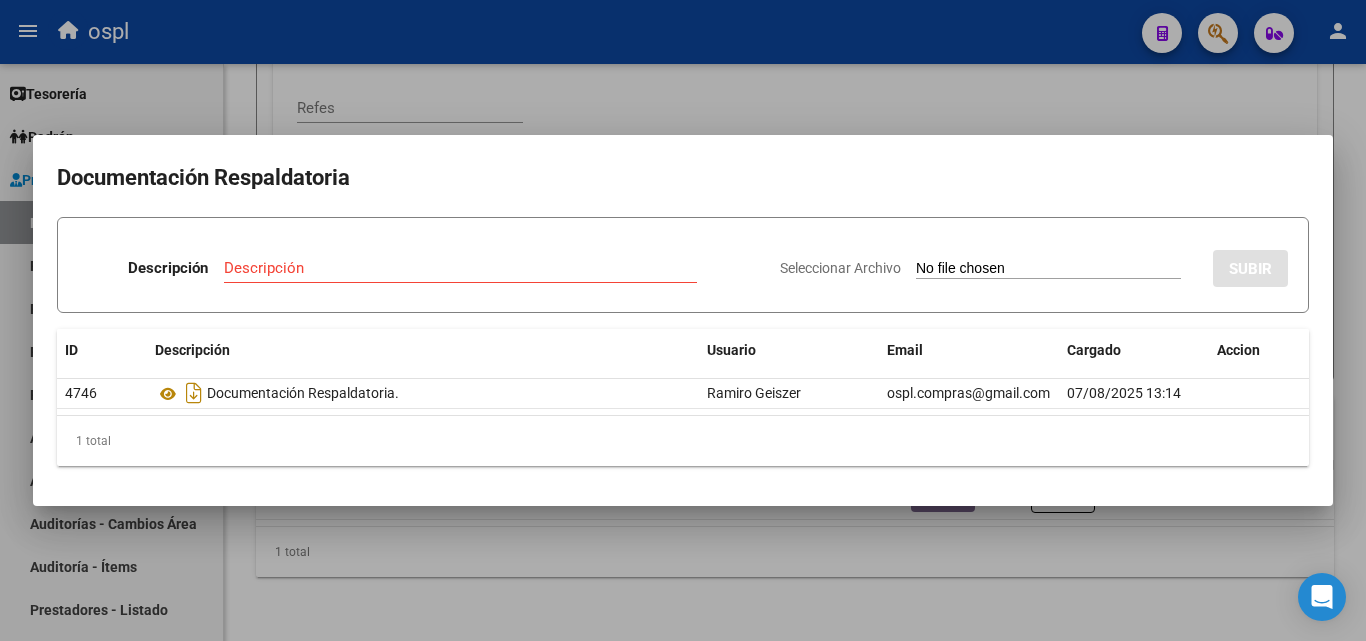 click at bounding box center [683, 320] 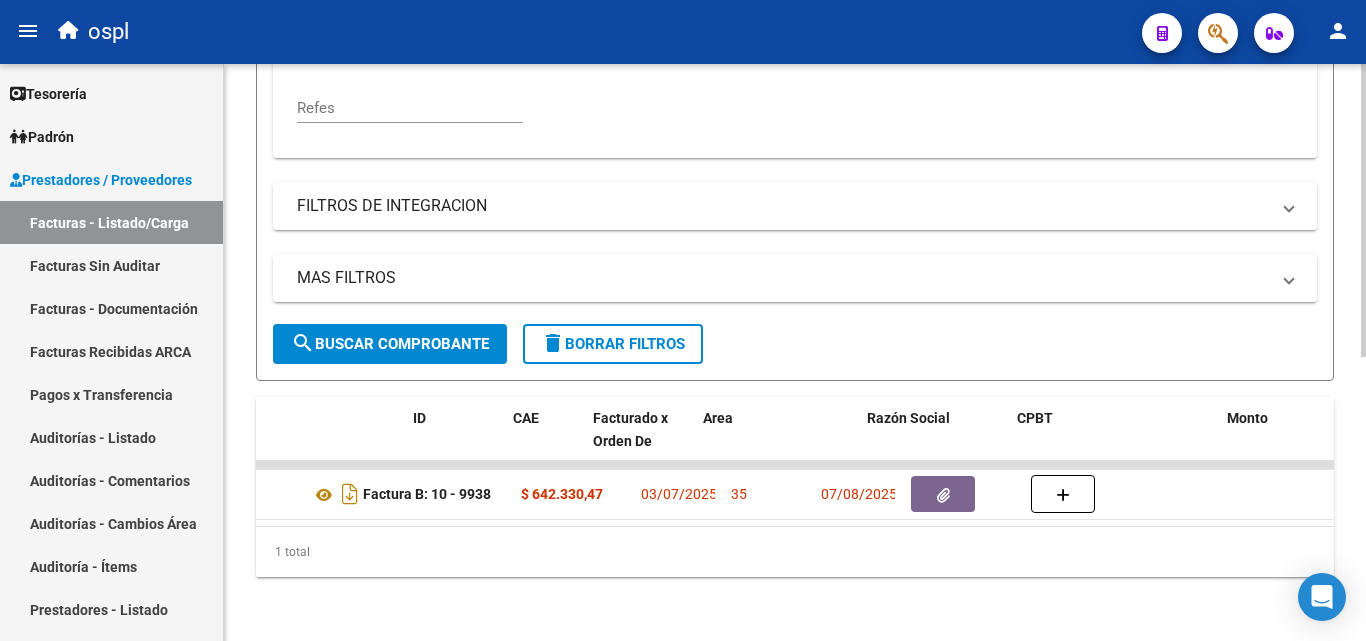scroll, scrollTop: 0, scrollLeft: 0, axis: both 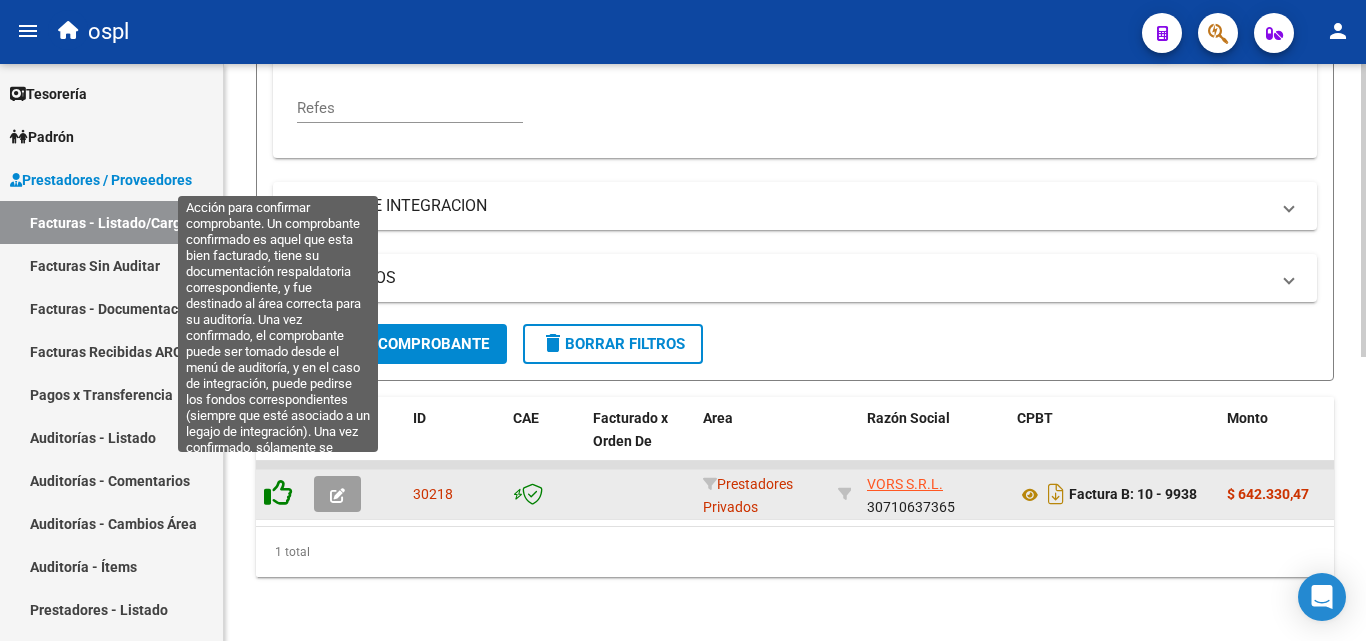 click 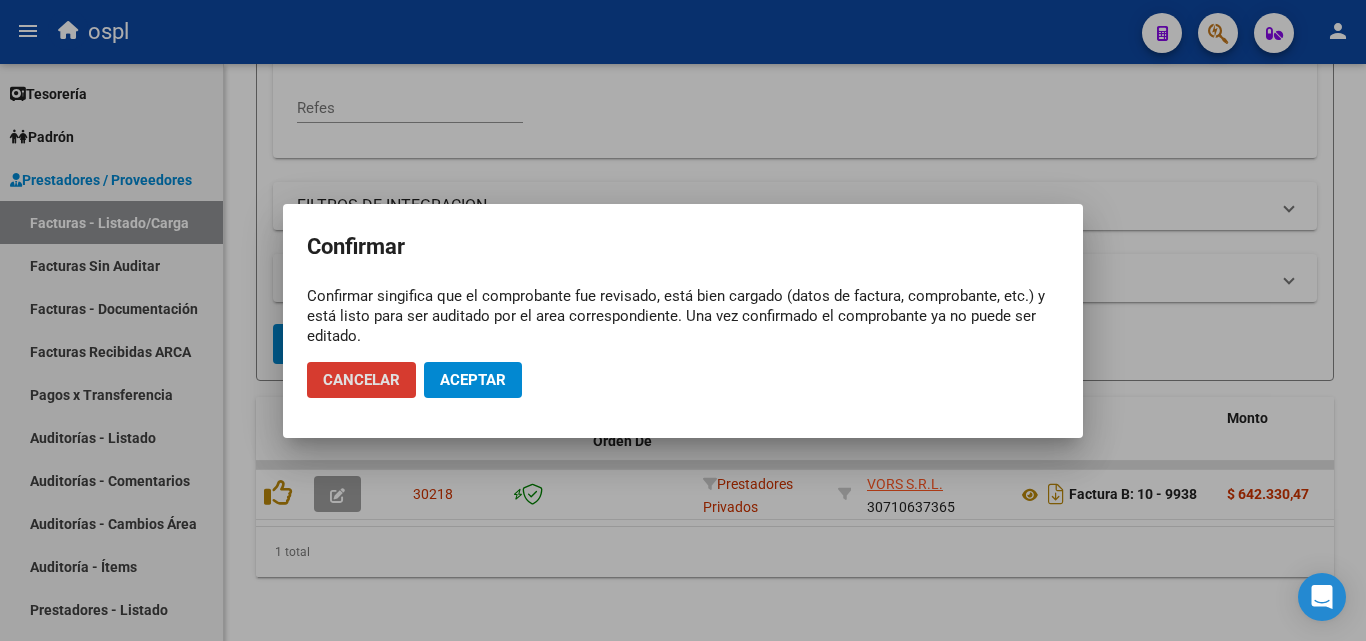 click on "Aceptar" 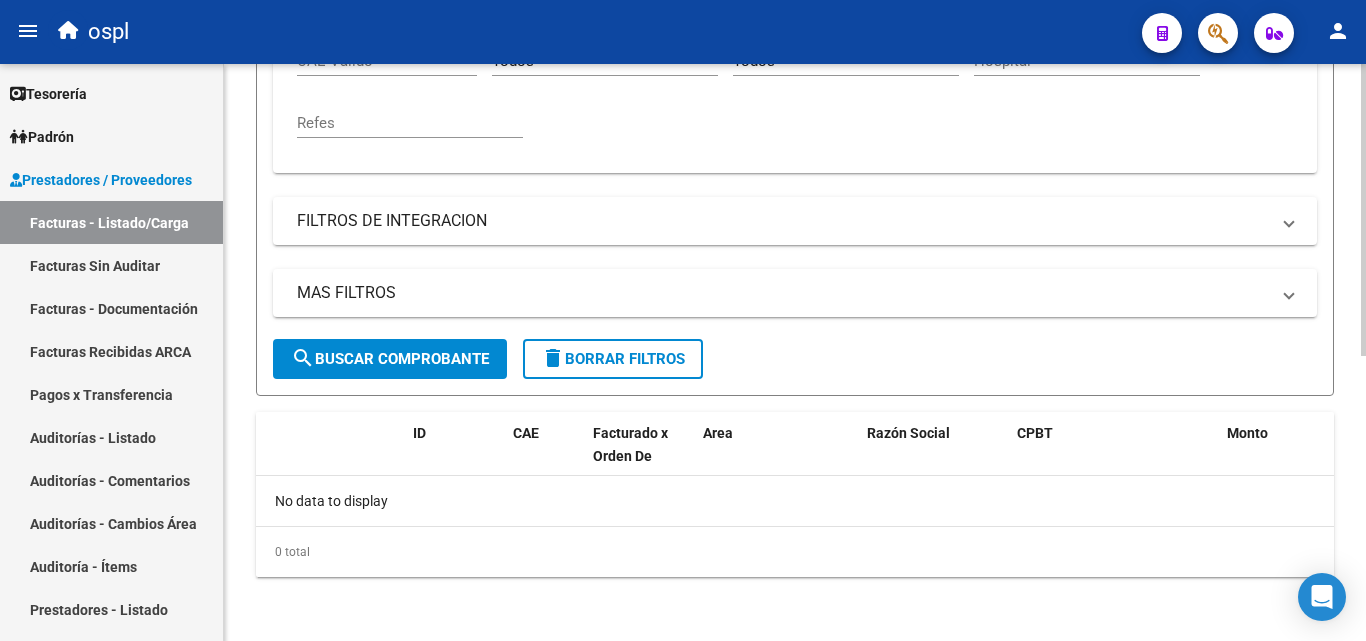 scroll, scrollTop: 525, scrollLeft: 0, axis: vertical 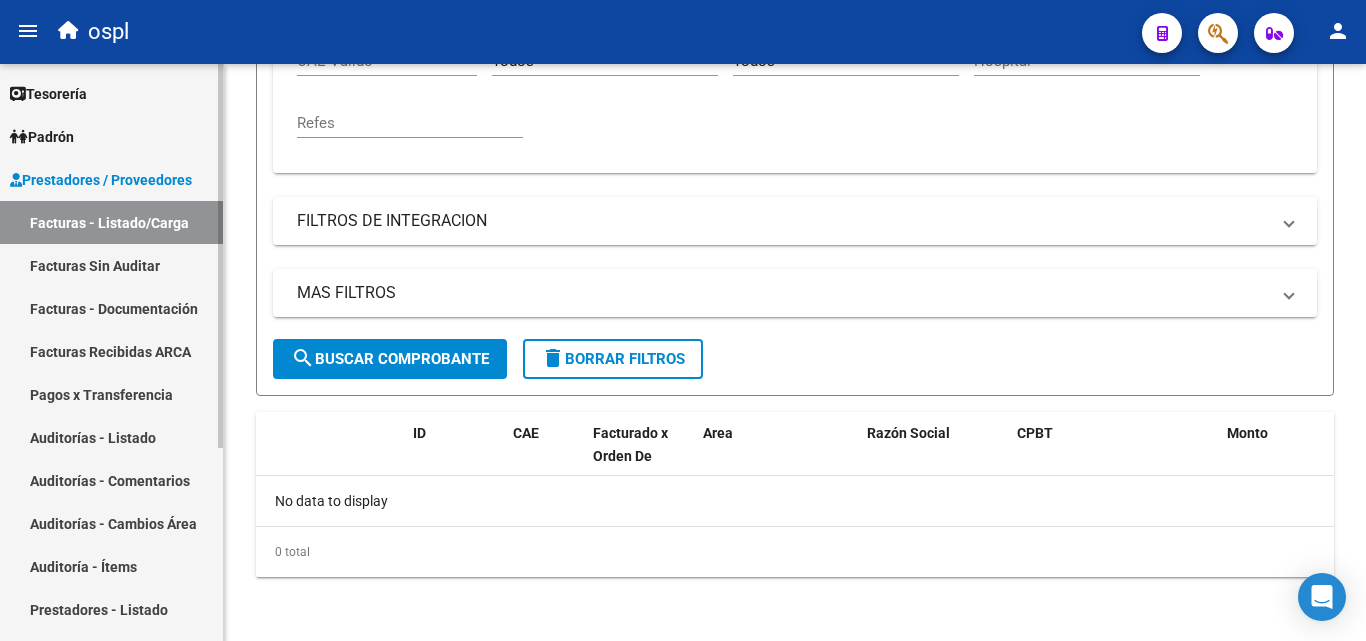 drag, startPoint x: 170, startPoint y: 264, endPoint x: 135, endPoint y: 303, distance: 52.40229 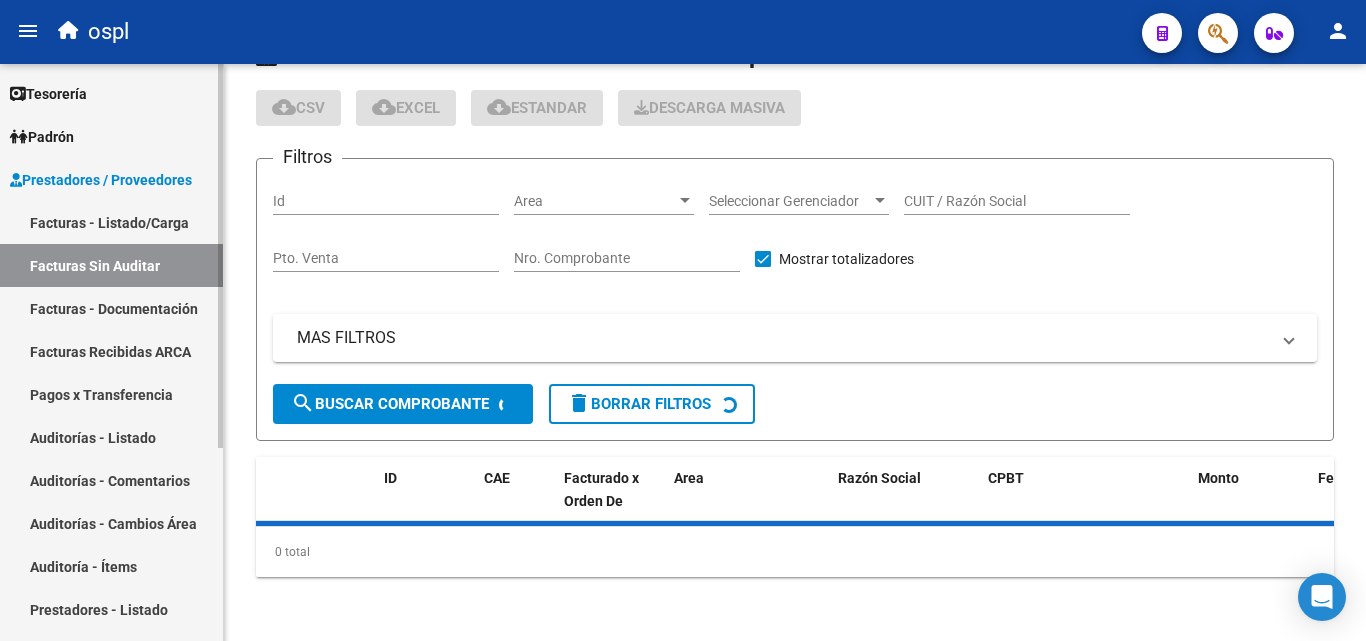 scroll, scrollTop: 0, scrollLeft: 0, axis: both 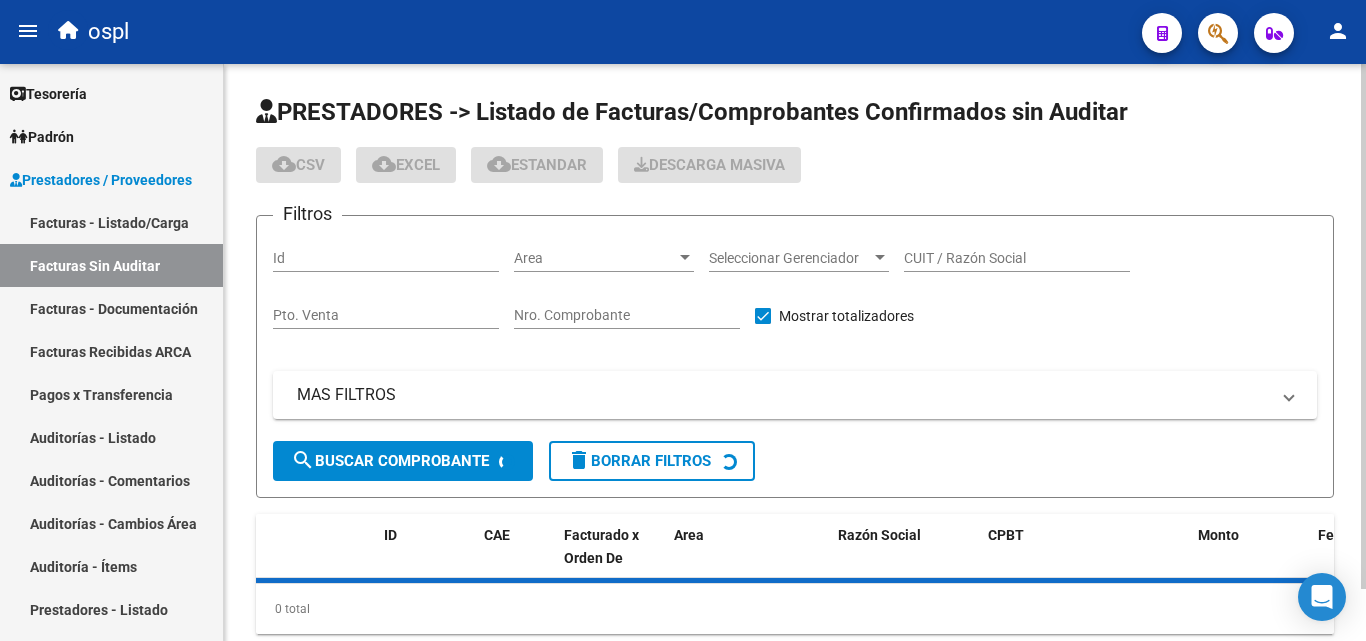 click on "Nro. Comprobante" 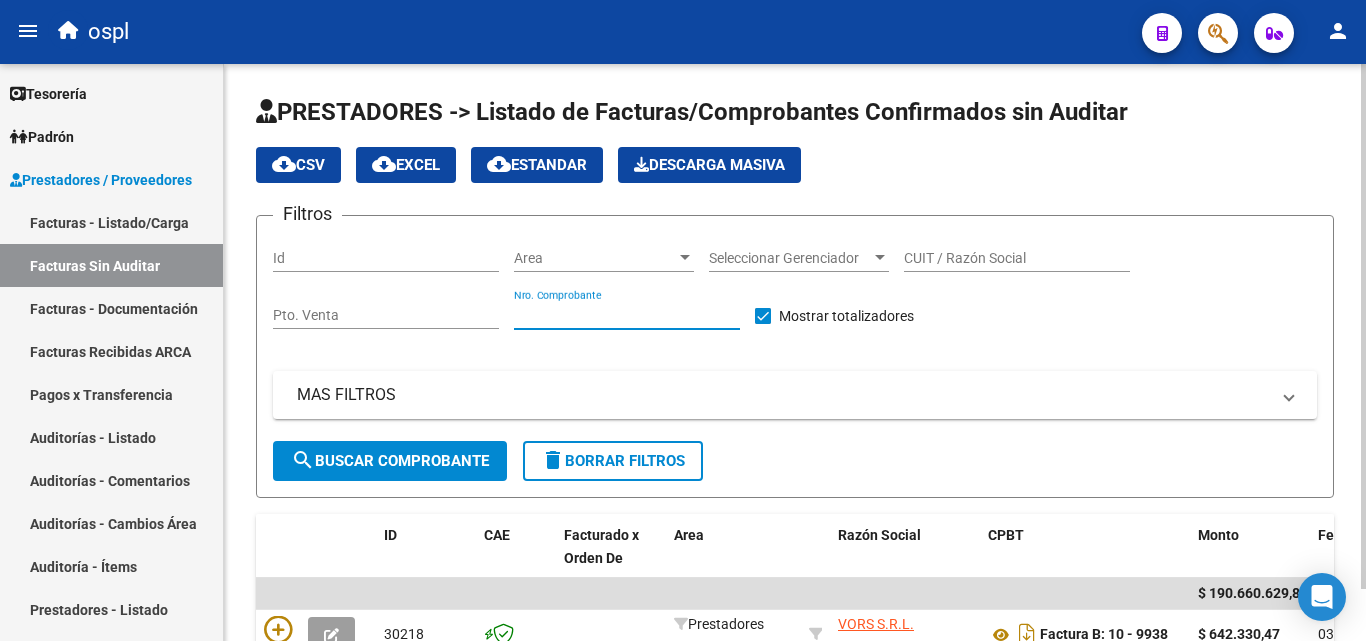 click on "Nro. Comprobante" at bounding box center [627, 315] 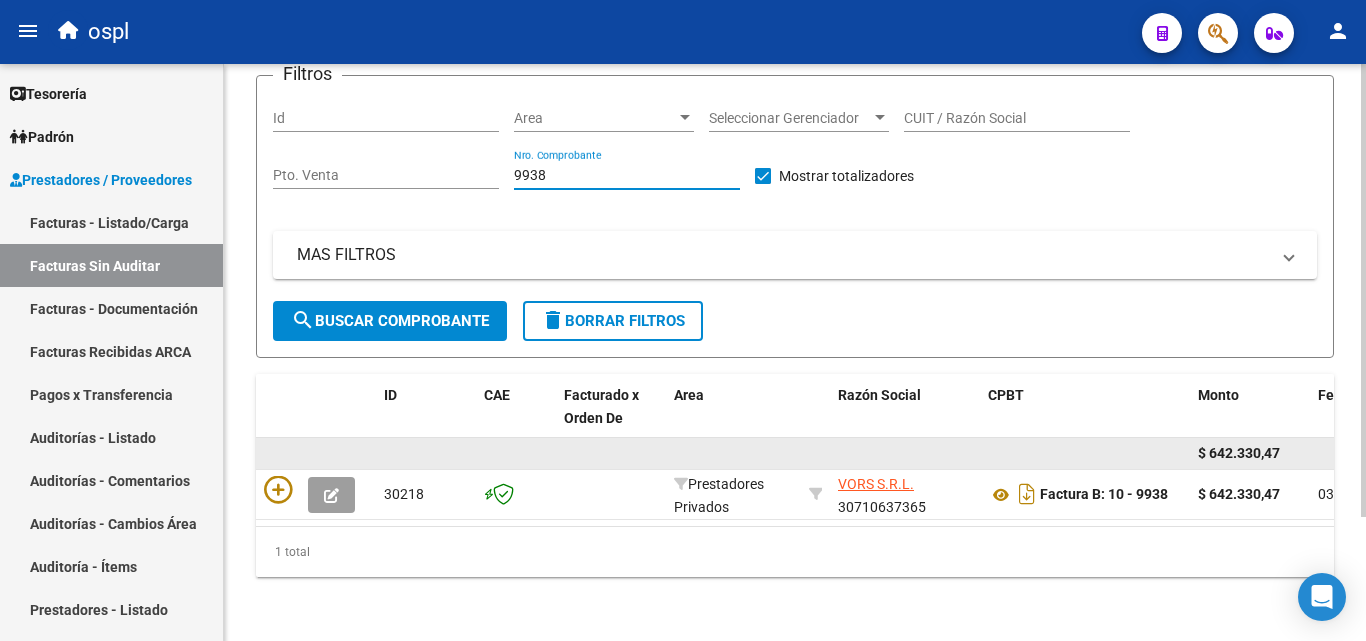 scroll, scrollTop: 158, scrollLeft: 0, axis: vertical 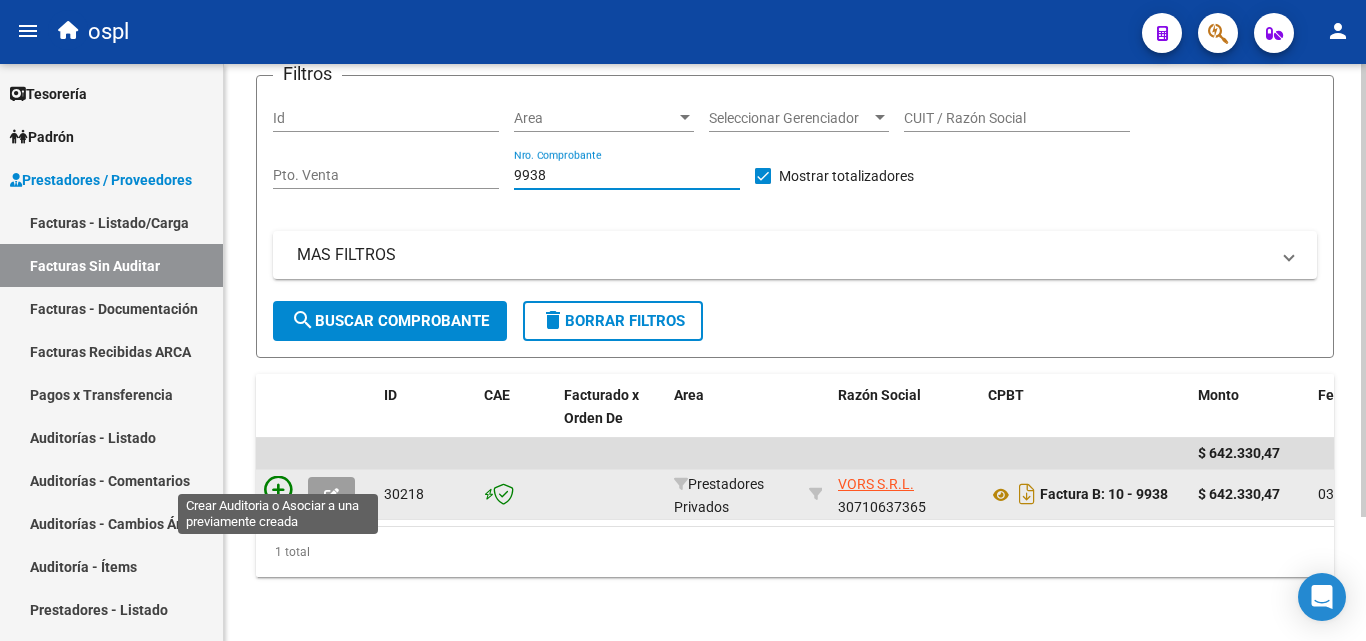 type on "9938" 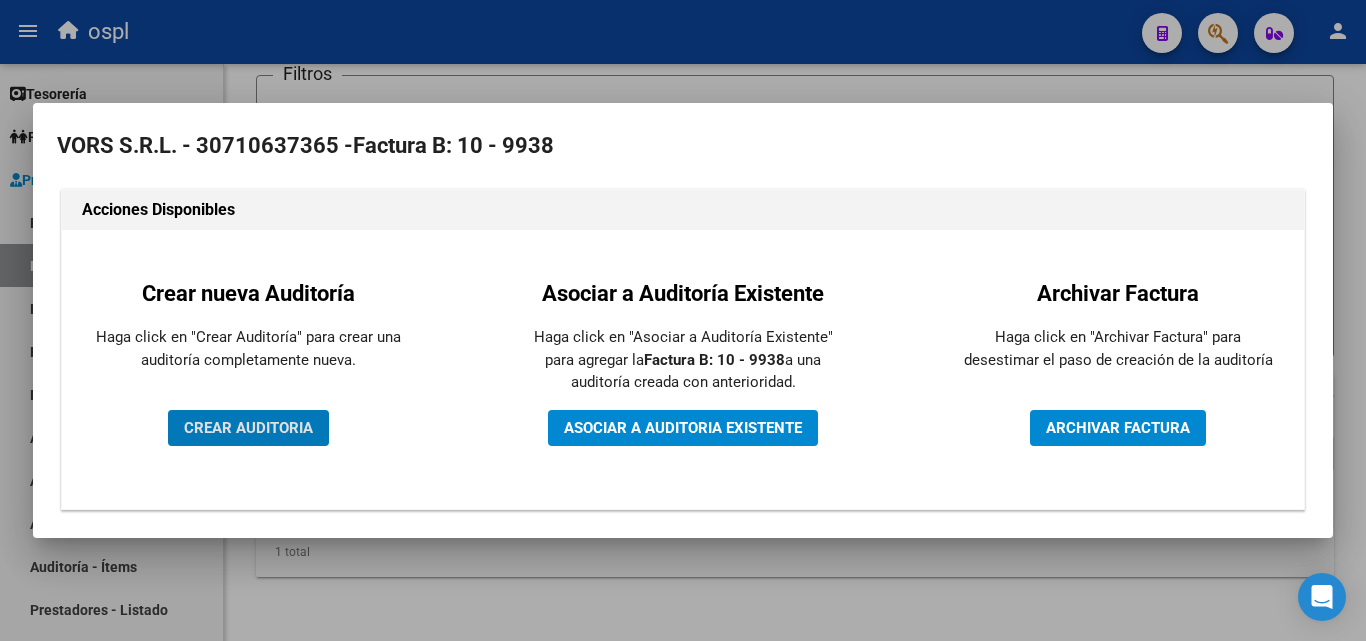 click on "CREAR AUDITORIA" at bounding box center (248, 428) 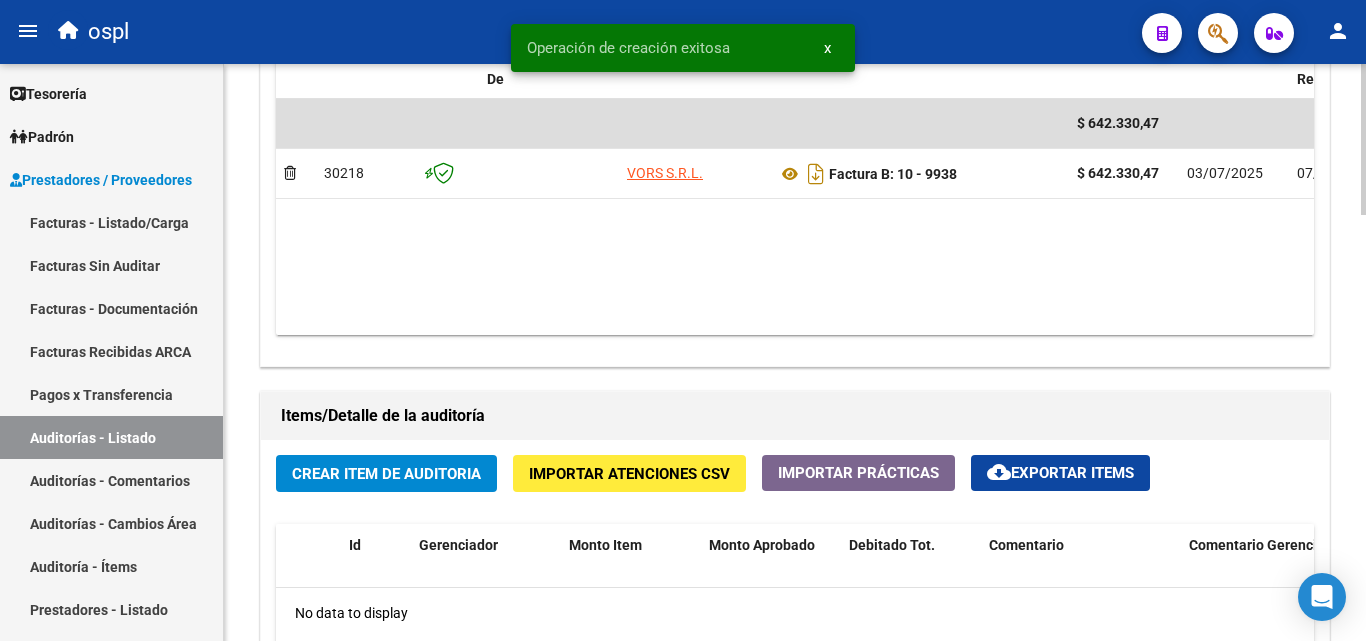 scroll, scrollTop: 1300, scrollLeft: 0, axis: vertical 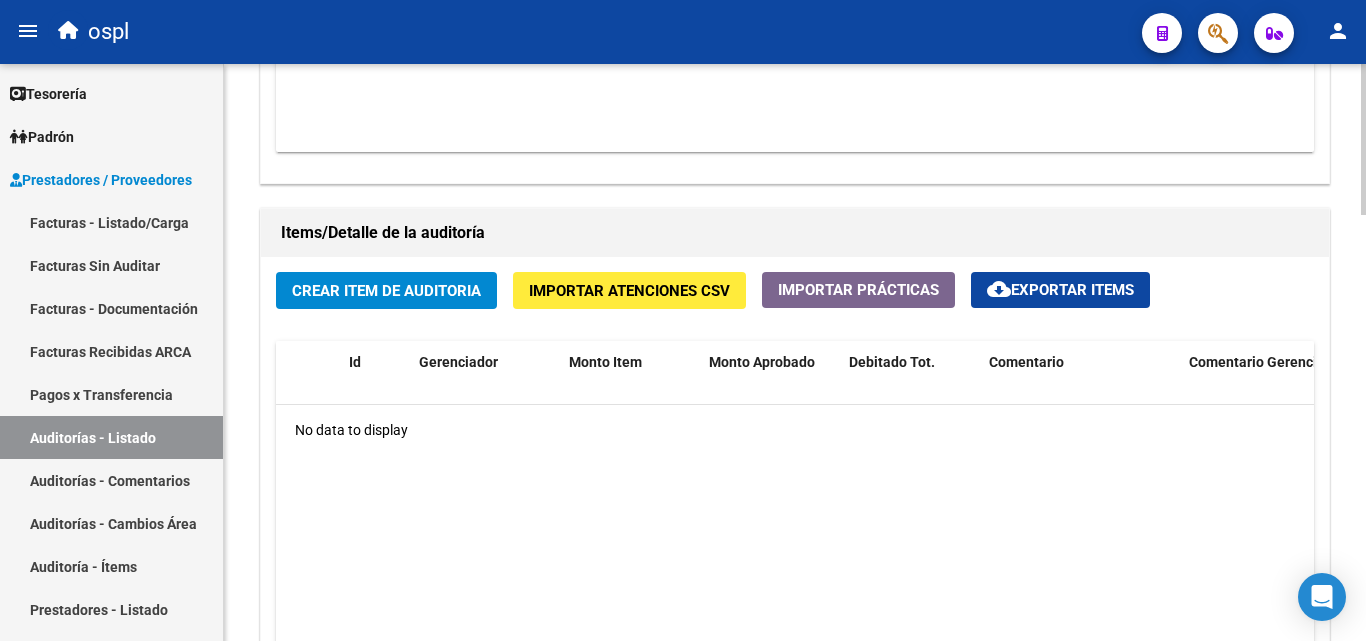 click on "Crear Item de Auditoria" 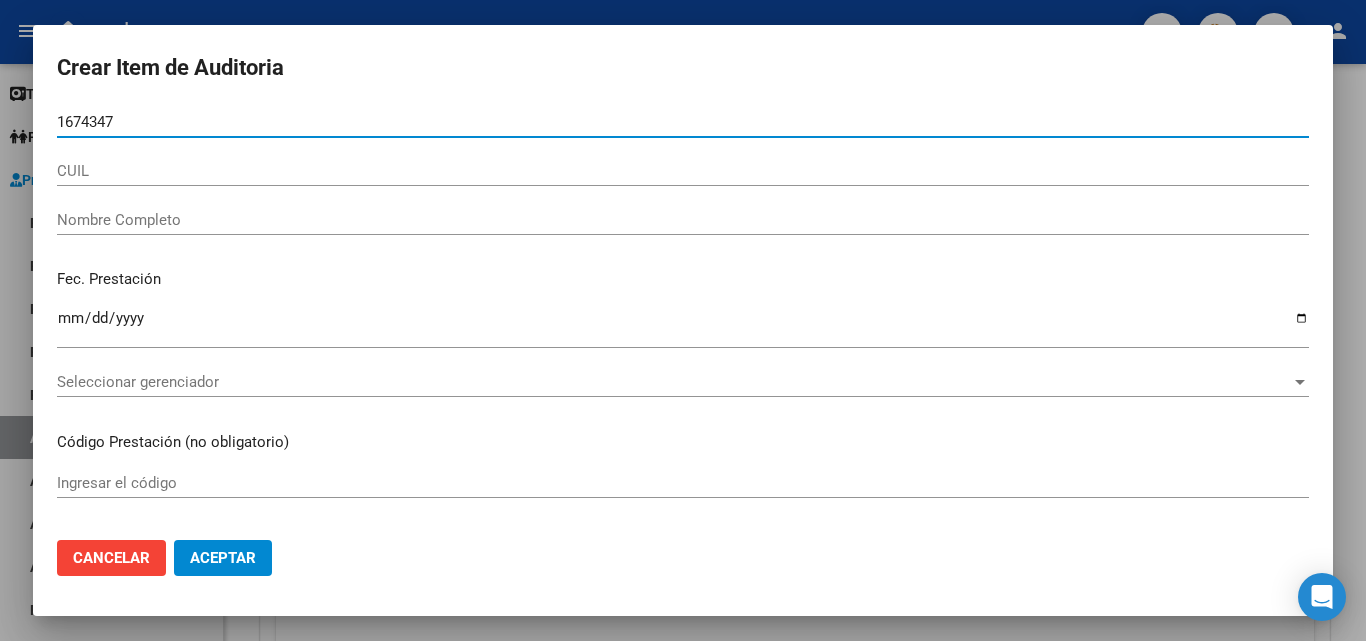 type on "16743476" 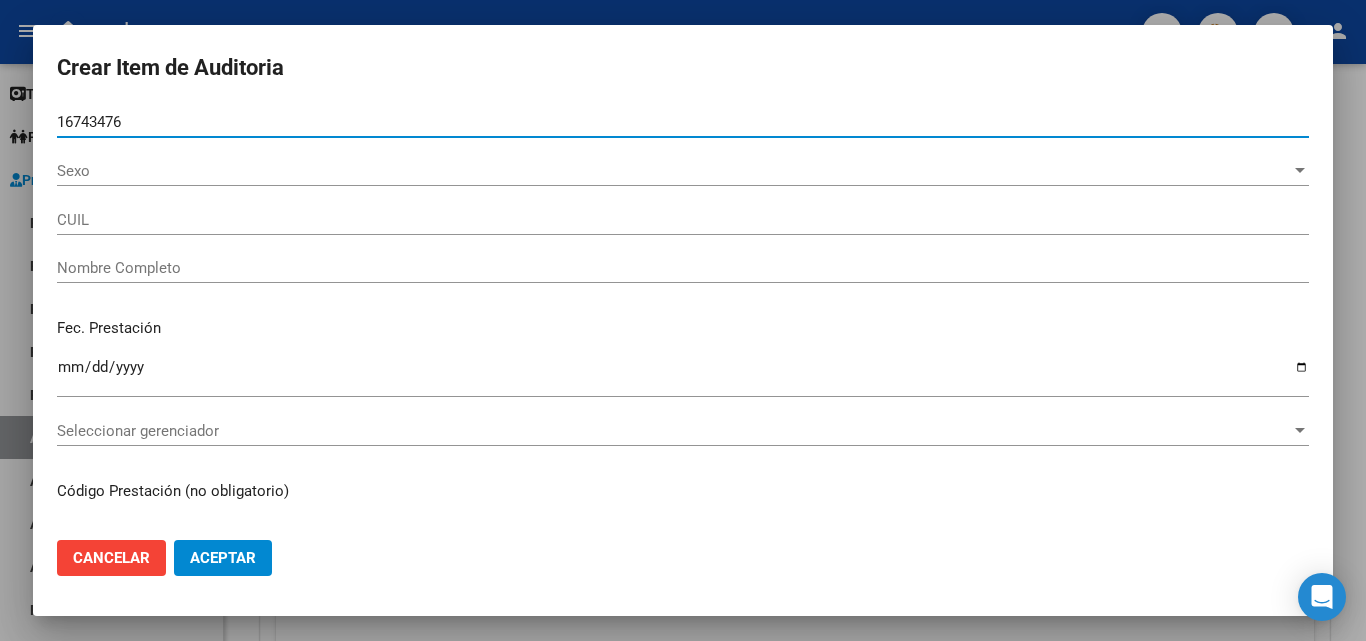 type on "20167434763" 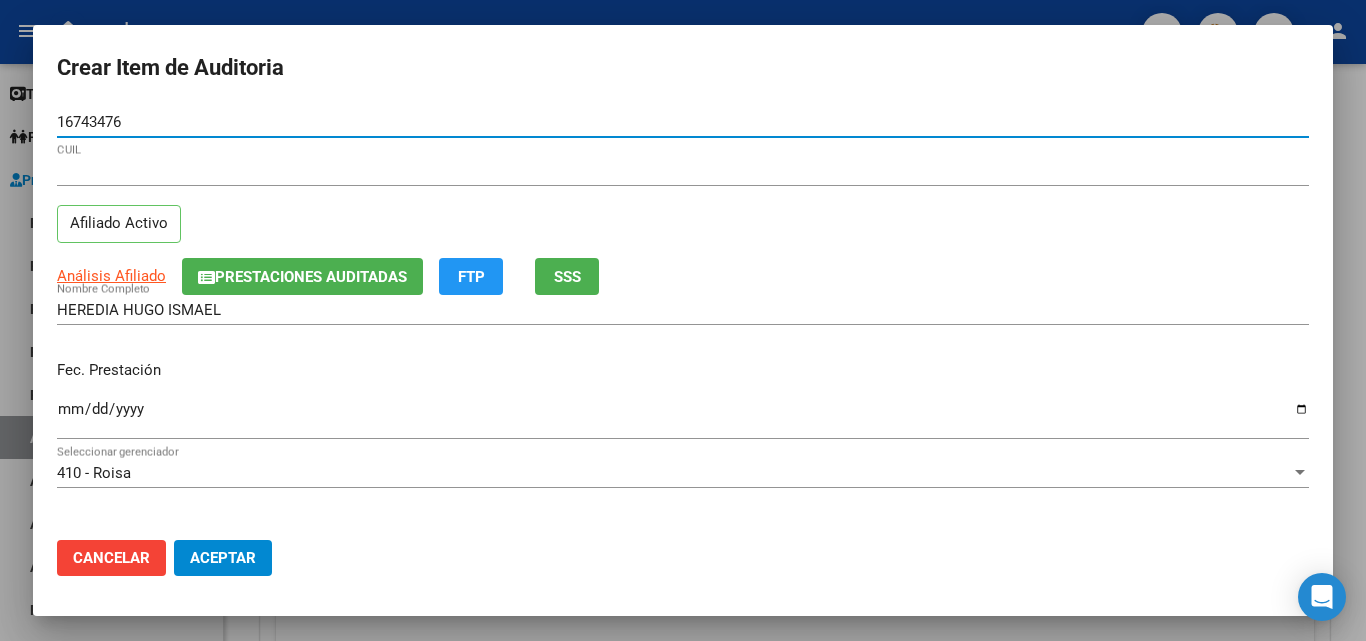 type on "16743476" 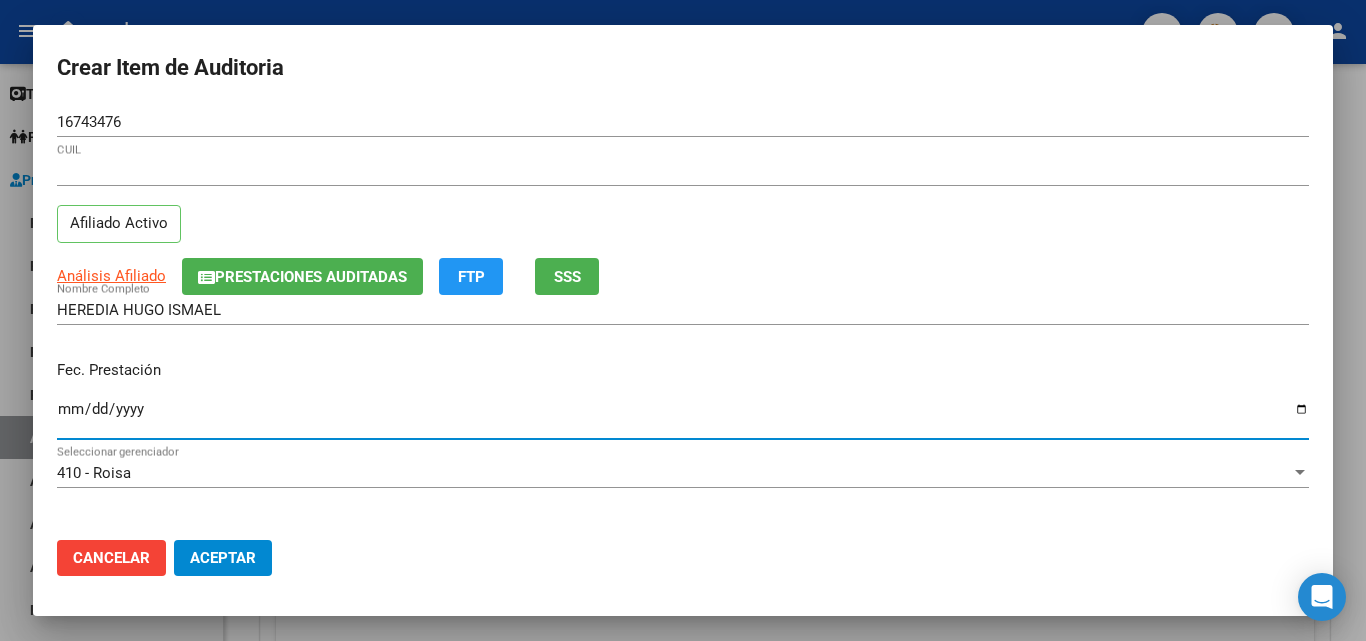 click on "Ingresar la fecha" at bounding box center [683, 417] 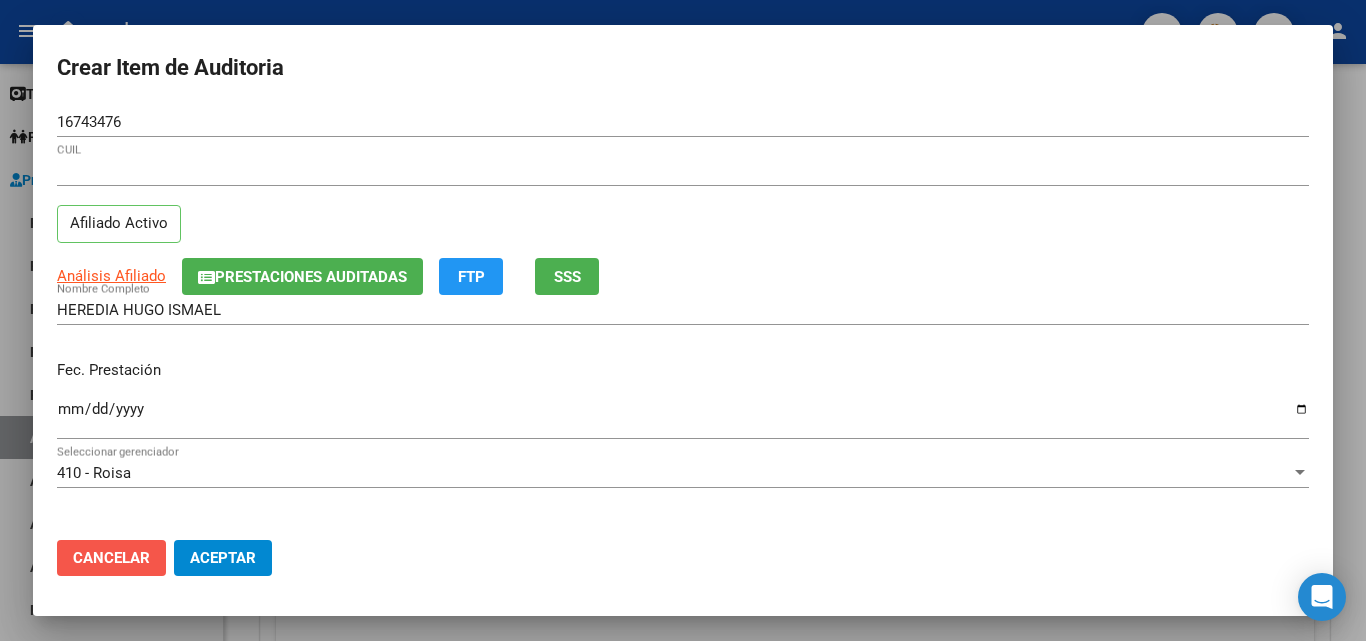 click on "Cancelar" 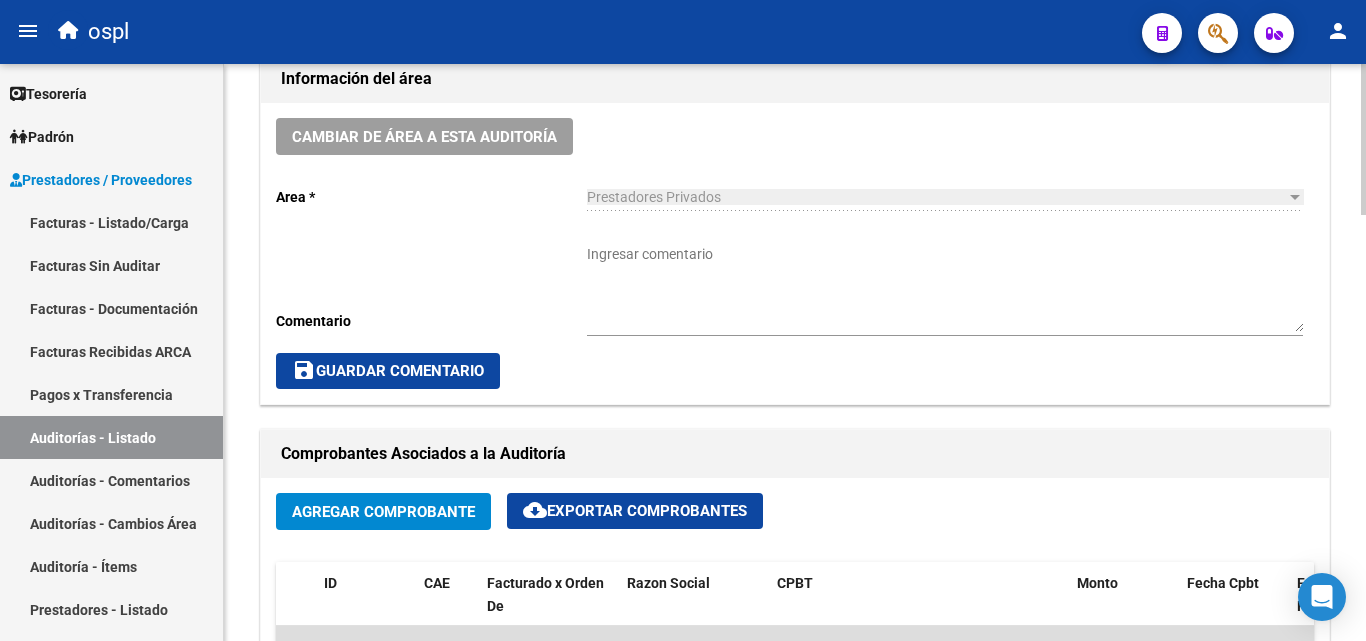 scroll, scrollTop: 500, scrollLeft: 0, axis: vertical 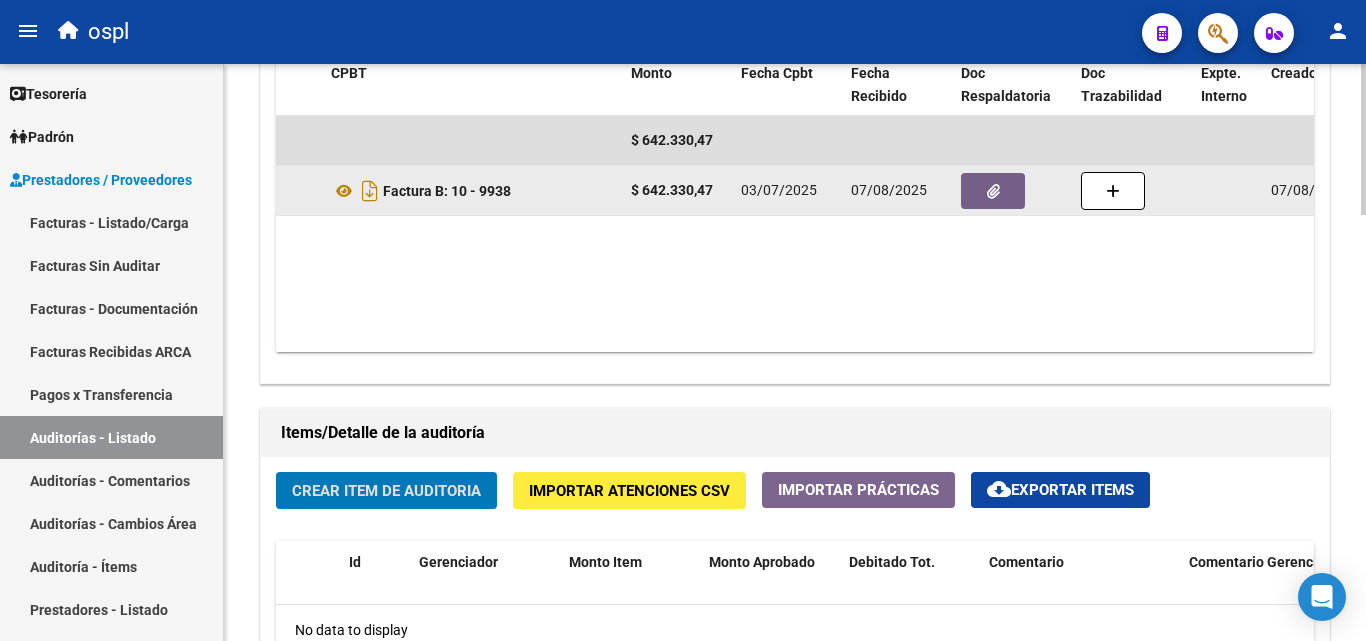 click 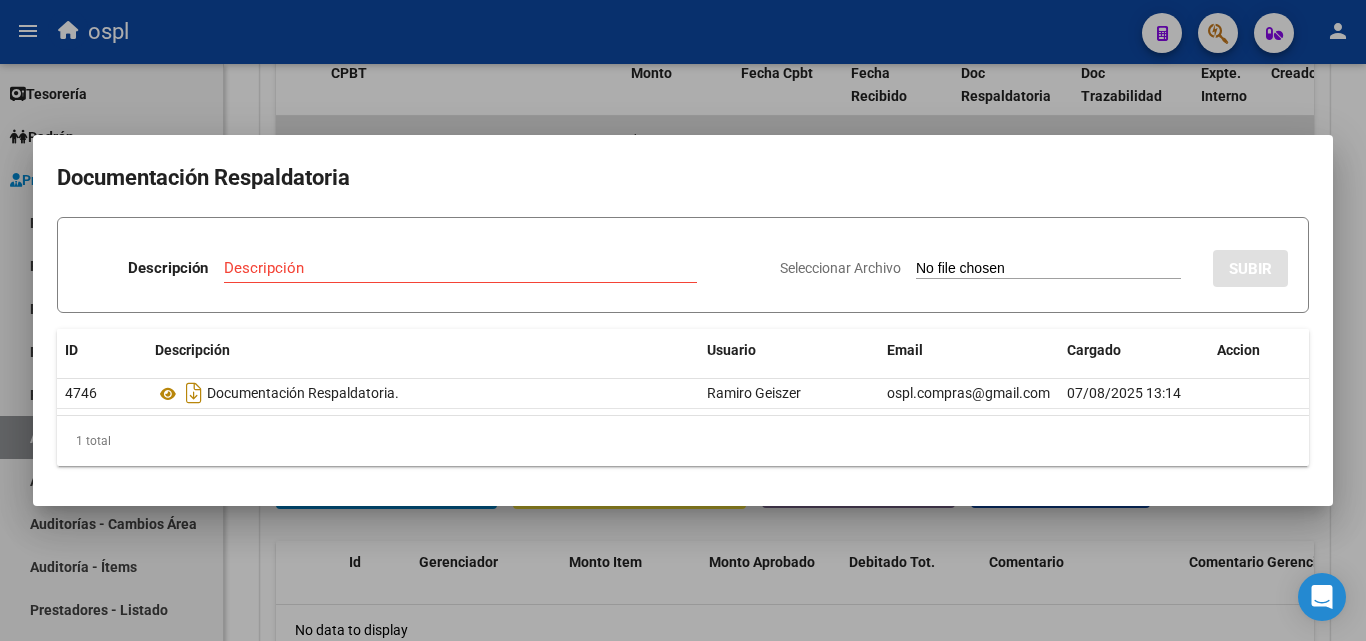 click on "Seleccionar Archivo" at bounding box center (1048, 269) 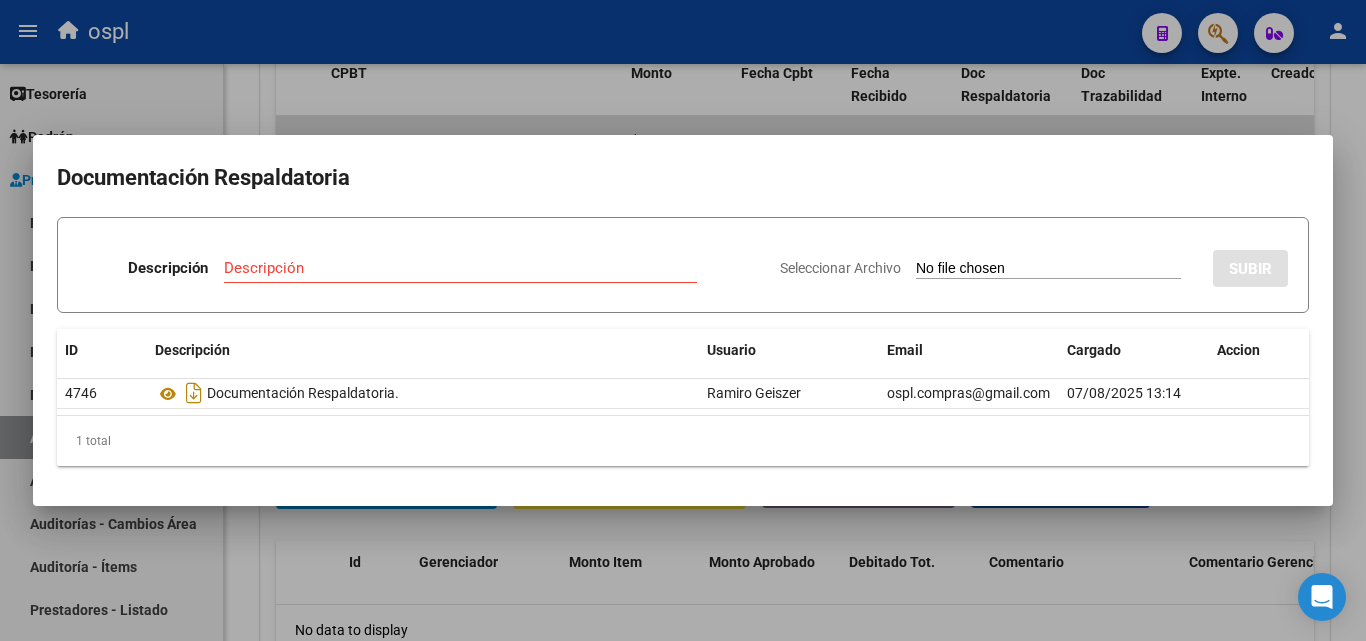 type on "C:\fakepath\49291.pdf" 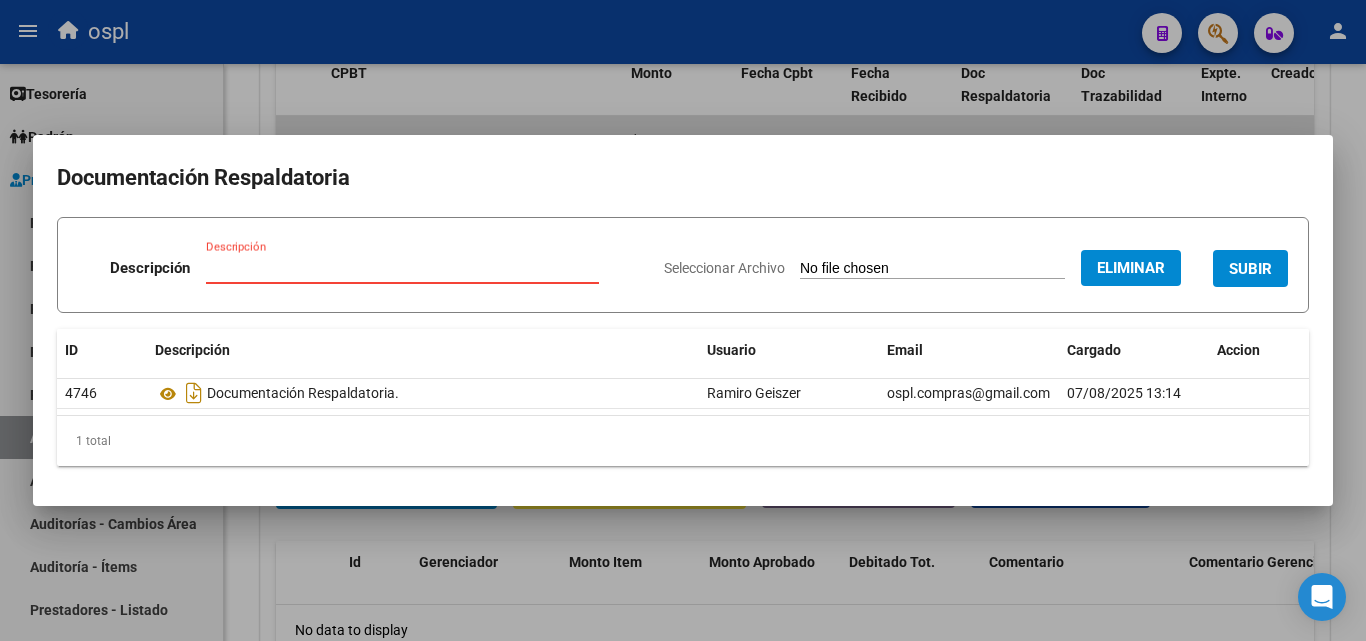 click on "Descripción" at bounding box center (402, 268) 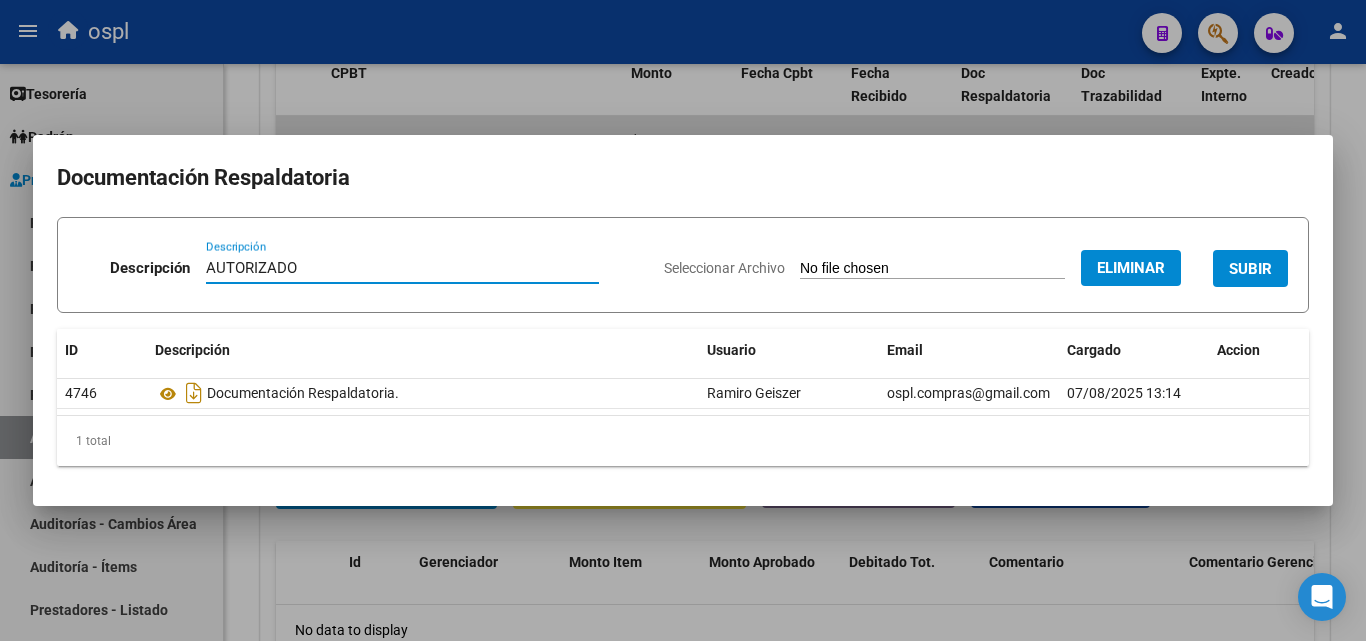 type on "AUTORIZADO" 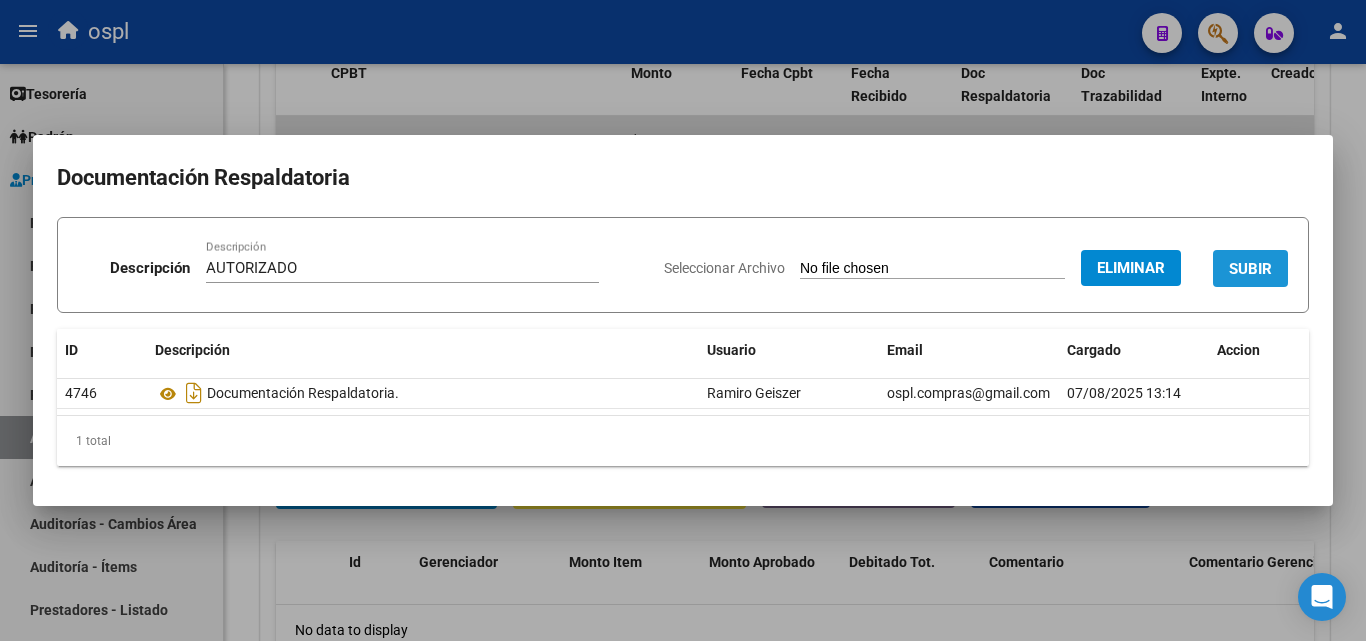 click on "SUBIR" at bounding box center [1250, 269] 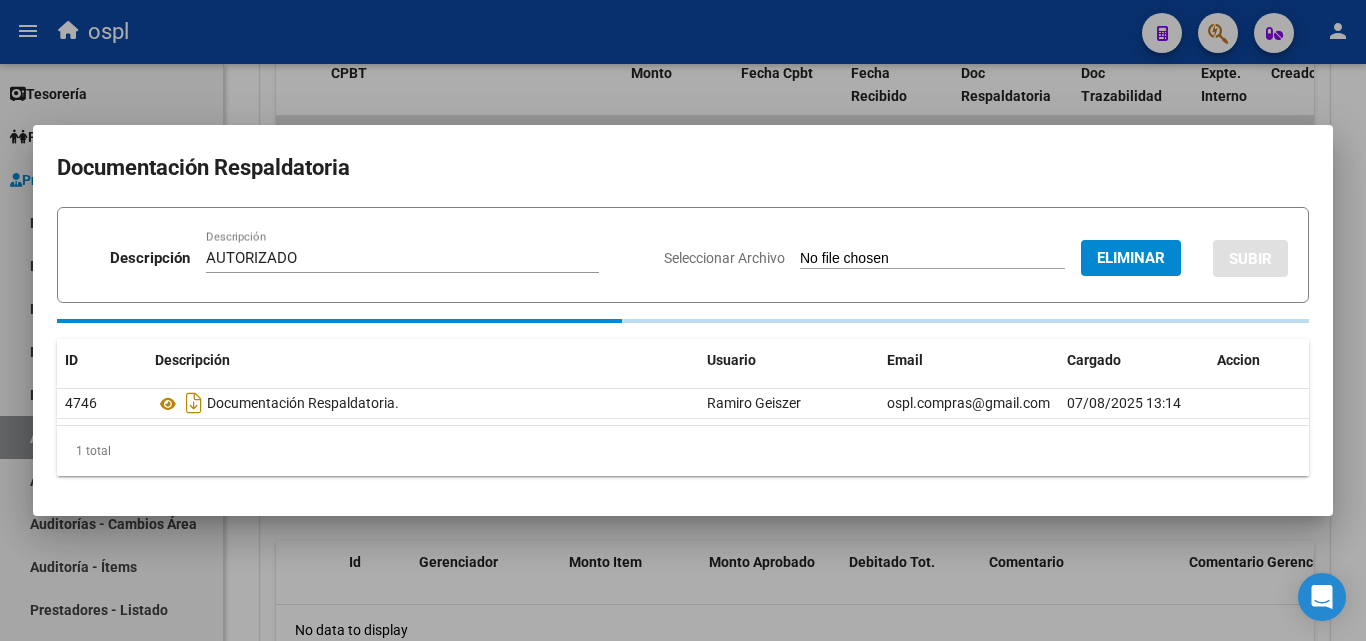 type 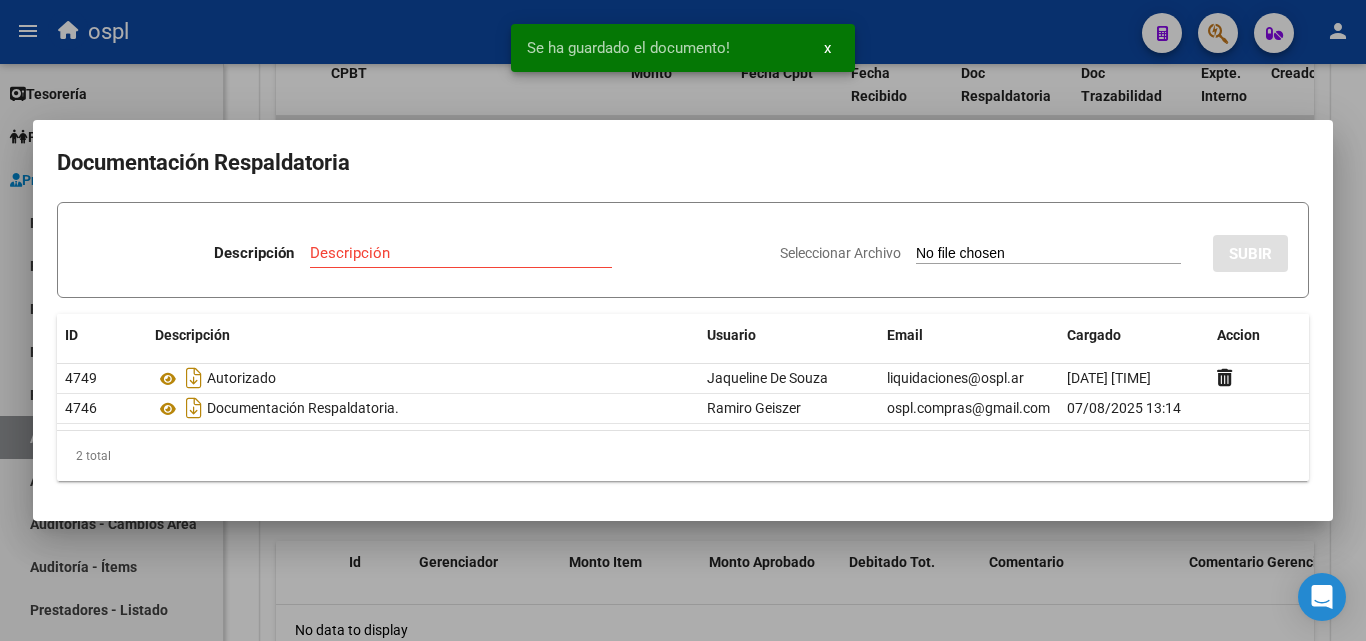 click on "Seleccionar Archivo" at bounding box center (1048, 254) 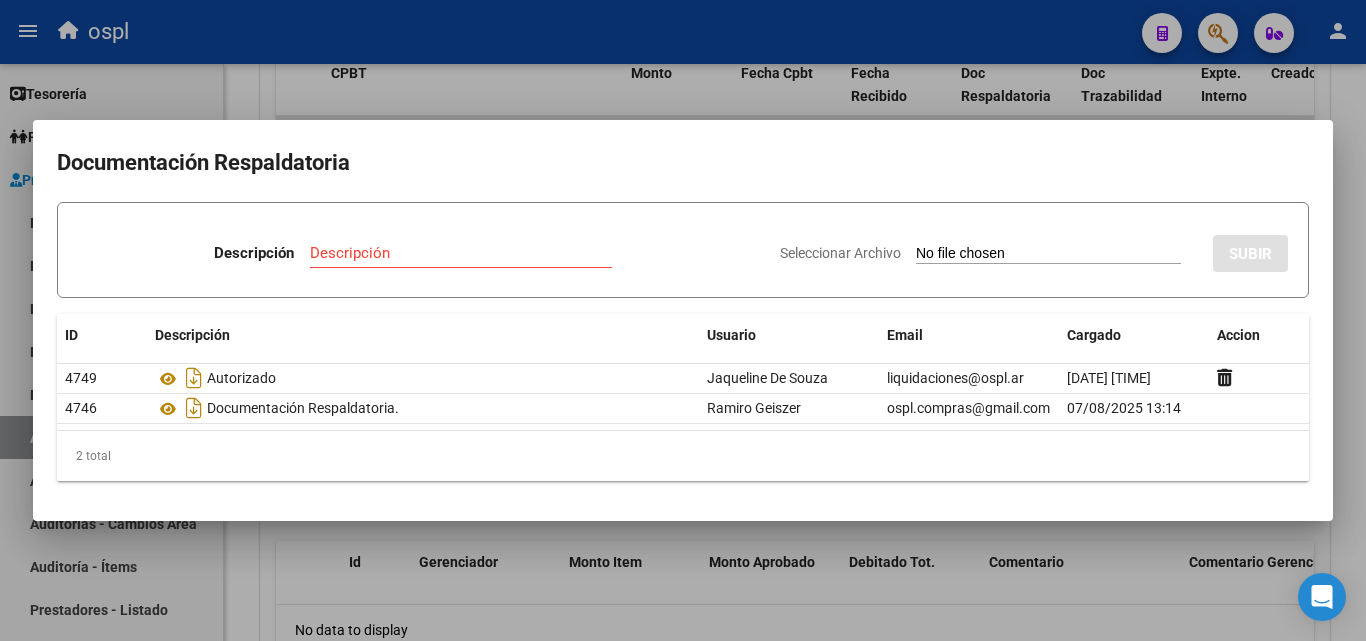 type on "C:\fakepath\49291 - HEREDIA 3.pdf" 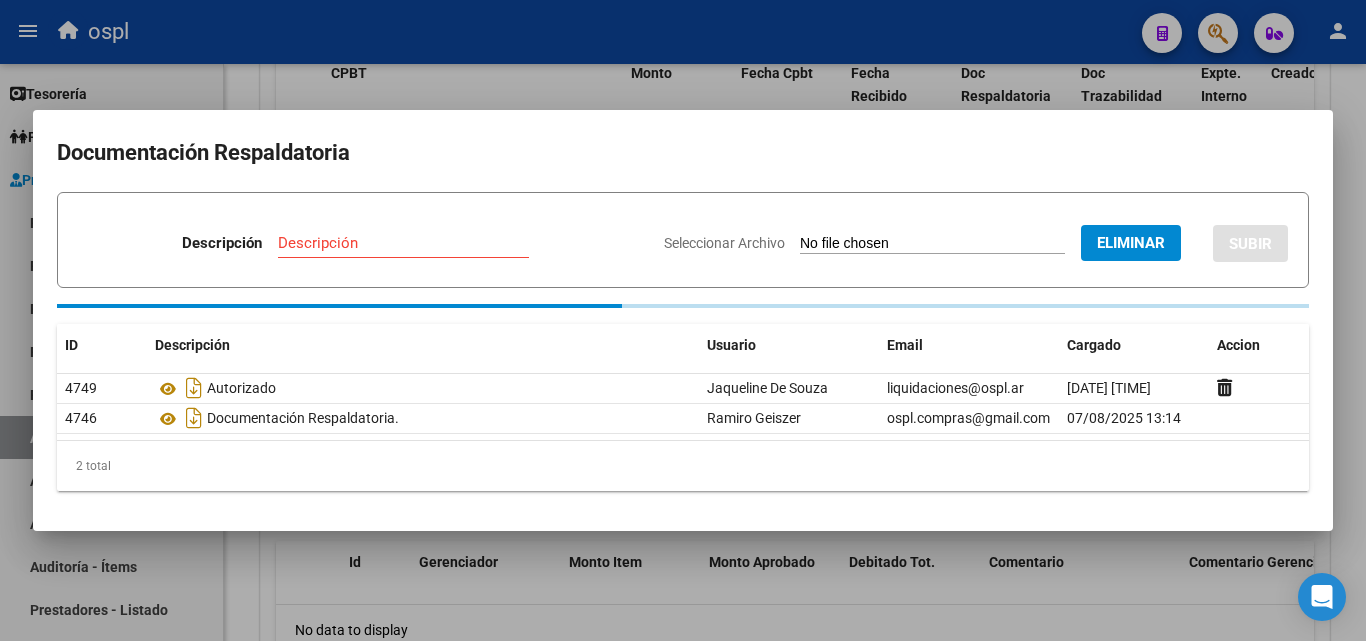 click on "Descripción" at bounding box center (403, 243) 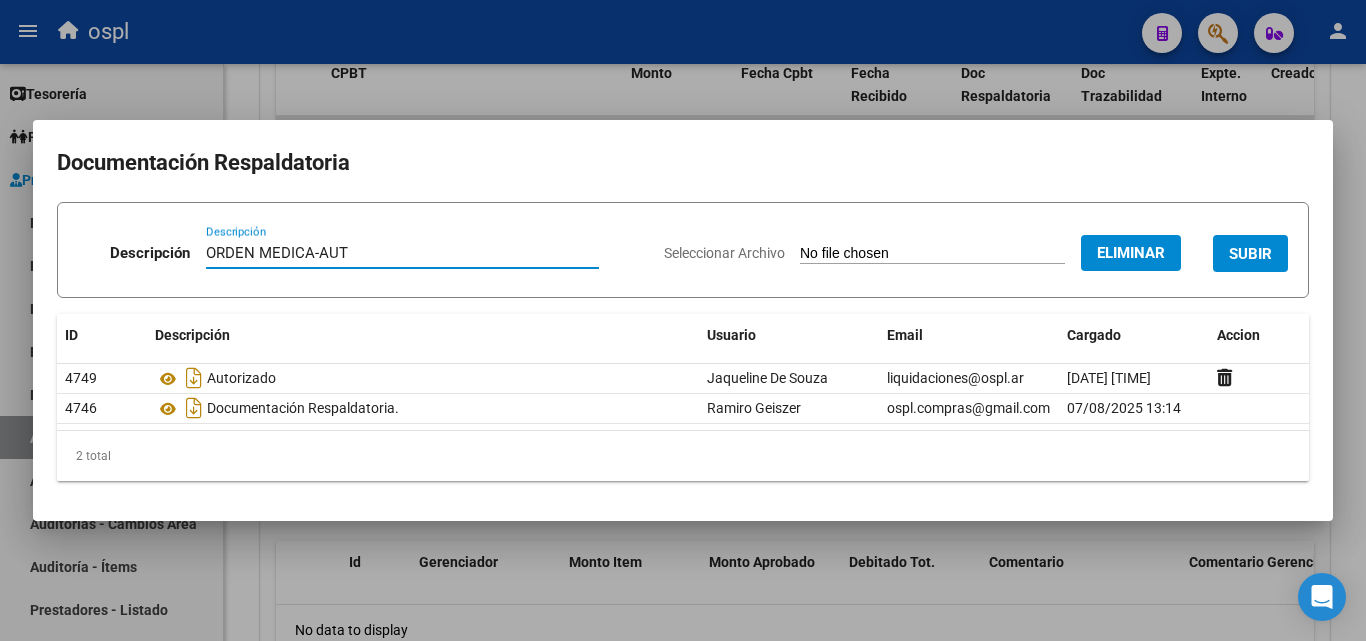 type on "ORDEN MEDICA-AUT" 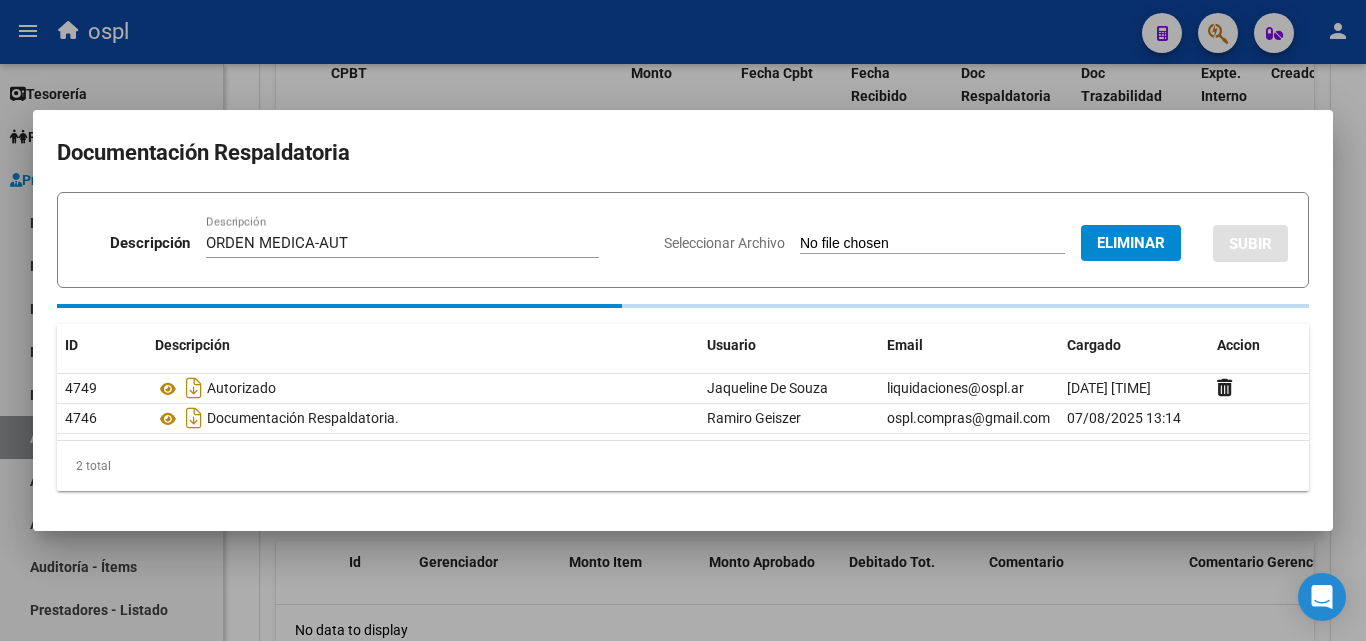type 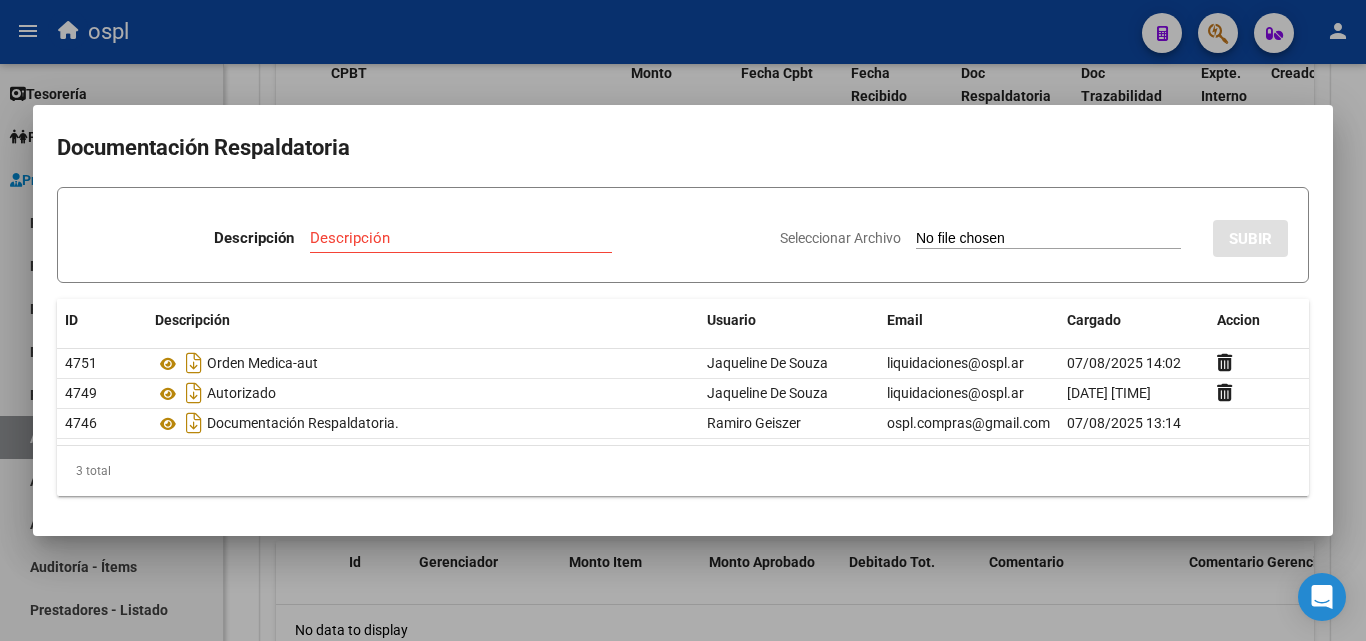 click on "Seleccionar Archivo" at bounding box center (1048, 239) 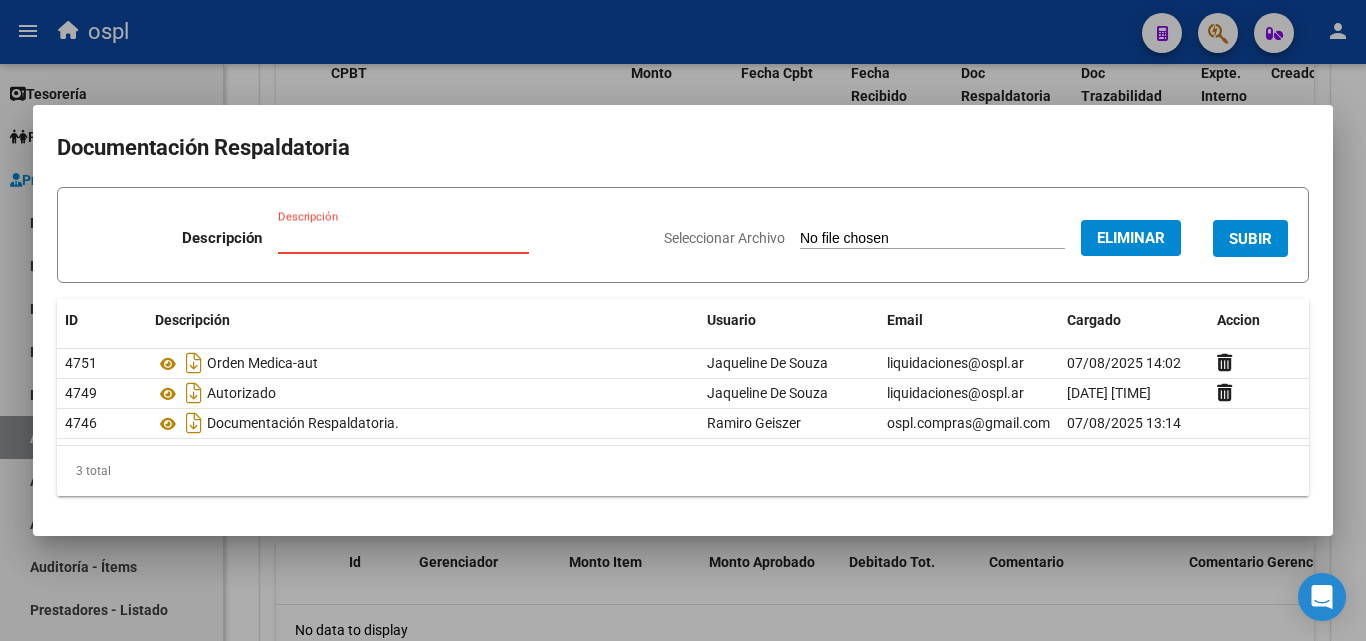 click on "Descripción" at bounding box center (403, 238) 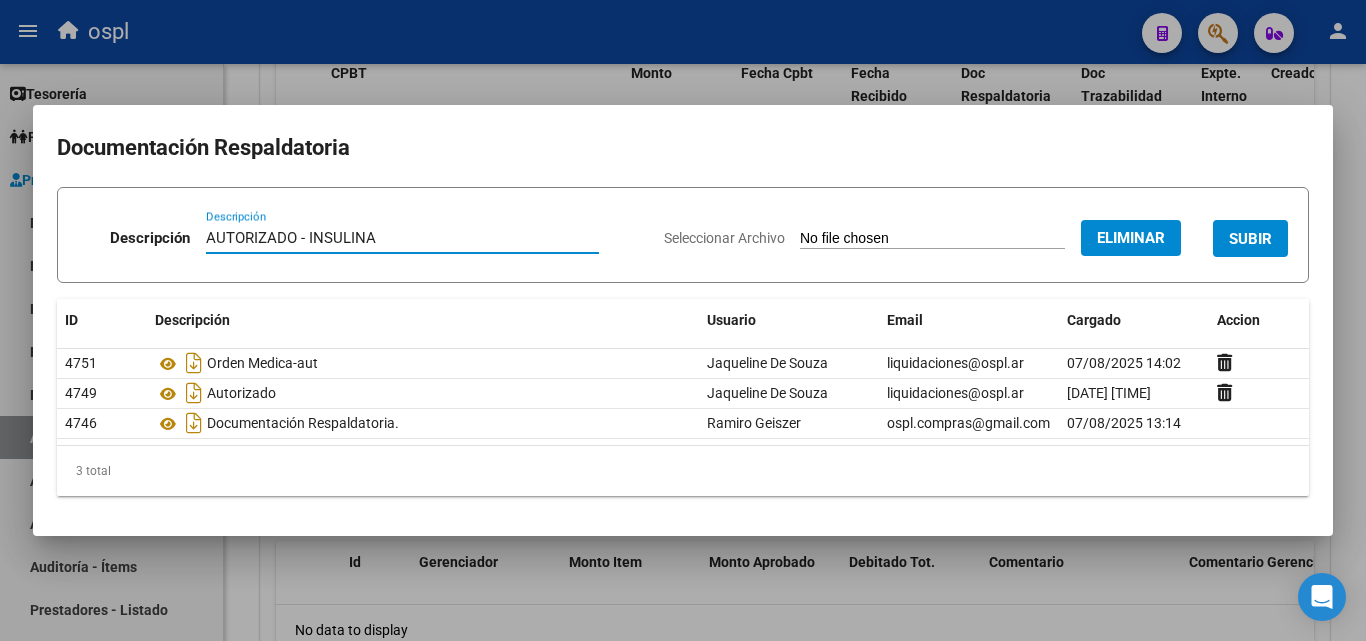 type on "AUTORIZADO - INSULINA" 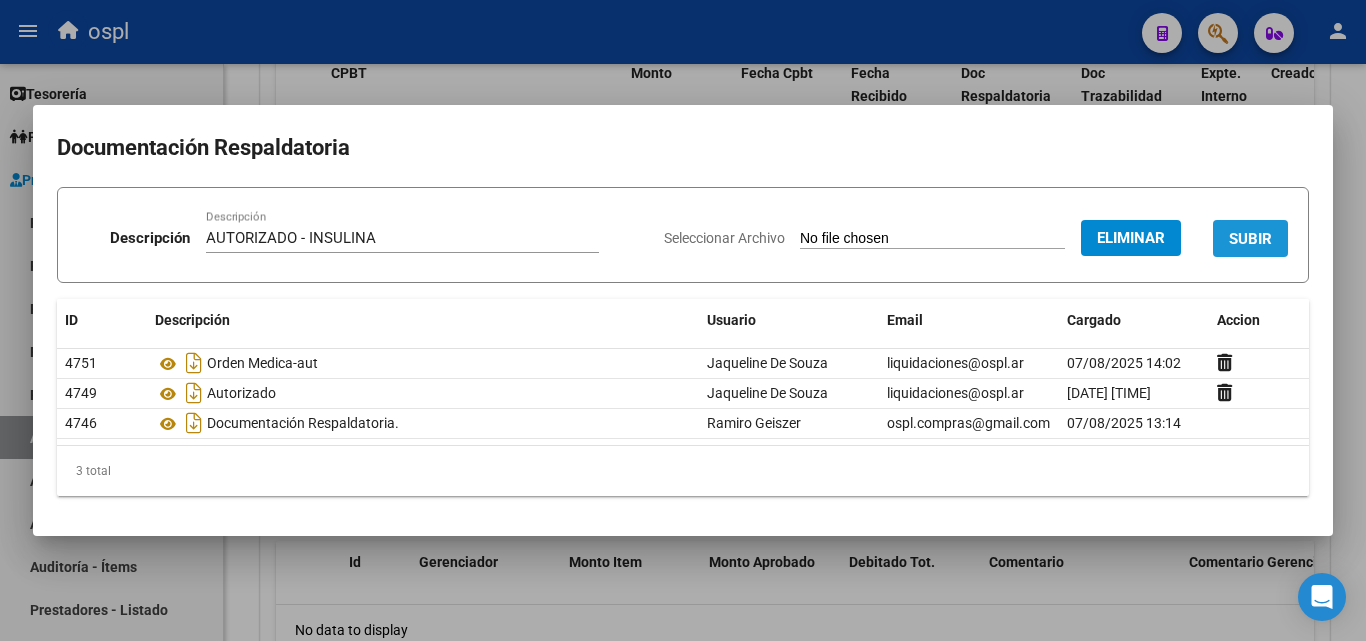click on "SUBIR" at bounding box center [1250, 238] 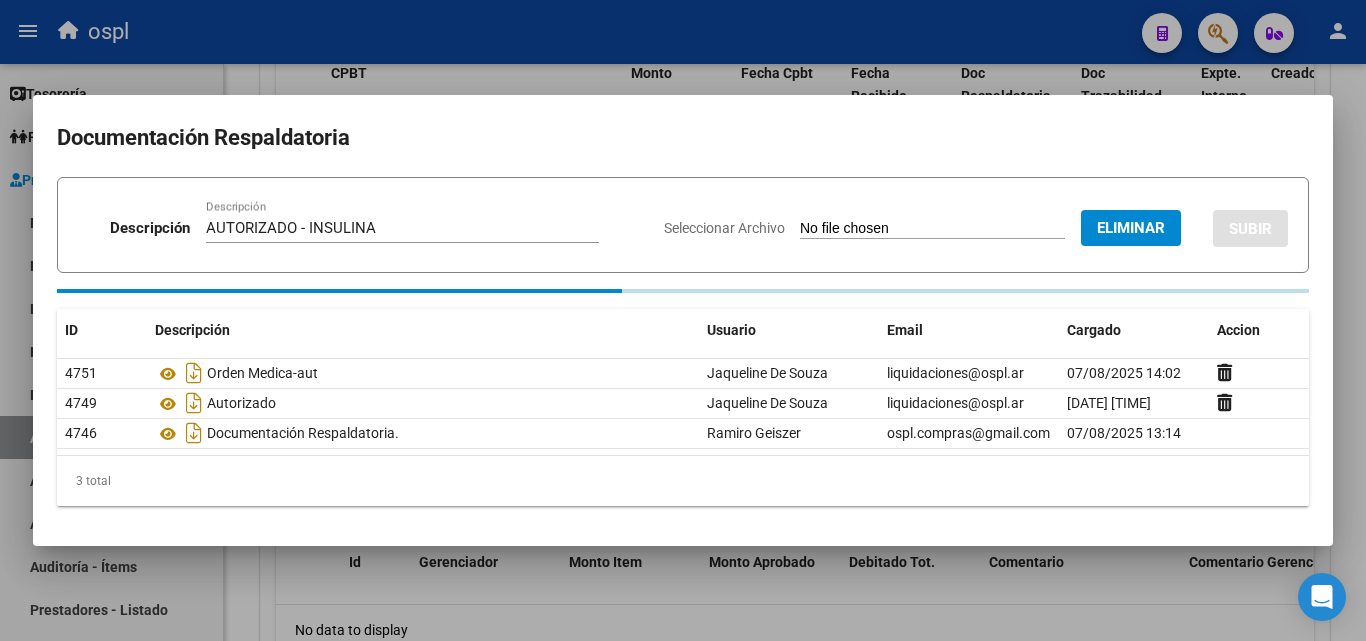 type 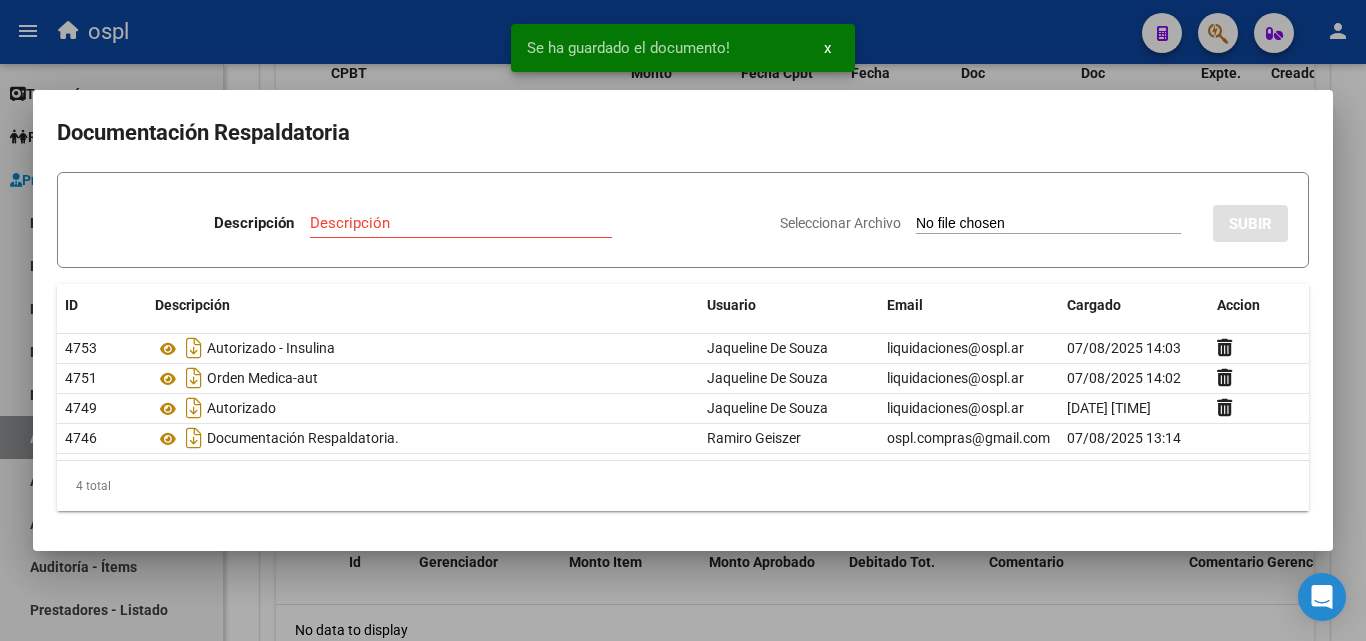 click on "Seleccionar Archivo" at bounding box center [1048, 224] 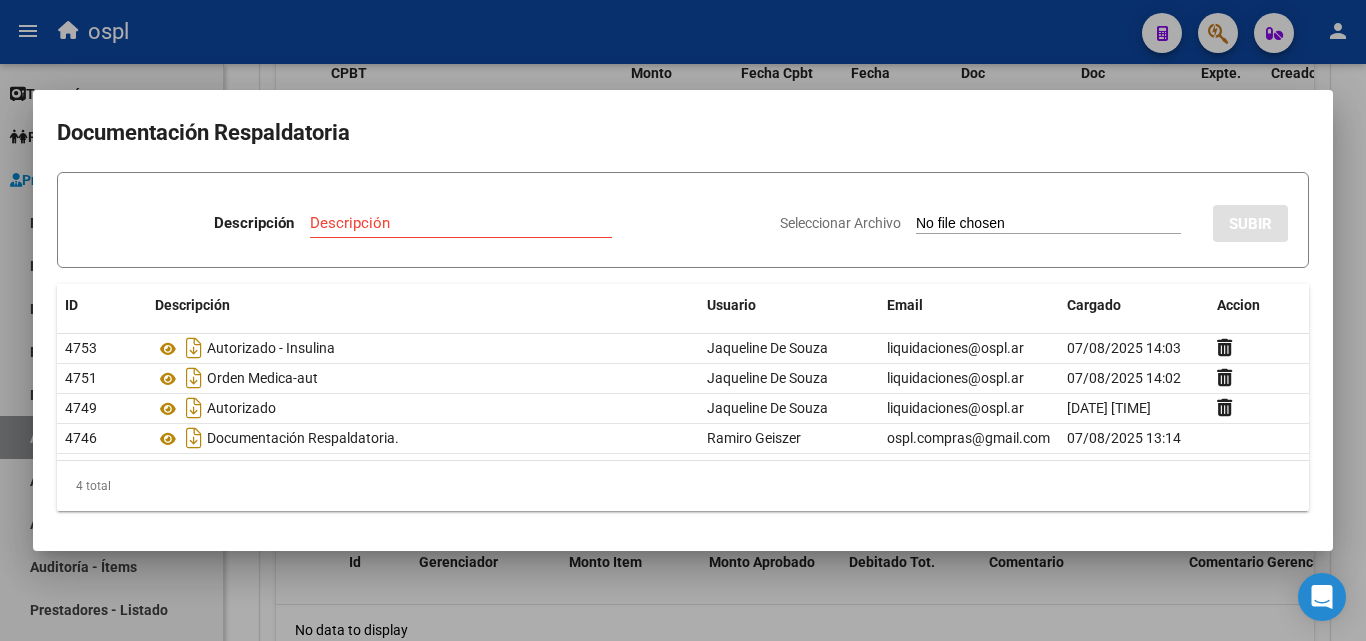 type on "C:\fakepath\49289 - HEREDIA 1.pdf" 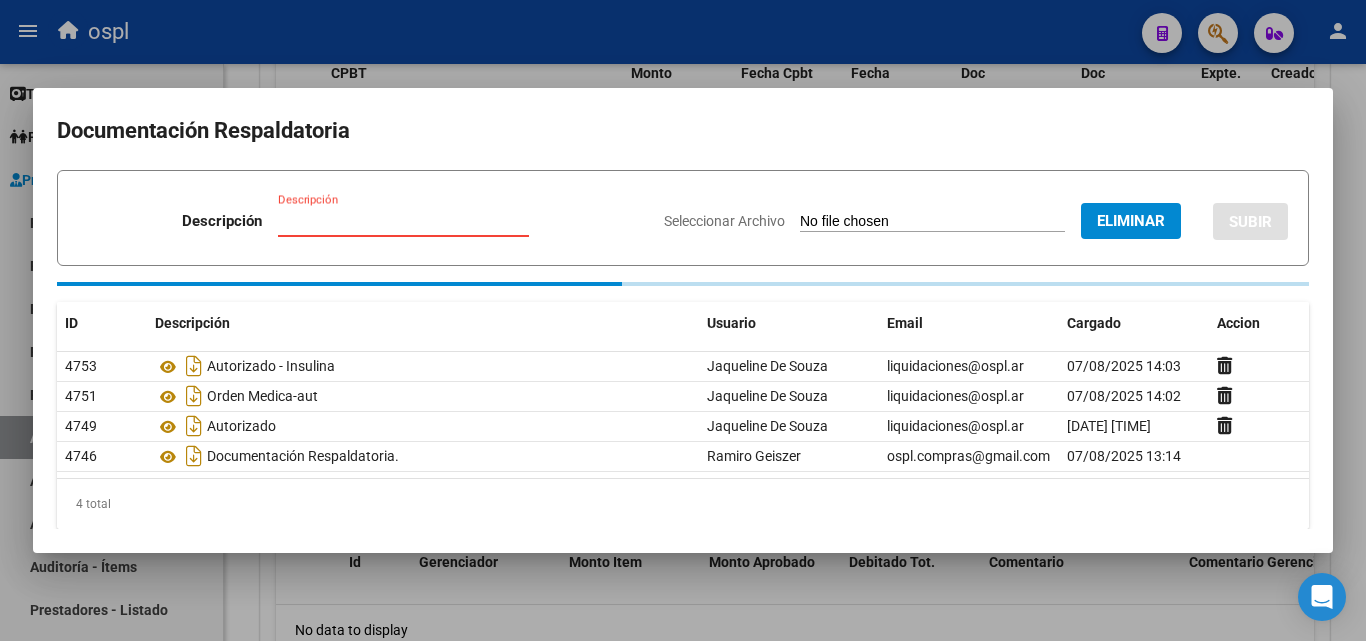 click on "Descripción" at bounding box center (403, 221) 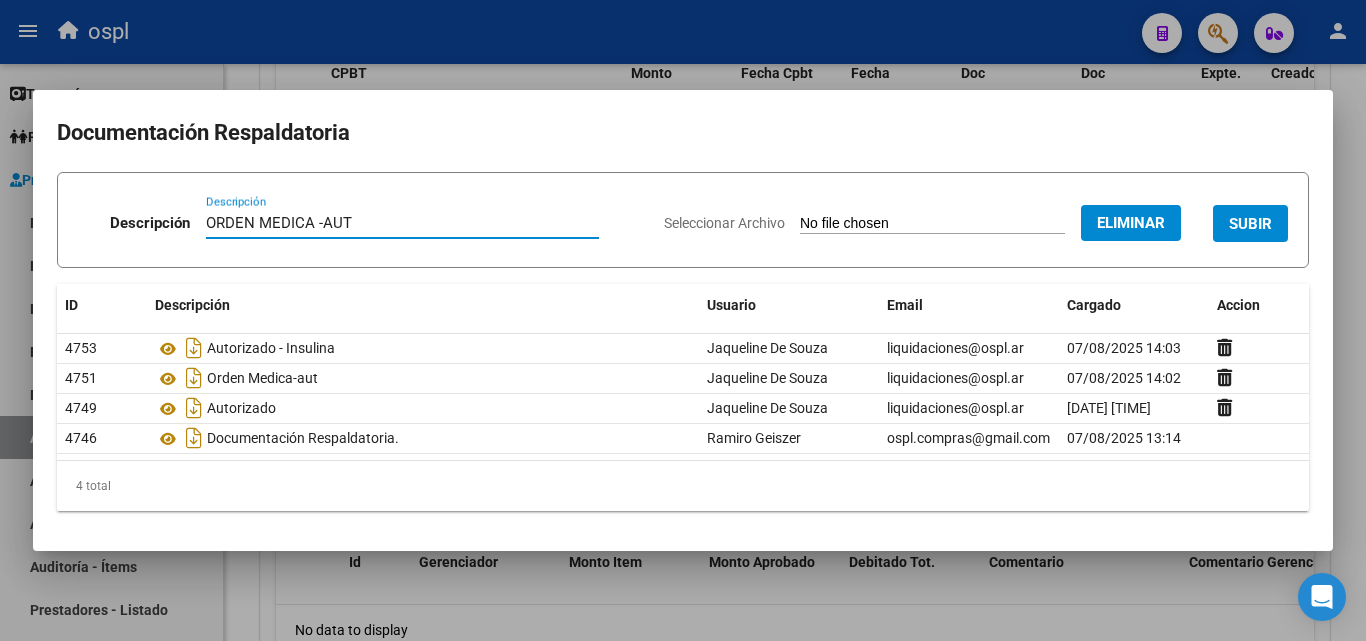 click on "ORDEN MEDICA -AUT" at bounding box center [402, 223] 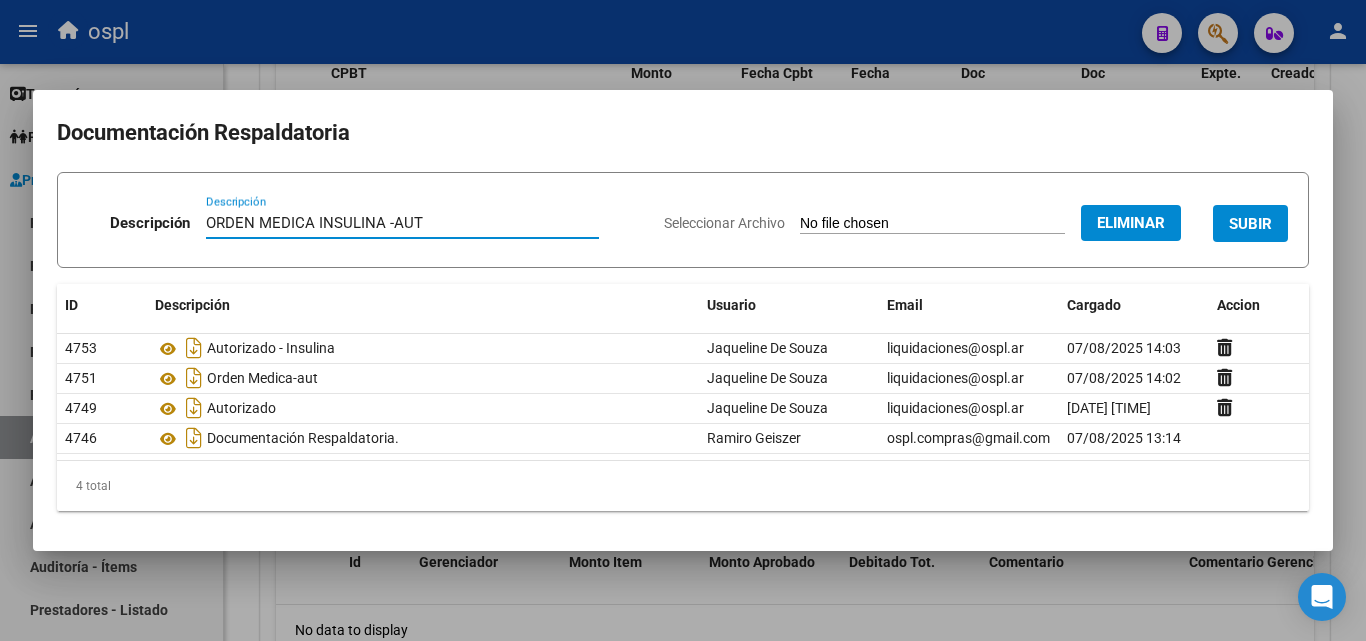 type on "ORDEN MEDICA INSULINA -AUT" 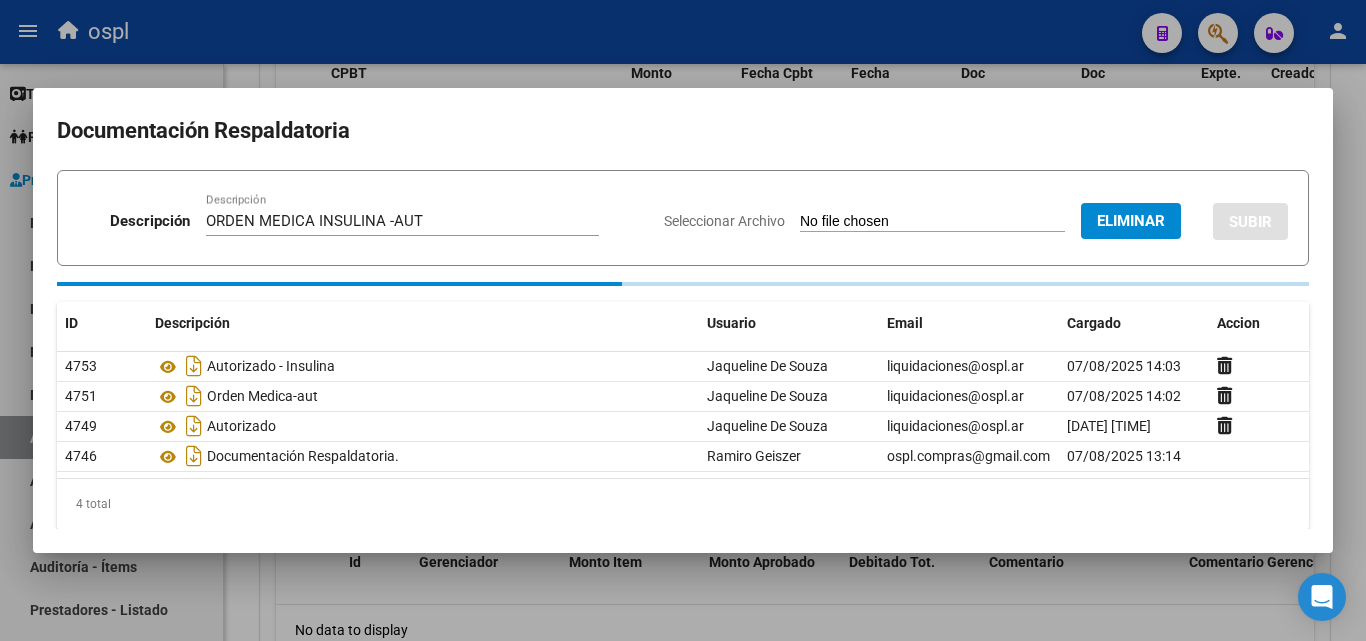 type 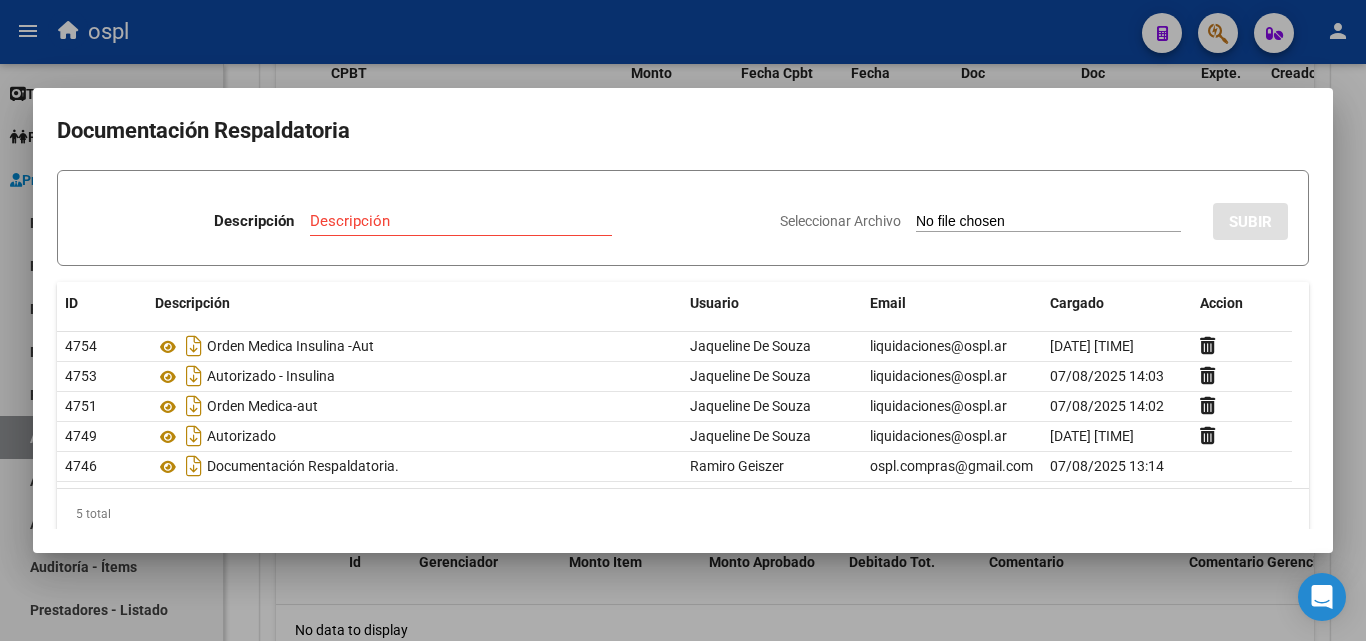 click at bounding box center (683, 320) 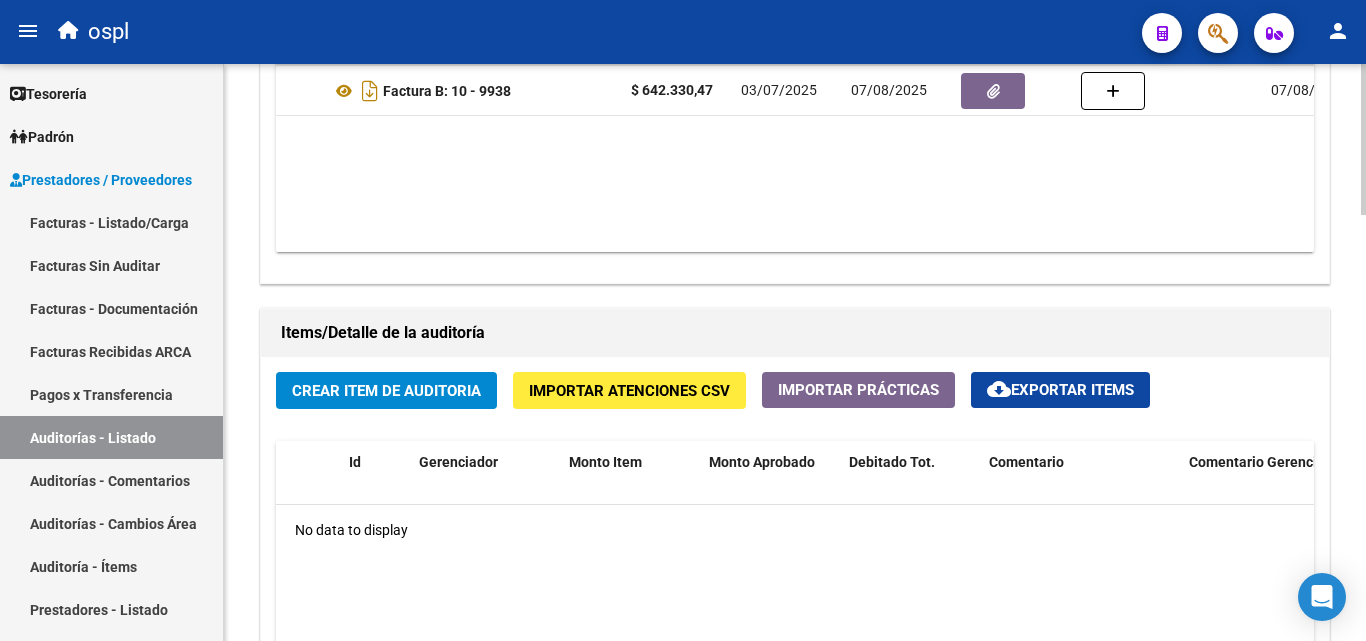 scroll, scrollTop: 1100, scrollLeft: 0, axis: vertical 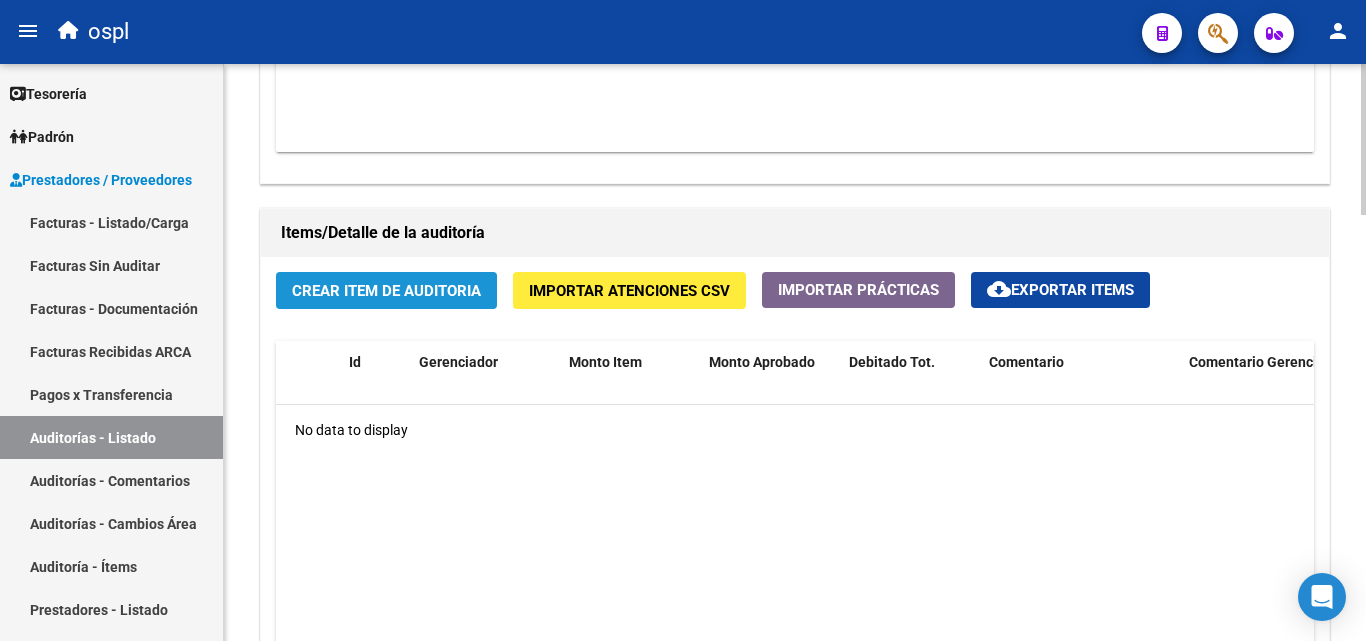 click on "Crear Item de Auditoria" 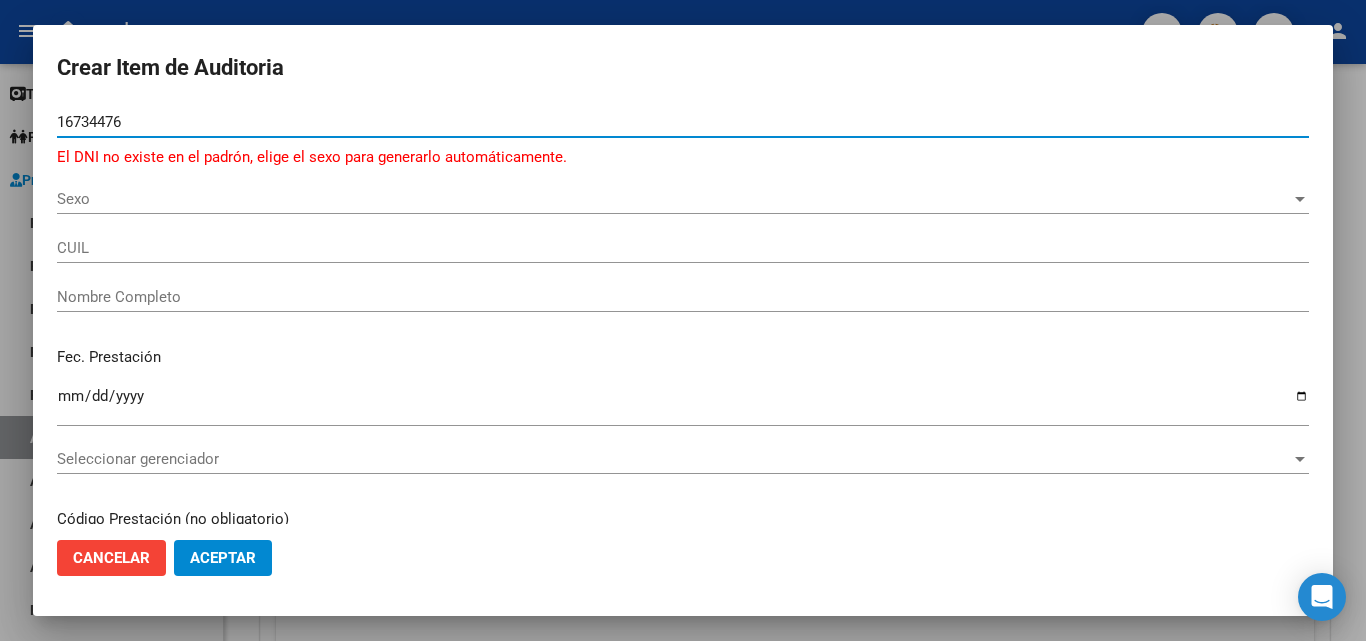 click on "16734476" at bounding box center [683, 122] 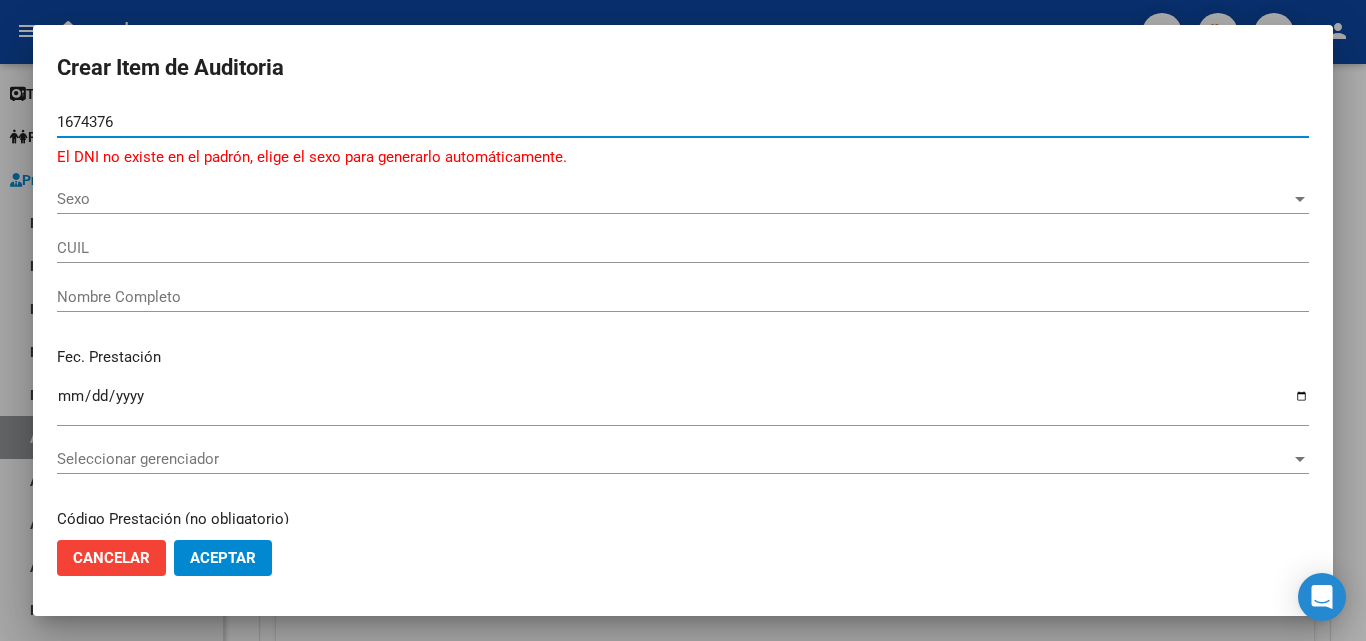 type on "16743476" 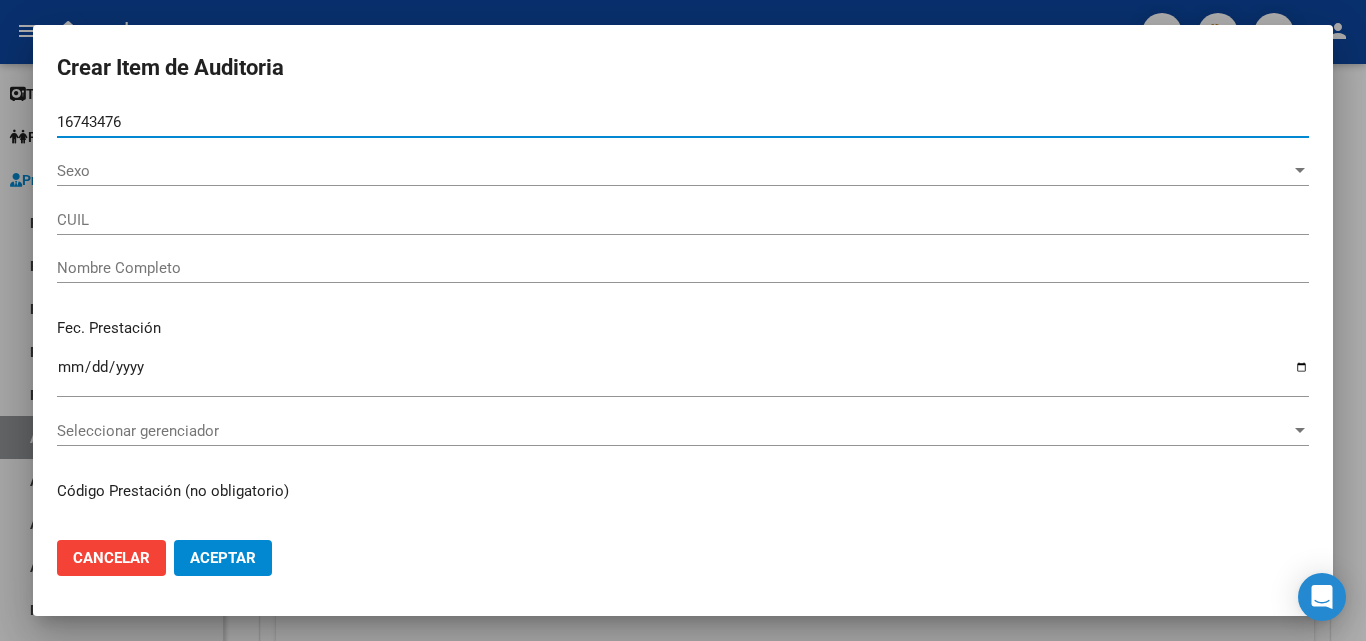 type on "20167434763" 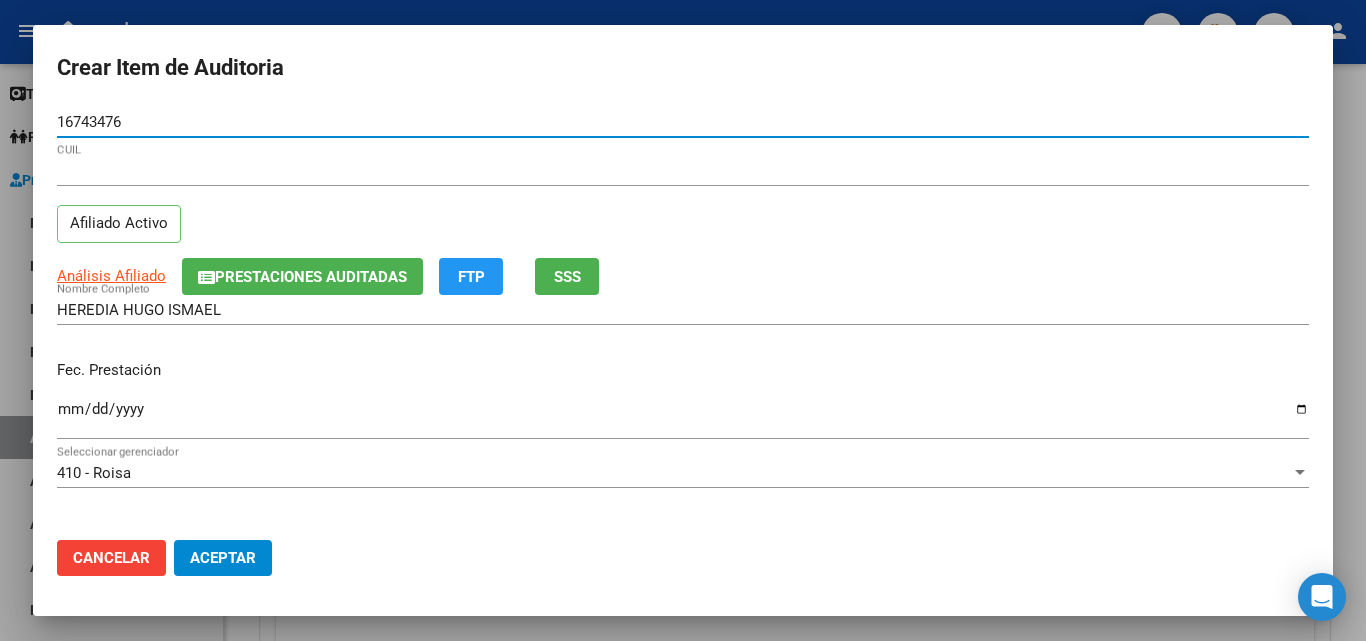 type on "16743476" 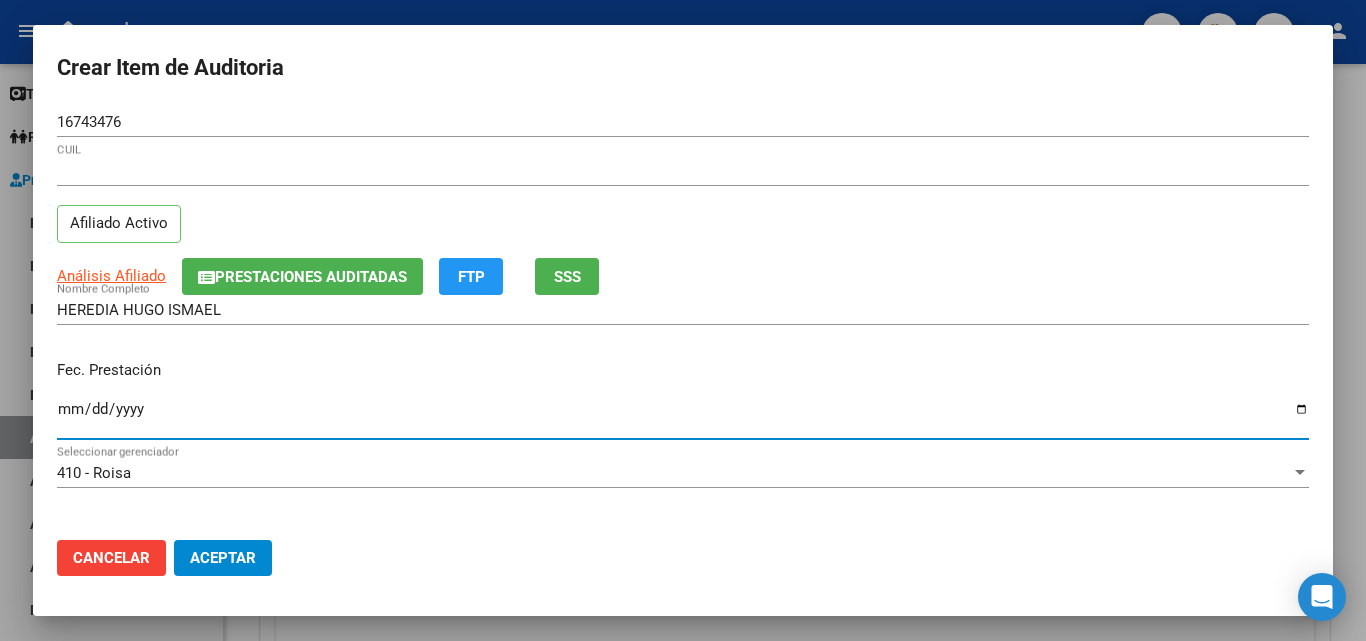 click on "Ingresar la fecha" at bounding box center [683, 417] 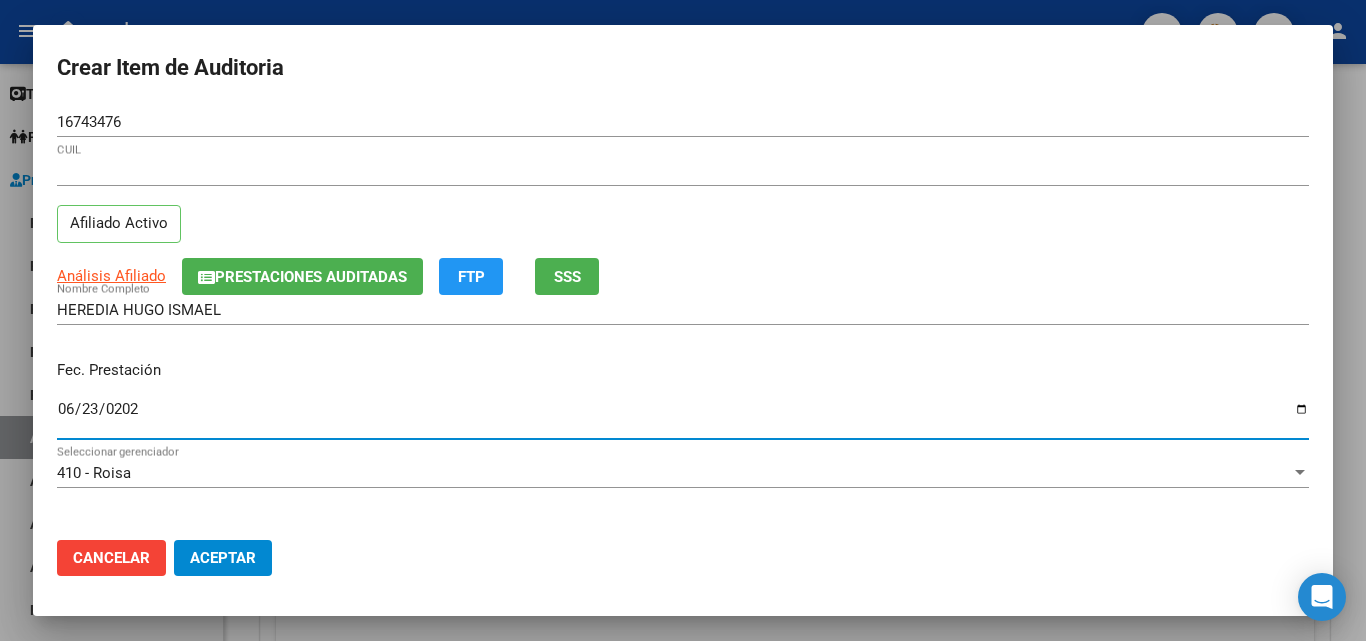 type on "2025-06-23" 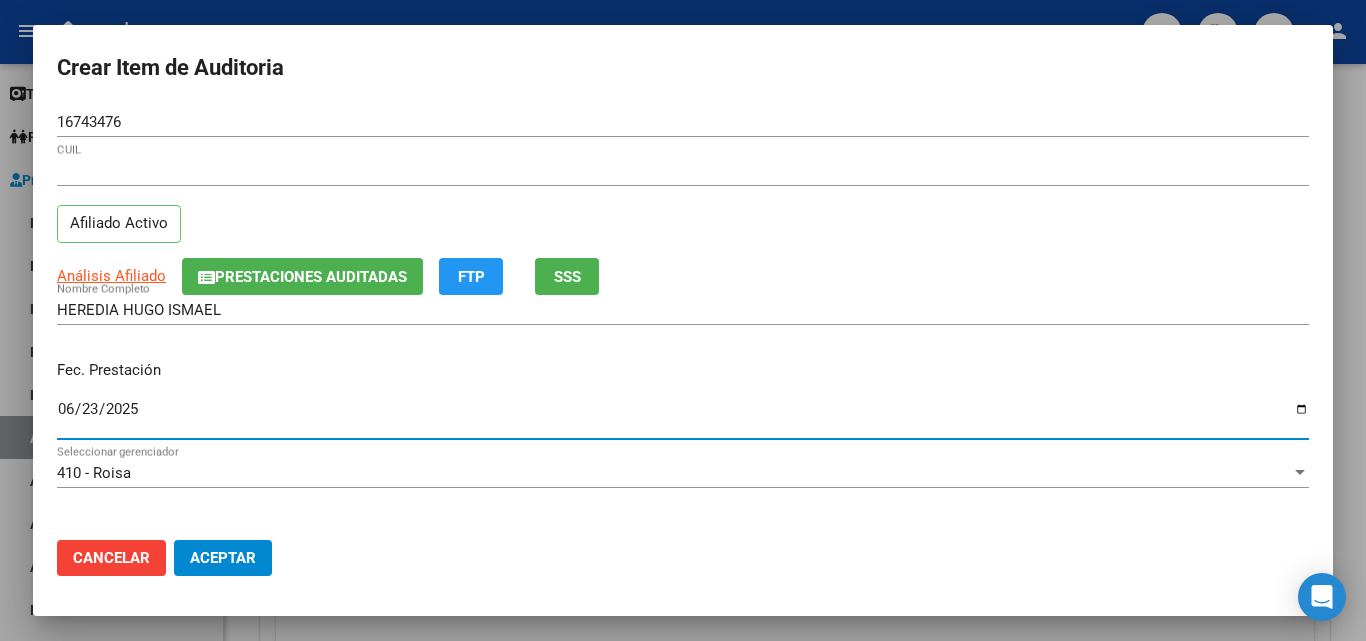 scroll, scrollTop: 100, scrollLeft: 0, axis: vertical 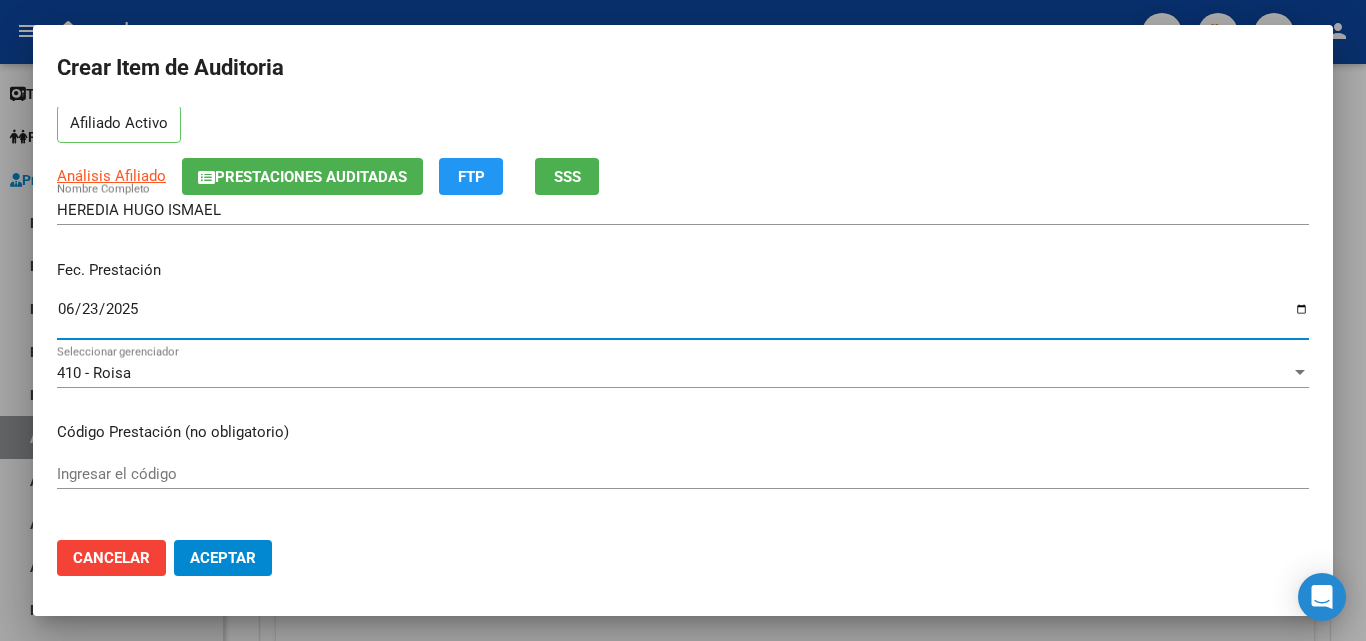click on "Ingresar el código" at bounding box center (683, 474) 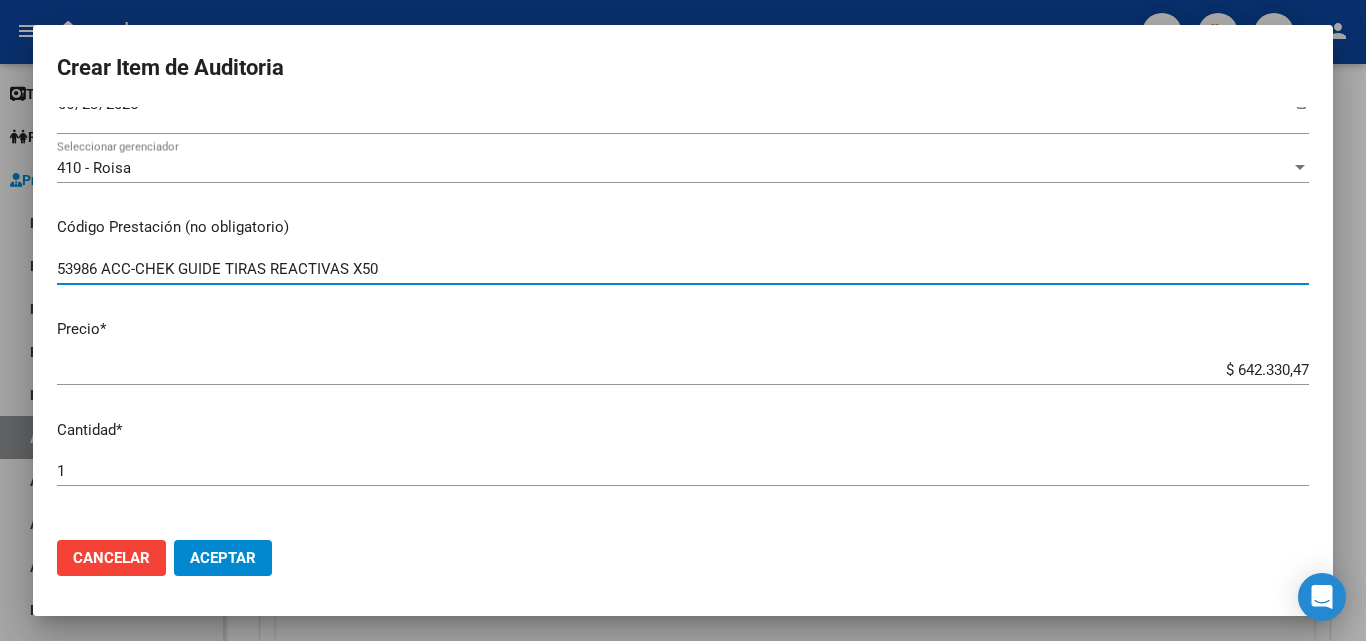 scroll, scrollTop: 400, scrollLeft: 0, axis: vertical 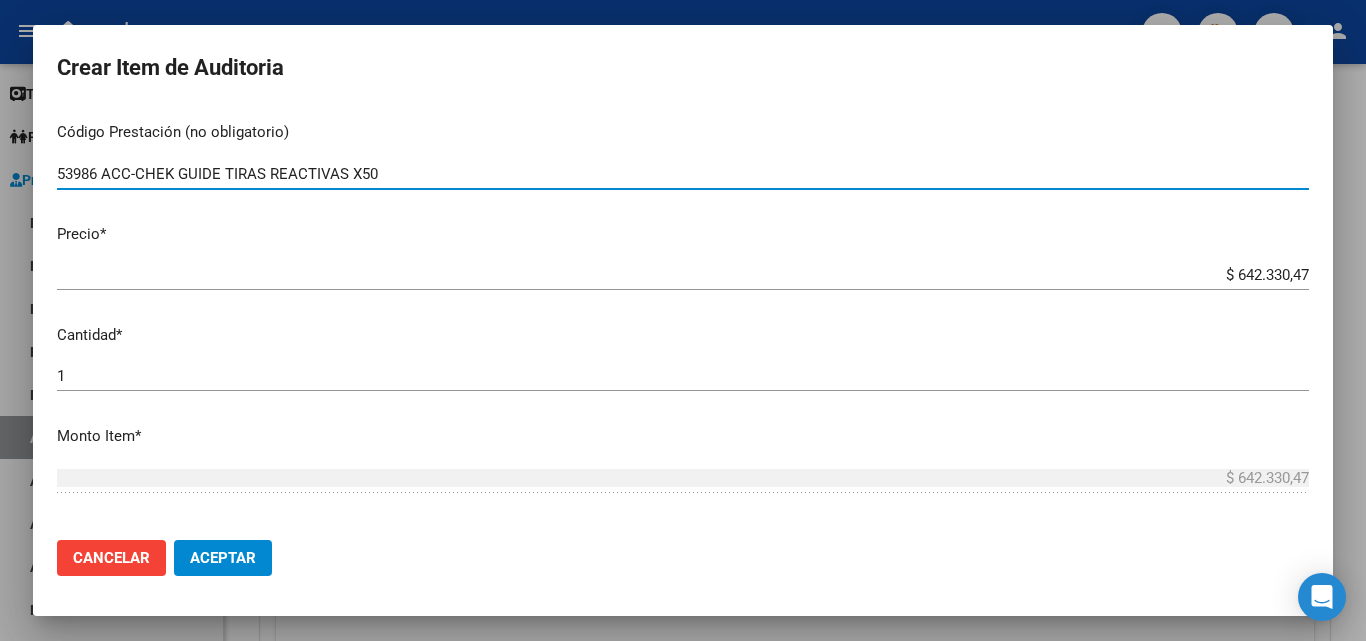 type on "53986 ACC-CHEK GUIDE TIRAS REACTIVAS X50" 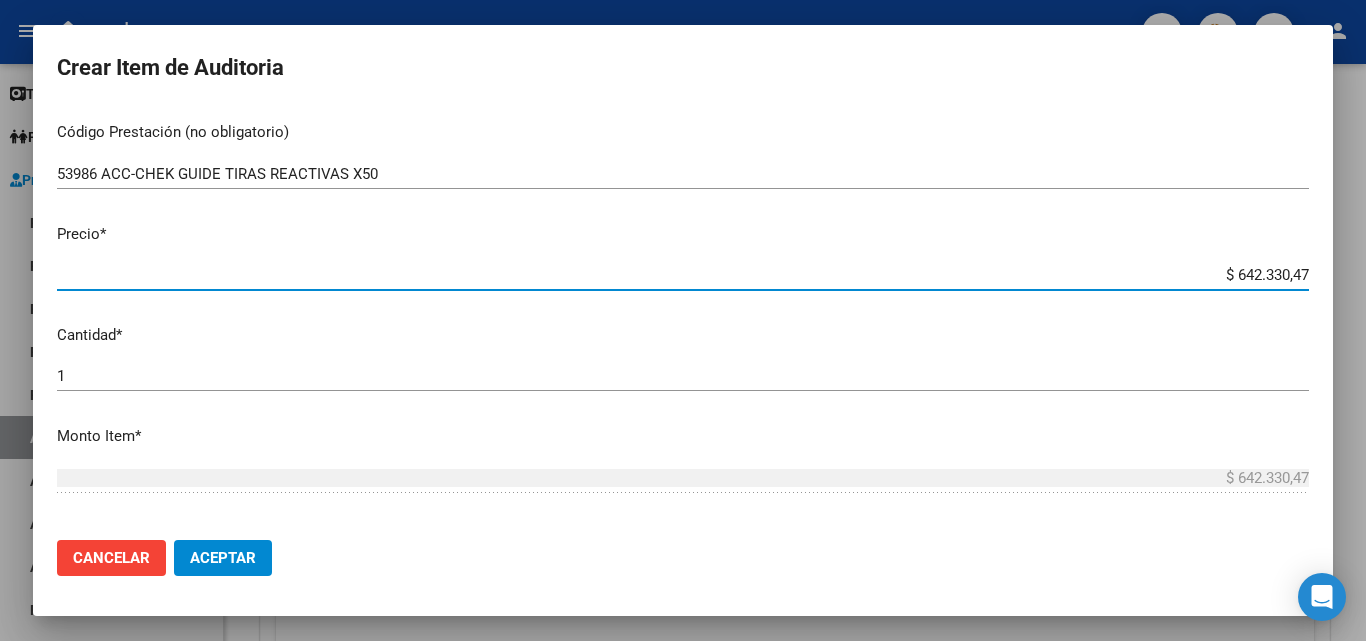 drag, startPoint x: 1203, startPoint y: 272, endPoint x: 1333, endPoint y: 270, distance: 130.01538 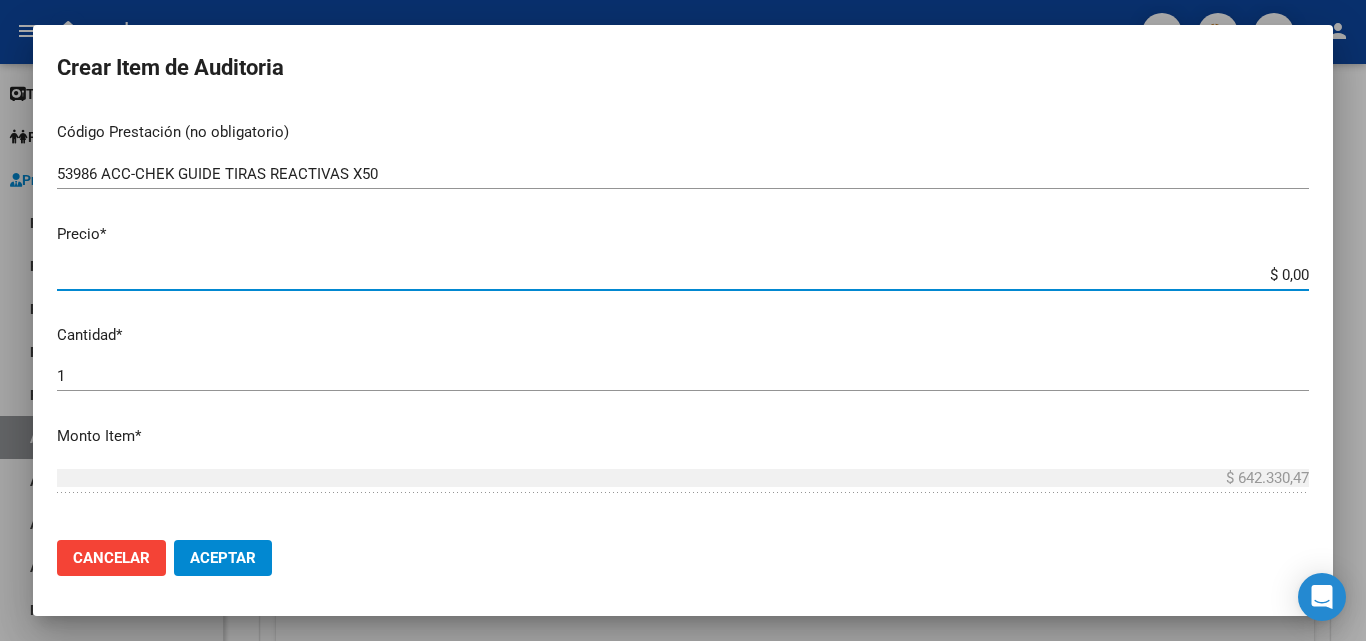 type on "$ 0,01" 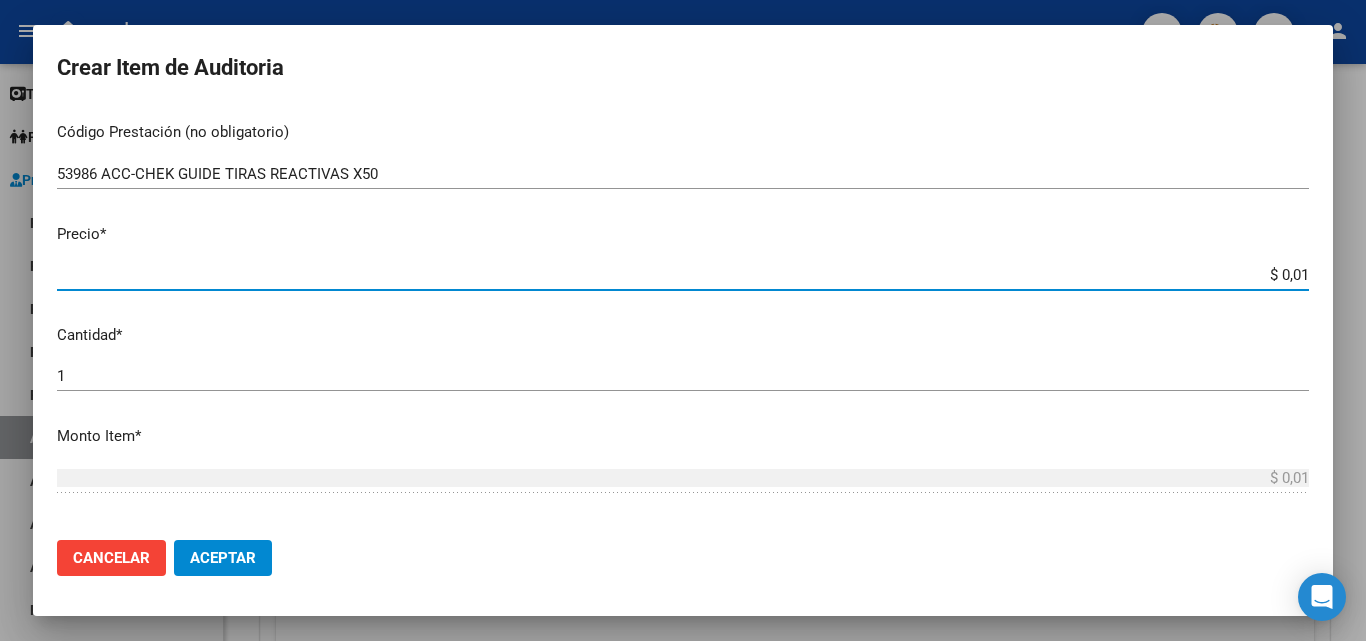 type on "$ 0,11" 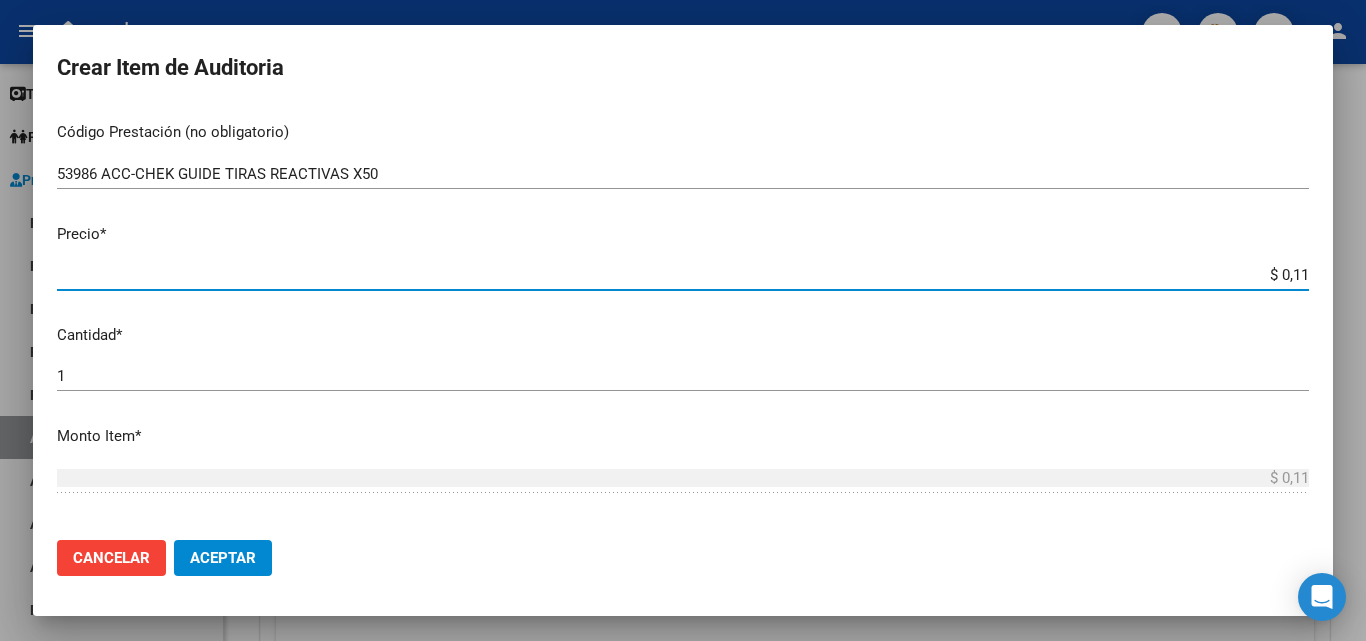 type on "$ 1,19" 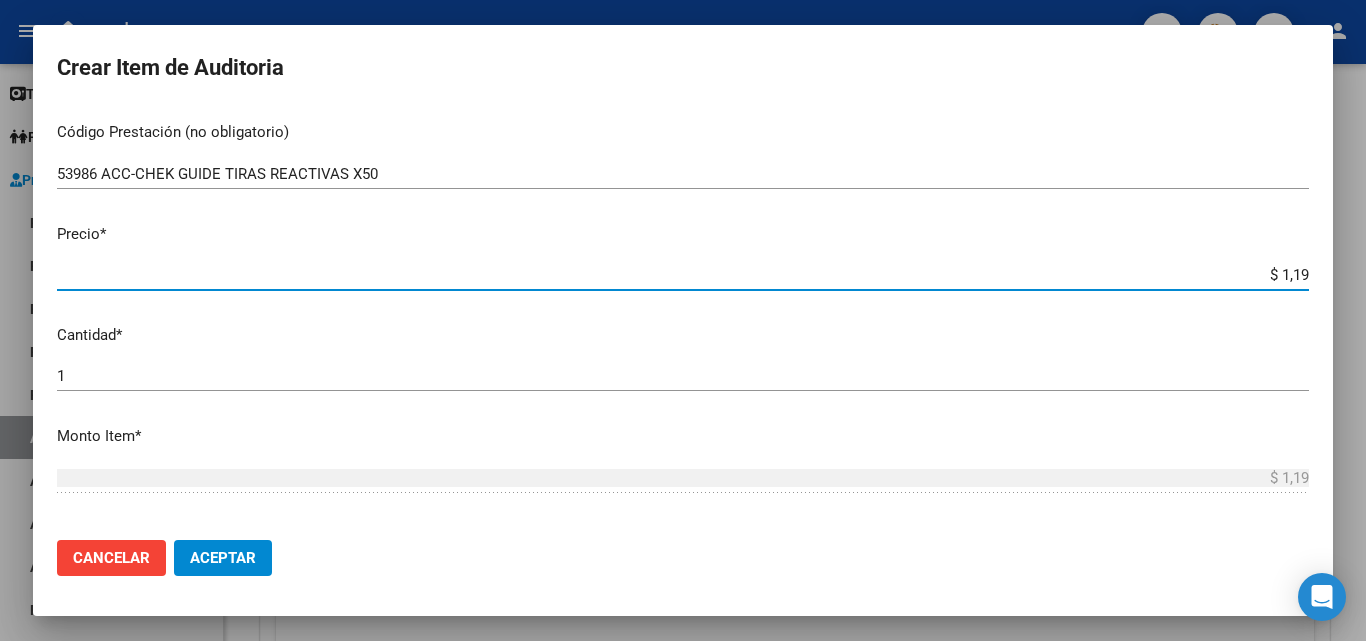 type on "$ 11,90" 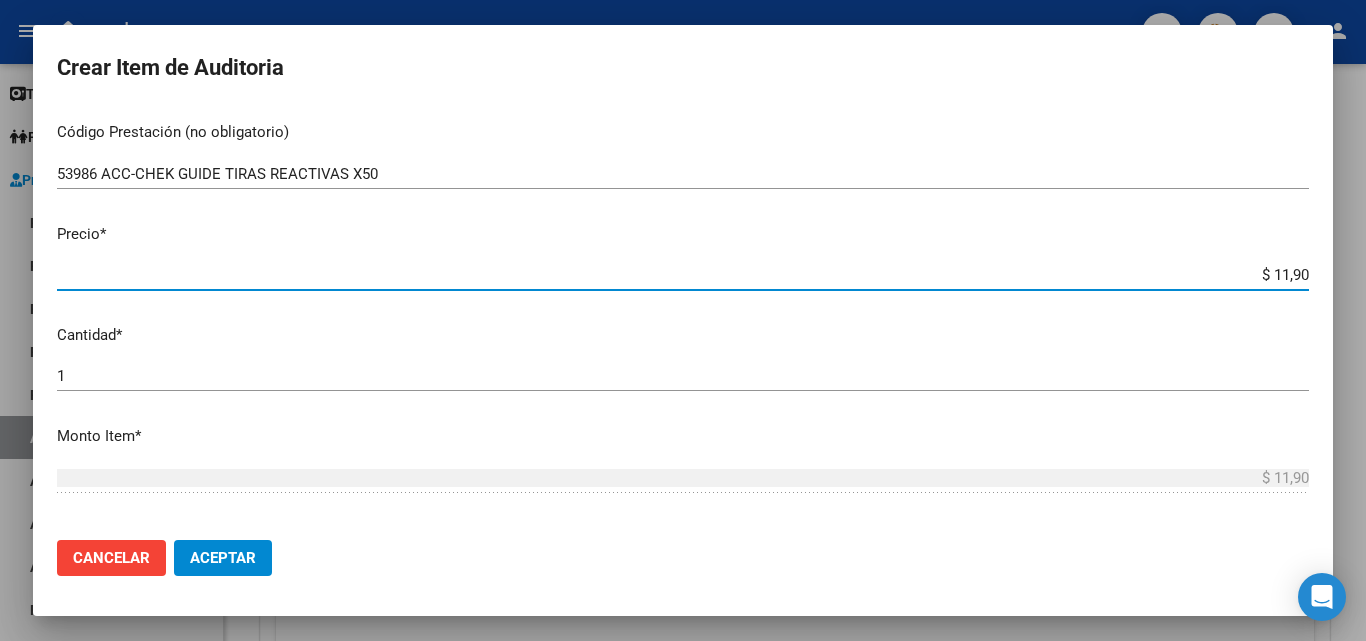 type on "$ 119,02" 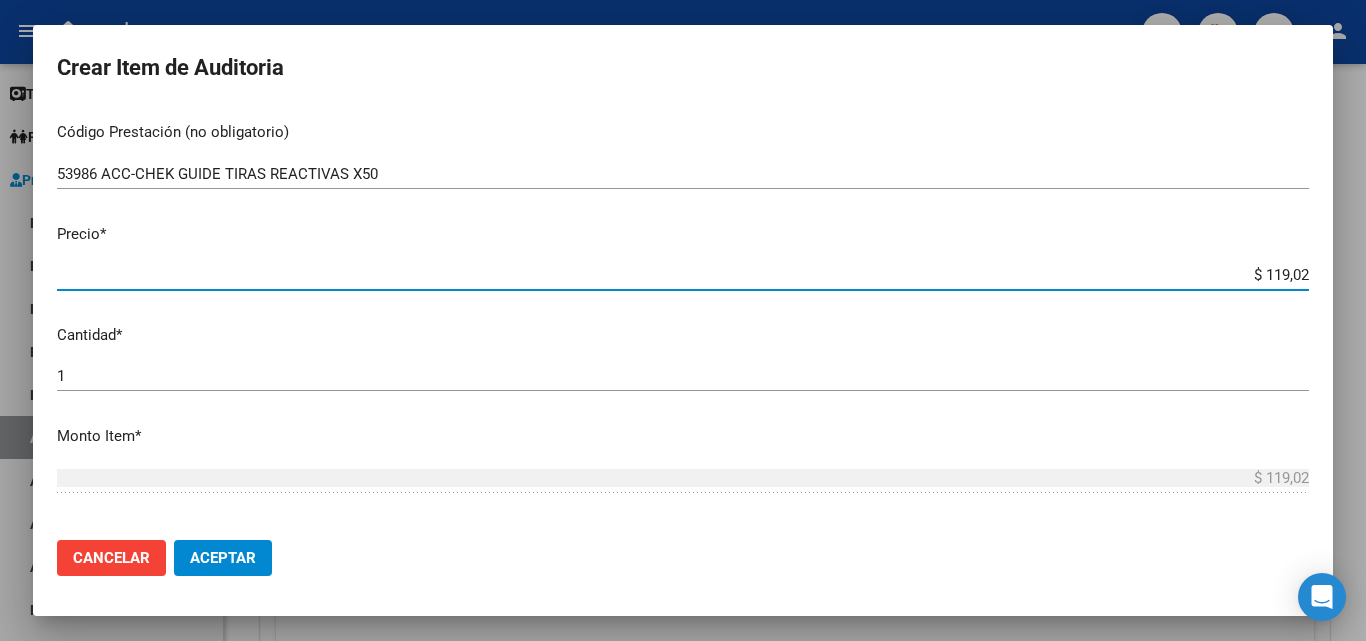 type on "$ 1.190,26" 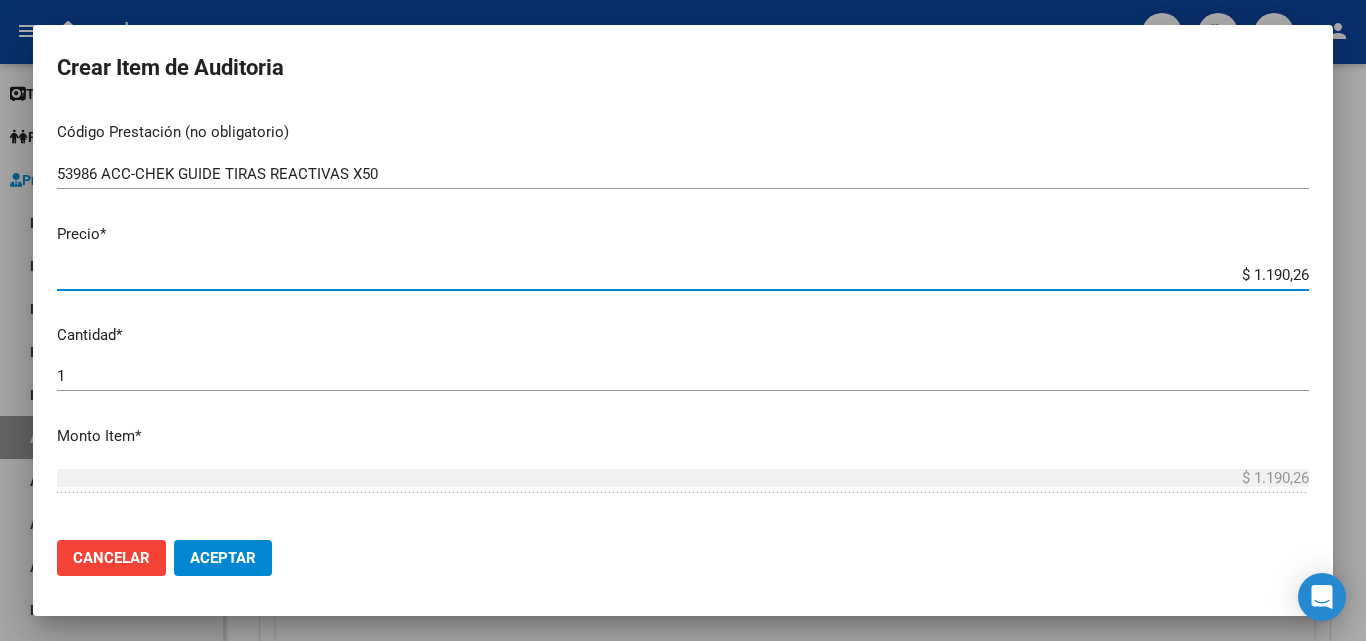 type on "$ 11.902,68" 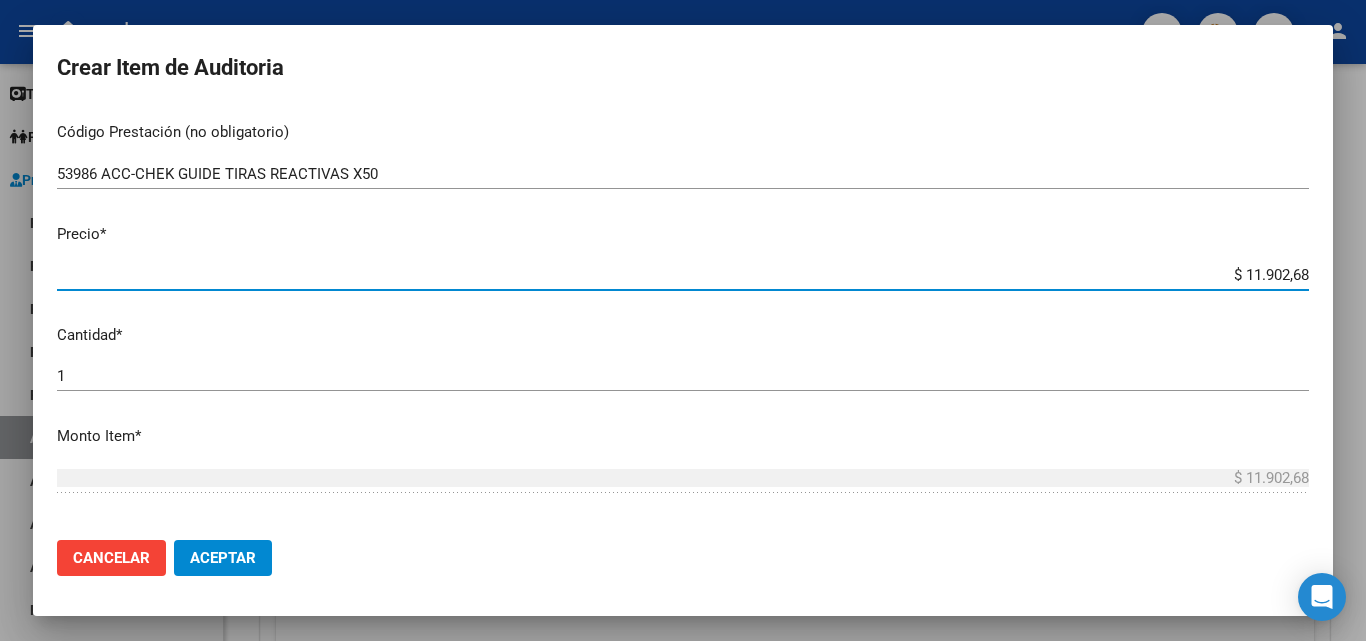 type on "$ 119.026,80" 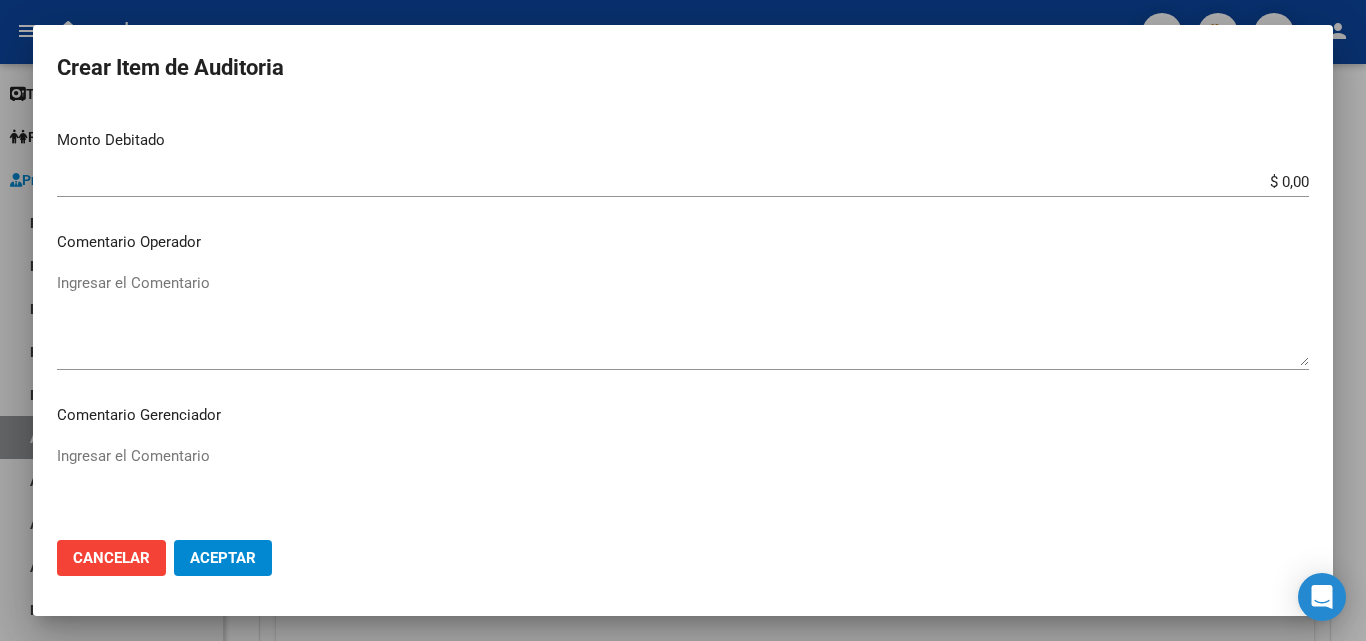 scroll, scrollTop: 800, scrollLeft: 0, axis: vertical 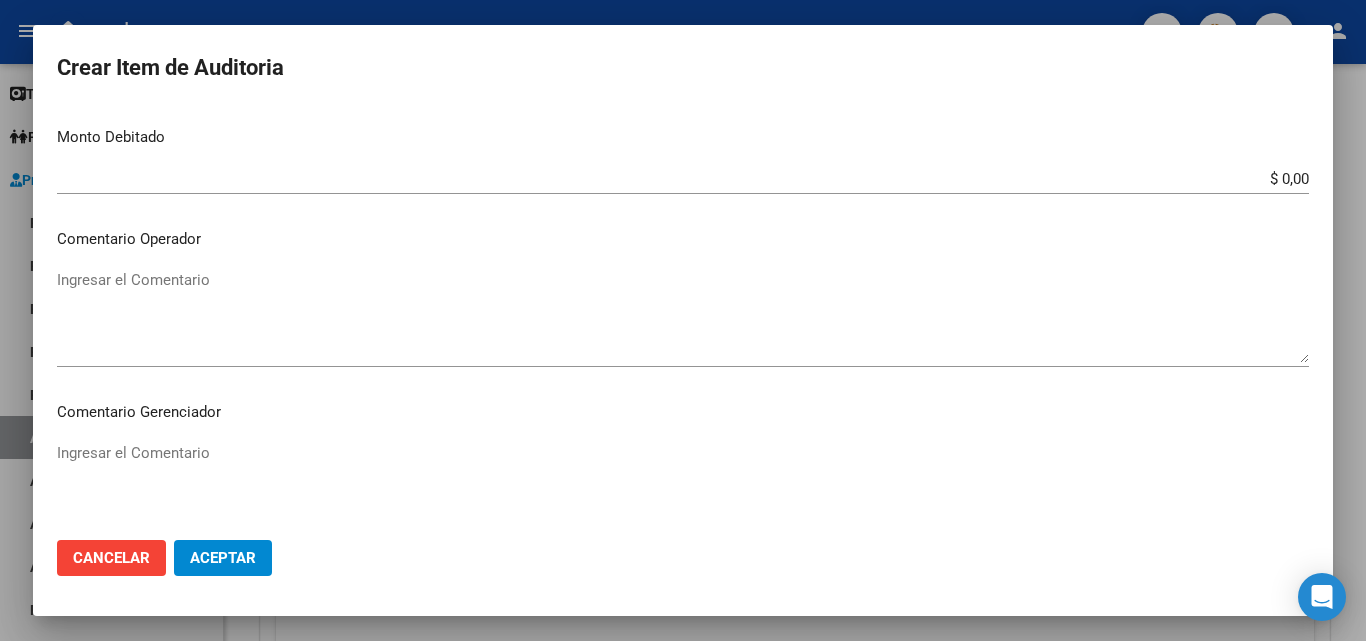 click on "Ingresar el Comentario" at bounding box center (683, 316) 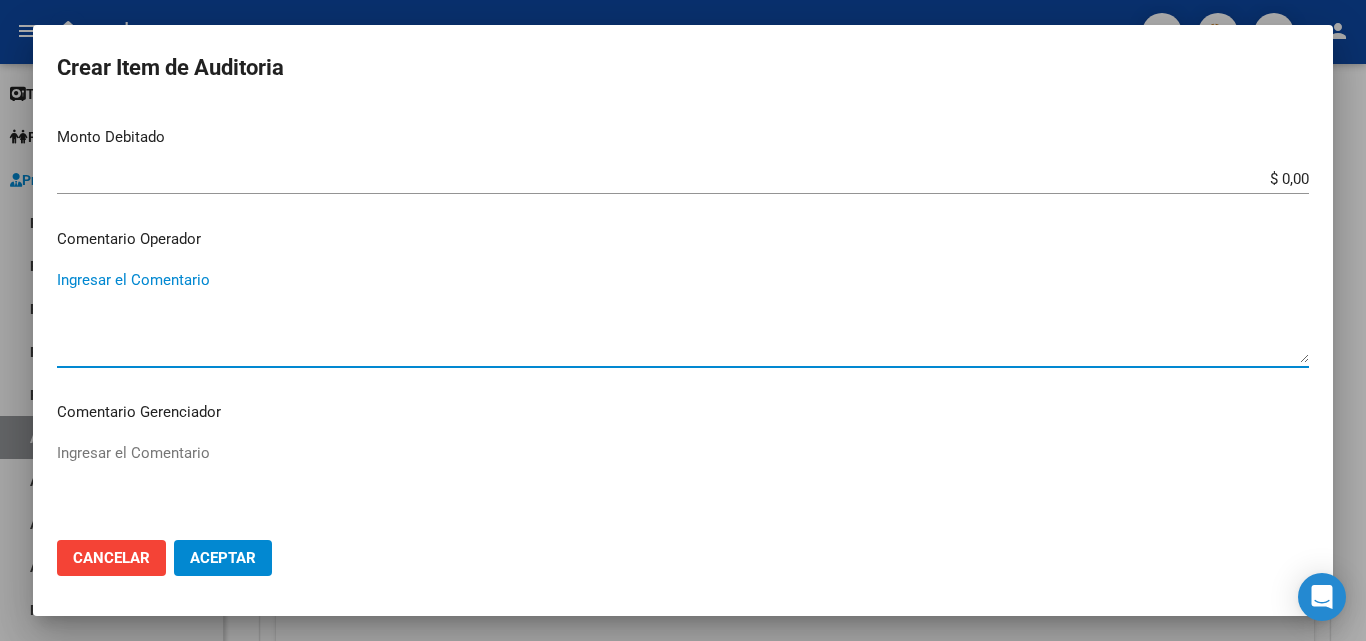 type on "O" 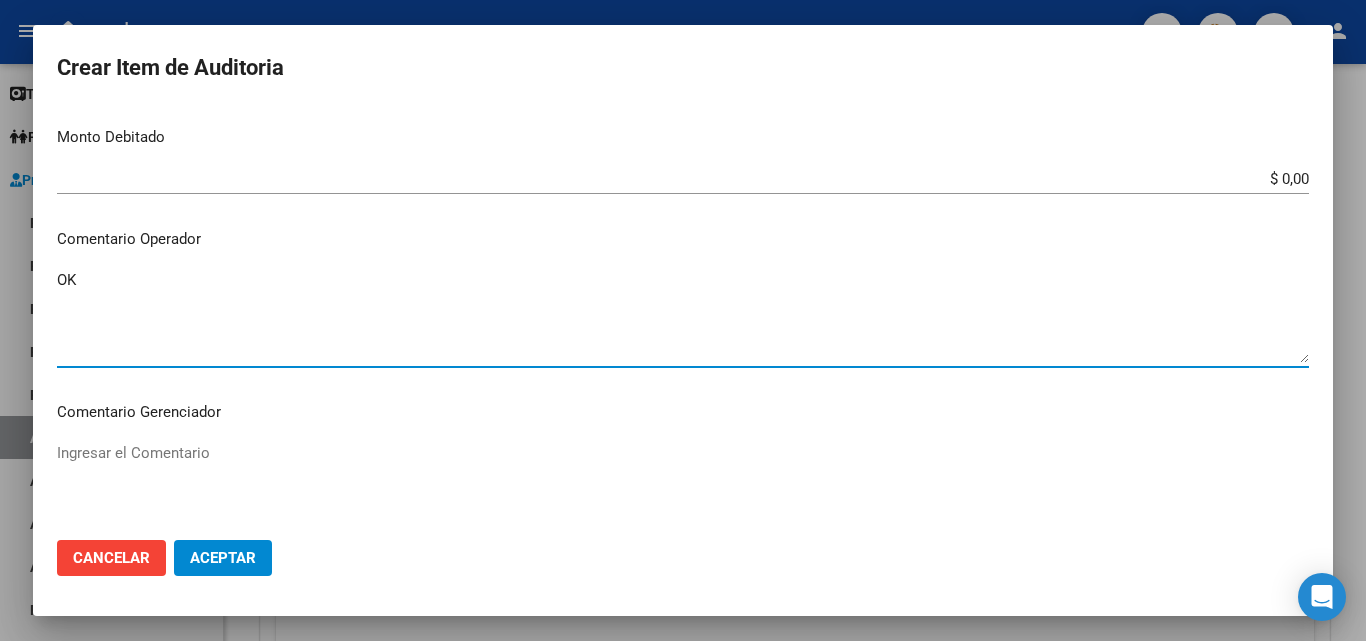 type on "O" 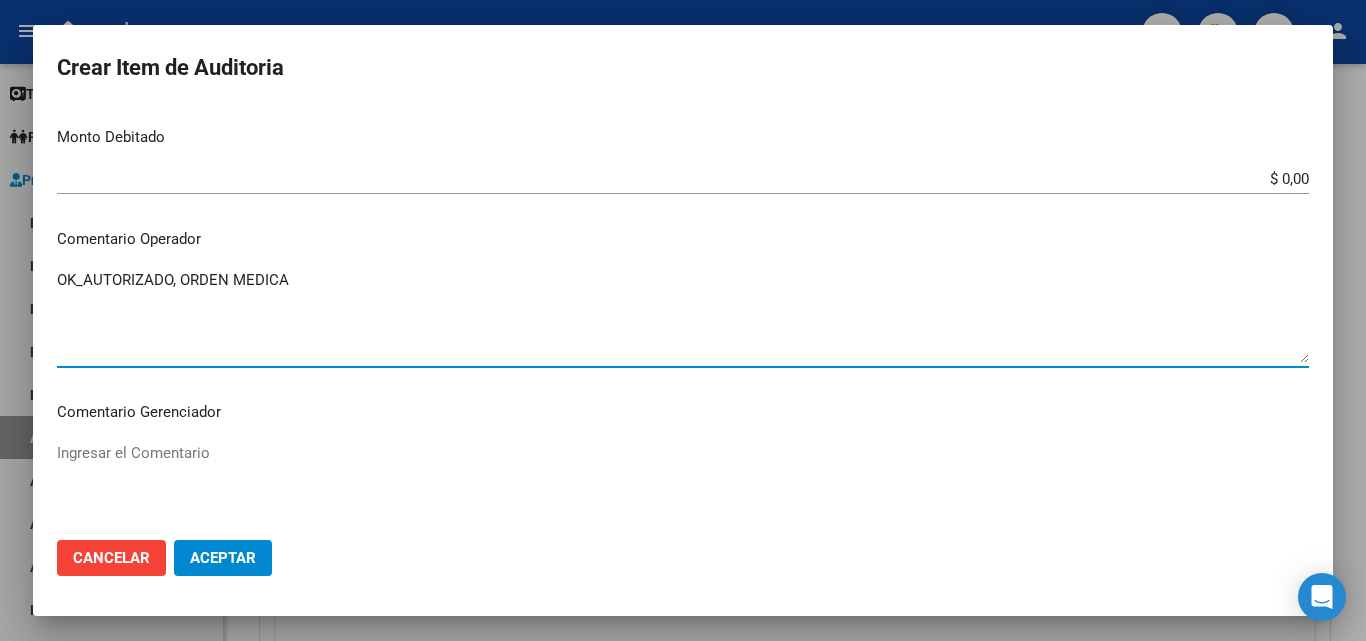 click on "OK_AUTORIZADO, ORDEN MEDICA" at bounding box center [683, 316] 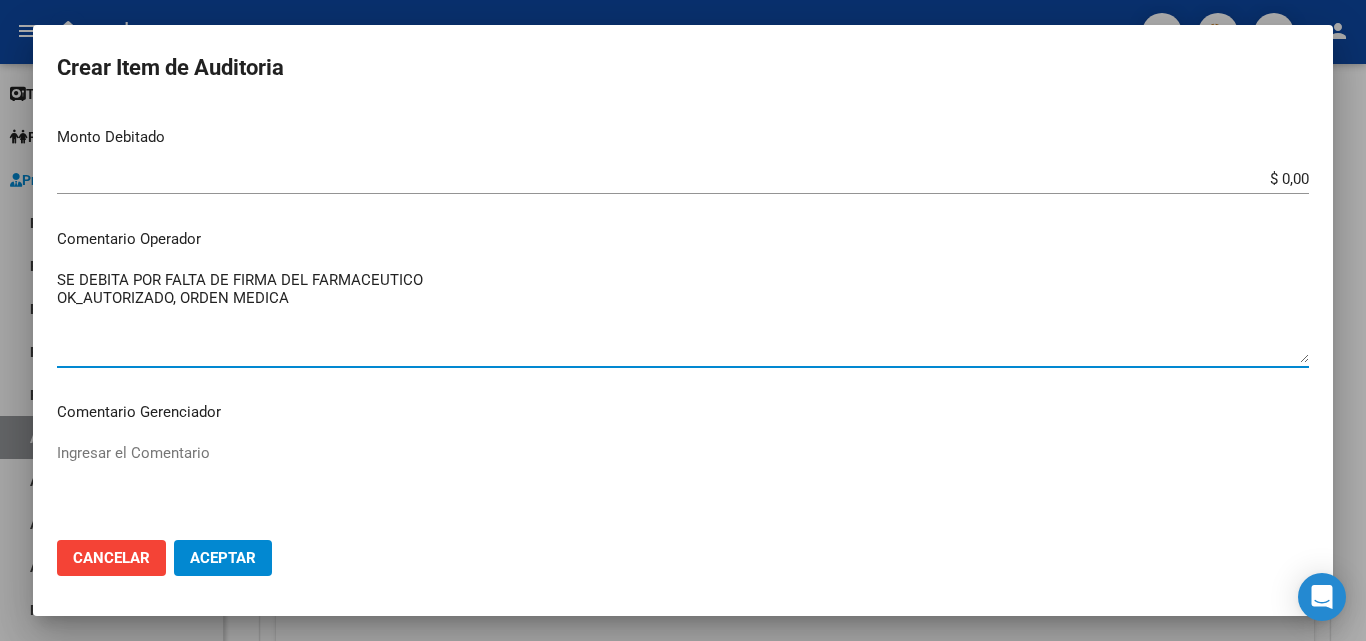click on "SE DEBITA POR FALTA DE FIRMA DEL FARMACEUTICO
OK_AUTORIZADO, ORDEN MEDICA" at bounding box center (683, 316) 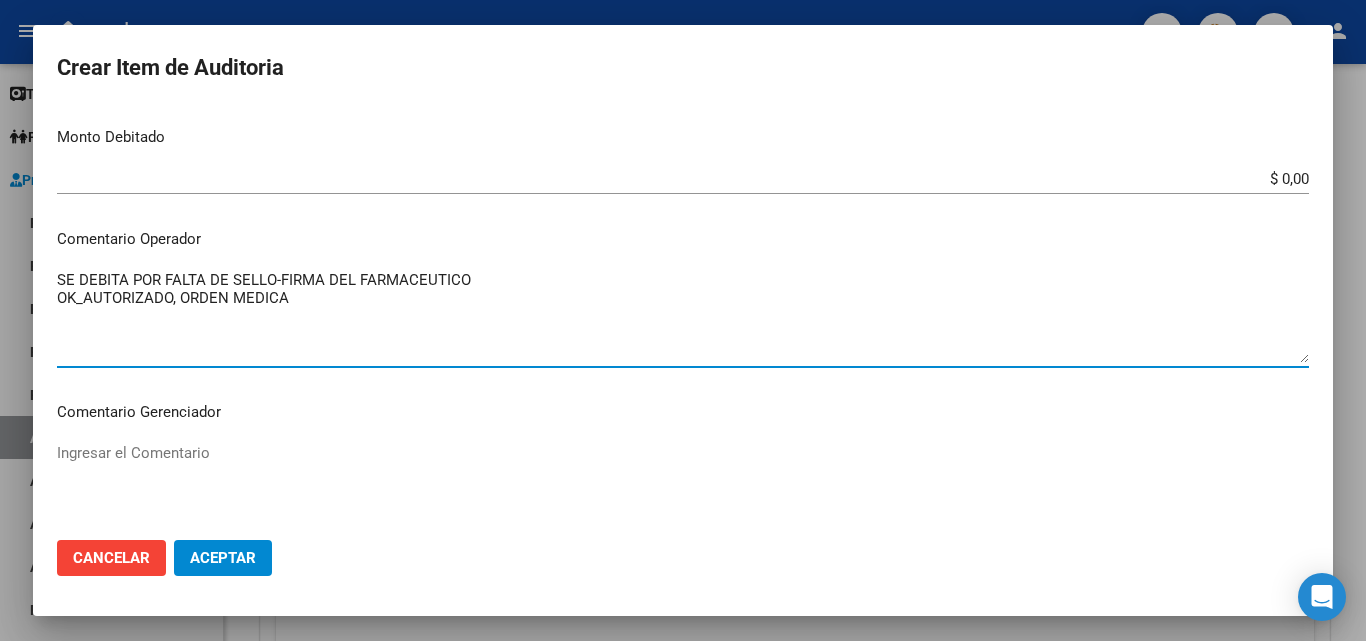 click on "SE DEBITA POR FALTA DE SELLO-FIRMA DEL FARMACEUTICO
OK_AUTORIZADO, ORDEN MEDICA" at bounding box center [683, 316] 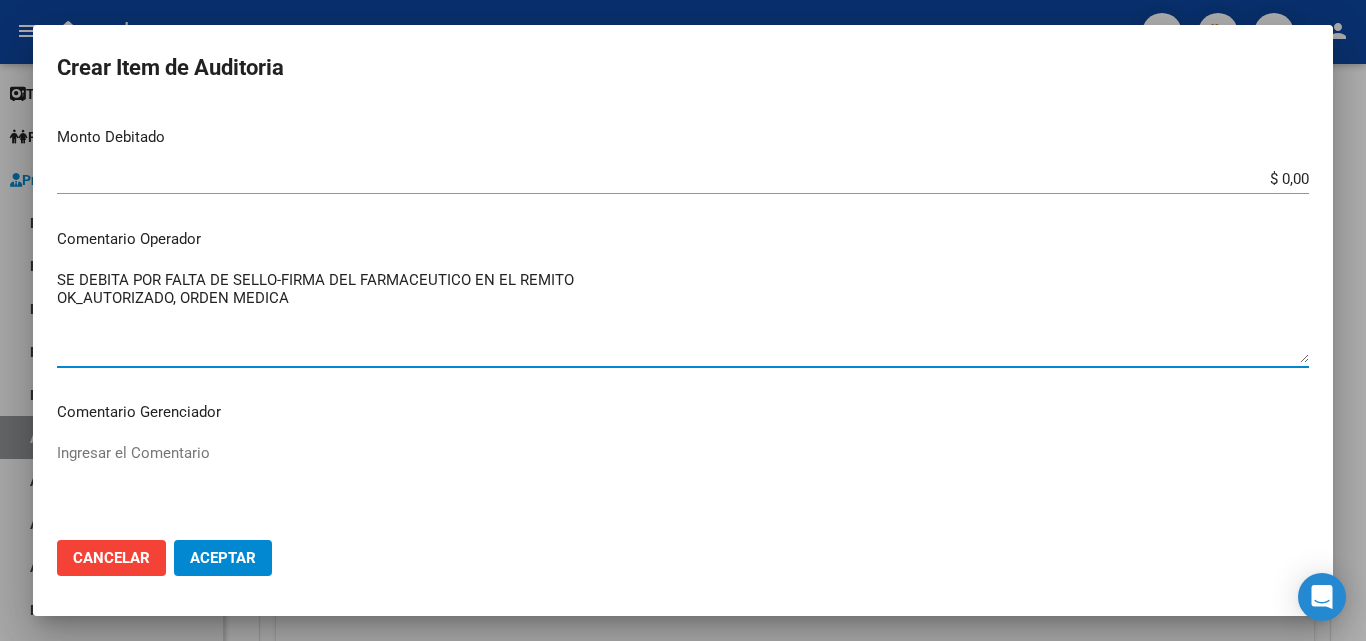 drag, startPoint x: 307, startPoint y: 315, endPoint x: 100, endPoint y: 283, distance: 209.45883 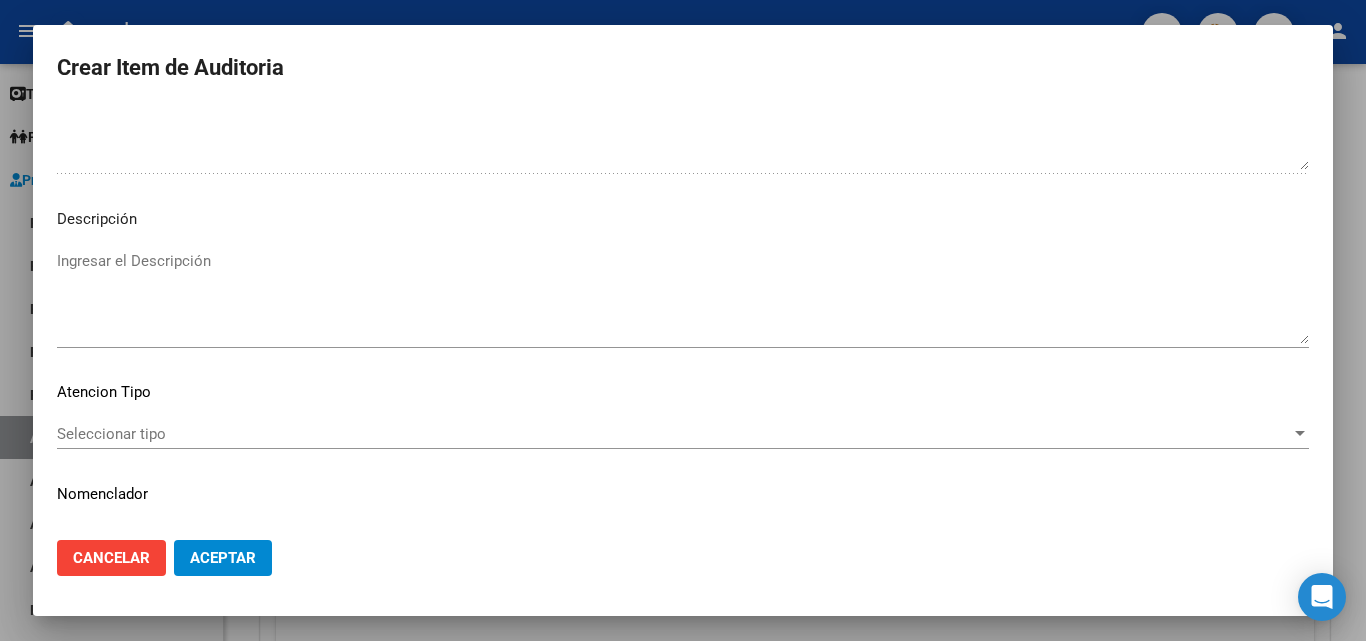 scroll, scrollTop: 1211, scrollLeft: 0, axis: vertical 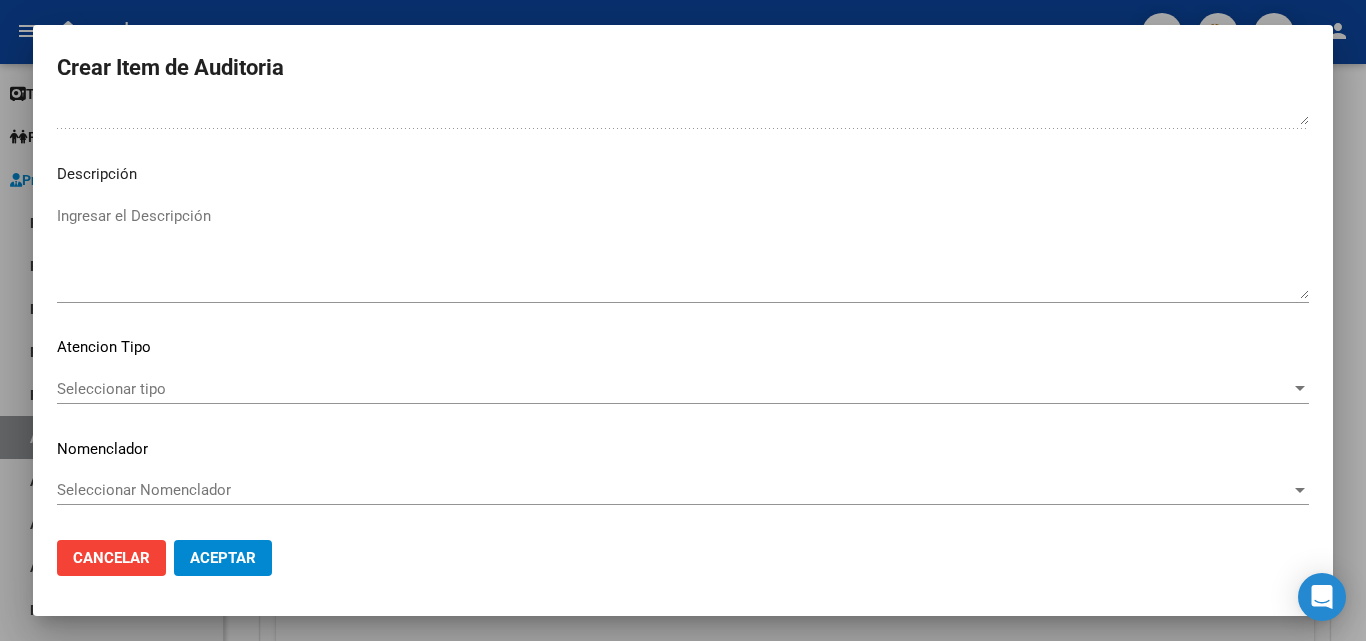 click on "Seleccionar tipo" at bounding box center [674, 389] 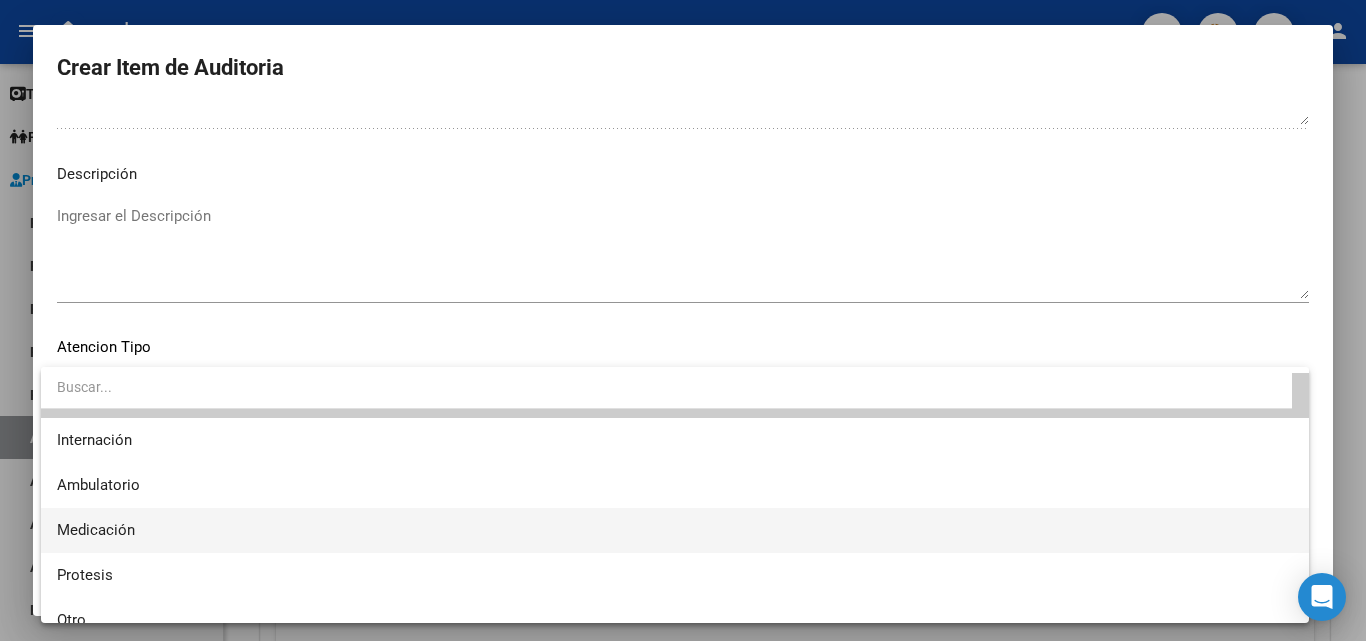 scroll, scrollTop: 59, scrollLeft: 0, axis: vertical 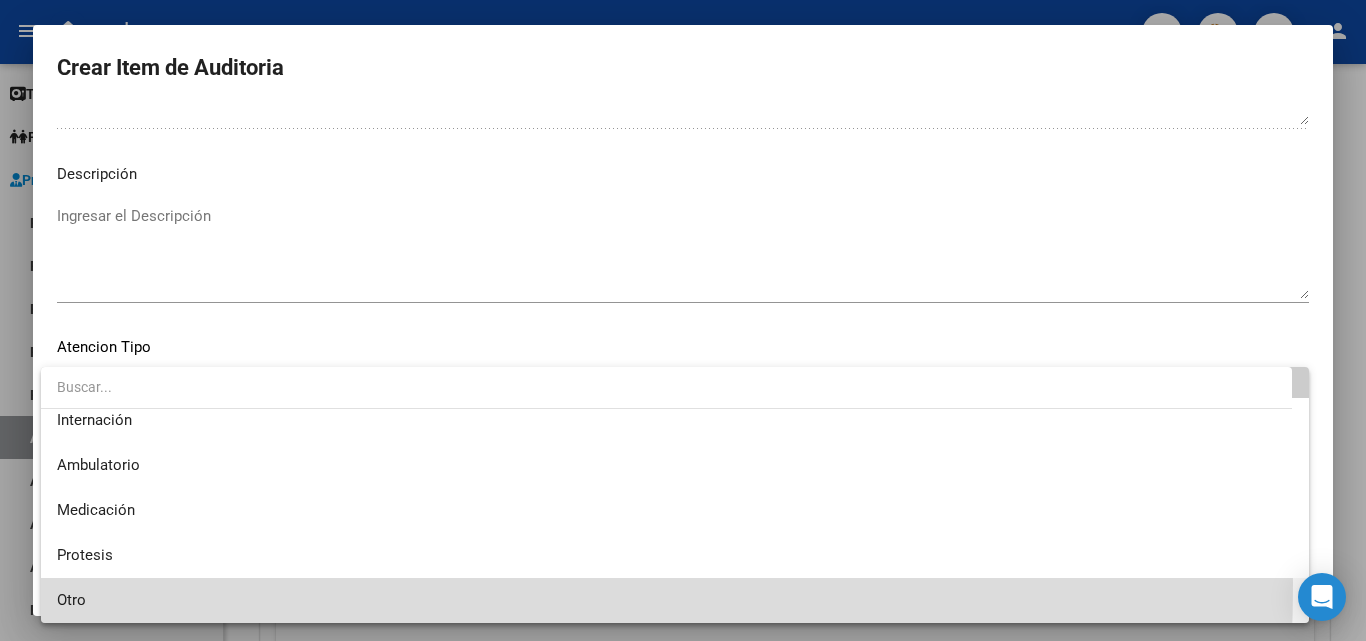 click on "Otro" at bounding box center [675, 600] 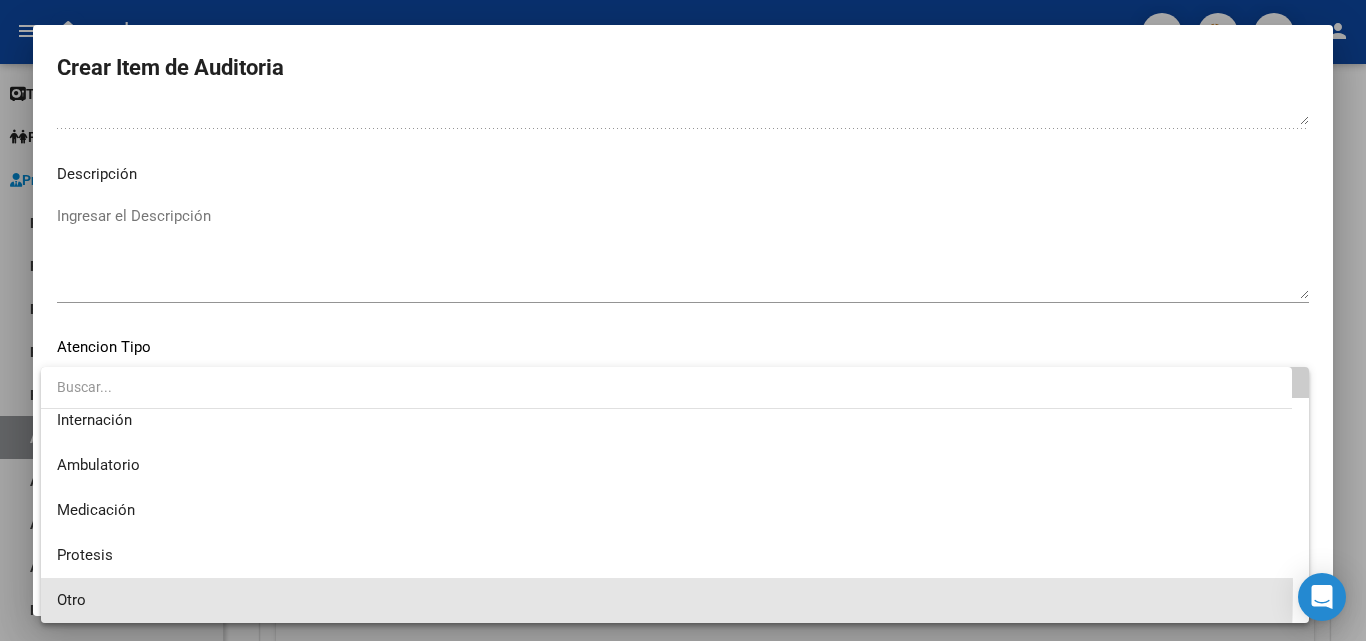 scroll, scrollTop: 56, scrollLeft: 0, axis: vertical 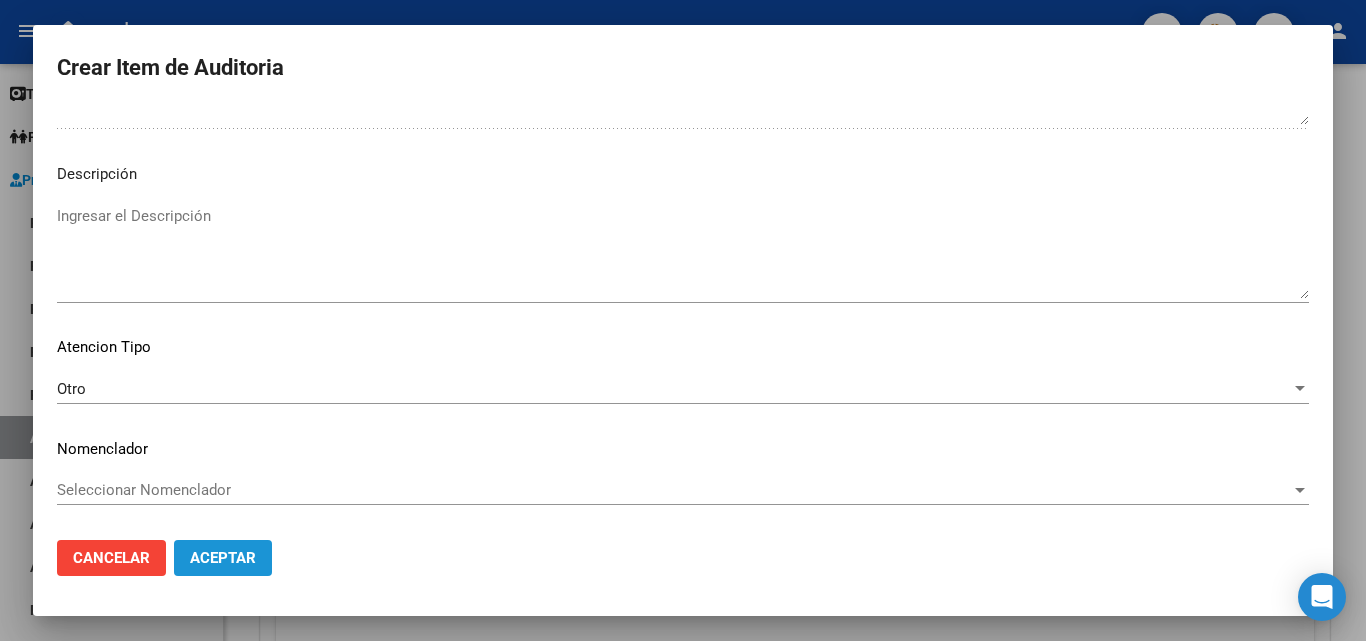 click on "Aceptar" 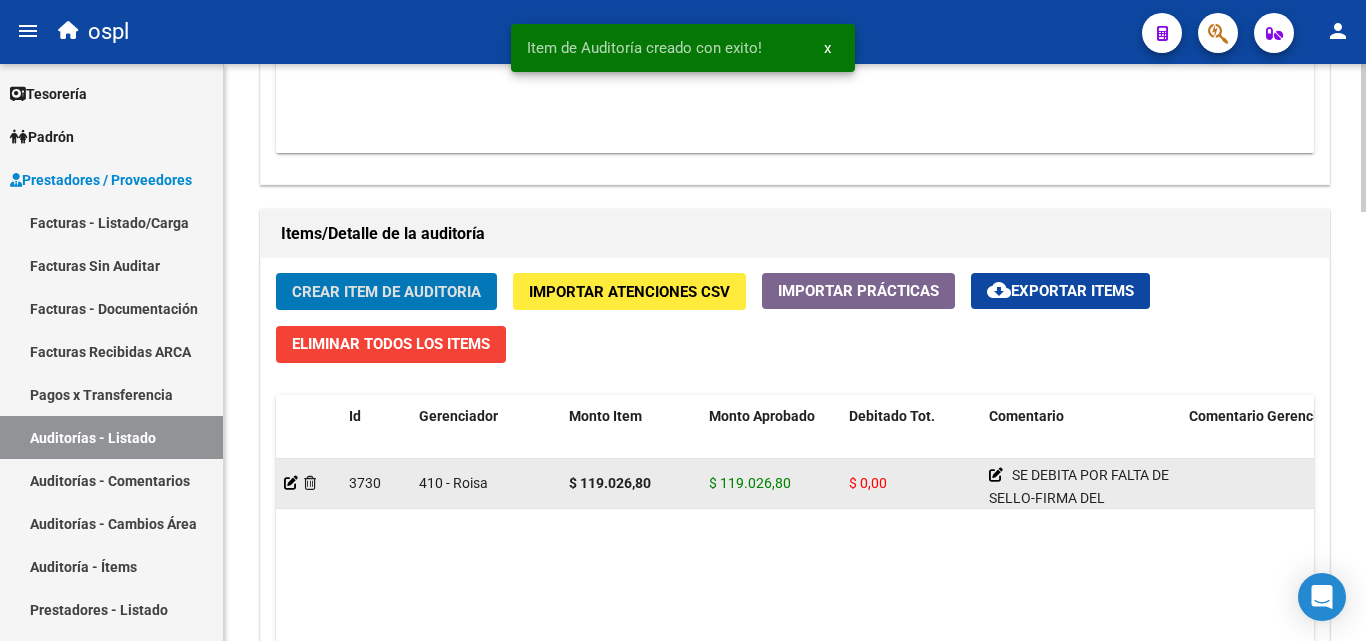 scroll, scrollTop: 1301, scrollLeft: 0, axis: vertical 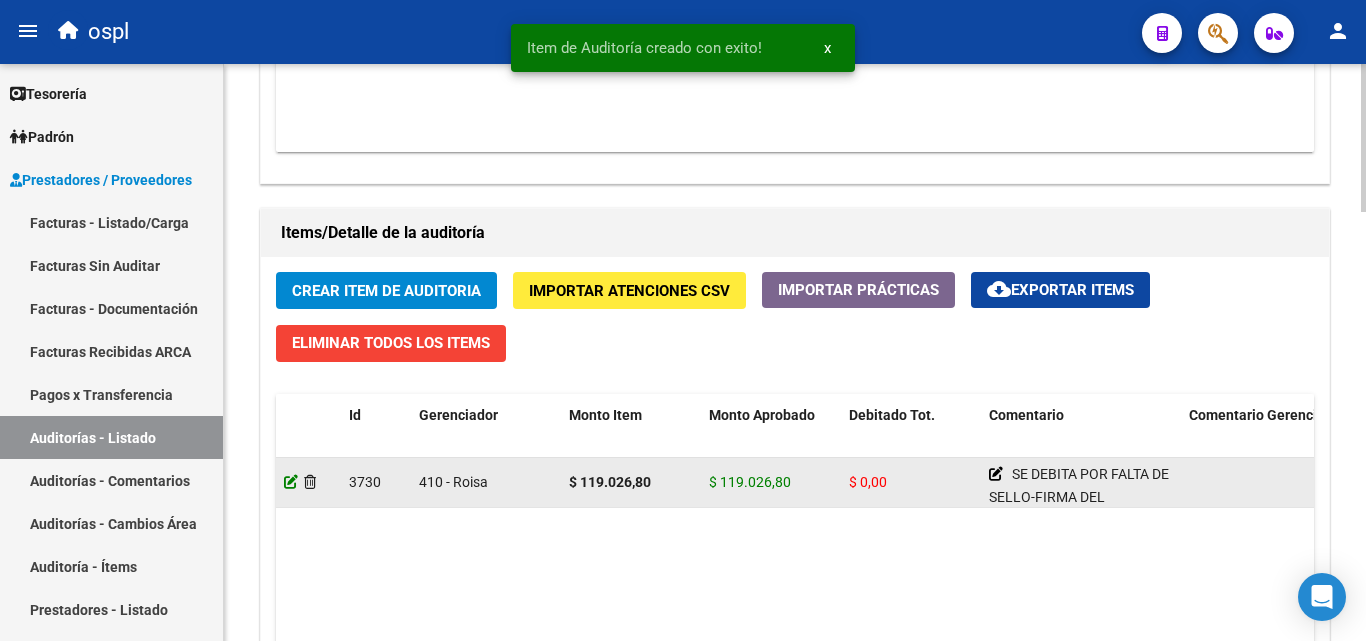 click 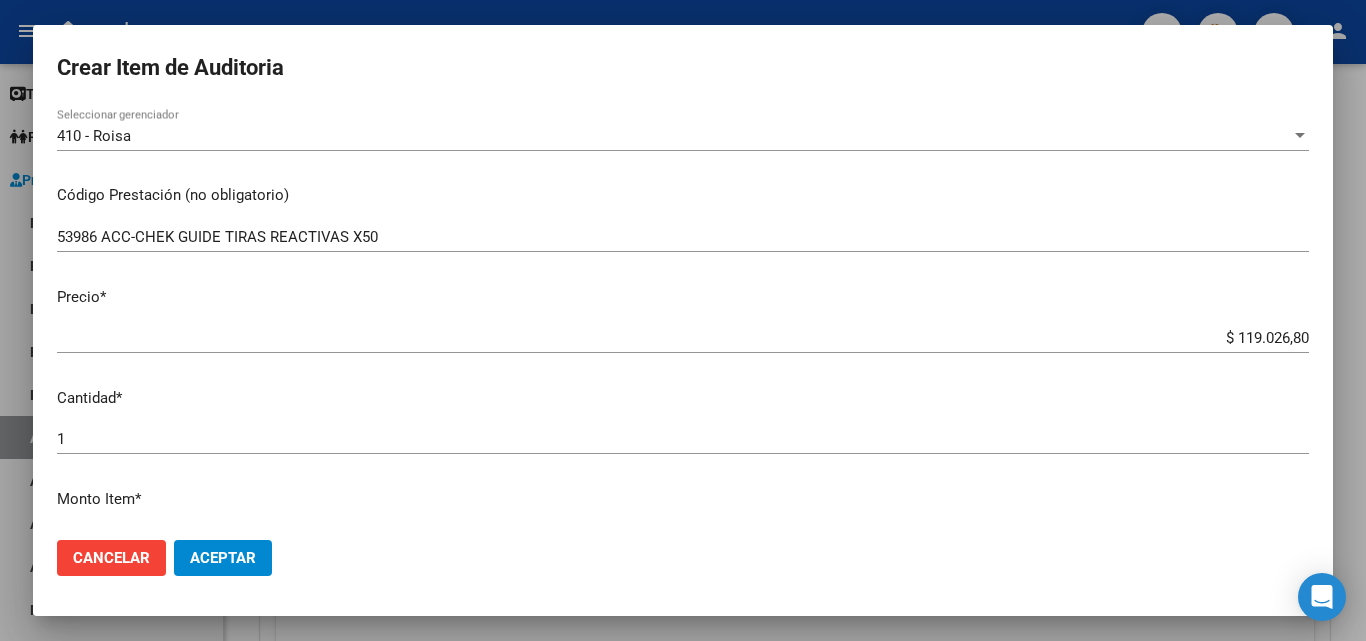 scroll, scrollTop: 500, scrollLeft: 0, axis: vertical 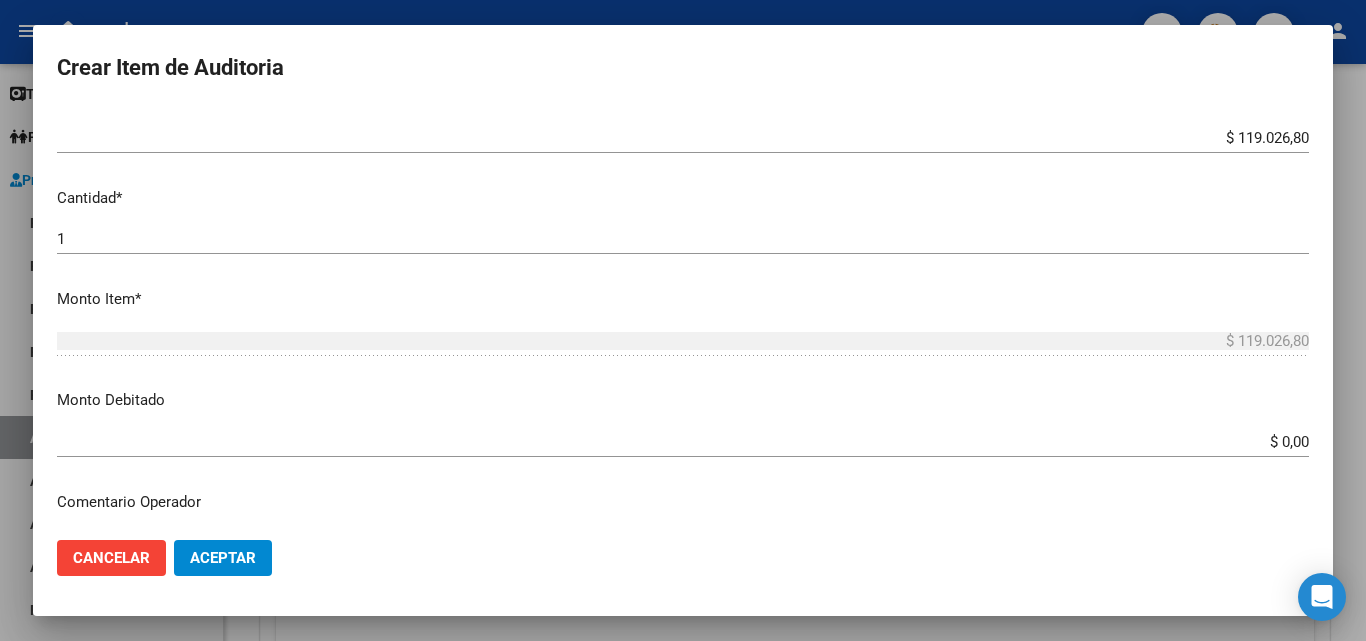 click on "Monto Debitado    $ 0,00 Ingresar el monto" at bounding box center [691, 420] 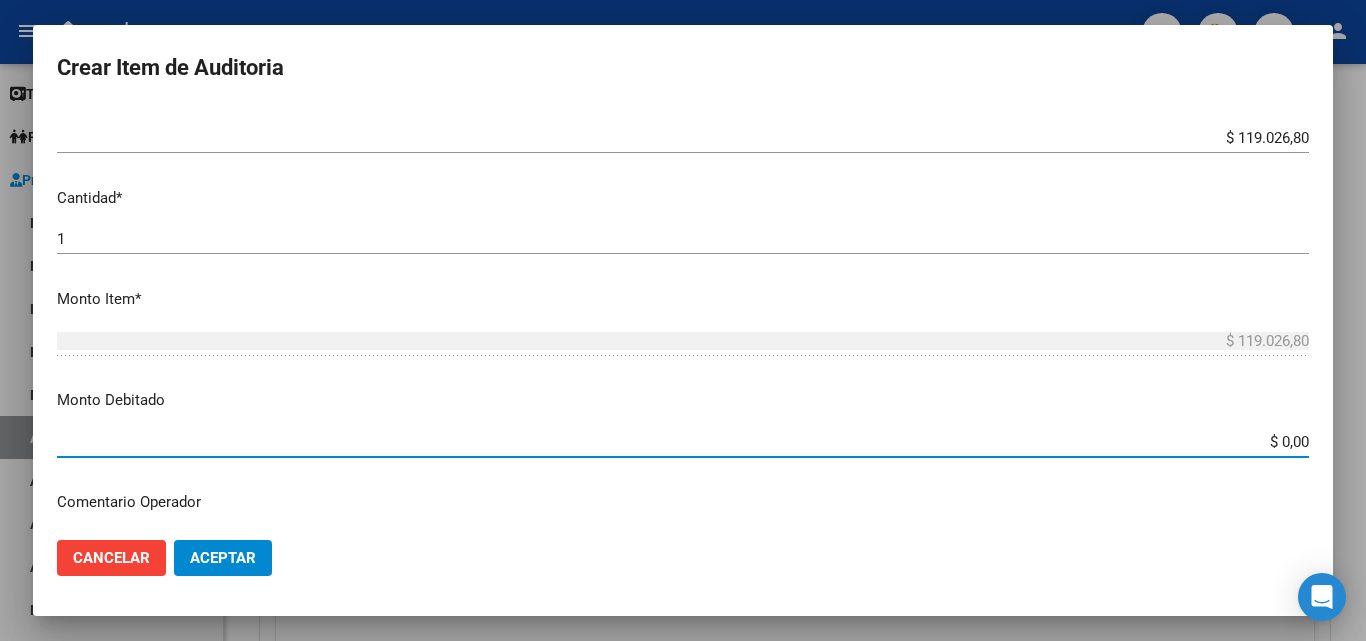 click on "$ 0,00" at bounding box center [683, 442] 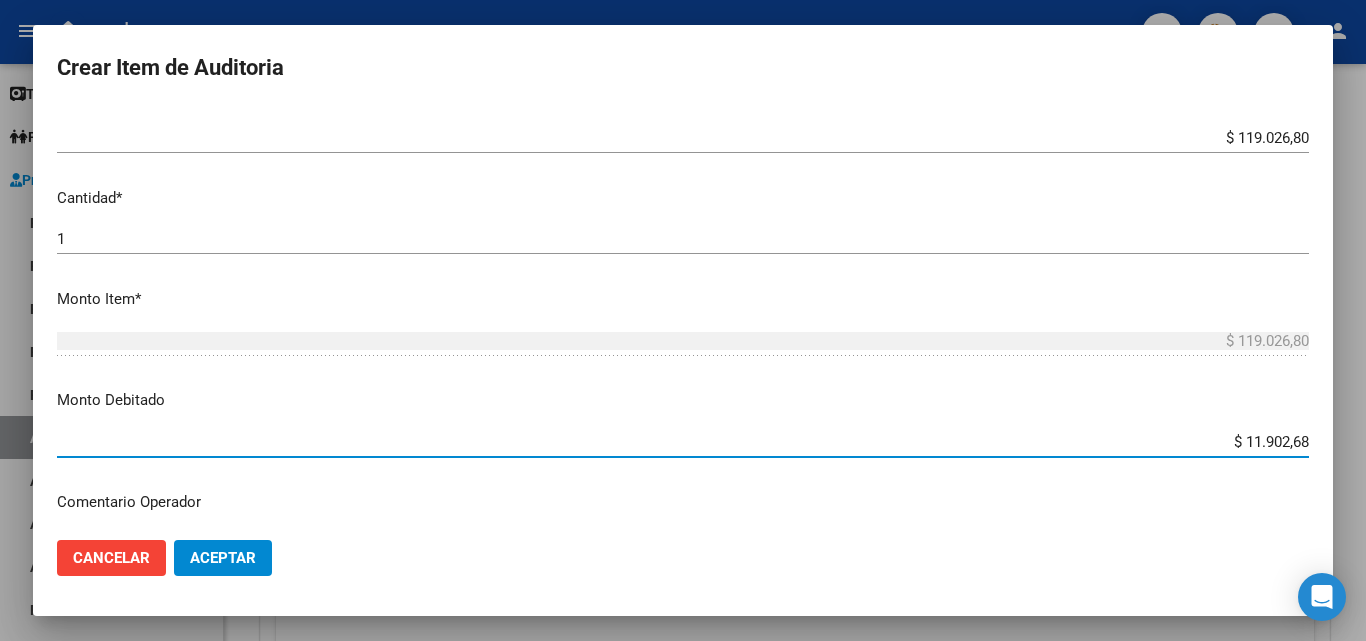 type on "$ 119.026,80" 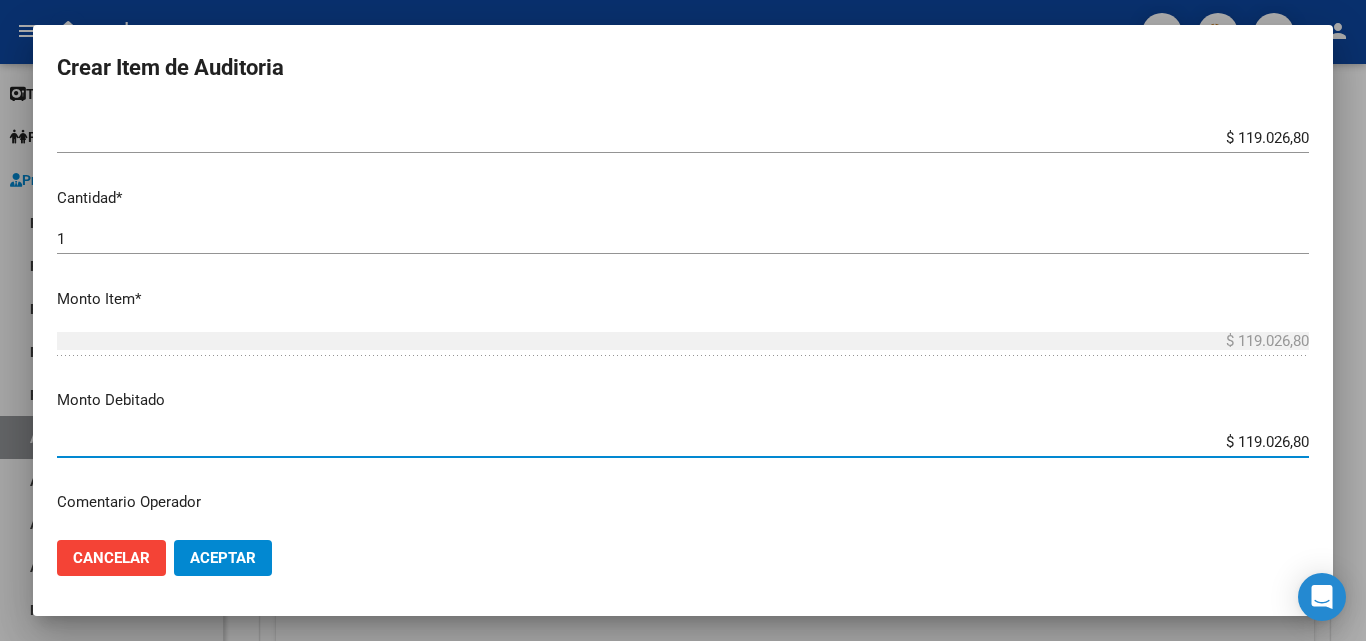 click on "Aceptar" 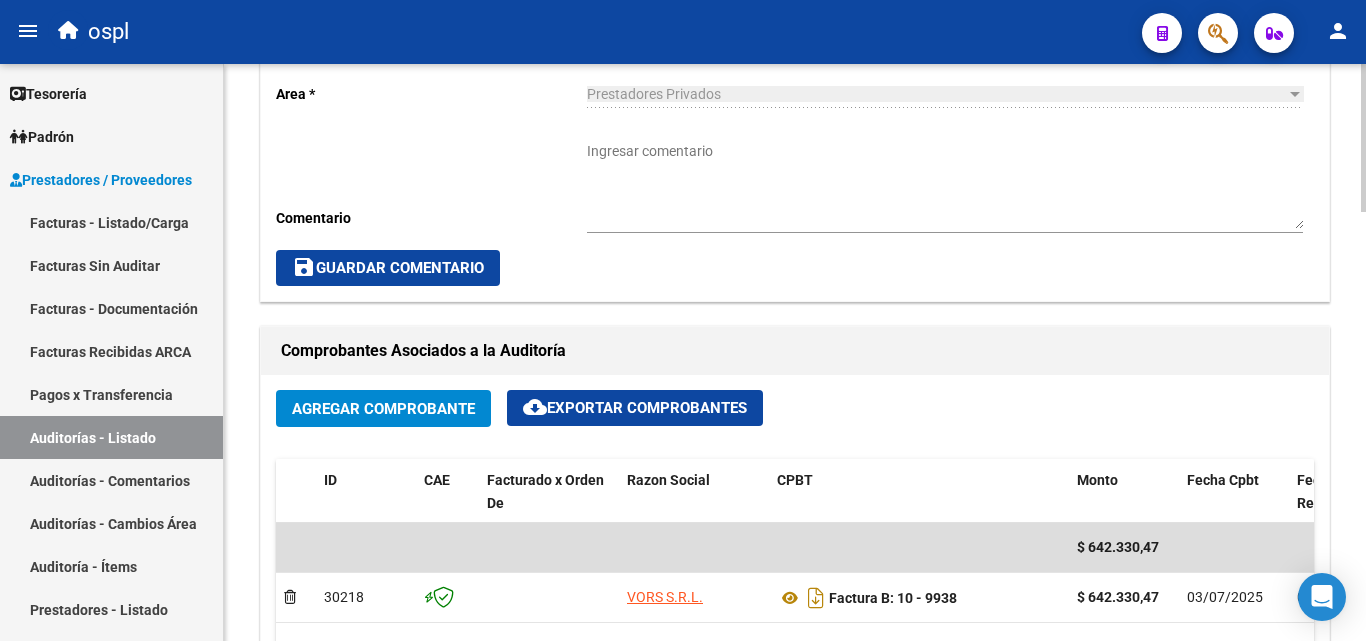 scroll, scrollTop: 700, scrollLeft: 0, axis: vertical 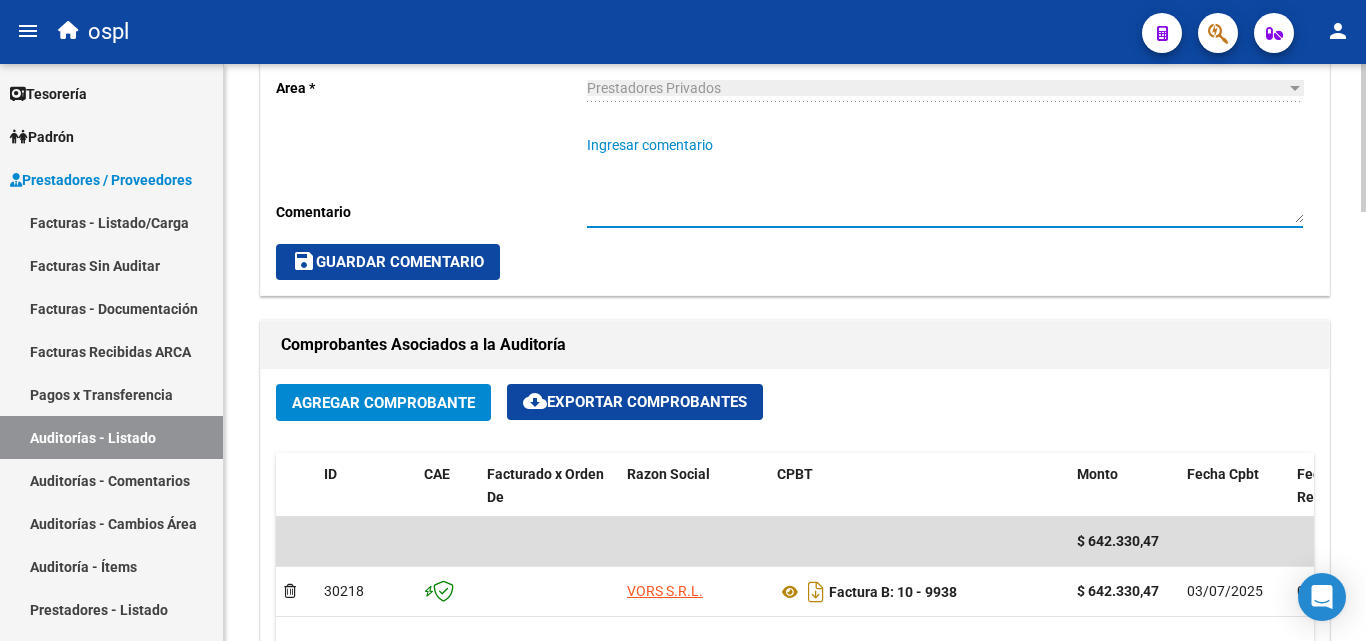 click on "Ingresar comentario" at bounding box center [945, 179] 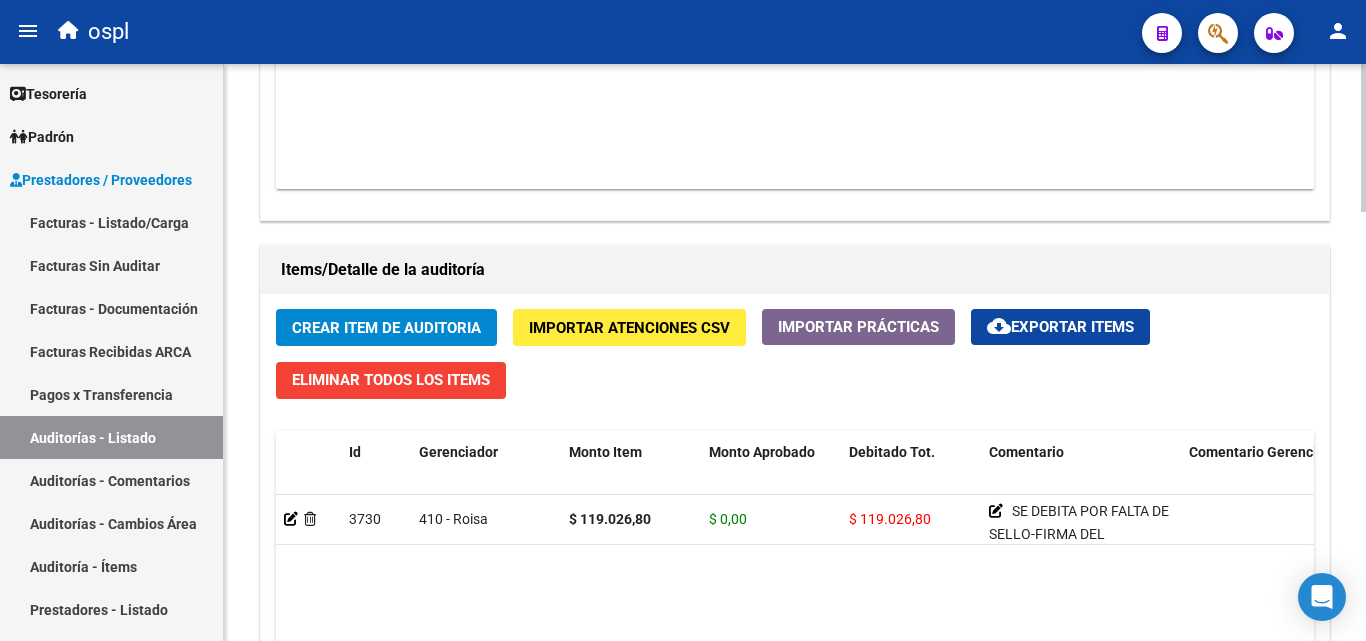 scroll, scrollTop: 1300, scrollLeft: 0, axis: vertical 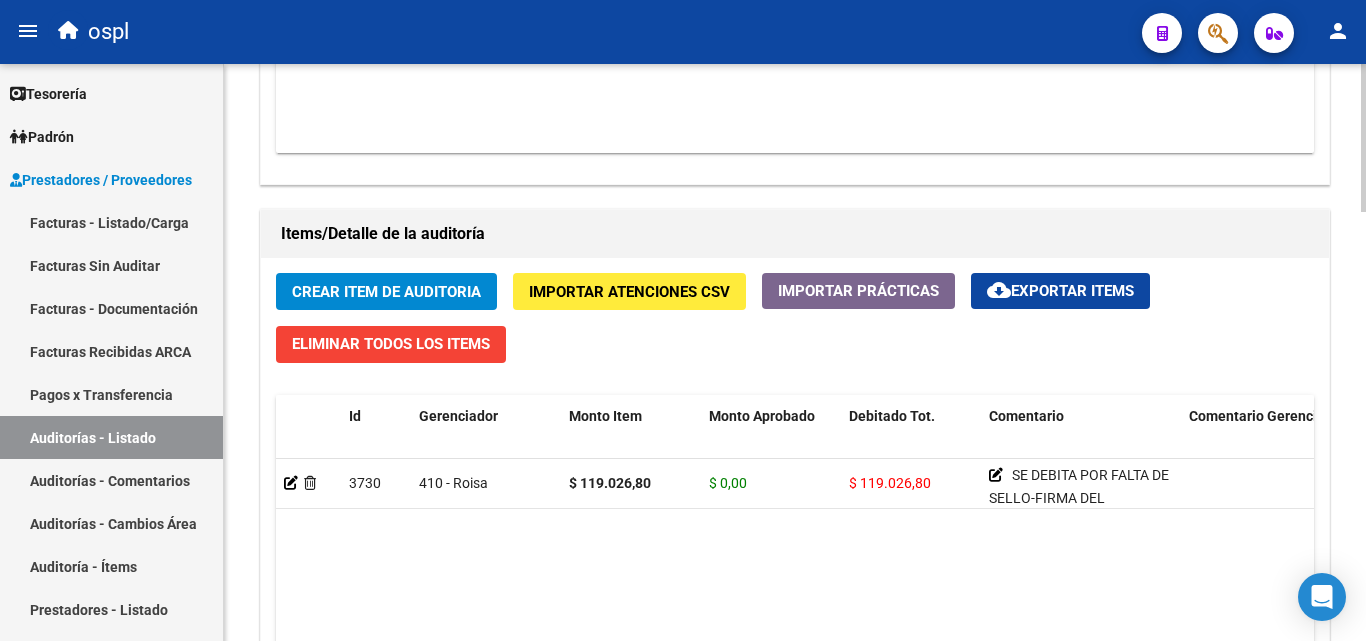 type on "SE DEBITA POR FALTA DE SELLO-FIRMA DEL FARMACEUTICO EN EL REMITO
OK_AUTORIZADO, ORDEN MEDICA" 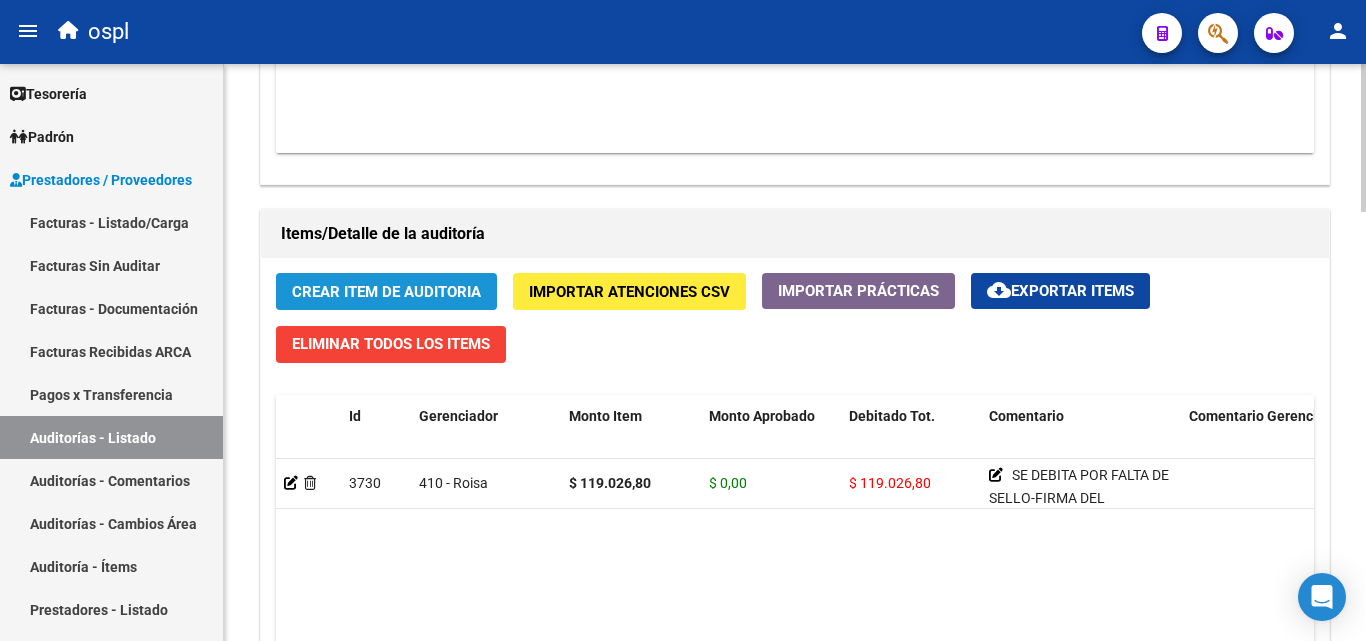click on "Crear Item de Auditoria" 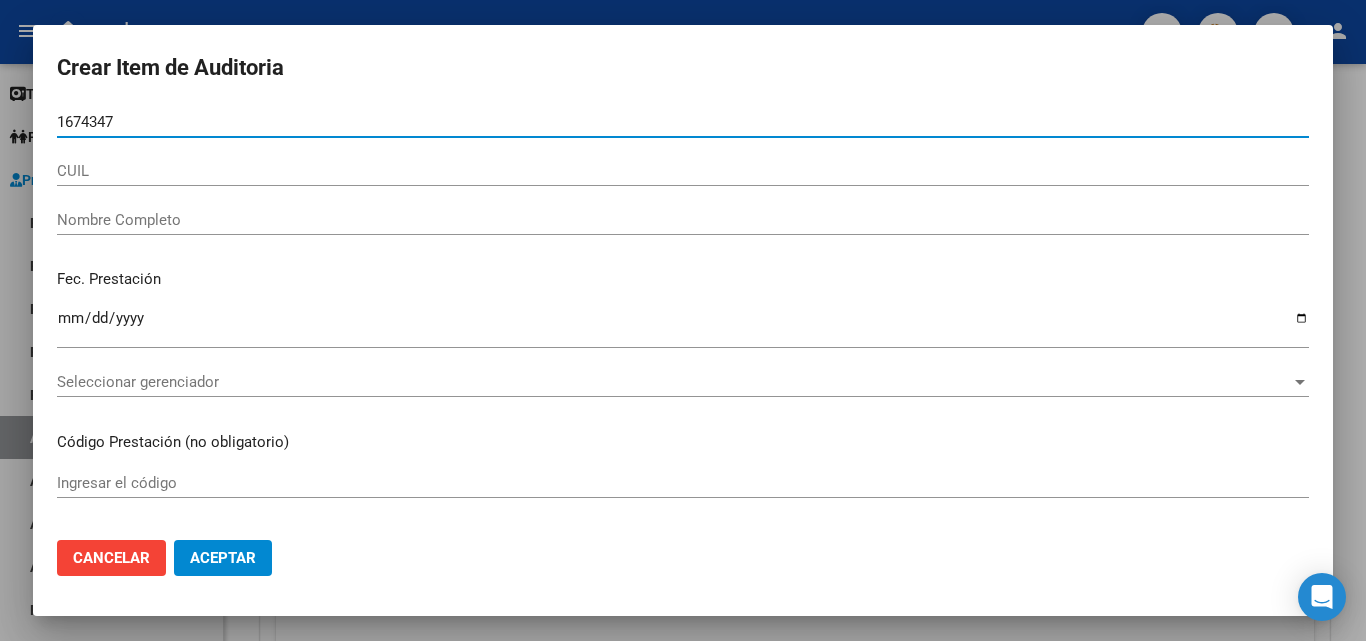 type on "16743476" 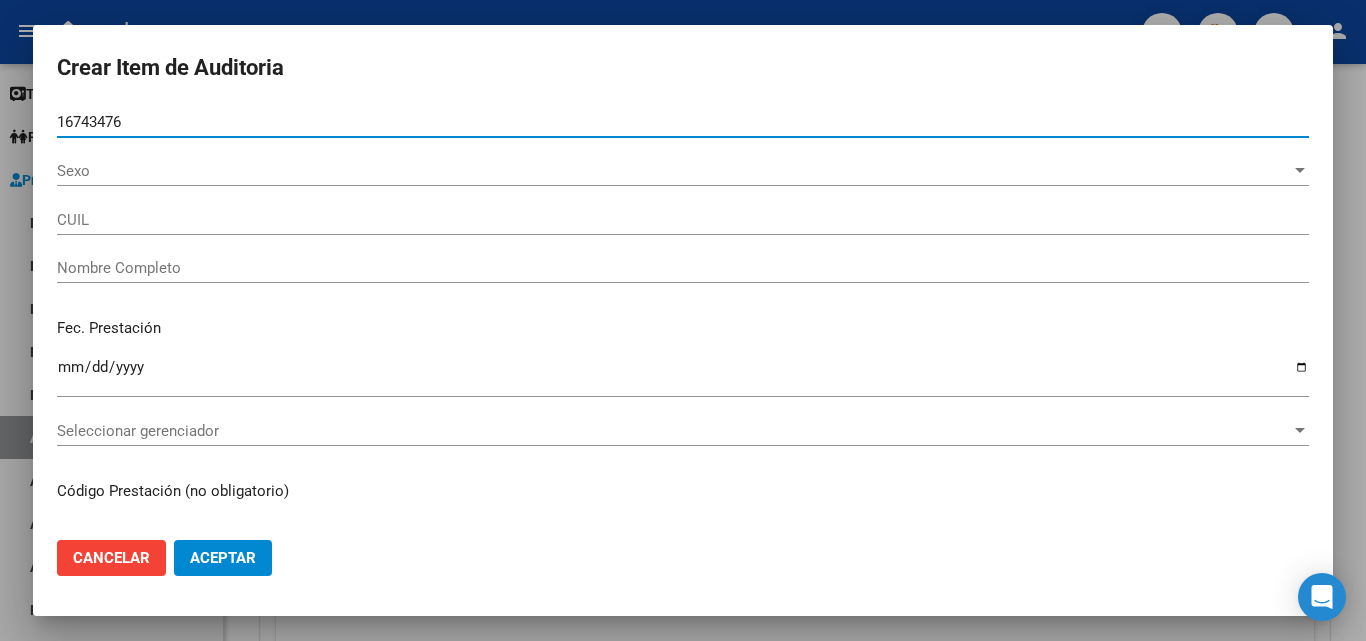 type on "20167434763" 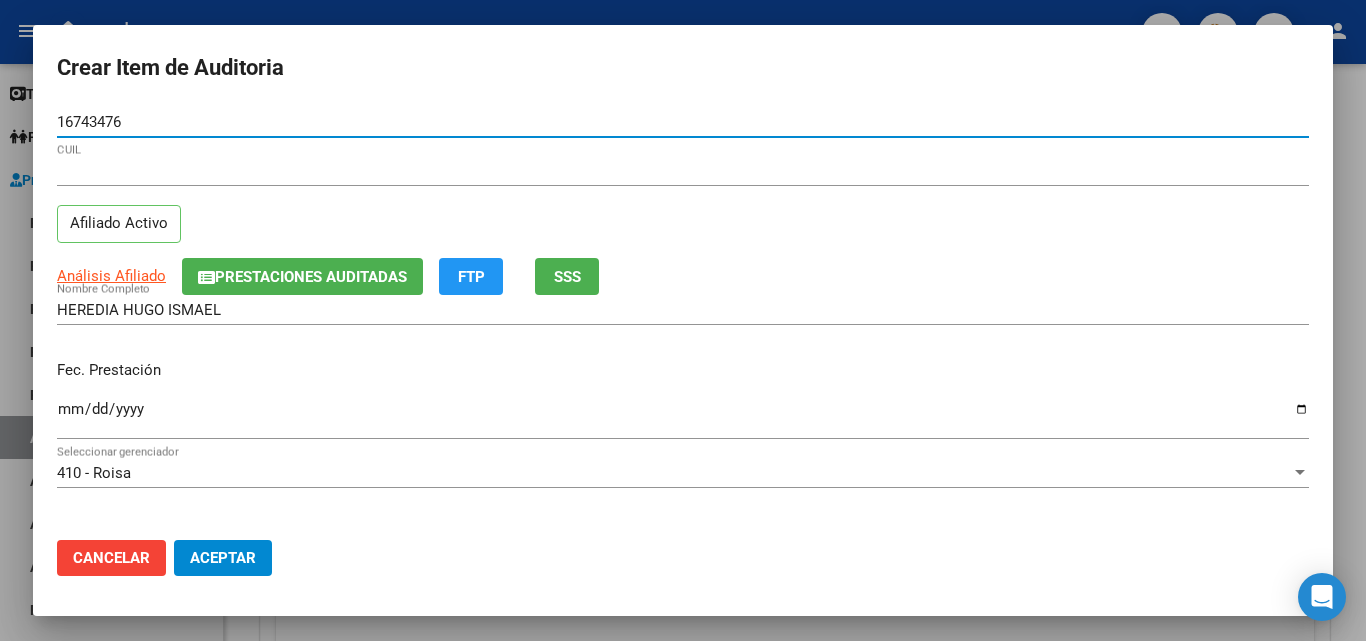 type on "16743476" 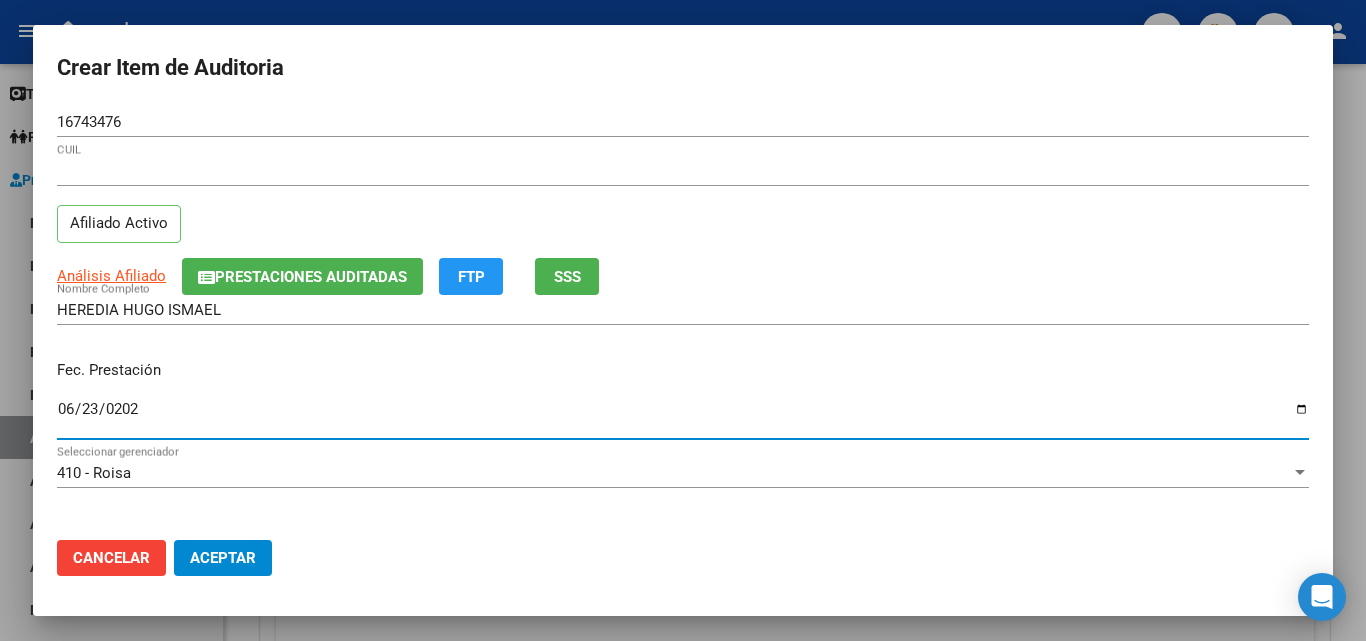 type on "2025-06-23" 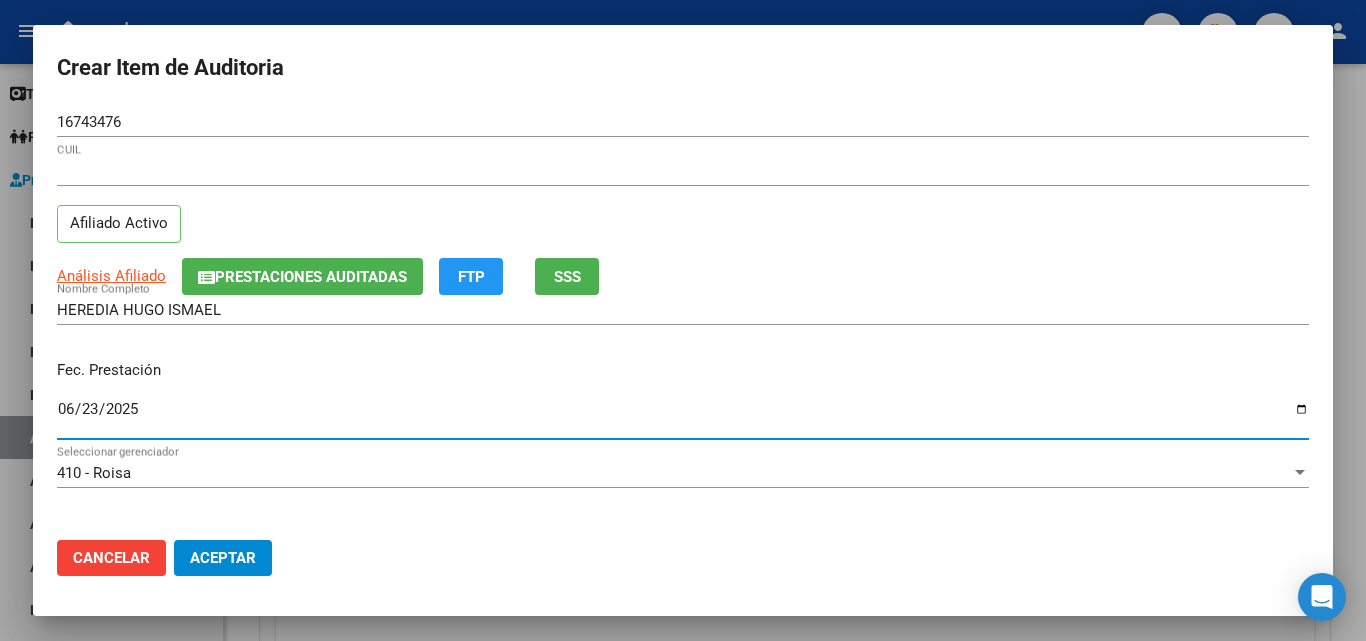 click on "2025-06-23" at bounding box center [683, 417] 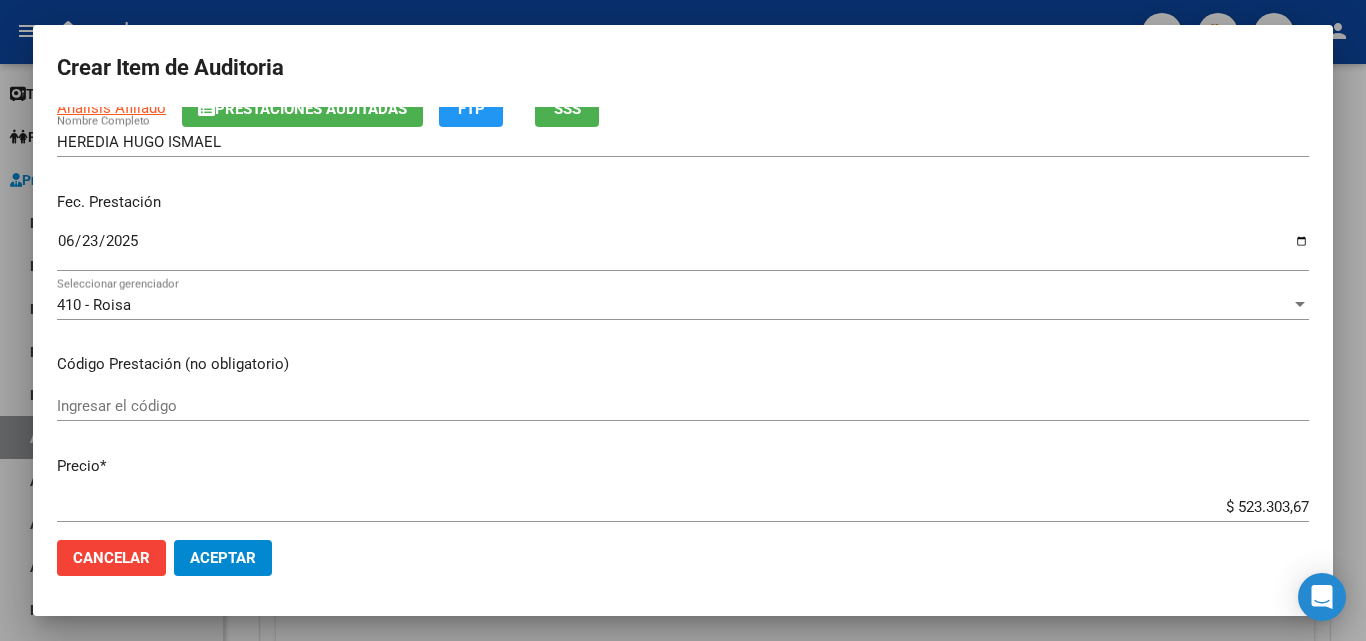 scroll, scrollTop: 200, scrollLeft: 0, axis: vertical 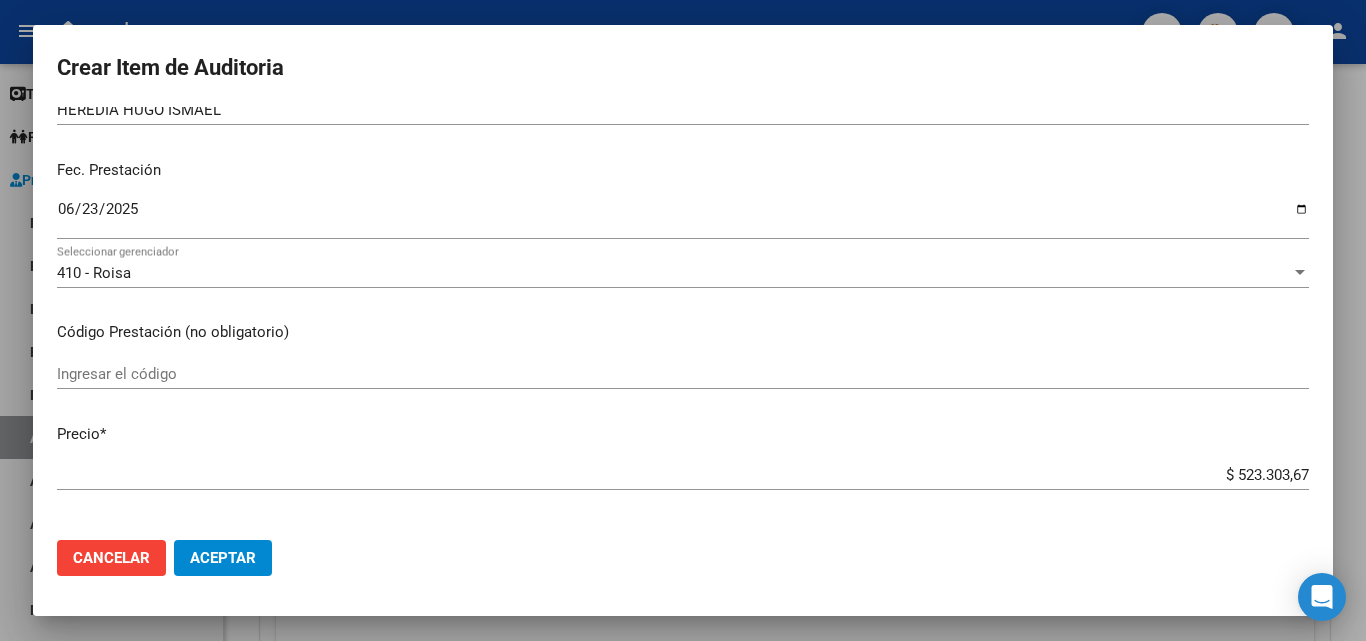 click on "Ingresar el código" at bounding box center (683, 383) 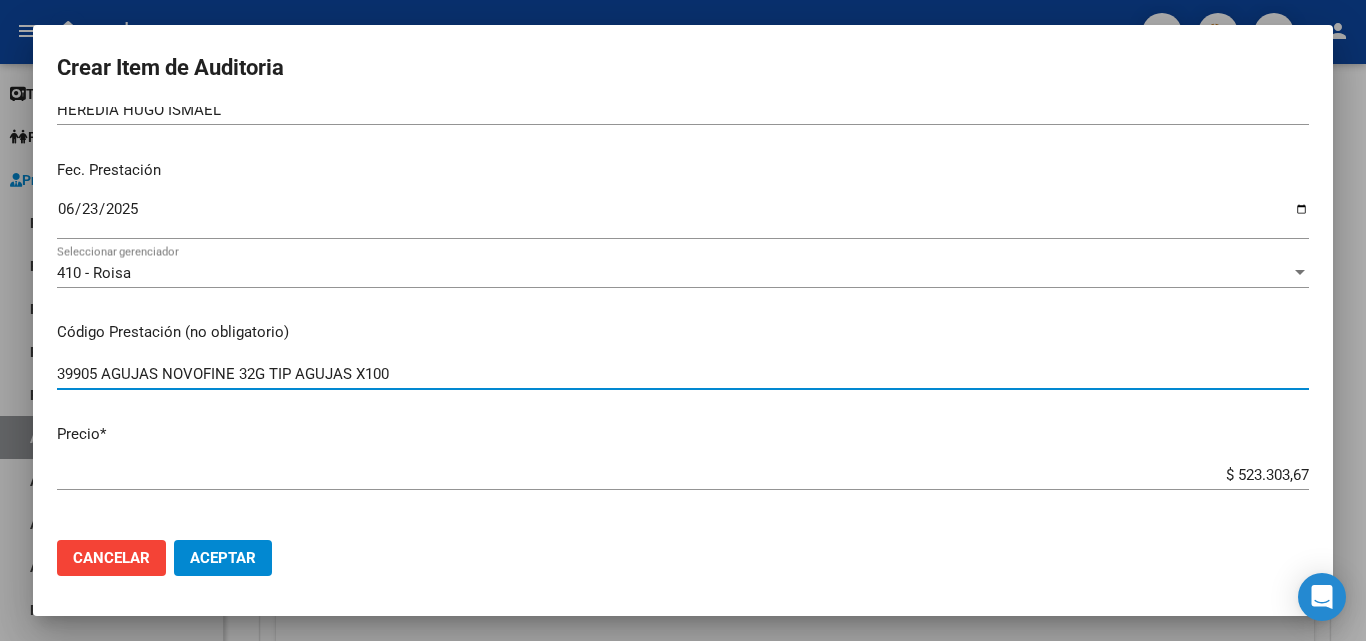 type on "39905 AGUJAS NOVOFINE 32G TIP AGUJAS X100" 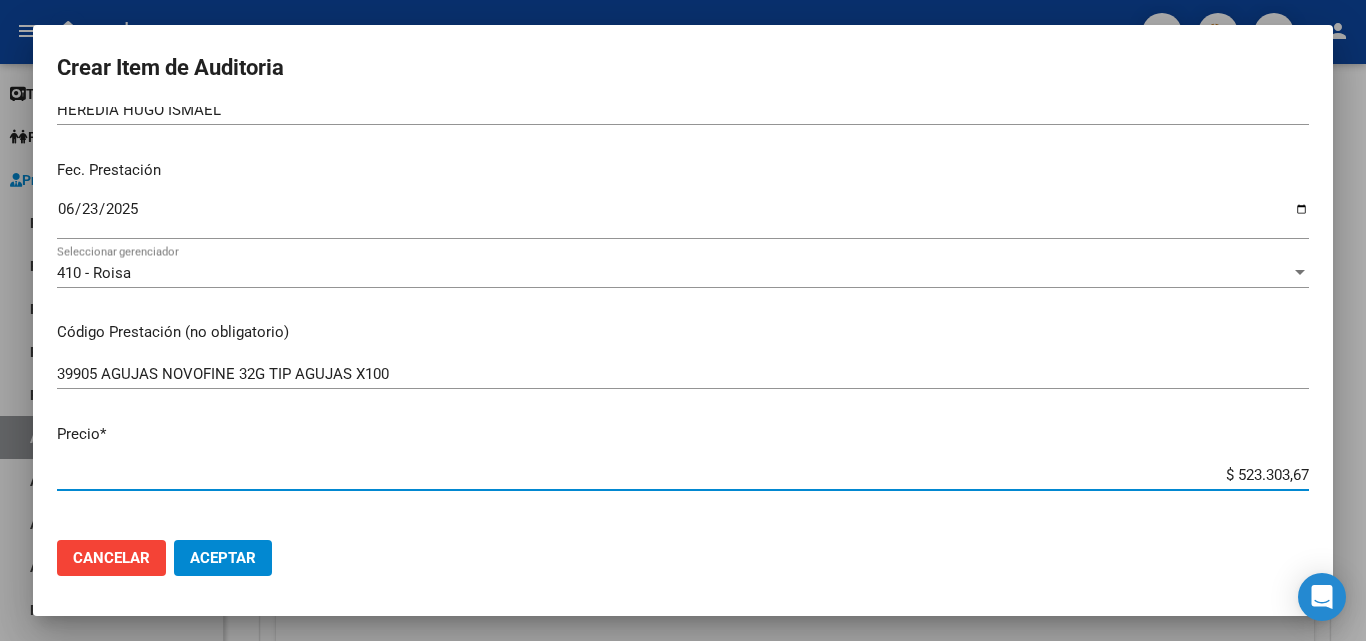 drag, startPoint x: 1195, startPoint y: 483, endPoint x: 1329, endPoint y: 484, distance: 134.00374 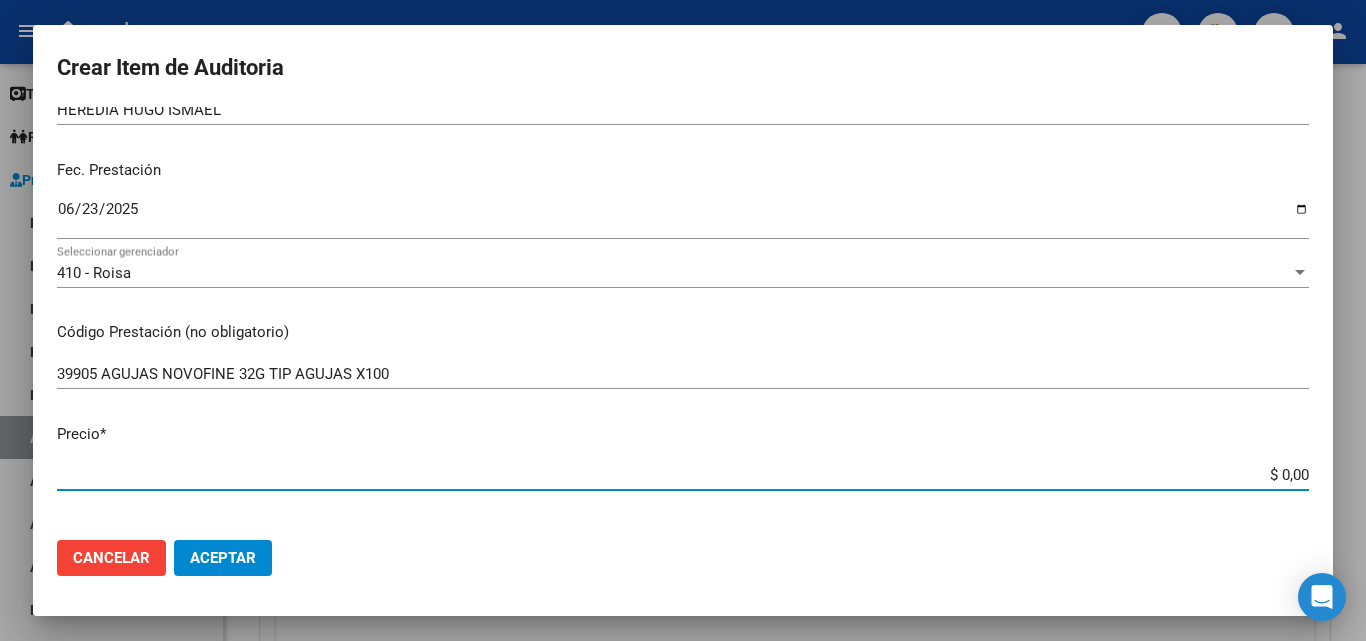 type on "$ 0,04" 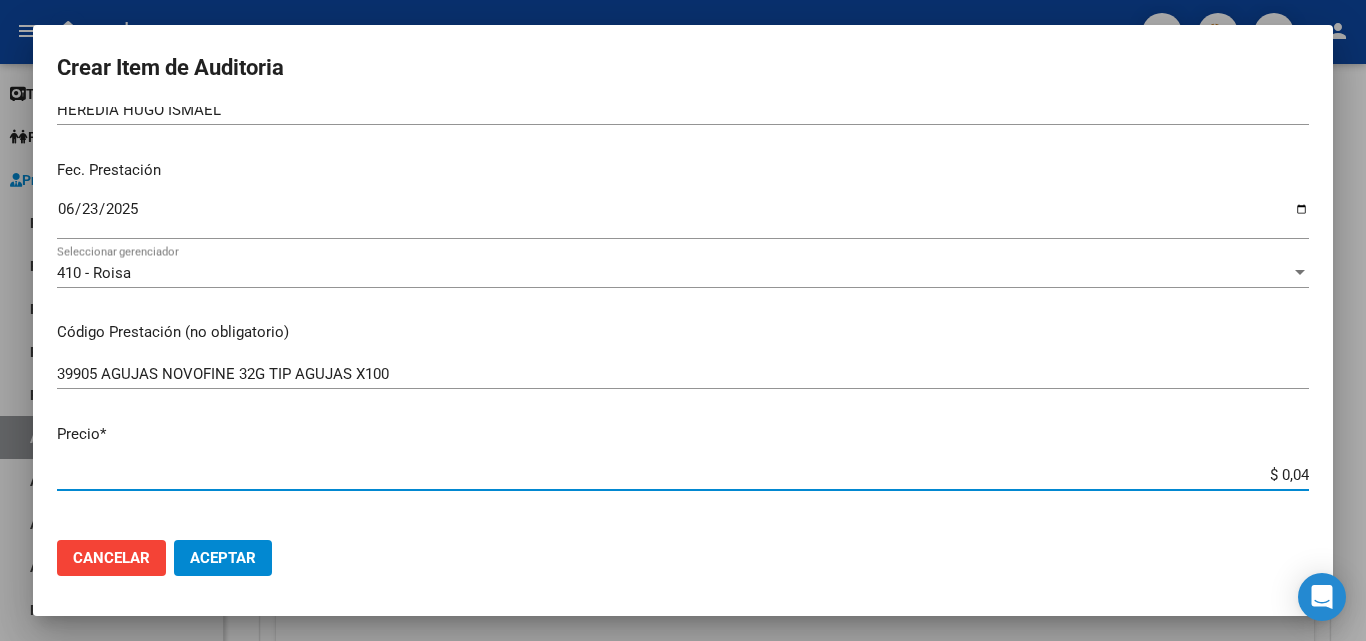 type on "$ 0,40" 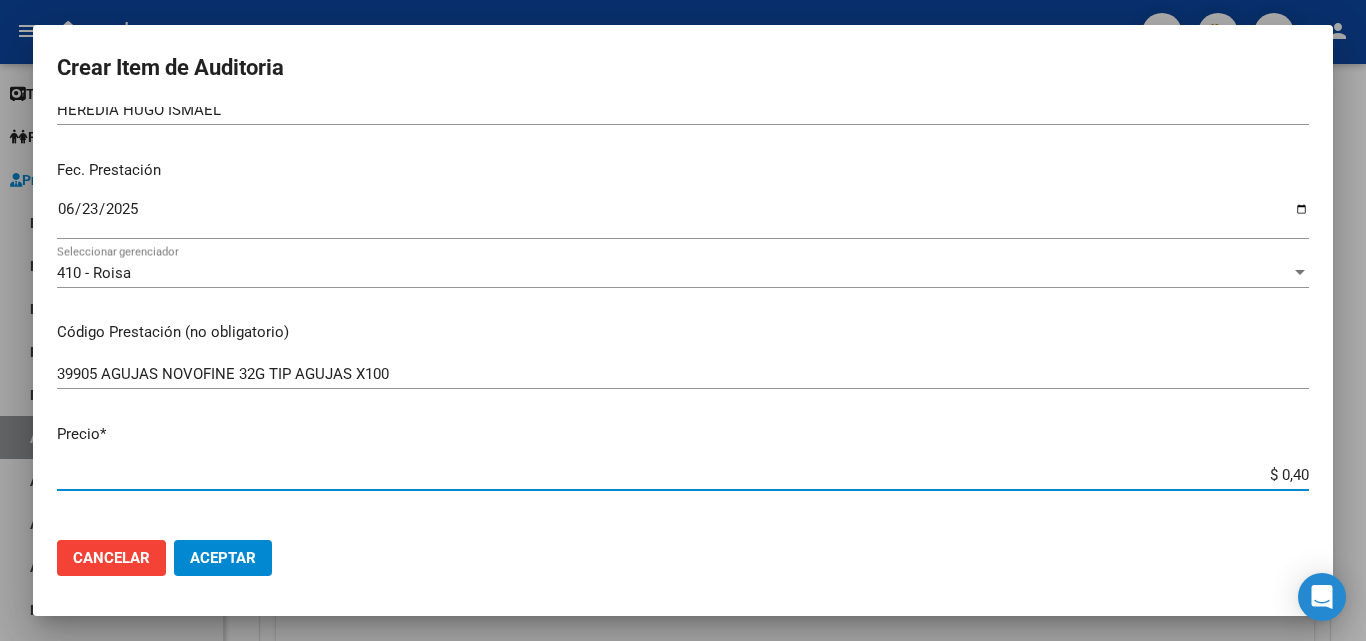 type on "$ 4,05" 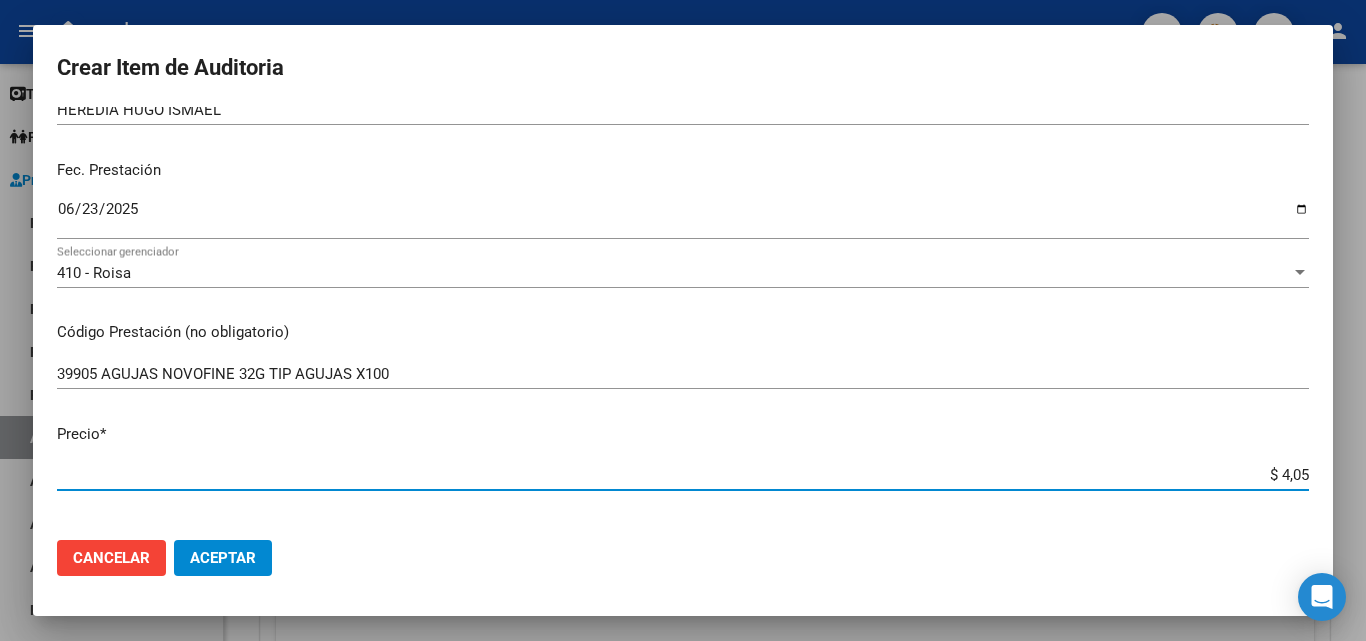 type on "$ 40,53" 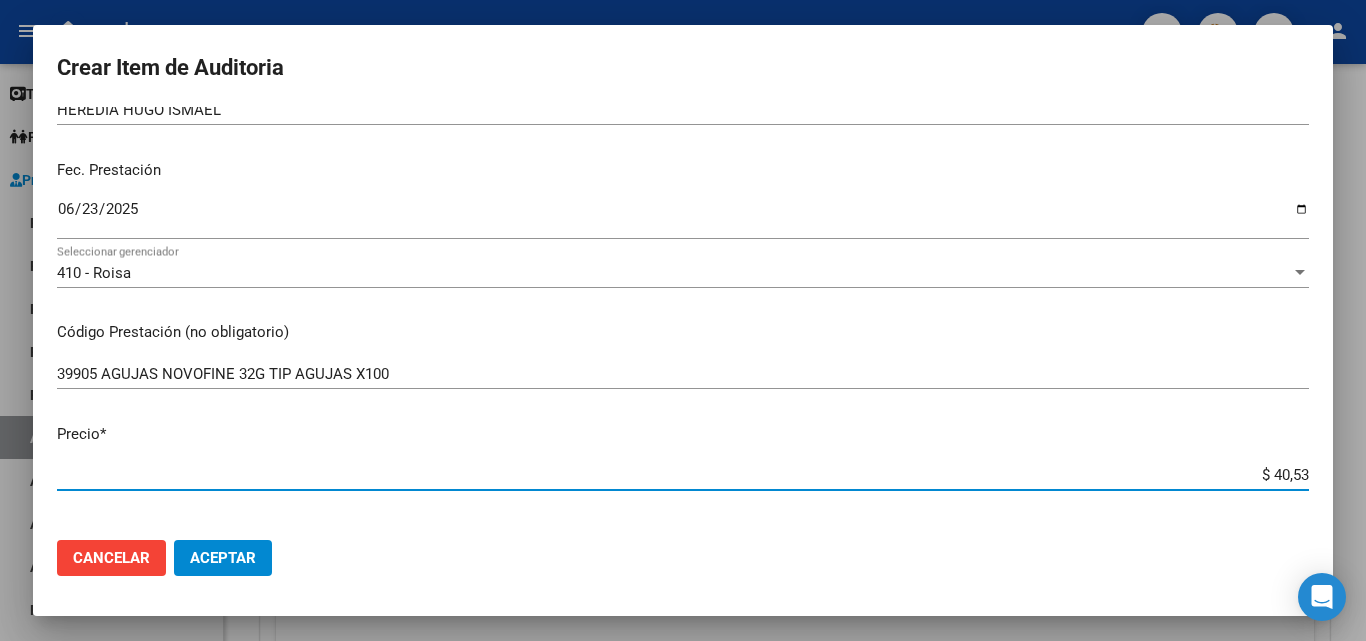 type on "$ 405,37" 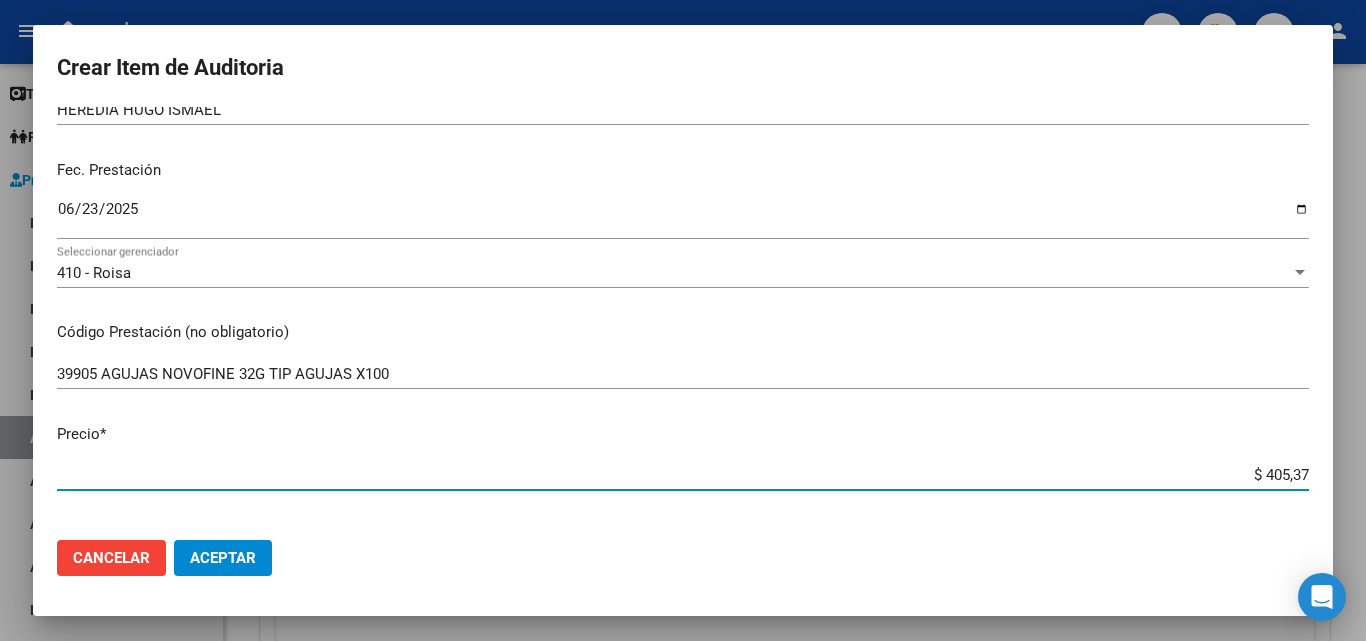type on "$ 405,37" 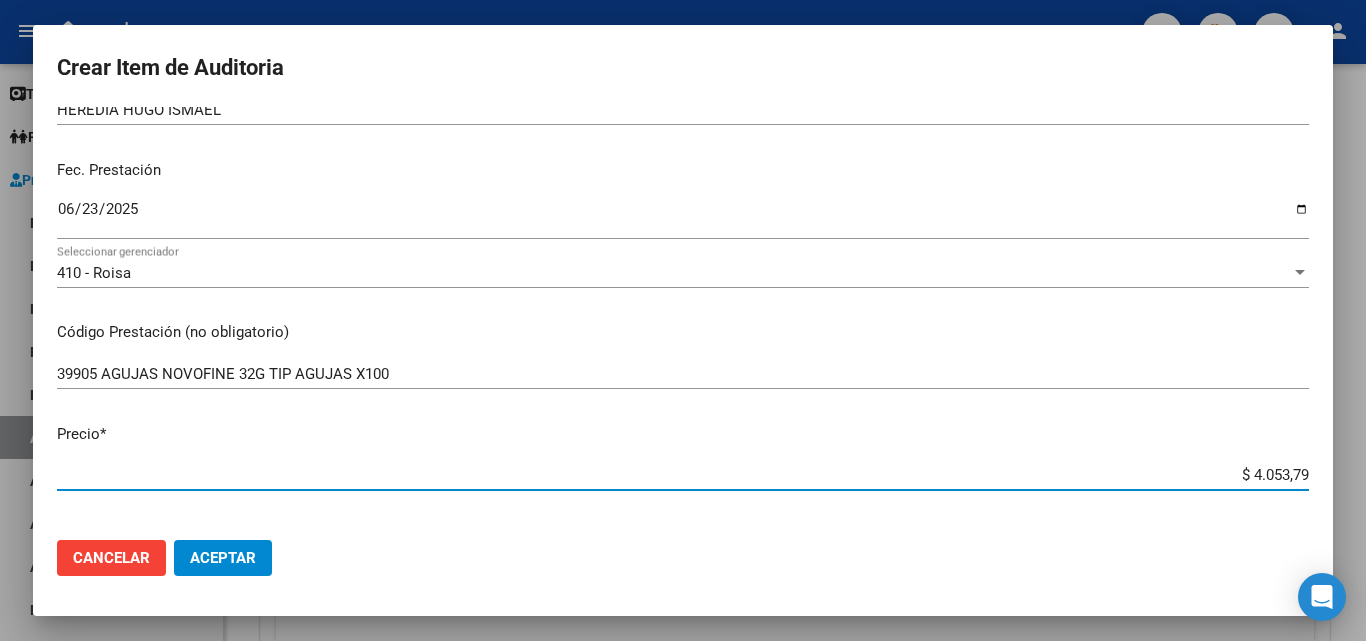 type on "$ 40.537,92" 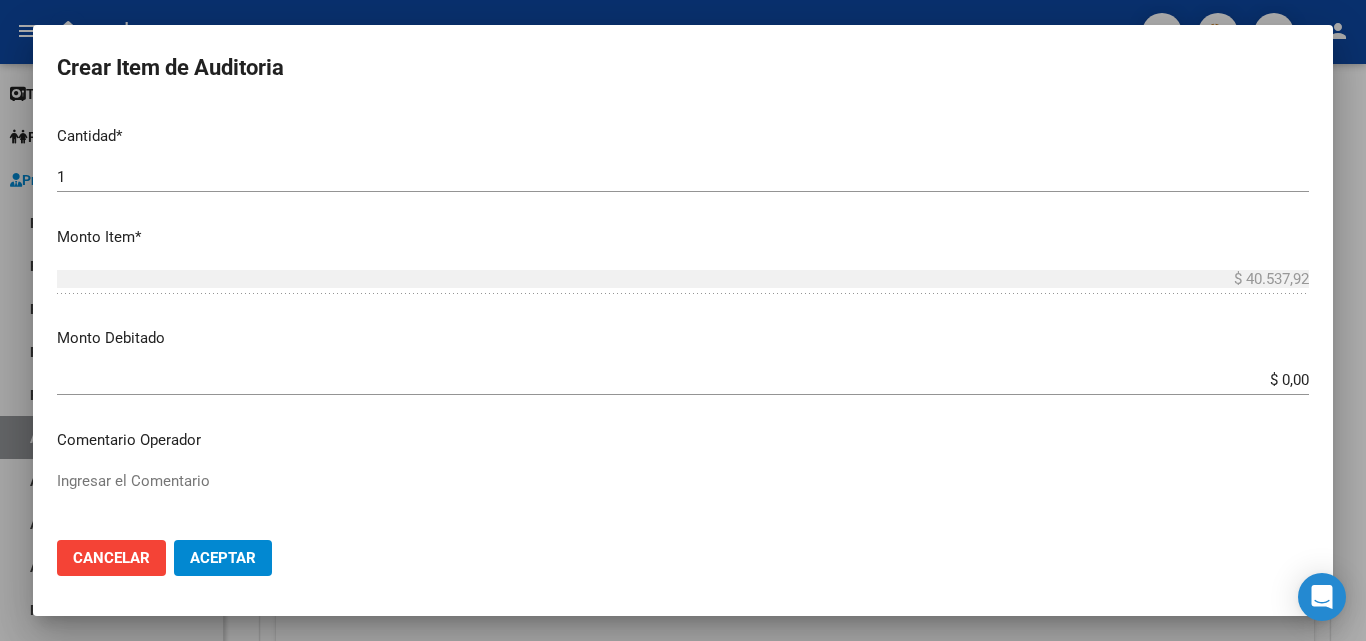 scroll, scrollTop: 600, scrollLeft: 0, axis: vertical 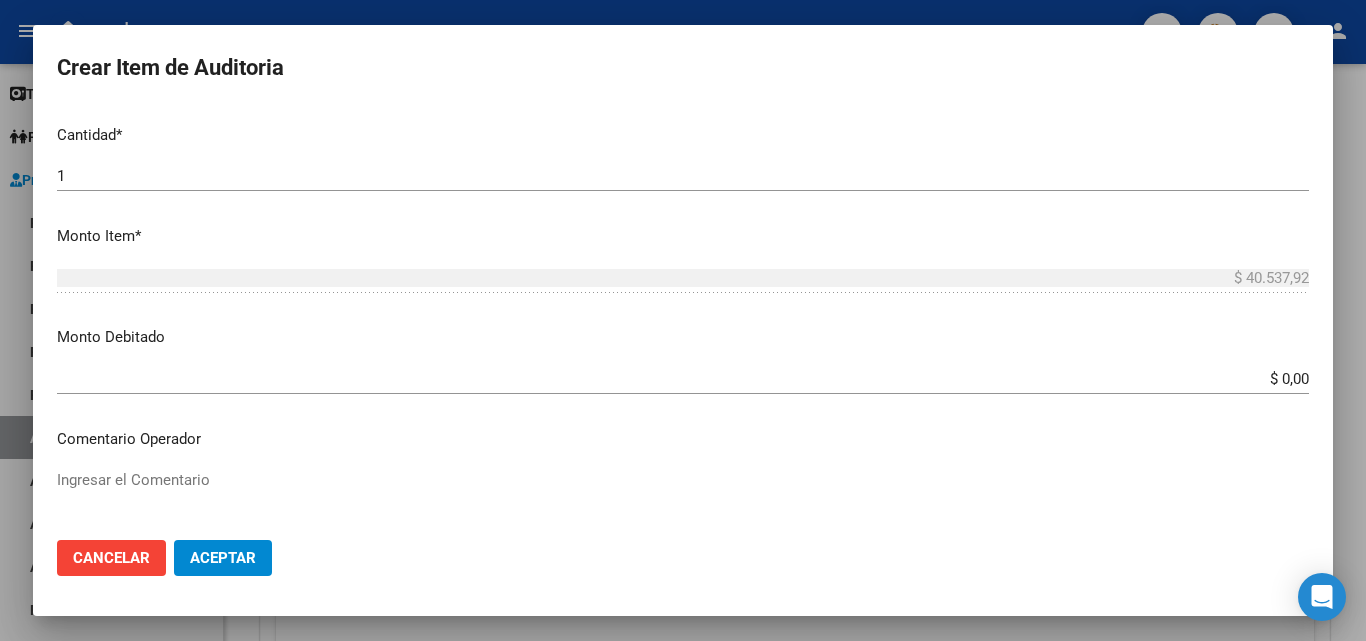 click on "Monto Debitado    $ 0,00 Ingresar el monto" at bounding box center [691, 357] 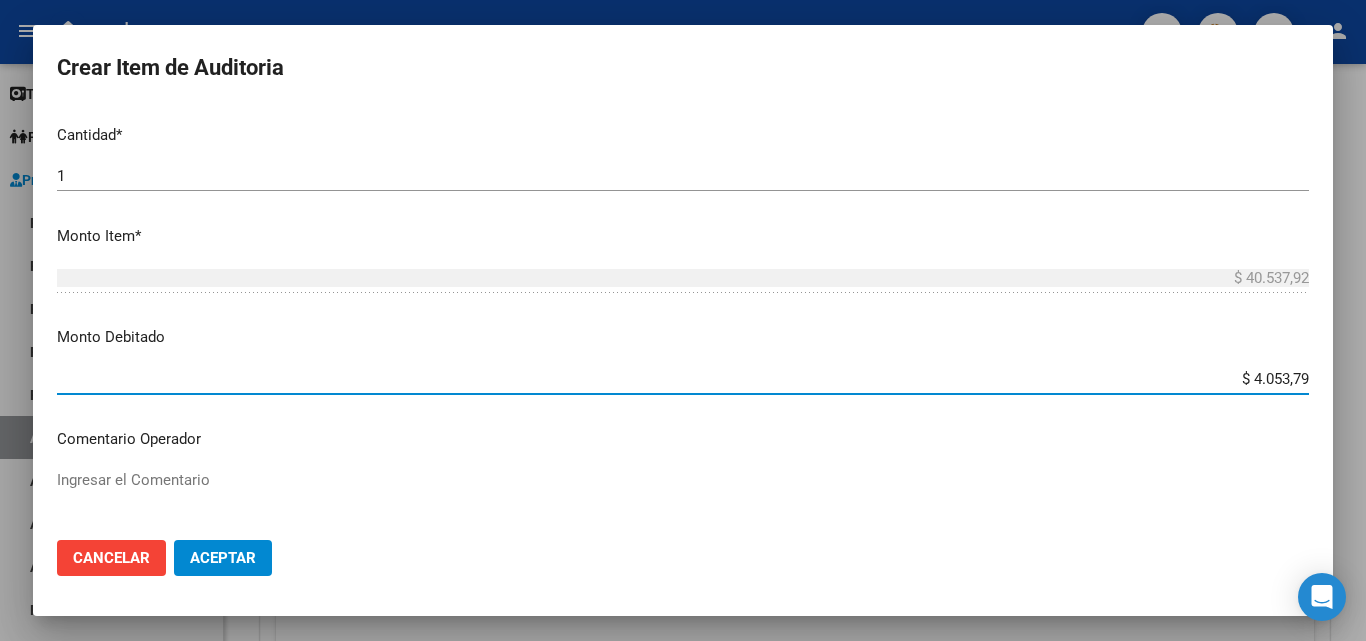 type on "$ 40.537,92" 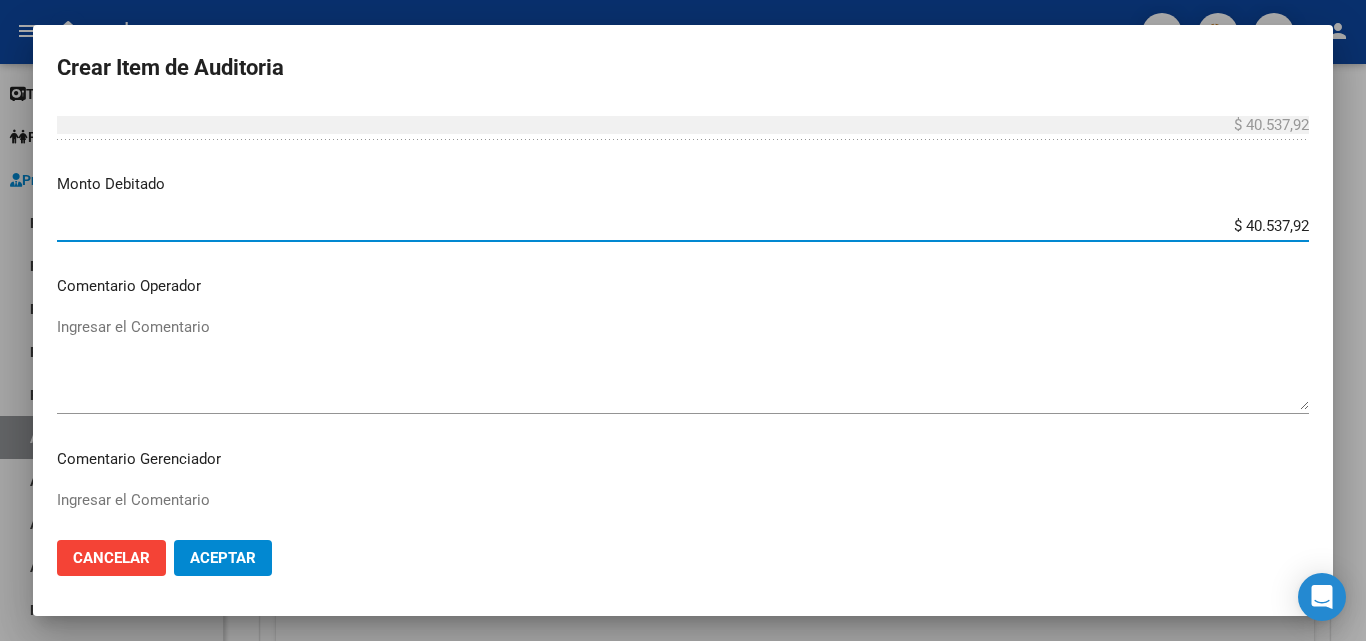 scroll, scrollTop: 900, scrollLeft: 0, axis: vertical 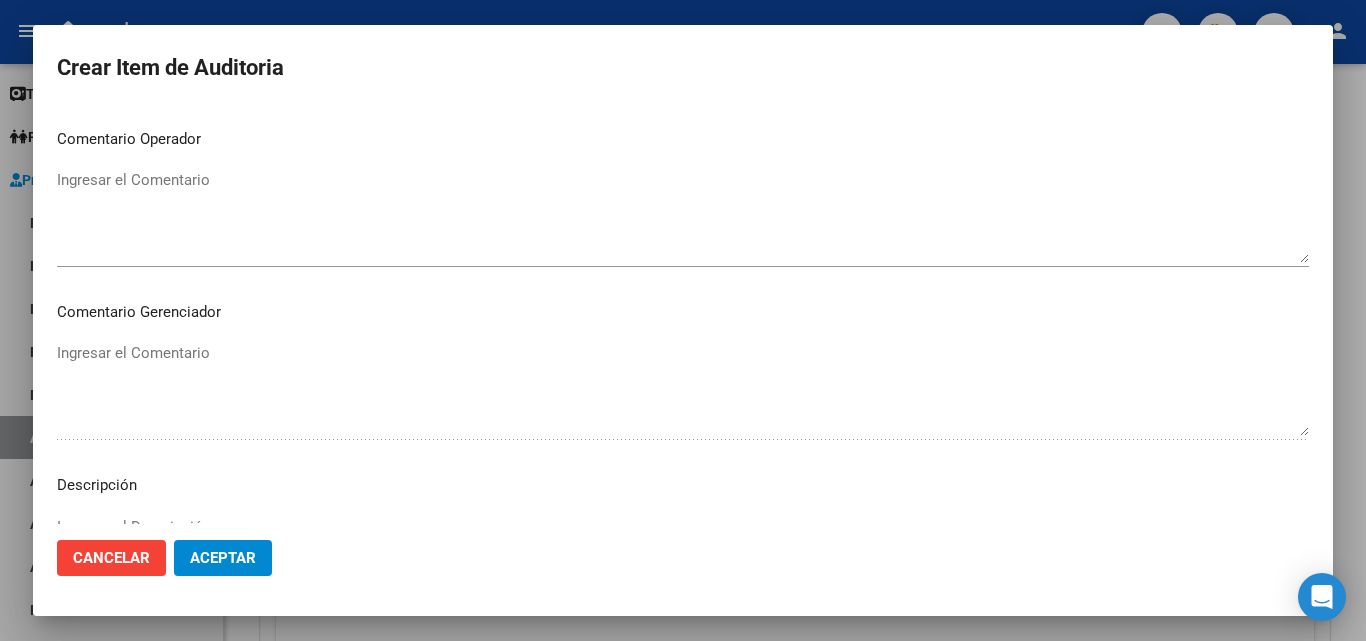 click on "Ingresar el Comentario" at bounding box center [683, 216] 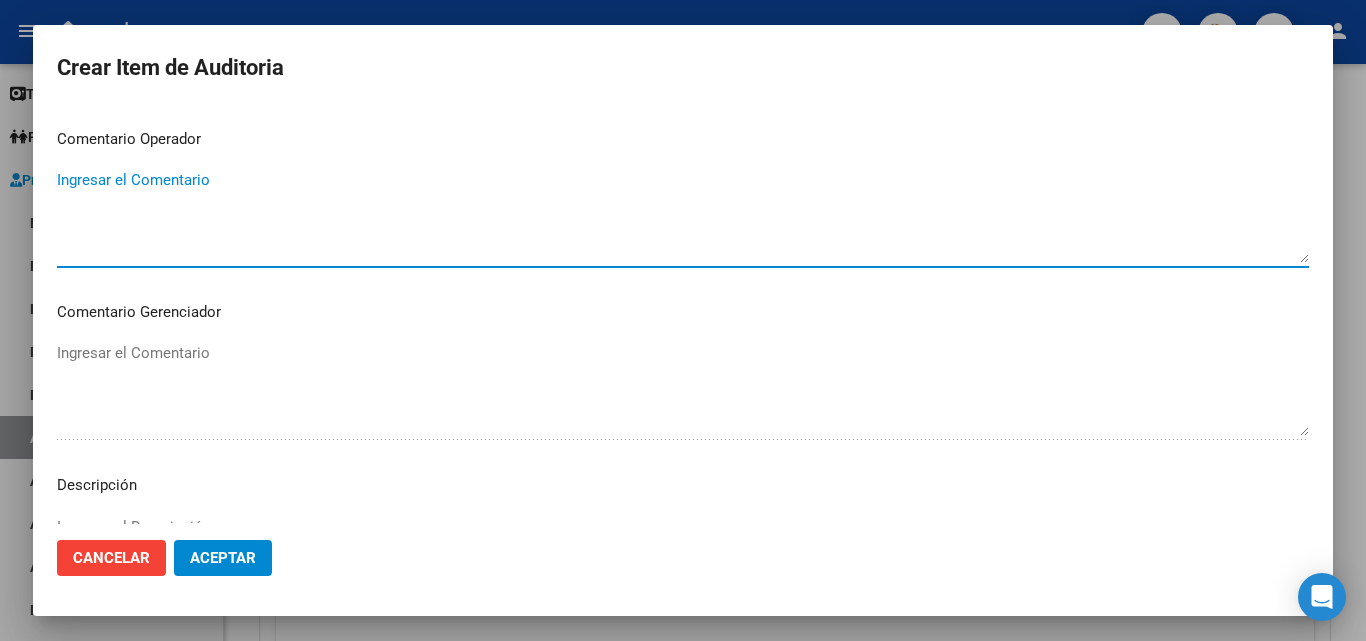 paste on "SE DEBITA POR FALTA DE SELLO-FIRMA DEL FARMACEUTICO EN EL REMITO
OK_AUTORIZADO, ORDEN MEDICA" 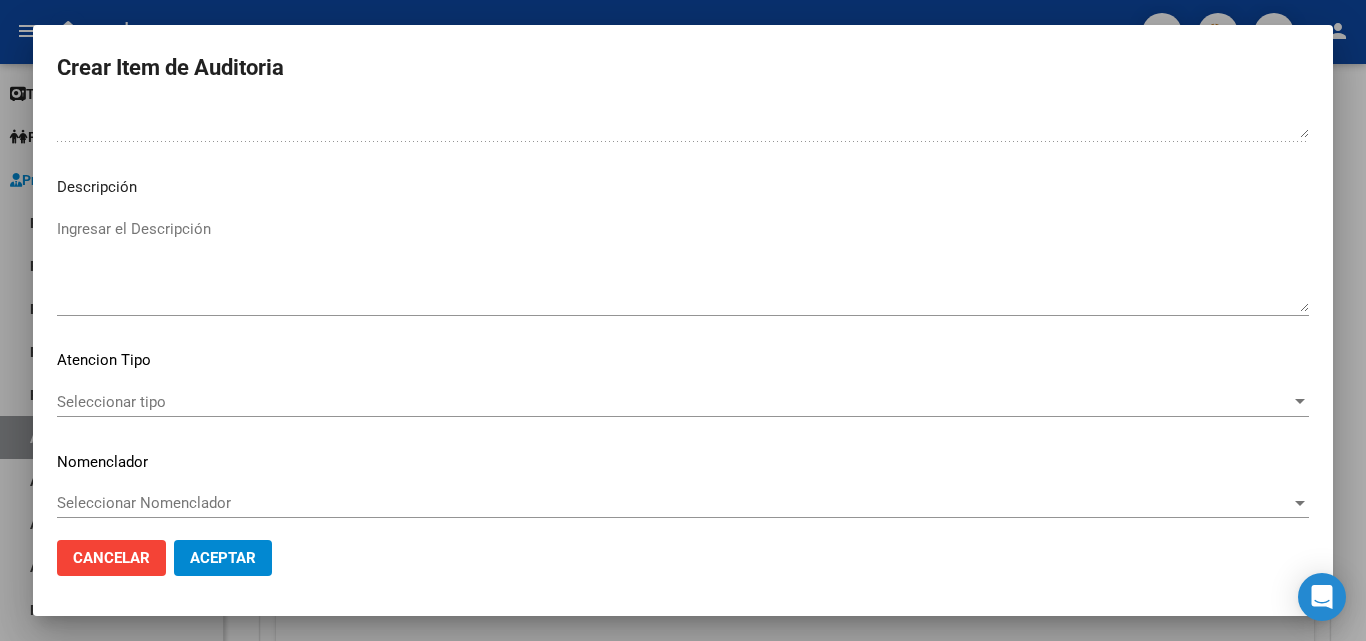 scroll, scrollTop: 1211, scrollLeft: 0, axis: vertical 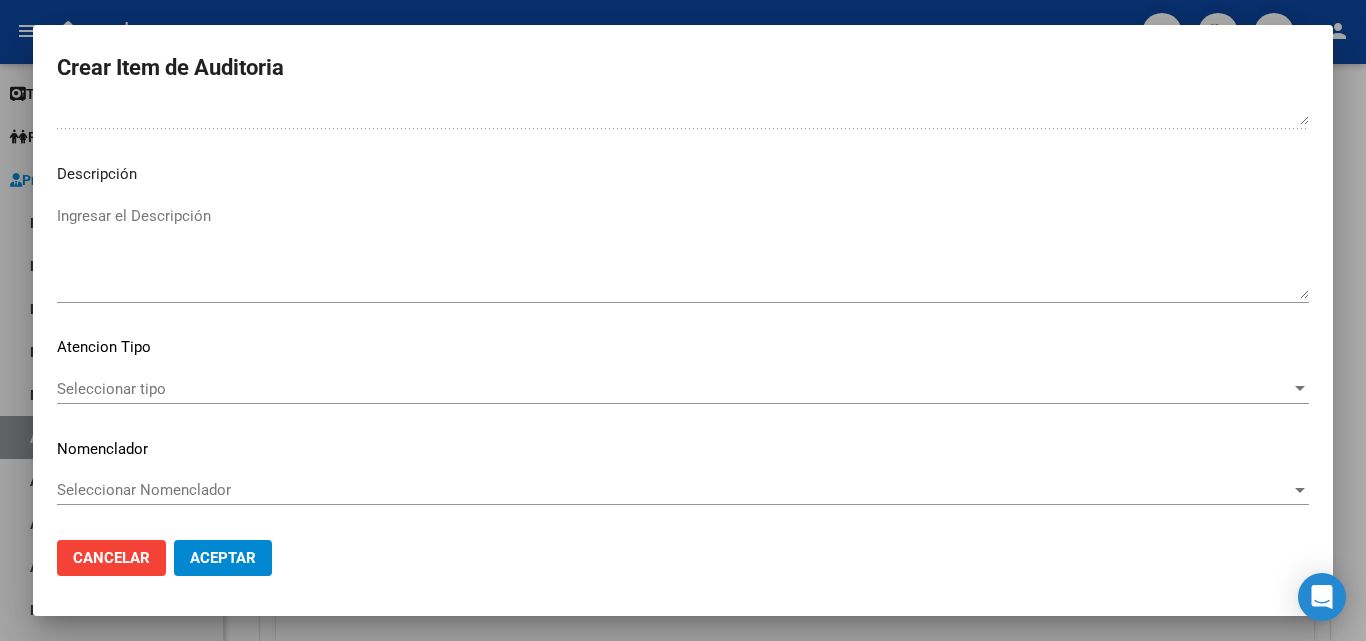 type on "SE DEBITA POR FALTA DE SELLO-FIRMA DEL FARMACEUTICO EN EL REMITO
OK_AUTORIZADO, ORDEN MEDICA" 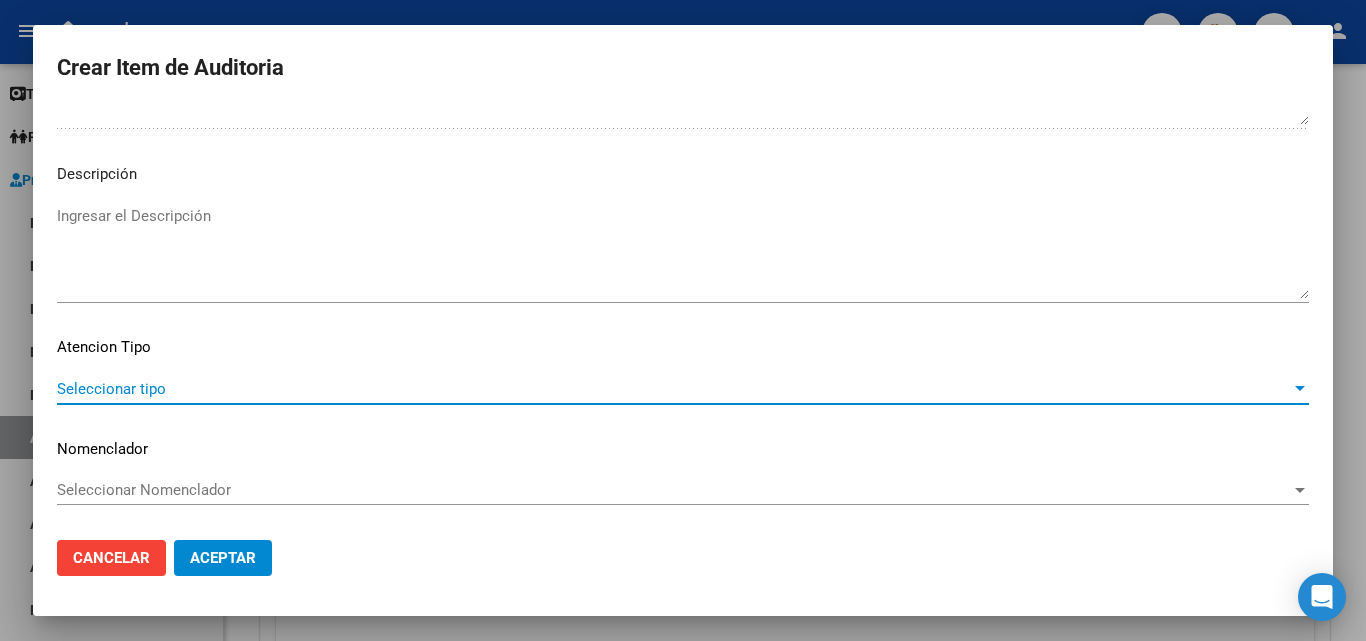 click on "Seleccionar tipo" at bounding box center (674, 389) 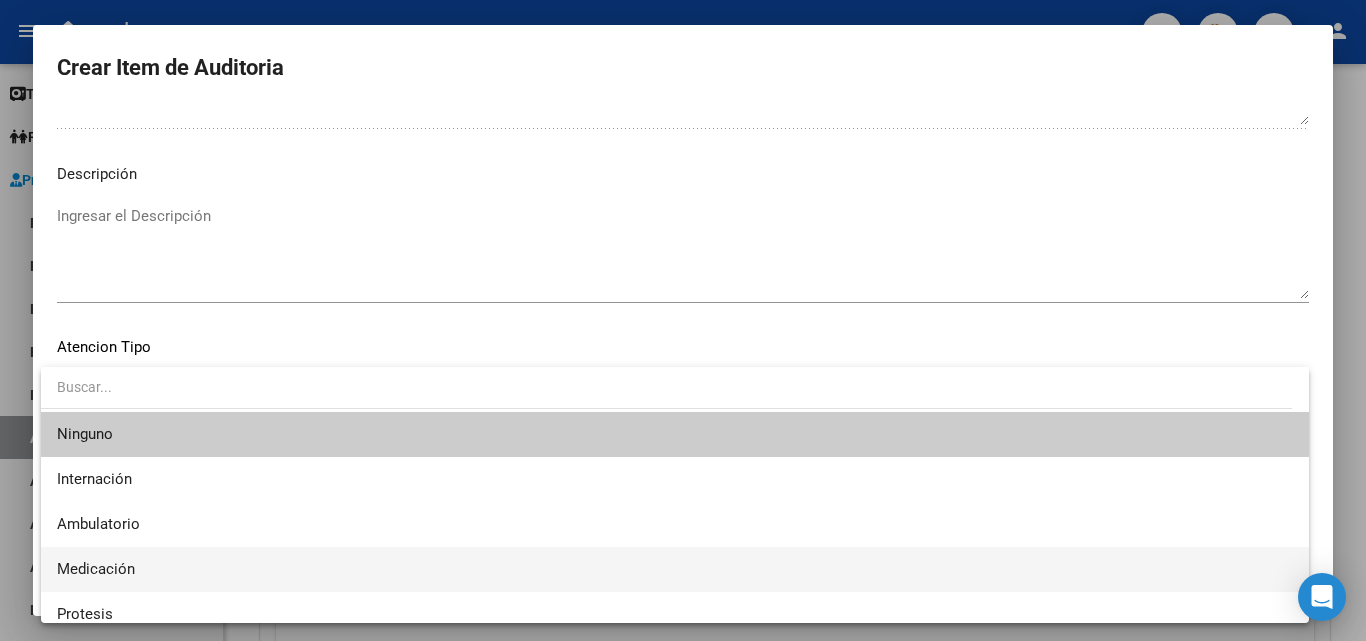 scroll, scrollTop: 59, scrollLeft: 0, axis: vertical 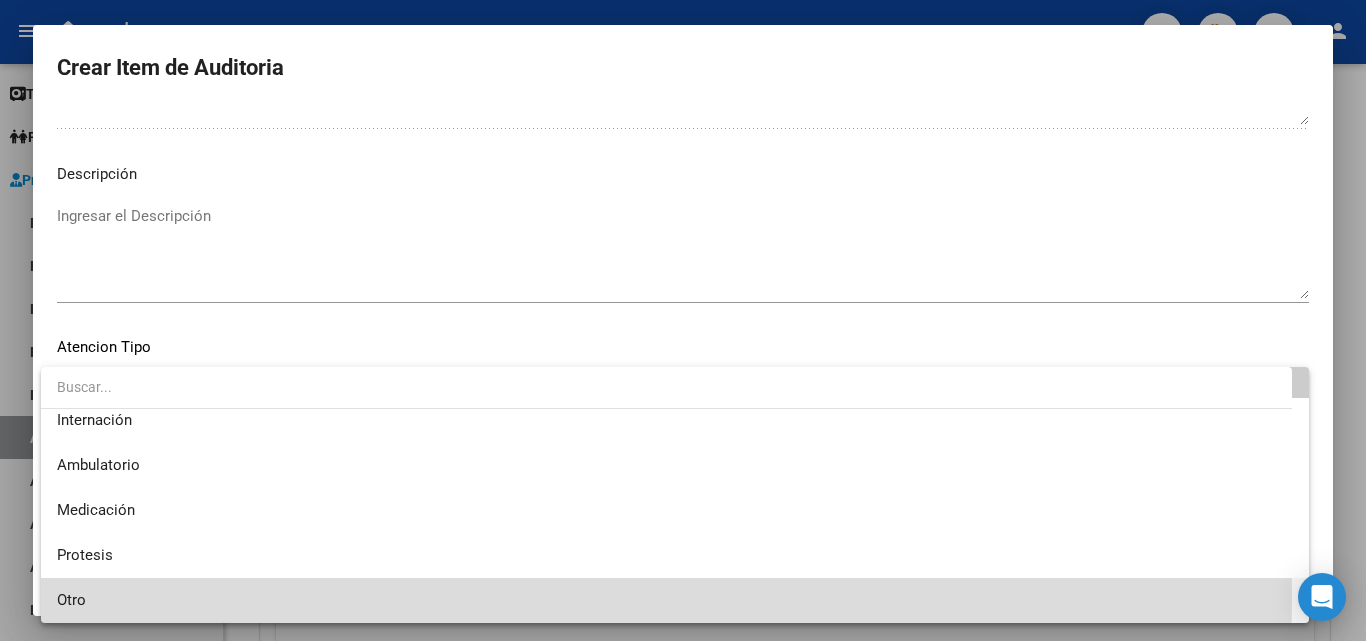 click on "Otro" at bounding box center (675, 600) 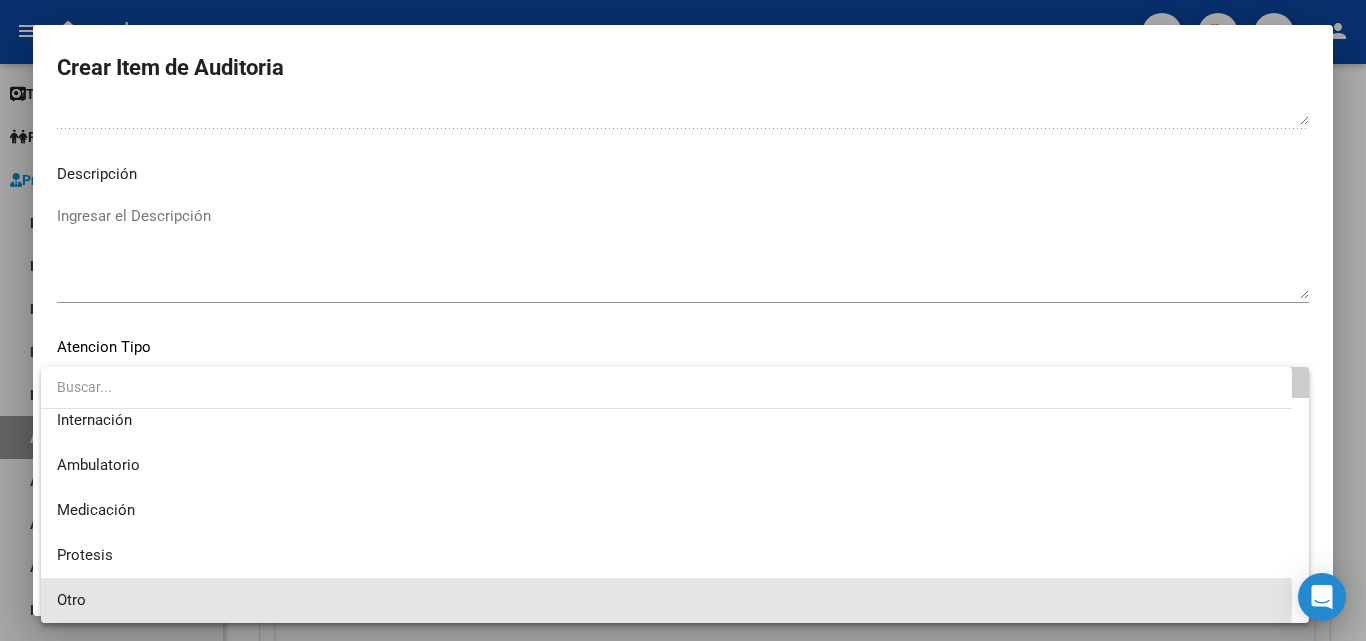 scroll, scrollTop: 56, scrollLeft: 0, axis: vertical 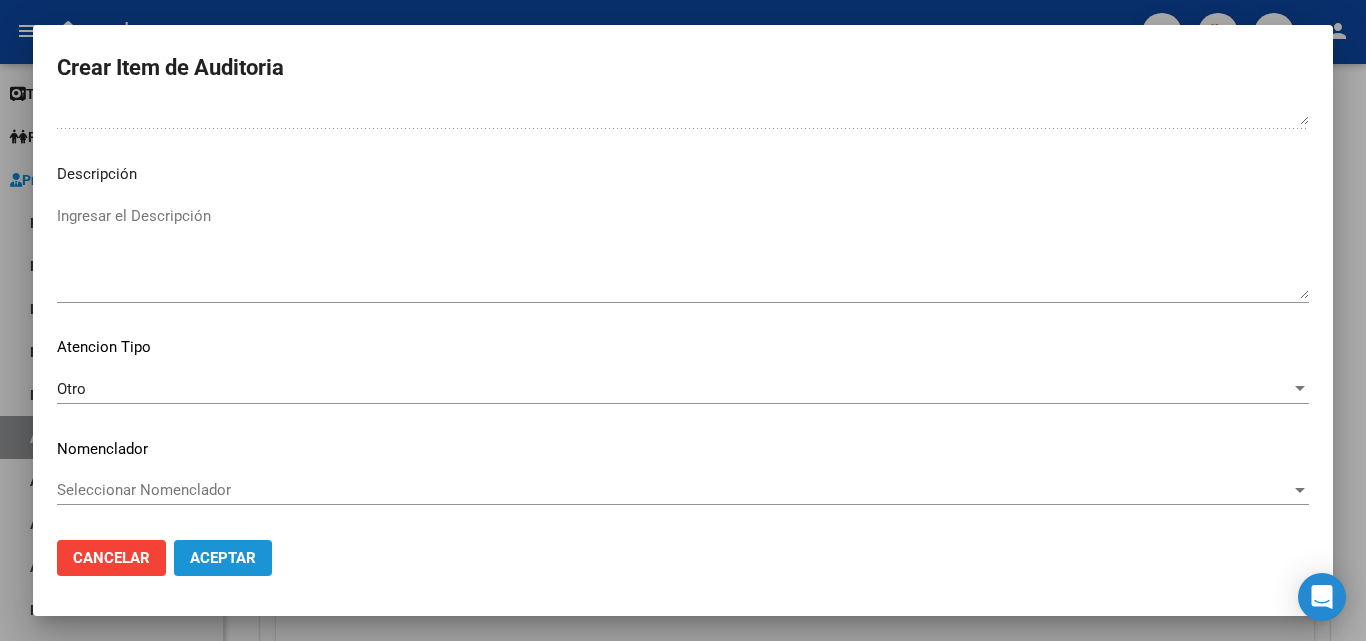 click on "Aceptar" 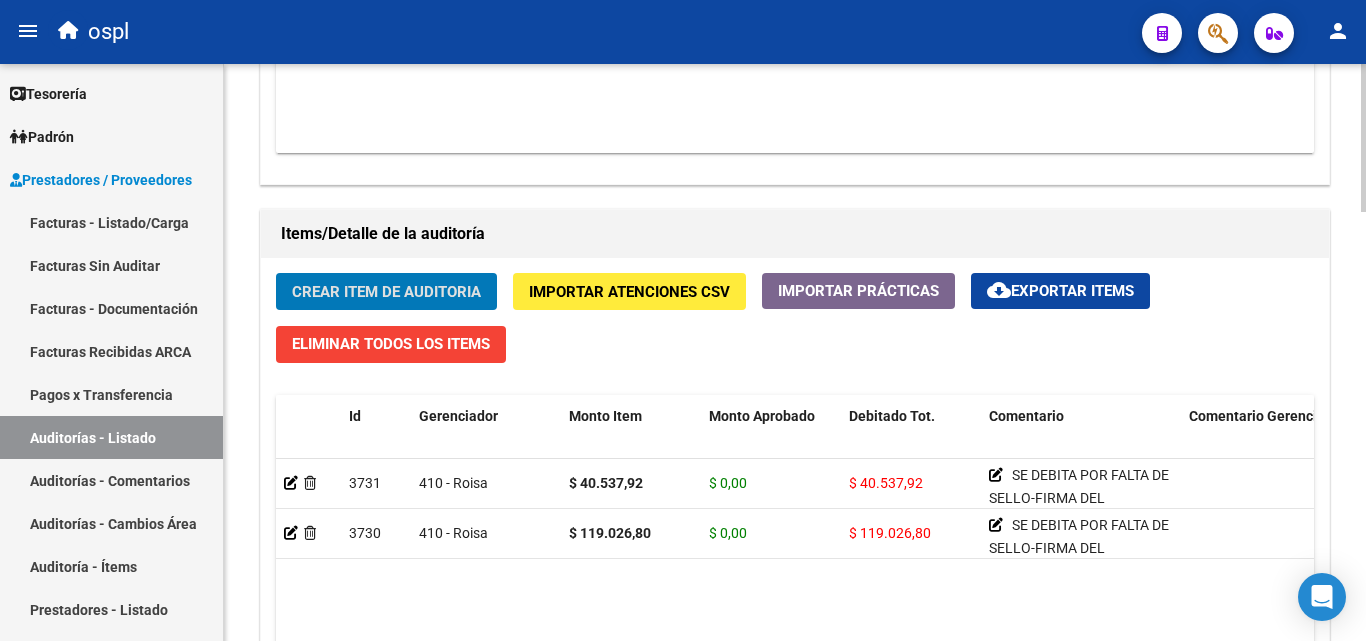 click on "Crear Item de Auditoria" 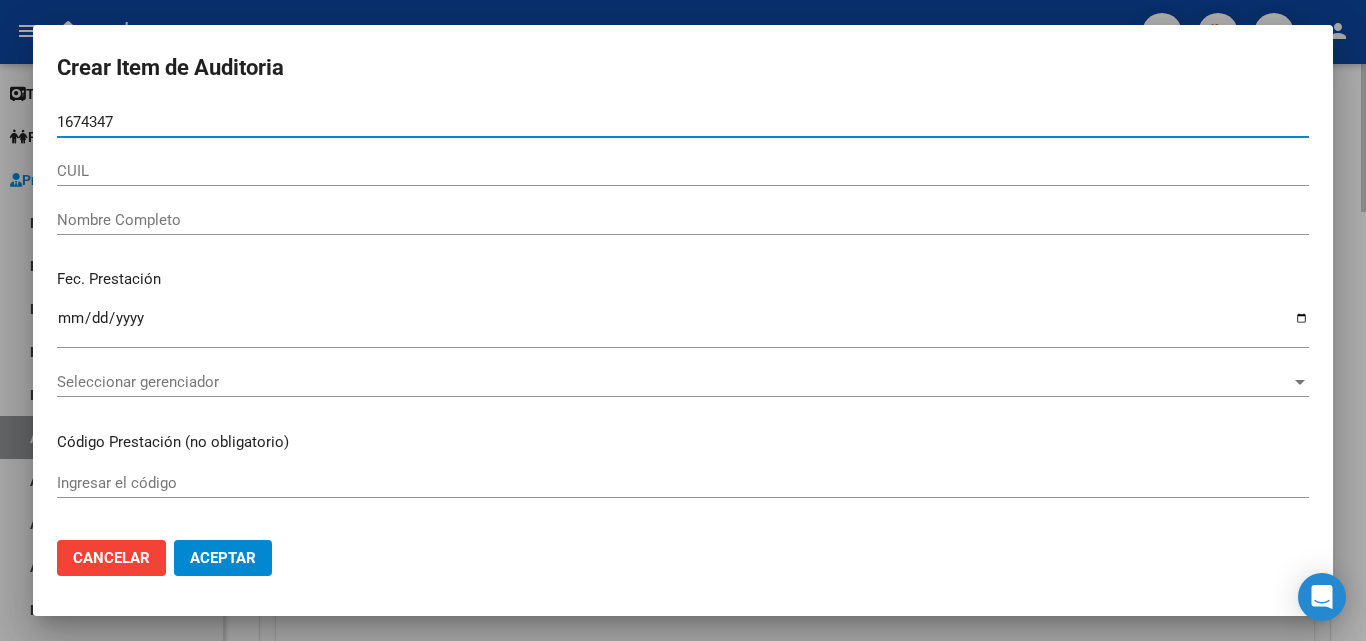 type on "16743476" 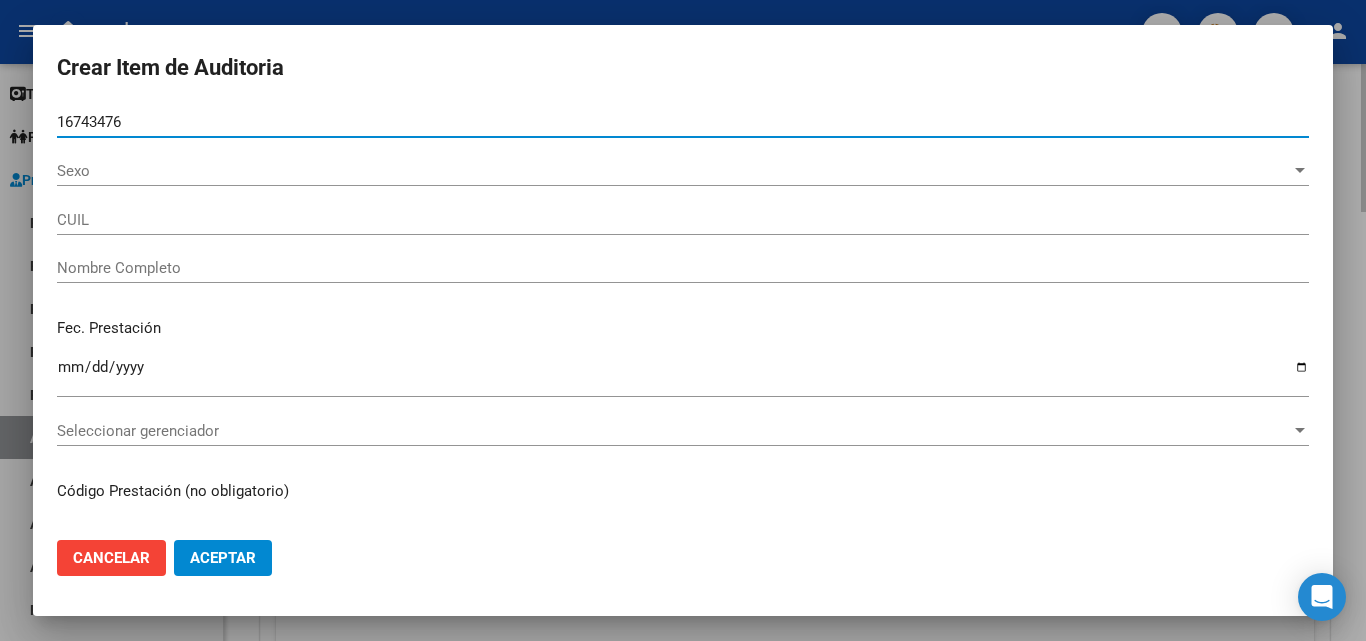 type on "20167434763" 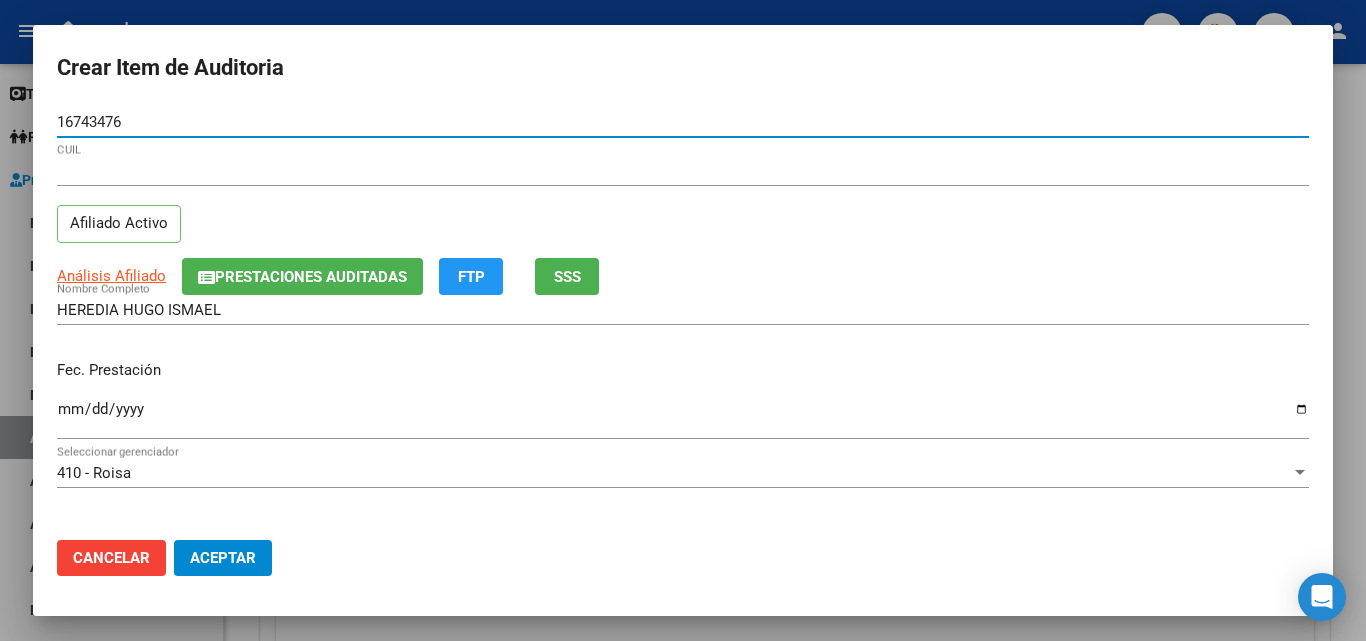 type on "16743476" 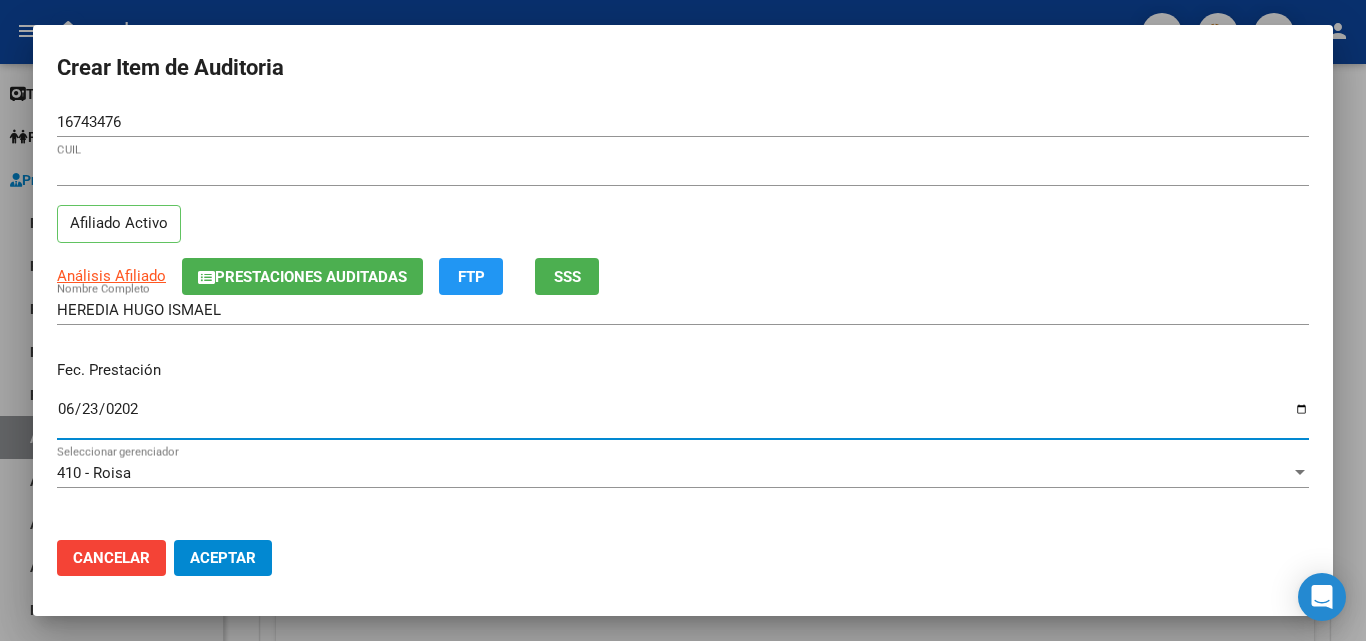 type on "2025-06-23" 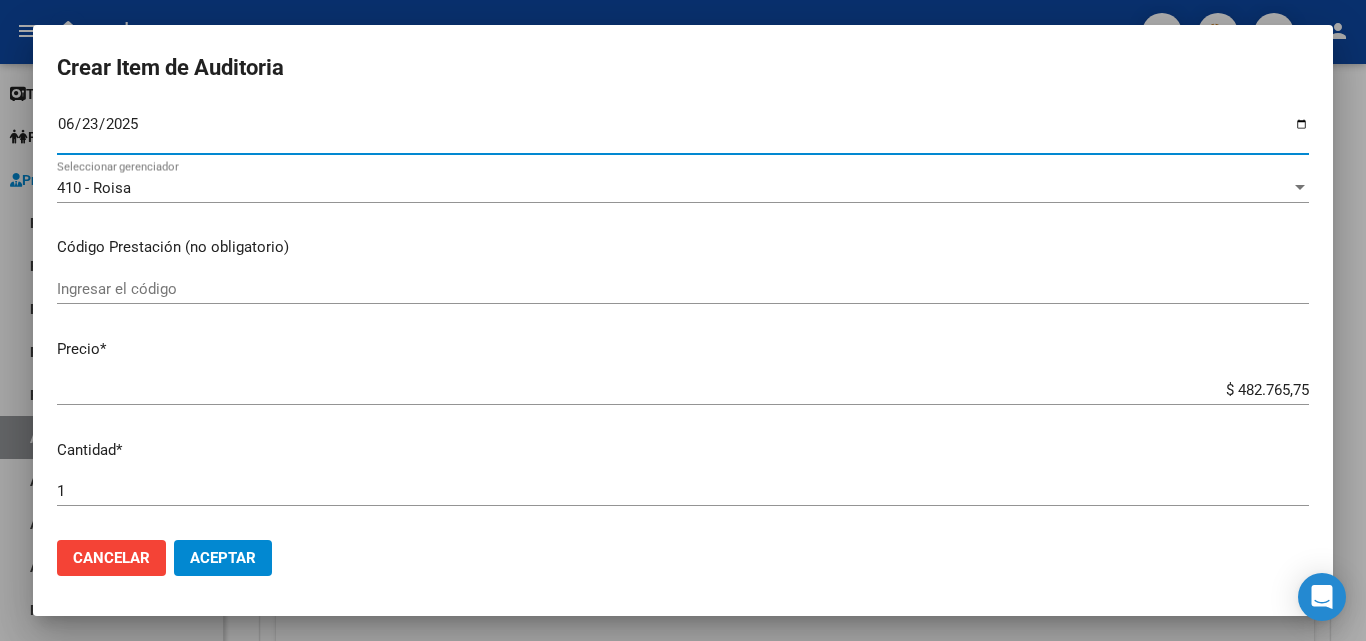 scroll, scrollTop: 300, scrollLeft: 0, axis: vertical 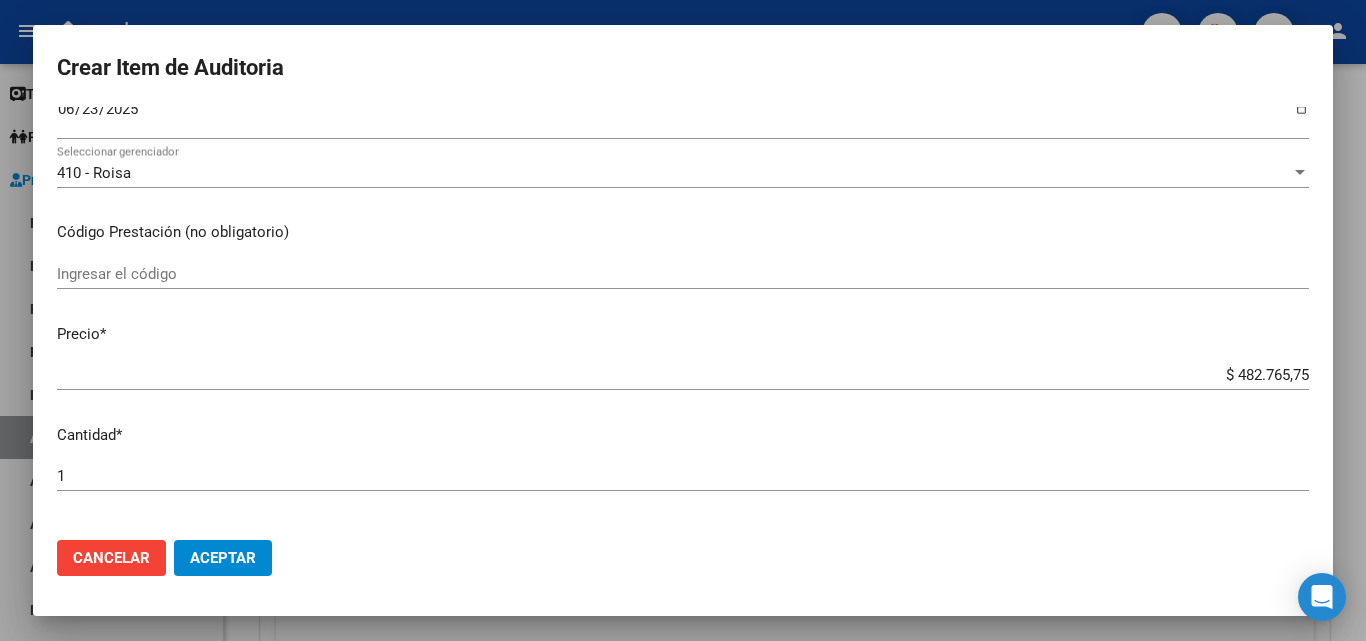 click on "Ingresar el código" at bounding box center (683, 274) 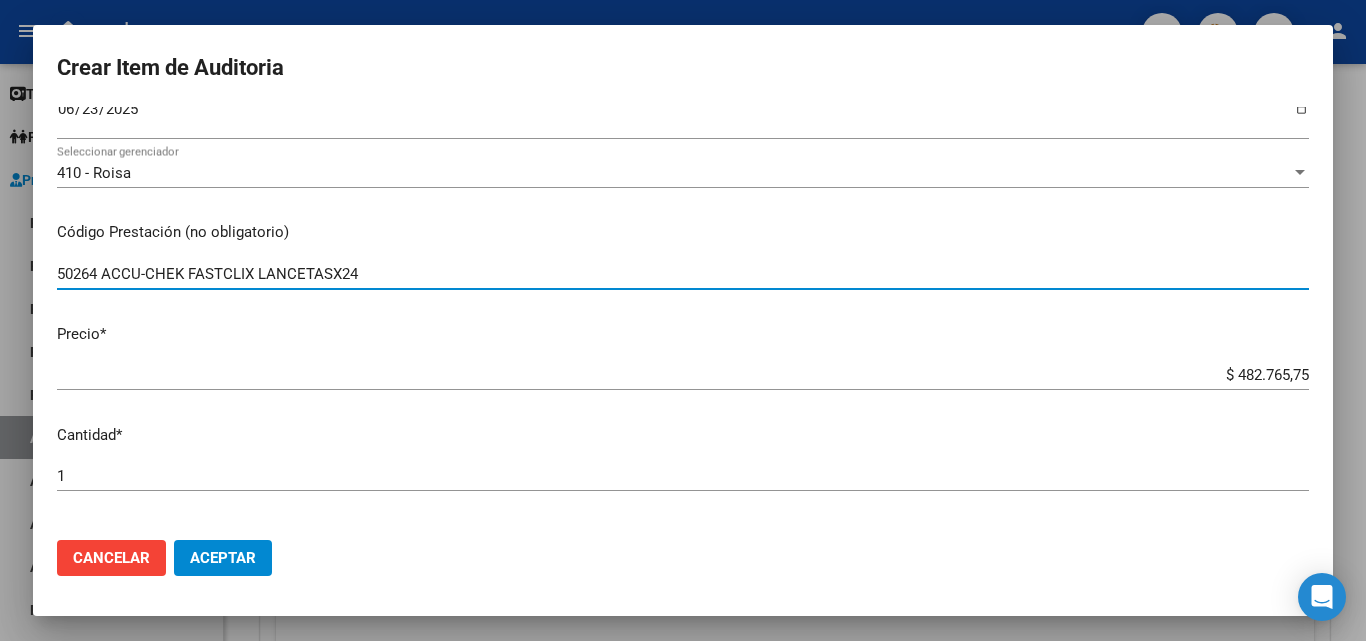 click on "50264 ACCU-CHEK FASTCLIX LANCETASX24" at bounding box center (683, 274) 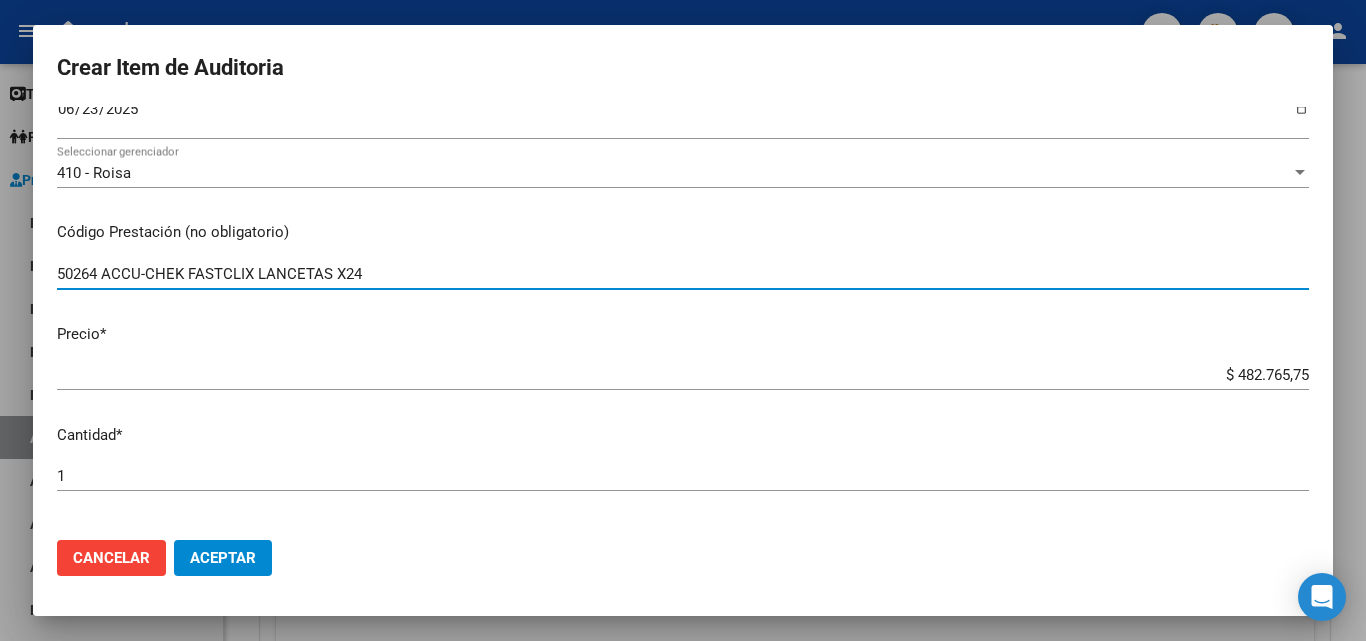 type 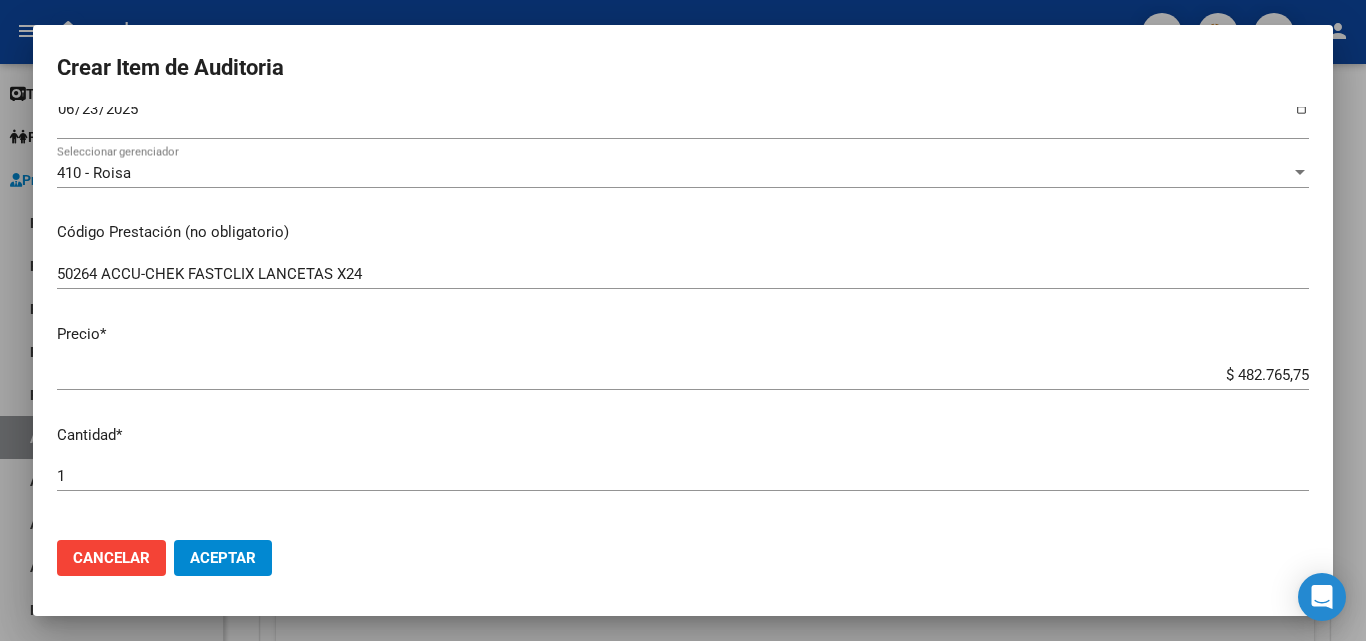 drag, startPoint x: 1365, startPoint y: 382, endPoint x: 1263, endPoint y: 409, distance: 105.51303 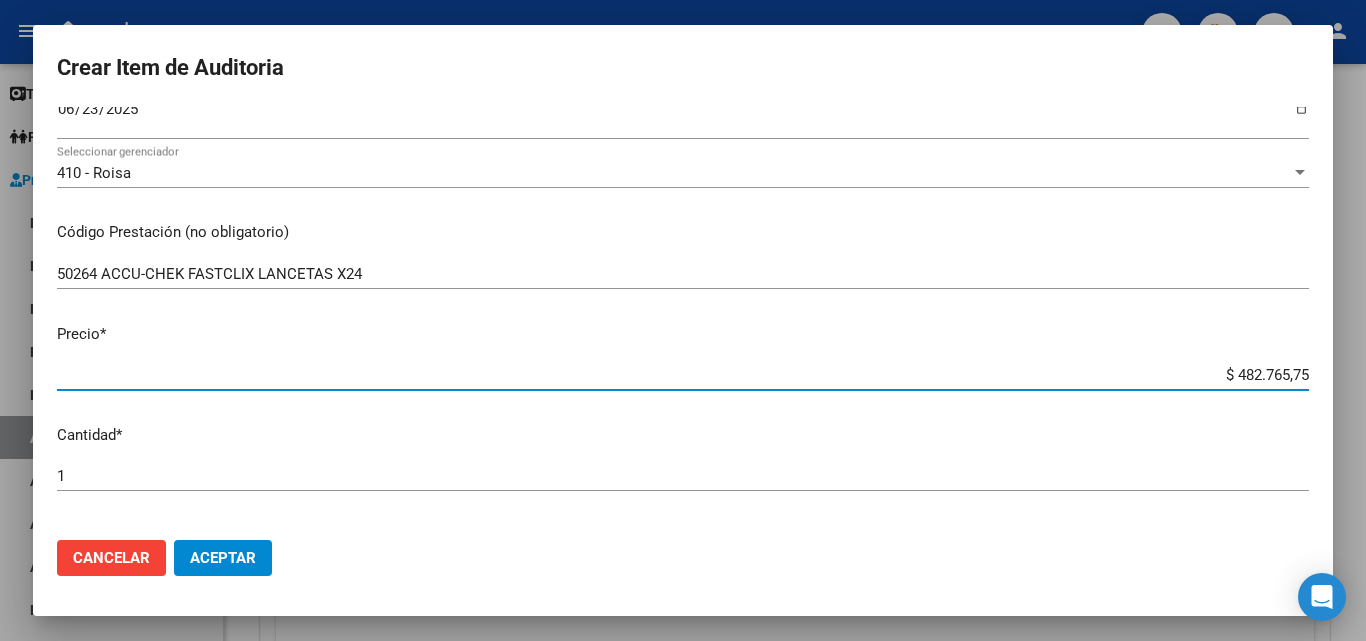 drag, startPoint x: 1218, startPoint y: 380, endPoint x: 1315, endPoint y: 366, distance: 98.005104 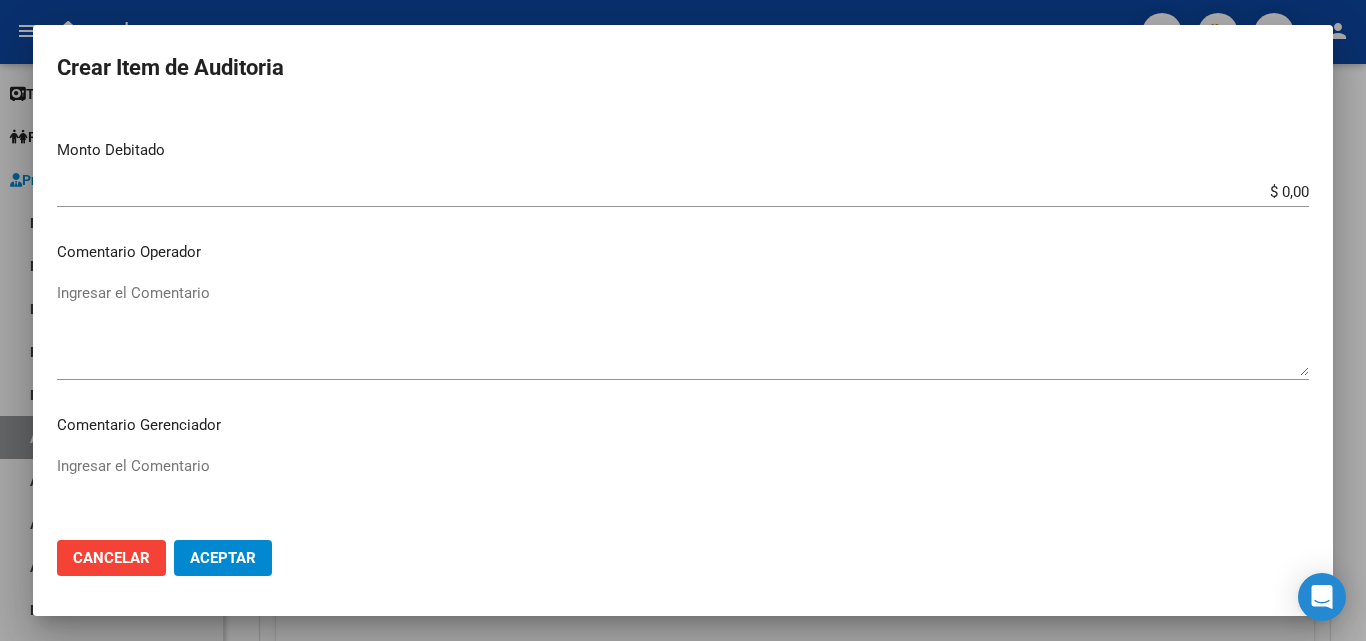 scroll, scrollTop: 800, scrollLeft: 0, axis: vertical 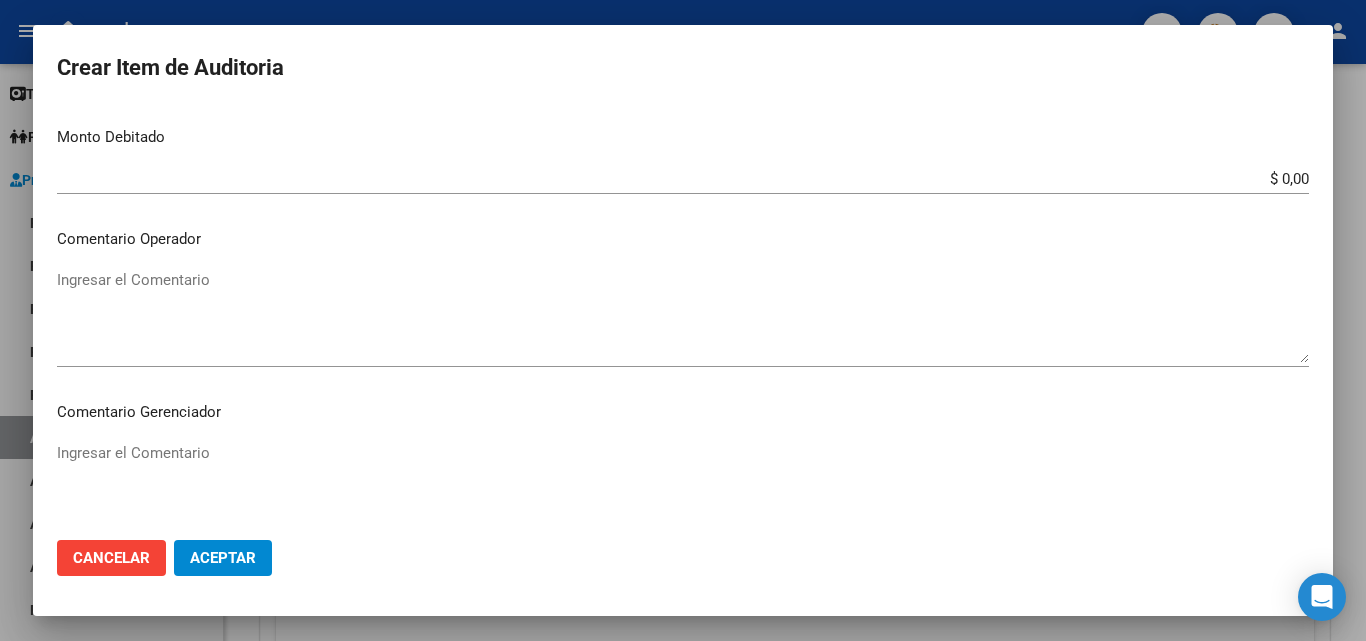 click on "Ingresar el Comentario" at bounding box center (683, 316) 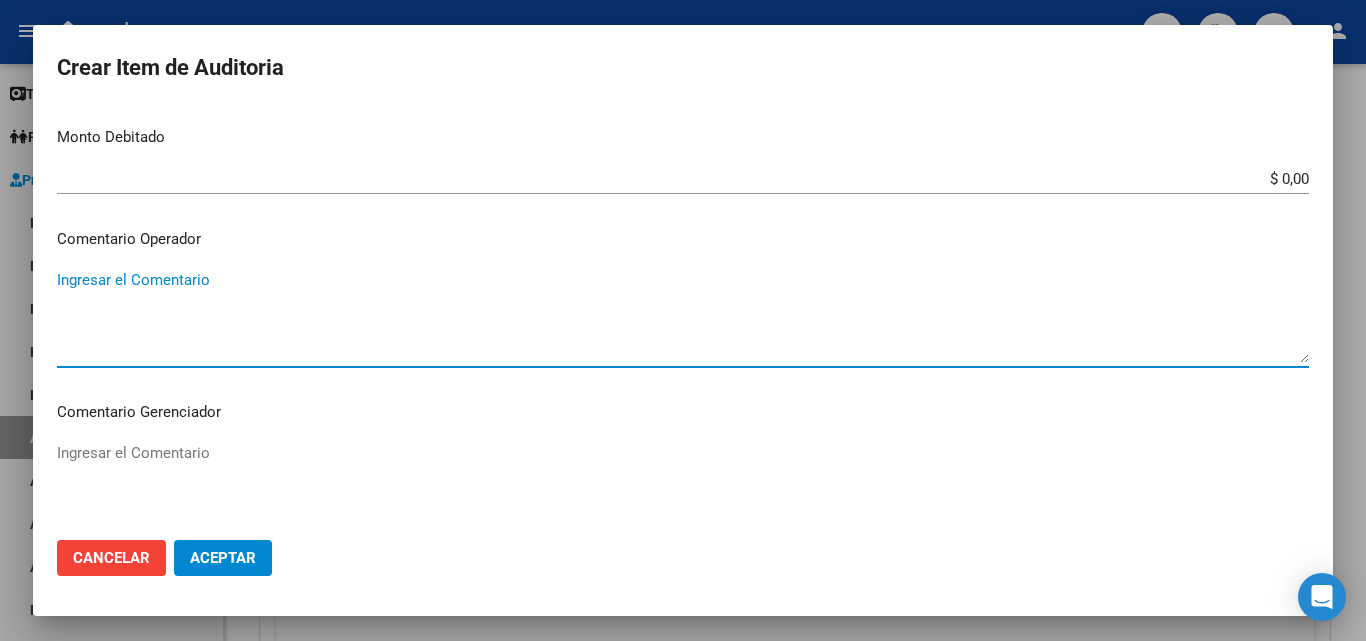 paste on "SE DEBITA POR FALTA DE SELLO-FIRMA DEL FARMACEUTICO EN EL REMITO
OK_AUTORIZADO, ORDEN MEDICA" 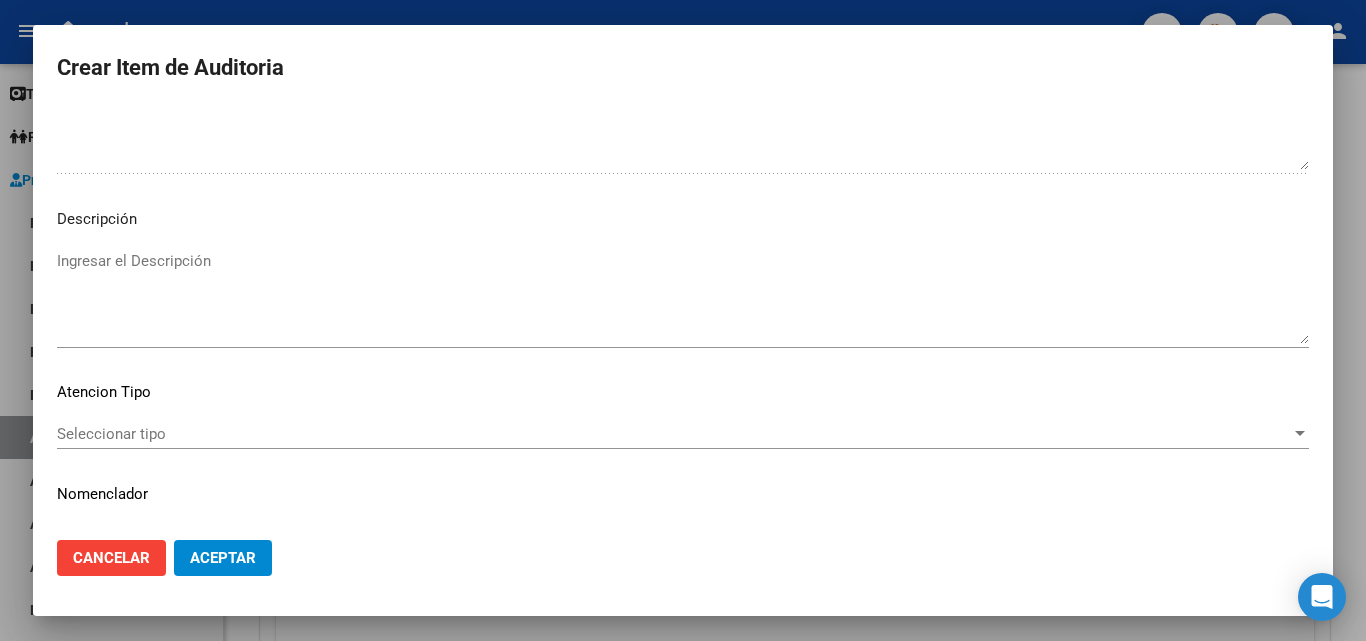 scroll, scrollTop: 1211, scrollLeft: 0, axis: vertical 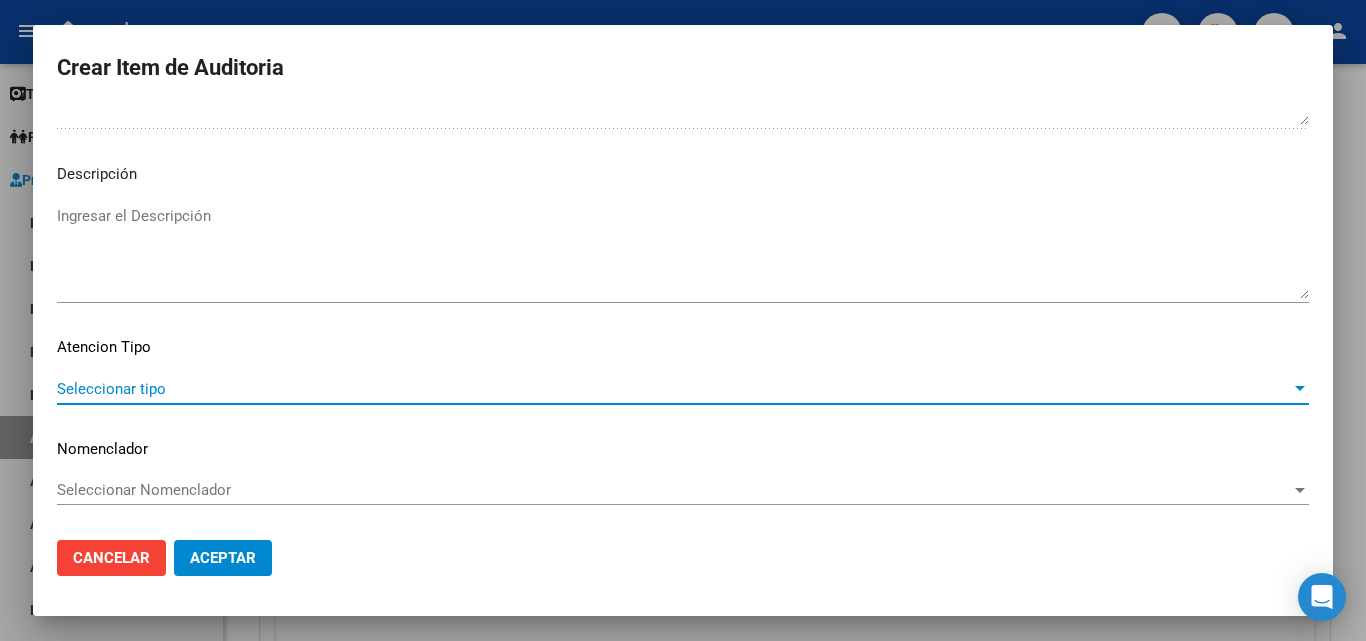 click on "Seleccionar tipo" at bounding box center (674, 389) 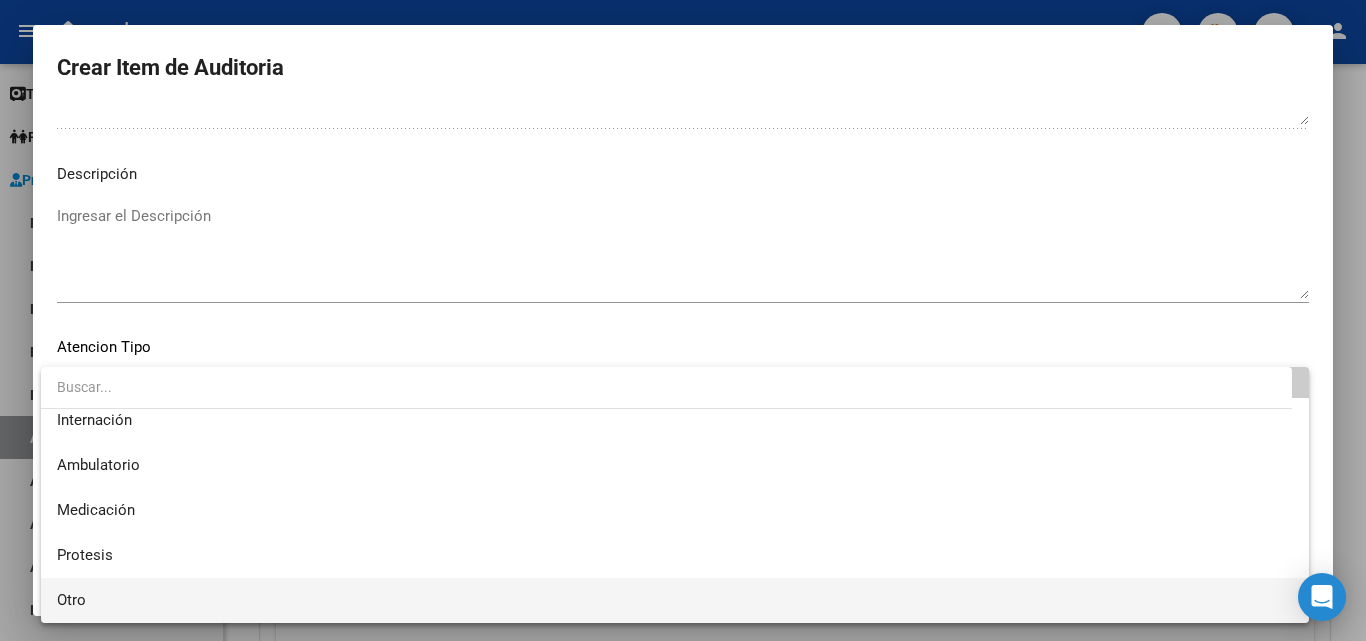 click on "Otro" at bounding box center [675, 600] 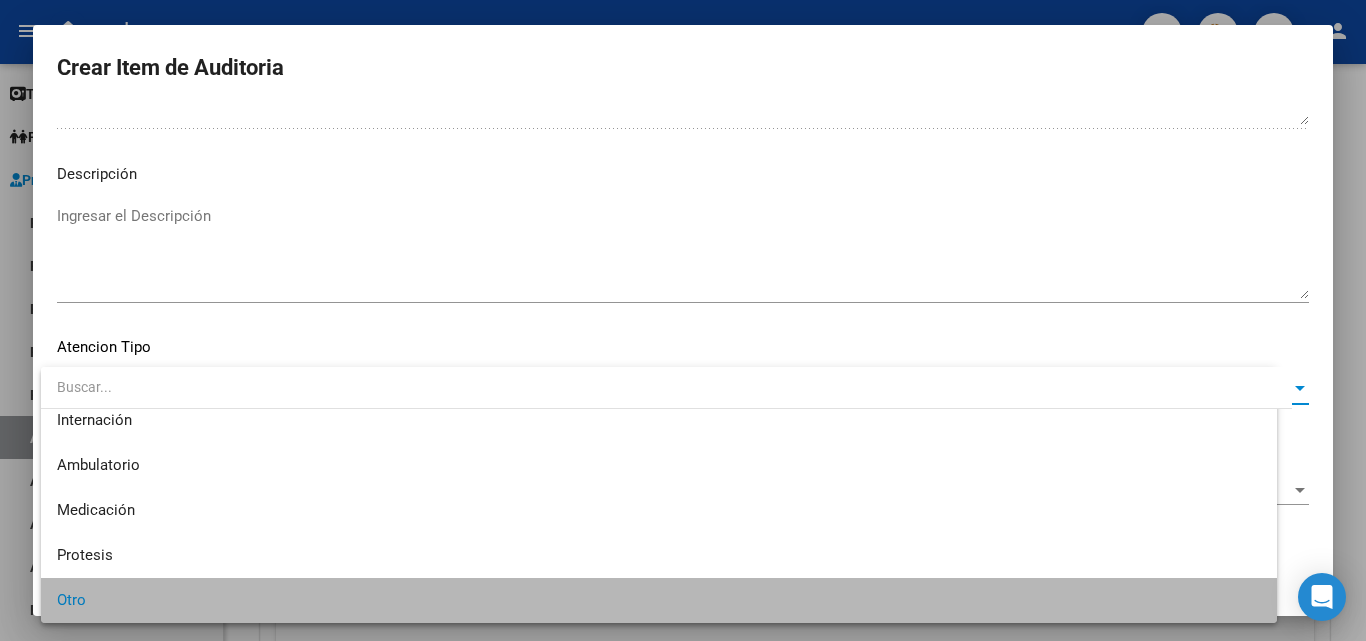 scroll, scrollTop: 56, scrollLeft: 0, axis: vertical 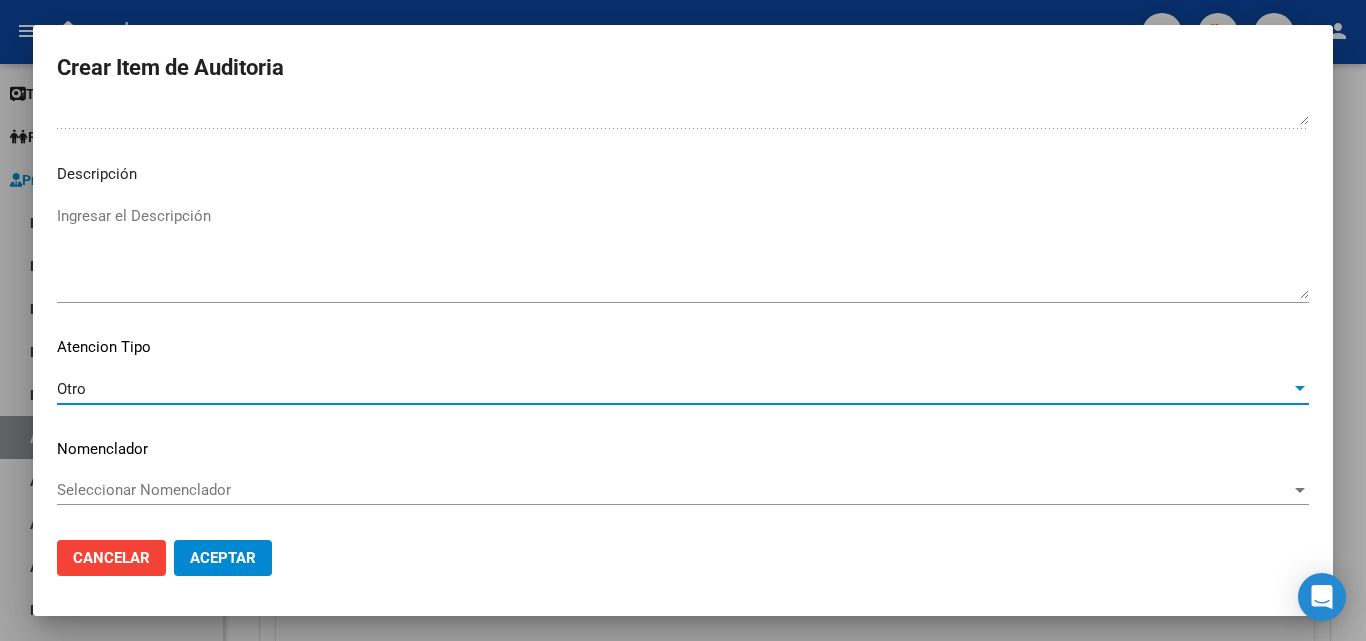 click on "Aceptar" 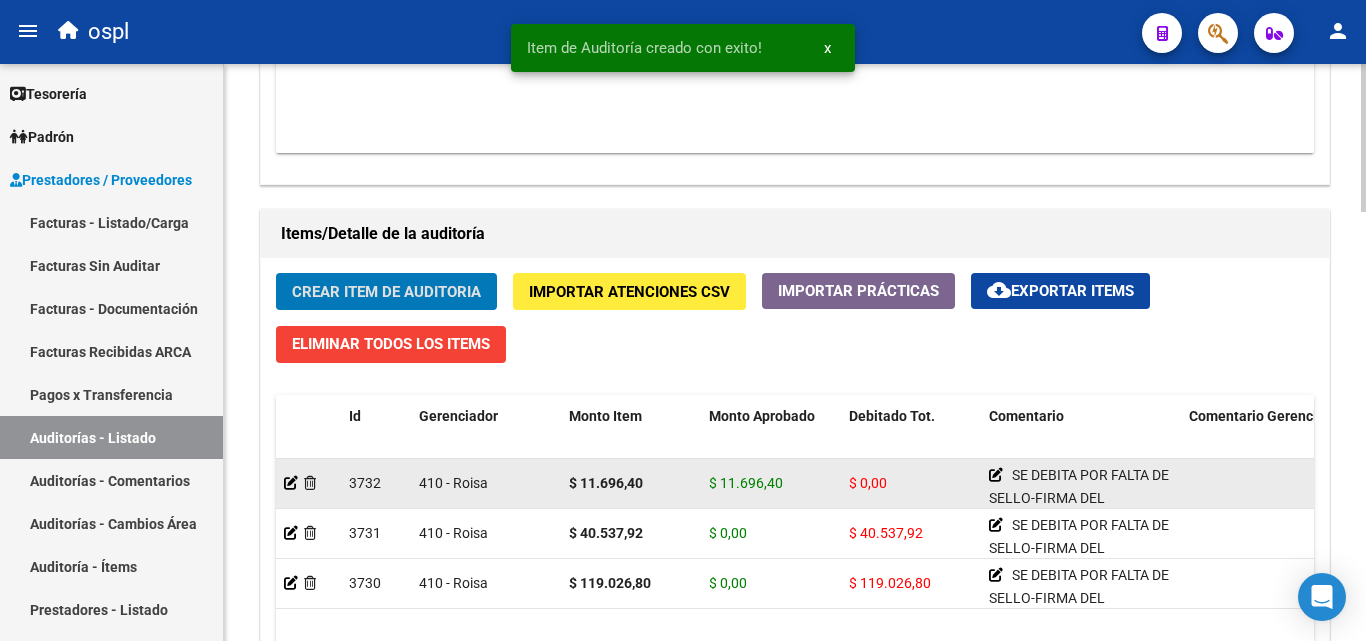 click 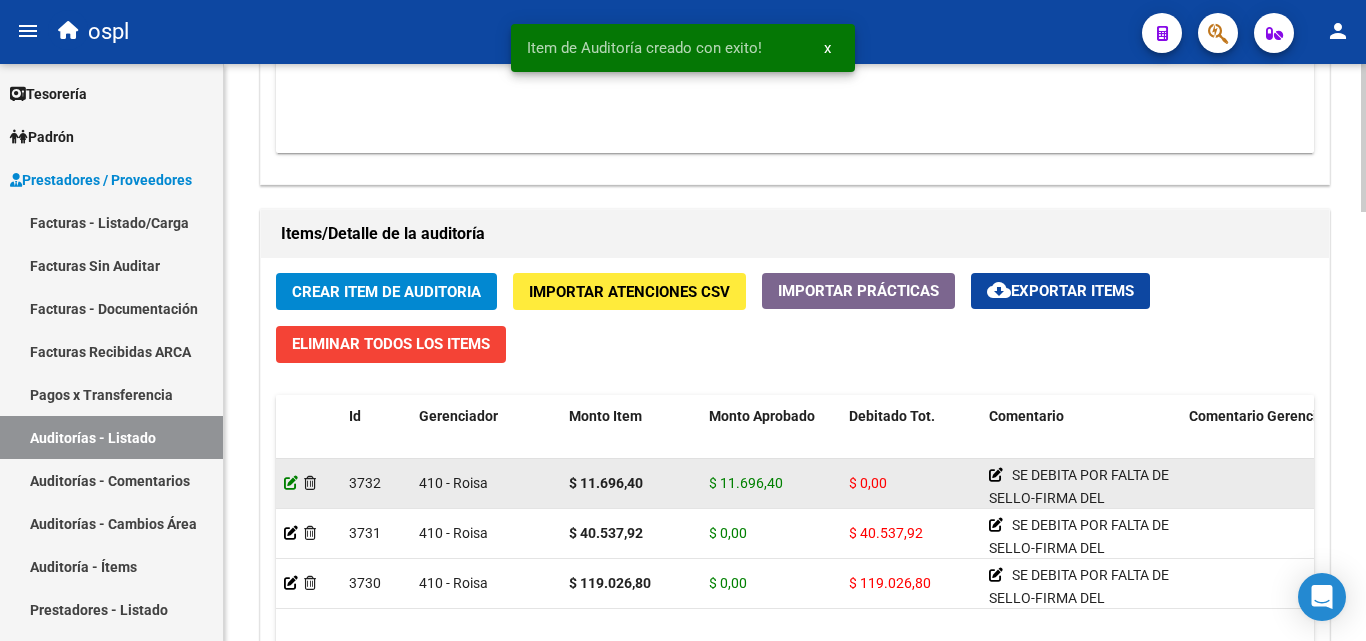 click 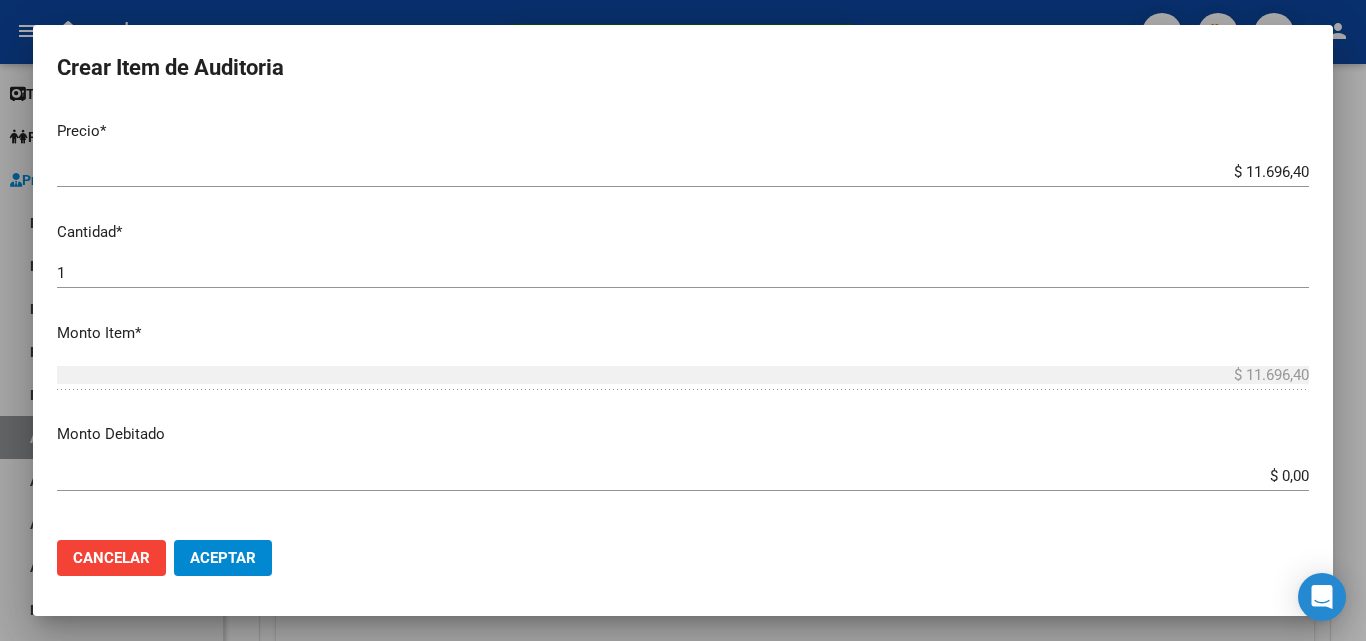 scroll, scrollTop: 500, scrollLeft: 0, axis: vertical 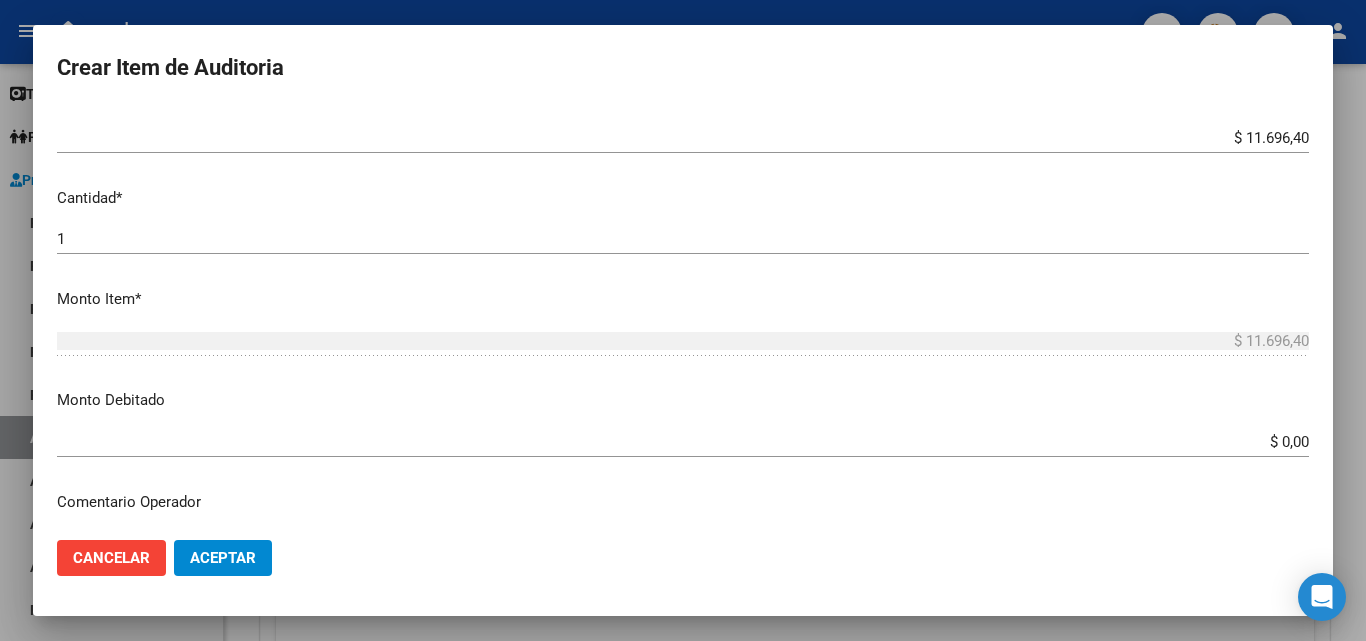 click on "$ 0,00" at bounding box center (683, 442) 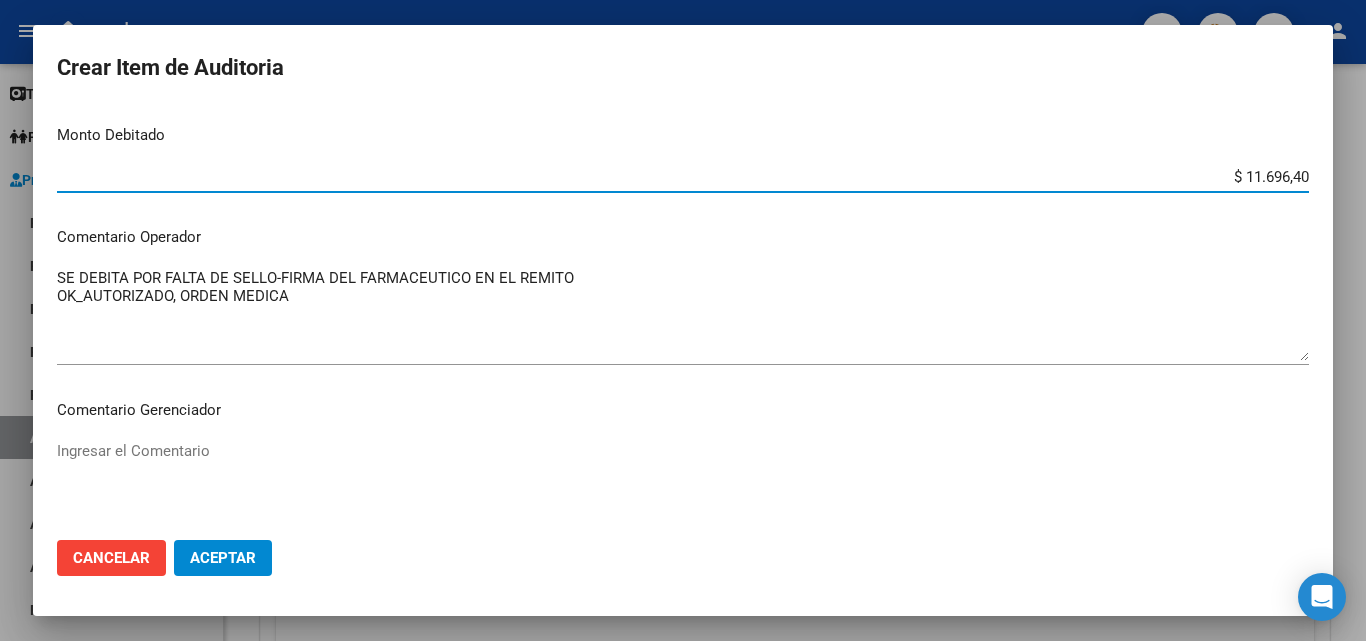 scroll, scrollTop: 800, scrollLeft: 0, axis: vertical 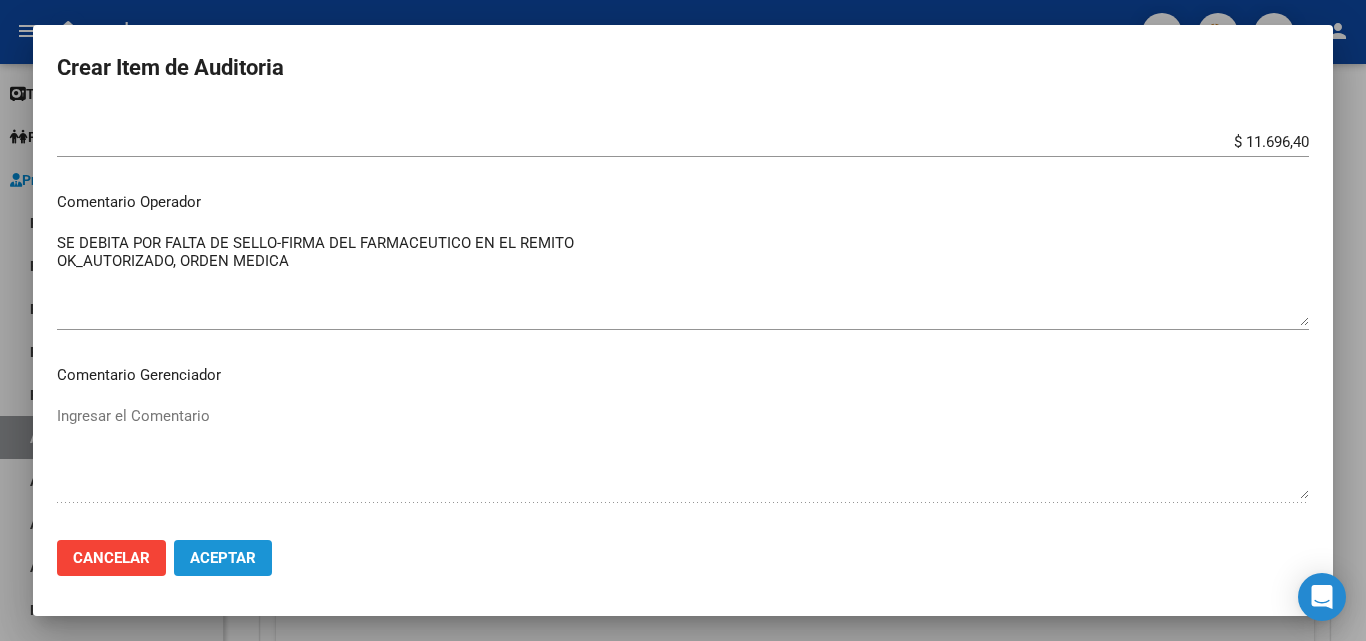click on "Aceptar" 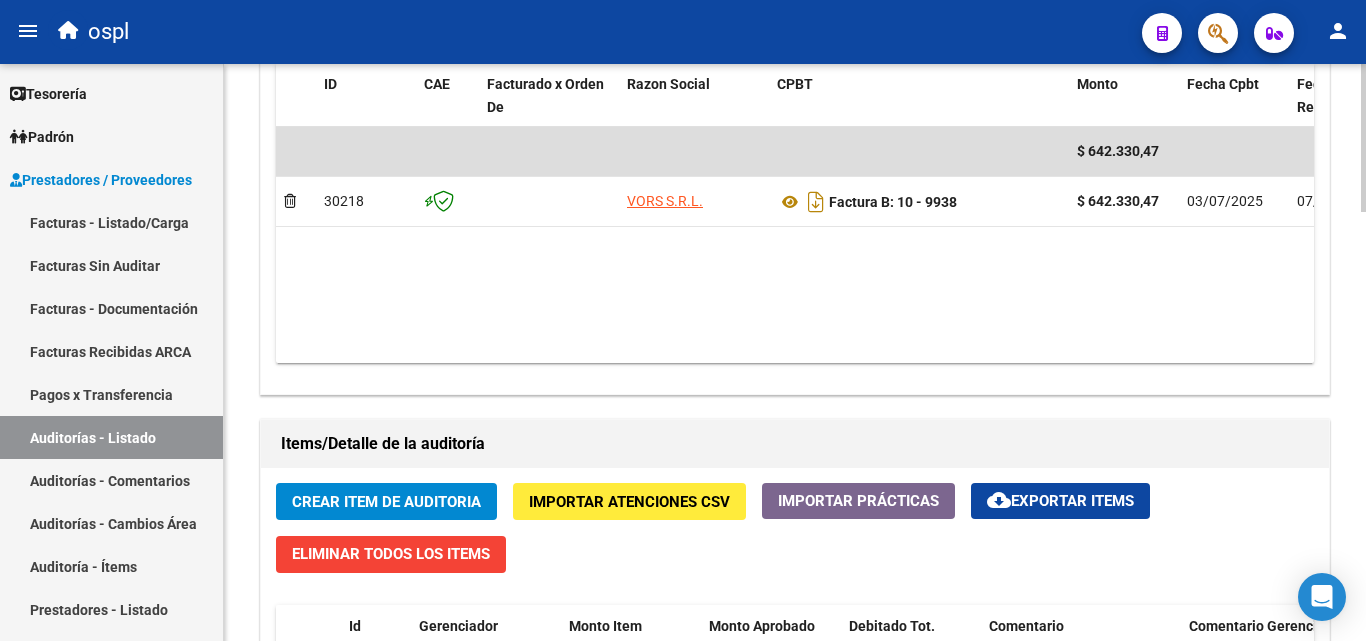 scroll, scrollTop: 1300, scrollLeft: 0, axis: vertical 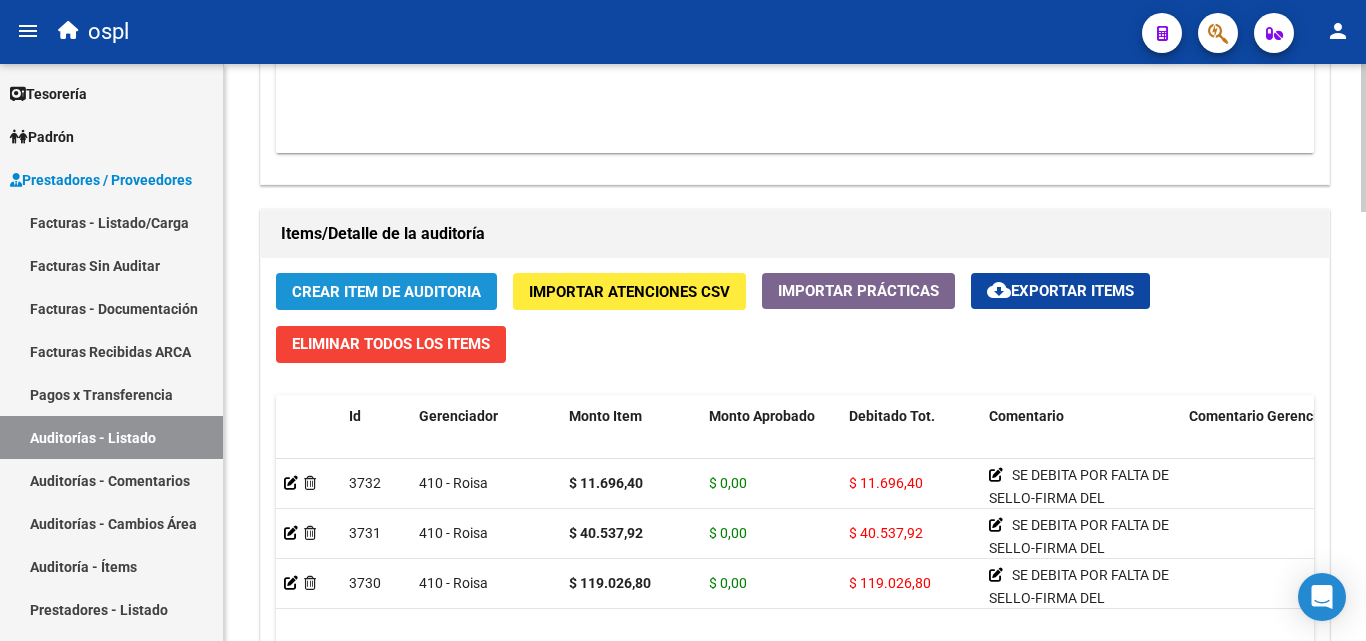 click on "Crear Item de Auditoria" 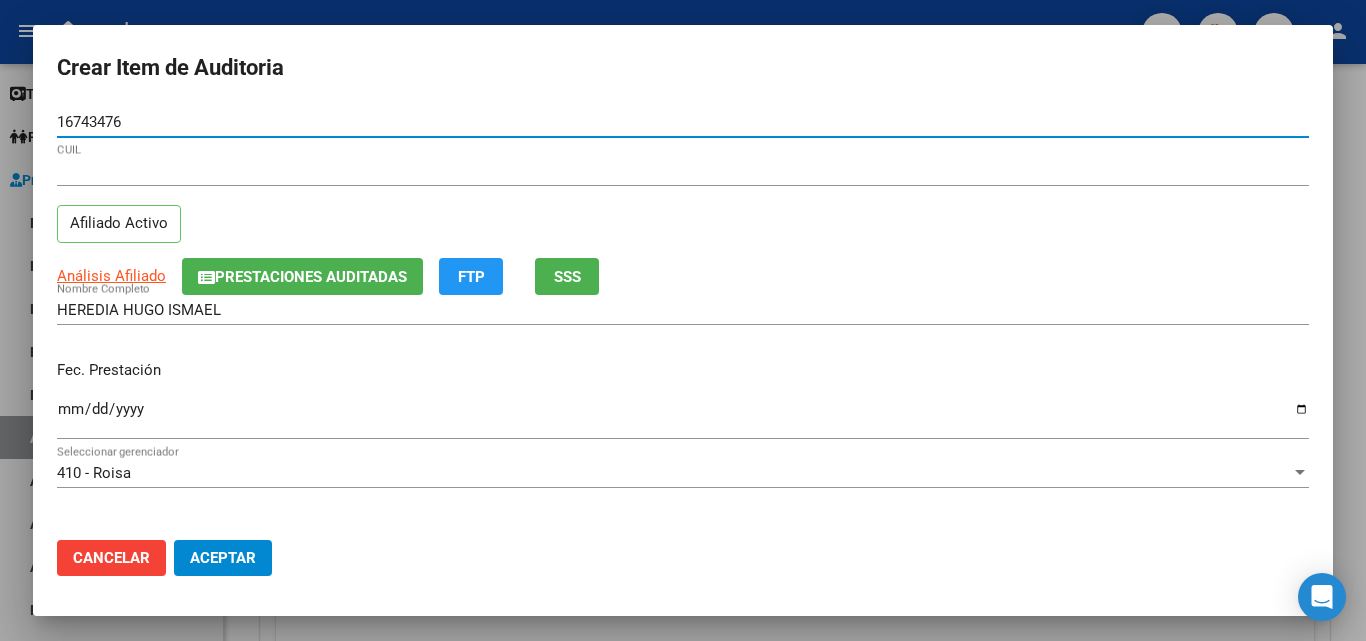 click on "Ingresar la fecha" at bounding box center (683, 417) 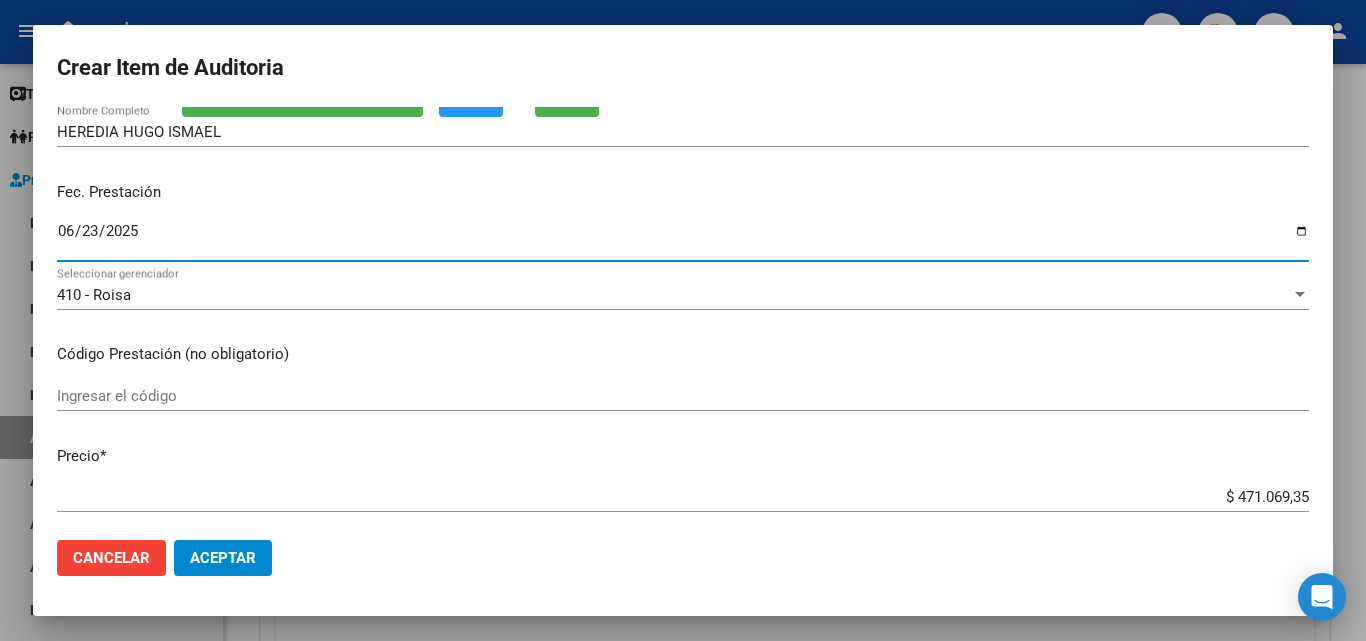 scroll, scrollTop: 200, scrollLeft: 0, axis: vertical 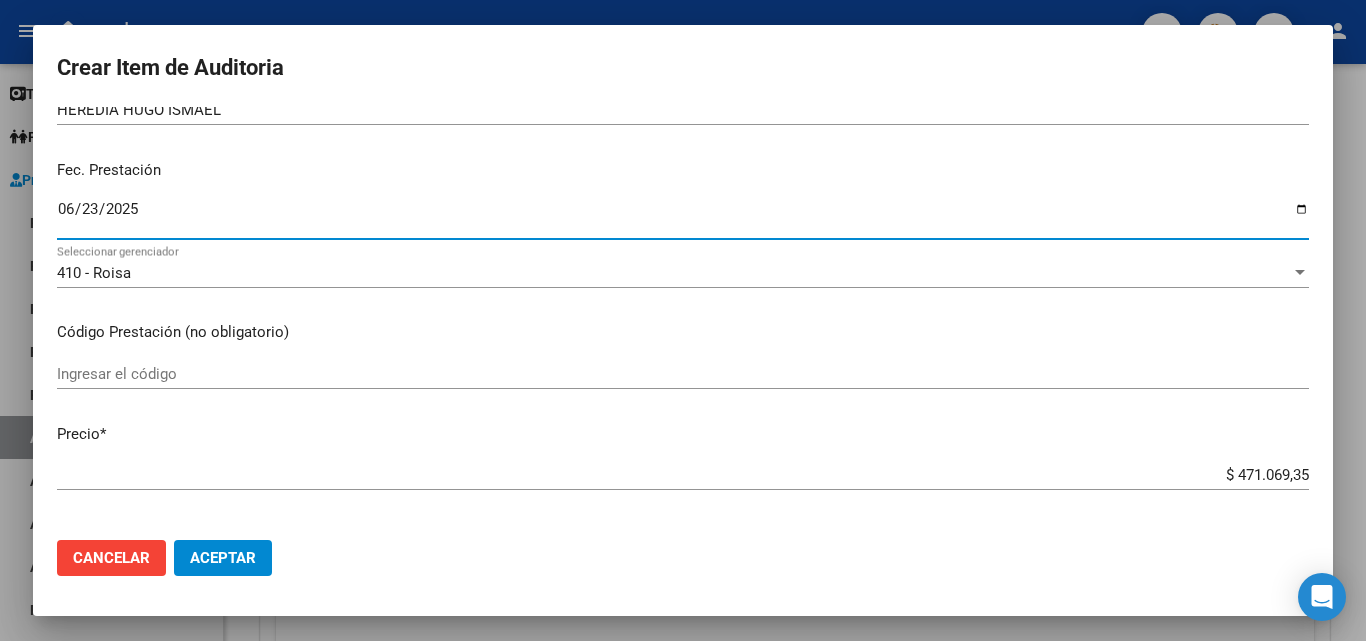 click on "Ingresar el código" at bounding box center [683, 374] 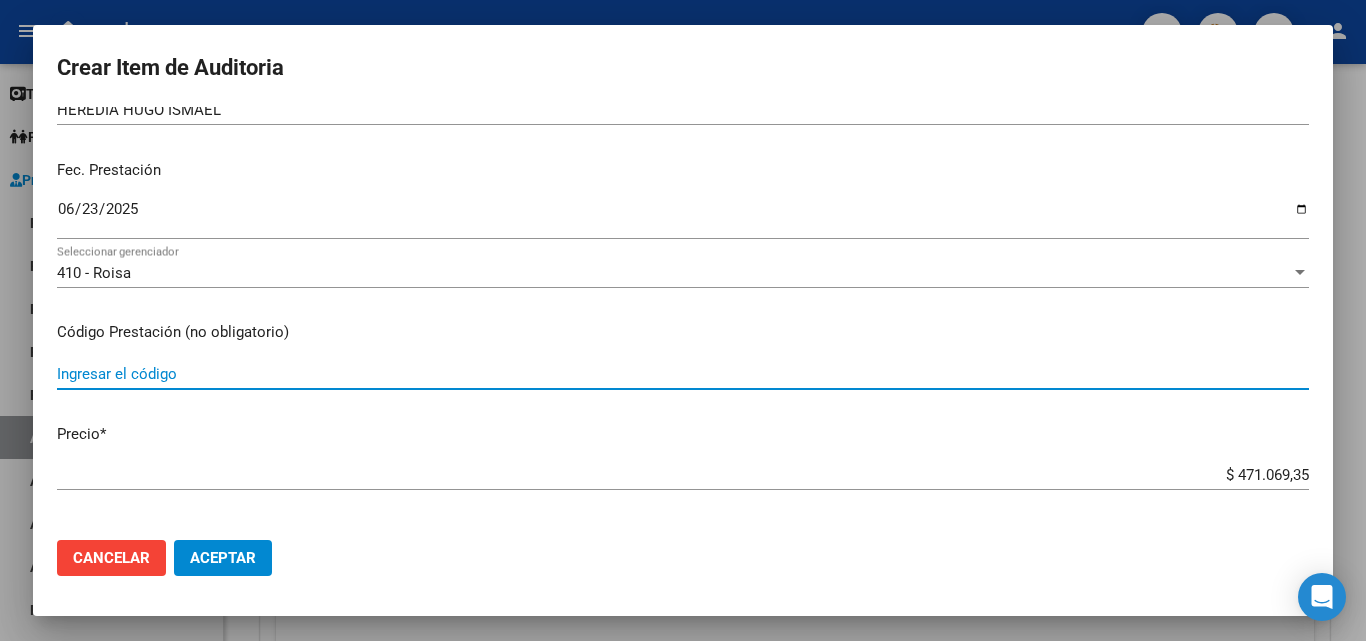 click on "Ingresar el código" at bounding box center (683, 374) 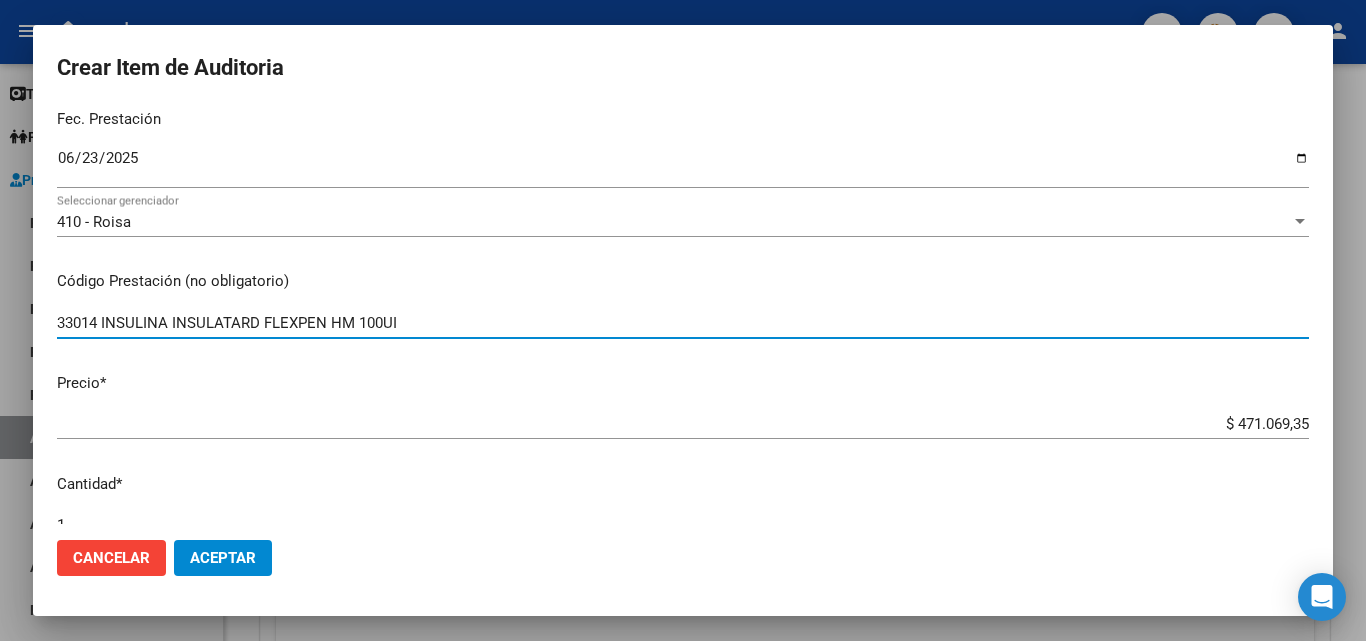 scroll, scrollTop: 300, scrollLeft: 0, axis: vertical 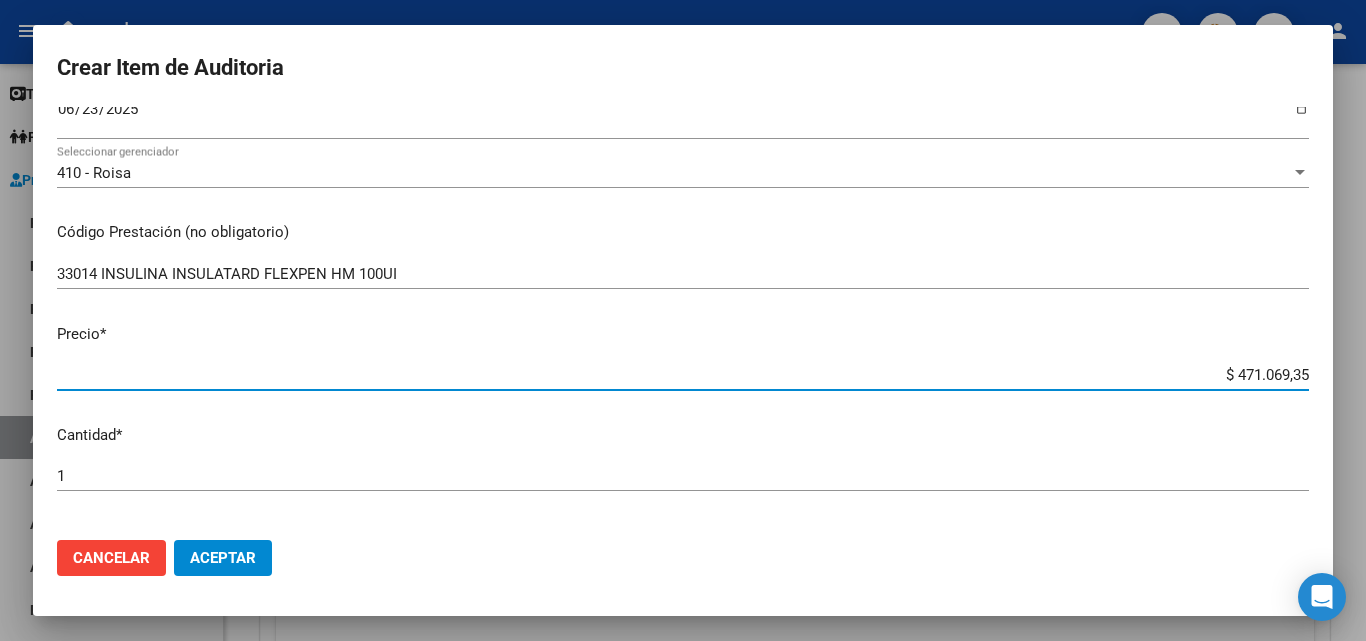 drag, startPoint x: 1208, startPoint y: 376, endPoint x: 1330, endPoint y: 377, distance: 122.0041 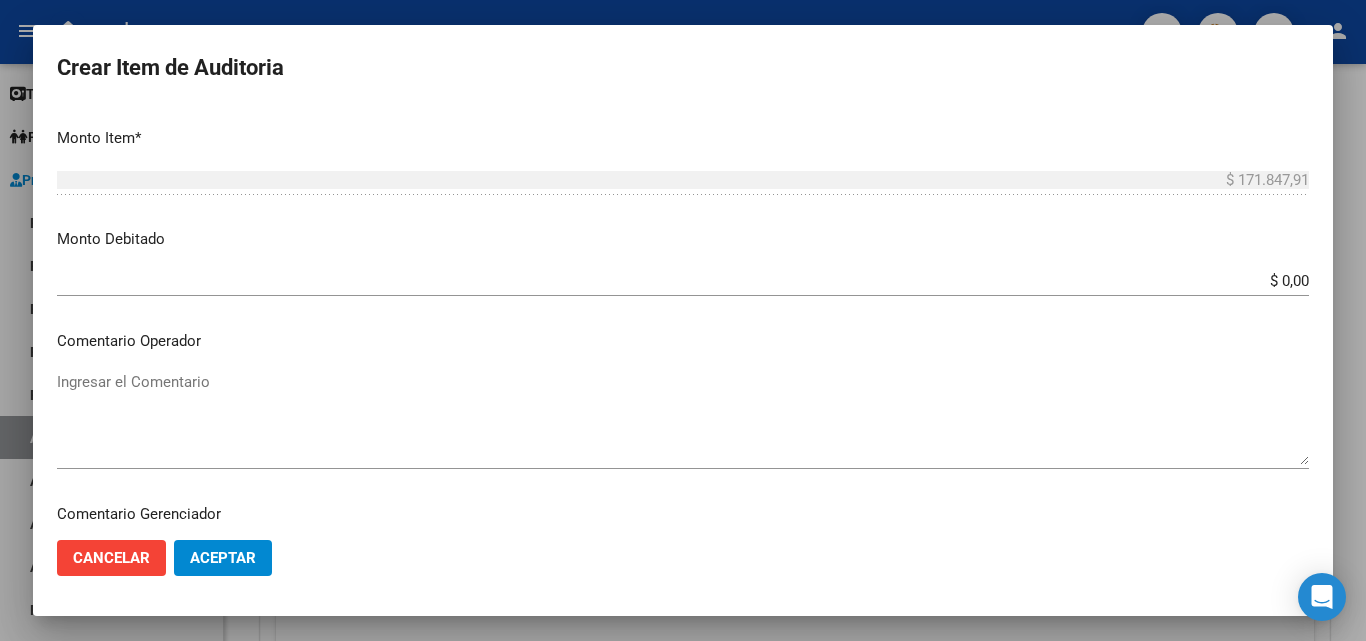 scroll, scrollTop: 700, scrollLeft: 0, axis: vertical 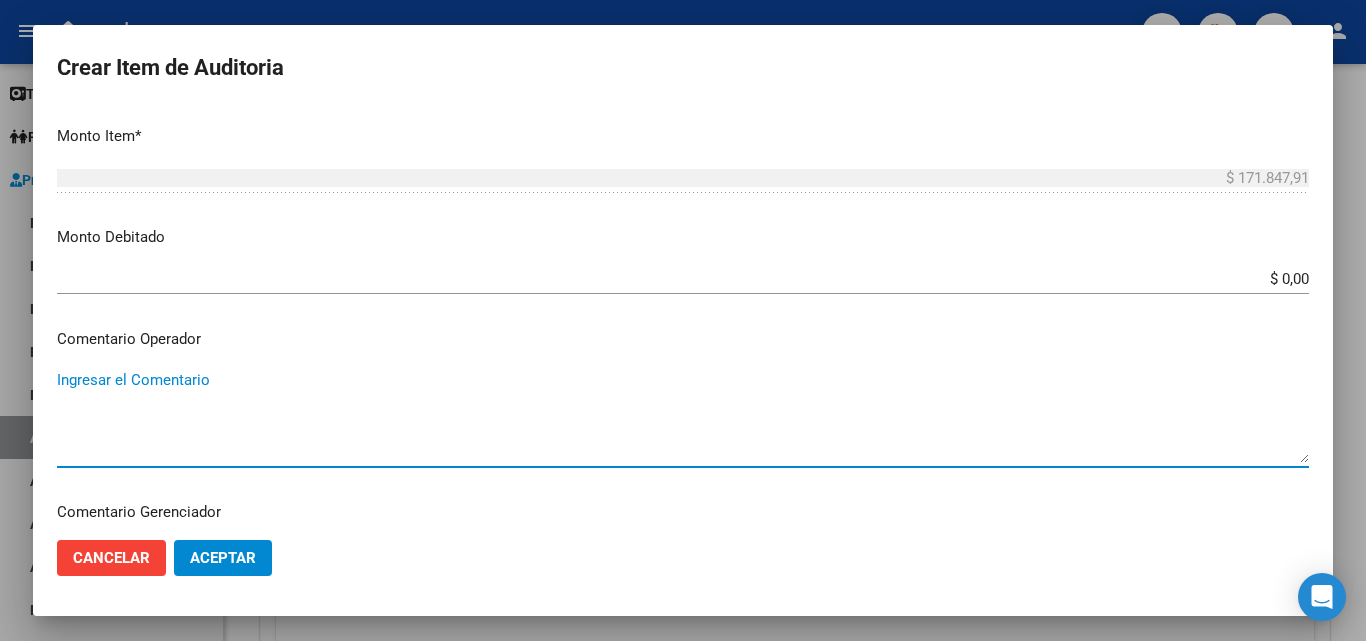 click on "Ingresar el Comentario" at bounding box center (683, 416) 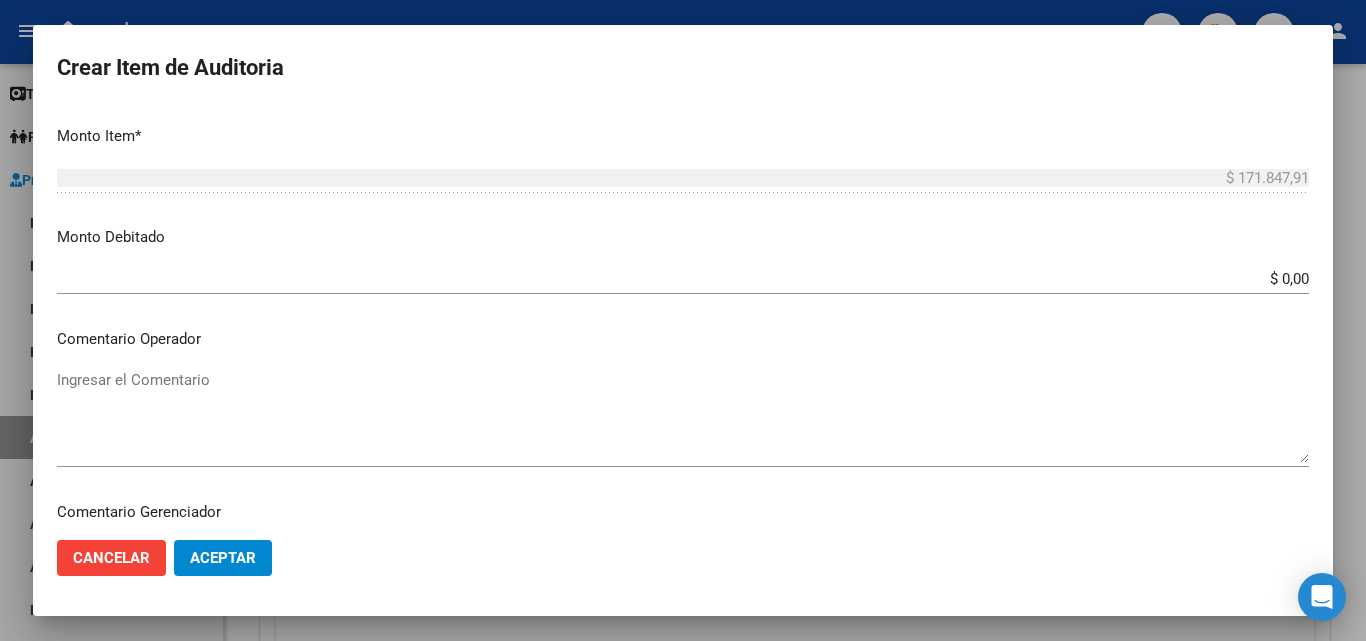 click on "Monto Debitado    $ 0,00 Ingresar el monto" at bounding box center (691, 257) 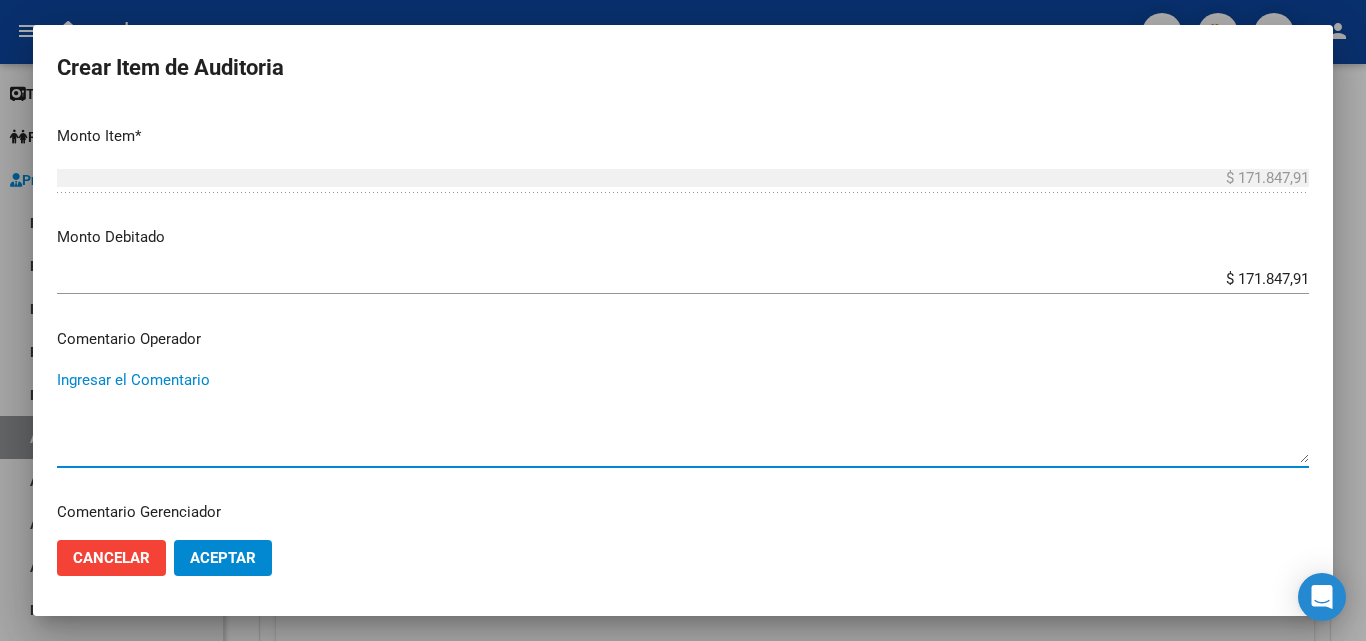 click on "Ingresar el Comentario" at bounding box center (683, 416) 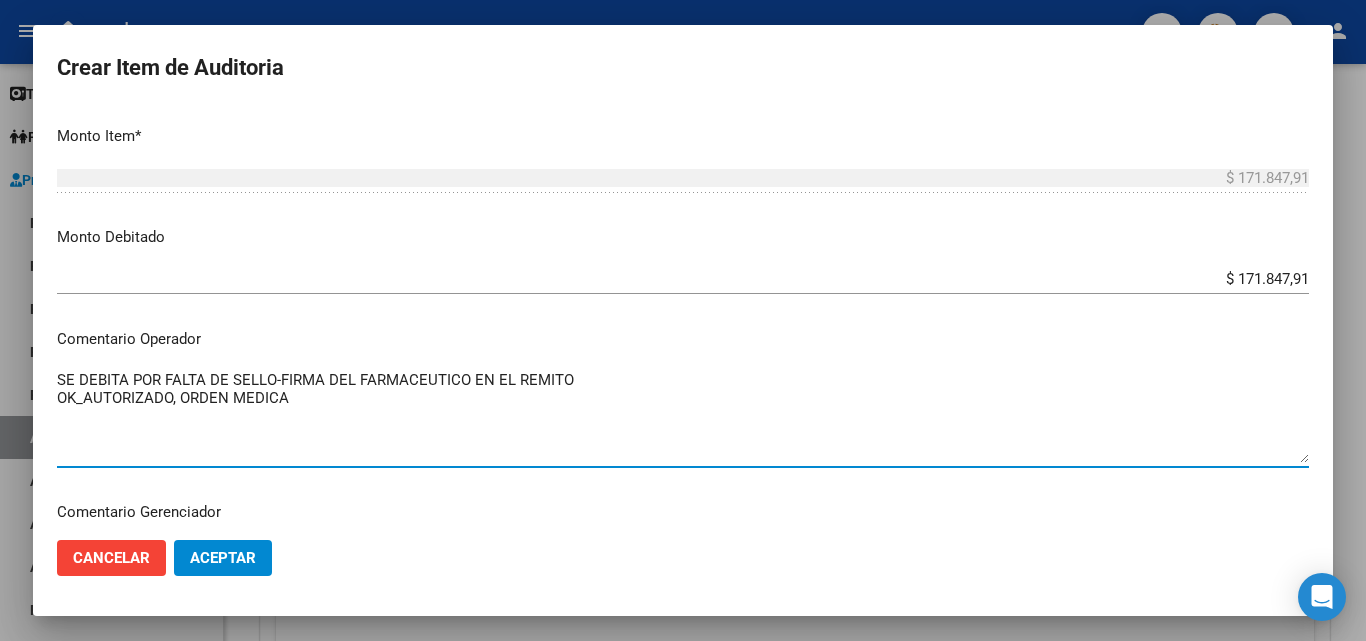 click on "SE DEBITA POR FALTA DE SELLO-FIRMA DEL FARMACEUTICO EN EL REMITO
OK_AUTORIZADO, ORDEN MEDICA" at bounding box center (683, 416) 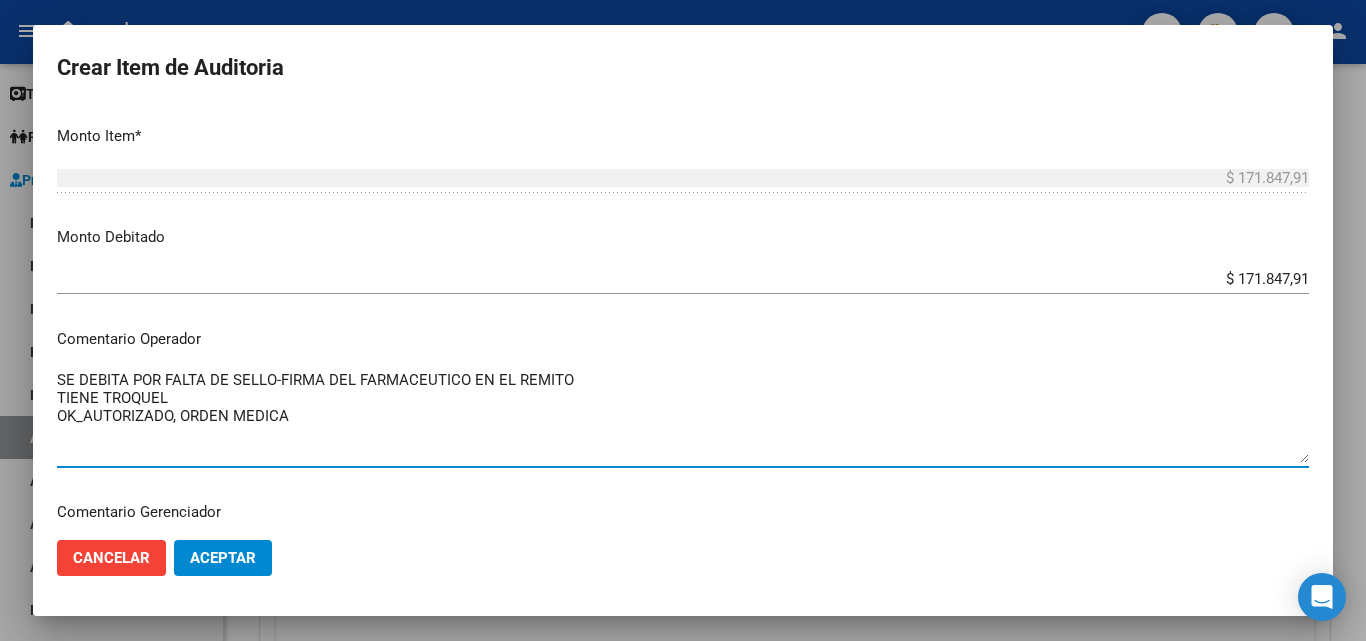 click on "SE DEBITA POR FALTA DE SELLO-FIRMA DEL FARMACEUTICO EN EL REMITO
TIENE TROQUEL
OK_AUTORIZADO, ORDEN MEDICA" at bounding box center [683, 416] 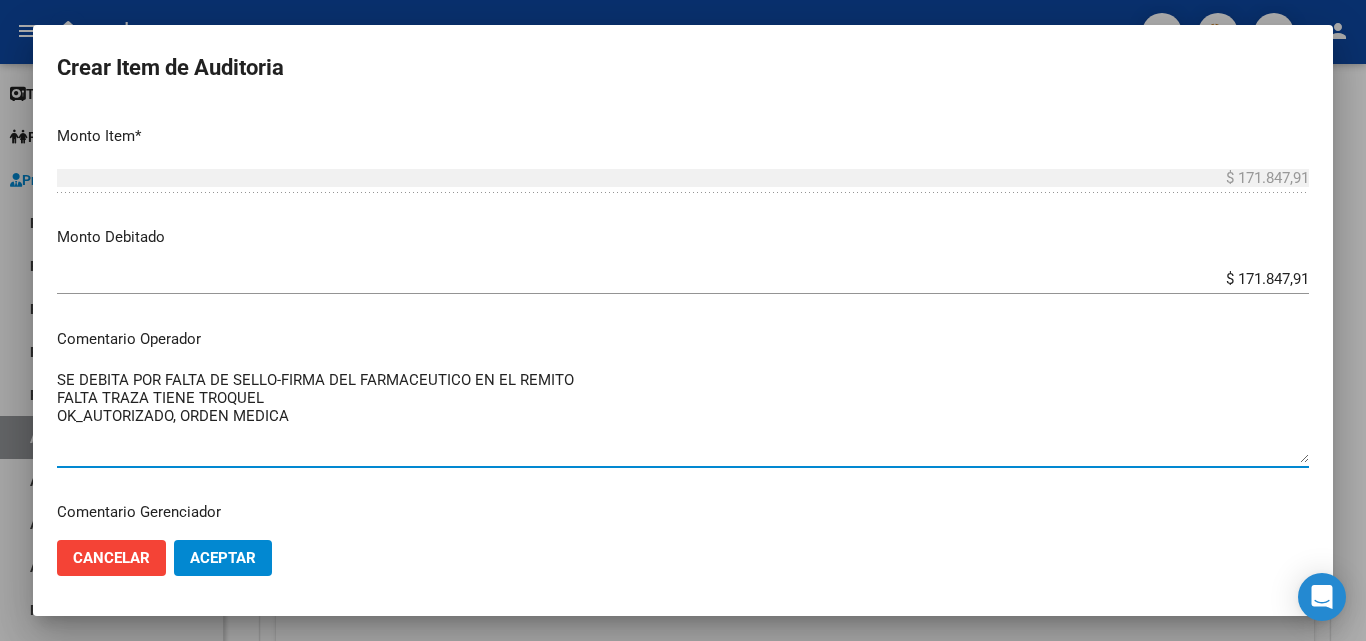 click on "SE DEBITA POR FALTA DE SELLO-FIRMA DEL FARMACEUTICO EN EL REMITO
FALTA TRAZA TIENE TROQUEL
OK_AUTORIZADO, ORDEN MEDICA" at bounding box center [683, 416] 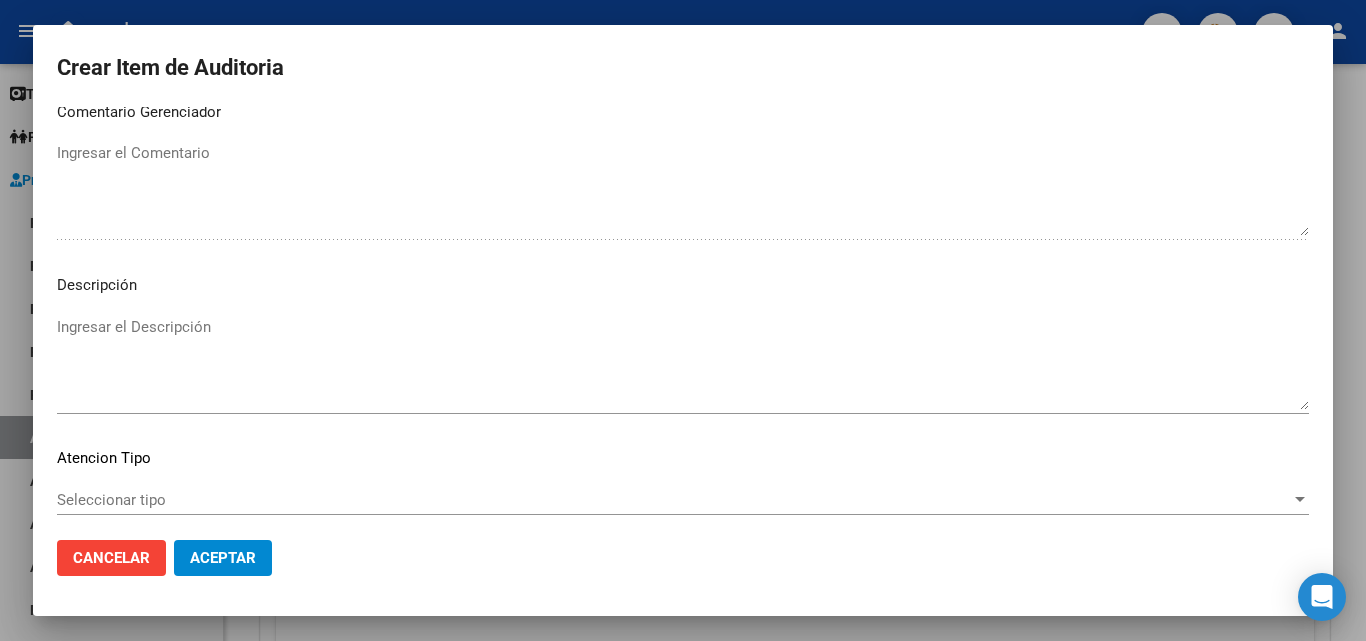 scroll, scrollTop: 1211, scrollLeft: 0, axis: vertical 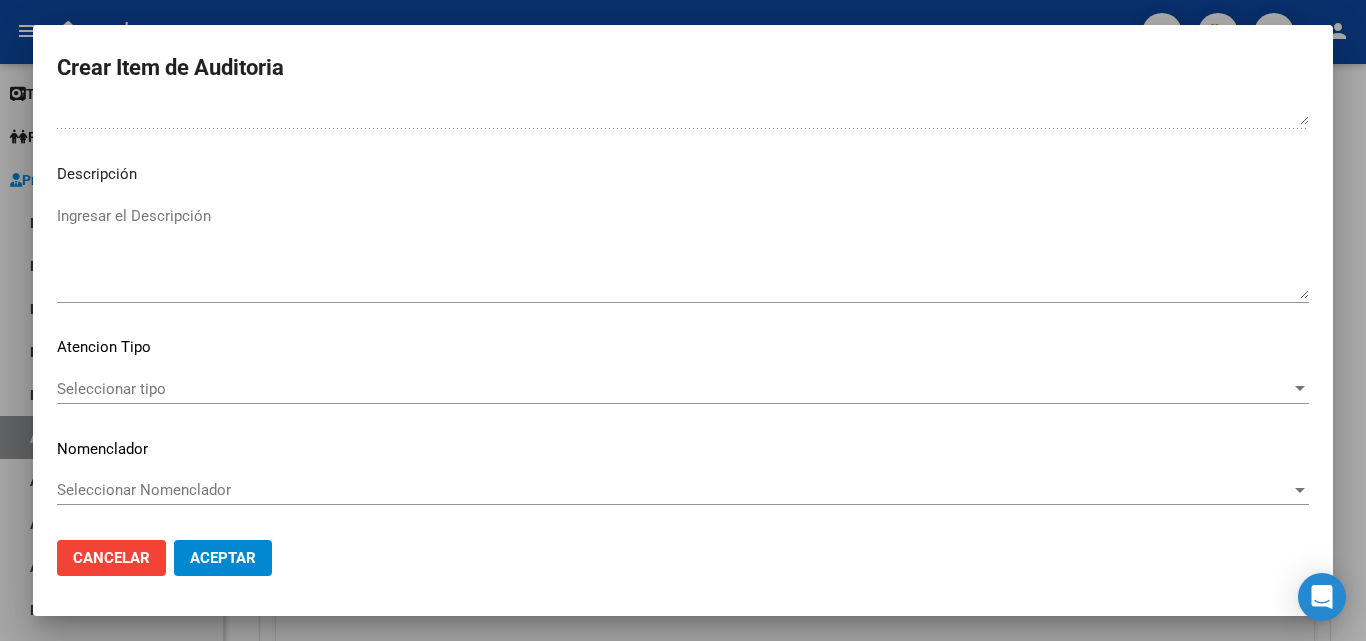 click on "Seleccionar tipo Seleccionar tipo" 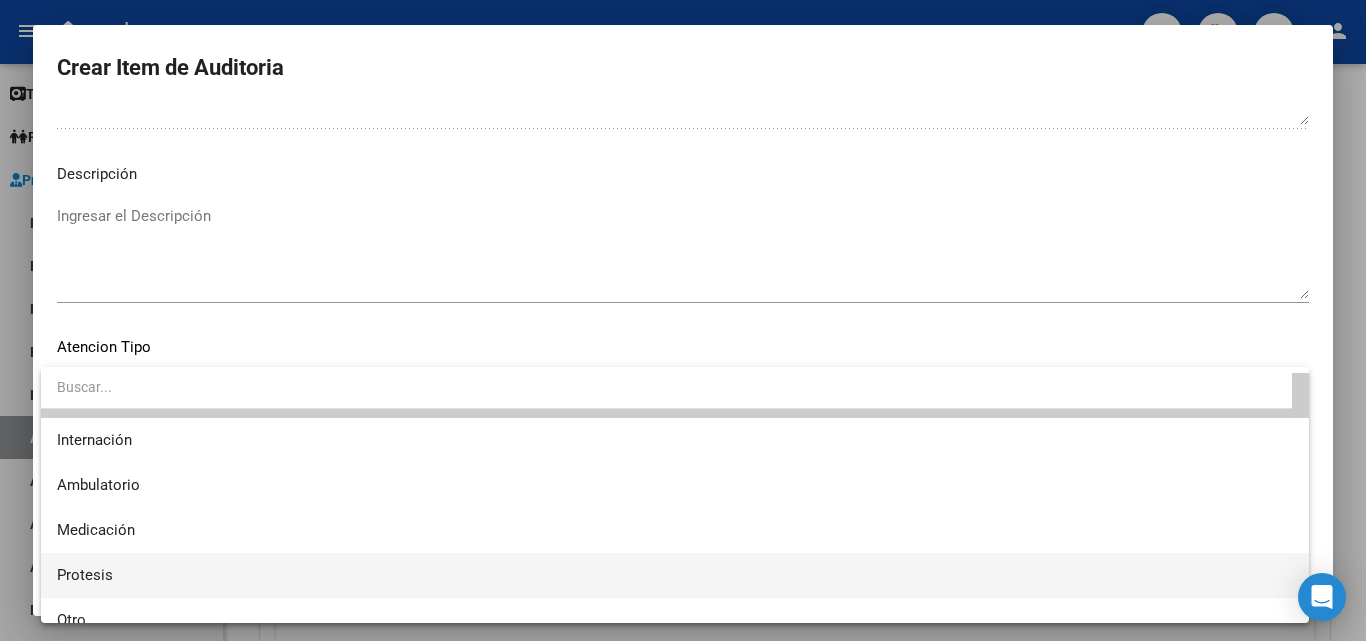 scroll, scrollTop: 59, scrollLeft: 0, axis: vertical 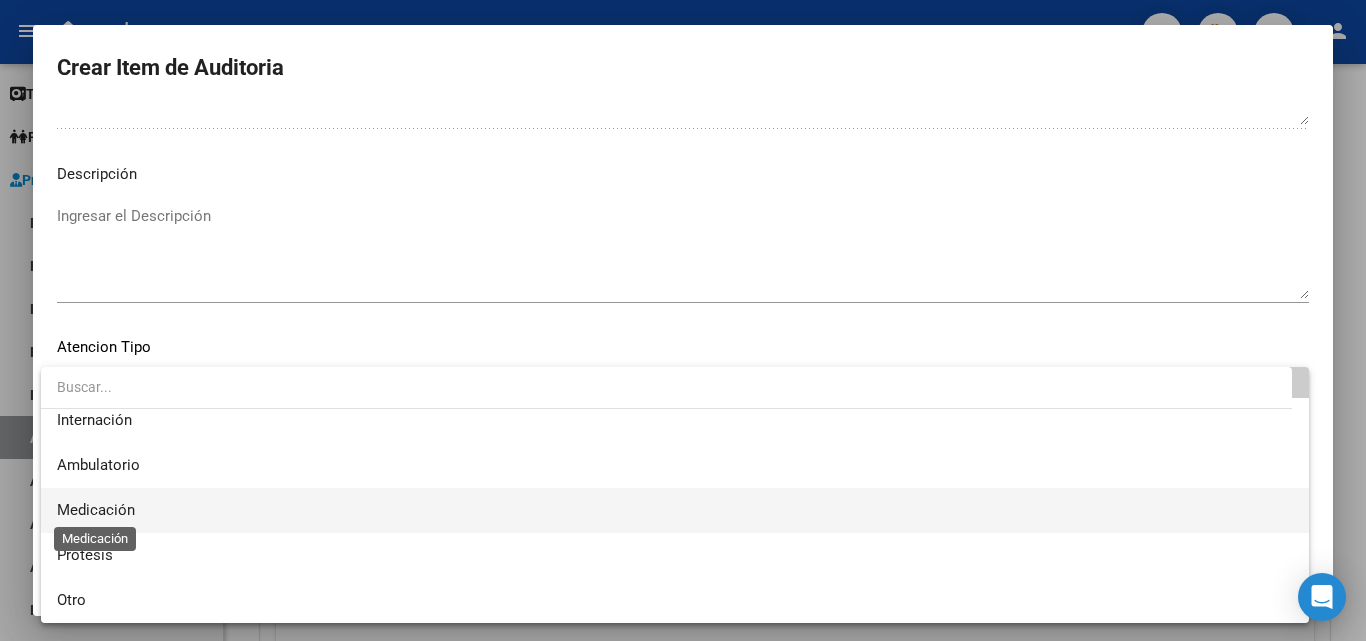 click on "Medicación" at bounding box center [96, 510] 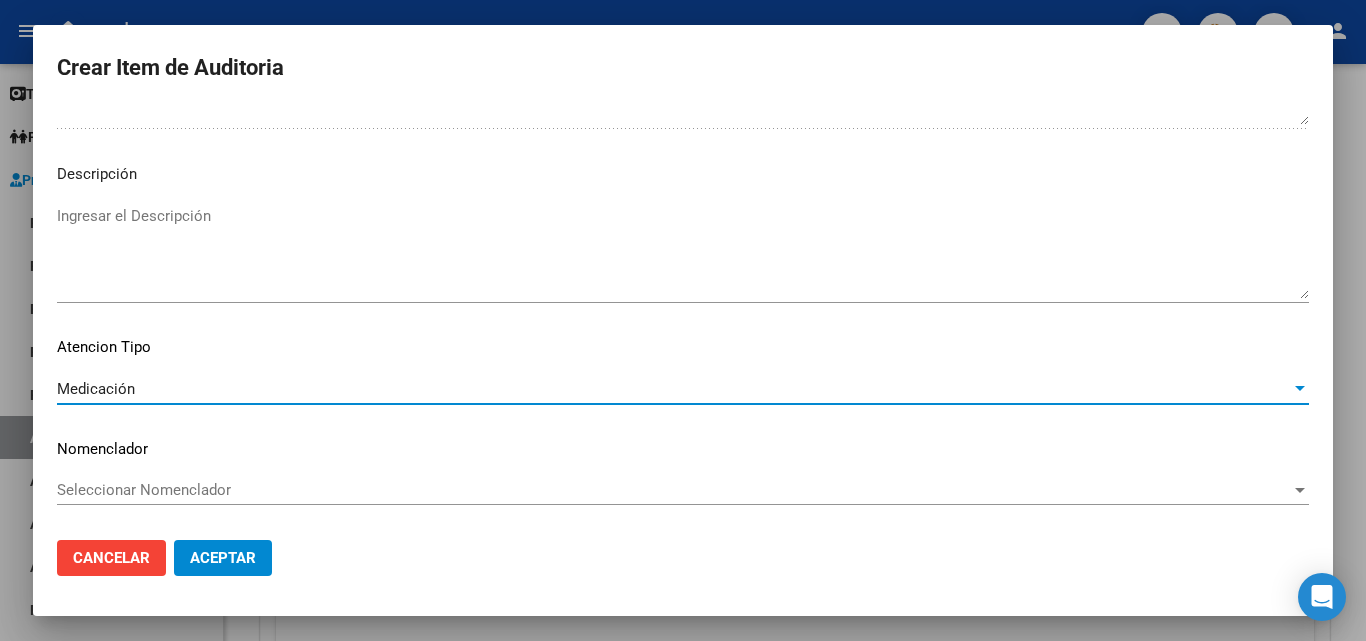 click on "Aceptar" 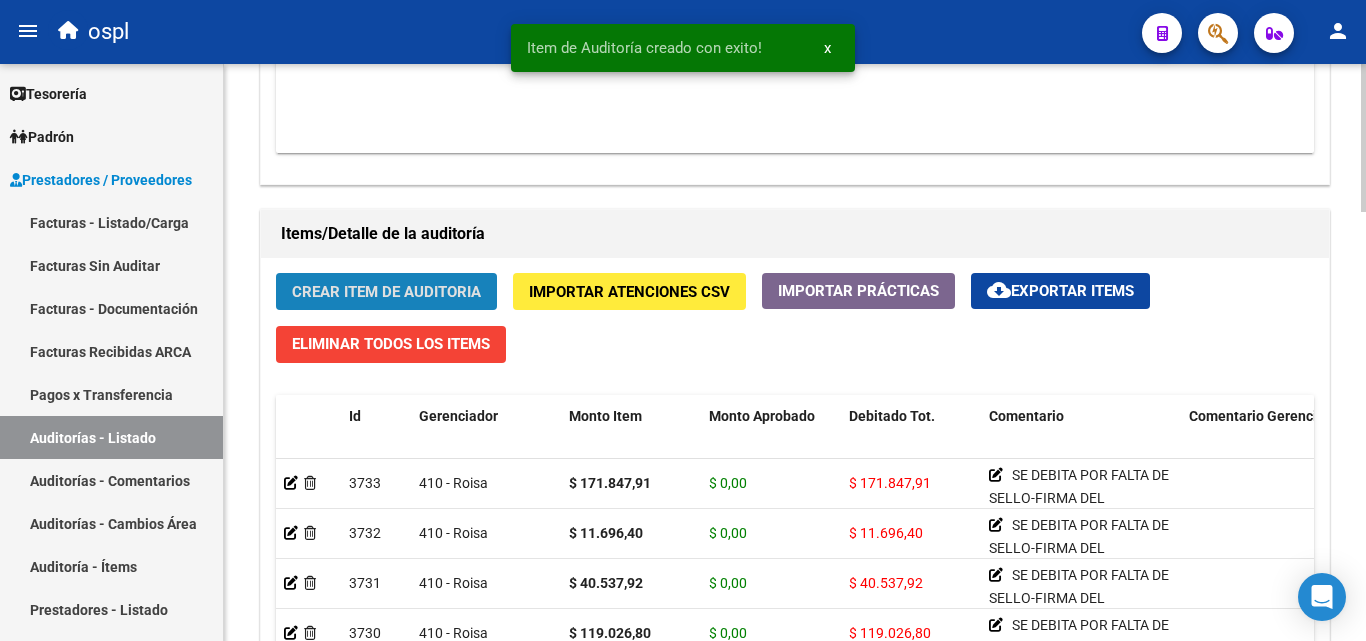 click on "Crear Item de Auditoria" 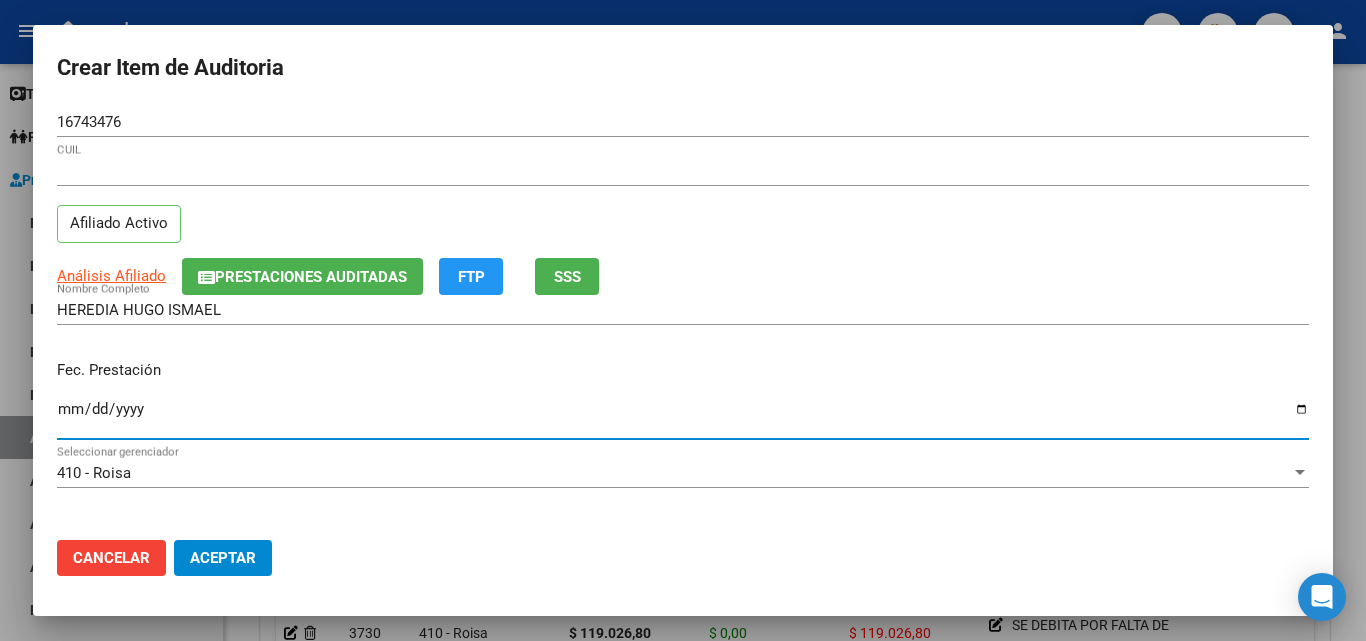 click on "Ingresar la fecha" at bounding box center (683, 417) 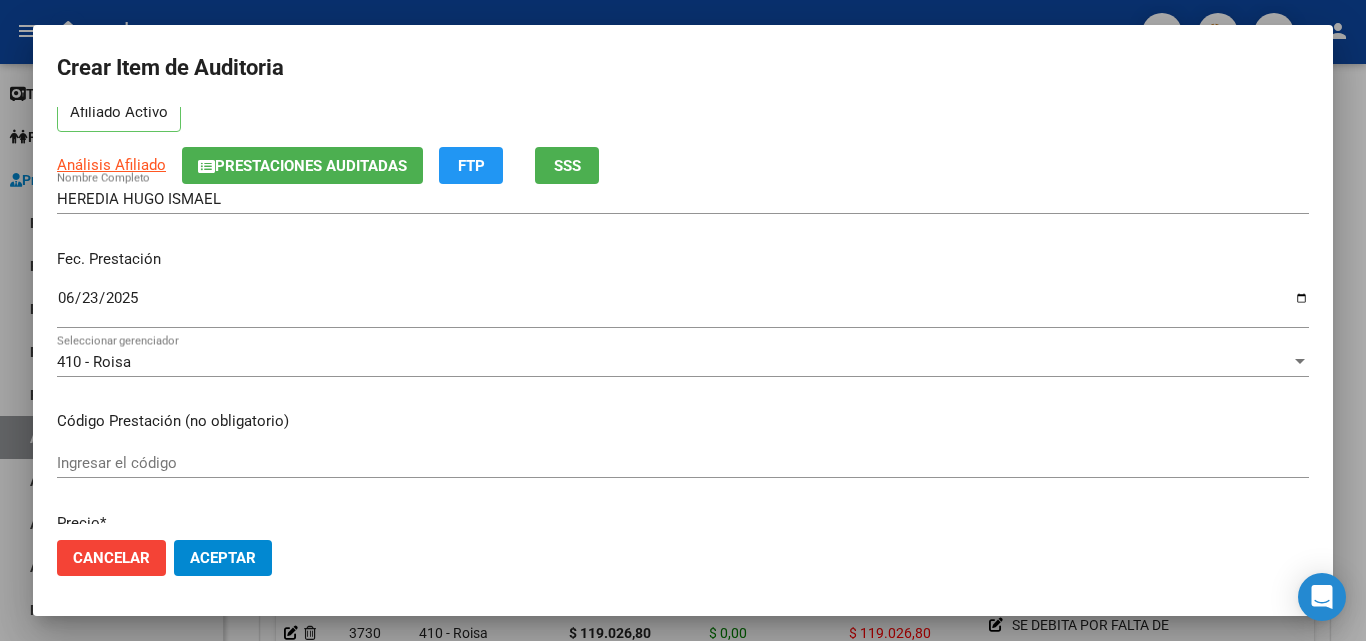 scroll, scrollTop: 200, scrollLeft: 0, axis: vertical 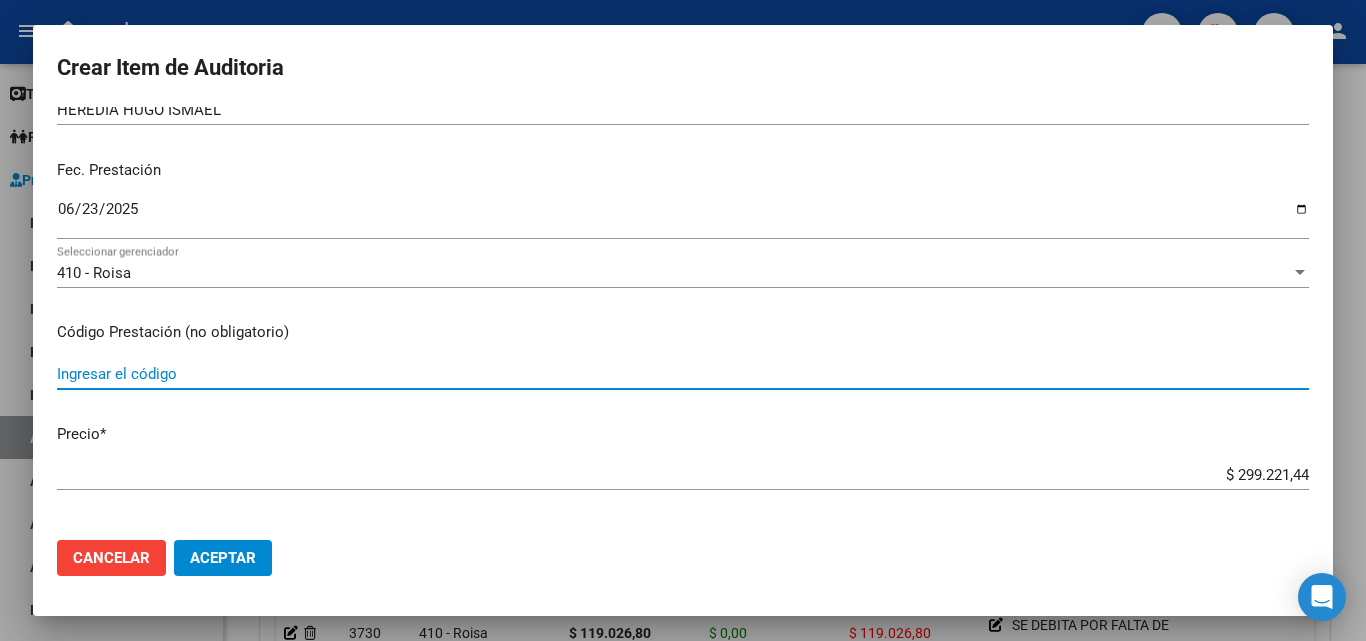 click on "Ingresar el código" at bounding box center [683, 374] 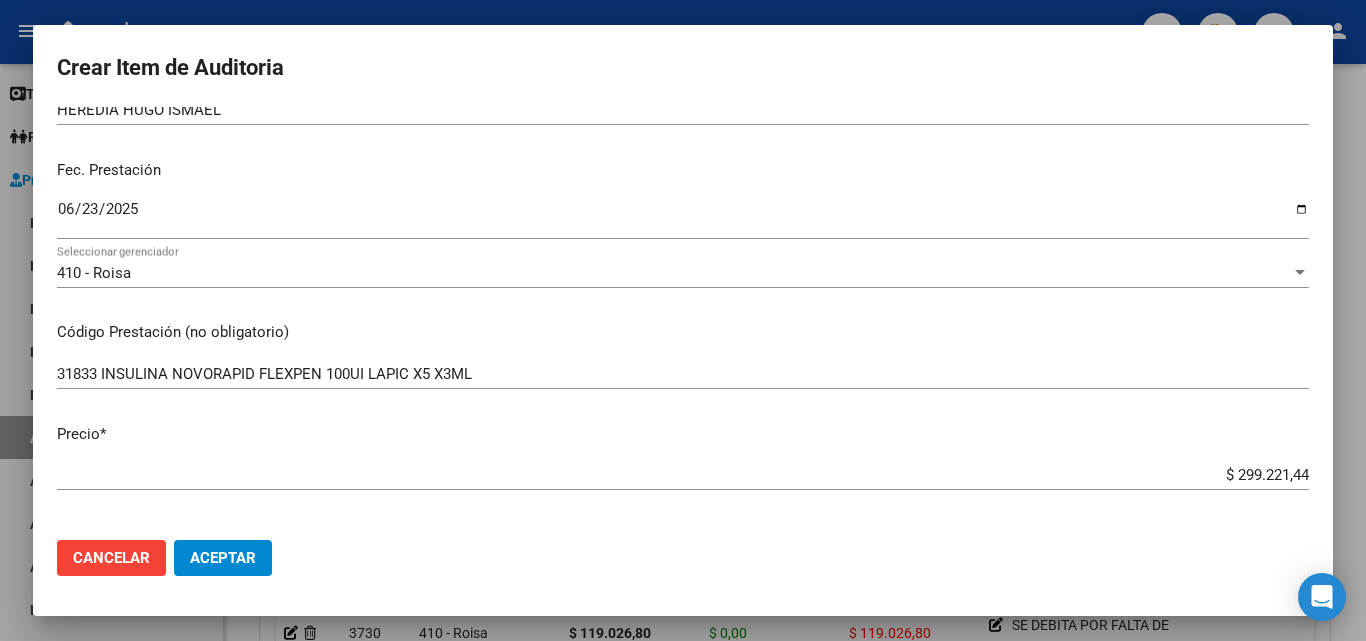 click on "$ 299.221,44 Ingresar el precio" at bounding box center [683, 475] 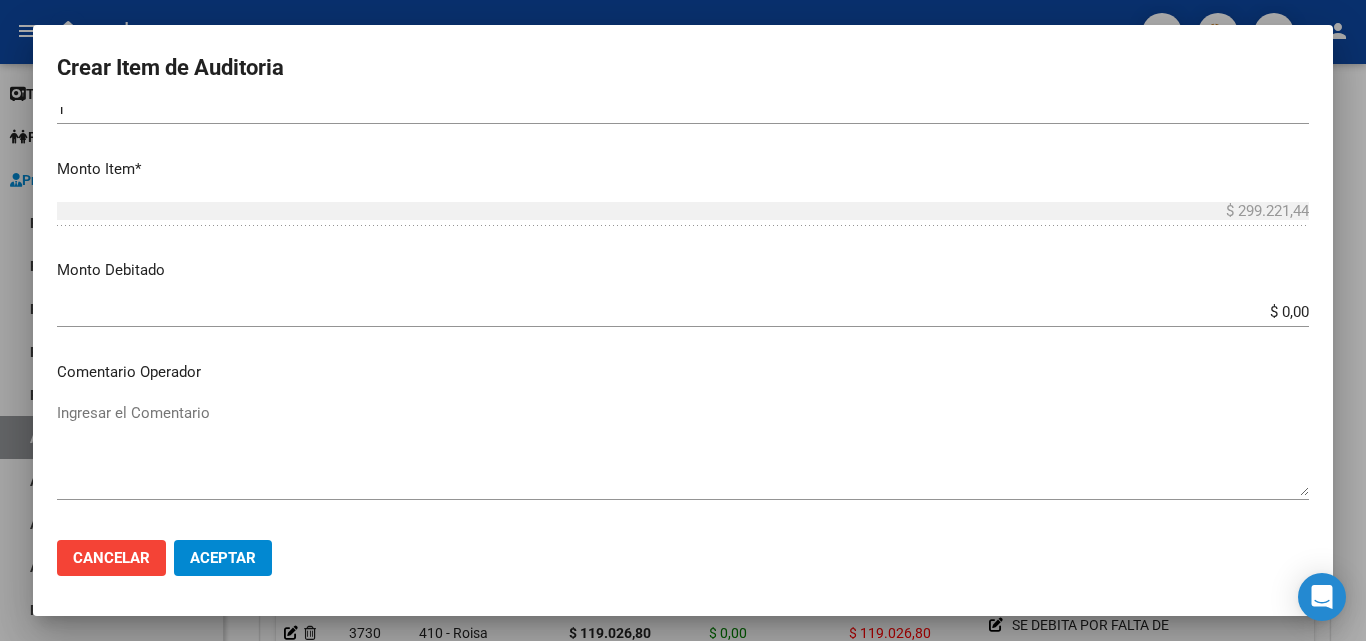 scroll, scrollTop: 700, scrollLeft: 0, axis: vertical 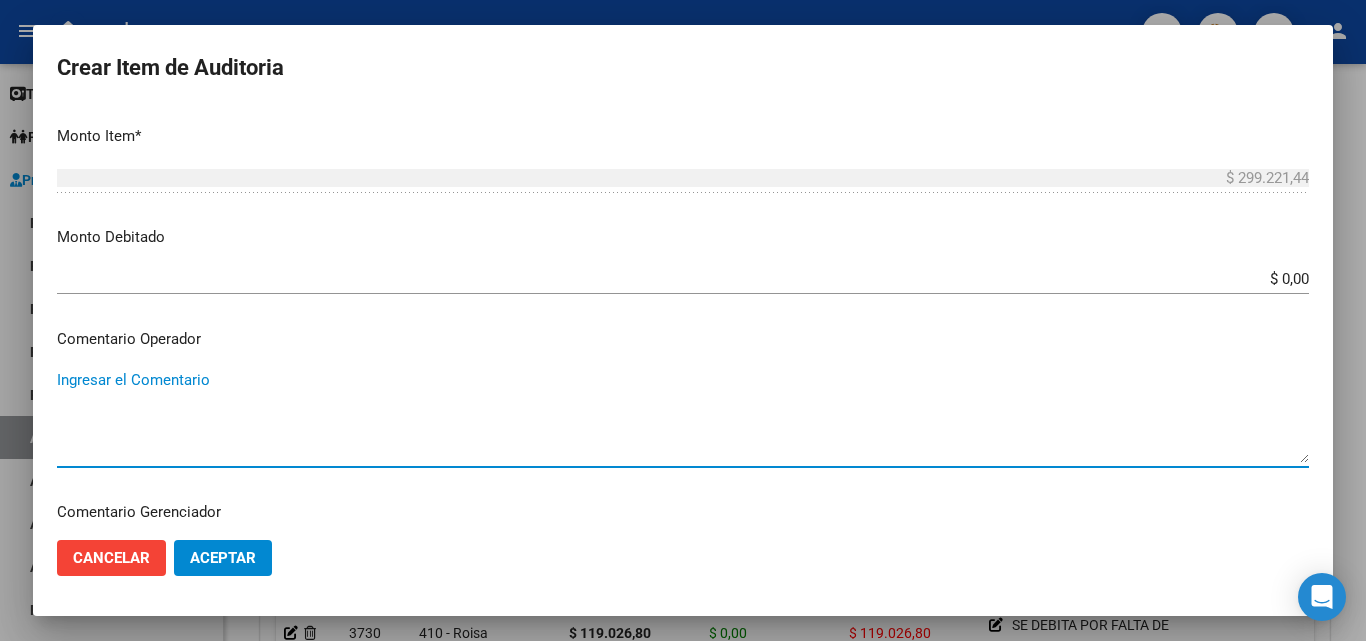 click on "Ingresar el Comentario" at bounding box center [683, 416] 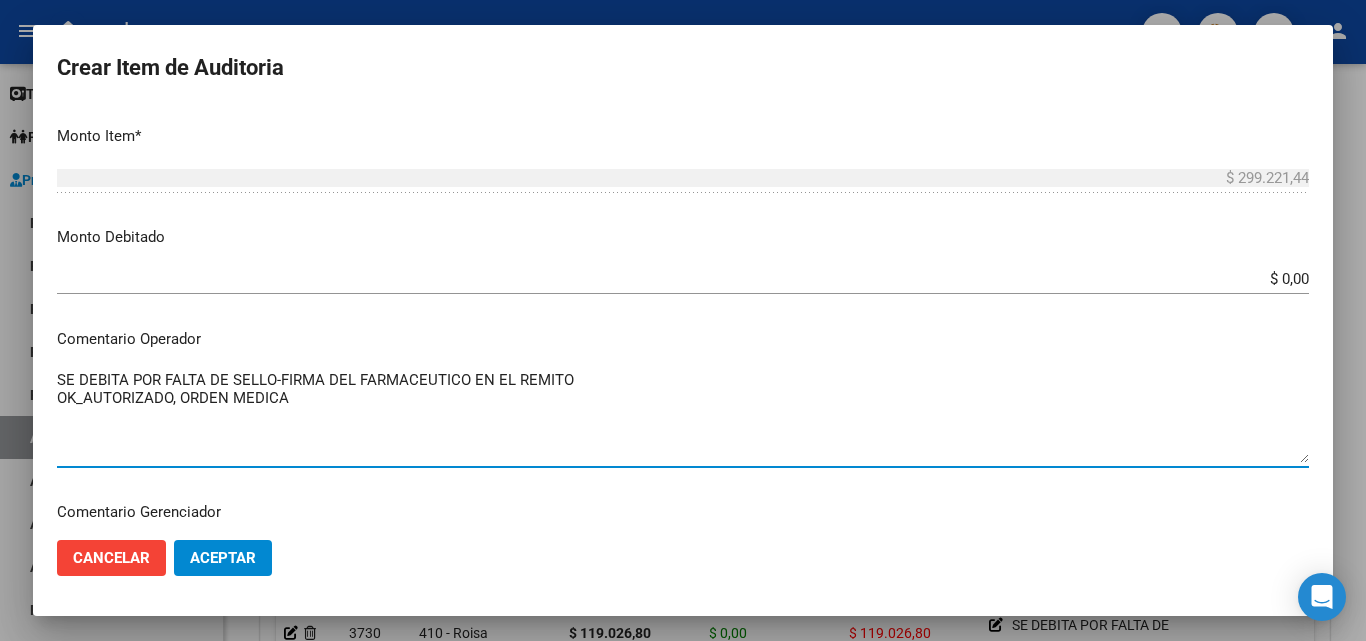 click on "SE DEBITA POR FALTA DE SELLO-FIRMA DEL FARMACEUTICO EN EL REMITO
OK_AUTORIZADO, ORDEN MEDICA" at bounding box center (683, 416) 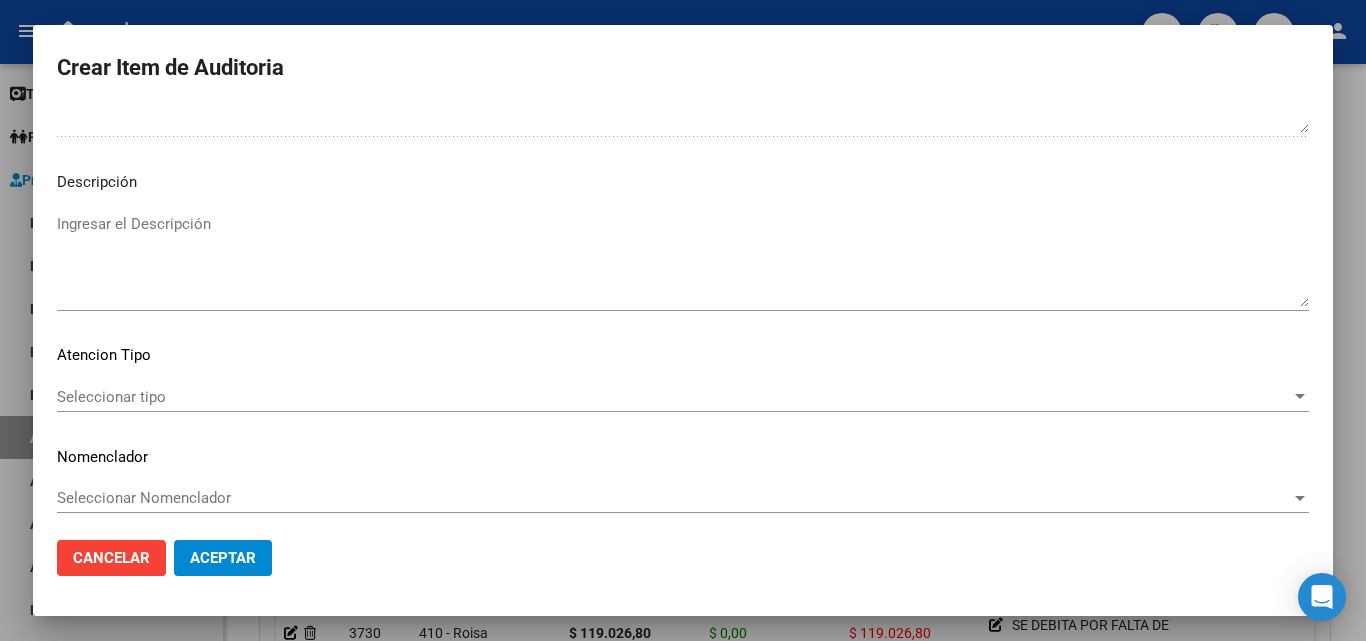 scroll, scrollTop: 1211, scrollLeft: 0, axis: vertical 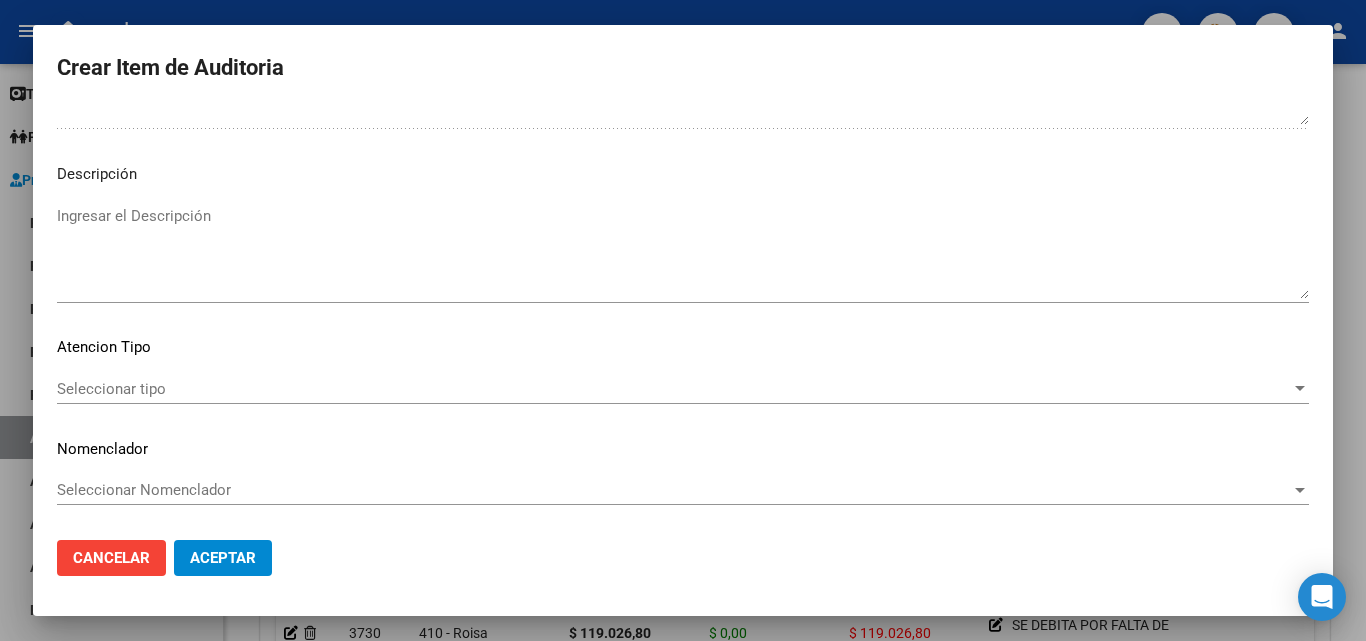 click on "Seleccionar tipo Seleccionar tipo" 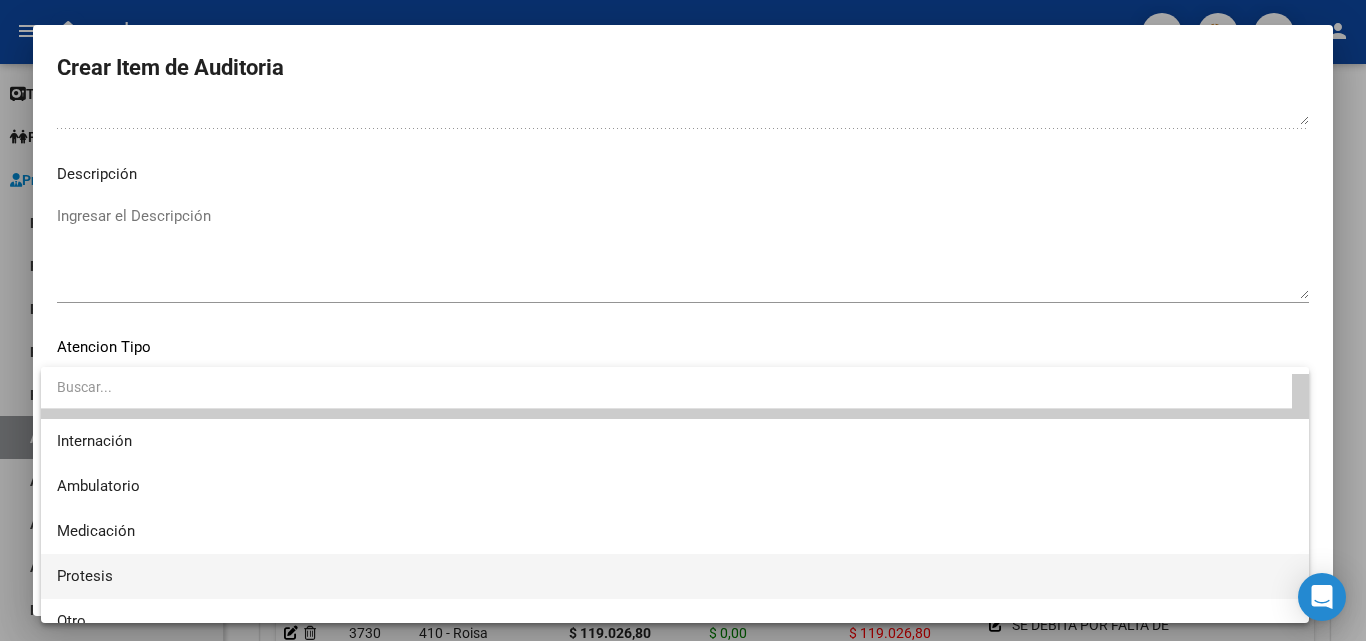 scroll, scrollTop: 59, scrollLeft: 0, axis: vertical 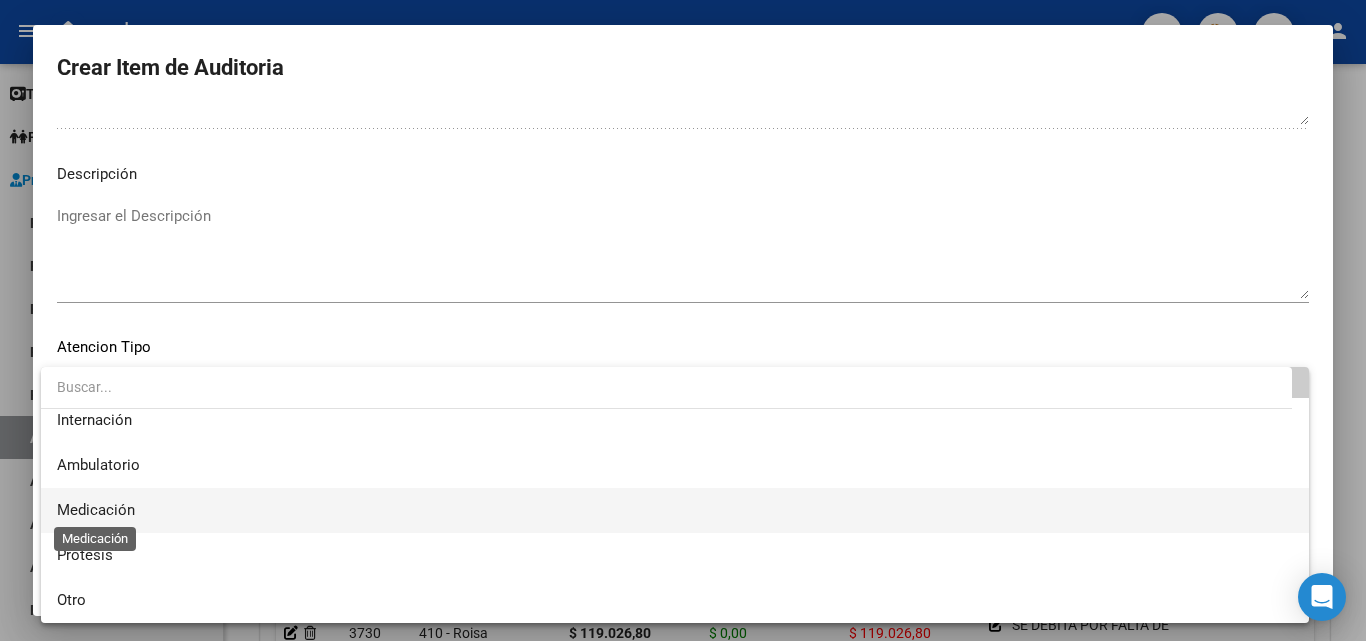 click on "Medicación" at bounding box center [96, 510] 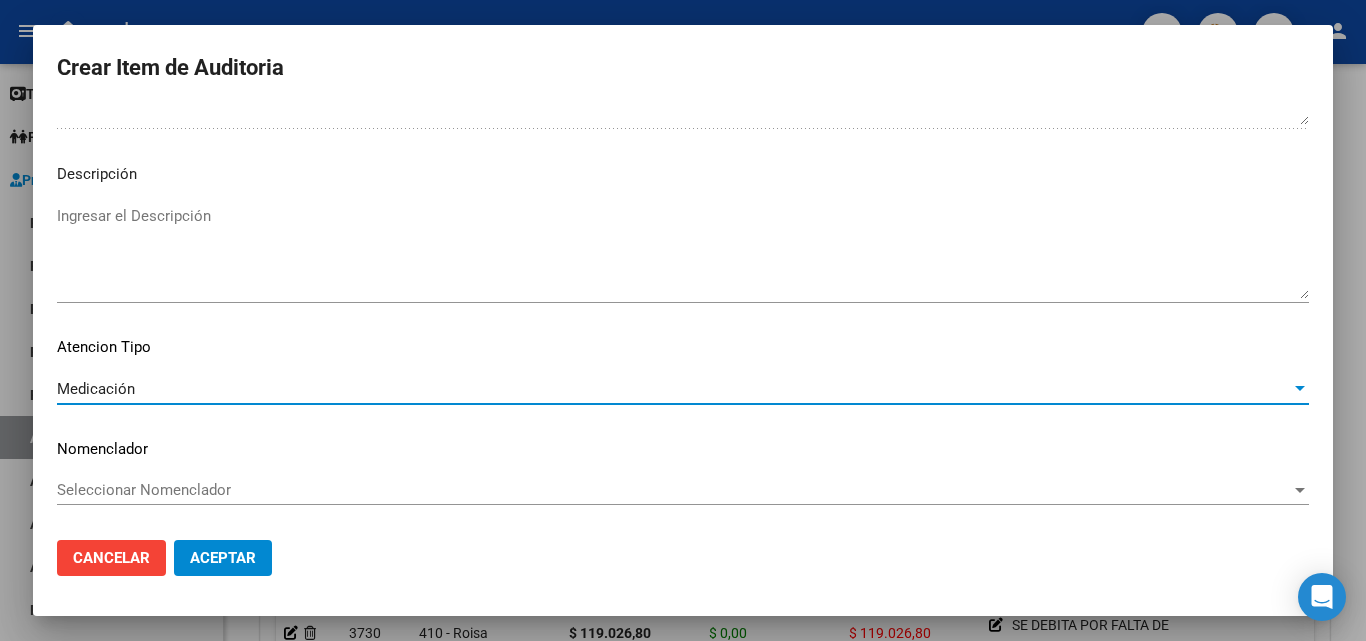 click on "Aceptar" 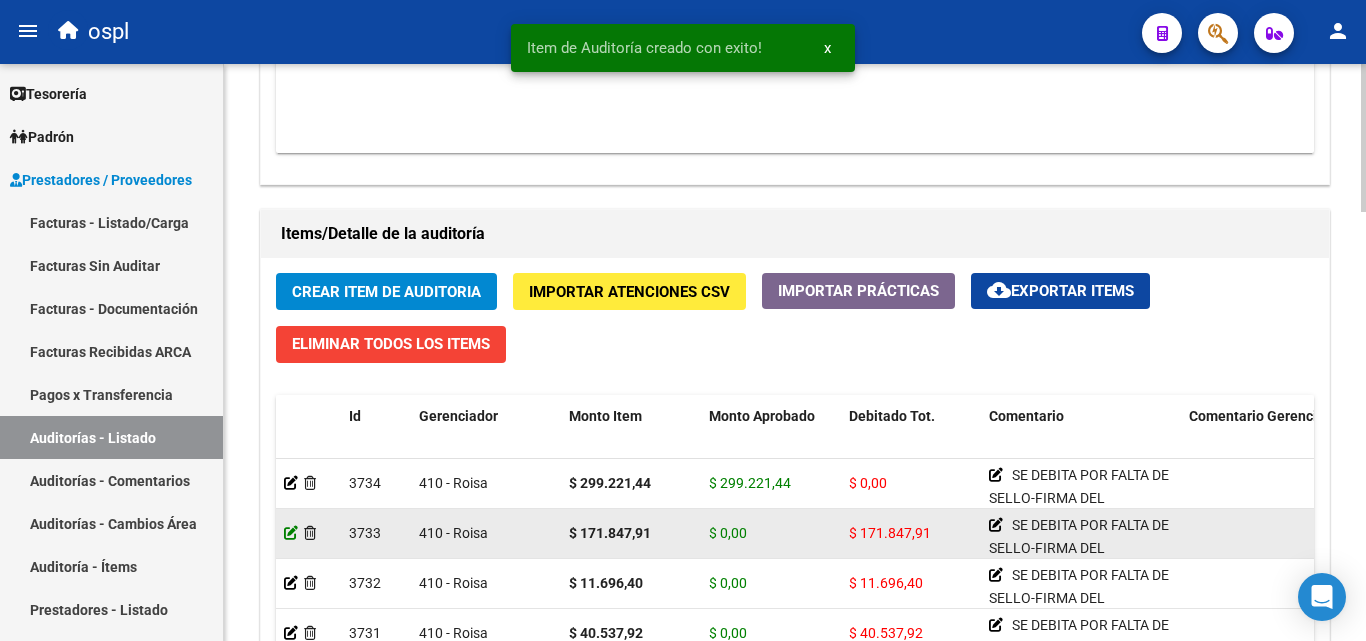 click 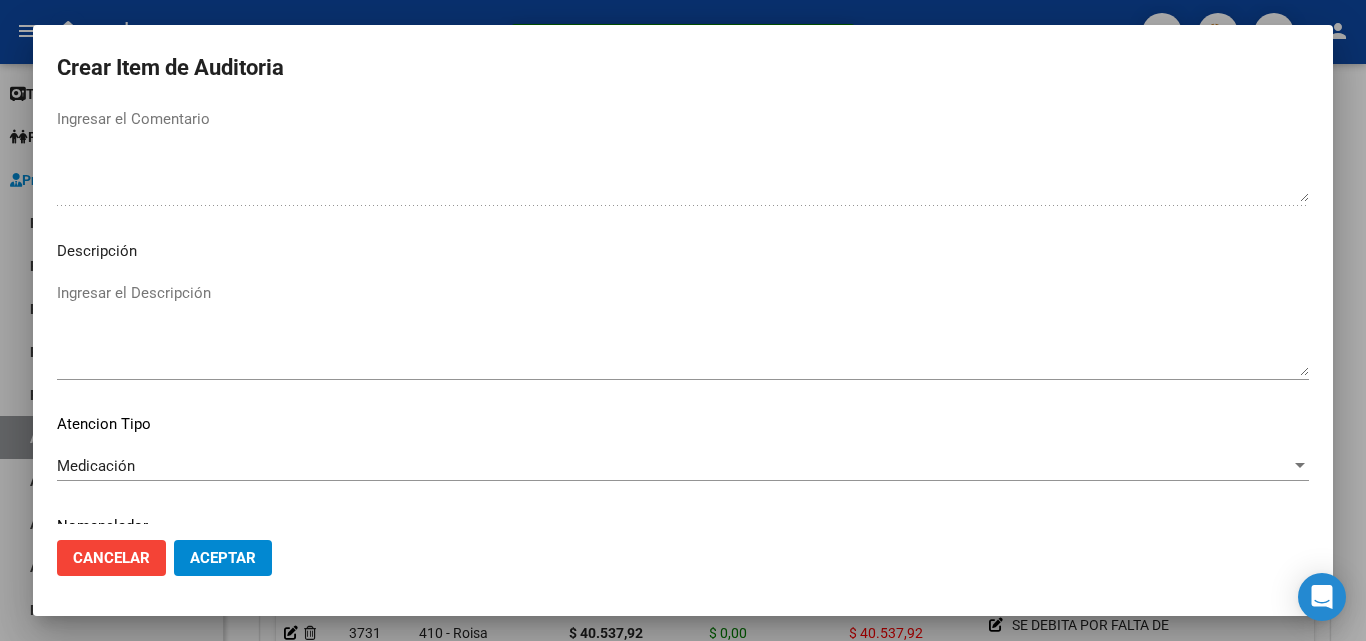 scroll, scrollTop: 1100, scrollLeft: 0, axis: vertical 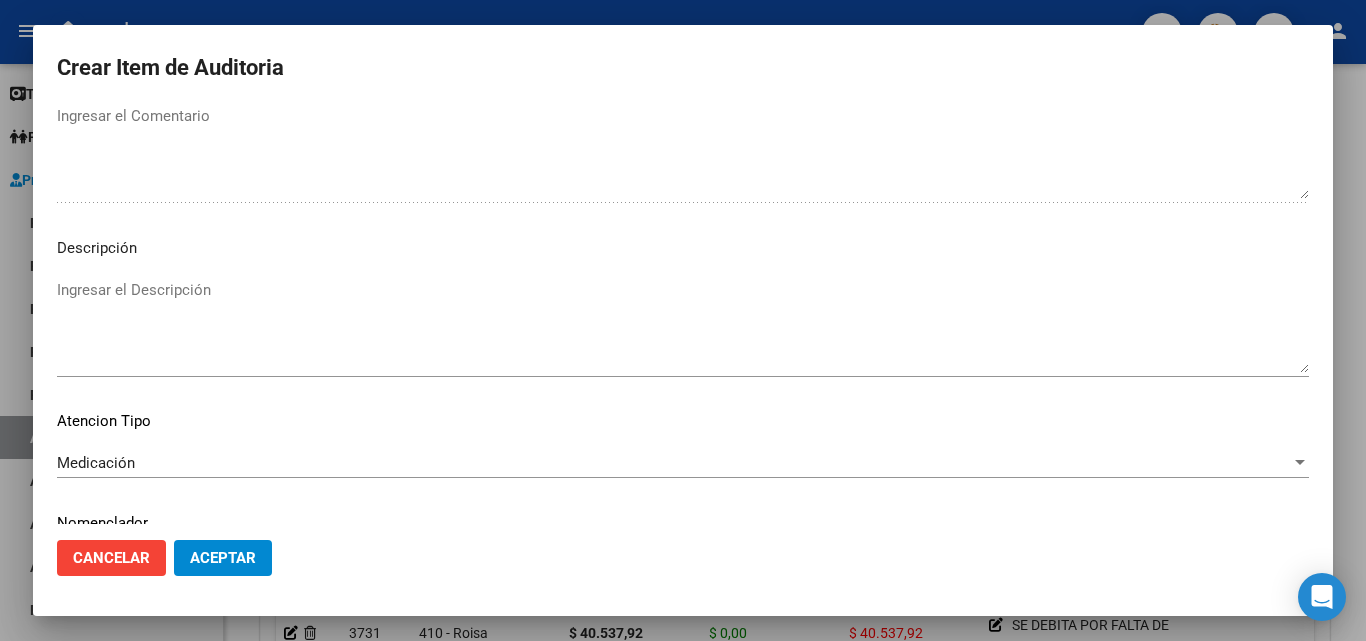 click at bounding box center [683, 320] 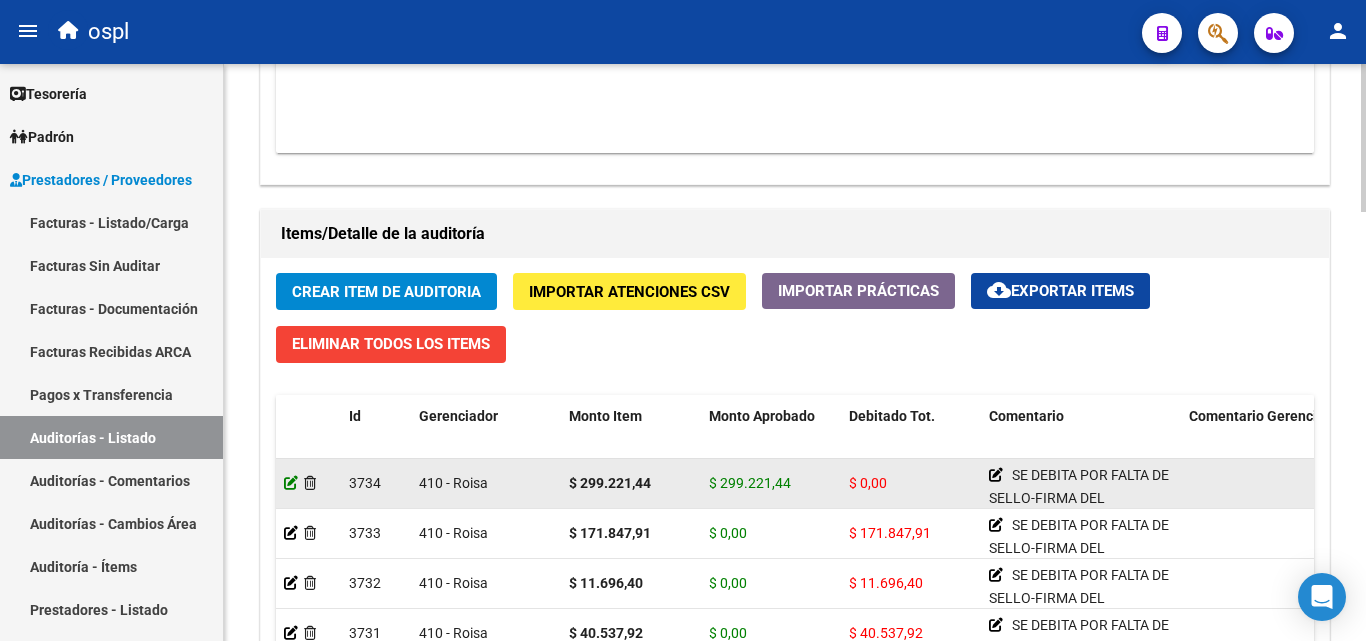 click 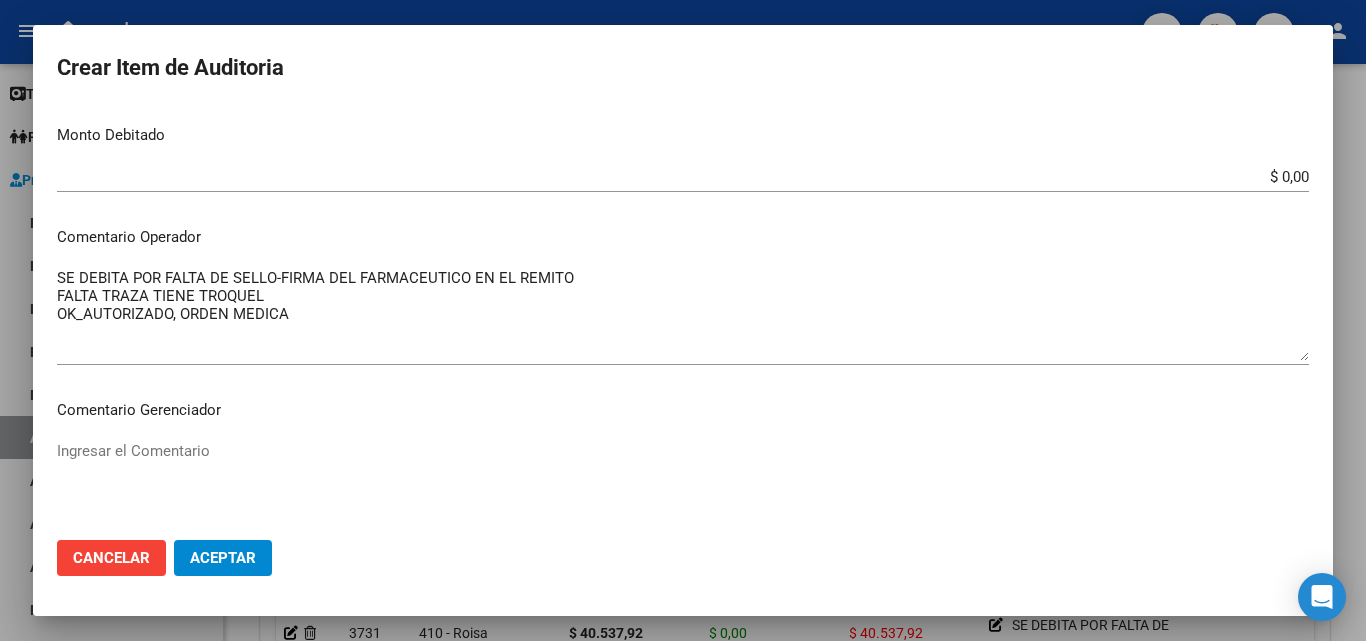 scroll, scrollTop: 574, scrollLeft: 0, axis: vertical 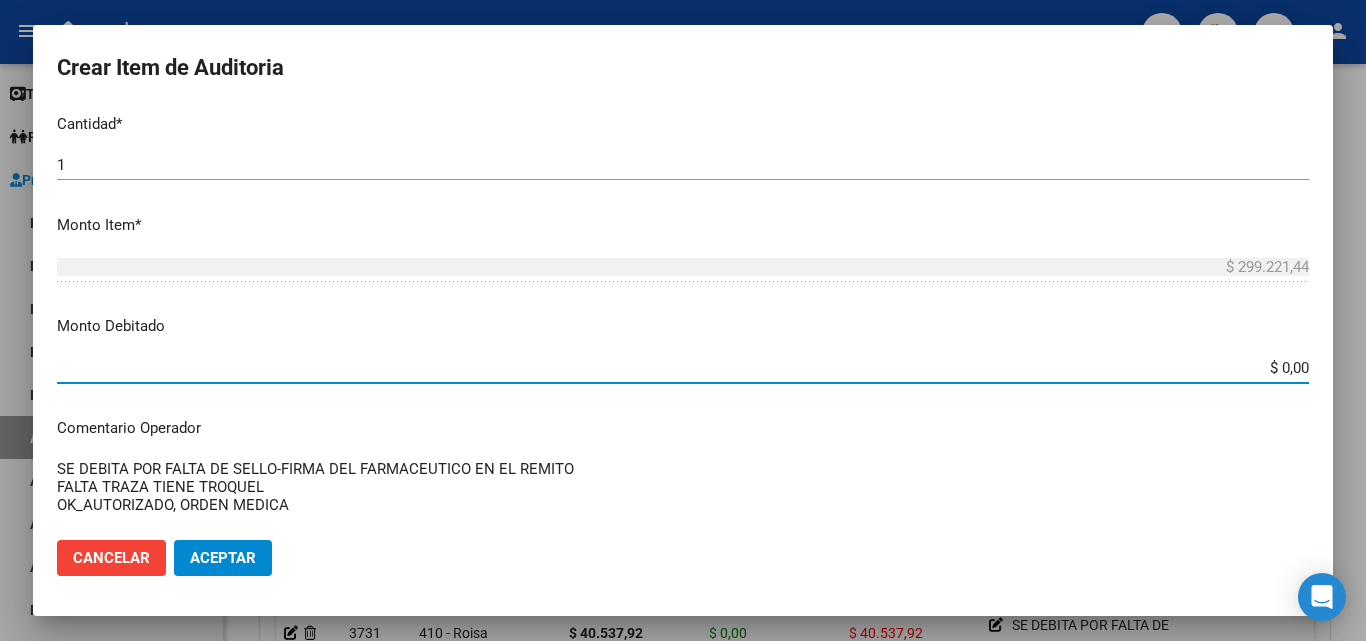 click on "$ 0,00" at bounding box center [683, 368] 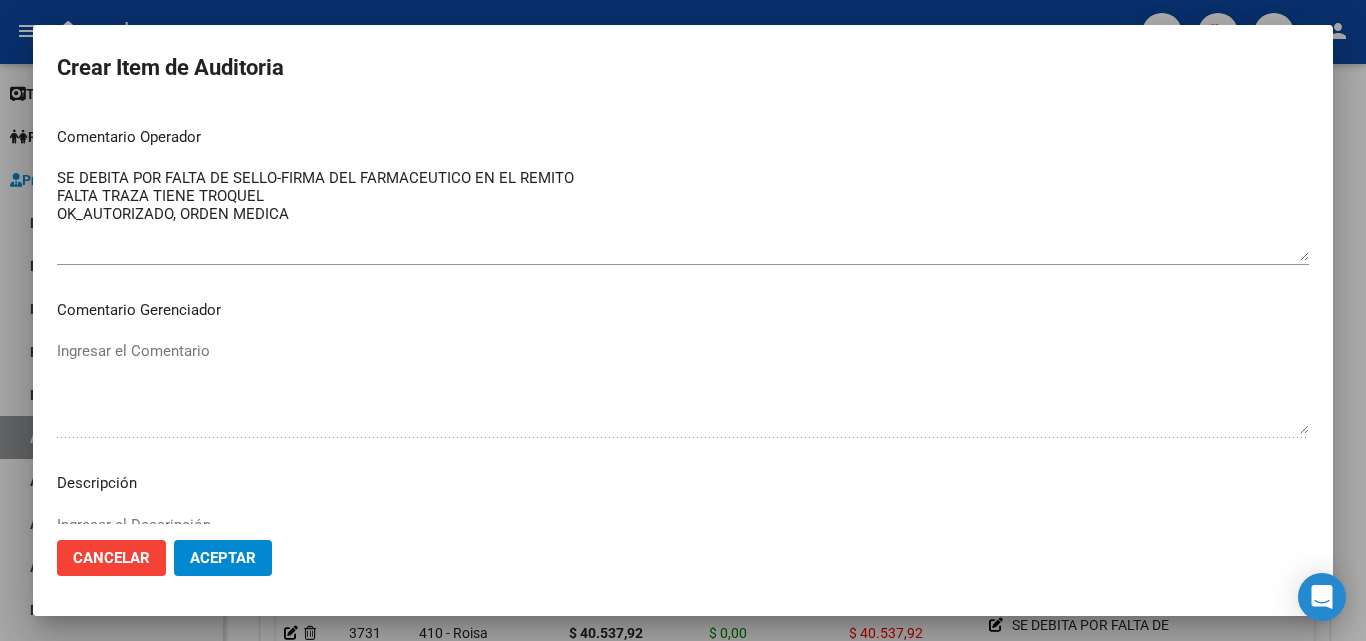 scroll, scrollTop: 874, scrollLeft: 0, axis: vertical 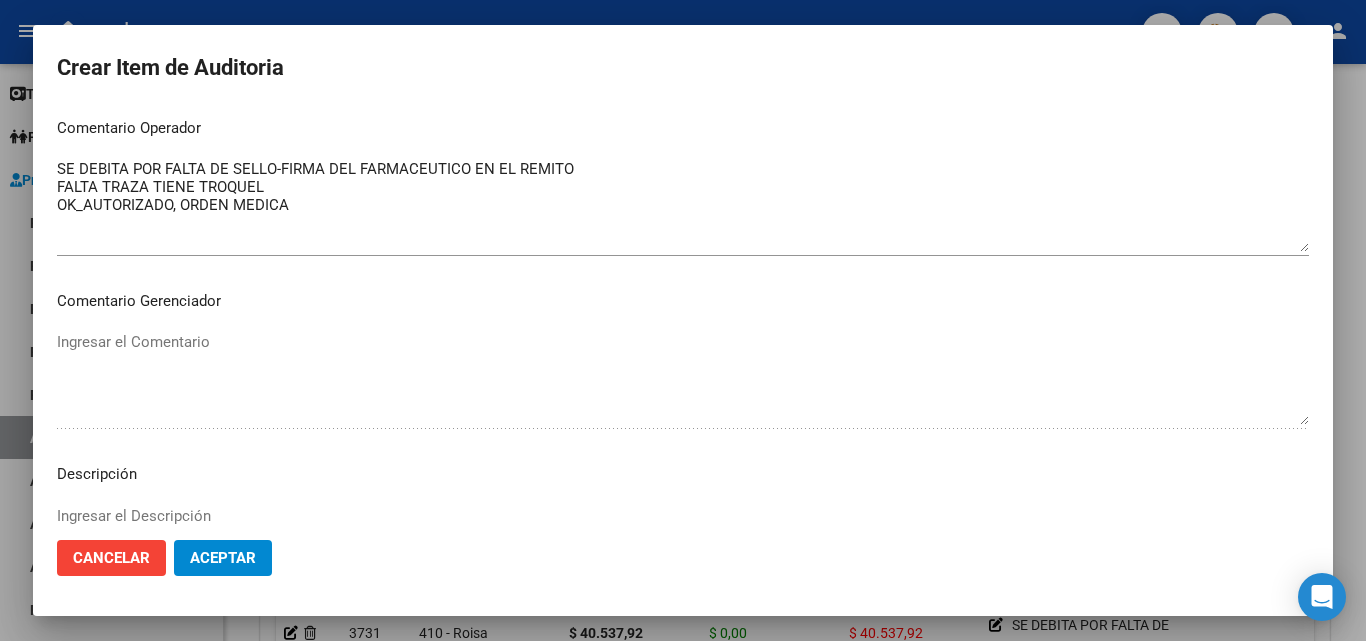 click on "Aceptar" 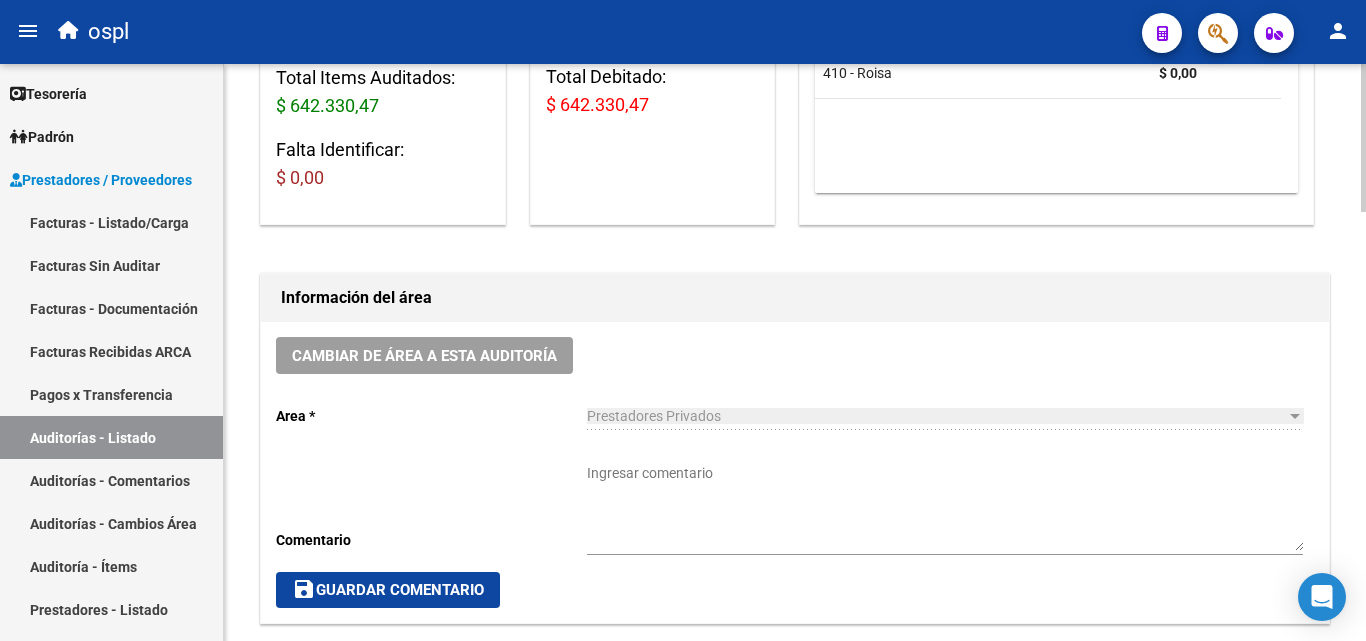 scroll, scrollTop: 500, scrollLeft: 0, axis: vertical 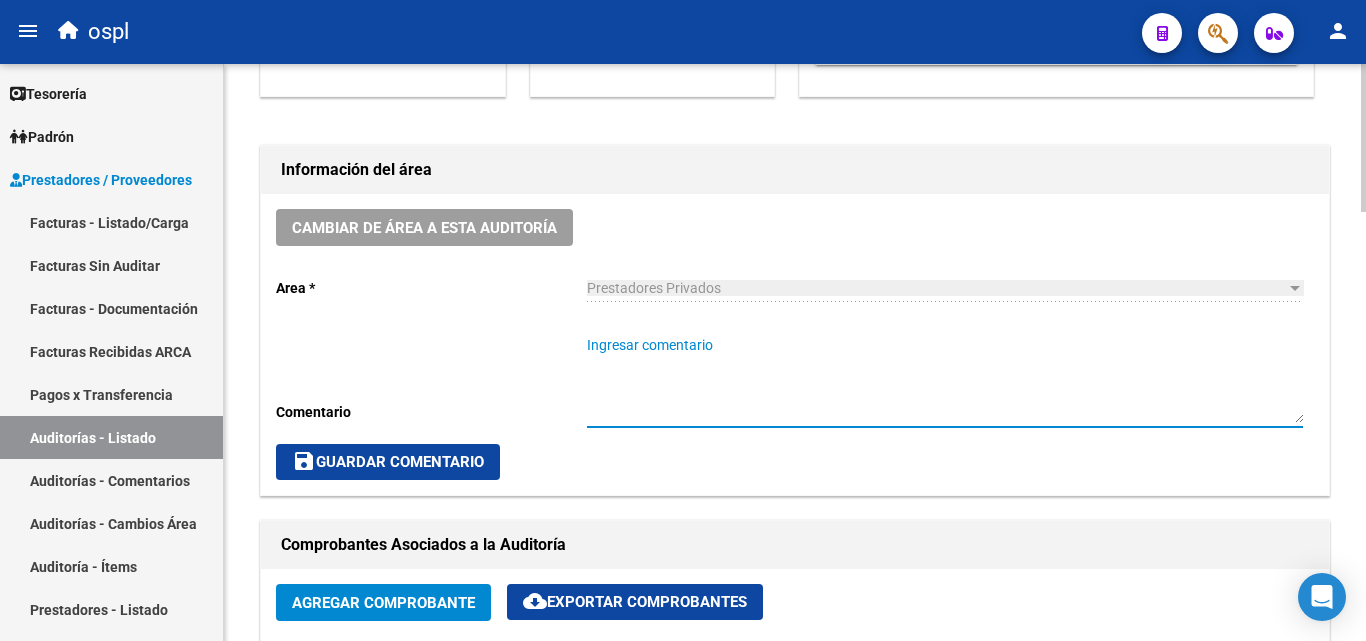 click on "Ingresar comentario" at bounding box center (945, 379) 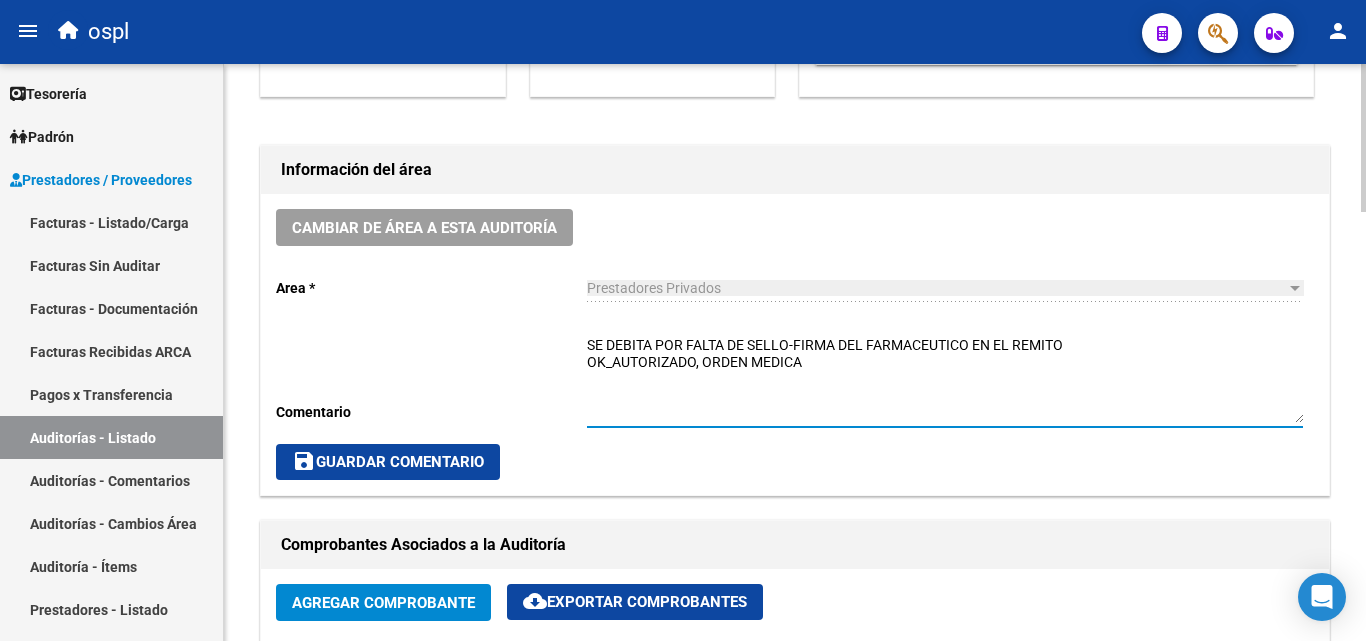 click on "SE DEBITA POR FALTA DE SELLO-FIRMA DEL FARMACEUTICO EN EL REMITO
OK_AUTORIZADO, ORDEN MEDICA" at bounding box center (945, 379) 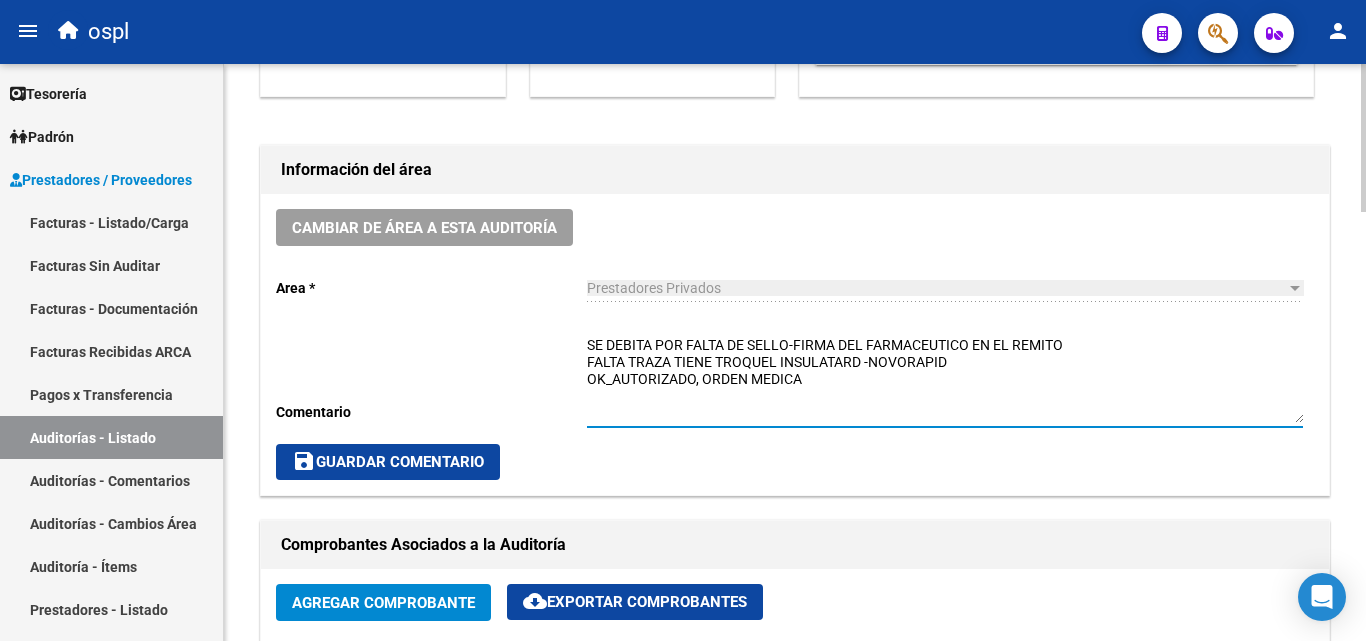 click on "SE DEBITA POR FALTA DE SELLO-FIRMA DEL FARMACEUTICO EN EL REMITO
FALTA TRAZA TIENE TROQUEL INSULATARD -NOVORAPID
OK_AUTORIZADO, ORDEN MEDICA" at bounding box center [945, 379] 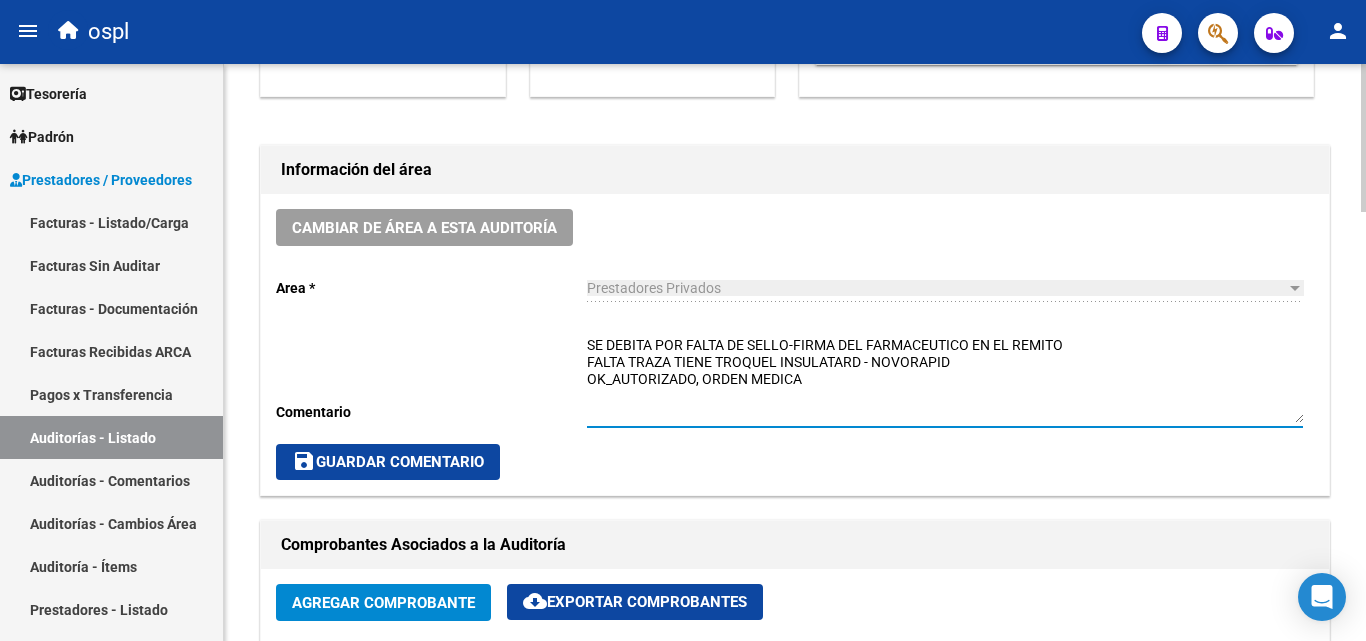 click on "SE DEBITA POR FALTA DE SELLO-FIRMA DEL FARMACEUTICO EN EL REMITO
FALTA TRAZA TIENE TROQUEL INSULATARD - NOVORAPID
OK_AUTORIZADO, ORDEN MEDICA" at bounding box center (945, 379) 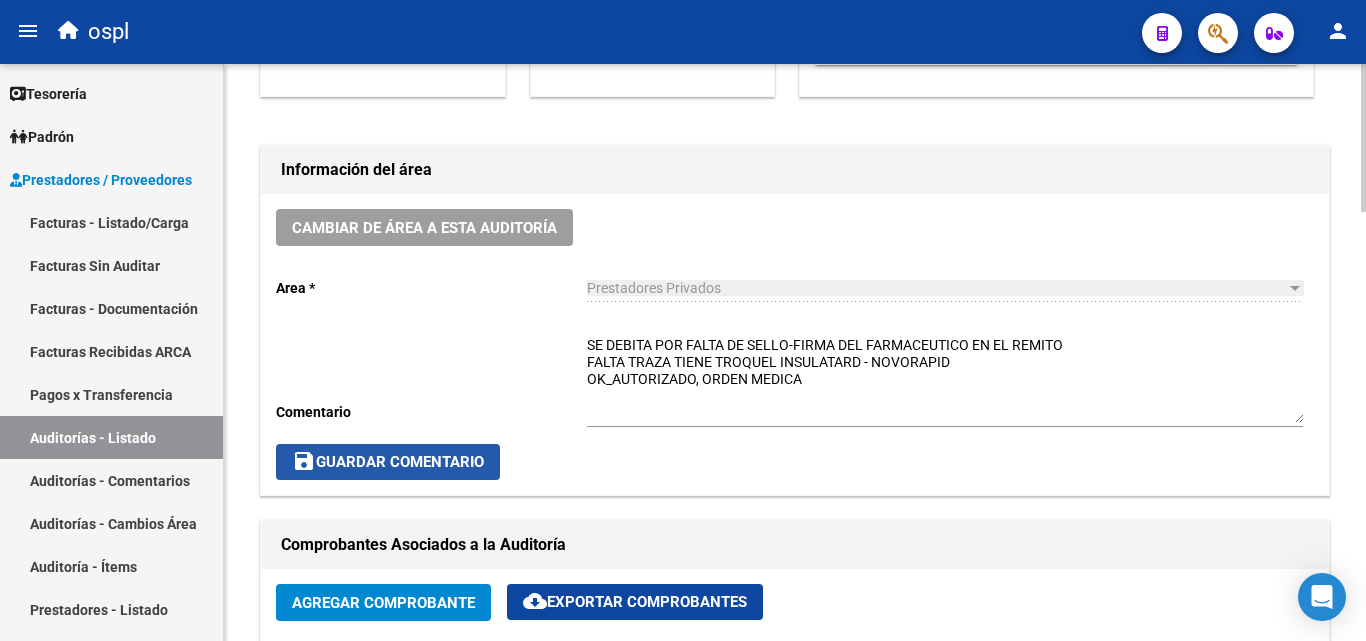 click on "save  Guardar Comentario" 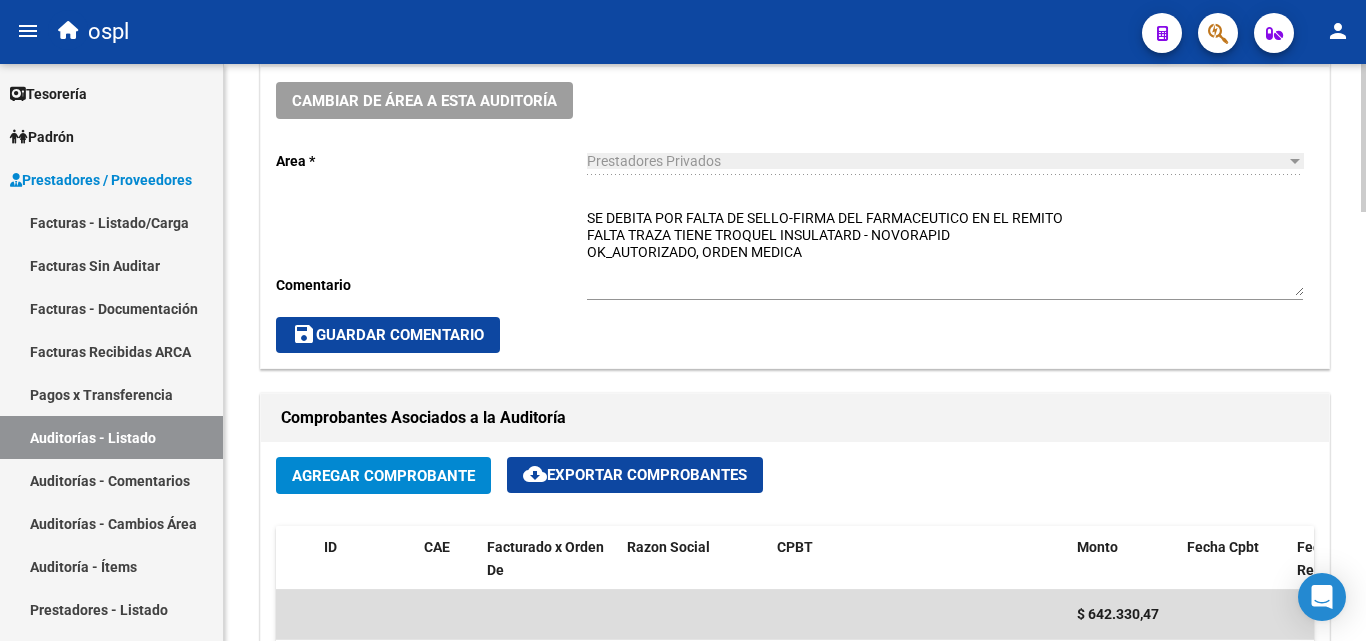 scroll, scrollTop: 577, scrollLeft: 0, axis: vertical 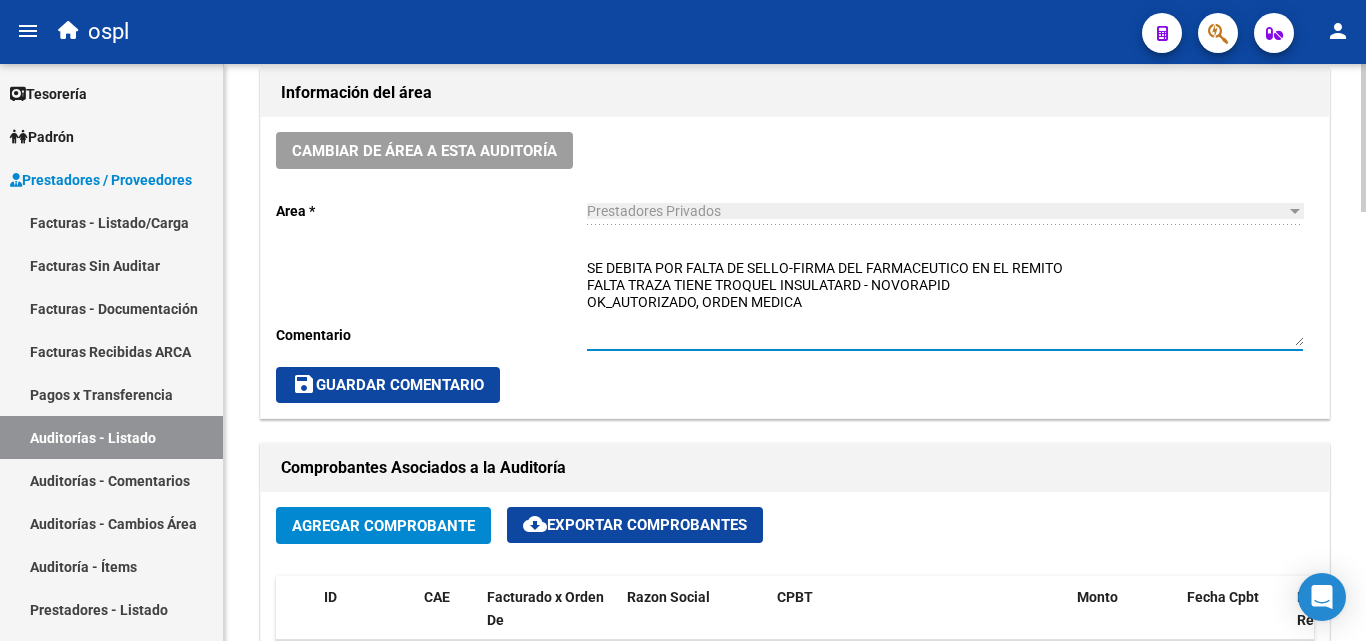 click on "SE DEBITA POR FALTA DE SELLO-FIRMA DEL FARMACEUTICO EN EL REMITO
FALTA TRAZA TIENE TROQUEL INSULATARD - NOVORAPID
OK_AUTORIZADO, ORDEN MEDICA" at bounding box center [945, 302] 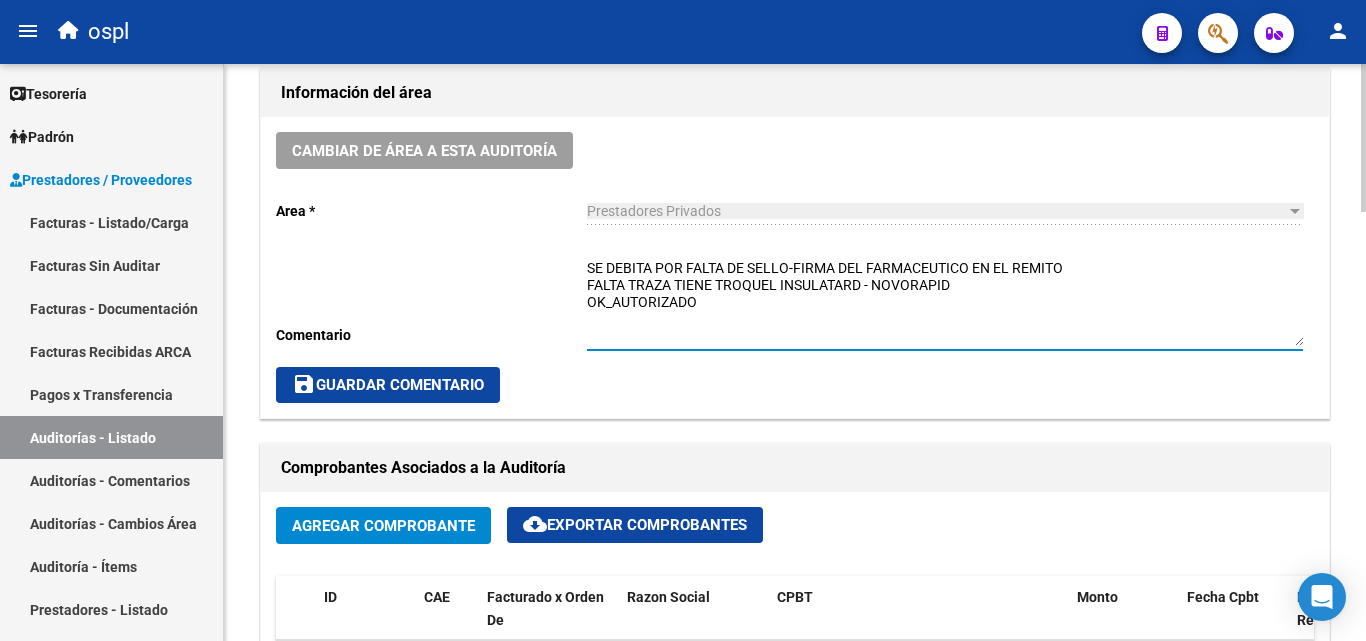 click on "SE DEBITA POR FALTA DE SELLO-FIRMA DEL FARMACEUTICO EN EL REMITO
FALTA TRAZA TIENE TROQUEL INSULATARD - NOVORAPID
OK_AUTORIZADO" at bounding box center [945, 302] 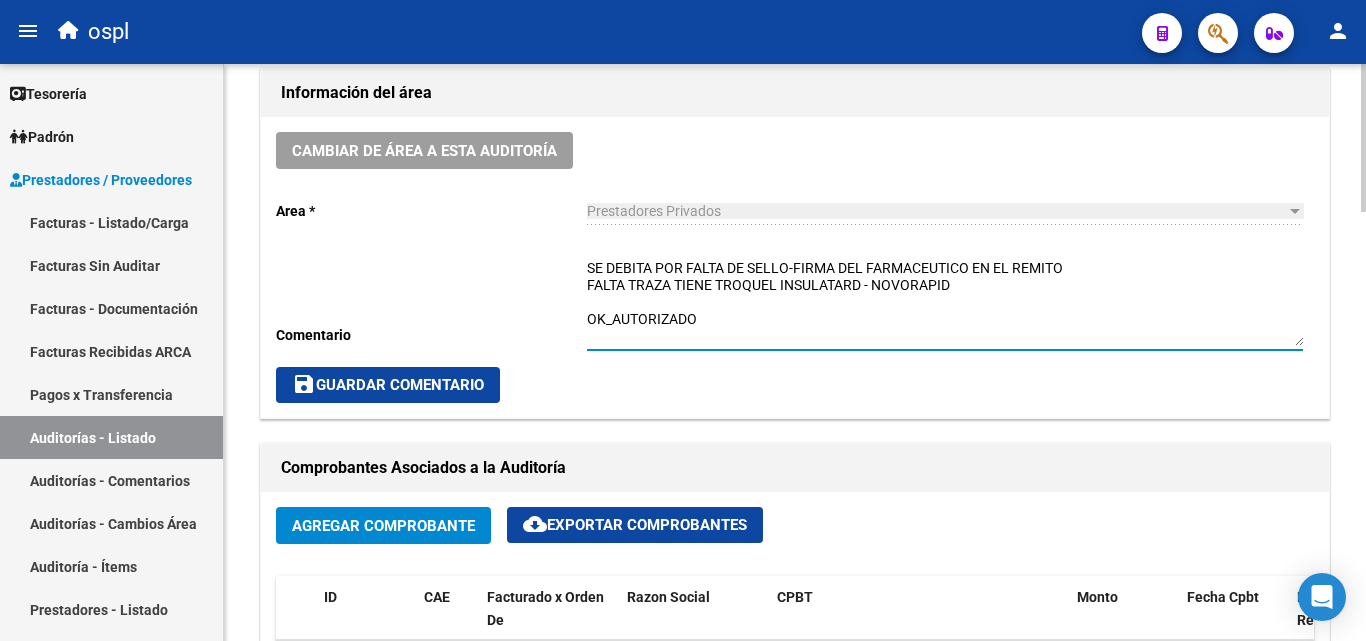 click on "SE DEBITA POR FALTA DE SELLO-FIRMA DEL FARMACEUTICO EN EL REMITO
FALTA TRAZA TIENE TROQUEL INSULATARD - NOVORAPID
OK_AUTORIZADO" at bounding box center (945, 302) 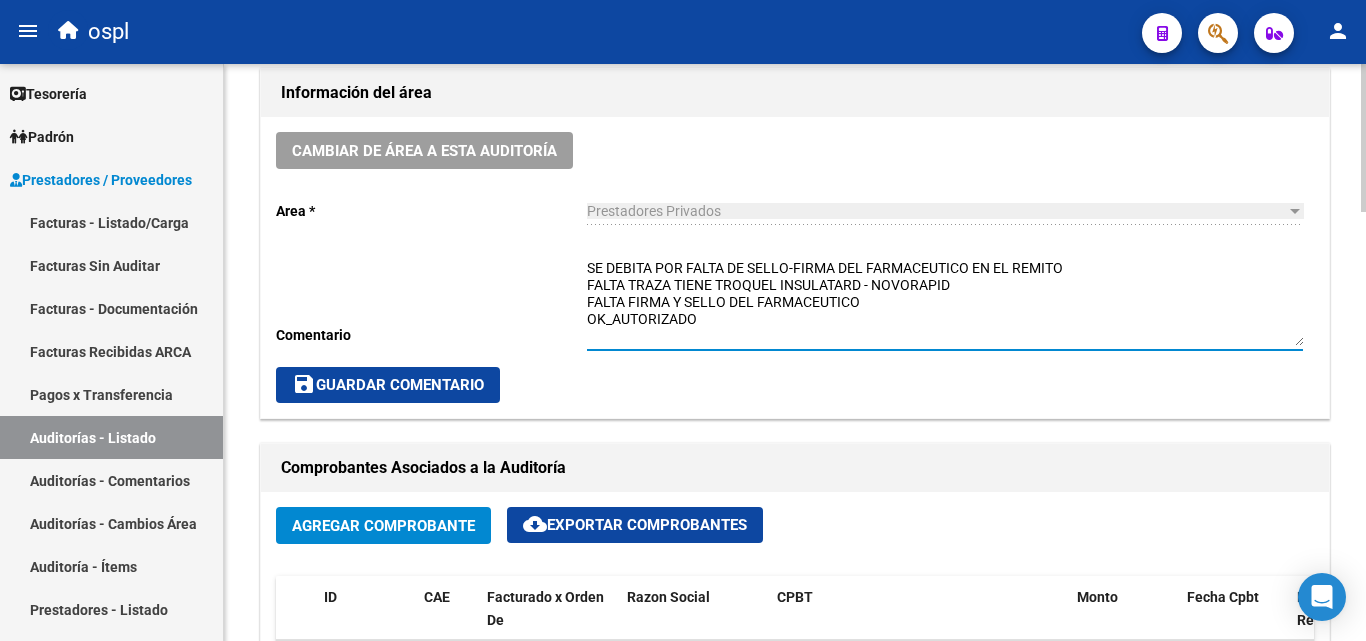 click on "SE DEBITA POR FALTA DE SELLO-FIRMA DEL FARMACEUTICO EN EL REMITO
FALTA TRAZA TIENE TROQUEL INSULATARD - NOVORAPID
FALTA FIRMA Y SELLO DEL FARMACEUTICO
OK_AUTORIZADO" at bounding box center (945, 302) 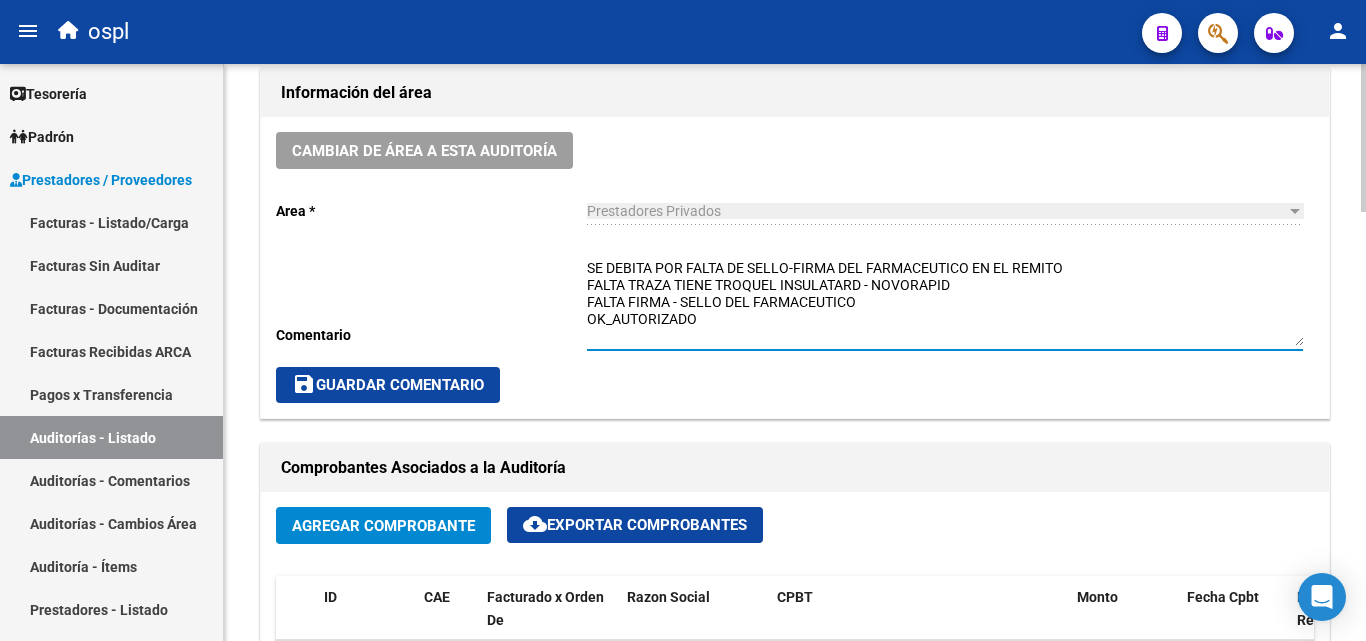 click on "SE DEBITA POR FALTA DE SELLO-FIRMA DEL FARMACEUTICO EN EL REMITO
FALTA TRAZA TIENE TROQUEL INSULATARD - NOVORAPID
FALTA FIRMA - SELLO DEL FARMACEUTICO
OK_AUTORIZADO" at bounding box center [945, 302] 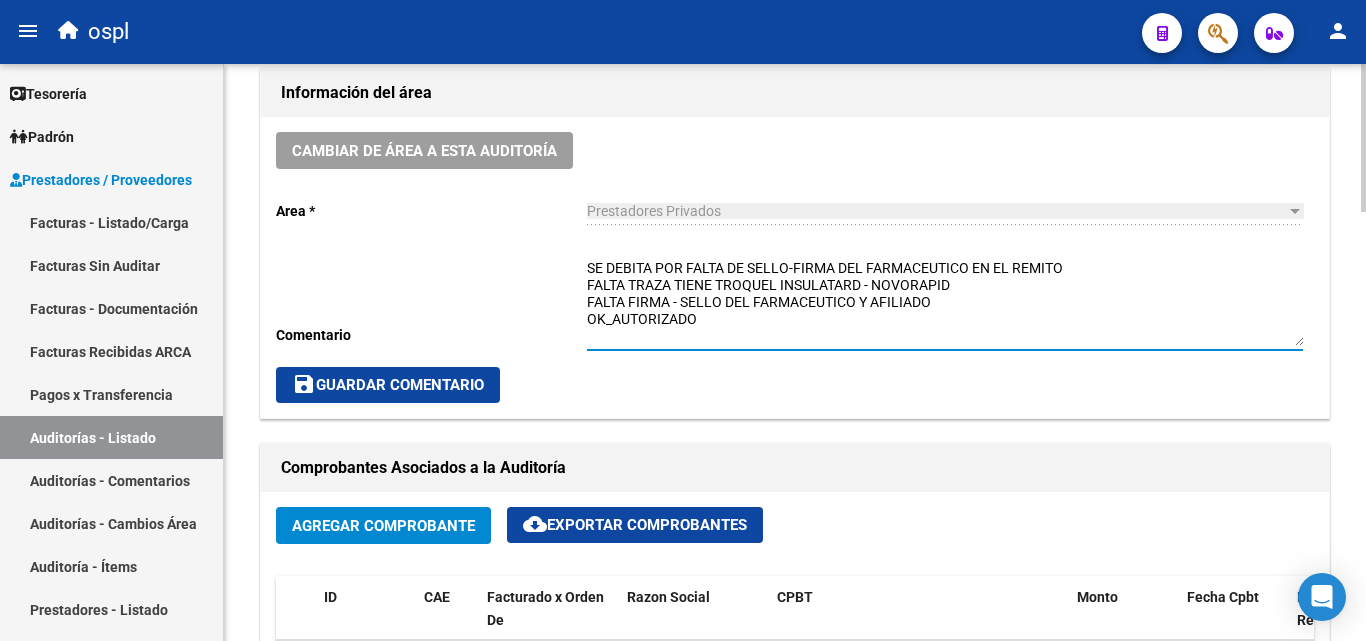 click on "SE DEBITA POR FALTA DE SELLO-FIRMA DEL FARMACEUTICO EN EL REMITO
FALTA TRAZA TIENE TROQUEL INSULATARD - NOVORAPID
FALTA FIRMA - SELLO DEL FARMACEUTICO Y AFILIADO
OK_AUTORIZADO" at bounding box center (945, 302) 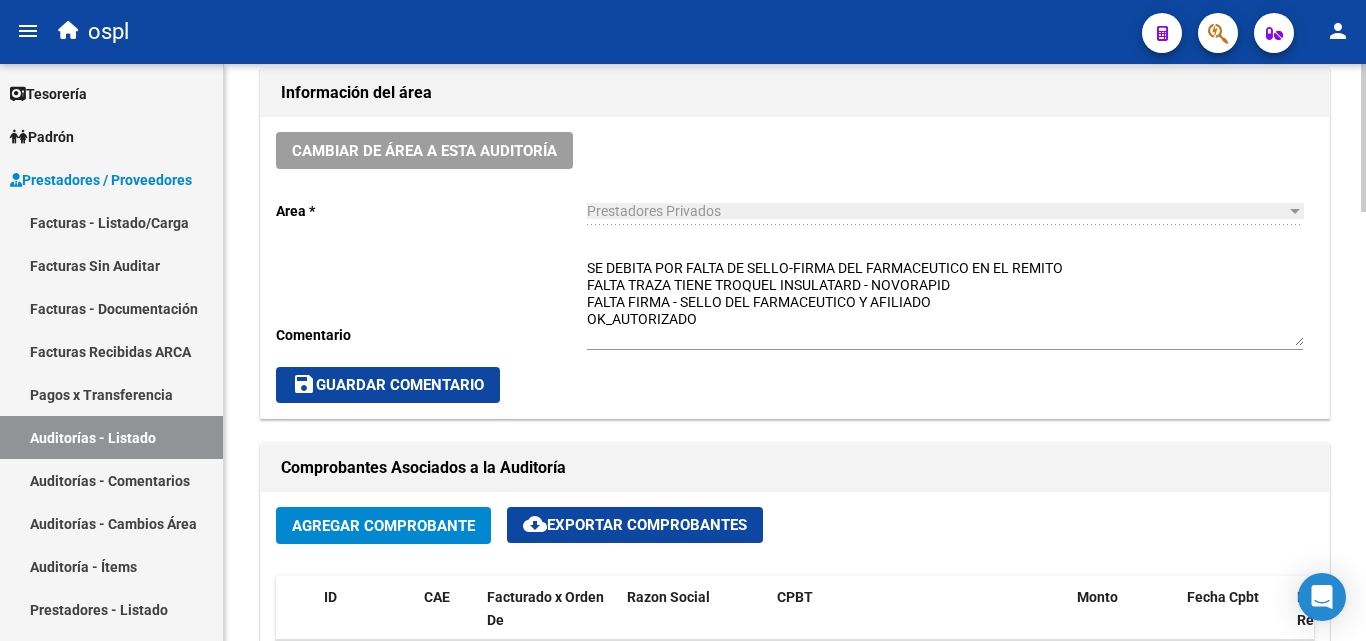 click on "Cambiar de área a esta auditoría  Area * Prestadores Privados Seleccionar area Comentario    SE DEBITA POR FALTA DE SELLO-FIRMA DEL FARMACEUTICO EN EL REMITO
FALTA TRAZA TIENE TROQUEL INSULATARD - NOVORAPID
FALTA FIRMA - SELLO DEL FARMACEUTICO Y AFILIADO
OK_AUTORIZADO Ingresar comentario  save  Guardar Comentario" 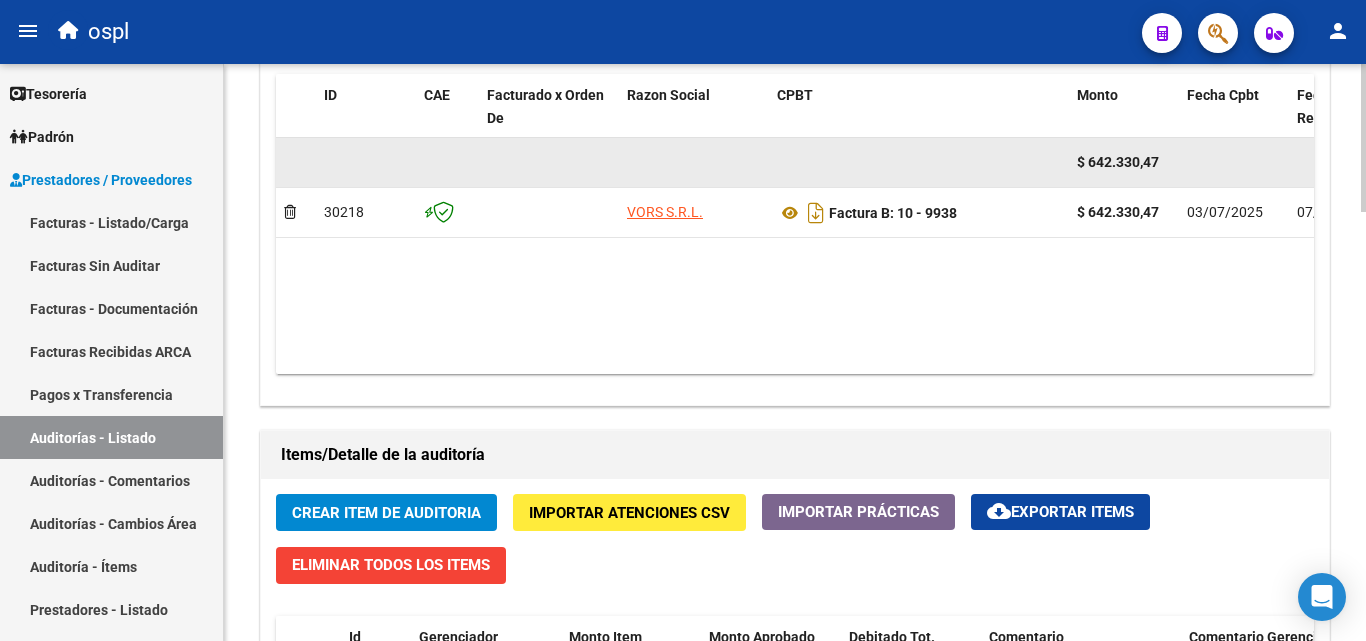 scroll, scrollTop: 1277, scrollLeft: 0, axis: vertical 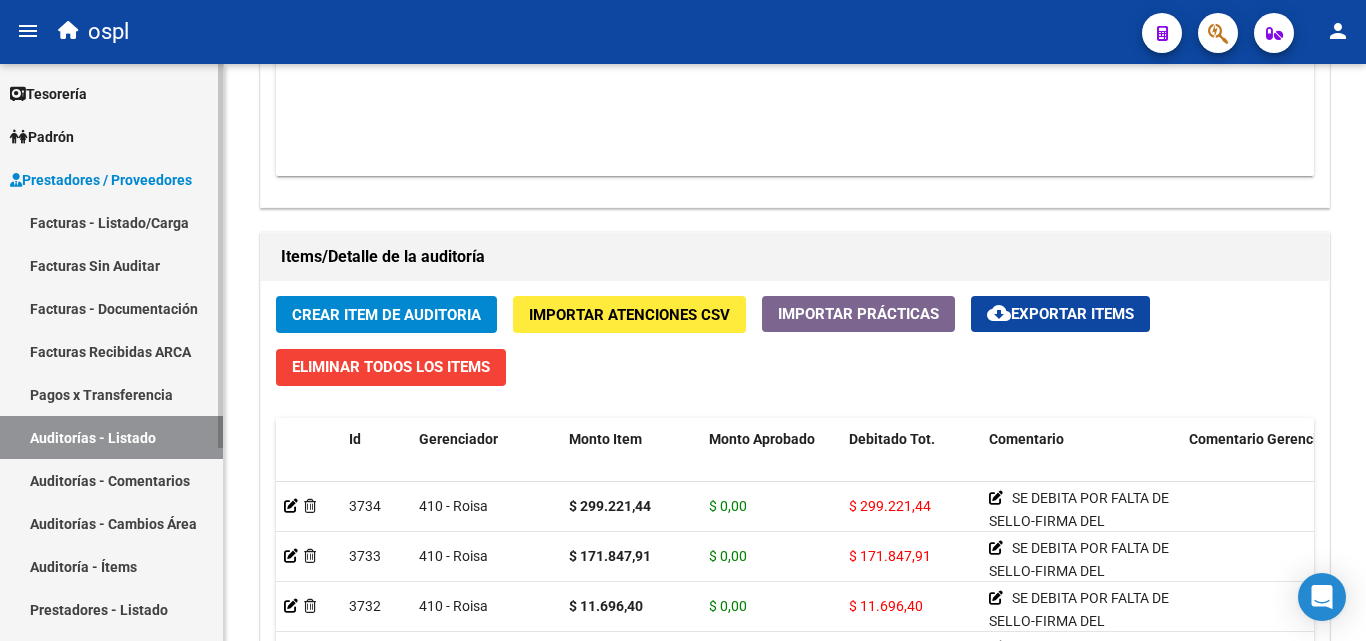 click 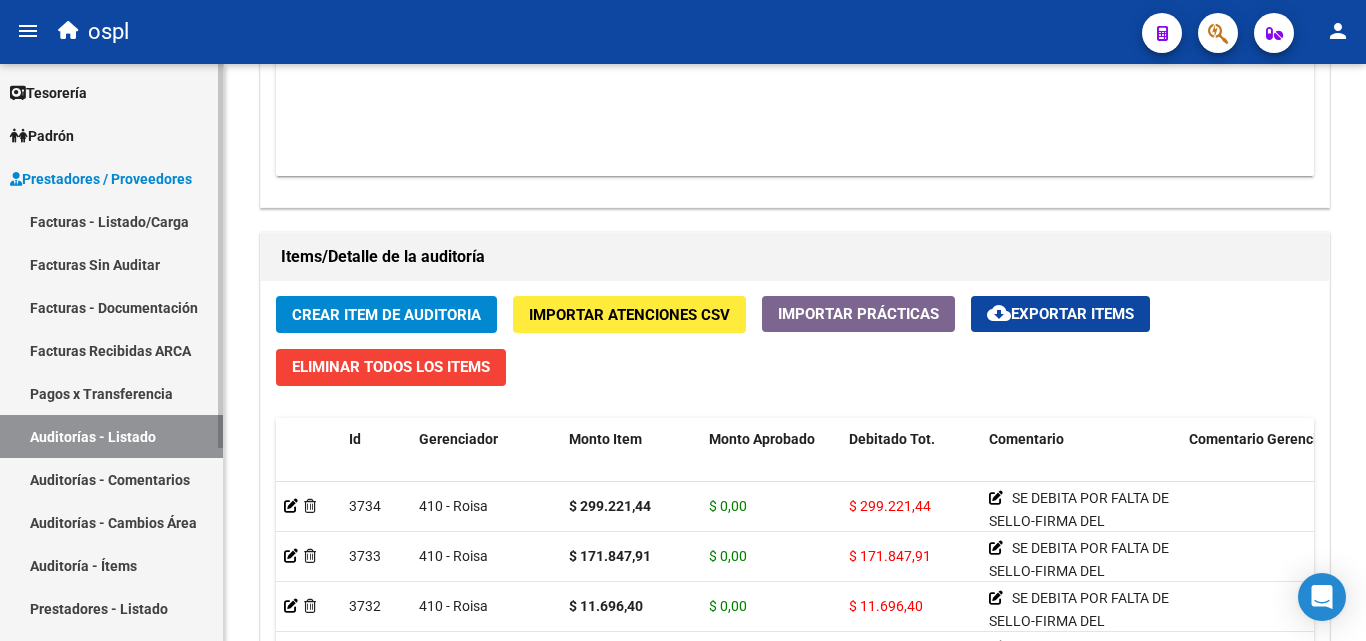 click on "Auditorías - Listado" at bounding box center (111, 436) 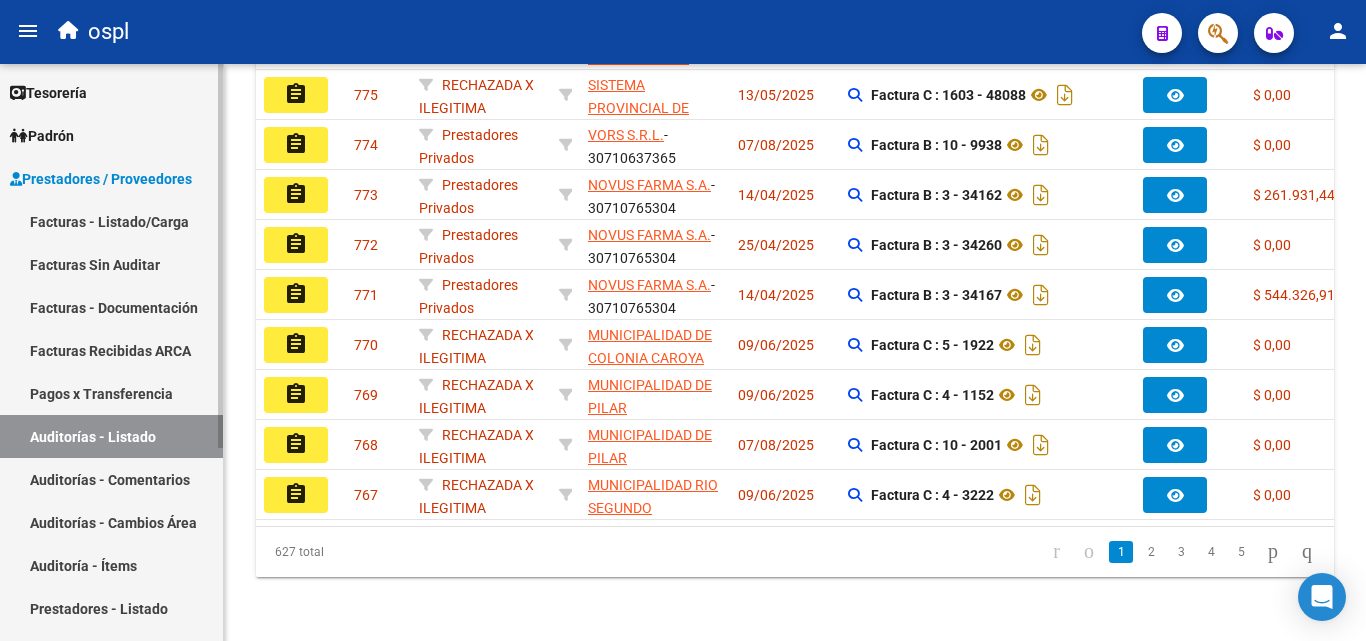 scroll, scrollTop: 663, scrollLeft: 0, axis: vertical 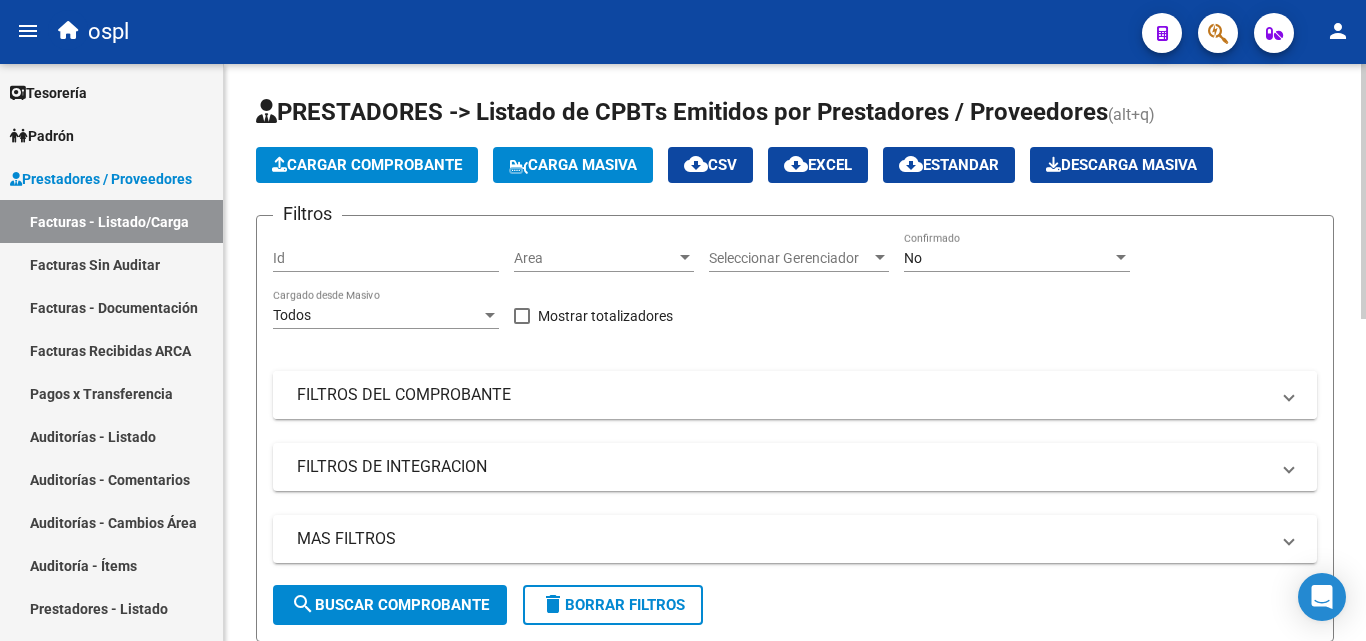 click on "FILTROS DEL COMPROBANTE" at bounding box center (783, 395) 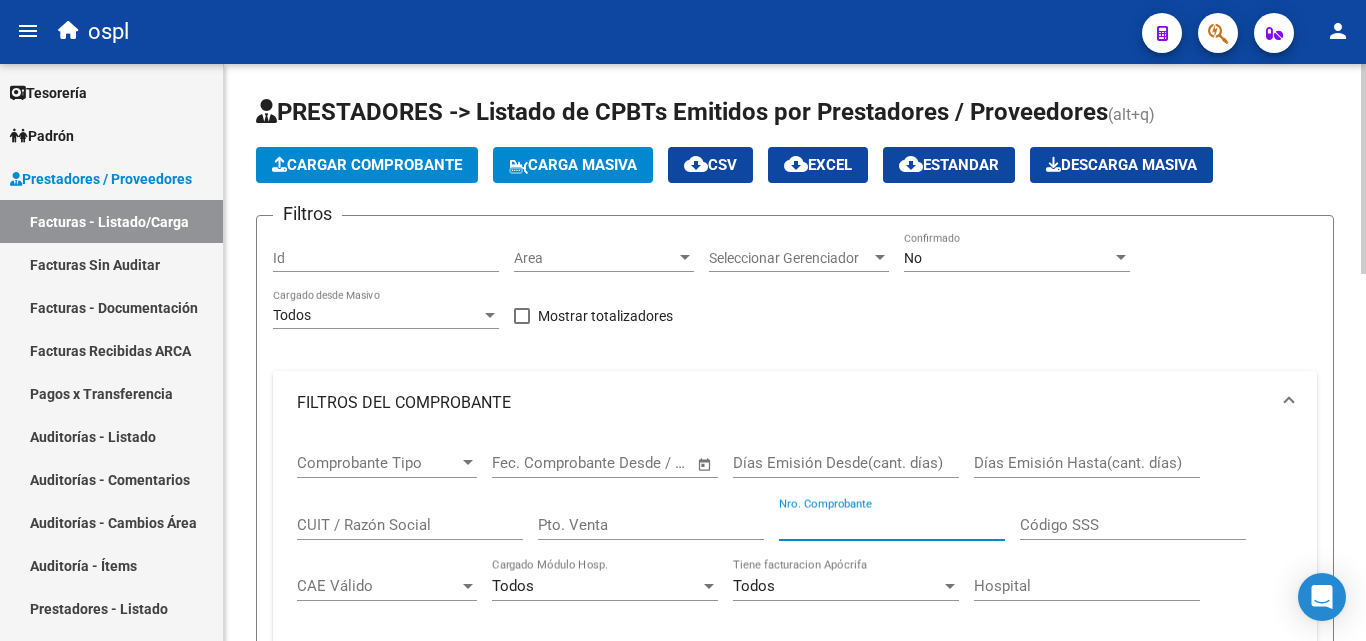 click on "Nro. Comprobante" at bounding box center [892, 525] 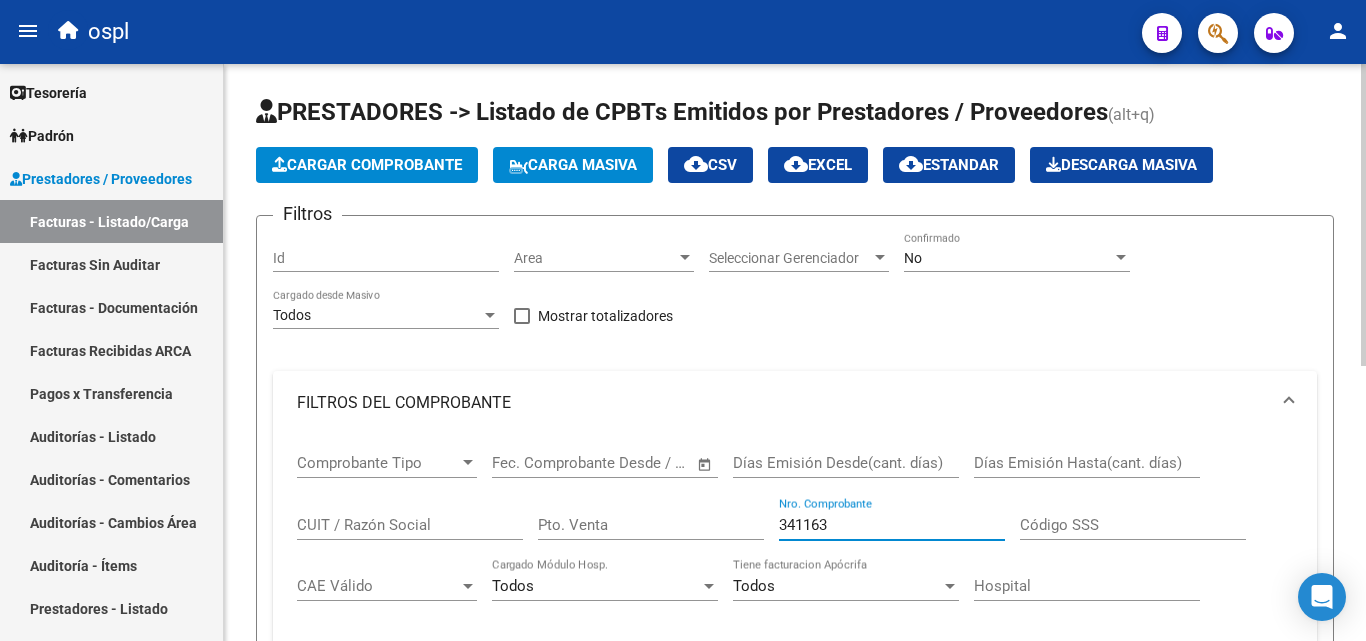 click on "341163" at bounding box center (892, 525) 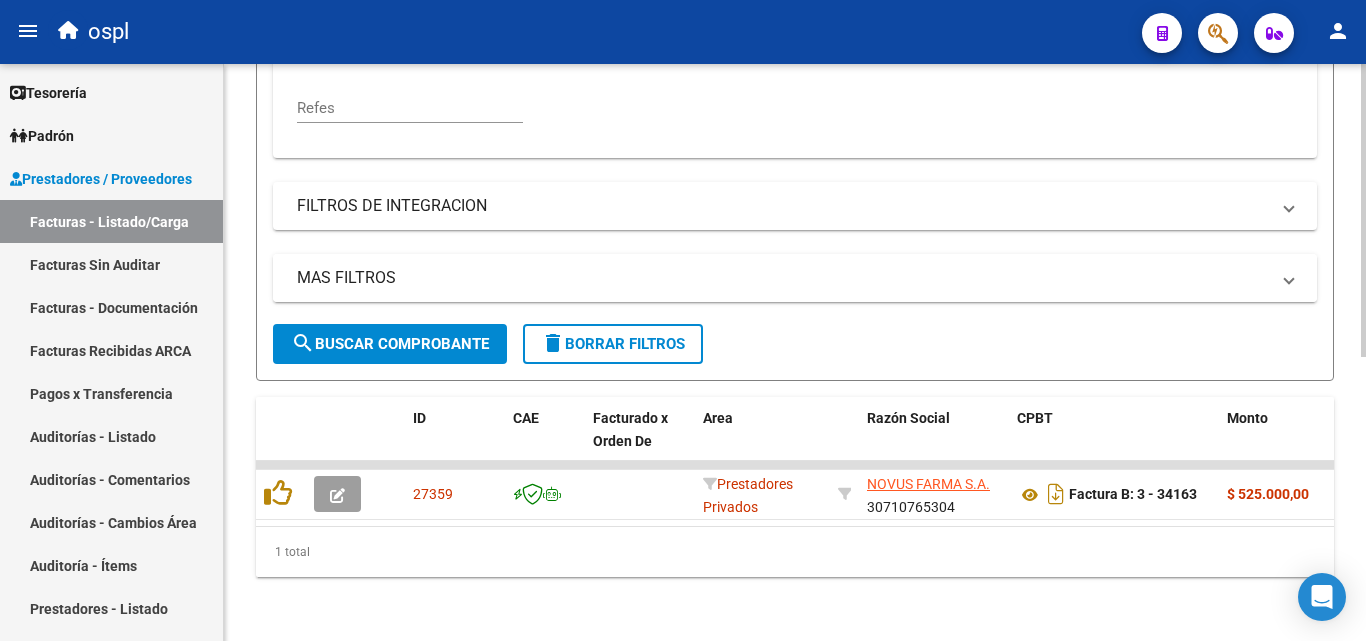 scroll, scrollTop: 558, scrollLeft: 0, axis: vertical 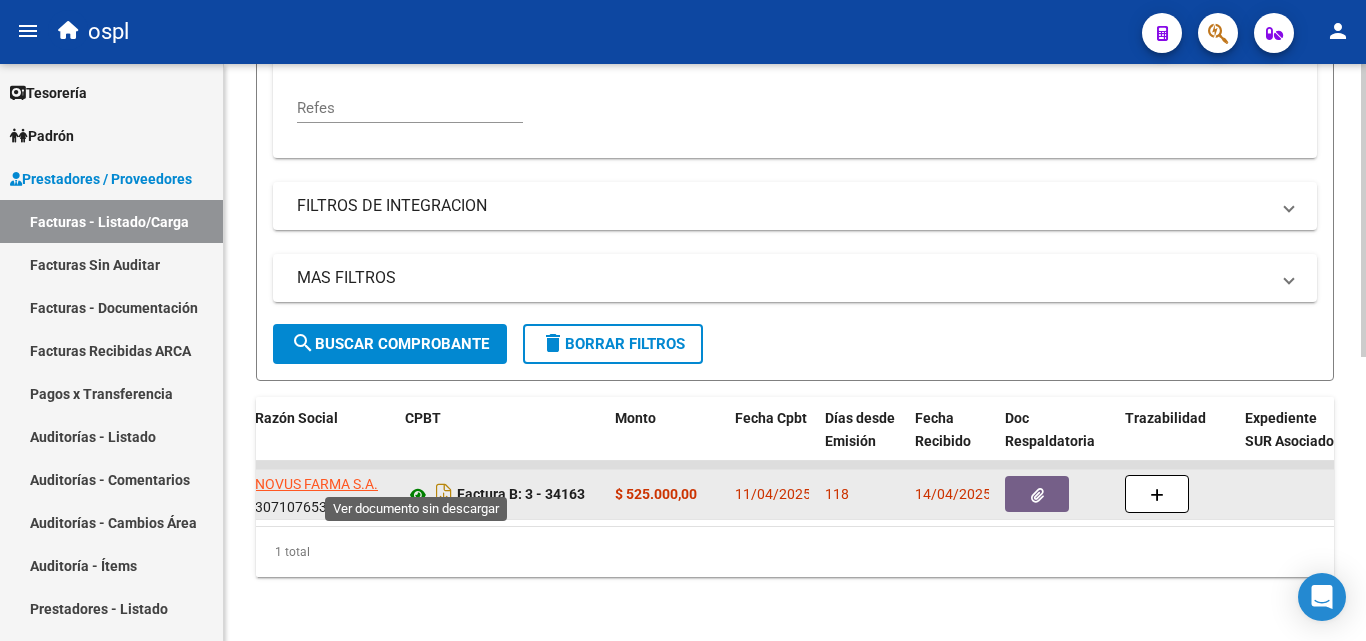 click 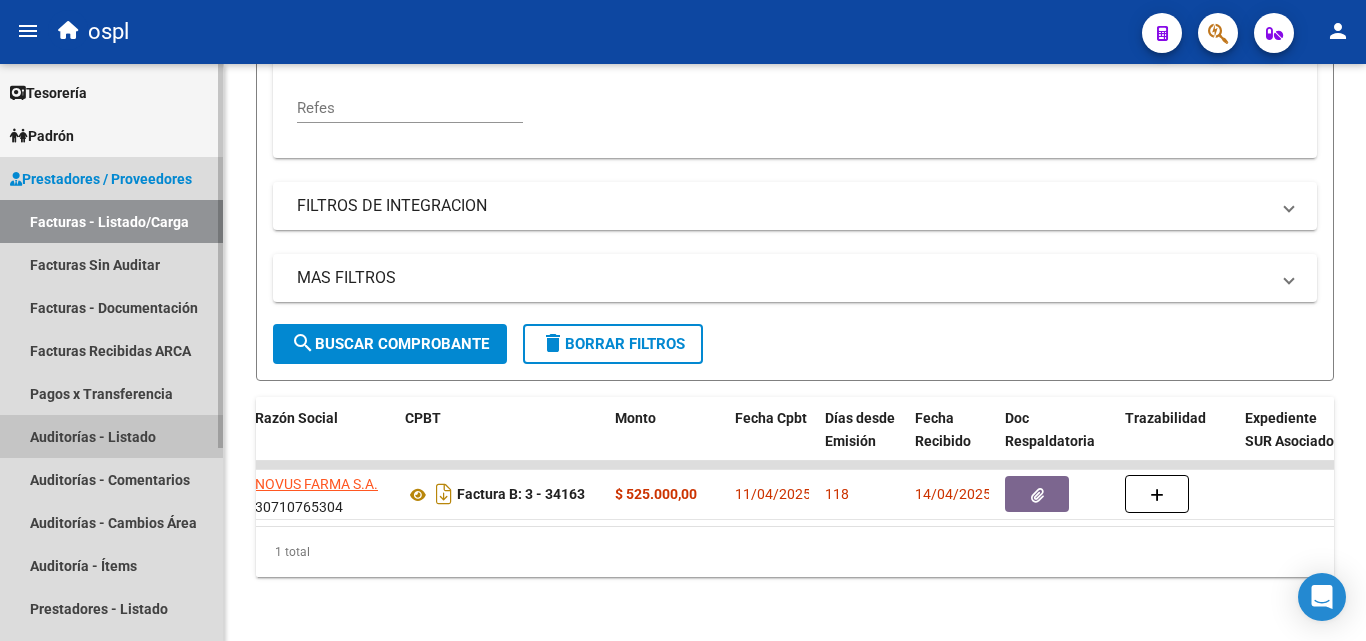 click on "Auditorías - Listado" at bounding box center [111, 436] 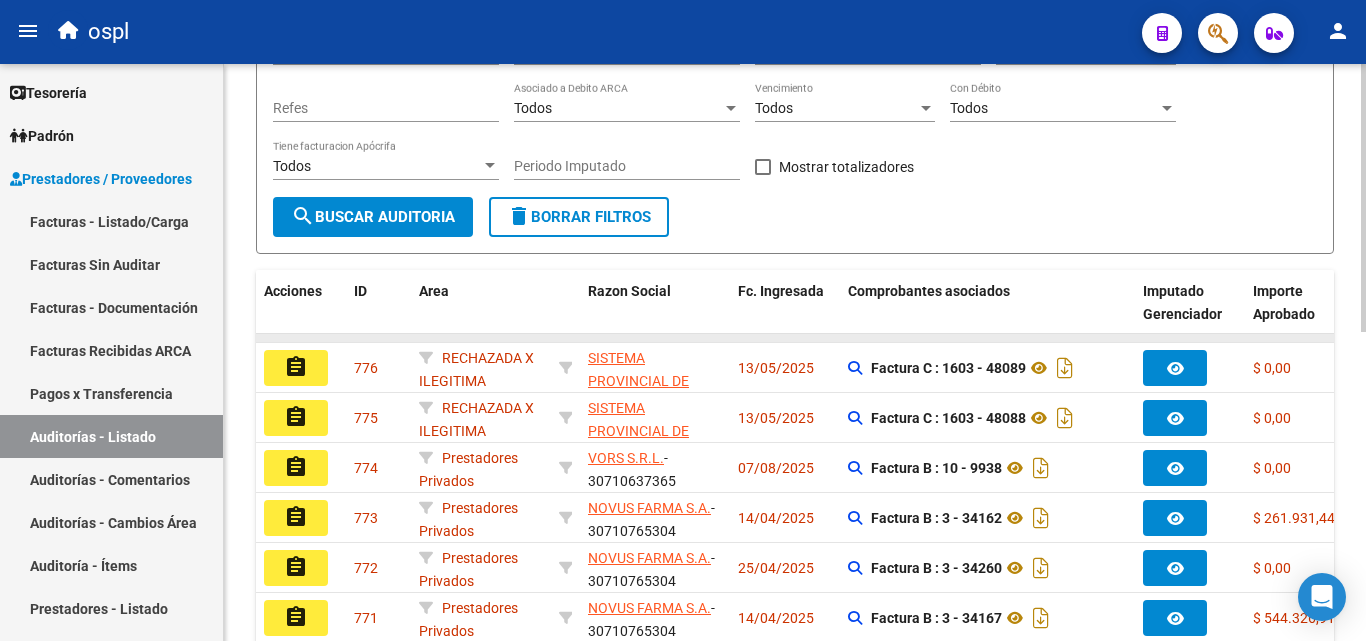 scroll, scrollTop: 400, scrollLeft: 0, axis: vertical 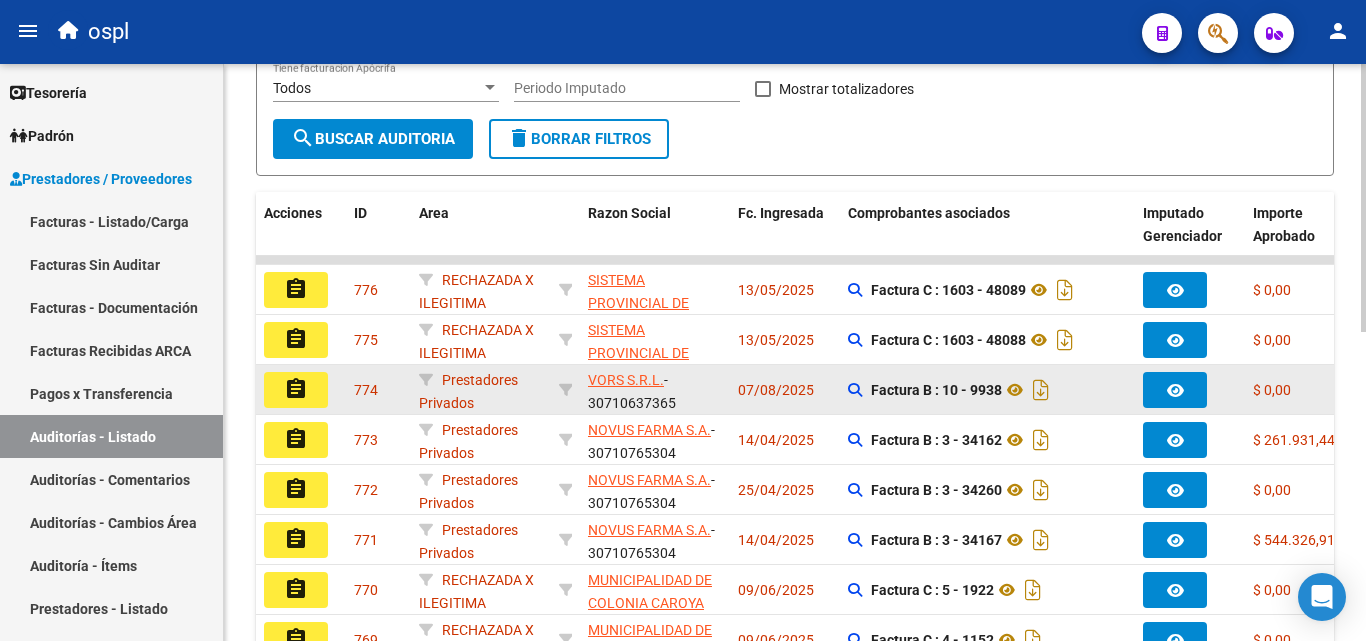 click on "assignment" 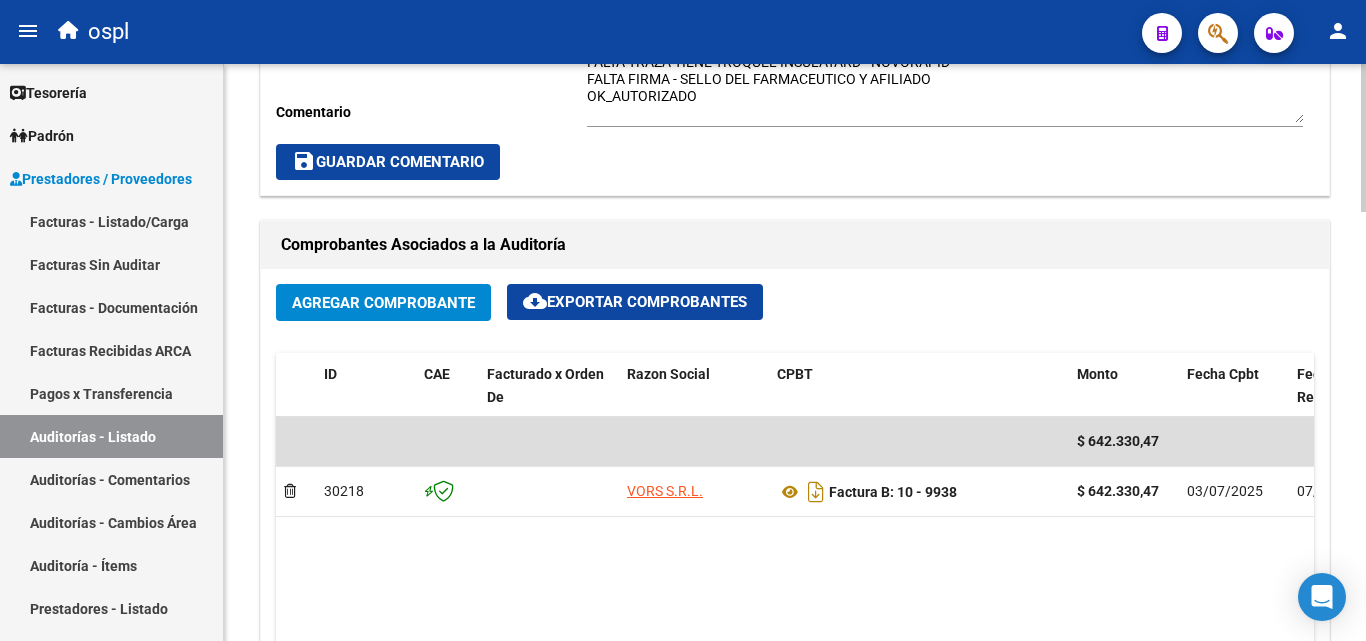 scroll, scrollTop: 600, scrollLeft: 0, axis: vertical 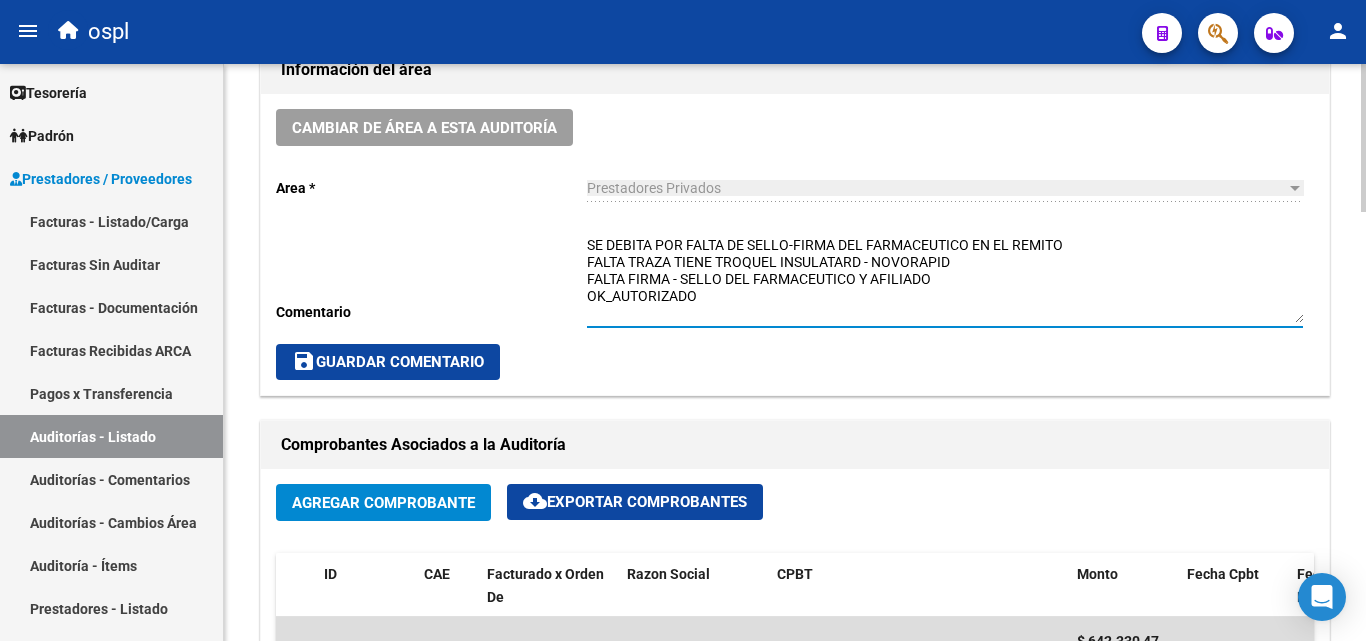 drag, startPoint x: 588, startPoint y: 263, endPoint x: 955, endPoint y: 268, distance: 367.03406 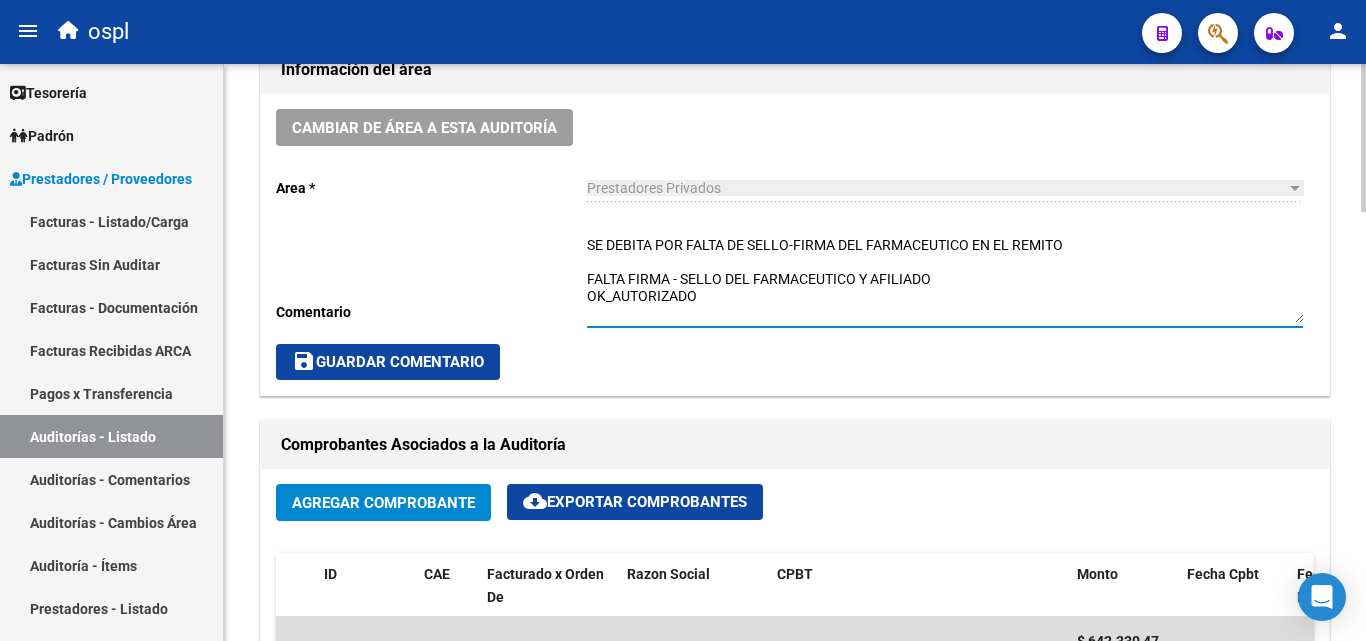 click on "SE DEBITA POR FALTA DE SELLO-FIRMA DEL FARMACEUTICO EN EL REMITO
FALTA FIRMA - SELLO DEL FARMACEUTICO Y AFILIADO
OK_AUTORIZADO" at bounding box center [945, 279] 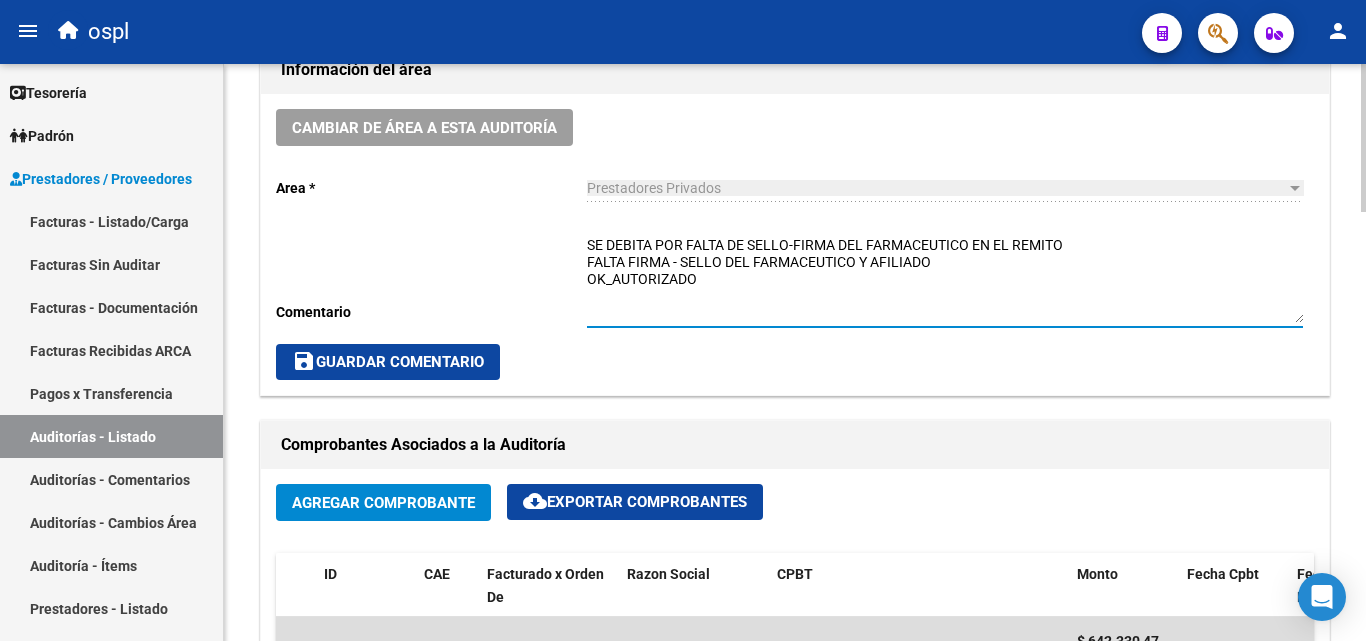 click on "SE DEBITA POR FALTA DE SELLO-FIRMA DEL FARMACEUTICO EN EL REMITO
FALTA FIRMA - SELLO DEL FARMACEUTICO Y AFILIADO
OK_AUTORIZADO" at bounding box center (945, 279) 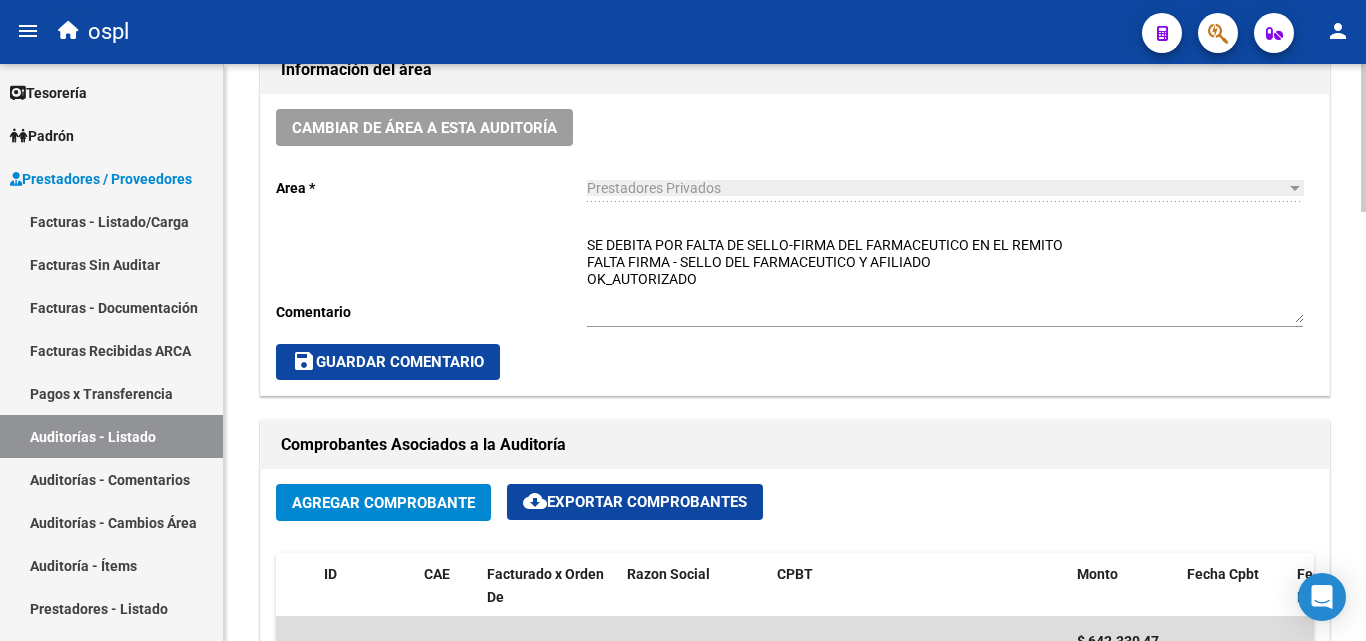 click on "save  Guardar Comentario" 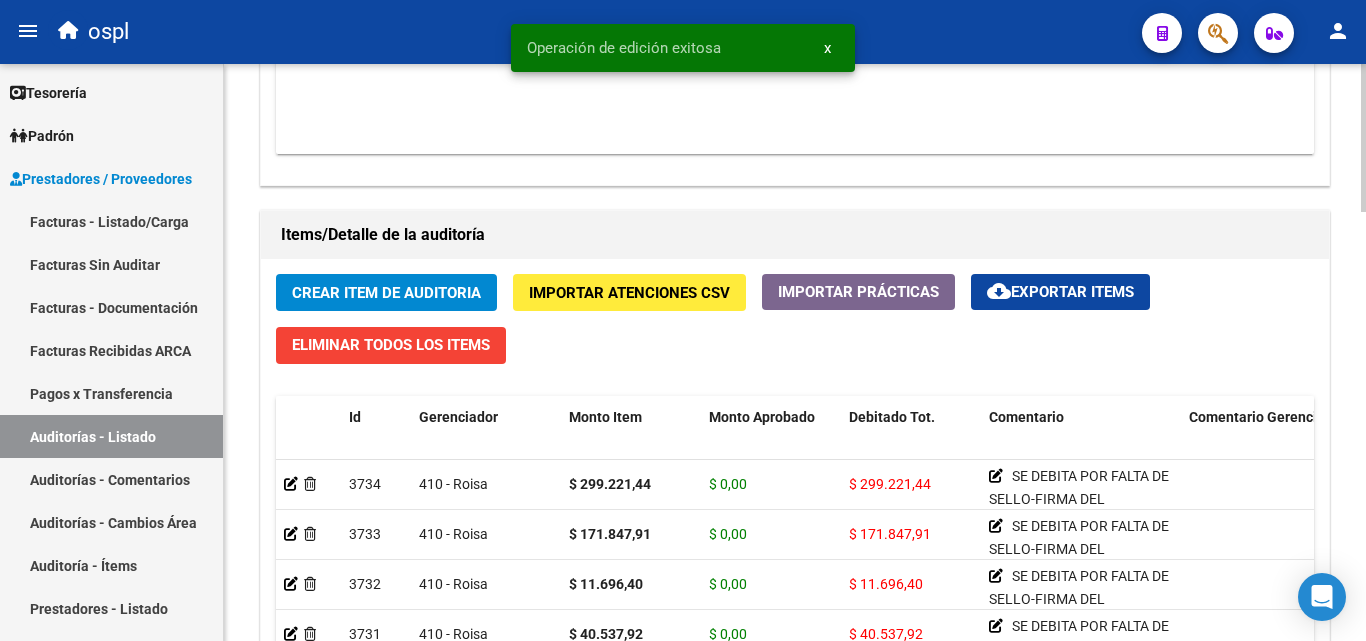 scroll, scrollTop: 1300, scrollLeft: 0, axis: vertical 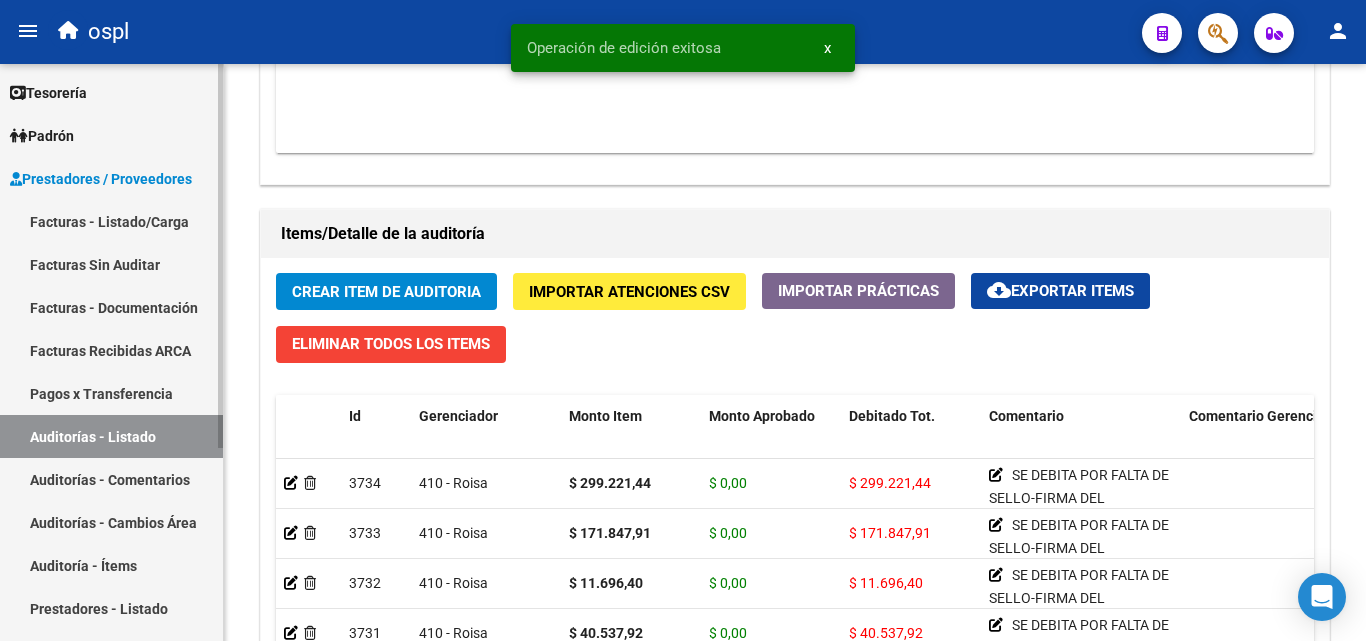 click on "Auditorías - Listado" at bounding box center (111, 436) 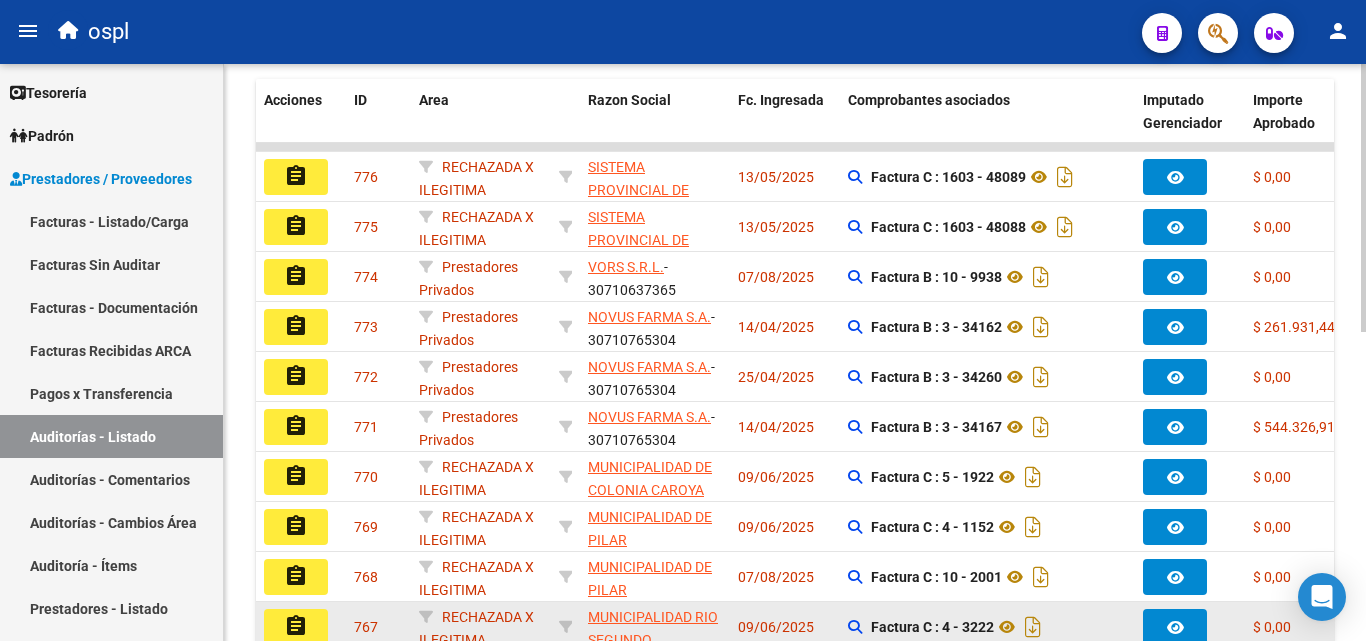 scroll, scrollTop: 463, scrollLeft: 0, axis: vertical 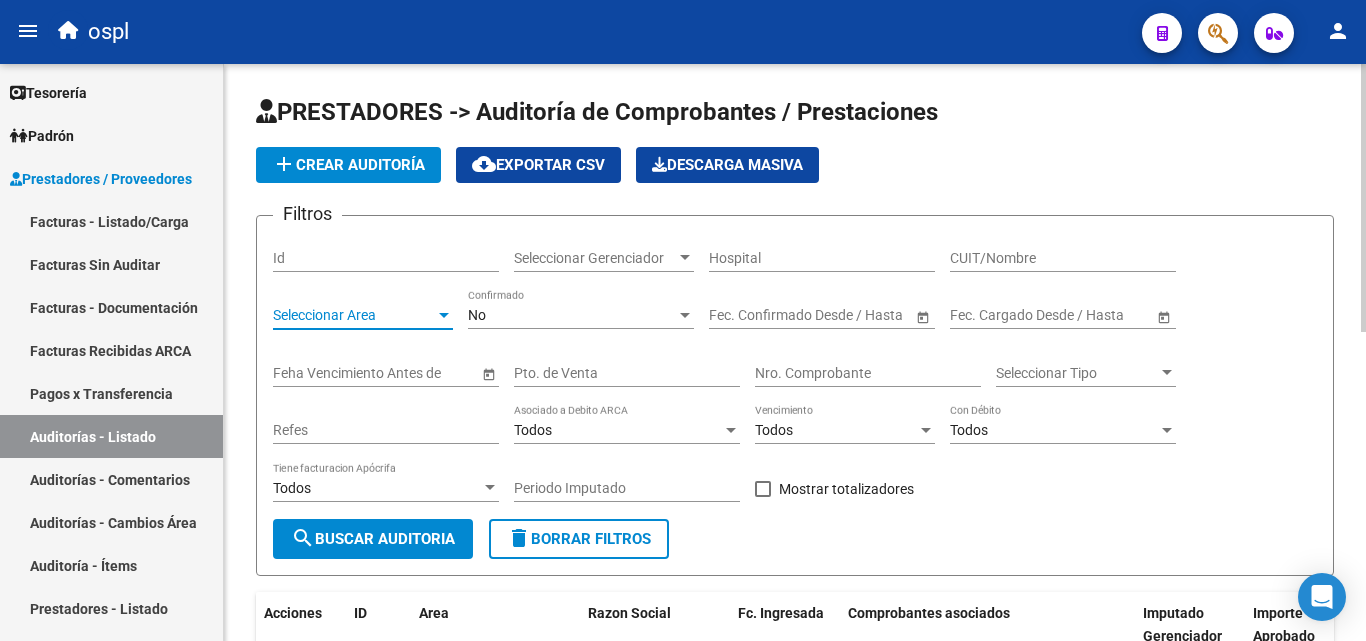 click on "Seleccionar Area" at bounding box center (354, 315) 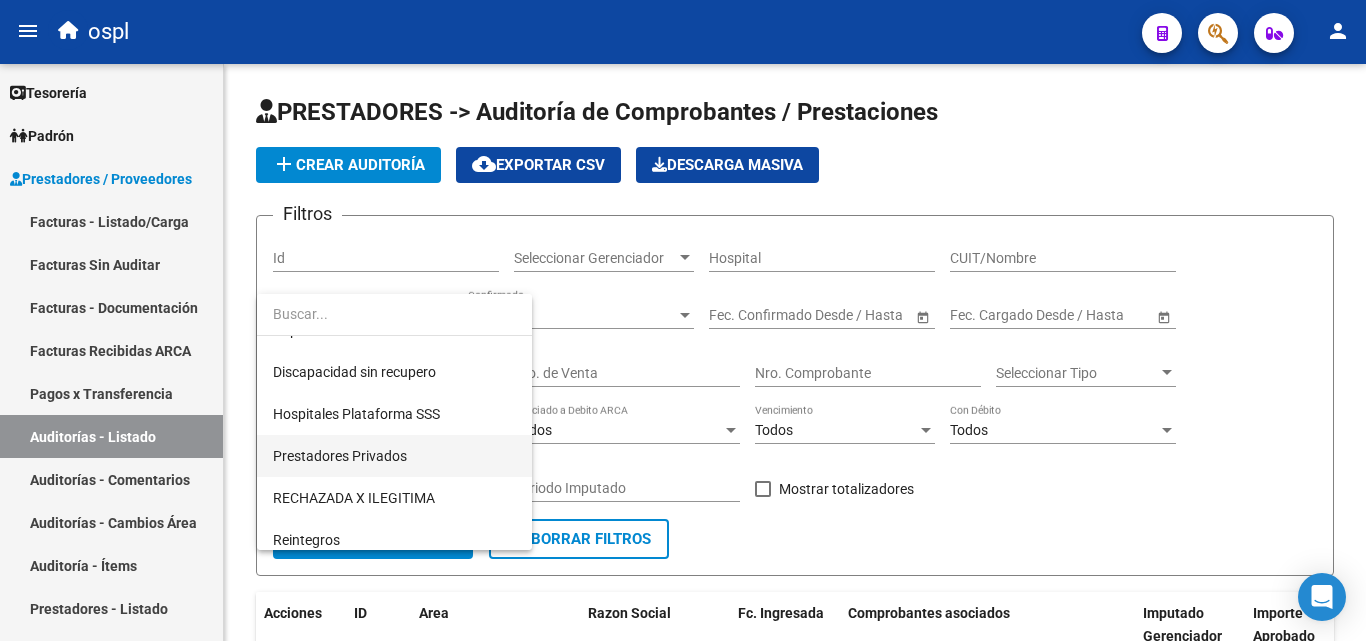 scroll, scrollTop: 290, scrollLeft: 0, axis: vertical 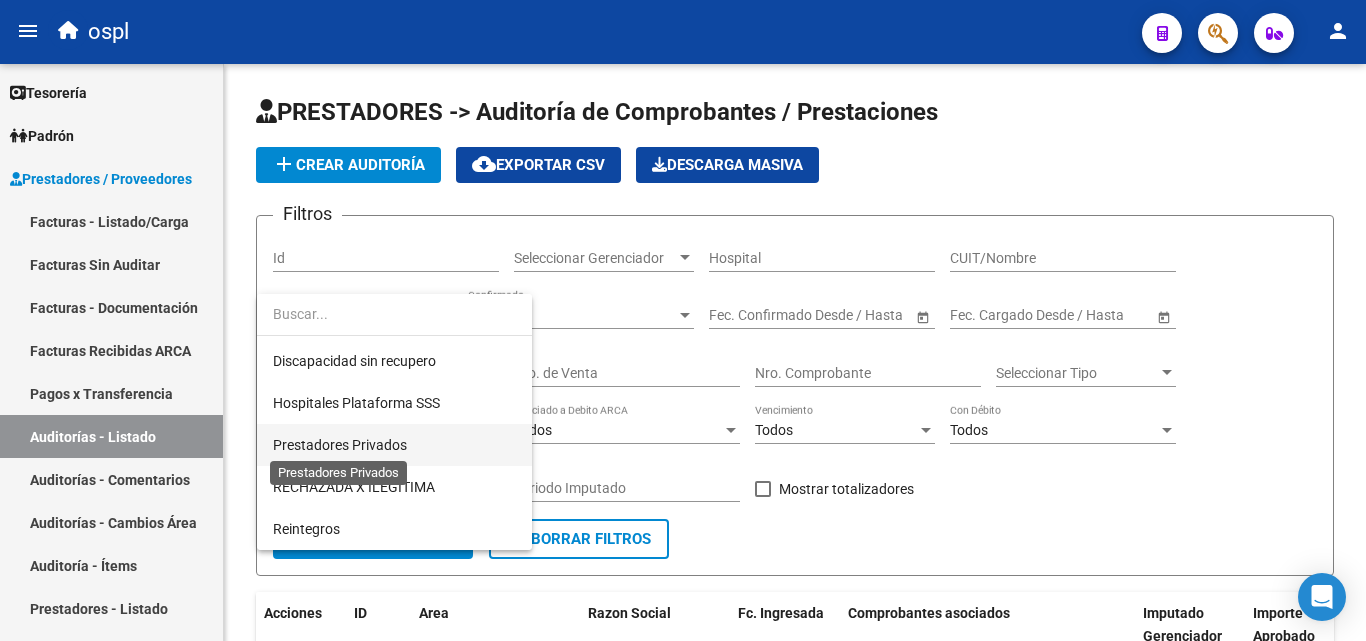 click on "Prestadores Privados" at bounding box center (340, 445) 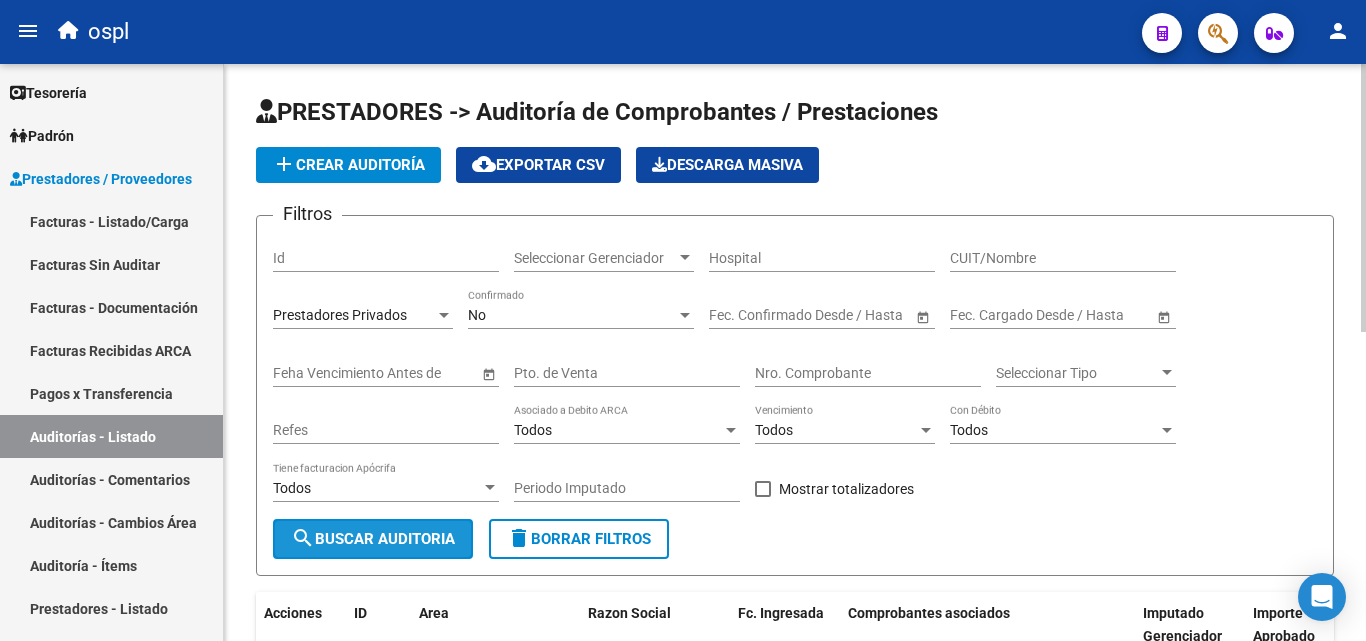 click on "search  Buscar Auditoria" 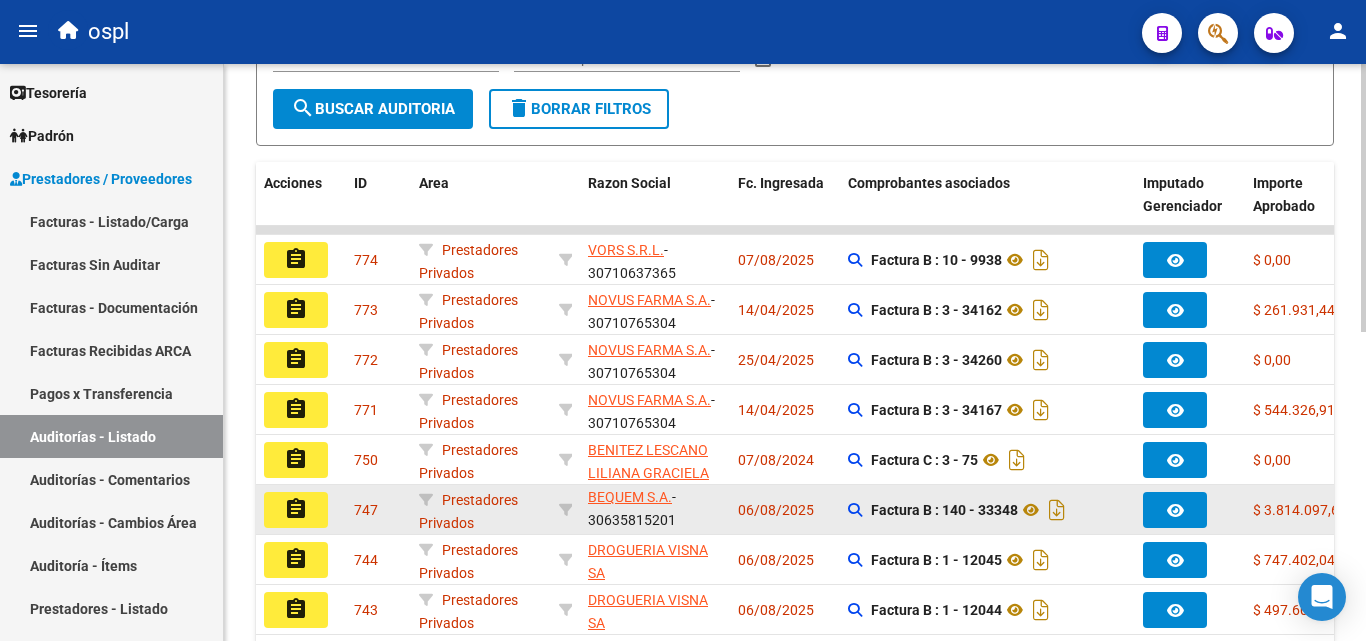 scroll, scrollTop: 500, scrollLeft: 0, axis: vertical 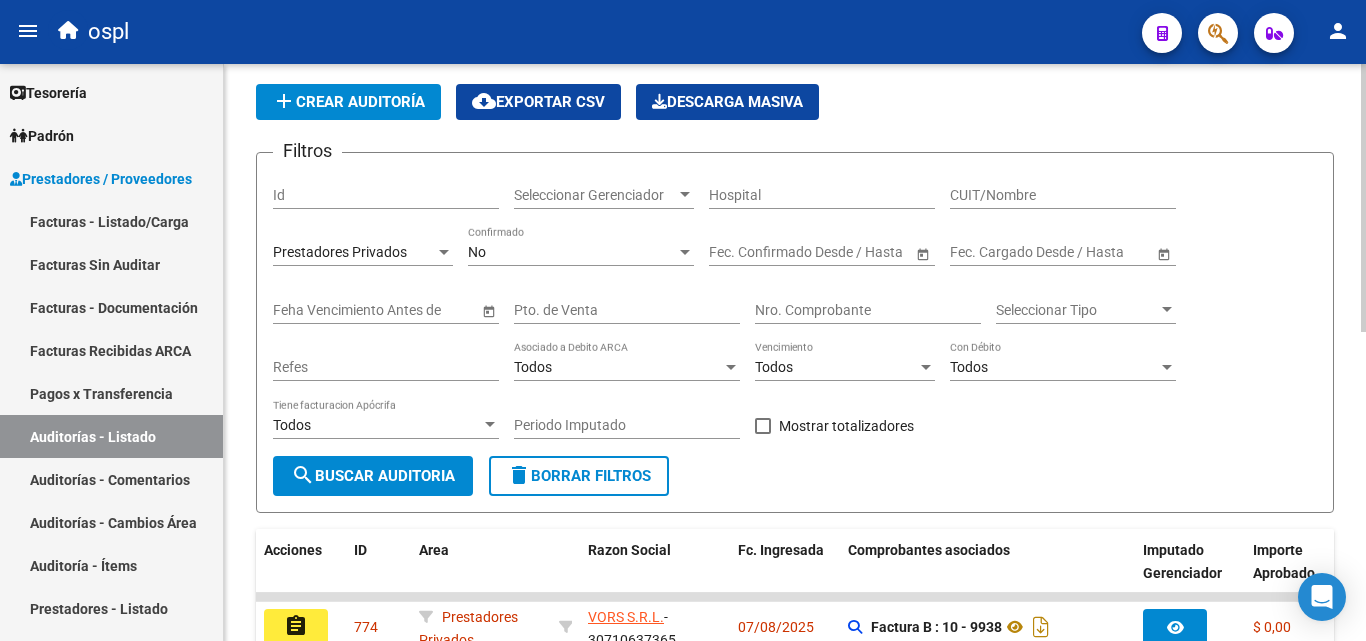 click at bounding box center (444, 252) 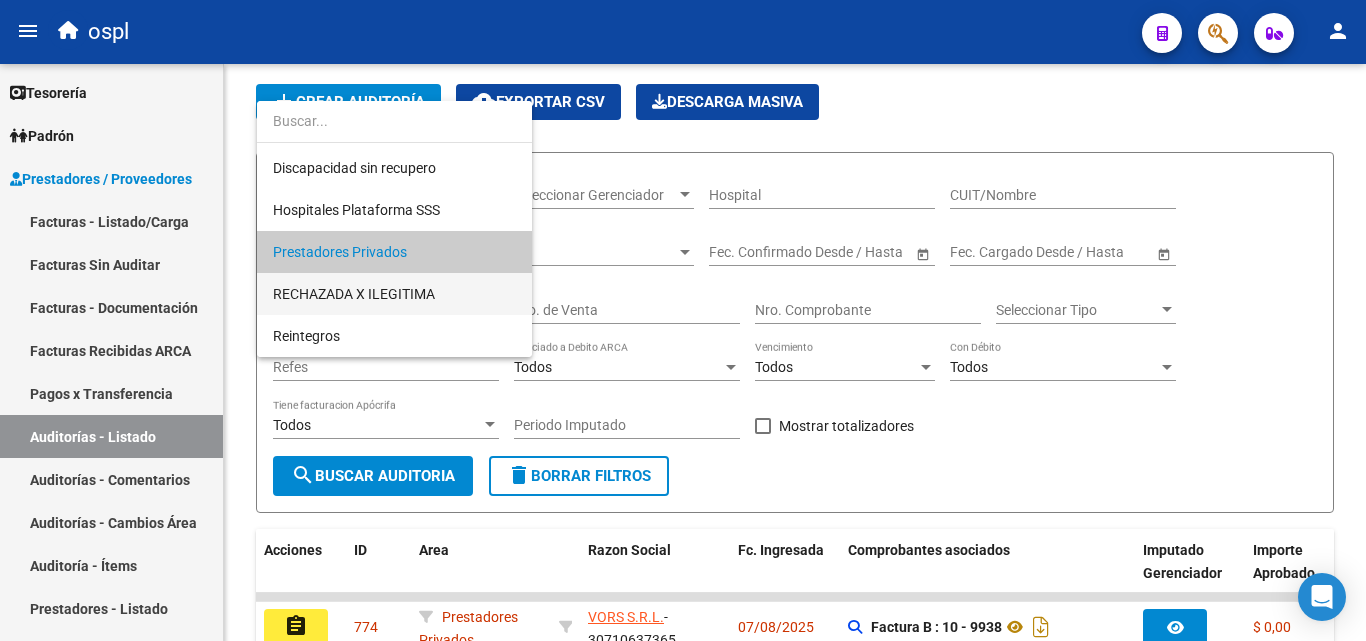 scroll, scrollTop: 0, scrollLeft: 0, axis: both 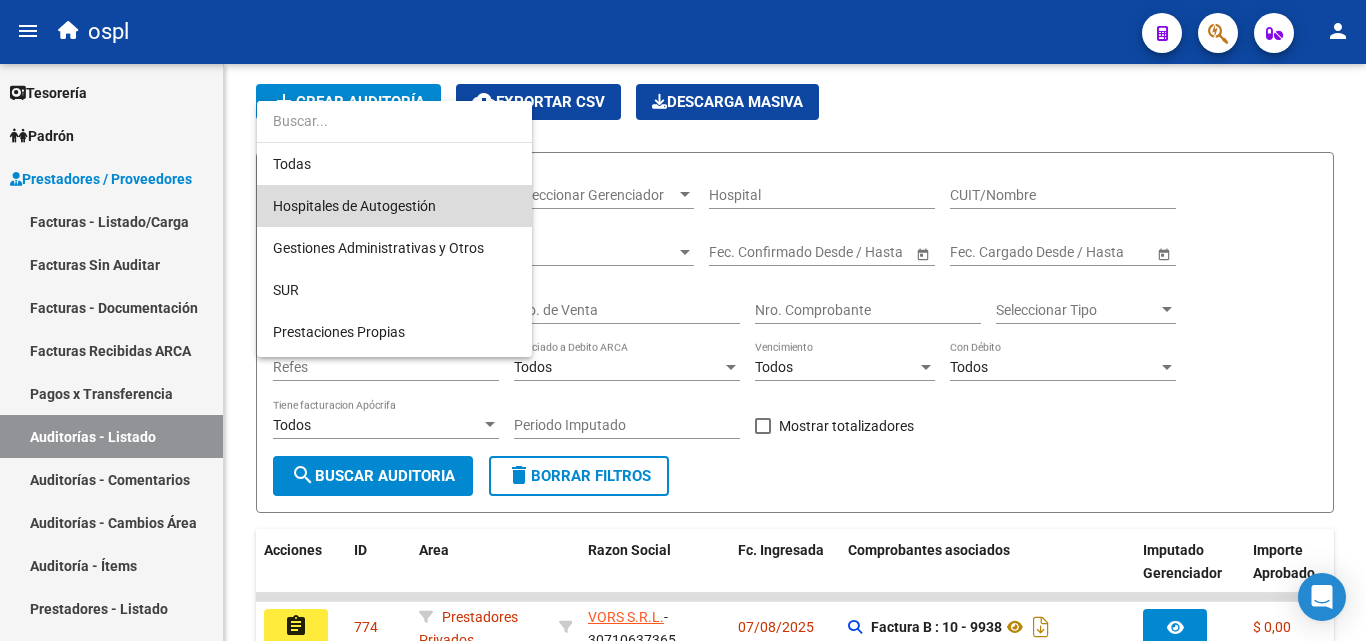 click on "Hospitales de Autogestión" at bounding box center [394, 206] 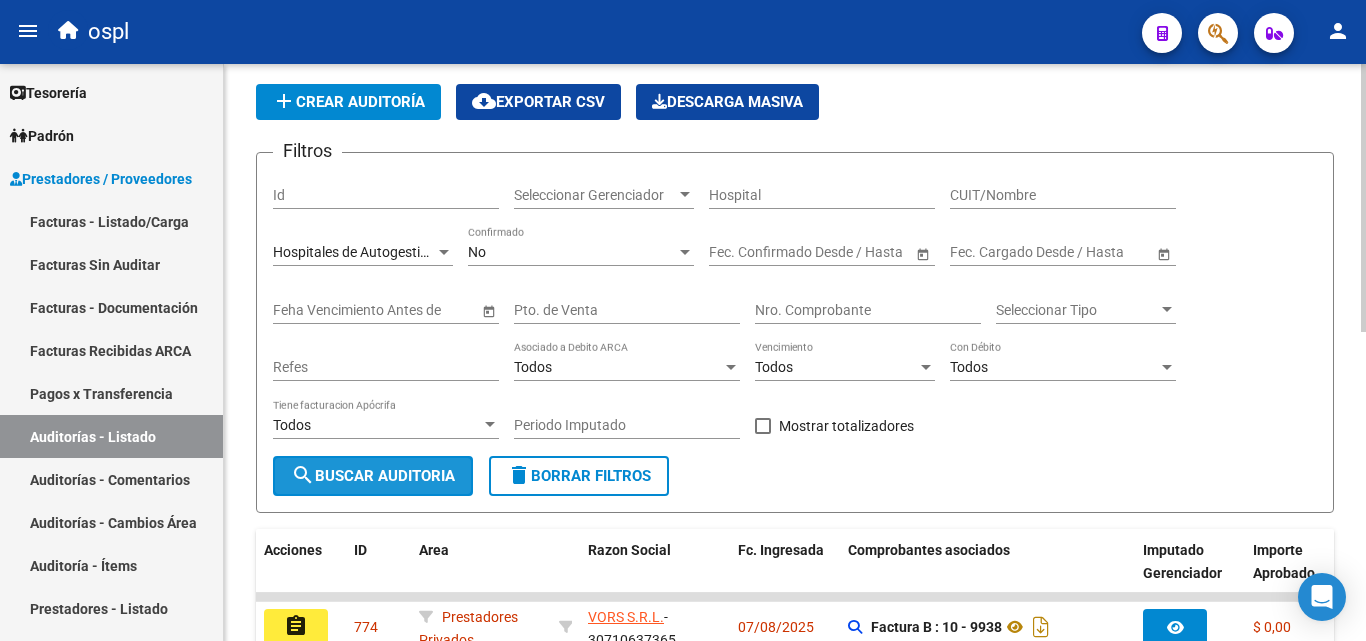 click on "search  Buscar Auditoria" 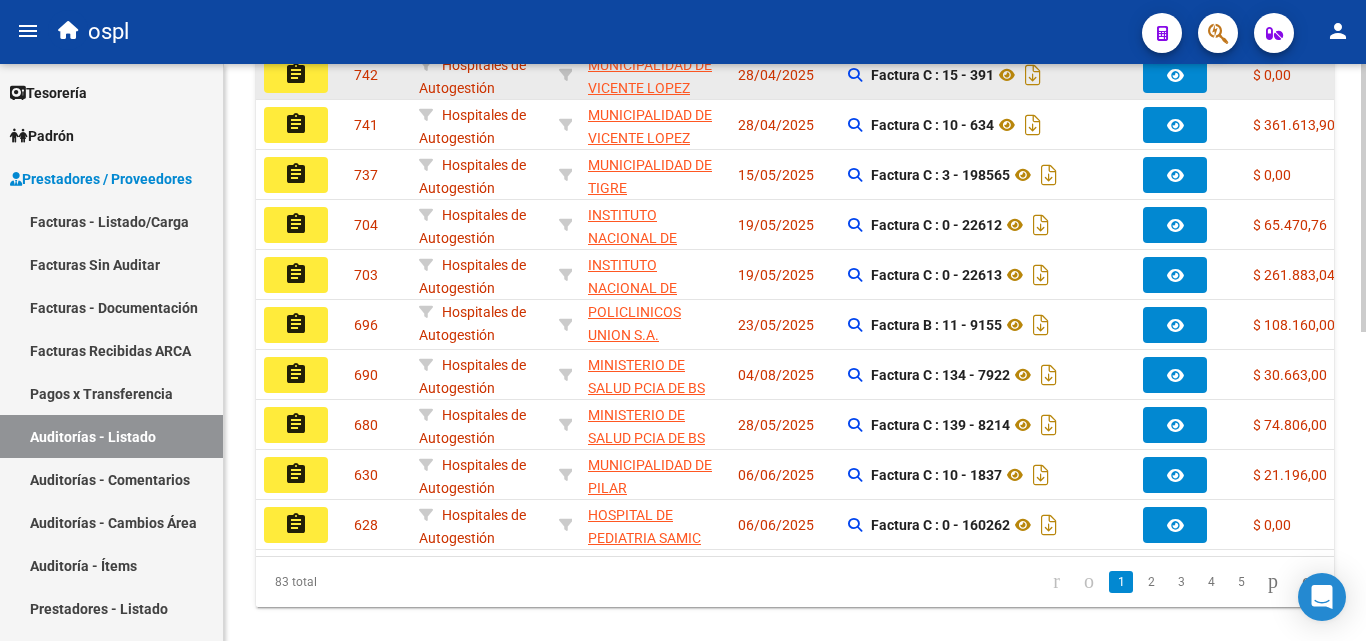 scroll, scrollTop: 663, scrollLeft: 0, axis: vertical 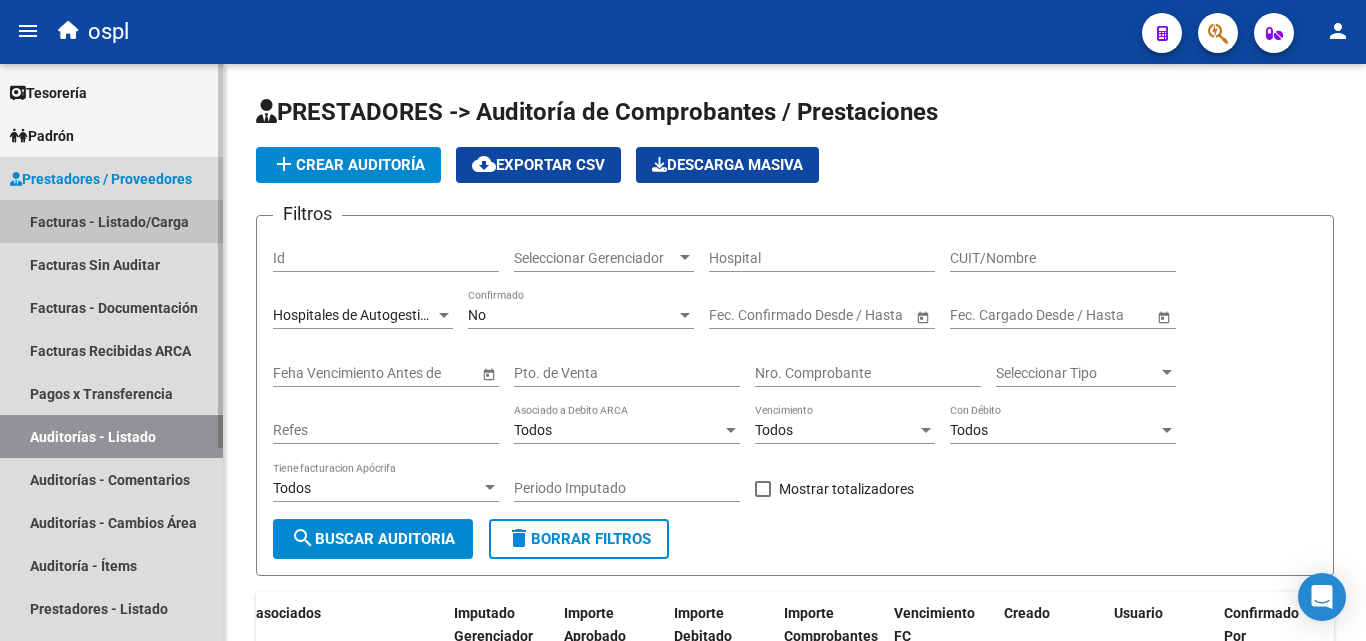 click on "Facturas - Listado/Carga" at bounding box center (111, 221) 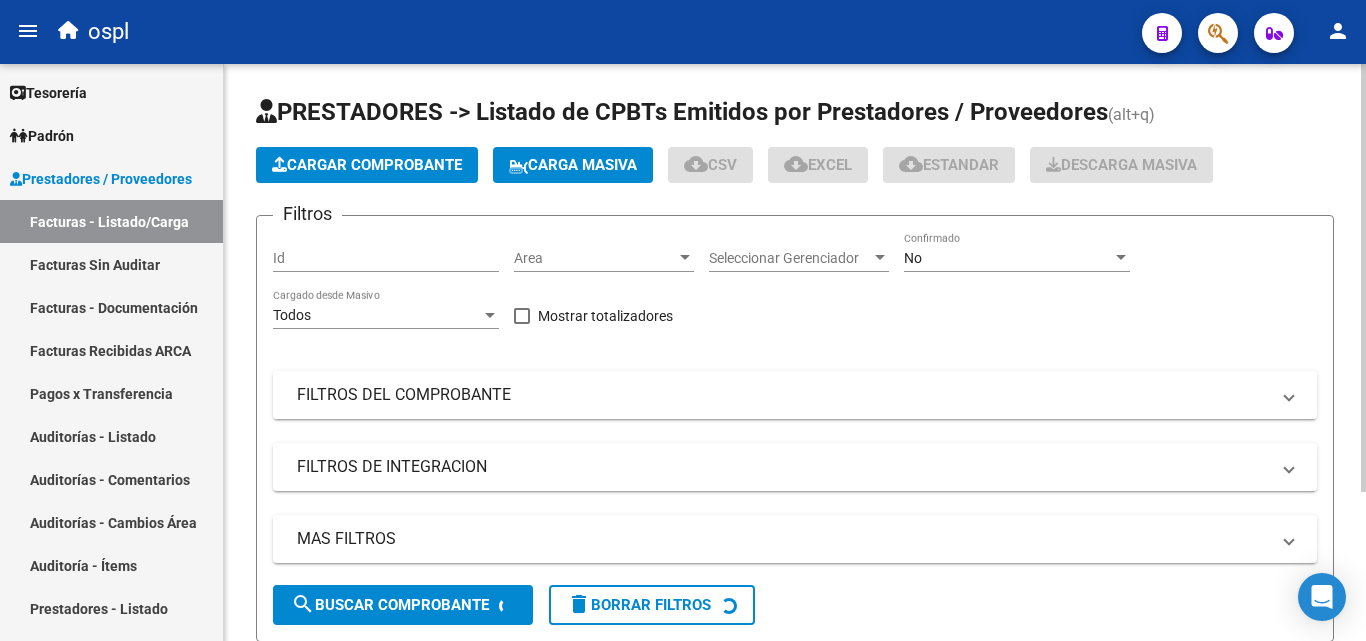 click on "FILTROS DEL COMPROBANTE" at bounding box center (783, 395) 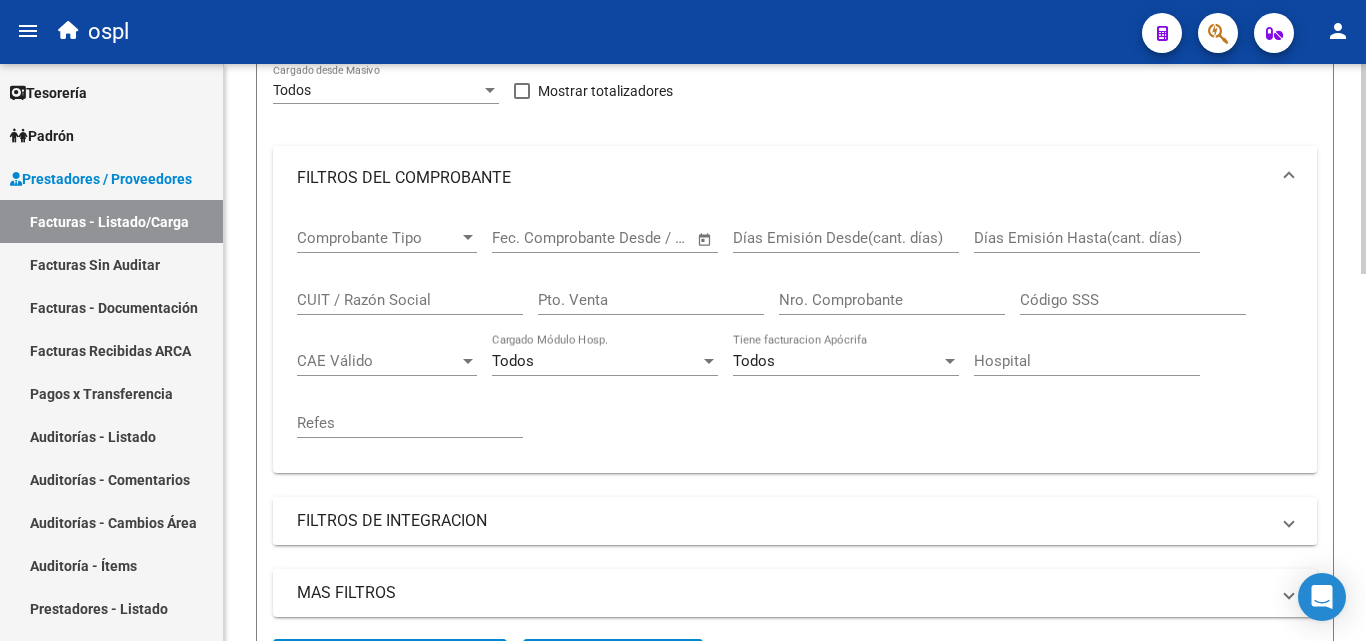 scroll, scrollTop: 300, scrollLeft: 0, axis: vertical 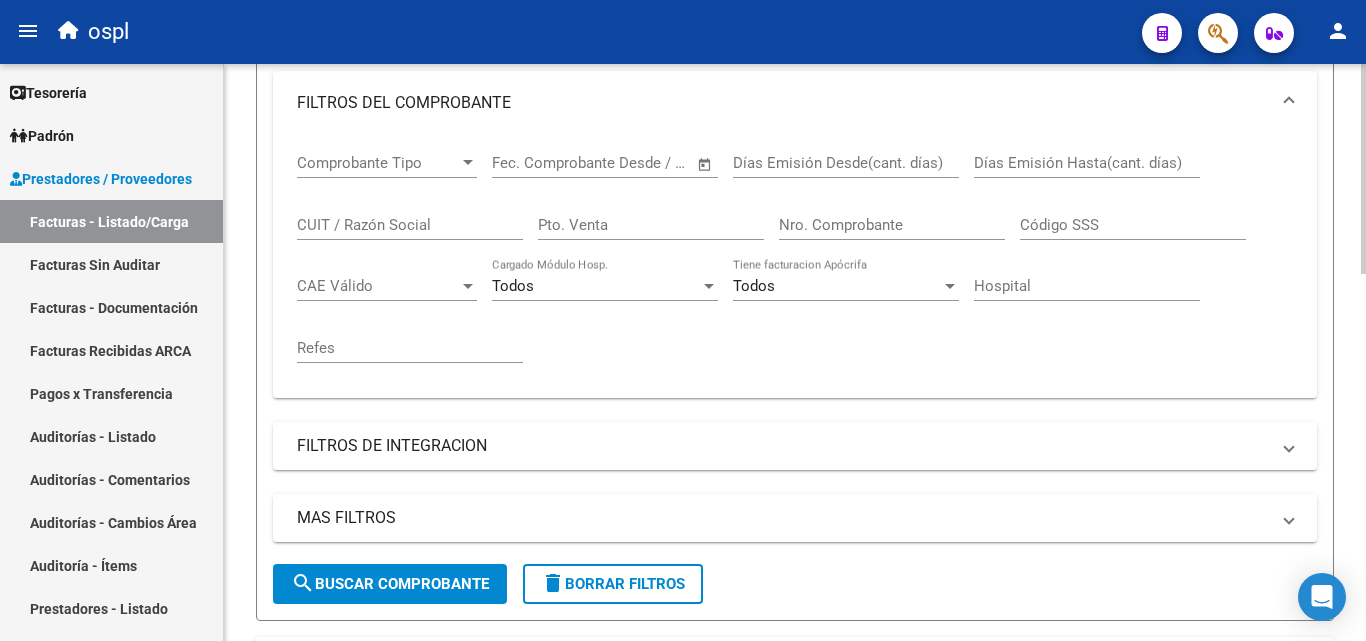 click on "Nro. Comprobante" at bounding box center [892, 225] 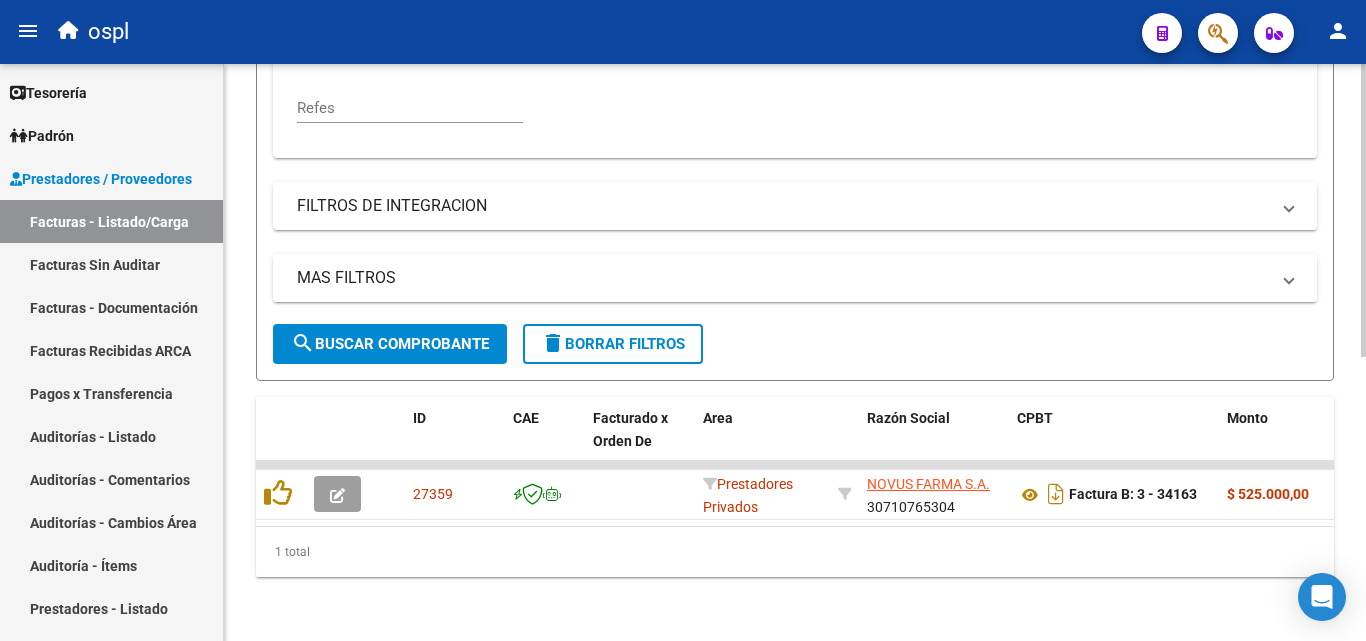scroll, scrollTop: 558, scrollLeft: 0, axis: vertical 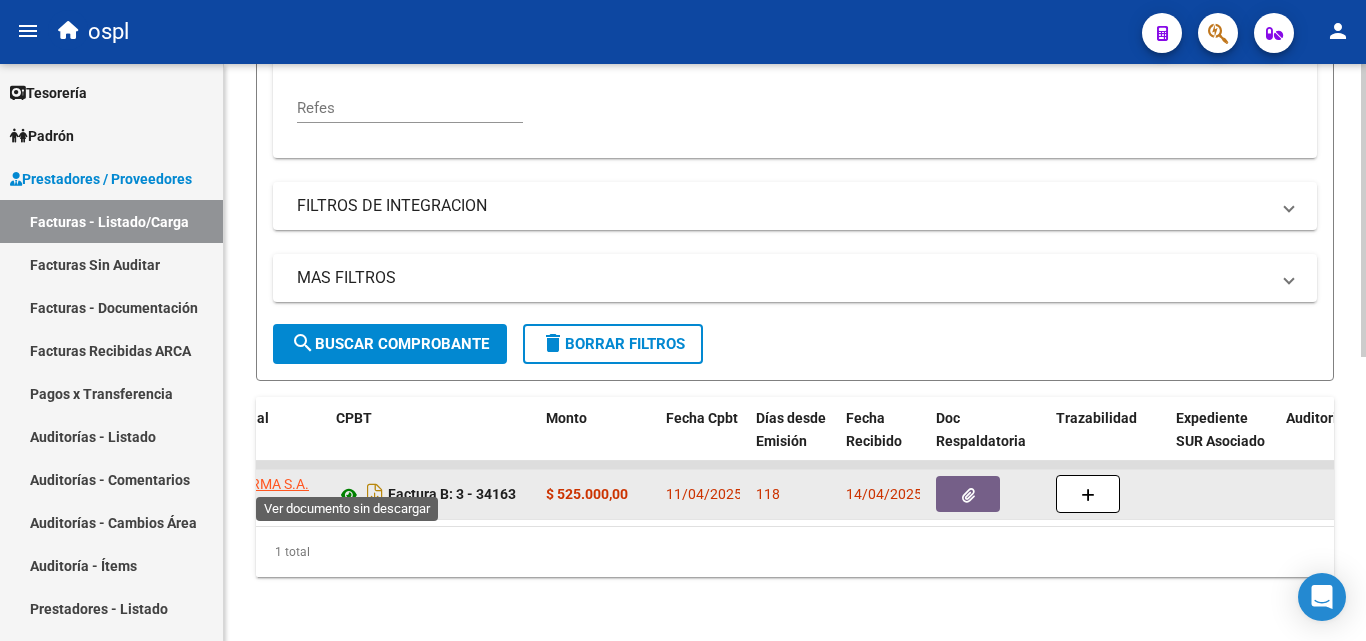 click 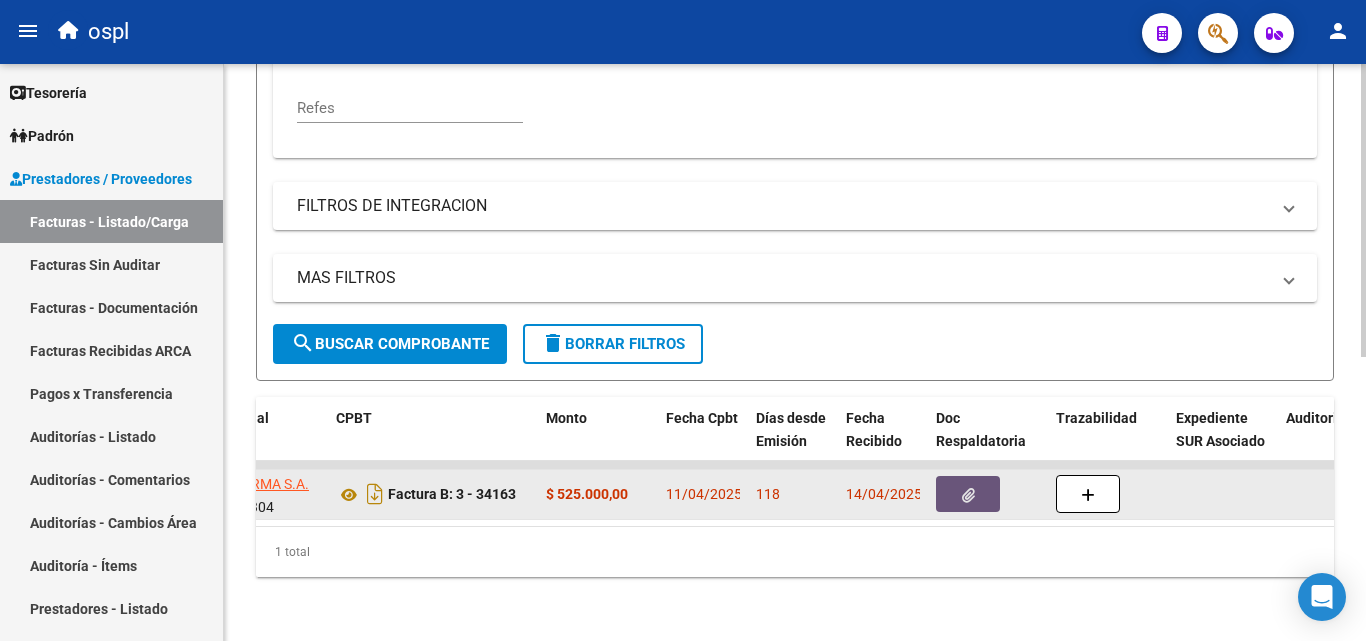click 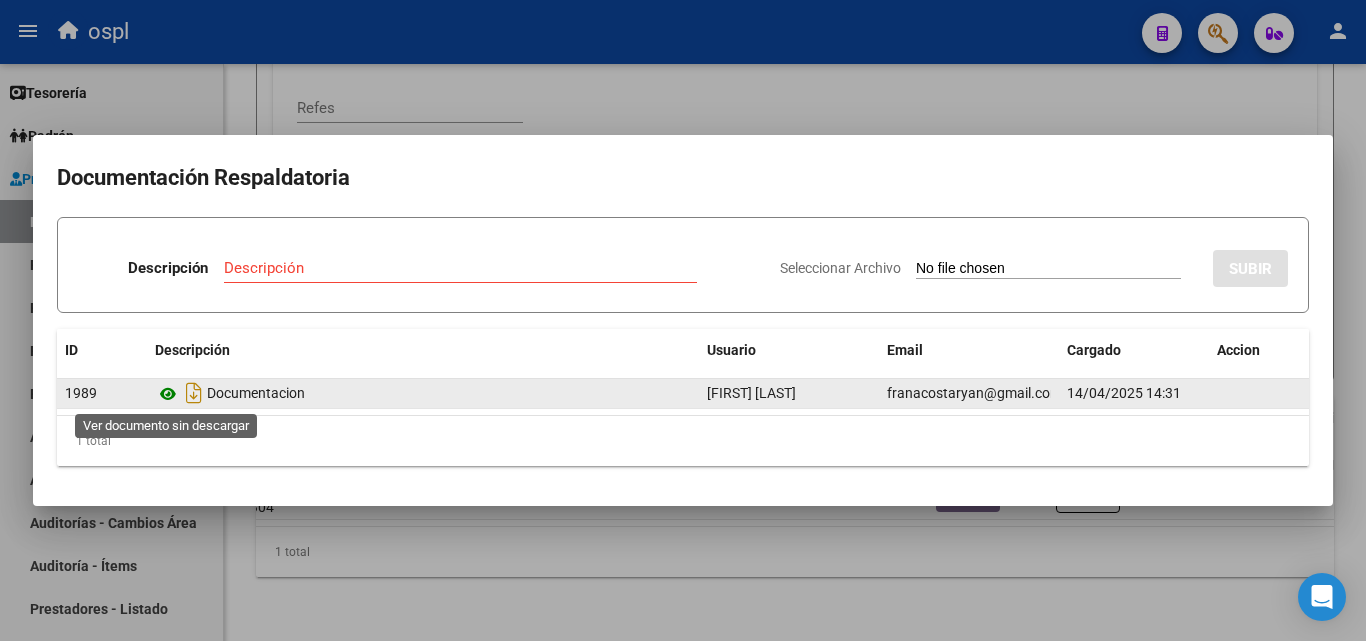 click 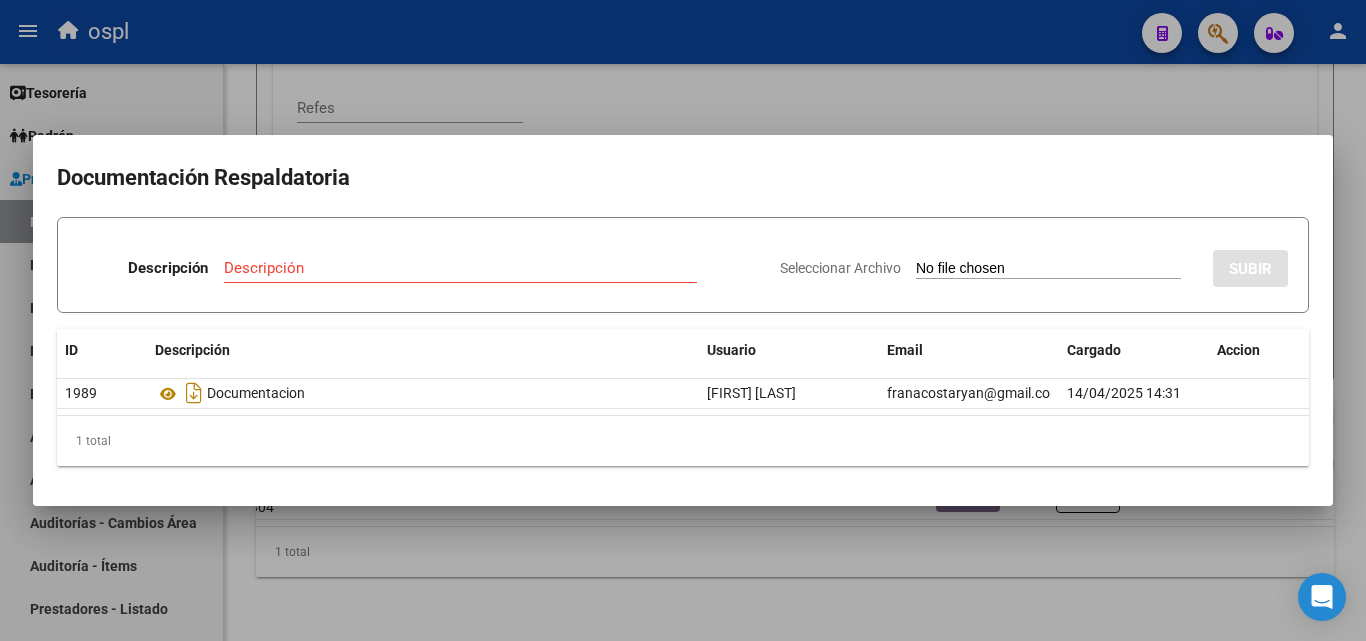click at bounding box center (683, 320) 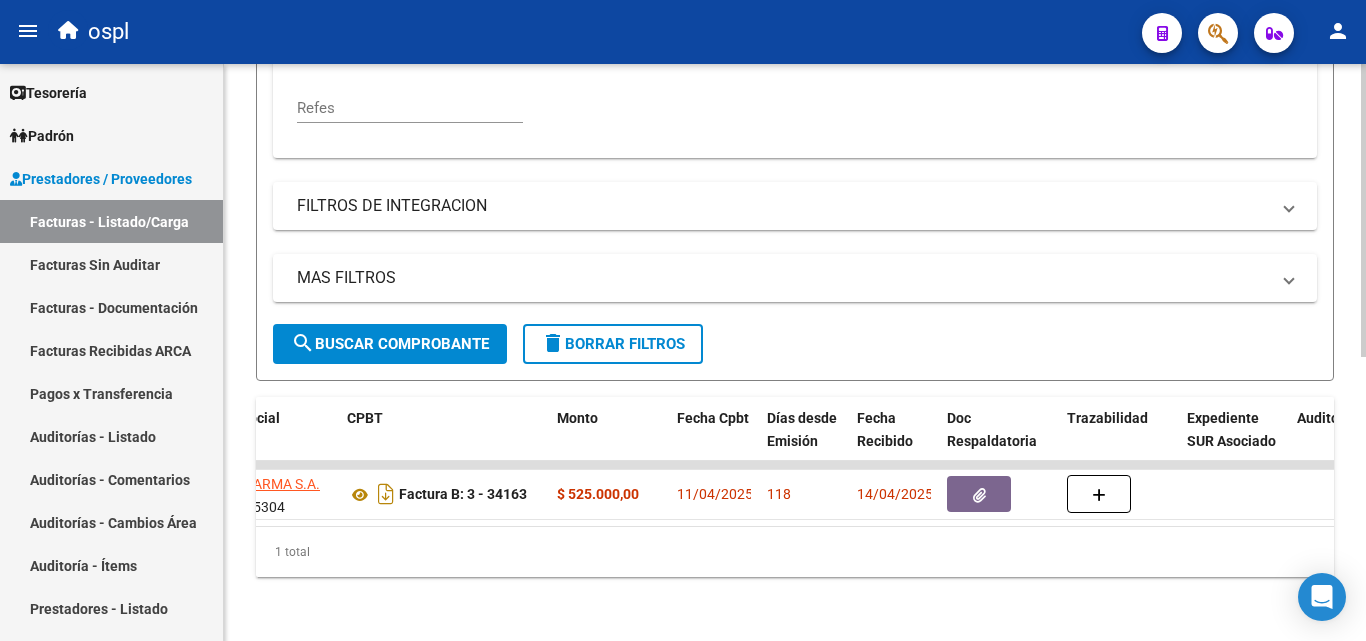 scroll, scrollTop: 0, scrollLeft: 0, axis: both 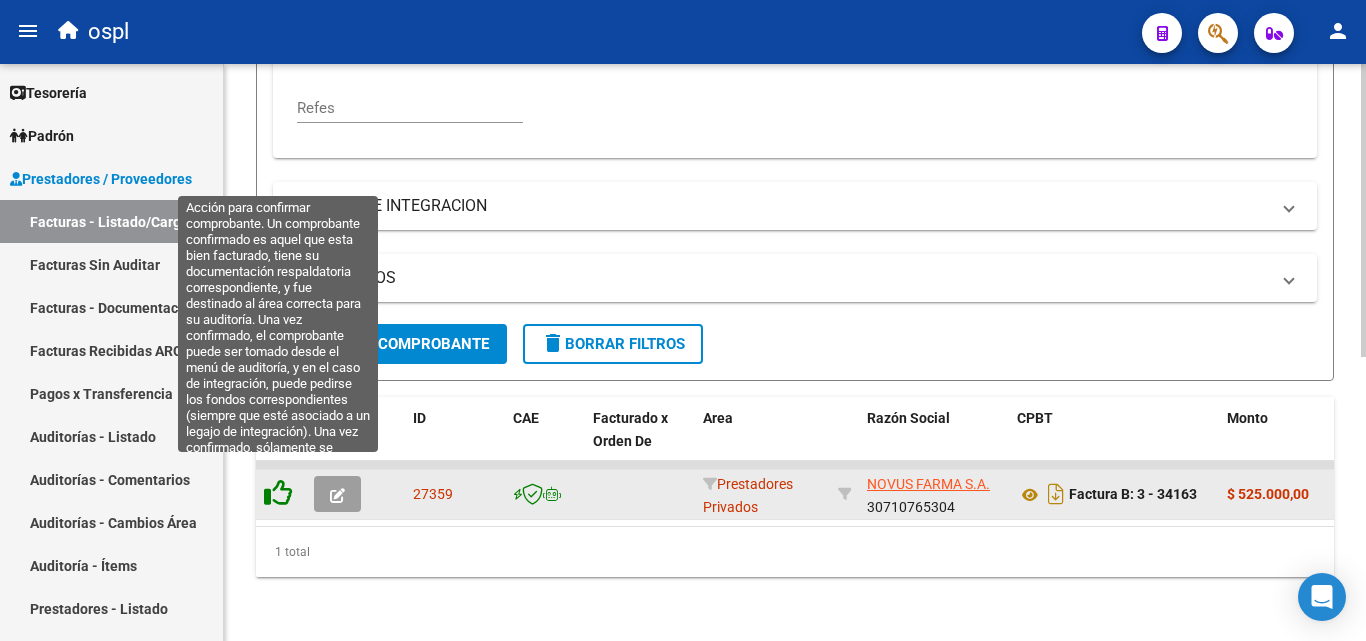 click 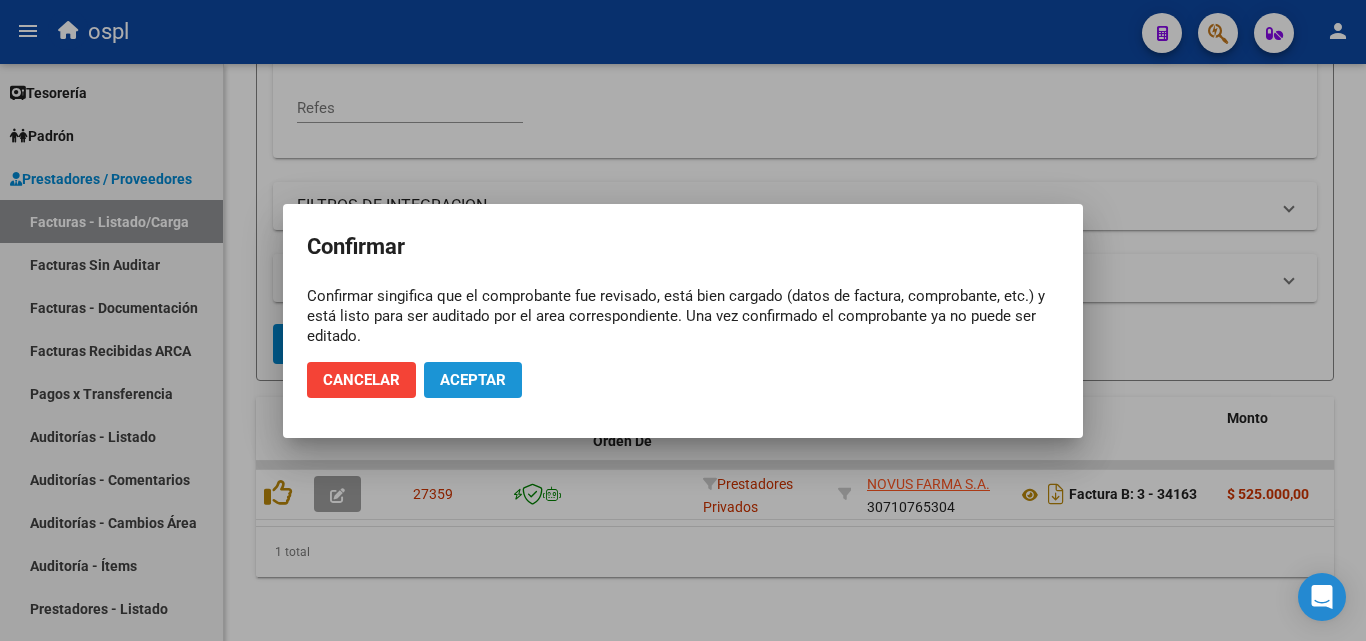 click on "Aceptar" 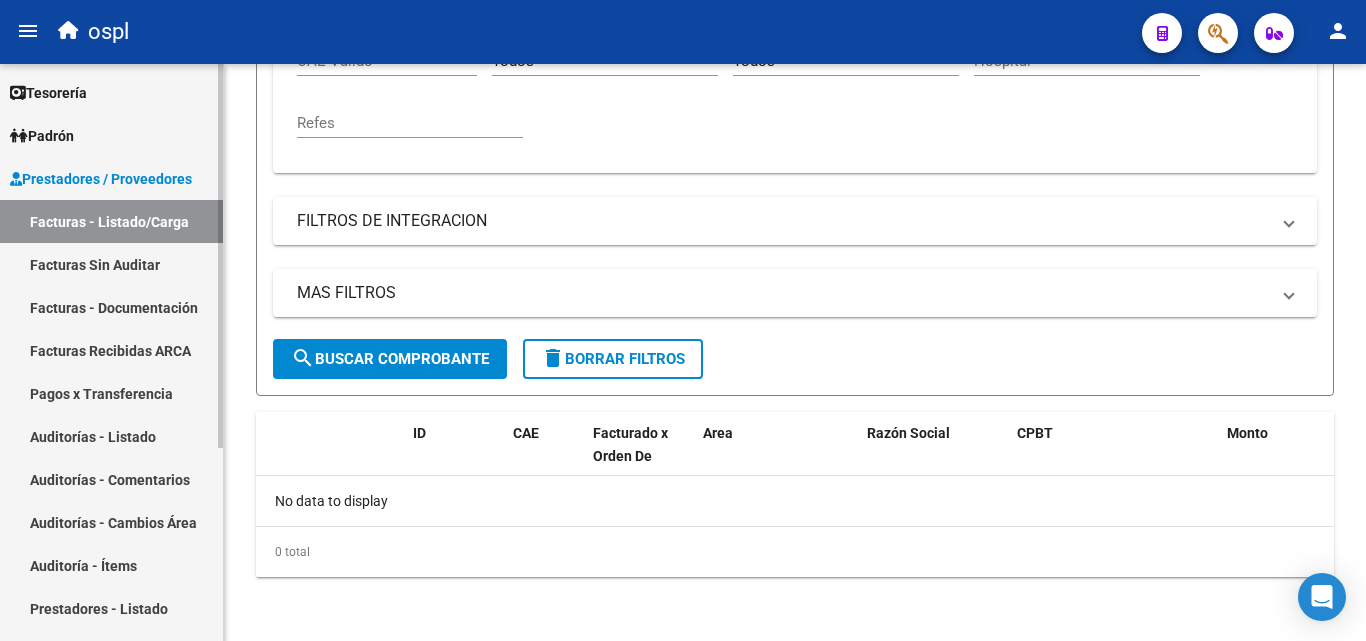 scroll, scrollTop: 525, scrollLeft: 0, axis: vertical 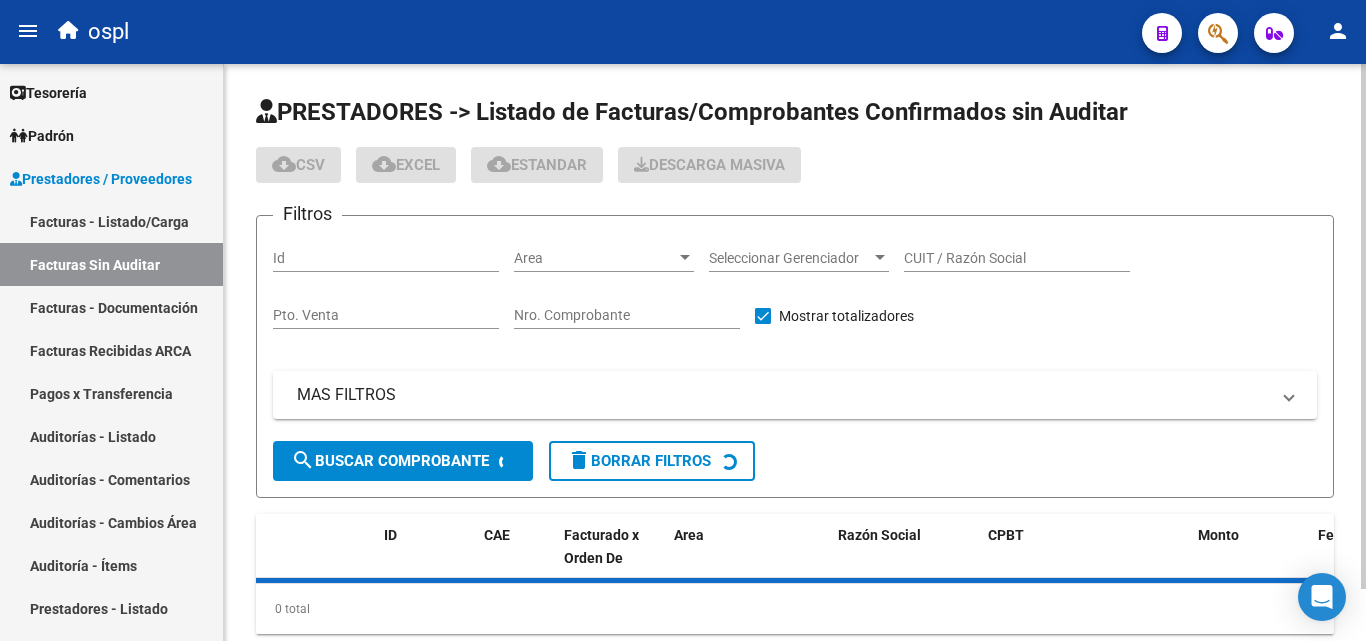 click on "Nro. Comprobante" 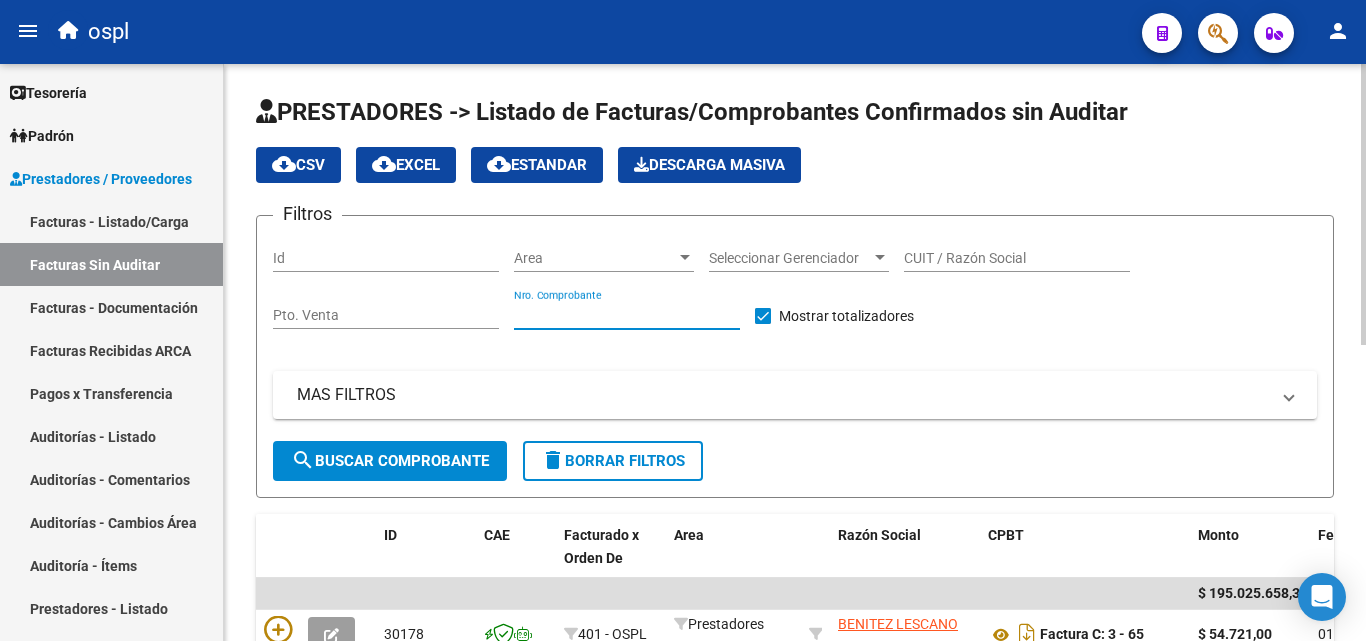 click on "Nro. Comprobante" at bounding box center (627, 315) 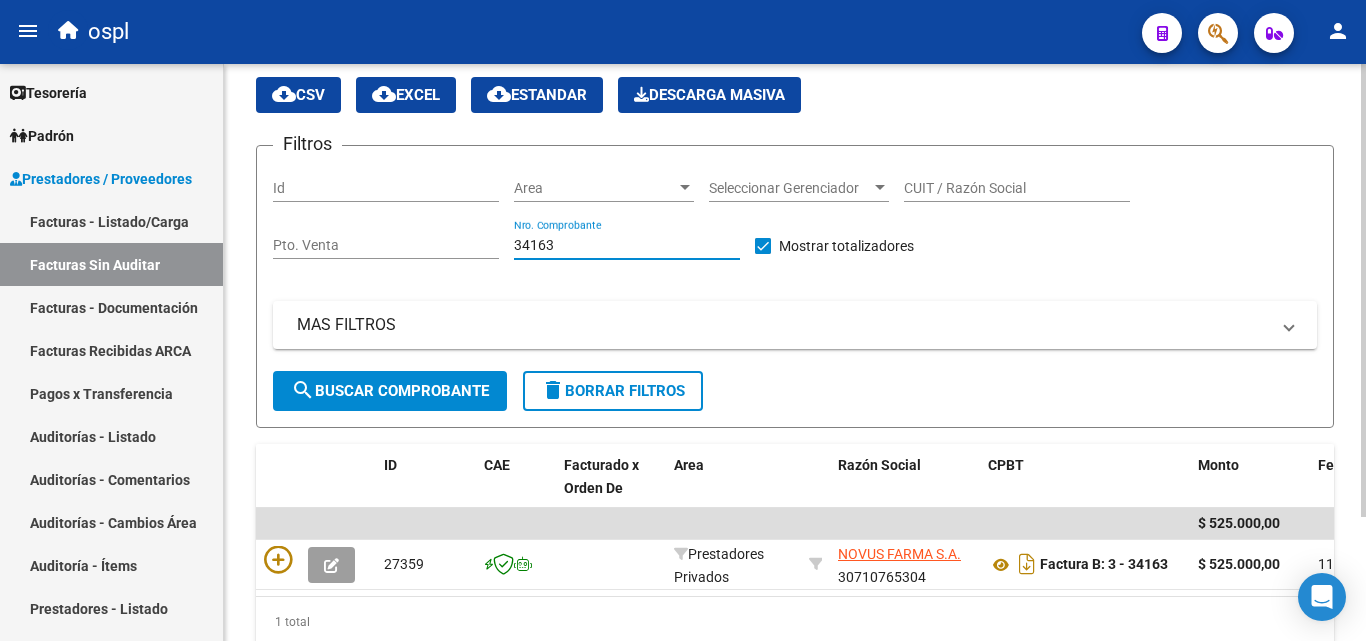 scroll, scrollTop: 158, scrollLeft: 0, axis: vertical 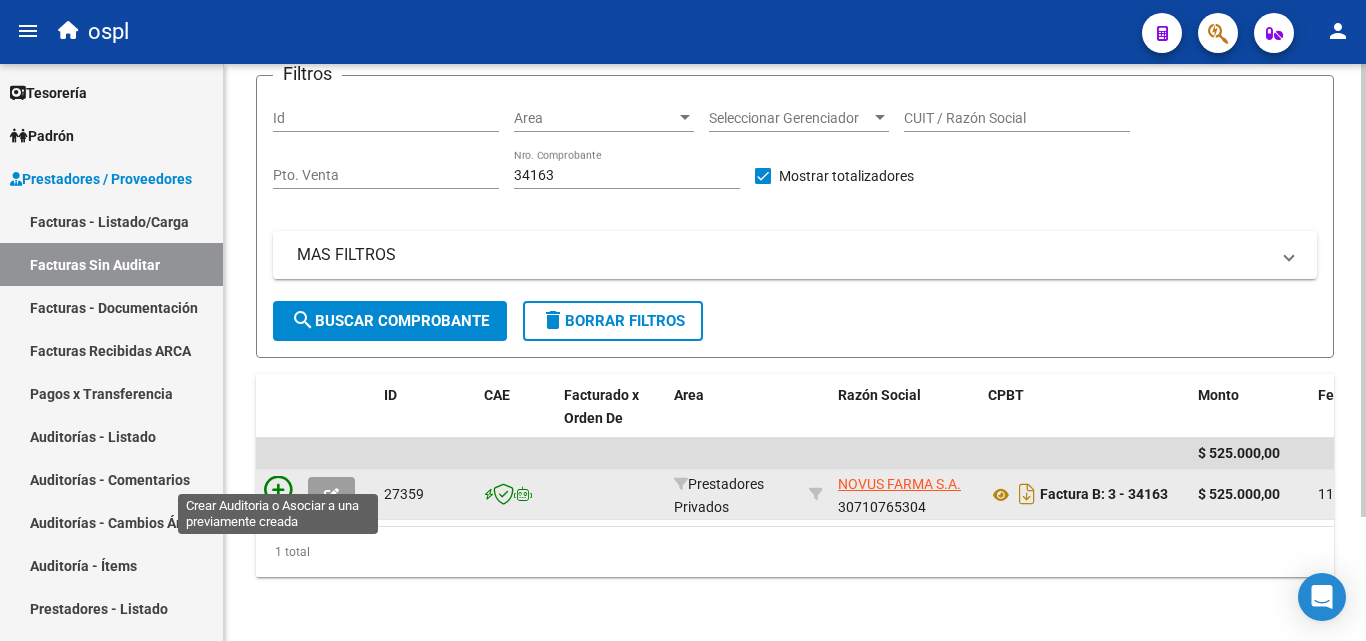click 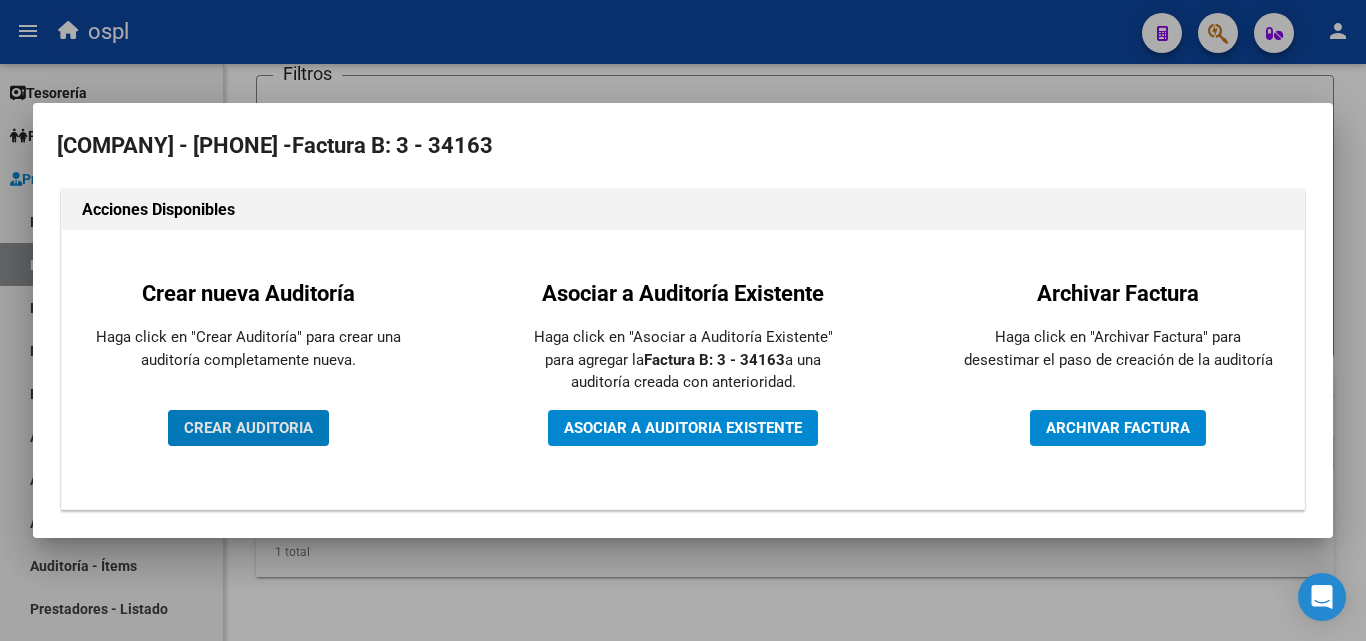 click on "CREAR AUDITORIA" at bounding box center (248, 428) 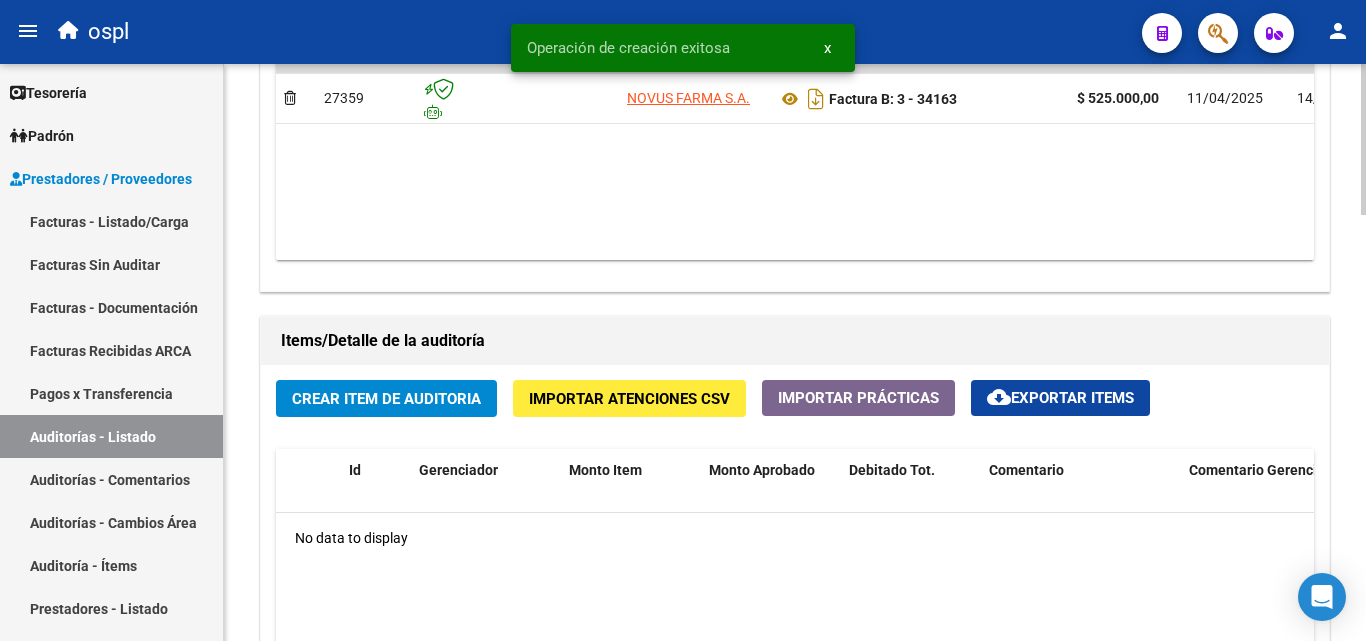 scroll, scrollTop: 1200, scrollLeft: 0, axis: vertical 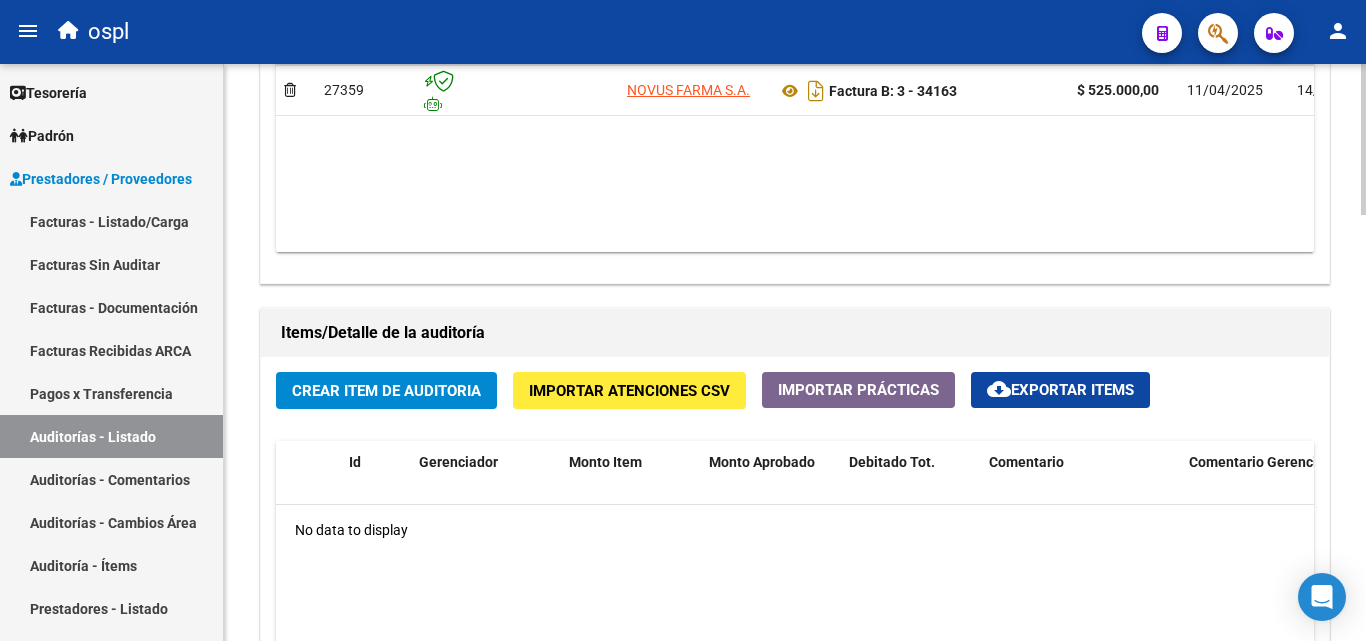 click on "Crear Item de Auditoria" 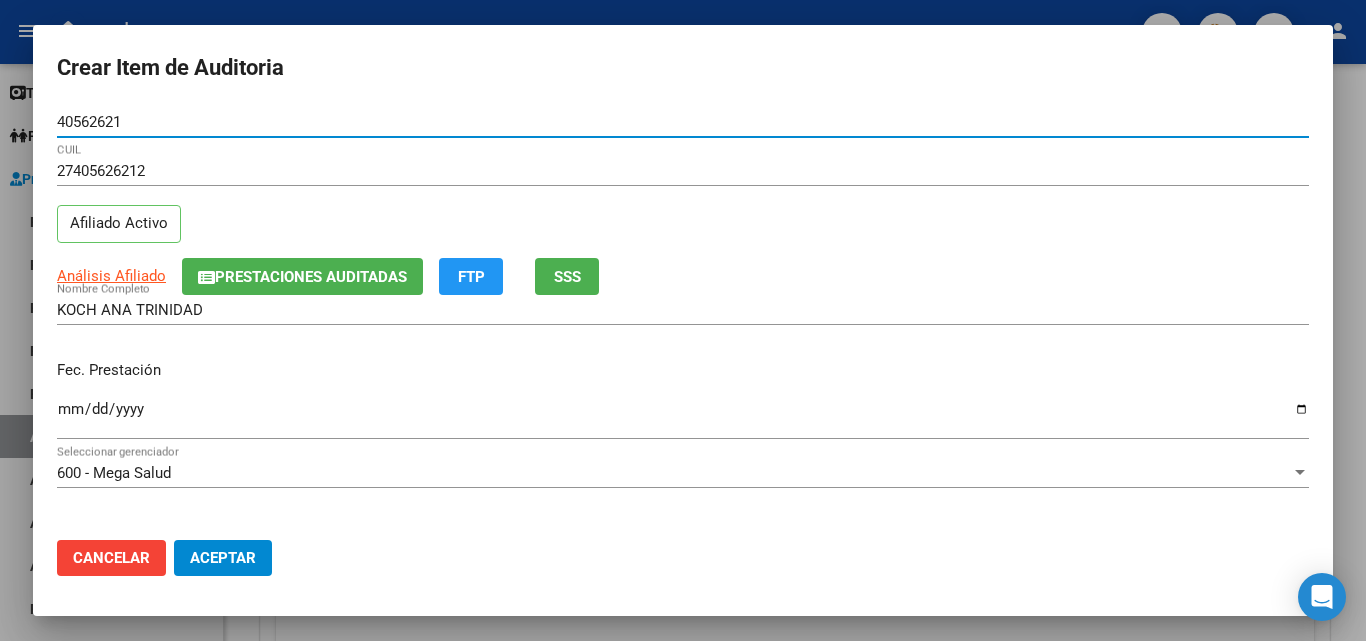 click on "Ingresar la fecha" at bounding box center [683, 417] 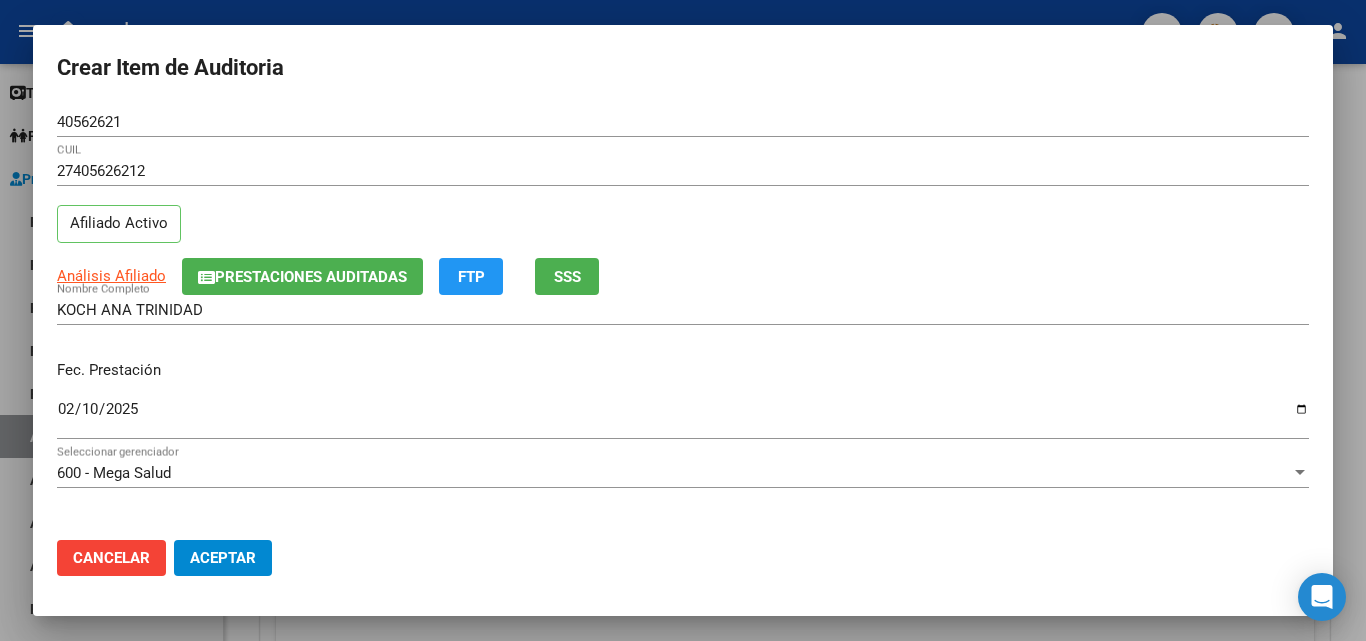 scroll, scrollTop: 200, scrollLeft: 0, axis: vertical 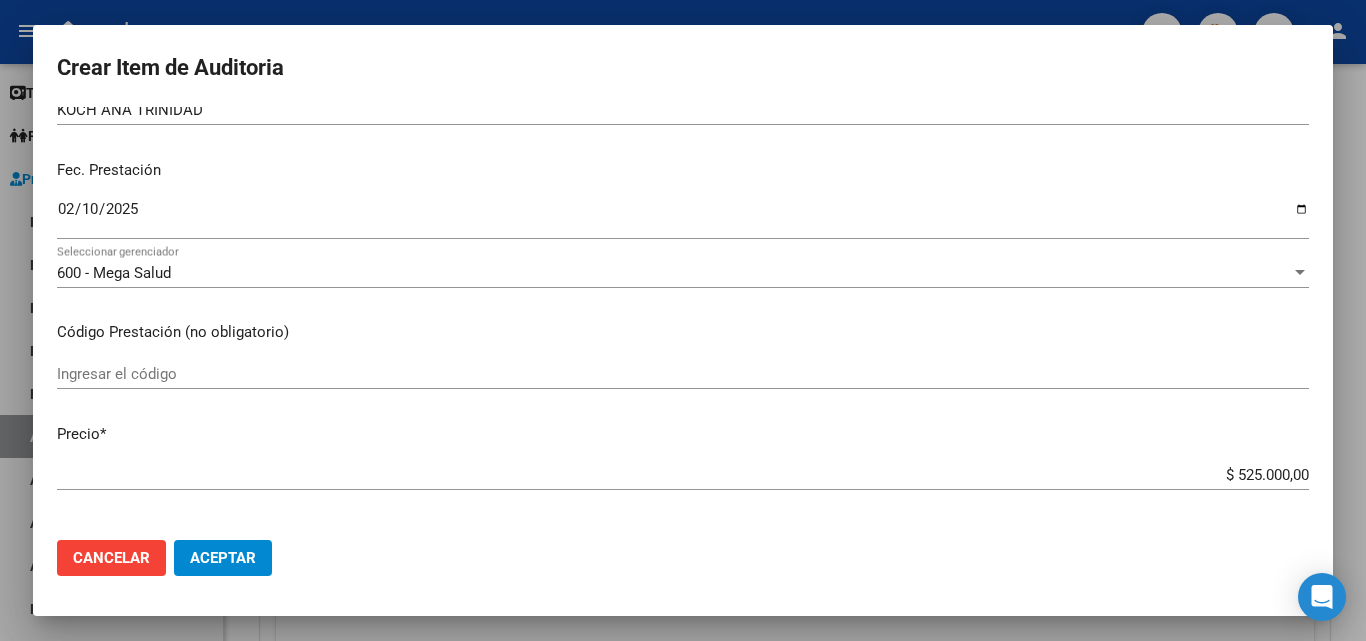 click on "Ingresar el código" at bounding box center [683, 374] 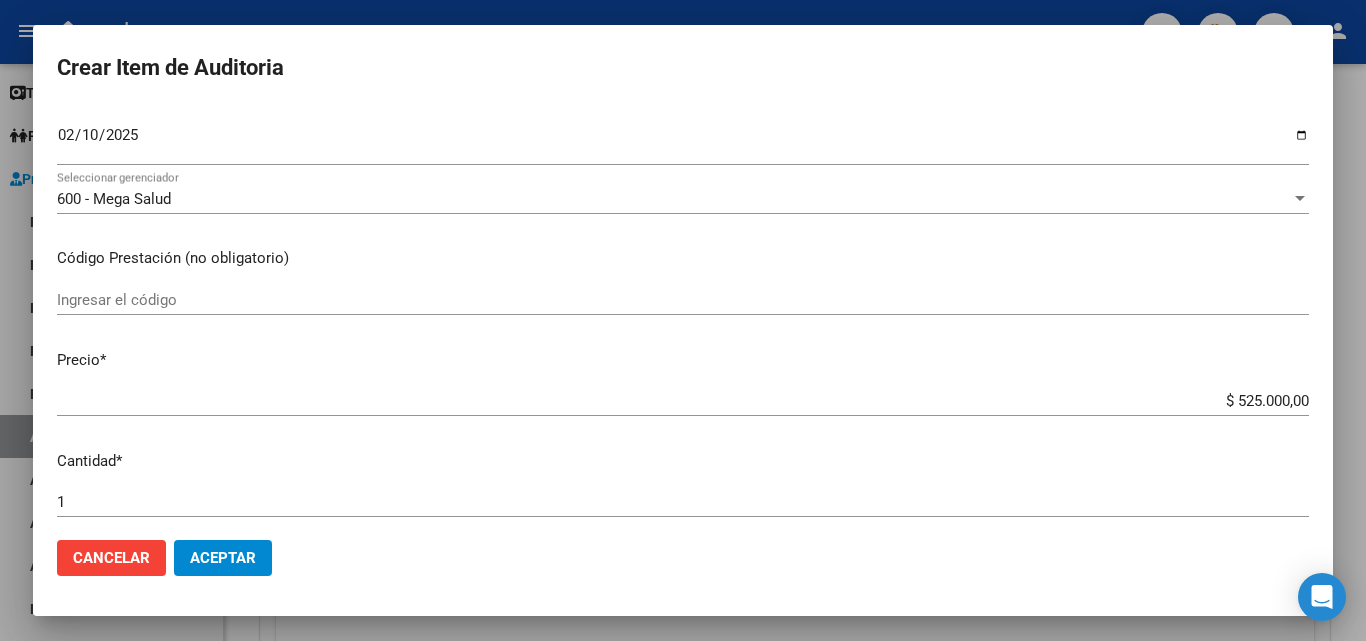 scroll, scrollTop: 300, scrollLeft: 0, axis: vertical 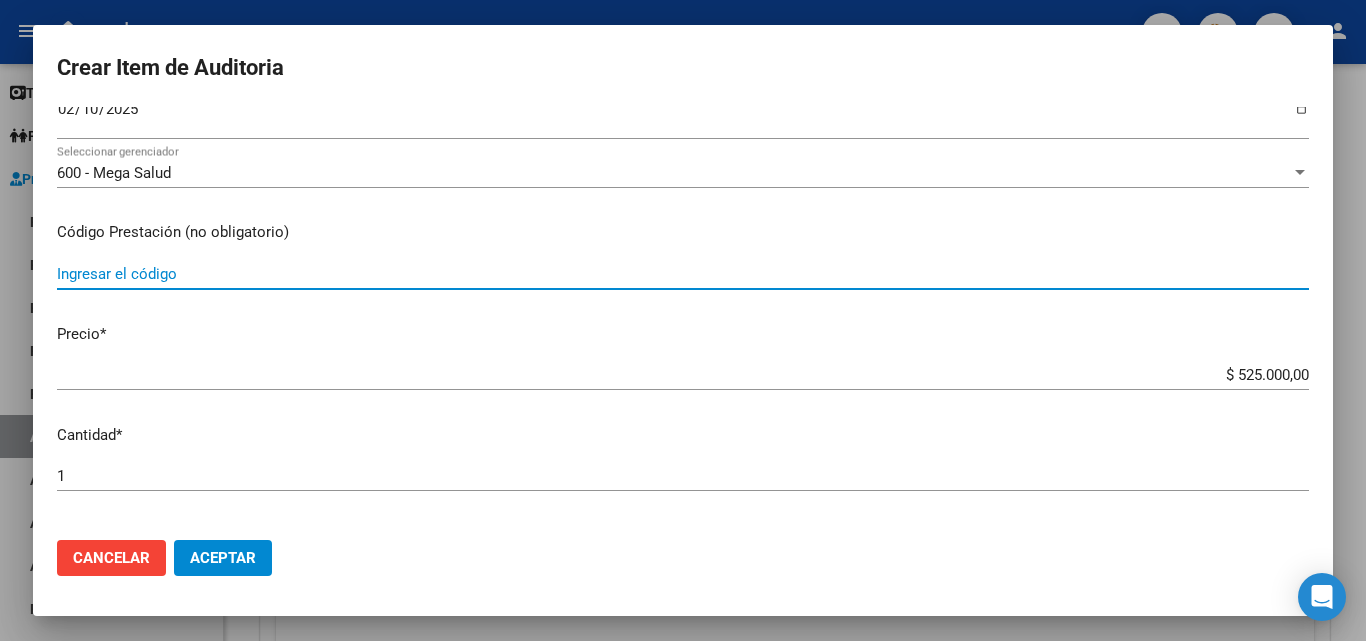 click on "Ingresar el código" at bounding box center (683, 274) 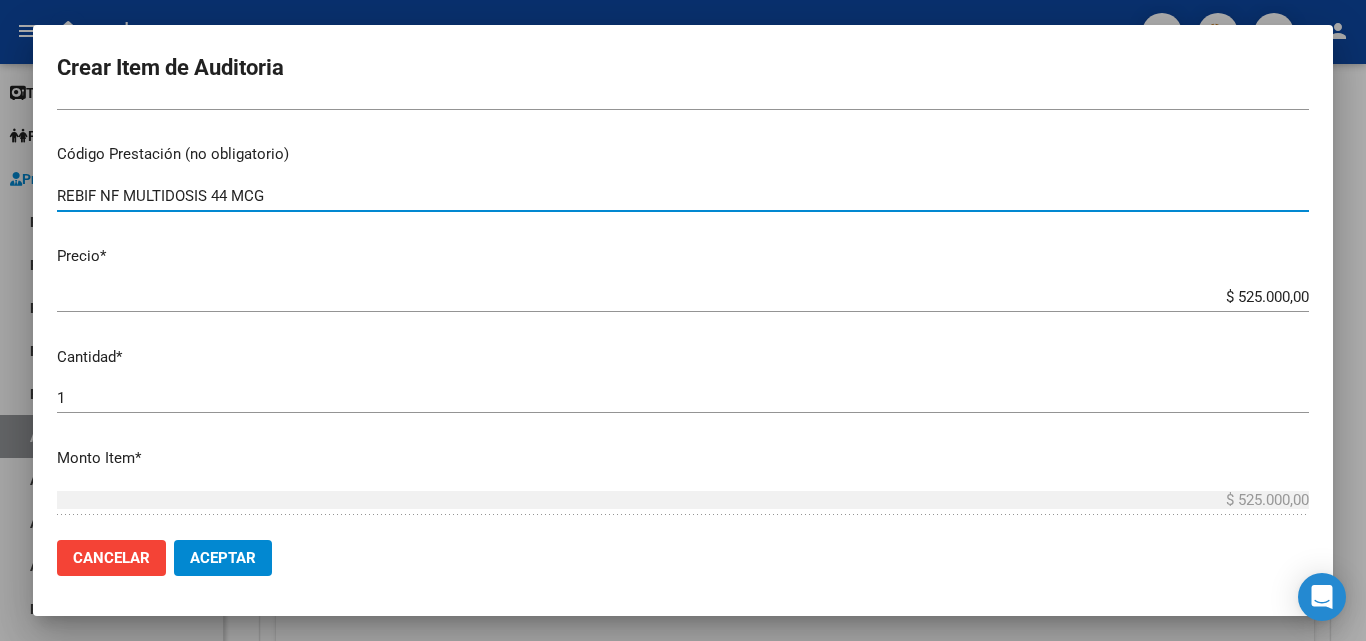 scroll, scrollTop: 400, scrollLeft: 0, axis: vertical 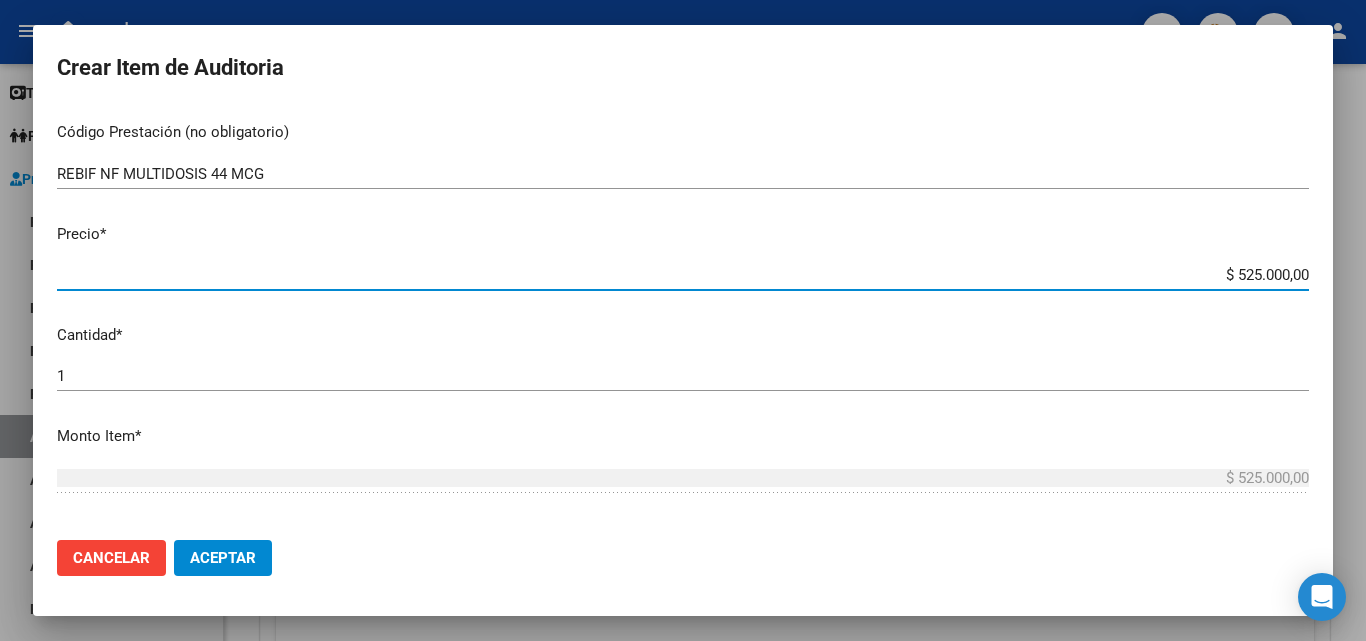 click on "$ 525.000,00" at bounding box center (683, 275) 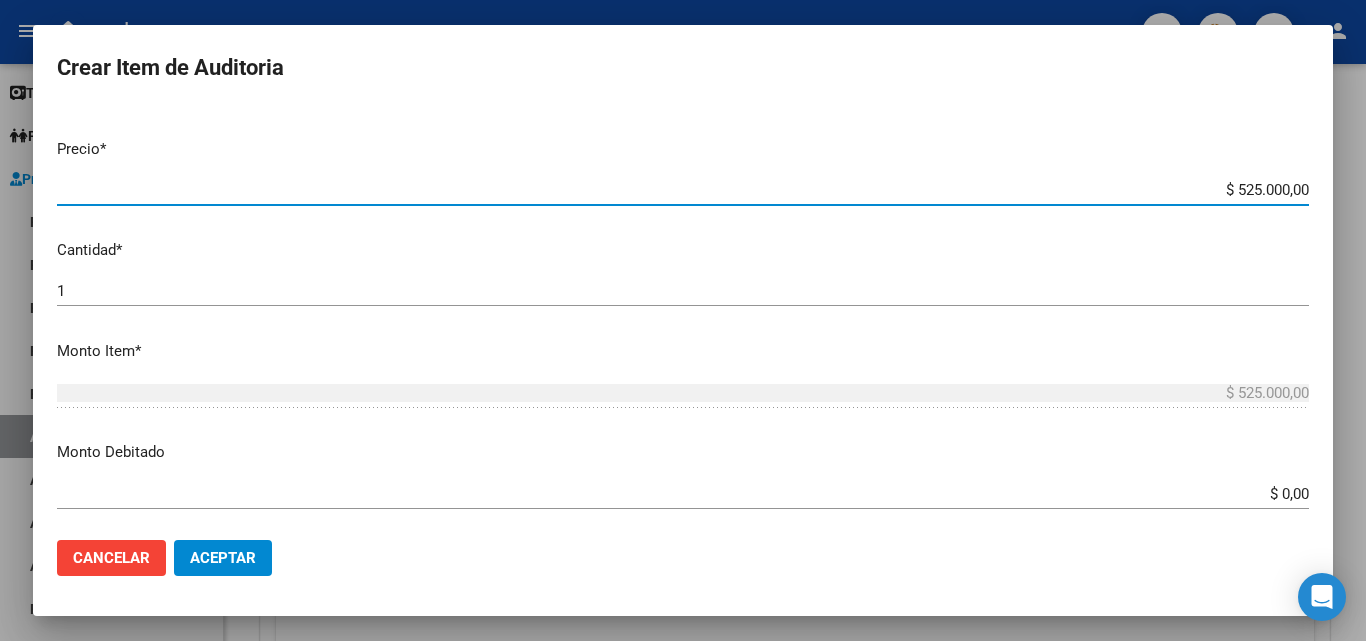 scroll, scrollTop: 500, scrollLeft: 0, axis: vertical 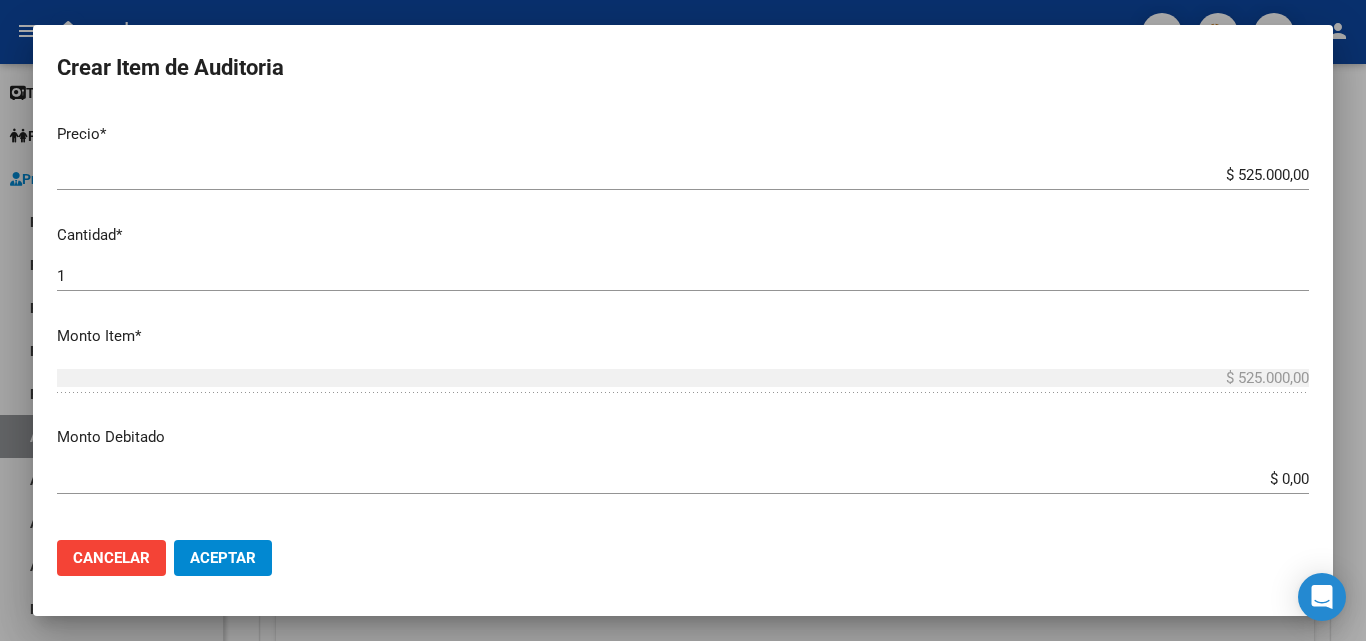 click on "Monto Debitado    $ 0,00 Ingresar el monto" at bounding box center (691, 457) 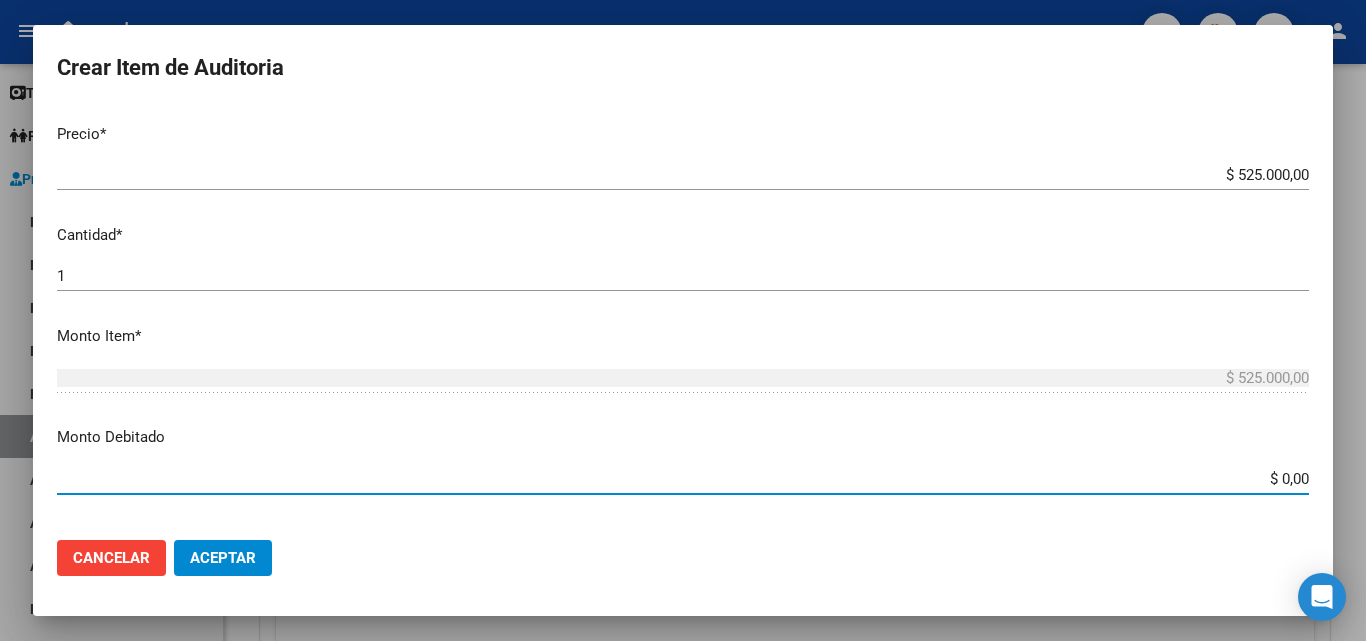 click on "$ 0,00" at bounding box center (683, 479) 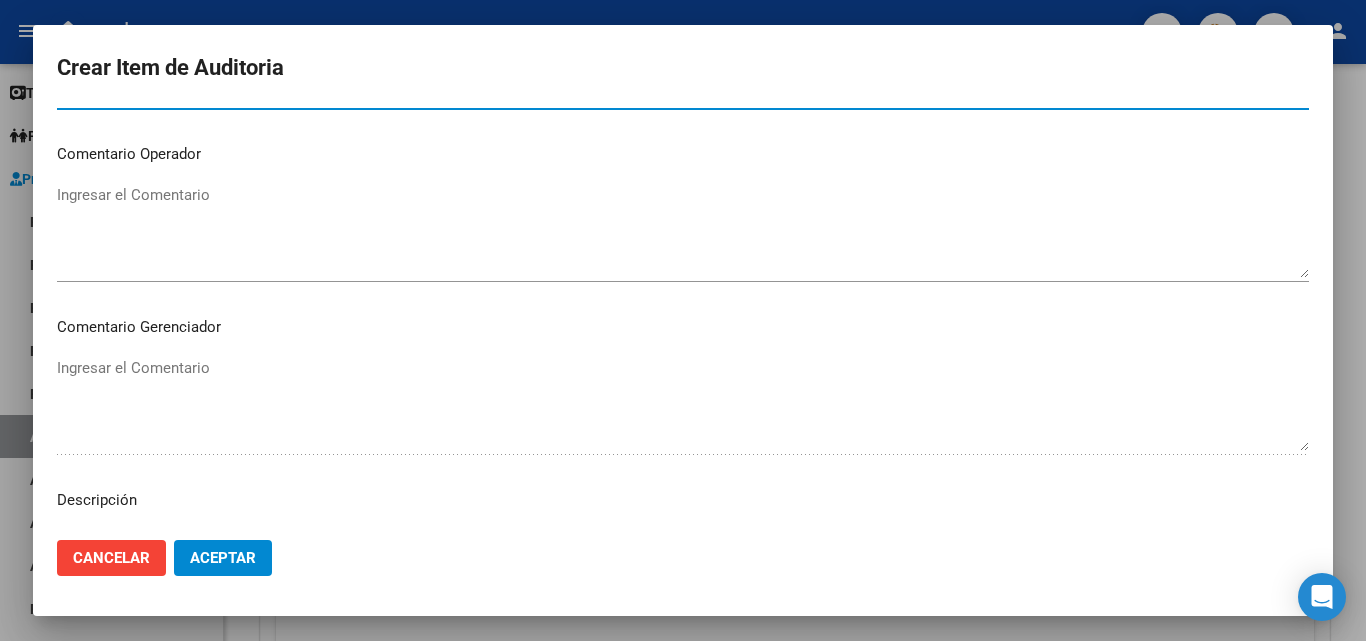 scroll, scrollTop: 900, scrollLeft: 0, axis: vertical 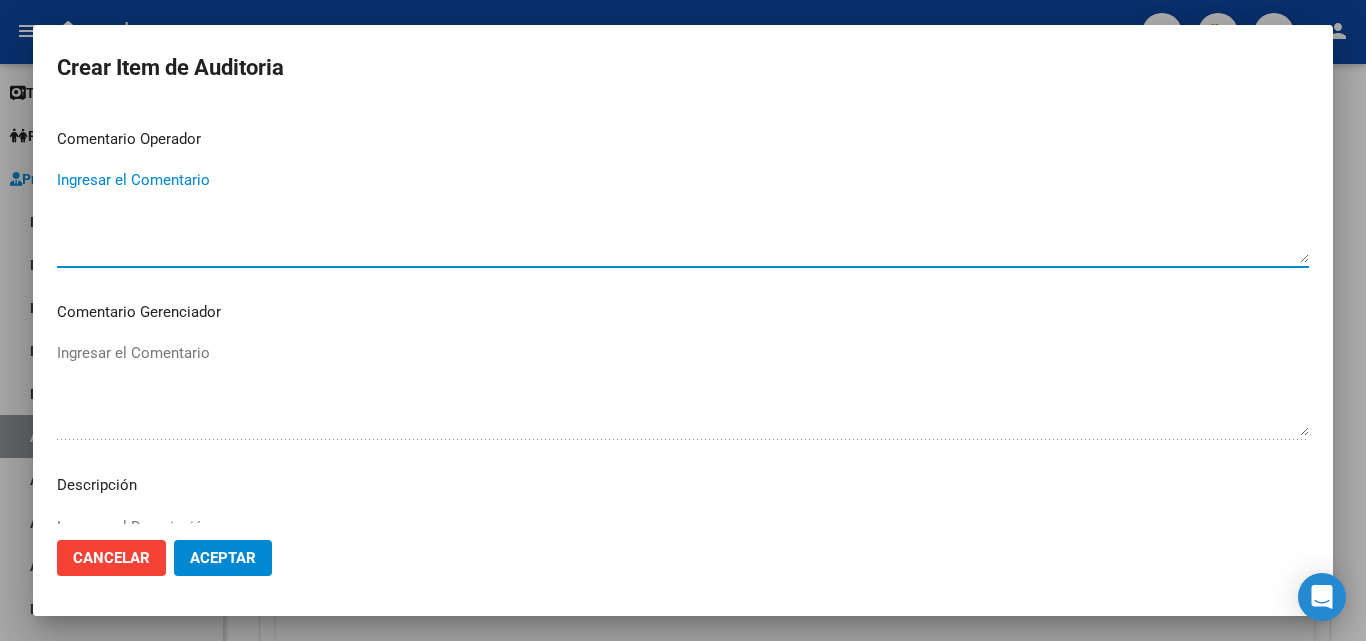 click on "Ingresar el Comentario" at bounding box center [683, 216] 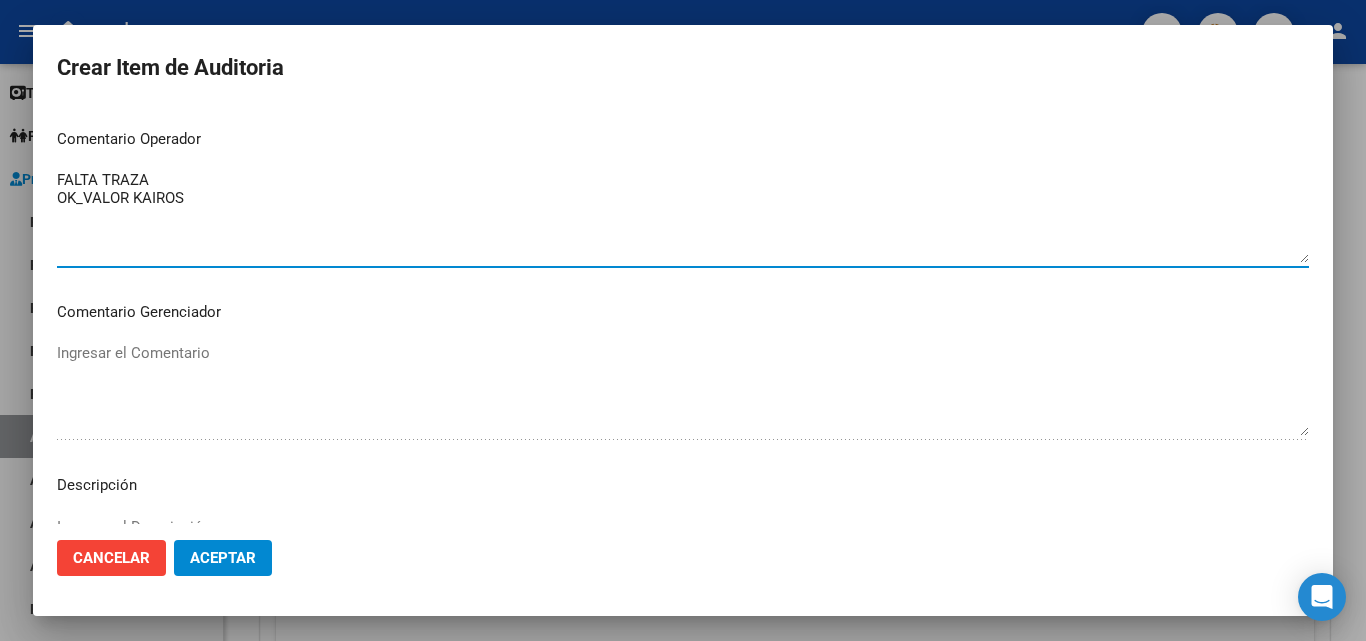 click on "FALTA TRAZA
OK_VALOR KAIROS" at bounding box center [683, 216] 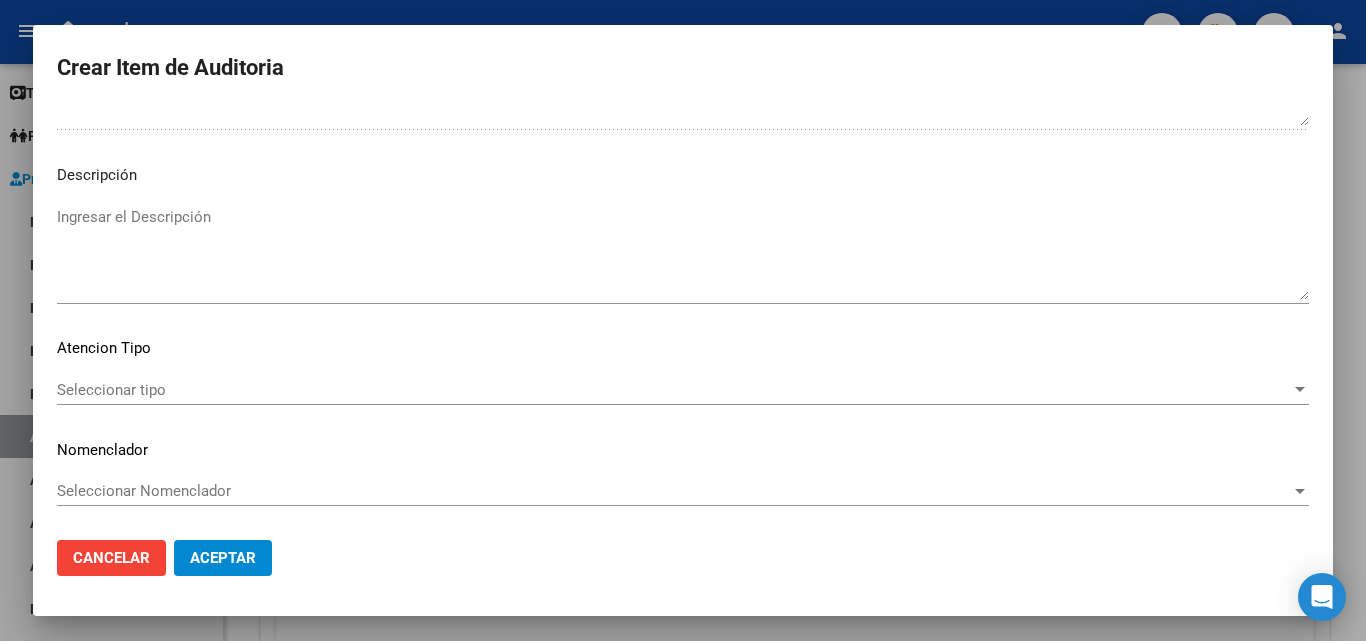 scroll, scrollTop: 1211, scrollLeft: 0, axis: vertical 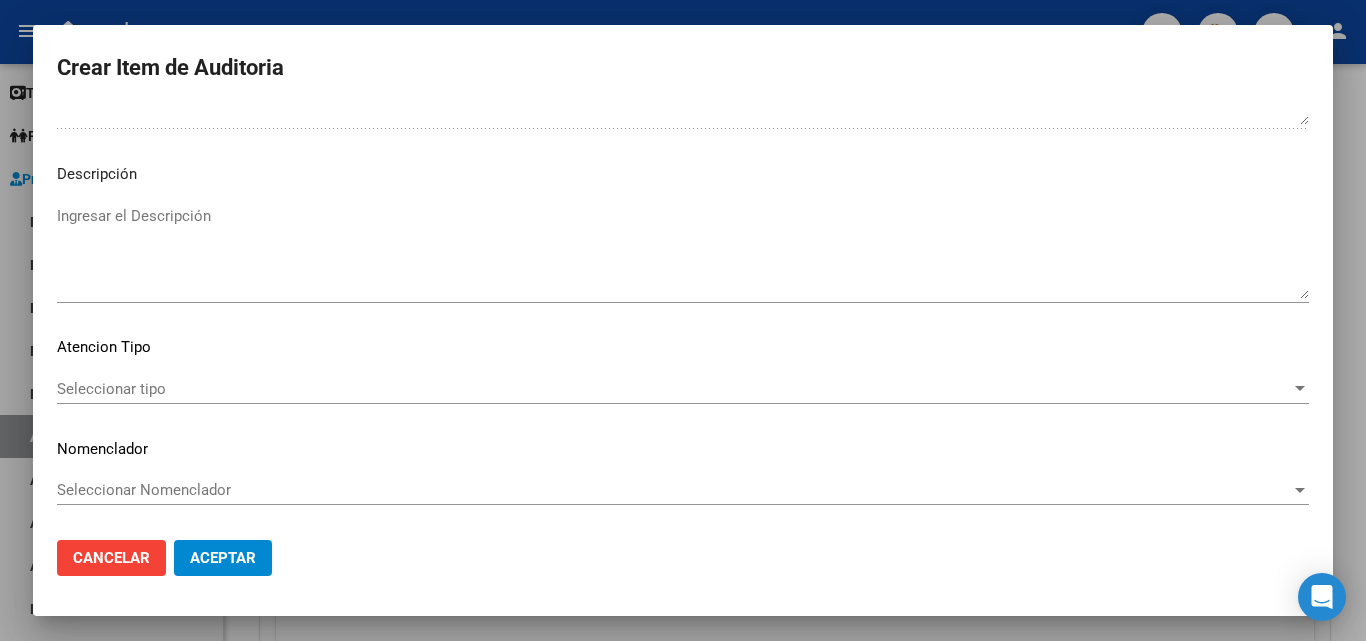 click on "Seleccionar tipo" at bounding box center (674, 389) 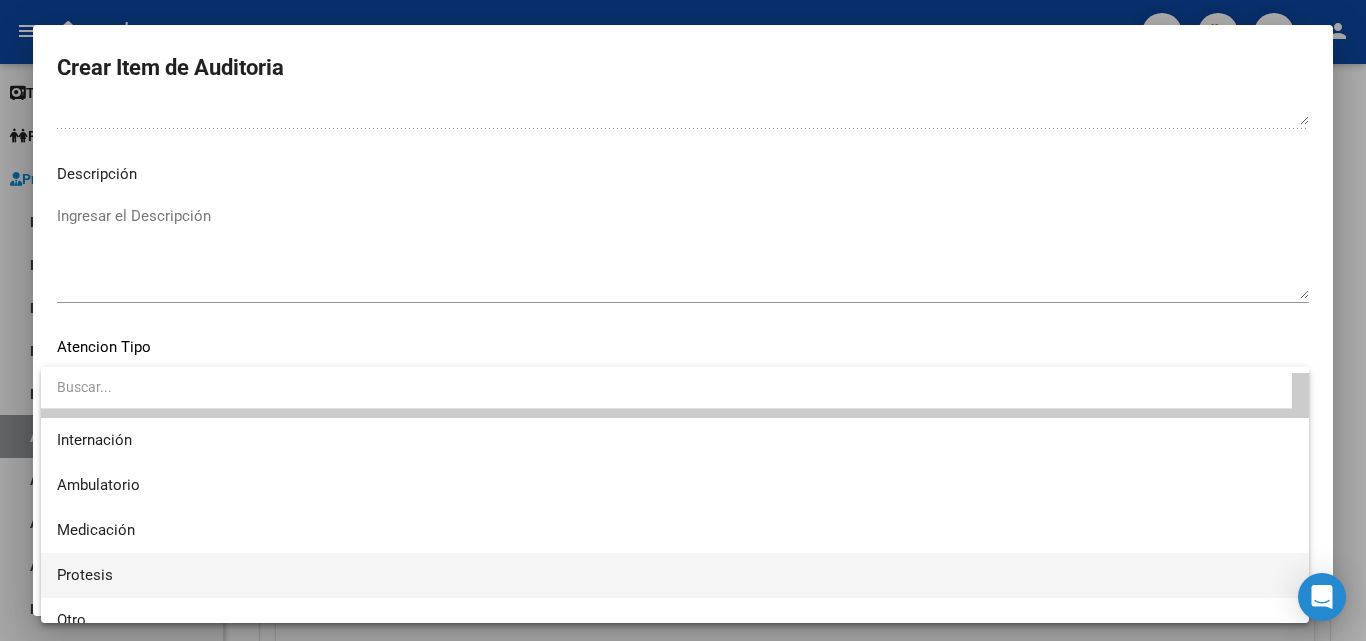 scroll, scrollTop: 59, scrollLeft: 0, axis: vertical 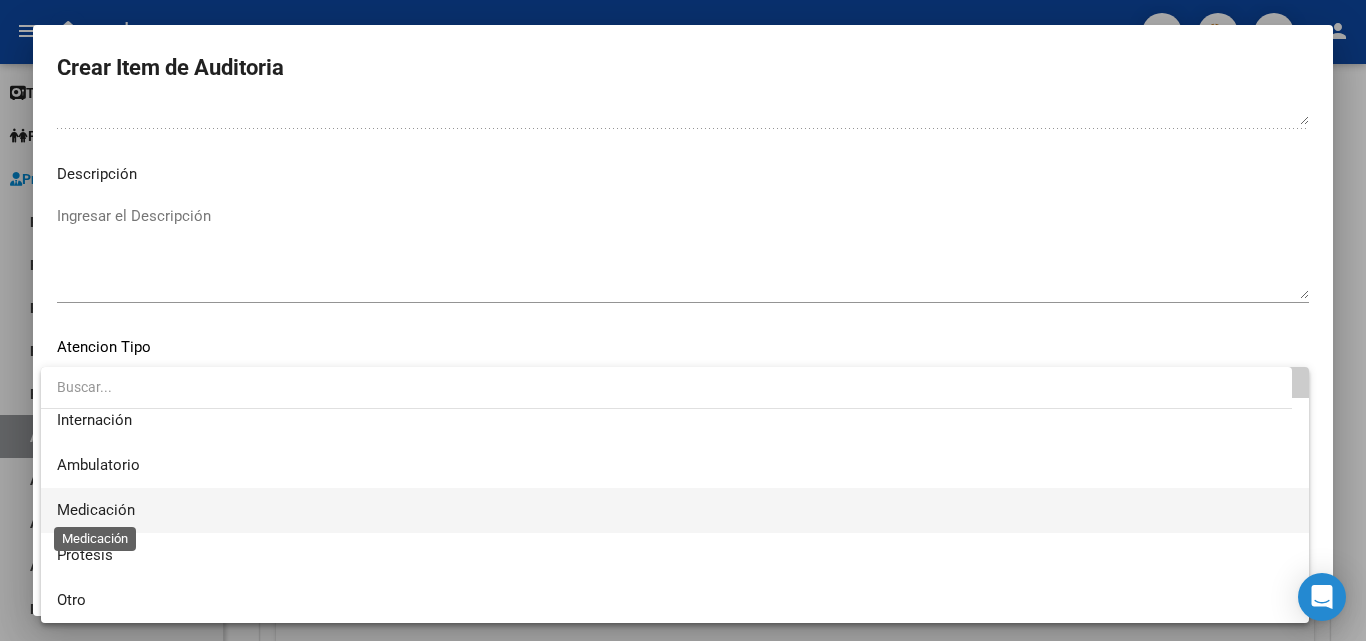 click on "Medicación" at bounding box center (96, 510) 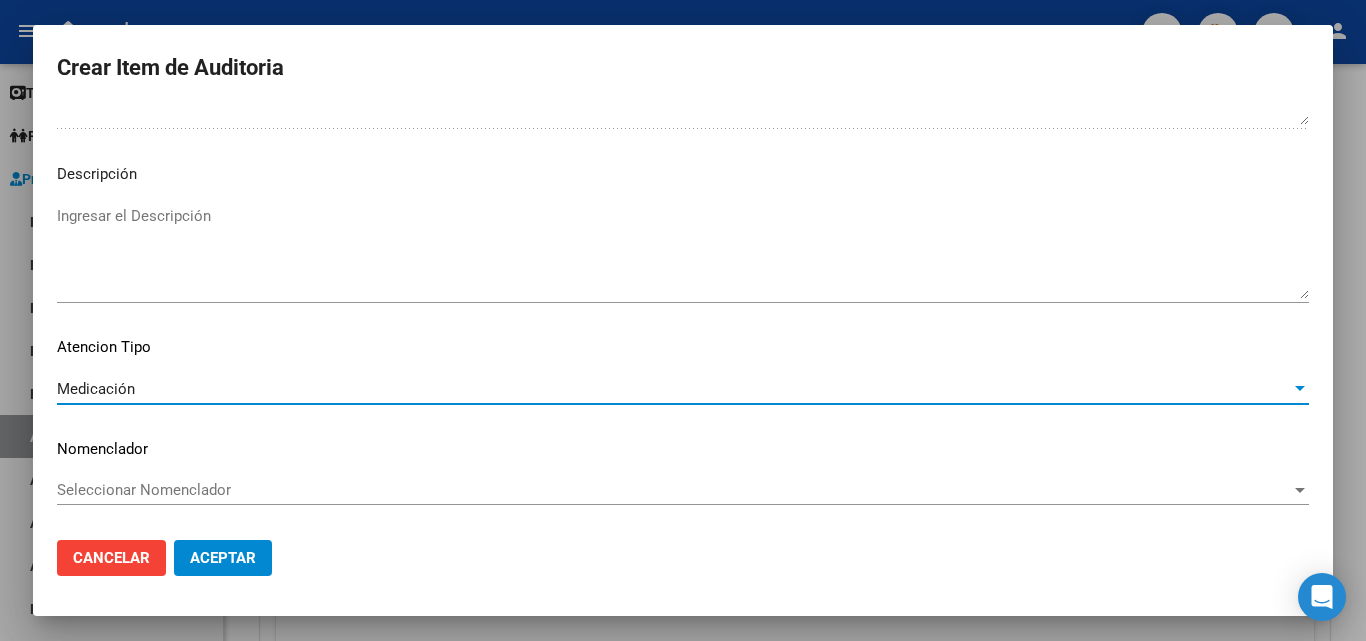 click on "Aceptar" 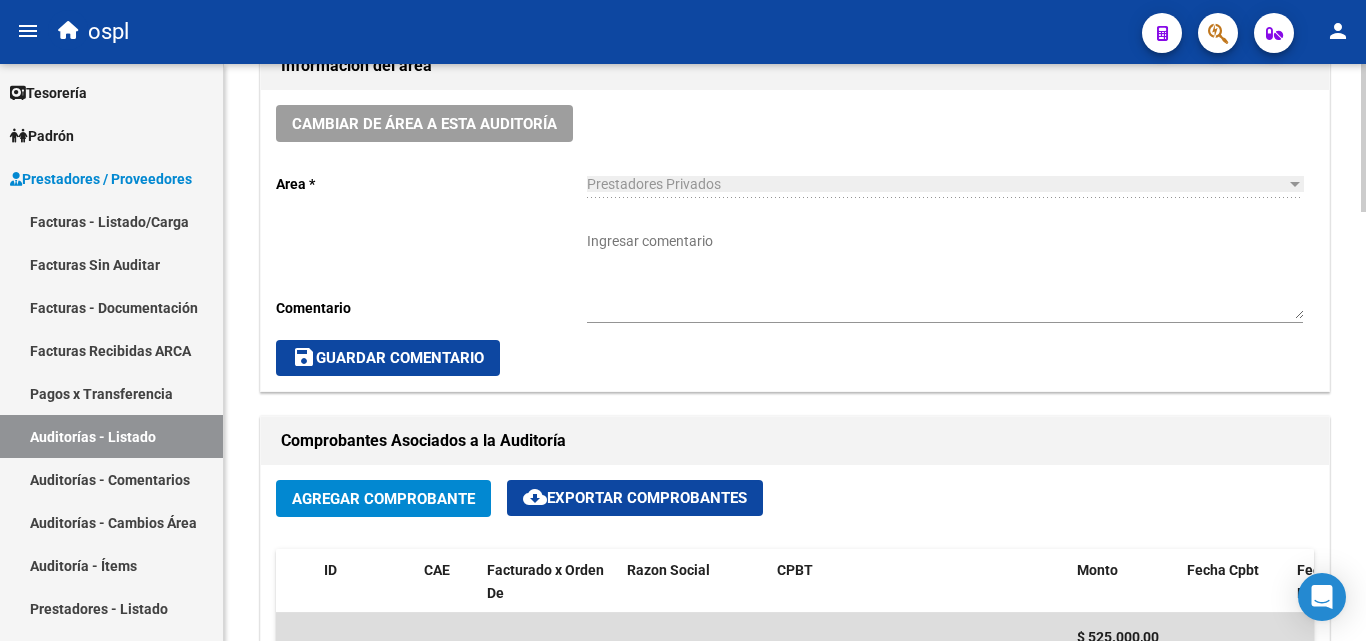 scroll, scrollTop: 601, scrollLeft: 0, axis: vertical 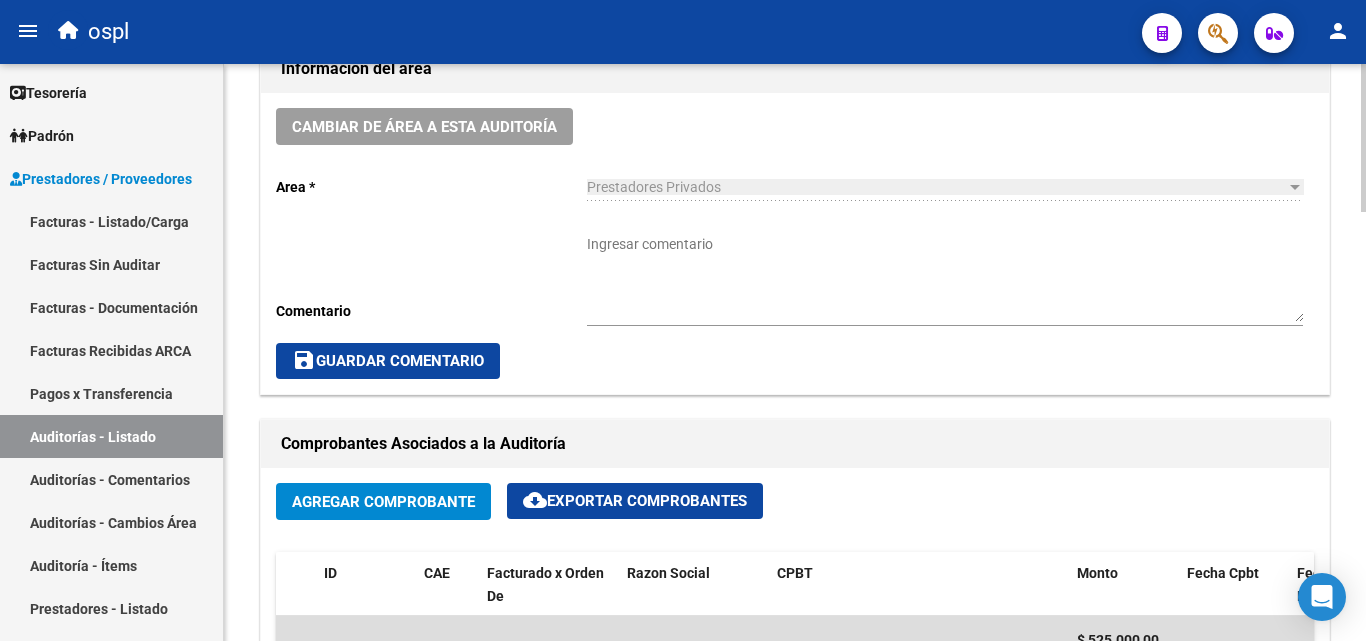 click on "Ingresar comentario" at bounding box center (945, 278) 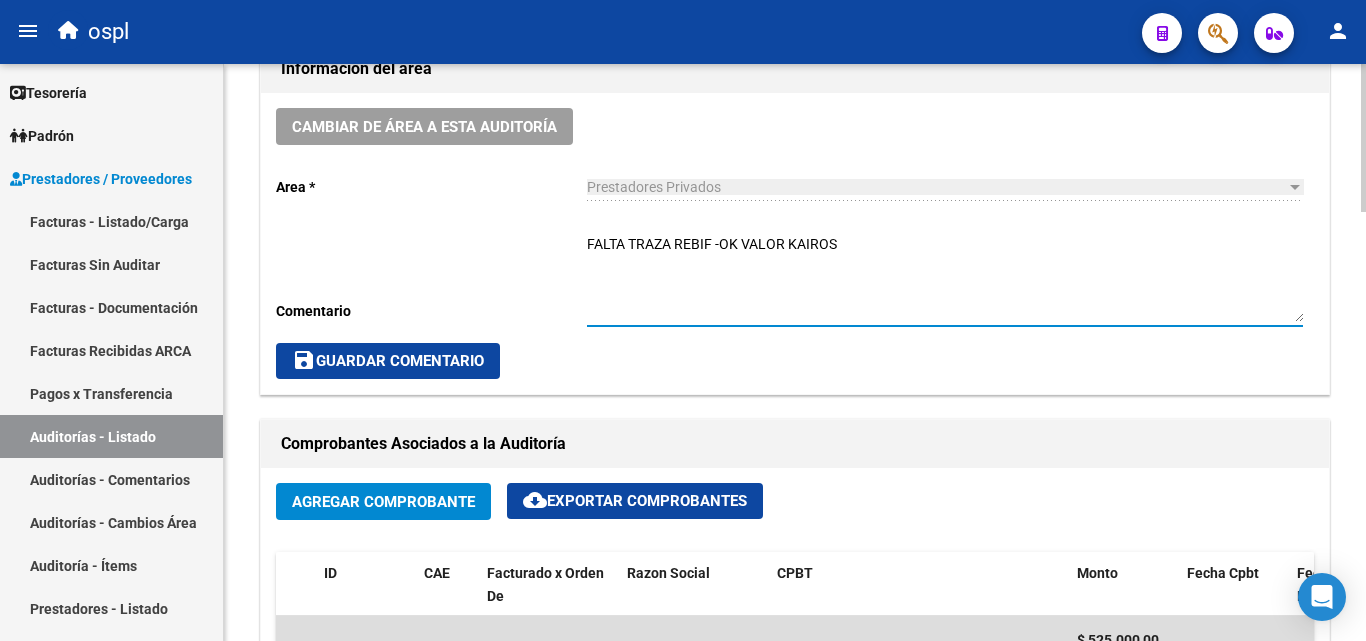 click on "FALTA TRAZA REBIF -OK VALOR KAIROS" at bounding box center (945, 278) 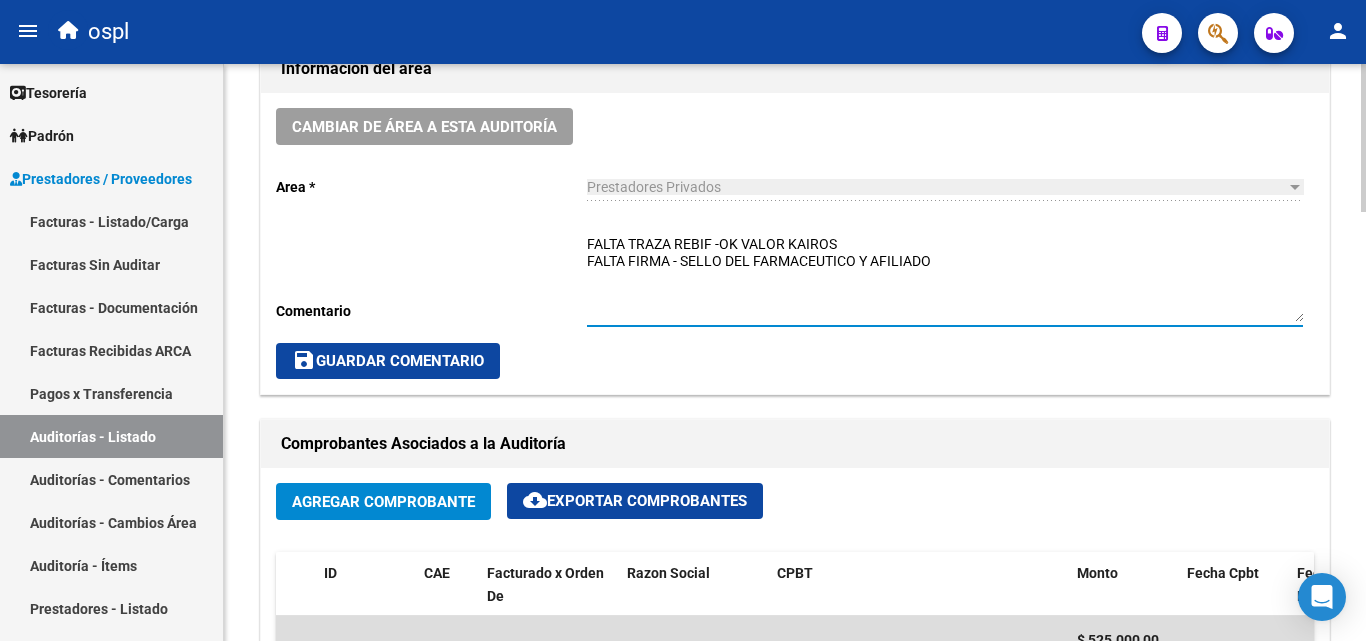 click on "FALTA TRAZA REBIF -OK VALOR KAIROS
FALTA FIRMA - SELLO DEL FARMACEUTICO Y AFILIADO" at bounding box center [945, 278] 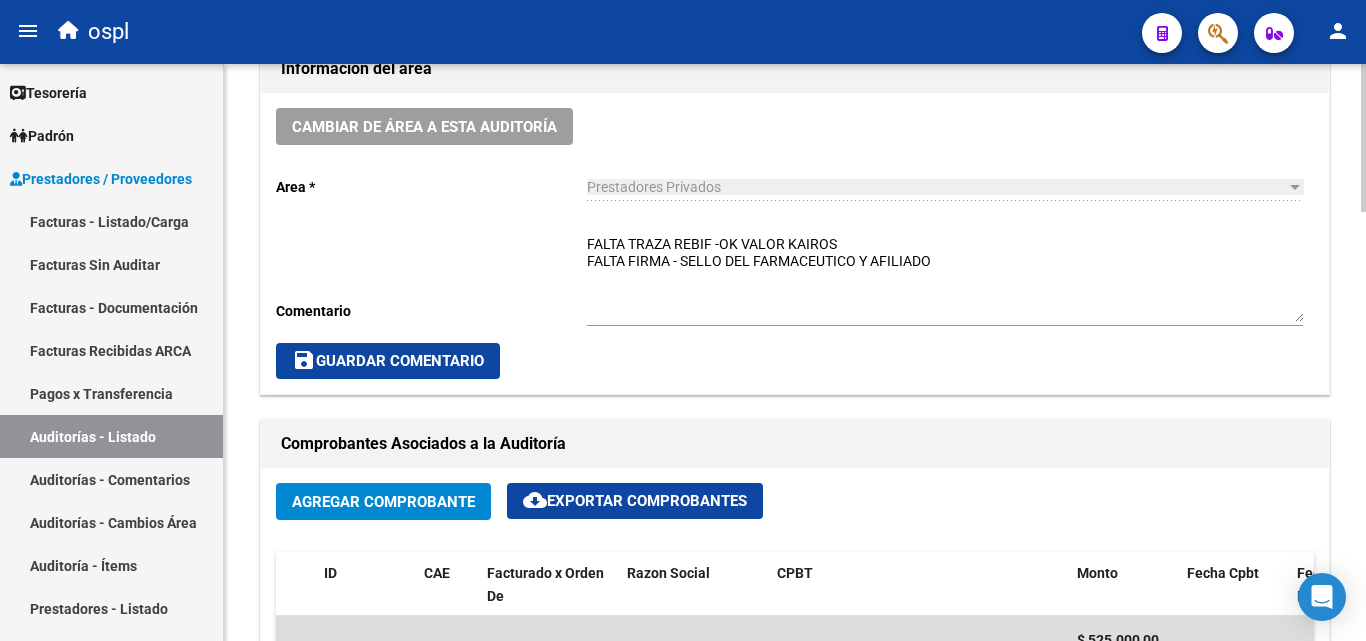 click on "FALTA TRAZA REBIF -OK VALOR KAIROS
FALTA FIRMA - SELLO DEL FARMACEUTICO Y AFILIADO Ingresar comentario" 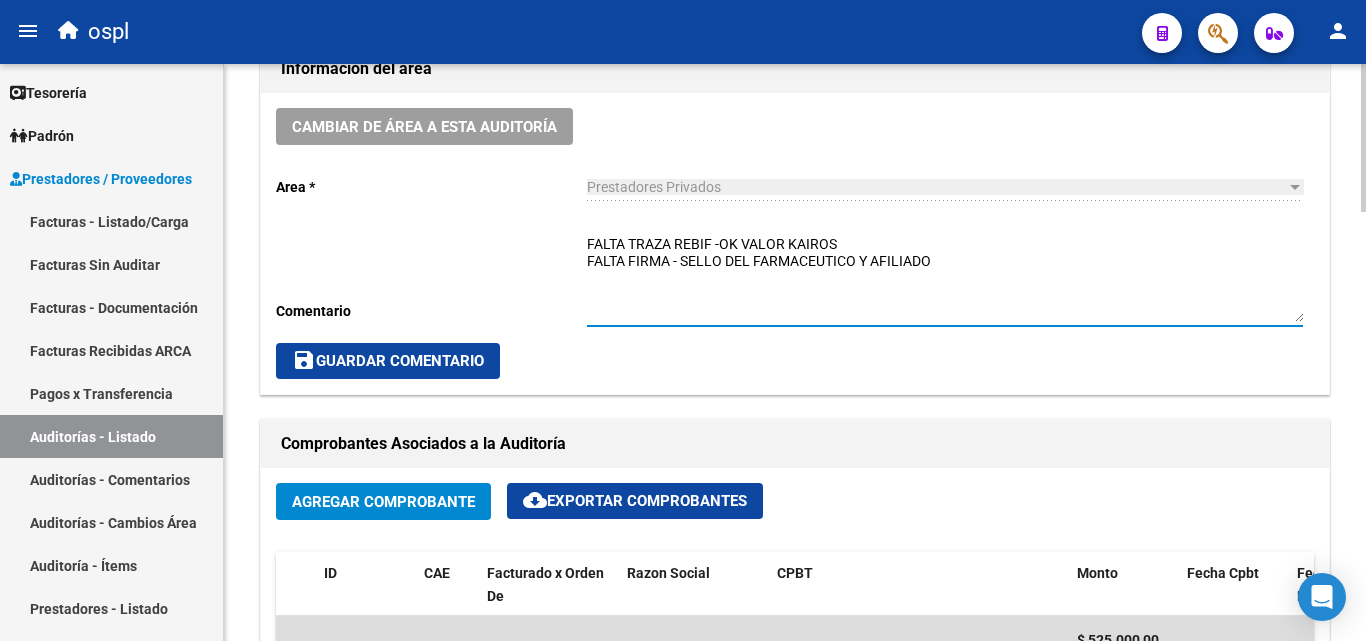 click on "FALTA TRAZA REBIF -OK VALOR KAIROS
FALTA FIRMA - SELLO DEL FARMACEUTICO Y AFILIADO" at bounding box center [945, 278] 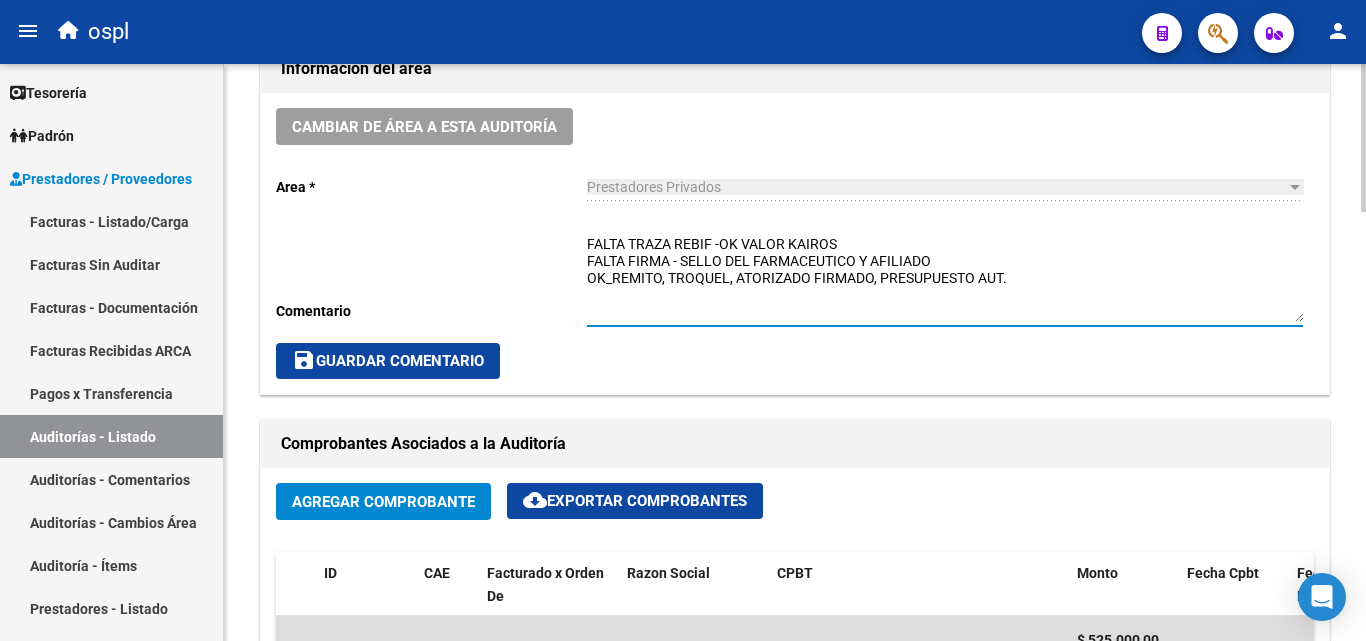 click on "FALTA TRAZA REBIF -OK VALOR KAIROS
FALTA FIRMA - SELLO DEL FARMACEUTICO Y AFILIADO
OK_REMITO, TROQUEL, ATORIZADO FIRMADO, PRESUPUESTO AUT." at bounding box center [945, 278] 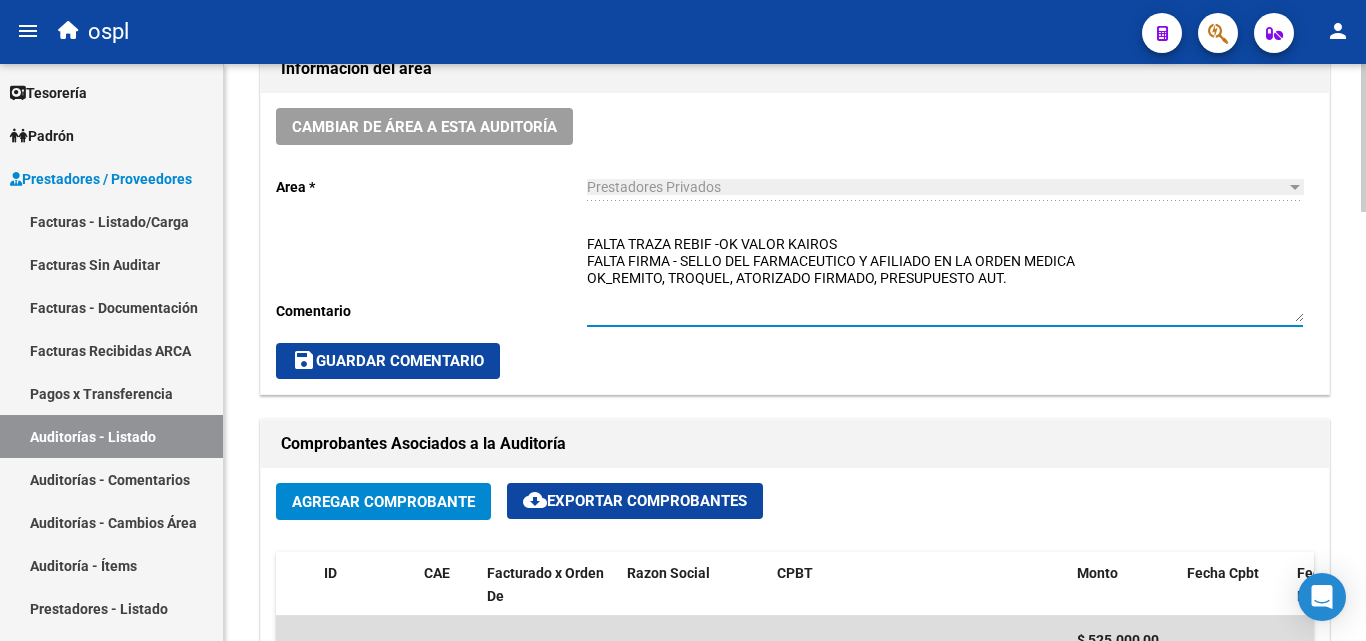click on "FALTA TRAZA REBIF -OK VALOR KAIROS
FALTA FIRMA - SELLO DEL FARMACEUTICO Y AFILIADO EN LA ORDEN MEDICA
OK_REMITO, TROQUEL, ATORIZADO FIRMADO, PRESUPUESTO AUT." at bounding box center (945, 278) 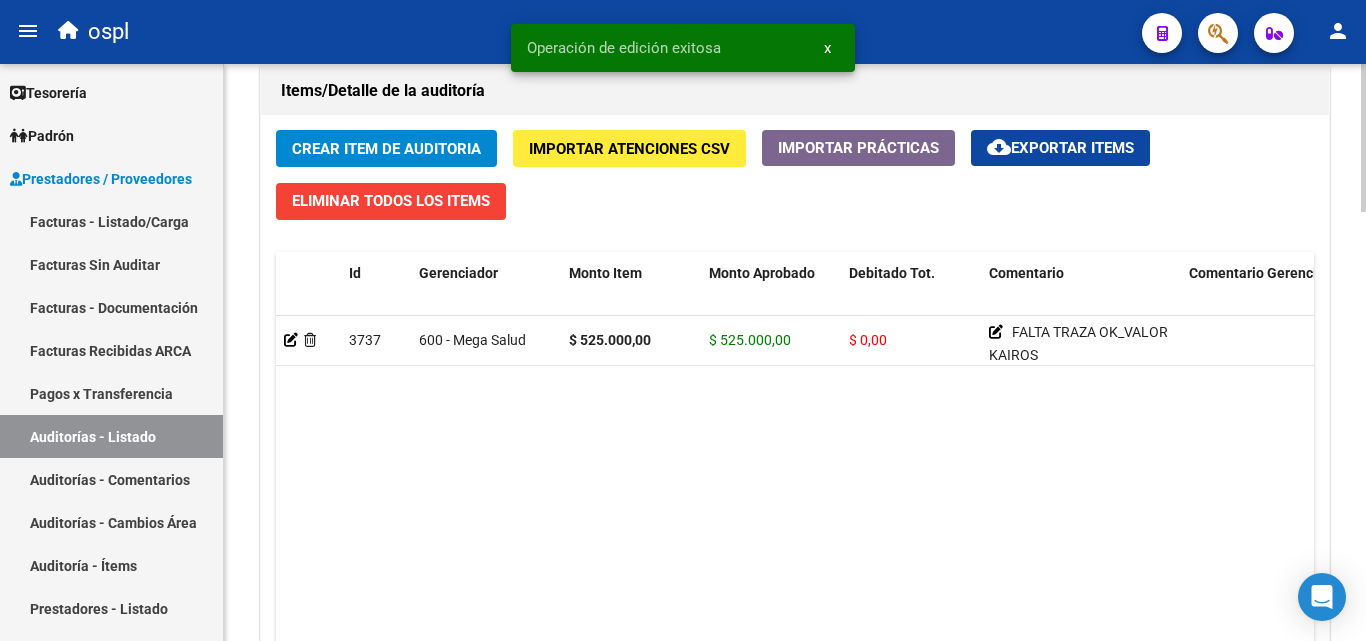 scroll, scrollTop: 1501, scrollLeft: 0, axis: vertical 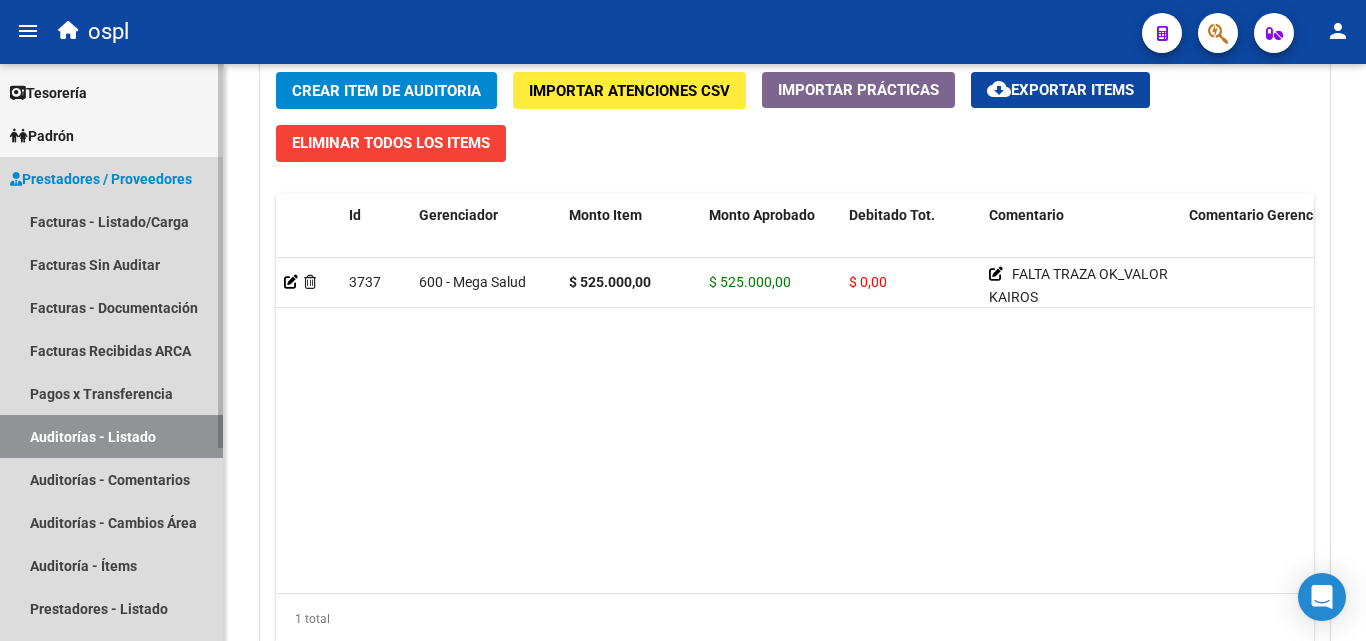 click on "Auditorías - Listado" at bounding box center [111, 436] 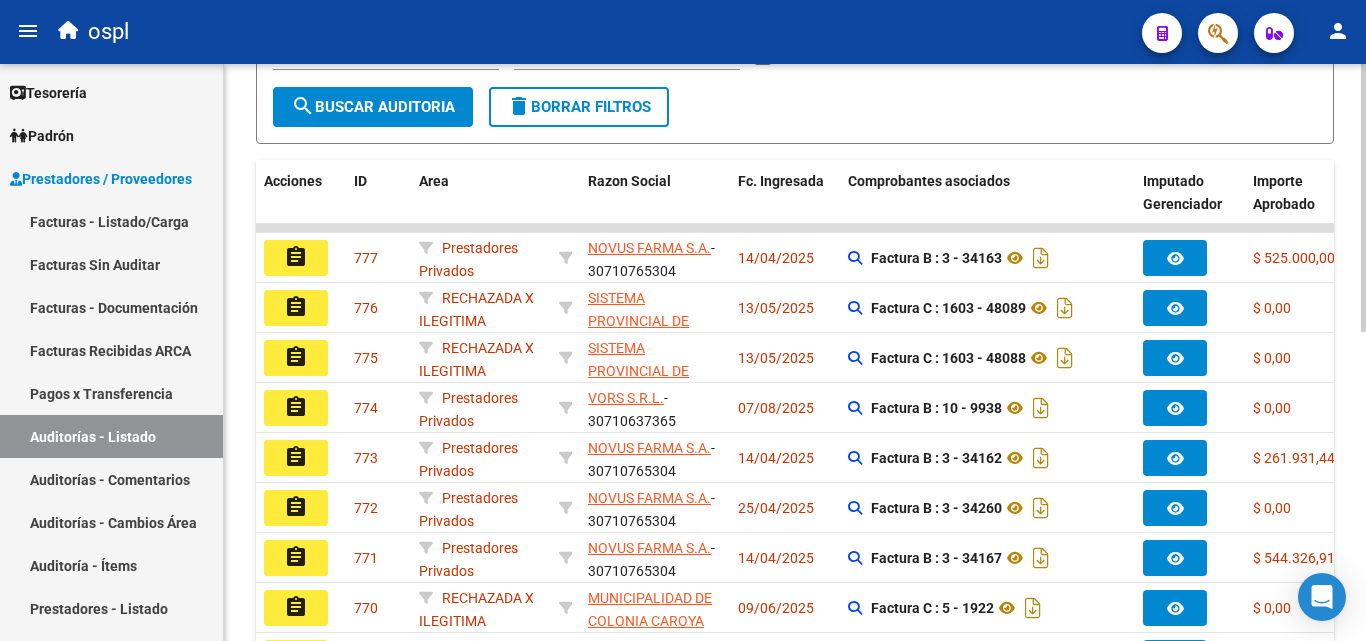 scroll, scrollTop: 63, scrollLeft: 0, axis: vertical 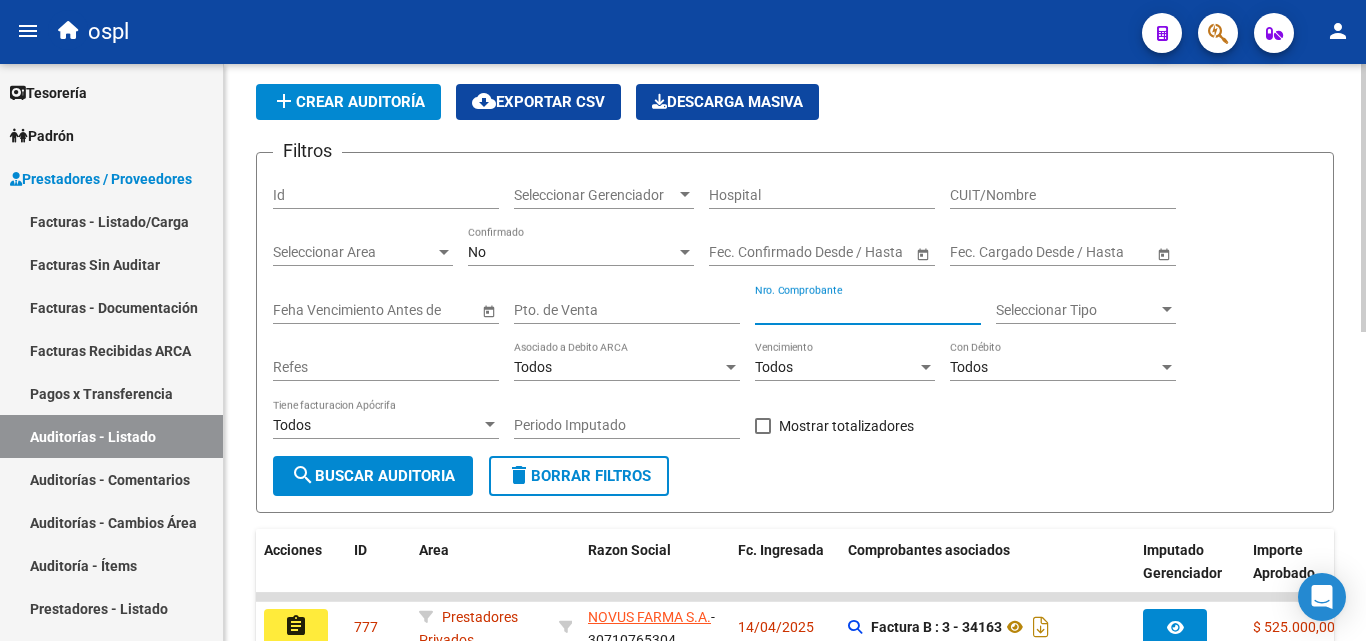 click on "Nro. Comprobante" at bounding box center [868, 310] 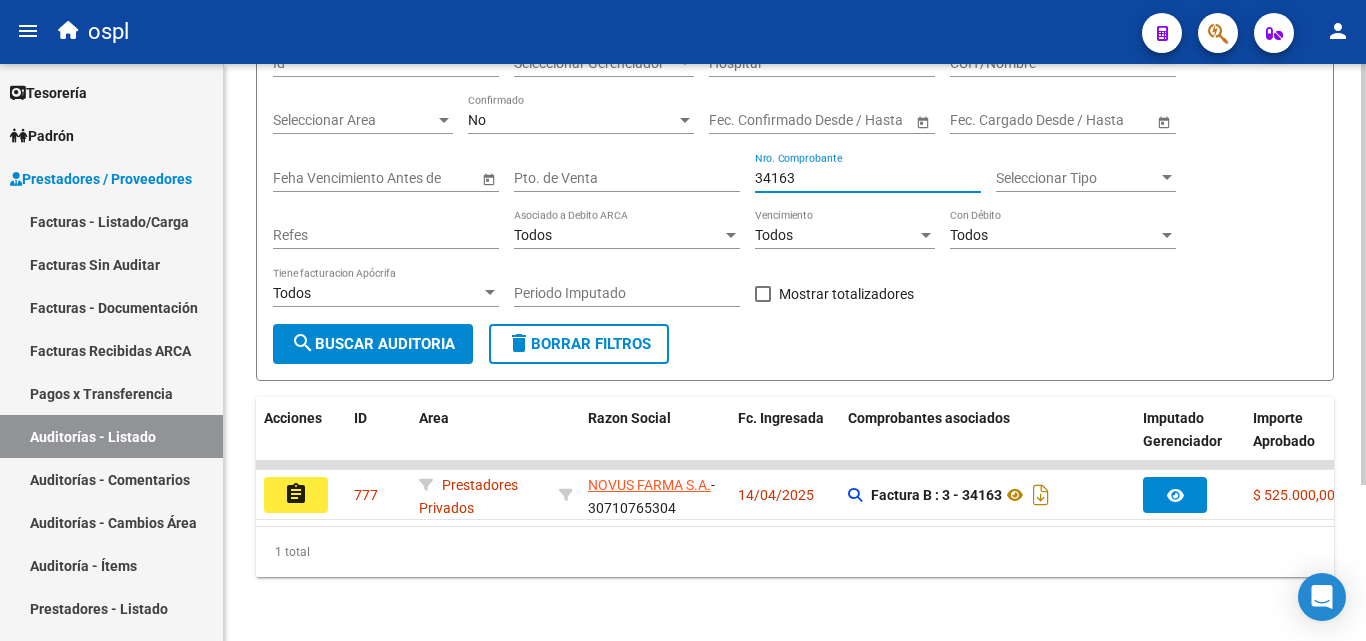 scroll, scrollTop: 213, scrollLeft: 0, axis: vertical 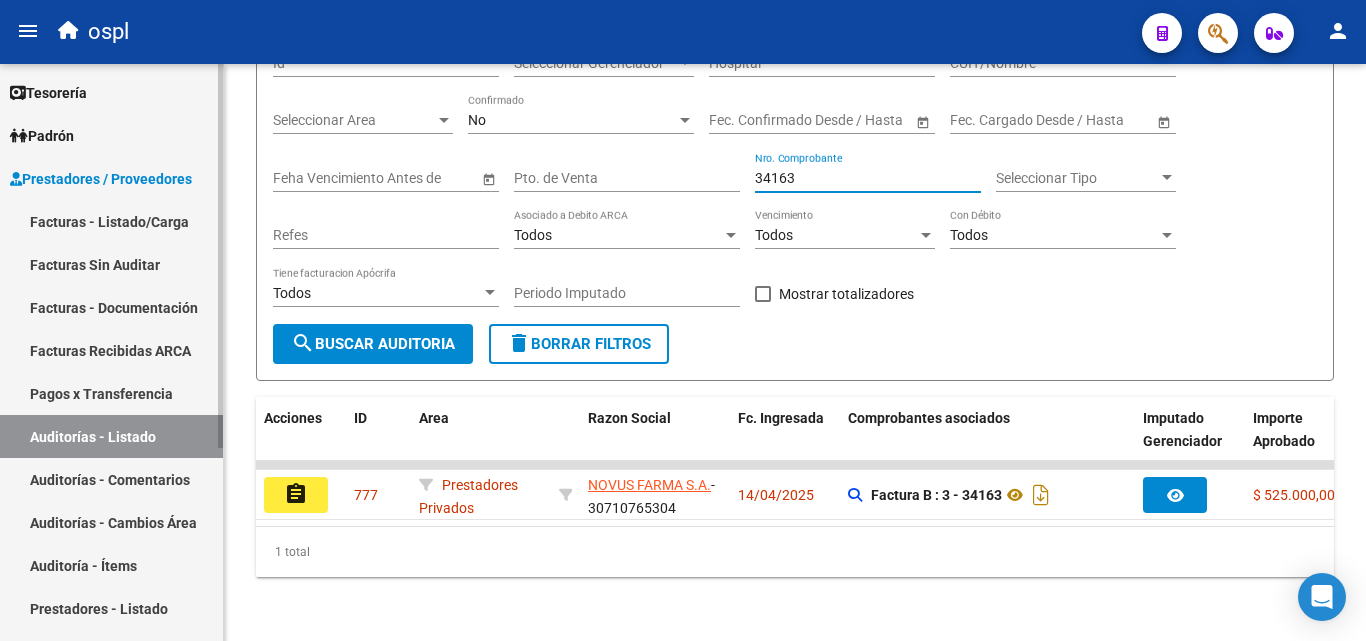 click on "Facturas - Listado/Carga" at bounding box center [111, 221] 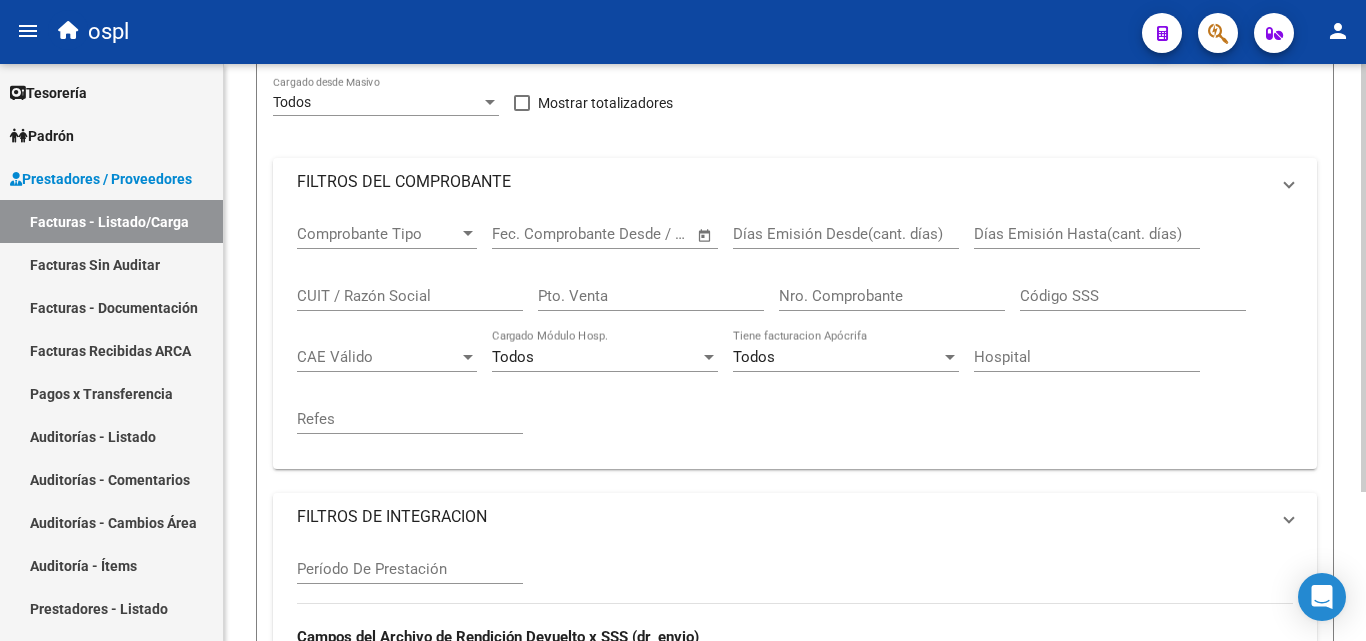 scroll, scrollTop: 0, scrollLeft: 0, axis: both 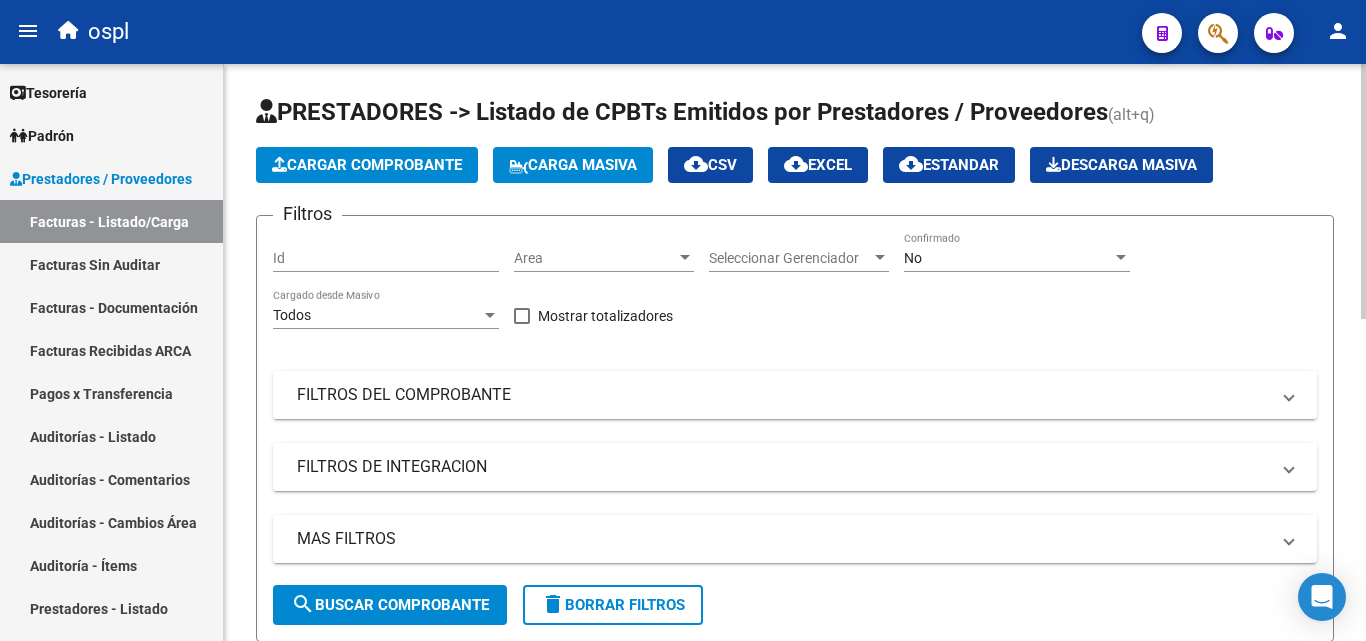 click on "FILTROS DEL COMPROBANTE" at bounding box center (783, 395) 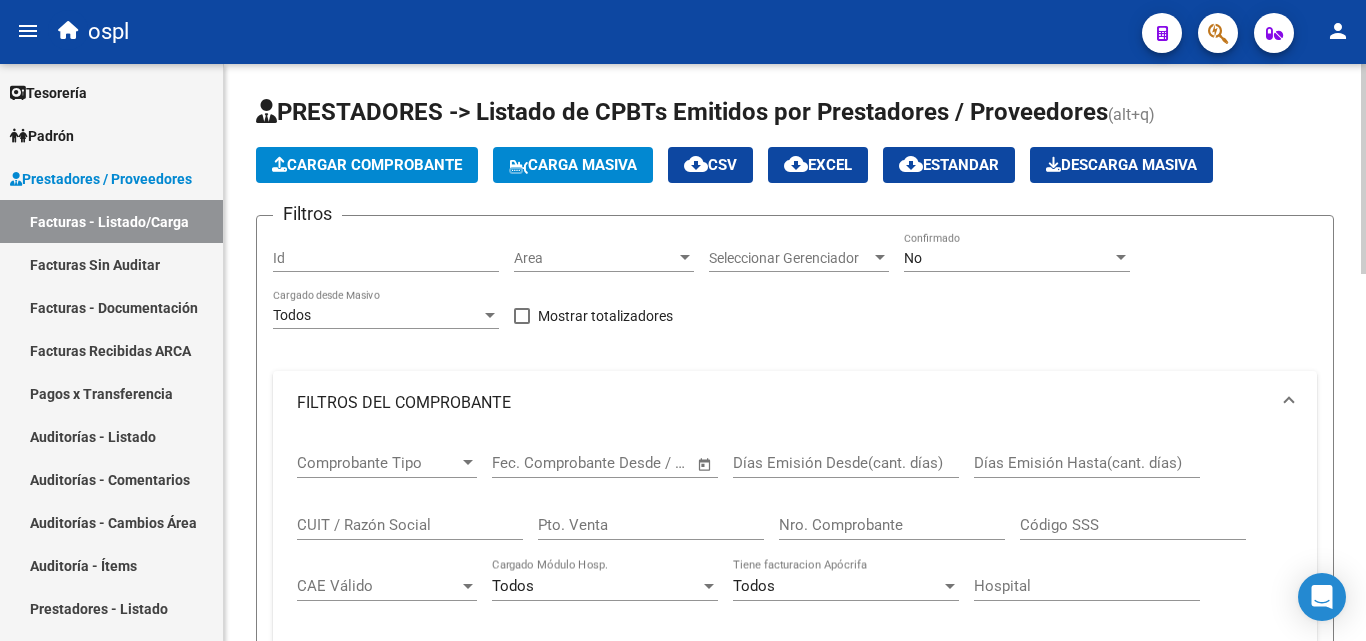 click on "Nro. Comprobante" 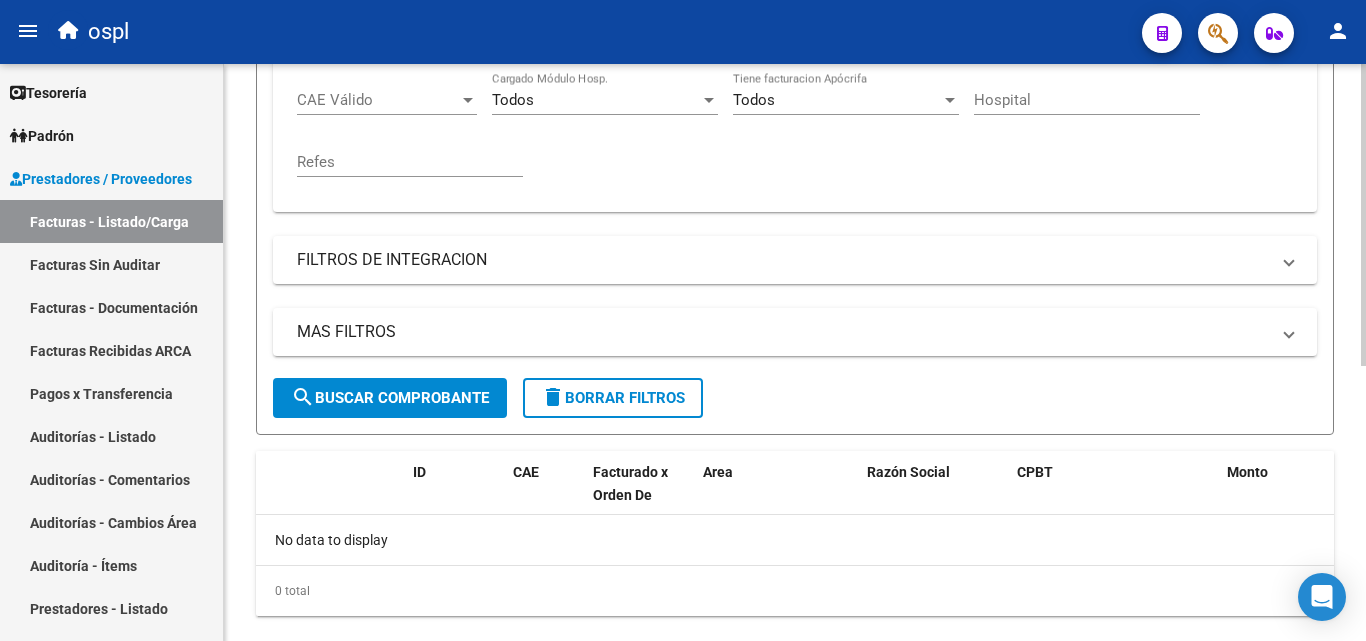 scroll, scrollTop: 500, scrollLeft: 0, axis: vertical 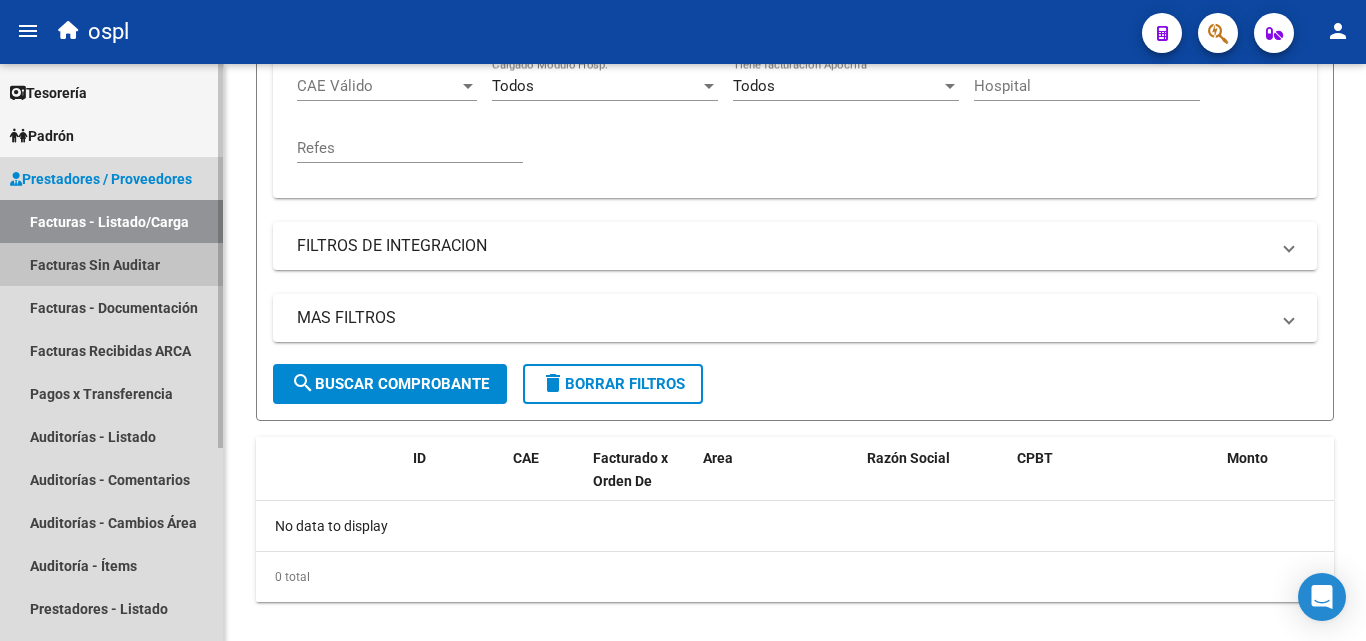 click on "Facturas Sin Auditar" at bounding box center (111, 264) 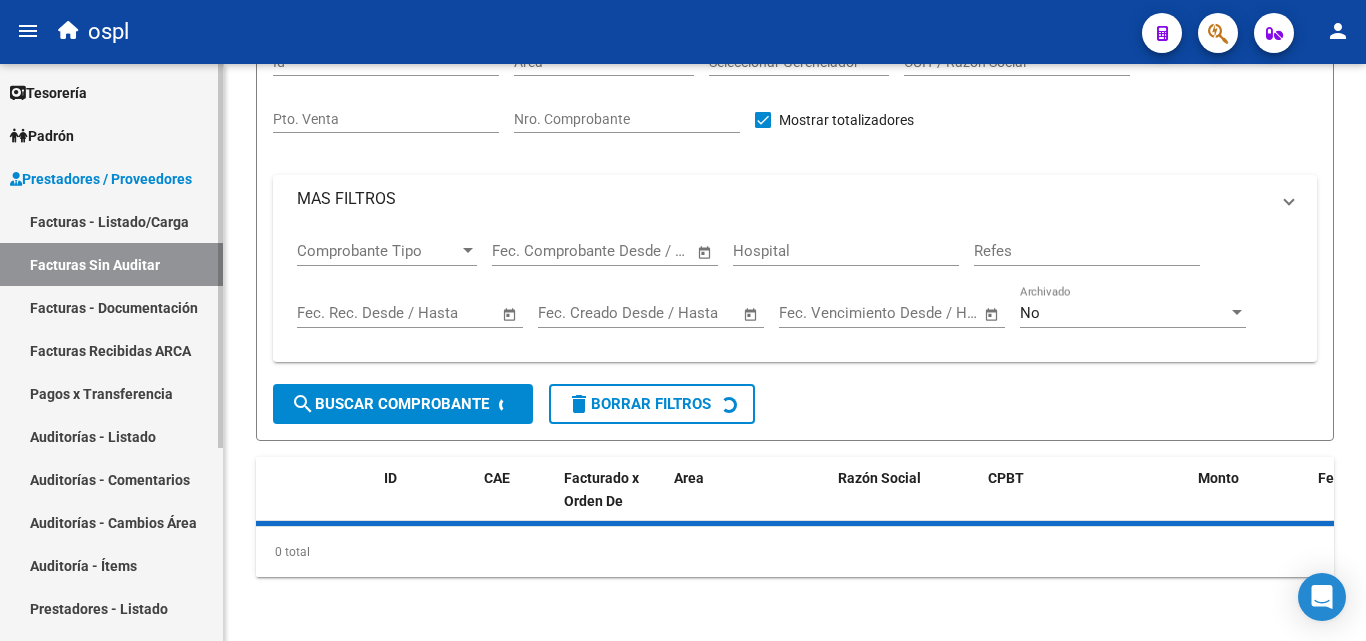 scroll, scrollTop: 0, scrollLeft: 0, axis: both 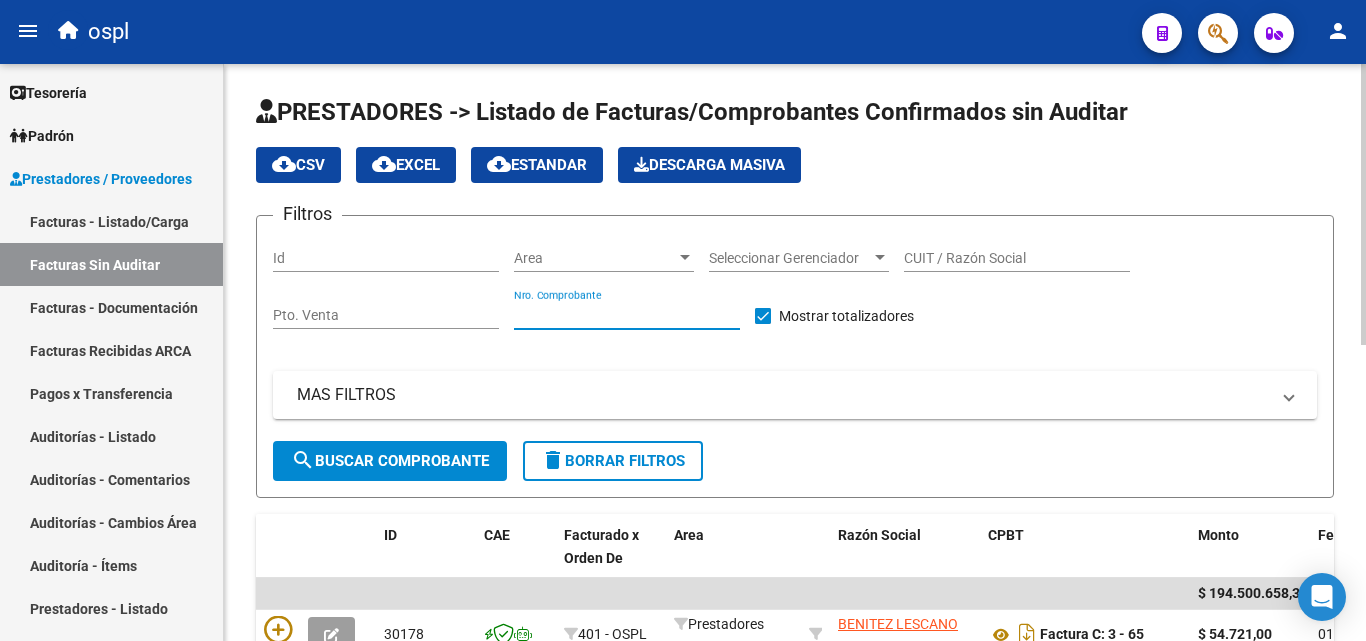 click on "Nro. Comprobante" at bounding box center [627, 315] 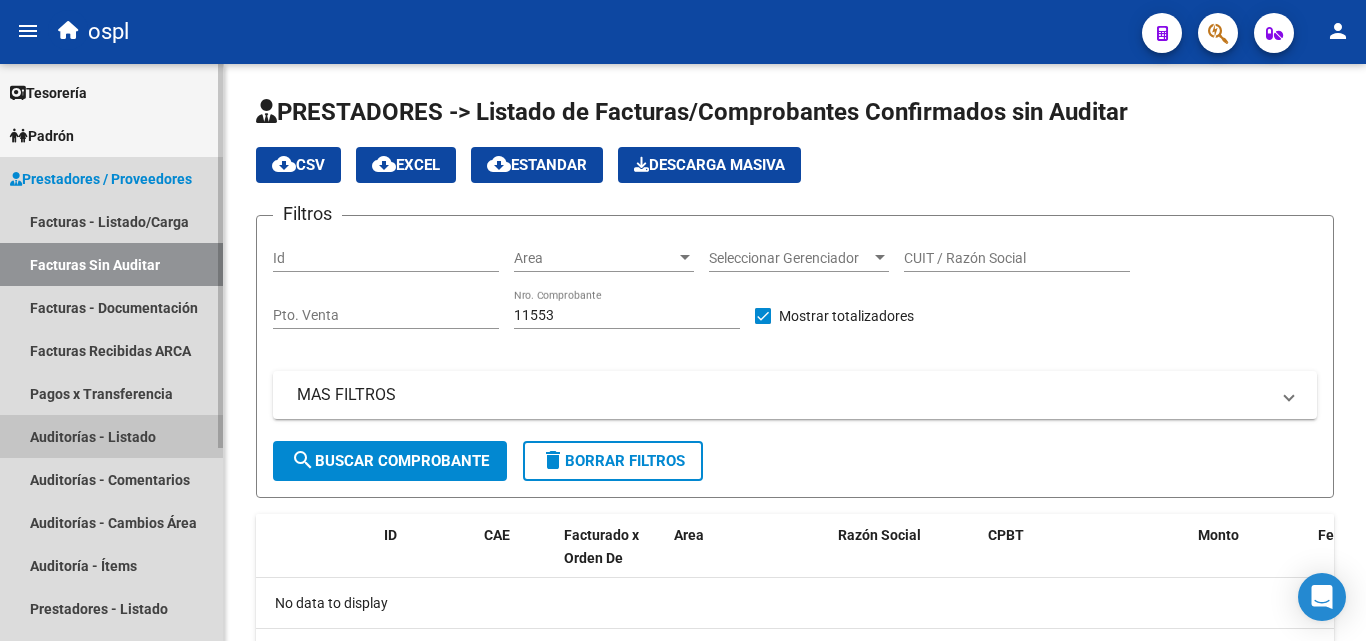 click on "Auditorías - Listado" at bounding box center [111, 436] 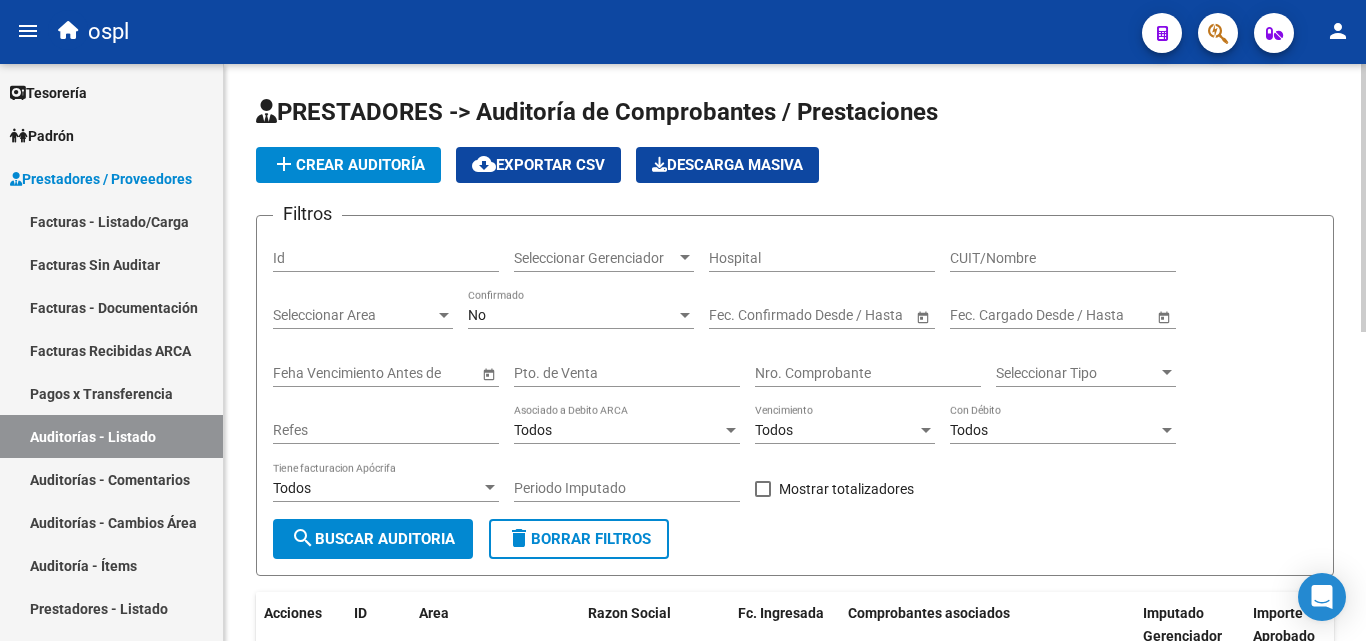 click on "Nro. Comprobante" at bounding box center (868, 373) 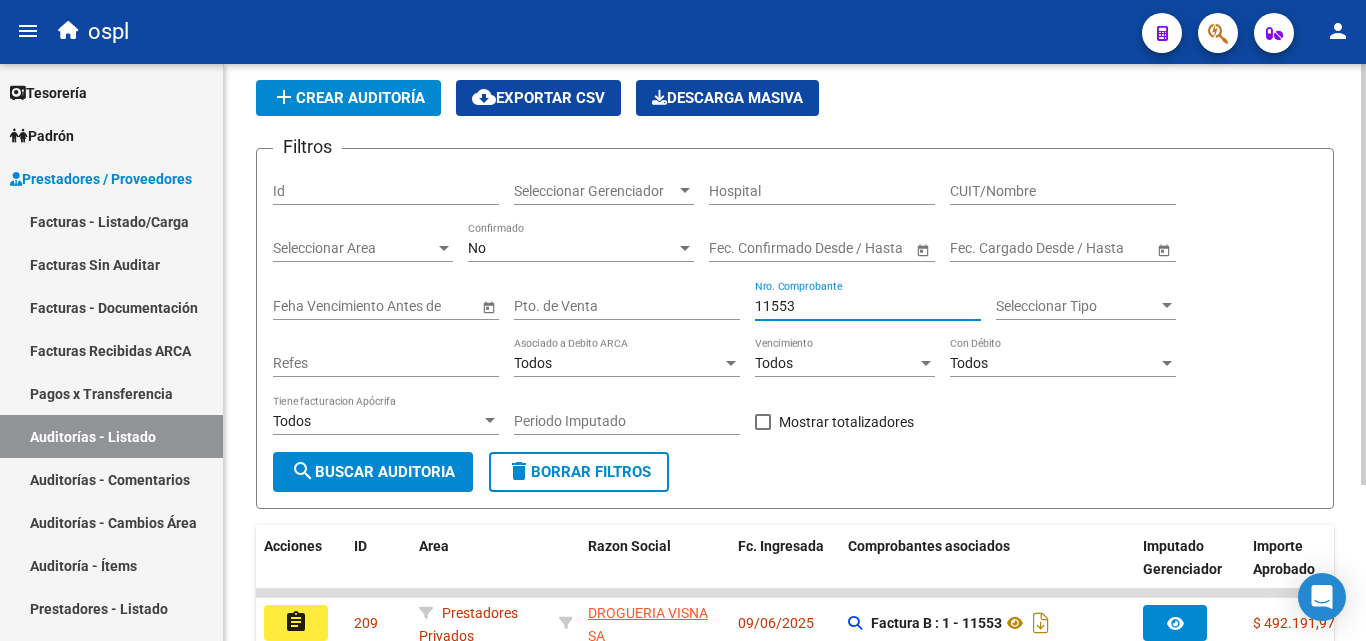 scroll, scrollTop: 200, scrollLeft: 0, axis: vertical 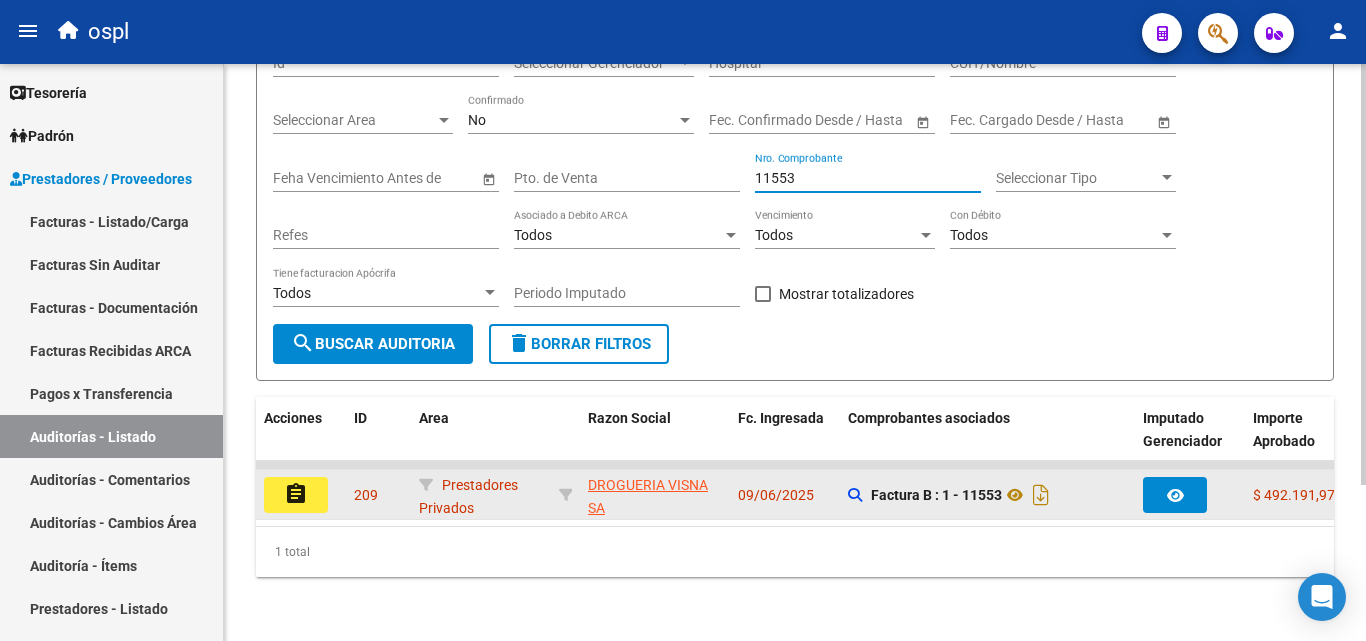 click on "assignment" 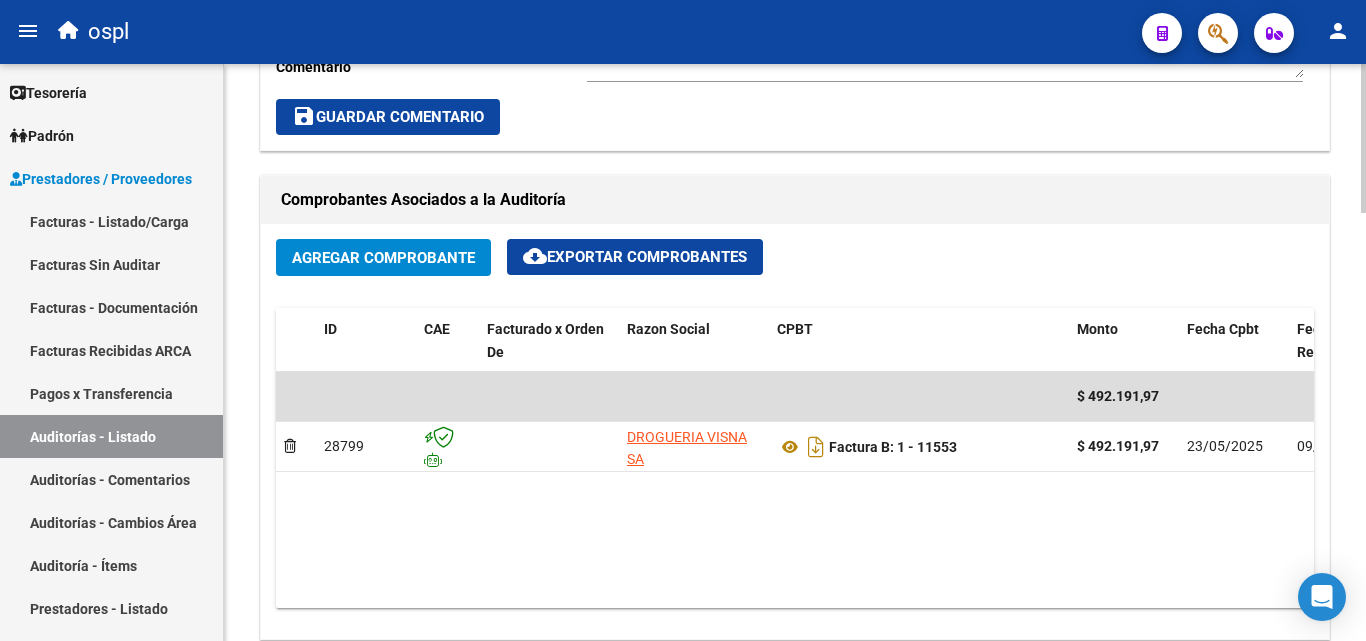 scroll, scrollTop: 900, scrollLeft: 0, axis: vertical 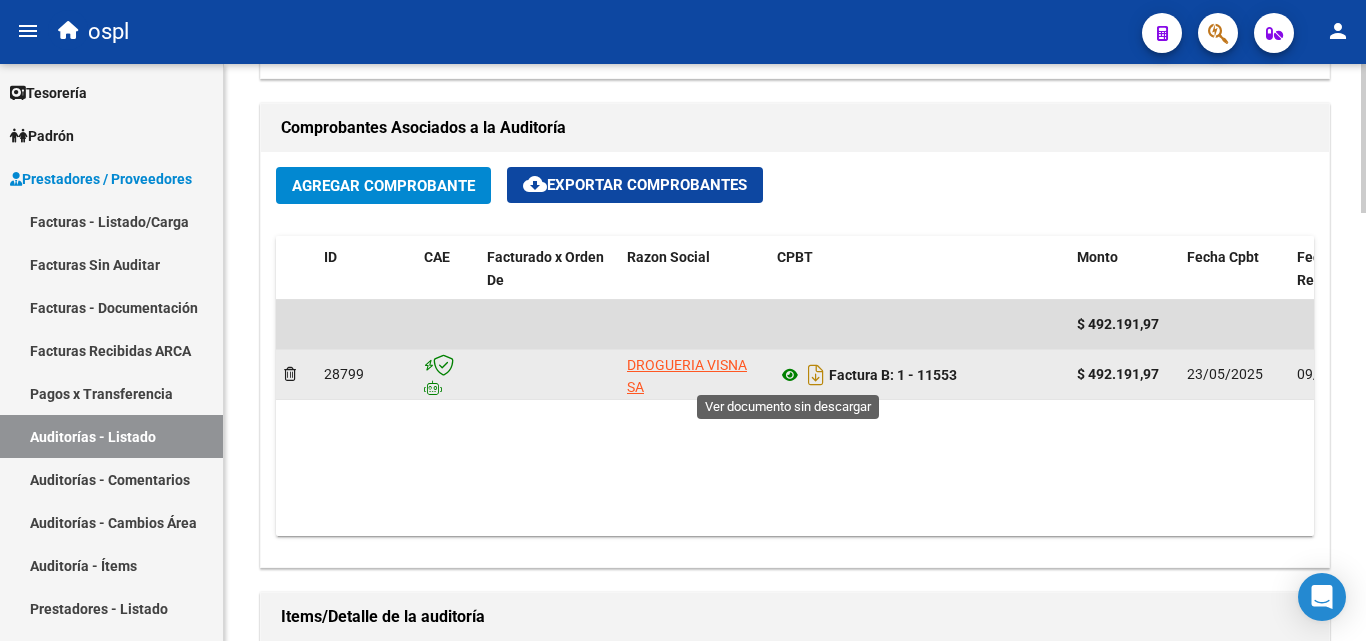 click 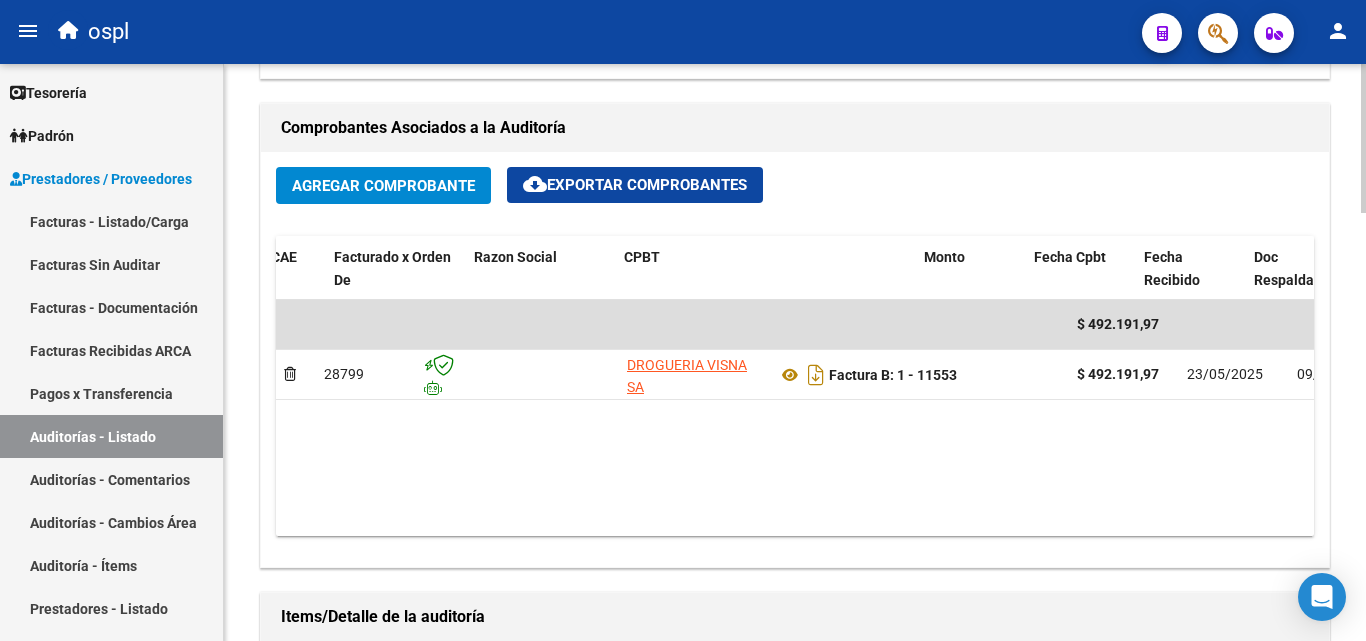 scroll, scrollTop: 0, scrollLeft: 265, axis: horizontal 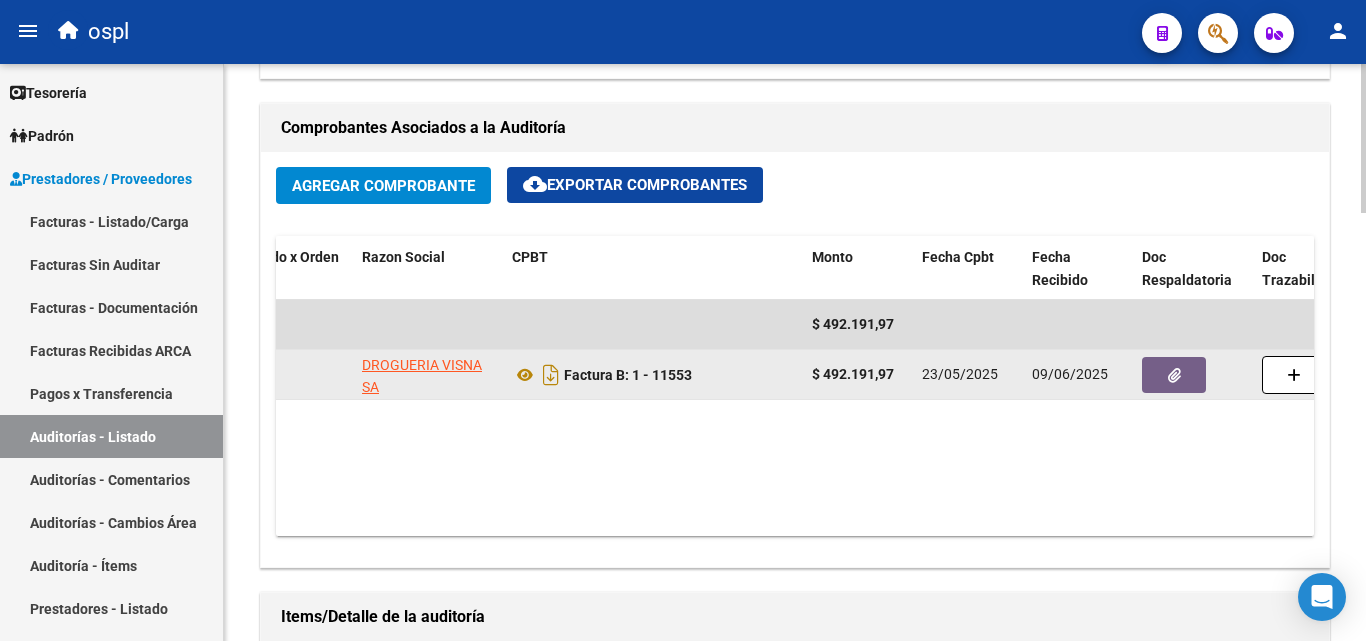 click 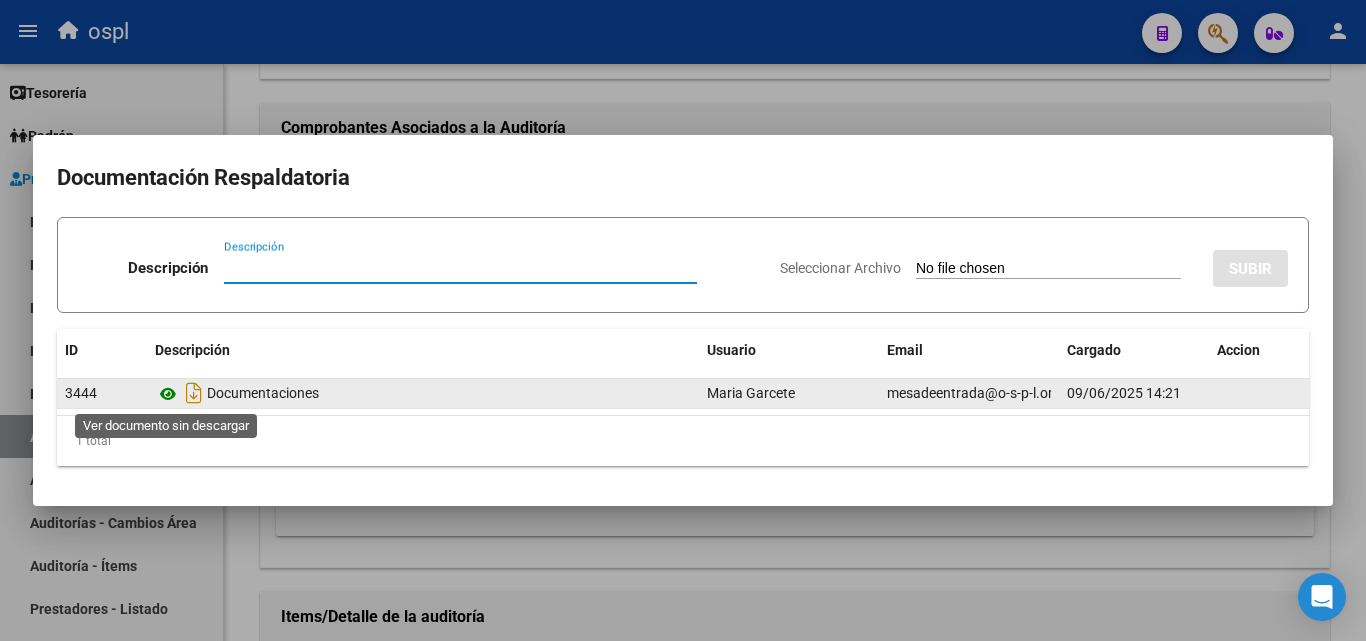 click 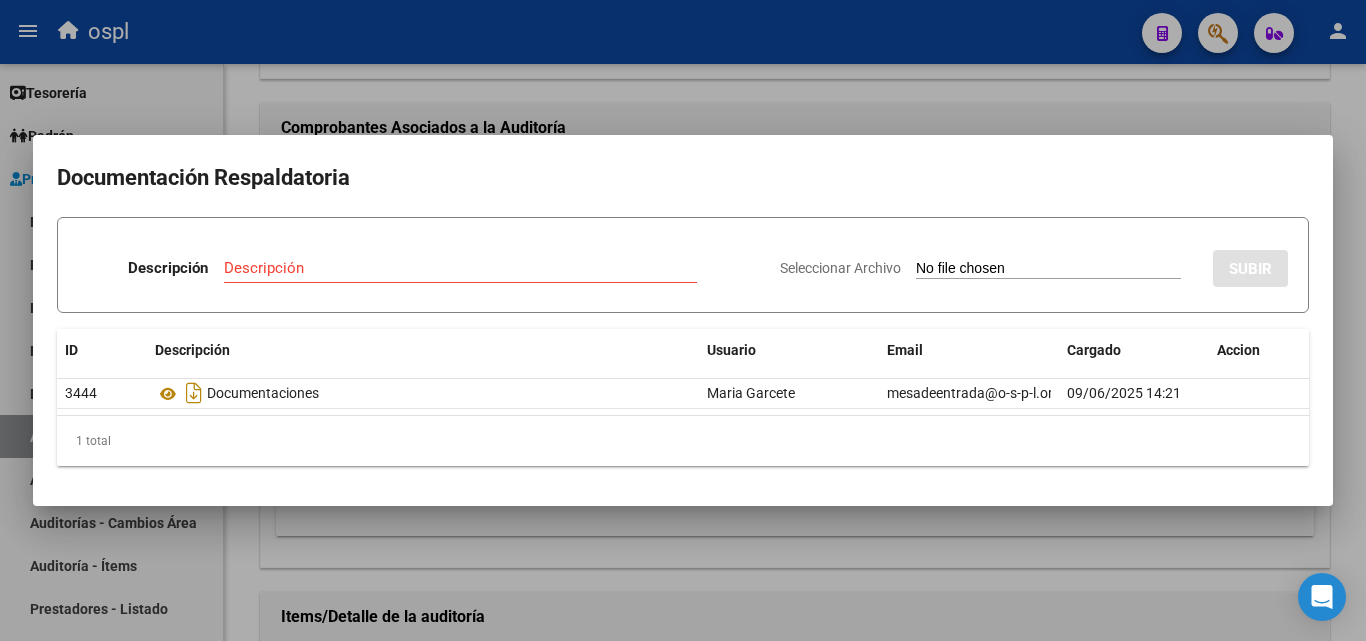 click at bounding box center (683, 320) 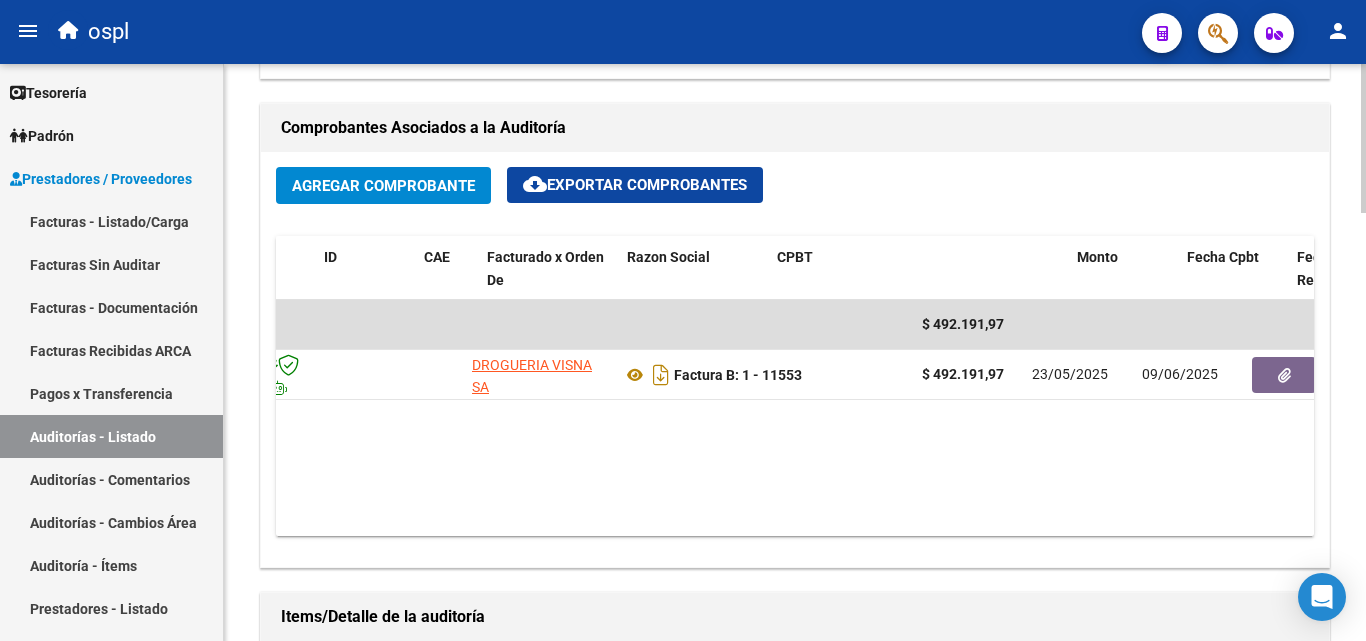 scroll, scrollTop: 0, scrollLeft: 0, axis: both 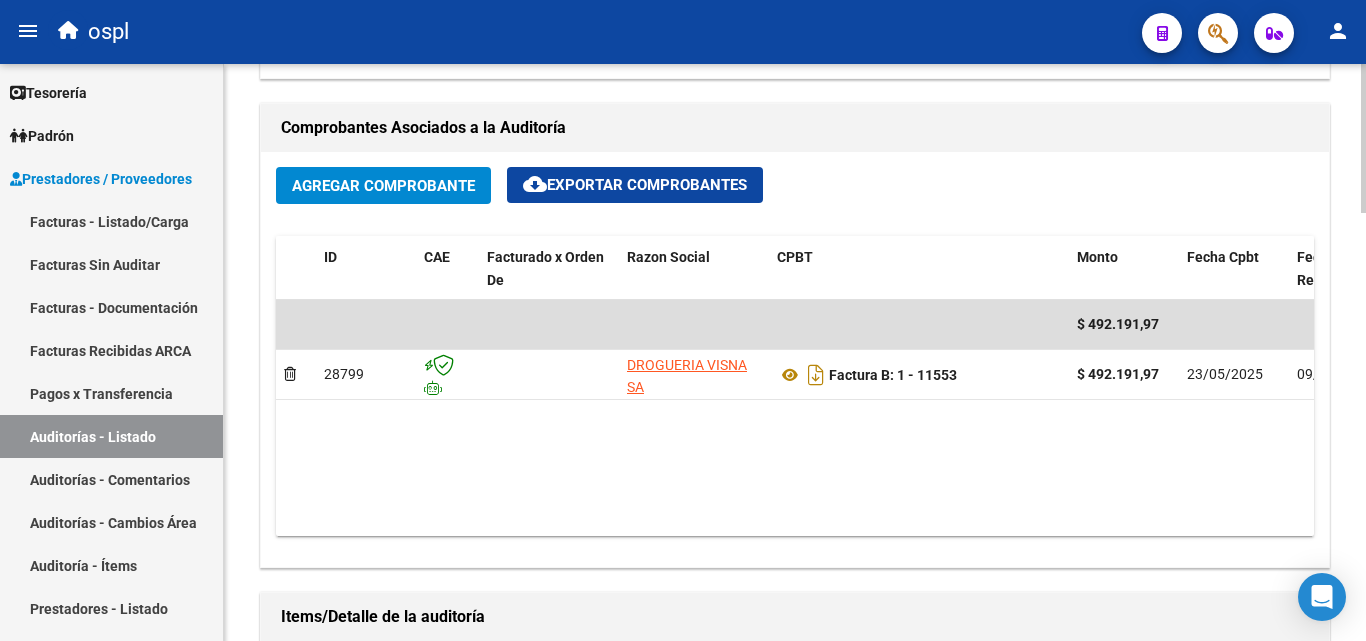 click on "$ 492.191,97 28799 DROGUERIA VISNA SA  Factura B: 1 - 11553  $ 492.191,97 23/05/2025 09/06/2025 09/06/2025 Maria Garcete - mesadeentrada@o-s-p-l.org" 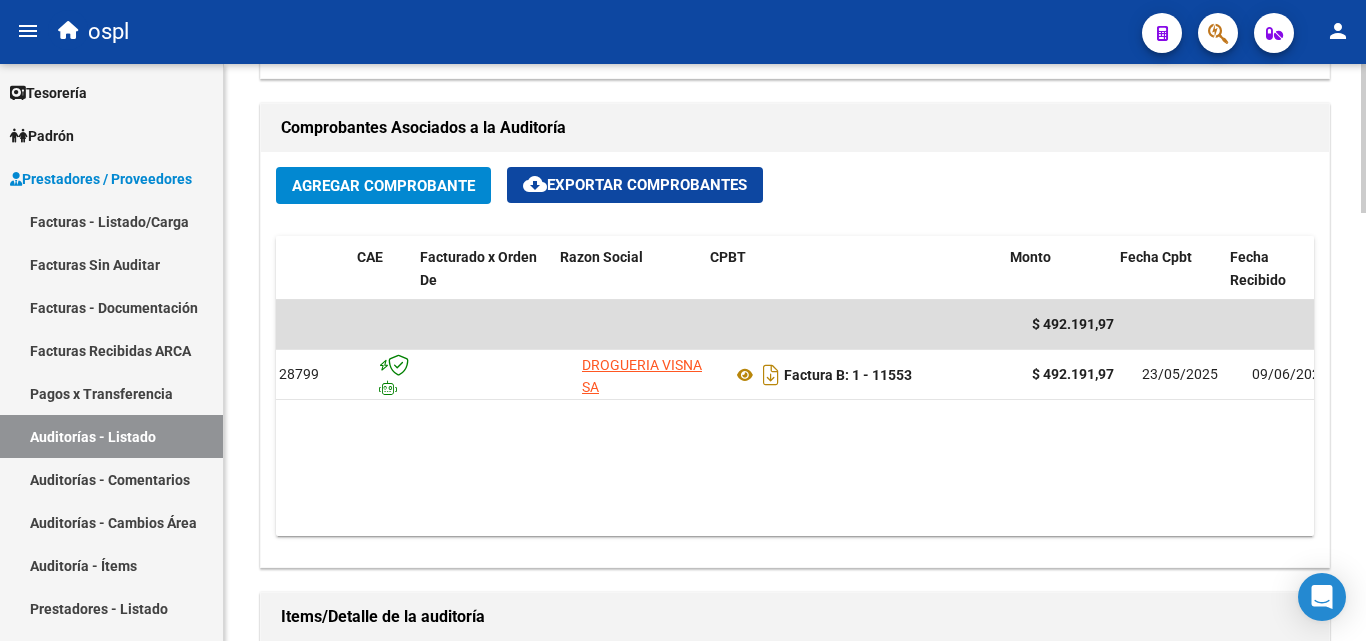 scroll, scrollTop: 0, scrollLeft: 86, axis: horizontal 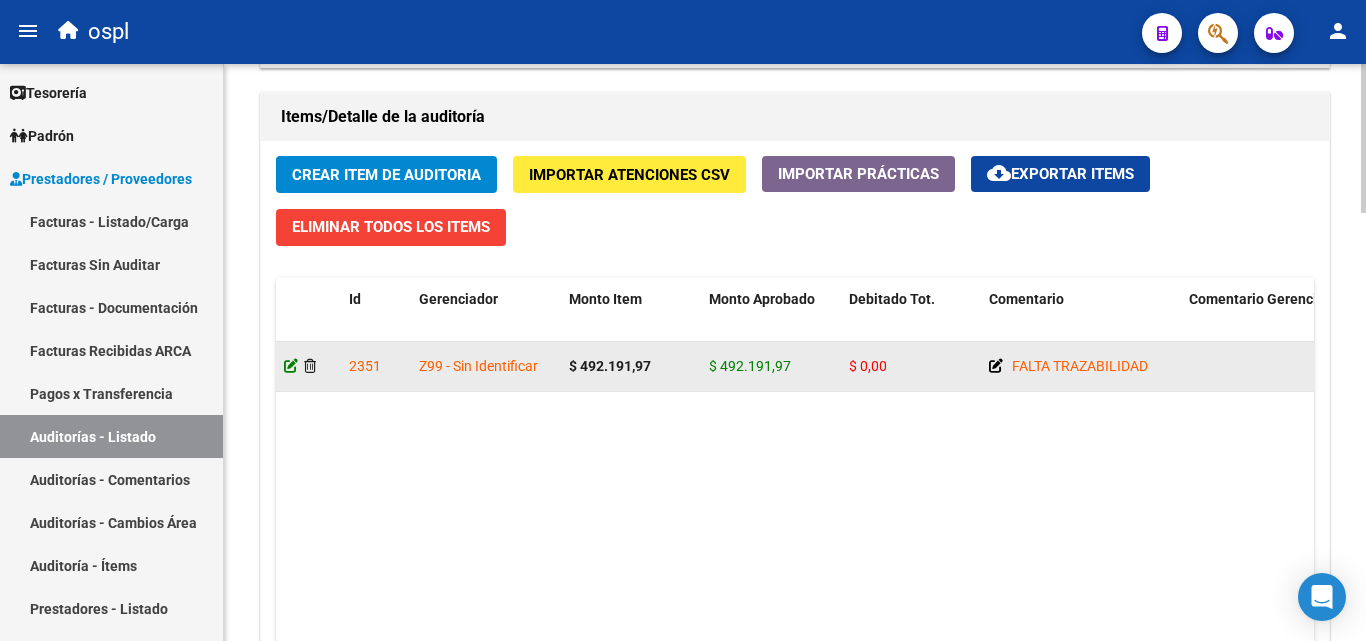click 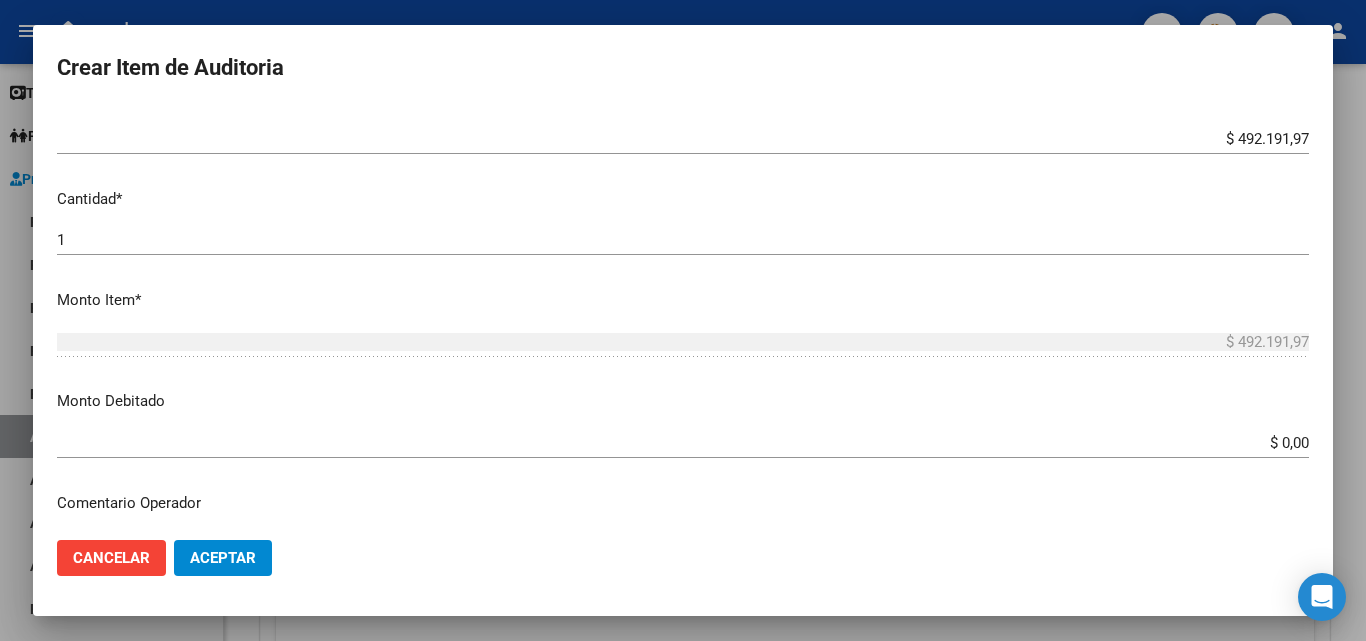 scroll, scrollTop: 500, scrollLeft: 0, axis: vertical 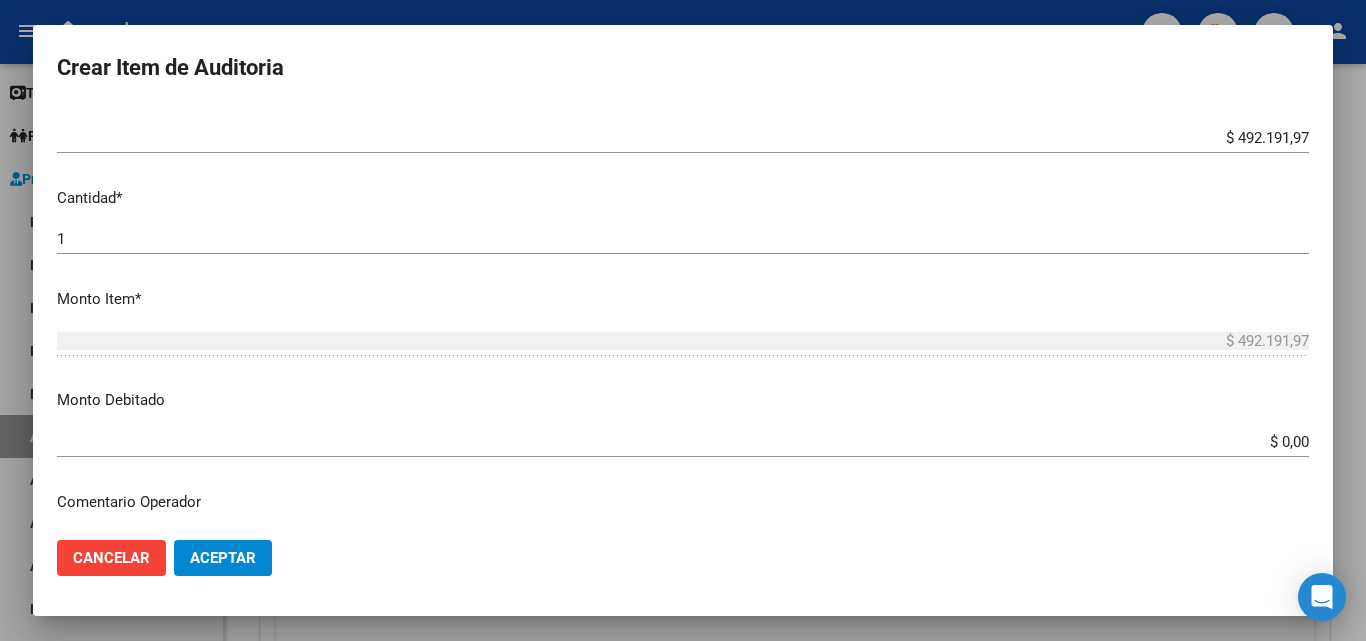click on "$ 492.191,97" at bounding box center (683, 138) 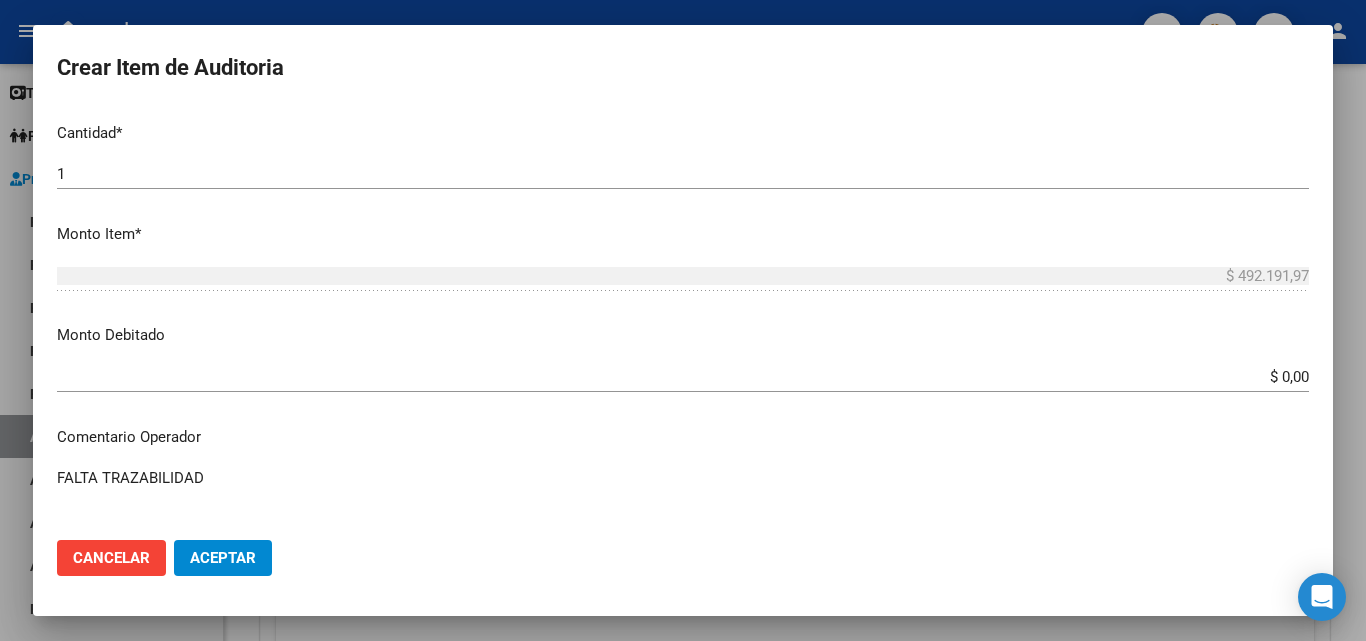 scroll, scrollTop: 600, scrollLeft: 0, axis: vertical 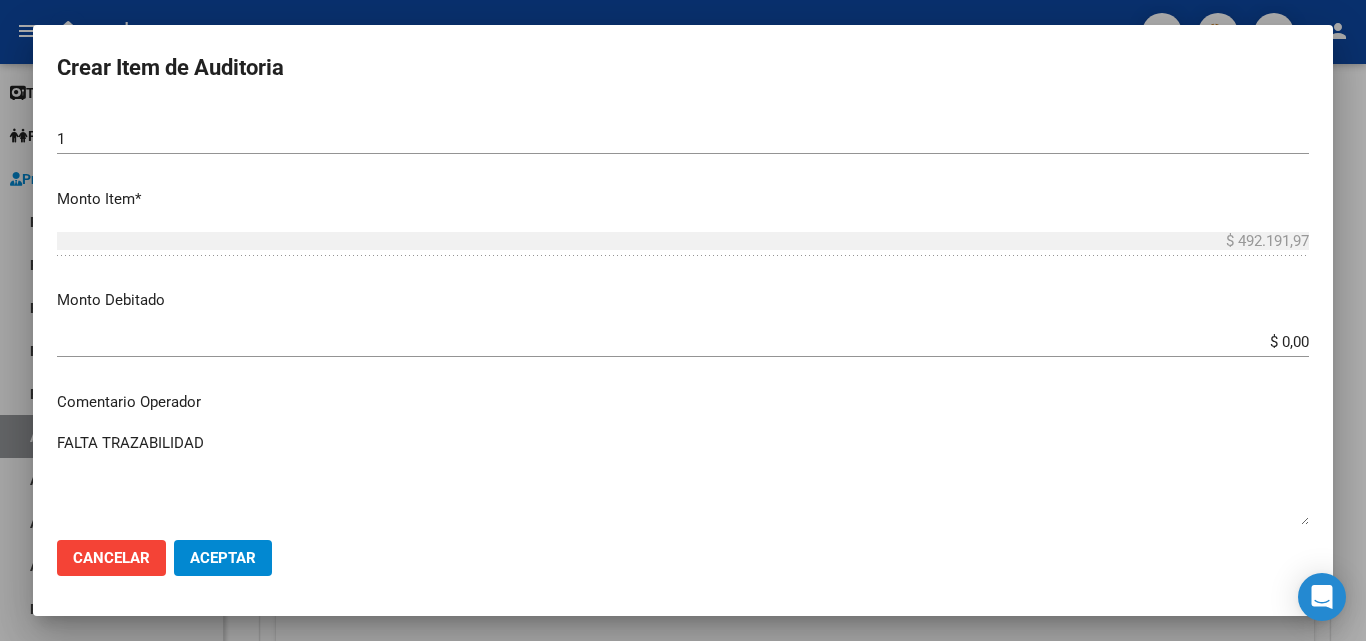 click on "FALTA TRAZABILIDAD" at bounding box center [683, 479] 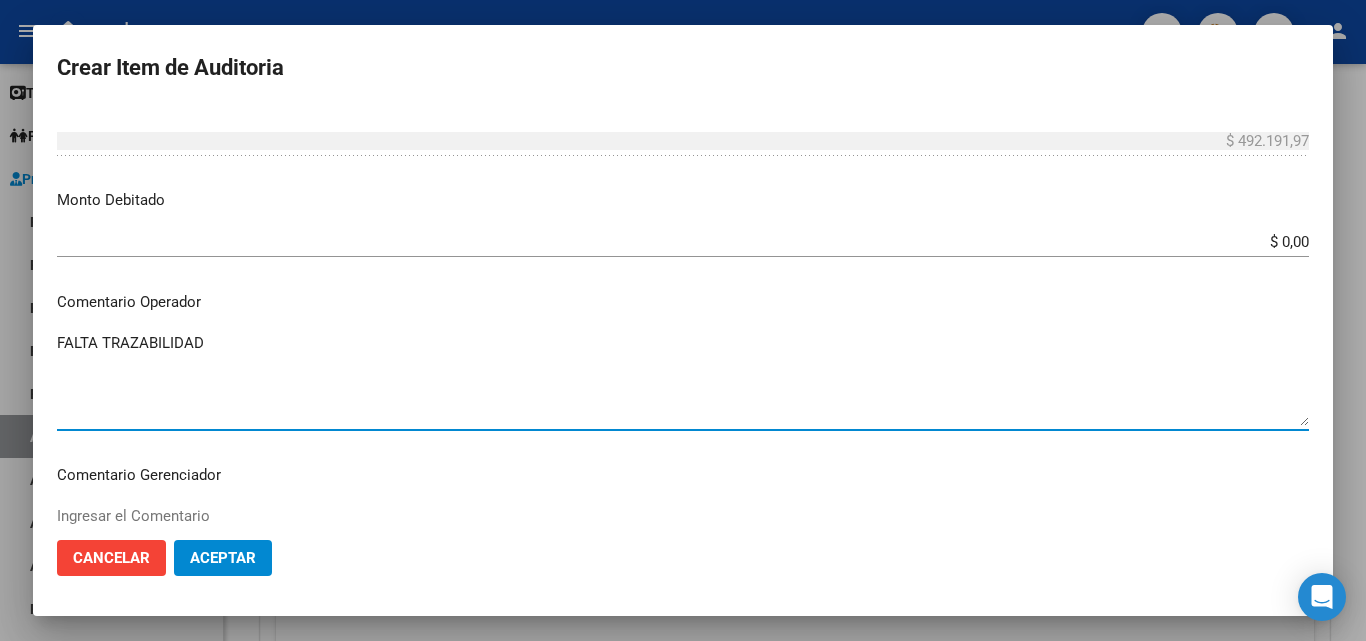 click on "FALTA TRAZABILIDAD" at bounding box center [683, 379] 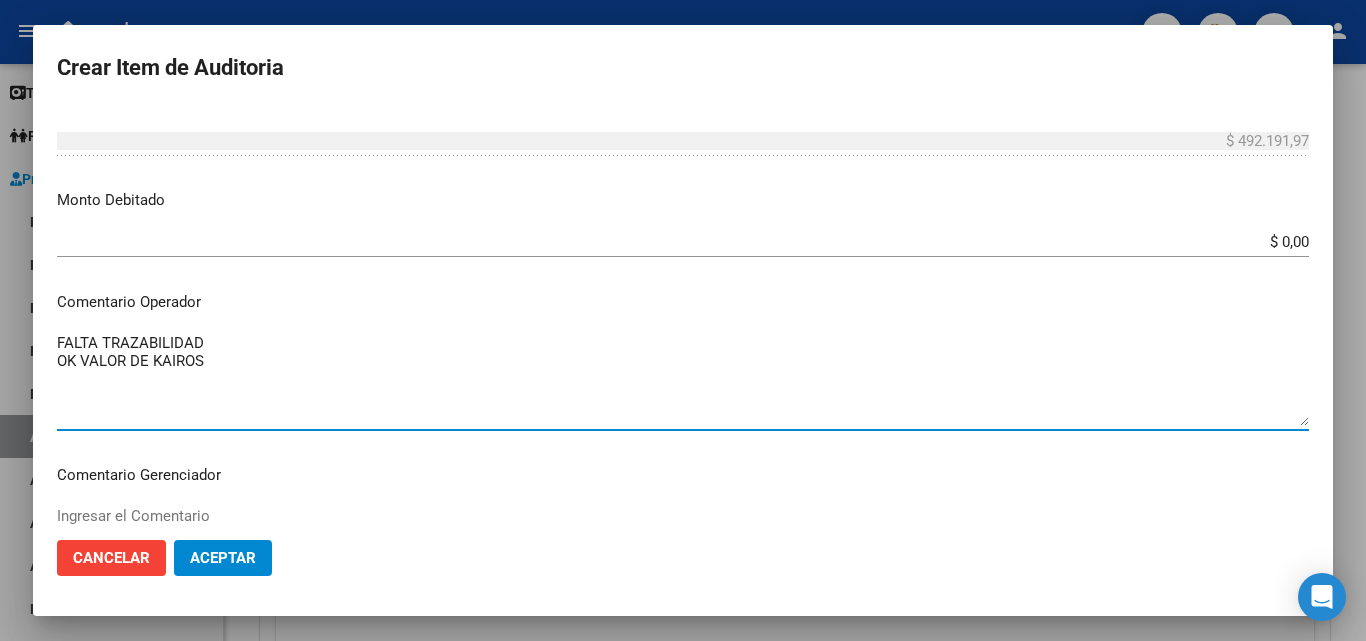 scroll, scrollTop: 900, scrollLeft: 0, axis: vertical 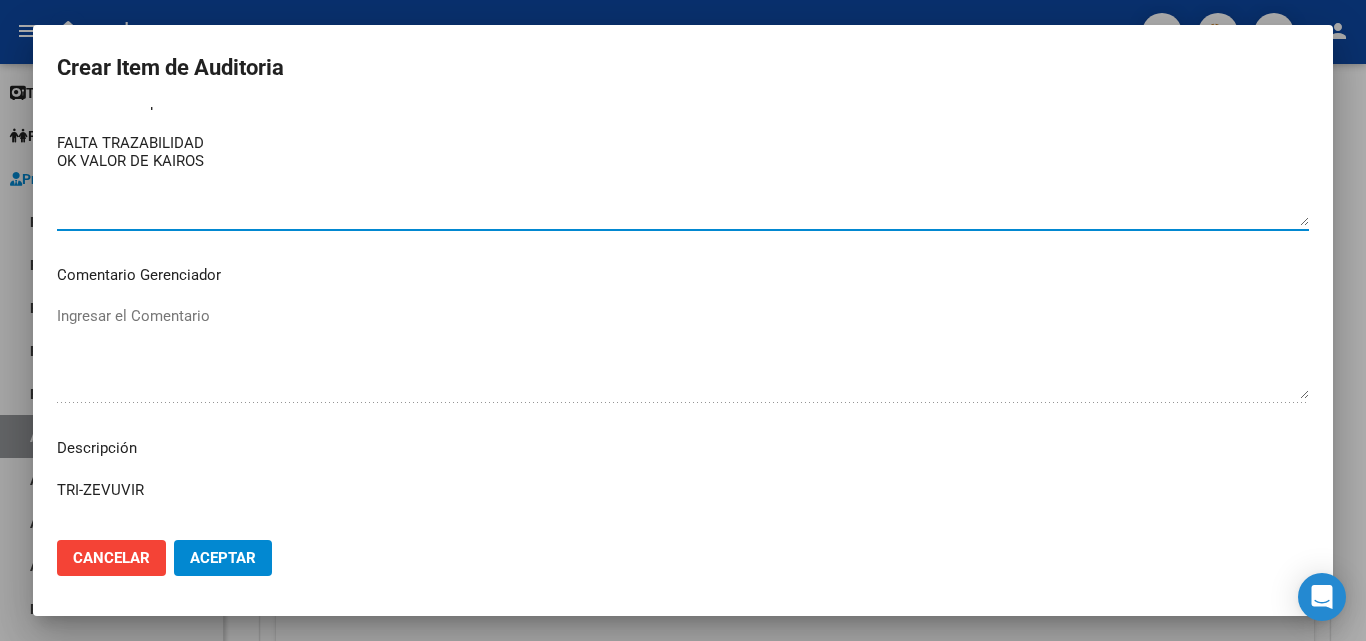 click on "FALTA TRAZABILIDAD
OK VALOR DE KAIROS" at bounding box center (683, 179) 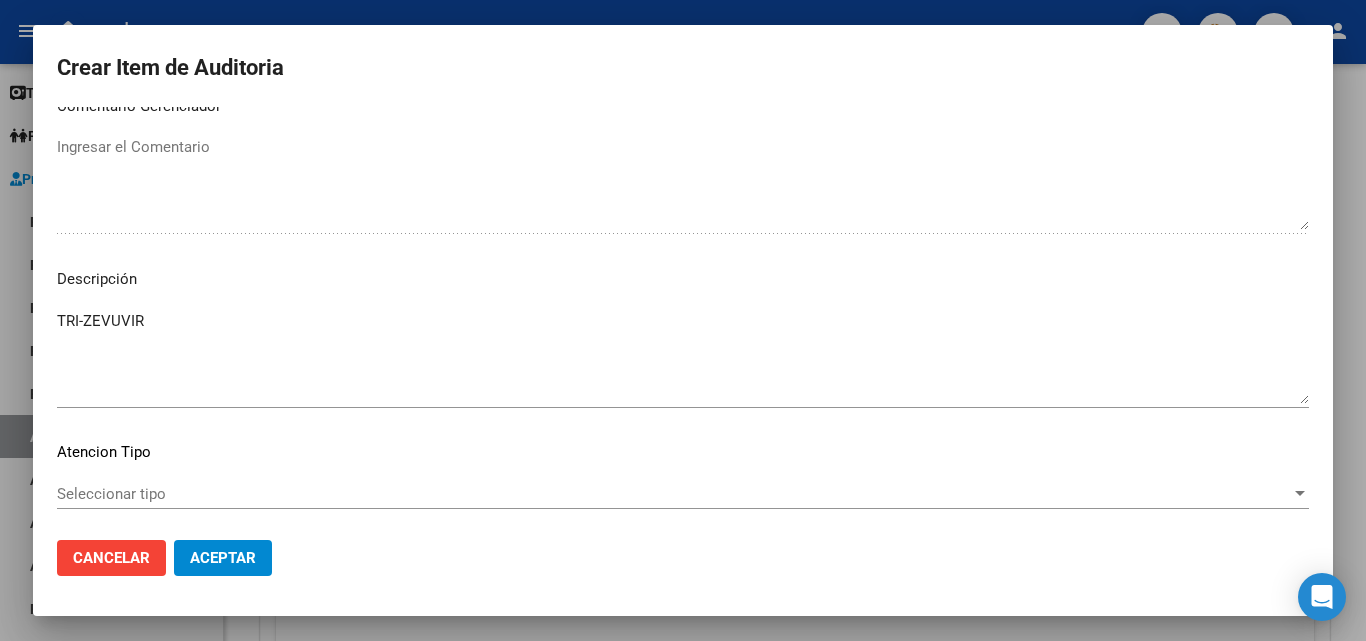 scroll, scrollTop: 1100, scrollLeft: 0, axis: vertical 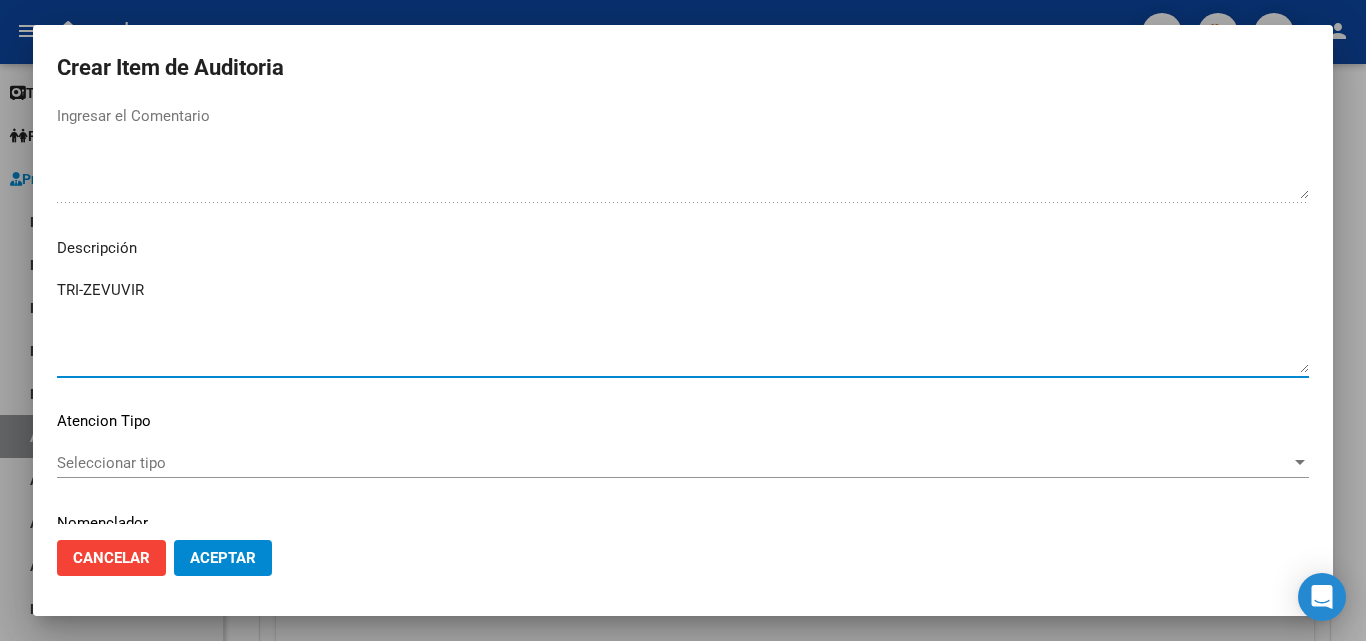 drag, startPoint x: 193, startPoint y: 283, endPoint x: 27, endPoint y: 294, distance: 166.36406 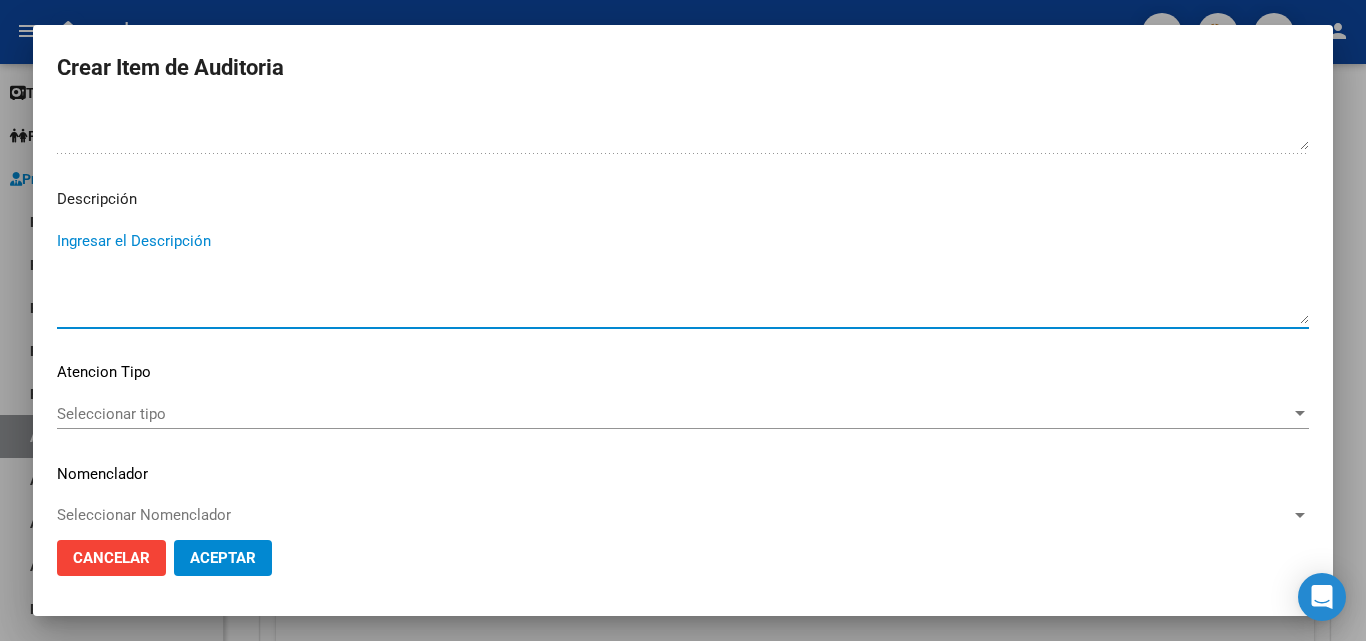 scroll, scrollTop: 1174, scrollLeft: 0, axis: vertical 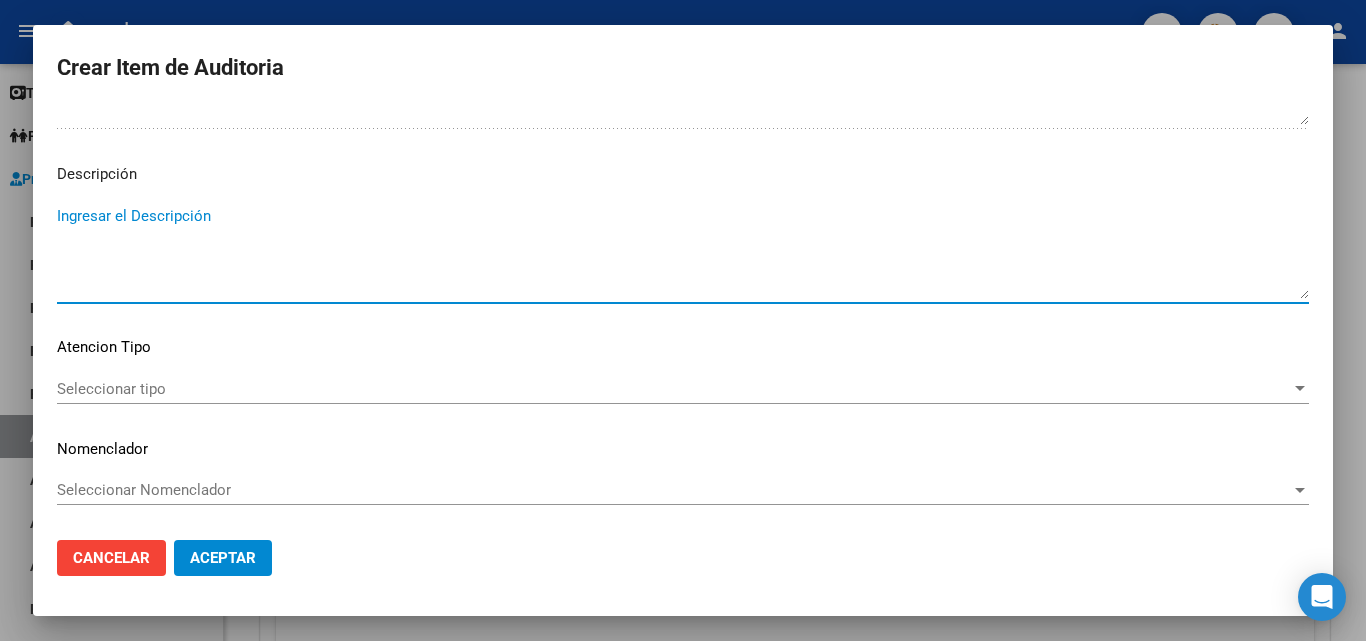 click on "Seleccionar tipo" at bounding box center [674, 389] 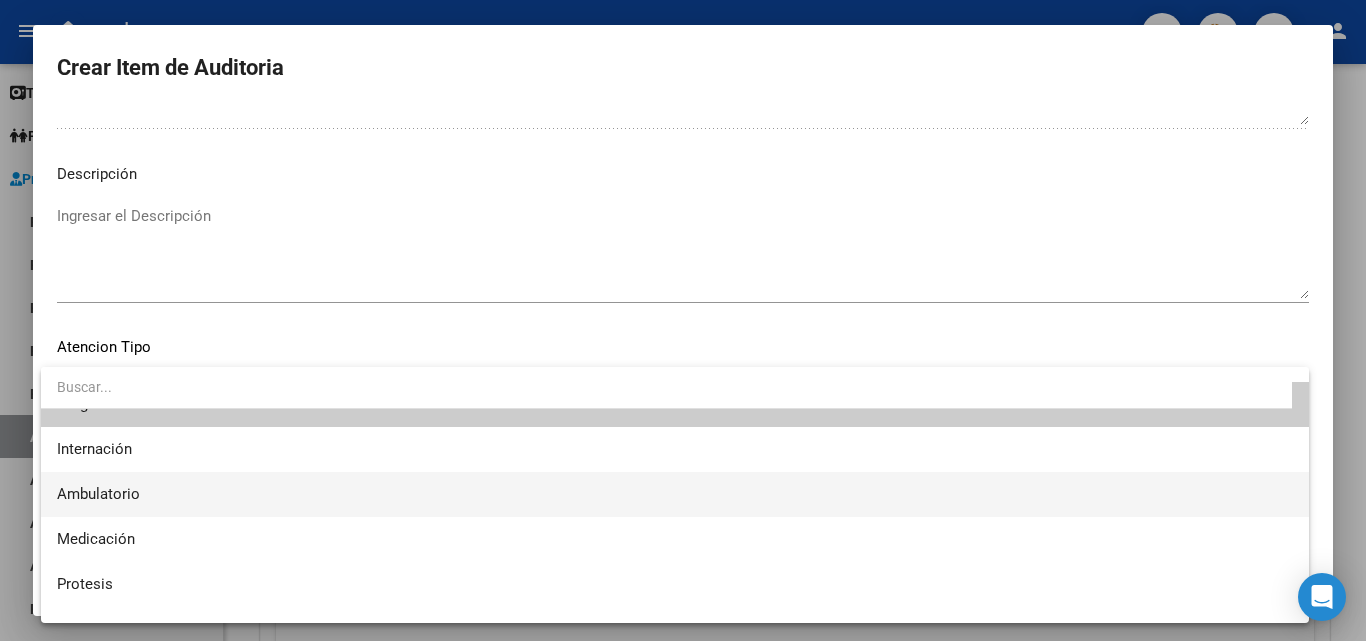 scroll, scrollTop: 59, scrollLeft: 0, axis: vertical 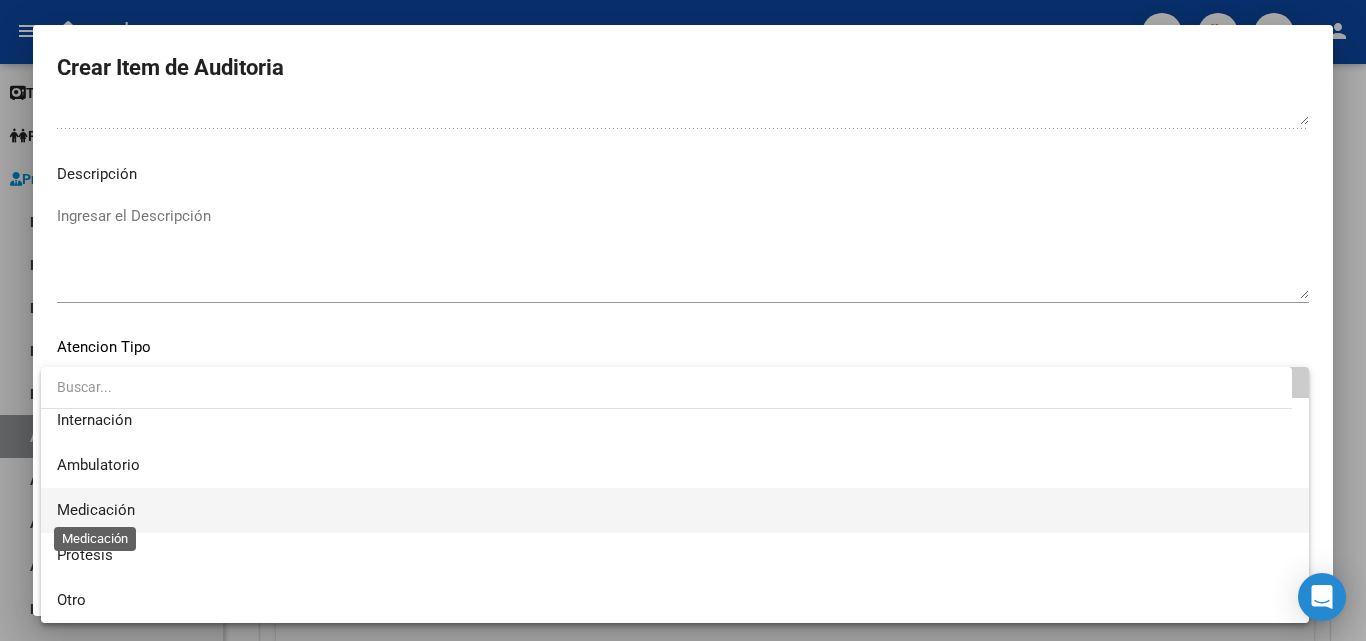 drag, startPoint x: 104, startPoint y: 508, endPoint x: 93, endPoint y: 508, distance: 11 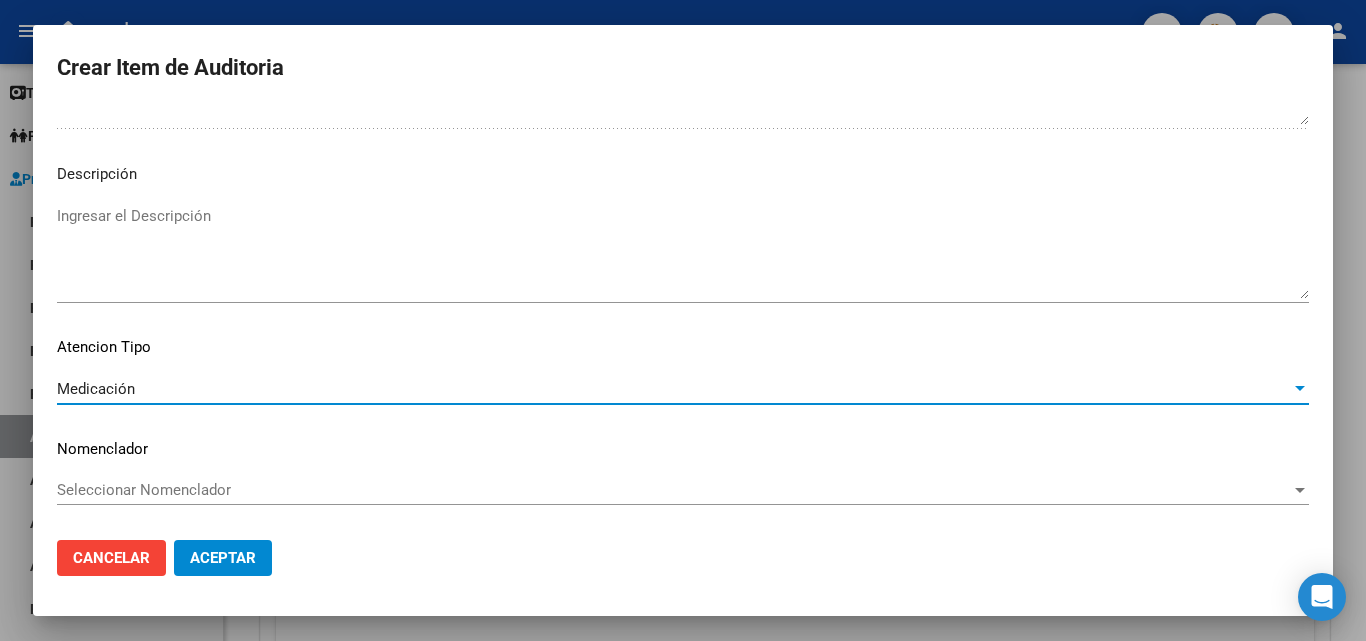 click on "Aceptar" 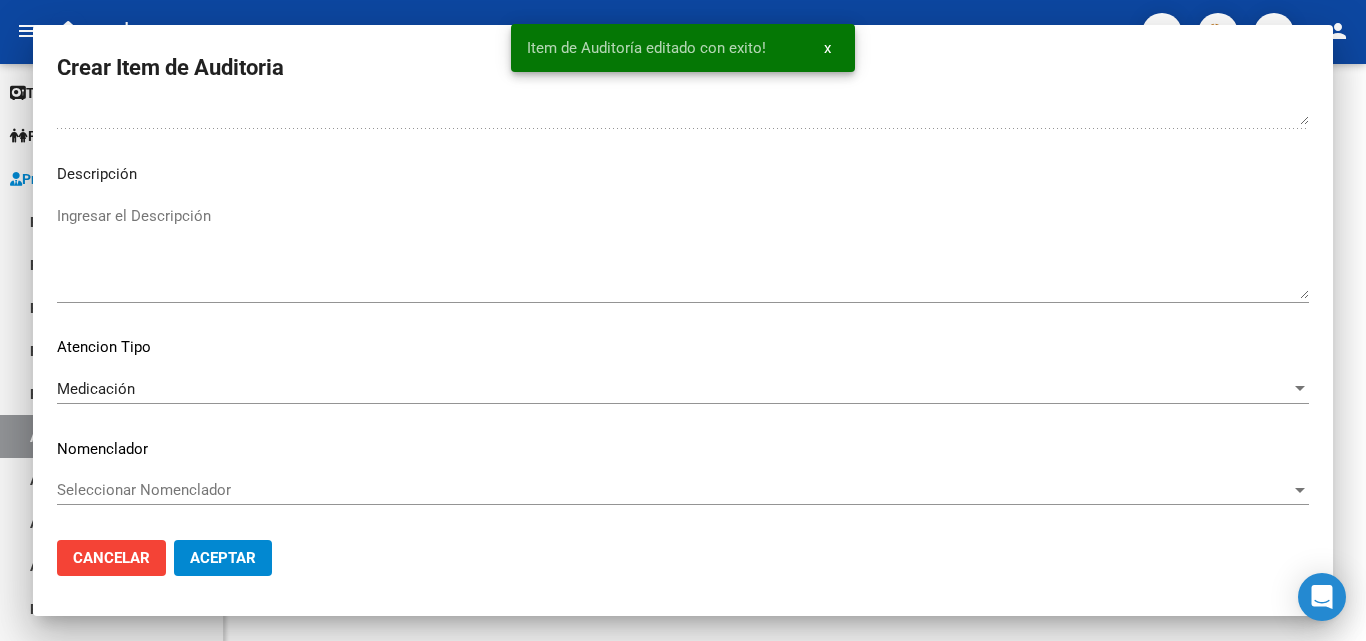 scroll, scrollTop: 0, scrollLeft: 0, axis: both 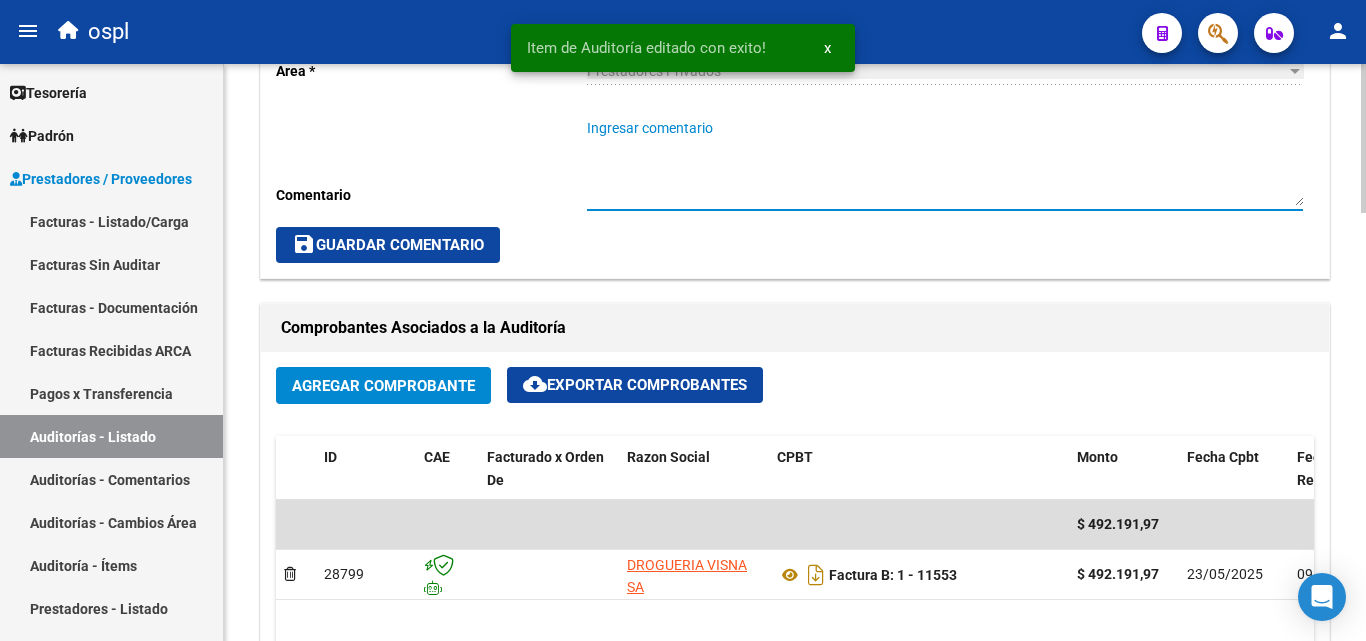 click on "Ingresar comentario" at bounding box center (945, 162) 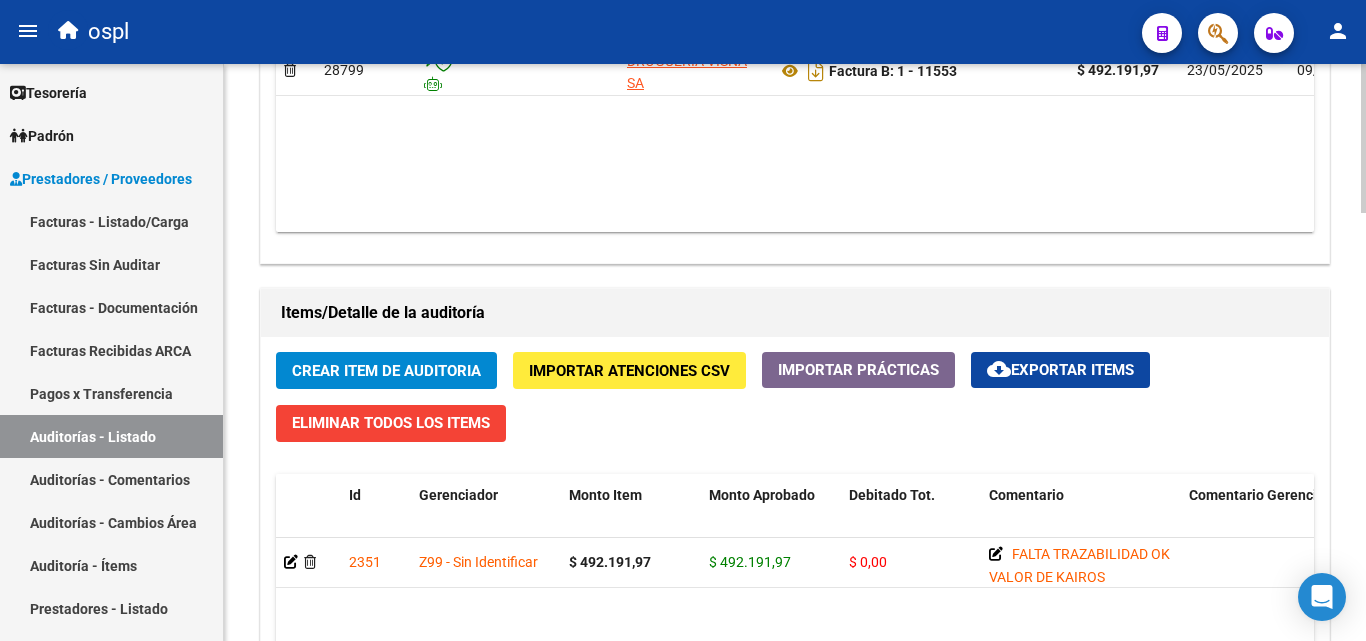 scroll, scrollTop: 1300, scrollLeft: 0, axis: vertical 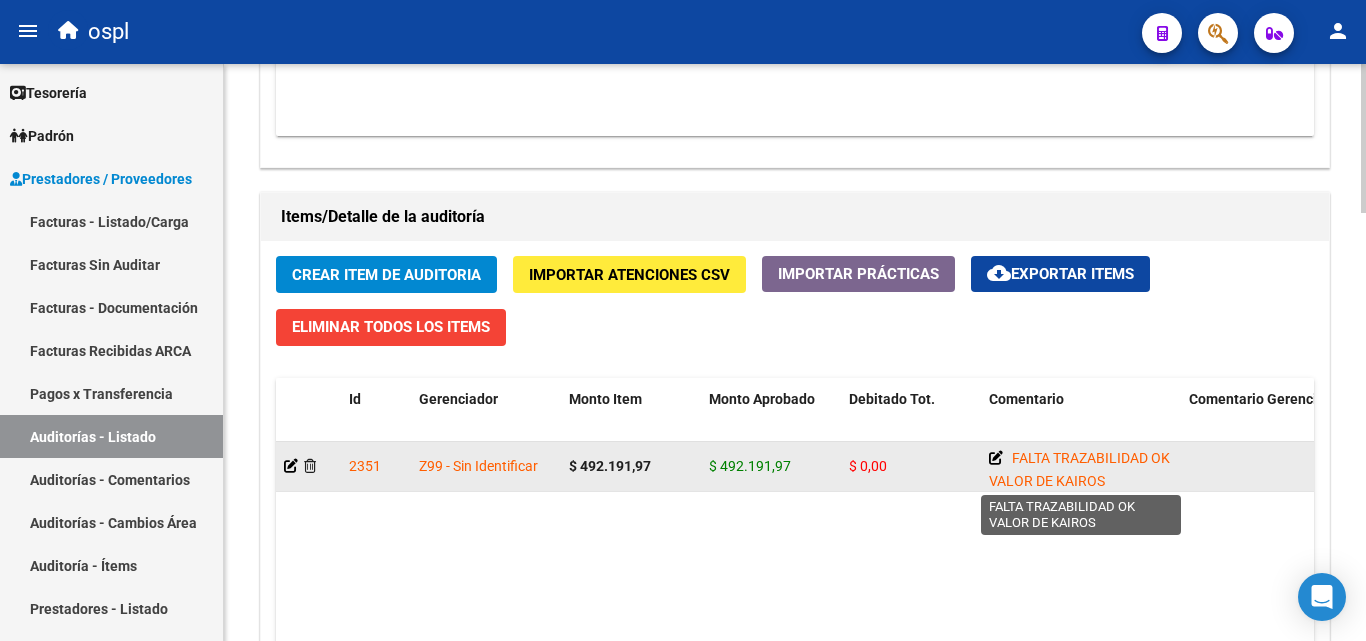 click 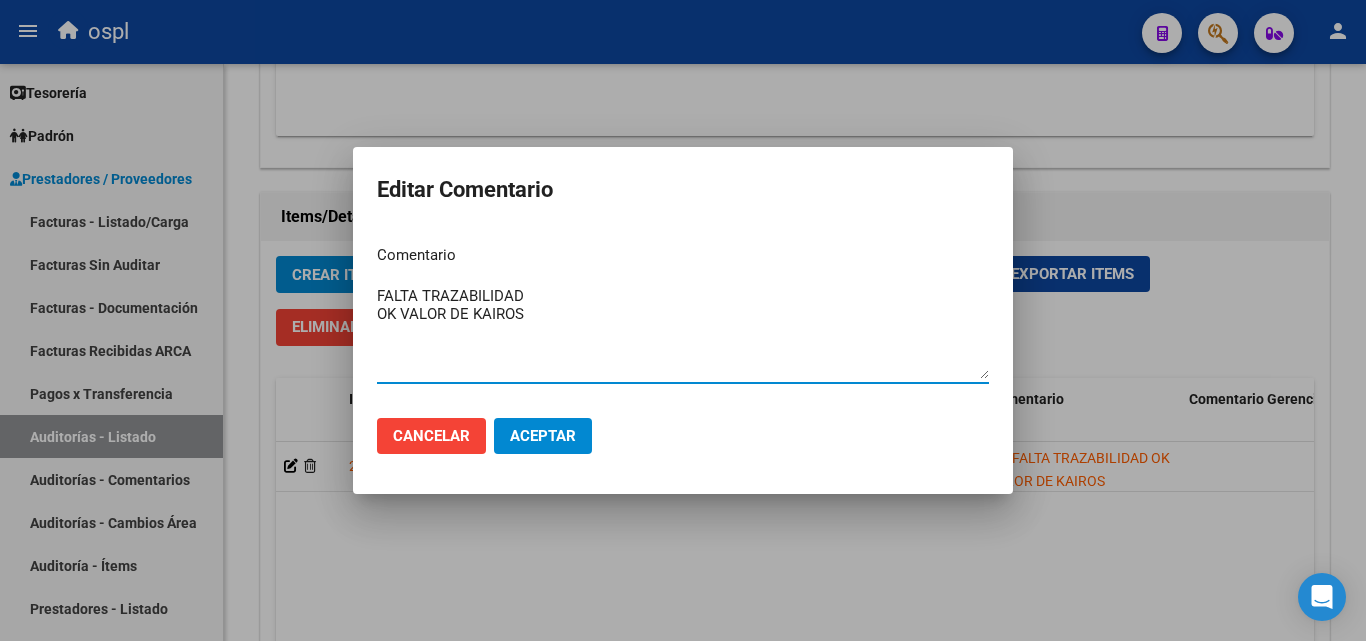 click on "FALTA TRAZABILIDAD
OK VALOR DE KAIROS" at bounding box center [683, 332] 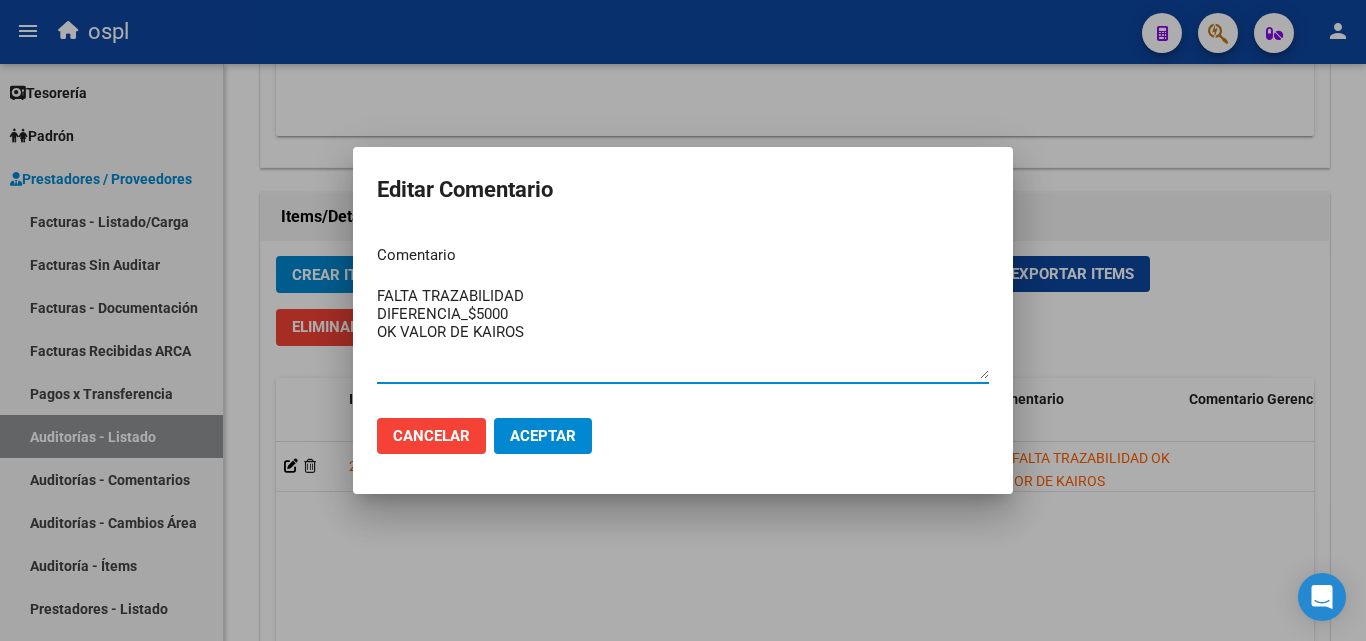 click on "FALTA TRAZABILIDAD
DIFERENCIA_$5000
OK VALOR DE KAIROS" at bounding box center [683, 332] 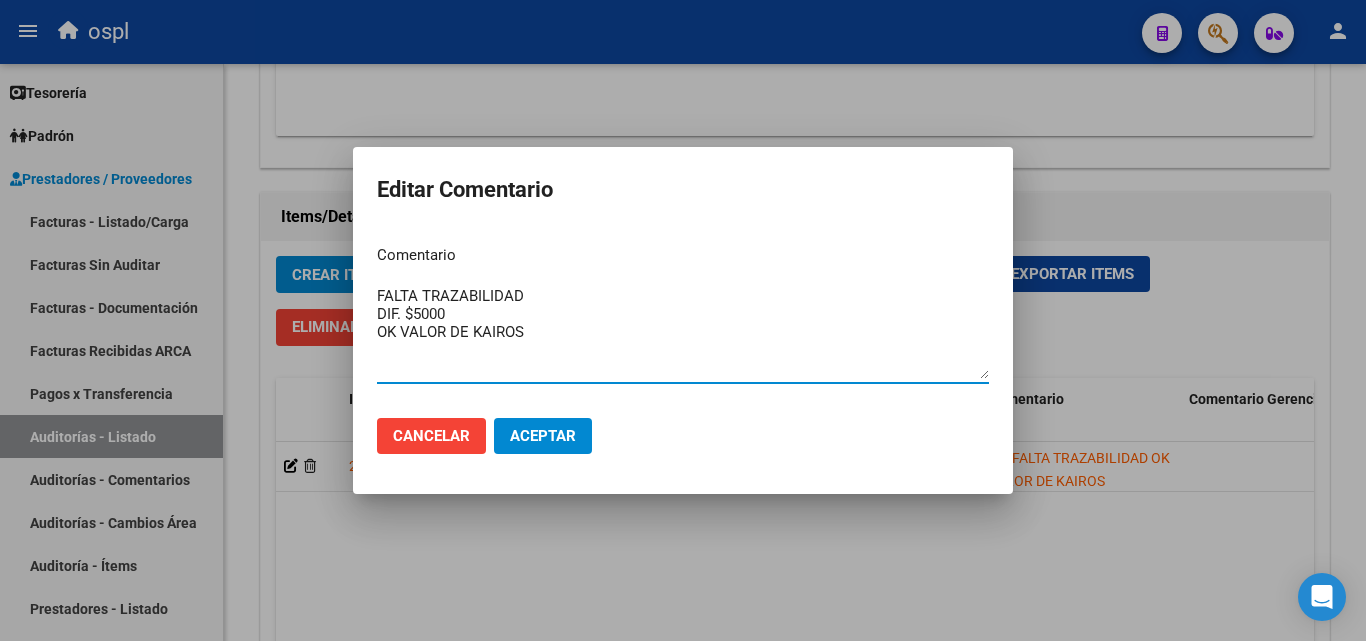 click on "Comentario    FALTA TRAZABILIDAD
DIF. $5000
OK VALOR DE KAIROS Ingresar el comentario" at bounding box center (683, 315) 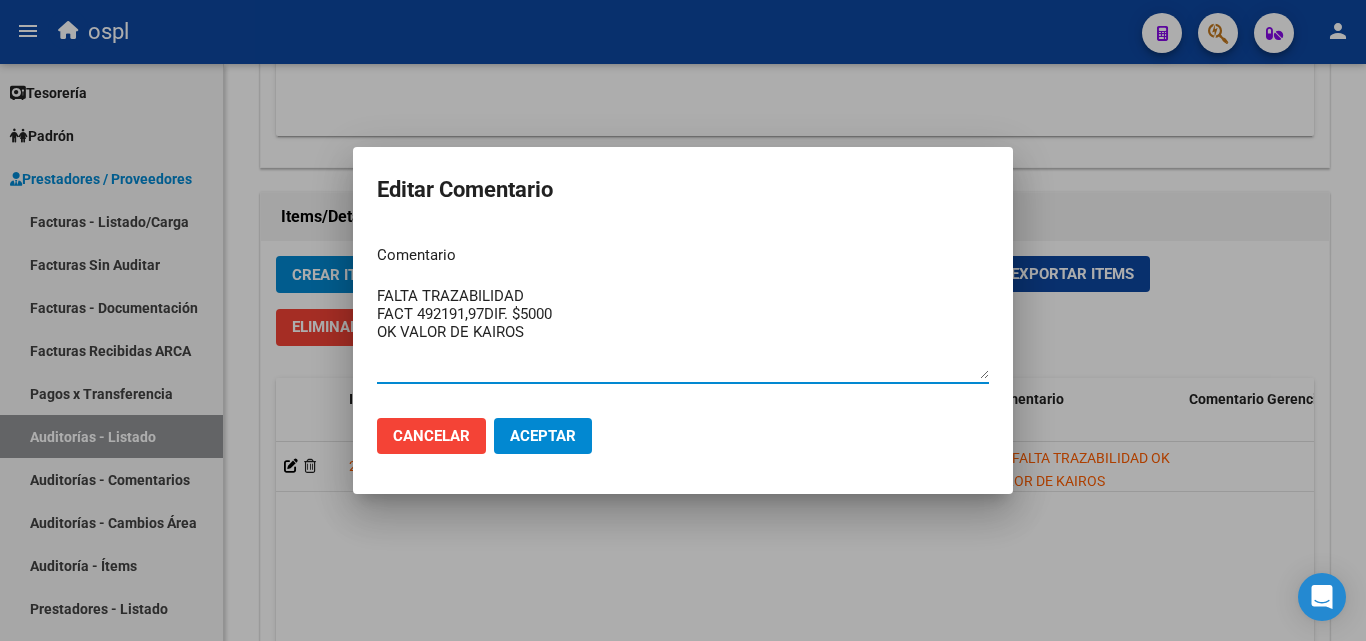 click on "FALTA TRAZABILIDAD
FACT 492191,97DIF. $5000
OK VALOR DE KAIROS" at bounding box center (683, 332) 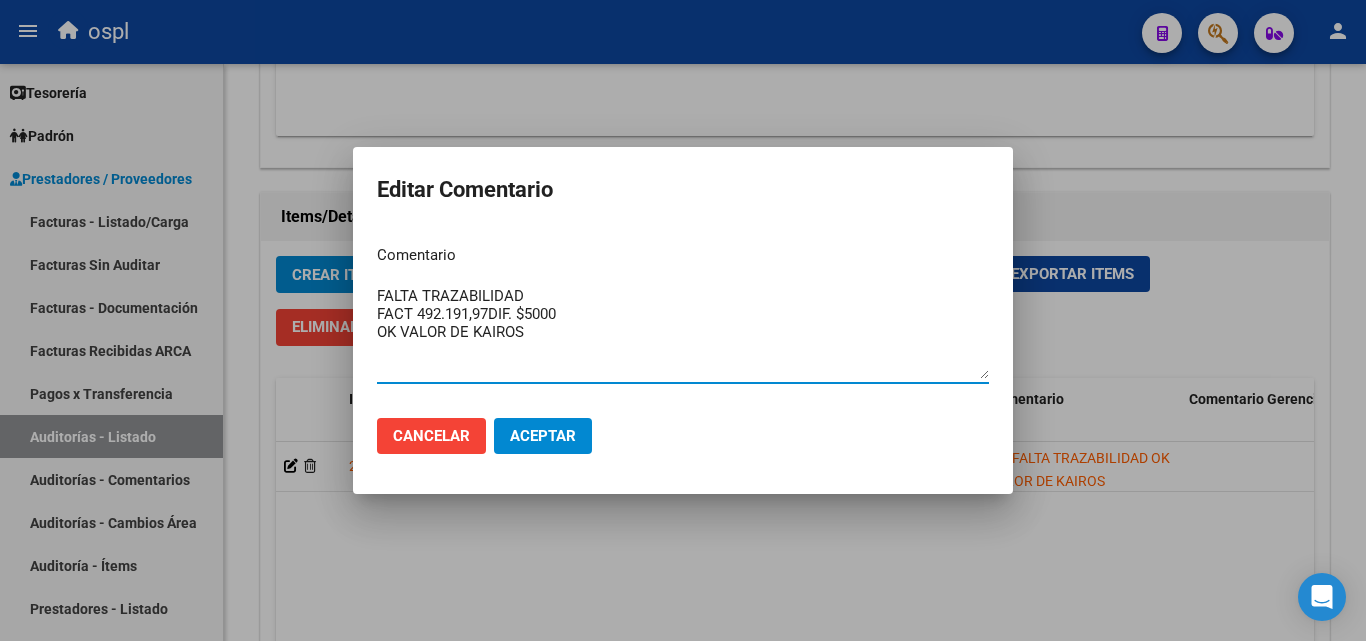 click on "FALTA TRAZABILIDAD
FACT 492.191,97DIF. $5000
OK VALOR DE KAIROS" at bounding box center (683, 332) 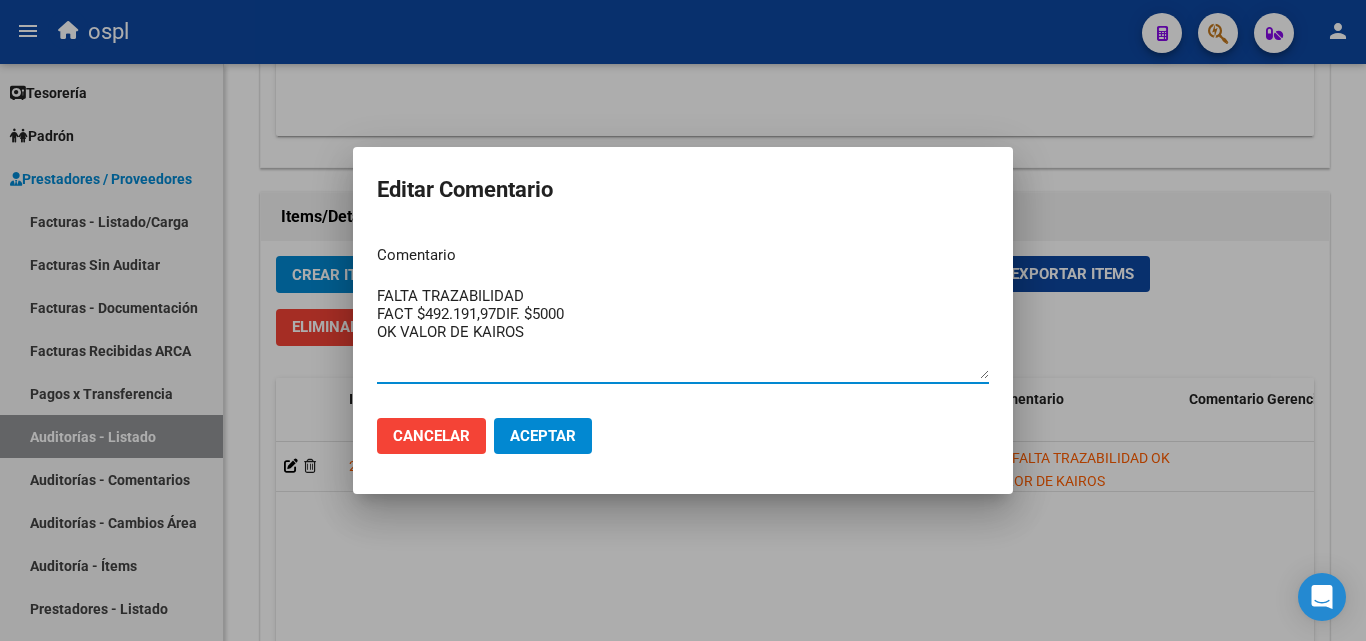 click on "FALTA TRAZABILIDAD
FACT $492.191,97DIF. $5000
OK VALOR DE KAIROS" at bounding box center (683, 332) 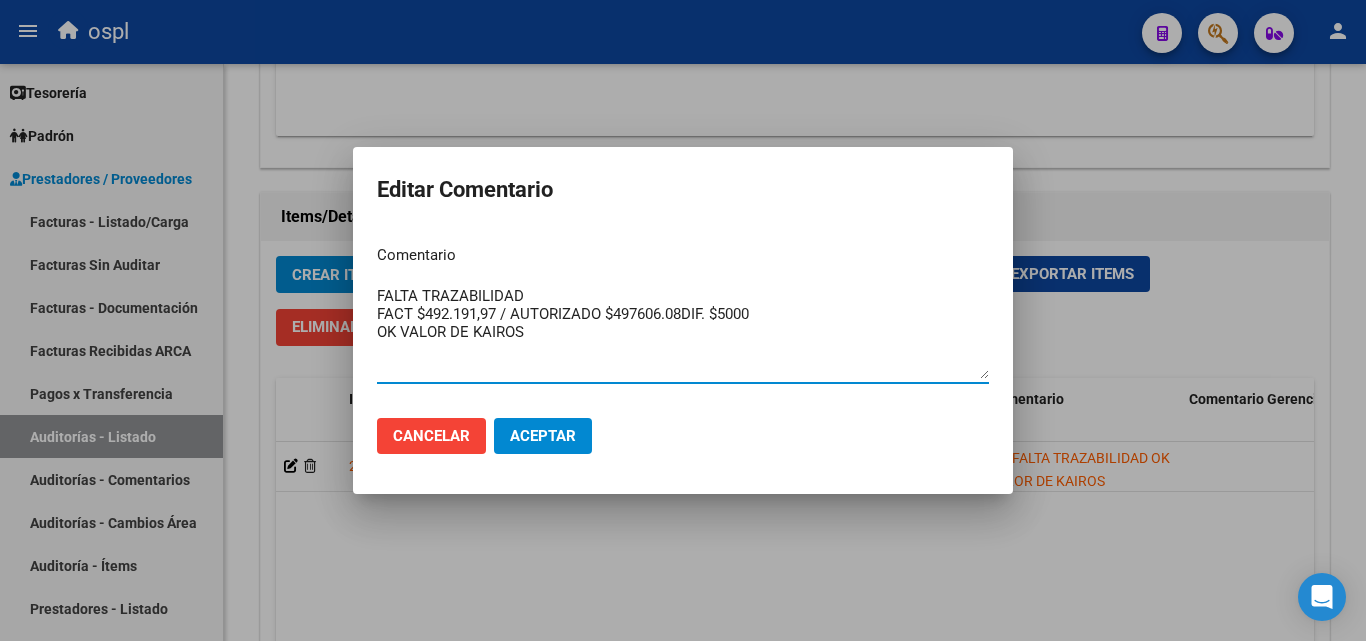 click on "FALTA TRAZABILIDAD
FACT $492.191,97 / AUTORIZADO $497606.08DIF. $5000
OK VALOR DE KAIROS" at bounding box center [683, 332] 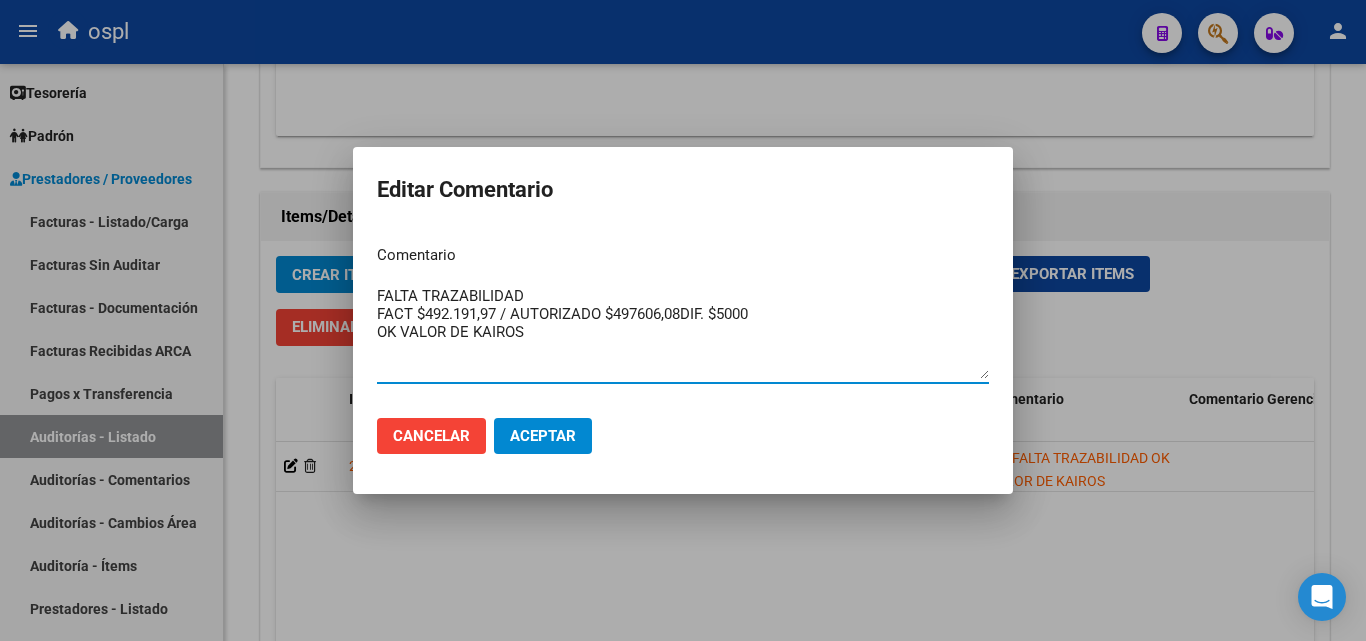 click on "FALTA TRAZABILIDAD
FACT $492.191,97 / AUTORIZADO $497606,08DIF. $5000
OK VALOR DE KAIROS" at bounding box center (683, 332) 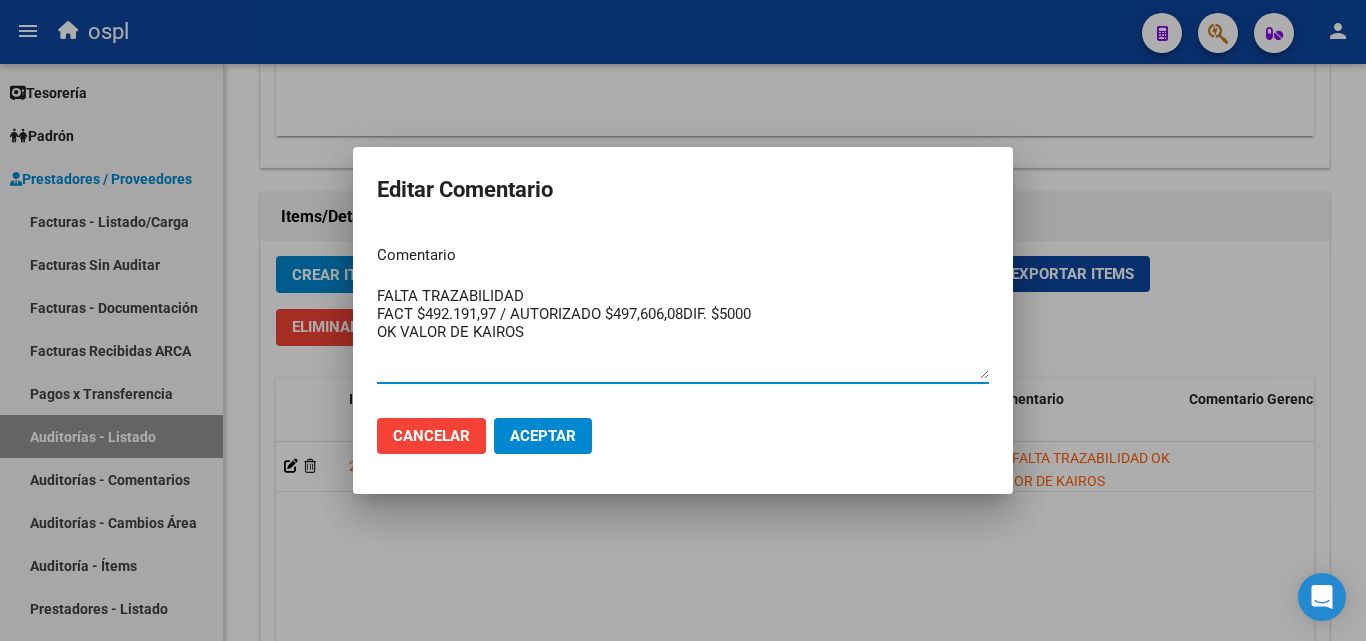 click on "FALTA TRAZABILIDAD
FACT $492.191,97 / AUTORIZADO $497,606,08DIF. $5000
OK VALOR DE KAIROS" at bounding box center (683, 332) 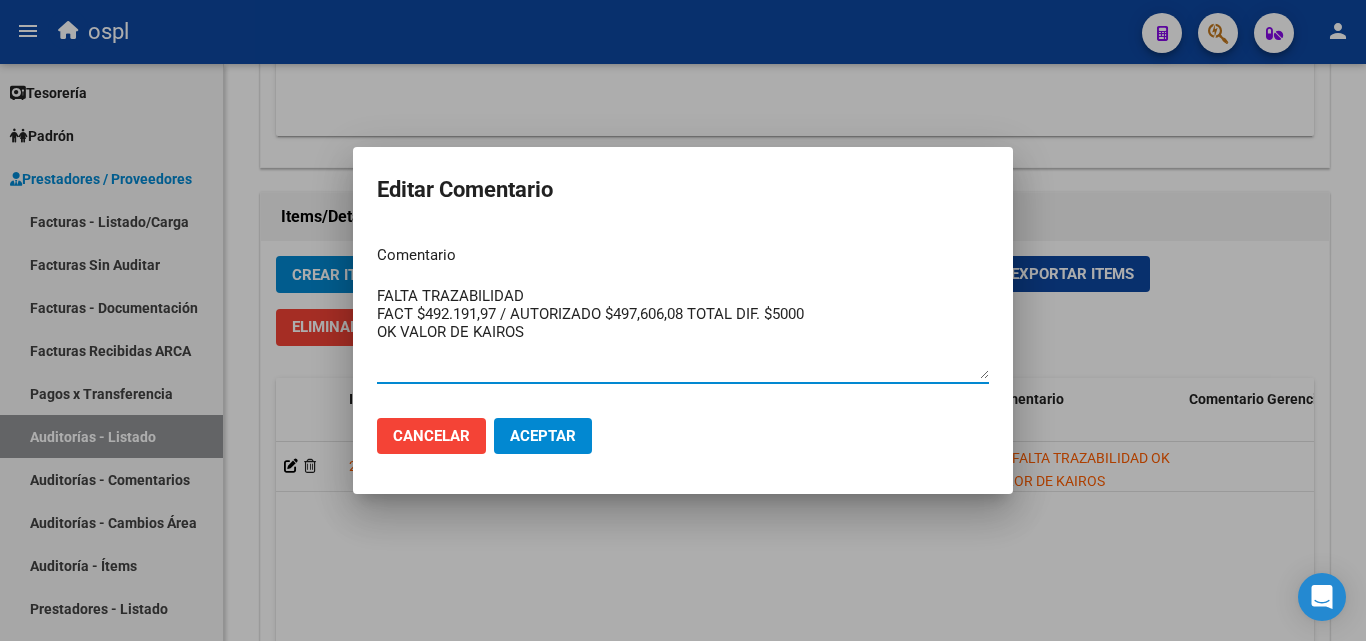 click on "FALTA TRAZABILIDAD
FACT $492.191,97 / AUTORIZADO $497,606,08 TOTAL DIF. $5000
OK VALOR DE KAIROS" at bounding box center [683, 332] 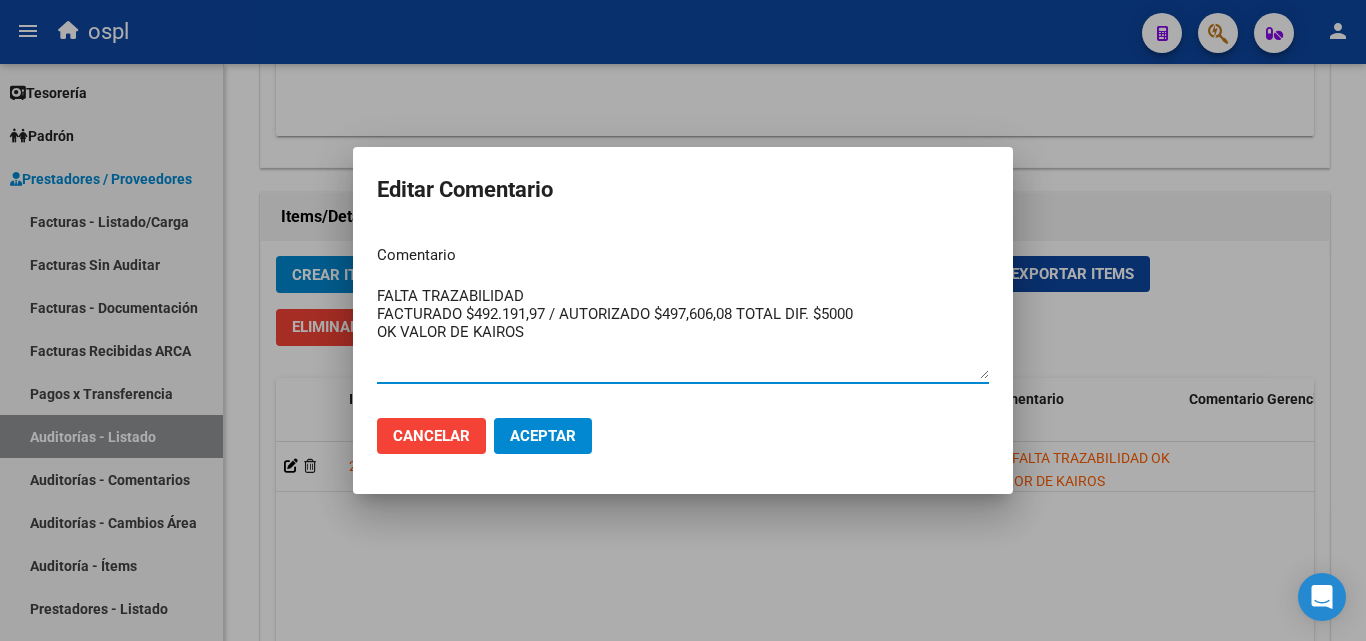 click on "FALTA TRAZABILIDAD
FACTURADO $492.191,97 / AUTORIZADO $497,606,08 TOTAL DIF. $5000
OK VALOR DE KAIROS" at bounding box center (683, 332) 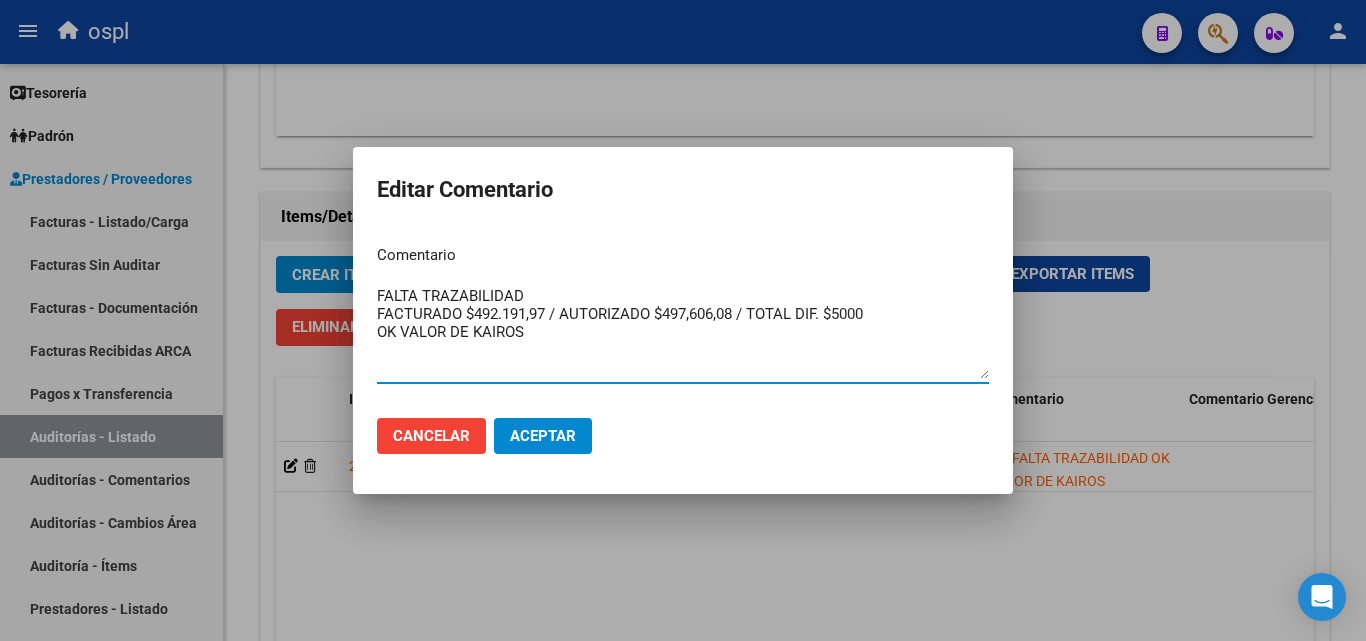 drag, startPoint x: 899, startPoint y: 300, endPoint x: 906, endPoint y: 289, distance: 13.038404 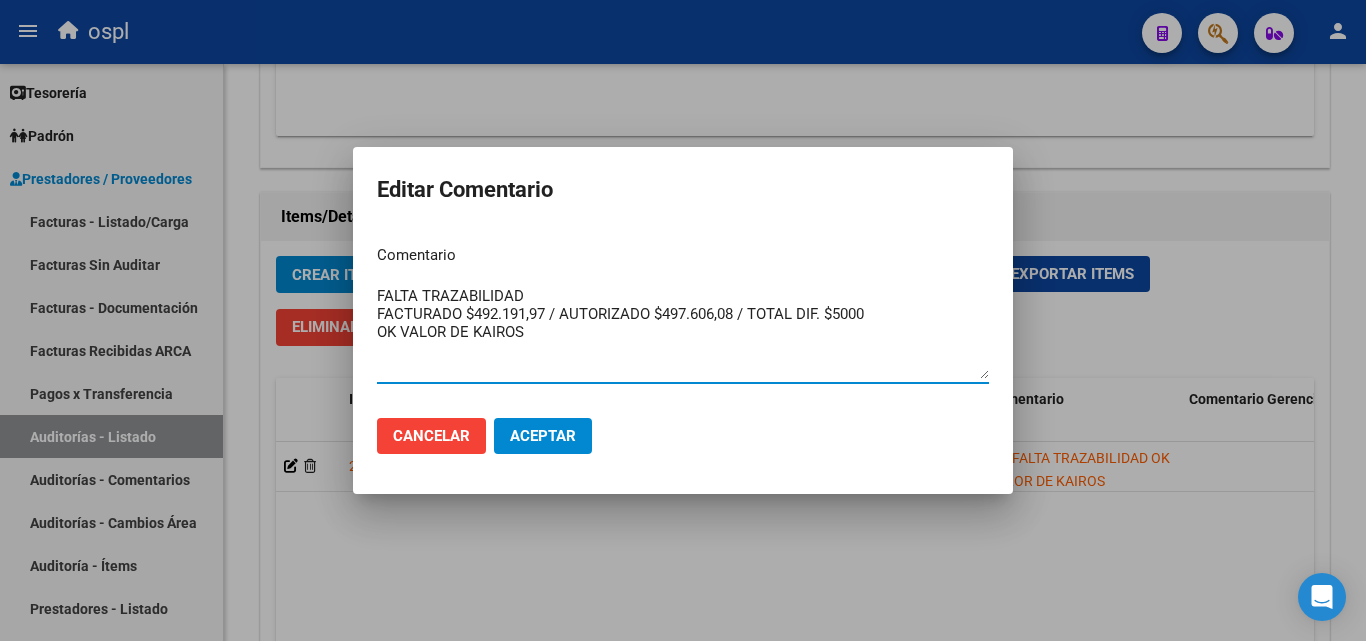click on "FALTA TRAZABILIDAD
FACTURADO $492.191,97 / AUTORIZADO $497.606,08 / TOTAL DIF. $5000
OK VALOR DE KAIROS" at bounding box center (683, 332) 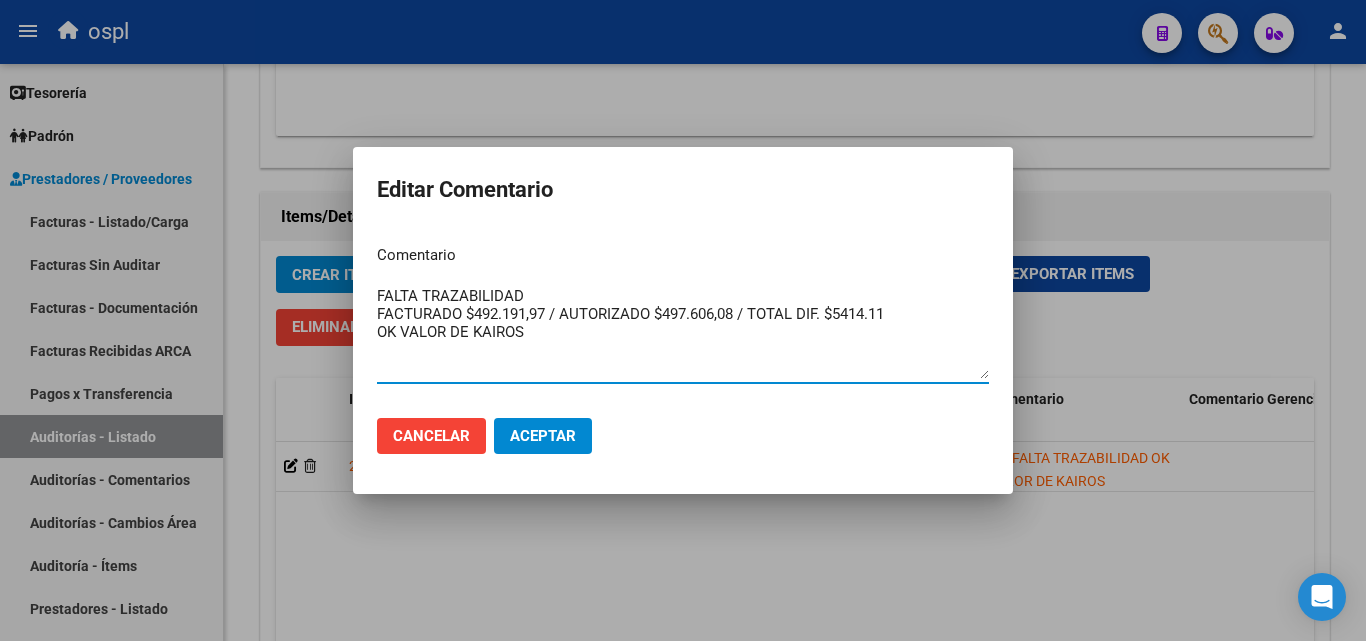 click on "Aceptar" 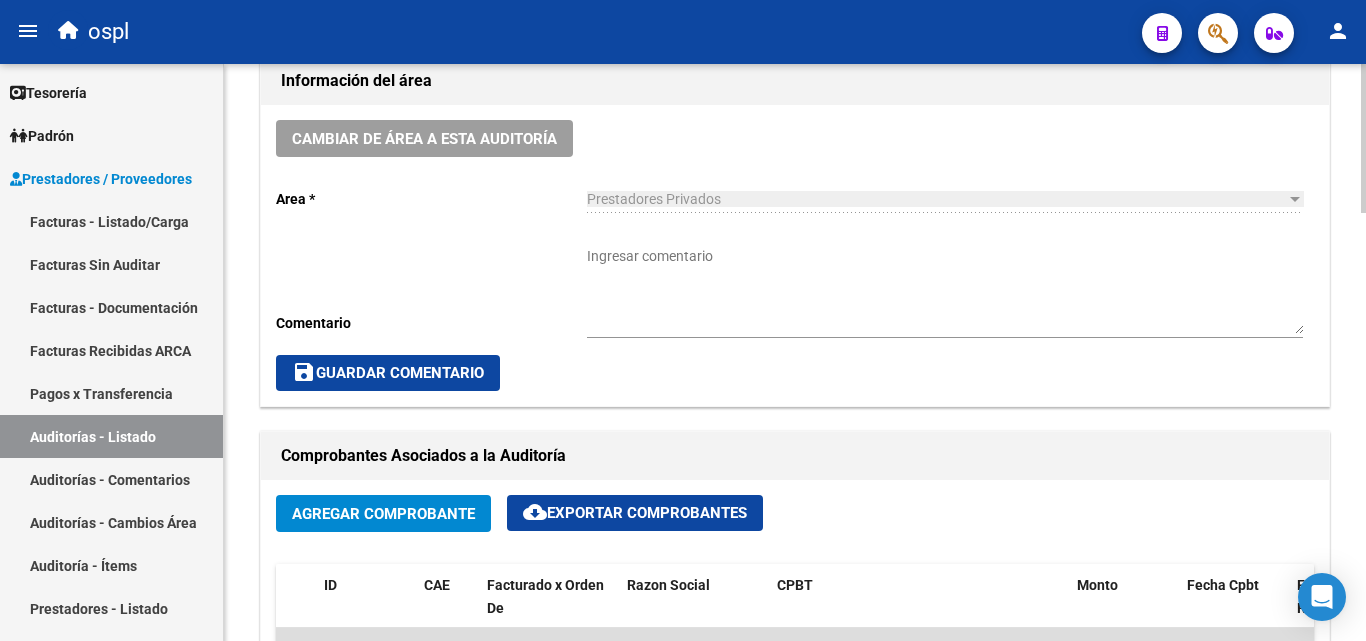 scroll, scrollTop: 460, scrollLeft: 0, axis: vertical 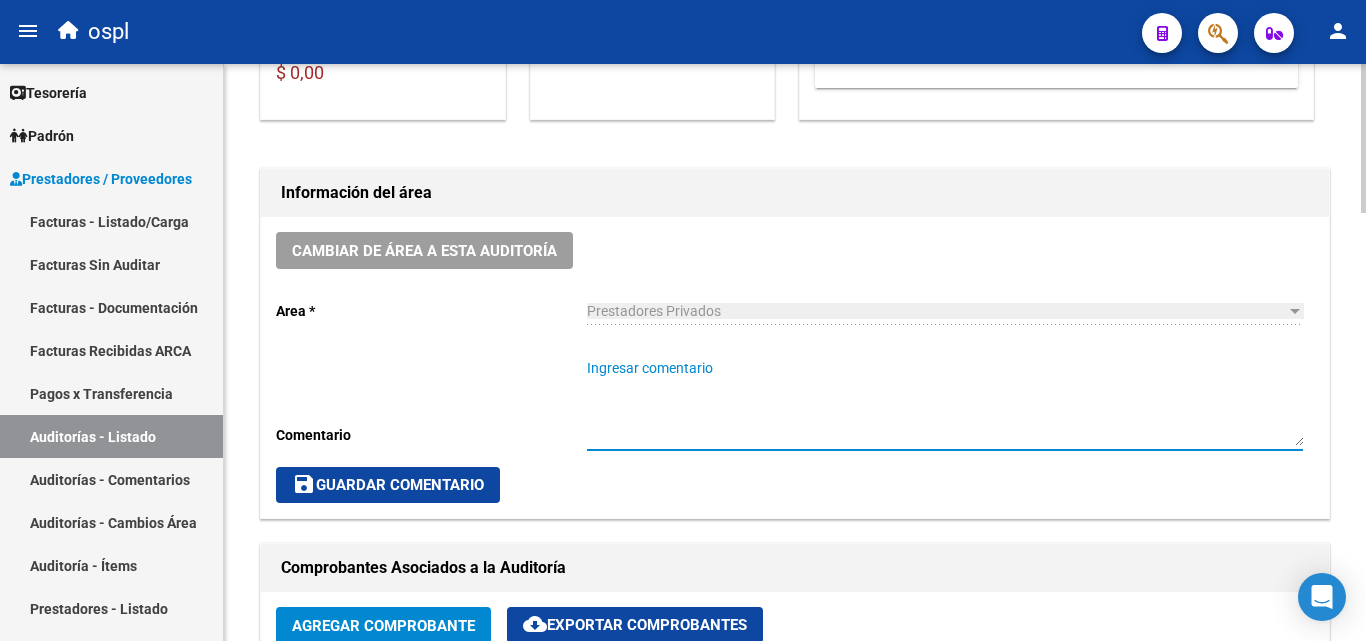 click on "Ingresar comentario" at bounding box center [945, 402] 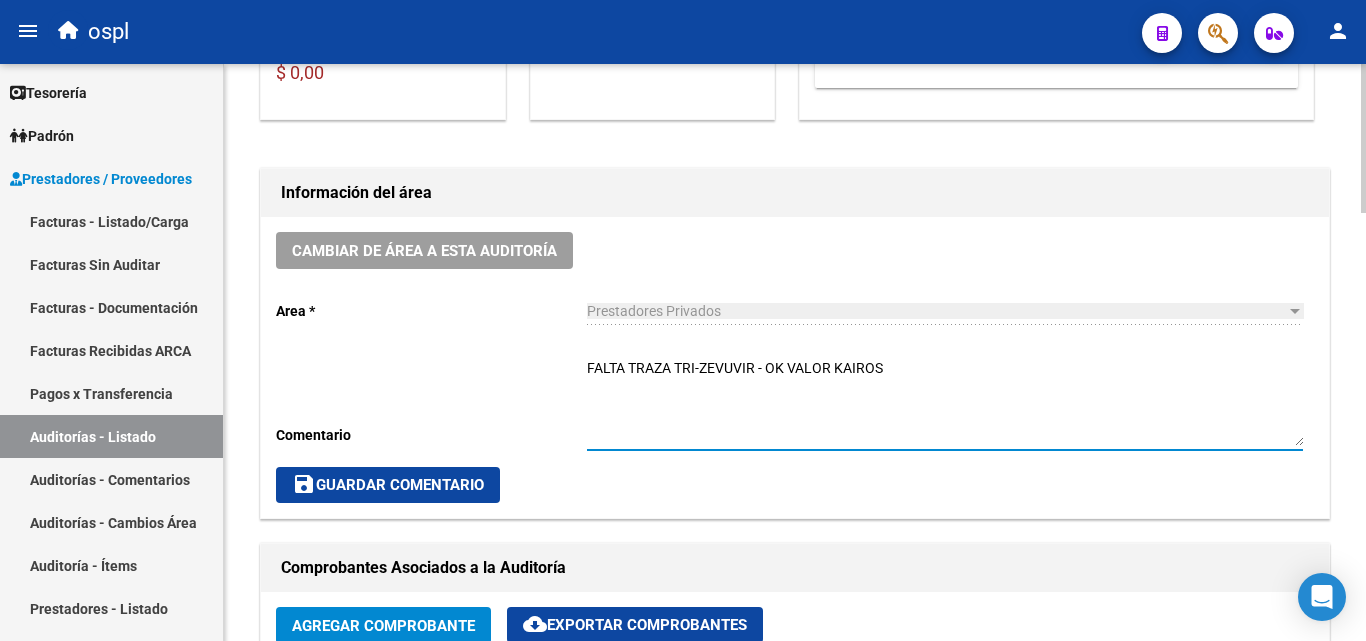 click on "FALTA TRAZA TRI-ZEVUVIR - OK VALOR KAIROS" at bounding box center [945, 402] 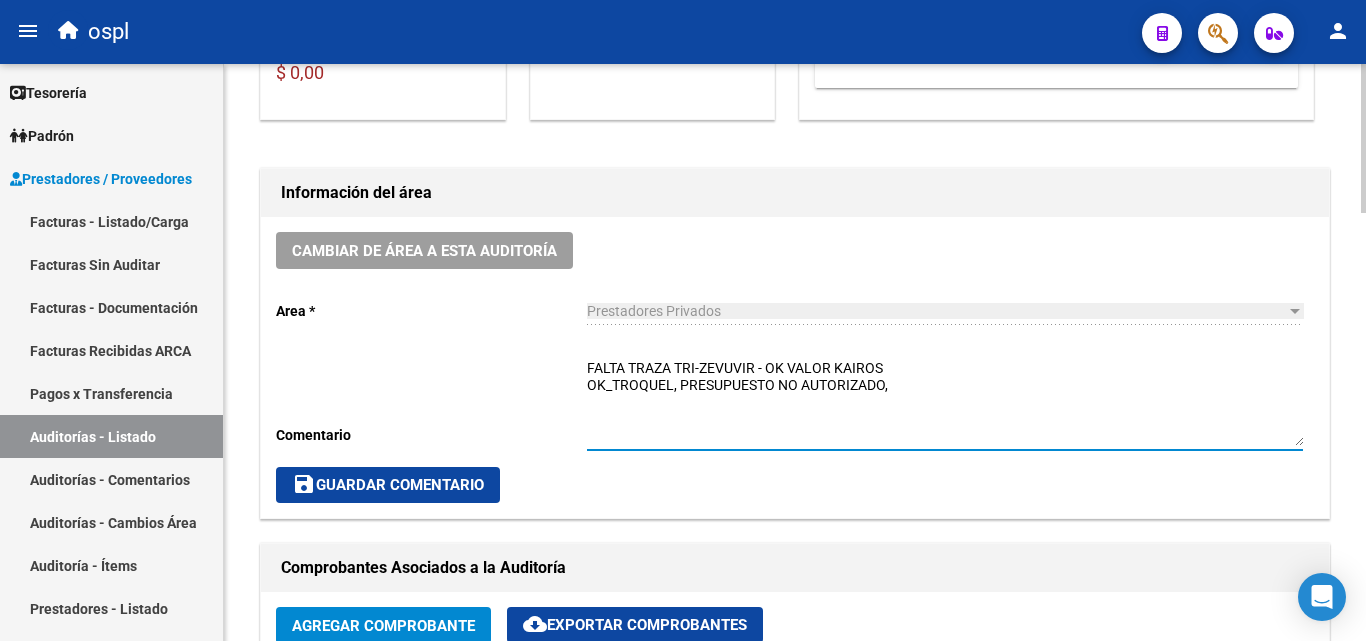 click on "FALTA TRAZA TRI-ZEVUVIR - OK VALOR KAIROS
OK_TROQUEL, PRESUPUESTO NO AUTORIZADO," at bounding box center (945, 402) 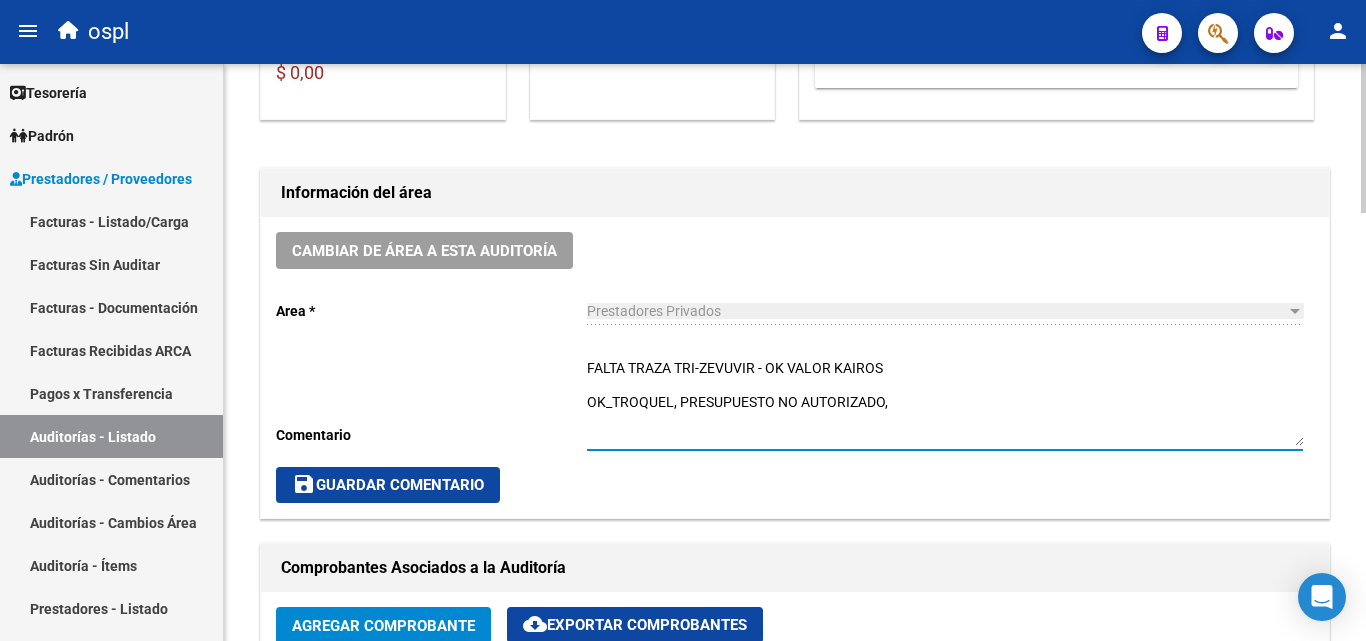 drag, startPoint x: 676, startPoint y: 403, endPoint x: 941, endPoint y: 396, distance: 265.09244 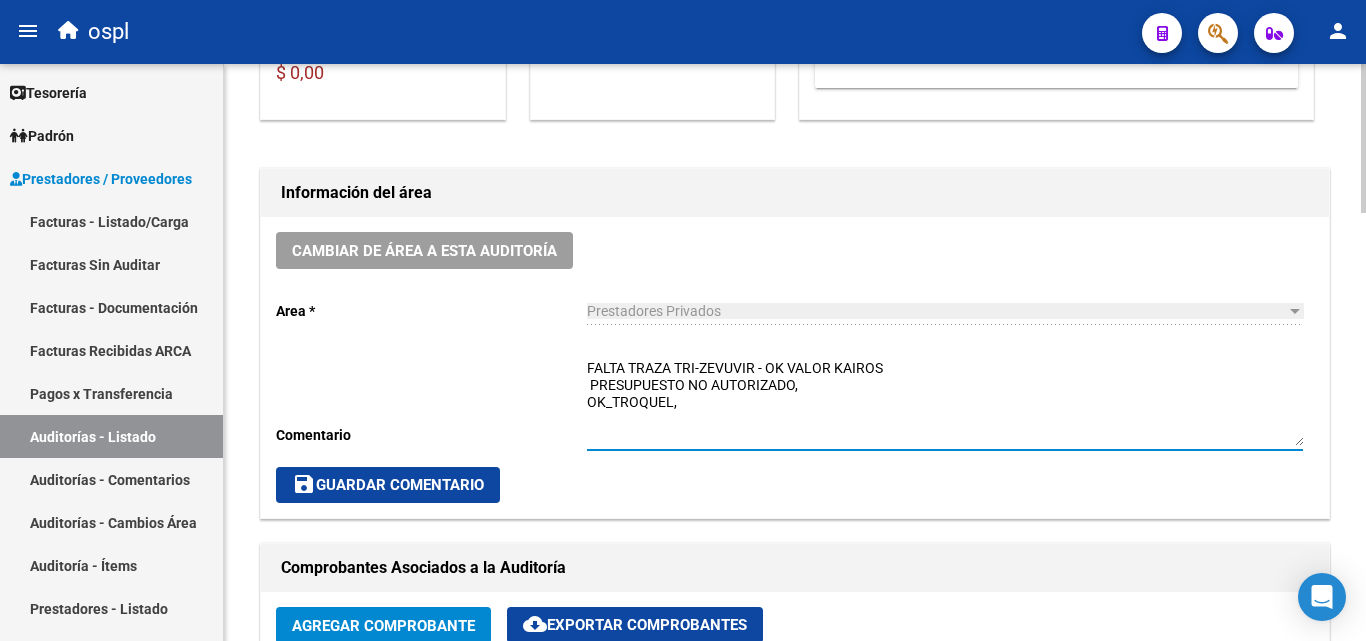 click on "FALTA TRAZA TRI-ZEVUVIR - OK VALOR KAIROS
PRESUPUESTO NO AUTORIZADO,
OK_TROQUEL," at bounding box center (945, 402) 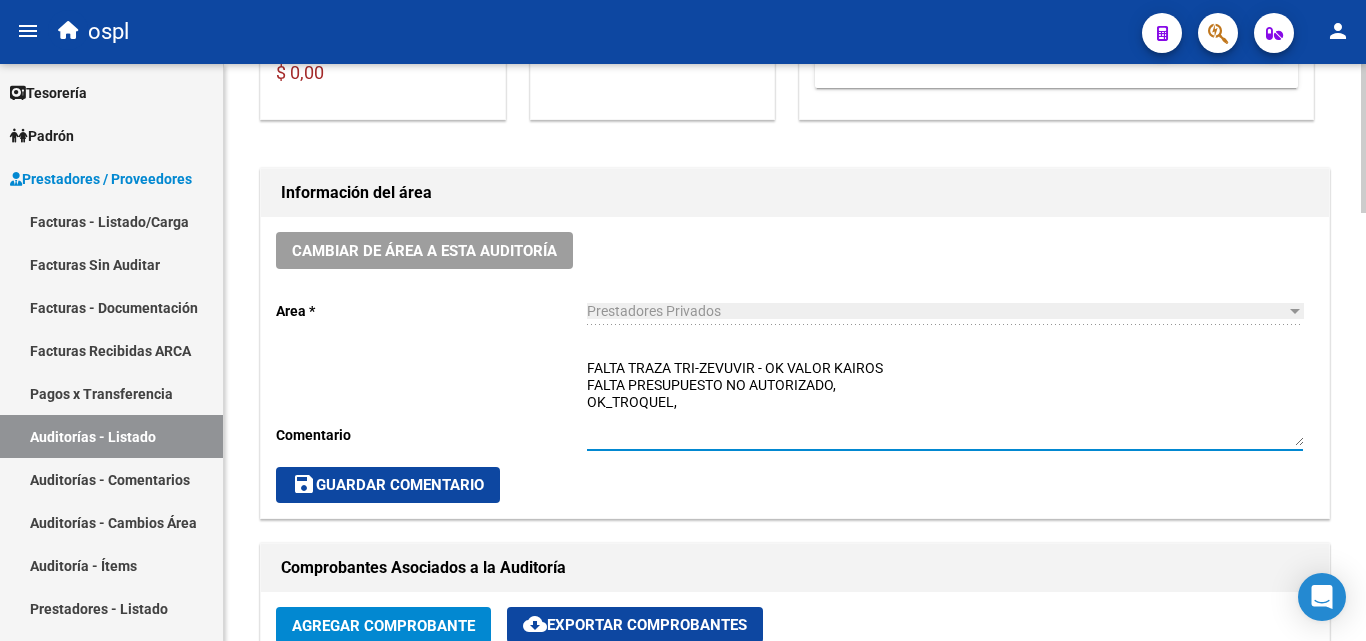 click on "FALTA TRAZA TRI-ZEVUVIR - OK VALOR KAIROS
FALTA PRESUPUESTO NO AUTORIZADO,
OK_TROQUEL," at bounding box center (945, 402) 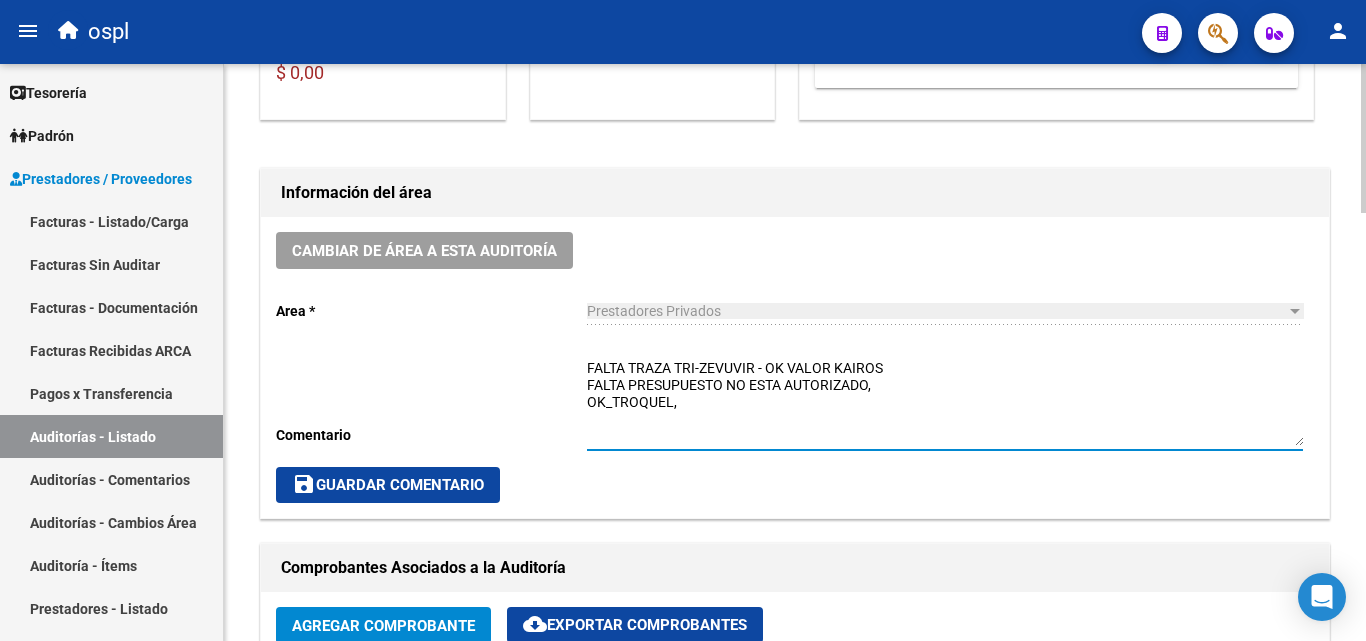 click on "FALTA TRAZA TRI-ZEVUVIR - OK VALOR KAIROS
FALTA PRESUPUESTO NO ESTA AUTORIZADO,
OK_TROQUEL," at bounding box center [945, 402] 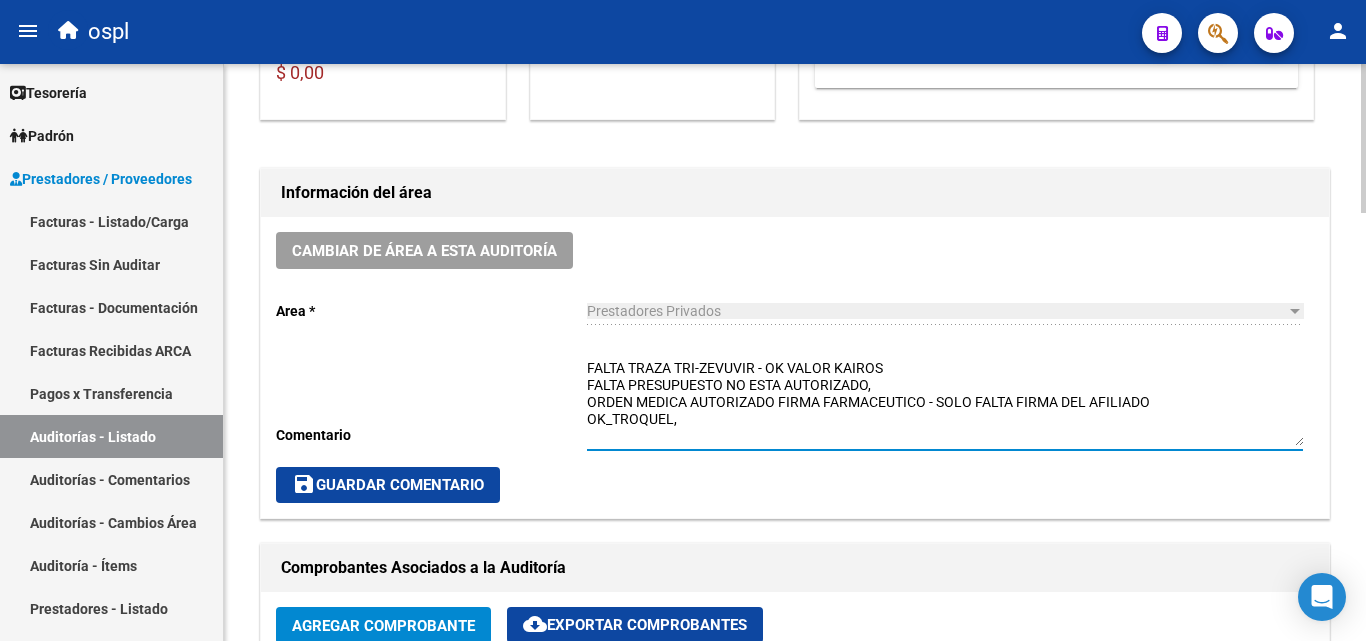 click on "FALTA TRAZA TRI-ZEVUVIR - OK VALOR KAIROS
FALTA PRESUPUESTO NO ESTA AUTORIZADO,
ORDEN MEDICA AUTORIZADO FIRMA FARMACEUTICO - SOLO FALTA FIRMA DEL AFILIADO
OK_TROQUEL," at bounding box center [945, 402] 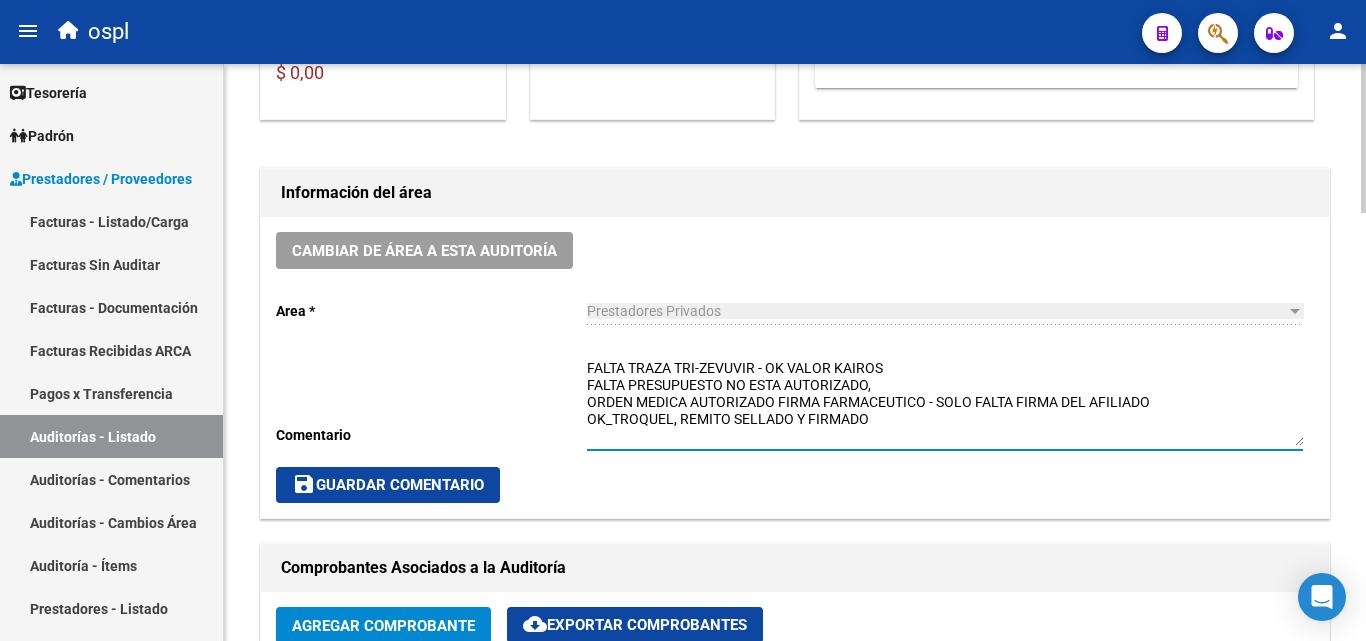 click on "FALTA TRAZA TRI-ZEVUVIR - OK VALOR KAIROS
FALTA PRESUPUESTO NO ESTA AUTORIZADO,
ORDEN MEDICA AUTORIZADO FIRMA FARMACEUTICO - SOLO FALTA FIRMA DEL AFILIADO
OK_TROQUEL, REMITO SELLADO Y FIRMADO" at bounding box center (945, 402) 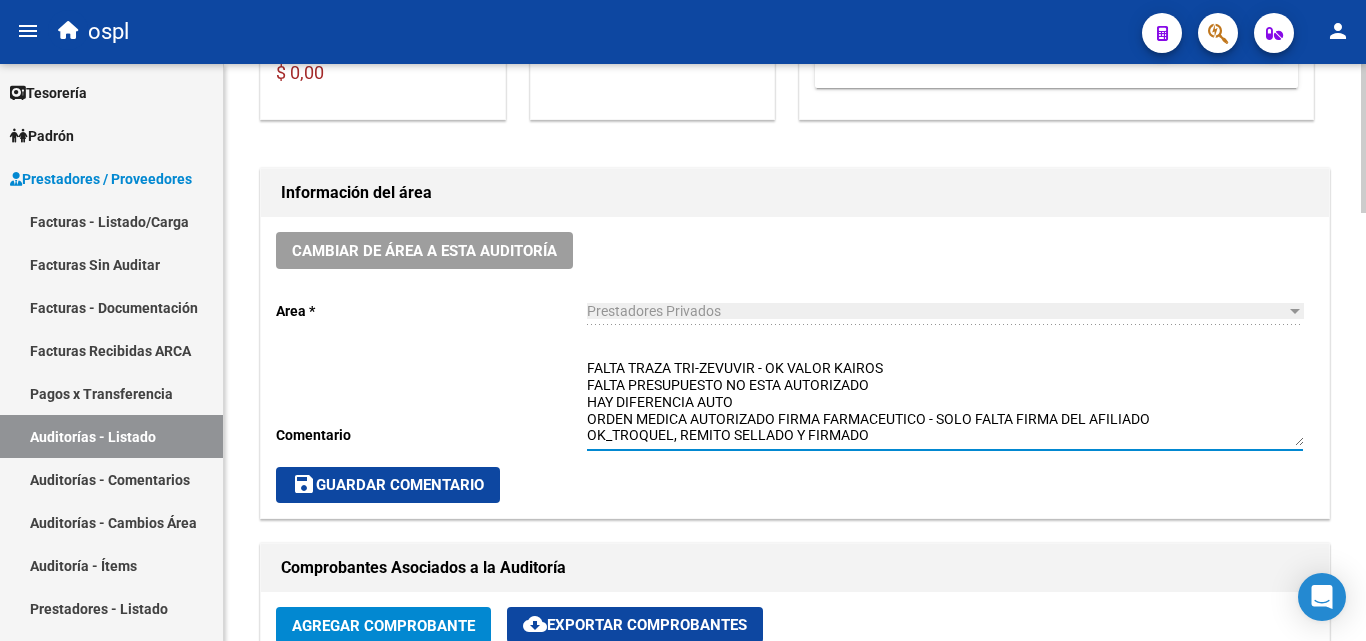 scroll, scrollTop: 17, scrollLeft: 0, axis: vertical 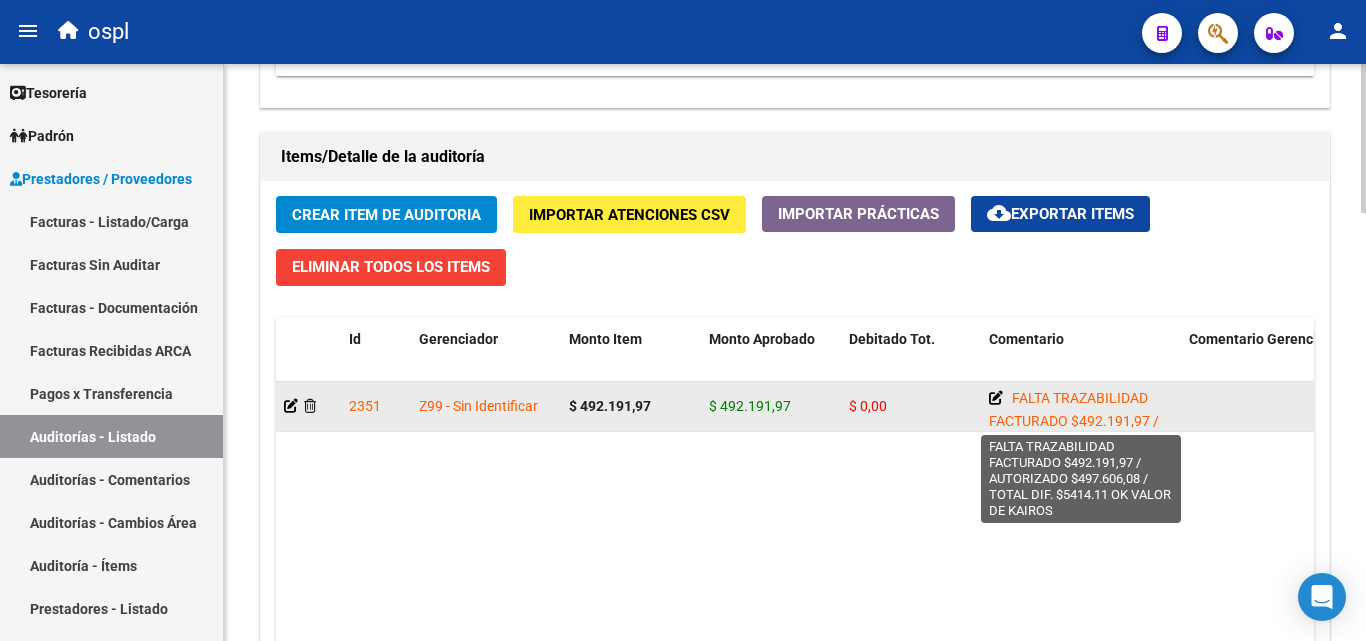 click 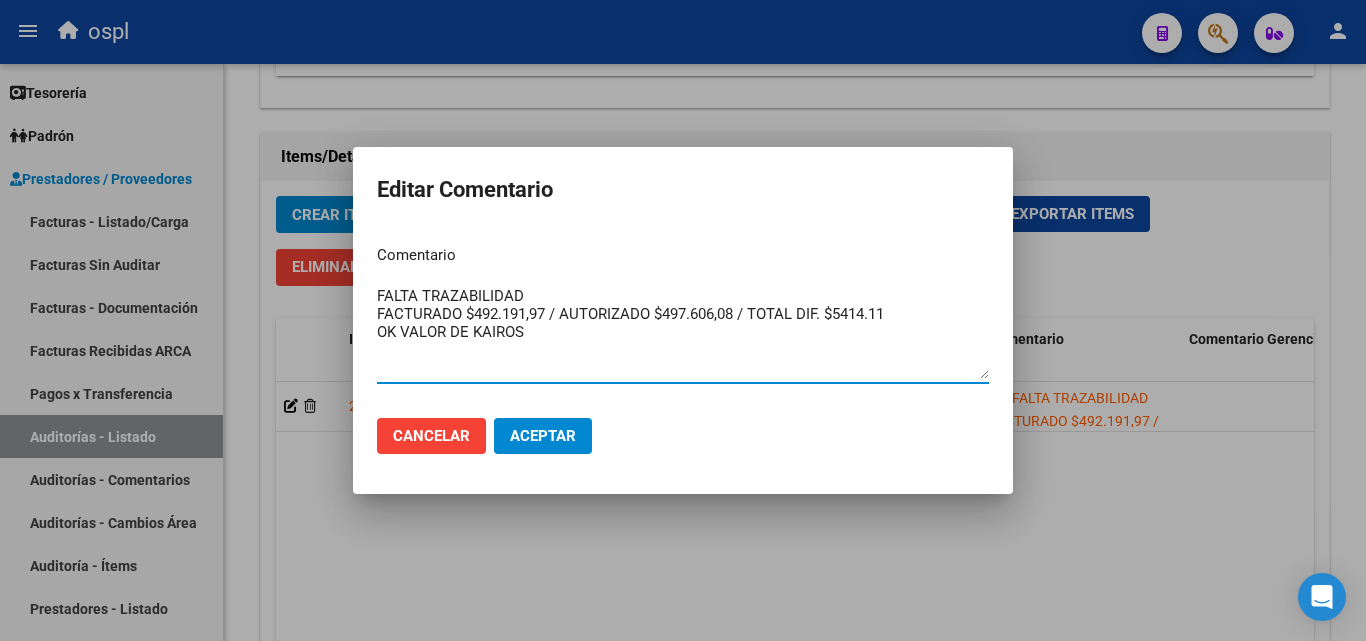 click on "FALTA TRAZABILIDAD
FACTURADO $492.191,97 / AUTORIZADO $497.606,08 / TOTAL DIF. $5414.11
OK VALOR DE KAIROS" at bounding box center (683, 332) 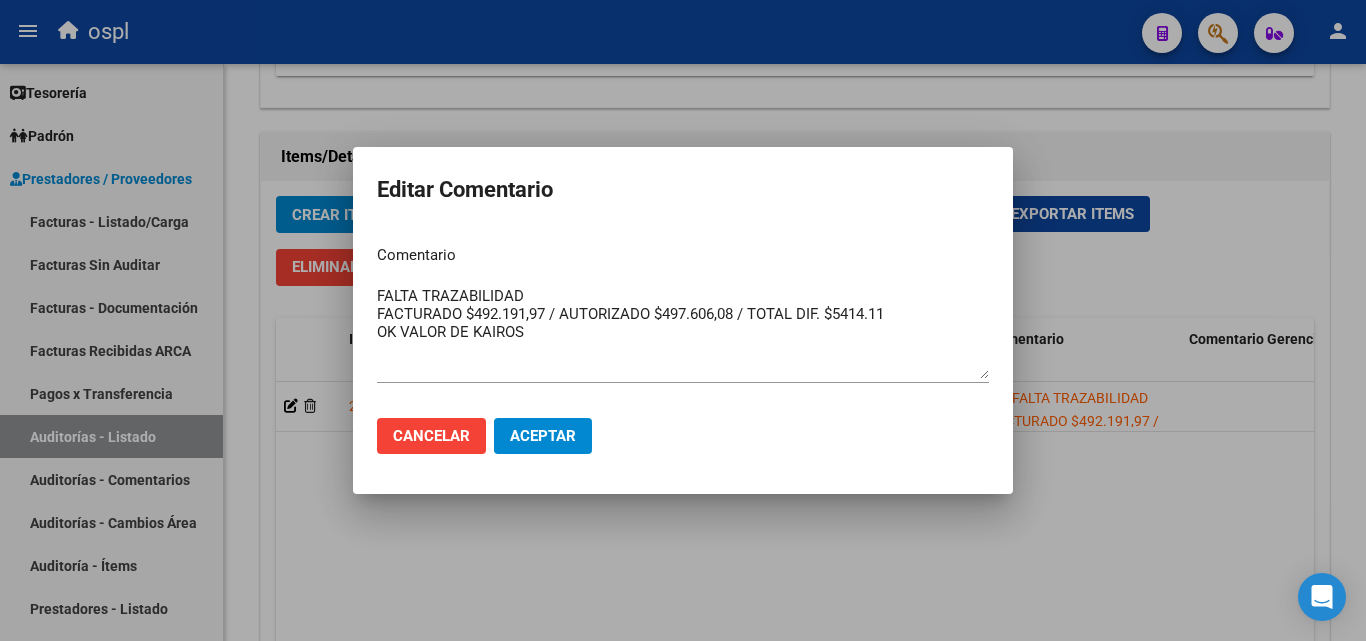 click at bounding box center (683, 320) 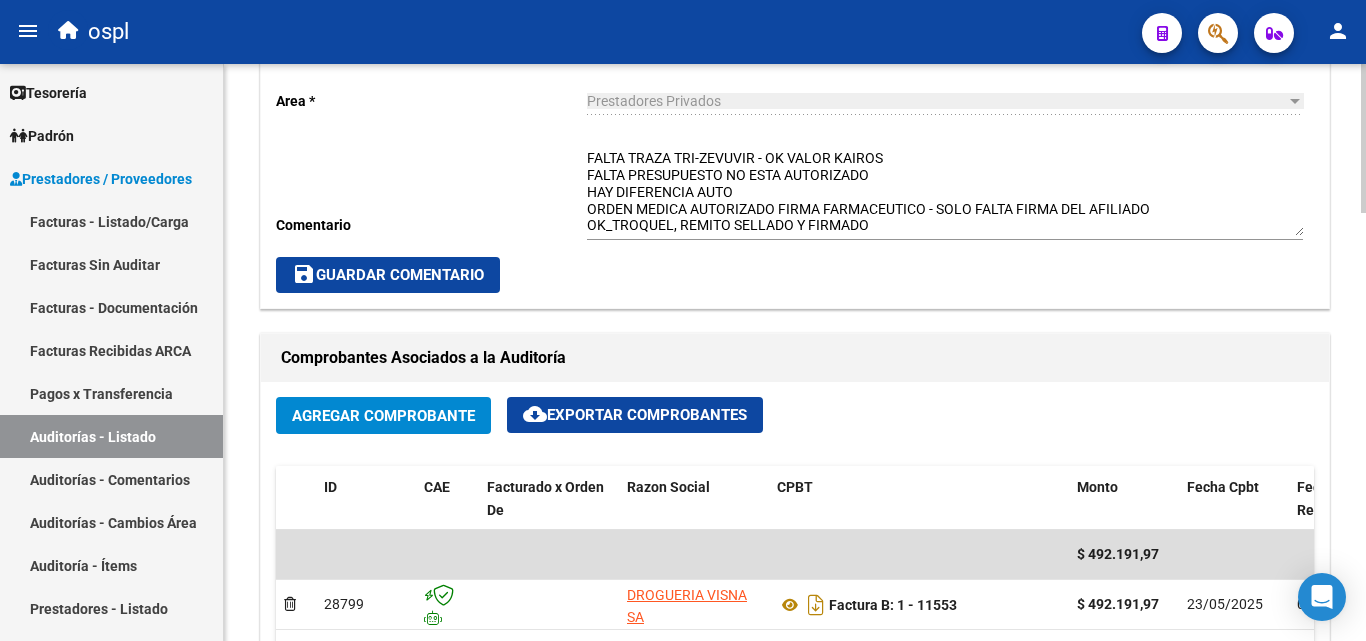 scroll, scrollTop: 560, scrollLeft: 0, axis: vertical 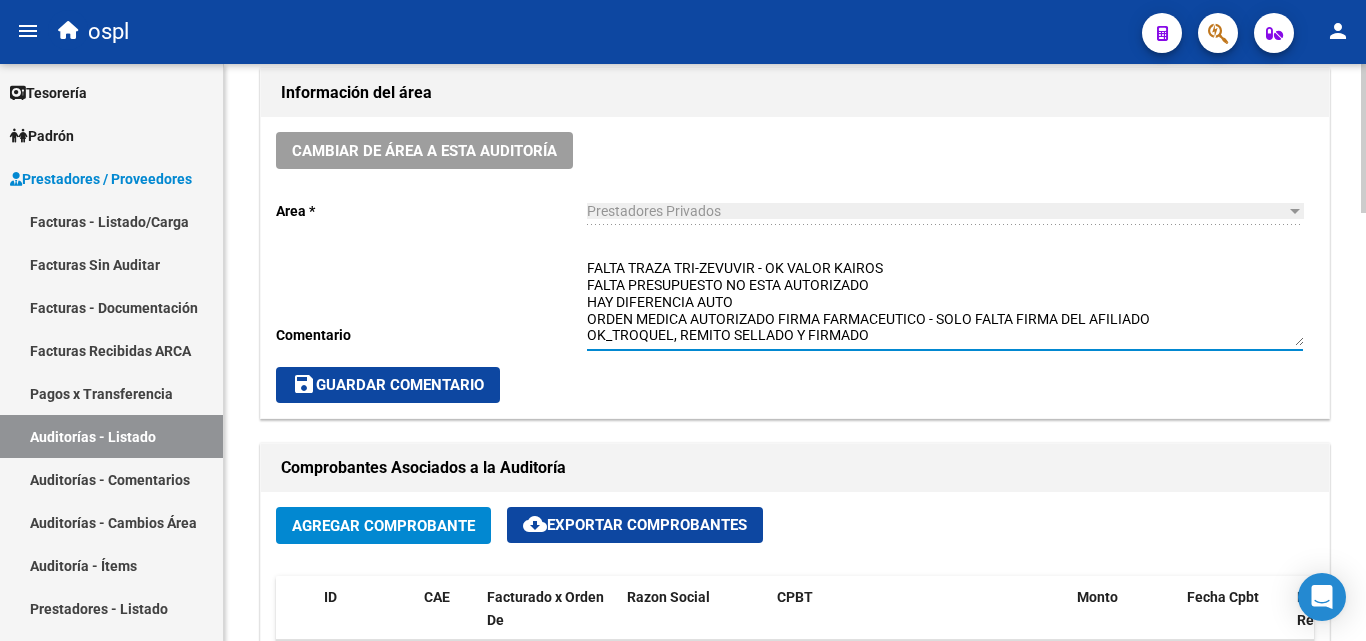 click on "FALTA TRAZA TRI-ZEVUVIR - OK VALOR KAIROS
FALTA PRESUPUESTO NO ESTA AUTORIZADO
HAY DIFERENCIA AUTO
ORDEN MEDICA AUTORIZADO FIRMA FARMACEUTICO - SOLO FALTA FIRMA DEL AFILIADO
OK_TROQUEL, REMITO SELLADO Y FIRMADO" at bounding box center (945, 302) 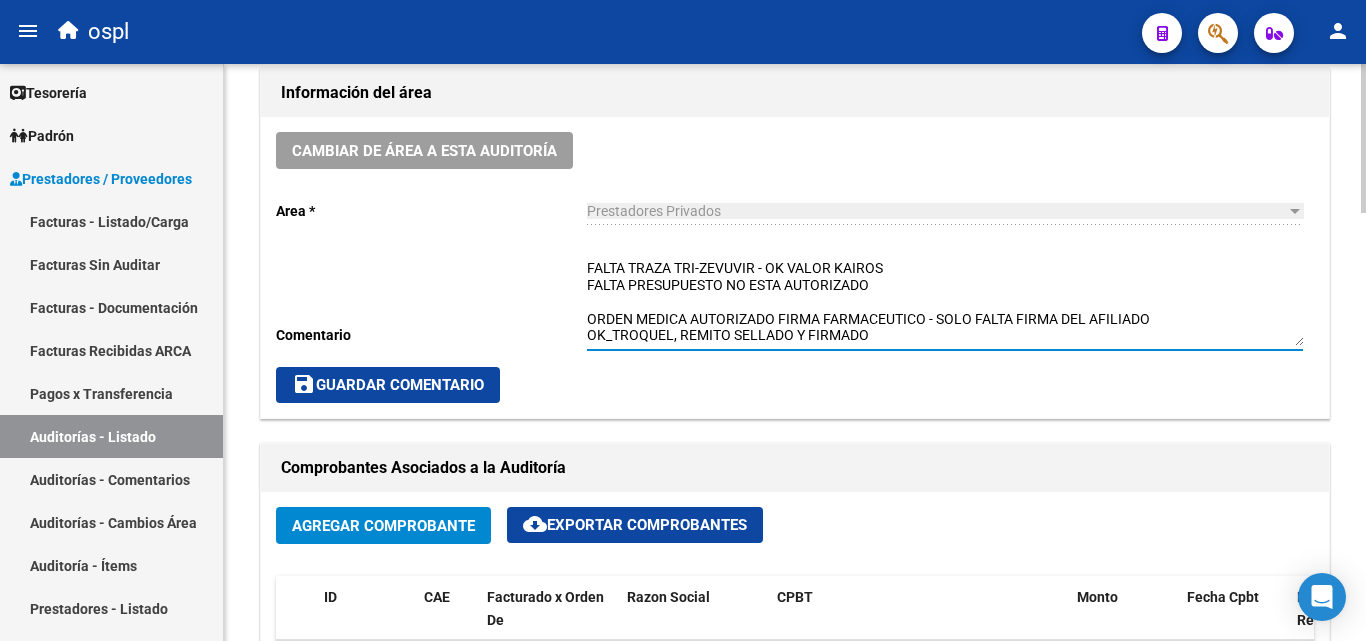 paste on "FACTURADO $492.191,97 / AUTORIZADO $497.606,08 / TOTAL DIF. $5414.11" 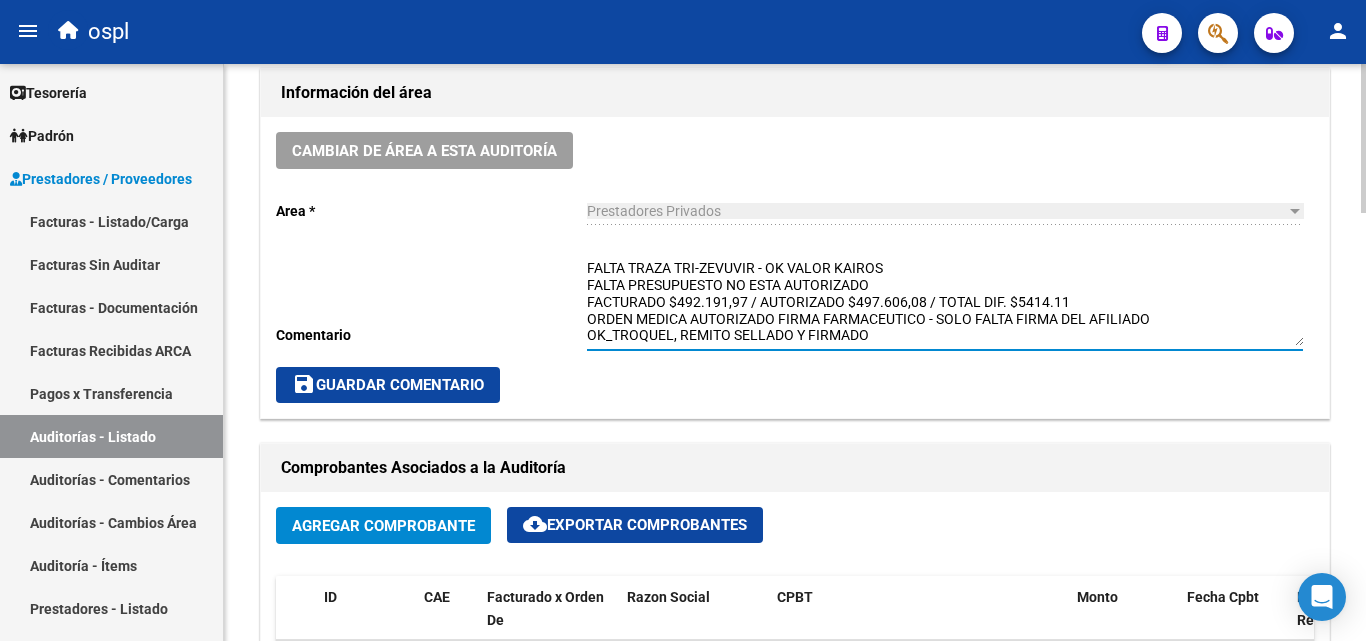 click on "FALTA TRAZA TRI-ZEVUVIR - OK VALOR KAIROS
FALTA PRESUPUESTO NO ESTA AUTORIZADO
FACTURADO $492.191,97 / AUTORIZADO $497.606,08 / TOTAL DIF. $5414.11
ORDEN MEDICA AUTORIZADO FIRMA FARMACEUTICO - SOLO FALTA FIRMA DEL AFILIADO
OK_TROQUEL, REMITO SELLADO Y FIRMADO" at bounding box center [945, 302] 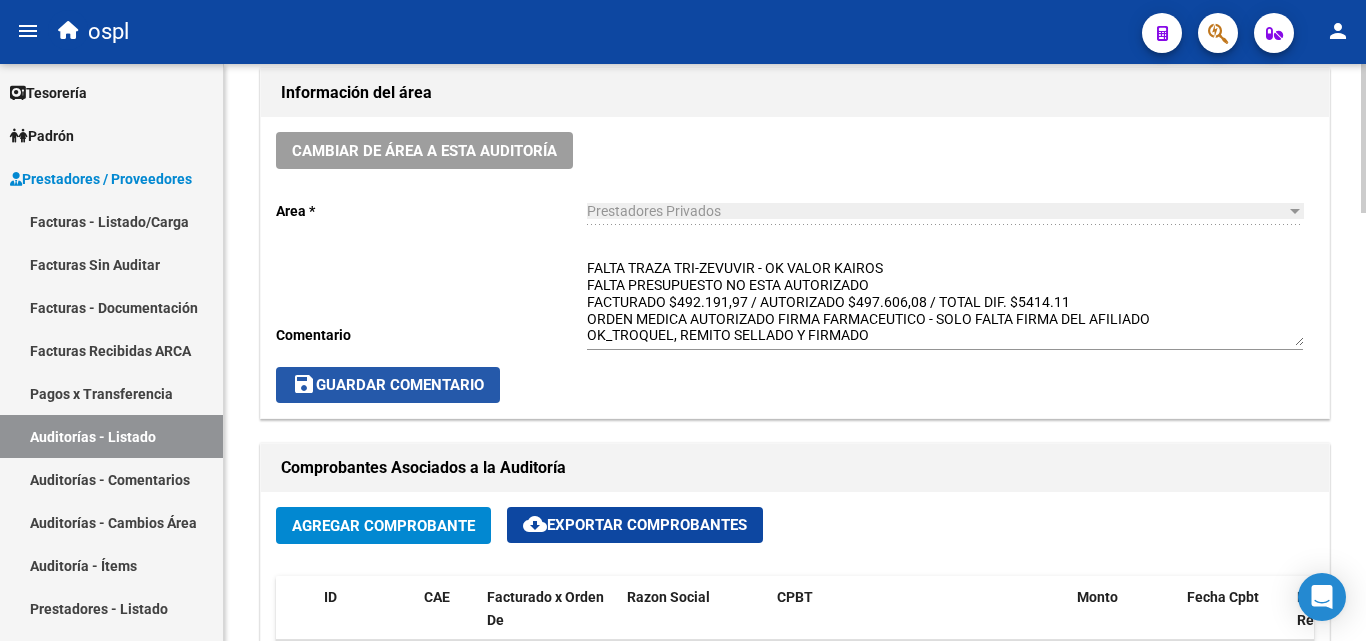 click on "save  Guardar Comentario" 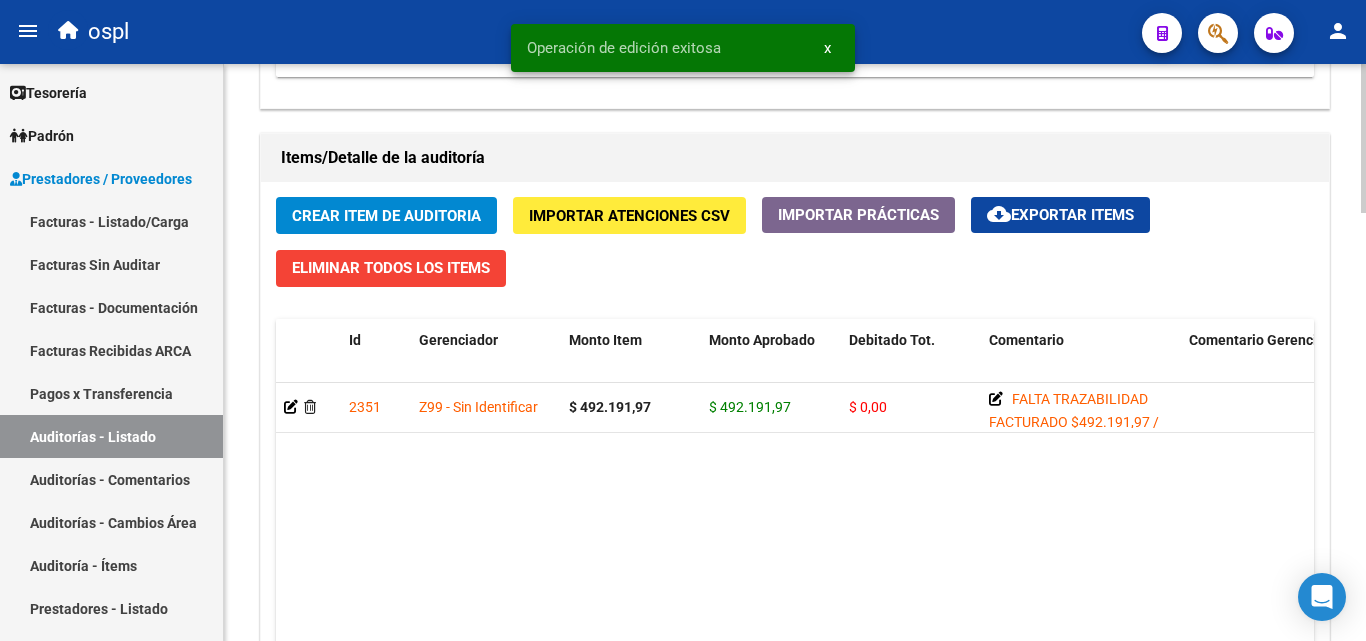 scroll, scrollTop: 1360, scrollLeft: 0, axis: vertical 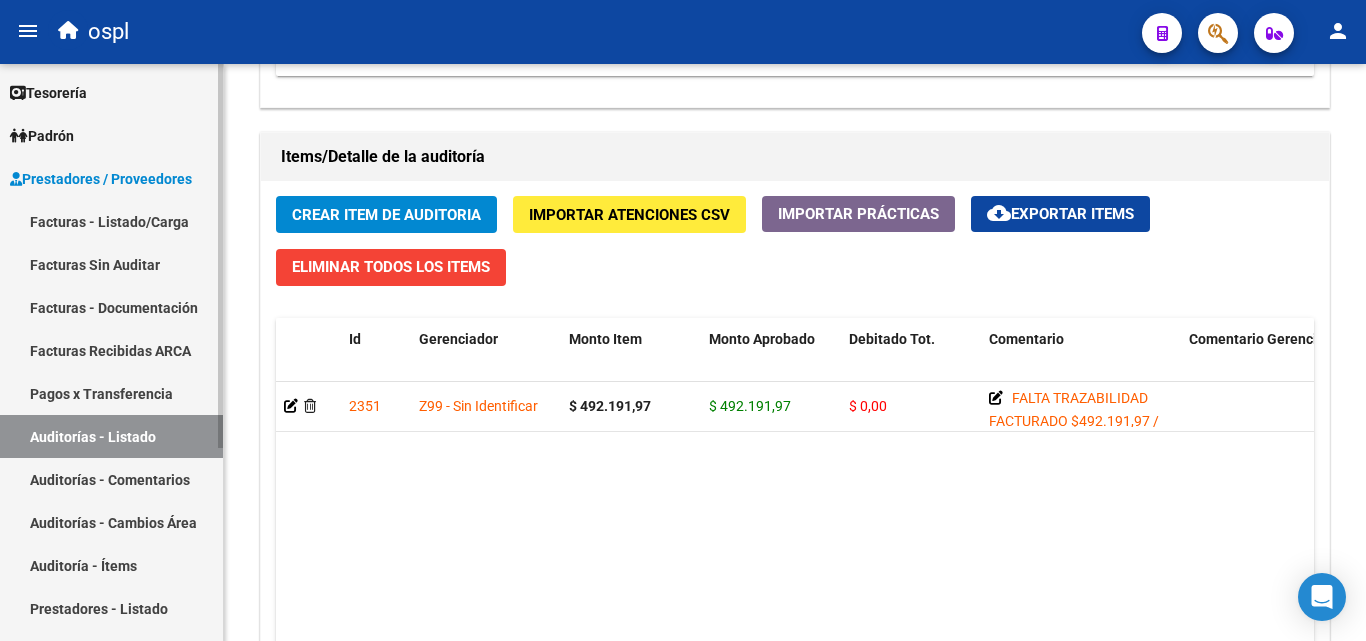 click on "Facturas - Listado/Carga" at bounding box center [111, 221] 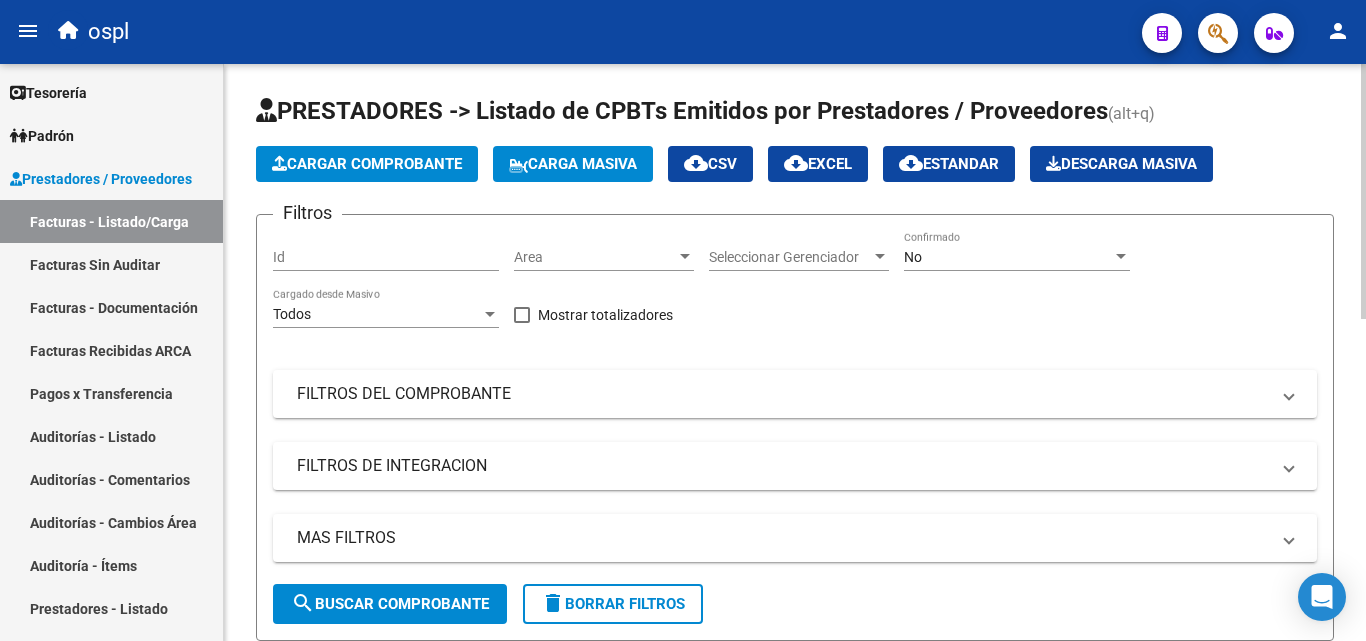 scroll, scrollTop: 0, scrollLeft: 0, axis: both 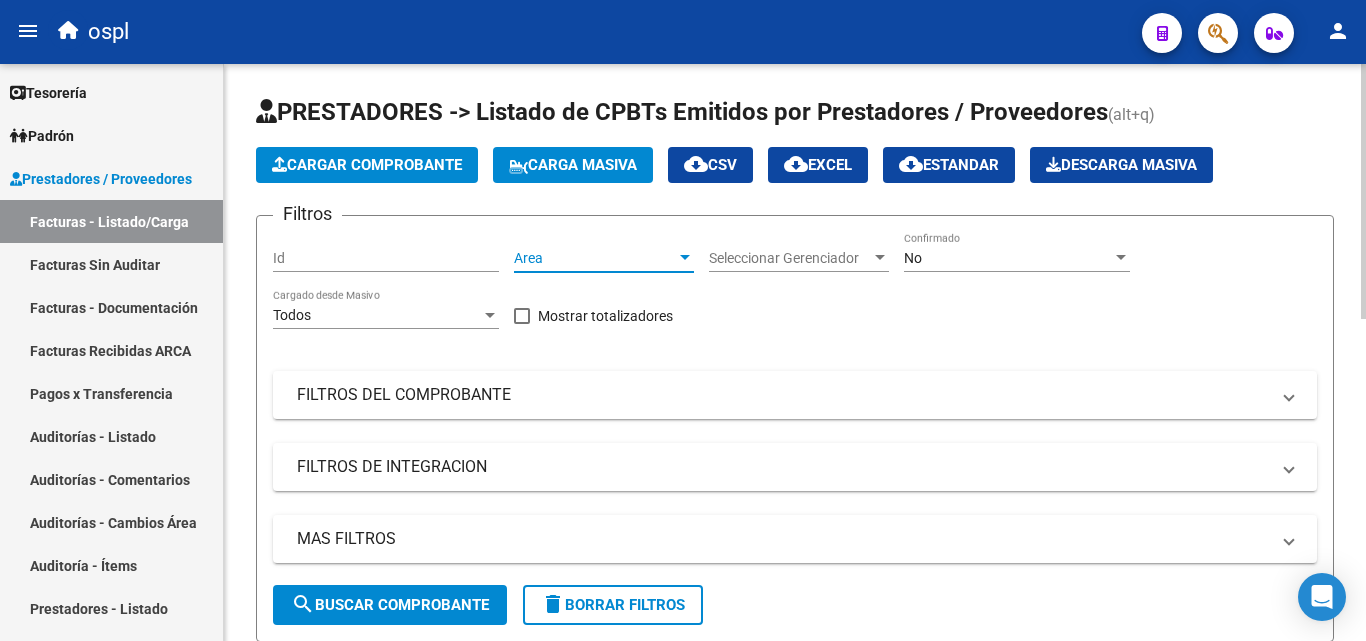 click on "Area" at bounding box center (595, 258) 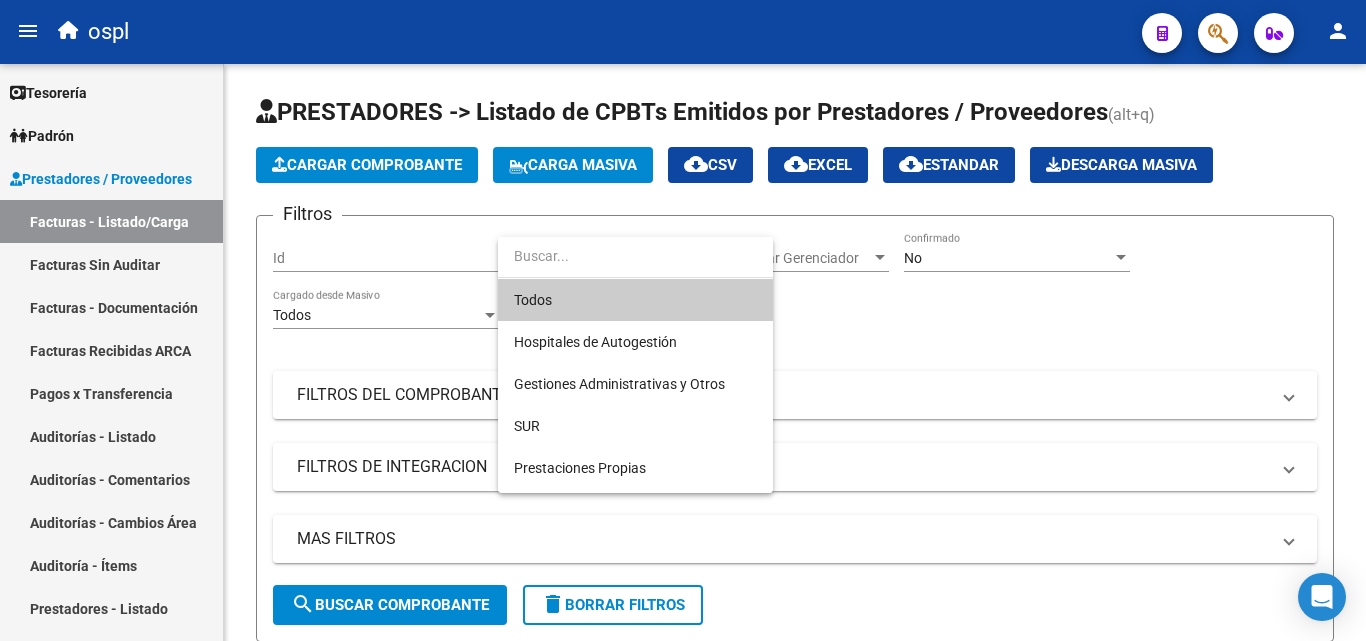 click at bounding box center (683, 320) 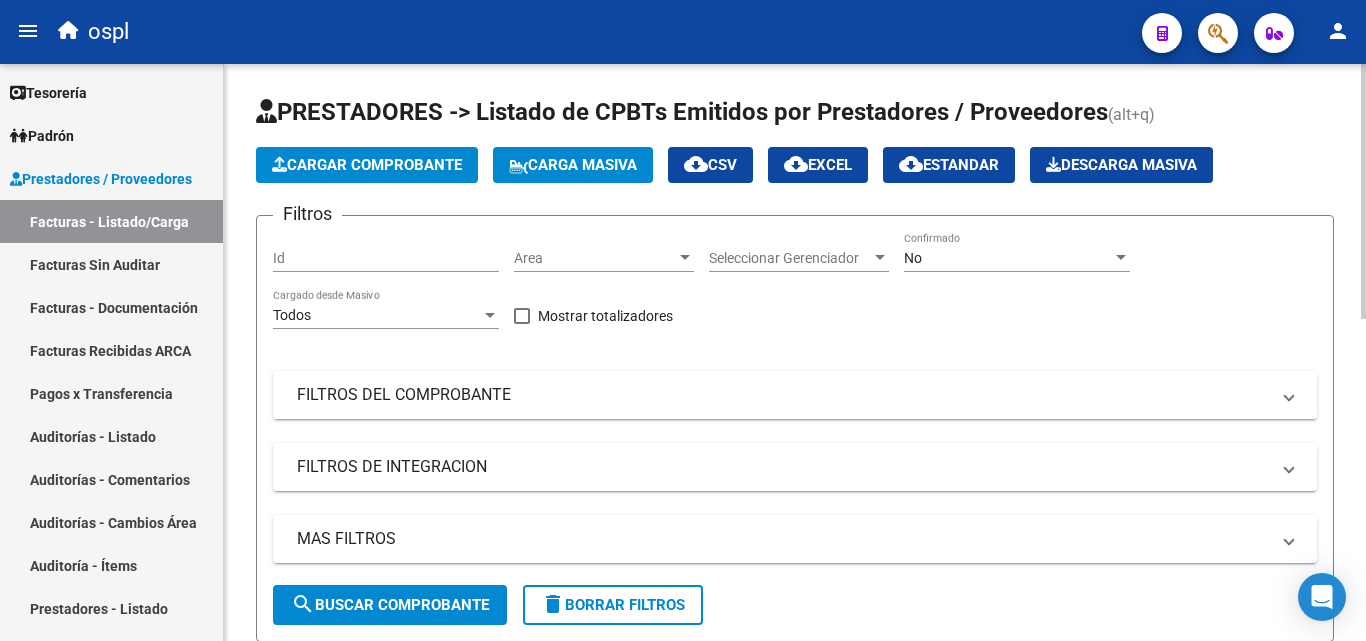 click on "FILTROS DEL COMPROBANTE" at bounding box center [783, 395] 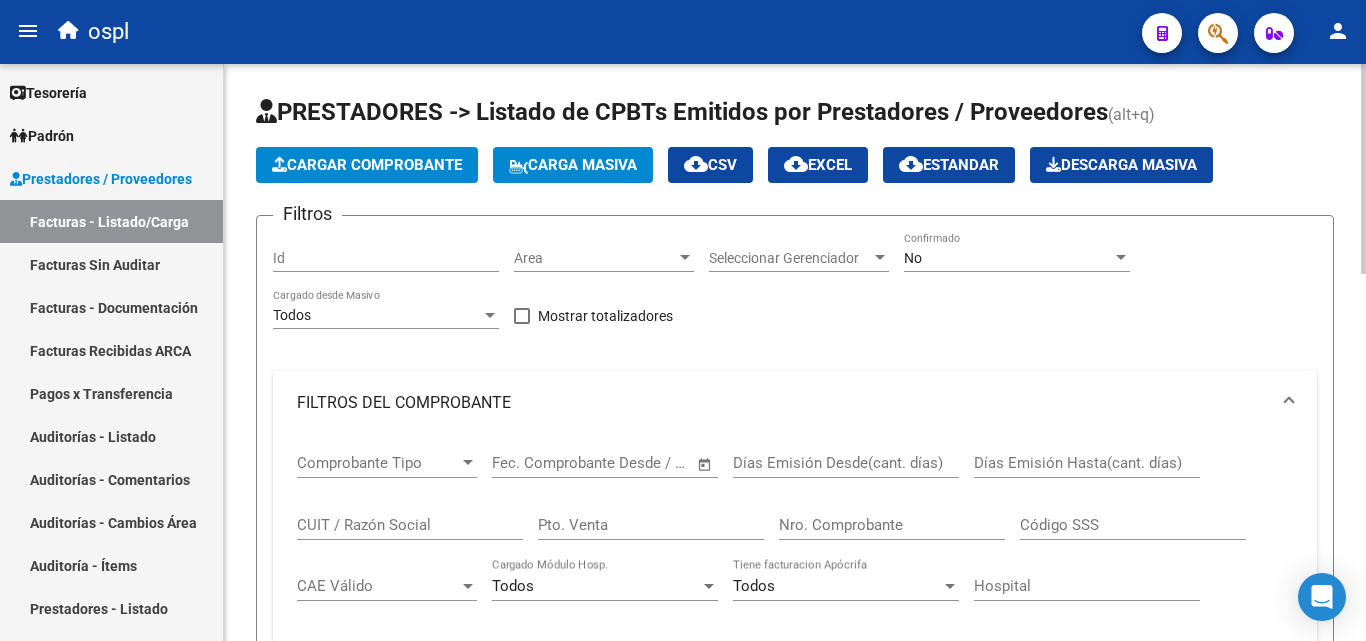 click on "Nro. Comprobante" at bounding box center [892, 525] 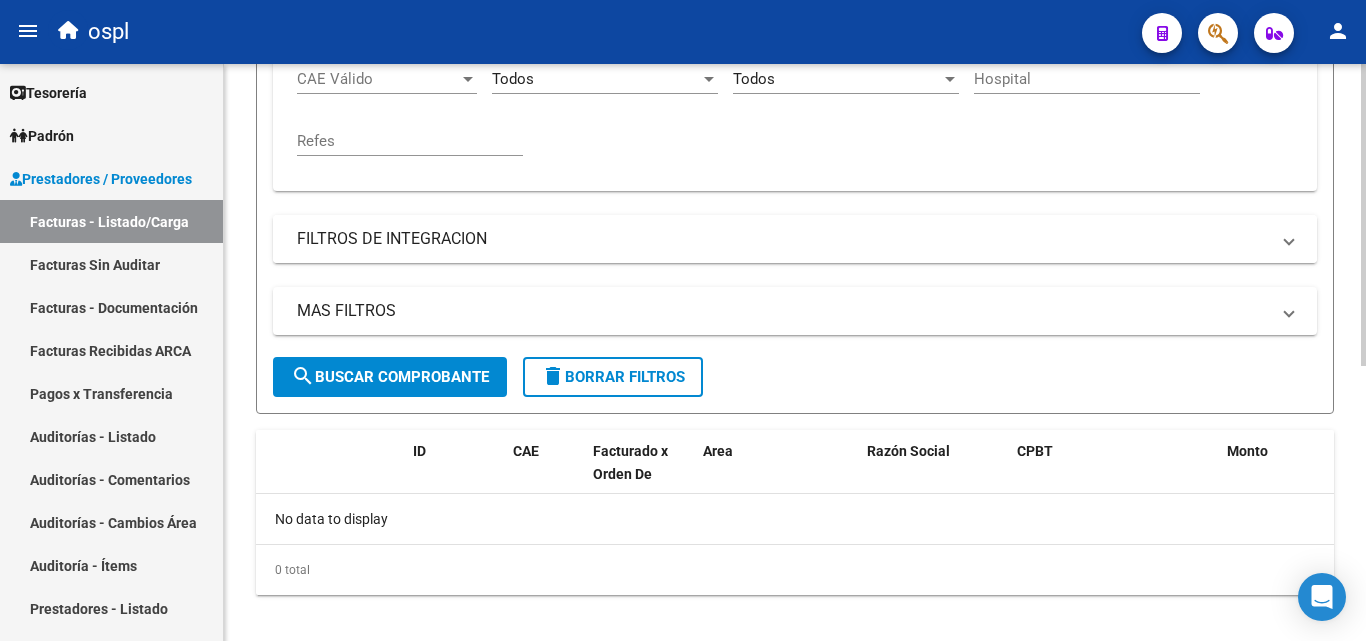 scroll, scrollTop: 525, scrollLeft: 0, axis: vertical 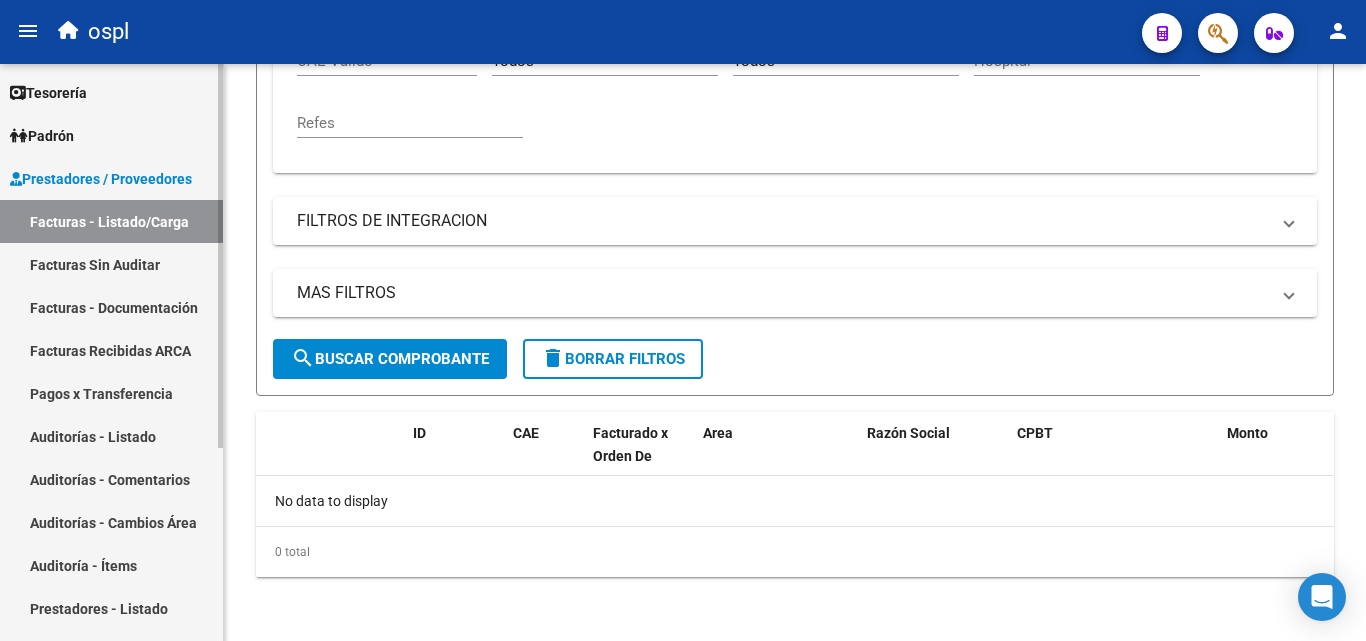 click on "Facturas Sin Auditar" at bounding box center (111, 264) 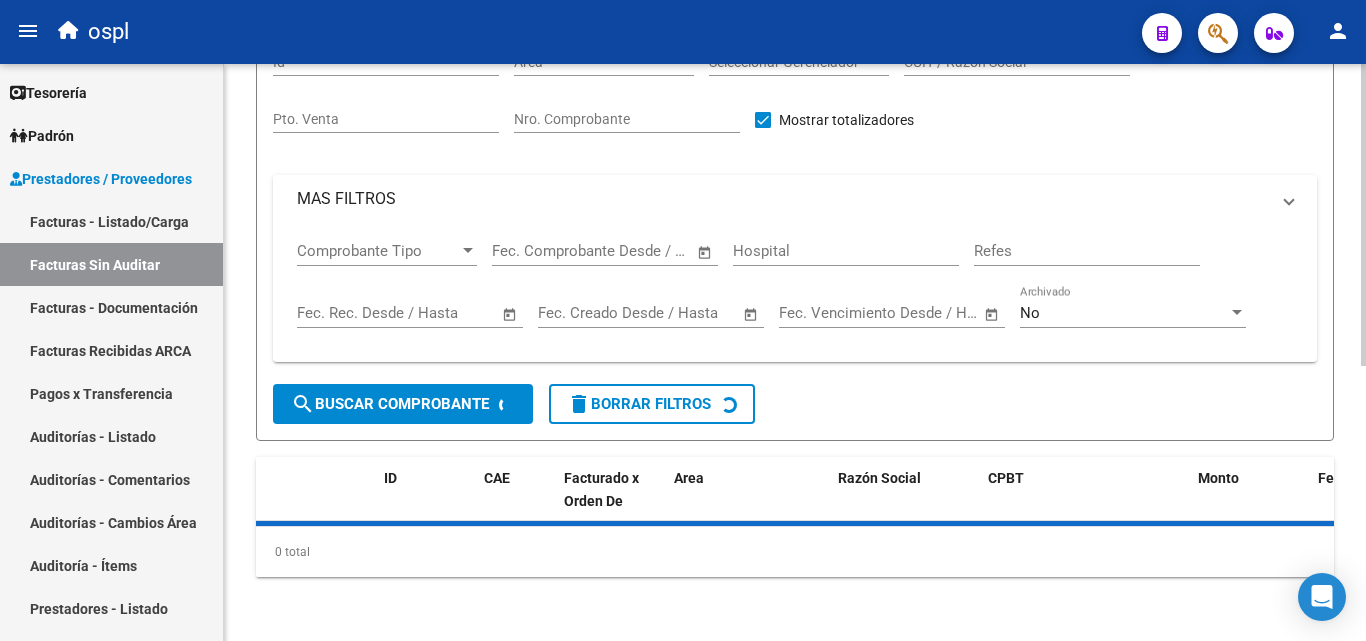 scroll, scrollTop: 0, scrollLeft: 0, axis: both 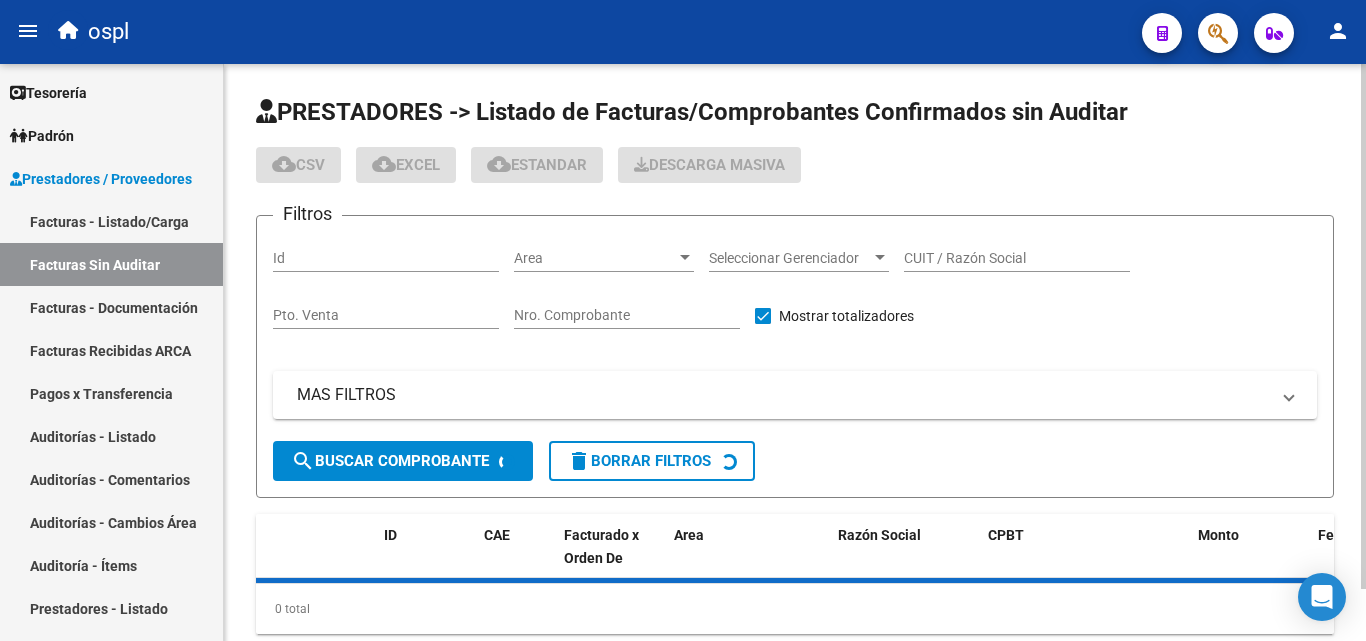 click on "Nro. Comprobante" at bounding box center (627, 315) 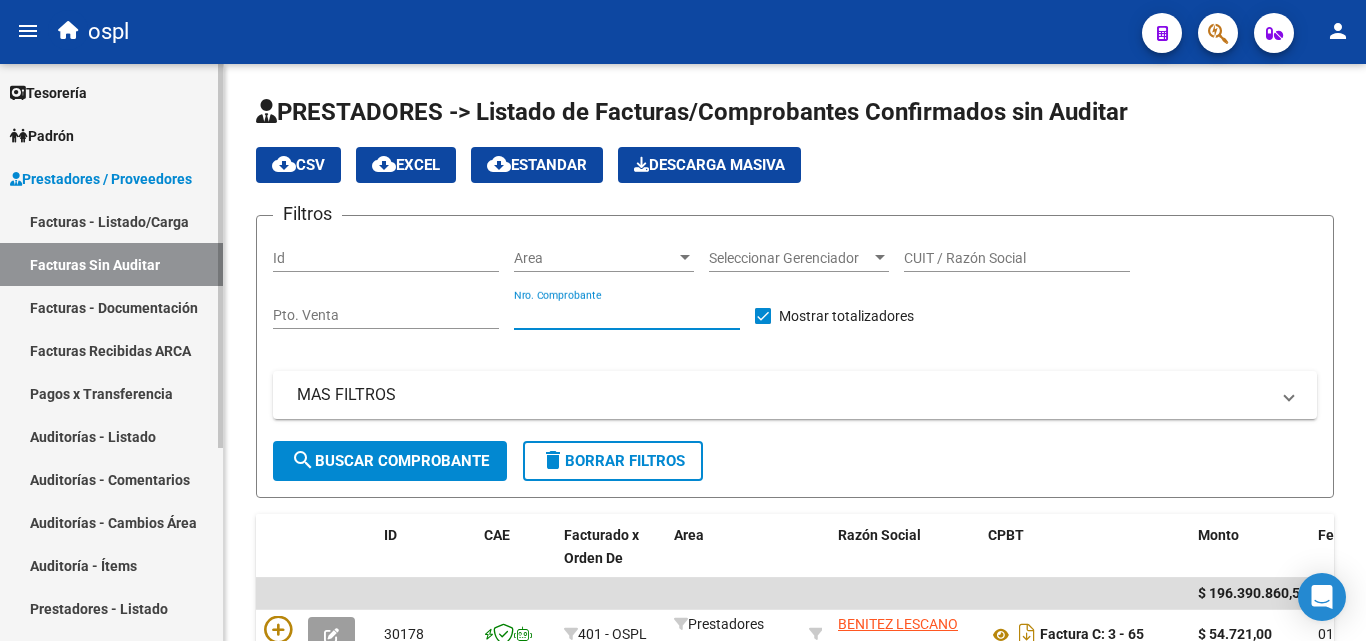 click on "Auditorías - Listado" at bounding box center [111, 436] 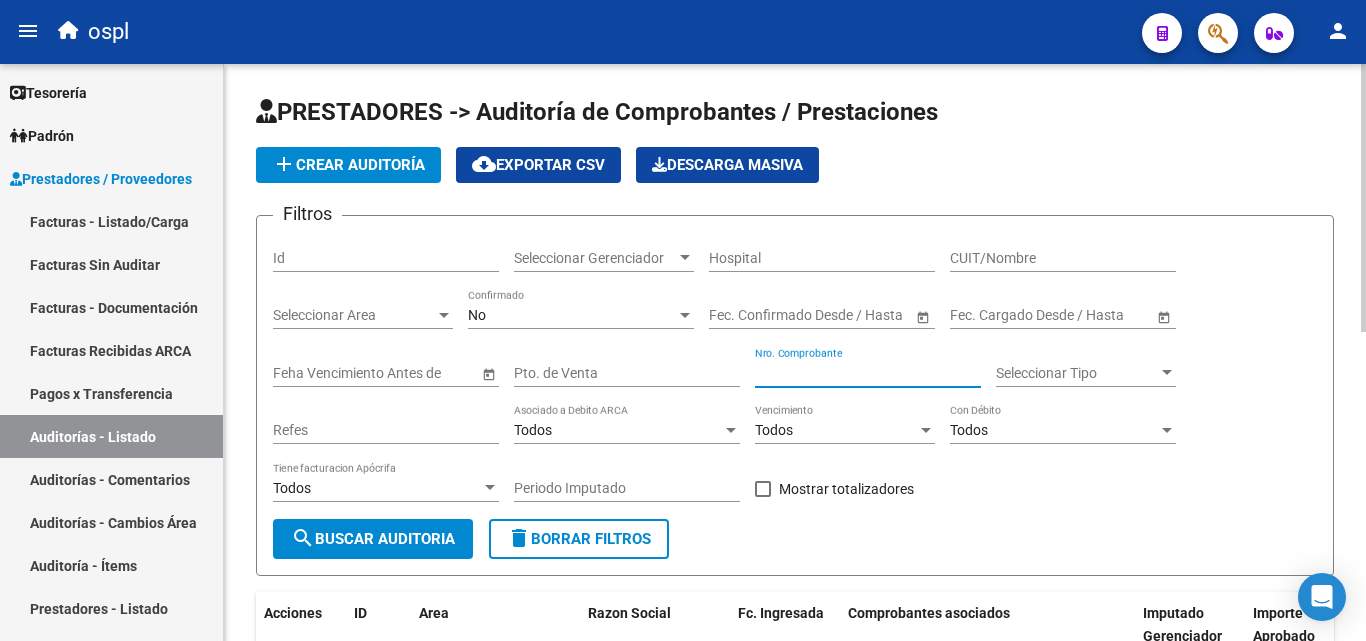click on "Nro. Comprobante" at bounding box center (868, 373) 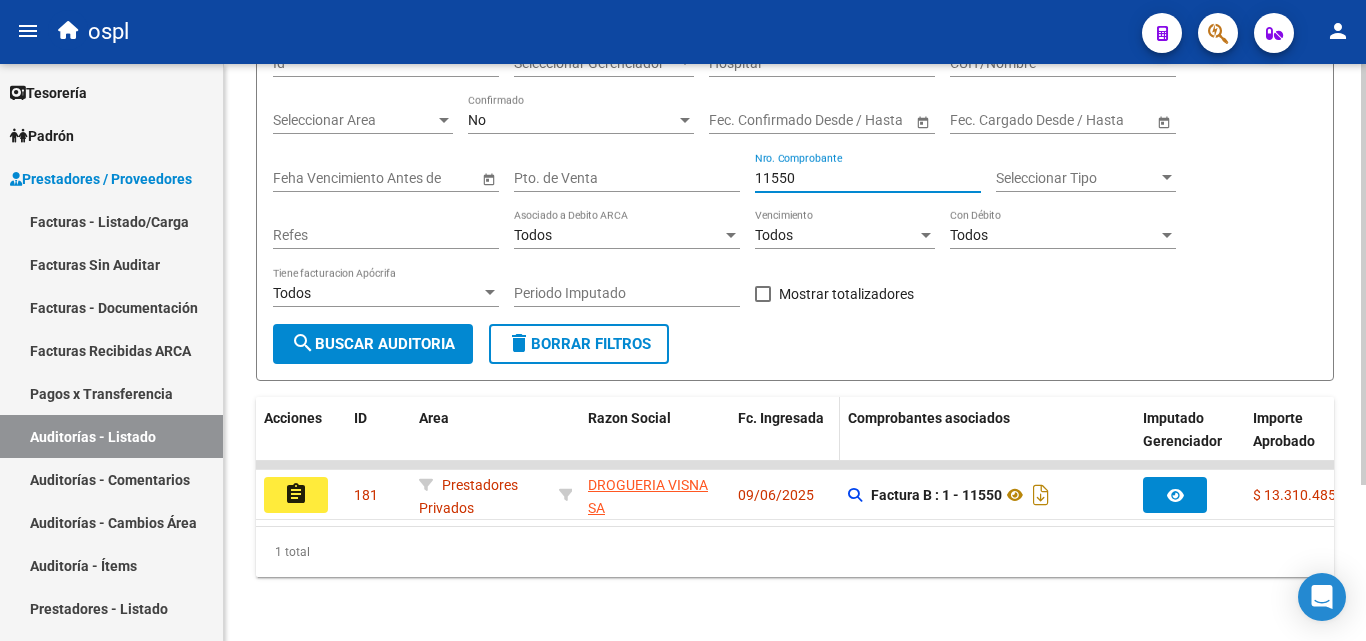scroll, scrollTop: 213, scrollLeft: 0, axis: vertical 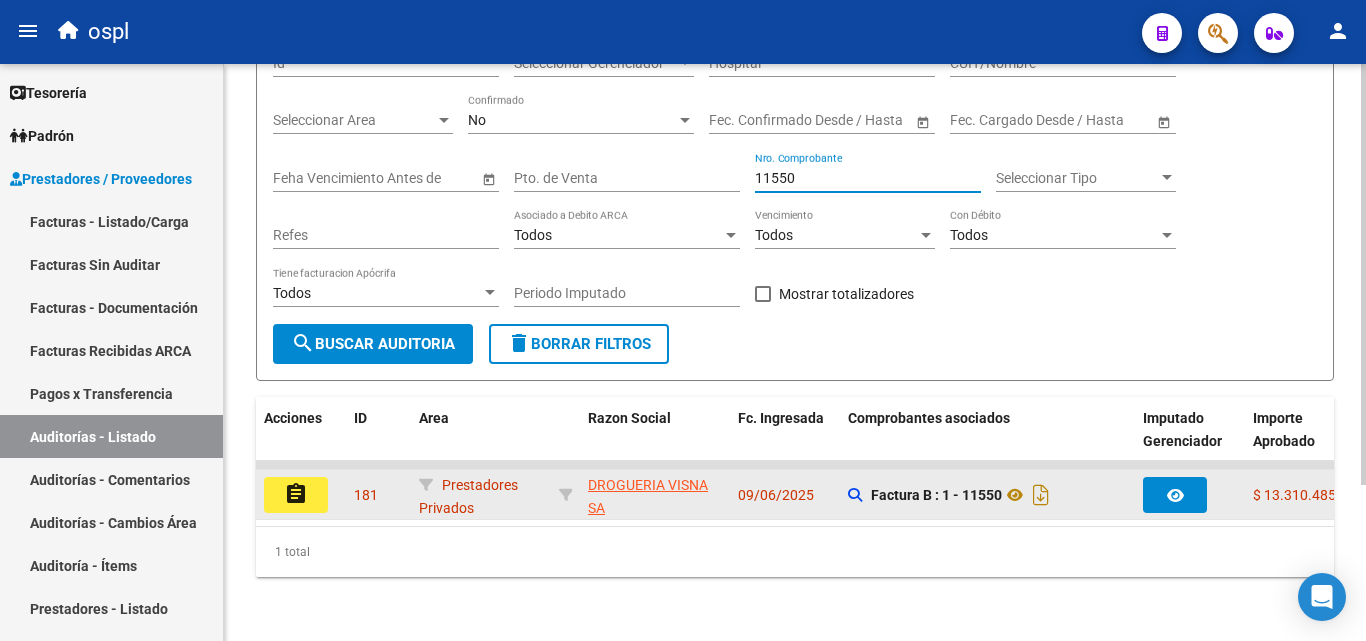 type on "11550" 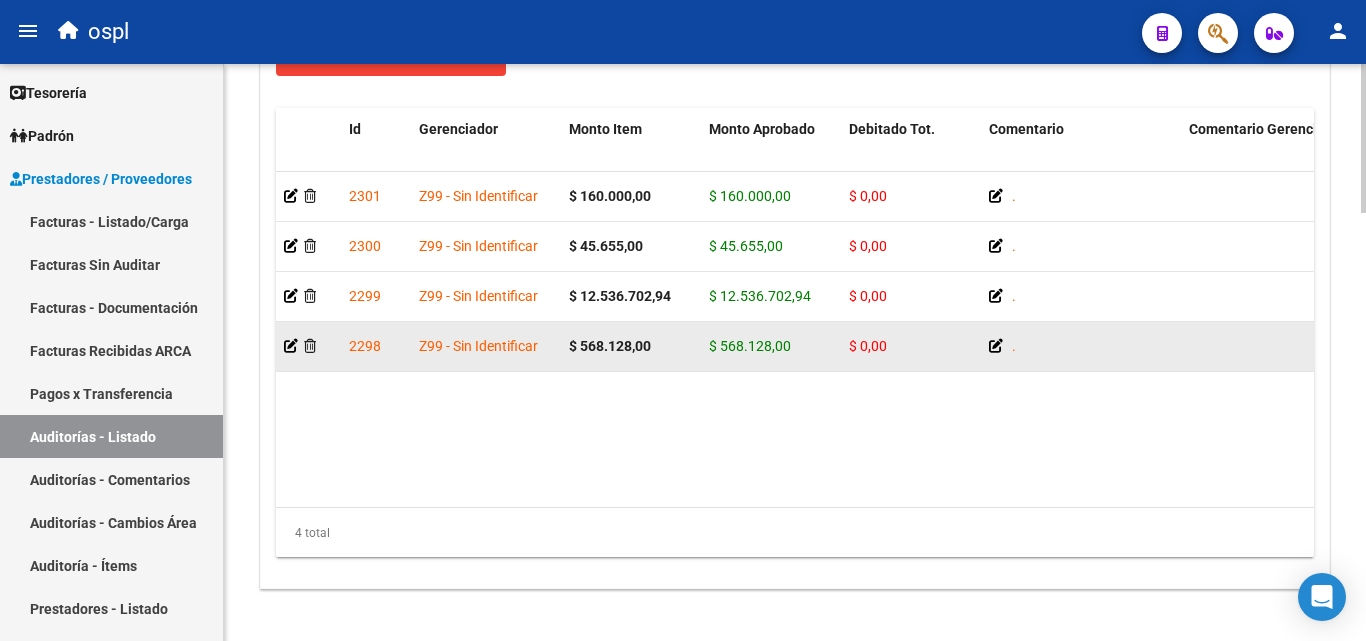 scroll, scrollTop: 1600, scrollLeft: 0, axis: vertical 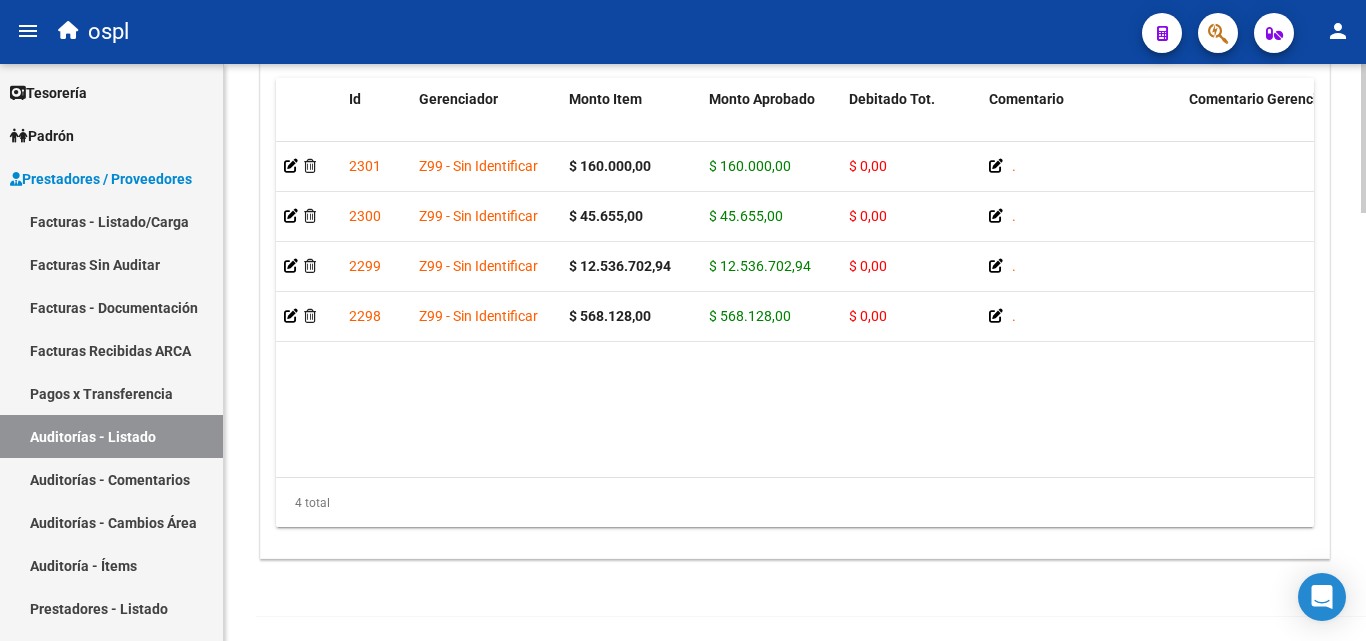 click on "2301  Z99 - Sin Identificar $ 160.000,00 $ 160.000,00 $ 0,00      .       CARBOPLATINO  27174874927  17487492   LIZARRAGA LILIANA   14/04/2025  Jaqueline De Souza   03/07/2025   Prestadores Privados     2300  Z99 - Sin Identificar $ 45.655,00 $ 45.655,00 $ 0,00      .       PACLITAXEL  27174874927  17487492   LIZARRAGA LILIANA   14/04/2025  Jaqueline De Souza   03/07/2025   Prestadores Privados     2299  Z99 - Sin Identificar $ 12.536.702,94 $ 12.536.702,94 $ 0,00      .       PERJETA  27174874927  17487492   LIZARRAGA LILIANA   14/04/2025  Jaqueline De Souza   03/07/2025   Prestadores Privados     2298  Z99 - Sin Identificar $ 568.128,00 $ 568.128,00 $ 0,00      .       DAFEX  27174874927  17487492   LIZARRAGA LILIANA   14/04/2025  Jaqueline De Souza   03/07/2025   Prestadores Privados" 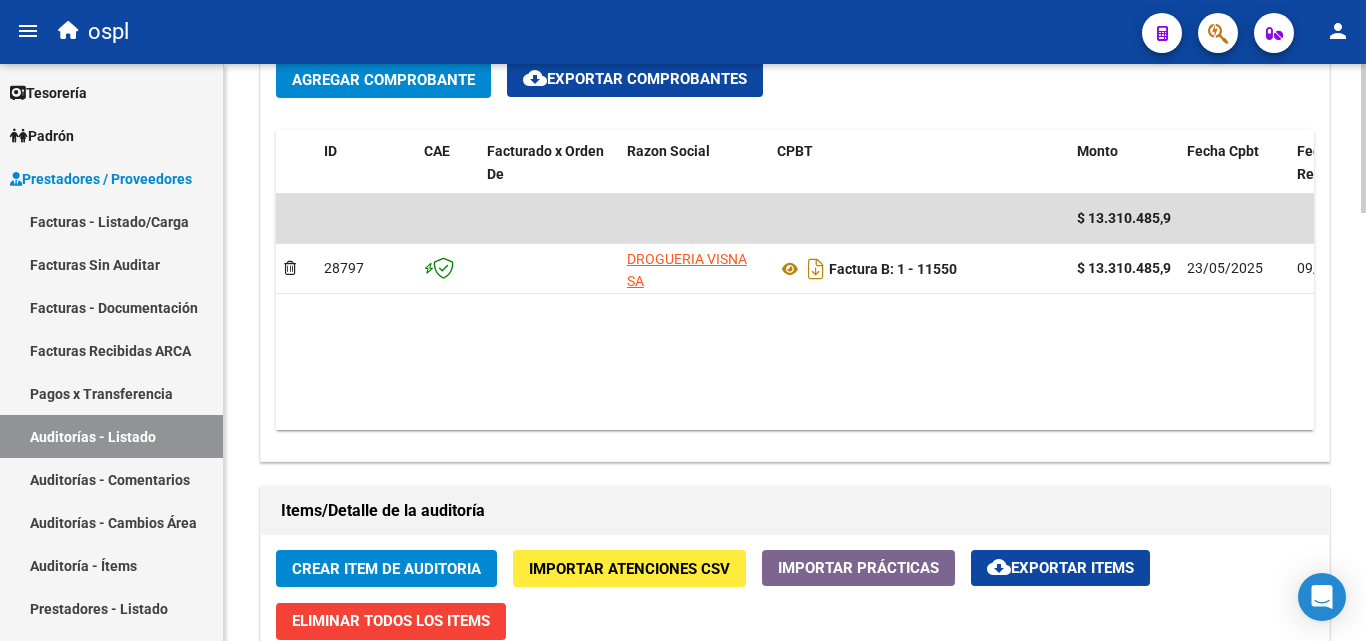 scroll, scrollTop: 1000, scrollLeft: 0, axis: vertical 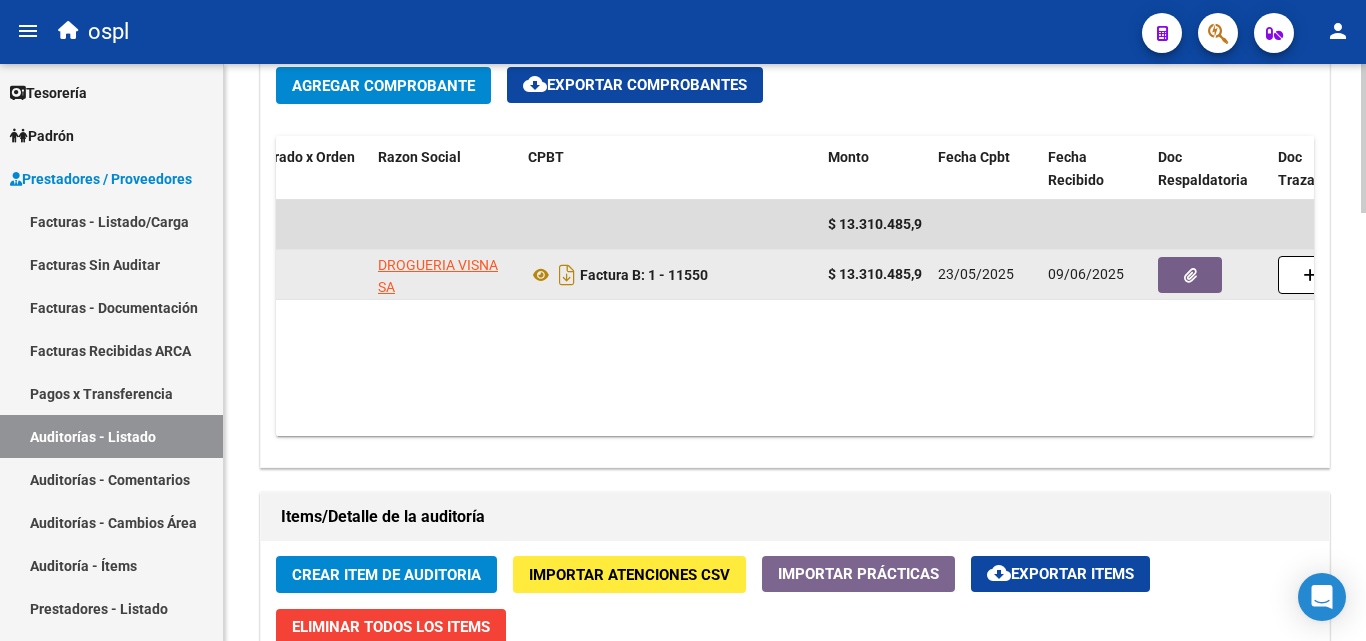 click 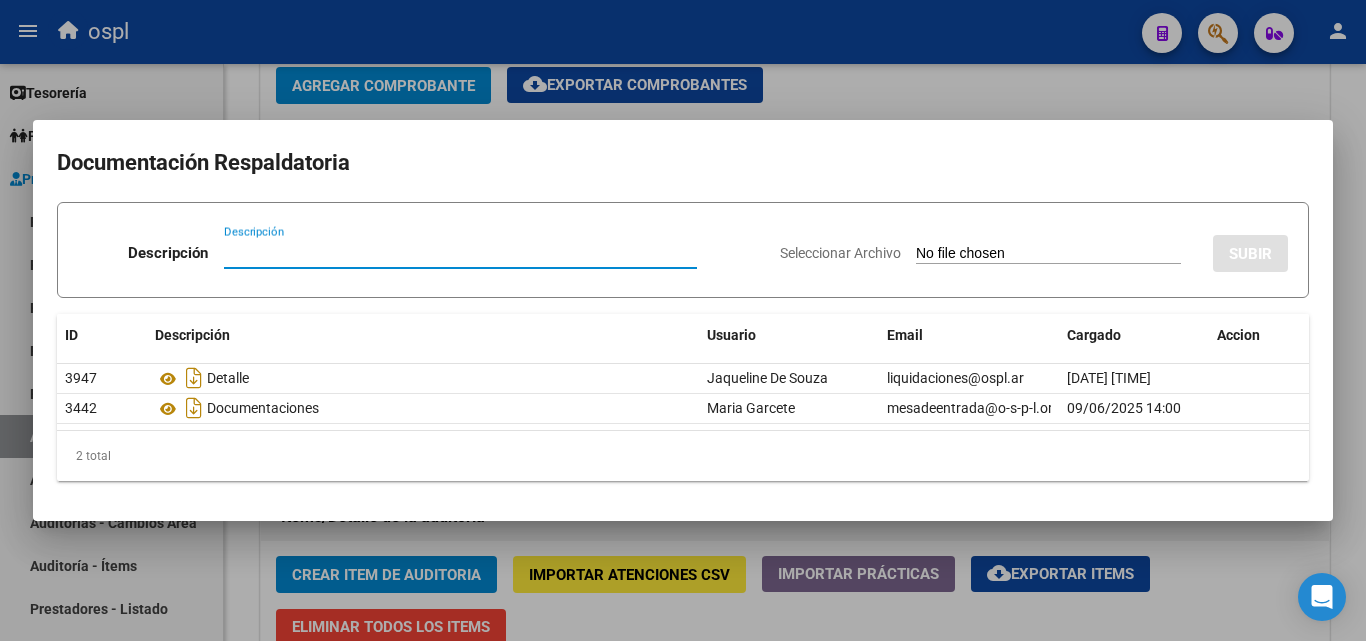 click on "Seleccionar Archivo" at bounding box center (1048, 254) 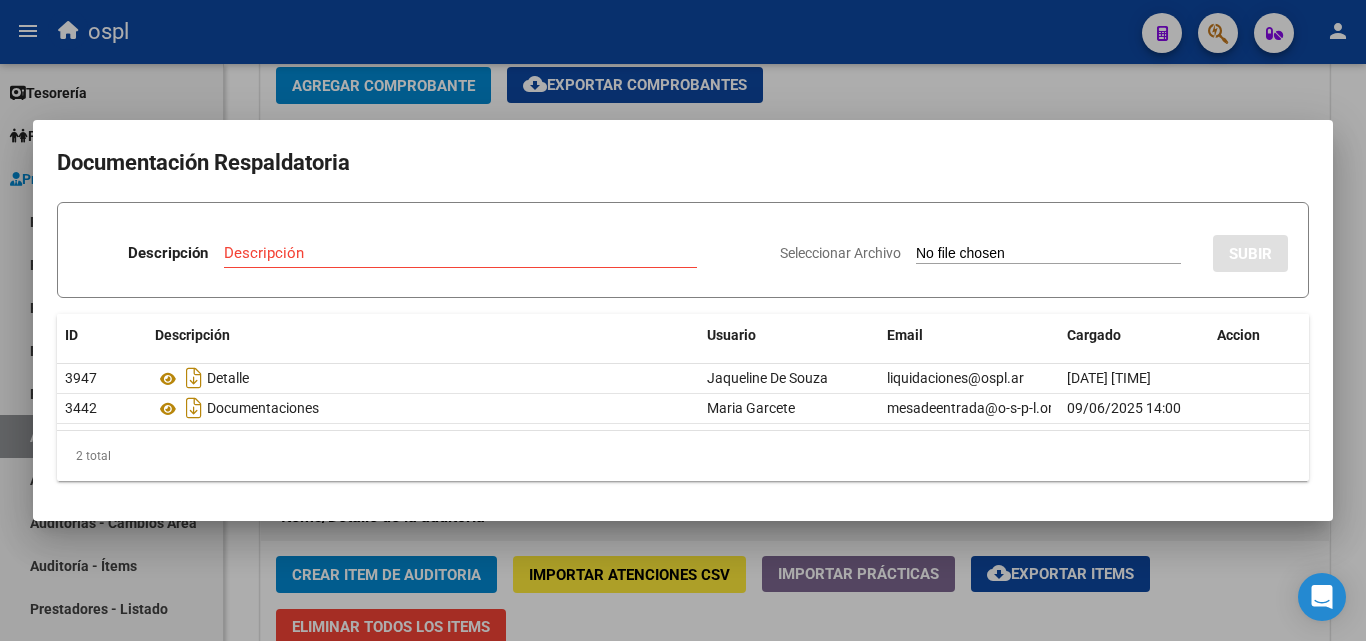 type on "C:\fakepath\48757 - lizarraga1.jpg" 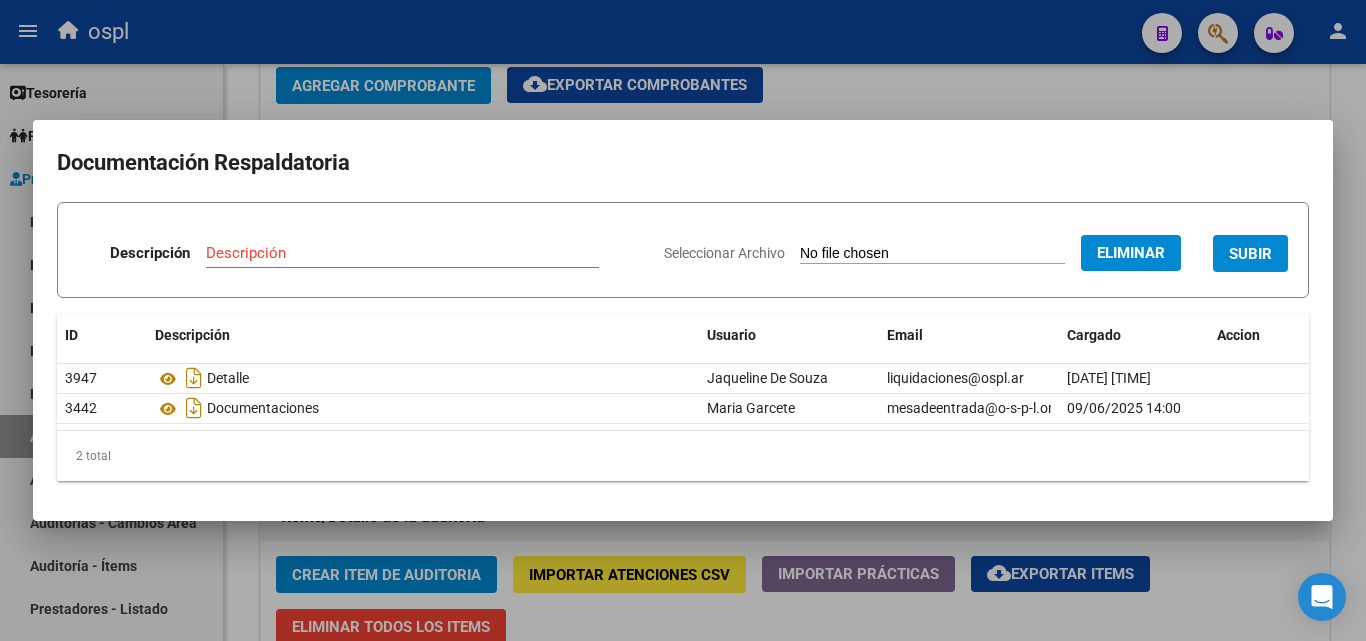 click on "Descripción" at bounding box center (402, 253) 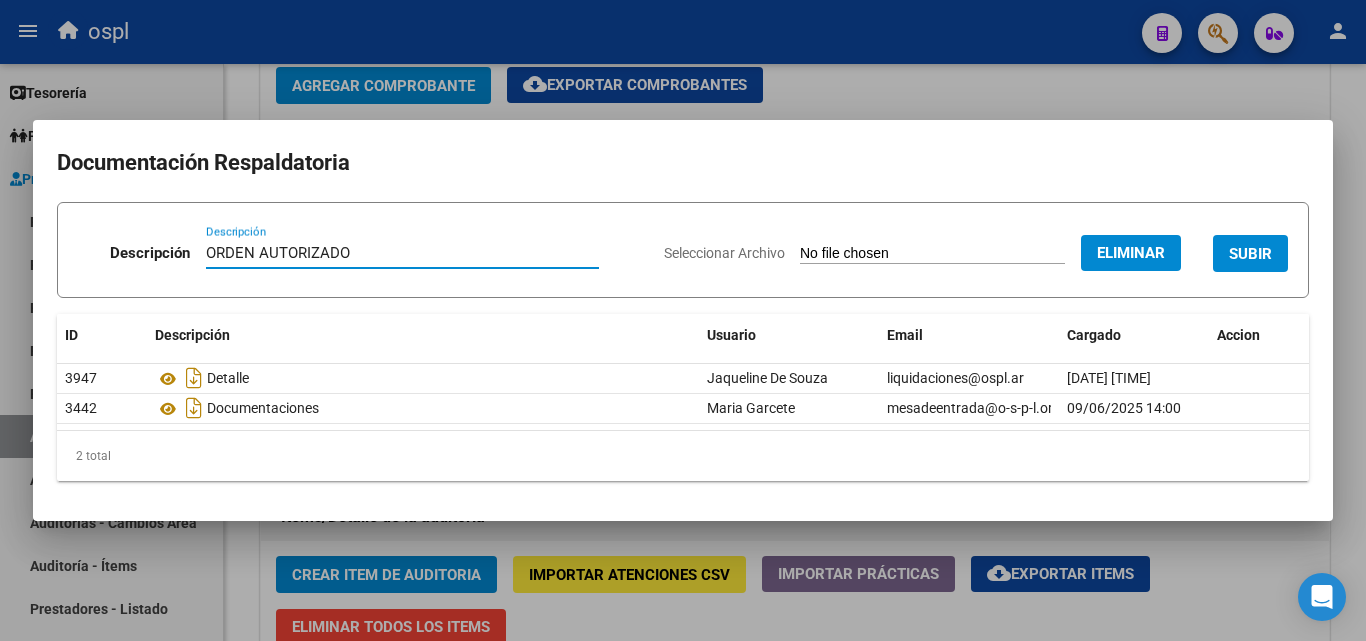 type on "ORDEN AUTORIZADO" 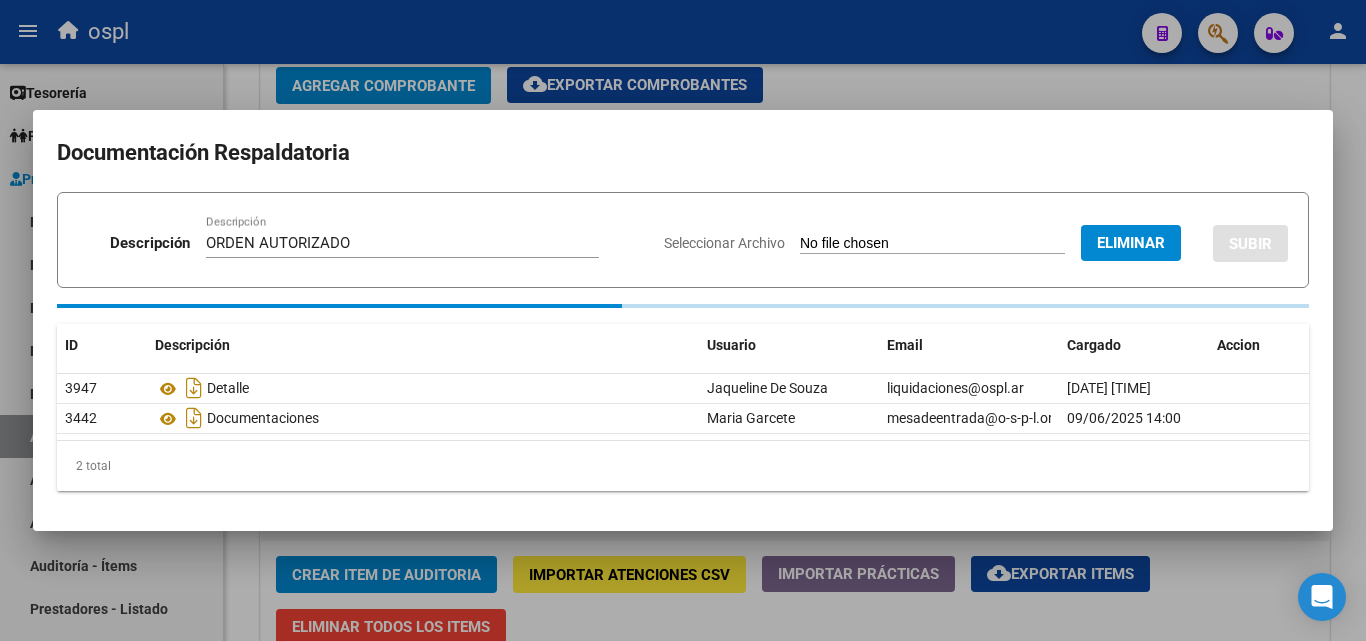 type 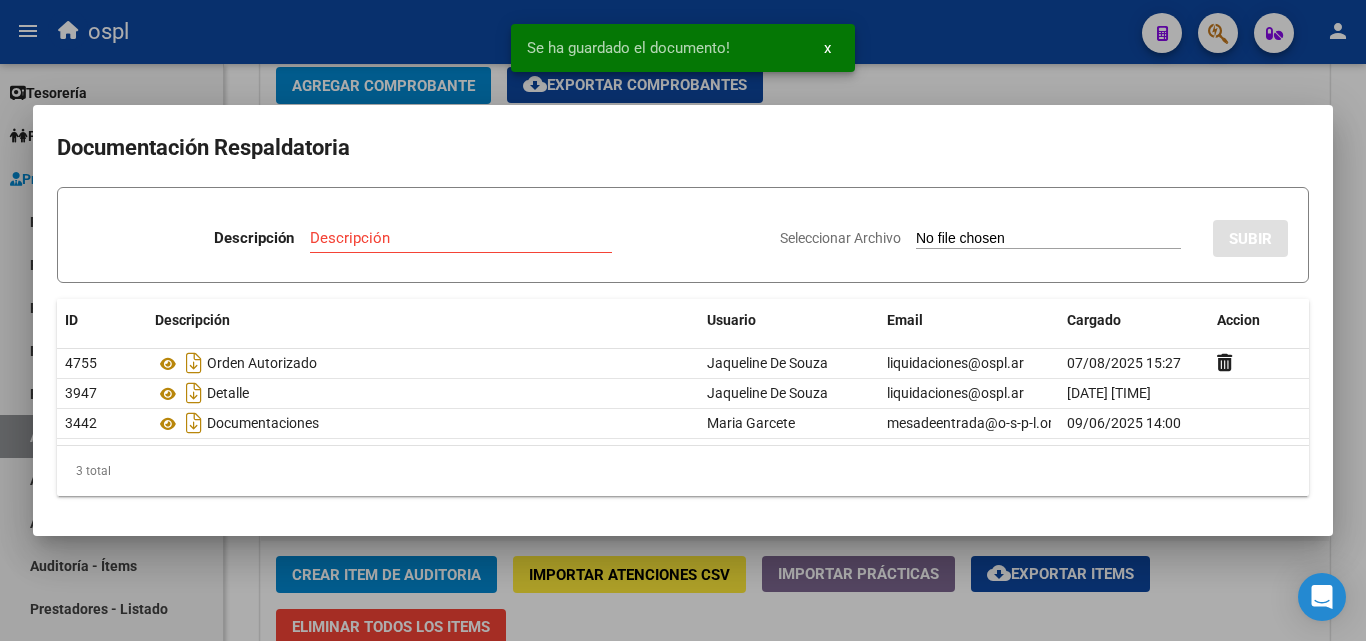 click on "Seleccionar Archivo" at bounding box center [1048, 239] 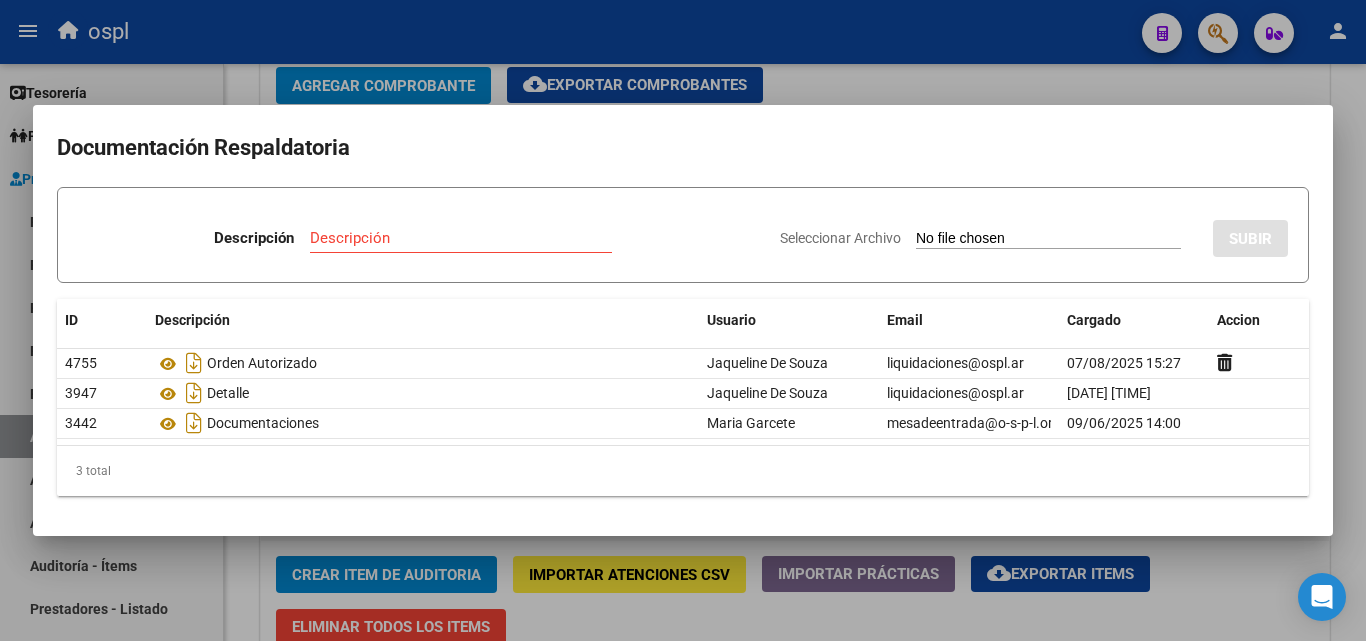 type on "C:\fakepath\48757 - lizarraga.jpg" 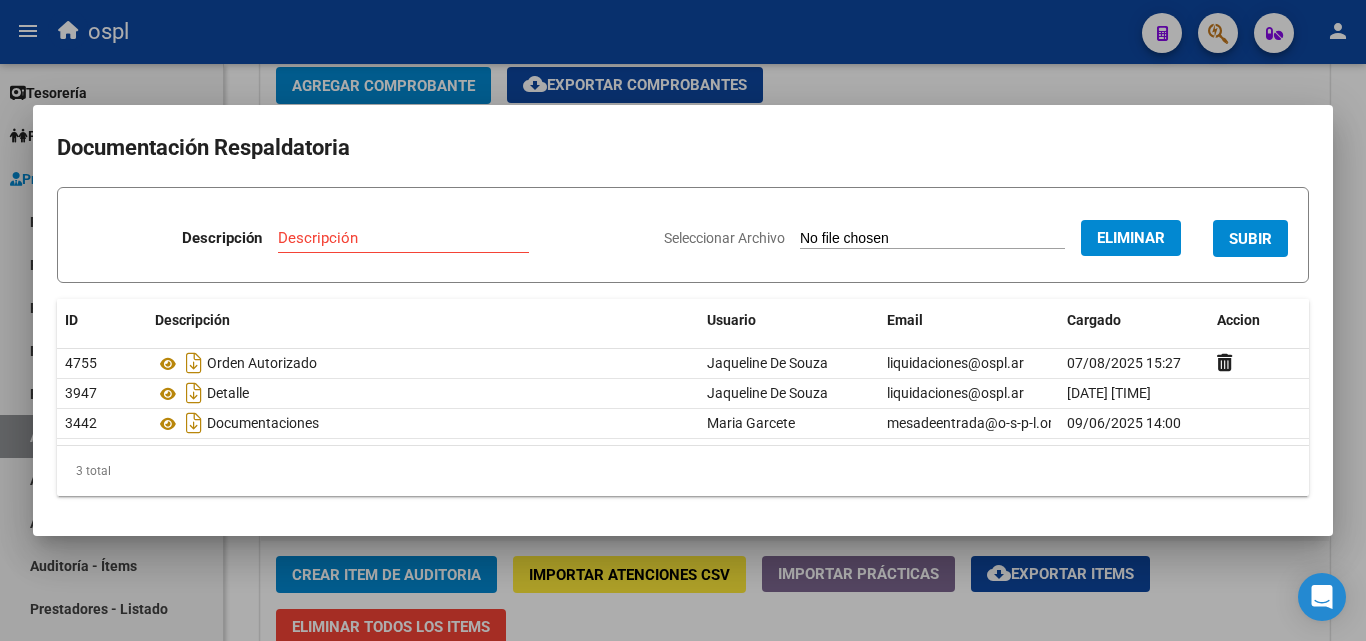 click on "Descripción" at bounding box center (403, 238) 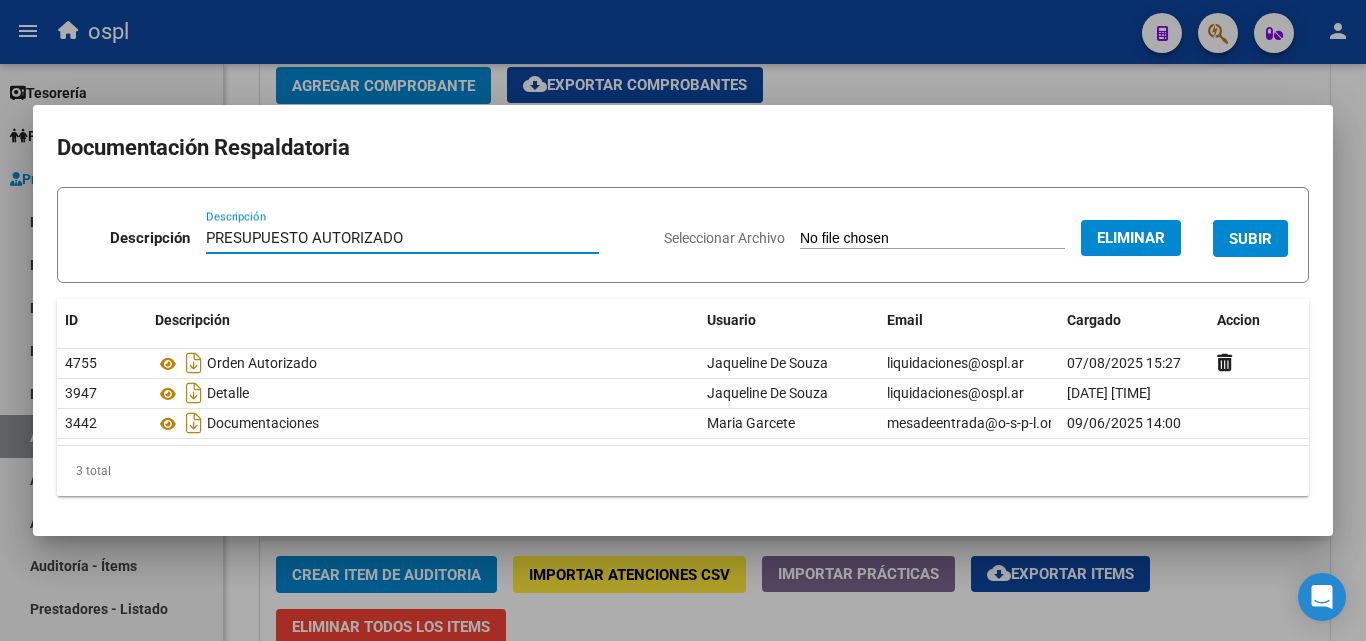 type on "PRESUPUESTO AUTORIZADO" 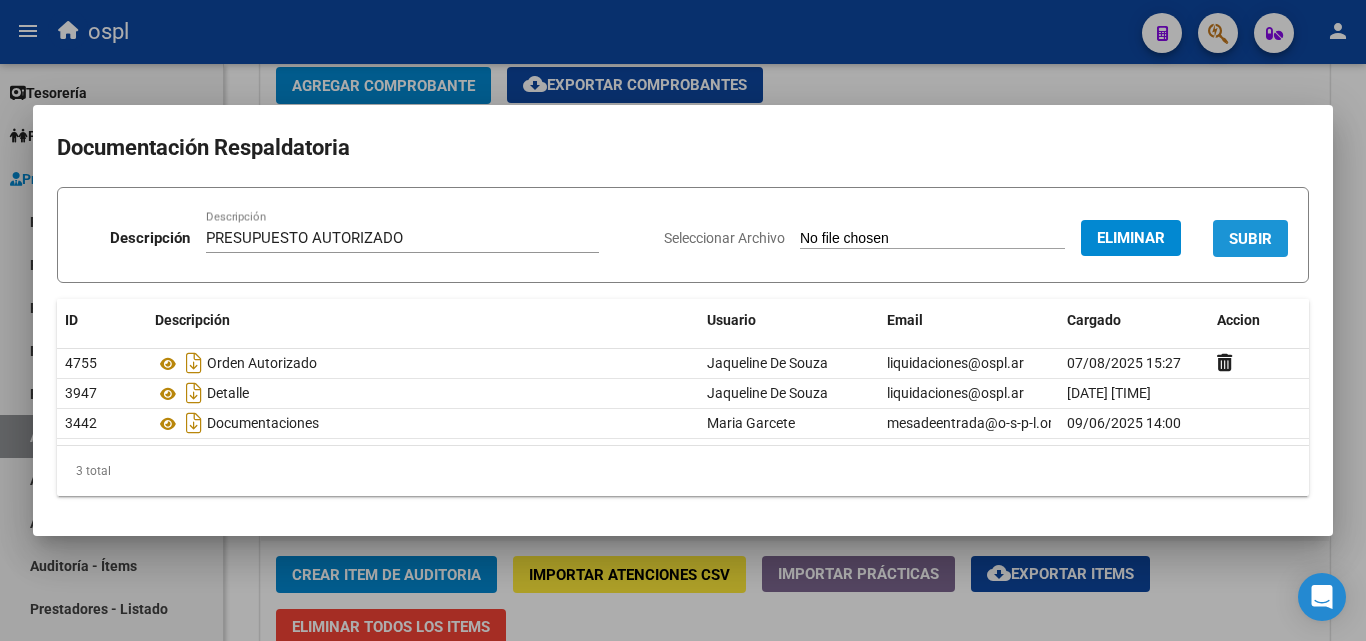 click on "SUBIR" at bounding box center [1250, 239] 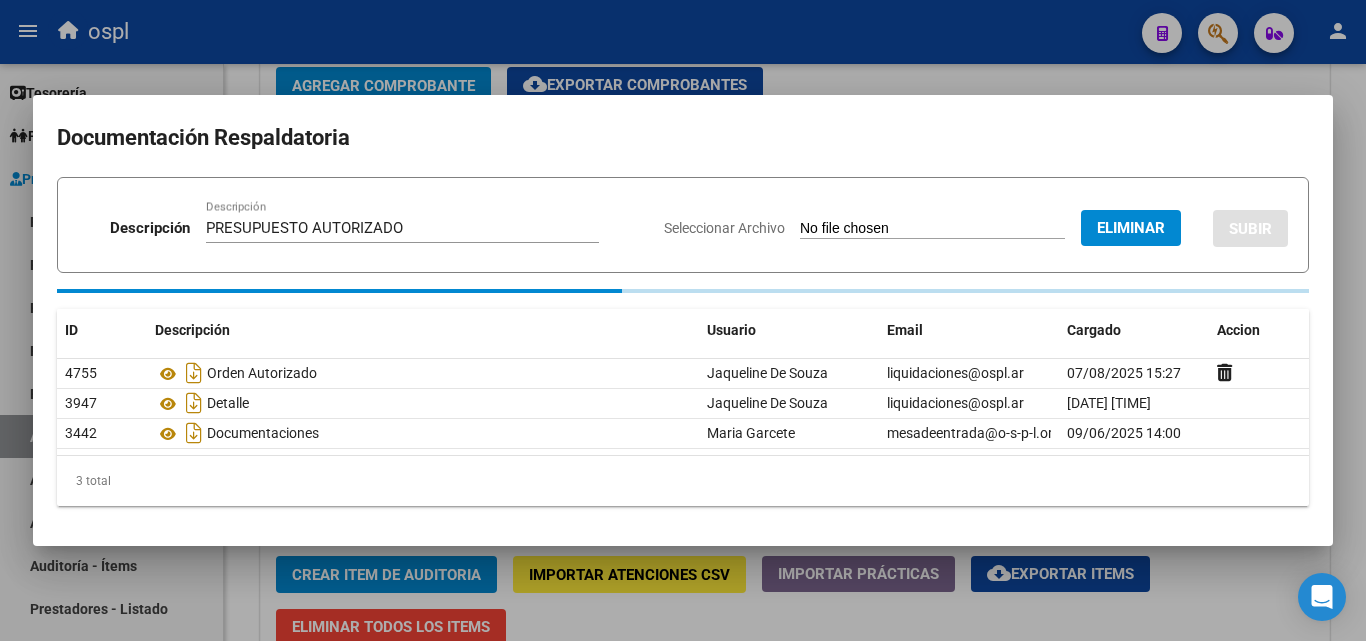type 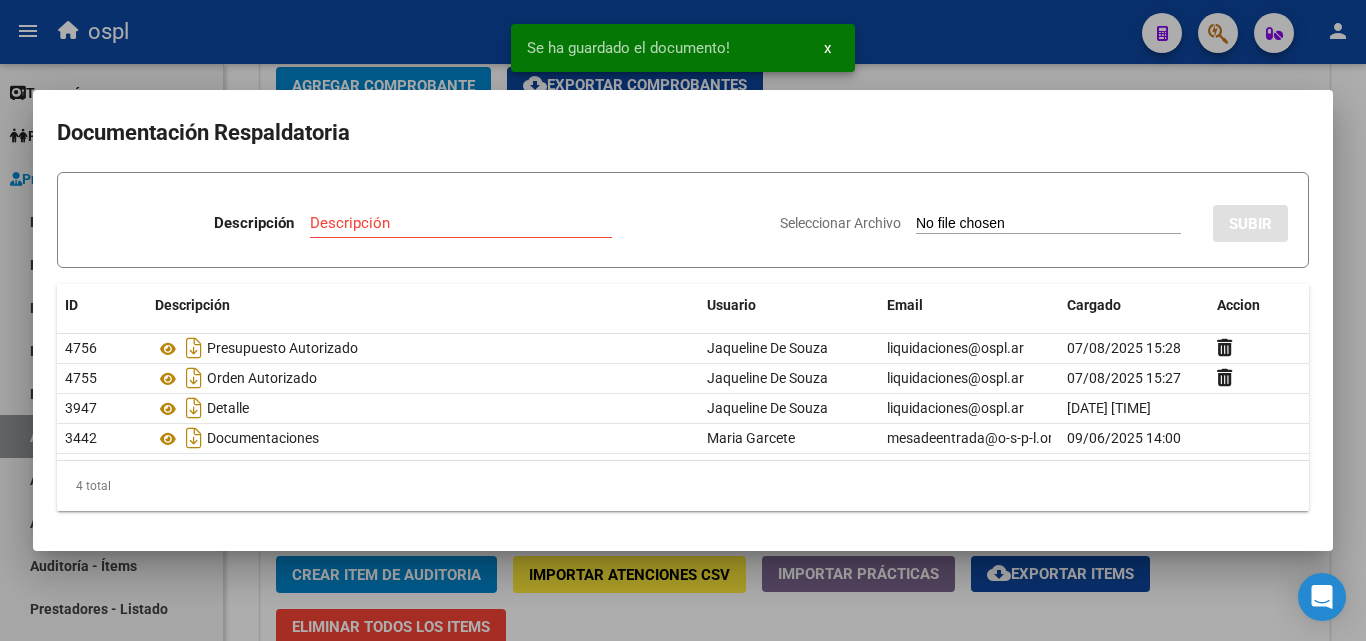 click at bounding box center (683, 320) 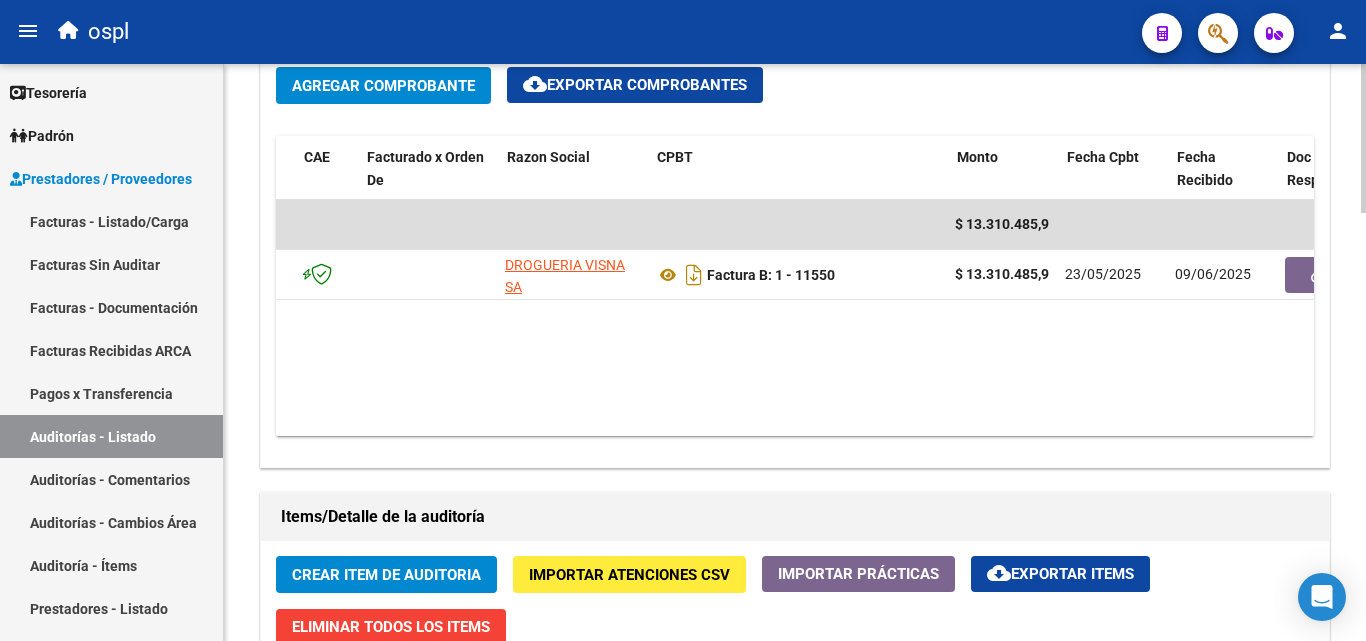 scroll, scrollTop: 0, scrollLeft: 120, axis: horizontal 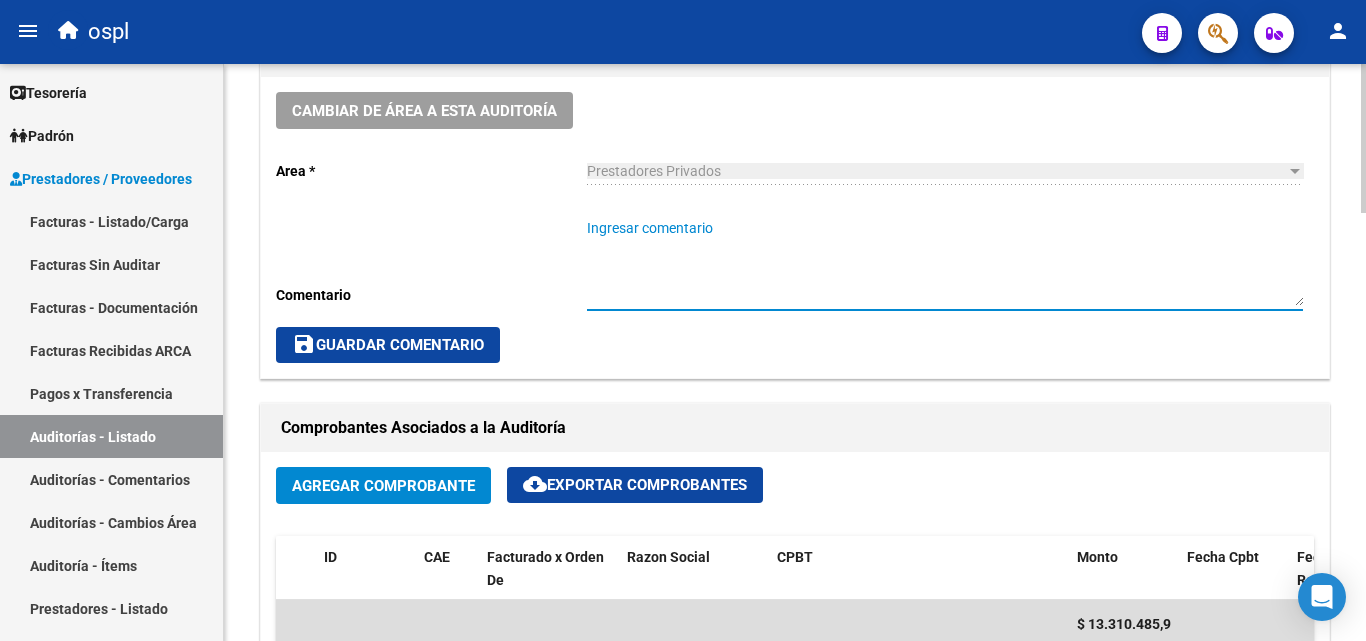 click on "Ingresar comentario" at bounding box center [945, 262] 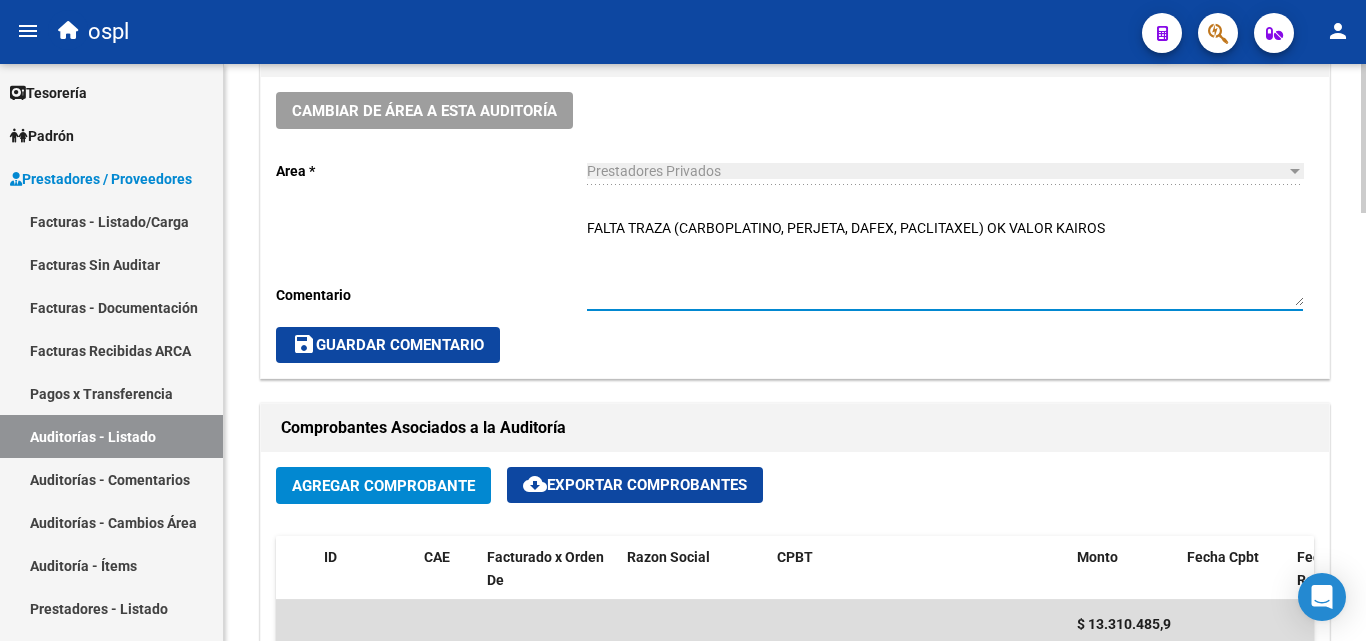 click on "FALTA TRAZA (CARBOPLATINO, PERJETA, DAFEX, PACLITAXEL) OK VALOR KAIROS" at bounding box center (945, 262) 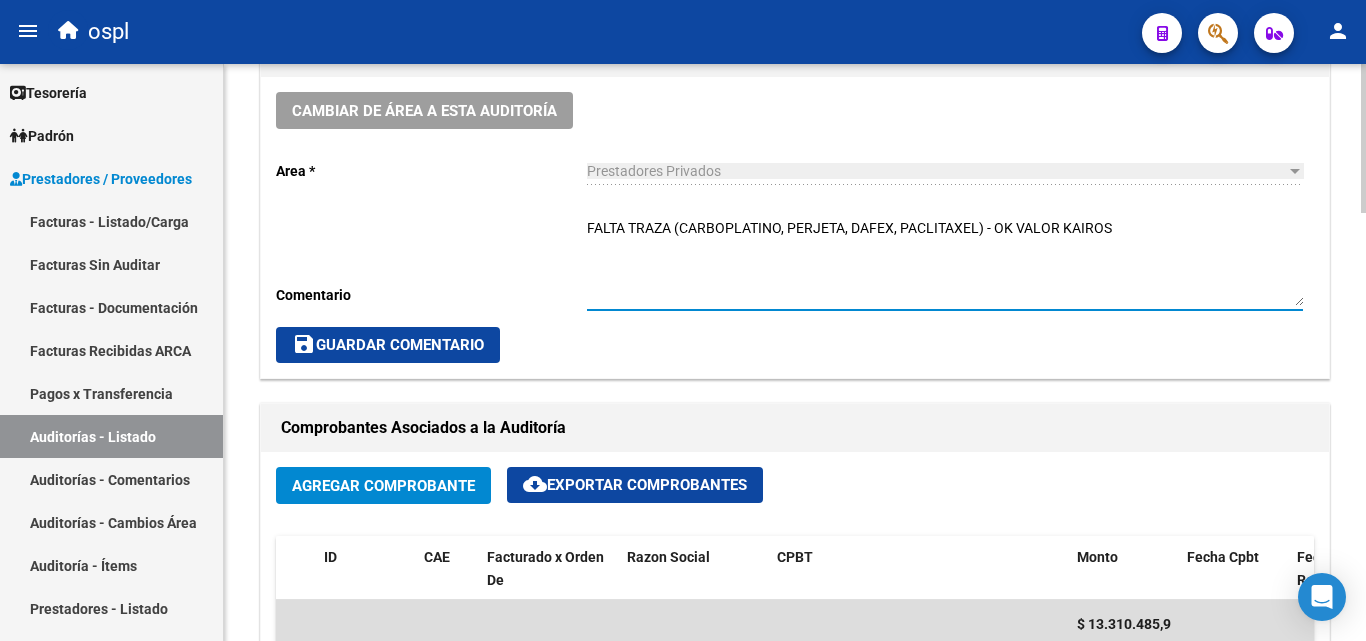 click on "FALTA TRAZA (CARBOPLATINO, PERJETA, DAFEX, PACLITAXEL) - OK VALOR KAIROS" at bounding box center [945, 262] 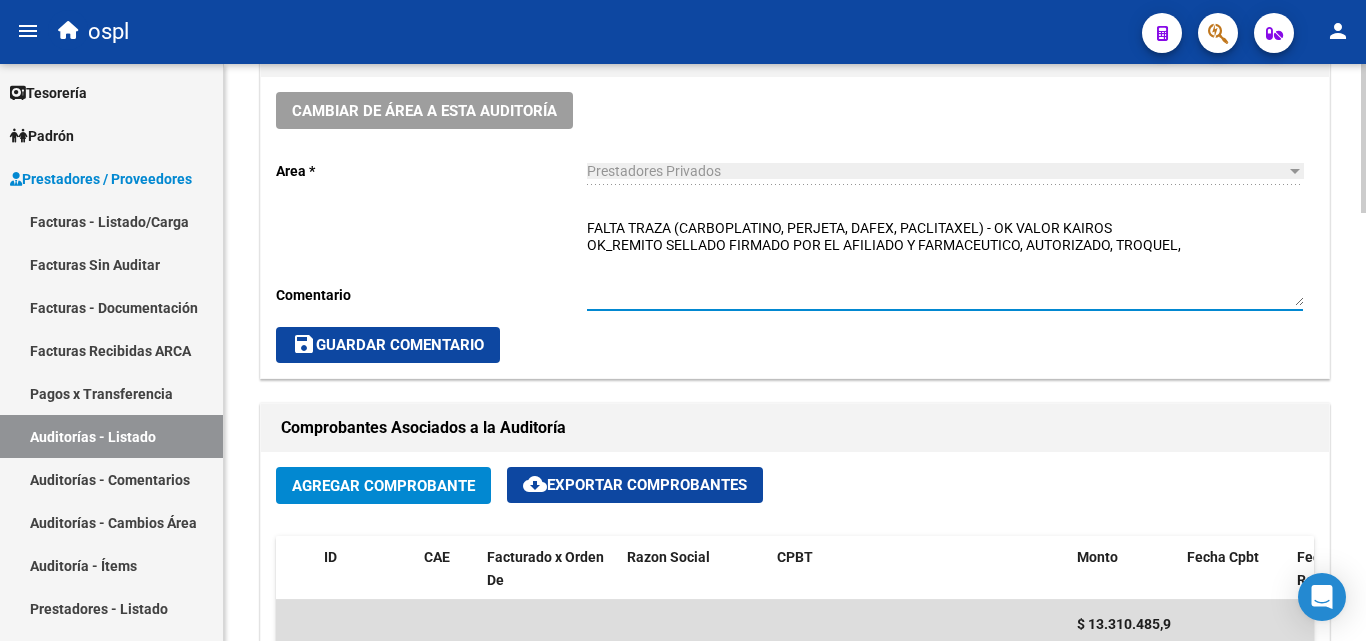 click on "FALTA TRAZA (CARBOPLATINO, PERJETA, DAFEX, PACLITAXEL) - OK VALOR KAIROS
OK_REMITO SELLADO FIRMADO POR EL AFILIADO Y FARMACEUTICO, AUTORIZADO, TROQUEL," at bounding box center (945, 262) 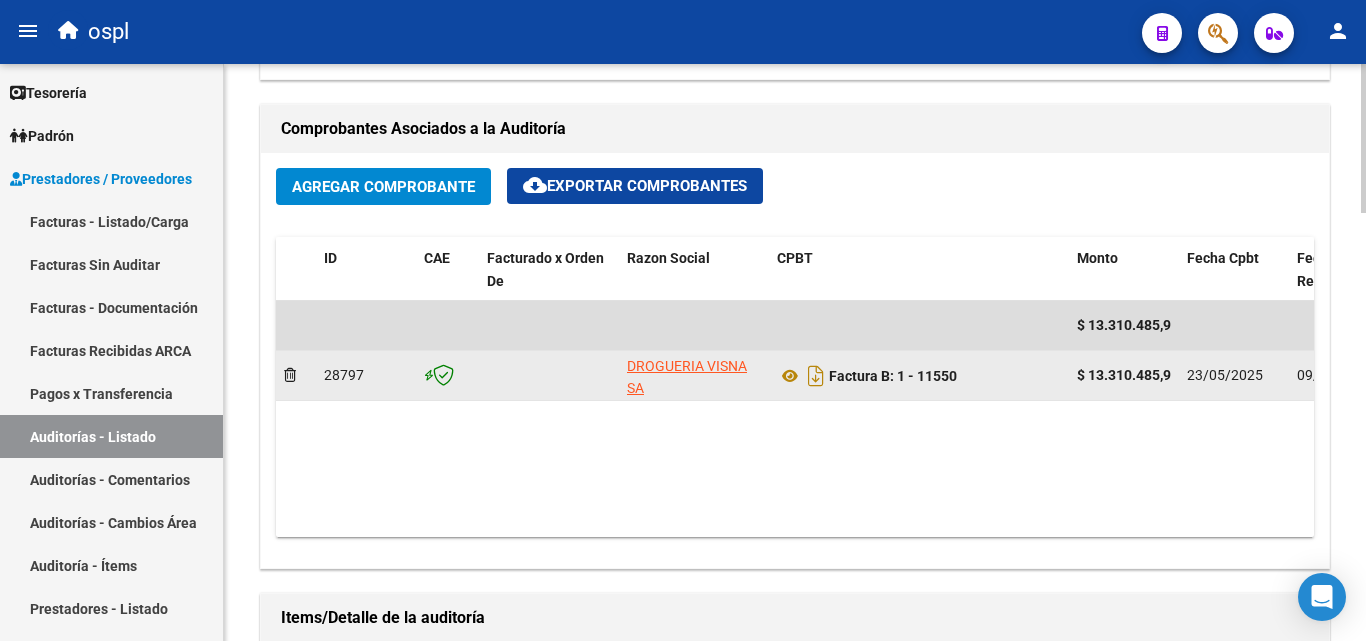scroll, scrollTop: 900, scrollLeft: 0, axis: vertical 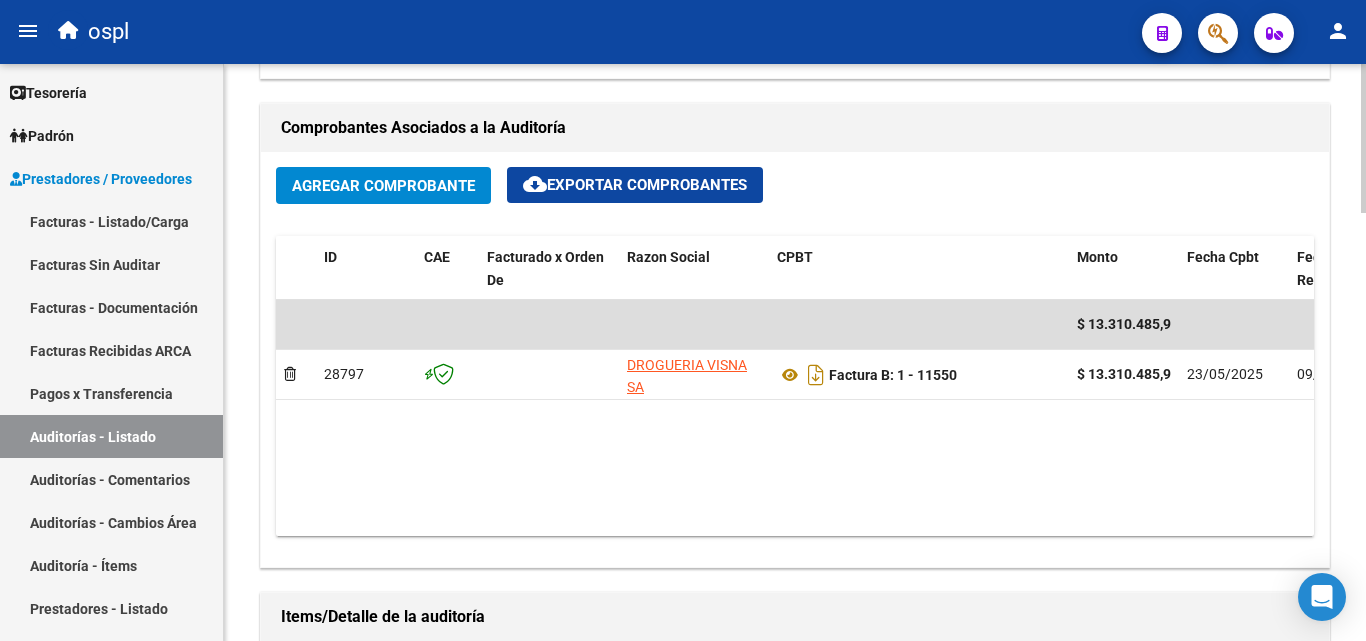 drag, startPoint x: 766, startPoint y: 518, endPoint x: 785, endPoint y: 518, distance: 19 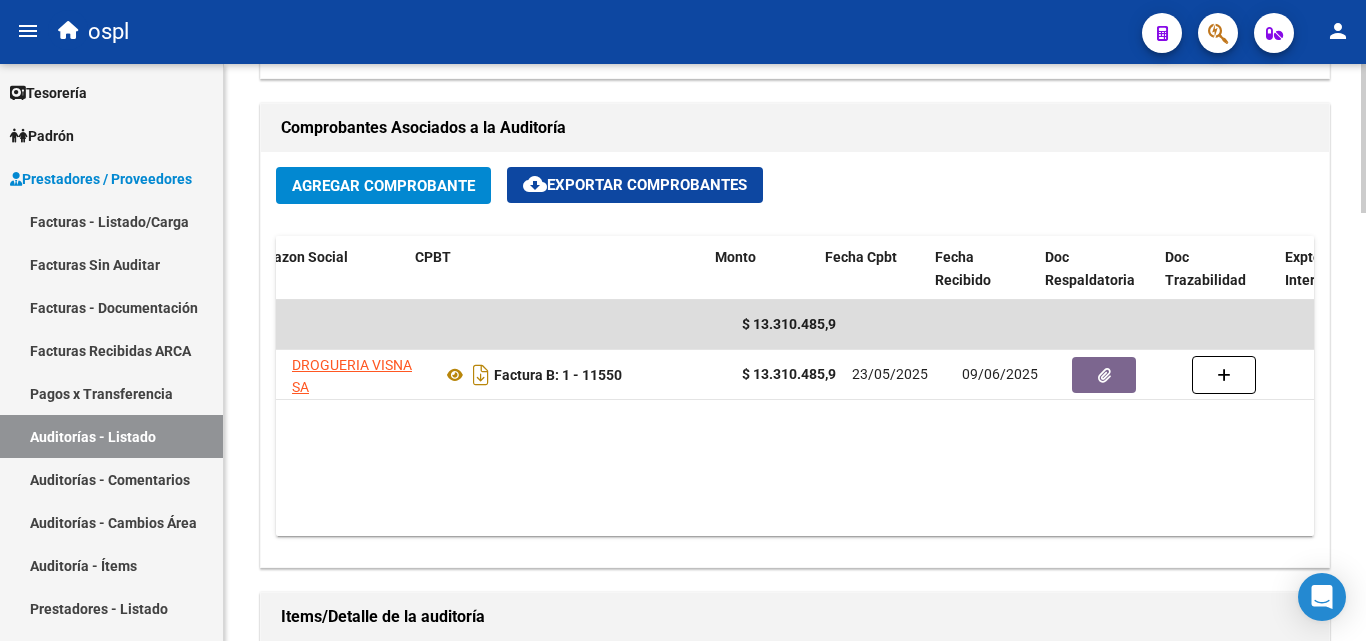 scroll, scrollTop: 0, scrollLeft: 365, axis: horizontal 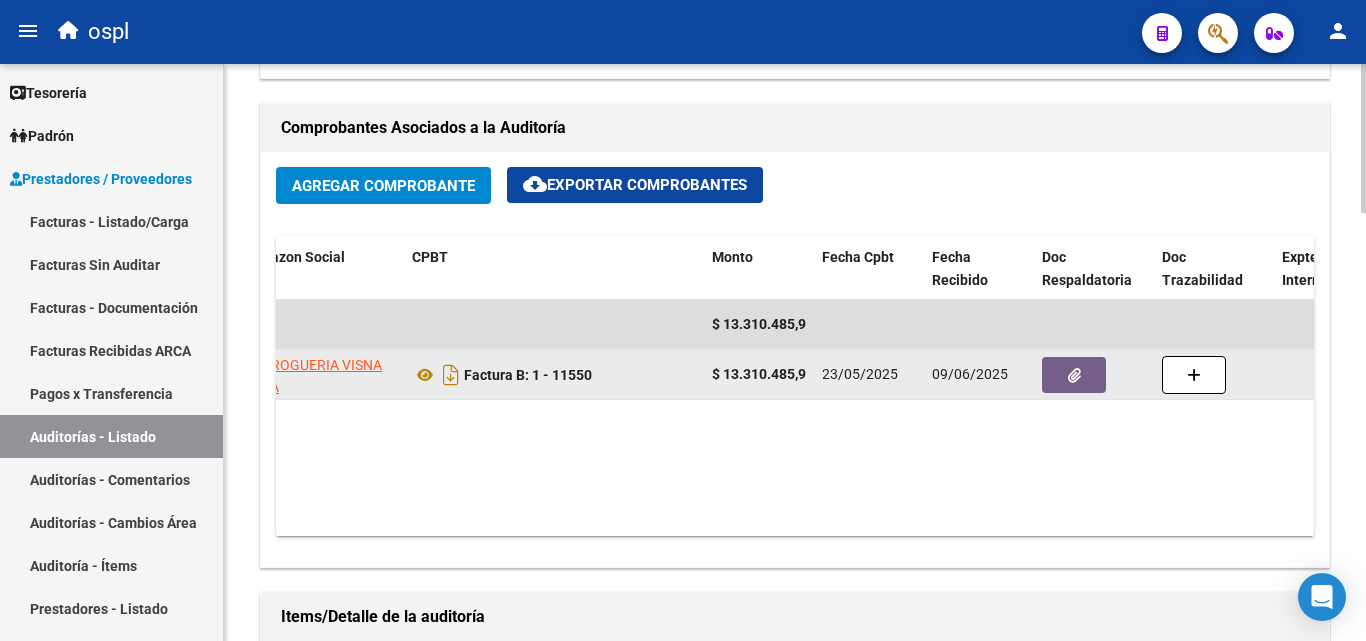 click 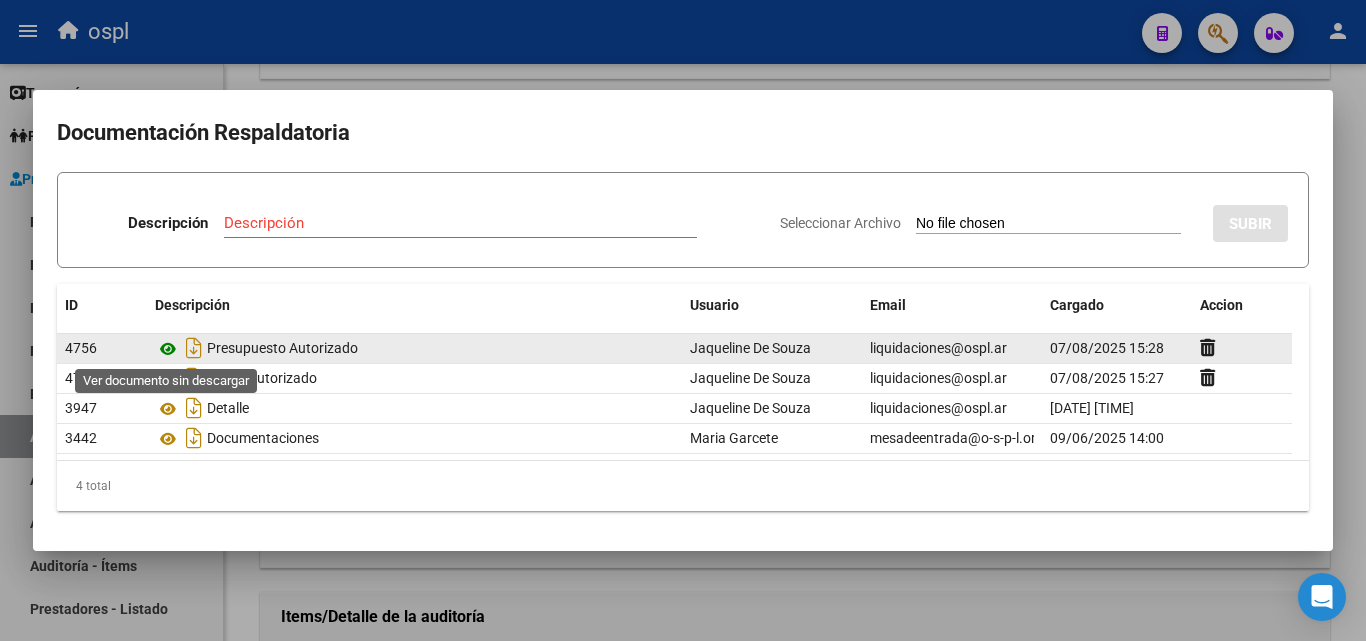 click 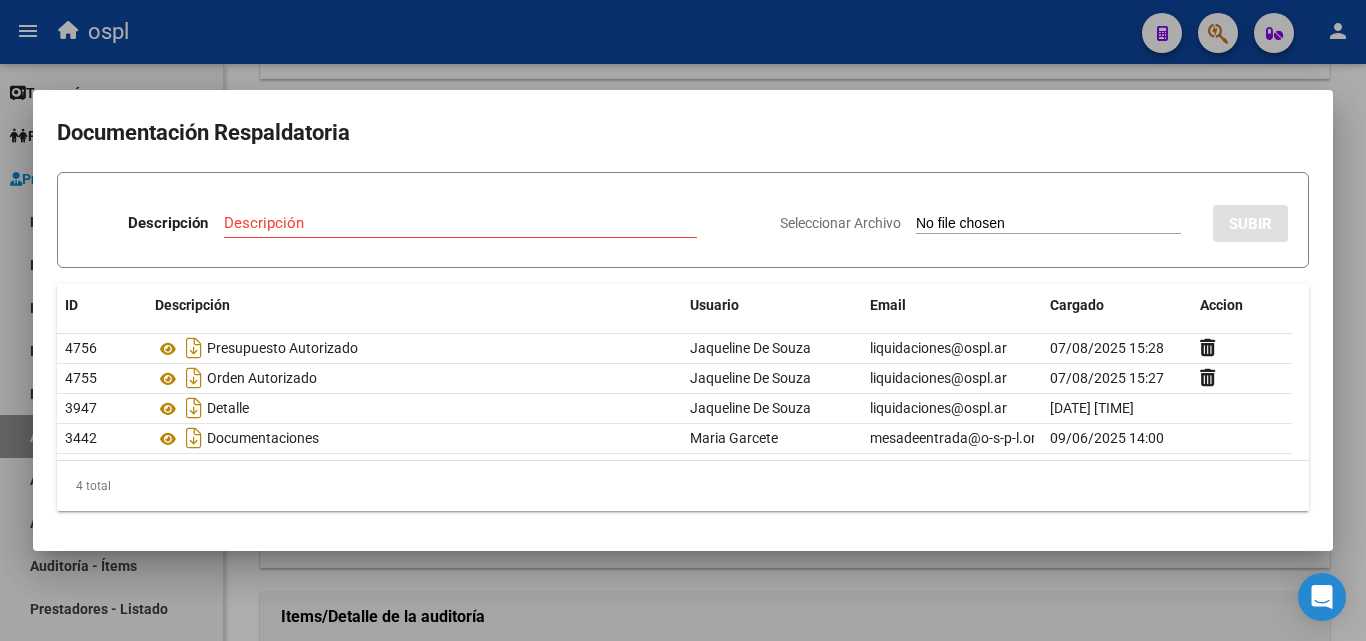 click at bounding box center (683, 320) 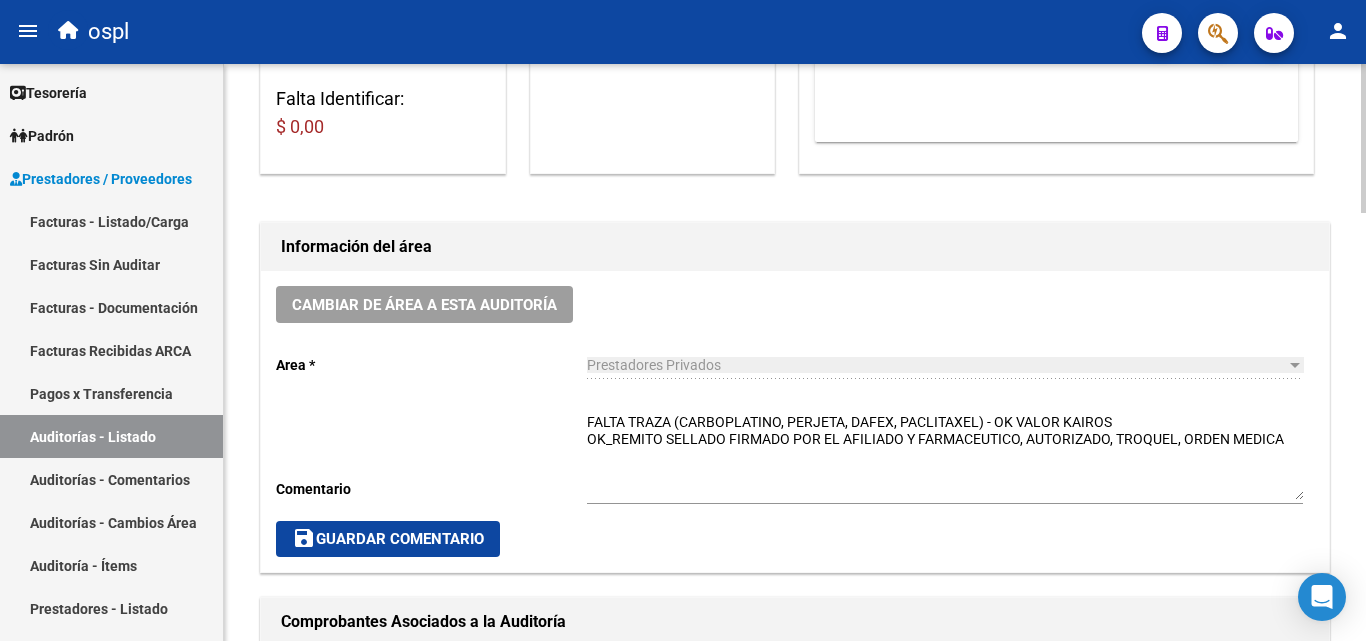 scroll, scrollTop: 400, scrollLeft: 0, axis: vertical 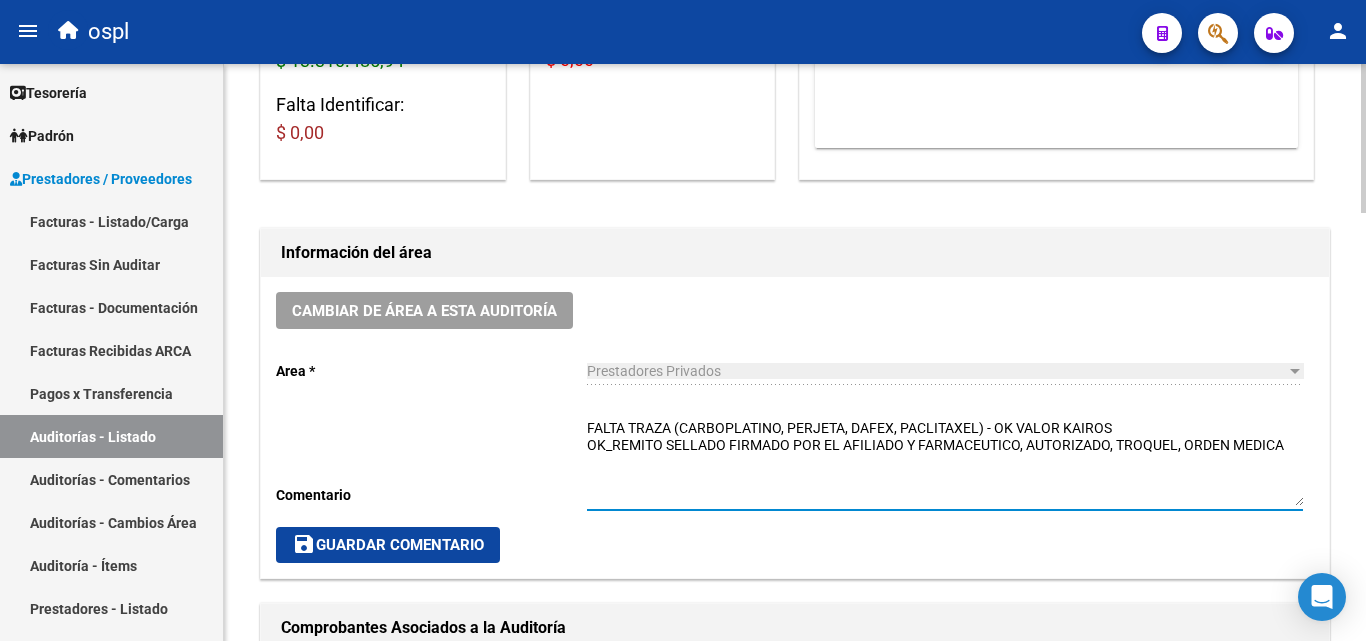 click on "FALTA TRAZA (CARBOPLATINO, PERJETA, DAFEX, PACLITAXEL) - OK VALOR KAIROS
OK_REMITO SELLADO FIRMADO POR EL AFILIADO Y FARMACEUTICO, AUTORIZADO, TROQUEL, ORDEN MEDICA" at bounding box center [945, 462] 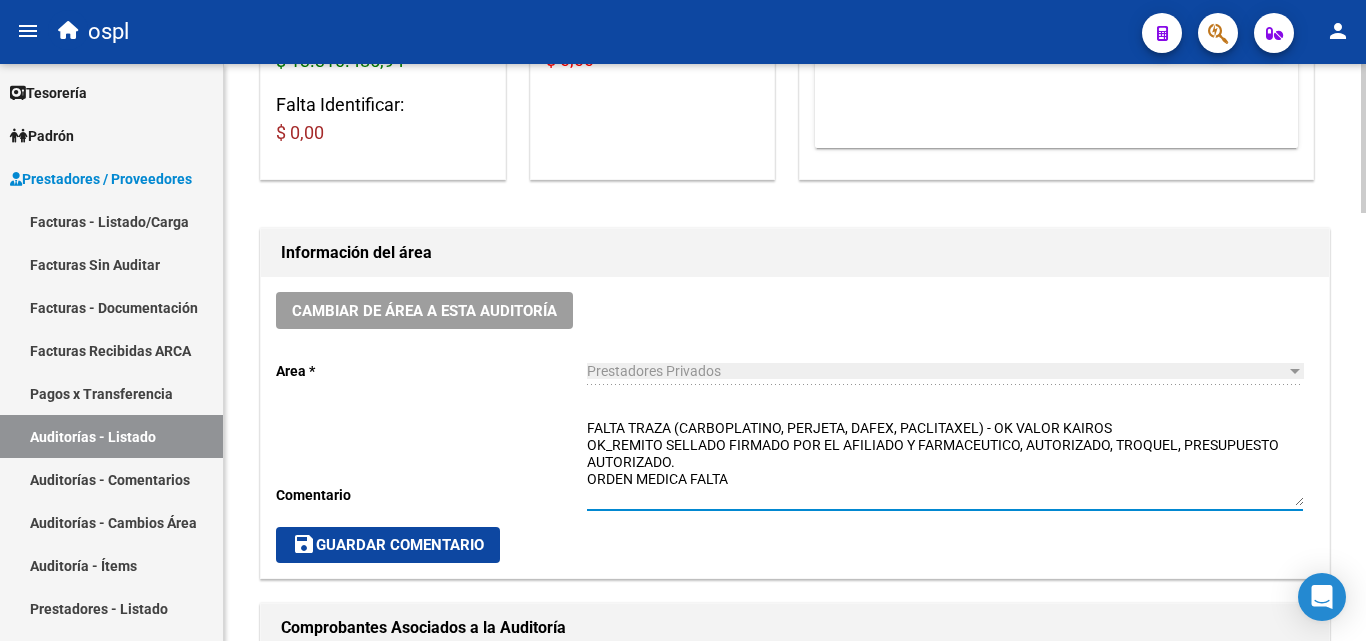 drag, startPoint x: 751, startPoint y: 484, endPoint x: 581, endPoint y: 484, distance: 170 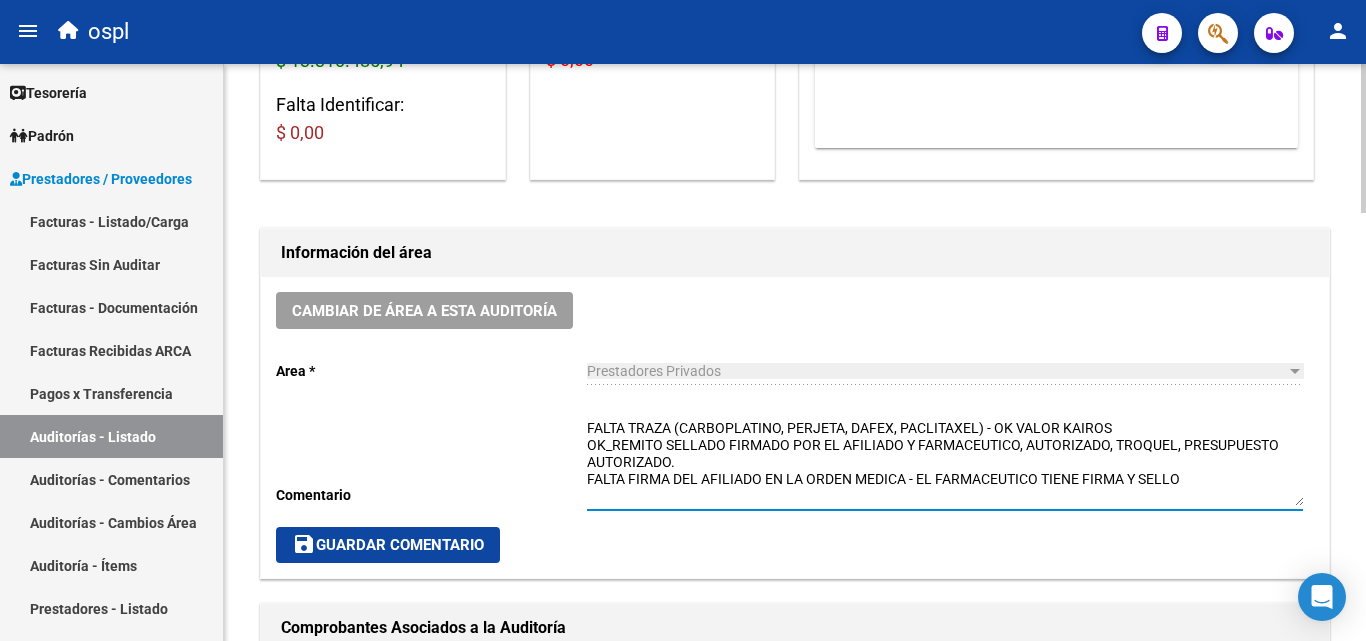 click on "FALTA TRAZA (CARBOPLATINO, PERJETA, DAFEX, PACLITAXEL) - OK VALOR KAIROS
OK_REMITO SELLADO FIRMADO POR EL AFILIADO Y FARMACEUTICO, AUTORIZADO, TROQUEL, PRESUPUESTO AUTORIZADO.
FALTA FIRMA DEL AFILIADO EN LA ORDEN MEDICA - EL FARMACEUTICO TIENE FIRMA Y SELLO" at bounding box center (945, 462) 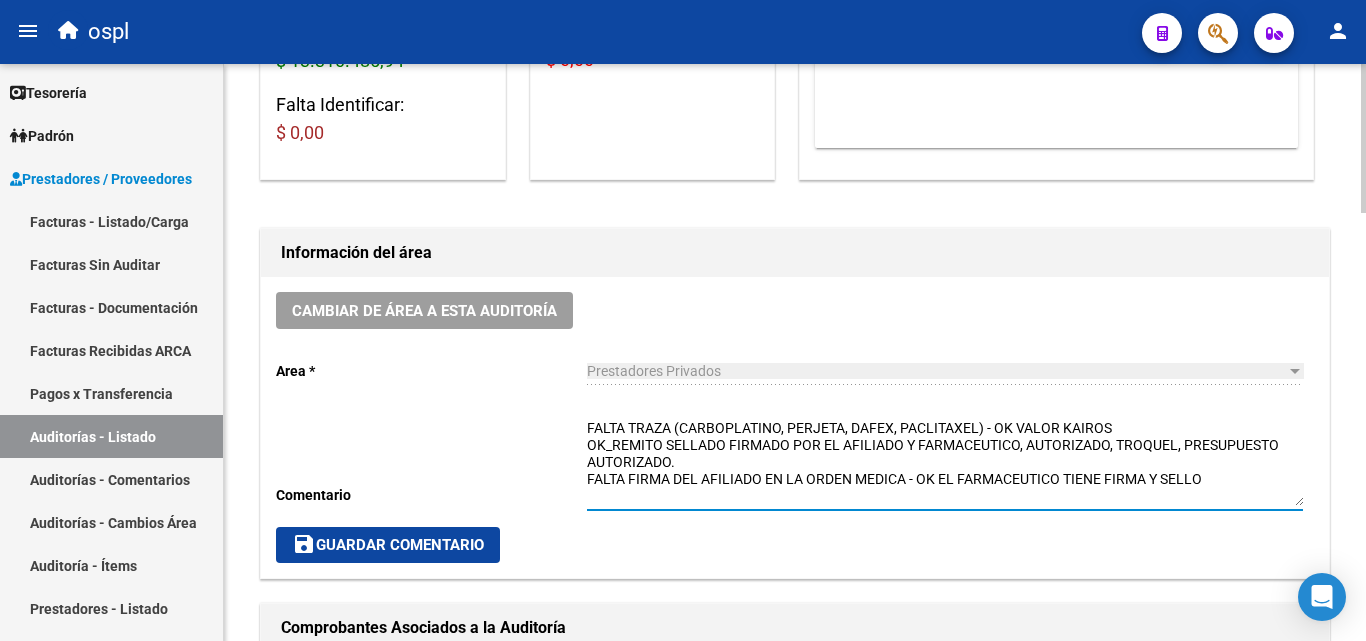click on "FALTA TRAZA (CARBOPLATINO, PERJETA, DAFEX, PACLITAXEL) - OK VALOR KAIROS
OK_REMITO SELLADO FIRMADO POR EL AFILIADO Y FARMACEUTICO, AUTORIZADO, TROQUEL, PRESUPUESTO AUTORIZADO.
FALTA FIRMA DEL AFILIADO EN LA ORDEN MEDICA - OK EL FARMACEUTICO TIENE FIRMA Y SELLO" at bounding box center (945, 462) 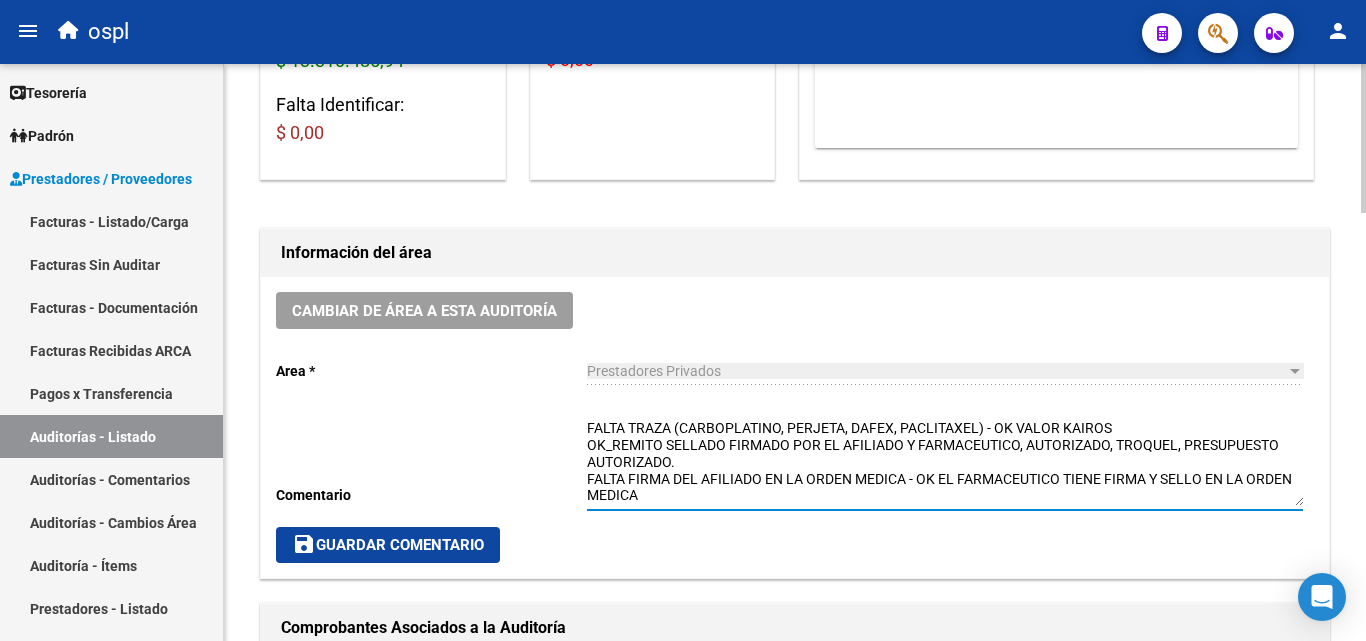click on "FALTA TRAZA (CARBOPLATINO, PERJETA, DAFEX, PACLITAXEL) - OK VALOR KAIROS
OK_REMITO SELLADO FIRMADO POR EL AFILIADO Y FARMACEUTICO, AUTORIZADO, TROQUEL, PRESUPUESTO AUTORIZADO.
FALTA FIRMA DEL AFILIADO EN LA ORDEN MEDICA - OK EL FARMACEUTICO TIENE FIRMA Y SELLO EN LA ORDEN MEDICA" at bounding box center (945, 462) 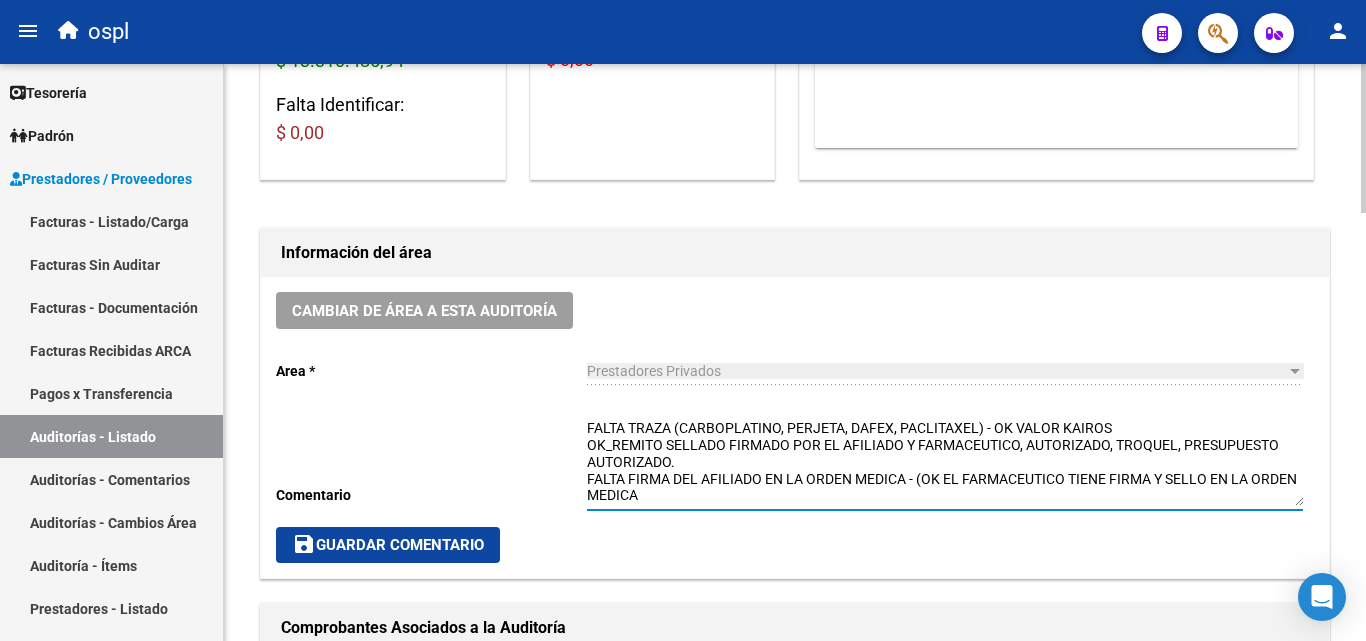 click on "FALTA TRAZA (CARBOPLATINO, PERJETA, DAFEX, PACLITAXEL) - OK VALOR KAIROS
OK_REMITO SELLADO FIRMADO POR EL AFILIADO Y FARMACEUTICO, AUTORIZADO, TROQUEL, PRESUPUESTO AUTORIZADO.
FALTA FIRMA DEL AFILIADO EN LA ORDEN MEDICA - (OK EL FARMACEUTICO TIENE FIRMA Y SELLO EN LA ORDEN MEDICA" at bounding box center (945, 462) 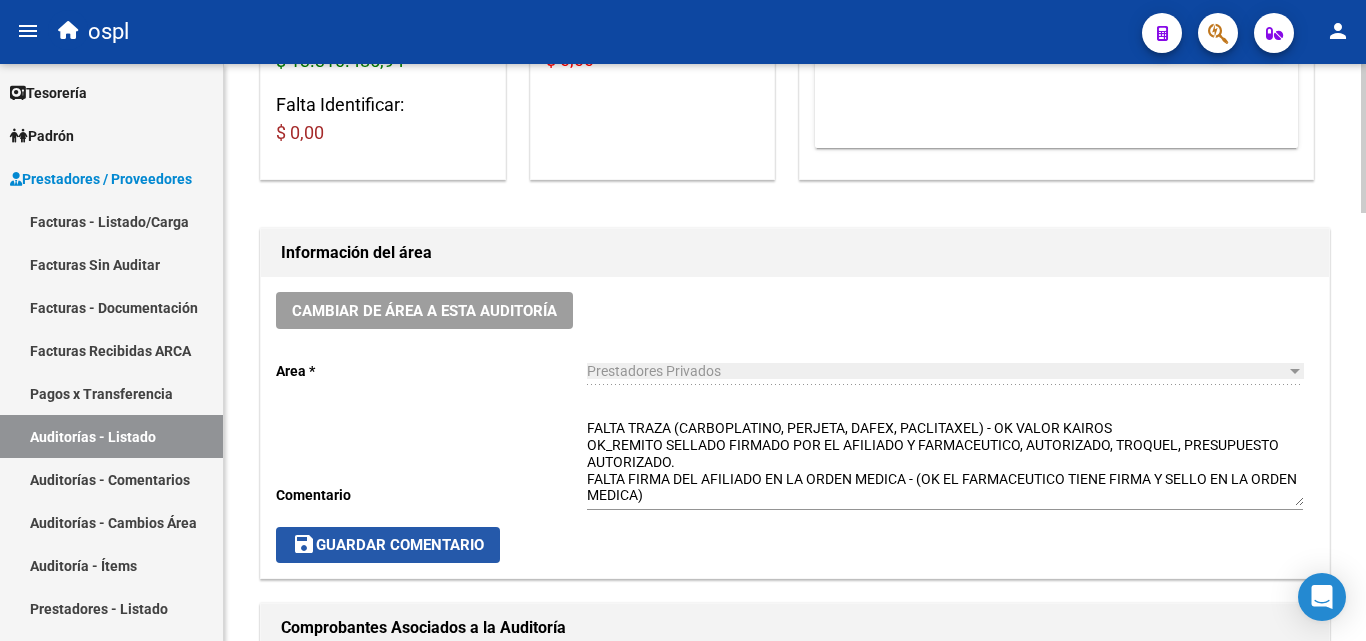 click on "save  Guardar Comentario" 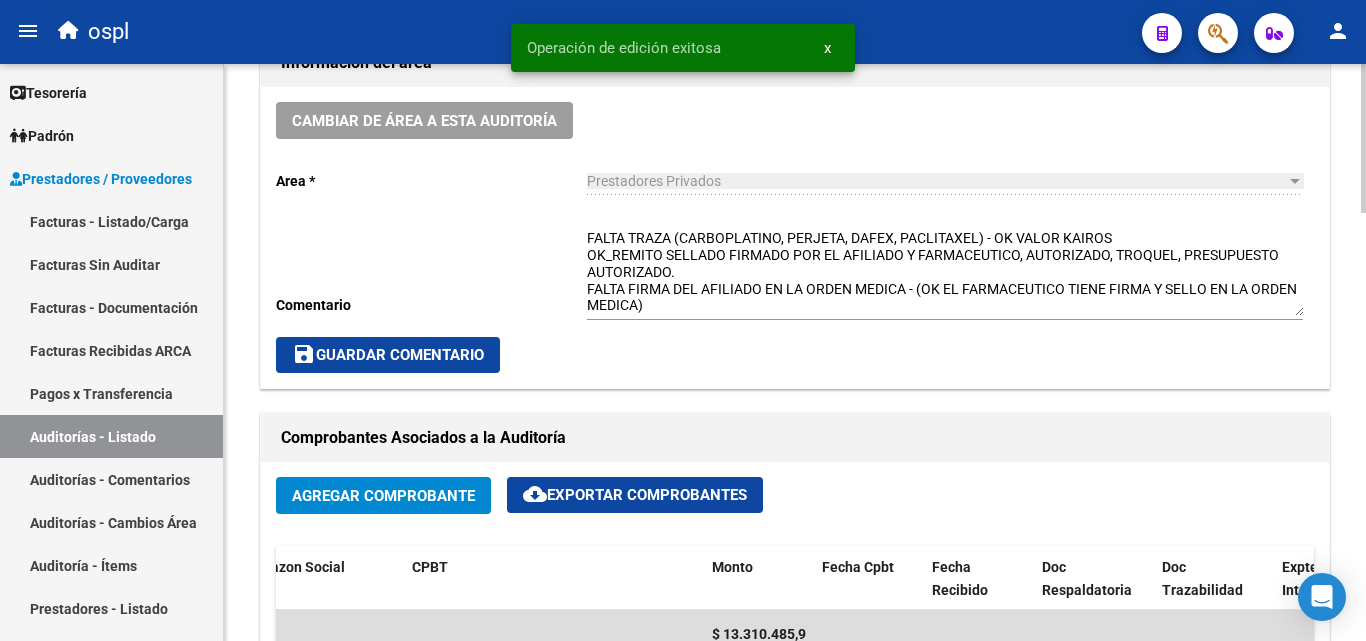 scroll, scrollTop: 600, scrollLeft: 0, axis: vertical 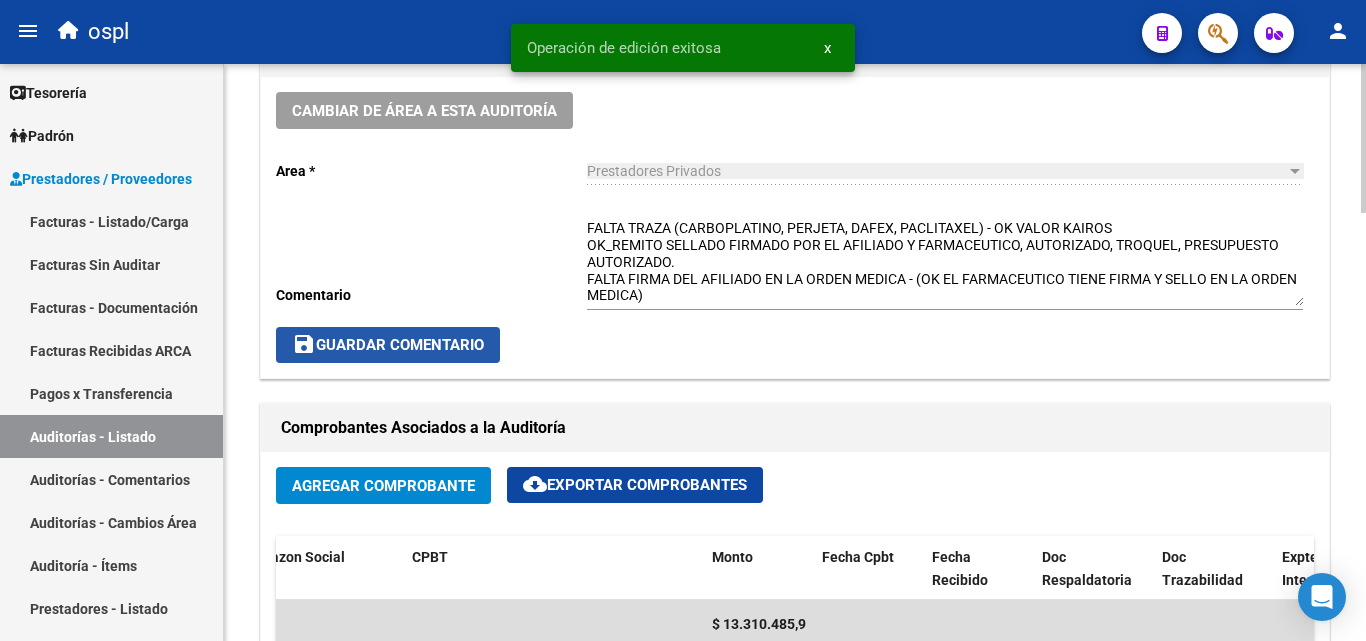 click on "save  Guardar Comentario" 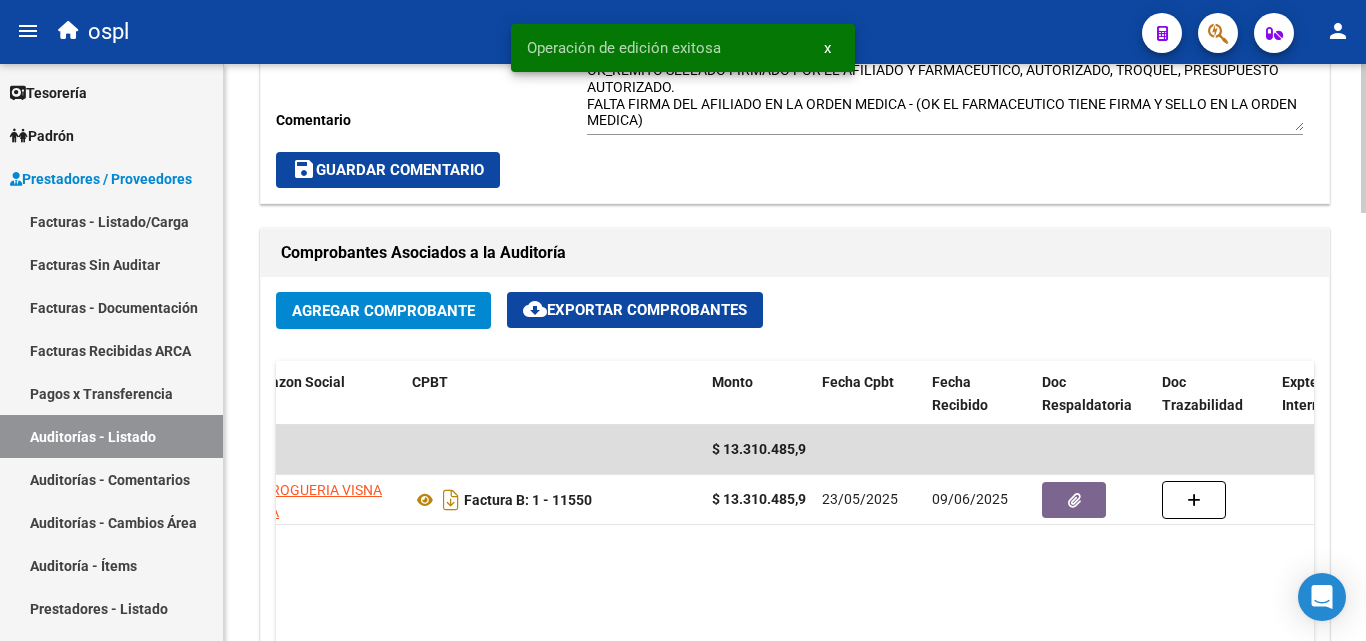 scroll, scrollTop: 500, scrollLeft: 0, axis: vertical 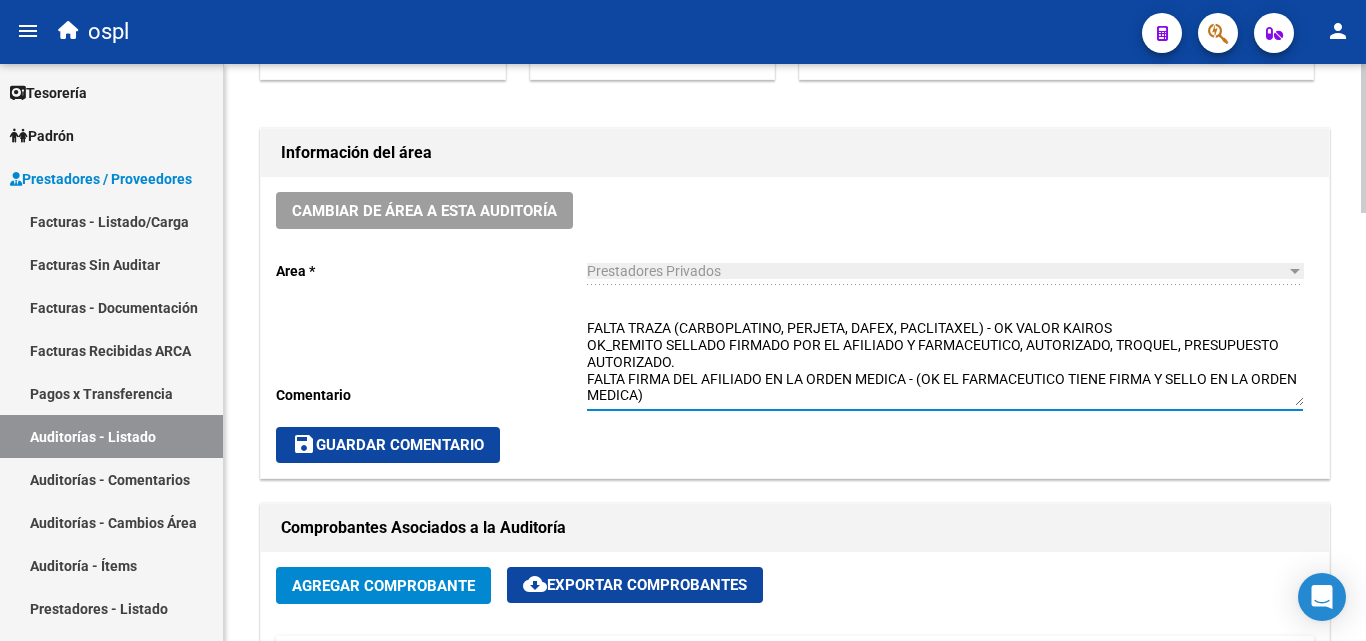 drag, startPoint x: 676, startPoint y: 359, endPoint x: 581, endPoint y: 351, distance: 95.33625 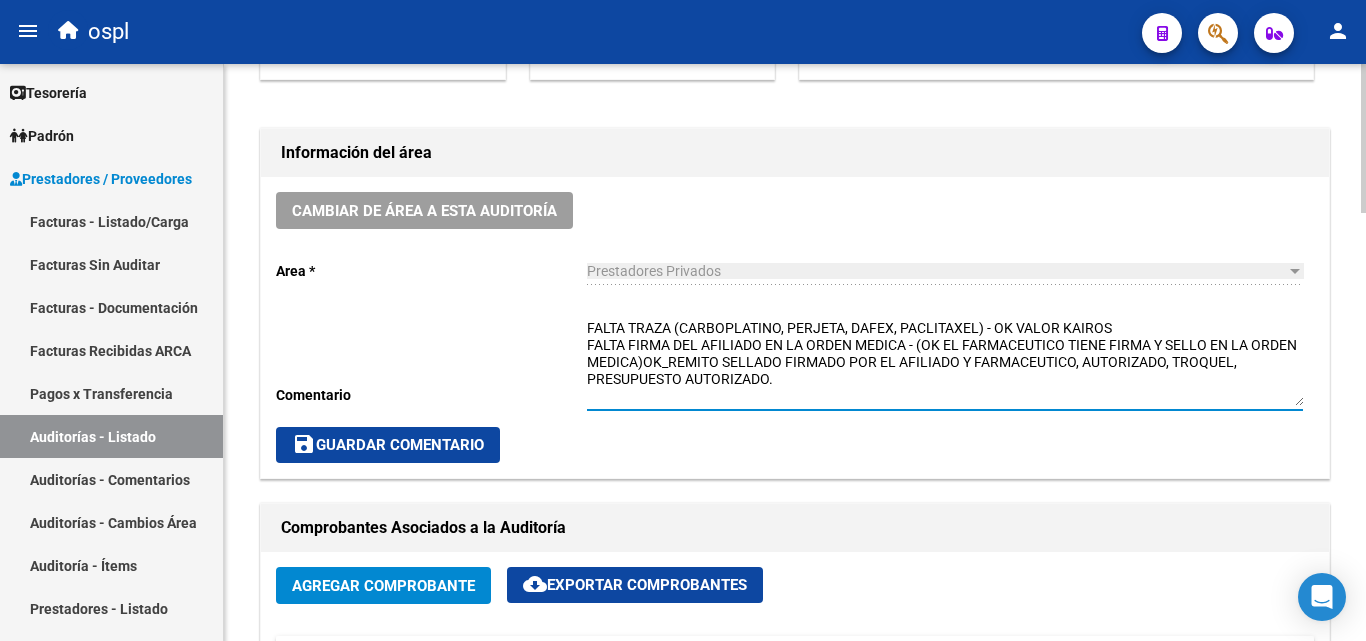 click on "FALTA TRAZA (CARBOPLATINO, PERJETA, DAFEX, PACLITAXEL) - OK VALOR KAIROS
FALTA FIRMA DEL AFILIADO EN LA ORDEN MEDICA - (OK EL FARMACEUTICO TIENE FIRMA Y SELLO EN LA ORDEN MEDICA)OK_REMITO SELLADO FIRMADO POR EL AFILIADO Y FARMACEUTICO, AUTORIZADO, TROQUEL, PRESUPUESTO AUTORIZADO." at bounding box center (945, 362) 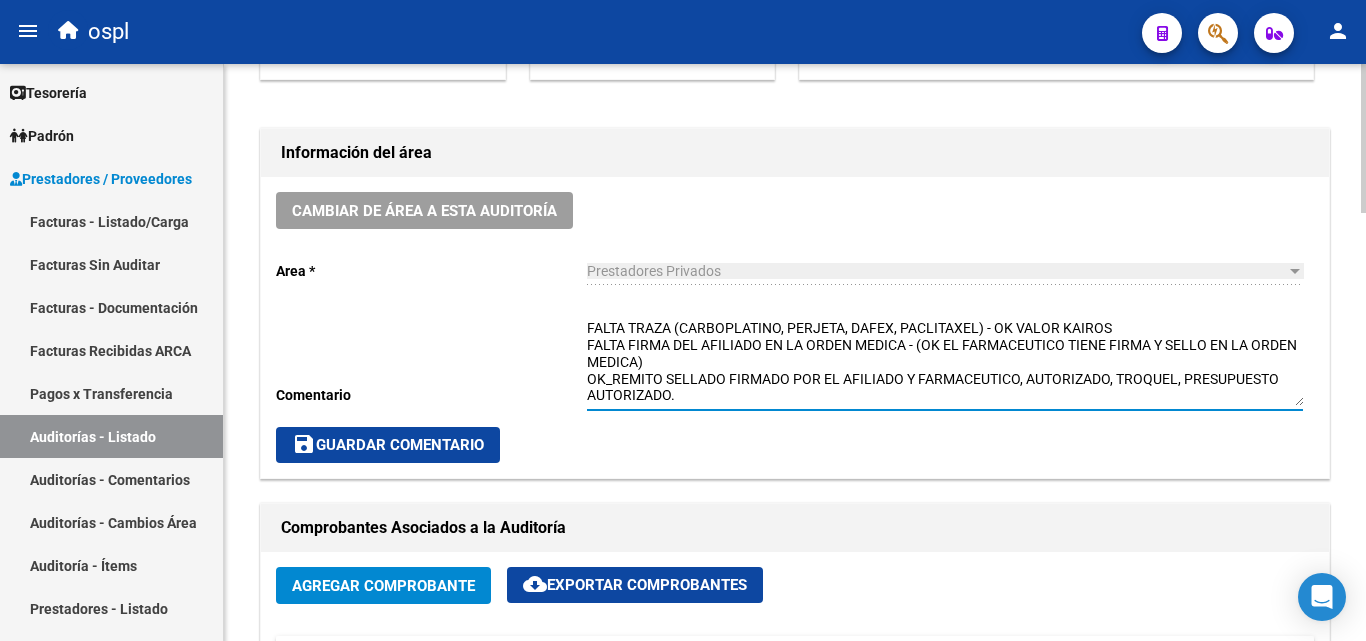 click on "FALTA TRAZA (CARBOPLATINO, PERJETA, DAFEX, PACLITAXEL) - OK VALOR KAIROS
FALTA FIRMA DEL AFILIADO EN LA ORDEN MEDICA - (OK EL FARMACEUTICO TIENE FIRMA Y SELLO EN LA ORDEN MEDICA)
OK_REMITO SELLADO FIRMADO POR EL AFILIADO Y FARMACEUTICO, AUTORIZADO, TROQUEL, PRESUPUESTO AUTORIZADO." at bounding box center (945, 362) 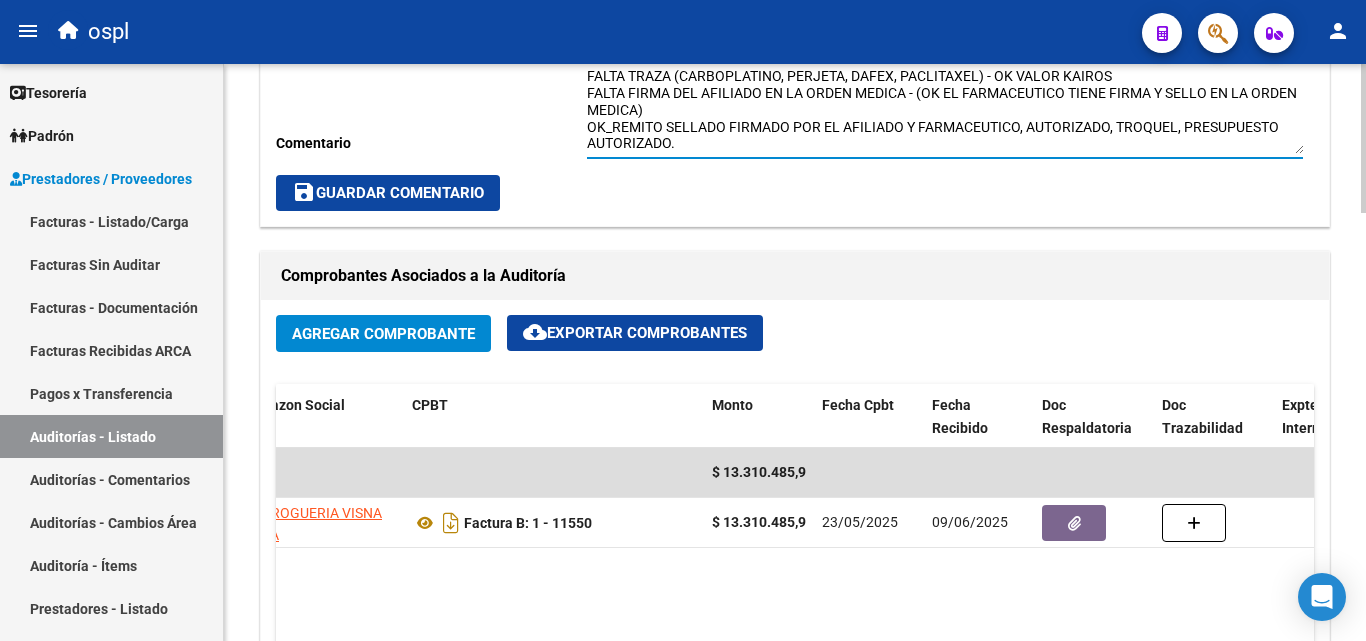 scroll, scrollTop: 800, scrollLeft: 0, axis: vertical 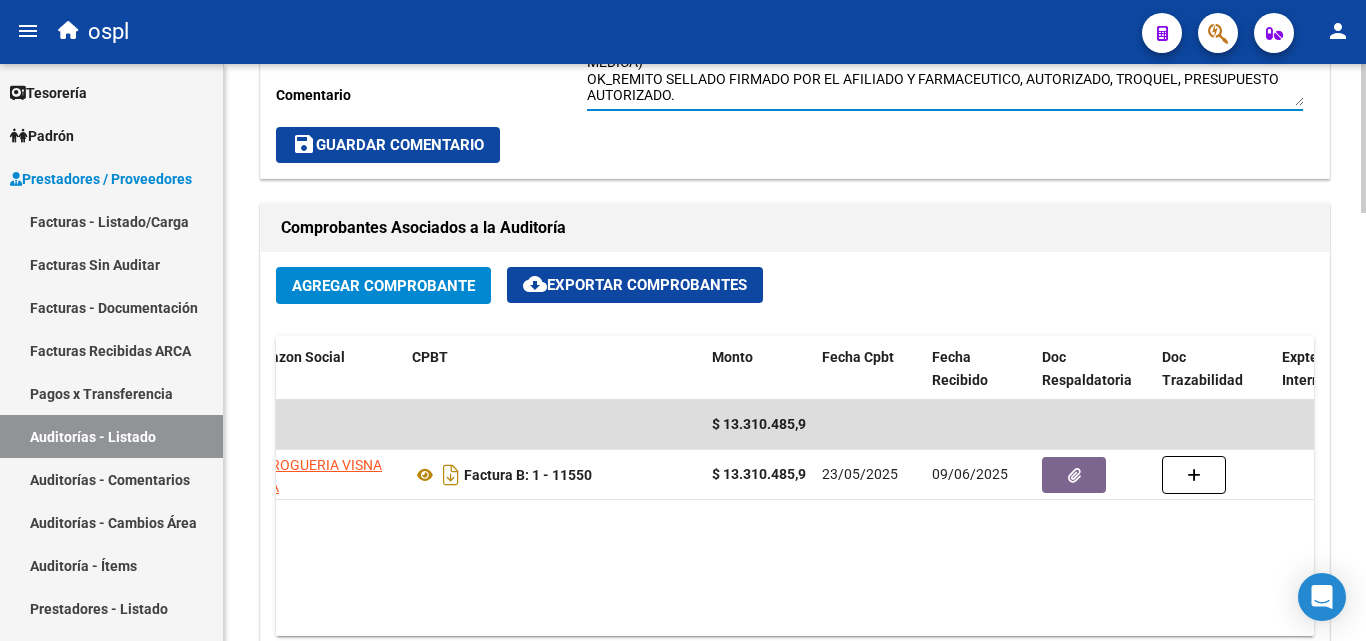 type on "FALTA TRAZA (CARBOPLATINO, PERJETA, DAFEX, PACLITAXEL) - OK VALOR KAIROS
FALTA FIRMA DEL AFILIADO EN LA ORDEN MEDICA - (OK EL FARMACEUTICO TIENE FIRMA Y SELLO EN LA ORDEN MEDICA)
OK_REMITO SELLADO FIRMADO POR EL AFILIADO Y FARMACEUTICO, AUTORIZADO, TROQUEL, PRESUPUESTO AUTORIZADO." 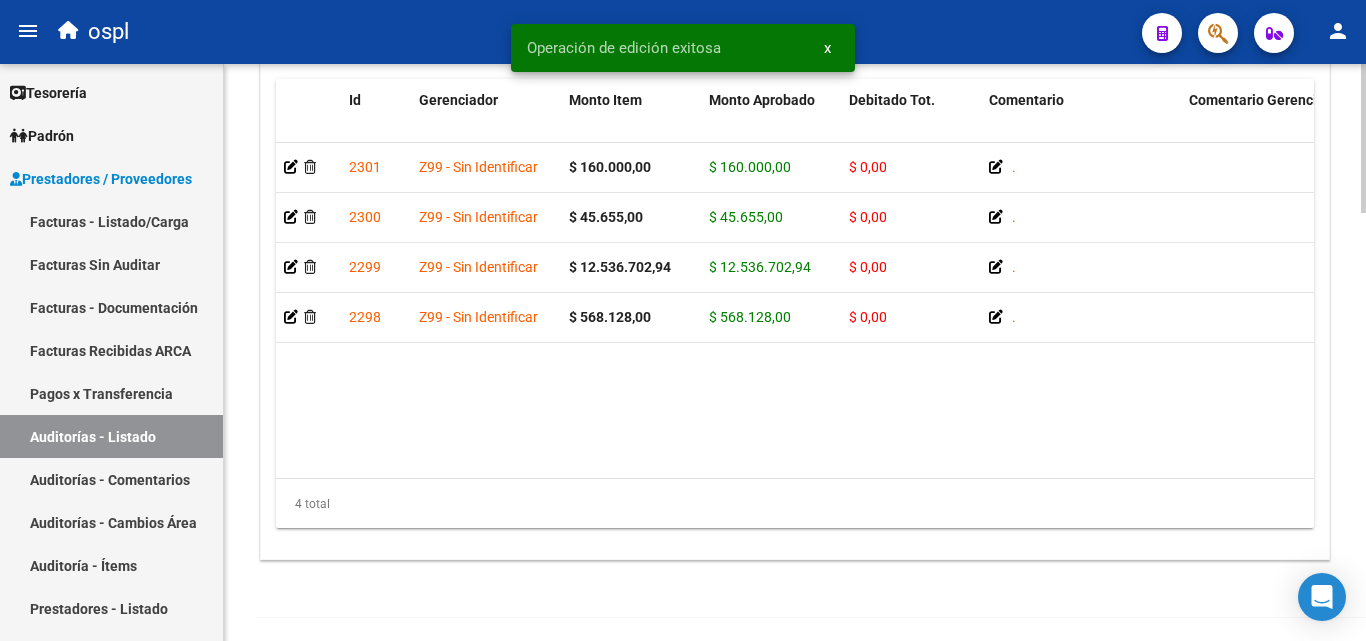 scroll, scrollTop: 1600, scrollLeft: 0, axis: vertical 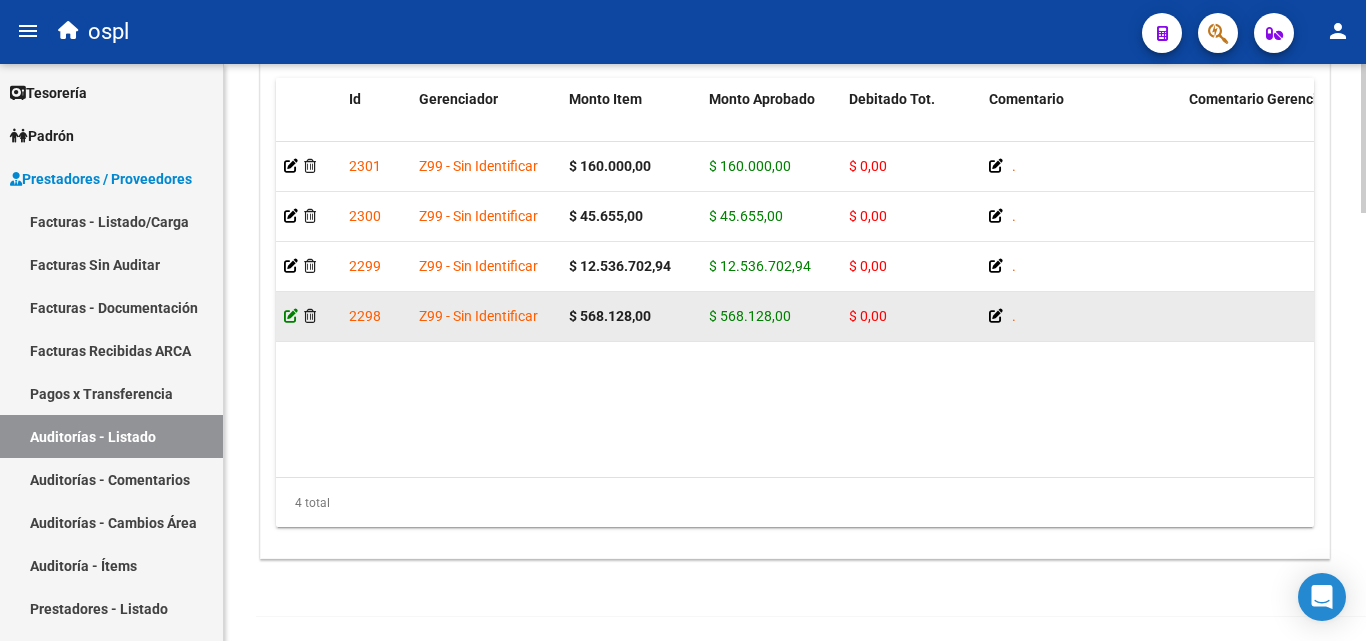 click 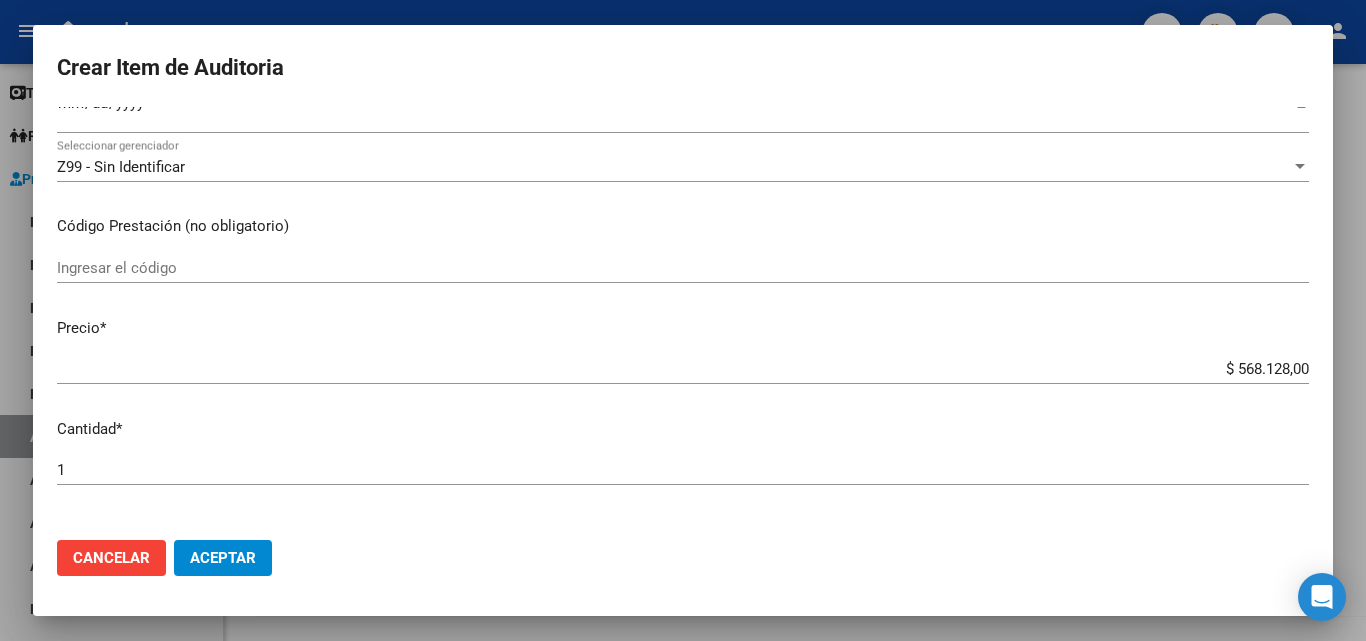 scroll, scrollTop: 300, scrollLeft: 0, axis: vertical 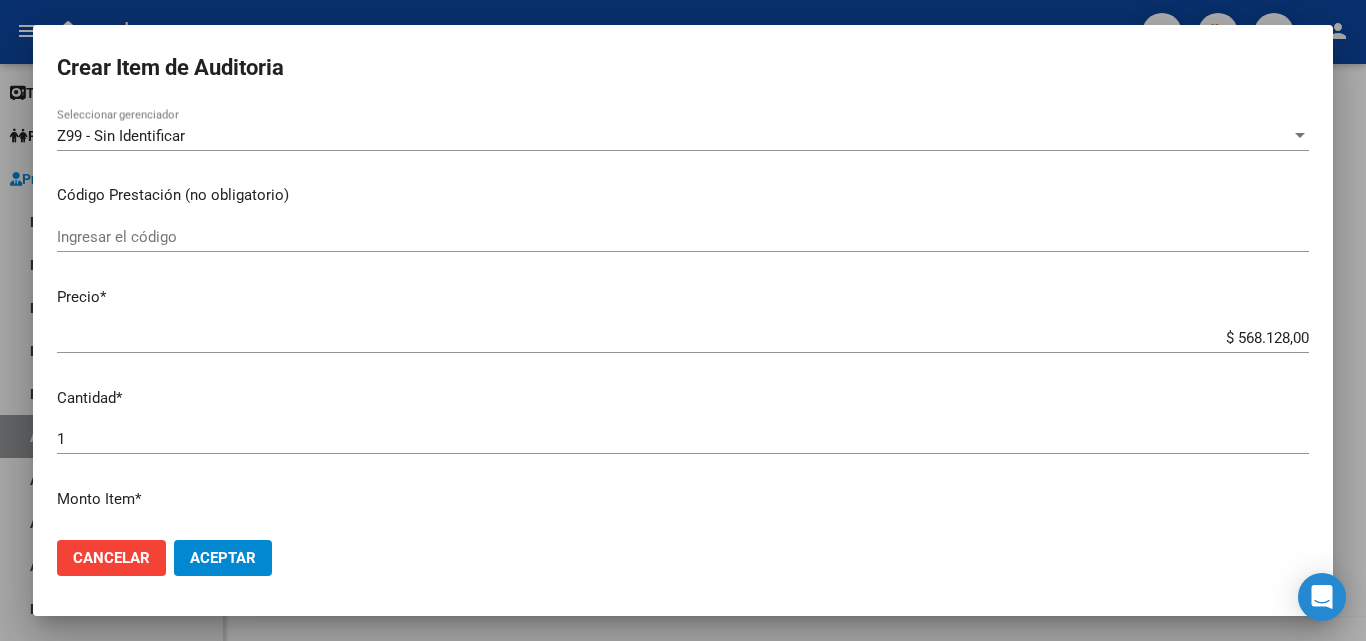 click on "Ingresar el código" at bounding box center (683, 246) 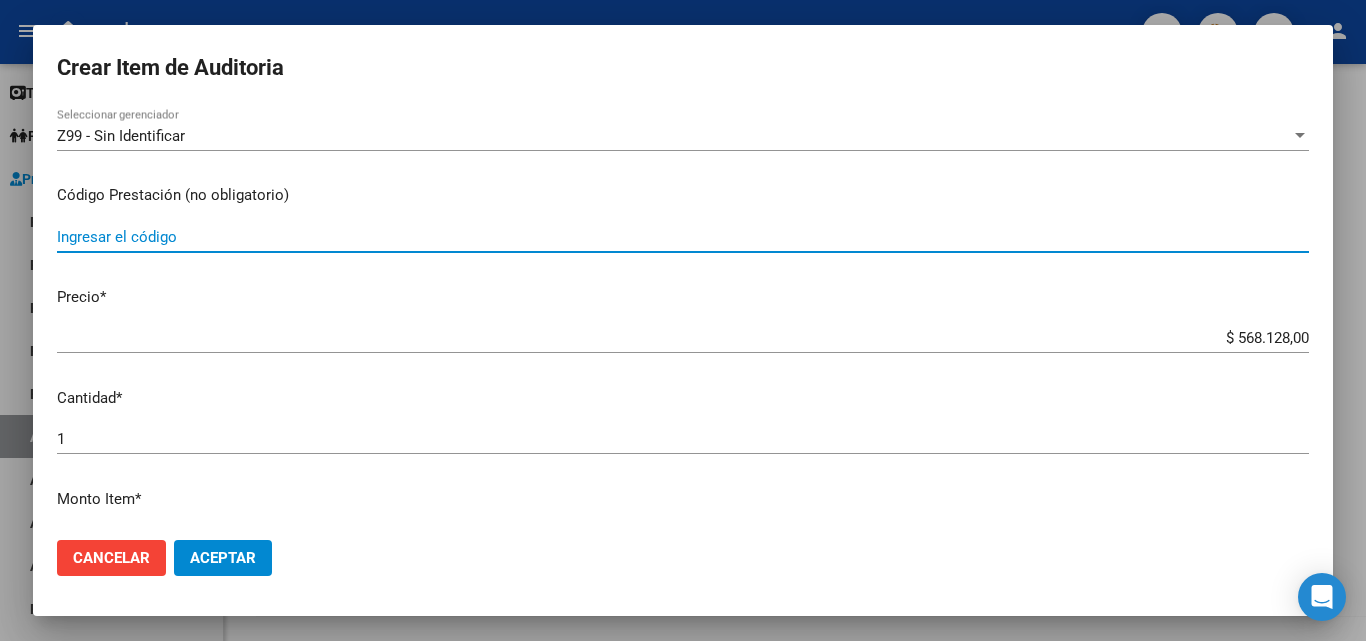 click on "Ingresar el código" at bounding box center [683, 237] 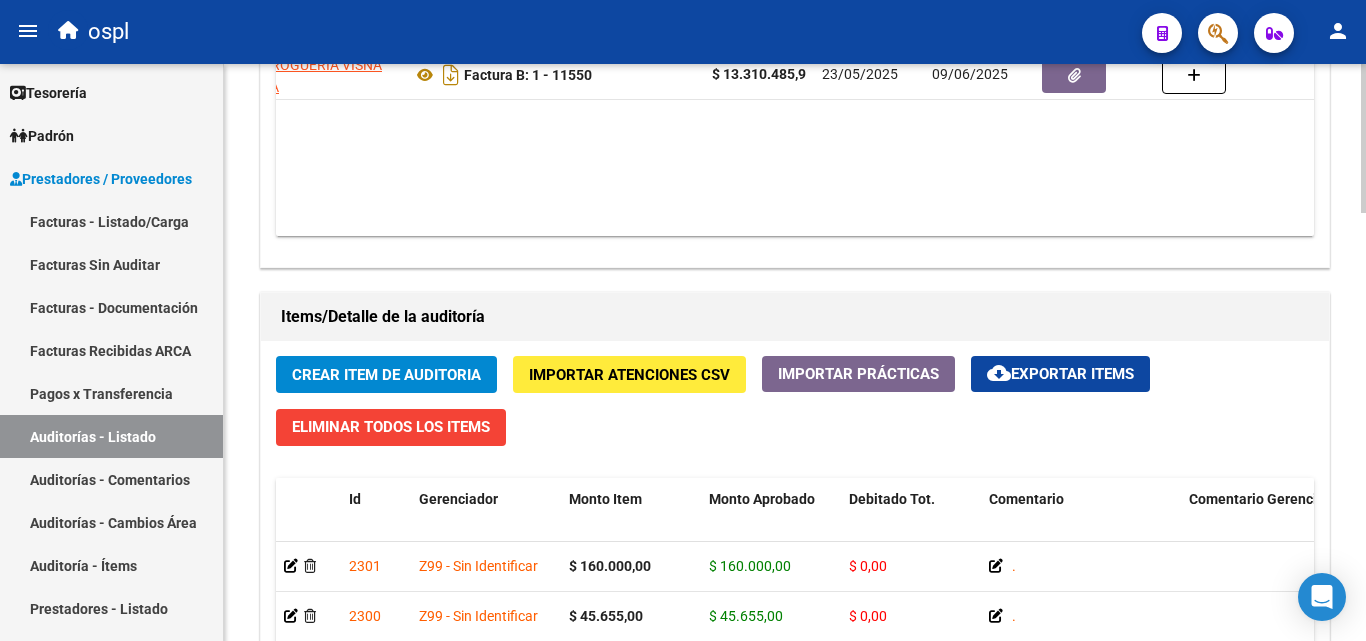 scroll, scrollTop: 1400, scrollLeft: 0, axis: vertical 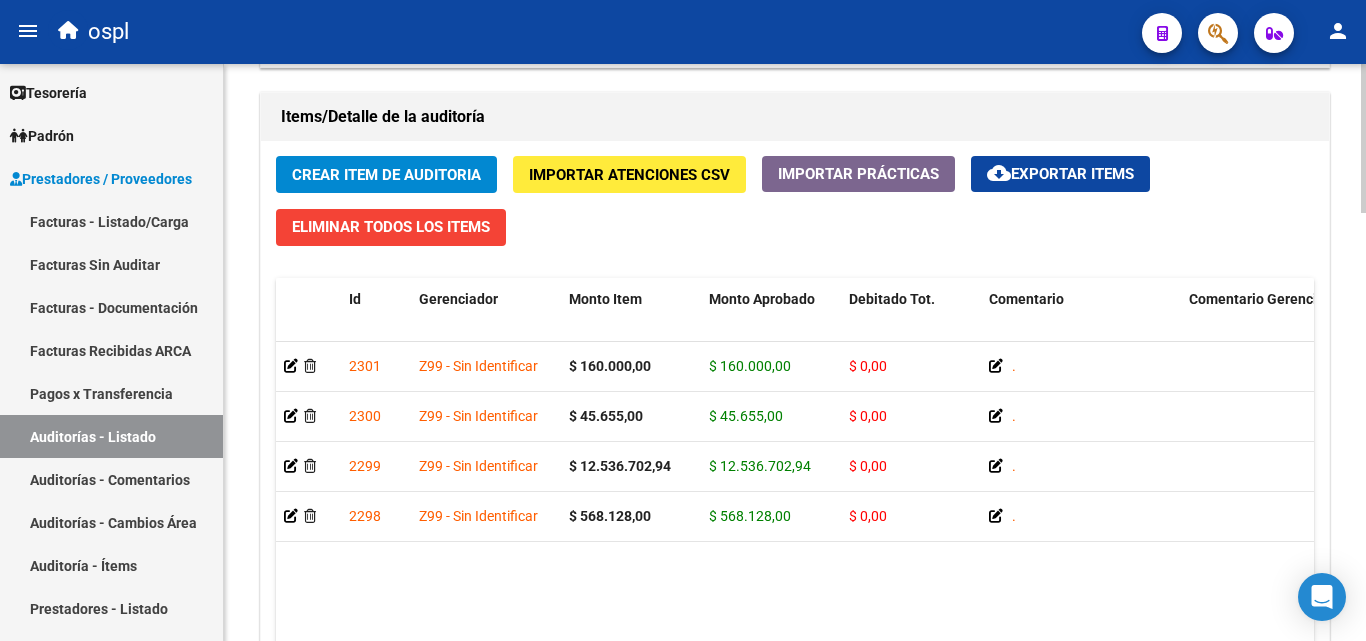click on "Eliminar Todos los Items" 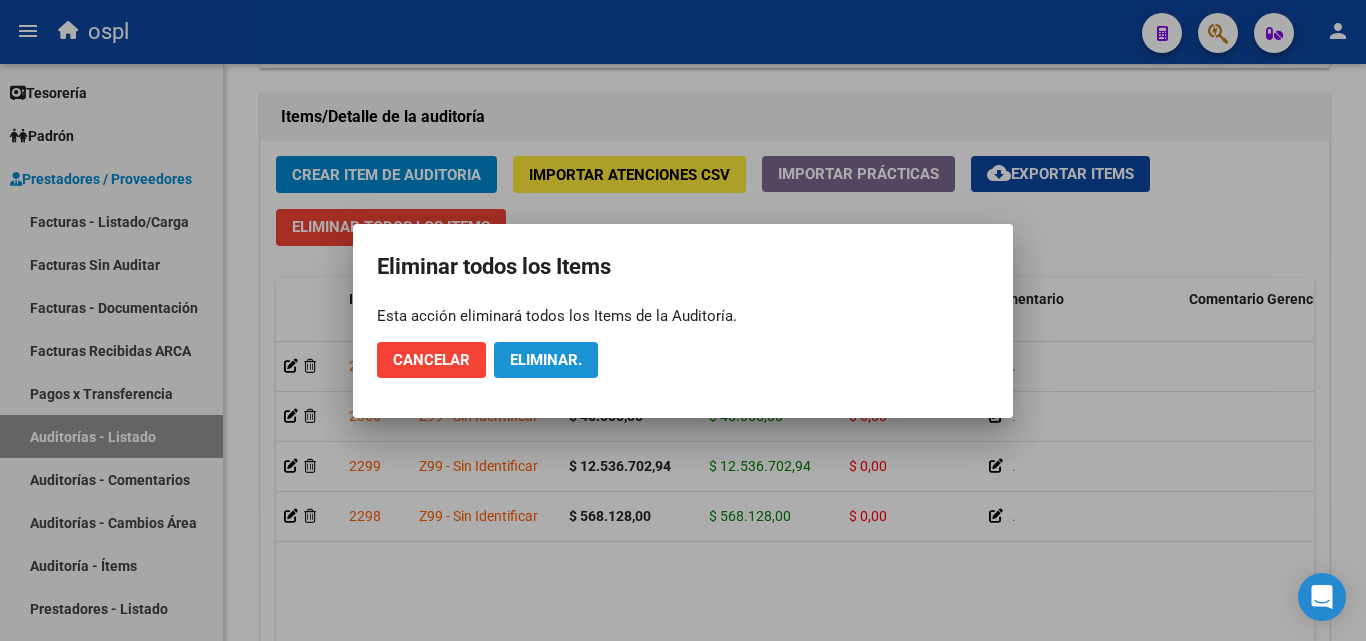 click on "Eliminar." 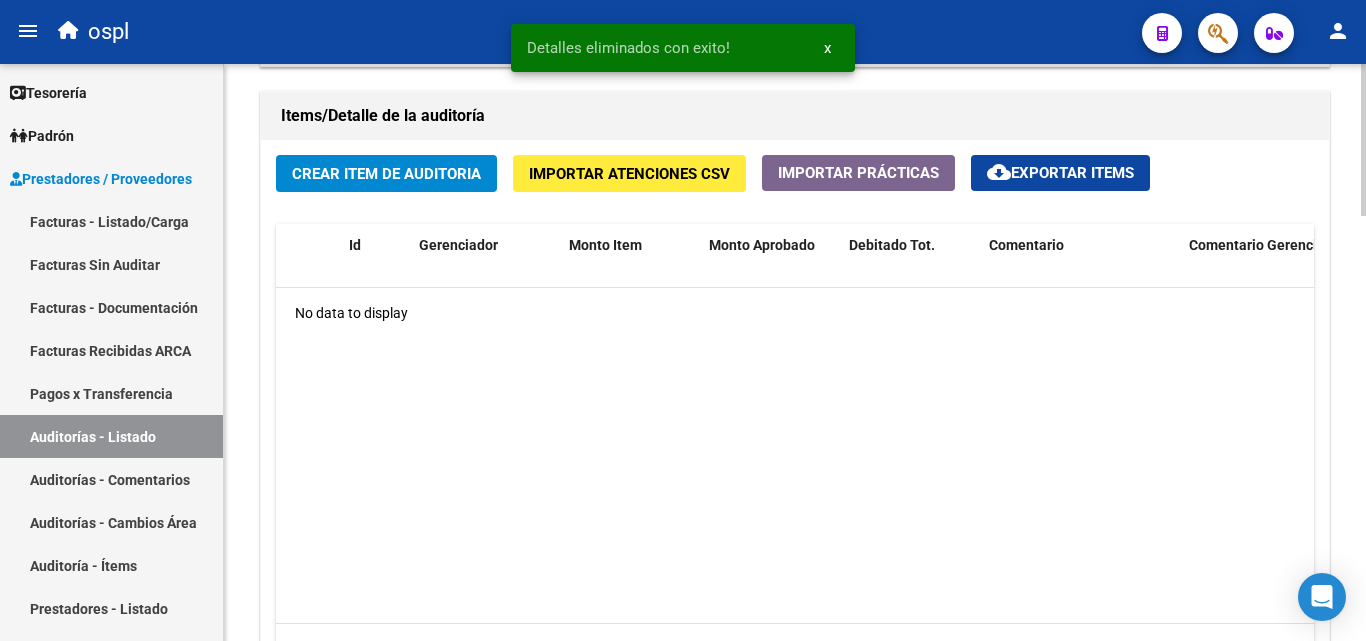 scroll, scrollTop: 1399, scrollLeft: 0, axis: vertical 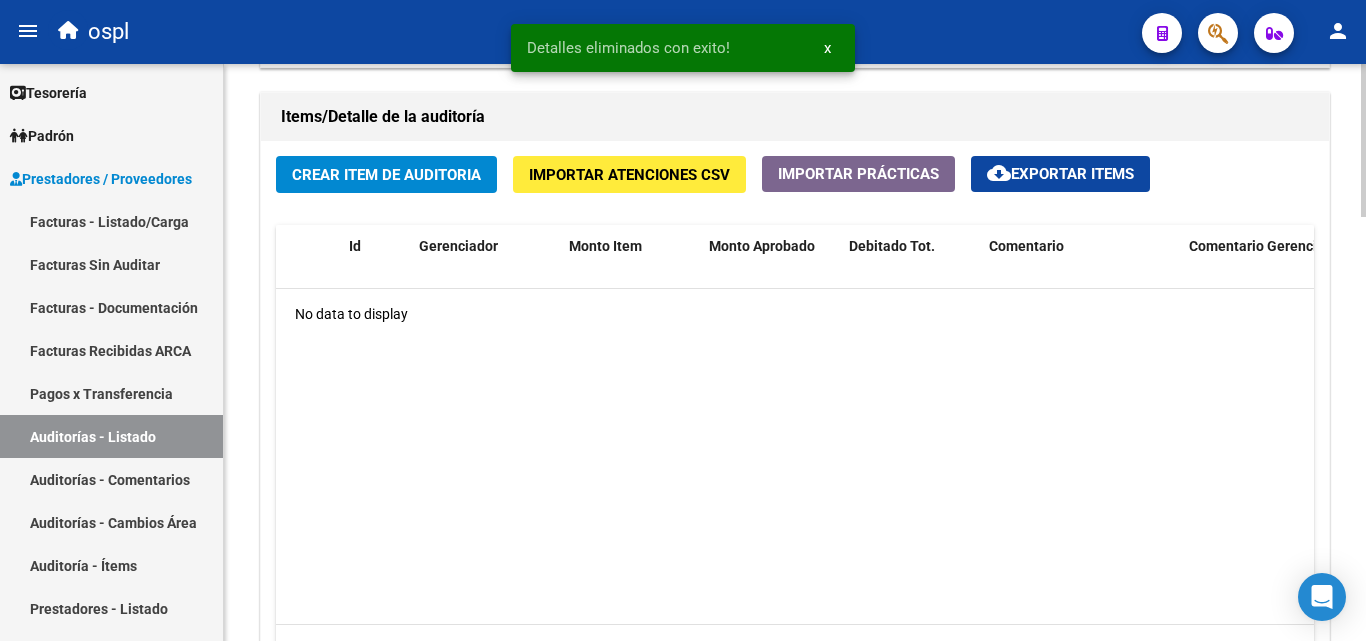 click on "Crear Item de Auditoria" 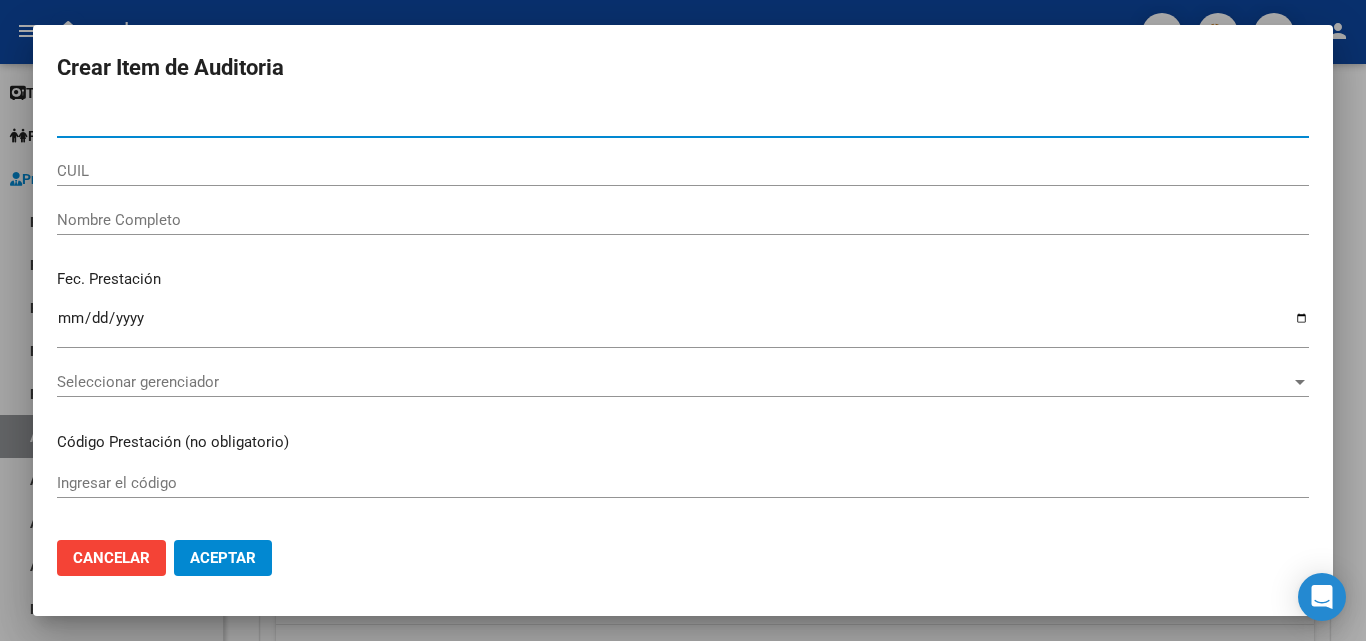 click on "Cancelar" 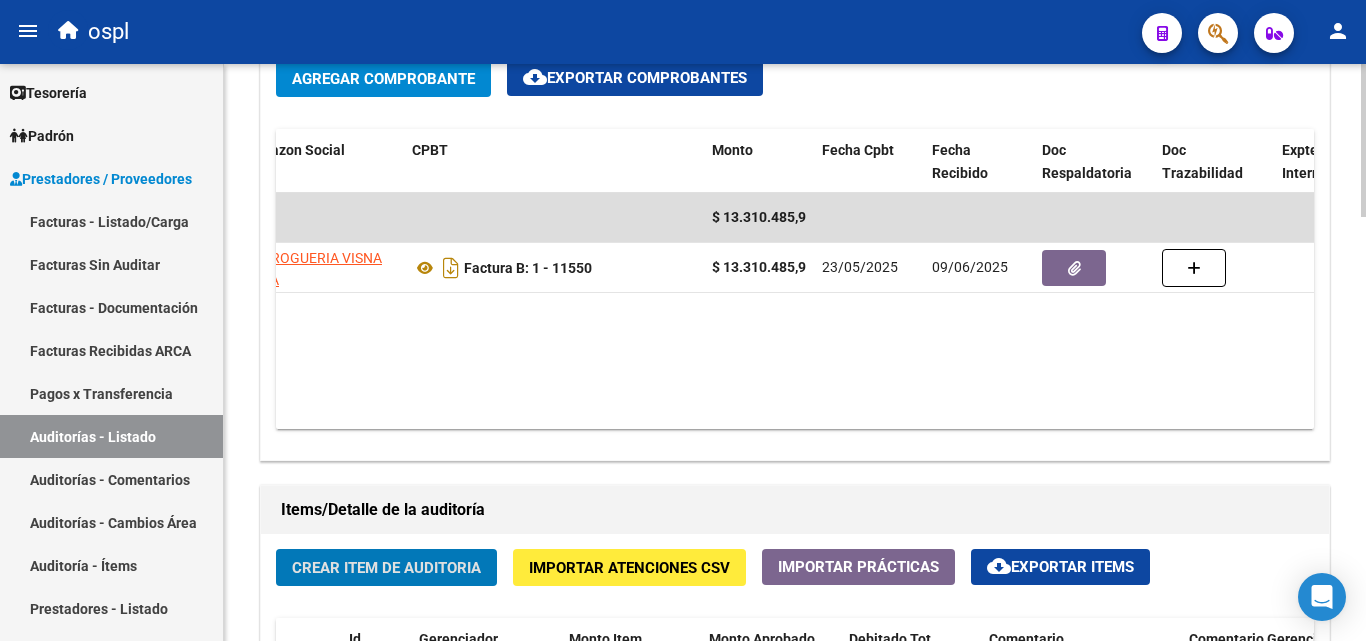 scroll, scrollTop: 999, scrollLeft: 0, axis: vertical 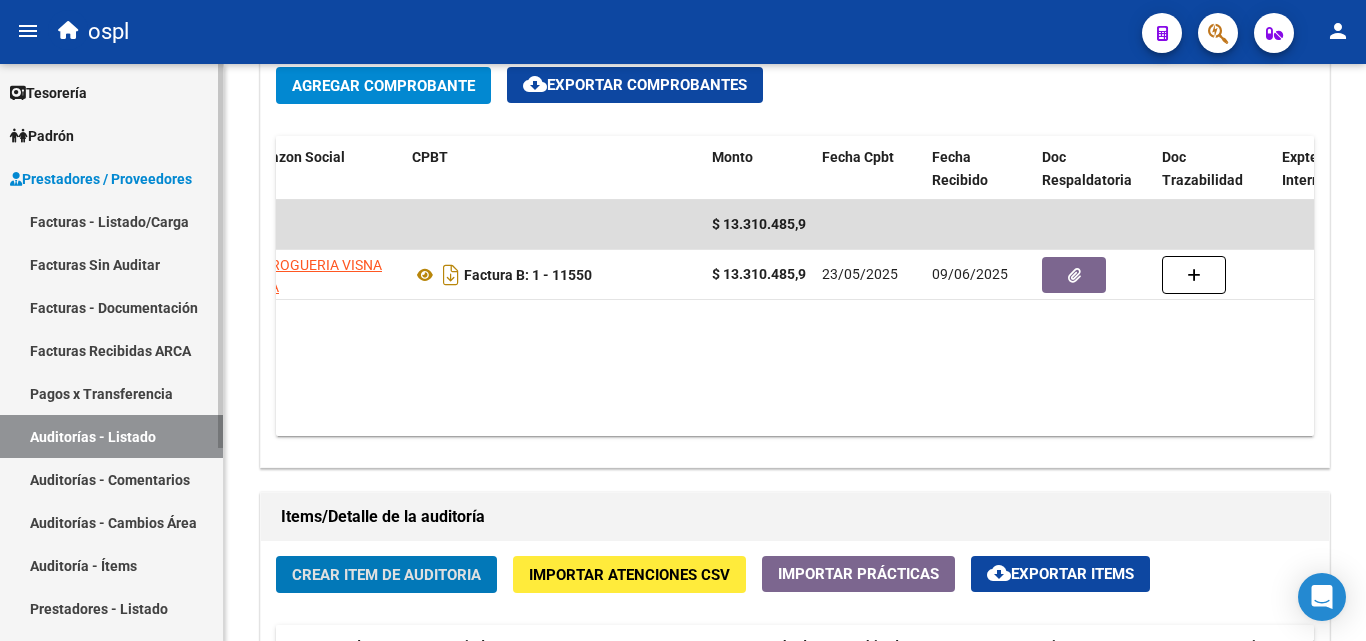 click on "Facturas - Listado/Carga" at bounding box center (111, 221) 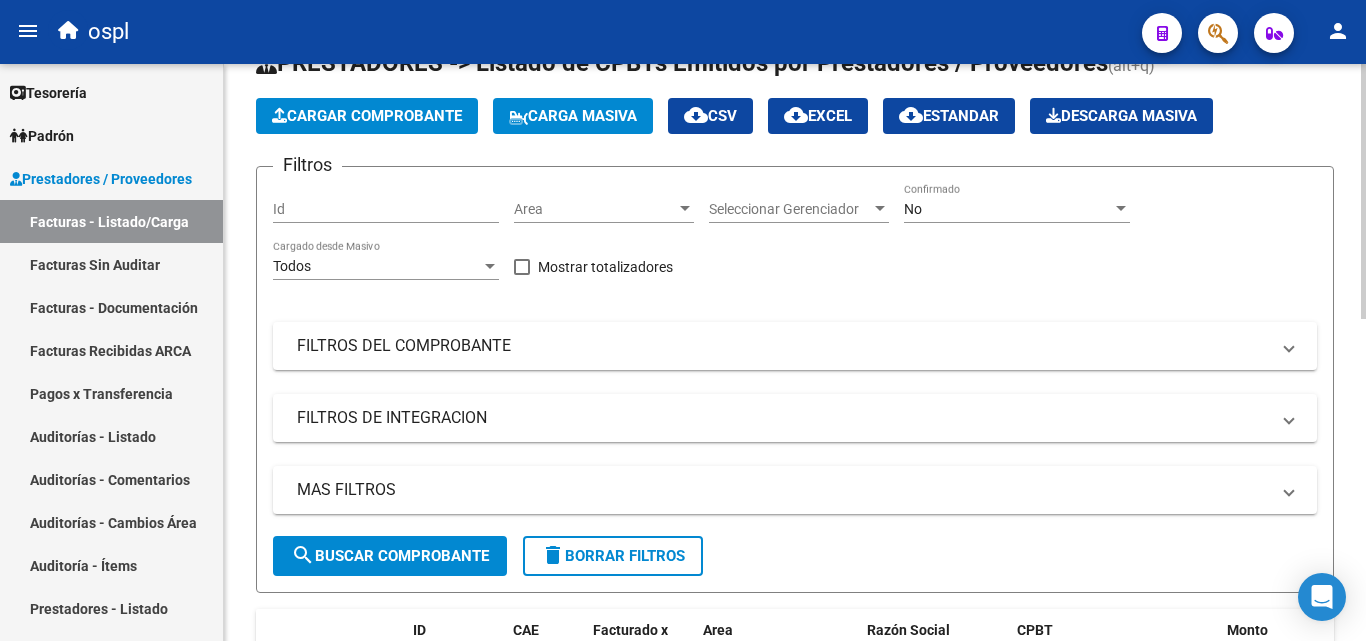 scroll, scrollTop: 29, scrollLeft: 0, axis: vertical 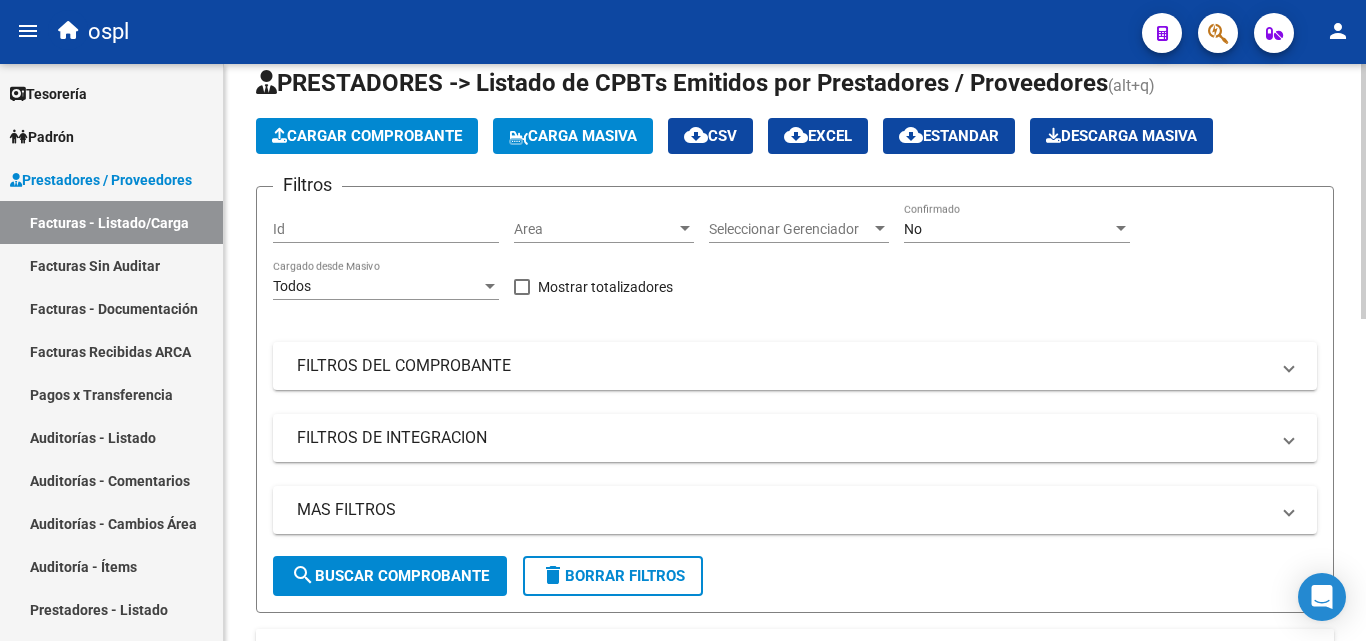 click on "Area" at bounding box center [595, 229] 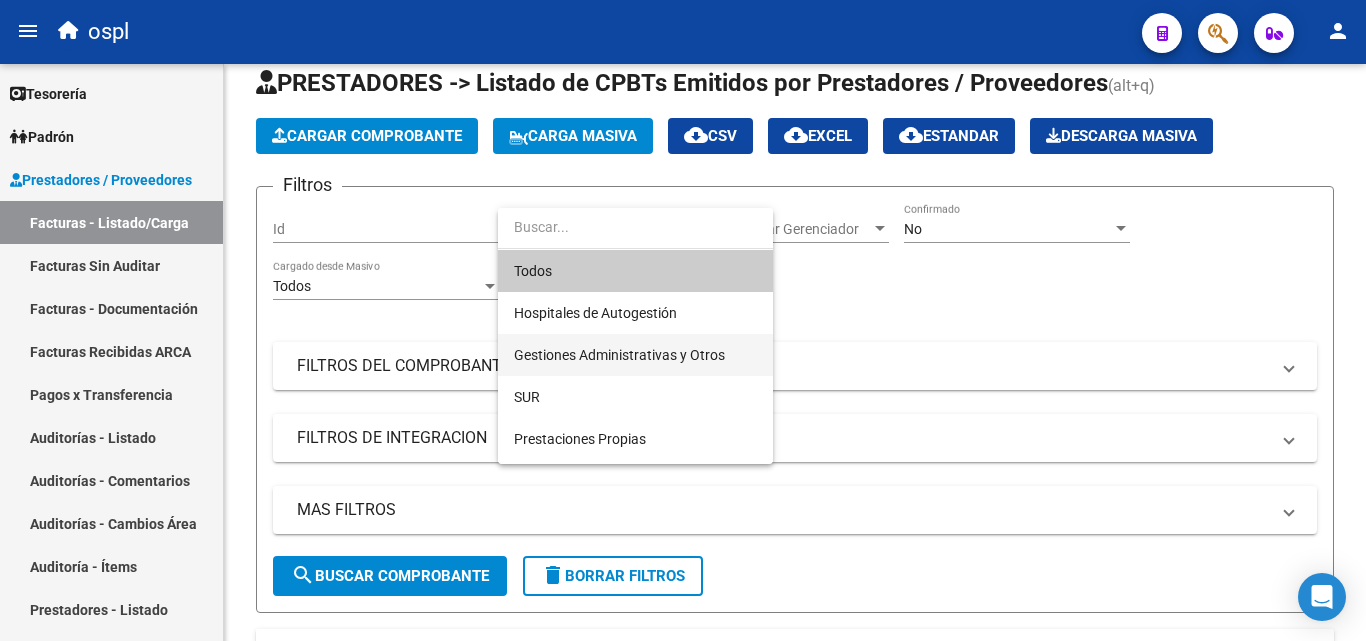 scroll, scrollTop: 290, scrollLeft: 0, axis: vertical 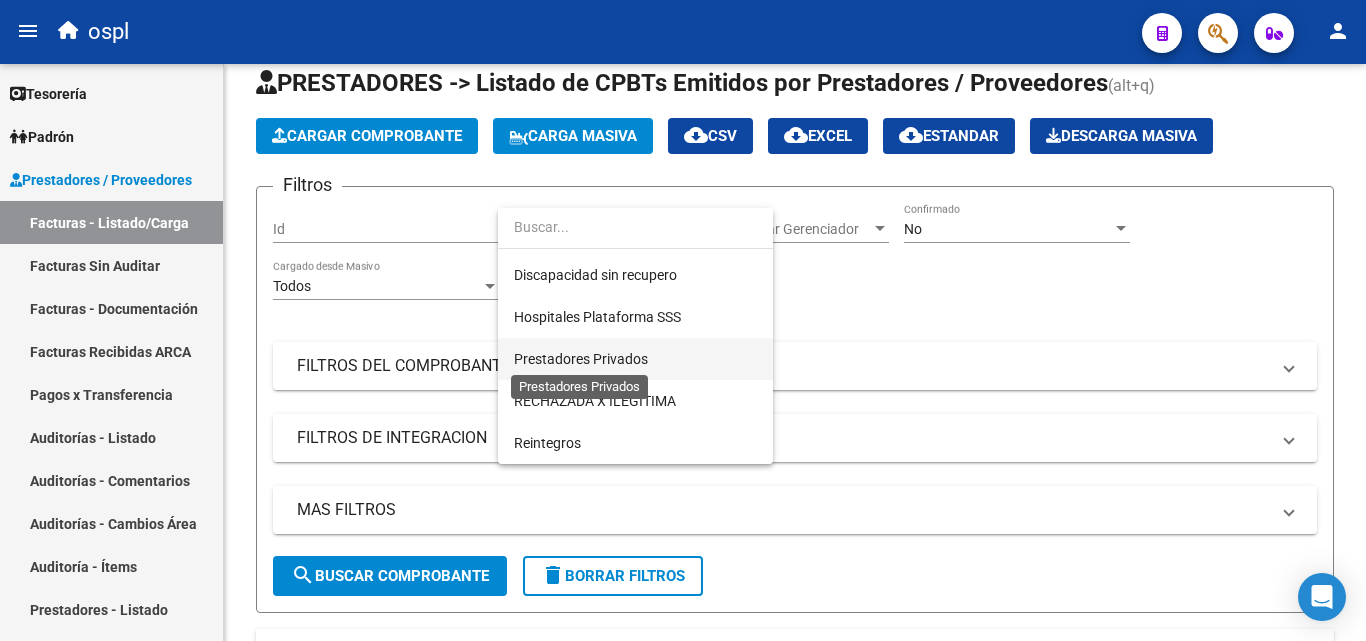 click on "Prestadores Privados" at bounding box center (581, 359) 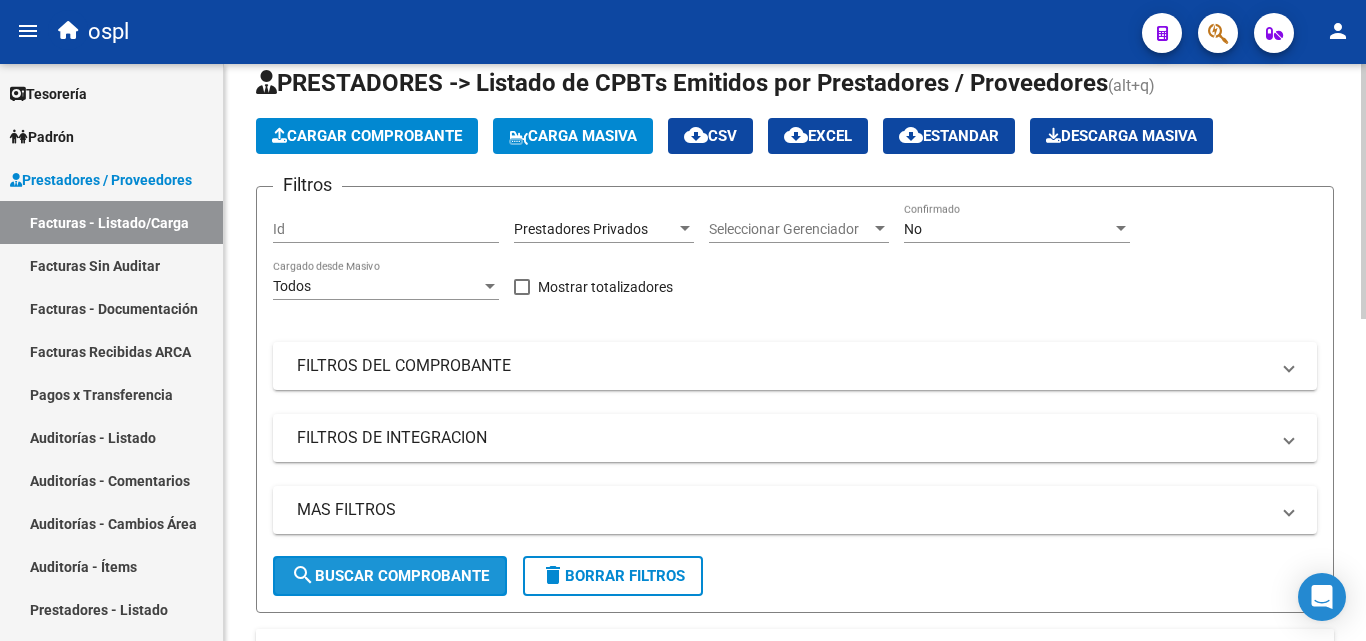 click on "search  Buscar Comprobante" 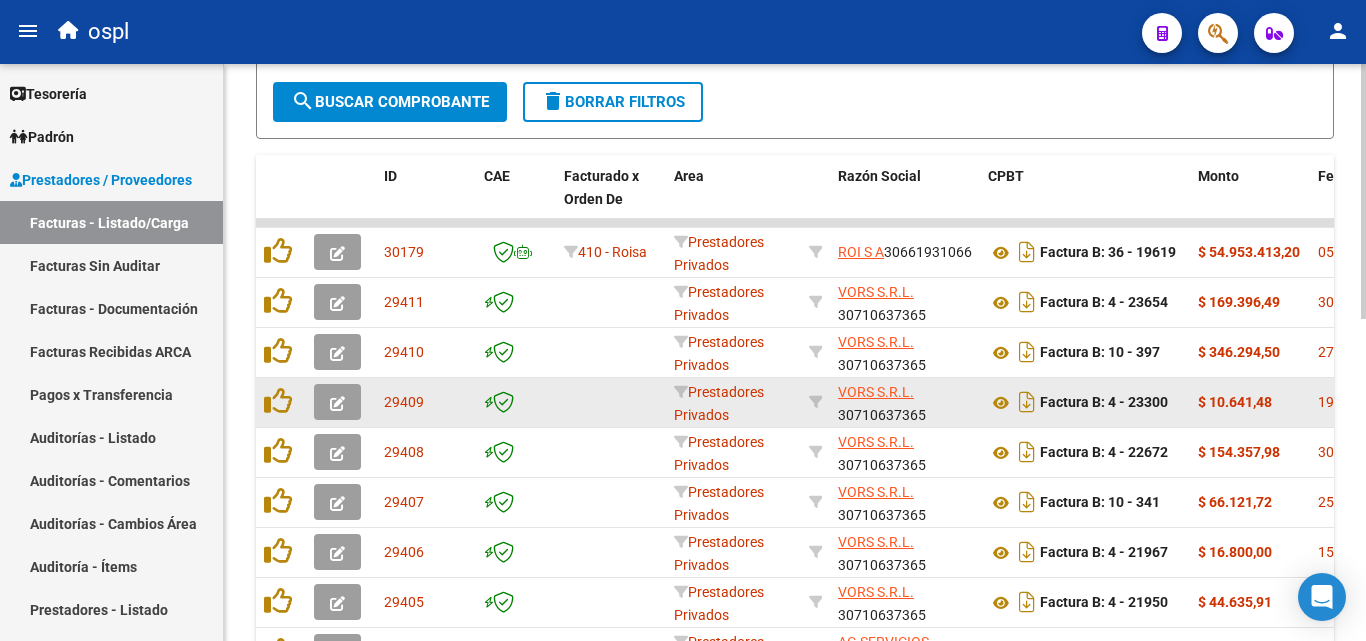 scroll, scrollTop: 529, scrollLeft: 0, axis: vertical 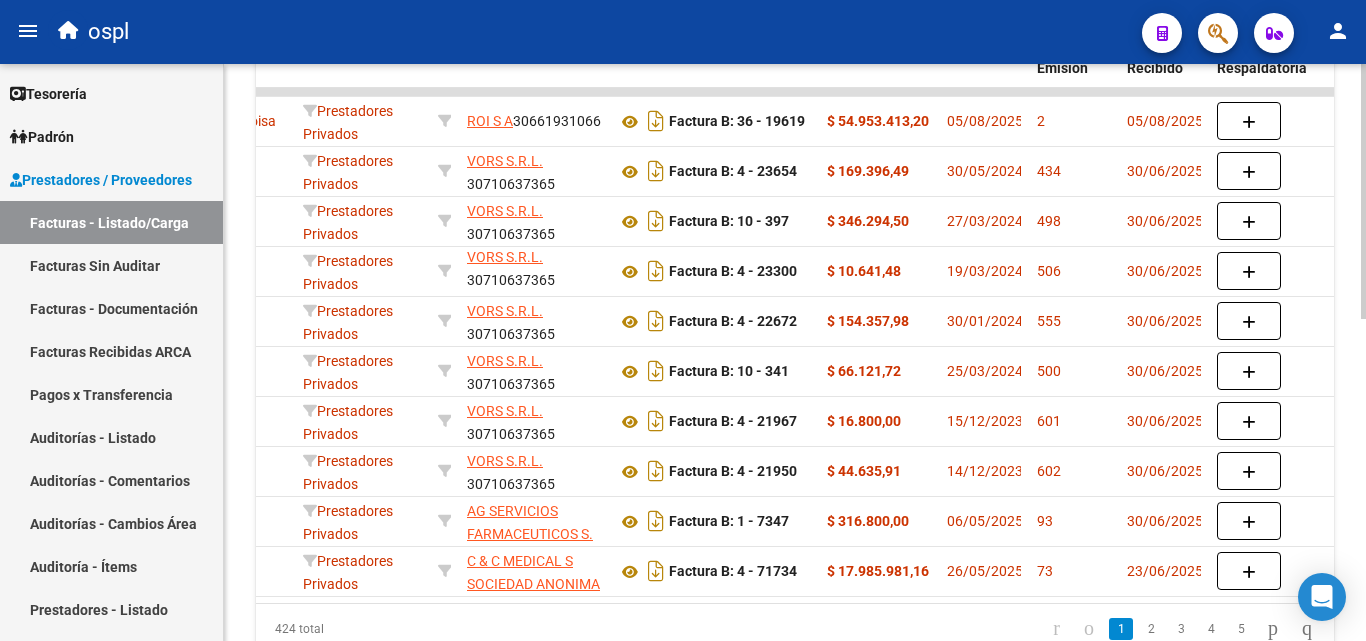 drag, startPoint x: 495, startPoint y: 626, endPoint x: 426, endPoint y: 620, distance: 69.260376 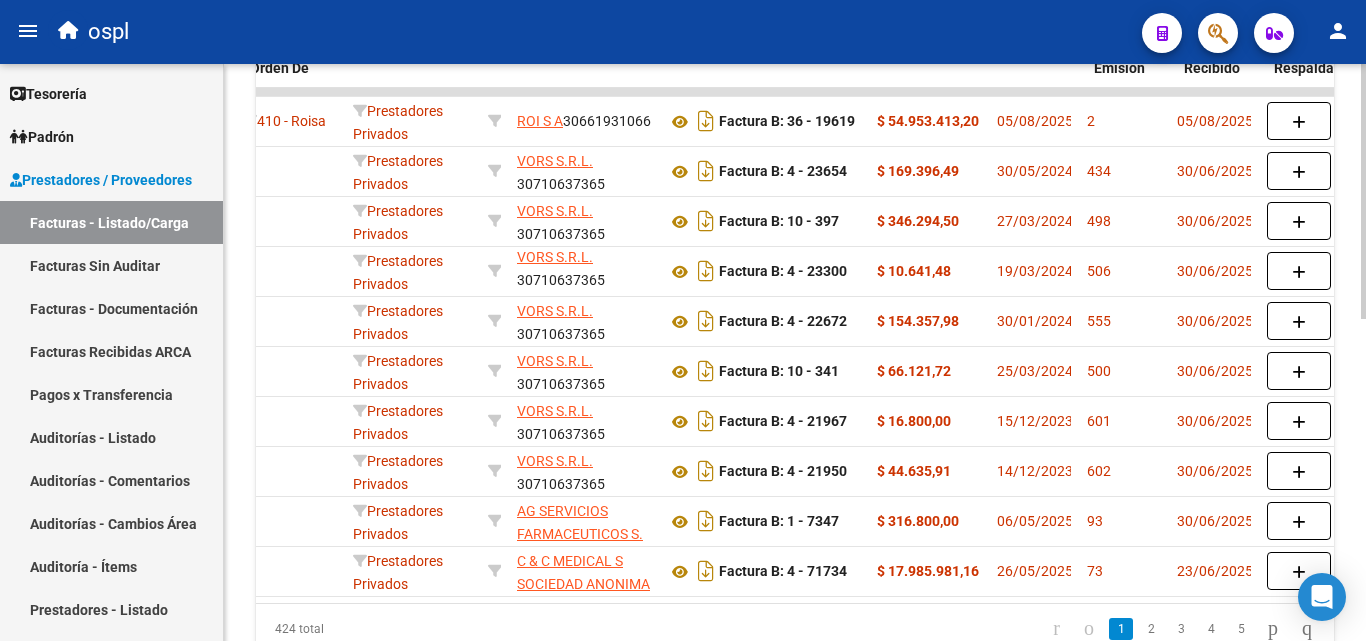 scroll, scrollTop: 0, scrollLeft: 314, axis: horizontal 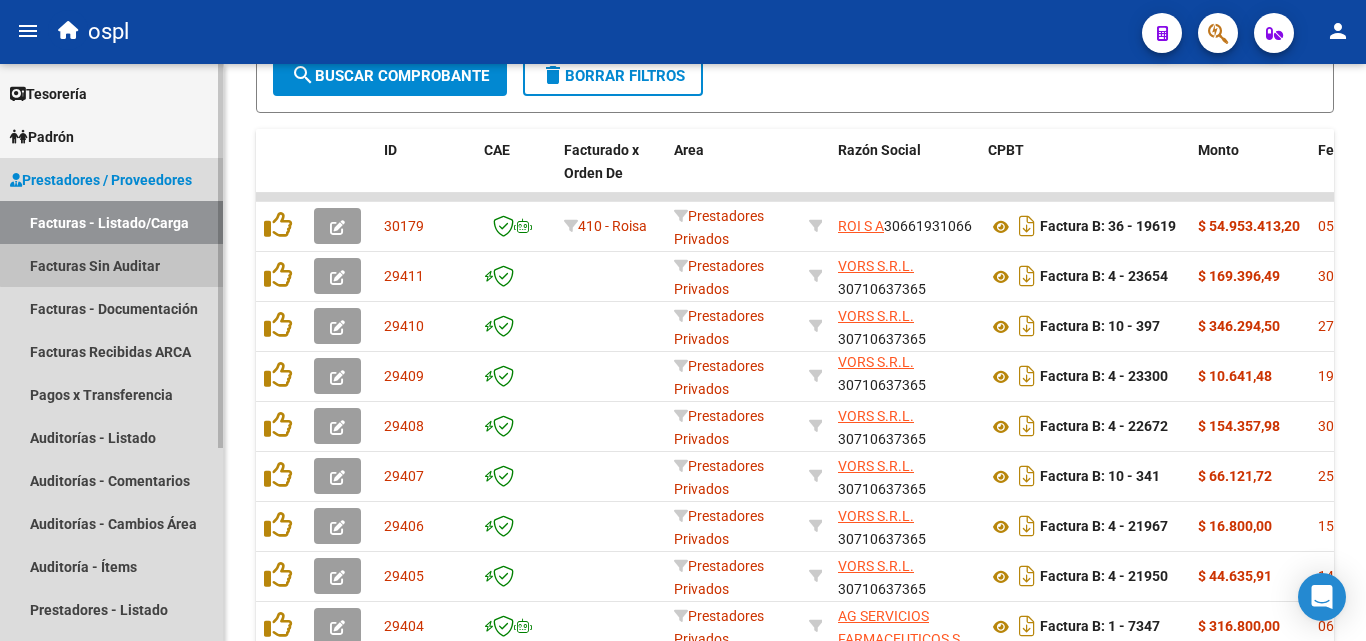 click on "Facturas Sin Auditar" at bounding box center [111, 265] 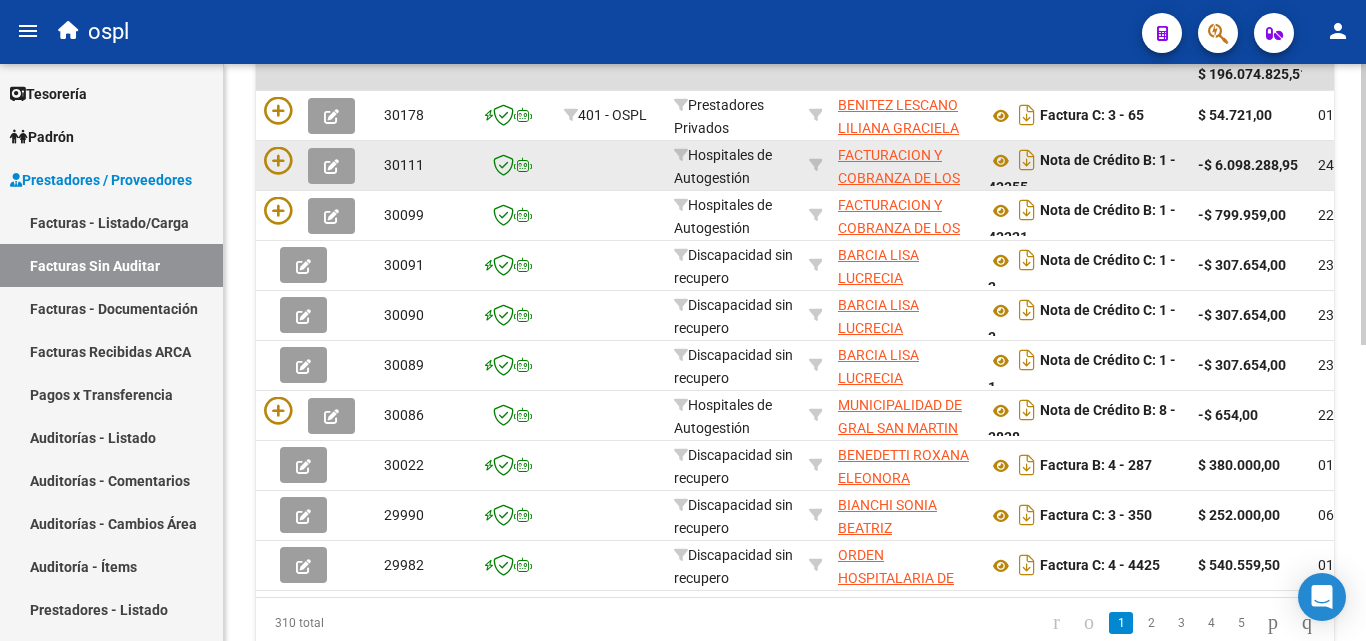 scroll, scrollTop: 608, scrollLeft: 0, axis: vertical 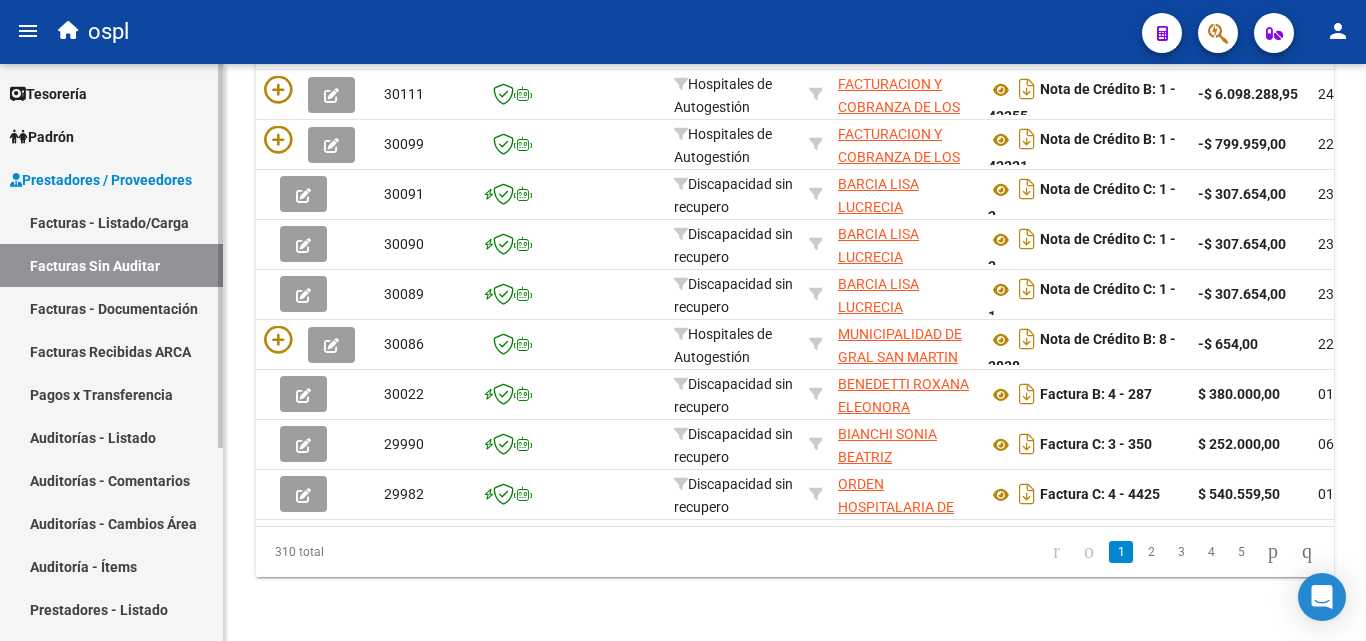 click on "Auditorías - Listado" at bounding box center (111, 437) 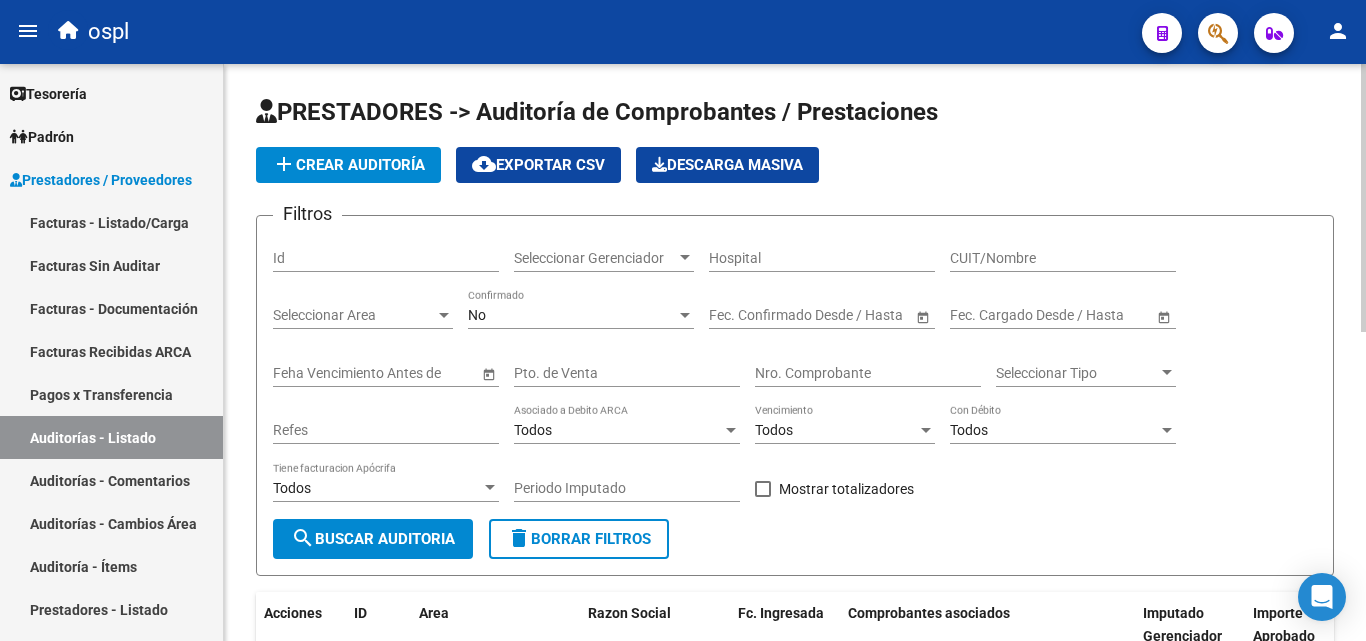 scroll, scrollTop: 500, scrollLeft: 0, axis: vertical 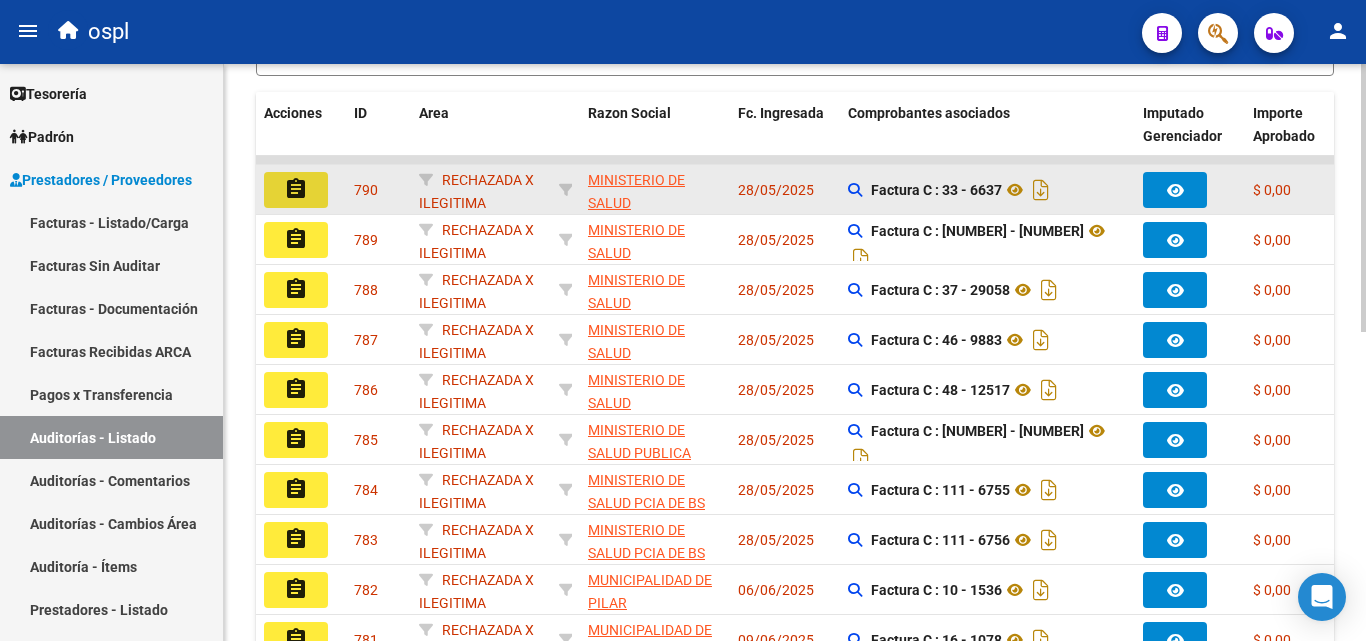 click on "assignment" 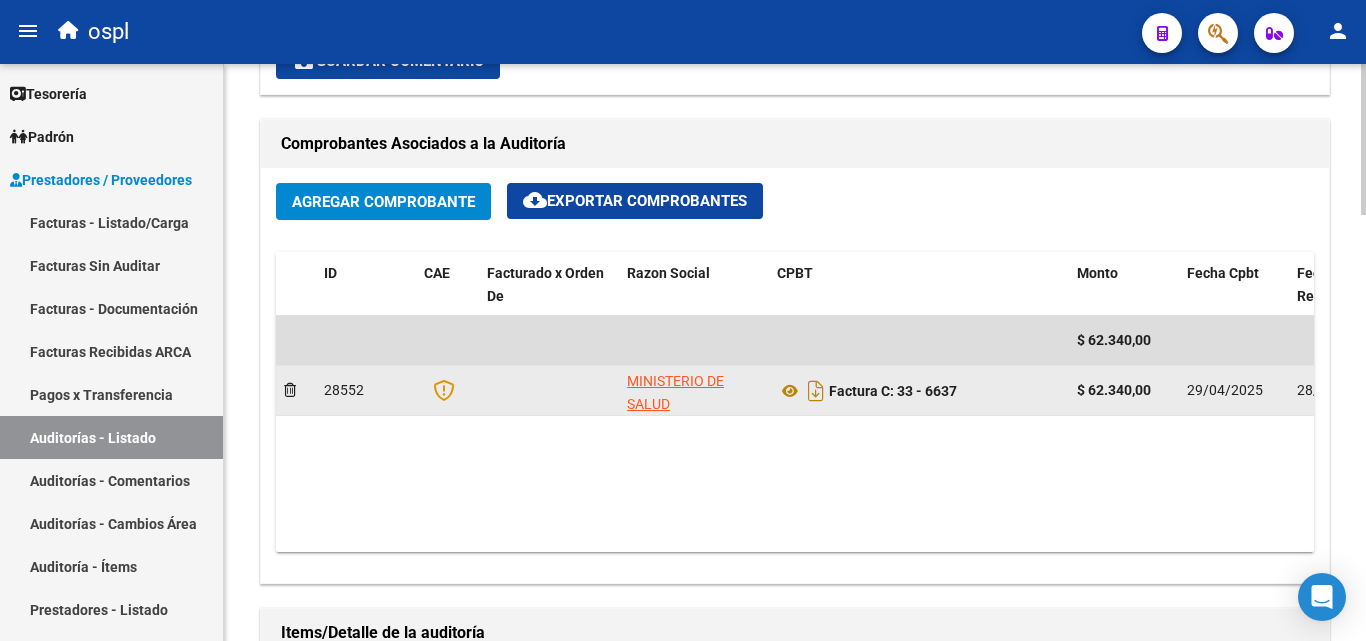 scroll, scrollTop: 500, scrollLeft: 0, axis: vertical 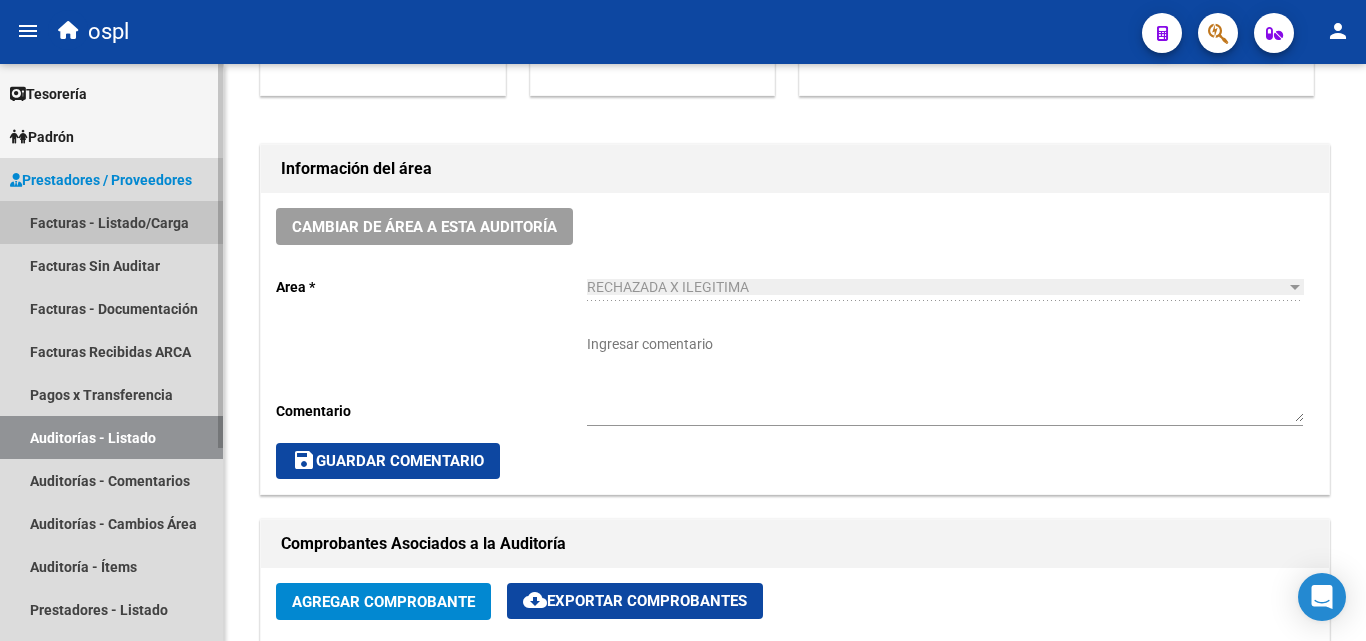 click on "Facturas - Listado/Carga" at bounding box center (111, 222) 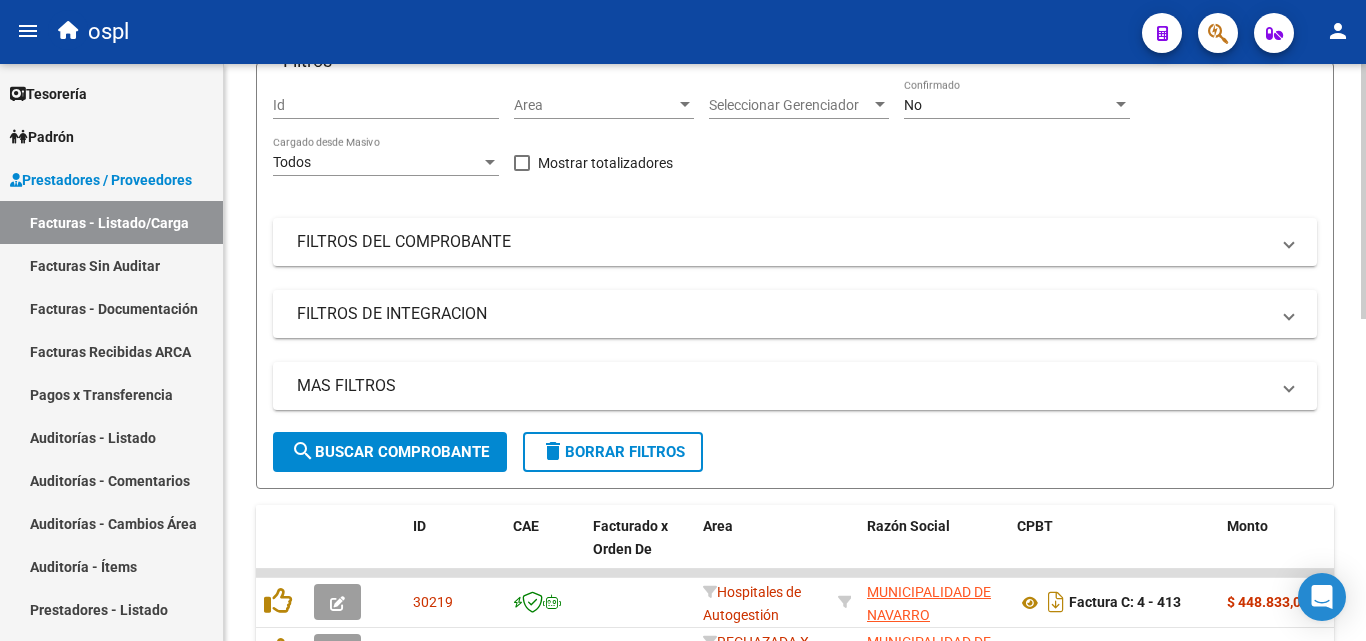 scroll, scrollTop: 0, scrollLeft: 0, axis: both 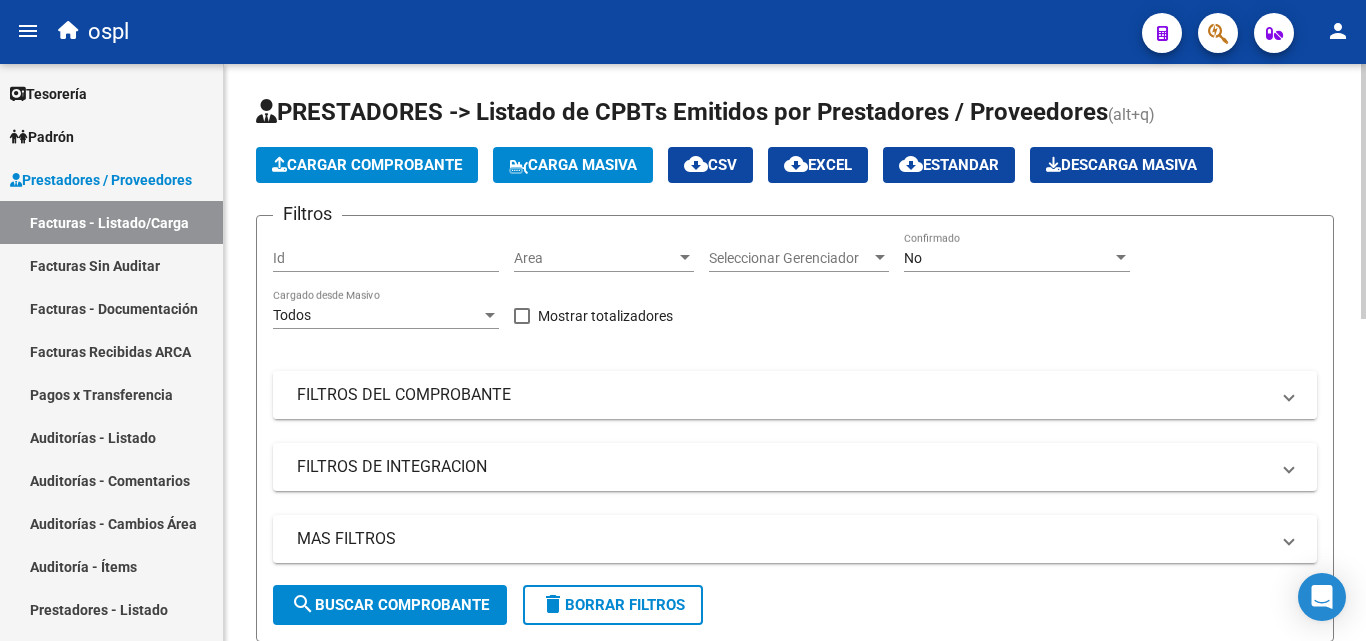 click on "FILTROS DEL COMPROBANTE" at bounding box center [783, 395] 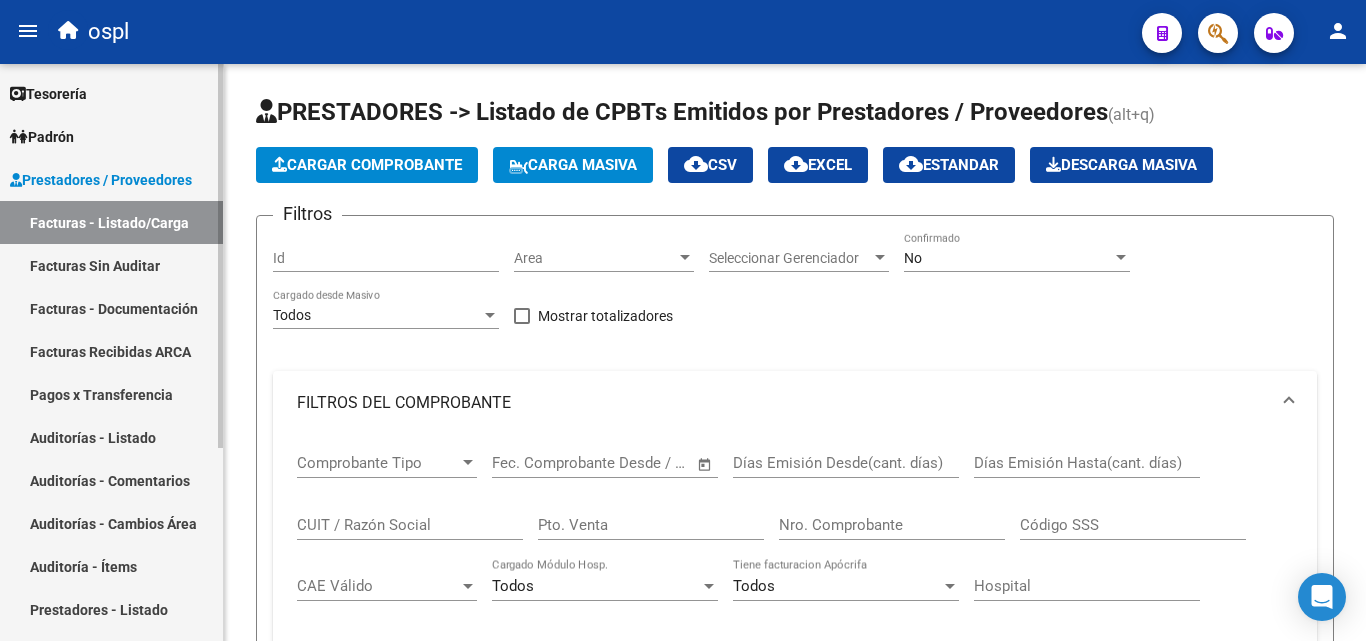 click on "Auditorías - Listado" at bounding box center [111, 437] 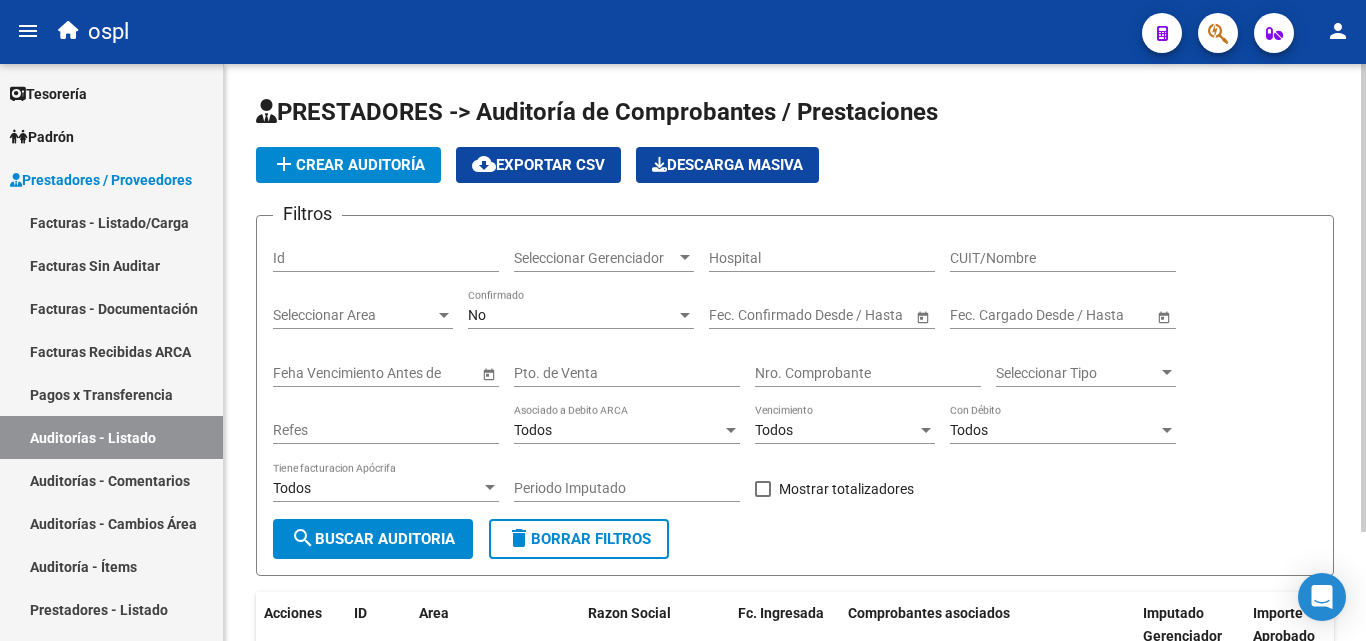 click on "Nro. Comprobante" at bounding box center (868, 373) 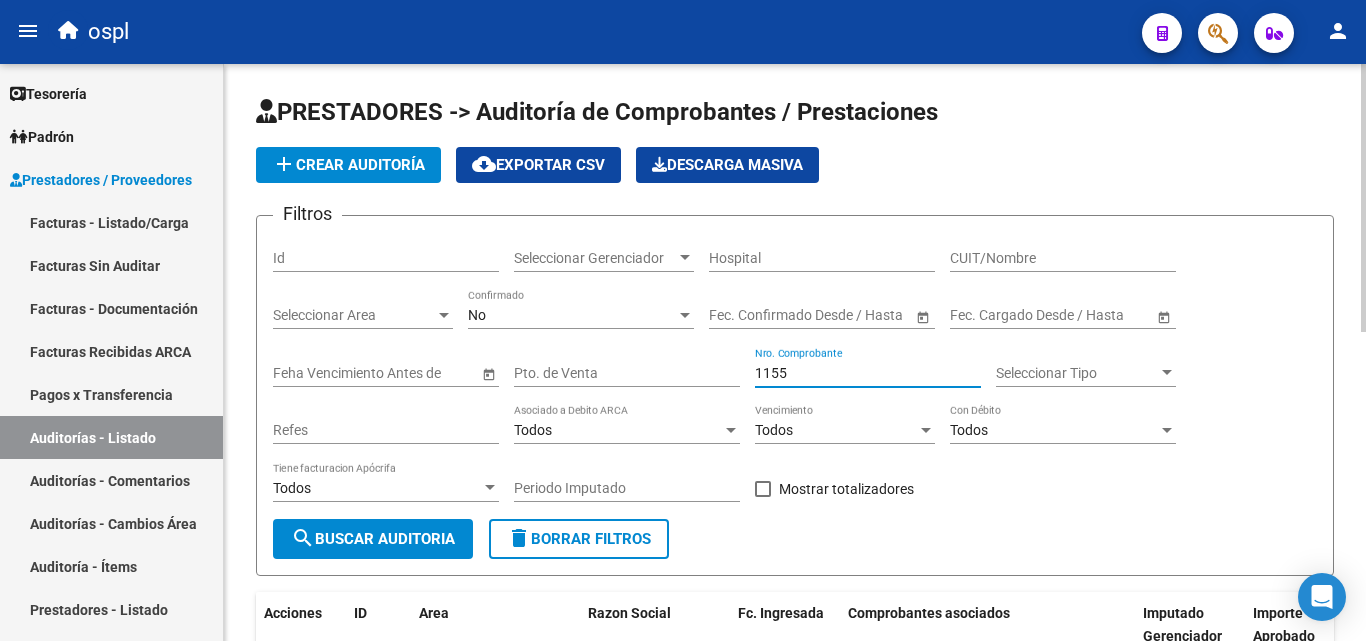 type on "11550" 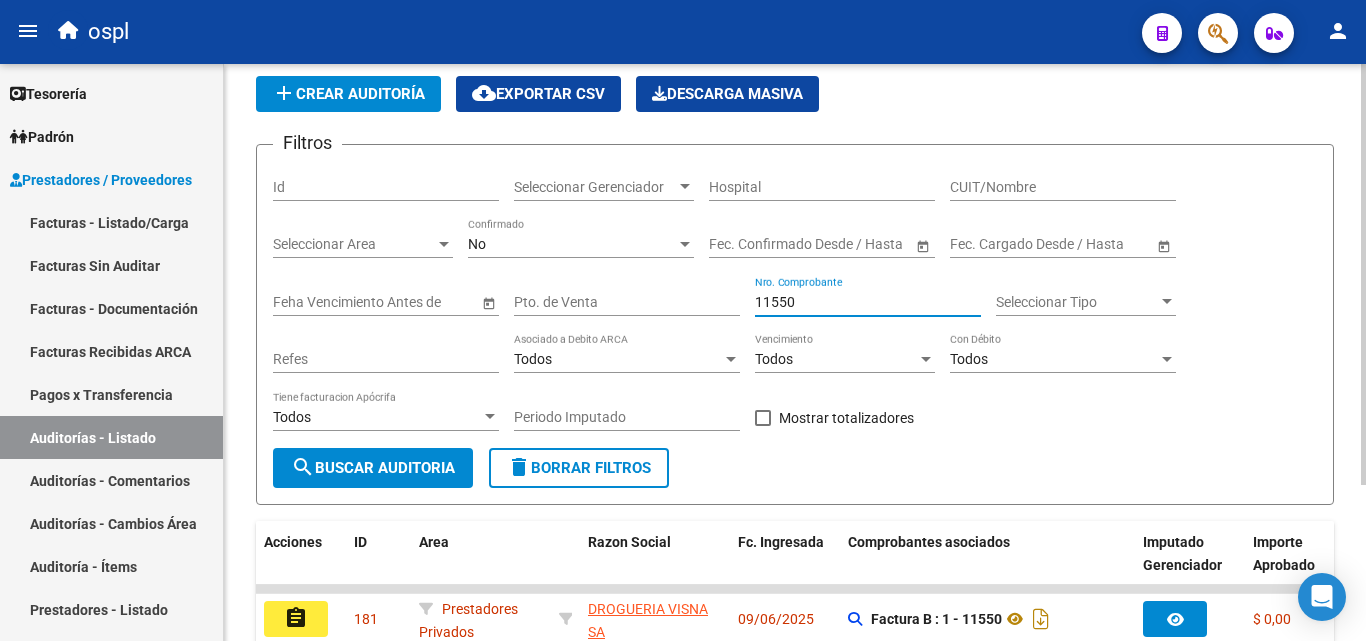 scroll, scrollTop: 213, scrollLeft: 0, axis: vertical 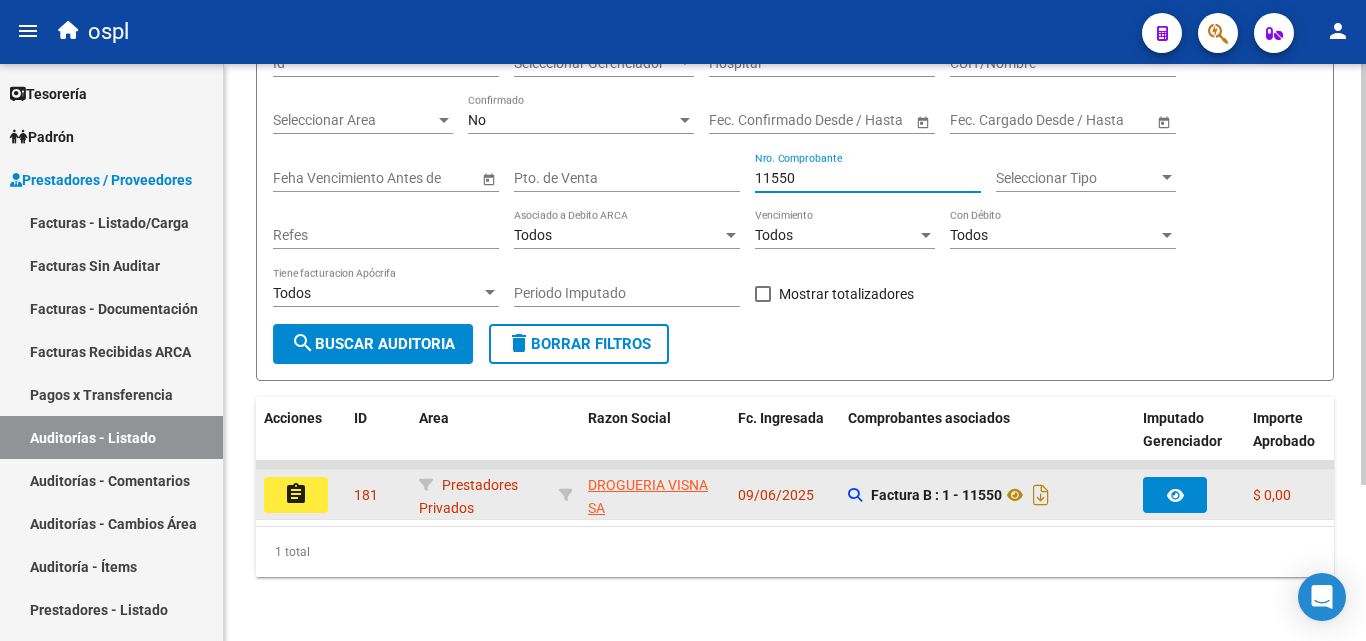 click on "assignment" 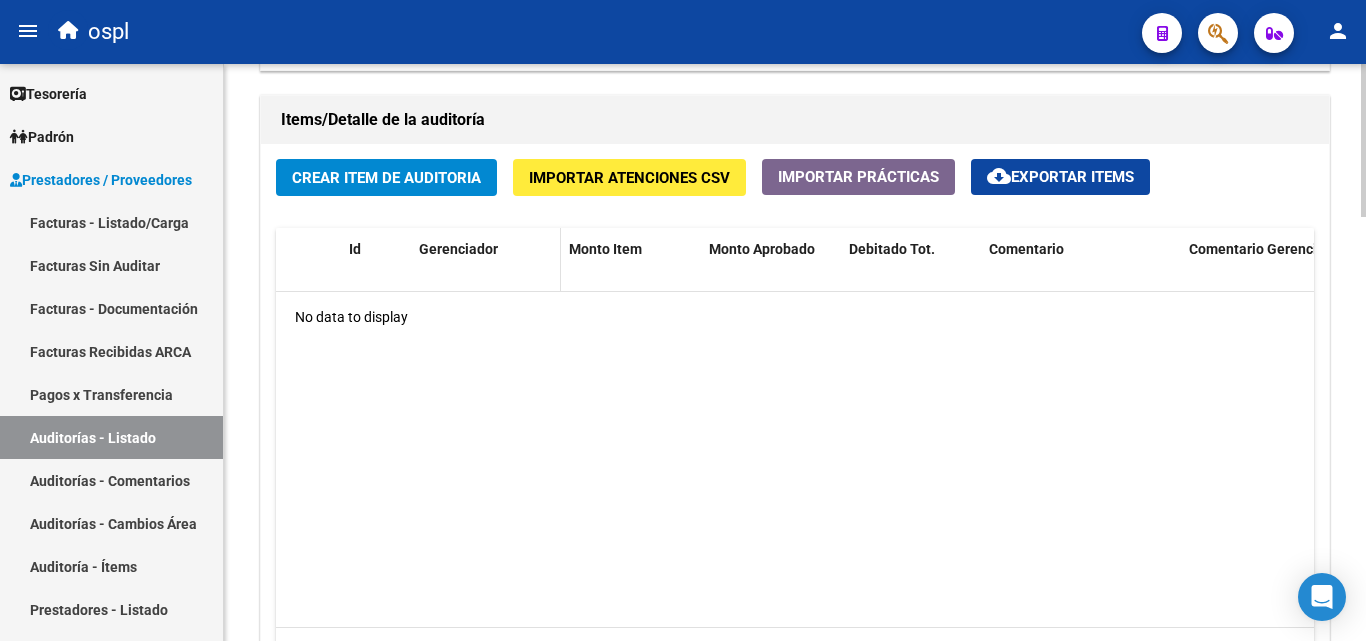 scroll, scrollTop: 1400, scrollLeft: 0, axis: vertical 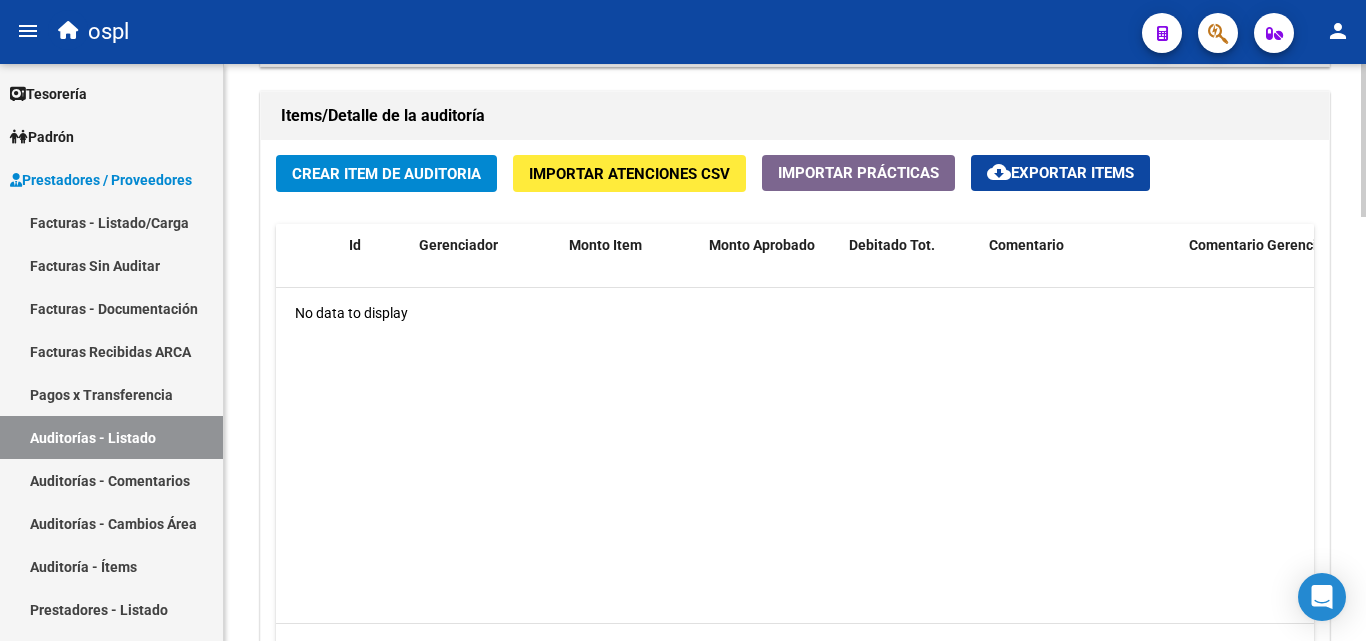 click on "Crear Item de Auditoria" 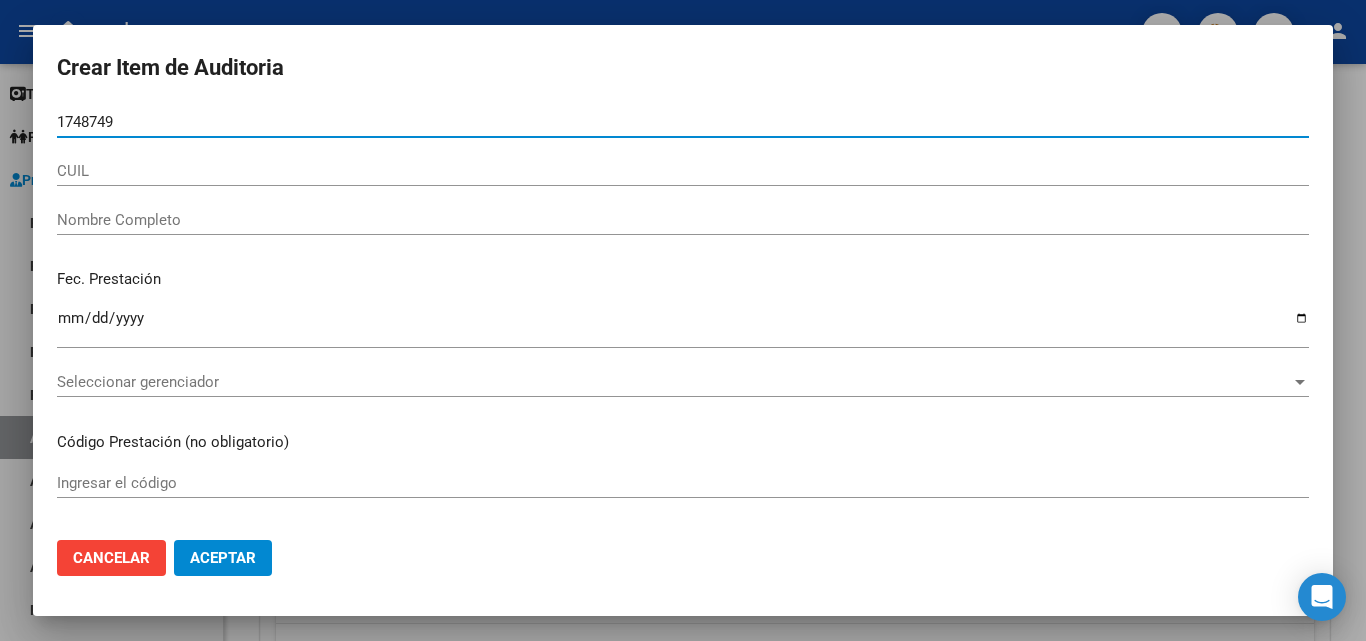 type on "17487492" 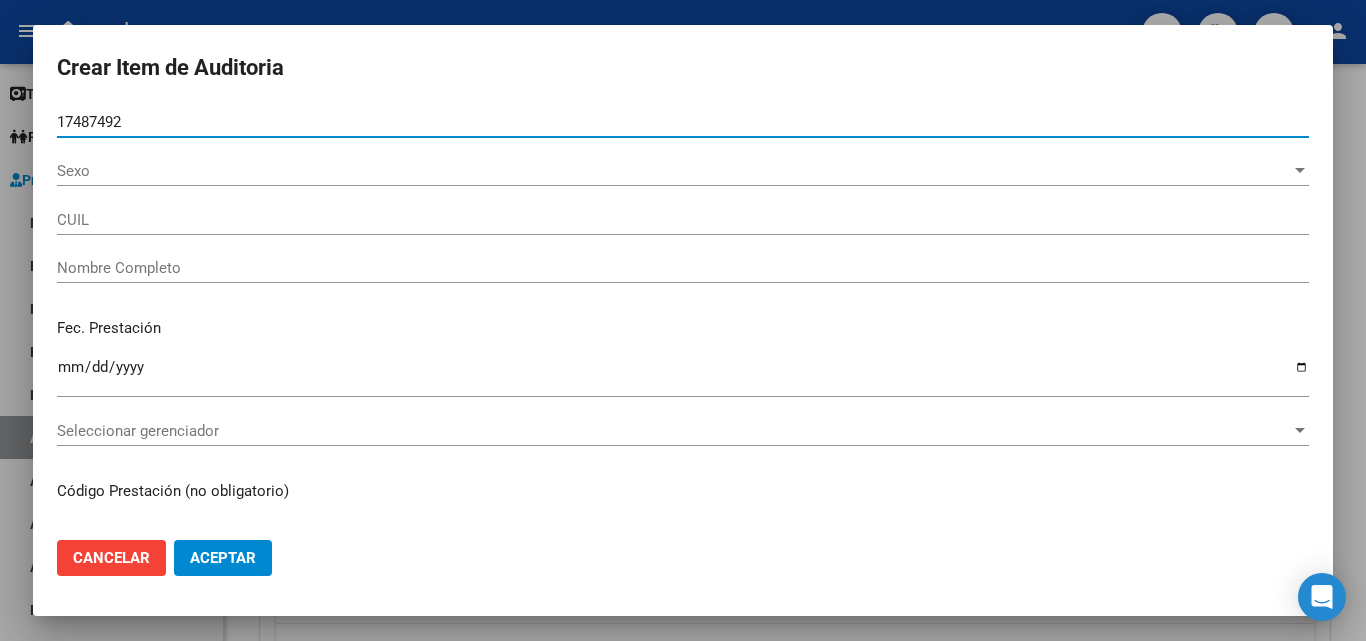 type on "27174874927" 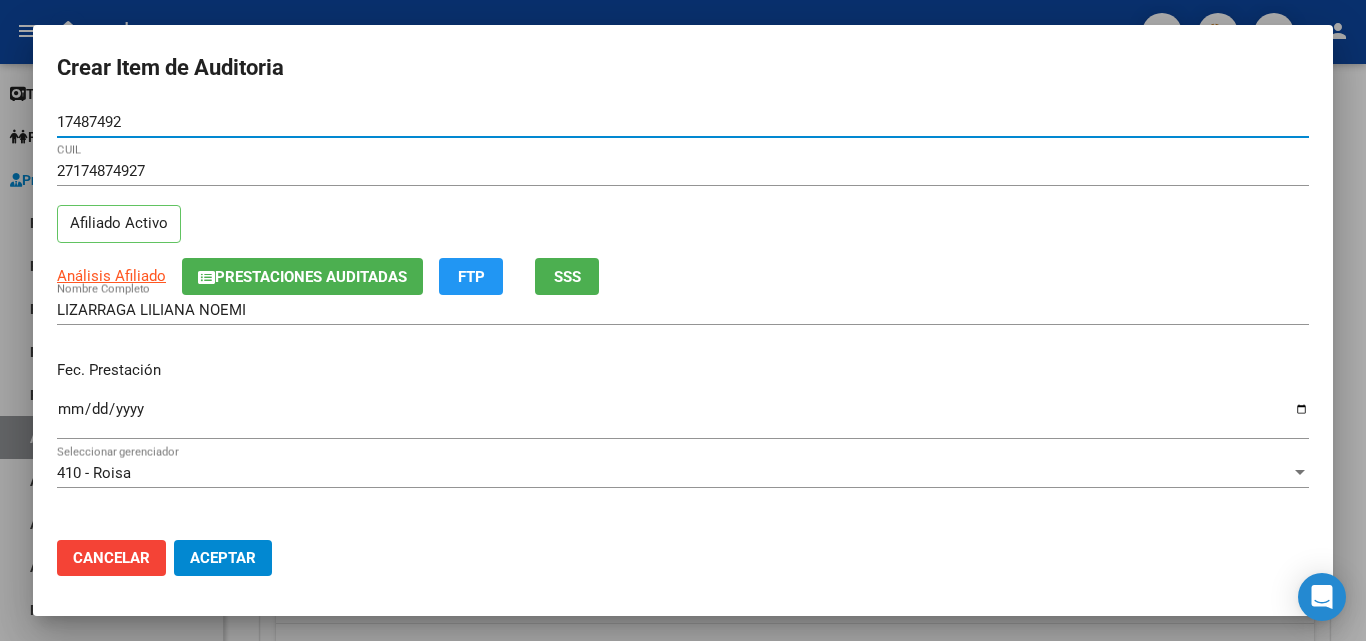 type on "17487492" 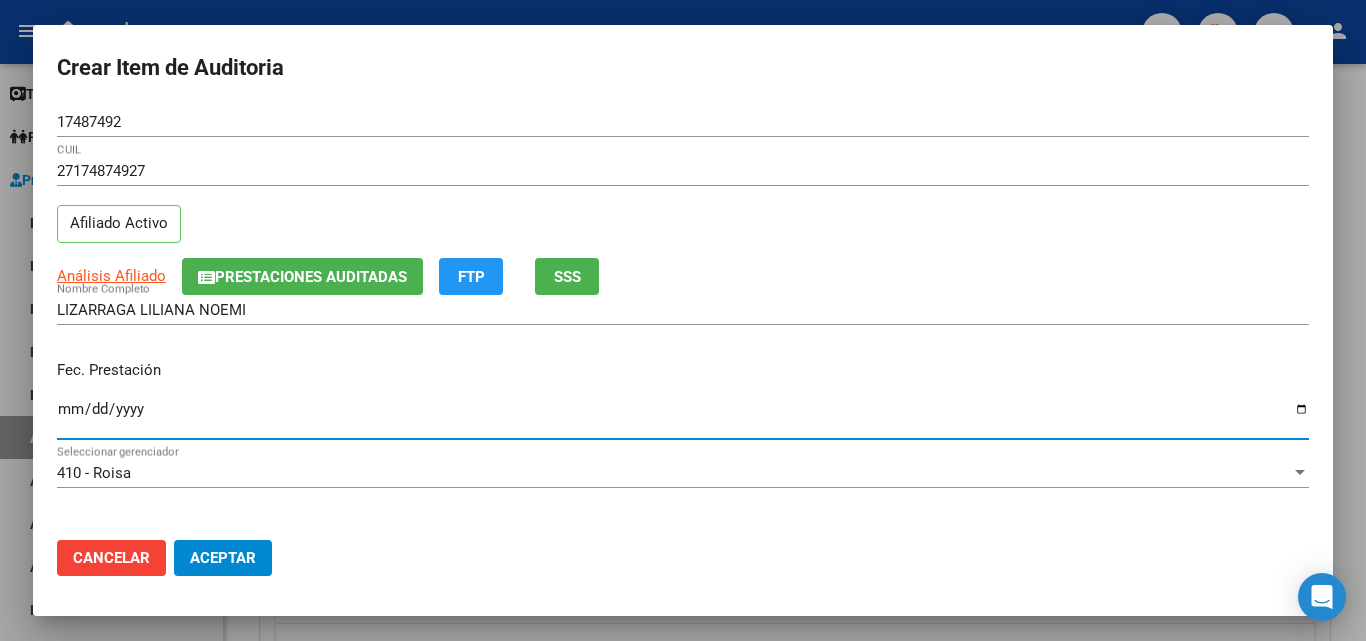click on "Ingresar la fecha" at bounding box center [683, 417] 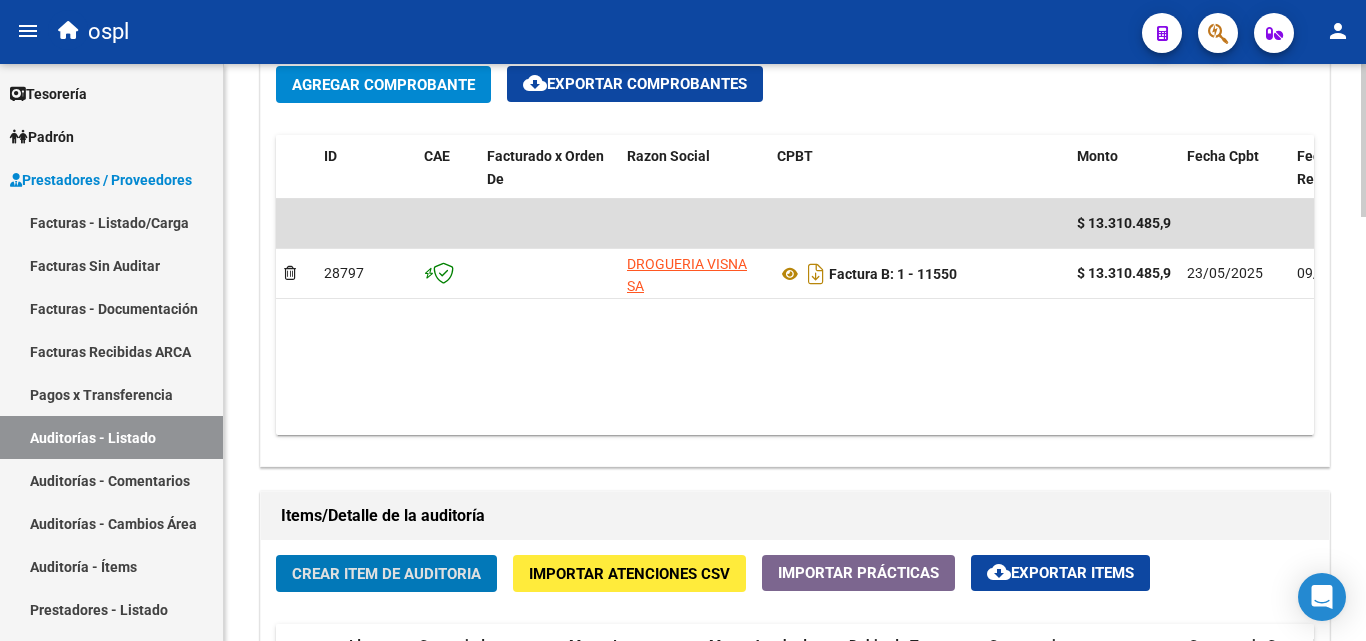 scroll, scrollTop: 500, scrollLeft: 0, axis: vertical 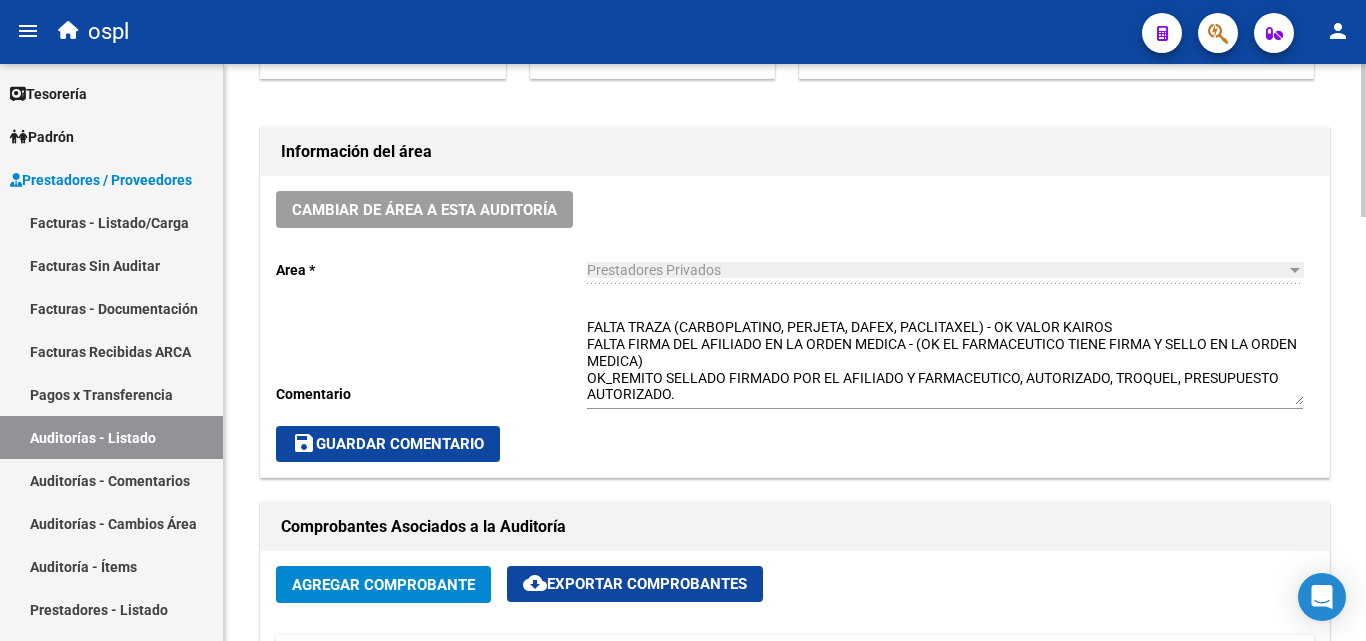 click on "Facturas - Listado/Carga" at bounding box center (111, 222) 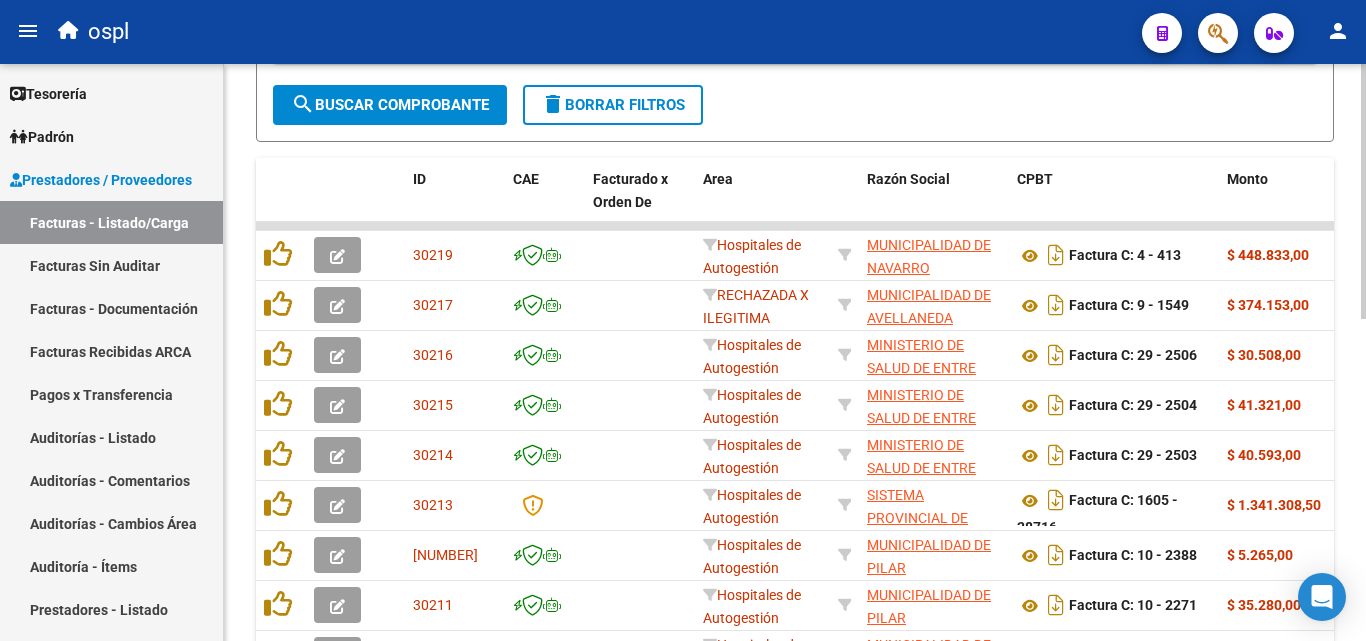 scroll, scrollTop: 0, scrollLeft: 0, axis: both 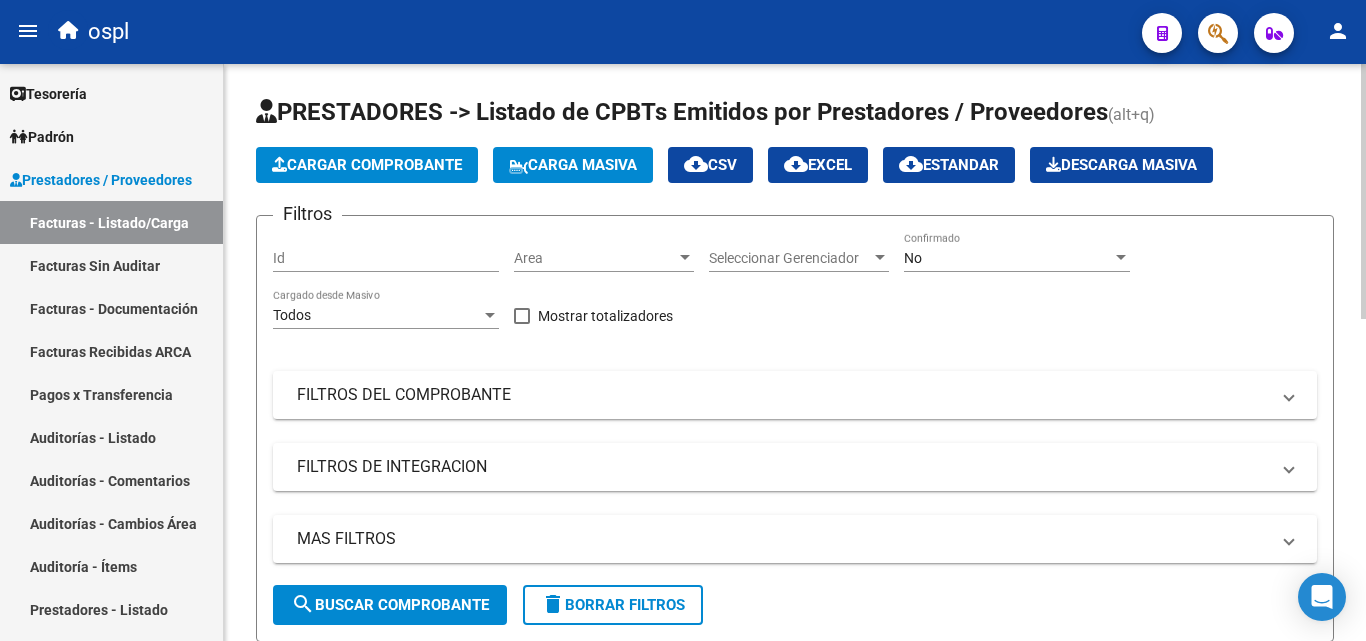 click on "Area Area" 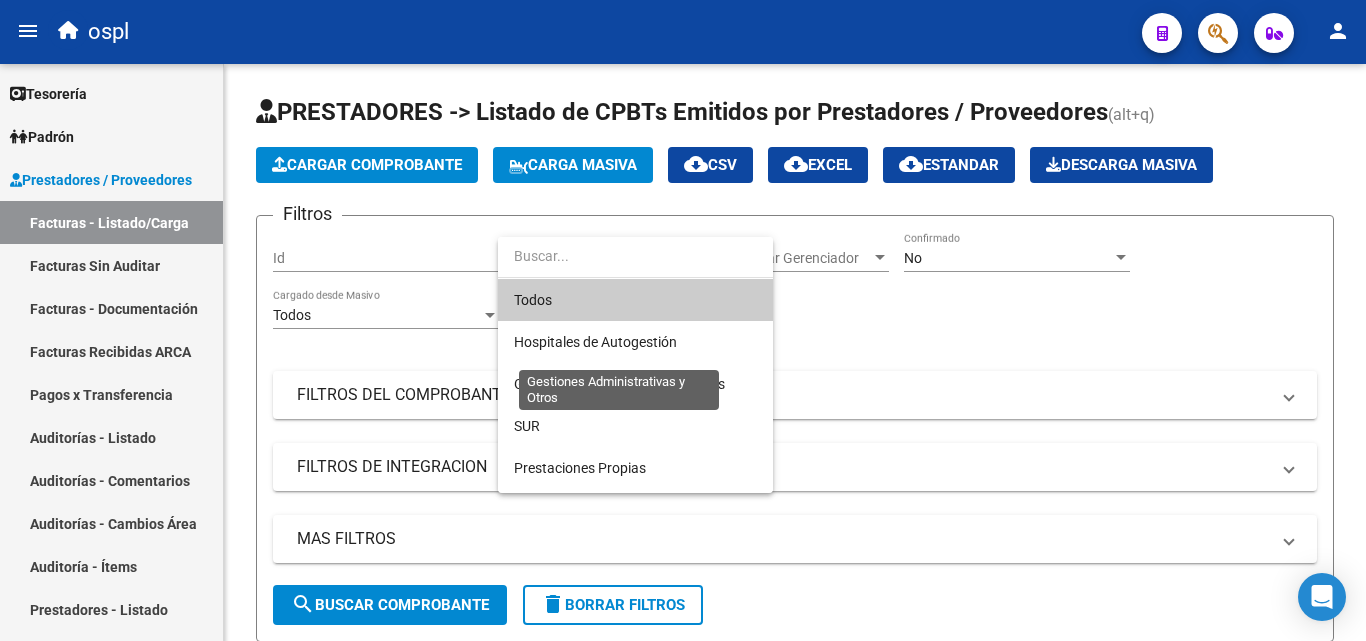 scroll, scrollTop: 290, scrollLeft: 0, axis: vertical 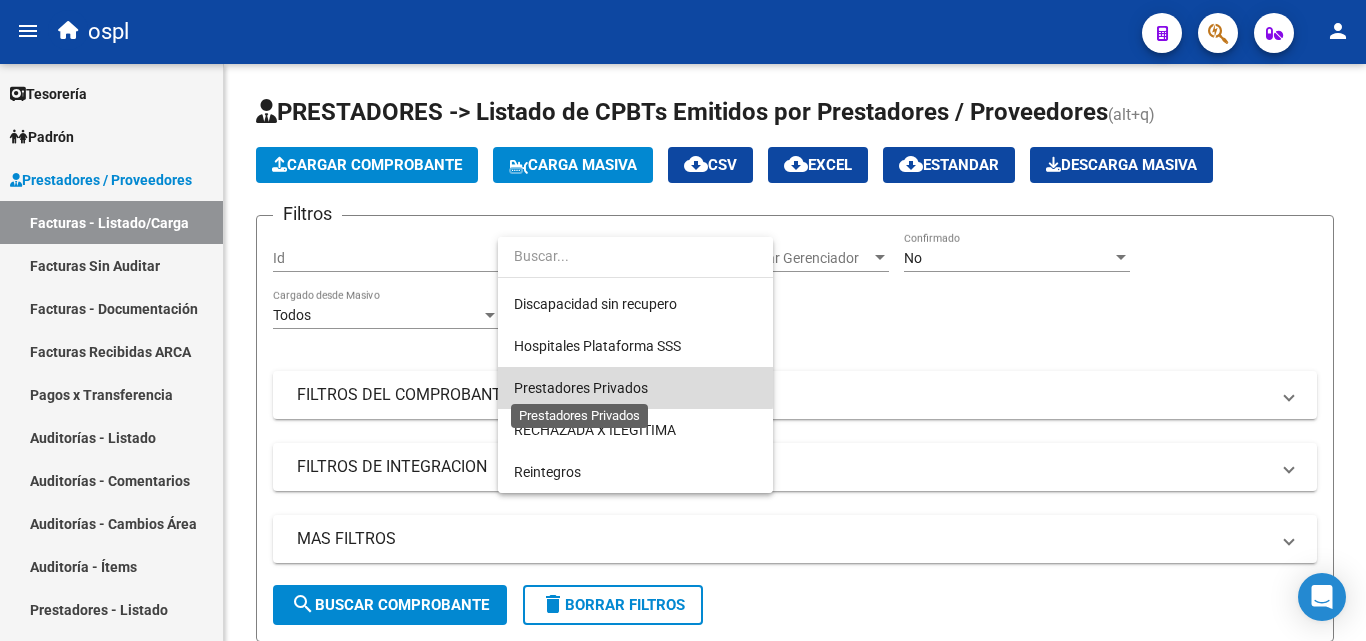 click on "Prestadores Privados" at bounding box center [581, 388] 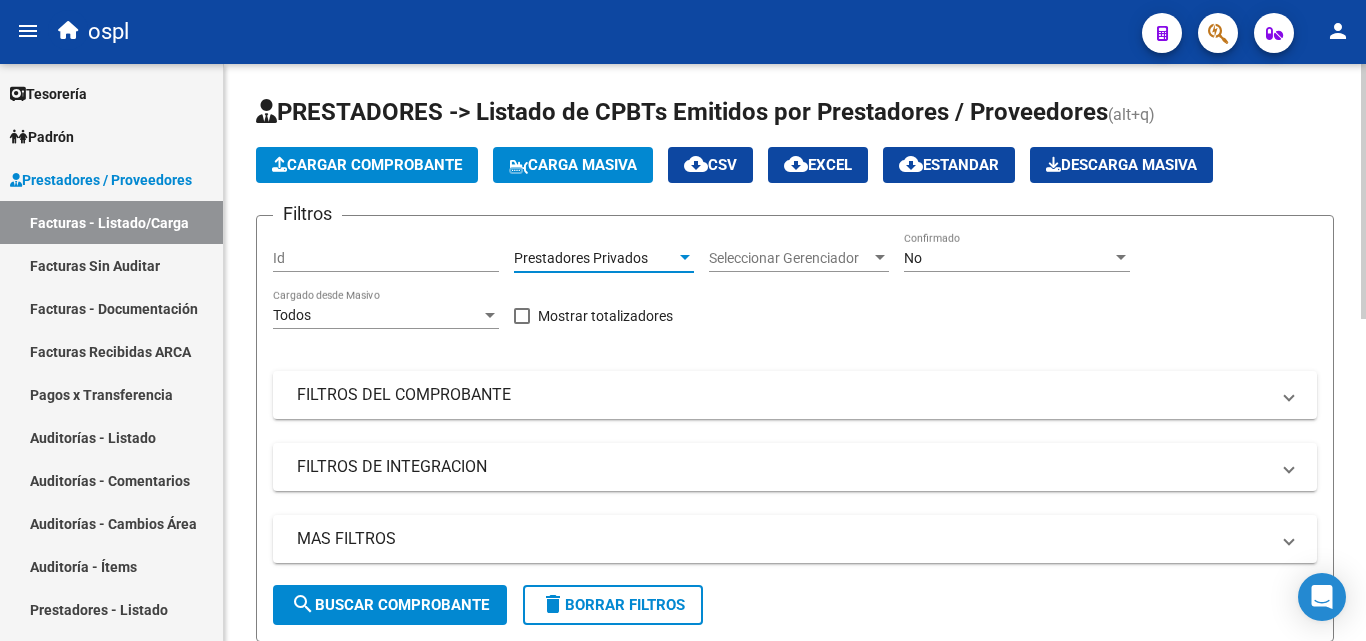 click on "search  Buscar Comprobante" 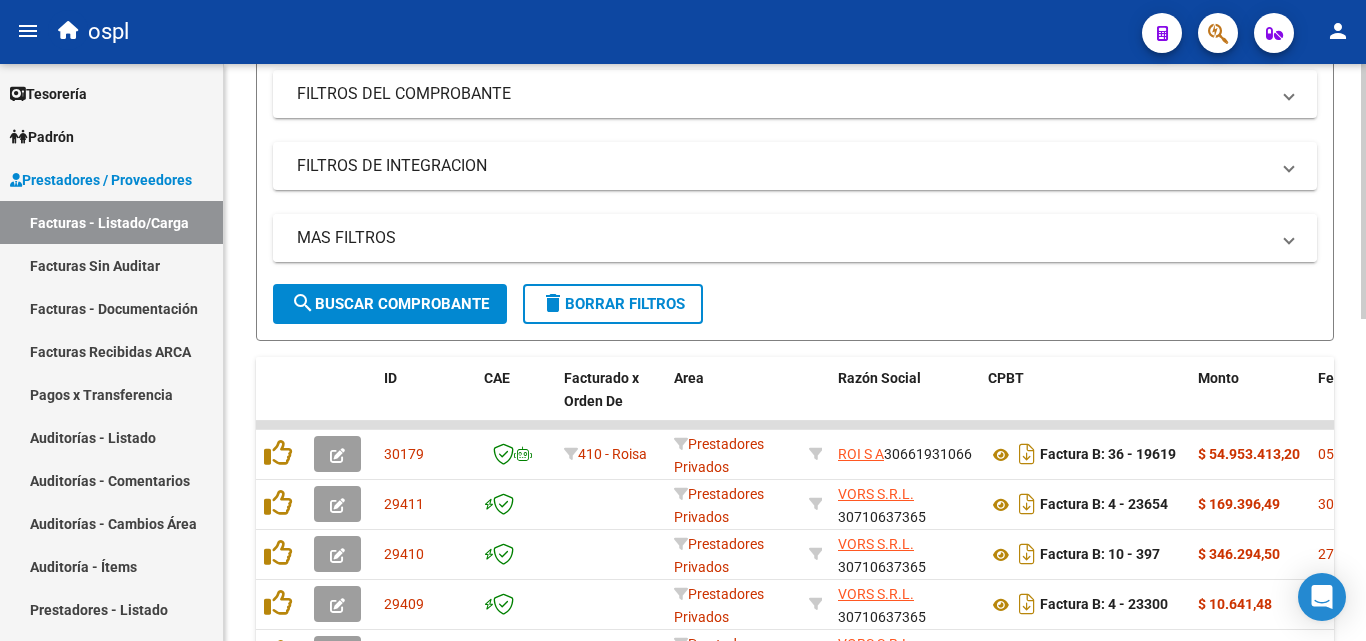 scroll, scrollTop: 400, scrollLeft: 0, axis: vertical 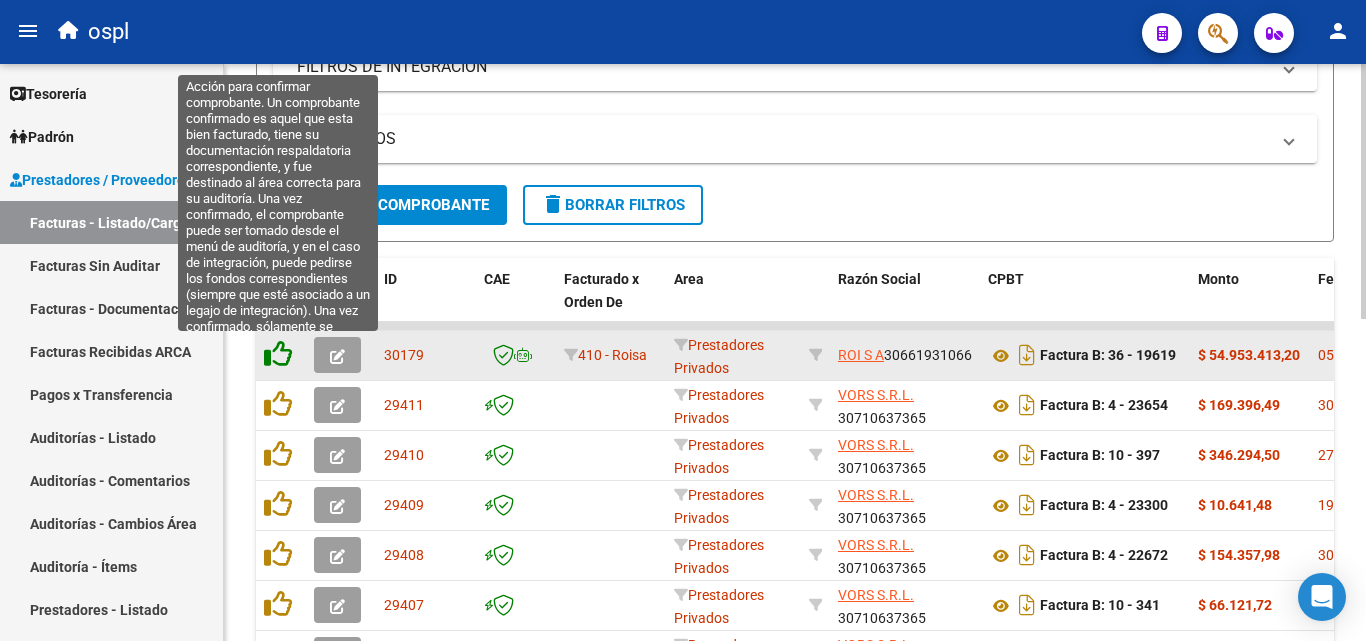 click 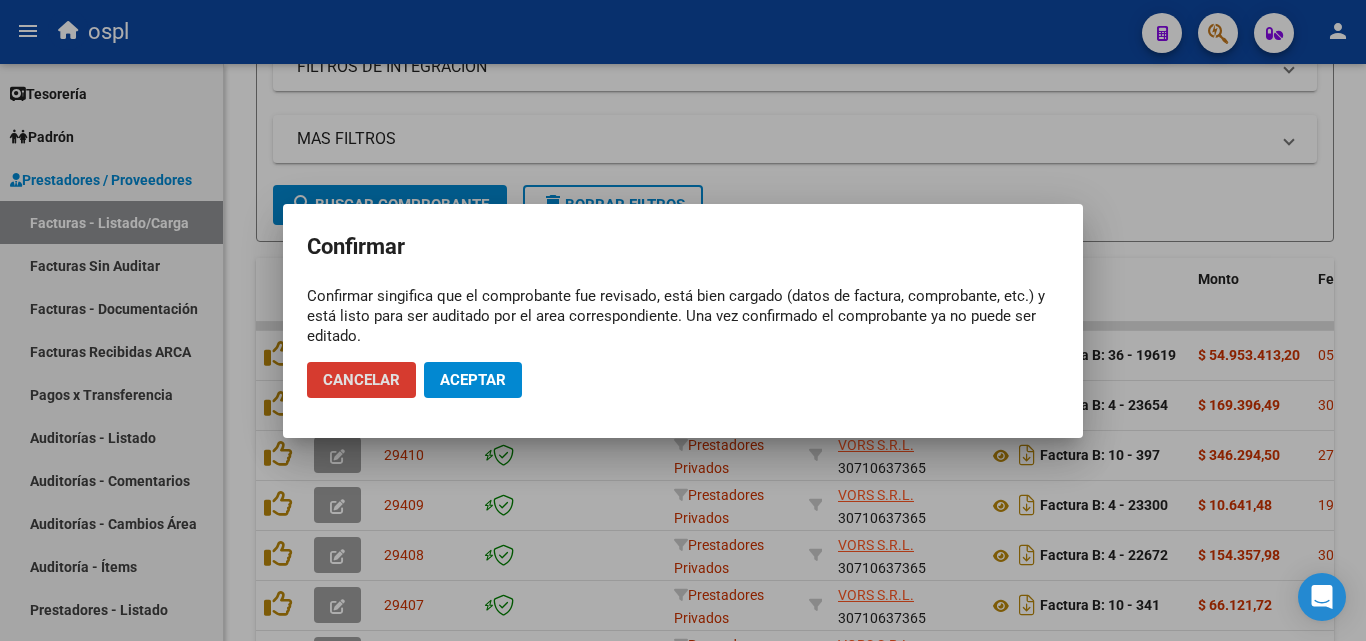 click on "Aceptar" 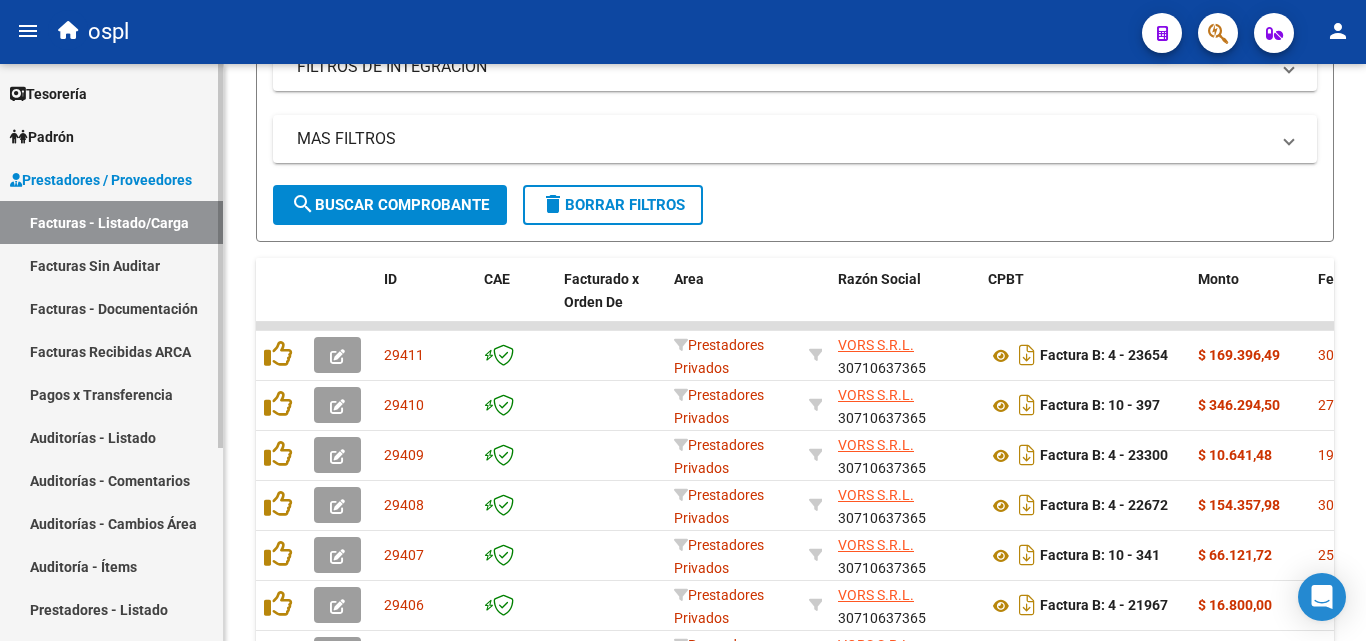 click on "Facturas Sin Auditar" at bounding box center (111, 265) 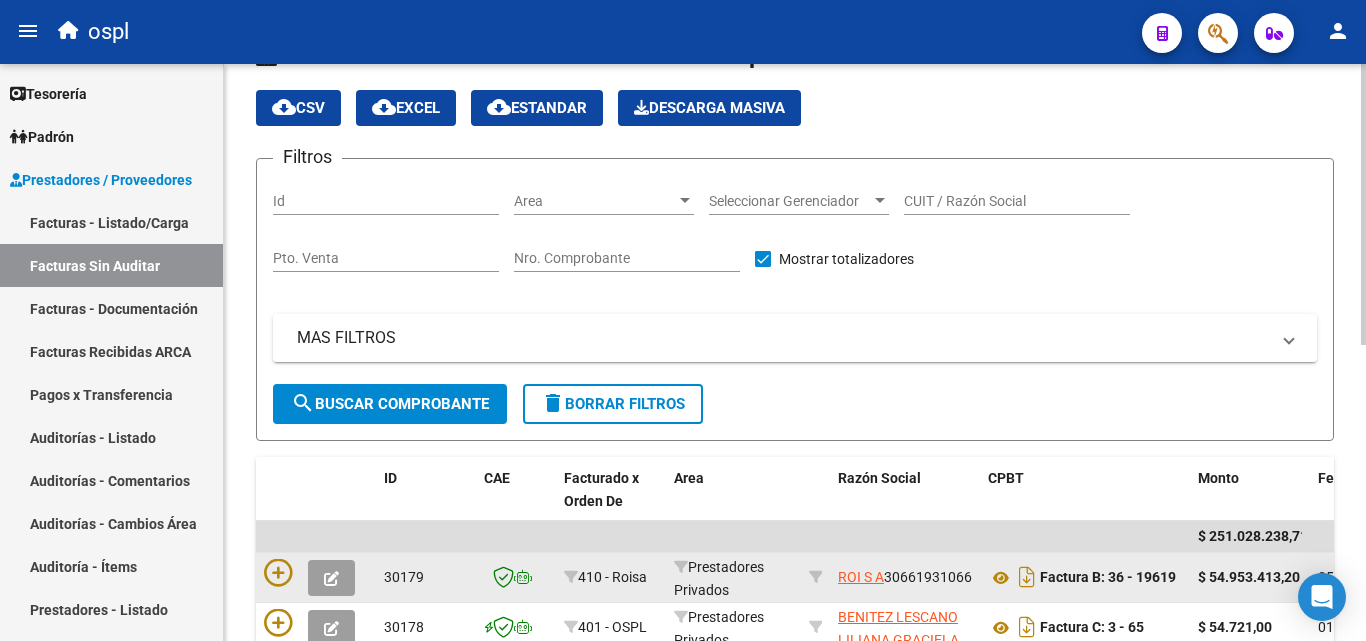 scroll, scrollTop: 400, scrollLeft: 0, axis: vertical 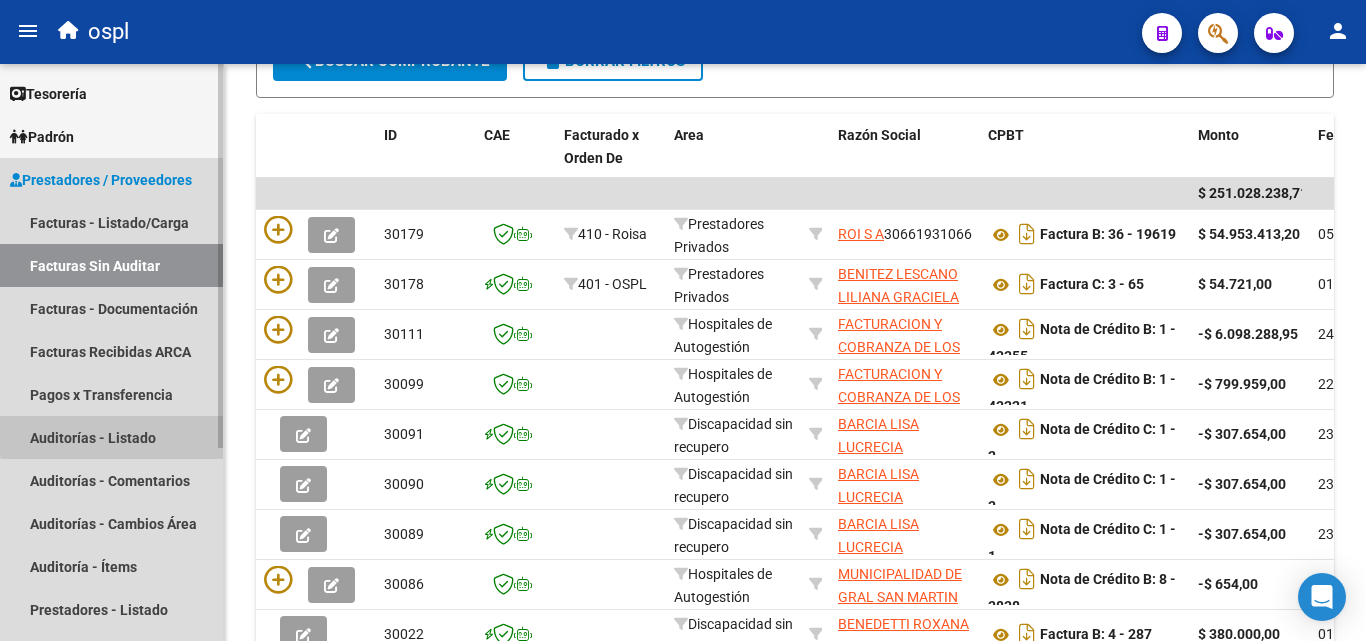 click on "Auditorías - Listado" at bounding box center [111, 437] 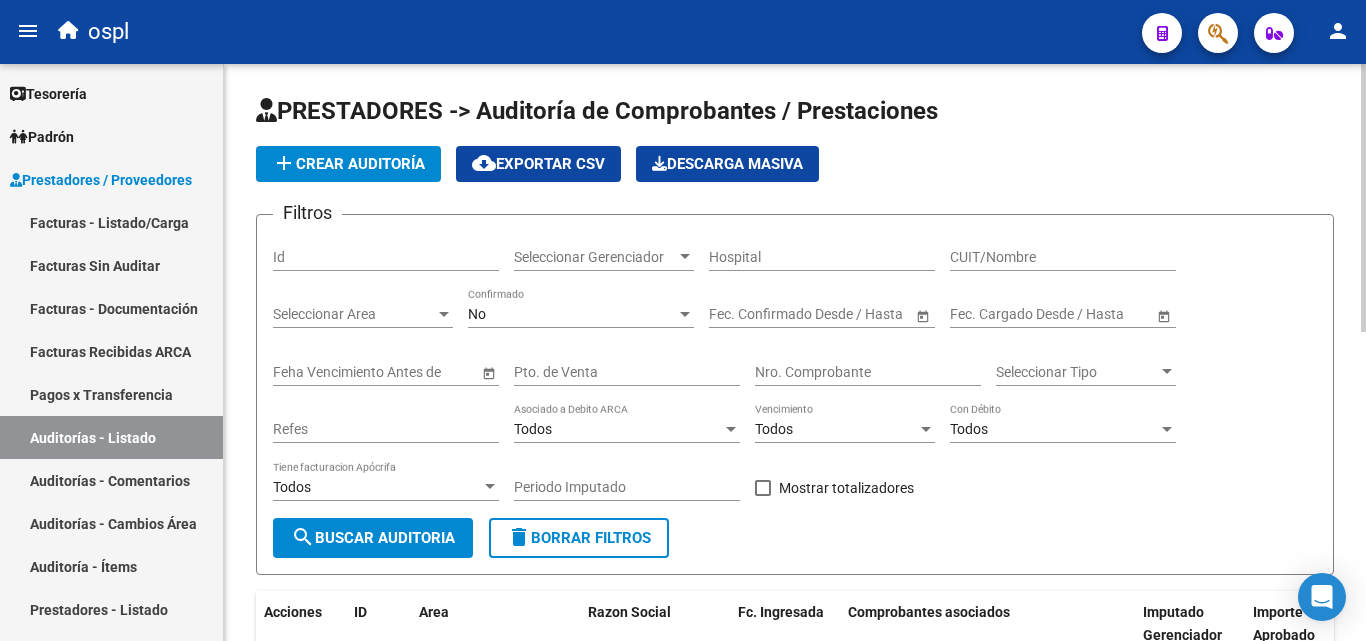 scroll, scrollTop: 0, scrollLeft: 0, axis: both 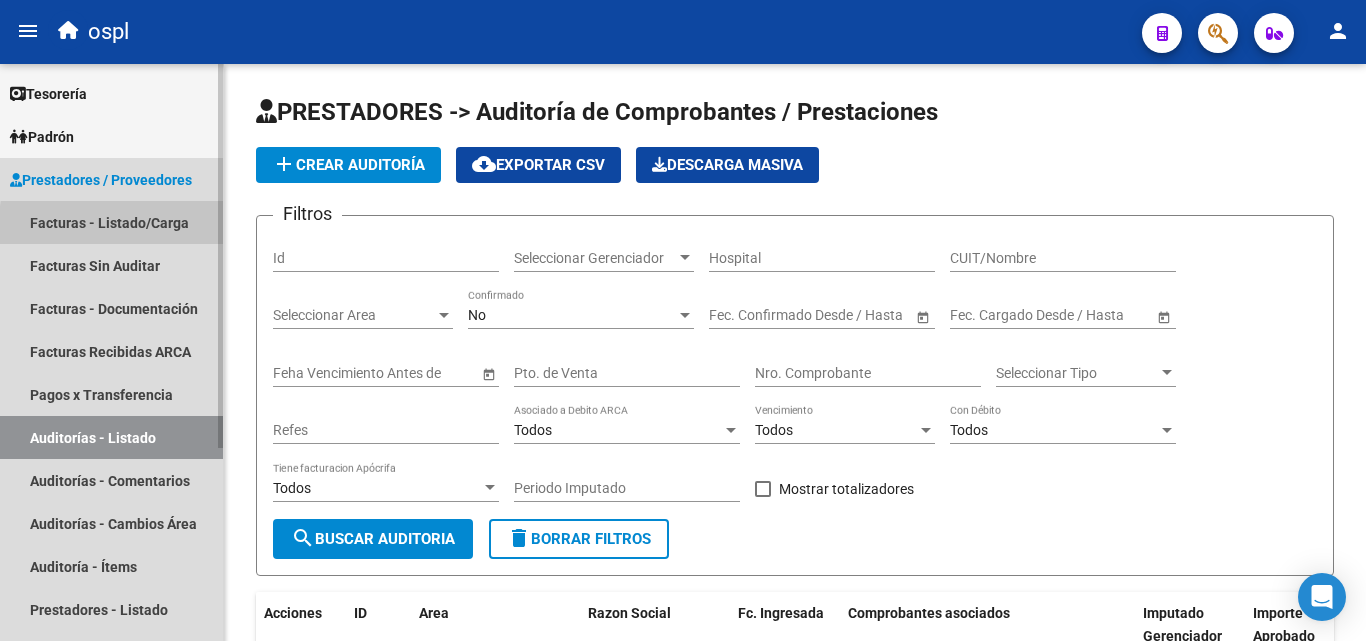 click on "Facturas - Listado/Carga" at bounding box center [111, 222] 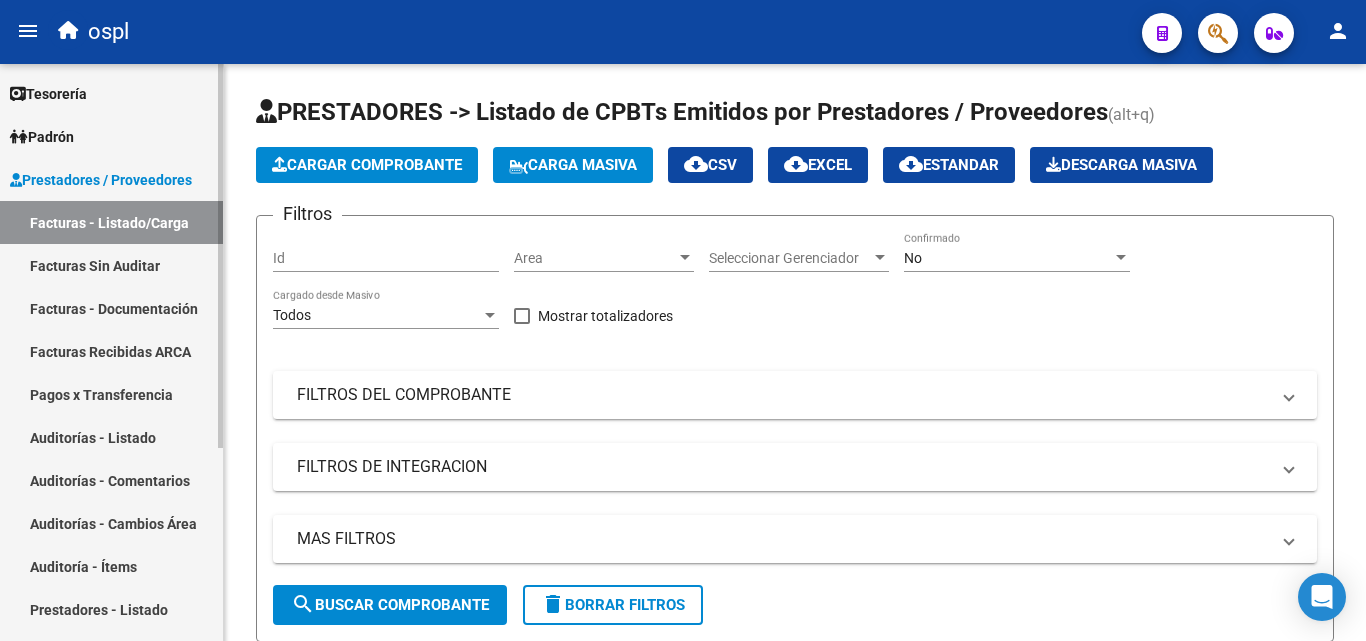click on "Auditorías - Listado" at bounding box center [111, 437] 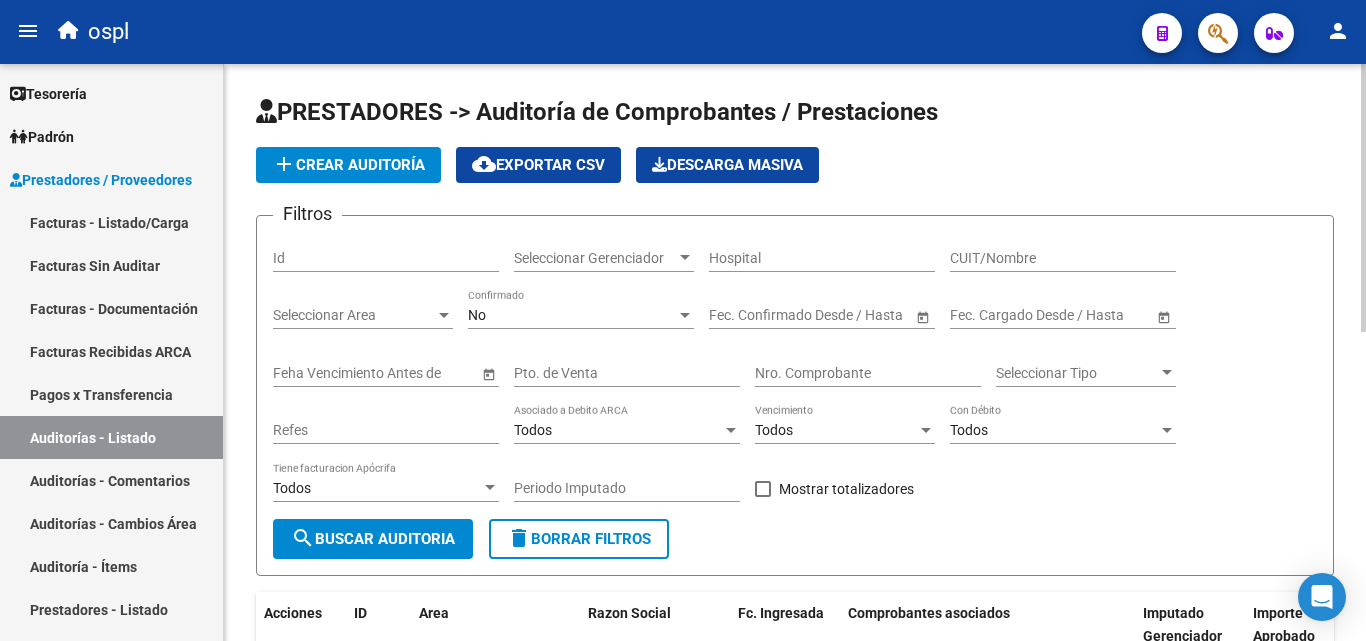 scroll, scrollTop: 300, scrollLeft: 0, axis: vertical 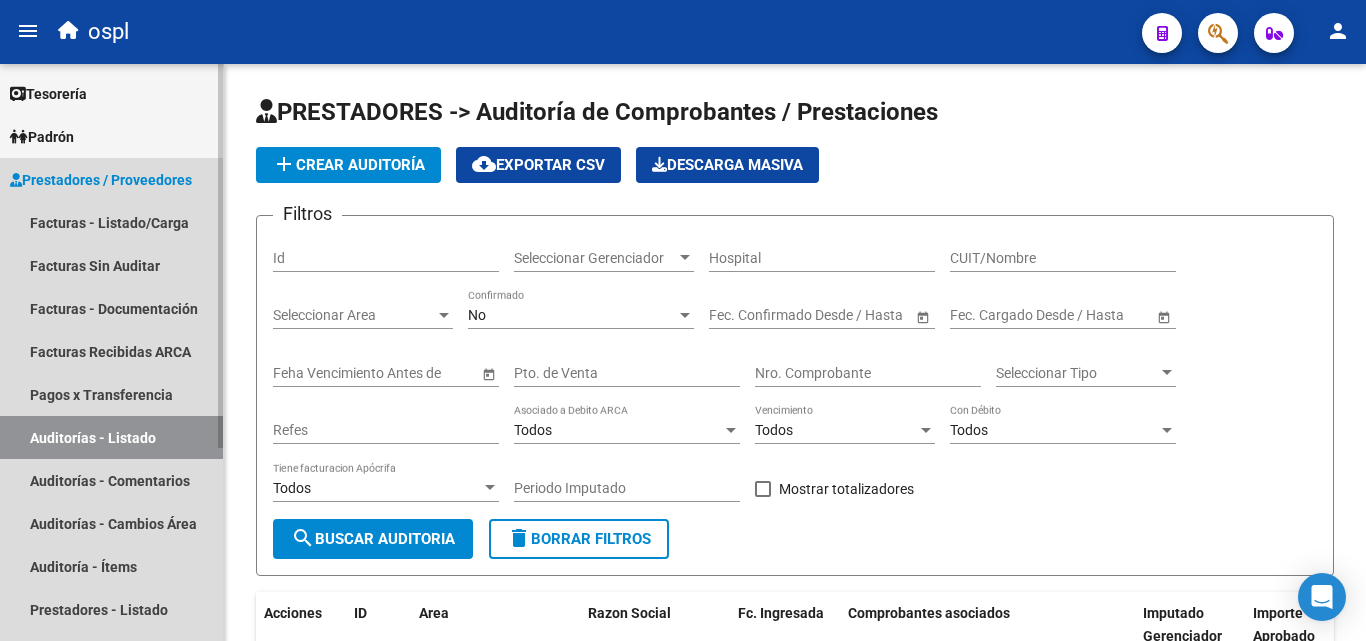 click on "Auditorías - Listado" at bounding box center (111, 437) 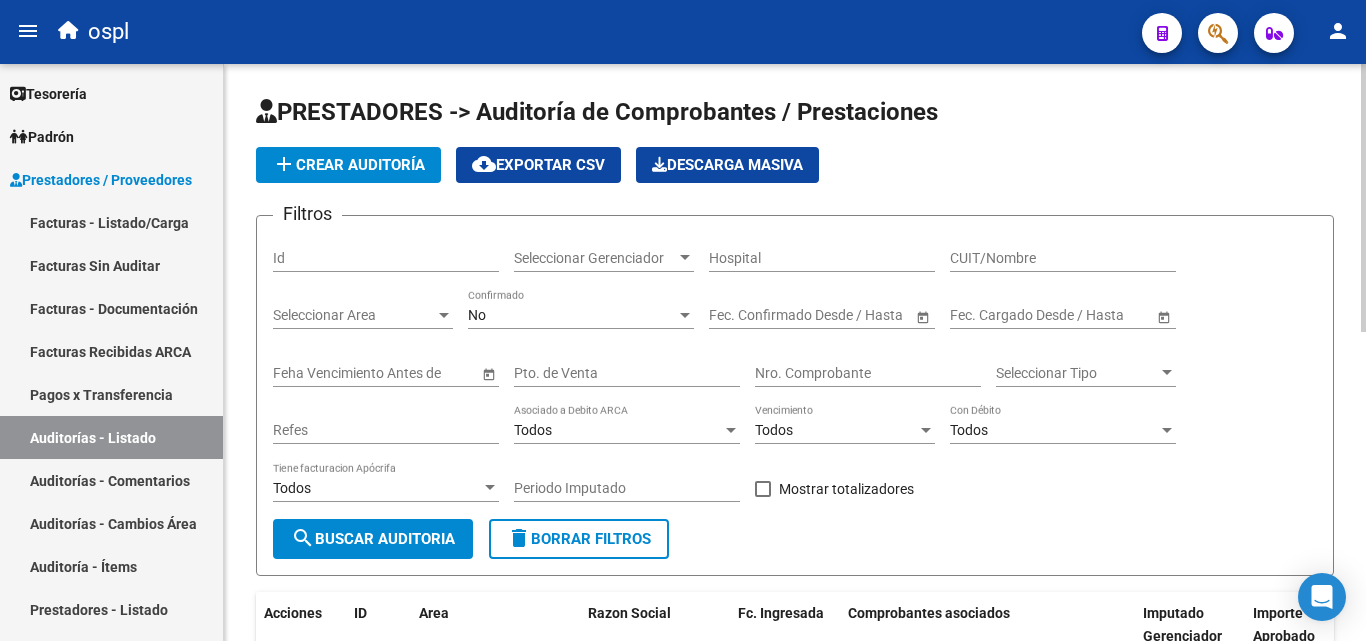click on "Nro. Comprobante" at bounding box center (868, 373) 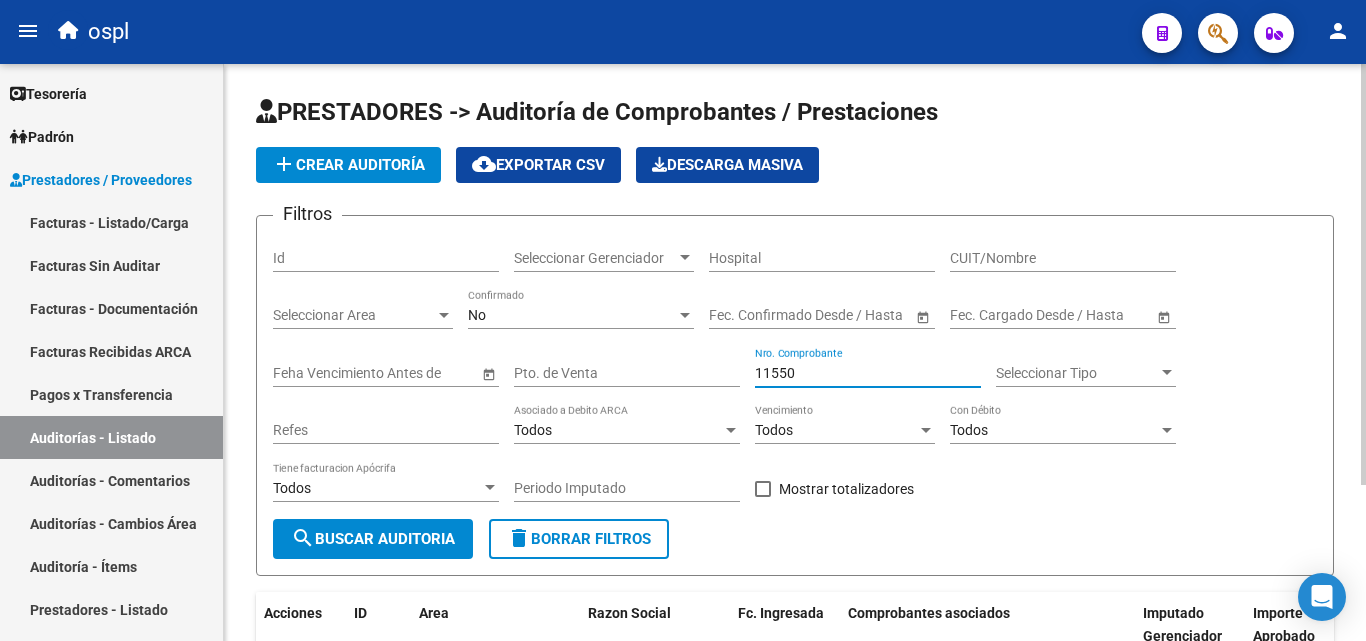 type on "11550" 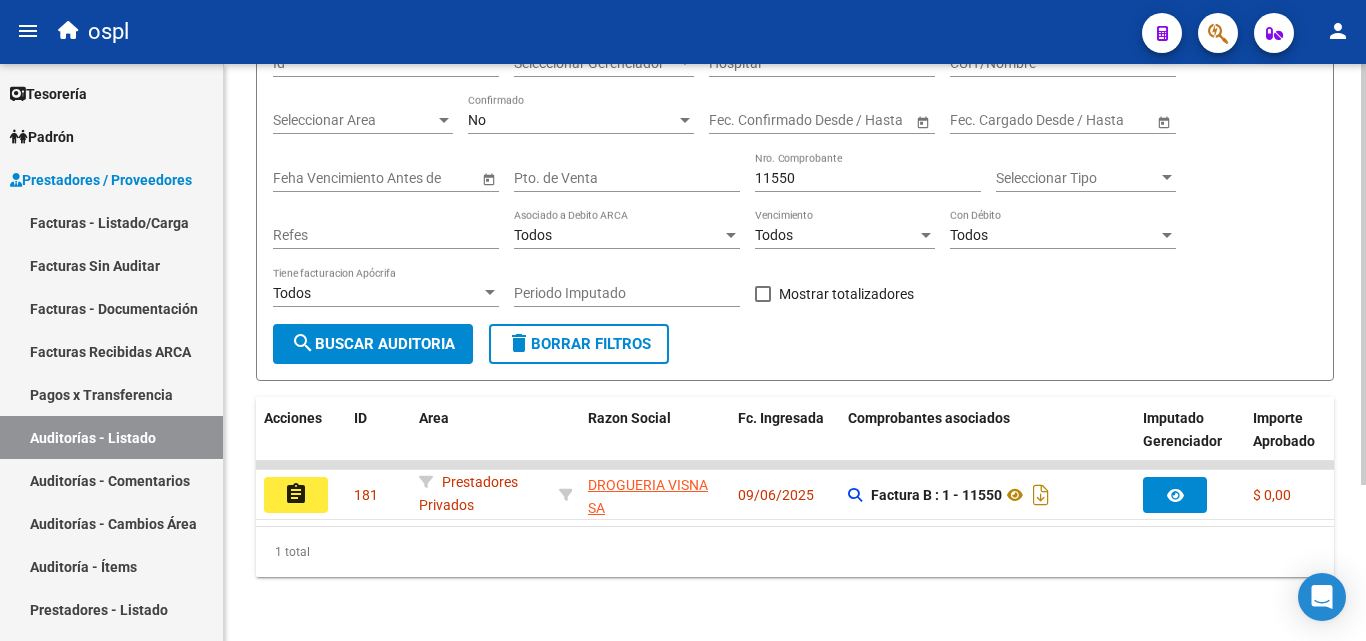 scroll, scrollTop: 213, scrollLeft: 0, axis: vertical 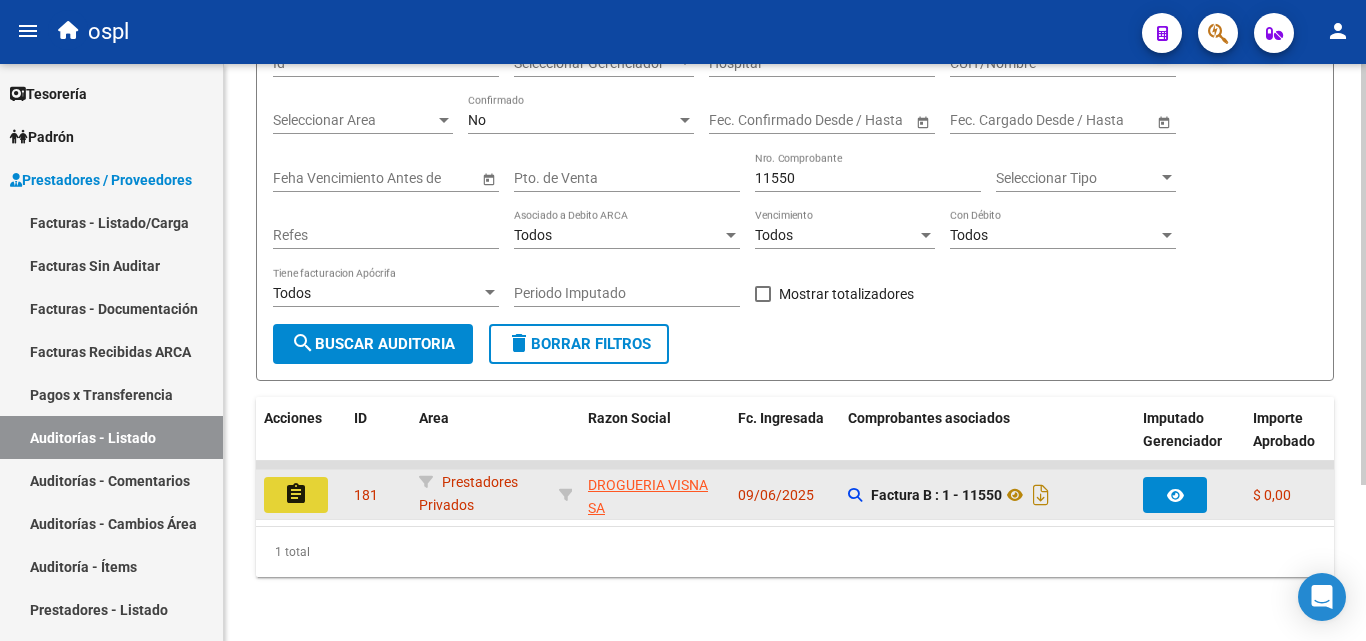 click on "assignment" 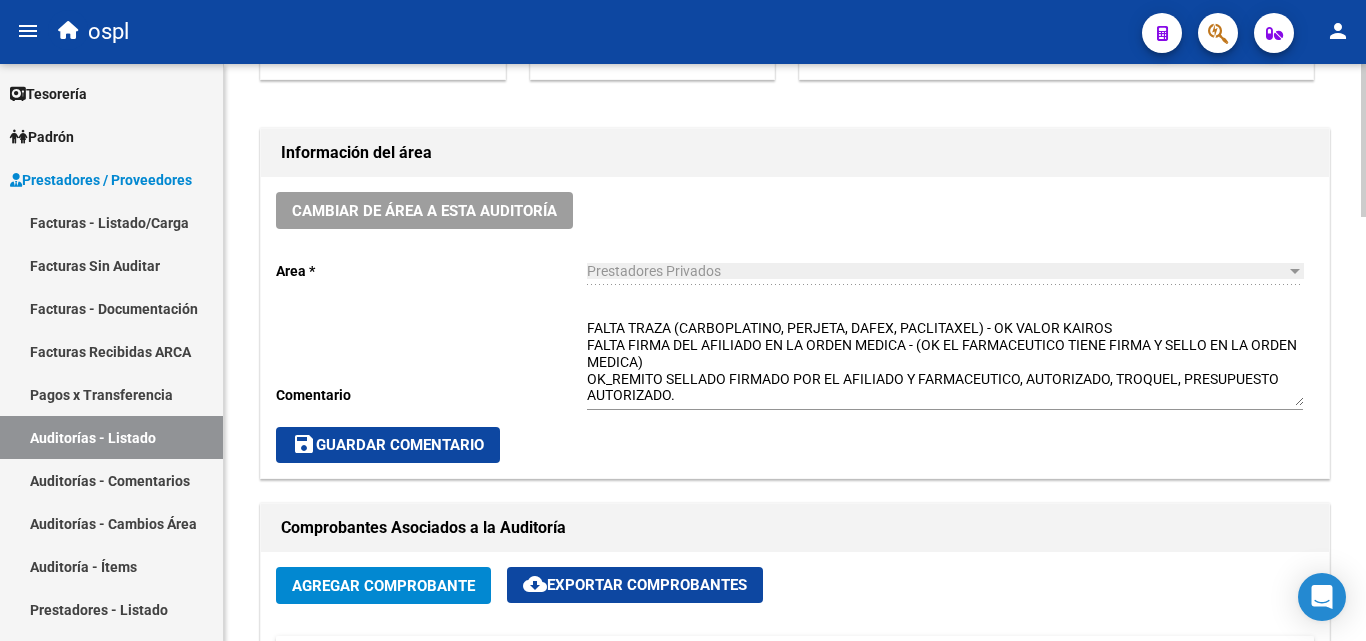 scroll, scrollTop: 500, scrollLeft: 0, axis: vertical 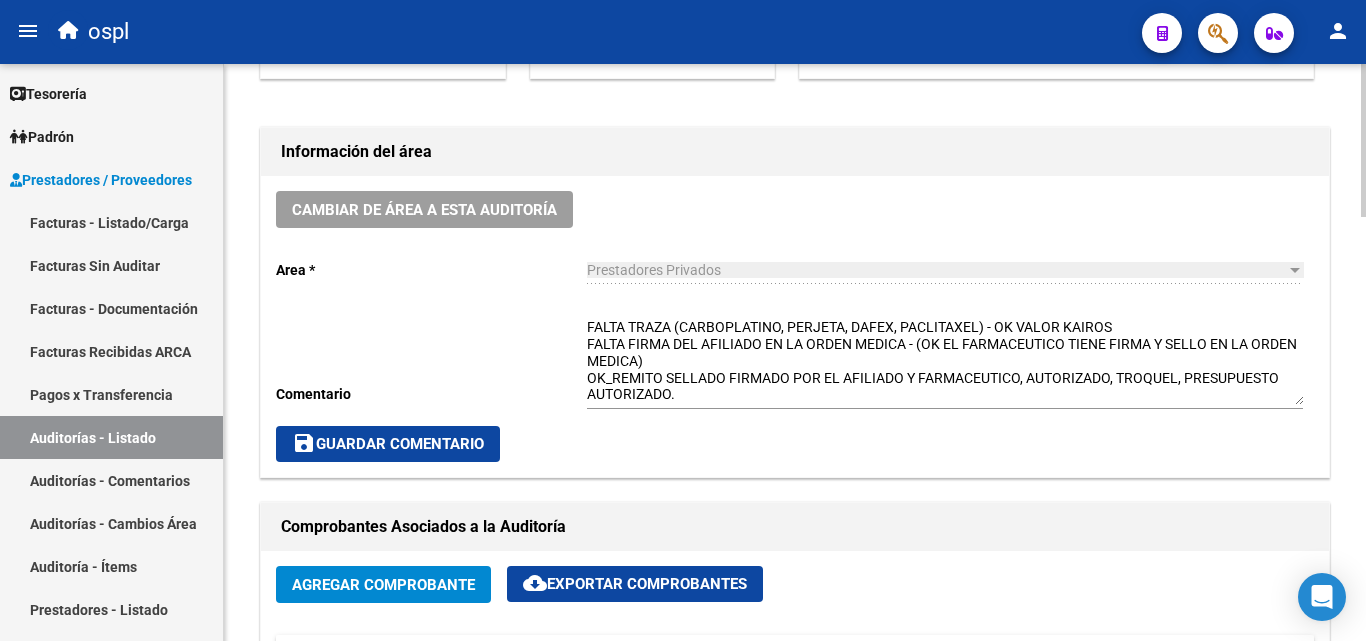 click on "FALTA TRAZA (CARBOPLATINO, PERJETA, DAFEX, PACLITAXEL) - OK VALOR KAIROS
FALTA FIRMA DEL AFILIADO EN LA ORDEN MEDICA - (OK EL FARMACEUTICO TIENE FIRMA Y SELLO EN LA ORDEN MEDICA)
OK_REMITO SELLADO FIRMADO POR EL AFILIADO Y FARMACEUTICO, AUTORIZADO, TROQUEL, PRESUPUESTO AUTORIZADO." at bounding box center (945, 361) 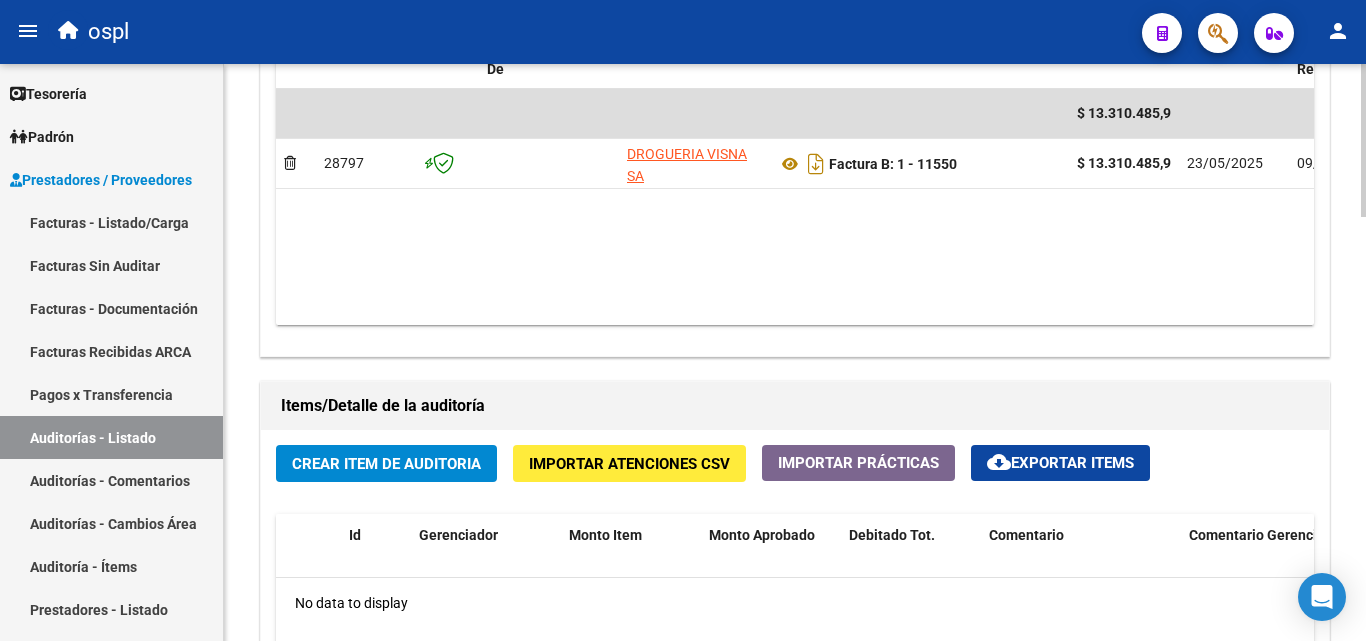scroll, scrollTop: 1300, scrollLeft: 0, axis: vertical 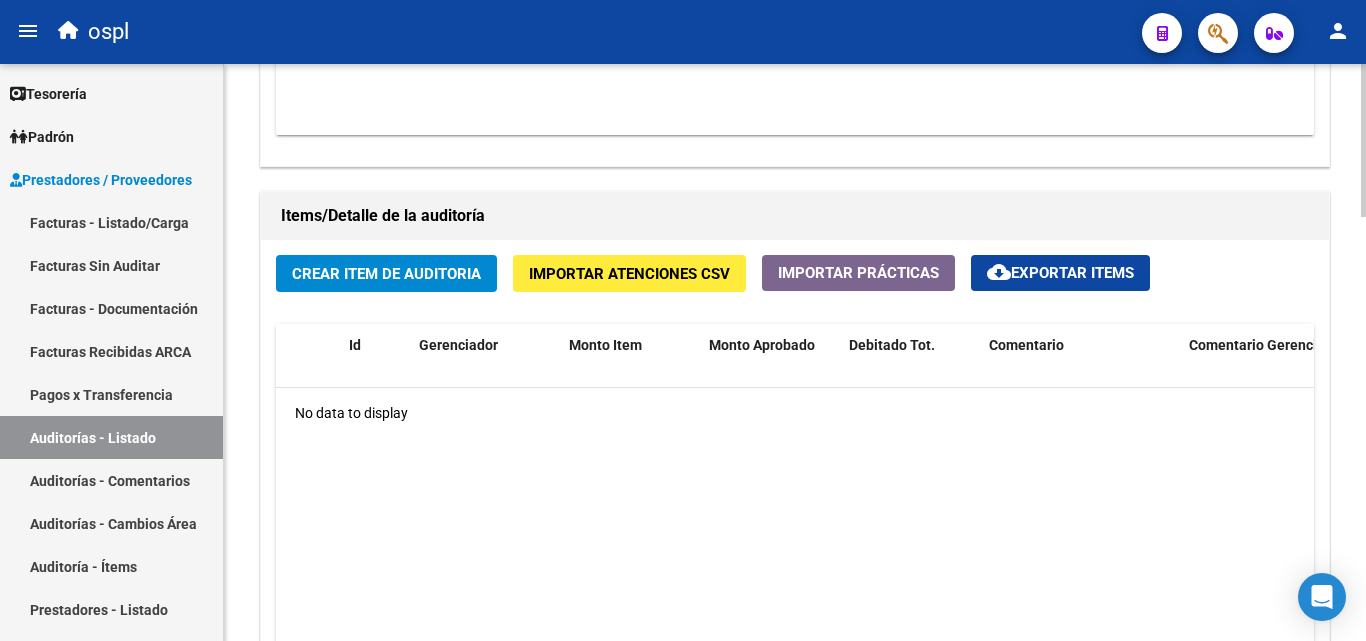 click on "Crear Item de Auditoria" 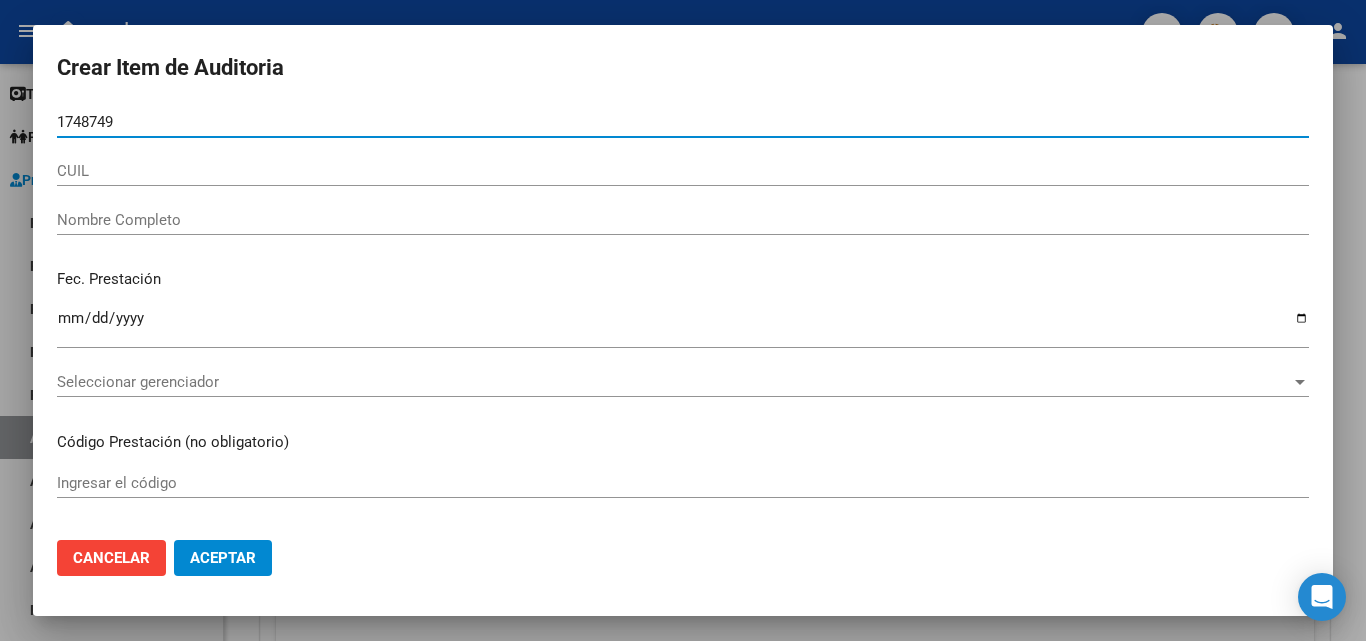 type on "17487492" 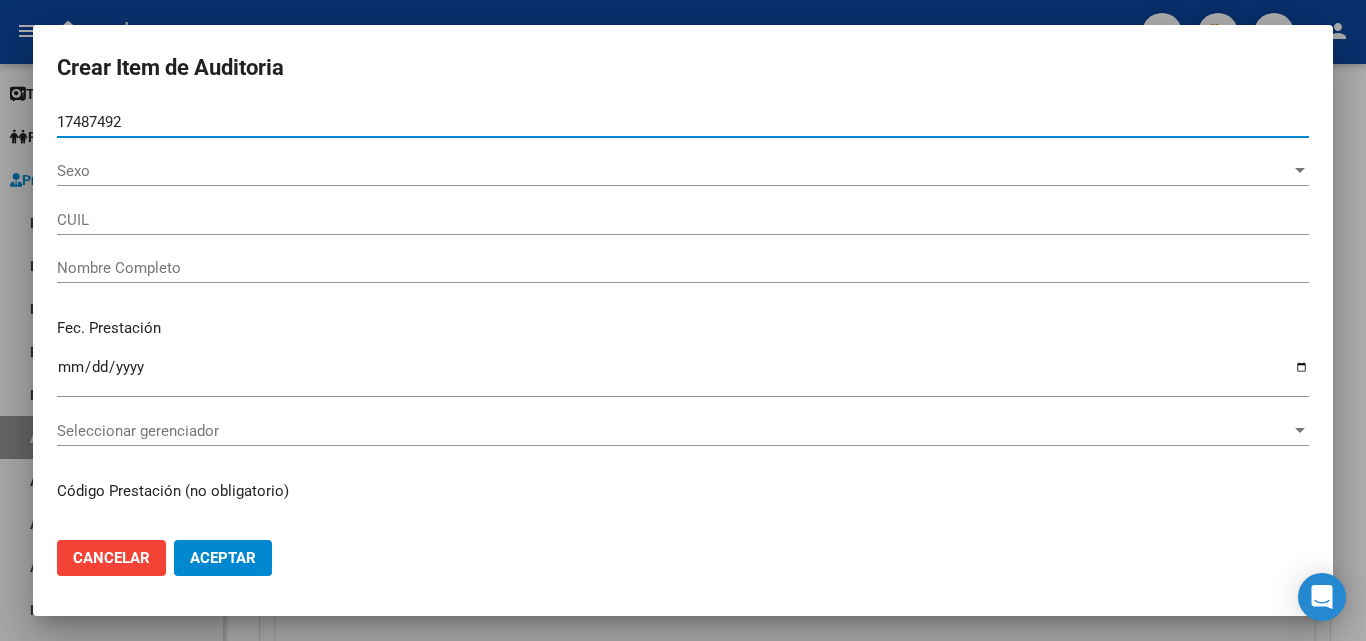 type on "27174874927" 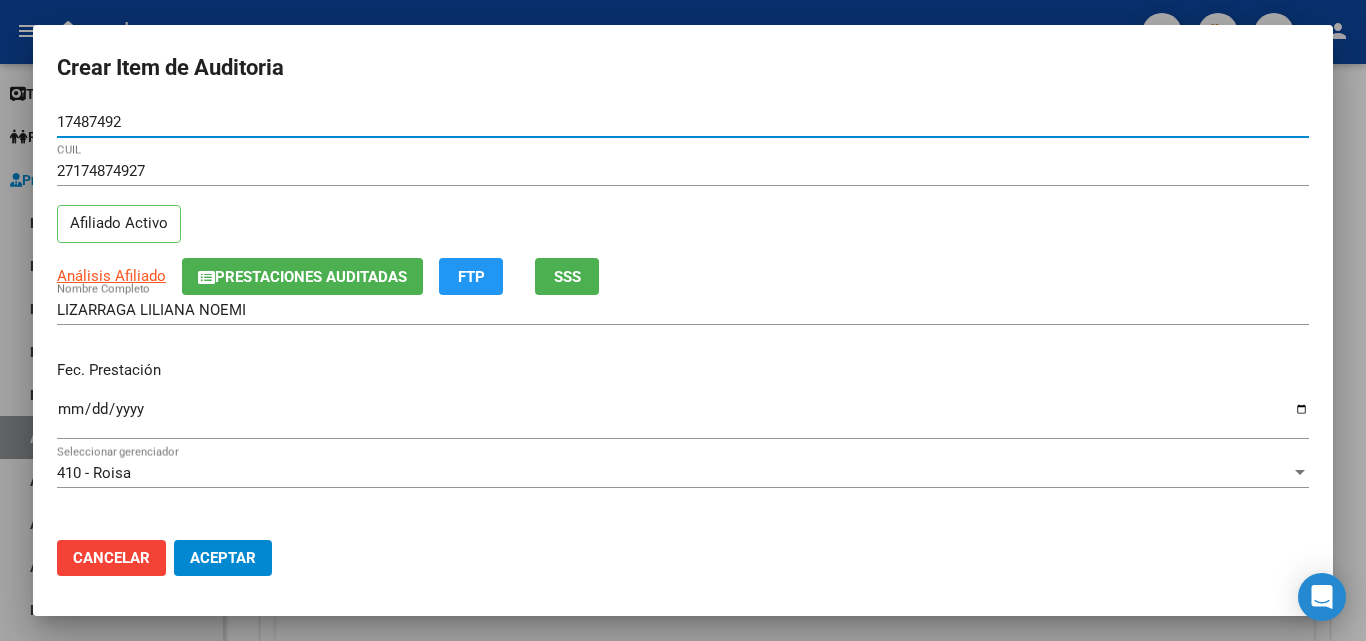 type on "17487492" 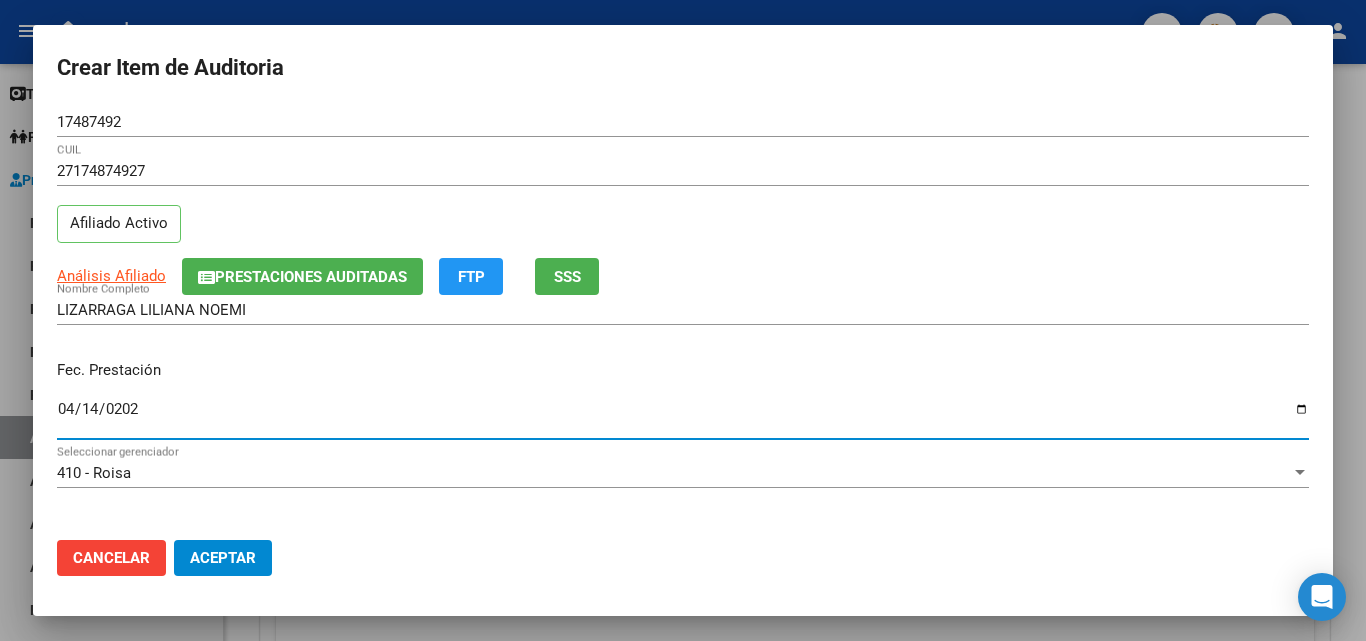 type on "2025-04-14" 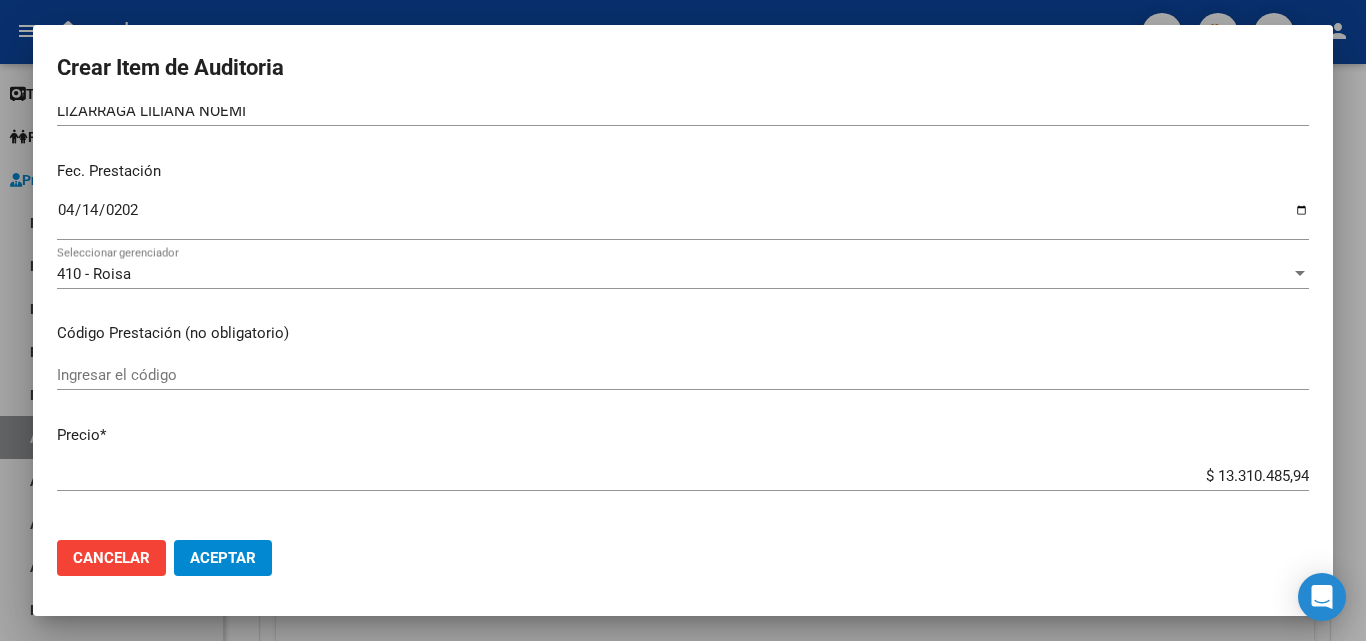 scroll, scrollTop: 200, scrollLeft: 0, axis: vertical 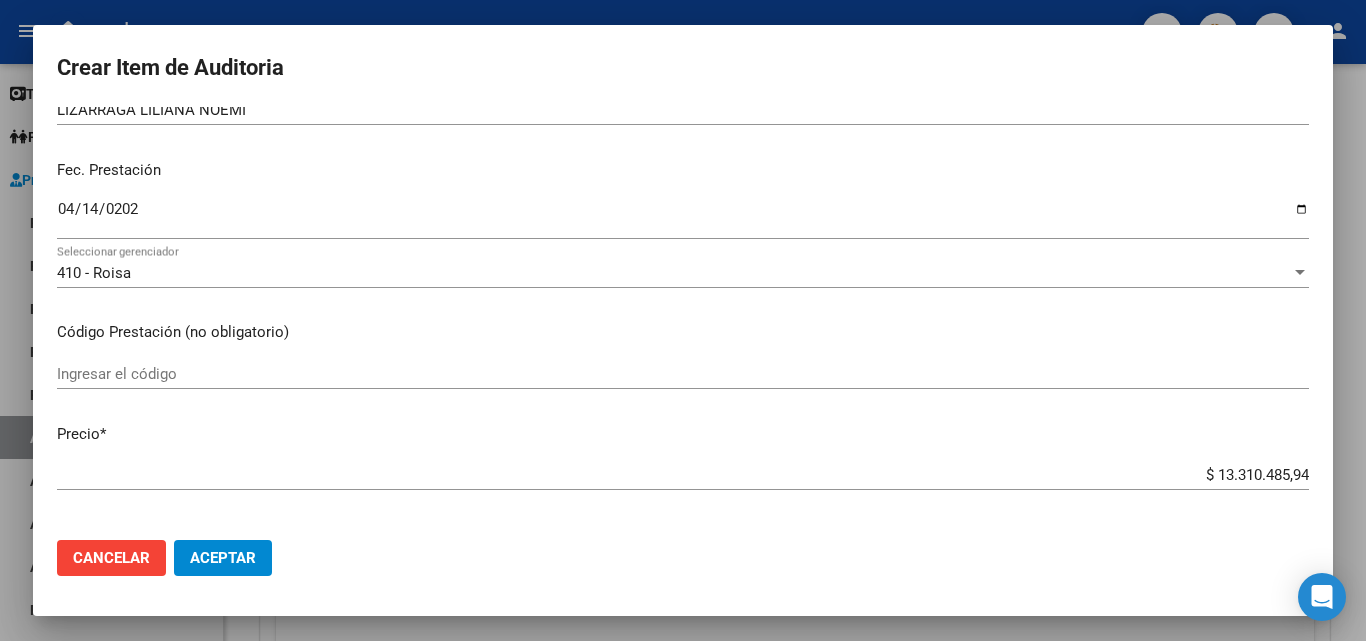 click on "Ingresar el código" at bounding box center (683, 374) 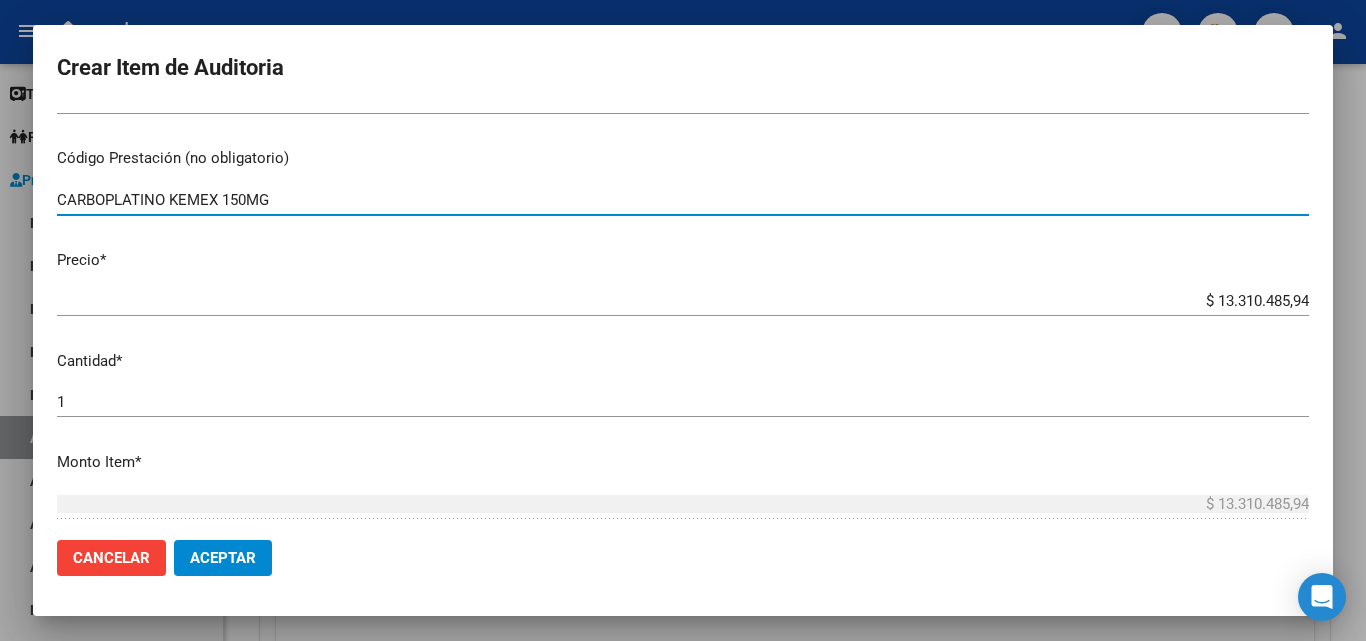scroll, scrollTop: 400, scrollLeft: 0, axis: vertical 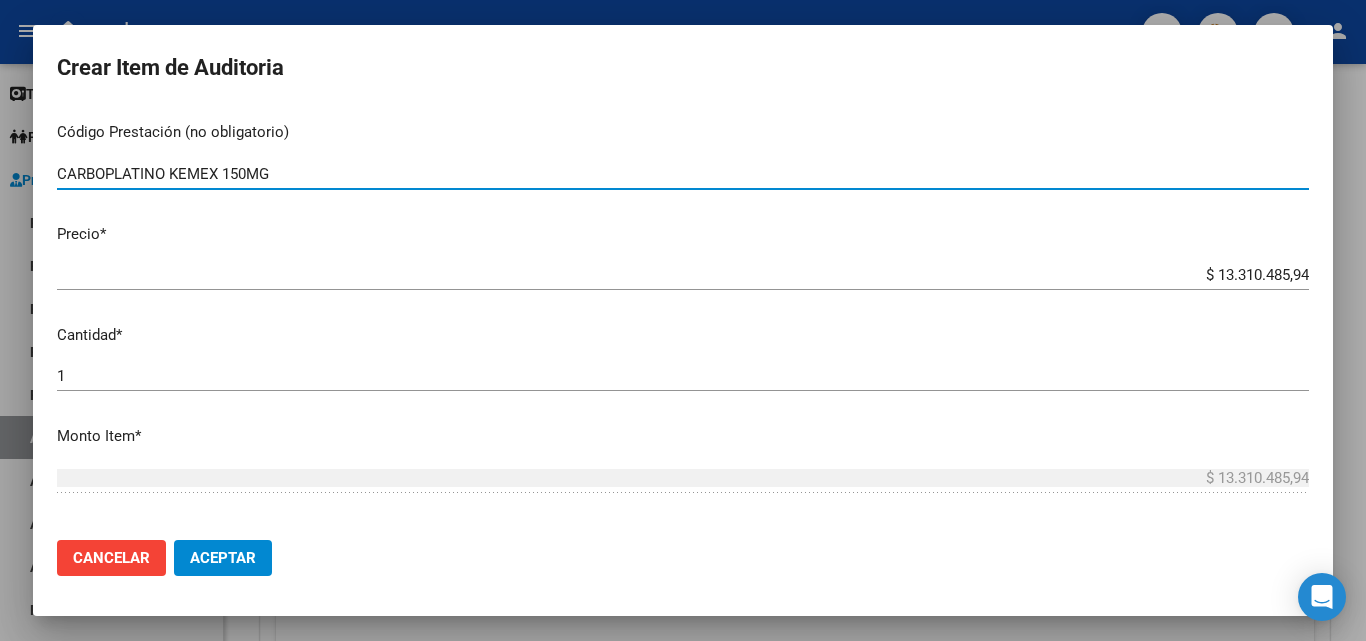 type on "CARBOPLATINO KEMEX 150MG" 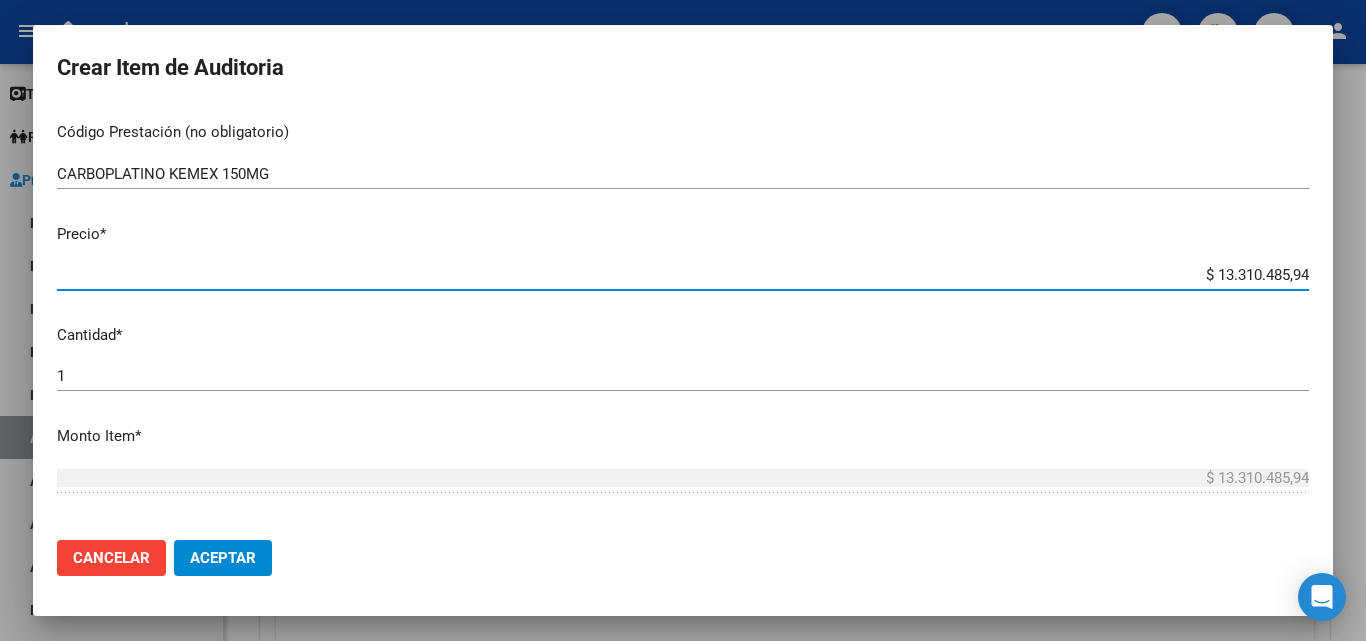 drag, startPoint x: 1158, startPoint y: 280, endPoint x: 1319, endPoint y: 281, distance: 161.00311 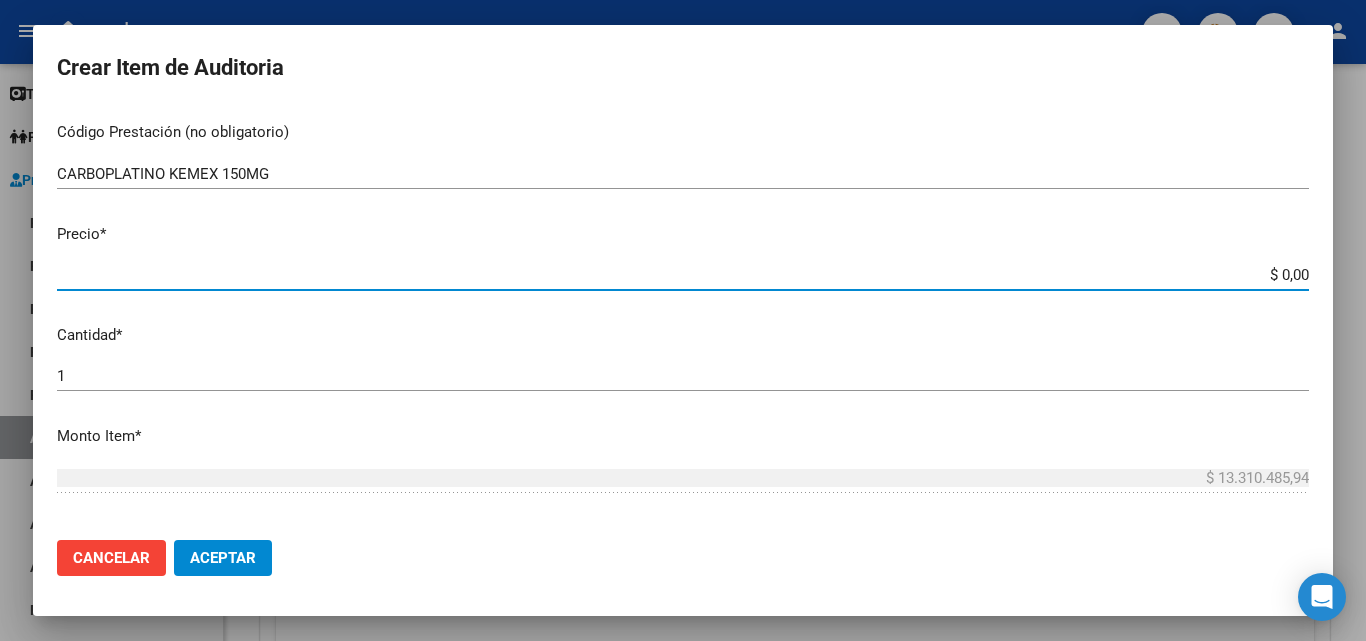 type on "$ 0,04" 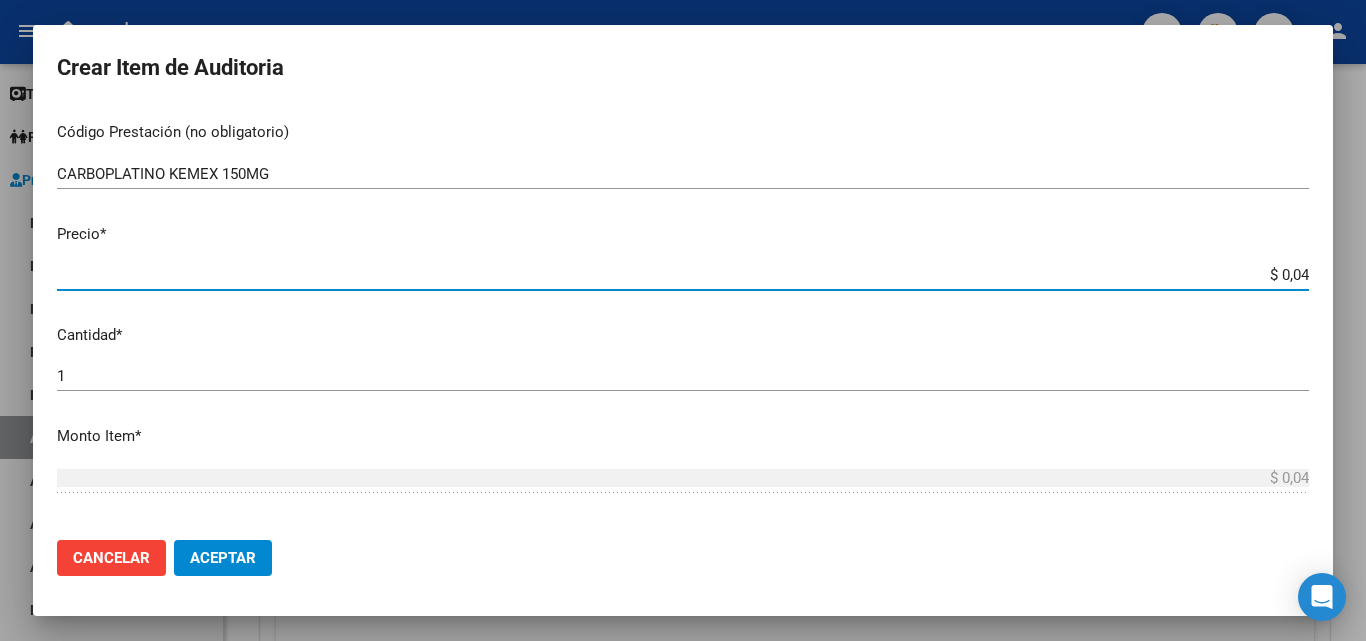 type on "$ 0,40" 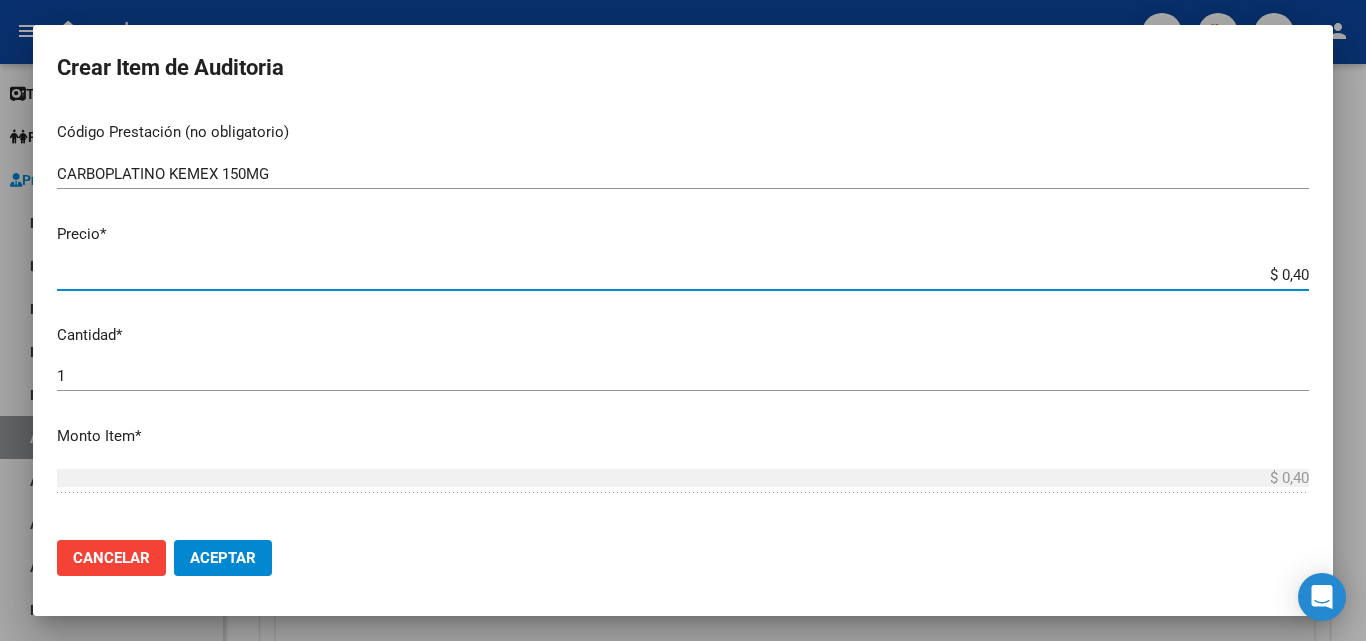 type on "$ 4,00" 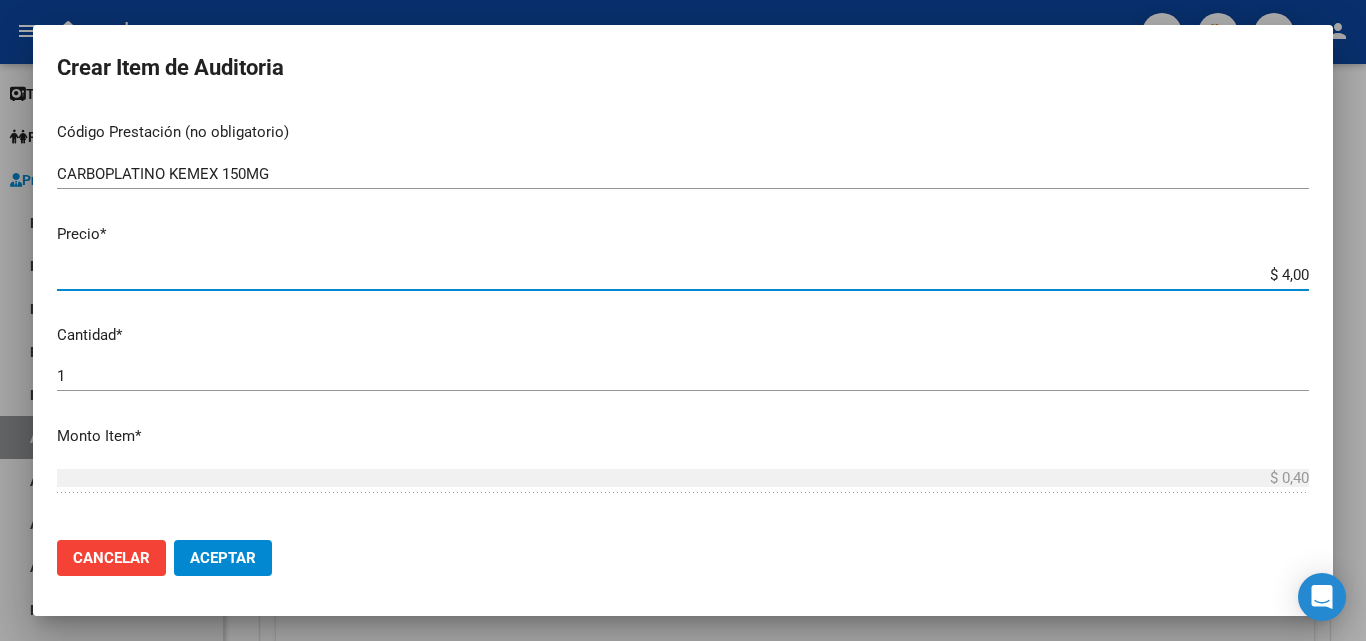 type on "$ 4,00" 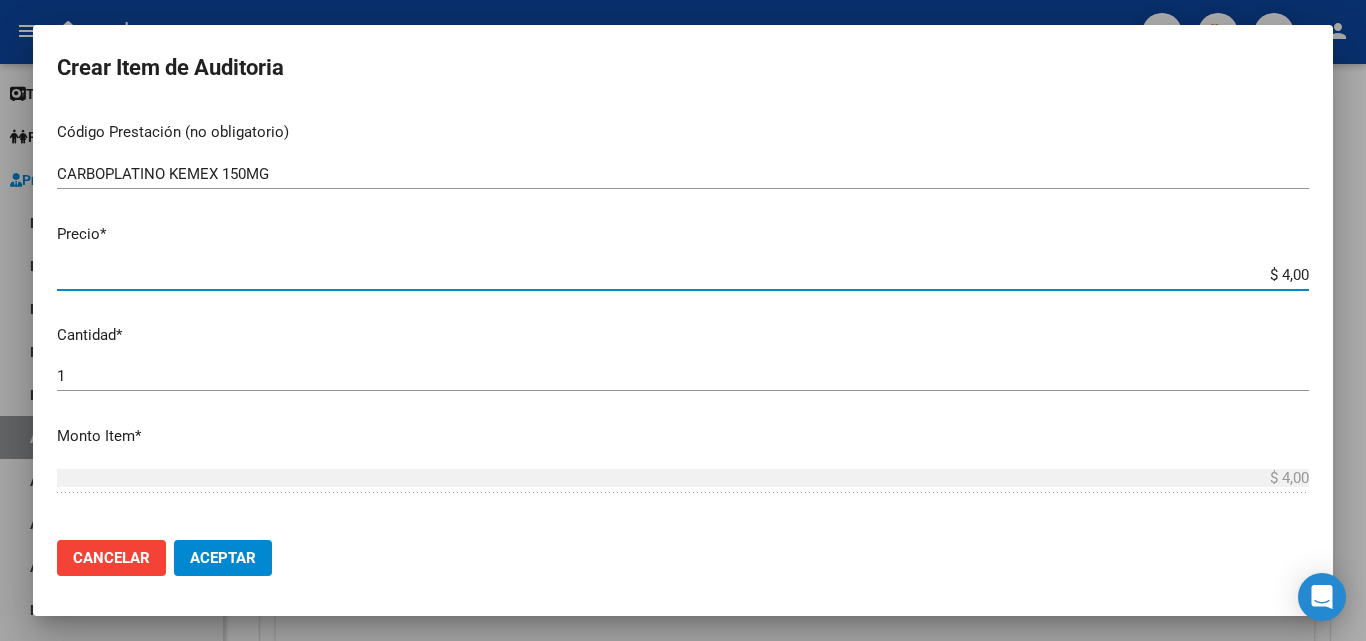 type on "$ 40,00" 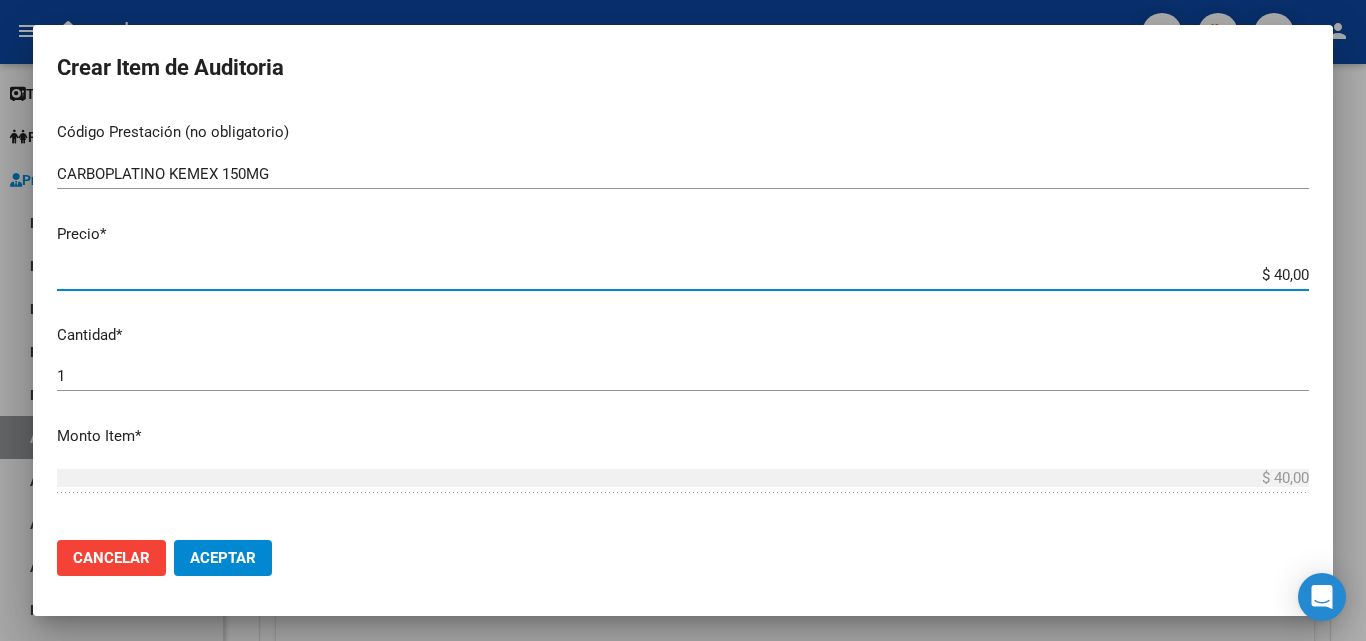 type on "$ 400,00" 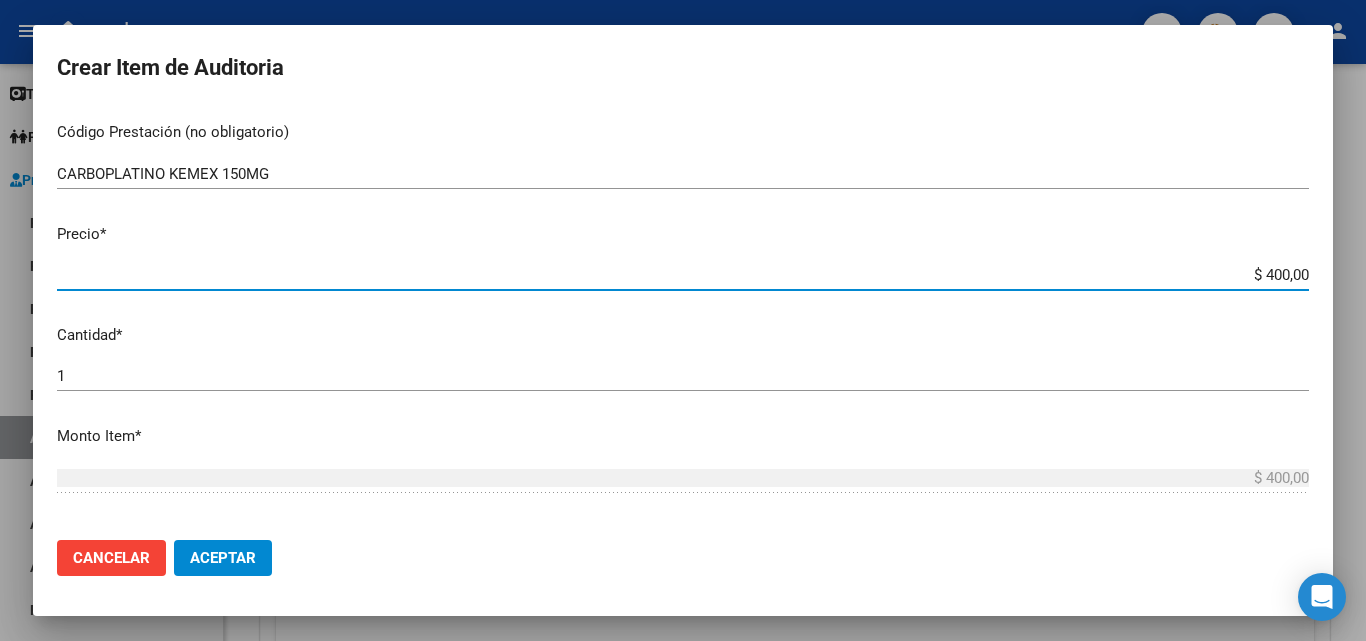 type on "$ 4.000,00" 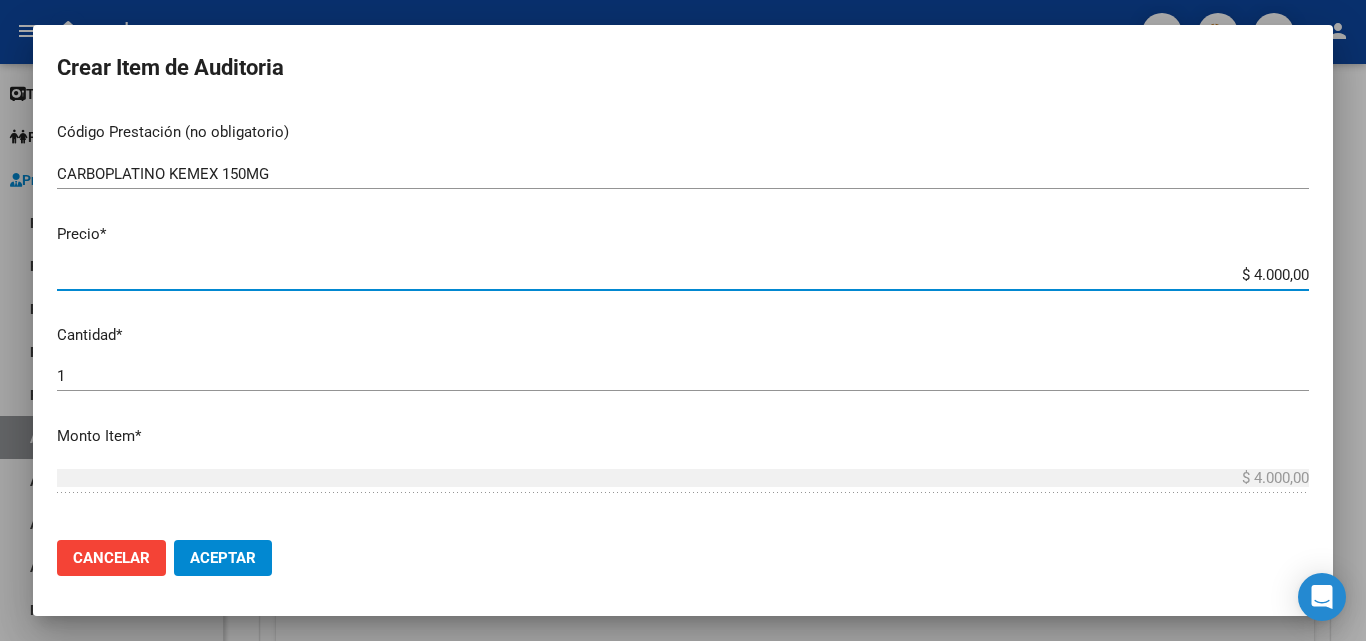 type on "$ 40.000,00" 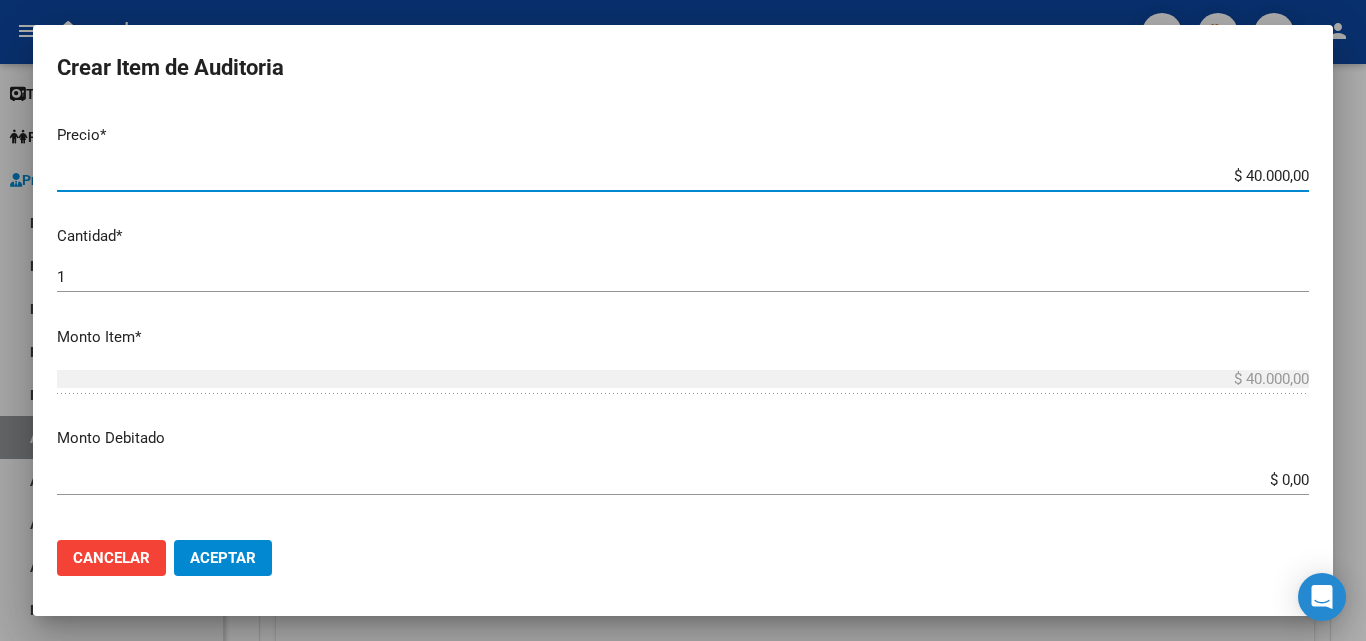 scroll, scrollTop: 500, scrollLeft: 0, axis: vertical 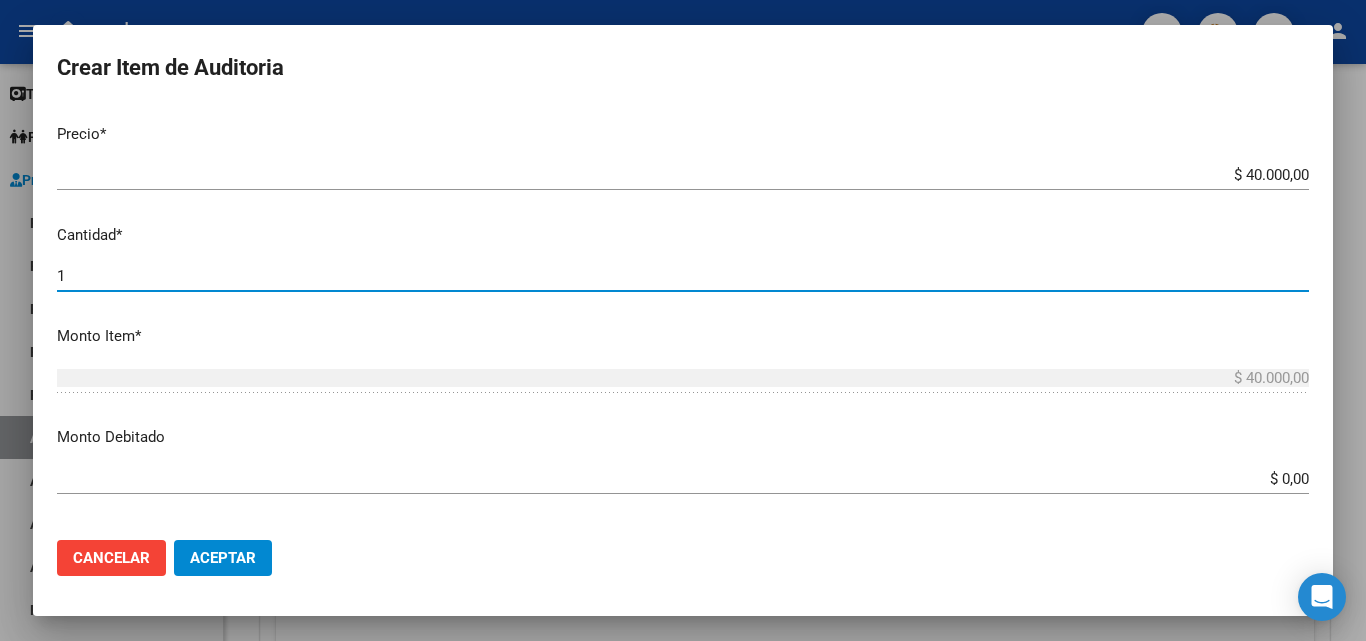 click on "1" at bounding box center (683, 276) 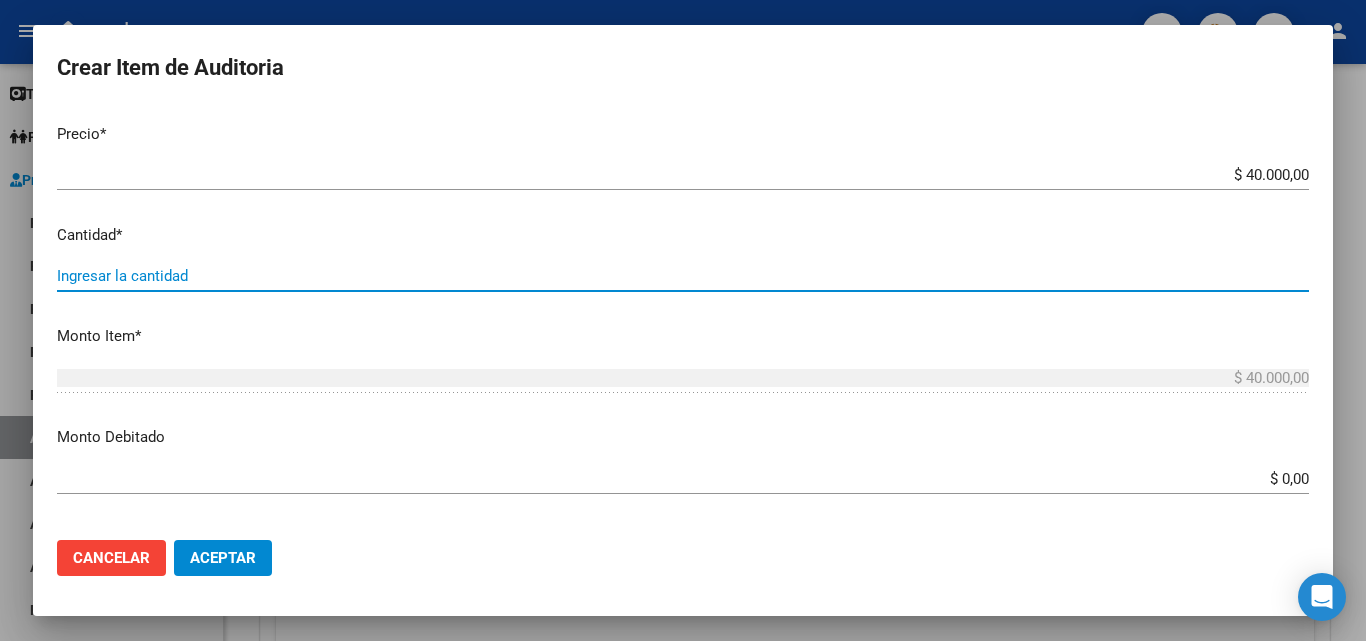 type on "4" 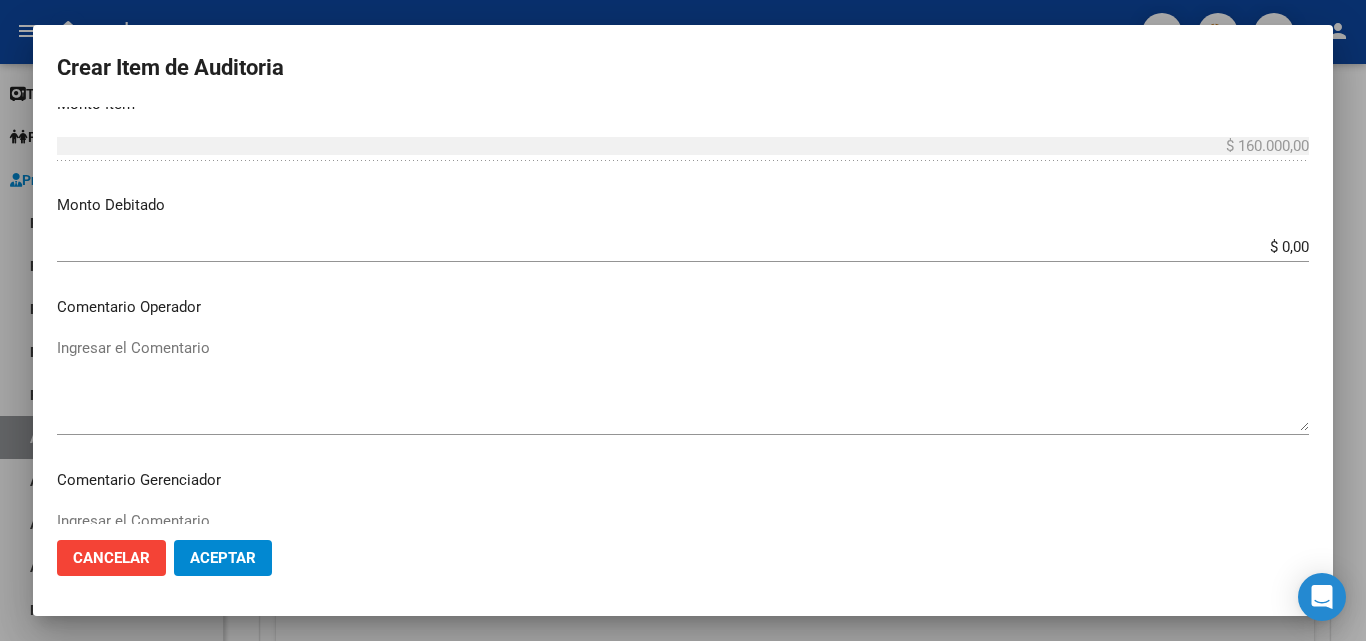scroll, scrollTop: 800, scrollLeft: 0, axis: vertical 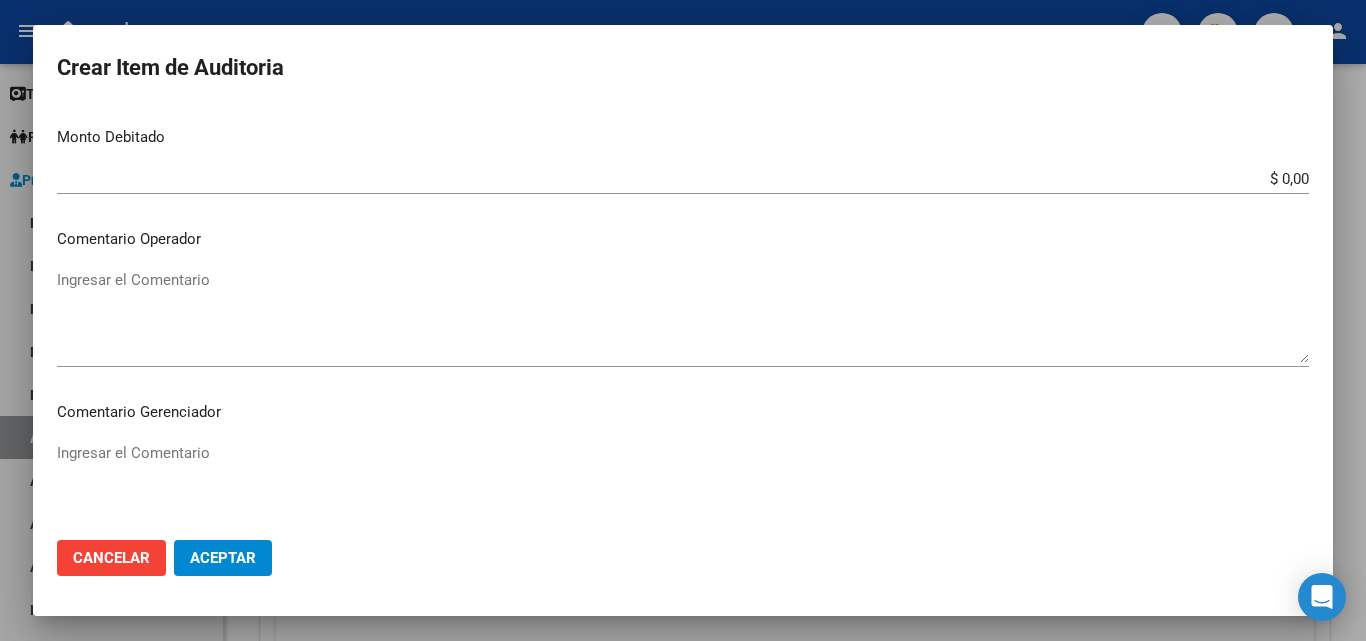 type on "4" 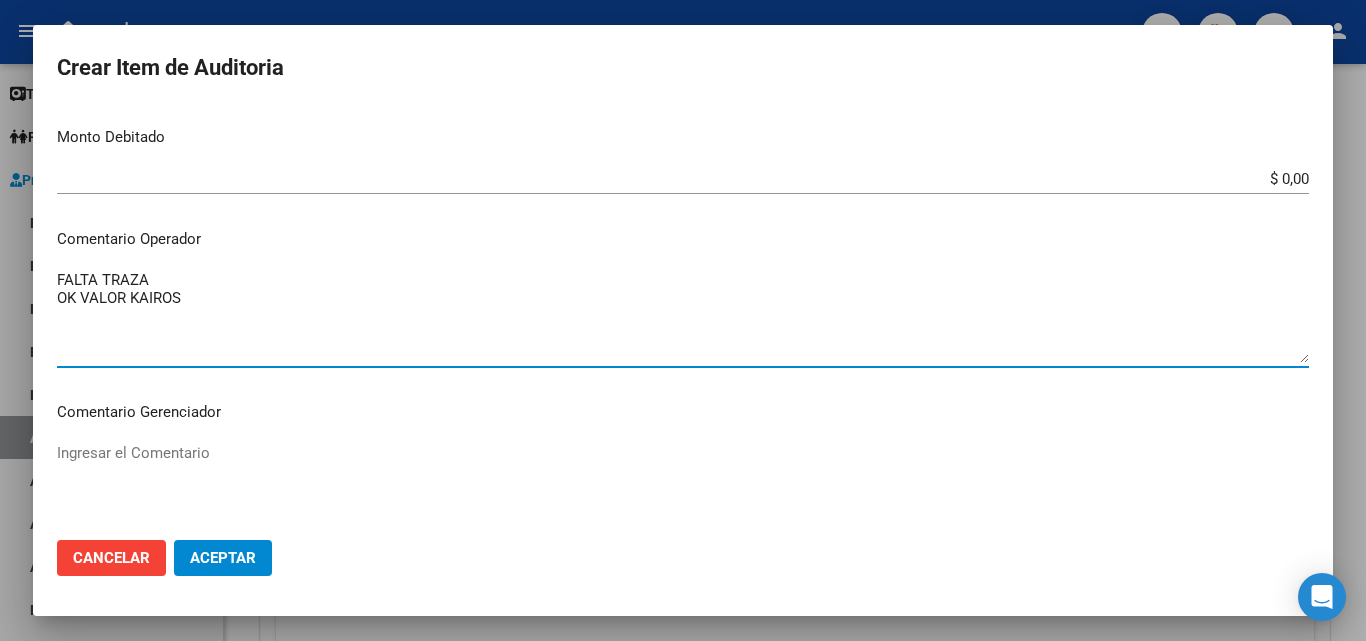 click on "FALTA TRAZA
OK VALOR KAIROS" at bounding box center (683, 316) 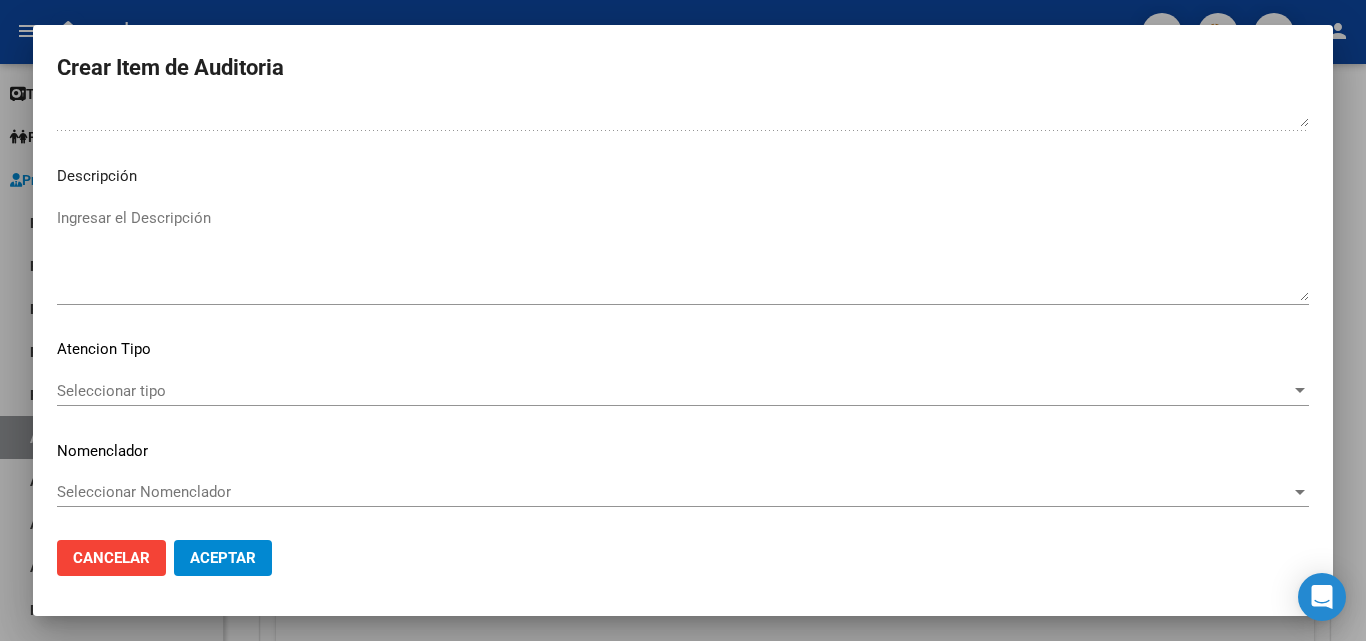 scroll, scrollTop: 1211, scrollLeft: 0, axis: vertical 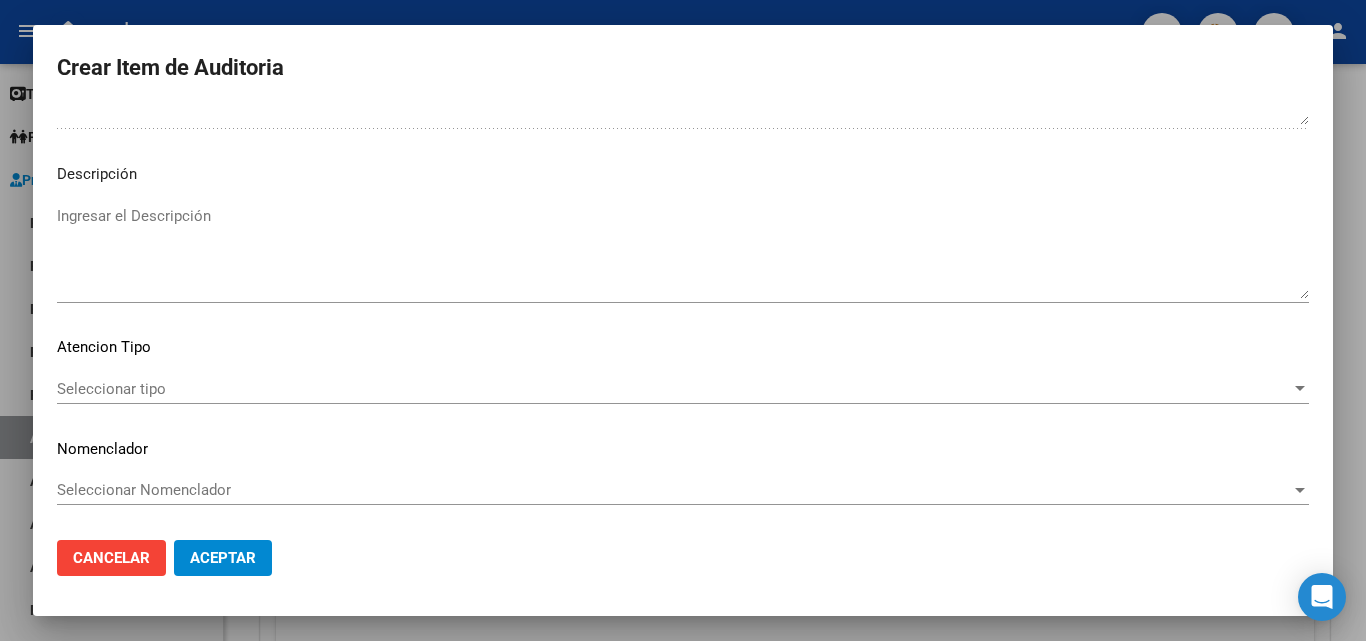 type on "FALTA TRAZA
OK VALOR KAIROS" 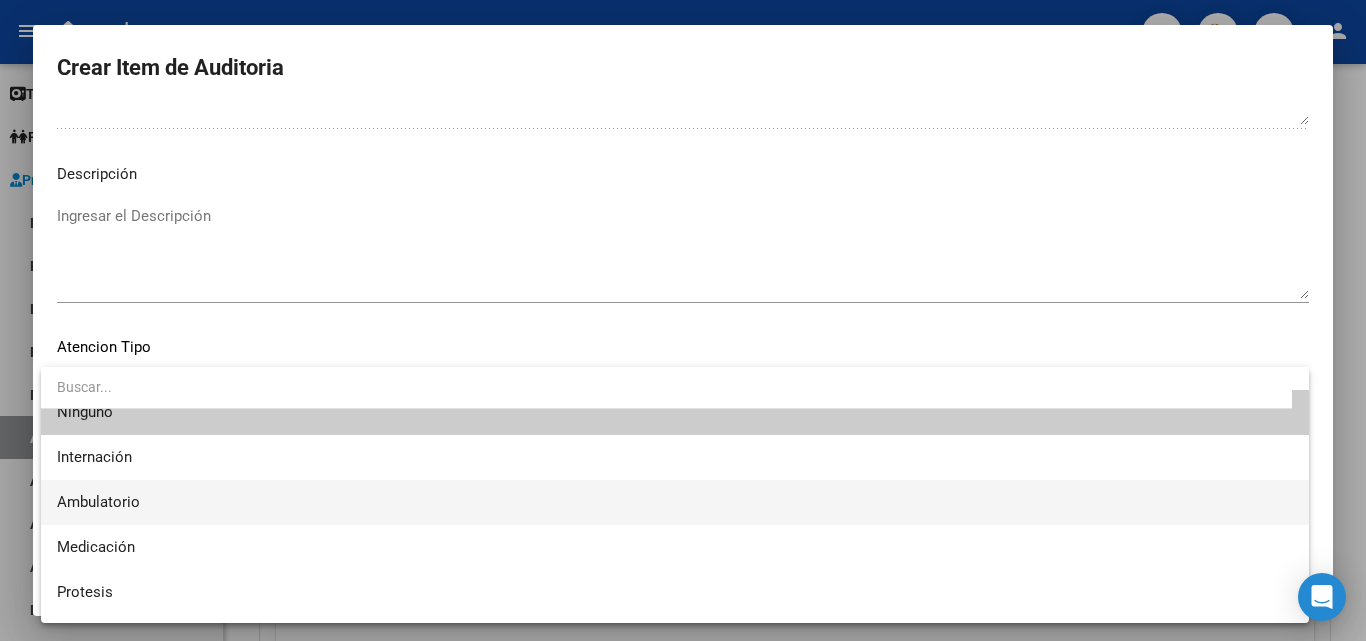 scroll, scrollTop: 59, scrollLeft: 0, axis: vertical 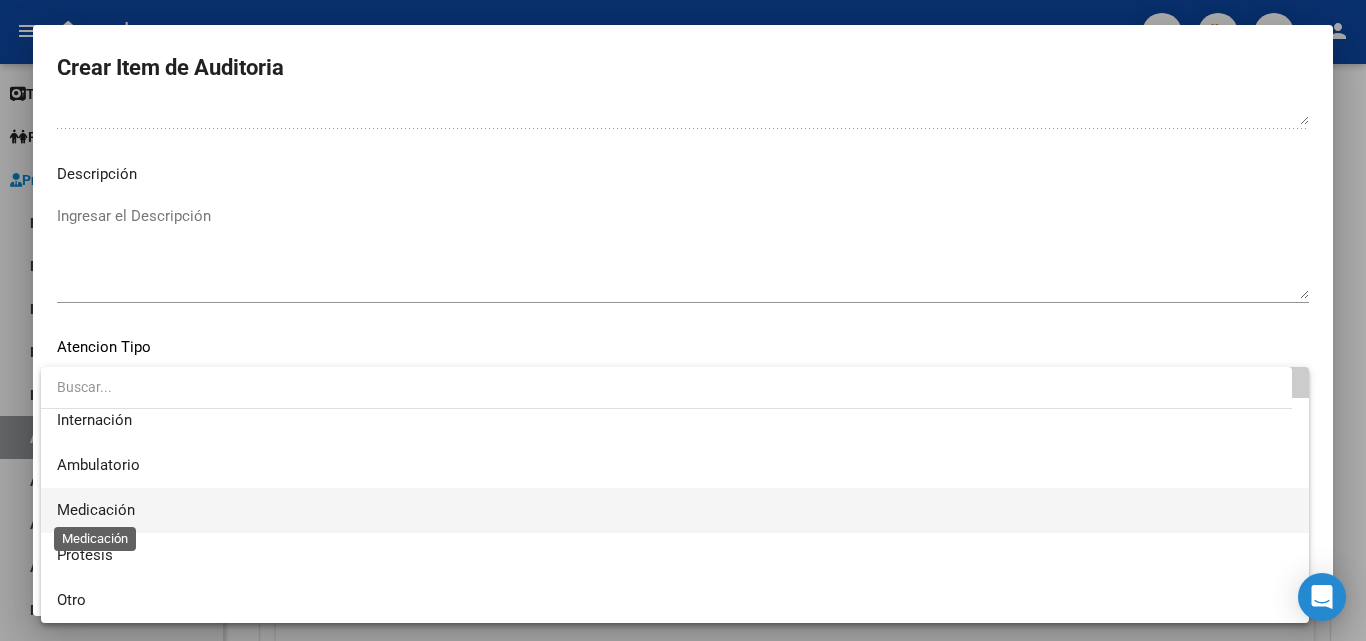 click on "Medicación" at bounding box center (96, 510) 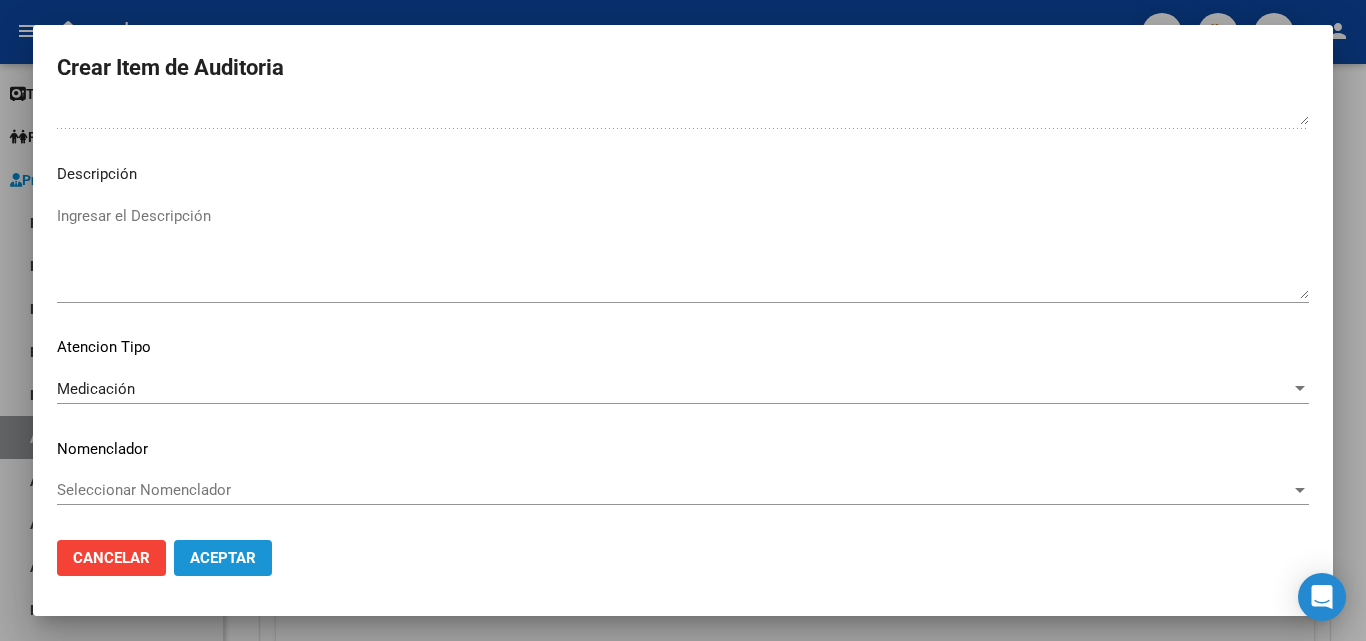 click on "Aceptar" 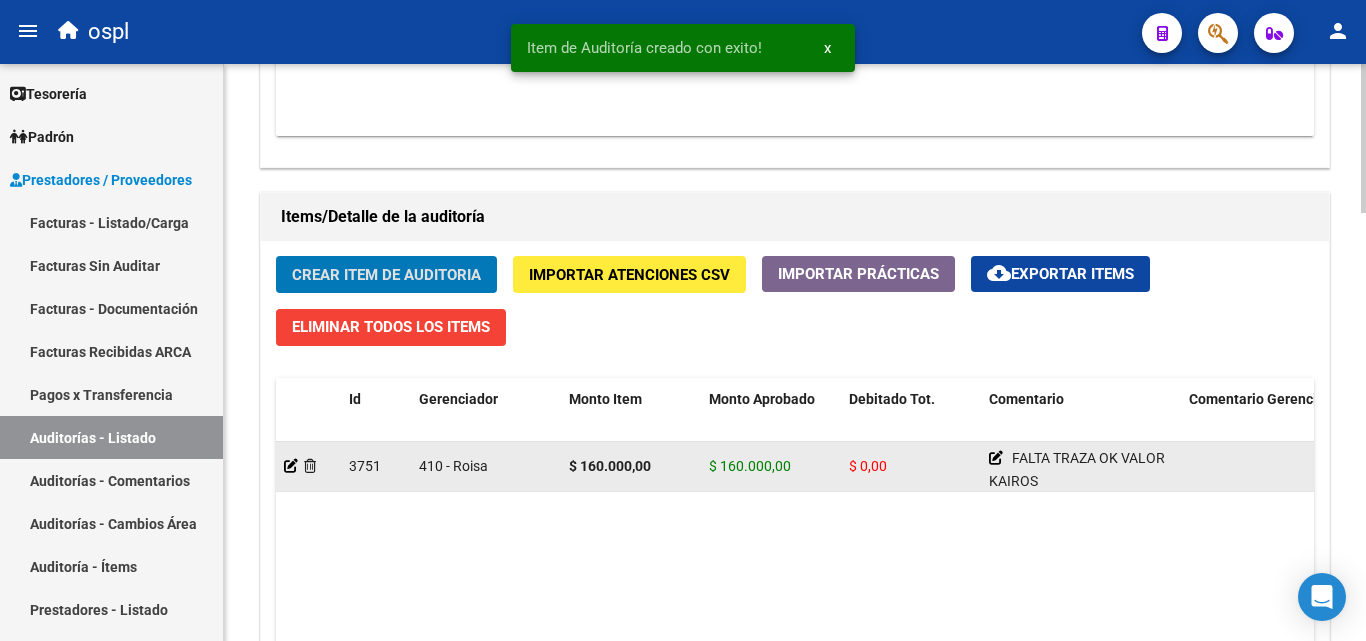scroll, scrollTop: 1301, scrollLeft: 0, axis: vertical 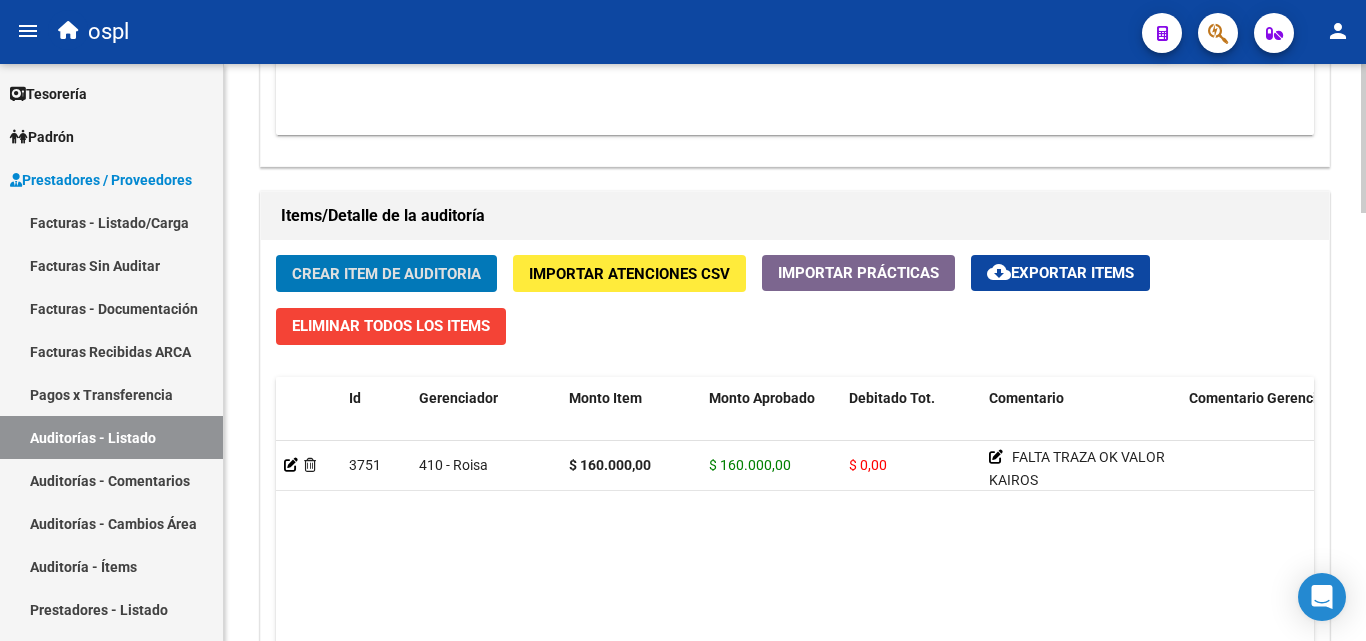 click on "Crear Item de Auditoria" 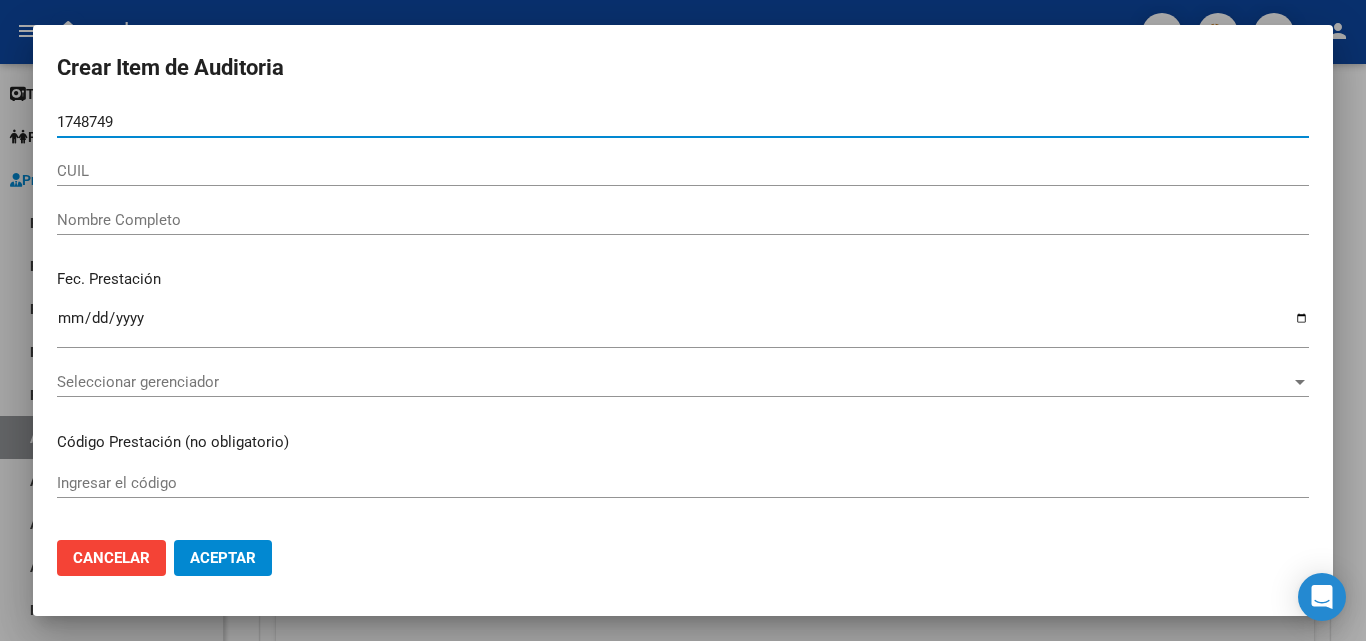 type on "17487492" 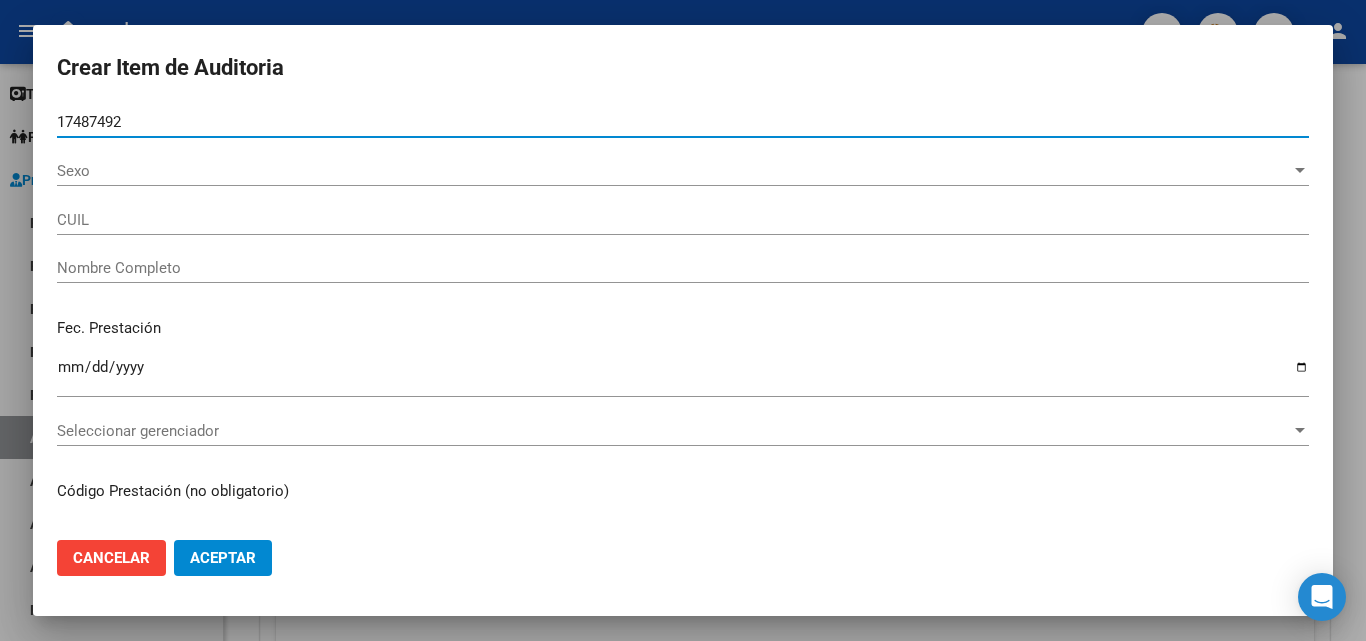 type on "27174874927" 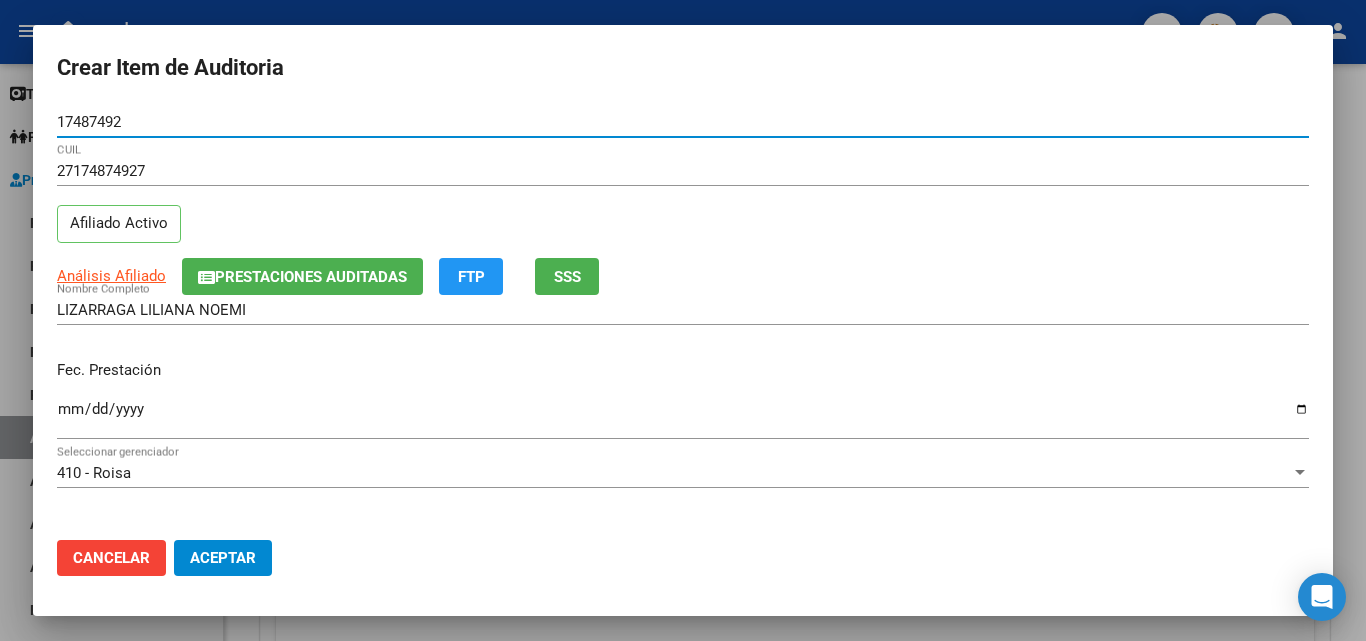 type on "17487492" 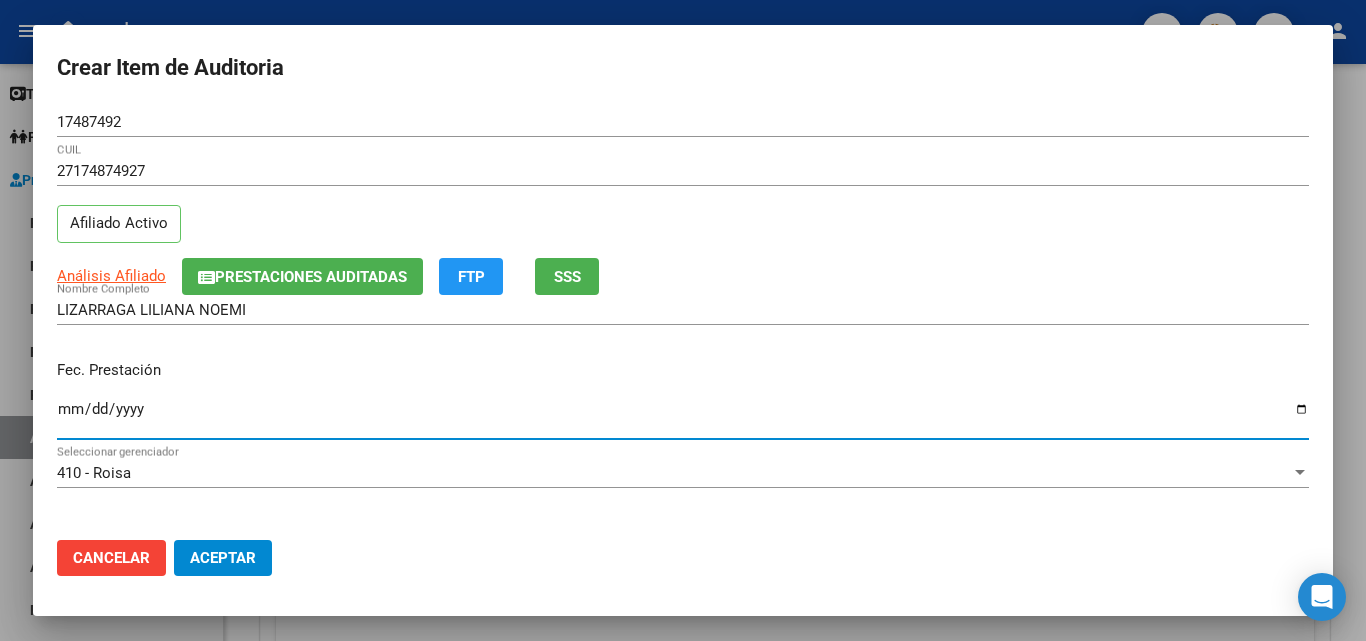 click on "Ingresar la fecha" at bounding box center (683, 417) 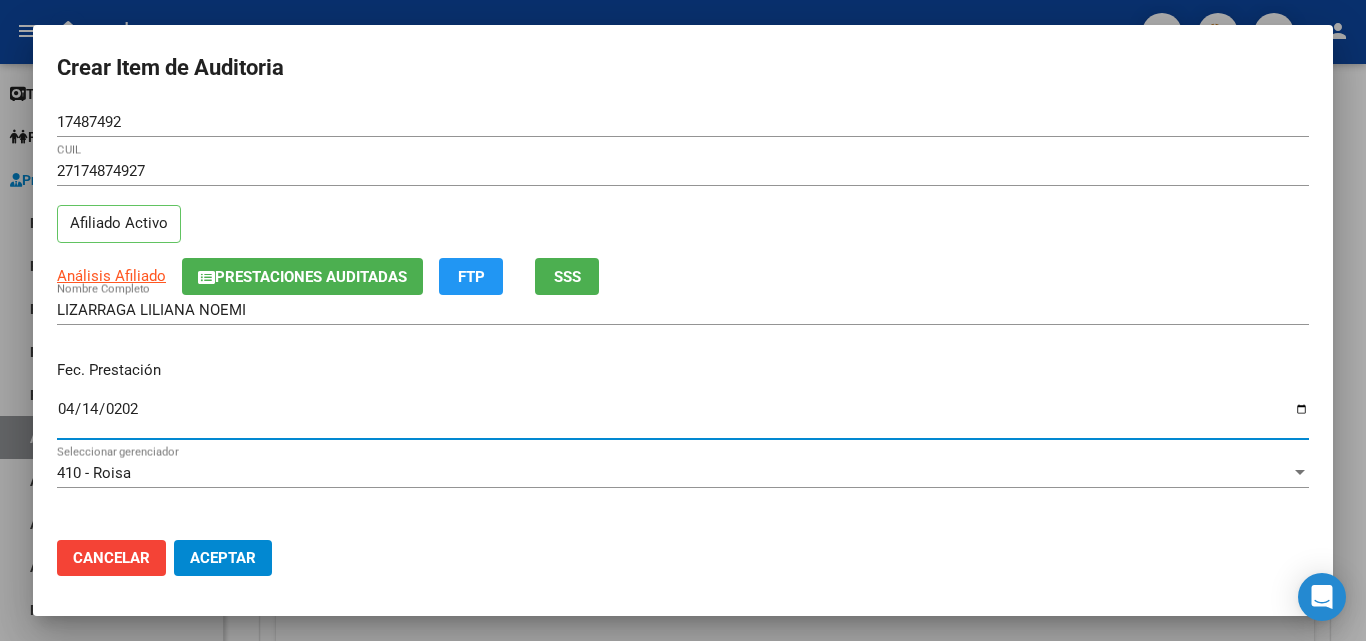 type on "2025-04-14" 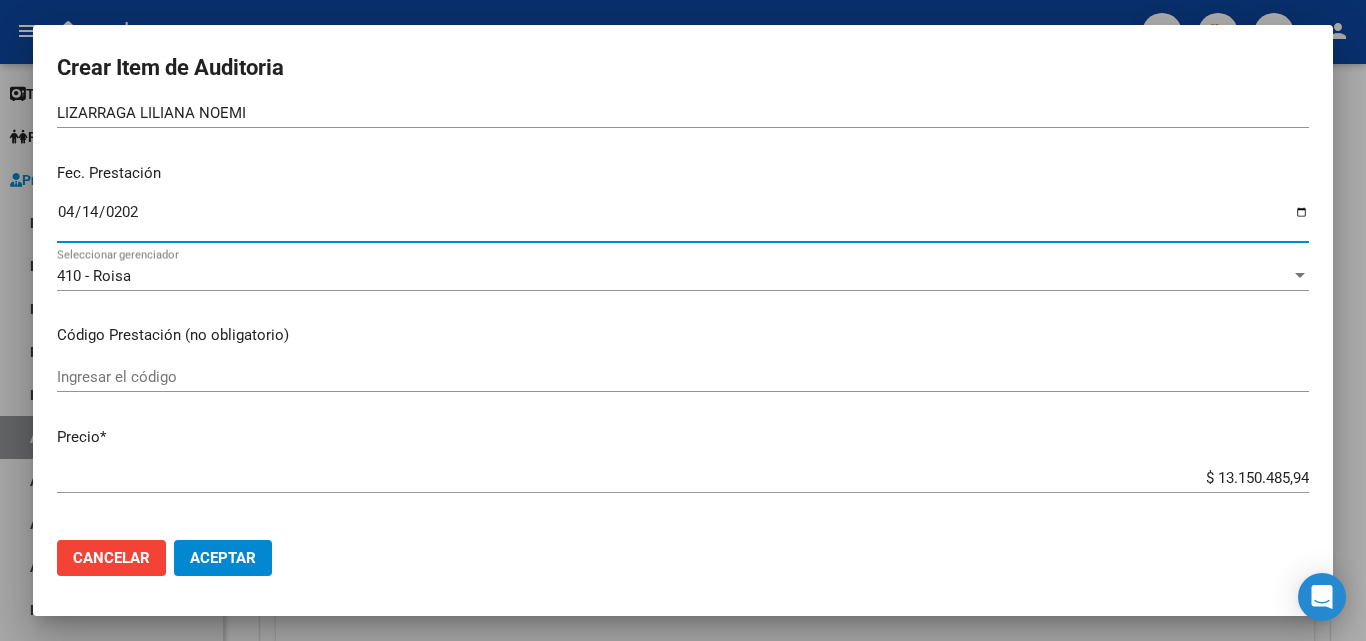 scroll, scrollTop: 200, scrollLeft: 0, axis: vertical 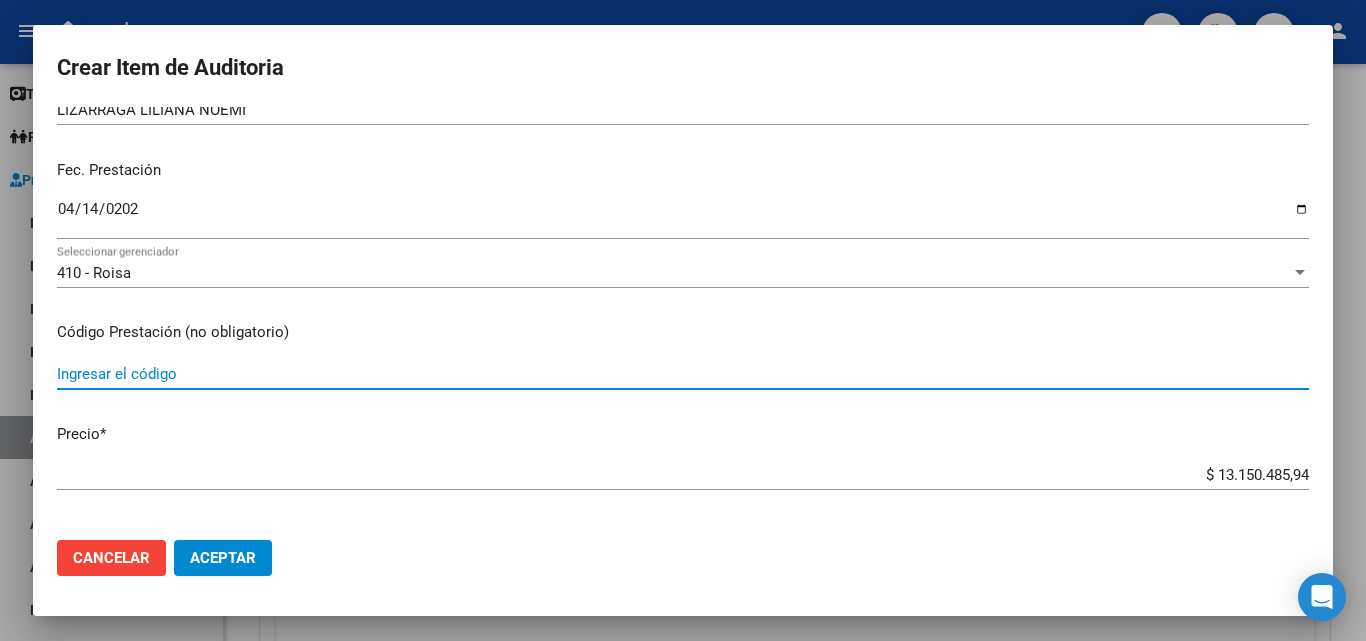 click on "Ingresar el código" at bounding box center (683, 374) 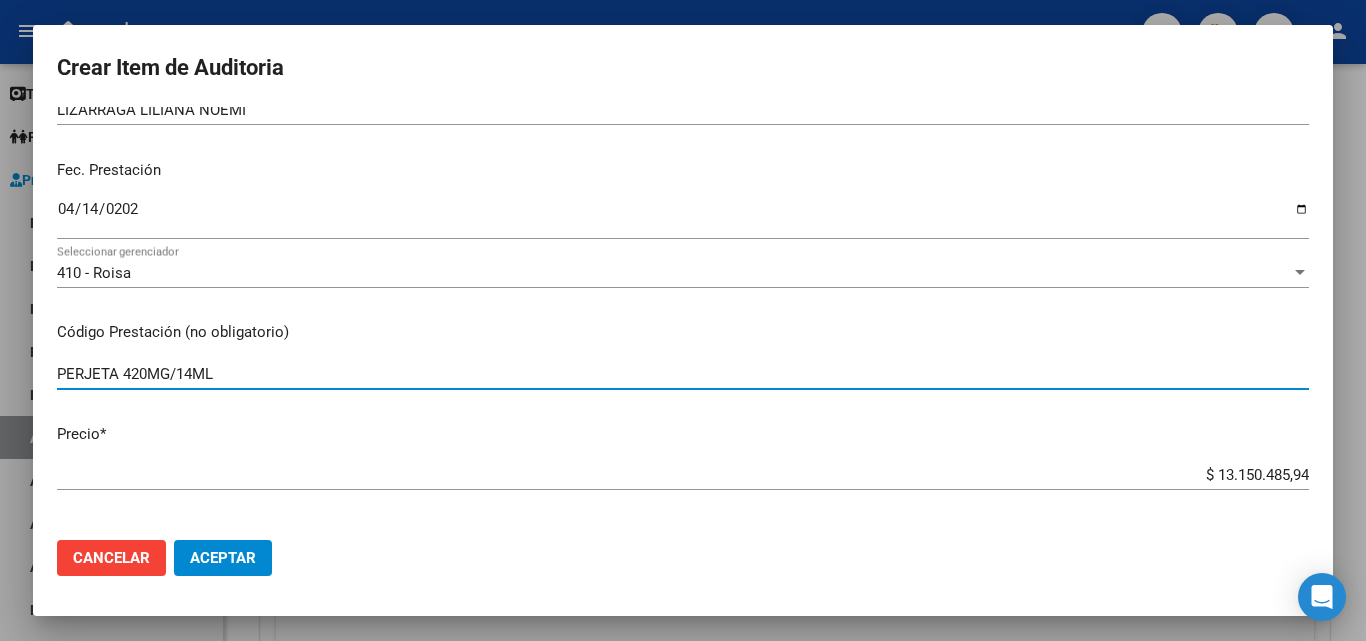 scroll, scrollTop: 300, scrollLeft: 0, axis: vertical 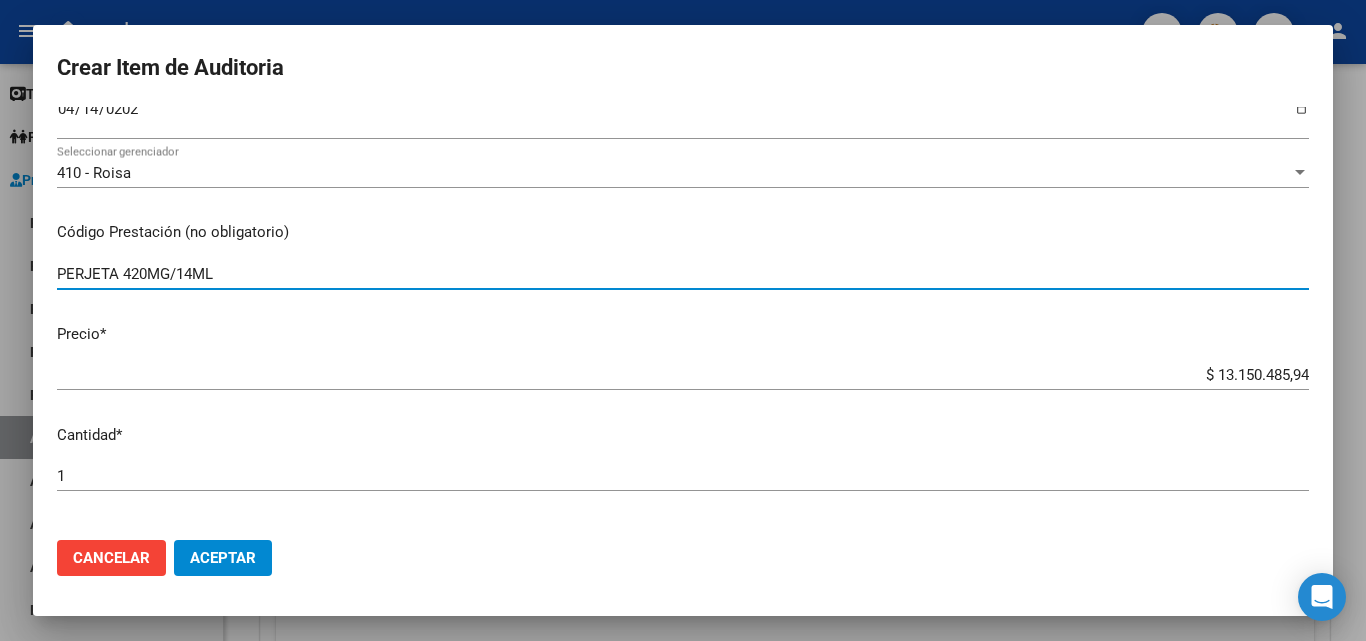 type on "PERJETA 420MG/14ML" 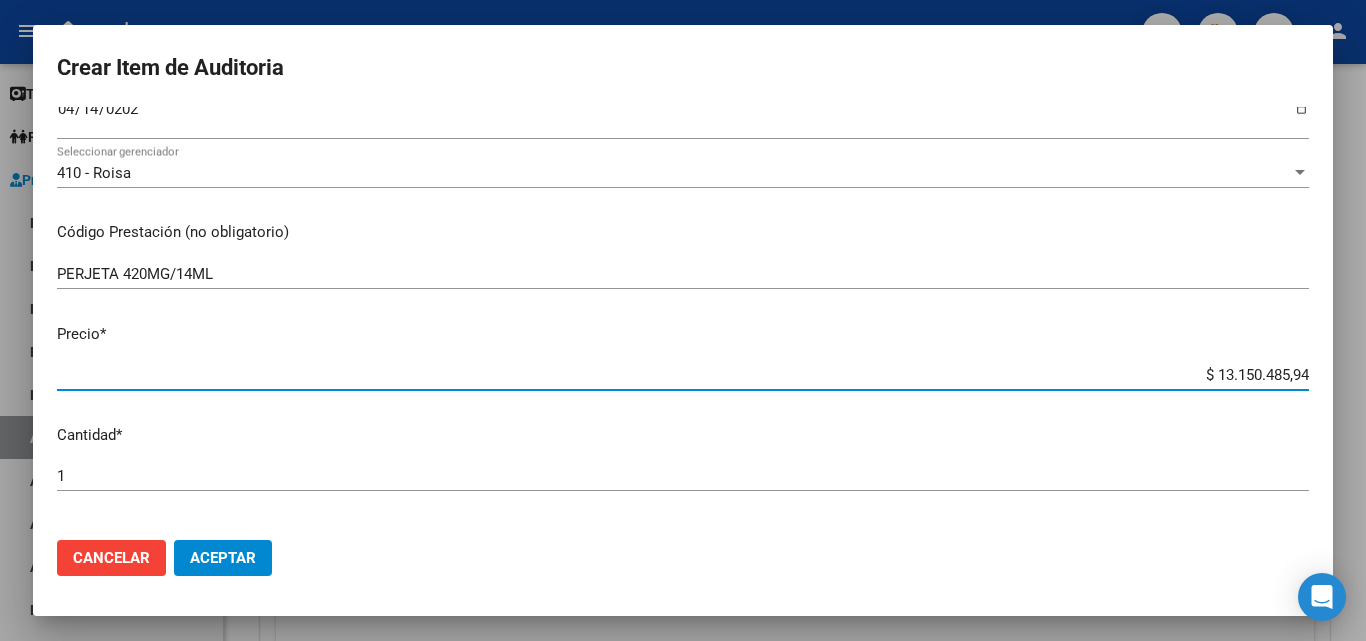 drag, startPoint x: 1184, startPoint y: 369, endPoint x: 1365, endPoint y: 372, distance: 181.02486 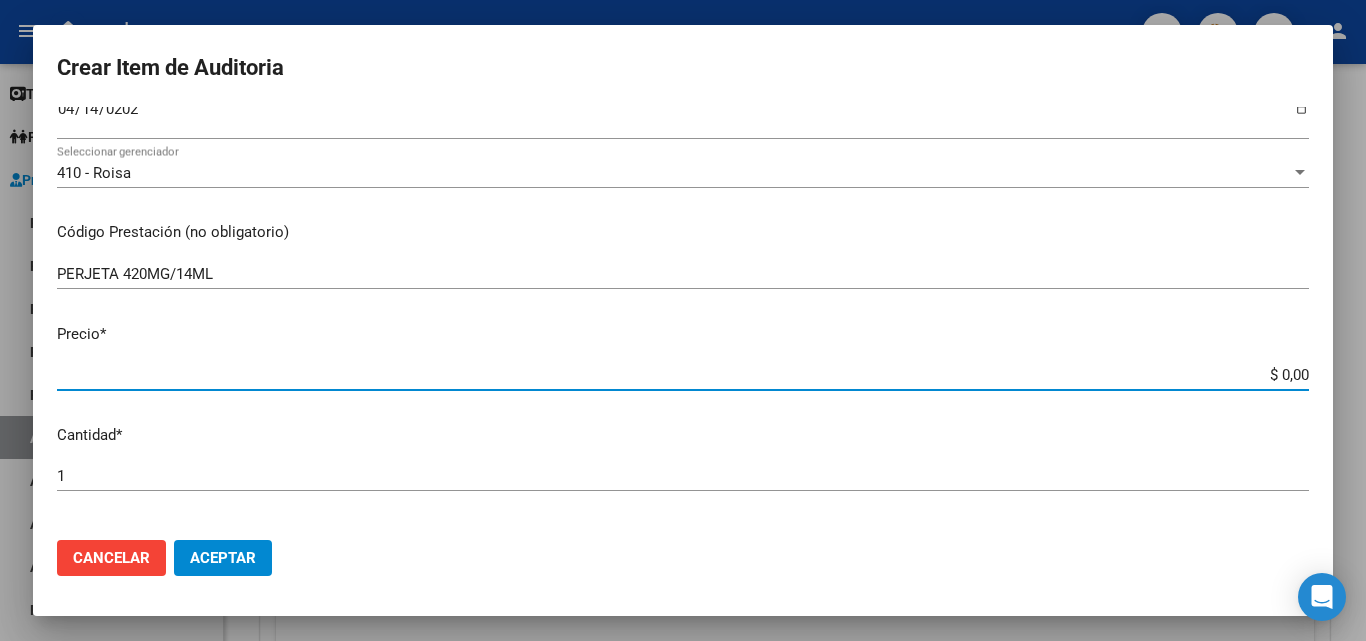type on "$ 0,01" 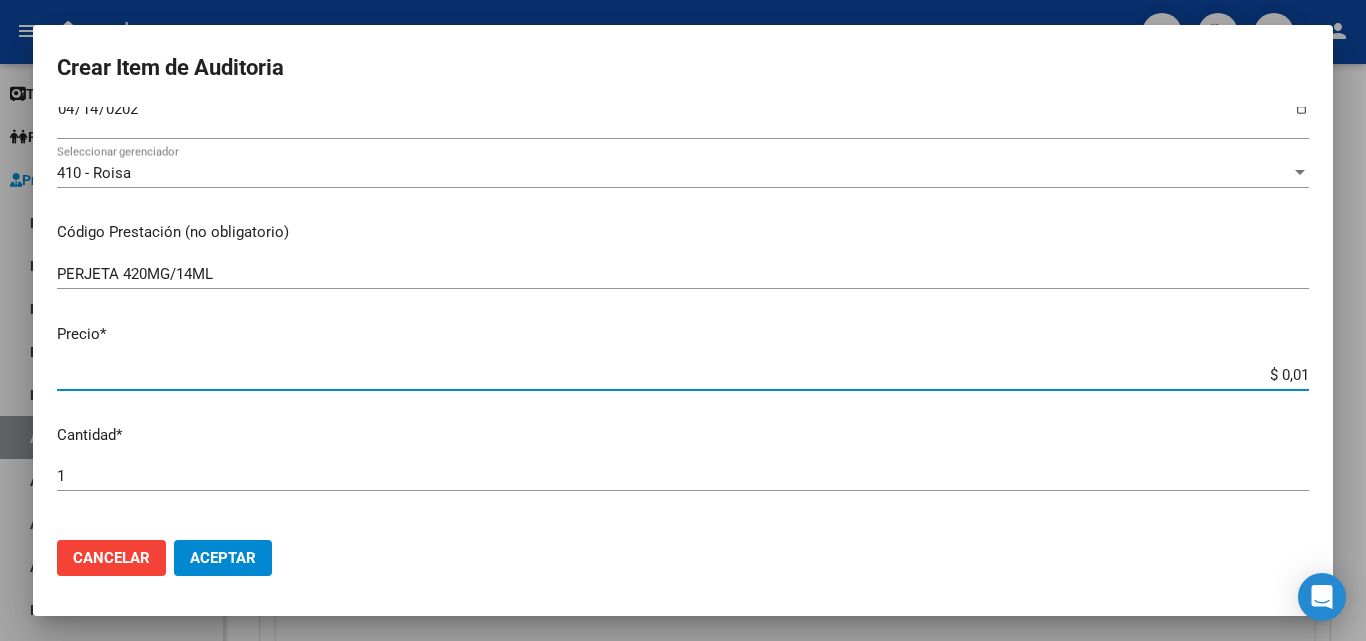 type on "$ 0,12" 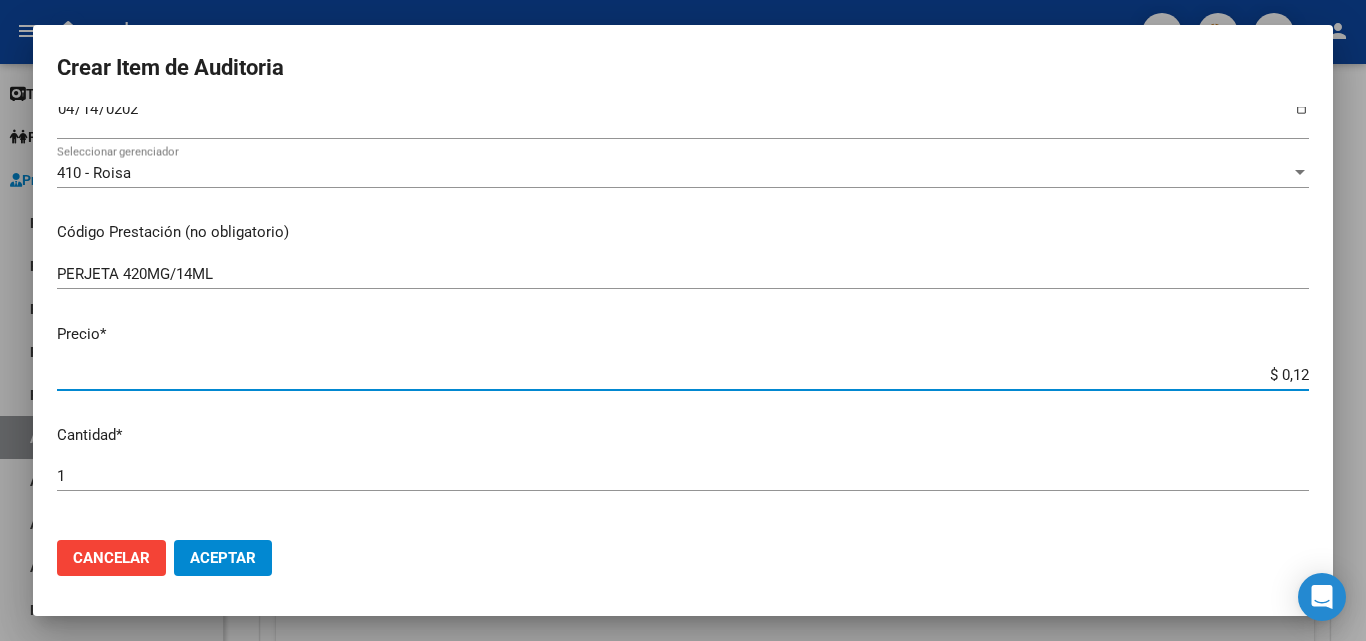 type on "$ 1,25" 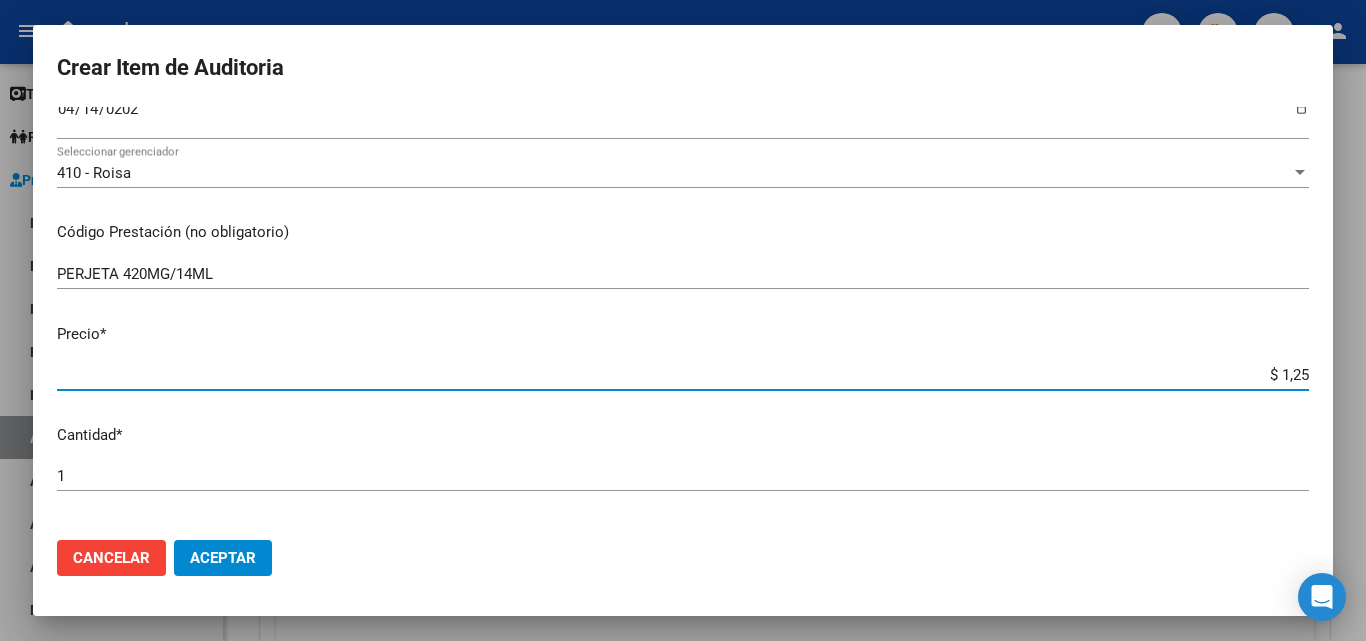 type on "$ 12,53" 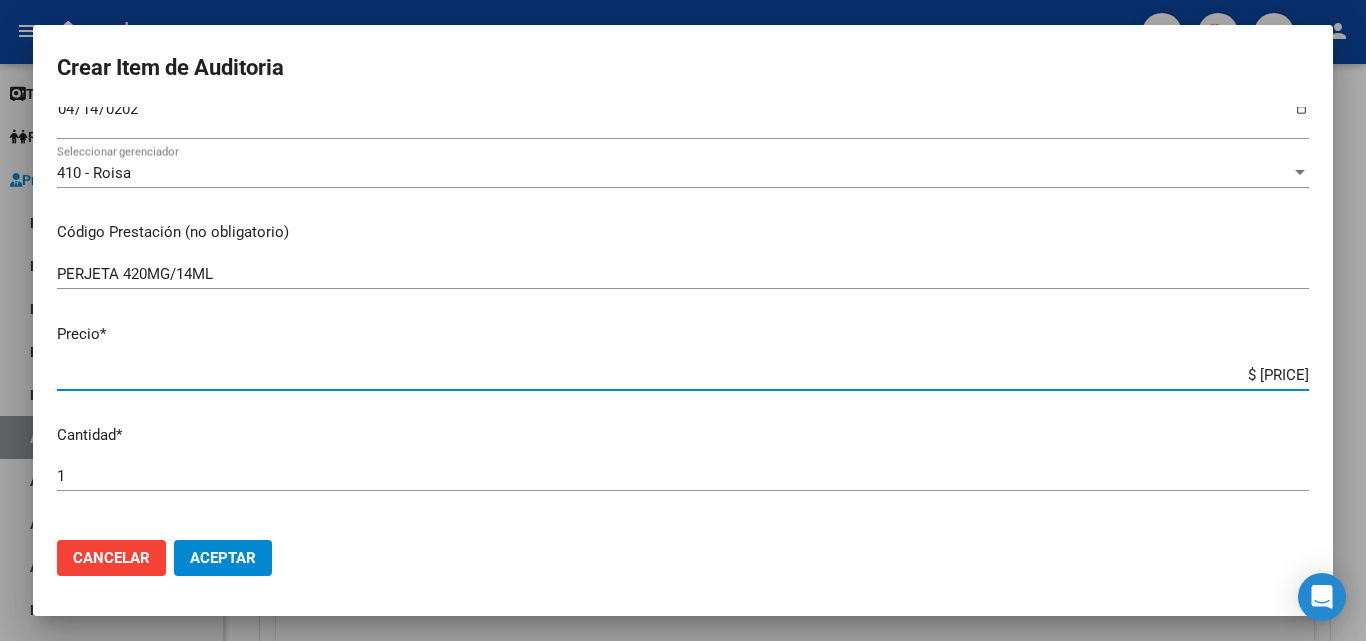 type on "$ 125,36" 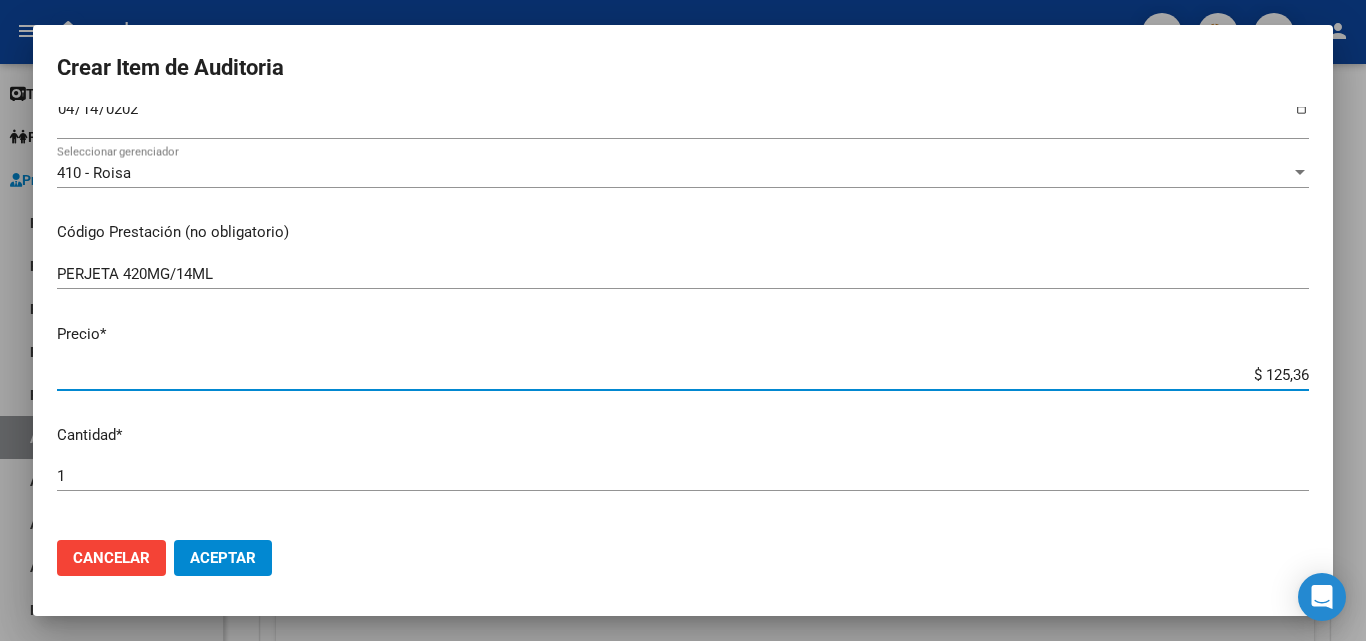 type on "$ 1.253,67" 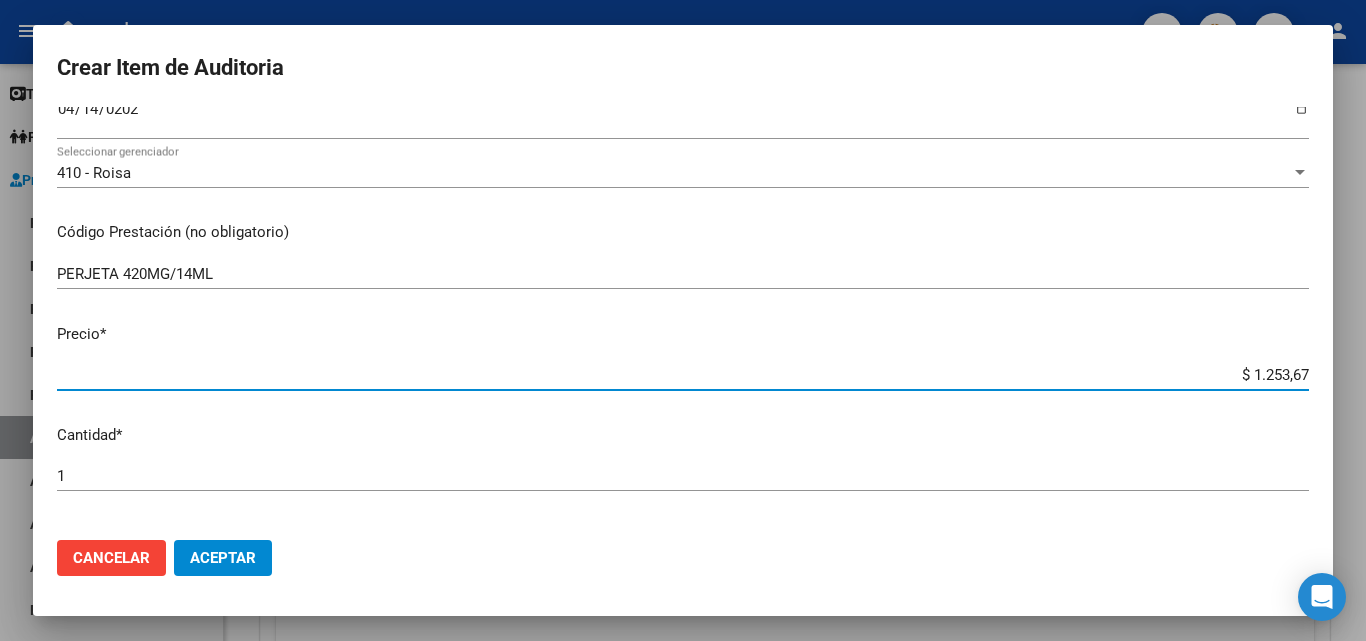 type on "$ 12.536,70" 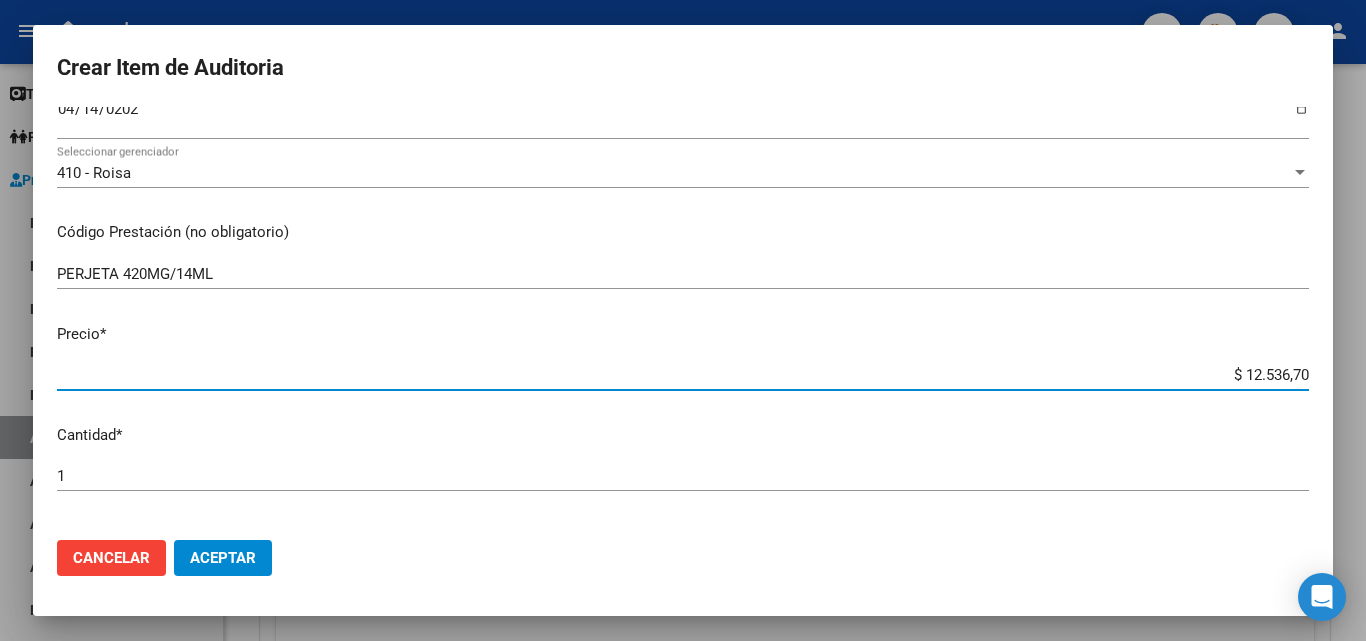 type on "$ 125.367,02" 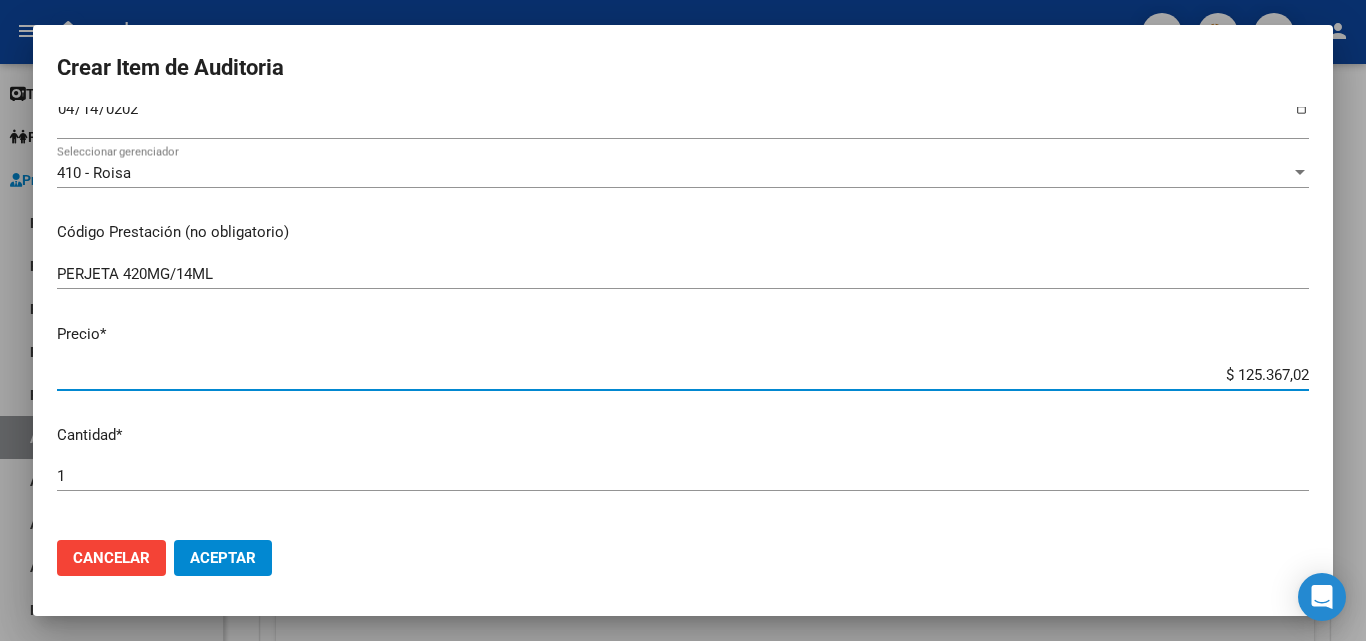 type on "$ 1.253.670,29" 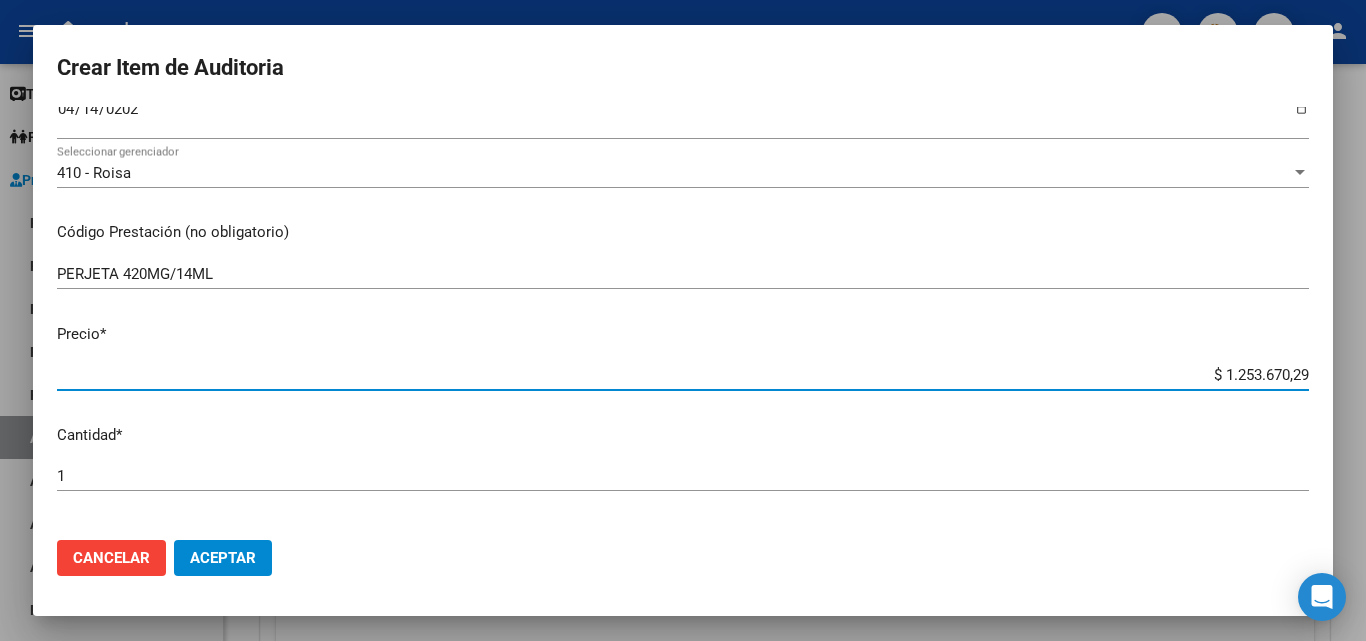 type on "$ 12.536.702,94" 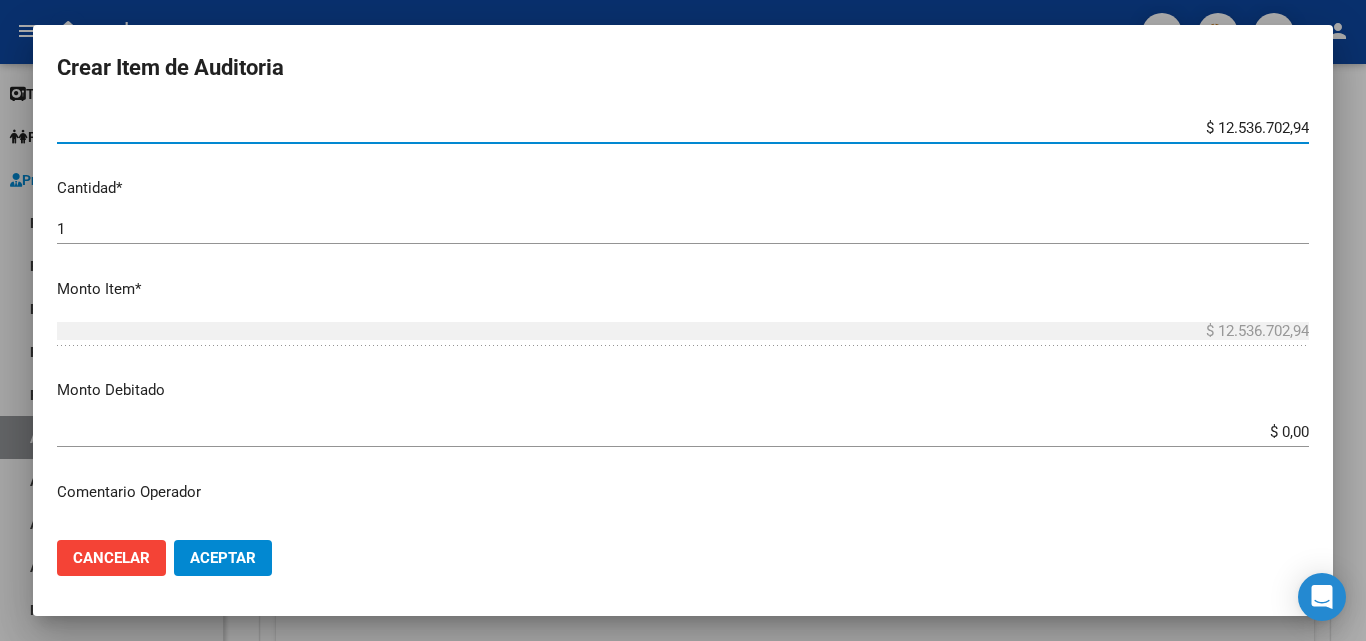 scroll, scrollTop: 600, scrollLeft: 0, axis: vertical 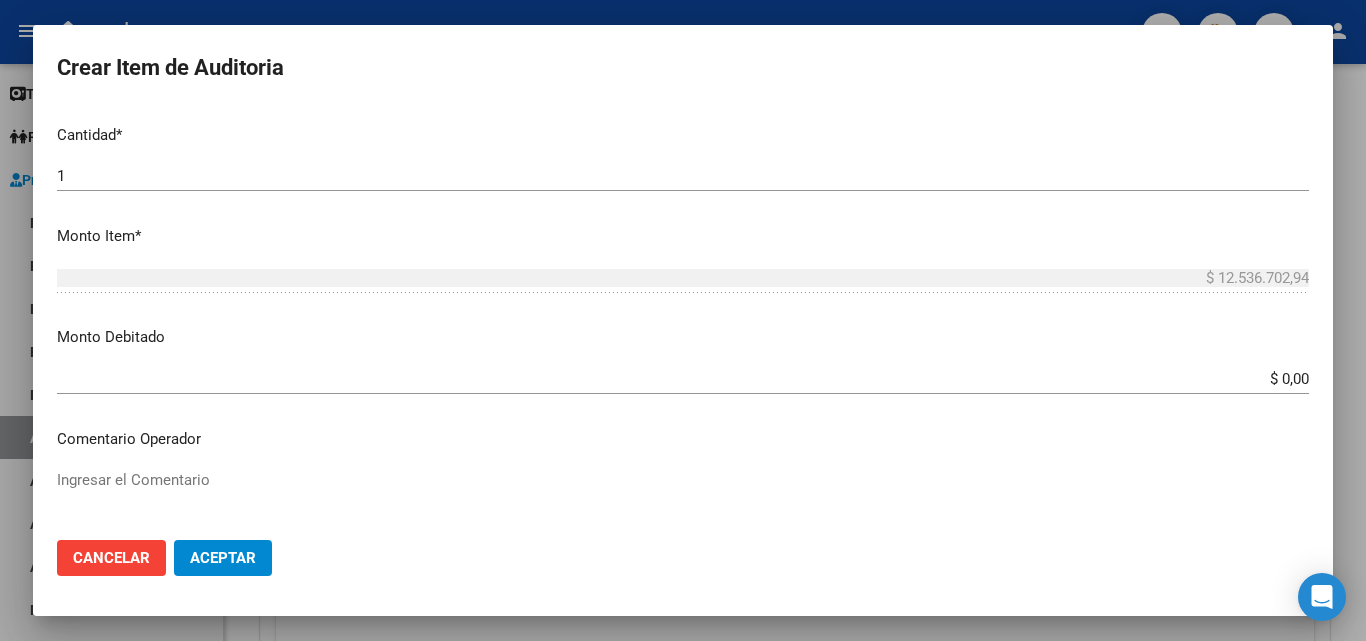 click on "Ingresar el Comentario" at bounding box center (683, 516) 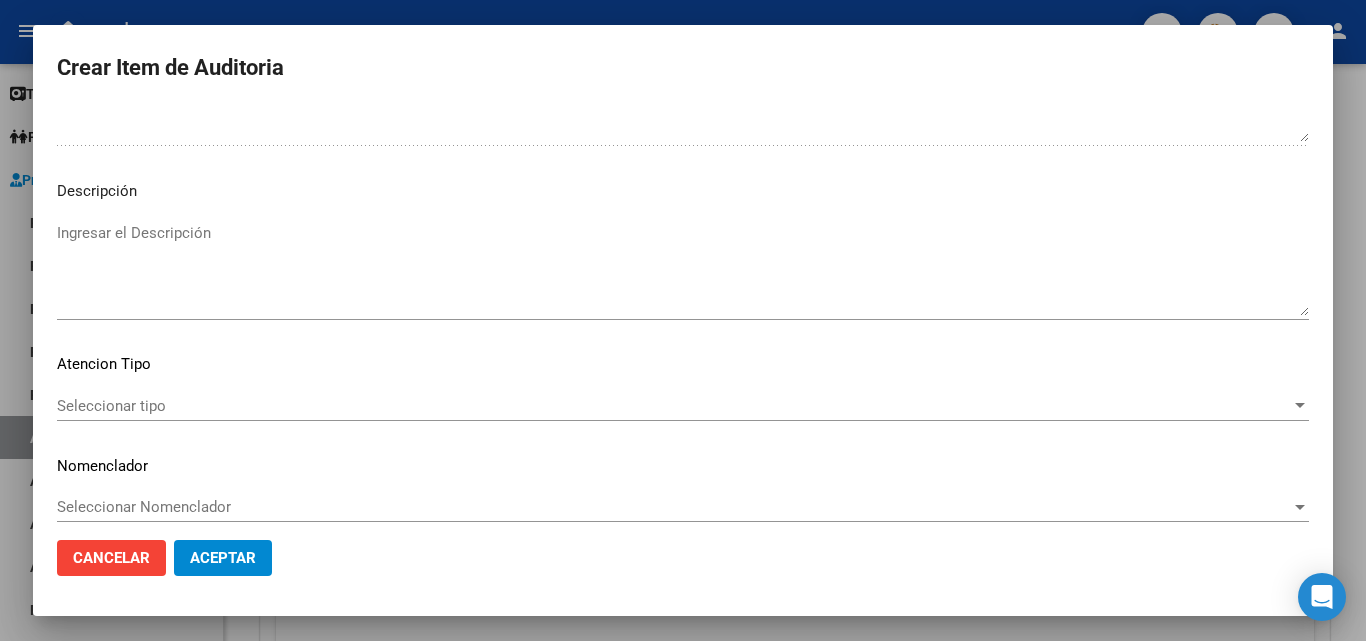 scroll, scrollTop: 1200, scrollLeft: 0, axis: vertical 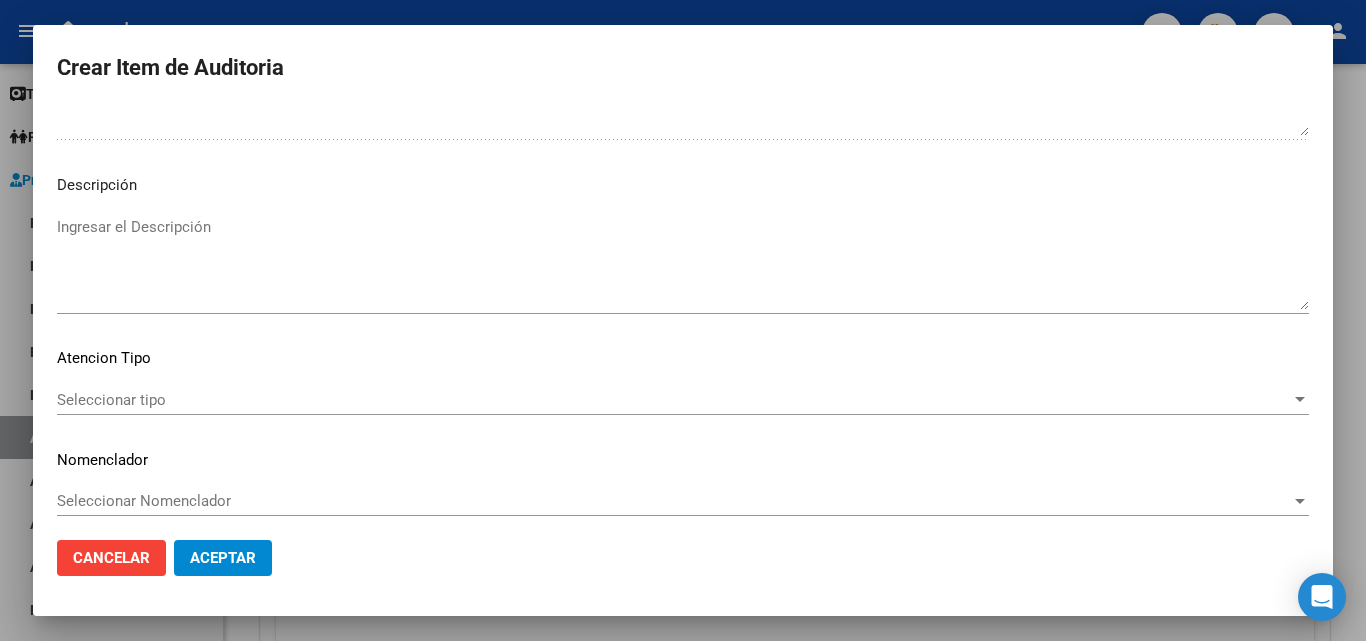 type on "FALTA TRAZA
OK VALOR KAIROS" 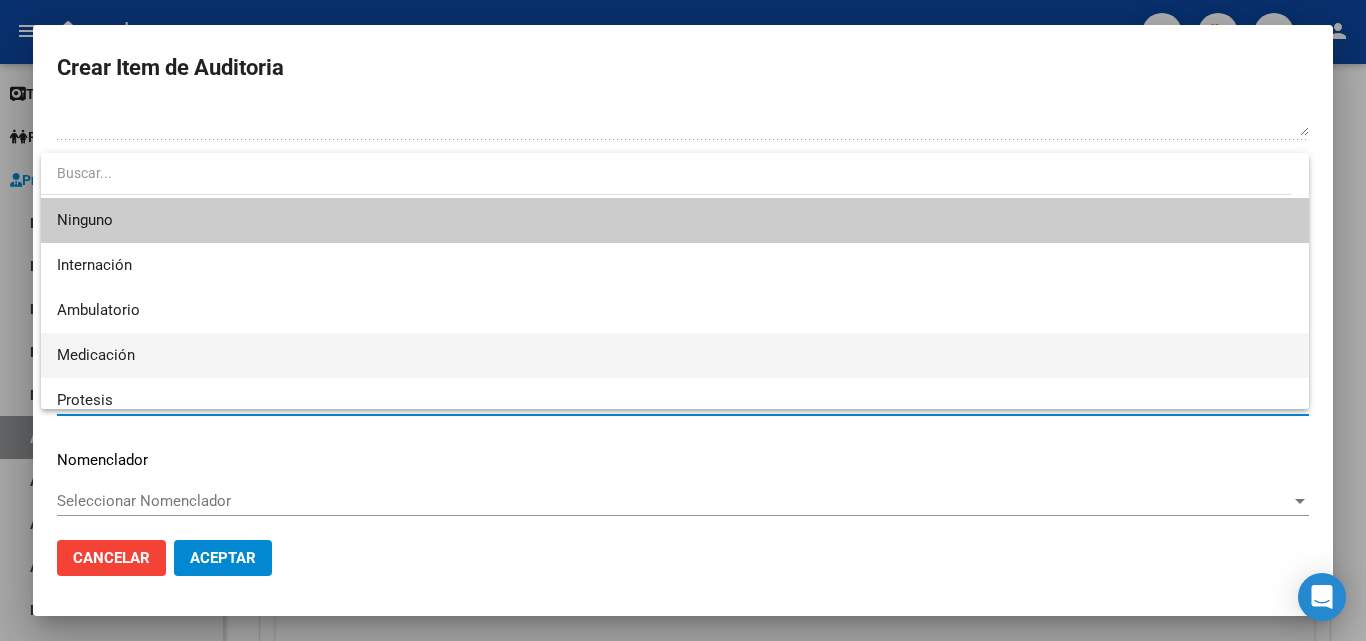 click on "Medicación" at bounding box center [675, 355] 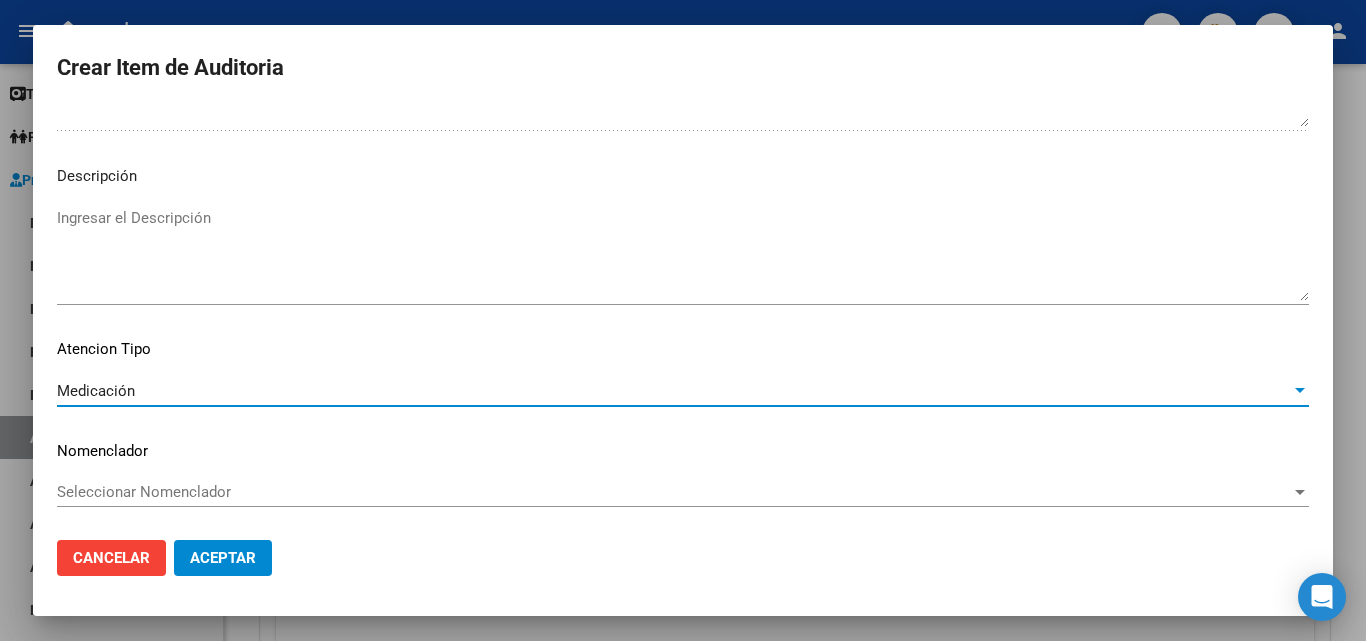 scroll, scrollTop: 1211, scrollLeft: 0, axis: vertical 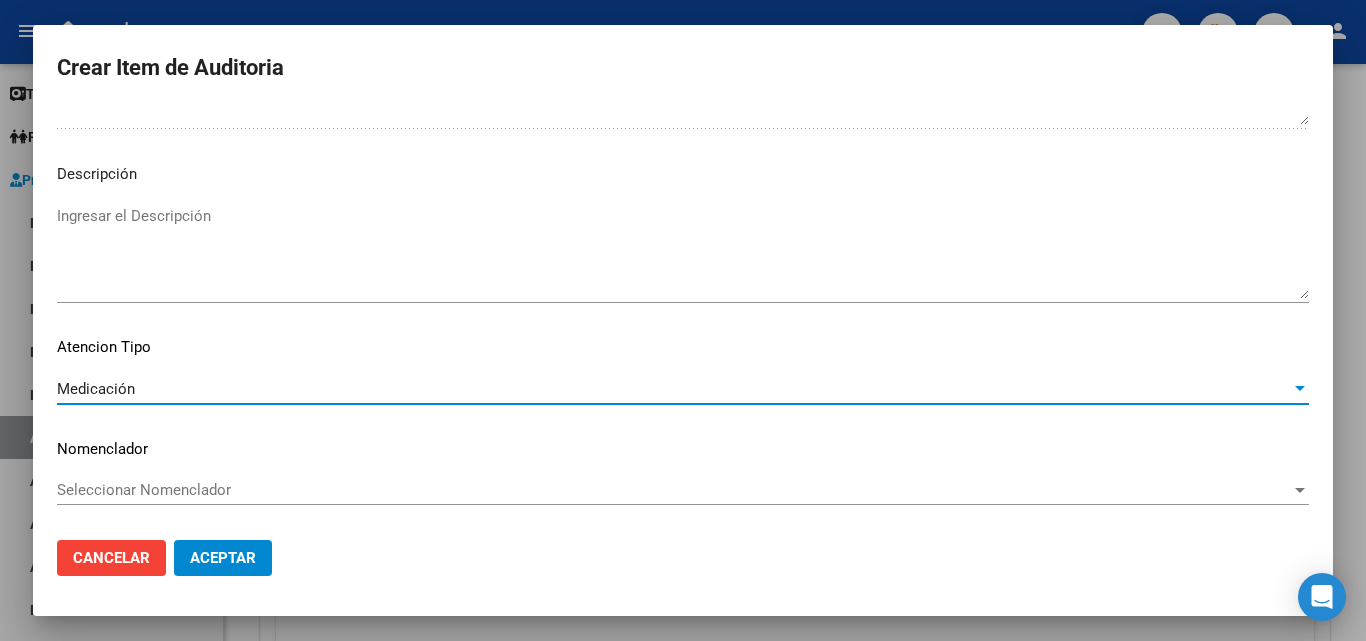 click on "Aceptar" 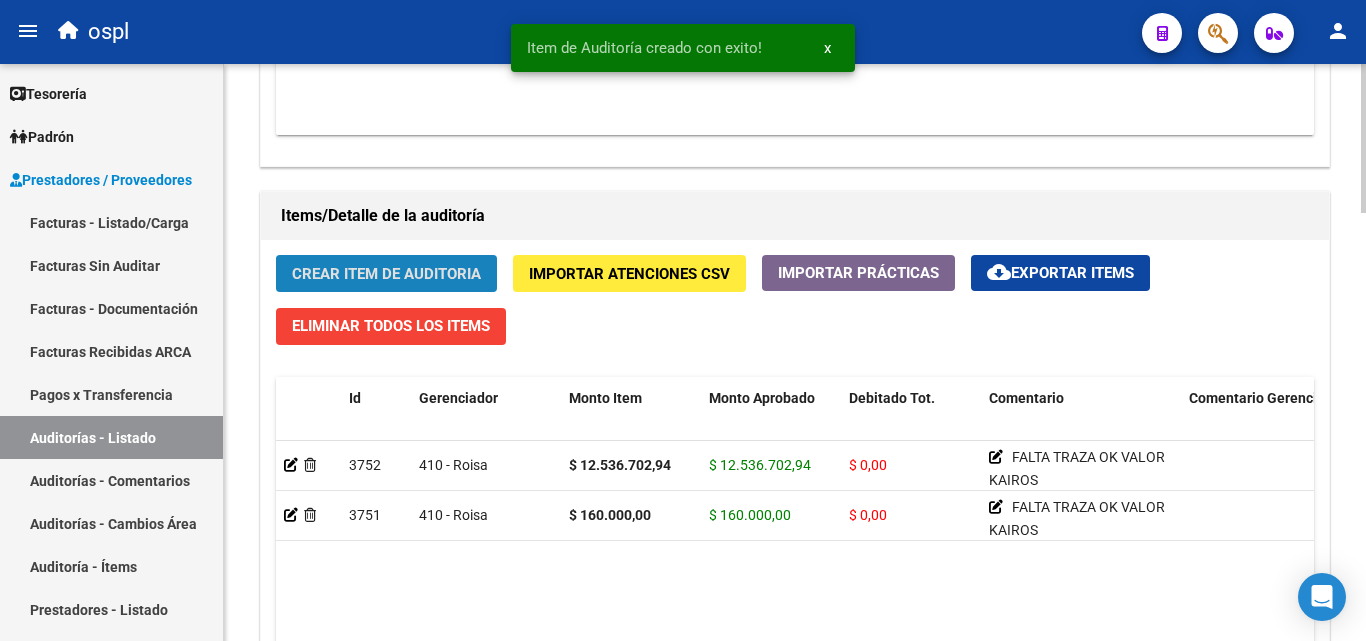click on "Crear Item de Auditoria" 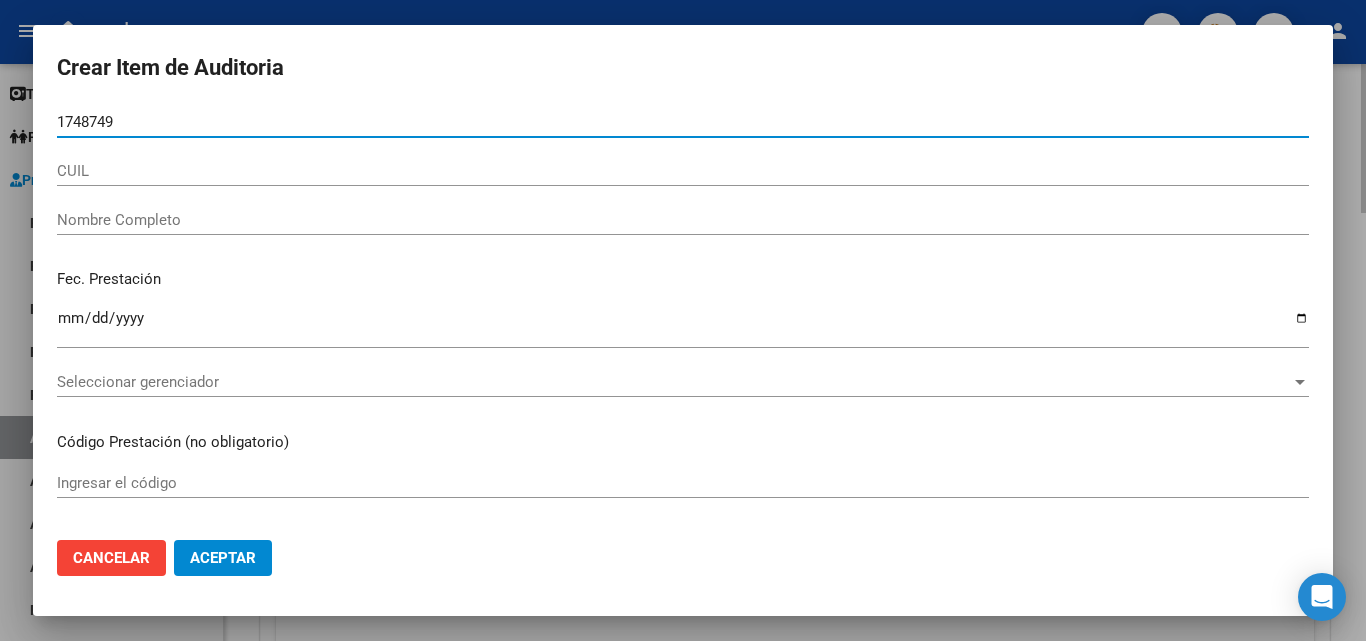 type on "17487492" 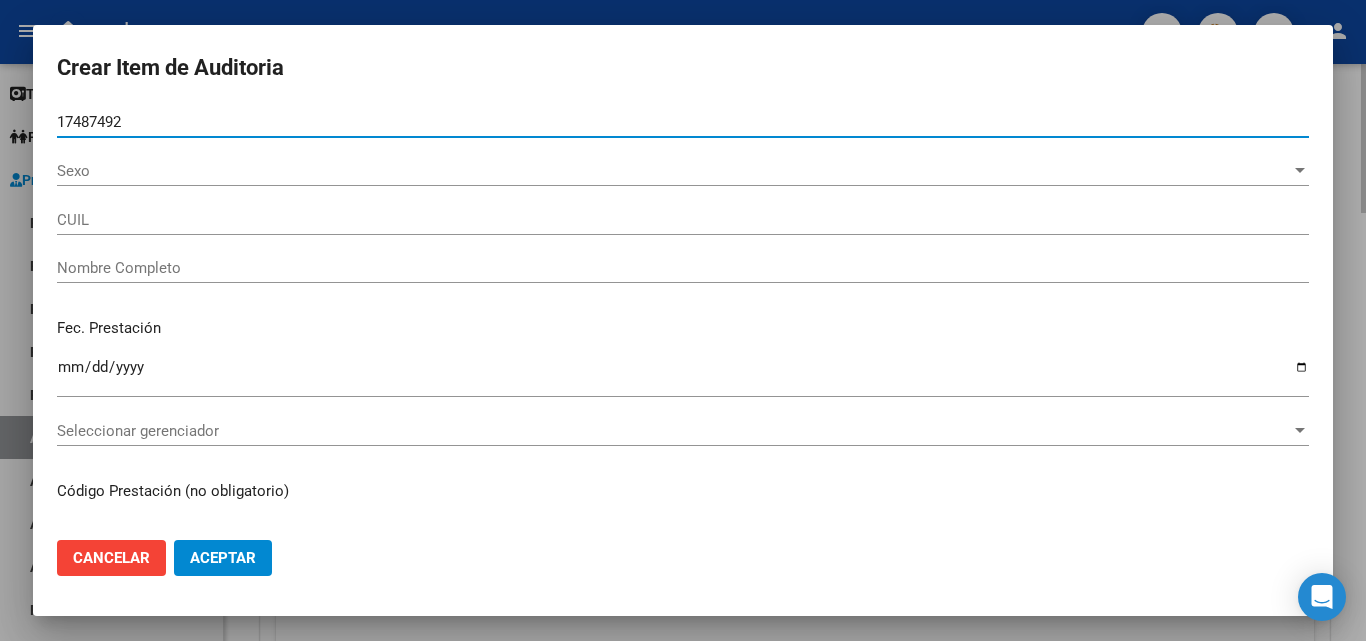 type on "27174874927" 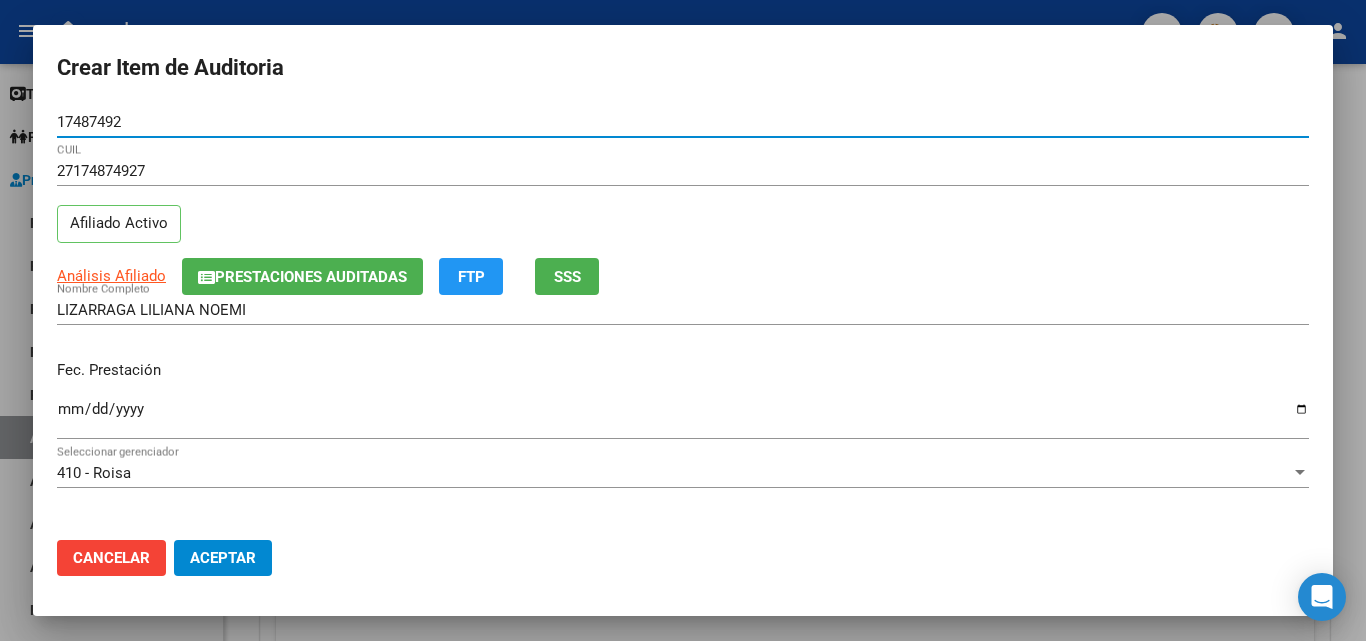 type on "17487492" 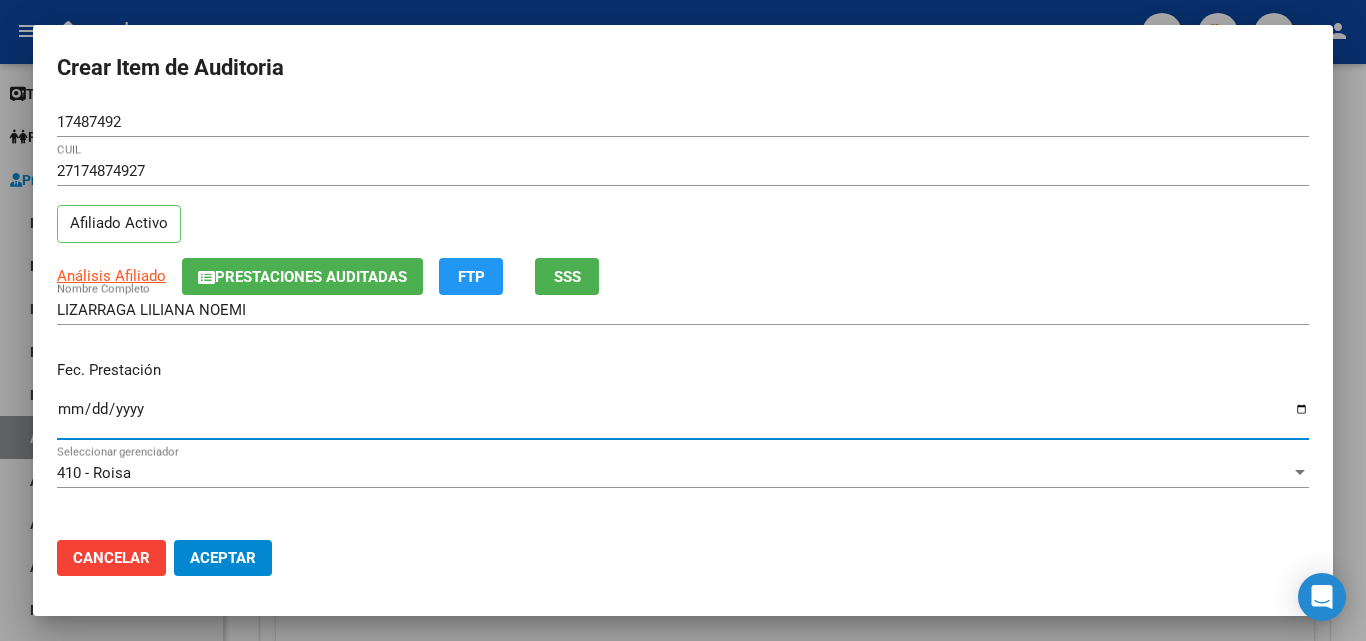 click on "Ingresar la fecha" at bounding box center [683, 417] 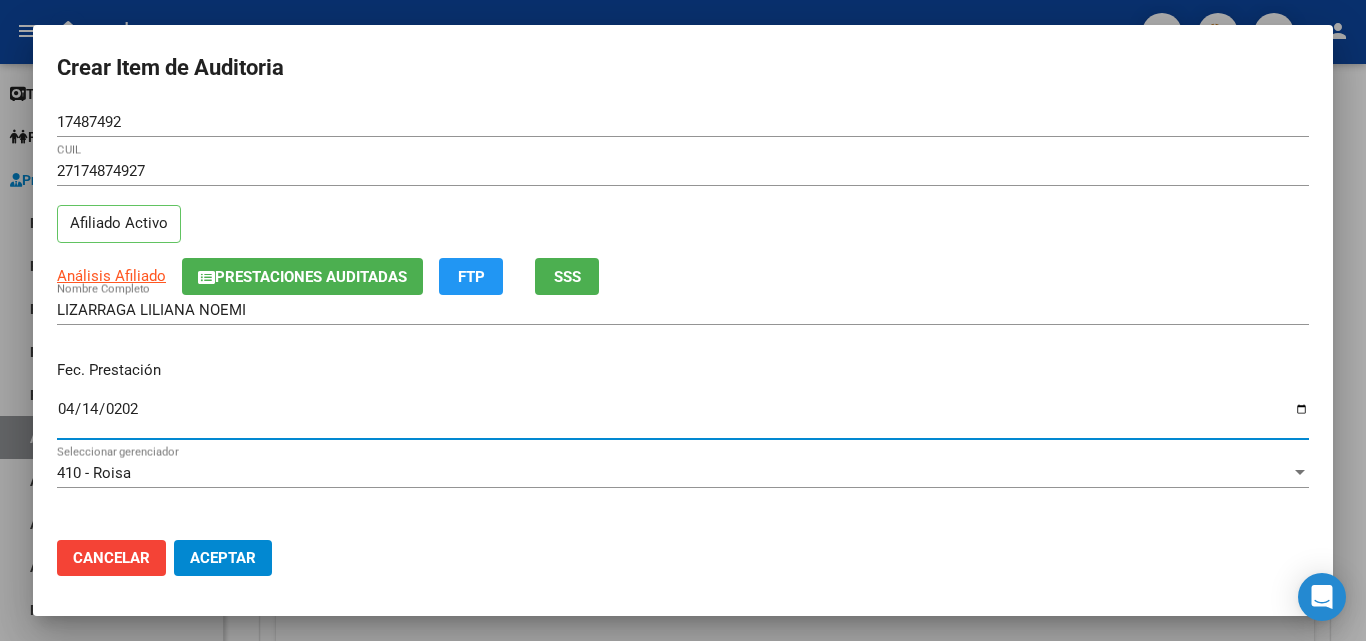 type on "2025-04-14" 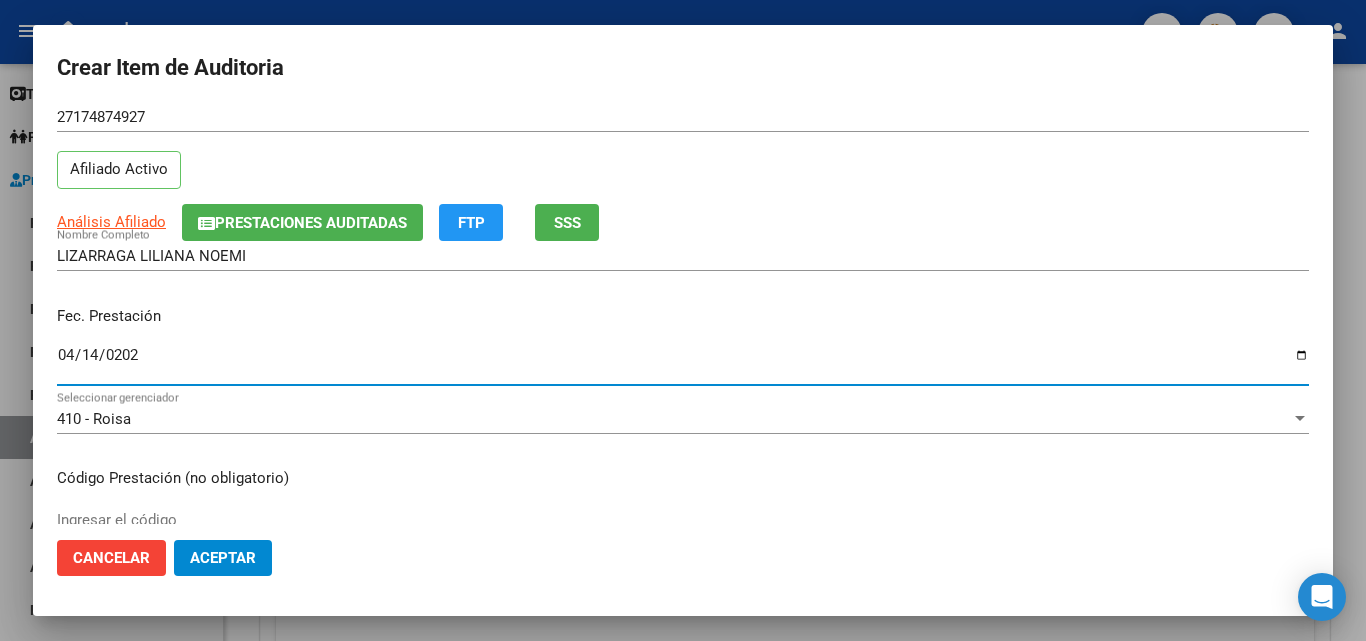 scroll, scrollTop: 200, scrollLeft: 0, axis: vertical 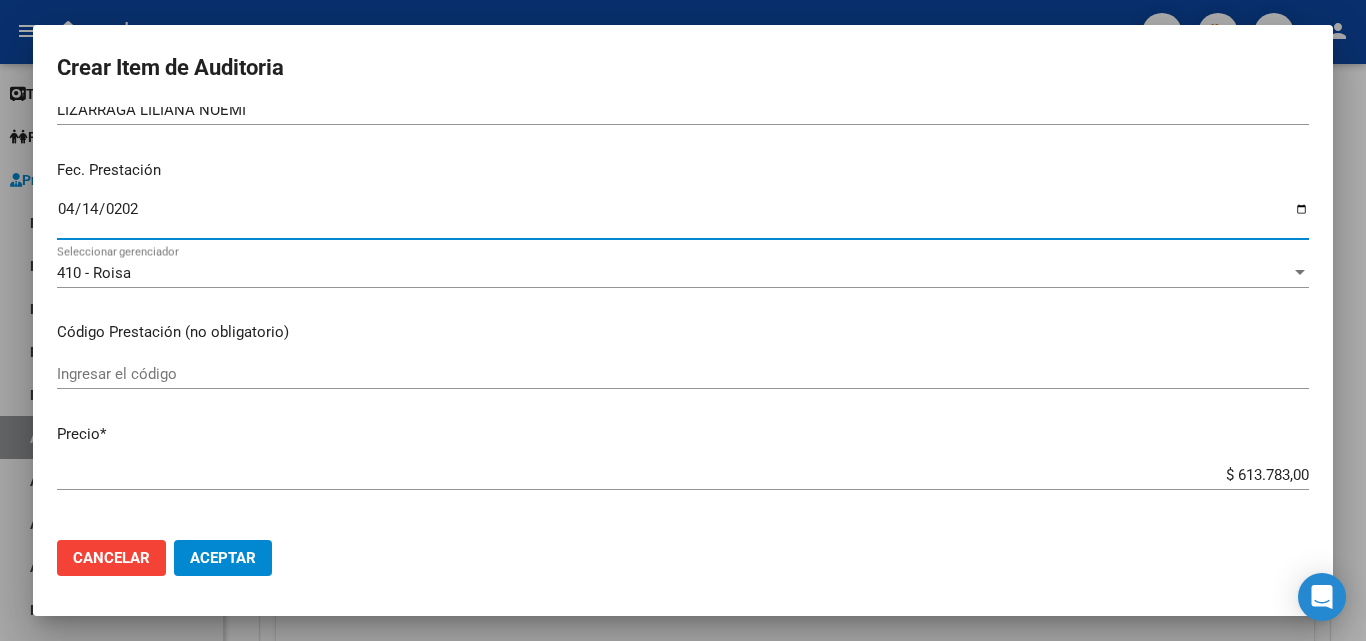 click on "Ingresar el código" at bounding box center [683, 374] 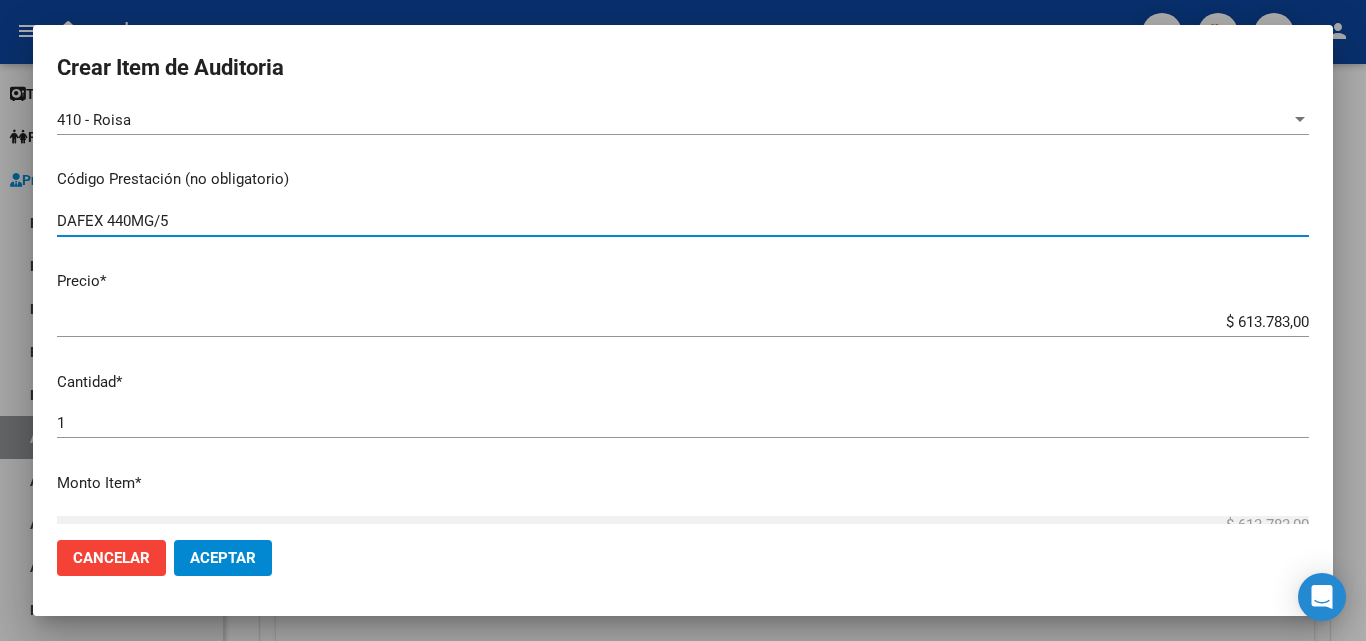 scroll, scrollTop: 400, scrollLeft: 0, axis: vertical 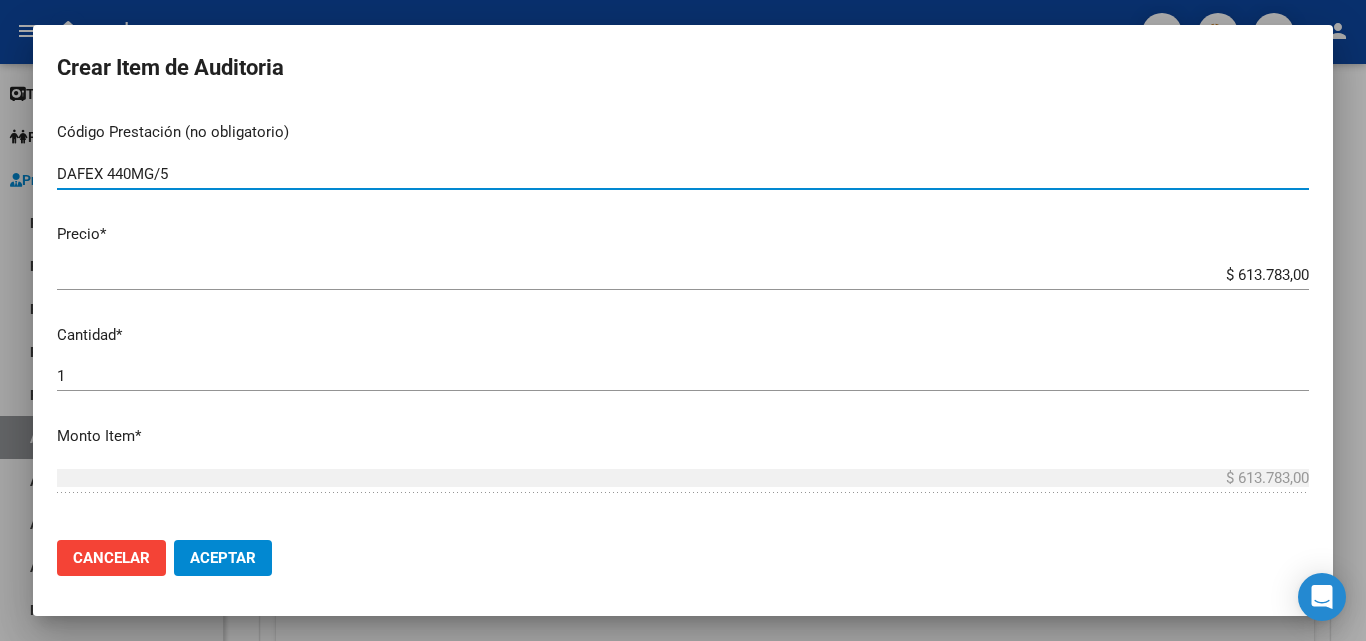 type on "DAFEX 440MG/5" 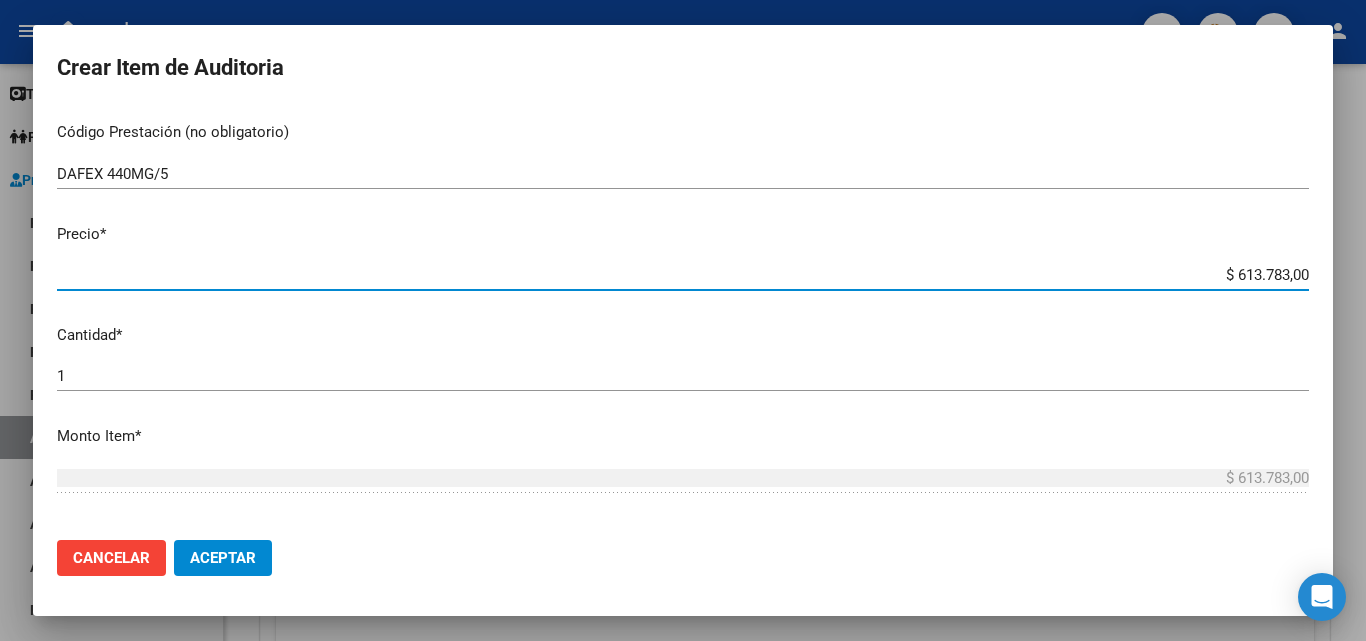 click on "$ 613.783,00" at bounding box center [683, 275] 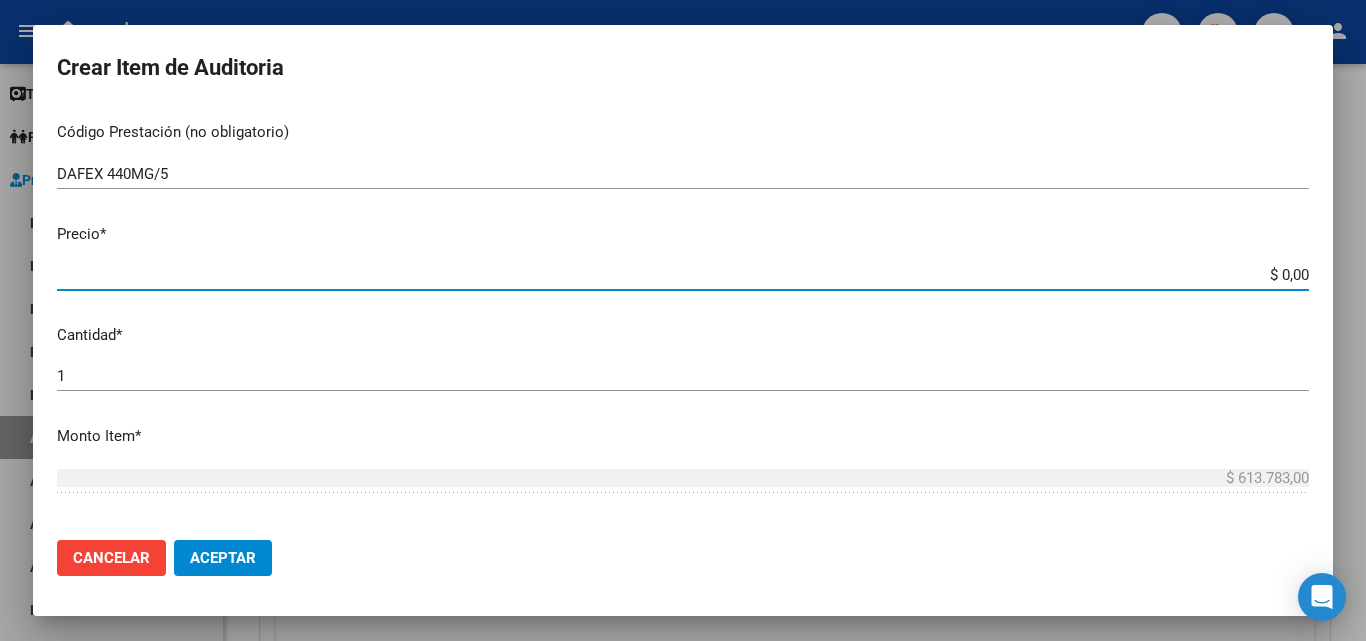 type on "$ 0,05" 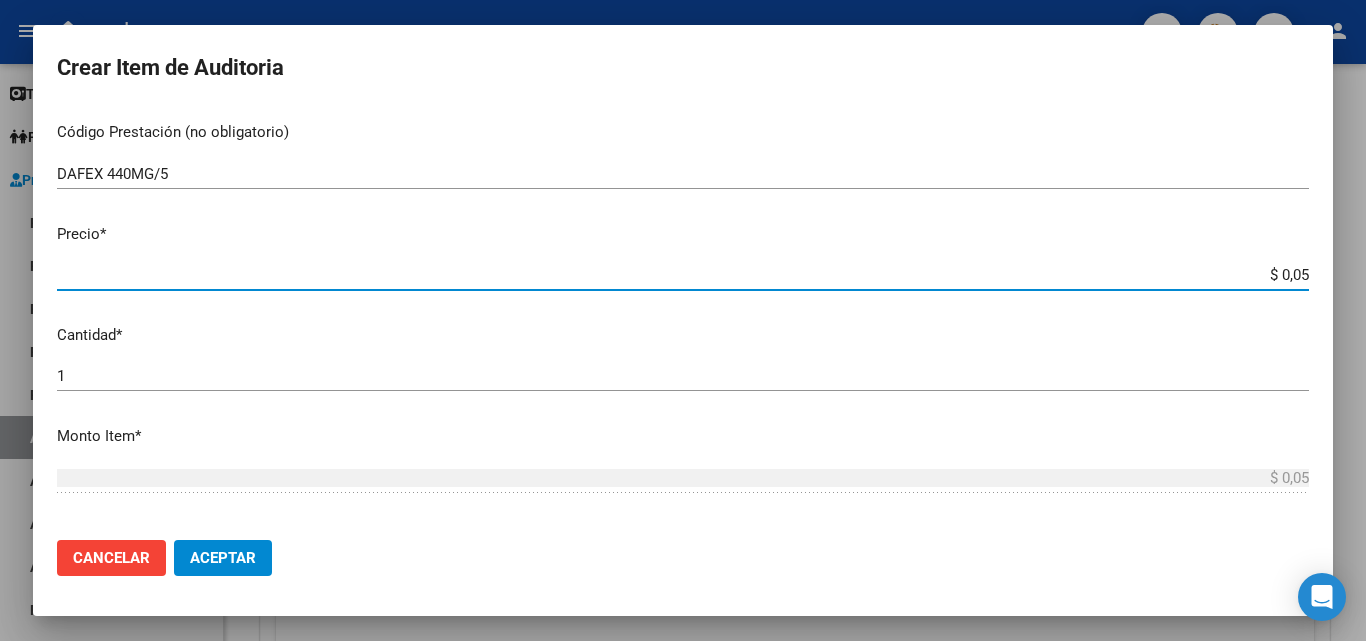 type on "$ 0,56" 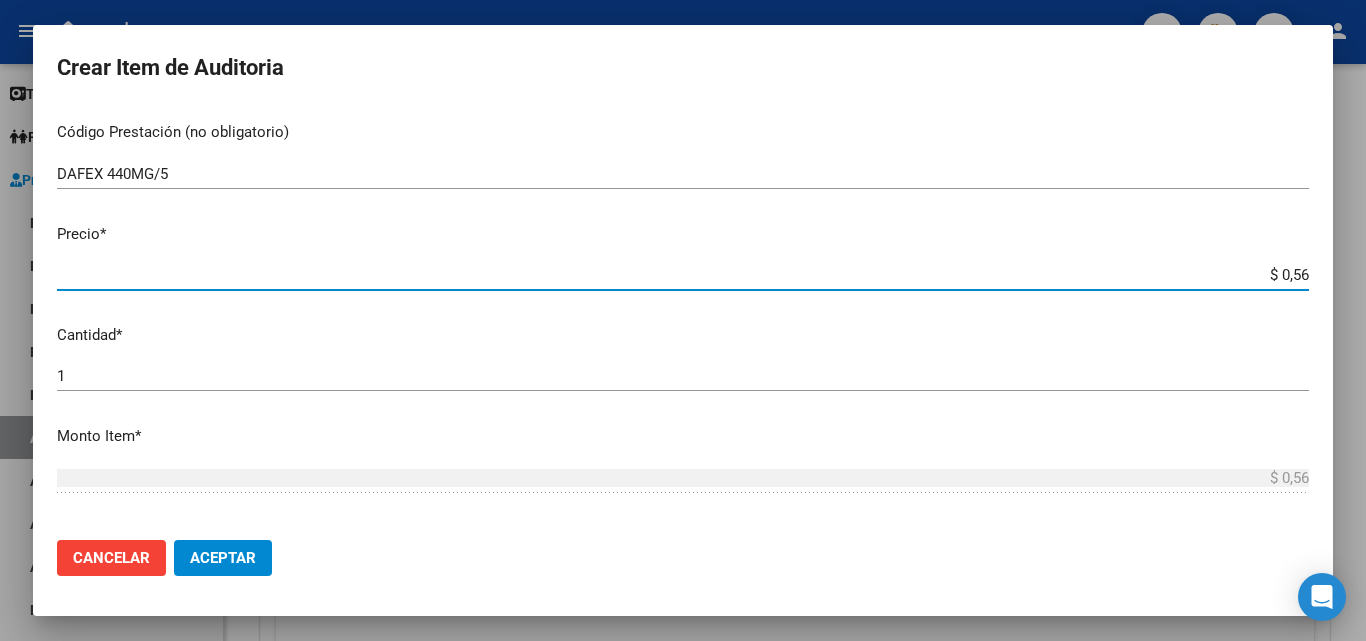 type on "$ 5,68" 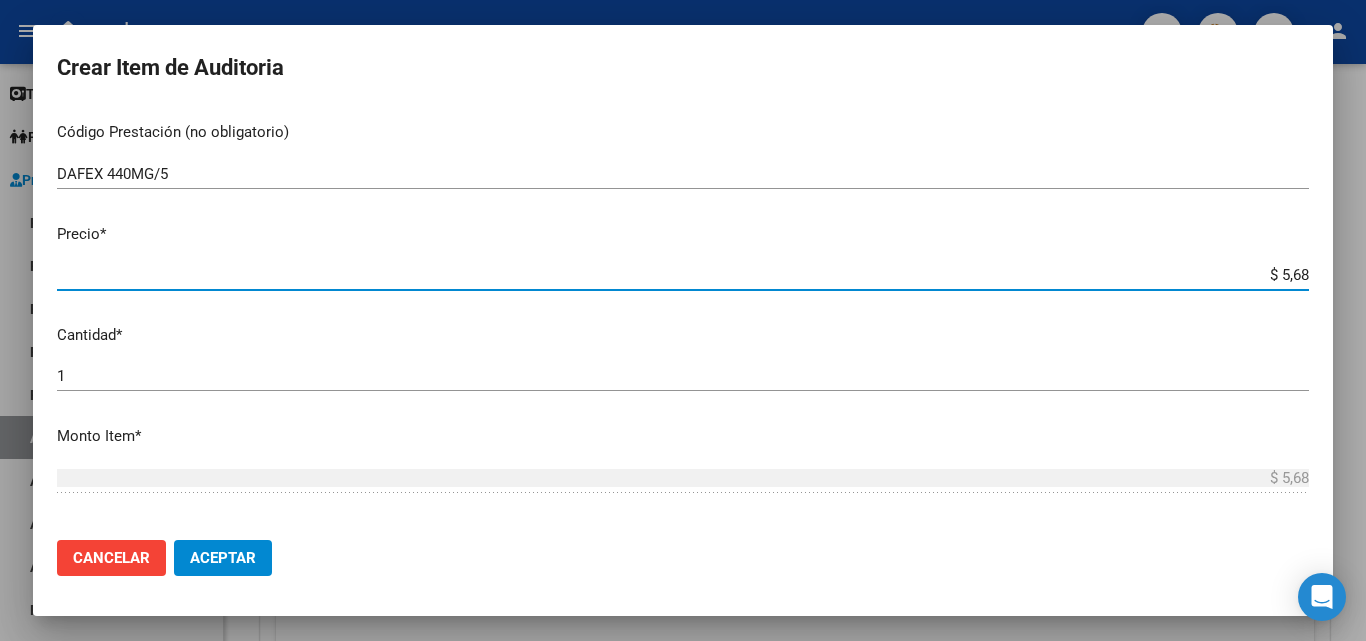 type on "$ 56,81" 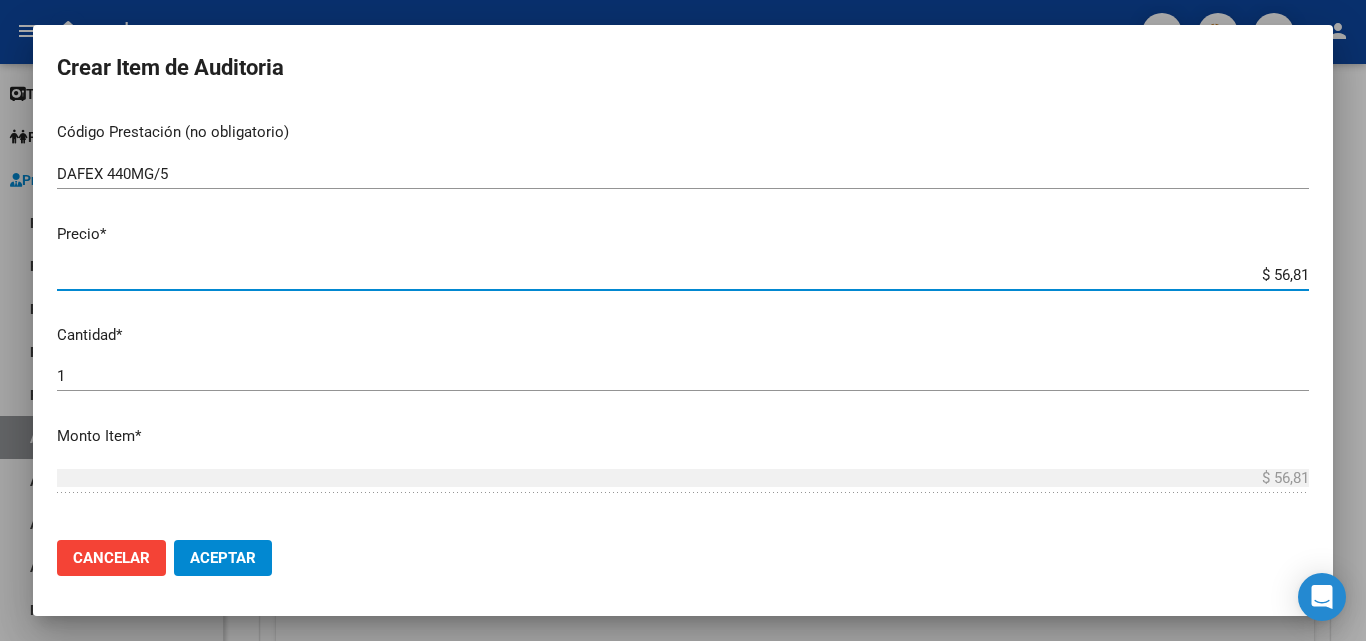type on "$ 568,12" 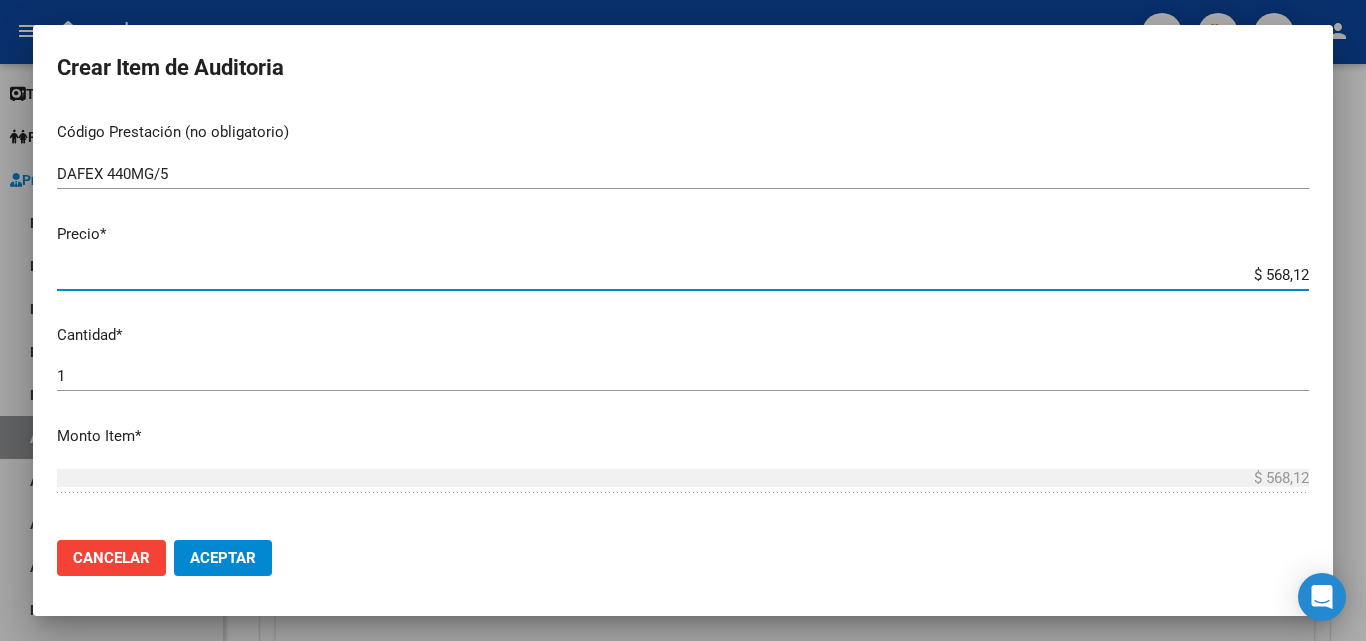 type on "$ 5.681,28" 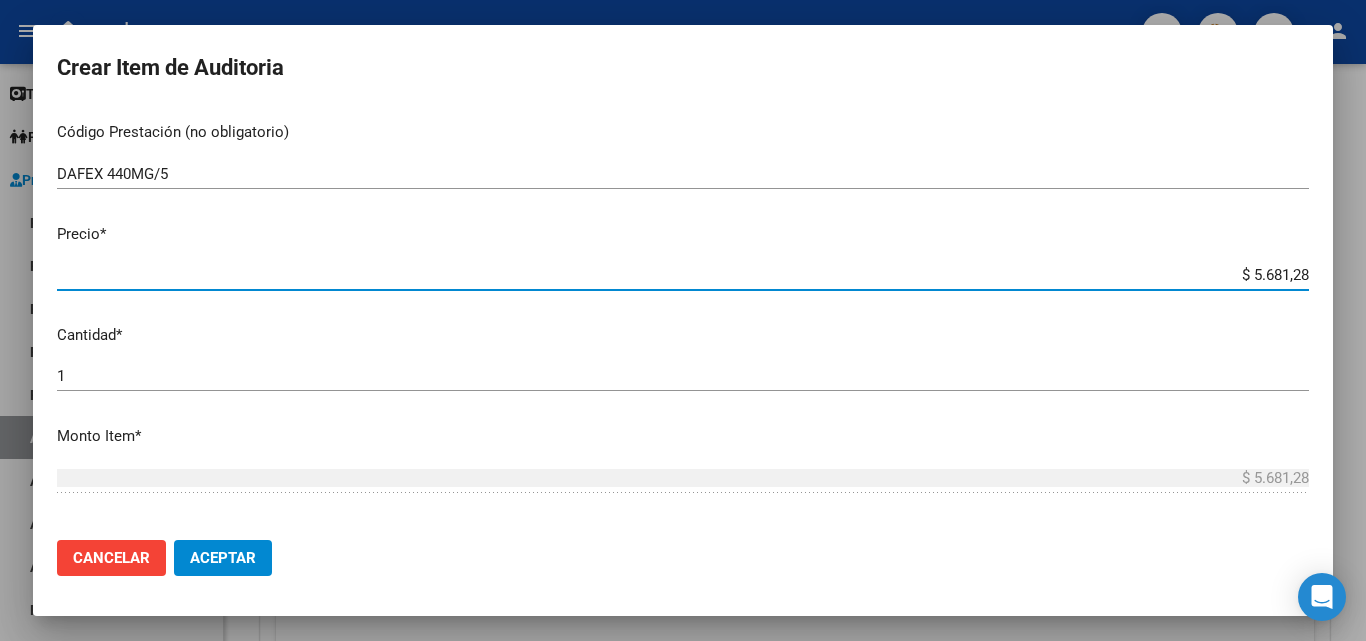 type on "$ 56.812,80" 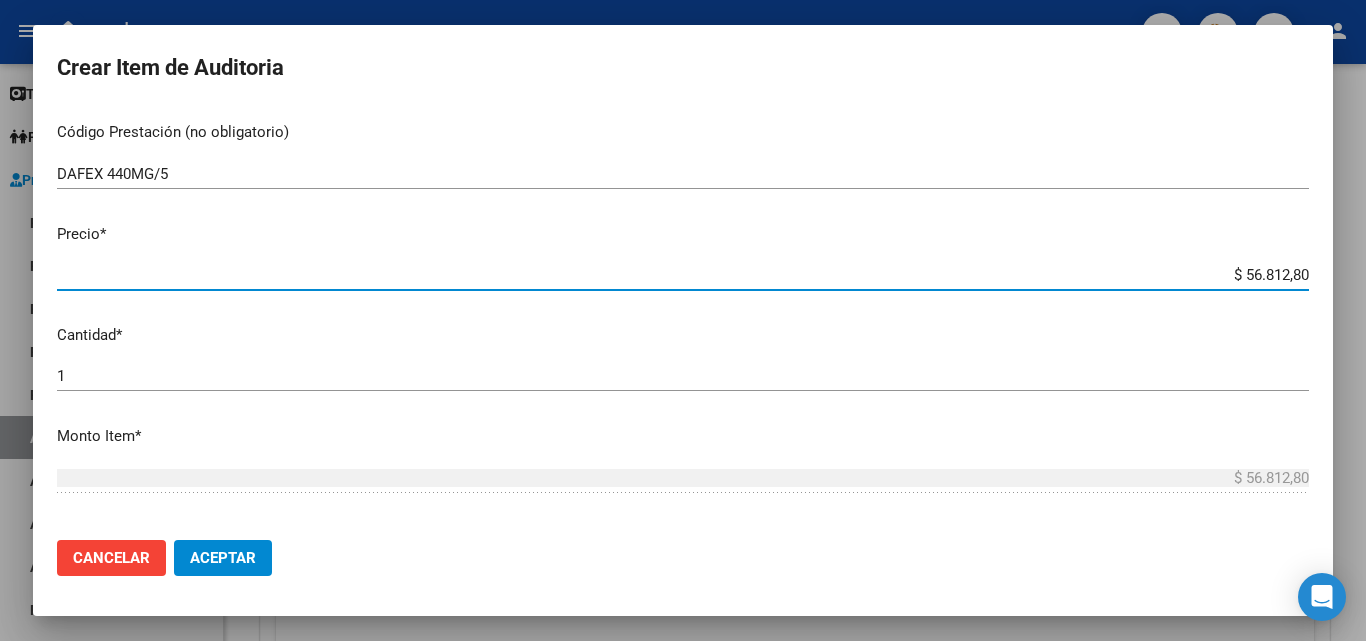 type on "$ 568.128,00" 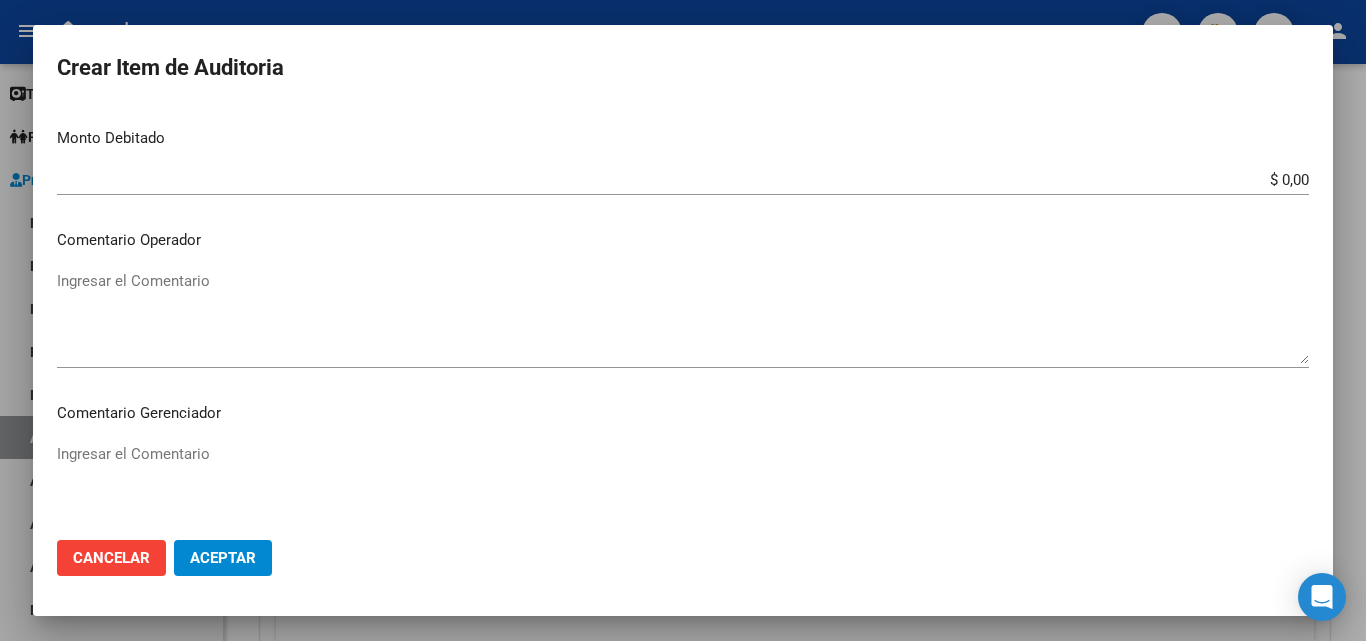 scroll, scrollTop: 800, scrollLeft: 0, axis: vertical 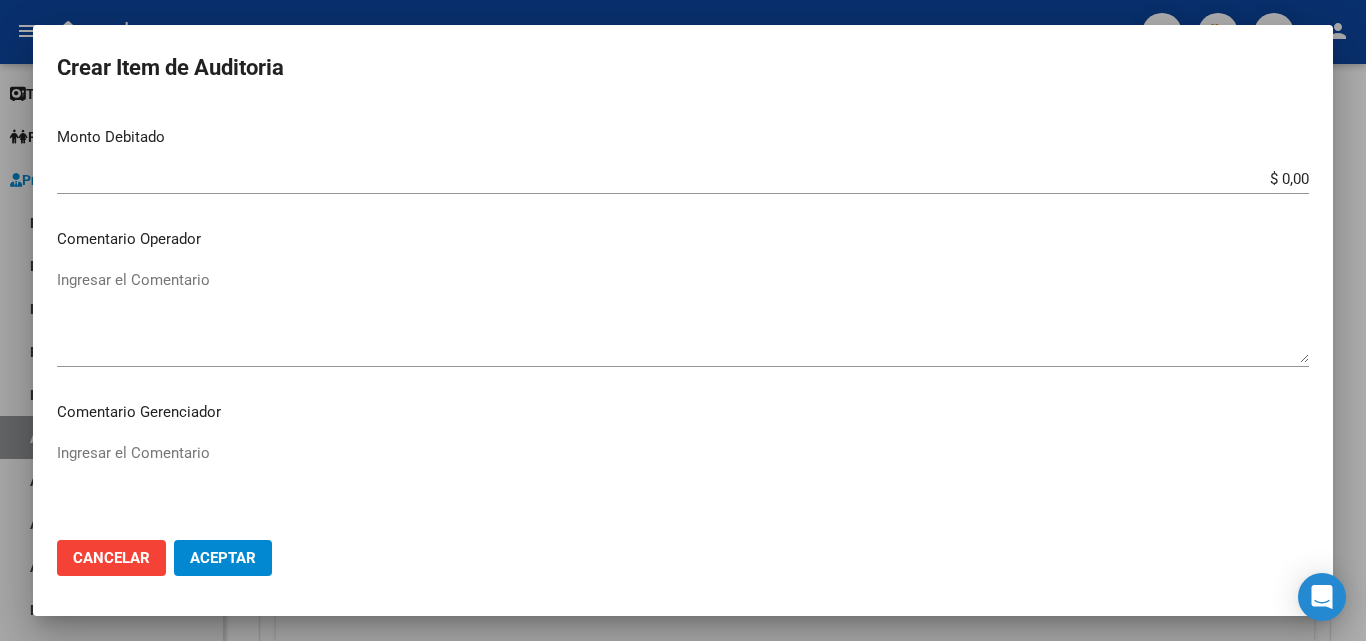 click on "Ingresar el Comentario" at bounding box center (683, 316) 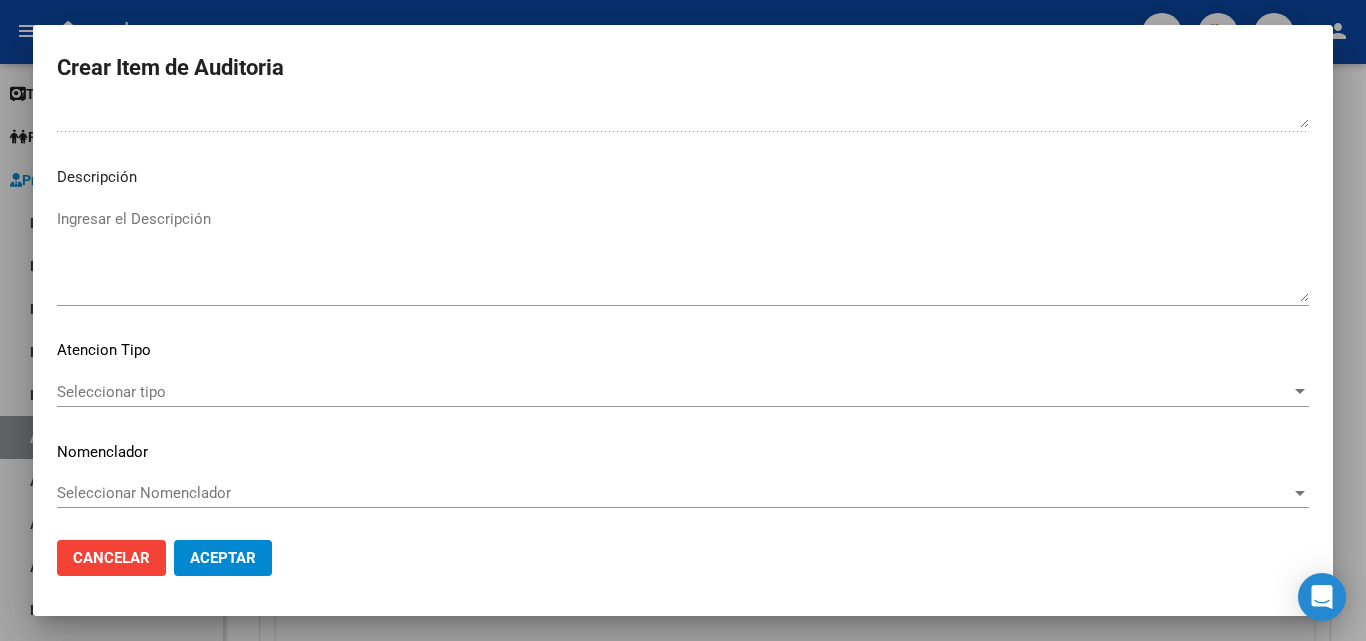 scroll, scrollTop: 1211, scrollLeft: 0, axis: vertical 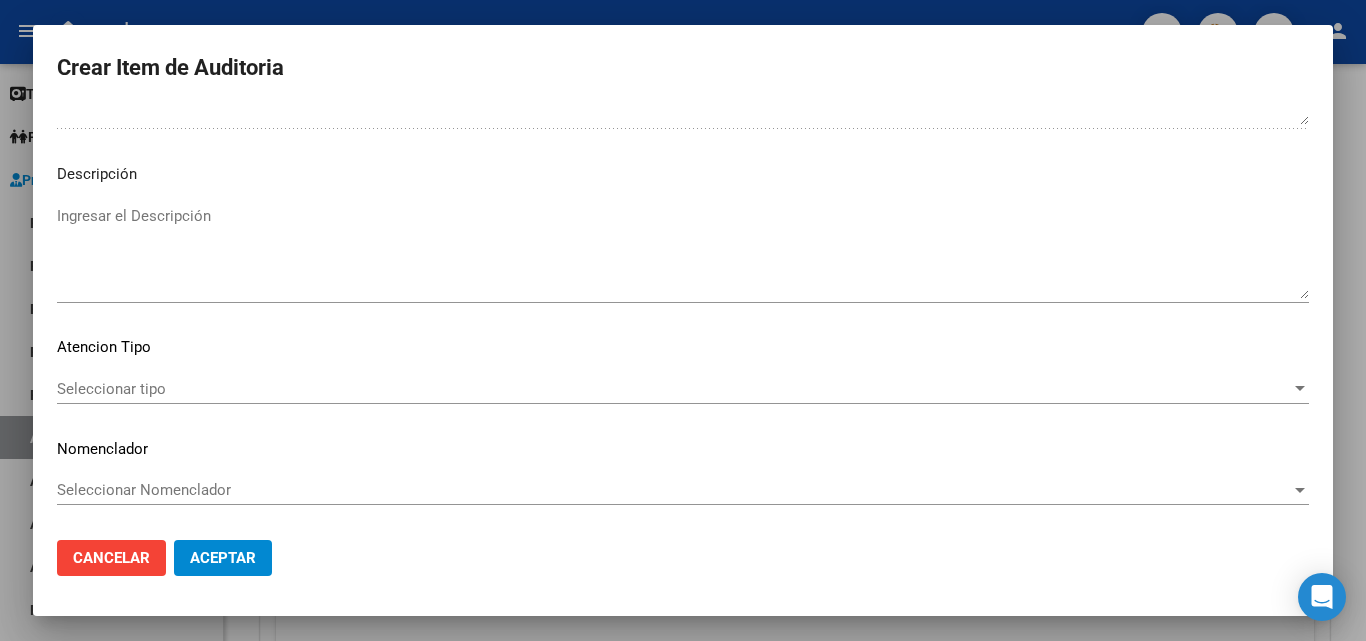 type on "FALTA TRAZA
OK VALOR KAIROS" 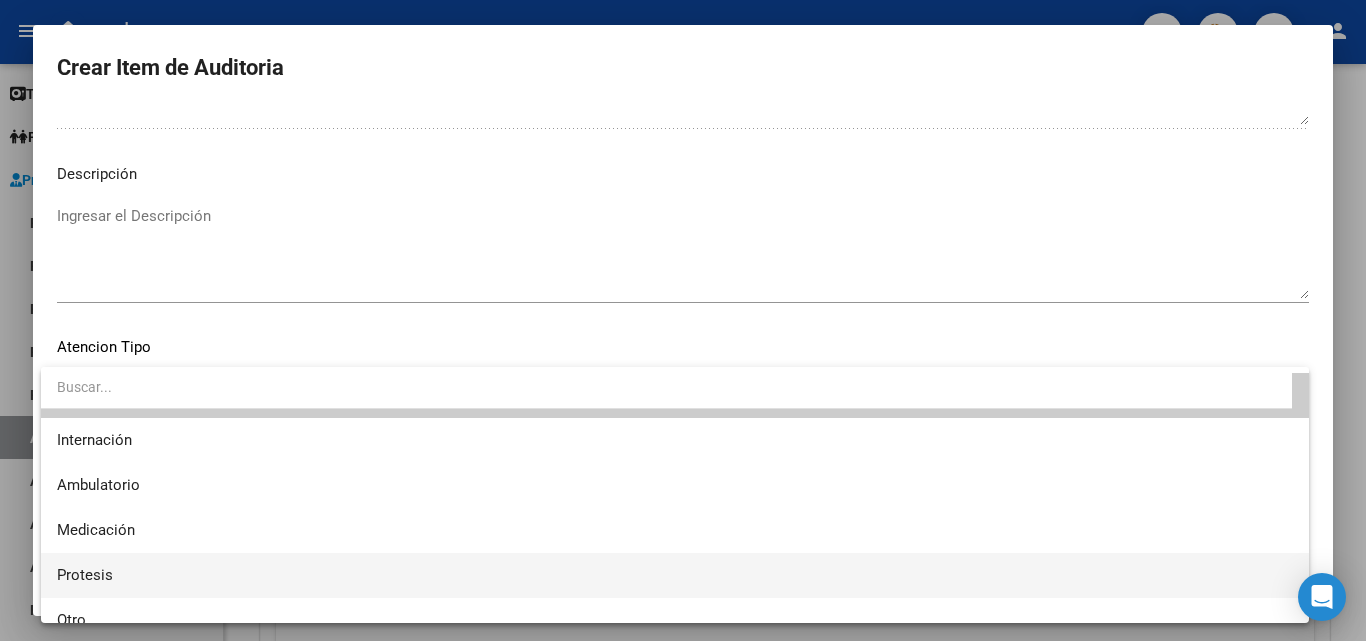 scroll, scrollTop: 59, scrollLeft: 0, axis: vertical 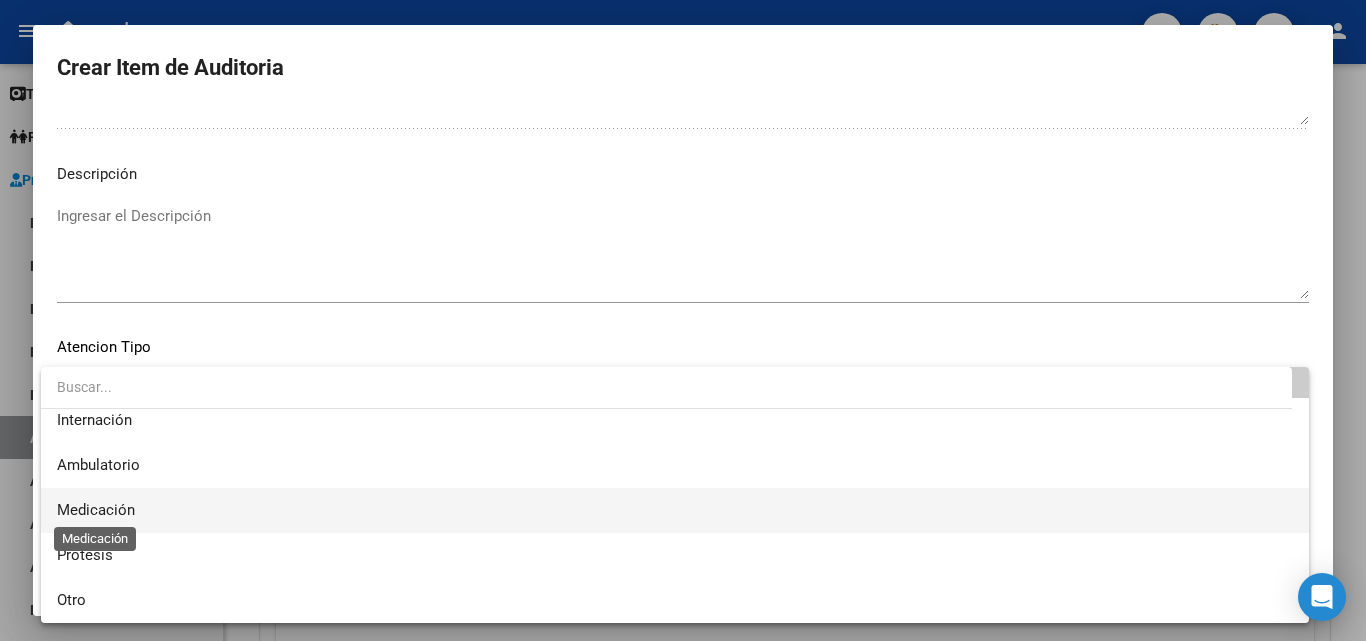 click on "Medicación" at bounding box center (96, 510) 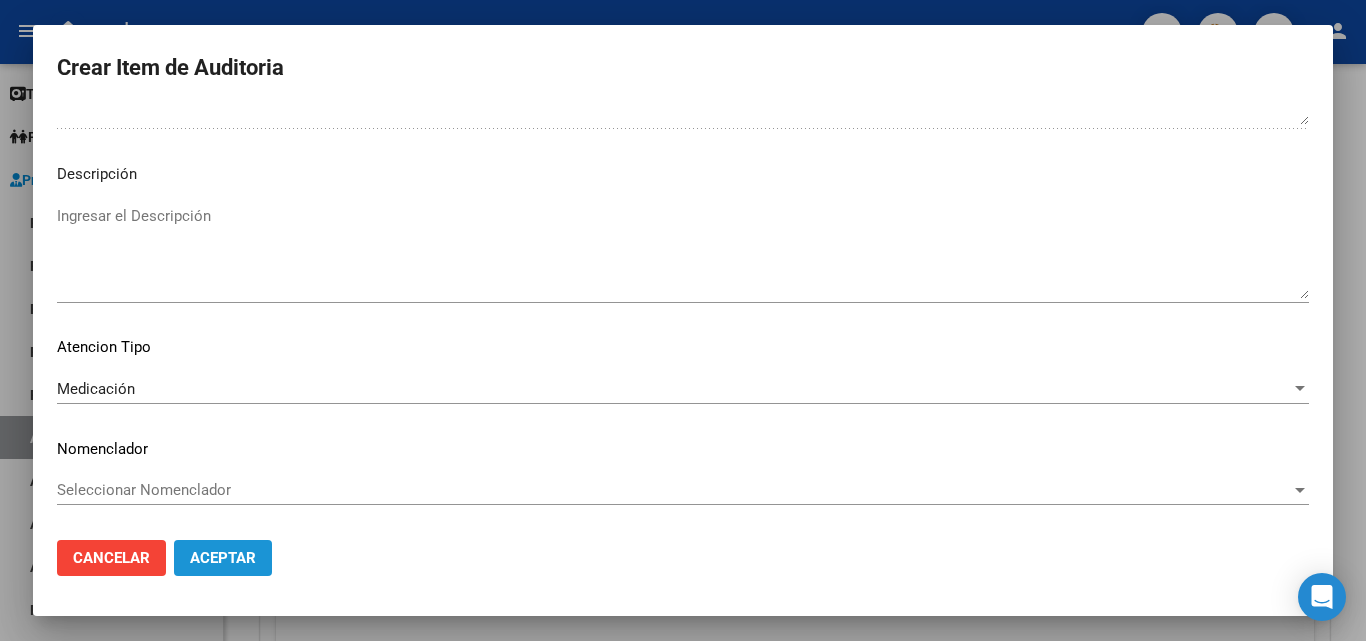 click on "Aceptar" 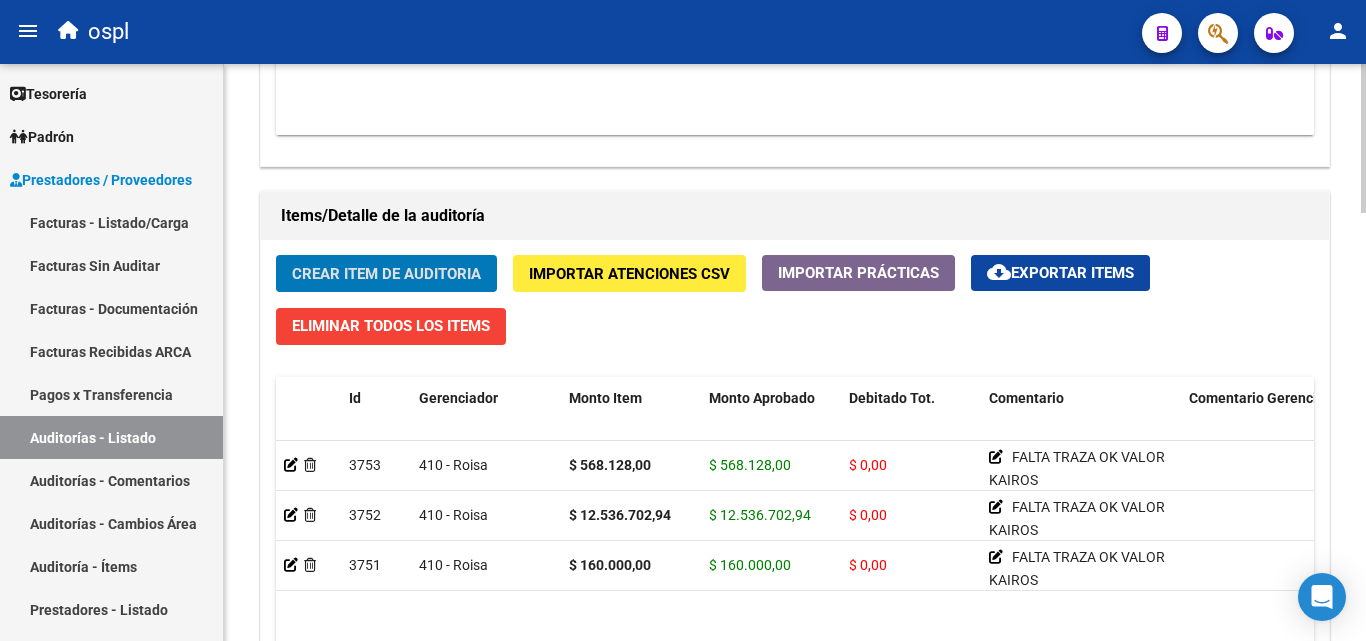 click on "Crear Item de Auditoria" 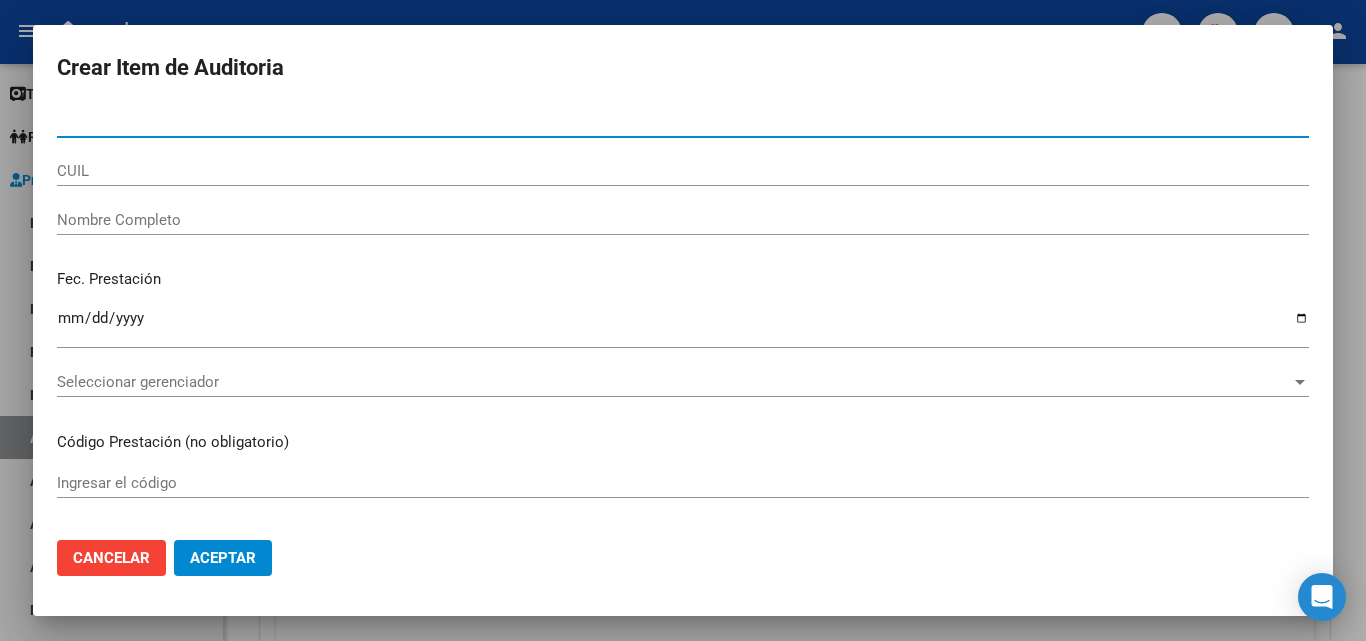 click on "Nro Documento" at bounding box center [683, 122] 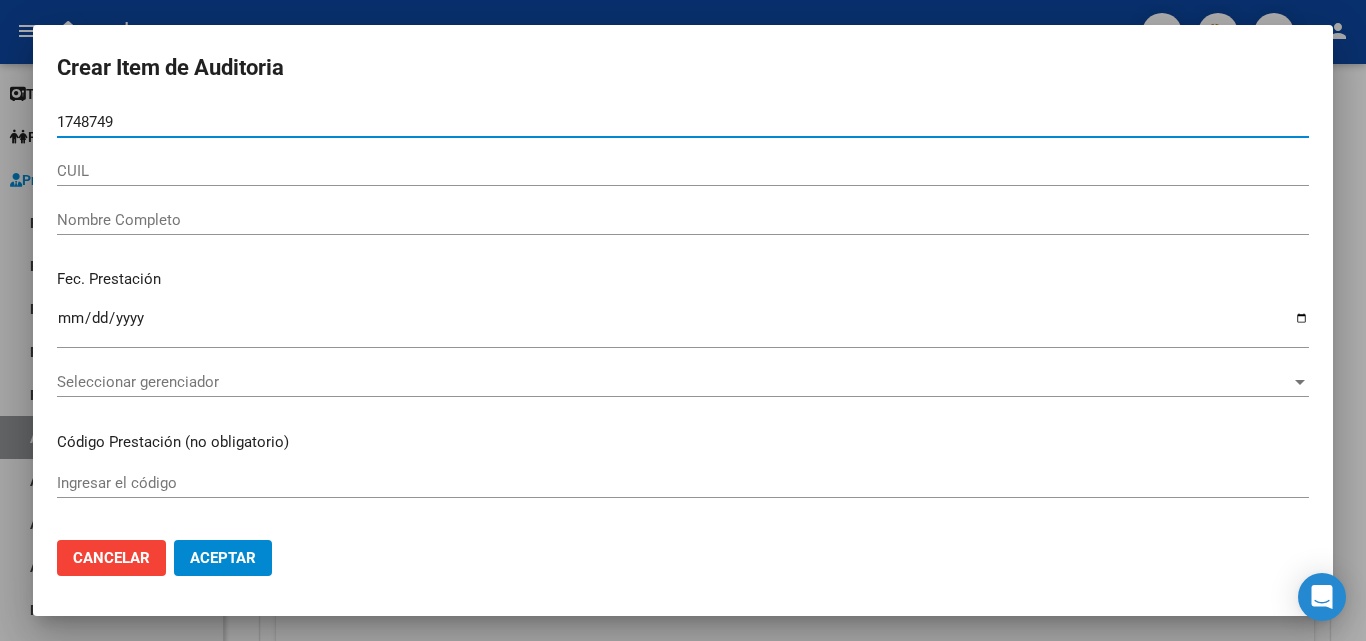 type on "17487492" 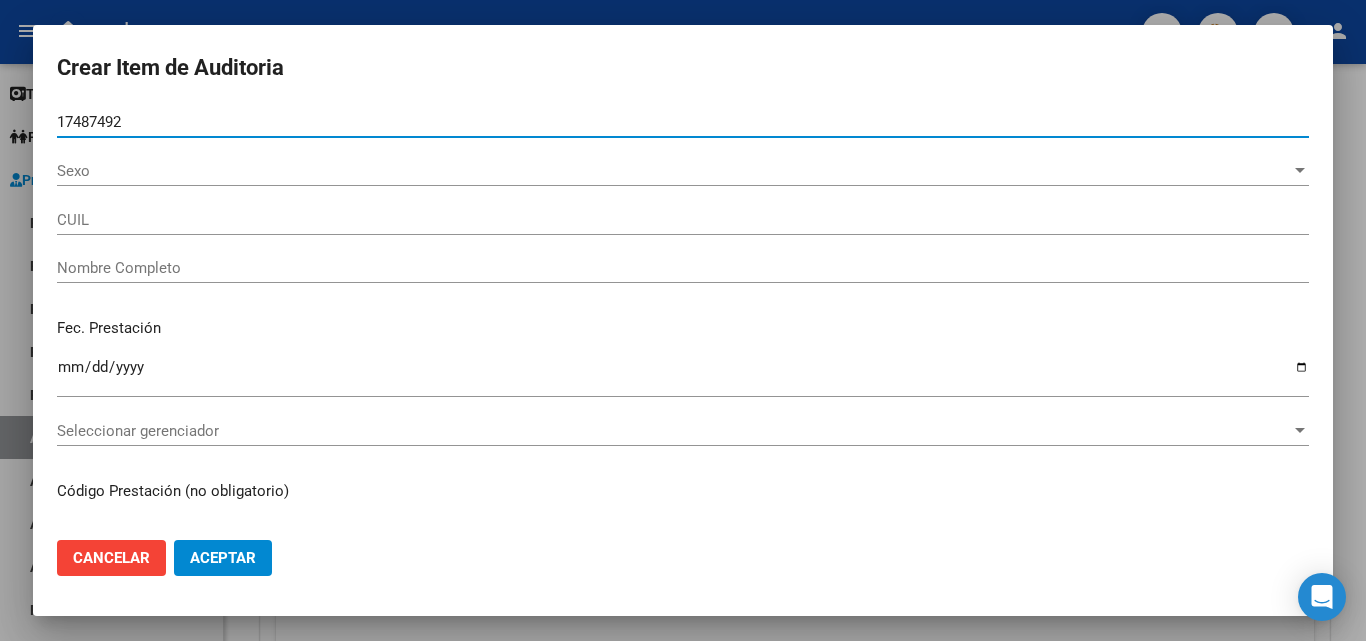type on "27174874927" 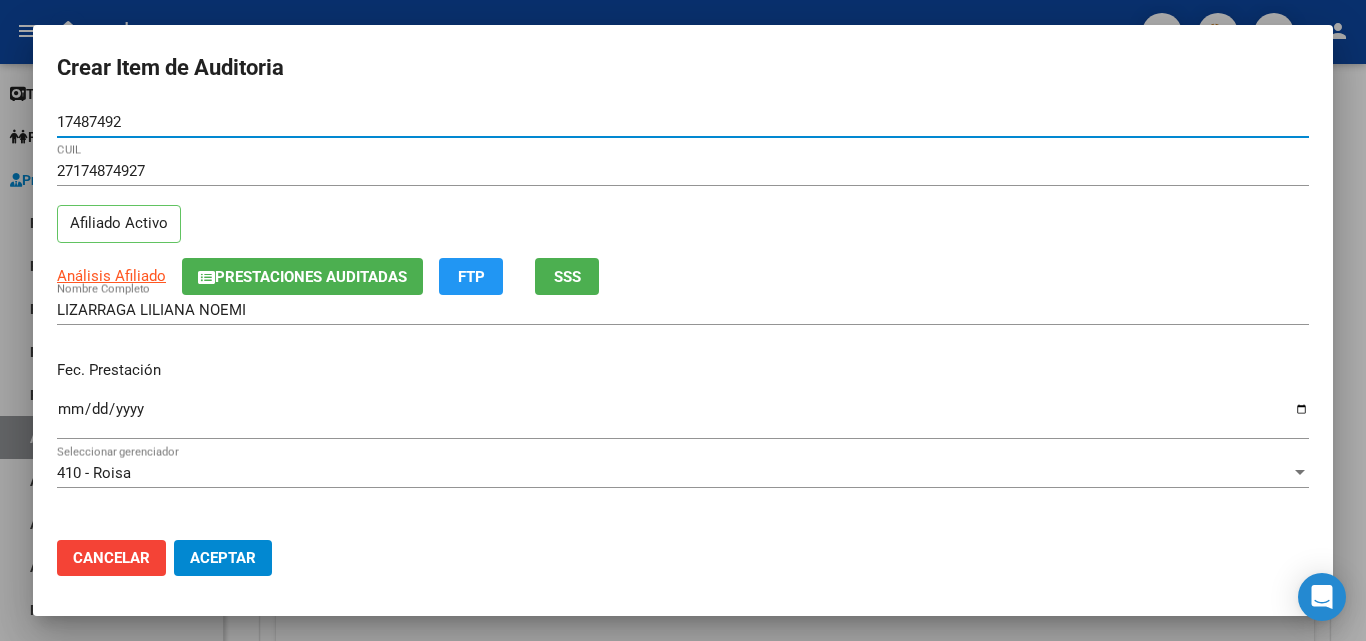 type on "17487492" 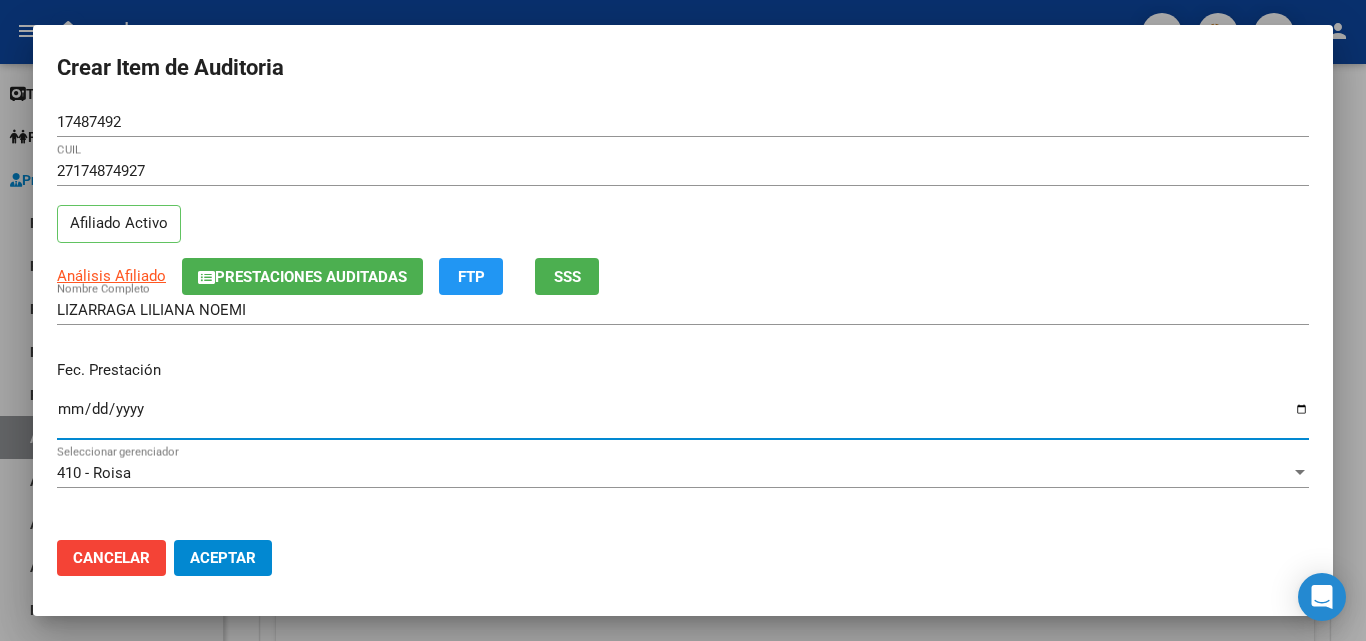 click on "Ingresar la fecha" at bounding box center [683, 417] 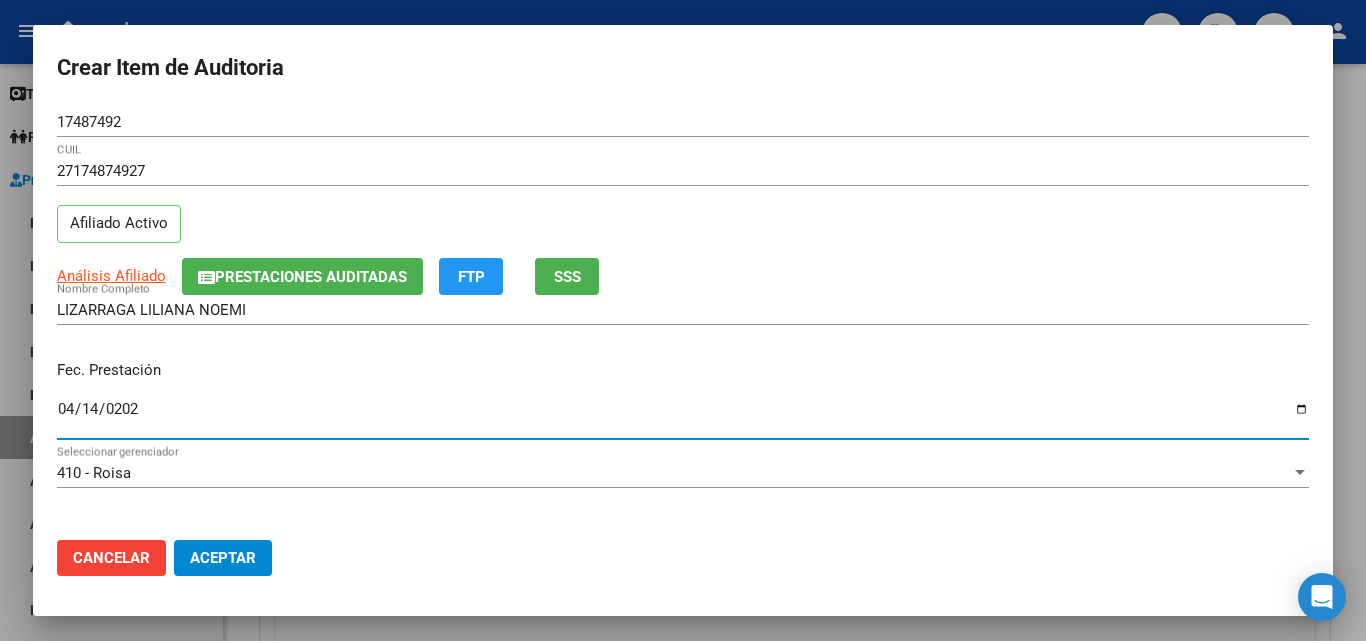 type on "2025-04-14" 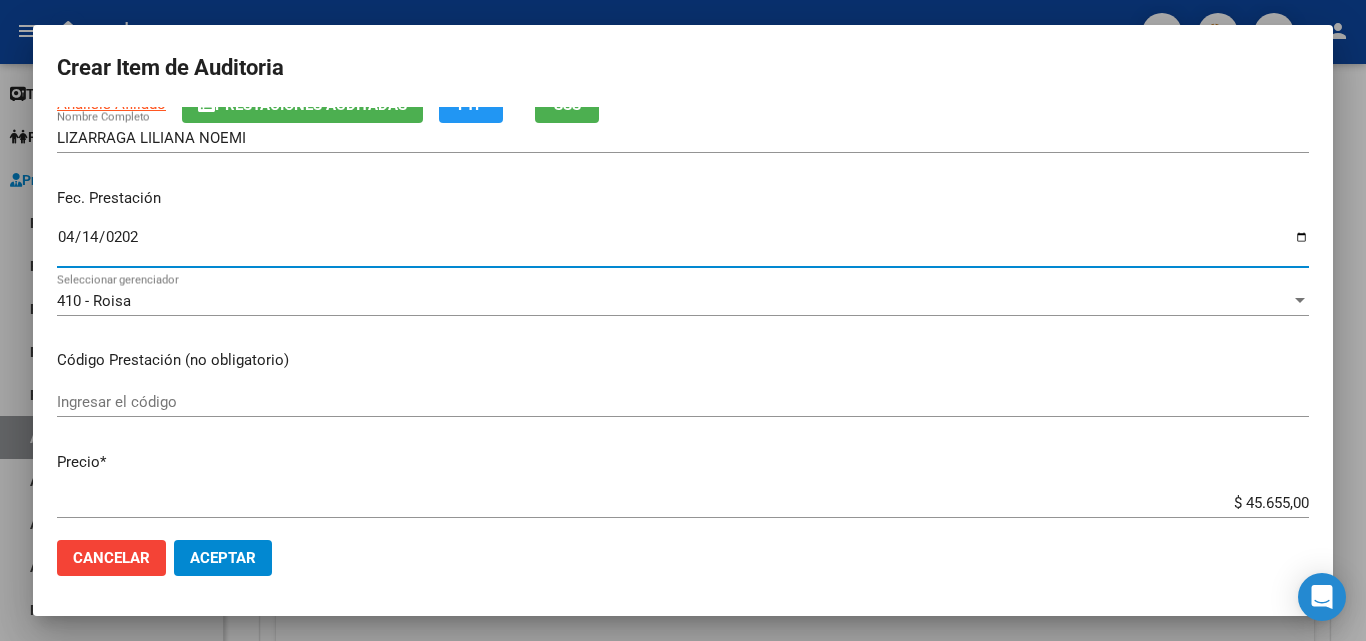 scroll, scrollTop: 200, scrollLeft: 0, axis: vertical 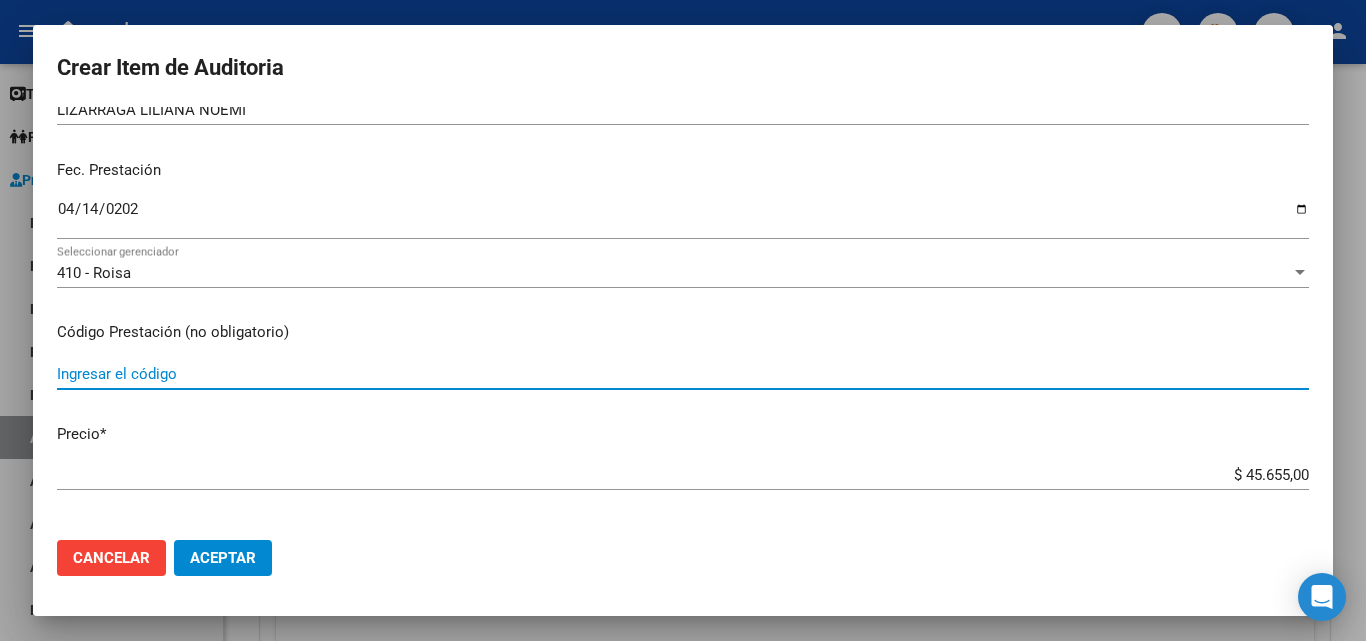 click on "Ingresar el código" at bounding box center [683, 374] 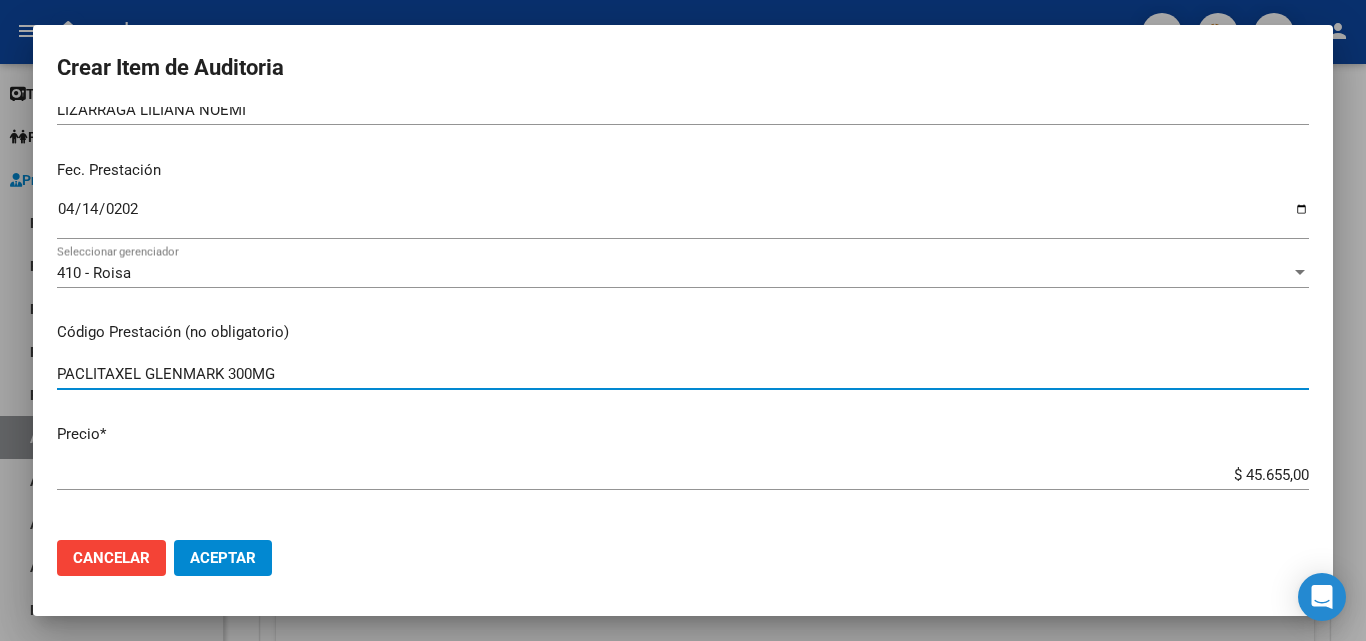 type on "PACLITAXEL GLENMARK 300MG" 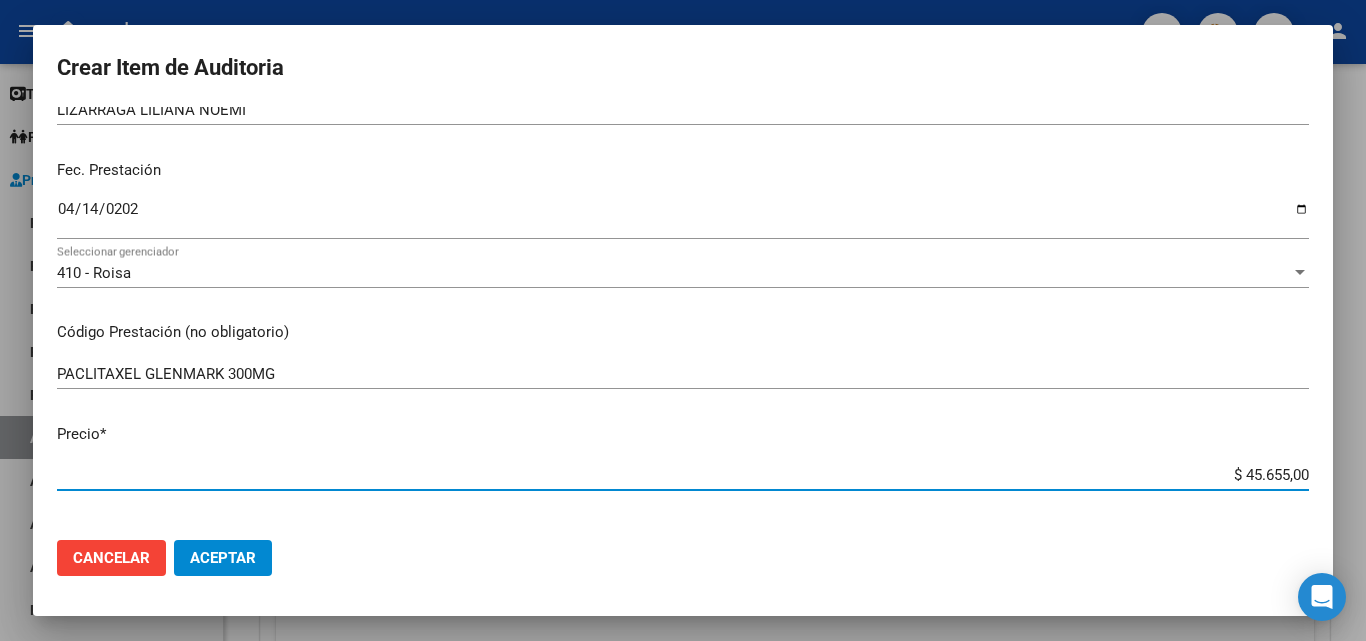 click on "$ 45.655,00" at bounding box center (683, 475) 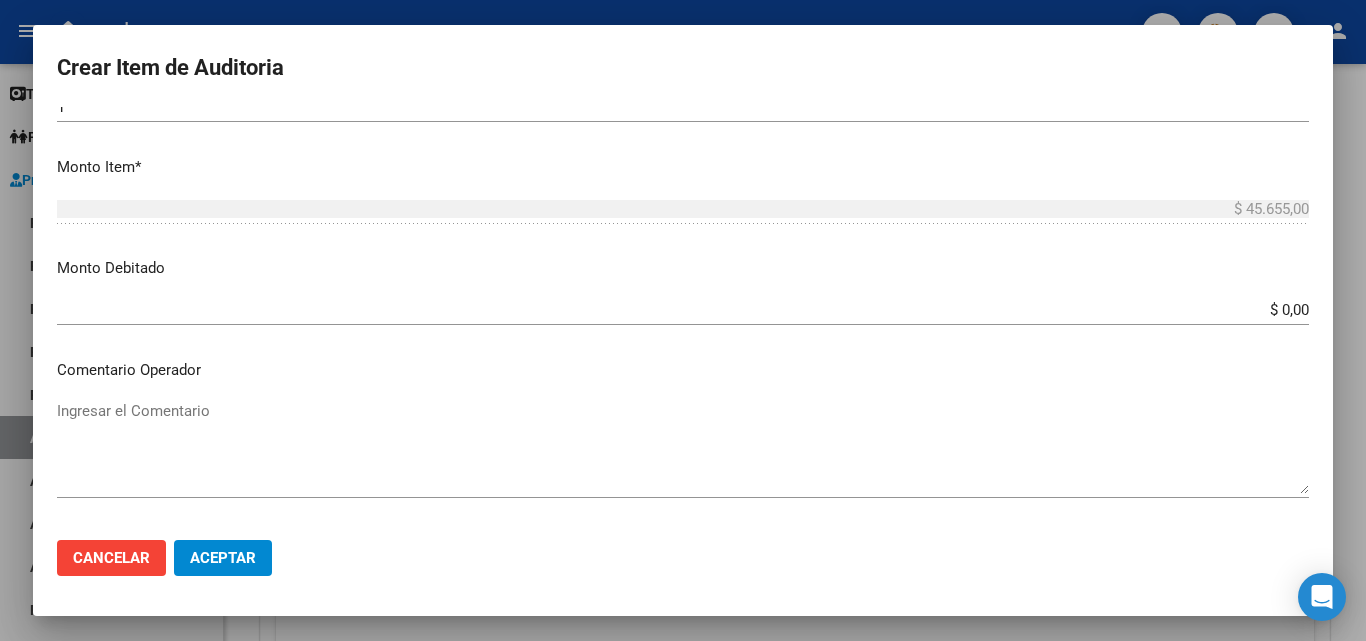 scroll, scrollTop: 700, scrollLeft: 0, axis: vertical 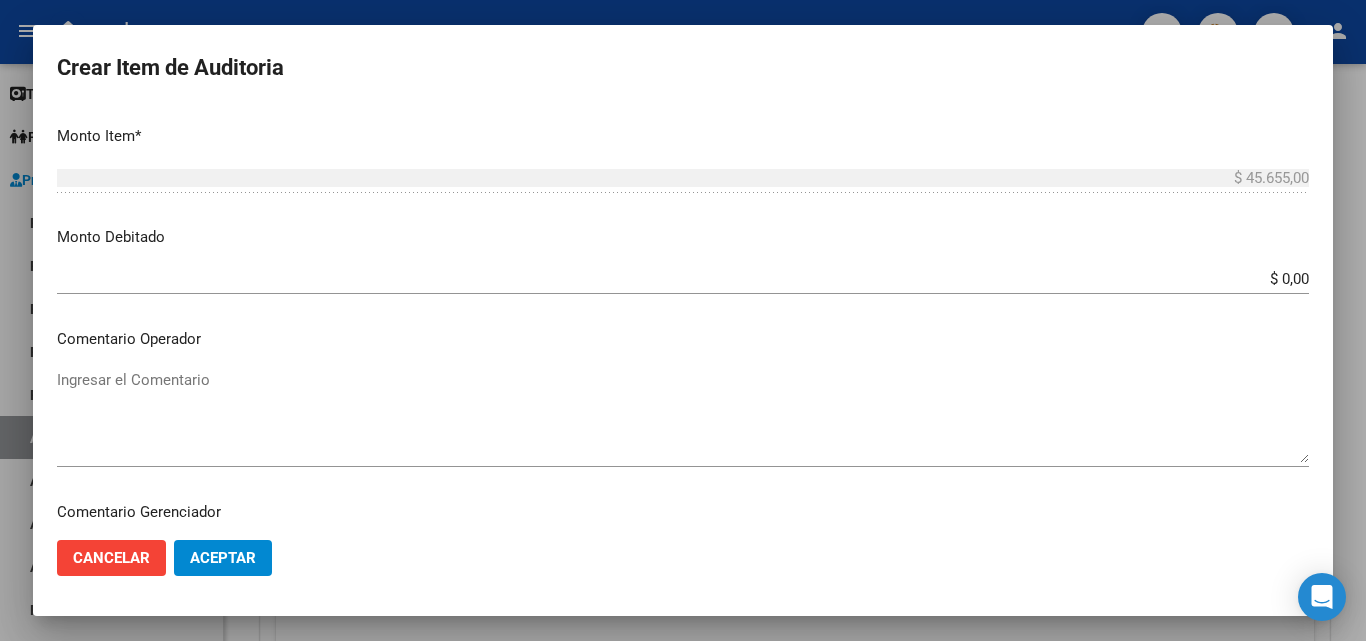 click on "Ingresar el Comentario" at bounding box center [683, 416] 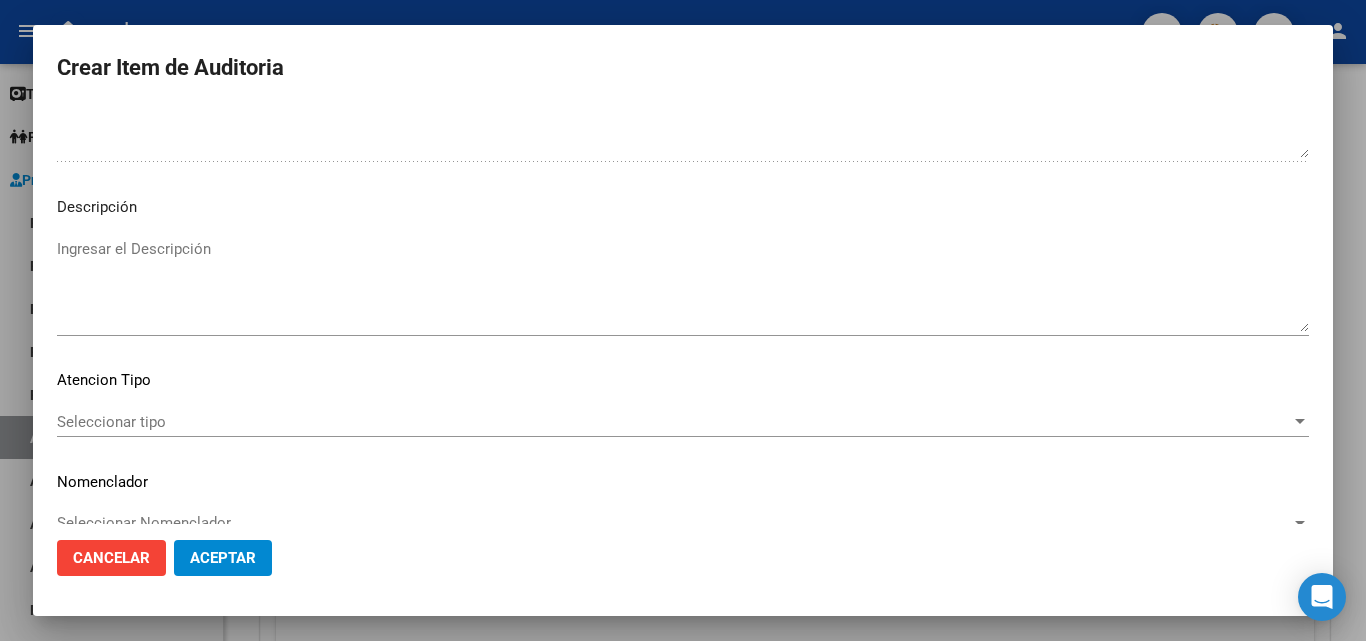 scroll, scrollTop: 1200, scrollLeft: 0, axis: vertical 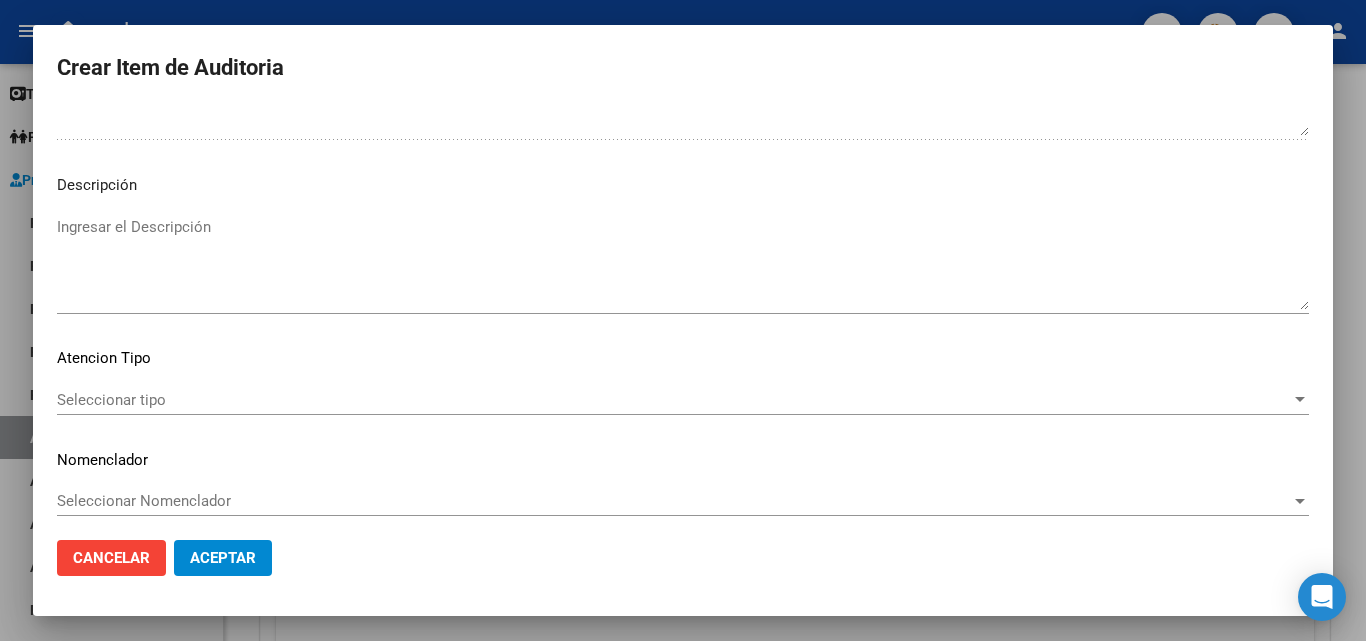 type on "FALTA TRAZA
OK VALOR KAIROS" 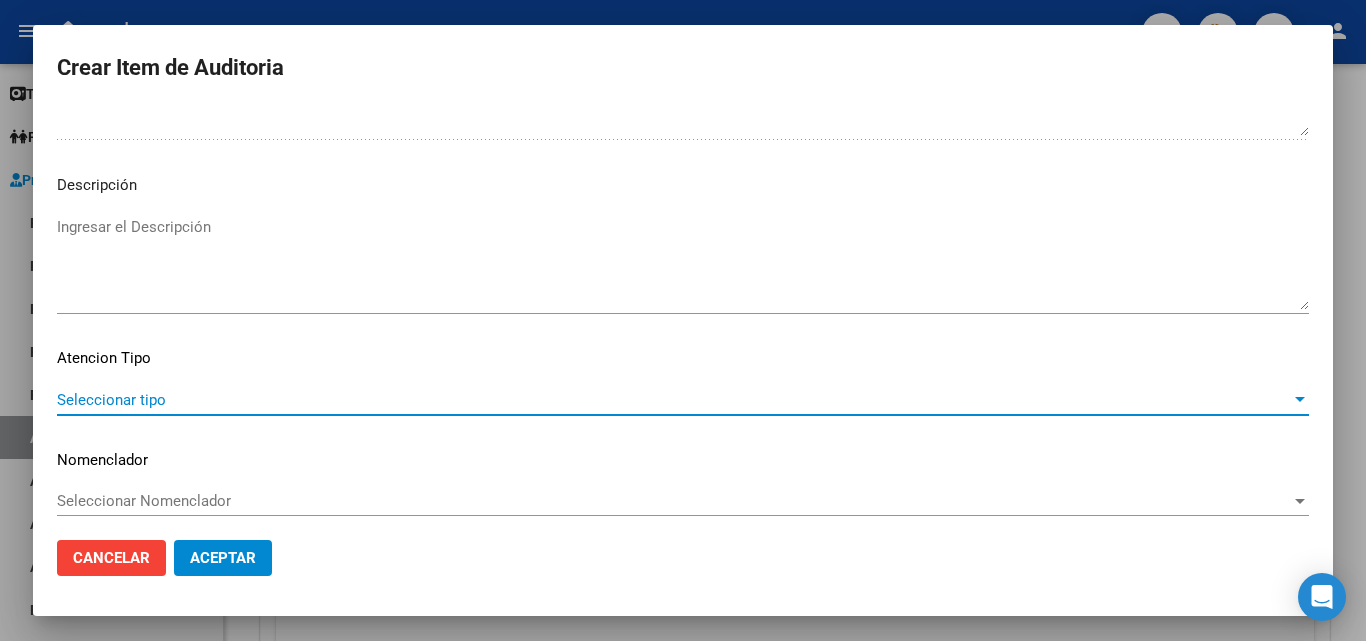 click on "Seleccionar tipo" at bounding box center [674, 400] 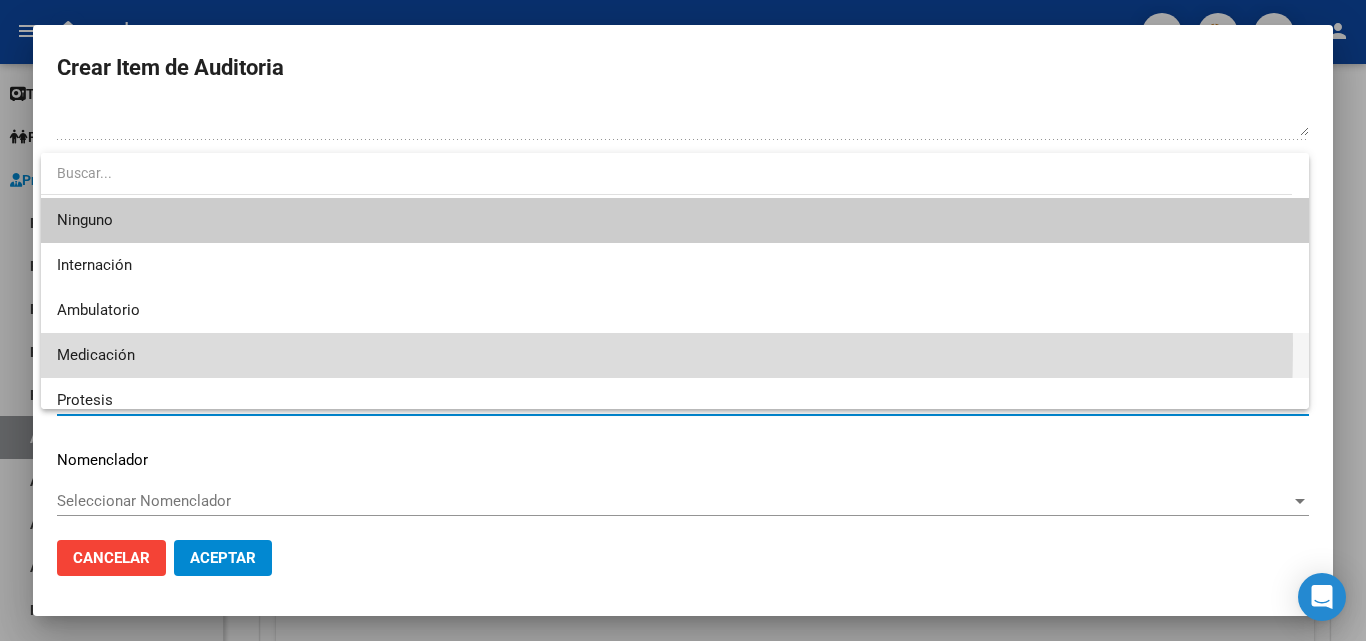 click on "Medicación" at bounding box center (675, 355) 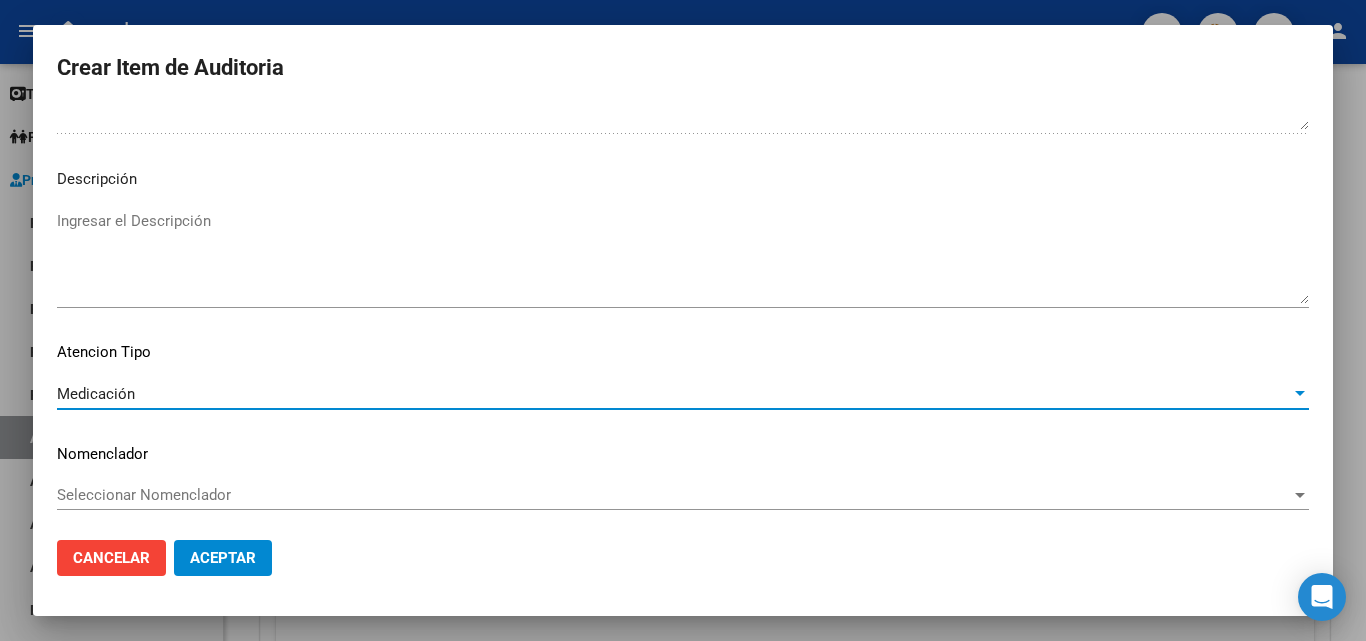 scroll, scrollTop: 1211, scrollLeft: 0, axis: vertical 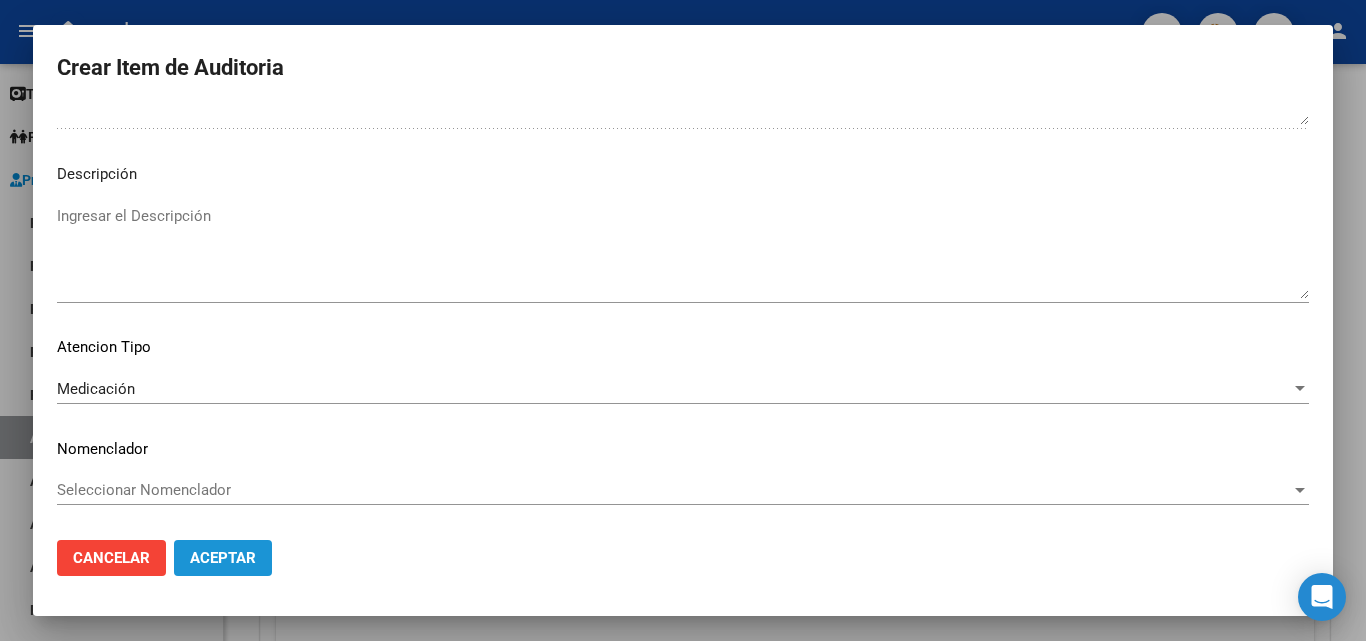 click on "Aceptar" 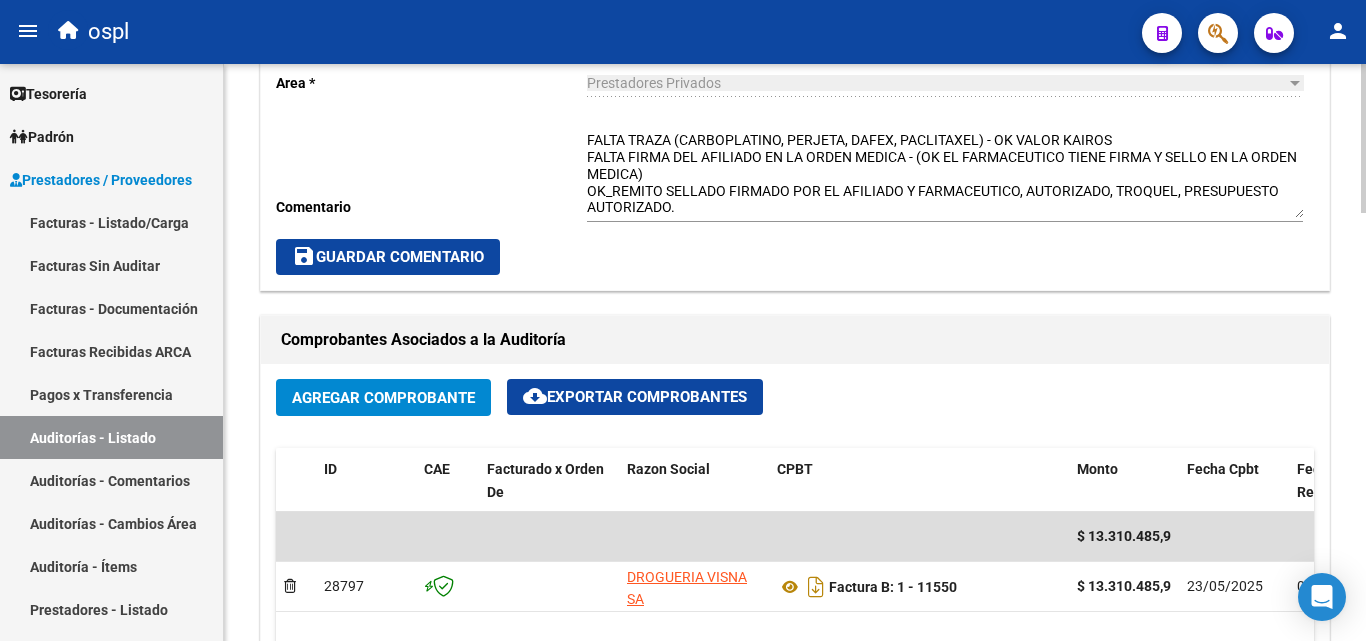 scroll, scrollTop: 660, scrollLeft: 0, axis: vertical 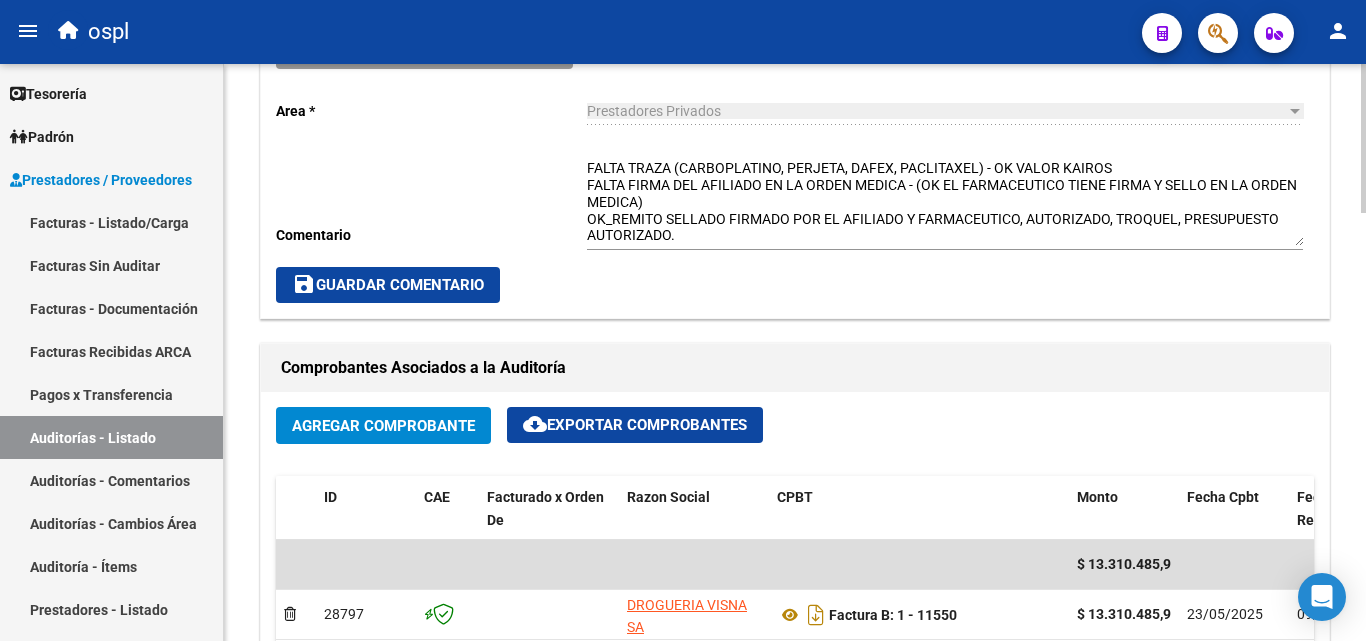 click on "save  Guardar Comentario" 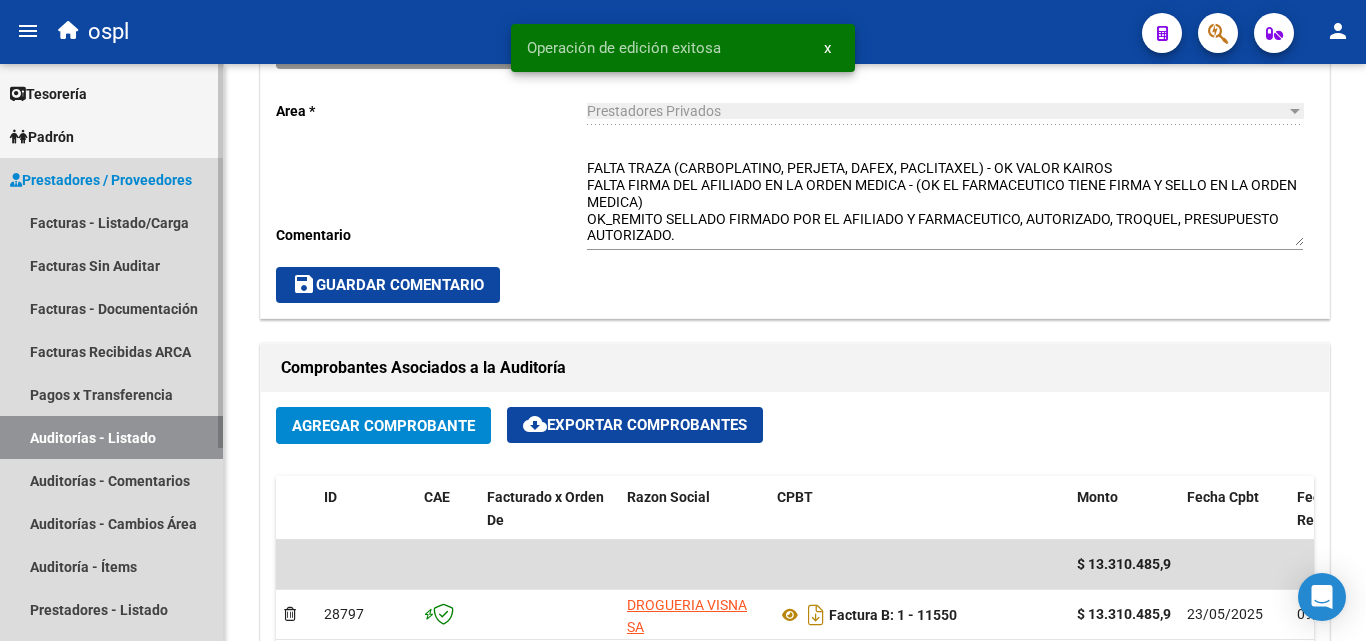 click on "Auditorías - Listado" at bounding box center (111, 437) 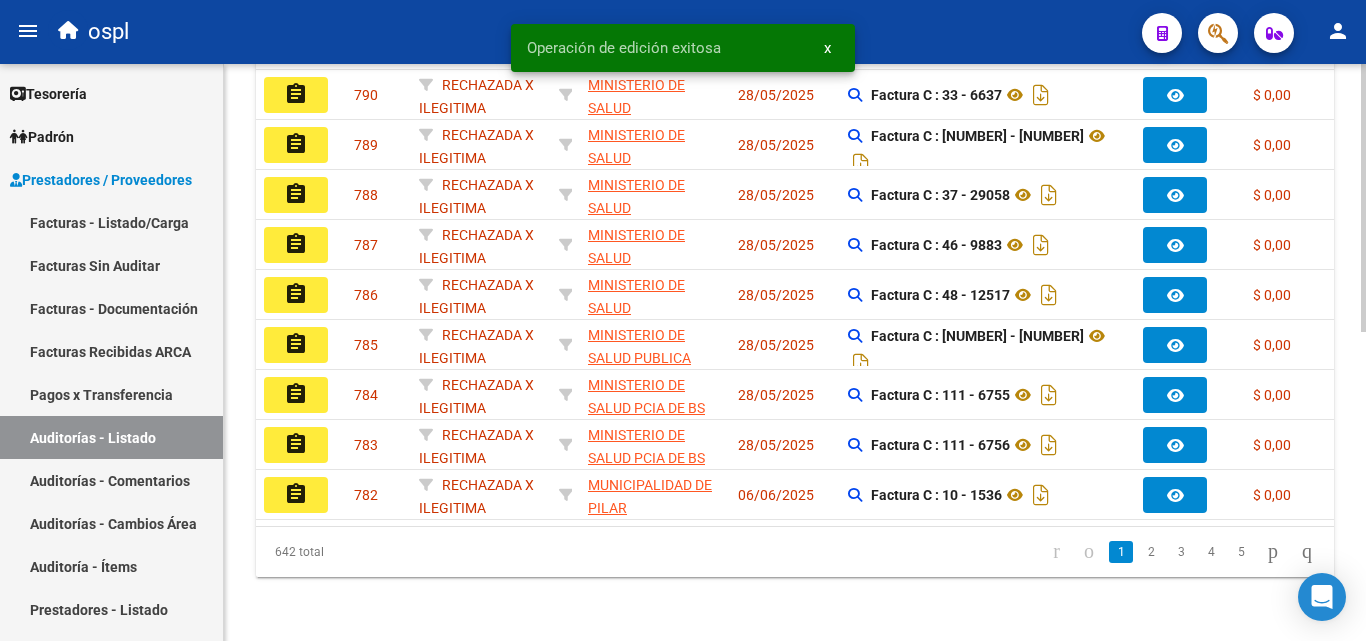 scroll, scrollTop: 60, scrollLeft: 0, axis: vertical 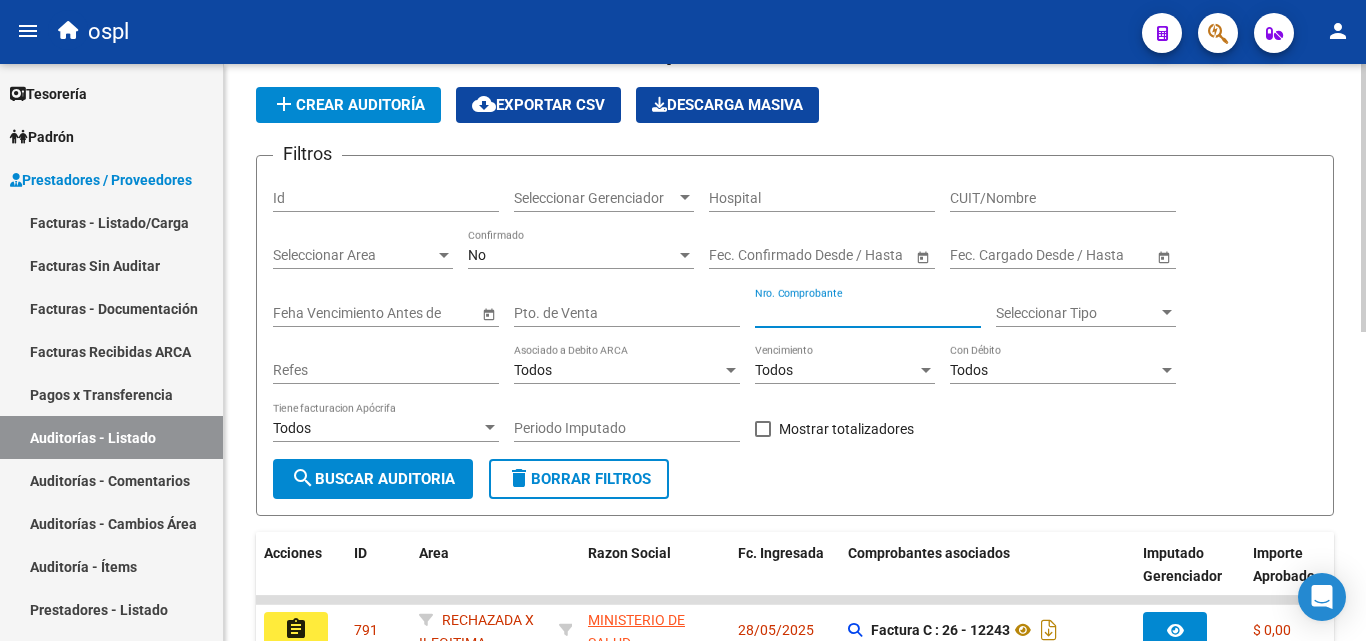 click on "Nro. Comprobante" at bounding box center [868, 313] 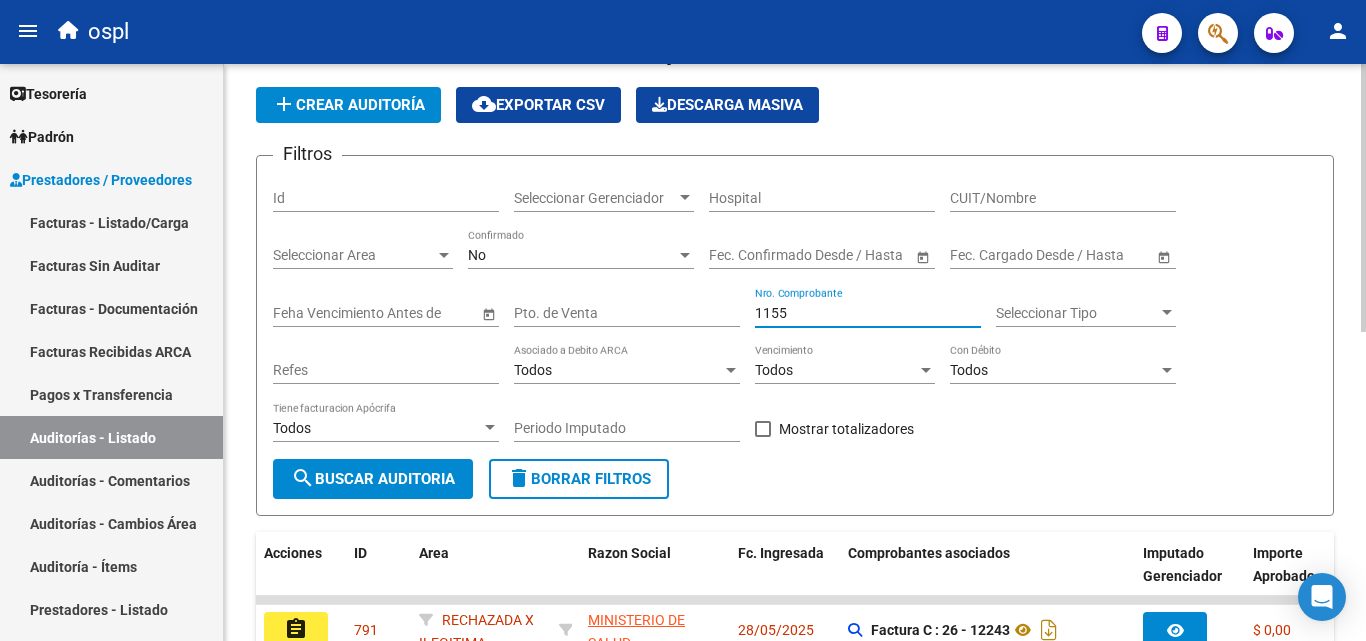 type on "11550" 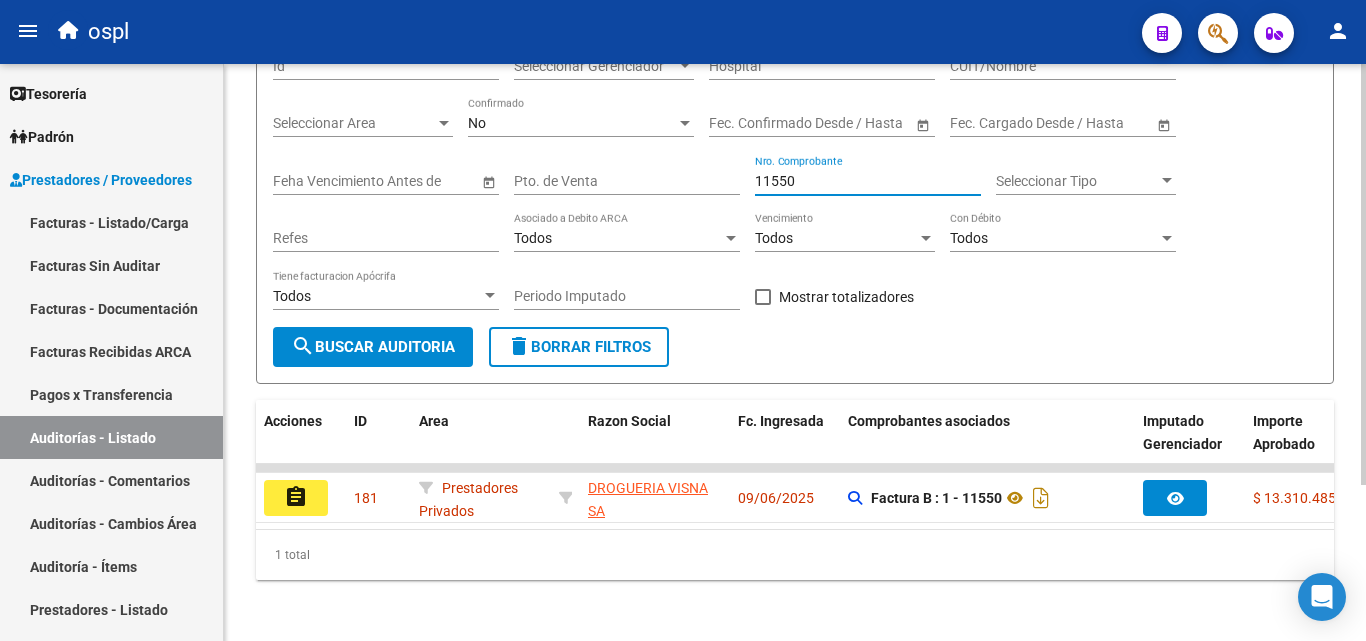 scroll, scrollTop: 213, scrollLeft: 0, axis: vertical 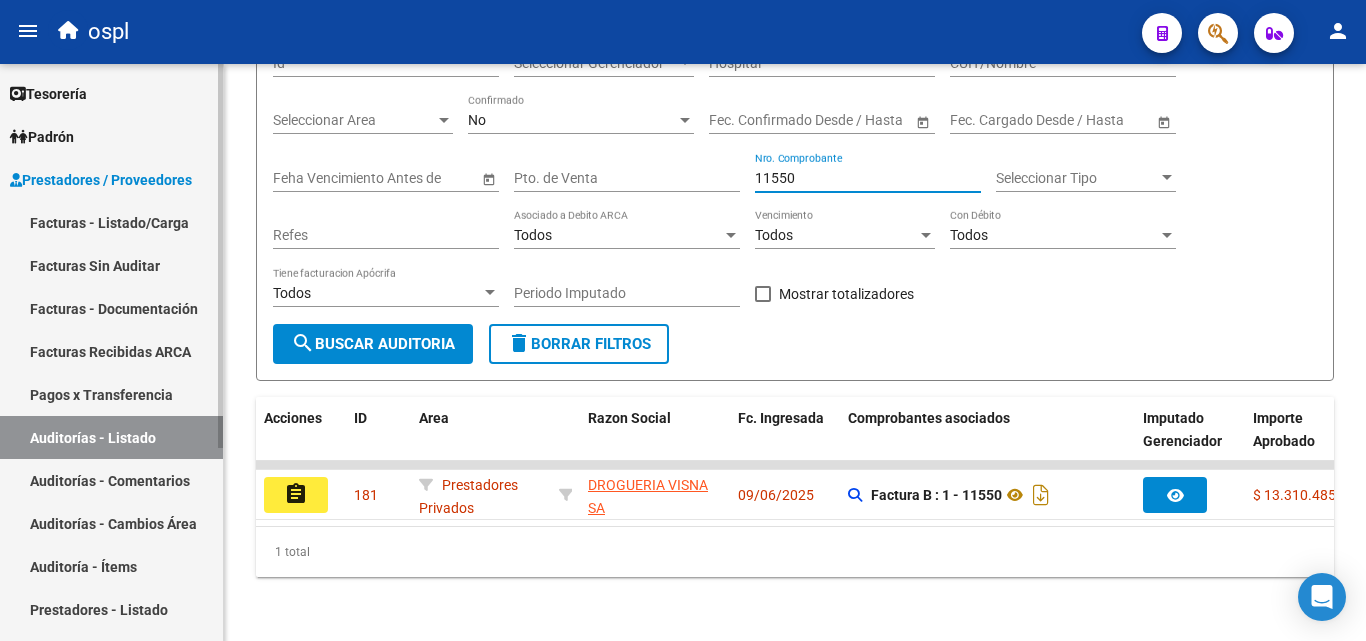 click on "Facturas - Listado/Carga" at bounding box center (111, 222) 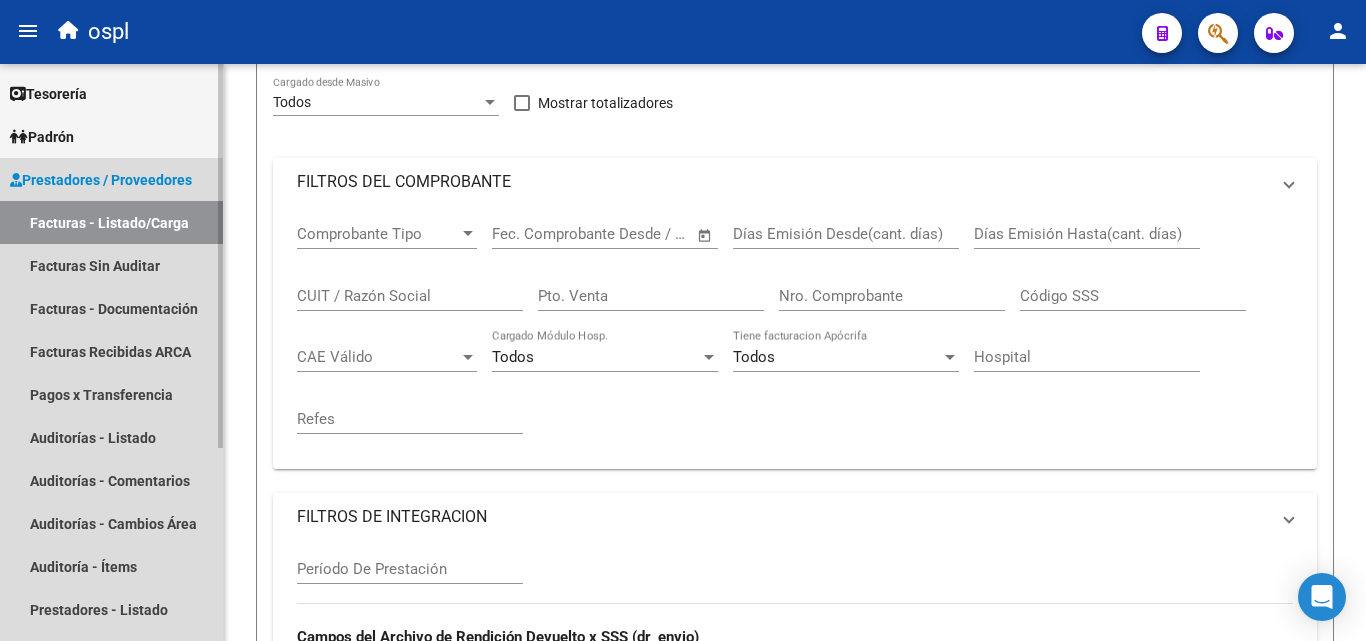 click on "Auditorías - Listado" at bounding box center (111, 437) 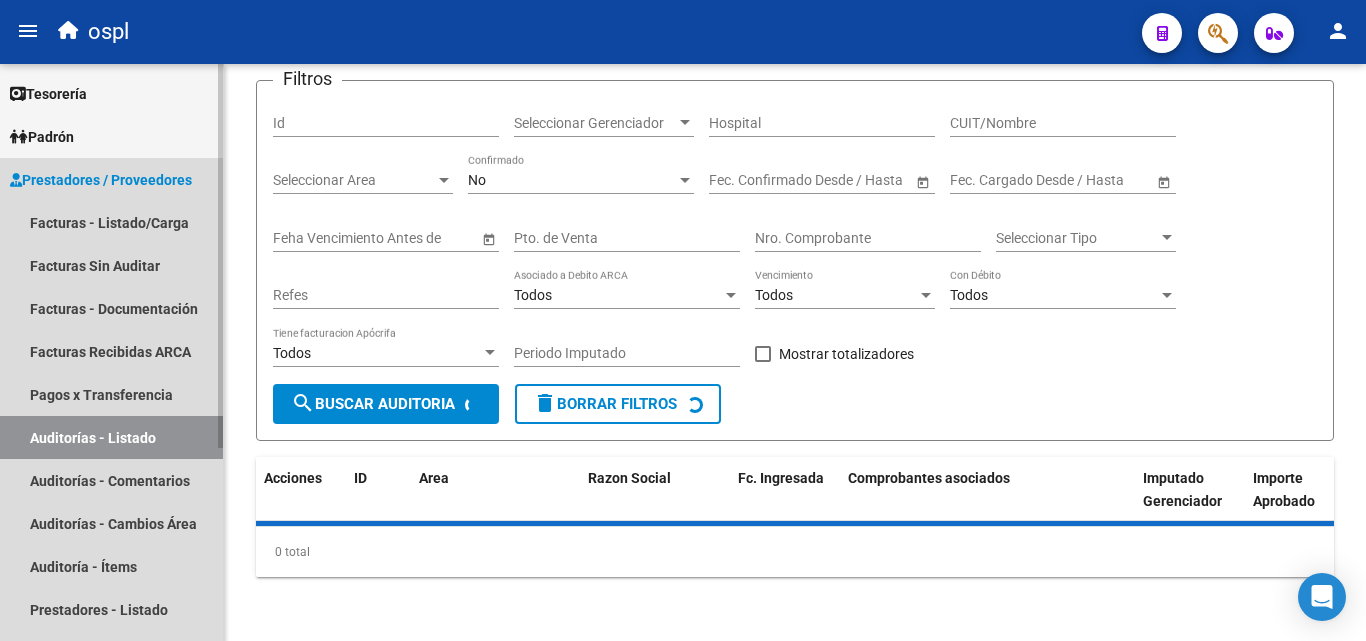 scroll, scrollTop: 0, scrollLeft: 0, axis: both 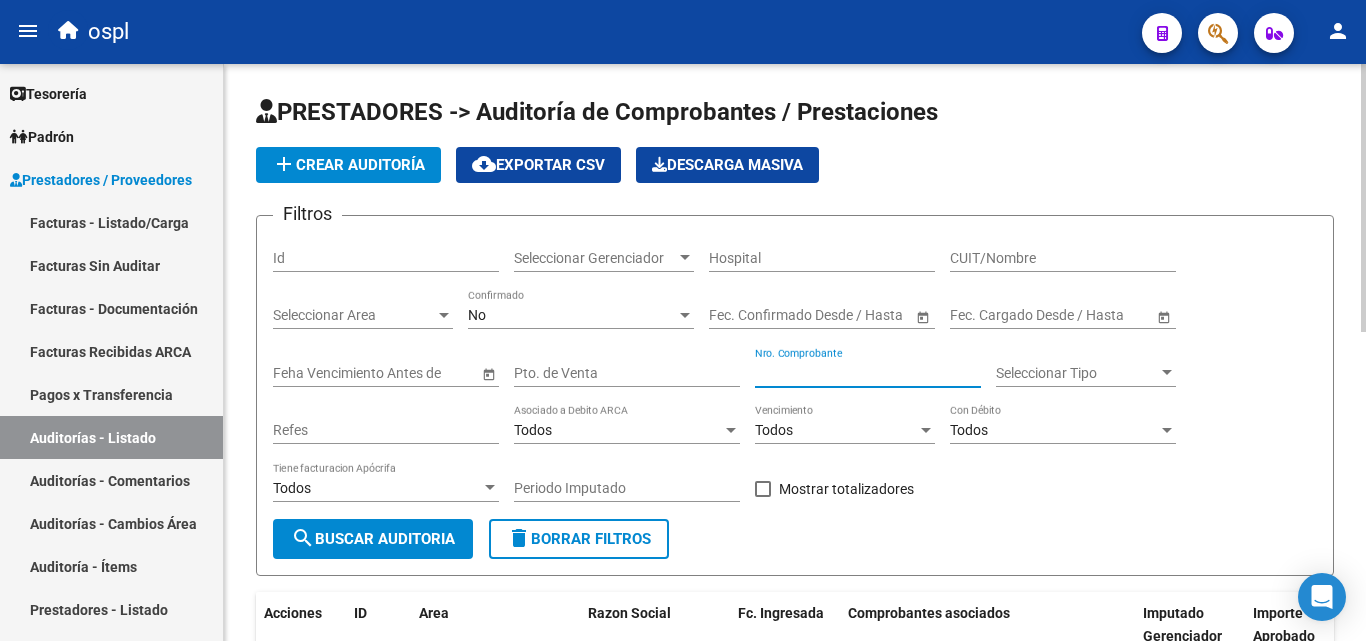 click on "Nro. Comprobante" at bounding box center [868, 373] 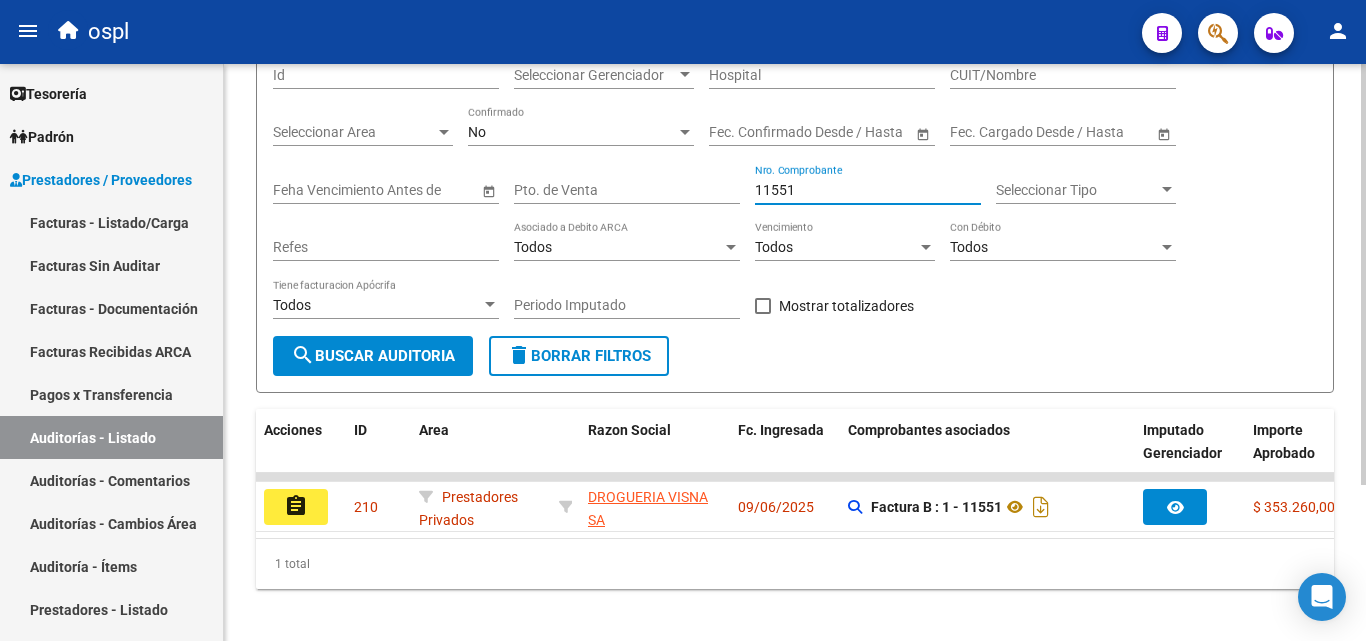 scroll, scrollTop: 213, scrollLeft: 0, axis: vertical 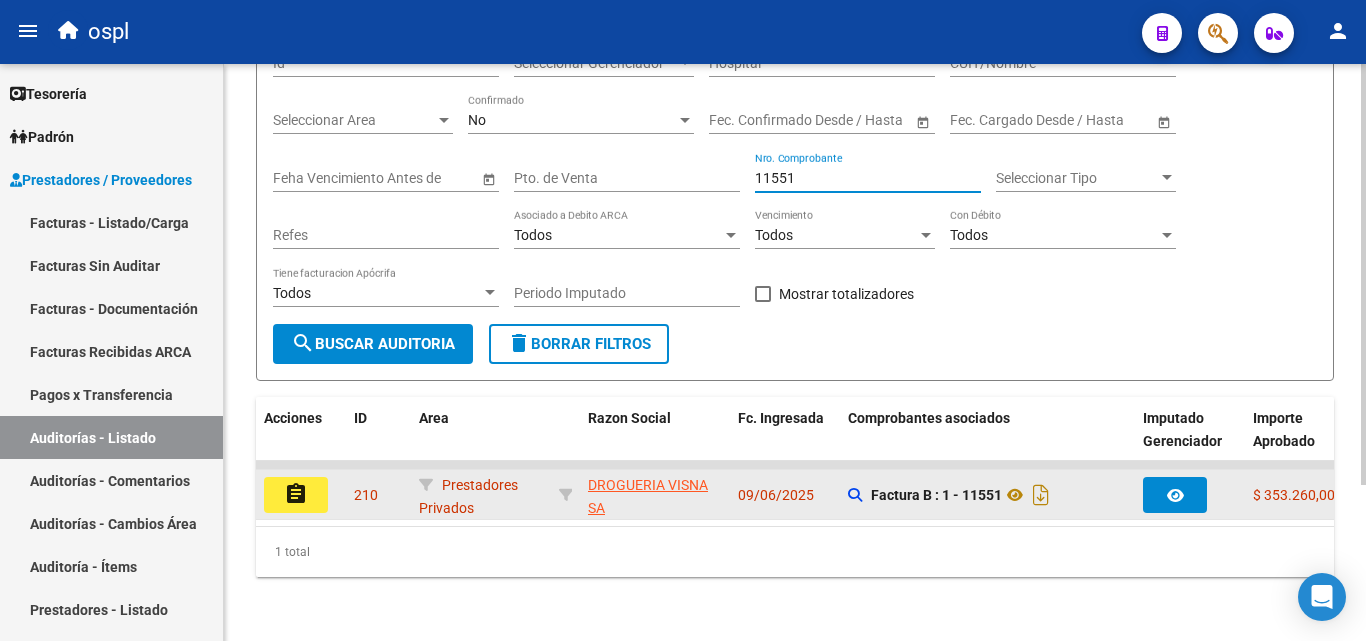 type on "11551" 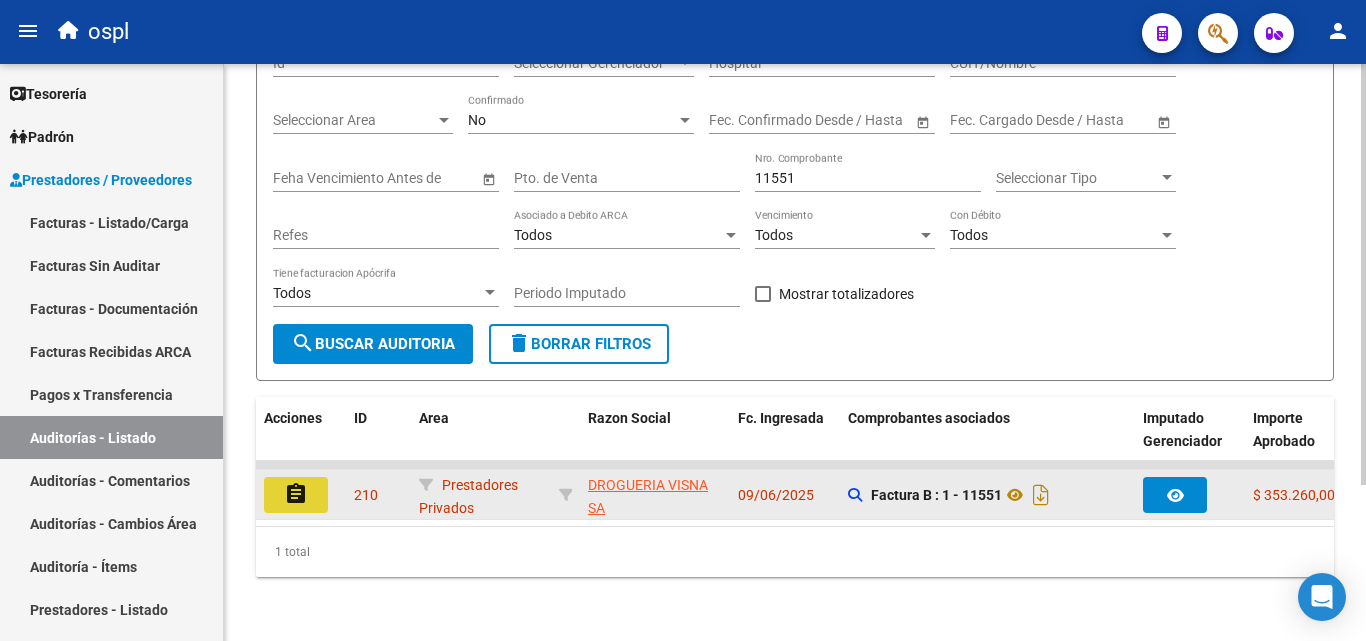 click on "assignment" 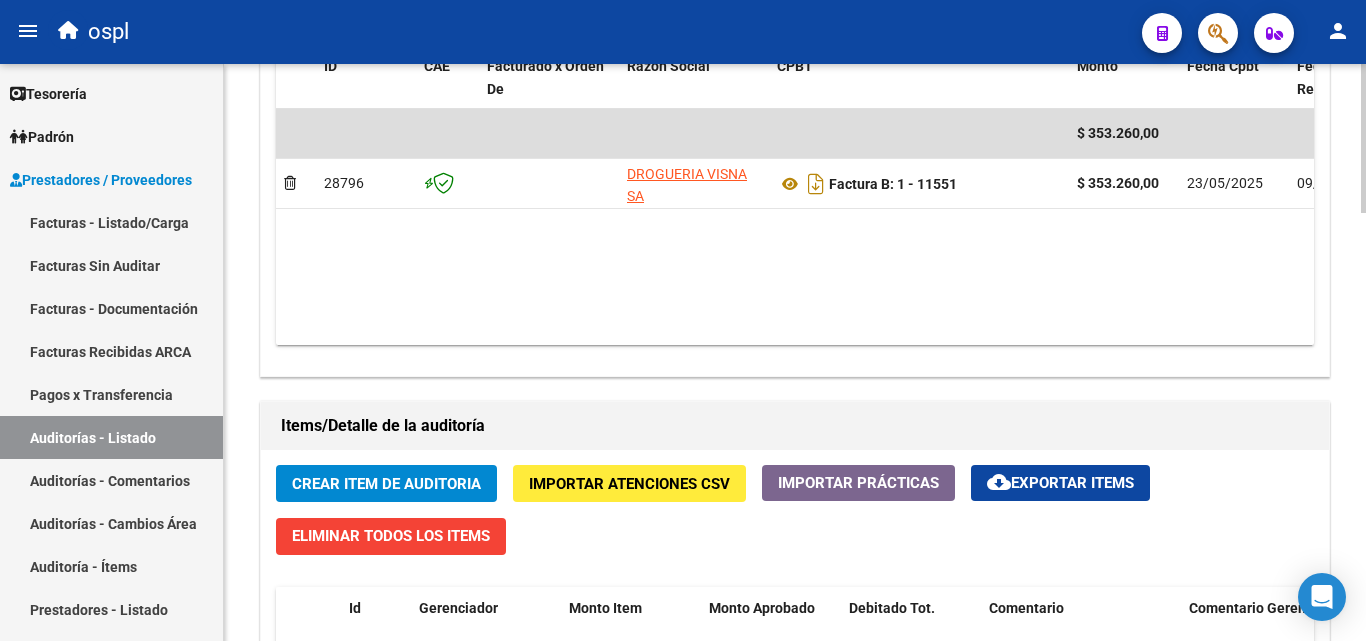scroll, scrollTop: 1100, scrollLeft: 0, axis: vertical 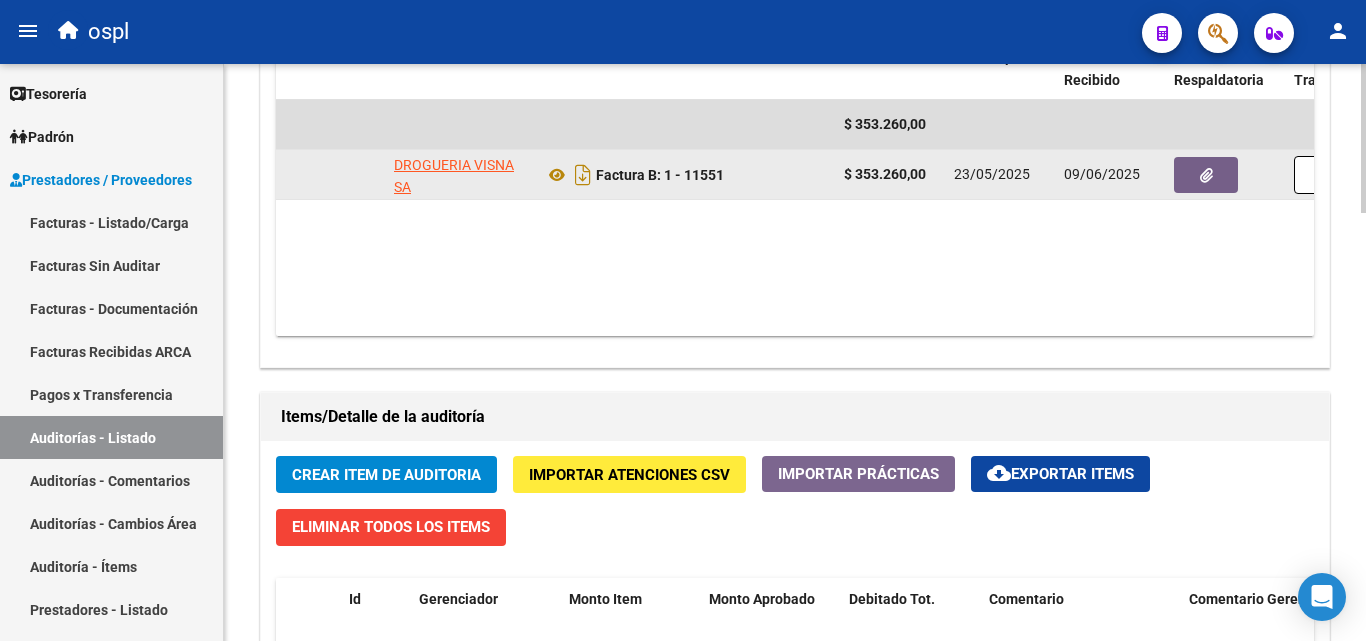 click 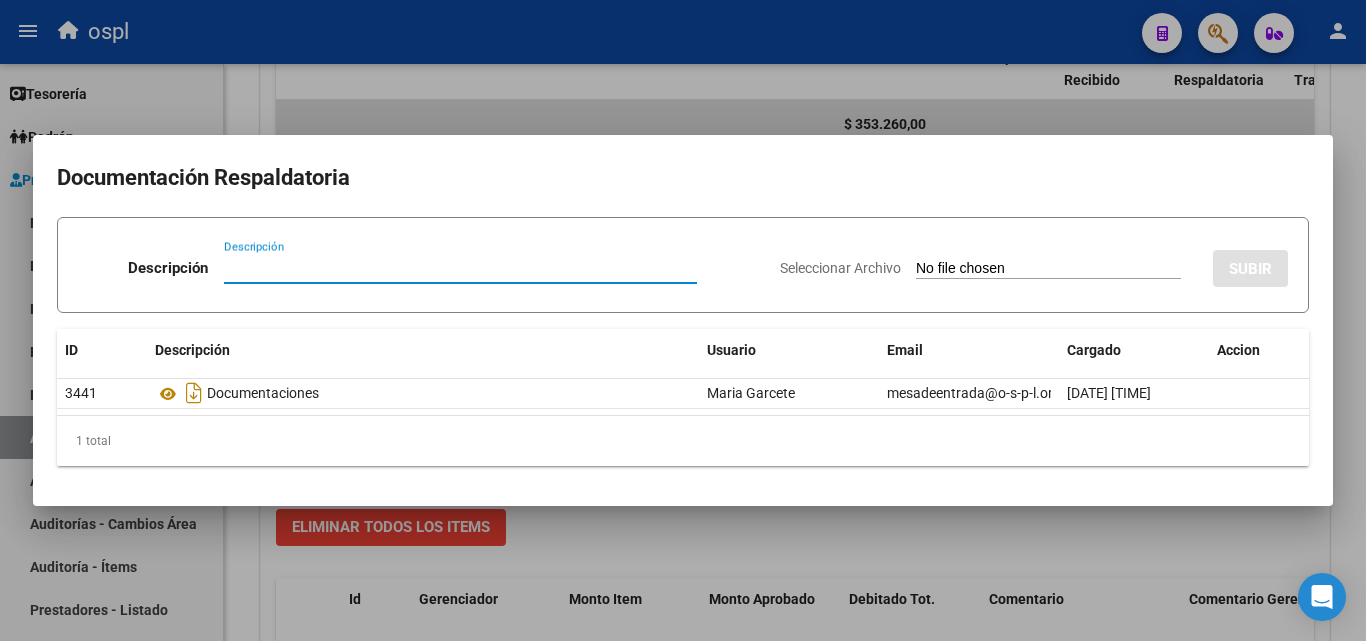 click on "Seleccionar Archivo" at bounding box center (1048, 269) 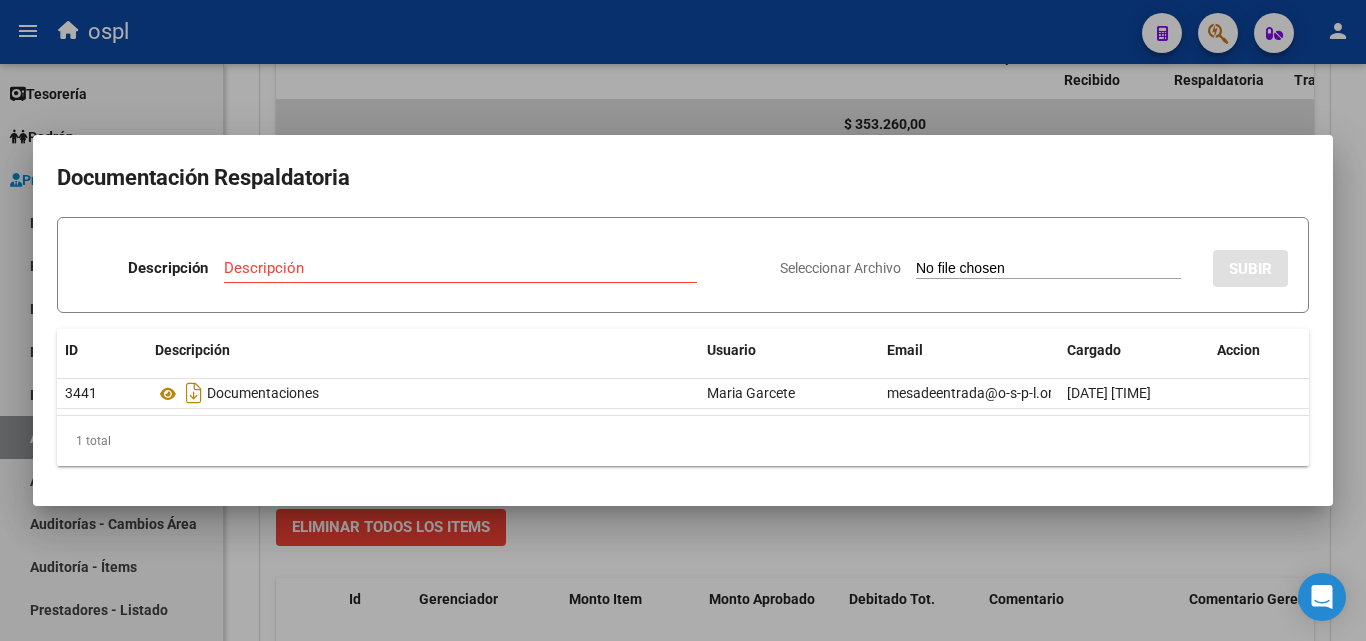 type on "C:\fakepath\48656 - tomas.jpg" 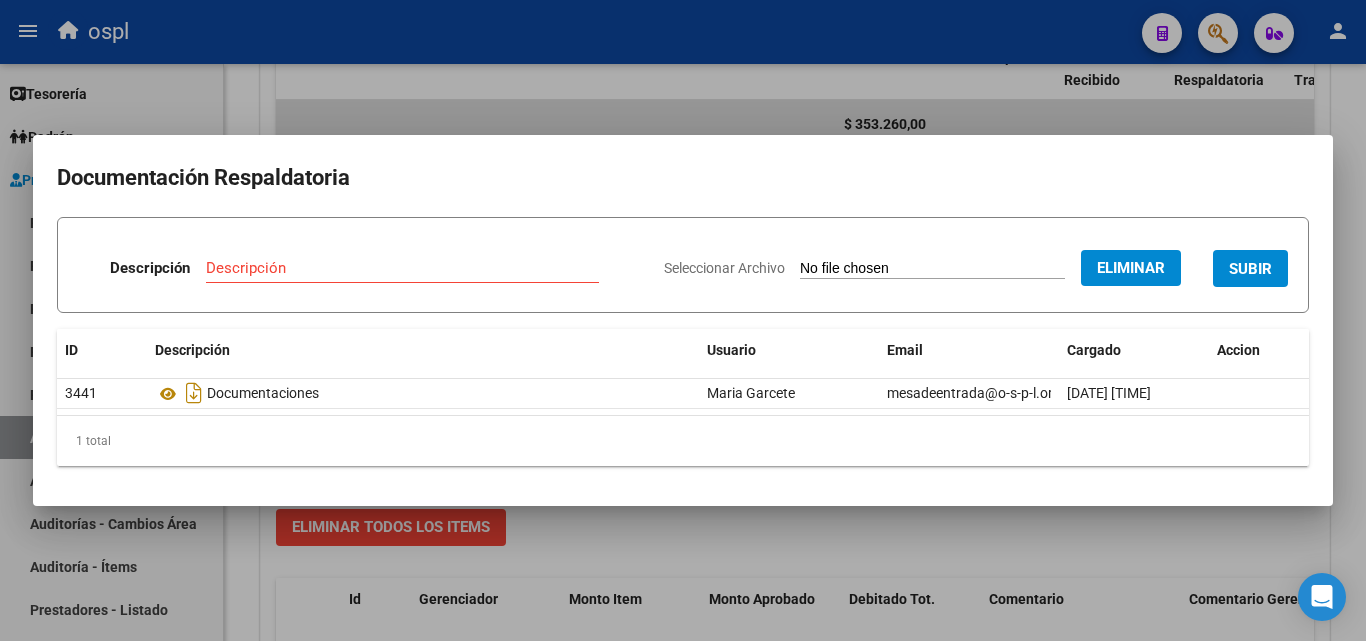 click on "Descripción" at bounding box center (402, 268) 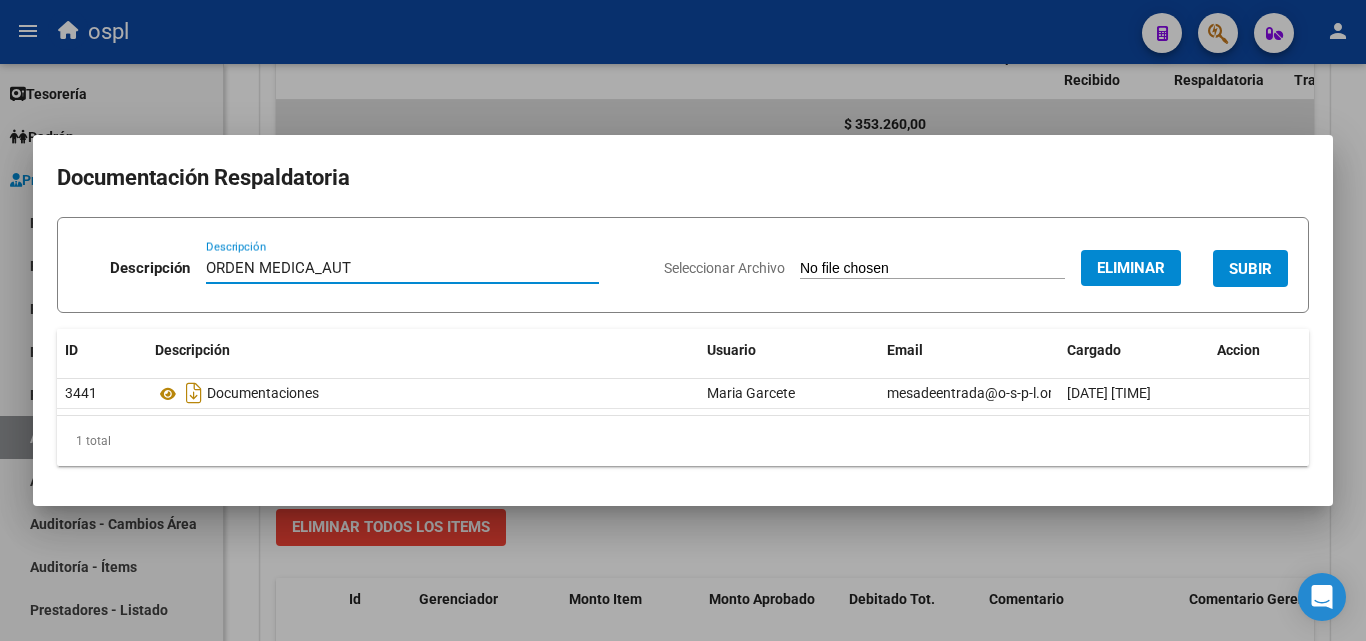 type on "ORDEN MEDICA_AUT" 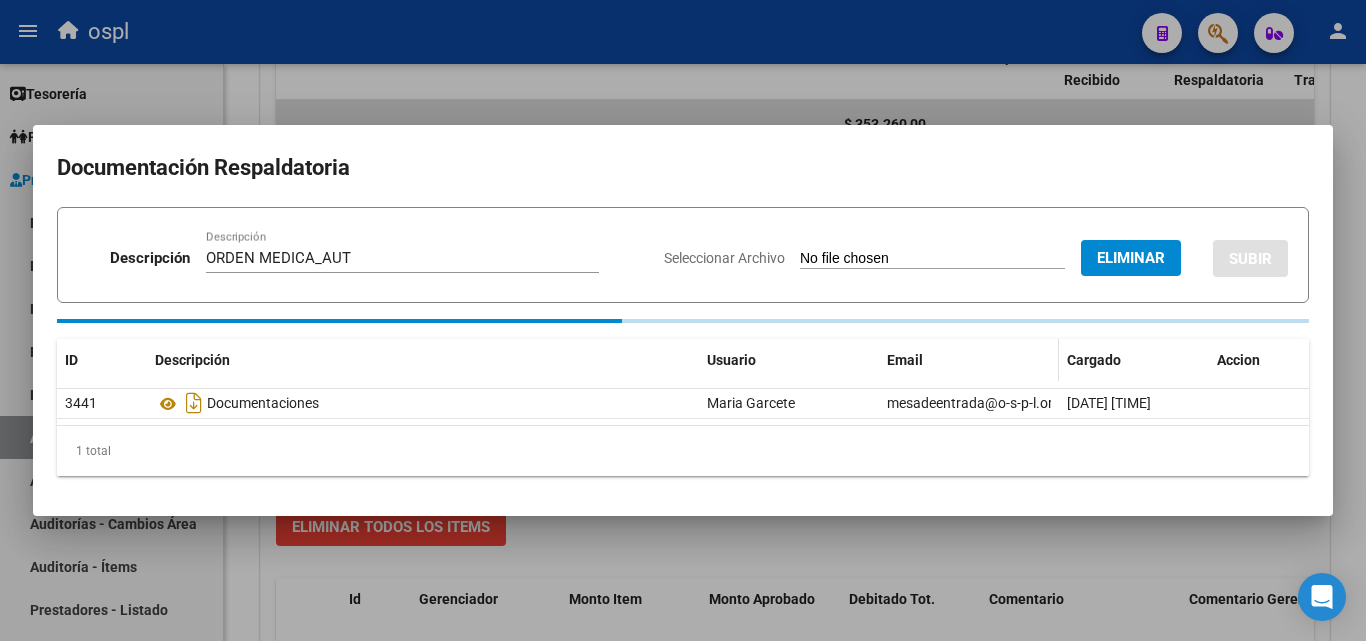 type 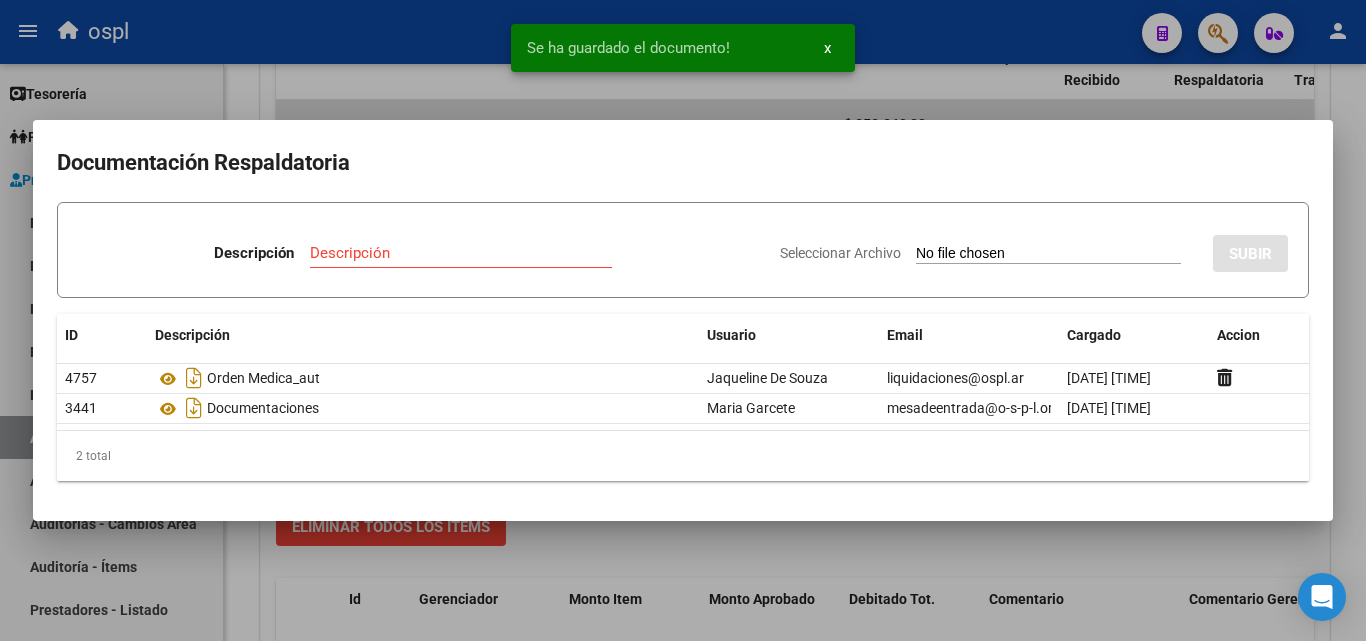 click on "Seleccionar Archivo" at bounding box center (1048, 254) 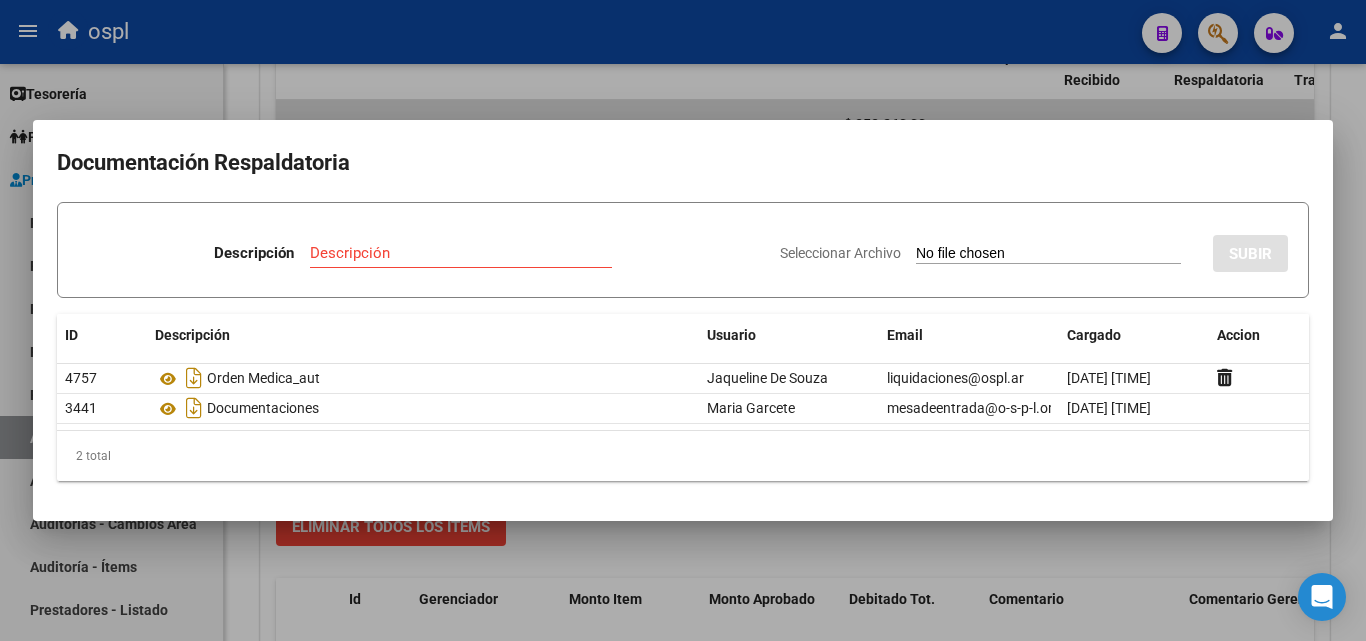 type on "C:\fakepath\48656 - tomas1.jpg" 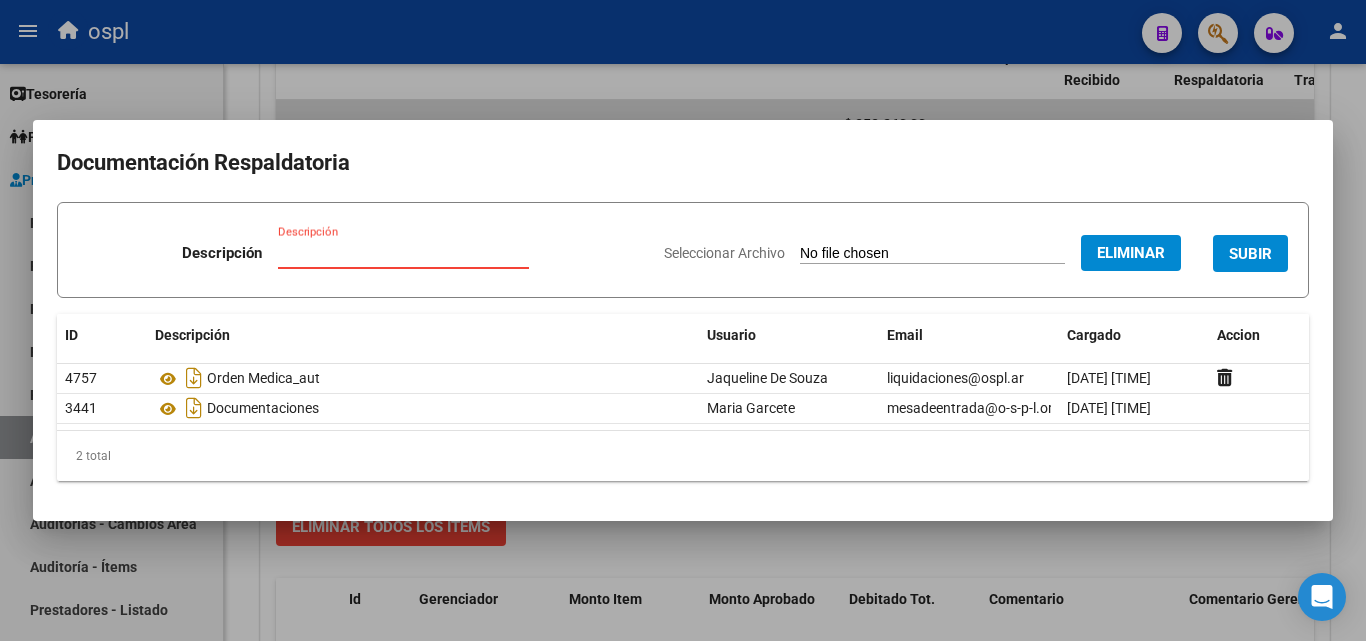 click on "Descripción" at bounding box center [403, 253] 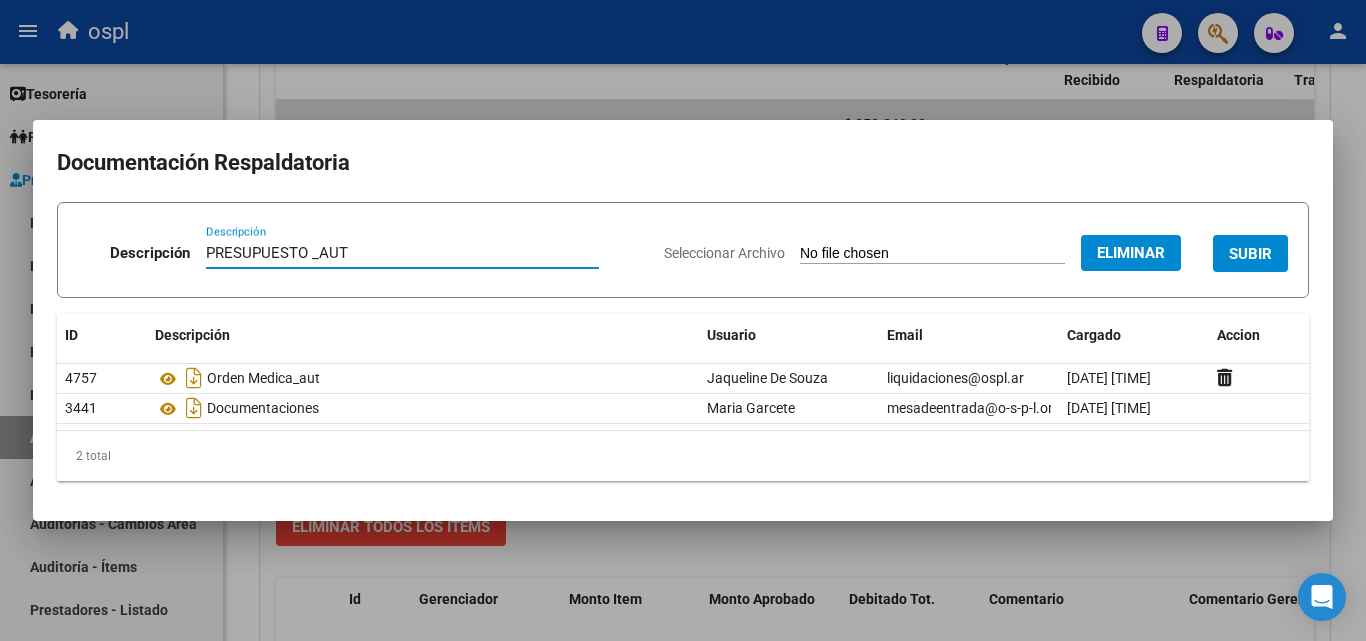 type on "PRESUPUESTO _AUT" 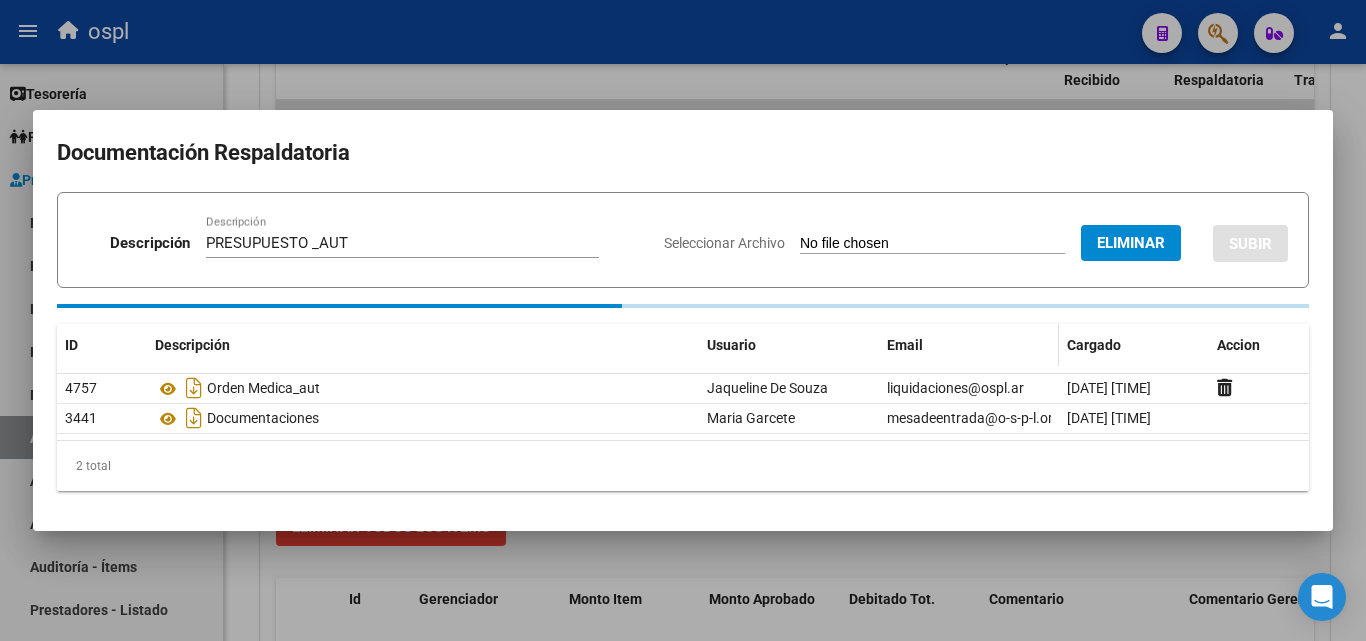type 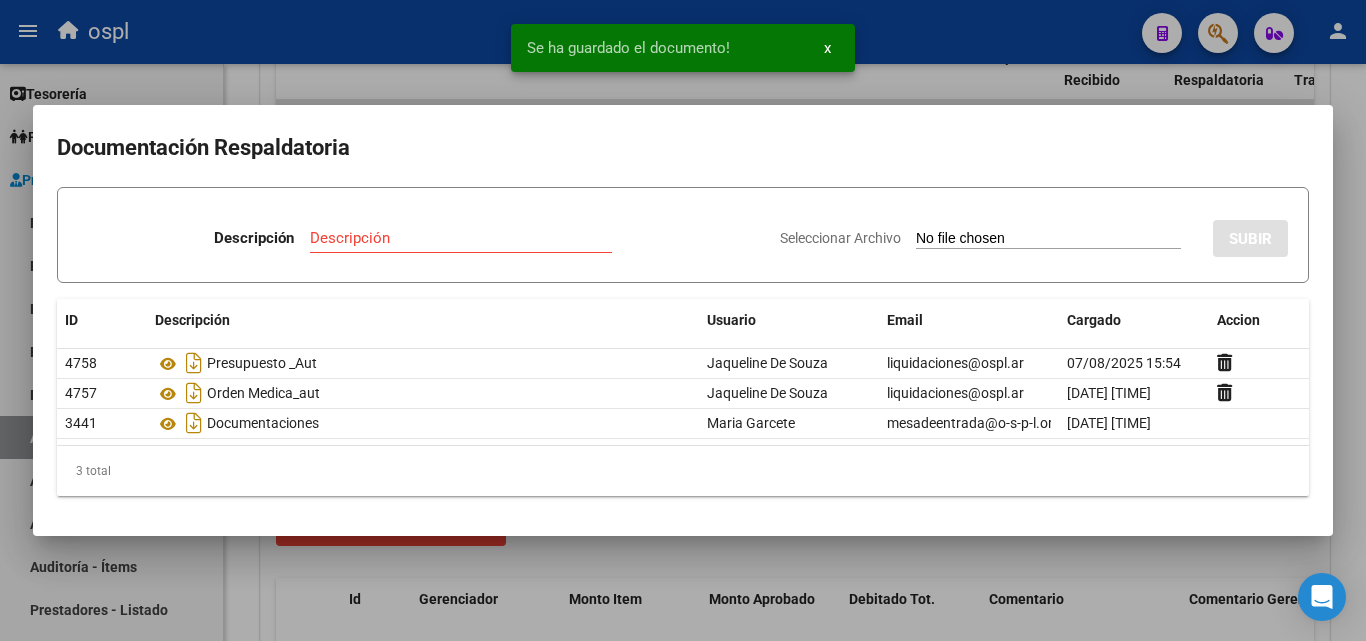 click on "Documentación Respaldatoria Descripción Descripción Seleccionar Archivo SUBIR ID Descripción Usuario Email Cargado Accion 4758  Presupuesto _Aut  Jaqueline De Souza liquidaciones@ospl.ar 07/08/2025 15:54 4757  Orden Medica_aut  Jaqueline De Souza liquidaciones@ospl.ar 07/08/2025 15:53 3441  Documentaciones   Maria Garcete mesadeentrada@o-s-p-l.org 09/06/2025 13:52  3 total   1  Se ha guardado el documento! x" at bounding box center [683, 320] 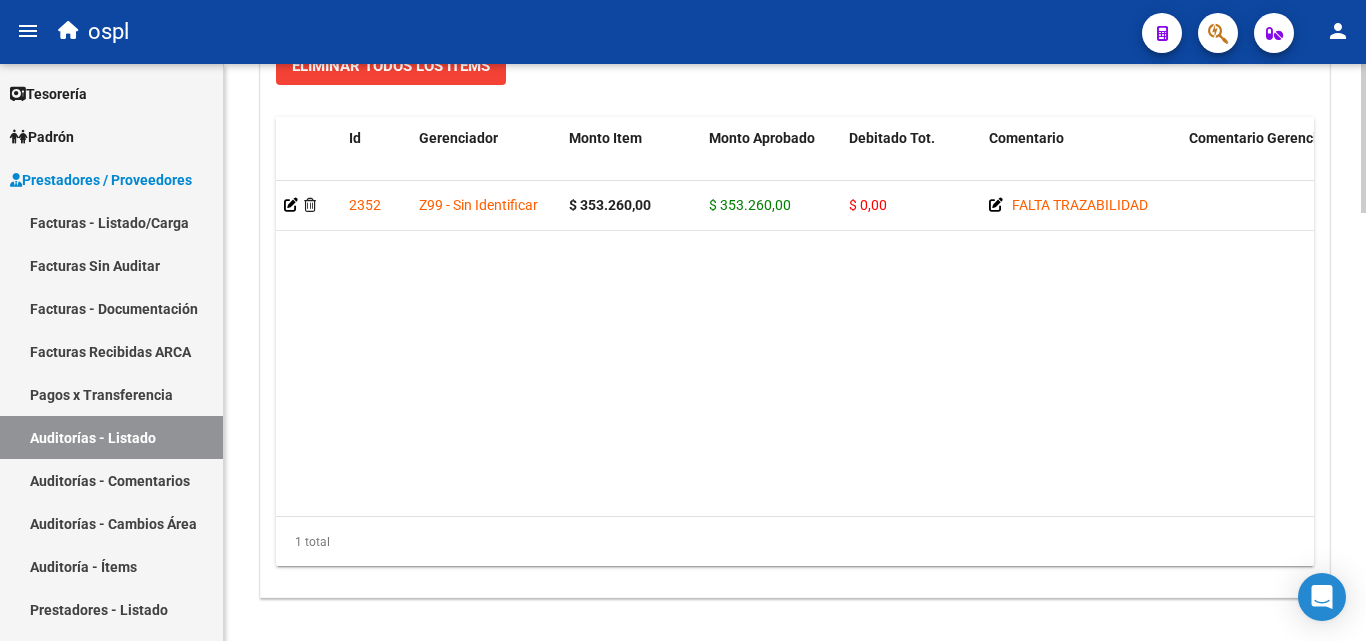 scroll, scrollTop: 1600, scrollLeft: 0, axis: vertical 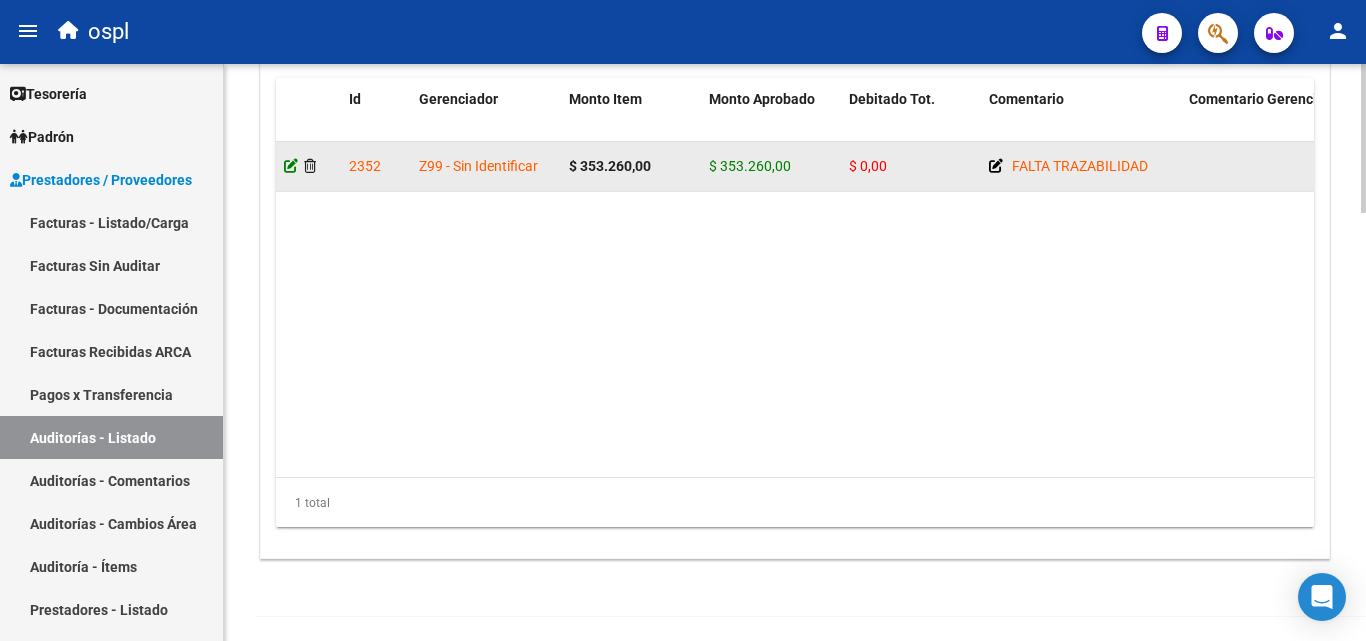 click 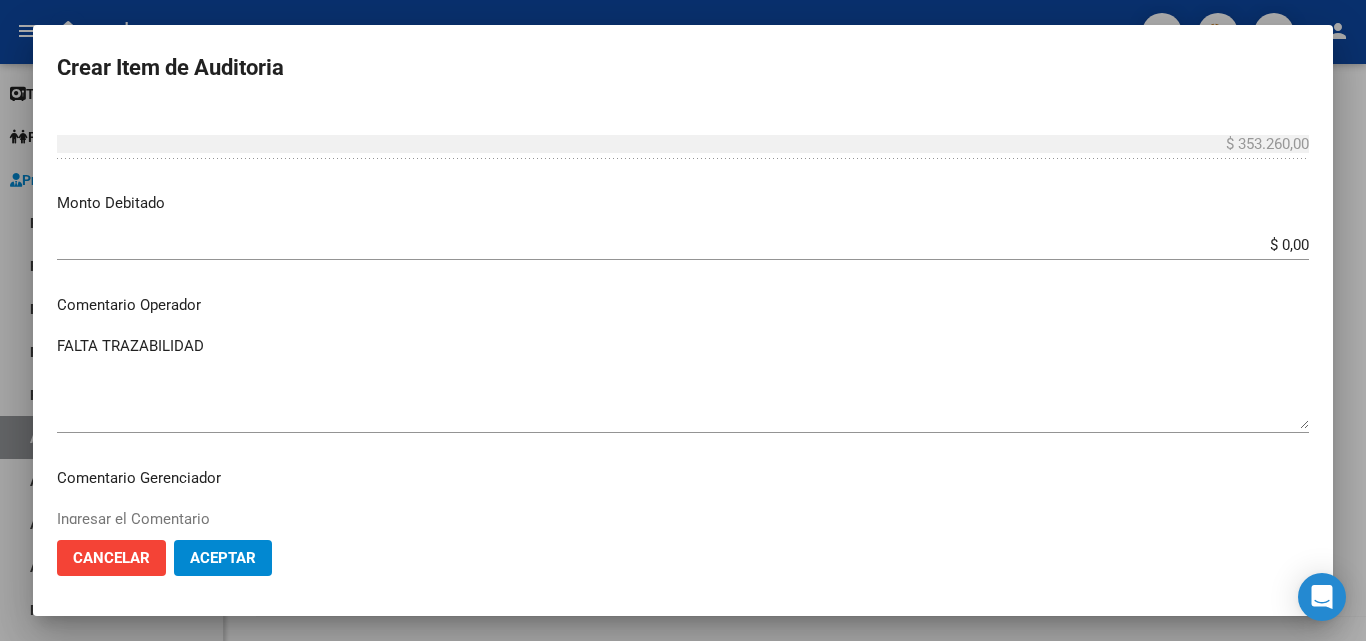 scroll, scrollTop: 800, scrollLeft: 0, axis: vertical 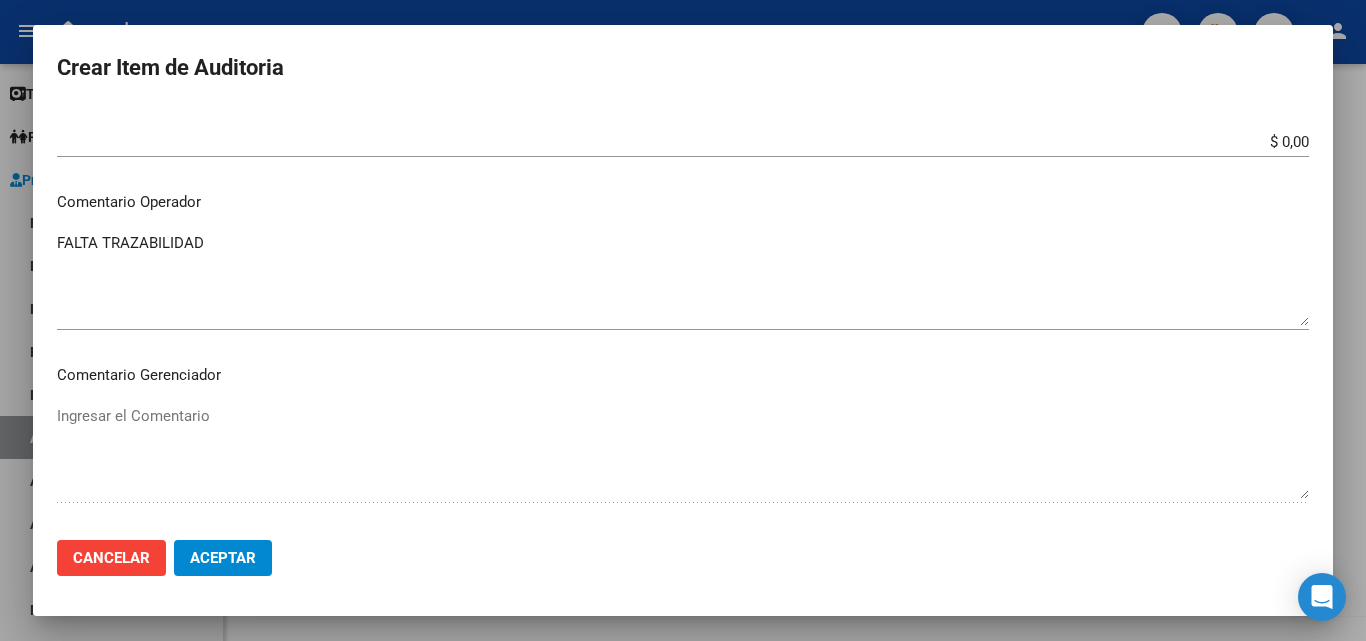 click on "FALTA TRAZABILIDAD" at bounding box center (683, 279) 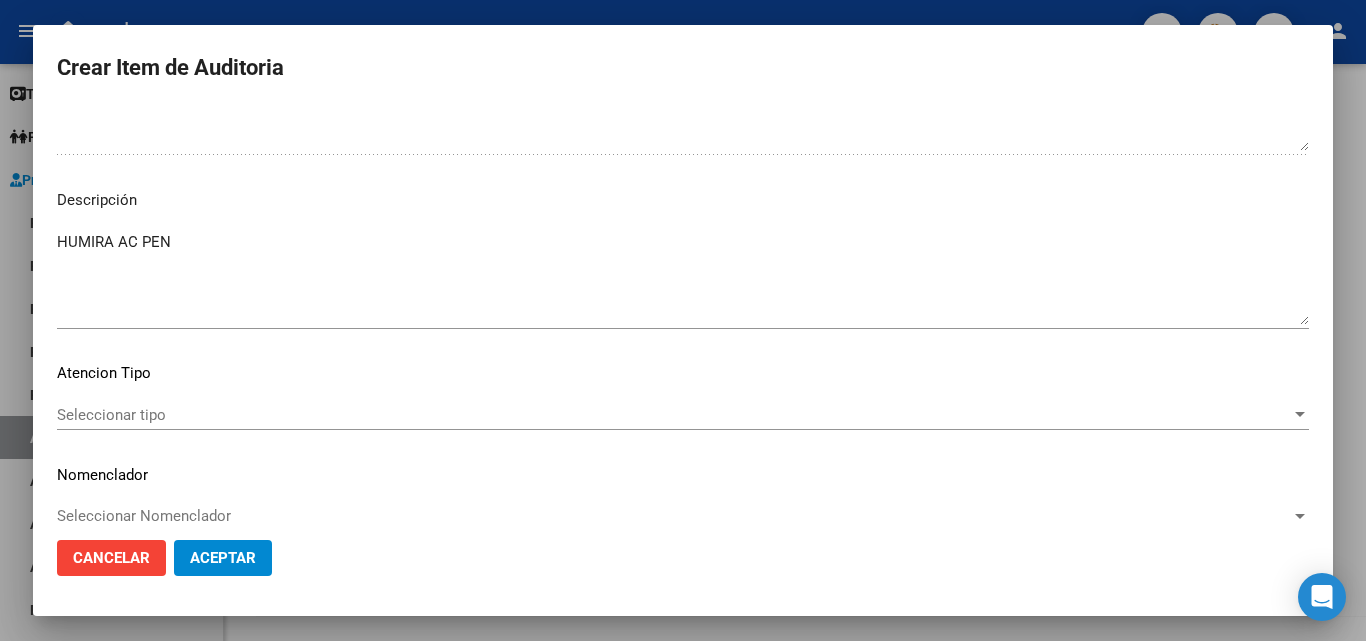 scroll, scrollTop: 1174, scrollLeft: 0, axis: vertical 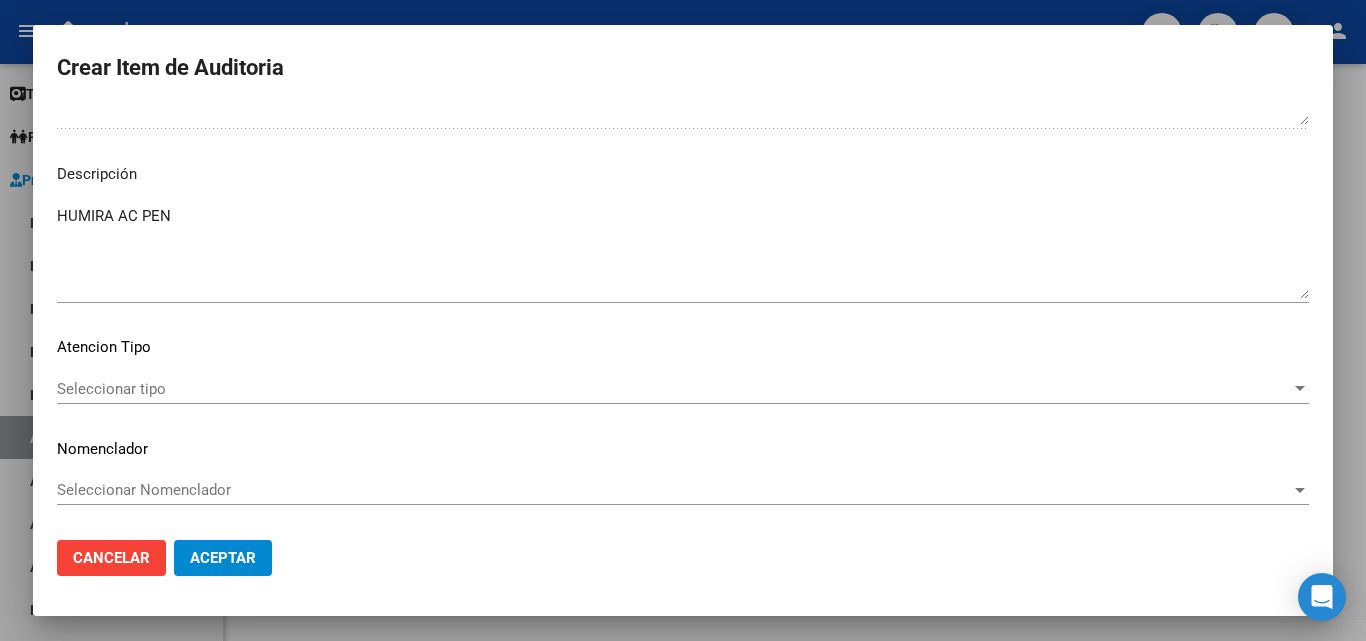type on "FALTA TRAZABILIDAD
OK VALOR KAIROS" 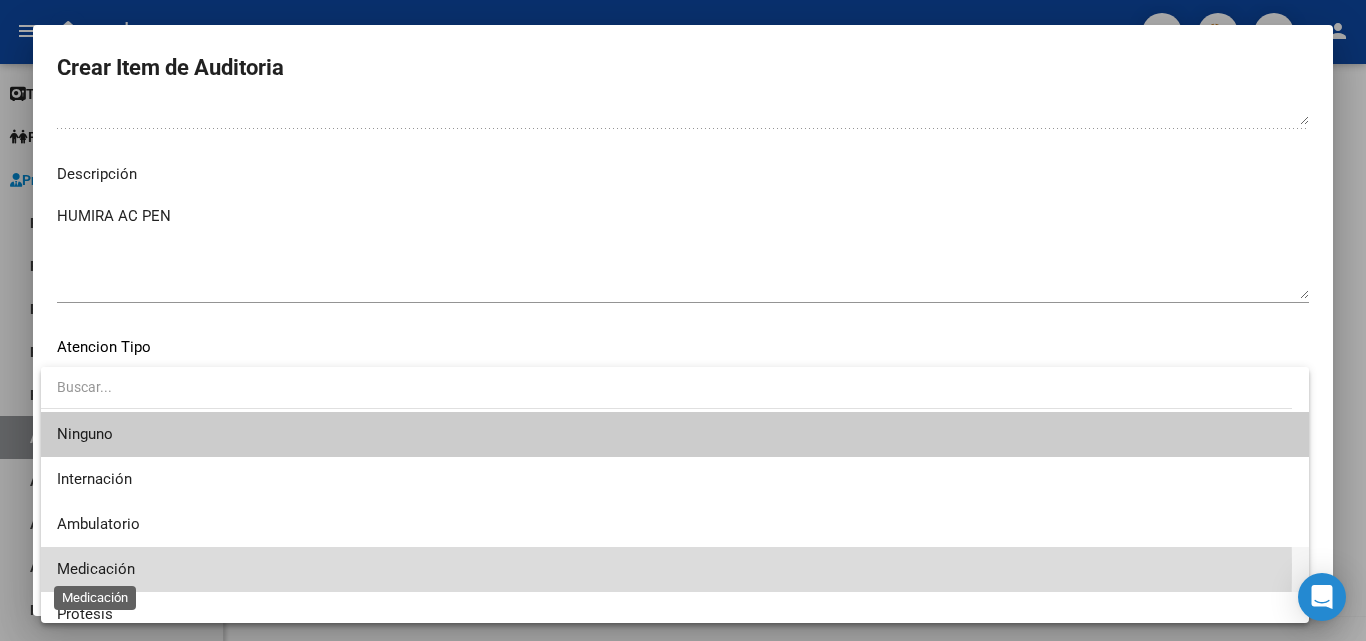 click on "Medicación" at bounding box center (96, 569) 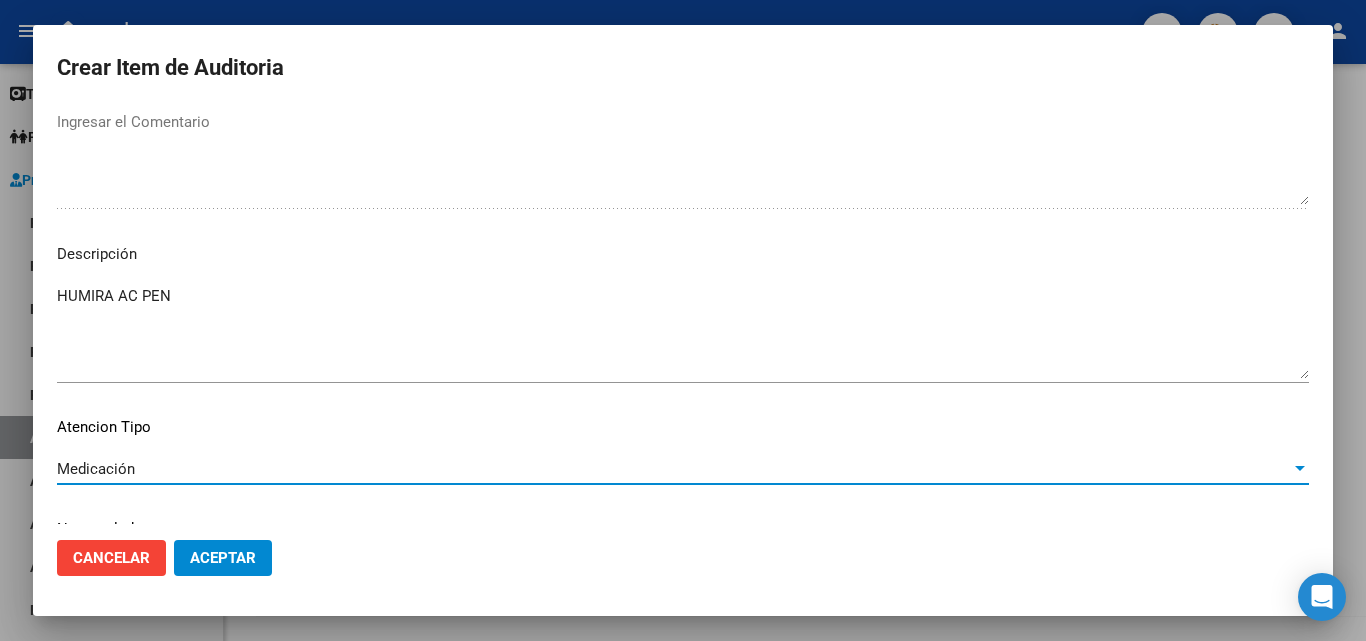 scroll, scrollTop: 974, scrollLeft: 0, axis: vertical 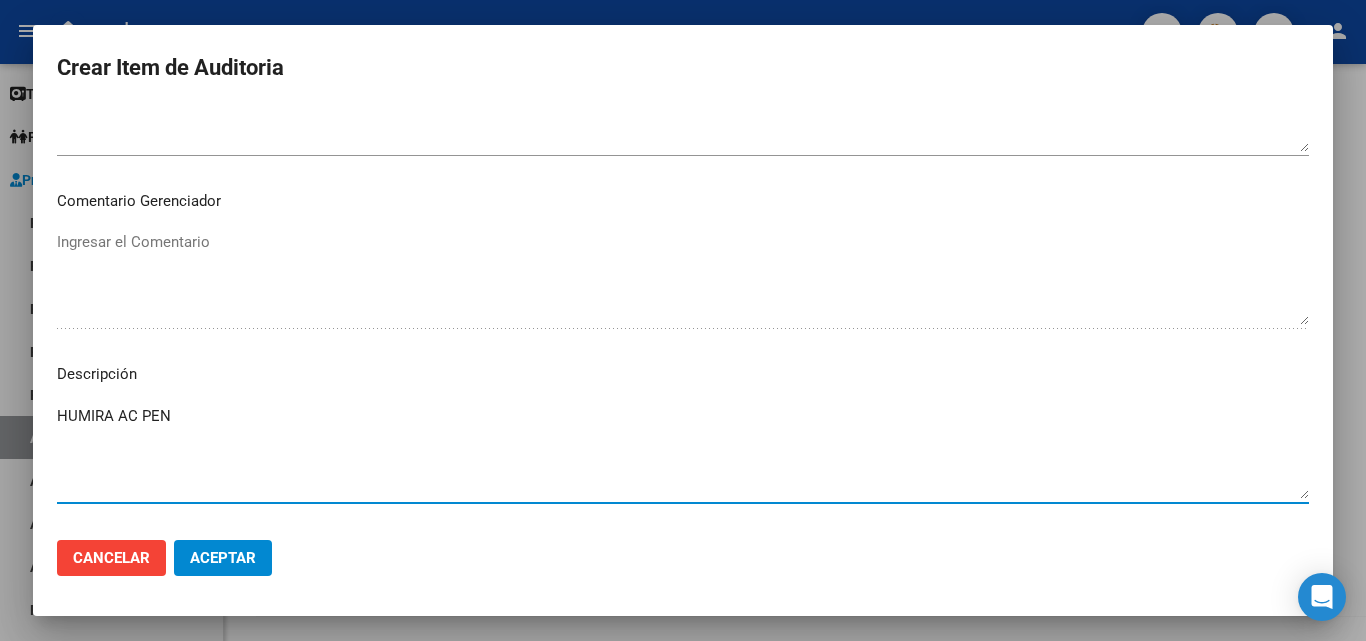 drag, startPoint x: 198, startPoint y: 411, endPoint x: 0, endPoint y: 408, distance: 198.02272 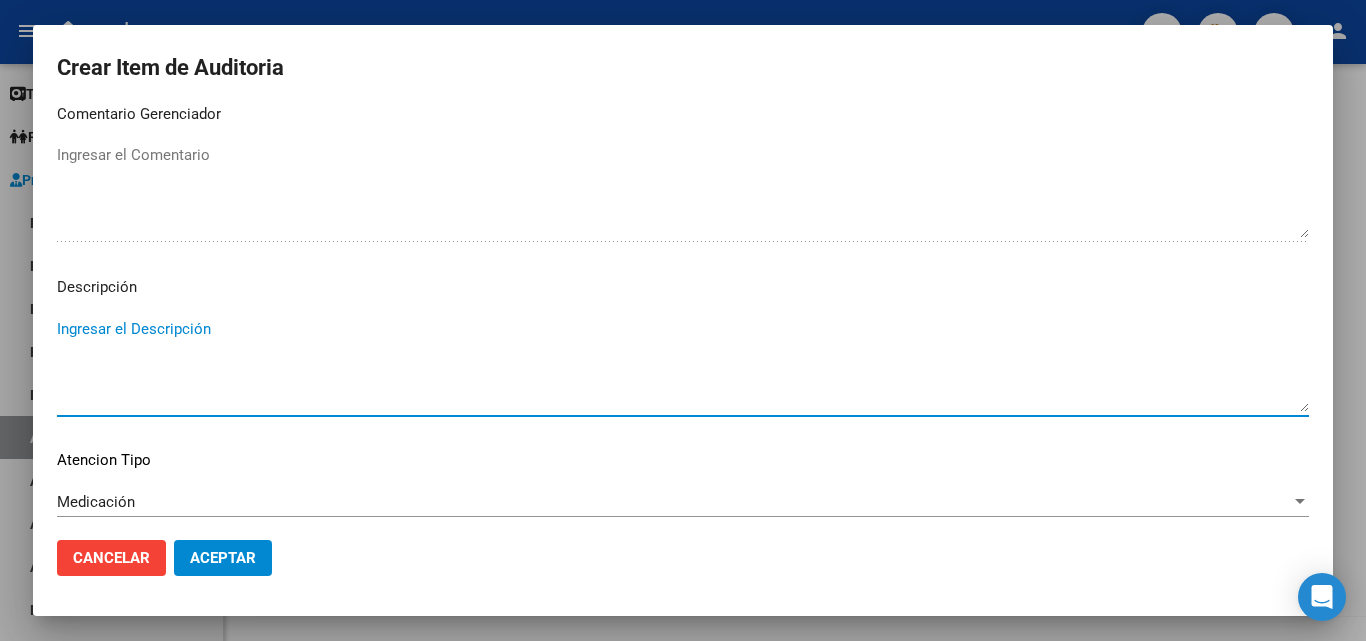 scroll, scrollTop: 1174, scrollLeft: 0, axis: vertical 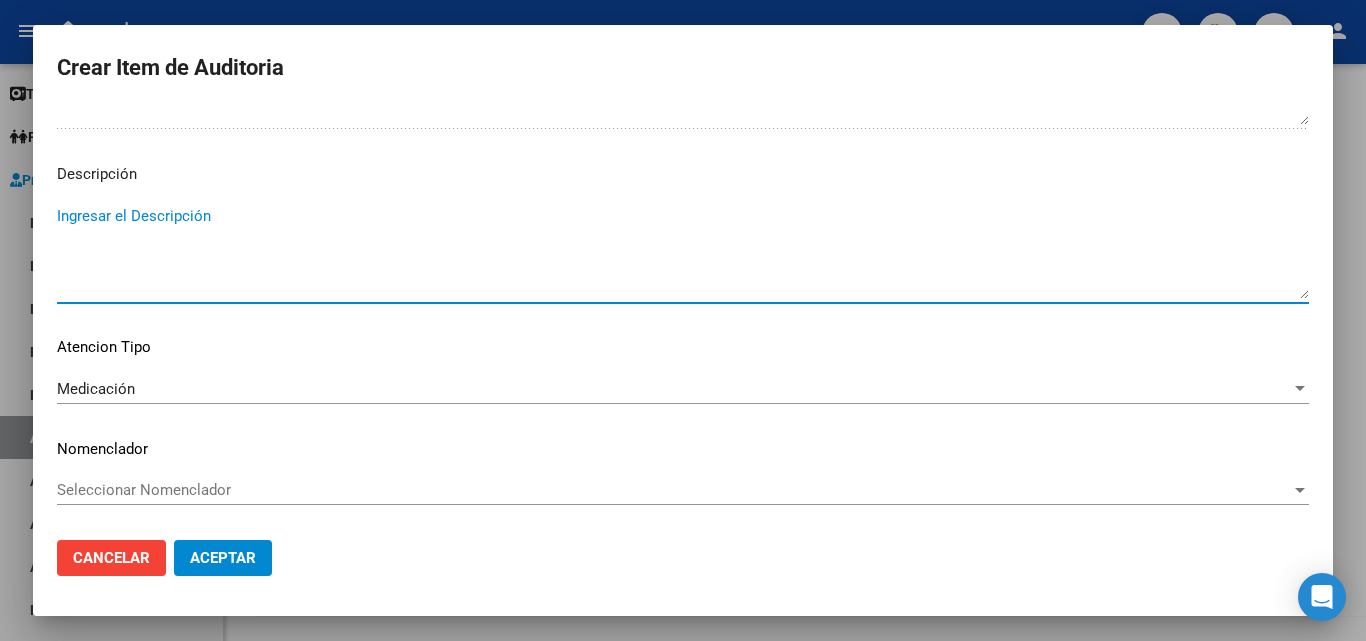 type 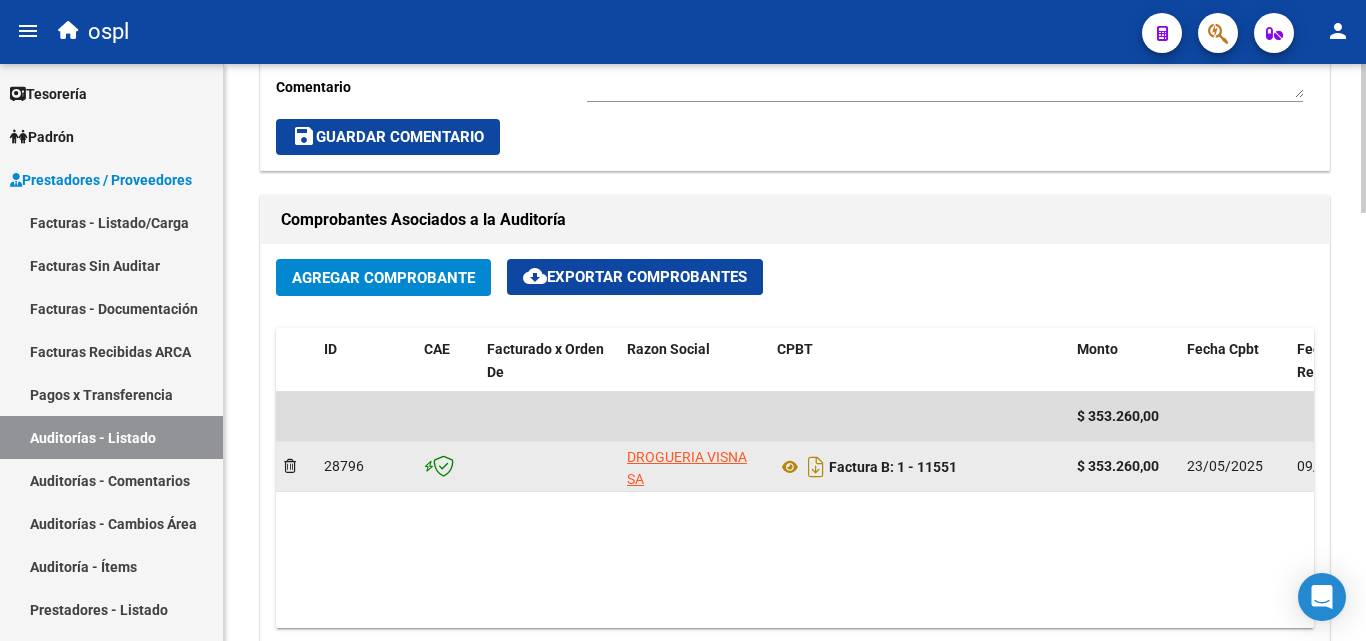 scroll, scrollTop: 800, scrollLeft: 0, axis: vertical 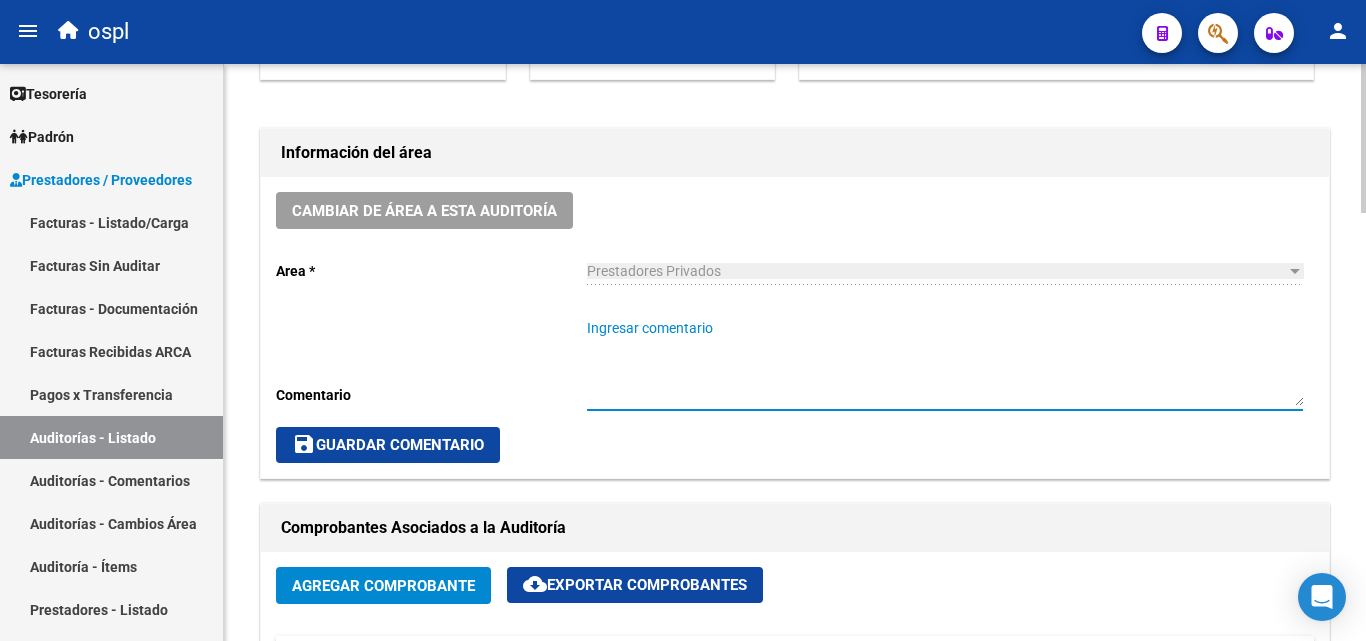 click on "Ingresar comentario" at bounding box center [945, 362] 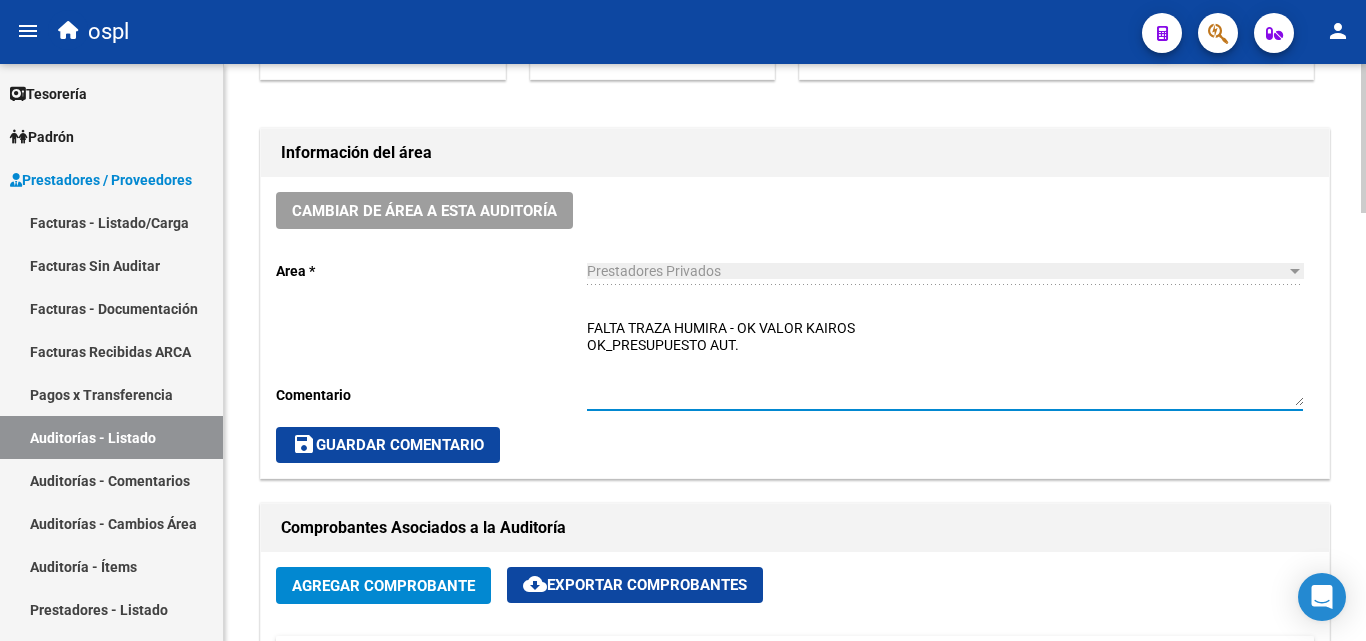 click on "FALTA TRAZA HUMIRA - OK VALOR KAIROS
OK_PRESUPUESTO AUT." at bounding box center [945, 362] 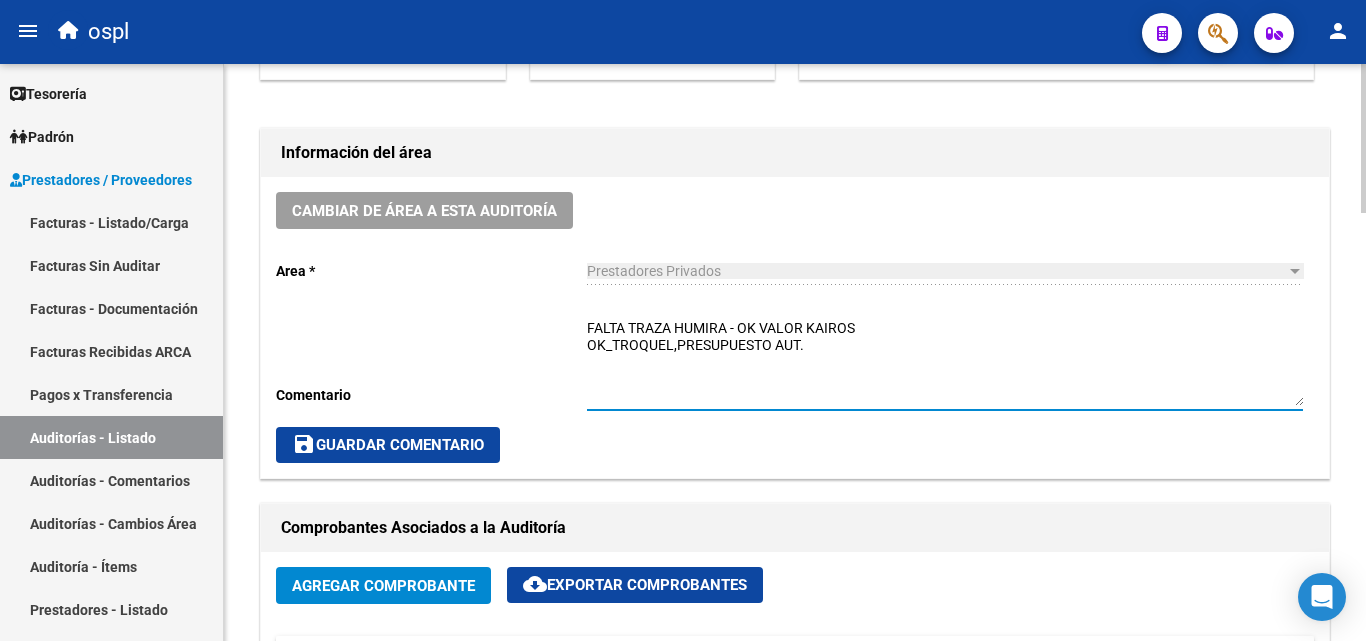 click on "FALTA TRAZA HUMIRA - OK VALOR KAIROS
OK_TROQUEL,PRESUPUESTO AUT." at bounding box center (945, 362) 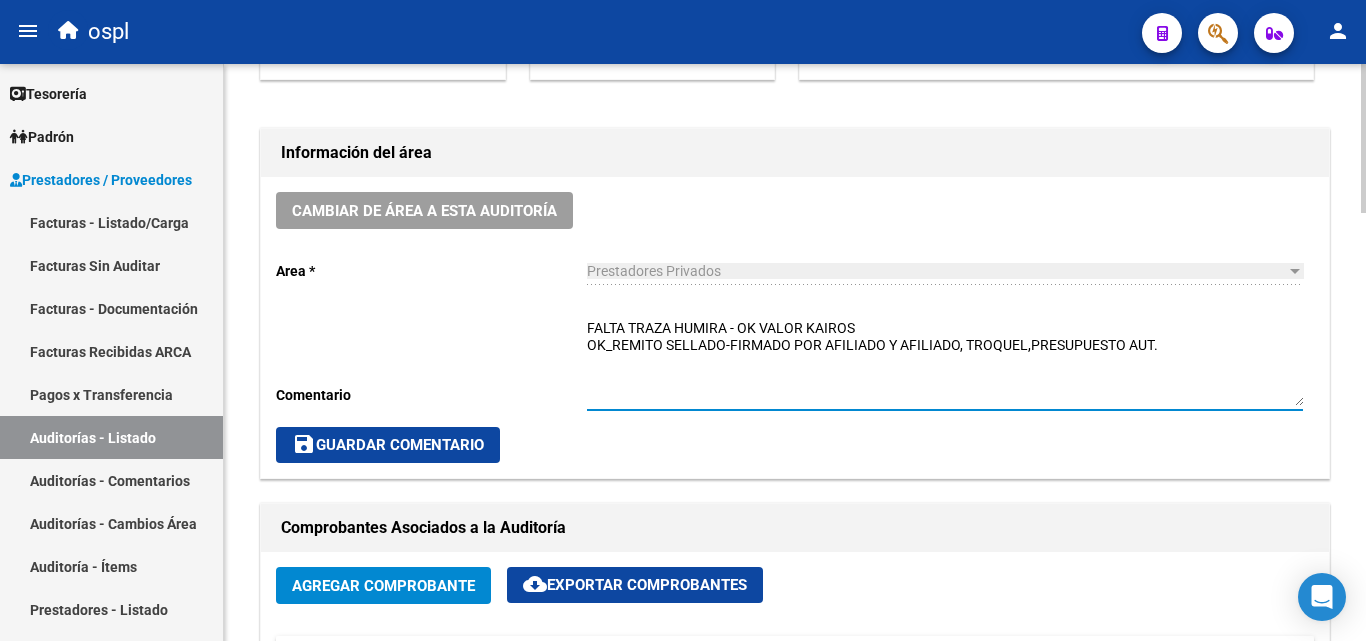 click on "FALTA TRAZA HUMIRA - OK VALOR KAIROS
OK_REMITO SELLADO-FIRMADO POR AFILIADO Y AFILIADO, TROQUEL,PRESUPUESTO AUT." at bounding box center (945, 362) 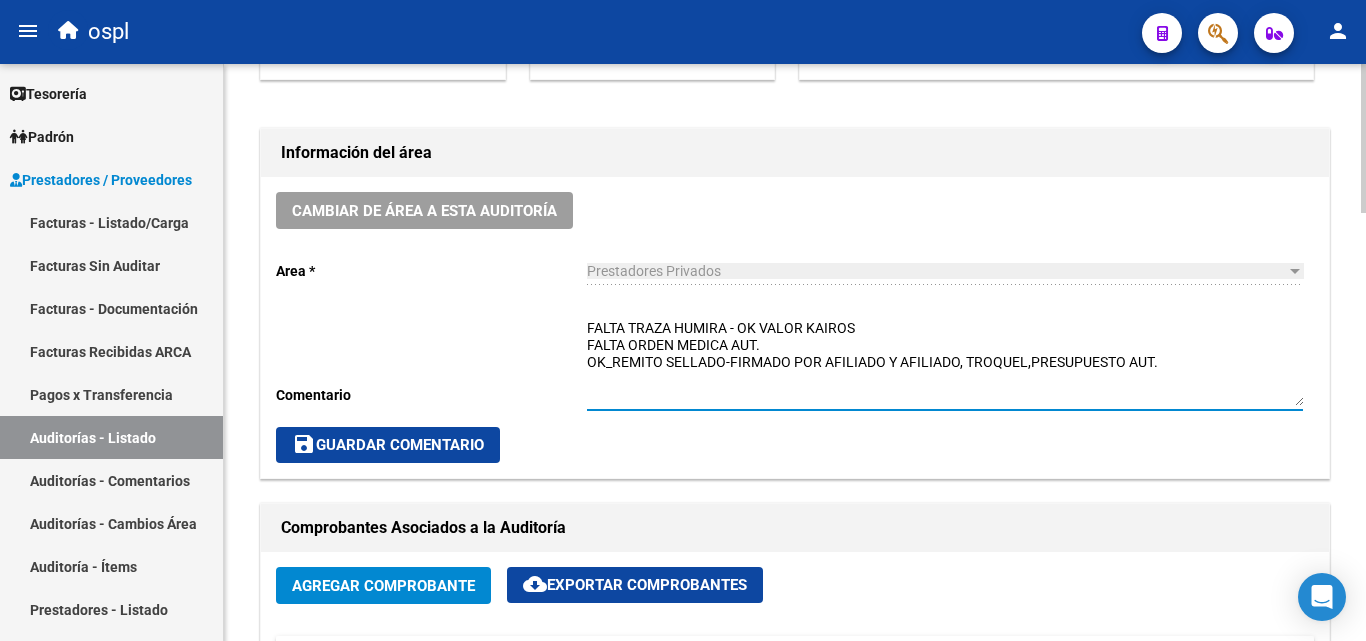 click on "FALTA TRAZA HUMIRA - OK VALOR KAIROS
FALTA ORDEN MEDICA AUT.
OK_REMITO SELLADO-FIRMADO POR AFILIADO Y AFILIADO, TROQUEL,PRESUPUESTO AUT." at bounding box center (945, 362) 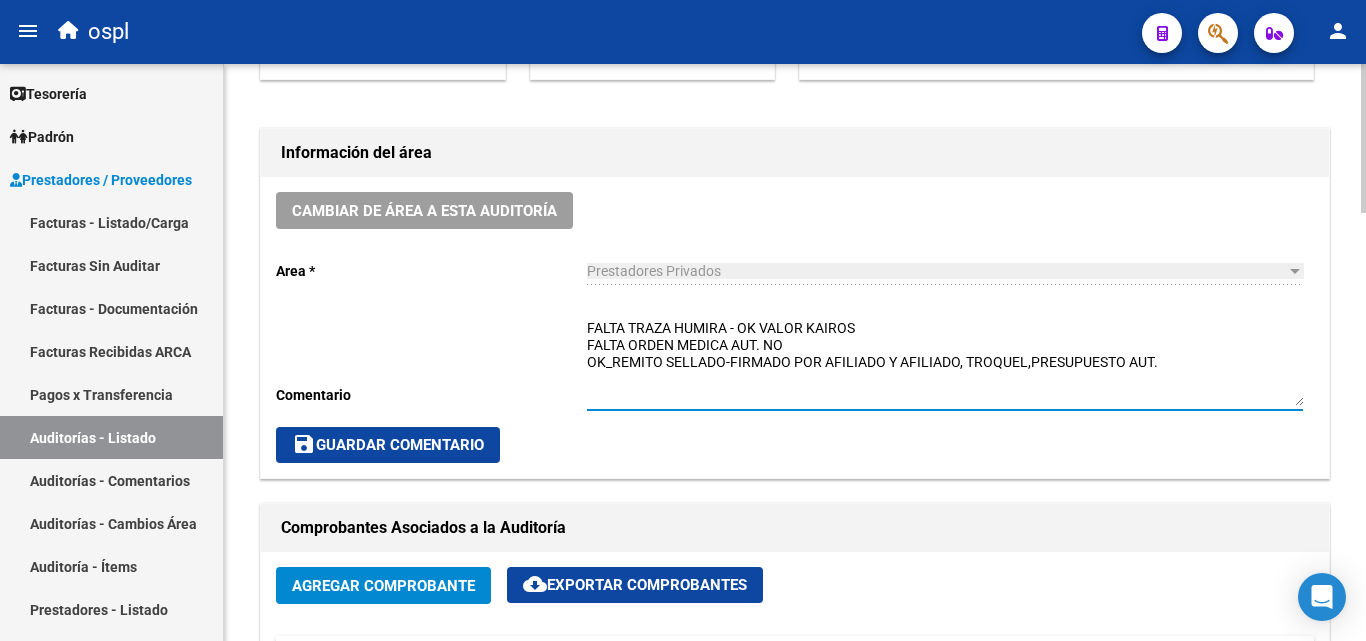 click on "FALTA TRAZA HUMIRA - OK VALOR KAIROS
FALTA ORDEN MEDICA AUT. NO
OK_REMITO SELLADO-FIRMADO POR AFILIADO Y AFILIADO, TROQUEL,PRESUPUESTO AUT." at bounding box center [945, 362] 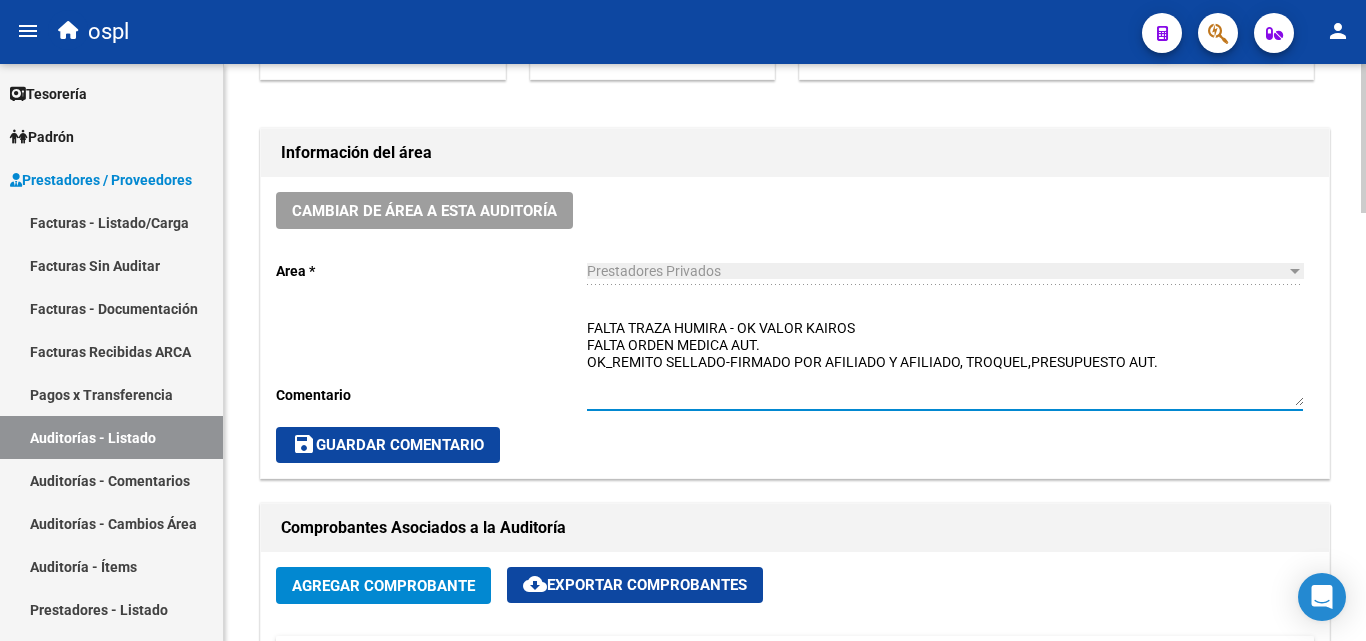 click on "FALTA TRAZA HUMIRA - OK VALOR KAIROS
FALTA ORDEN MEDICA AUT.
OK_REMITO SELLADO-FIRMADO POR AFILIADO Y AFILIADO, TROQUEL,PRESUPUESTO AUT." at bounding box center [945, 362] 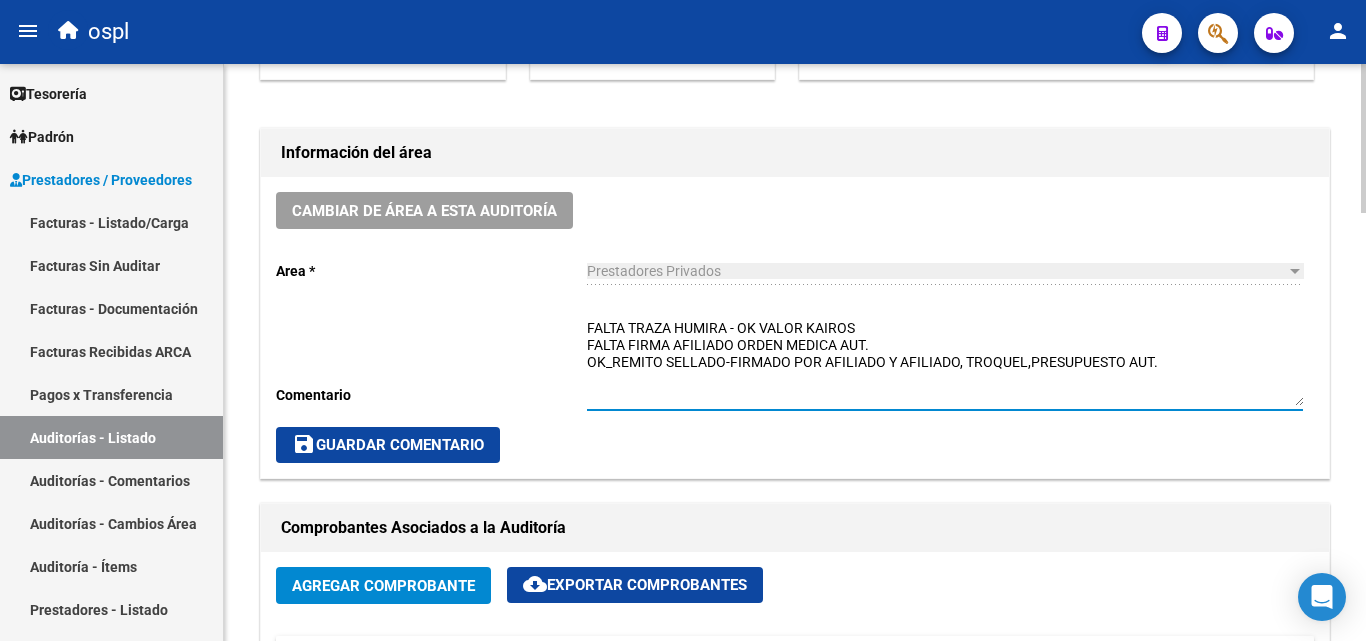 click on "FALTA TRAZA HUMIRA - OK VALOR KAIROS
FALTA FIRMA AFILIADO ORDEN MEDICA AUT.
OK_REMITO SELLADO-FIRMADO POR AFILIADO Y AFILIADO, TROQUEL,PRESUPUESTO AUT." at bounding box center (945, 362) 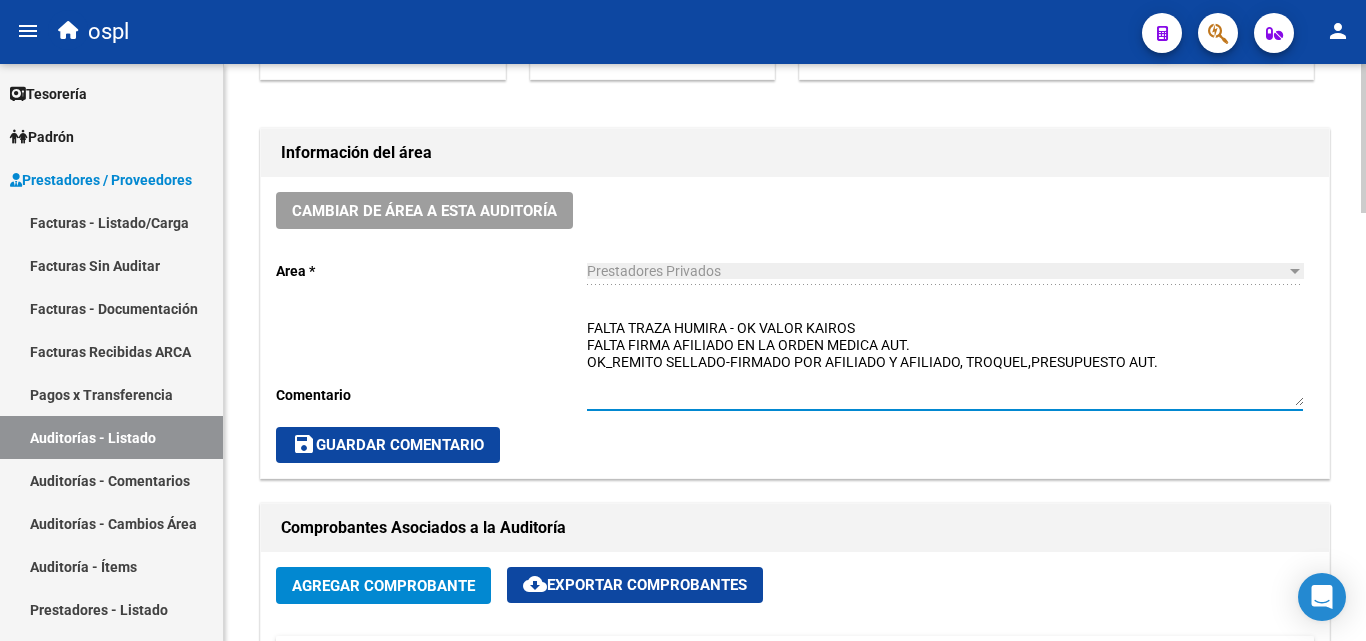 click on "FALTA TRAZA HUMIRA - OK VALOR KAIROS
FALTA FIRMA AFILIADO EN LA ORDEN MEDICA AUT.
OK_REMITO SELLADO-FIRMADO POR AFILIADO Y AFILIADO, TROQUEL,PRESUPUESTO AUT." at bounding box center [945, 362] 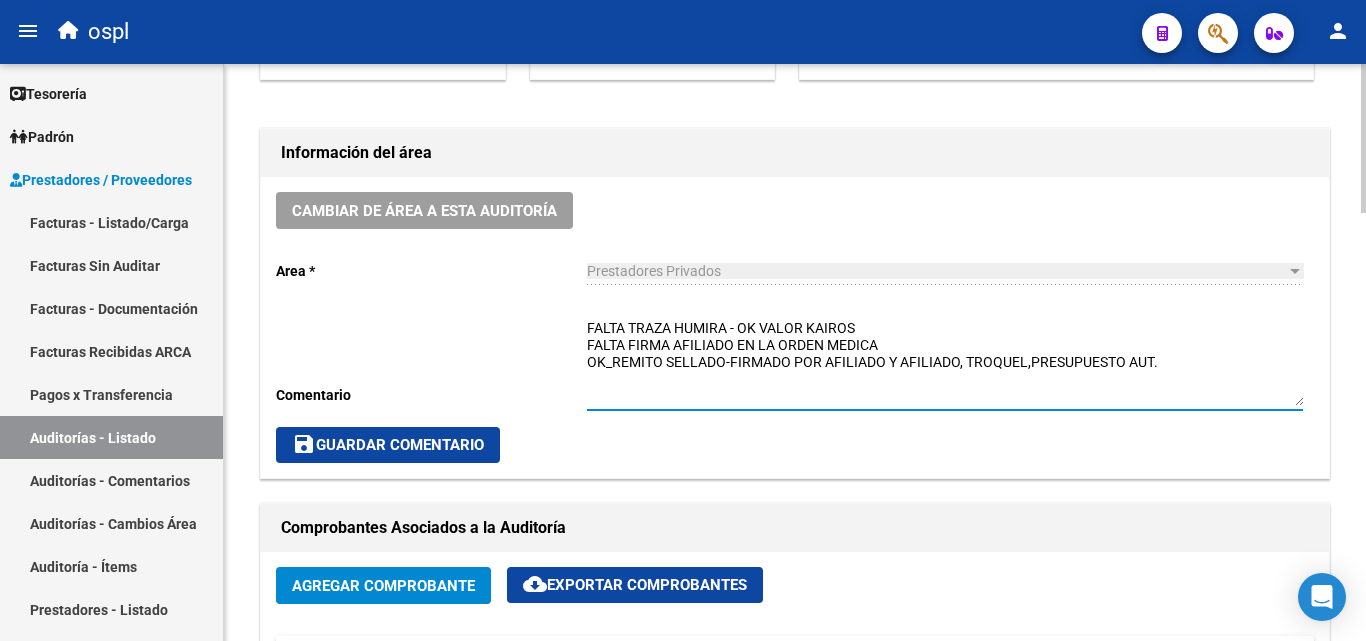 click on "FALTA TRAZA HUMIRA - OK VALOR KAIROS
FALTA FIRMA AFILIADO EN LA ORDEN MEDICA
OK_REMITO SELLADO-FIRMADO POR AFILIADO Y AFILIADO, TROQUEL,PRESUPUESTO AUT." at bounding box center (945, 362) 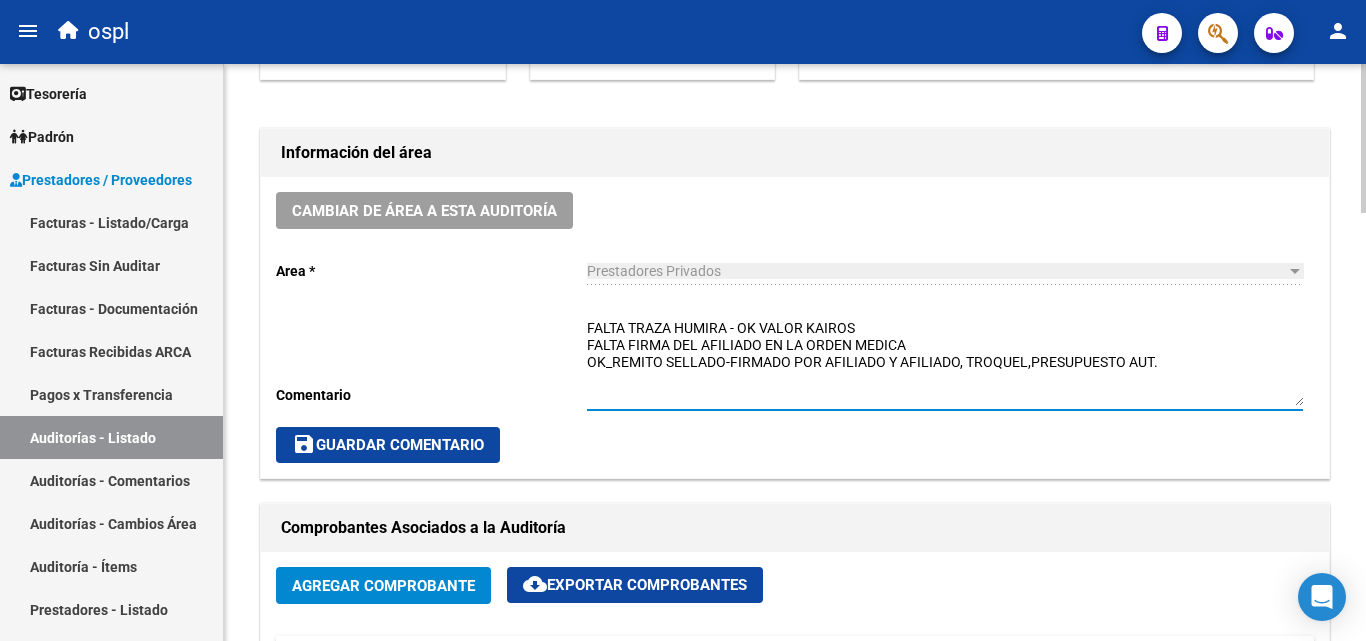 click on "FALTA TRAZA HUMIRA - OK VALOR KAIROS
FALTA FIRMA DEL AFILIADO EN LA ORDEN MEDICA
OK_REMITO SELLADO-FIRMADO POR AFILIADO Y AFILIADO, TROQUEL,PRESUPUESTO AUT." at bounding box center [945, 362] 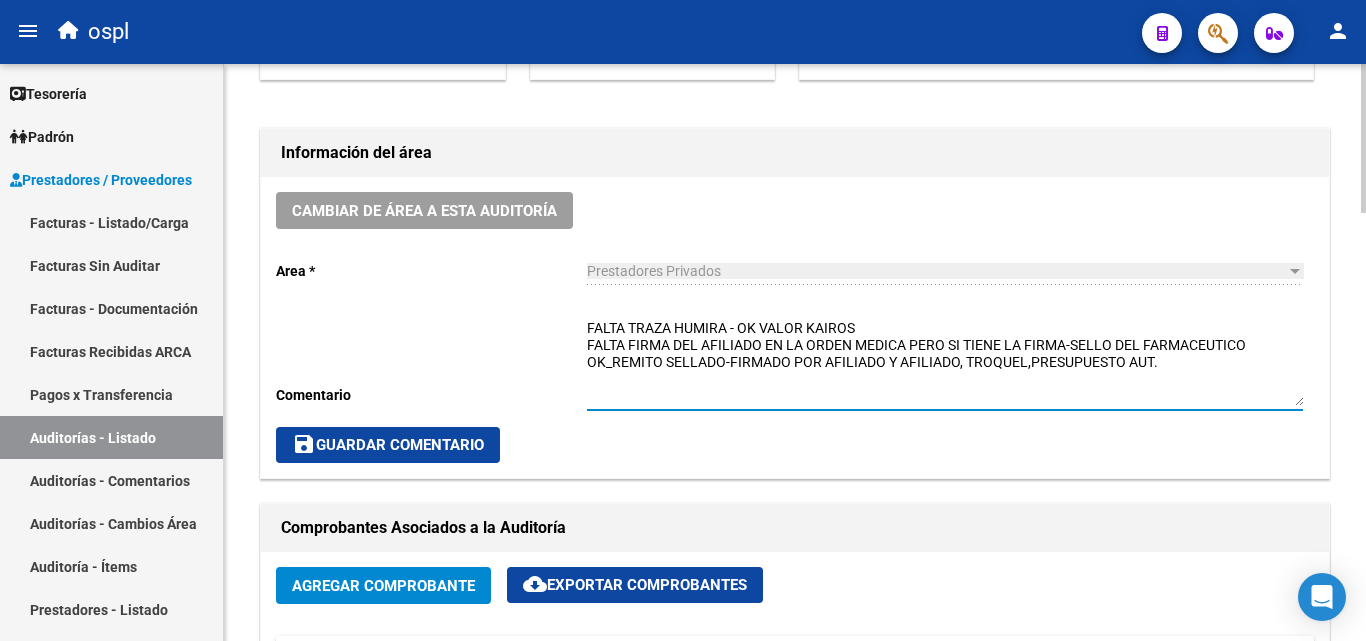 click on "FALTA TRAZA HUMIRA - OK VALOR KAIROS
FALTA FIRMA DEL AFILIADO EN LA ORDEN MEDICA PERO SI TIENE LA FIRMA-SELLO DEL FARMACEUTICO
OK_REMITO SELLADO-FIRMADO POR AFILIADO Y AFILIADO, TROQUEL,PRESUPUESTO AUT." at bounding box center [945, 362] 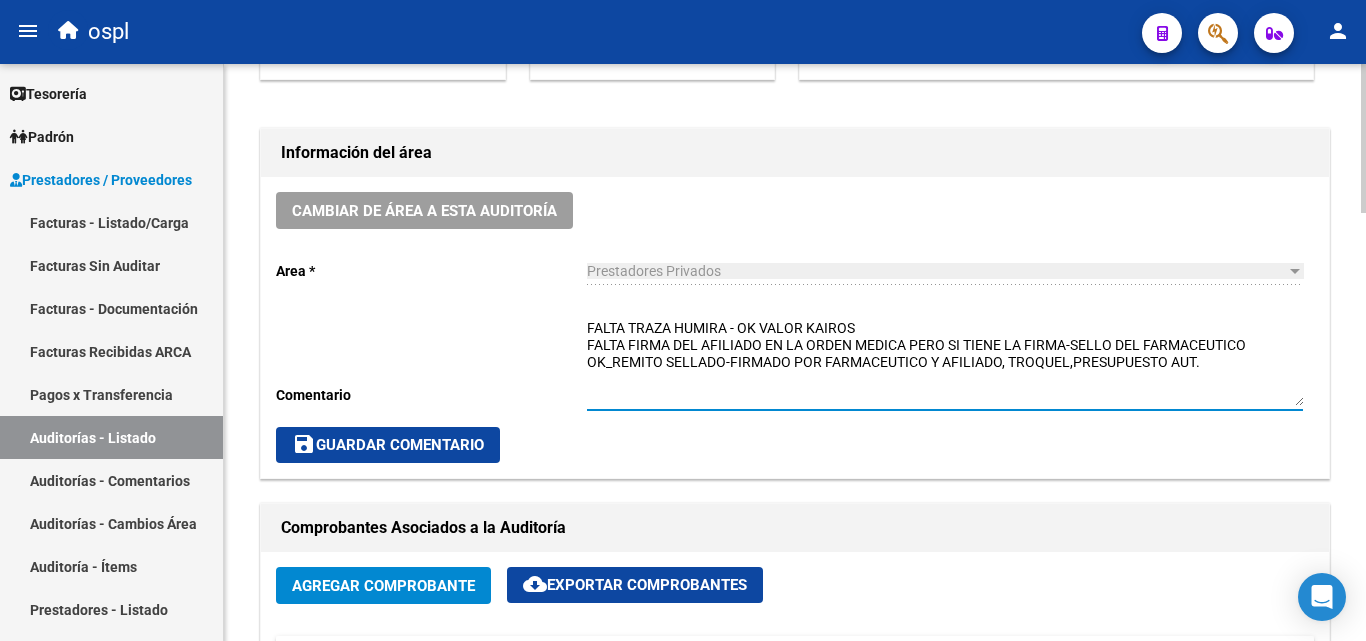 click on "FALTA TRAZA HUMIRA - OK VALOR KAIROS
FALTA FIRMA DEL AFILIADO EN LA ORDEN MEDICA PERO SI TIENE LA FIRMA-SELLO DEL FARMACEUTICO
OK_REMITO SELLADO-FIRMADO POR FARMACEUTICO Y AFILIADO, TROQUEL,PRESUPUESTO AUT." at bounding box center (945, 362) 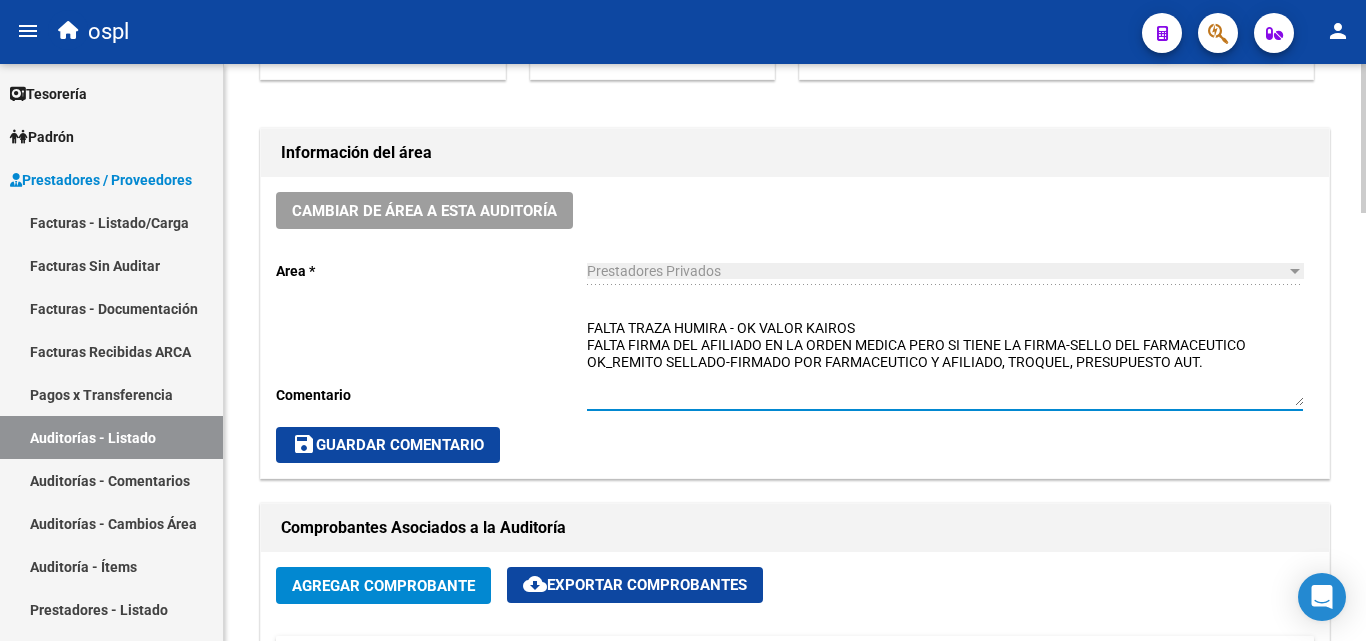 click on "FALTA TRAZA HUMIRA - OK VALOR KAIROS
FALTA FIRMA DEL AFILIADO EN LA ORDEN MEDICA PERO SI TIENE LA FIRMA-SELLO DEL FARMACEUTICO
OK_REMITO SELLADO-FIRMADO POR FARMACEUTICO Y AFILIADO, TROQUEL, PRESUPUESTO AUT." at bounding box center [945, 362] 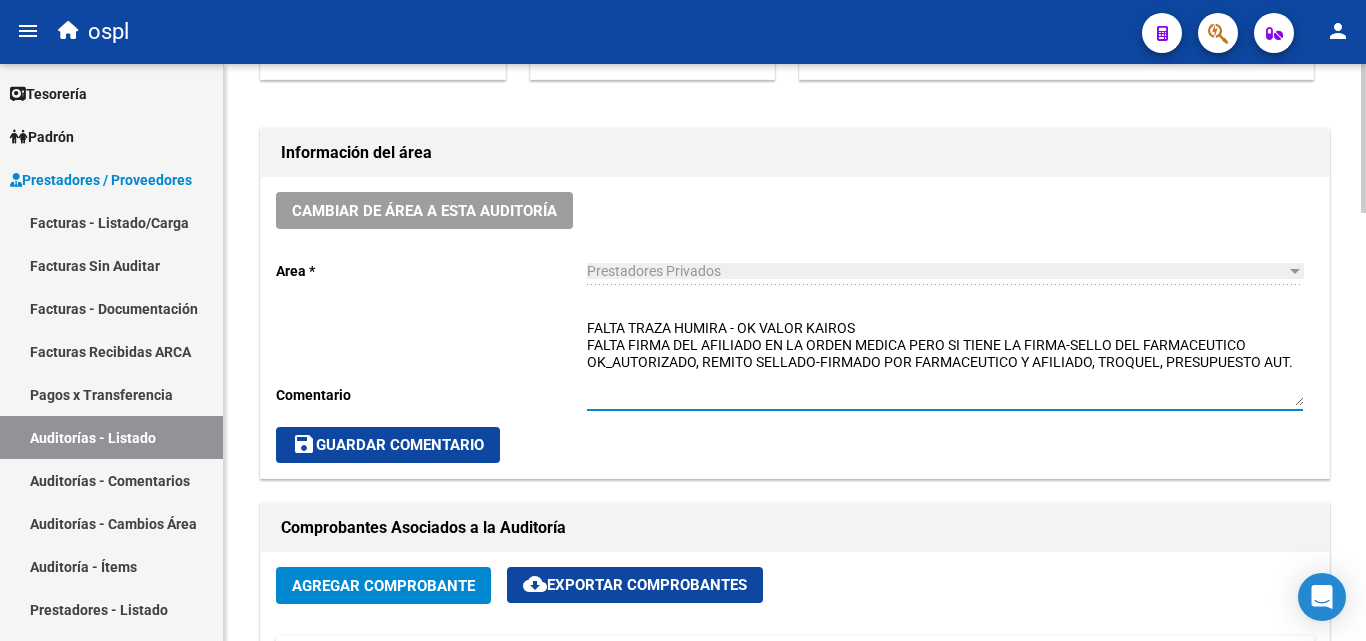 type on "FALTA TRAZA HUMIRA - OK VALOR KAIROS
FALTA FIRMA DEL AFILIADO EN LA ORDEN MEDICA PERO SI TIENE LA FIRMA-SELLO DEL FARMACEUTICO
OK_AUTORIZADO, REMITO SELLADO-FIRMADO POR FARMACEUTICO Y AFILIADO, TROQUEL, PRESUPUESTO AUT." 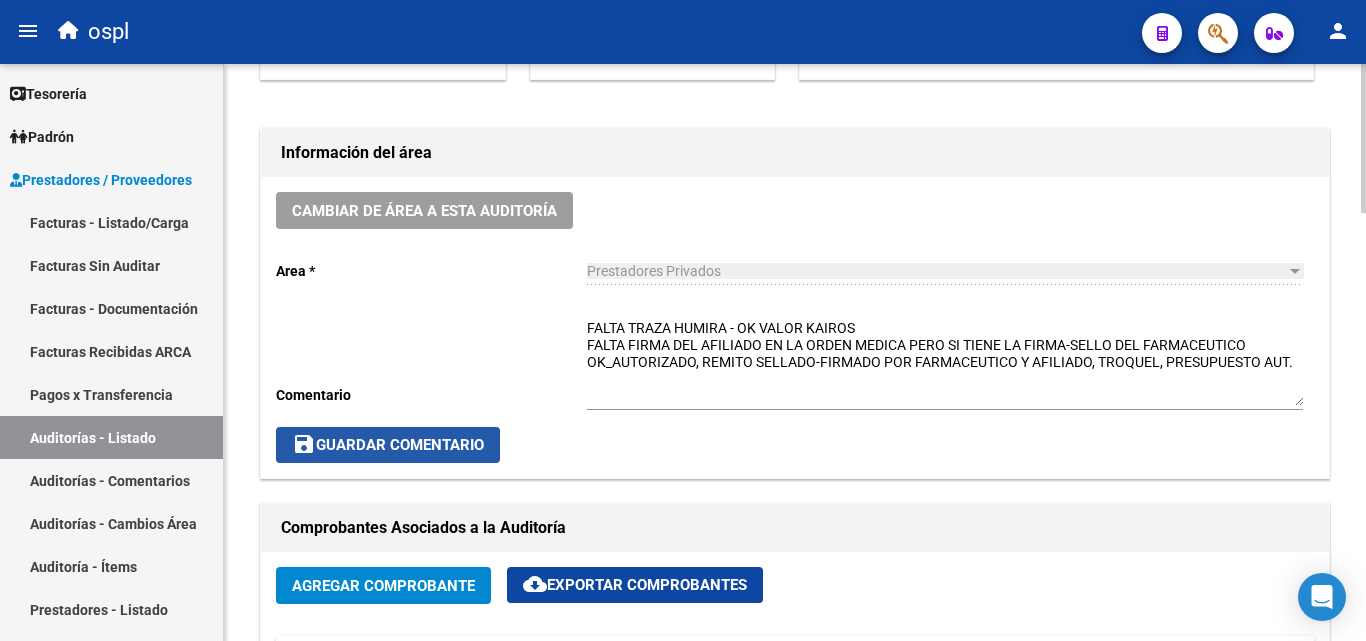 click on "save  Guardar Comentario" 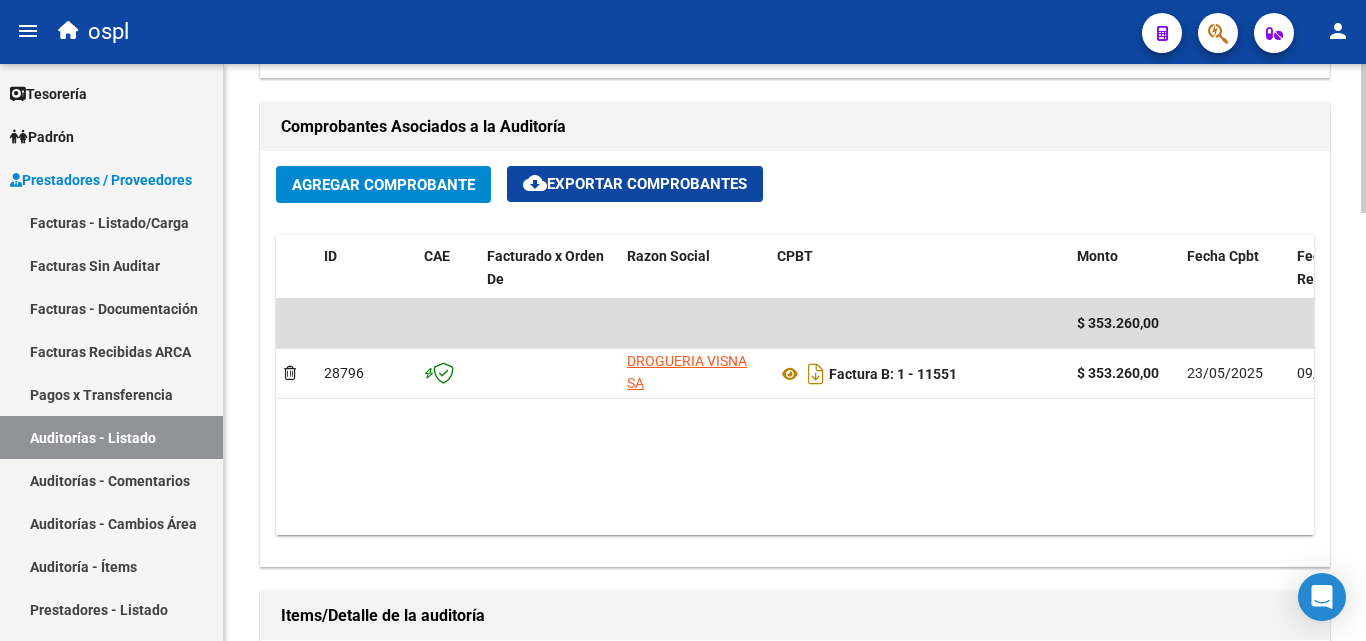 scroll, scrollTop: 900, scrollLeft: 0, axis: vertical 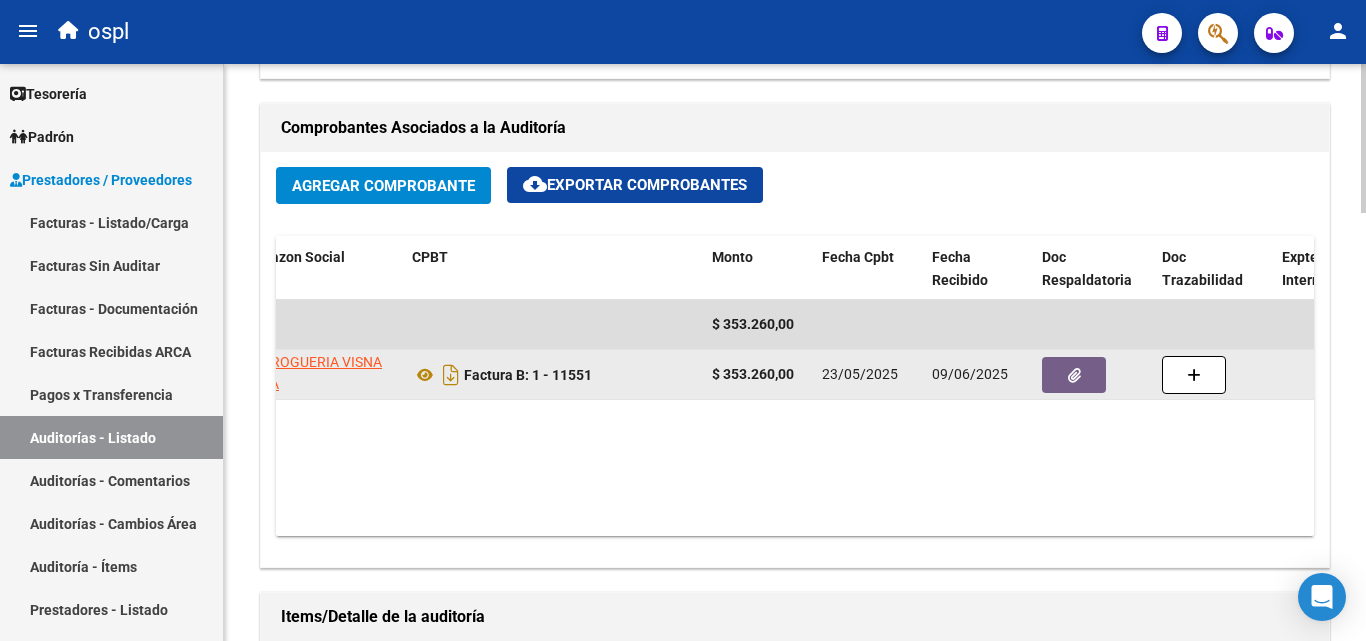 click 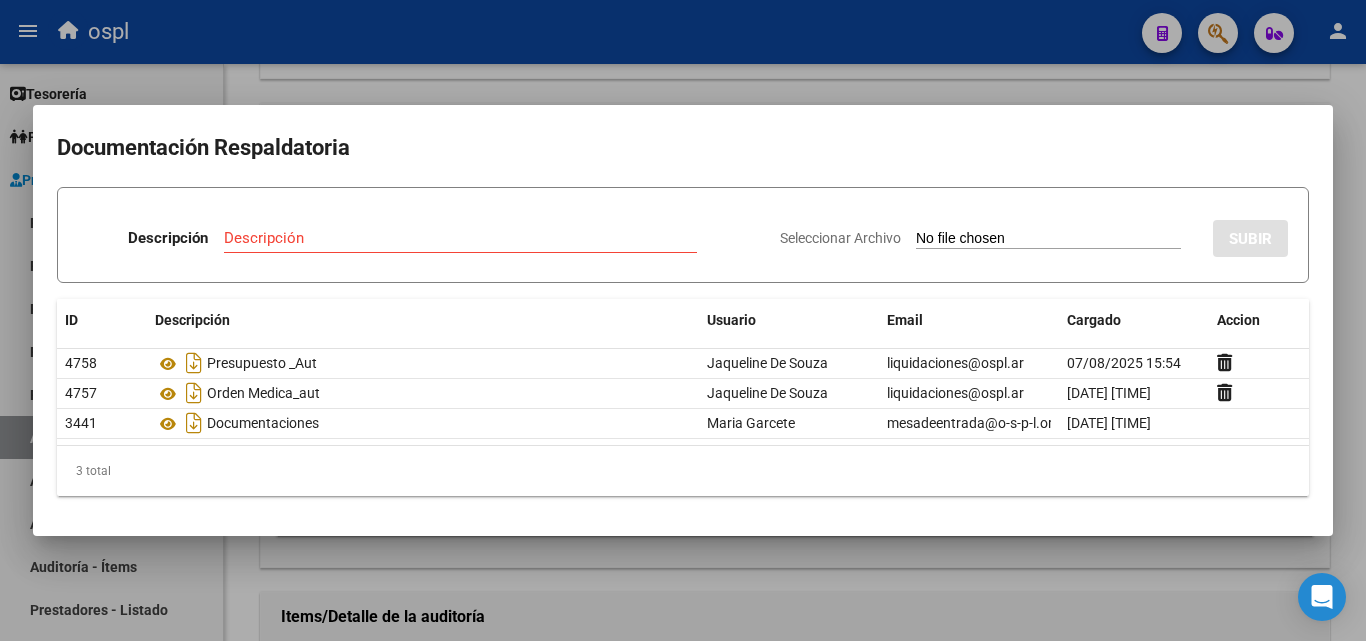 click at bounding box center (683, 320) 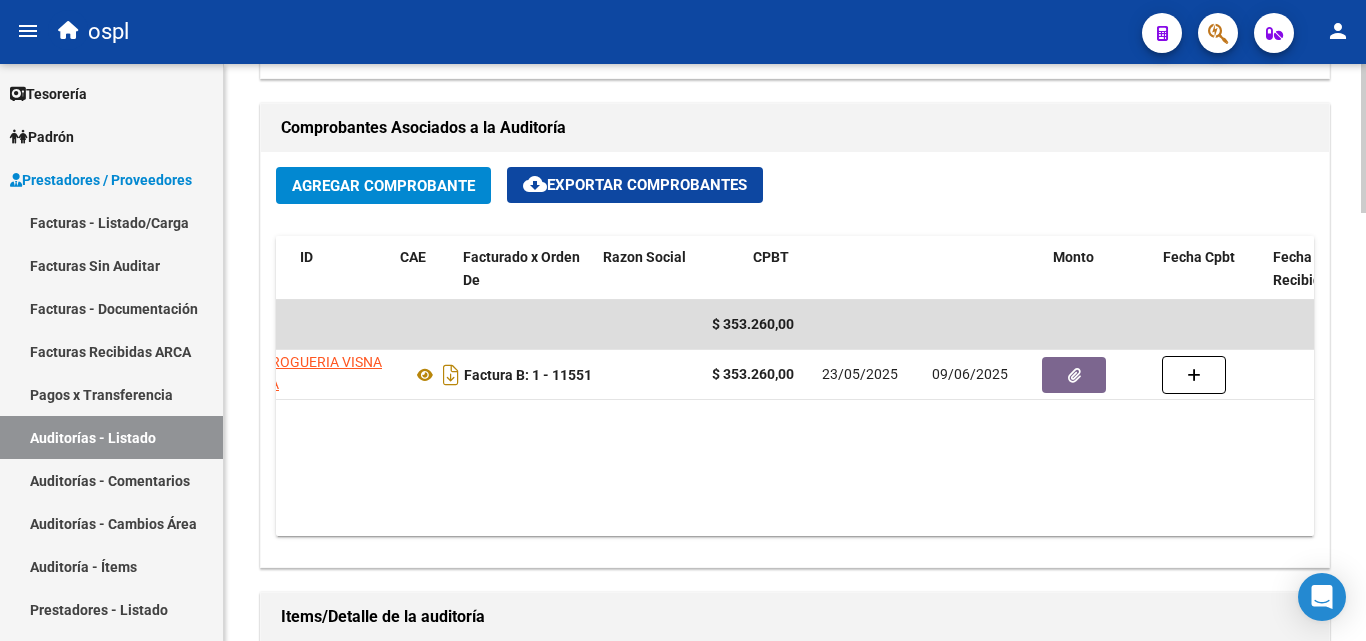 scroll, scrollTop: 0, scrollLeft: 24, axis: horizontal 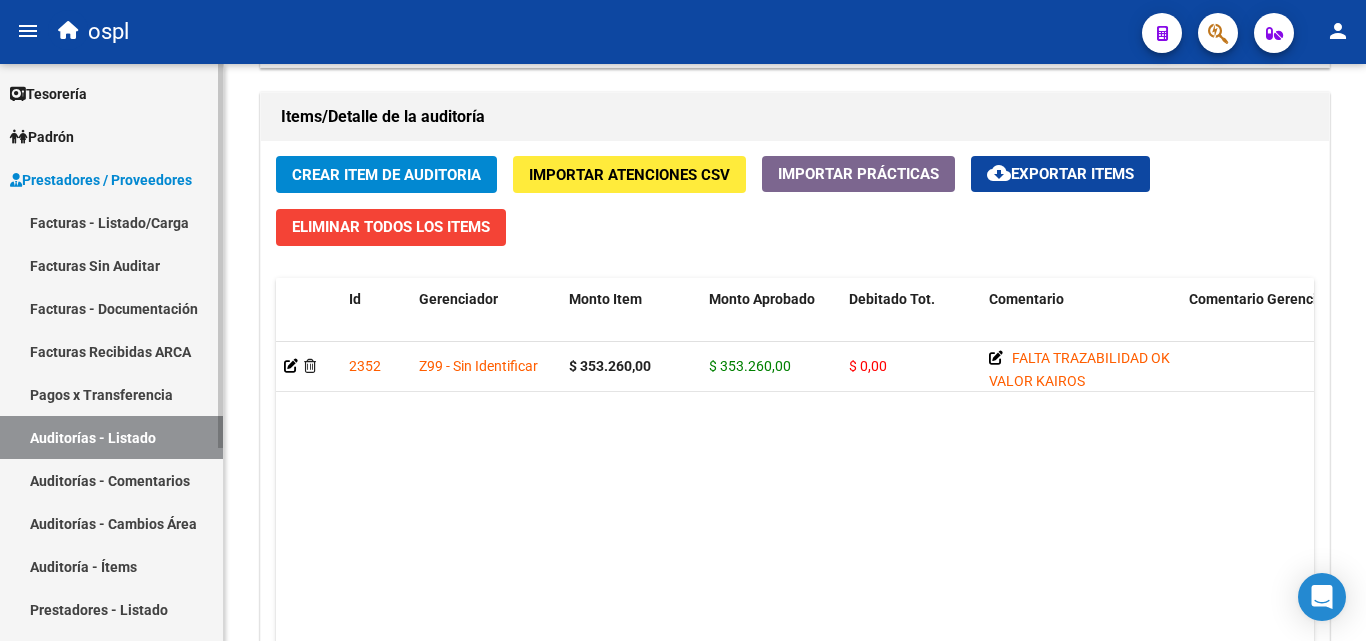 click on "Auditorías - Listado" at bounding box center [111, 437] 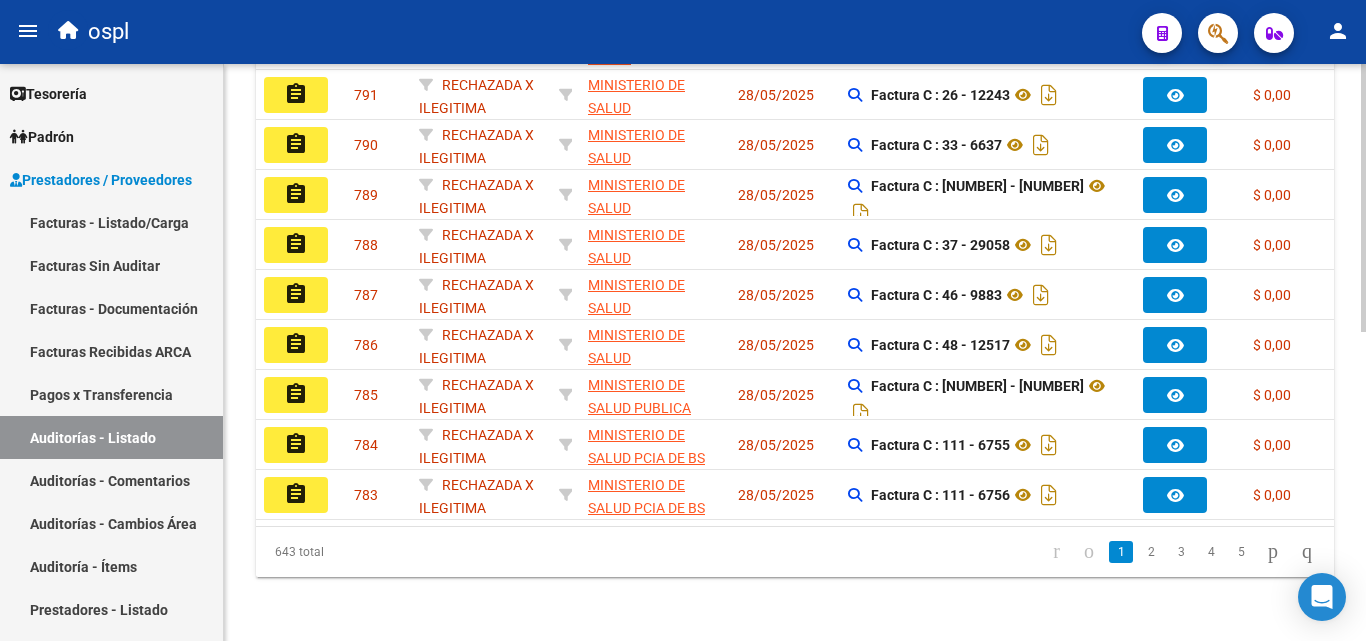 scroll, scrollTop: 163, scrollLeft: 0, axis: vertical 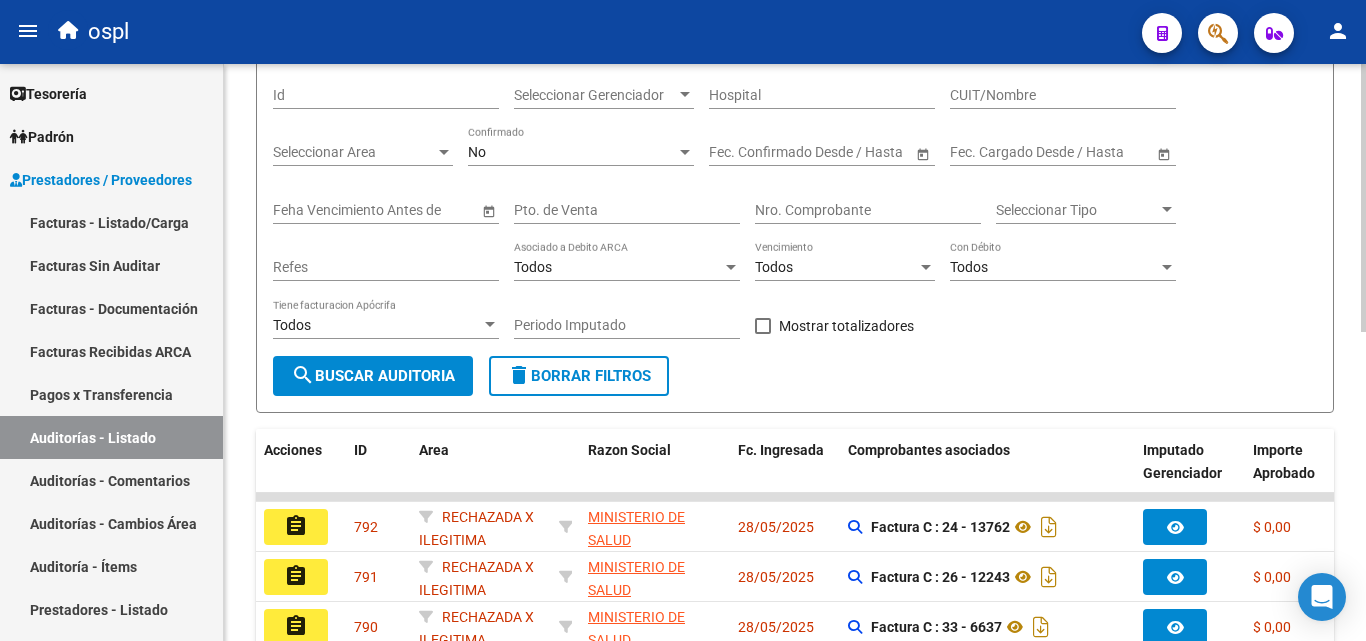 click on "Nro. Comprobante" at bounding box center [868, 210] 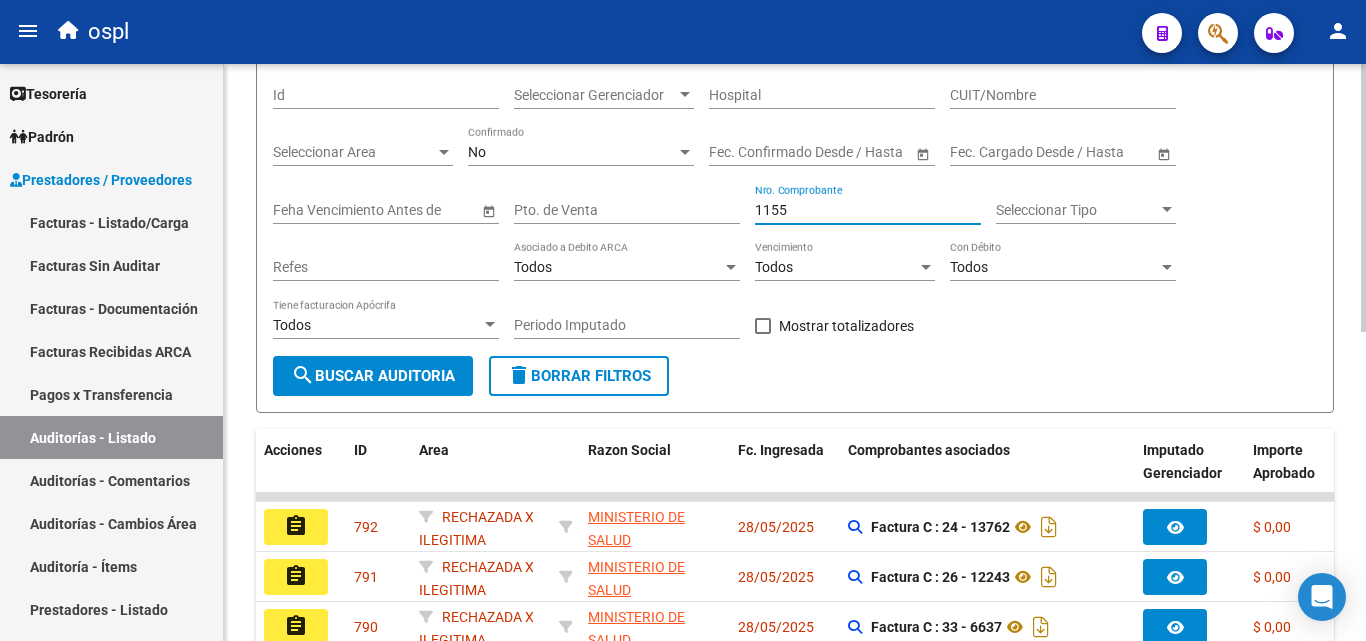 type on "11551" 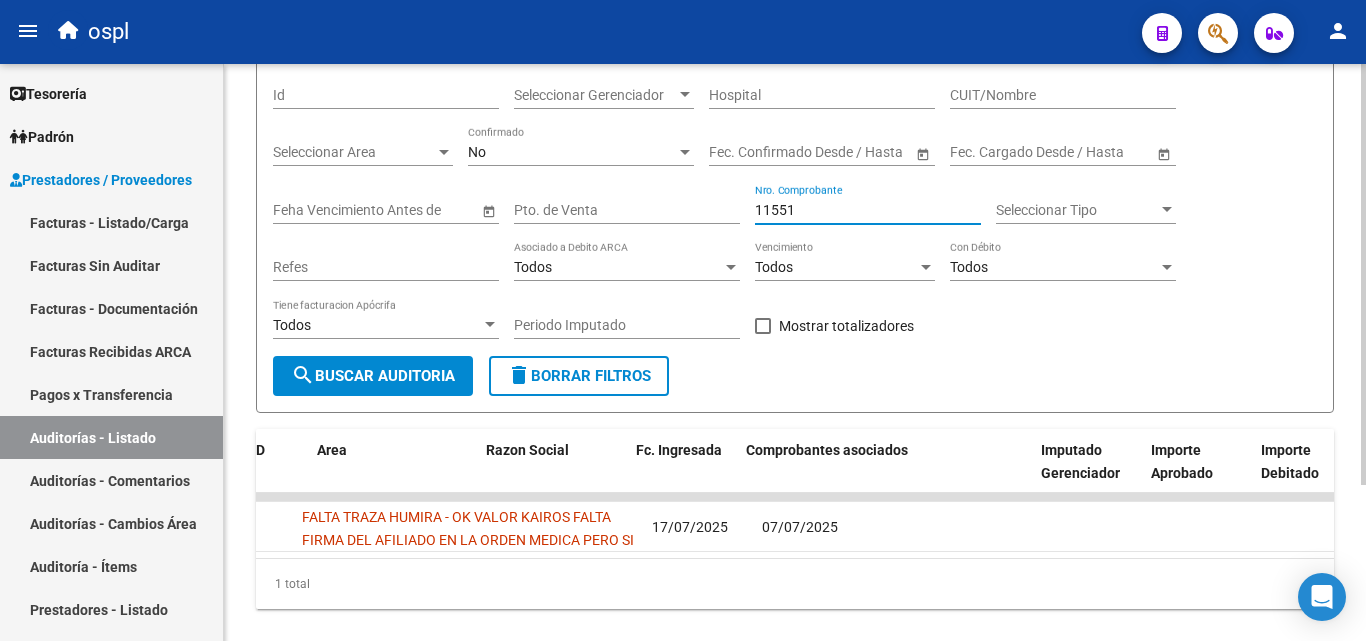 scroll, scrollTop: 0, scrollLeft: 0, axis: both 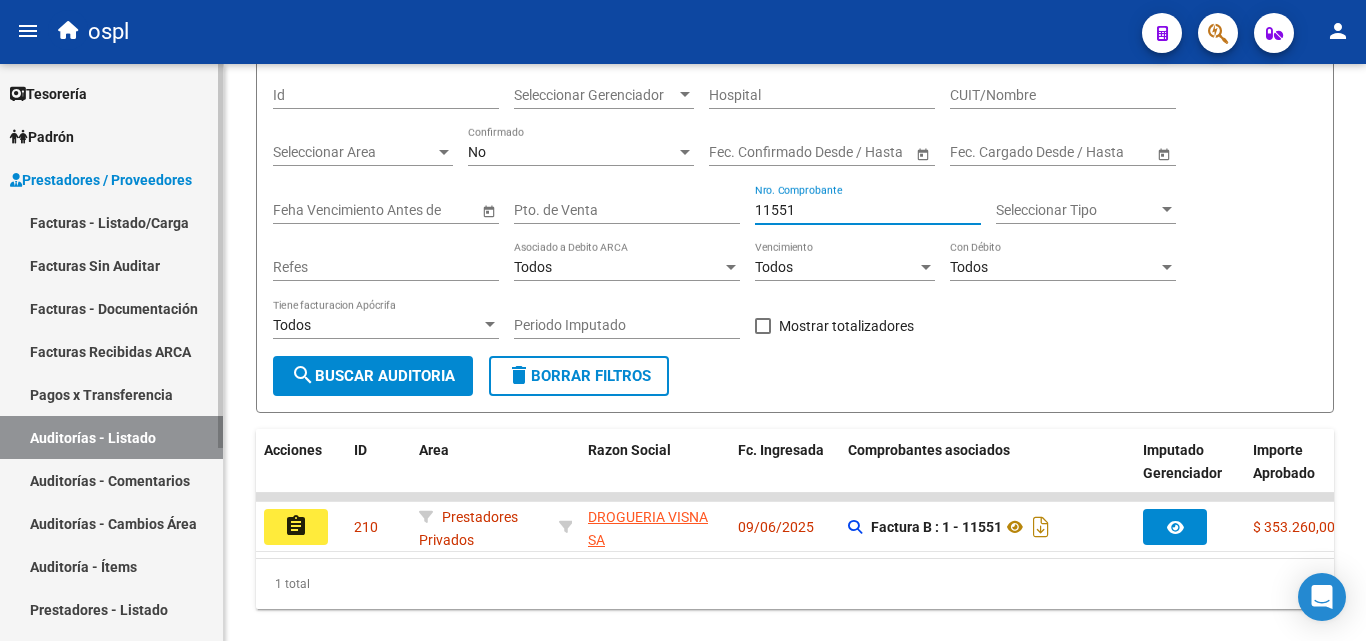 click on "Facturas - Listado/Carga" at bounding box center [111, 222] 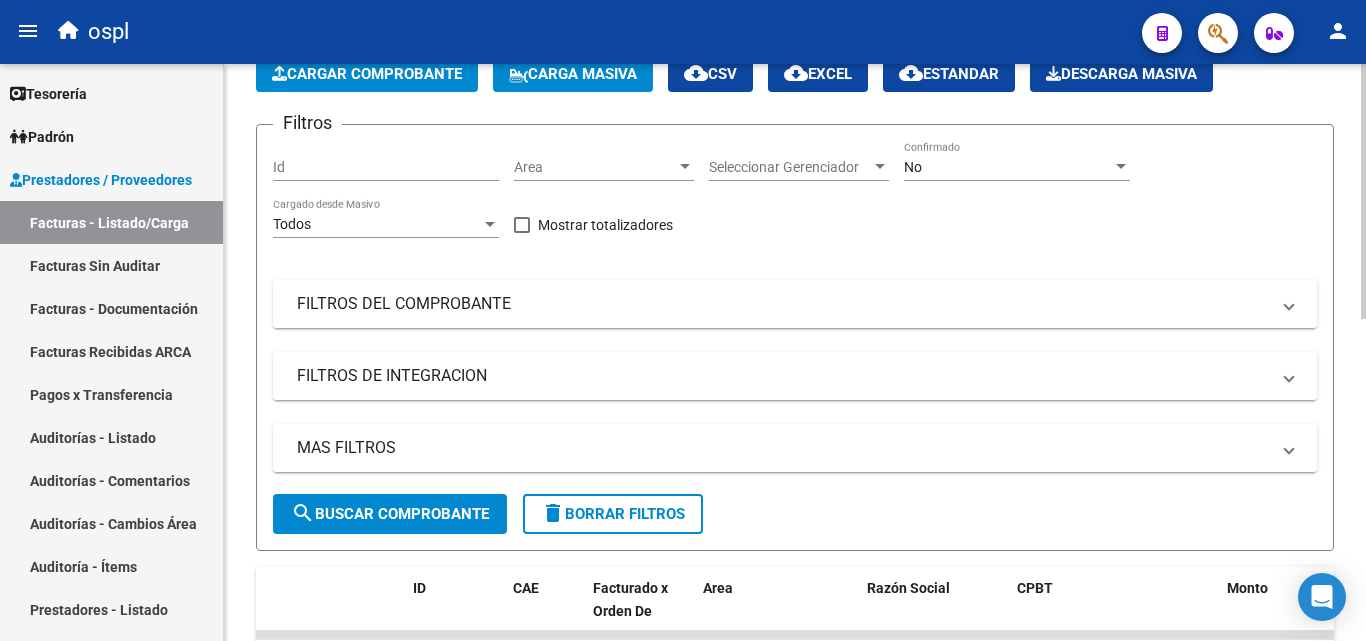 scroll, scrollTop: 63, scrollLeft: 0, axis: vertical 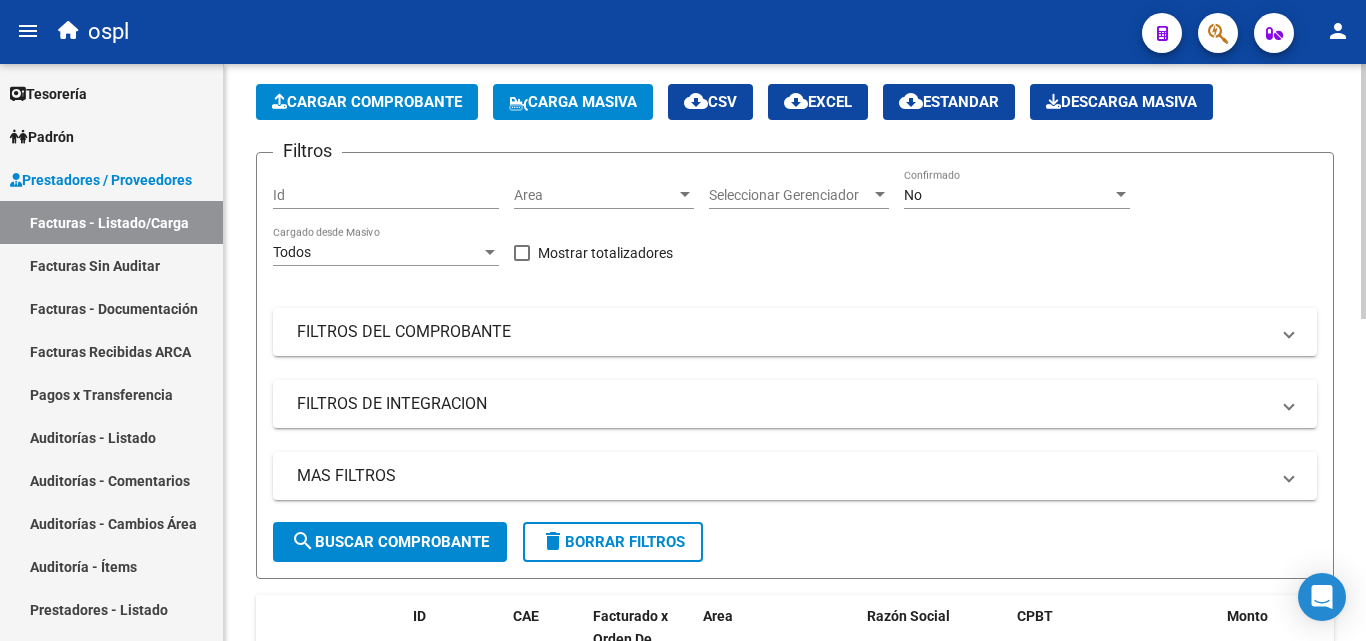 click on "Area" at bounding box center (595, 195) 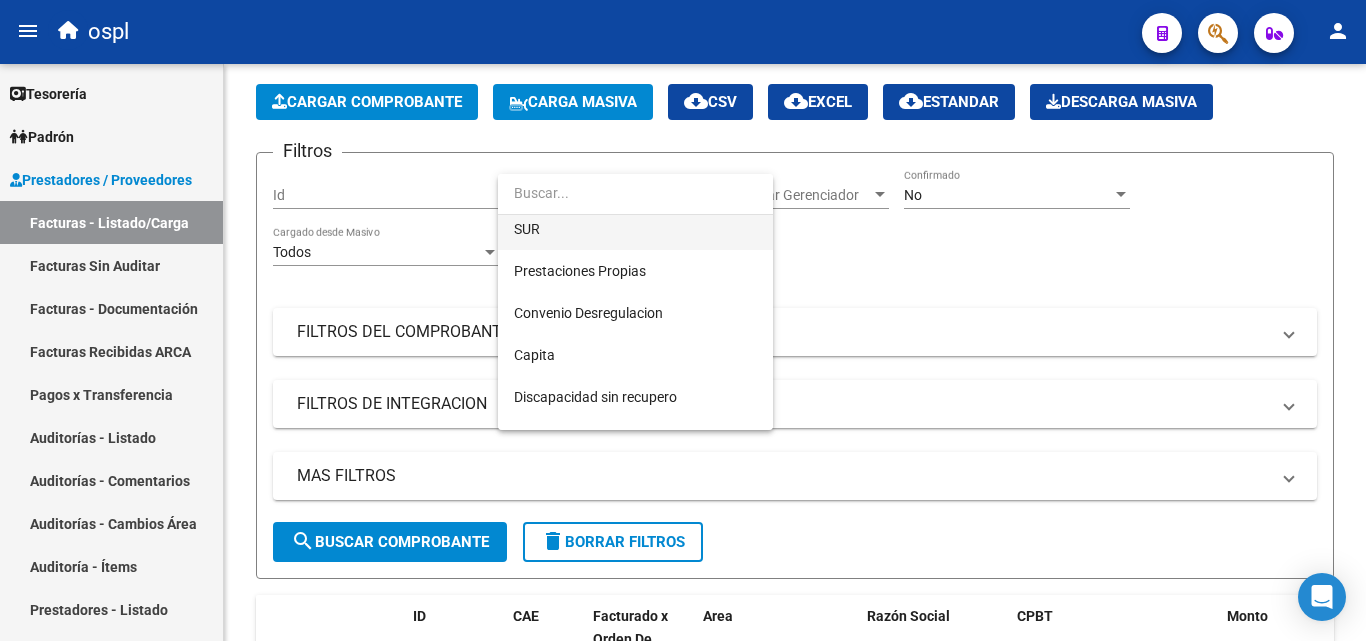 scroll, scrollTop: 290, scrollLeft: 0, axis: vertical 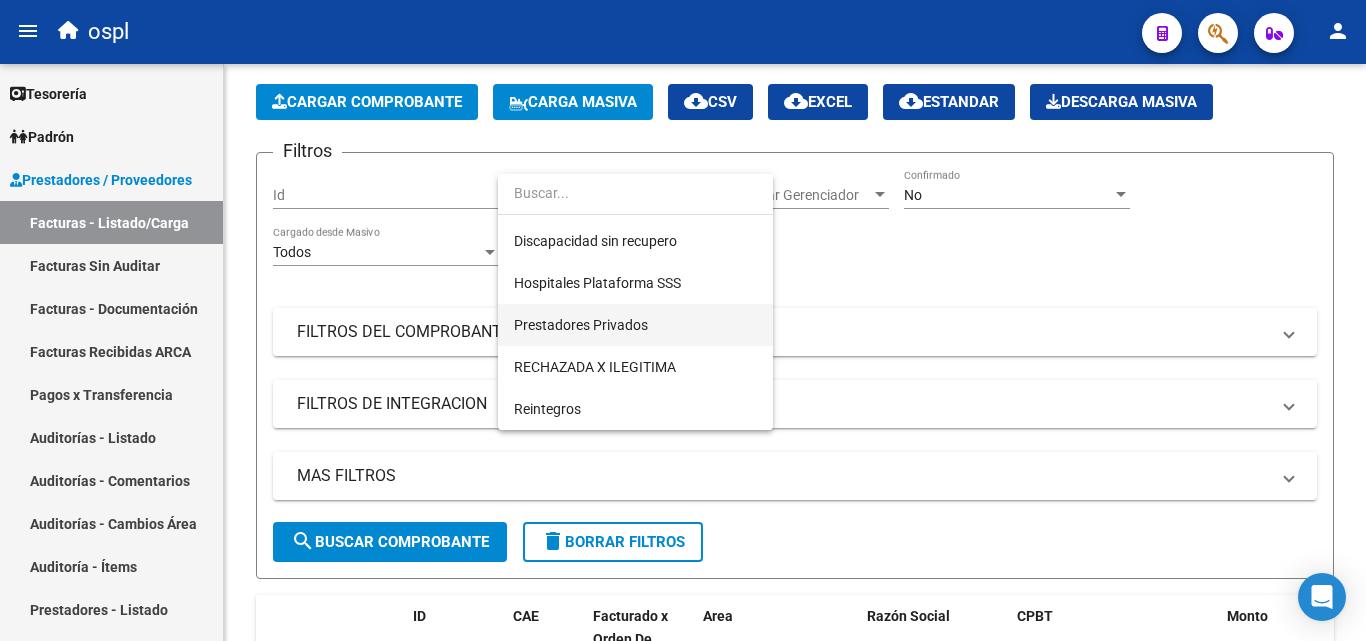 click on "Prestadores Privados" at bounding box center [635, 325] 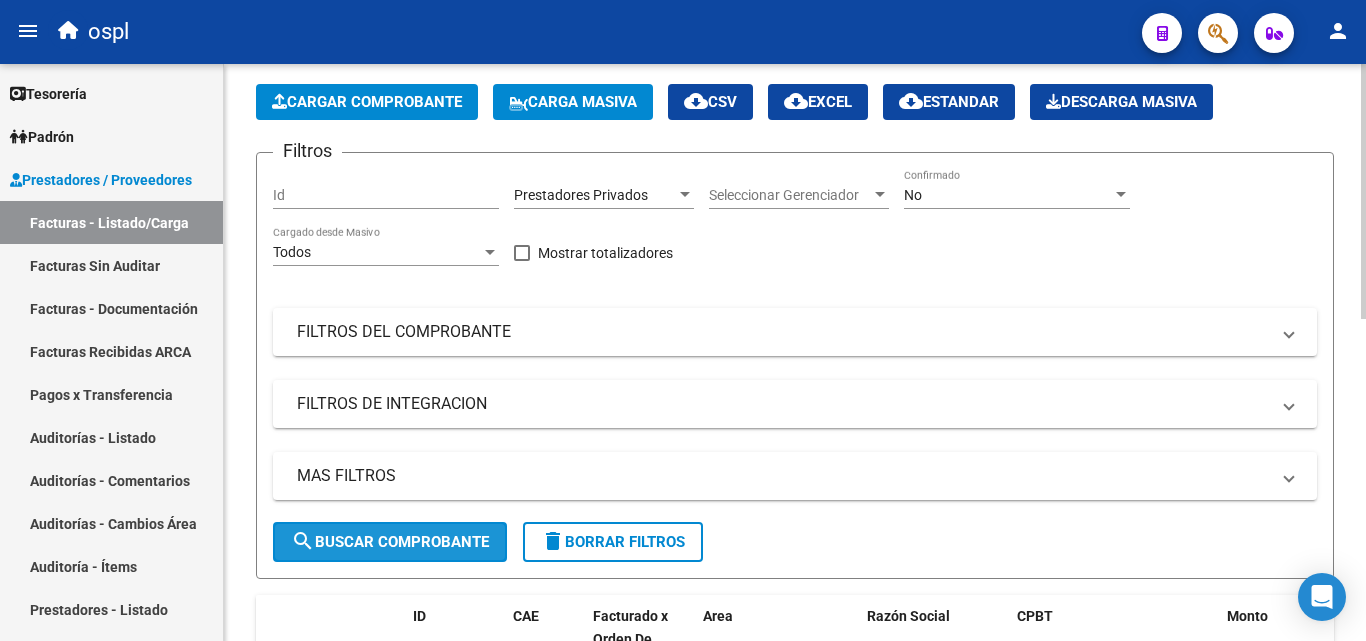 click on "search  Buscar Comprobante" 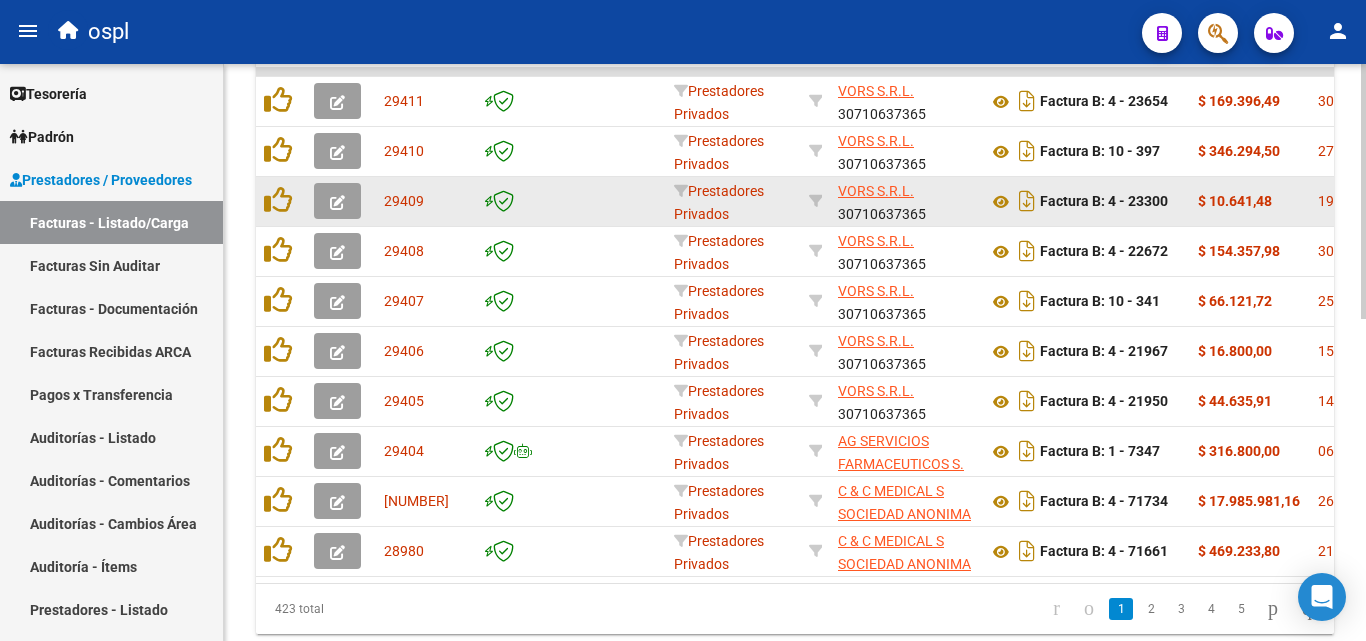 scroll, scrollTop: 729, scrollLeft: 0, axis: vertical 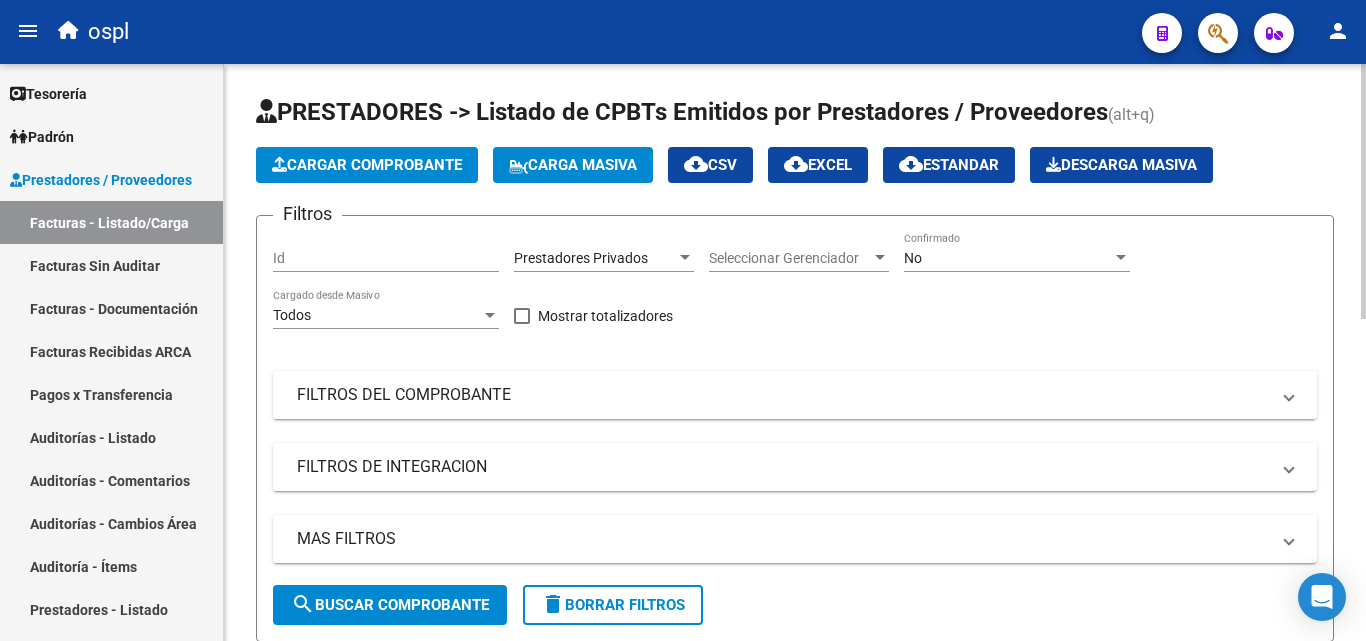 click on "FILTROS DEL COMPROBANTE" at bounding box center [783, 395] 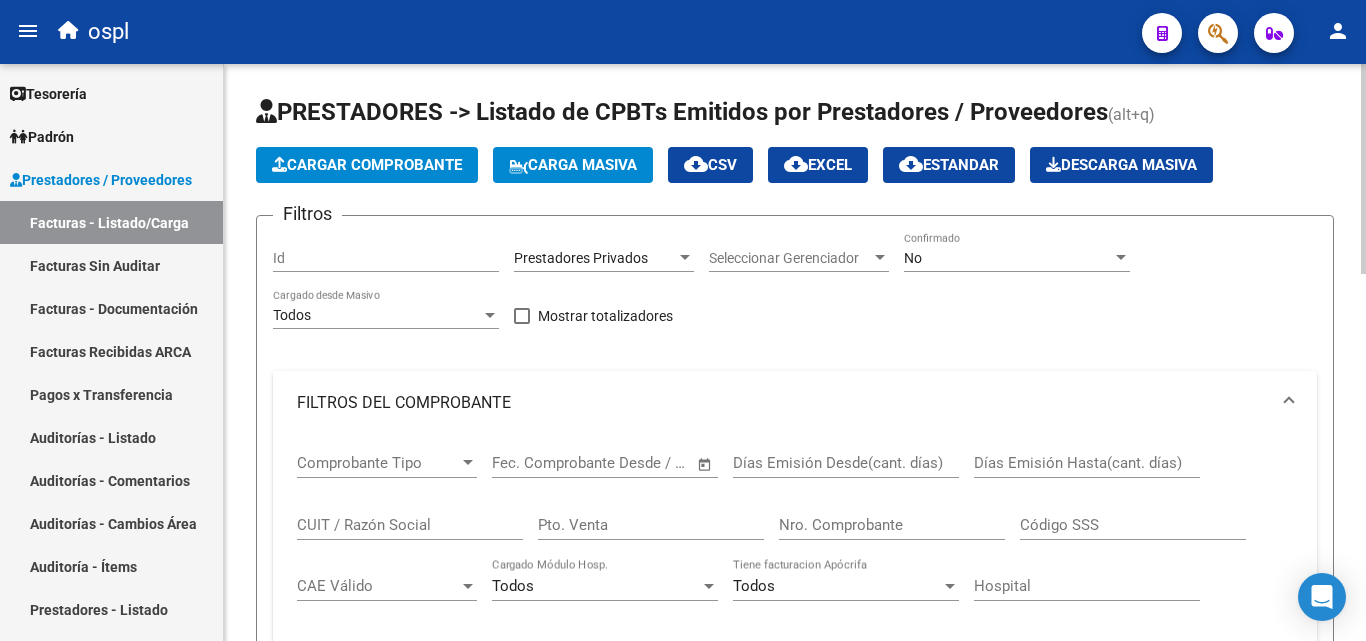 click on "Nro. Comprobante" at bounding box center [892, 525] 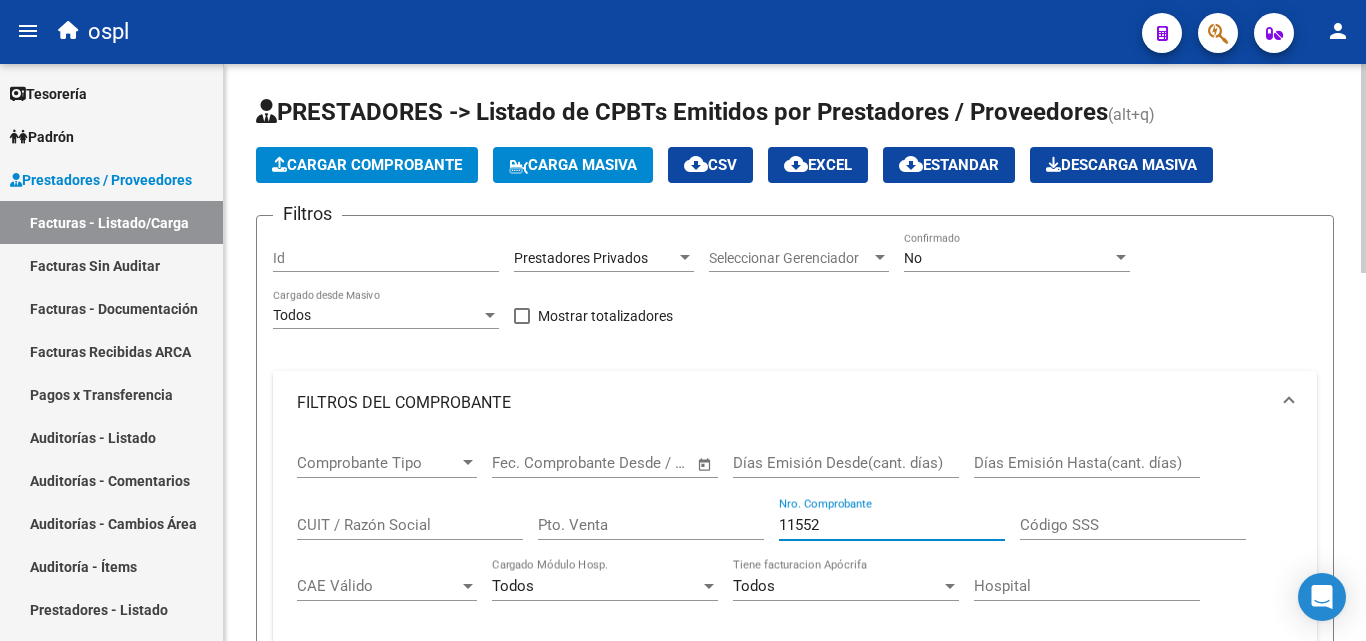 scroll, scrollTop: 0, scrollLeft: 0, axis: both 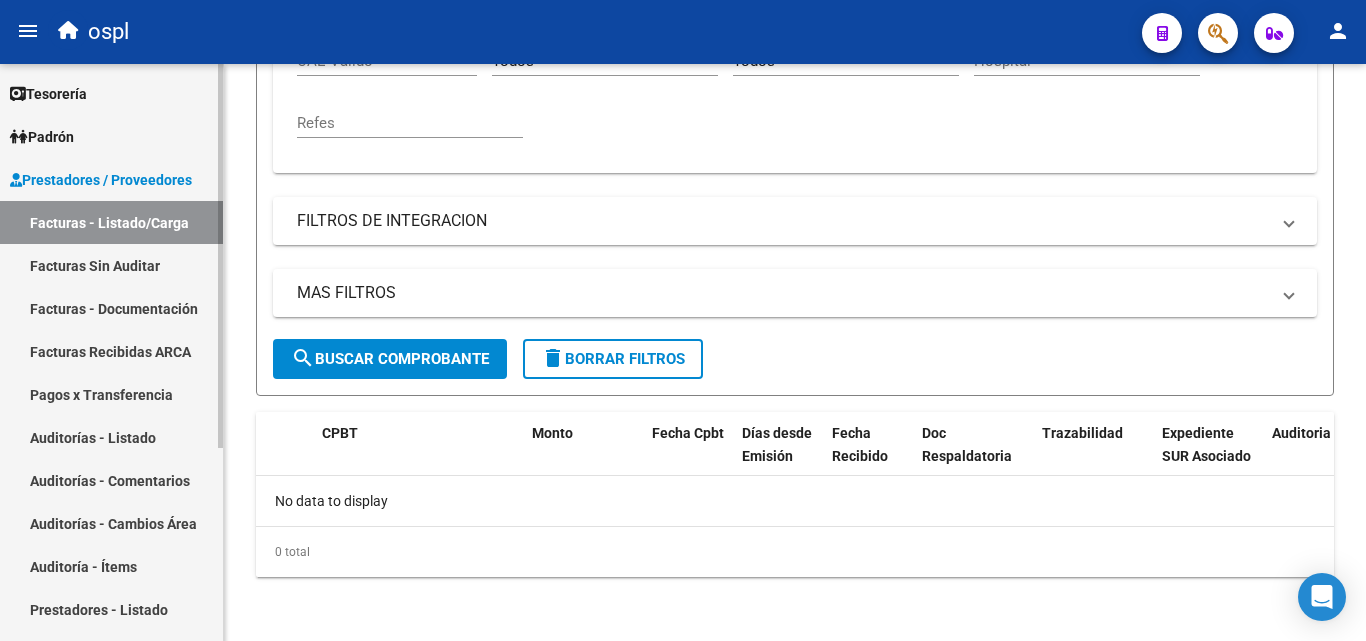 type on "11551" 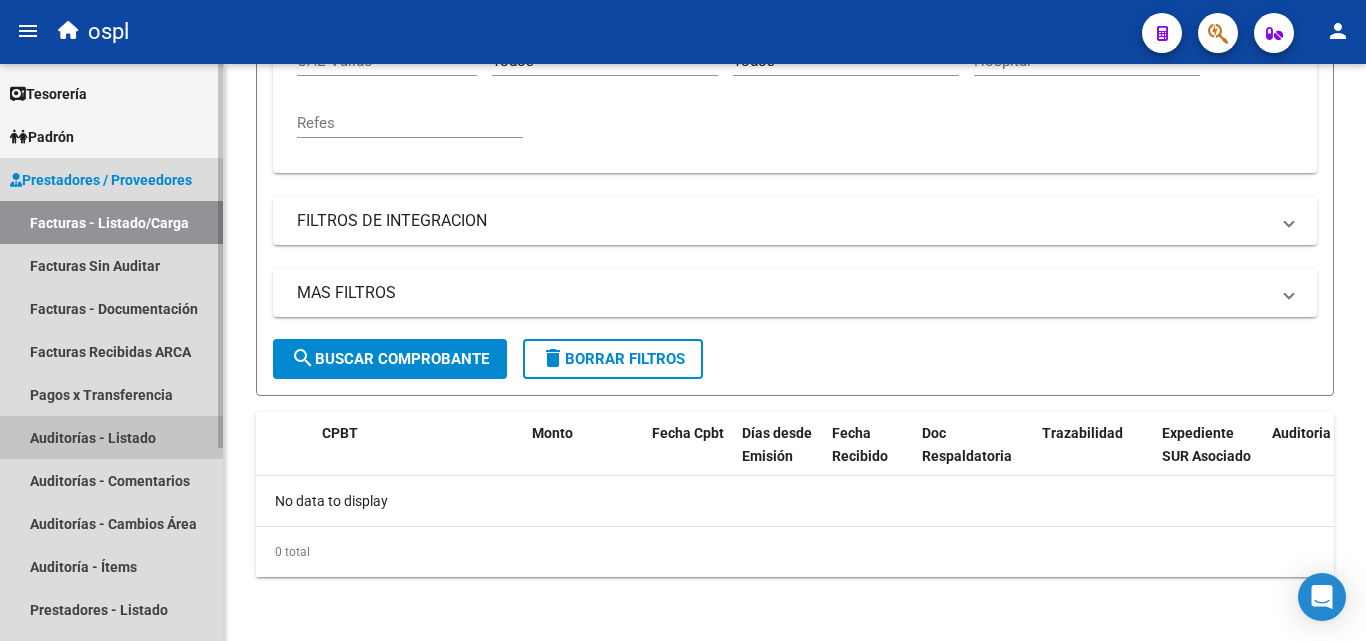 click on "Auditorías - Listado" at bounding box center (111, 437) 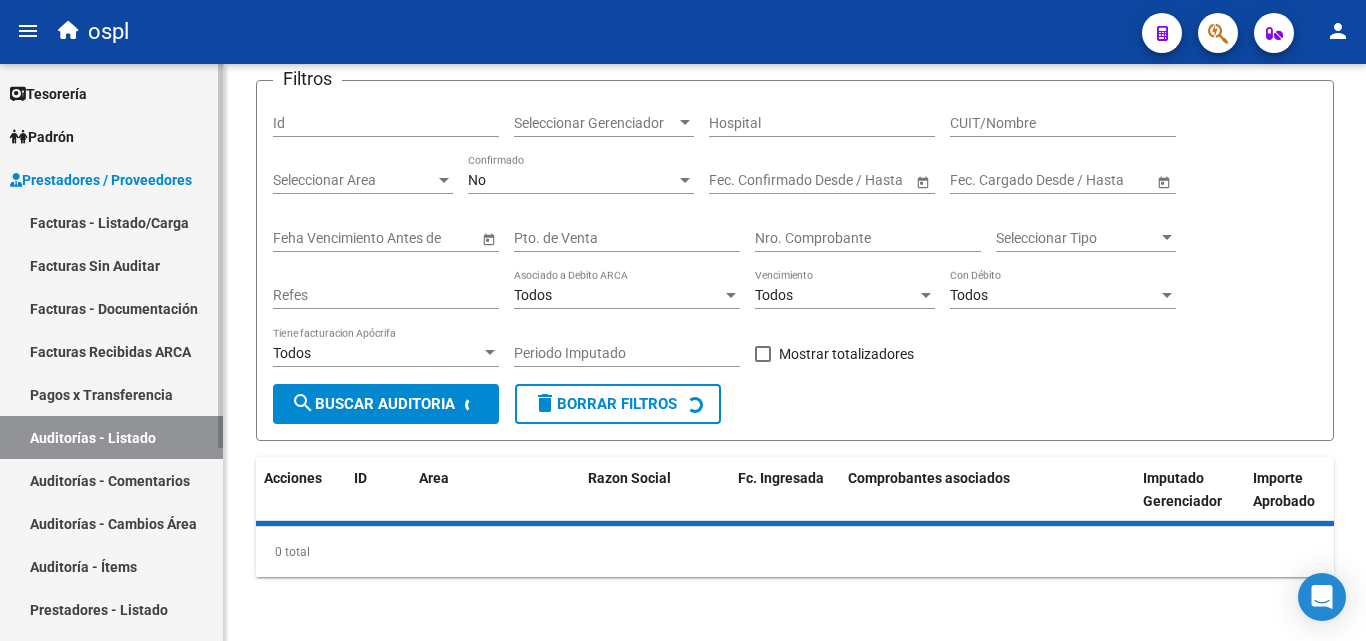 scroll, scrollTop: 0, scrollLeft: 0, axis: both 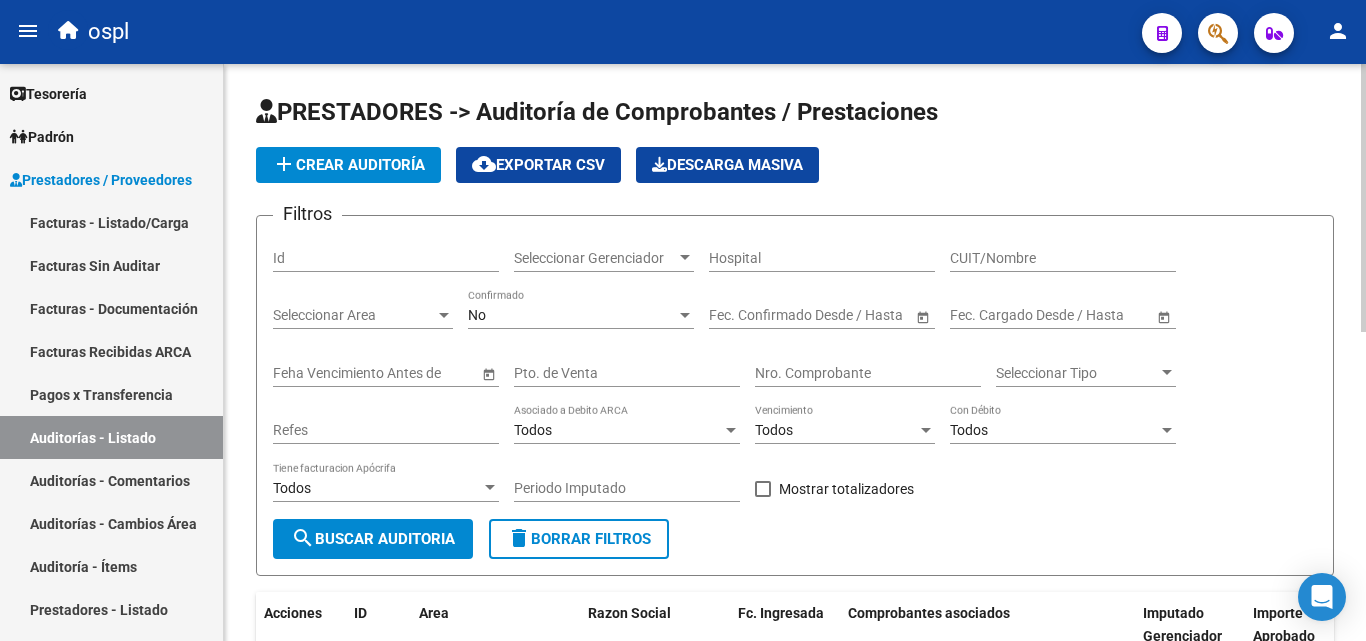 click on "Nro. Comprobante" at bounding box center (868, 373) 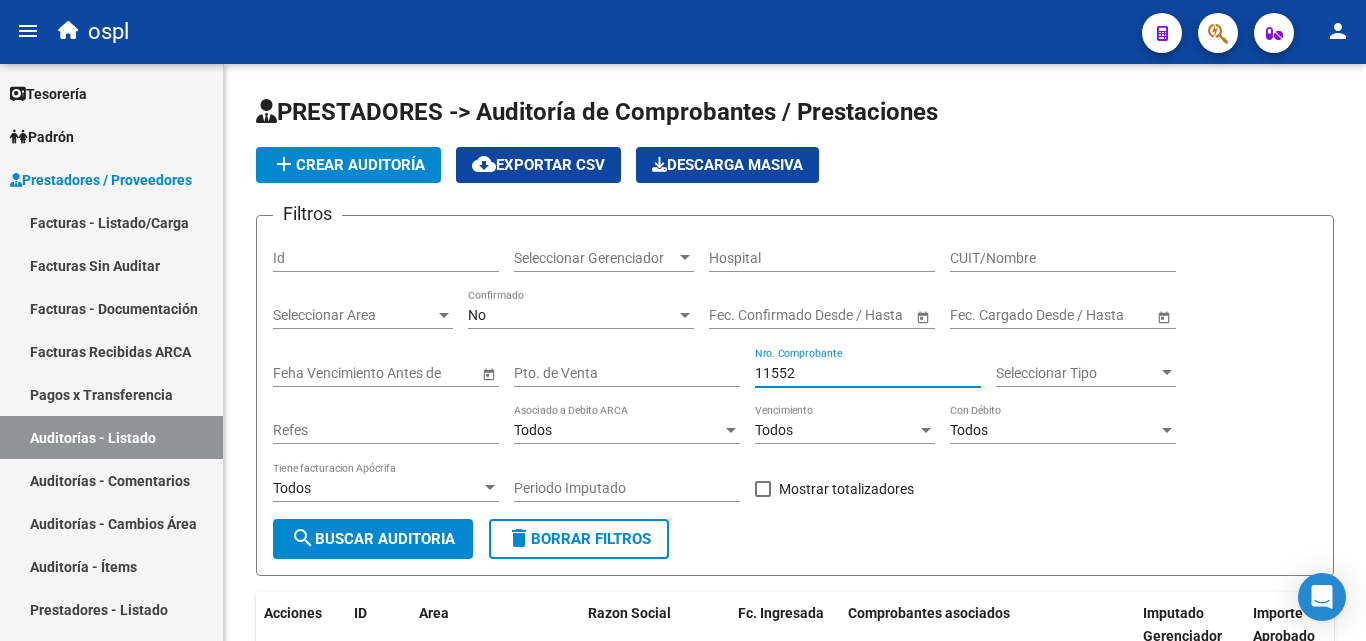 type on "11552" 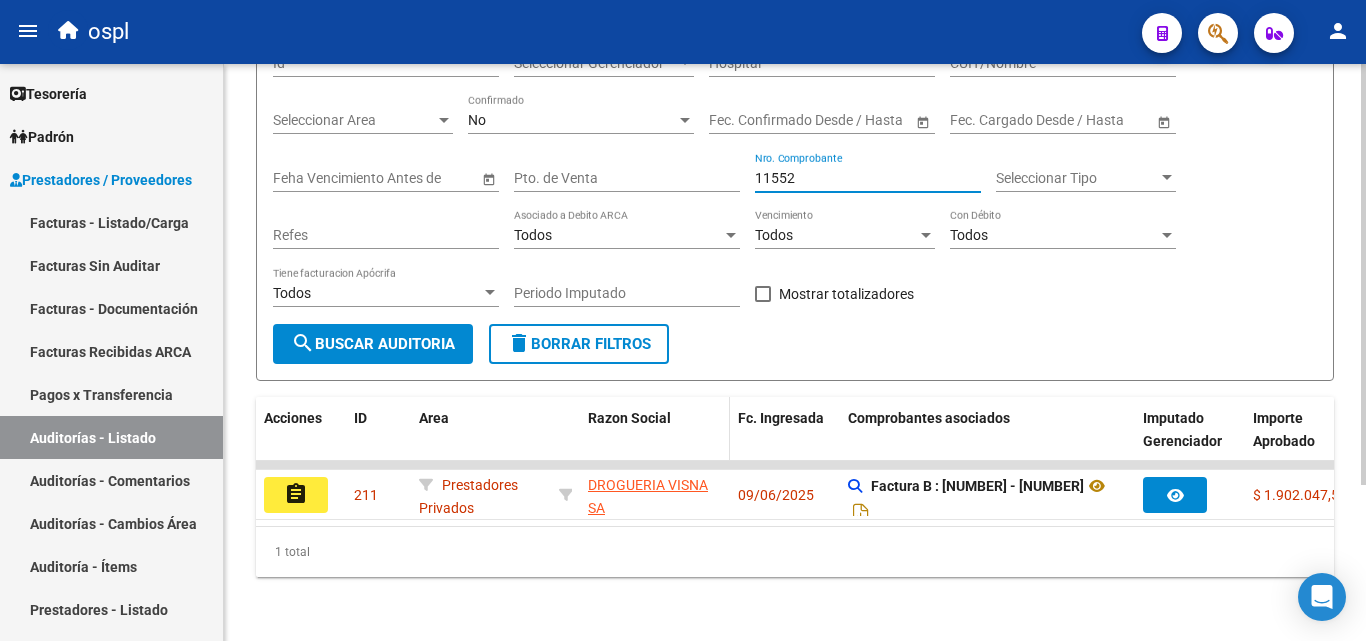 scroll, scrollTop: 213, scrollLeft: 0, axis: vertical 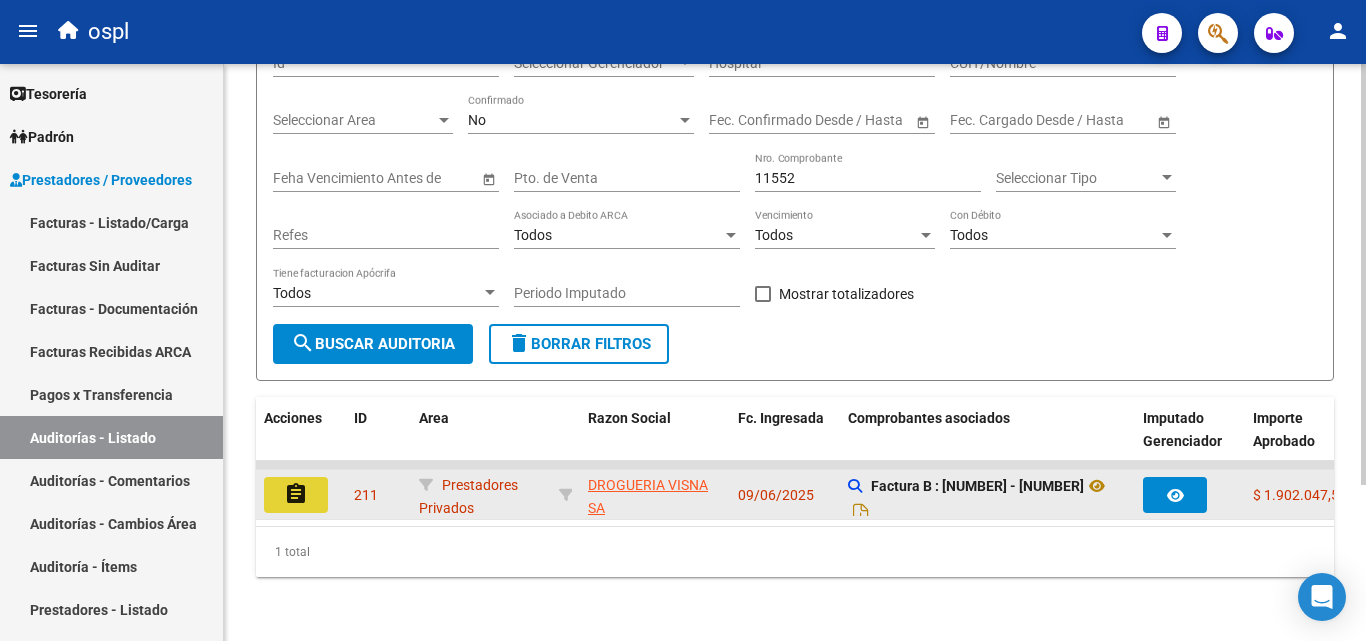 click on "assignment" 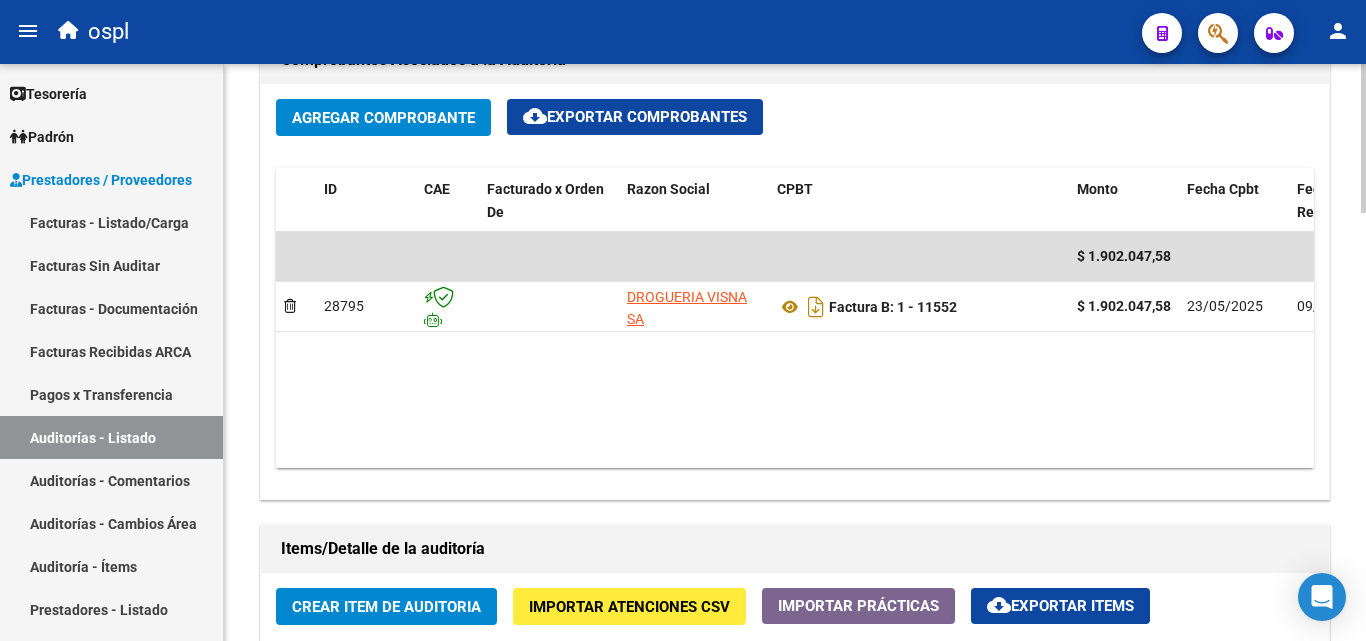 scroll, scrollTop: 1000, scrollLeft: 0, axis: vertical 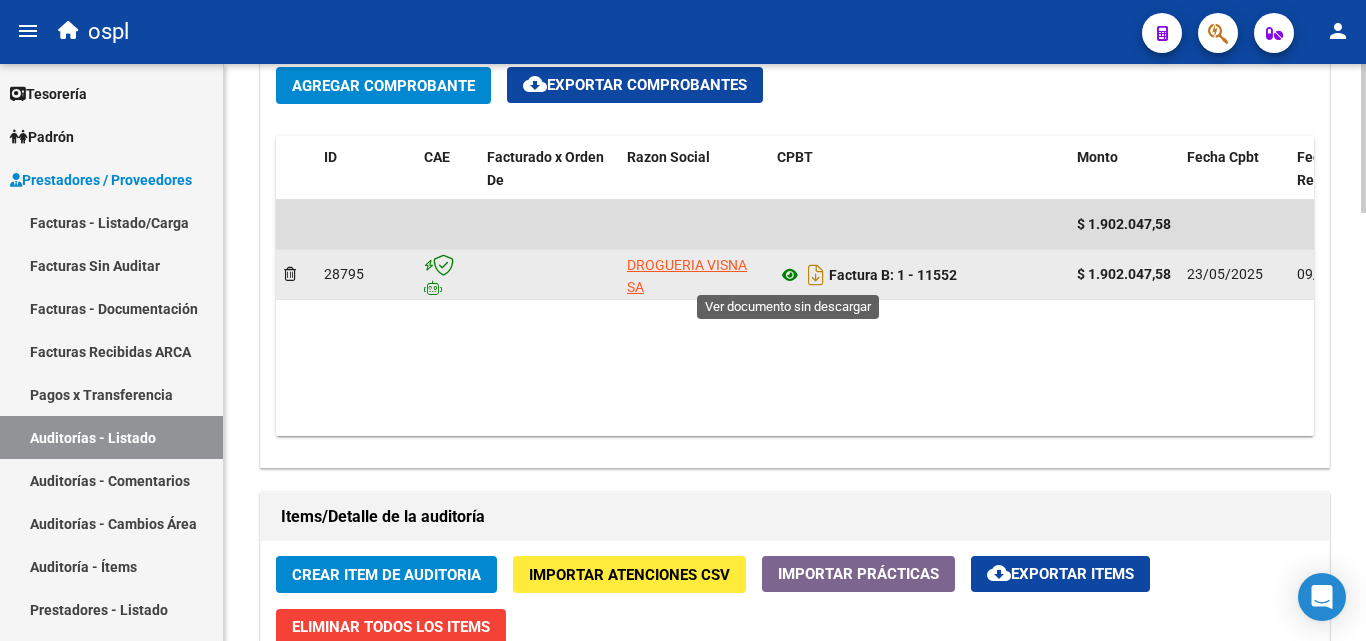 click 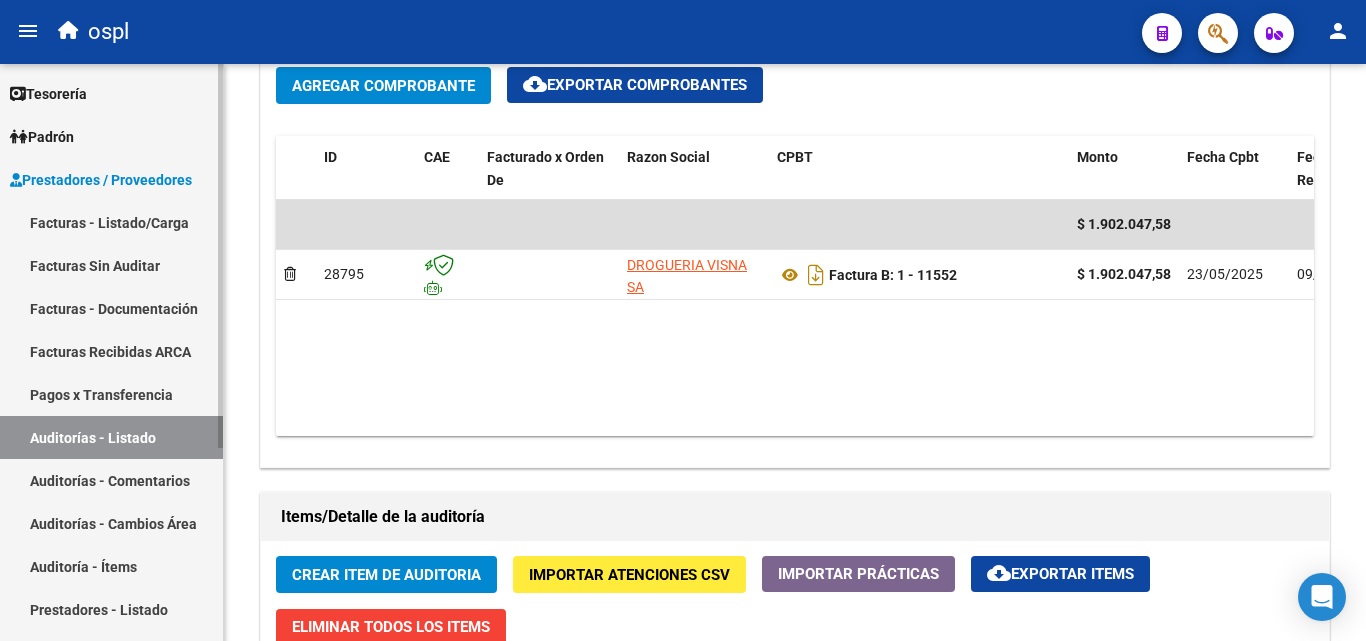 click on "Auditorías - Listado" at bounding box center (111, 437) 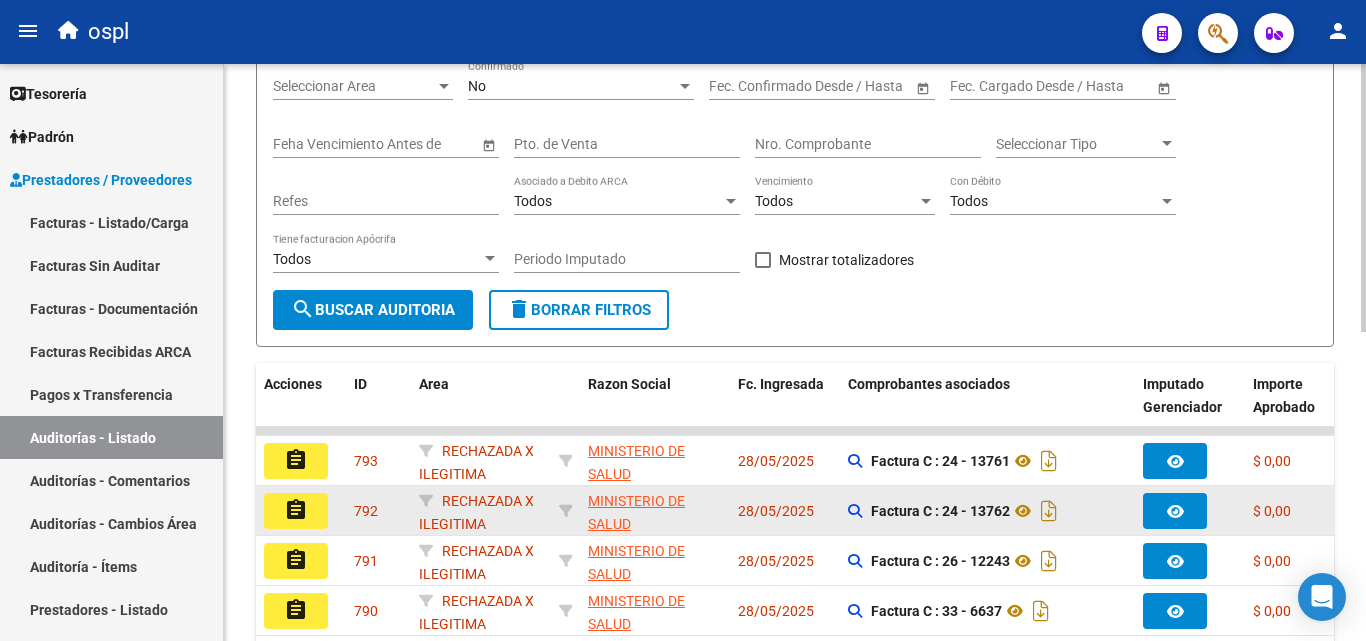 scroll, scrollTop: 163, scrollLeft: 0, axis: vertical 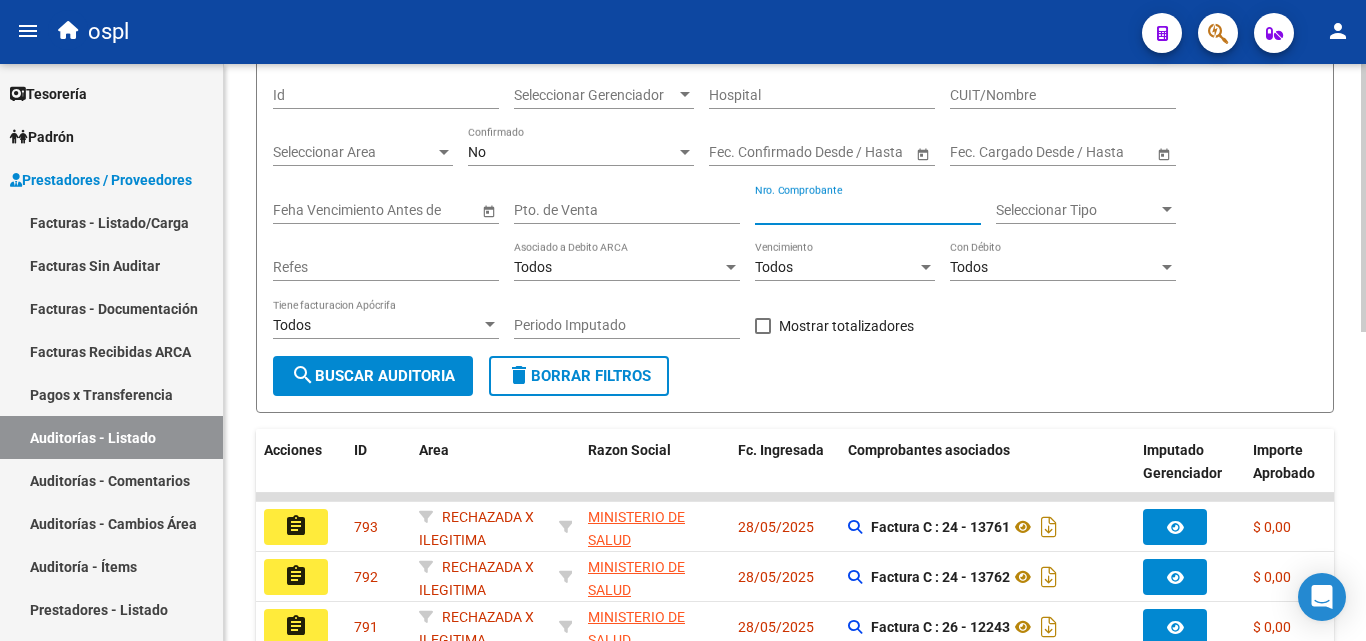 click on "Nro. Comprobante" at bounding box center [868, 210] 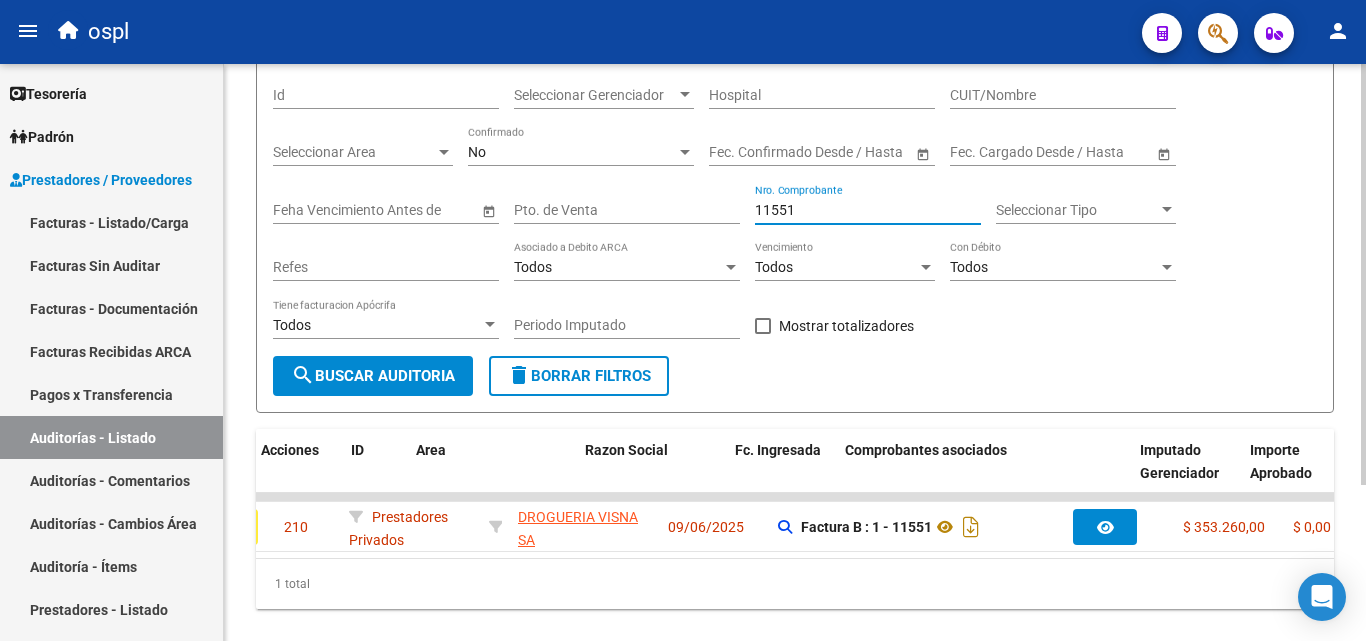 scroll, scrollTop: 0, scrollLeft: 0, axis: both 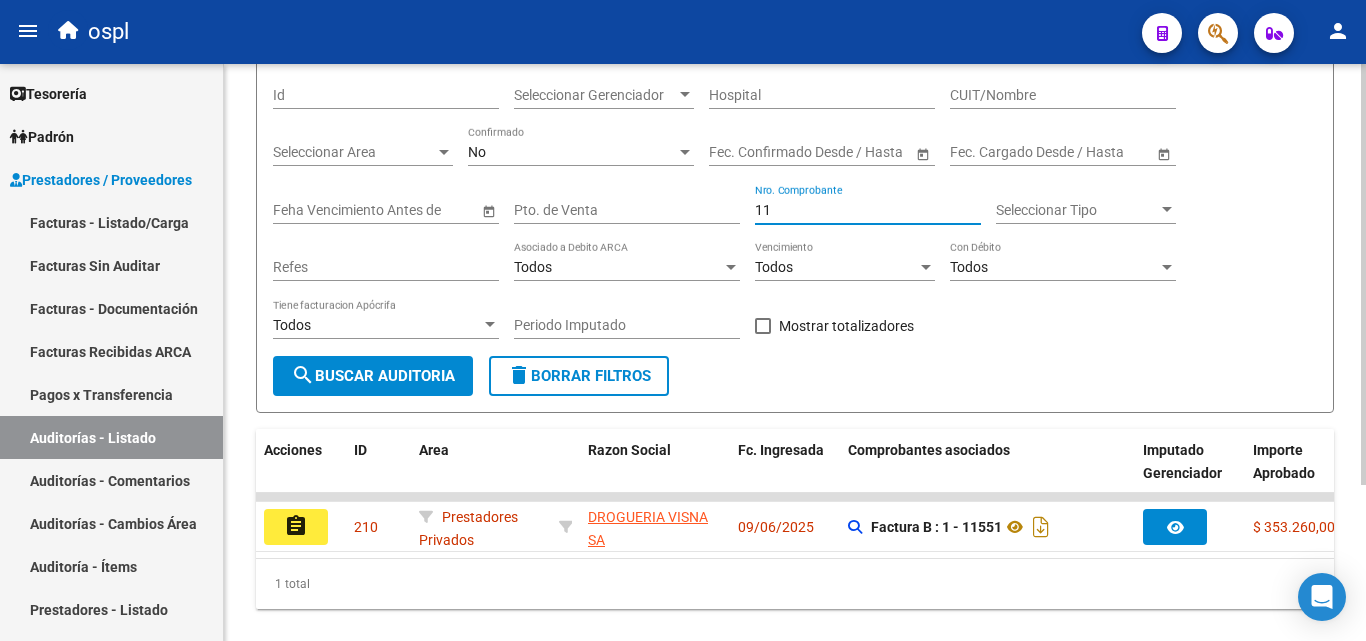 type on "1" 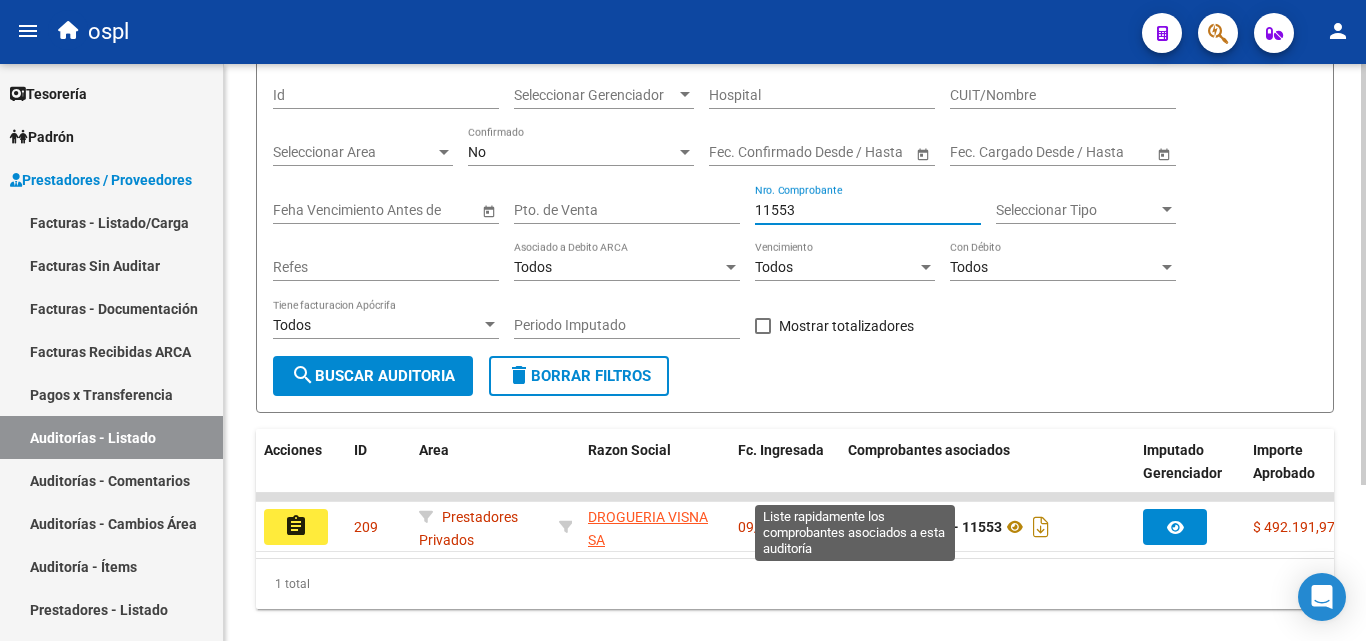 scroll, scrollTop: 213, scrollLeft: 0, axis: vertical 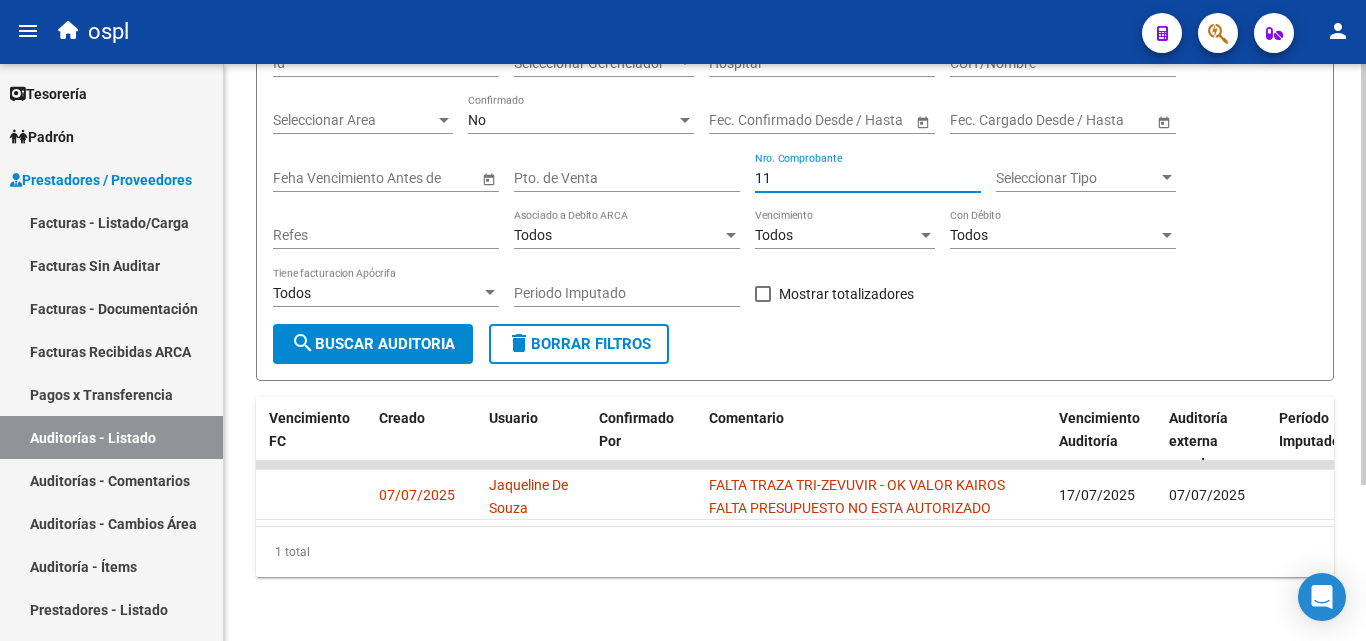 type on "1" 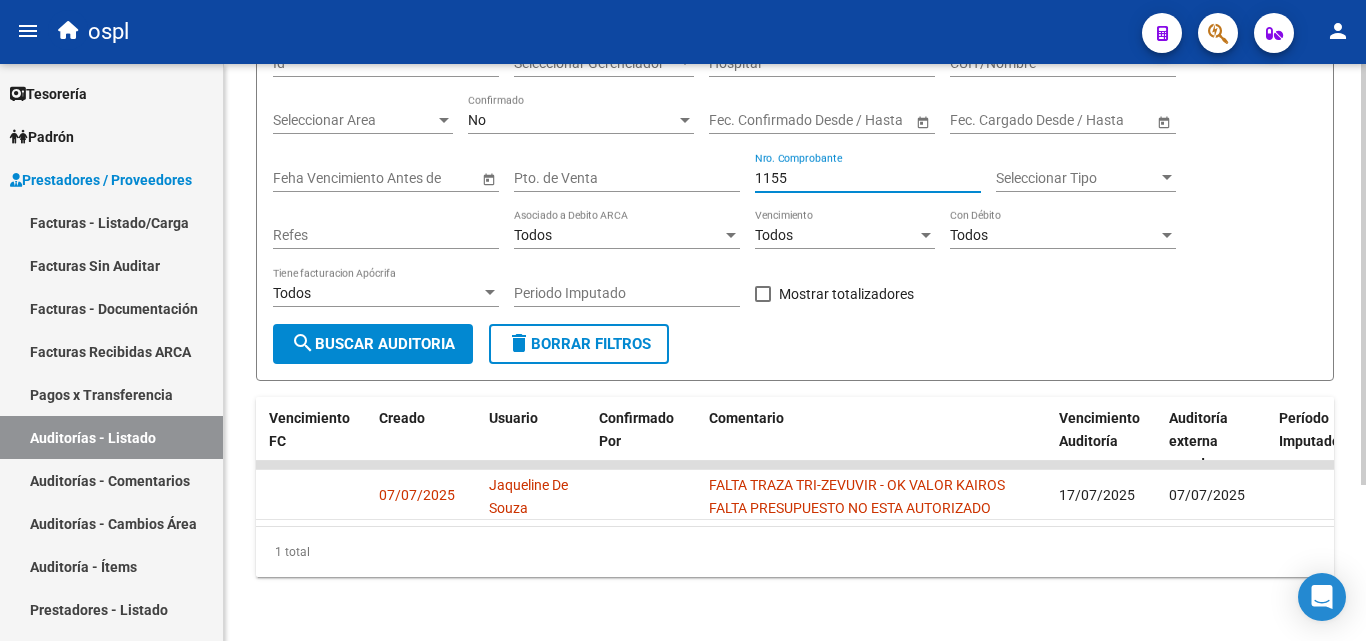 type on "11552" 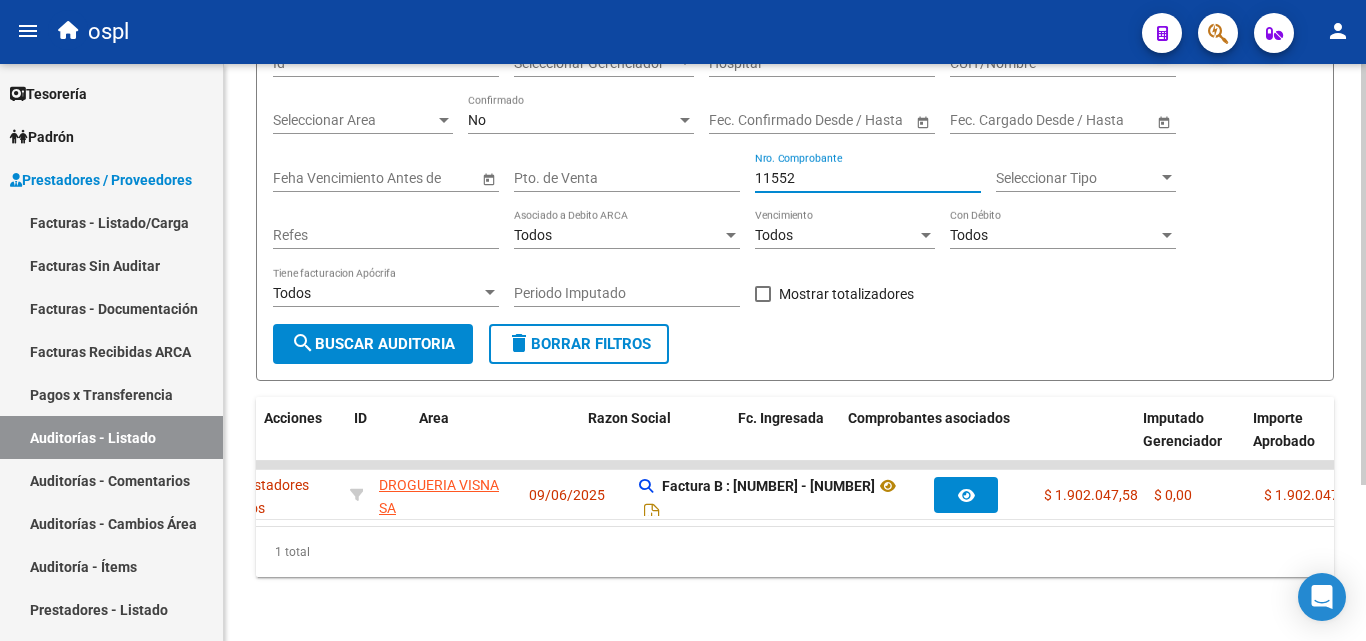 scroll, scrollTop: 0, scrollLeft: 0, axis: both 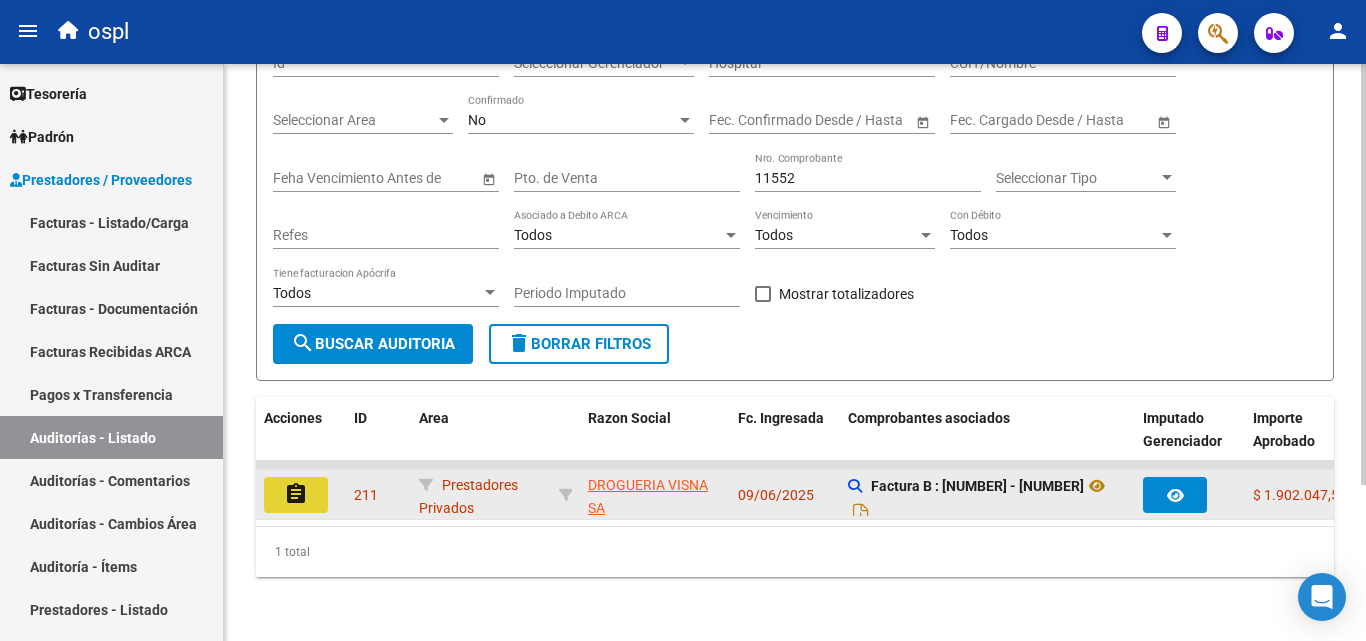 click on "assignment" 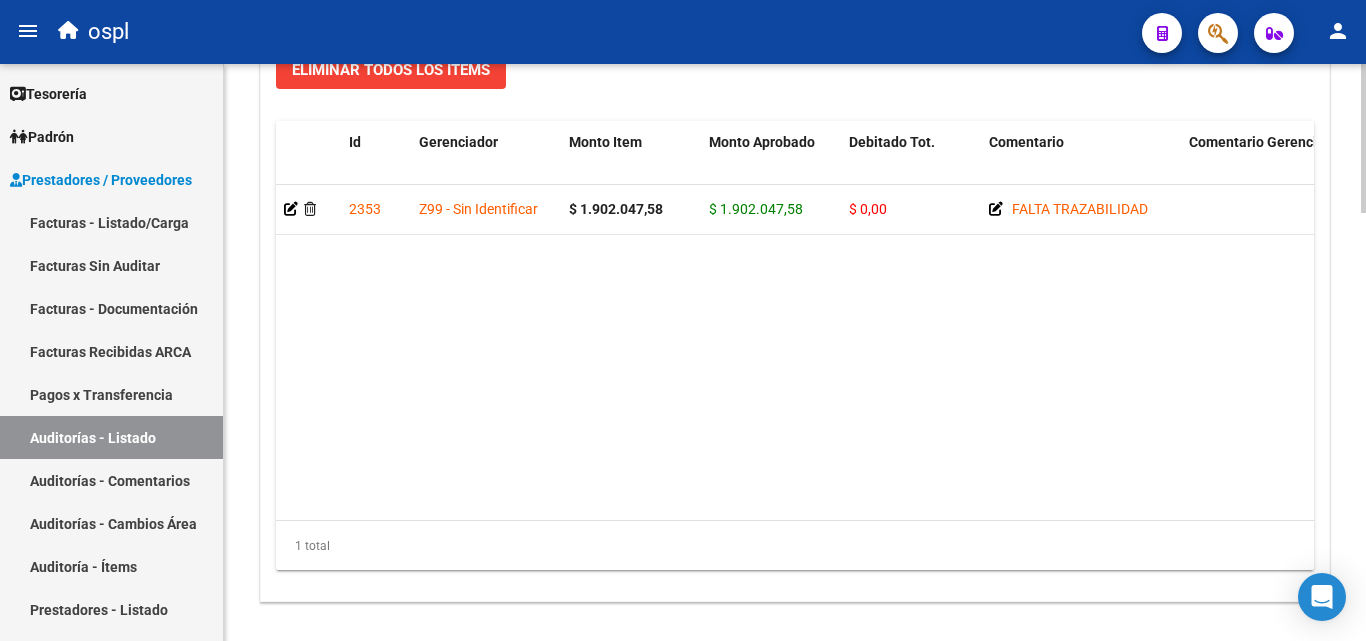 scroll, scrollTop: 1600, scrollLeft: 0, axis: vertical 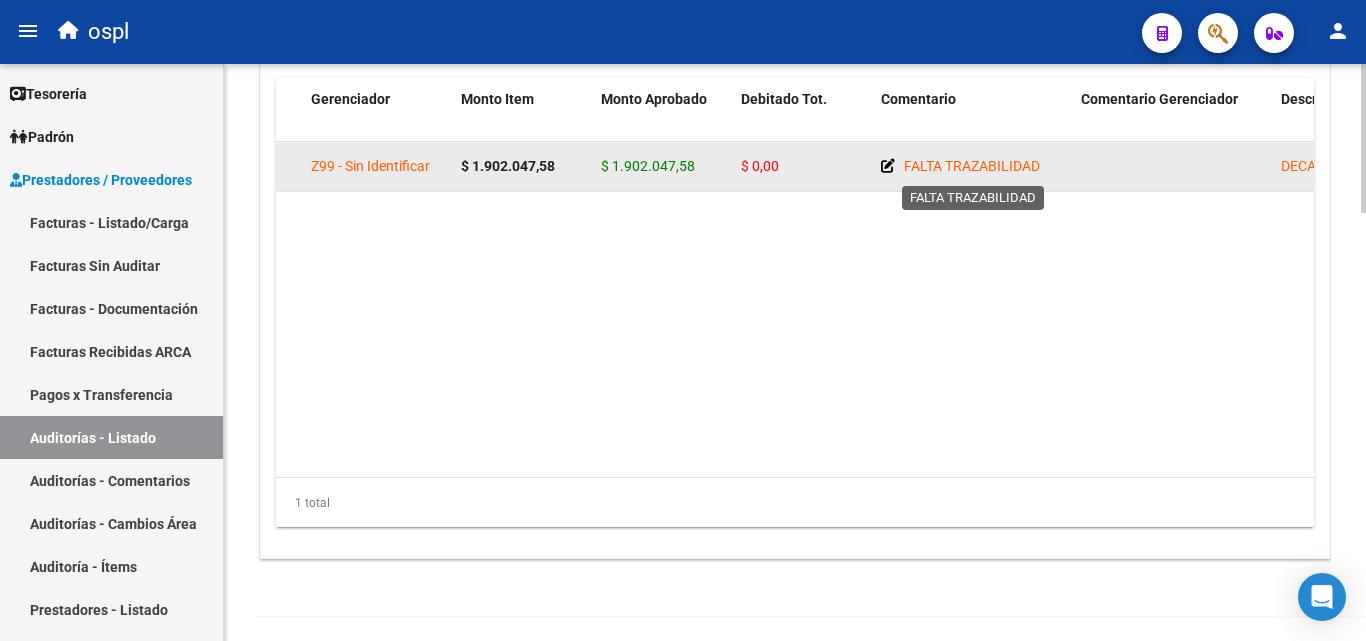 click 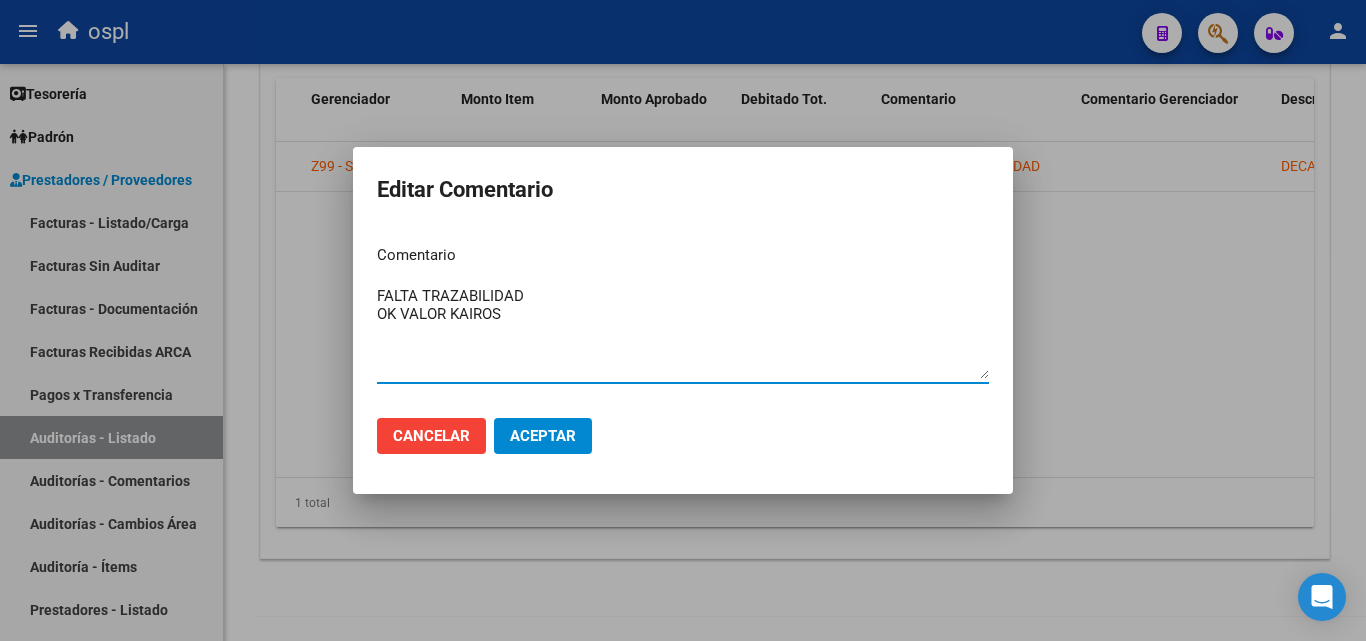 type on "FALTA TRAZABILIDAD
OK VALOR KAIROS" 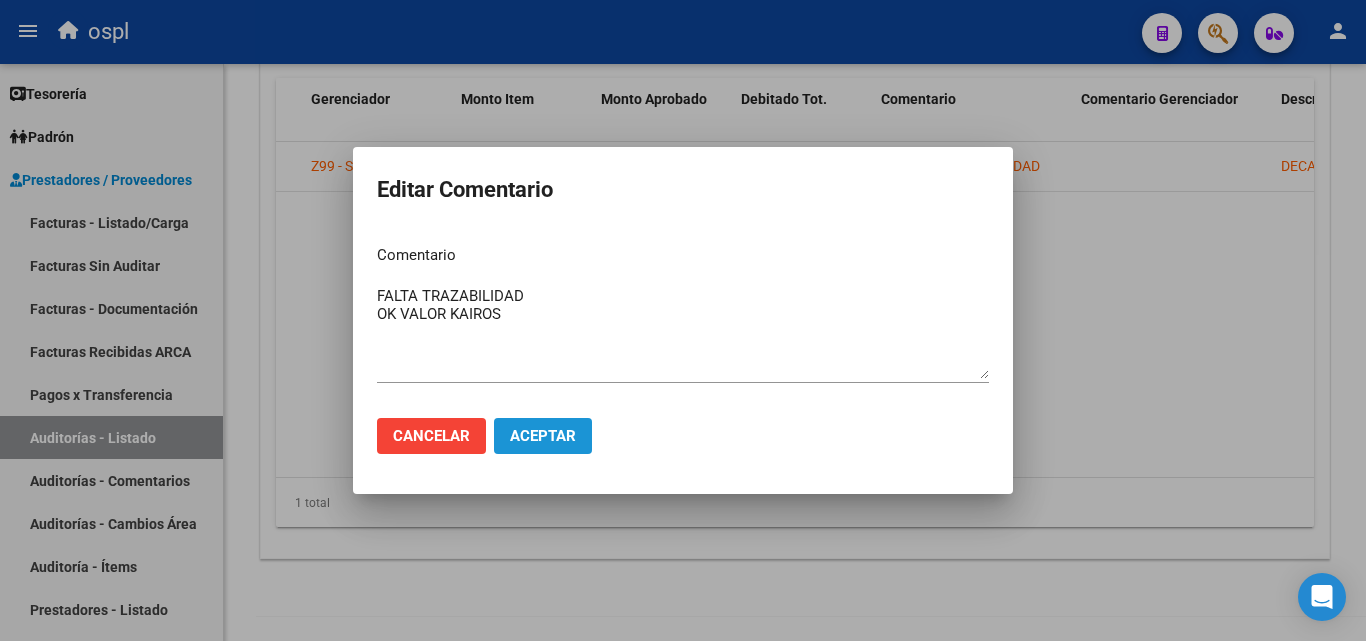 click on "Aceptar" 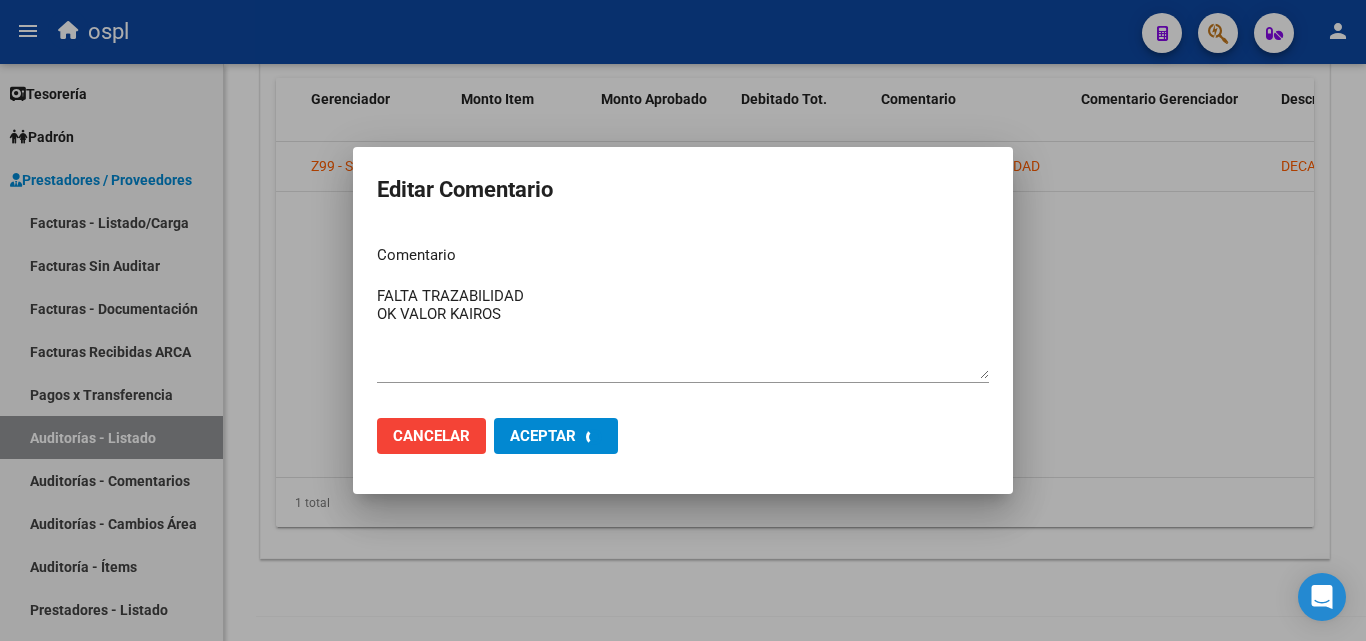 type 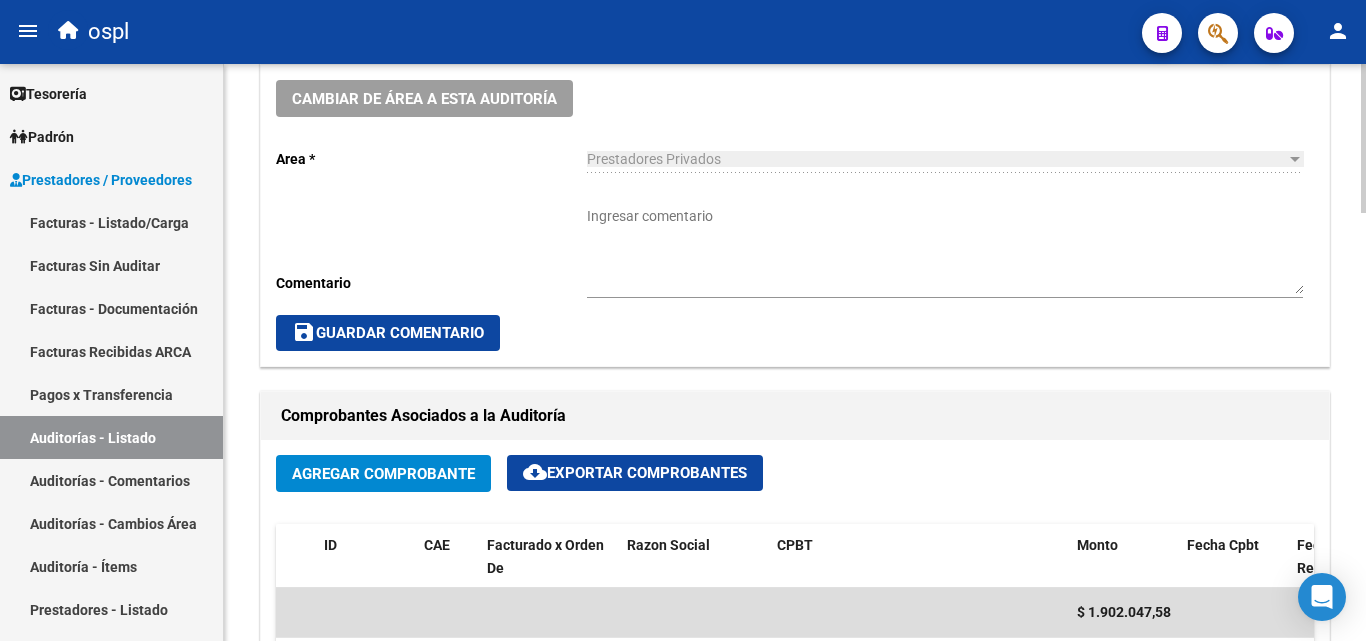 scroll, scrollTop: 560, scrollLeft: 0, axis: vertical 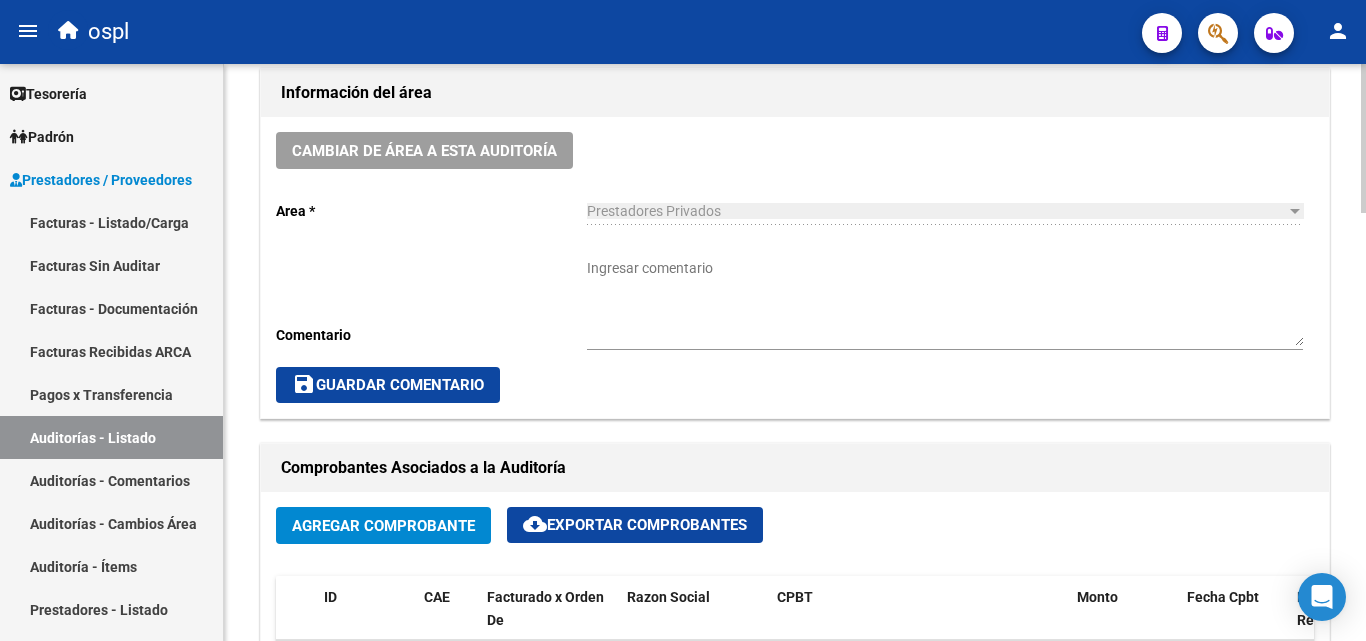 click on "Ingresar comentario" at bounding box center [945, 302] 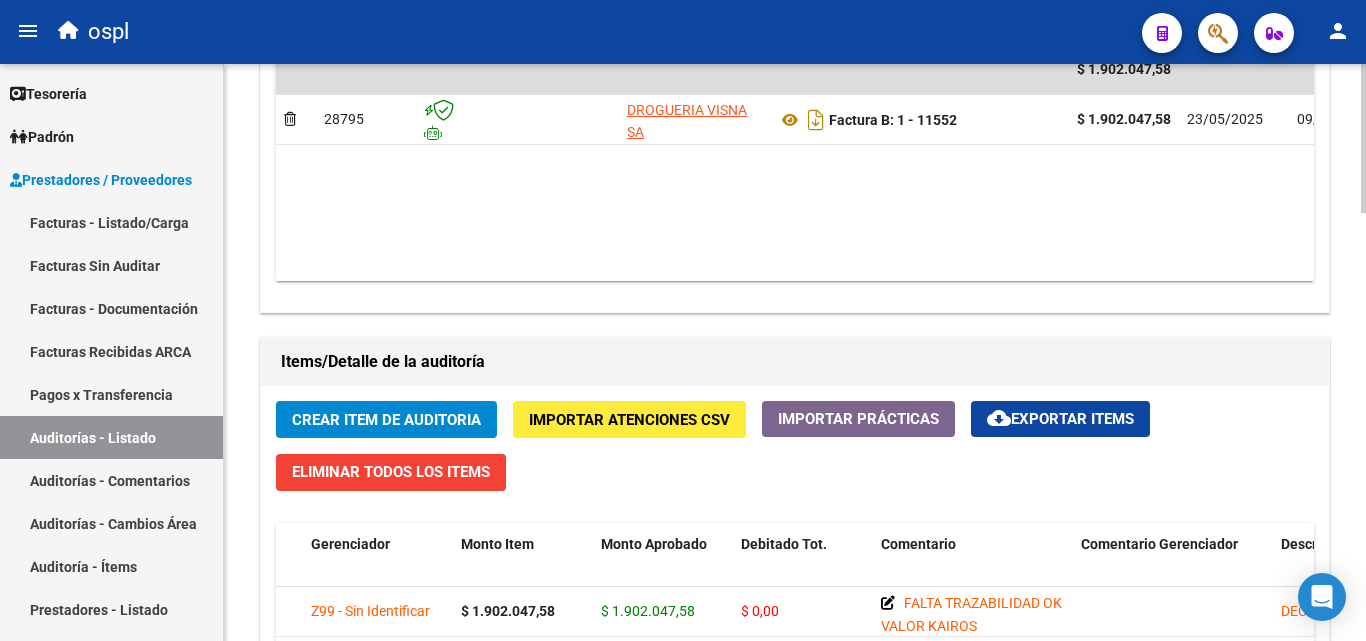 scroll, scrollTop: 1560, scrollLeft: 0, axis: vertical 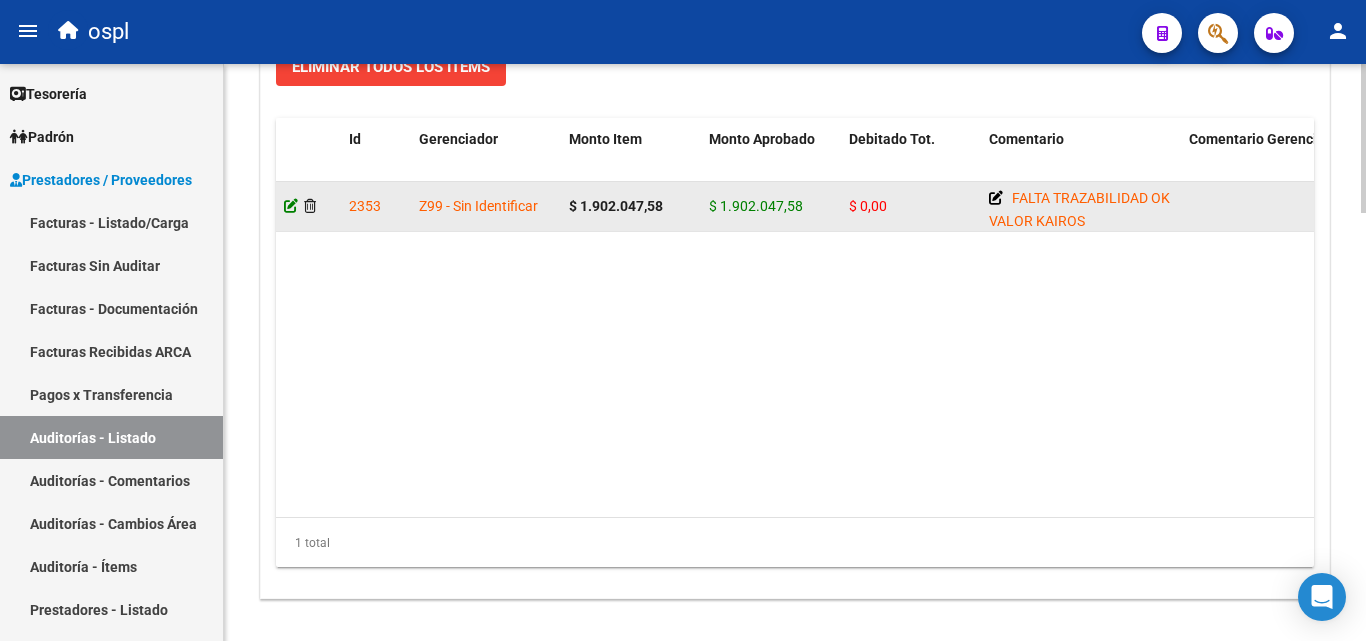 click 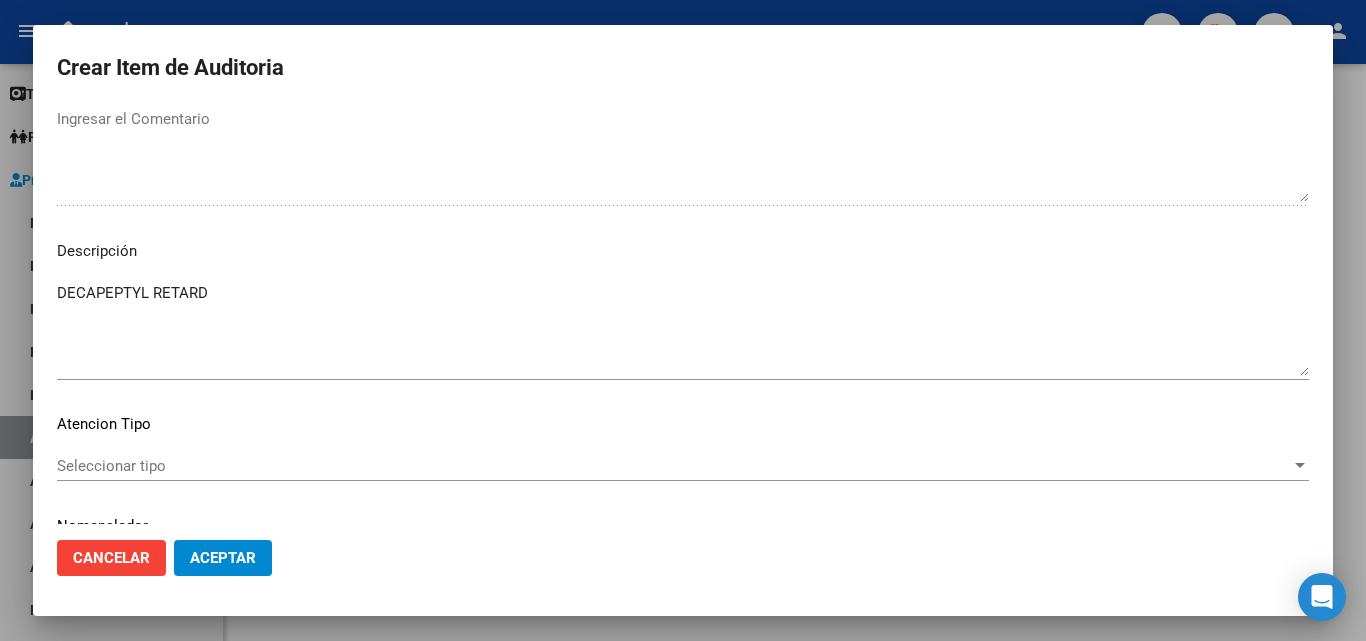 scroll, scrollTop: 1174, scrollLeft: 0, axis: vertical 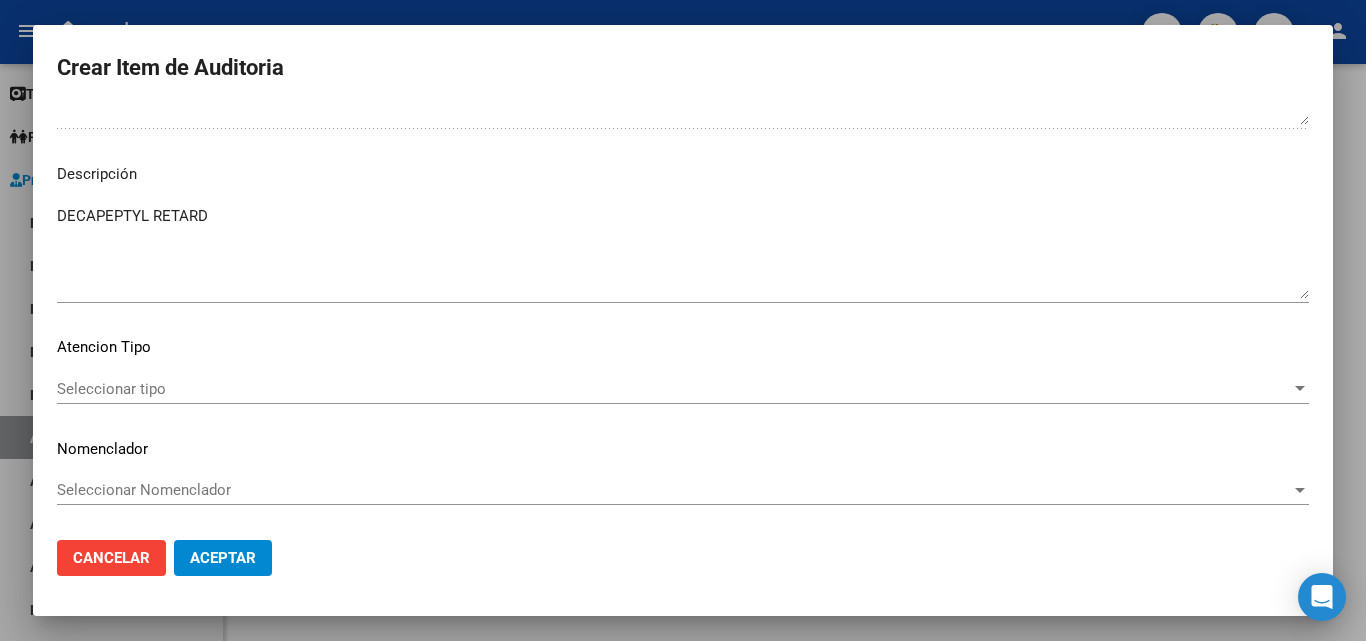 click at bounding box center (683, 320) 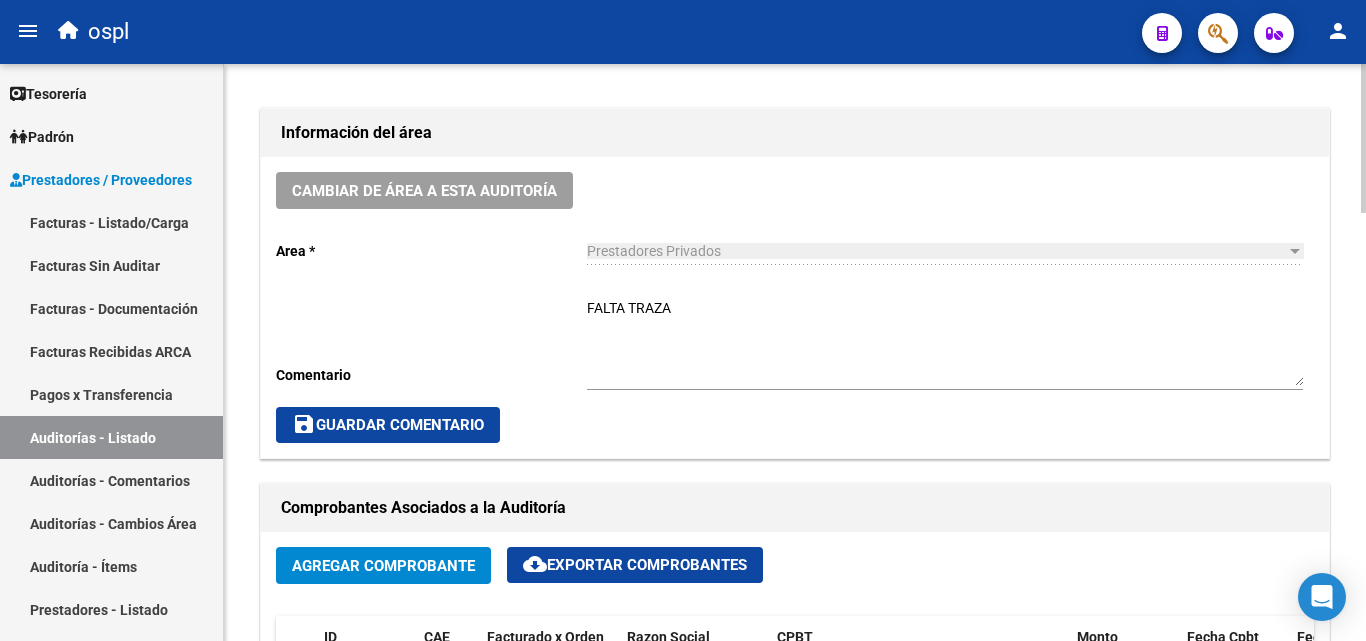 scroll, scrollTop: 460, scrollLeft: 0, axis: vertical 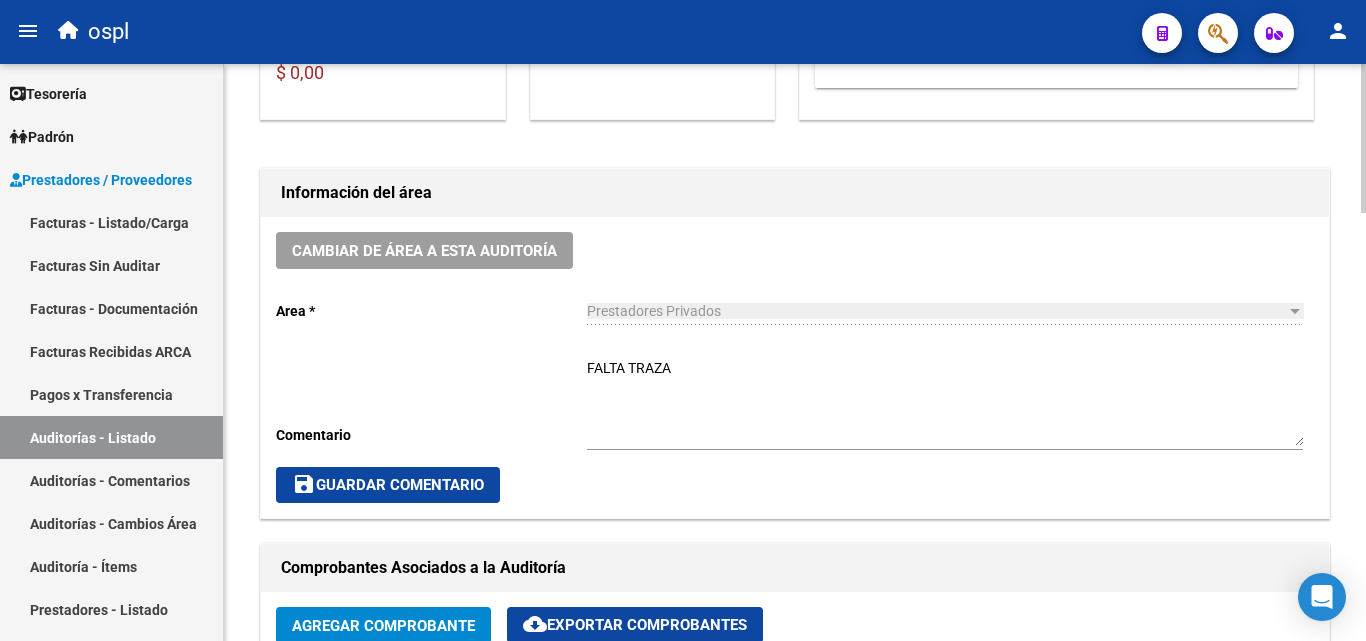 click on "FALTA TRAZA" at bounding box center (945, 402) 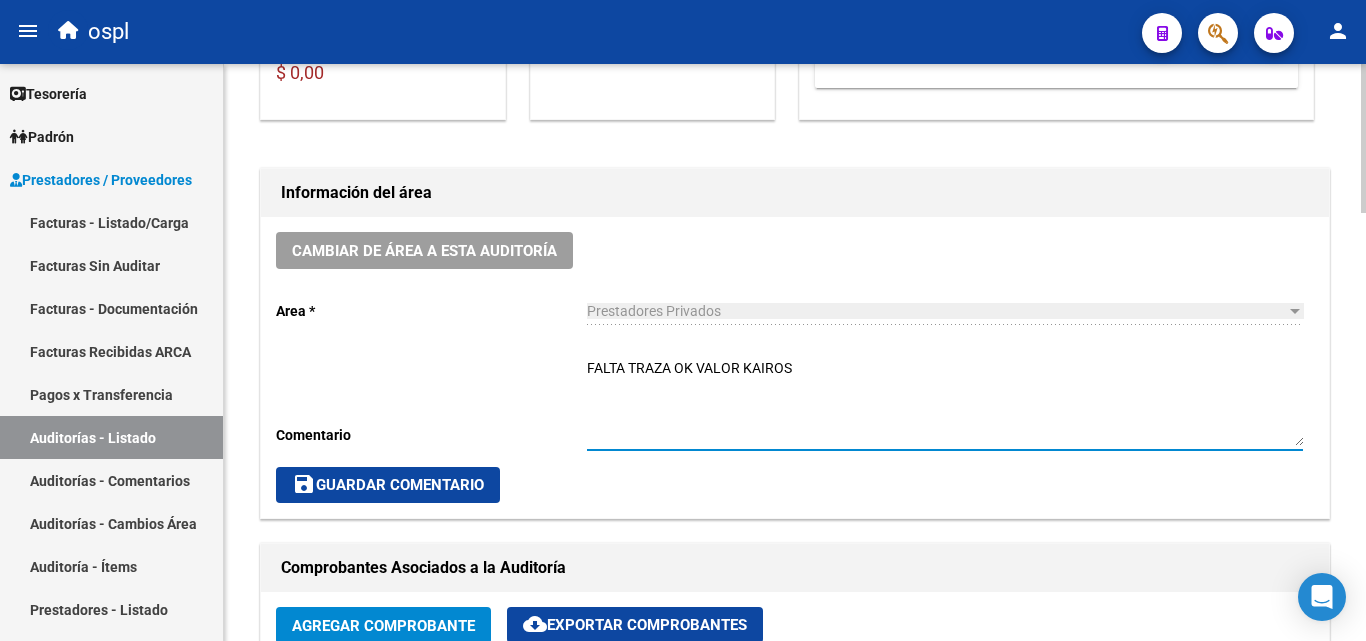 click on "FALTA TRAZA OK VALOR KAIROS" at bounding box center (945, 402) 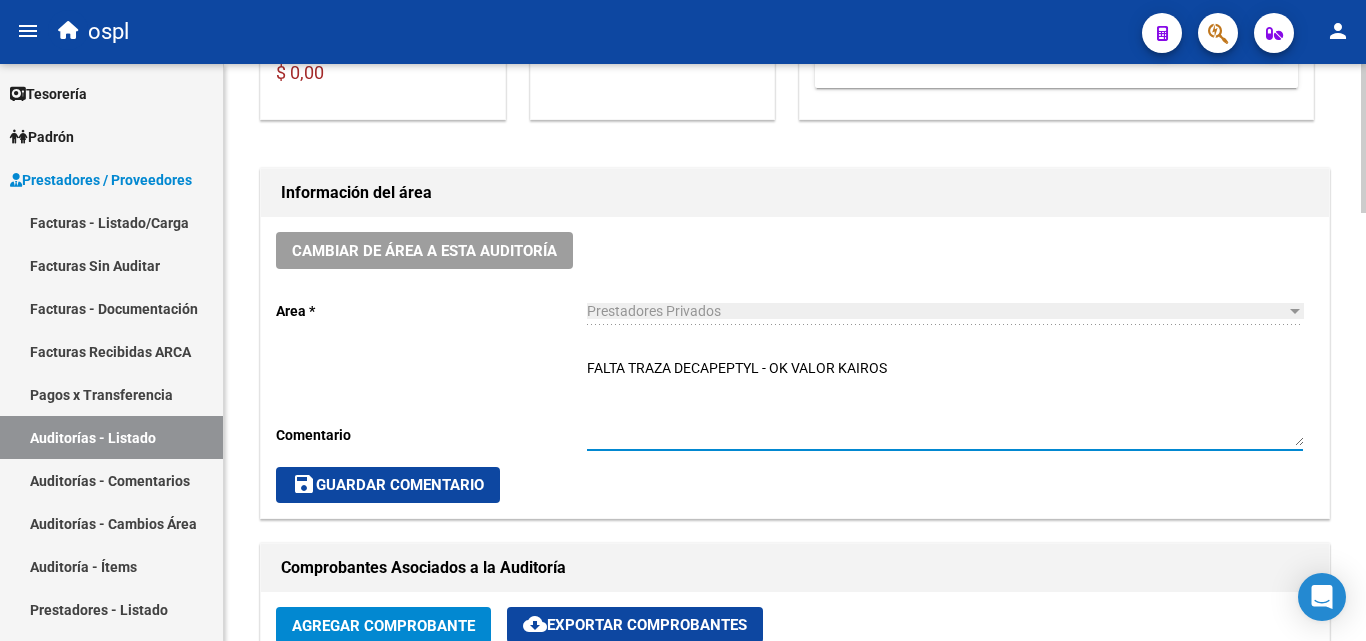 click on "FALTA TRAZA DECAPEPTYL - OK VALOR KAIROS" at bounding box center (945, 402) 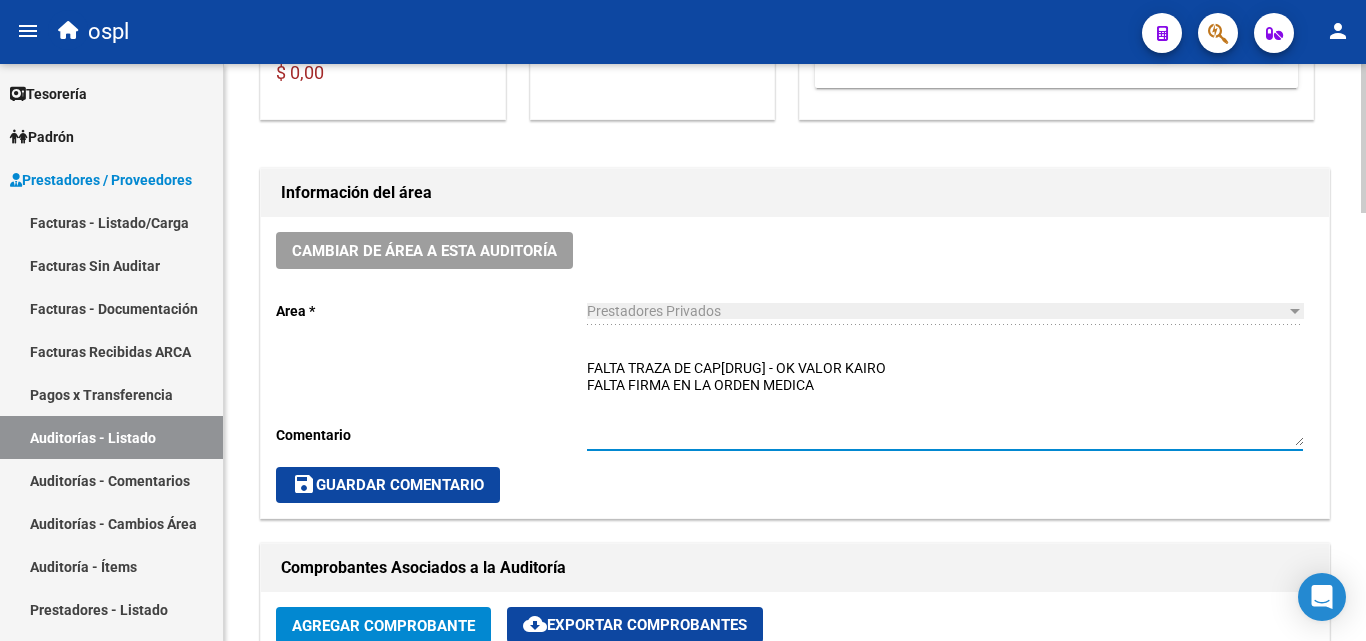 click on "FALTA TRAZA DECAPEPTYL - OK VALOR KAIRO
FALTA FIRMA EN LA ORDEN MEDICA" at bounding box center [945, 402] 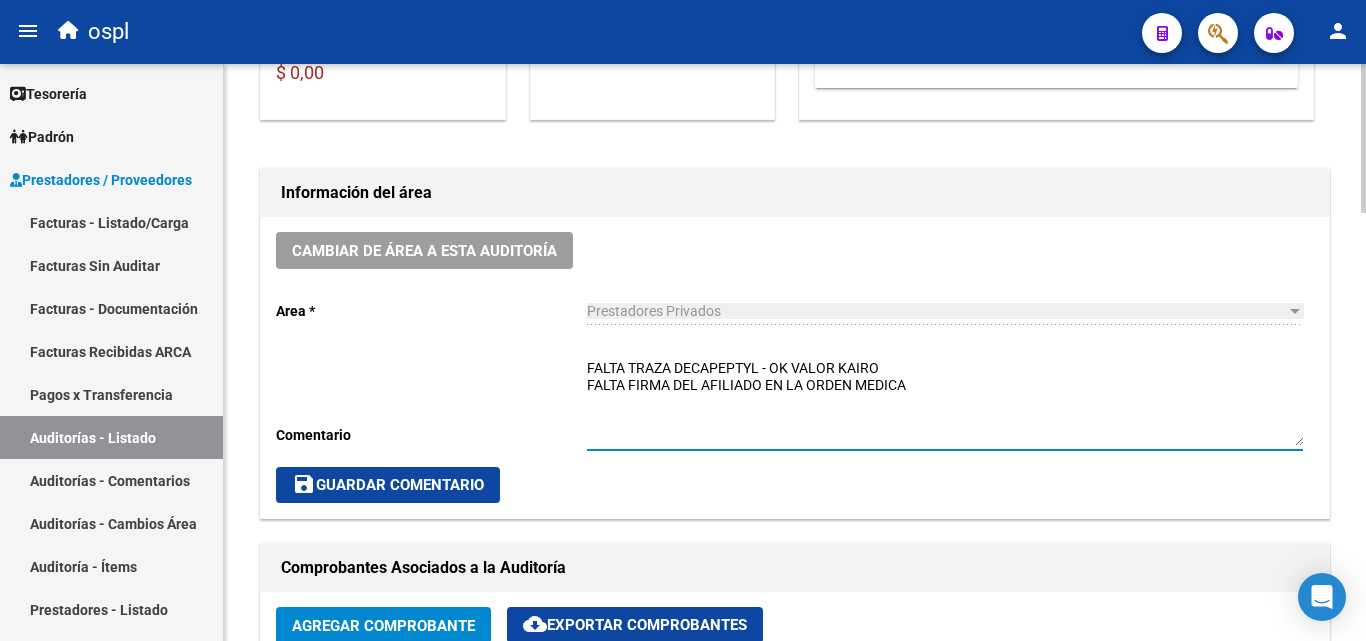 click on "FALTA TRAZA DECAPEPTYL - OK VALOR KAIRO
FALTA FIRMA DEL AFILIADO EN LA ORDEN MEDICA" at bounding box center (945, 402) 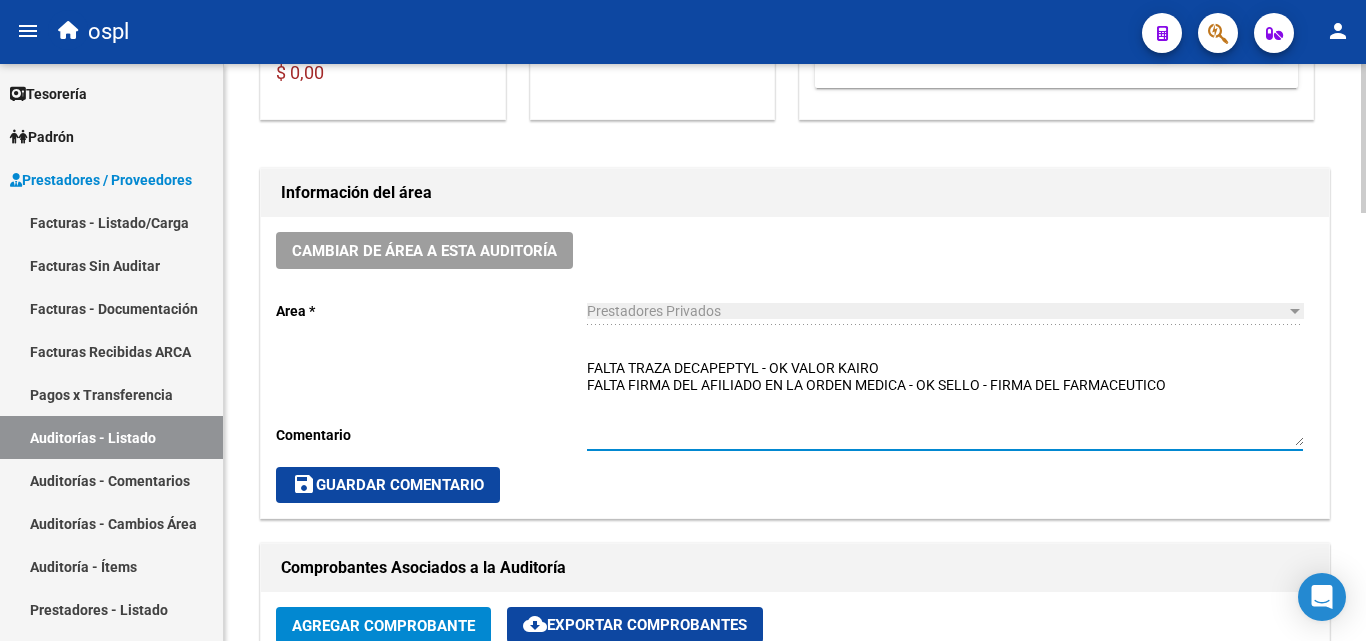 click on "FALTA TRAZA DECAPEPTYL - OK VALOR KAIRO
FALTA FIRMA DEL AFILIADO EN LA ORDEN MEDICA - OK SELLO - FIRMA DEL FARMACEUTICO" at bounding box center [945, 402] 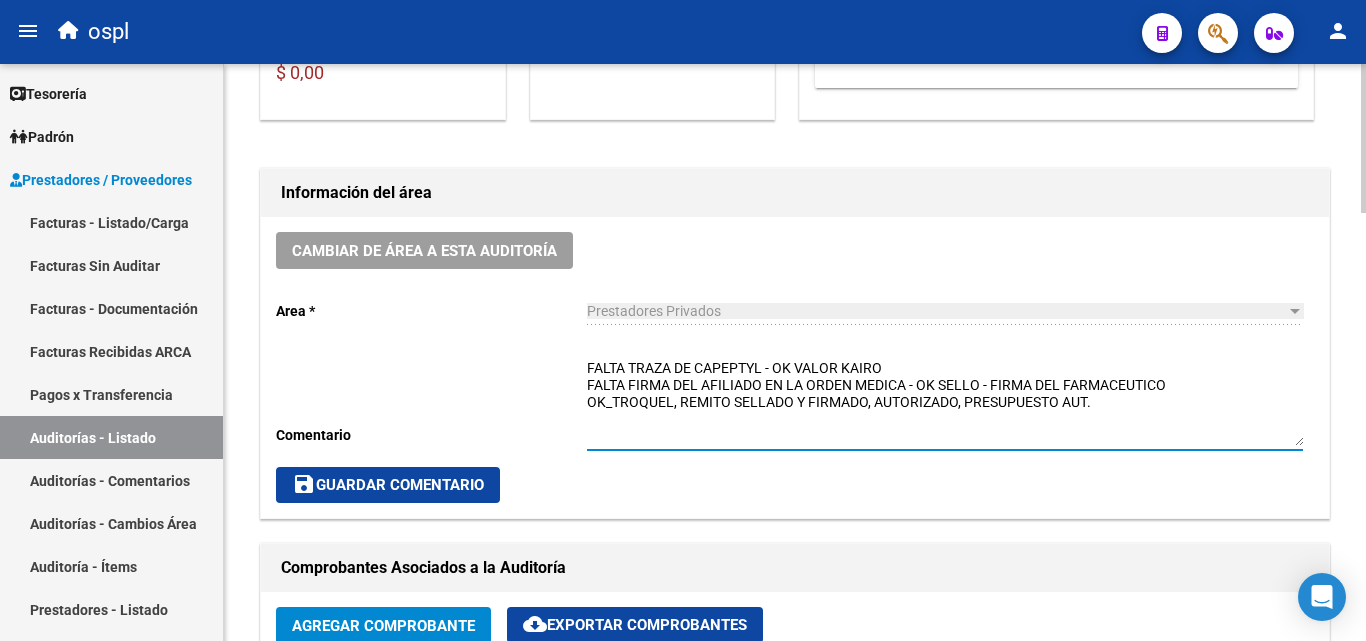 click on "FALTA TRAZA DECAPEPTYL - OK VALOR KAIRO
FALTA FIRMA DEL AFILIADO EN LA ORDEN MEDICA - OK SELLO - FIRMA DEL FARMACEUTICO
OK_TROQUEL, REMITO SELLADO Y FIRMADO, AUTORIZADO, PRESUPUESTO AUT." at bounding box center (945, 402) 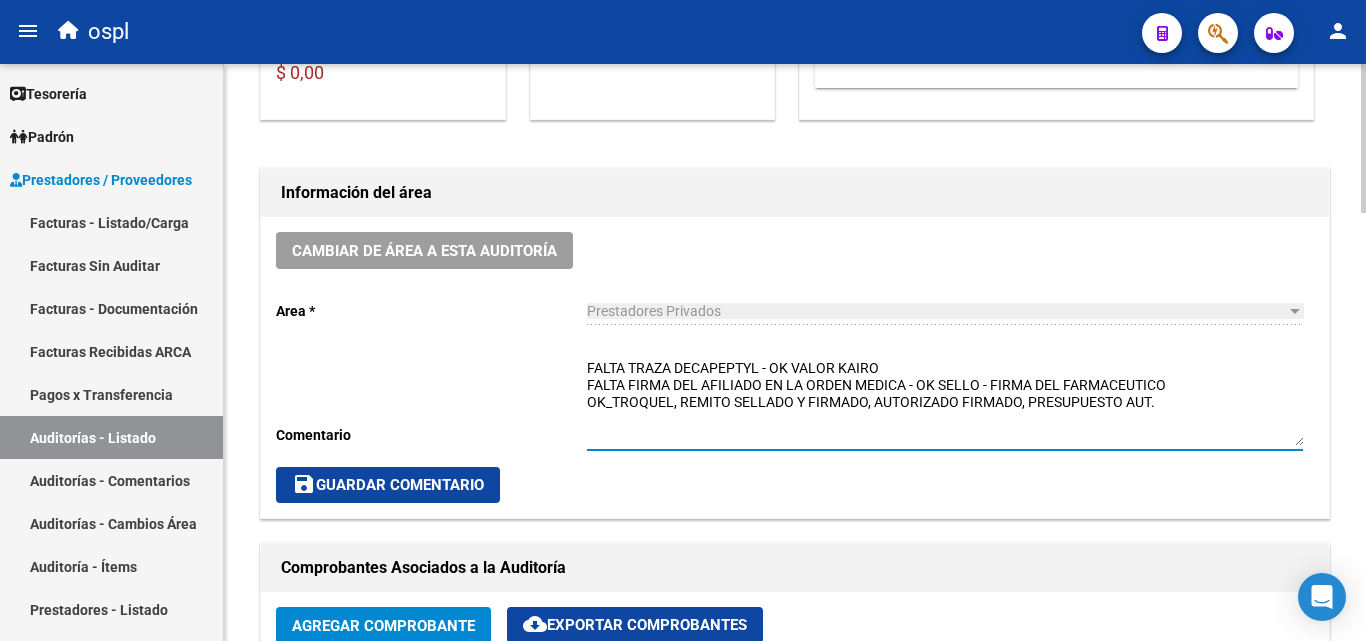 click on "FALTA TRAZA DECAPEPTYL - OK VALOR KAIRO
FALTA FIRMA DEL AFILIADO EN LA ORDEN MEDICA - OK SELLO - FIRMA DEL FARMACEUTICO
OK_TROQUEL, REMITO SELLADO Y FIRMADO, AUTORIZADO FIRMADO, PRESUPUESTO AUT." at bounding box center (945, 402) 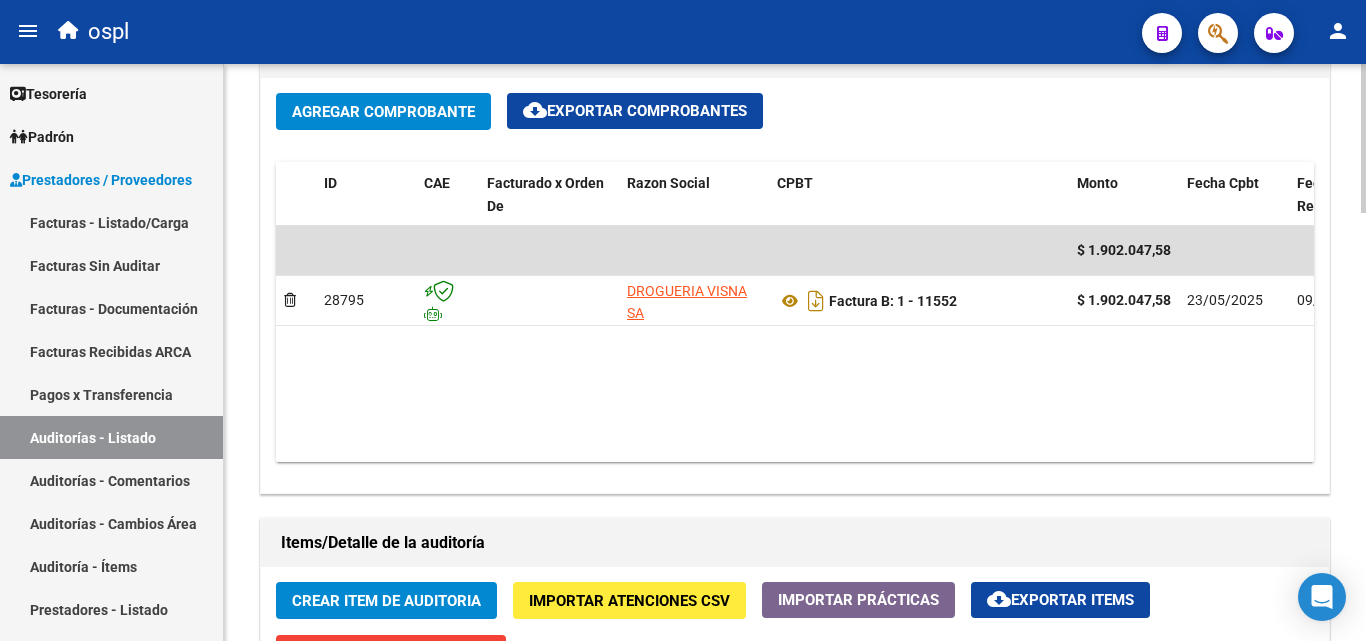 scroll, scrollTop: 860, scrollLeft: 0, axis: vertical 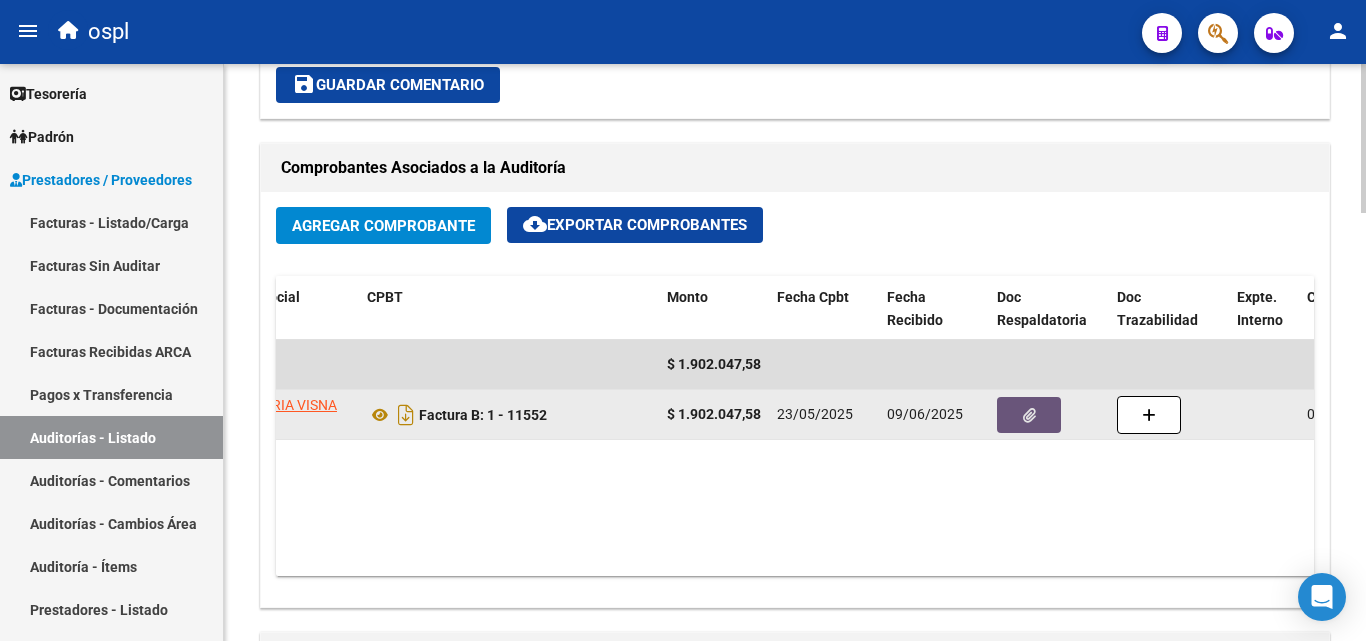 click 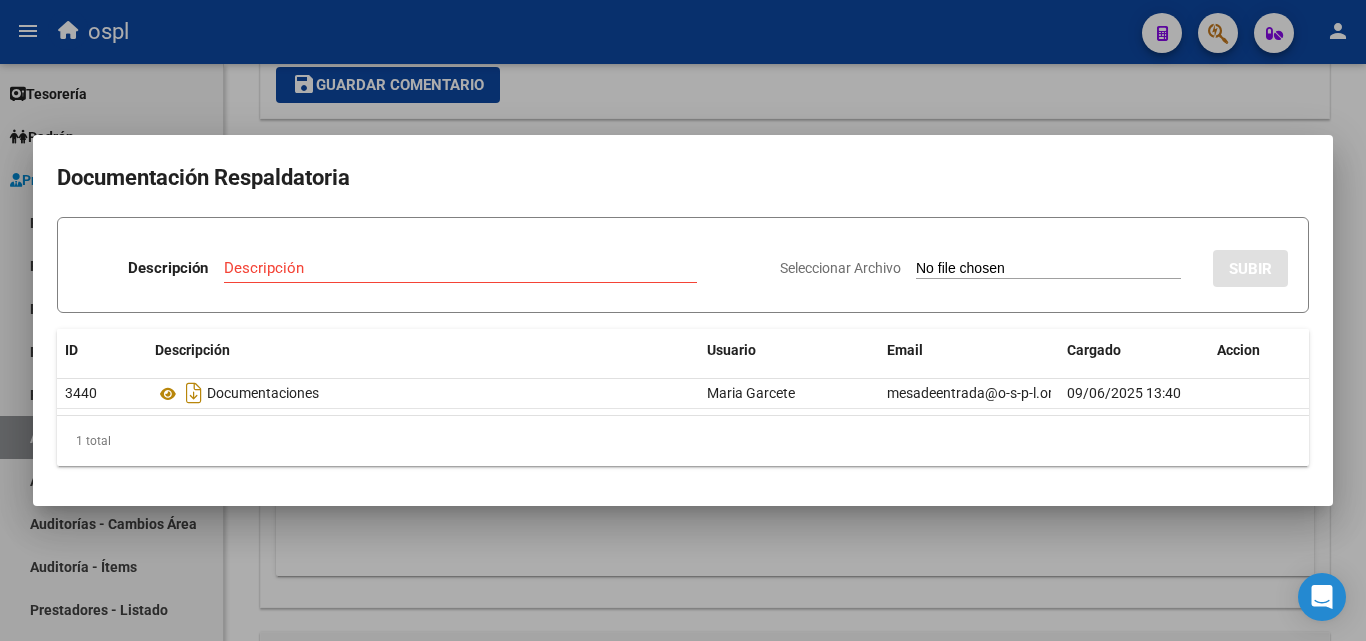 click on "Seleccionar Archivo" at bounding box center (1048, 269) 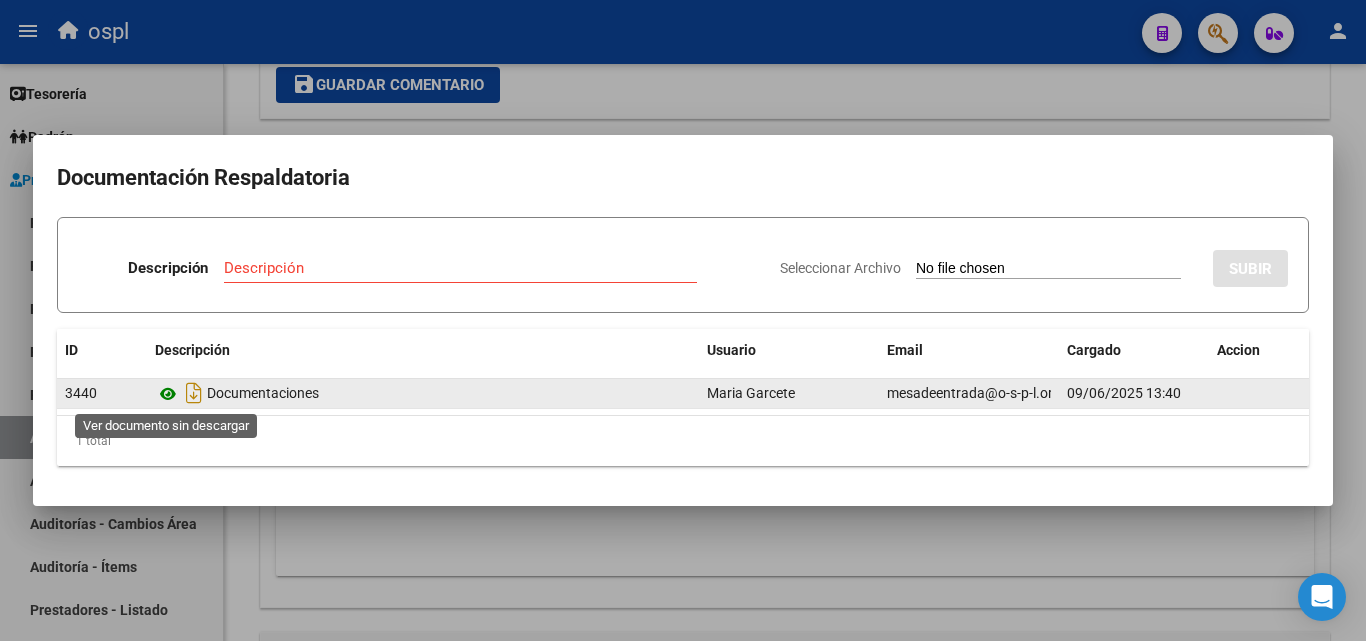click 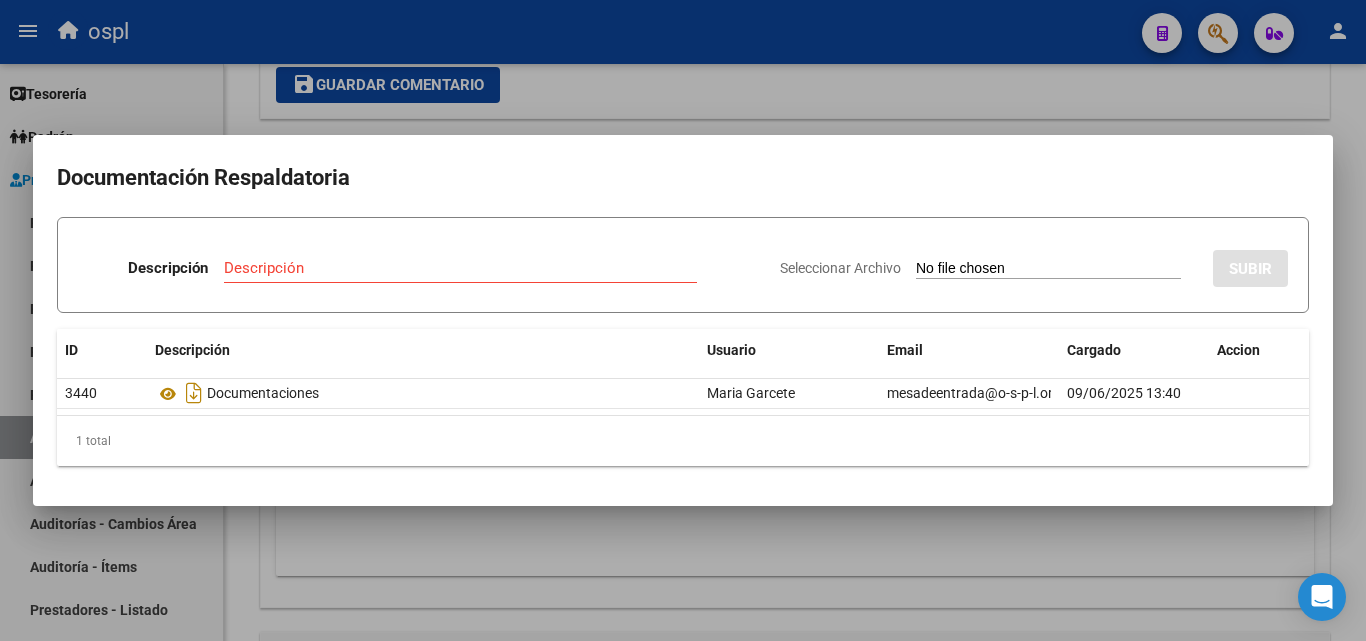click at bounding box center (683, 320) 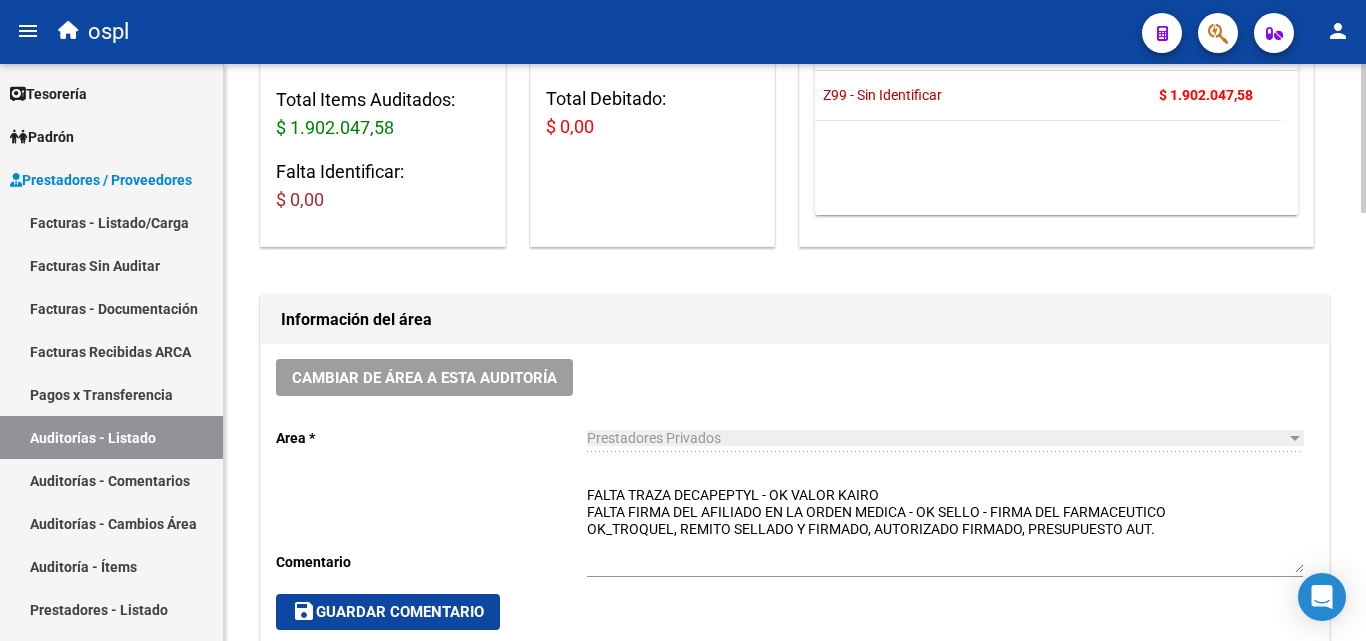 scroll, scrollTop: 360, scrollLeft: 0, axis: vertical 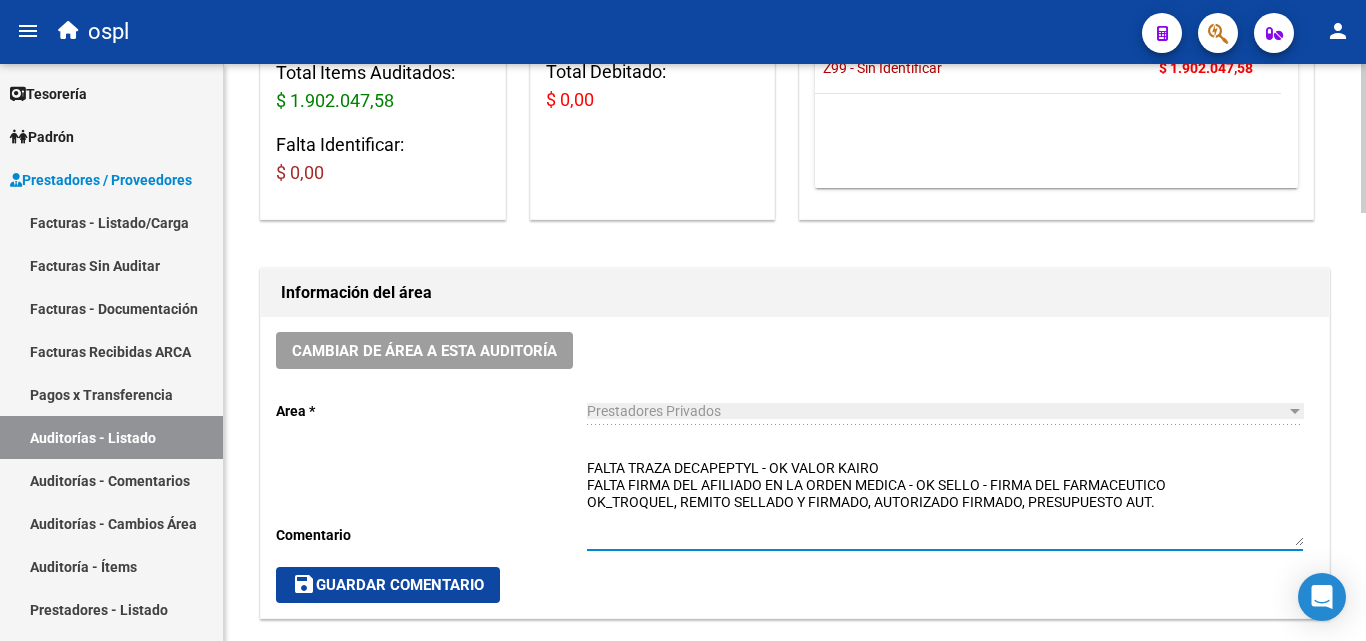click on "FALTA TRAZA DECAPEPTYL - OK VALOR KAIRO
FALTA FIRMA DEL AFILIADO EN LA ORDEN MEDICA - OK SELLO - FIRMA DEL FARMACEUTICO
OK_TROQUEL, REMITO SELLADO Y FIRMADO, AUTORIZADO FIRMADO, PRESUPUESTO AUT." at bounding box center [945, 502] 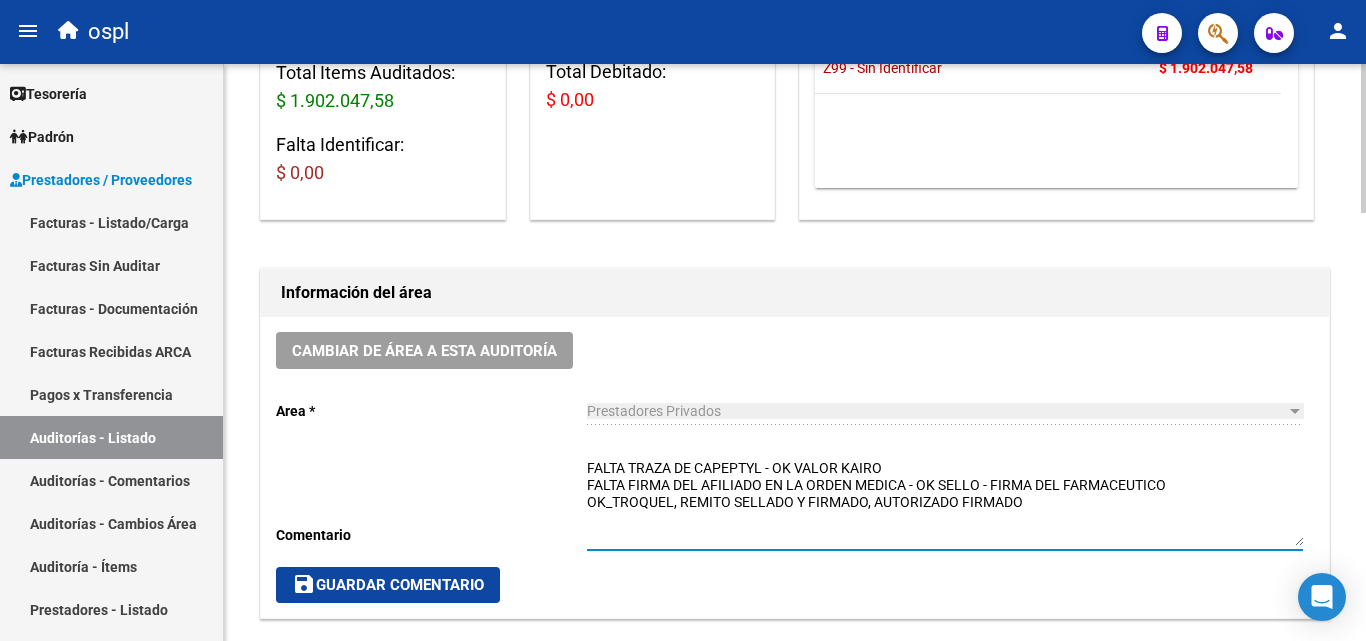 click on "FALTA TRAZA DECAPEPTYL - OK VALOR KAIRO
FALTA FIRMA DEL AFILIADO EN LA ORDEN MEDICA - OK SELLO - FIRMA DEL FARMACEUTICO
OK_TROQUEL, REMITO SELLADO Y FIRMADO, AUTORIZADO FIRMADO" at bounding box center [945, 502] 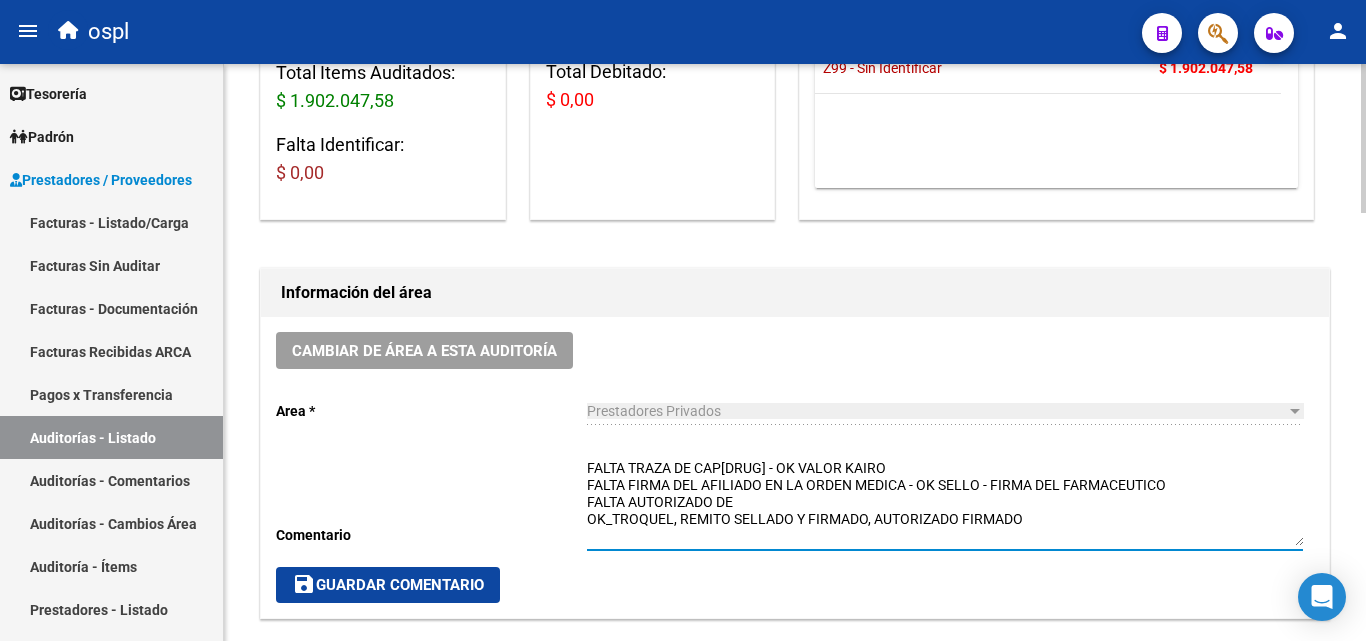 click on "FALTA TRAZA DECAPEPTYL - OK VALOR KAIRO
FALTA FIRMA DEL AFILIADO EN LA ORDEN MEDICA - OK SELLO - FIRMA DEL FARMACEUTICO
FALTA AUTORIZADO DE
OK_TROQUEL, REMITO SELLADO Y FIRMADO, AUTORIZADO FIRMADO" at bounding box center [945, 502] 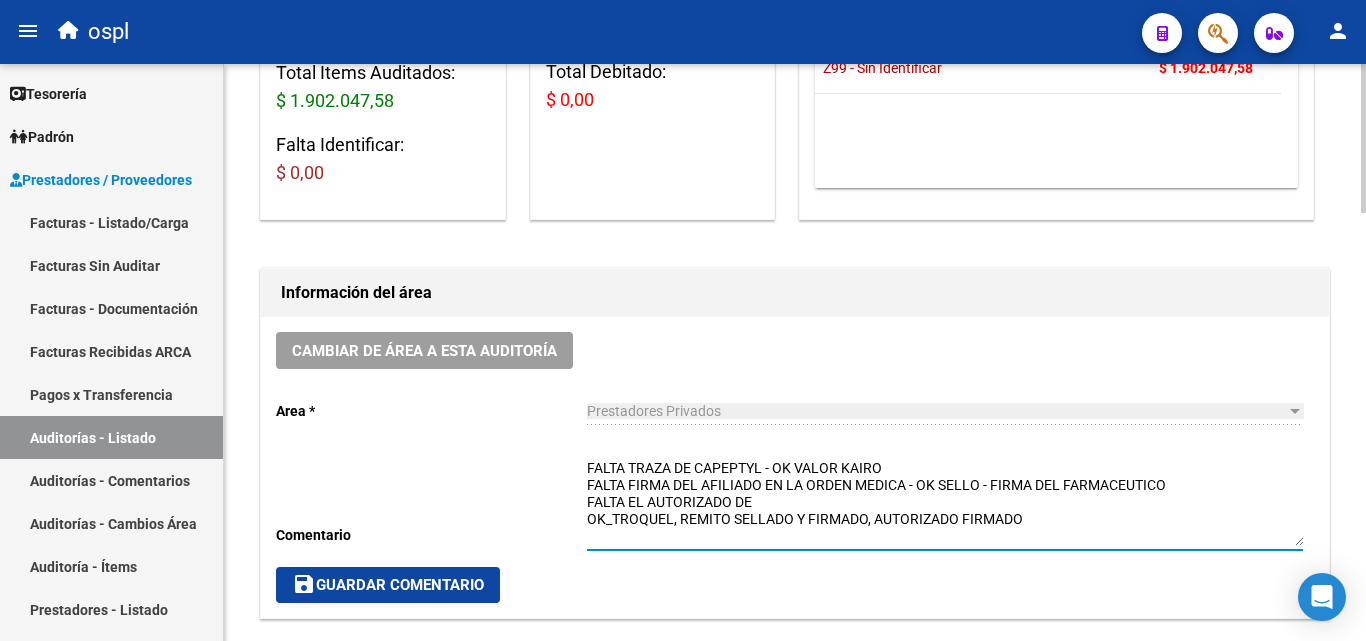 click on "FALTA TRAZA DECAPEPTYL - OK VALOR KAIRO
FALTA FIRMA DEL AFILIADO EN LA ORDEN MEDICA - OK SELLO - FIRMA DEL FARMACEUTICO
FALTA EL AUTORIZADO DE
OK_TROQUEL, REMITO SELLADO Y FIRMADO, AUTORIZADO FIRMADO" at bounding box center [945, 502] 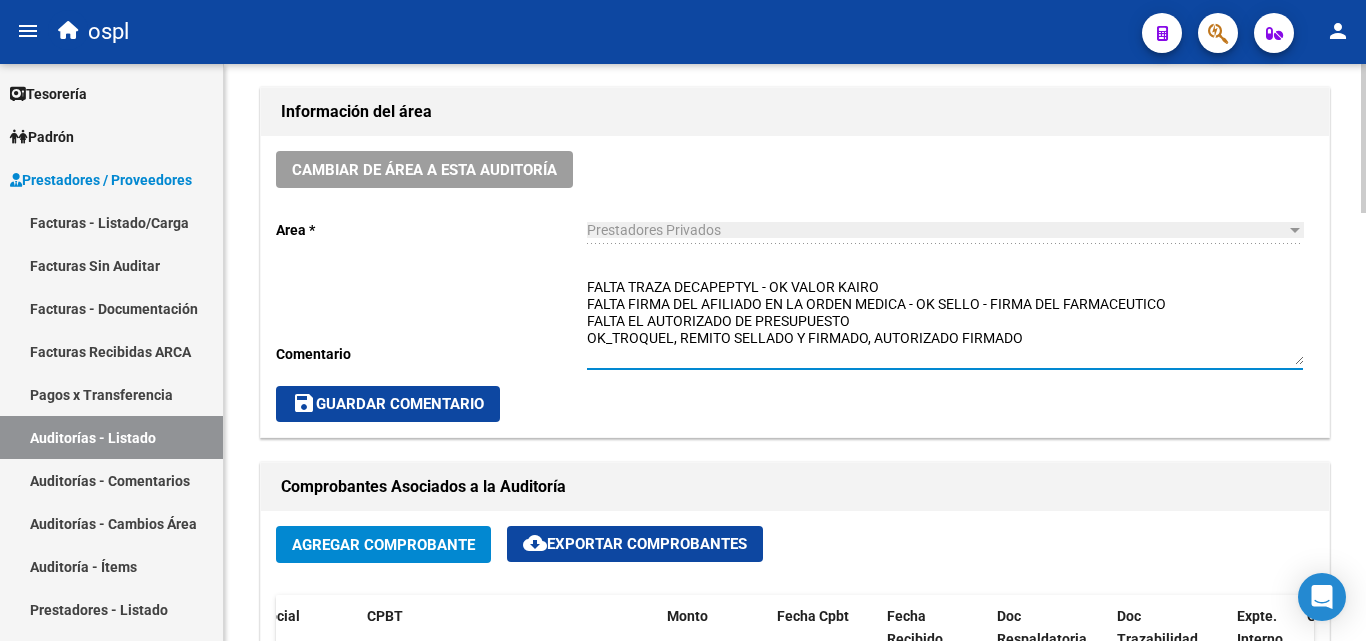 scroll, scrollTop: 660, scrollLeft: 0, axis: vertical 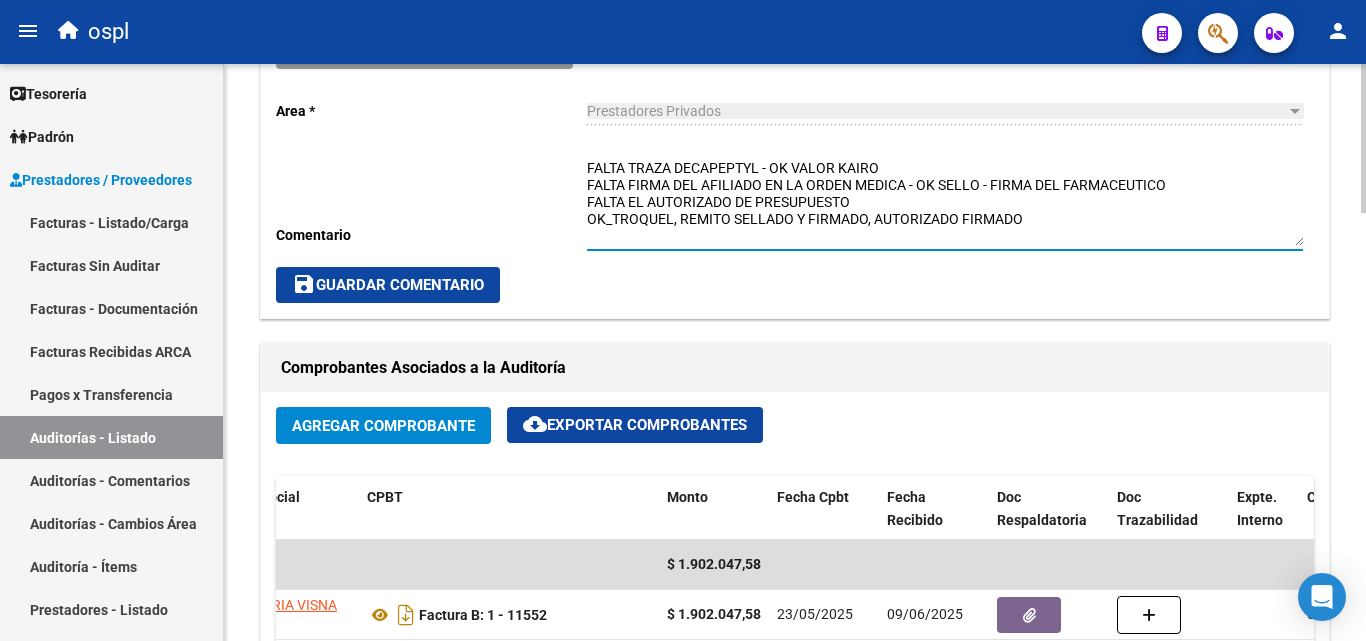 type on "FALTA TRAZA DECAPEPTYL - OK VALOR KAIRO
FALTA FIRMA DEL AFILIADO EN LA ORDEN MEDICA - OK SELLO - FIRMA DEL FARMACEUTICO
FALTA EL AUTORIZADO DE PRESUPUESTO
OK_TROQUEL, REMITO SELLADO Y FIRMADO, AUTORIZADO FIRMADO" 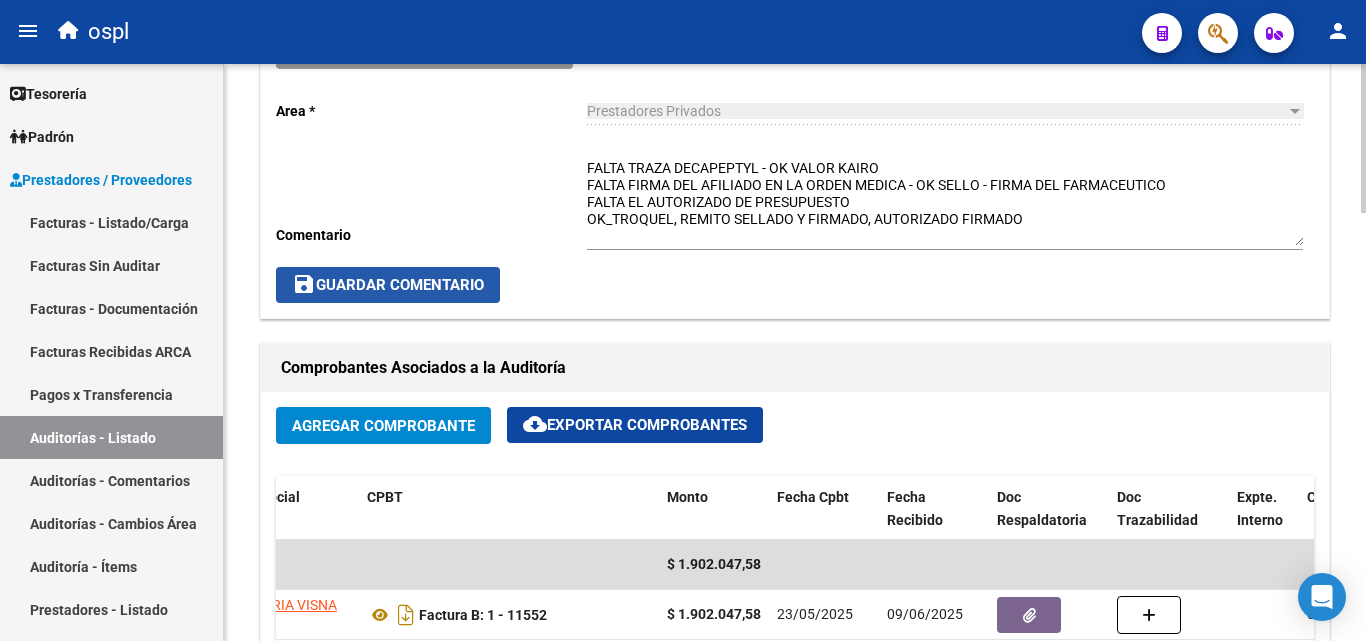 click on "save  Guardar Comentario" 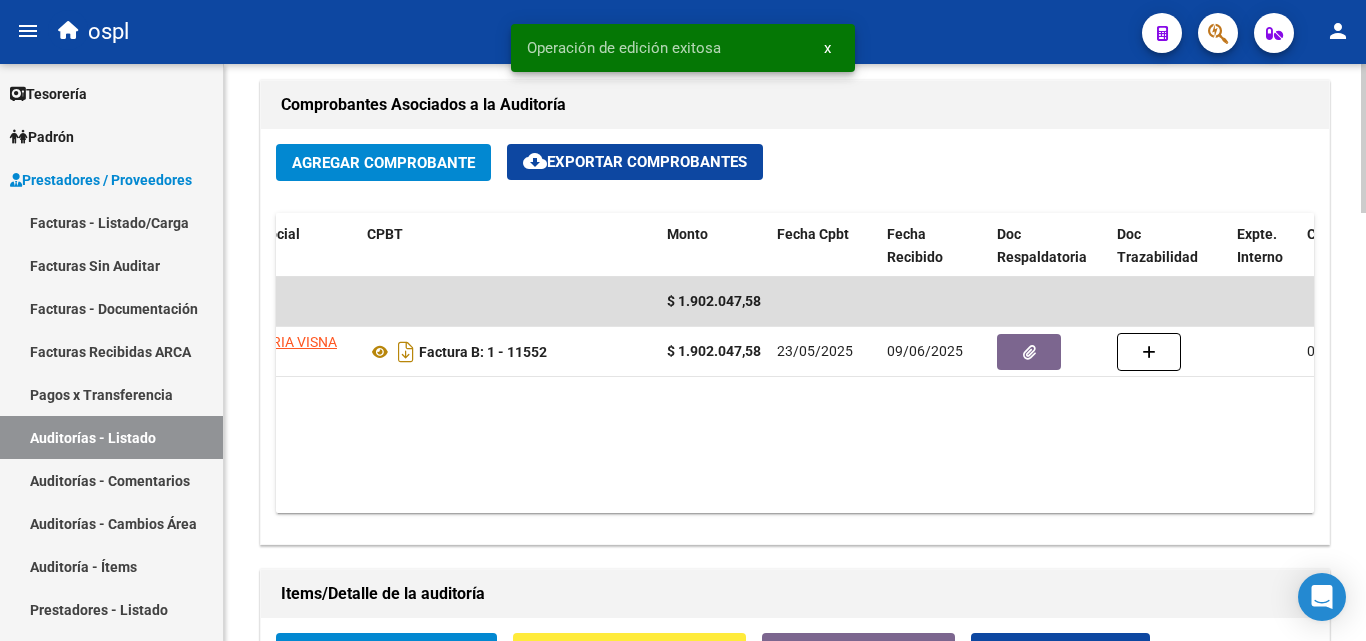 scroll, scrollTop: 960, scrollLeft: 0, axis: vertical 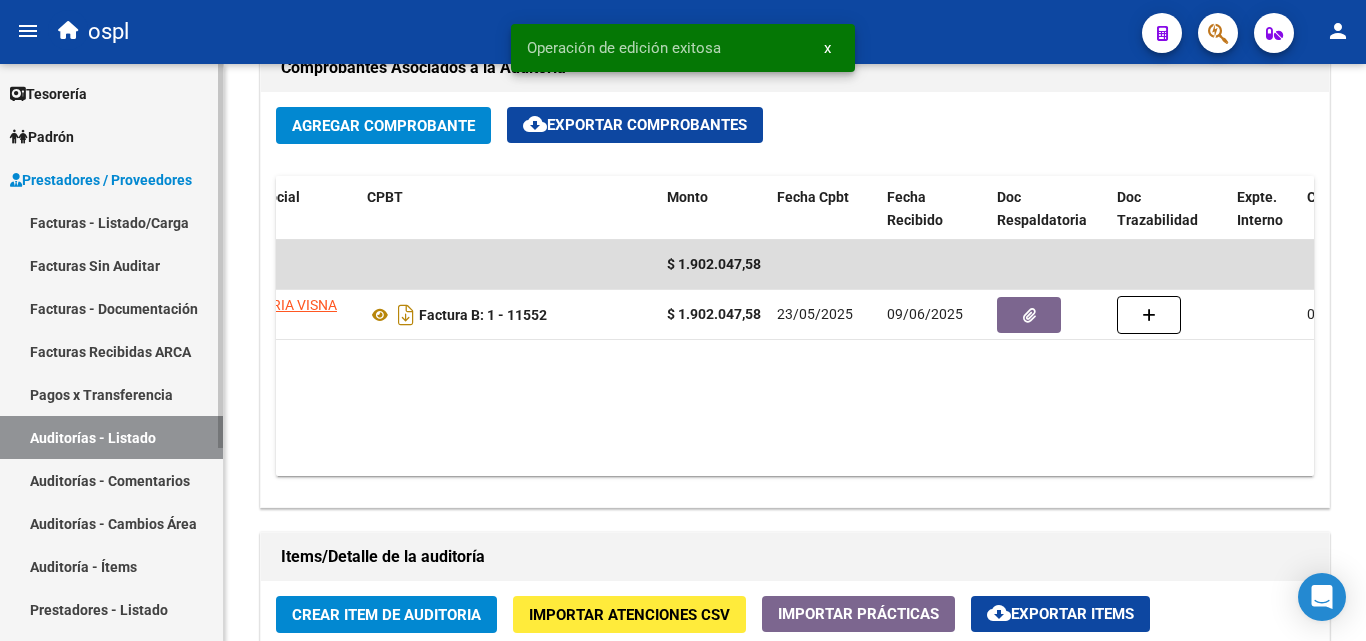 click on "Auditorías - Listado" at bounding box center [111, 437] 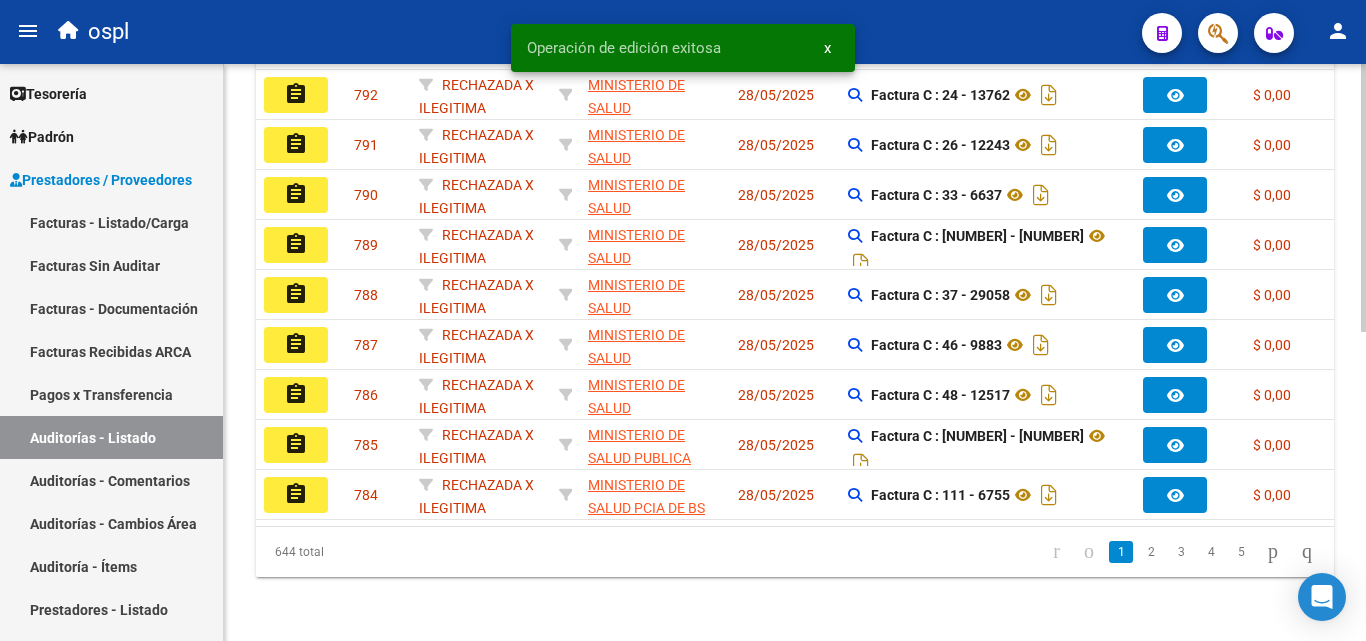 scroll, scrollTop: 163, scrollLeft: 0, axis: vertical 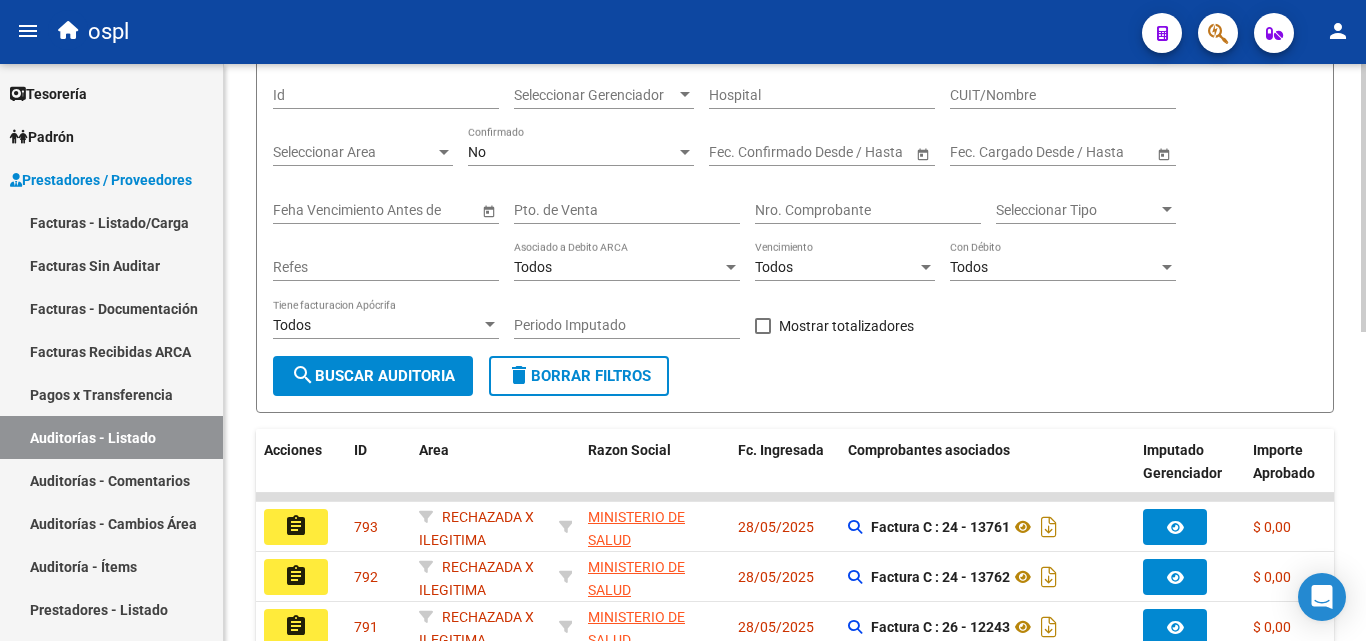 click on "Nro. Comprobante" 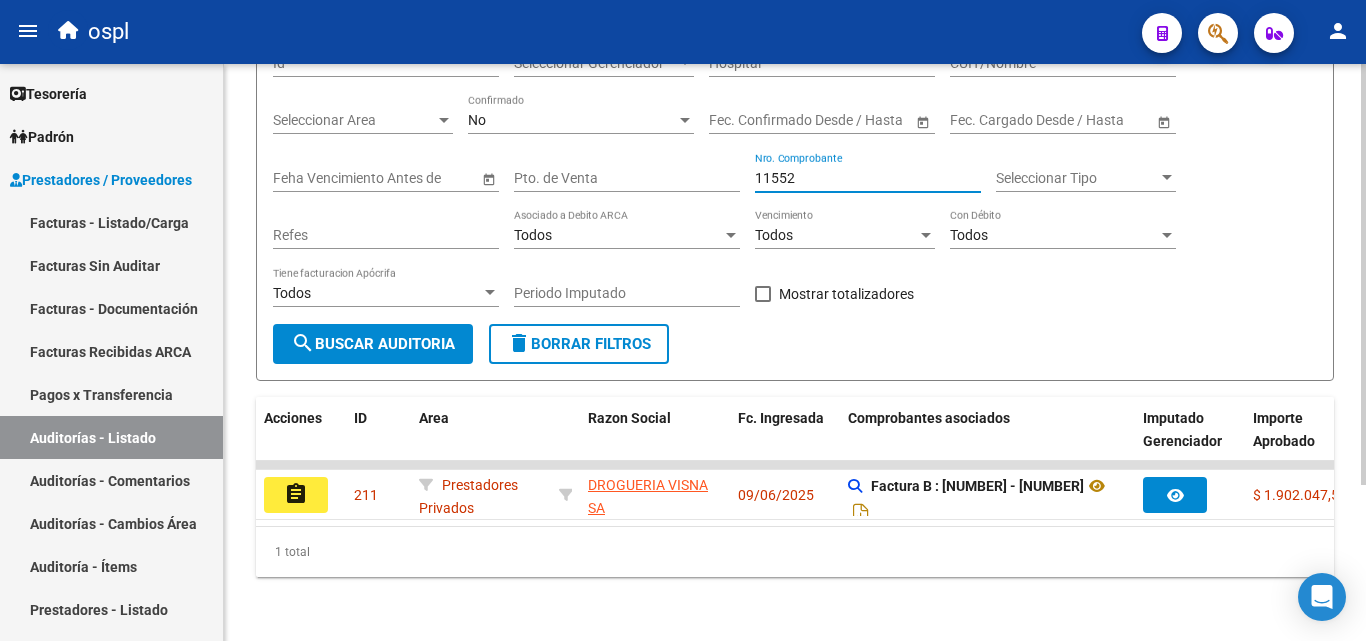 scroll, scrollTop: 213, scrollLeft: 0, axis: vertical 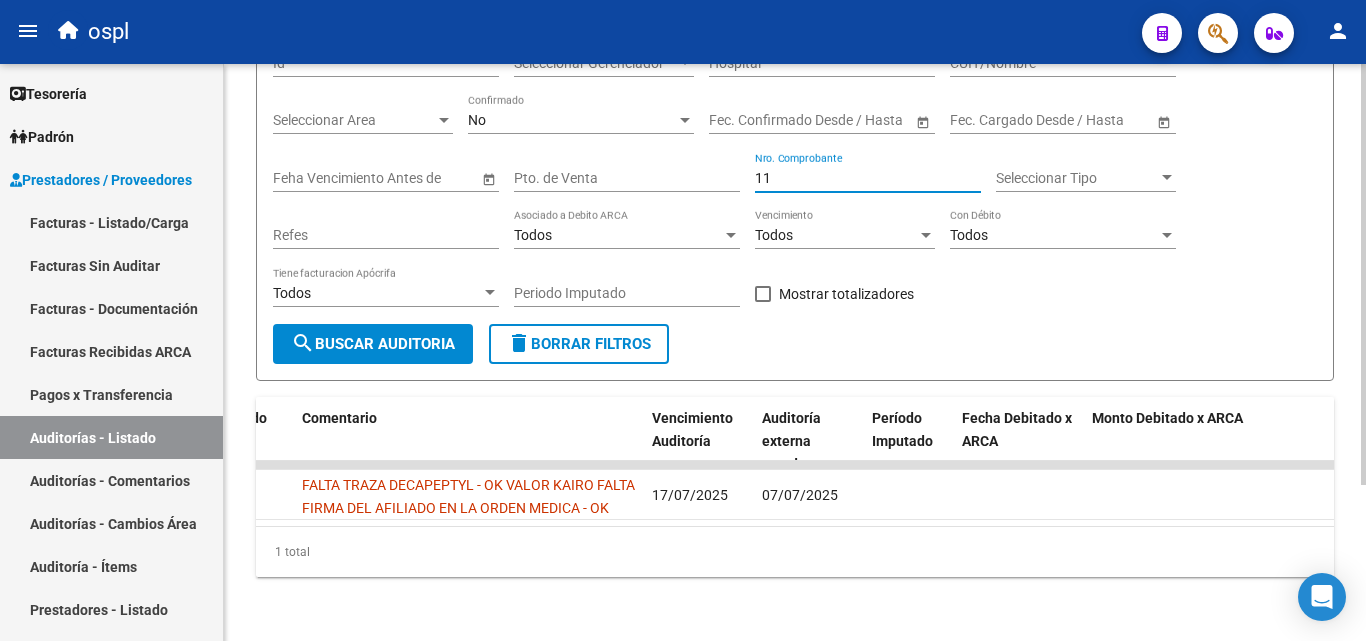 type on "1" 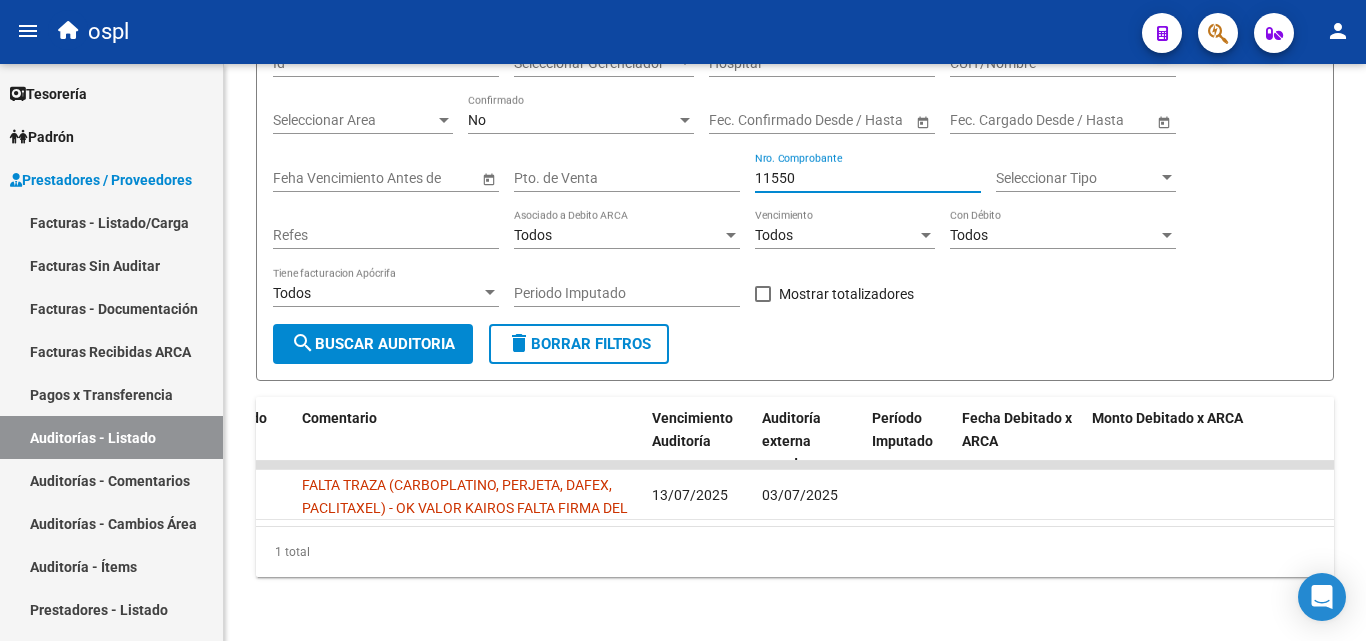 type on "11550" 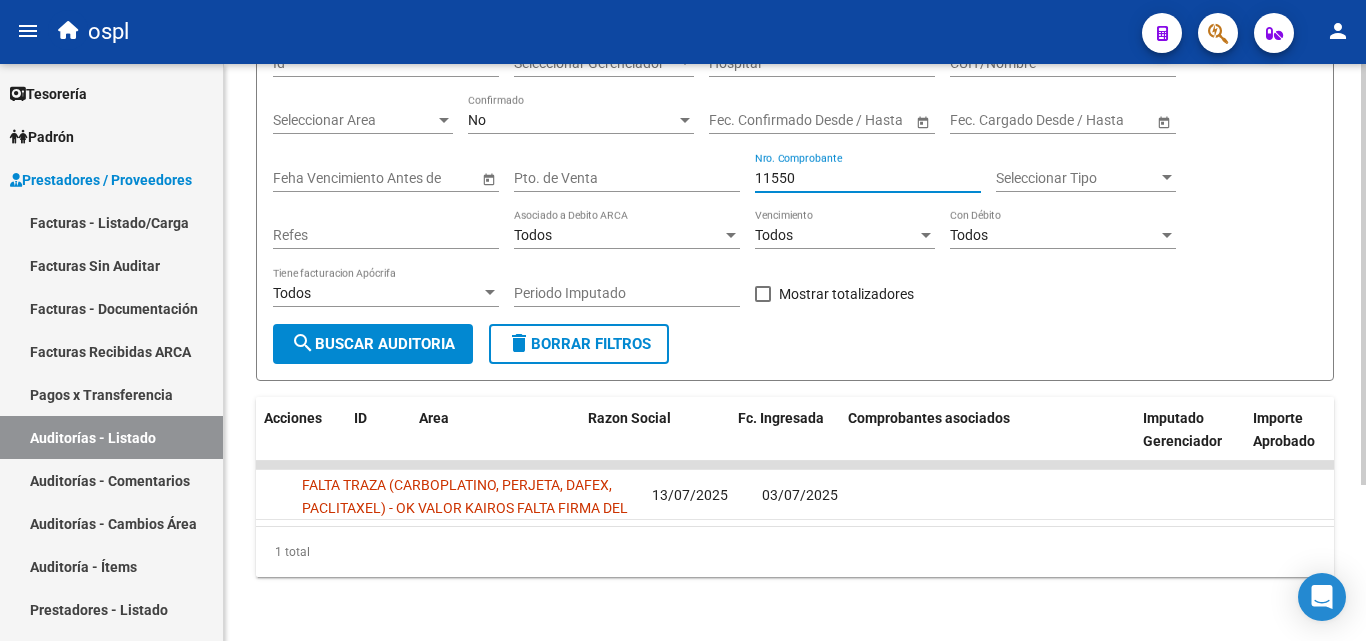 scroll, scrollTop: 0, scrollLeft: 0, axis: both 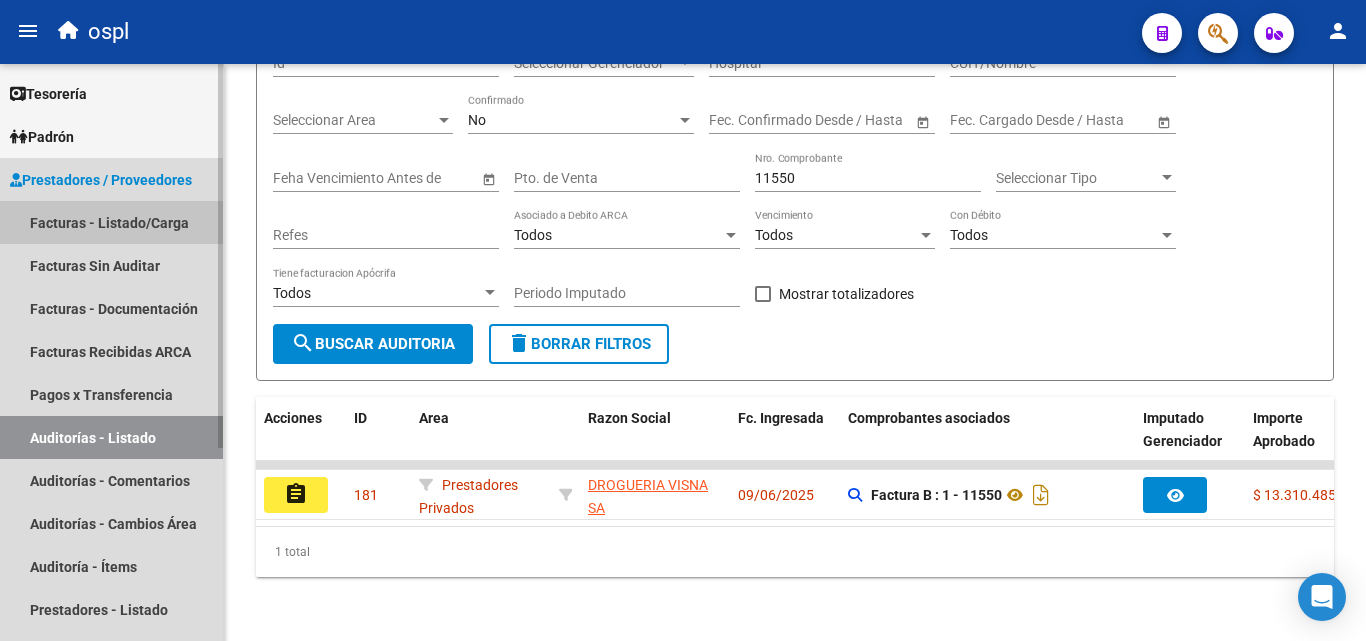 click on "Facturas - Listado/Carga" at bounding box center (111, 222) 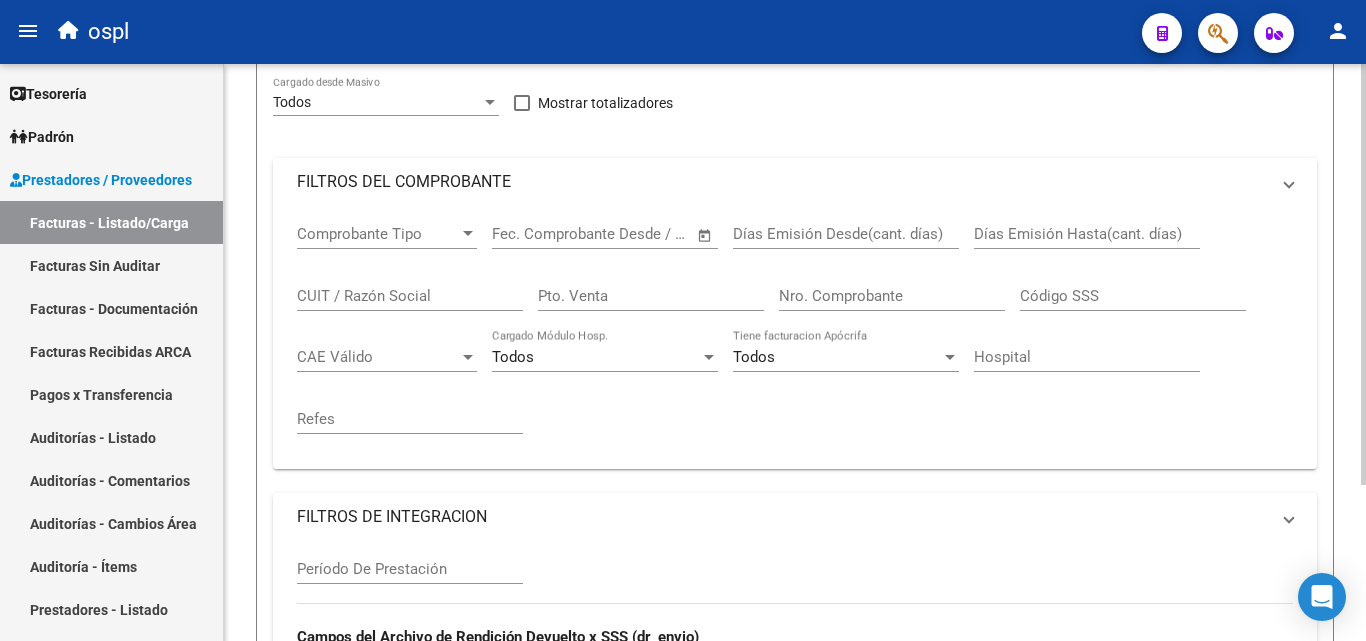 click on "FILTROS DEL COMPROBANTE" at bounding box center (783, 182) 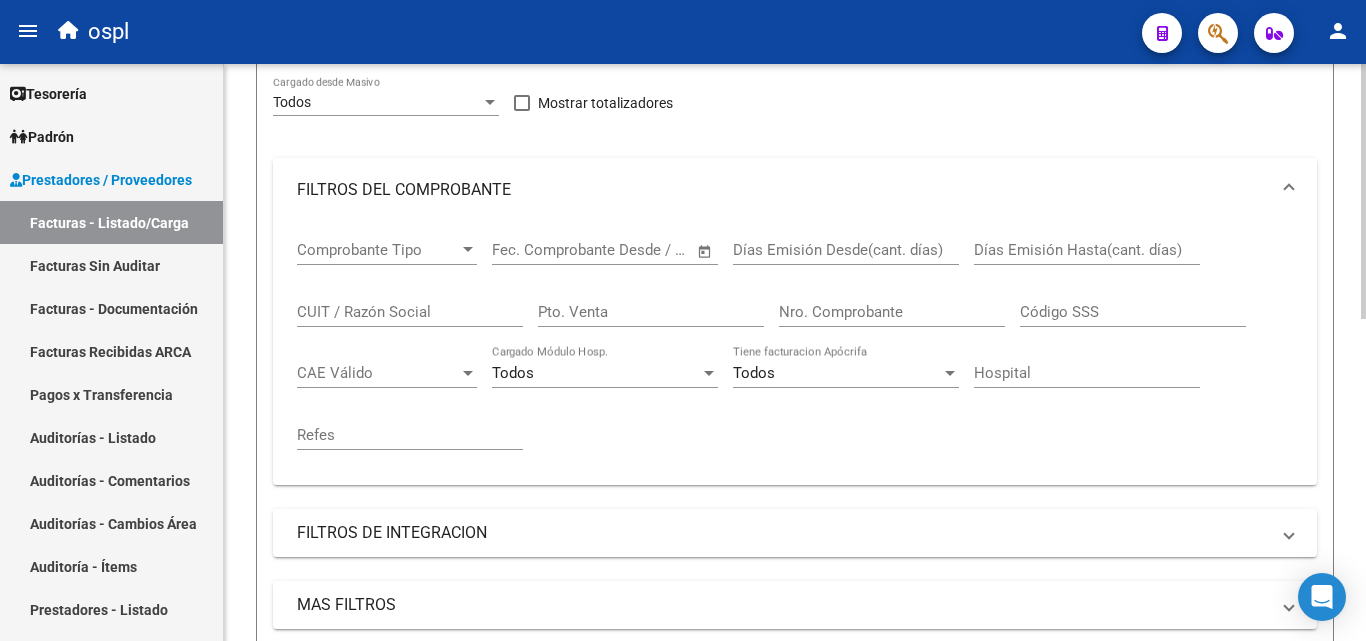 scroll, scrollTop: 0, scrollLeft: 0, axis: both 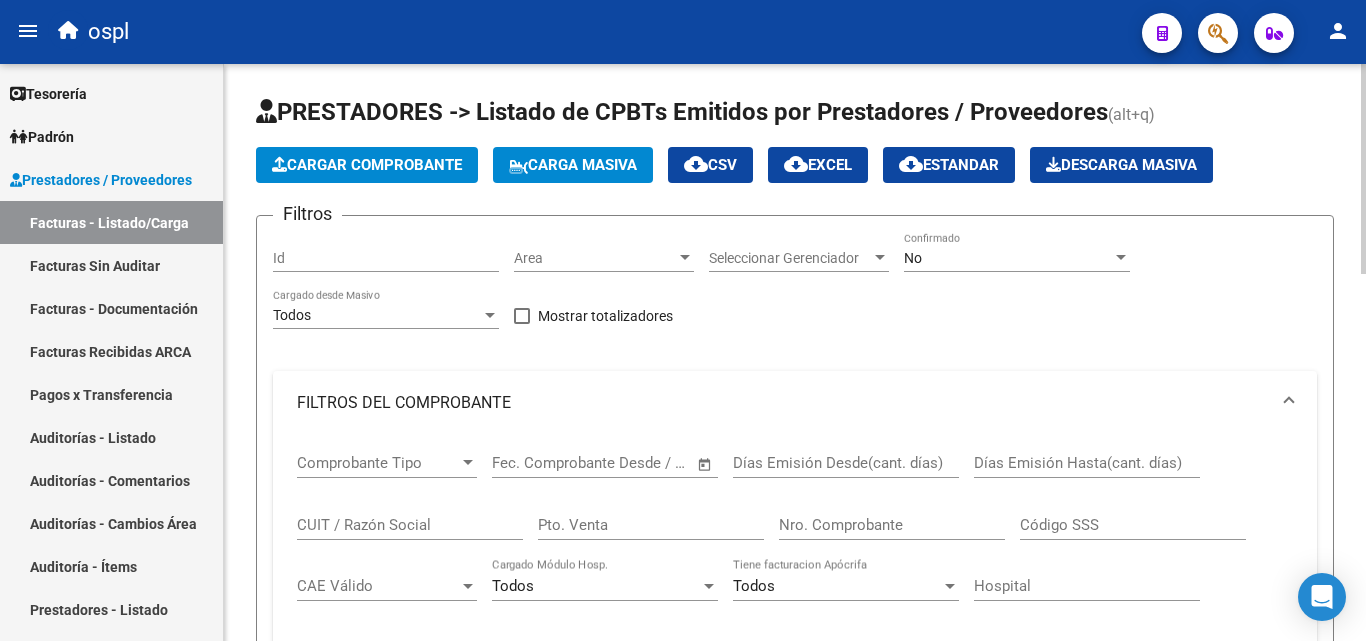 click on "Nro. Comprobante" at bounding box center [892, 525] 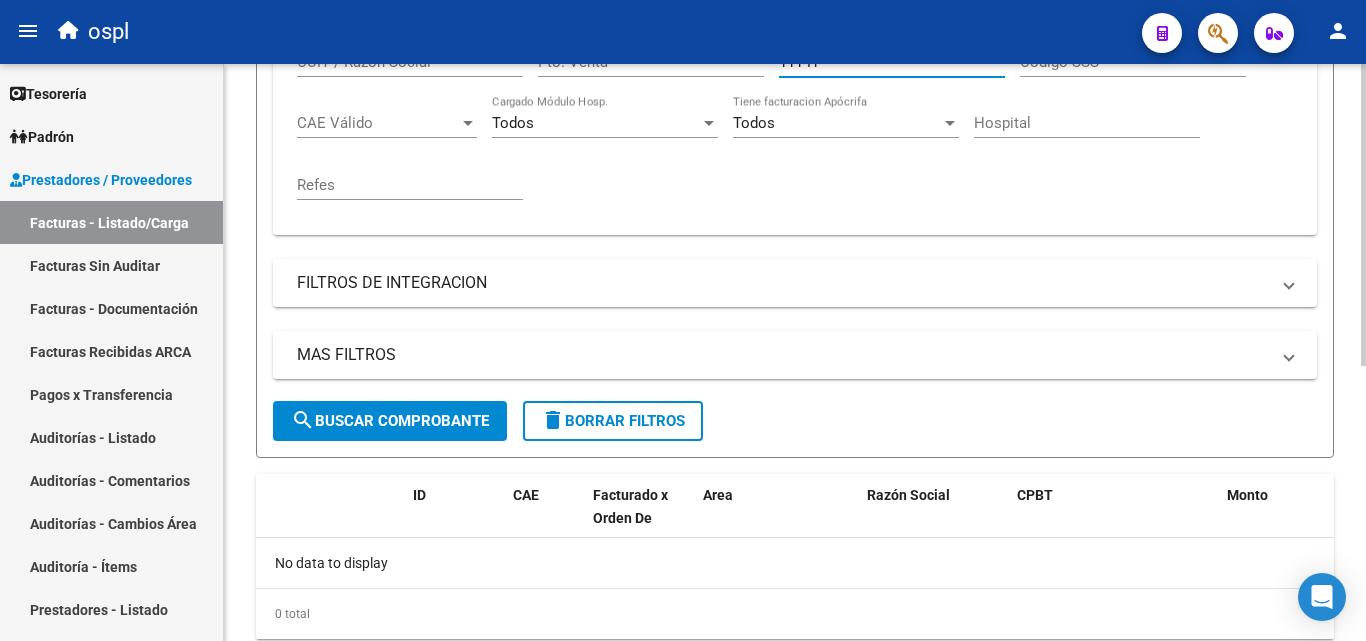 scroll, scrollTop: 525, scrollLeft: 0, axis: vertical 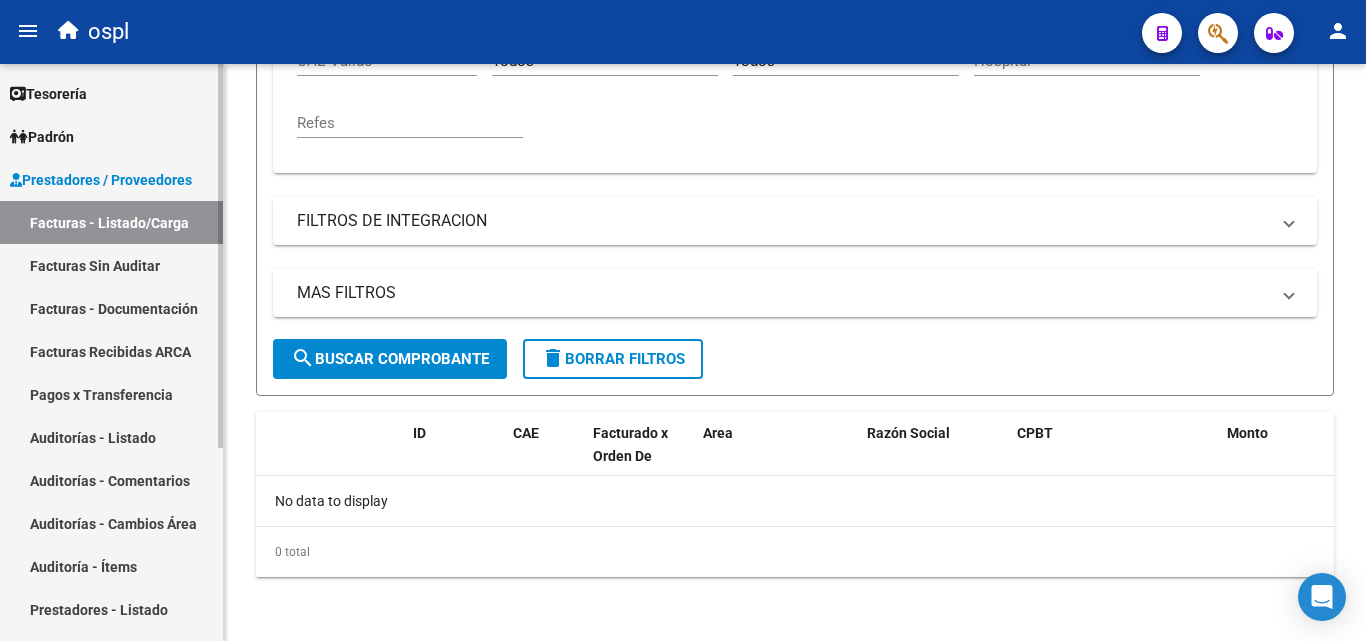 type on "11141" 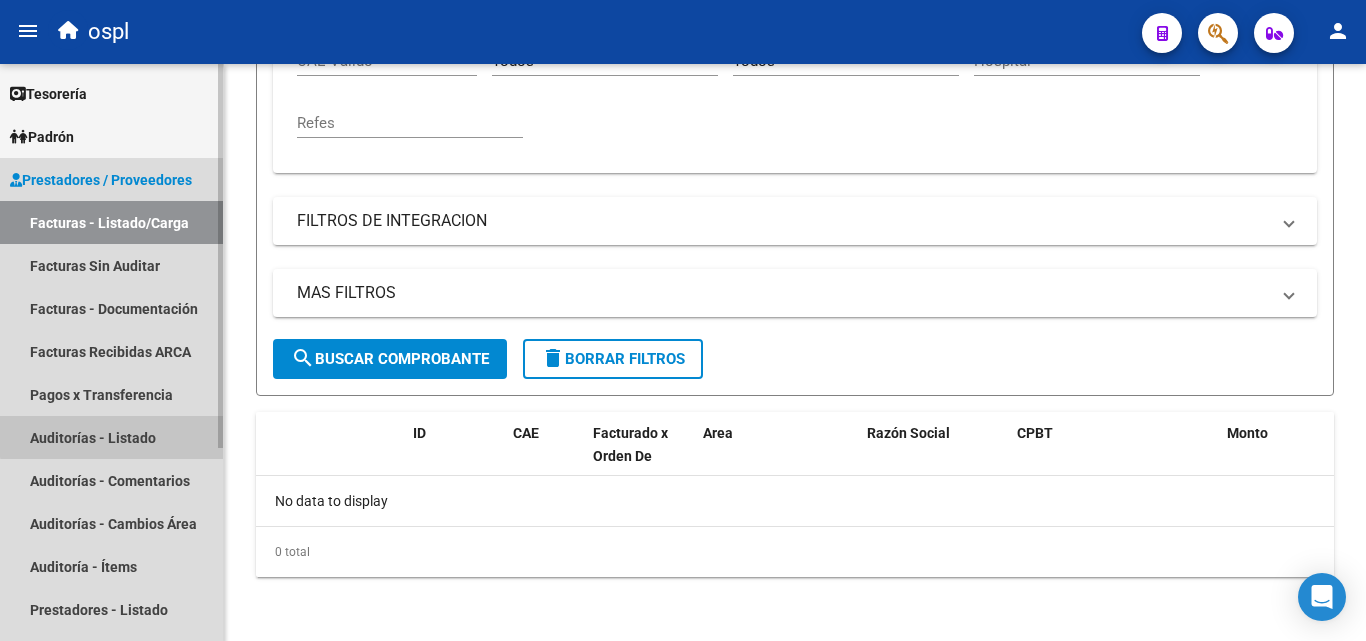 click on "Auditorías - Listado" at bounding box center [111, 437] 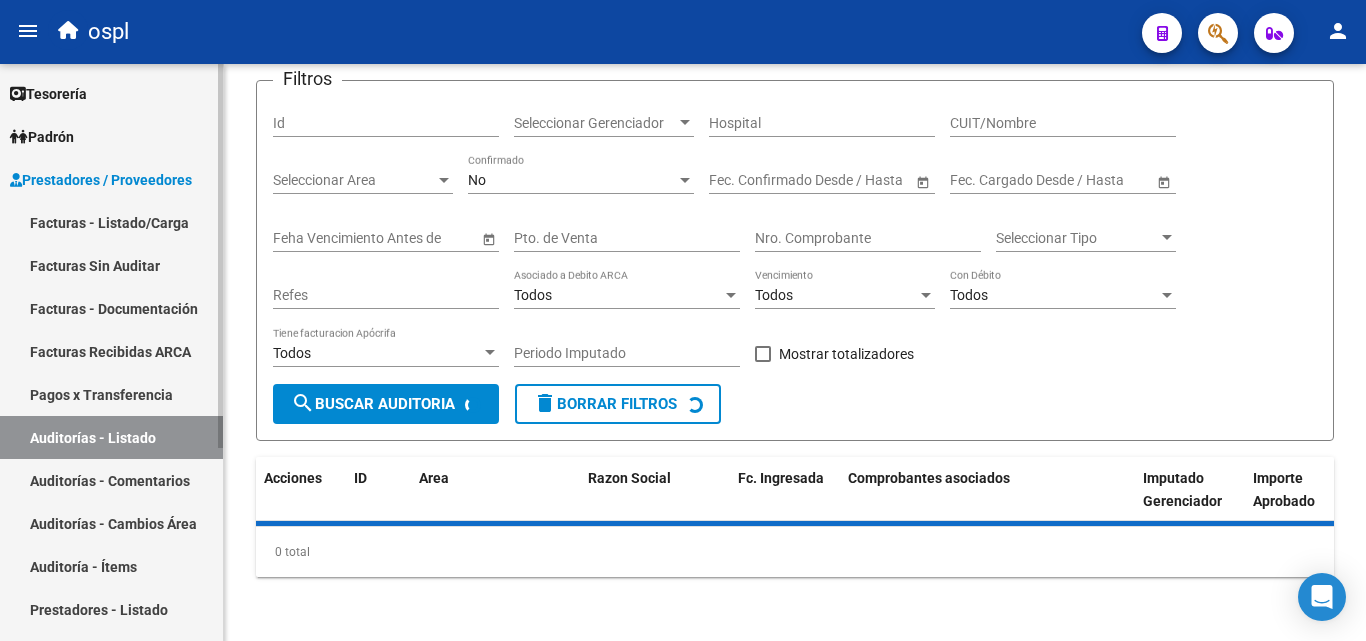 scroll, scrollTop: 0, scrollLeft: 0, axis: both 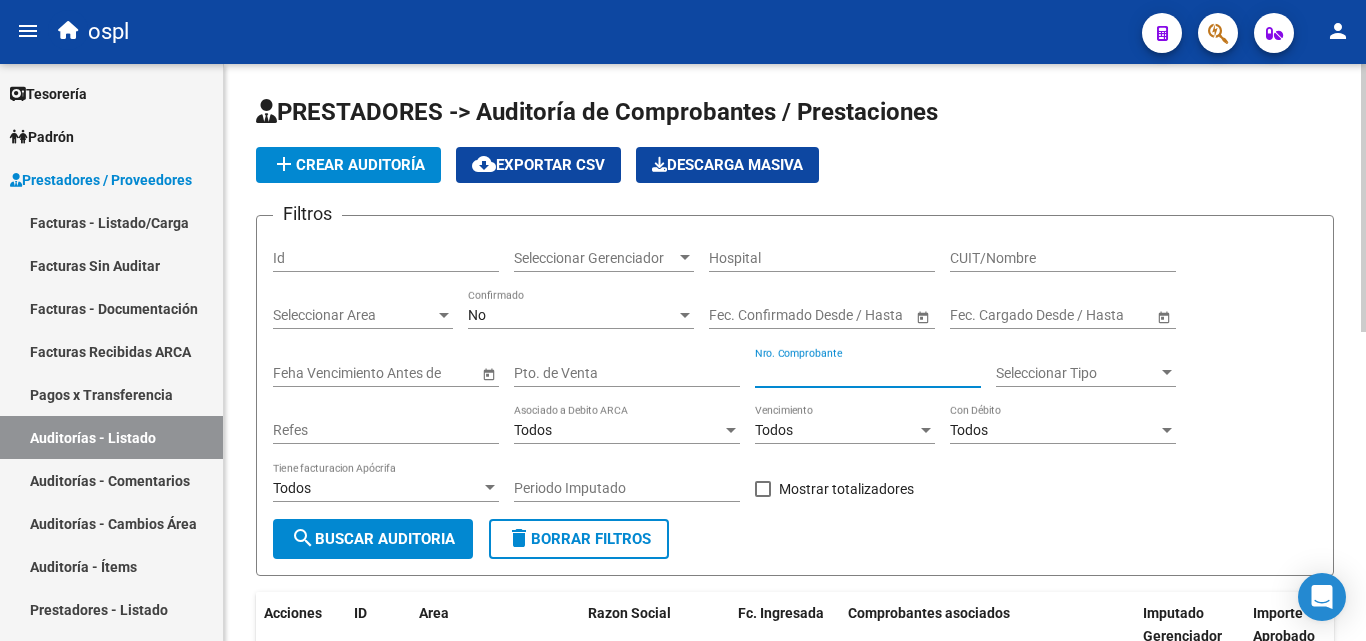click on "Nro. Comprobante" at bounding box center [868, 373] 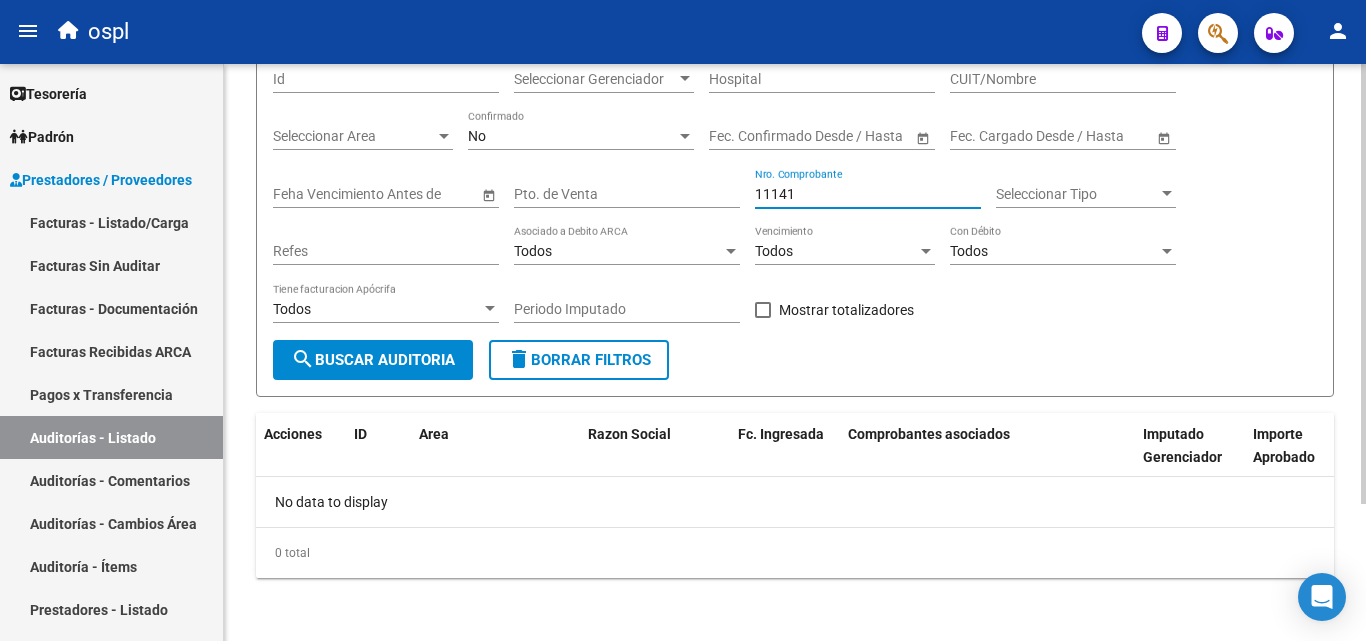 scroll, scrollTop: 180, scrollLeft: 0, axis: vertical 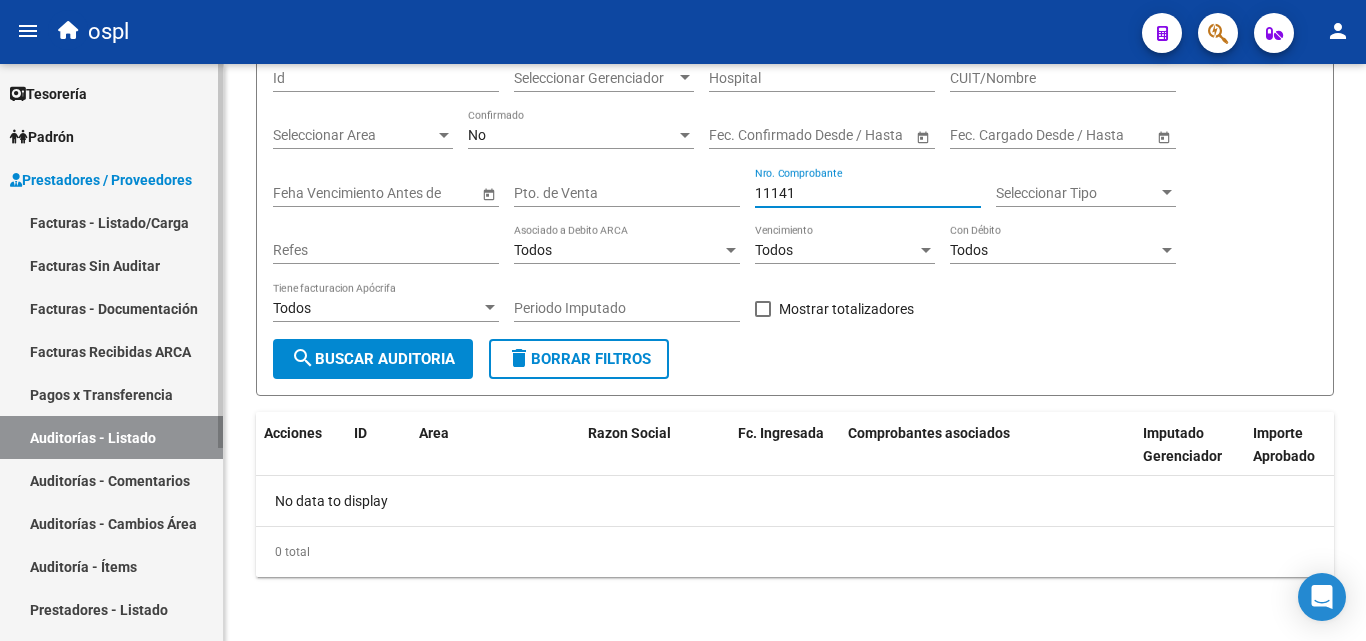 type on "11141" 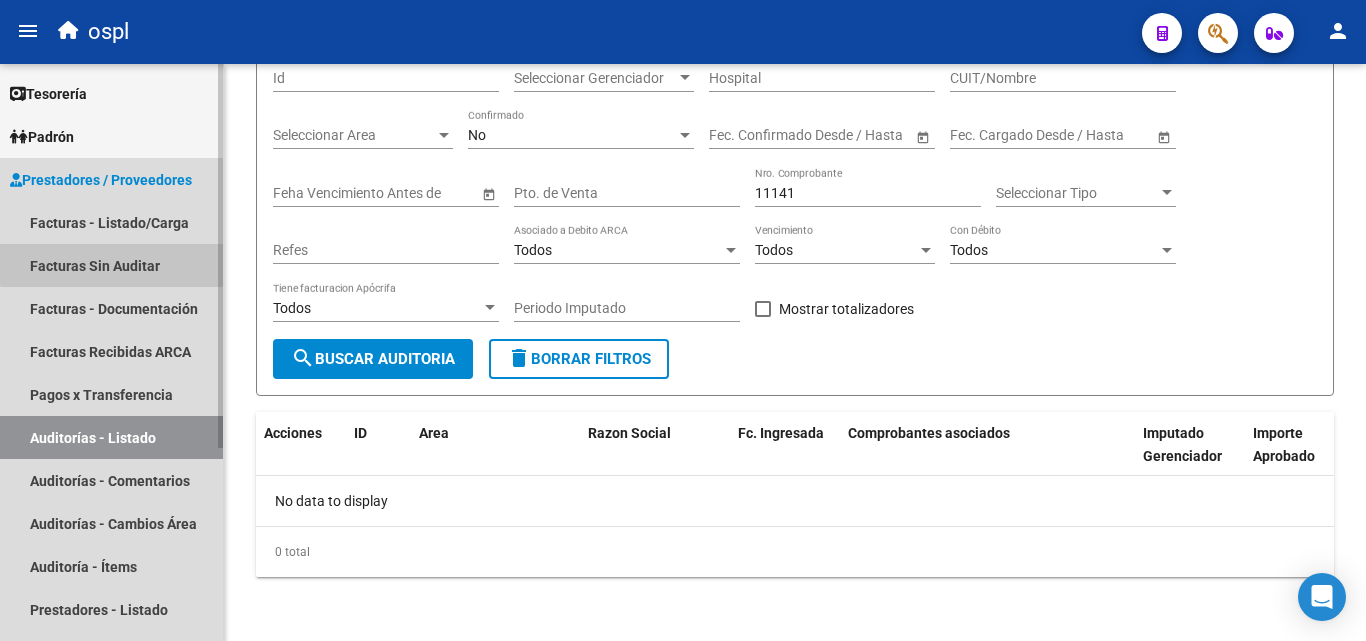 click on "Facturas Sin Auditar" at bounding box center [111, 265] 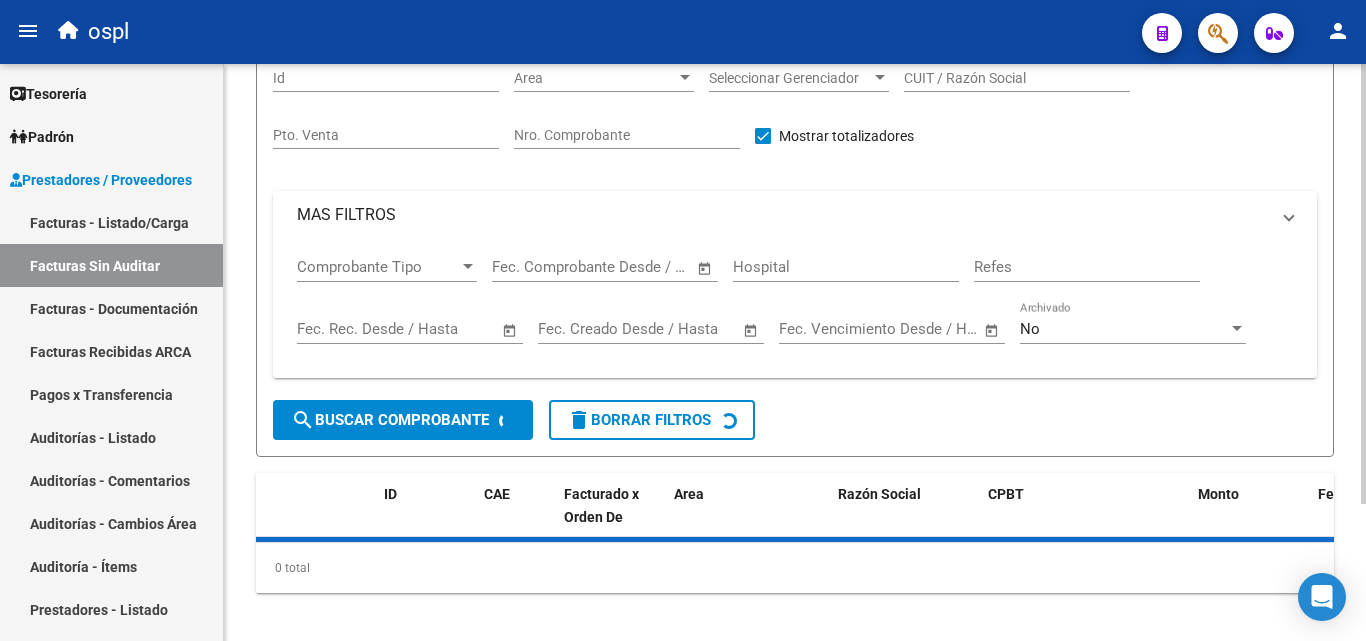 scroll, scrollTop: 0, scrollLeft: 0, axis: both 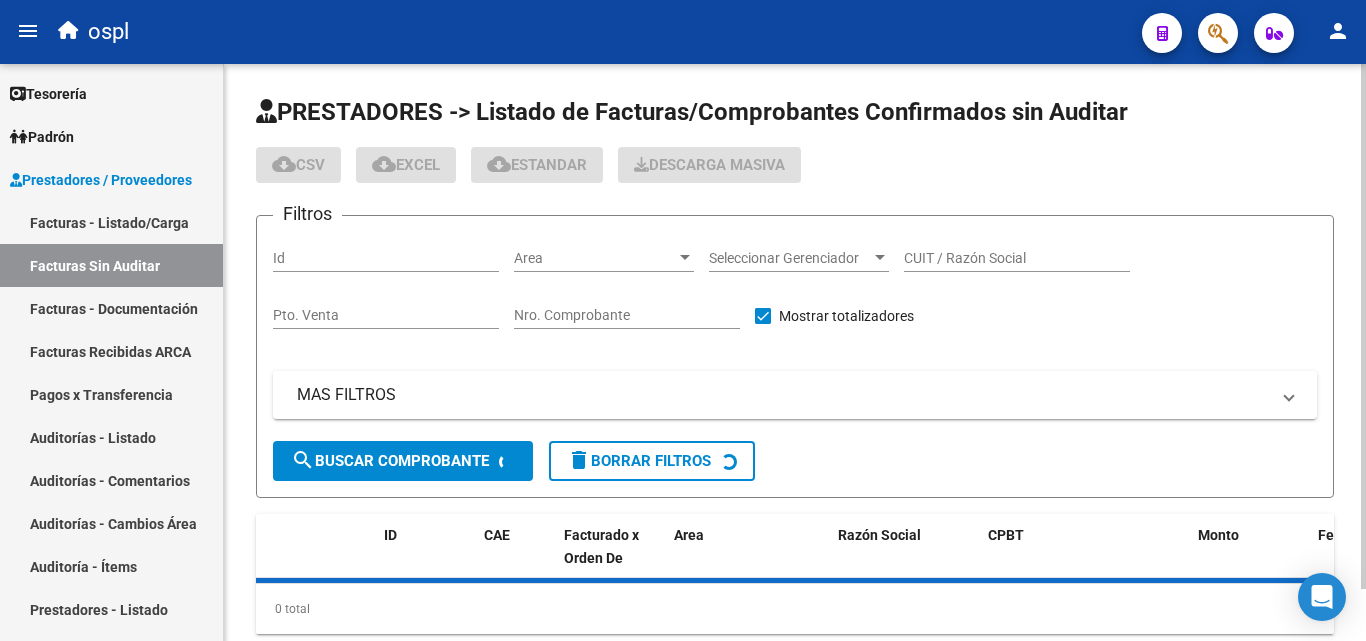 click on "Nro. Comprobante" at bounding box center [627, 315] 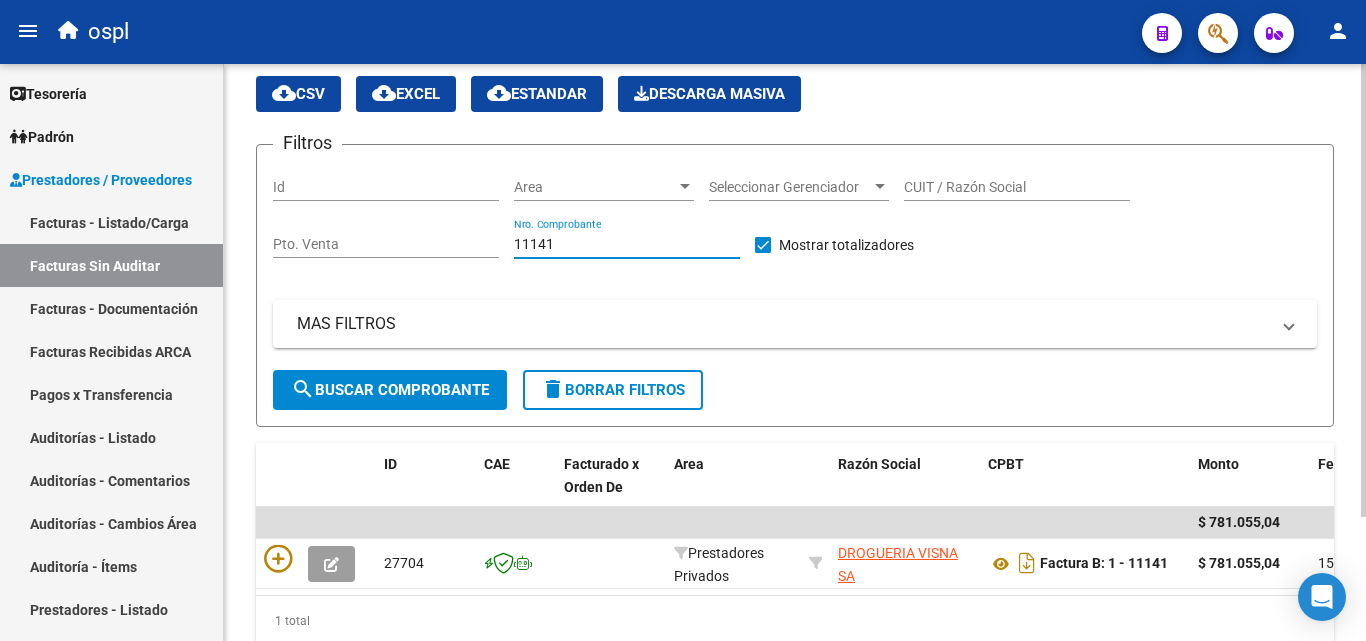 scroll, scrollTop: 158, scrollLeft: 0, axis: vertical 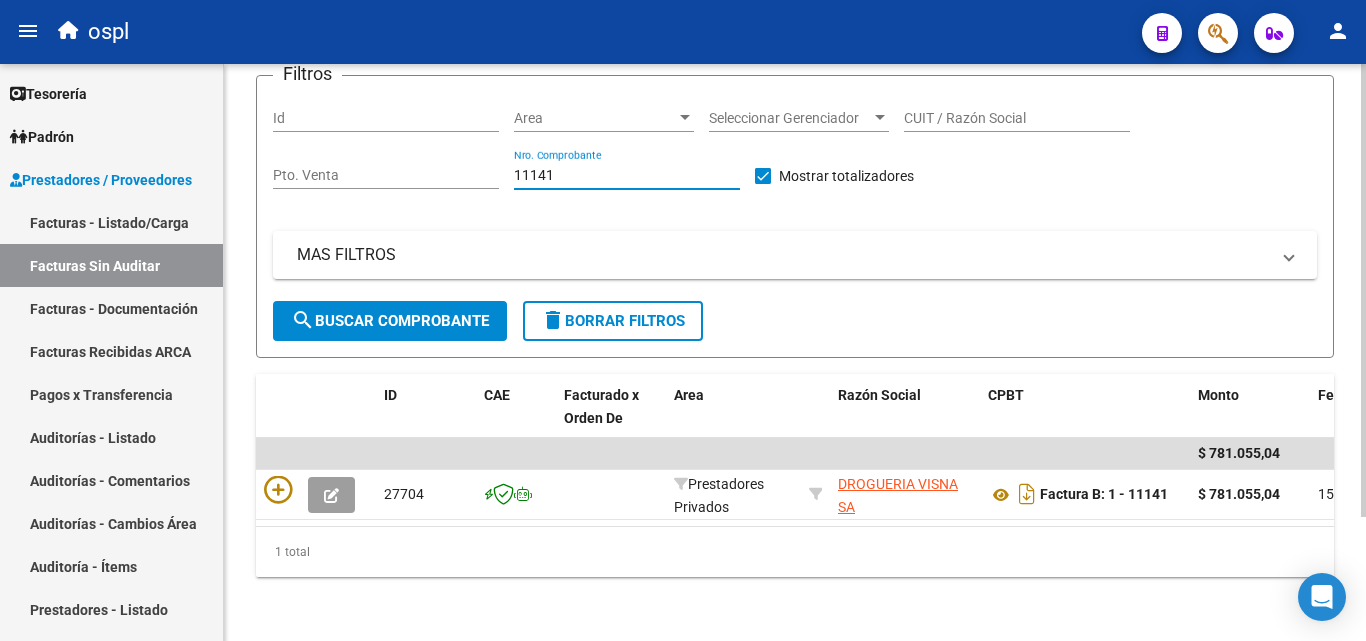 type on "11141" 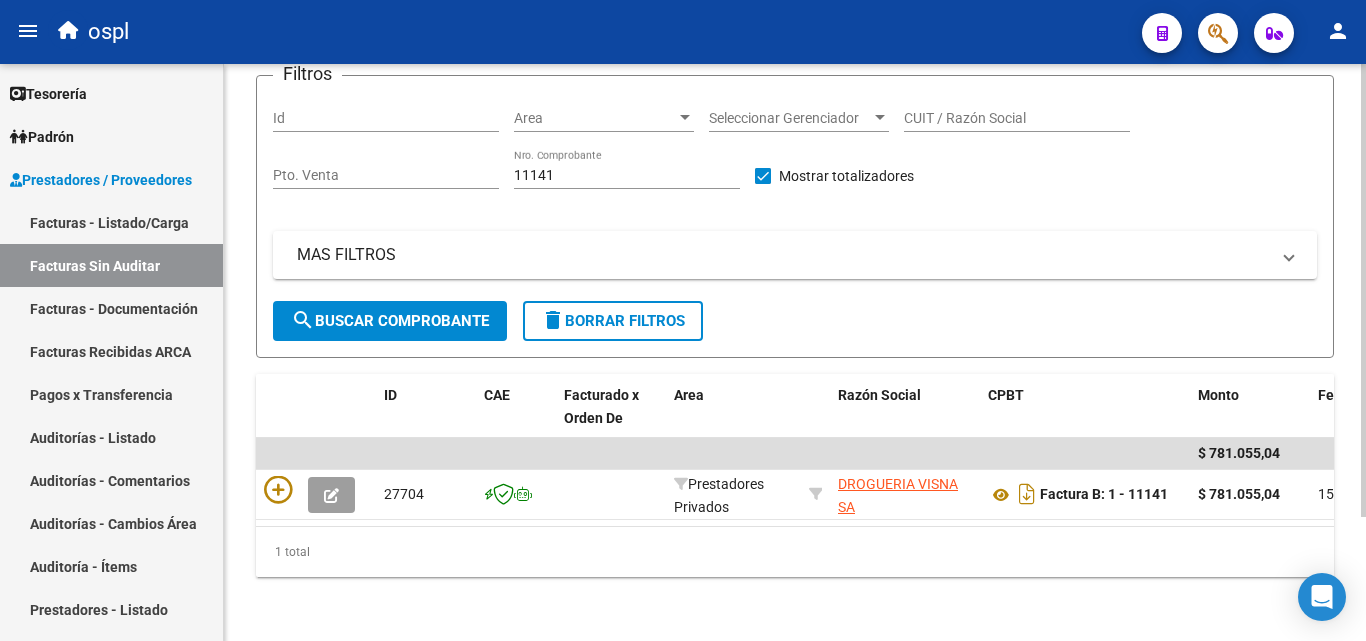 drag, startPoint x: 527, startPoint y: 526, endPoint x: 538, endPoint y: 525, distance: 11.045361 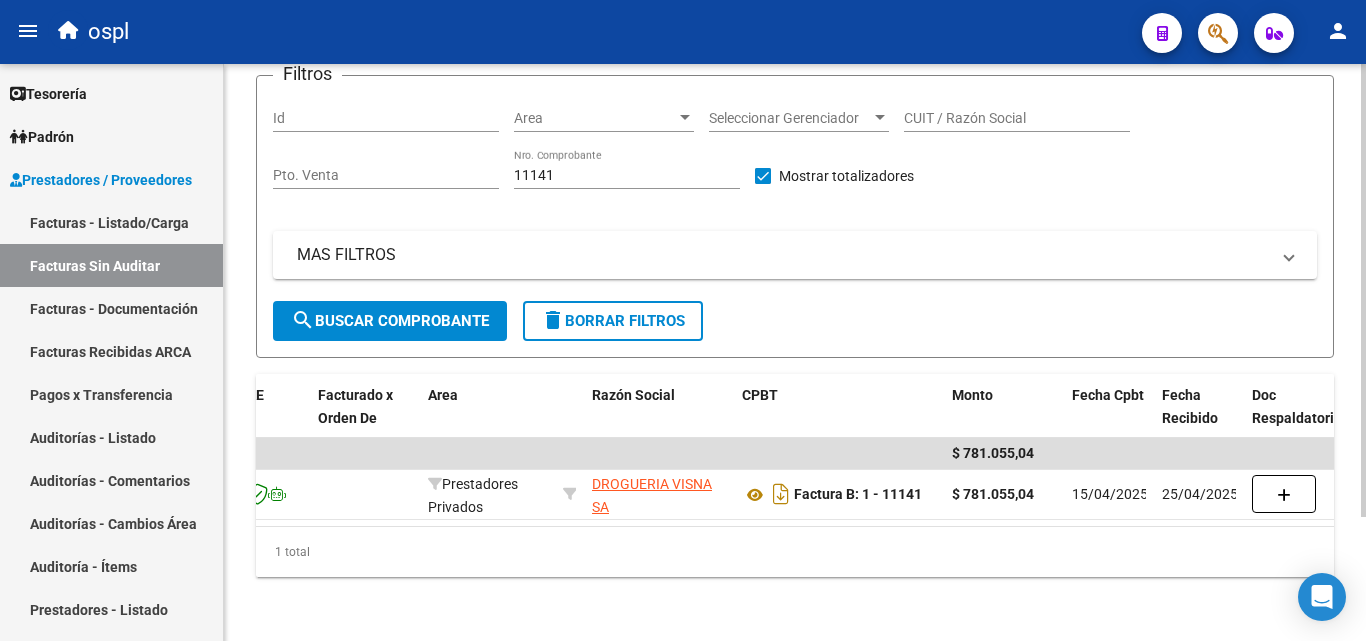 scroll, scrollTop: 0, scrollLeft: 252, axis: horizontal 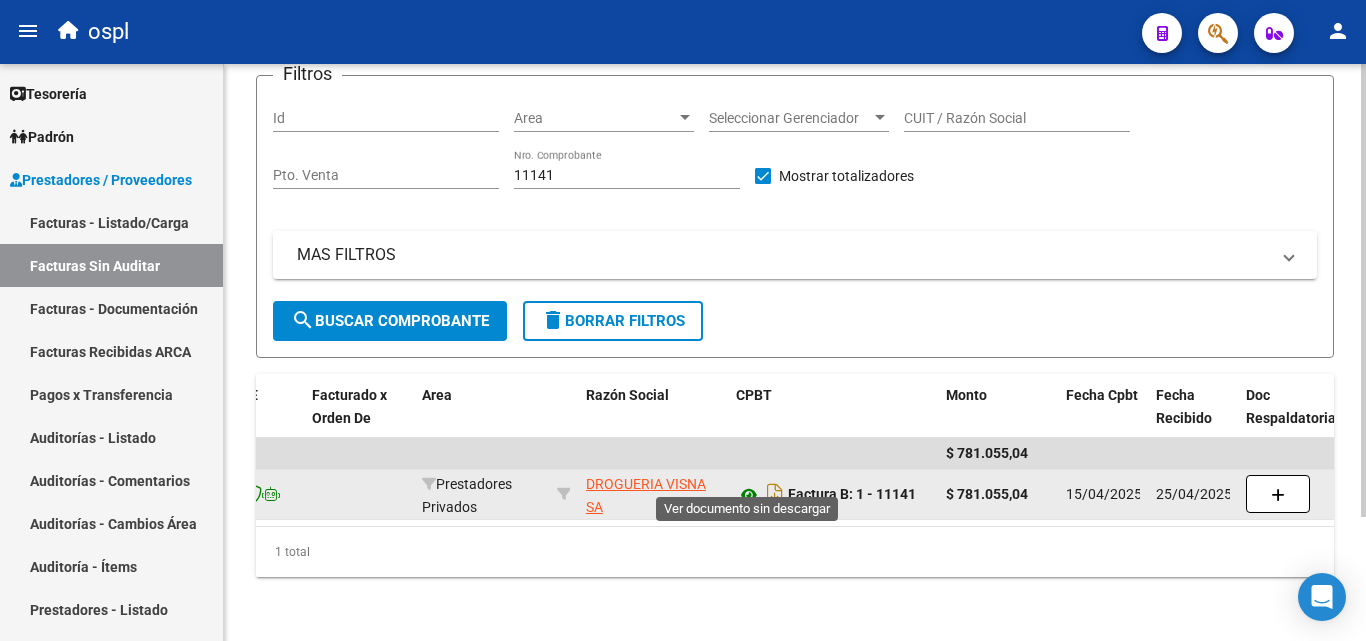 click 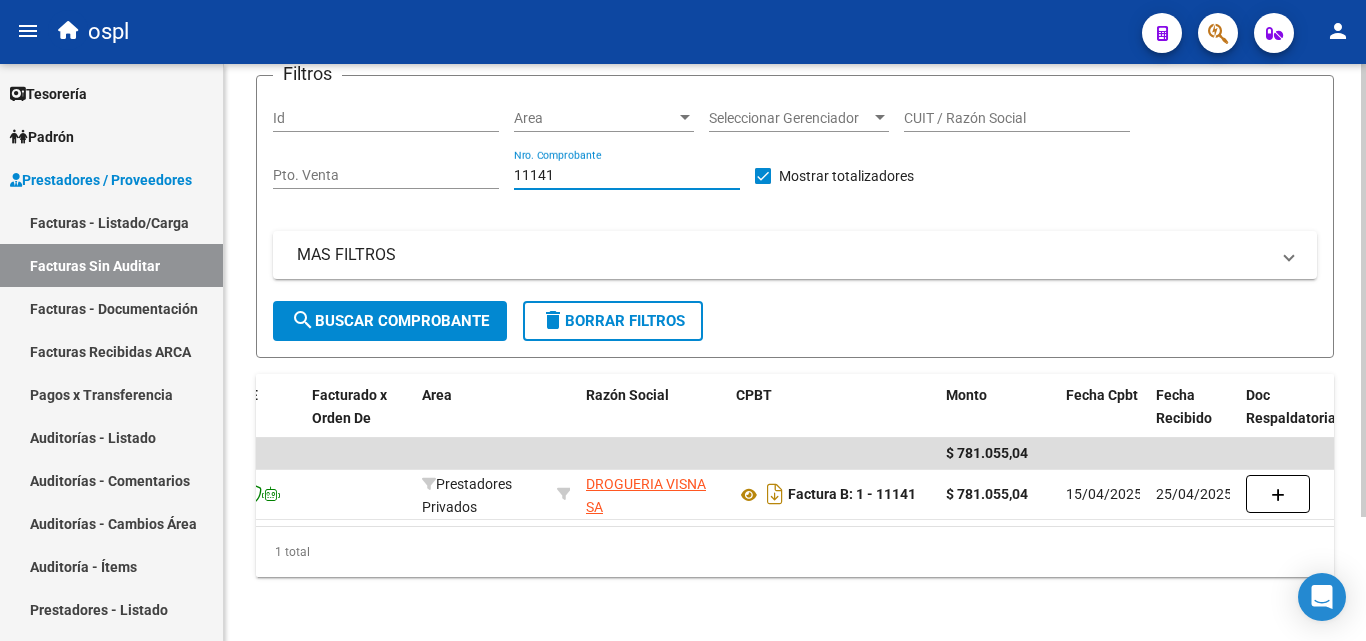 drag, startPoint x: 579, startPoint y: 159, endPoint x: 505, endPoint y: 159, distance: 74 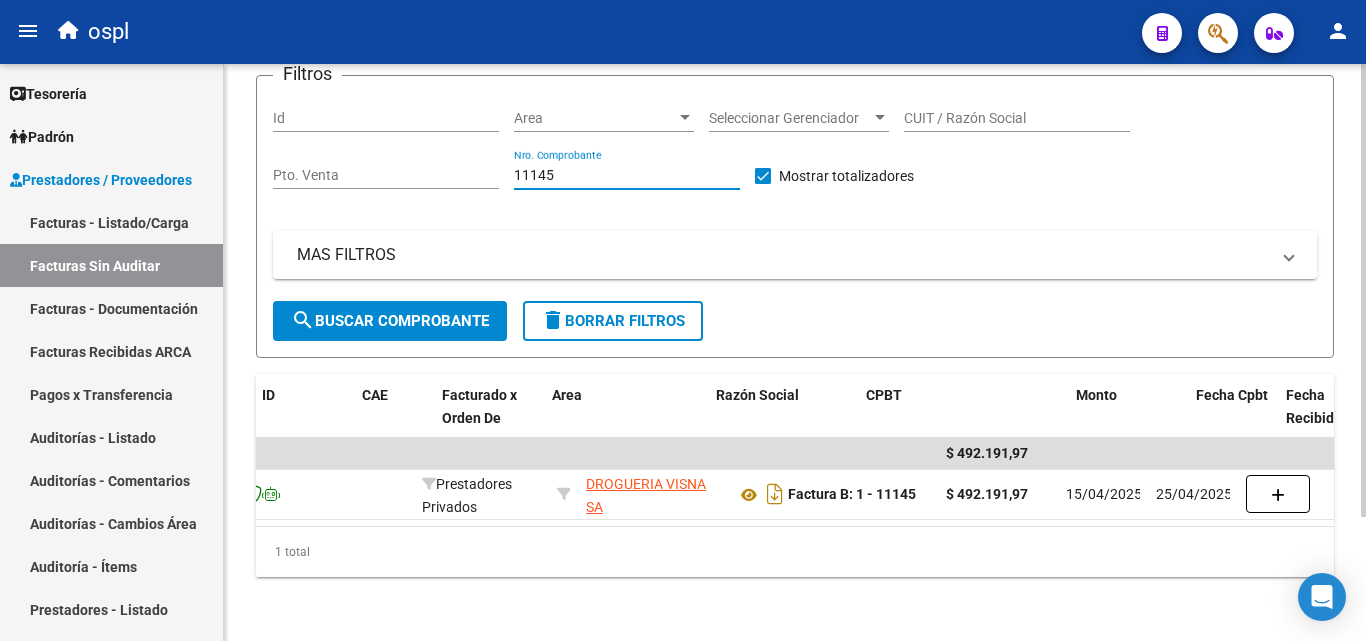 scroll, scrollTop: 0, scrollLeft: 0, axis: both 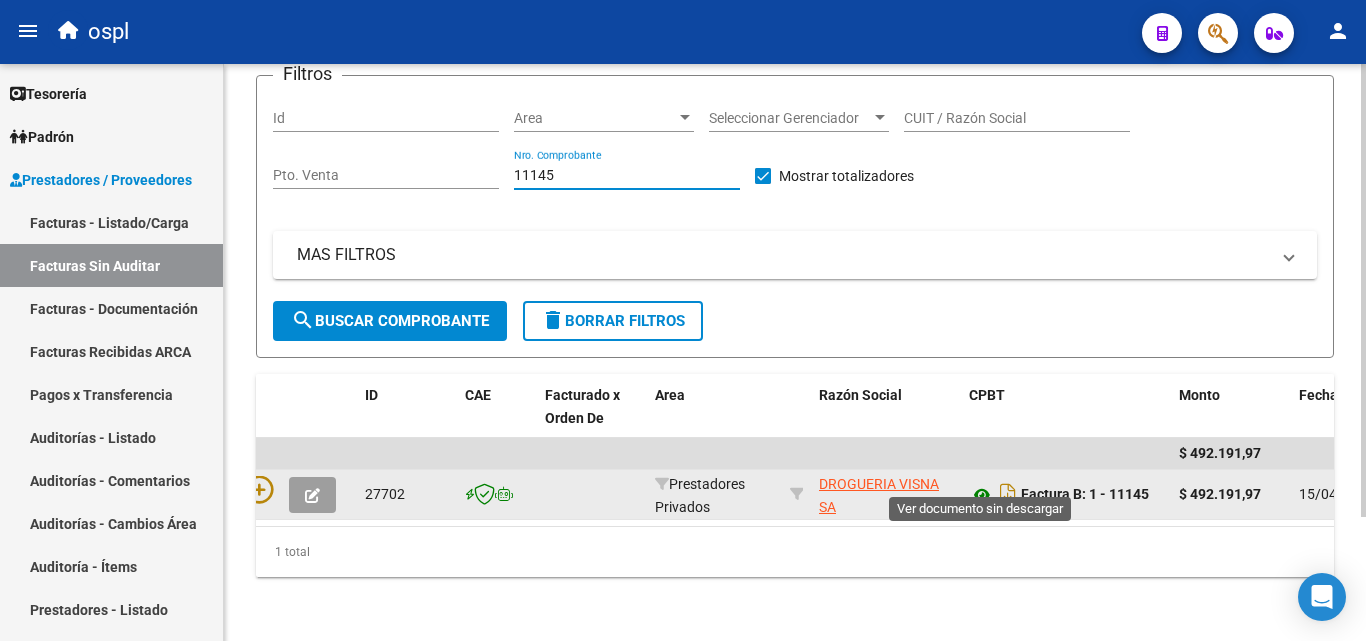 type on "11145" 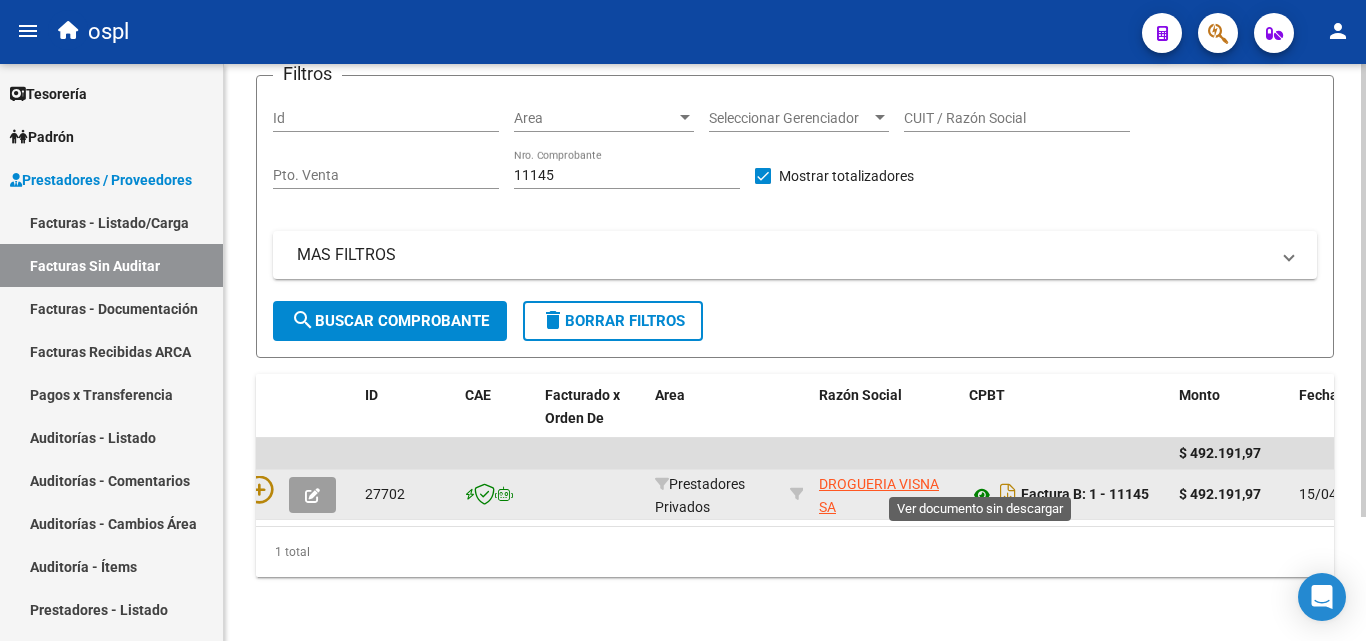 click 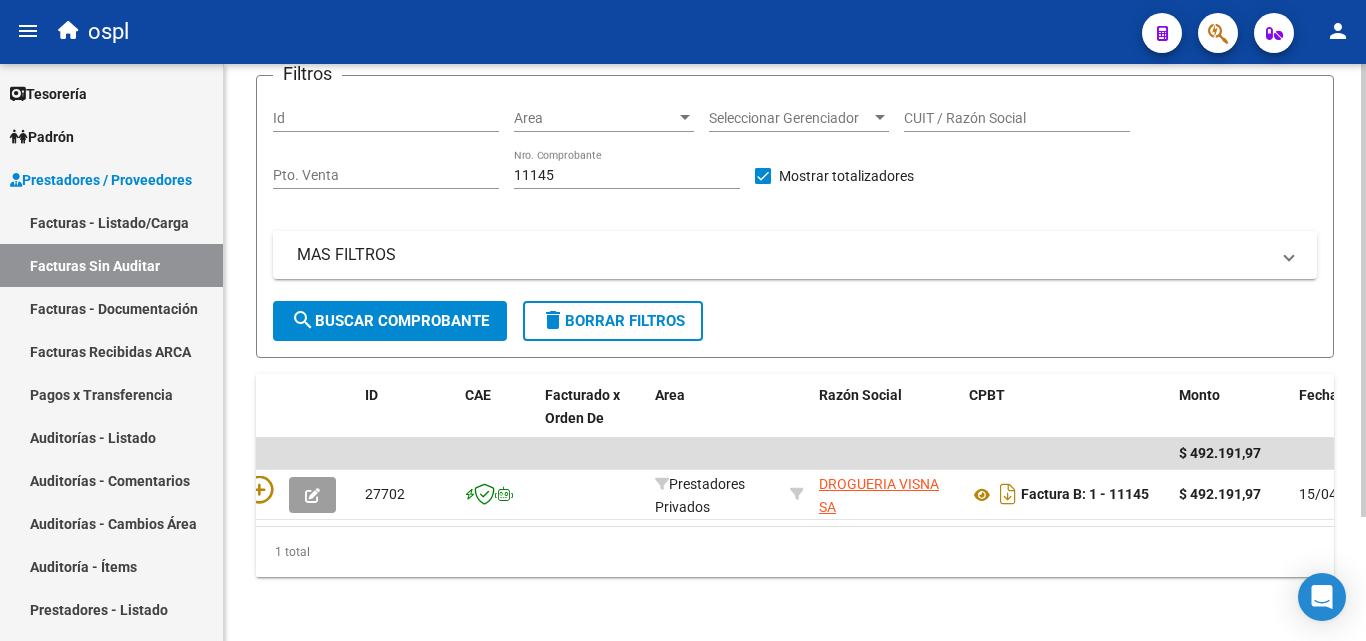 scroll, scrollTop: 0, scrollLeft: 0, axis: both 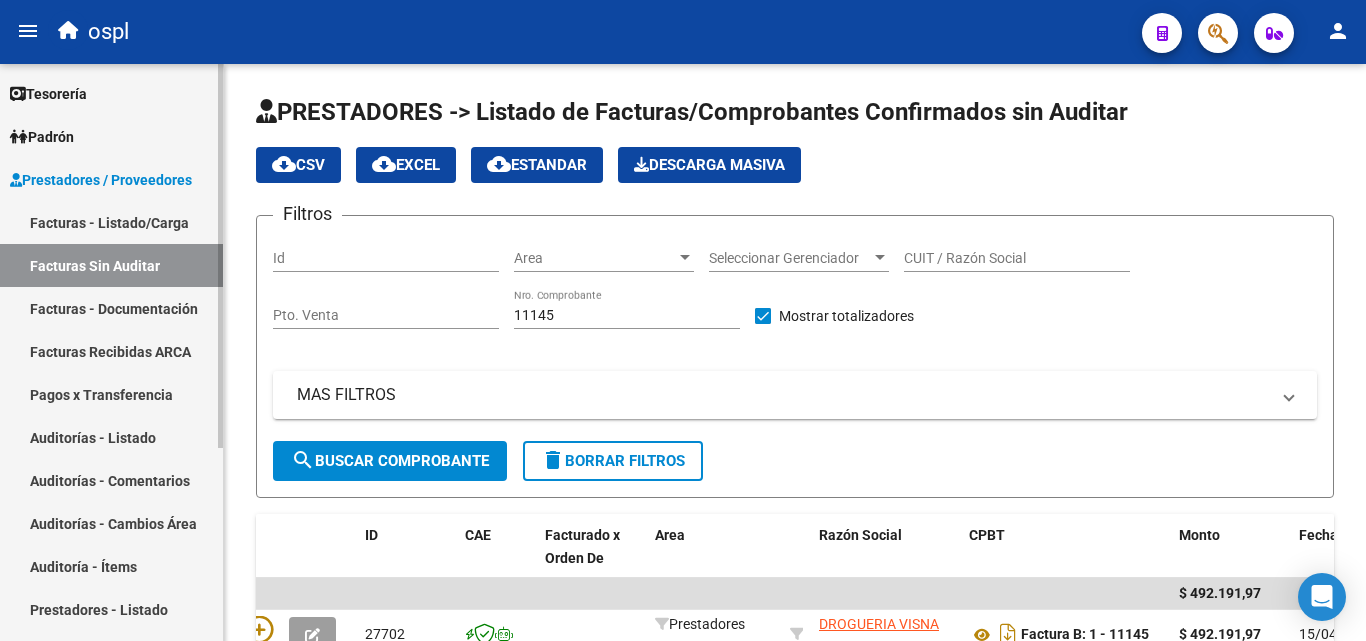 click on "Facturas - Listado/Carga" at bounding box center (111, 222) 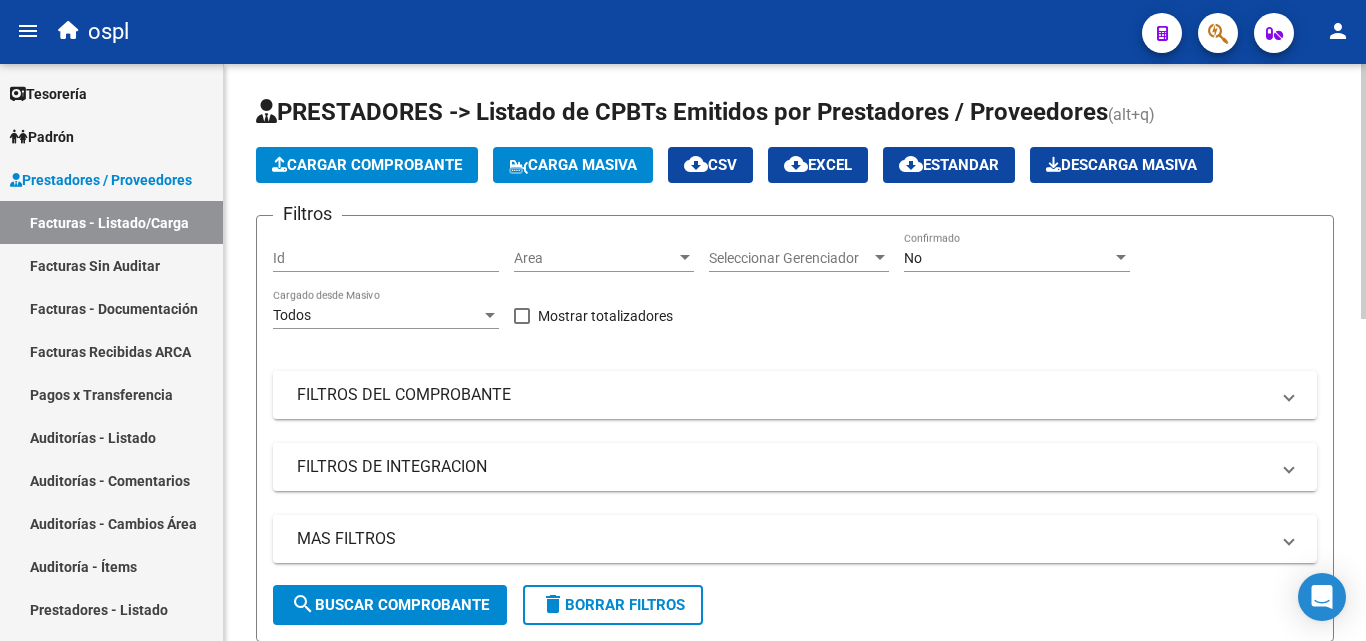 click on "Area" at bounding box center (595, 258) 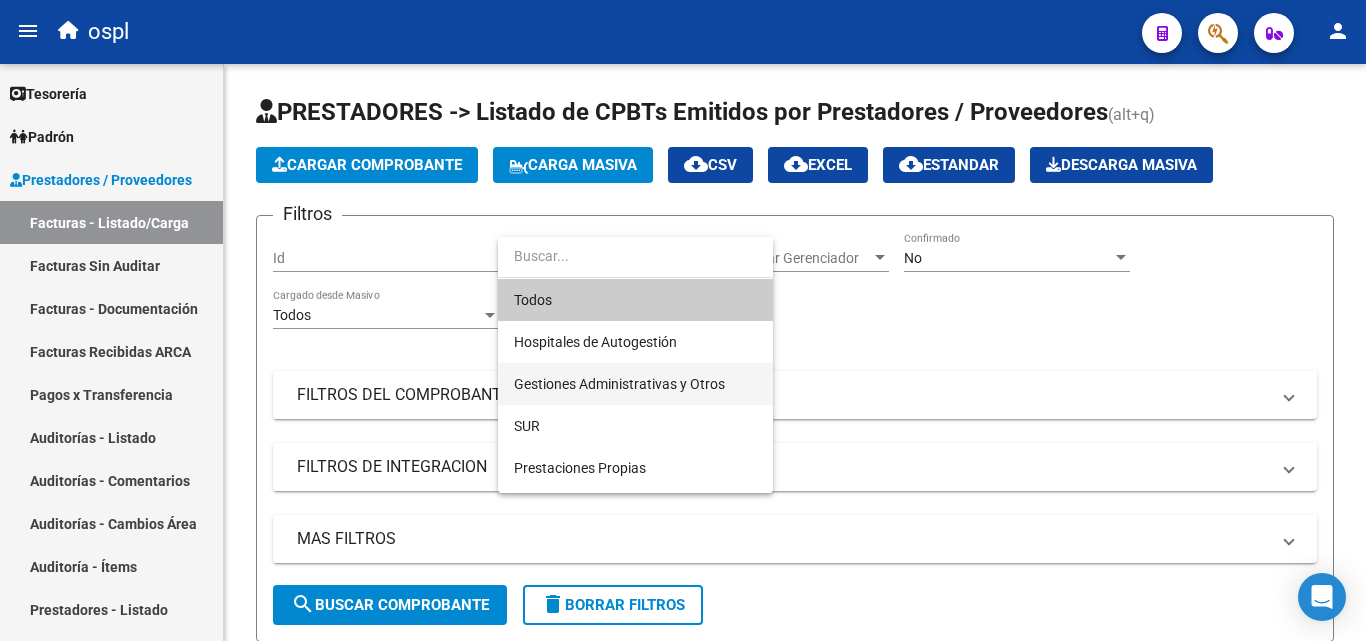 scroll, scrollTop: 290, scrollLeft: 0, axis: vertical 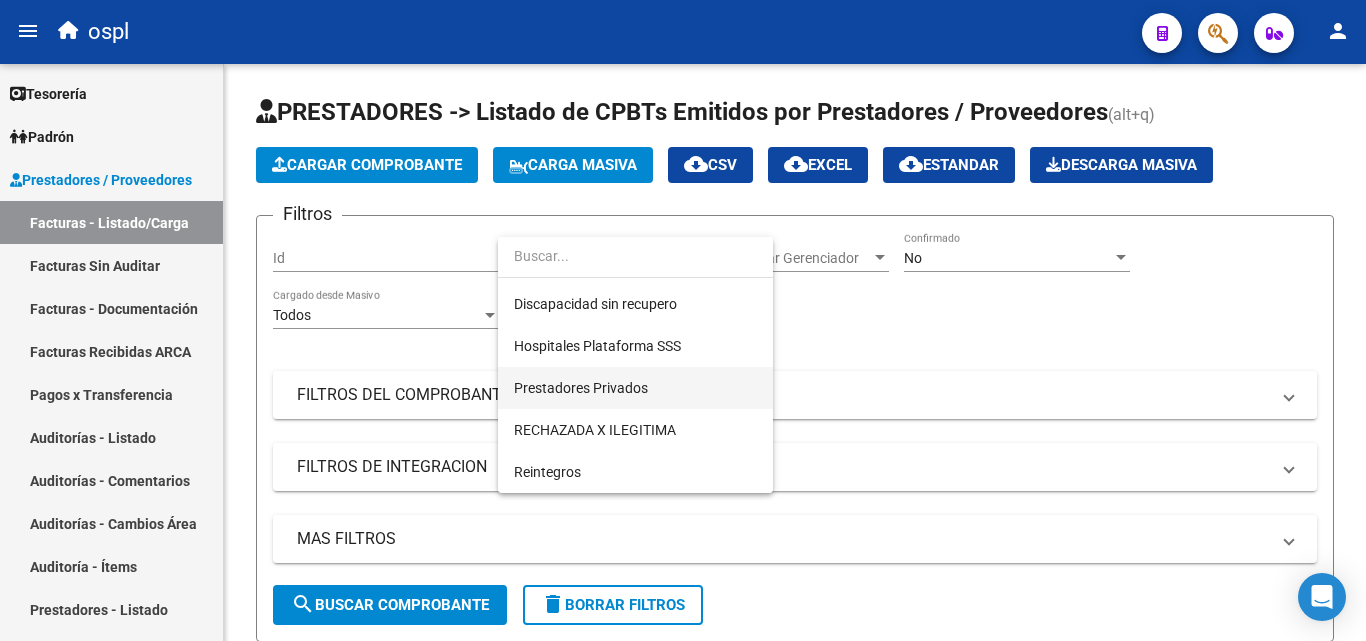 click on "Prestadores Privados" at bounding box center (635, 388) 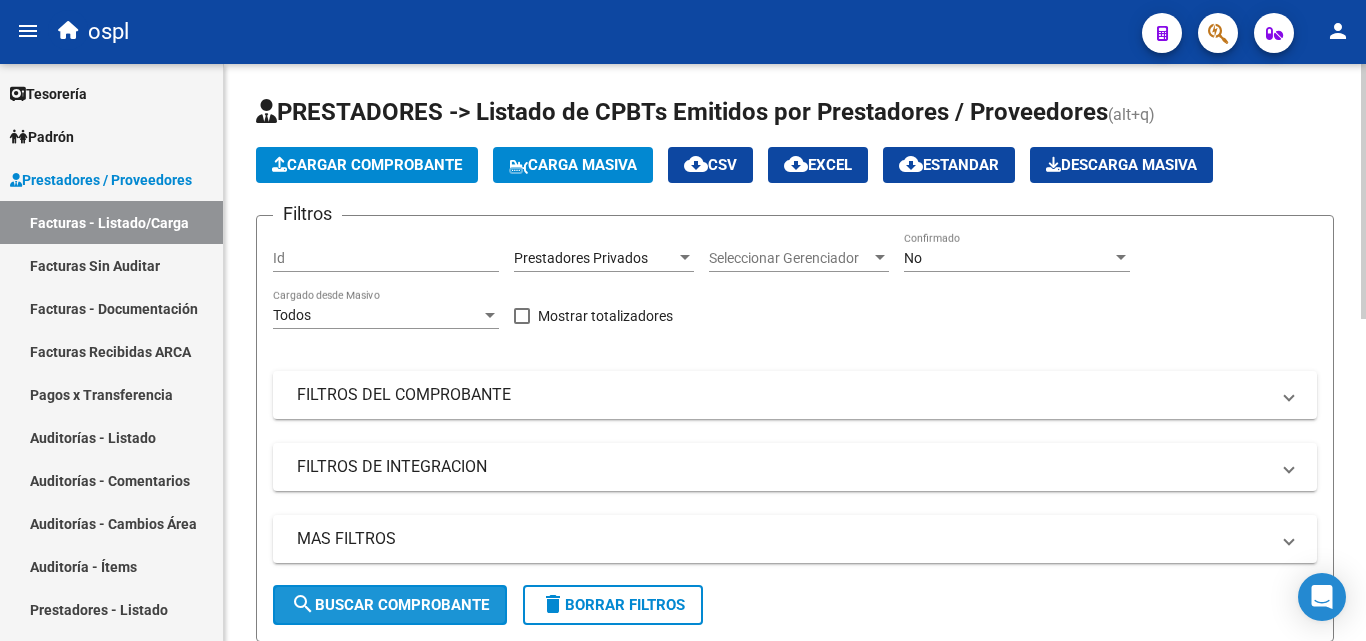 click on "search  Buscar Comprobante" 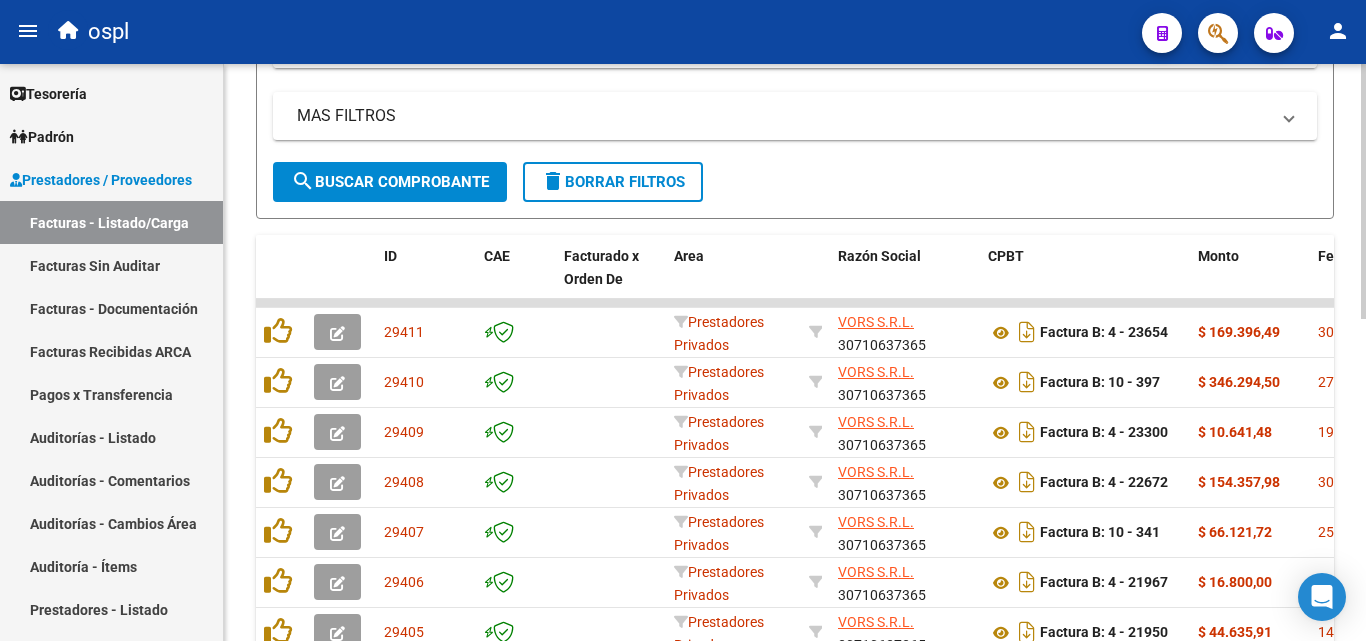 scroll, scrollTop: 500, scrollLeft: 0, axis: vertical 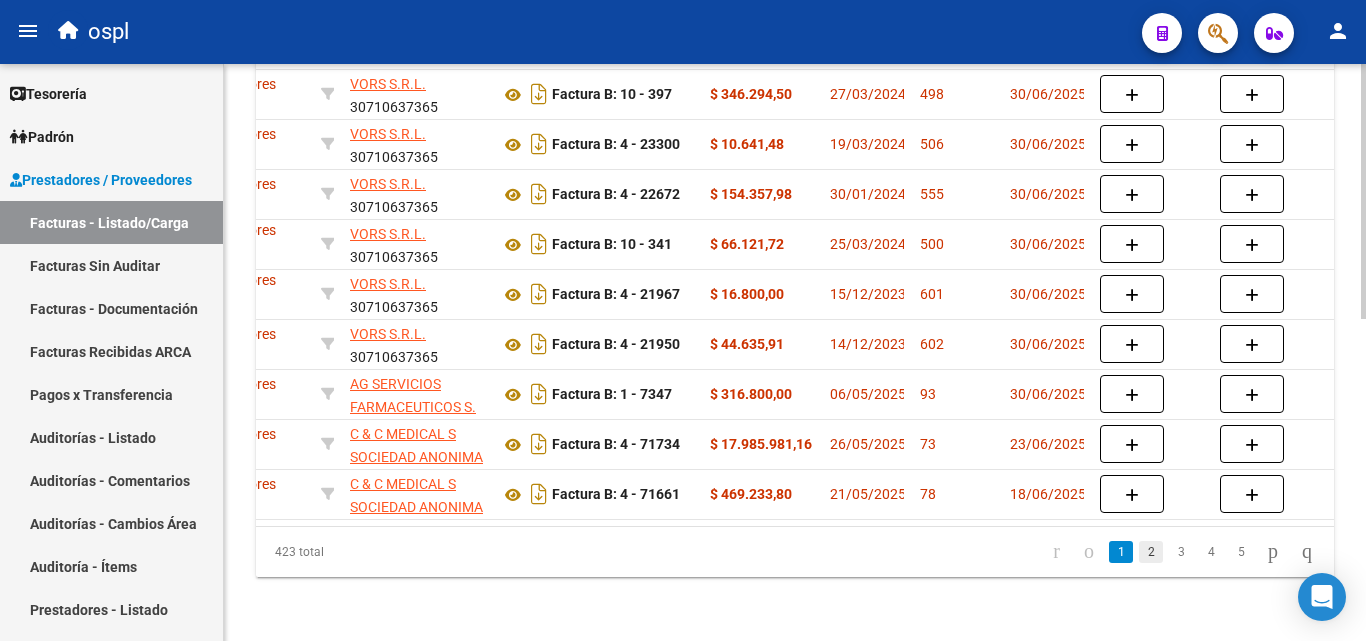 click on "2" 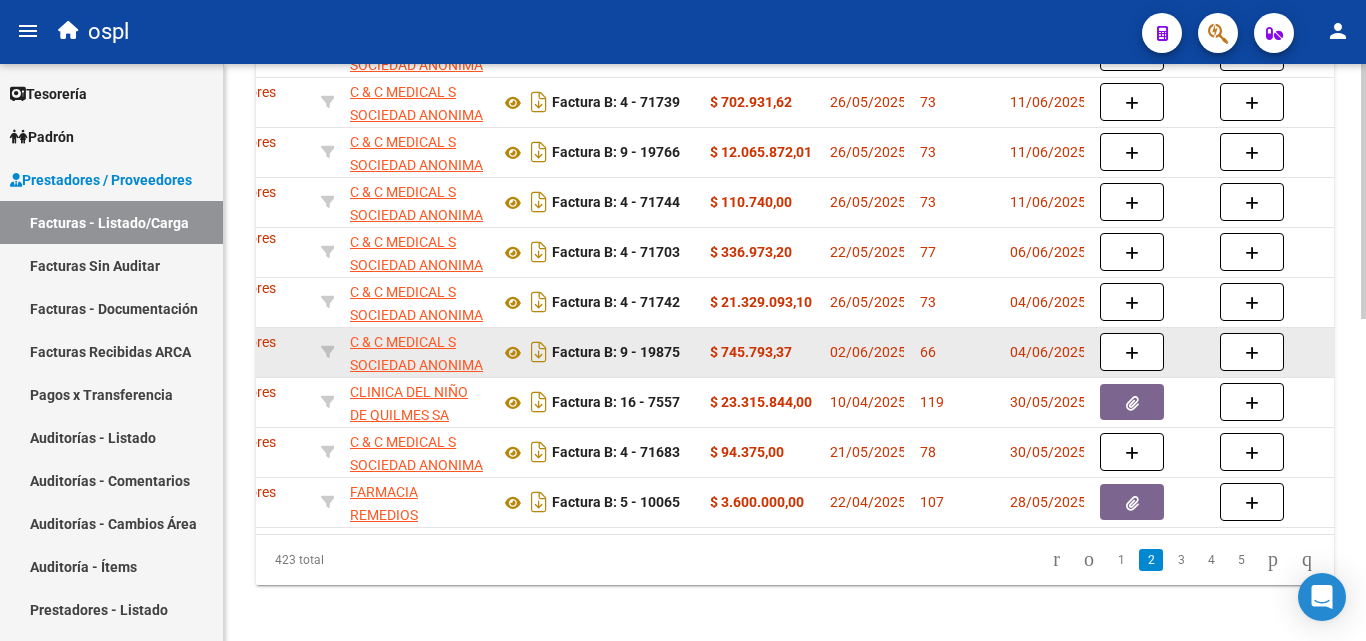 scroll, scrollTop: 729, scrollLeft: 0, axis: vertical 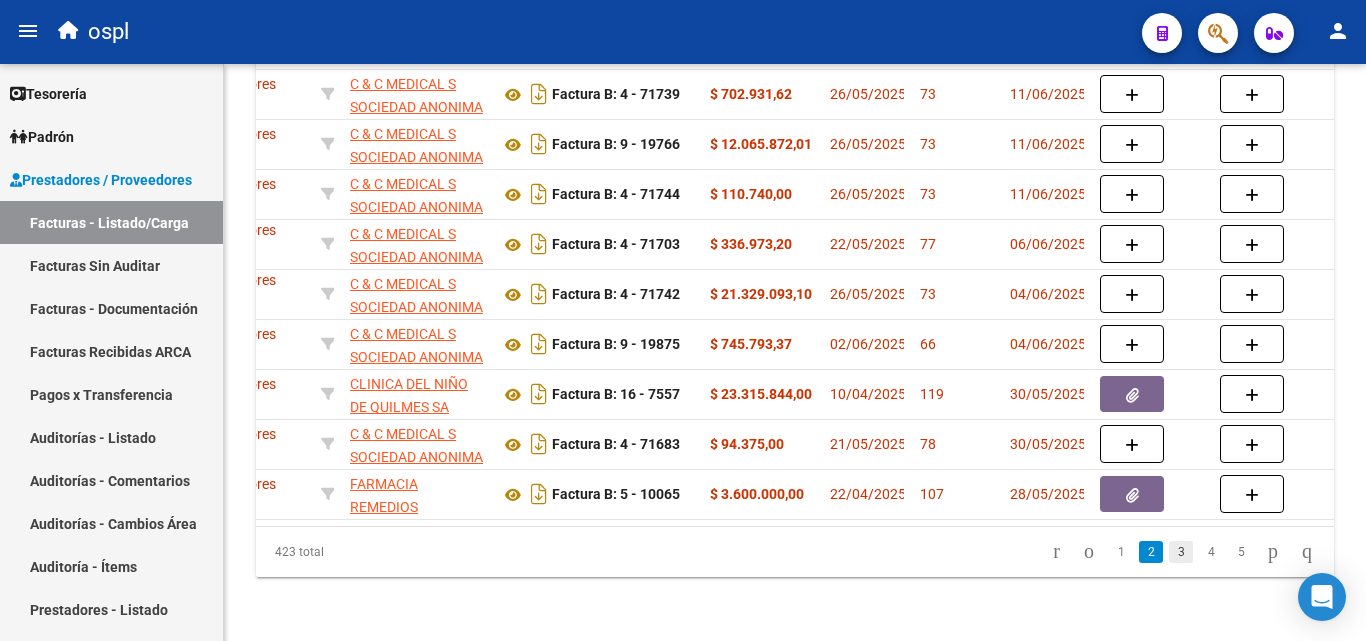 click on "3" 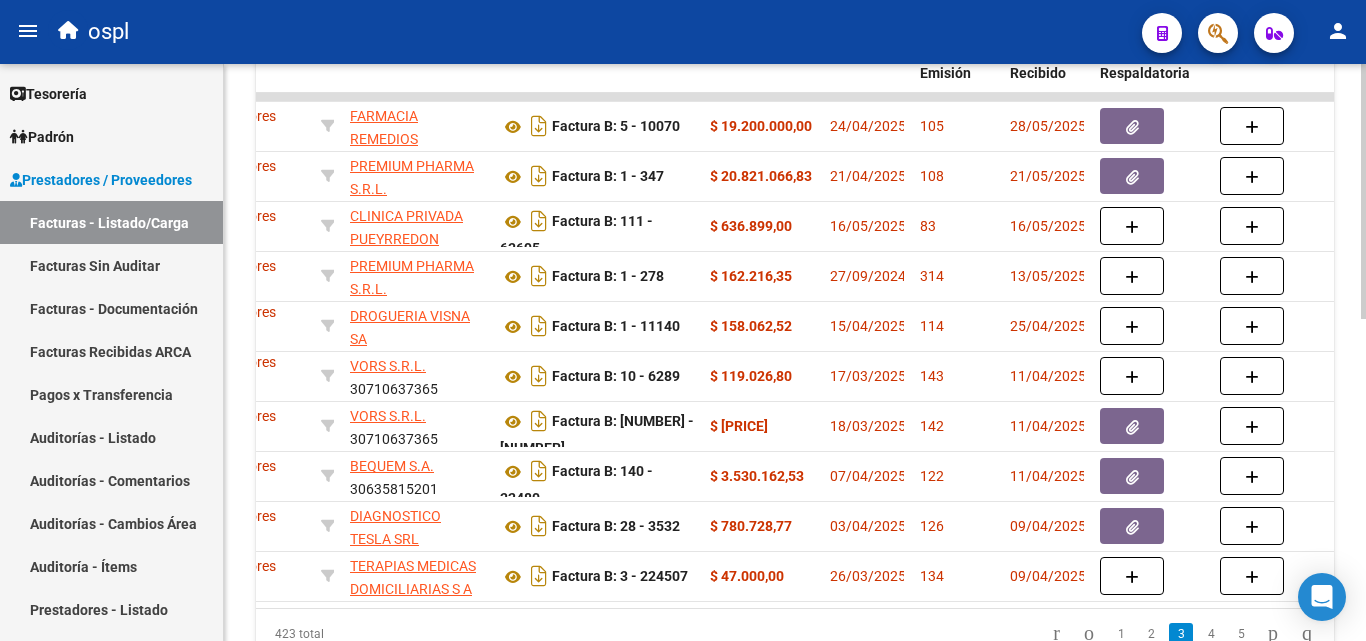 scroll, scrollTop: 729, scrollLeft: 0, axis: vertical 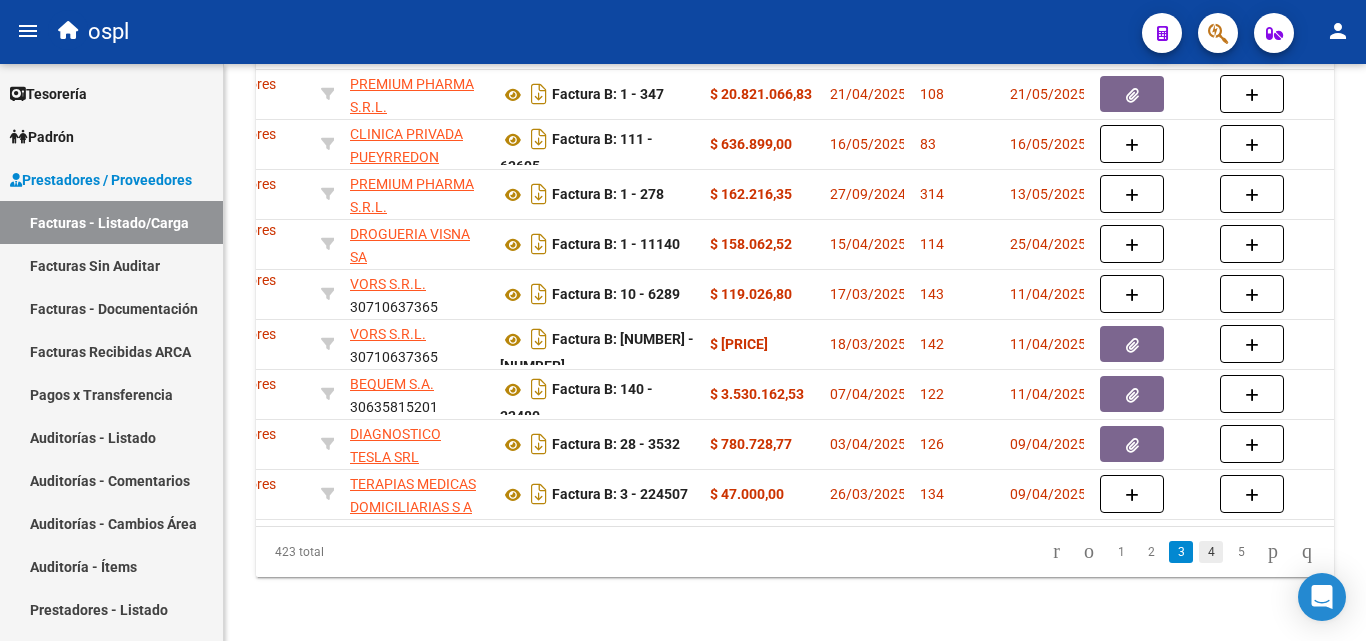 click on "4" 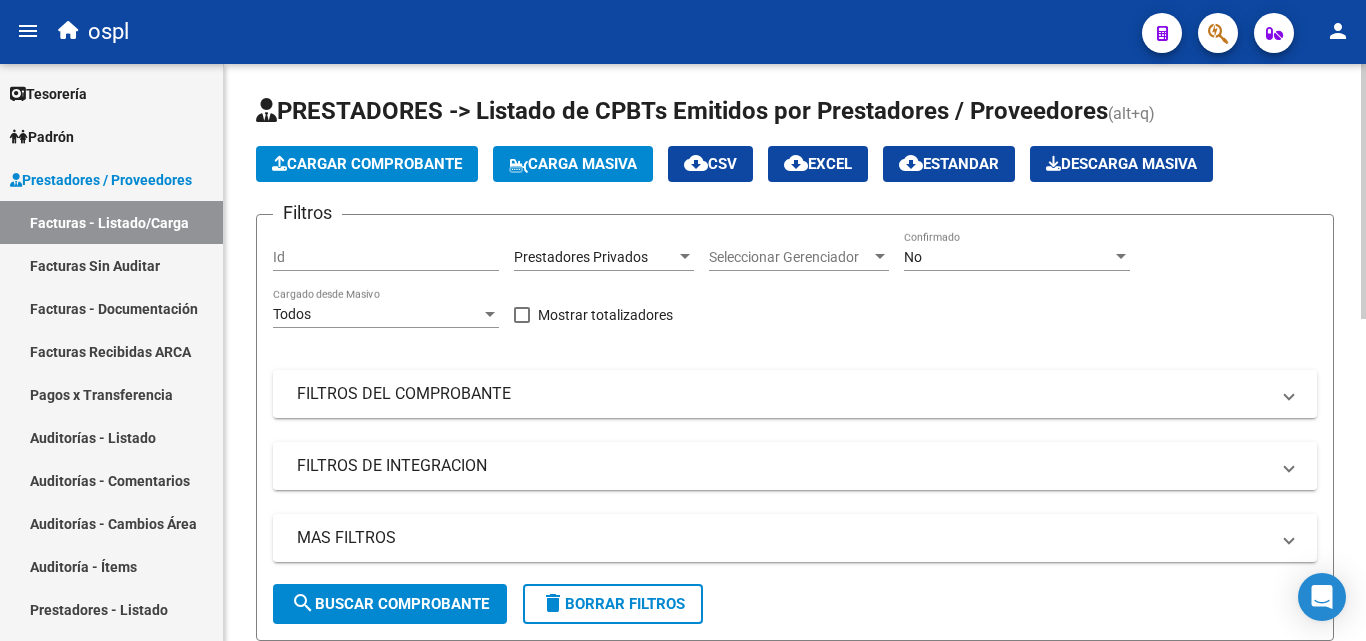 scroll, scrollTop: 0, scrollLeft: 0, axis: both 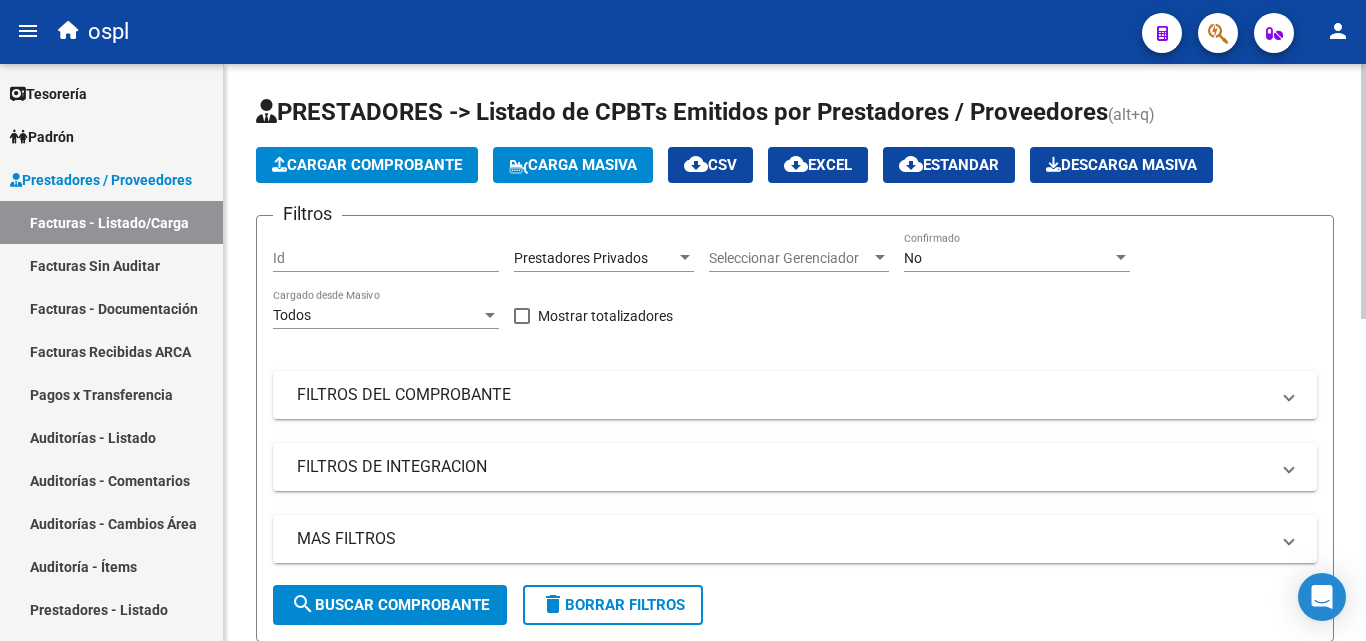 click on "MAS FILTROS" at bounding box center [795, 539] 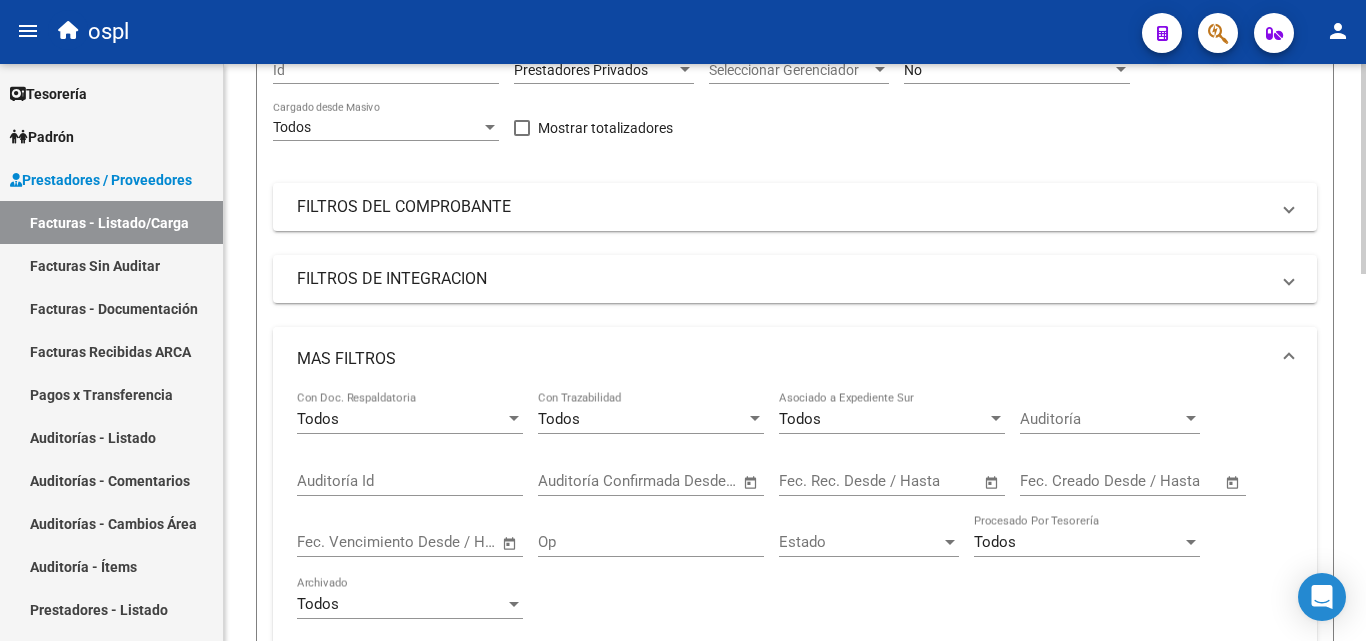 scroll, scrollTop: 200, scrollLeft: 0, axis: vertical 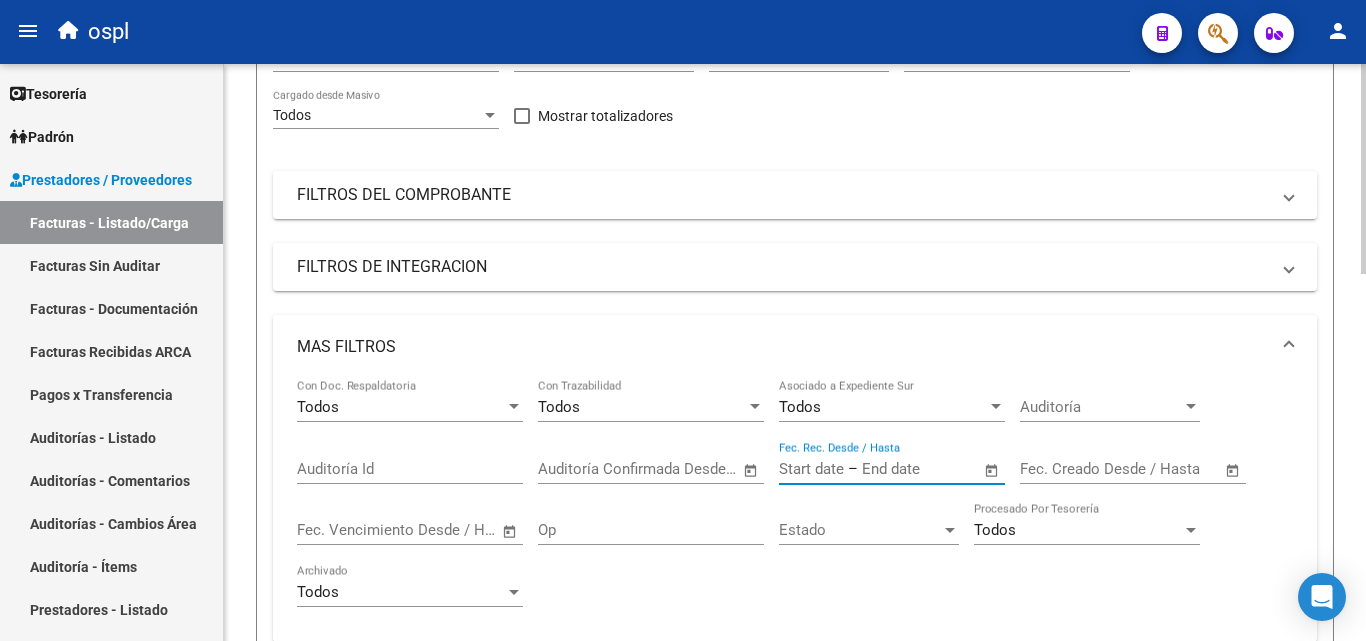 click at bounding box center (811, 469) 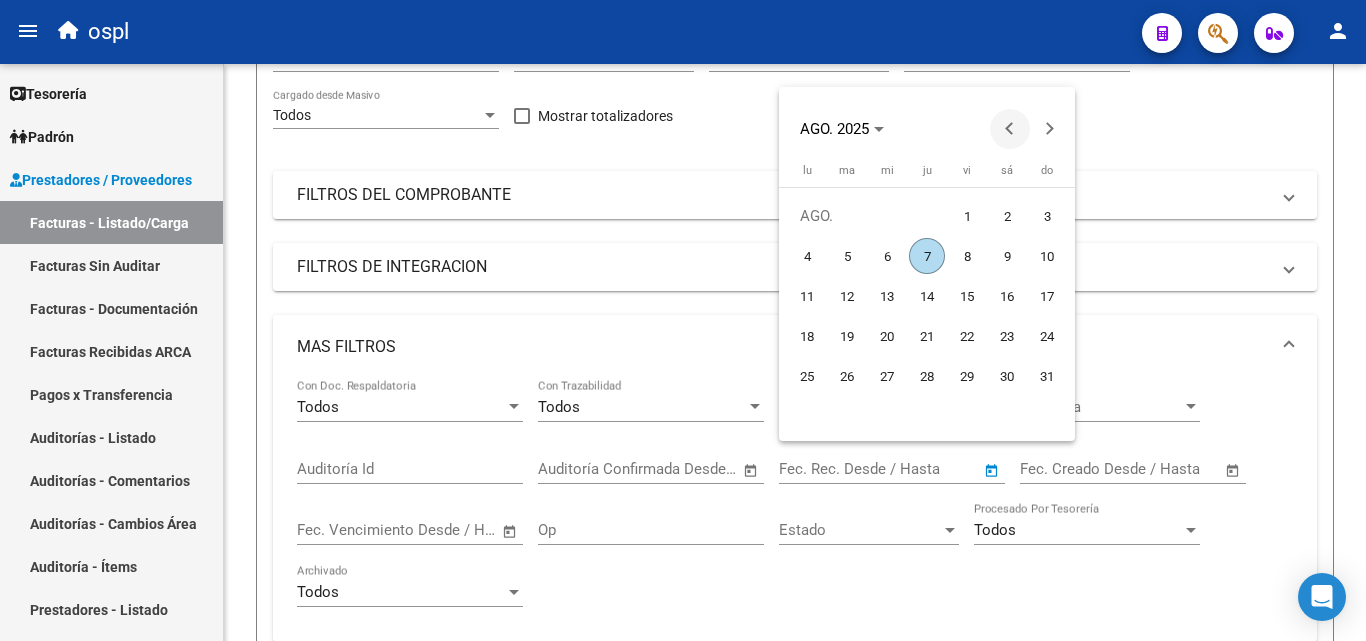 click at bounding box center [1010, 129] 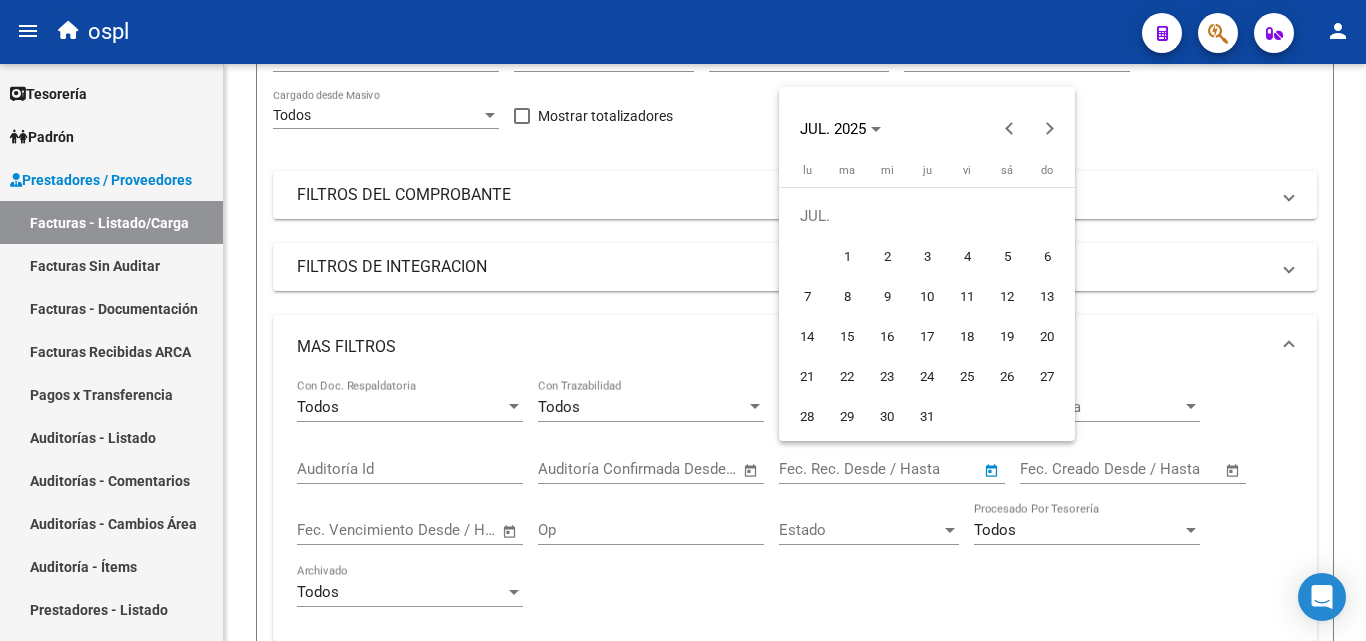 click on "1" at bounding box center (847, 256) 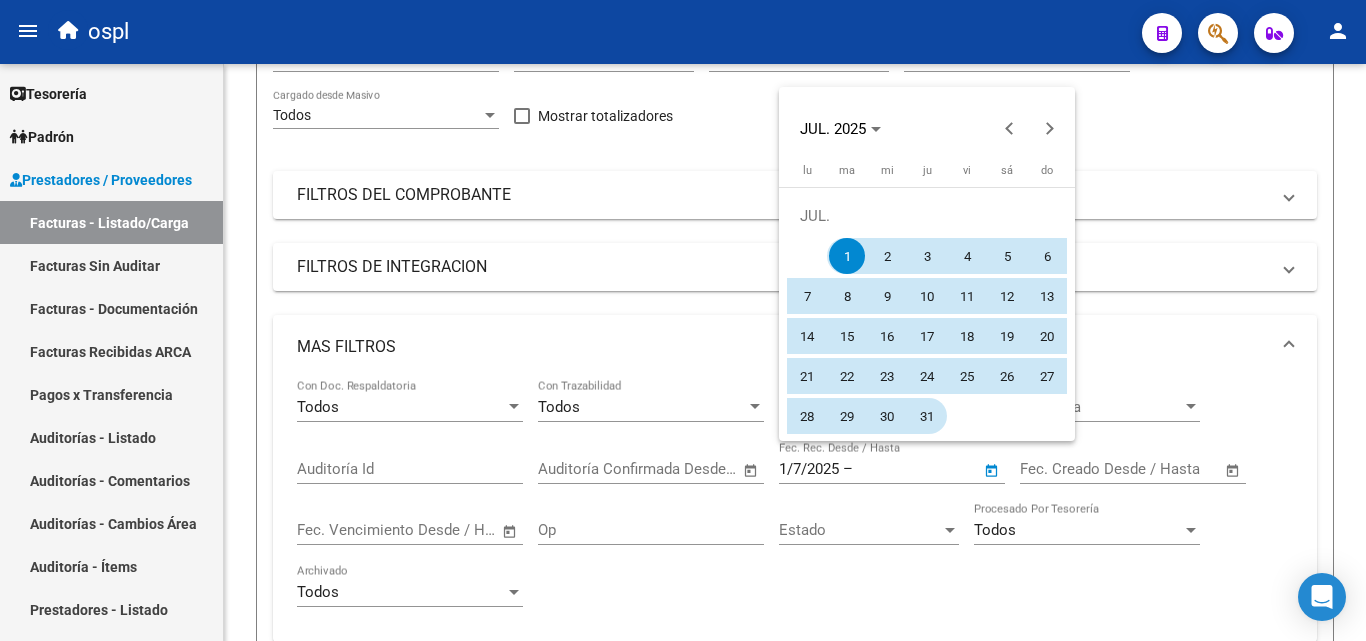click on "31" at bounding box center (927, 416) 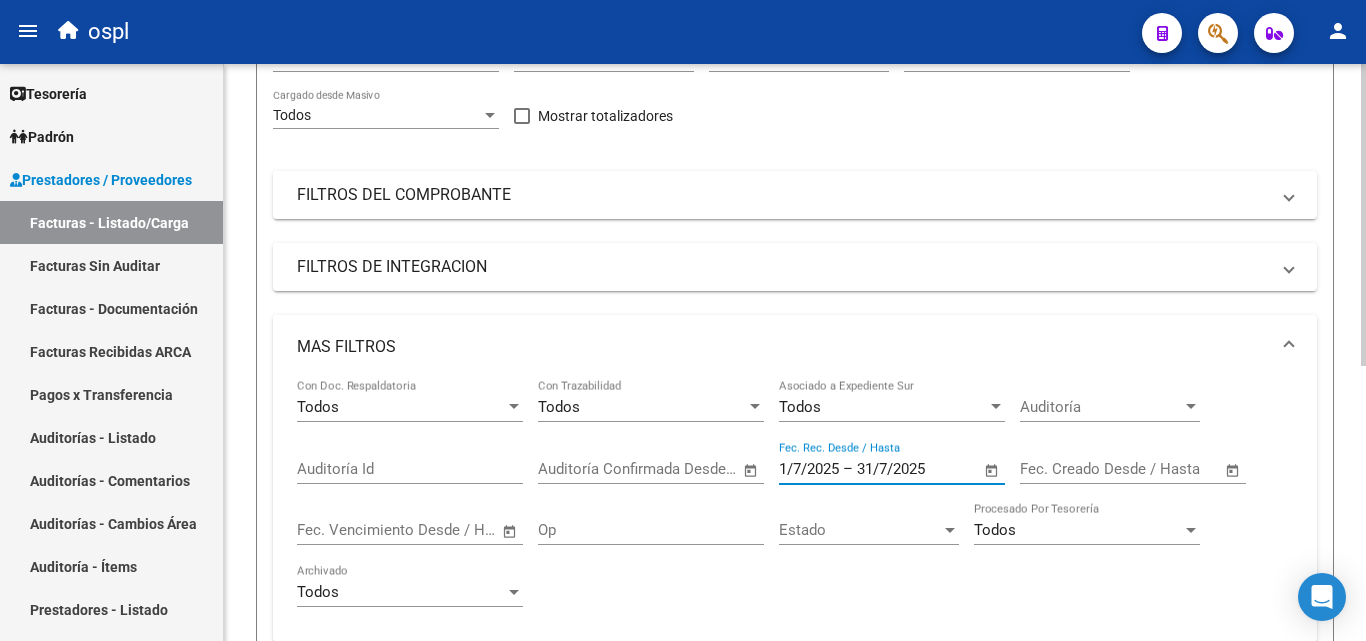 scroll, scrollTop: 0, scrollLeft: 0, axis: both 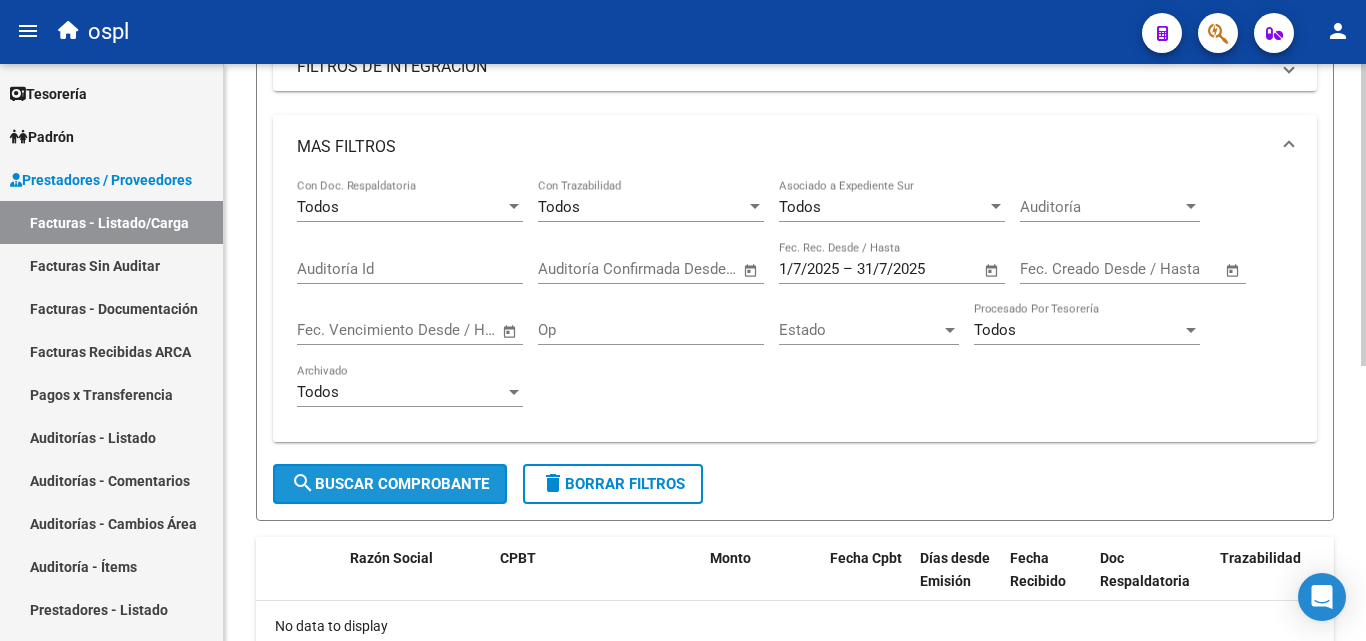 click on "search  Buscar Comprobante" 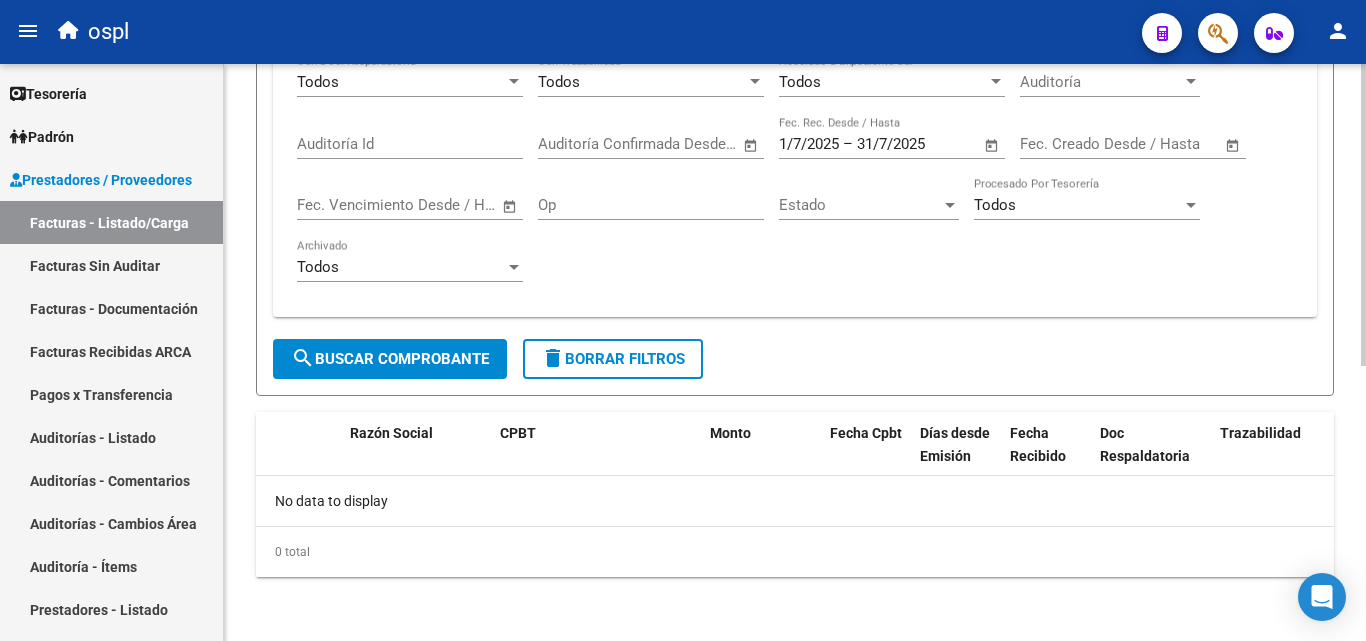 scroll, scrollTop: 125, scrollLeft: 0, axis: vertical 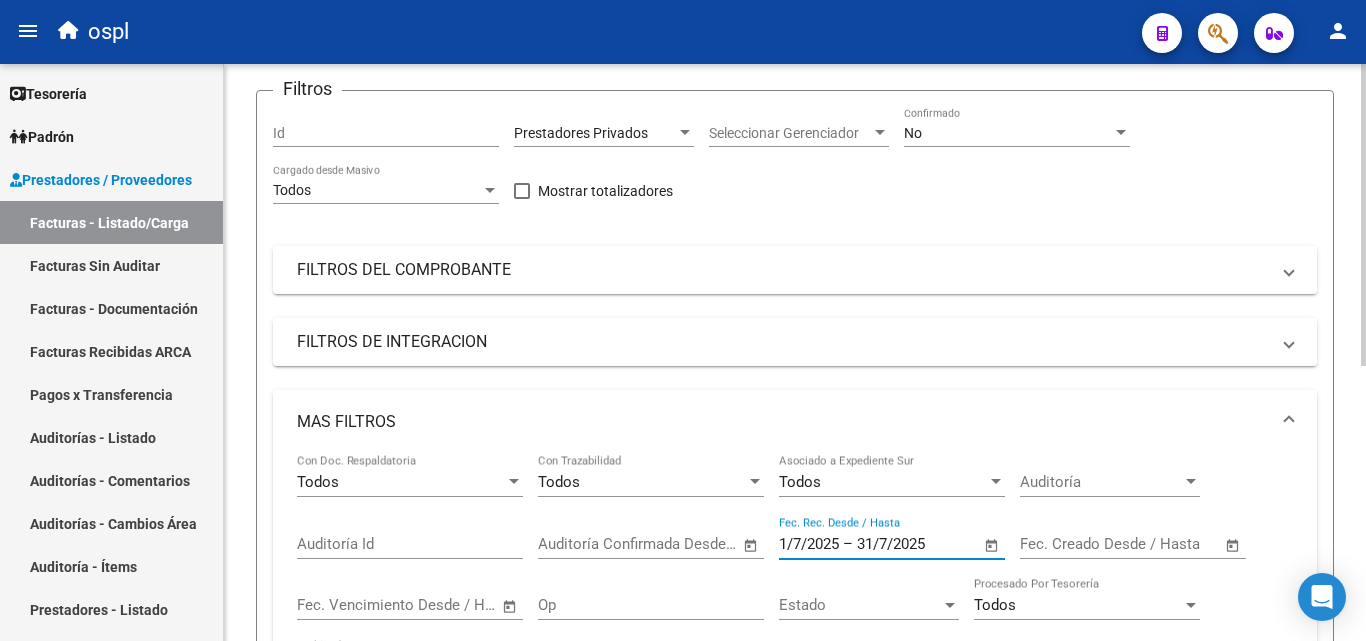 click on "31/7/2025" at bounding box center (905, 544) 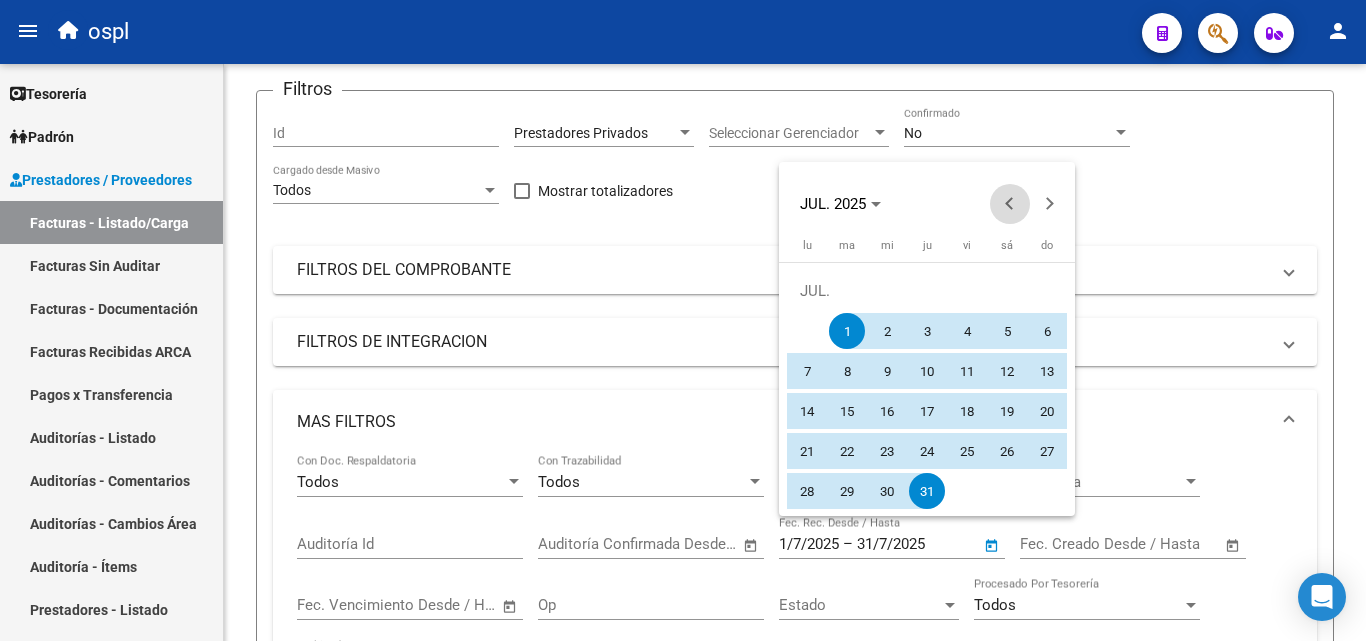 click at bounding box center [1010, 204] 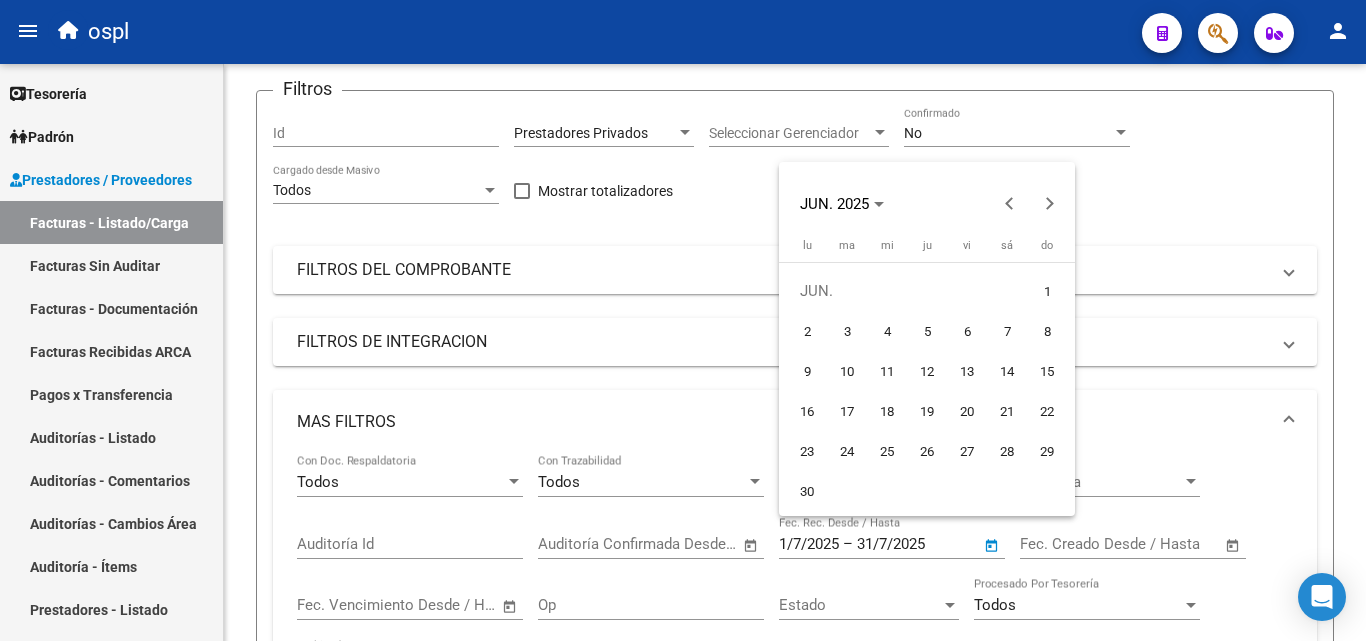 click at bounding box center (683, 320) 